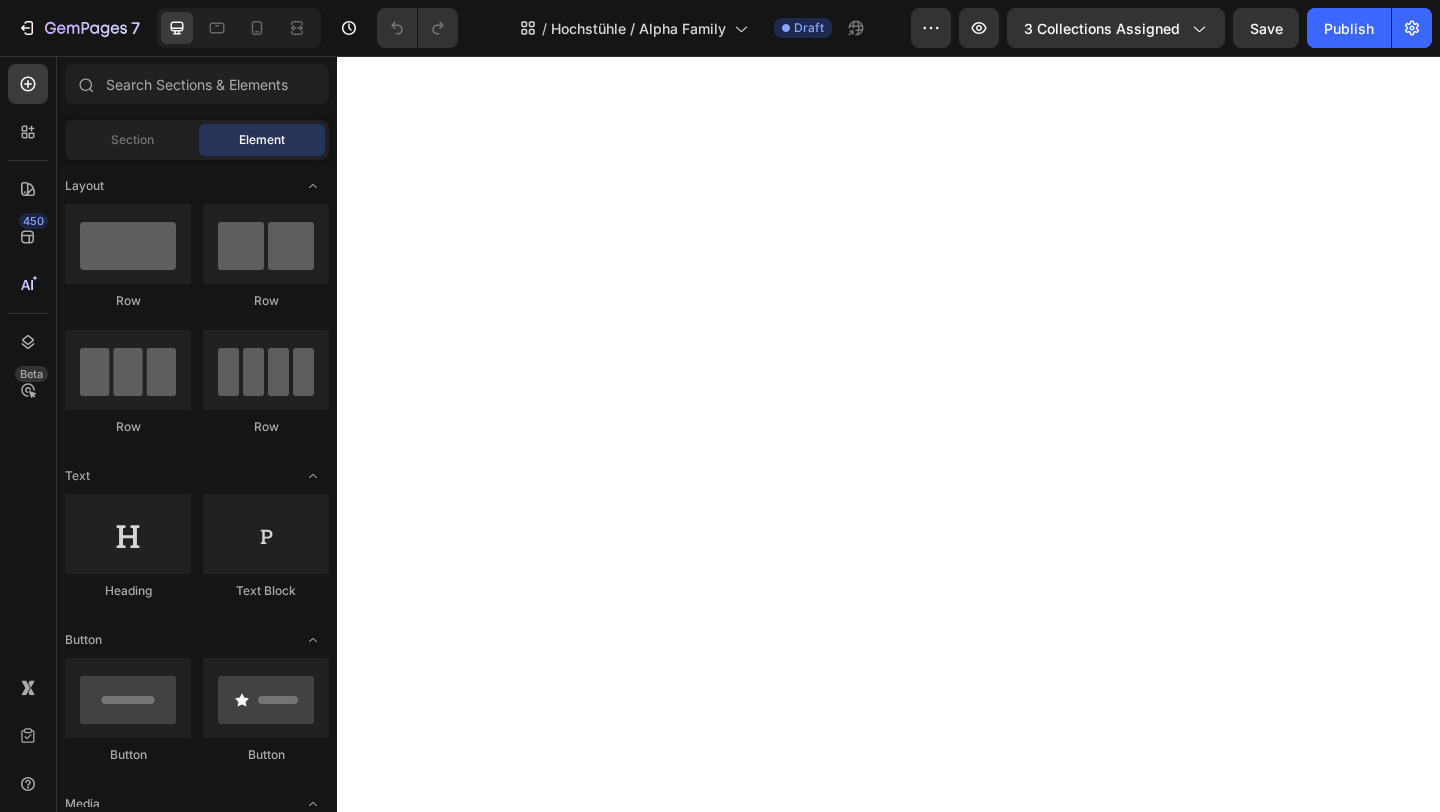 scroll, scrollTop: 0, scrollLeft: 0, axis: both 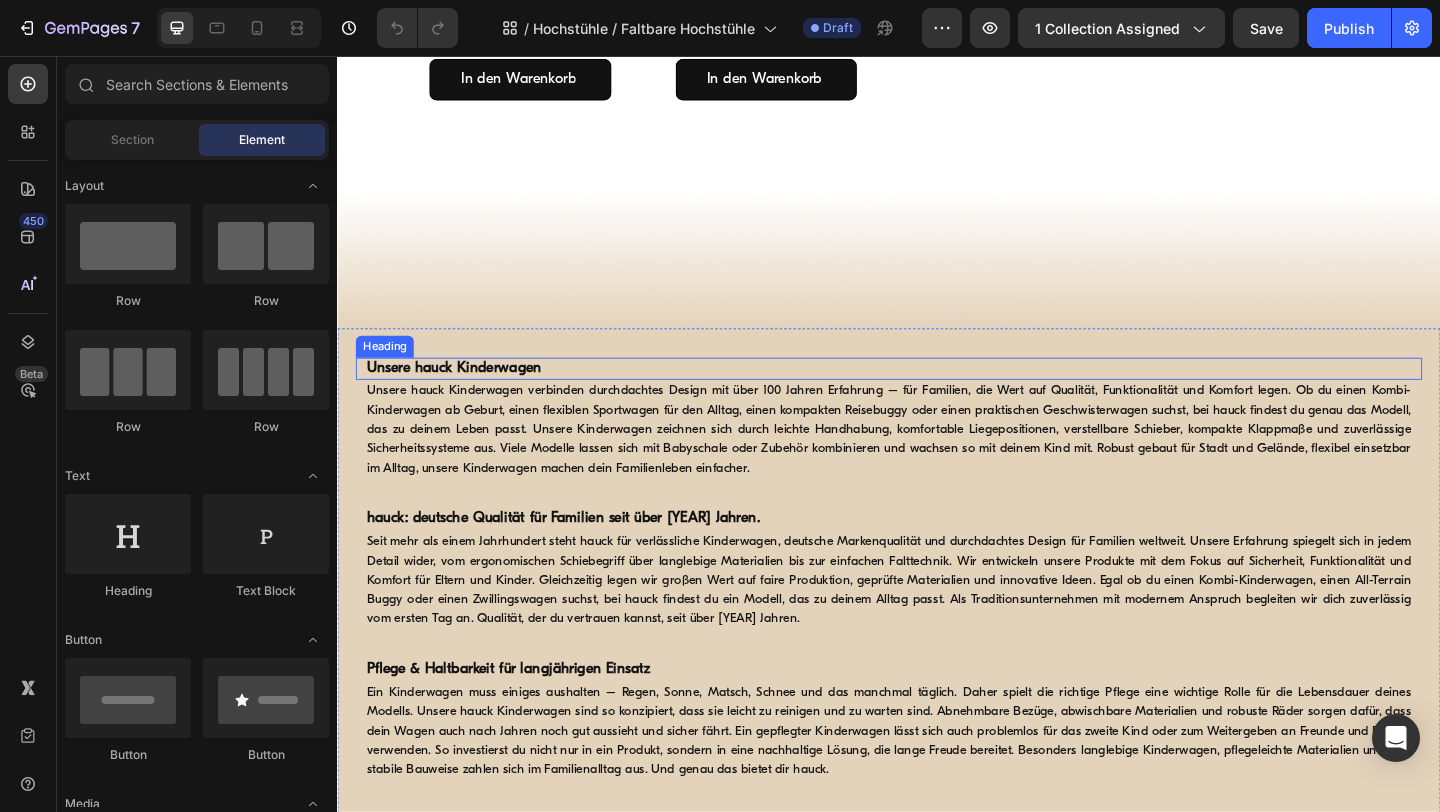 click on "Unsere hauck Kinderwagen" at bounding box center (464, 396) 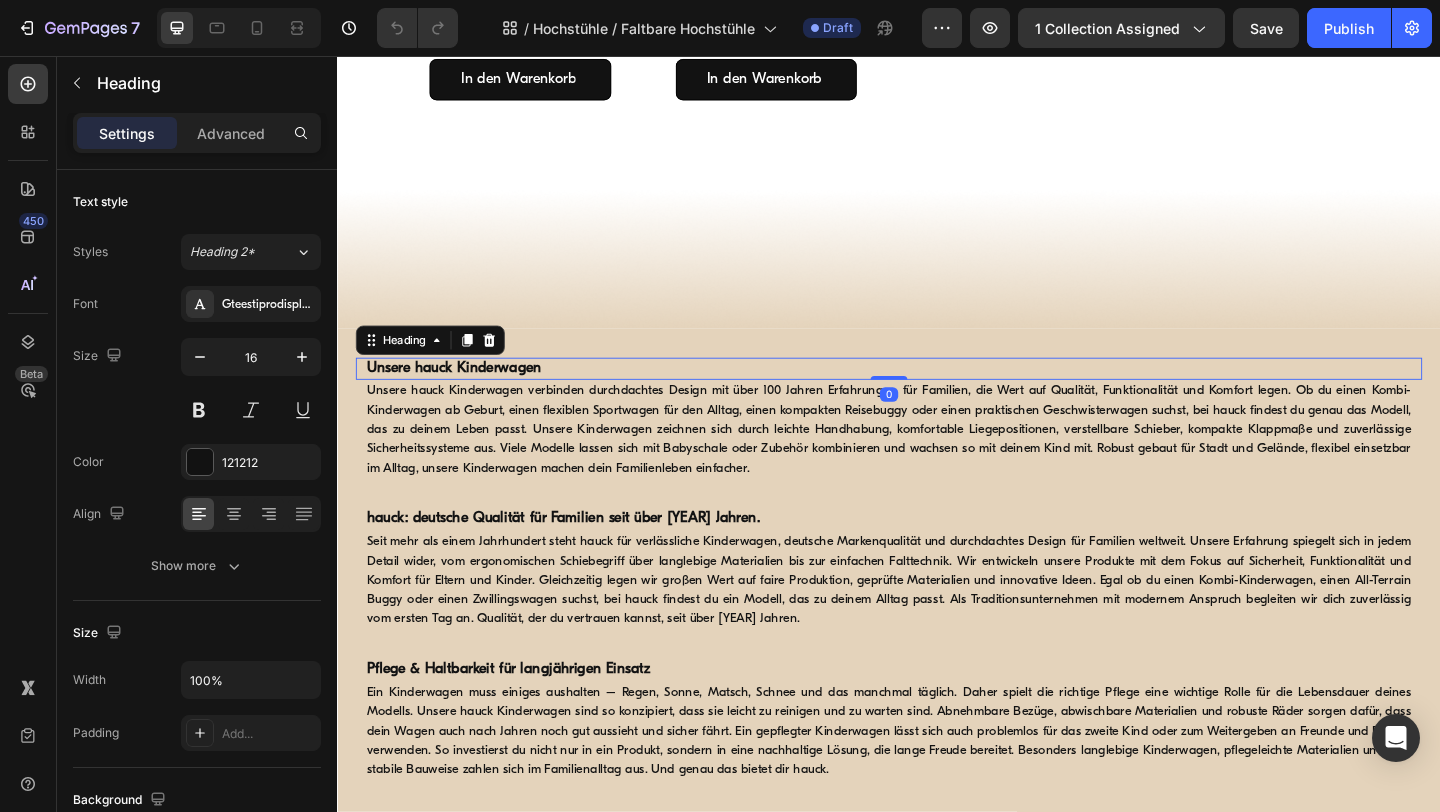 click on "Unsere hauck Kinderwagen" at bounding box center (464, 396) 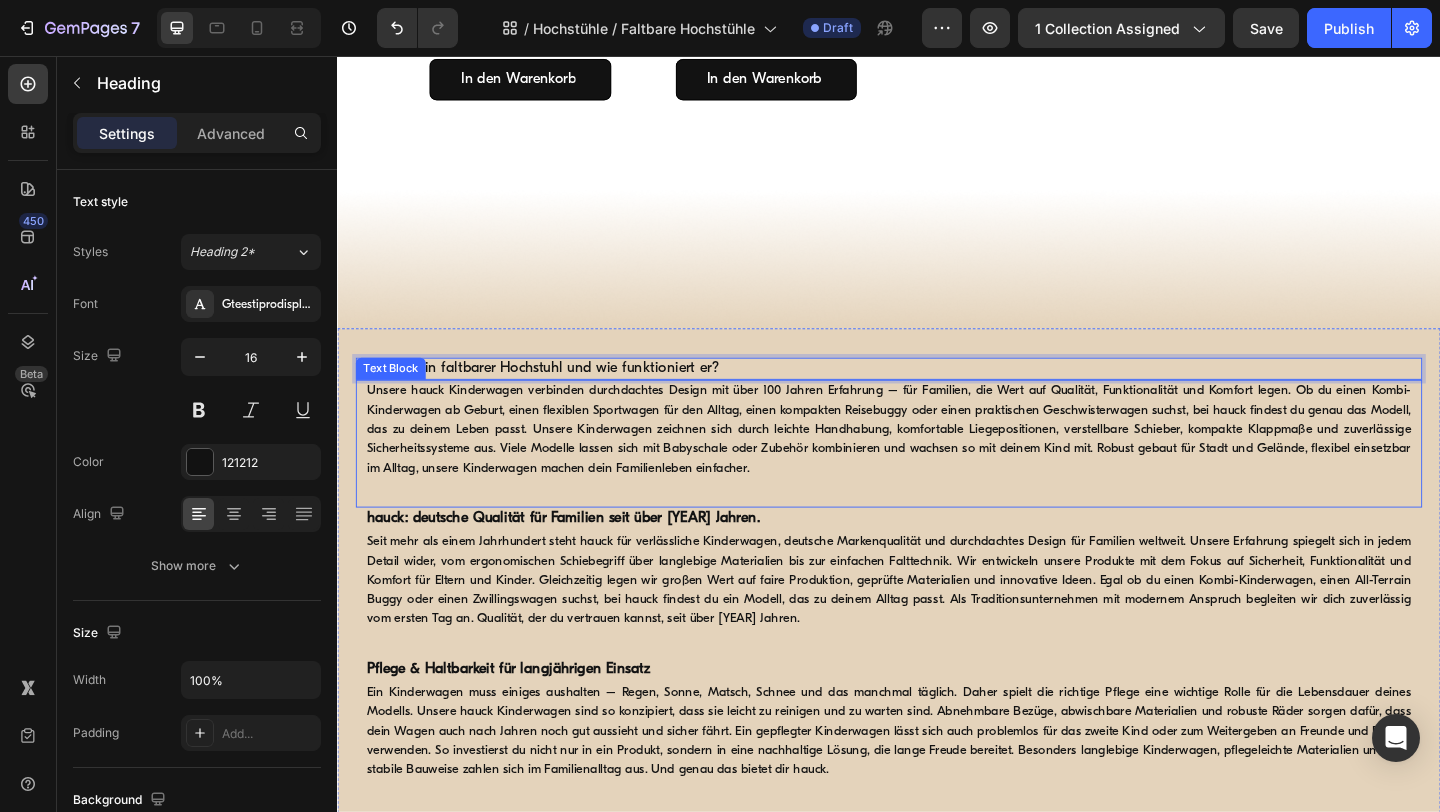 click on "Unsere hauck Kinderwagen verbinden durchdachtes Design mit über 100 Jahren Erfahrung – für Familien, die Wert auf Qualität, Funktionalität und Komfort legen. Ob du einen Kombi-Kinderwagen ab Geburt, einen flexiblen Sportwagen für den Alltag, einen kompakten Reisebuggy oder einen praktischen Geschwisterwagen suchst, bei hauck findest du genau das Modell, das zu deinem Leben passt. Unsere Kinderwagen zeichnen sich durch leichte Handhabung, komfortable Liegepositionen, verstellbare Schieber, kompakte Klappmaße und zuverlässige Sicherheitssysteme aus. Viele Modelle lassen sich mit Babyschale oder Zubehör kombinieren und wachsen so mit deinem Kind mit. Robust gebaut für Stadt und Gelände, flexibel einsetzbar im Alltag, unsere Kinderwagen machen dein Familienleben einfacher." at bounding box center [937, 462] 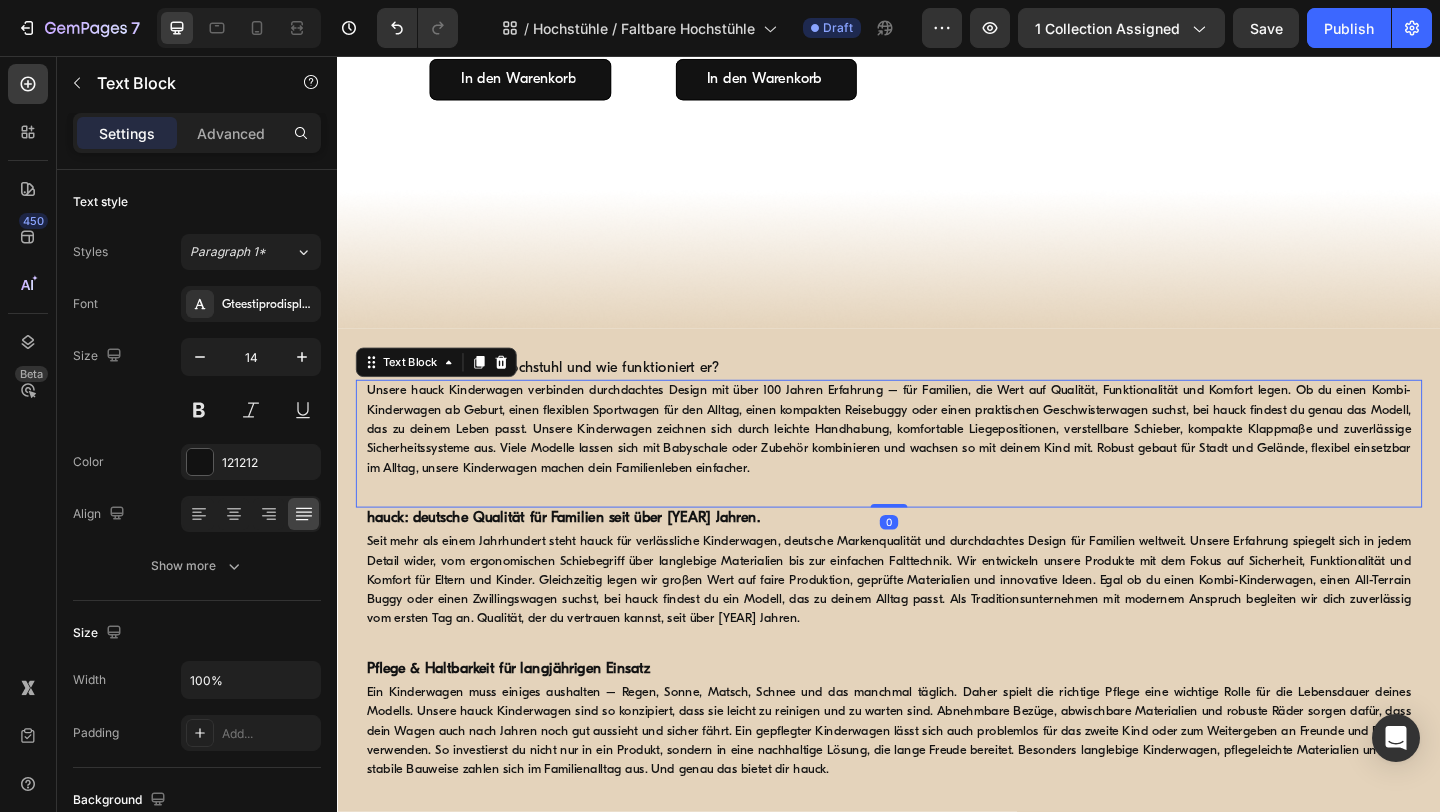 click on "Unsere hauck Kinderwagen verbinden durchdachtes Design mit über 100 Jahren Erfahrung – für Familien, die Wert auf Qualität, Funktionalität und Komfort legen. Ob du einen Kombi-Kinderwagen ab Geburt, einen flexiblen Sportwagen für den Alltag, einen kompakten Reisebuggy oder einen praktischen Geschwisterwagen suchst, bei hauck findest du genau das Modell, das zu deinem Leben passt. Unsere Kinderwagen zeichnen sich durch leichte Handhabung, komfortable Liegepositionen, verstellbare Schieber, kompakte Klappmaße und zuverlässige Sicherheitssysteme aus. Viele Modelle lassen sich mit Babyschale oder Zubehör kombinieren und wachsen so mit deinem Kind mit. Robust gebaut für Stadt und Gelände, flexibel einsetzbar im Alltag, unsere Kinderwagen machen dein Familienleben einfacher." at bounding box center (937, 462) 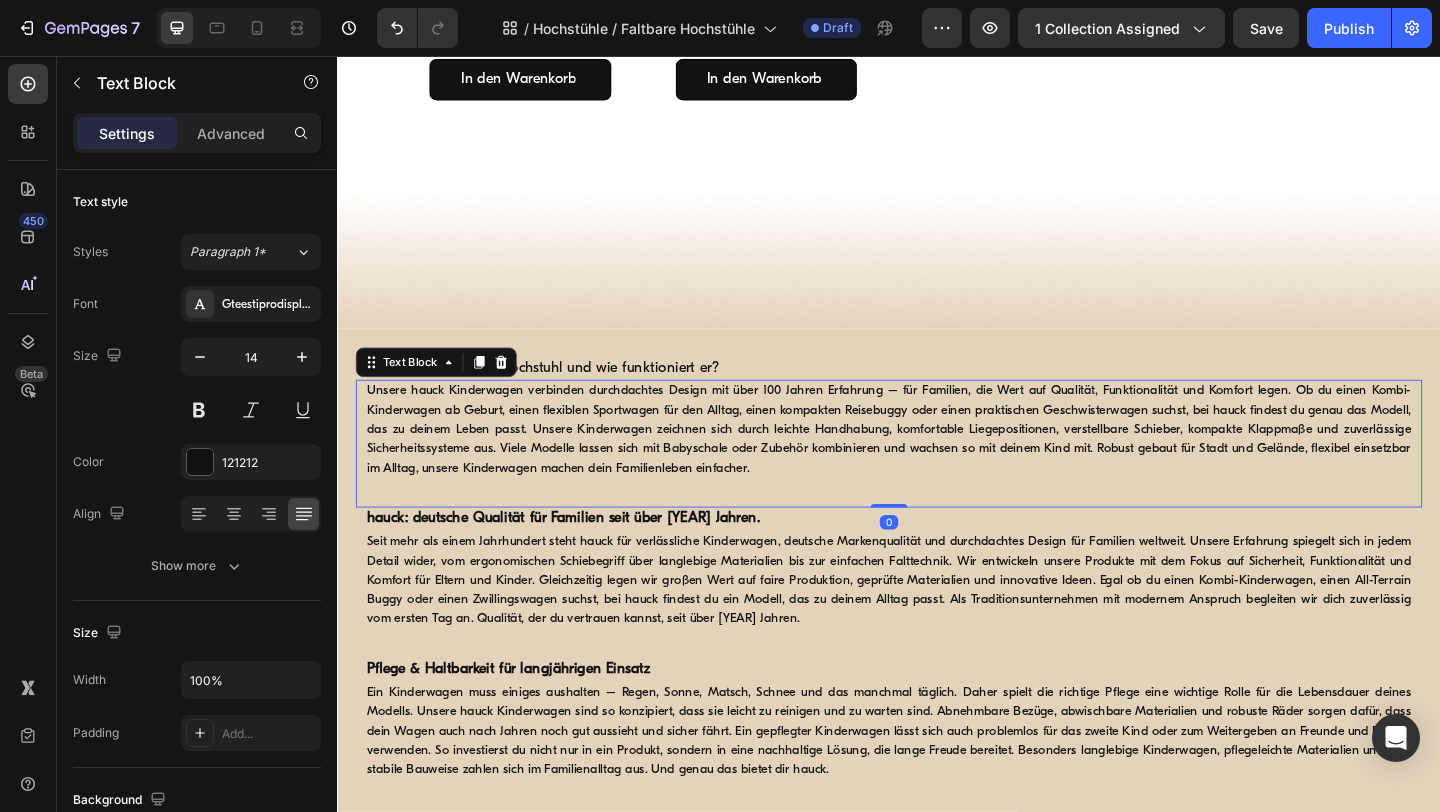 click on "Unsere hauck Kinderwagen verbinden durchdachtes Design mit über 100 Jahren Erfahrung – für Familien, die Wert auf Qualität, Funktionalität und Komfort legen. Ob du einen Kombi-Kinderwagen ab Geburt, einen flexiblen Sportwagen für den Alltag, einen kompakten Reisebuggy oder einen praktischen Geschwisterwagen suchst, bei hauck findest du genau das Modell, das zu deinem Leben passt. Unsere Kinderwagen zeichnen sich durch leichte Handhabung, komfortable Liegepositionen, verstellbare Schieber, kompakte Klappmaße und zuverlässige Sicherheitssysteme aus. Viele Modelle lassen sich mit Babyschale oder Zubehör kombinieren und wachsen so mit deinem Kind mit. Robust gebaut für Stadt und Gelände, flexibel einsetzbar im Alltag, unsere Kinderwagen machen dein Familienleben einfacher." at bounding box center [937, 462] 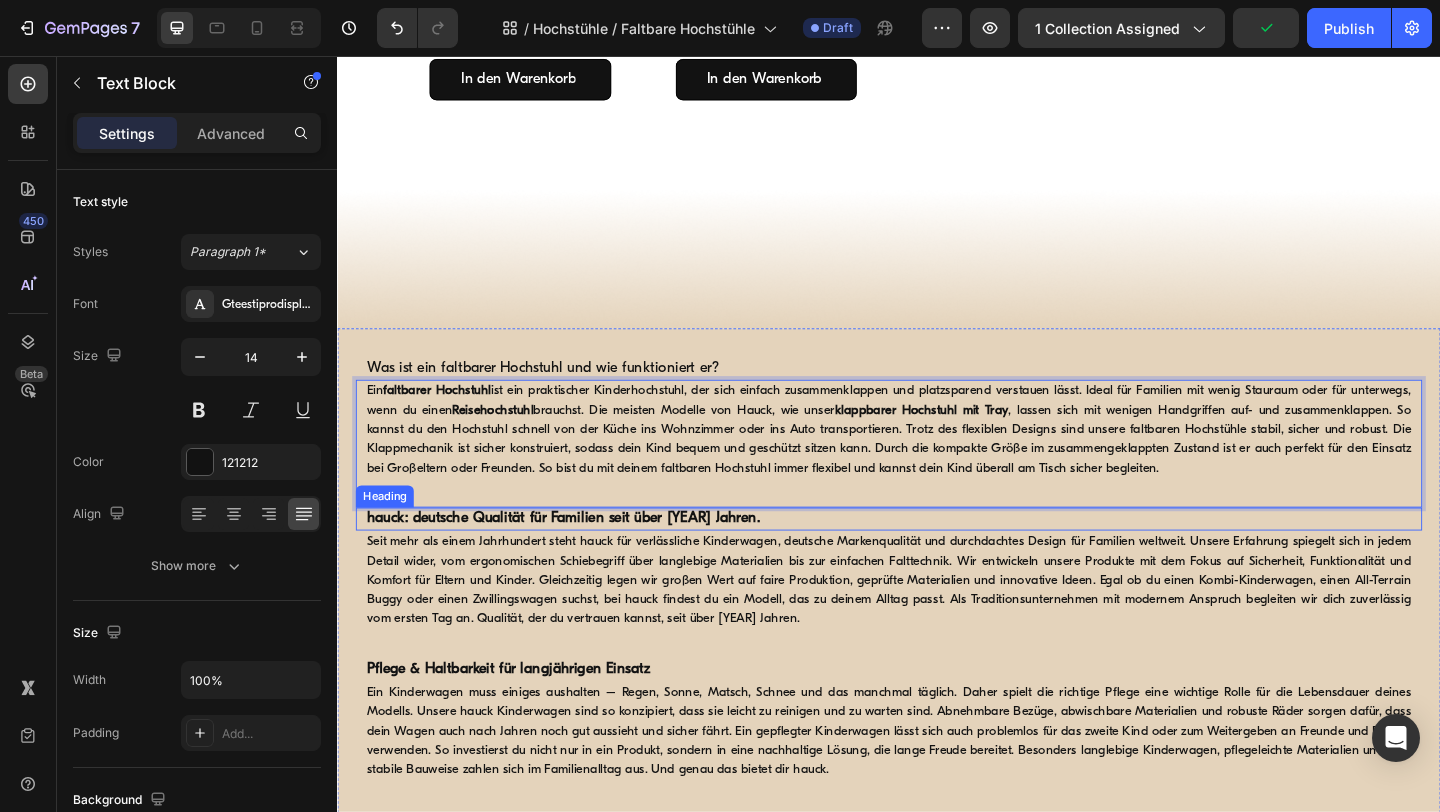 click on "hauck: deutsche Qualität für Familien seit über 100 Jahren" at bounding box center (583, 559) 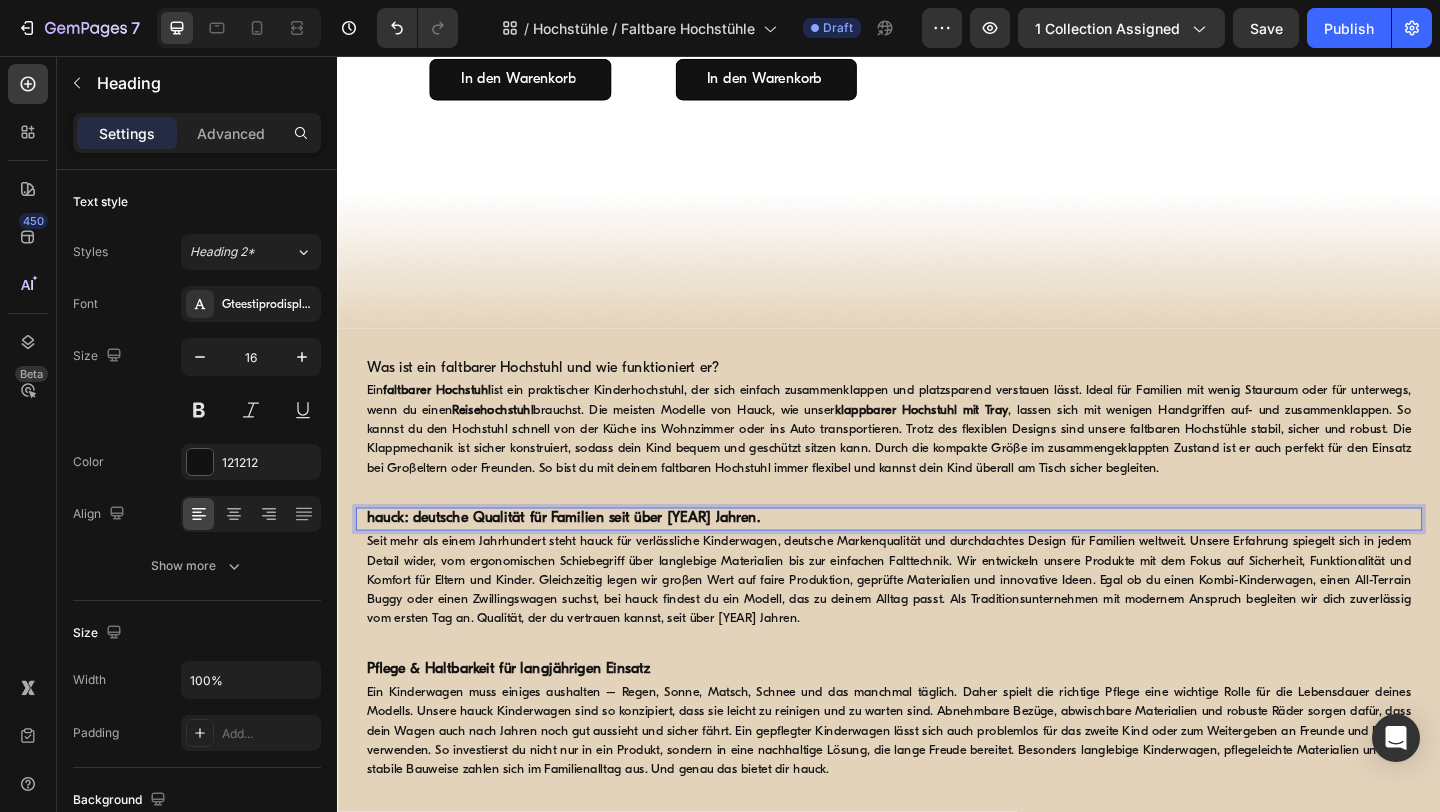 click on "hauck: deutsche Qualität für Familien seit über 100 Jahren" at bounding box center [583, 559] 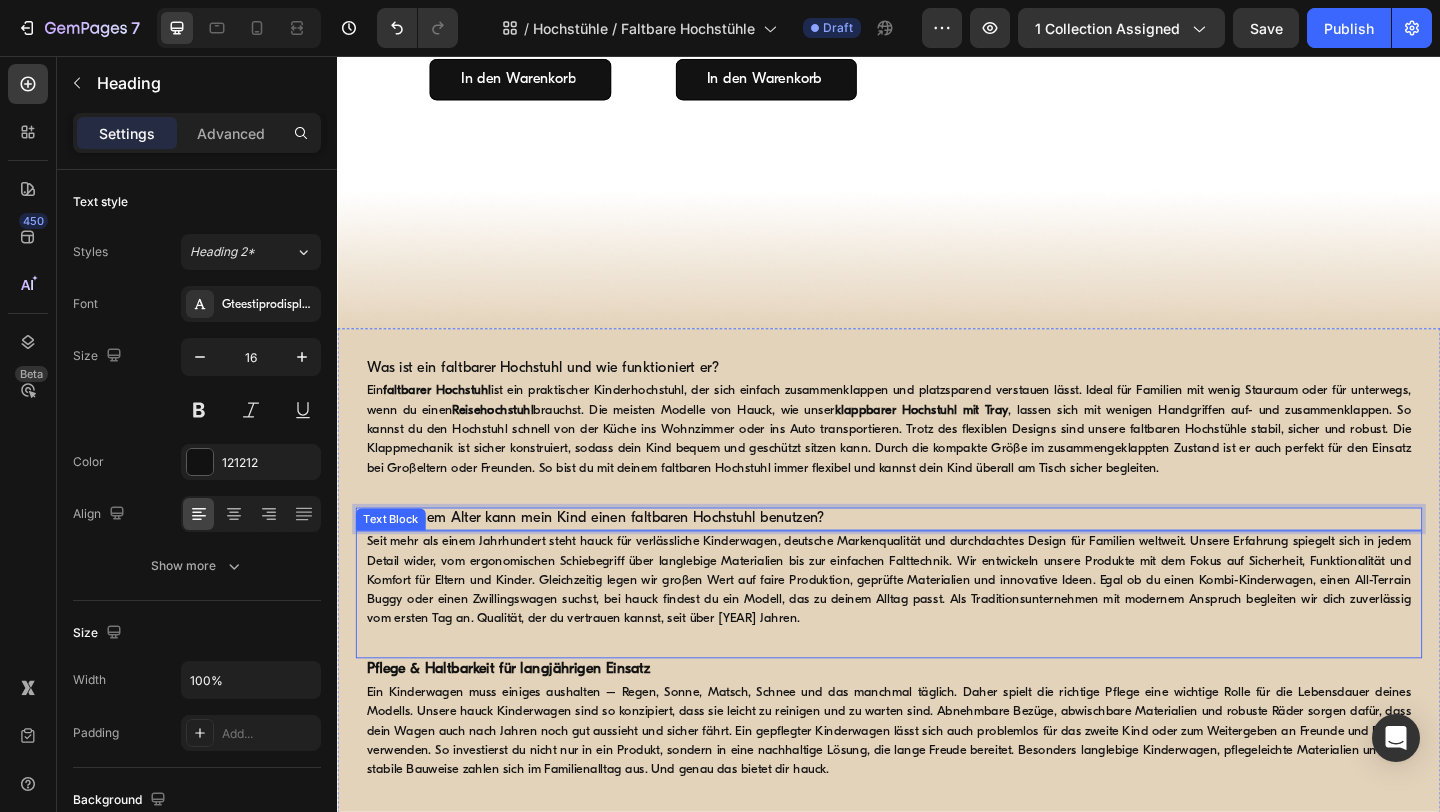 click on "Seit mehr als einem Jahrhundert steht hauck für verlässliche Kinderwagen, deutsche Markenqualität und durchdachtes Design für Familien weltweit. Unsere Erfahrung spiegelt sich in jedem Detail wider, vom ergonomischen Schiebegriff über langlebige Materialien bis zur einfachen Falttechnik. Wir entwickeln unsere Produkte mit dem Fokus auf Sicherheit, Funktionalität und Komfort für Eltern und Kinder. Gleichzeitig legen wir großen Wert auf faire Produktion, geprüfte Materialien und innovative Ideen. Egal ob du einen Kombi-Kinderwagen, einen All-Terrain Buggy oder einen Zwillingswagen suchst, bei hauck findest du ein Modell, das zu deinem Alltag passt. Als Traditionsunternehmen mit modernem Anspruch begleiten wir dich zuverlässig vom ersten Tag an. Qualität, der du vertrauen kannst, seit über 100 Jahren." at bounding box center [937, 626] 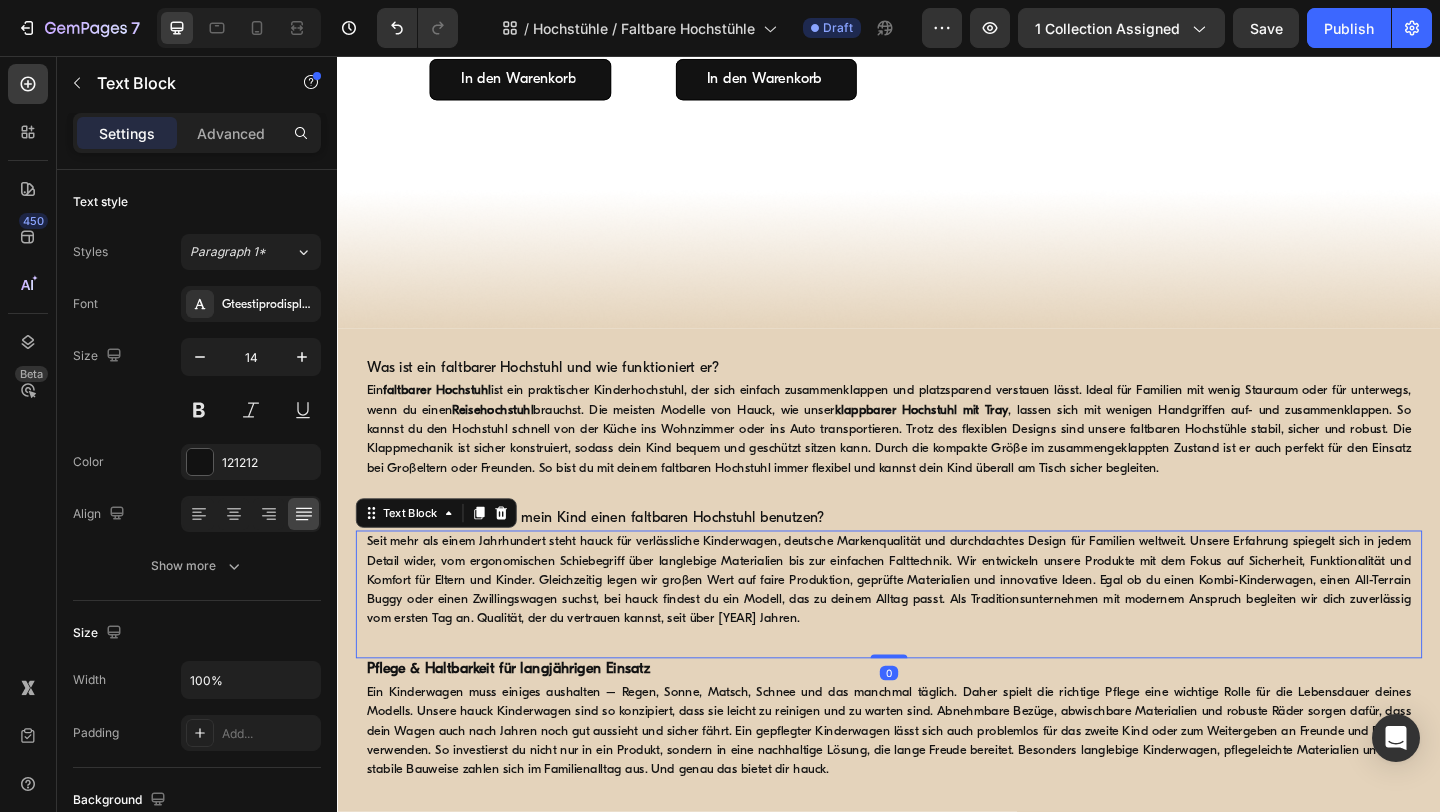 click on "Seit mehr als einem Jahrhundert steht hauck für verlässliche Kinderwagen, deutsche Markenqualität und durchdachtes Design für Familien weltweit. Unsere Erfahrung spiegelt sich in jedem Detail wider, vom ergonomischen Schiebegriff über langlebige Materialien bis zur einfachen Falttechnik. Wir entwickeln unsere Produkte mit dem Fokus auf Sicherheit, Funktionalität und Komfort für Eltern und Kinder. Gleichzeitig legen wir großen Wert auf faire Produktion, geprüfte Materialien und innovative Ideen. Egal ob du einen Kombi-Kinderwagen, einen All-Terrain Buggy oder einen Zwillingswagen suchst, bei hauck findest du ein Modell, das zu deinem Alltag passt. Als Traditionsunternehmen mit modernem Anspruch begleiten wir dich zuverlässig vom ersten Tag an. Qualität, der du vertrauen kannst, seit über 100 Jahren." at bounding box center (937, 626) 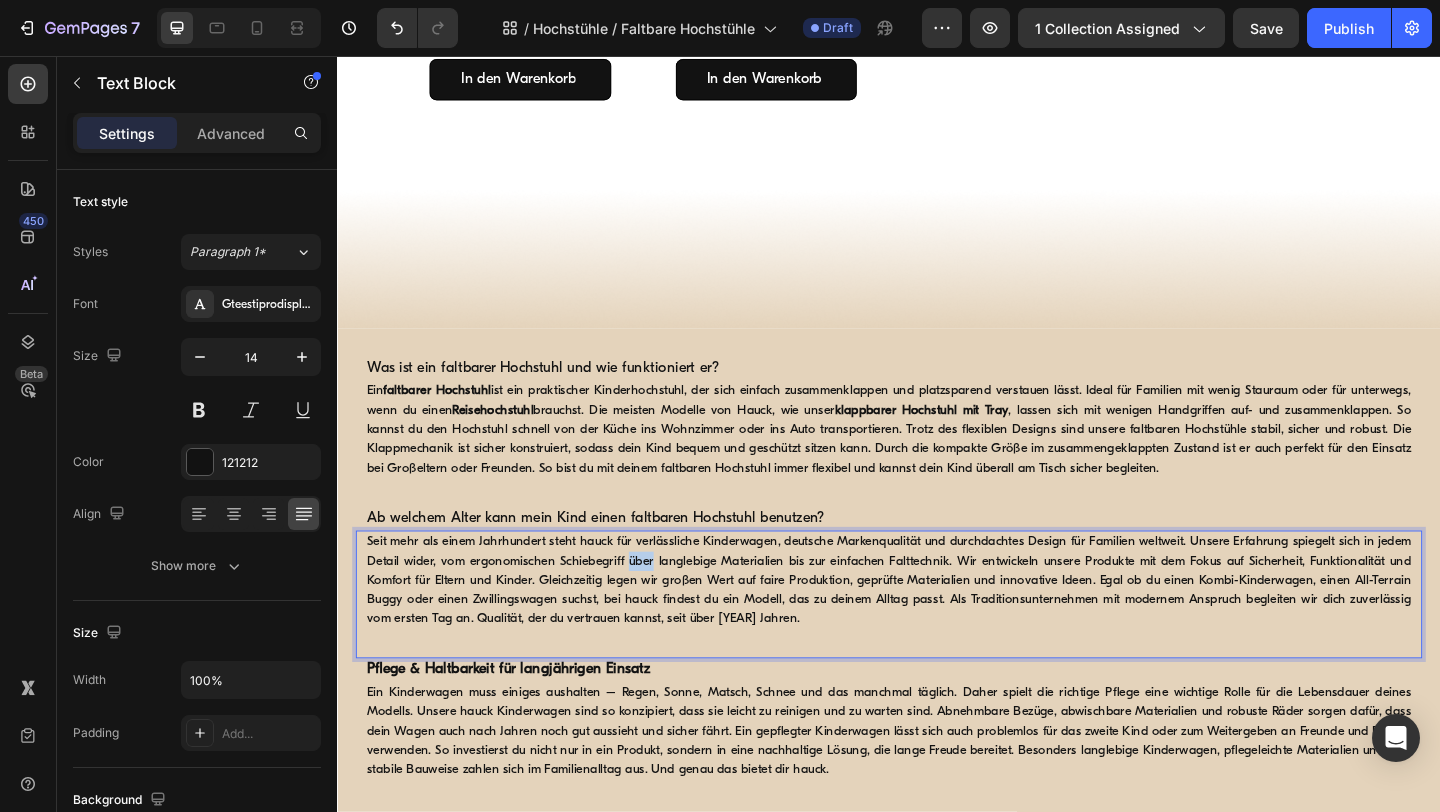 click on "Seit mehr als einem Jahrhundert steht hauck für verlässliche Kinderwagen, deutsche Markenqualität und durchdachtes Design für Familien weltweit. Unsere Erfahrung spiegelt sich in jedem Detail wider, vom ergonomischen Schiebegriff über langlebige Materialien bis zur einfachen Falttechnik. Wir entwickeln unsere Produkte mit dem Fokus auf Sicherheit, Funktionalität und Komfort für Eltern und Kinder. Gleichzeitig legen wir großen Wert auf faire Produktion, geprüfte Materialien und innovative Ideen. Egal ob du einen Kombi-Kinderwagen, einen All-Terrain Buggy oder einen Zwillingswagen suchst, bei hauck findest du ein Modell, das zu deinem Alltag passt. Als Traditionsunternehmen mit modernem Anspruch begleiten wir dich zuverlässig vom ersten Tag an. Qualität, der du vertrauen kannst, seit über 100 Jahren." at bounding box center [937, 626] 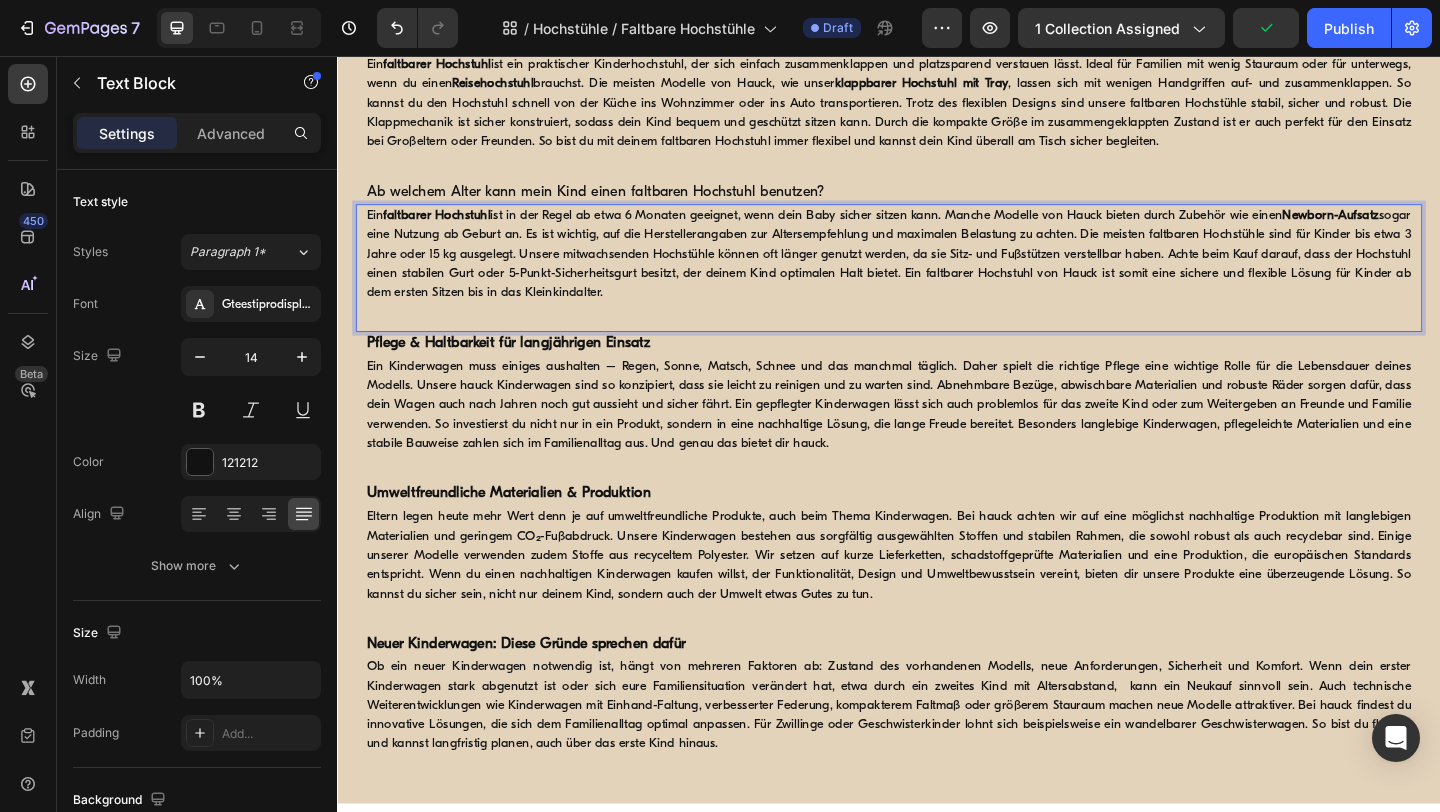 scroll, scrollTop: 1199, scrollLeft: 0, axis: vertical 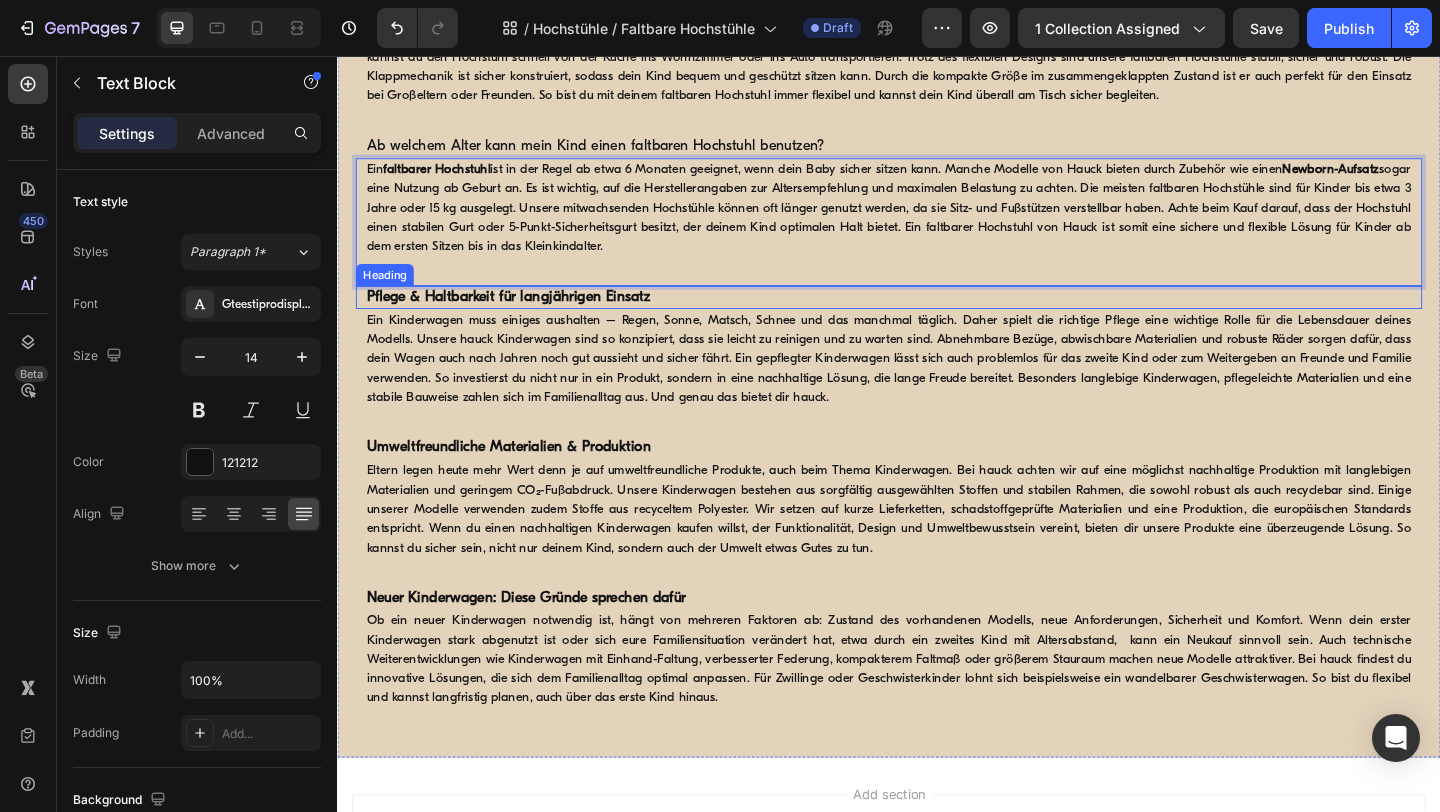 click on "Pflege & Haltbarkeit für langjährigen Einsatz" at bounding box center (523, 318) 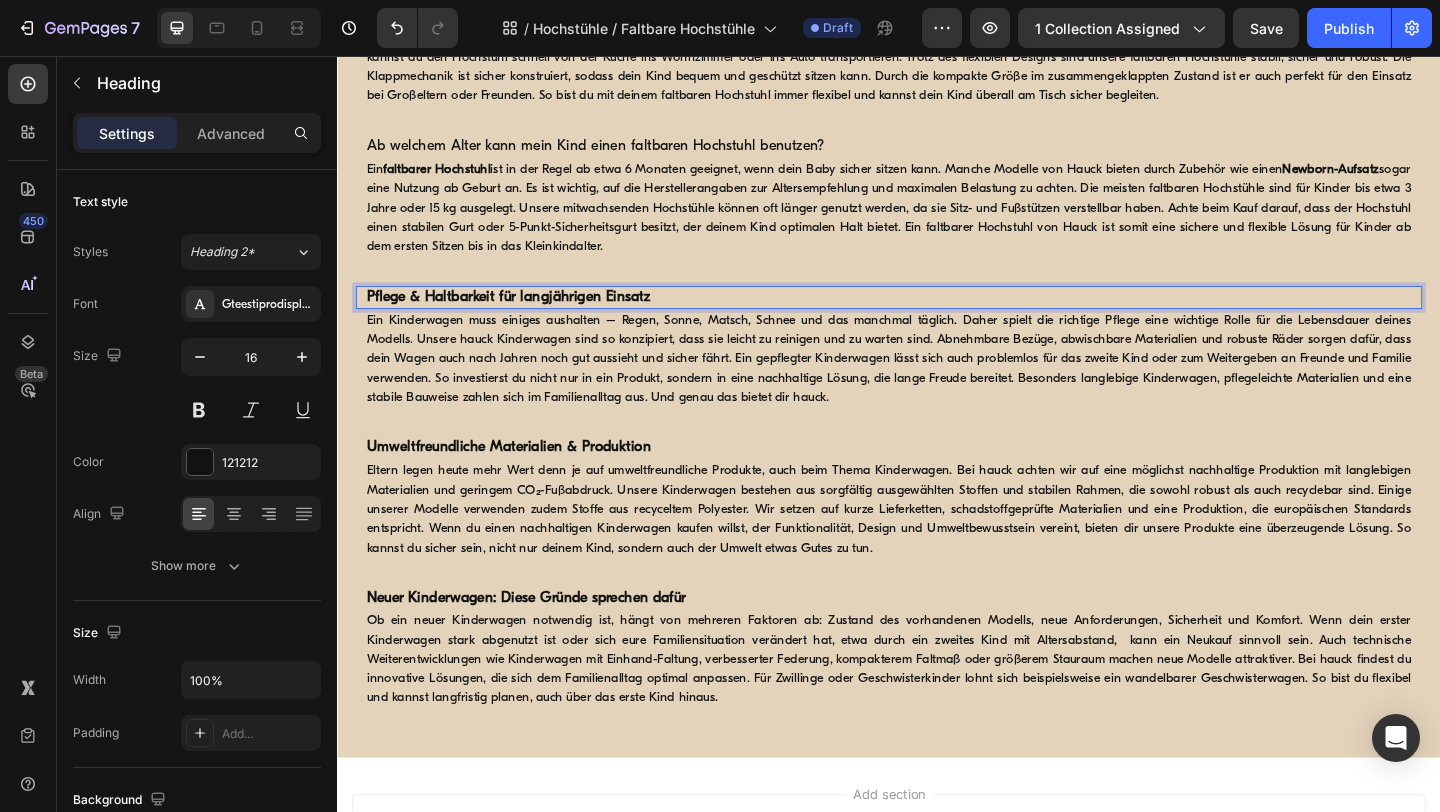 click on "Pflege & Haltbarkeit für langjährigen Einsatz" at bounding box center (523, 318) 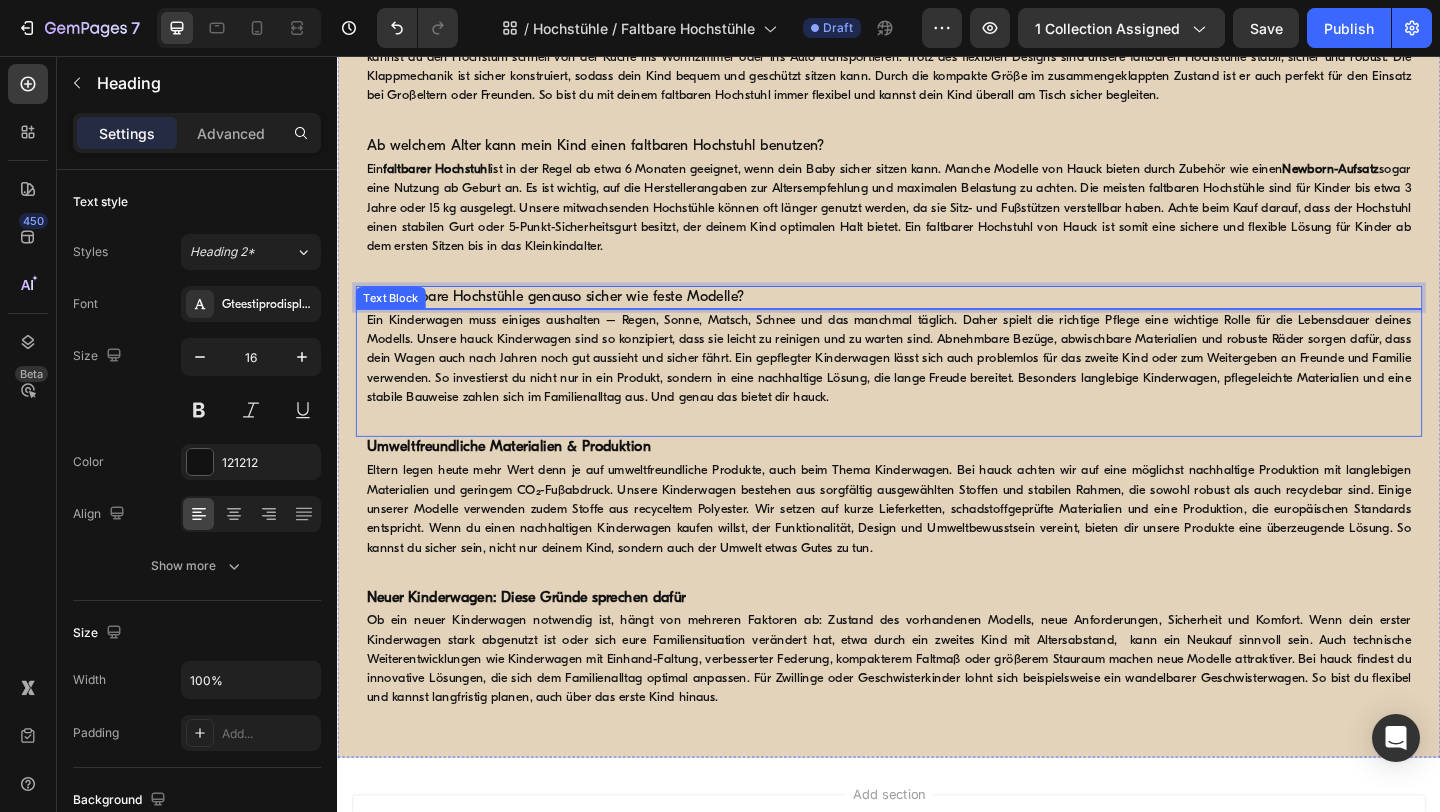 click on "Ein Kinderwagen muss einiges aushalten – Regen, Sonne, Matsch, Schnee und das manchmal täglich. Daher spielt die richtige Pflege eine wichtige Rolle für die Lebensdauer deines Modells. Unsere hauck Kinderwagen sind so konzipiert, dass sie leicht zu reinigen und zu warten sind. Abnehmbare Bezüge, abwischbare Materialien und robuste Räder sorgen dafür, dass dein Wagen auch nach Jahren noch gut aussieht und sicher fährt. Ein gepflegter Kinderwagen lässt sich auch problemlos für das zweite Kind oder zum Weitergeben an Freunde und Familie verwenden. So investierst du nicht nur in ein Produkt, sondern in eine nachhaltige Lösung, die lange Freude bereitet. Besonders langlebige Kinderwagen, pflegeleichte Materialien und eine stabile Bauweise zahlen sich im Familienalltag aus. Und genau das bietet dir hauck." at bounding box center [937, 385] 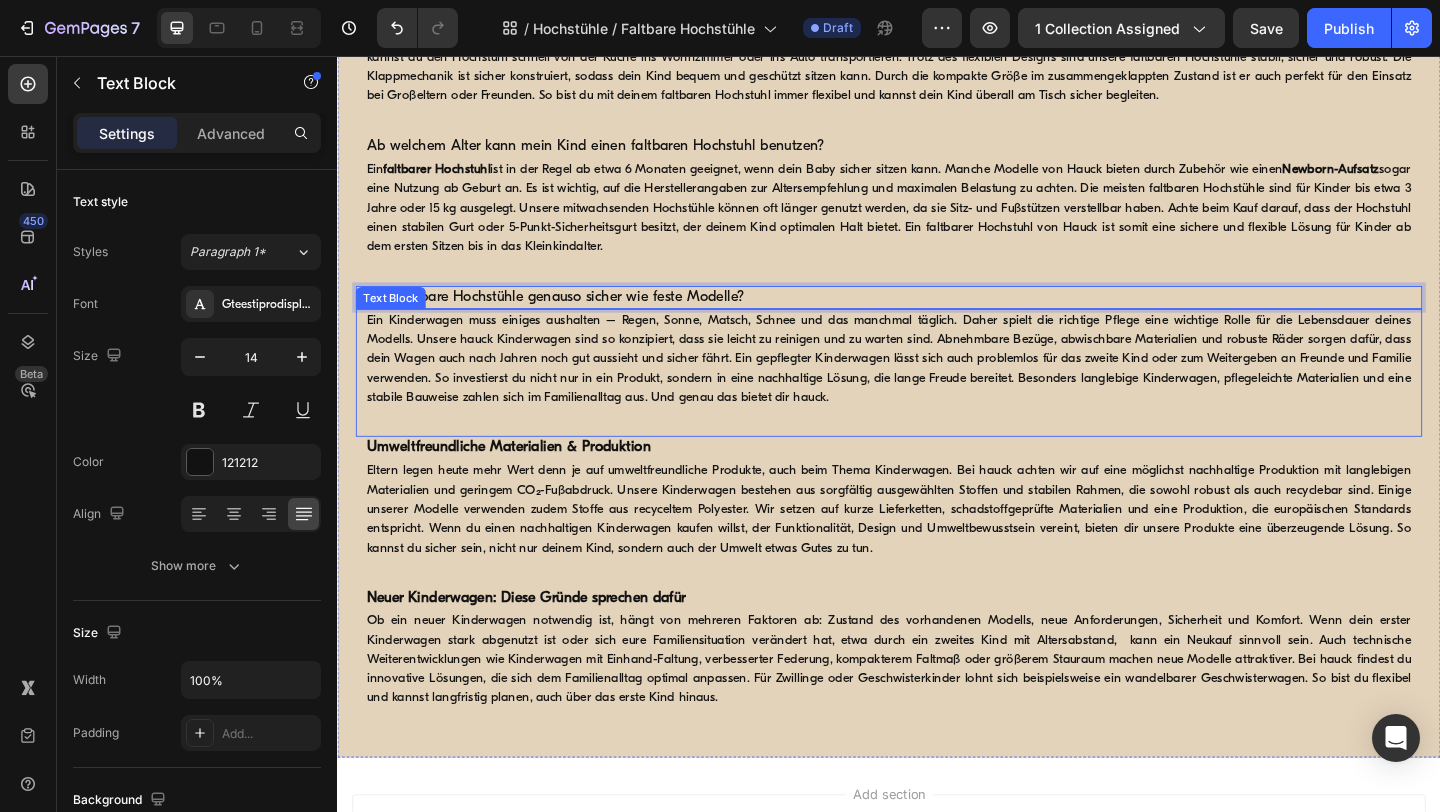click on "Ein Kinderwagen muss einiges aushalten – Regen, Sonne, Matsch, Schnee und das manchmal täglich. Daher spielt die richtige Pflege eine wichtige Rolle für die Lebensdauer deines Modells. Unsere hauck Kinderwagen sind so konzipiert, dass sie leicht zu reinigen und zu warten sind. Abnehmbare Bezüge, abwischbare Materialien und robuste Räder sorgen dafür, dass dein Wagen auch nach Jahren noch gut aussieht und sicher fährt. Ein gepflegter Kinderwagen lässt sich auch problemlos für das zweite Kind oder zum Weitergeben an Freunde und Familie verwenden. So investierst du nicht nur in ein Produkt, sondern in eine nachhaltige Lösung, die lange Freude bereitet. Besonders langlebige Kinderwagen, pflegeleichte Materialien und eine stabile Bauweise zahlen sich im Familienalltag aus. Und genau das bietet dir hauck." at bounding box center [937, 385] 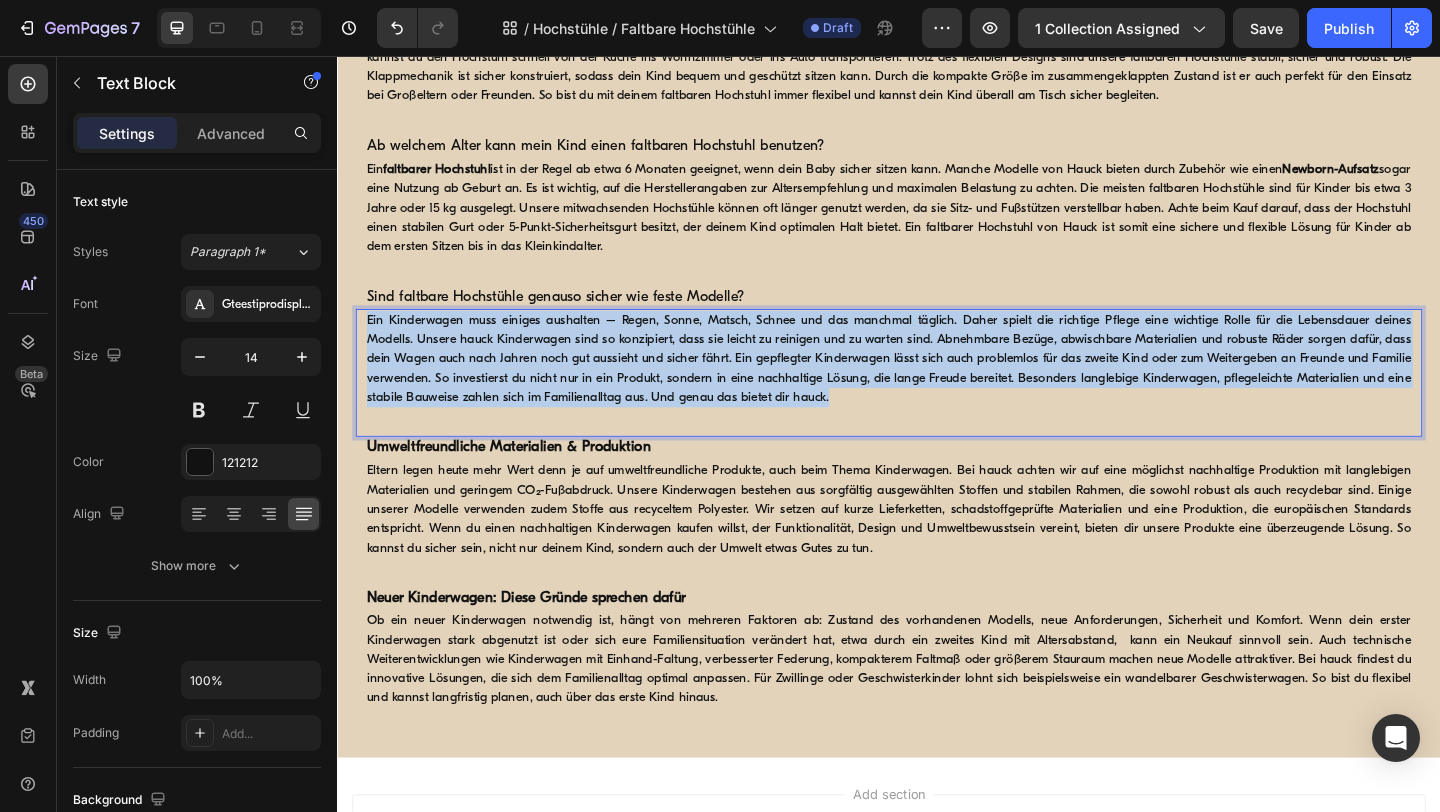 click on "Ein Kinderwagen muss einiges aushalten – Regen, Sonne, Matsch, Schnee und das manchmal täglich. Daher spielt die richtige Pflege eine wichtige Rolle für die Lebensdauer deines Modells. Unsere hauck Kinderwagen sind so konzipiert, dass sie leicht zu reinigen und zu warten sind. Abnehmbare Bezüge, abwischbare Materialien und robuste Räder sorgen dafür, dass dein Wagen auch nach Jahren noch gut aussieht und sicher fährt. Ein gepflegter Kinderwagen lässt sich auch problemlos für das zweite Kind oder zum Weitergeben an Freunde und Familie verwenden. So investierst du nicht nur in ein Produkt, sondern in eine nachhaltige Lösung, die lange Freude bereitet. Besonders langlebige Kinderwagen, pflegeleichte Materialien und eine stabile Bauweise zahlen sich im Familienalltag aus. Und genau das bietet dir hauck." at bounding box center (937, 385) 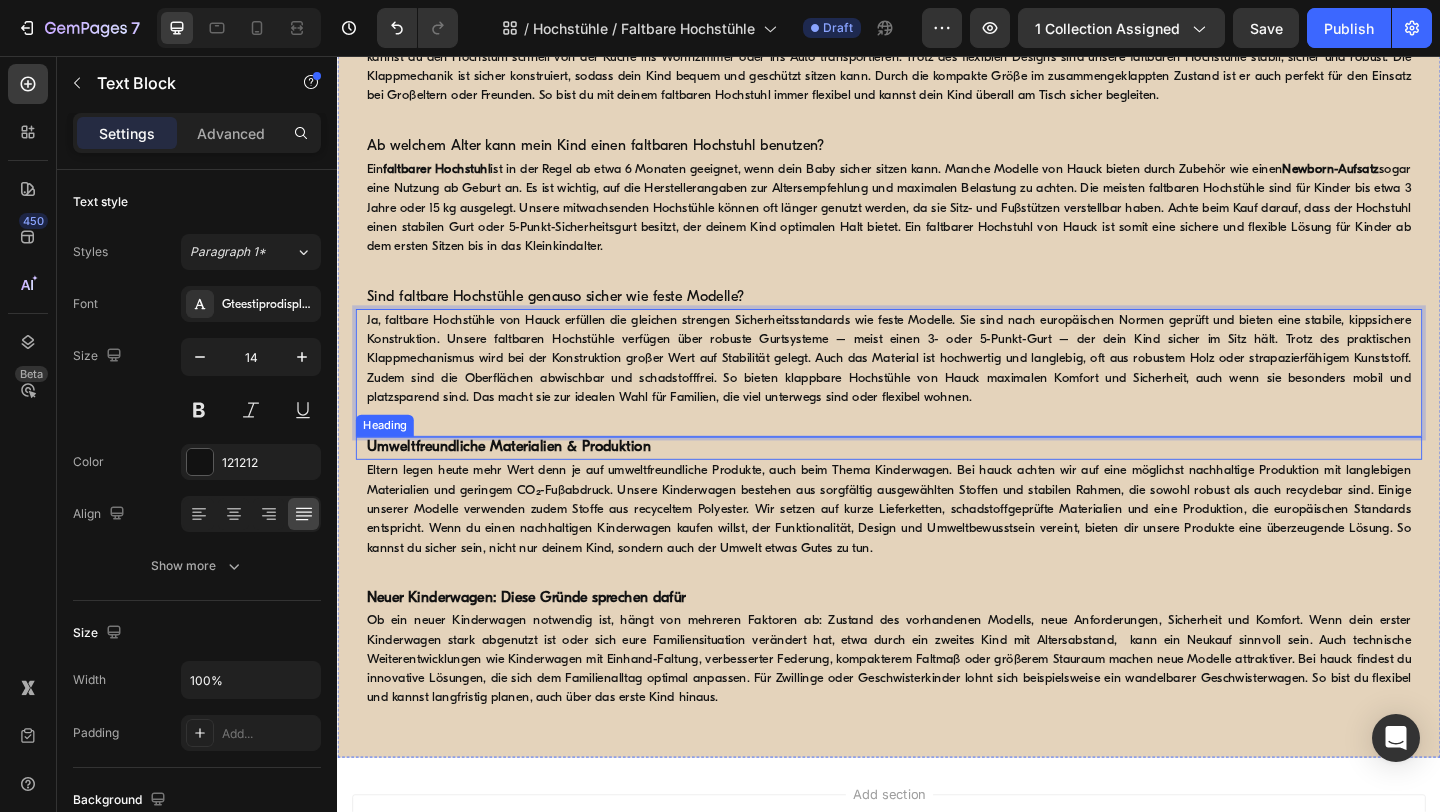 click on "Umweltfreundliche Materialien & Produktion" at bounding box center [523, 482] 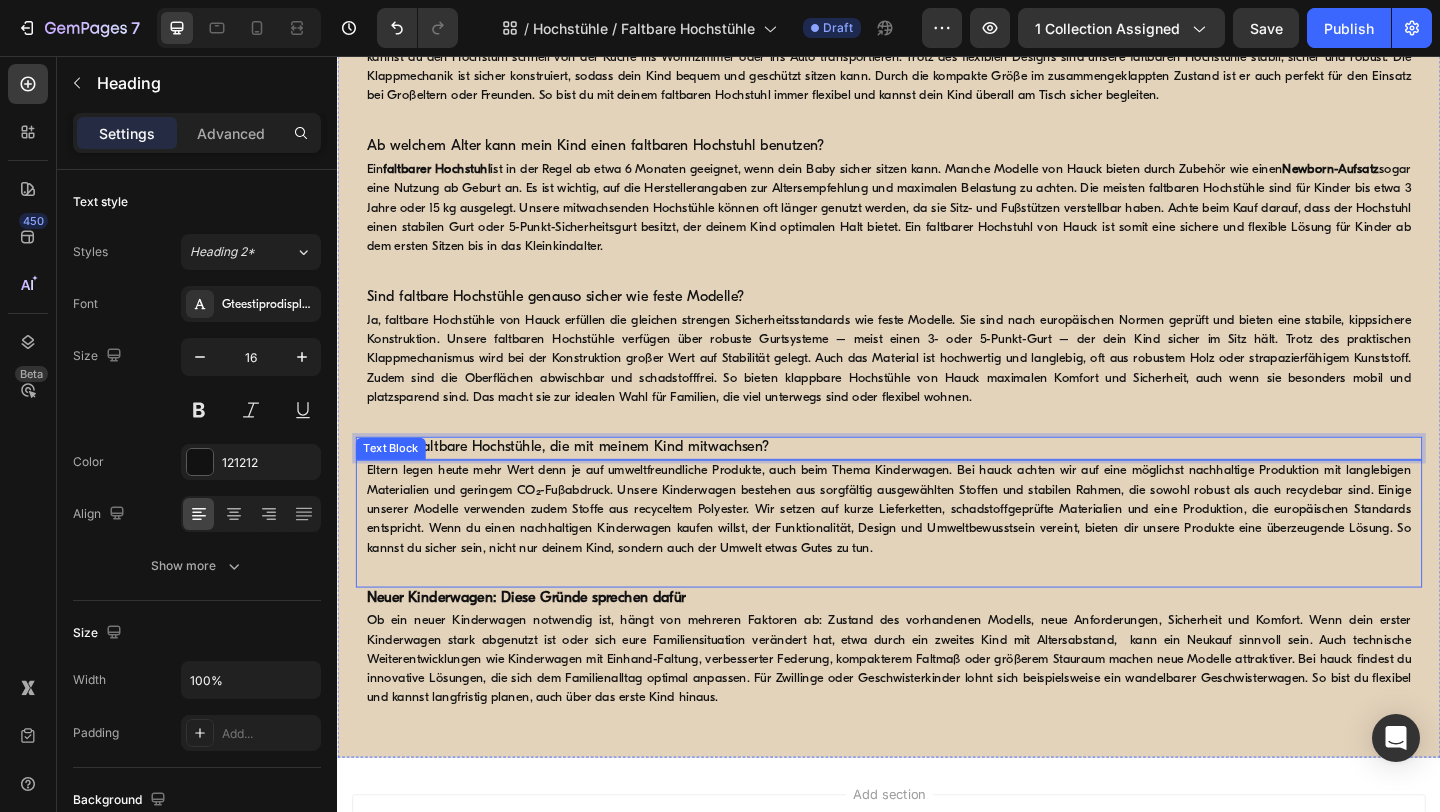 click on "Eltern legen heute mehr Wert denn je auf umweltfreundliche Produkte, auch beim Thema Kinderwagen. Bei hauck achten wir auf eine möglichst nachhaltige Produktion mit langlebigen Materialien und geringem CO₂-Fußabdruck. Unsere Kinderwagen bestehen aus sorgfältig ausgewählten Stoffen und stabilen Rahmen, die sowohl robust als auch recyclebar sind. Einige unserer Modelle verwenden zudem Stoffe aus recyceltem Polyester. Wir setzen auf kurze Lieferketten, schadstoffgeprüfte Materialien und eine Produktion, die europäischen Standards entspricht. Wenn du einen nachhaltigen Kinderwagen kaufen willst, der Funktionalität, Design und Umweltbewusstsein vereint, bieten dir unsere Produkte eine überzeugende Lösung. So kannst du sicher sein, nicht nur deinem Kind, sondern auch der Umwelt etwas Gutes zu tun." at bounding box center (937, 549) 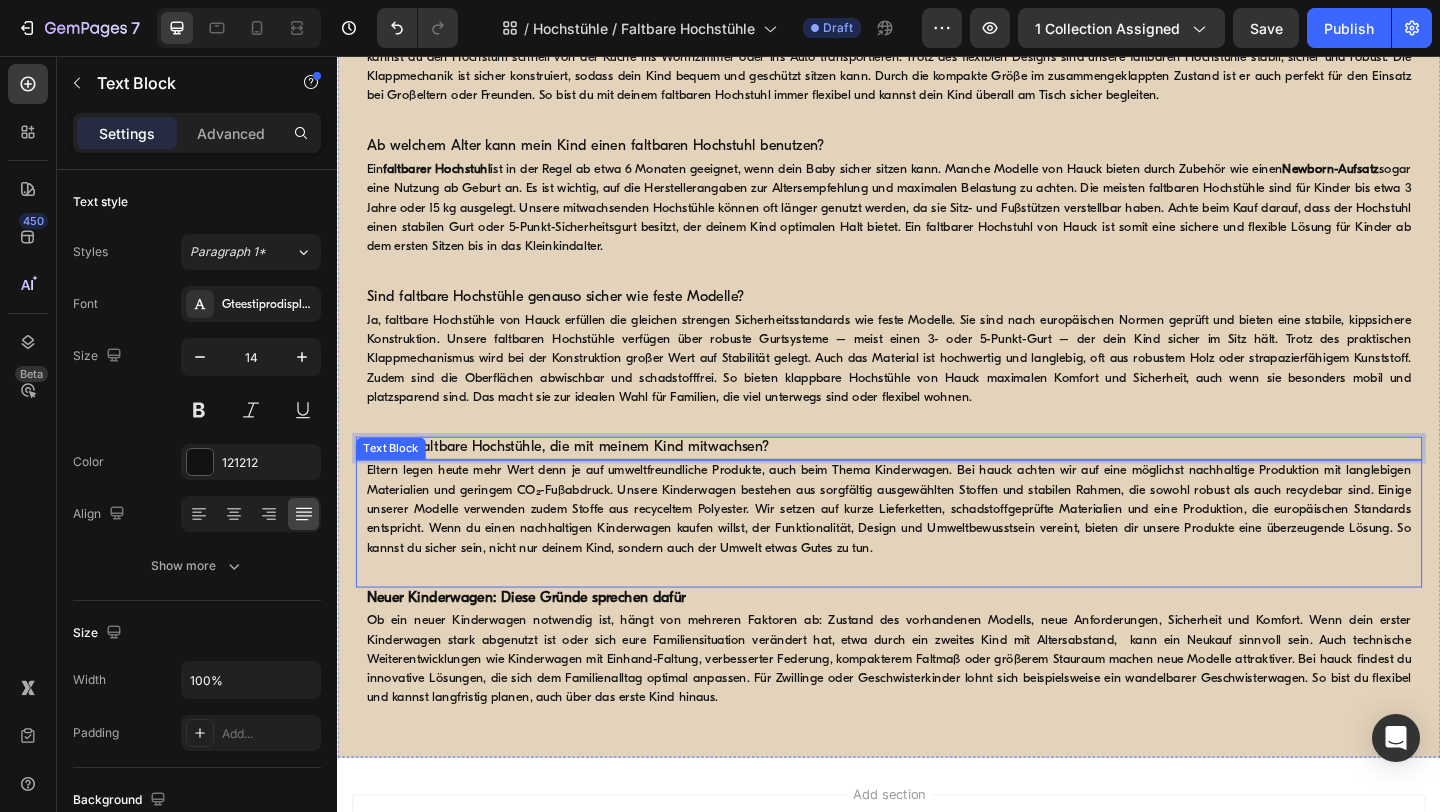 click on "Eltern legen heute mehr Wert denn je auf umweltfreundliche Produkte, auch beim Thema Kinderwagen. Bei hauck achten wir auf eine möglichst nachhaltige Produktion mit langlebigen Materialien und geringem CO₂-Fußabdruck. Unsere Kinderwagen bestehen aus sorgfältig ausgewählten Stoffen und stabilen Rahmen, die sowohl robust als auch recyclebar sind. Einige unserer Modelle verwenden zudem Stoffe aus recyceltem Polyester. Wir setzen auf kurze Lieferketten, schadstoffgeprüfte Materialien und eine Produktion, die europäischen Standards entspricht. Wenn du einen nachhaltigen Kinderwagen kaufen willst, der Funktionalität, Design und Umweltbewusstsein vereint, bieten dir unsere Produkte eine überzeugende Lösung. So kannst du sicher sein, nicht nur deinem Kind, sondern auch der Umwelt etwas Gutes zu tun." at bounding box center [937, 549] 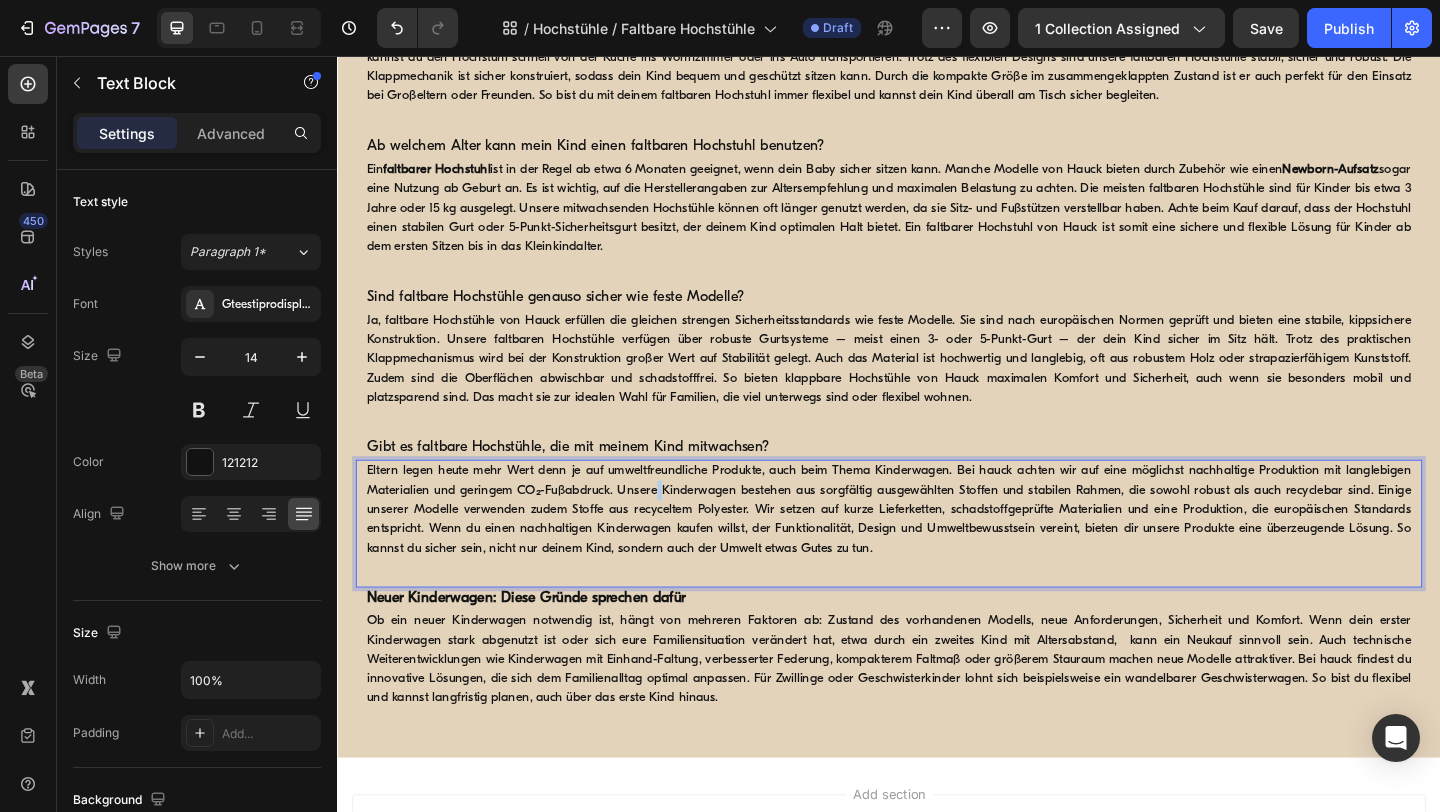 click on "Eltern legen heute mehr Wert denn je auf umweltfreundliche Produkte, auch beim Thema Kinderwagen. Bei hauck achten wir auf eine möglichst nachhaltige Produktion mit langlebigen Materialien und geringem CO₂-Fußabdruck. Unsere Kinderwagen bestehen aus sorgfältig ausgewählten Stoffen und stabilen Rahmen, die sowohl robust als auch recyclebar sind. Einige unserer Modelle verwenden zudem Stoffe aus recyceltem Polyester. Wir setzen auf kurze Lieferketten, schadstoffgeprüfte Materialien und eine Produktion, die europäischen Standards entspricht. Wenn du einen nachhaltigen Kinderwagen kaufen willst, der Funktionalität, Design und Umweltbewusstsein vereint, bieten dir unsere Produkte eine überzeugende Lösung. So kannst du sicher sein, nicht nur deinem Kind, sondern auch der Umwelt etwas Gutes zu tun." at bounding box center (937, 549) 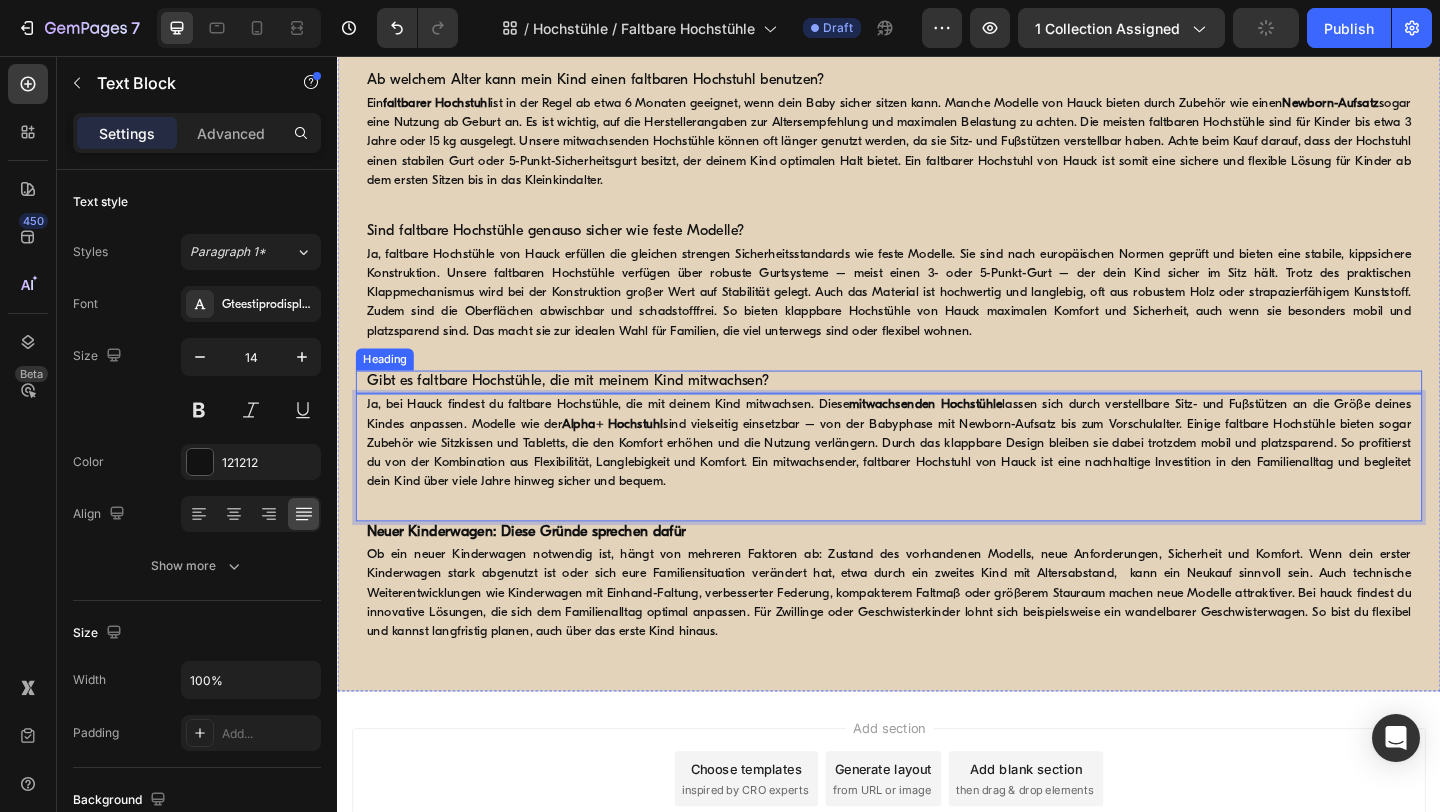 scroll, scrollTop: 1285, scrollLeft: 0, axis: vertical 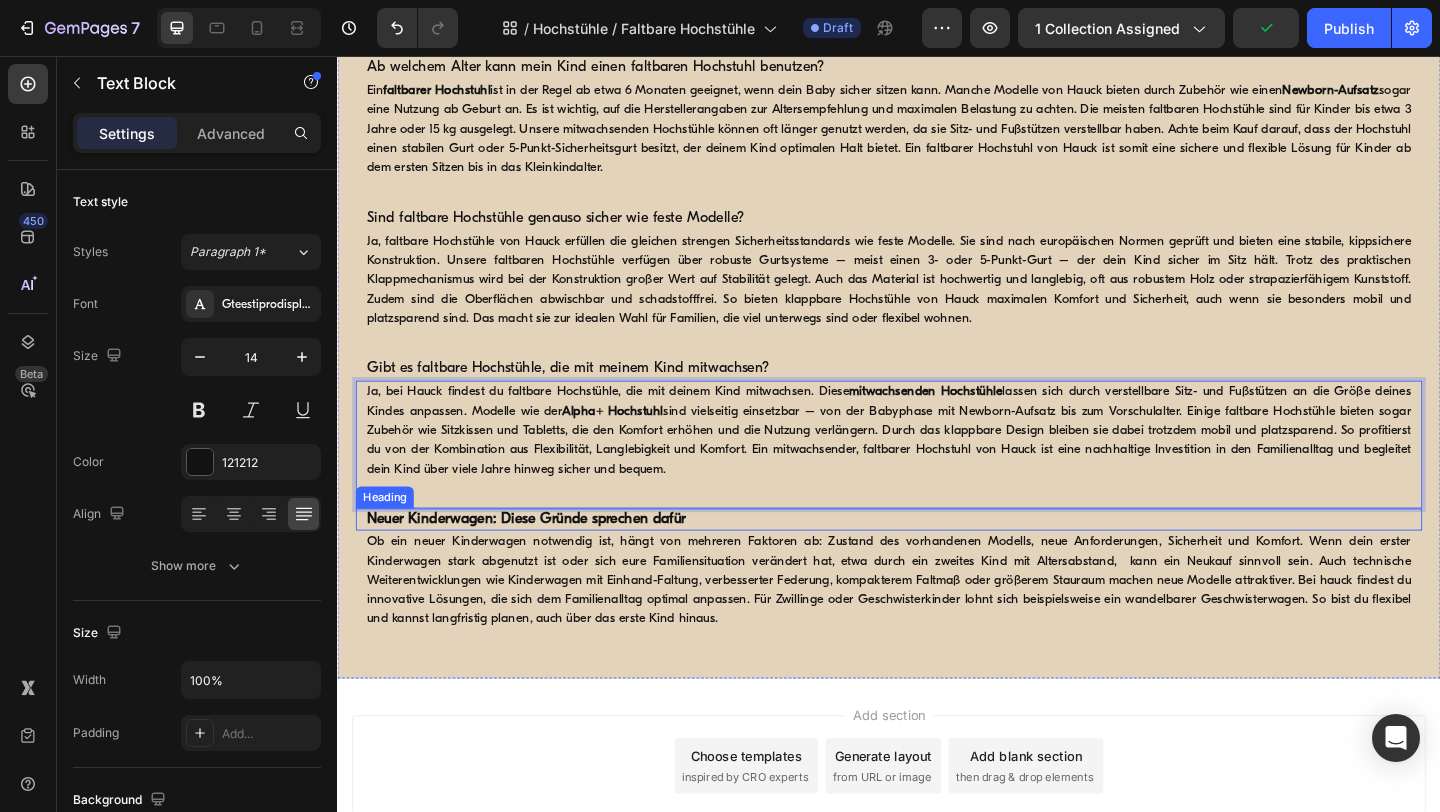 click on "Neuer Kinderwagen: Diese Gründe sprechen dafür" at bounding box center (542, 560) 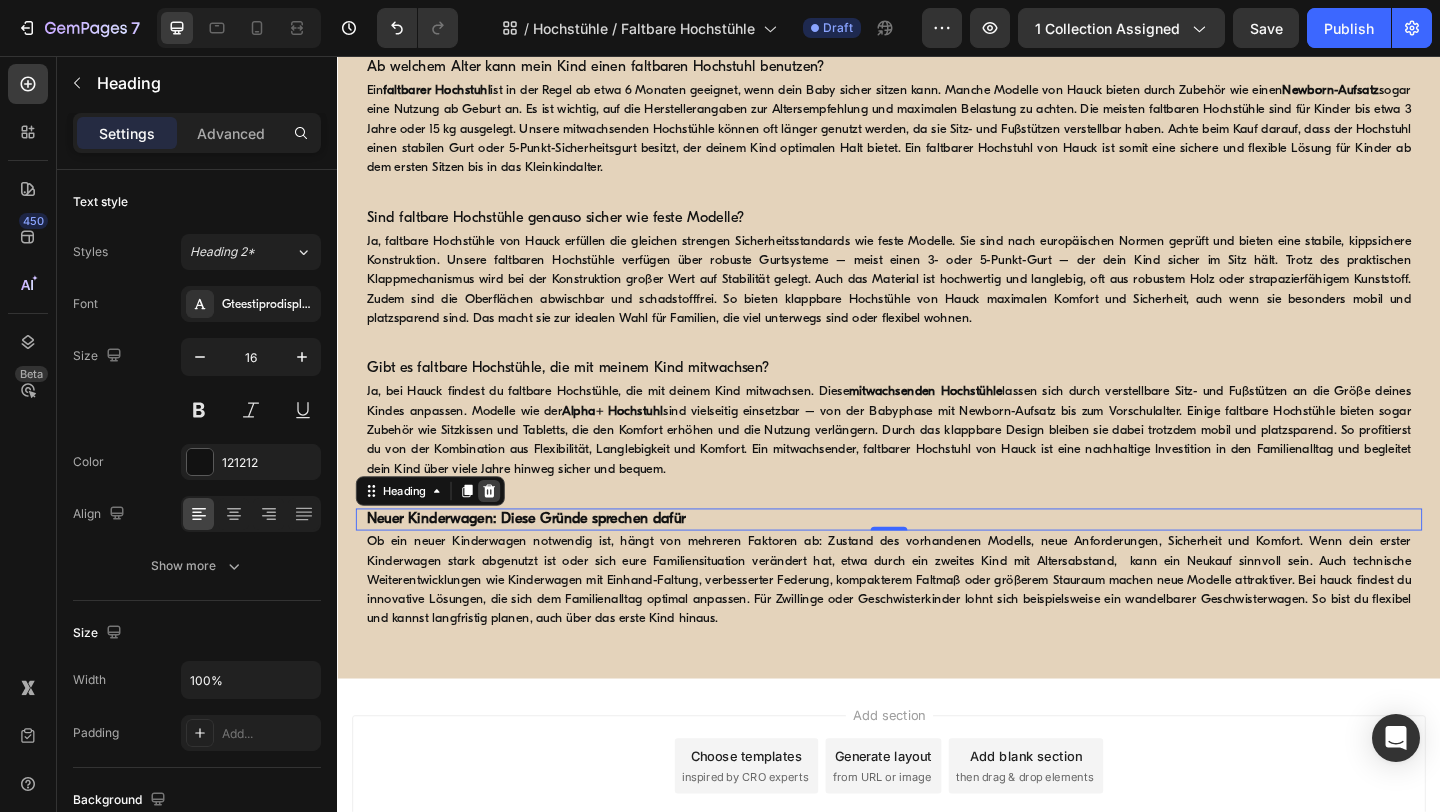 click 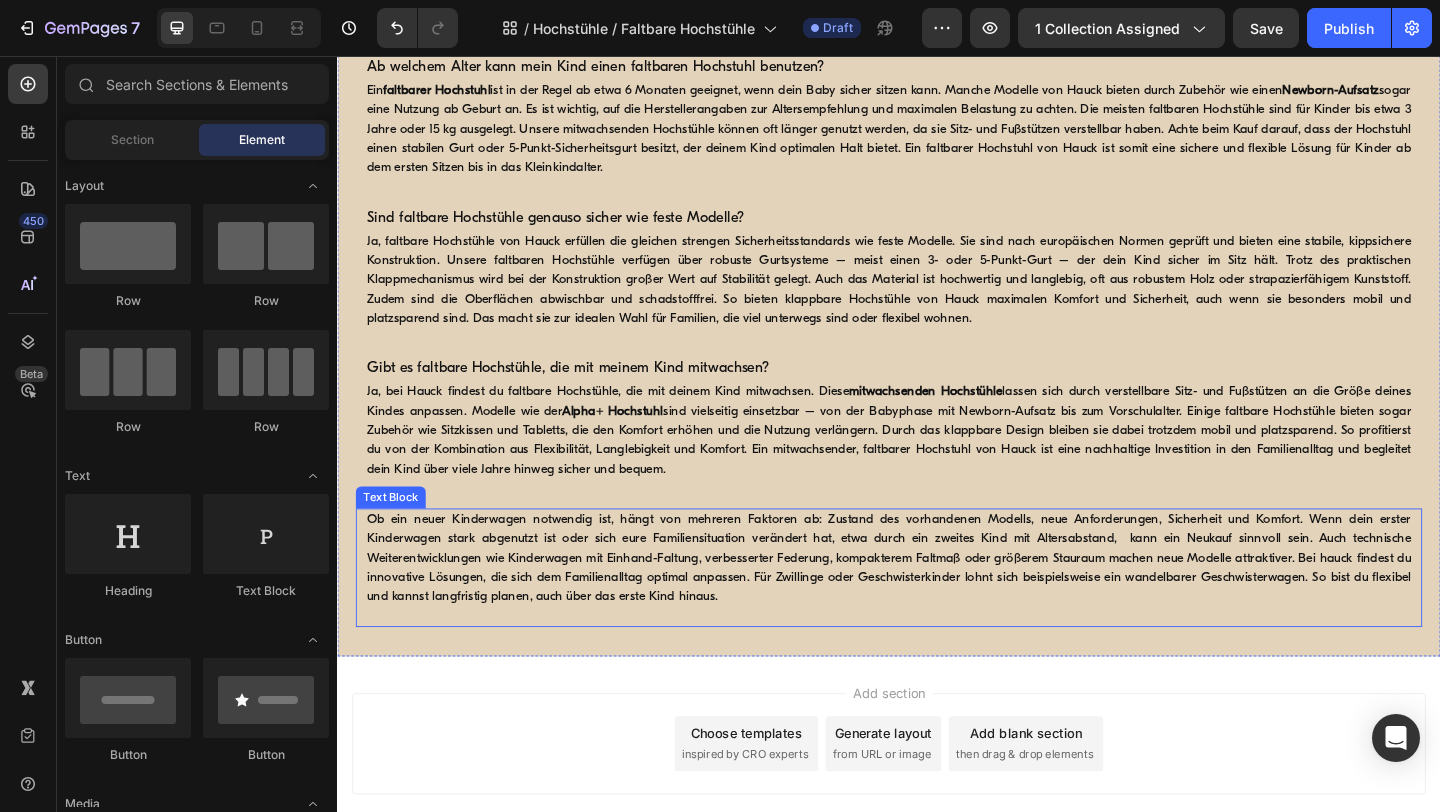 click on "Ob ein neuer Kinderwagen notwendig ist, hängt von mehreren Faktoren ab: Zustand des vorhandenen Modells, neue Anforderungen, Sicherheit und Komfort. Wenn dein erster Kinderwagen stark abgenutzt ist oder sich eure Familiensituation verändert hat, etwa durch ein zweites Kind mit Altersabstand,  kann ein Neukauf sinnvoll sein. Auch technische Weiterentwicklungen wie Kinderwagen mit Einhand-Faltung, verbesserter Federung, kompakterem Faltmaß oder größerem Stauraum machen neue Modelle attraktiver. Bei hauck findest du innovative Lösungen, die sich dem Familienalltag optimal anpassen. Für Zwillinge oder Geschwisterkinder lohnt sich beispielsweise ein wandelbarer Geschwisterwagen. So bist du flexibel und kannst langfristig planen, auch über das erste Kind hinaus." at bounding box center (937, 602) 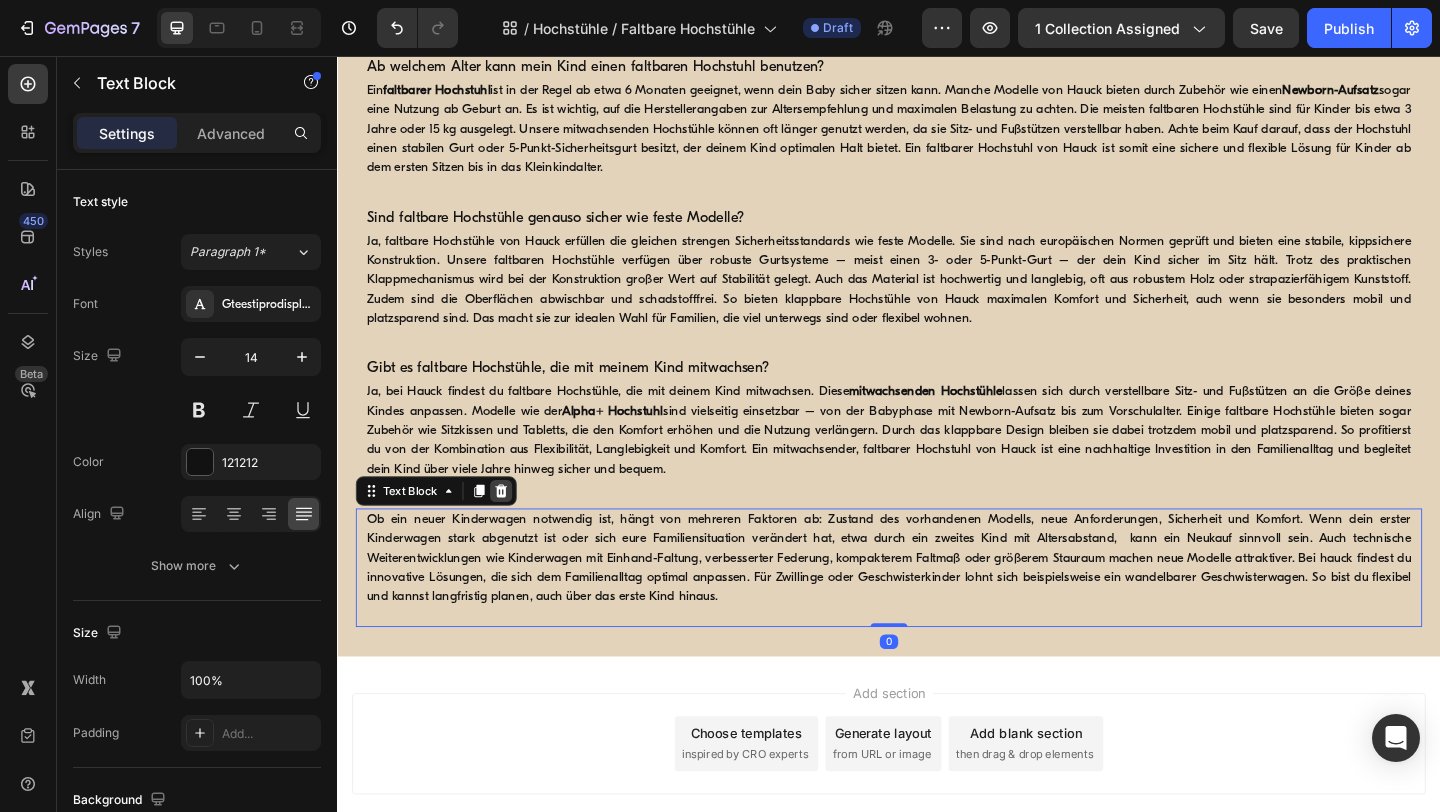 click 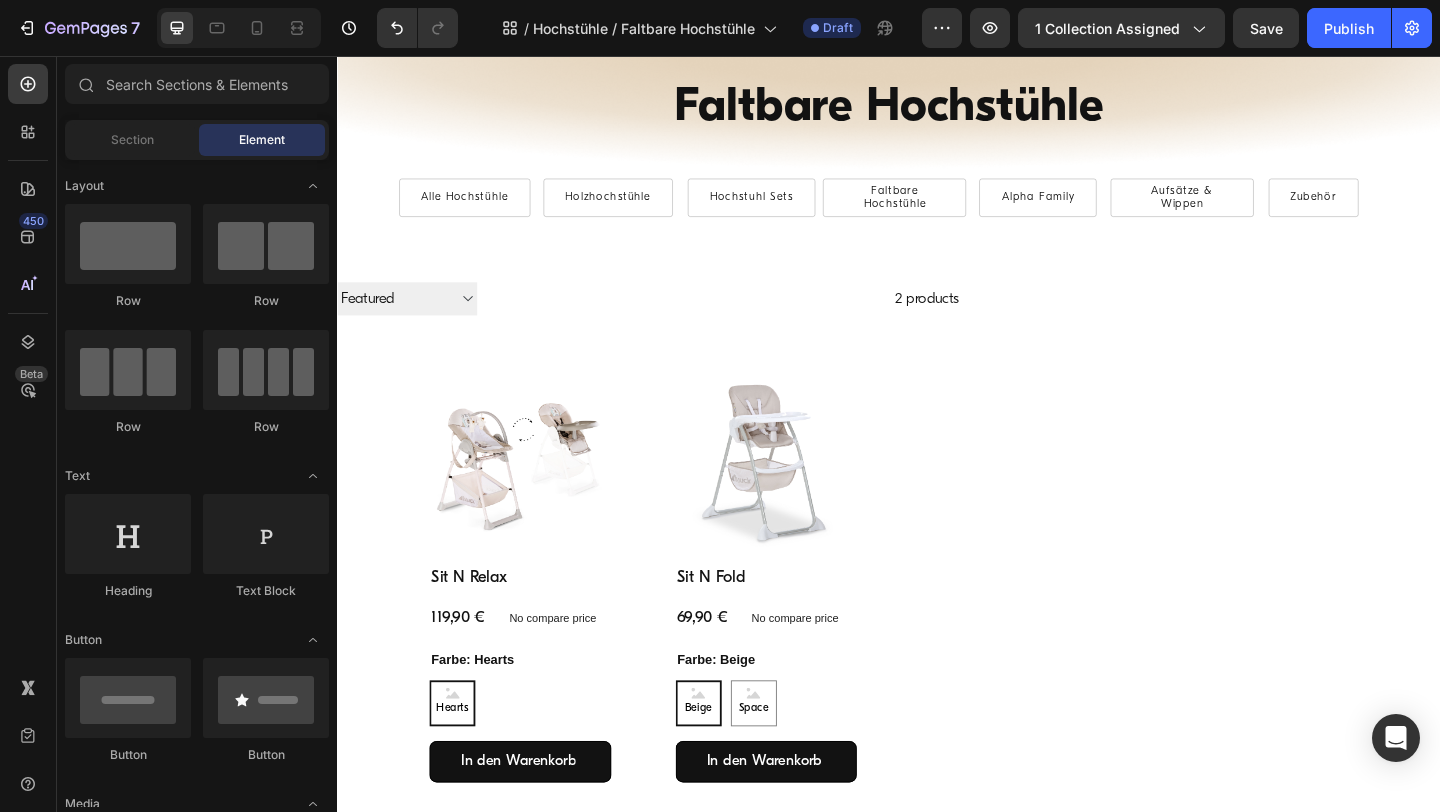 scroll, scrollTop: 0, scrollLeft: 0, axis: both 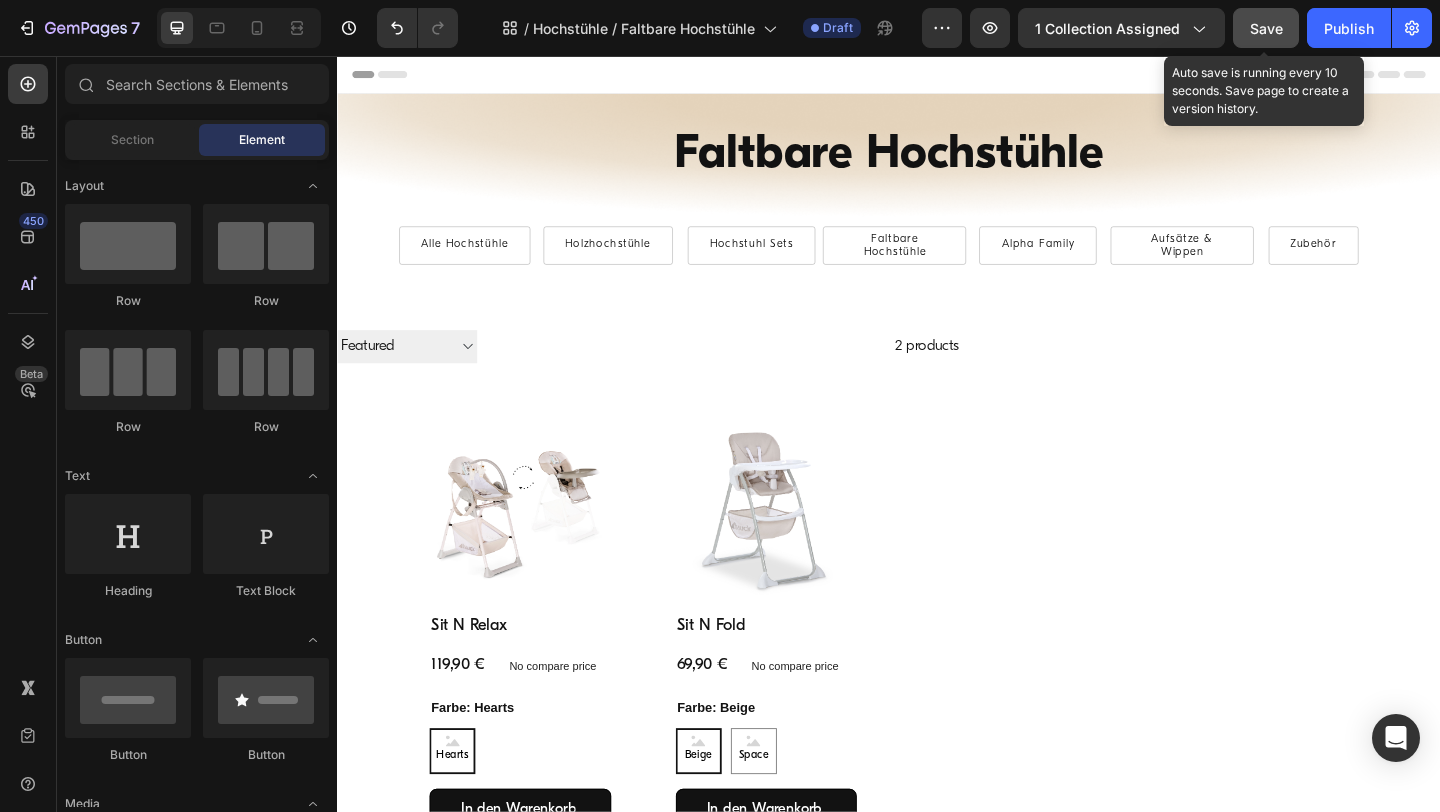 click on "Save" at bounding box center [1266, 28] 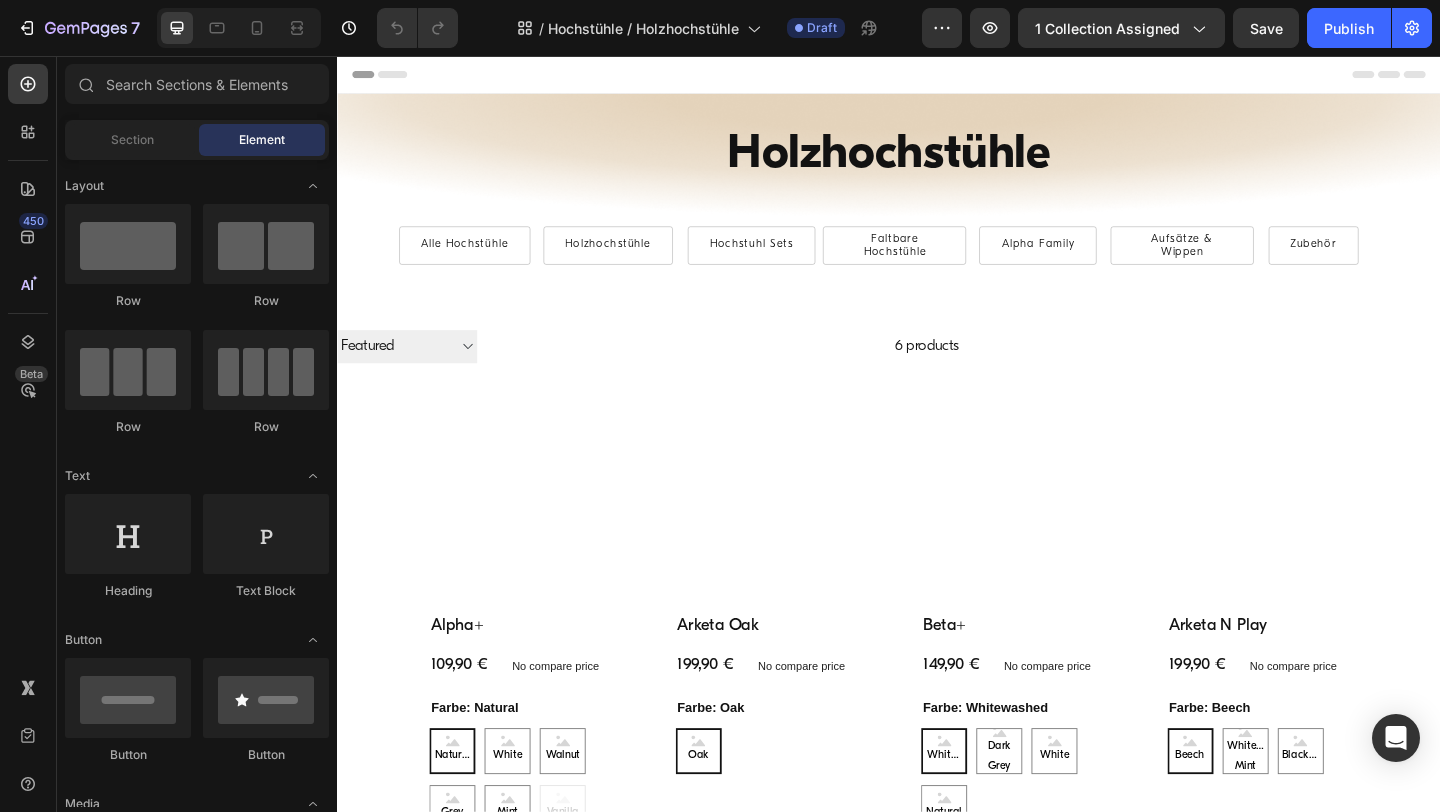 scroll, scrollTop: 0, scrollLeft: 0, axis: both 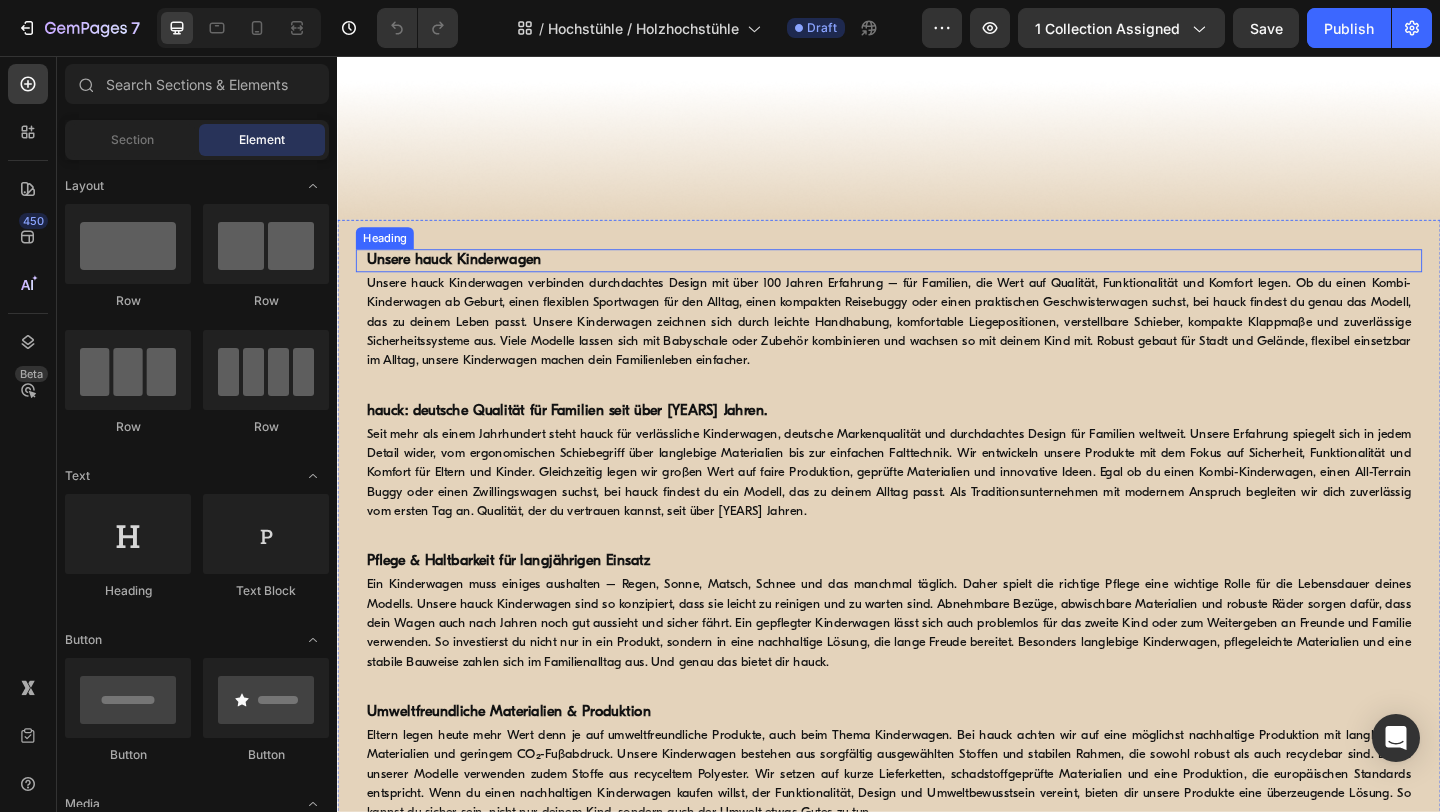 click on "Unsere hauck Kinderwagen" at bounding box center (464, 278) 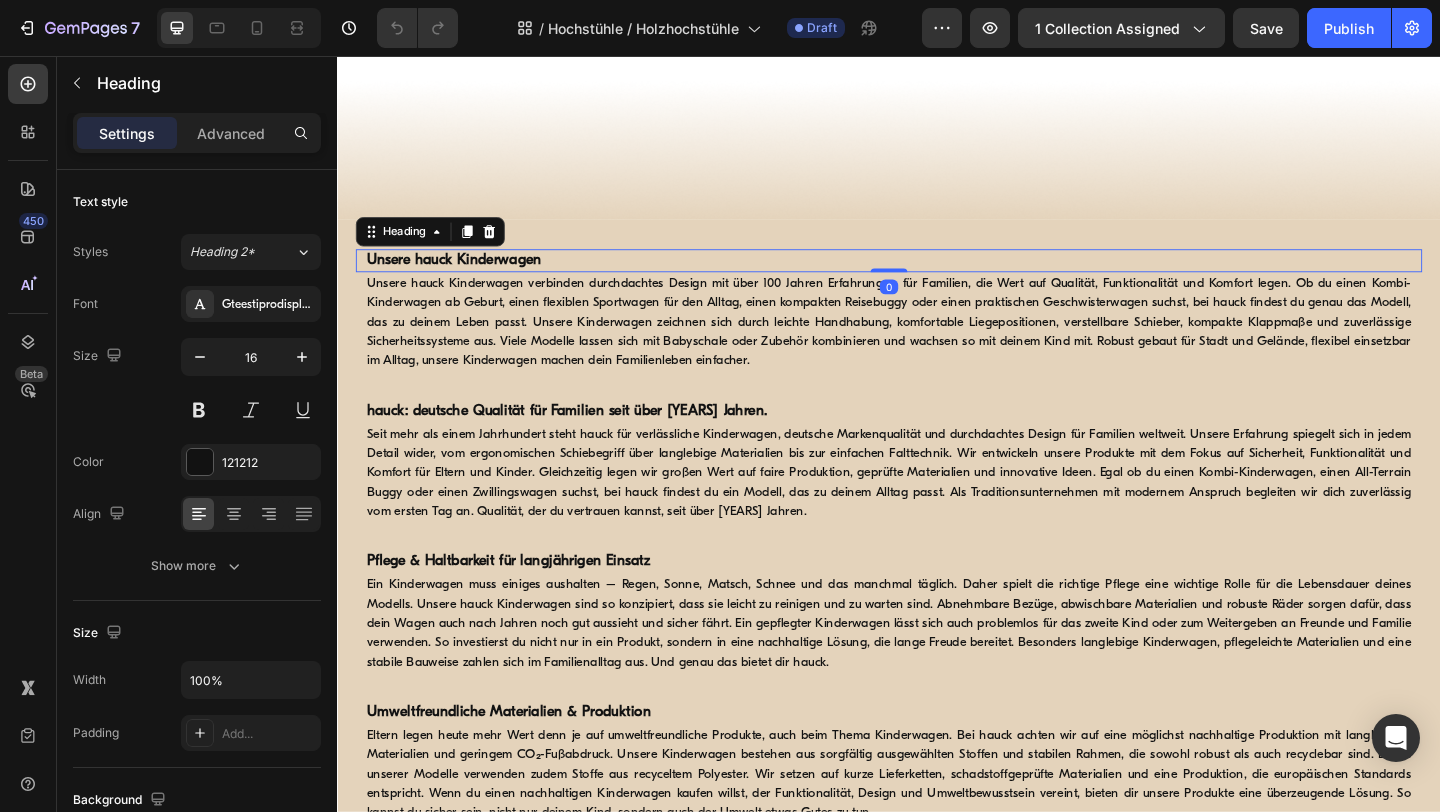 click on "Unsere hauck Kinderwagen" at bounding box center [464, 278] 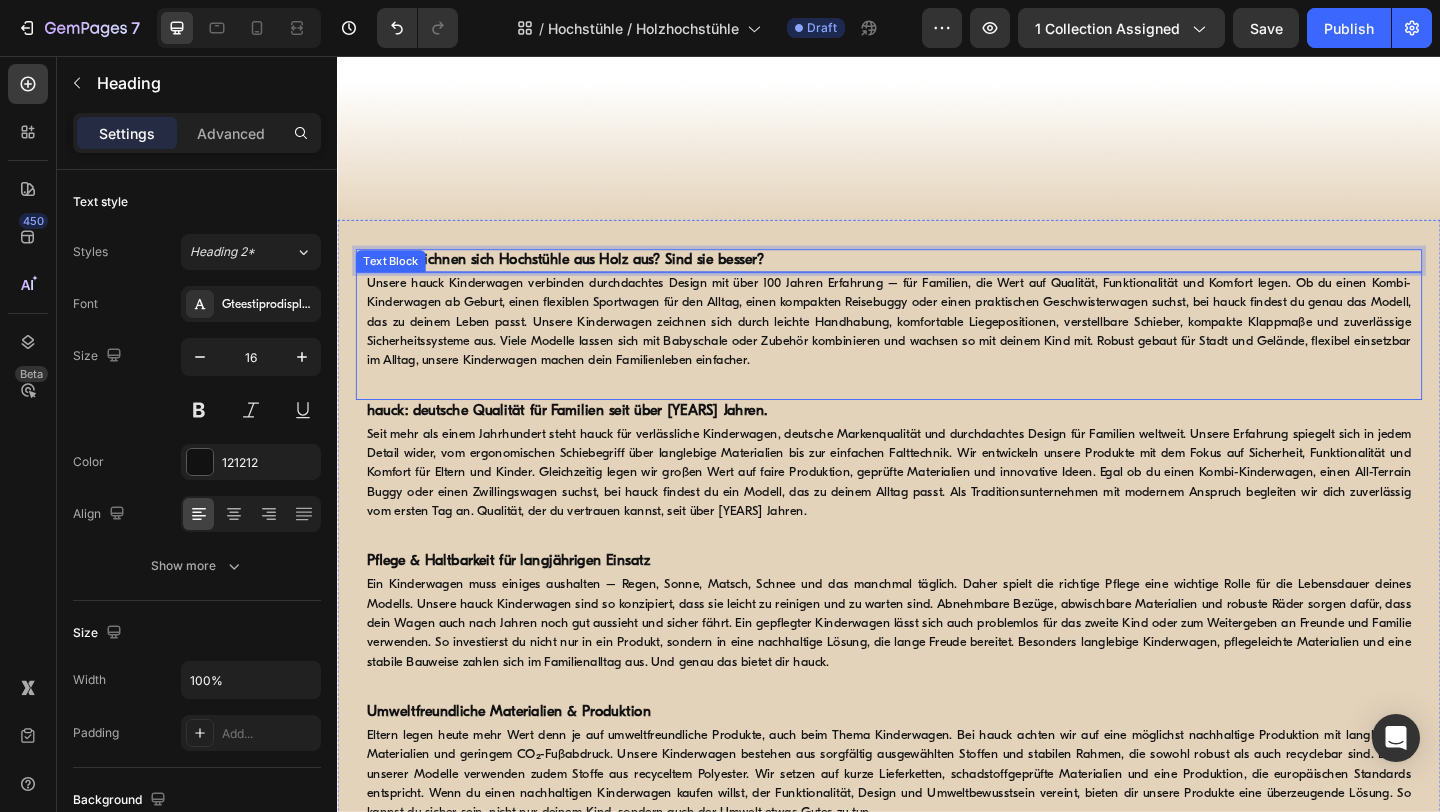 click on "Unsere hauck Kinderwagen verbinden durchdachtes Design mit über 100 Jahren Erfahrung – für Familien, die Wert auf Qualität, Funktionalität und Komfort legen. Ob du einen Kombi-Kinderwagen ab Geburt, einen flexiblen Sportwagen für den Alltag, einen kompakten Reisebuggy oder einen praktischen Geschwisterwagen suchst, bei hauck findest du genau das Modell, das zu deinem Leben passt. Unsere Kinderwagen zeichnen sich durch leichte Handhabung, komfortable Liegepositionen, verstellbare Schieber, kompakte Klappmaße und zuverlässige Sicherheitssysteme aus. Viele Modelle lassen sich mit Babyschale oder Zubehör kombinieren und wachsen so mit deinem Kind mit. Robust gebaut für Stadt und Gelände, flexibel einsetzbar im Alltag, unsere Kinderwagen machen dein Familienleben einfacher." at bounding box center [937, 345] 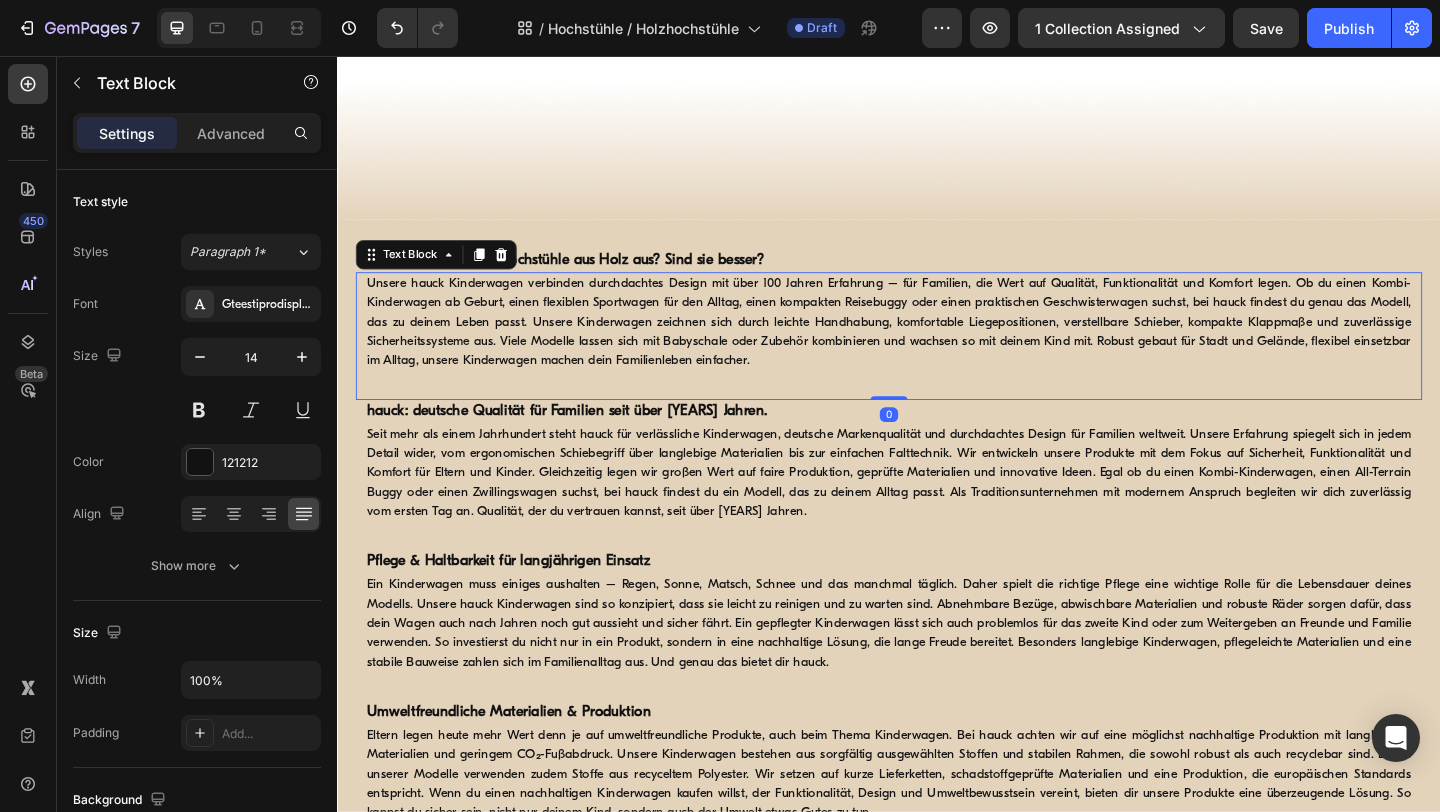 click on "Unsere hauck Kinderwagen verbinden durchdachtes Design mit über 100 Jahren Erfahrung – für Familien, die Wert auf Qualität, Funktionalität und Komfort legen. Ob du einen Kombi-Kinderwagen ab Geburt, einen flexiblen Sportwagen für den Alltag, einen kompakten Reisebuggy oder einen praktischen Geschwisterwagen suchst, bei hauck findest du genau das Modell, das zu deinem Leben passt. Unsere Kinderwagen zeichnen sich durch leichte Handhabung, komfortable Liegepositionen, verstellbare Schieber, kompakte Klappmaße und zuverlässige Sicherheitssysteme aus. Viele Modelle lassen sich mit Babyschale oder Zubehör kombinieren und wachsen so mit deinem Kind mit. Robust gebaut für Stadt und Gelände, flexibel einsetzbar im Alltag, unsere Kinderwagen machen dein Familienleben einfacher." at bounding box center [937, 345] 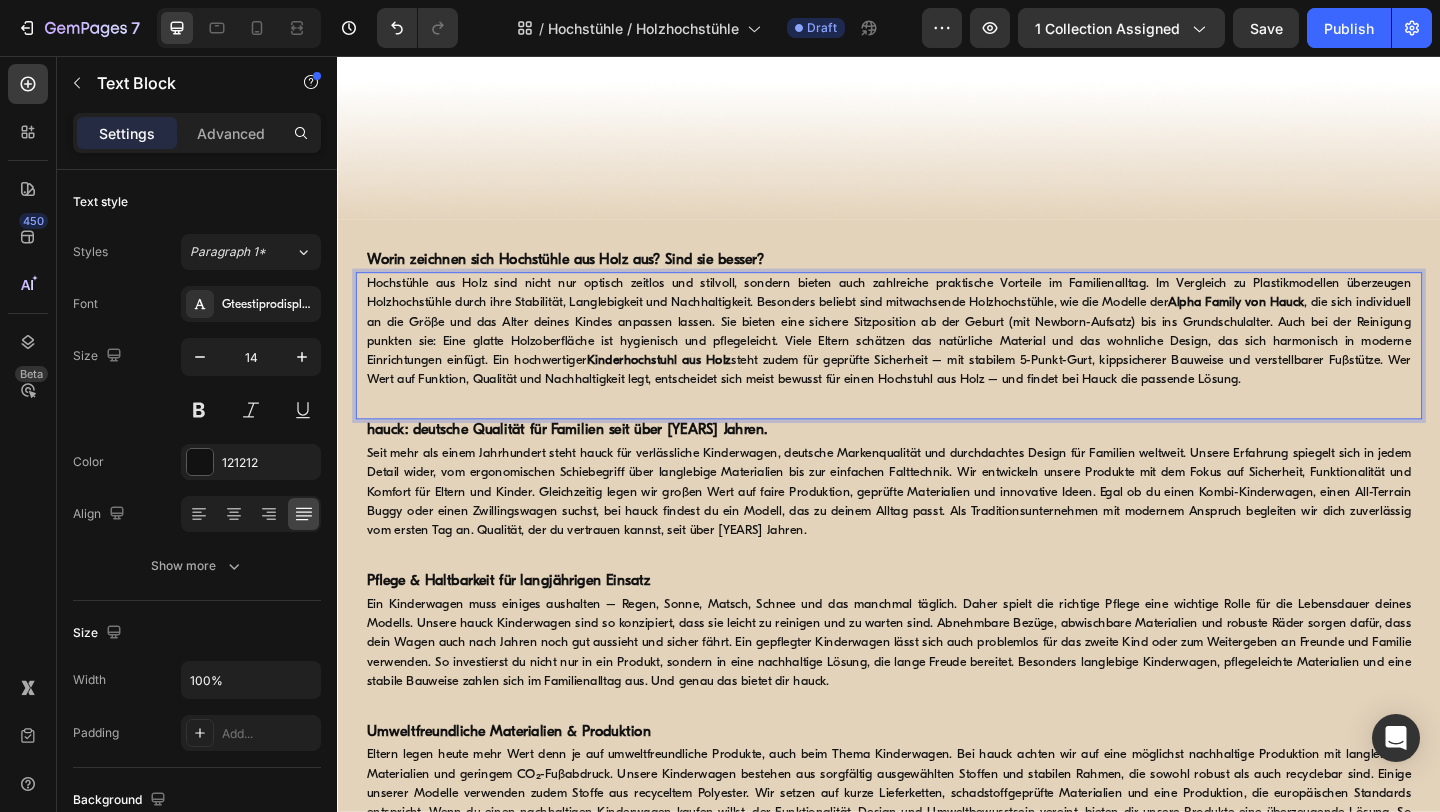 click on "Hochstühle aus Holz sind nicht nur optisch zeitlos und stilvoll, sondern bieten auch zahlreiche praktische Vorteile im Familienalltag. Im Vergleich zu Plastikmodellen überzeugen Holzhochstühle durch ihre Stabilität, Langlebigkeit und Nachhaltigkeit. Besonders beliebt sind mitwachsende Holzhochstühle, wie die Modelle der  Alpha Family von Hauck , die sich individuell an die Größe und das Alter deines Kindes anpassen lassen. Sie bieten eine sichere Sitzposition ab der Geburt (mit Newborn-Aufsatz) bis ins Grundschulalter. Auch bei der Reinigung punkten sie: Eine glatte Holzoberfläche ist hygienisch und pflegeleicht. Viele Eltern schätzen das natürliche Material und das wohnliche Design, das sich harmonisch in moderne Einrichtungen einfügt. Ein hochwertiger  Kinderhochstuhl aus Holz" at bounding box center (937, 356) 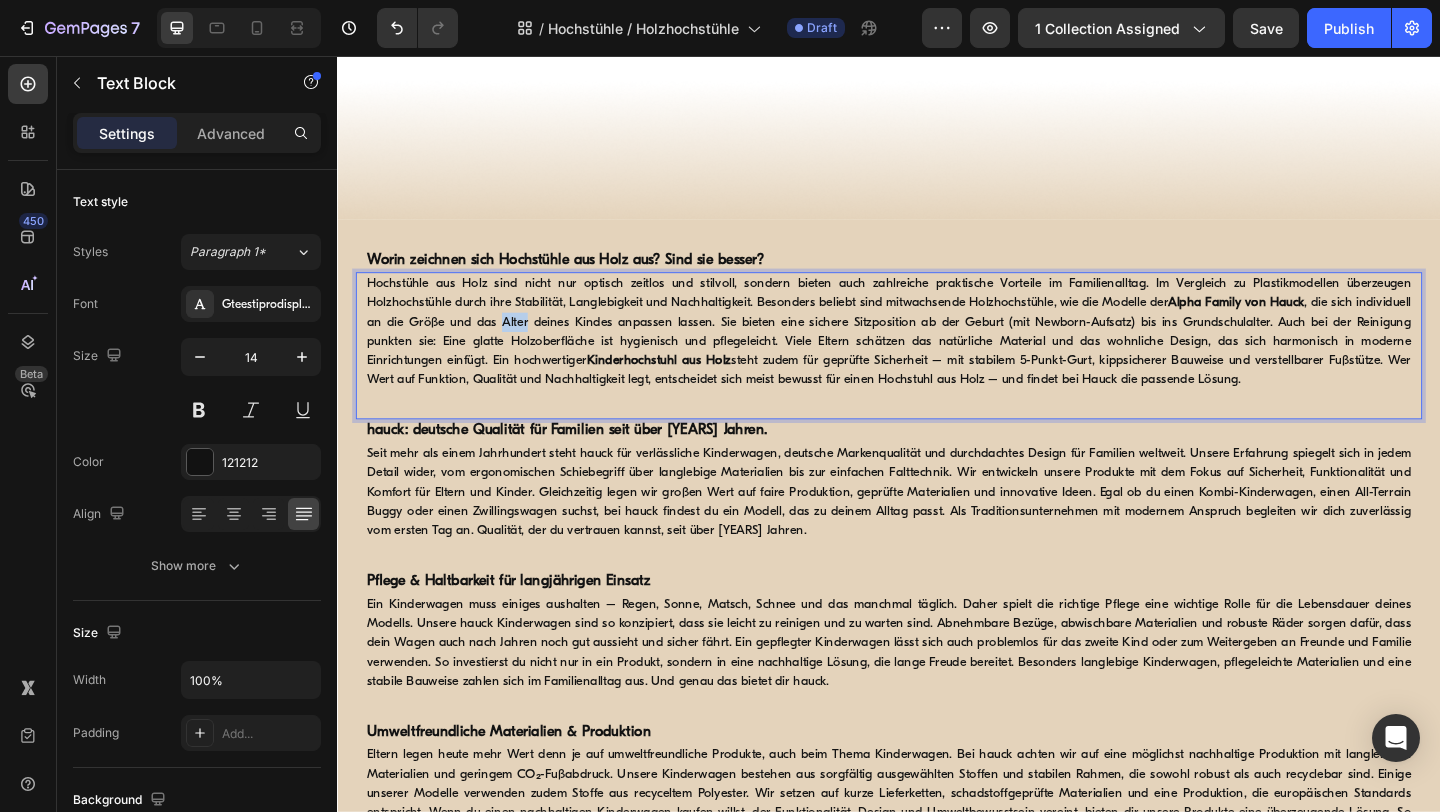 click on "Hochstühle aus Holz sind nicht nur optisch zeitlos und stilvoll, sondern bieten auch zahlreiche praktische Vorteile im Familienalltag. Im Vergleich zu Plastikmodellen überzeugen Holzhochstühle durch ihre Stabilität, Langlebigkeit und Nachhaltigkeit. Besonders beliebt sind mitwachsende Holzhochstühle, wie die Modelle der  Alpha Family von Hauck , die sich individuell an die Größe und das Alter deines Kindes anpassen lassen. Sie bieten eine sichere Sitzposition ab der Geburt (mit Newborn-Aufsatz) bis ins Grundschulalter. Auch bei der Reinigung punkten sie: Eine glatte Holzoberfläche ist hygienisch und pflegeleicht. Viele Eltern schätzen das natürliche Material und das wohnliche Design, das sich harmonisch in moderne Einrichtungen einfügt. Ein hochwertiger  Kinderhochstuhl aus Holz" at bounding box center [937, 356] 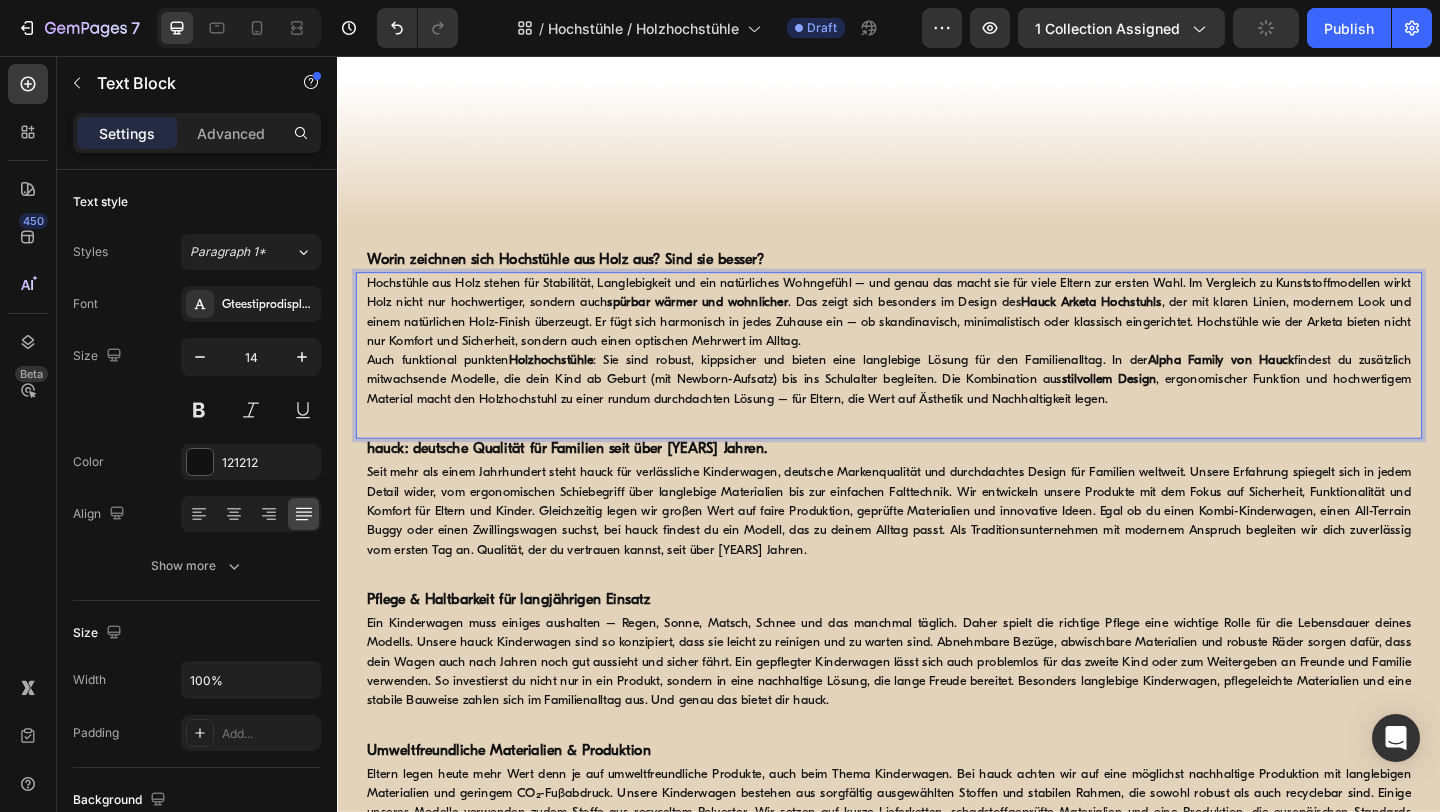 click on "Hochstühle aus Holz stehen für Stabilität, Langlebigkeit und ein natürliches Wohngefühl – und genau das macht sie für viele Eltern zur ersten Wahl. Im Vergleich zu Kunststoffmodellen wirkt Holz nicht nur hochwertiger, sondern auch  spürbar wärmer und wohnlicher . Das zeigt sich besonders im Design des  Hauck Arketa Hochstuhls , der mit klaren Linien, modernem Look und einem natürlichen Holz-Finish überzeugt. Er fügt sich harmonisch in jedes Zuhause ein – ob skandinavisch, minimalistisch oder klassisch eingerichtet. Hochstühle wie der Arketa bieten nicht nur Komfort und Sicherheit, sondern auch einen optischen Mehrwert im Alltag." at bounding box center [937, 335] 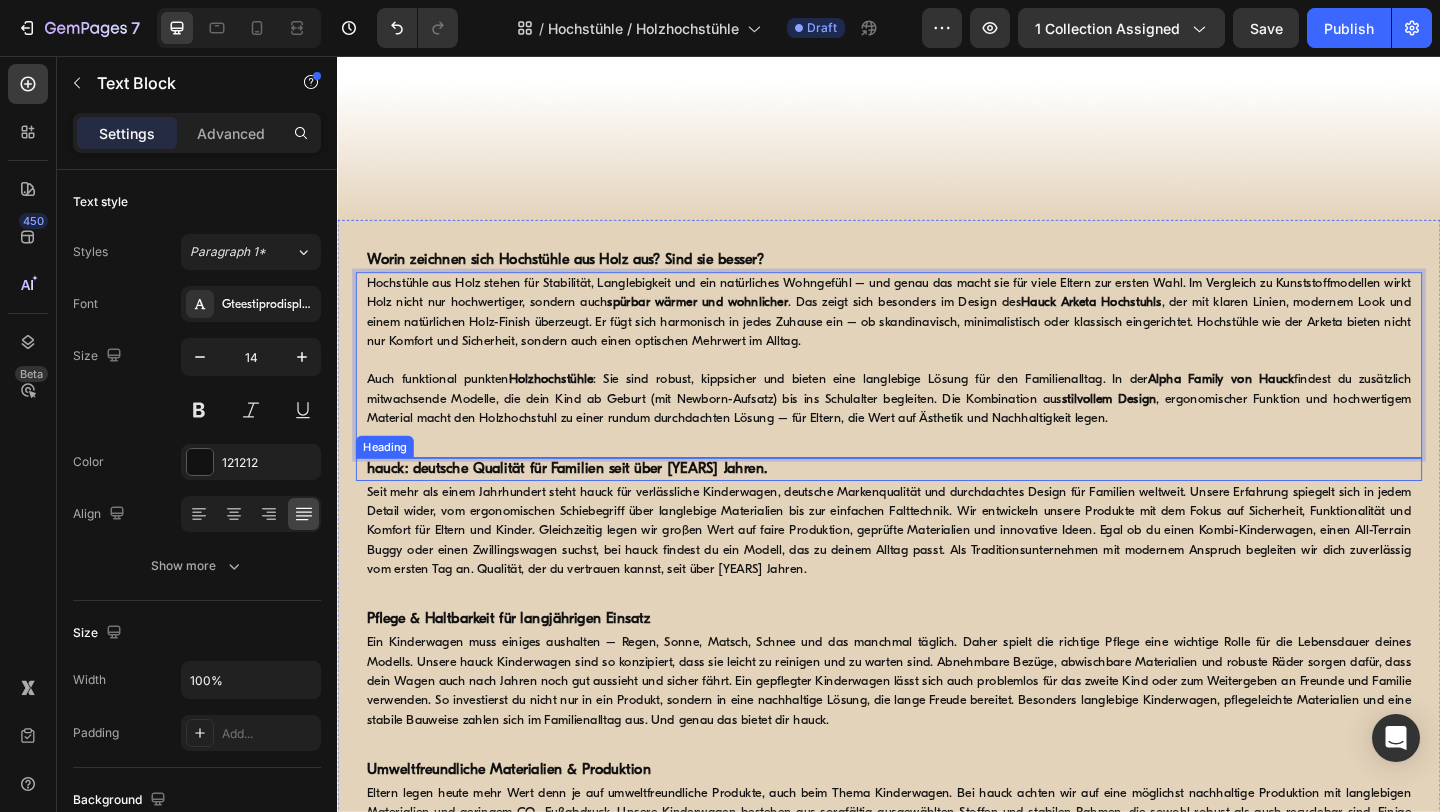 click on "hauck: deutsche Qualität für Familien seit über 100 Jahren" at bounding box center (587, 505) 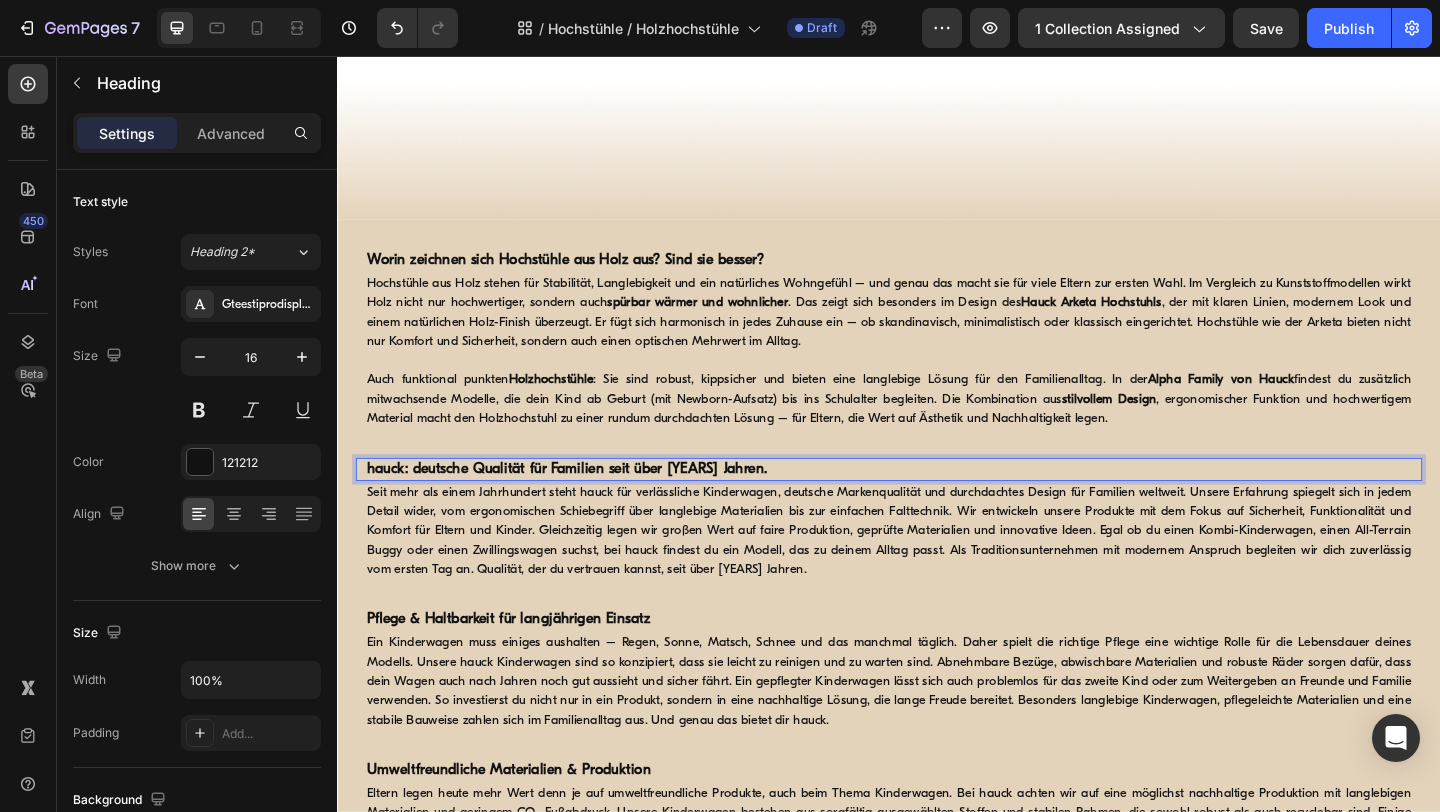 click on "hauck: deutsche Qualität für Familien seit über 100 Jahren" at bounding box center (587, 505) 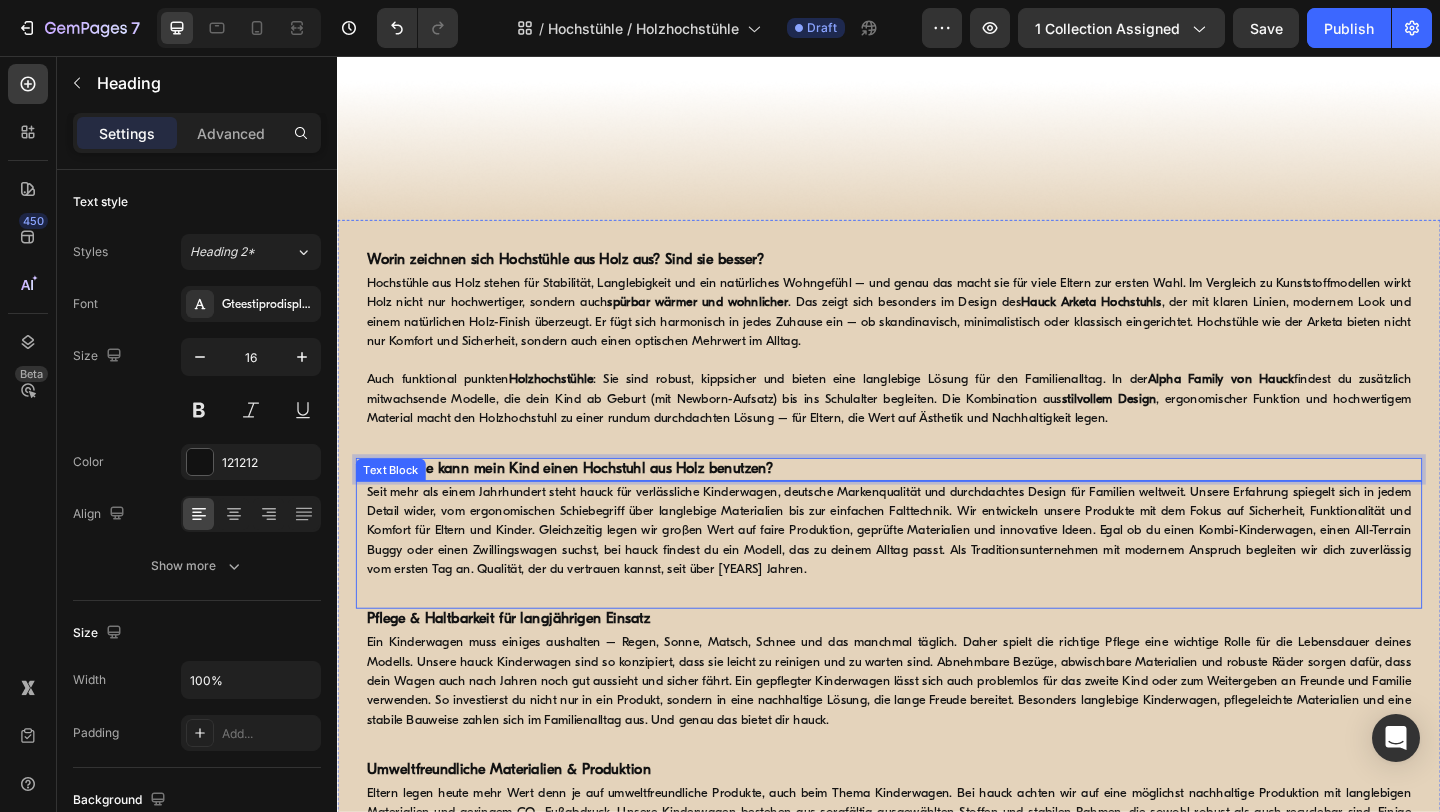 click on "Seit mehr als einem Jahrhundert steht hauck für verlässliche Kinderwagen, deutsche Markenqualität und durchdachtes Design für Familien weltweit. Unsere Erfahrung spiegelt sich in jedem Detail wider, vom ergonomischen Schiebegriff über langlebige Materialien bis zur einfachen Falttechnik. Wir entwickeln unsere Produkte mit dem Fokus auf Sicherheit, Funktionalität und Komfort für Eltern und Kinder. Gleichzeitig legen wir großen Wert auf faire Produktion, geprüfte Materialien und innovative Ideen. Egal ob du einen Kombi-Kinderwagen, einen All-Terrain Buggy oder einen Zwillingswagen suchst, bei hauck findest du ein Modell, das zu deinem Alltag passt. Als Traditionsunternehmen mit modernem Anspruch begleiten wir dich zuverlässig vom ersten Tag an. Qualität, der du vertrauen kannst, seit über 100 Jahren." at bounding box center [937, 572] 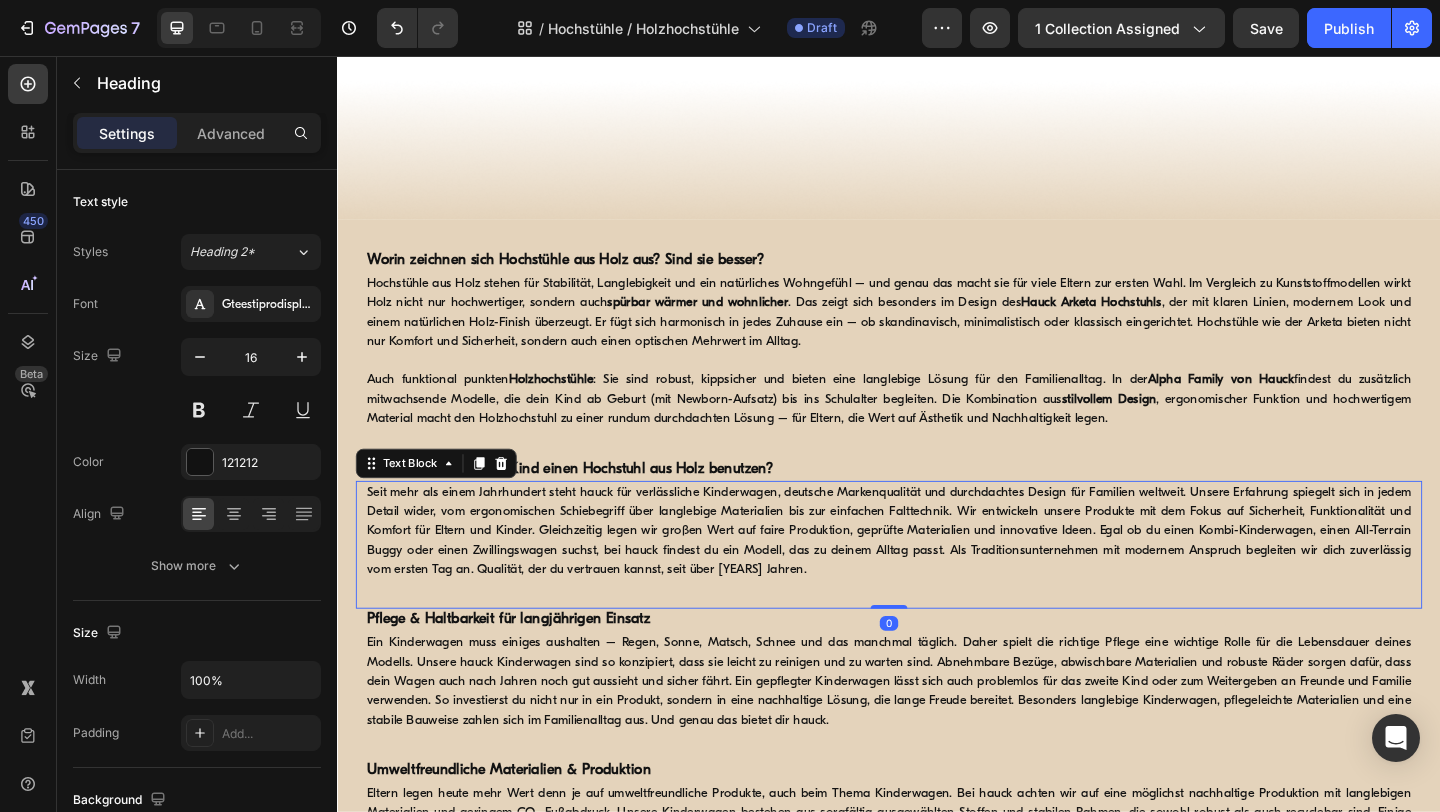 click on "Seit mehr als einem Jahrhundert steht hauck für verlässliche Kinderwagen, deutsche Markenqualität und durchdachtes Design für Familien weltweit. Unsere Erfahrung spiegelt sich in jedem Detail wider, vom ergonomischen Schiebegriff über langlebige Materialien bis zur einfachen Falttechnik. Wir entwickeln unsere Produkte mit dem Fokus auf Sicherheit, Funktionalität und Komfort für Eltern und Kinder. Gleichzeitig legen wir großen Wert auf faire Produktion, geprüfte Materialien und innovative Ideen. Egal ob du einen Kombi-Kinderwagen, einen All-Terrain Buggy oder einen Zwillingswagen suchst, bei hauck findest du ein Modell, das zu deinem Alltag passt. Als Traditionsunternehmen mit modernem Anspruch begleiten wir dich zuverlässig vom ersten Tag an. Qualität, der du vertrauen kannst, seit über 100 Jahren." at bounding box center (937, 572) 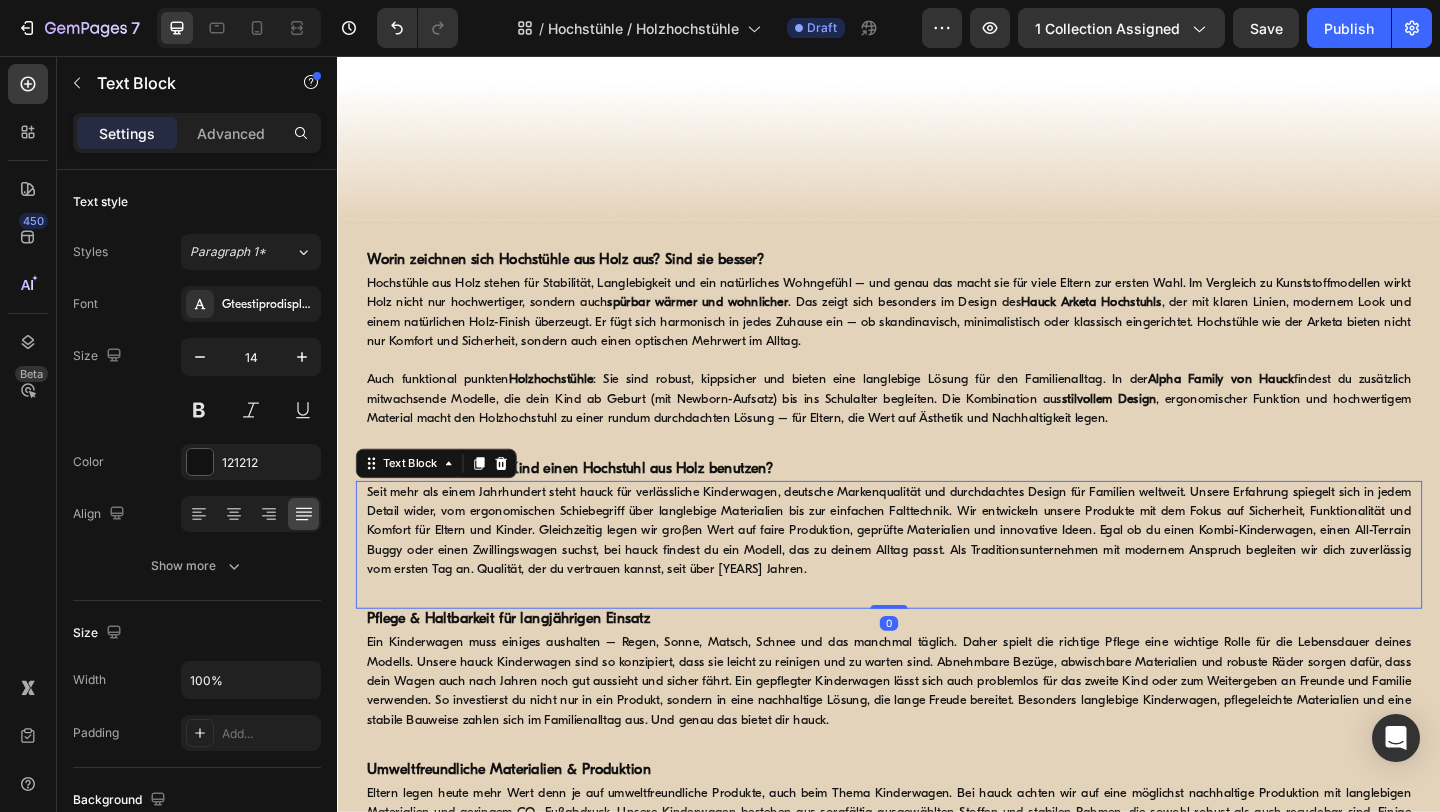 click on "Seit mehr als einem Jahrhundert steht hauck für verlässliche Kinderwagen, deutsche Markenqualität und durchdachtes Design für Familien weltweit. Unsere Erfahrung spiegelt sich in jedem Detail wider, vom ergonomischen Schiebegriff über langlebige Materialien bis zur einfachen Falttechnik. Wir entwickeln unsere Produkte mit dem Fokus auf Sicherheit, Funktionalität und Komfort für Eltern und Kinder. Gleichzeitig legen wir großen Wert auf faire Produktion, geprüfte Materialien und innovative Ideen. Egal ob du einen Kombi-Kinderwagen, einen All-Terrain Buggy oder einen Zwillingswagen suchst, bei hauck findest du ein Modell, das zu deinem Alltag passt. Als Traditionsunternehmen mit modernem Anspruch begleiten wir dich zuverlässig vom ersten Tag an. Qualität, der du vertrauen kannst, seit über 100 Jahren." at bounding box center [937, 572] 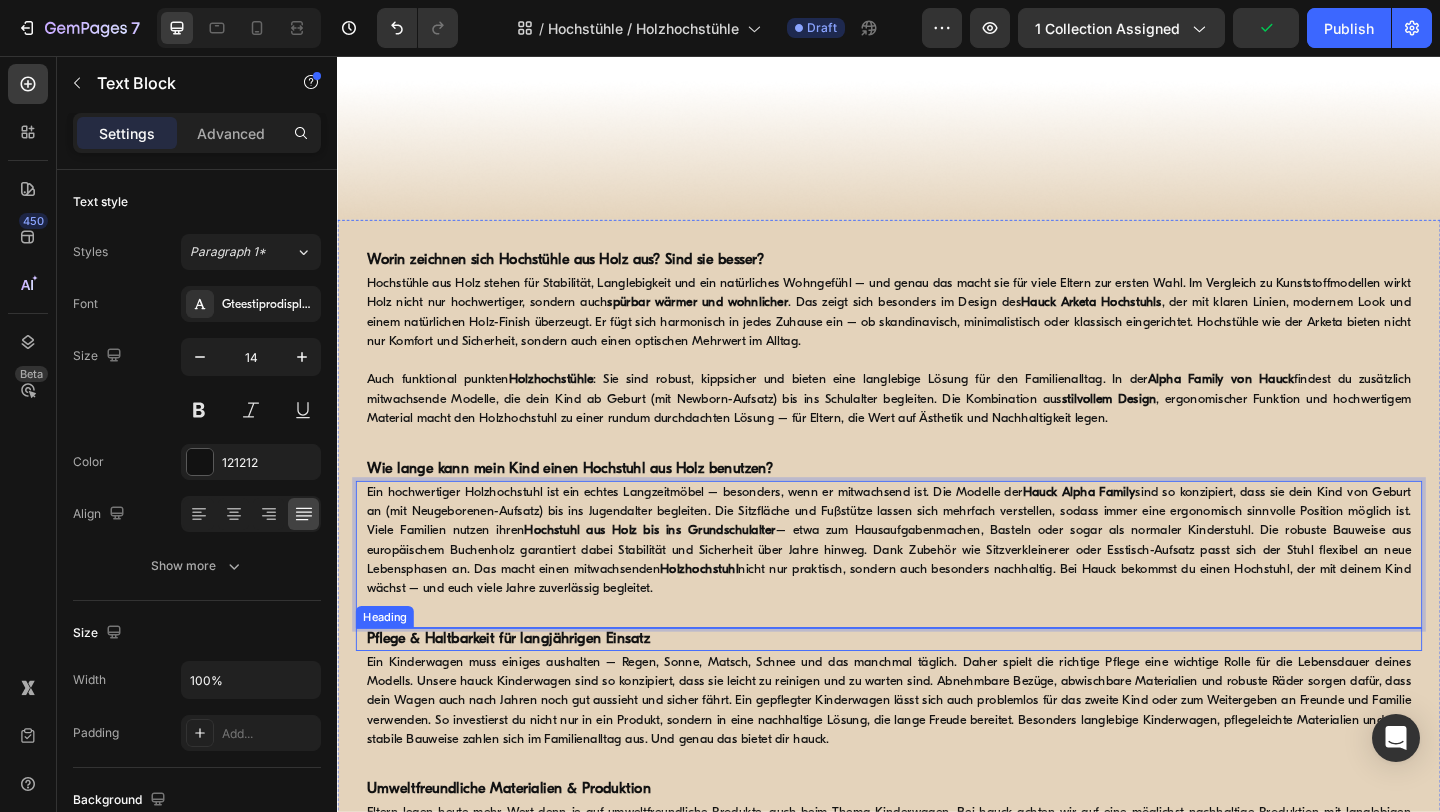click on "Pflege & Haltbarkeit für langjährigen Einsatz" at bounding box center [523, 690] 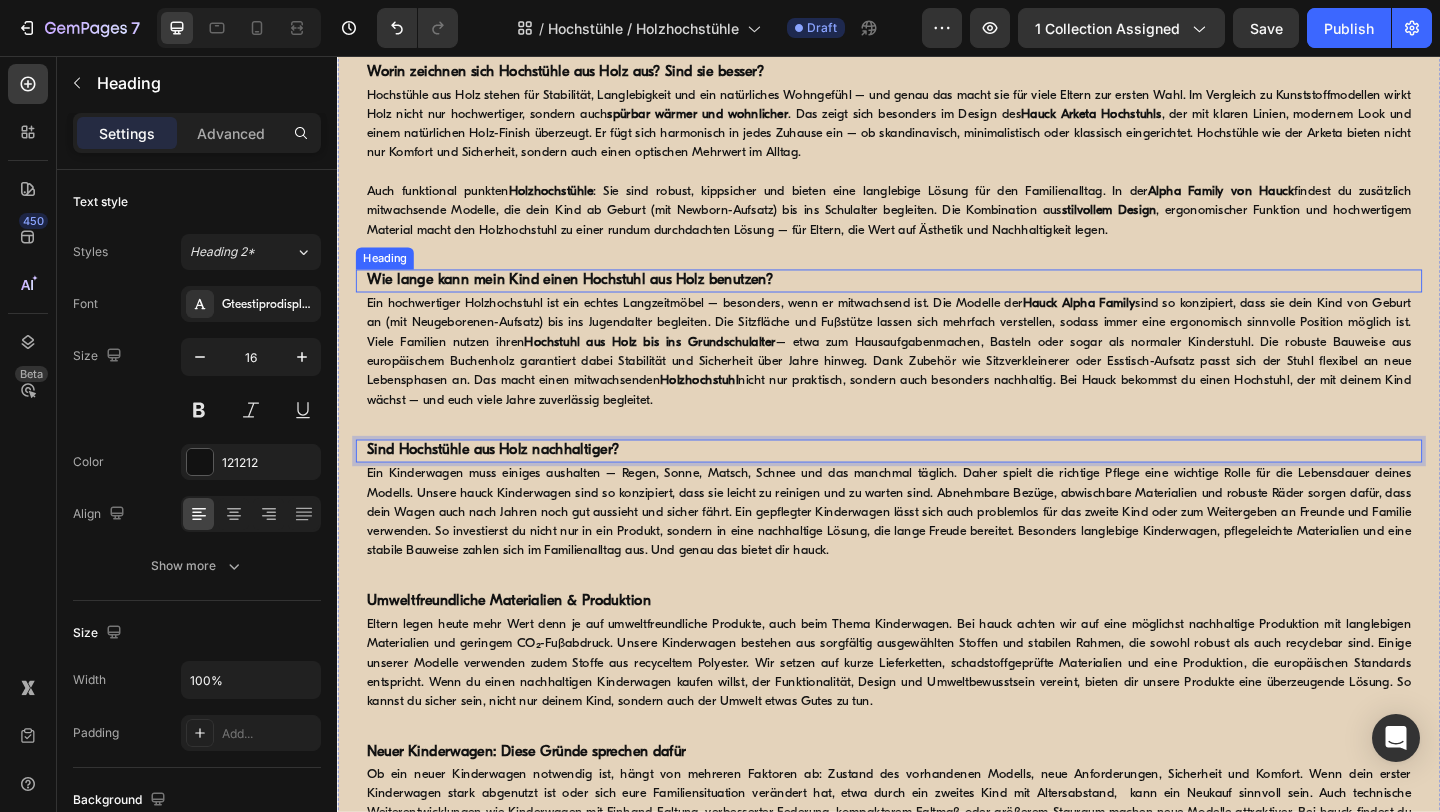 scroll, scrollTop: 1849, scrollLeft: 0, axis: vertical 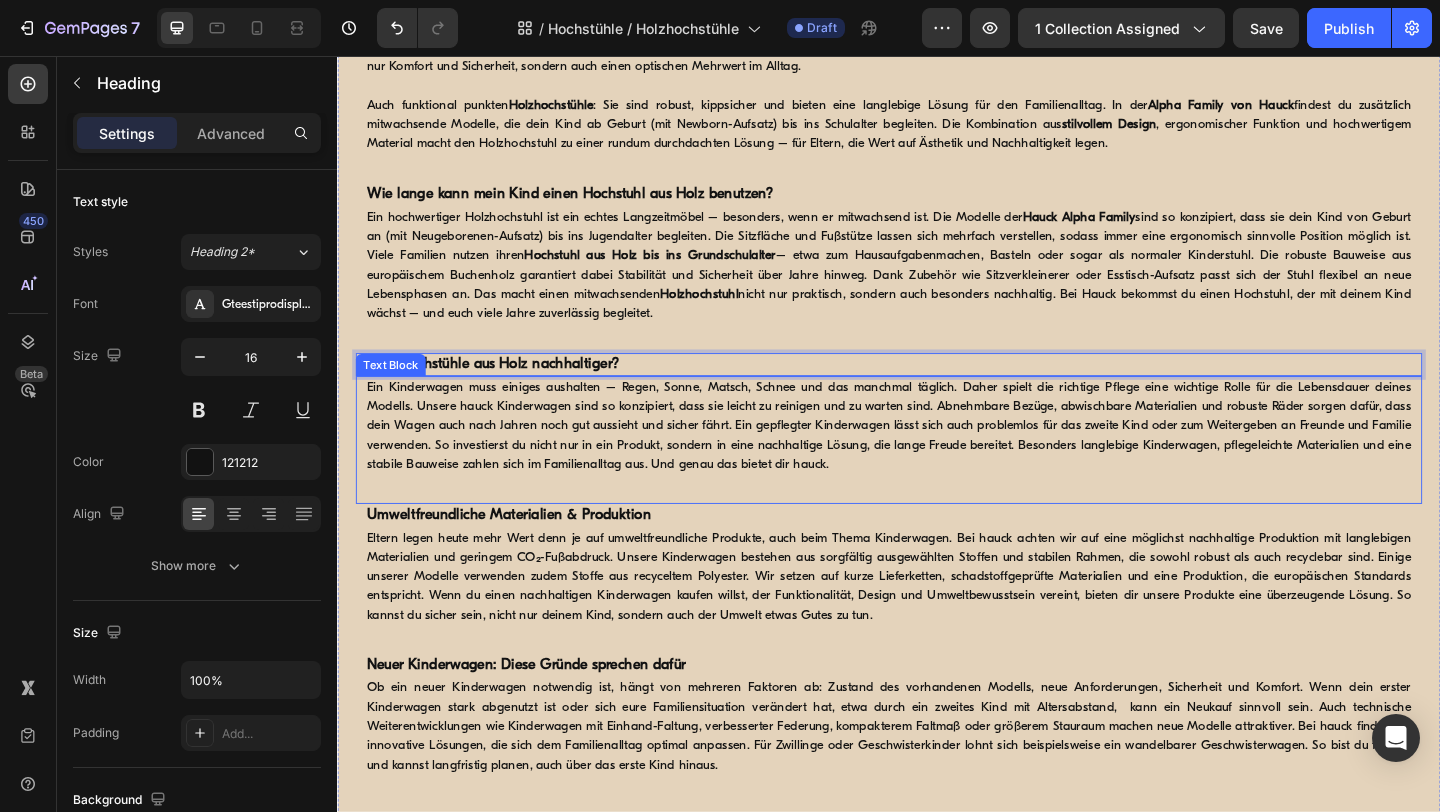 click on "Ein Kinderwagen muss einiges aushalten – Regen, Sonne, Matsch, Schnee und das manchmal täglich. Daher spielt die richtige Pflege eine wichtige Rolle für die Lebensdauer deines Modells. Unsere hauck Kinderwagen sind so konzipiert, dass sie leicht zu reinigen und zu warten sind. Abnehmbare Bezüge, abwischbare Materialien und robuste Räder sorgen dafür, dass dein Wagen auch nach Jahren noch gut aussieht und sicher fährt. Ein gepflegter Kinderwagen lässt sich auch problemlos für das zweite Kind oder zum Weitergeben an Freunde und Familie verwenden. So investierst du nicht nur in ein Produkt, sondern in eine nachhaltige Lösung, die lange Freude bereitet. Besonders langlebige Kinderwagen, pflegeleichte Materialien und eine stabile Bauweise zahlen sich im Familienalltag aus. Und genau das bietet dir hauck." at bounding box center (937, 458) 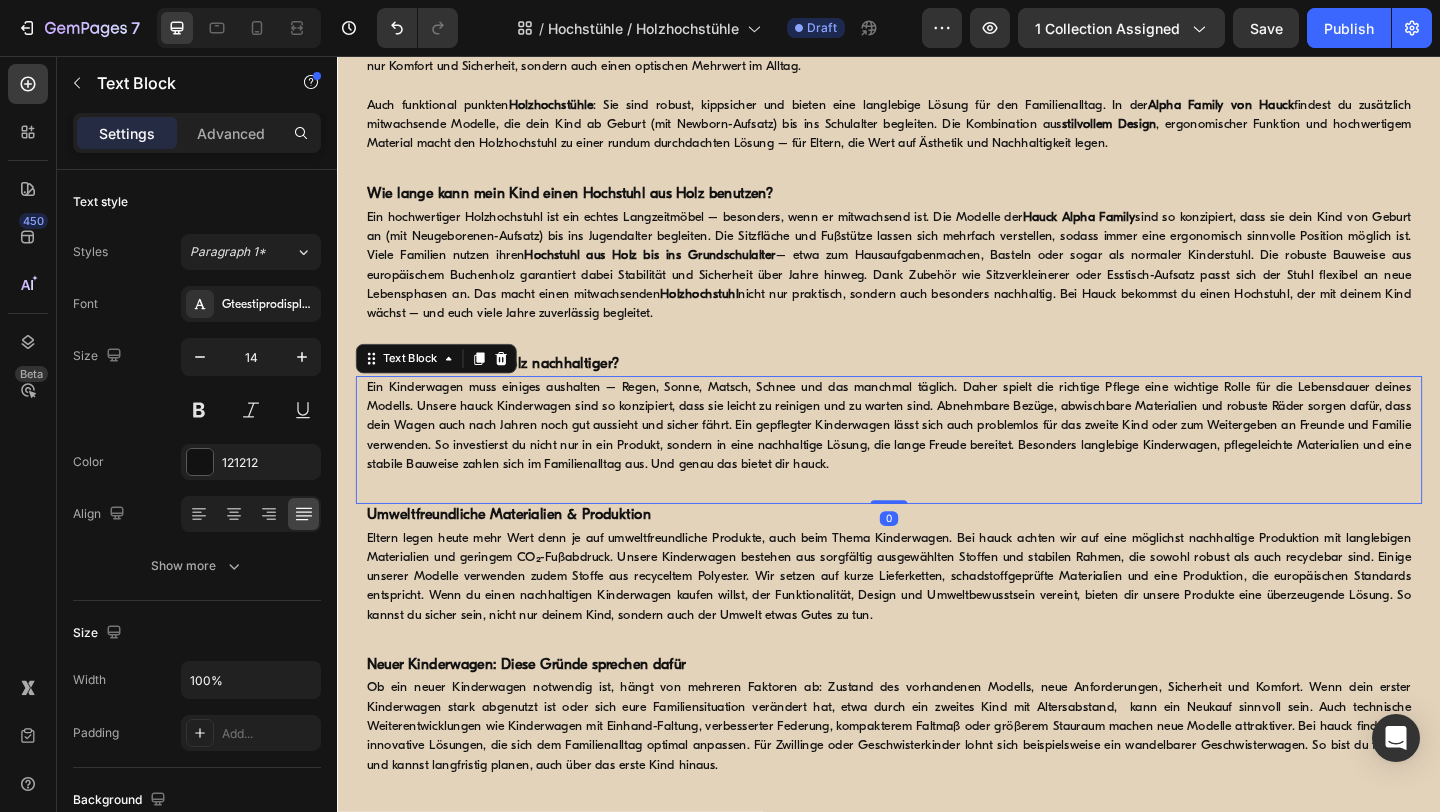 click on "Ein Kinderwagen muss einiges aushalten – Regen, Sonne, Matsch, Schnee und das manchmal täglich. Daher spielt die richtige Pflege eine wichtige Rolle für die Lebensdauer deines Modells. Unsere hauck Kinderwagen sind so konzipiert, dass sie leicht zu reinigen und zu warten sind. Abnehmbare Bezüge, abwischbare Materialien und robuste Räder sorgen dafür, dass dein Wagen auch nach Jahren noch gut aussieht und sicher fährt. Ein gepflegter Kinderwagen lässt sich auch problemlos für das zweite Kind oder zum Weitergeben an Freunde und Familie verwenden. So investierst du nicht nur in ein Produkt, sondern in eine nachhaltige Lösung, die lange Freude bereitet. Besonders langlebige Kinderwagen, pflegeleichte Materialien und eine stabile Bauweise zahlen sich im Familienalltag aus. Und genau das bietet dir hauck." at bounding box center [937, 458] 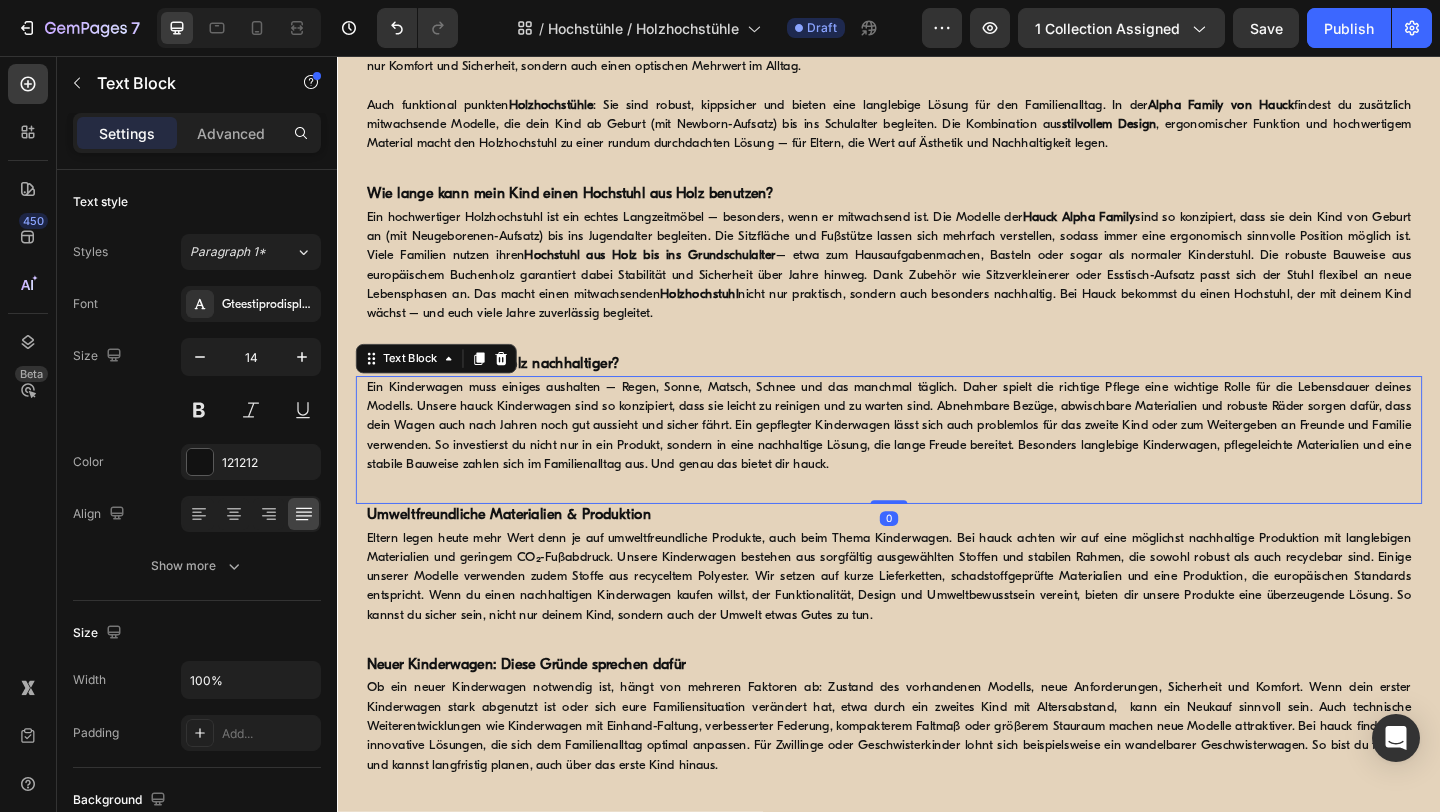 click on "Ein Kinderwagen muss einiges aushalten – Regen, Sonne, Matsch, Schnee und das manchmal täglich. Daher spielt die richtige Pflege eine wichtige Rolle für die Lebensdauer deines Modells. Unsere hauck Kinderwagen sind so konzipiert, dass sie leicht zu reinigen und zu warten sind. Abnehmbare Bezüge, abwischbare Materialien und robuste Räder sorgen dafür, dass dein Wagen auch nach Jahren noch gut aussieht und sicher fährt. Ein gepflegter Kinderwagen lässt sich auch problemlos für das zweite Kind oder zum Weitergeben an Freunde und Familie verwenden. So investierst du nicht nur in ein Produkt, sondern in eine nachhaltige Lösung, die lange Freude bereitet. Besonders langlebige Kinderwagen, pflegeleichte Materialien und eine stabile Bauweise zahlen sich im Familienalltag aus. Und genau das bietet dir hauck." at bounding box center (937, 458) 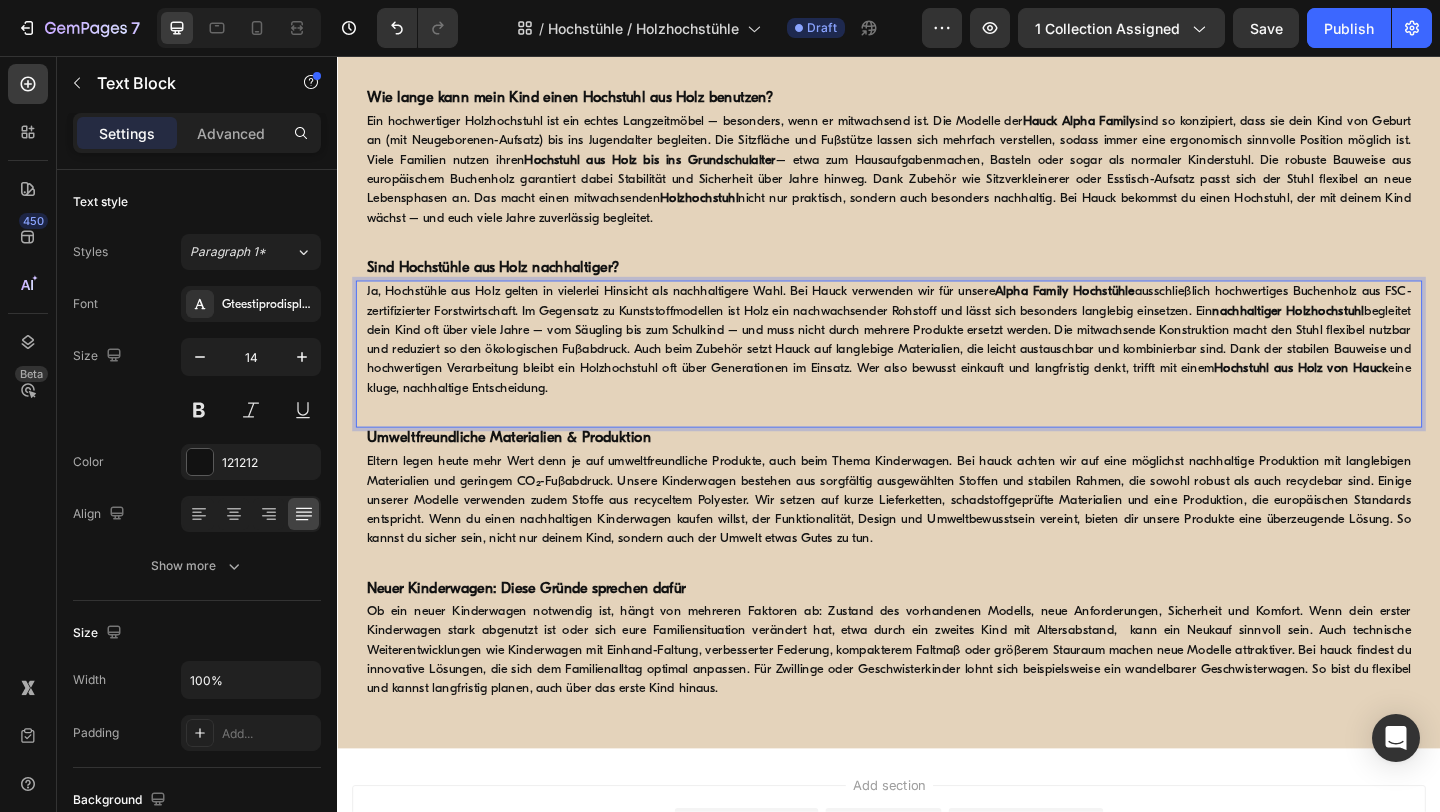 scroll, scrollTop: 1999, scrollLeft: 0, axis: vertical 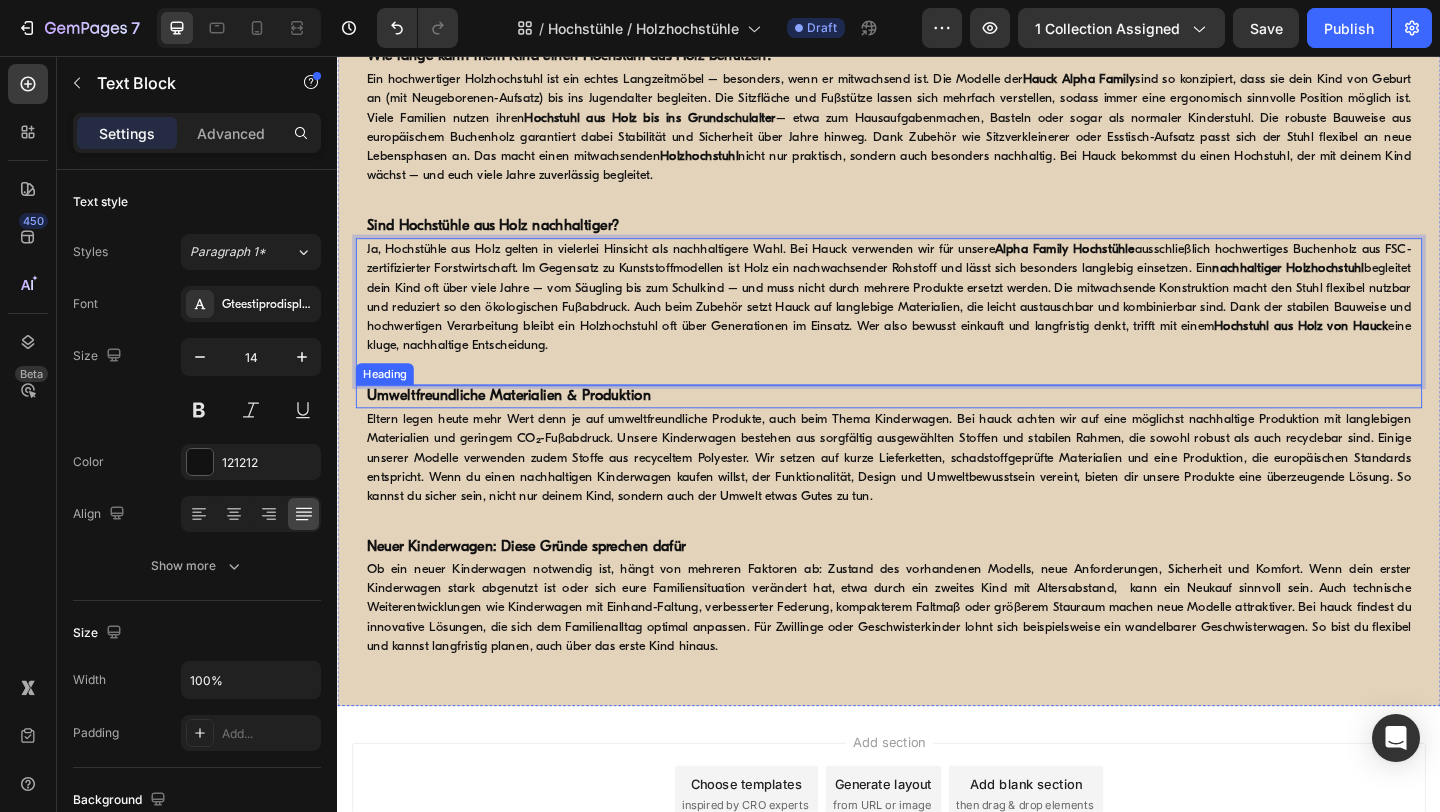 click on "Umweltfreundliche Materialien & Produktion" at bounding box center (523, 426) 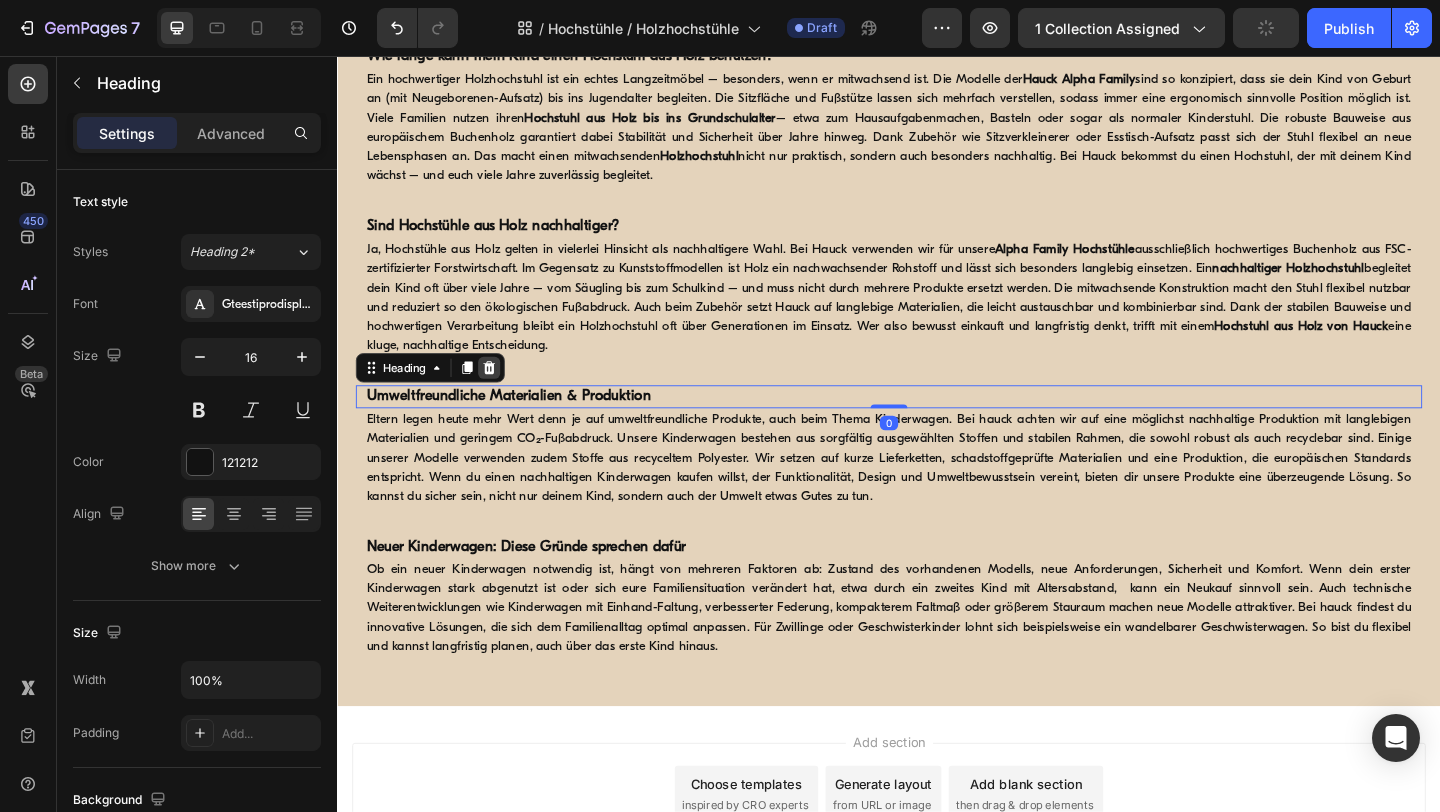 click 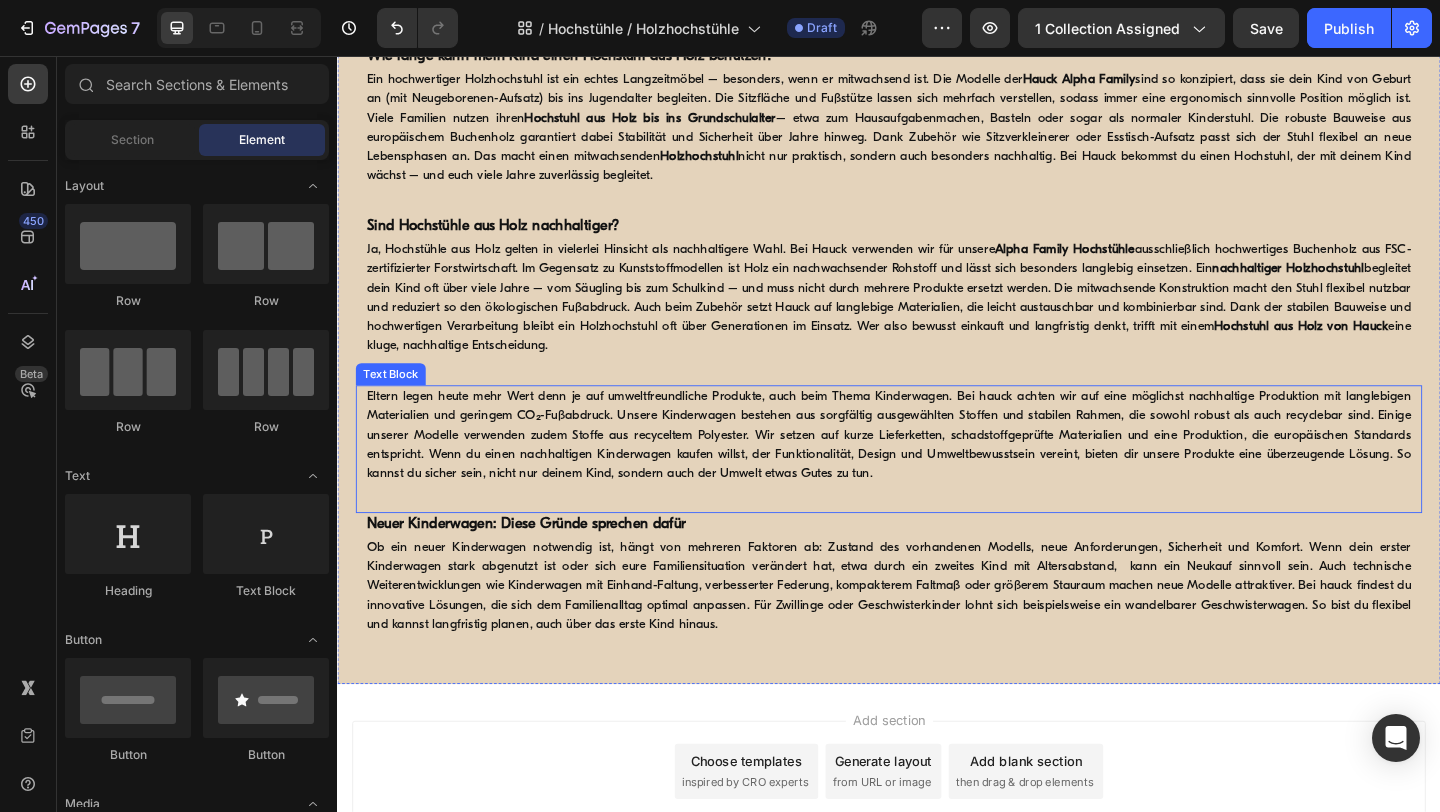 click on "Eltern legen heute mehr Wert denn je auf umweltfreundliche Produkte, auch beim Thema Kinderwagen. Bei hauck achten wir auf eine möglichst nachhaltige Produktion mit langlebigen Materialien und geringem CO₂-Fußabdruck. Unsere Kinderwagen bestehen aus sorgfältig ausgewählten Stoffen und stabilen Rahmen, die sowohl robust als auch recyclebar sind. Einige unserer Modelle verwenden zudem Stoffe aus recyceltem Polyester. Wir setzen auf kurze Lieferketten, schadstoffgeprüfte Materialien und eine Produktion, die europäischen Standards entspricht. Wenn du einen nachhaltigen Kinderwagen kaufen willst, der Funktionalität, Design und Umweltbewusstsein vereint, bieten dir unsere Produkte eine überzeugende Lösung. So kannst du sicher sein, nicht nur deinem Kind, sondern auch der Umwelt etwas Gutes zu tun." at bounding box center (937, 468) 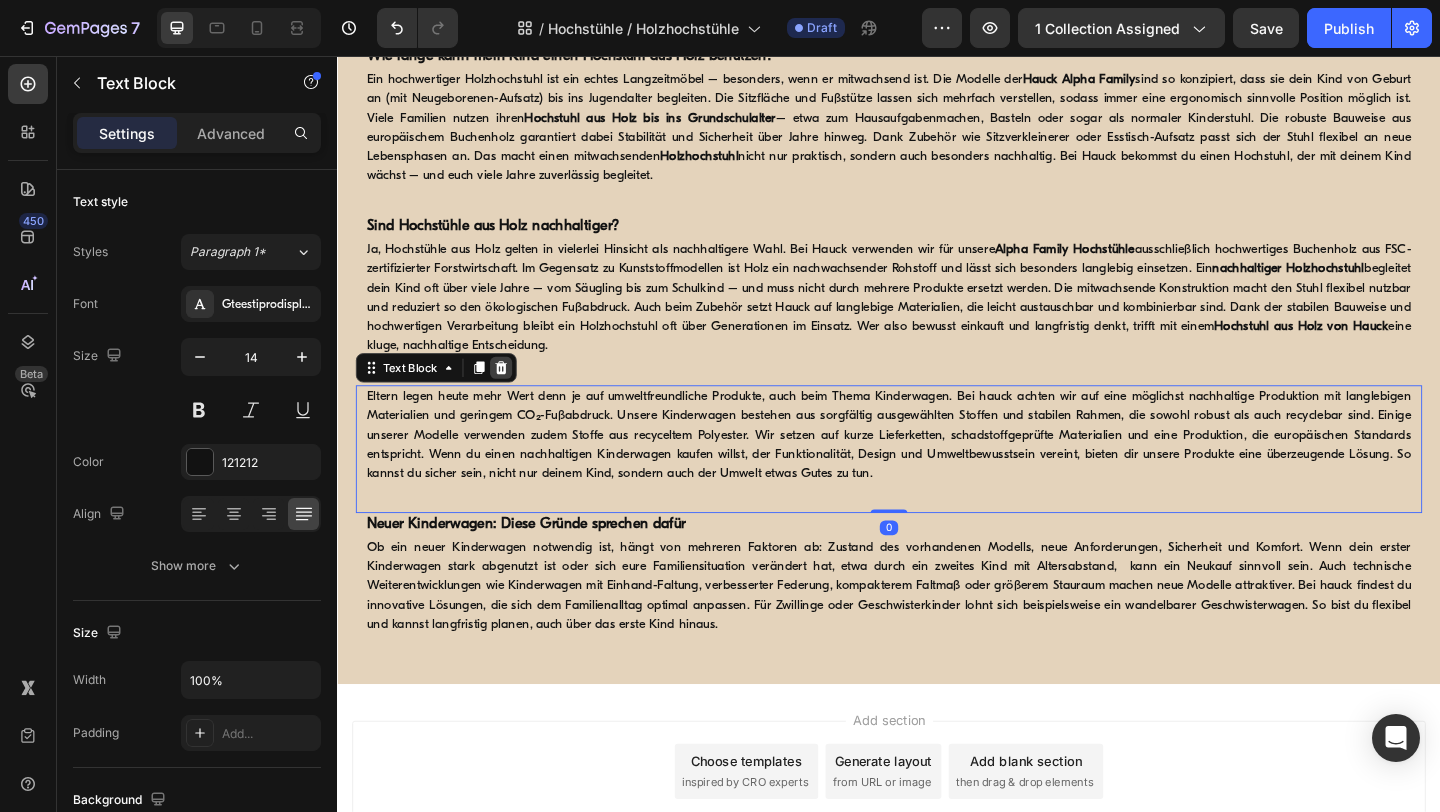 click 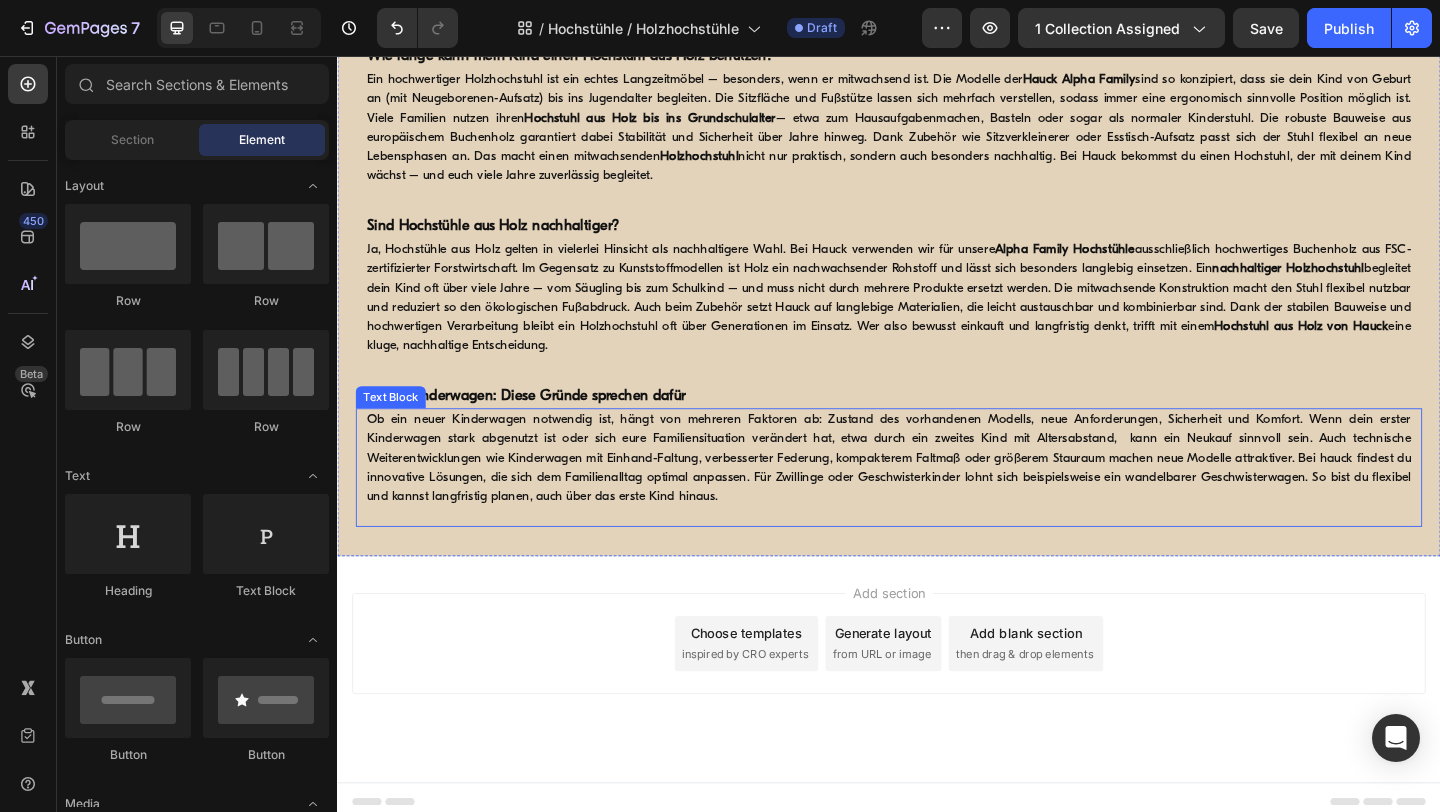 click on "Ob ein neuer Kinderwagen notwendig ist, hängt von mehreren Faktoren ab: Zustand des vorhandenen Modells, neue Anforderungen, Sicherheit und Komfort. Wenn dein erster Kinderwagen stark abgenutzt ist oder sich eure Familiensituation verändert hat, etwa durch ein zweites Kind mit Altersabstand,  kann ein Neukauf sinnvoll sein. Auch technische Weiterentwicklungen wie Kinderwagen mit Einhand-Faltung, verbesserter Federung, kompakterem Faltmaß oder größerem Stauraum machen neue Modelle attraktiver. Bei hauck findest du innovative Lösungen, die sich dem Familienalltag optimal anpassen. Für Zwillinge oder Geschwisterkinder lohnt sich beispielsweise ein wandelbarer Geschwisterwagen. So bist du flexibel und kannst langfristig planen, auch über das erste Kind hinaus." at bounding box center [937, 493] 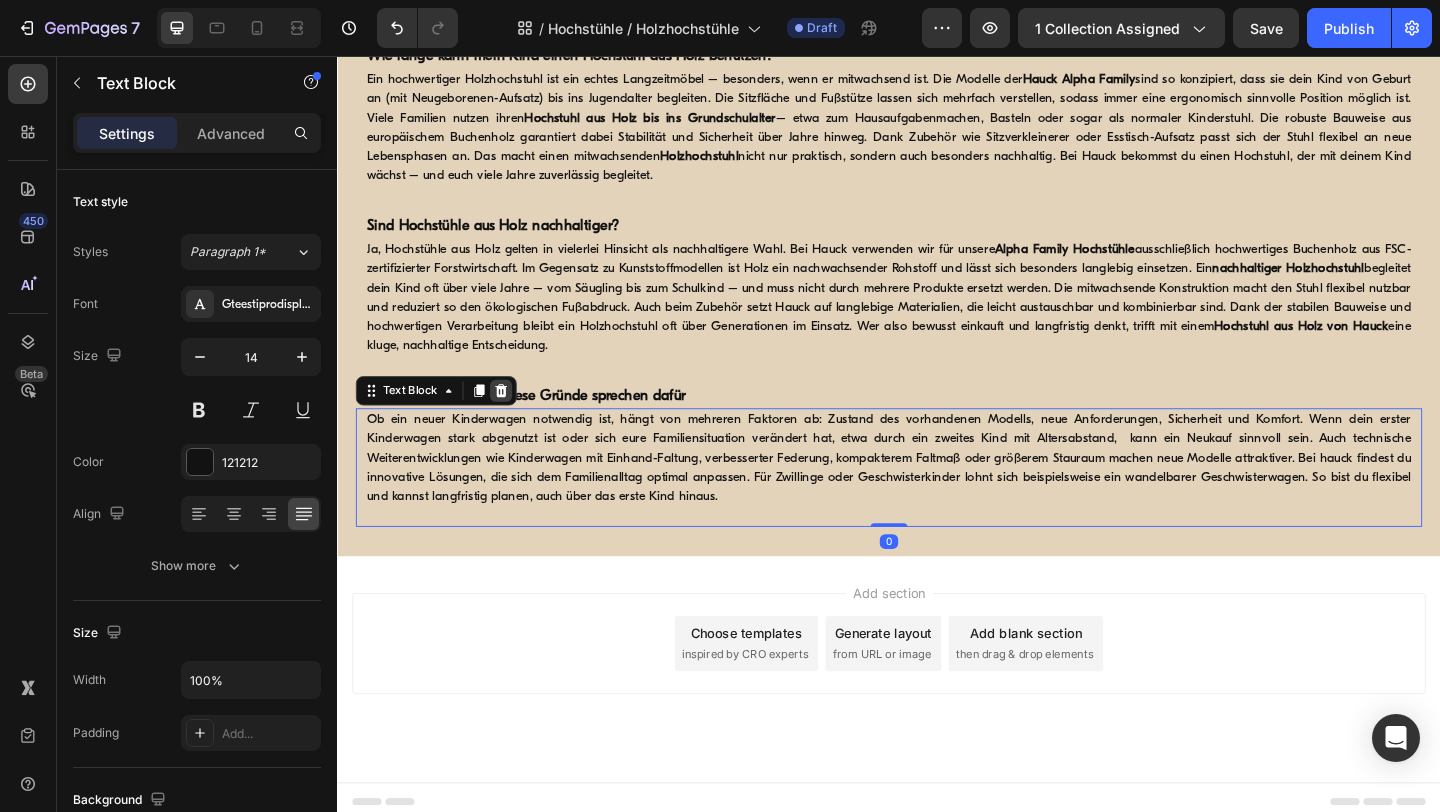 click 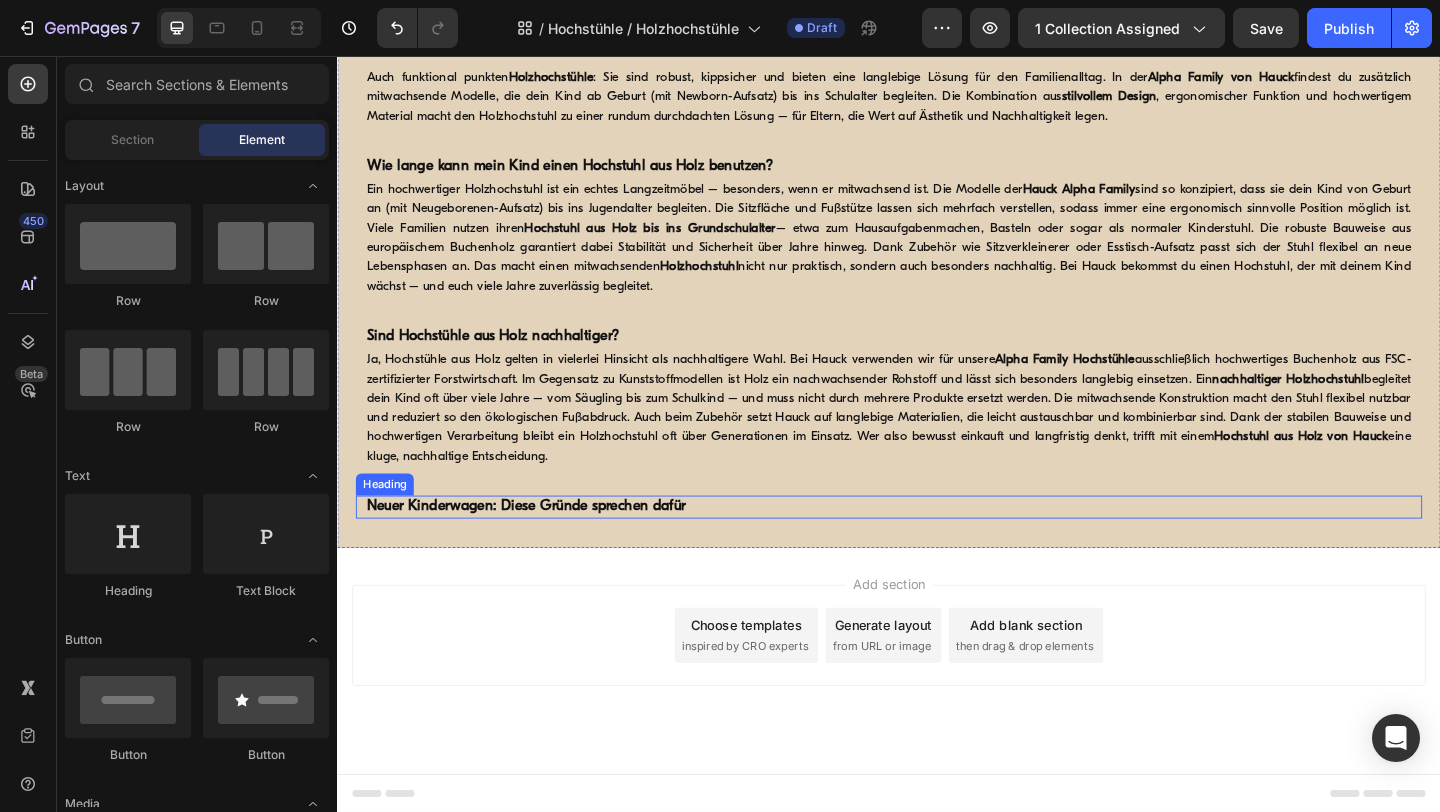 click on "Neuer Kinderwagen: Diese Gründe sprechen dafür" at bounding box center (542, 546) 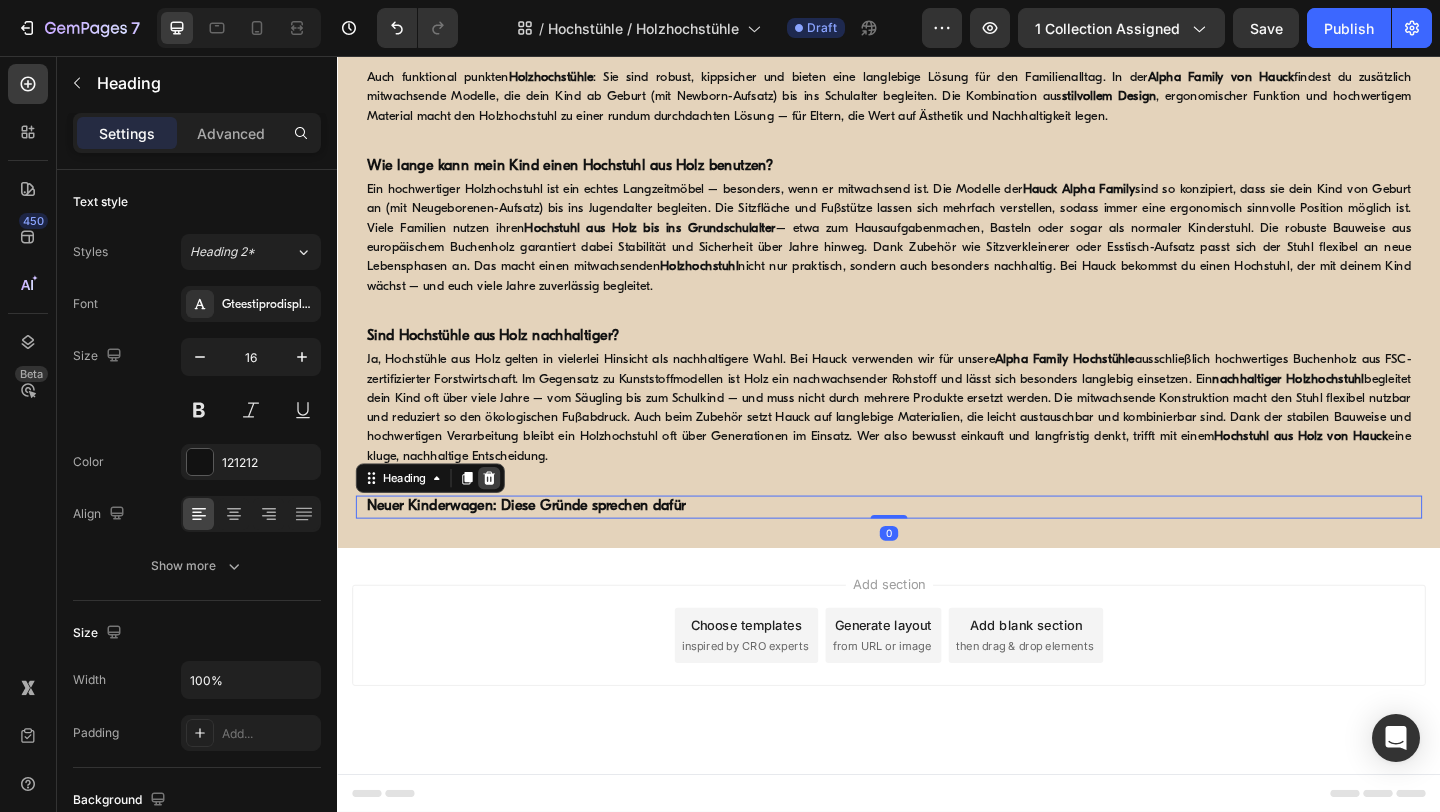 click 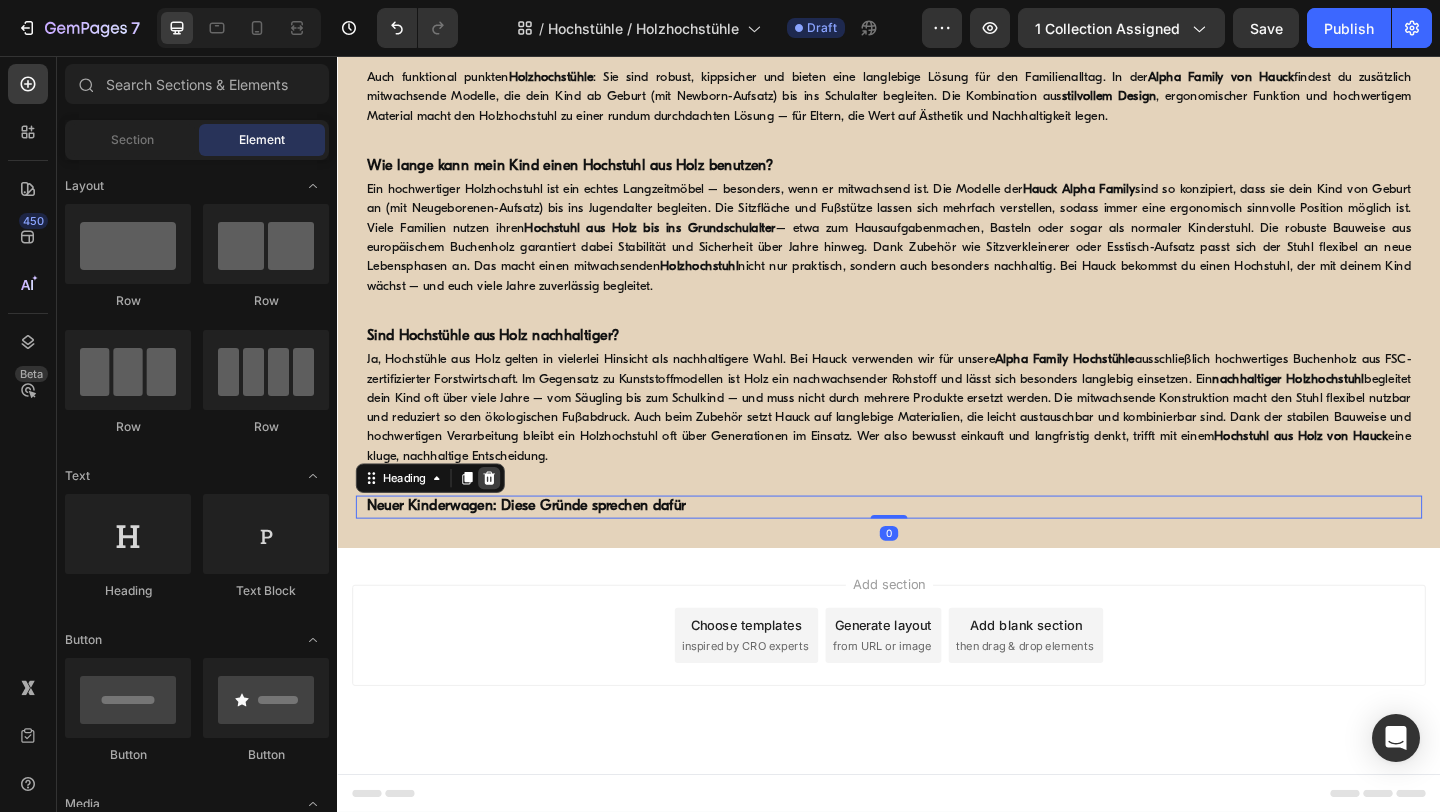 scroll, scrollTop: 1854, scrollLeft: 0, axis: vertical 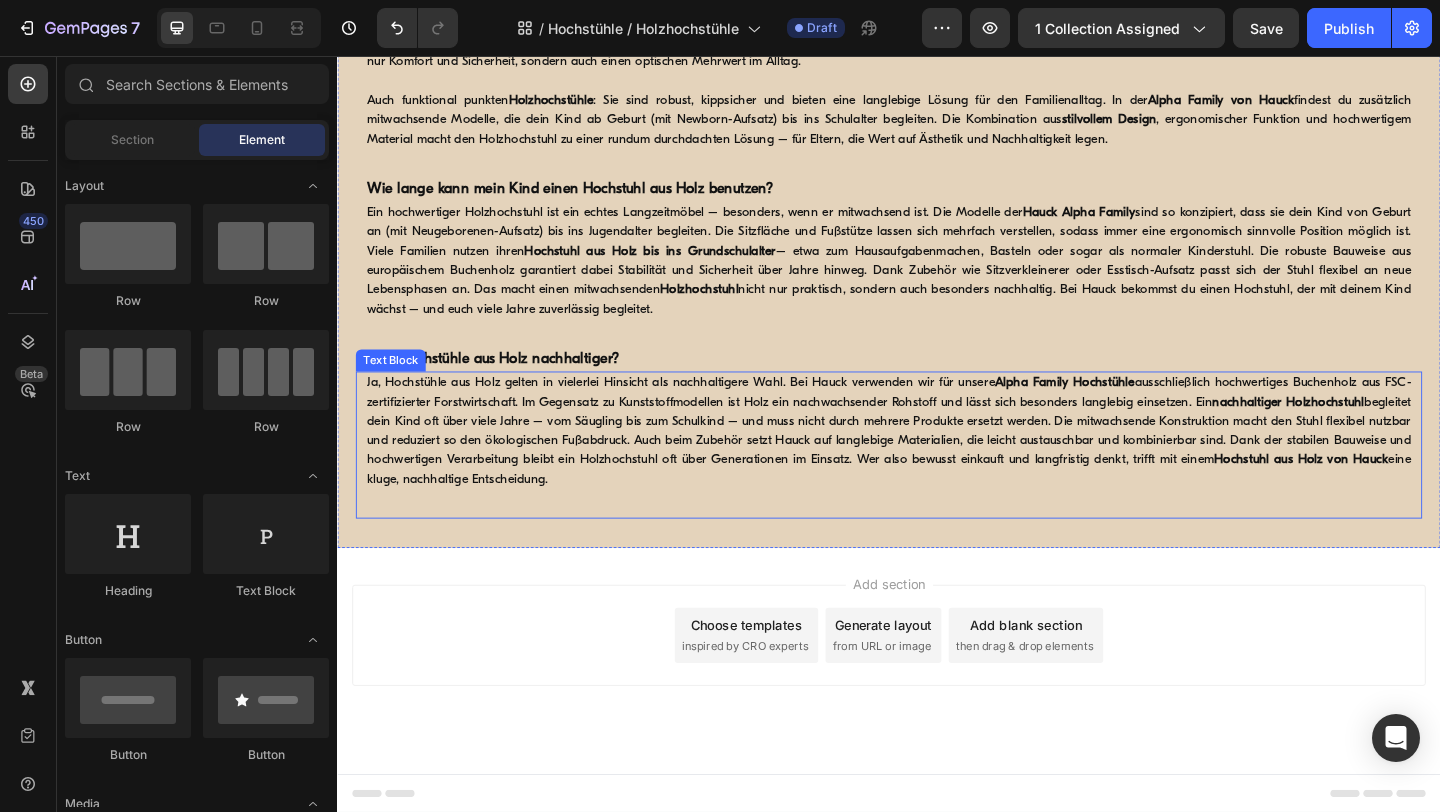 click on "Ja, Hochstühle aus Holz gelten in vielerlei Hinsicht als nachhaltigere Wahl. Bei Hauck verwenden wir für unsere  Alpha Family Hochstühle  ausschließlich hochwertiges Buchenholz aus FSC-zertifizierter Forstwirtschaft. Im Gegensatz zu Kunststoffmodellen ist Holz ein nachwachsender Rohstoff und lässt sich besonders langlebig einsetzen. Ein  nachhaltiger Holzhochstuhl  begleitet dein Kind oft über viele Jahre – vom Säugling bis zum Schulkind – und muss nicht durch mehrere Produkte ersetzt werden. Die mitwachsende Konstruktion macht den Stuhl flexibel nutzbar und reduziert so den ökologischen Fußabdruck. Auch beim Zubehör setzt Hauck auf langlebige Materialien, die leicht austauschbar und kombinierbar sind. Dank der stabilen Bauweise und hochwertigen Verarbeitung bleibt ein Holzhochstuhl oft über Generationen im Einsatz. Wer also bewusst einkauft und langfristig denkt, trifft mit einem  Hochstuhl aus Holz von Hauck  eine kluge, nachhaltige Entscheidung." at bounding box center [937, 464] 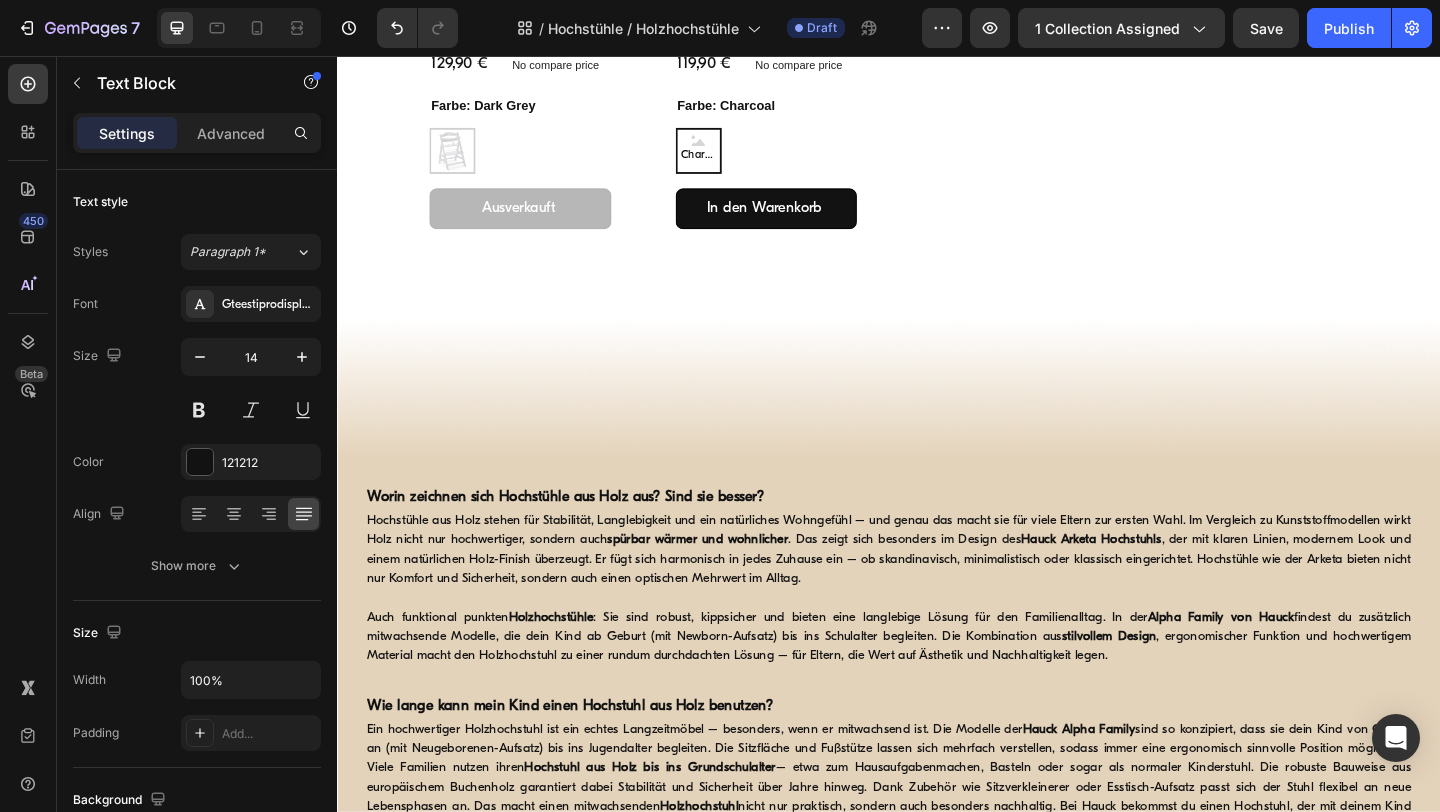 scroll, scrollTop: 1854, scrollLeft: 0, axis: vertical 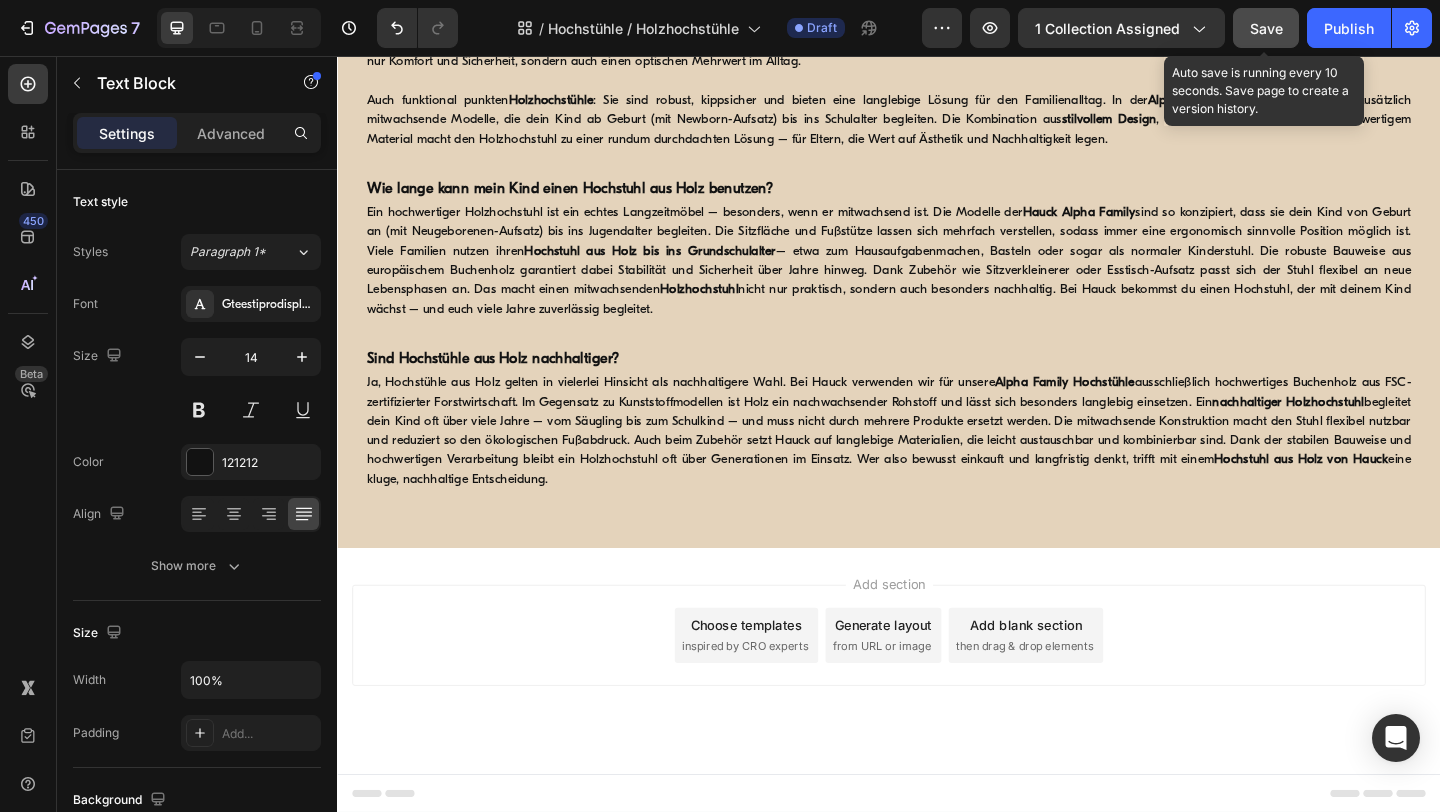 click on "Save" at bounding box center [1266, 28] 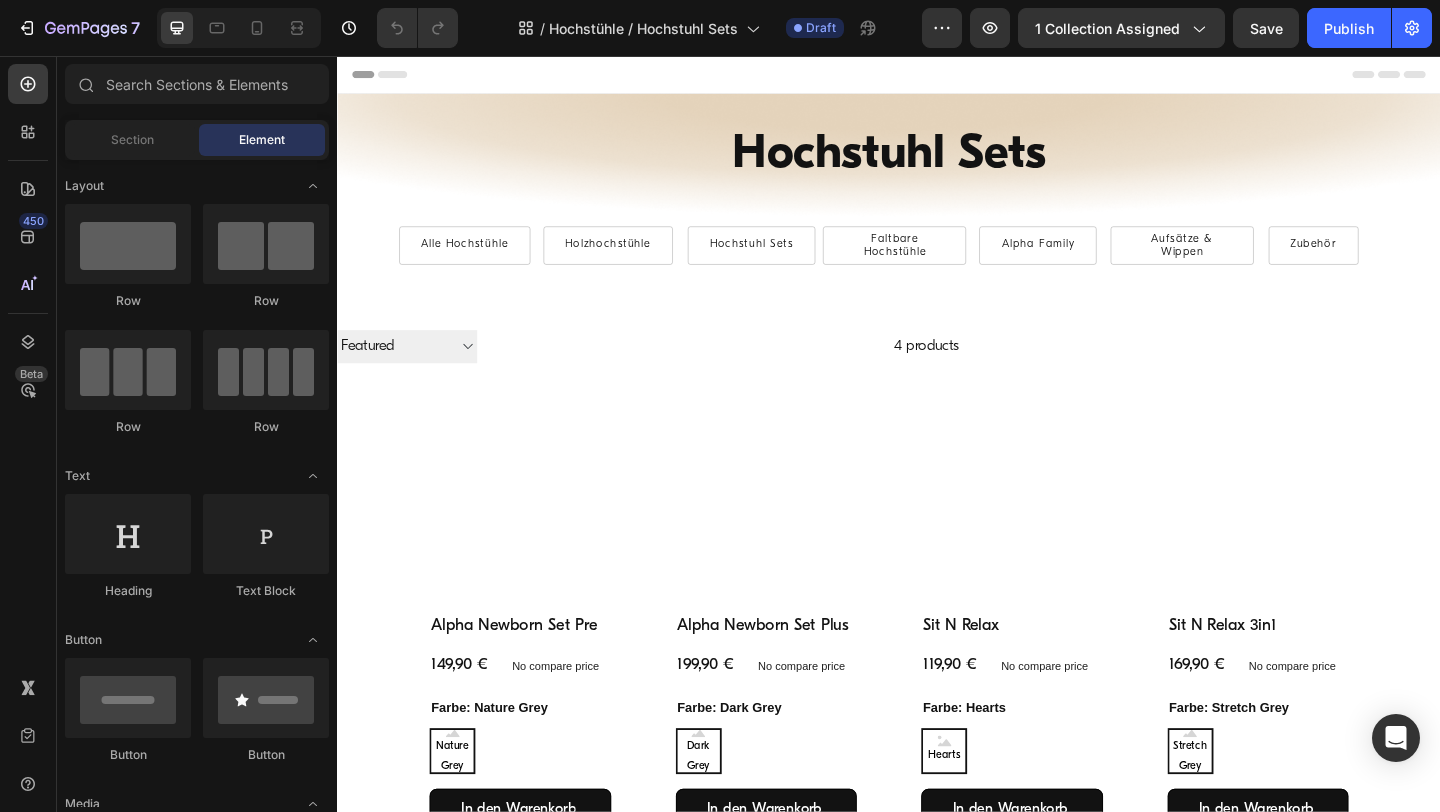 scroll, scrollTop: 0, scrollLeft: 0, axis: both 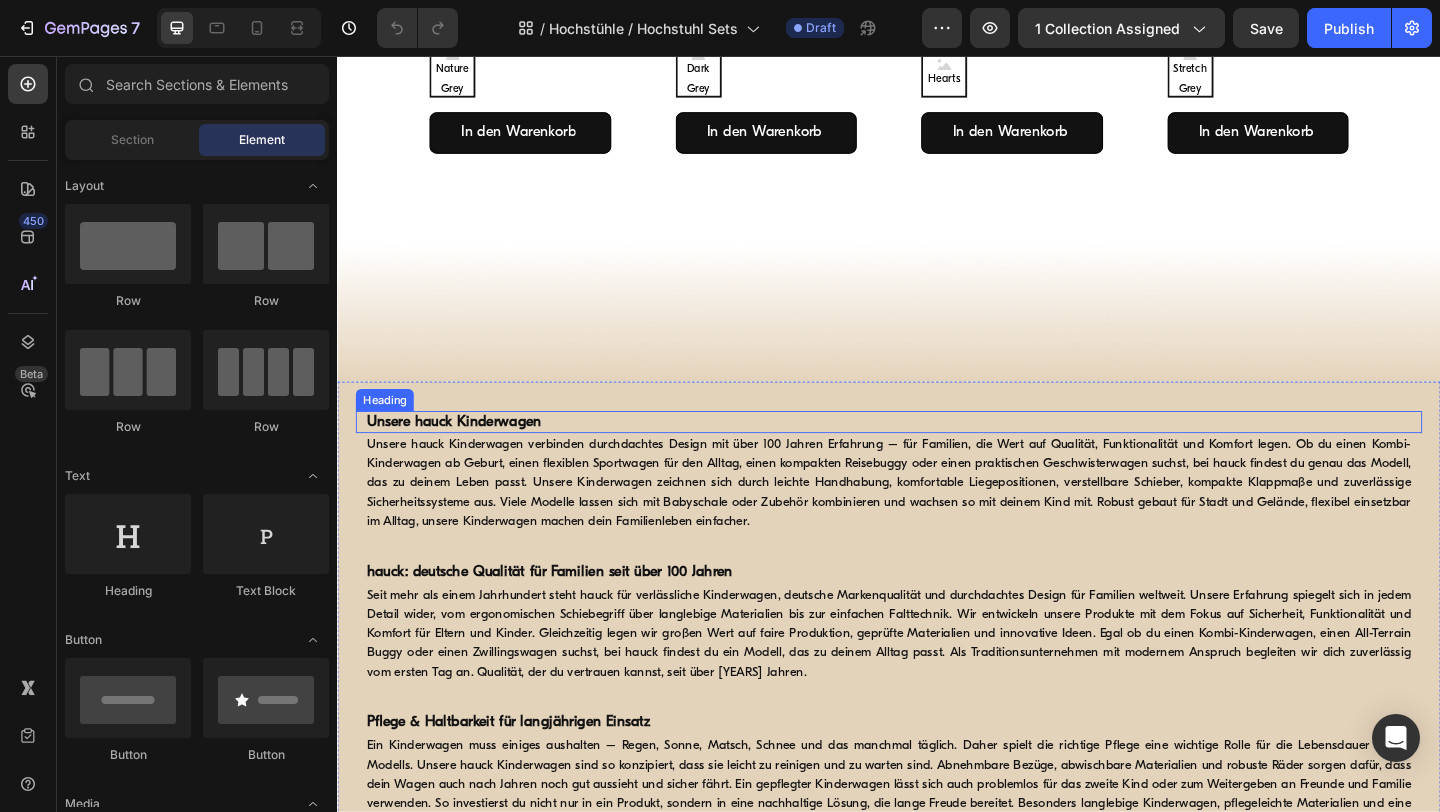 click on "Unsere hauck Kinderwagen" at bounding box center [464, 454] 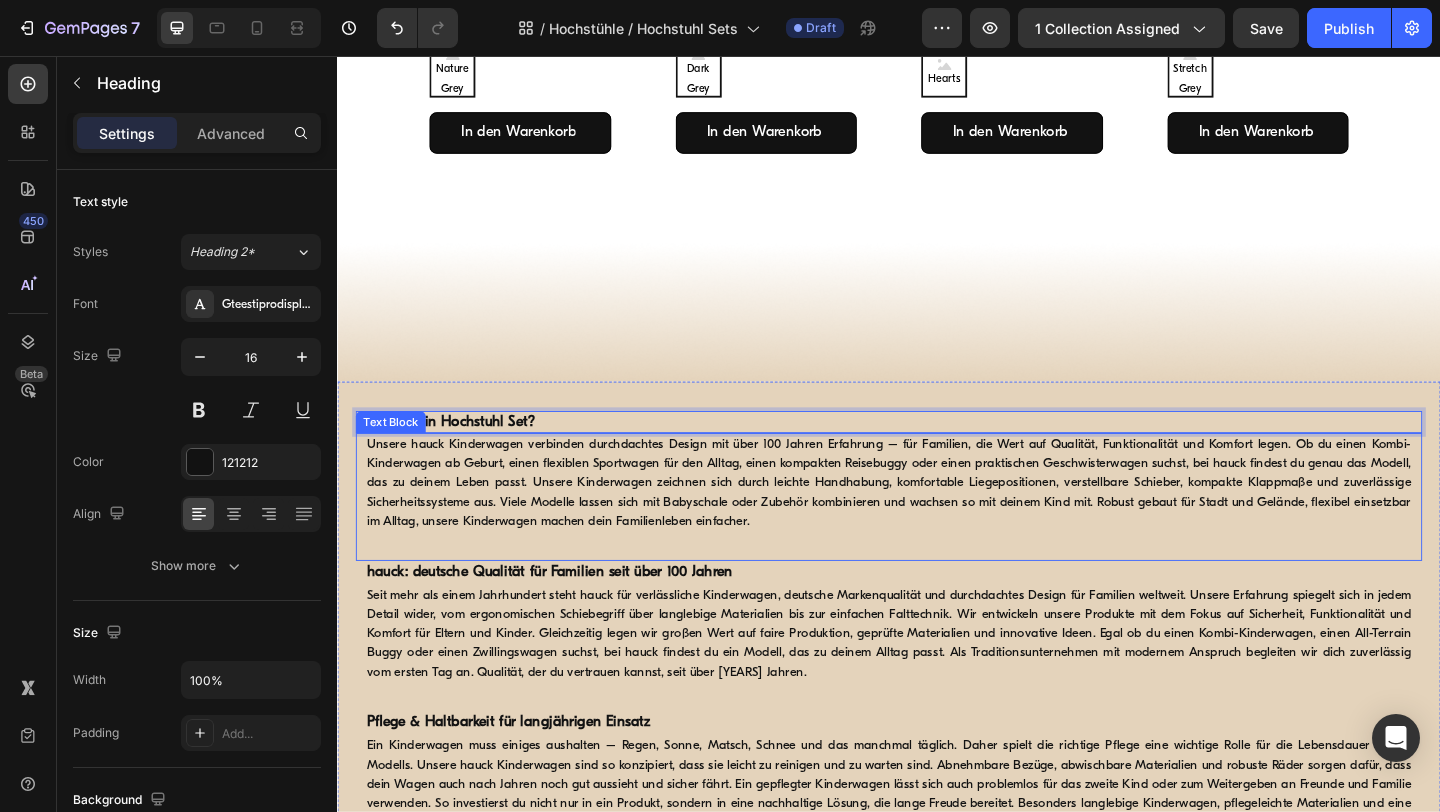 click on "Unsere hauck Kinderwagen verbinden durchdachtes Design mit über 100 Jahren Erfahrung – für Familien, die Wert auf Qualität, Funktionalität und Komfort legen. Ob du einen Kombi-Kinderwagen ab Geburt, einen flexiblen Sportwagen für den Alltag, einen kompakten Reisebuggy oder einen praktischen Geschwisterwagen suchst, bei hauck findest du genau das Modell, das zu deinem Leben passt. Unsere Kinderwagen zeichnen sich durch leichte Handhabung, komfortable Liegepositionen, verstellbare Schieber, kompakte Klappmaße und zuverlässige Sicherheitssysteme aus. Viele Modelle lassen sich mit Babyschale oder Zubehör kombinieren und wachsen so mit deinem Kind mit. Robust gebaut für Stadt und Gelände, flexibel einsetzbar im Alltag, unsere Kinderwagen machen dein Familienleben einfacher." at bounding box center (937, 520) 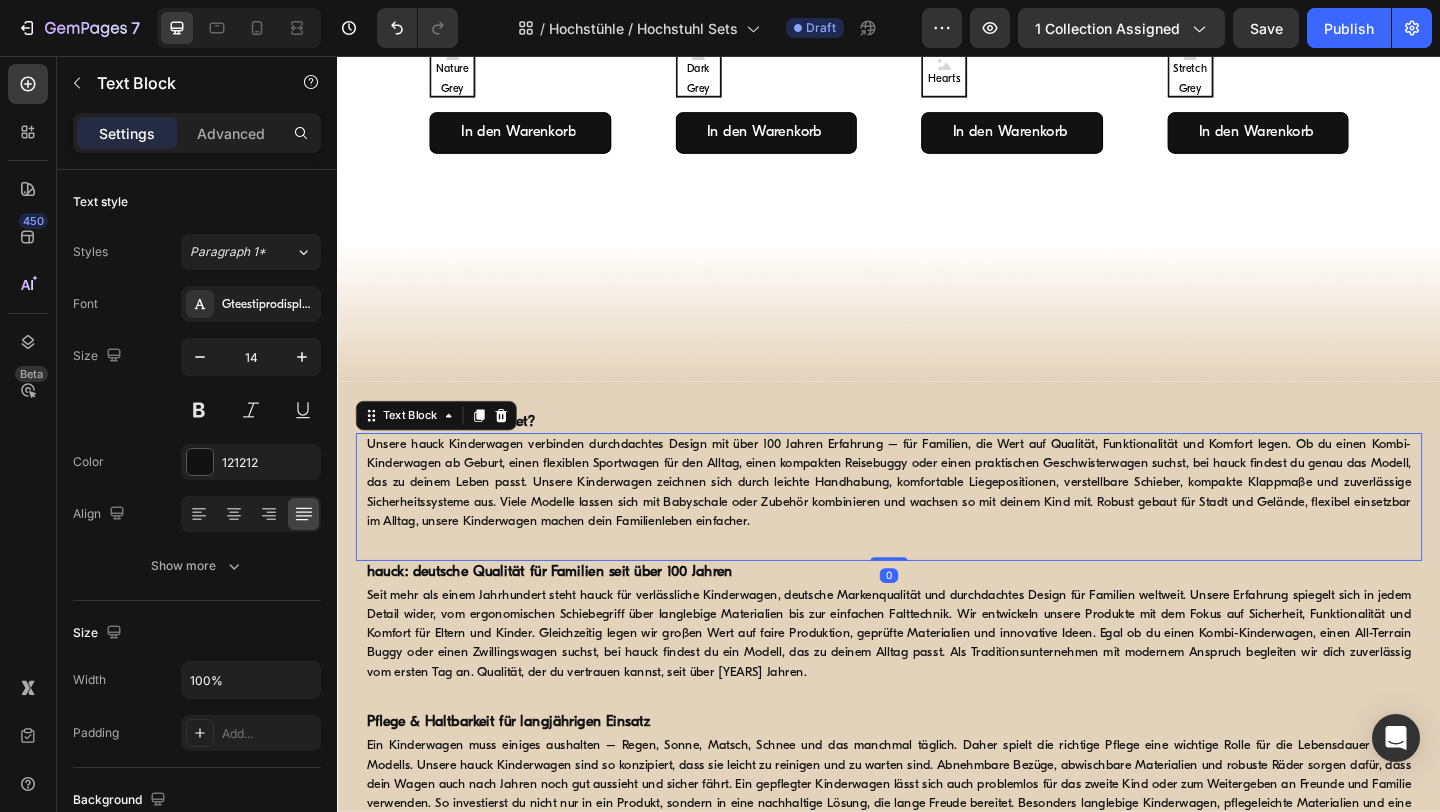 click on "Unsere hauck Kinderwagen verbinden durchdachtes Design mit über 100 Jahren Erfahrung – für Familien, die Wert auf Qualität, Funktionalität und Komfort legen. Ob du einen Kombi-Kinderwagen ab Geburt, einen flexiblen Sportwagen für den Alltag, einen kompakten Reisebuggy oder einen praktischen Geschwisterwagen suchst, bei hauck findest du genau das Modell, das zu deinem Leben passt. Unsere Kinderwagen zeichnen sich durch leichte Handhabung, komfortable Liegepositionen, verstellbare Schieber, kompakte Klappmaße und zuverlässige Sicherheitssysteme aus. Viele Modelle lassen sich mit Babyschale oder Zubehör kombinieren und wachsen so mit deinem Kind mit. Robust gebaut für Stadt und Gelände, flexibel einsetzbar im Alltag, unsere Kinderwagen machen dein Familienleben einfacher." at bounding box center [937, 520] 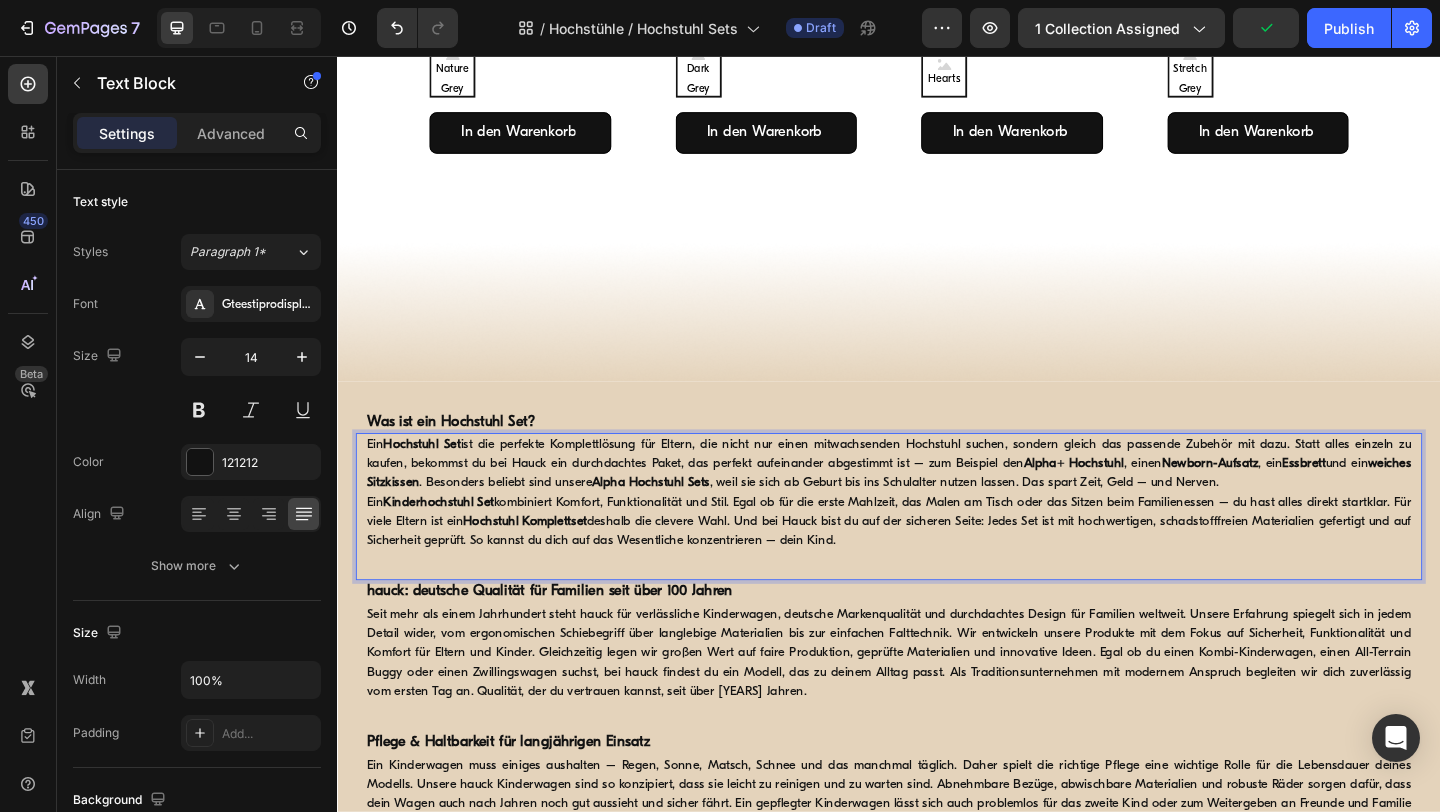 click on "Ein  Hochstuhl Set  ist die perfekte Komplettlösung für Eltern, die nicht nur einen mitwachsenden Hochstuhl suchen, sondern gleich das passende Zubehör mit dazu. Statt alles einzeln zu kaufen, bekommst du bei Hauck ein durchdachtes Paket, das perfekt aufeinander abgestimmt ist – zum Beispiel den  Alpha+ Hochstuhl , einen  Newborn-Aufsatz , ein  Essbrett  und ein  weiches Sitzkissen . Besonders beliebt sind unsere  Alpha Hochstuhl Sets , weil sie sich ab Geburt bis ins Schulalter nutzen lassen. Das spart Zeit, Geld – und Nerven." at bounding box center [937, 499] 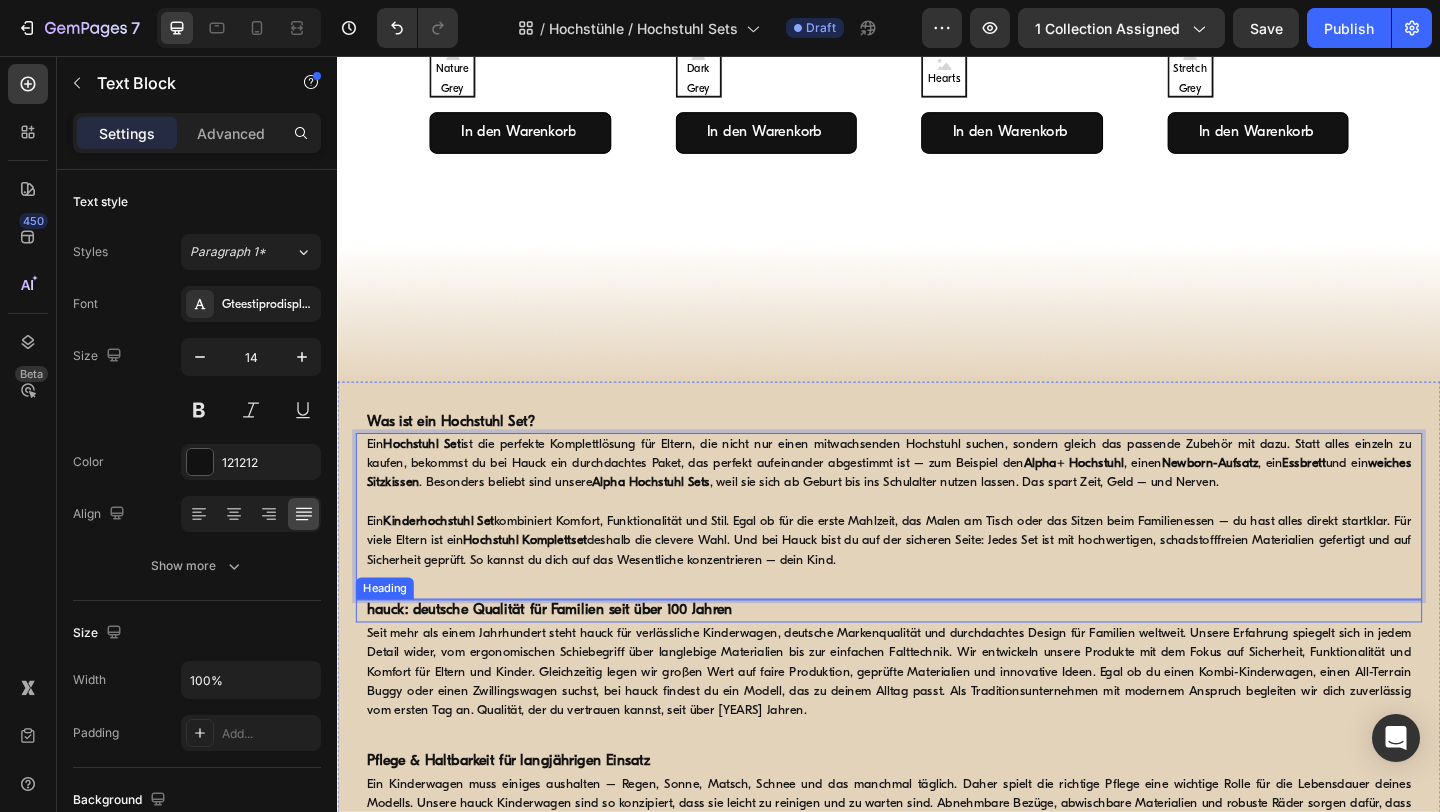click on "hauck: deutsche Qualität für Familien seit über 100 Jahren" at bounding box center (568, 659) 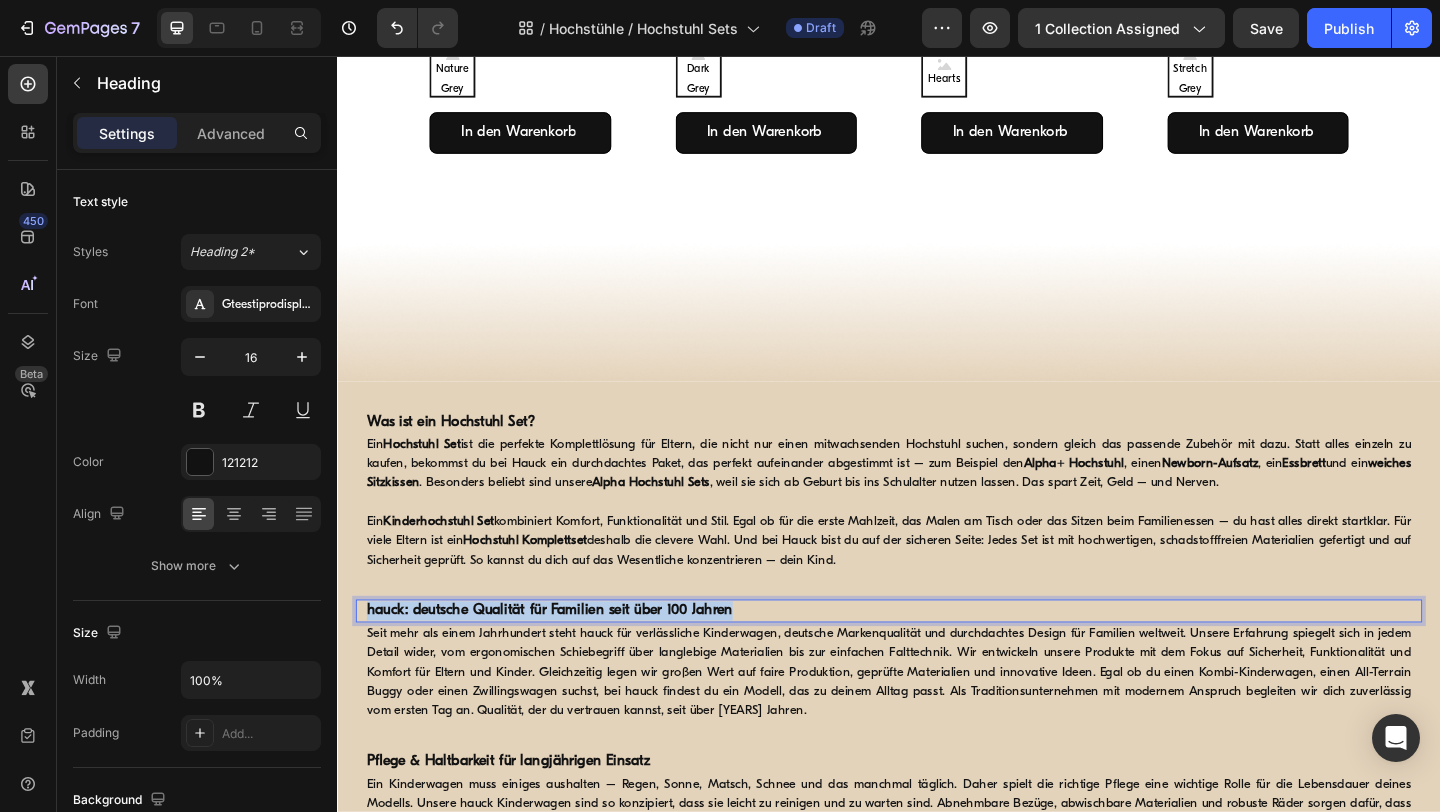 click on "hauck: deutsche Qualität für Familien seit über 100 Jahren" at bounding box center [568, 659] 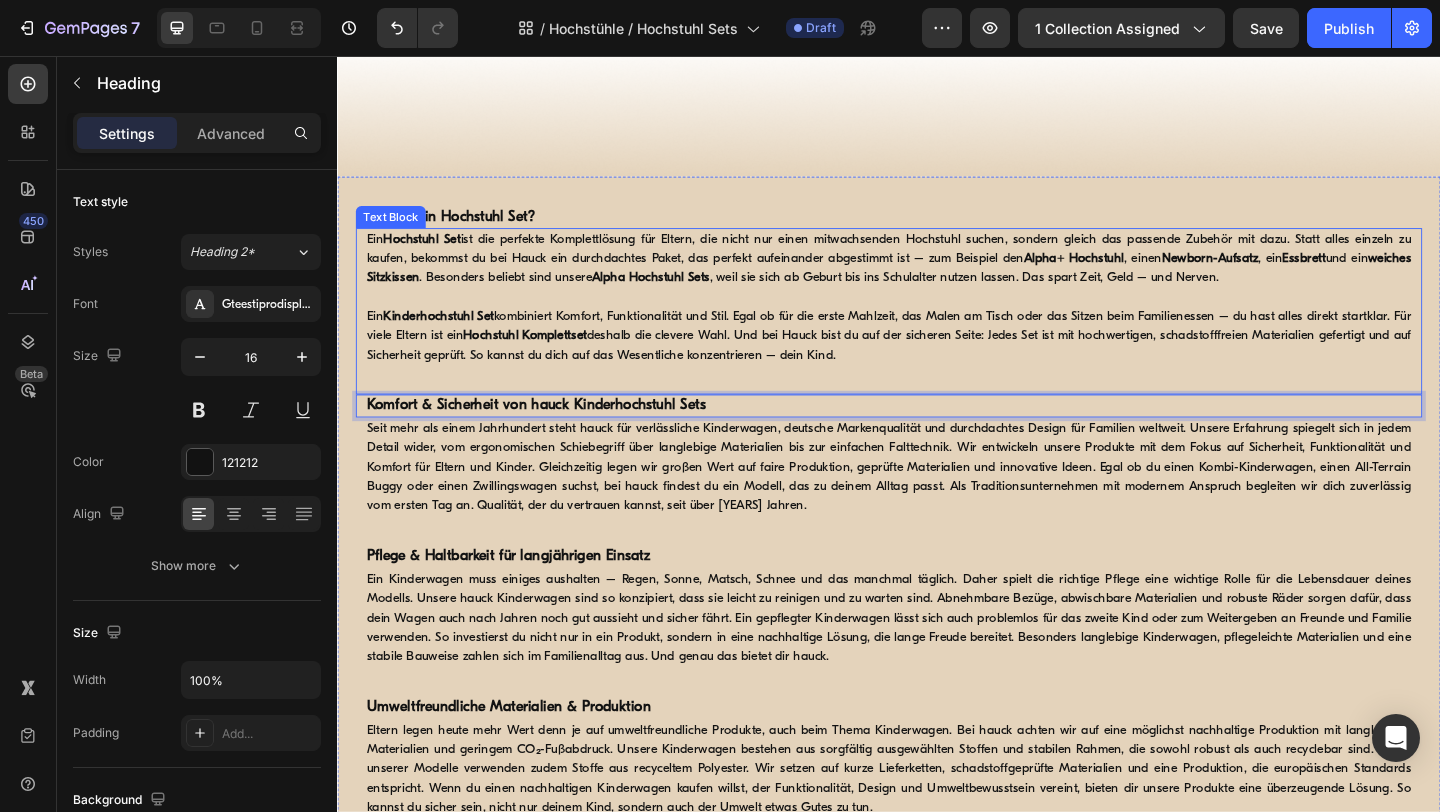 scroll, scrollTop: 1036, scrollLeft: 0, axis: vertical 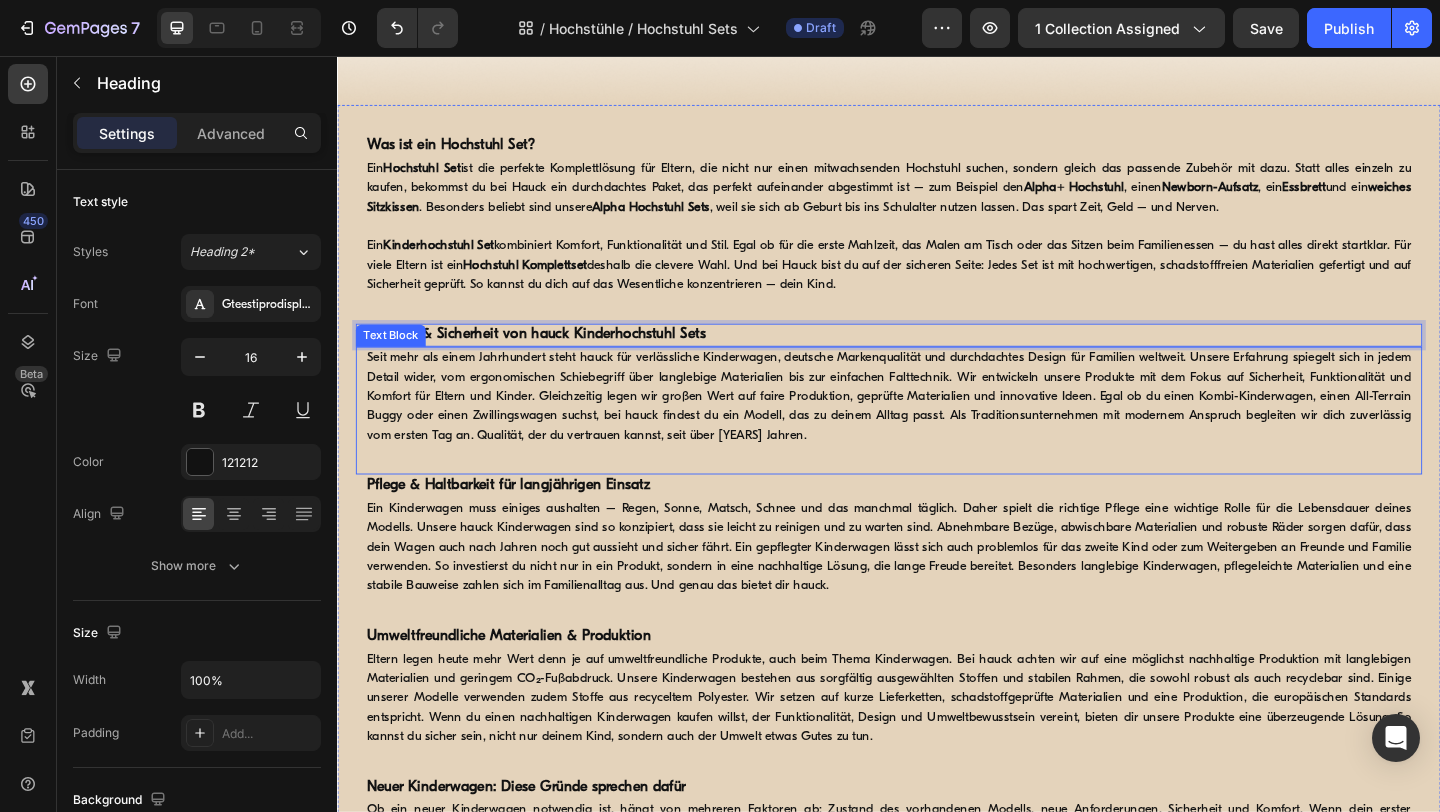 click on "Seit mehr als einem Jahrhundert steht hauck für verlässliche Kinderwagen, deutsche Markenqualität und durchdachtes Design für Familien weltweit. Unsere Erfahrung spiegelt sich in jedem Detail wider, vom ergonomischen Schiebegriff über langlebige Materialien bis zur einfachen Falttechnik. Wir entwickeln unsere Produkte mit dem Fokus auf Sicherheit, Funktionalität und Komfort für Eltern und Kinder. Gleichzeitig legen wir großen Wert auf faire Produktion, geprüfte Materialien und innovative Ideen. Egal ob du einen Kombi-Kinderwagen, einen All-Terrain Buggy oder einen Zwillingswagen suchst, bei hauck findest du ein Modell, das zu deinem Alltag passt. Als Traditionsunternehmen mit modernem Anspruch begleiten wir dich zuverlässig vom ersten Tag an. Qualität, der du vertrauen kannst, seit über 100 Jahren." at bounding box center (937, 426) 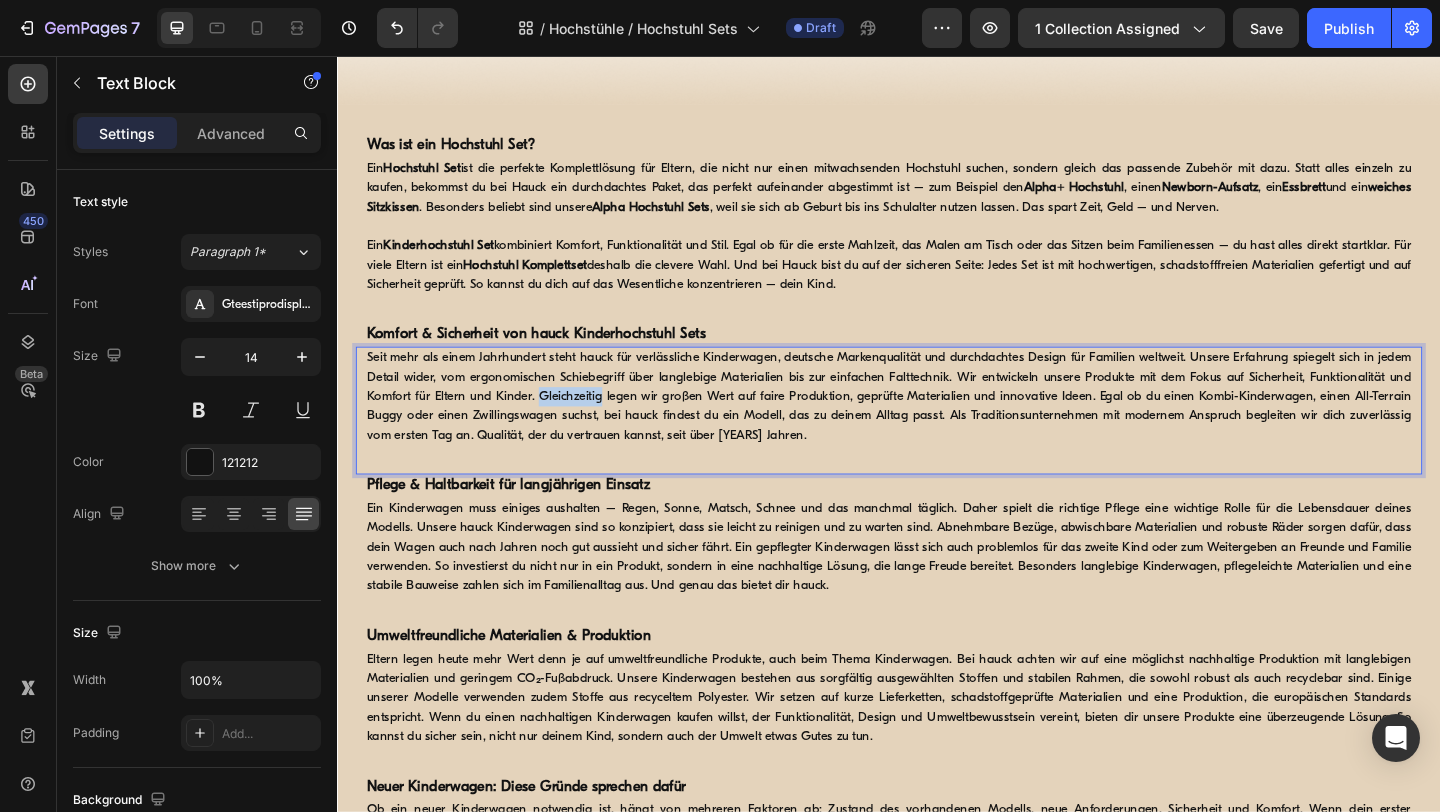 click on "Seit mehr als einem Jahrhundert steht hauck für verlässliche Kinderwagen, deutsche Markenqualität und durchdachtes Design für Familien weltweit. Unsere Erfahrung spiegelt sich in jedem Detail wider, vom ergonomischen Schiebegriff über langlebige Materialien bis zur einfachen Falttechnik. Wir entwickeln unsere Produkte mit dem Fokus auf Sicherheit, Funktionalität und Komfort für Eltern und Kinder. Gleichzeitig legen wir großen Wert auf faire Produktion, geprüfte Materialien und innovative Ideen. Egal ob du einen Kombi-Kinderwagen, einen All-Terrain Buggy oder einen Zwillingswagen suchst, bei hauck findest du ein Modell, das zu deinem Alltag passt. Als Traditionsunternehmen mit modernem Anspruch begleiten wir dich zuverlässig vom ersten Tag an. Qualität, der du vertrauen kannst, seit über 100 Jahren." at bounding box center [937, 426] 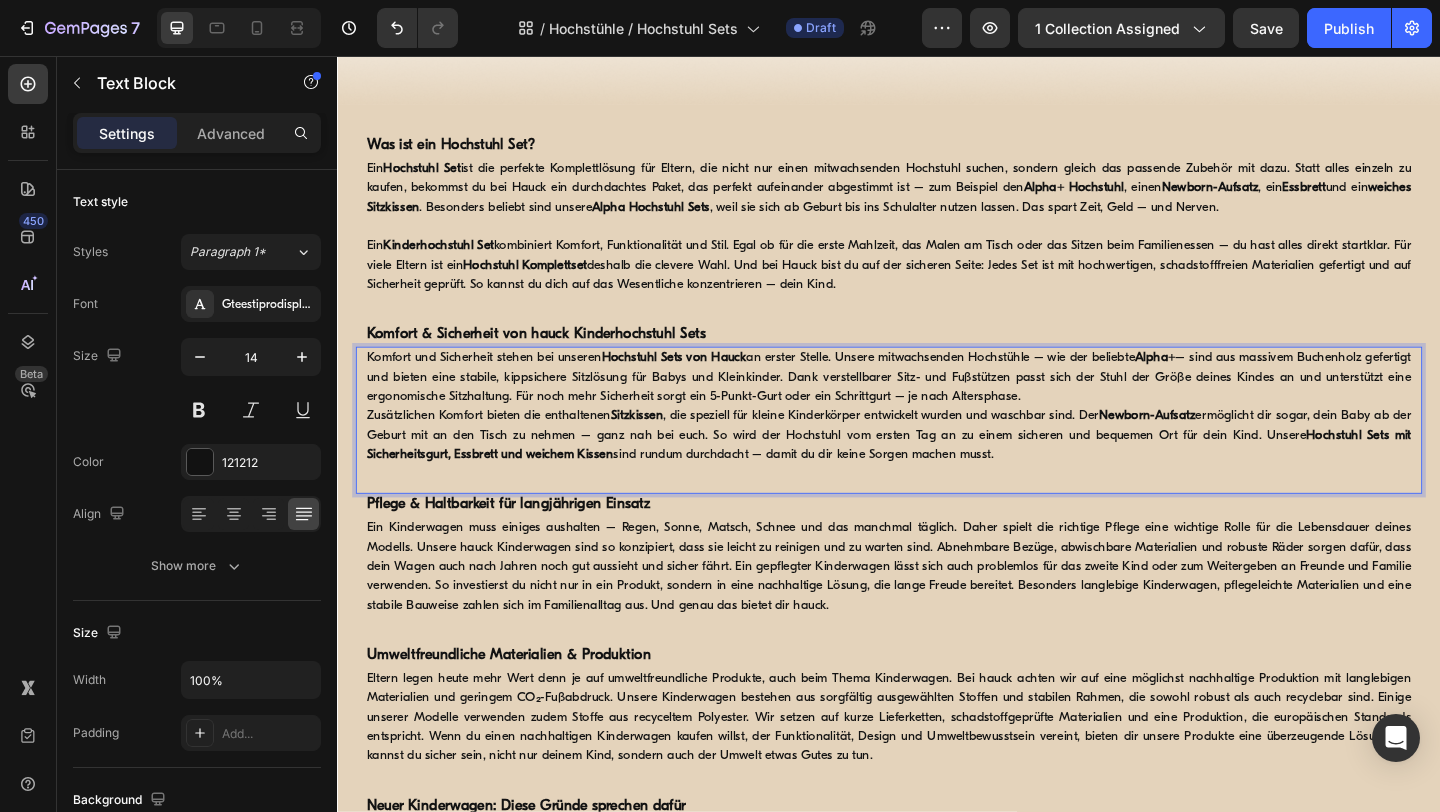 click on "Komfort und Sicherheit stehen bei unseren  Hochstuhl Sets von Hauck  an erster Stelle. Unsere mitwachsenden Hochstühle – wie der beliebte  Alpha+  – sind aus massivem Buchenholz gefertigt und bieten eine stabile, kippsichere Sitzlösung für Babys und Kleinkinder. Dank verstellbarer Sitz- und Fußstützen passt sich der Stuhl der Größe deines Kindes an und unterstützt eine ergonomische Sitzhaltung. Für noch mehr Sicherheit sorgt ein 5-Punkt-Gurt oder ein Schrittgurt – je nach Altersphase." at bounding box center [937, 405] 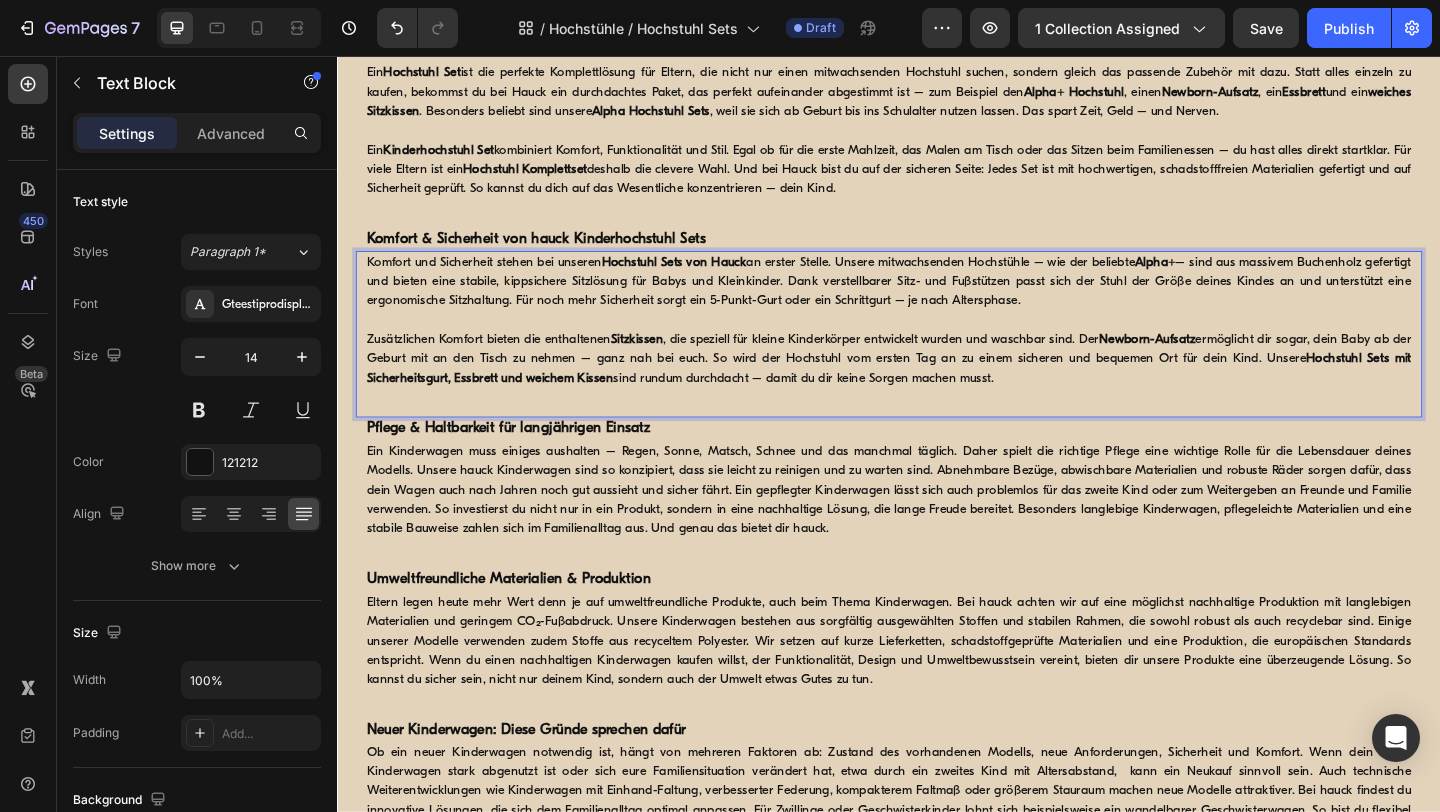 scroll, scrollTop: 1181, scrollLeft: 0, axis: vertical 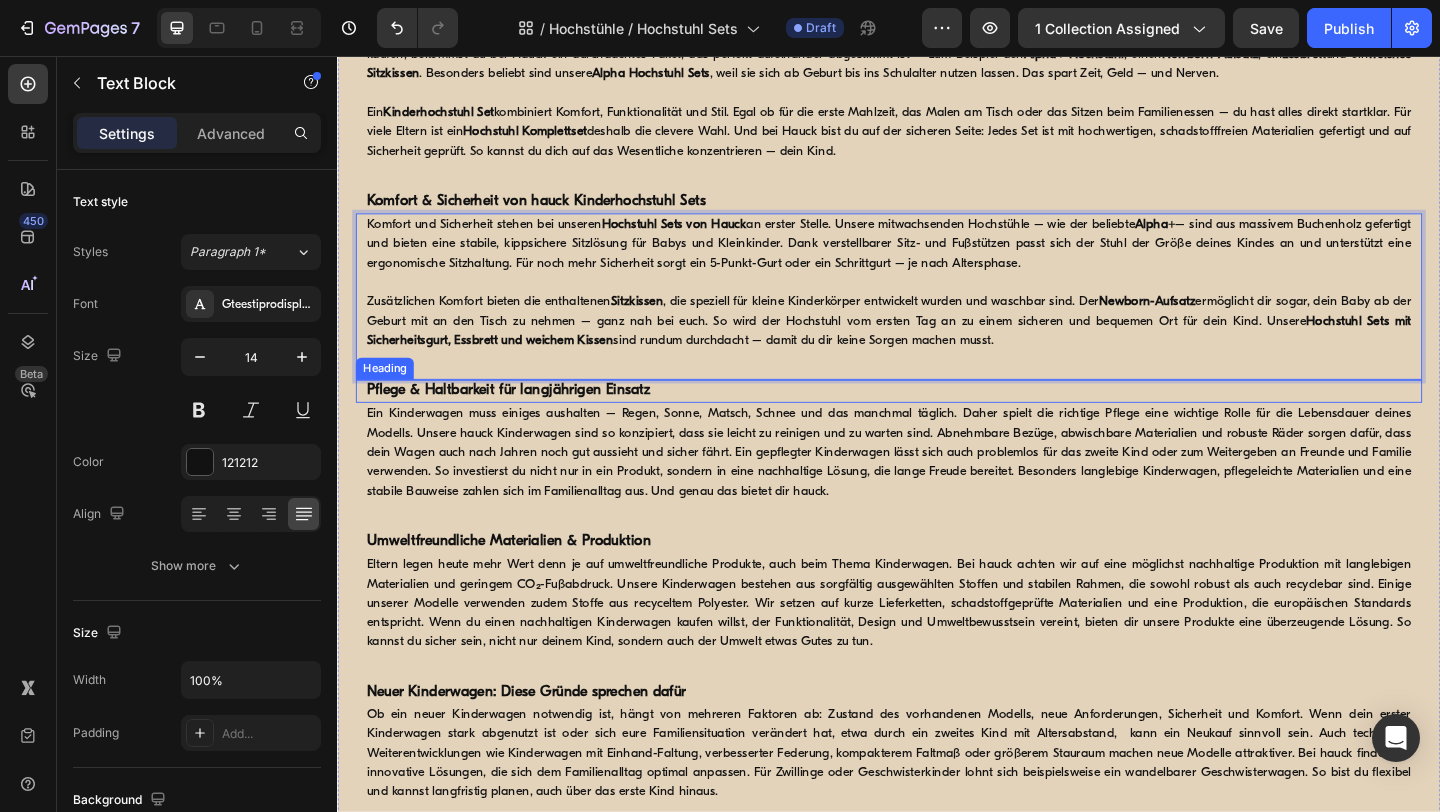 click on "Pflege & Haltbarkeit für langjährigen Einsatz" at bounding box center [523, 420] 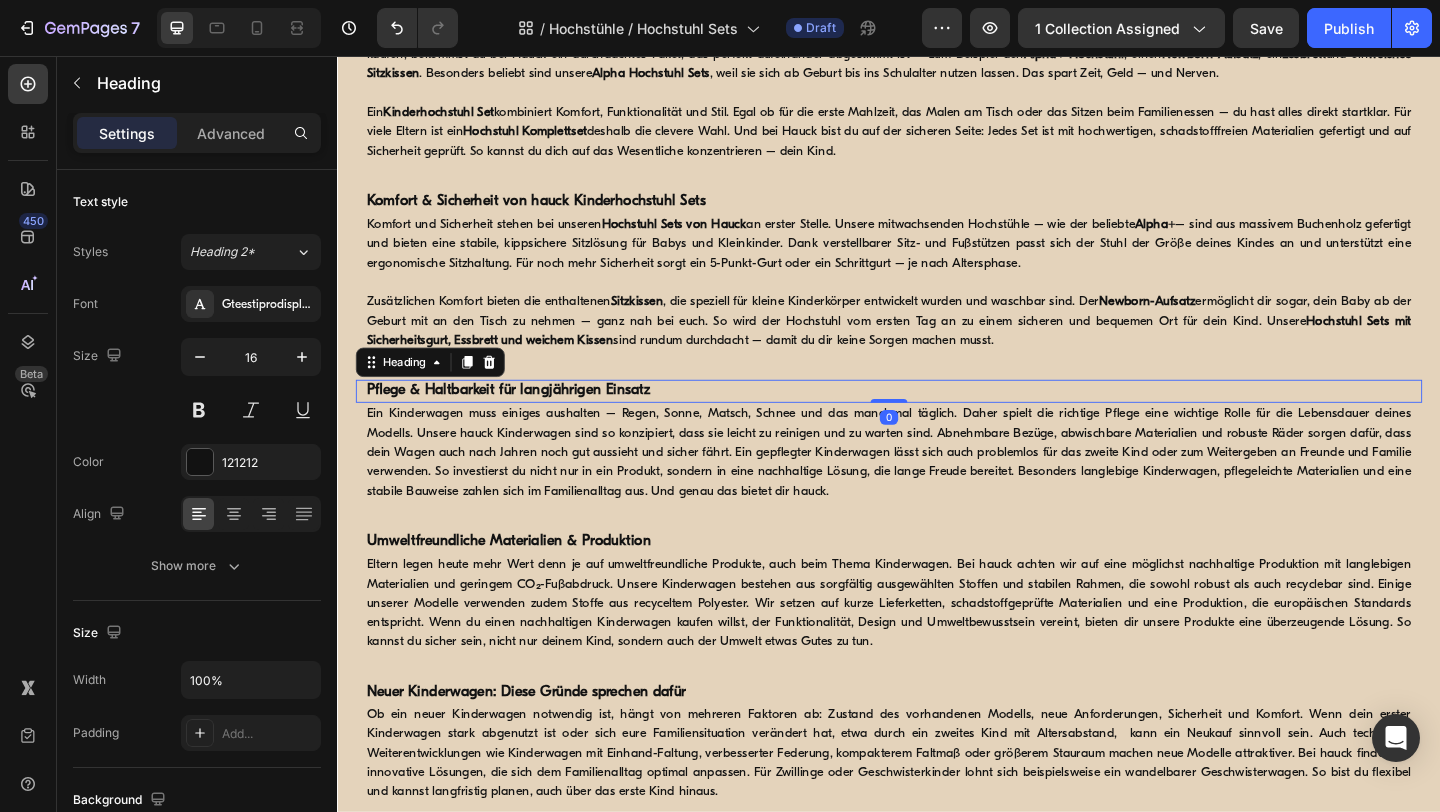 click on "Pflege & Haltbarkeit für langjährigen Einsatz" at bounding box center (523, 420) 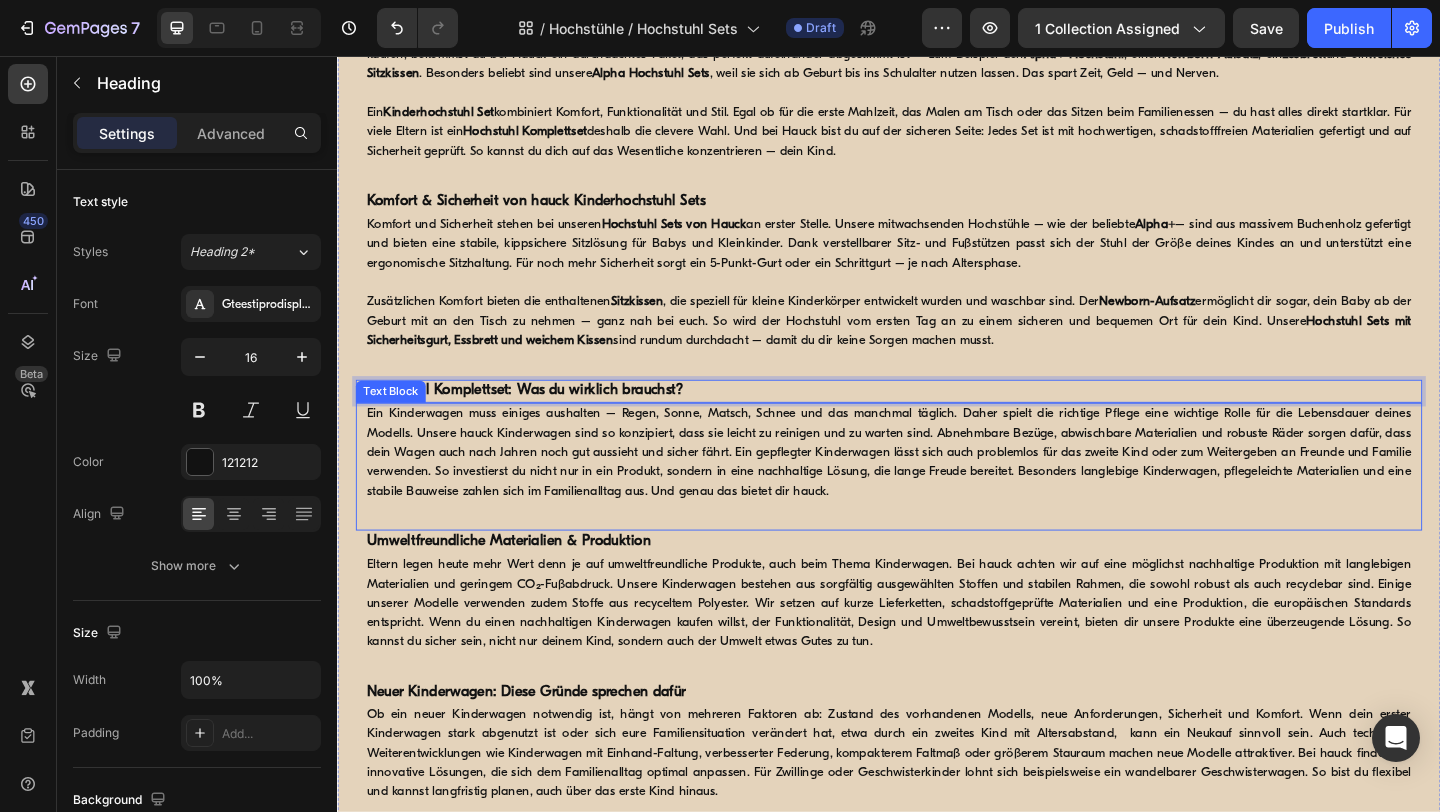click on "Ein Kinderwagen muss einiges aushalten – Regen, Sonne, Matsch, Schnee und das manchmal täglich. Daher spielt die richtige Pflege eine wichtige Rolle für die Lebensdauer deines Modells. Unsere hauck Kinderwagen sind so konzipiert, dass sie leicht zu reinigen und zu warten sind. Abnehmbare Bezüge, abwischbare Materialien und robuste Räder sorgen dafür, dass dein Wagen auch nach Jahren noch gut aussieht und sicher fährt. Ein gepflegter Kinderwagen lässt sich auch problemlos für das zweite Kind oder zum Weitergeben an Freunde und Familie verwenden. So investierst du nicht nur in ein Produkt, sondern in eine nachhaltige Lösung, die lange Freude bereitet. Besonders langlebige Kinderwagen, pflegeleichte Materialien und eine stabile Bauweise zahlen sich im Familienalltag aus. Und genau das bietet dir hauck." at bounding box center (937, 487) 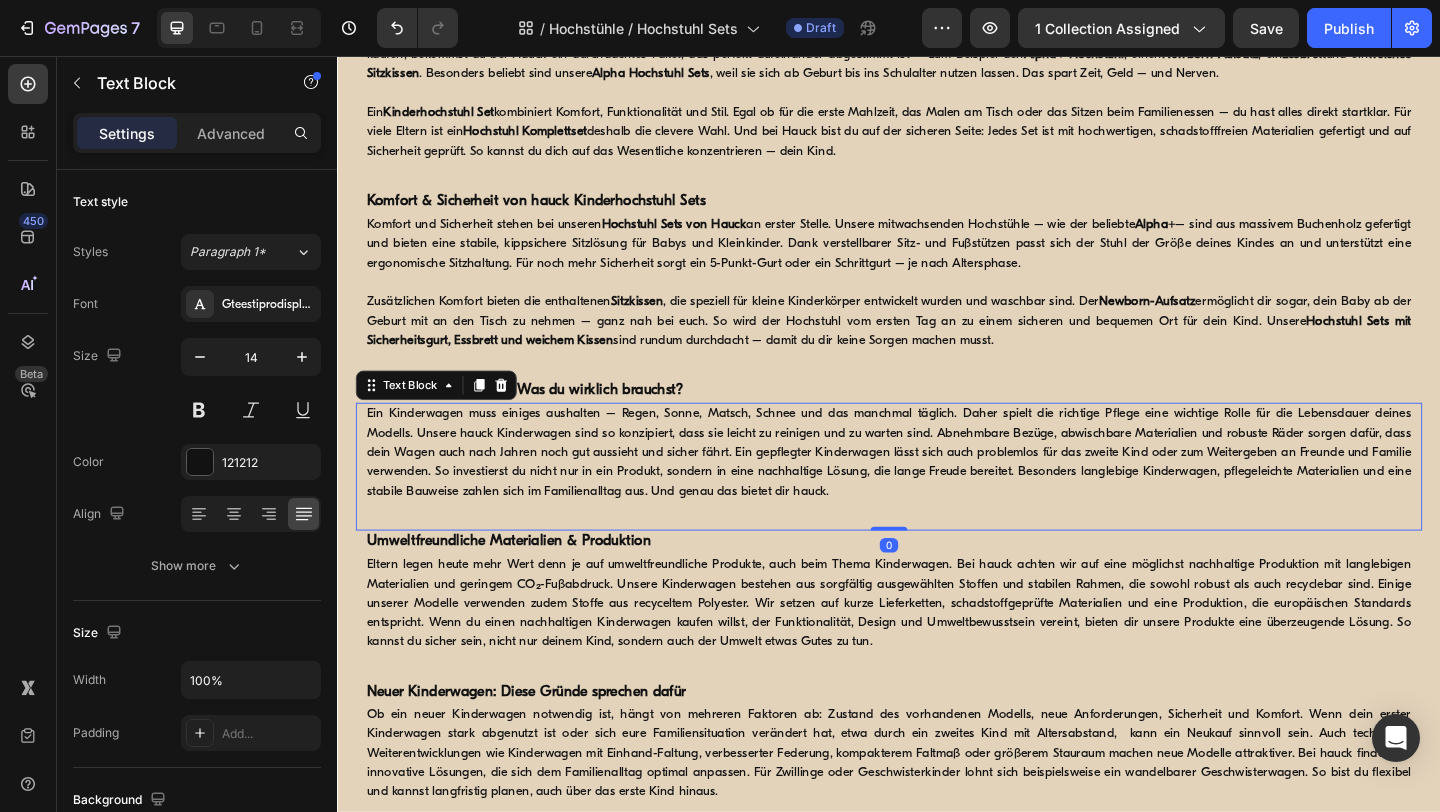 click on "Ein Kinderwagen muss einiges aushalten – Regen, Sonne, Matsch, Schnee und das manchmal täglich. Daher spielt die richtige Pflege eine wichtige Rolle für die Lebensdauer deines Modells. Unsere hauck Kinderwagen sind so konzipiert, dass sie leicht zu reinigen und zu warten sind. Abnehmbare Bezüge, abwischbare Materialien und robuste Räder sorgen dafür, dass dein Wagen auch nach Jahren noch gut aussieht und sicher fährt. Ein gepflegter Kinderwagen lässt sich auch problemlos für das zweite Kind oder zum Weitergeben an Freunde und Familie verwenden. So investierst du nicht nur in ein Produkt, sondern in eine nachhaltige Lösung, die lange Freude bereitet. Besonders langlebige Kinderwagen, pflegeleichte Materialien und eine stabile Bauweise zahlen sich im Familienalltag aus. Und genau das bietet dir hauck." at bounding box center [937, 487] 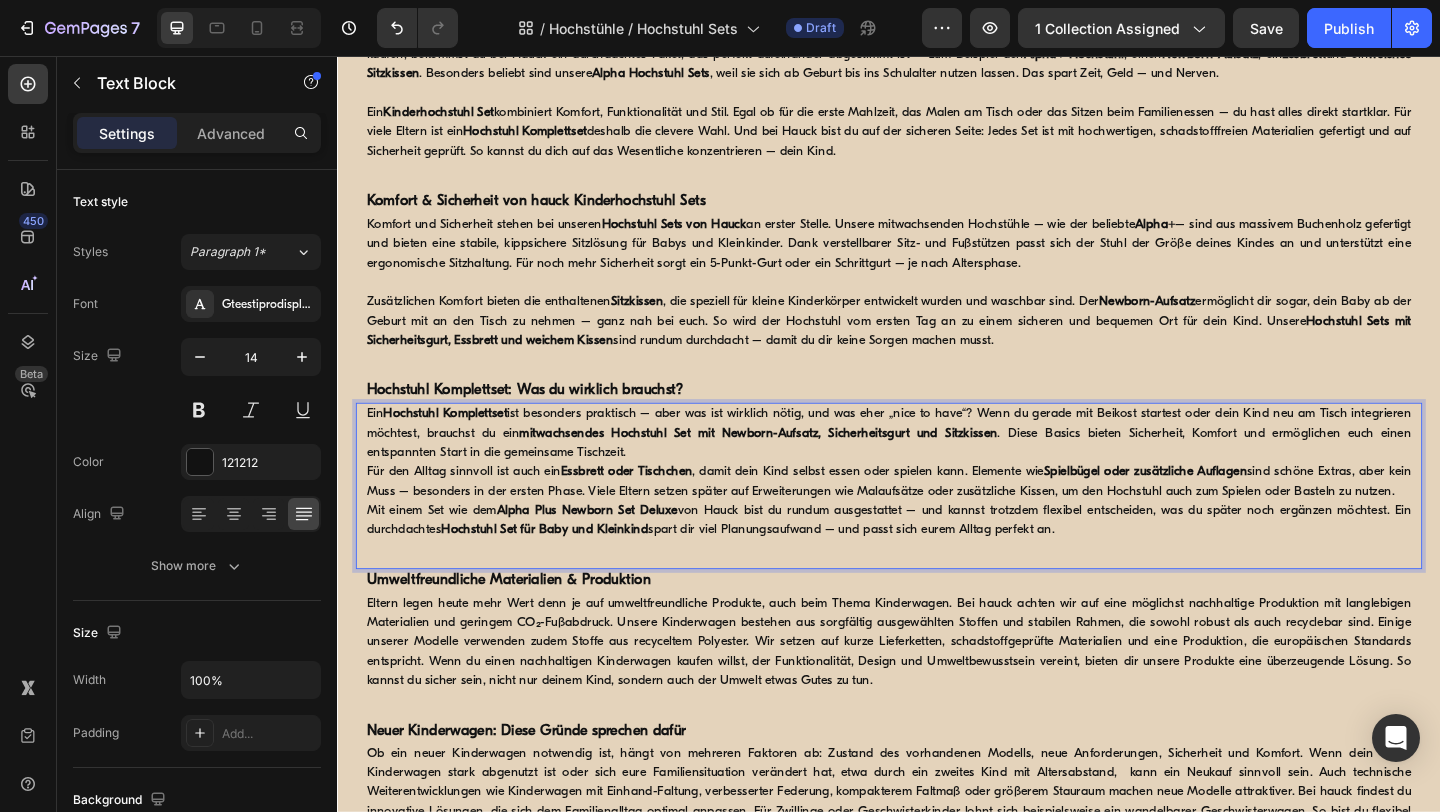 click on "Ein  Hochstuhl Komplettset  ist besonders praktisch – aber was ist wirklich nötig, und was eher „nice to have“? Wenn du gerade mit Beikost startest oder dein Kind neu am Tisch integrieren möchtest, brauchst du ein  mitwachsendes Hochstuhl Set mit Newborn-Aufsatz, Sicherheitsgurt und Sitzkissen . Diese Basics bieten Sicherheit, Komfort und ermöglichen euch einen entspannten Start in die gemeinsame Tischzeit." at bounding box center [937, 466] 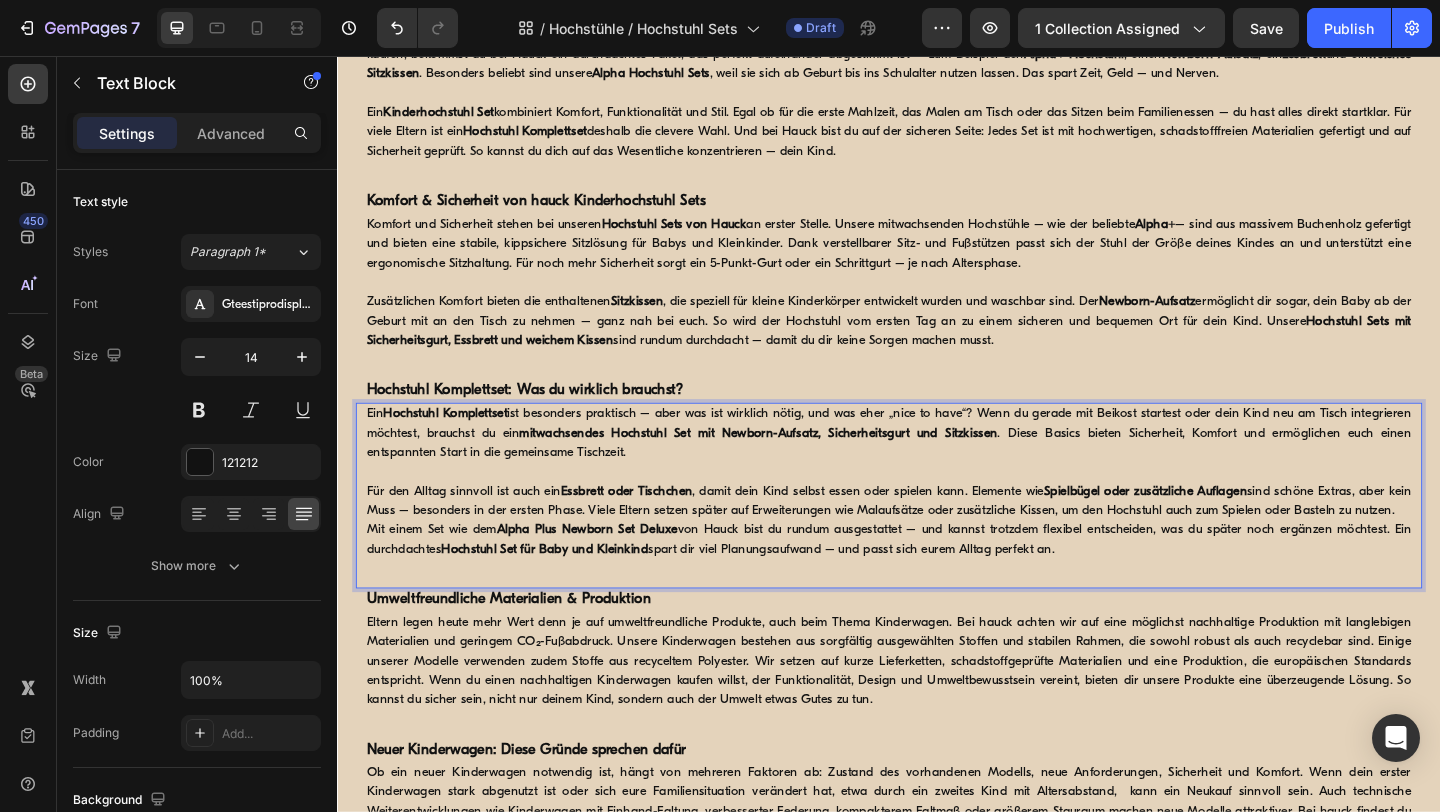 click on "Für den Alltag sinnvoll ist auch ein  Essbrett oder Tischchen , damit dein Kind selbst essen oder spielen kann. Elemente wie  Spielbügel oder zusätzliche Auflagen  sind schöne Extras, aber kein Muss – besonders in der ersten Phase. Viele Eltern setzen später auf Erweiterungen wie Malaufsätze oder zusätzliche Kissen, um den Hochstuhl auch zum Spielen oder Basteln zu nutzen." at bounding box center (937, 540) 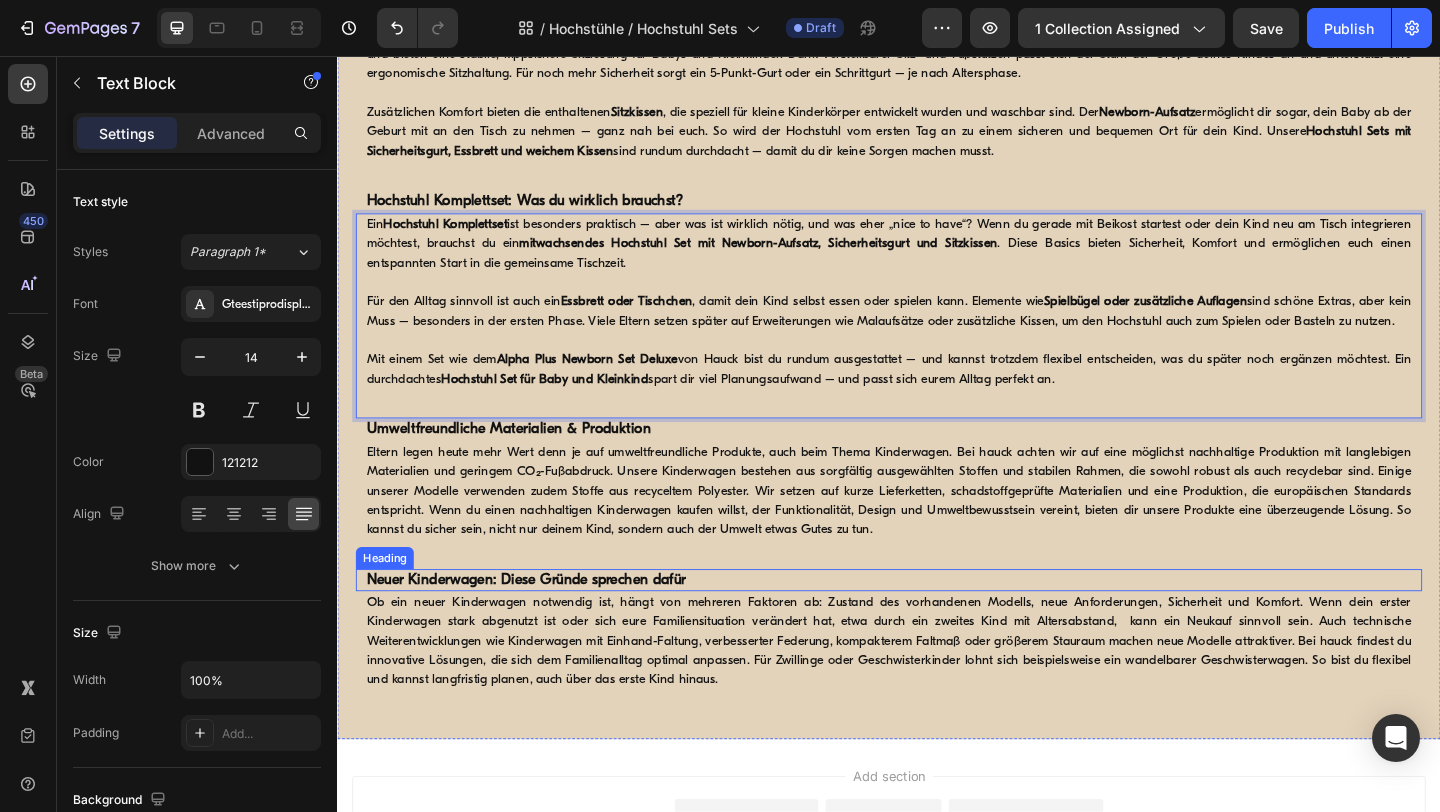 scroll, scrollTop: 1396, scrollLeft: 0, axis: vertical 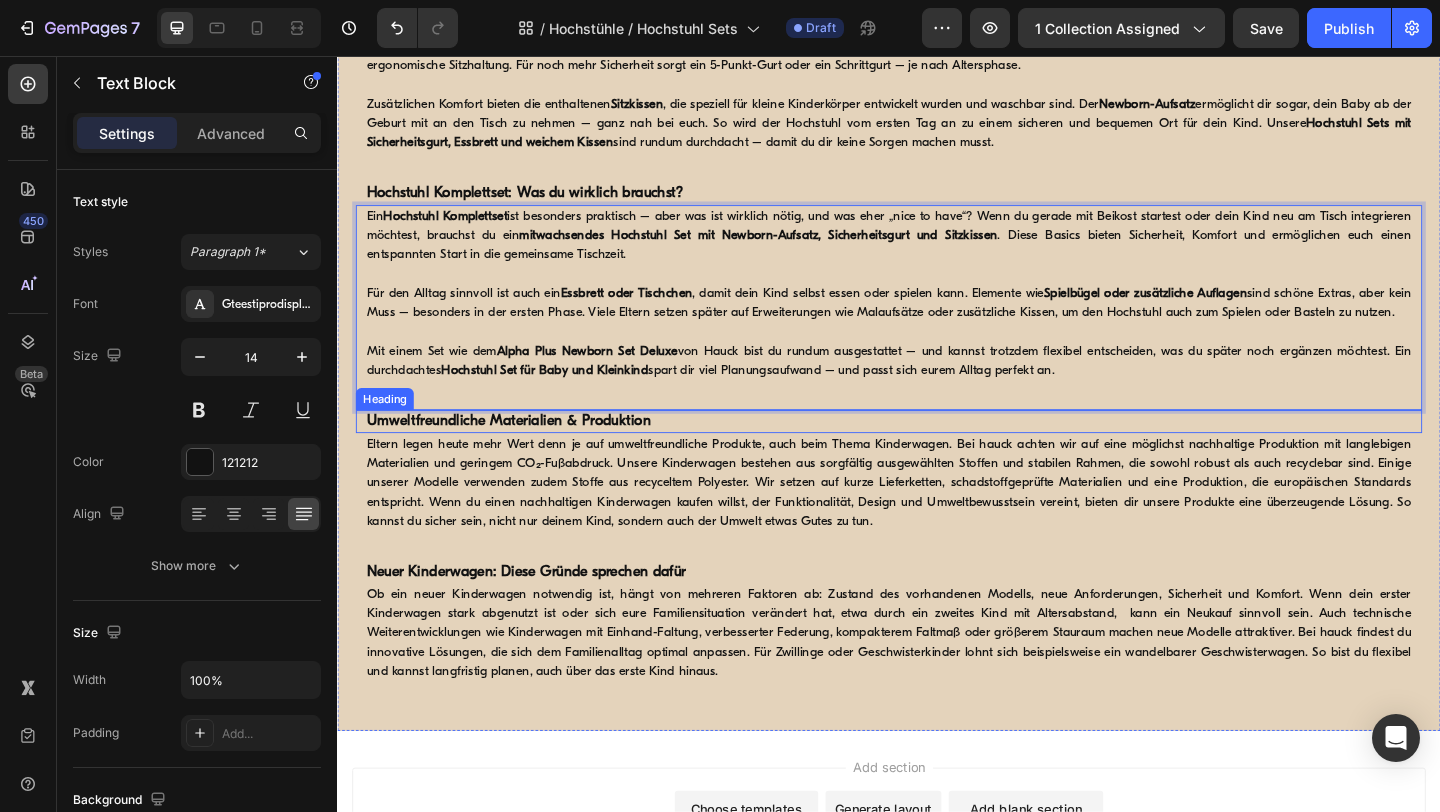 click on "Umweltfreundliche Materialien & Produktion" at bounding box center (523, 453) 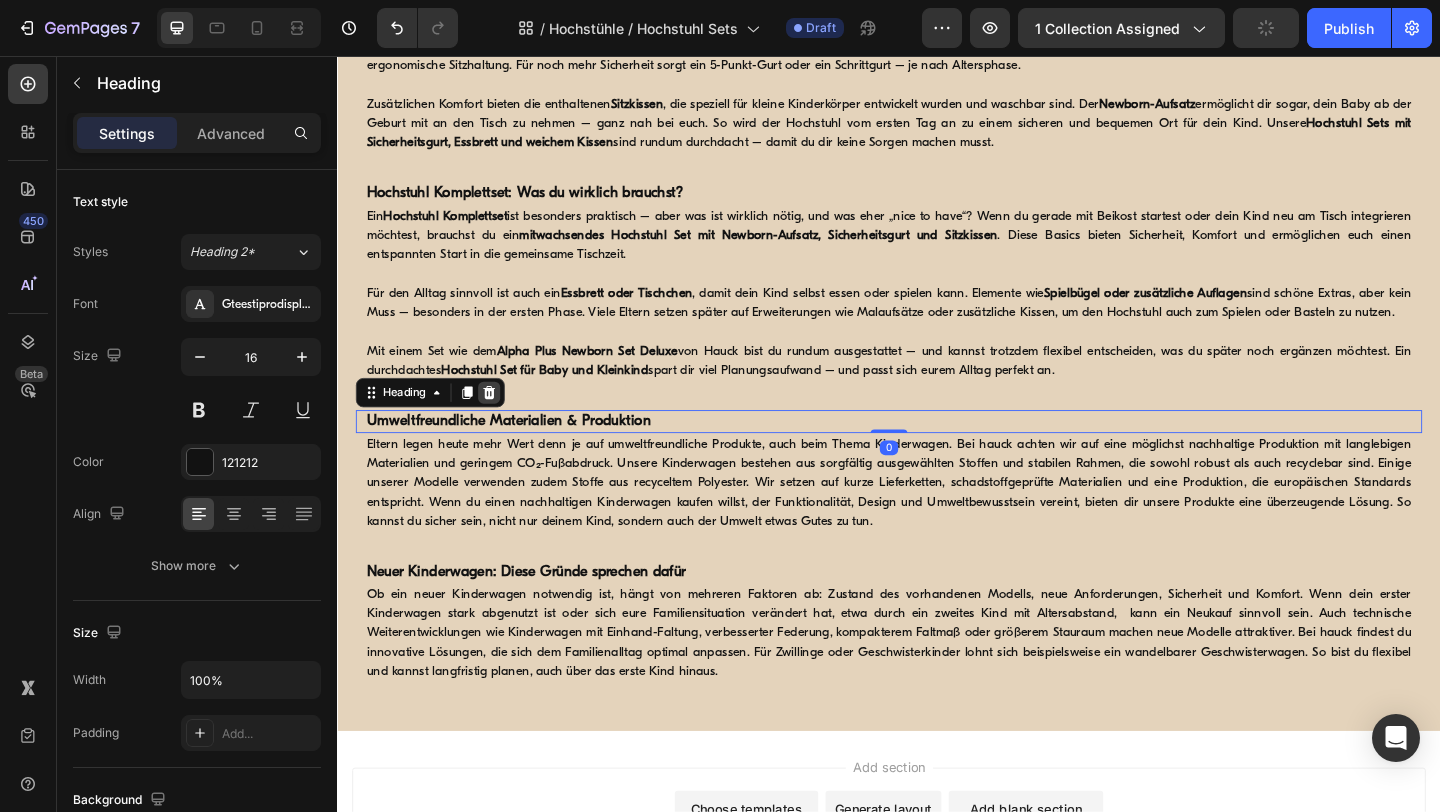 click 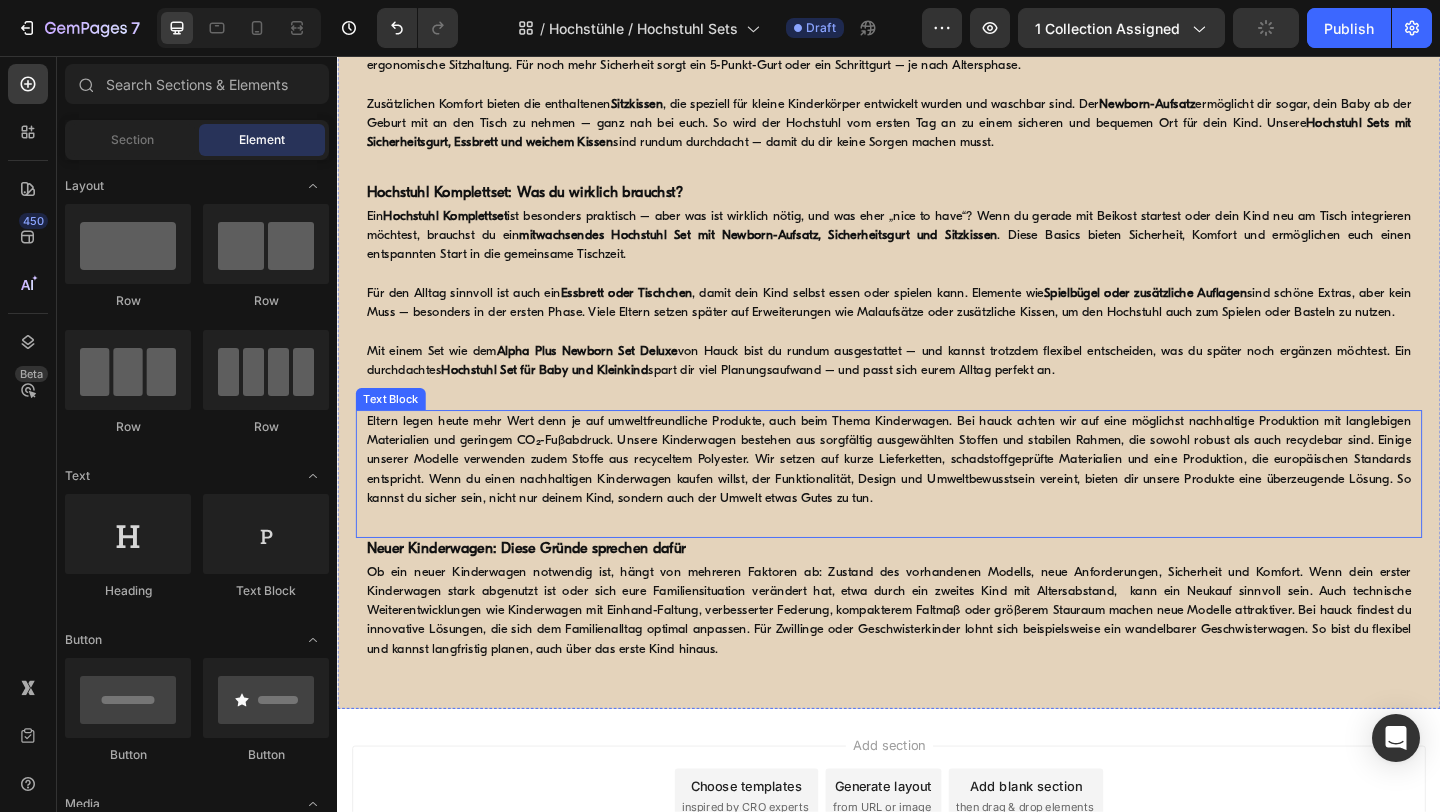 click on "Eltern legen heute mehr Wert denn je auf umweltfreundliche Produkte, auch beim Thema Kinderwagen. Bei hauck achten wir auf eine möglichst nachhaltige Produktion mit langlebigen Materialien und geringem CO₂-Fußabdruck. Unsere Kinderwagen bestehen aus sorgfältig ausgewählten Stoffen und stabilen Rahmen, die sowohl robust als auch recyclebar sind. Einige unserer Modelle verwenden zudem Stoffe aus recyceltem Polyester. Wir setzen auf kurze Lieferketten, schadstoffgeprüfte Materialien und eine Produktion, die europäischen Standards entspricht. Wenn du einen nachhaltigen Kinderwagen kaufen willst, der Funktionalität, Design und Umweltbewusstsein vereint, bieten dir unsere Produkte eine überzeugende Lösung. So kannst du sicher sein, nicht nur deinem Kind, sondern auch der Umwelt etwas Gutes zu tun." at bounding box center [937, 495] 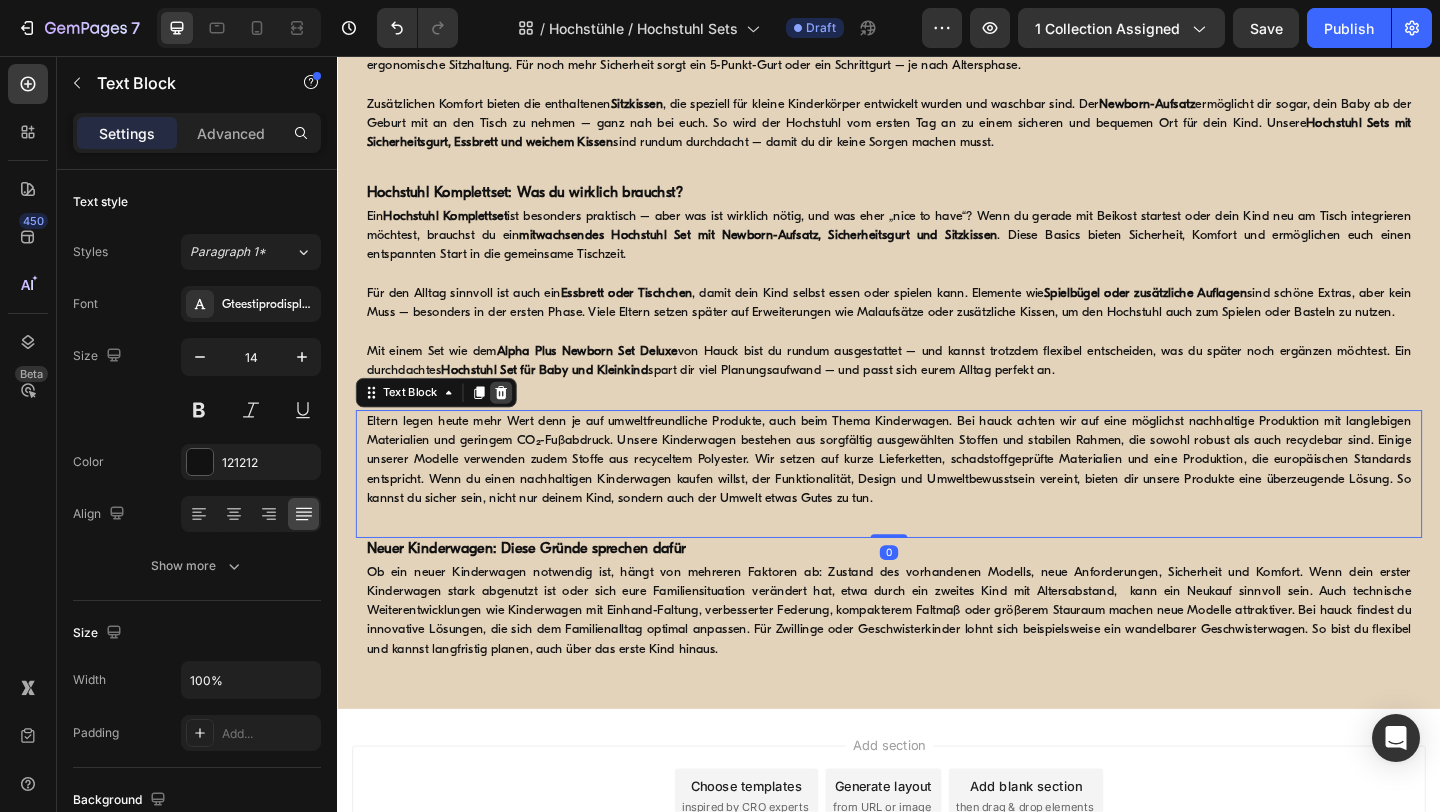 click 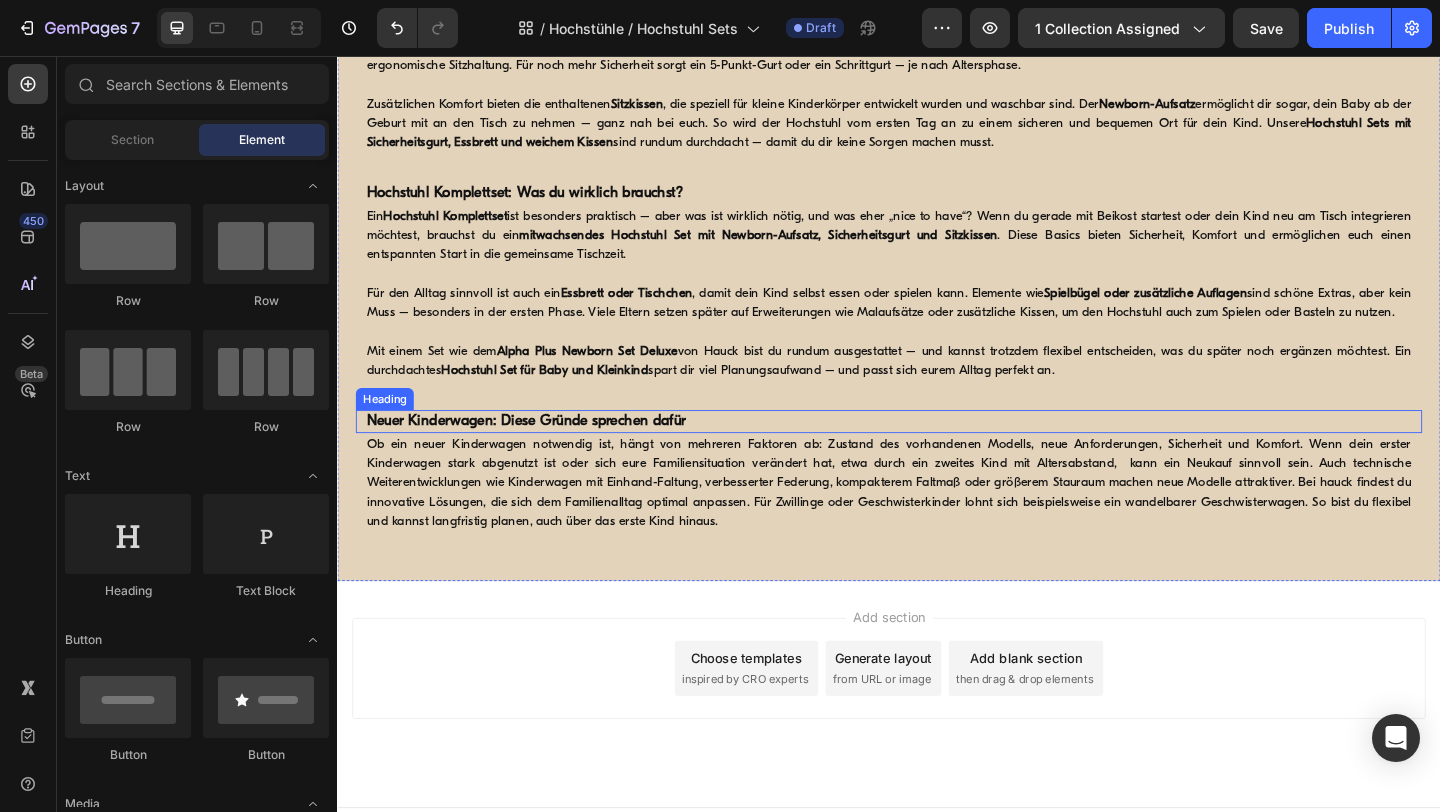 click on "Neuer Kinderwagen: Diese Gründe sprechen dafür" at bounding box center (542, 453) 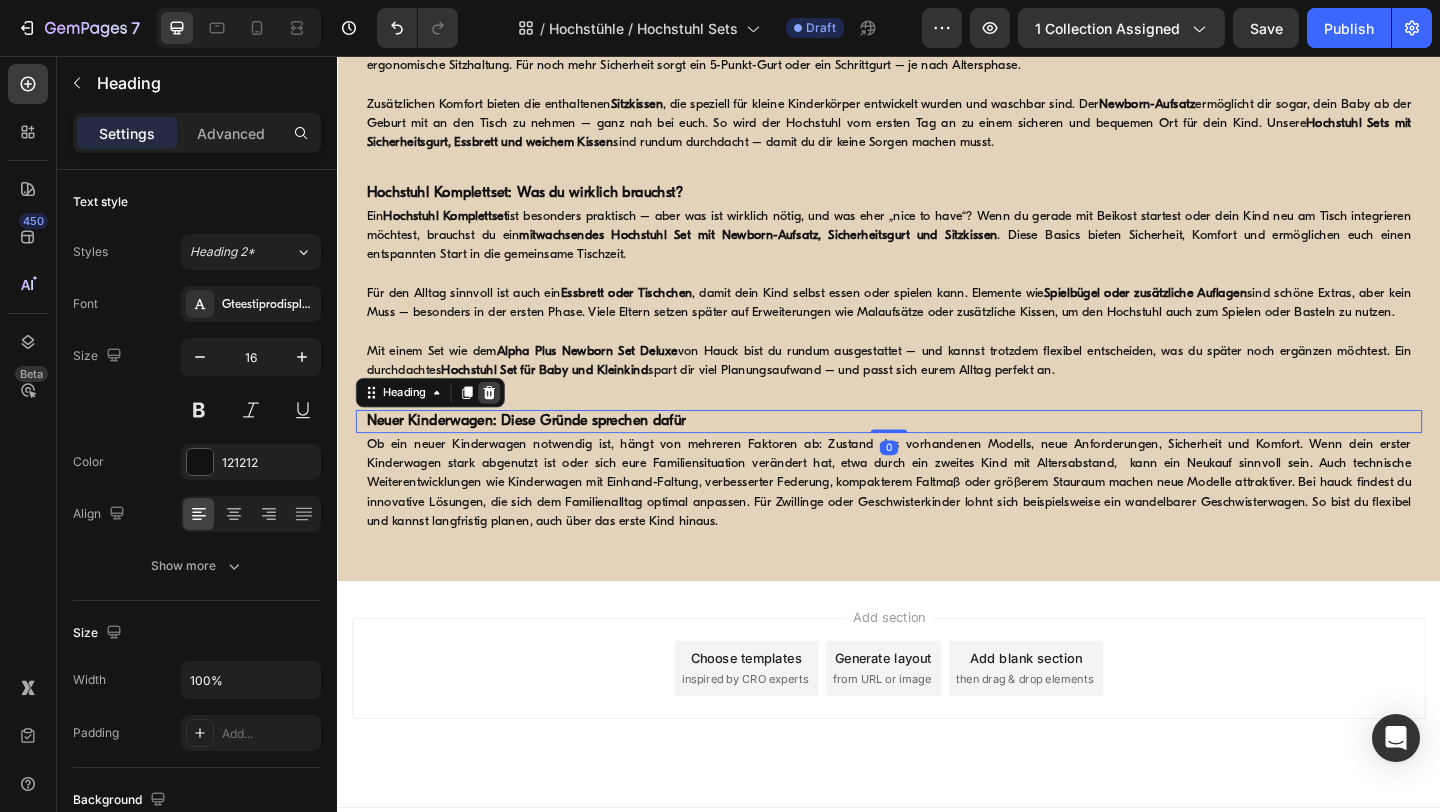click 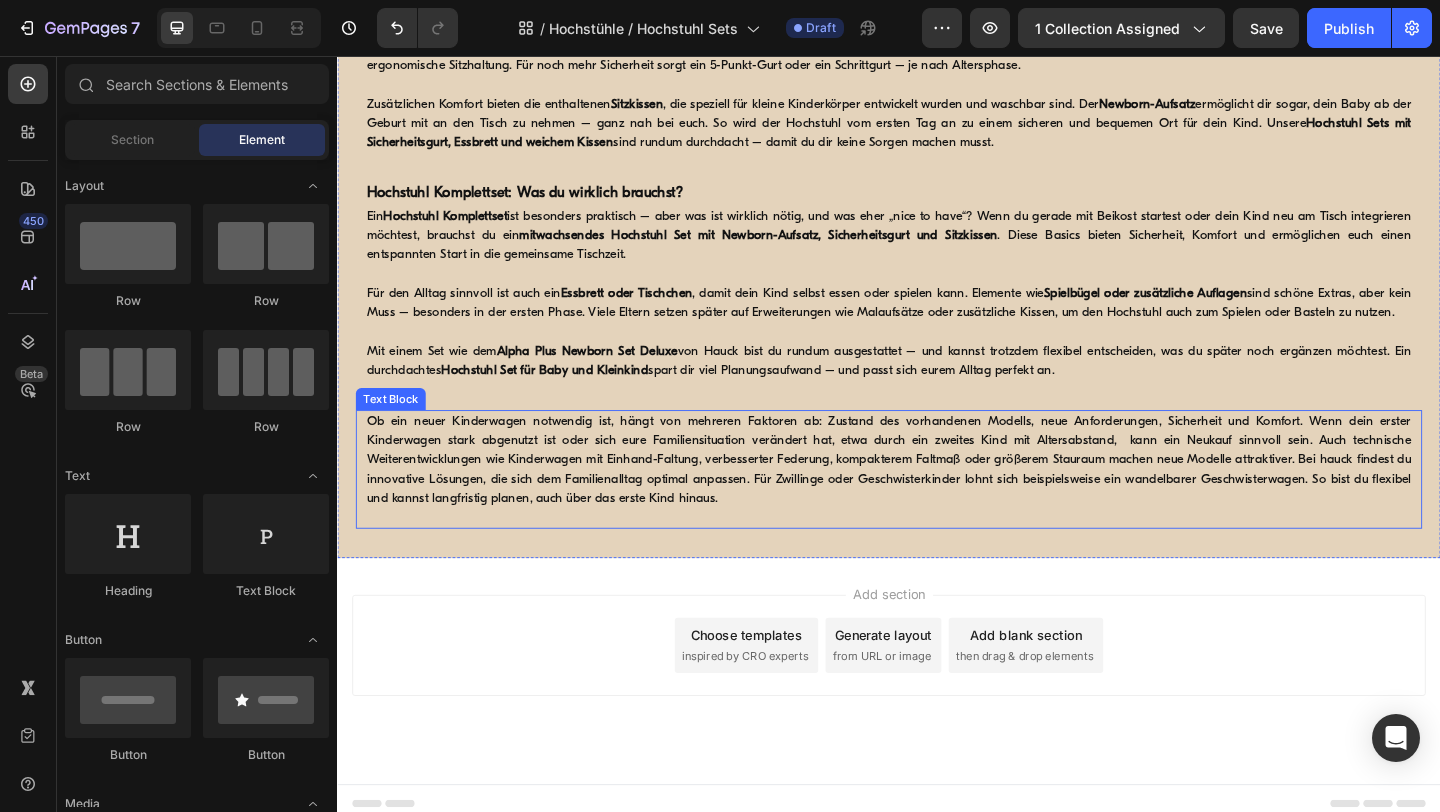 click on "Ob ein neuer Kinderwagen notwendig ist, hängt von mehreren Faktoren ab: Zustand des vorhandenen Modells, neue Anforderungen, Sicherheit und Komfort. Wenn dein erster Kinderwagen stark abgenutzt ist oder sich eure Familiensituation verändert hat, etwa durch ein zweites Kind mit Altersabstand,  kann ein Neukauf sinnvoll sein. Auch technische Weiterentwicklungen wie Kinderwagen mit Einhand-Faltung, verbesserter Federung, kompakterem Faltmaß oder größerem Stauraum machen neue Modelle attraktiver. Bei hauck findest du innovative Lösungen, die sich dem Familienalltag optimal anpassen. Für Zwillinge oder Geschwisterkinder lohnt sich beispielsweise ein wandelbarer Geschwisterwagen. So bist du flexibel und kannst langfristig planen, auch über das erste Kind hinaus." at bounding box center [937, 495] 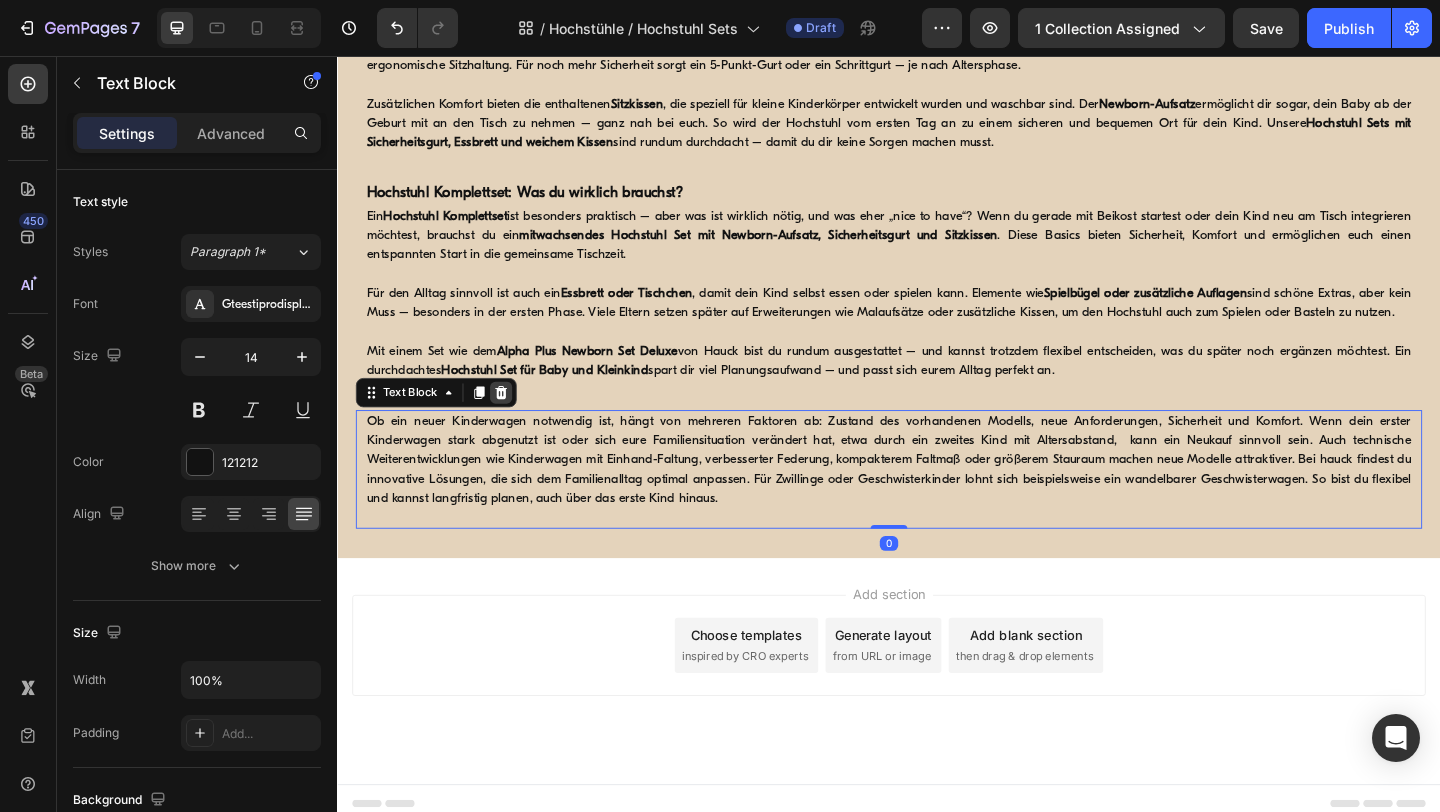 click 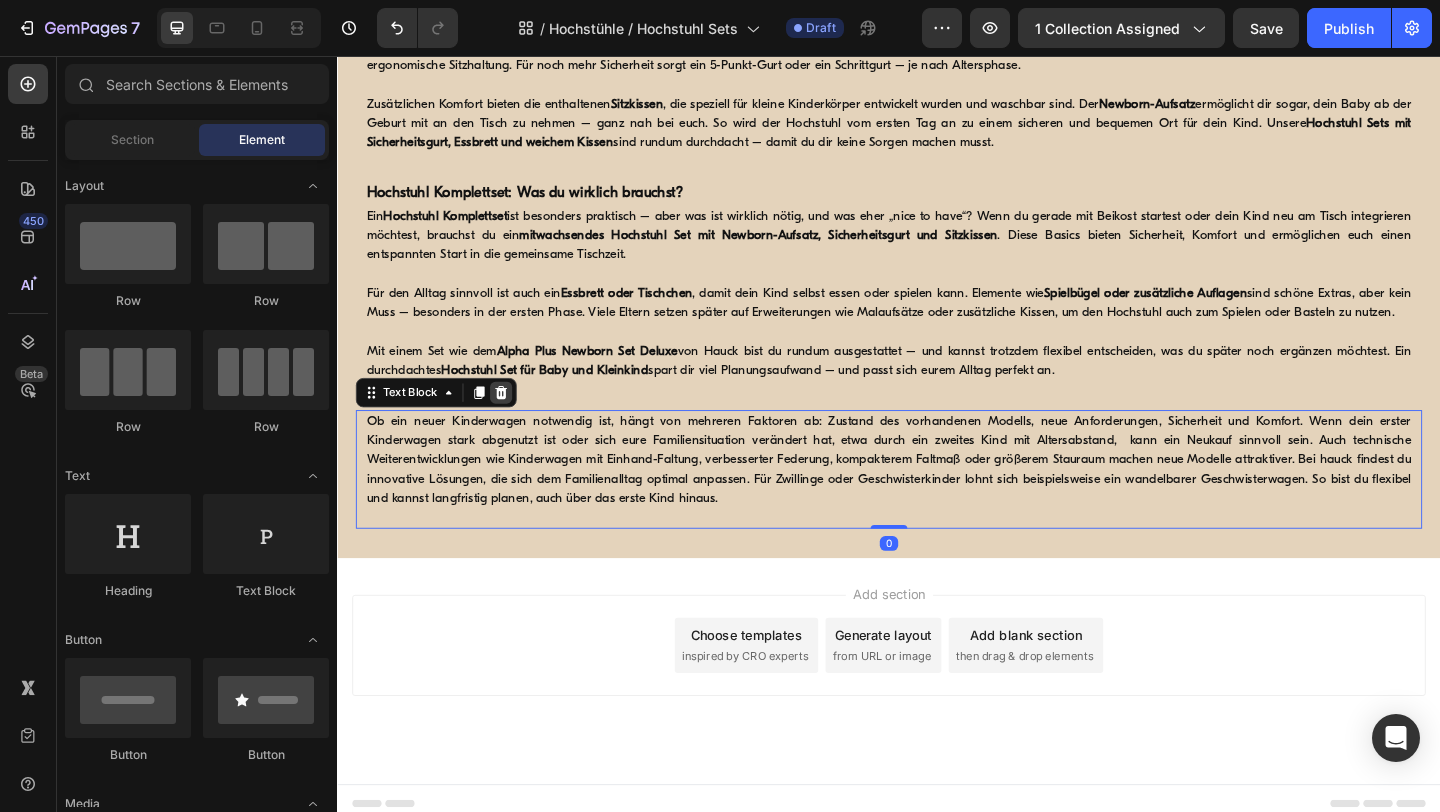 scroll, scrollTop: 1278, scrollLeft: 0, axis: vertical 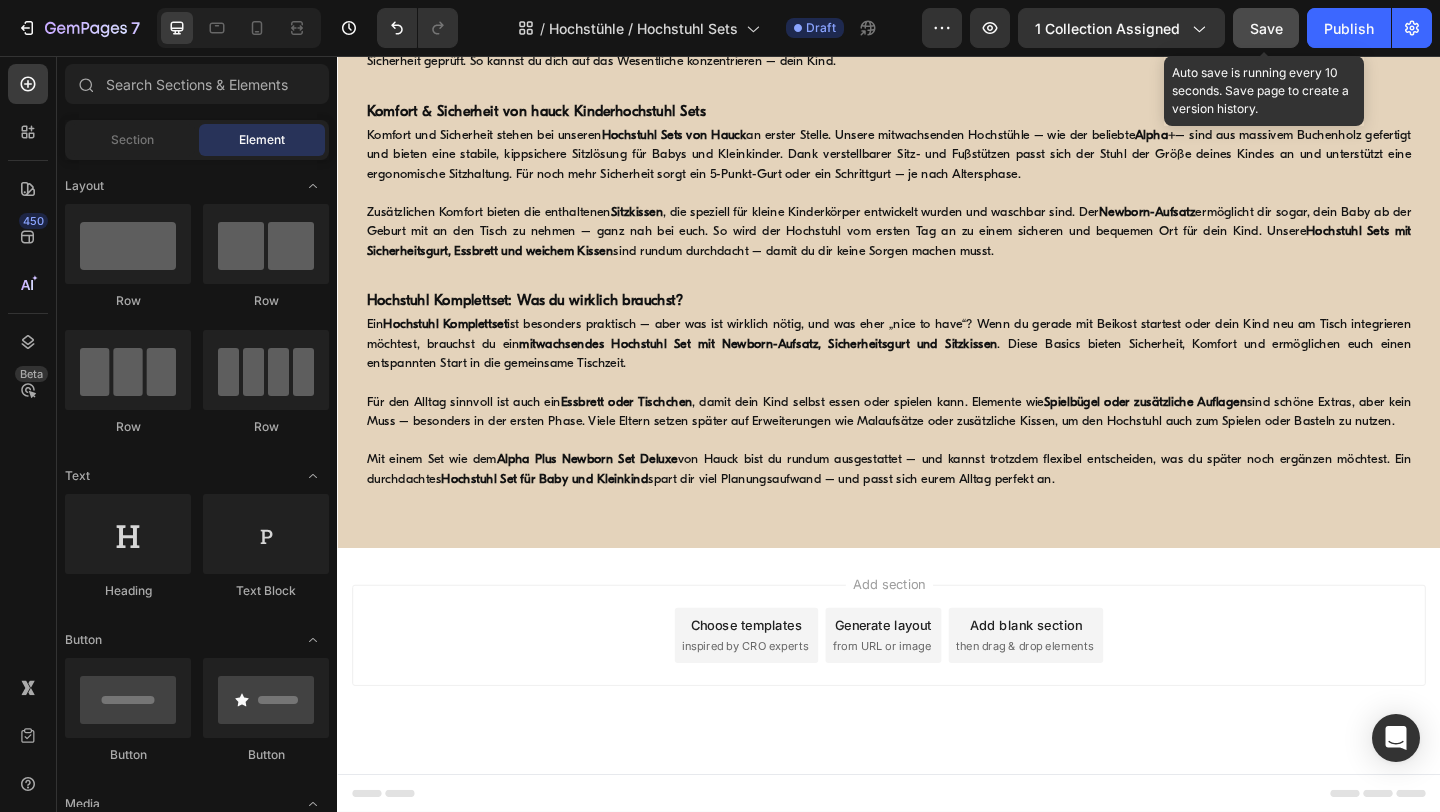 click on "Save" at bounding box center (1266, 28) 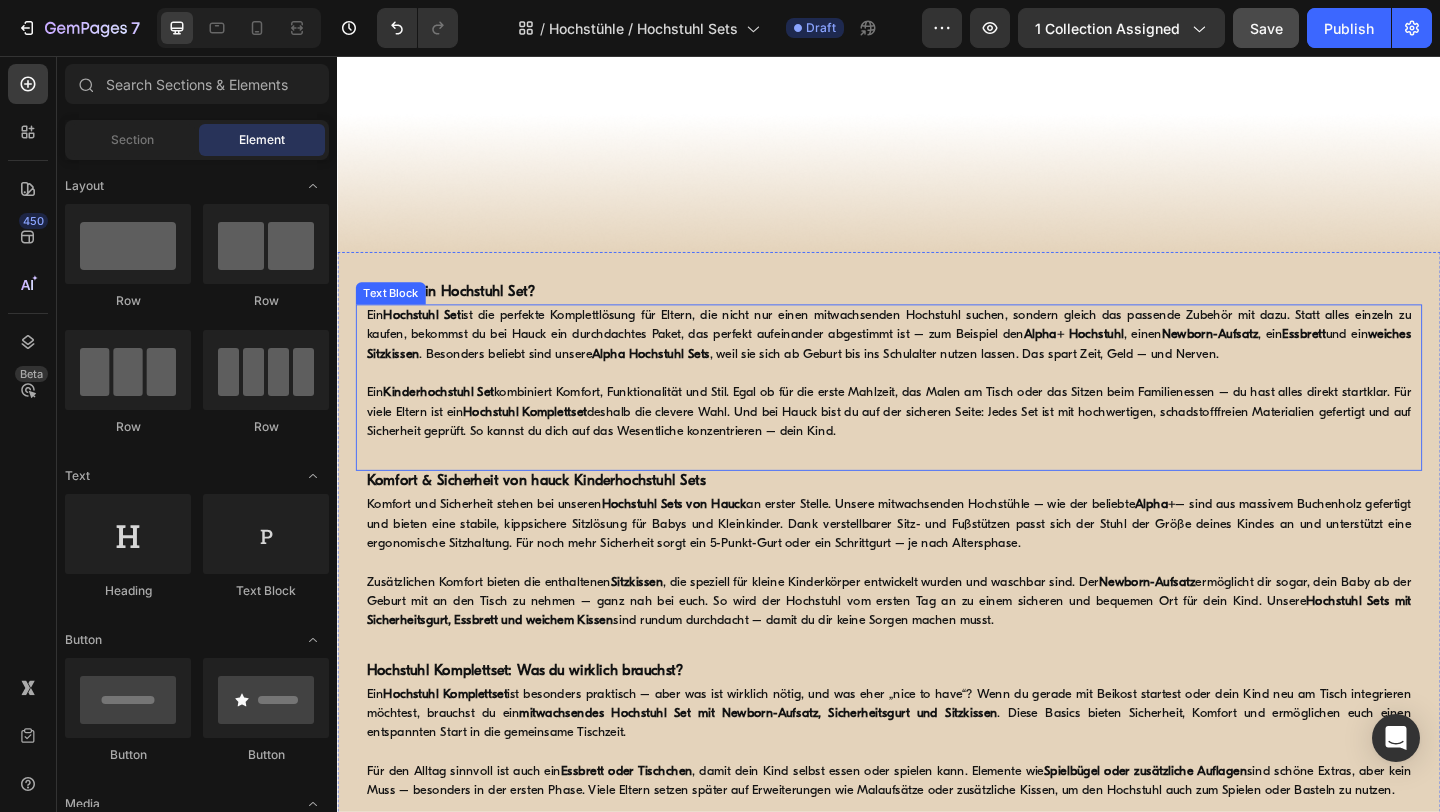 scroll, scrollTop: 0, scrollLeft: 0, axis: both 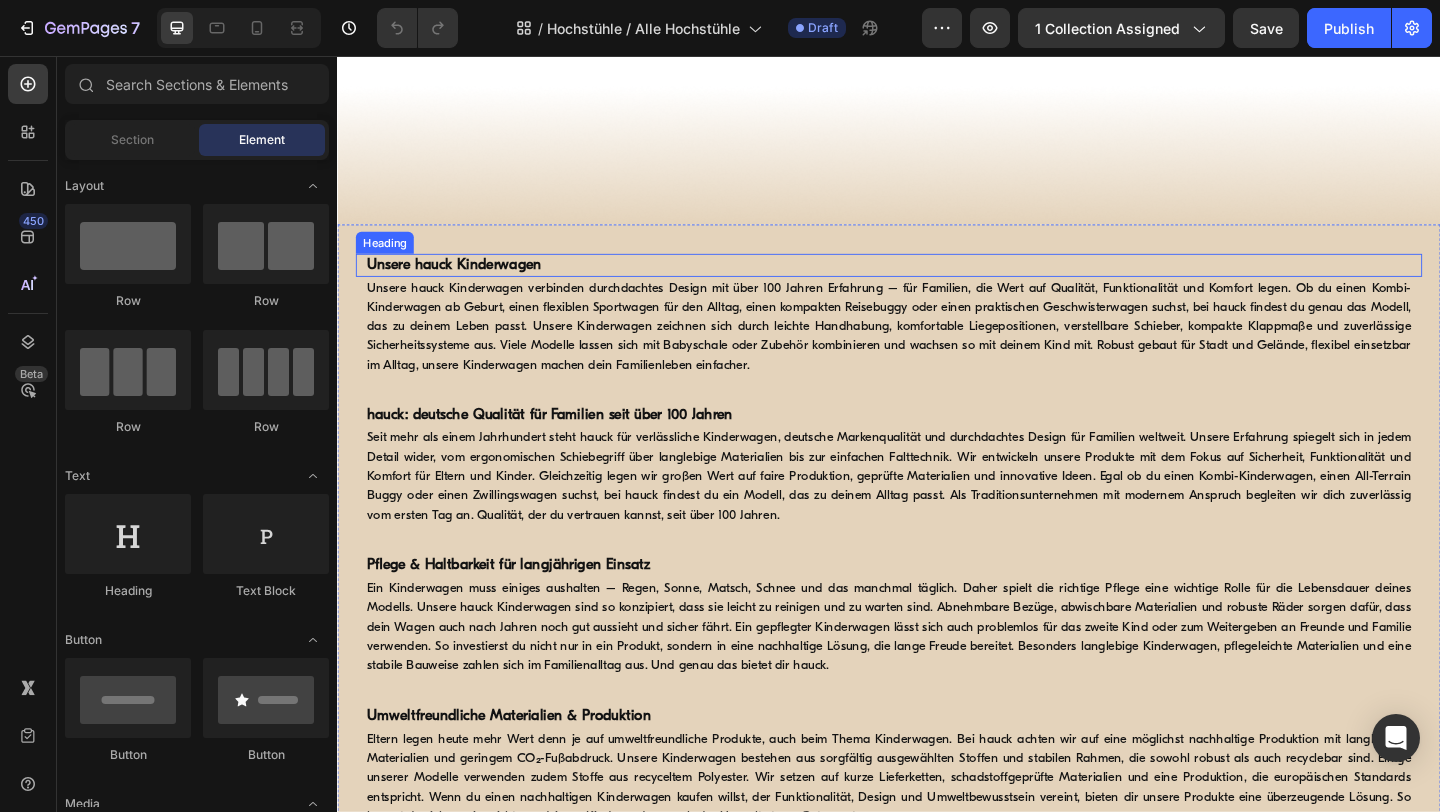 click on "Unsere hauck Kinderwagen" at bounding box center (464, 283) 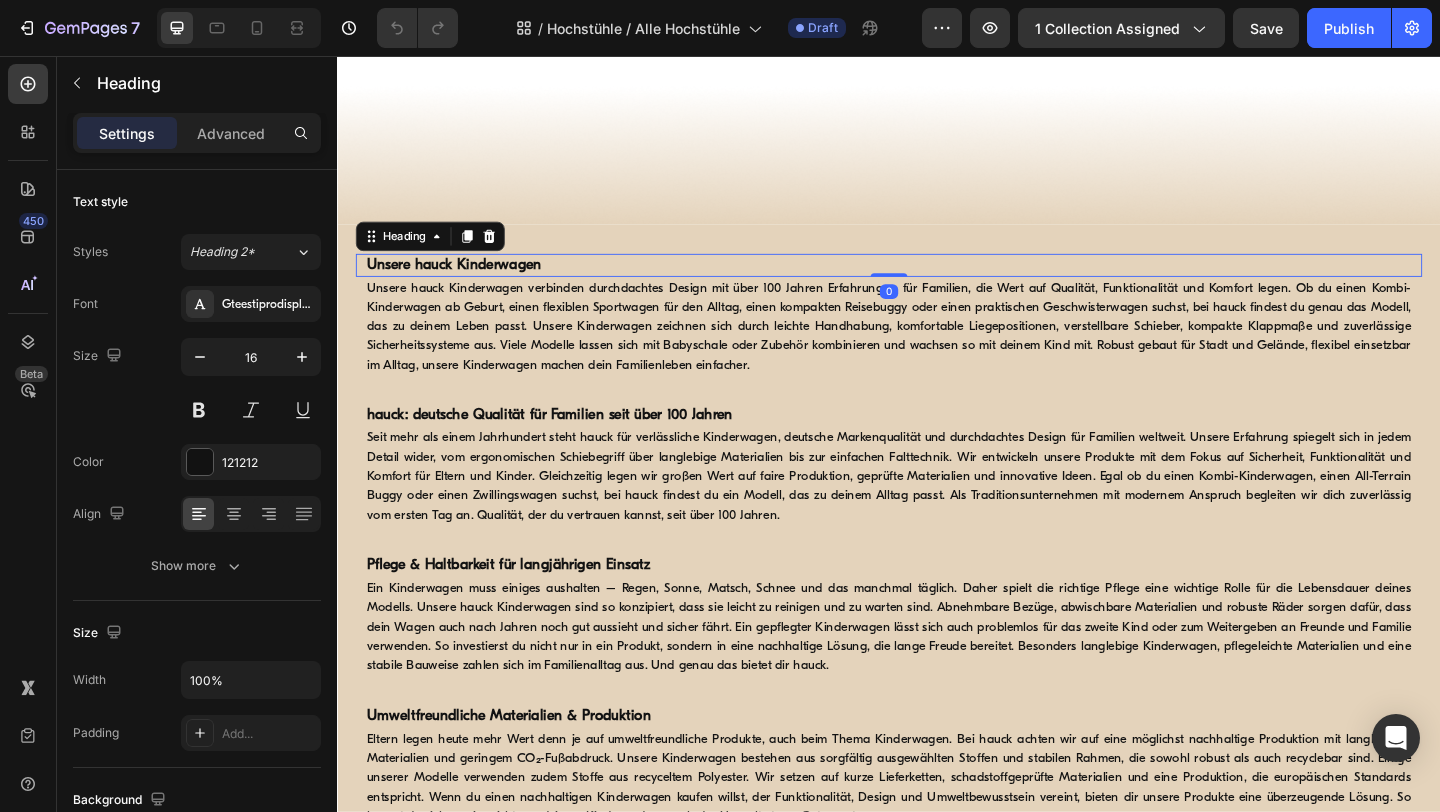 click on "Unsere hauck Kinderwagen" at bounding box center (464, 283) 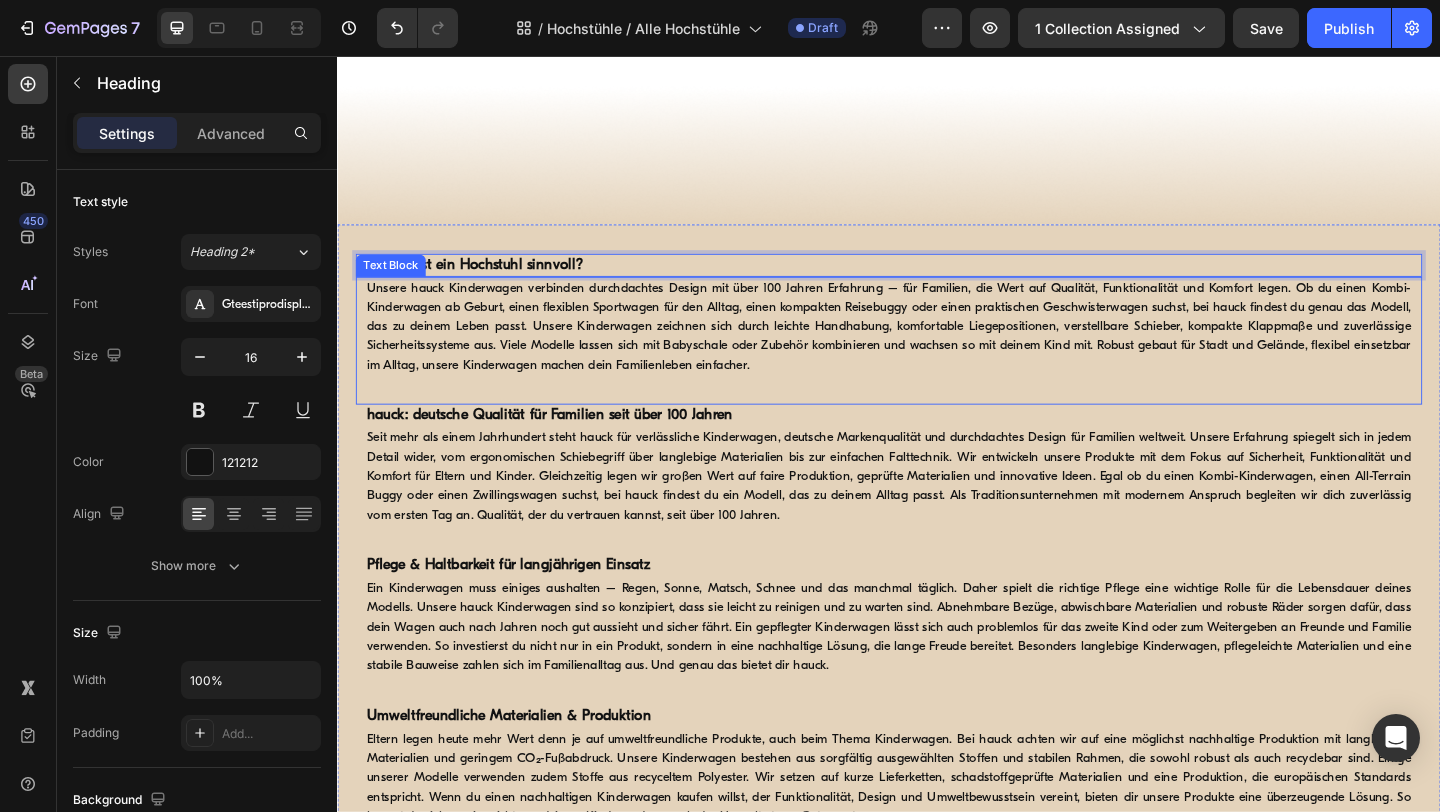 click on "Unsere hauck Kinderwagen verbinden durchdachtes Design mit über 100 Jahren Erfahrung – für Familien, die Wert auf Qualität, Funktionalität und Komfort legen. Ob du einen Kombi-Kinderwagen ab Geburt, einen flexiblen Sportwagen für den Alltag, einen kompakten Reisebuggy oder einen praktischen Geschwisterwagen suchst, bei hauck findest du genau das Modell, das zu deinem Leben passt. Unsere Kinderwagen zeichnen sich durch leichte Handhabung, komfortable Liegepositionen, verstellbare Schieber, kompakte Klappmaße und zuverlässige Sicherheitssysteme aus. Viele Modelle lassen sich mit Babyschale oder Zubehör kombinieren und wachsen so mit deinem Kind mit. Robust gebaut für Stadt und Gelände, flexibel einsetzbar im Alltag, unsere Kinderwagen machen dein Familienleben einfacher." at bounding box center [937, 350] 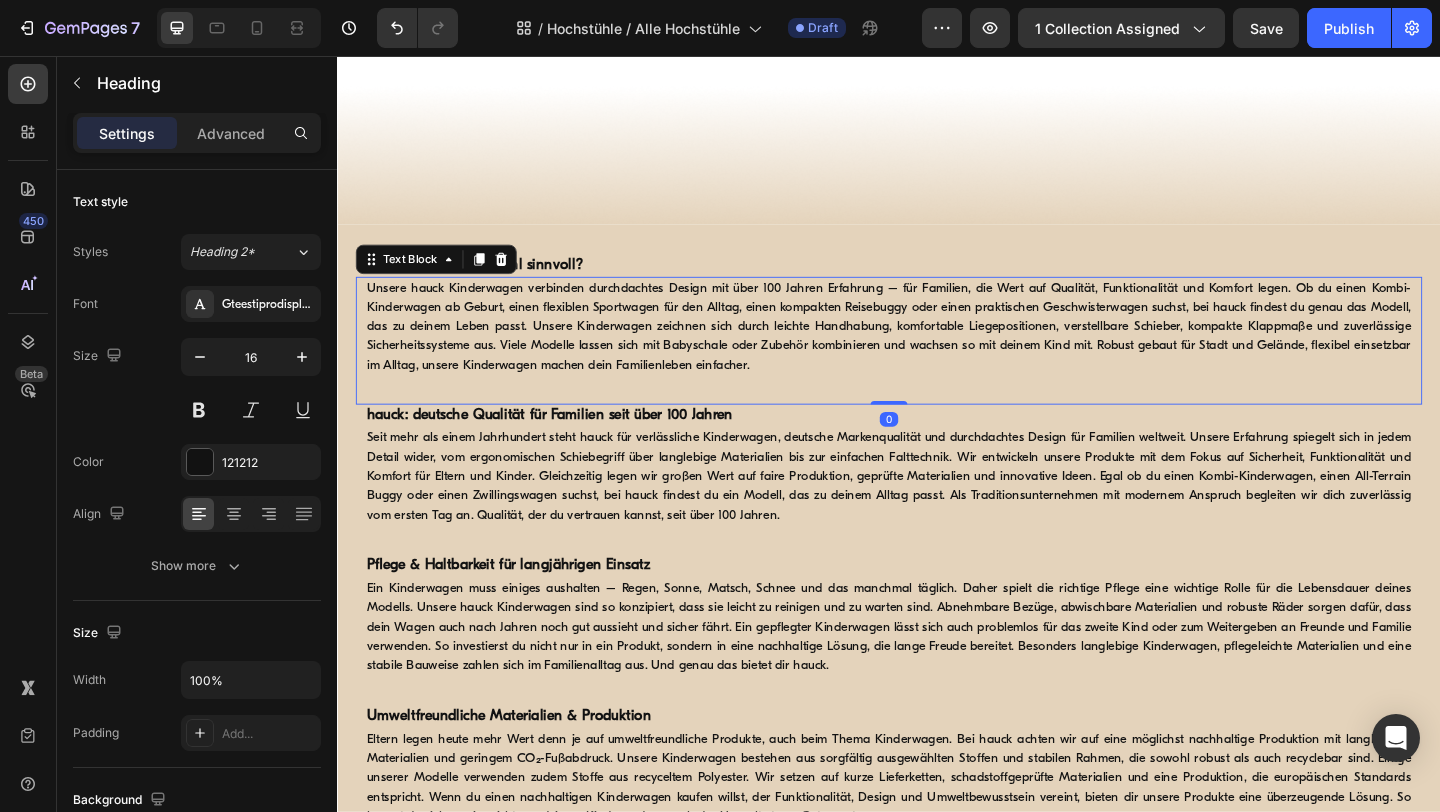 click on "Unsere hauck Kinderwagen verbinden durchdachtes Design mit über 100 Jahren Erfahrung – für Familien, die Wert auf Qualität, Funktionalität und Komfort legen. Ob du einen Kombi-Kinderwagen ab Geburt, einen flexiblen Sportwagen für den Alltag, einen kompakten Reisebuggy oder einen praktischen Geschwisterwagen suchst, bei hauck findest du genau das Modell, das zu deinem Leben passt. Unsere Kinderwagen zeichnen sich durch leichte Handhabung, komfortable Liegepositionen, verstellbare Schieber, kompakte Klappmaße und zuverlässige Sicherheitssysteme aus. Viele Modelle lassen sich mit Babyschale oder Zubehör kombinieren und wachsen so mit deinem Kind mit. Robust gebaut für Stadt und Gelände, flexibel einsetzbar im Alltag, unsere Kinderwagen machen dein Familienleben einfacher." at bounding box center [937, 350] 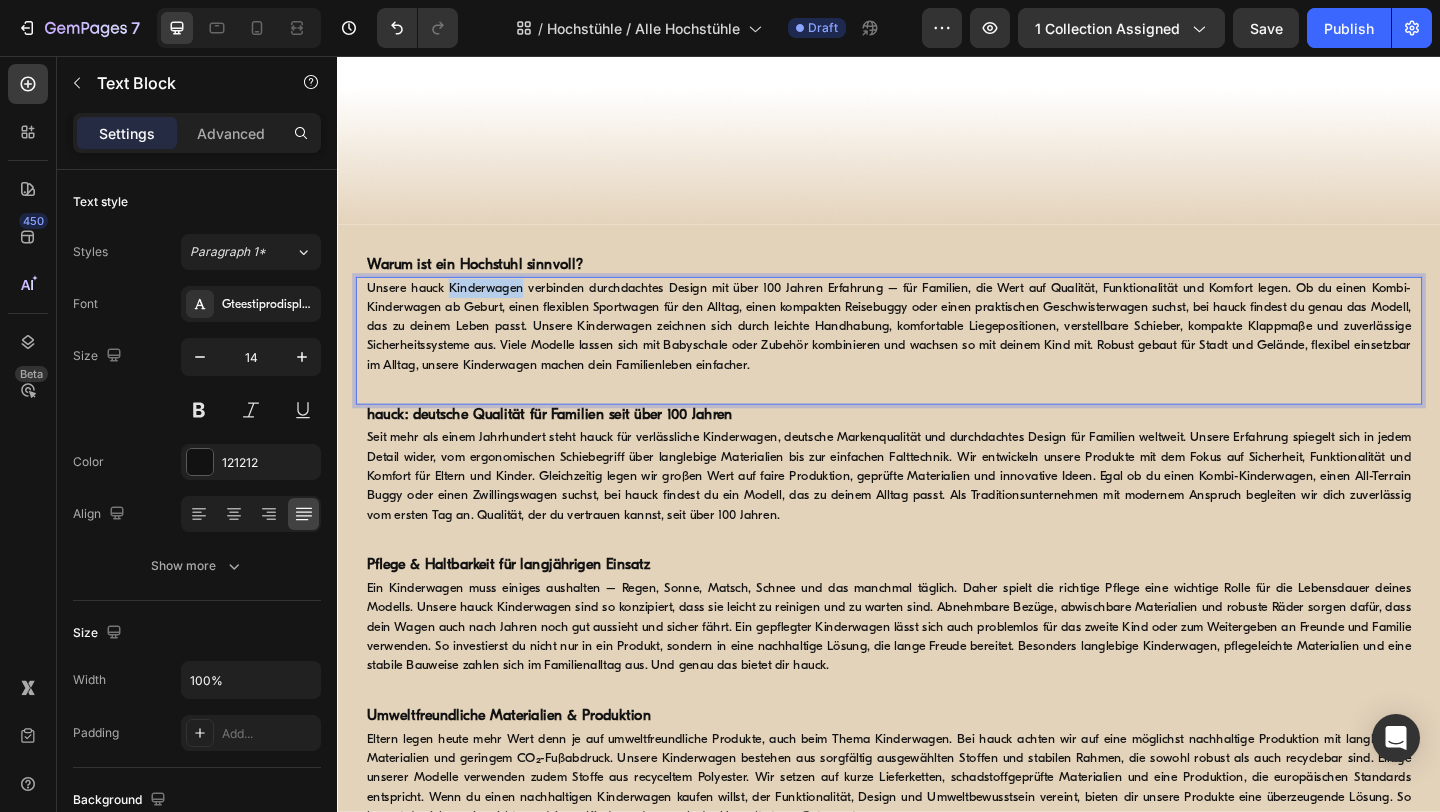 click on "Unsere hauck Kinderwagen verbinden durchdachtes Design mit über 100 Jahren Erfahrung – für Familien, die Wert auf Qualität, Funktionalität und Komfort legen. Ob du einen Kombi-Kinderwagen ab Geburt, einen flexiblen Sportwagen für den Alltag, einen kompakten Reisebuggy oder einen praktischen Geschwisterwagen suchst, bei hauck findest du genau das Modell, das zu deinem Leben passt. Unsere Kinderwagen zeichnen sich durch leichte Handhabung, komfortable Liegepositionen, verstellbare Schieber, kompakte Klappmaße und zuverlässige Sicherheitssysteme aus. Viele Modelle lassen sich mit Babyschale oder Zubehör kombinieren und wachsen so mit deinem Kind mit. Robust gebaut für Stadt und Gelände, flexibel einsetzbar im Alltag, unsere Kinderwagen machen dein Familienleben einfacher." at bounding box center [937, 350] 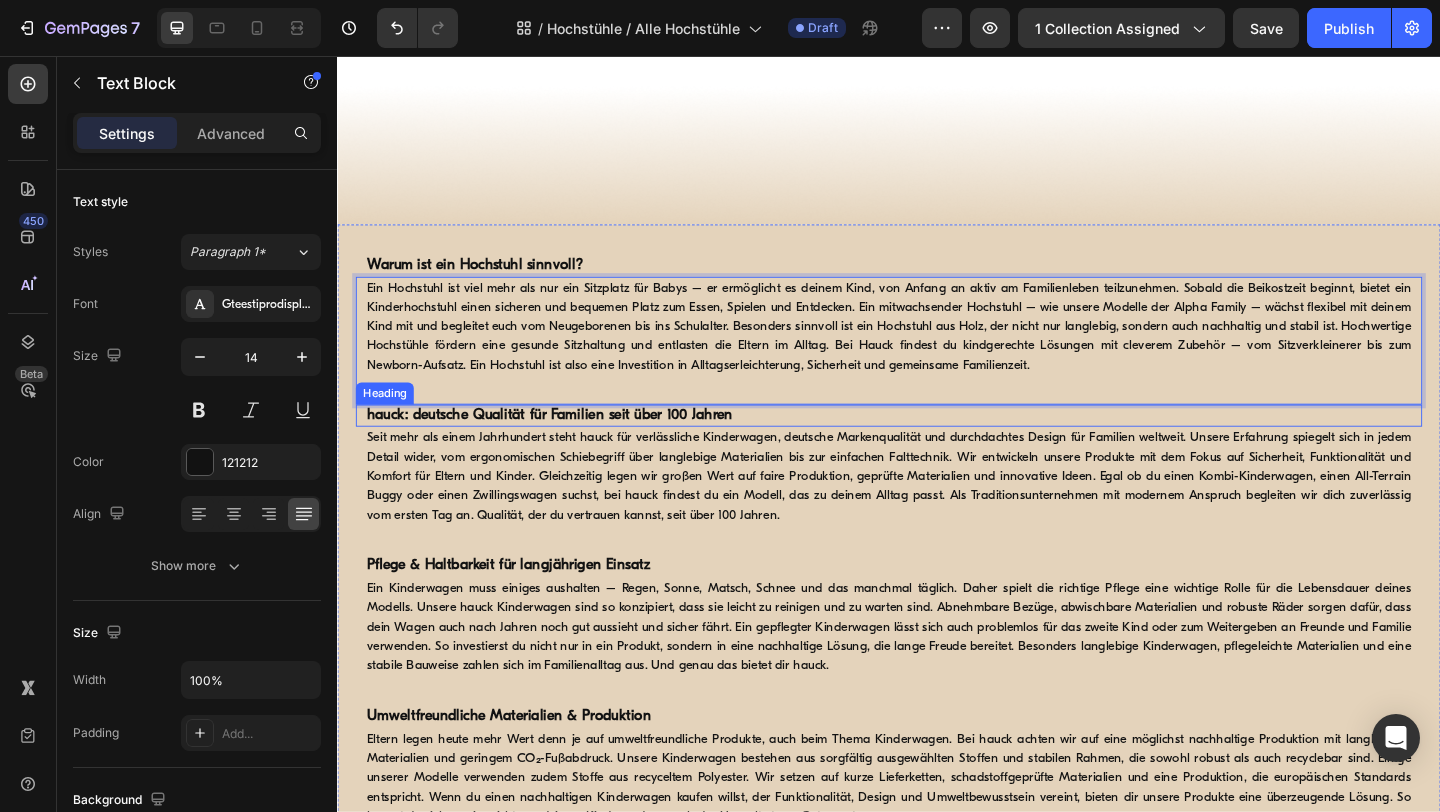 click on "hauck: deutsche Qualität für Familien seit über 100 Jahren" at bounding box center (568, 447) 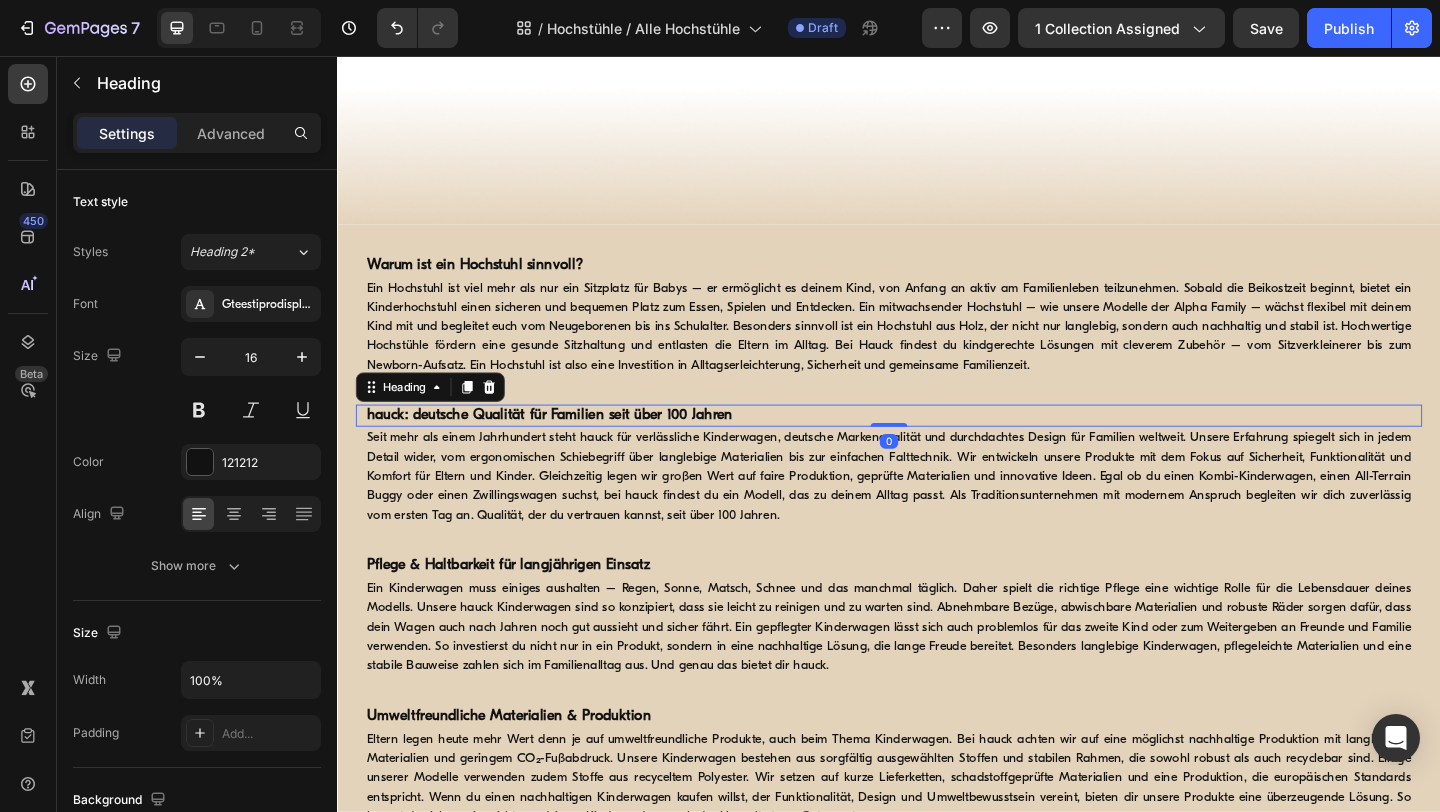 click on "hauck: deutsche Qualität für Familien seit über 100 Jahren" at bounding box center (568, 447) 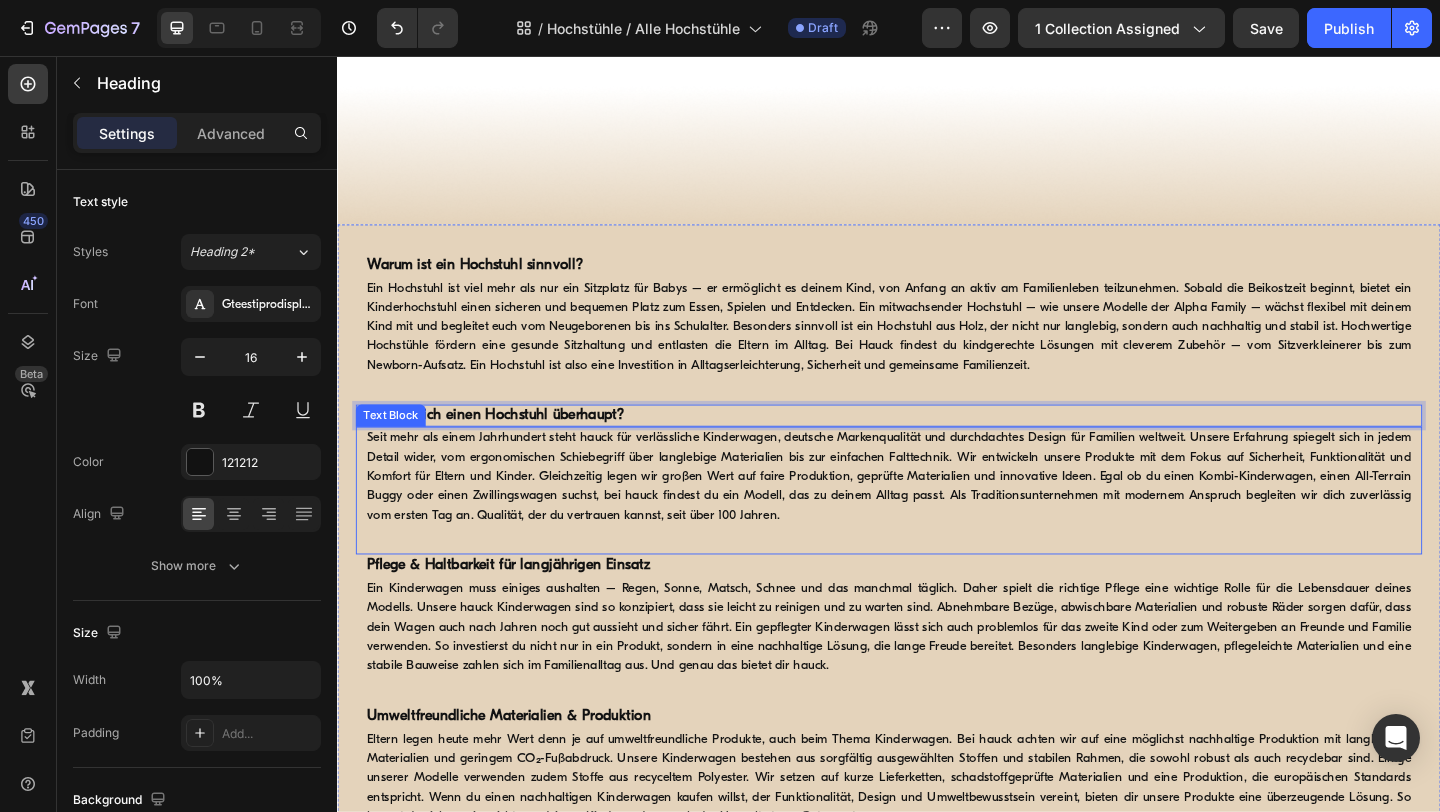 click on "Seit mehr als einem Jahrhundert steht hauck für verlässliche Kinderwagen, deutsche Markenqualität und durchdachtes Design für Familien weltweit. Unsere Erfahrung spiegelt sich in jedem Detail wider, vom ergonomischen Schiebegriff über langlebige Materialien bis zur einfachen Falttechnik. Wir entwickeln unsere Produkte mit dem Fokus auf Sicherheit, Funktionalität und Komfort für Eltern und Kinder. Gleichzeitig legen wir großen Wert auf faire Produktion, geprüfte Materialien und innovative Ideen. Egal ob du einen Kombi-Kinderwagen, einen All-Terrain Buggy oder einen Zwillingswagen suchst, bei hauck findest du ein Modell, das zu deinem Alltag passt. Als Traditionsunternehmen mit modernem Anspruch begleiten wir dich zuverlässig vom ersten Tag an. Qualität, der du vertrauen kannst, seit über 100 Jahren." at bounding box center (937, 513) 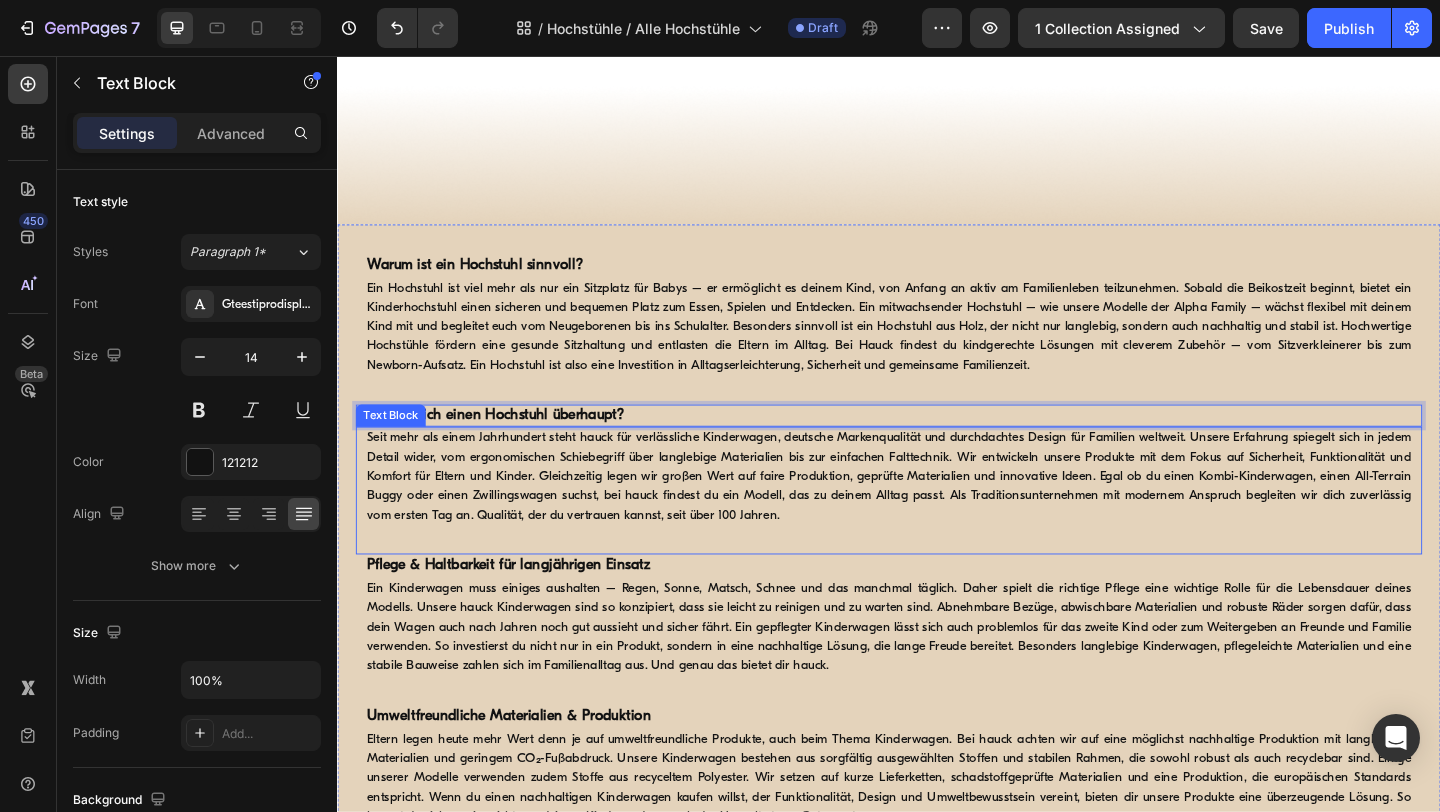 click on "Seit mehr als einem Jahrhundert steht hauck für verlässliche Kinderwagen, deutsche Markenqualität und durchdachtes Design für Familien weltweit. Unsere Erfahrung spiegelt sich in jedem Detail wider, vom ergonomischen Schiebegriff über langlebige Materialien bis zur einfachen Falttechnik. Wir entwickeln unsere Produkte mit dem Fokus auf Sicherheit, Funktionalität und Komfort für Eltern und Kinder. Gleichzeitig legen wir großen Wert auf faire Produktion, geprüfte Materialien und innovative Ideen. Egal ob du einen Kombi-Kinderwagen, einen All-Terrain Buggy oder einen Zwillingswagen suchst, bei hauck findest du ein Modell, das zu deinem Alltag passt. Als Traditionsunternehmen mit modernem Anspruch begleiten wir dich zuverlässig vom ersten Tag an. Qualität, der du vertrauen kannst, seit über 100 Jahren." at bounding box center [937, 513] 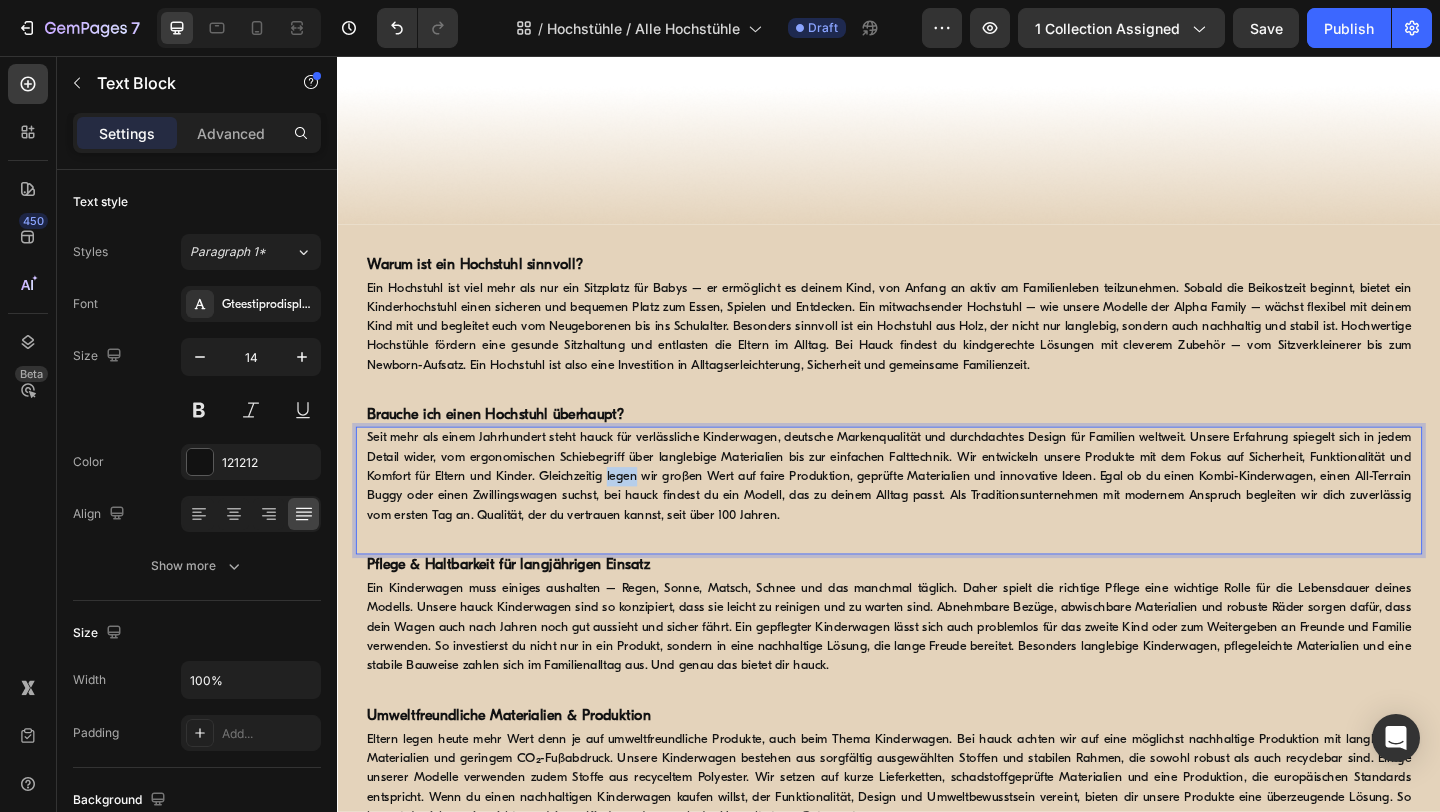 click on "Seit mehr als einem Jahrhundert steht hauck für verlässliche Kinderwagen, deutsche Markenqualität und durchdachtes Design für Familien weltweit. Unsere Erfahrung spiegelt sich in jedem Detail wider, vom ergonomischen Schiebegriff über langlebige Materialien bis zur einfachen Falttechnik. Wir entwickeln unsere Produkte mit dem Fokus auf Sicherheit, Funktionalität und Komfort für Eltern und Kinder. Gleichzeitig legen wir großen Wert auf faire Produktion, geprüfte Materialien und innovative Ideen. Egal ob du einen Kombi-Kinderwagen, einen All-Terrain Buggy oder einen Zwillingswagen suchst, bei hauck findest du ein Modell, das zu deinem Alltag passt. Als Traditionsunternehmen mit modernem Anspruch begleiten wir dich zuverlässig vom ersten Tag an. Qualität, der du vertrauen kannst, seit über 100 Jahren." at bounding box center [937, 513] 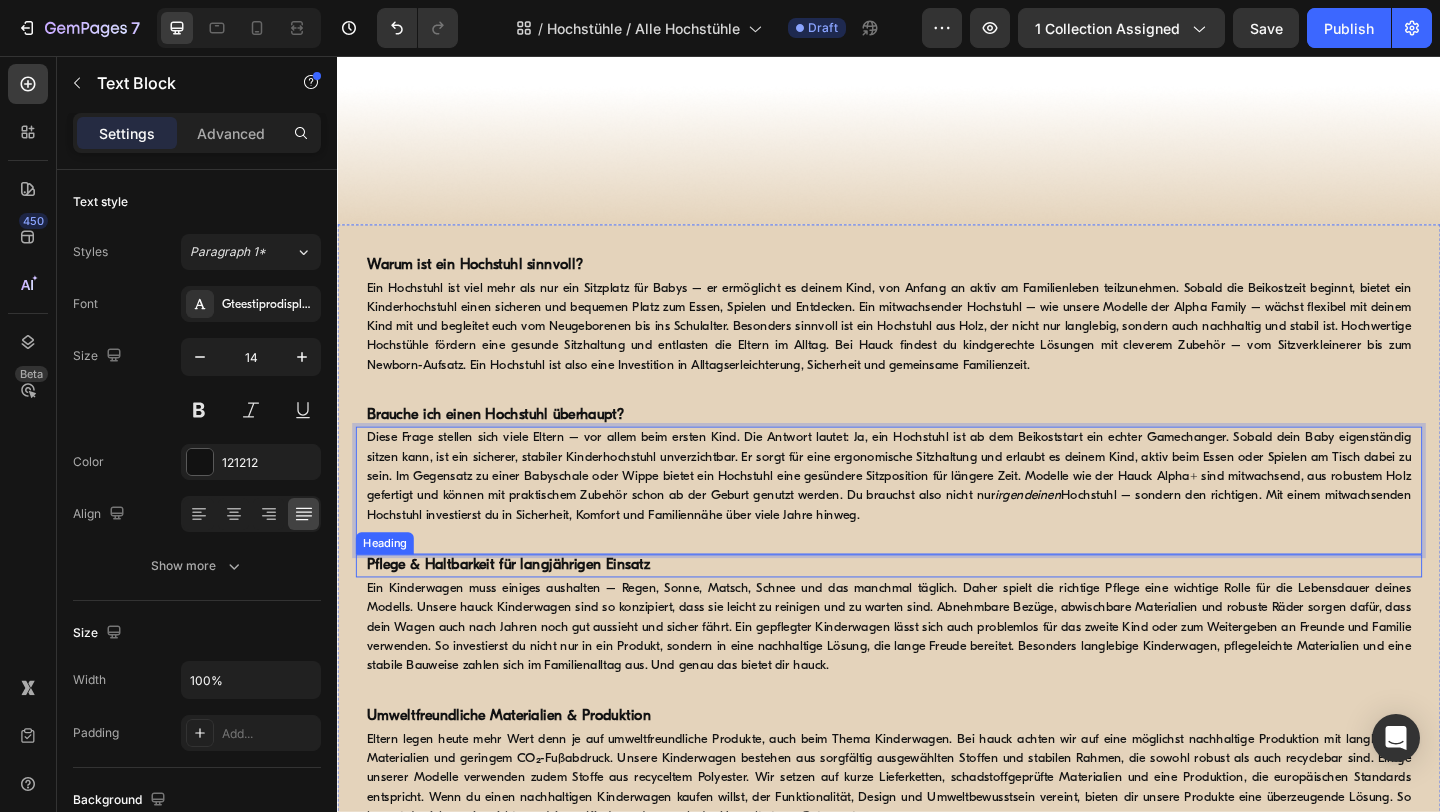 click on "Pflege & Haltbarkeit für langjährigen Einsatz" at bounding box center [523, 610] 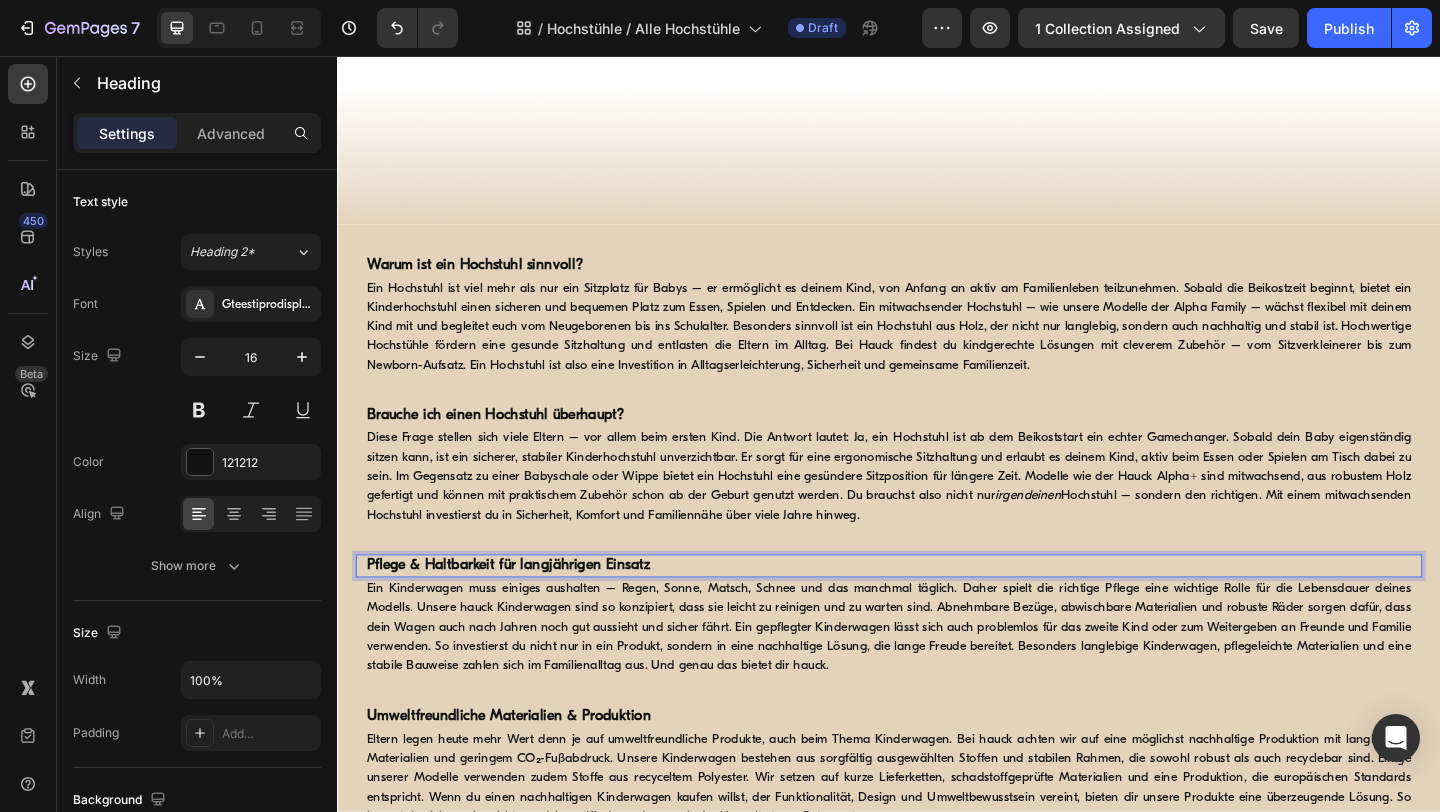 click on "Pflege & Haltbarkeit für langjährigen Einsatz" at bounding box center [523, 610] 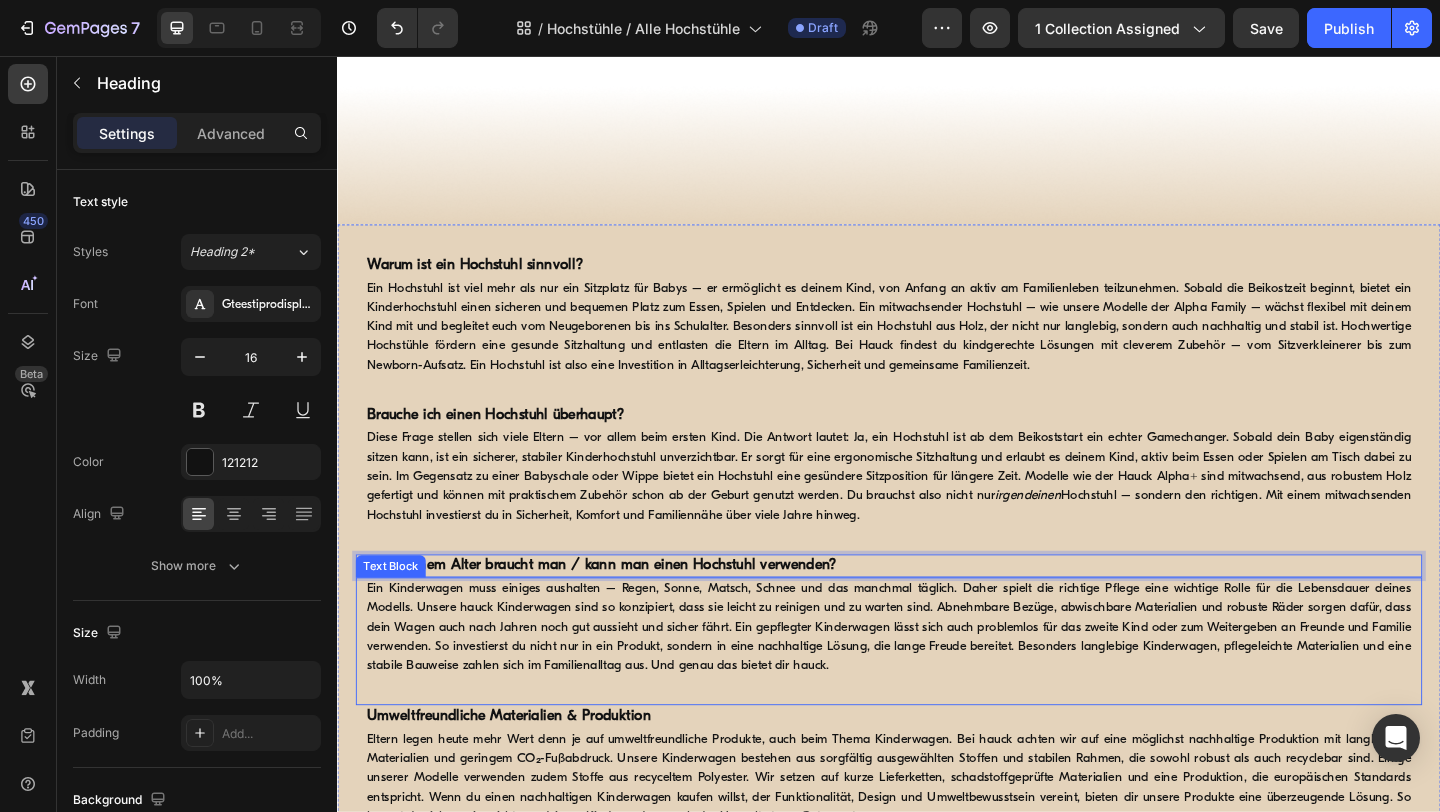 click on "Ein Kinderwagen muss einiges aushalten – Regen, Sonne, Matsch, Schnee und das manchmal täglich. Daher spielt die richtige Pflege eine wichtige Rolle für die Lebensdauer deines Modells. Unsere hauck Kinderwagen sind so konzipiert, dass sie leicht zu reinigen und zu warten sind. Abnehmbare Bezüge, abwischbare Materialien und robuste Räder sorgen dafür, dass dein Wagen auch nach Jahren noch gut aussieht und sicher fährt. Ein gepflegter Kinderwagen lässt sich auch problemlos für das zweite Kind oder zum Weitergeben an Freunde und Familie verwenden. So investierst du nicht nur in ein Produkt, sondern in eine nachhaltige Lösung, die lange Freude bereitet. Besonders langlebige Kinderwagen, pflegeleichte Materialien und eine stabile Bauweise zahlen sich im Familienalltag aus. Und genau das bietet dir hauck." at bounding box center [937, 677] 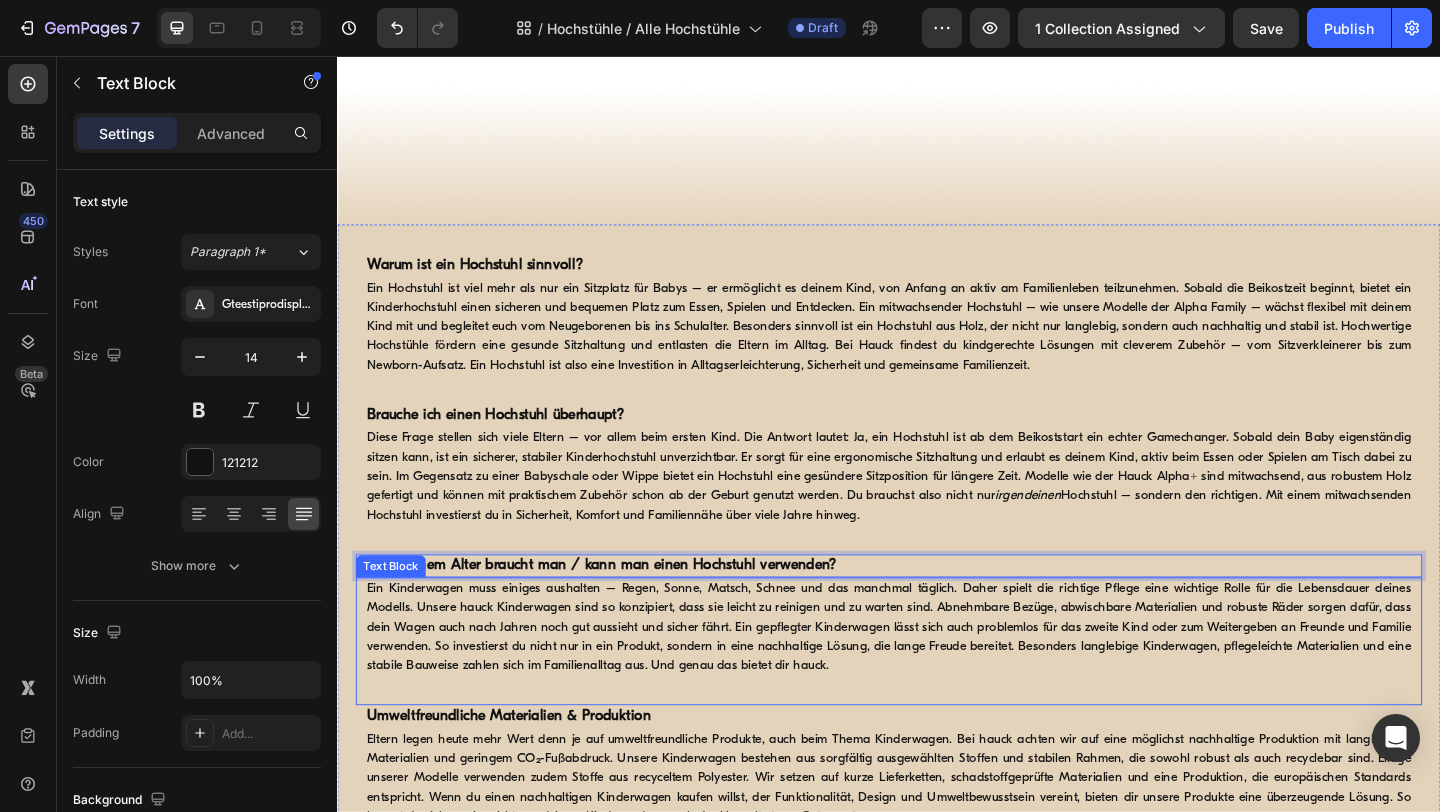 click on "Ein Kinderwagen muss einiges aushalten – Regen, Sonne, Matsch, Schnee und das manchmal täglich. Daher spielt die richtige Pflege eine wichtige Rolle für die Lebensdauer deines Modells. Unsere hauck Kinderwagen sind so konzipiert, dass sie leicht zu reinigen und zu warten sind. Abnehmbare Bezüge, abwischbare Materialien und robuste Räder sorgen dafür, dass dein Wagen auch nach Jahren noch gut aussieht und sicher fährt. Ein gepflegter Kinderwagen lässt sich auch problemlos für das zweite Kind oder zum Weitergeben an Freunde und Familie verwenden. So investierst du nicht nur in ein Produkt, sondern in eine nachhaltige Lösung, die lange Freude bereitet. Besonders langlebige Kinderwagen, pflegeleichte Materialien und eine stabile Bauweise zahlen sich im Familienalltag aus. Und genau das bietet dir hauck." at bounding box center (937, 677) 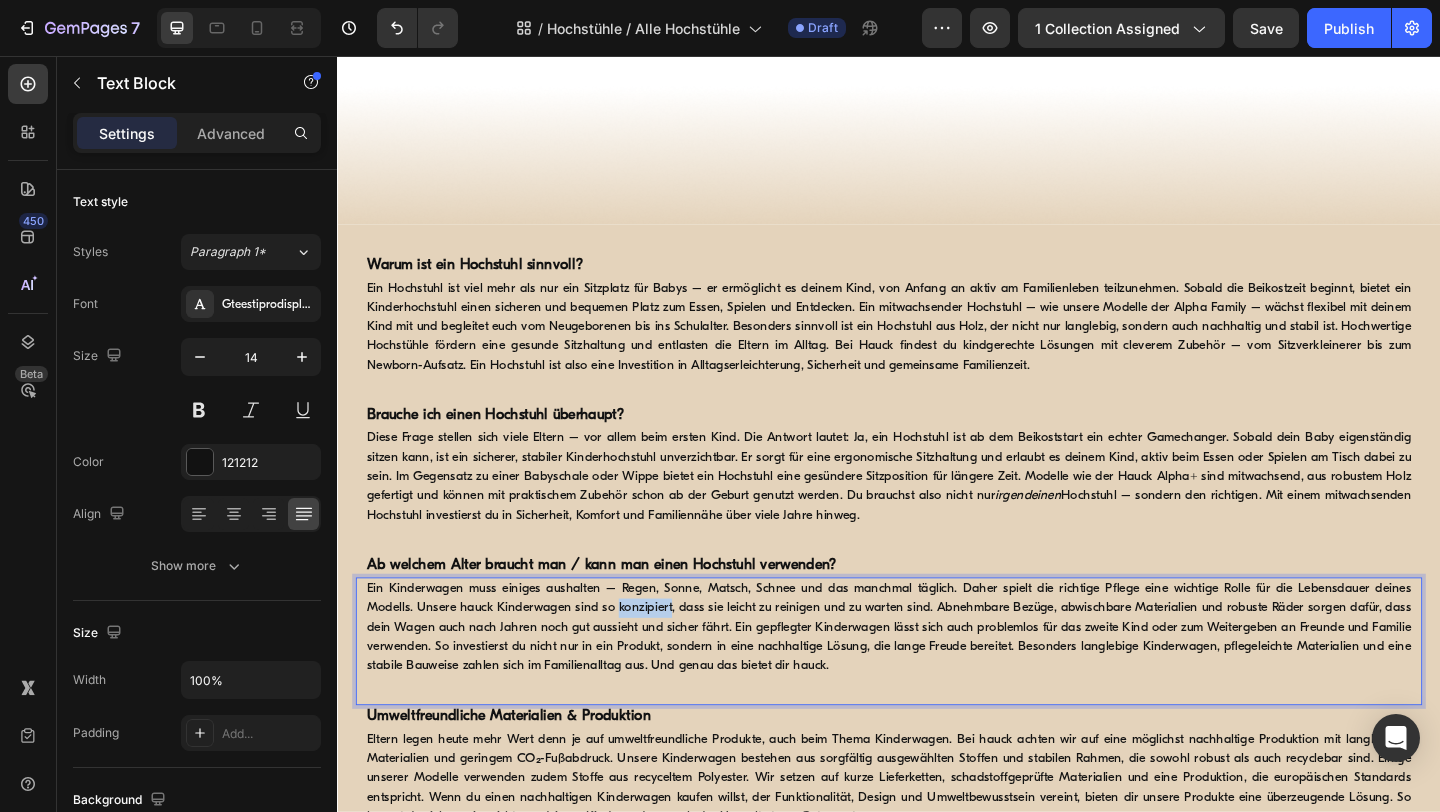 click on "Ein Kinderwagen muss einiges aushalten – Regen, Sonne, Matsch, Schnee und das manchmal täglich. Daher spielt die richtige Pflege eine wichtige Rolle für die Lebensdauer deines Modells. Unsere hauck Kinderwagen sind so konzipiert, dass sie leicht zu reinigen und zu warten sind. Abnehmbare Bezüge, abwischbare Materialien und robuste Räder sorgen dafür, dass dein Wagen auch nach Jahren noch gut aussieht und sicher fährt. Ein gepflegter Kinderwagen lässt sich auch problemlos für das zweite Kind oder zum Weitergeben an Freunde und Familie verwenden. So investierst du nicht nur in ein Produkt, sondern in eine nachhaltige Lösung, die lange Freude bereitet. Besonders langlebige Kinderwagen, pflegeleichte Materialien und eine stabile Bauweise zahlen sich im Familienalltag aus. Und genau das bietet dir hauck." at bounding box center [937, 677] 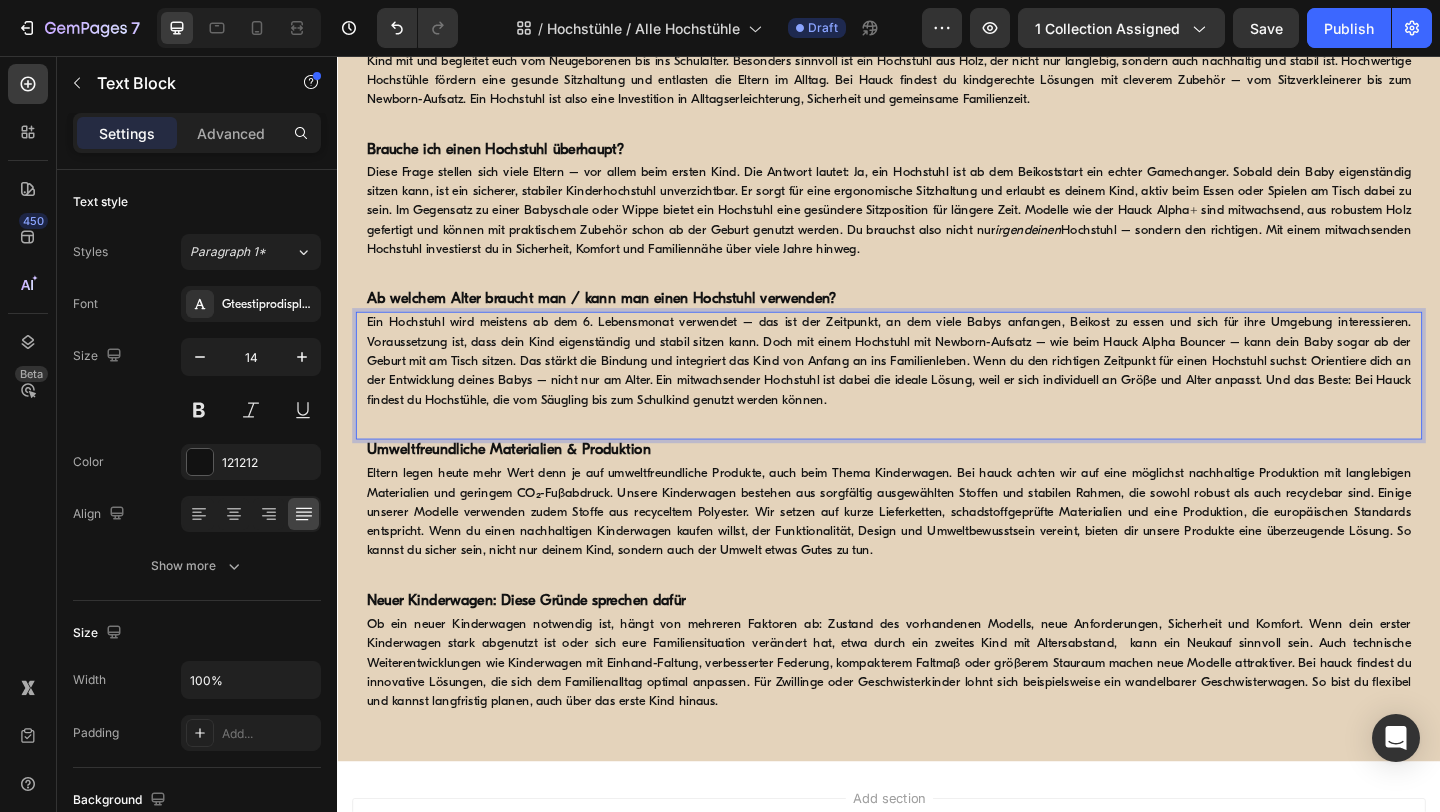 scroll, scrollTop: 1566, scrollLeft: 0, axis: vertical 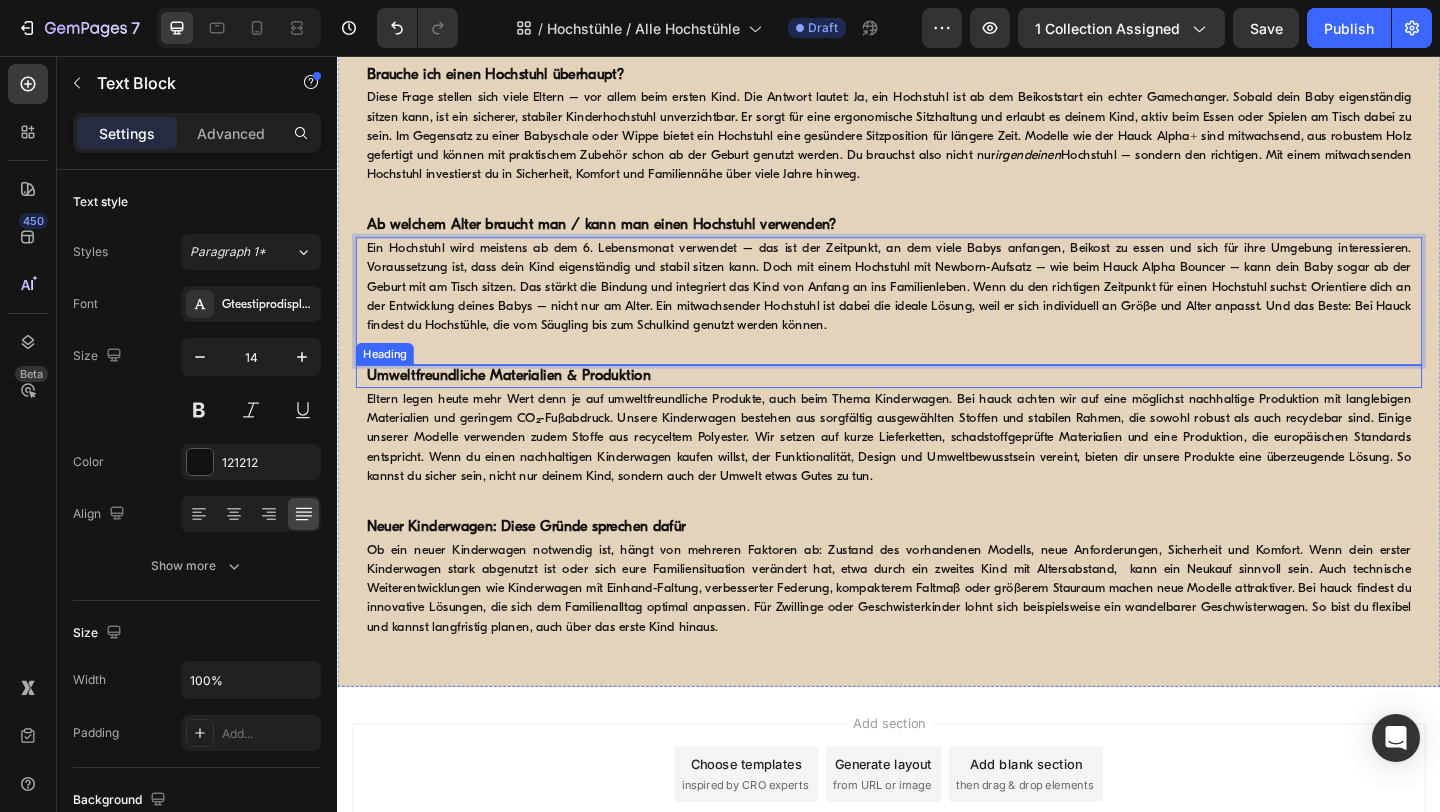 click on "Umweltfreundliche Materialien & Produktion" at bounding box center [523, 404] 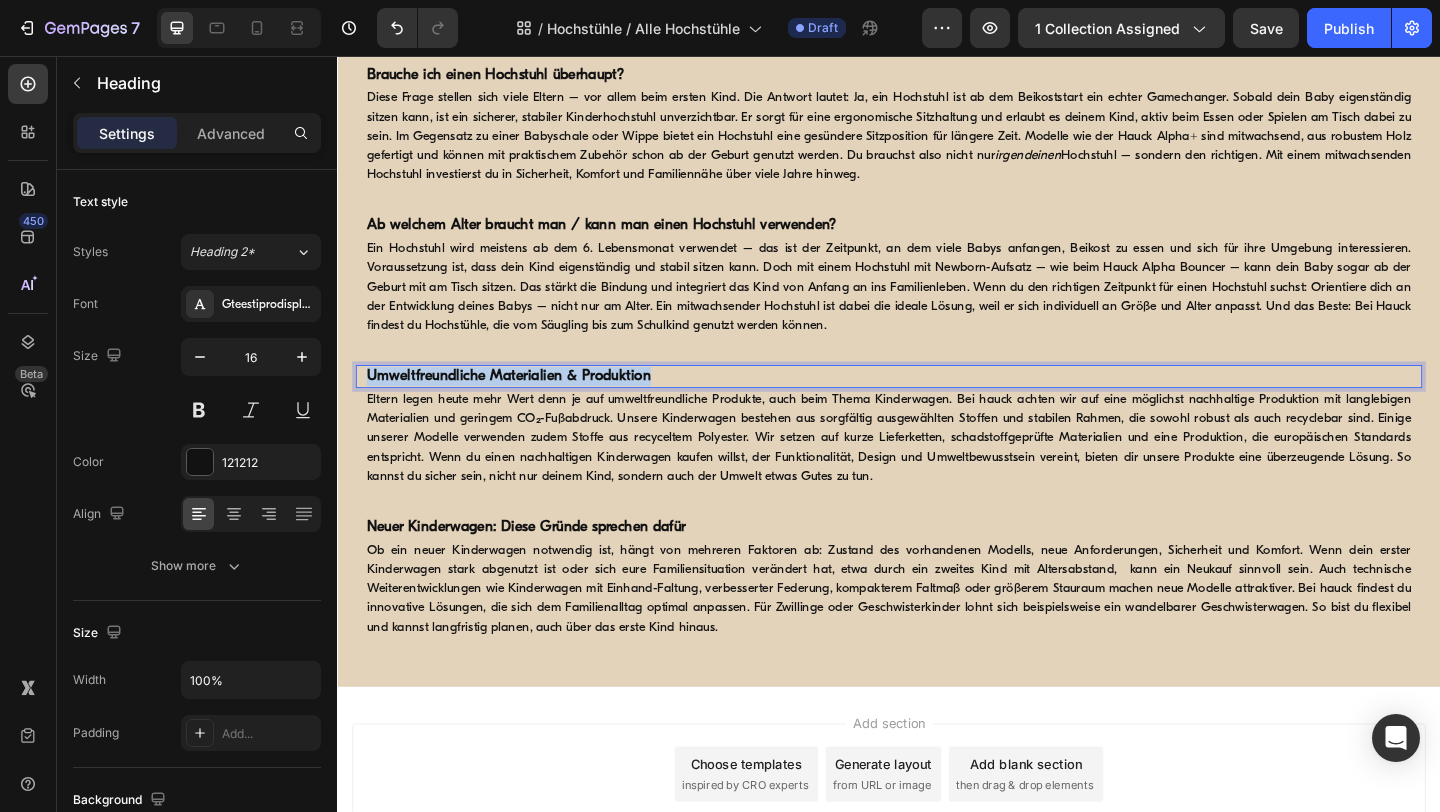 click on "Umweltfreundliche Materialien & Produktion" at bounding box center (523, 404) 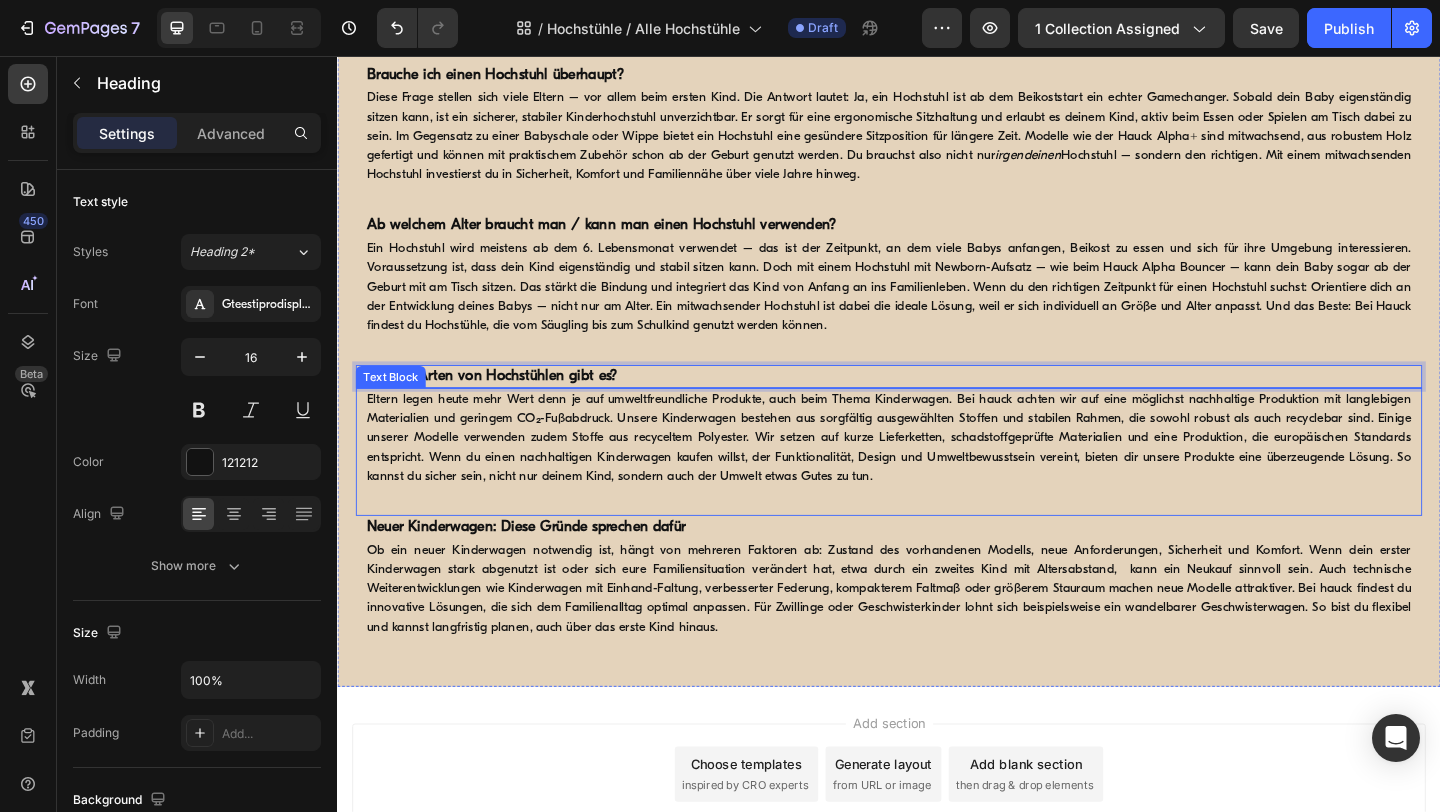 click on "Eltern legen heute mehr Wert denn je auf umweltfreundliche Produkte, auch beim Thema Kinderwagen. Bei hauck achten wir auf eine möglichst nachhaltige Produktion mit langlebigen Materialien und geringem CO₂-Fußabdruck. Unsere Kinderwagen bestehen aus sorgfältig ausgewählten Stoffen und stabilen Rahmen, die sowohl robust als auch recyclebar sind. Einige unserer Modelle verwenden zudem Stoffe aus recyceltem Polyester. Wir setzen auf kurze Lieferketten, schadstoffgeprüfte Materialien und eine Produktion, die europäischen Standards entspricht. Wenn du einen nachhaltigen Kinderwagen kaufen willst, der Funktionalität, Design und Umweltbewusstsein vereint, bieten dir unsere Produkte eine überzeugende Lösung. So kannst du sicher sein, nicht nur deinem Kind, sondern auch der Umwelt etwas Gutes zu tun." at bounding box center (937, 471) 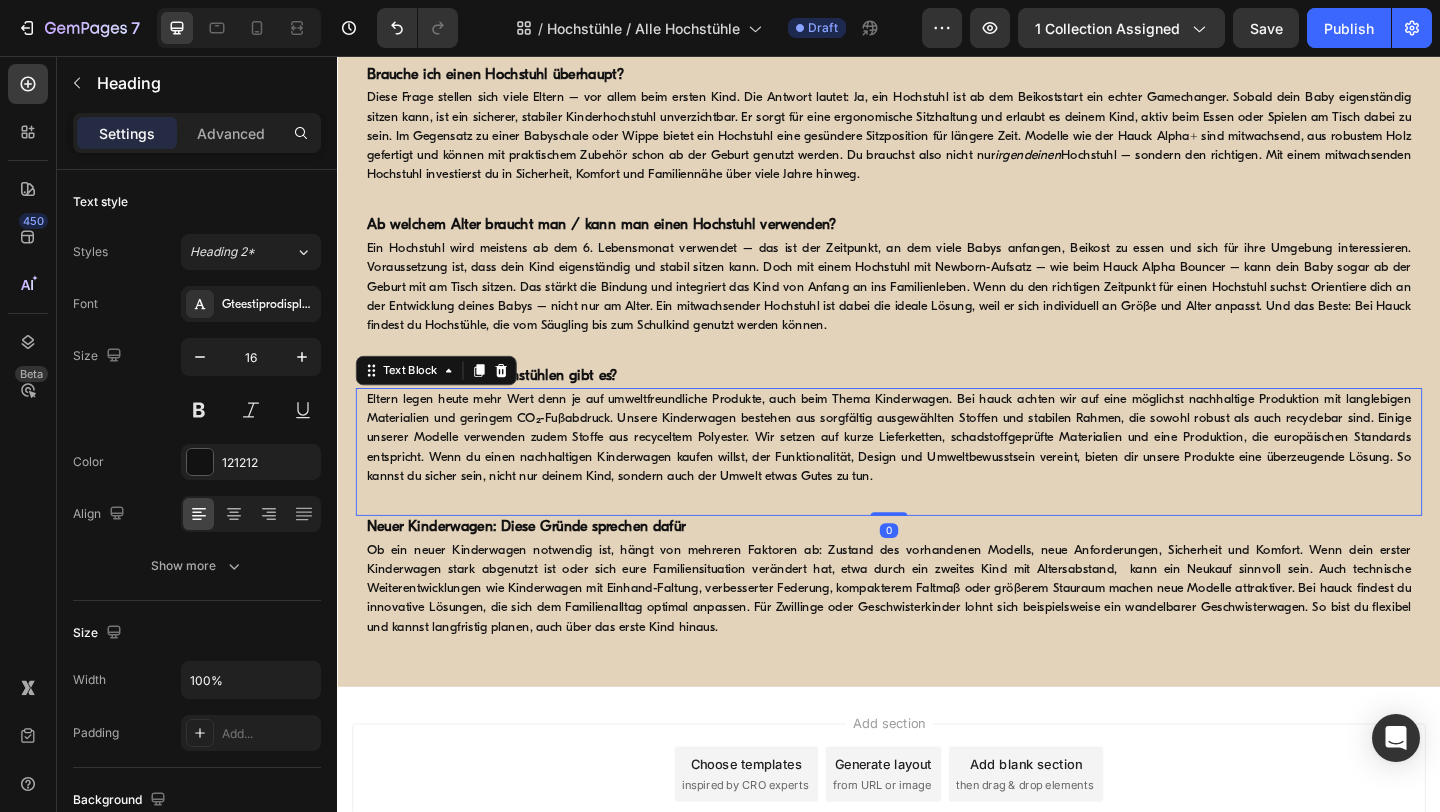 click on "Eltern legen heute mehr Wert denn je auf umweltfreundliche Produkte, auch beim Thema Kinderwagen. Bei hauck achten wir auf eine möglichst nachhaltige Produktion mit langlebigen Materialien und geringem CO₂-Fußabdruck. Unsere Kinderwagen bestehen aus sorgfältig ausgewählten Stoffen und stabilen Rahmen, die sowohl robust als auch recyclebar sind. Einige unserer Modelle verwenden zudem Stoffe aus recyceltem Polyester. Wir setzen auf kurze Lieferketten, schadstoffgeprüfte Materialien und eine Produktion, die europäischen Standards entspricht. Wenn du einen nachhaltigen Kinderwagen kaufen willst, der Funktionalität, Design und Umweltbewusstsein vereint, bieten dir unsere Produkte eine überzeugende Lösung. So kannst du sicher sein, nicht nur deinem Kind, sondern auch der Umwelt etwas Gutes zu tun." at bounding box center [937, 471] 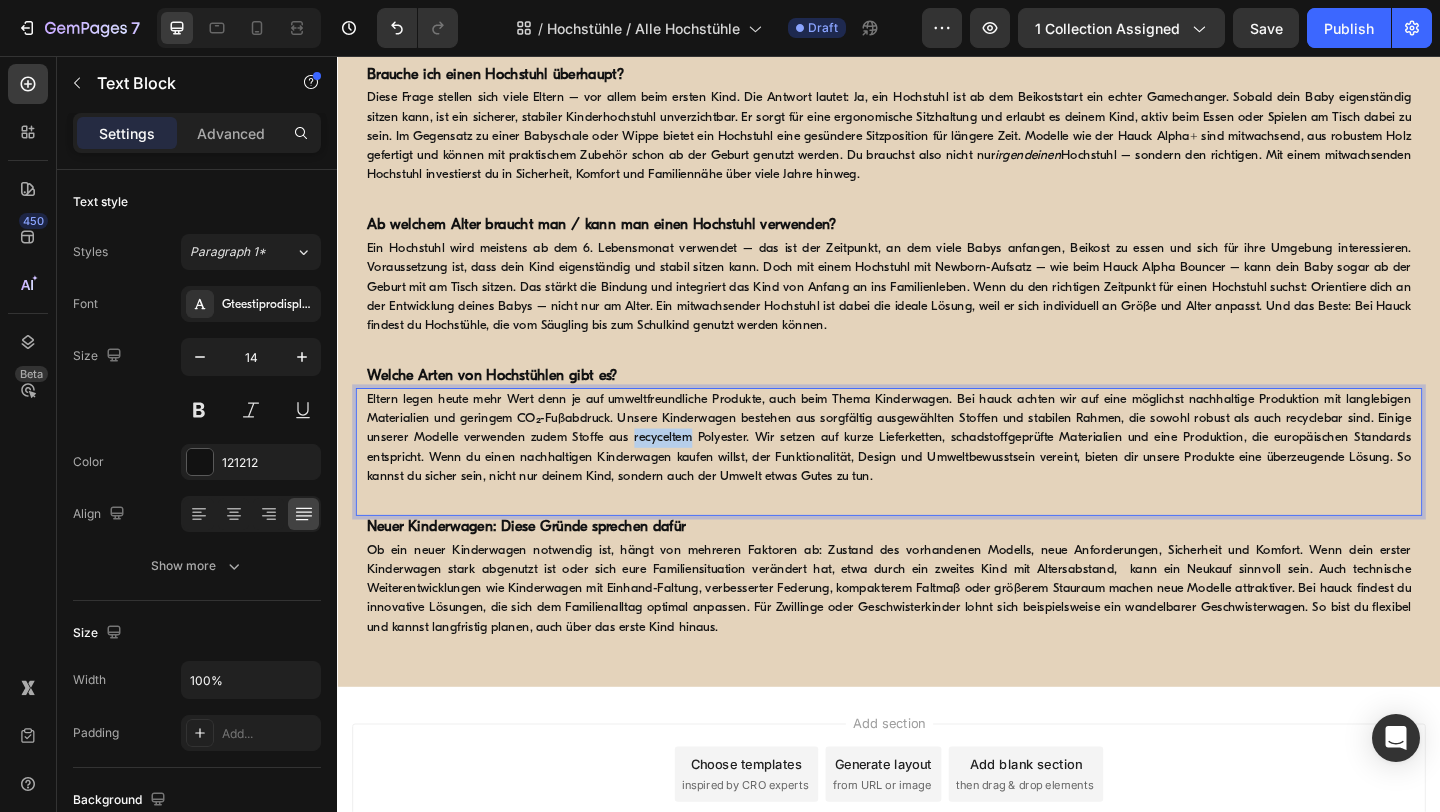 click on "Eltern legen heute mehr Wert denn je auf umweltfreundliche Produkte, auch beim Thema Kinderwagen. Bei hauck achten wir auf eine möglichst nachhaltige Produktion mit langlebigen Materialien und geringem CO₂-Fußabdruck. Unsere Kinderwagen bestehen aus sorgfältig ausgewählten Stoffen und stabilen Rahmen, die sowohl robust als auch recyclebar sind. Einige unserer Modelle verwenden zudem Stoffe aus recyceltem Polyester. Wir setzen auf kurze Lieferketten, schadstoffgeprüfte Materialien und eine Produktion, die europäischen Standards entspricht. Wenn du einen nachhaltigen Kinderwagen kaufen willst, der Funktionalität, Design und Umweltbewusstsein vereint, bieten dir unsere Produkte eine überzeugende Lösung. So kannst du sicher sein, nicht nur deinem Kind, sondern auch der Umwelt etwas Gutes zu tun." at bounding box center (937, 471) 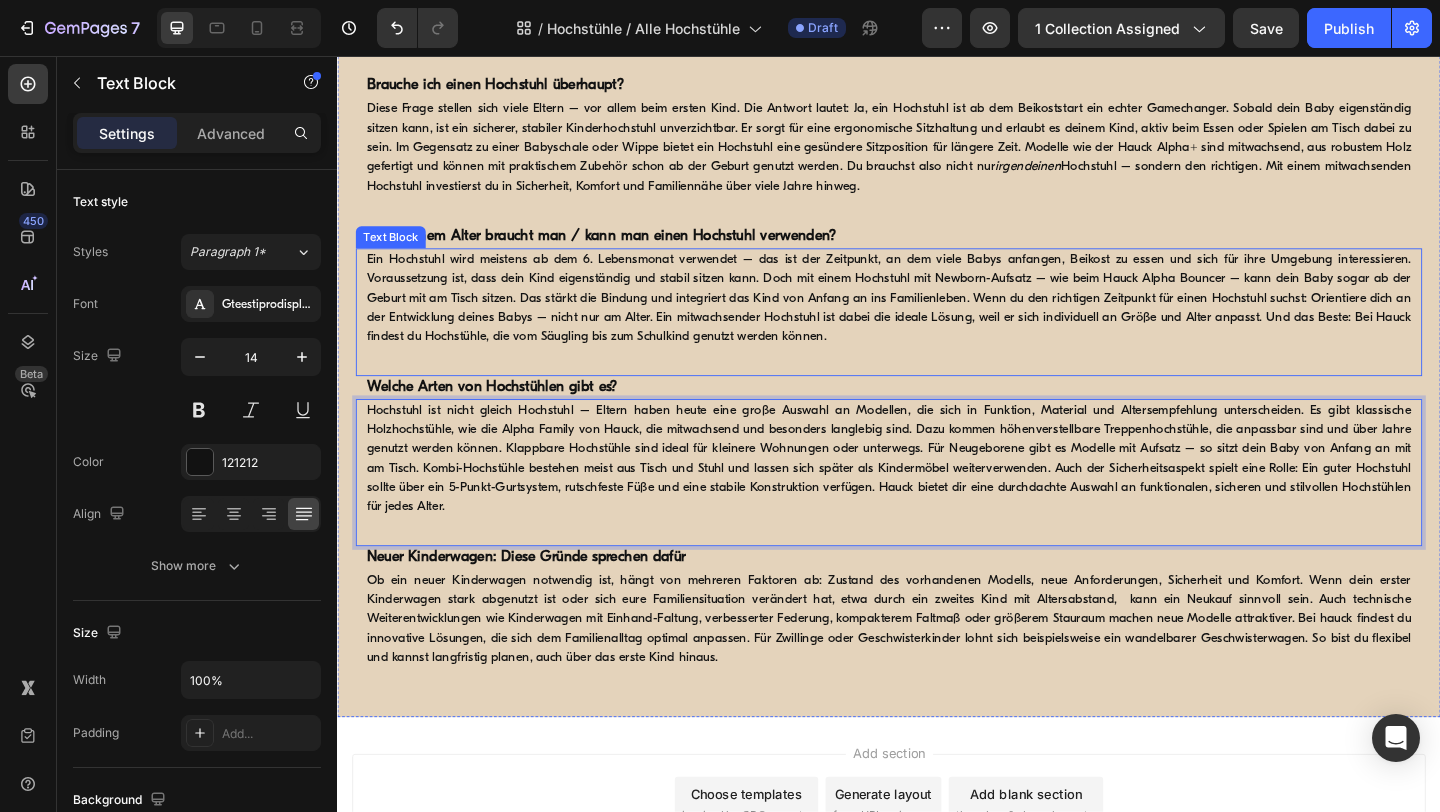 scroll, scrollTop: 820, scrollLeft: 0, axis: vertical 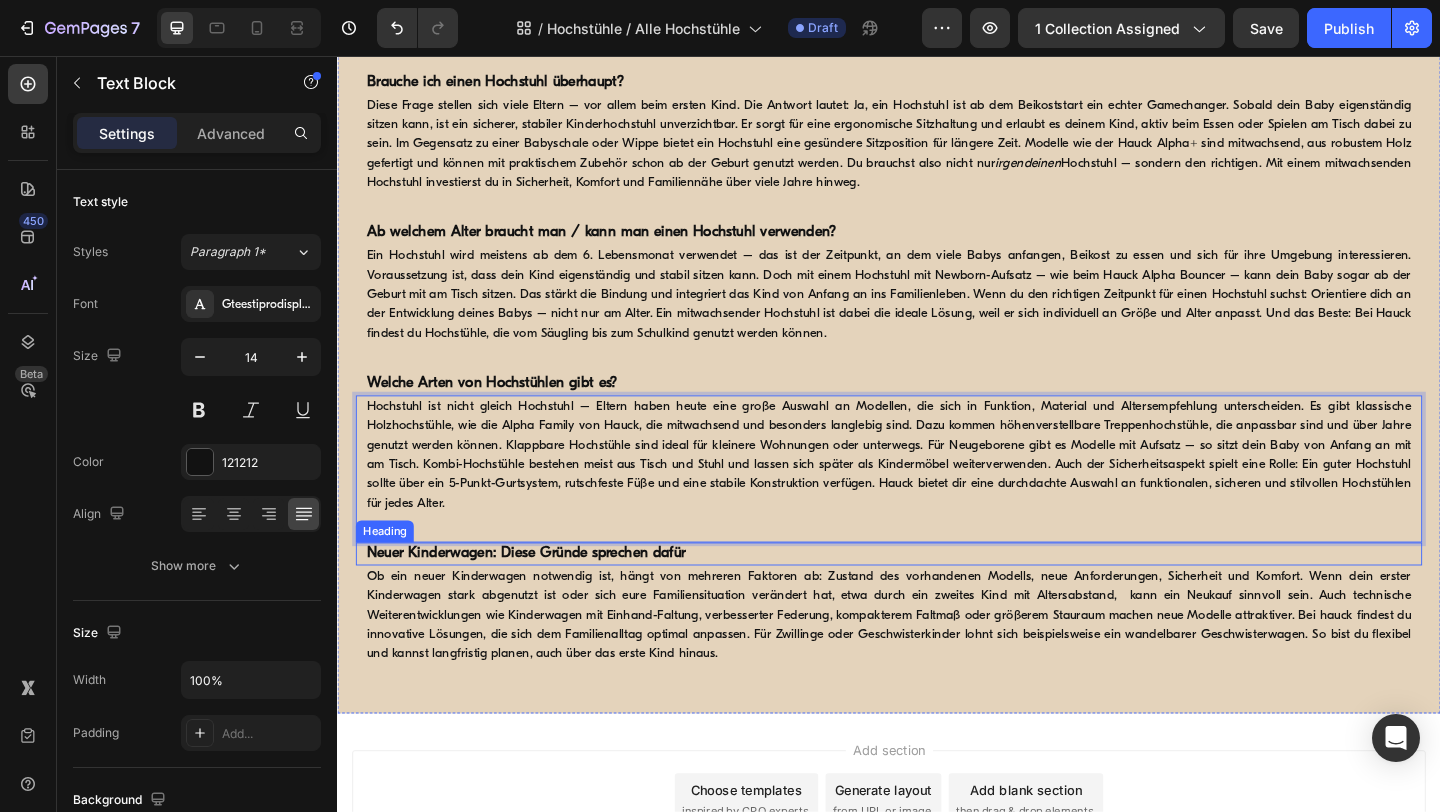 click on "Neuer Kinderwagen: Diese Gründe sprechen dafür" at bounding box center (542, 597) 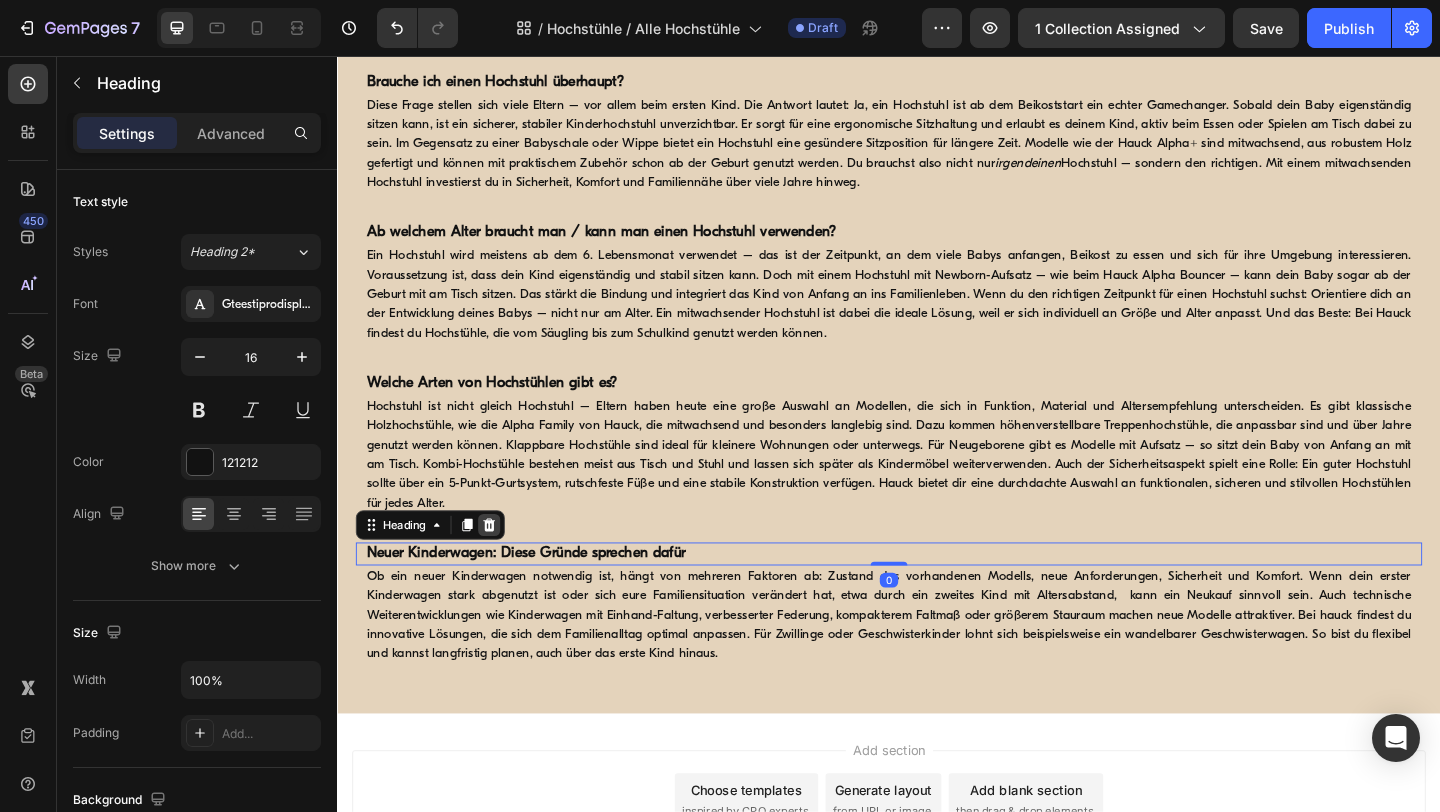 click 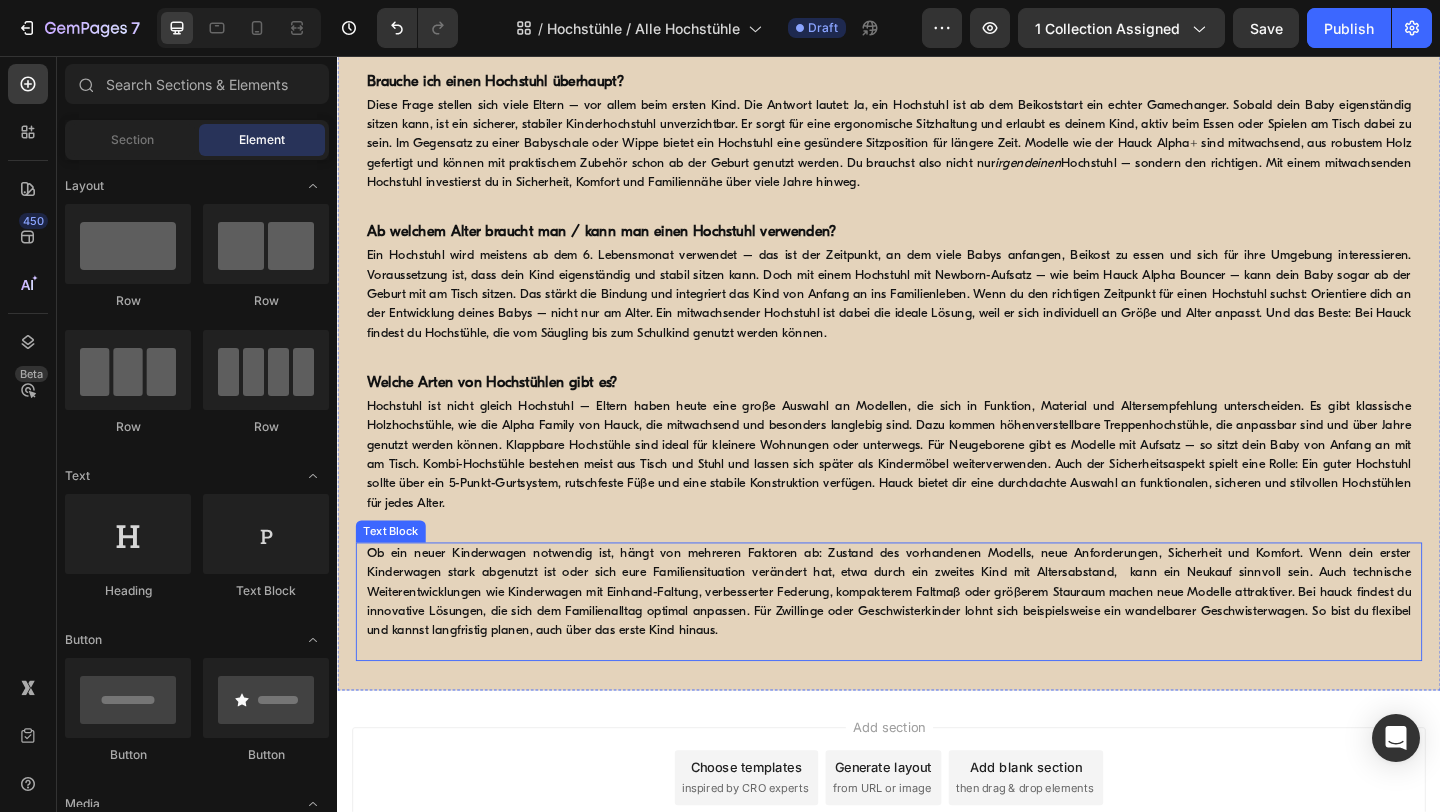 click on "Ob ein neuer Kinderwagen notwendig ist, hängt von mehreren Faktoren ab: Zustand des vorhandenen Modells, neue Anforderungen, Sicherheit und Komfort. Wenn dein erster Kinderwagen stark abgenutzt ist oder sich eure Familiensituation verändert hat, etwa durch ein zweites Kind mit Altersabstand,  kann ein Neukauf sinnvoll sein. Auch technische Weiterentwicklungen wie Kinderwagen mit Einhand-Faltung, verbesserter Federung, kompakterem Faltmaß oder größerem Stauraum machen neue Modelle attraktiver. Bei hauck findest du innovative Lösungen, die sich dem Familienalltag optimal anpassen. Für Zwillinge oder Geschwisterkinder lohnt sich beispielsweise ein wandelbarer Geschwisterwagen. So bist du flexibel und kannst langfristig planen, auch über das erste Kind hinaus." at bounding box center (937, 639) 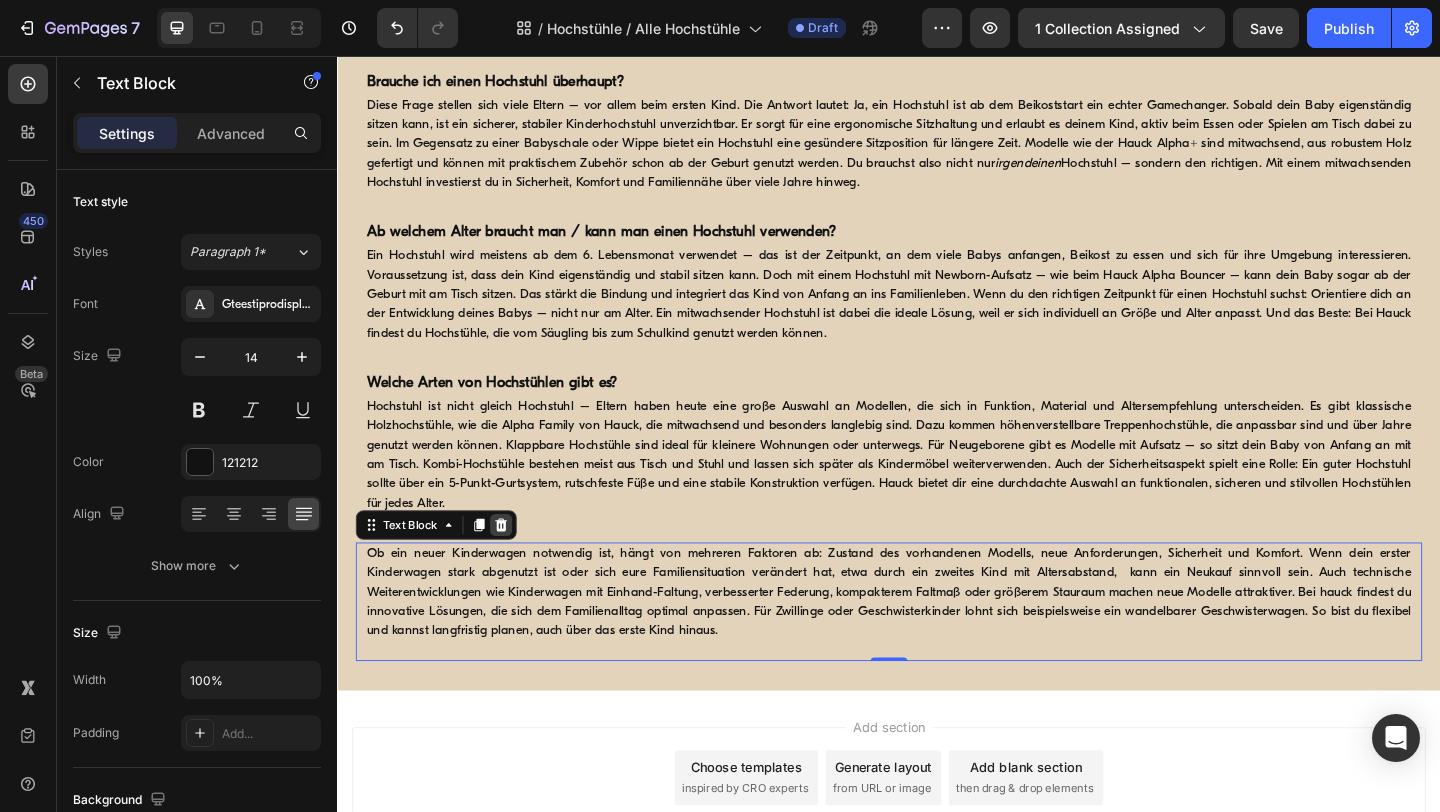 click 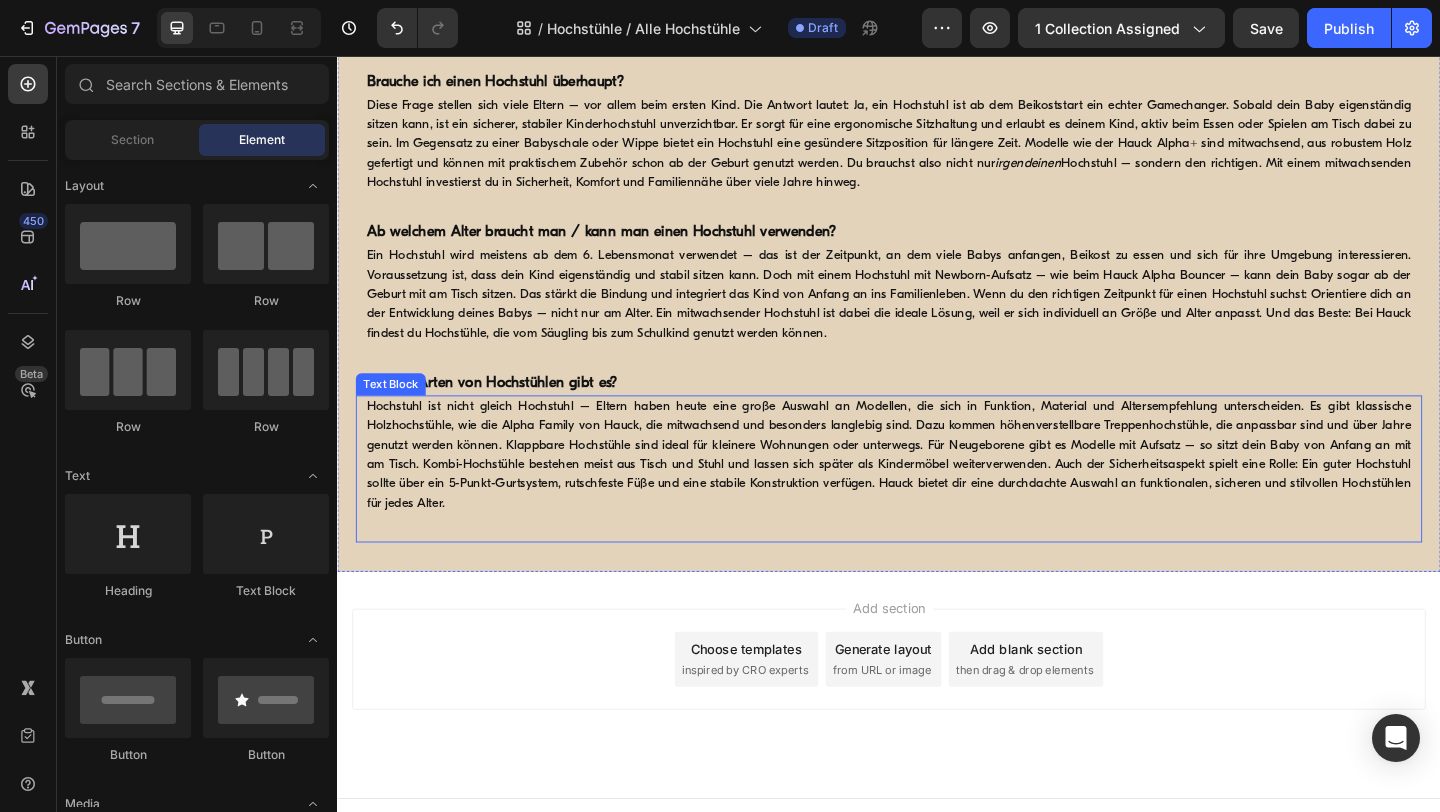click on "Hochstuhl ist nicht gleich Hochstuhl – Eltern haben heute eine große Auswahl an Modellen, die sich in Funktion, Material und Altersempfehlung unterscheiden. Es gibt klassische Holzhochstühle, wie die Alpha Family von Hauck, die mitwachsend und besonders langlebig sind. Dazu kommen höhenverstellbare Treppenhochstühle, die anpassbar sind und über Jahre genutzt werden können. Klappbare Hochstühle sind ideal für kleinere Wohnungen oder unterwegs. Für Neugeborene gibt es Modelle mit Aufsatz – so sitzt dein Baby von Anfang an mit am Tisch. Kombi-Hochstühle bestehen meist aus Tisch und Stuhl und lassen sich später als Kindermöbel weiterverwenden. Auch der Sicherheitsaspekt spielt eine Rolle: Ein guter Hochstuhl sollte über ein 5-Punkt-Gurtsystem, rutschfeste Füße und eine stabile Konstruktion verfügen. Hauck bietet dir eine durchdachte Auswahl an funktionalen, sicheren und stilvollen Hochstühlen für jedes Alter." at bounding box center [937, 490] 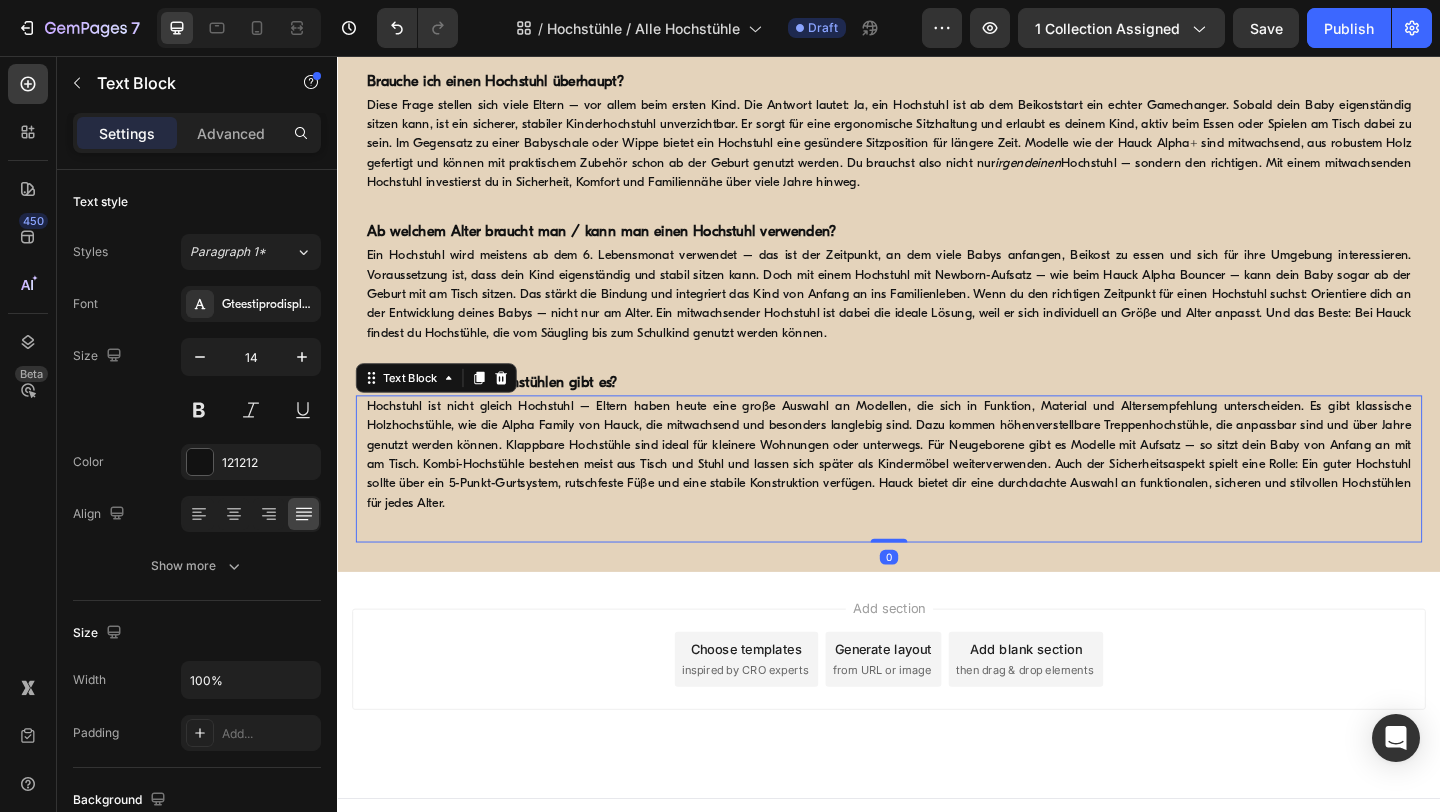 click on "Hochstuhl ist nicht gleich Hochstuhl – Eltern haben heute eine große Auswahl an Modellen, die sich in Funktion, Material und Altersempfehlung unterscheiden. Es gibt klassische Holzhochstühle, wie die Alpha Family von Hauck, die mitwachsend und besonders langlebig sind. Dazu kommen höhenverstellbare Treppenhochstühle, die anpassbar sind und über Jahre genutzt werden können. Klappbare Hochstühle sind ideal für kleinere Wohnungen oder unterwegs. Für Neugeborene gibt es Modelle mit Aufsatz – so sitzt dein Baby von Anfang an mit am Tisch. Kombi-Hochstühle bestehen meist aus Tisch und Stuhl und lassen sich später als Kindermöbel weiterverwenden. Auch der Sicherheitsaspekt spielt eine Rolle: Ein guter Hochstuhl sollte über ein 5-Punkt-Gurtsystem, rutschfeste Füße und eine stabile Konstruktion verfügen. Hauck bietet dir eine durchdachte Auswahl an funktionalen, sicheren und stilvollen Hochstühlen für jedes Alter. Text Block   0" at bounding box center [937, 505] 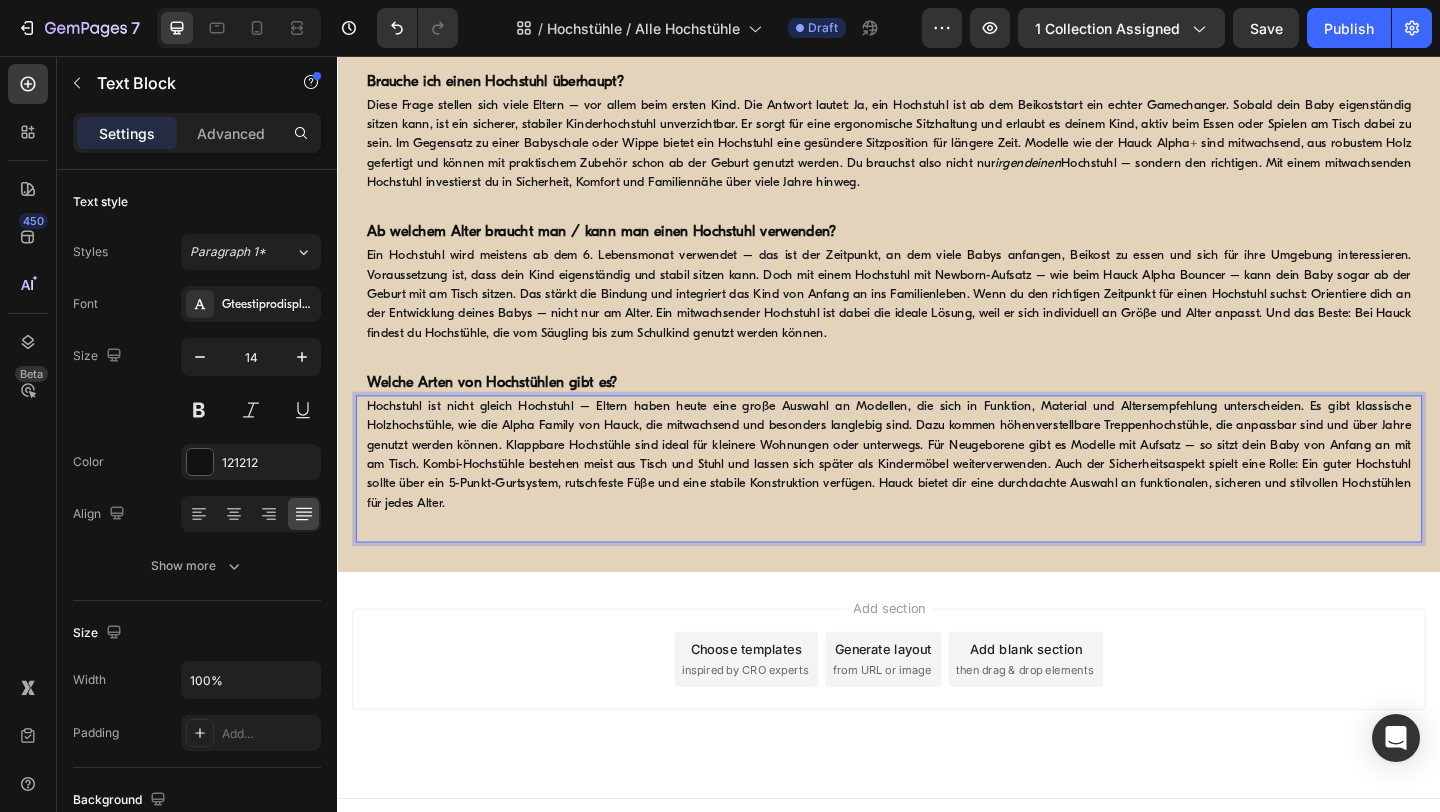 click on "Hochstuhl ist nicht gleich Hochstuhl – Eltern haben heute eine große Auswahl an Modellen, die sich in Funktion, Material und Altersempfehlung unterscheiden. Es gibt klassische Holzhochstühle, wie die Alpha Family von Hauck, die mitwachsend und besonders langlebig sind. Dazu kommen höhenverstellbare Treppenhochstühle, die anpassbar sind und über Jahre genutzt werden können. Klappbare Hochstühle sind ideal für kleinere Wohnungen oder unterwegs. Für Neugeborene gibt es Modelle mit Aufsatz – so sitzt dein Baby von Anfang an mit am Tisch. Kombi-Hochstühle bestehen meist aus Tisch und Stuhl und lassen sich später als Kindermöbel weiterverwenden. Auch der Sicherheitsaspekt spielt eine Rolle: Ein guter Hochstuhl sollte über ein 5-Punkt-Gurtsystem, rutschfeste Füße und eine stabile Konstruktion verfügen. Hauck bietet dir eine durchdachte Auswahl an funktionalen, sicheren und stilvollen Hochstühlen für jedes Alter." at bounding box center (937, 490) 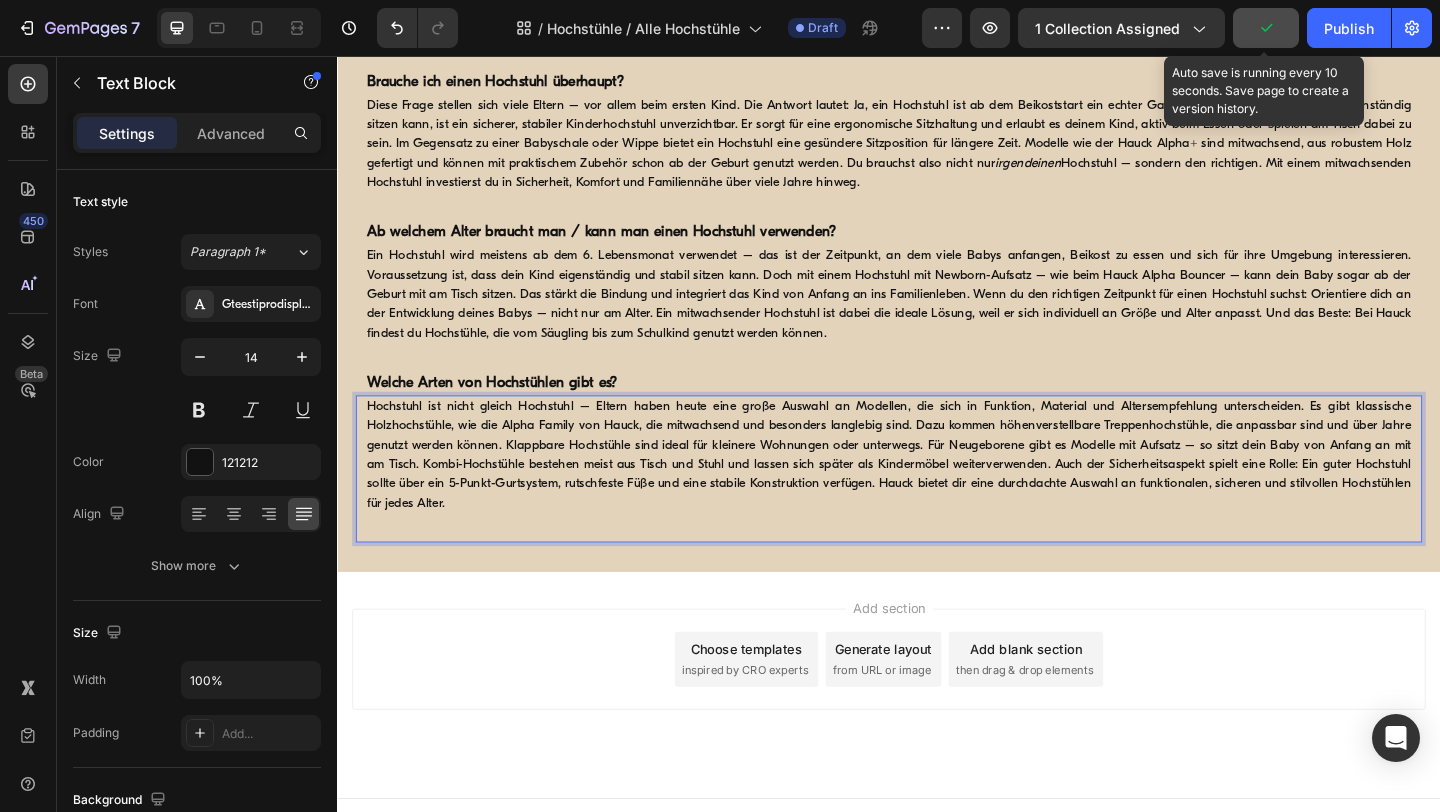 click 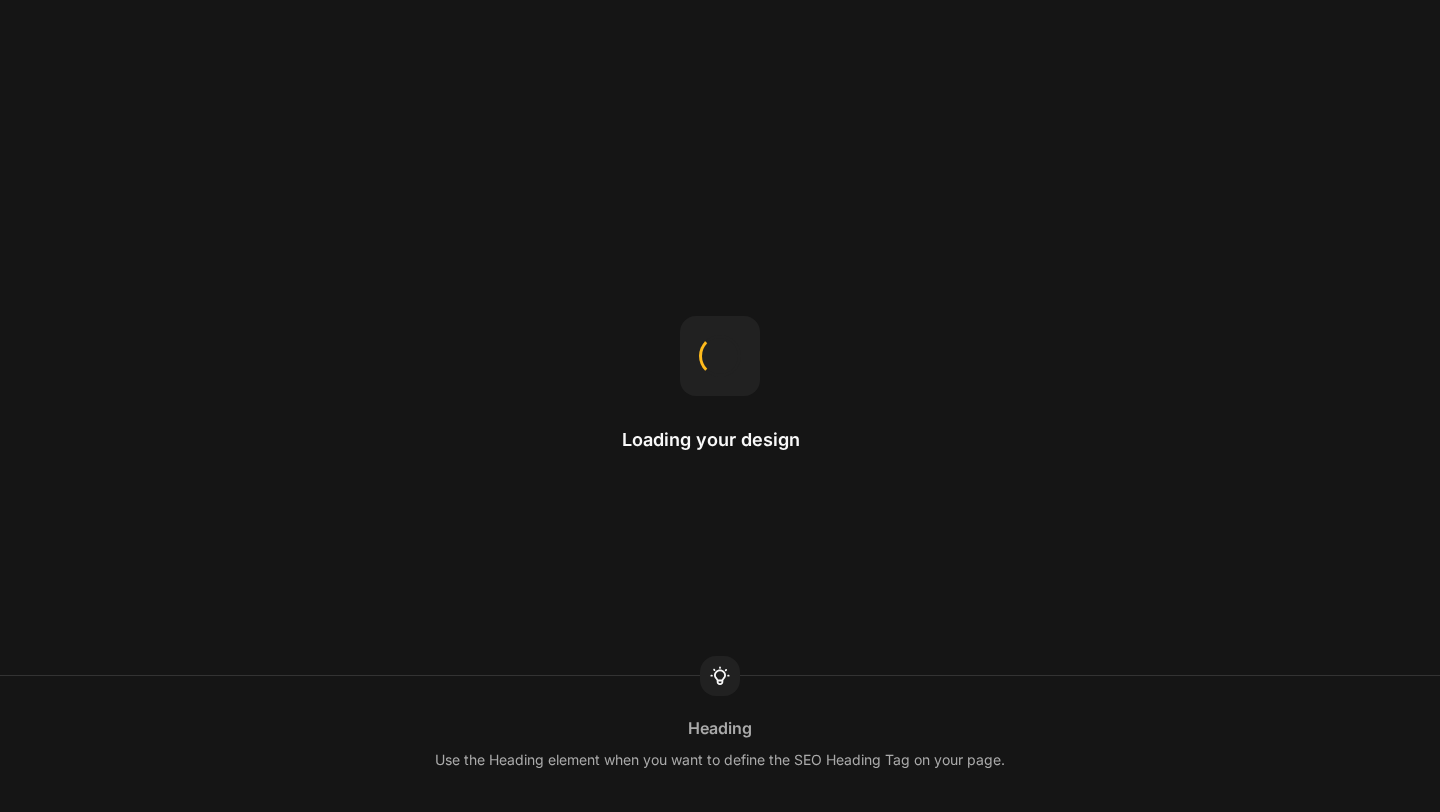 scroll, scrollTop: 0, scrollLeft: 0, axis: both 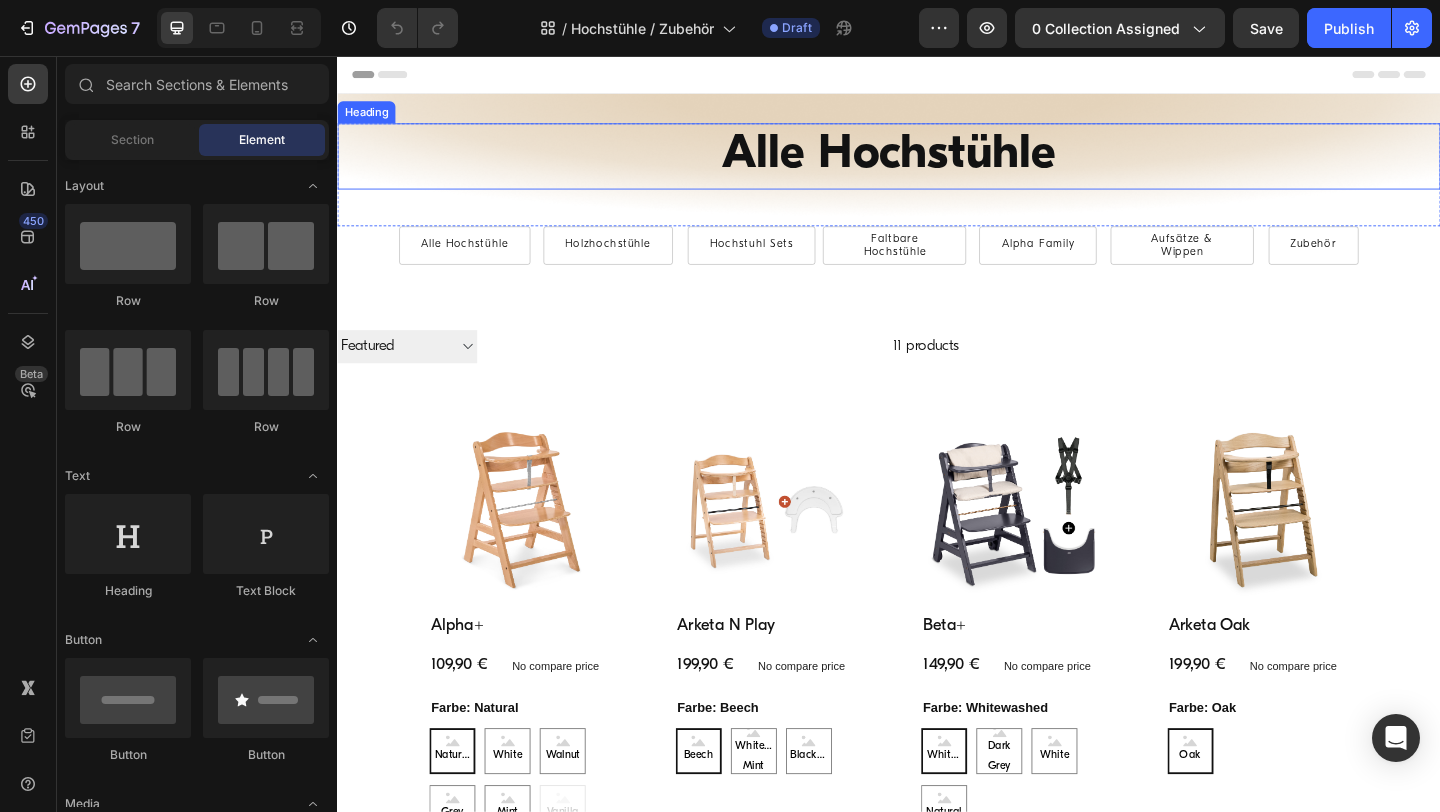 click on "Alle Hochstühle" at bounding box center (937, 165) 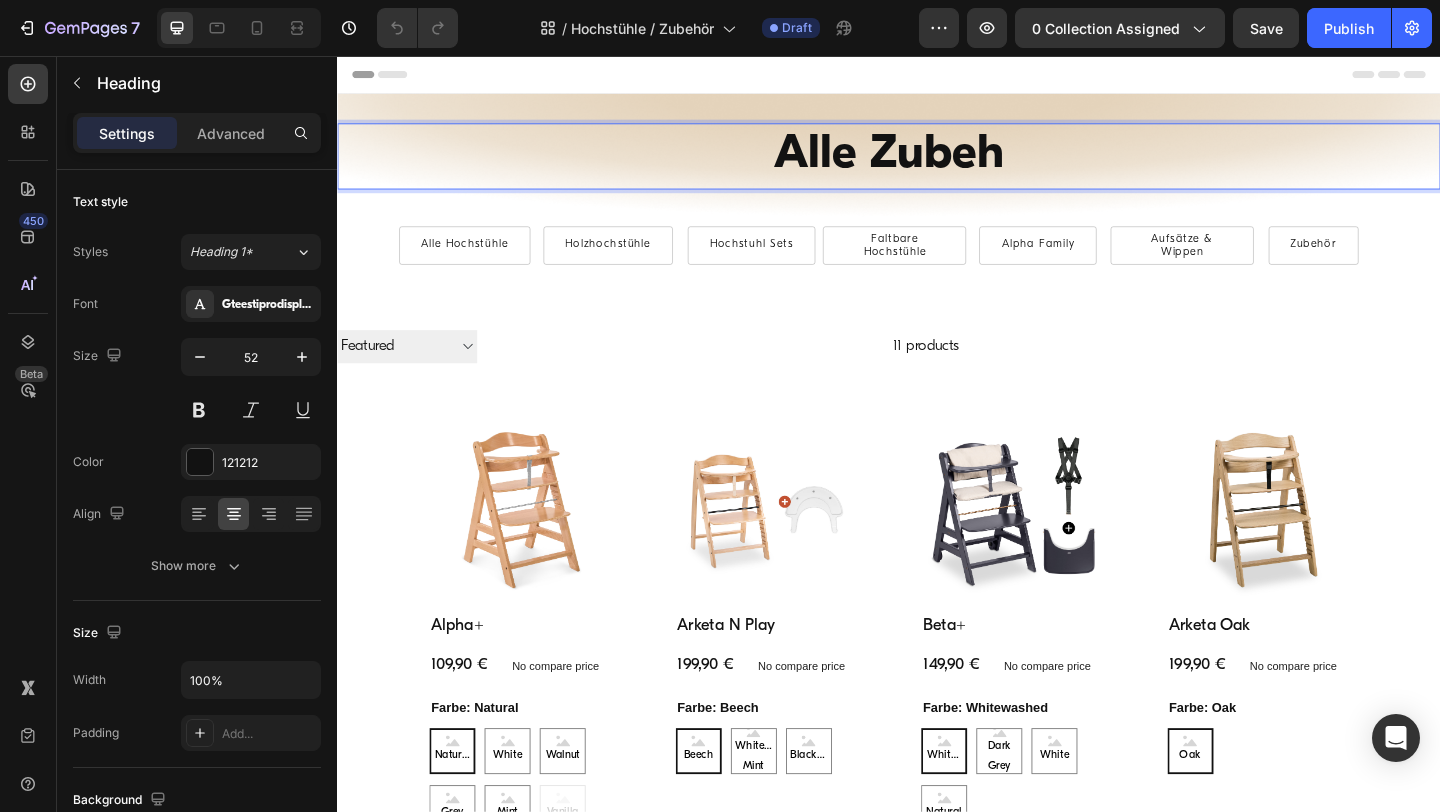 type 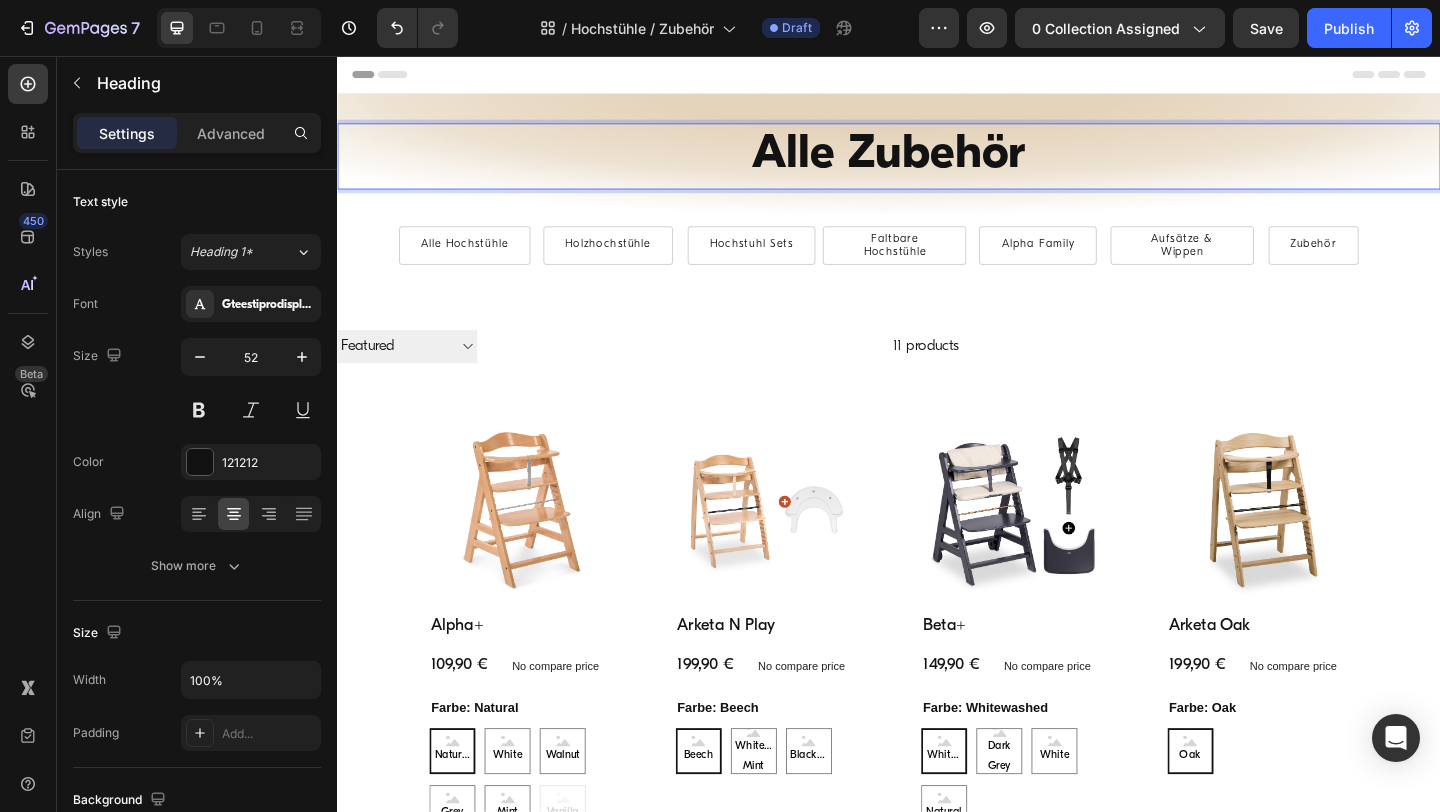 click on "Alle Zubehör" at bounding box center (937, 165) 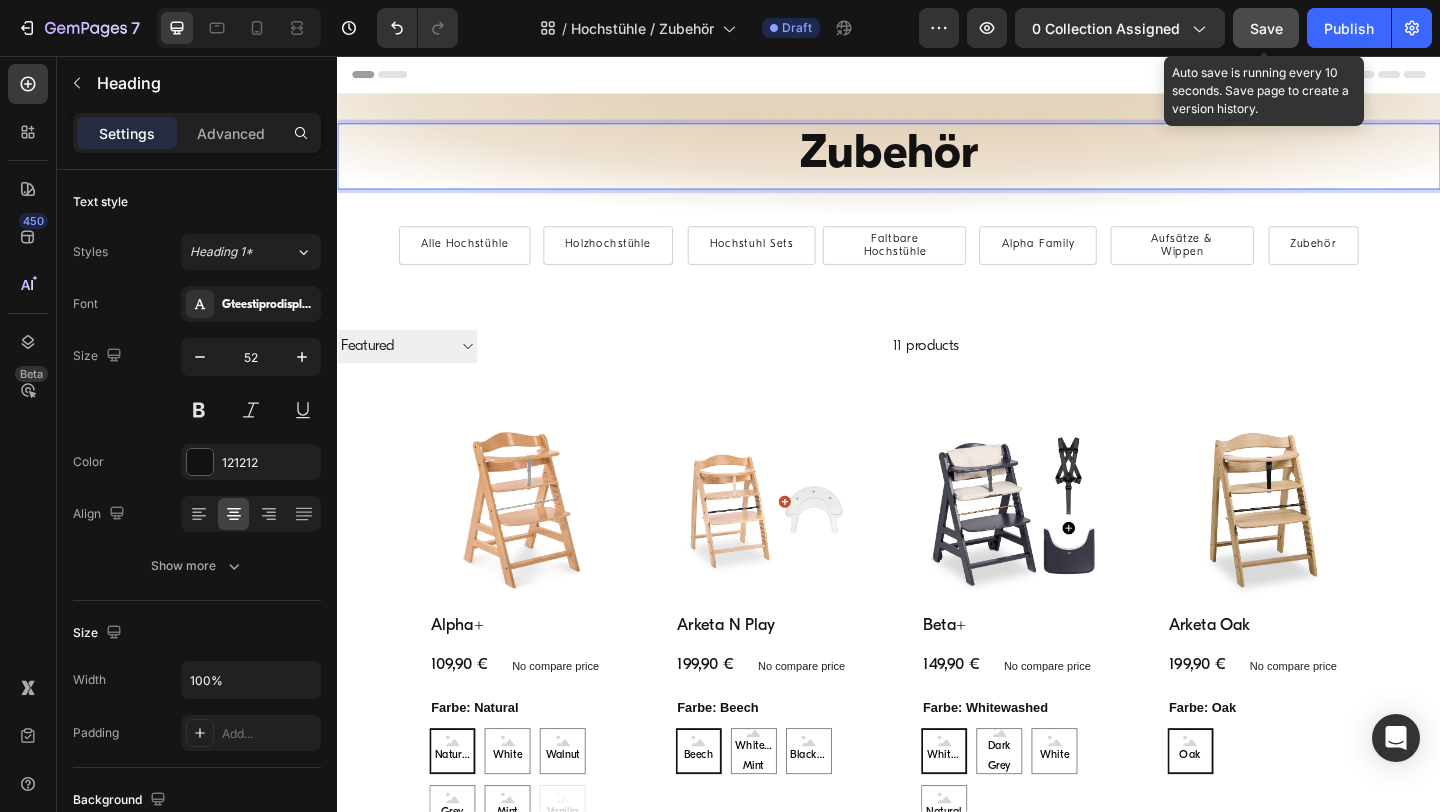 click on "Save" at bounding box center (1266, 28) 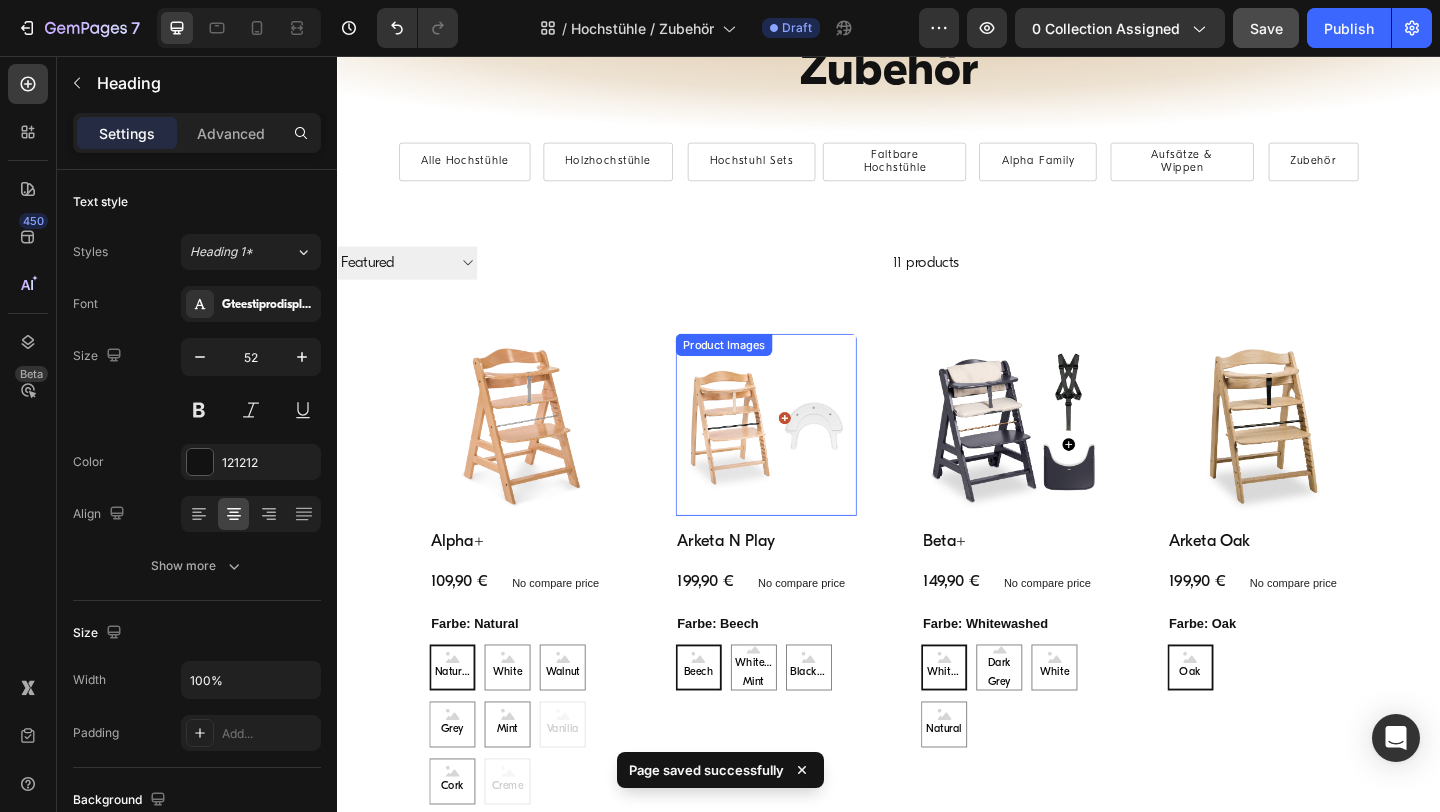 scroll, scrollTop: 78, scrollLeft: 0, axis: vertical 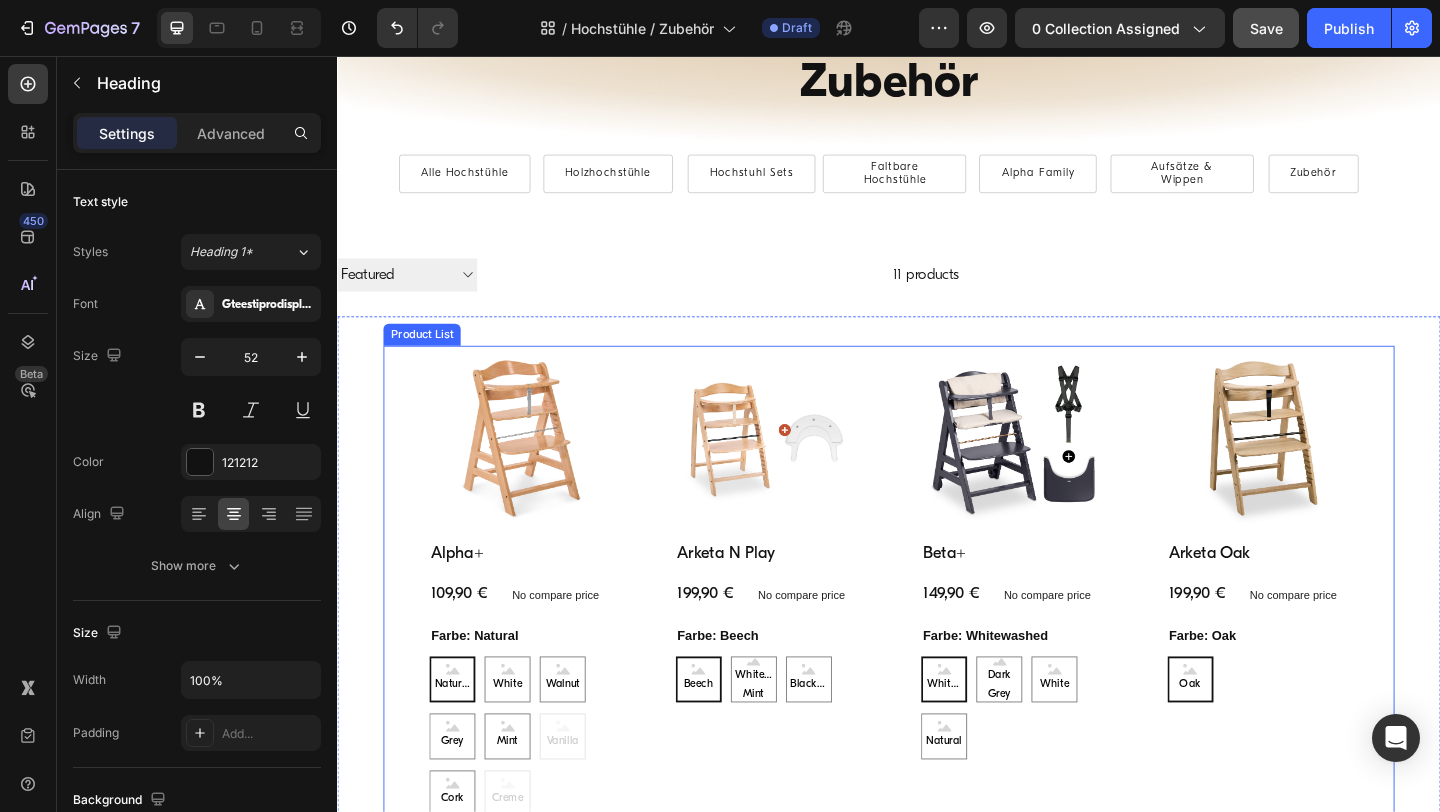 click on "Product Images Alpha+ Product Title 109,90 € Product Price Product Price No compare price Product Price Row Farbe: Natural Natural Natural     Natural White White     White Walnut Walnut     Walnut Grey Grey     Grey Mint Mint     Mint Vanilla Vanilla     Vanilla Cork Cork     Cork Creme Creme     Creme Product Variants & Swatches In den Warenkorb Product Cart Button Row Product List Product Images Arketa N Play Product Title 199,90 € Product Price Product Price No compare price Product Price Row Farbe: Beech Beech Beech     Beech Whitewashed Mint Whitewashed Mint     Whitewashed Mint Blackwashed Blackwashed     Blackwashed Product Variants & Swatches In den Warenkorb Product Cart Button Row Product List Product Images Beta+ Product Title 149,90 € Product Price Product Price No compare price Product Price Row Farbe: Whitewashed Whitewashed Whitewashed     Whitewashed Dark Grey Dark Grey     Dark Grey White White     White Natural Natural     Natural Product Variants & Swatches In den Warenkorb Row Row" at bounding box center [937, 1180] 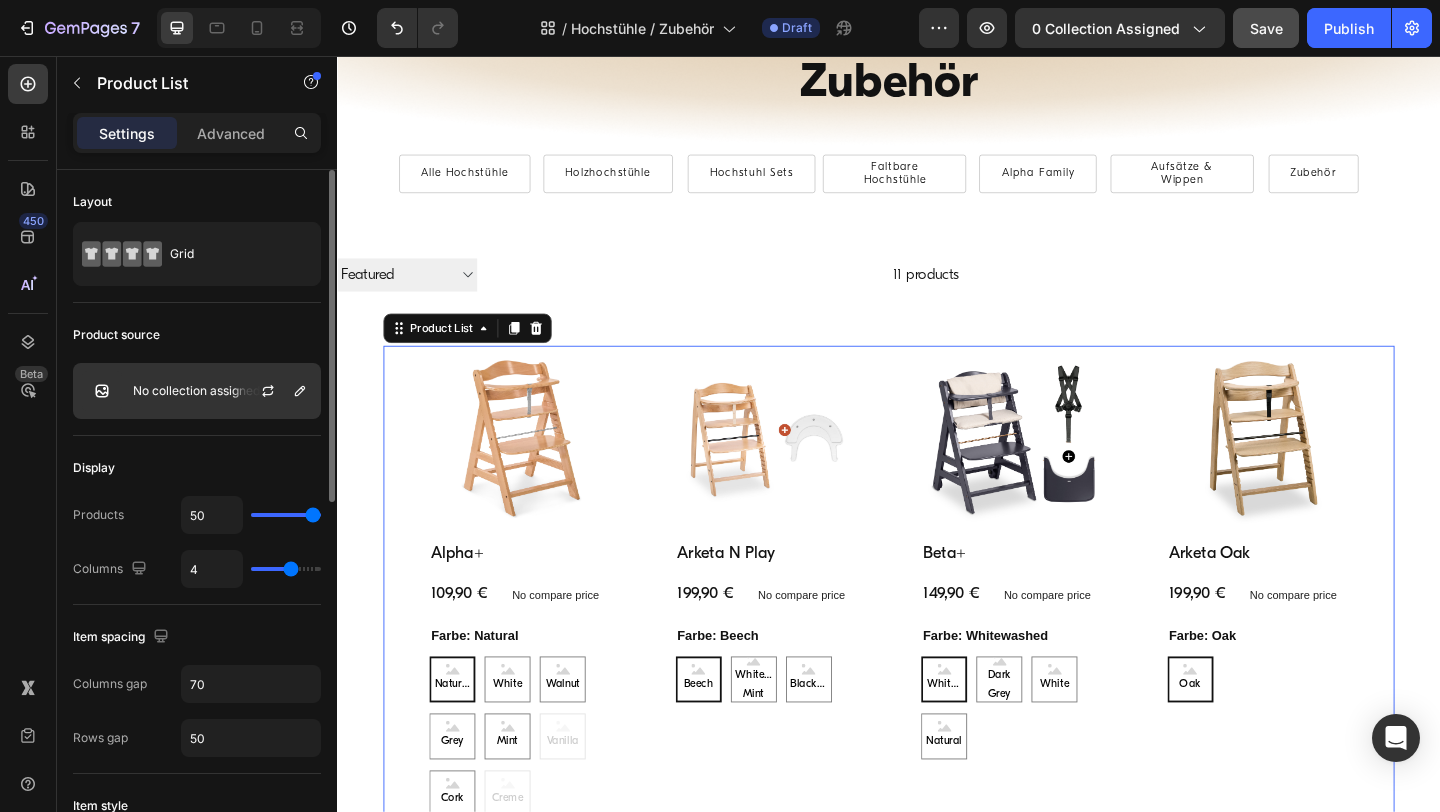 click on "No collection assigned" at bounding box center [196, 391] 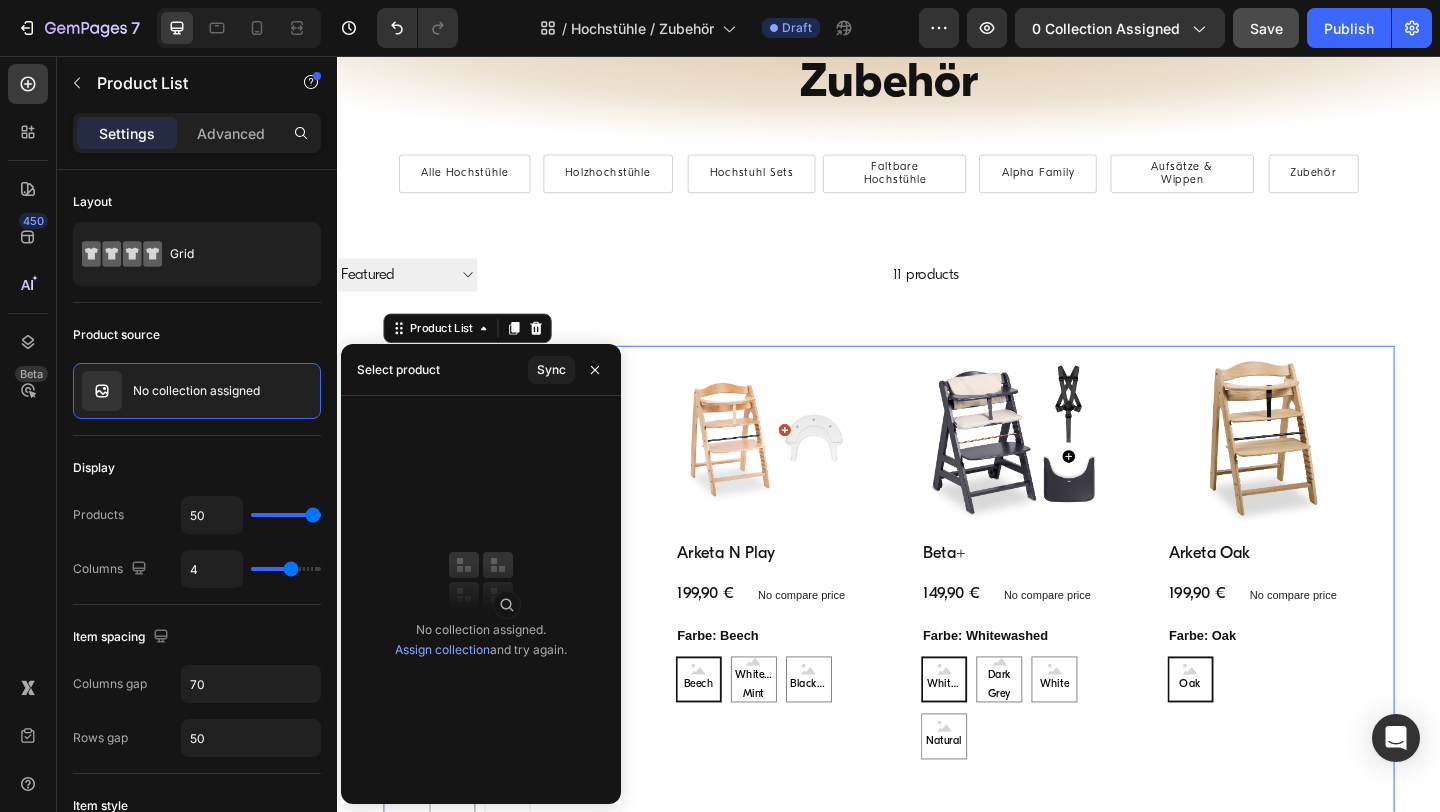 click on "Assign collection" at bounding box center (442, 649) 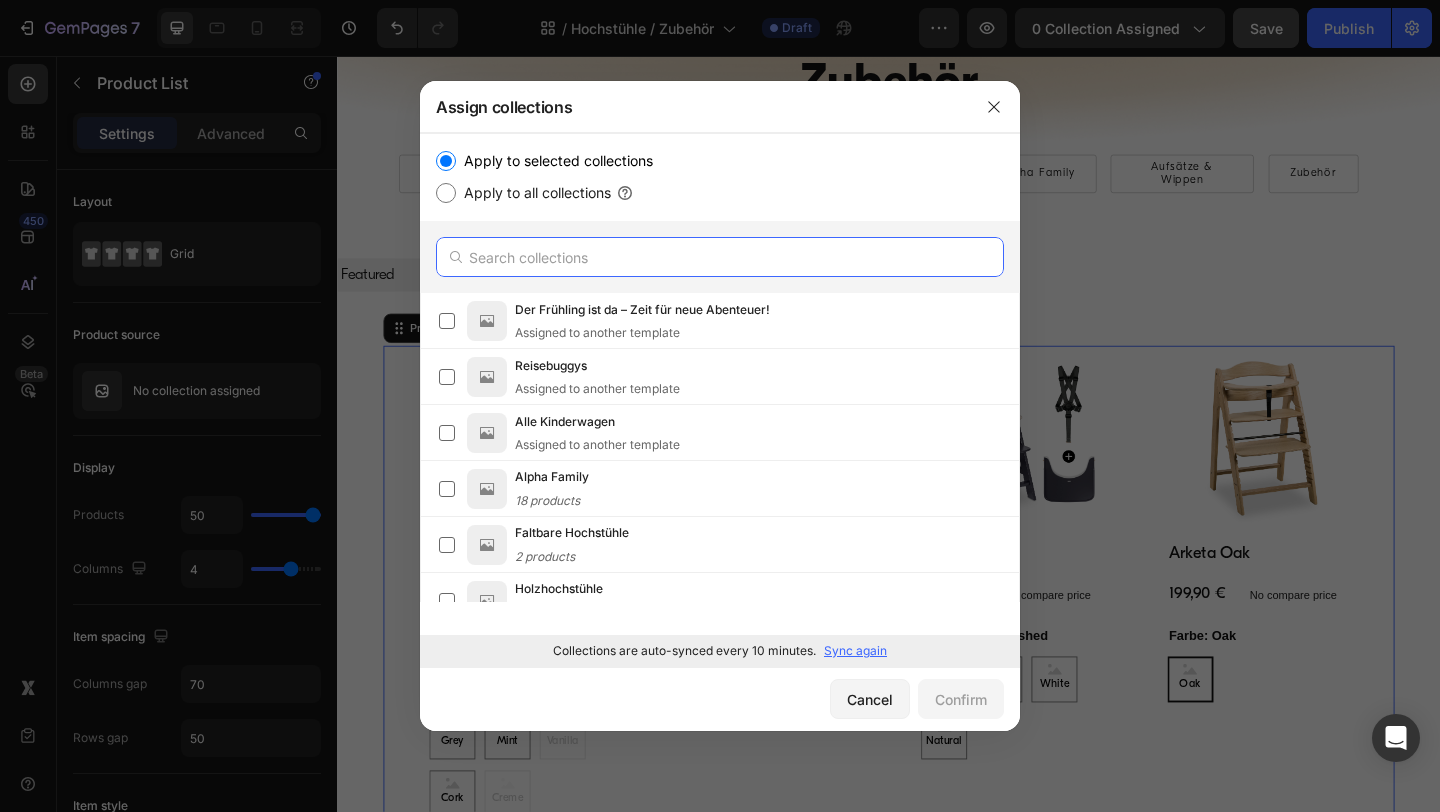 click at bounding box center (720, 257) 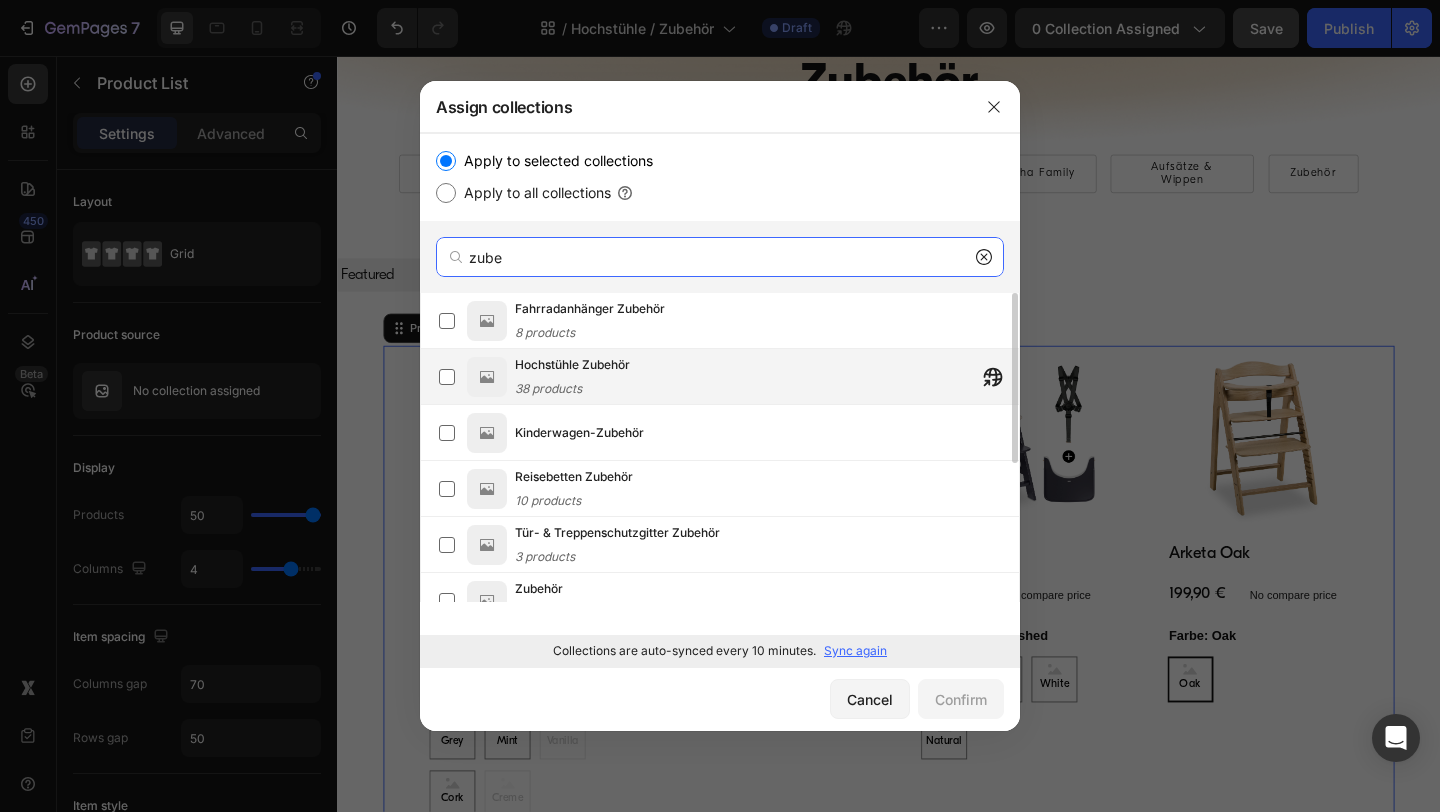 type on "zube" 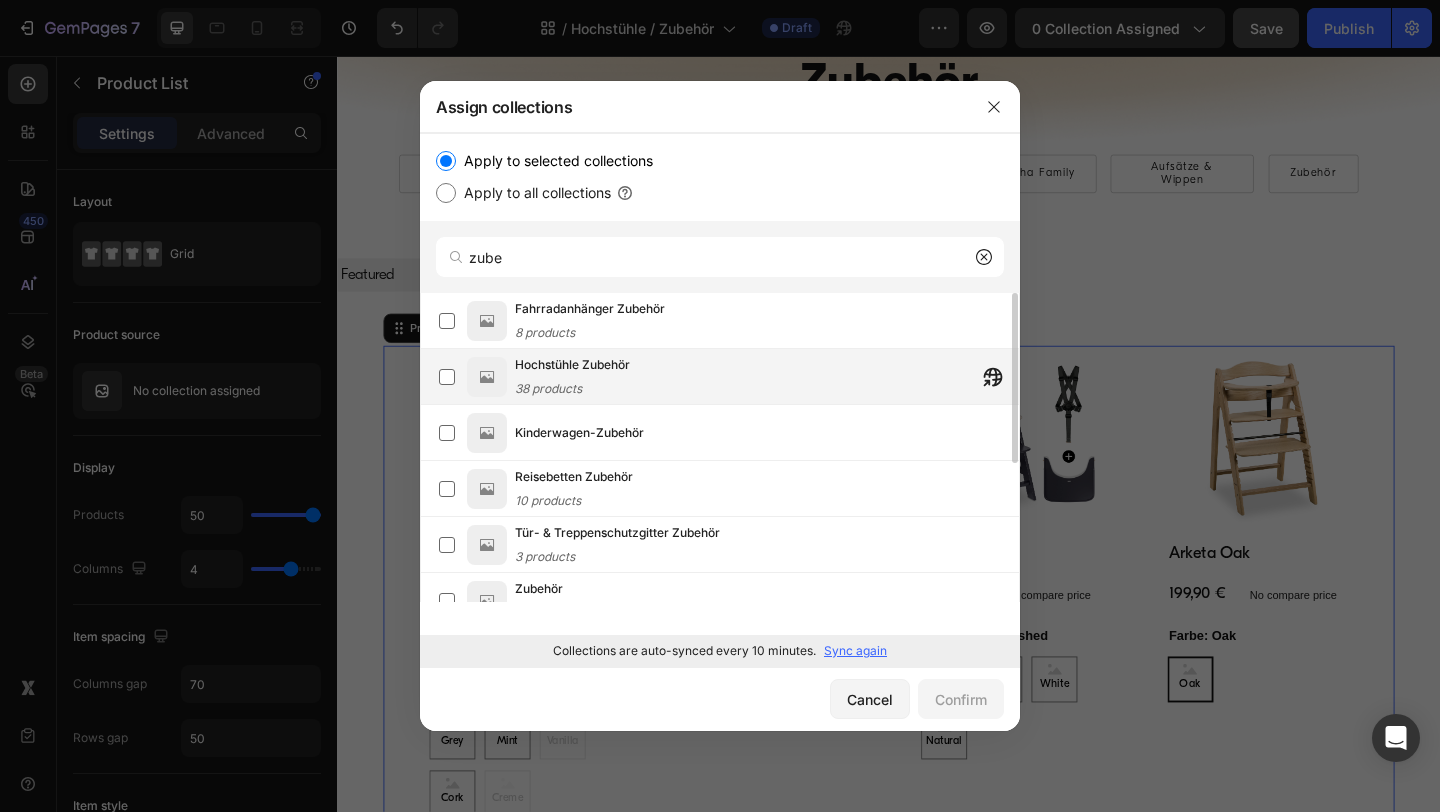 click on "Hochstühle Zubehör" at bounding box center (572, 365) 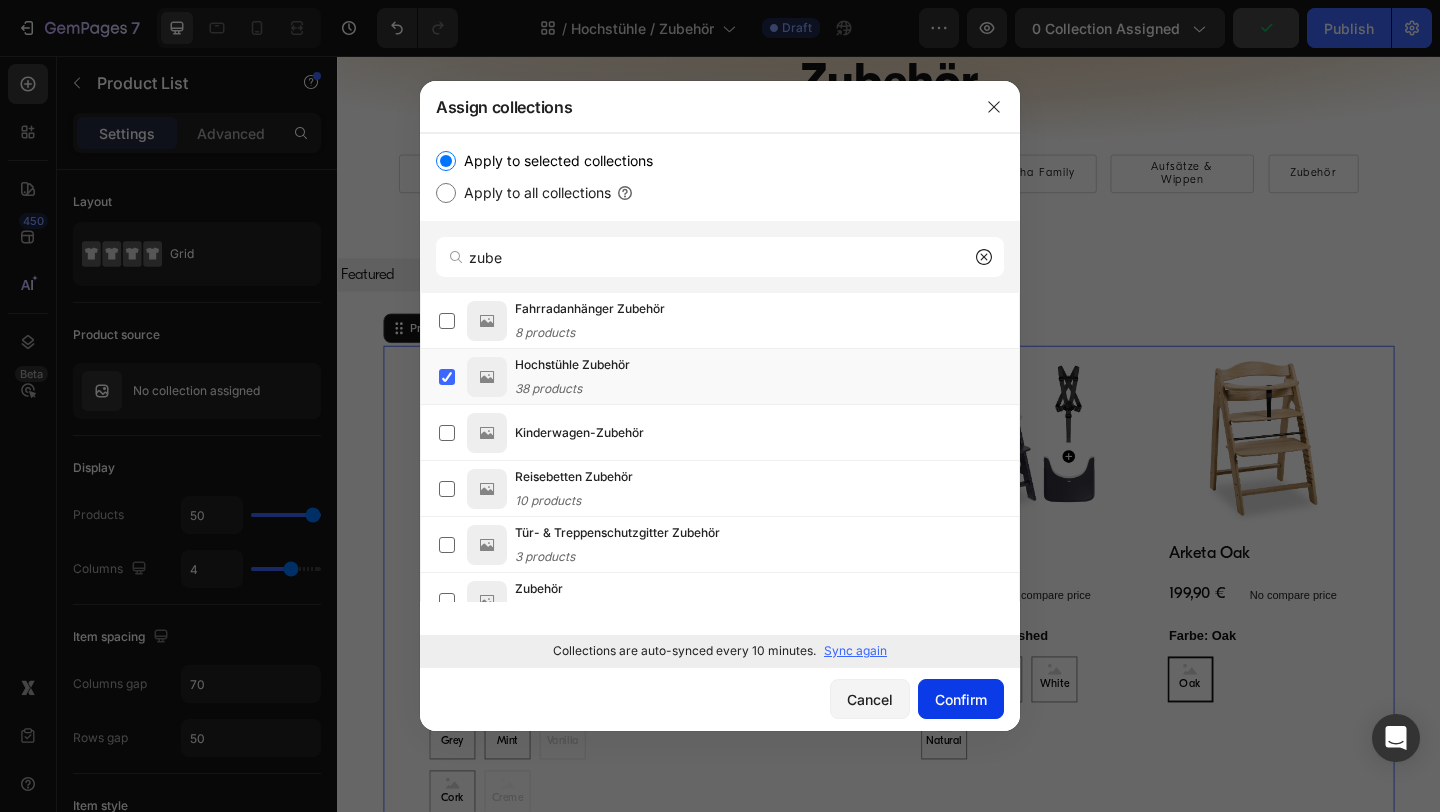 click on "Confirm" at bounding box center [961, 699] 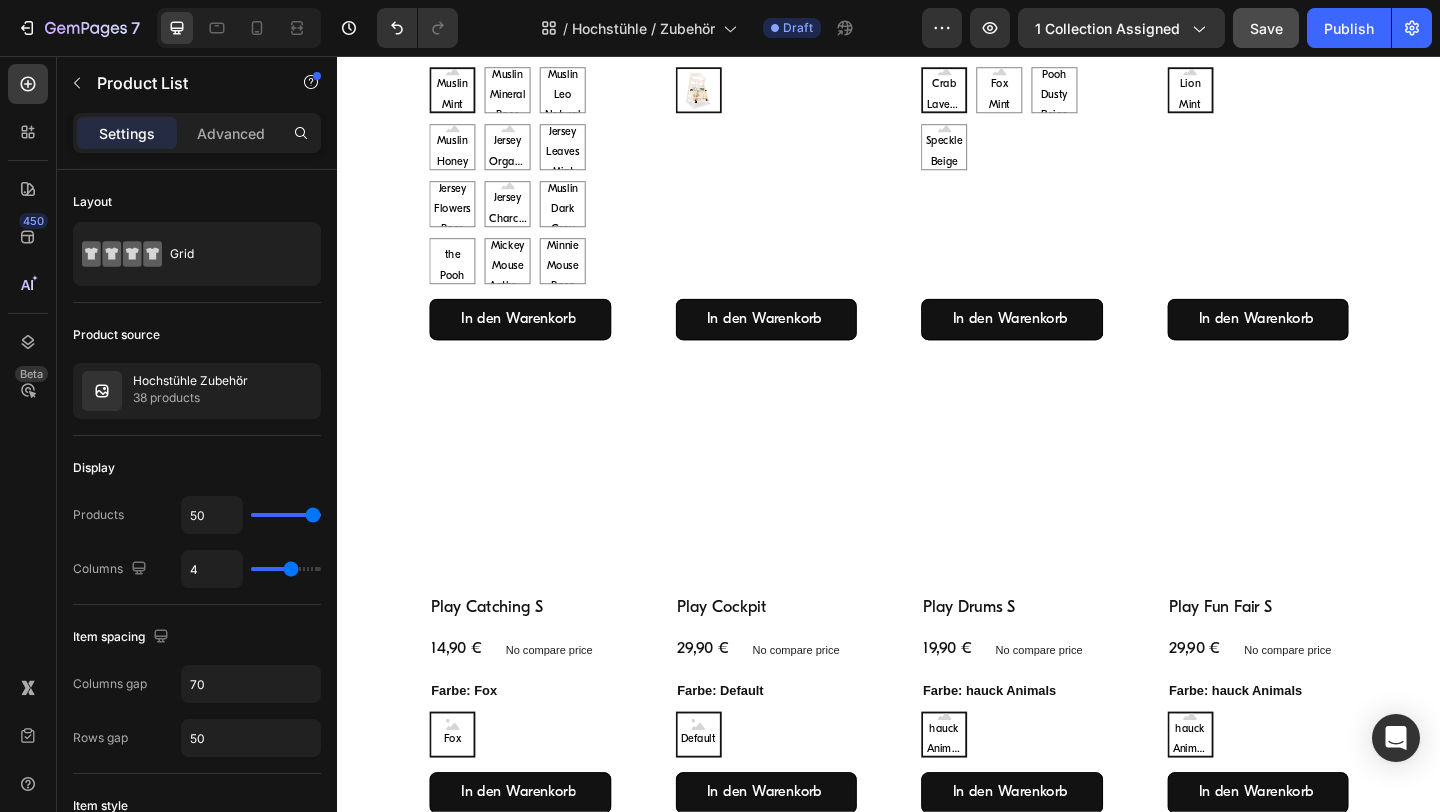 scroll, scrollTop: 3590, scrollLeft: 0, axis: vertical 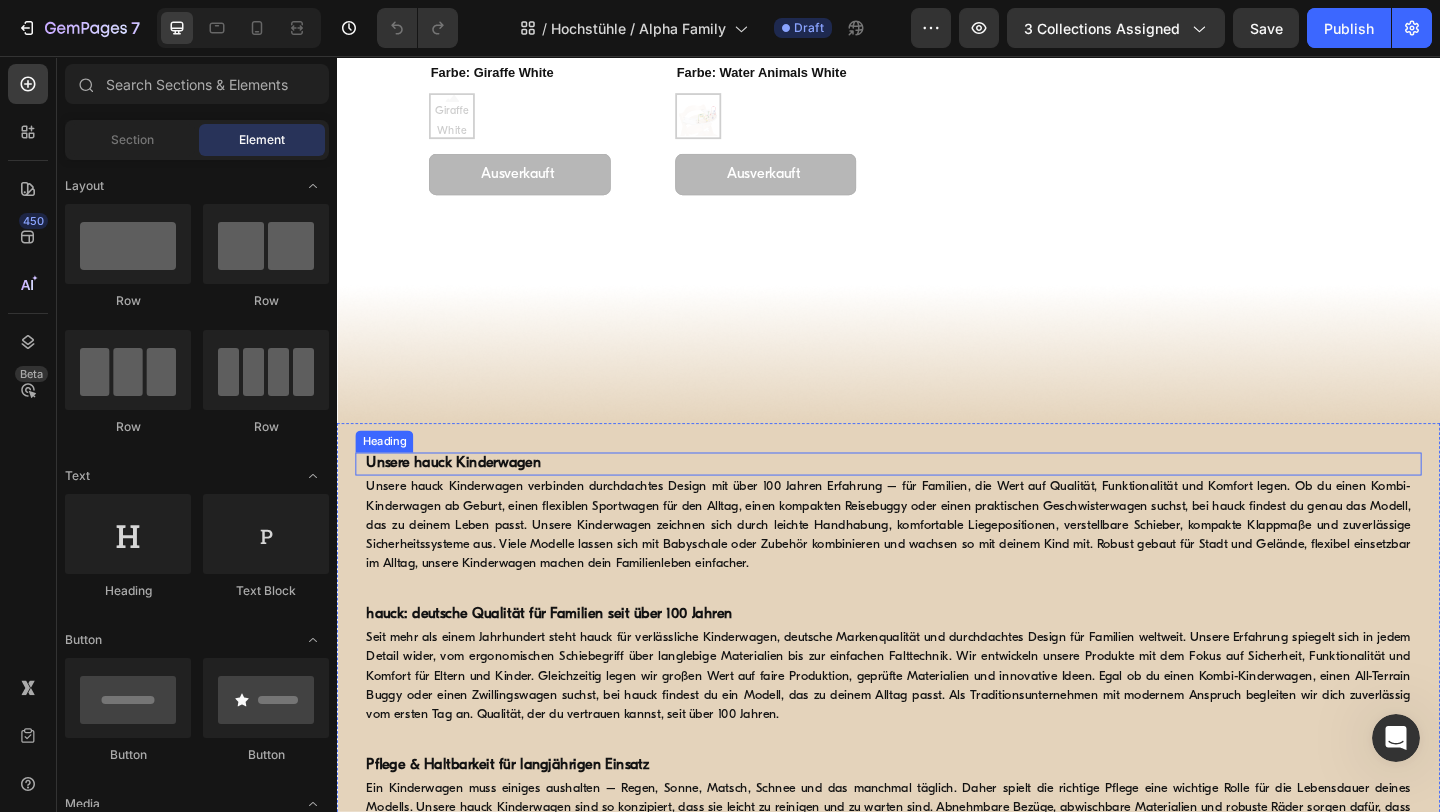 click on "Unsere hauck Kinderwagen" at bounding box center (464, 499) 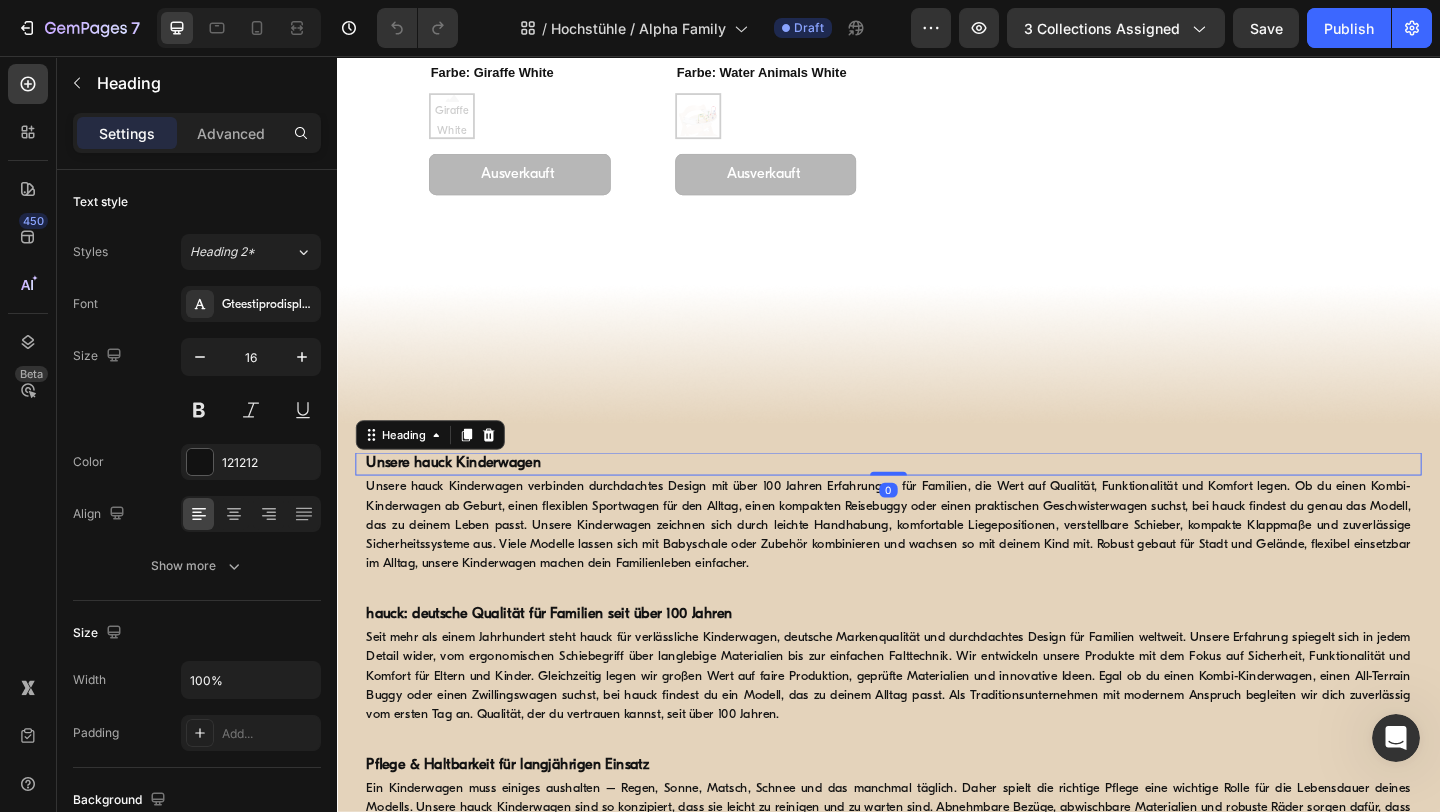 click on "Unsere hauck Kinderwagen" at bounding box center [464, 499] 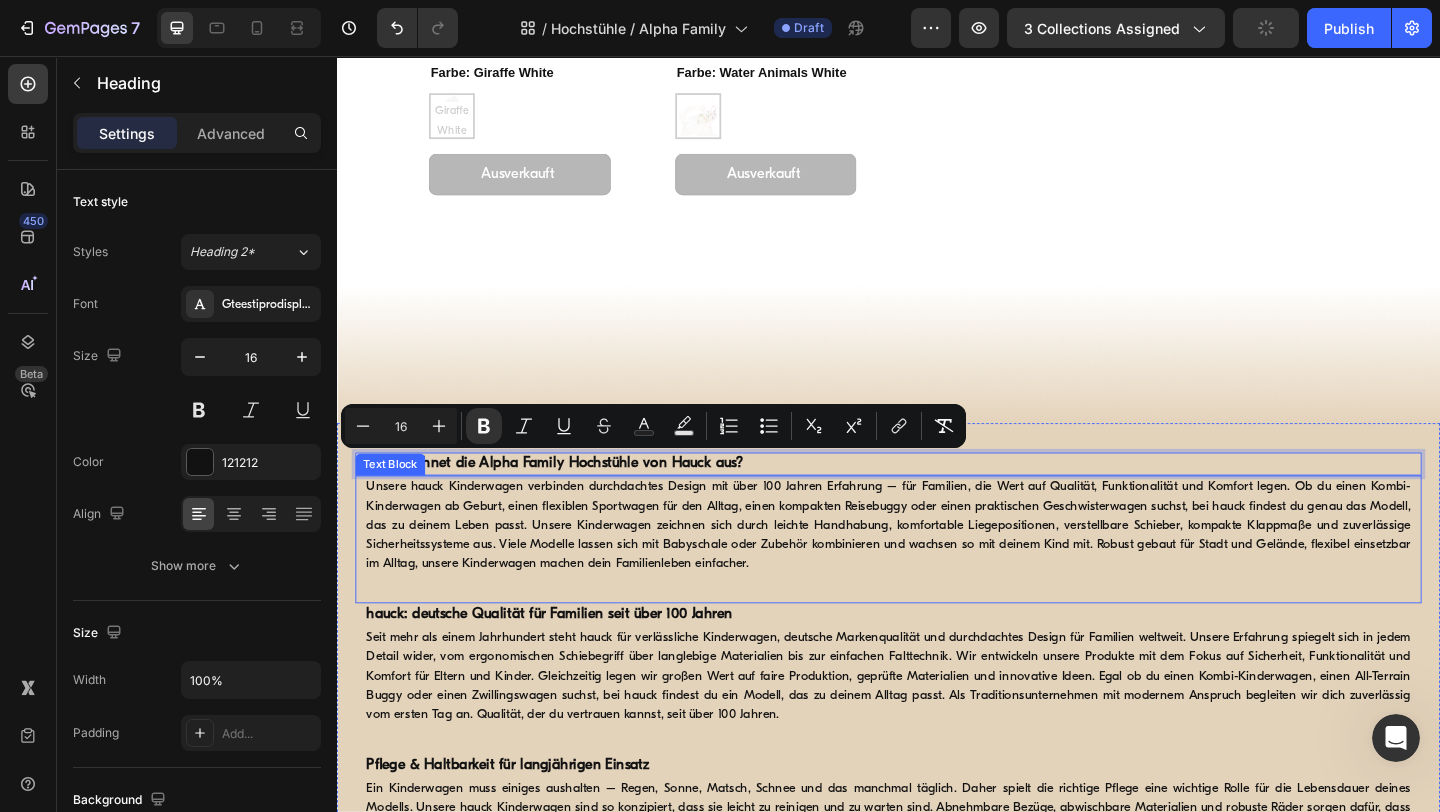 click on "Unsere hauck Kinderwagen verbinden durchdachtes Design mit über 100 Jahren Erfahrung – für Familien, die Wert auf Qualität, Funktionalität und Komfort legen. Ob du einen Kombi-Kinderwagen ab Geburt, einen flexiblen Sportwagen für den Alltag, einen kompakten Reisebuggy oder einen praktischen Geschwisterwagen suchst, bei hauck findest du genau das Modell, das zu deinem Leben passt. Unsere Kinderwagen zeichnen sich durch leichte Handhabung, komfortable Liegepositionen, verstellbare Schieber, kompakte Klappmaße und zuverlässige Sicherheitssysteme aus. Viele Modelle lassen sich mit Babyschale oder Zubehör kombinieren und wachsen so mit deinem Kind mit. Robust gebaut für Stadt und Gelände, flexibel einsetzbar im Alltag, unsere Kinderwagen machen dein Familienleben einfacher." at bounding box center (937, 566) 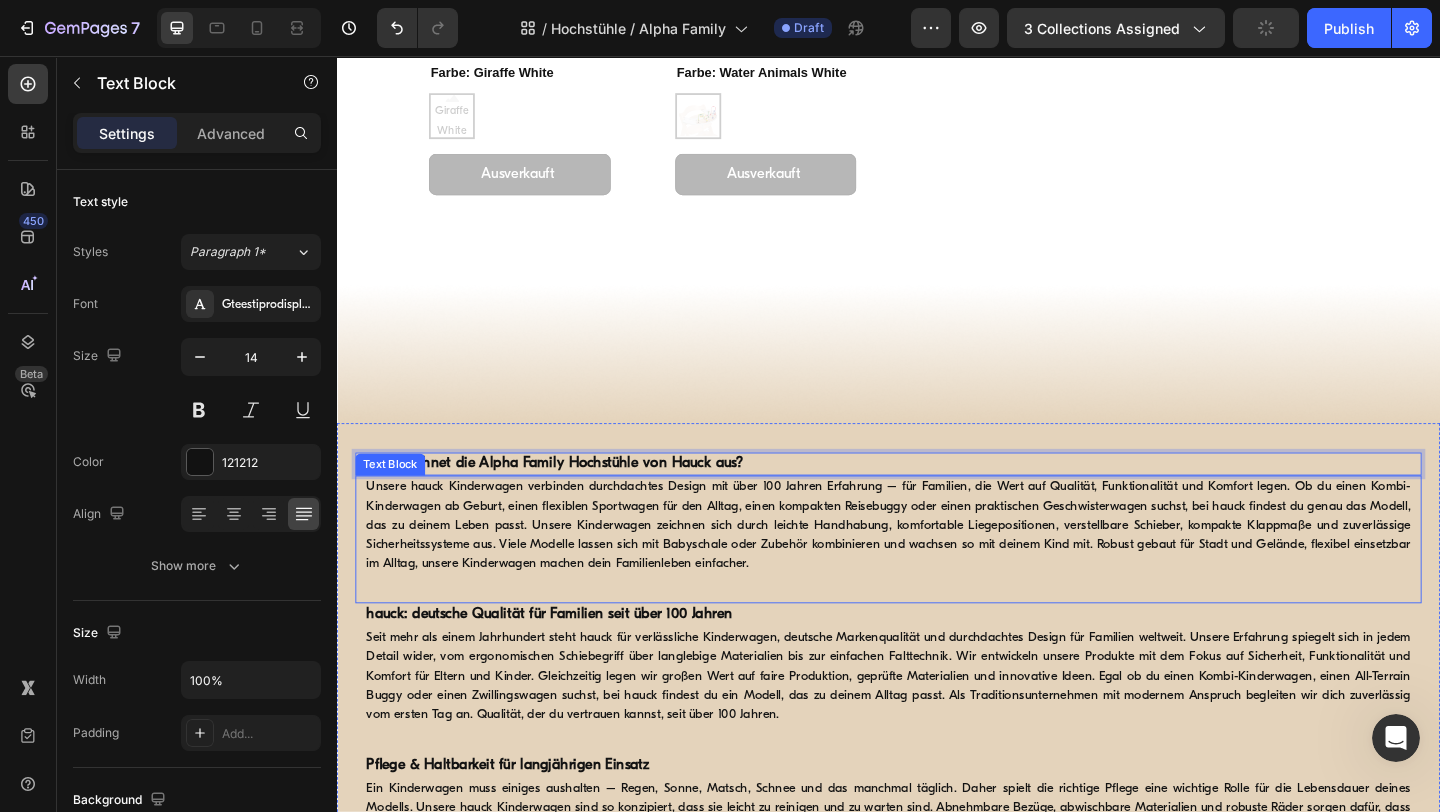 click on "Unsere hauck Kinderwagen verbinden durchdachtes Design mit über 100 Jahren Erfahrung – für Familien, die Wert auf Qualität, Funktionalität und Komfort legen. Ob du einen Kombi-Kinderwagen ab Geburt, einen flexiblen Sportwagen für den Alltag, einen kompakten Reisebuggy oder einen praktischen Geschwisterwagen suchst, bei hauck findest du genau das Modell, das zu deinem Leben passt. Unsere Kinderwagen zeichnen sich durch leichte Handhabung, komfortable Liegepositionen, verstellbare Schieber, kompakte Klappmaße und zuverlässige Sicherheitssysteme aus. Viele Modelle lassen sich mit Babyschale oder Zubehör kombinieren und wachsen so mit deinem Kind mit. Robust gebaut für Stadt und Gelände, flexibel einsetzbar im Alltag, unsere Kinderwagen machen dein Familienleben einfacher." at bounding box center [937, 566] 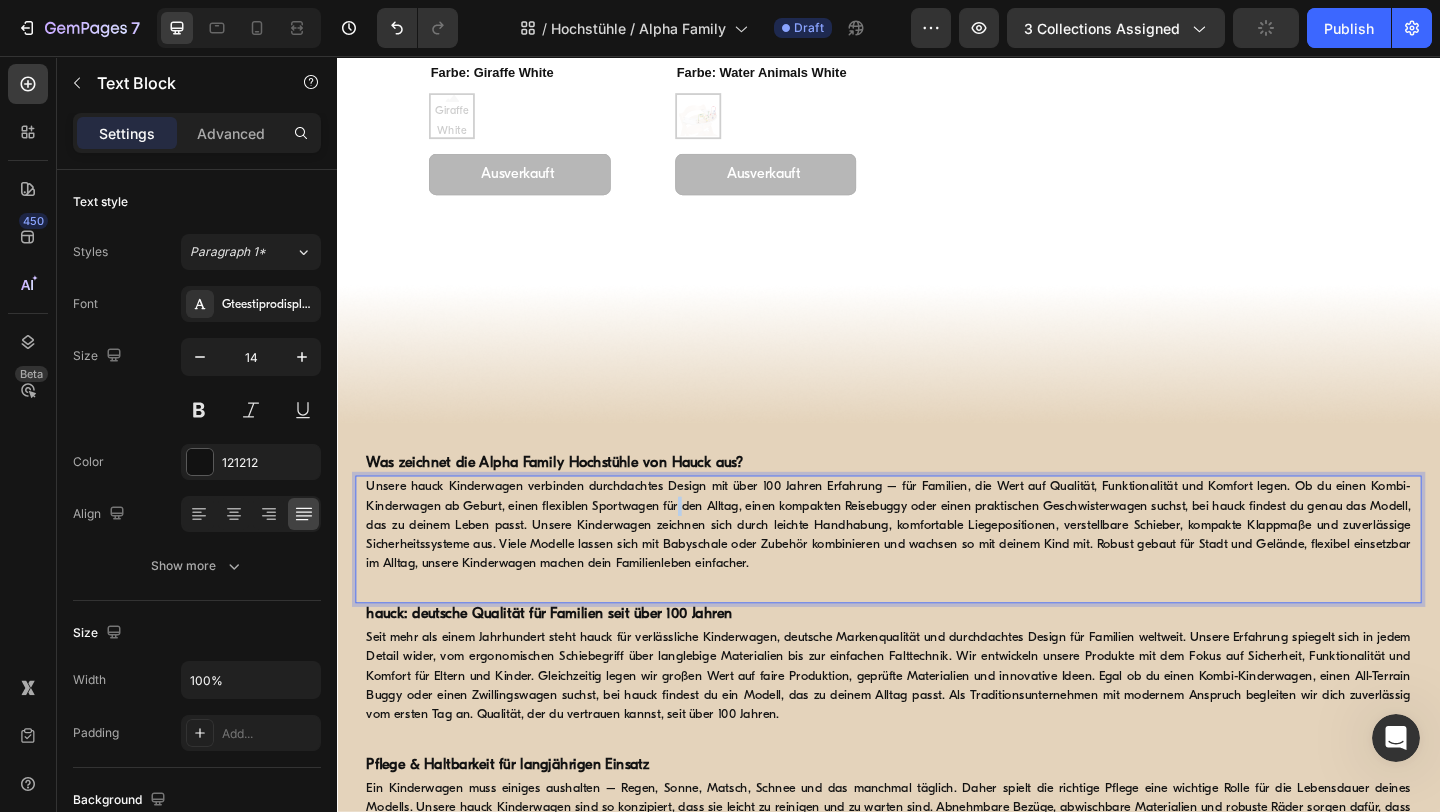 click on "Unsere hauck Kinderwagen verbinden durchdachtes Design mit über 100 Jahren Erfahrung – für Familien, die Wert auf Qualität, Funktionalität und Komfort legen. Ob du einen Kombi-Kinderwagen ab Geburt, einen flexiblen Sportwagen für den Alltag, einen kompakten Reisebuggy oder einen praktischen Geschwisterwagen suchst, bei hauck findest du genau das Modell, das zu deinem Leben passt. Unsere Kinderwagen zeichnen sich durch leichte Handhabung, komfortable Liegepositionen, verstellbare Schieber, kompakte Klappmaße und zuverlässige Sicherheitssysteme aus. Viele Modelle lassen sich mit Babyschale oder Zubehör kombinieren und wachsen so mit deinem Kind mit. Robust gebaut für Stadt und Gelände, flexibel einsetzbar im Alltag, unsere Kinderwagen machen dein Familienleben einfacher." at bounding box center [937, 566] 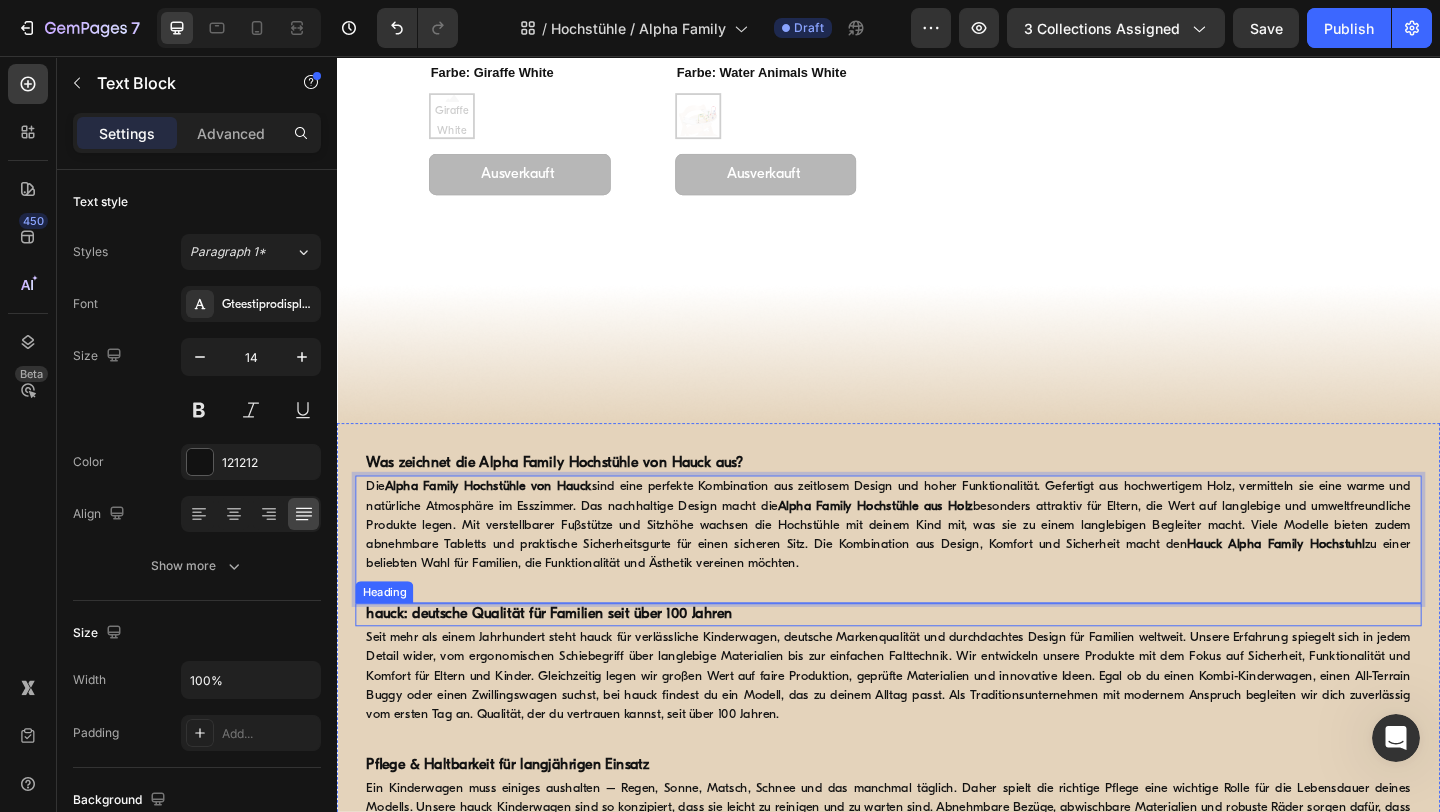 click on "hauck: deutsche Qualität für Familien seit über 100 Jahren" at bounding box center (568, 663) 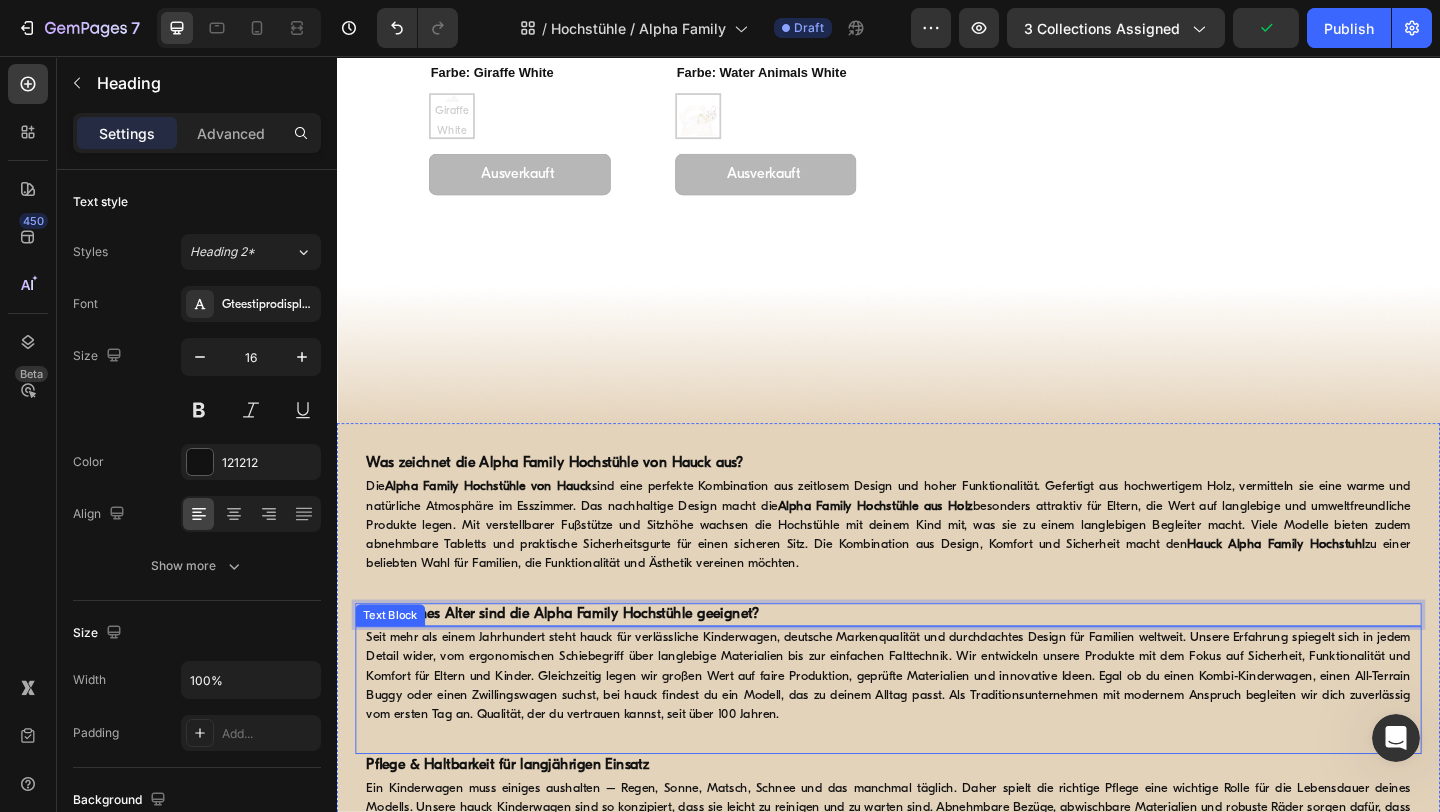 click on "Seit mehr als einem Jahrhundert steht hauck für verlässliche Kinderwagen, deutsche Markenqualität und durchdachtes Design für Familien weltweit. Unsere Erfahrung spiegelt sich in jedem Detail wider, vom ergonomischen Schiebegriff über langlebige Materialien bis zur einfachen Falttechnik. Wir entwickeln unsere Produkte mit dem Fokus auf Sicherheit, Funktionalität und Komfort für Eltern und Kinder. Gleichzeitig legen wir großen Wert auf faire Produktion, geprüfte Materialien und innovative Ideen. Egal ob du einen Kombi-Kinderwagen, einen All-Terrain Buggy oder einen Zwillingswagen suchst, bei hauck findest du ein Modell, das zu deinem Alltag passt. Als Traditionsunternehmen mit modernem Anspruch begleiten wir dich zuverlässig vom ersten Tag an. Qualität, der du vertrauen kannst, seit über 100 Jahren." at bounding box center [937, 730] 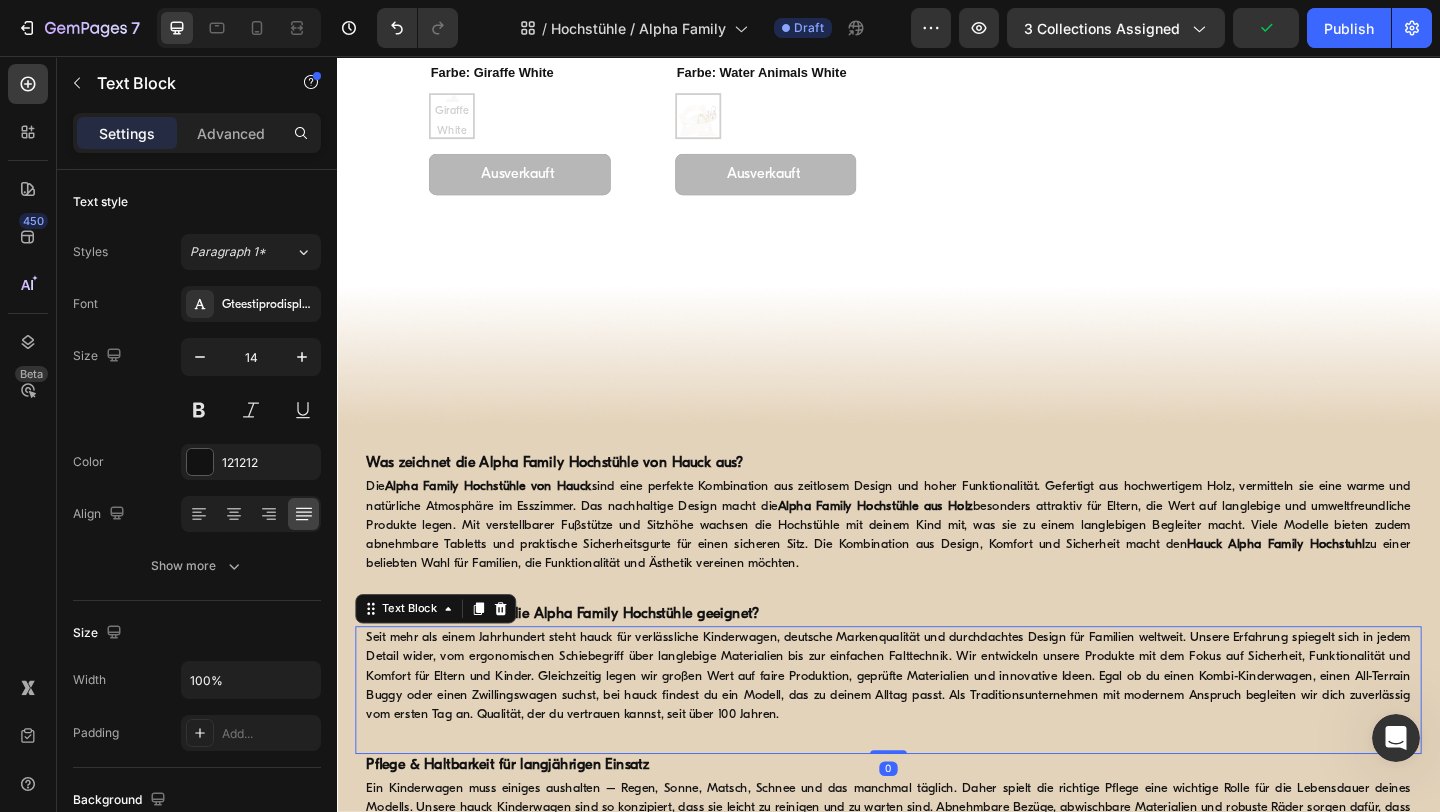 click on "Seit mehr als einem Jahrhundert steht hauck für verlässliche Kinderwagen, deutsche Markenqualität und durchdachtes Design für Familien weltweit. Unsere Erfahrung spiegelt sich in jedem Detail wider, vom ergonomischen Schiebegriff über langlebige Materialien bis zur einfachen Falttechnik. Wir entwickeln unsere Produkte mit dem Fokus auf Sicherheit, Funktionalität und Komfort für Eltern und Kinder. Gleichzeitig legen wir großen Wert auf faire Produktion, geprüfte Materialien und innovative Ideen. Egal ob du einen Kombi-Kinderwagen, einen All-Terrain Buggy oder einen Zwillingswagen suchst, bei hauck findest du ein Modell, das zu deinem Alltag passt. Als Traditionsunternehmen mit modernem Anspruch begleiten wir dich zuverlässig vom ersten Tag an. Qualität, der du vertrauen kannst, seit über 100 Jahren." at bounding box center [937, 730] 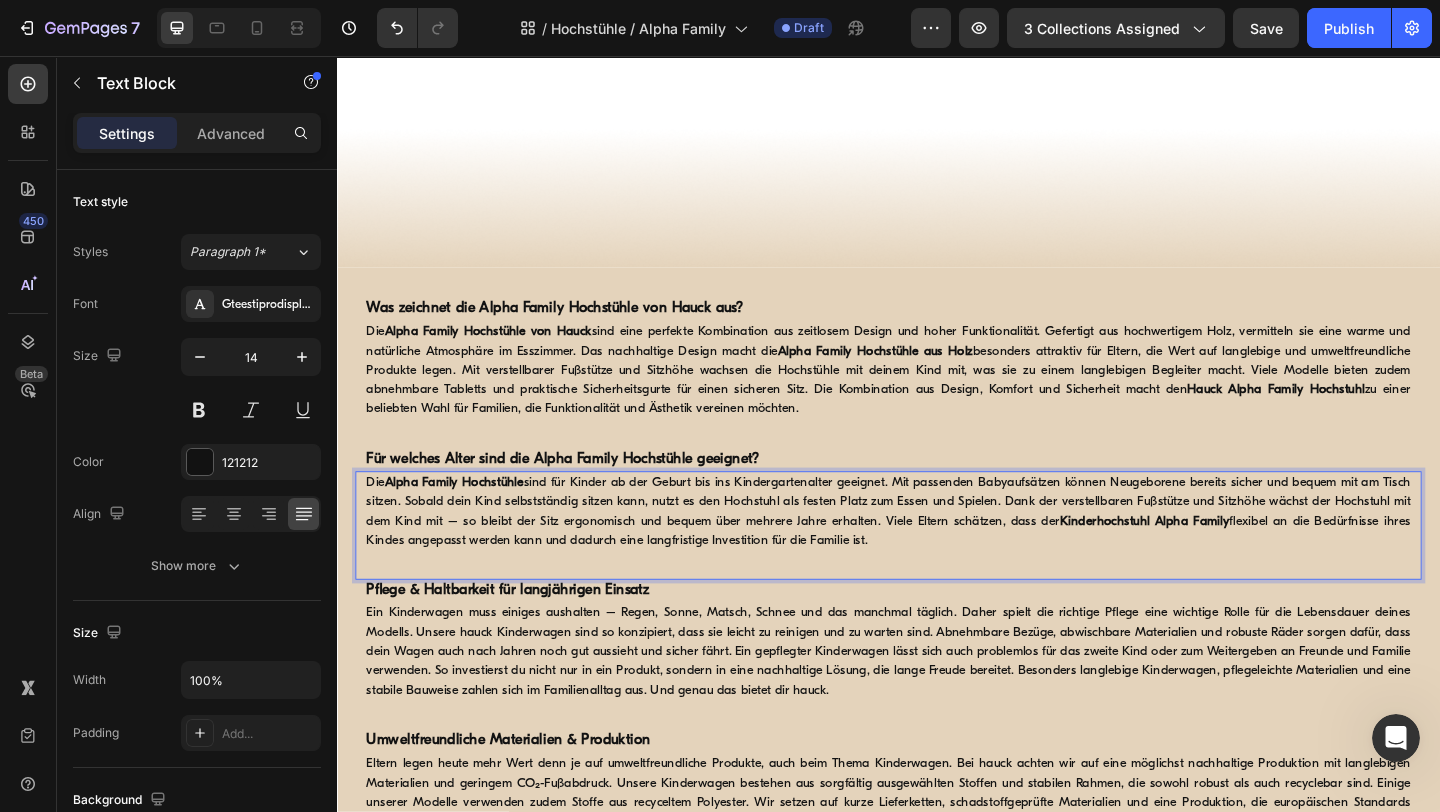 scroll, scrollTop: 3417, scrollLeft: 0, axis: vertical 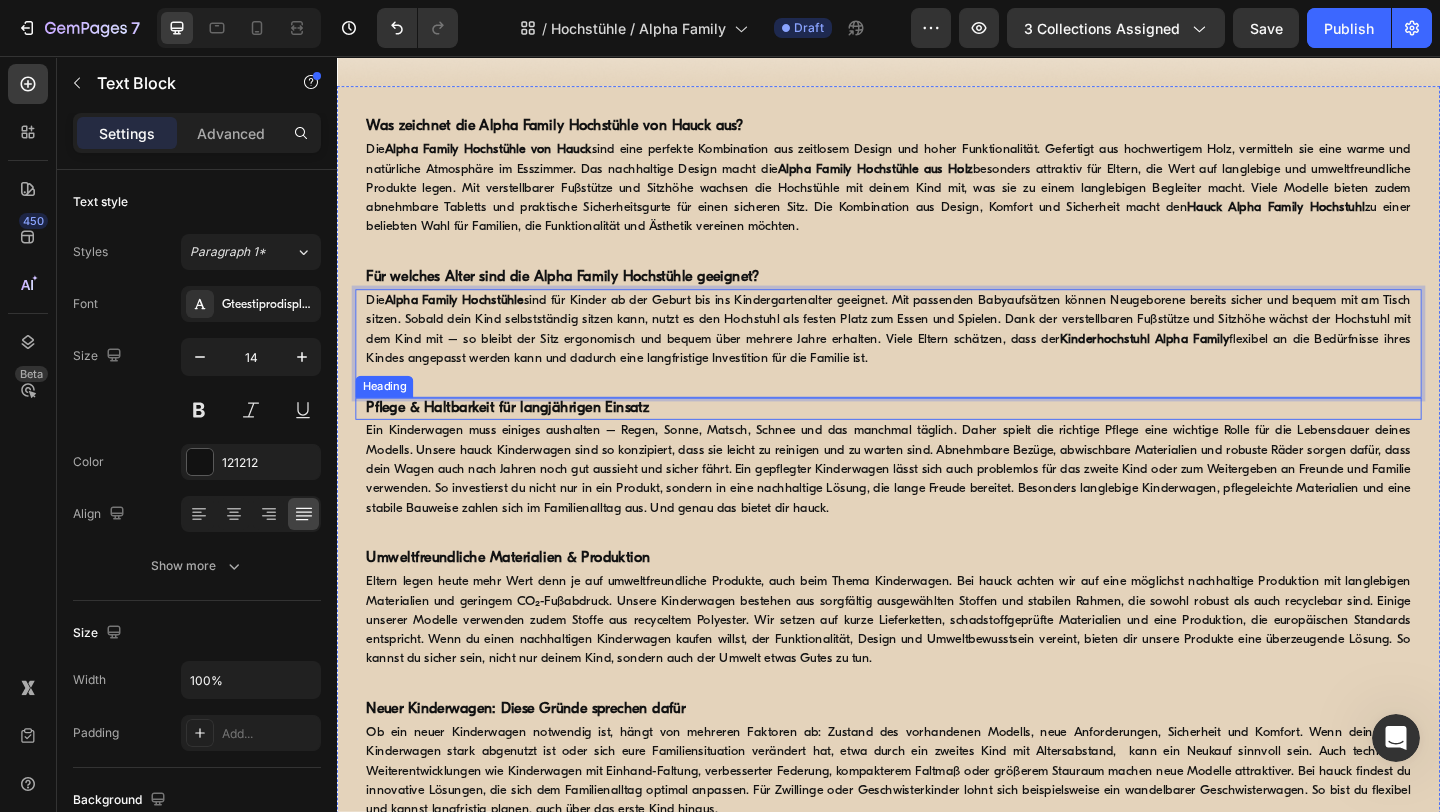 click on "Pflege & Haltbarkeit für langjährigen Einsatz" at bounding box center (523, 440) 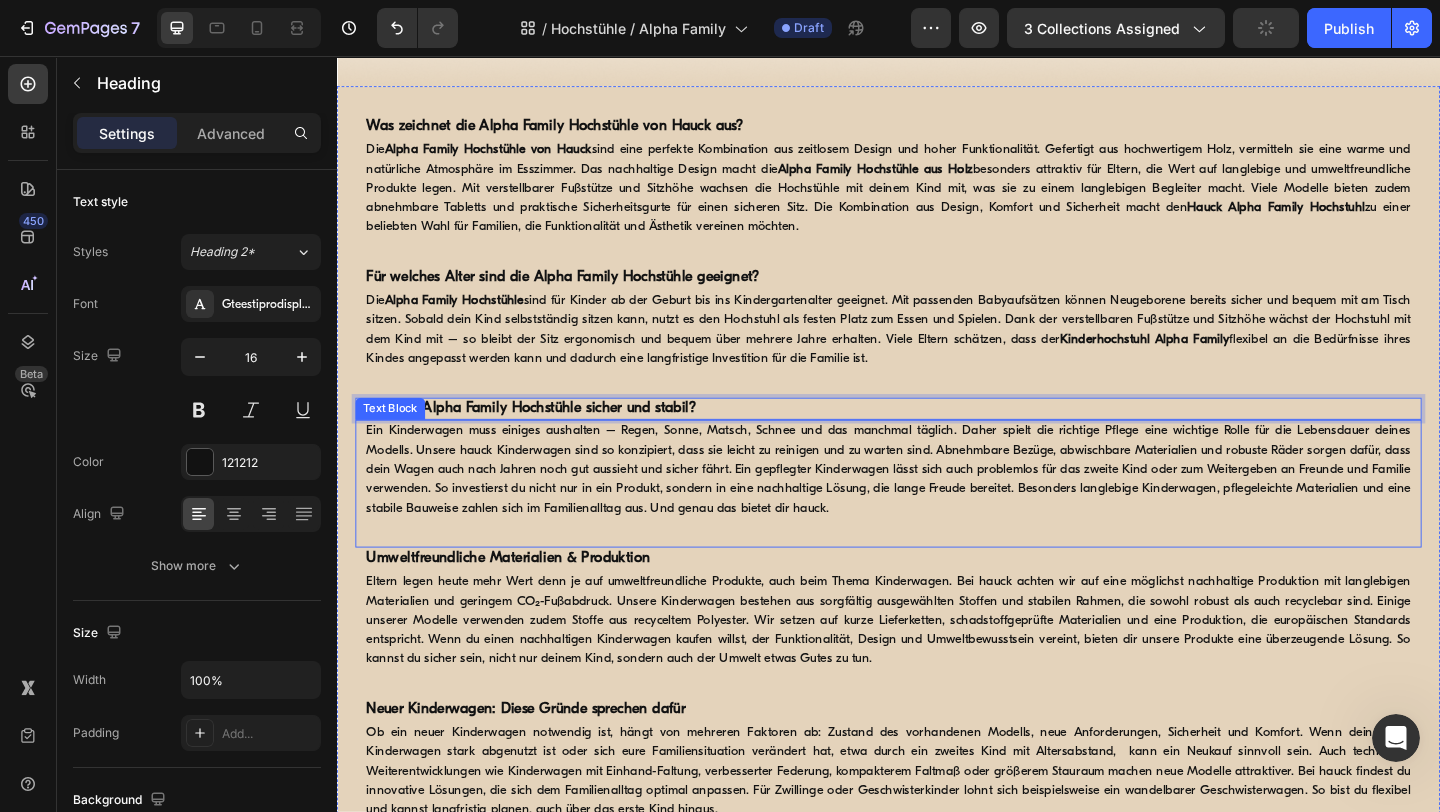 click on "Ein Kinderwagen muss einiges aushalten – Regen, Sonne, Matsch, Schnee und das manchmal täglich. Daher spielt die richtige Pflege eine wichtige Rolle für die Lebensdauer deines Modells. Unsere hauck Kinderwagen sind so konzipiert, dass sie leicht zu reinigen und zu warten sind. Abnehmbare Bezüge, abwischbare Materialien und robuste Räder sorgen dafür, dass dein Wagen auch nach Jahren noch gut aussieht und sicher fährt. Ein gepflegter Kinderwagen lässt sich auch problemlos für das zweite Kind oder zum Weitergeben an Freunde und Familie verwenden. So investierst du nicht nur in ein Produkt, sondern in eine nachhaltige Lösung, die lange Freude bereitet. Besonders langlebige Kinderwagen, pflegeleichte Materialien und eine stabile Bauweise zahlen sich im Familienalltag aus. Und genau das bietet dir hauck." at bounding box center (937, 506) 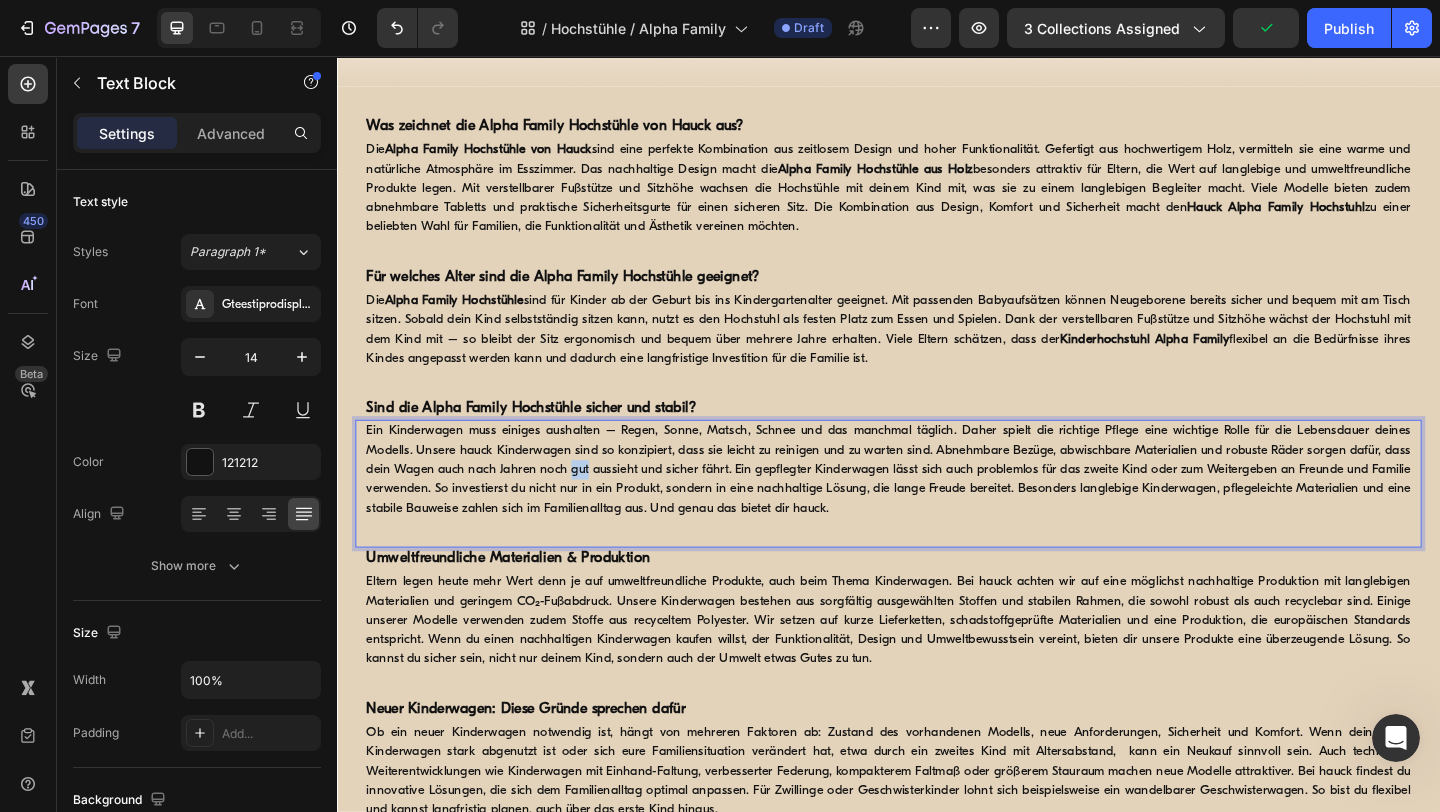 click on "Ein Kinderwagen muss einiges aushalten – Regen, Sonne, Matsch, Schnee und das manchmal täglich. Daher spielt die richtige Pflege eine wichtige Rolle für die Lebensdauer deines Modells. Unsere hauck Kinderwagen sind so konzipiert, dass sie leicht zu reinigen und zu warten sind. Abnehmbare Bezüge, abwischbare Materialien und robuste Räder sorgen dafür, dass dein Wagen auch nach Jahren noch gut aussieht und sicher fährt. Ein gepflegter Kinderwagen lässt sich auch problemlos für das zweite Kind oder zum Weitergeben an Freunde und Familie verwenden. So investierst du nicht nur in ein Produkt, sondern in eine nachhaltige Lösung, die lange Freude bereitet. Besonders langlebige Kinderwagen, pflegeleichte Materialien und eine stabile Bauweise zahlen sich im Familienalltag aus. Und genau das bietet dir hauck." at bounding box center (937, 506) 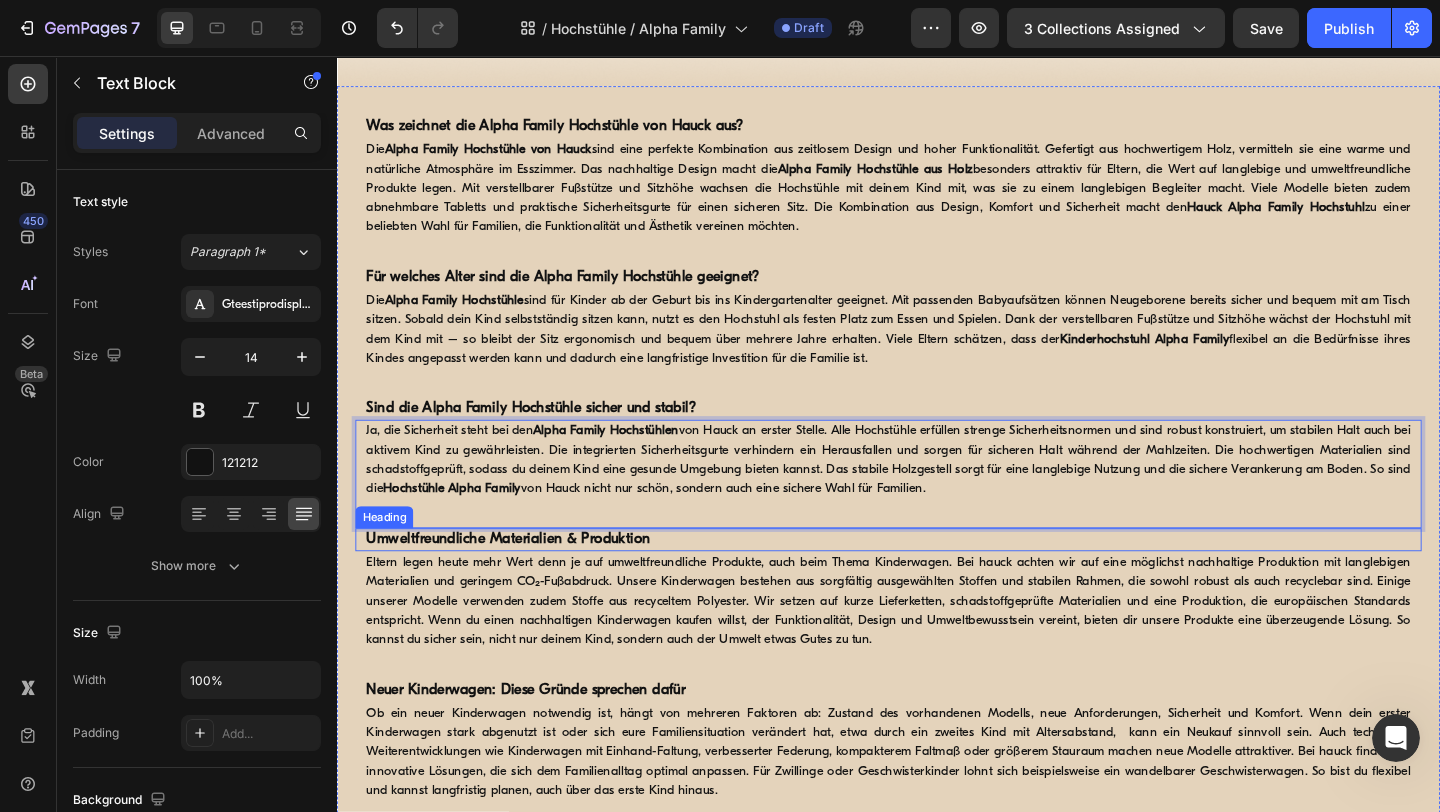 click on "Umweltfreundliche Materialien & Produktion" at bounding box center (523, 582) 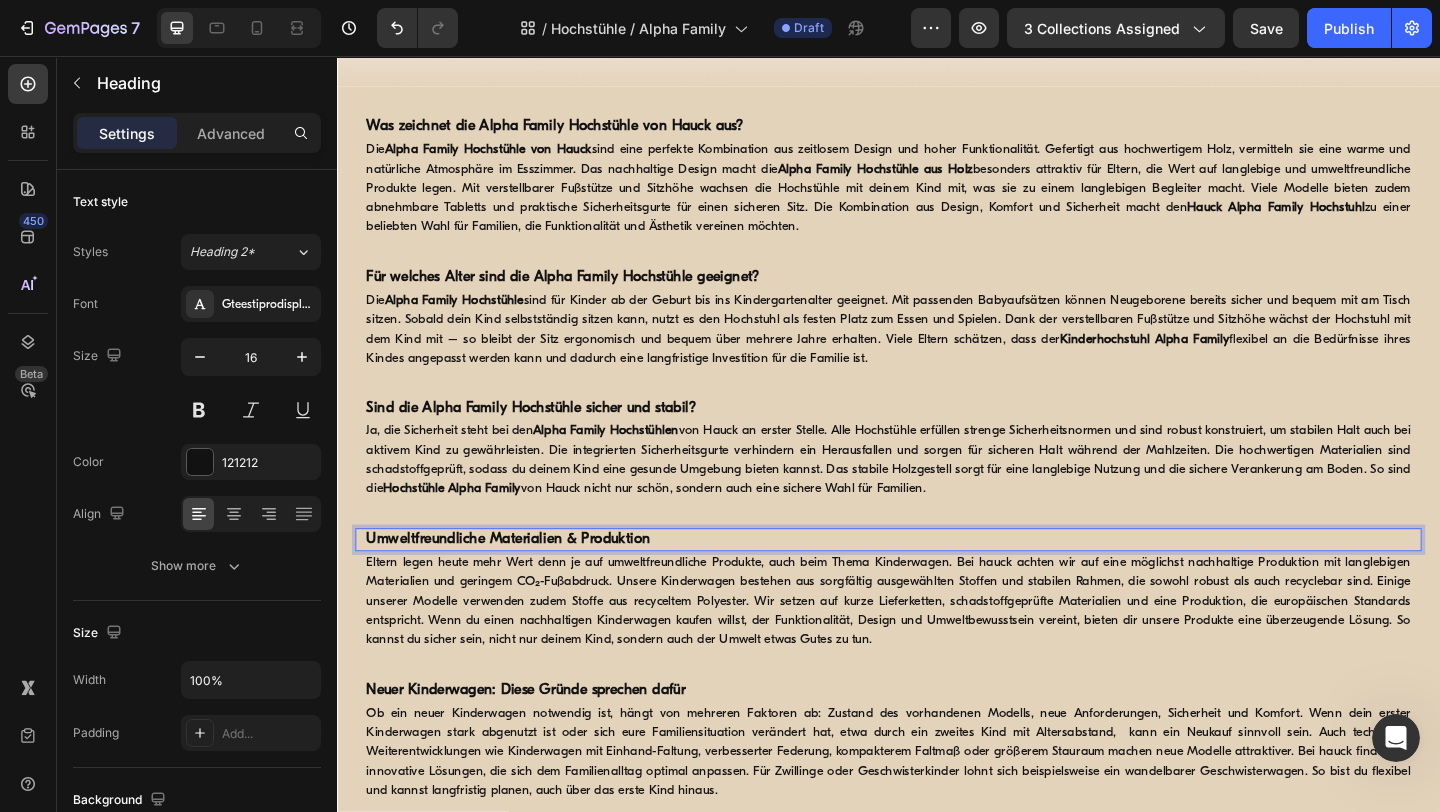 click on "Umweltfreundliche Materialien & Produktion" at bounding box center [523, 582] 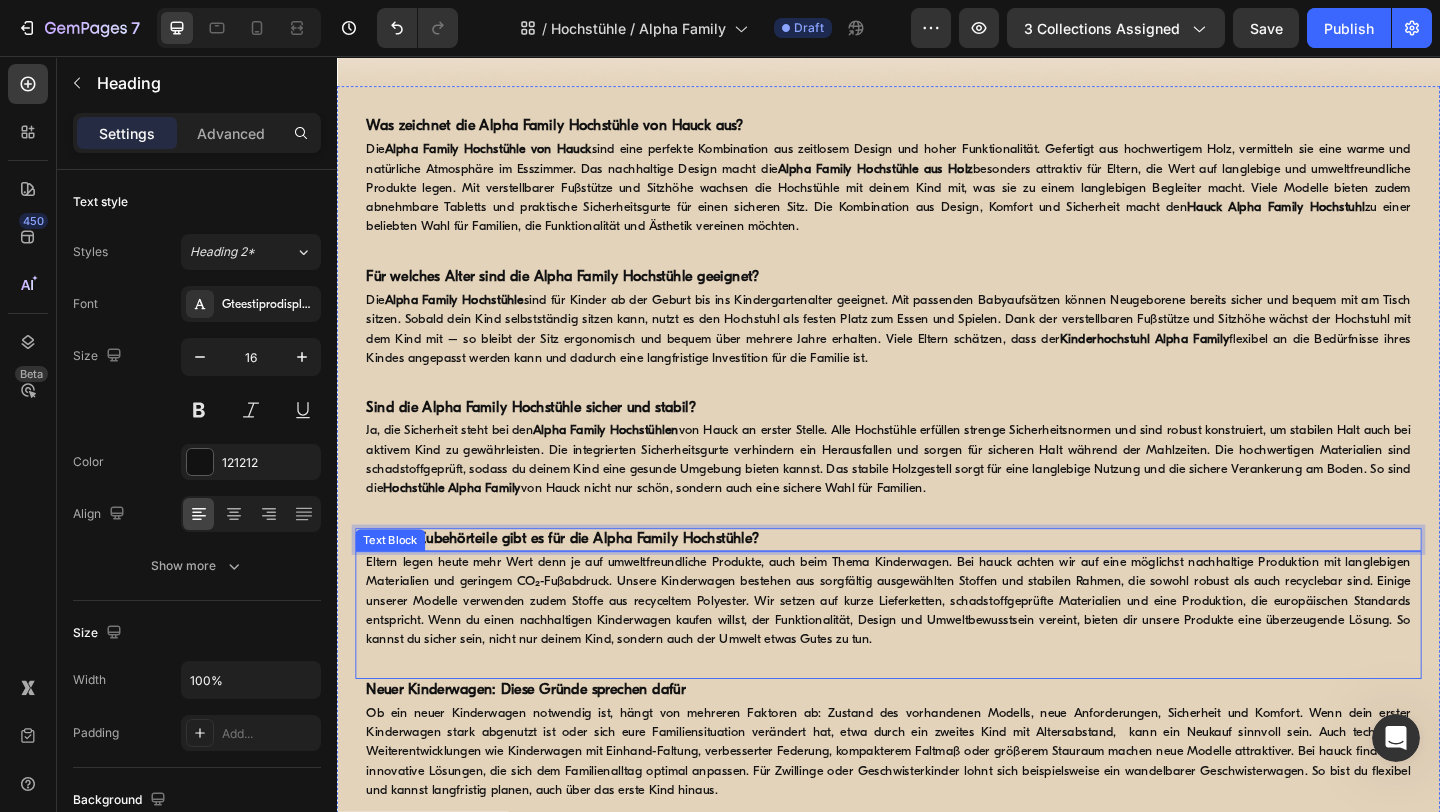 click on "Eltern legen heute mehr Wert denn je auf umweltfreundliche Produkte, auch beim Thema Kinderwagen. Bei hauck achten wir auf eine möglichst nachhaltige Produktion mit langlebigen Materialien und geringem CO₂-Fußabdruck. Unsere Kinderwagen bestehen aus sorgfältig ausgewählten Stoffen und stabilen Rahmen, die sowohl robust als auch recyclebar sind. Einige unserer Modelle verwenden zudem Stoffe aus recyceltem Polyester. Wir setzen auf kurze Lieferketten, schadstoffgeprüfte Materialien und eine Produktion, die europäischen Standards entspricht. Wenn du einen nachhaltigen Kinderwagen kaufen willst, der Funktionalität, Design und Umweltbewusstsein vereint, bieten dir unsere Produkte eine überzeugende Lösung. So kannst du sicher sein, nicht nur deinem Kind, sondern auch der Umwelt etwas Gutes zu tun." at bounding box center [937, 649] 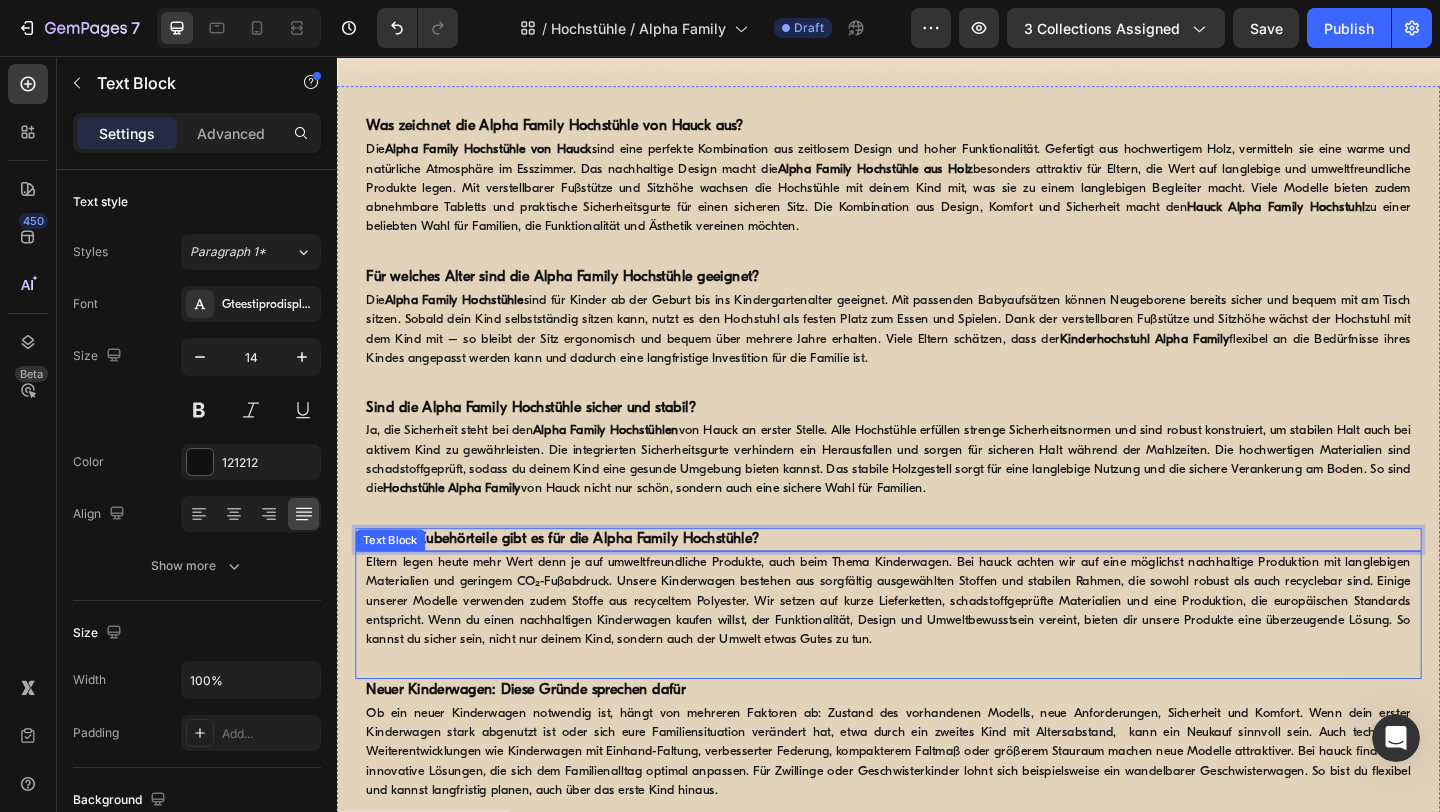click on "Eltern legen heute mehr Wert denn je auf umweltfreundliche Produkte, auch beim Thema Kinderwagen. Bei hauck achten wir auf eine möglichst nachhaltige Produktion mit langlebigen Materialien und geringem CO₂-Fußabdruck. Unsere Kinderwagen bestehen aus sorgfältig ausgewählten Stoffen und stabilen Rahmen, die sowohl robust als auch recyclebar sind. Einige unserer Modelle verwenden zudem Stoffe aus recyceltem Polyester. Wir setzen auf kurze Lieferketten, schadstoffgeprüfte Materialien und eine Produktion, die europäischen Standards entspricht. Wenn du einen nachhaltigen Kinderwagen kaufen willst, der Funktionalität, Design und Umweltbewusstsein vereint, bieten dir unsere Produkte eine überzeugende Lösung. So kannst du sicher sein, nicht nur deinem Kind, sondern auch der Umwelt etwas Gutes zu tun." at bounding box center [937, 649] 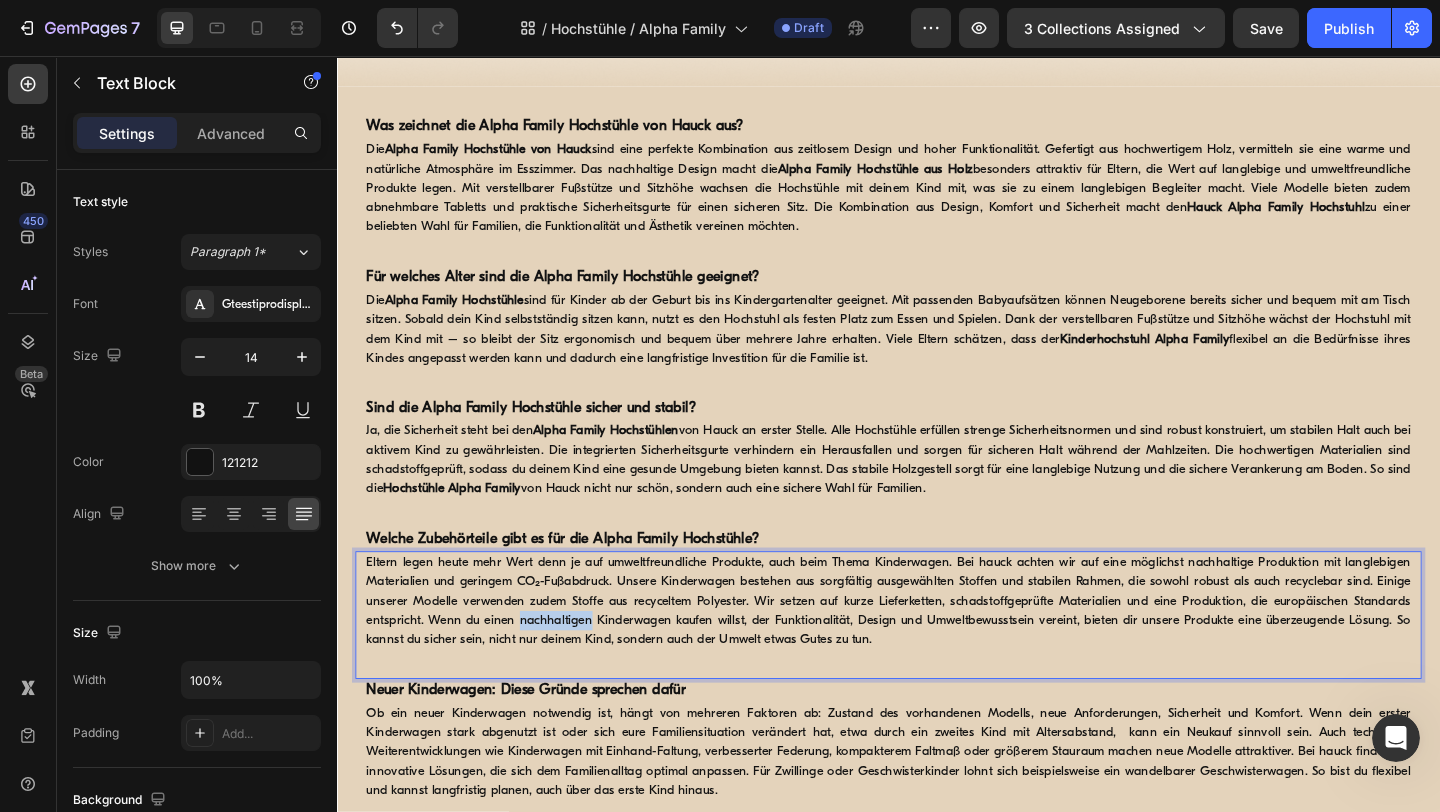 click on "Eltern legen heute mehr Wert denn je auf umweltfreundliche Produkte, auch beim Thema Kinderwagen. Bei hauck achten wir auf eine möglichst nachhaltige Produktion mit langlebigen Materialien und geringem CO₂-Fußabdruck. Unsere Kinderwagen bestehen aus sorgfältig ausgewählten Stoffen und stabilen Rahmen, die sowohl robust als auch recyclebar sind. Einige unserer Modelle verwenden zudem Stoffe aus recyceltem Polyester. Wir setzen auf kurze Lieferketten, schadstoffgeprüfte Materialien und eine Produktion, die europäischen Standards entspricht. Wenn du einen nachhaltigen Kinderwagen kaufen willst, der Funktionalität, Design und Umweltbewusstsein vereint, bieten dir unsere Produkte eine überzeugende Lösung. So kannst du sicher sein, nicht nur deinem Kind, sondern auch der Umwelt etwas Gutes zu tun." at bounding box center (937, 649) 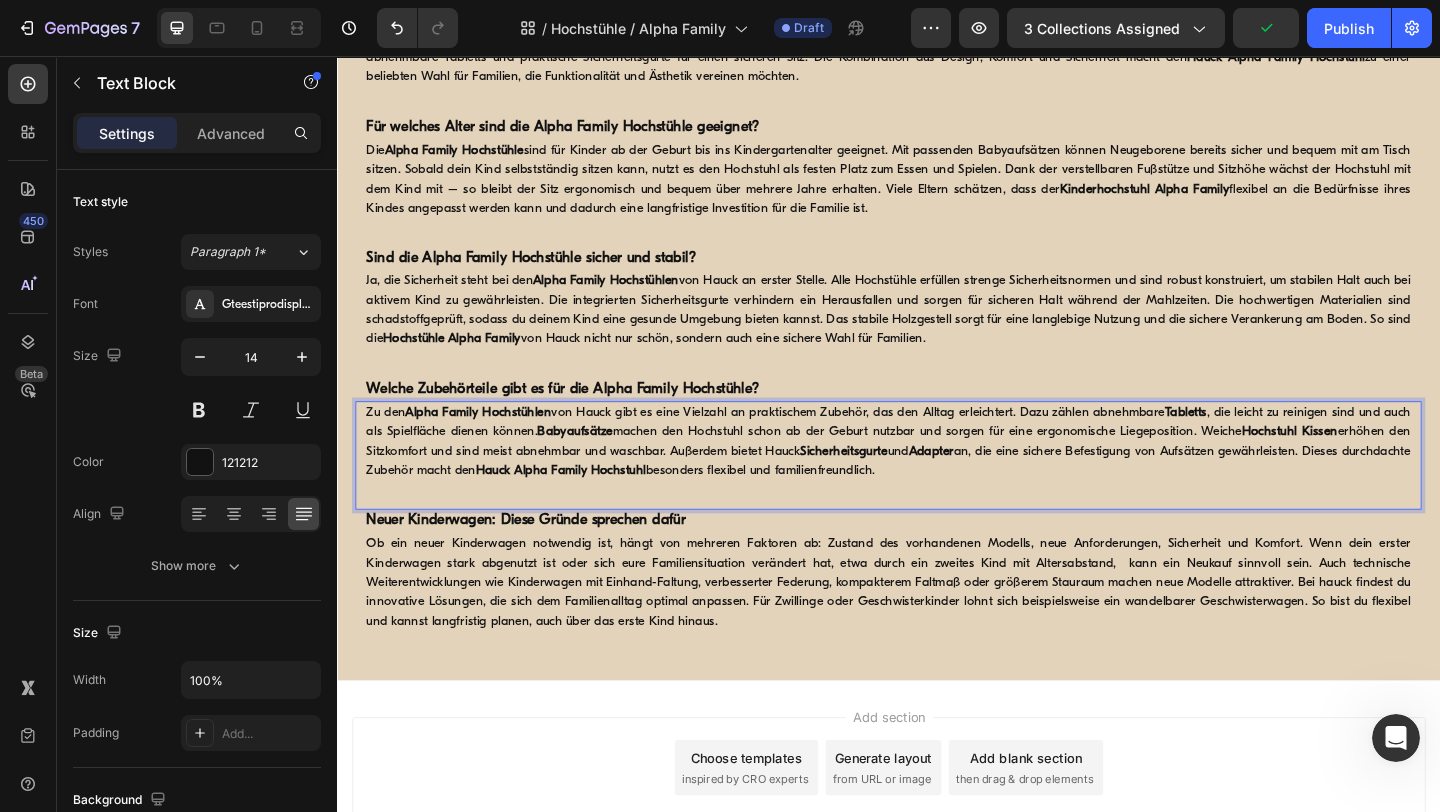 scroll, scrollTop: 3585, scrollLeft: 0, axis: vertical 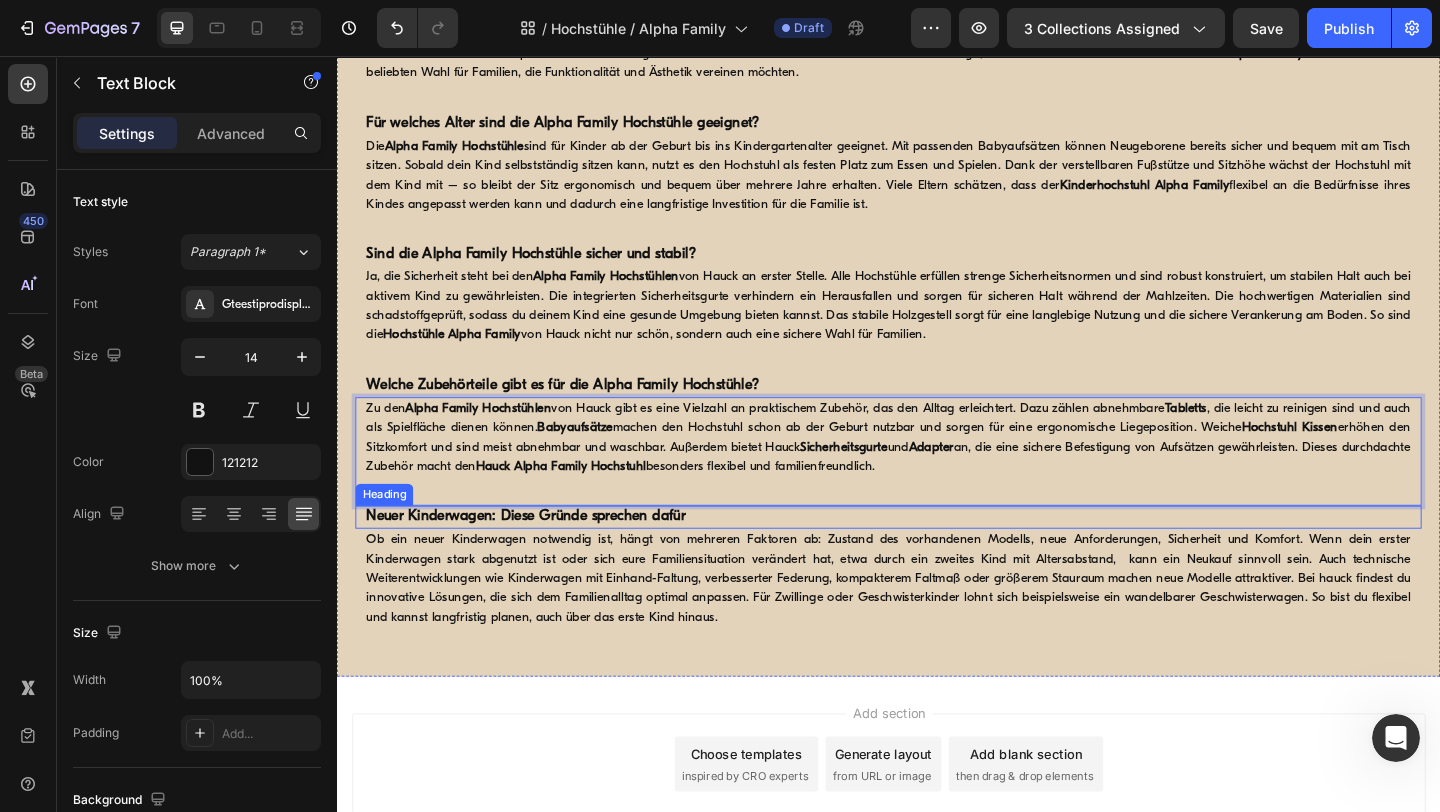 click on "Neuer Kinderwagen: Diese Gründe sprechen dafür" at bounding box center (542, 557) 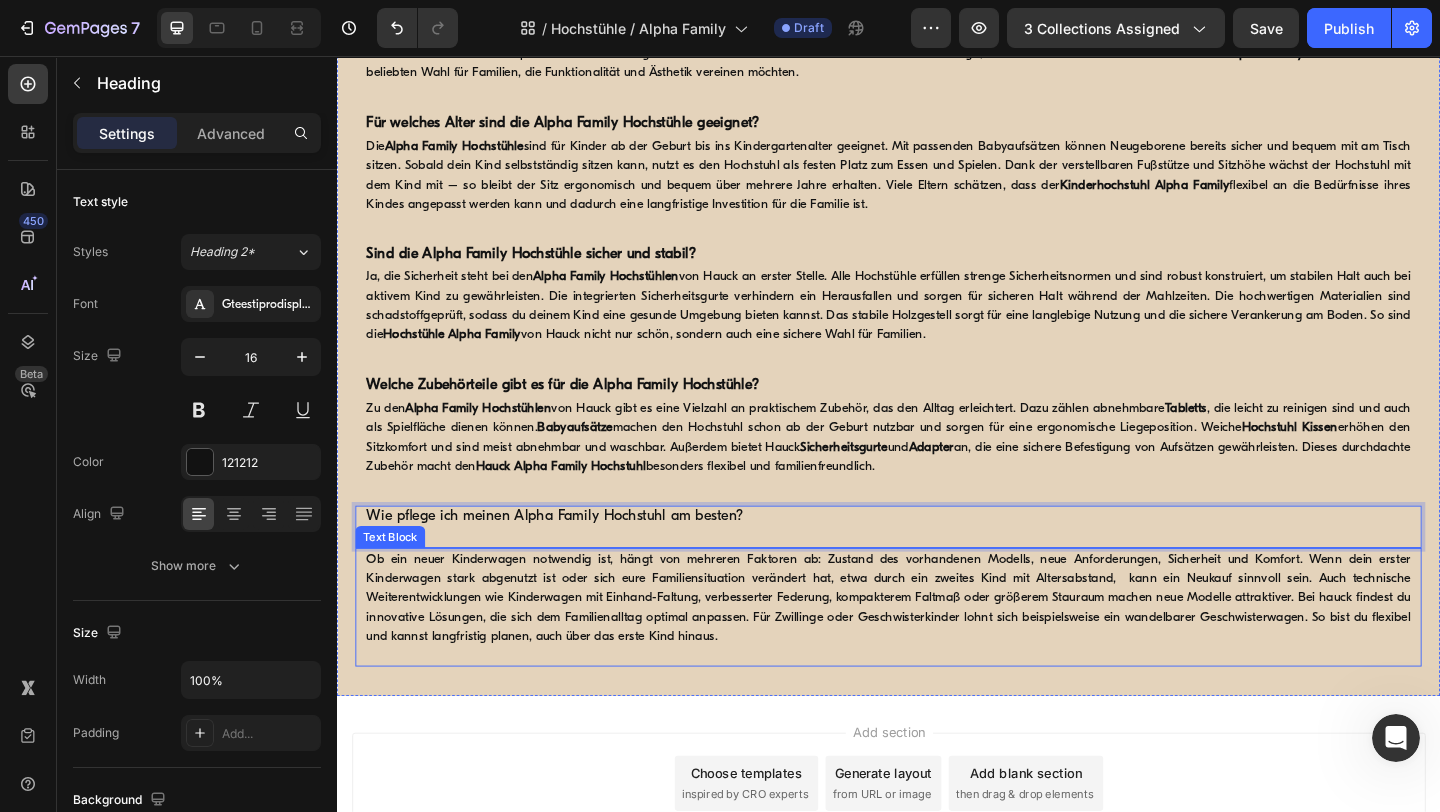 click on "Ob ein neuer Kinderwagen notwendig ist, hängt von mehreren Faktoren ab: Zustand des vorhandenen Modells, neue Anforderungen, Sicherheit und Komfort. Wenn dein erster Kinderwagen stark abgenutzt ist oder sich eure Familiensituation verändert hat, etwa durch ein zweites Kind mit Altersabstand,  kann ein Neukauf sinnvoll sein. Auch technische Weiterentwicklungen wie Kinderwagen mit Einhand-Faltung, verbesserter Federung, kompakterem Faltmaß oder größerem Stauraum machen neue Modelle attraktiver. Bei hauck findest du innovative Lösungen, die sich dem Familienalltag optimal anpassen. Für Zwillinge oder Geschwisterkinder lohnt sich beispielsweise ein wandelbarer Geschwisterwagen. So bist du flexibel und kannst langfristig planen, auch über das erste Kind hinaus." at bounding box center (937, 645) 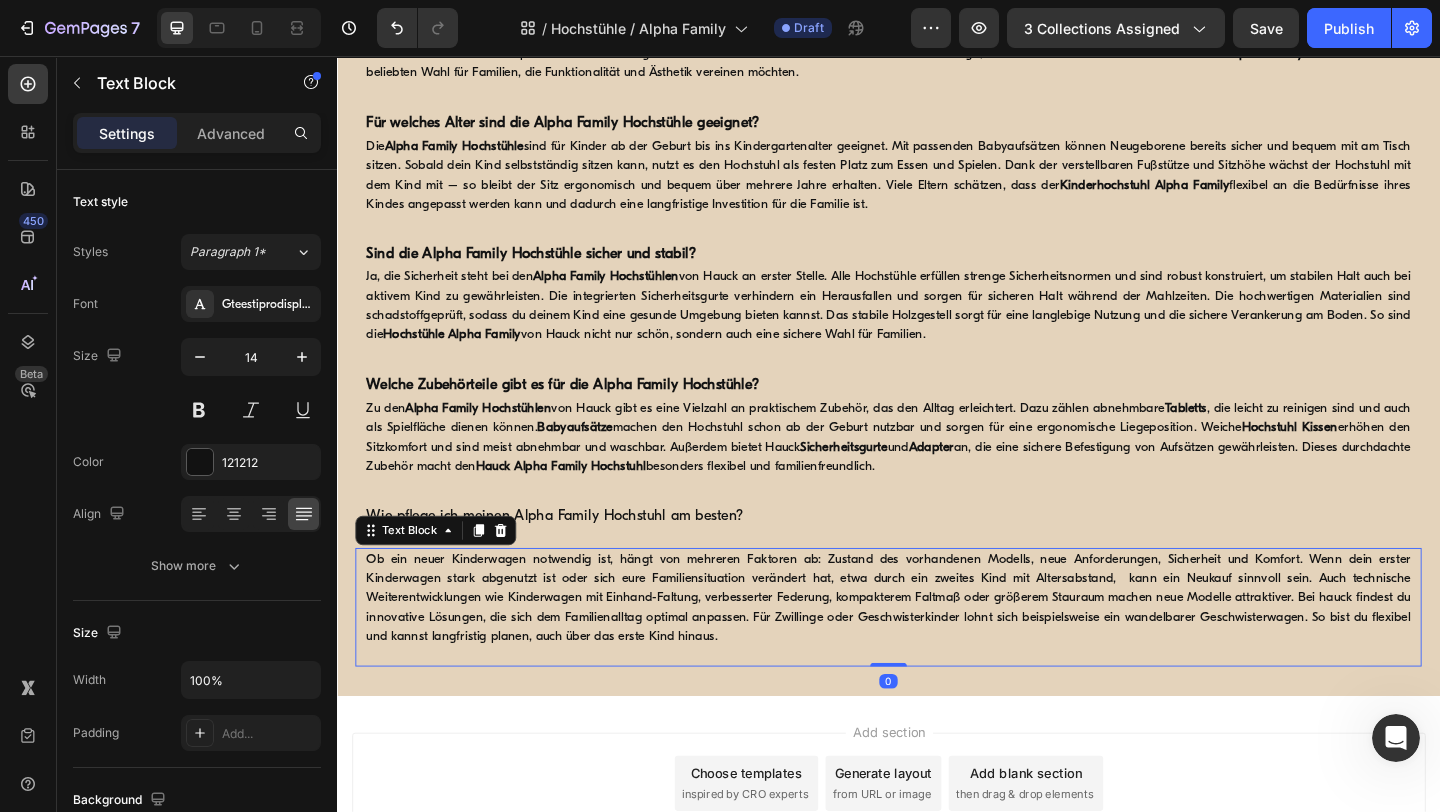 click on "Ob ein neuer Kinderwagen notwendig ist, hängt von mehreren Faktoren ab: Zustand des vorhandenen Modells, neue Anforderungen, Sicherheit und Komfort. Wenn dein erster Kinderwagen stark abgenutzt ist oder sich eure Familiensituation verändert hat, etwa durch ein zweites Kind mit Altersabstand,  kann ein Neukauf sinnvoll sein. Auch technische Weiterentwicklungen wie Kinderwagen mit Einhand-Faltung, verbesserter Federung, kompakterem Faltmaß oder größerem Stauraum machen neue Modelle attraktiver. Bei hauck findest du innovative Lösungen, die sich dem Familienalltag optimal anpassen. Für Zwillinge oder Geschwisterkinder lohnt sich beispielsweise ein wandelbarer Geschwisterwagen. So bist du flexibel und kannst langfristig planen, auch über das erste Kind hinaus." at bounding box center [937, 645] 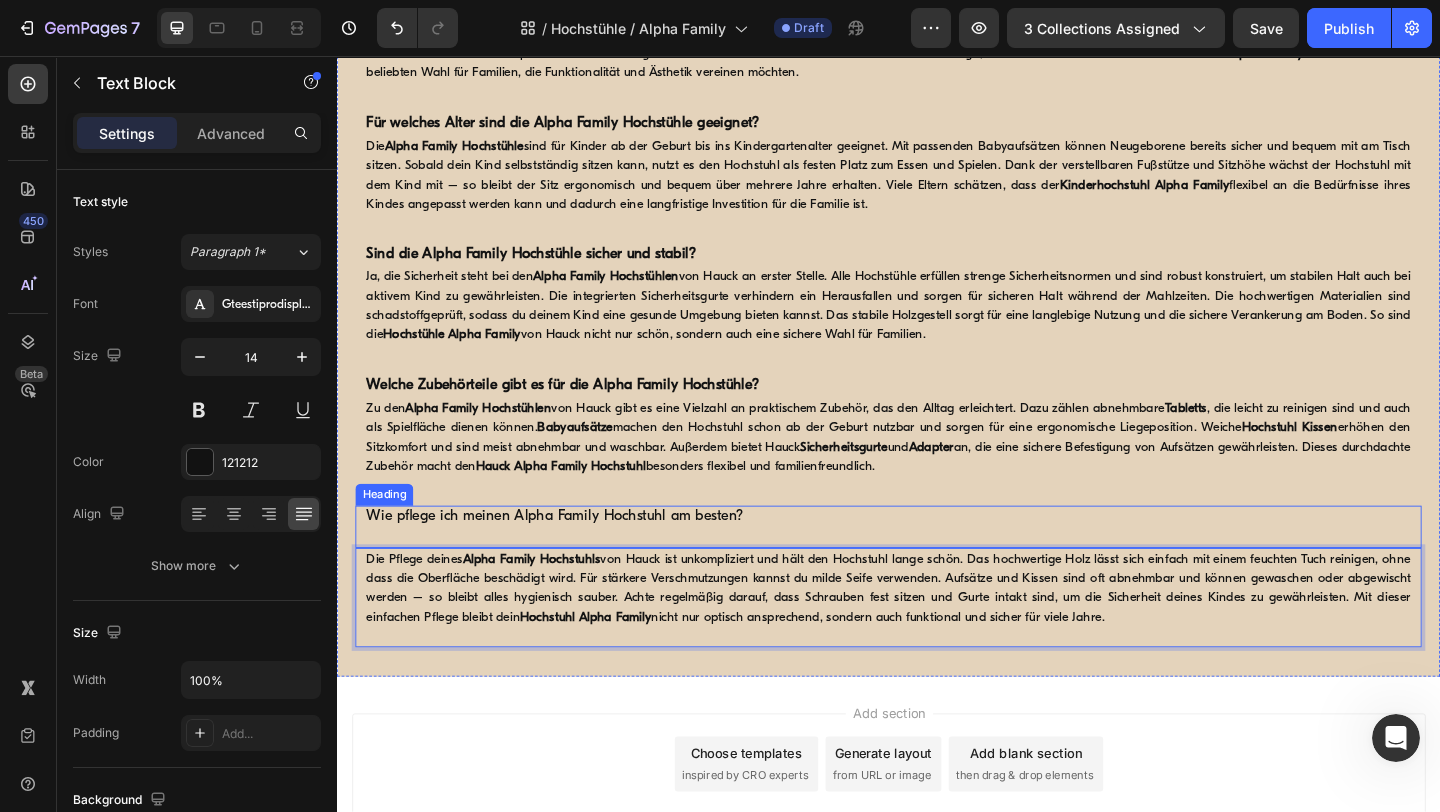 click on "Wie pflege ich meinen Alpha Family Hochstuhl am besten?" at bounding box center [937, 568] 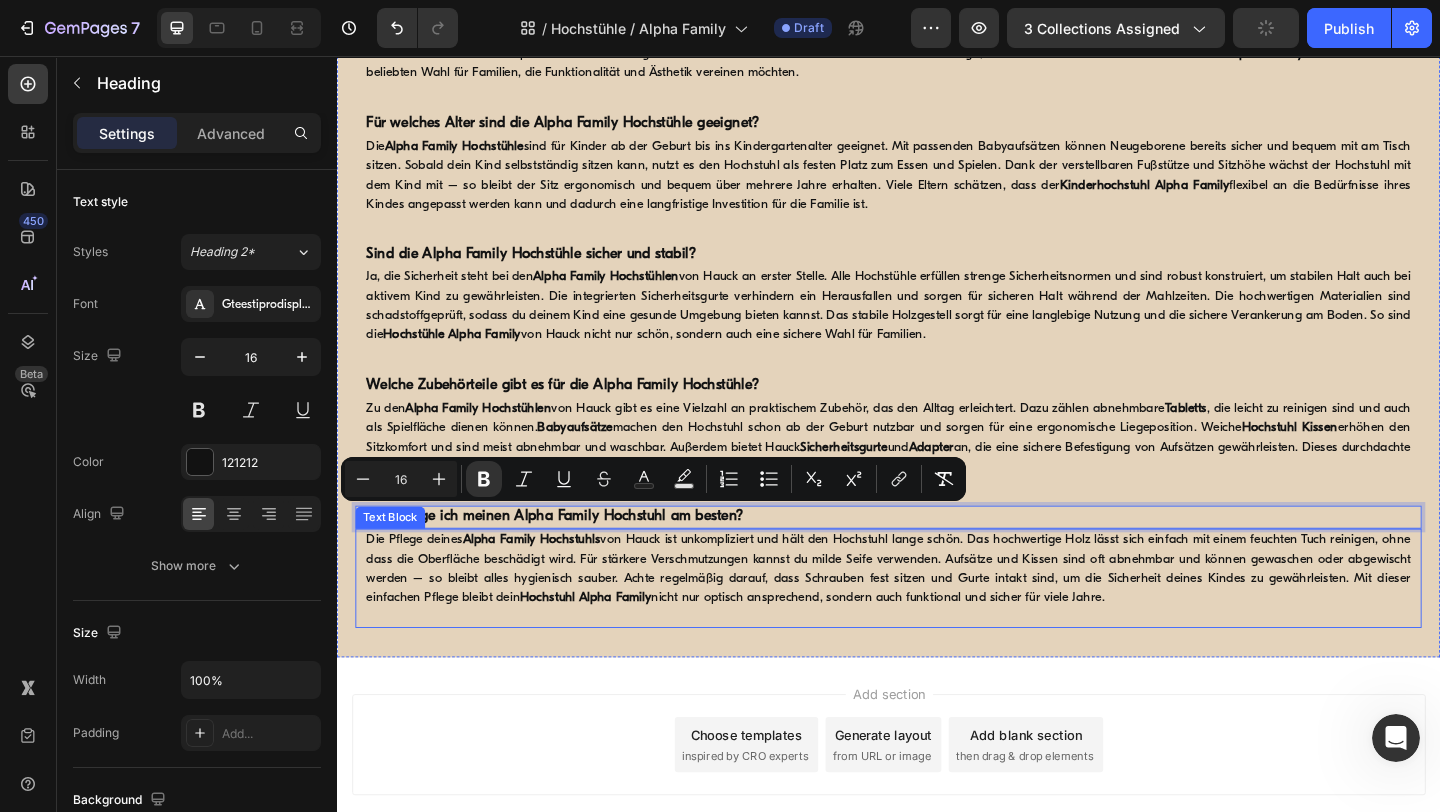 click on "Die Pflege deines  Alpha Family Hochstuhls  von Hauck ist unkompliziert und hält den Hochstuhl lange schön. Das hochwertige Holz lässt sich einfach mit einem feuchten Tuch reinigen, ohne dass die Oberfläche beschädigt wird. Für stärkere Verschmutzungen kannst du milde Seife verwenden. Aufsätze und Kissen sind oft abnehmbar und können gewaschen oder abgewischt werden – so bleibt alles hygienisch sauber. Achte regelmäßig darauf, dass Schrauben fest sitzen und Gurte intakt sind, um die Sicherheit deines Kindes zu gewährleisten. Mit dieser einfachen Pflege bleibt dein  Hochstuhl Alpha Family  nicht nur optisch ansprechend, sondern auch funktional und sicher für viele Jahre. Text Block" at bounding box center (937, 624) 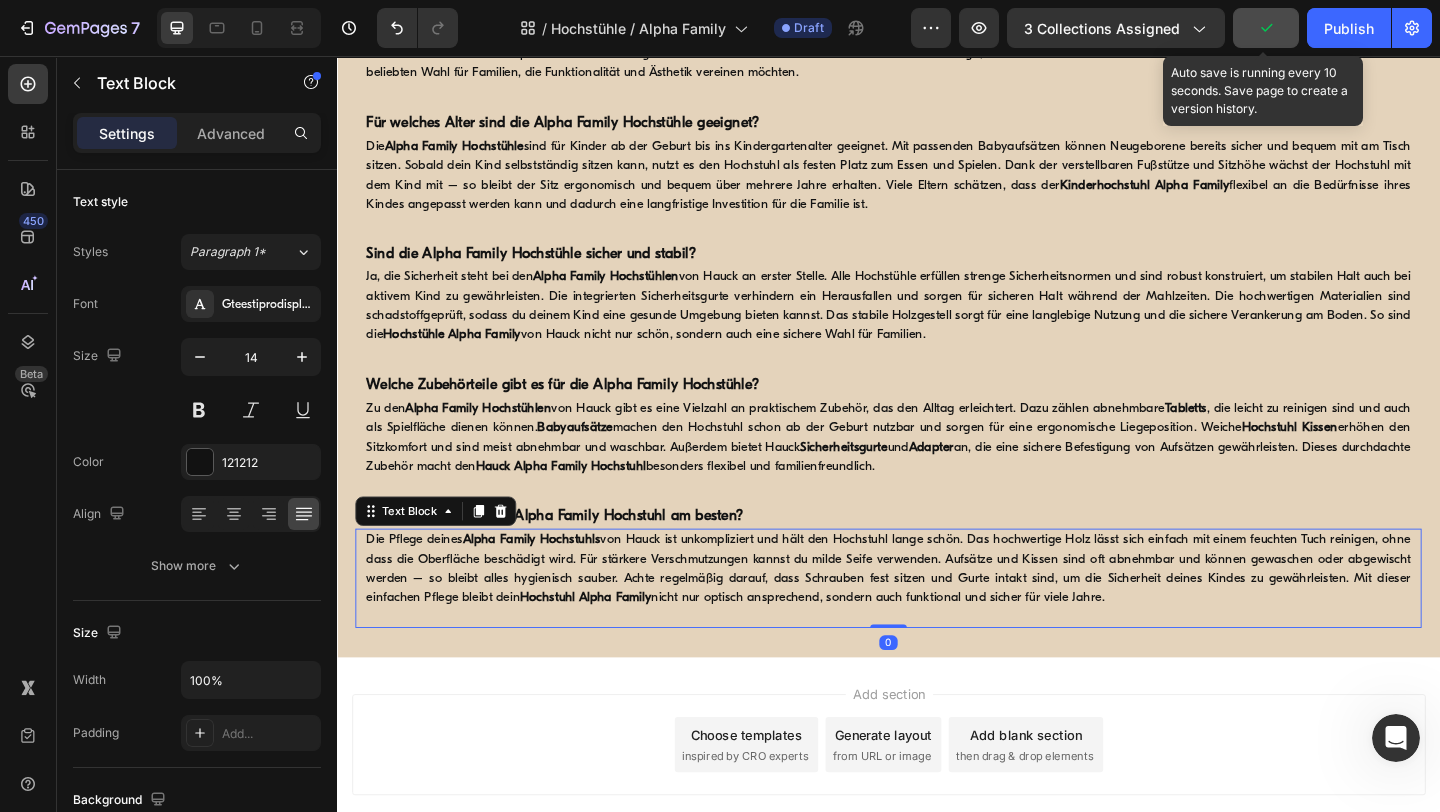 click 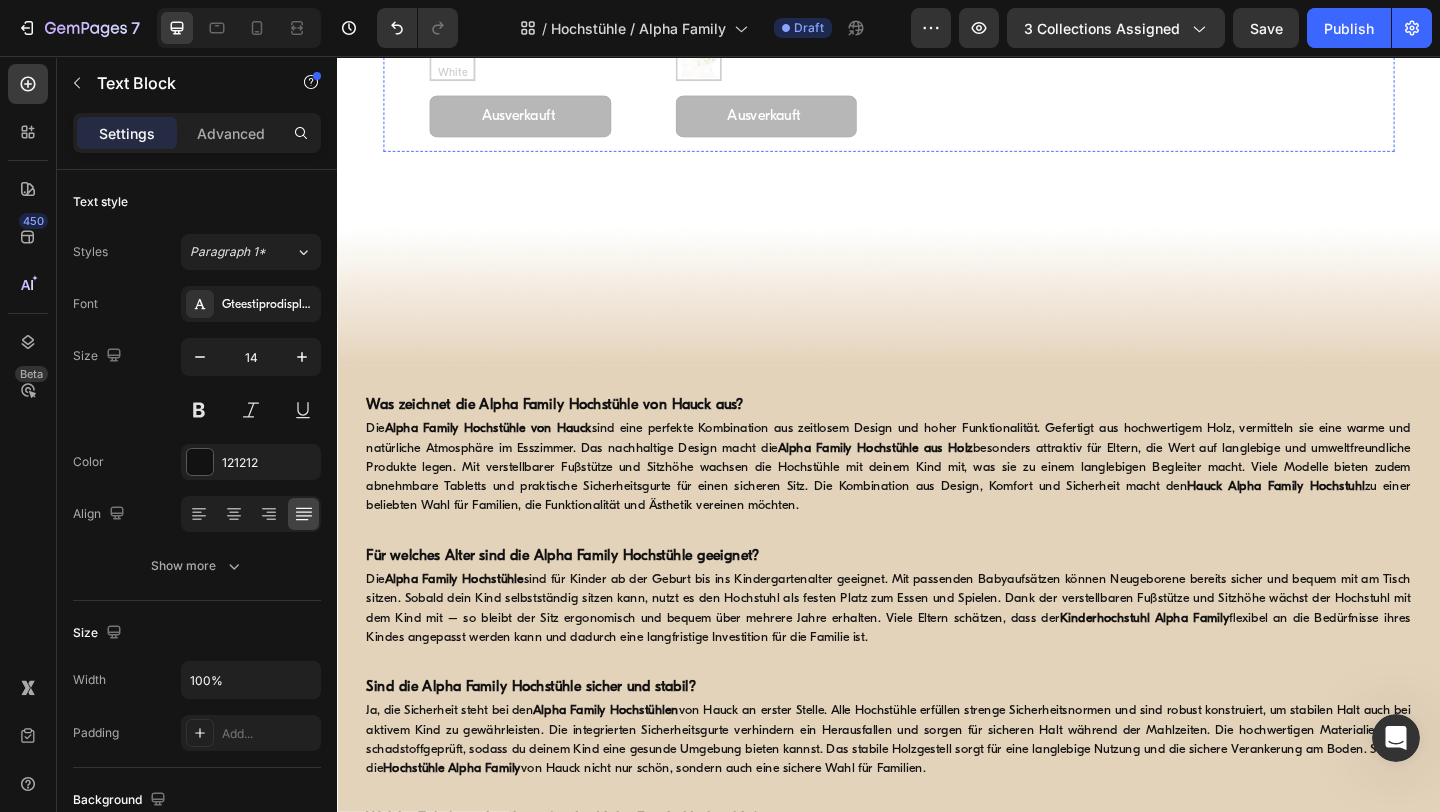 scroll, scrollTop: 3117, scrollLeft: 0, axis: vertical 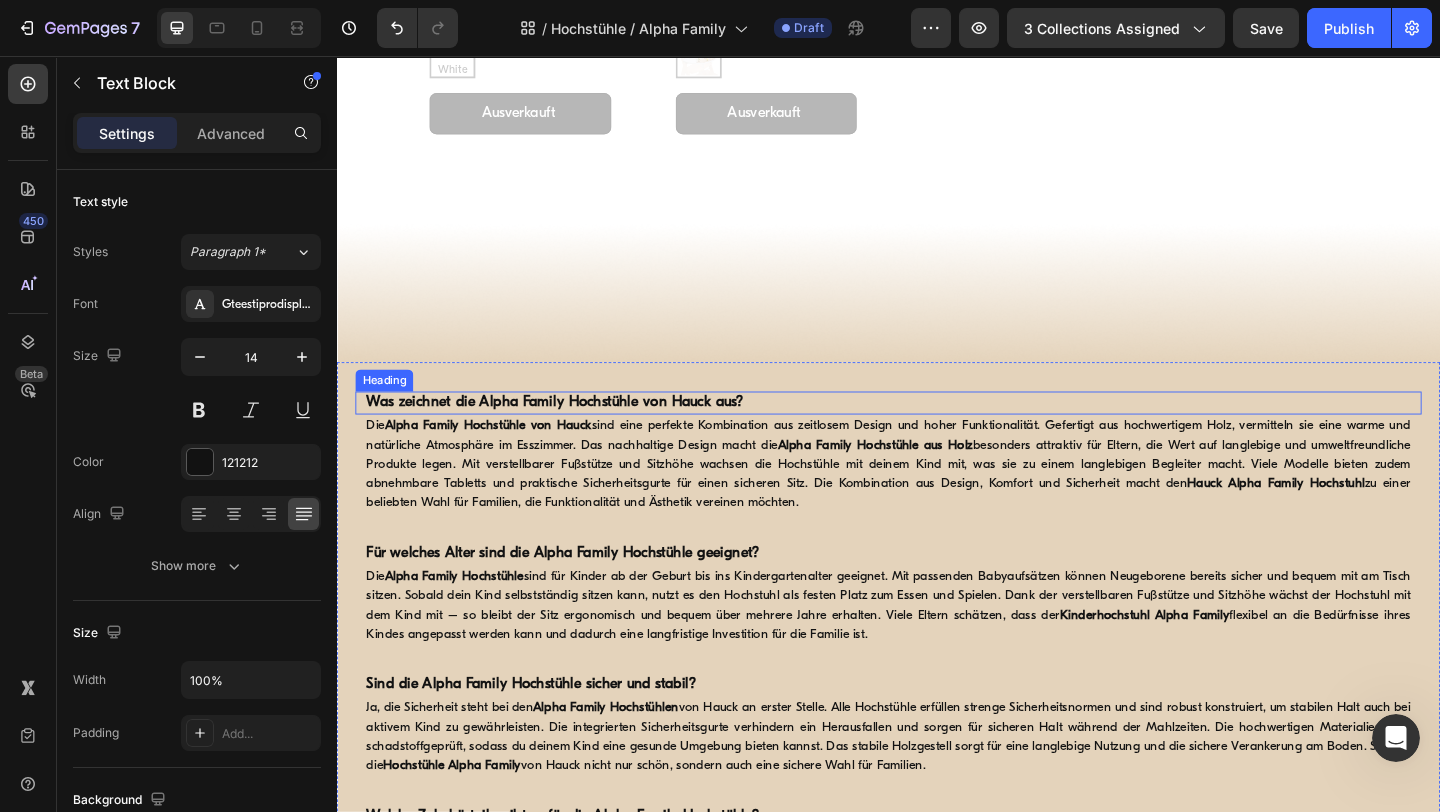 click on "Was zeichnet die Alpha Family Hochstühle von Hauck aus?" at bounding box center [574, 433] 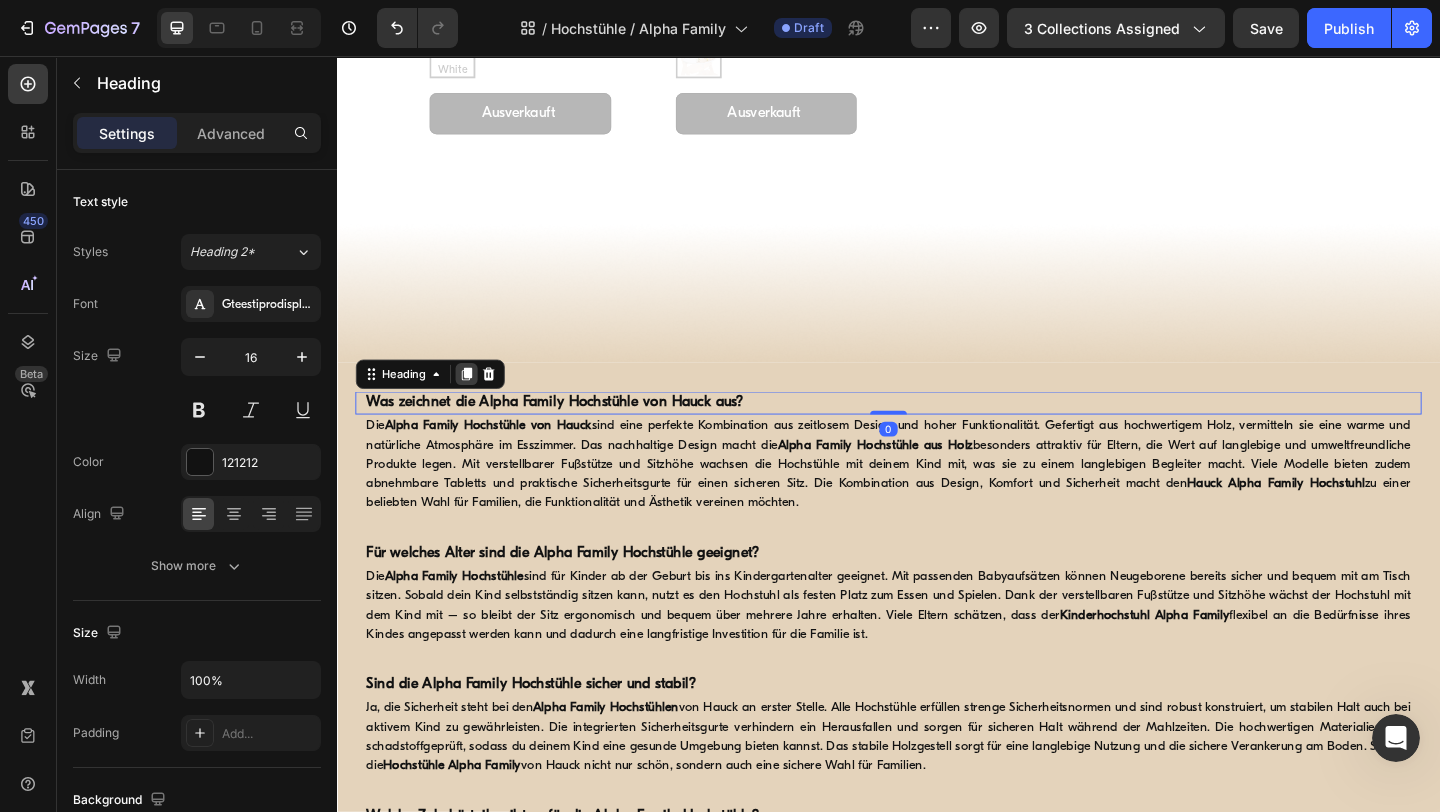 click 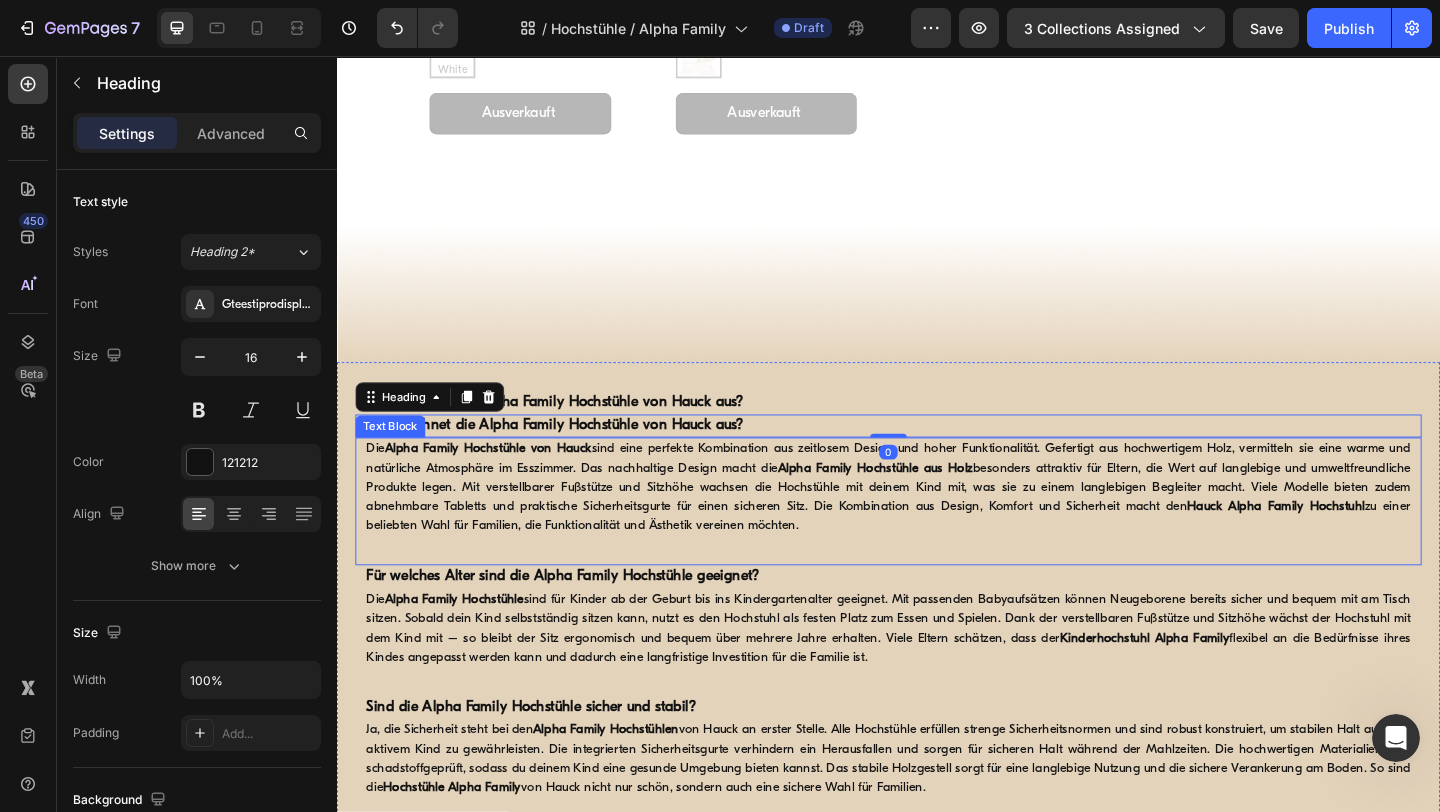 click on "Die  Alpha Family Hochstühle von Hauck  sind eine perfekte Kombination aus zeitlosem Design und hoher Funktionalität. Gefertigt aus hochwertigem Holz, vermitteln sie eine warme und natürliche Atmosphäre im Esszimmer. Das nachhaltige Design macht die  Alpha Family Hochstühle aus Holz  besonders attraktiv für Eltern, die Wert auf langlebige und umweltfreundliche Produkte legen. Mit verstellbarer Fußstütze und Sitzhöhe wachsen die Hochstühle mit deinem Kind mit, was sie zu einem langlebigen Begleiter macht. Viele Modelle bieten zudem abnehmbare Tabletts und praktische Sicherheitsgurte für einen sicheren Sitz. Die Kombination aus Design, Komfort und Sicherheit macht den  Hauck Alpha Family Hochstuhl  zu einer beliebten Wahl für Familien, die Funktionalität und Ästhetik vereinen möchten." at bounding box center [937, 525] 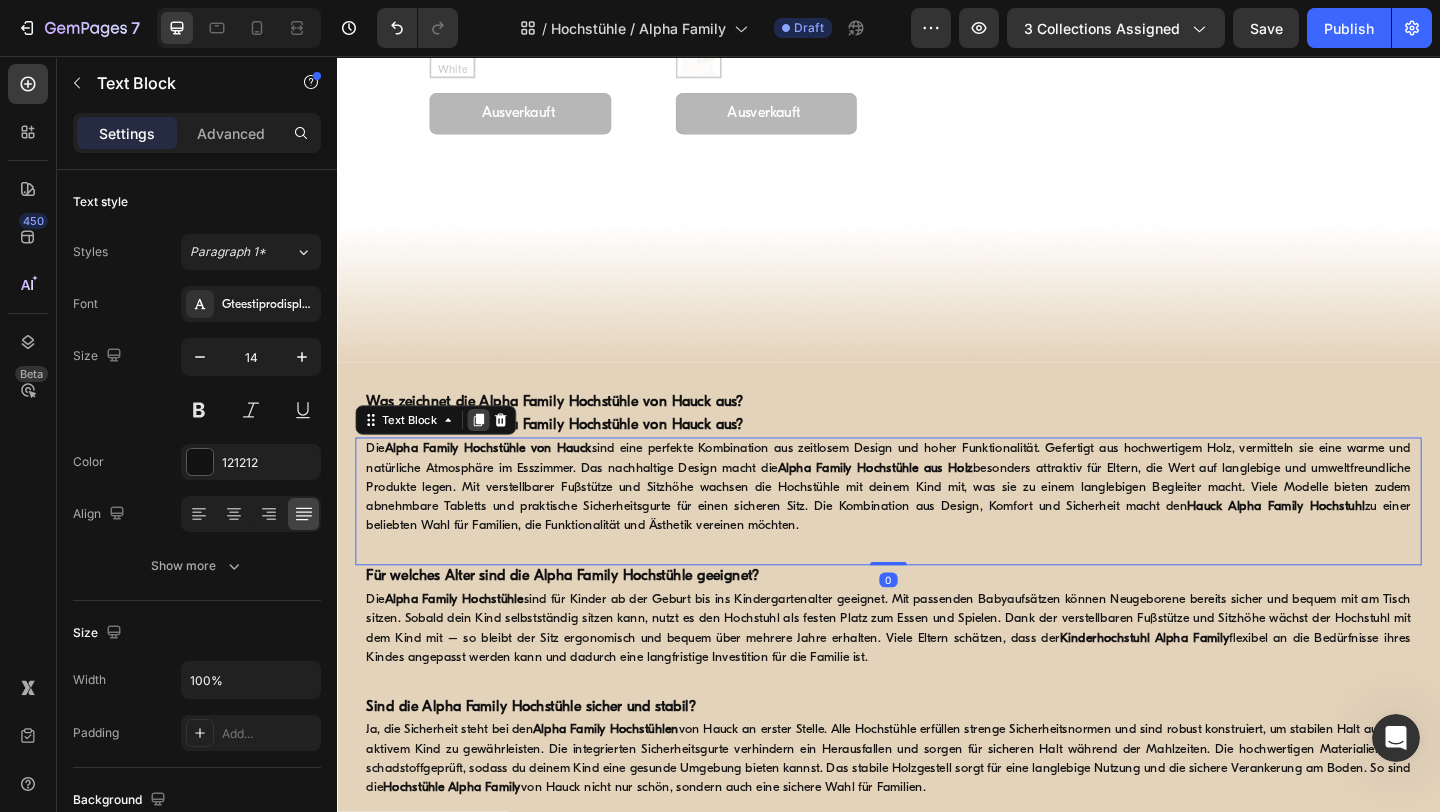 click 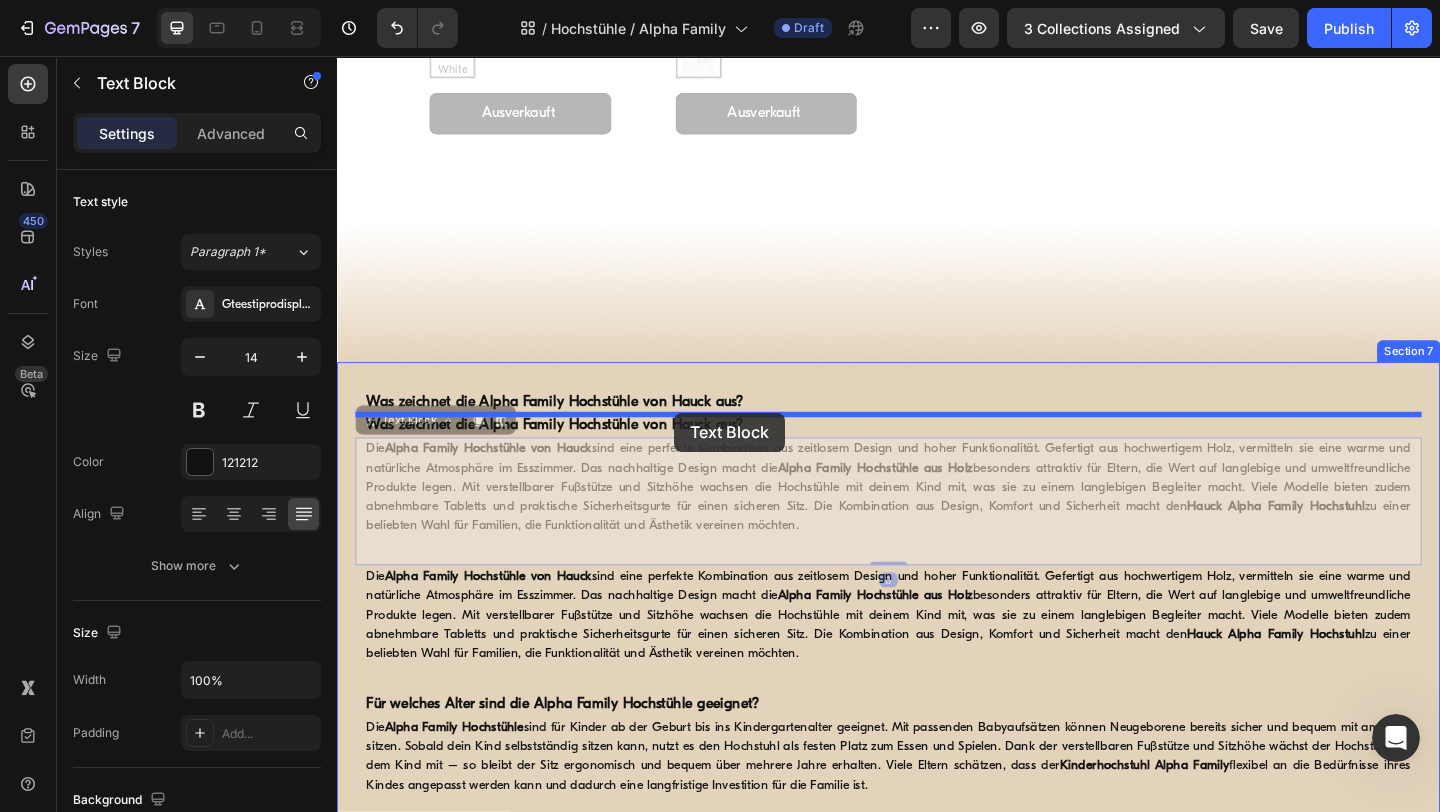drag, startPoint x: 714, startPoint y: 521, endPoint x: 704, endPoint y: 444, distance: 77.64664 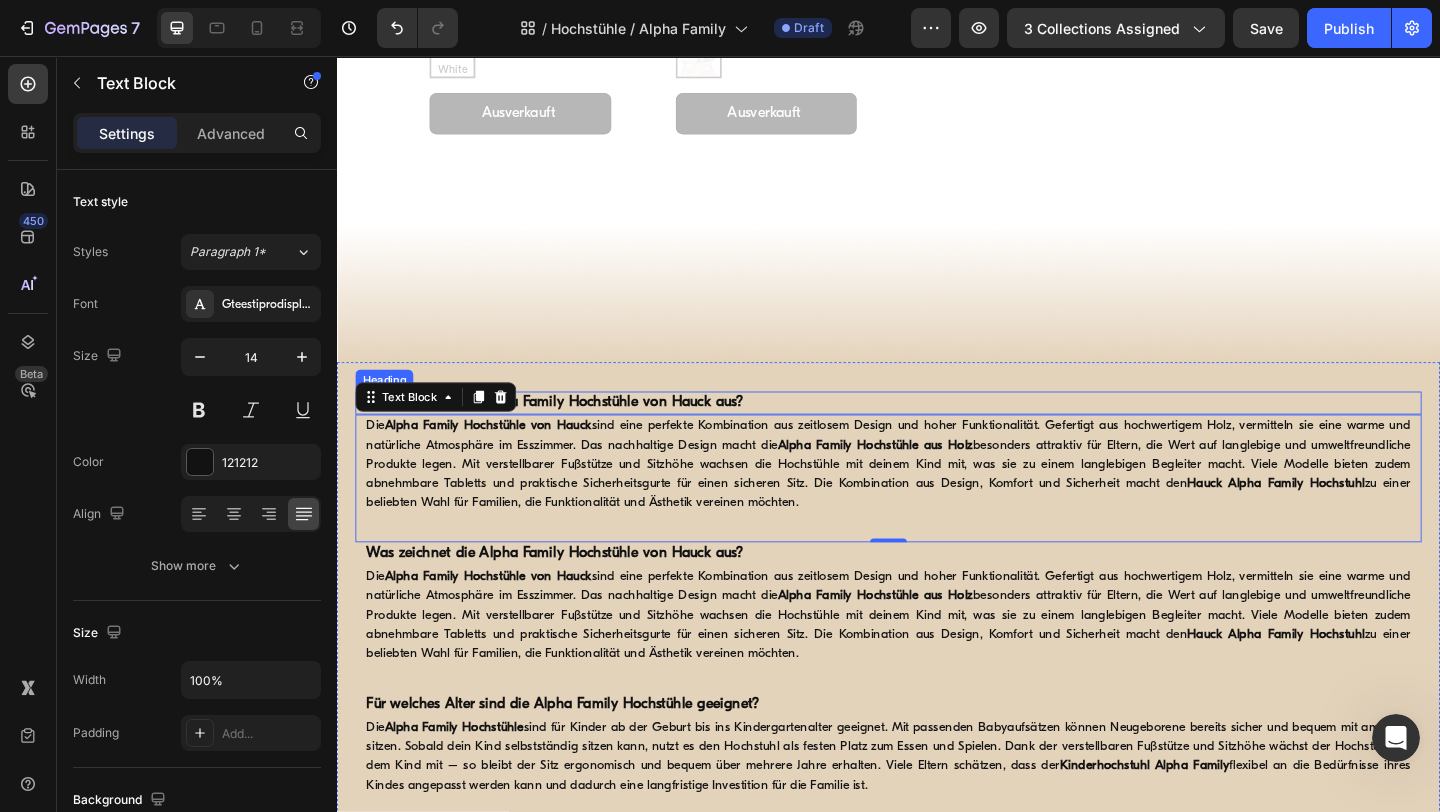 click on "Was zeichnet die Alpha Family Hochstühle von Hauck aus?" at bounding box center (574, 433) 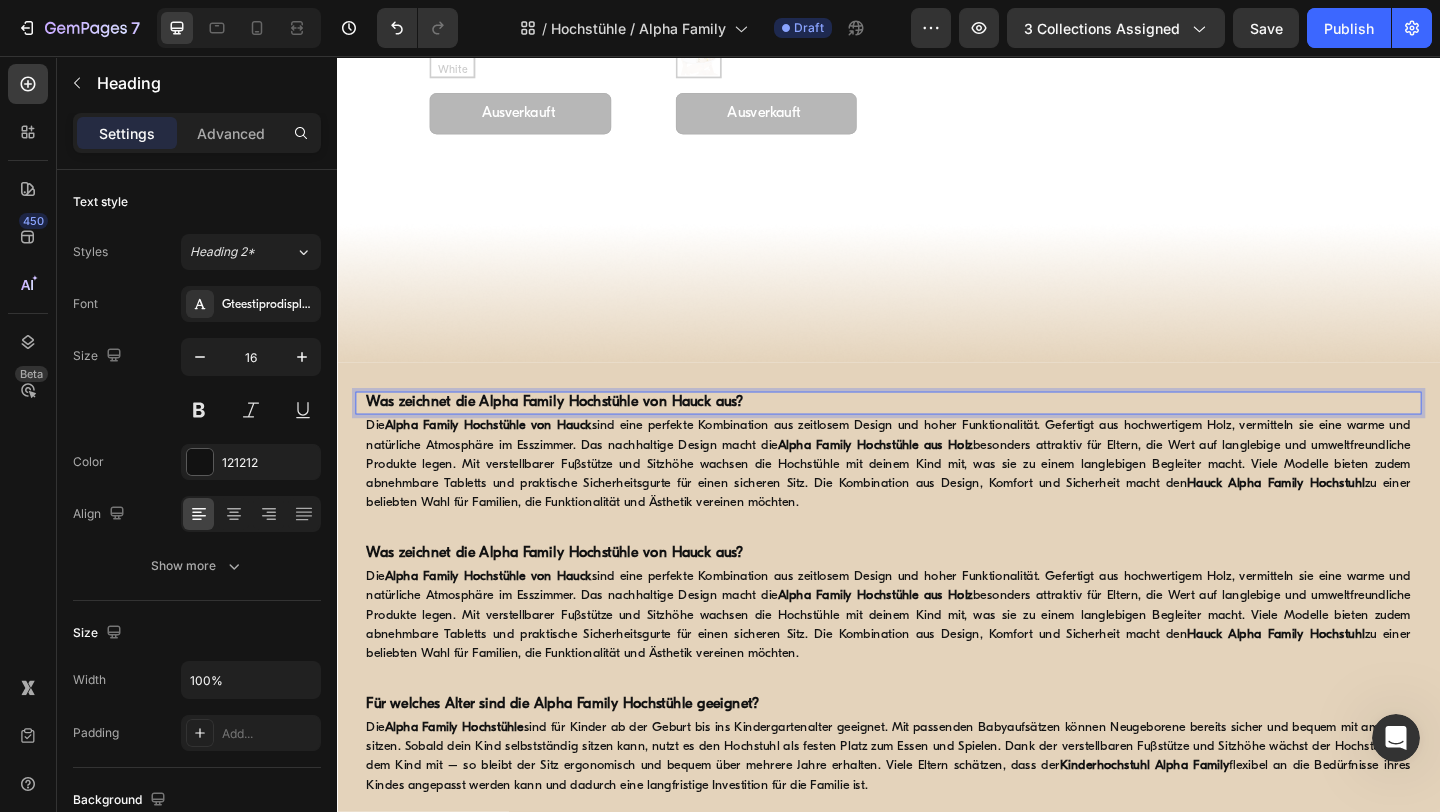 click on "Was zeichnet die Alpha Family Hochstühle von Hauck aus?" at bounding box center (574, 433) 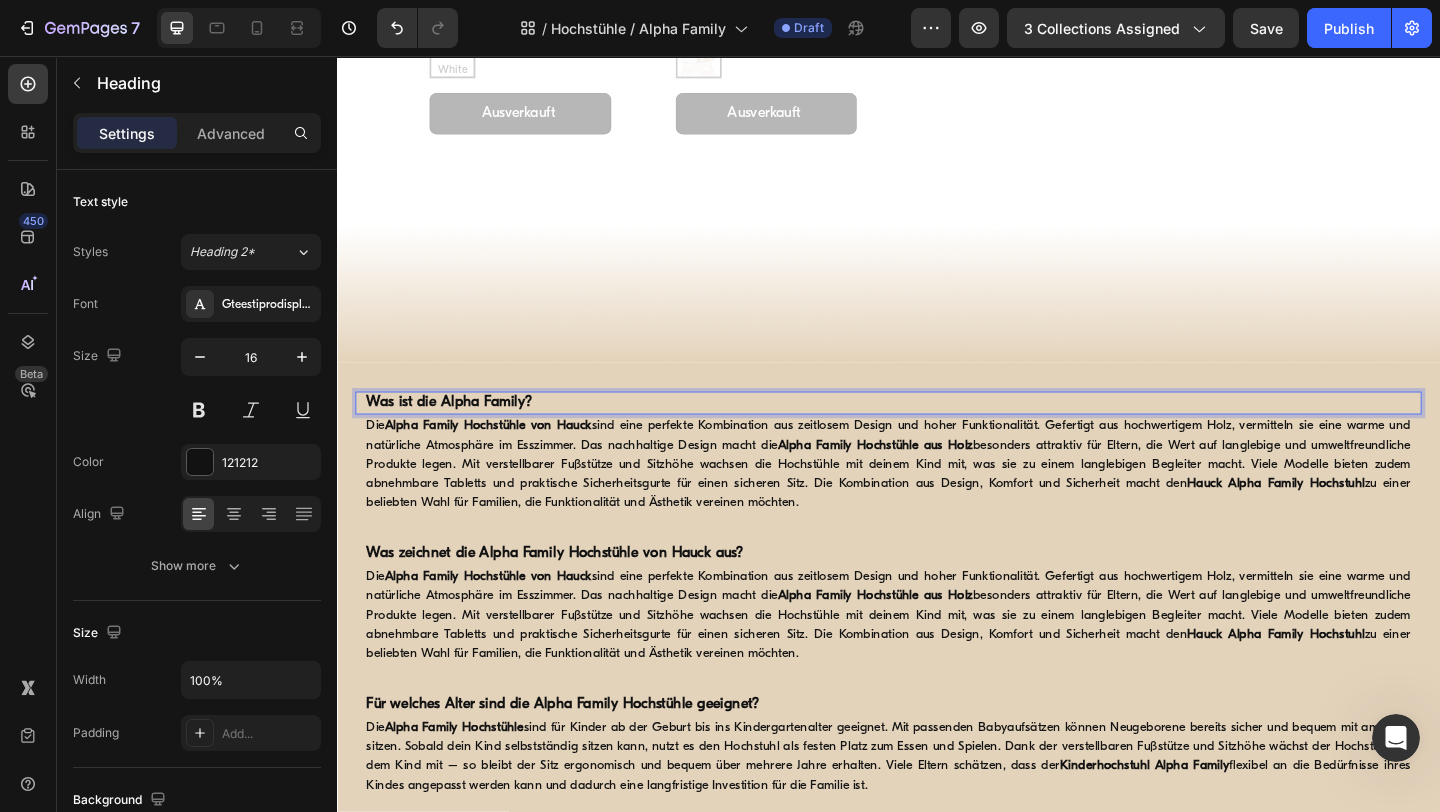 click on "Die  Alpha Family Hochstühle von Hauck  sind eine perfekte Kombination aus zeitlosem Design und hoher Funktionalität. Gefertigt aus hochwertigem Holz, vermitteln sie eine warme und natürliche Atmosphäre im Esszimmer. Das nachhaltige Design macht die  Alpha Family Hochstühle aus Holz  besonders attraktiv für Eltern, die Wert auf langlebige und umweltfreundliche Produkte legen. Mit verstellbarer Fußstütze und Sitzhöhe wachsen die Hochstühle mit deinem Kind mit, was sie zu einem langlebigen Begleiter macht. Viele Modelle bieten zudem abnehmbare Tabletts und praktische Sicherheitsgurte für einen sicheren Sitz. Die Kombination aus Design, Komfort und Sicherheit macht den  Hauck Alpha Family Hochstuhl  zu einer beliebten Wahl für Familien, die Funktionalität und Ästhetik vereinen möchten." at bounding box center (937, 500) 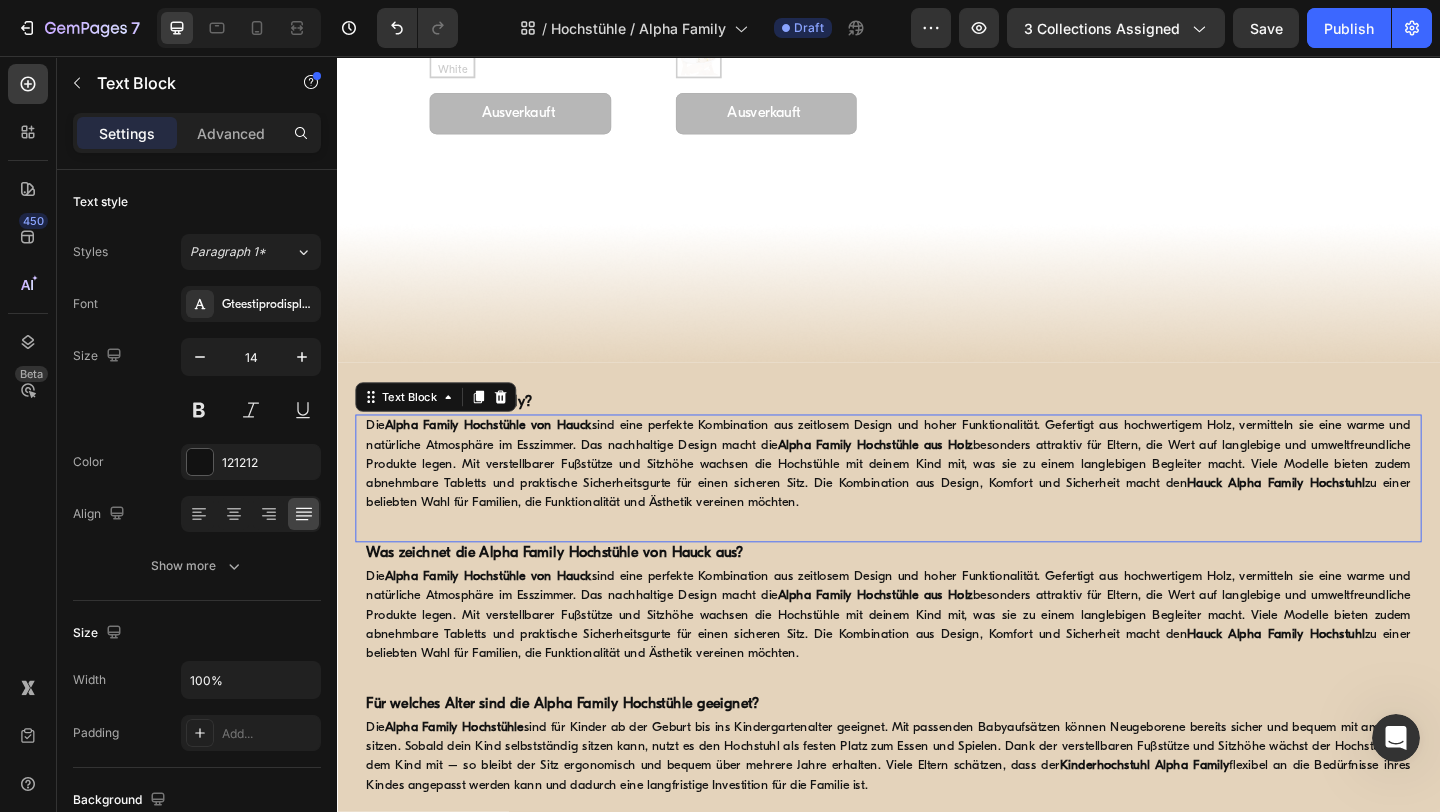 click on "Die  Alpha Family Hochstühle von Hauck  sind eine perfekte Kombination aus zeitlosem Design und hoher Funktionalität. Gefertigt aus hochwertigem Holz, vermitteln sie eine warme und natürliche Atmosphäre im Esszimmer. Das nachhaltige Design macht die  Alpha Family Hochstühle aus Holz  besonders attraktiv für Eltern, die Wert auf langlebige und umweltfreundliche Produkte legen. Mit verstellbarer Fußstütze und Sitzhöhe wachsen die Hochstühle mit deinem Kind mit, was sie zu einem langlebigen Begleiter macht. Viele Modelle bieten zudem abnehmbare Tabletts und praktische Sicherheitsgurte für einen sicheren Sitz. Die Kombination aus Design, Komfort und Sicherheit macht den  Hauck Alpha Family Hochstuhl  zu einer beliebten Wahl für Familien, die Funktionalität und Ästhetik vereinen möchten." at bounding box center [937, 500] 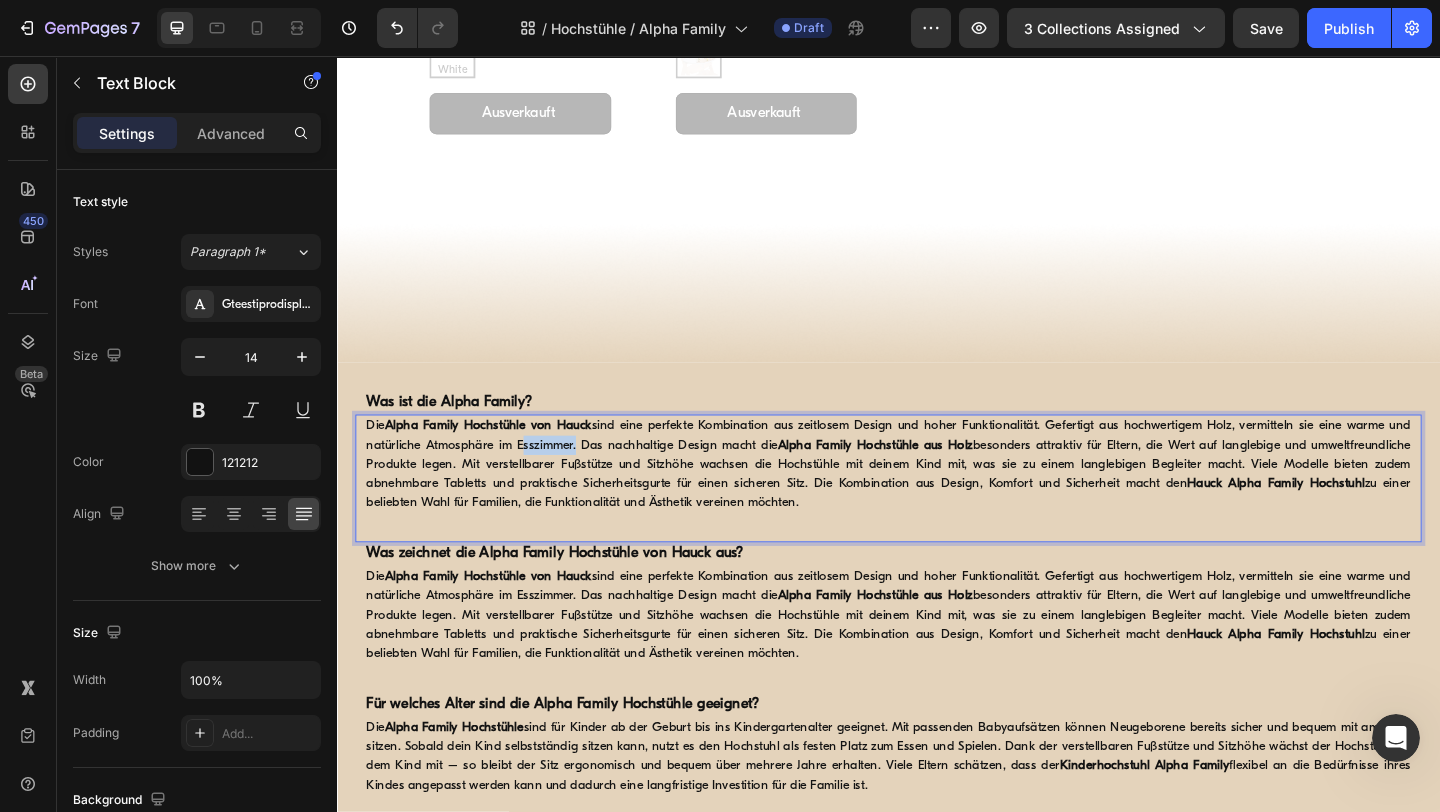 click on "Die  Alpha Family Hochstühle von Hauck  sind eine perfekte Kombination aus zeitlosem Design und hoher Funktionalität. Gefertigt aus hochwertigem Holz, vermitteln sie eine warme und natürliche Atmosphäre im Esszimmer. Das nachhaltige Design macht die  Alpha Family Hochstühle aus Holz  besonders attraktiv für Eltern, die Wert auf langlebige und umweltfreundliche Produkte legen. Mit verstellbarer Fußstütze und Sitzhöhe wachsen die Hochstühle mit deinem Kind mit, was sie zu einem langlebigen Begleiter macht. Viele Modelle bieten zudem abnehmbare Tabletts und praktische Sicherheitsgurte für einen sicheren Sitz. Die Kombination aus Design, Komfort und Sicherheit macht den  Hauck Alpha Family Hochstuhl  zu einer beliebten Wahl für Familien, die Funktionalität und Ästhetik vereinen möchten." at bounding box center [937, 500] 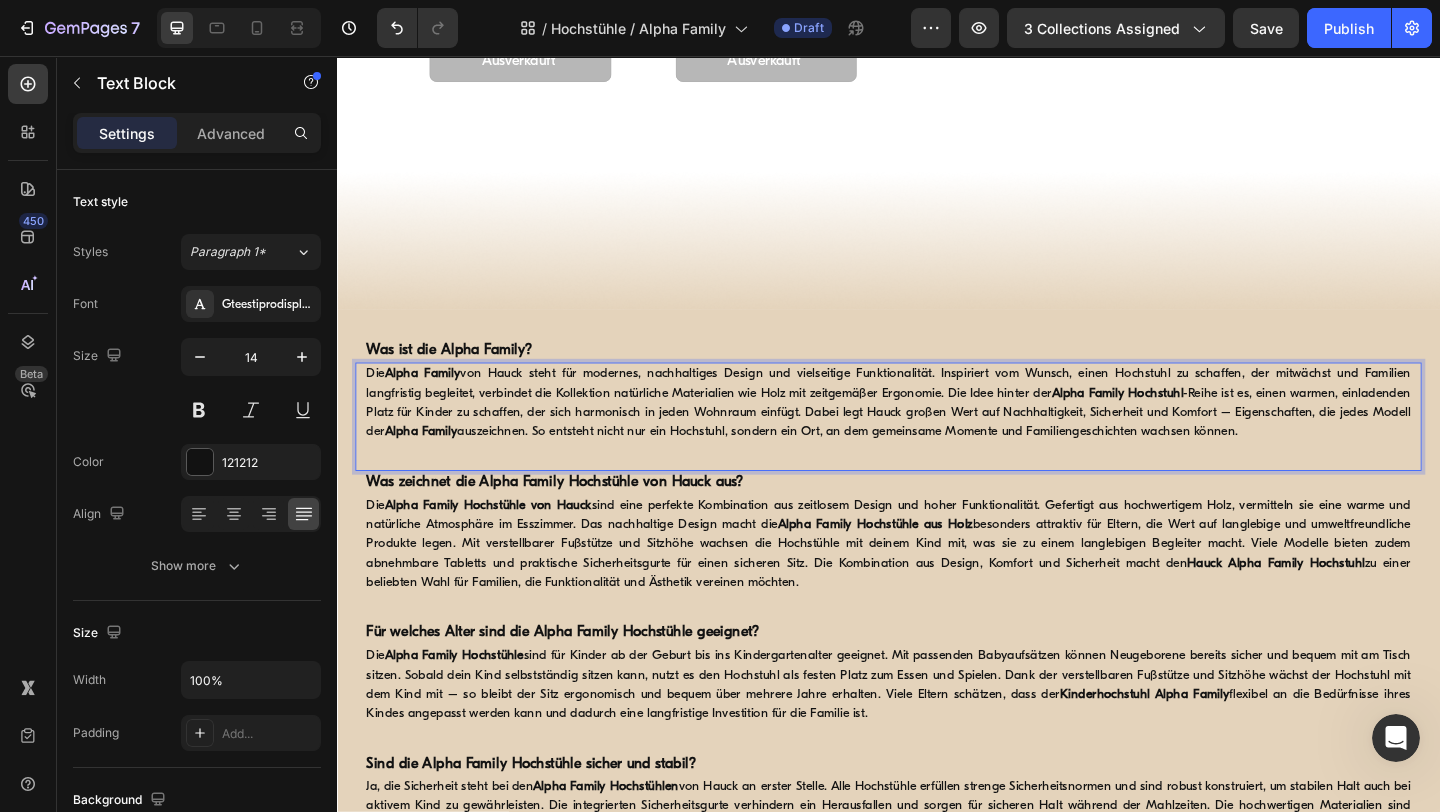 scroll, scrollTop: 3176, scrollLeft: 0, axis: vertical 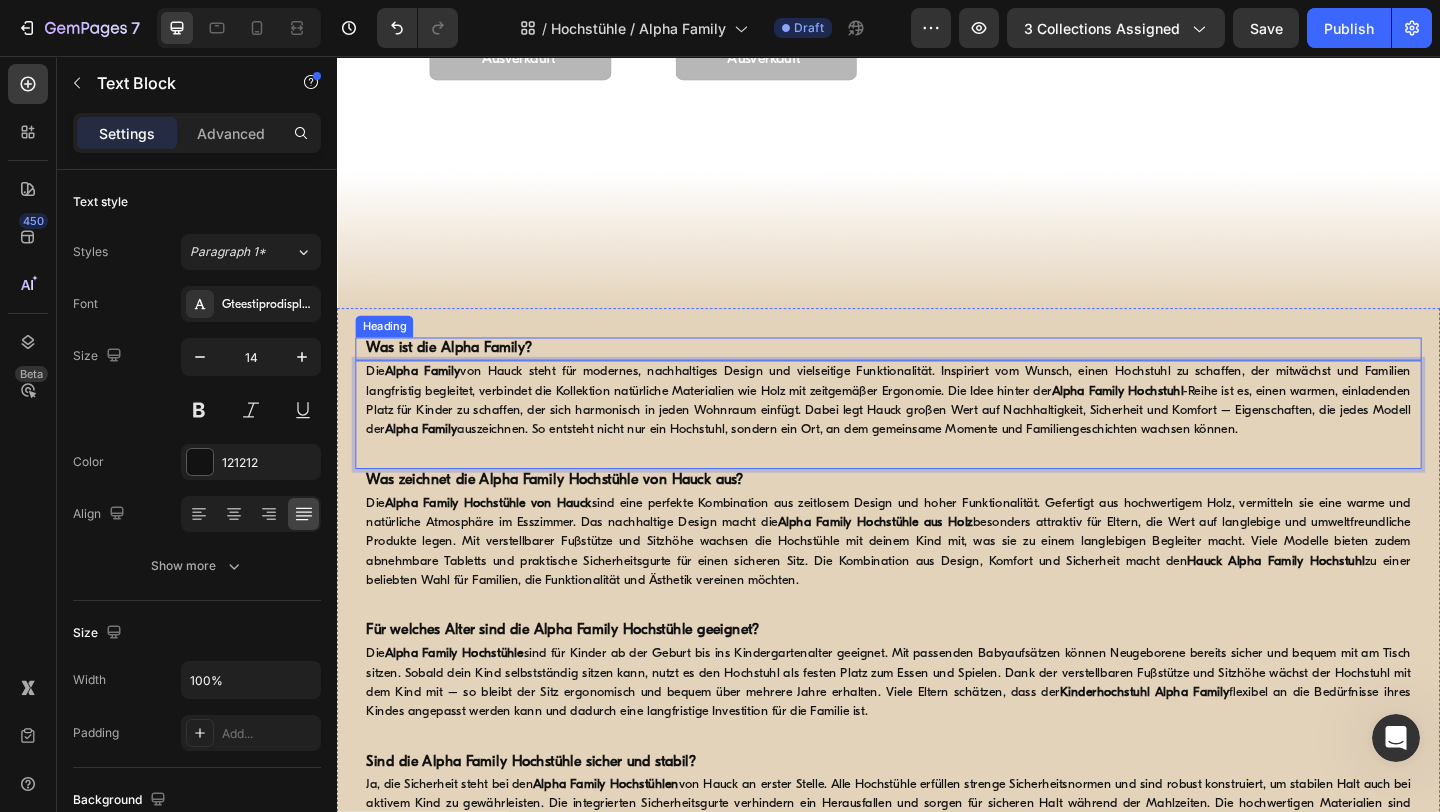click on "Was ist die Alpha Family?" at bounding box center (459, 374) 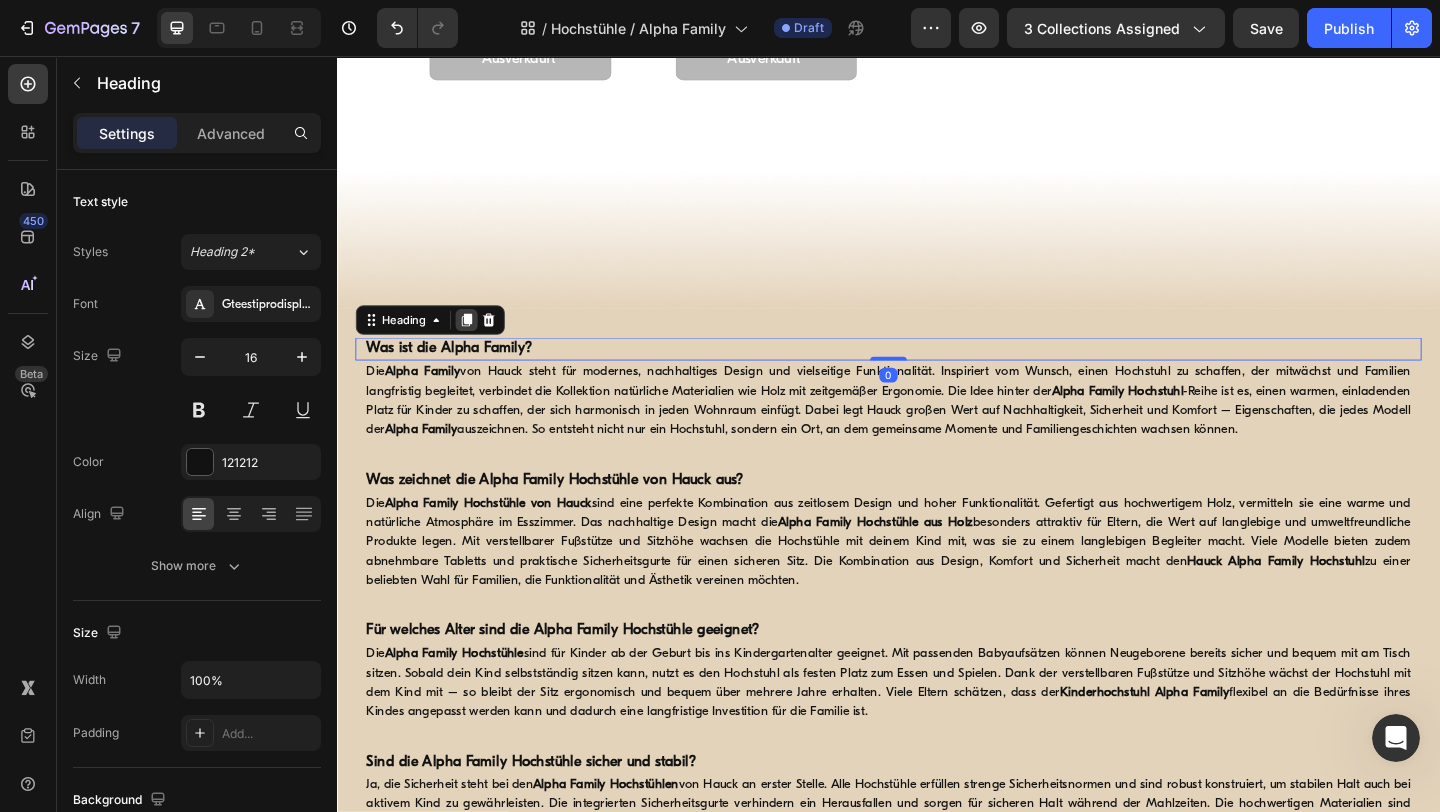 click 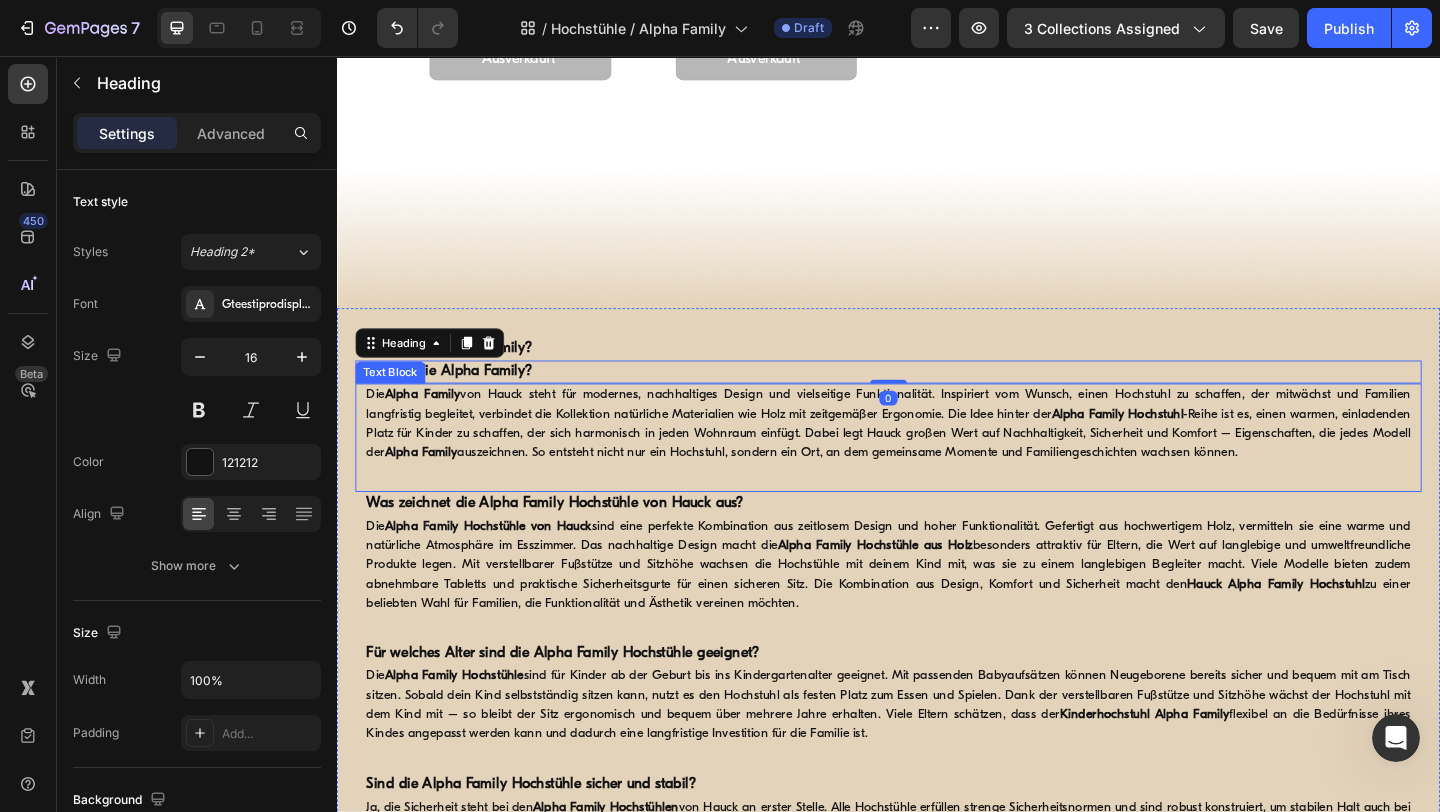click on "Die  Alpha Family  von Hauck steht für modernes, nachhaltiges Design und vielseitige Funktionalität. Inspiriert vom Wunsch, einen Hochstuhl zu schaffen, der mitwächst und Familien langfristig begleitet, verbindet die Kollektion natürliche Materialien wie Holz mit zeitgemäßer Ergonomie. Die Idee hinter der  Alpha Family Hochstuhl -Reihe ist es, einen warmen, einladenden Platz für Kinder zu schaffen, der sich harmonisch in jeden Wohnraum einfügt. Dabei legt Hauck großen Wert auf Nachhaltigkeit, Sicherheit und Komfort – Eigenschaften, die jedes Modell der  Alpha Family  auszeichnen. So entsteht nicht nur ein Hochstuhl, sondern ein Ort, an dem gemeinsame Momente und Familiengeschichten wachsen können." at bounding box center [937, 456] 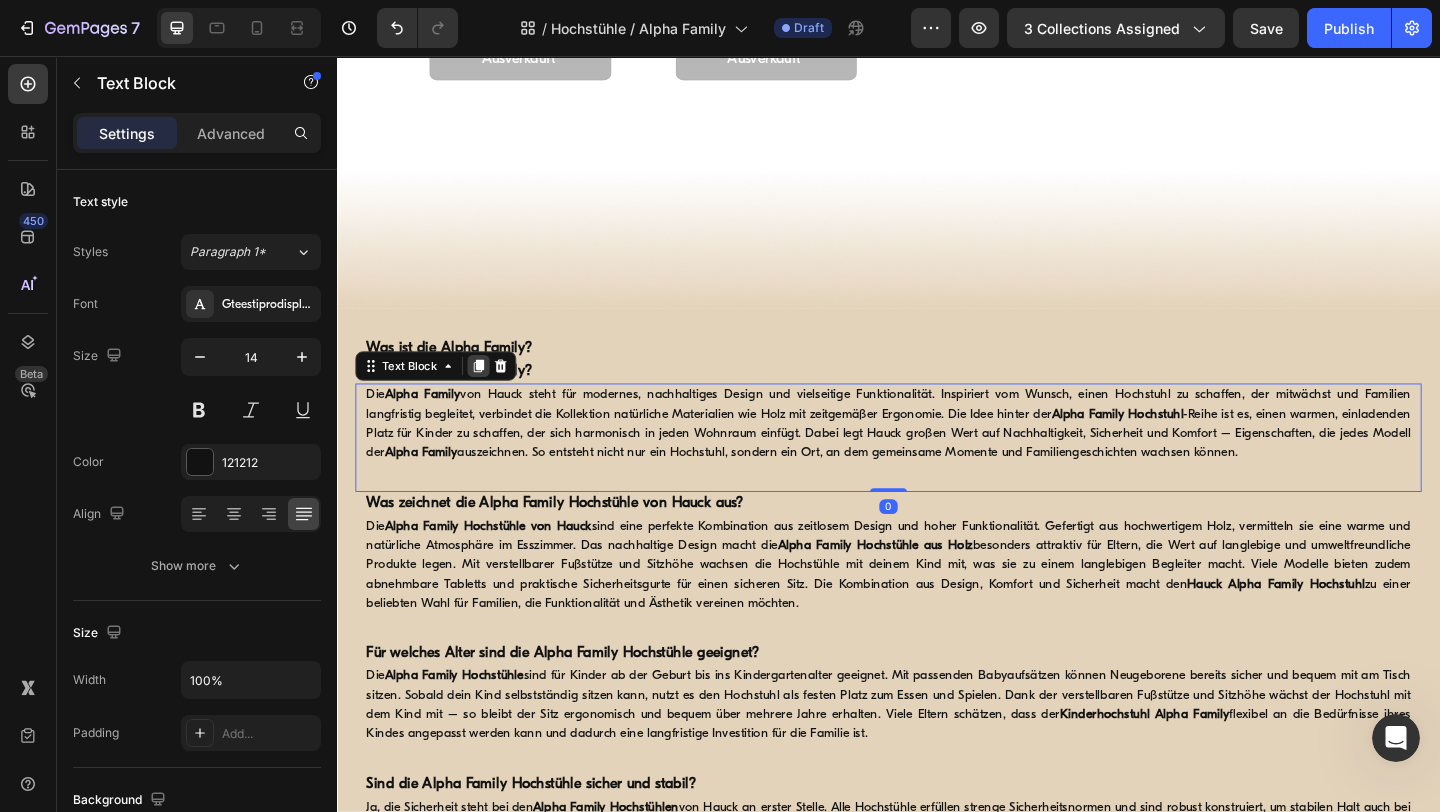 click 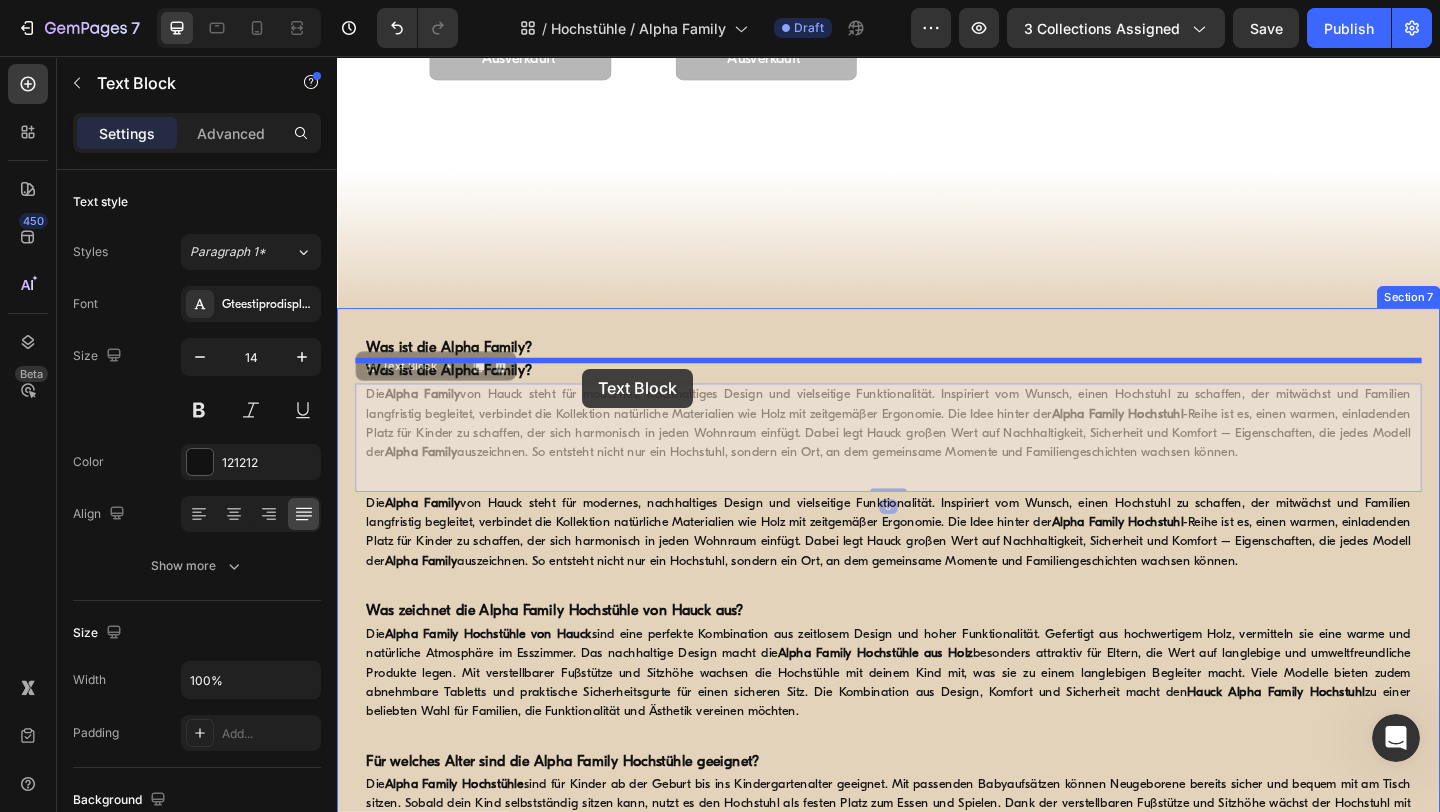 drag, startPoint x: 614, startPoint y: 464, endPoint x: 604, endPoint y: 395, distance: 69.72087 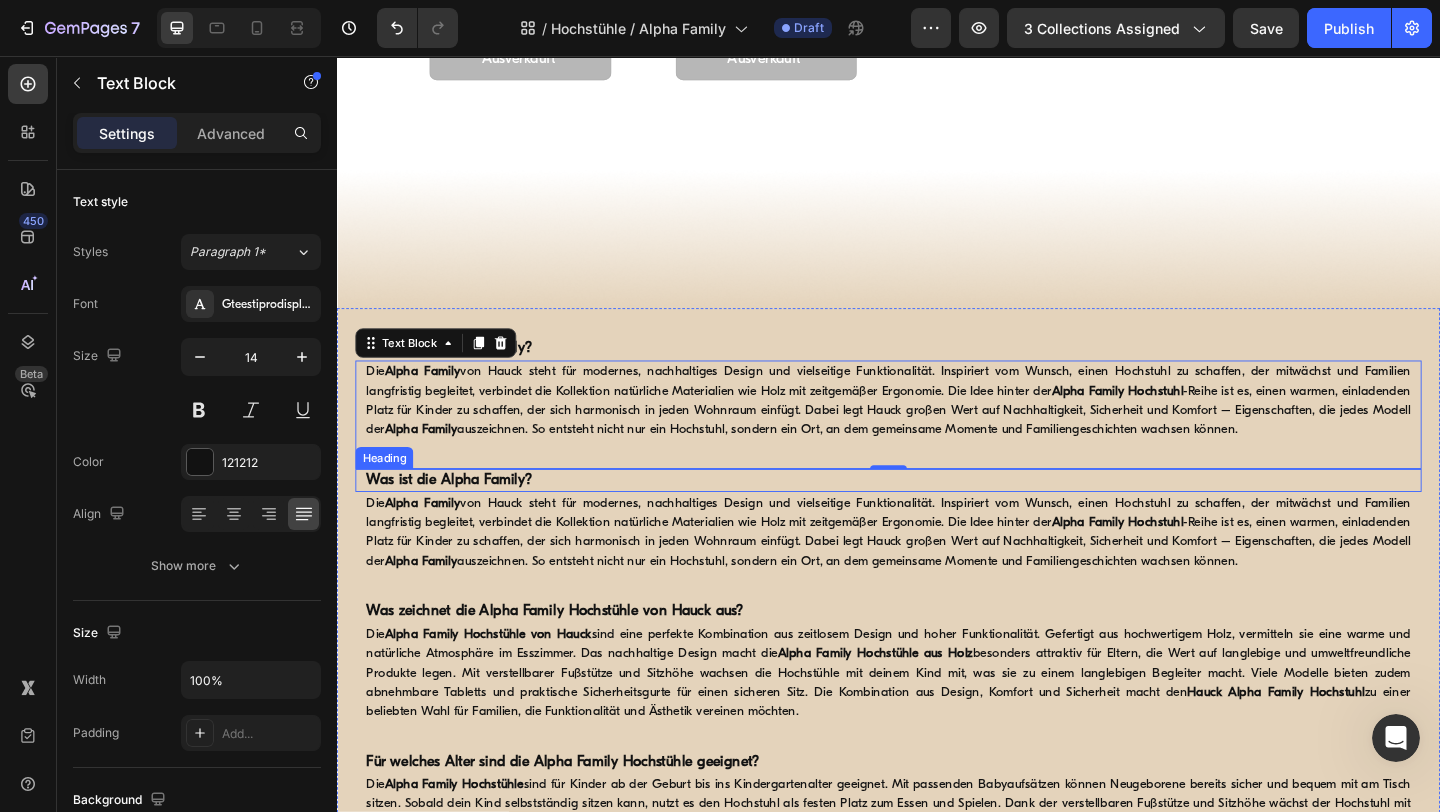 click on "Was ist die Alpha Family?" at bounding box center [459, 517] 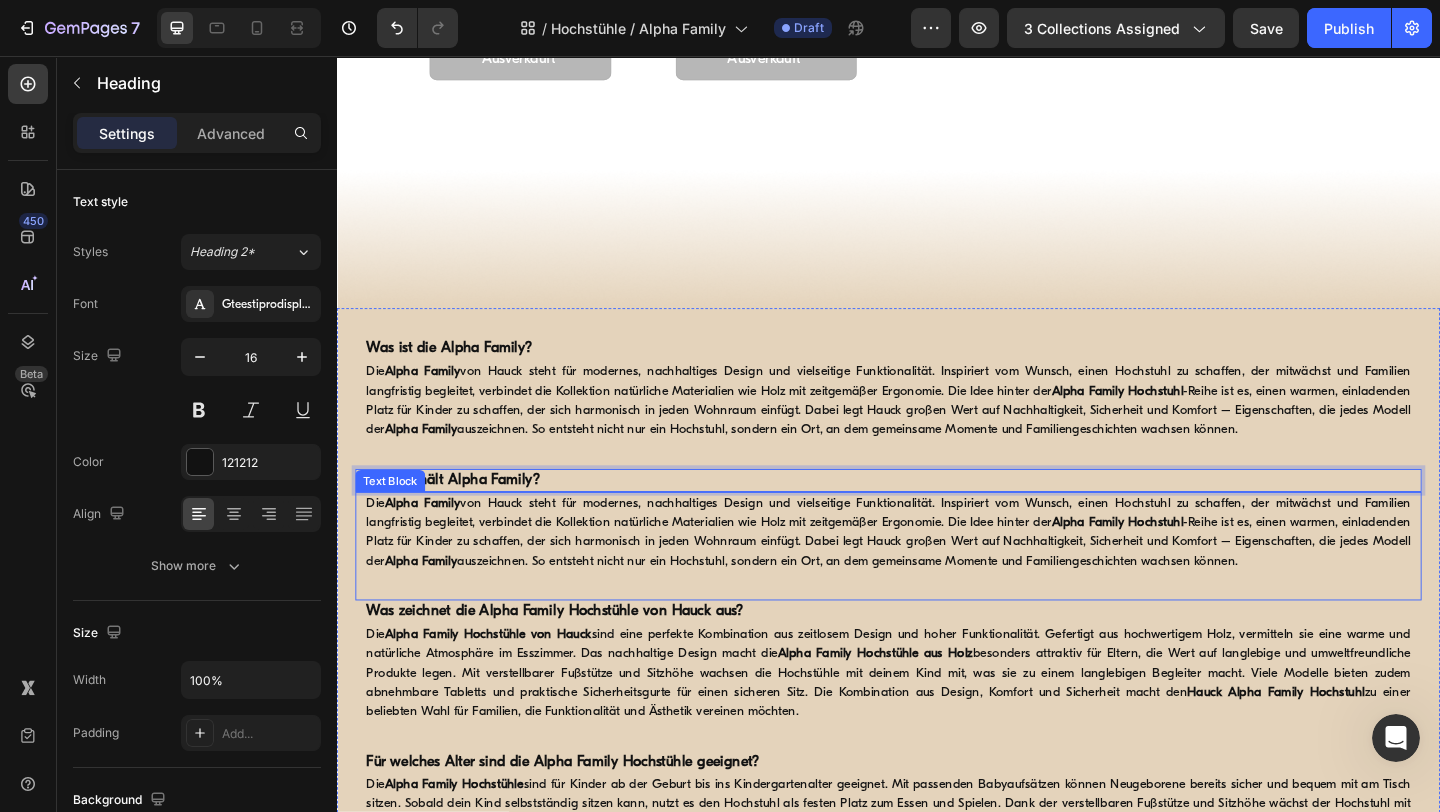 click on "Die  Alpha Family  von Hauck steht für modernes, nachhaltiges Design und vielseitige Funktionalität. Inspiriert vom Wunsch, einen Hochstuhl zu schaffen, der mitwächst und Familien langfristig begleitet, verbindet die Kollektion natürliche Materialien wie Holz mit zeitgemäßer Ergonomie. Die Idee hinter der  Alpha Family Hochstuhl -Reihe ist es, einen warmen, einladenden Platz für Kinder zu schaffen, der sich harmonisch in jeden Wohnraum einfügt. Dabei legt Hauck großen Wert auf Nachhaltigkeit, Sicherheit und Komfort – Eigenschaften, die jedes Modell der  Alpha Family  auszeichnen. So entsteht nicht nur ein Hochstuhl, sondern ein Ort, an dem gemeinsame Momente und Familiengeschichten wachsen können." at bounding box center (937, 574) 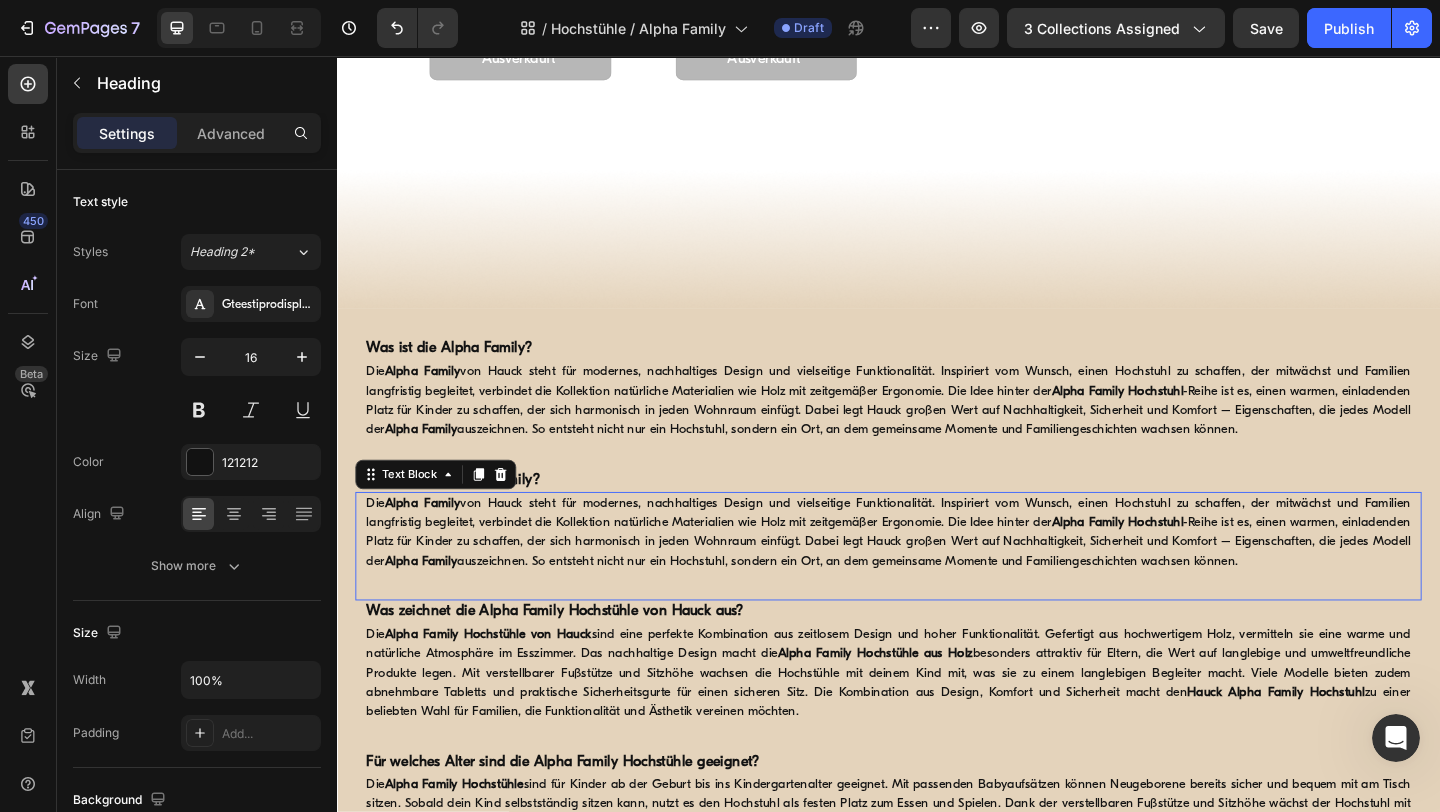 click on "Die  Alpha Family  von Hauck steht für modernes, nachhaltiges Design und vielseitige Funktionalität. Inspiriert vom Wunsch, einen Hochstuhl zu schaffen, der mitwächst und Familien langfristig begleitet, verbindet die Kollektion natürliche Materialien wie Holz mit zeitgemäßer Ergonomie. Die Idee hinter der  Alpha Family Hochstuhl -Reihe ist es, einen warmen, einladenden Platz für Kinder zu schaffen, der sich harmonisch in jeden Wohnraum einfügt. Dabei legt Hauck großen Wert auf Nachhaltigkeit, Sicherheit und Komfort – Eigenschaften, die jedes Modell der  Alpha Family  auszeichnen. So entsteht nicht nur ein Hochstuhl, sondern ein Ort, an dem gemeinsame Momente und Familiengeschichten wachsen können." at bounding box center (937, 574) 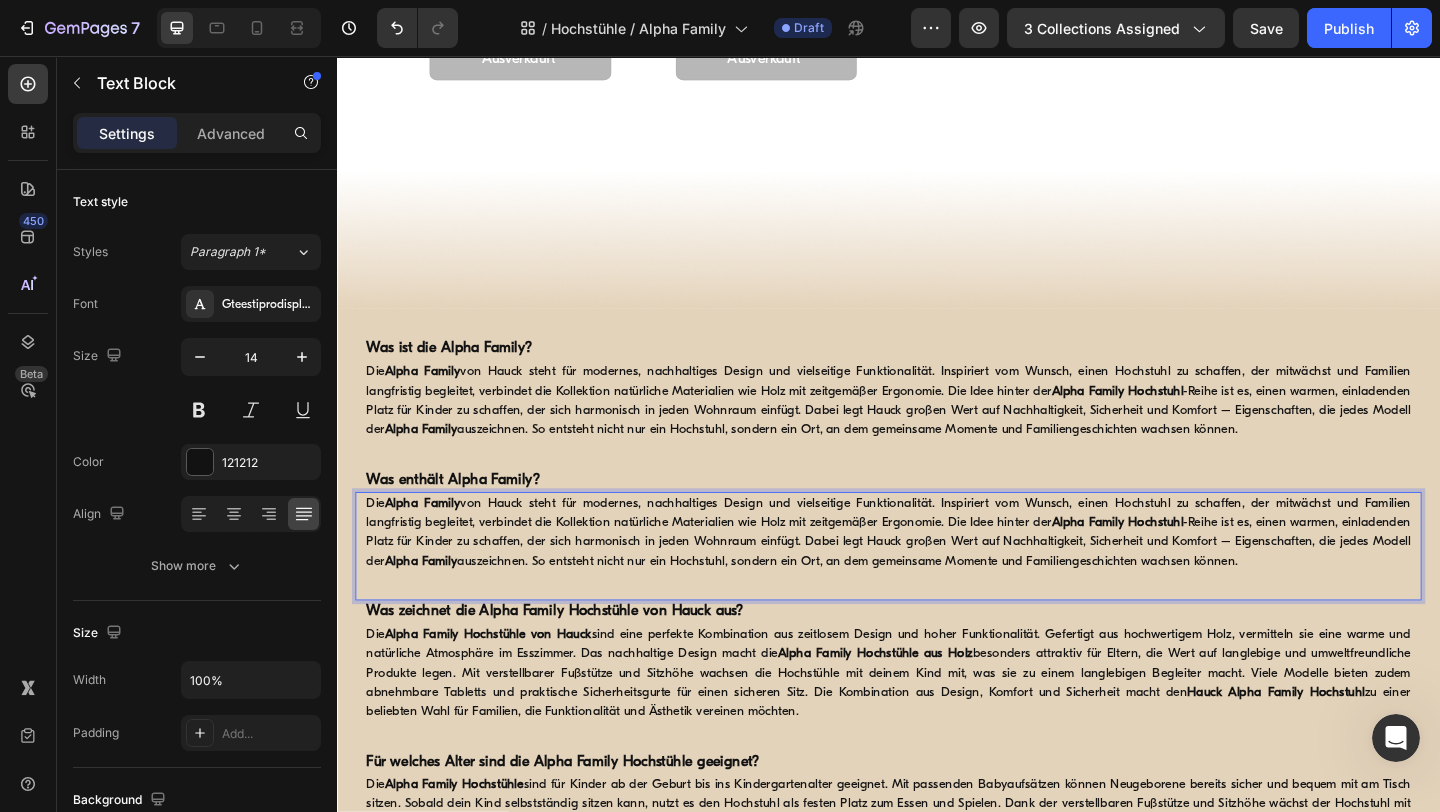 click on "Die  Alpha Family  von Hauck steht für modernes, nachhaltiges Design und vielseitige Funktionalität. Inspiriert vom Wunsch, einen Hochstuhl zu schaffen, der mitwächst und Familien langfristig begleitet, verbindet die Kollektion natürliche Materialien wie Holz mit zeitgemäßer Ergonomie. Die Idee hinter der  Alpha Family Hochstuhl -Reihe ist es, einen warmen, einladenden Platz für Kinder zu schaffen, der sich harmonisch in jeden Wohnraum einfügt. Dabei legt Hauck großen Wert auf Nachhaltigkeit, Sicherheit und Komfort – Eigenschaften, die jedes Modell der  Alpha Family  auszeichnen. So entsteht nicht nur ein Hochstuhl, sondern ein Ort, an dem gemeinsame Momente und Familiengeschichten wachsen können." at bounding box center (937, 574) 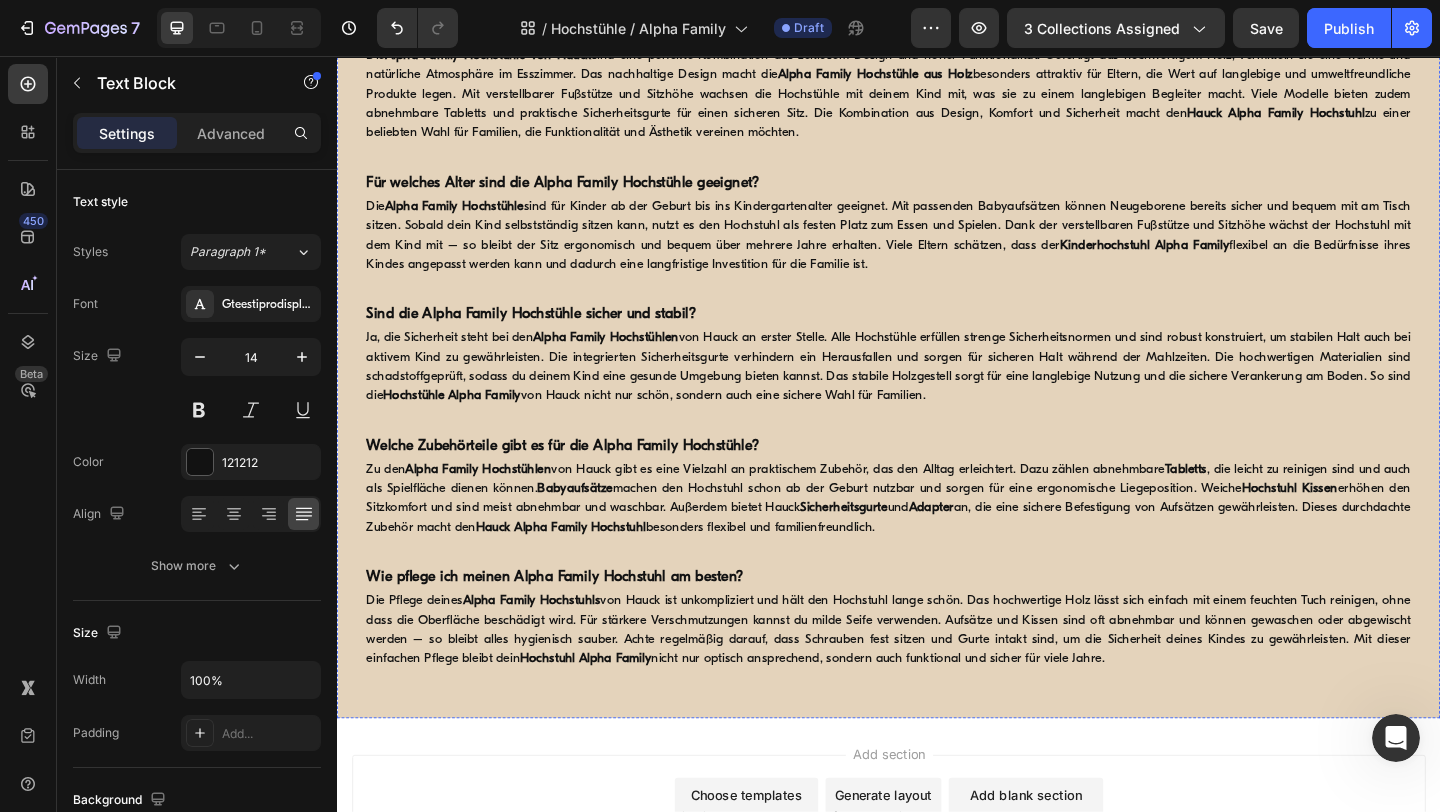 scroll, scrollTop: 3800, scrollLeft: 0, axis: vertical 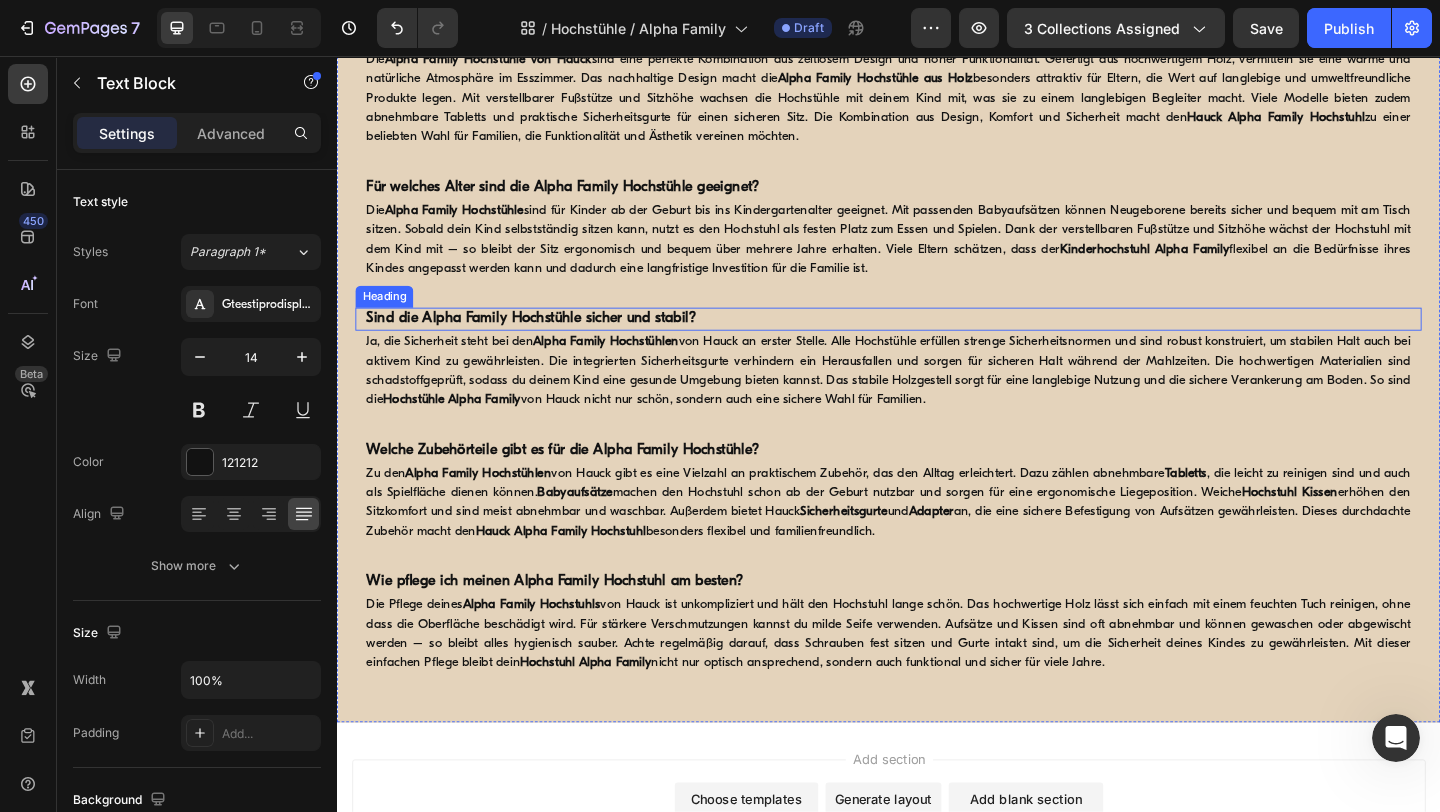 click on "Sind die Alpha Family Hochstühle sicher und stabil?" at bounding box center [548, 342] 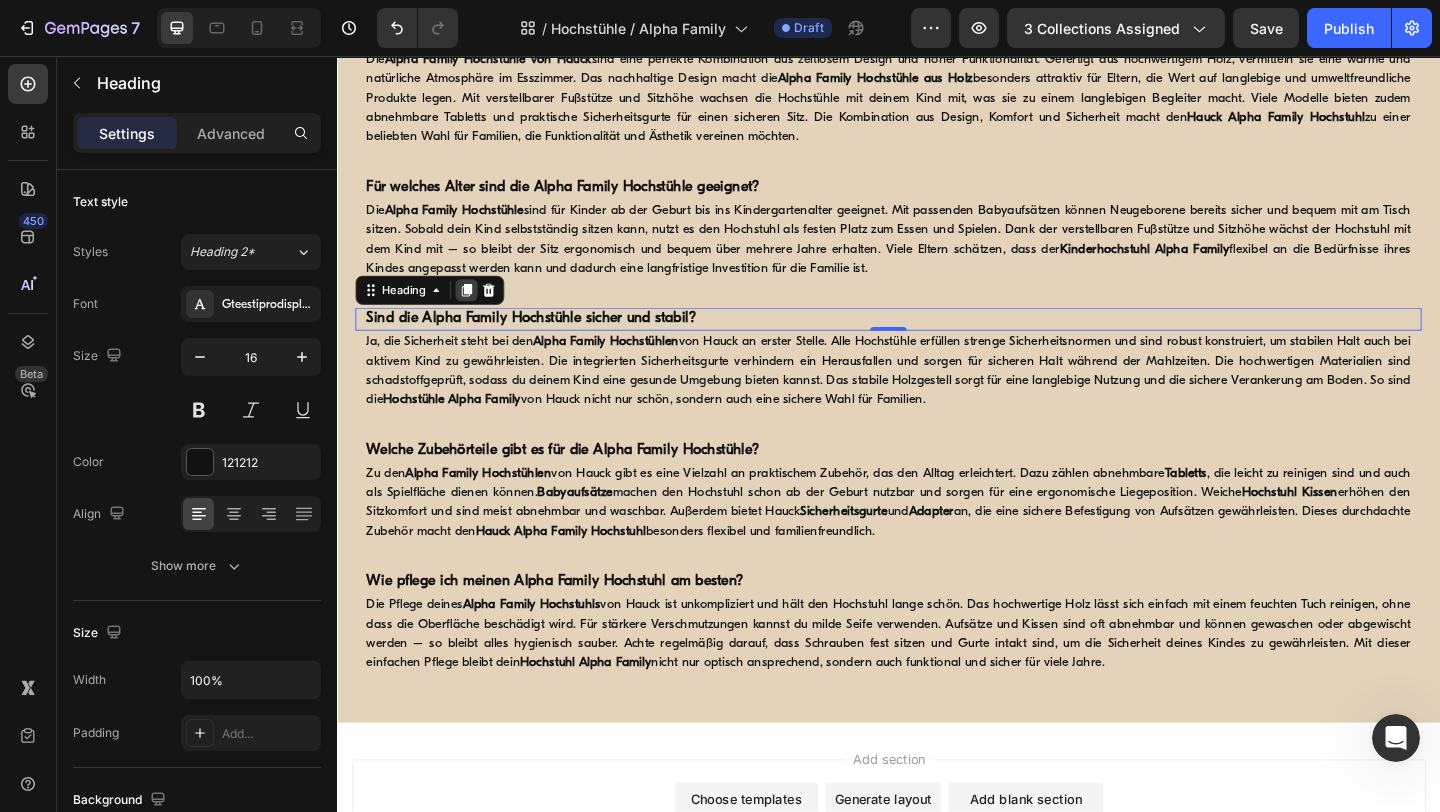 click 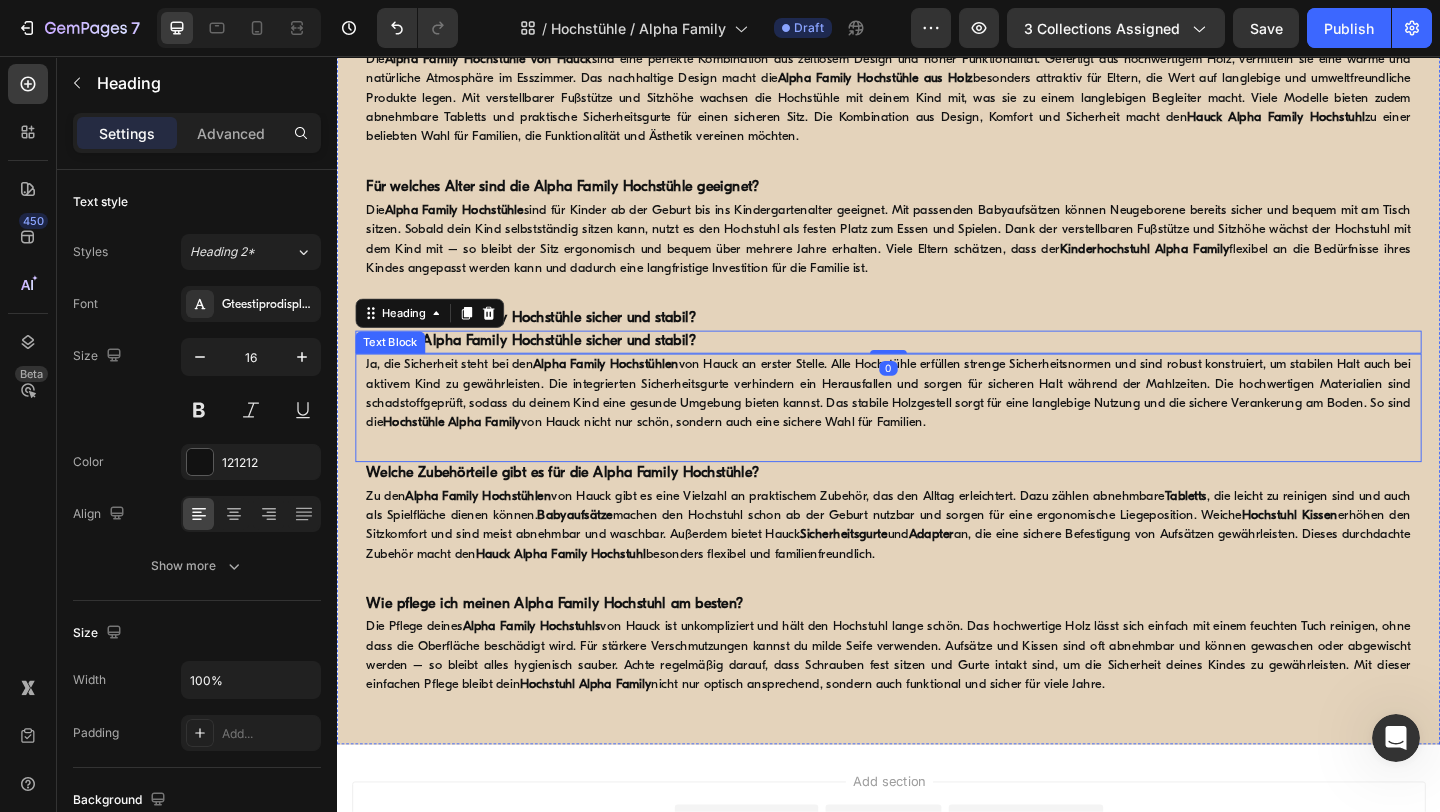 click on "Ja, die Sicherheit steht bei den  Alpha Family Hochstühlen  von Hauck an erster Stelle. Alle Hochstühle erfüllen strenge Sicherheitsnormen und sind robust konstruiert, um stabilen Halt auch bei aktivem Kind zu gewährleisten. Die integrierten Sicherheitsgurte verhindern ein Herausfallen und sorgen für sicheren Halt während der Mahlzeiten. Die hochwertigen Materialien sind schadstoffgeprüft, sodass du deinem Kind eine gesunde Umgebung bieten kannst. Das stabile Holzgestell sorgt für eine langlebige Nutzung und die sichere Verankerung am Boden. So sind die  Hochstühle Alpha Family  von Hauck nicht nur schön, sondern auch eine sichere Wahl für Familien." at bounding box center [937, 424] 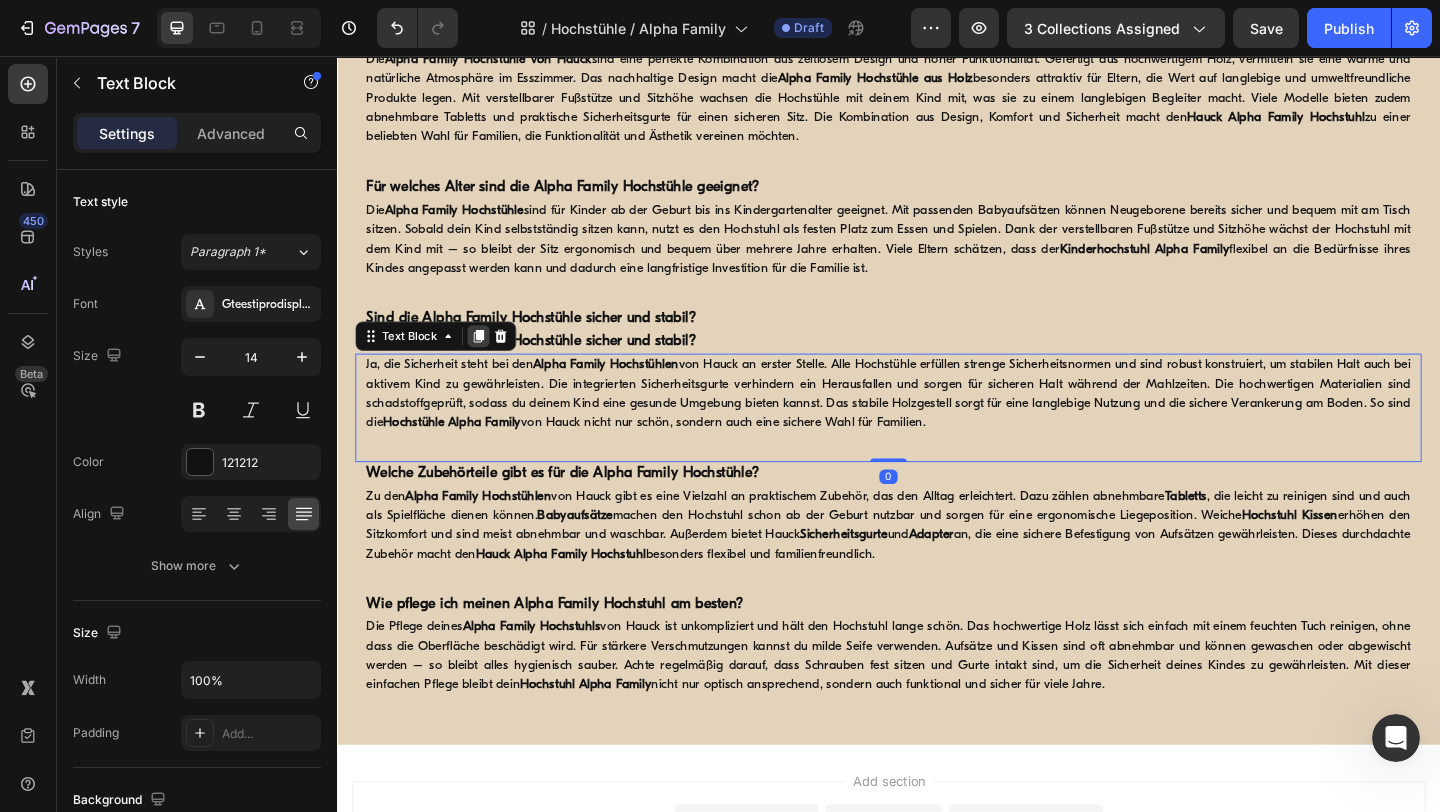 click 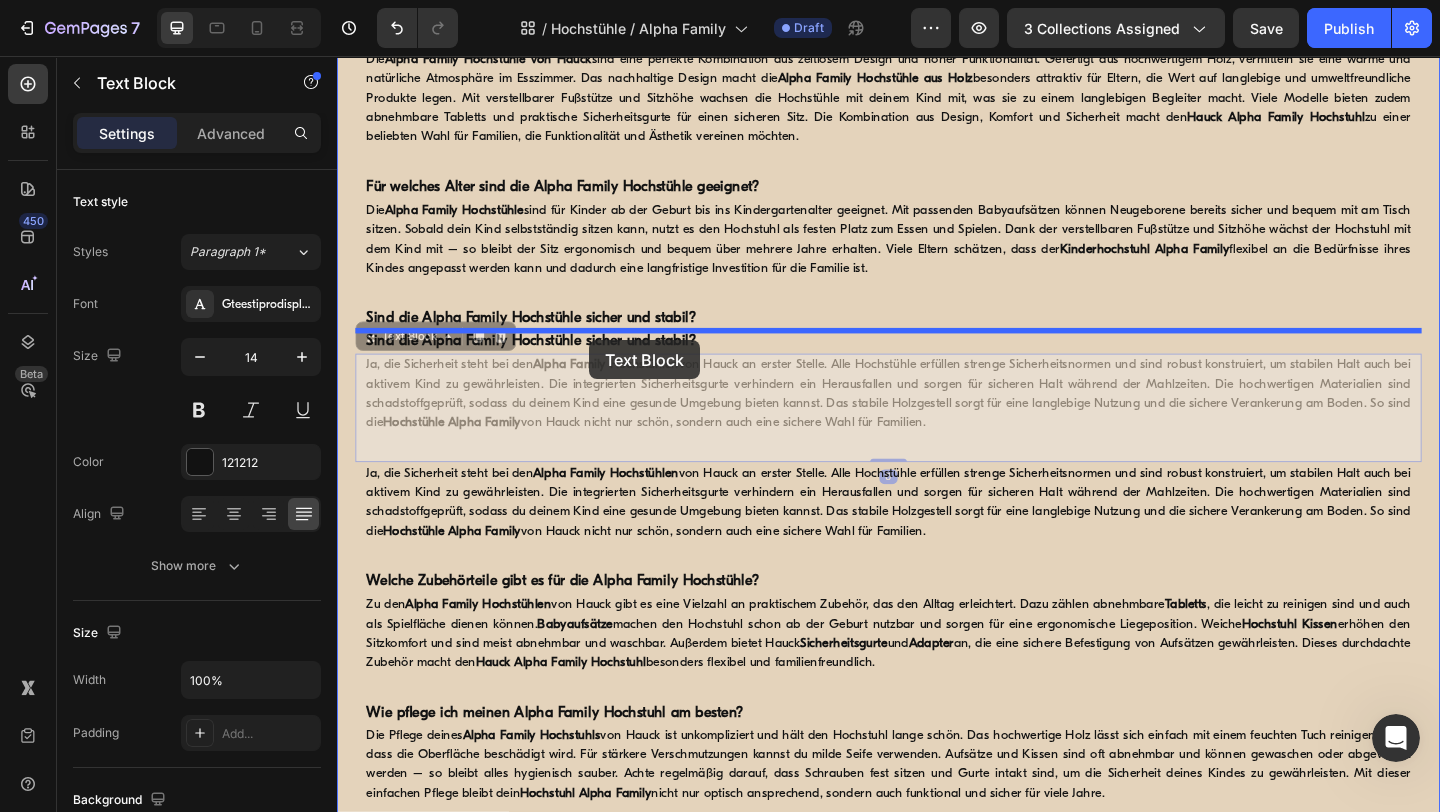 drag, startPoint x: 618, startPoint y: 421, endPoint x: 611, endPoint y: 365, distance: 56.435802 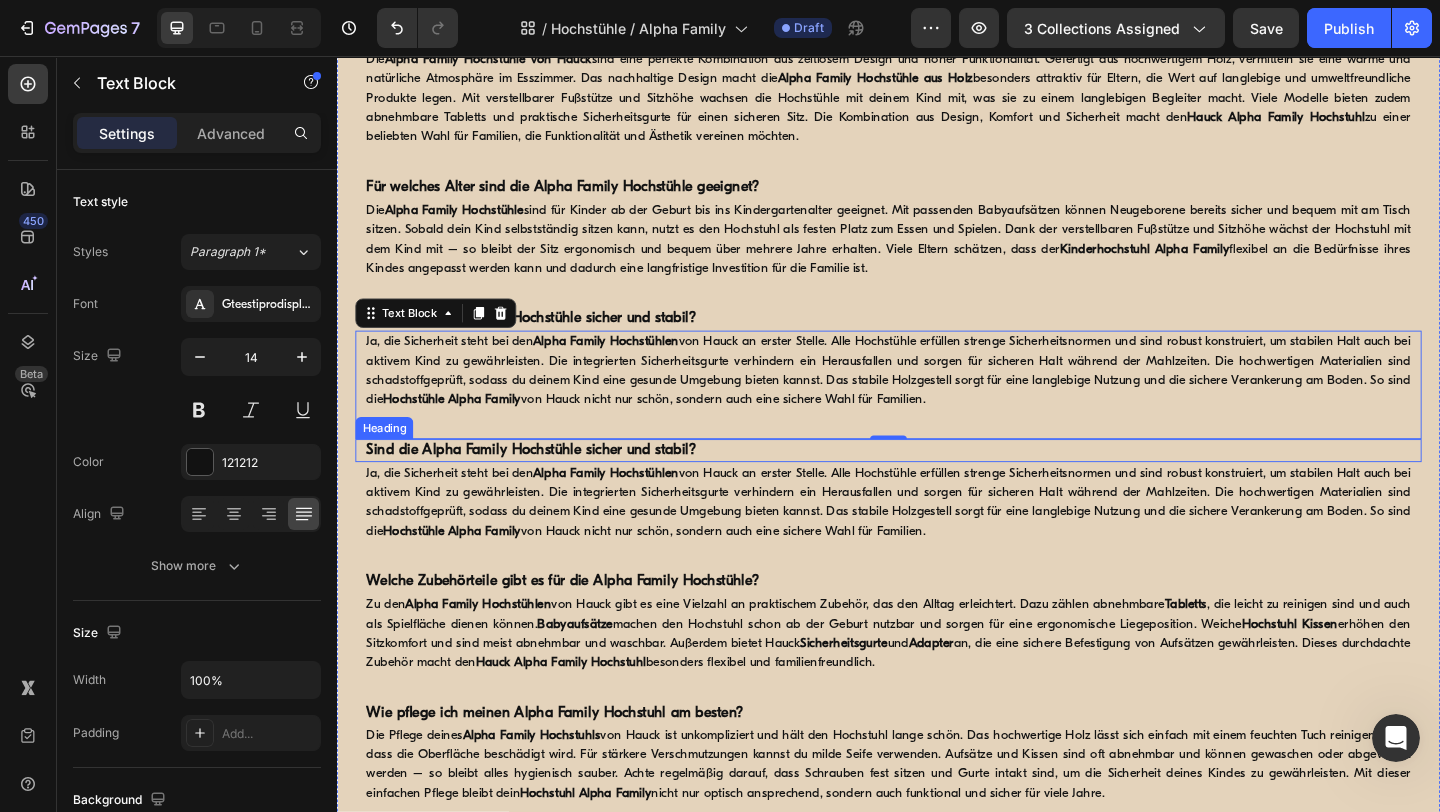 click on "Sind die Alpha Family Hochstühle sicher und stabil?" at bounding box center (548, 485) 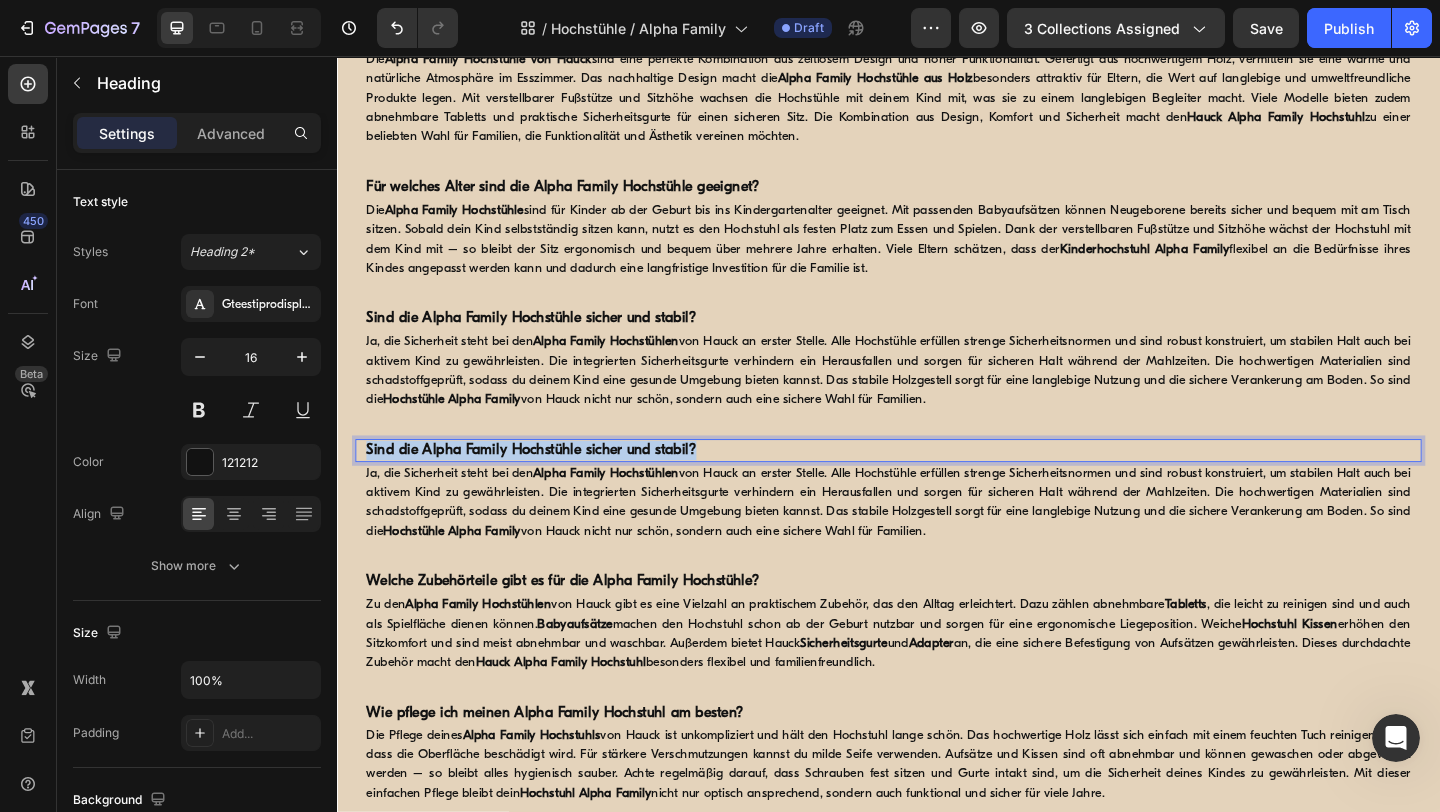click on "Sind die Alpha Family Hochstühle sicher und stabil?" at bounding box center [548, 485] 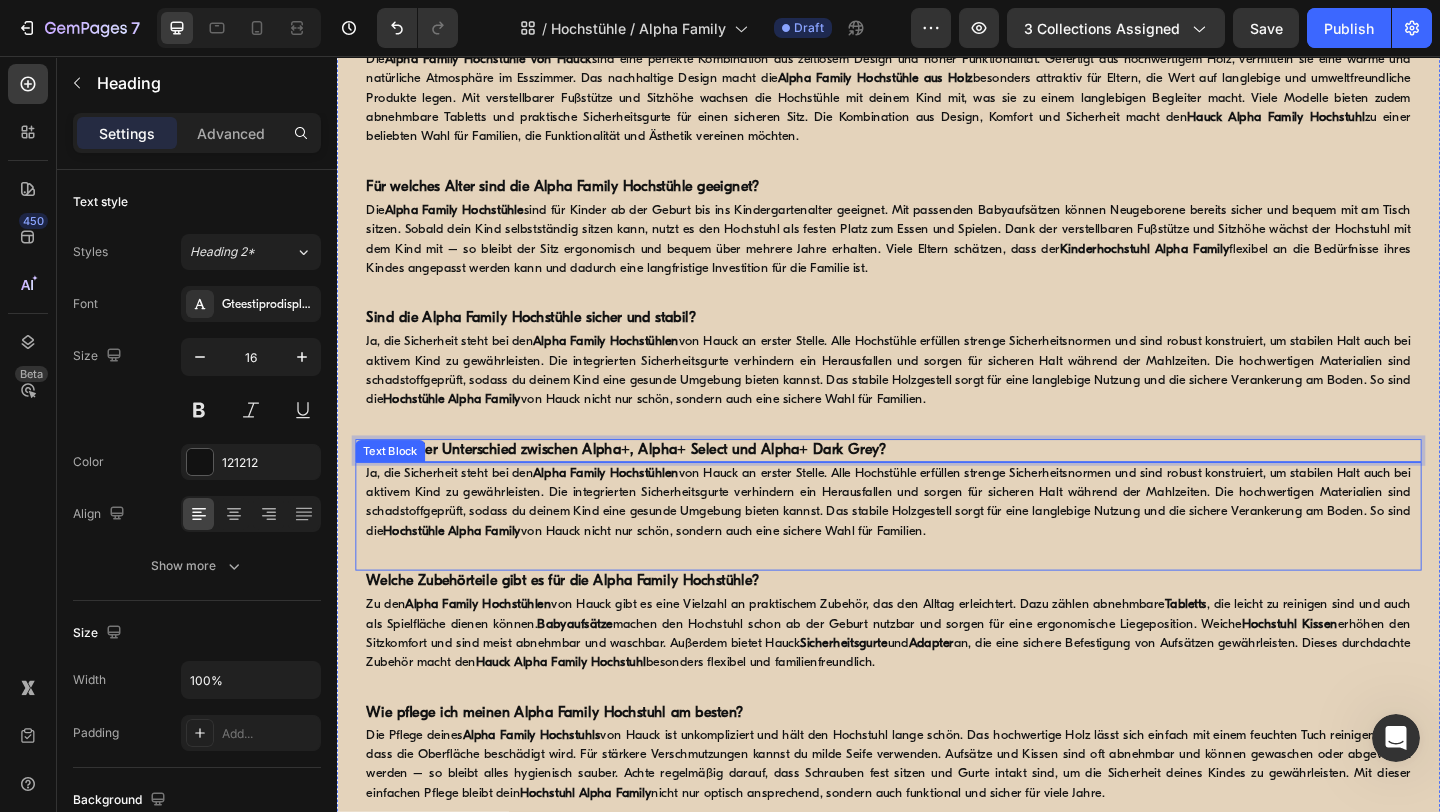 click on "Ja, die Sicherheit steht bei den  Alpha Family Hochstühlen  von Hauck an erster Stelle. Alle Hochstühle erfüllen strenge Sicherheitsnormen und sind robust konstruiert, um stabilen Halt auch bei aktivem Kind zu gewährleisten. Die integrierten Sicherheitsgurte verhindern ein Herausfallen und sorgen für sicheren Halt während der Mahlzeiten. Die hochwertigen Materialien sind schadstoffgeprüft, sodass du deinem Kind eine gesunde Umgebung bieten kannst. Das stabile Holzgestell sorgt für eine langlebige Nutzung und die sichere Verankerung am Boden. So sind die  Hochstühle Alpha Family  von Hauck nicht nur schön, sondern auch eine sichere Wahl für Familien." at bounding box center (937, 542) 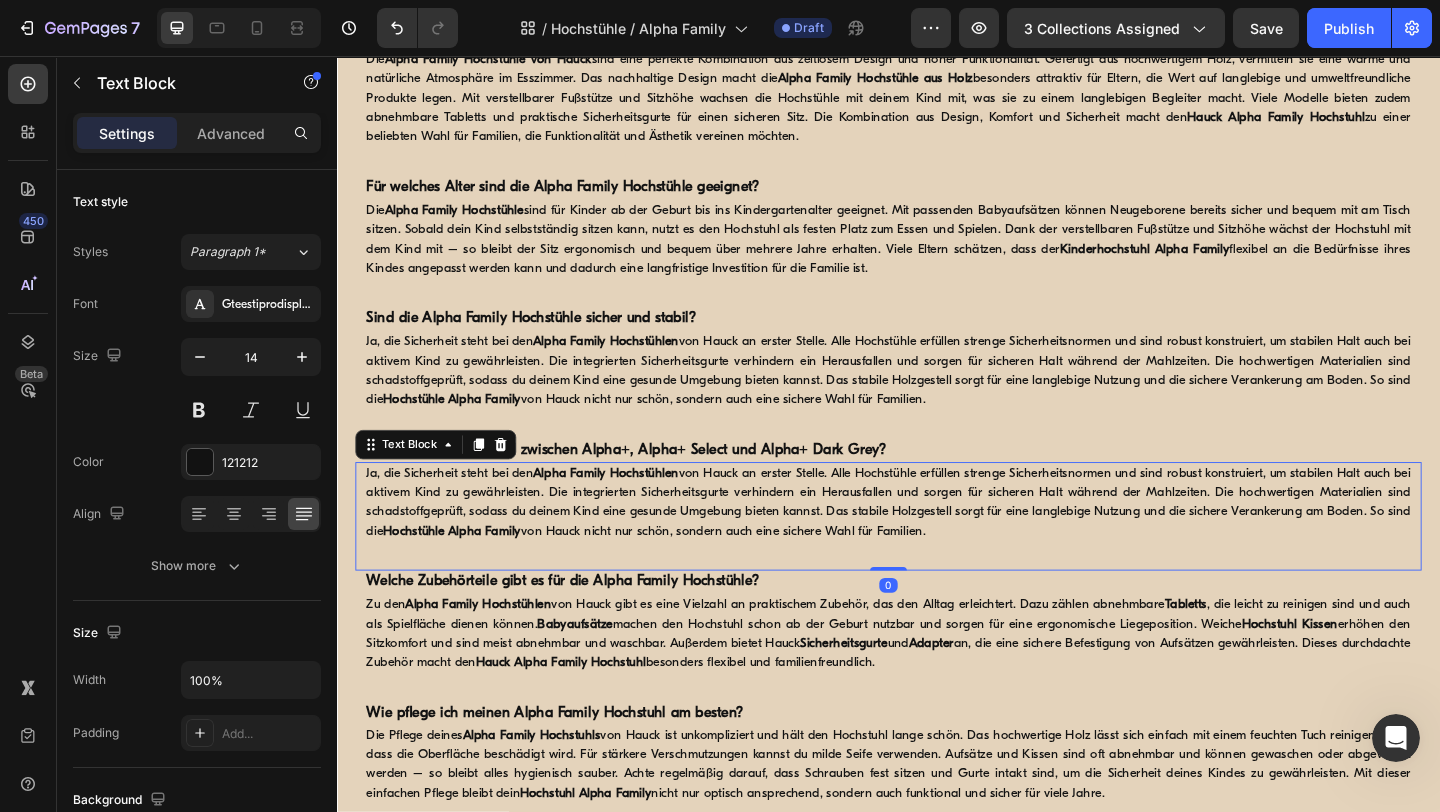 click on "Ja, die Sicherheit steht bei den  Alpha Family Hochstühlen  von Hauck an erster Stelle. Alle Hochstühle erfüllen strenge Sicherheitsnormen und sind robust konstruiert, um stabilen Halt auch bei aktivem Kind zu gewährleisten. Die integrierten Sicherheitsgurte verhindern ein Herausfallen und sorgen für sicheren Halt während der Mahlzeiten. Die hochwertigen Materialien sind schadstoffgeprüft, sodass du deinem Kind eine gesunde Umgebung bieten kannst. Das stabile Holzgestell sorgt für eine langlebige Nutzung und die sichere Verankerung am Boden. So sind die  Hochstühle Alpha Family  von Hauck nicht nur schön, sondern auch eine sichere Wahl für Familien." at bounding box center [937, 542] 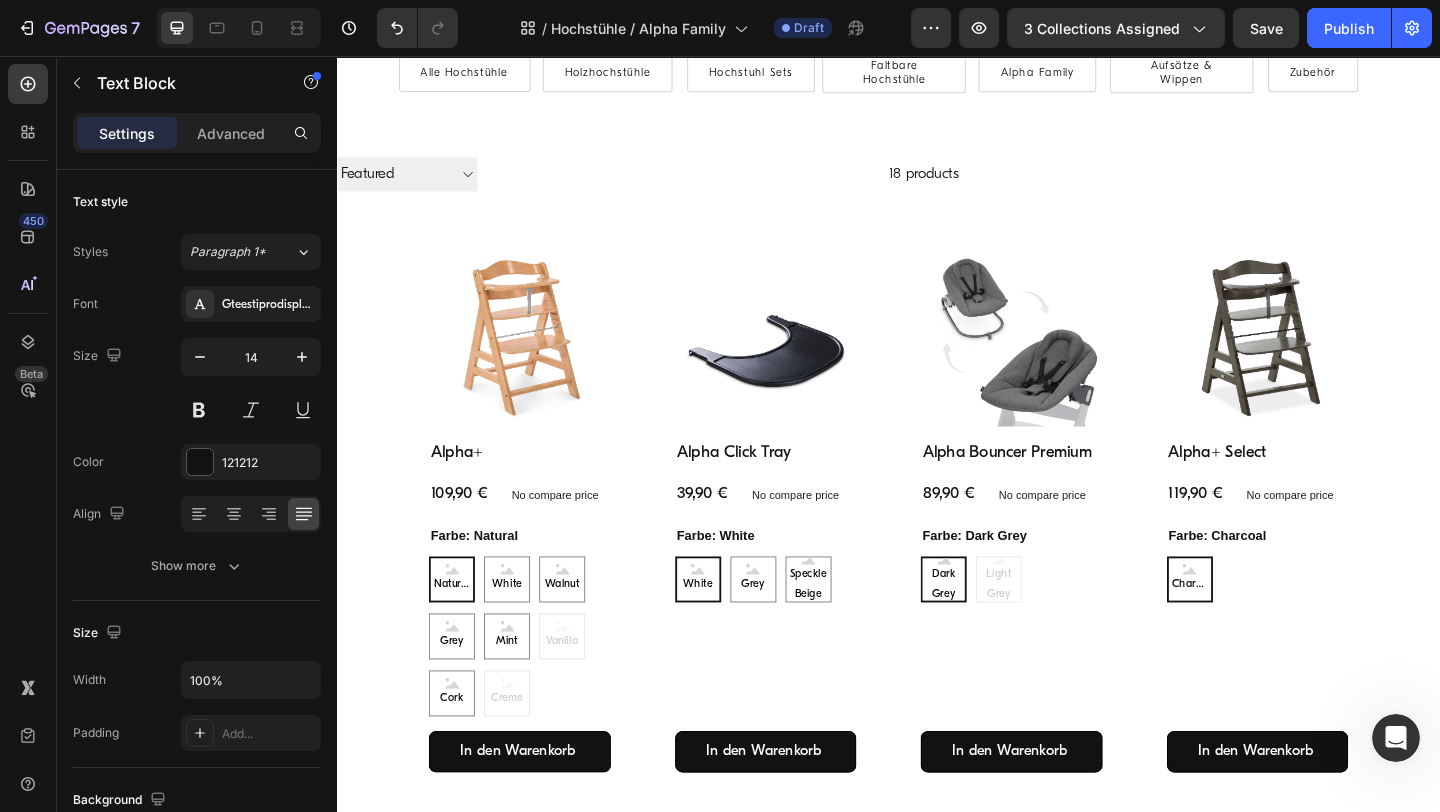 scroll, scrollTop: 0, scrollLeft: 0, axis: both 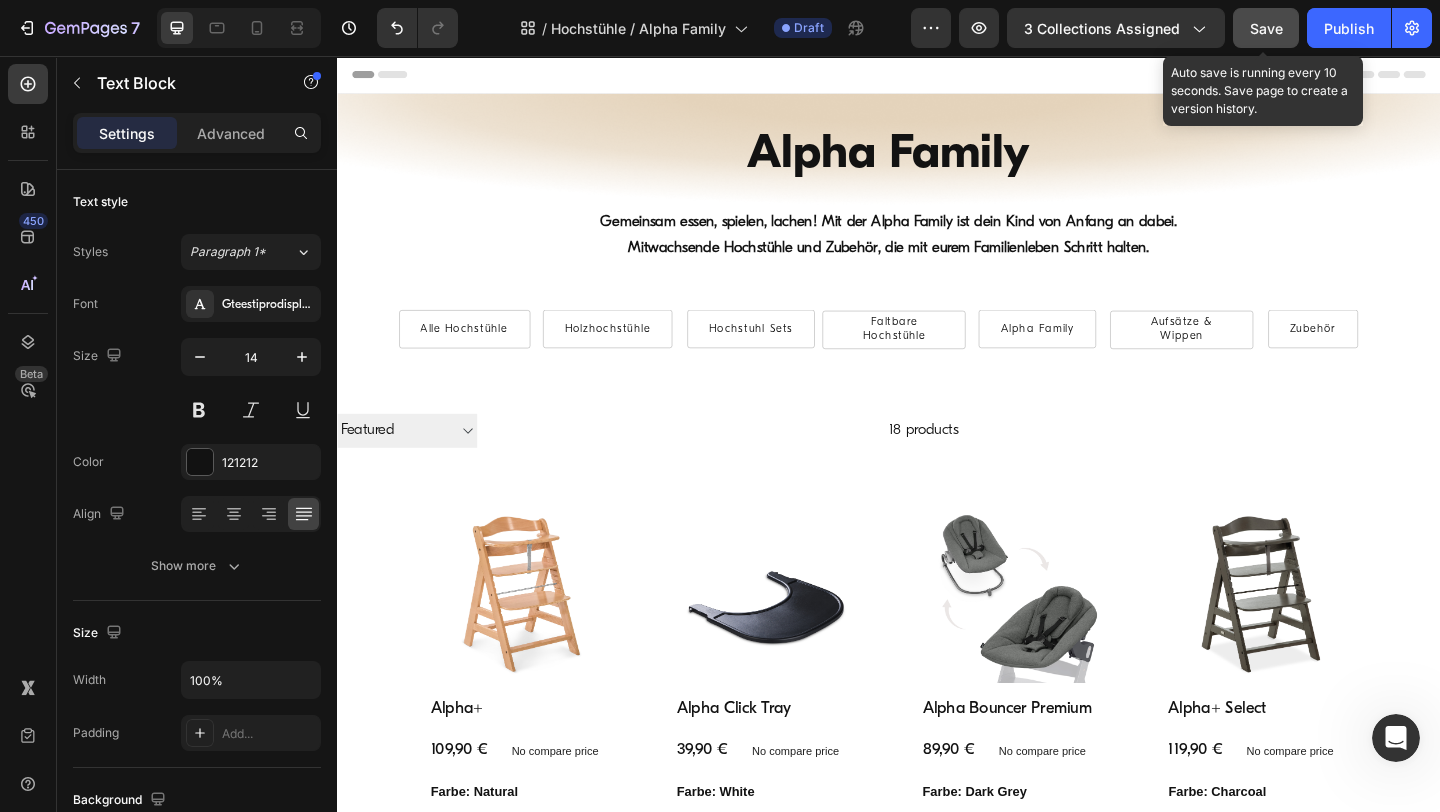 click on "Save" at bounding box center (1266, 28) 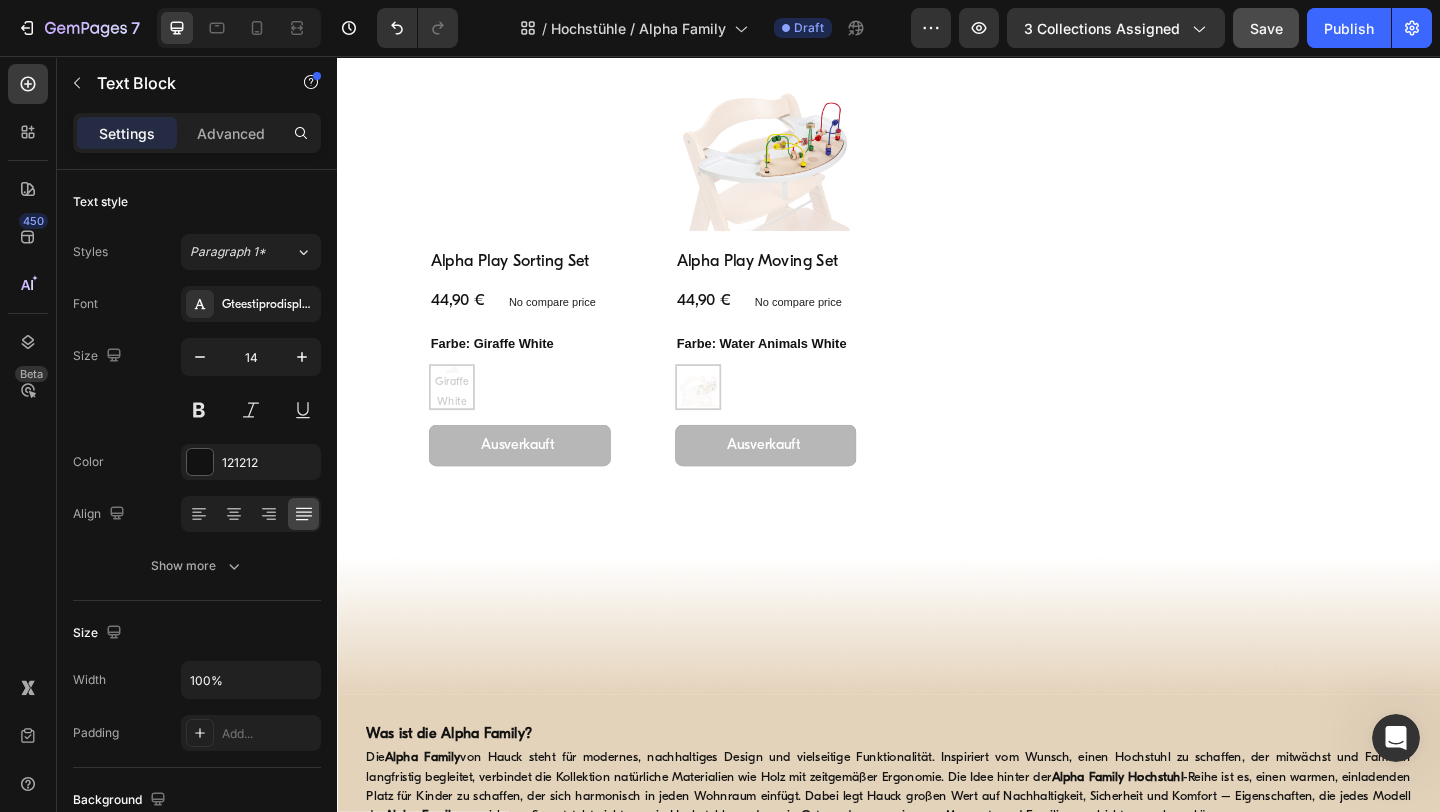 scroll, scrollTop: 2822, scrollLeft: 0, axis: vertical 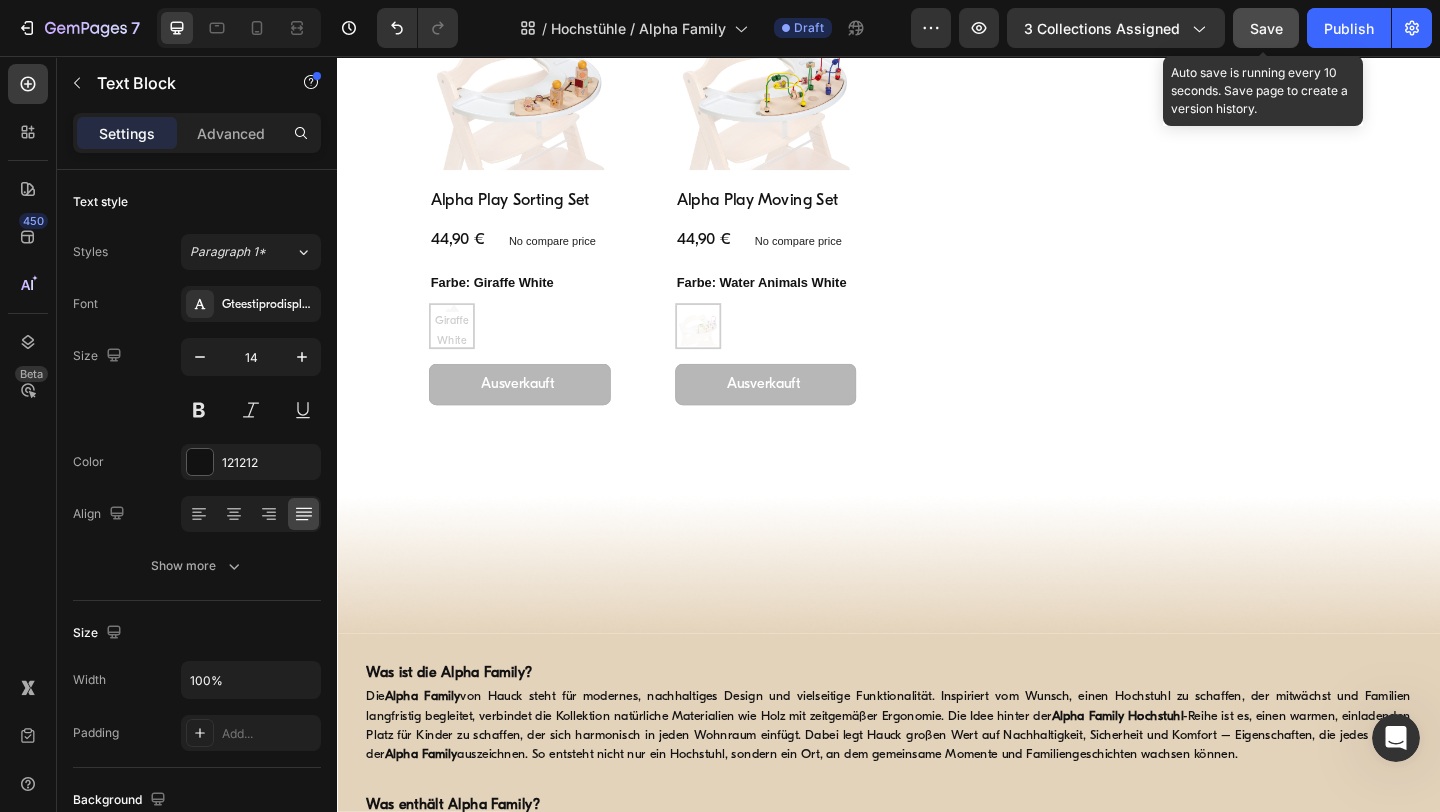 click on "Save" at bounding box center (1266, 28) 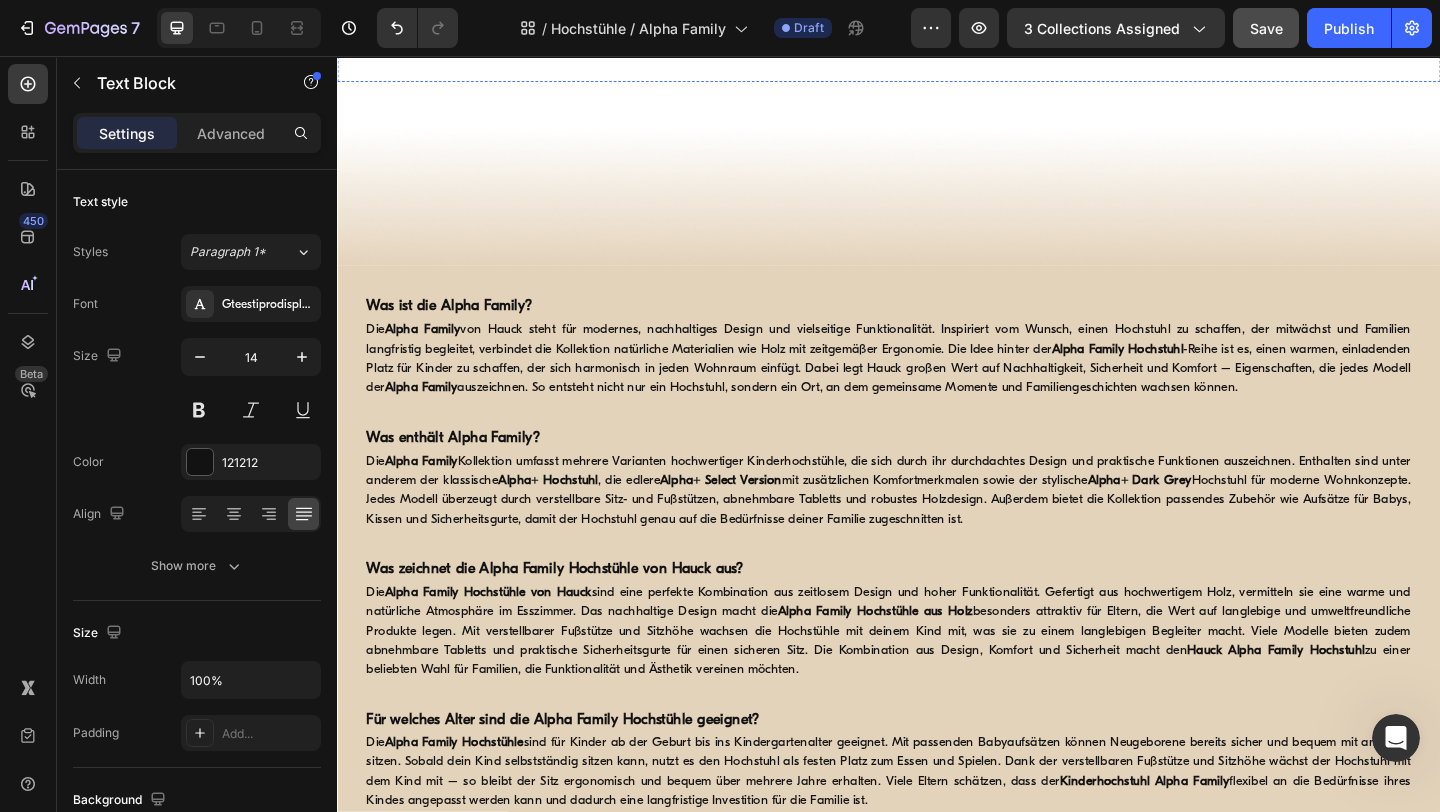 scroll, scrollTop: 3415, scrollLeft: 0, axis: vertical 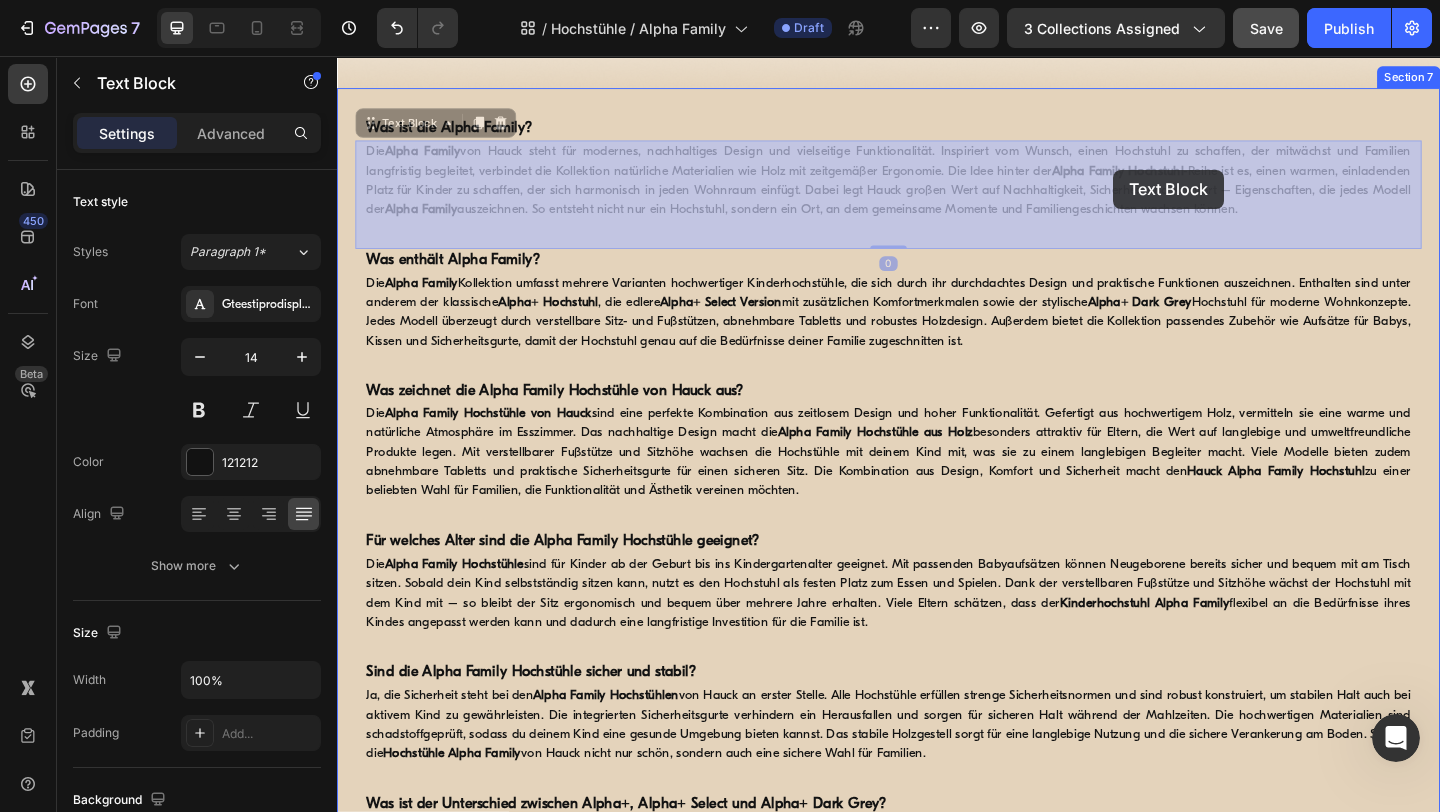 drag, startPoint x: 1329, startPoint y: 182, endPoint x: 1181, endPoint y: 180, distance: 148.01352 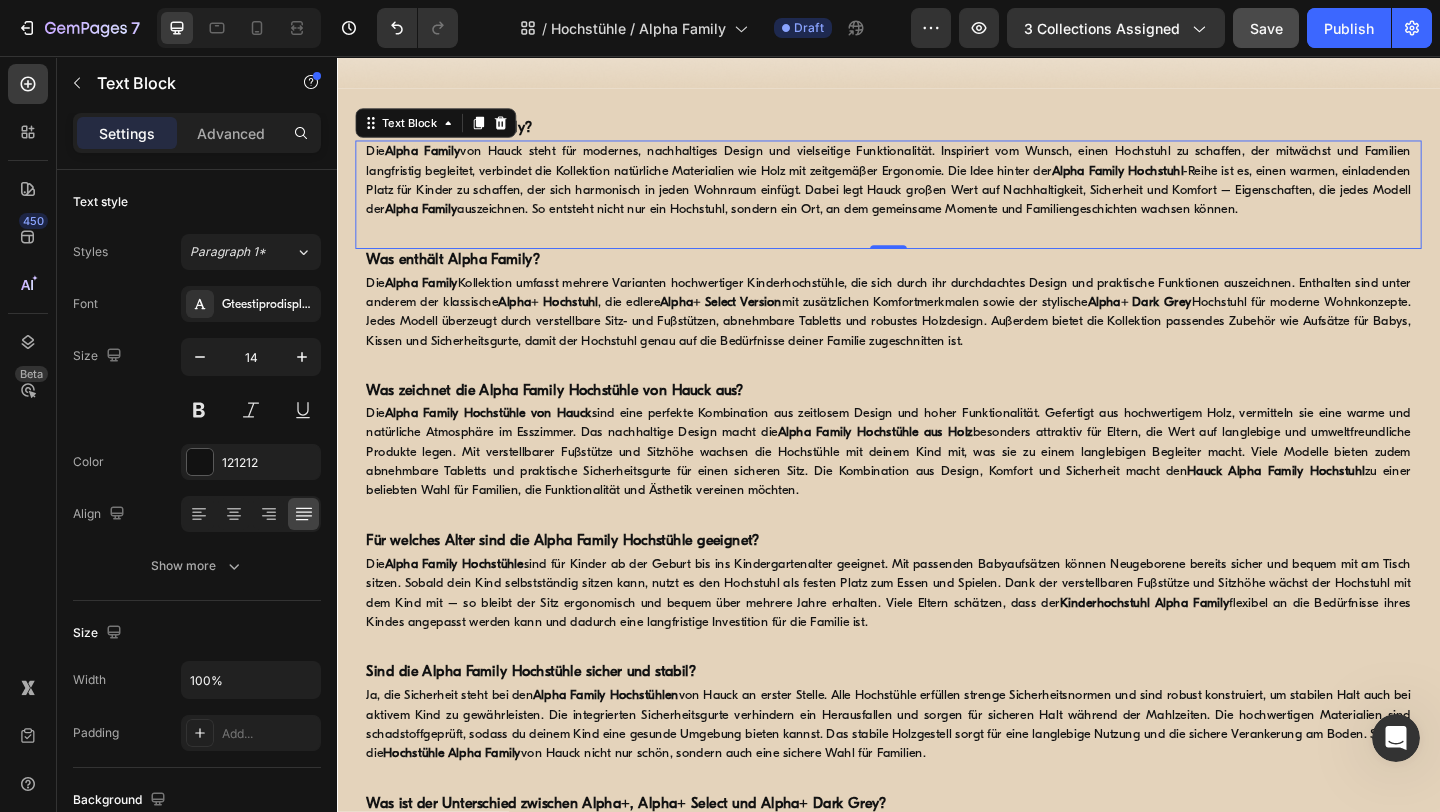 click on "Alpha Family Hochstuhl" at bounding box center (1185, 181) 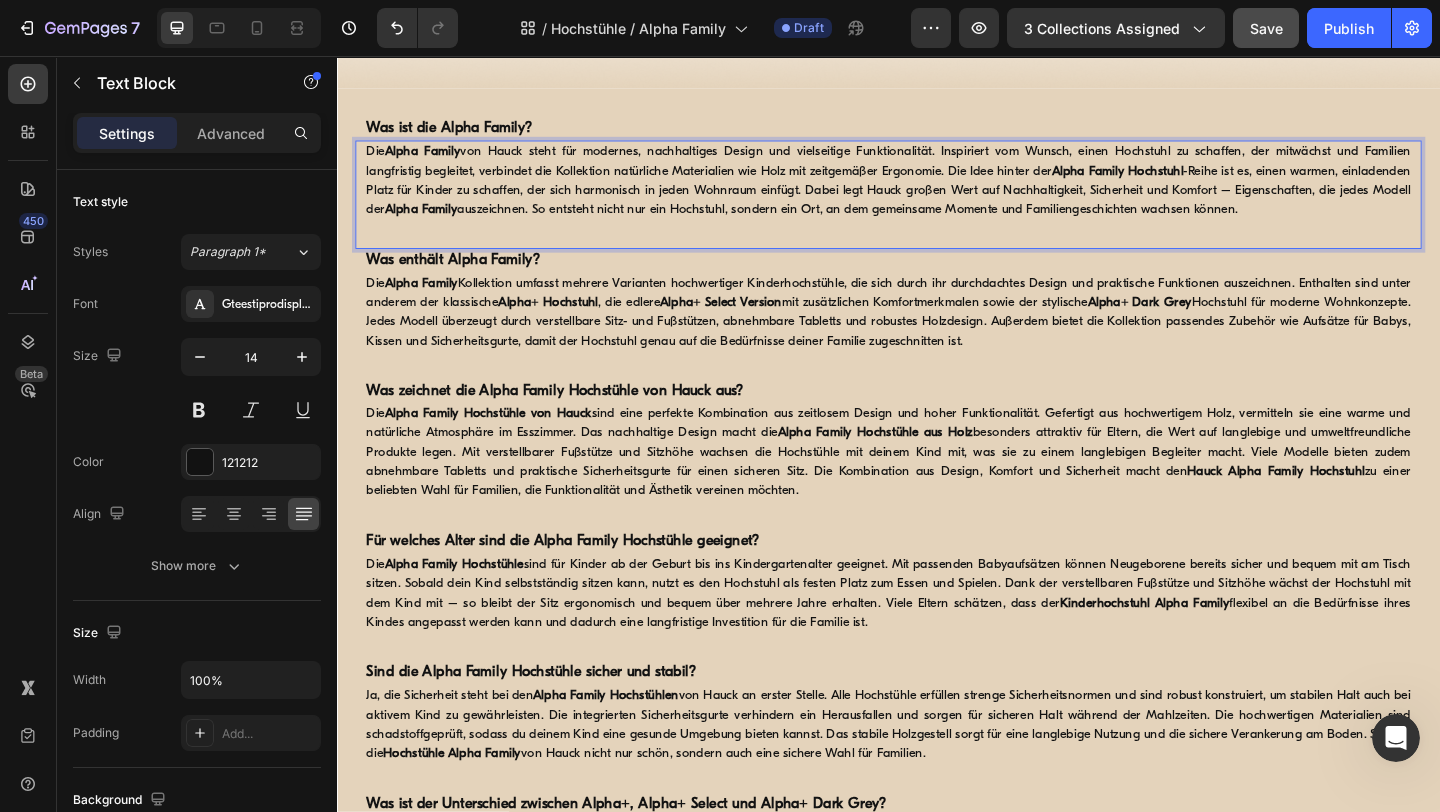 click on "Die  Alpha Family  von Hauck steht für modernes, nachhaltiges Design und vielseitige Funktionalität. Inspiriert vom Wunsch, einen Hochstuhl zu schaffen, der mitwächst und Familien langfristig begleitet, verbindet die Kollektion natürliche Materialien wie Holz mit zeitgemäßer Ergonomie. Die Idee hinter der  Alpha Family Hochstuhl -Reihe ist es, einen warmen, einladenden Platz für Kinder zu schaffen, der sich harmonisch in jeden Wohnraum einfügt. Dabei legt Hauck großen Wert auf Nachhaltigkeit, Sicherheit und Komfort – Eigenschaften, die jedes Modell der  Alpha Family  auszeichnen. So entsteht nicht nur ein Hochstuhl, sondern ein Ort, an dem gemeinsame Momente und Familiengeschichten wachsen können." at bounding box center [937, 192] 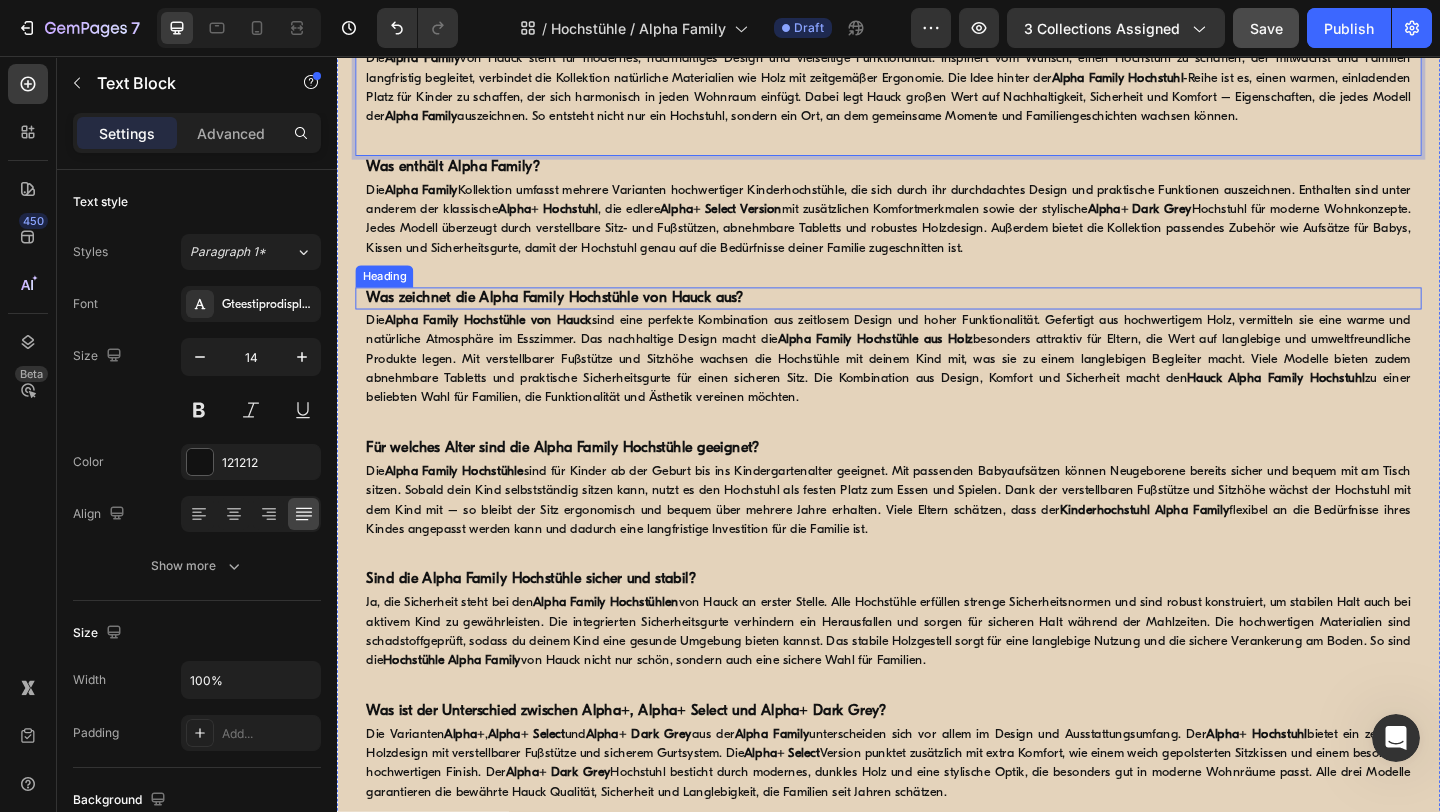 scroll, scrollTop: 3517, scrollLeft: 0, axis: vertical 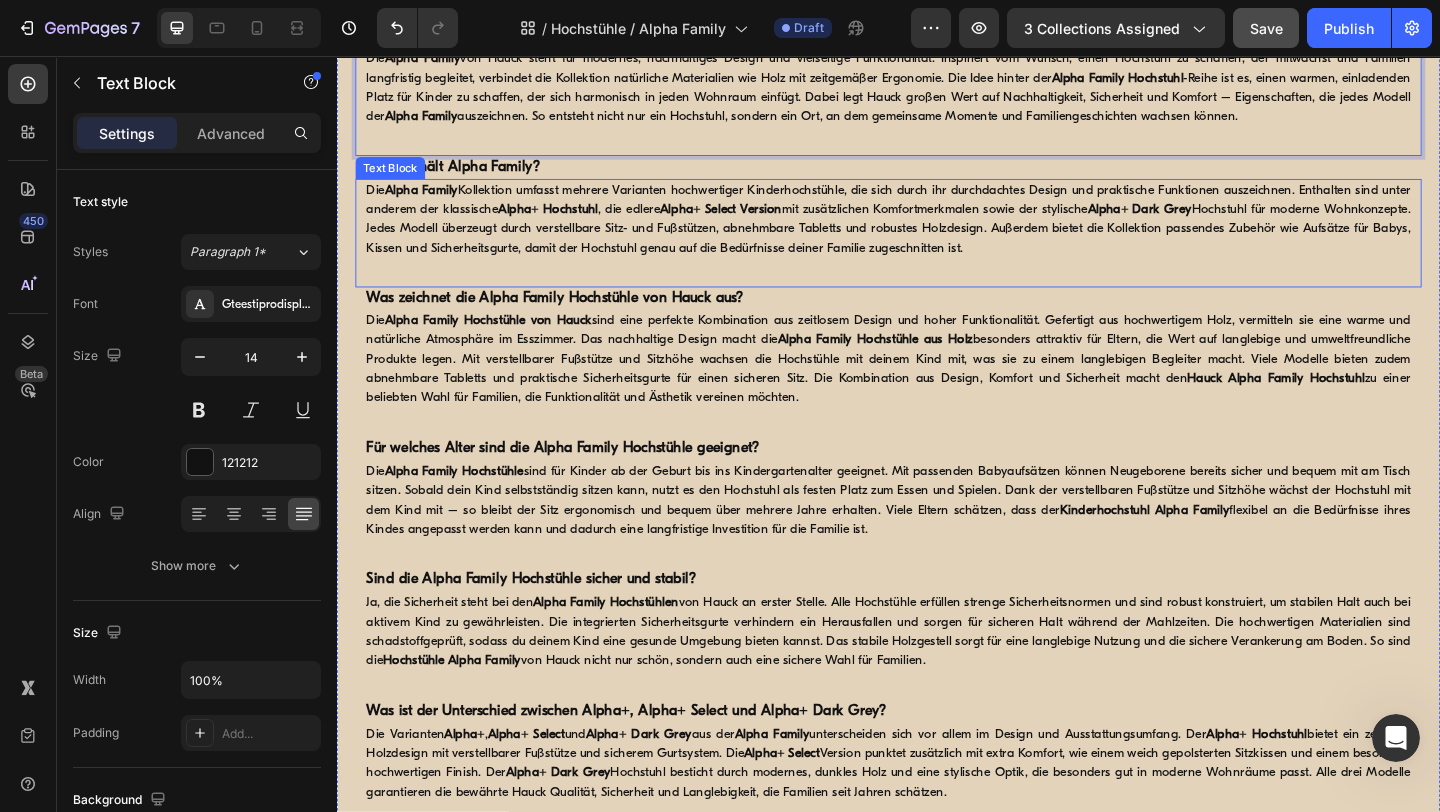 click on "Alpha+ Select Version" at bounding box center [755, 222] 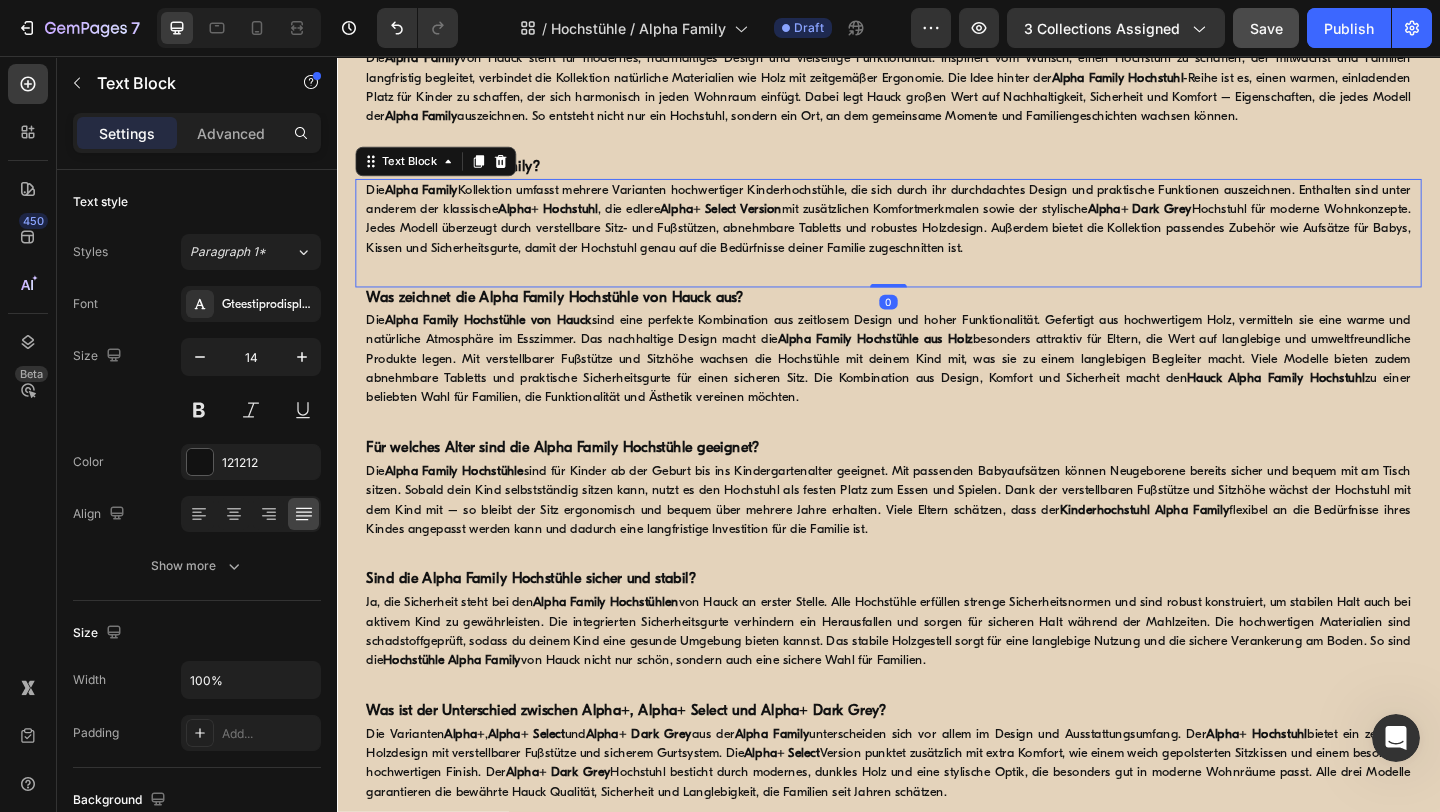 click on "Alpha+ Select Version" at bounding box center [755, 222] 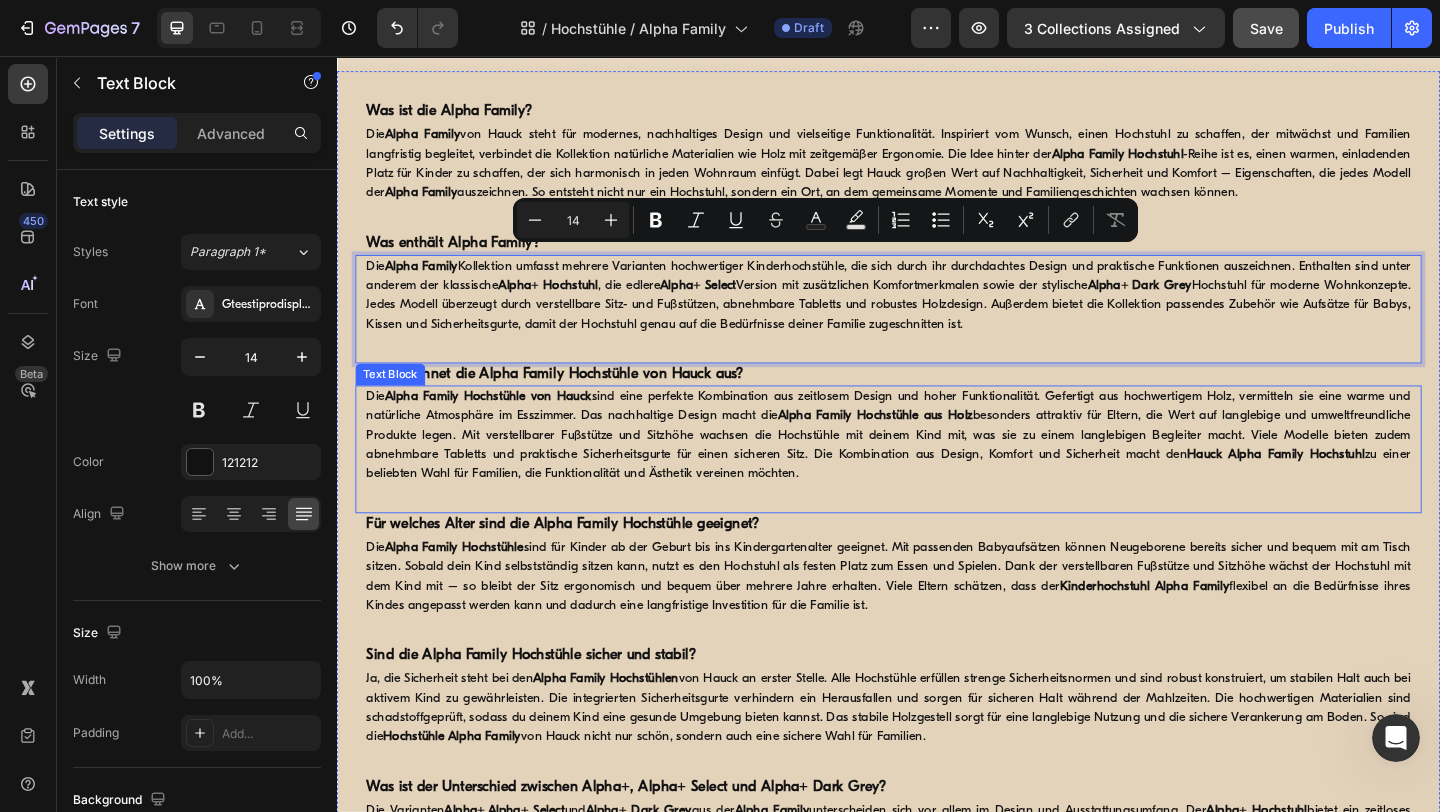 scroll, scrollTop: 3426, scrollLeft: 0, axis: vertical 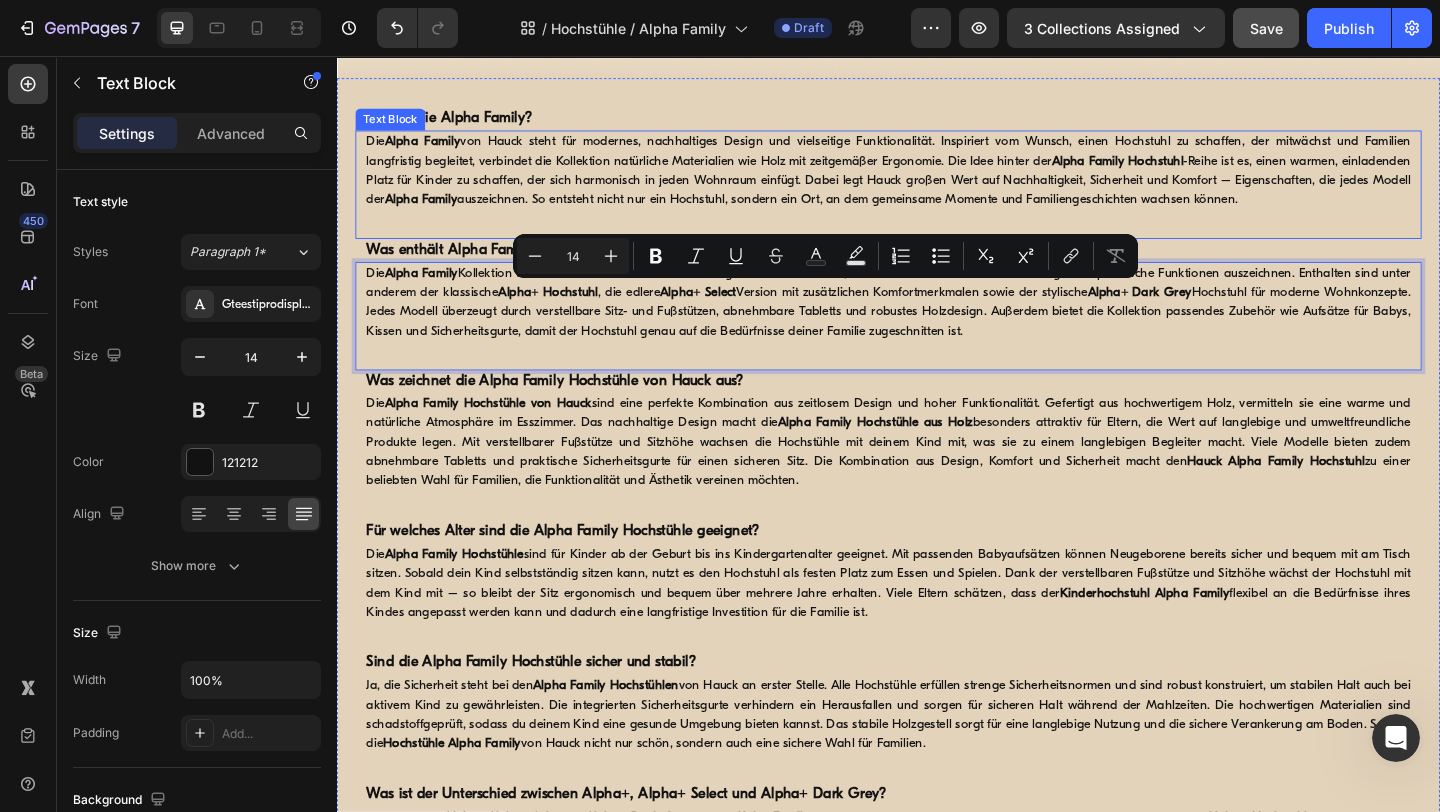 click on "Alpha Family Hochstuhl" at bounding box center [1185, 170] 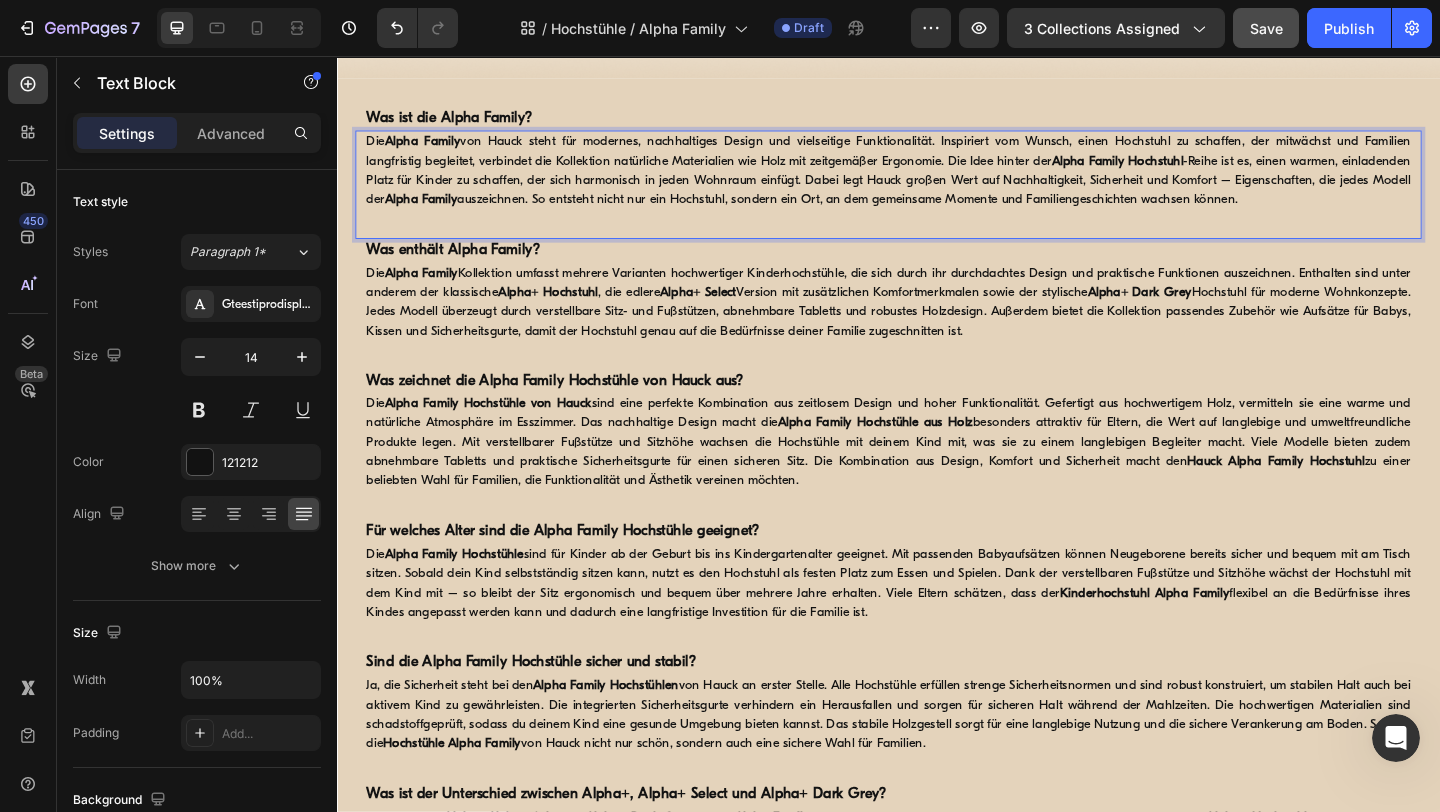 click on "Alpha Family Hochstuhl" at bounding box center (1185, 170) 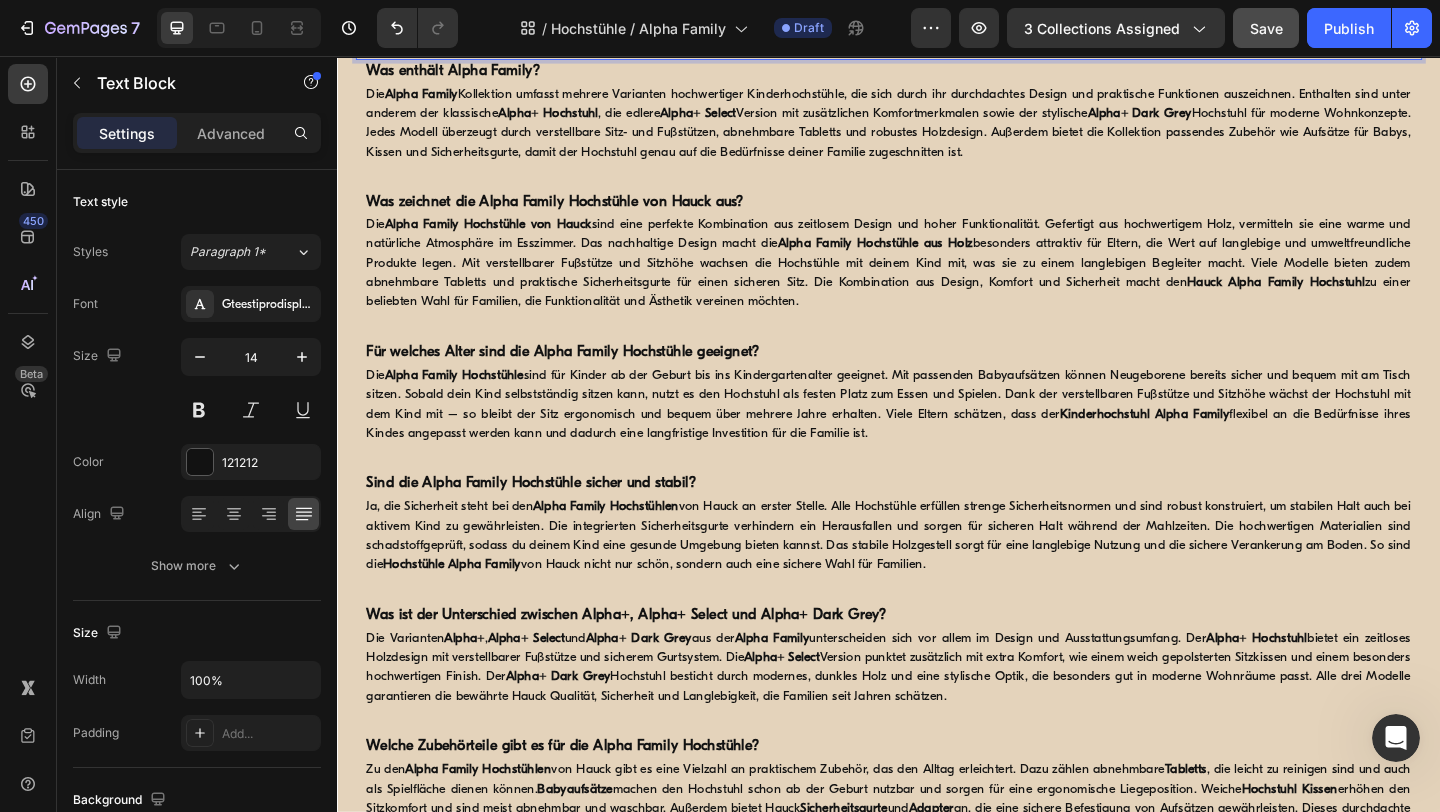 scroll, scrollTop: 3622, scrollLeft: 0, axis: vertical 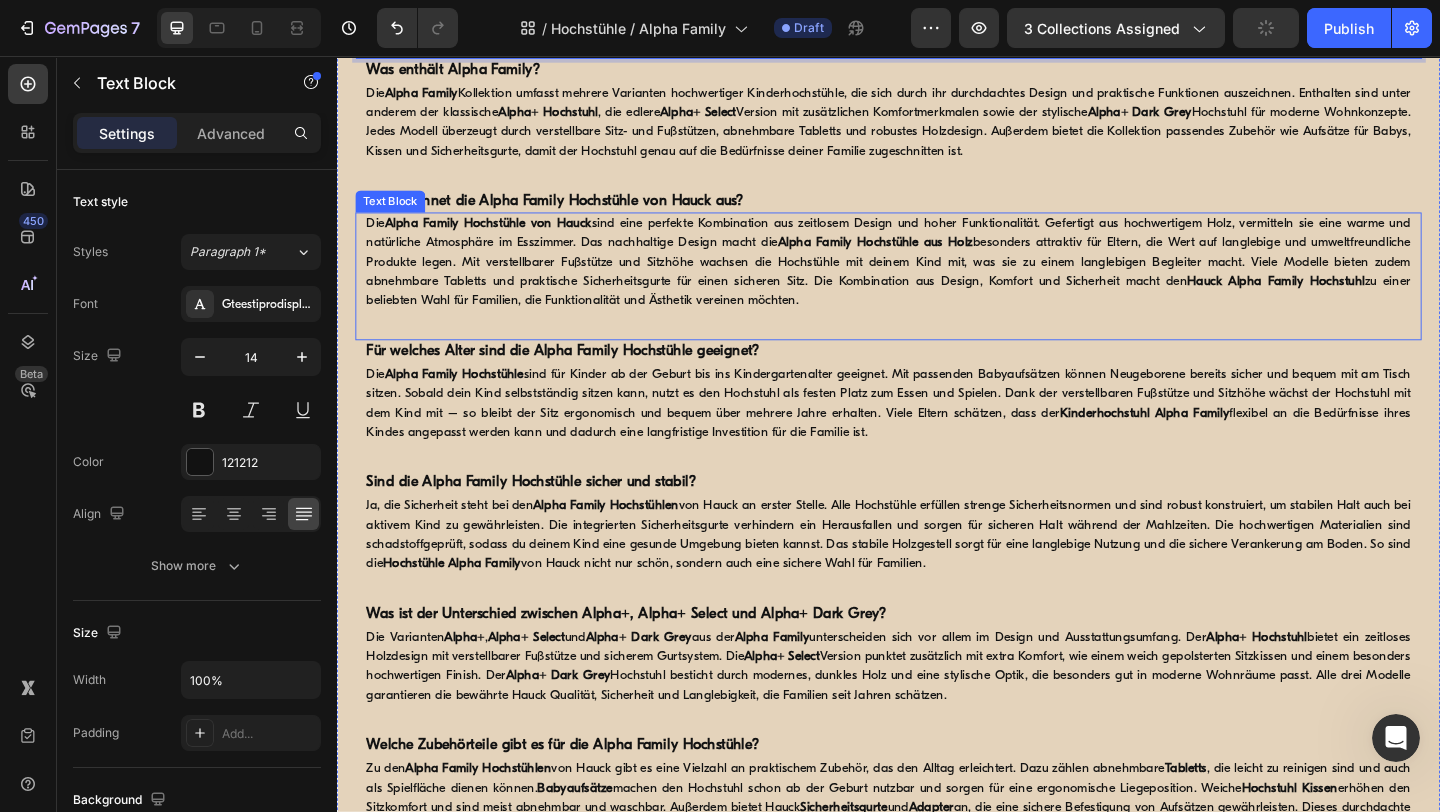 click on "Die  Alpha Family Hochstühle von Hauck  sind eine perfekte Kombination aus zeitlosem Design und hoher Funktionalität. Gefertigt aus hochwertigem Holz, vermitteln sie eine warme und natürliche Atmosphäre im Esszimmer. Das nachhaltige Design macht die  Alpha Family Hochstühle aus Holz  besonders attraktiv für Eltern, die Wert auf langlebige und umweltfreundliche Produkte legen. Mit verstellbarer Fußstütze und Sitzhöhe wachsen die Hochstühle mit deinem Kind mit, was sie zu einem langlebigen Begleiter macht. Viele Modelle bieten zudem abnehmbare Tabletts und praktische Sicherheitsgurte für einen sicheren Sitz. Die Kombination aus Design, Komfort und Sicherheit macht den  Hauck Alpha Family Hochstuhl  zu einer beliebten Wahl für Familien, die Funktionalität und Ästhetik vereinen möchten." at bounding box center [937, 280] 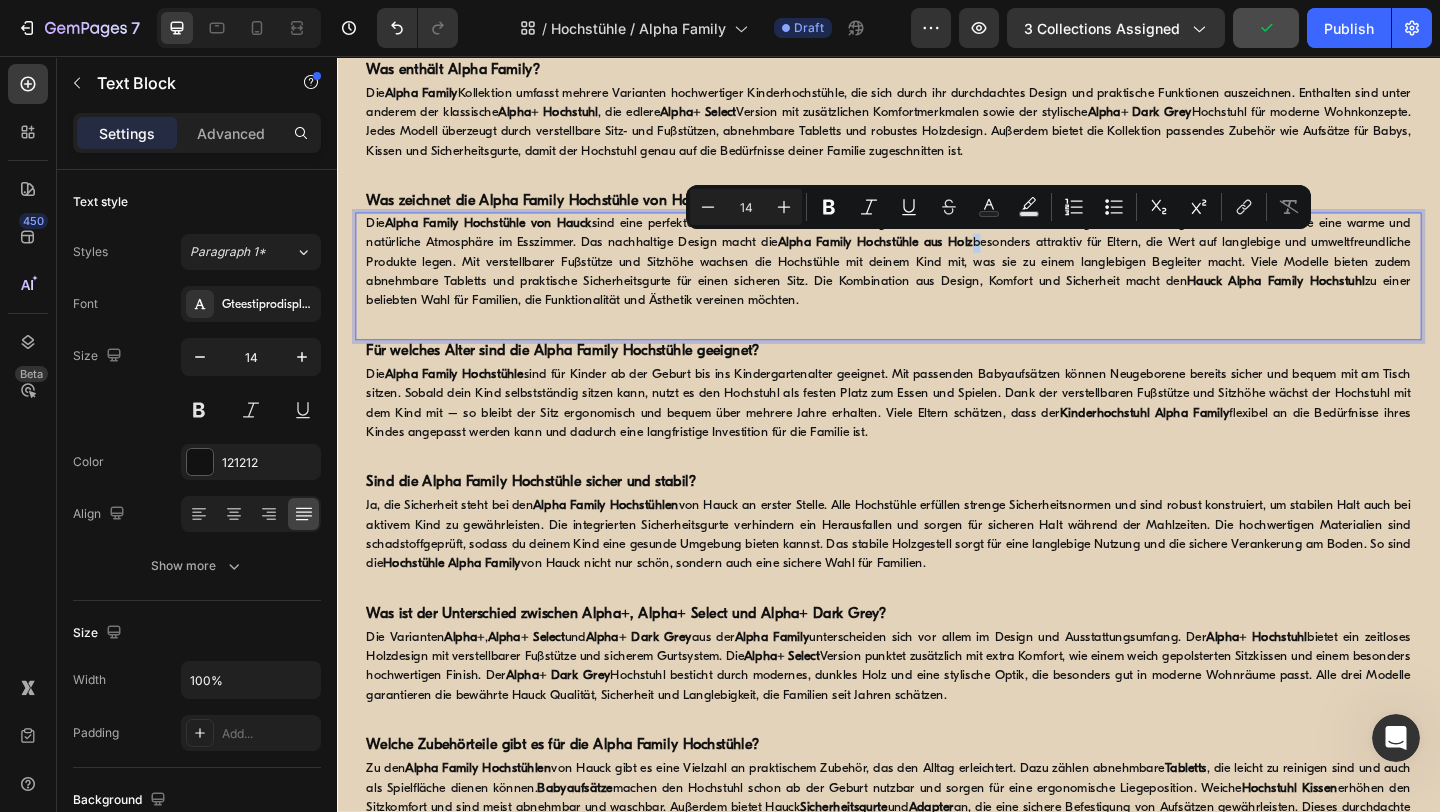 click on "Die  Alpha Family Hochstühle von Hauck  sind eine perfekte Kombination aus zeitlosem Design und hoher Funktionalität. Gefertigt aus hochwertigem Holz, vermitteln sie eine warme und natürliche Atmosphäre im Esszimmer. Das nachhaltige Design macht die  Alpha Family Hochstühle aus Holz  besonders attraktiv für Eltern, die Wert auf langlebige und umweltfreundliche Produkte legen. Mit verstellbarer Fußstütze und Sitzhöhe wachsen die Hochstühle mit deinem Kind mit, was sie zu einem langlebigen Begleiter macht. Viele Modelle bieten zudem abnehmbare Tabletts und praktische Sicherheitsgurte für einen sicheren Sitz. Die Kombination aus Design, Komfort und Sicherheit macht den  Hauck Alpha Family Hochstuhl  zu einer beliebten Wahl für Familien, die Funktionalität und Ästhetik vereinen möchten." at bounding box center (937, 280) 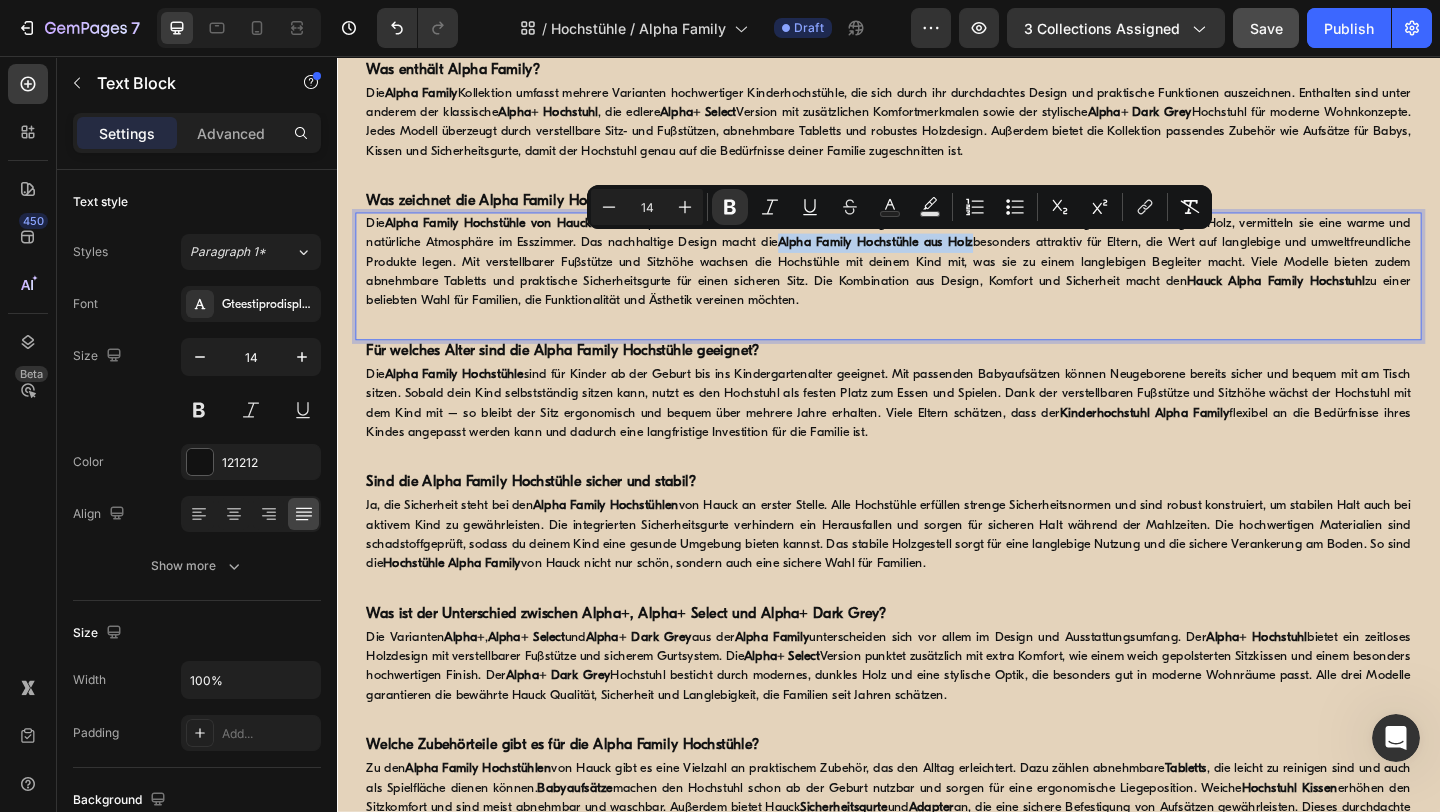drag, startPoint x: 1028, startPoint y: 261, endPoint x: 815, endPoint y: 263, distance: 213.00938 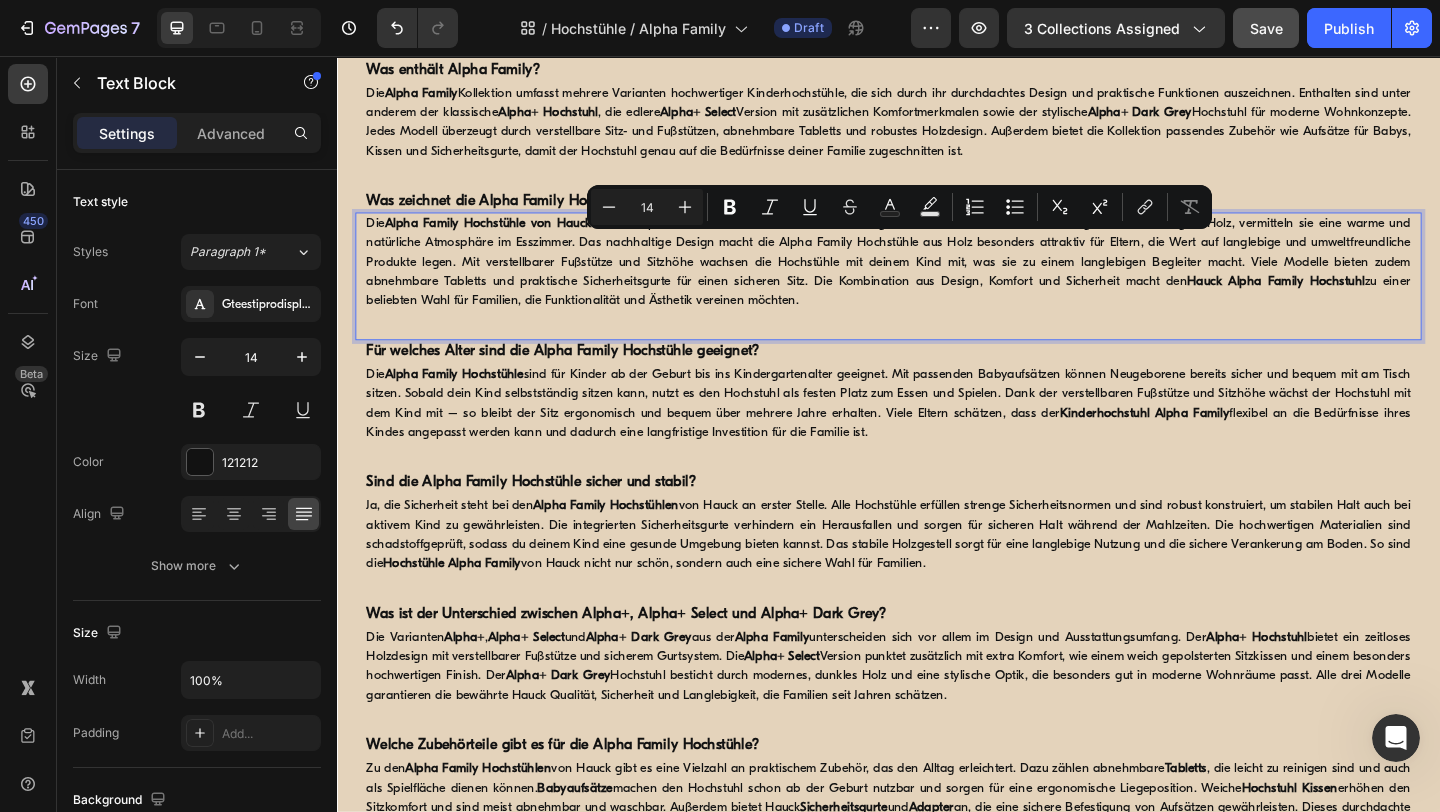 click on "Hauck Alpha Family Hochstuhl" at bounding box center (1358, 301) 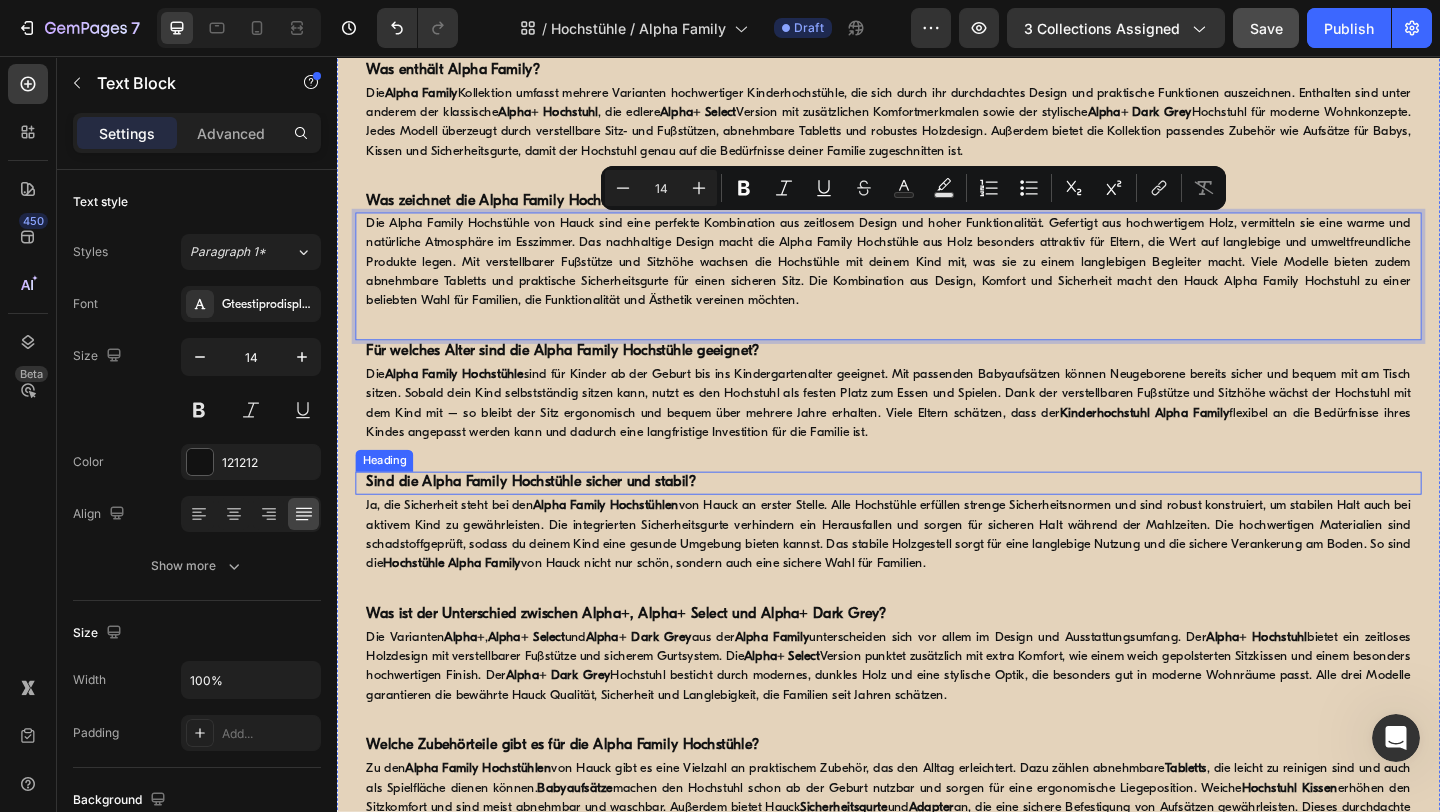 click on "Sind die Alpha Family Hochstühle sicher und stabil?" at bounding box center [937, 520] 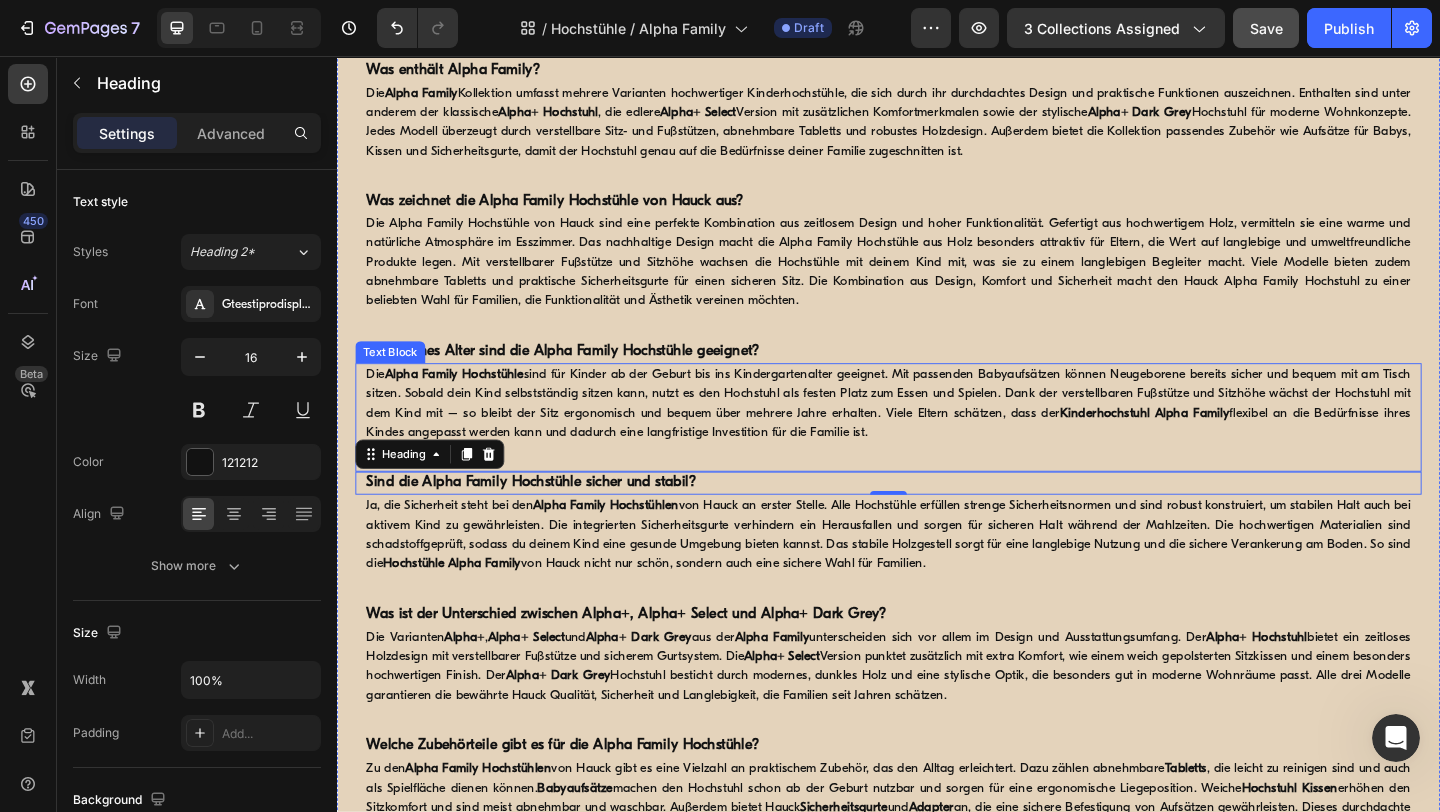 click on "Die  Alpha Family Hochstühle  sind für Kinder ab der Geburt bis ins Kindergartenalter geeignet. Mit passenden Babyaufsätzen können Neugeborene bereits sicher und bequem mit am Tisch sitzen. Sobald dein Kind selbstständig sitzen kann, nutzt es den Hochstuhl als festen Platz zum Essen und Spielen. Dank der verstellbaren Fußstütze und Sitzhöhe wächst der Hochstuhl mit dem Kind mit – so bleibt der Sitz ergonomisch und bequem über mehrere Jahre erhalten. Viele Eltern schätzen, dass der  Kinderhochstuhl Alpha Family  flexibel an die Bedürfnisse ihres Kindes angepasst werden kann und dadurch eine langfristige Investition für die Familie ist." at bounding box center (937, 434) 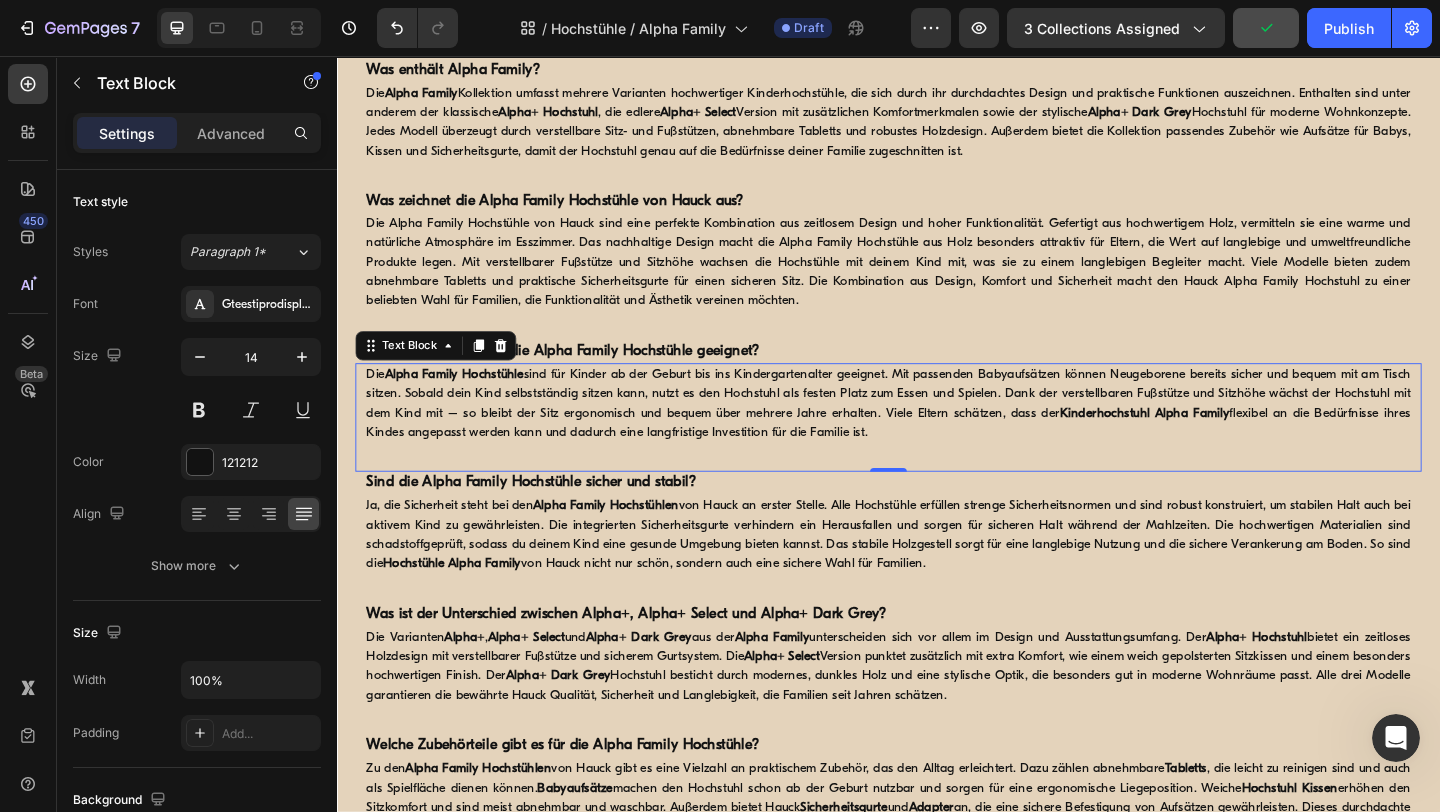click on "Die  Alpha Family Hochstühle  sind für Kinder ab der Geburt bis ins Kindergartenalter geeignet. Mit passenden Babyaufsätzen können Neugeborene bereits sicher und bequem mit am Tisch sitzen. Sobald dein Kind selbstständig sitzen kann, nutzt es den Hochstuhl als festen Platz zum Essen und Spielen. Dank der verstellbaren Fußstütze und Sitzhöhe wächst der Hochstuhl mit dem Kind mit – so bleibt der Sitz ergonomisch und bequem über mehrere Jahre erhalten. Viele Eltern schätzen, dass der  Kinderhochstuhl Alpha Family  flexibel an die Bedürfnisse ihres Kindes angepasst werden kann und dadurch eine langfristige Investition für die Familie ist." at bounding box center (937, 434) 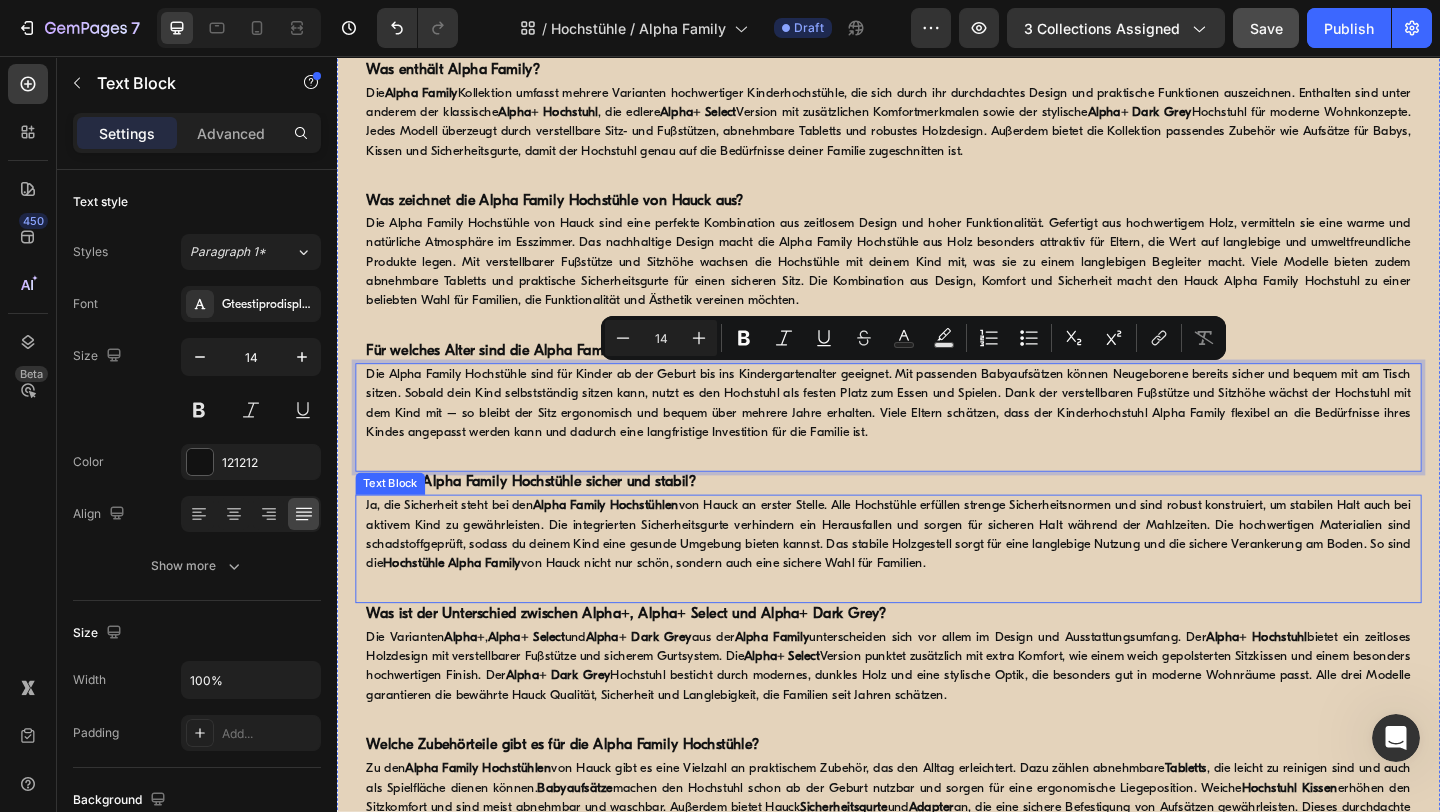 click on "Ja, die Sicherheit steht bei den  Alpha Family Hochstühlen  von Hauck an erster Stelle. Alle Hochstühle erfüllen strenge Sicherheitsnormen und sind robust konstruiert, um stabilen Halt auch bei aktivem Kind zu gewährleisten. Die integrierten Sicherheitsgurte verhindern ein Herausfallen und sorgen für sicheren Halt während der Mahlzeiten. Die hochwertigen Materialien sind schadstoffgeprüft, sodass du deinem Kind eine gesunde Umgebung bieten kannst. Das stabile Holzgestell sorgt für eine langlebige Nutzung und die sichere Verankerung am Boden. So sind die  Hochstühle Alpha Family  von Hauck nicht nur schön, sondern auch eine sichere Wahl für Familien." at bounding box center (937, 577) 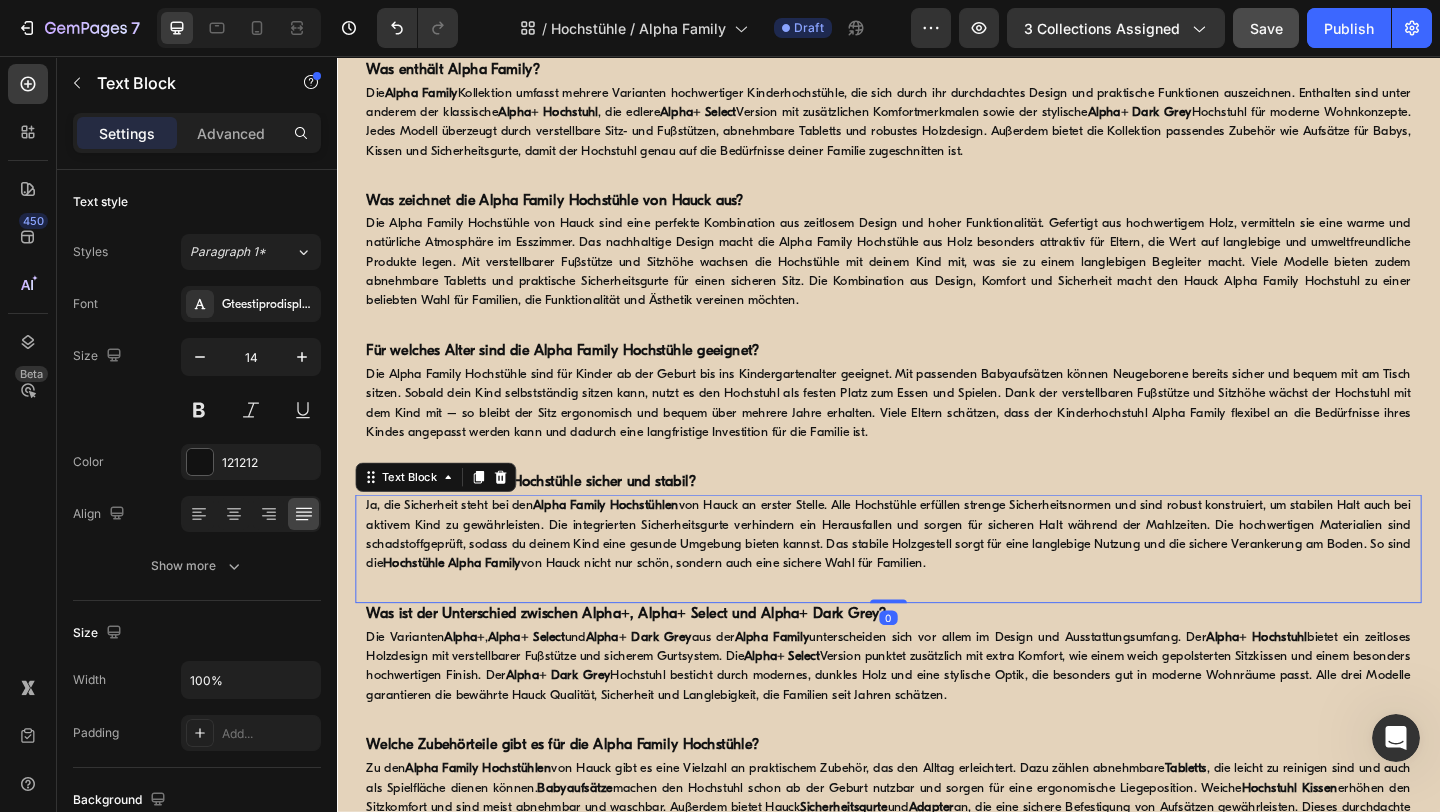 click on "Ja, die Sicherheit steht bei den  Alpha Family Hochstühlen  von Hauck an erster Stelle. Alle Hochstühle erfüllen strenge Sicherheitsnormen und sind robust konstruiert, um stabilen Halt auch bei aktivem Kind zu gewährleisten. Die integrierten Sicherheitsgurte verhindern ein Herausfallen und sorgen für sicheren Halt während der Mahlzeiten. Die hochwertigen Materialien sind schadstoffgeprüft, sodass du deinem Kind eine gesunde Umgebung bieten kannst. Das stabile Holzgestell sorgt für eine langlebige Nutzung und die sichere Verankerung am Boden. So sind die  Hochstühle Alpha Family  von Hauck nicht nur schön, sondern auch eine sichere Wahl für Familien." at bounding box center [937, 577] 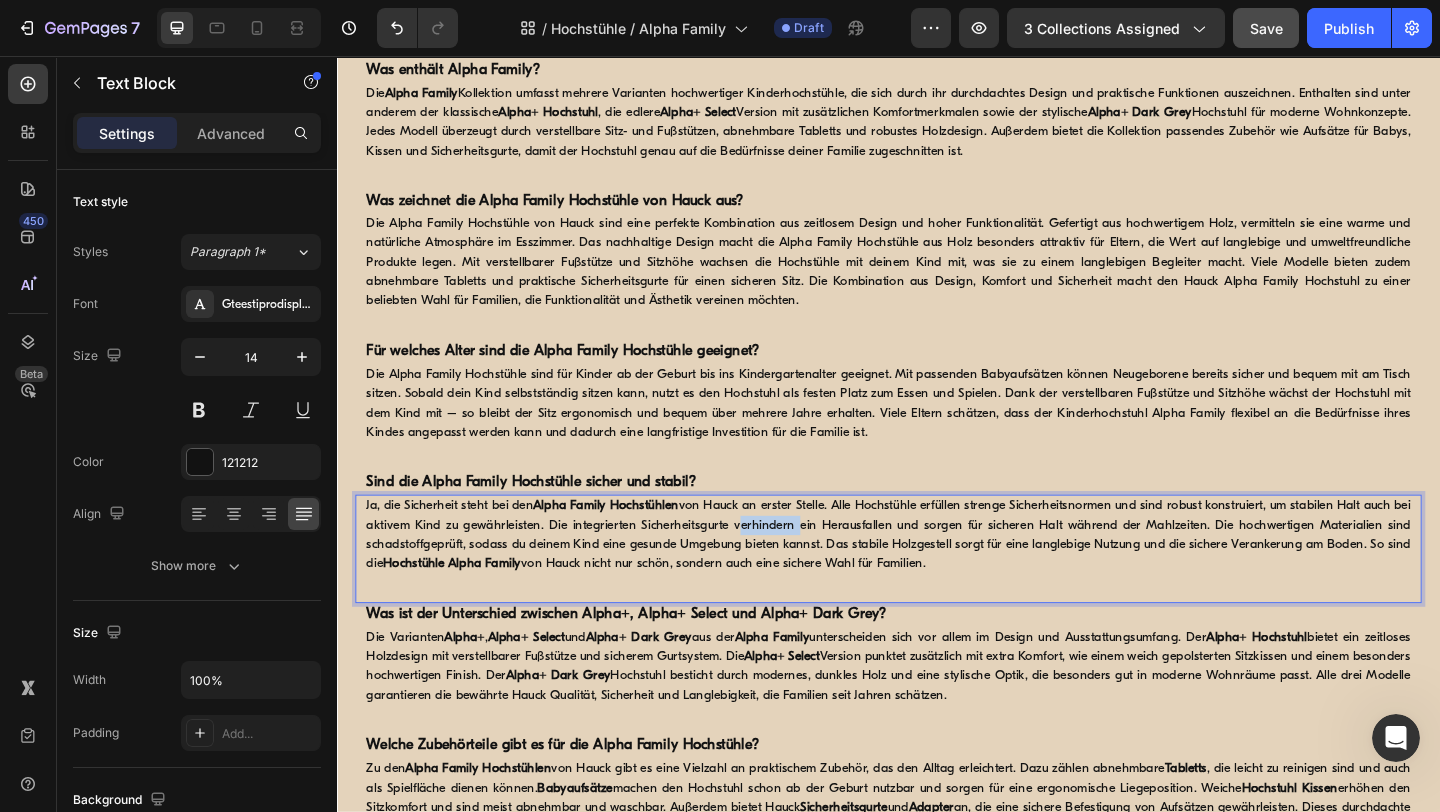 click on "Ja, die Sicherheit steht bei den  Alpha Family Hochstühlen  von Hauck an erster Stelle. Alle Hochstühle erfüllen strenge Sicherheitsnormen und sind robust konstruiert, um stabilen Halt auch bei aktivem Kind zu gewährleisten. Die integrierten Sicherheitsgurte verhindern ein Herausfallen und sorgen für sicheren Halt während der Mahlzeiten. Die hochwertigen Materialien sind schadstoffgeprüft, sodass du deinem Kind eine gesunde Umgebung bieten kannst. Das stabile Holzgestell sorgt für eine langlebige Nutzung und die sichere Verankerung am Boden. So sind die  Hochstühle Alpha Family  von Hauck nicht nur schön, sondern auch eine sichere Wahl für Familien." at bounding box center (937, 577) 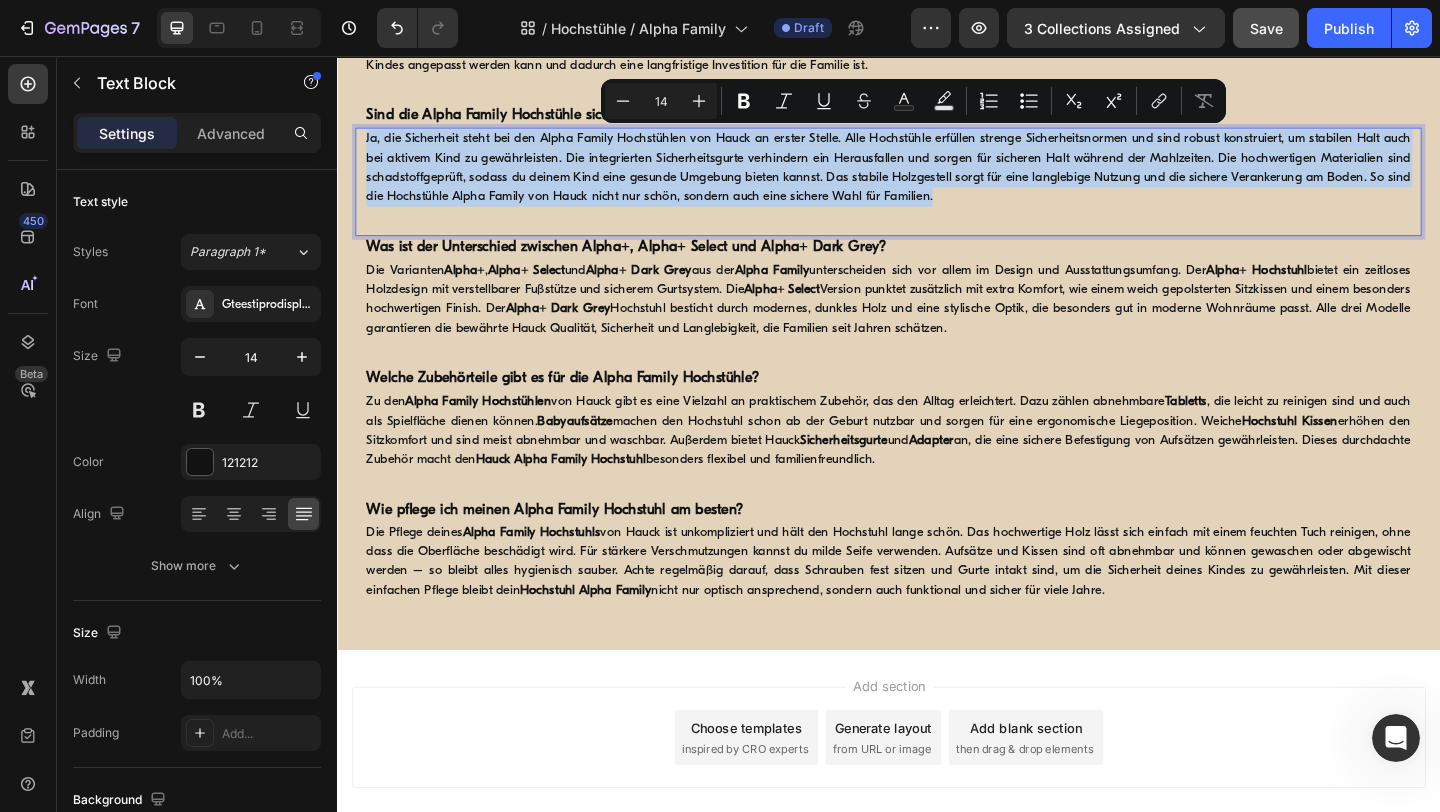 scroll, scrollTop: 4027, scrollLeft: 0, axis: vertical 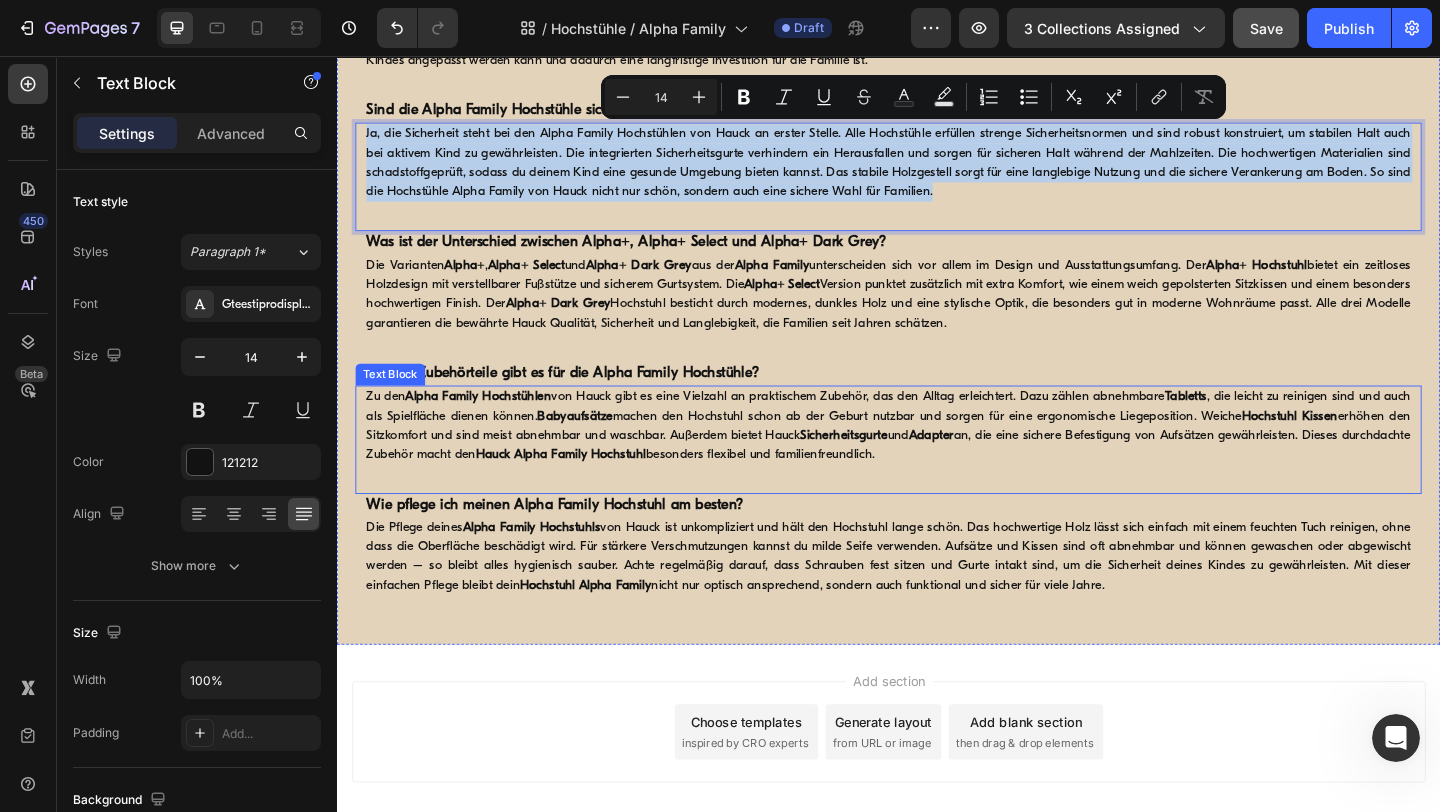 click on "Zu den  Alpha Family Hochstühlen  von Hauck gibt es eine Vielzahl an praktischem Zubehör, das den Alltag erleichtert. Dazu zählen abnehmbare  Tabletts , die leicht zu reinigen sind und auch als Spielfläche dienen können.  Babyaufsätze  machen den Hochstuhl schon ab der Geburt nutzbar und sorgen für eine ergonomische Liegeposition. Weiche  Hochstuhl Kissen  erhöhen den Sitzkomfort und sind meist abnehmbar und waschbar. Außerdem bietet Hauck  Sicherheitsgurte  und  Adapter  an, die eine sichere Befestigung von Aufsätzen gewährleisten. Dieses durchdachte Zubehör macht den  Hauck Alpha Family Hochstuhl  besonders flexibel und familienfreundlich." at bounding box center (937, 458) 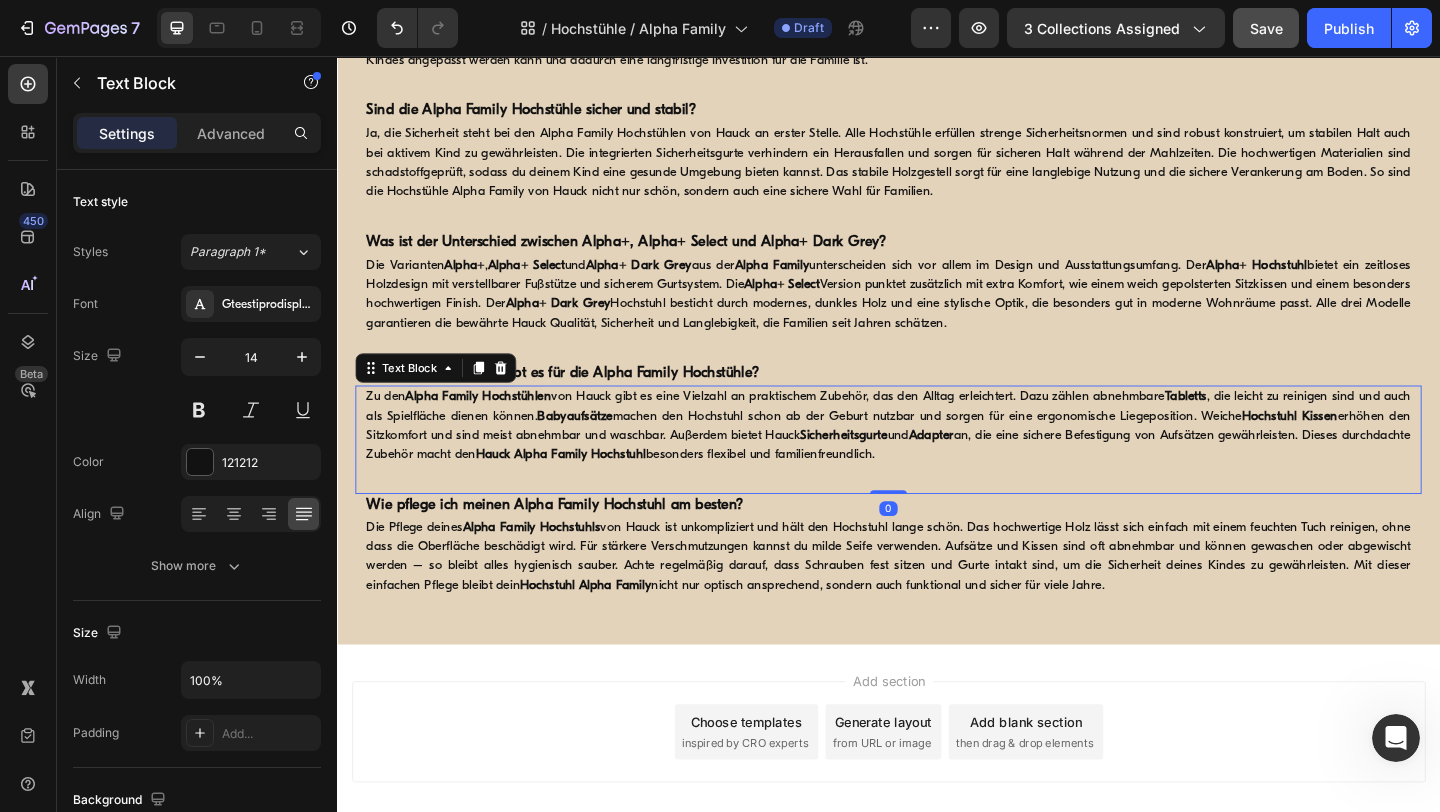 click on "Zu den  Alpha Family Hochstühlen  von Hauck gibt es eine Vielzahl an praktischem Zubehör, das den Alltag erleichtert. Dazu zählen abnehmbare  Tabletts , die leicht zu reinigen sind und auch als Spielfläche dienen können.  Babyaufsätze  machen den Hochstuhl schon ab der Geburt nutzbar und sorgen für eine ergonomische Liegeposition. Weiche  Hochstuhl Kissen  erhöhen den Sitzkomfort und sind meist abnehmbar und waschbar. Außerdem bietet Hauck  Sicherheitsgurte  und  Adapter  an, die eine sichere Befestigung von Aufsätzen gewährleisten. Dieses durchdachte Zubehör macht den  Hauck Alpha Family Hochstuhl  besonders flexibel und familienfreundlich." at bounding box center (937, 458) 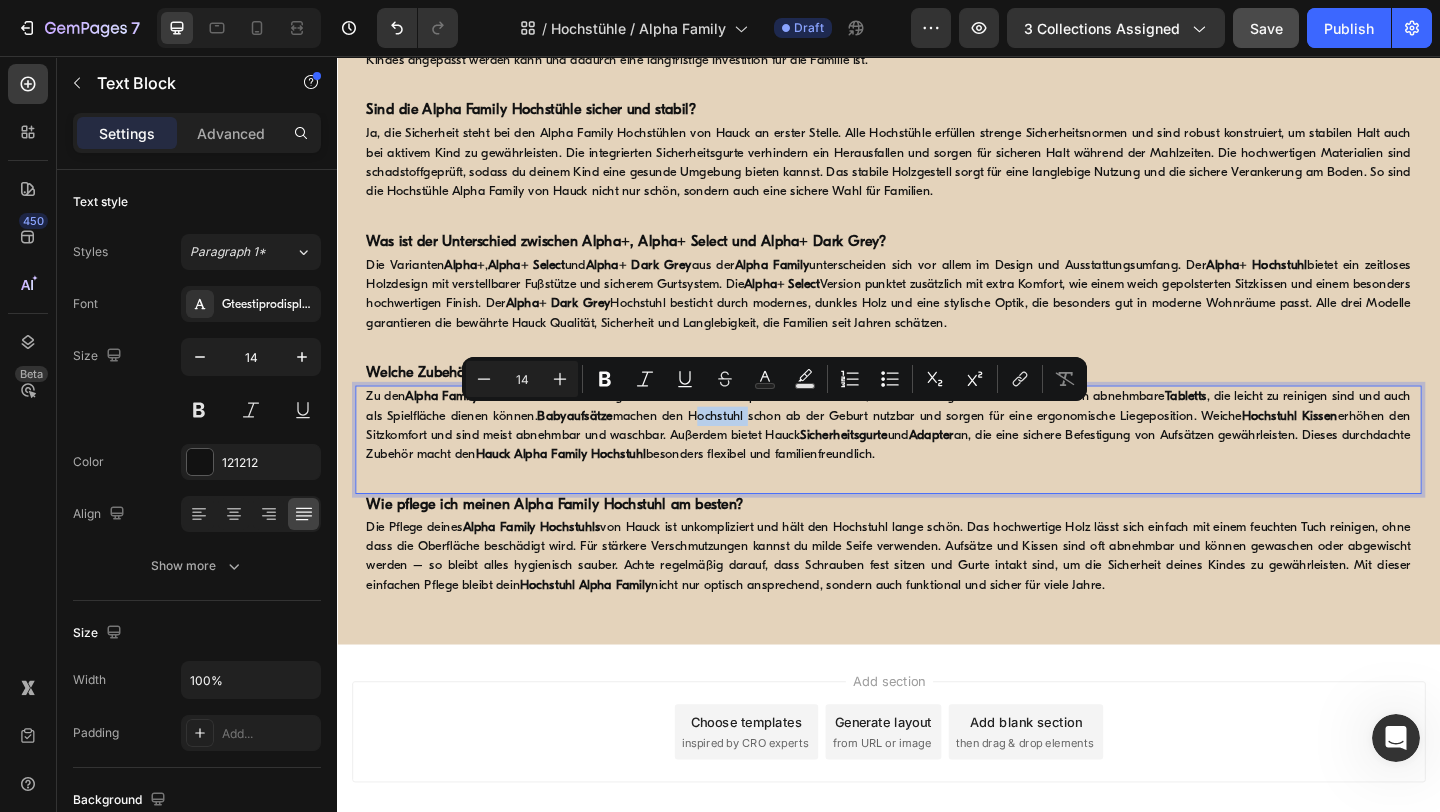 click on "Zu den  Alpha Family Hochstühlen  von Hauck gibt es eine Vielzahl an praktischem Zubehör, das den Alltag erleichtert. Dazu zählen abnehmbare  Tabletts , die leicht zu reinigen sind und auch als Spielfläche dienen können.  Babyaufsätze  machen den Hochstuhl schon ab der Geburt nutzbar und sorgen für eine ergonomische Liegeposition. Weiche  Hochstuhl Kissen  erhöhen den Sitzkomfort und sind meist abnehmbar und waschbar. Außerdem bietet Hauck  Sicherheitsgurte  und  Adapter  an, die eine sichere Befestigung von Aufsätzen gewährleisten. Dieses durchdachte Zubehör macht den  Hauck Alpha Family Hochstuhl  besonders flexibel und familienfreundlich." at bounding box center [937, 458] 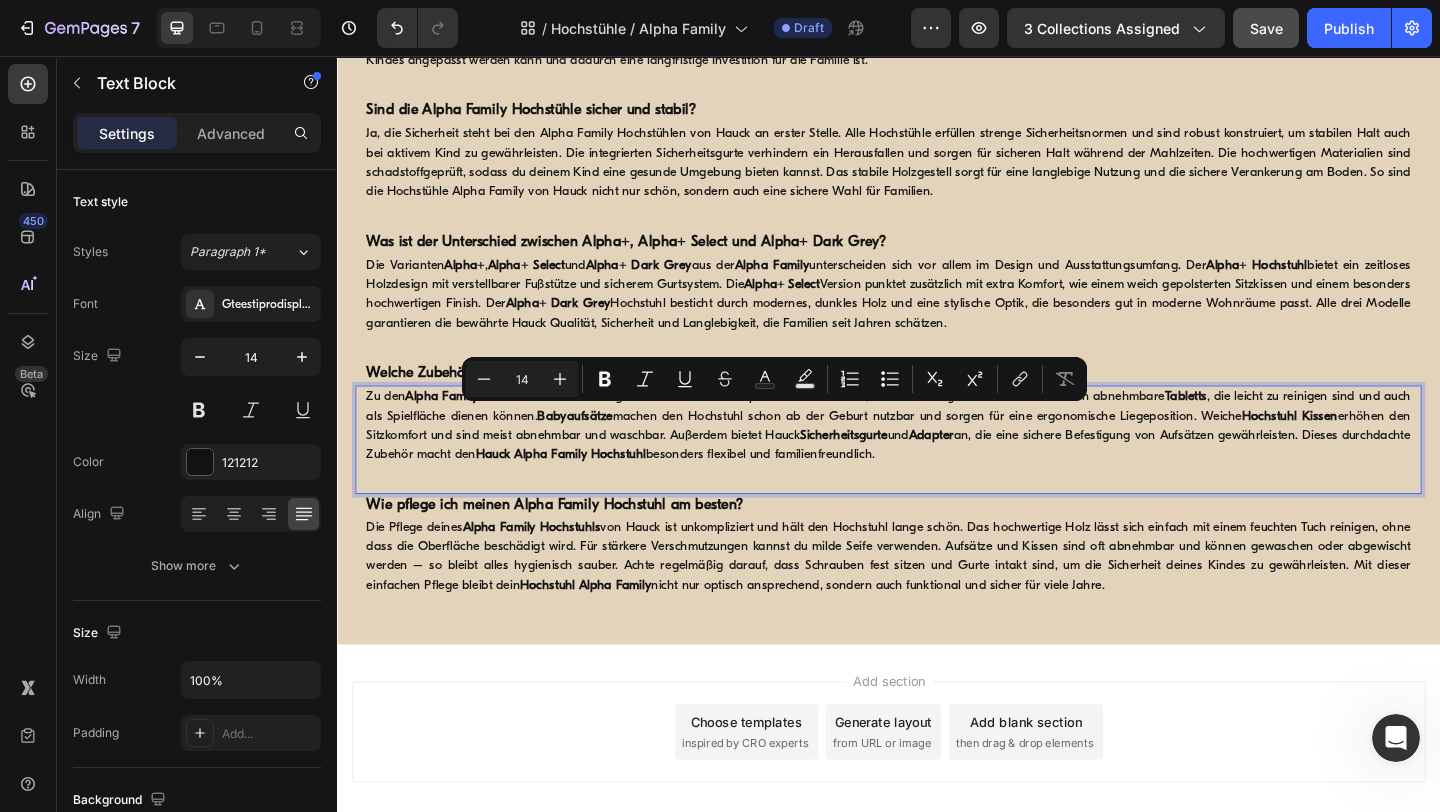 click on "Zu den  Alpha Family Hochstühlen  von Hauck gibt es eine Vielzahl an praktischem Zubehör, das den Alltag erleichtert. Dazu zählen abnehmbare  Tabletts , die leicht zu reinigen sind und auch als Spielfläche dienen können.  Babyaufsätze  machen den Hochstuhl schon ab der Geburt nutzbar und sorgen für eine ergonomische Liegeposition. Weiche  Hochstuhl Kissen  erhöhen den Sitzkomfort und sind meist abnehmbar und waschbar. Außerdem bietet Hauck  Sicherheitsgurte  und  Adapter  an, die eine sichere Befestigung von Aufsätzen gewährleisten. Dieses durchdachte Zubehör macht den  Hauck Alpha Family Hochstuhl  besonders flexibel und familienfreundlich." at bounding box center [937, 458] 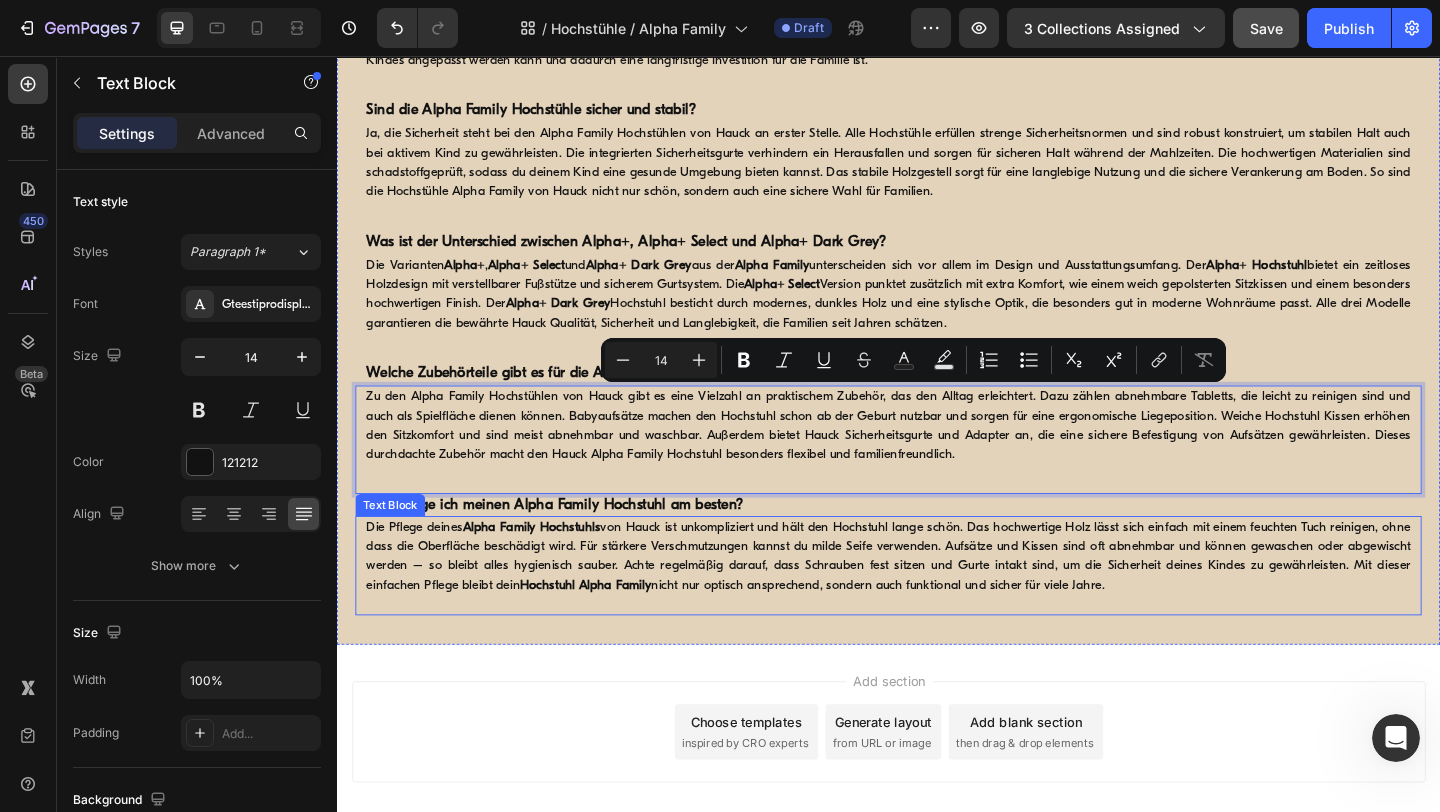 click on "Die Pflege deines  Alpha Family Hochstuhls  von Hauck ist unkompliziert und hält den Hochstuhl lange schön. Das hochwertige Holz lässt sich einfach mit einem feuchten Tuch reinigen, ohne dass die Oberfläche beschädigt wird. Für stärkere Verschmutzungen kannst du milde Seife verwenden. Aufsätze und Kissen sind oft abnehmbar und können gewaschen oder abgewischt werden – so bleibt alles hygienisch sauber. Achte regelmäßig darauf, dass Schrauben fest sitzen und Gurte intakt sind, um die Sicherheit deines Kindes zu gewährleisten. Mit dieser einfachen Pflege bleibt dein  Hochstuhl Alpha Family  nicht nur optisch ansprechend, sondern auch funktional und sicher für viele Jahre." at bounding box center (937, 600) 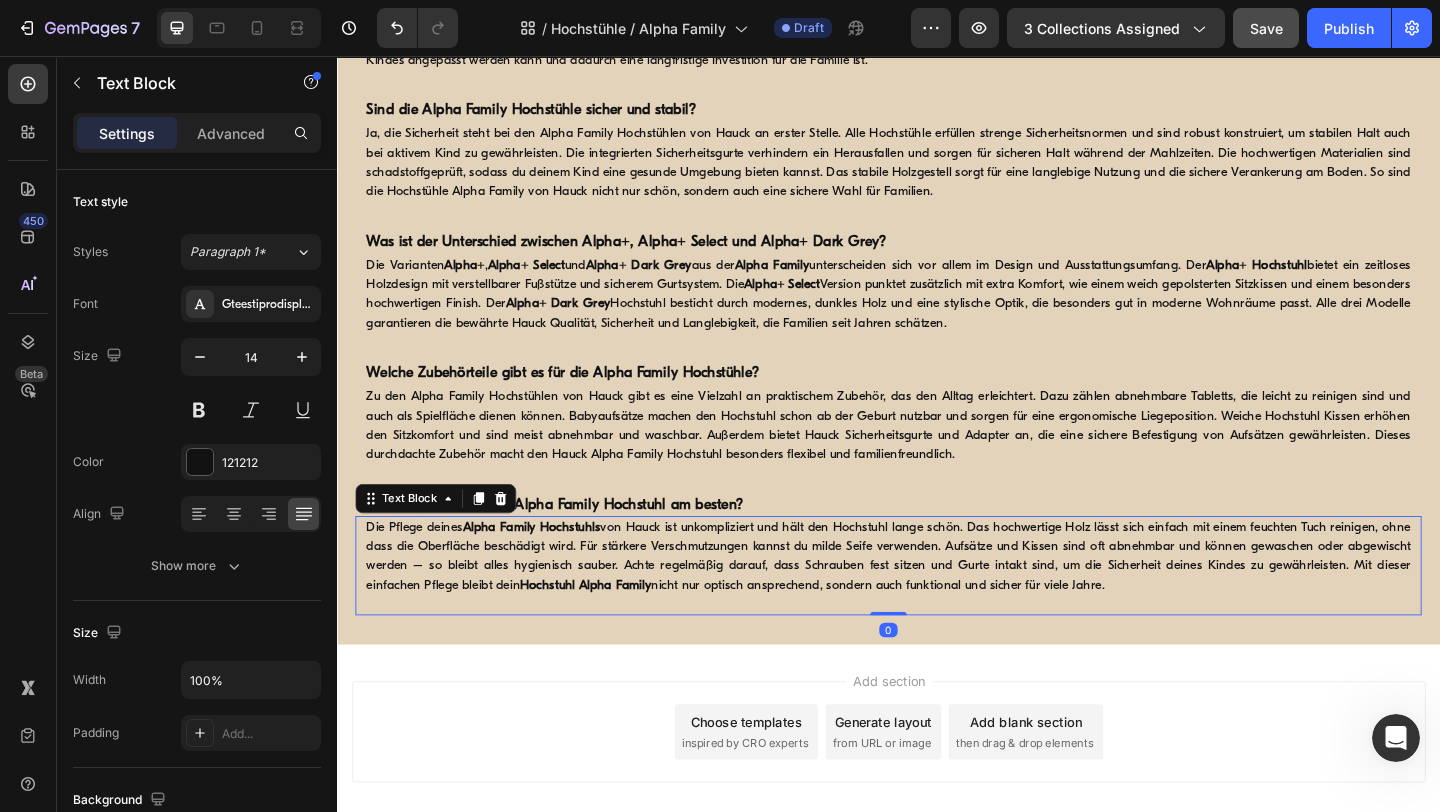 click on "Die Pflege deines  Alpha Family Hochstuhls  von Hauck ist unkompliziert und hält den Hochstuhl lange schön. Das hochwertige Holz lässt sich einfach mit einem feuchten Tuch reinigen, ohne dass die Oberfläche beschädigt wird. Für stärkere Verschmutzungen kannst du milde Seife verwenden. Aufsätze und Kissen sind oft abnehmbar und können gewaschen oder abgewischt werden – so bleibt alles hygienisch sauber. Achte regelmäßig darauf, dass Schrauben fest sitzen und Gurte intakt sind, um die Sicherheit deines Kindes zu gewährleisten. Mit dieser einfachen Pflege bleibt dein  Hochstuhl Alpha Family  nicht nur optisch ansprechend, sondern auch funktional und sicher für viele Jahre." at bounding box center [937, 600] 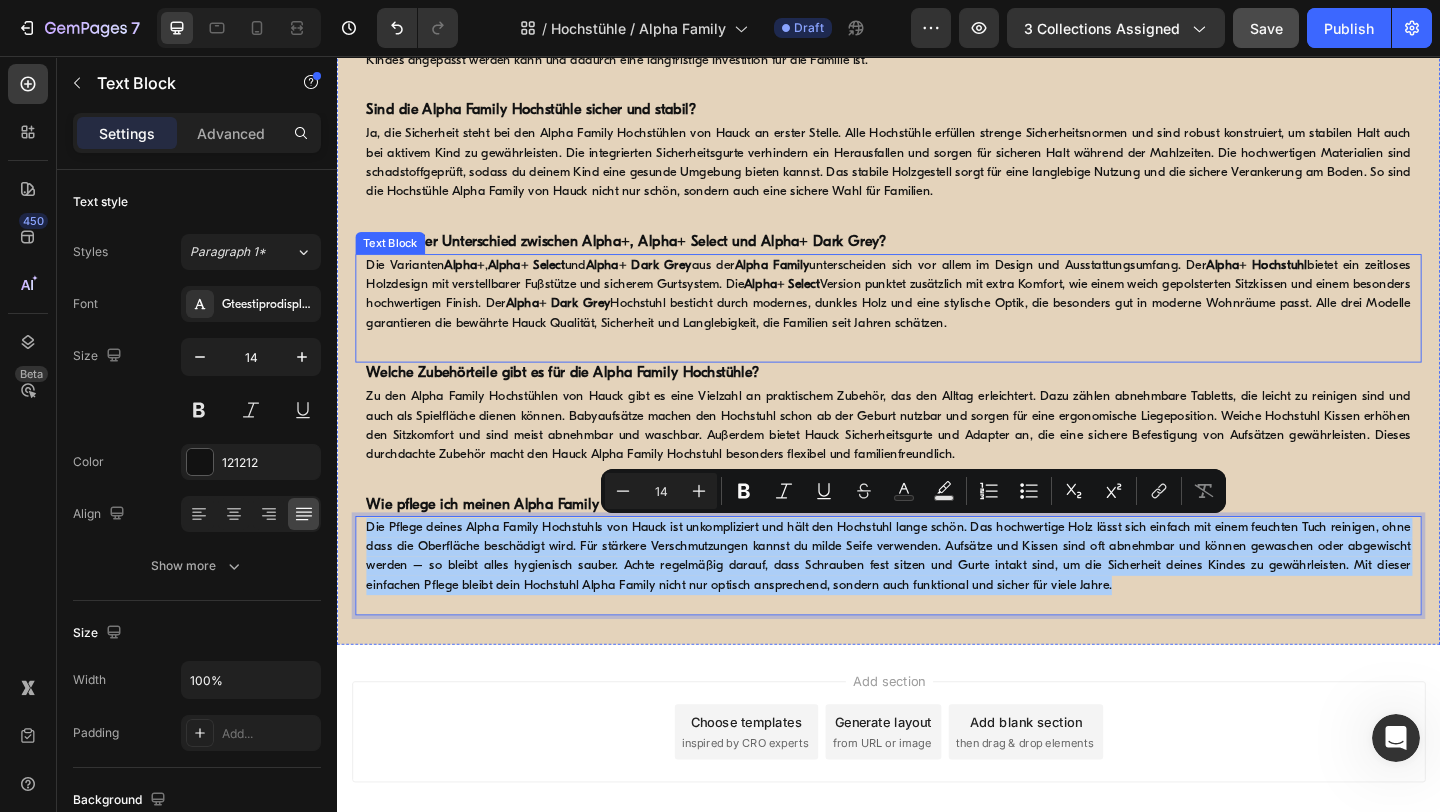click on "Die Varianten  Alpha+ ,  Alpha+ Select  und  Alpha+ Dark Grey  aus der  Alpha Family  unterscheiden sich vor allem im Design und Ausstattungsumfang. Der  Alpha+ Hochstuhl  bietet ein zeitloses Holzdesign mit verstellbarer Fußstütze und sicherem Gurtsystem. Die  Alpha+ Select  Version punktet zusätzlich mit extra Komfort, wie einem weich gepolsterten Sitzkissen und einem besonders hochwertigen Finish. Der  Alpha+ Dark Grey  Hochstuhl besticht durch modernes, dunkles Holz und eine stylische Optik, die besonders gut in moderne Wohnräume passt. Alle drei Modelle garantieren die bewährte Hauck Qualität, Sicherheit und Langlebigkeit, die Familien seit Jahren schätzen. Text Block" at bounding box center (937, 330) 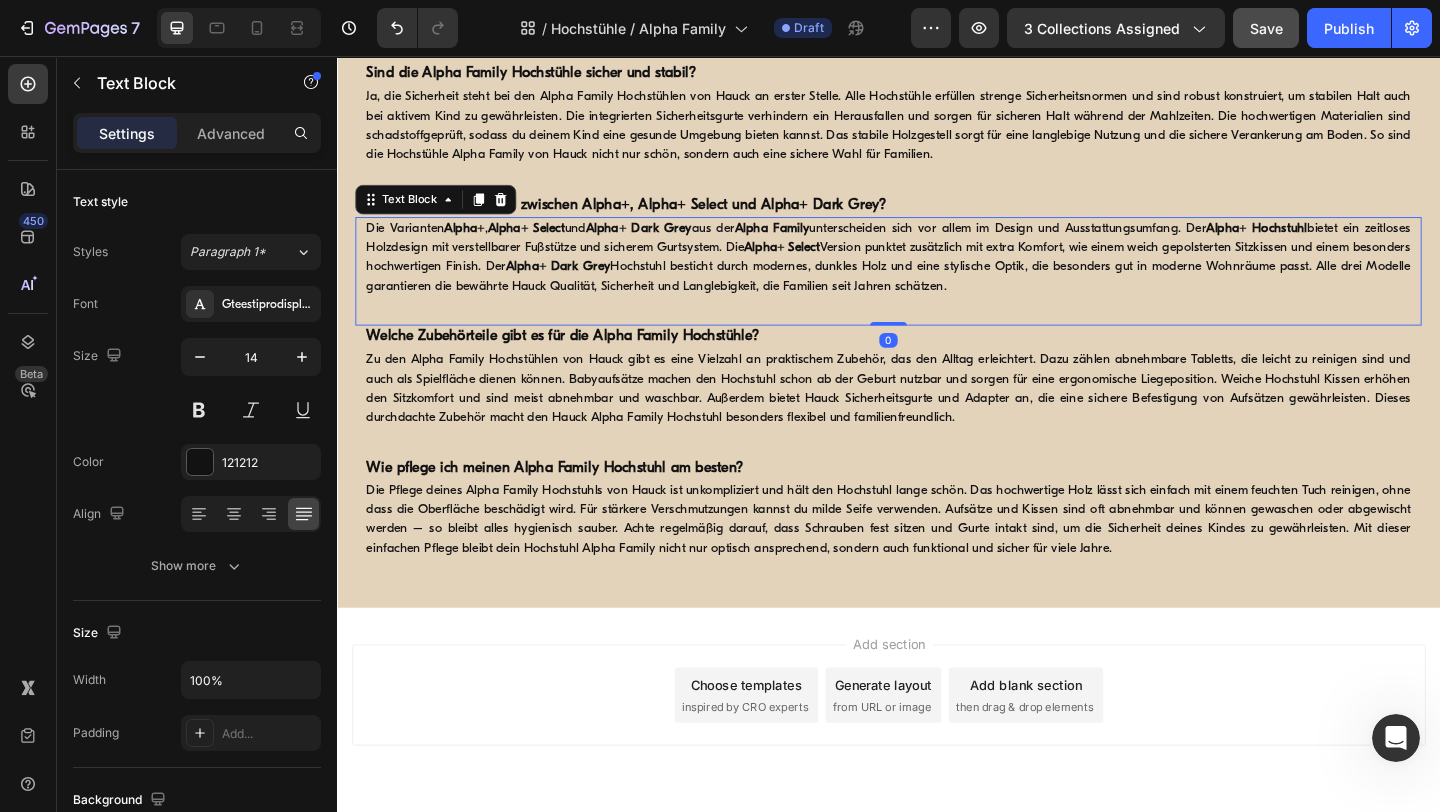 scroll, scrollTop: 4074, scrollLeft: 0, axis: vertical 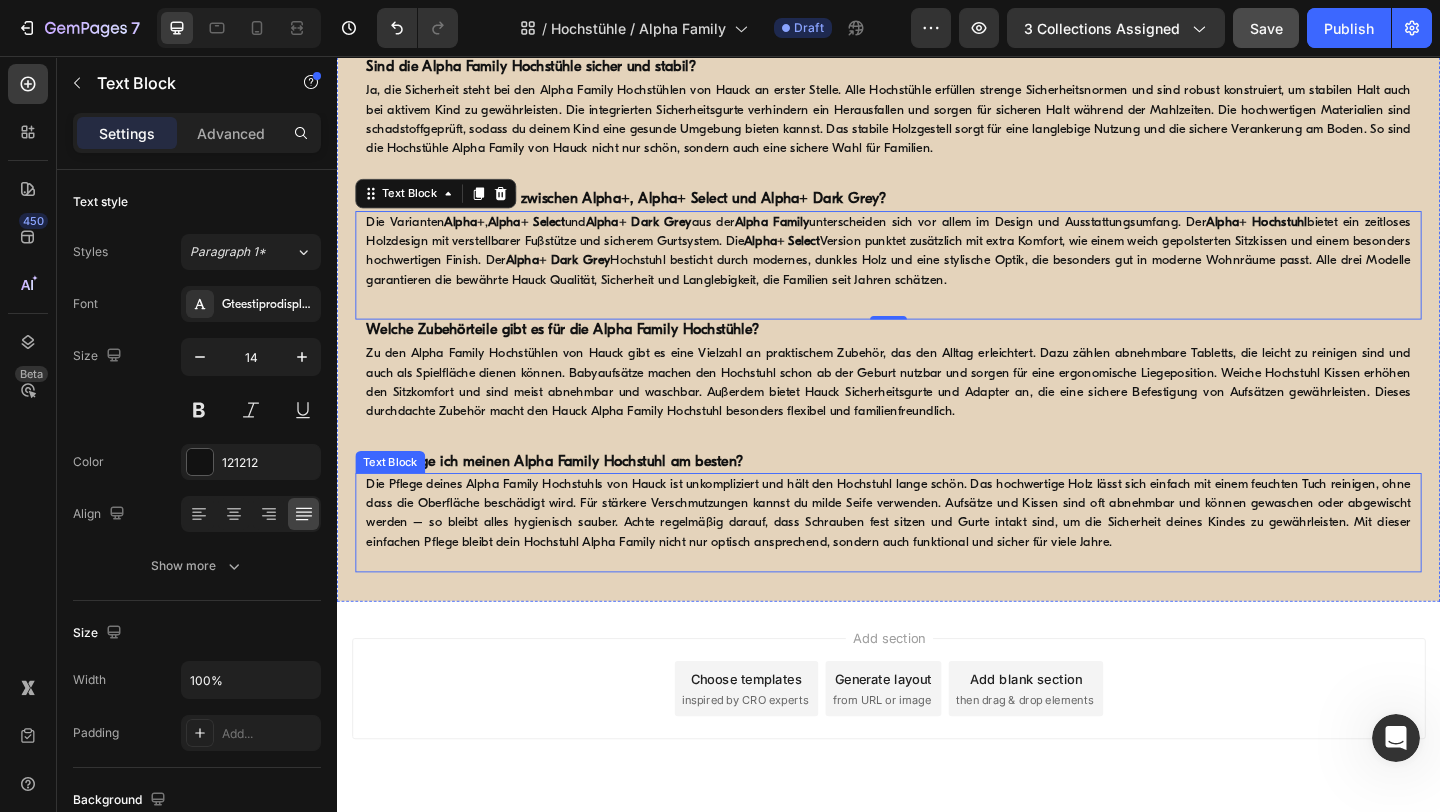 click on "Die Pflege deines Alpha Family Hochstuhls von Hauck ist unkompliziert und hält den Hochstuhl lange schön. Das hochwertige Holz lässt sich einfach mit einem feuchten Tuch reinigen, ohne dass die Oberfläche beschädigt wird. Für stärkere Verschmutzungen kannst du milde Seife verwenden. Aufsätze und Kissen sind oft abnehmbar und können gewaschen oder abgewischt werden – so bleibt alles hygienisch sauber. Achte regelmäßig darauf, dass Schrauben fest sitzen und Gurte intakt sind, um die Sicherheit deines Kindes zu gewährleisten. Mit dieser einfachen Pflege bleibt dein Hochstuhl Alpha Family nicht nur optisch ansprechend, sondern auch funktional und sicher für viele Jahre." at bounding box center (937, 553) 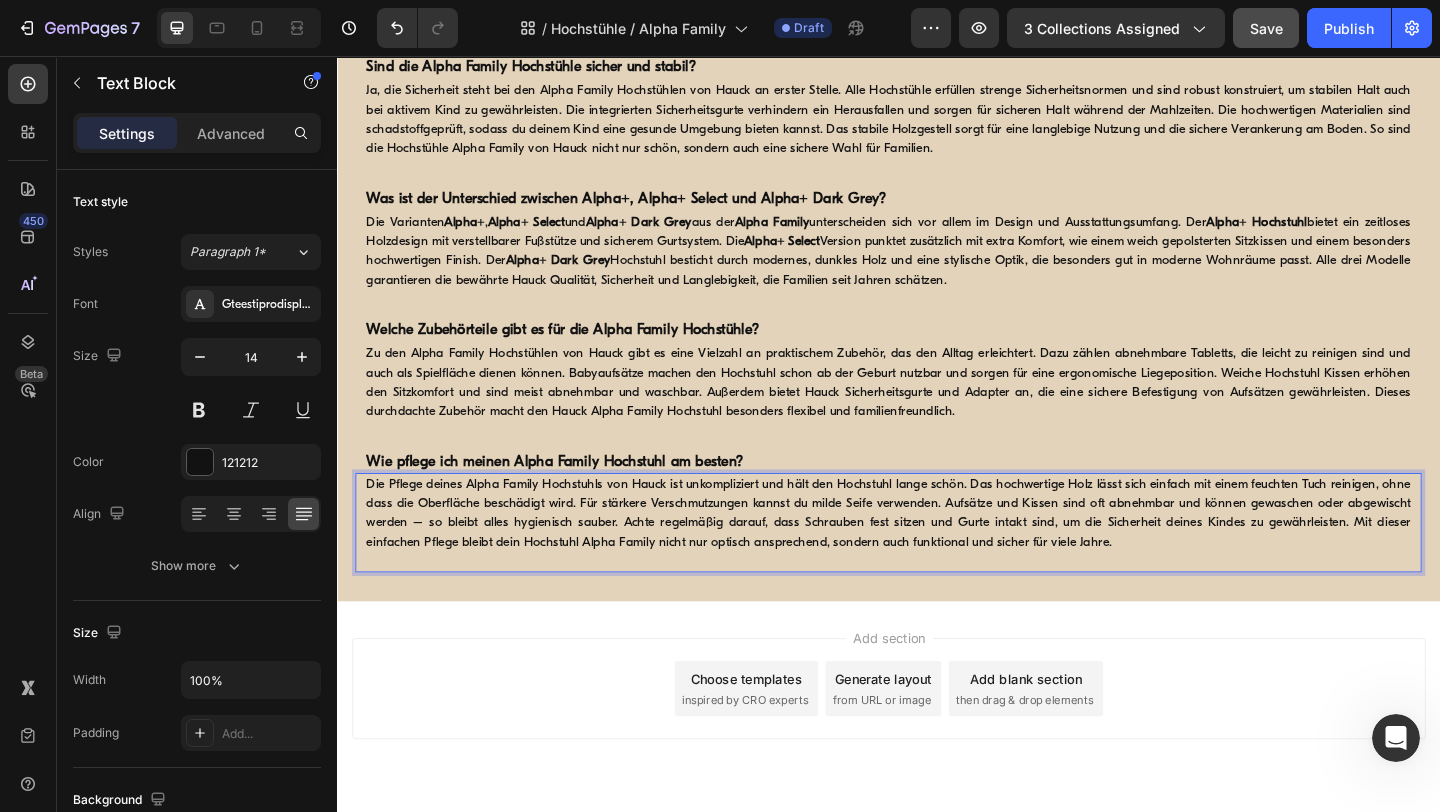 click on "Die Pflege deines Alpha Family Hochstuhls von Hauck ist unkompliziert und hält den Hochstuhl lange schön. Das hochwertige Holz lässt sich einfach mit einem feuchten Tuch reinigen, ohne dass die Oberfläche beschädigt wird. Für stärkere Verschmutzungen kannst du milde Seife verwenden. Aufsätze und Kissen sind oft abnehmbar und können gewaschen oder abgewischt werden – so bleibt alles hygienisch sauber. Achte regelmäßig darauf, dass Schrauben fest sitzen und Gurte intakt sind, um die Sicherheit deines Kindes zu gewährleisten. Mit dieser einfachen Pflege bleibt dein Hochstuhl Alpha Family nicht nur optisch ansprechend, sondern auch funktional und sicher für viele Jahre." at bounding box center [937, 553] 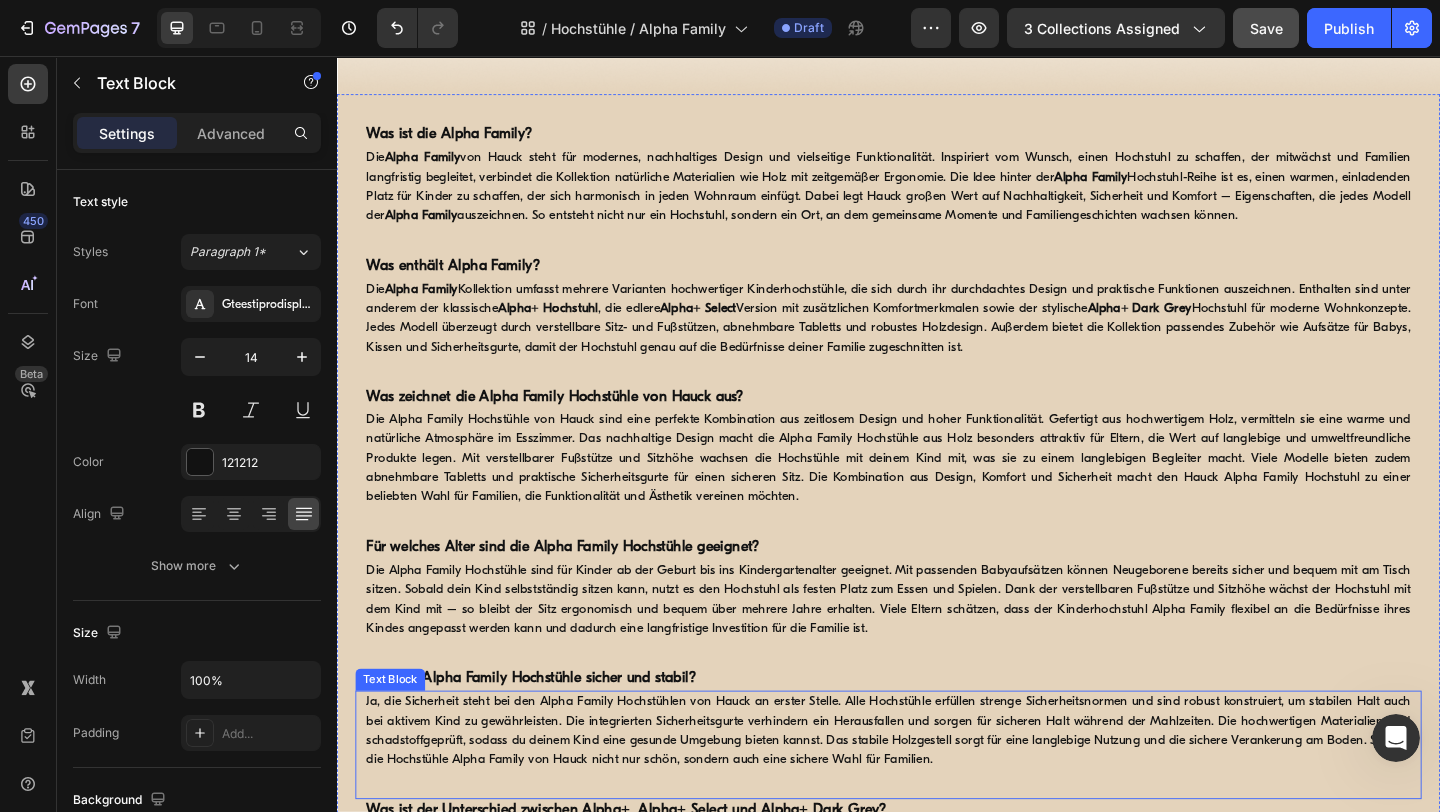scroll, scrollTop: 3402, scrollLeft: 0, axis: vertical 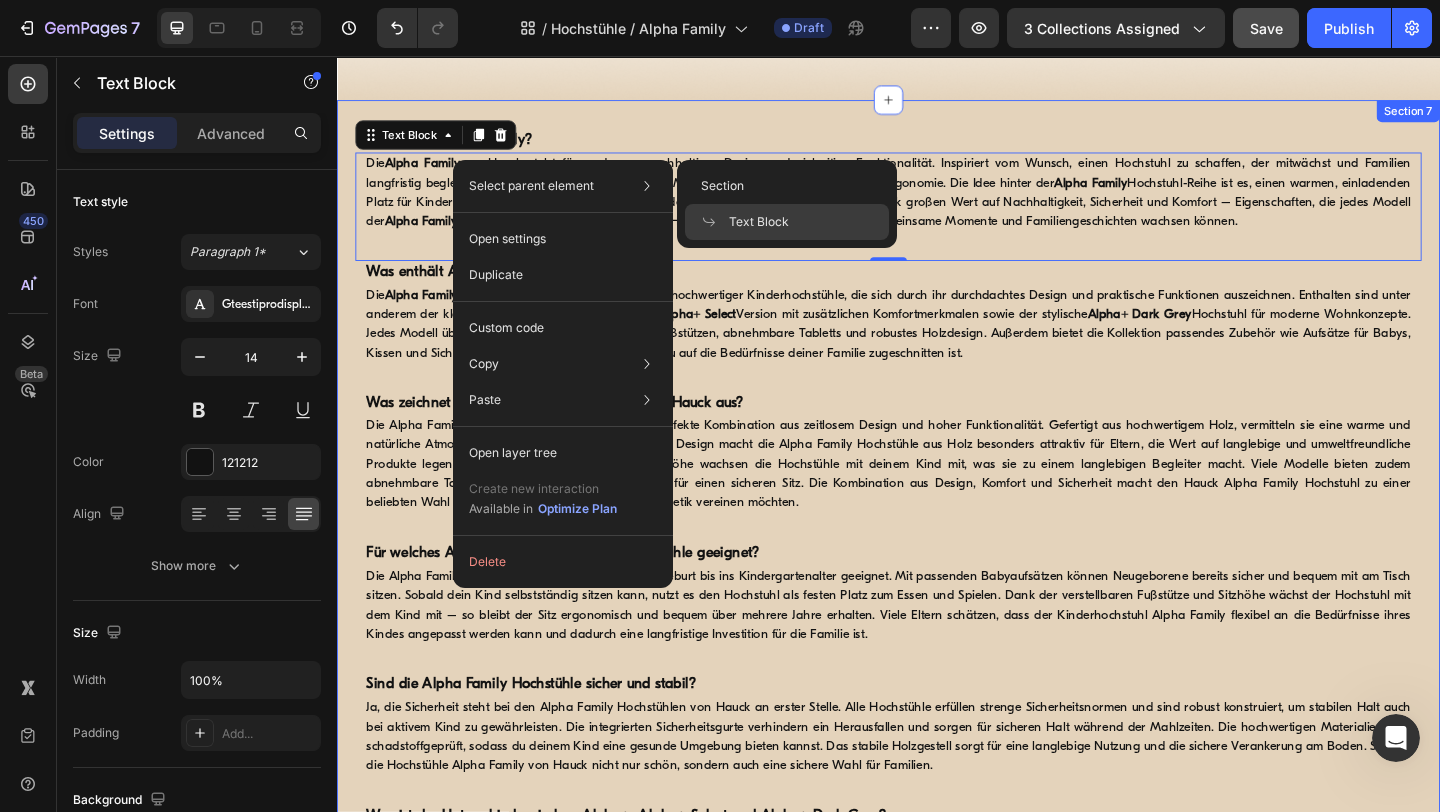 click on "Was ist die Alpha Family? Heading Die  Alpha Family  von Hauck steht für modernes, nachhaltiges Design und vielseitige Funktionalität. Inspiriert vom Wunsch, einen Hochstuhl zu schaffen, der mitwächst und Familien langfristig begleitet, verbindet die Kollektion natürliche Materialien wie Holz mit zeitgemäßer Ergonomie. Die Idee hinter der  Alpha Family  Hochstuhl-Reihe ist es, einen warmen, einladenden Platz für Kinder zu schaffen, der sich harmonisch in jeden Wohnraum einfügt. Dabei legt Hauck großen Wert auf Nachhaltigkeit, Sicherheit und Komfort – Eigenschaften, die jedes Modell der  Alpha Family  auszeichnen. So entsteht nicht nur ein Hochstuhl, sondern ein Ort, an dem gemeinsame Momente und Familiengeschichten wachsen können. Text Block   0 Was enthält Alpha Family? Heading Die  Alpha Family  Kollektion umfasst mehrere Varianten hochwertiger Kinderhochstühle, die sich durch ihr durchdachtes Design und praktische Funktionen auszeichnen. Enthalten sind unter anderem der klassische  Text Block" at bounding box center (937, 712) 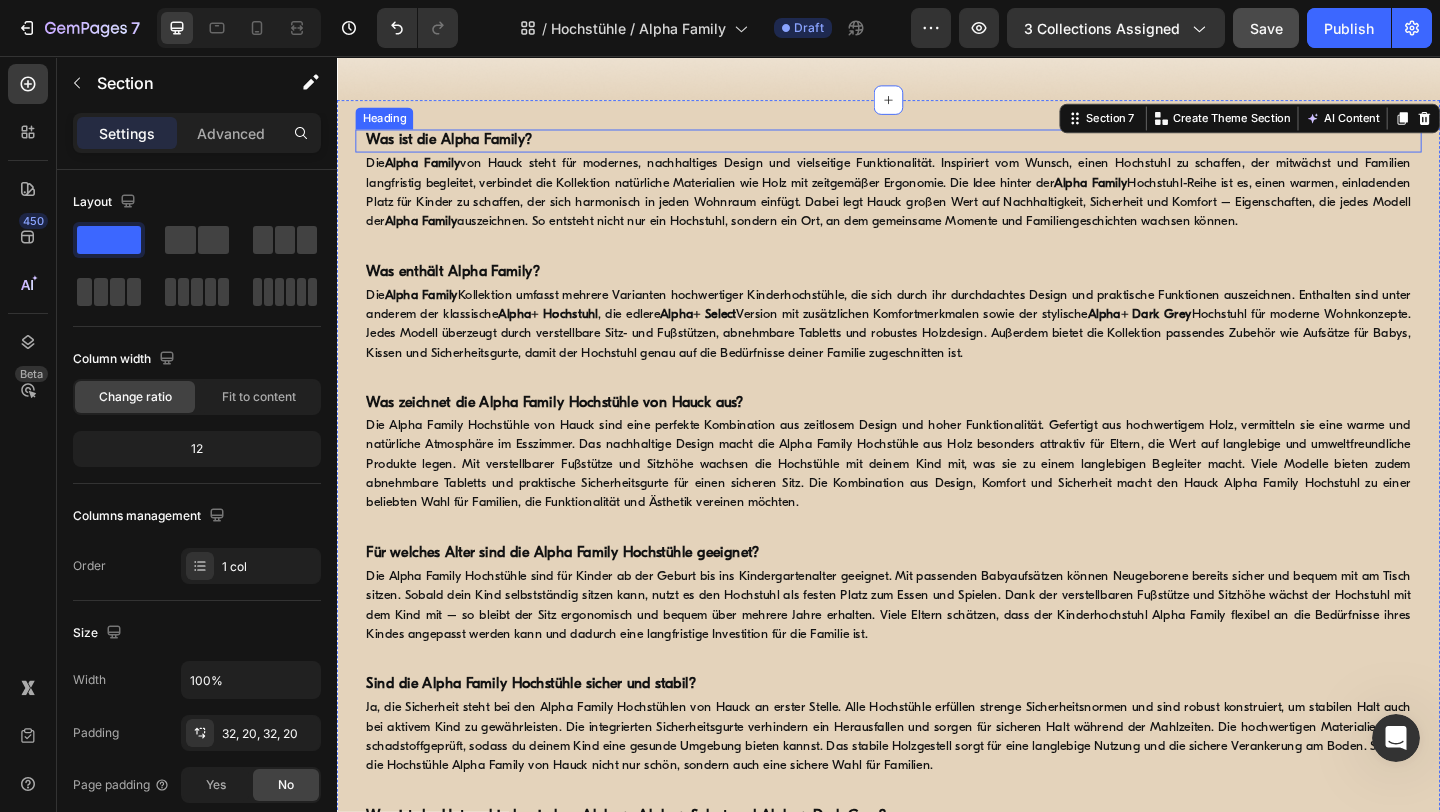 click on "Was ist die Alpha Family?" at bounding box center (937, 148) 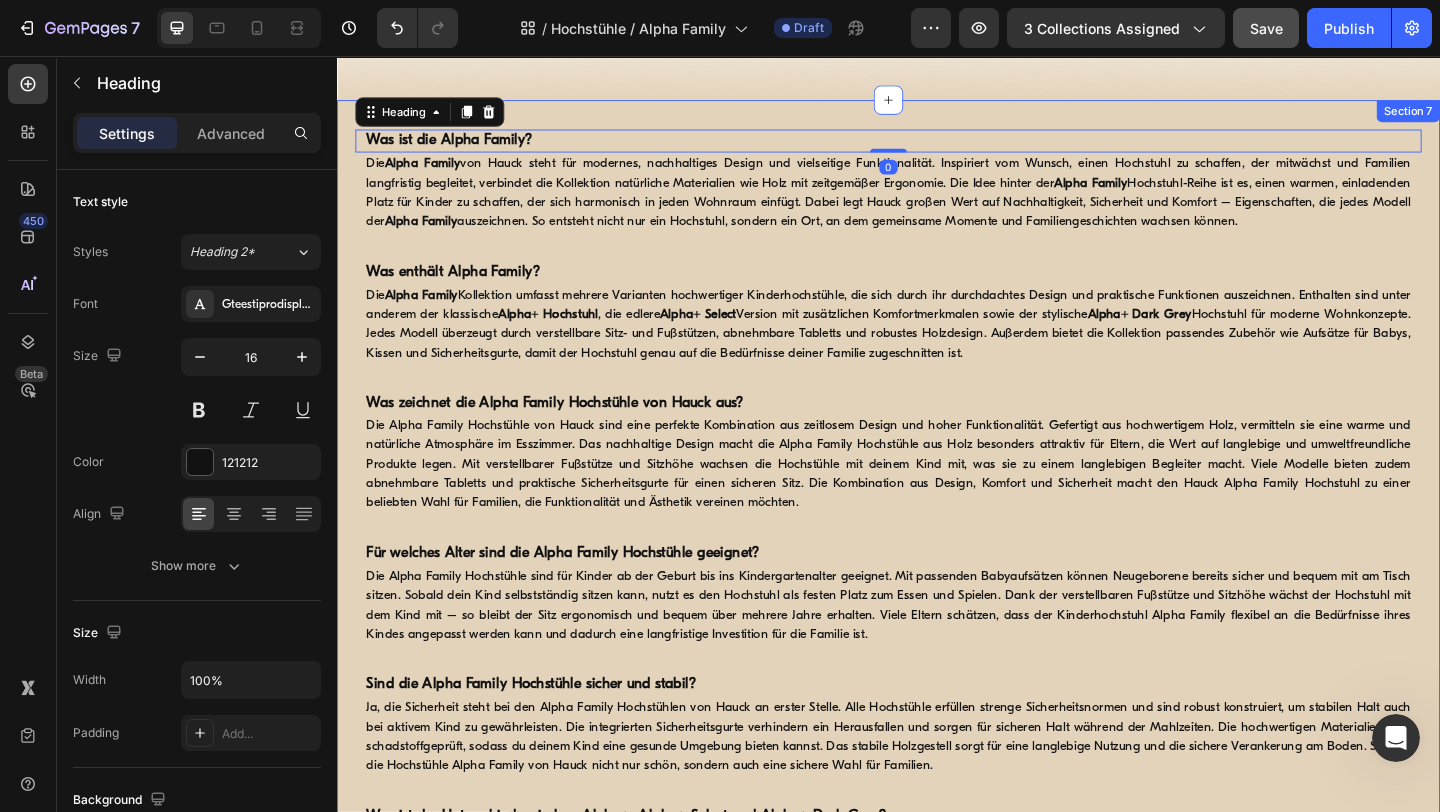 click on "Was ist die Alpha Family? Heading   0 Die  Alpha Family  von Hauck steht für modernes, nachhaltiges Design und vielseitige Funktionalität. Inspiriert vom Wunsch, einen Hochstuhl zu schaffen, der mitwächst und Familien langfristig begleitet, verbindet die Kollektion natürliche Materialien wie Holz mit zeitgemäßer Ergonomie. Die Idee hinter der  Alpha Family  Hochstuhl-Reihe ist es, einen warmen, einladenden Platz für Kinder zu schaffen, der sich harmonisch in jeden Wohnraum einfügt. Dabei legt Hauck großen Wert auf Nachhaltigkeit, Sicherheit und Komfort – Eigenschaften, die jedes Modell der  Alpha Family  auszeichnen. So entsteht nicht nur ein Hochstuhl, sondern ein Ort, an dem gemeinsame Momente und Familiengeschichten wachsen können. Text Block Was enthält Alpha Family? Heading Die  Alpha Family  Kollektion umfasst mehrere Varianten hochwertiger Kinderhochstühle, die sich durch ihr durchdachtes Design und praktische Funktionen auszeichnen. Enthalten sind unter anderem der klassische  Text Block" at bounding box center [937, 712] 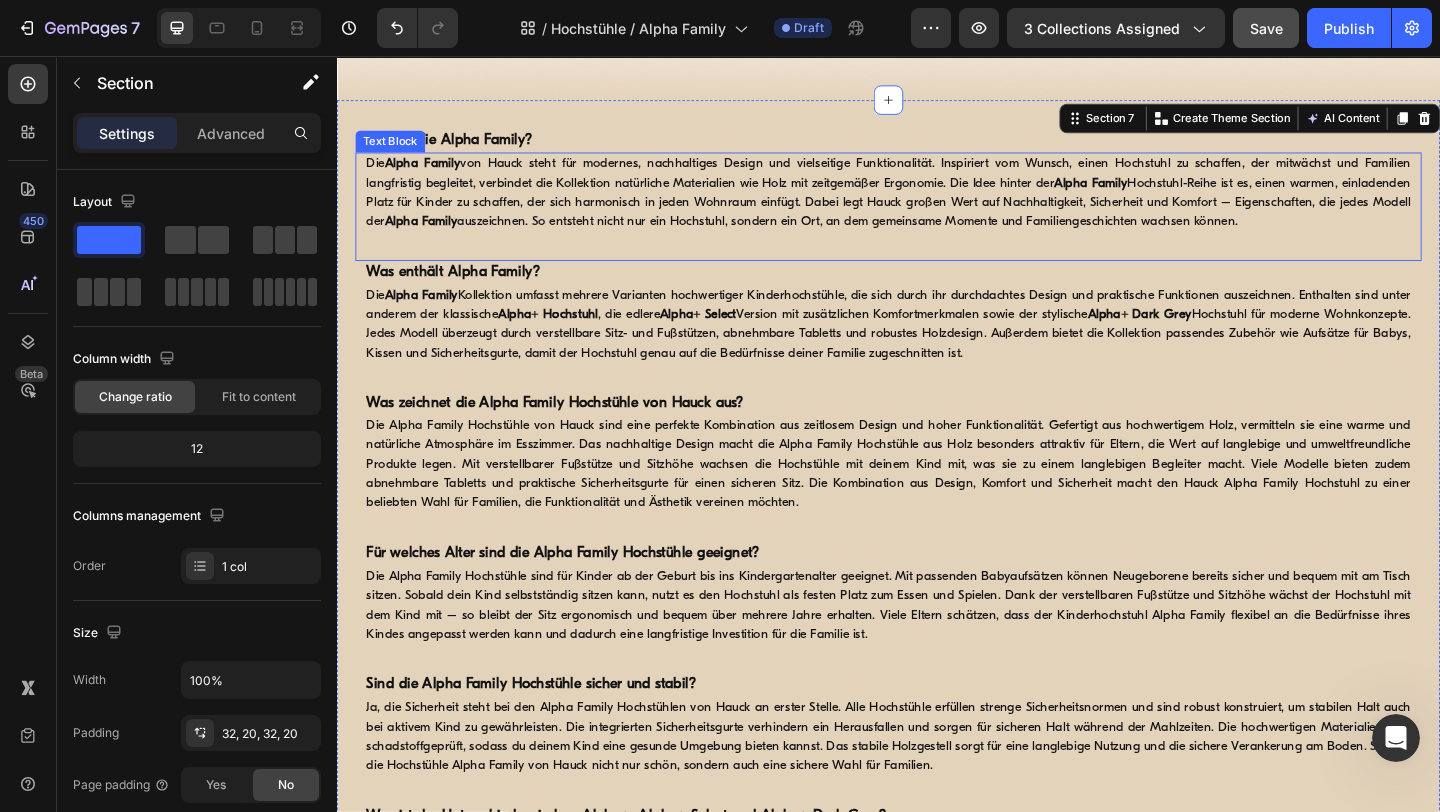 click on "Die  Alpha Family  von Hauck steht für modernes, nachhaltiges Design und vielseitige Funktionalität. Inspiriert vom Wunsch, einen Hochstuhl zu schaffen, der mitwächst und Familien langfristig begleitet, verbindet die Kollektion natürliche Materialien wie Holz mit zeitgemäßer Ergonomie. Die Idee hinter der  Alpha Family  Hochstuhl-Reihe ist es, einen warmen, einladenden Platz für Kinder zu schaffen, der sich harmonisch in jeden Wohnraum einfügt. Dabei legt Hauck großen Wert auf Nachhaltigkeit, Sicherheit und Komfort – Eigenschaften, die jedes Modell der  Alpha Family  auszeichnen. So entsteht nicht nur ein Hochstuhl, sondern ein Ort, an dem gemeinsame Momente und Familiengeschichten wachsen können." at bounding box center (937, 205) 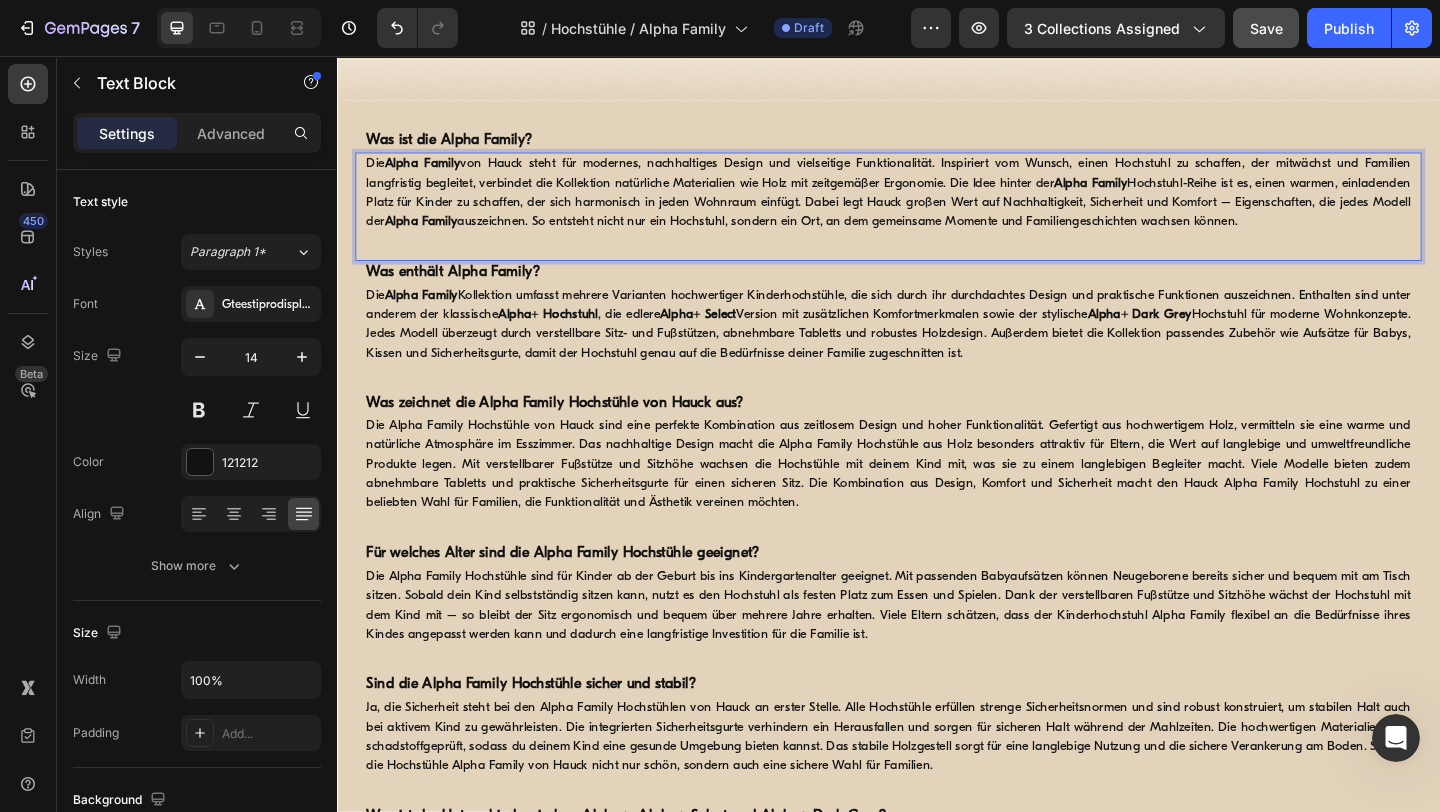 click on "Die  Alpha Family  von Hauck steht für modernes, nachhaltiges Design und vielseitige Funktionalität. Inspiriert vom Wunsch, einen Hochstuhl zu schaffen, der mitwächst und Familien langfristig begleitet, verbindet die Kollektion natürliche Materialien wie Holz mit zeitgemäßer Ergonomie. Die Idee hinter der  Alpha Family  Hochstuhl-Reihe ist es, einen warmen, einladenden Platz für Kinder zu schaffen, der sich harmonisch in jeden Wohnraum einfügt. Dabei legt Hauck großen Wert auf Nachhaltigkeit, Sicherheit und Komfort – Eigenschaften, die jedes Modell der  Alpha Family  auszeichnen. So entsteht nicht nur ein Hochstuhl, sondern ein Ort, an dem gemeinsame Momente und Familiengeschichten wachsen können." at bounding box center (937, 205) 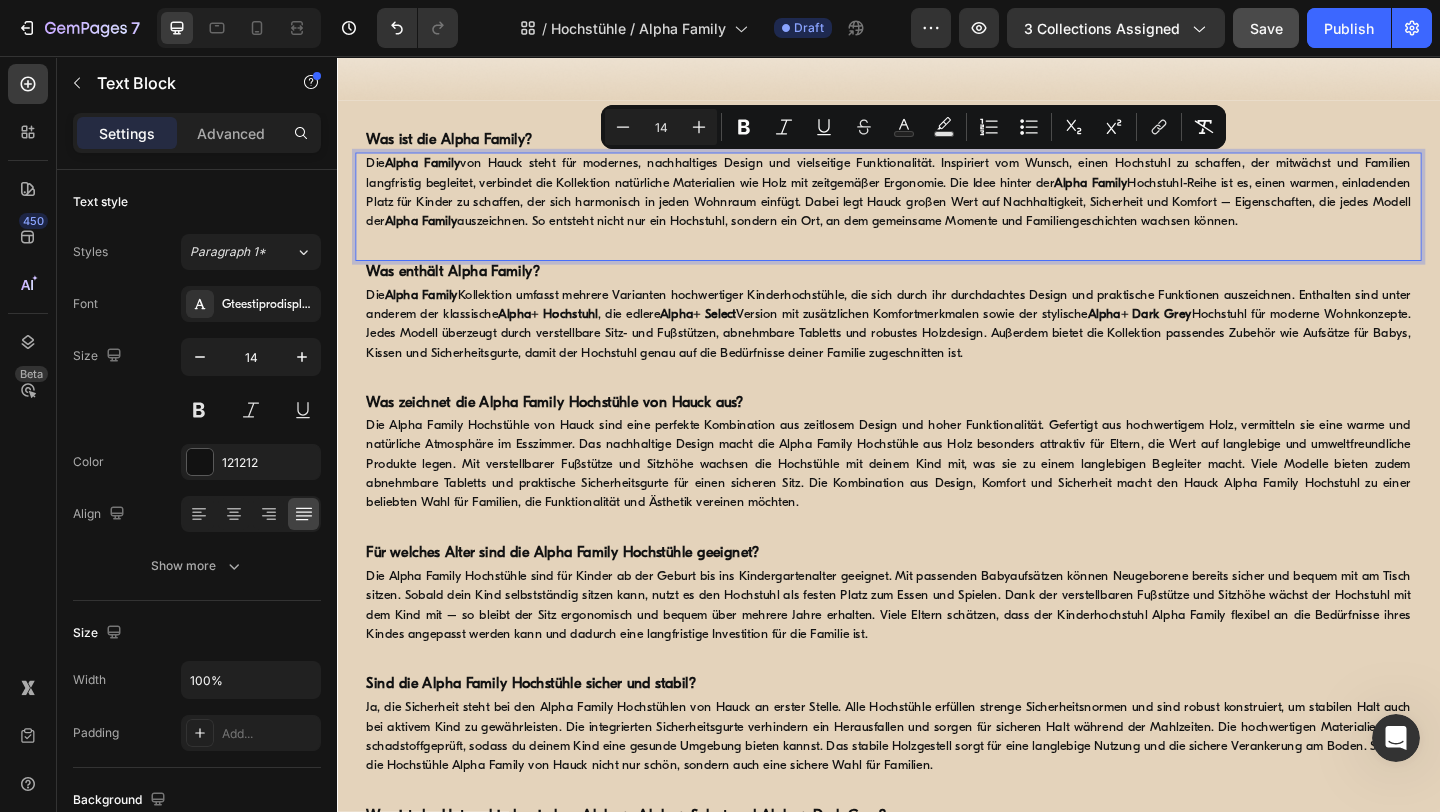 click on "Die  Alpha Family  von Hauck steht für modernes, nachhaltiges Design und vielseitige Funktionalität. Inspiriert vom Wunsch, einen Hochstuhl zu schaffen, der mitwächst und Familien langfristig begleitet, verbindet die Kollektion natürliche Materialien wie Holz mit zeitgemäßer Ergonomie. Die Idee hinter der  Alpha Family  Hochstuhl-Reihe ist es, einen warmen, einladenden Platz für Kinder zu schaffen, der sich harmonisch in jeden Wohnraum einfügt. Dabei legt Hauck großen Wert auf Nachhaltigkeit, Sicherheit und Komfort – Eigenschaften, die jedes Modell der  Alpha Family  auszeichnen. So entsteht nicht nur ein Hochstuhl, sondern ein Ort, an dem gemeinsame Momente und Familiengeschichten wachsen können." at bounding box center (937, 205) 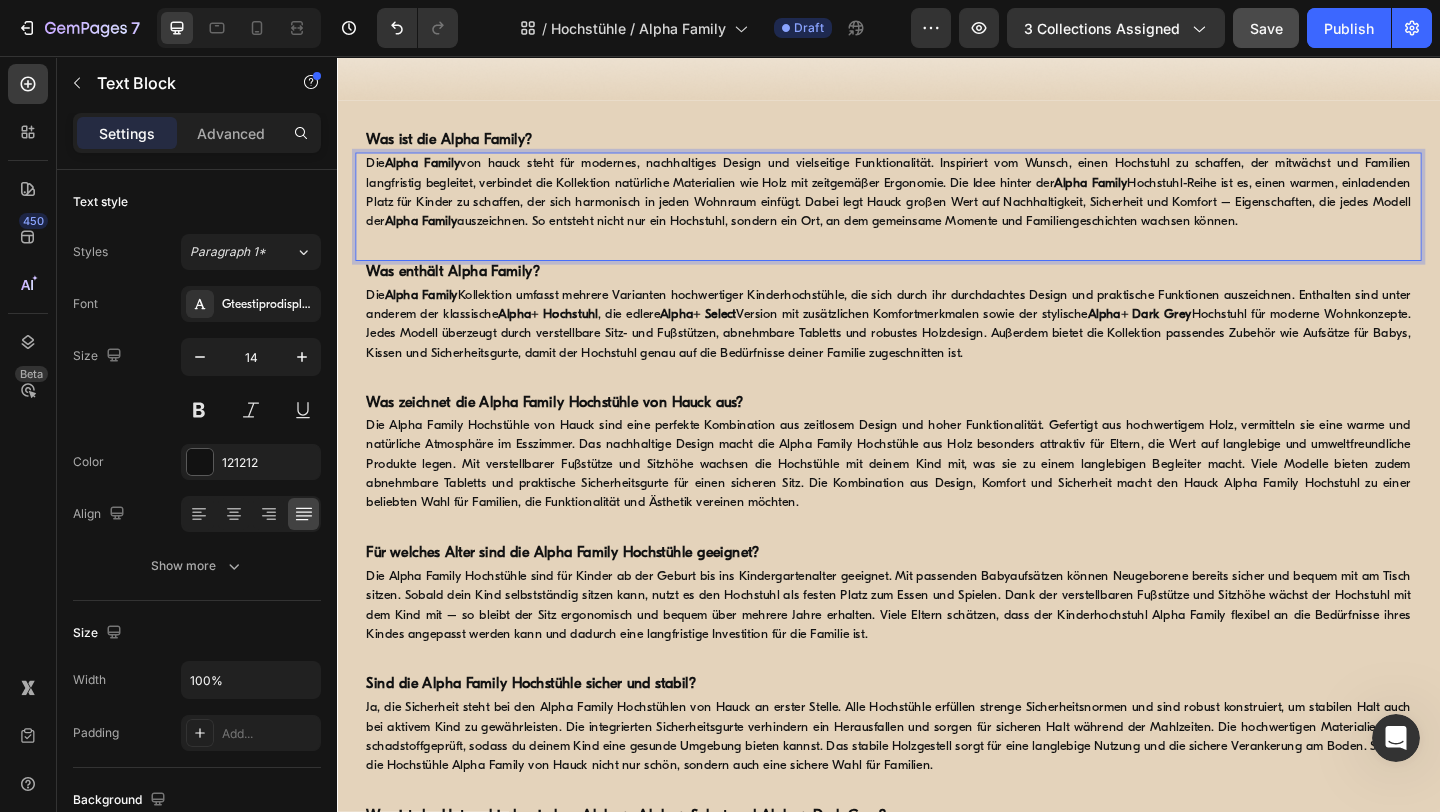 click on "Die  Alpha Family  von hauck steht für modernes, nachhaltiges Design und vielseitige Funktionalität. Inspiriert vom Wunsch, einen Hochstuhl zu schaffen, der mitwächst und Familien langfristig begleitet, verbindet die Kollektion natürliche Materialien wie Holz mit zeitgemäßer Ergonomie. Die Idee hinter der  Alpha Family  Hochstuhl-Reihe ist es, einen warmen, einladenden Platz für Kinder zu schaffen, der sich harmonisch in jeden Wohnraum einfügt. Dabei legt Hauck großen Wert auf Nachhaltigkeit, Sicherheit und Komfort – Eigenschaften, die jedes Modell der  Alpha Family  auszeichnen. So entsteht nicht nur ein Hochstuhl, sondern ein Ort, an dem gemeinsame Momente und Familiengeschichten wachsen können." at bounding box center [937, 205] 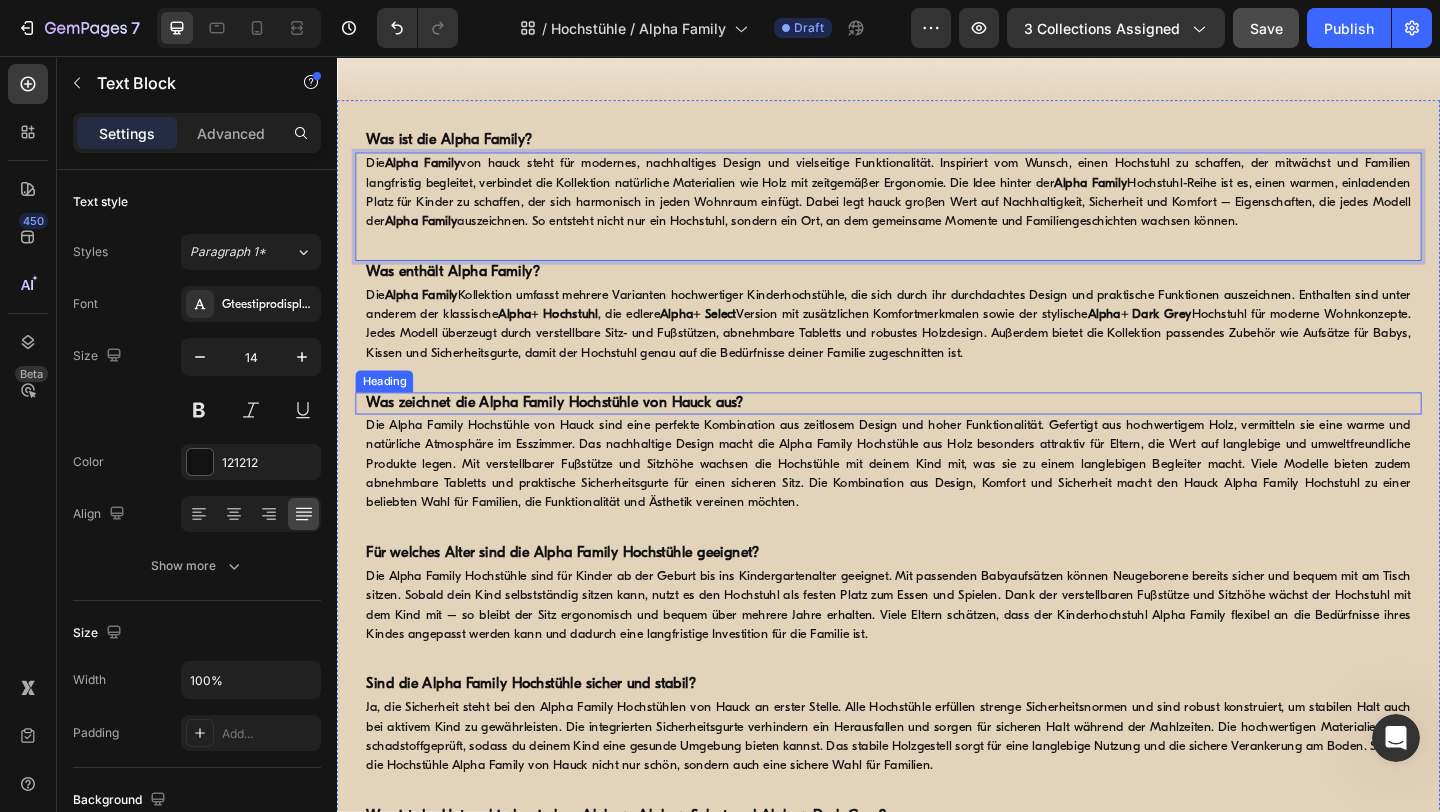 click on "Was zeichnet die Alpha Family Hochstühle von Hauck aus?" at bounding box center [574, 434] 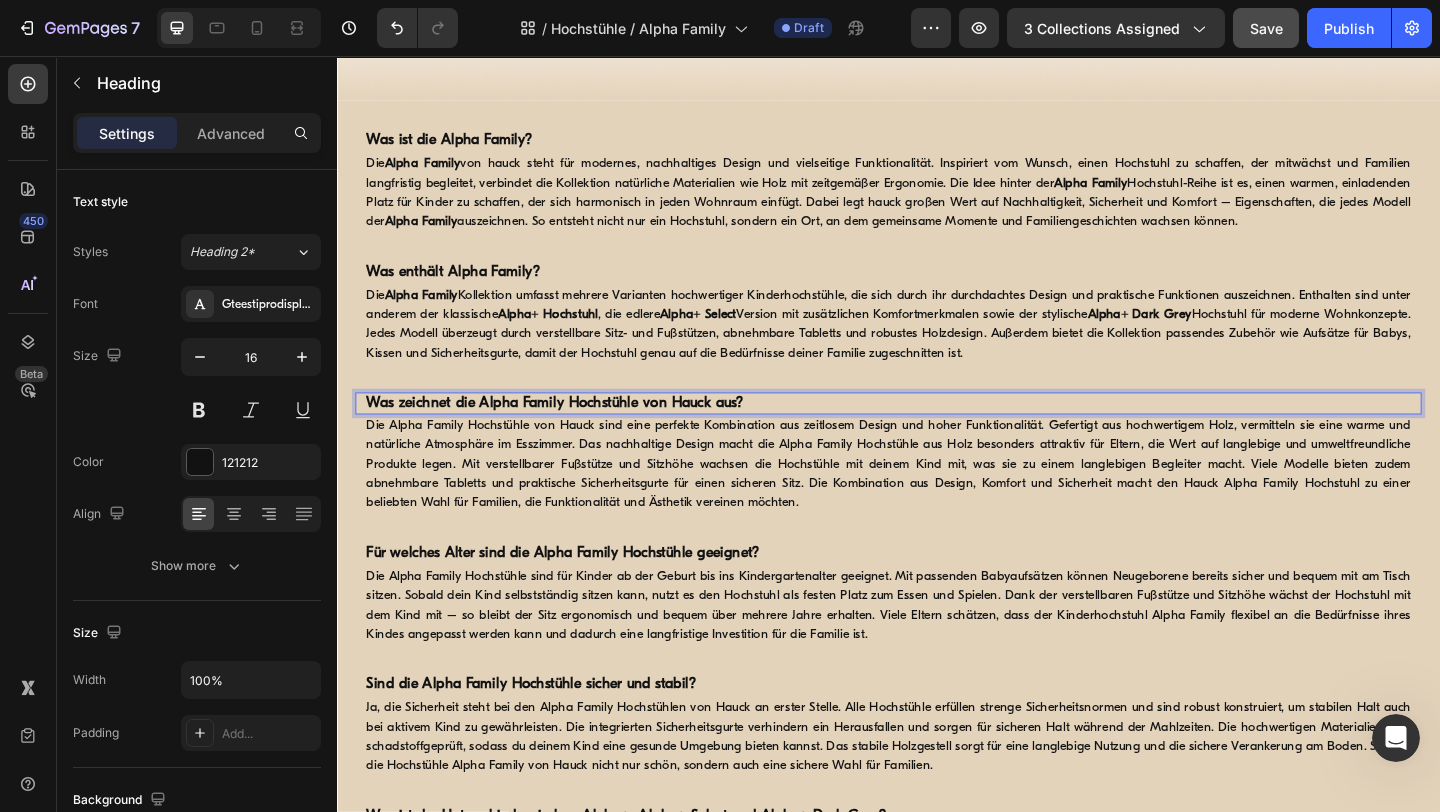 click on "Was zeichnet die Alpha Family Hochstühle von Hauck aus?" at bounding box center (574, 434) 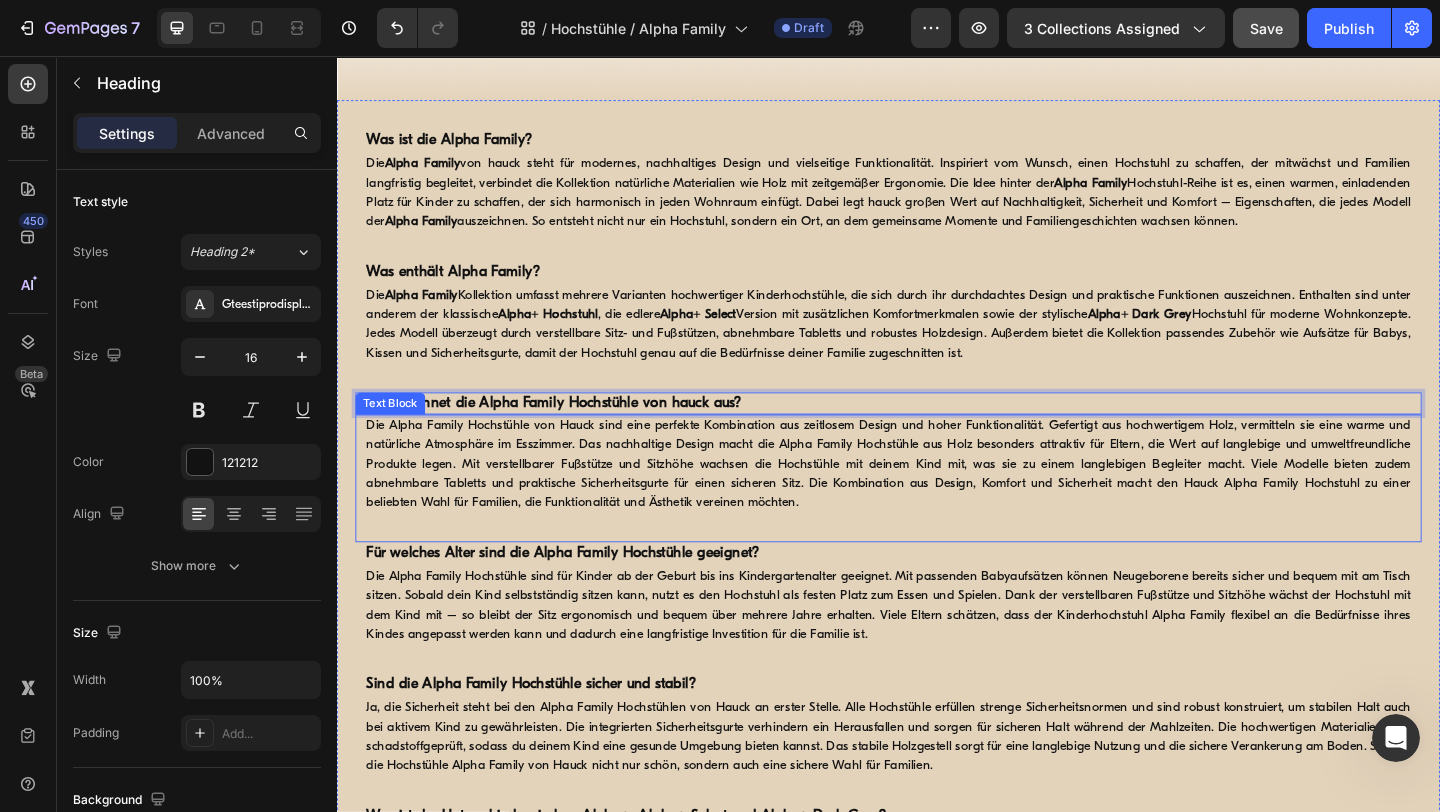 click on "Die Alpha Family Hochstühle von Hauck sind eine perfekte Kombination aus zeitlosem Design und hoher Funktionalität. Gefertigt aus hochwertigem Holz, vermitteln sie eine warme und natürliche Atmosphäre im Esszimmer. Das nachhaltige Design macht die Alpha Family Hochstühle aus Holz besonders attraktiv für Eltern, die Wert auf langlebige und umweltfreundliche Produkte legen. Mit verstellbarer Fußstütze und Sitzhöhe wachsen die Hochstühle mit deinem Kind mit, was sie zu einem langlebigen Begleiter macht. Viele Modelle bieten zudem abnehmbare Tabletts und praktische Sicherheitsgurte für einen sicheren Sitz. Die Kombination aus Design, Komfort und Sicherheit macht den Hauck Alpha Family Hochstuhl zu einer beliebten Wahl für Familien, die Funktionalität und Ästhetik vereinen möchten." at bounding box center (937, 500) 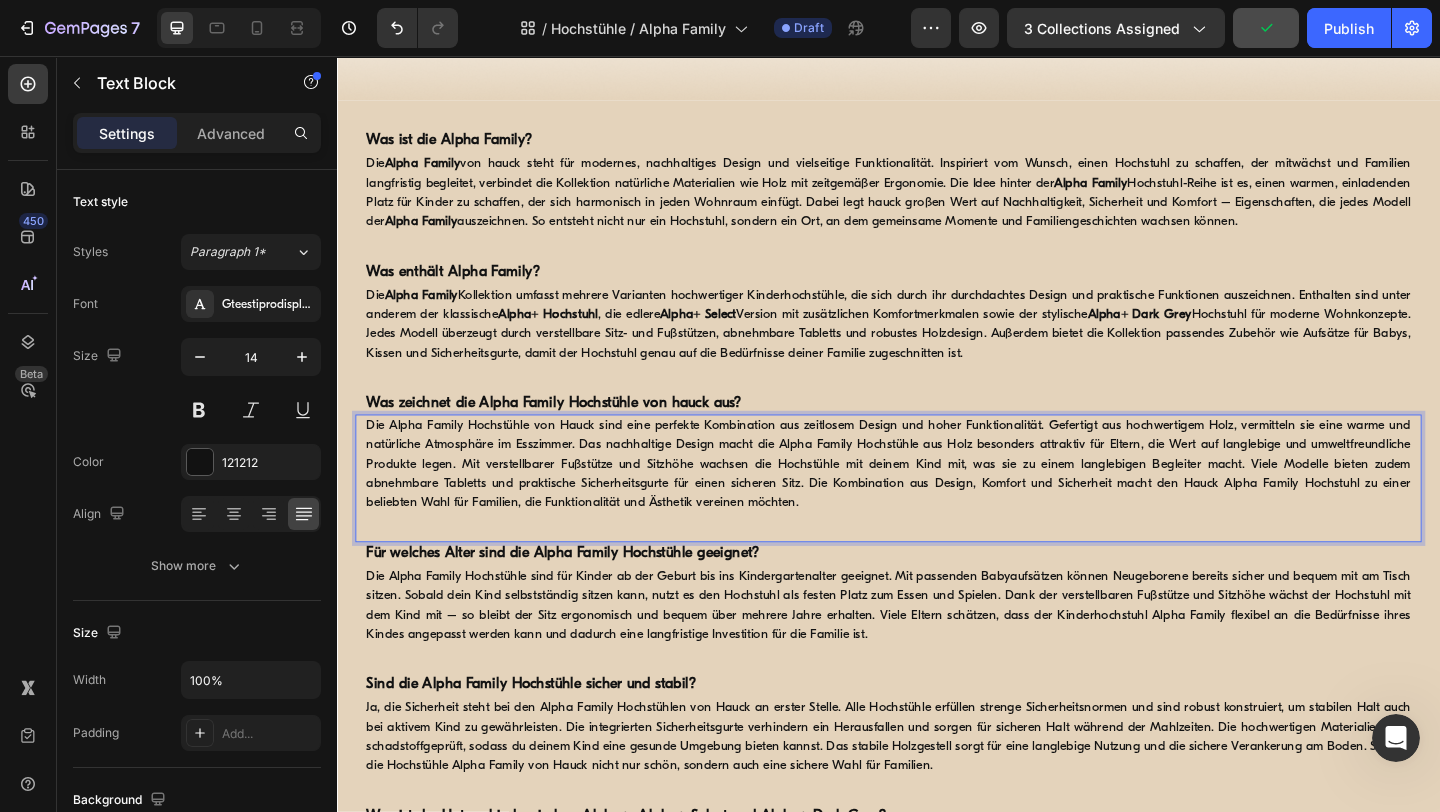 click on "Die Alpha Family Hochstühle von Hauck sind eine perfekte Kombination aus zeitlosem Design und hoher Funktionalität. Gefertigt aus hochwertigem Holz, vermitteln sie eine warme und natürliche Atmosphäre im Esszimmer. Das nachhaltige Design macht die Alpha Family Hochstühle aus Holz besonders attraktiv für Eltern, die Wert auf langlebige und umweltfreundliche Produkte legen. Mit verstellbarer Fußstütze und Sitzhöhe wachsen die Hochstühle mit deinem Kind mit, was sie zu einem langlebigen Begleiter macht. Viele Modelle bieten zudem abnehmbare Tabletts und praktische Sicherheitsgurte für einen sicheren Sitz. Die Kombination aus Design, Komfort und Sicherheit macht den Hauck Alpha Family Hochstuhl zu einer beliebten Wahl für Familien, die Funktionalität und Ästhetik vereinen möchten." at bounding box center (937, 500) 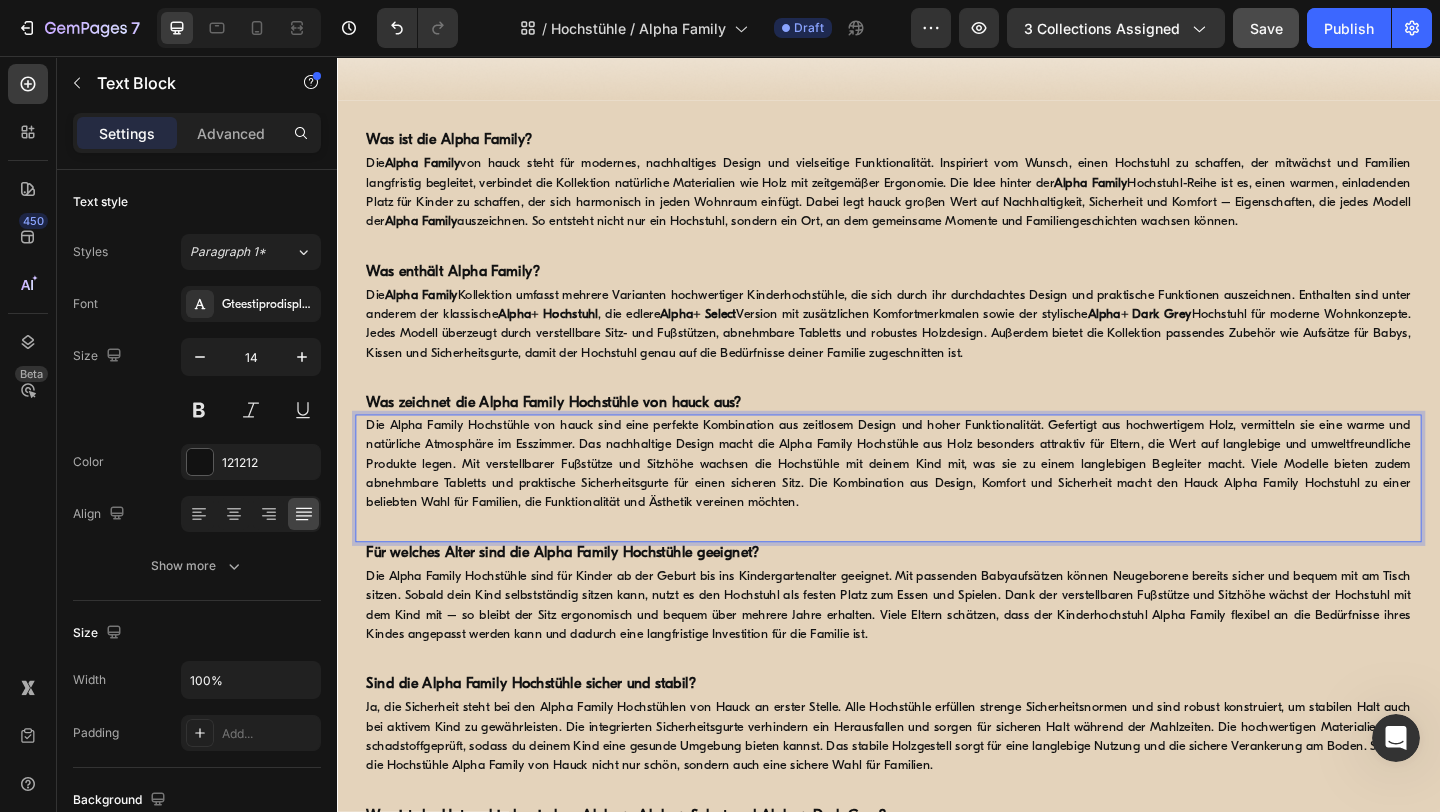 click on "Die Alpha Family Hochstühle von hauck sind eine perfekte Kombination aus zeitlosem Design und hoher Funktionalität. Gefertigt aus hochwertigem Holz, vermitteln sie eine warme und natürliche Atmosphäre im Esszimmer. Das nachhaltige Design macht die Alpha Family Hochstühle aus Holz besonders attraktiv für Eltern, die Wert auf langlebige und umweltfreundliche Produkte legen. Mit verstellbarer Fußstütze und Sitzhöhe wachsen die Hochstühle mit deinem Kind mit, was sie zu einem langlebigen Begleiter macht. Viele Modelle bieten zudem abnehmbare Tabletts und praktische Sicherheitsgurte für einen sicheren Sitz. Die Kombination aus Design, Komfort und Sicherheit macht den Hauck Alpha Family Hochstuhl zu einer beliebten Wahl für Familien, die Funktionalität und Ästhetik vereinen möchten." at bounding box center (937, 500) 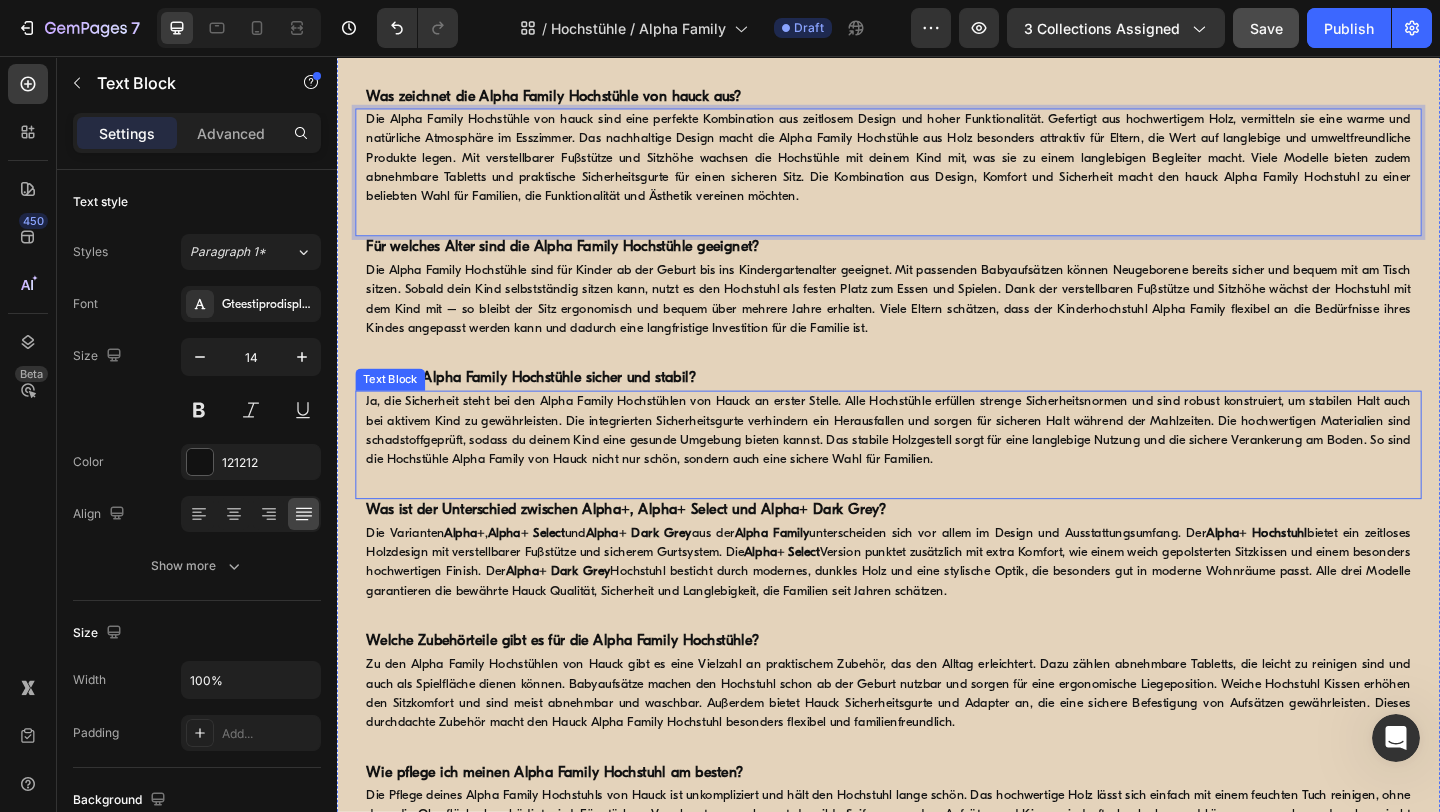 scroll, scrollTop: 3773, scrollLeft: 0, axis: vertical 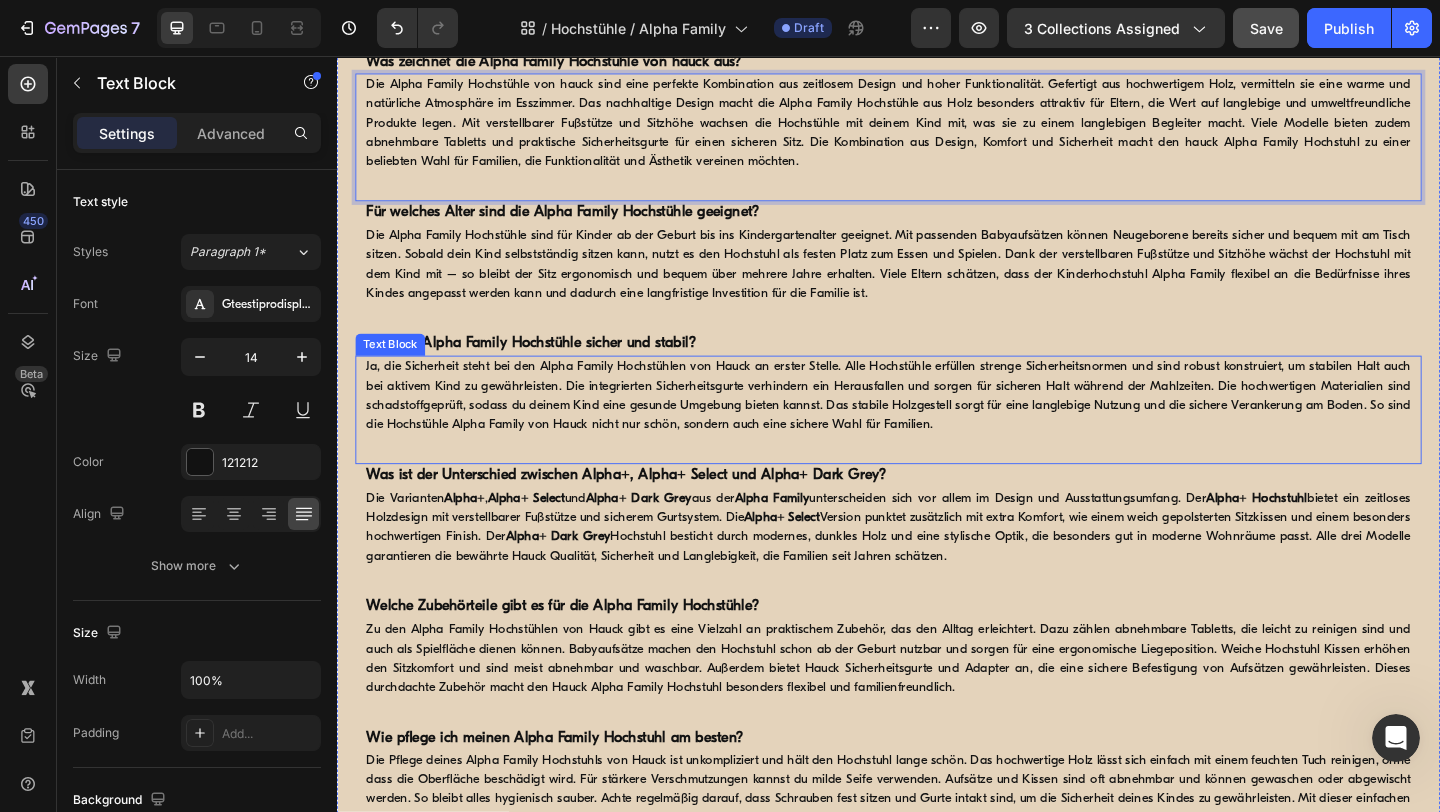 click on "Ja, die Sicherheit steht bei den Alpha Family Hochstühlen von Hauck an erster Stelle. Alle Hochstühle erfüllen strenge Sicherheitsnormen und sind robust konstruiert, um stabilen Halt auch bei aktivem Kind zu gewährleisten. Die integrierten Sicherheitsgurte verhindern ein Herausfallen und sorgen für sicheren Halt während der Mahlzeiten. Die hochwertigen Materialien sind schadstoffgeprüft, sodass du deinem Kind eine gesunde Umgebung bieten kannst. Das stabile Holzgestell sorgt für eine langlebige Nutzung und die sichere Verankerung am Boden. So sind die Hochstühle Alpha Family von Hauck nicht nur schön, sondern auch eine sichere Wahl für Familien." at bounding box center [937, 426] 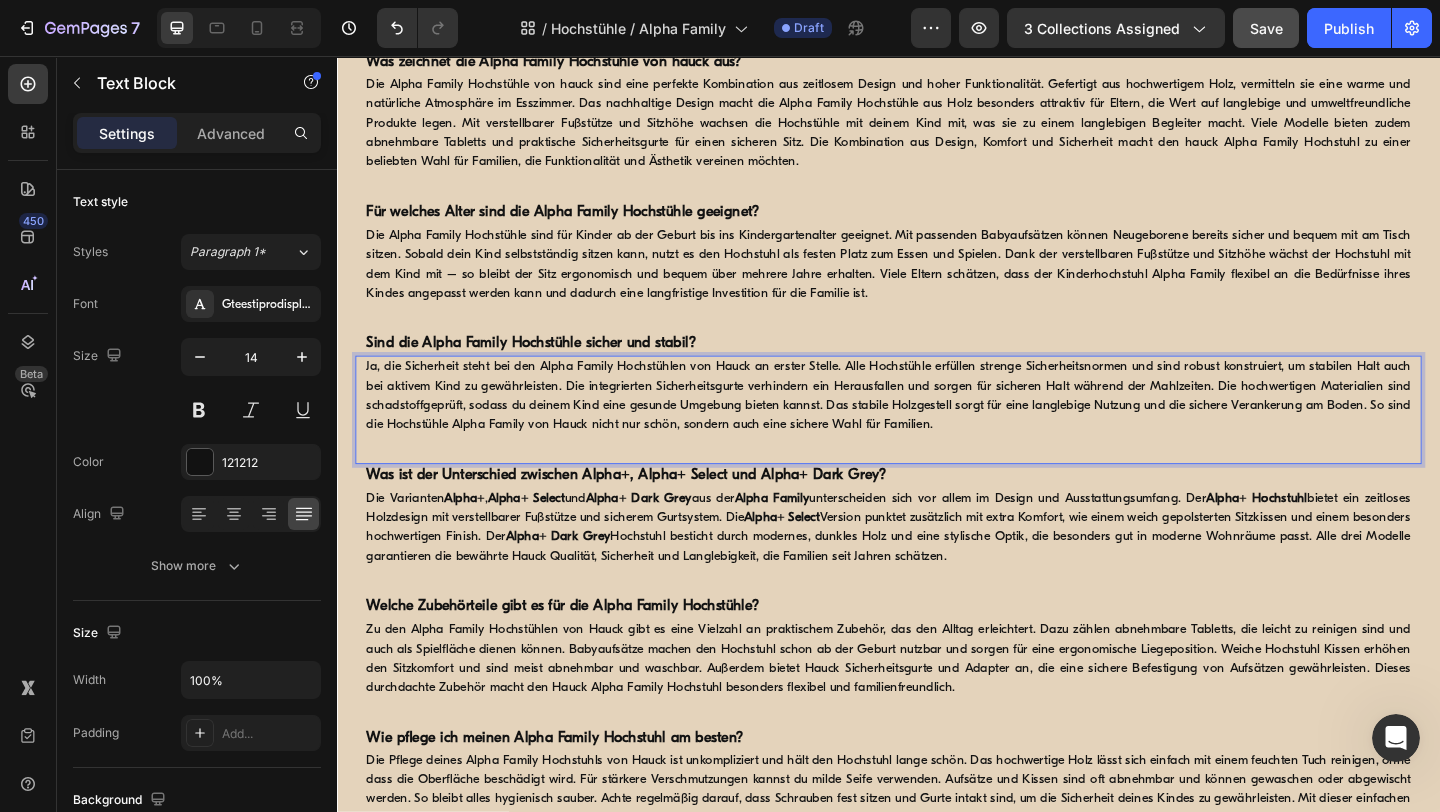 click on "Ja, die Sicherheit steht bei den Alpha Family Hochstühlen von Hauck an erster Stelle. Alle Hochstühle erfüllen strenge Sicherheitsnormen und sind robust konstruiert, um stabilen Halt auch bei aktivem Kind zu gewährleisten. Die integrierten Sicherheitsgurte verhindern ein Herausfallen und sorgen für sicheren Halt während der Mahlzeiten. Die hochwertigen Materialien sind schadstoffgeprüft, sodass du deinem Kind eine gesunde Umgebung bieten kannst. Das stabile Holzgestell sorgt für eine langlebige Nutzung und die sichere Verankerung am Boden. So sind die Hochstühle Alpha Family von Hauck nicht nur schön, sondern auch eine sichere Wahl für Familien." at bounding box center (937, 426) 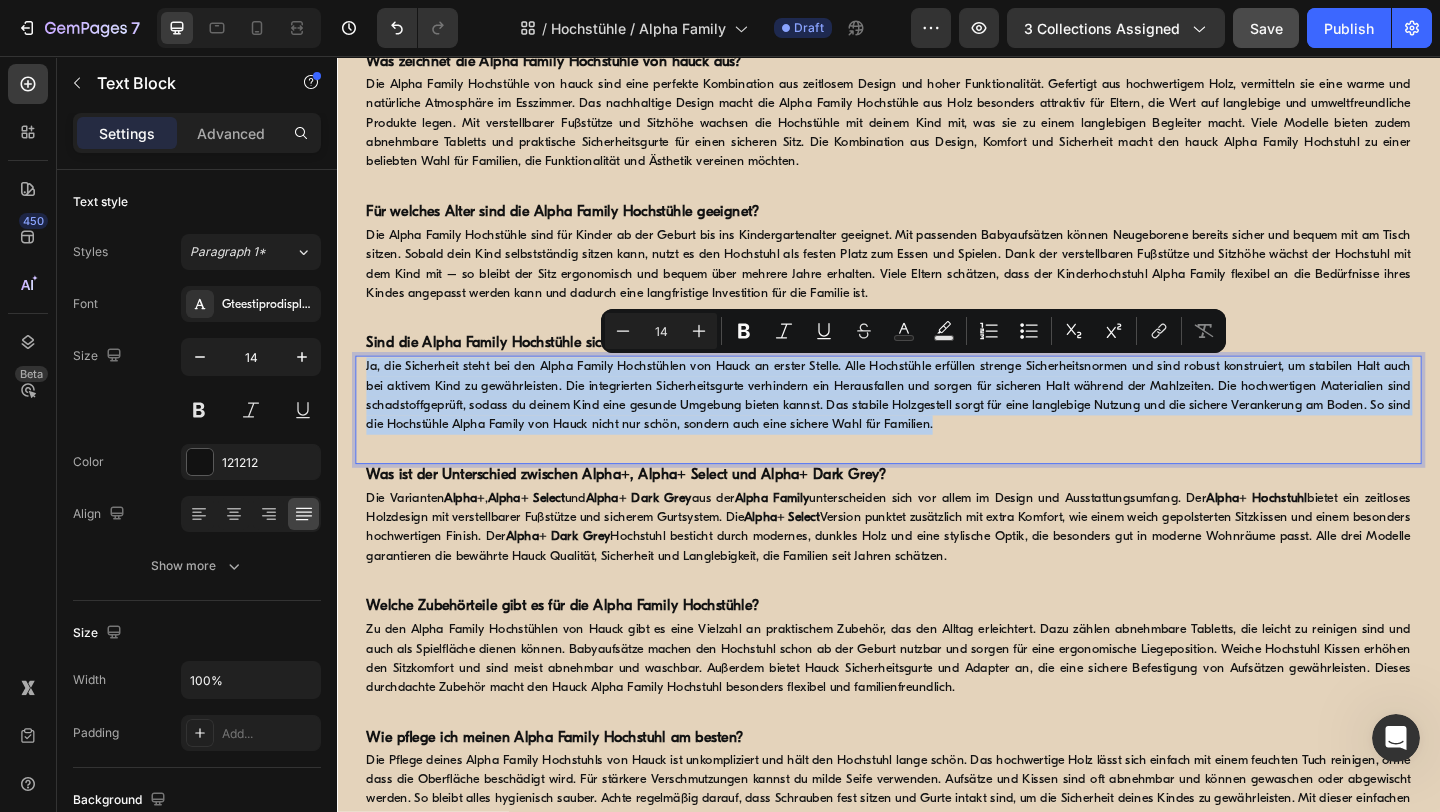 click on "Ja, die Sicherheit steht bei den Alpha Family Hochstühlen von Hauck an erster Stelle. Alle Hochstühle erfüllen strenge Sicherheitsnormen und sind robust konstruiert, um stabilen Halt auch bei aktivem Kind zu gewährleisten. Die integrierten Sicherheitsgurte verhindern ein Herausfallen und sorgen für sicheren Halt während der Mahlzeiten. Die hochwertigen Materialien sind schadstoffgeprüft, sodass du deinem Kind eine gesunde Umgebung bieten kannst. Das stabile Holzgestell sorgt für eine langlebige Nutzung und die sichere Verankerung am Boden. So sind die Hochstühle Alpha Family von Hauck nicht nur schön, sondern auch eine sichere Wahl für Familien." at bounding box center (937, 426) 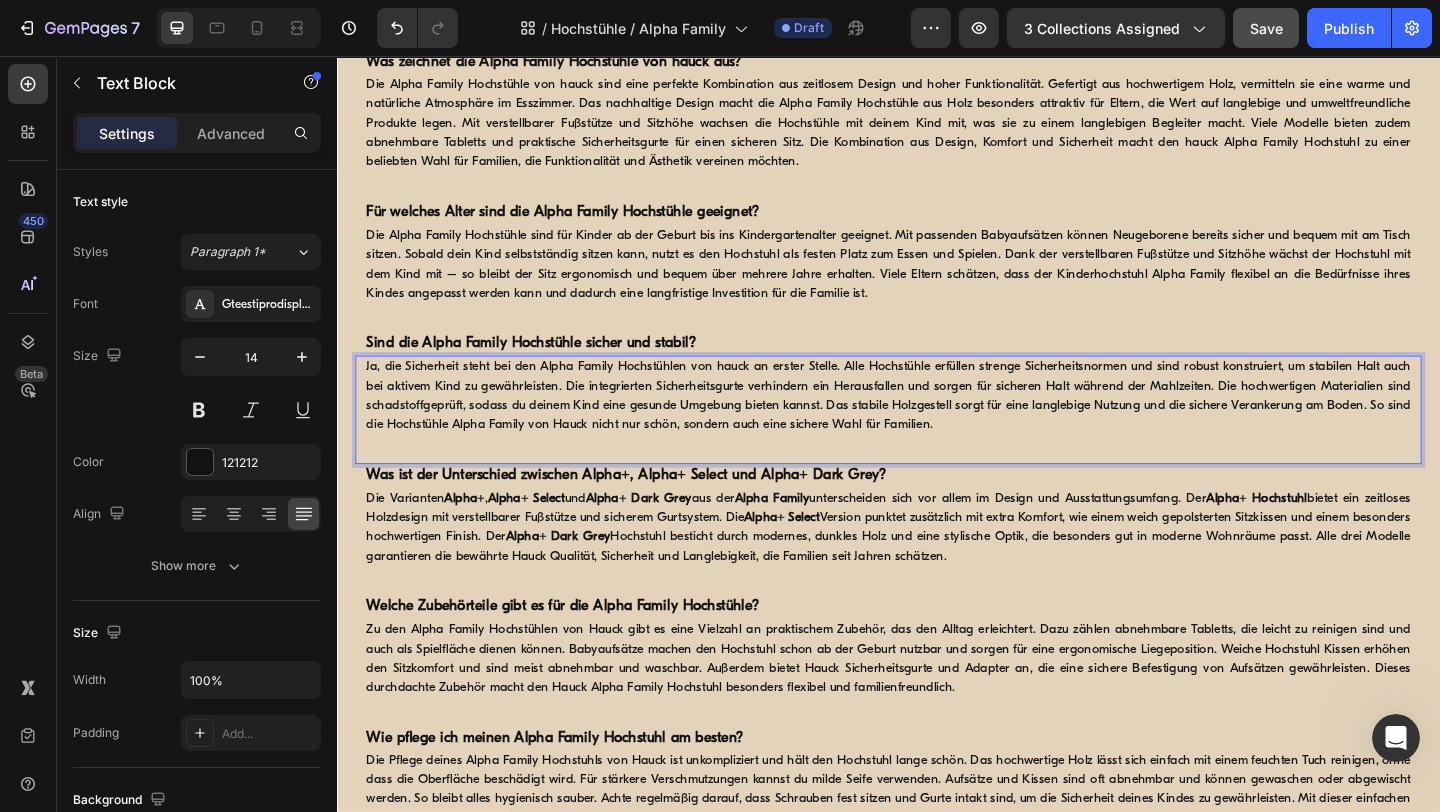 click on "Ja, die Sicherheit steht bei den Alpha Family Hochstühlen von hauck an erster Stelle. Alle Hochstühle erfüllen strenge Sicherheitsnormen und sind robust konstruiert, um stabilen Halt auch bei aktivem Kind zu gewährleisten. Die integrierten Sicherheitsgurte verhindern ein Herausfallen und sorgen für sicheren Halt während der Mahlzeiten. Die hochwertigen Materialien sind schadstoffgeprüft, sodass du deinem Kind eine gesunde Umgebung bieten kannst. Das stabile Holzgestell sorgt für eine langlebige Nutzung und die sichere Verankerung am Boden. So sind die Hochstühle Alpha Family von Hauck nicht nur schön, sondern auch eine sichere Wahl für Familien." at bounding box center [937, 426] 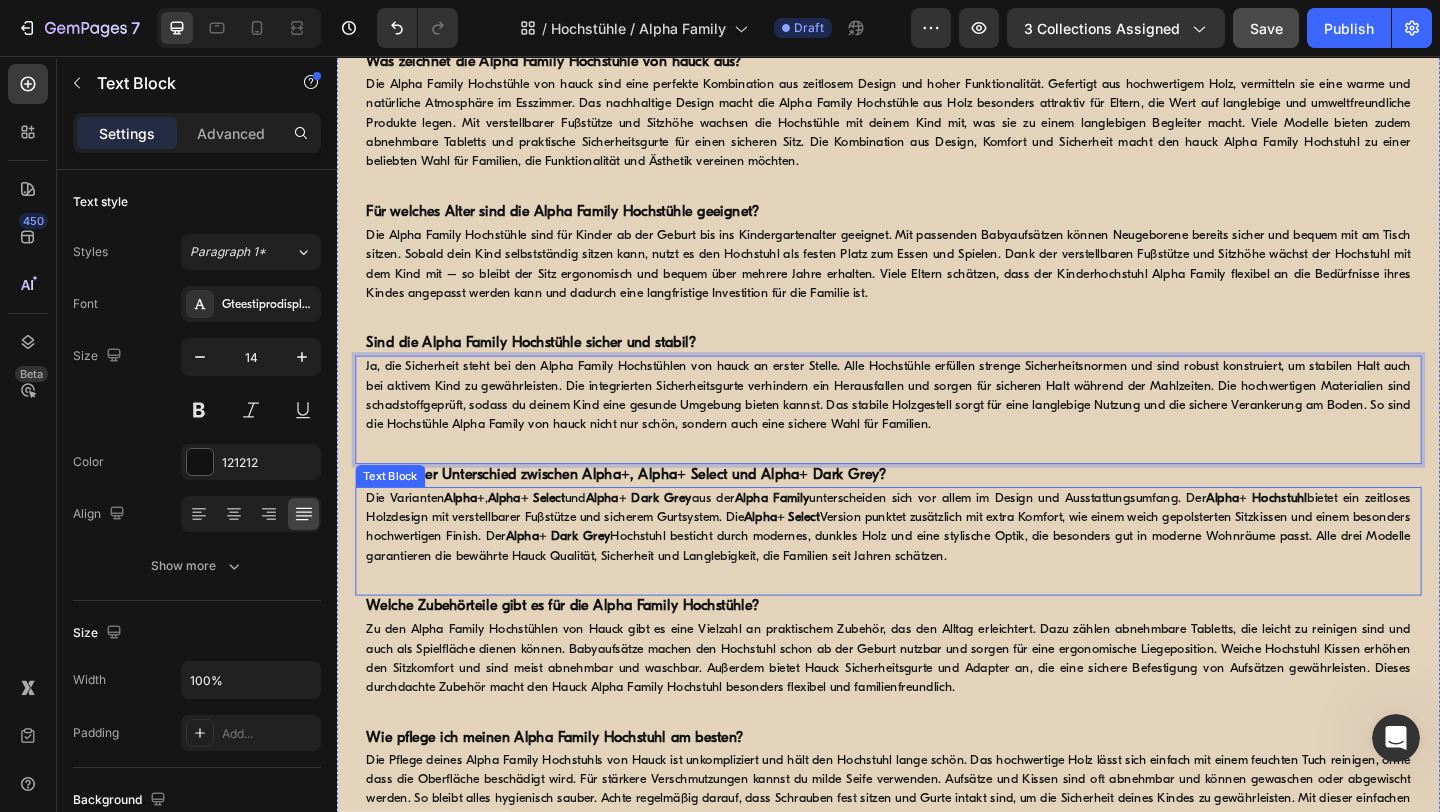 click on "Die Varianten  Alpha+ ,  Alpha+ Select  und  Alpha+ Dark Grey  aus der  Alpha Family  unterscheiden sich vor allem im Design und Ausstattungsumfang. Der  Alpha+ Hochstuhl  bietet ein zeitloses Holzdesign mit verstellbarer Fußstütze und sicherem Gurtsystem. Die  Alpha+ Select  Version punktet zusätzlich mit extra Komfort, wie einem weich gepolsterten Sitzkissen und einem besonders hochwertigen Finish. Der  Alpha+ Dark Grey  Hochstuhl besticht durch modernes, dunkles Holz und eine stylische Optik, die besonders gut in moderne Wohnräume passt. Alle drei Modelle garantieren die bewährte Hauck Qualität, Sicherheit und Langlebigkeit, die Familien seit Jahren schätzen." at bounding box center (937, 569) 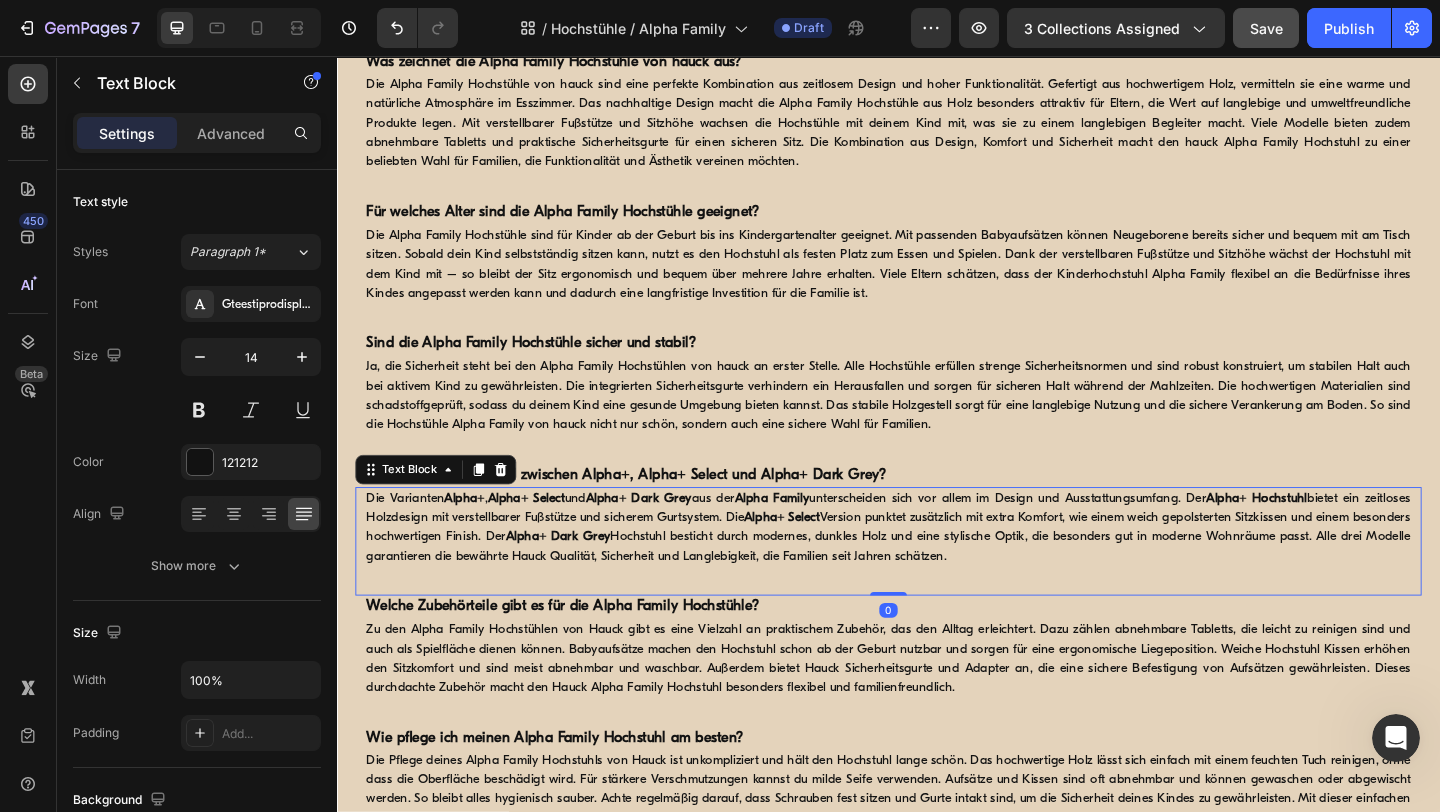 click on "Die Varianten  Alpha+ ,  Alpha+ Select  und  Alpha+ Dark Grey  aus der  Alpha Family  unterscheiden sich vor allem im Design und Ausstattungsumfang. Der  Alpha+ Hochstuhl  bietet ein zeitloses Holzdesign mit verstellbarer Fußstütze und sicherem Gurtsystem. Die  Alpha+ Select  Version punktet zusätzlich mit extra Komfort, wie einem weich gepolsterten Sitzkissen und einem besonders hochwertigen Finish. Der  Alpha+ Dark Grey  Hochstuhl besticht durch modernes, dunkles Holz und eine stylische Optik, die besonders gut in moderne Wohnräume passt. Alle drei Modelle garantieren die bewährte Hauck Qualität, Sicherheit und Langlebigkeit, die Familien seit Jahren schätzen." at bounding box center (937, 569) 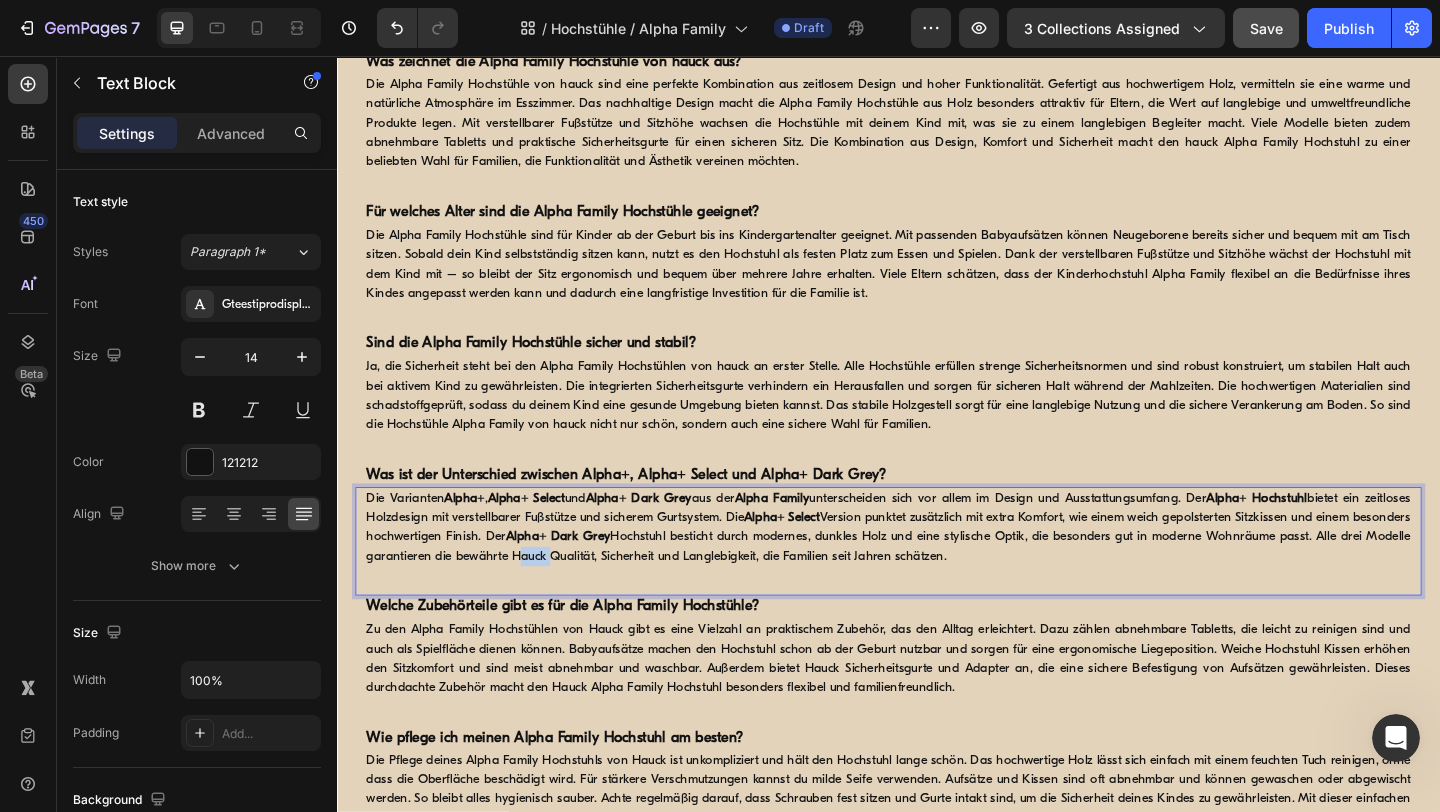 click on "Die Varianten  Alpha+ ,  Alpha+ Select  und  Alpha+ Dark Grey  aus der  Alpha Family  unterscheiden sich vor allem im Design und Ausstattungsumfang. Der  Alpha+ Hochstuhl  bietet ein zeitloses Holzdesign mit verstellbarer Fußstütze und sicherem Gurtsystem. Die  Alpha+ Select  Version punktet zusätzlich mit extra Komfort, wie einem weich gepolsterten Sitzkissen und einem besonders hochwertigen Finish. Der  Alpha+ Dark Grey  Hochstuhl besticht durch modernes, dunkles Holz und eine stylische Optik, die besonders gut in moderne Wohnräume passt. Alle drei Modelle garantieren die bewährte Hauck Qualität, Sicherheit und Langlebigkeit, die Familien seit Jahren schätzen." at bounding box center [937, 569] 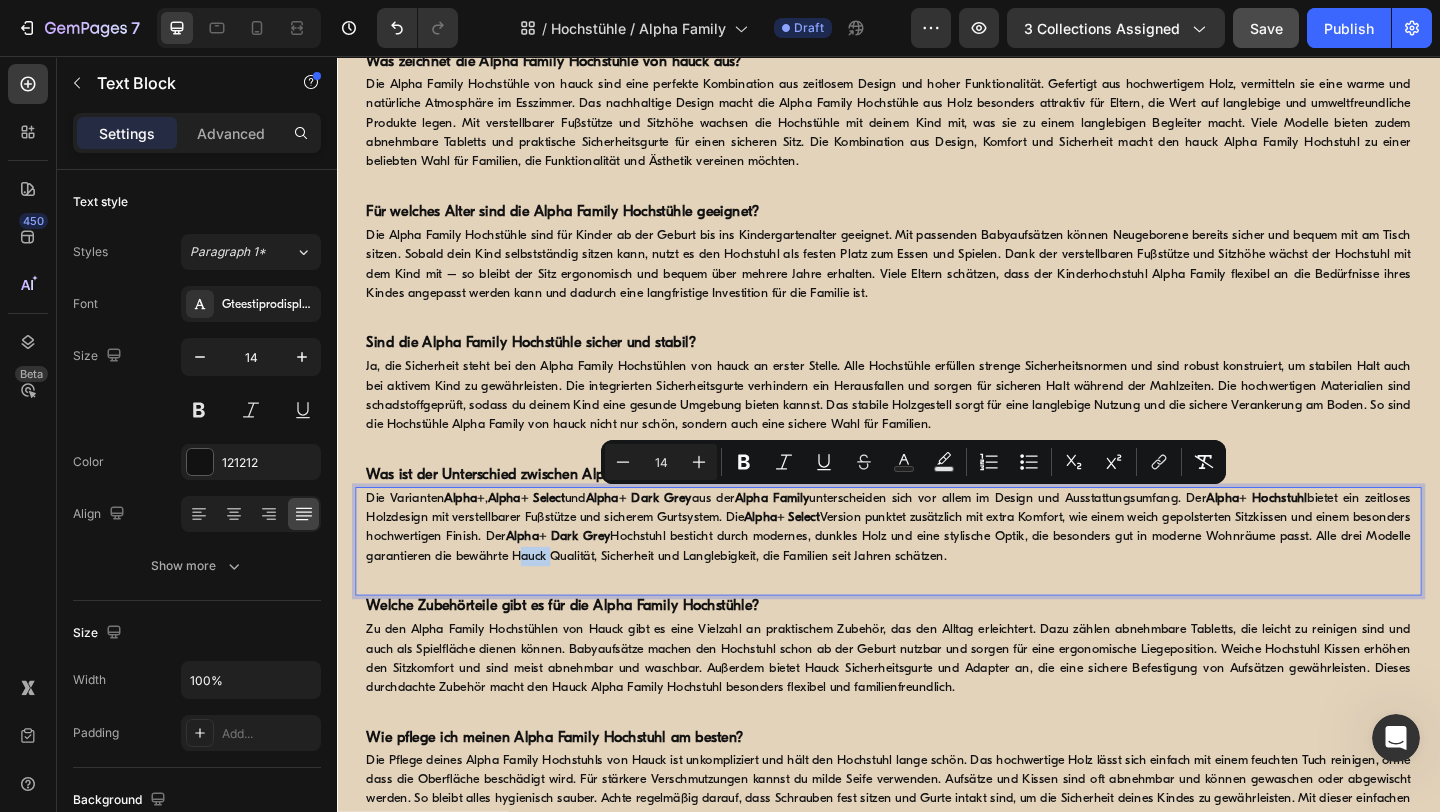 click on "Die Varianten  Alpha+ ,  Alpha+ Select  und  Alpha+ Dark Grey  aus der  Alpha Family  unterscheiden sich vor allem im Design und Ausstattungsumfang. Der  Alpha+ Hochstuhl  bietet ein zeitloses Holzdesign mit verstellbarer Fußstütze und sicherem Gurtsystem. Die  Alpha+ Select  Version punktet zusätzlich mit extra Komfort, wie einem weich gepolsterten Sitzkissen und einem besonders hochwertigen Finish. Der  Alpha+ Dark Grey  Hochstuhl besticht durch modernes, dunkles Holz und eine stylische Optik, die besonders gut in moderne Wohnräume passt. Alle drei Modelle garantieren die bewährte Hauck Qualität, Sicherheit und Langlebigkeit, die Familien seit Jahren schätzen." at bounding box center (937, 569) 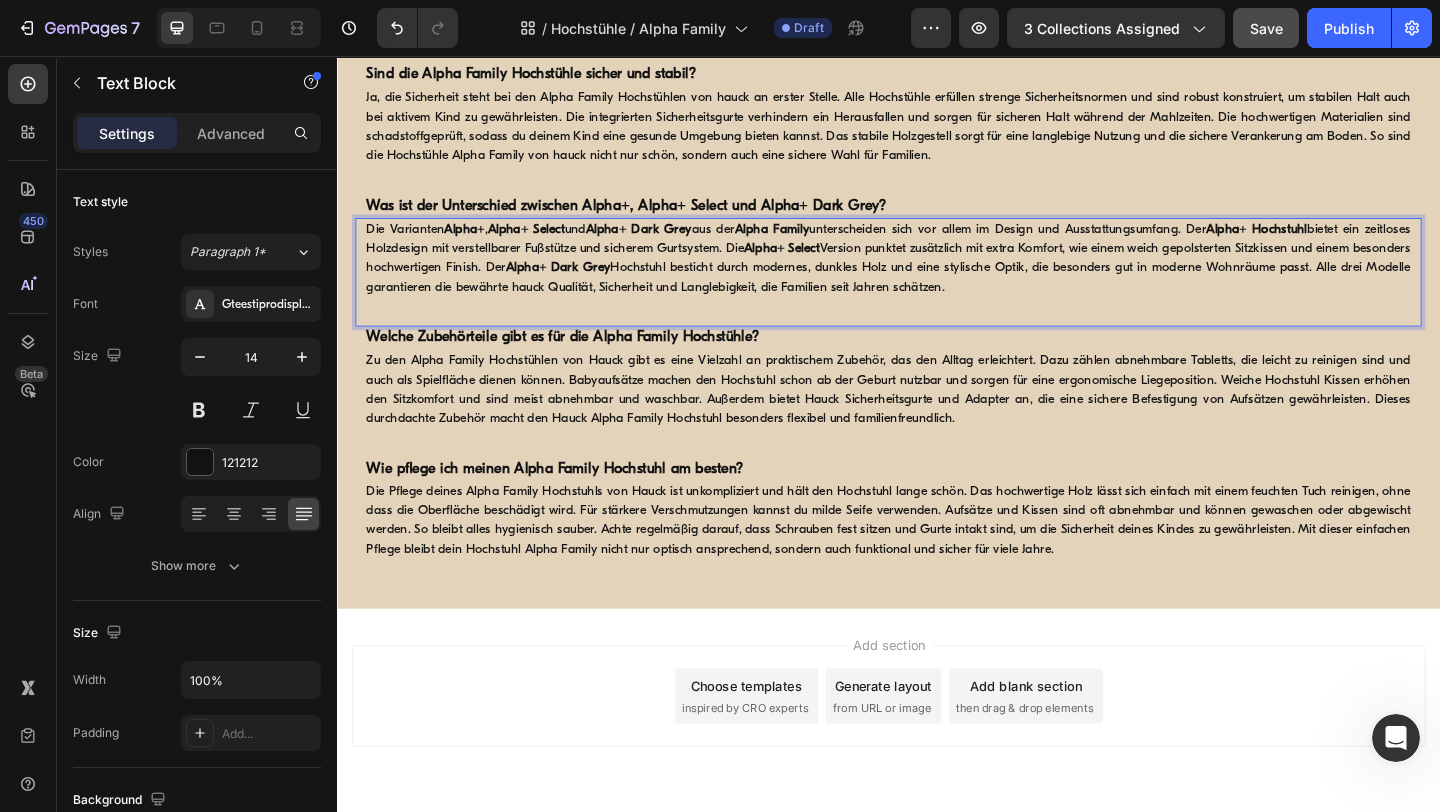 scroll, scrollTop: 4133, scrollLeft: 0, axis: vertical 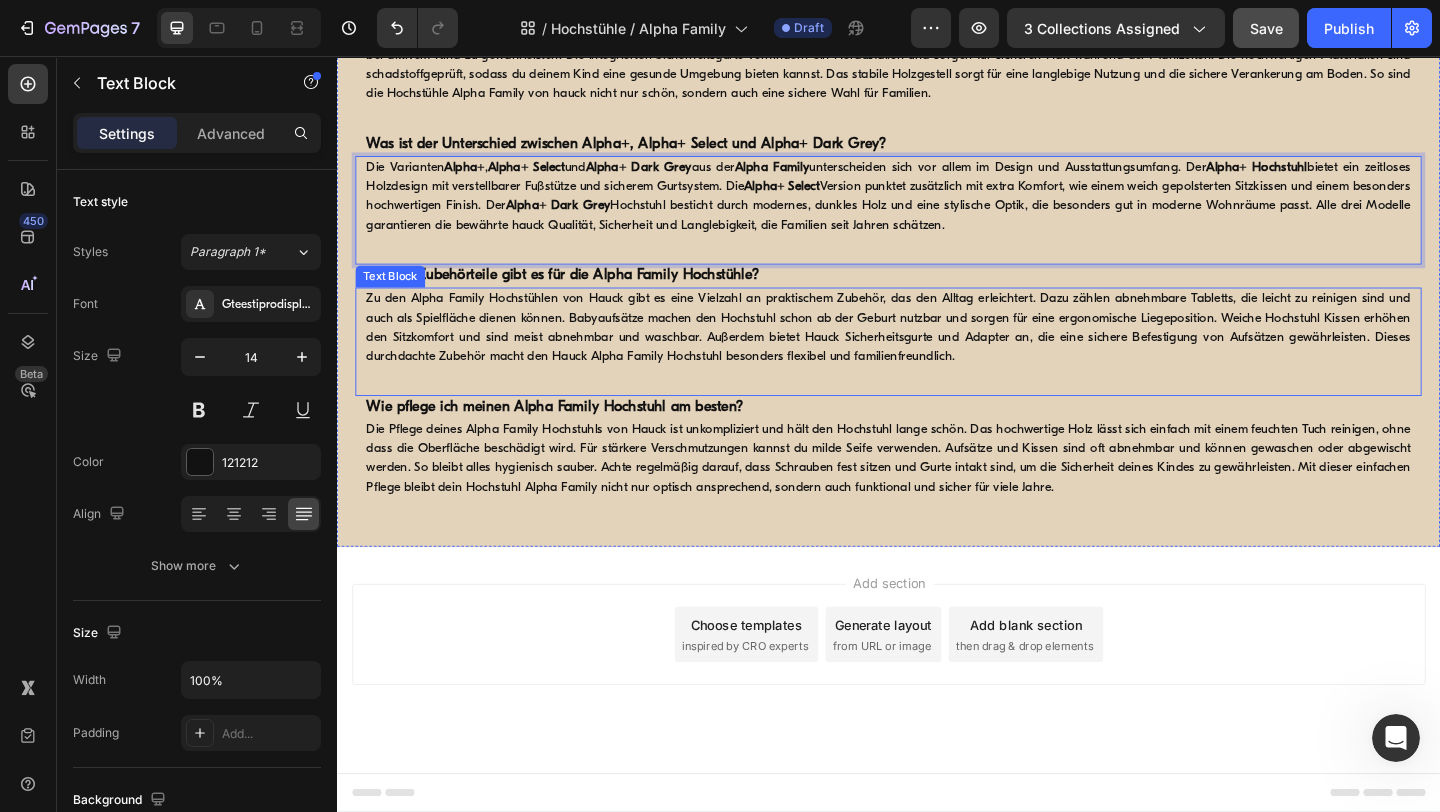 click on "Zu den Alpha Family Hochstühlen von Hauck gibt es eine Vielzahl an praktischem Zubehör, das den Alltag erleichtert. Dazu zählen abnehmbare Tabletts, die leicht zu reinigen sind und auch als Spielfläche dienen können. Babyaufsätze machen den Hochstuhl schon ab der Geburt nutzbar und sorgen für eine ergonomische Liegeposition. Weiche Hochstuhl Kissen erhöhen den Sitzkomfort und sind meist abnehmbar und waschbar. Außerdem bietet Hauck Sicherheitsgurte und Adapter an, die eine sichere Befestigung von Aufsätzen gewährleisten. Dieses durchdachte Zubehör macht den Hauck Alpha Family Hochstuhl besonders flexibel und familienfreundlich." at bounding box center (937, 352) 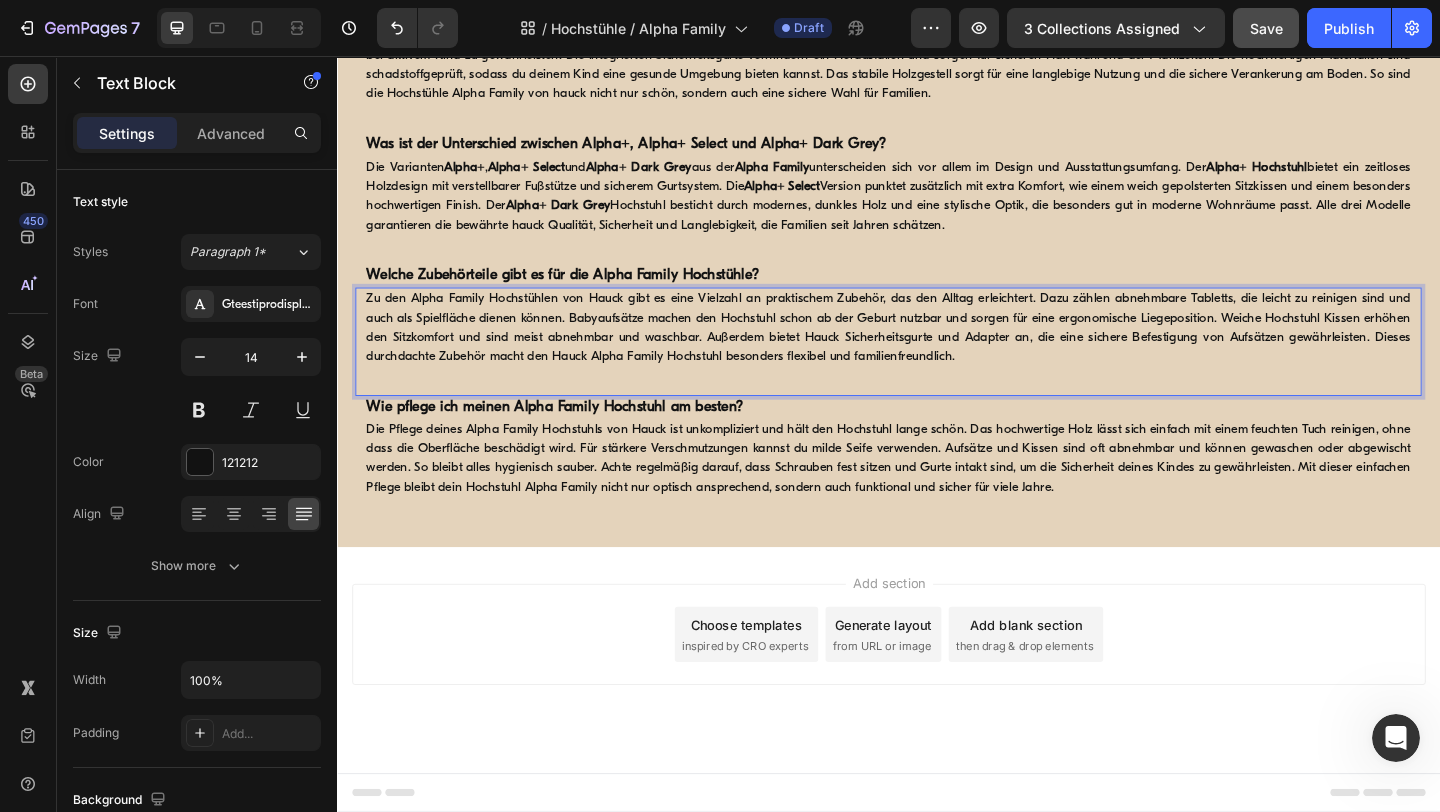 click on "Zu den Alpha Family Hochstühlen von Hauck gibt es eine Vielzahl an praktischem Zubehör, das den Alltag erleichtert. Dazu zählen abnehmbare Tabletts, die leicht zu reinigen sind und auch als Spielfläche dienen können. Babyaufsätze machen den Hochstuhl schon ab der Geburt nutzbar und sorgen für eine ergonomische Liegeposition. Weiche Hochstuhl Kissen erhöhen den Sitzkomfort und sind meist abnehmbar und waschbar. Außerdem bietet Hauck Sicherheitsgurte und Adapter an, die eine sichere Befestigung von Aufsätzen gewährleisten. Dieses durchdachte Zubehör macht den Hauck Alpha Family Hochstuhl besonders flexibel und familienfreundlich." at bounding box center [937, 352] 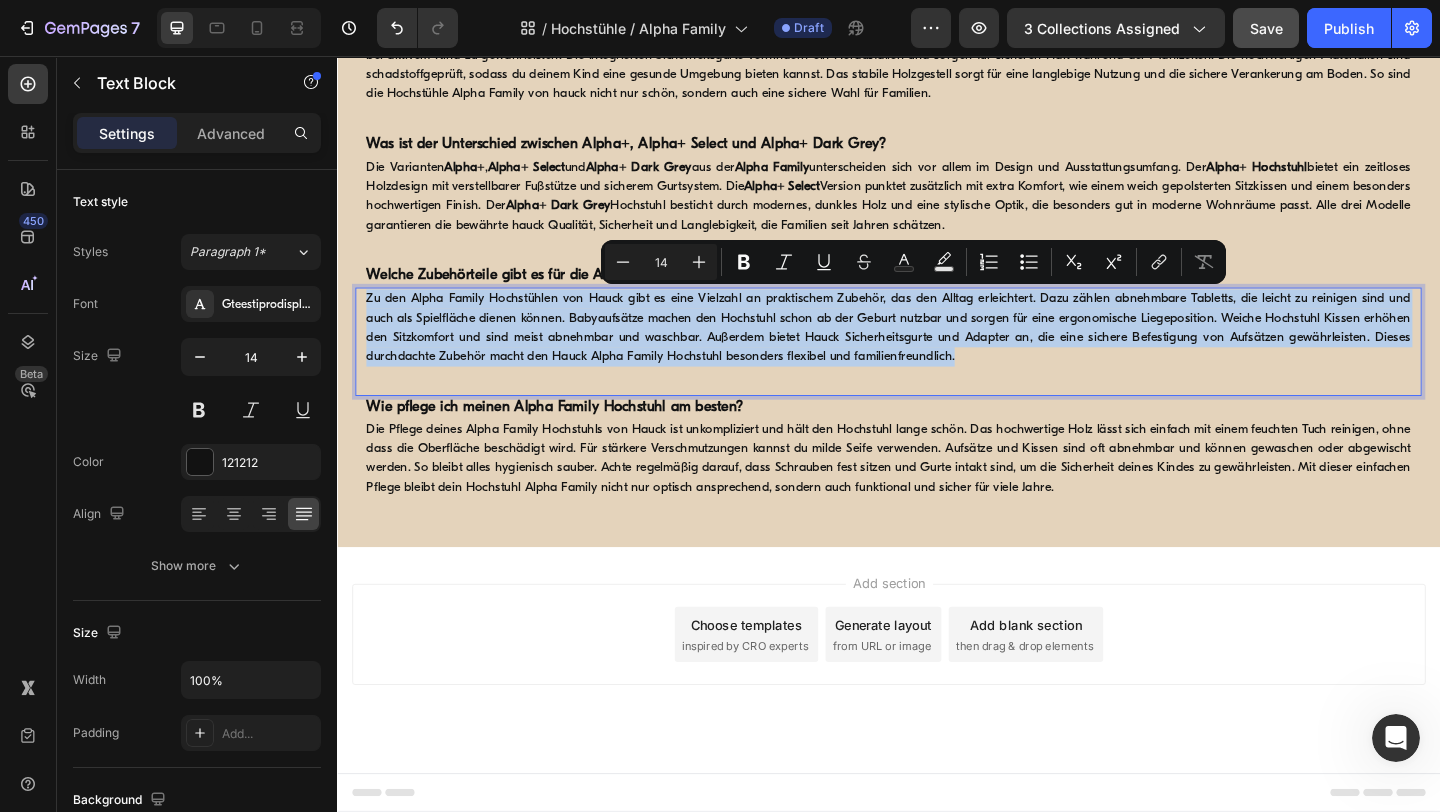 click on "Zu den Alpha Family Hochstühlen von Hauck gibt es eine Vielzahl an praktischem Zubehör, das den Alltag erleichtert. Dazu zählen abnehmbare Tabletts, die leicht zu reinigen sind und auch als Spielfläche dienen können. Babyaufsätze machen den Hochstuhl schon ab der Geburt nutzbar und sorgen für eine ergonomische Liegeposition. Weiche Hochstuhl Kissen erhöhen den Sitzkomfort und sind meist abnehmbar und waschbar. Außerdem bietet Hauck Sicherheitsgurte und Adapter an, die eine sichere Befestigung von Aufsätzen gewährleisten. Dieses durchdachte Zubehör macht den Hauck Alpha Family Hochstuhl besonders flexibel und familienfreundlich." at bounding box center (937, 352) 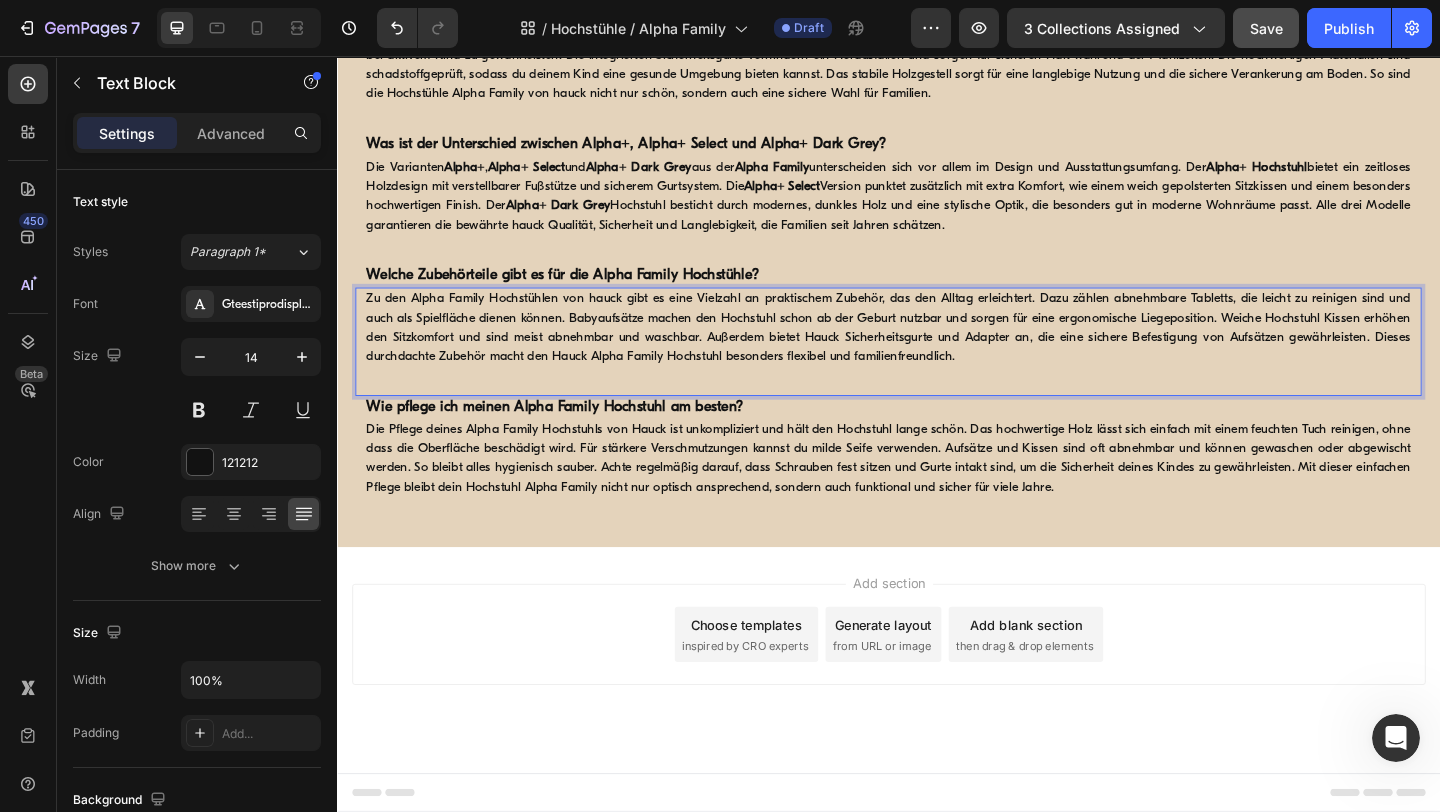 click on "Zu den Alpha Family Hochstühlen von hauck gibt es eine Vielzahl an praktischem Zubehör, das den Alltag erleichtert. Dazu zählen abnehmbare Tabletts, die leicht zu reinigen sind und auch als Spielfläche dienen können. Babyaufsätze machen den Hochstuhl schon ab der Geburt nutzbar und sorgen für eine ergonomische Liegeposition. Weiche Hochstuhl Kissen erhöhen den Sitzkomfort und sind meist abnehmbar und waschbar. Außerdem bietet Hauck Sicherheitsgurte und Adapter an, die eine sichere Befestigung von Aufsätzen gewährleisten. Dieses durchdachte Zubehör macht den Hauck Alpha Family Hochstuhl besonders flexibel und familienfreundlich." at bounding box center (937, 352) 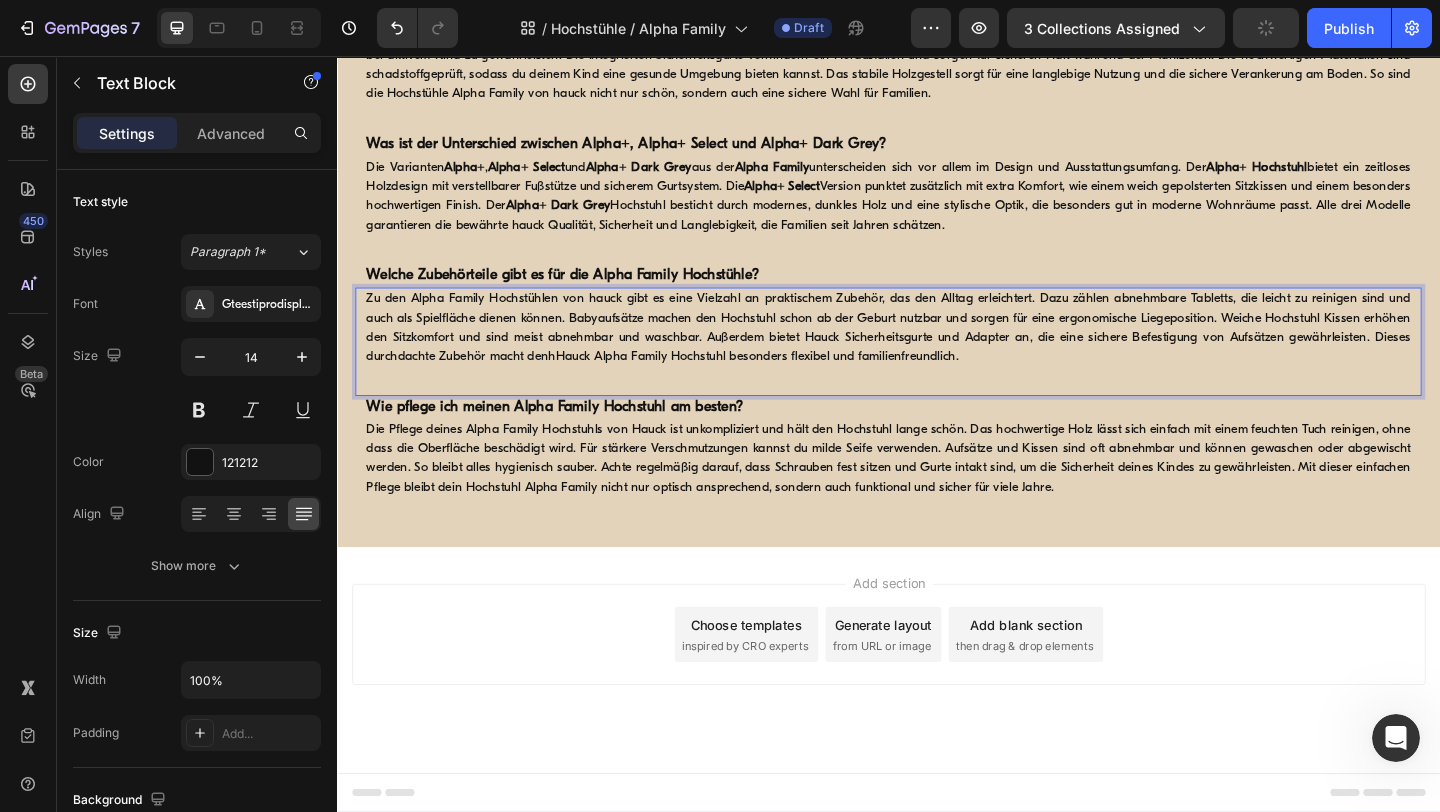 click on "Zu den Alpha Family Hochstühlen von hauck gibt es eine Vielzahl an praktischem Zubehör, das den Alltag erleichtert. Dazu zählen abnehmbare Tabletts, die leicht zu reinigen sind und auch als Spielfläche dienen können. Babyaufsätze machen den Hochstuhl schon ab der Geburt nutzbar und sorgen für eine ergonomische Liegeposition. Weiche Hochstuhl Kissen erhöhen den Sitzkomfort und sind meist abnehmbar und waschbar. Außerdem bietet Hauck Sicherheitsgurte und Adapter an, die eine sichere Befestigung von Aufsätzen gewährleisten. Dieses durchdachte Zubehör macht denhHauck Alpha Family Hochstuhl besonders flexibel und familienfreundlich." at bounding box center [937, 352] 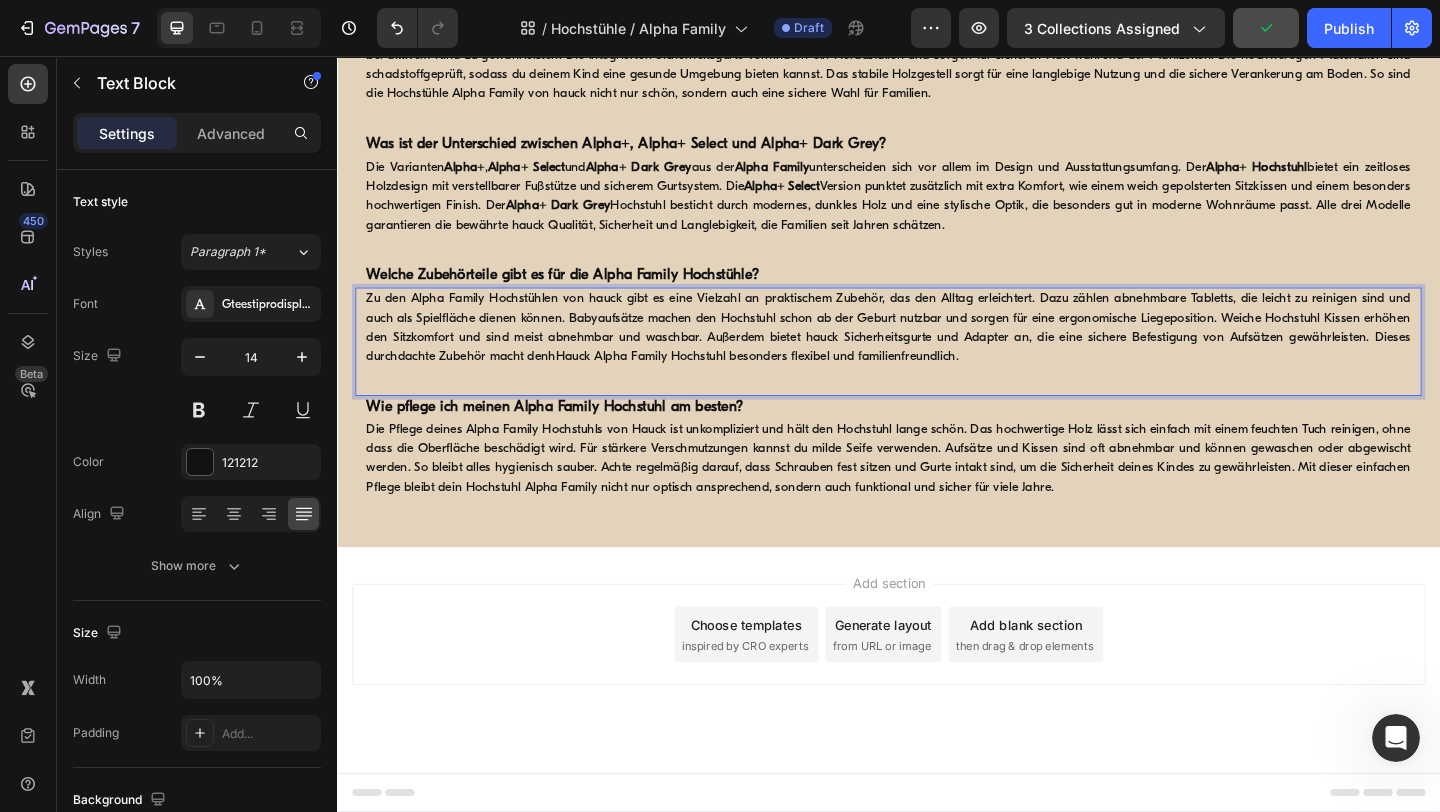 click on "Zu den Alpha Family Hochstühlen von hauck gibt es eine Vielzahl an praktischem Zubehör, das den Alltag erleichtert. Dazu zählen abnehmbare Tabletts, die leicht zu reinigen sind und auch als Spielfläche dienen können. Babyaufsätze machen den Hochstuhl schon ab der Geburt nutzbar und sorgen für eine ergonomische Liegeposition. Weiche Hochstuhl Kissen erhöhen den Sitzkomfort und sind meist abnehmbar und waschbar. Außerdem bietet hauck Sicherheitsgurte und Adapter an, die eine sichere Befestigung von Aufsätzen gewährleisten. Dieses durchdachte Zubehör macht denhHauck Alpha Family Hochstuhl besonders flexibel und familienfreundlich." at bounding box center [937, 352] 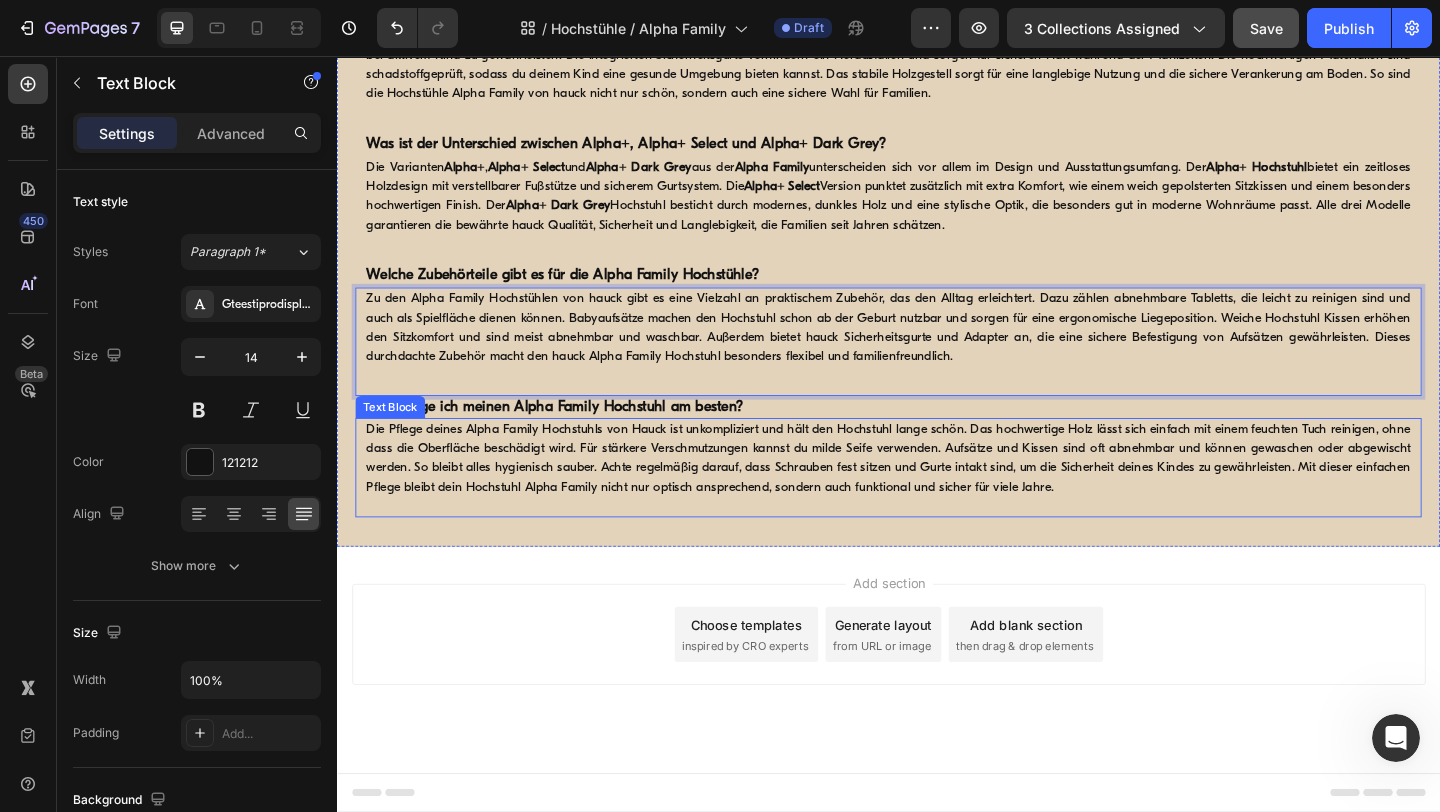 click on "Die Pflege deines Alpha Family Hochstuhls von Hauck ist unkompliziert und hält den Hochstuhl lange schön. Das hochwertige Holz lässt sich einfach mit einem feuchten Tuch reinigen, ohne dass die Oberfläche beschädigt wird. Für stärkere Verschmutzungen kannst du milde Seife verwenden. Aufsätze und Kissen sind oft abnehmbar und können gewaschen oder abgewischt werden. So bleibt alles hygienisch sauber. Achte regelmäßig darauf, dass Schrauben fest sitzen und Gurte intakt sind, um die Sicherheit deines Kindes zu gewährleisten. Mit dieser einfachen Pflege bleibt dein Hochstuhl Alpha Family nicht nur optisch ansprechend, sondern auch funktional und sicher für viele Jahre." at bounding box center [937, 494] 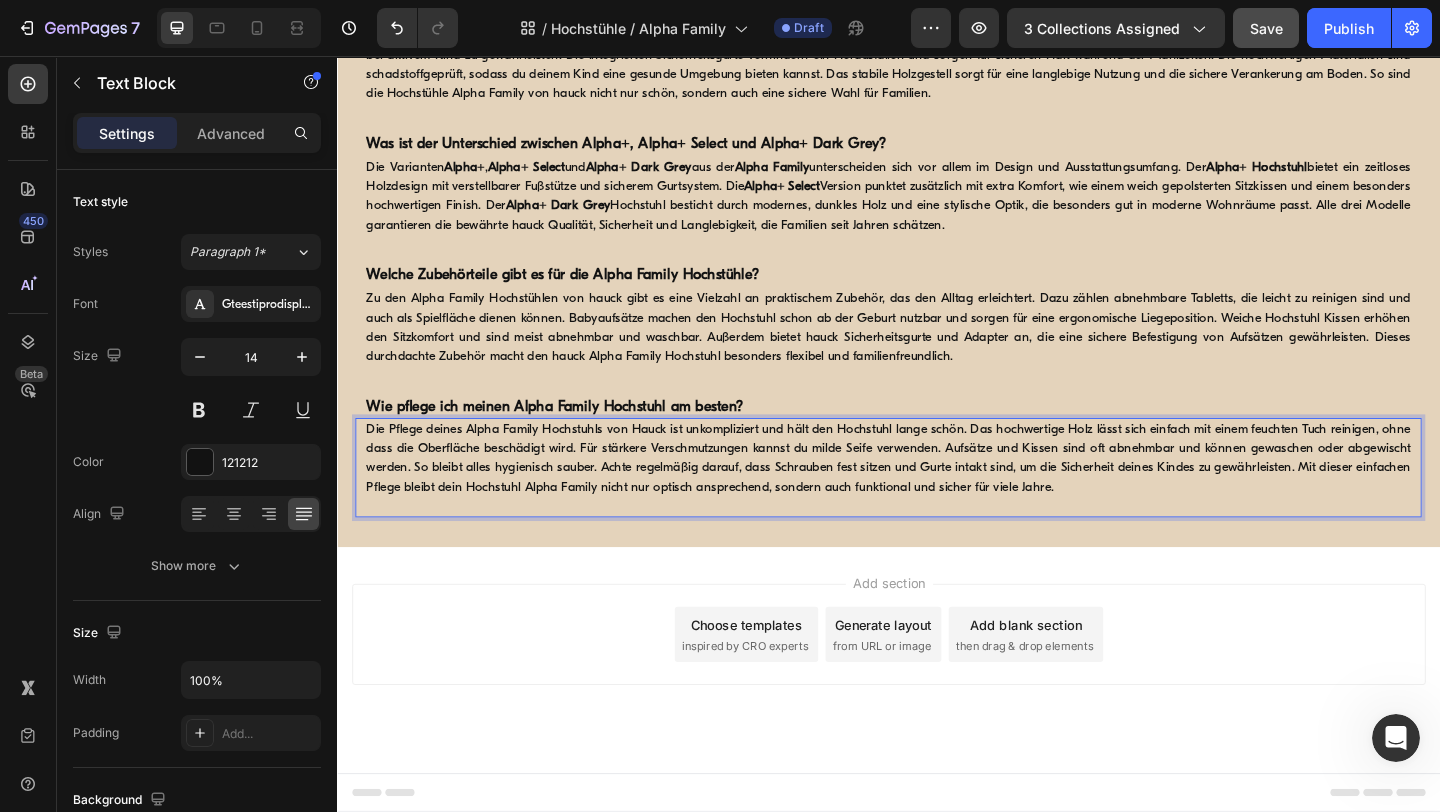 click on "Die Pflege deines Alpha Family Hochstuhls von Hauck ist unkompliziert und hält den Hochstuhl lange schön. Das hochwertige Holz lässt sich einfach mit einem feuchten Tuch reinigen, ohne dass die Oberfläche beschädigt wird. Für stärkere Verschmutzungen kannst du milde Seife verwenden. Aufsätze und Kissen sind oft abnehmbar und können gewaschen oder abgewischt werden. So bleibt alles hygienisch sauber. Achte regelmäßig darauf, dass Schrauben fest sitzen und Gurte intakt sind, um die Sicherheit deines Kindes zu gewährleisten. Mit dieser einfachen Pflege bleibt dein Hochstuhl Alpha Family nicht nur optisch ansprechend, sondern auch funktional und sicher für viele Jahre." at bounding box center (937, 494) 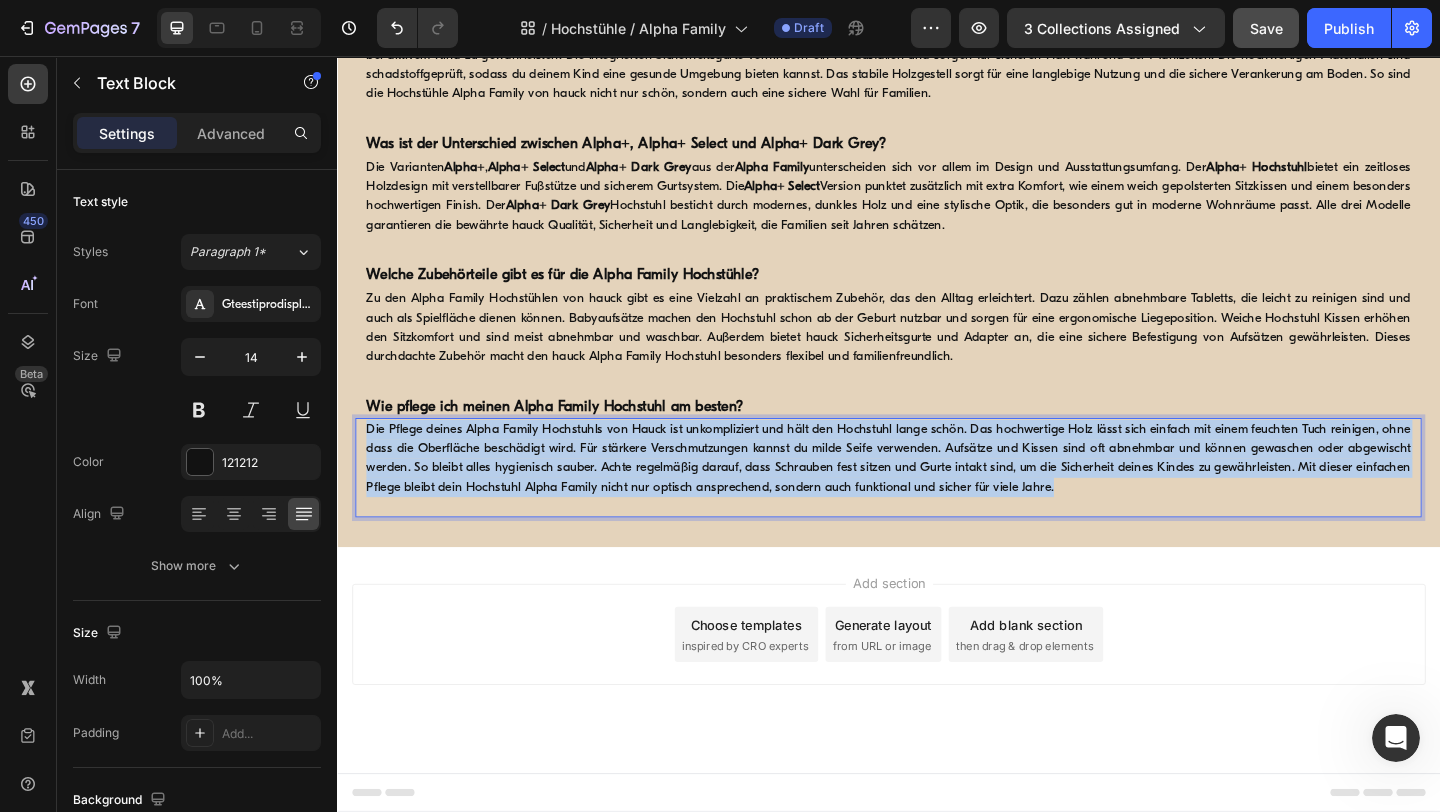 click on "Die Pflege deines Alpha Family Hochstuhls von Hauck ist unkompliziert und hält den Hochstuhl lange schön. Das hochwertige Holz lässt sich einfach mit einem feuchten Tuch reinigen, ohne dass die Oberfläche beschädigt wird. Für stärkere Verschmutzungen kannst du milde Seife verwenden. Aufsätze und Kissen sind oft abnehmbar und können gewaschen oder abgewischt werden. So bleibt alles hygienisch sauber. Achte regelmäßig darauf, dass Schrauben fest sitzen und Gurte intakt sind, um die Sicherheit deines Kindes zu gewährleisten. Mit dieser einfachen Pflege bleibt dein Hochstuhl Alpha Family nicht nur optisch ansprechend, sondern auch funktional und sicher für viele Jahre." at bounding box center [937, 494] 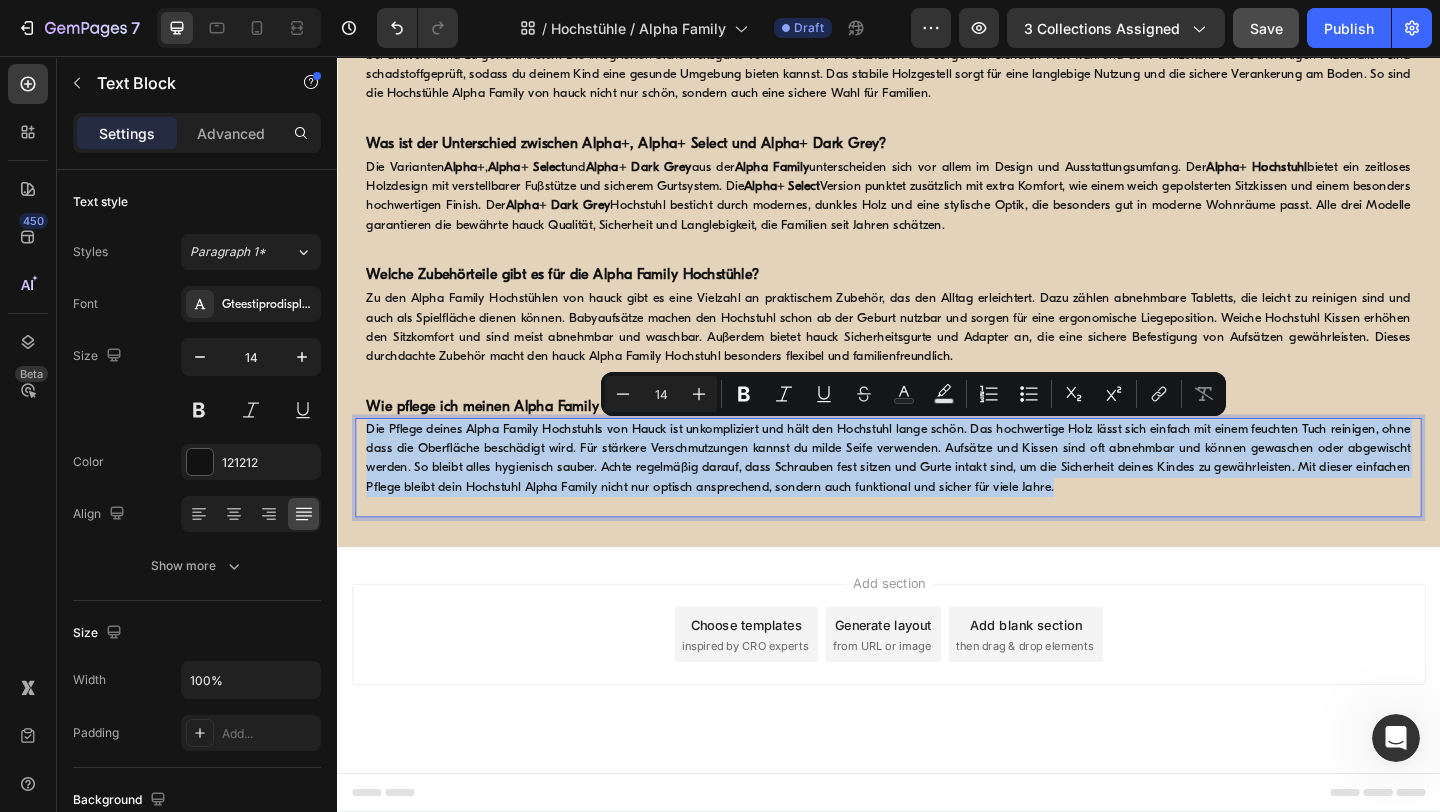 click on "Die Pflege deines Alpha Family Hochstuhls von Hauck ist unkompliziert und hält den Hochstuhl lange schön. Das hochwertige Holz lässt sich einfach mit einem feuchten Tuch reinigen, ohne dass die Oberfläche beschädigt wird. Für stärkere Verschmutzungen kannst du milde Seife verwenden. Aufsätze und Kissen sind oft abnehmbar und können gewaschen oder abgewischt werden. So bleibt alles hygienisch sauber. Achte regelmäßig darauf, dass Schrauben fest sitzen und Gurte intakt sind, um die Sicherheit deines Kindes zu gewährleisten. Mit dieser einfachen Pflege bleibt dein Hochstuhl Alpha Family nicht nur optisch ansprechend, sondern auch funktional und sicher für viele Jahre." at bounding box center (937, 494) 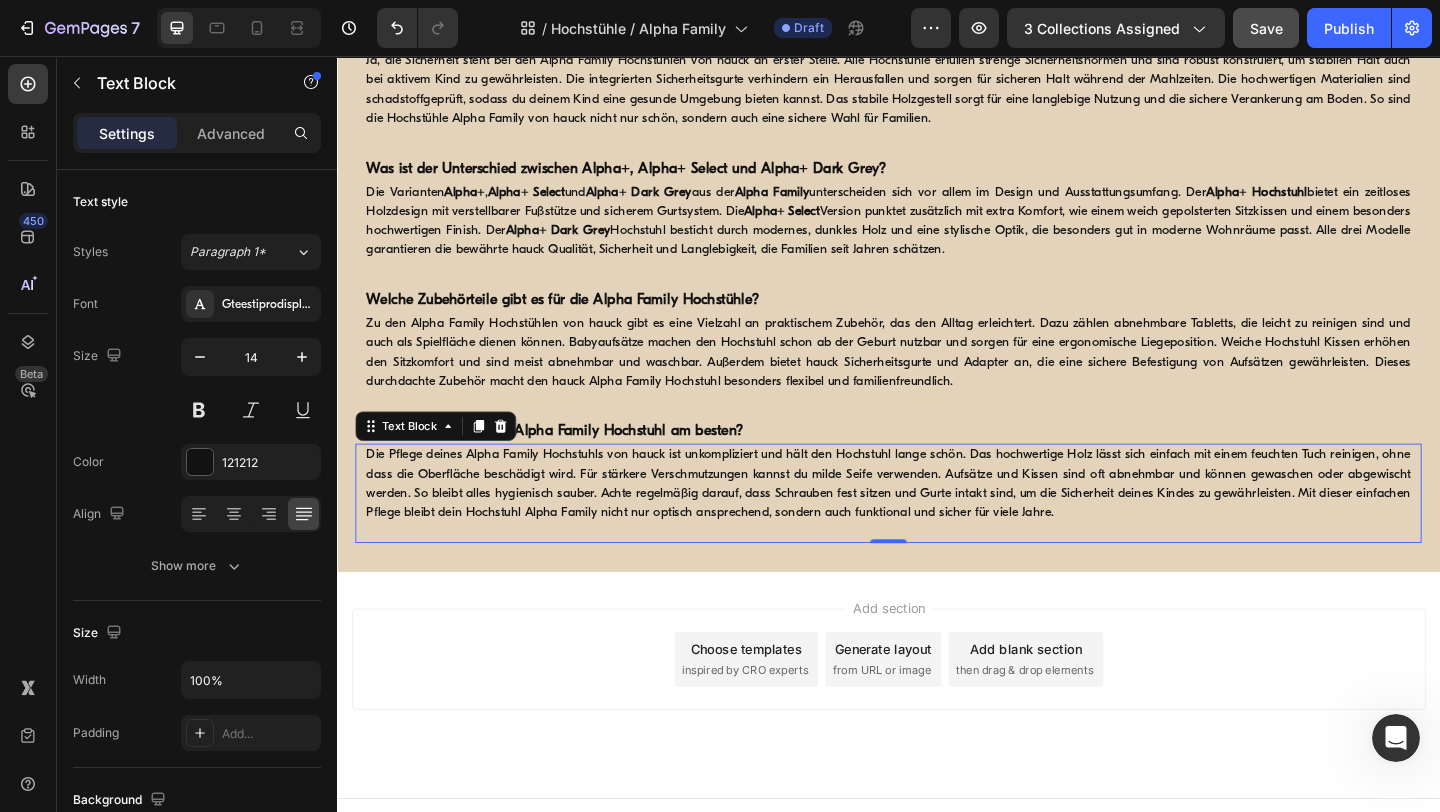 scroll, scrollTop: 1393, scrollLeft: 0, axis: vertical 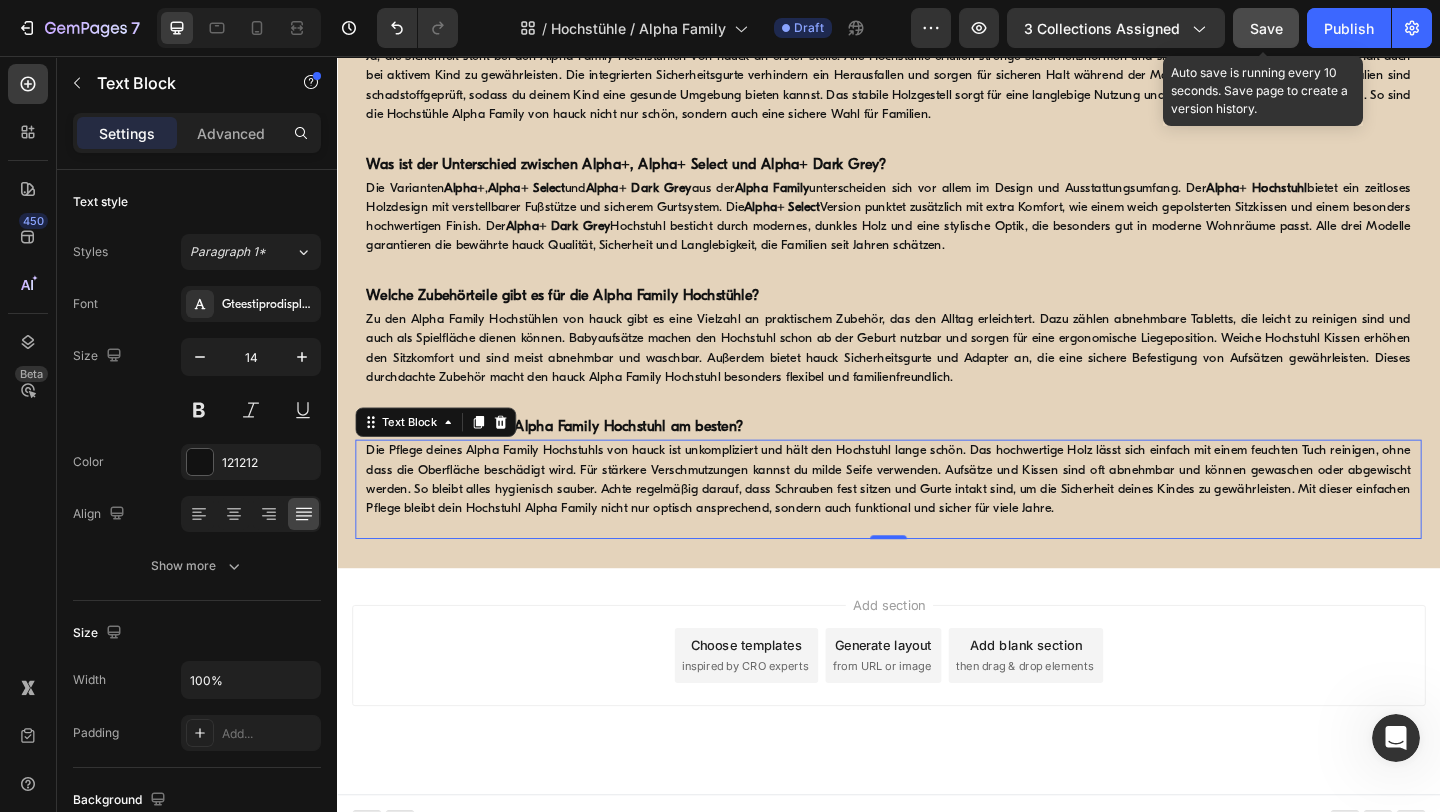 click on "Save" at bounding box center [1266, 28] 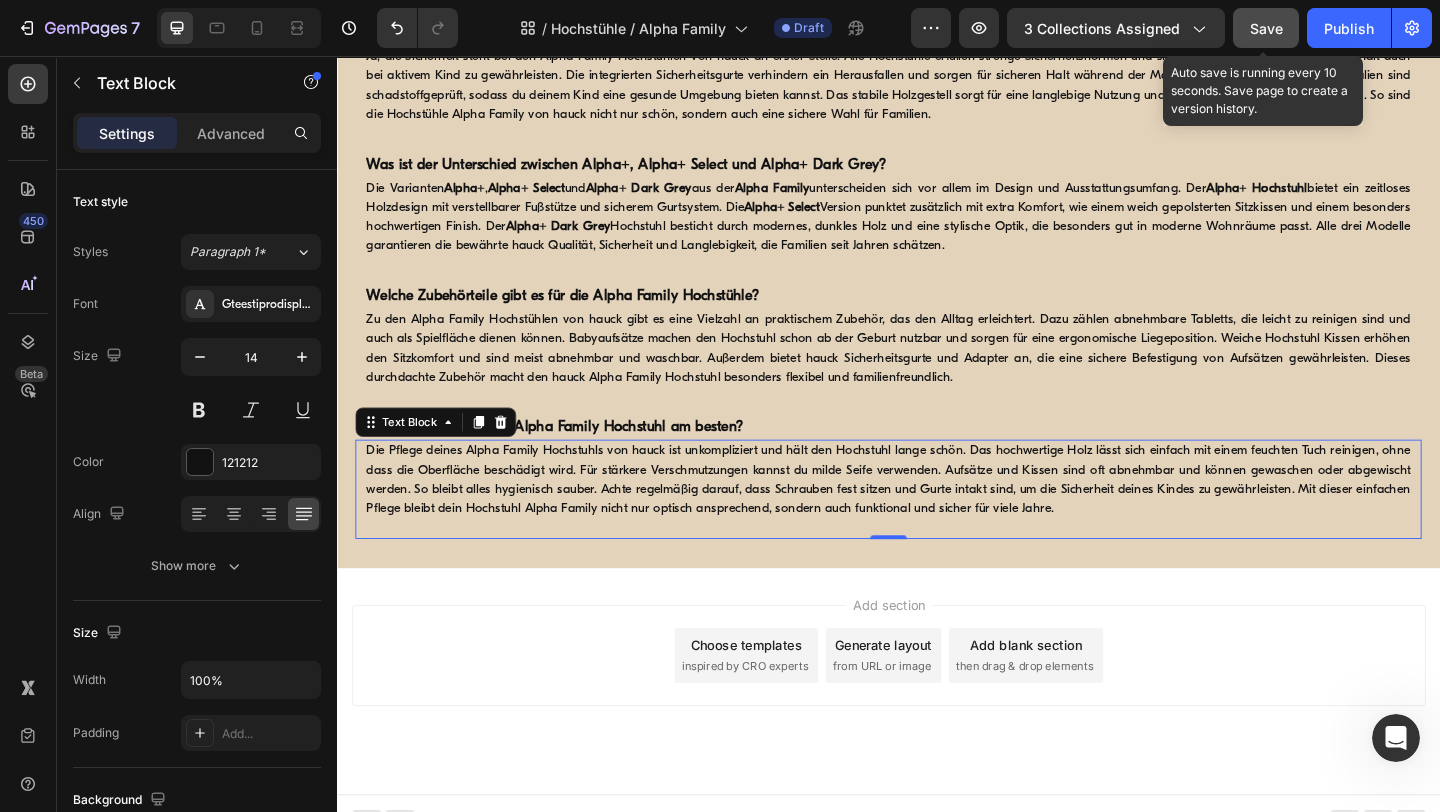 click on "Save" at bounding box center [1266, 28] 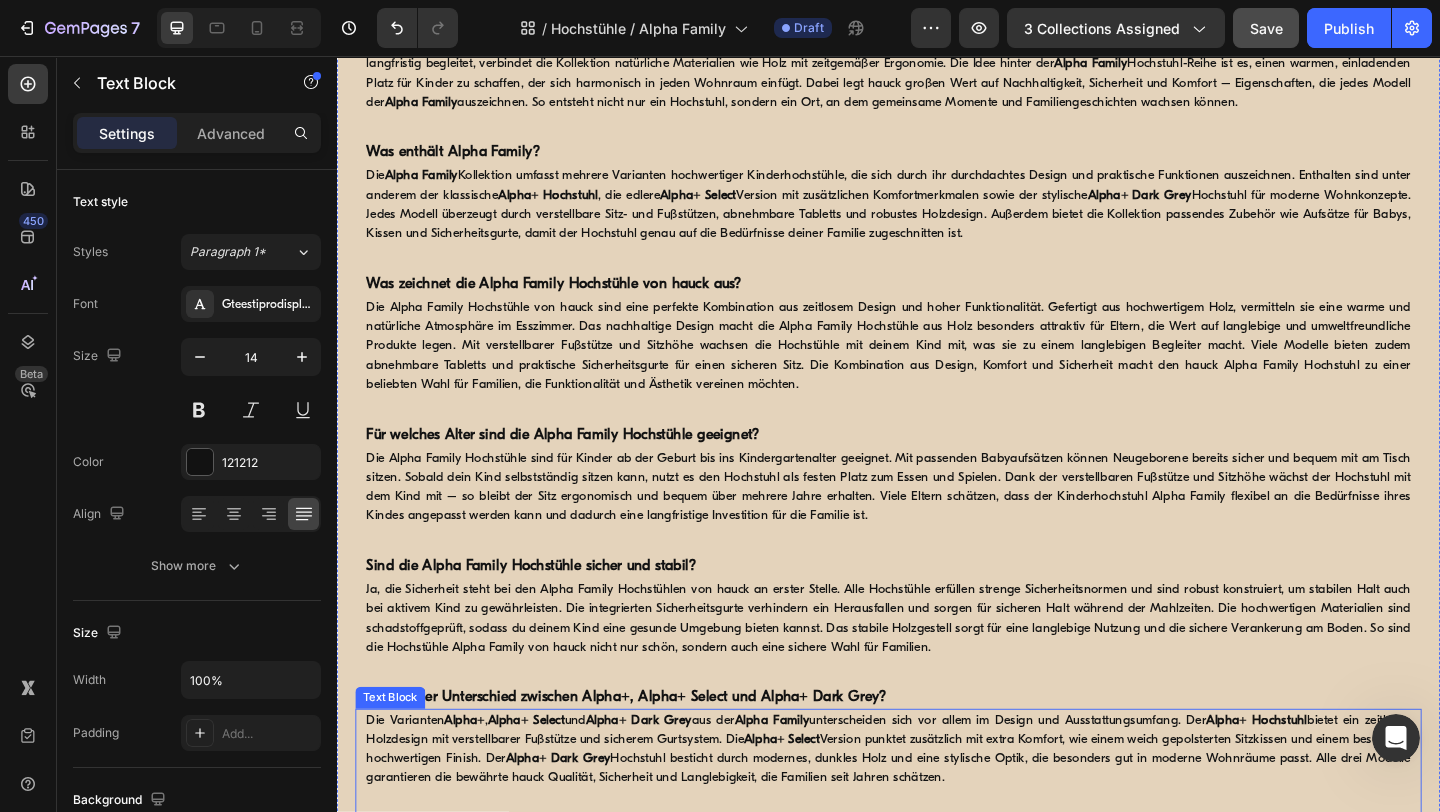 scroll, scrollTop: 0, scrollLeft: 0, axis: both 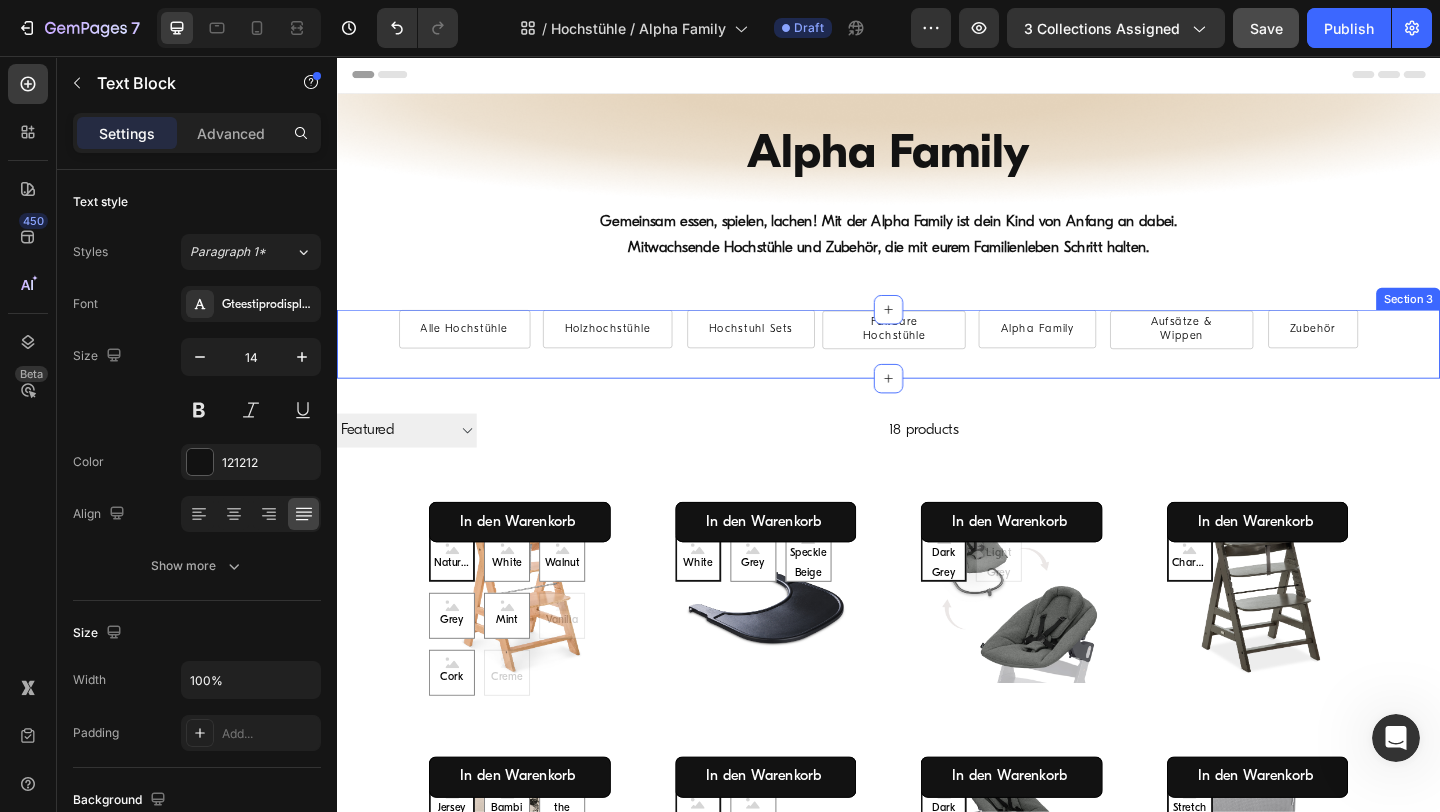 click on "Alle Hochstühle Button Holzhochstühle Button Hochstuhl Sets Button Faltbare Hochstühle Button Alpha Family Button Aufsätze & Wippen Button Row Zubehör Button Row Section 3" at bounding box center (937, 369) 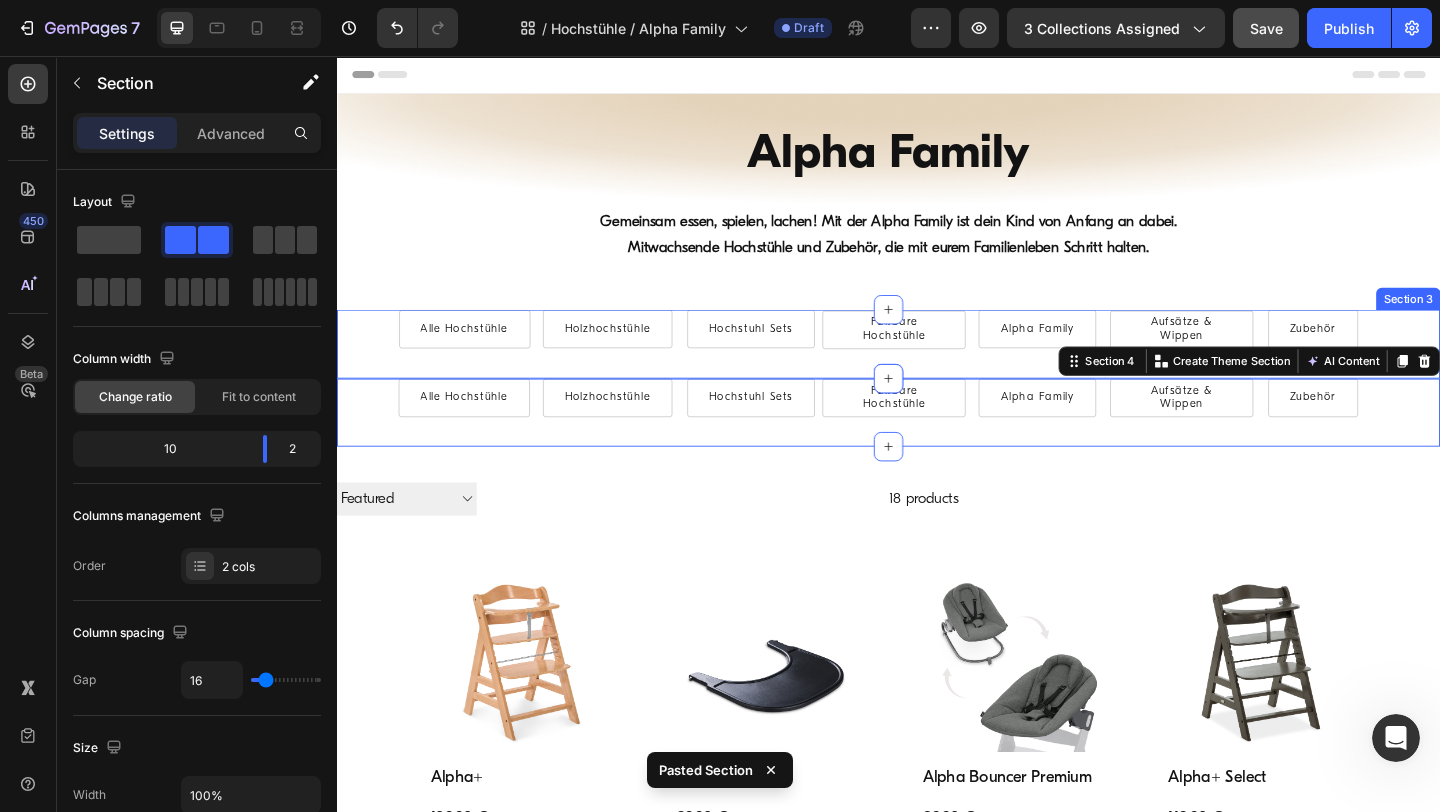 click on "Alle Hochstühle Button Holzhochstühle Button Hochstuhl Sets Button Faltbare Hochstühle Button Alpha Family Button Aufsätze & Wippen Button Row Zubehör Button Row Section 3" at bounding box center (937, 369) 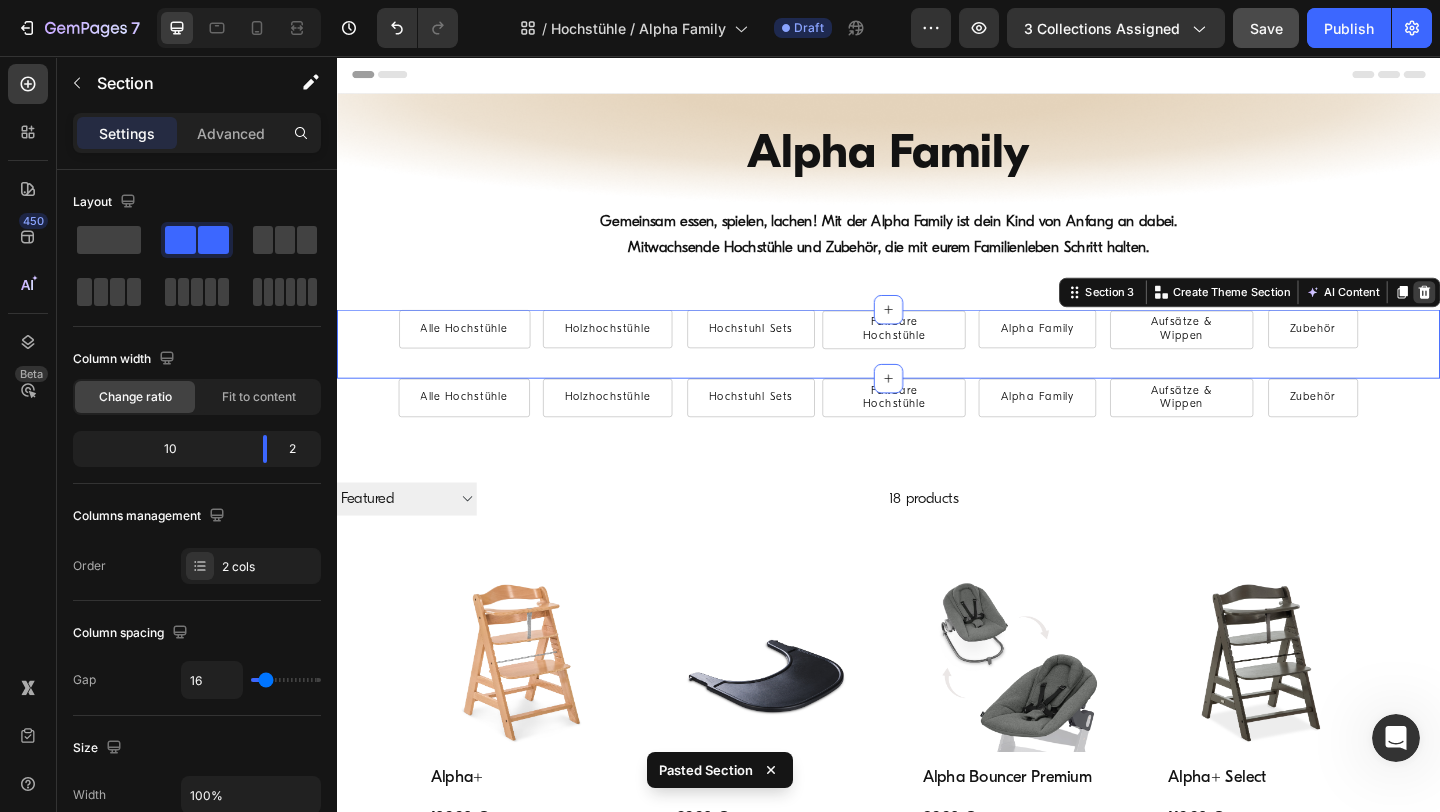 click 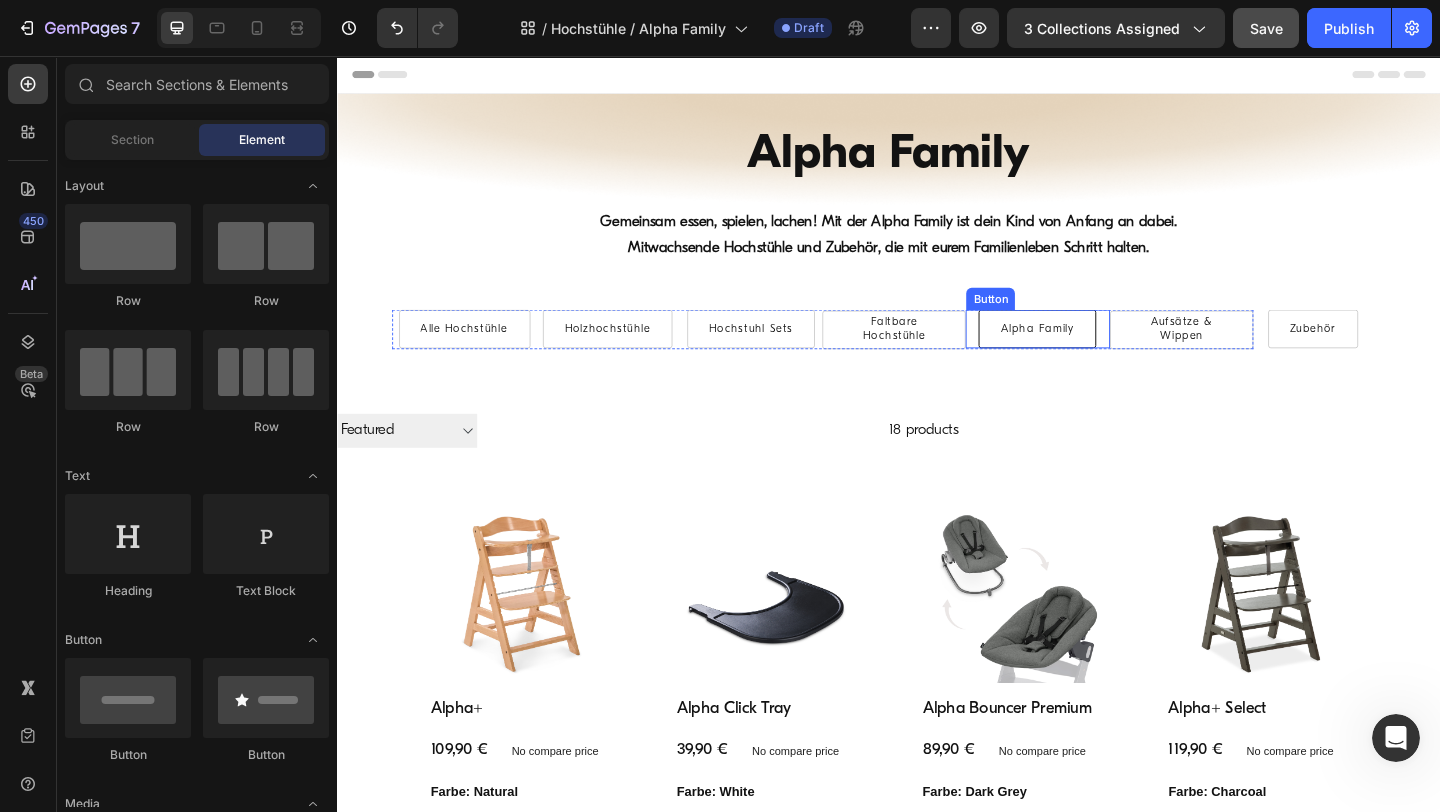 click on "Alpha Family" at bounding box center [1099, 353] 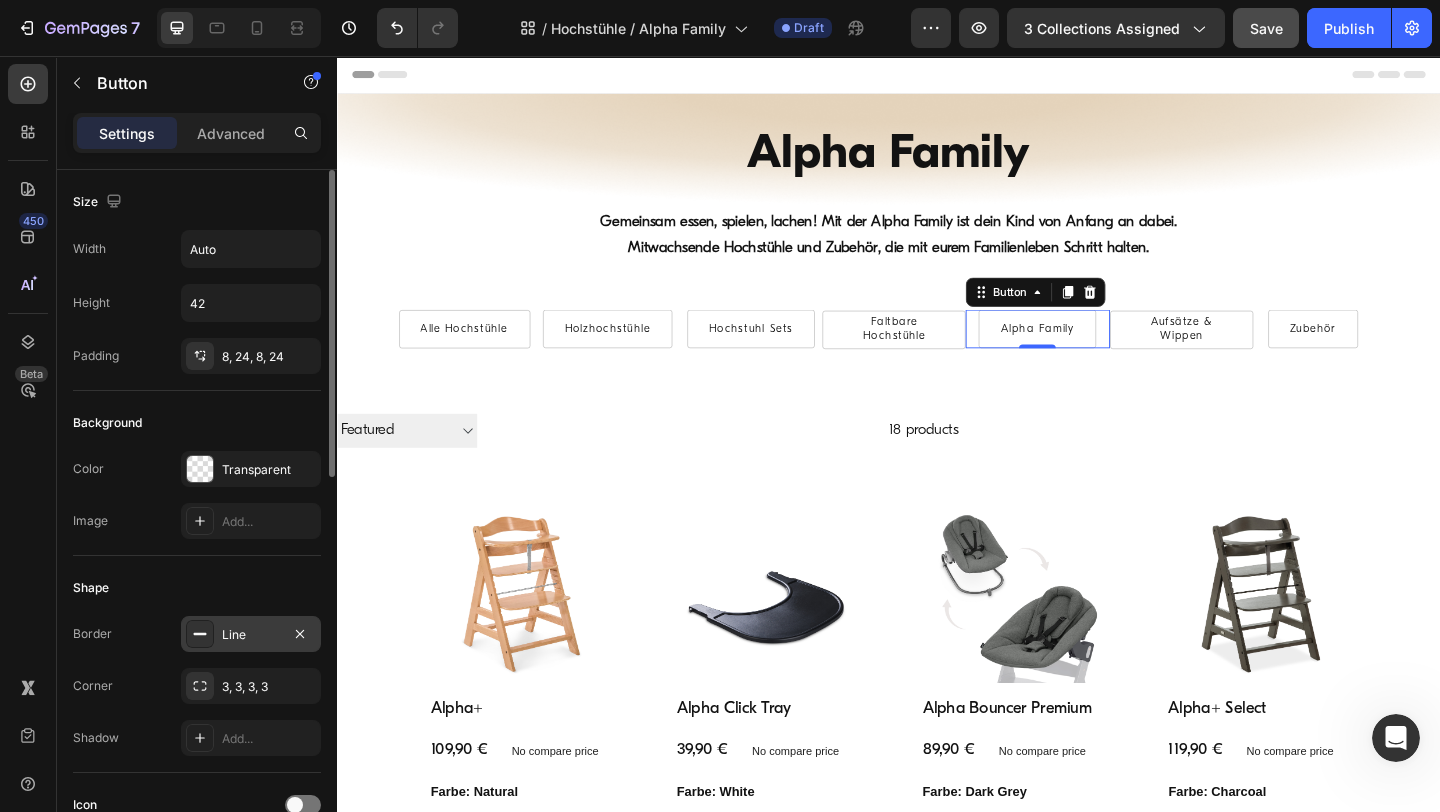 click on "Line" at bounding box center (251, 635) 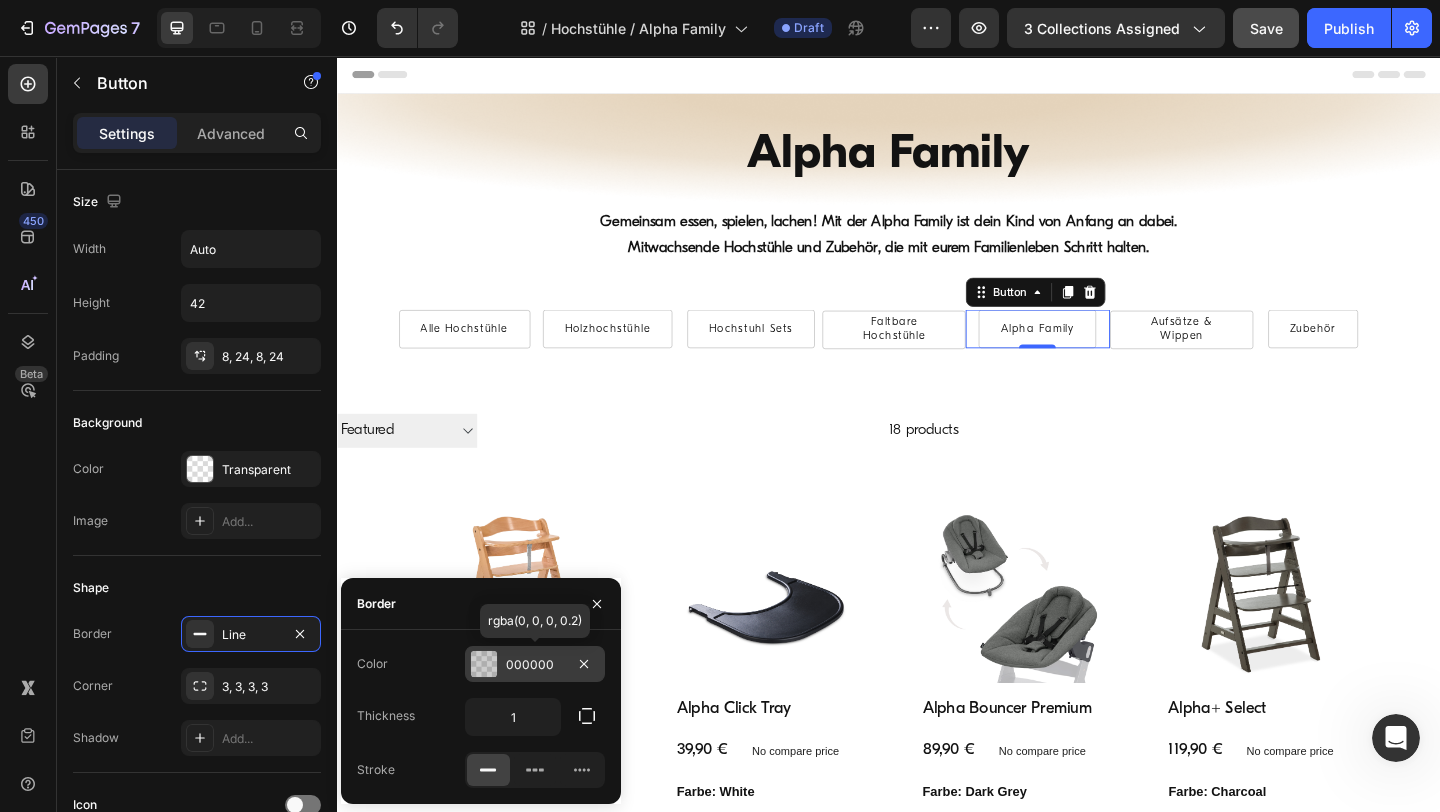 click on "000000" at bounding box center (535, 665) 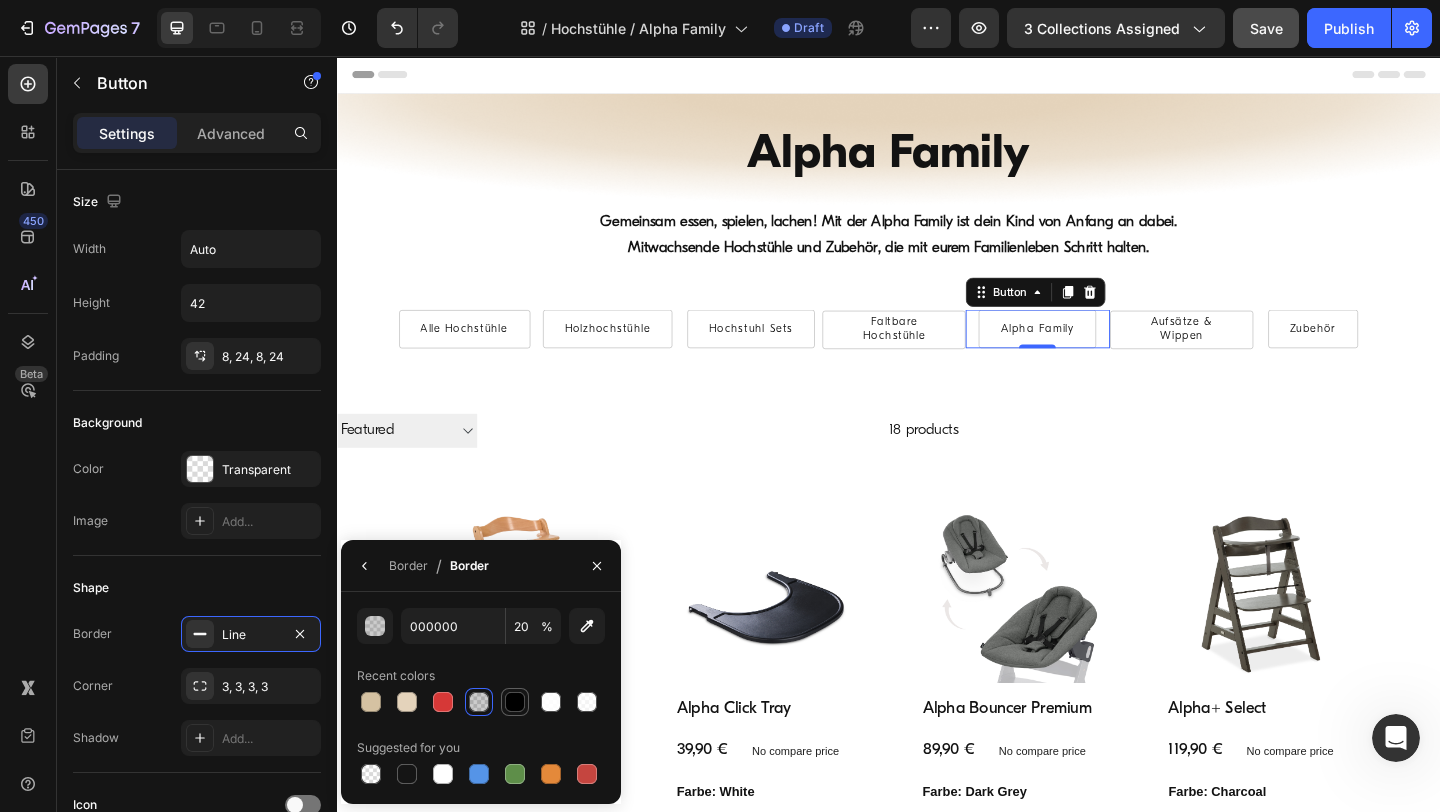 click at bounding box center [515, 702] 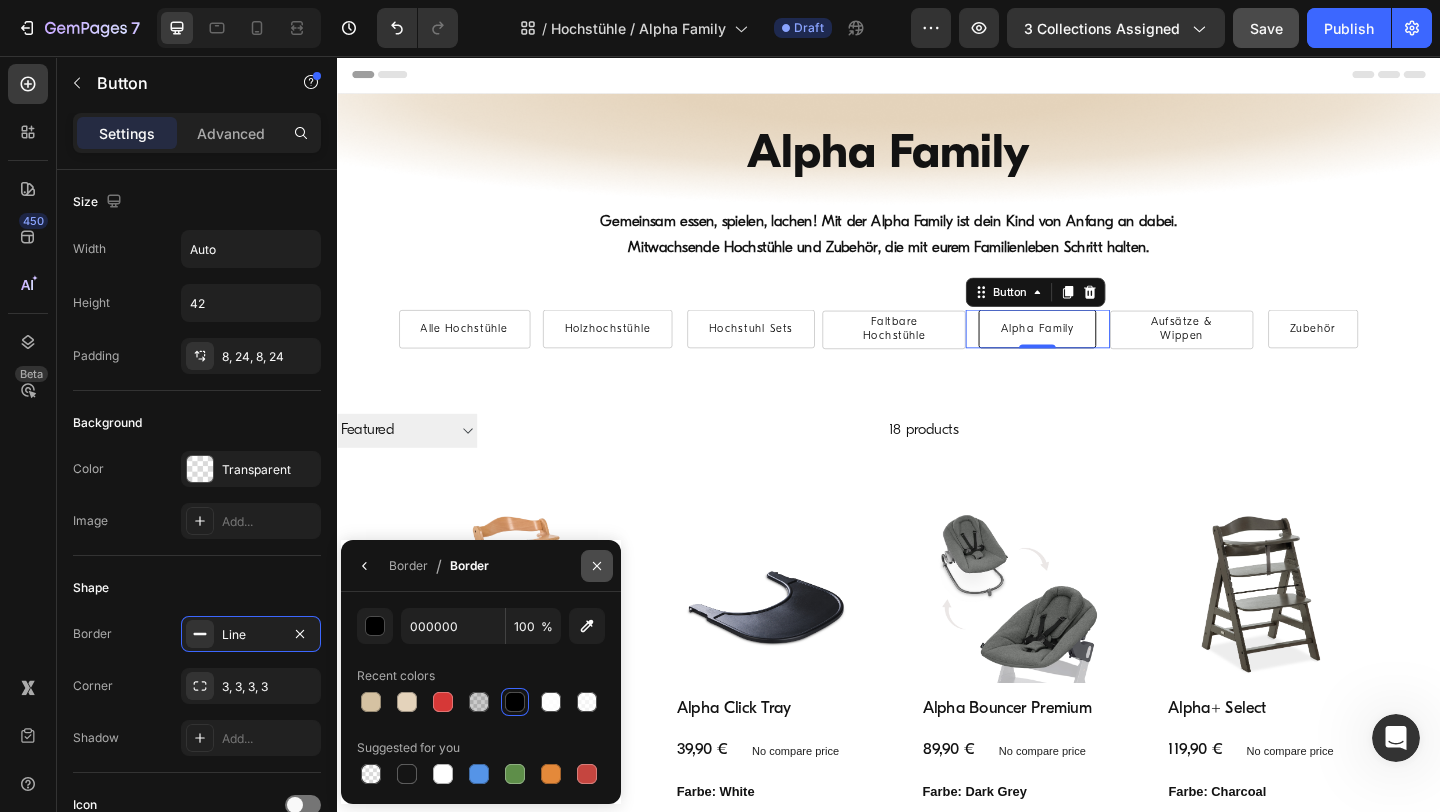 click 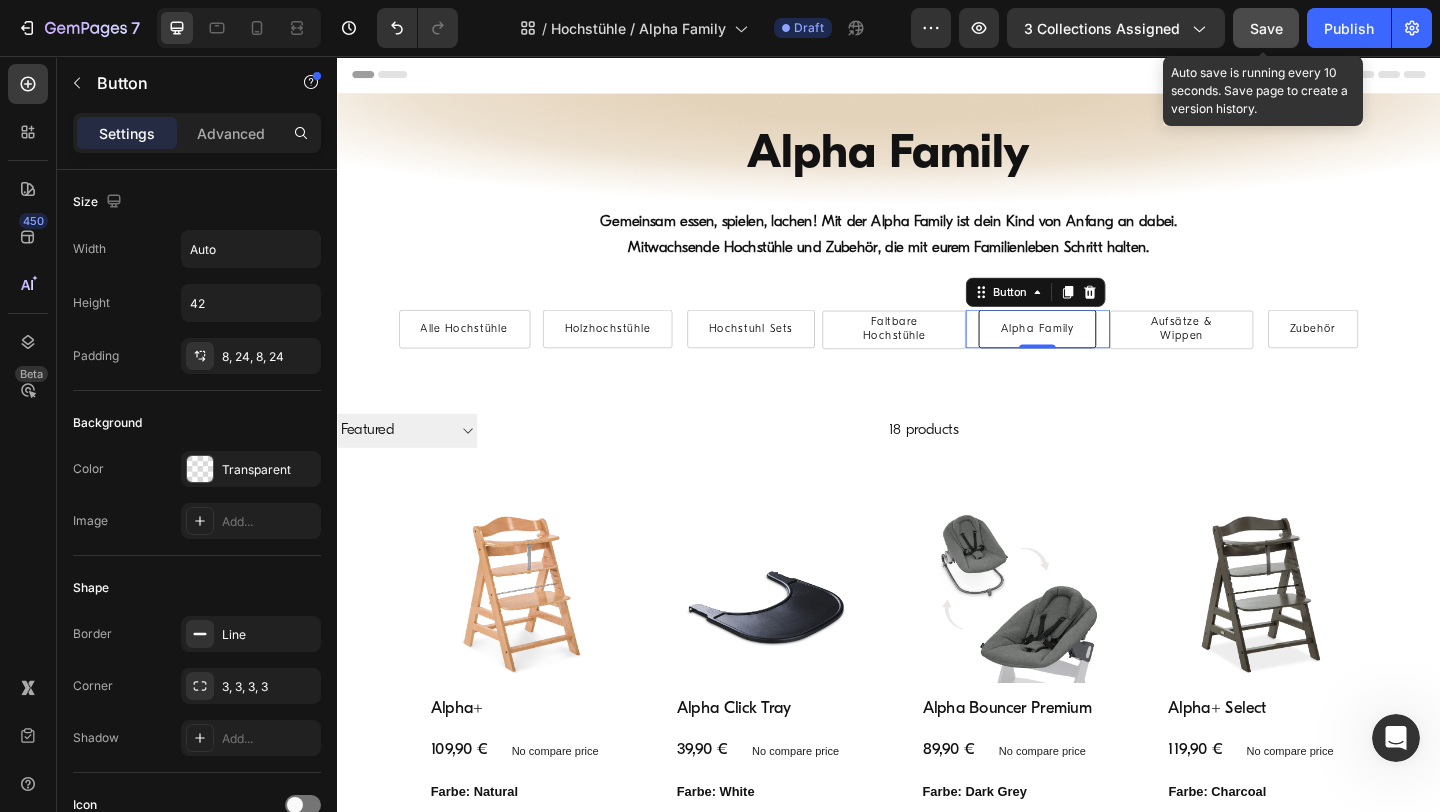 click on "Save" at bounding box center [1266, 28] 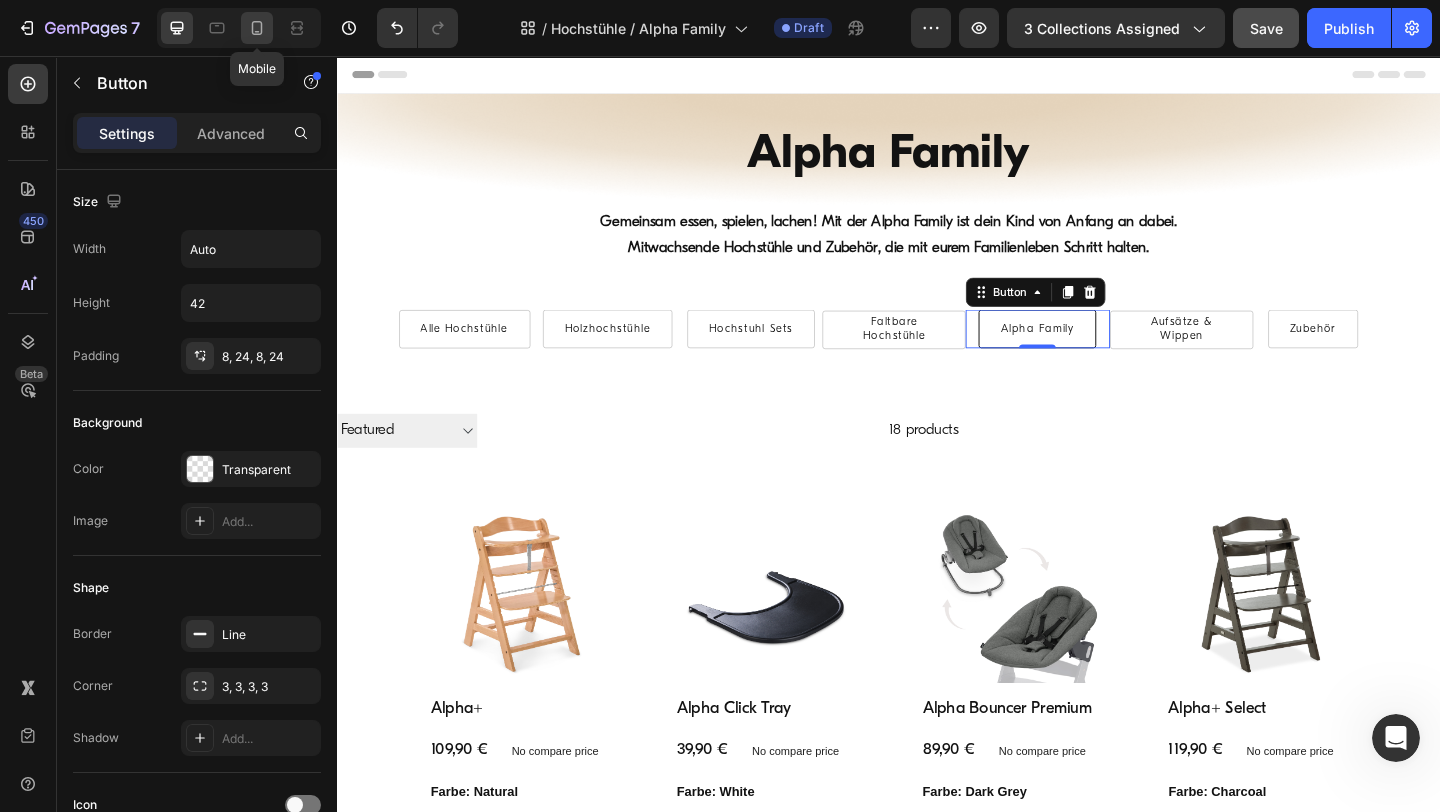 click 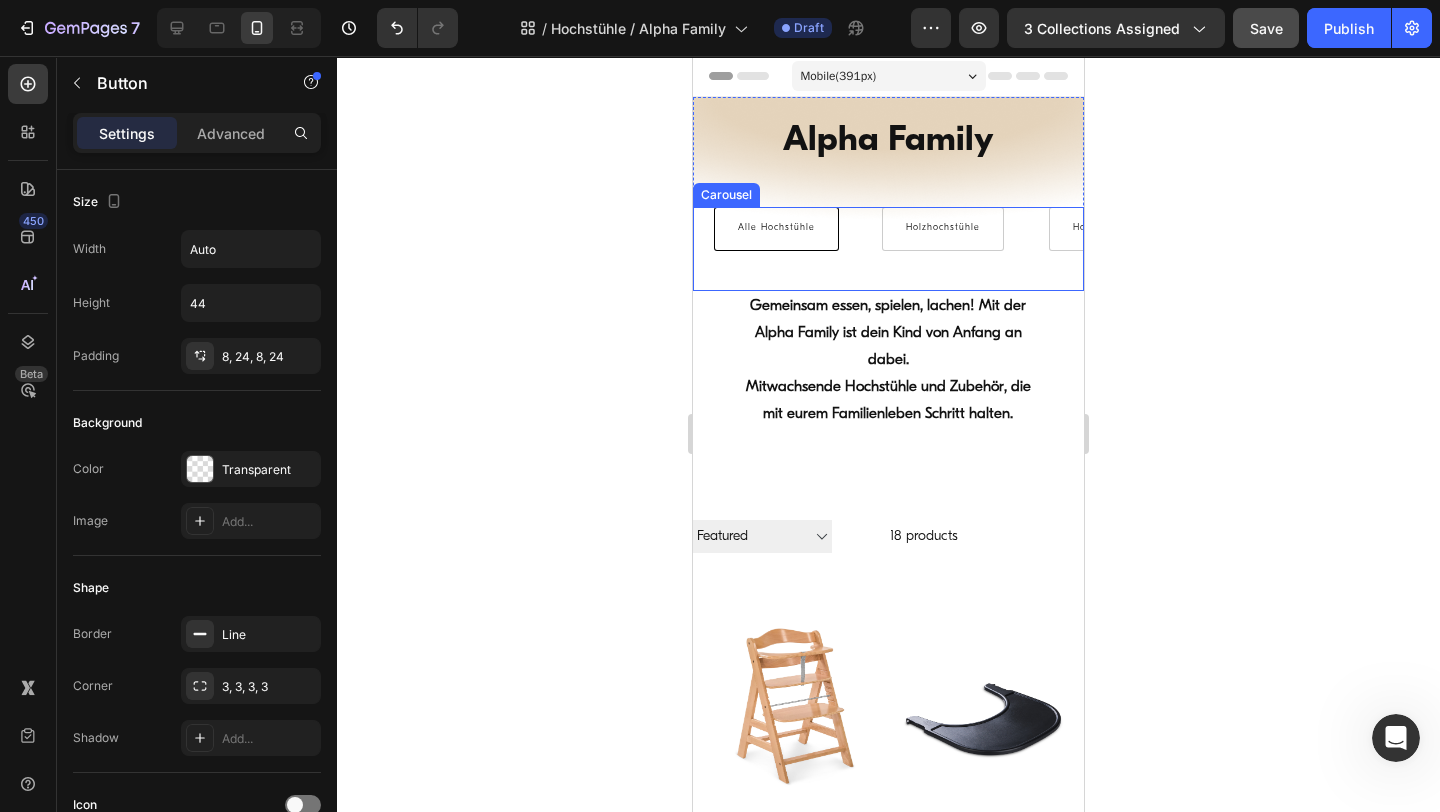 click on "Alle Hochstühle Button" at bounding box center [776, 249] 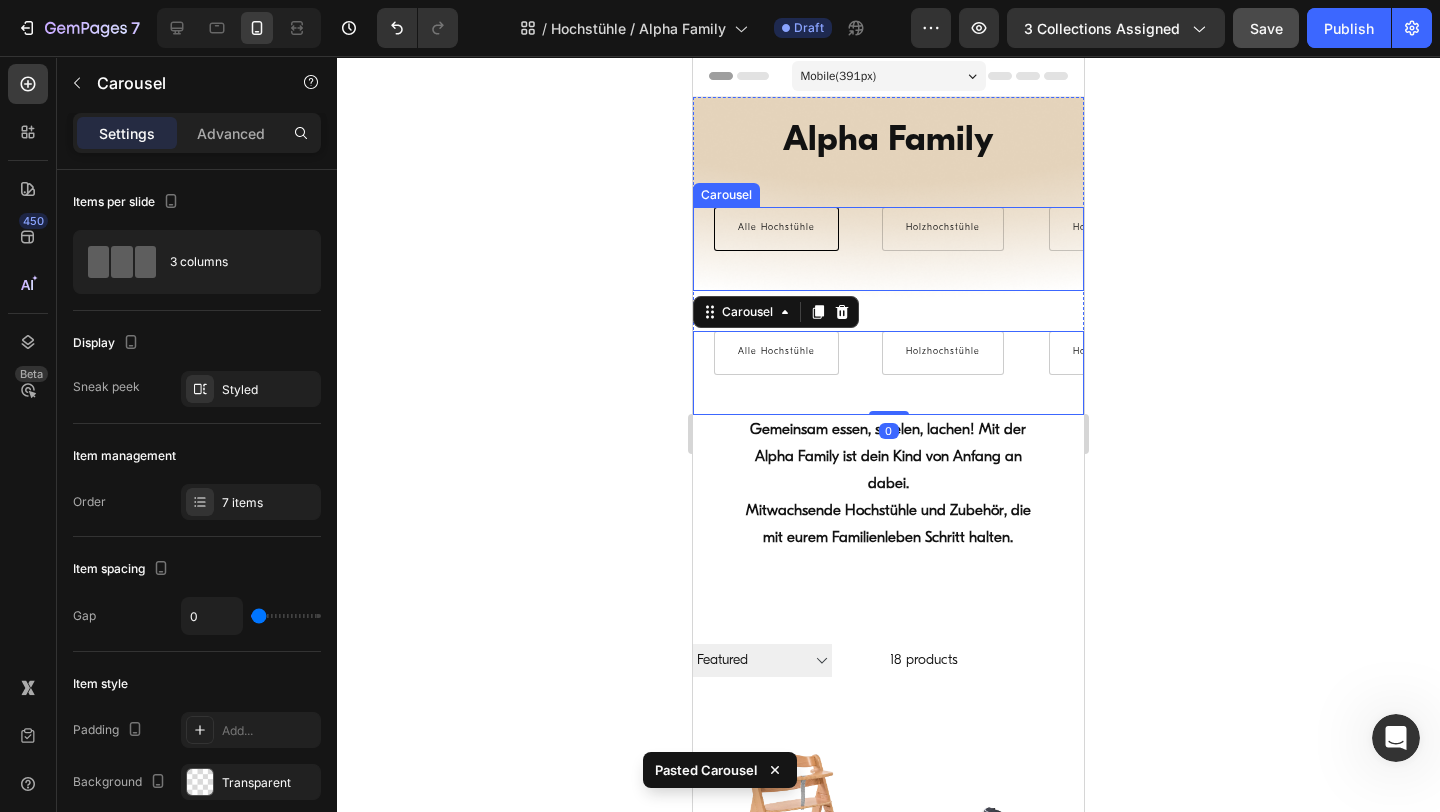 click on "Holzhochstühle Button" at bounding box center [942, 249] 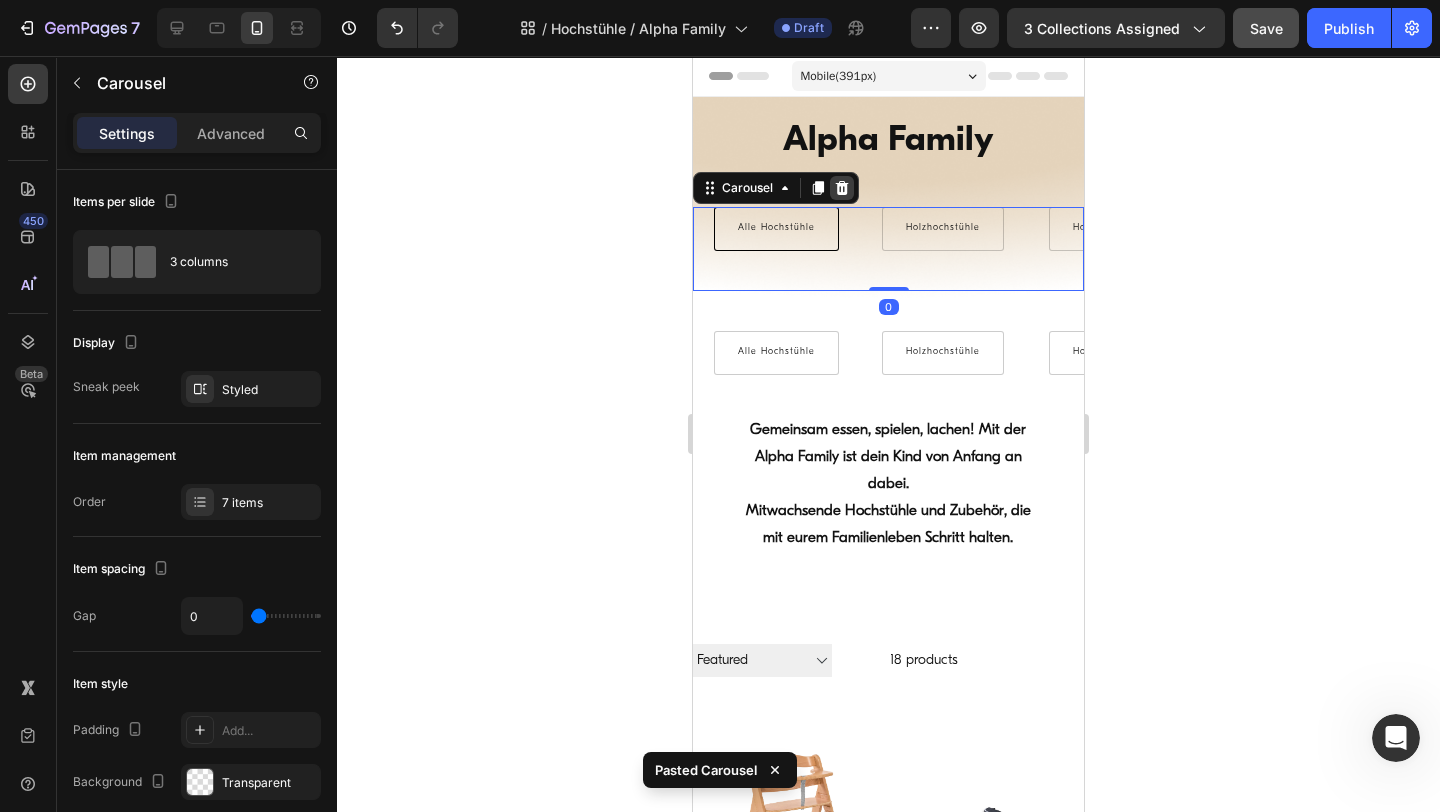 click 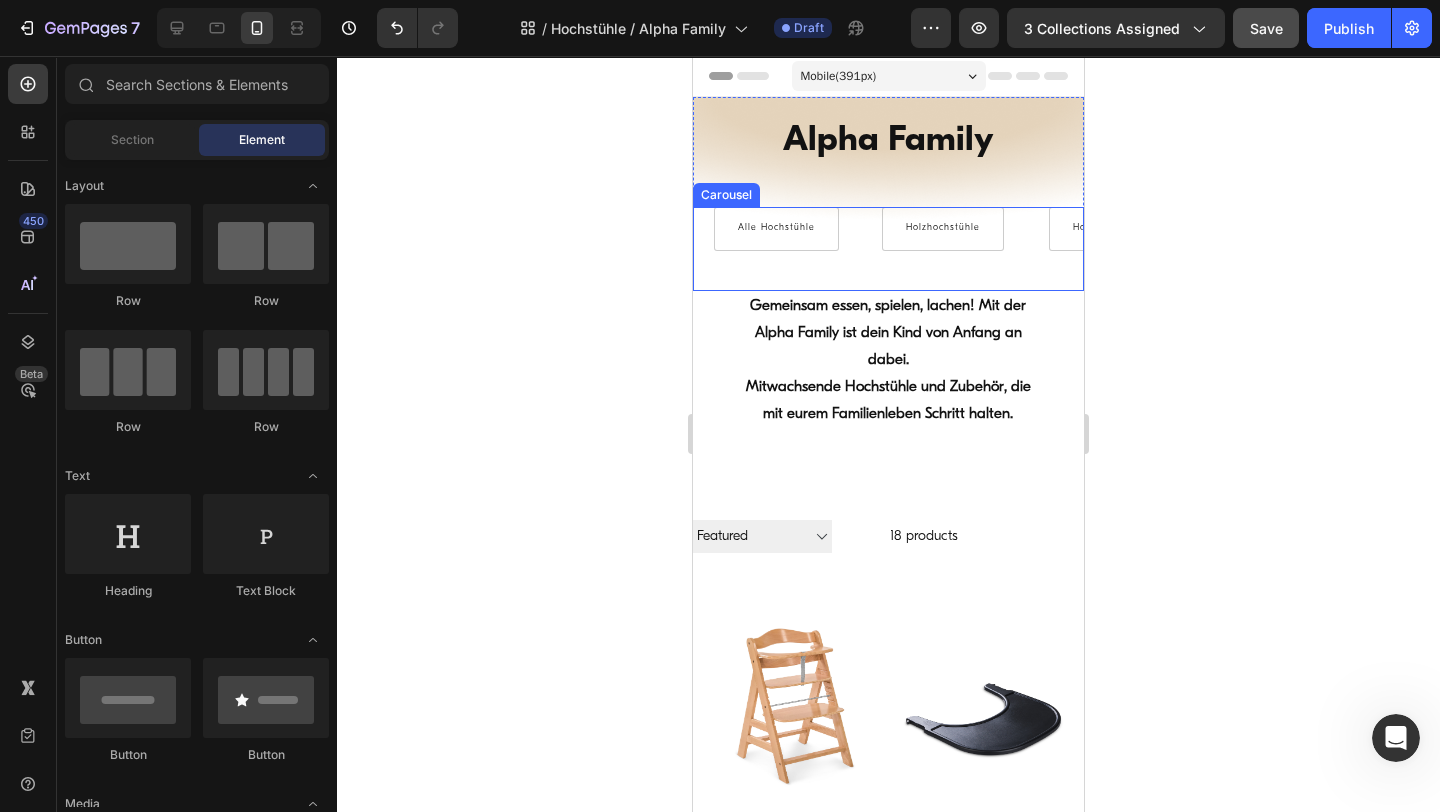 click on "Alle Hochstühle Button" at bounding box center [776, 249] 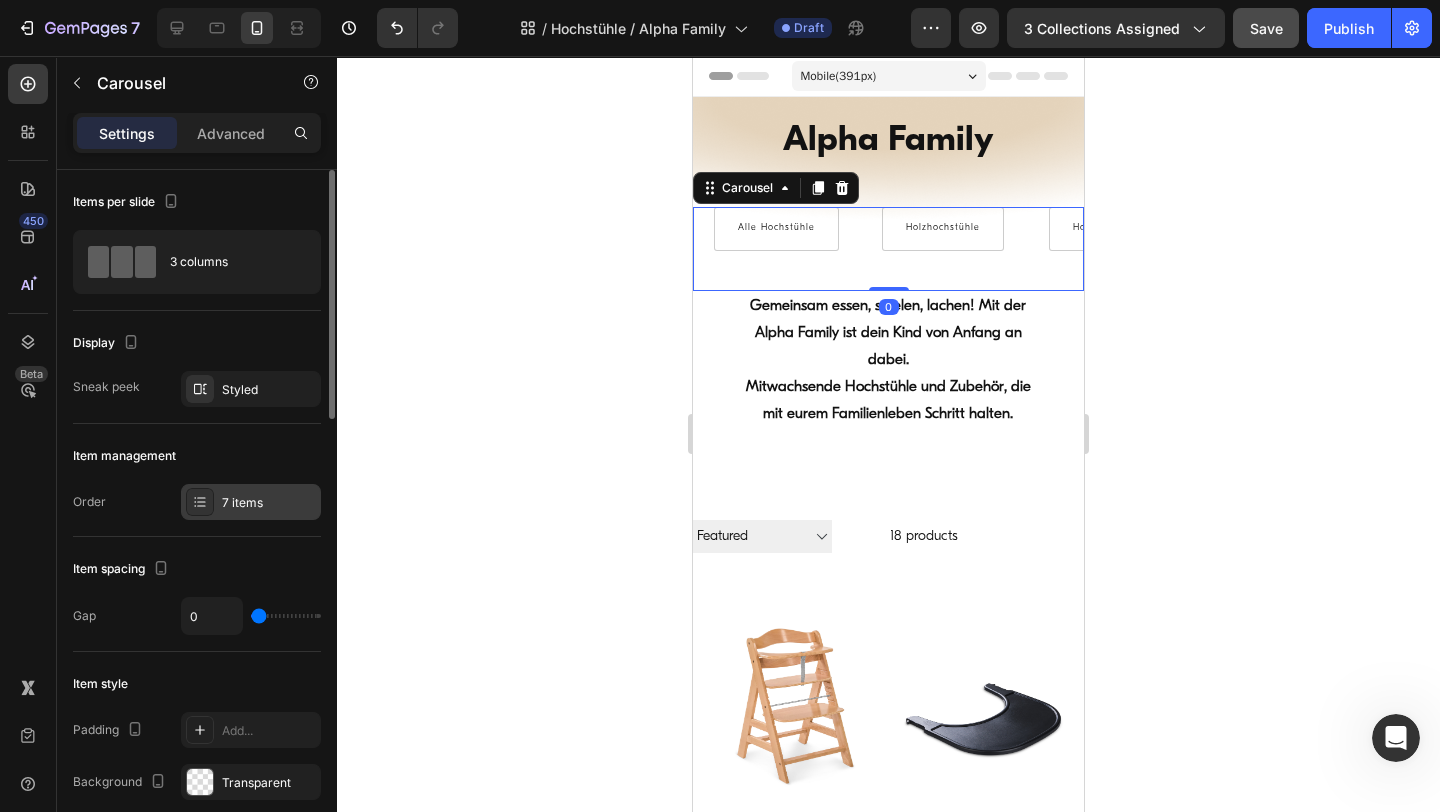 click on "7 items" at bounding box center [269, 503] 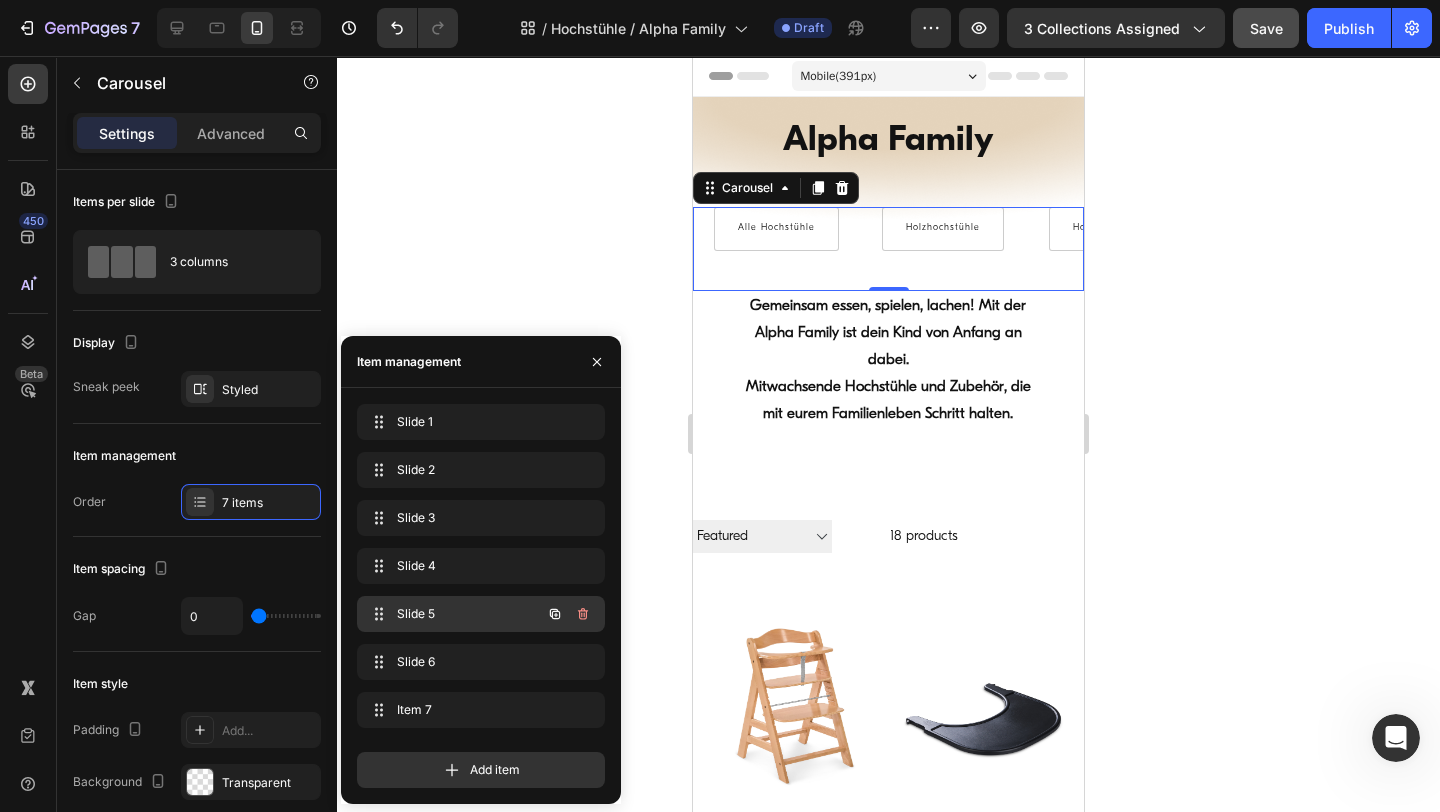 click on "Slide 5" at bounding box center [453, 614] 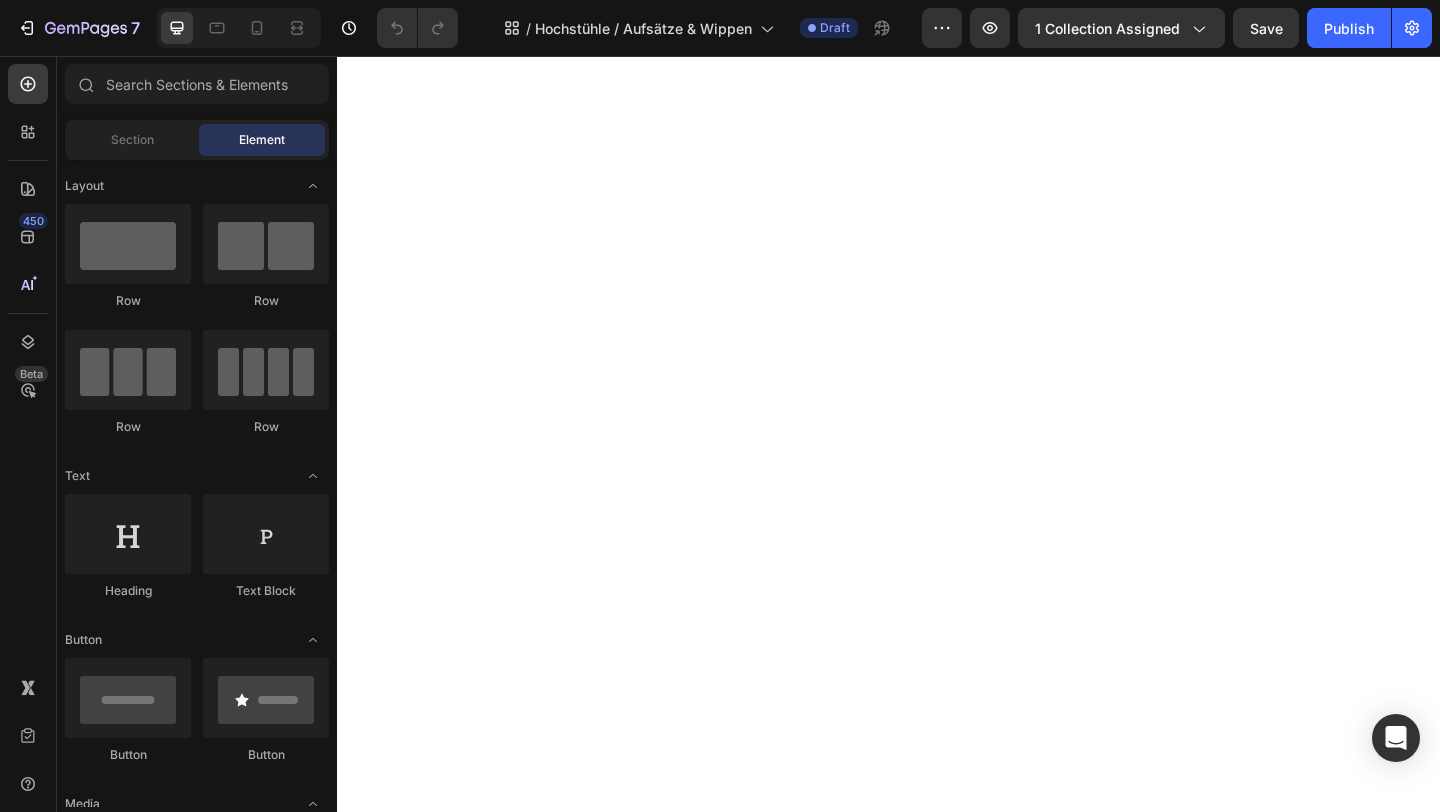 scroll, scrollTop: 0, scrollLeft: 0, axis: both 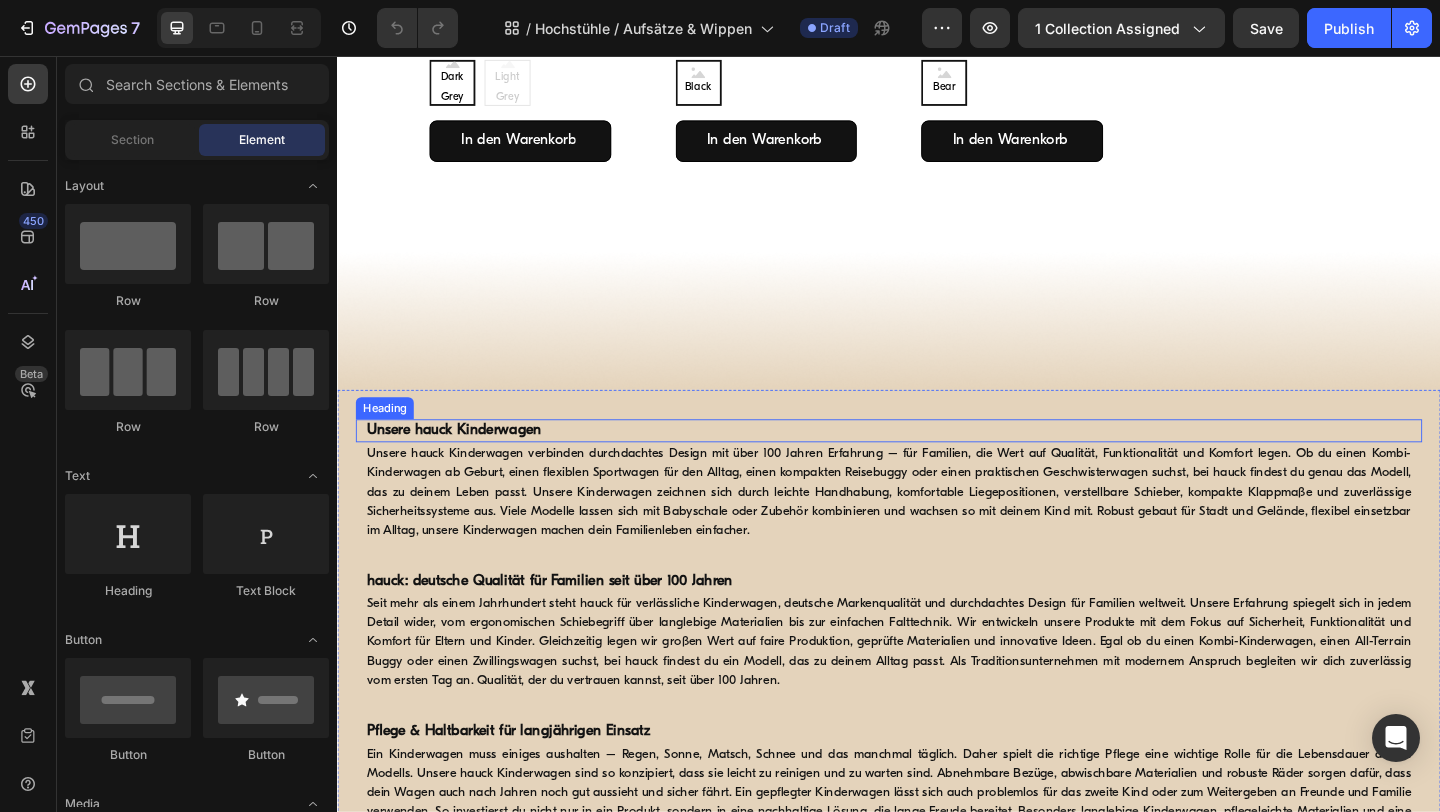 click on "Unsere hauck Kinderwagen" at bounding box center [464, 463] 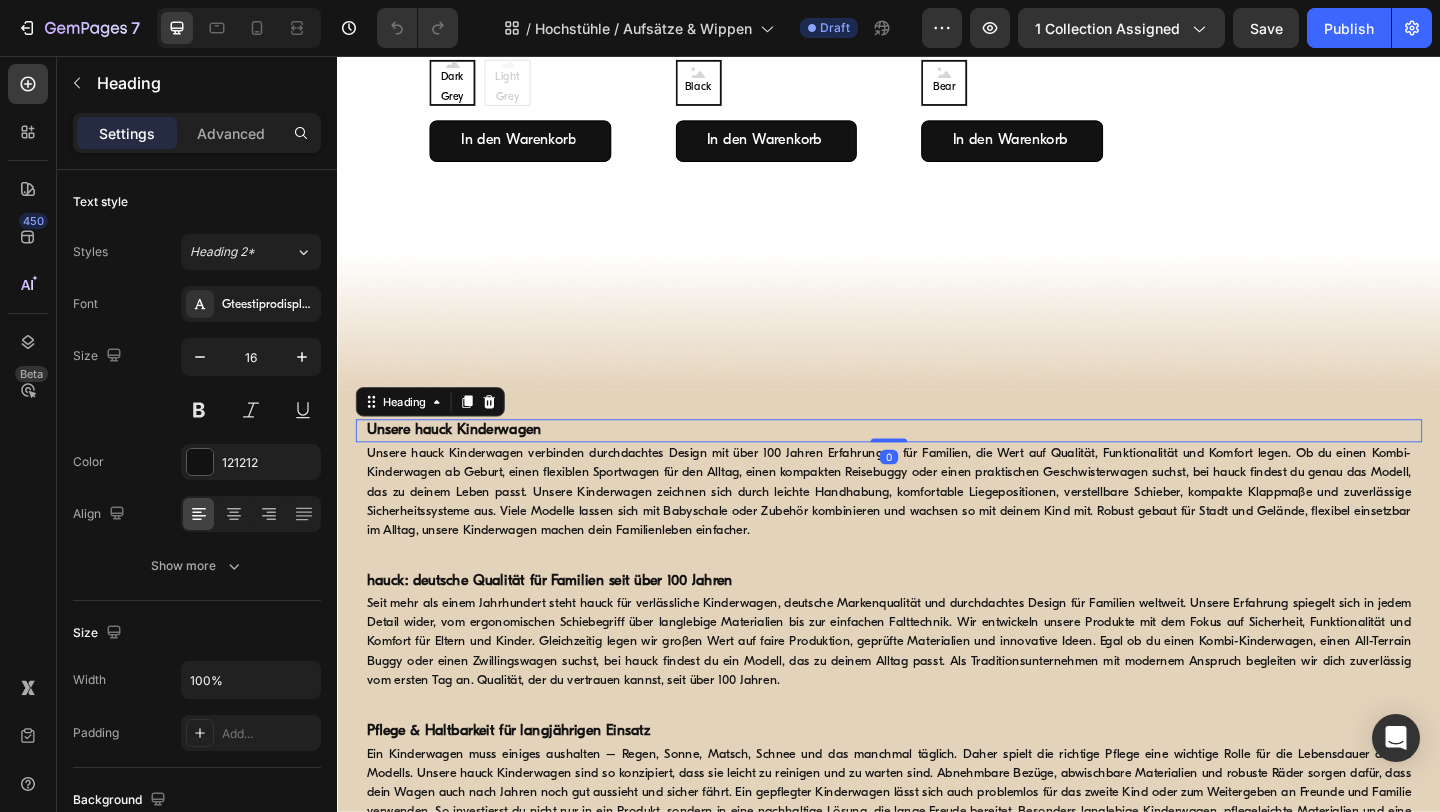 click on "Unsere hauck Kinderwagen" at bounding box center (464, 463) 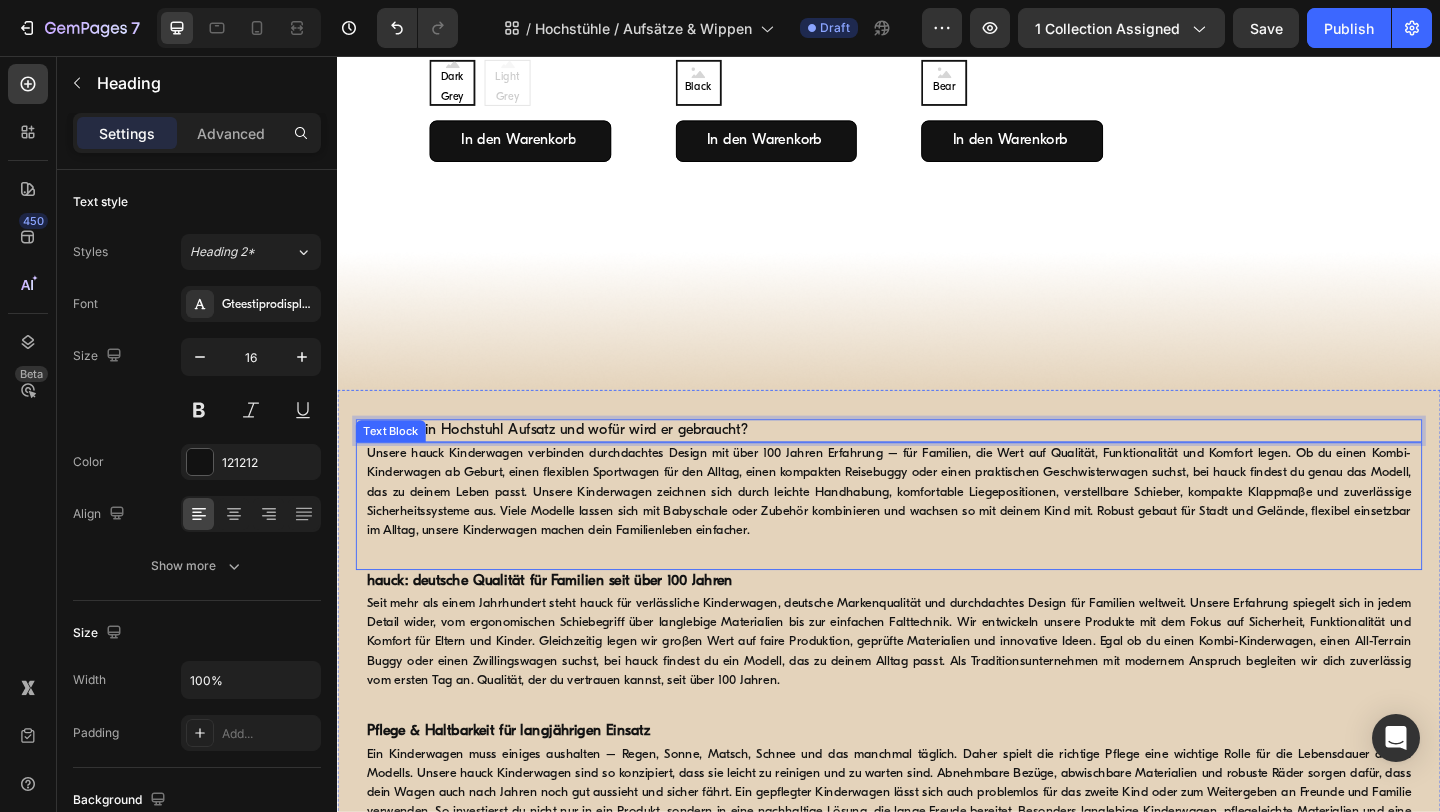 click on "Unsere hauck Kinderwagen verbinden durchdachtes Design mit über 100 Jahren Erfahrung – für Familien, die Wert auf Qualität, Funktionalität und Komfort legen. Ob du einen Kombi-Kinderwagen ab Geburt, einen flexiblen Sportwagen für den Alltag, einen kompakten Reisebuggy oder einen praktischen Geschwisterwagen suchst, bei hauck findest du genau das Modell, das zu deinem Leben passt. Unsere Kinderwagen zeichnen sich durch leichte Handhabung, komfortable Liegepositionen, verstellbare Schieber, kompakte Klappmaße und zuverlässige Sicherheitssysteme aus. Viele Modelle lassen sich mit Babyschale oder Zubehör kombinieren und wachsen so mit deinem Kind mit. Robust gebaut für Stadt und Gelände, flexibel einsetzbar im Alltag, unsere Kinderwagen machen dein Familienleben einfacher." at bounding box center [937, 530] 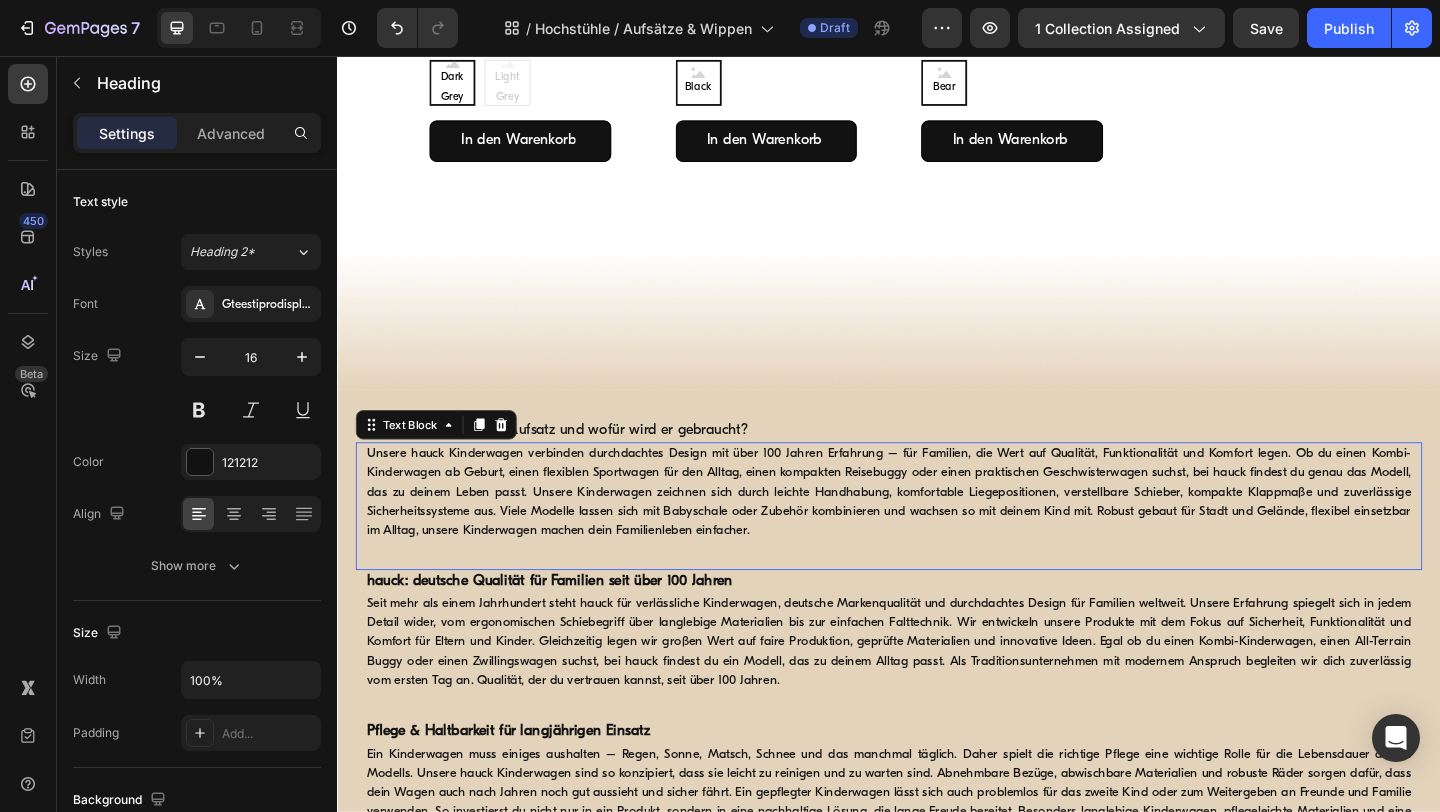 click on "Unsere hauck Kinderwagen verbinden durchdachtes Design mit über 100 Jahren Erfahrung – für Familien, die Wert auf Qualität, Funktionalität und Komfort legen. Ob du einen Kombi-Kinderwagen ab Geburt, einen flexiblen Sportwagen für den Alltag, einen kompakten Reisebuggy oder einen praktischen Geschwisterwagen suchst, bei hauck findest du genau das Modell, das zu deinem Leben passt. Unsere Kinderwagen zeichnen sich durch leichte Handhabung, komfortable Liegepositionen, verstellbare Schieber, kompakte Klappmaße und zuverlässige Sicherheitssysteme aus. Viele Modelle lassen sich mit Babyschale oder Zubehör kombinieren und wachsen so mit deinem Kind mit. Robust gebaut für Stadt und Gelände, flexibel einsetzbar im Alltag, unsere Kinderwagen machen dein Familienleben einfacher." at bounding box center [937, 530] 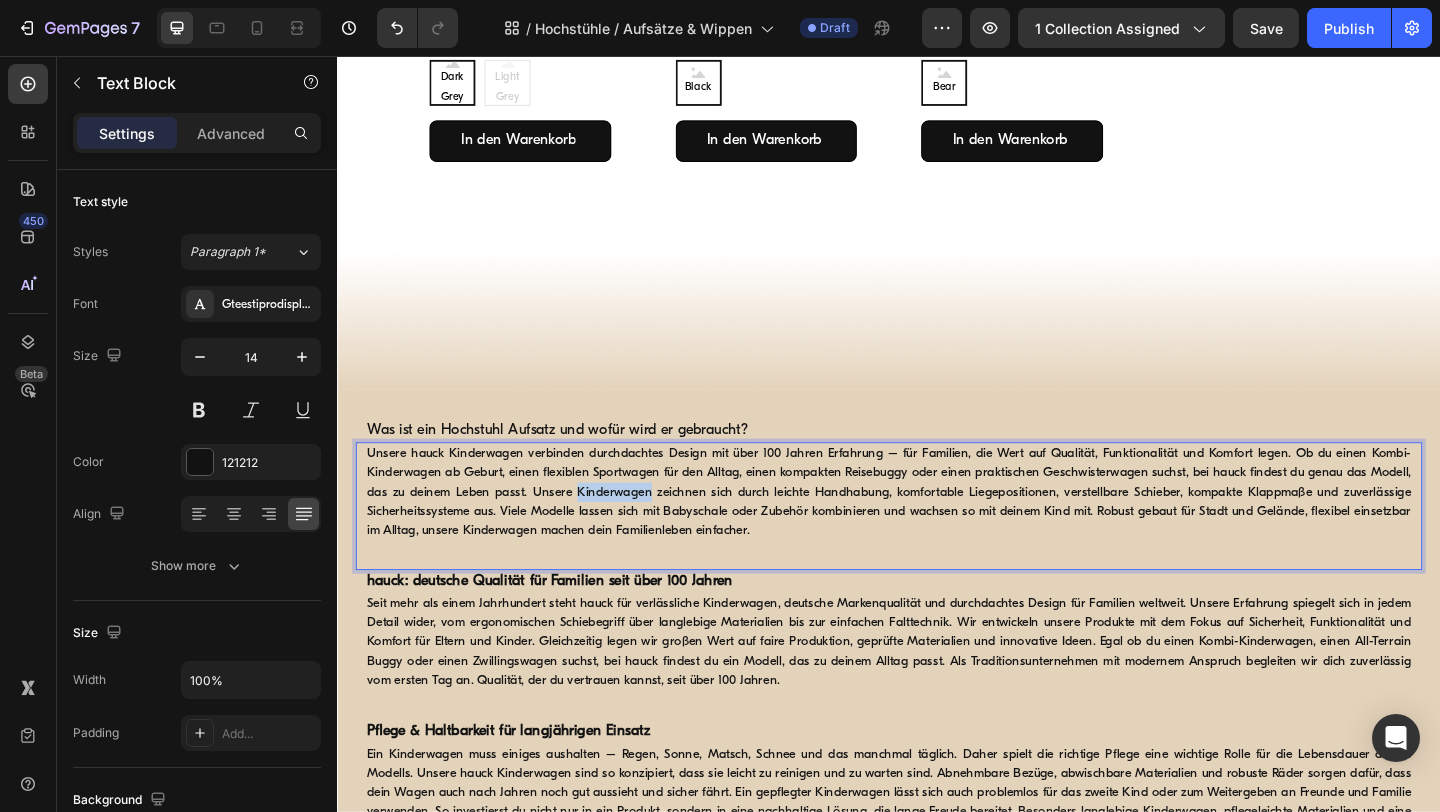 click on "Unsere hauck Kinderwagen verbinden durchdachtes Design mit über 100 Jahren Erfahrung – für Familien, die Wert auf Qualität, Funktionalität und Komfort legen. Ob du einen Kombi-Kinderwagen ab Geburt, einen flexiblen Sportwagen für den Alltag, einen kompakten Reisebuggy oder einen praktischen Geschwisterwagen suchst, bei hauck findest du genau das Modell, das zu deinem Leben passt. Unsere Kinderwagen zeichnen sich durch leichte Handhabung, komfortable Liegepositionen, verstellbare Schieber, kompakte Klappmaße und zuverlässige Sicherheitssysteme aus. Viele Modelle lassen sich mit Babyschale oder Zubehör kombinieren und wachsen so mit deinem Kind mit. Robust gebaut für Stadt und Gelände, flexibel einsetzbar im Alltag, unsere Kinderwagen machen dein Familienleben einfacher." at bounding box center [937, 530] 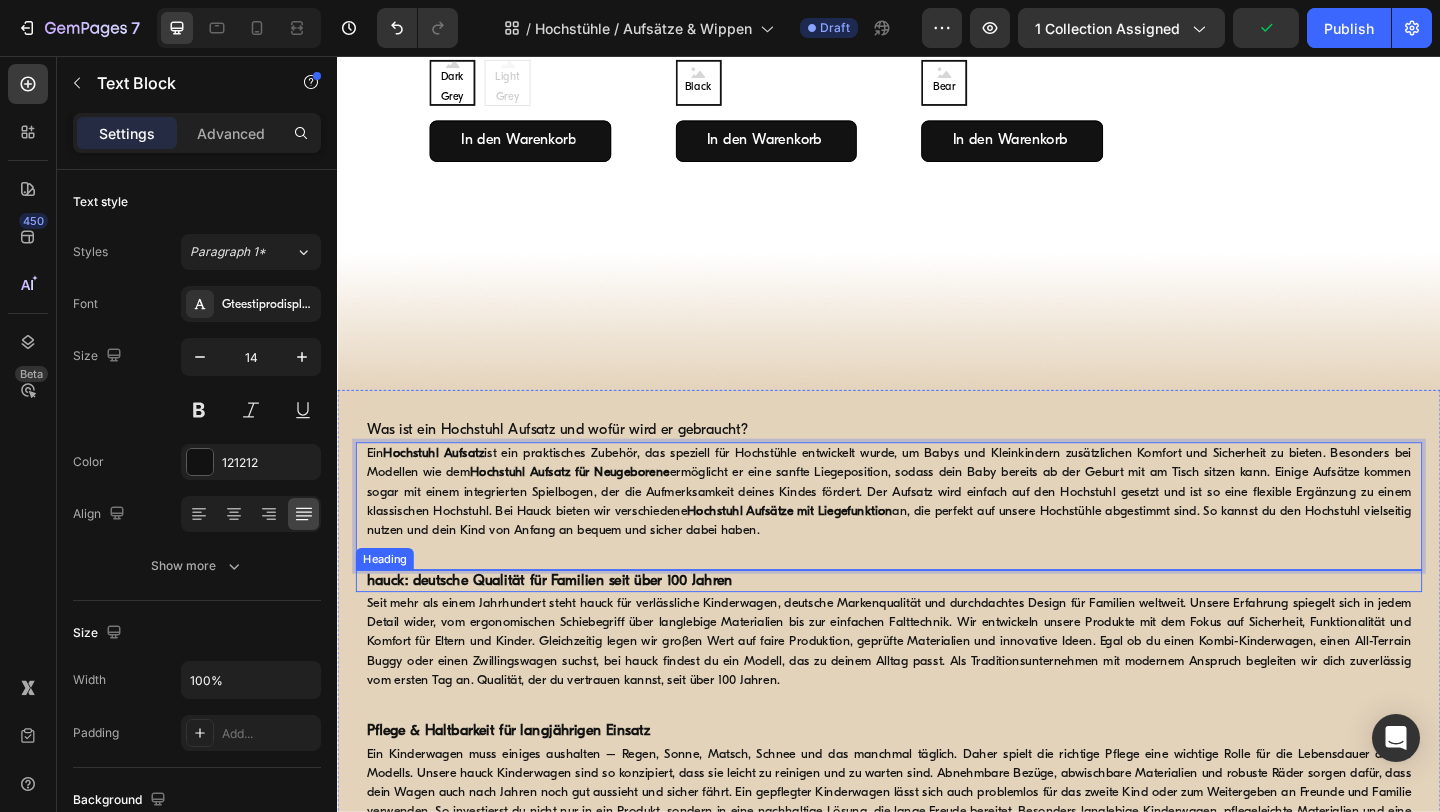 click on "hauck: deutsche Qualität für Familien seit über 100 Jahren" at bounding box center (568, 627) 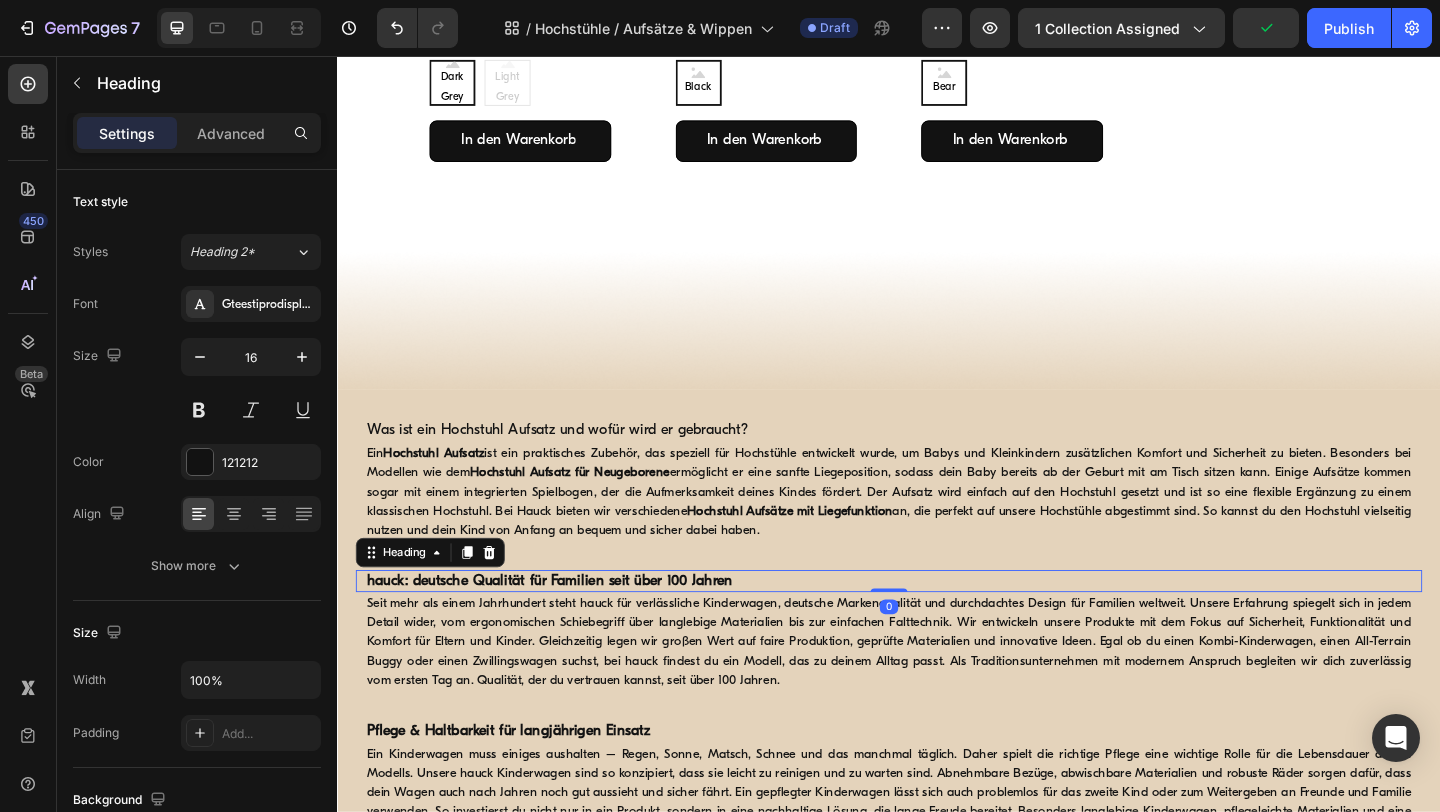 click on "hauck: deutsche Qualität für Familien seit über 100 Jahren" at bounding box center (568, 627) 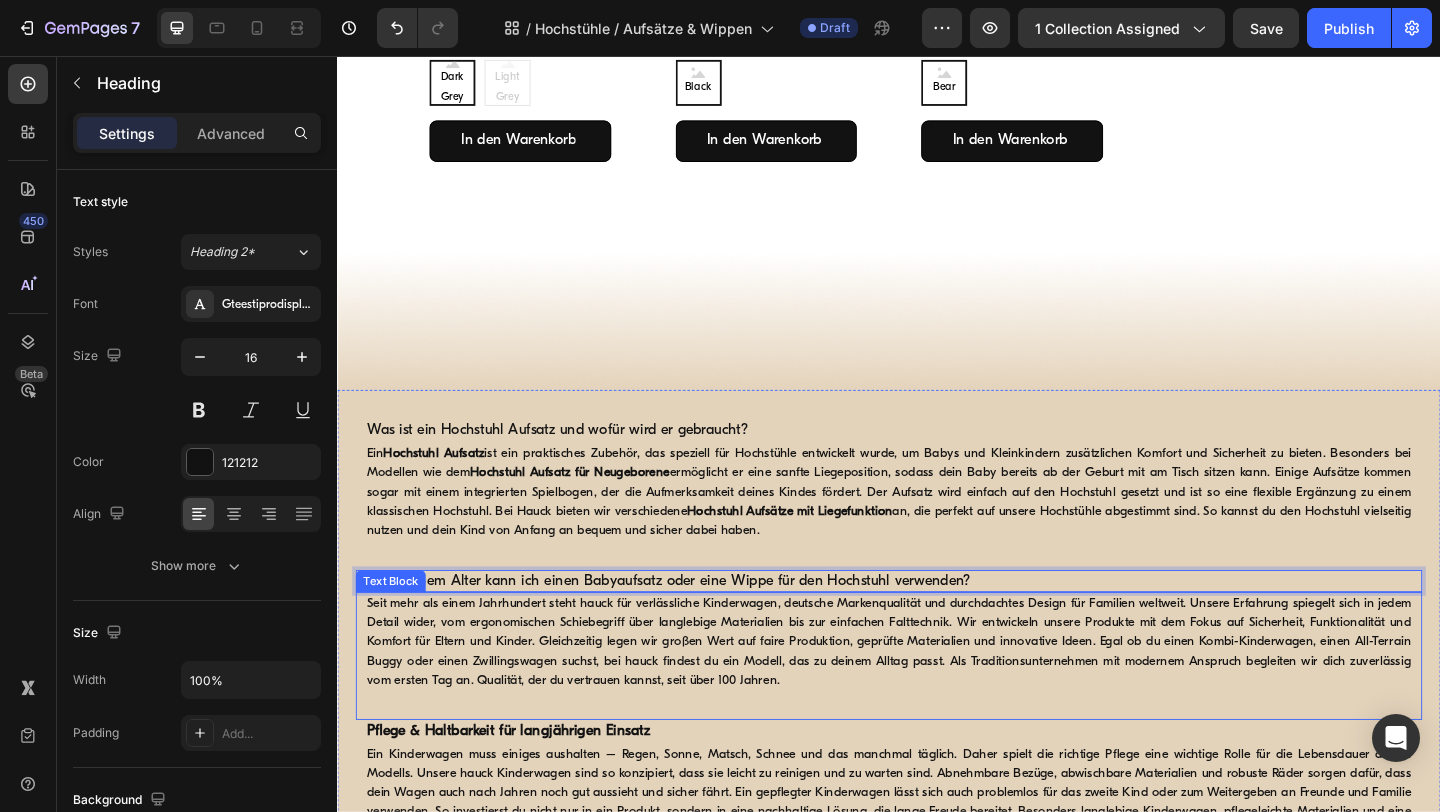 click on "Seit mehr als einem Jahrhundert steht hauck für verlässliche Kinderwagen, deutsche Markenqualität und durchdachtes Design für Familien weltweit. Unsere Erfahrung spiegelt sich in jedem Detail wider, vom ergonomischen Schiebegriff über langlebige Materialien bis zur einfachen Falttechnik. Wir entwickeln unsere Produkte mit dem Fokus auf Sicherheit, Funktionalität und Komfort für Eltern und Kinder. Gleichzeitig legen wir großen Wert auf faire Produktion, geprüfte Materialien und innovative Ideen. Egal ob du einen Kombi-Kinderwagen, einen All-Terrain Buggy oder einen Zwillingswagen suchst, bei hauck findest du ein Modell, das zu deinem Alltag passt. Als Traditionsunternehmen mit modernem Anspruch begleiten wir dich zuverlässig vom ersten Tag an. Qualität, der du vertrauen kannst, seit über 100 Jahren." at bounding box center [937, 693] 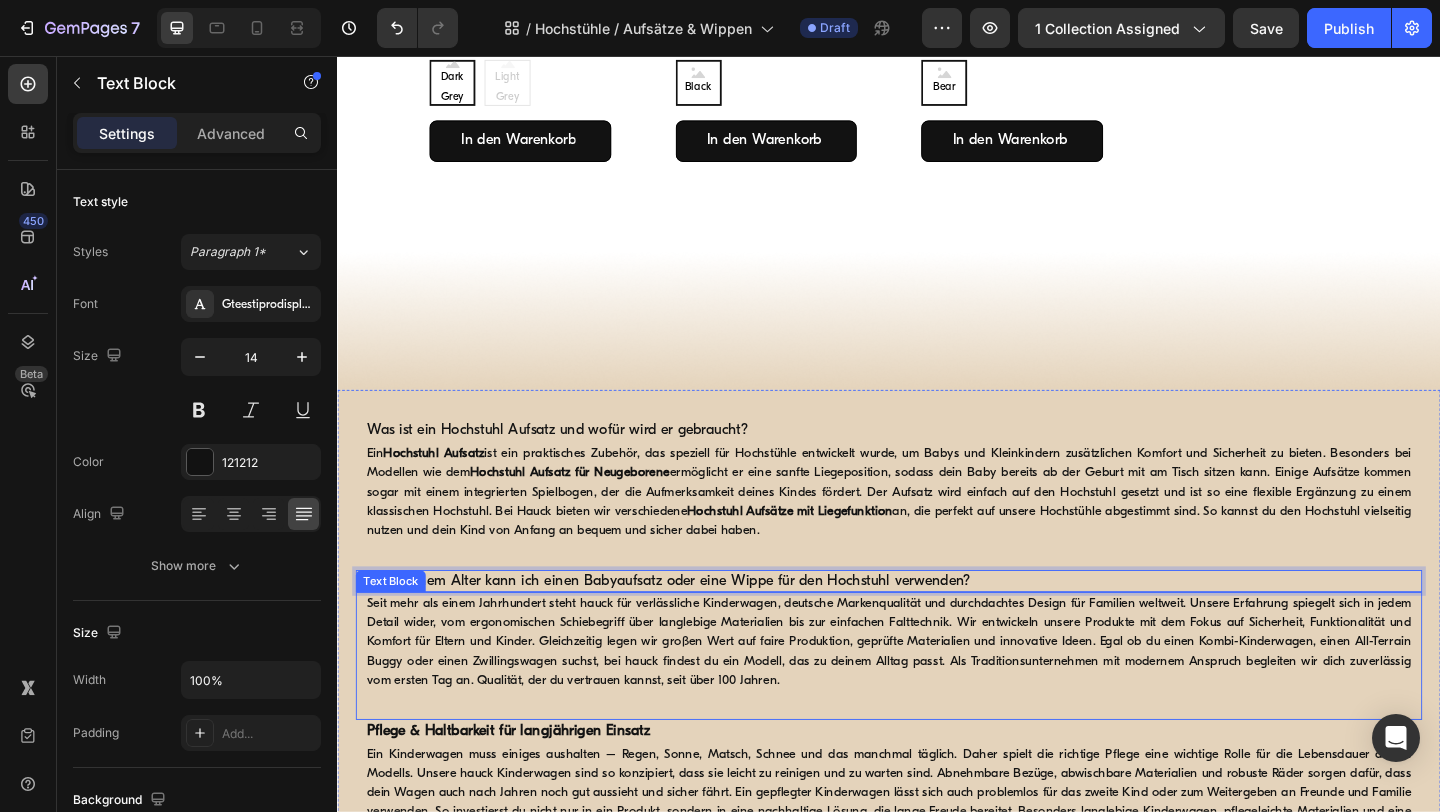 click on "Seit mehr als einem Jahrhundert steht hauck für verlässliche Kinderwagen, deutsche Markenqualität und durchdachtes Design für Familien weltweit. Unsere Erfahrung spiegelt sich in jedem Detail wider, vom ergonomischen Schiebegriff über langlebige Materialien bis zur einfachen Falttechnik. Wir entwickeln unsere Produkte mit dem Fokus auf Sicherheit, Funktionalität und Komfort für Eltern und Kinder. Gleichzeitig legen wir großen Wert auf faire Produktion, geprüfte Materialien und innovative Ideen. Egal ob du einen Kombi-Kinderwagen, einen All-Terrain Buggy oder einen Zwillingswagen suchst, bei hauck findest du ein Modell, das zu deinem Alltag passt. Als Traditionsunternehmen mit modernem Anspruch begleiten wir dich zuverlässig vom ersten Tag an. Qualität, der du vertrauen kannst, seit über 100 Jahren." at bounding box center [937, 693] 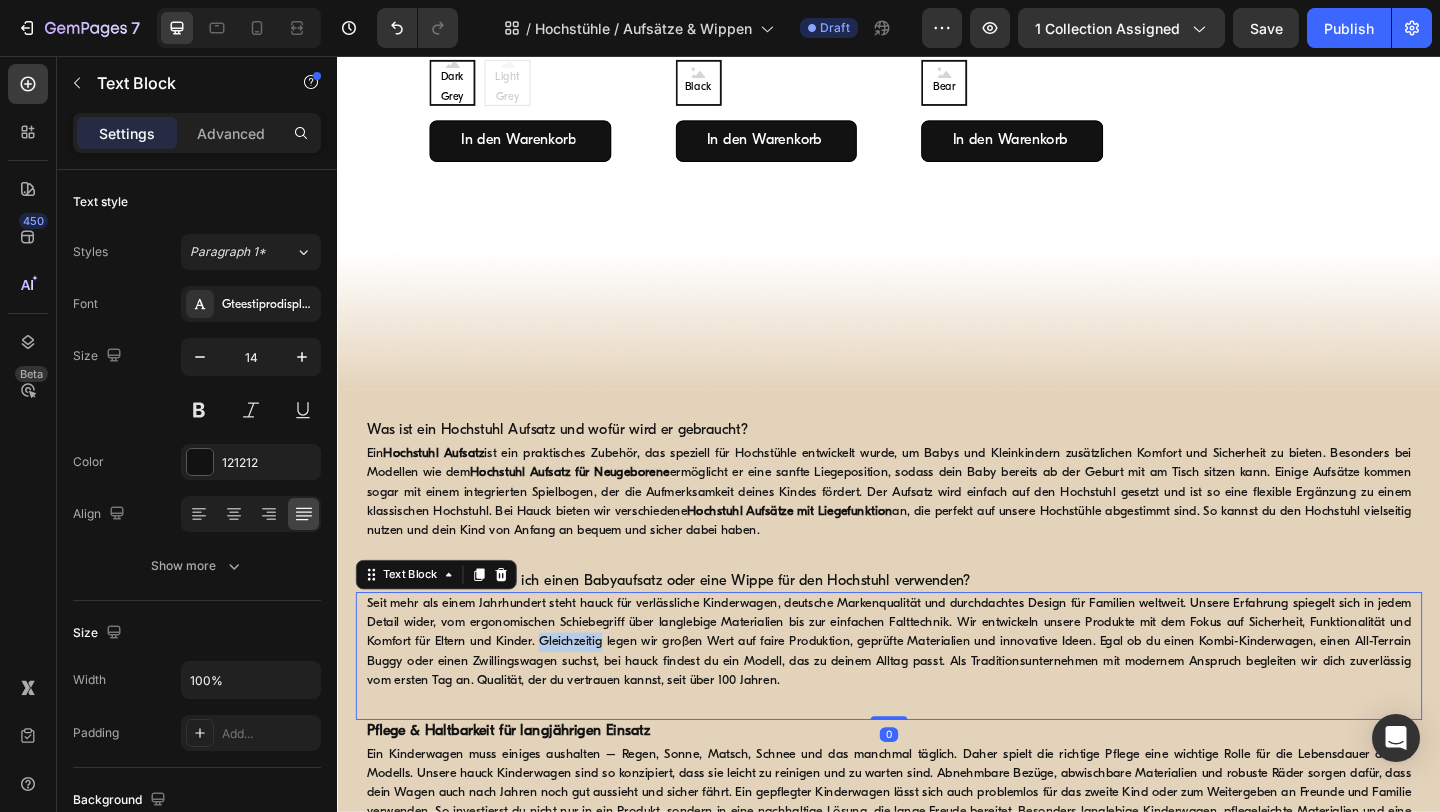 click on "Seit mehr als einem Jahrhundert steht hauck für verlässliche Kinderwagen, deutsche Markenqualität und durchdachtes Design für Familien weltweit. Unsere Erfahrung spiegelt sich in jedem Detail wider, vom ergonomischen Schiebegriff über langlebige Materialien bis zur einfachen Falttechnik. Wir entwickeln unsere Produkte mit dem Fokus auf Sicherheit, Funktionalität und Komfort für Eltern und Kinder. Gleichzeitig legen wir großen Wert auf faire Produktion, geprüfte Materialien und innovative Ideen. Egal ob du einen Kombi-Kinderwagen, einen All-Terrain Buggy oder einen Zwillingswagen suchst, bei hauck findest du ein Modell, das zu deinem Alltag passt. Als Traditionsunternehmen mit modernem Anspruch begleiten wir dich zuverlässig vom ersten Tag an. Qualität, der du vertrauen kannst, seit über 100 Jahren." at bounding box center (937, 693) 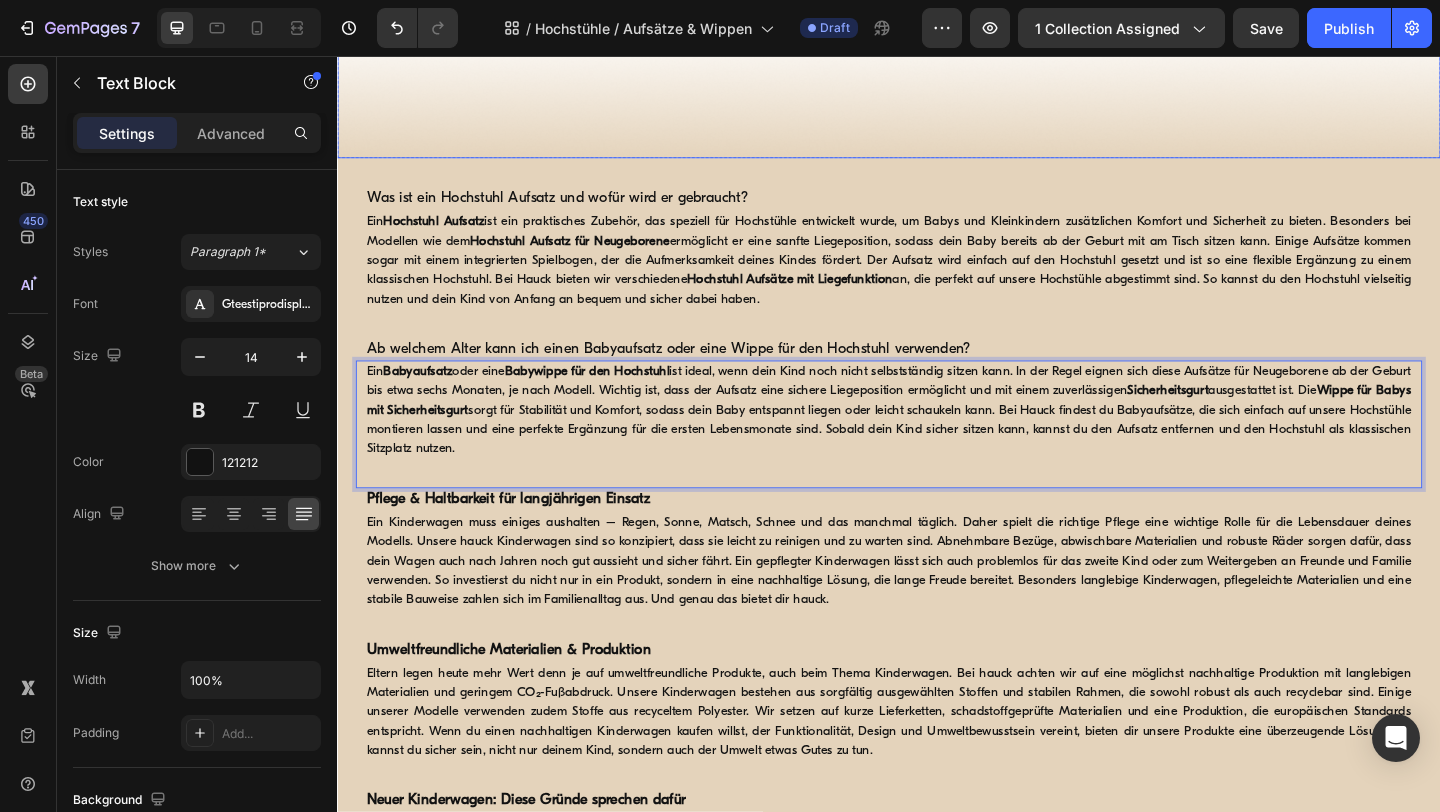 scroll, scrollTop: 1540, scrollLeft: 0, axis: vertical 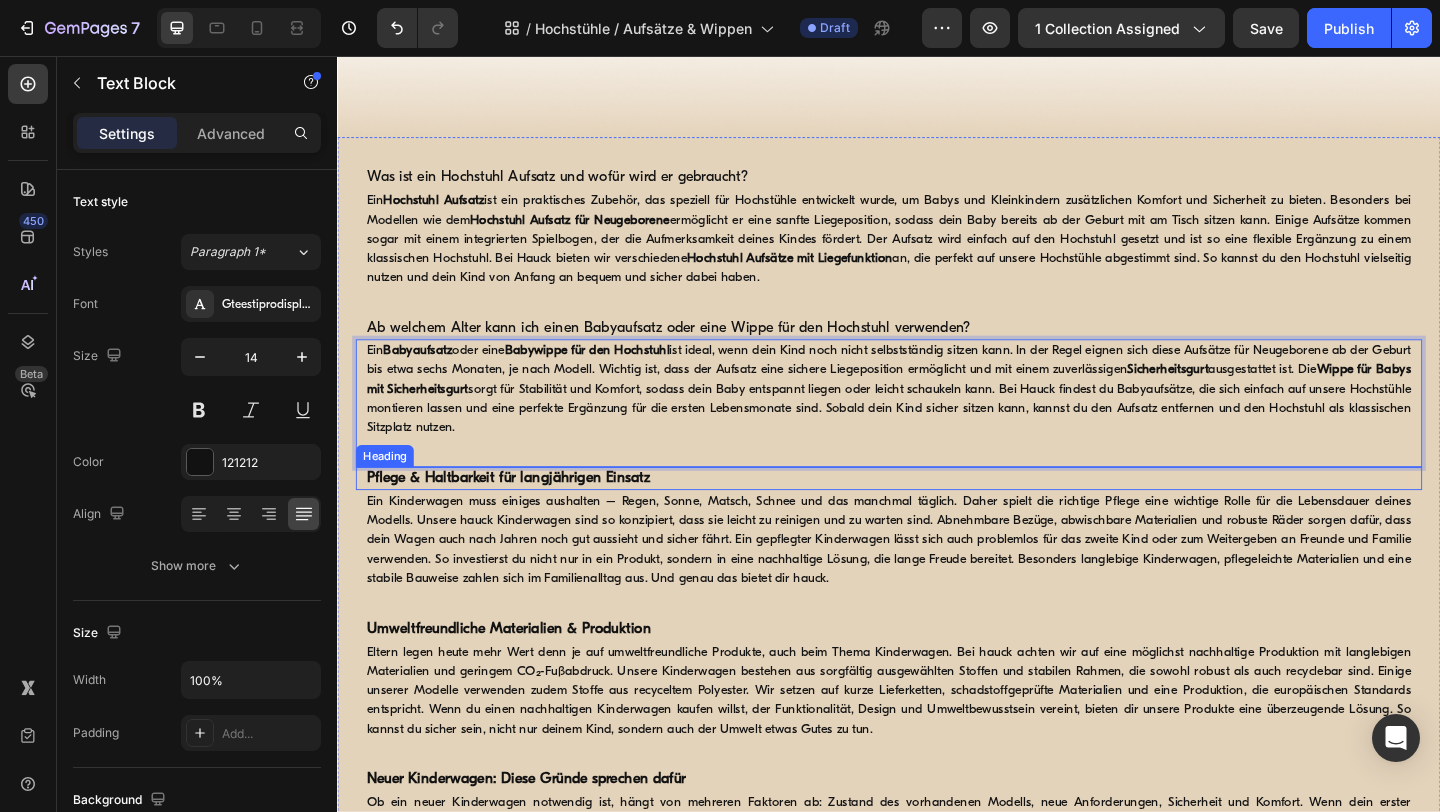 click on "Pflege & Haltbarkeit für langjährigen Einsatz" at bounding box center (523, 515) 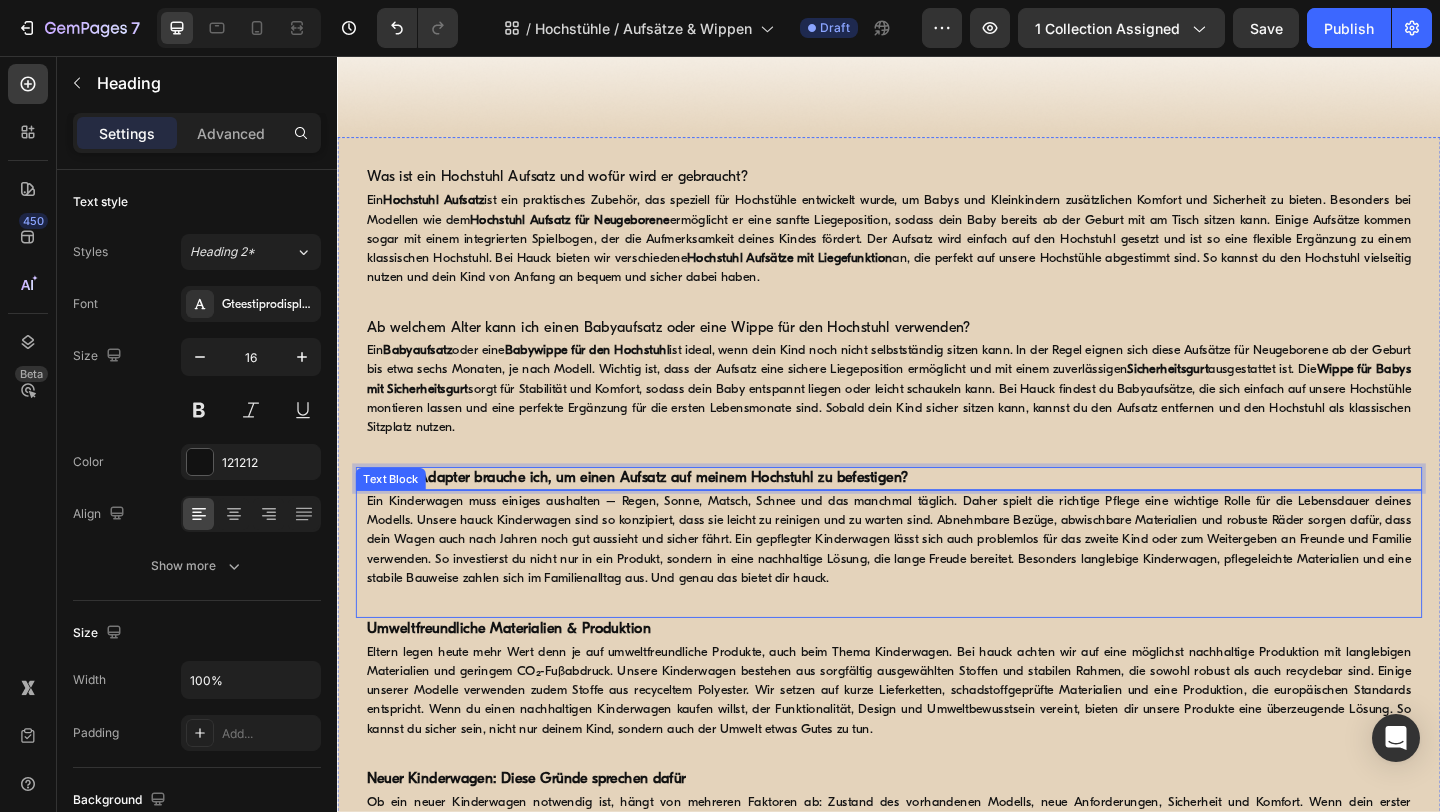 click on "Ein Kinderwagen muss einiges aushalten – Regen, Sonne, Matsch, Schnee und das manchmal täglich. Daher spielt die richtige Pflege eine wichtige Rolle für die Lebensdauer deines Modells. Unsere hauck Kinderwagen sind so konzipiert, dass sie leicht zu reinigen und zu warten sind. Abnehmbare Bezüge, abwischbare Materialien und robuste Räder sorgen dafür, dass dein Wagen auch nach Jahren noch gut aussieht und sicher fährt. Ein gepflegter Kinderwagen lässt sich auch problemlos für das zweite Kind oder zum Weitergeben an Freunde und Familie verwenden. So investierst du nicht nur in ein Produkt, sondern in eine nachhaltige Lösung, die lange Freude bereitet. Besonders langlebige Kinderwagen, pflegeleichte Materialien und eine stabile Bauweise zahlen sich im Familienalltag aus. Und genau das bietet dir hauck." at bounding box center (937, 582) 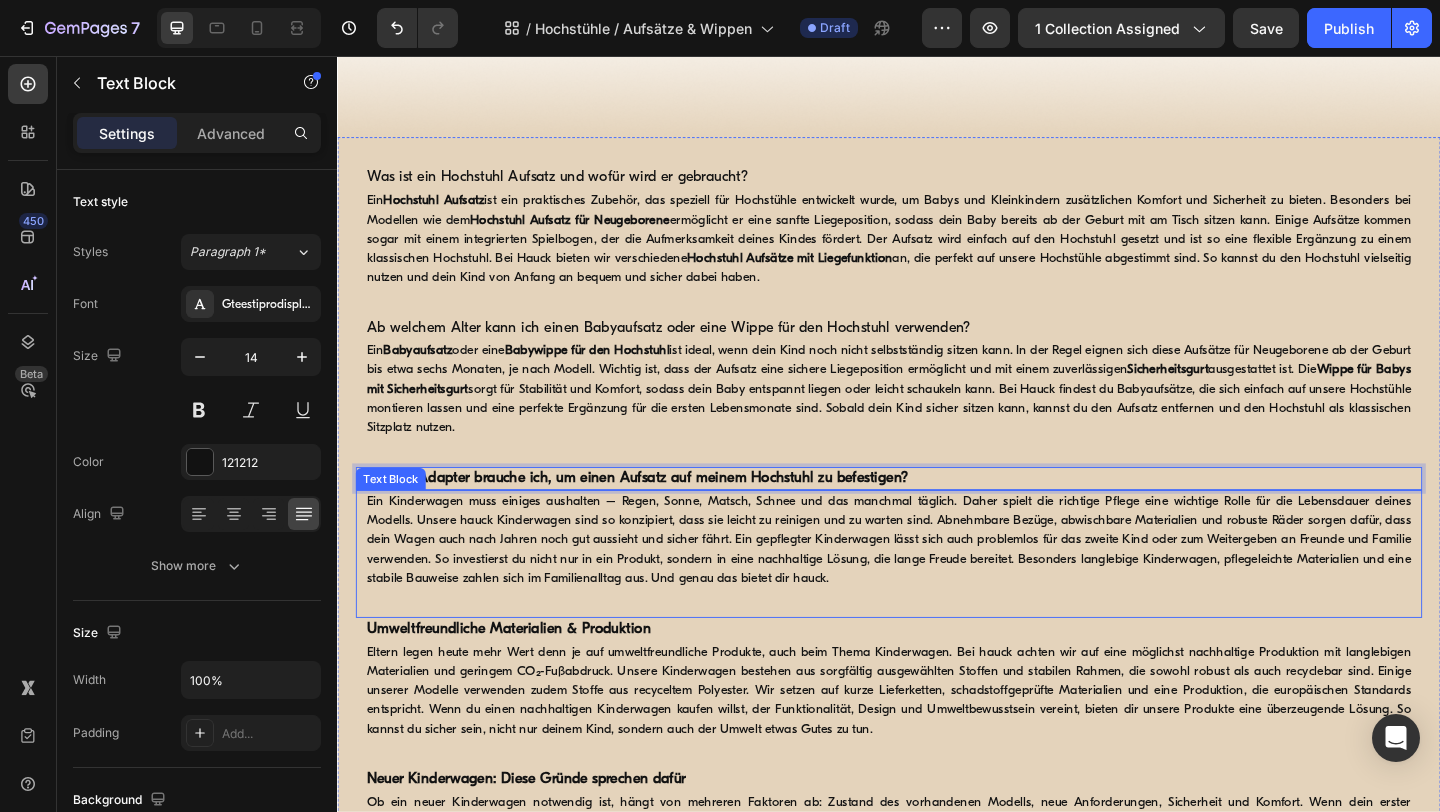 click on "Ein Kinderwagen muss einiges aushalten – Regen, Sonne, Matsch, Schnee und das manchmal täglich. Daher spielt die richtige Pflege eine wichtige Rolle für die Lebensdauer deines Modells. Unsere hauck Kinderwagen sind so konzipiert, dass sie leicht zu reinigen und zu warten sind. Abnehmbare Bezüge, abwischbare Materialien und robuste Räder sorgen dafür, dass dein Wagen auch nach Jahren noch gut aussieht und sicher fährt. Ein gepflegter Kinderwagen lässt sich auch problemlos für das zweite Kind oder zum Weitergeben an Freunde und Familie verwenden. So investierst du nicht nur in ein Produkt, sondern in eine nachhaltige Lösung, die lange Freude bereitet. Besonders langlebige Kinderwagen, pflegeleichte Materialien und eine stabile Bauweise zahlen sich im Familienalltag aus. Und genau das bietet dir hauck." at bounding box center (937, 582) 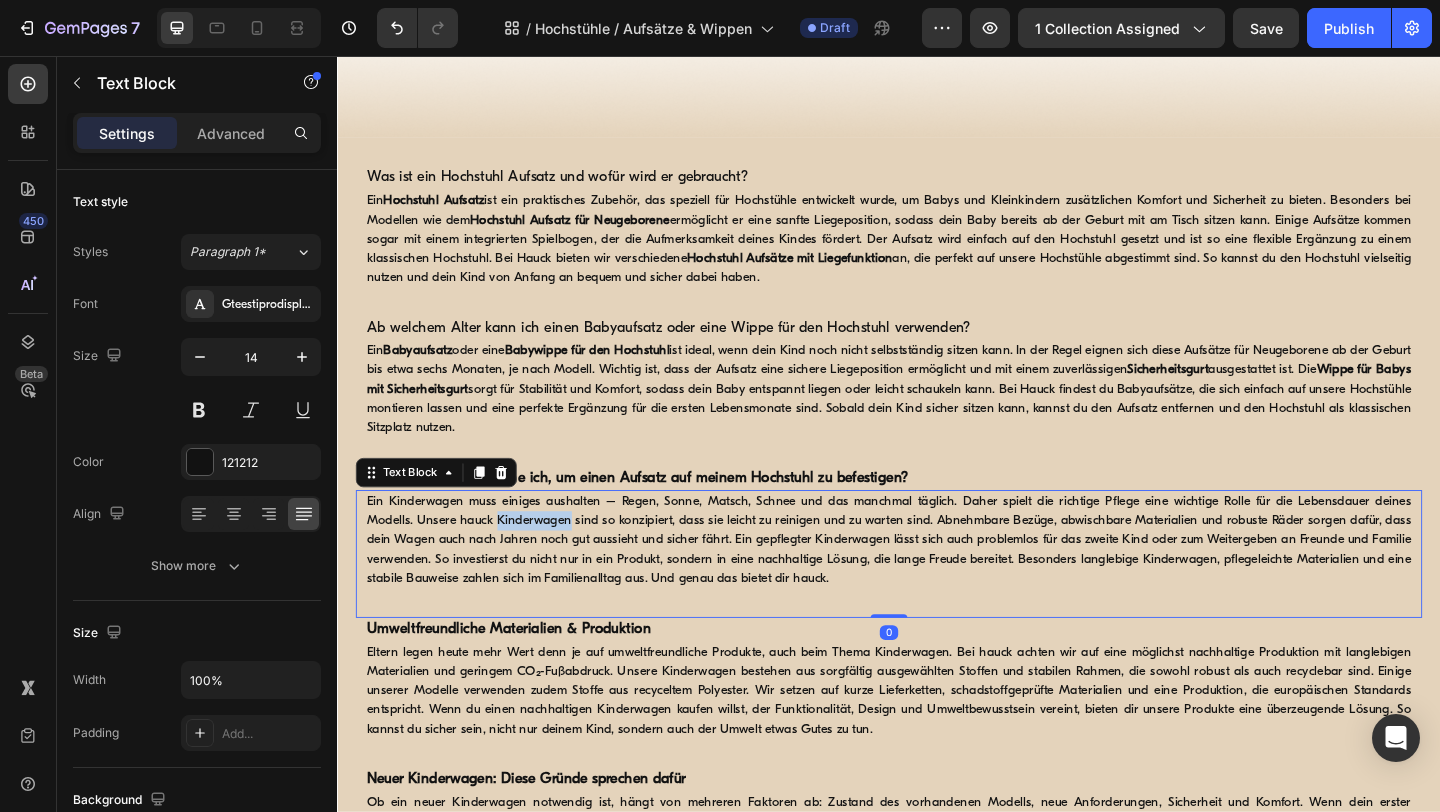 click on "Ein Kinderwagen muss einiges aushalten – Regen, Sonne, Matsch, Schnee und das manchmal täglich. Daher spielt die richtige Pflege eine wichtige Rolle für die Lebensdauer deines Modells. Unsere hauck Kinderwagen sind so konzipiert, dass sie leicht zu reinigen und zu warten sind. Abnehmbare Bezüge, abwischbare Materialien und robuste Räder sorgen dafür, dass dein Wagen auch nach Jahren noch gut aussieht und sicher fährt. Ein gepflegter Kinderwagen lässt sich auch problemlos für das zweite Kind oder zum Weitergeben an Freunde und Familie verwenden. So investierst du nicht nur in ein Produkt, sondern in eine nachhaltige Lösung, die lange Freude bereitet. Besonders langlebige Kinderwagen, pflegeleichte Materialien und eine stabile Bauweise zahlen sich im Familienalltag aus. Und genau das bietet dir hauck." at bounding box center (937, 582) 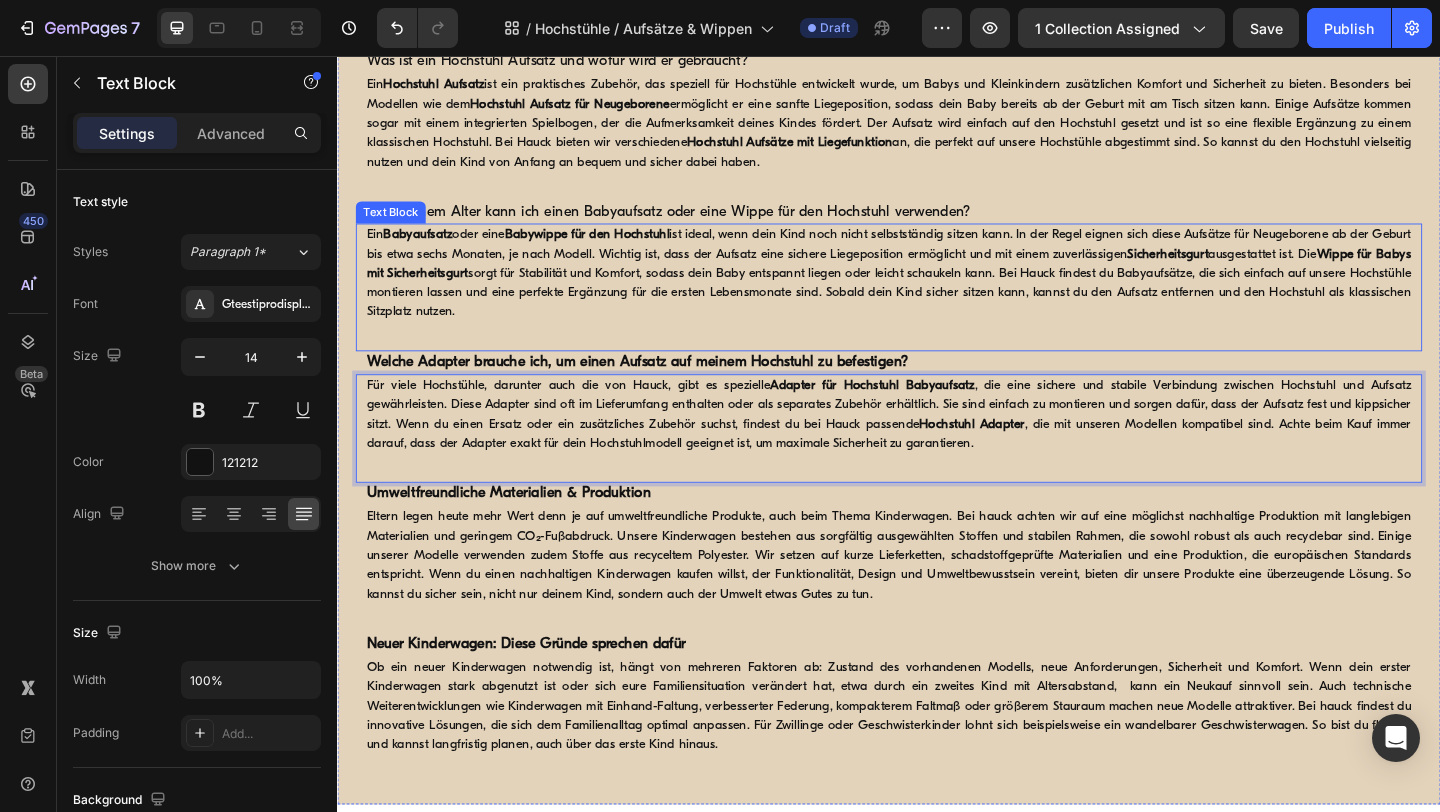 scroll, scrollTop: 1743, scrollLeft: 0, axis: vertical 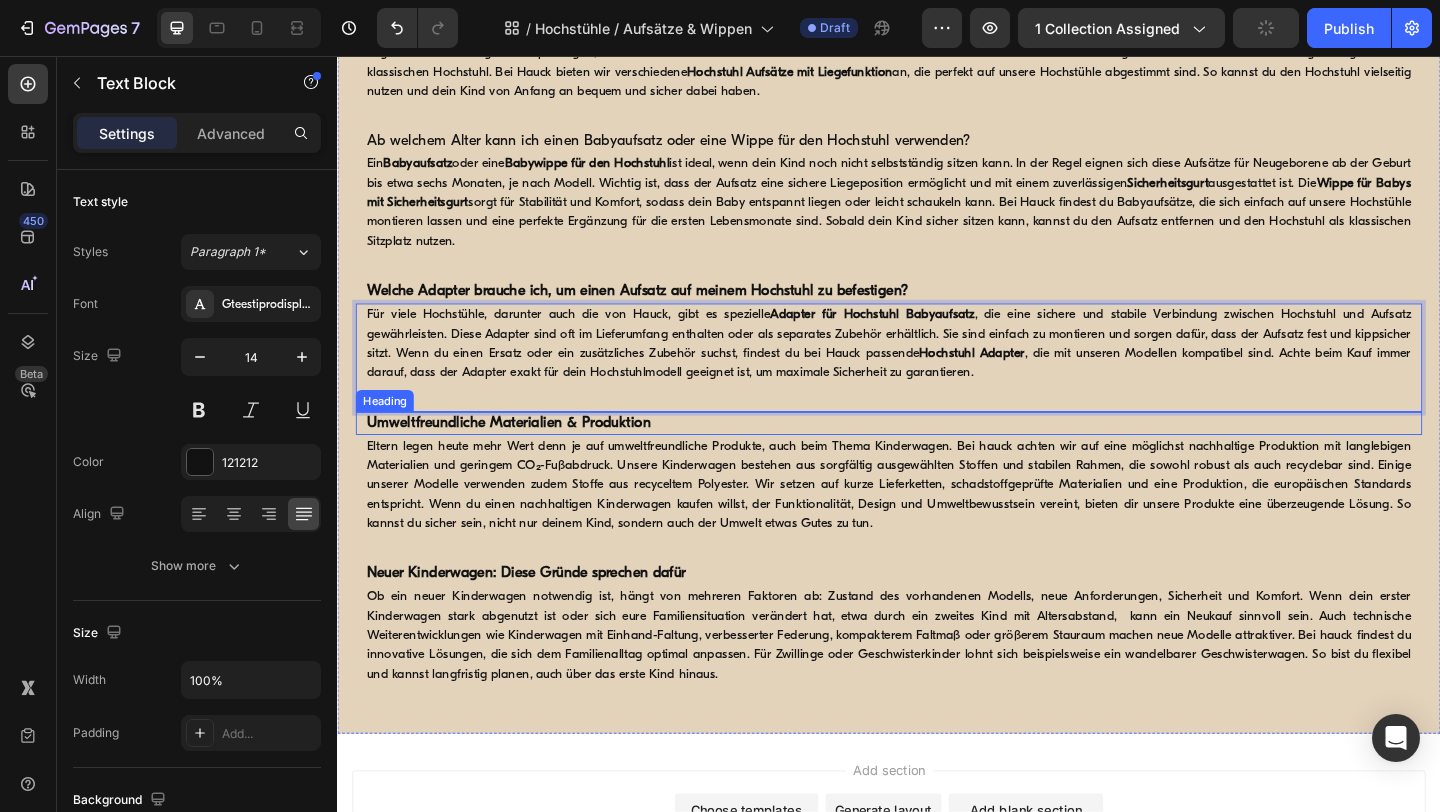 click on "Umweltfreundliche Materialien & Produktion" at bounding box center [523, 455] 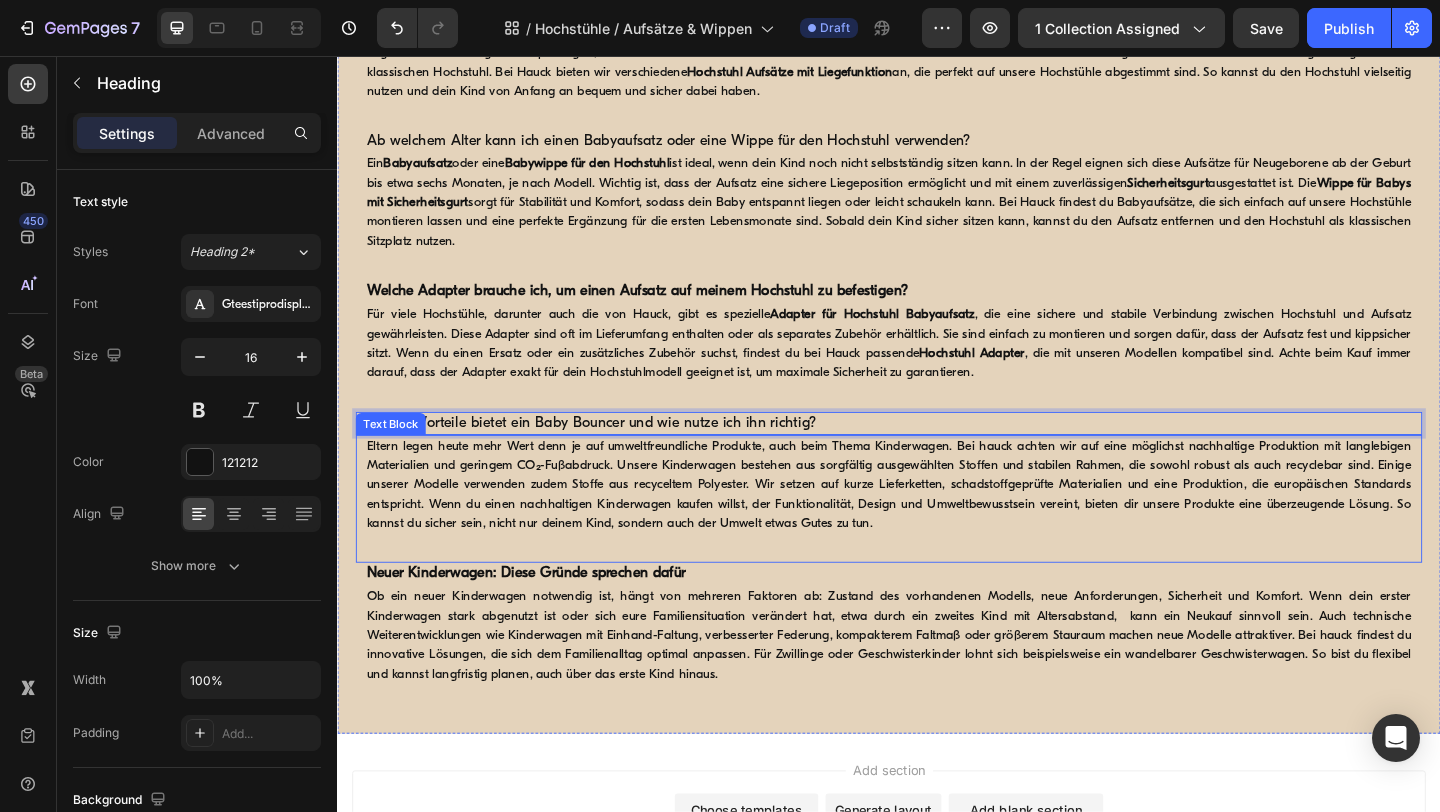 click on "Eltern legen heute mehr Wert denn je auf umweltfreundliche Produkte, auch beim Thema Kinderwagen. Bei hauck achten wir auf eine möglichst nachhaltige Produktion mit langlebigen Materialien und geringem CO₂-Fußabdruck. Unsere Kinderwagen bestehen aus sorgfältig ausgewählten Stoffen und stabilen Rahmen, die sowohl robust als auch recyclebar sind. Einige unserer Modelle verwenden zudem Stoffe aus recyceltem Polyester. Wir setzen auf kurze Lieferketten, schadstoffgeprüfte Materialien und eine Produktion, die europäischen Standards entspricht. Wenn du einen nachhaltigen Kinderwagen kaufen willst, der Funktionalität, Design und Umweltbewusstsein vereint, bieten dir unsere Produkte eine überzeugende Lösung. So kannst du sicher sein, nicht nur deinem Kind, sondern auch der Umwelt etwas Gutes zu tun." at bounding box center [937, 522] 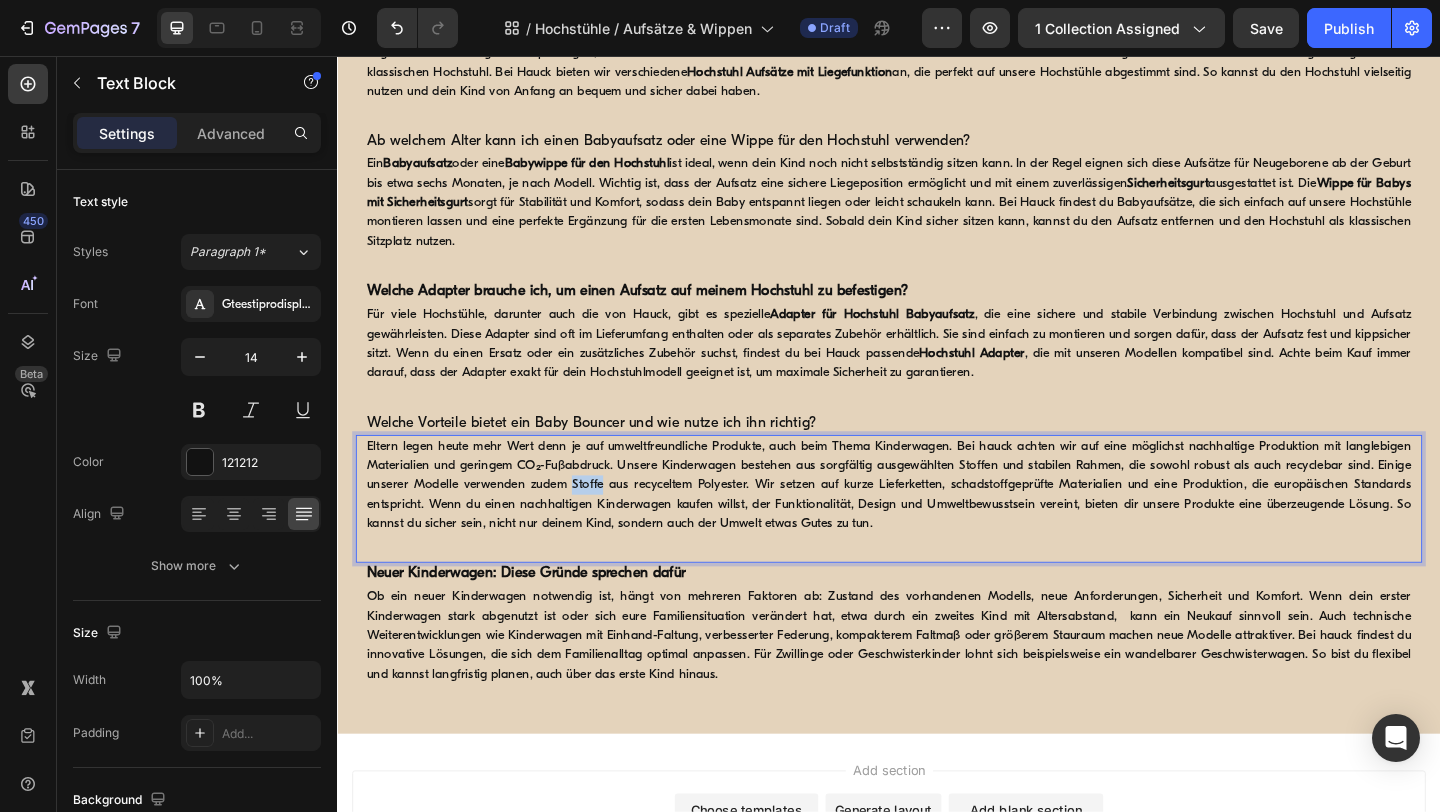 click on "Eltern legen heute mehr Wert denn je auf umweltfreundliche Produkte, auch beim Thema Kinderwagen. Bei hauck achten wir auf eine möglichst nachhaltige Produktion mit langlebigen Materialien und geringem CO₂-Fußabdruck. Unsere Kinderwagen bestehen aus sorgfältig ausgewählten Stoffen und stabilen Rahmen, die sowohl robust als auch recyclebar sind. Einige unserer Modelle verwenden zudem Stoffe aus recyceltem Polyester. Wir setzen auf kurze Lieferketten, schadstoffgeprüfte Materialien und eine Produktion, die europäischen Standards entspricht. Wenn du einen nachhaltigen Kinderwagen kaufen willst, der Funktionalität, Design und Umweltbewusstsein vereint, bieten dir unsere Produkte eine überzeugende Lösung. So kannst du sicher sein, nicht nur deinem Kind, sondern auch der Umwelt etwas Gutes zu tun." at bounding box center (937, 522) 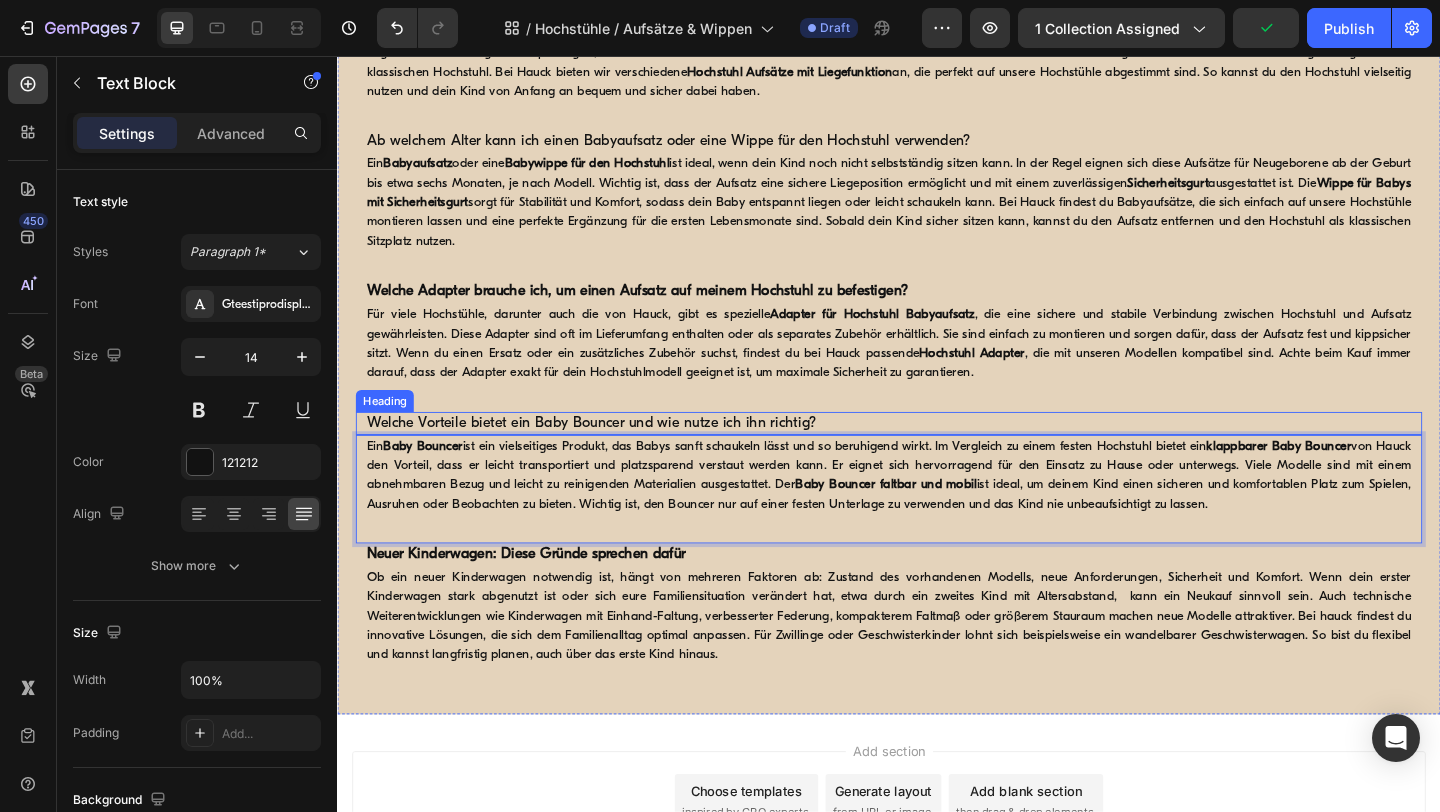 click on "Welche Vorteile bietet ein Baby Bouncer und wie nutze ich ihn richtig?" at bounding box center (937, 455) 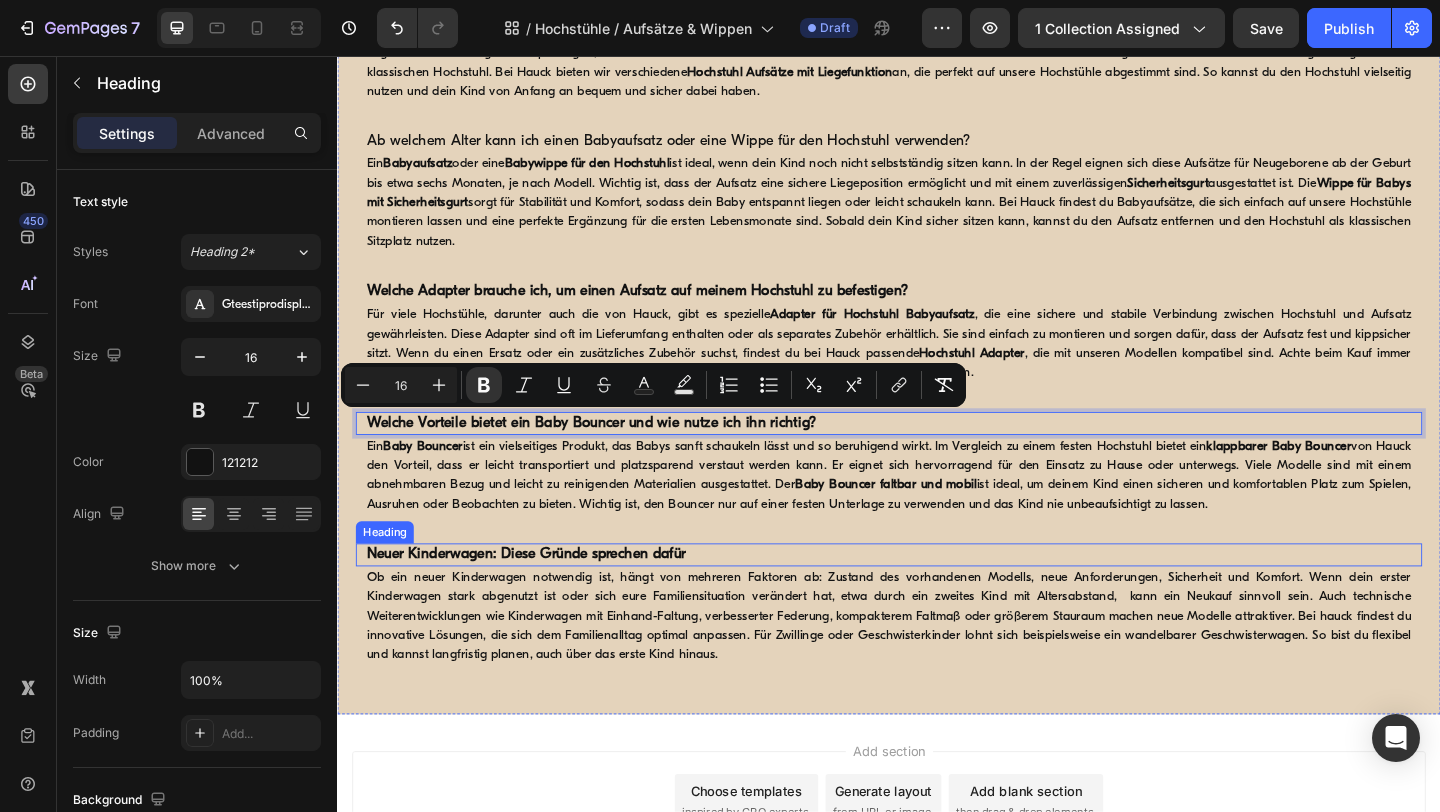 click on "Neuer Kinderwagen: Diese Gründe sprechen dafür" at bounding box center [542, 598] 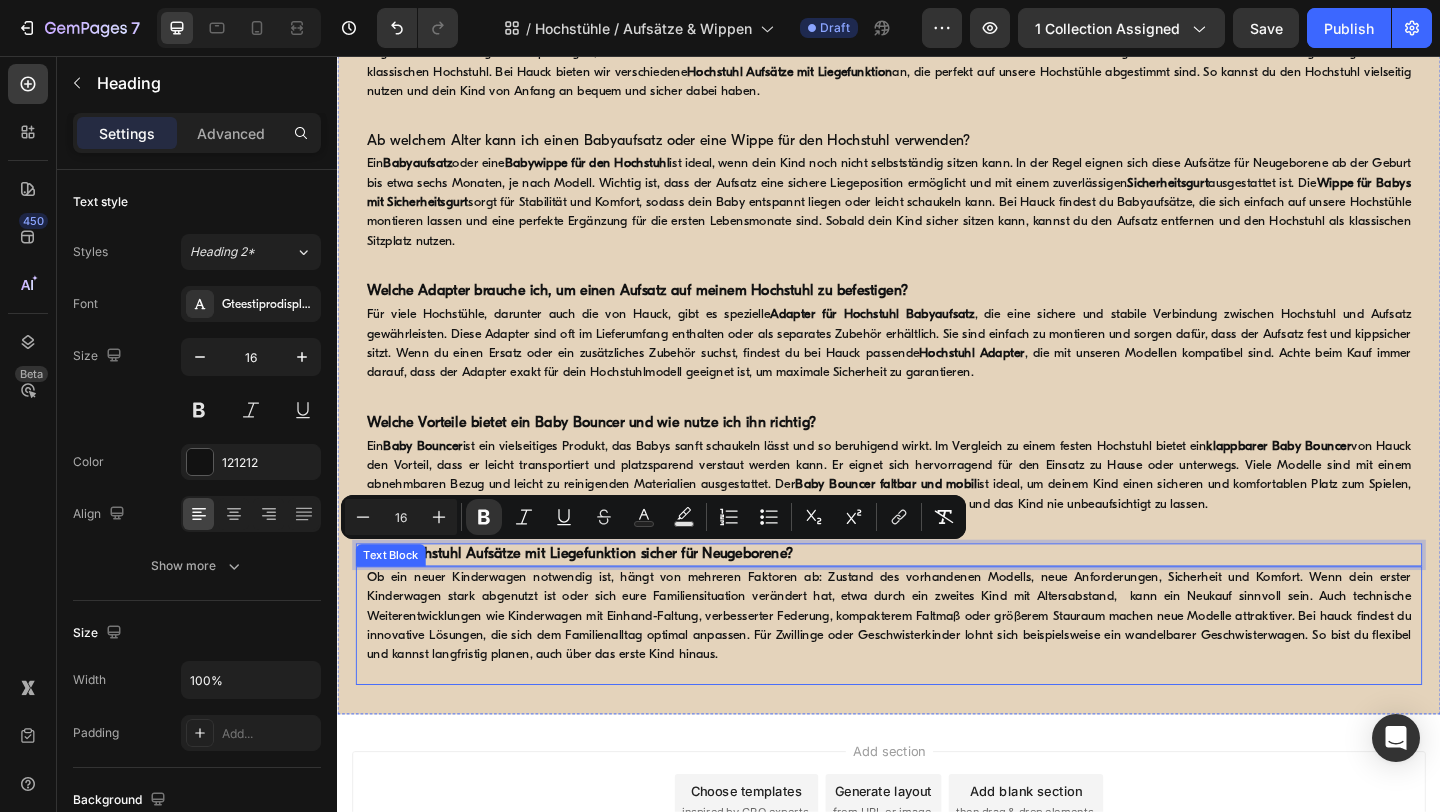 click on "Ob ein neuer Kinderwagen notwendig ist, hängt von mehreren Faktoren ab: Zustand des vorhandenen Modells, neue Anforderungen, Sicherheit und Komfort. Wenn dein erster Kinderwagen stark abgenutzt ist oder sich eure Familiensituation verändert hat, etwa durch ein zweites Kind mit Altersabstand,  kann ein Neukauf sinnvoll sein. Auch technische Weiterentwicklungen wie Kinderwagen mit Einhand-Faltung, verbesserter Federung, kompakterem Faltmaß oder größerem Stauraum machen neue Modelle attraktiver. Bei hauck findest du innovative Lösungen, die sich dem Familienalltag optimal anpassen. Für Zwillinge oder Geschwisterkinder lohnt sich beispielsweise ein wandelbarer Geschwisterwagen. So bist du flexibel und kannst langfristig planen, auch über das erste Kind hinaus." at bounding box center (937, 665) 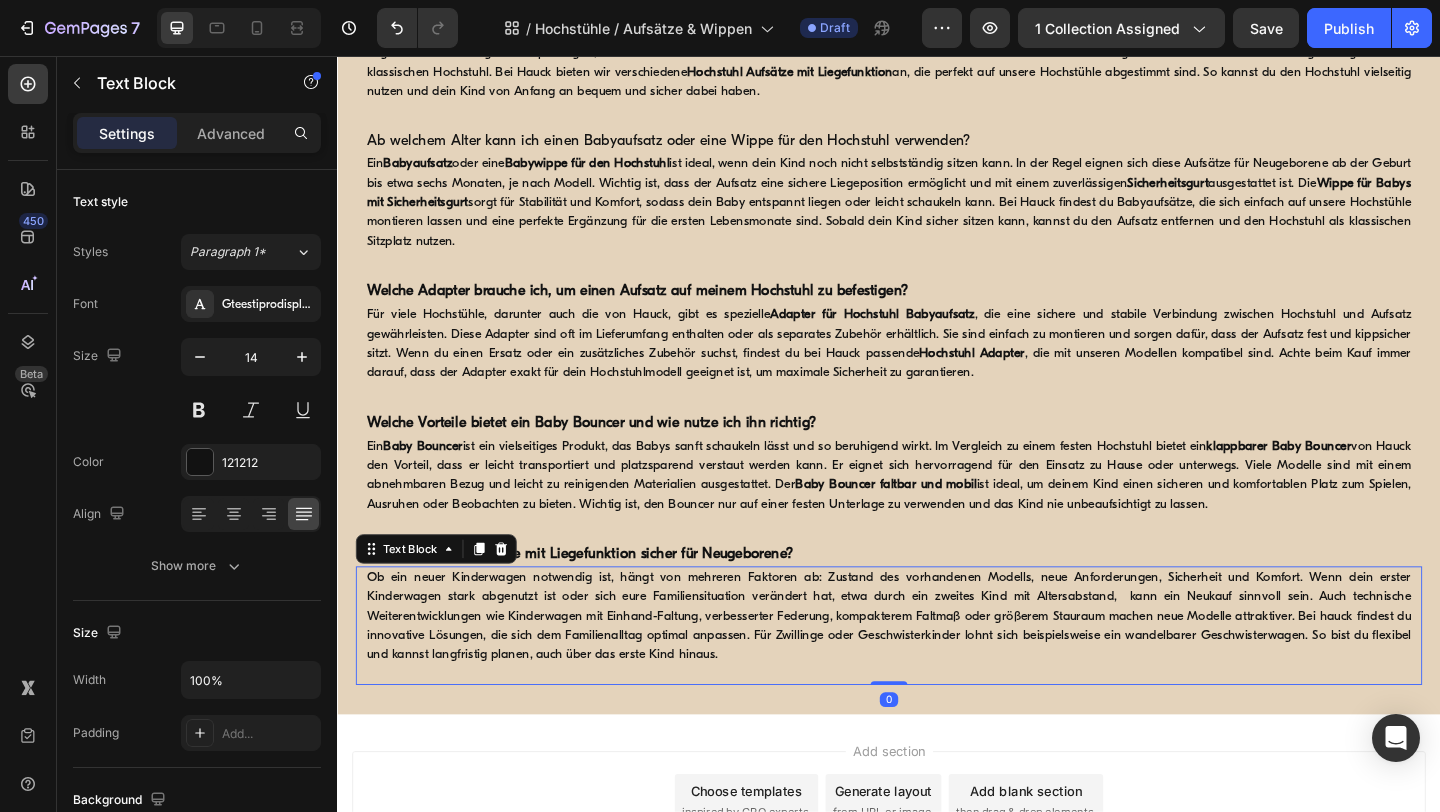 click on "Ob ein neuer Kinderwagen notwendig ist, hängt von mehreren Faktoren ab: Zustand des vorhandenen Modells, neue Anforderungen, Sicherheit und Komfort. Wenn dein erster Kinderwagen stark abgenutzt ist oder sich eure Familiensituation verändert hat, etwa durch ein zweites Kind mit Altersabstand,  kann ein Neukauf sinnvoll sein. Auch technische Weiterentwicklungen wie Kinderwagen mit Einhand-Faltung, verbesserter Federung, kompakterem Faltmaß oder größerem Stauraum machen neue Modelle attraktiver. Bei hauck findest du innovative Lösungen, die sich dem Familienalltag optimal anpassen. Für Zwillinge oder Geschwisterkinder lohnt sich beispielsweise ein wandelbarer Geschwisterwagen. So bist du flexibel und kannst langfristig planen, auch über das erste Kind hinaus." at bounding box center [937, 665] 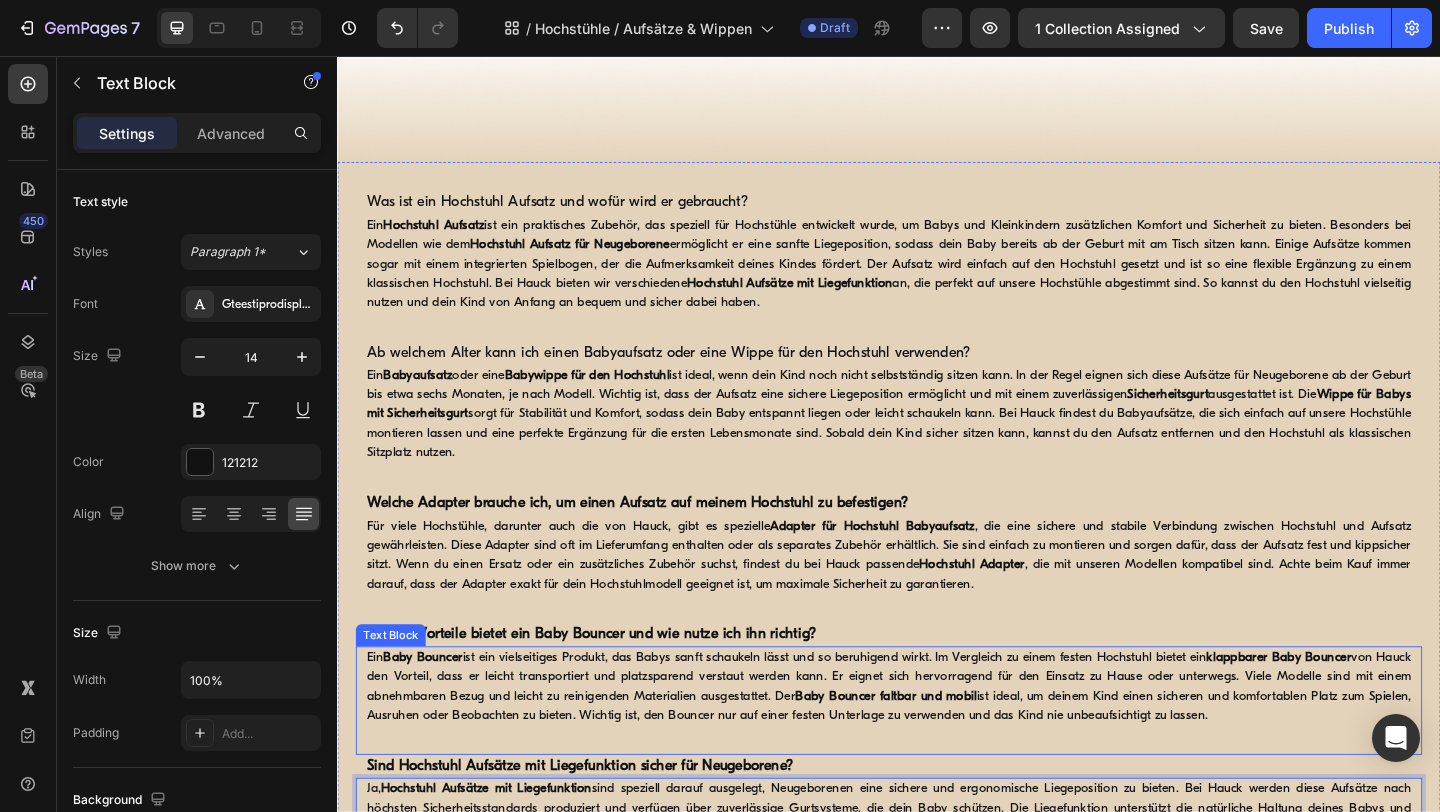 scroll, scrollTop: 1510, scrollLeft: 0, axis: vertical 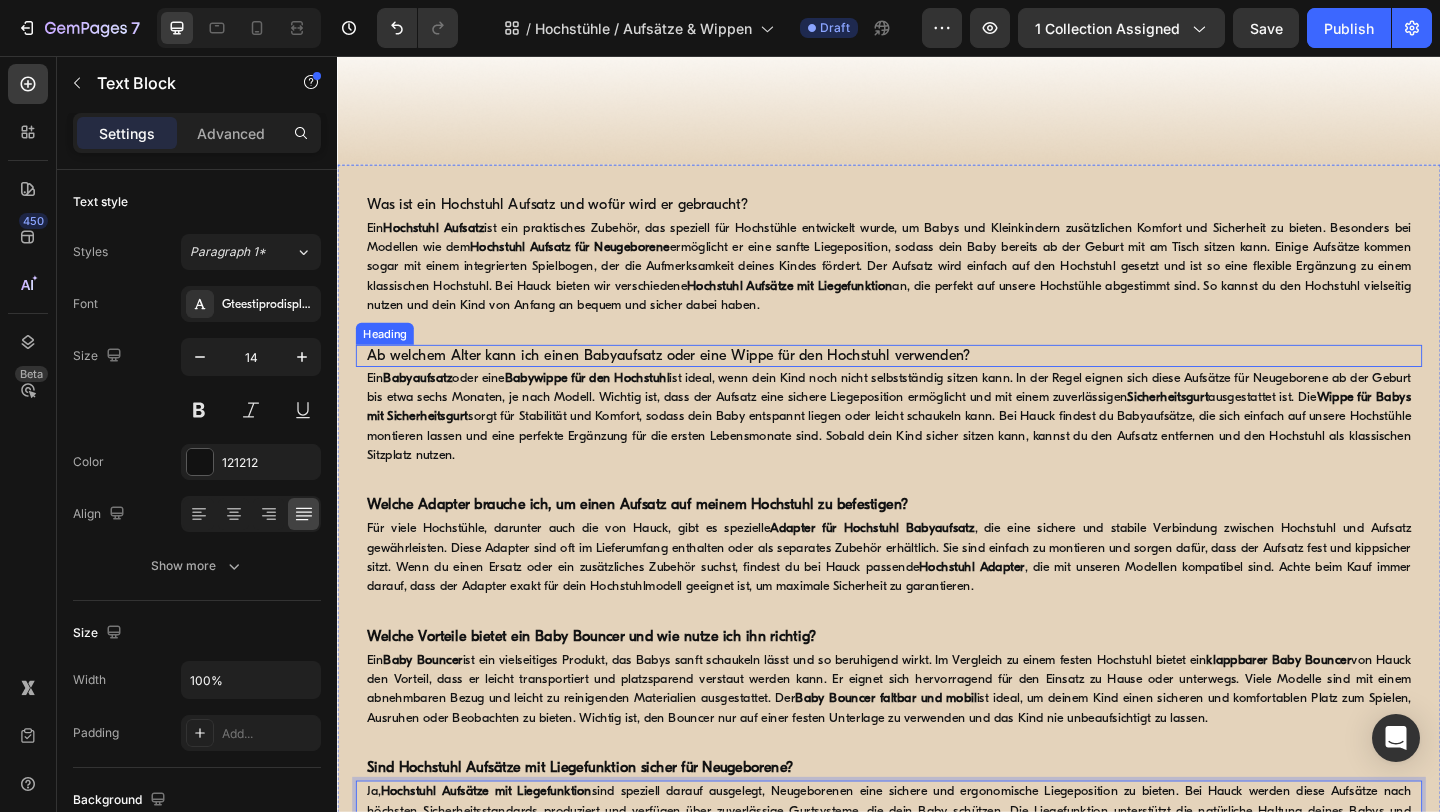click on "Ab welchem Alter kann ich einen Babyaufsatz oder eine Wippe für den Hochstuhl verwenden?" at bounding box center [937, 382] 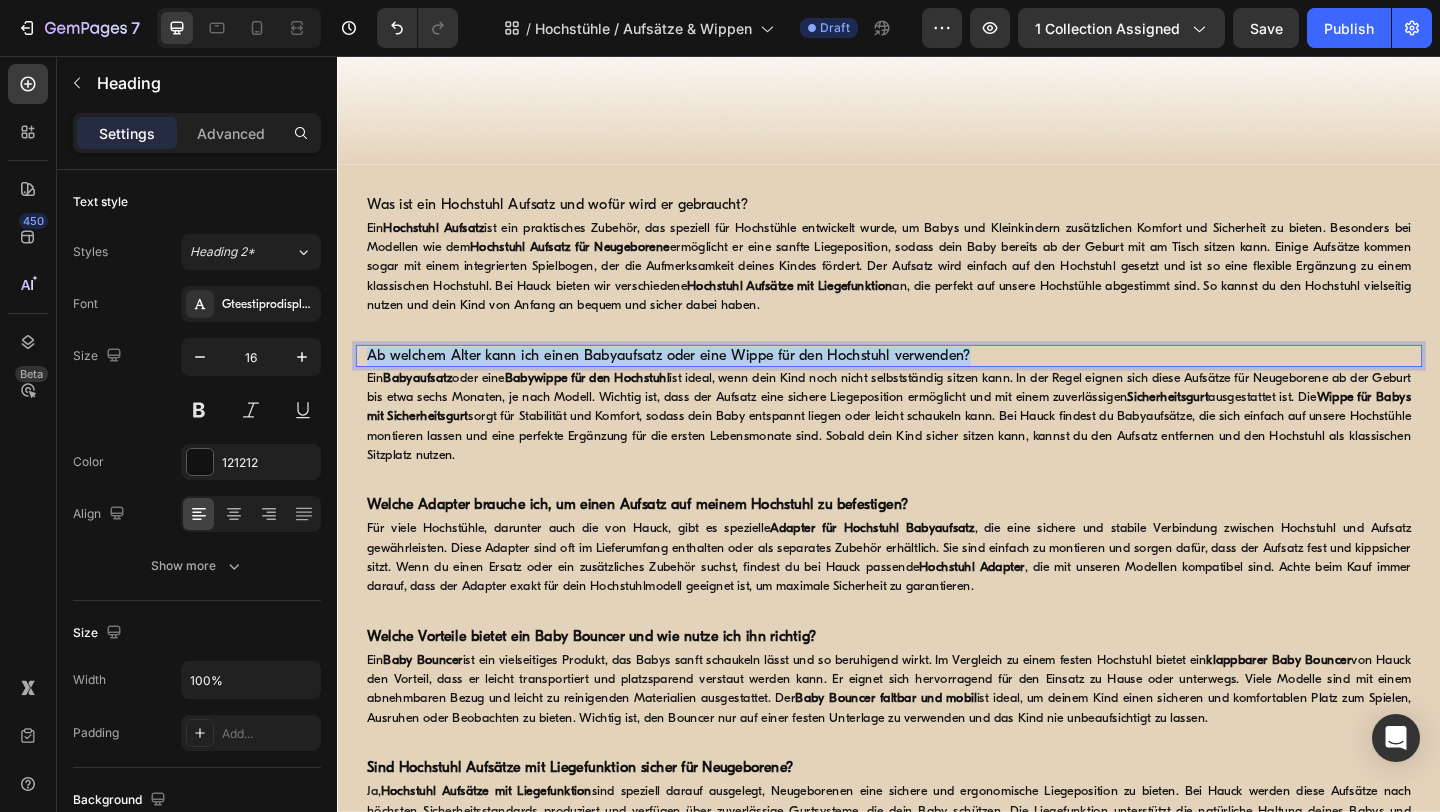 click on "Ab welchem Alter kann ich einen Babyaufsatz oder eine Wippe für den Hochstuhl verwenden?" at bounding box center [937, 382] 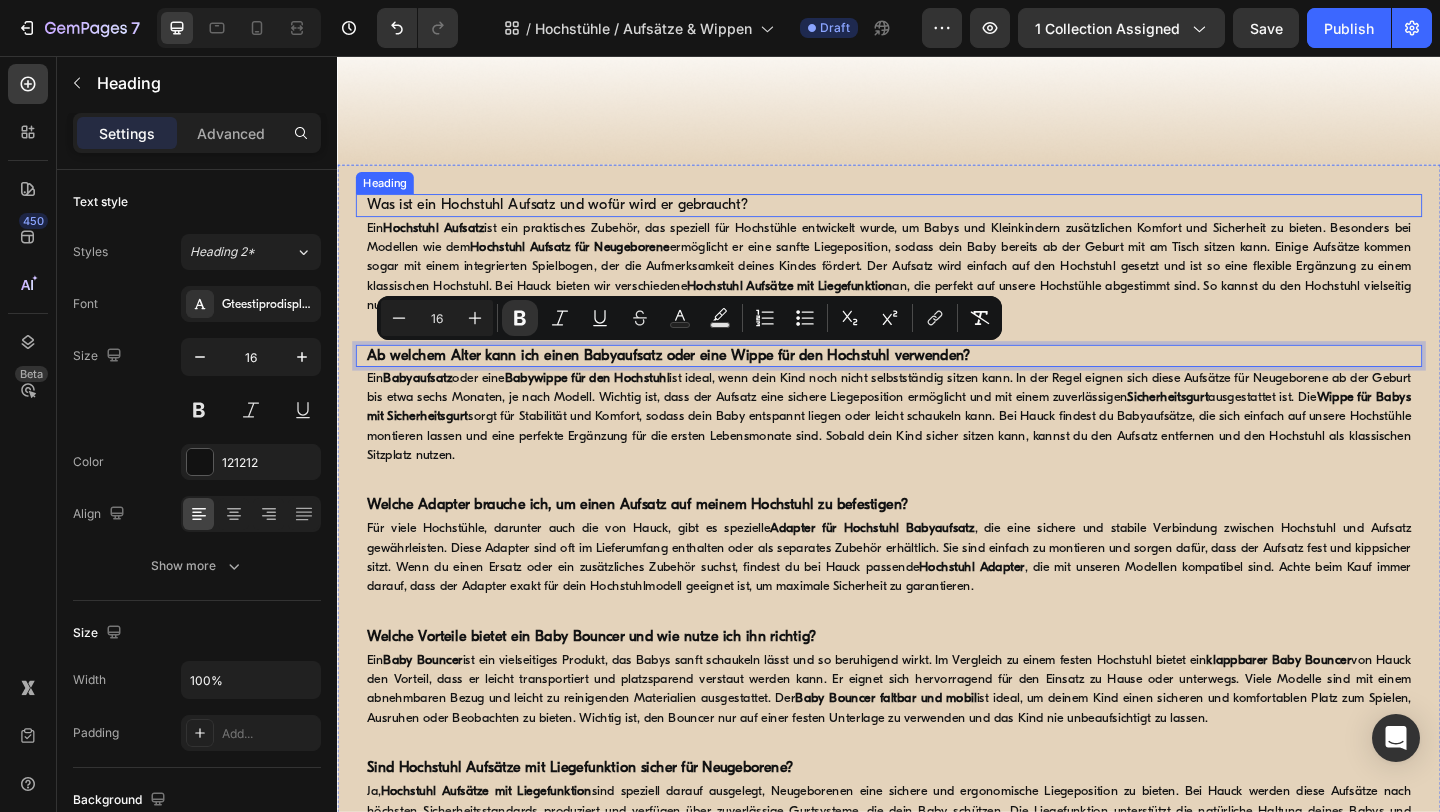 click on "Was ist ein Hochstuhl Aufsatz und wofür wird er gebraucht?" at bounding box center [937, 218] 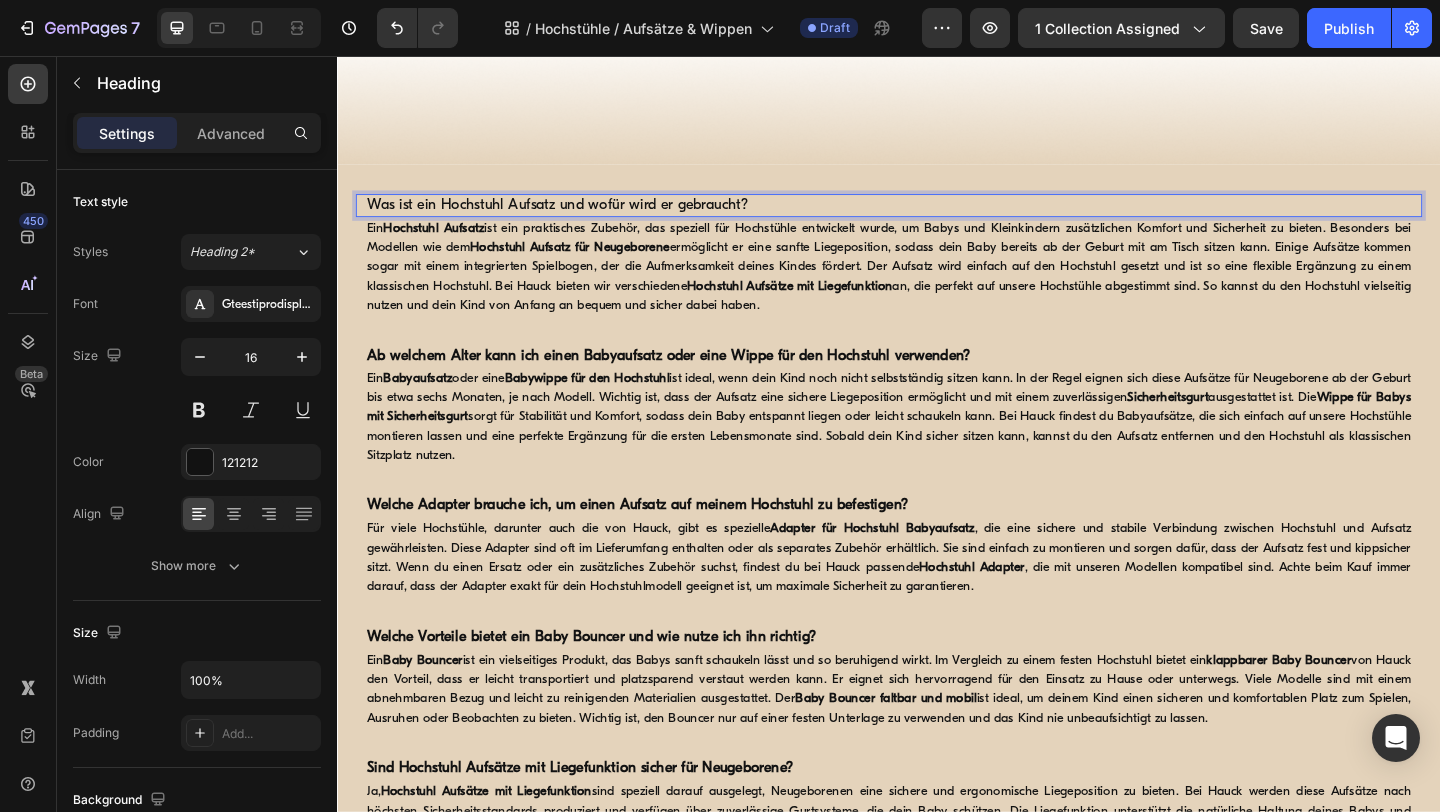 click on "⁠⁠⁠⁠⁠⁠⁠ Was ist ein Hochstuhl Aufsatz und wofür wird er gebraucht?" at bounding box center [937, 218] 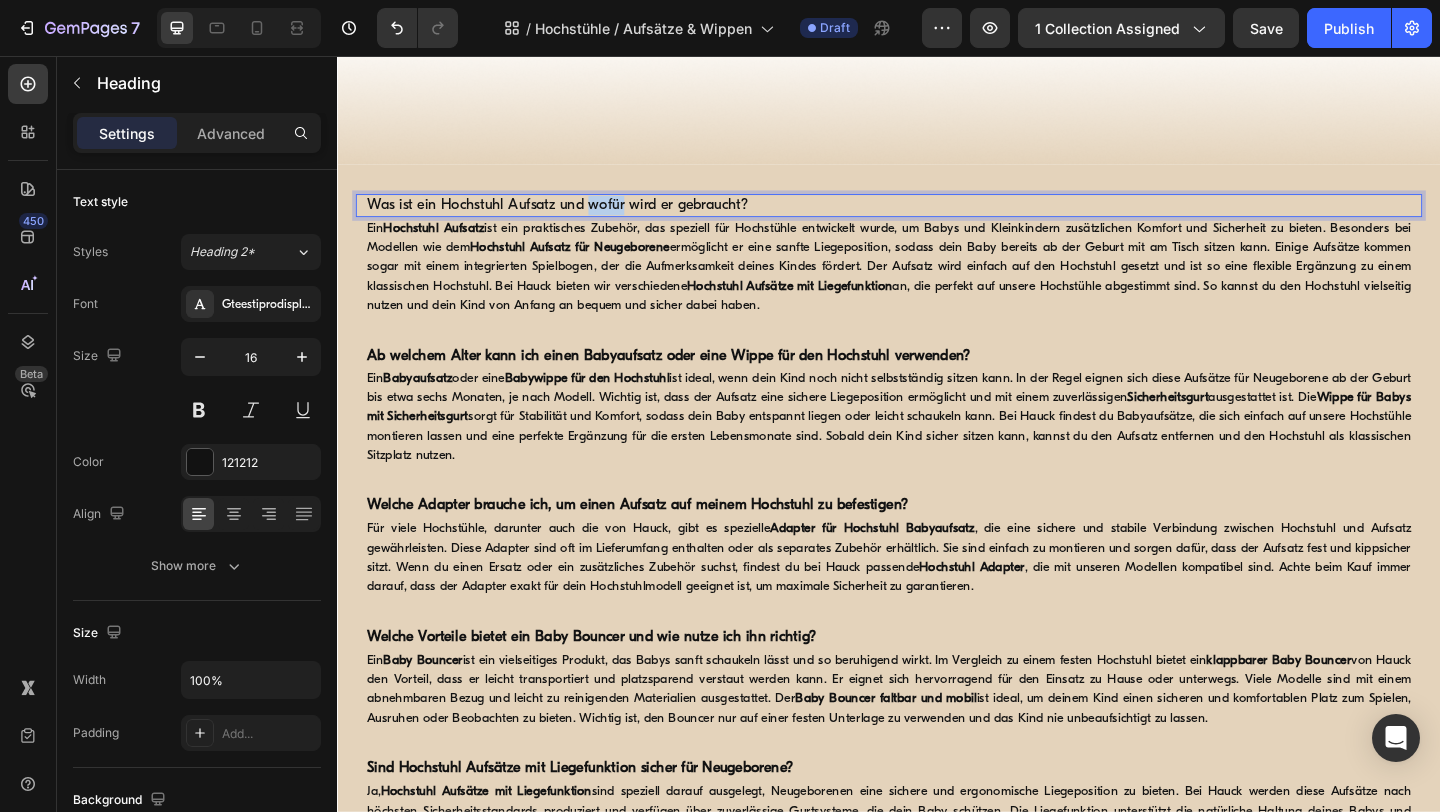 click on "Was ist ein Hochstuhl Aufsatz und wofür wird er gebraucht?" at bounding box center (937, 218) 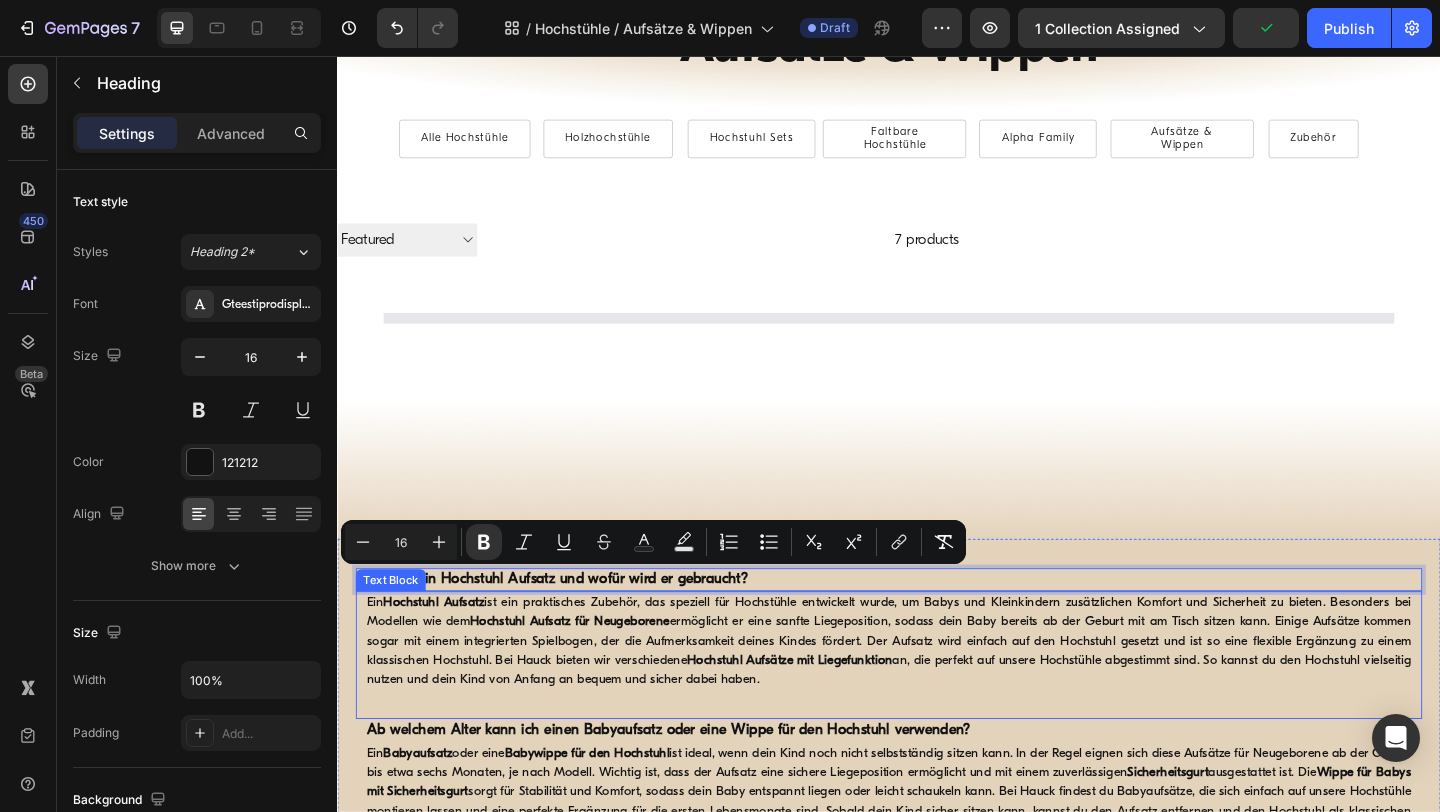 scroll, scrollTop: 0, scrollLeft: 0, axis: both 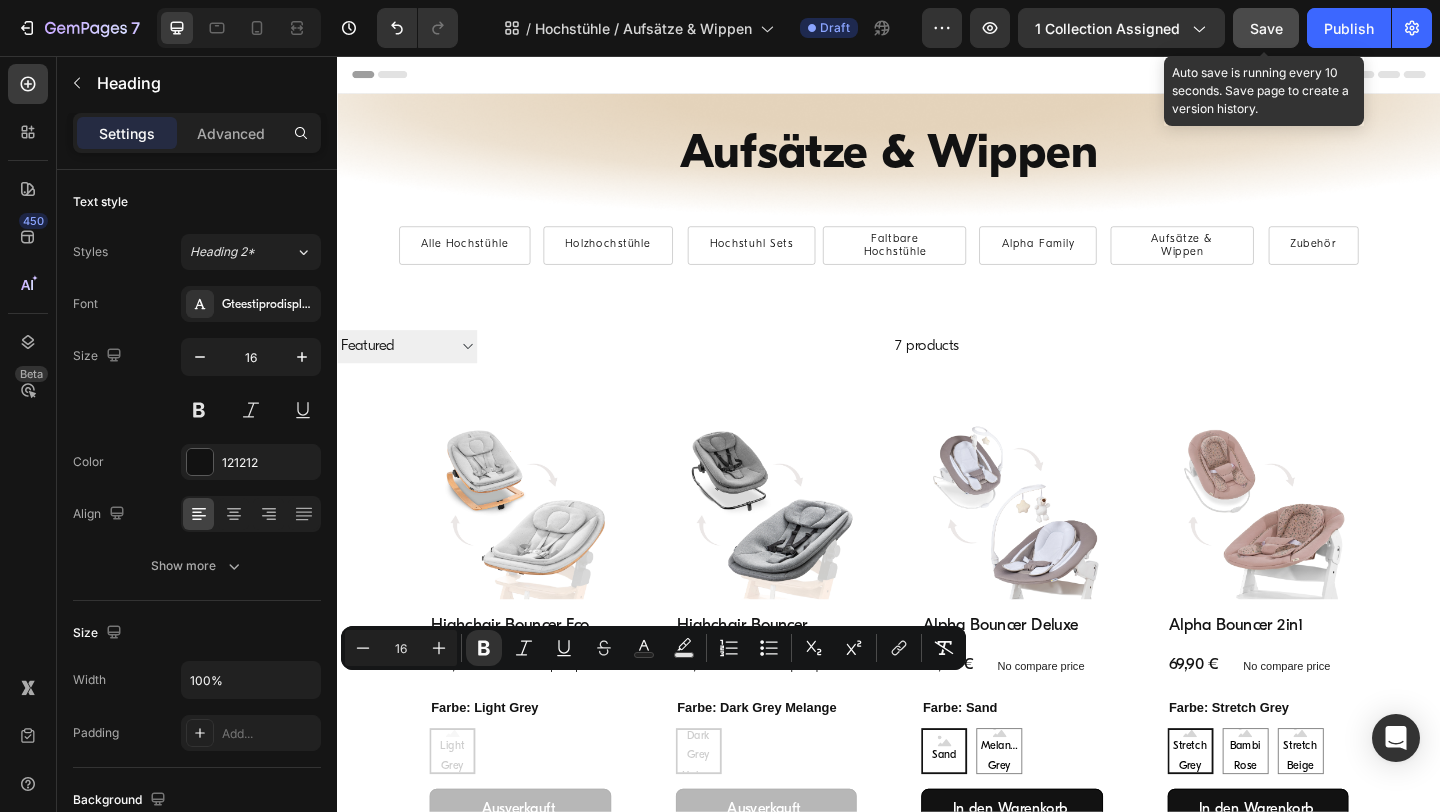 click on "Save" at bounding box center [1266, 28] 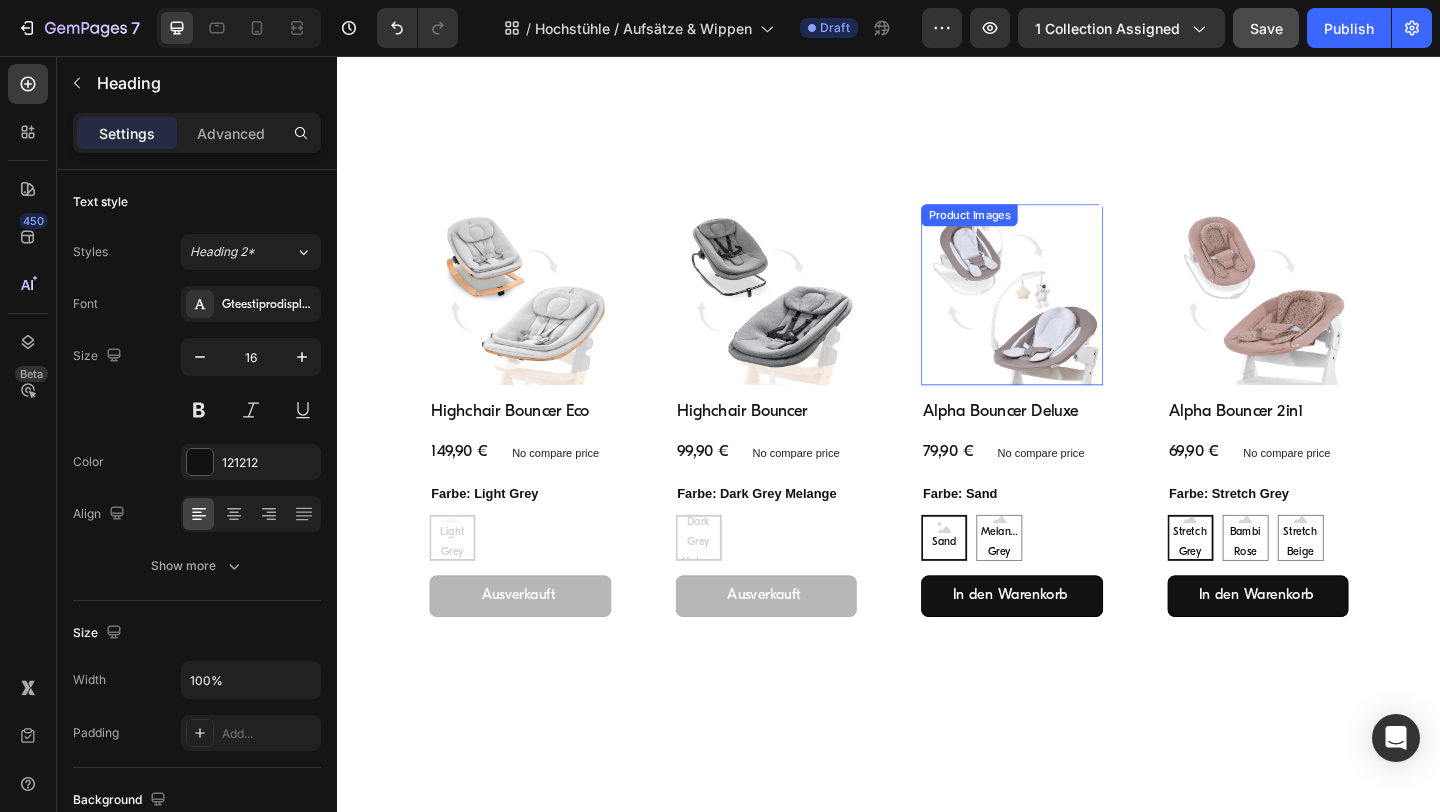 scroll, scrollTop: 0, scrollLeft: 0, axis: both 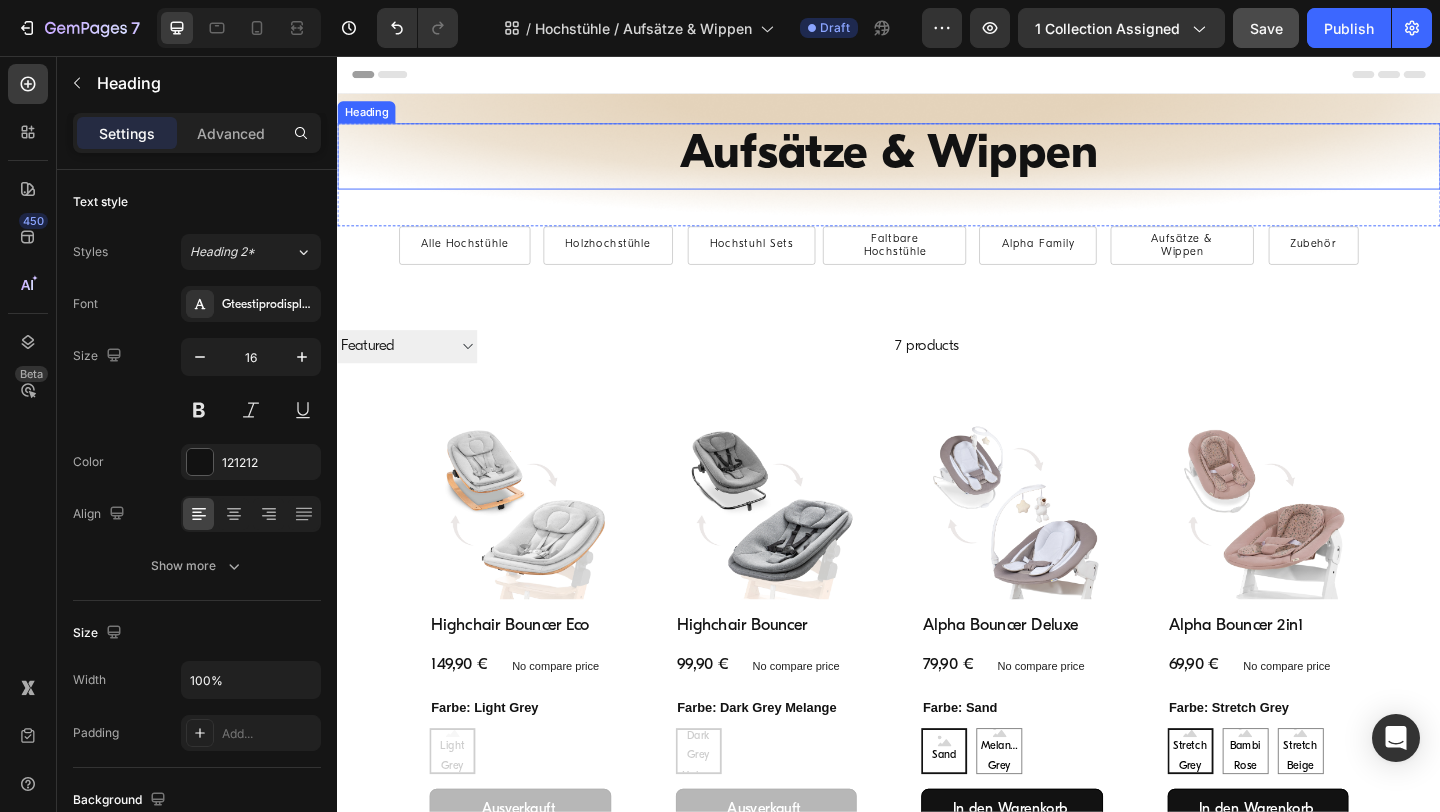 click on "Aufsätze & Wippen" at bounding box center (937, 165) 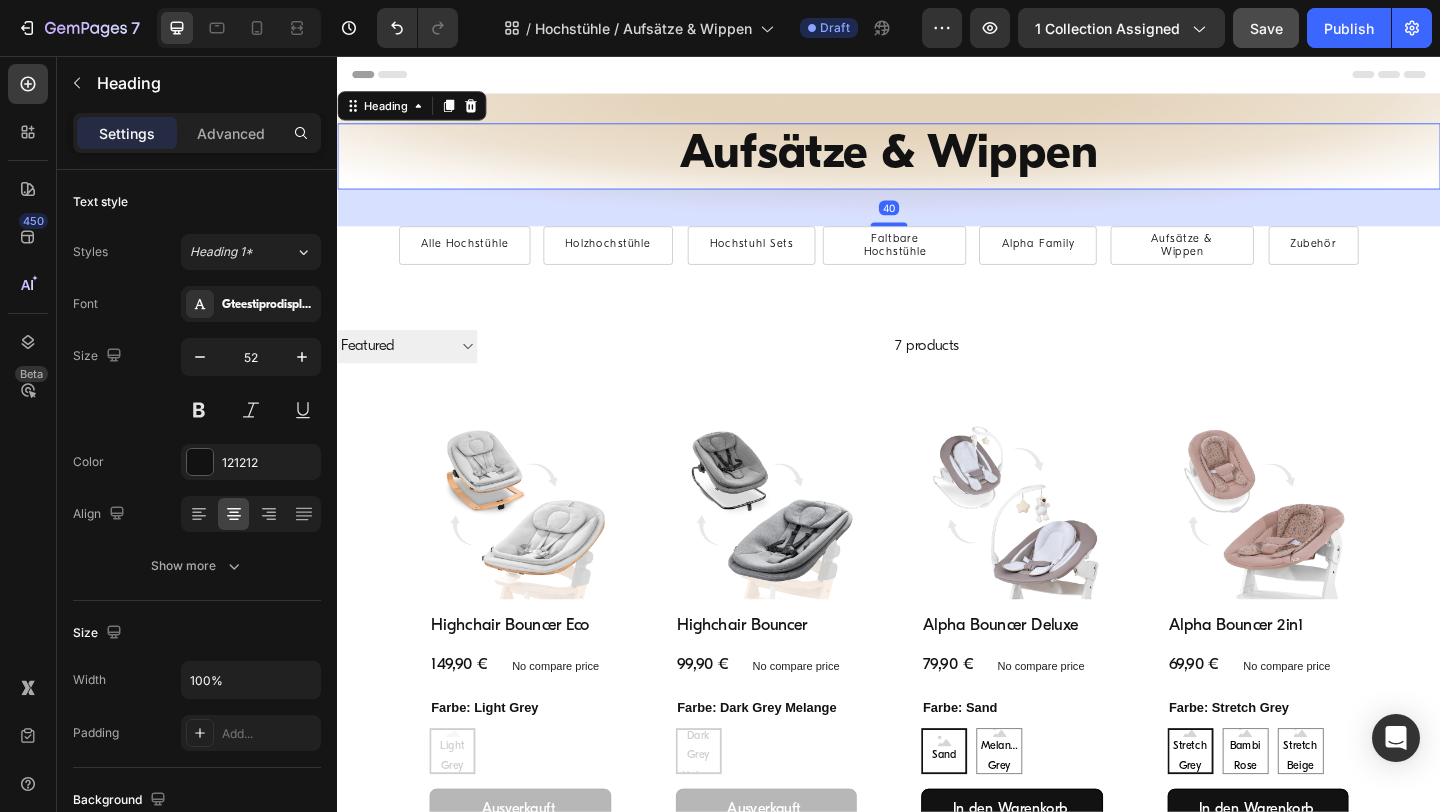 click on "Aufsätze & Wippen" at bounding box center [937, 165] 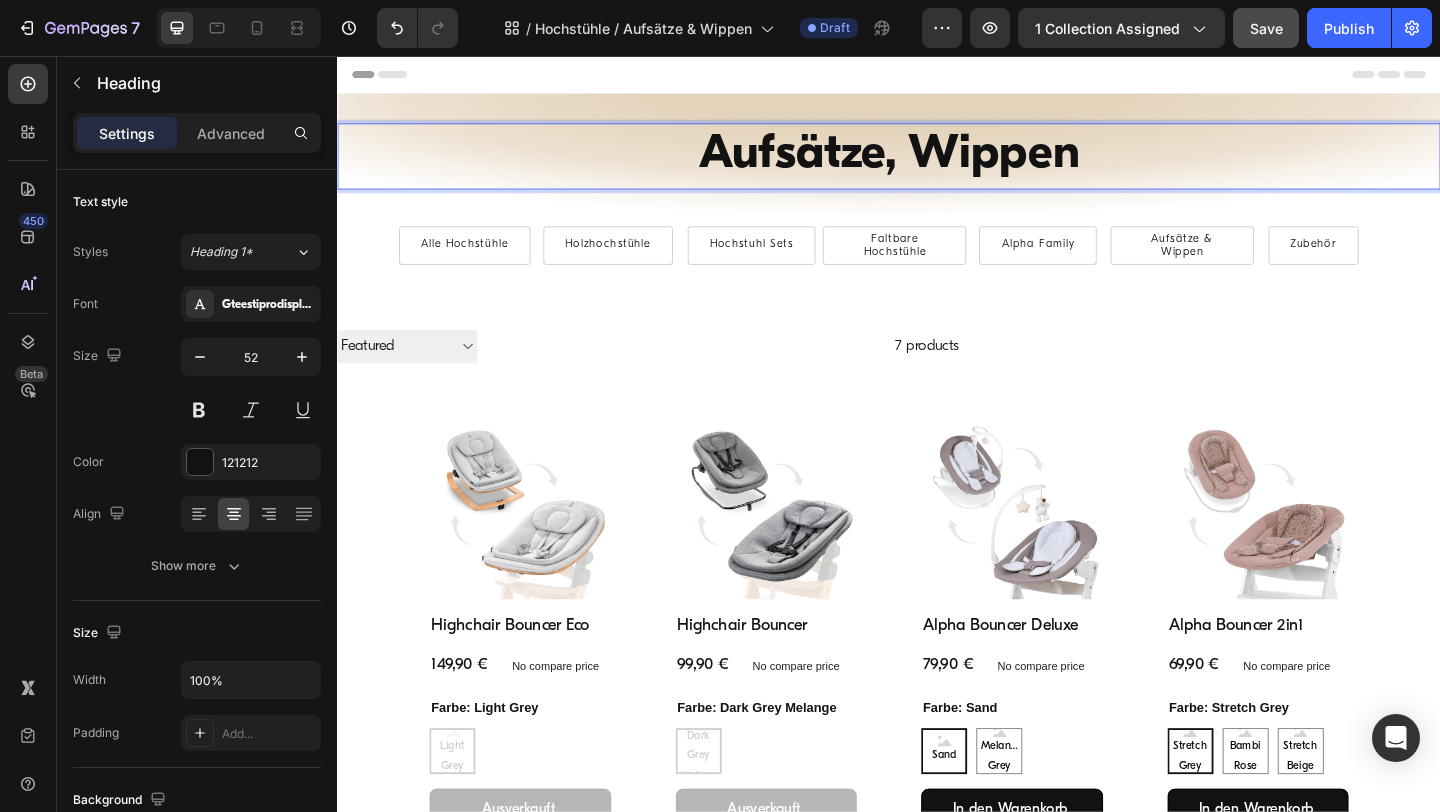 click on "Aufsätze, Wippen" at bounding box center [937, 165] 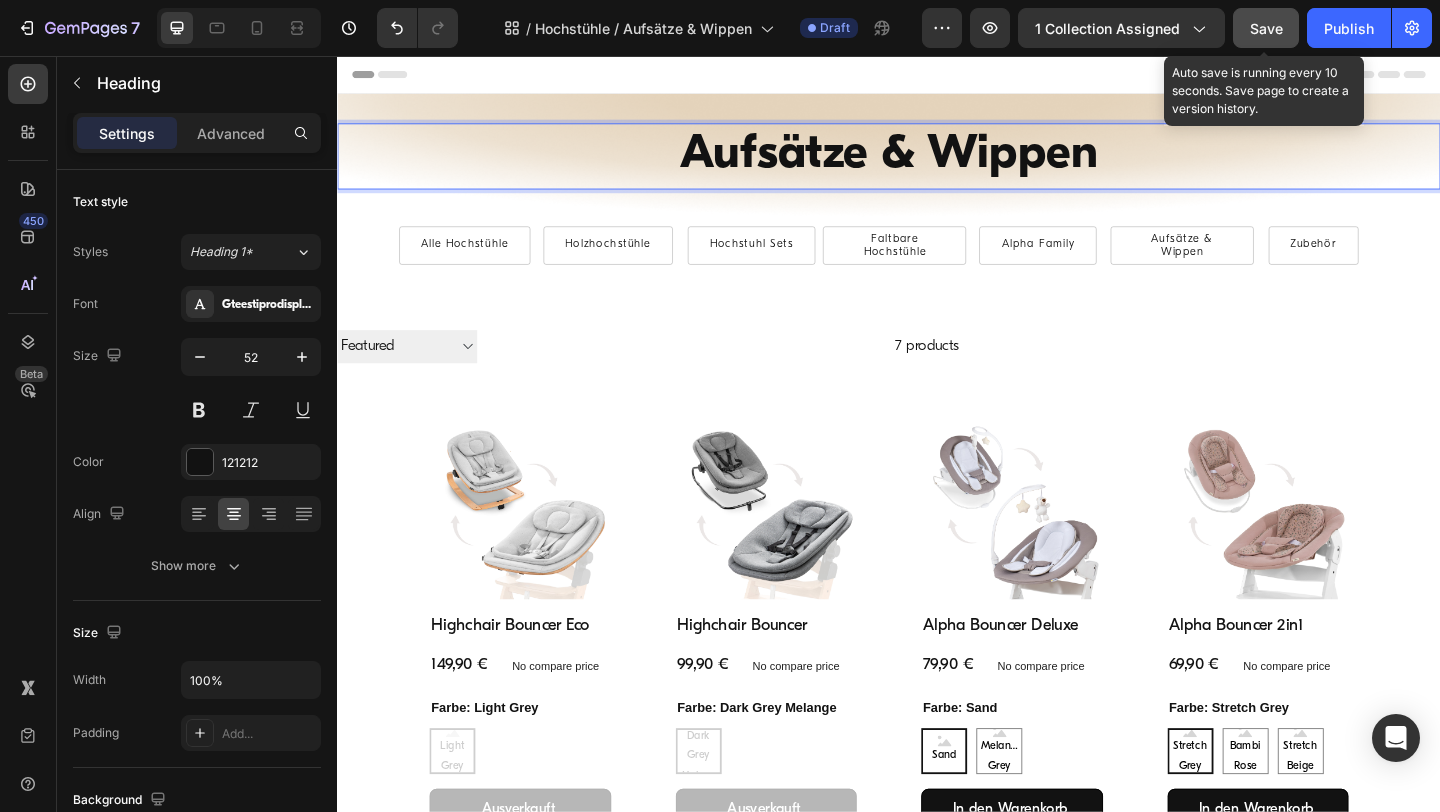 click on "Save" at bounding box center (1266, 28) 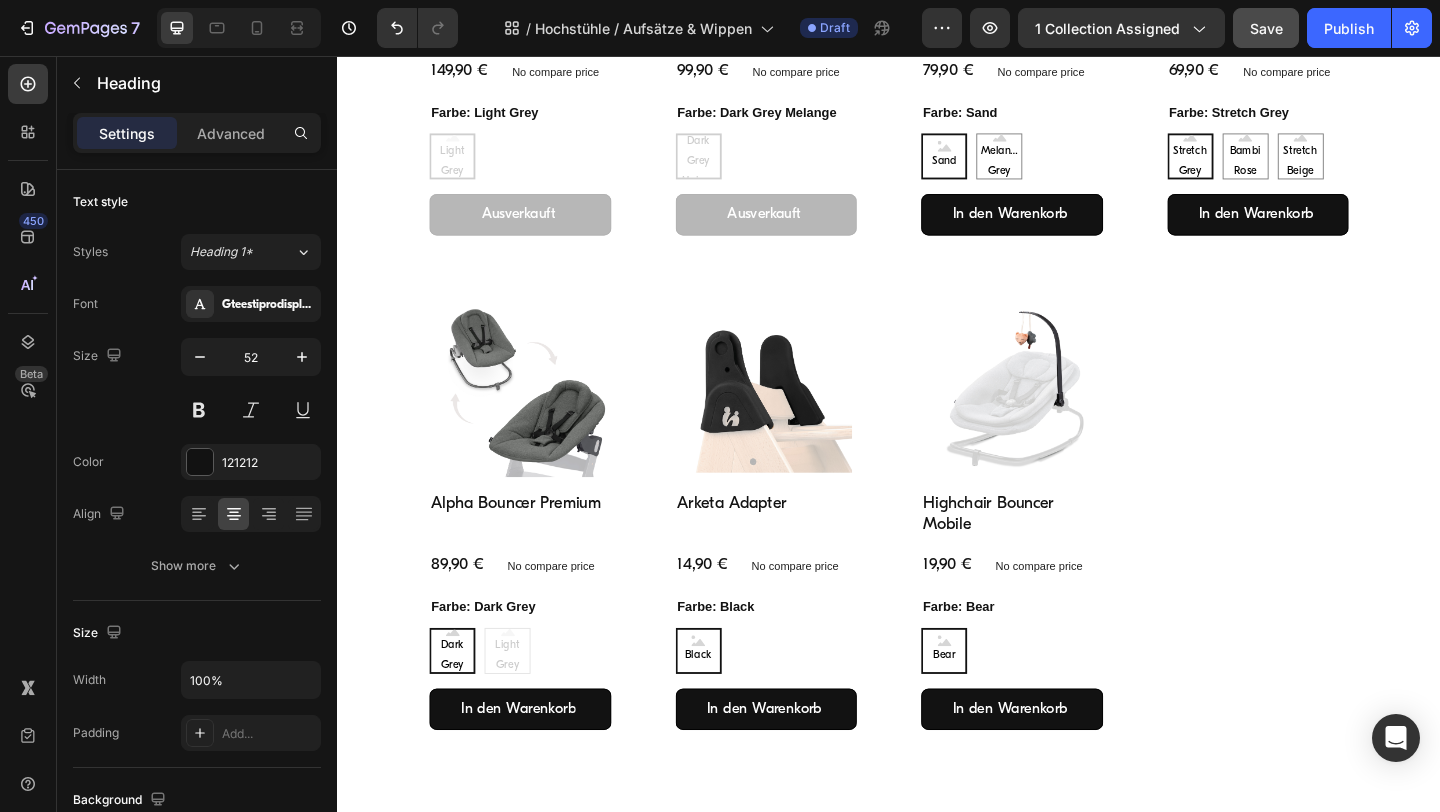 scroll, scrollTop: 702, scrollLeft: 0, axis: vertical 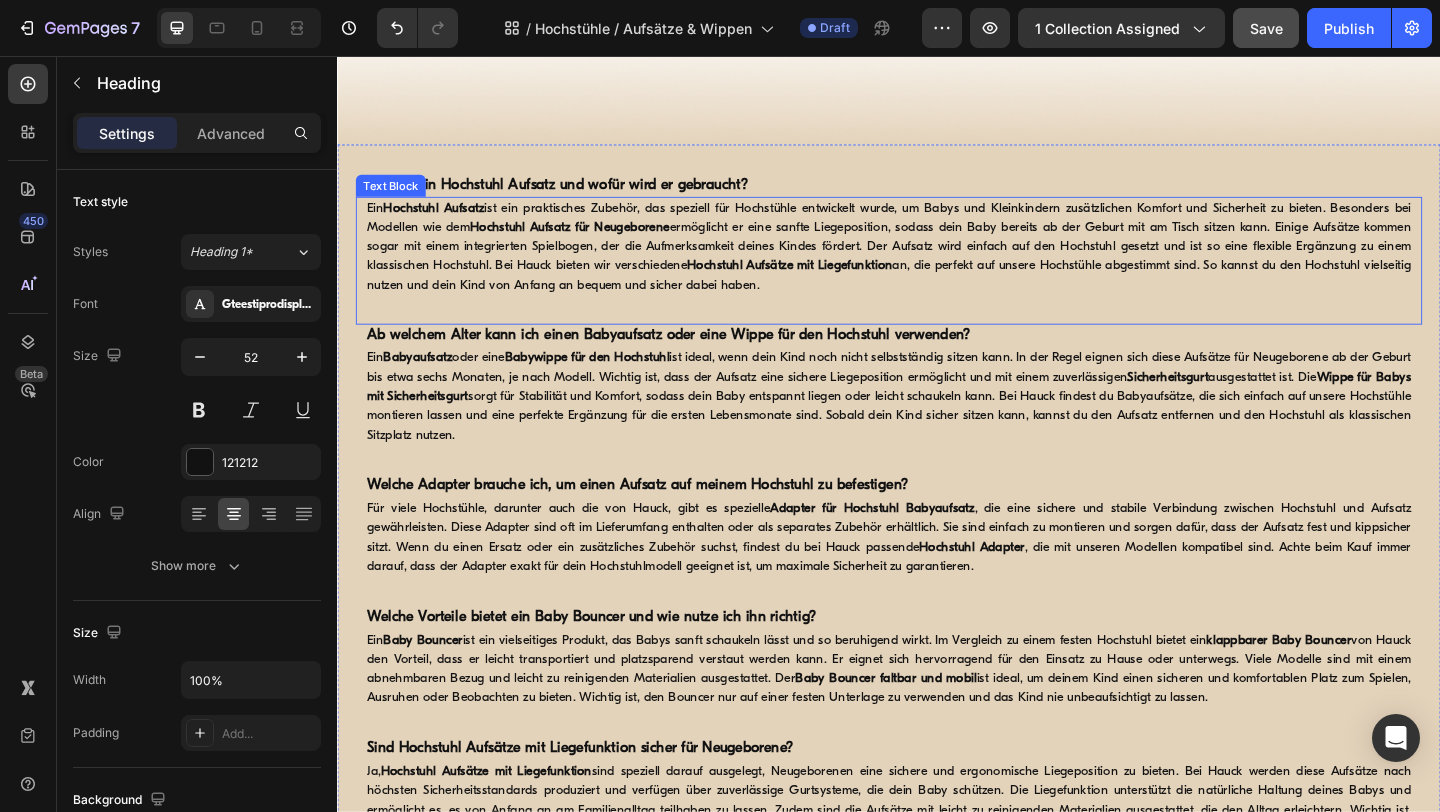 click on "Ein  Hochstuhl Aufsatz  ist ein praktisches Zubehör, das speziell für Hochstühle entwickelt wurde, um Babys und Kleinkindern zusätzlichen Komfort und Sicherheit zu bieten. Besonders bei Modellen wie dem  Hochstuhl Aufsatz für Neugeborene  ermöglicht er eine sanfte Liegeposition, sodass dein Baby bereits ab der Geburt mit am Tisch sitzen kann. Einige Aufsätze kommen sogar mit einem integrierten Spielbogen, der die Aufmerksamkeit deines Kindes fördert. Der Aufsatz wird einfach auf den Hochstuhl gesetzt und ist so eine flexible Ergänzung zu einem klassischen Hochstuhl. Bei Hauck bieten wir verschiedene  Hochstuhl Aufsätze mit Liegefunktion  an, die perfekt auf unsere Hochstühle abgestimmt sind. So kannst du den Hochstuhl vielseitig nutzen und dein Kind von Anfang an bequem und sicher dabei haben." at bounding box center [937, 263] 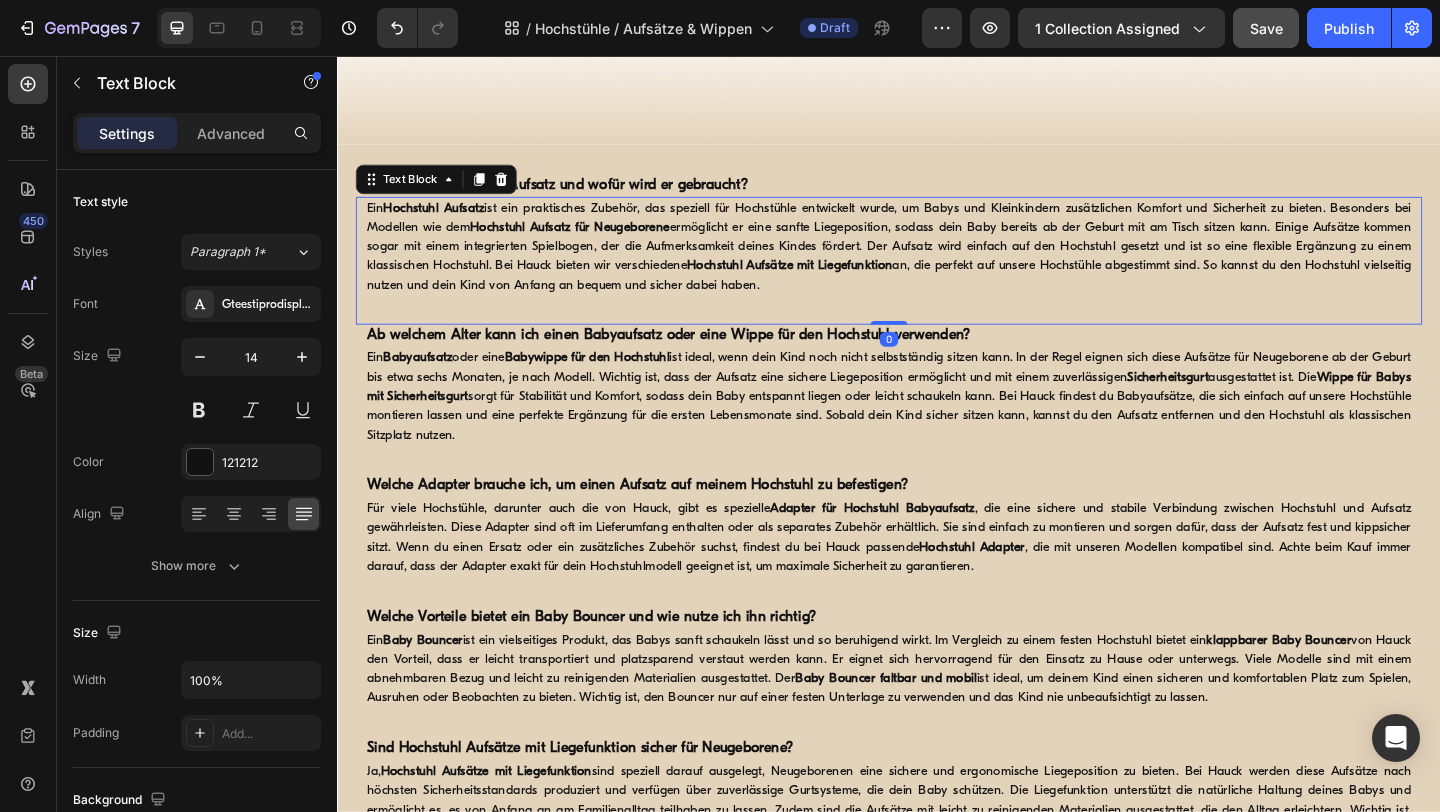 click on "Ein  Hochstuhl Aufsatz  ist ein praktisches Zubehör, das speziell für Hochstühle entwickelt wurde, um Babys und Kleinkindern zusätzlichen Komfort und Sicherheit zu bieten. Besonders bei Modellen wie dem  Hochstuhl Aufsatz für Neugeborene  ermöglicht er eine sanfte Liegeposition, sodass dein Baby bereits ab der Geburt mit am Tisch sitzen kann. Einige Aufsätze kommen sogar mit einem integrierten Spielbogen, der die Aufmerksamkeit deines Kindes fördert. Der Aufsatz wird einfach auf den Hochstuhl gesetzt und ist so eine flexible Ergänzung zu einem klassischen Hochstuhl. Bei Hauck bieten wir verschiedene  Hochstuhl Aufsätze mit Liegefunktion  an, die perfekt auf unsere Hochstühle abgestimmt sind. So kannst du den Hochstuhl vielseitig nutzen und dein Kind von Anfang an bequem und sicher dabei haben." at bounding box center [937, 263] 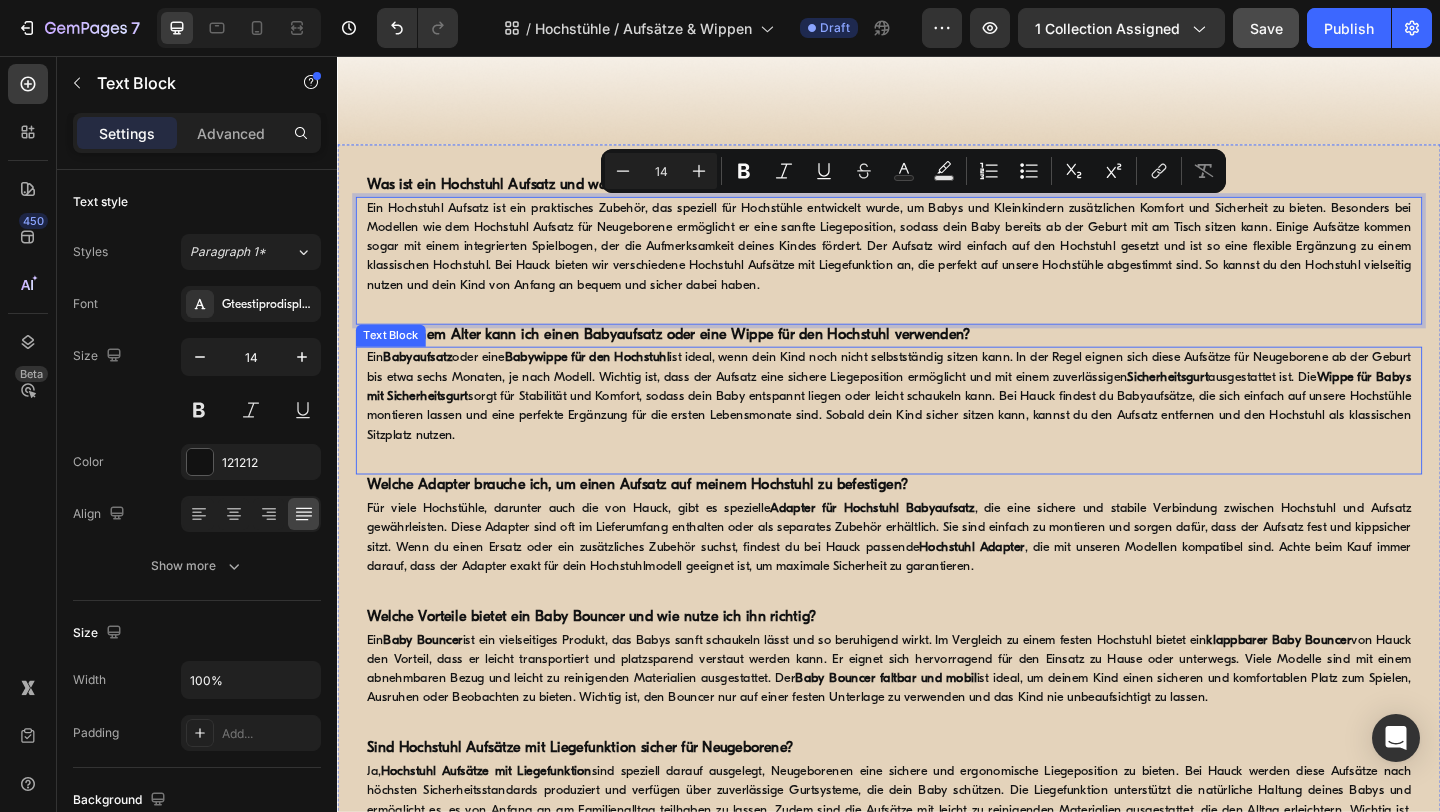 click on "Ein  Babyaufsatz  oder eine  Babywippe für den Hochstuhl  ist ideal, wenn dein Kind noch nicht selbstständig sitzen kann. In der Regel eignen sich diese Aufsätze für Neugeborene ab der Geburt bis etwa sechs Monaten, je nach Modell. Wichtig ist, dass der Aufsatz eine sichere Liegeposition ermöglicht und mit einem zuverlässigen  Sicherheitsgurt  ausgestattet ist. Die  Wippe für Babys mit Sicherheitsgurt  sorgt für Stabilität und Komfort, sodass dein Baby entspannt liegen oder leicht schaukeln kann. Bei Hauck findest du Babyaufsätze, die sich einfach auf unsere Hochstühle montieren lassen und eine perfekte Ergänzung für die ersten Lebensmonate sind. Sobald dein Kind sicher sitzen kann, kannst du den Aufsatz entfernen und den Hochstuhl als klassischen Sitzplatz nutzen." at bounding box center [937, 426] 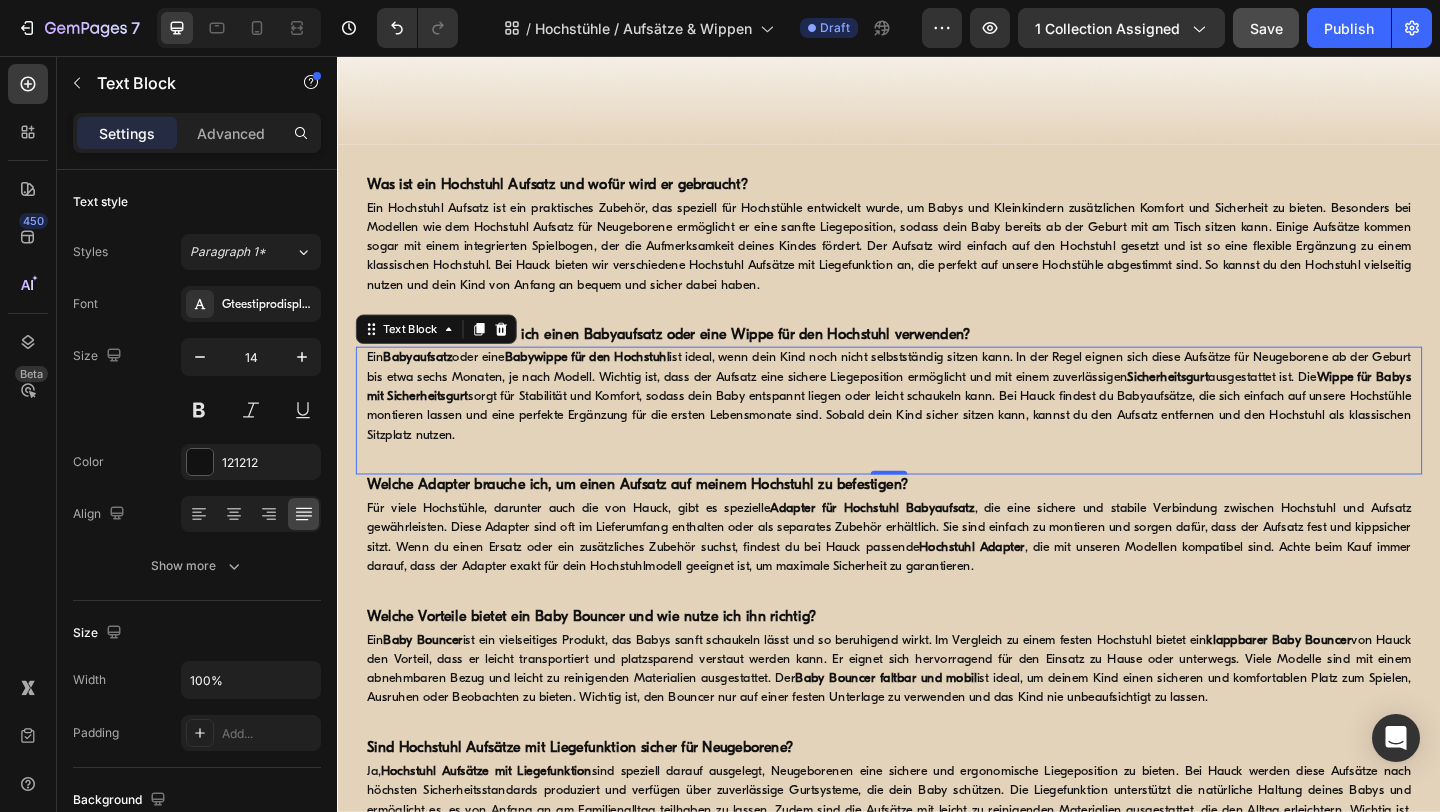 click on "Ein  Babyaufsatz  oder eine  Babywippe für den Hochstuhl  ist ideal, wenn dein Kind noch nicht selbstständig sitzen kann. In der Regel eignen sich diese Aufsätze für Neugeborene ab der Geburt bis etwa sechs Monaten, je nach Modell. Wichtig ist, dass der Aufsatz eine sichere Liegeposition ermöglicht und mit einem zuverlässigen  Sicherheitsgurt  ausgestattet ist. Die  Wippe für Babys mit Sicherheitsgurt  sorgt für Stabilität und Komfort, sodass dein Baby entspannt liegen oder leicht schaukeln kann. Bei Hauck findest du Babyaufsätze, die sich einfach auf unsere Hochstühle montieren lassen und eine perfekte Ergänzung für die ersten Lebensmonate sind. Sobald dein Kind sicher sitzen kann, kannst du den Aufsatz entfernen und den Hochstuhl als klassischen Sitzplatz nutzen." at bounding box center (937, 426) 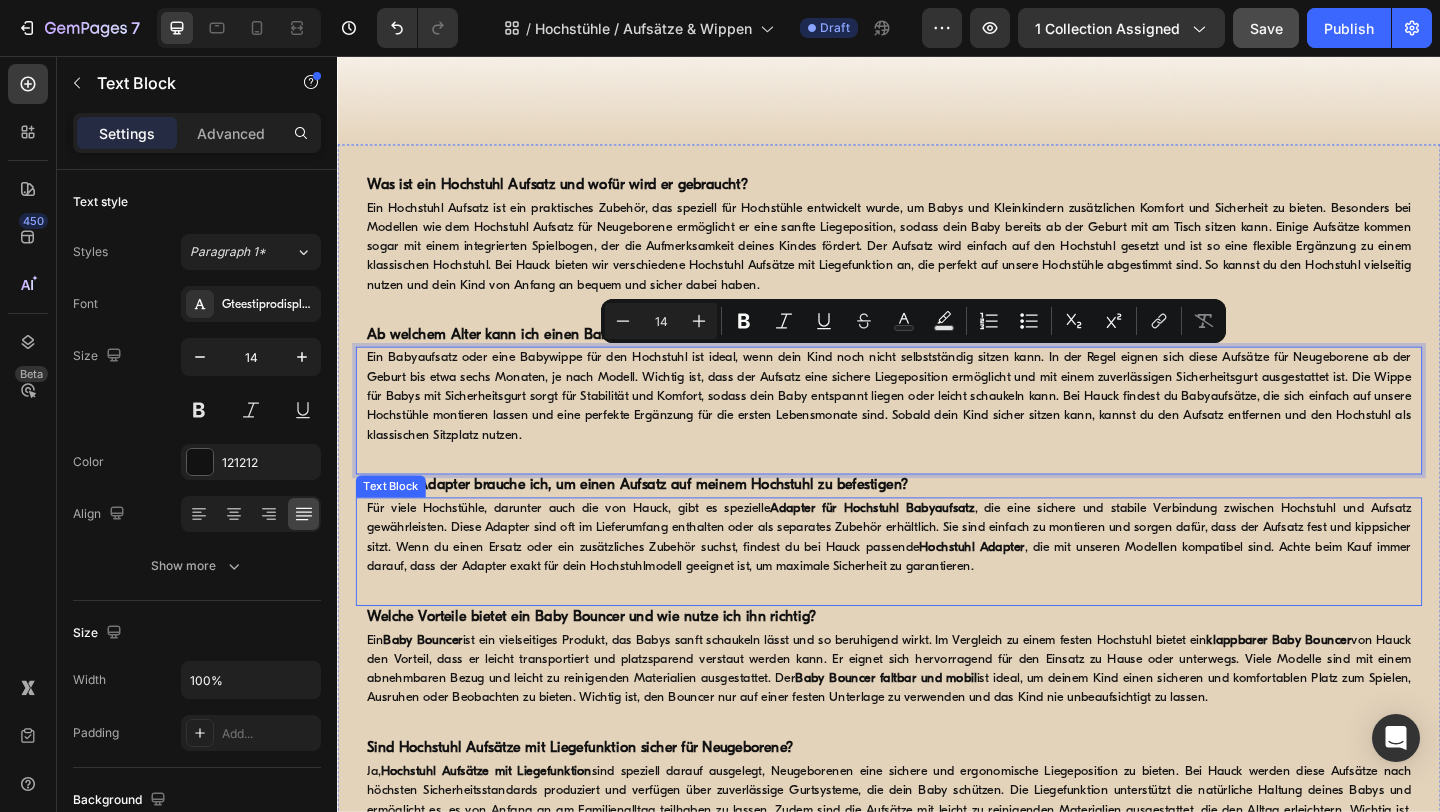 click on "Für viele Hochstühle, darunter auch die von Hauck, gibt es spezielle  Adapter für Hochstuhl Babyaufsatz , die eine sichere und stabile Verbindung zwischen Hochstuhl und Aufsatz gewährleisten. Diese Adapter sind oft im Lieferumfang enthalten oder als separates Zubehör erhältlich. Sie sind einfach zu montieren und sorgen dafür, dass der Aufsatz fest und kippsicher sitzt. Wenn du einen Ersatz oder ein zusätzliches Zubehör suchst, findest du bei Hauck passende  Hochstuhl Adapter , die mit unseren Modellen kompatibel sind. Achte beim Kauf immer darauf, dass der Adapter exakt für dein Hochstuhlmodell geeignet ist, um maximale Sicherheit zu garantieren." at bounding box center [937, 580] 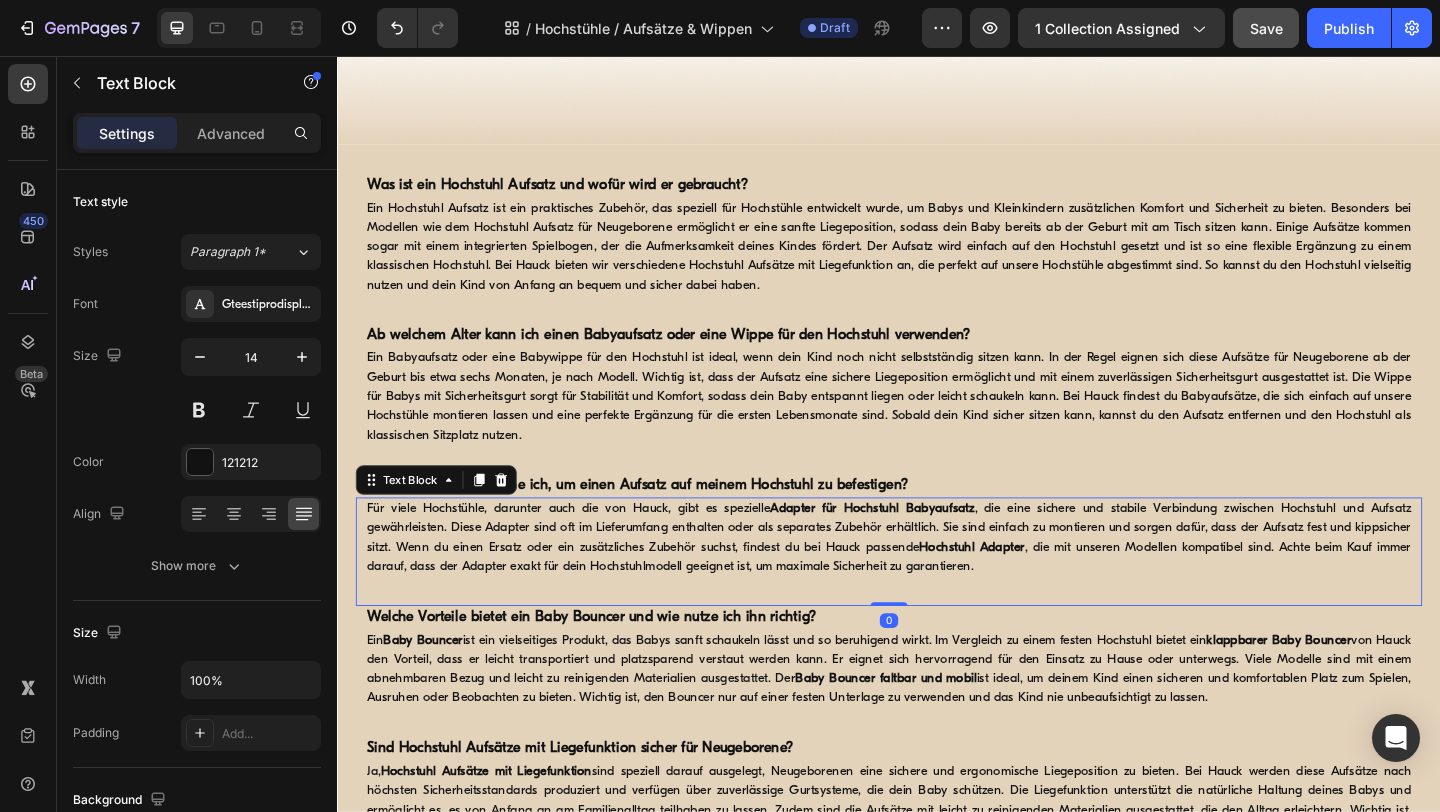 click on "Für viele Hochstühle, darunter auch die von Hauck, gibt es spezielle  Adapter für Hochstuhl Babyaufsatz , die eine sichere und stabile Verbindung zwischen Hochstuhl und Aufsatz gewährleisten. Diese Adapter sind oft im Lieferumfang enthalten oder als separates Zubehör erhältlich. Sie sind einfach zu montieren und sorgen dafür, dass der Aufsatz fest und kippsicher sitzt. Wenn du einen Ersatz oder ein zusätzliches Zubehör suchst, findest du bei Hauck passende  Hochstuhl Adapter , die mit unseren Modellen kompatibel sind. Achte beim Kauf immer darauf, dass der Adapter exakt für dein Hochstuhlmodell geeignet ist, um maximale Sicherheit zu garantieren." at bounding box center (937, 580) 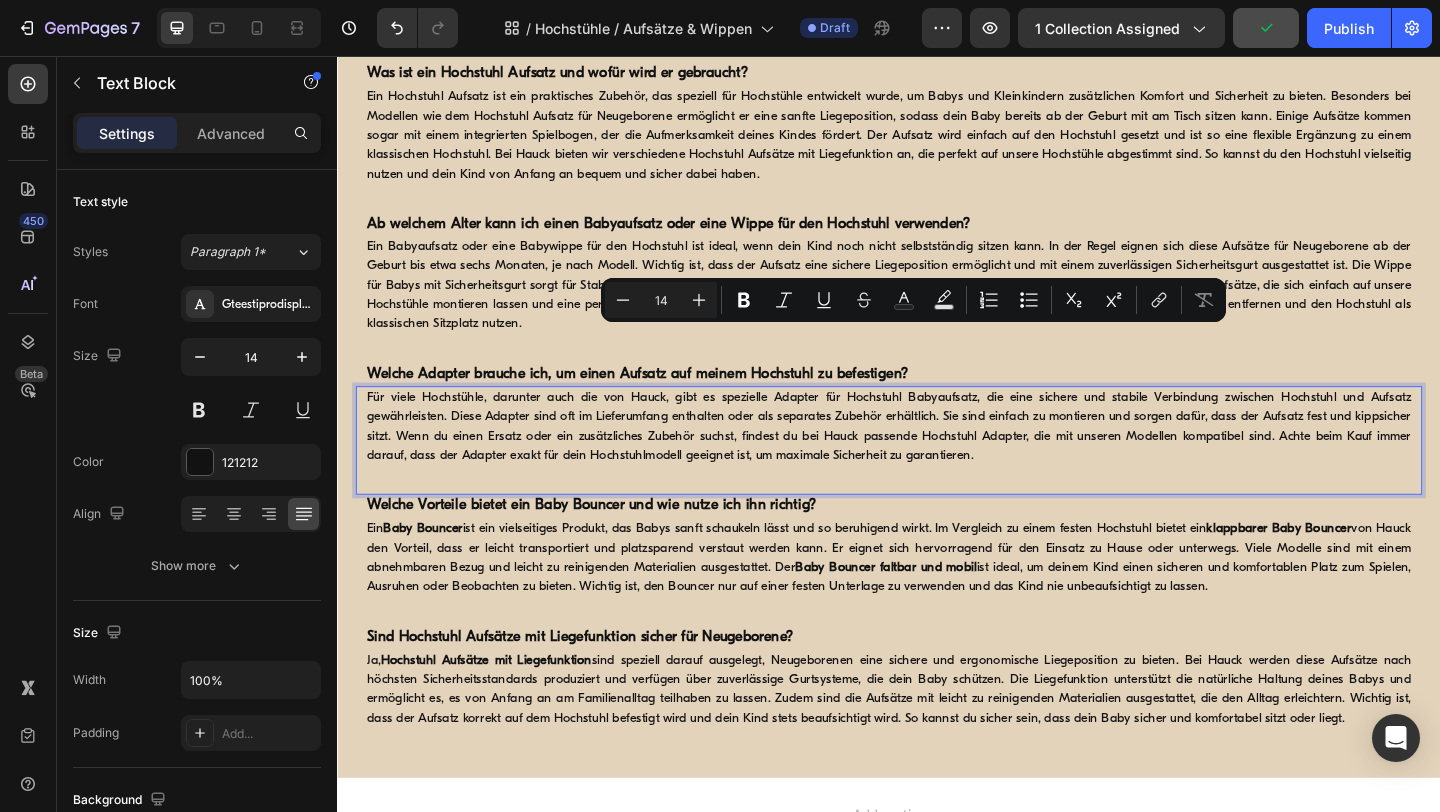 scroll, scrollTop: 1834, scrollLeft: 0, axis: vertical 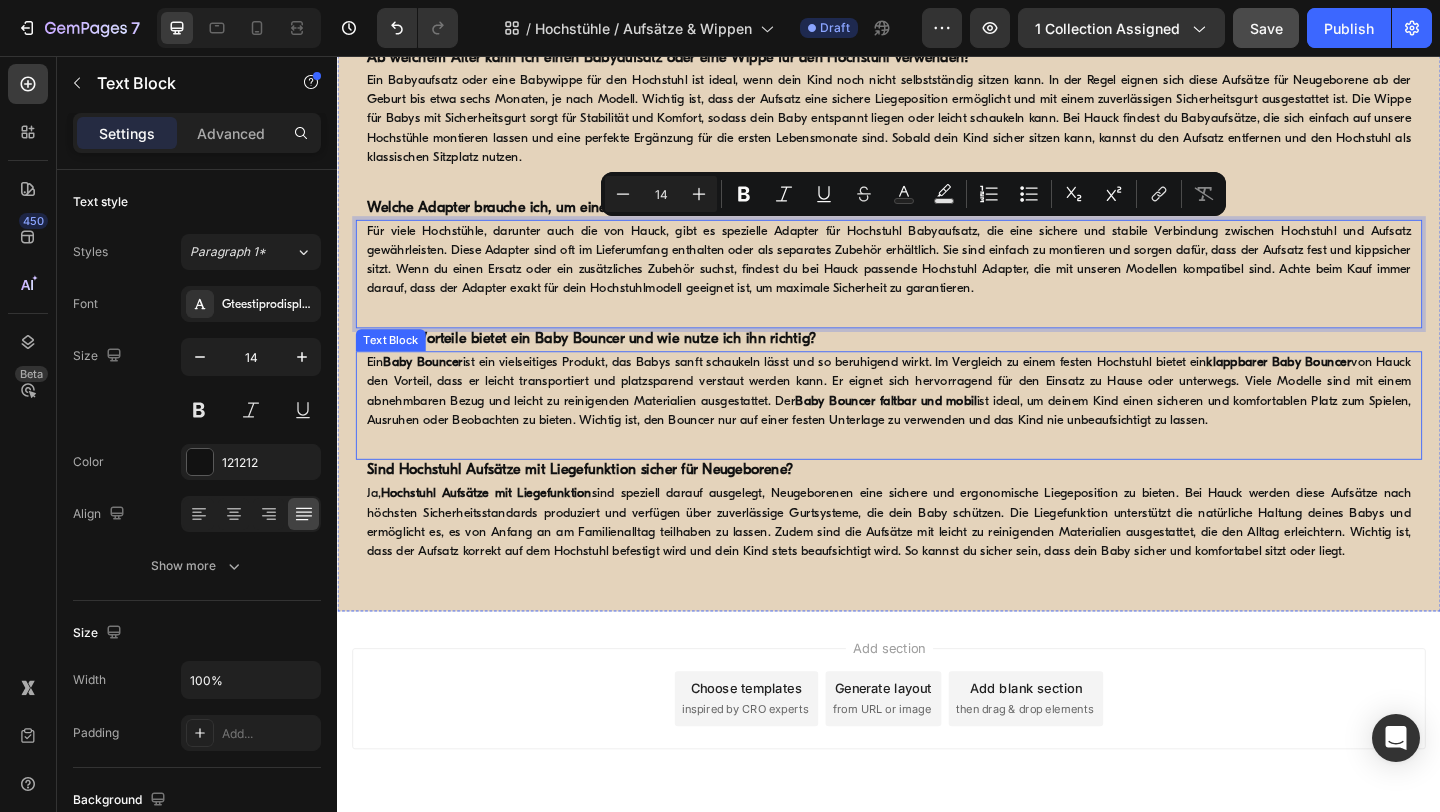 click on "Ein  Baby Bouncer  ist ein vielseitiges Produkt, das Babys sanft schaukeln lässt und so beruhigend wirkt. Im Vergleich zu einem festen Hochstuhl bietet ein  klappbarer Baby Bouncer  von Hauck den Vorteil, dass er leicht transportiert und platzsparend verstaut werden kann. Er eignet sich hervorragend für den Einsatz zu Hause oder unterwegs. Viele Modelle sind mit einem abnehmbaren Bezug und leicht zu reinigenden Materialien ausgestattet. Der  Baby Bouncer faltbar und mobil  ist ideal, um deinem Kind einen sicheren und komfortablen Platz zum Spielen, Ausruhen oder Beobachten zu bieten. Wichtig ist, den Bouncer nur auf einer festen Unterlage zu verwenden und das Kind nie unbeaufsichtigt zu lassen." at bounding box center (937, 421) 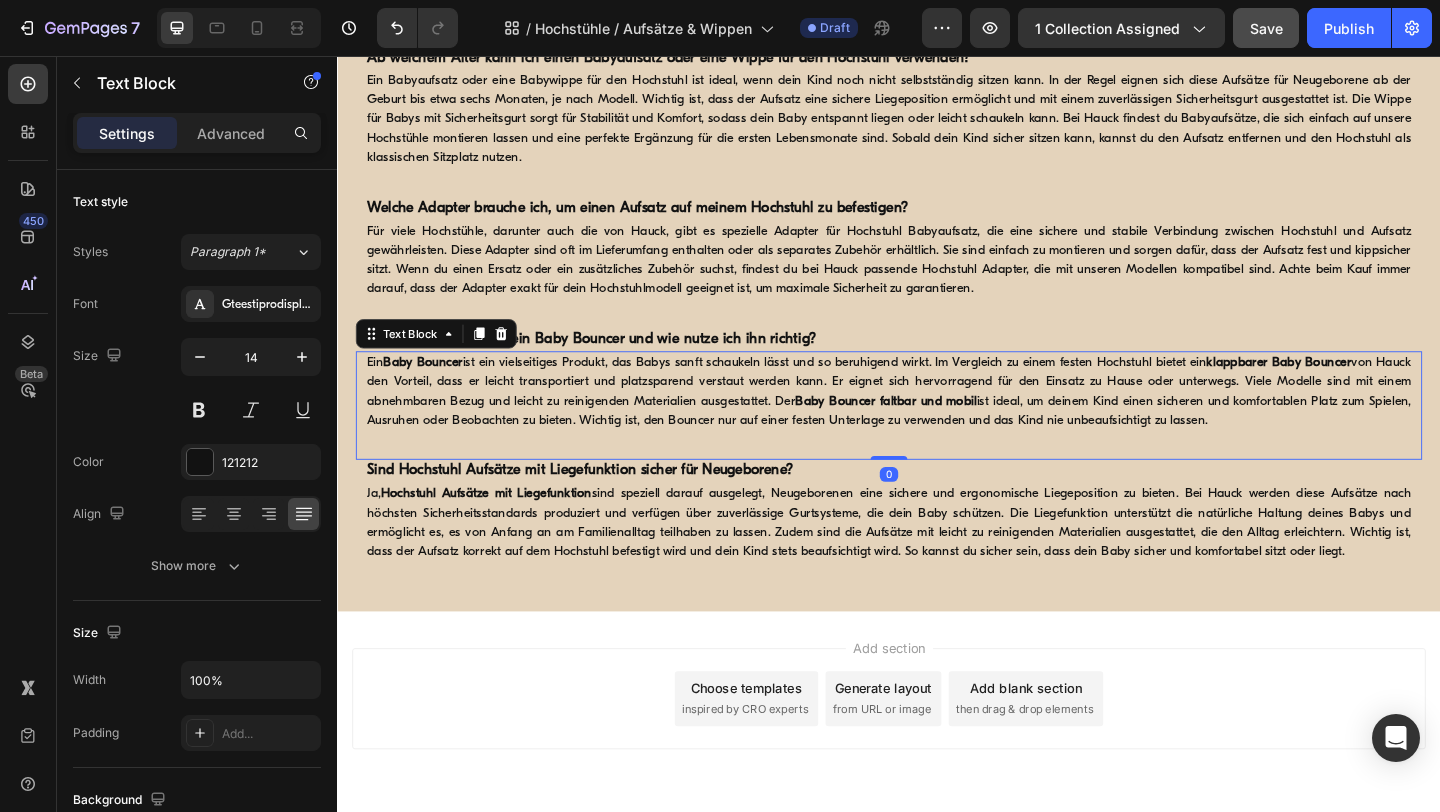 click on "Ein  Baby Bouncer  ist ein vielseitiges Produkt, das Babys sanft schaukeln lässt und so beruhigend wirkt. Im Vergleich zu einem festen Hochstuhl bietet ein  klappbarer Baby Bouncer  von Hauck den Vorteil, dass er leicht transportiert und platzsparend verstaut werden kann. Er eignet sich hervorragend für den Einsatz zu Hause oder unterwegs. Viele Modelle sind mit einem abnehmbaren Bezug und leicht zu reinigenden Materialien ausgestattet. Der  Baby Bouncer faltbar und mobil  ist ideal, um deinem Kind einen sicheren und komfortablen Platz zum Spielen, Ausruhen oder Beobachten zu bieten. Wichtig ist, den Bouncer nur auf einer festen Unterlage zu verwenden und das Kind nie unbeaufsichtigt zu lassen." at bounding box center [937, 421] 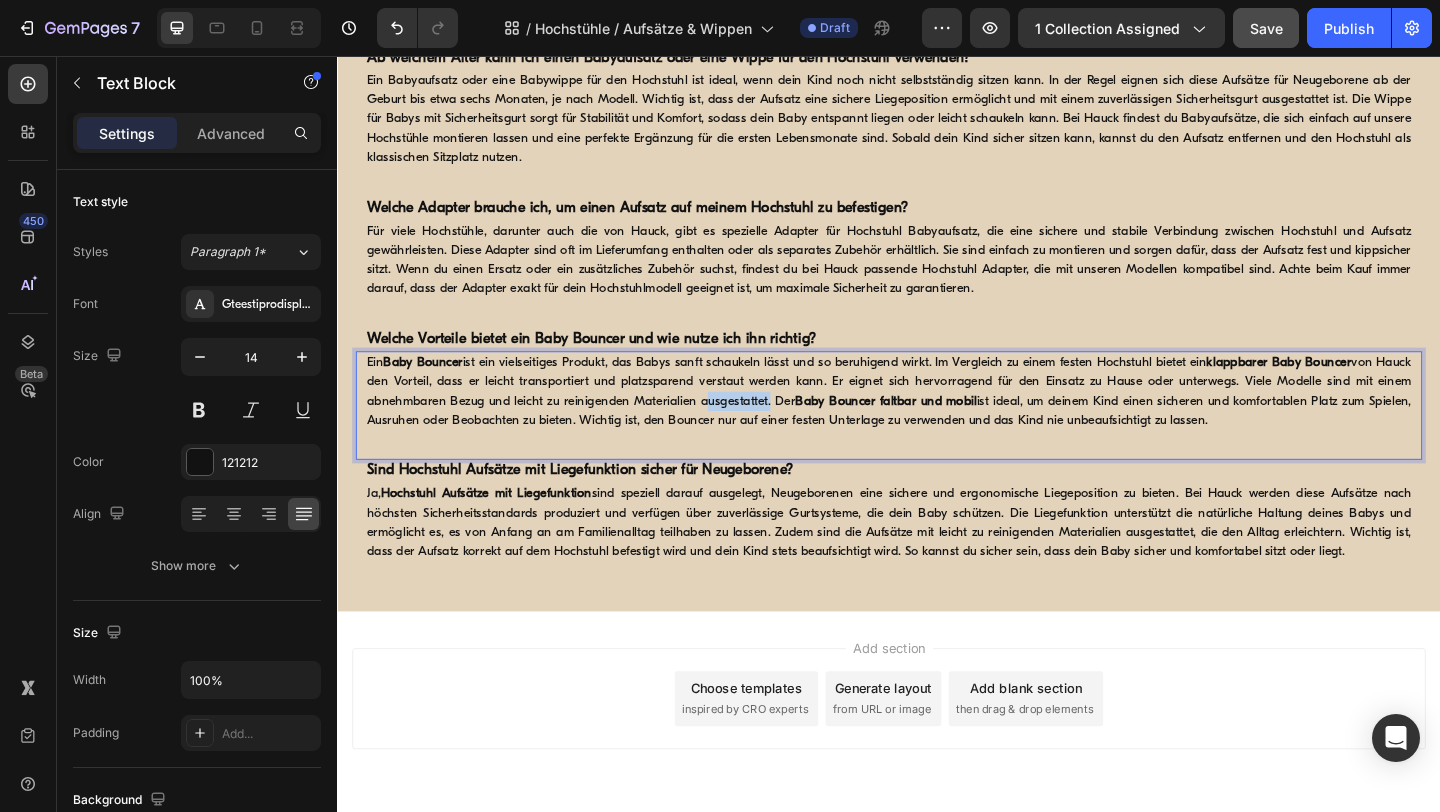 click on "Ein  Baby Bouncer  ist ein vielseitiges Produkt, das Babys sanft schaukeln lässt und so beruhigend wirkt. Im Vergleich zu einem festen Hochstuhl bietet ein  klappbarer Baby Bouncer  von Hauck den Vorteil, dass er leicht transportiert und platzsparend verstaut werden kann. Er eignet sich hervorragend für den Einsatz zu Hause oder unterwegs. Viele Modelle sind mit einem abnehmbaren Bezug und leicht zu reinigenden Materialien ausgestattet. Der  Baby Bouncer faltbar und mobil  ist ideal, um deinem Kind einen sicheren und komfortablen Platz zum Spielen, Ausruhen oder Beobachten zu bieten. Wichtig ist, den Bouncer nur auf einer festen Unterlage zu verwenden und das Kind nie unbeaufsichtigt zu lassen." at bounding box center (937, 421) 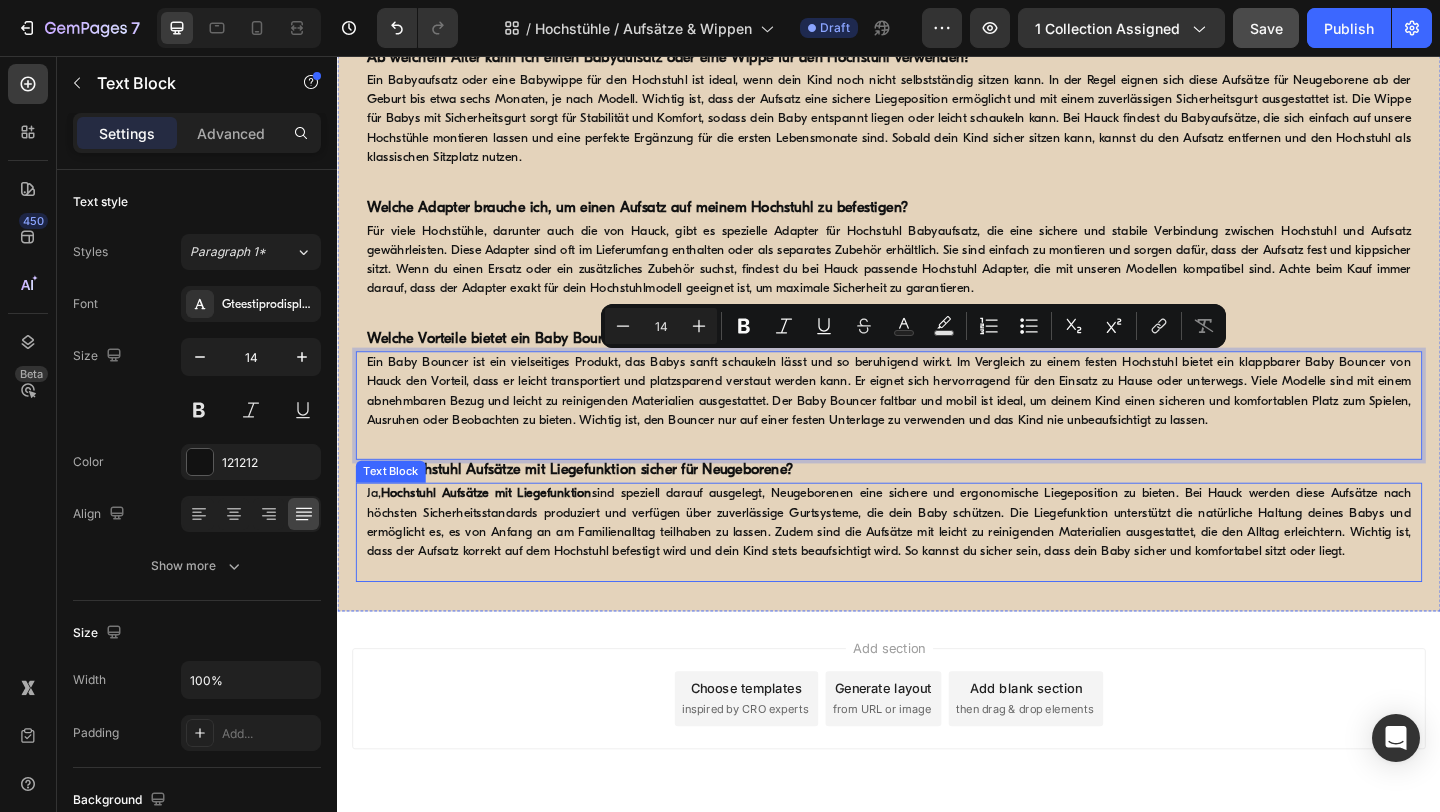 click on "Ja,  Hochstuhl Aufsätze mit Liegefunktion  sind speziell darauf ausgelegt, Neugeborenen eine sichere und ergonomische Liegeposition zu bieten. Bei Hauck werden diese Aufsätze nach höchsten Sicherheitsstandards produziert und verfügen über zuverlässige Gurtsysteme, die dein Baby schützen. Die Liegefunktion unterstützt die natürliche Haltung deines Babys und ermöglicht es, es von Anfang an am Familienalltag teilhaben zu lassen. Zudem sind die Aufsätze mit leicht zu reinigenden Materialien ausgestattet, die den Alltag erleichtern. Wichtig ist, dass der Aufsatz korrekt auf dem Hochstuhl befestigt wird und dein Kind stets beaufsichtigt wird. So kannst du sicher sein, dass dein Baby sicher und komfortabel sitzt oder liegt." at bounding box center (937, 564) 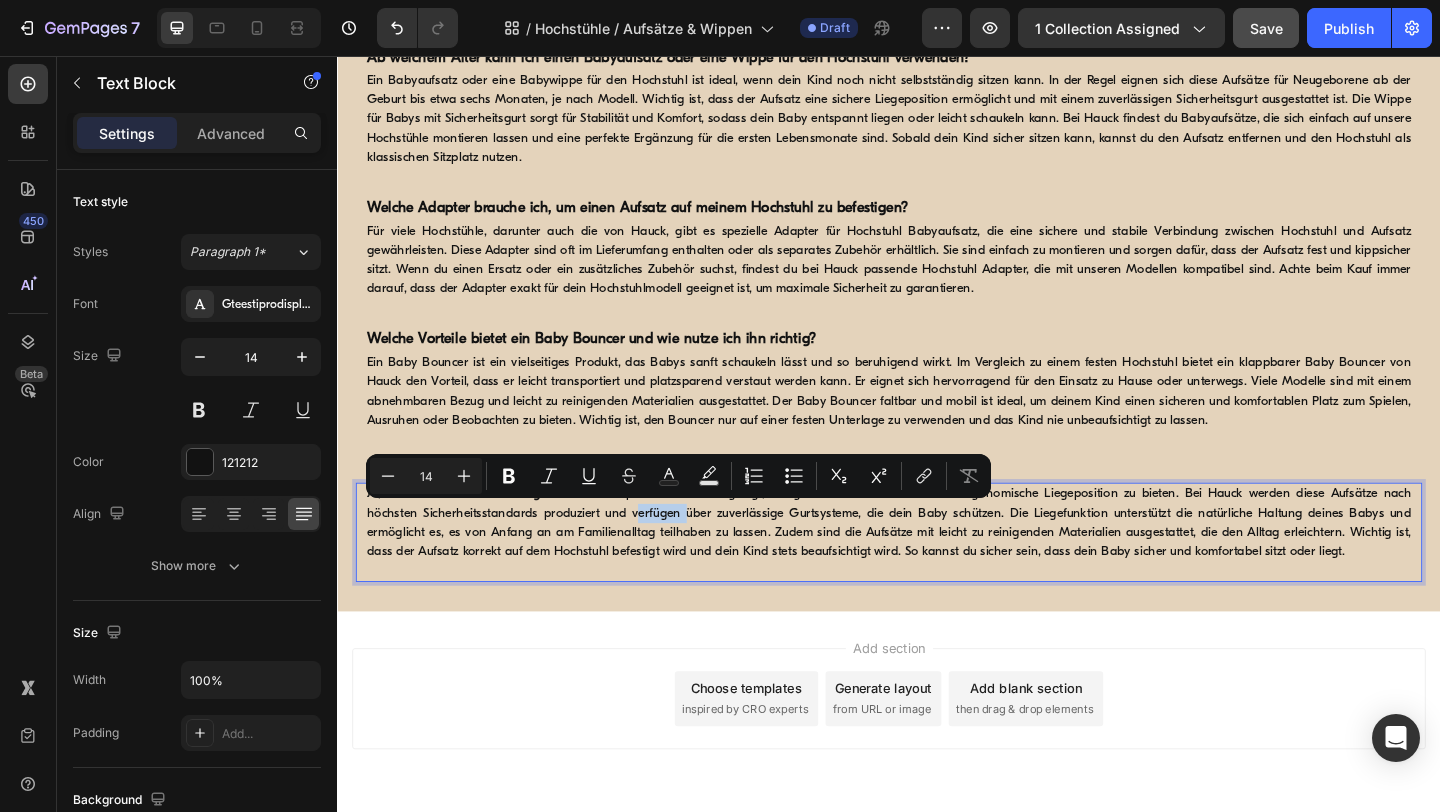 click on "Ja,  Hochstuhl Aufsätze mit Liegefunktion  sind speziell darauf ausgelegt, Neugeborenen eine sichere und ergonomische Liegeposition zu bieten. Bei Hauck werden diese Aufsätze nach höchsten Sicherheitsstandards produziert und verfügen über zuverlässige Gurtsysteme, die dein Baby schützen. Die Liegefunktion unterstützt die natürliche Haltung deines Babys und ermöglicht es, es von Anfang an am Familienalltag teilhaben zu lassen. Zudem sind die Aufsätze mit leicht zu reinigenden Materialien ausgestattet, die den Alltag erleichtern. Wichtig ist, dass der Aufsatz korrekt auf dem Hochstuhl befestigt wird und dein Kind stets beaufsichtigt wird. So kannst du sicher sein, dass dein Baby sicher und komfortabel sitzt oder liegt." at bounding box center [937, 564] 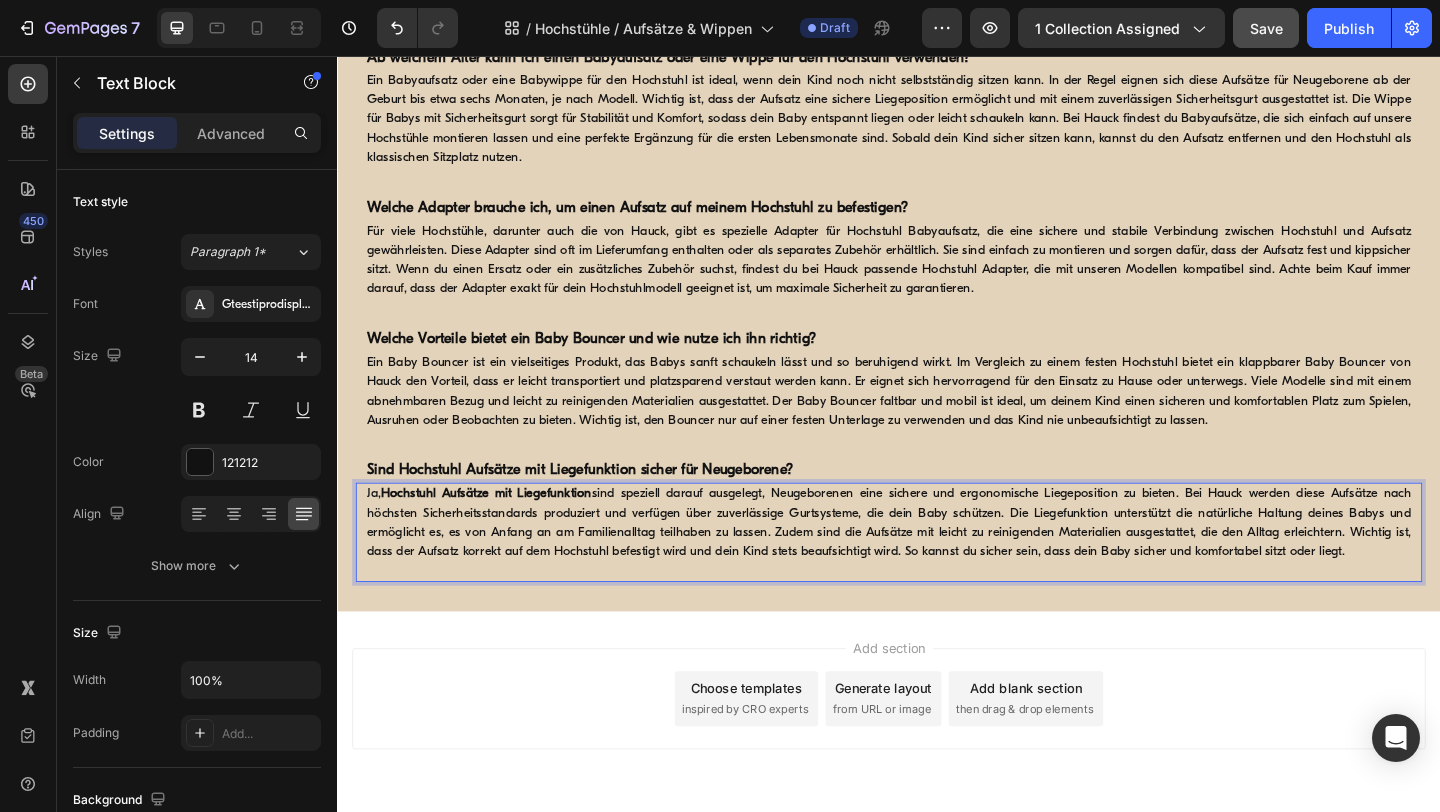 click on "Ja,  Hochstuhl Aufsätze mit Liegefunktion  sind speziell darauf ausgelegt, Neugeborenen eine sichere und ergonomische Liegeposition zu bieten. Bei Hauck werden diese Aufsätze nach höchsten Sicherheitsstandards produziert und verfügen über zuverlässige Gurtsysteme, die dein Baby schützen. Die Liegefunktion unterstützt die natürliche Haltung deines Babys und ermöglicht es, es von Anfang an am Familienalltag teilhaben zu lassen. Zudem sind die Aufsätze mit leicht zu reinigenden Materialien ausgestattet, die den Alltag erleichtern. Wichtig ist, dass der Aufsatz korrekt auf dem Hochstuhl befestigt wird und dein Kind stets beaufsichtigt wird. So kannst du sicher sein, dass dein Baby sicher und komfortabel sitzt oder liegt." at bounding box center (937, 564) 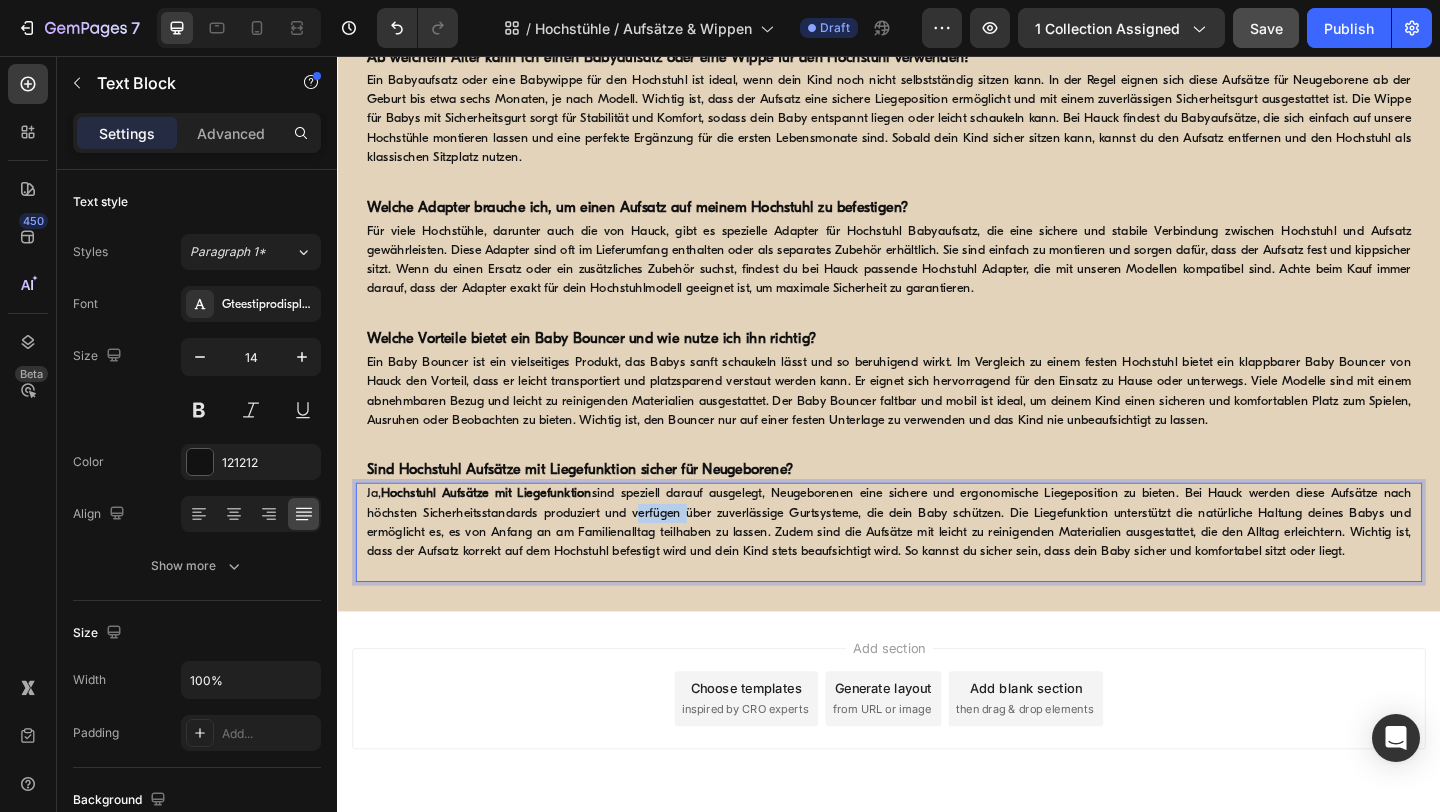 click on "Ja,  Hochstuhl Aufsätze mit Liegefunktion  sind speziell darauf ausgelegt, Neugeborenen eine sichere und ergonomische Liegeposition zu bieten. Bei Hauck werden diese Aufsätze nach höchsten Sicherheitsstandards produziert und verfügen über zuverlässige Gurtsysteme, die dein Baby schützen. Die Liegefunktion unterstützt die natürliche Haltung deines Babys und ermöglicht es, es von Anfang an am Familienalltag teilhaben zu lassen. Zudem sind die Aufsätze mit leicht zu reinigenden Materialien ausgestattet, die den Alltag erleichtern. Wichtig ist, dass der Aufsatz korrekt auf dem Hochstuhl befestigt wird und dein Kind stets beaufsichtigt wird. So kannst du sicher sein, dass dein Baby sicher und komfortabel sitzt oder liegt." at bounding box center (937, 564) 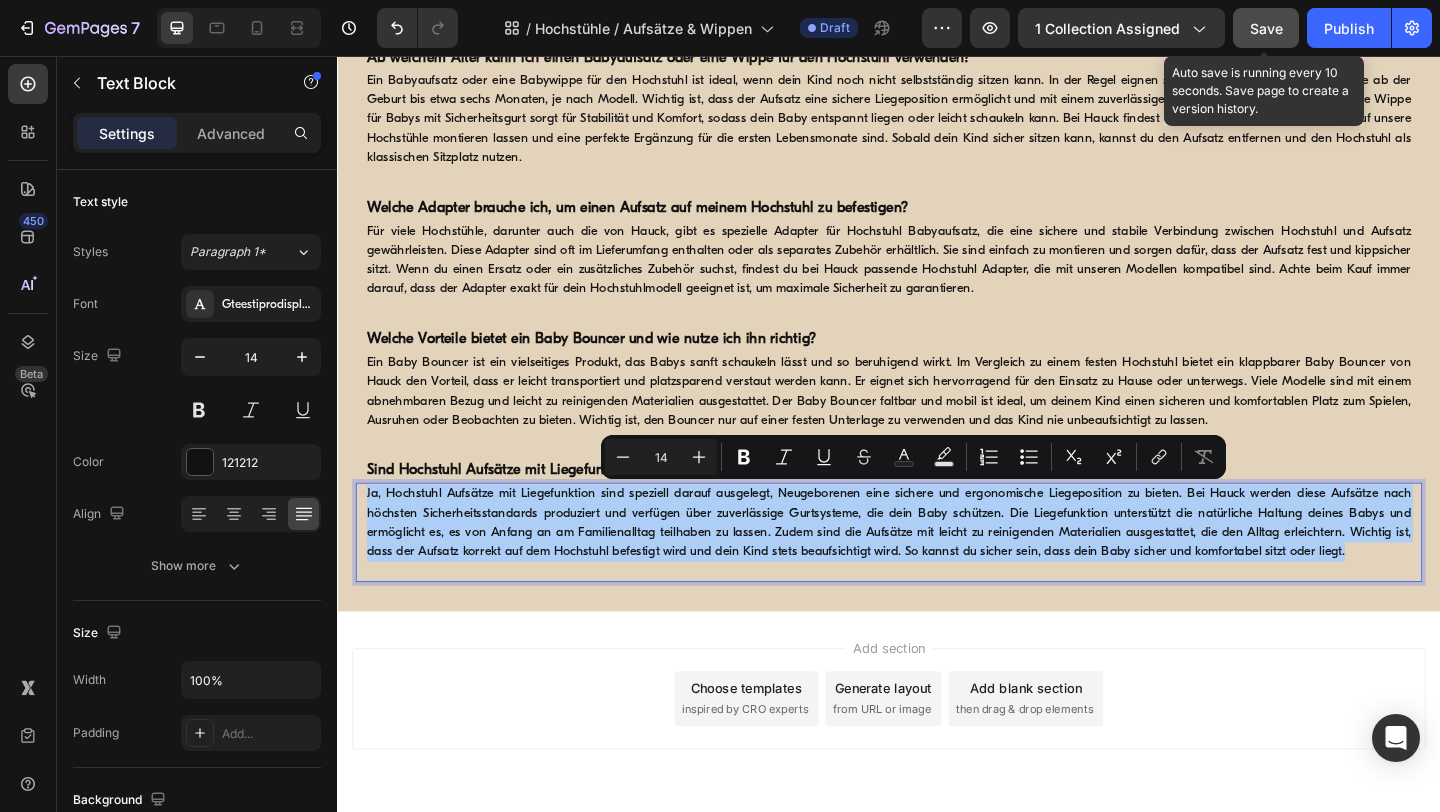 click on "Save" at bounding box center [1266, 28] 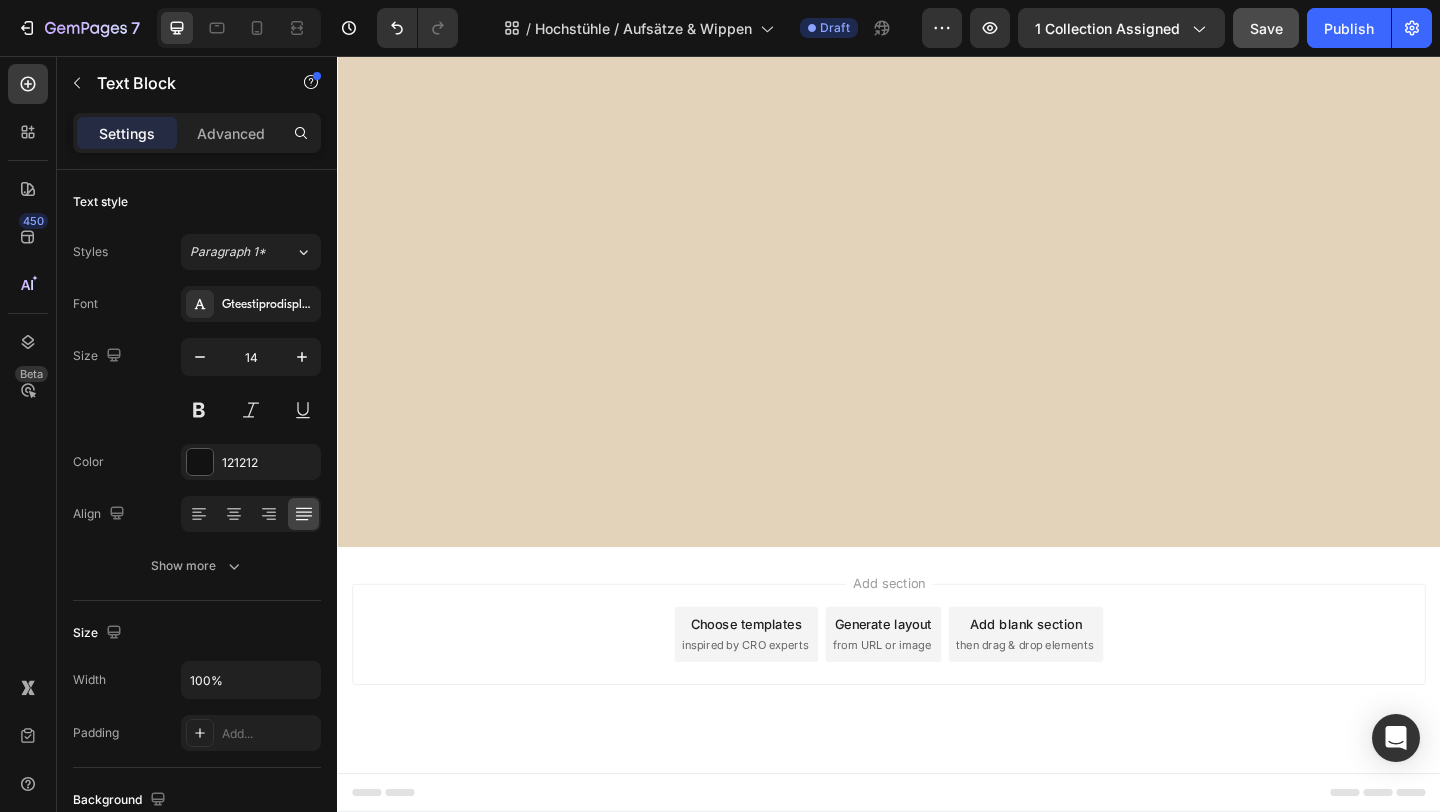 scroll, scrollTop: 0, scrollLeft: 0, axis: both 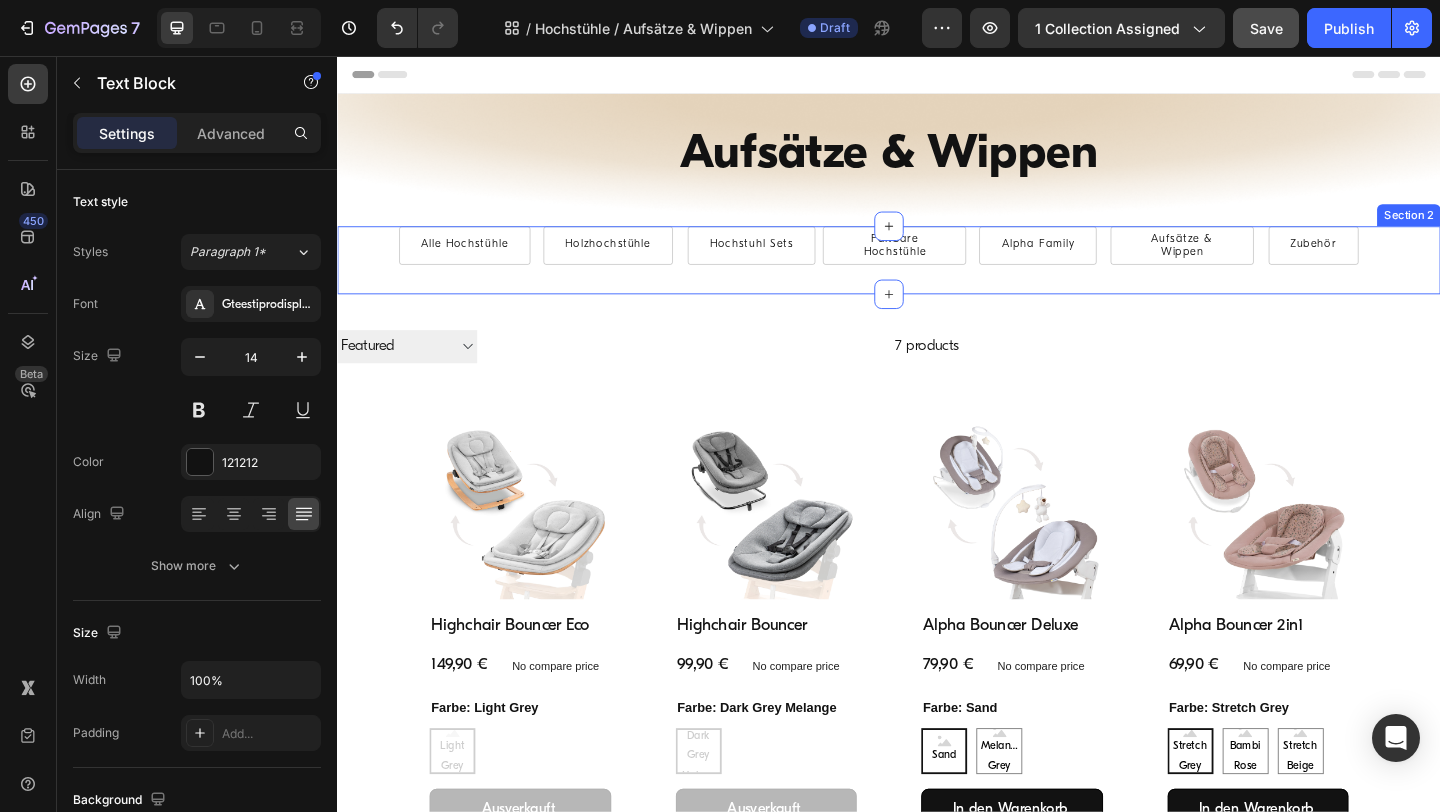 click on "Alle Hochstühle Button Holzhochstühle Button Hochstuhl Sets Button Faltbare Hochstühle Button Alpha Family Button Aufsätze & Wippen Button Row Zubehör Button Row Section 2" at bounding box center [937, 278] 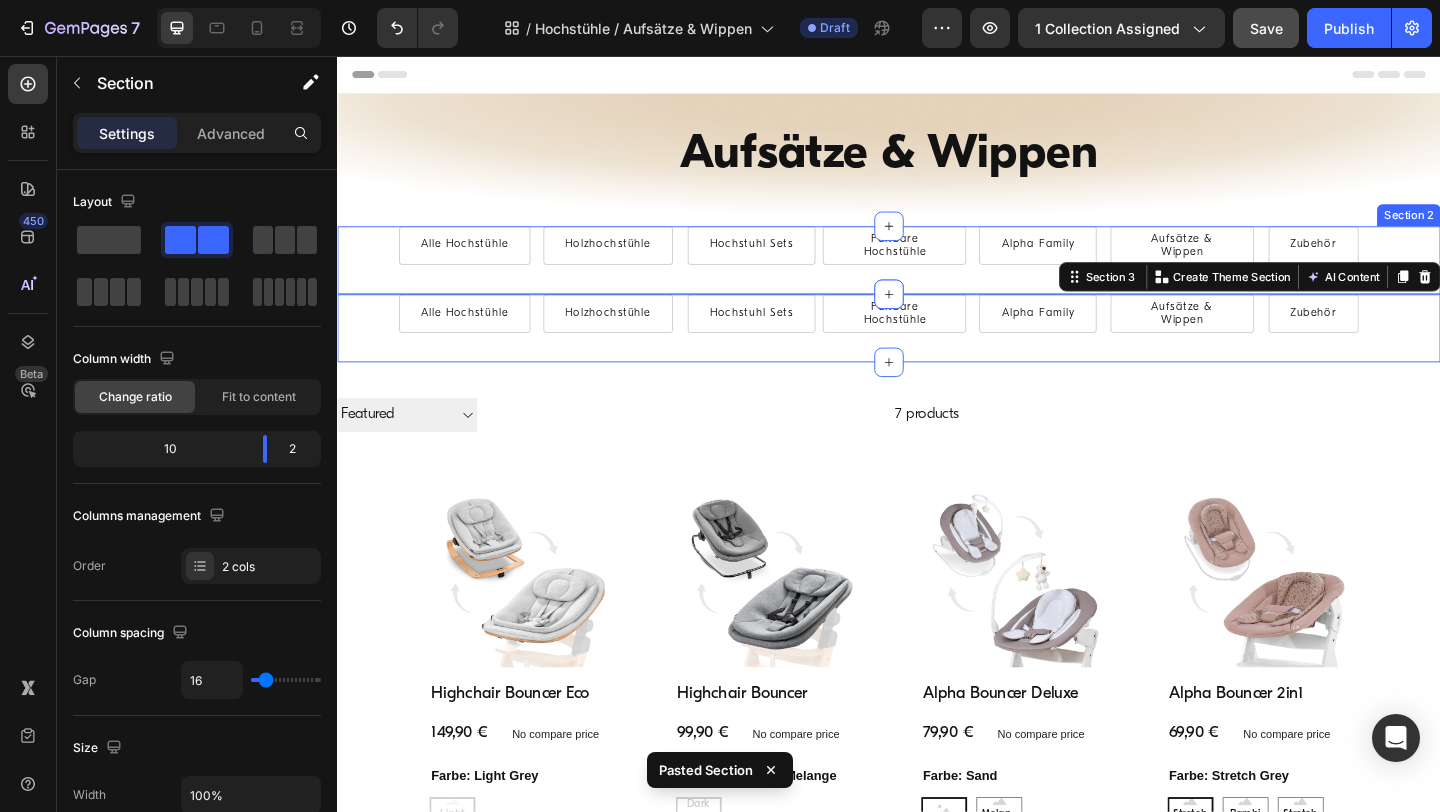 click on "Alle Hochstühle Button Holzhochstühle Button Hochstuhl Sets Button Faltbare Hochstühle Button Alpha Family Button Aufsätze & Wippen Button Row Zubehör Button Row Section 2" at bounding box center (937, 278) 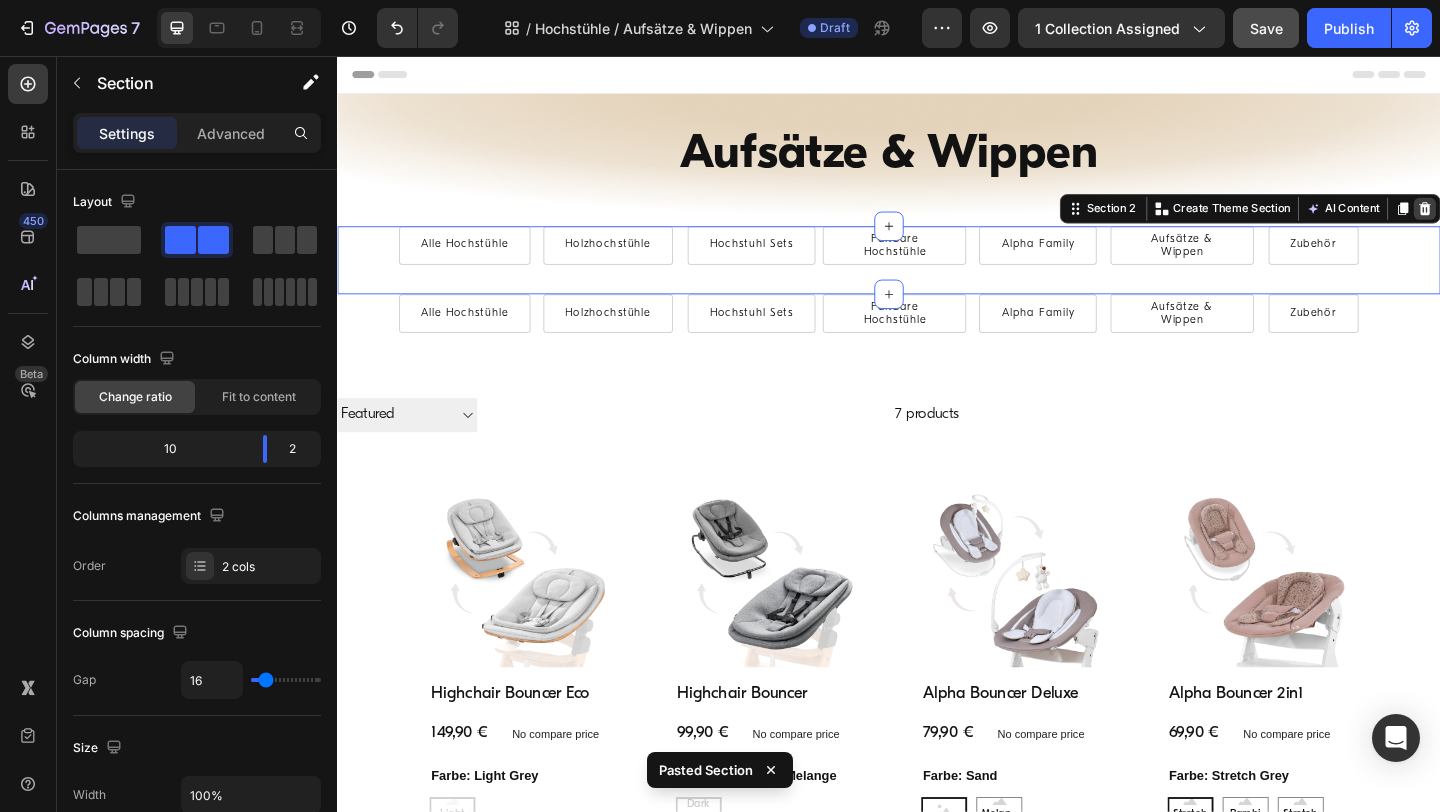 click 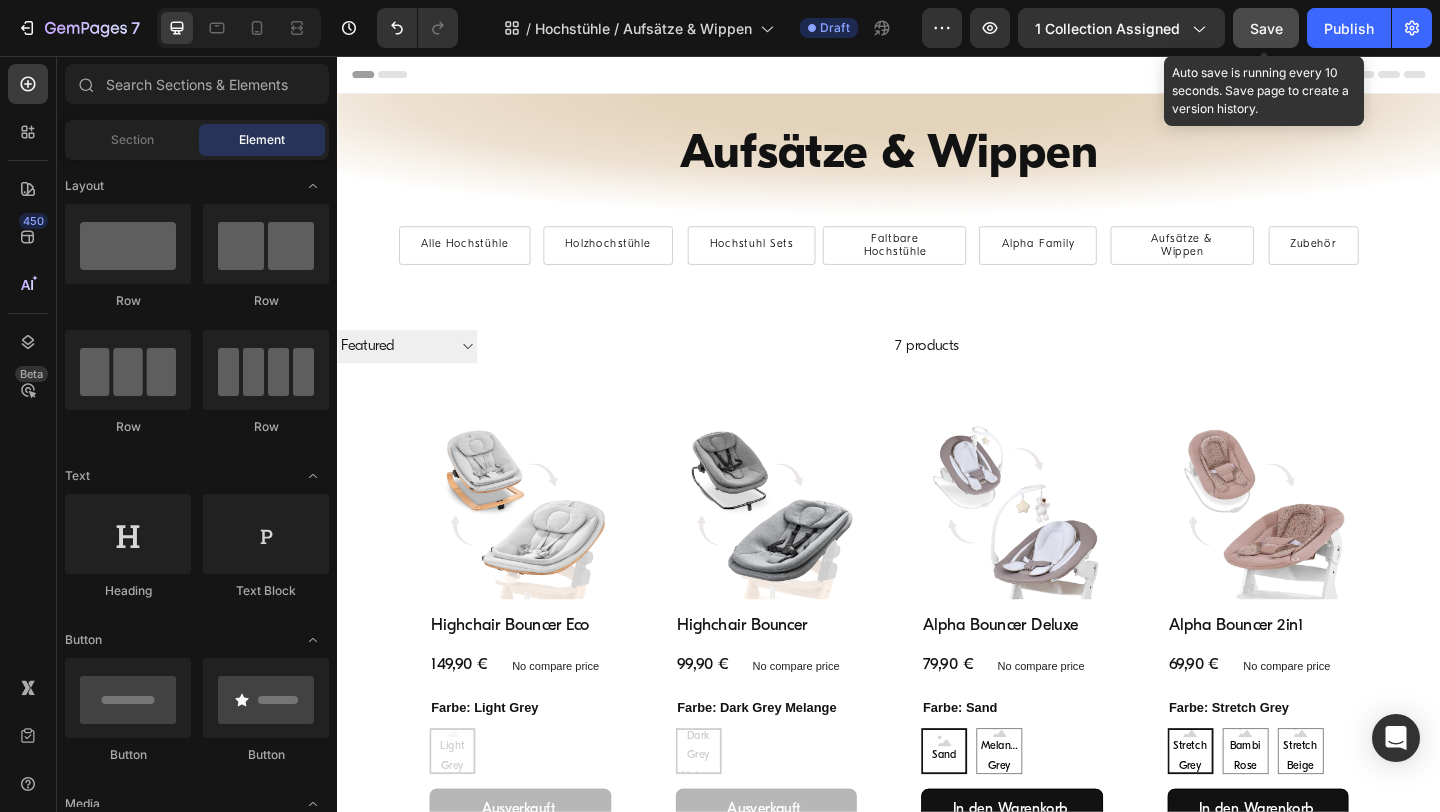 click on "Save" 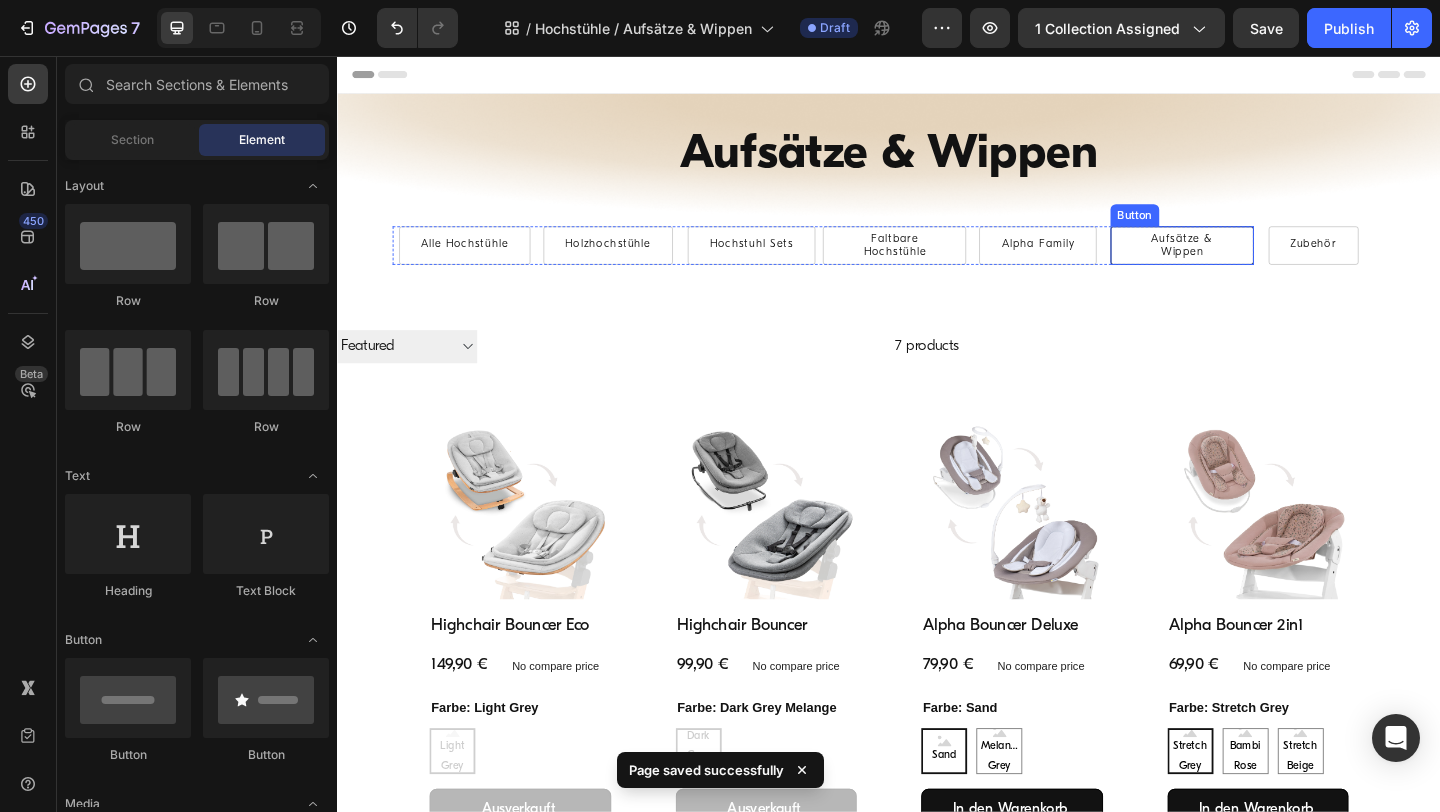 click on "Aufsätze & Wippen" at bounding box center (1256, 262) 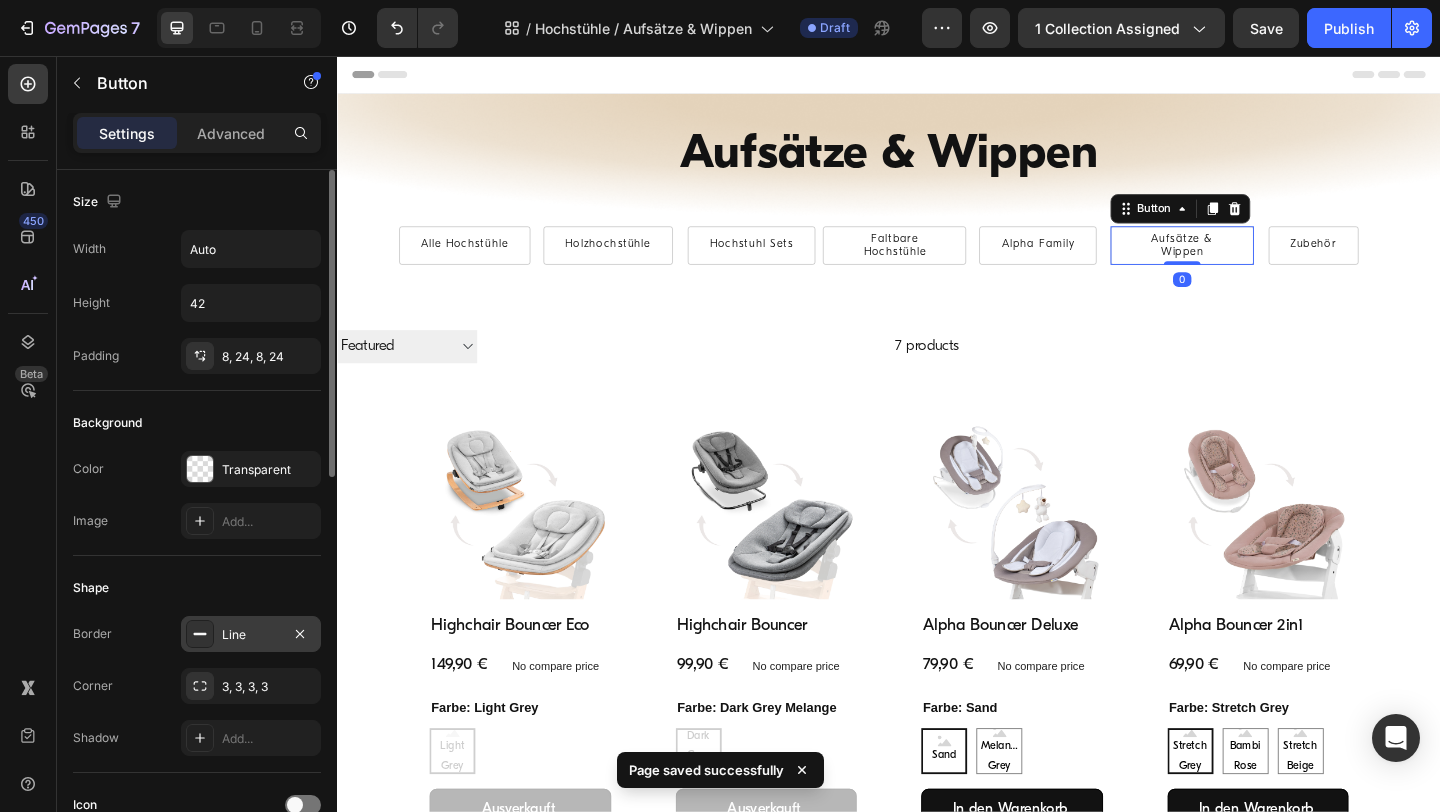 click on "Line" at bounding box center [251, 635] 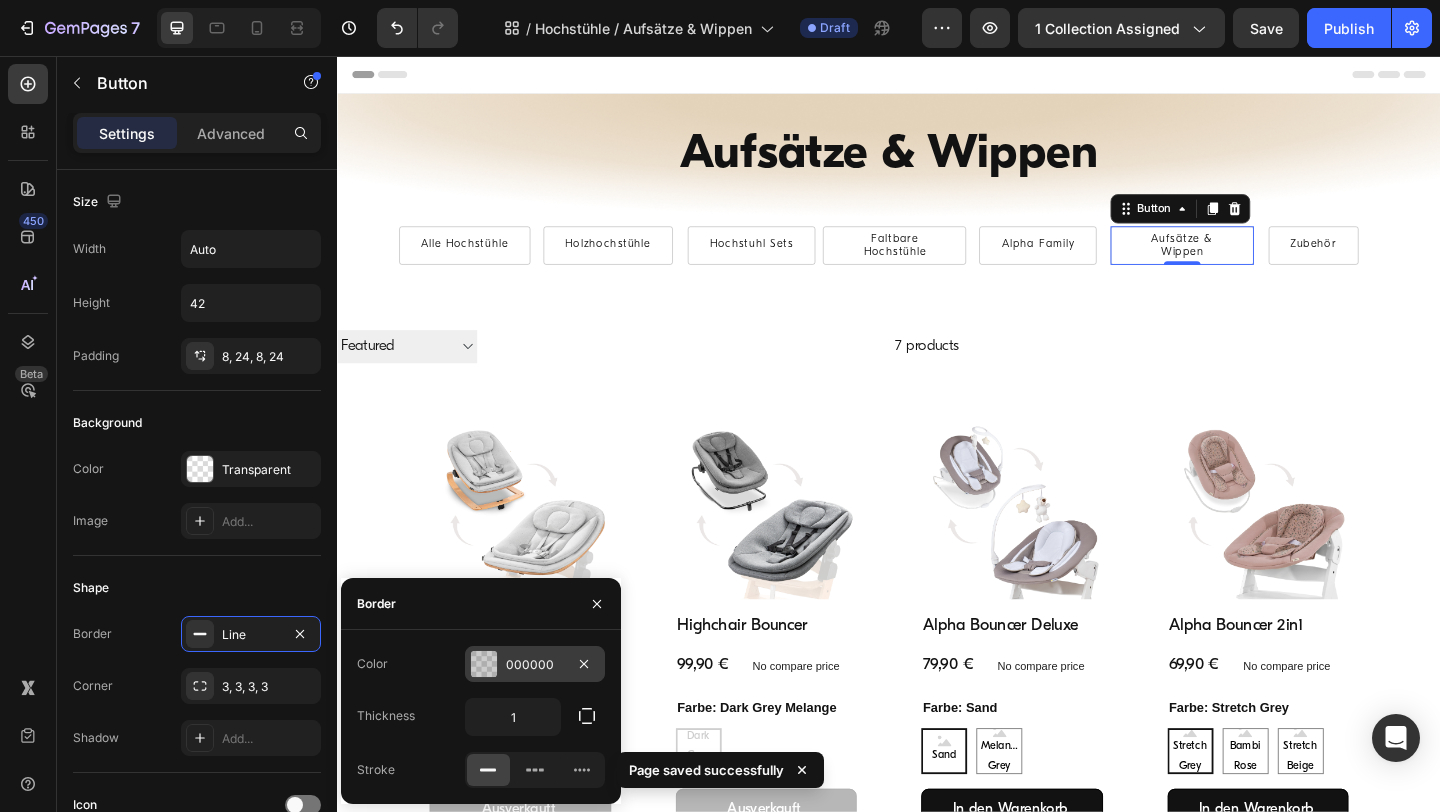 click on "000000" at bounding box center (535, 664) 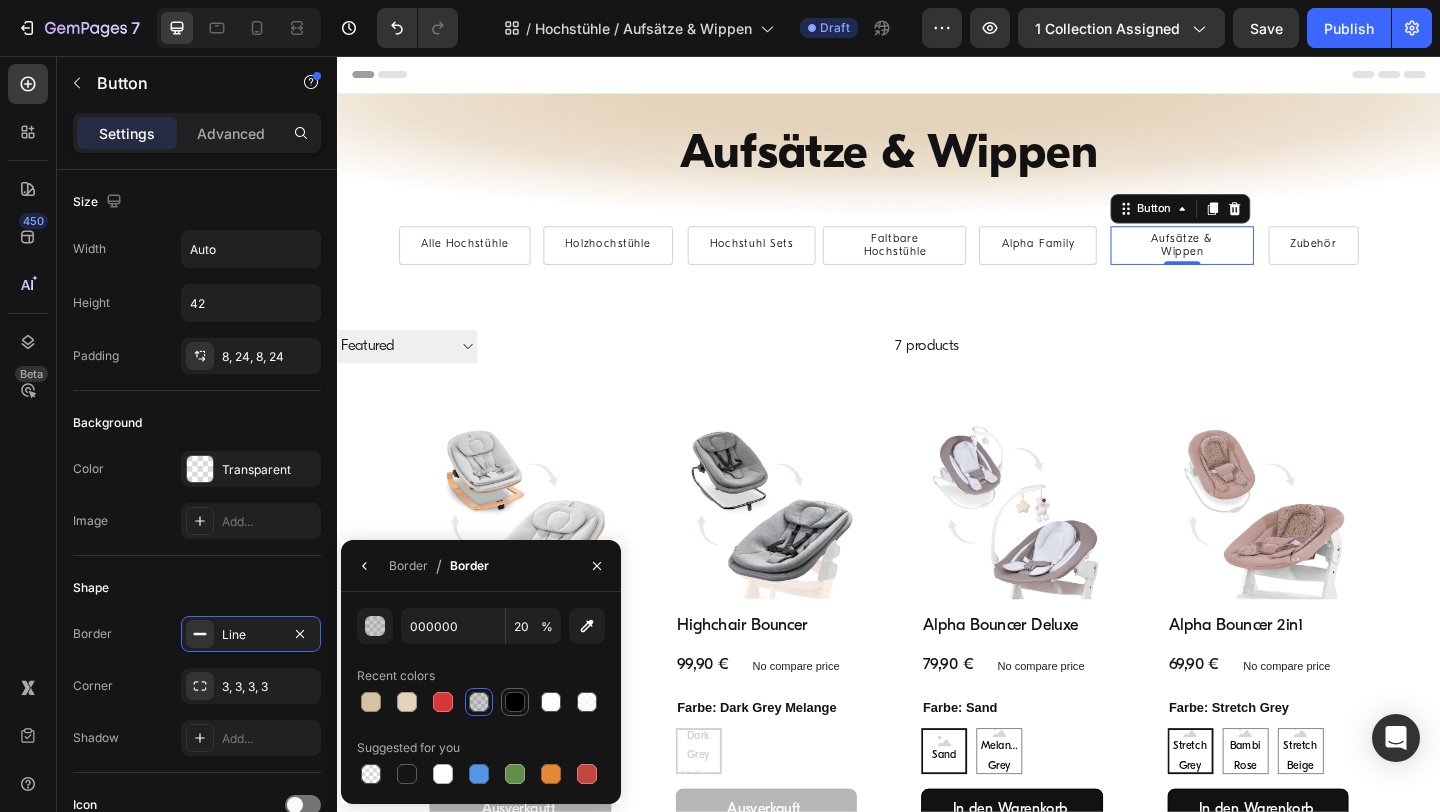 click at bounding box center [515, 702] 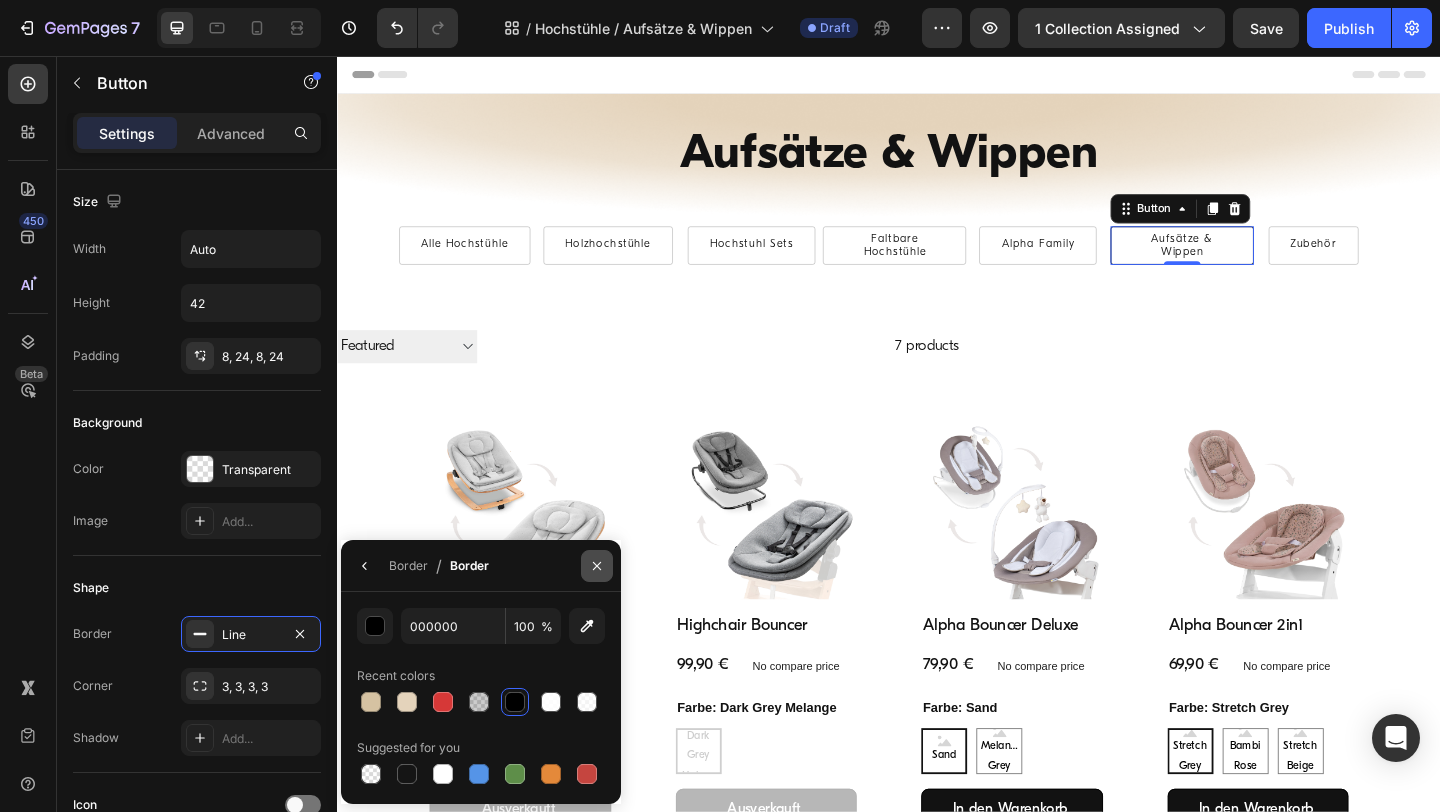 click 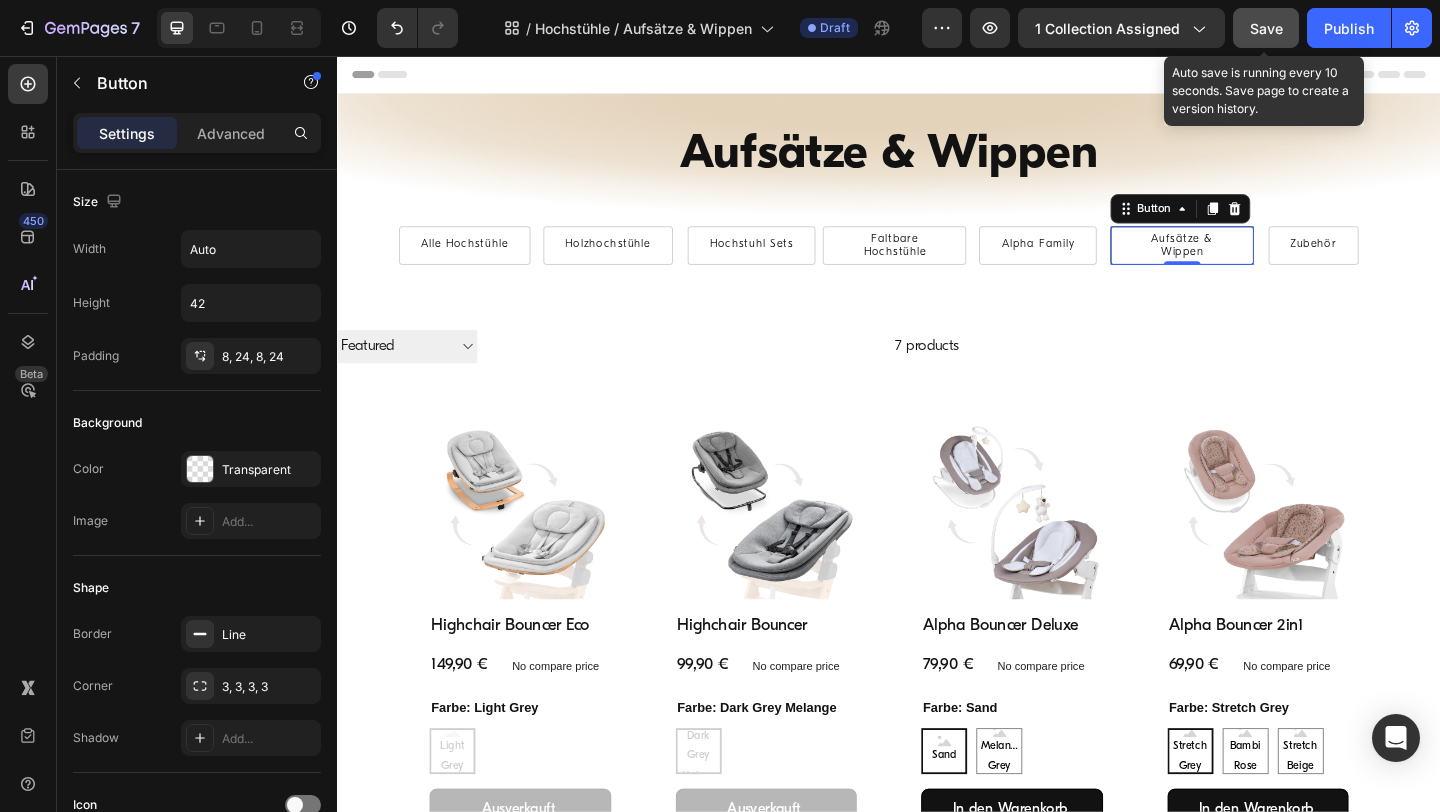click on "Save" 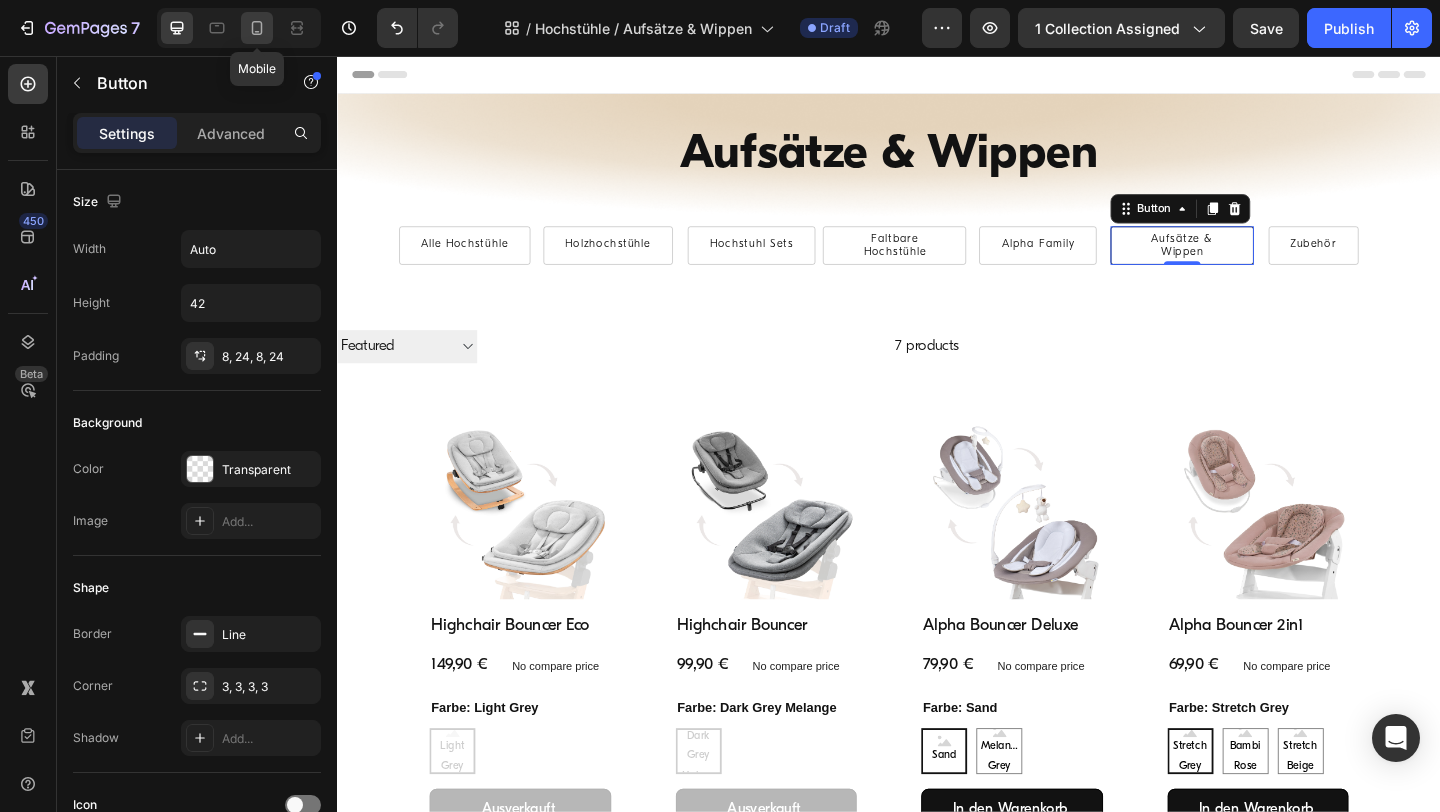 click 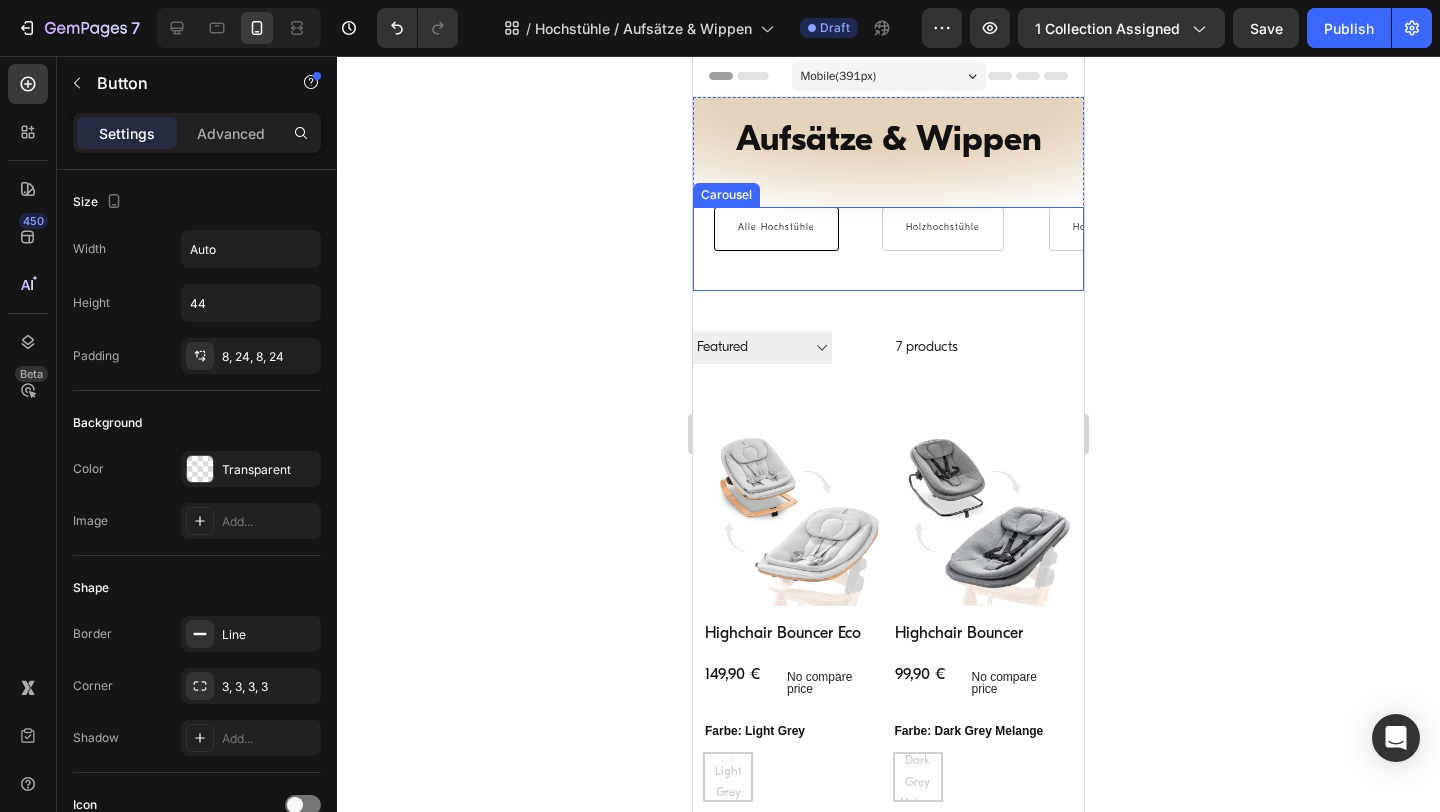 click on "Alle Hochstühle Button" at bounding box center [776, 249] 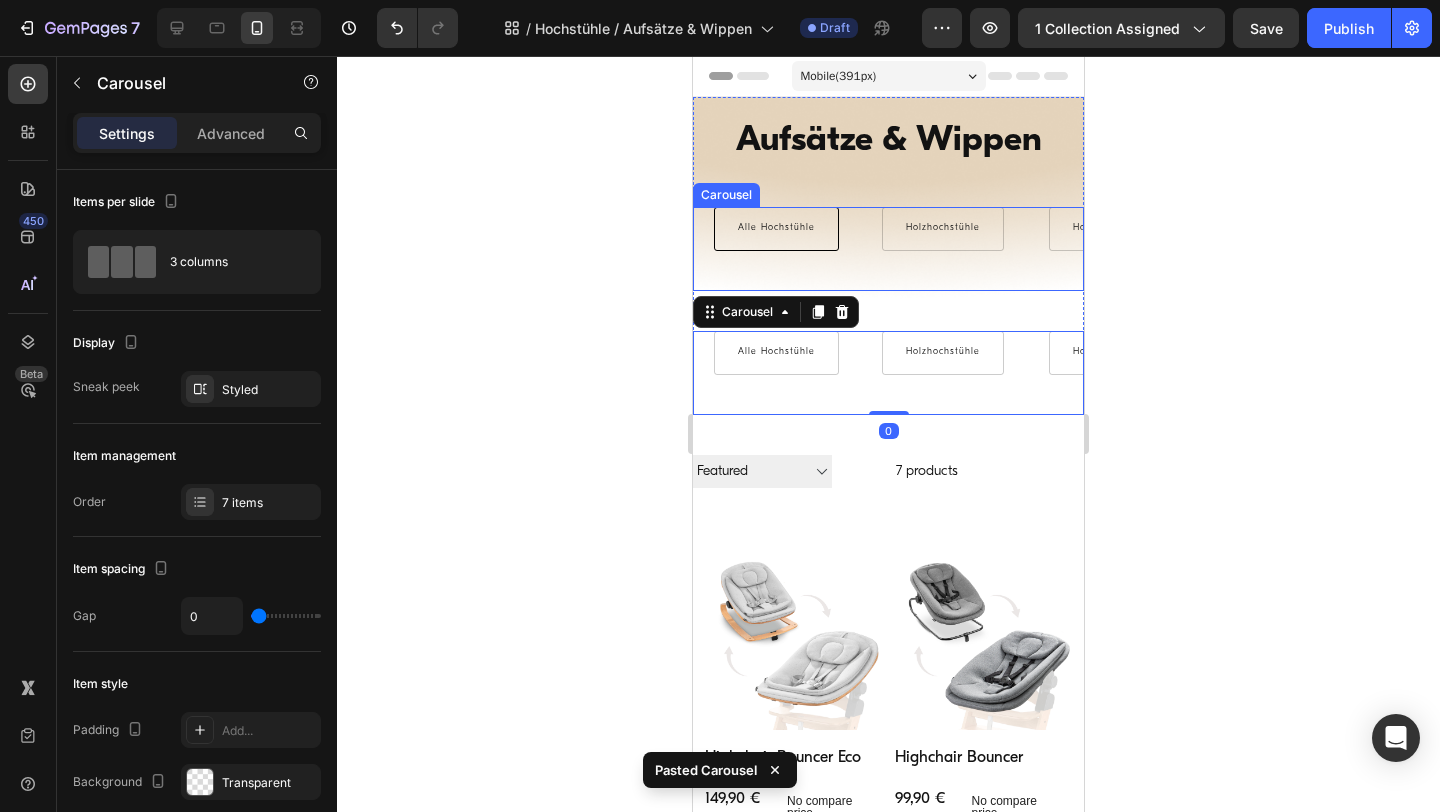 click on "Alle Hochstühle Button" at bounding box center (776, 249) 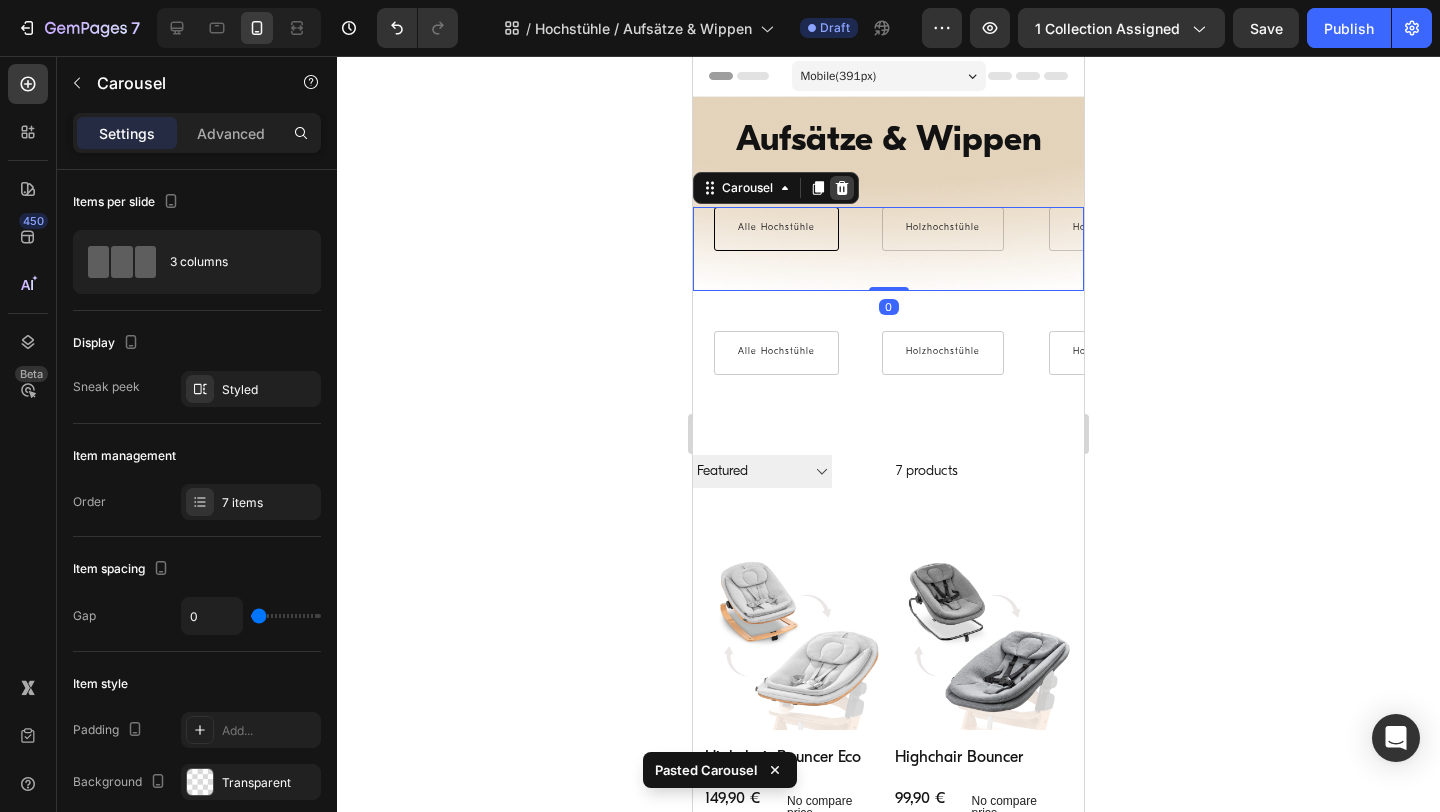 click 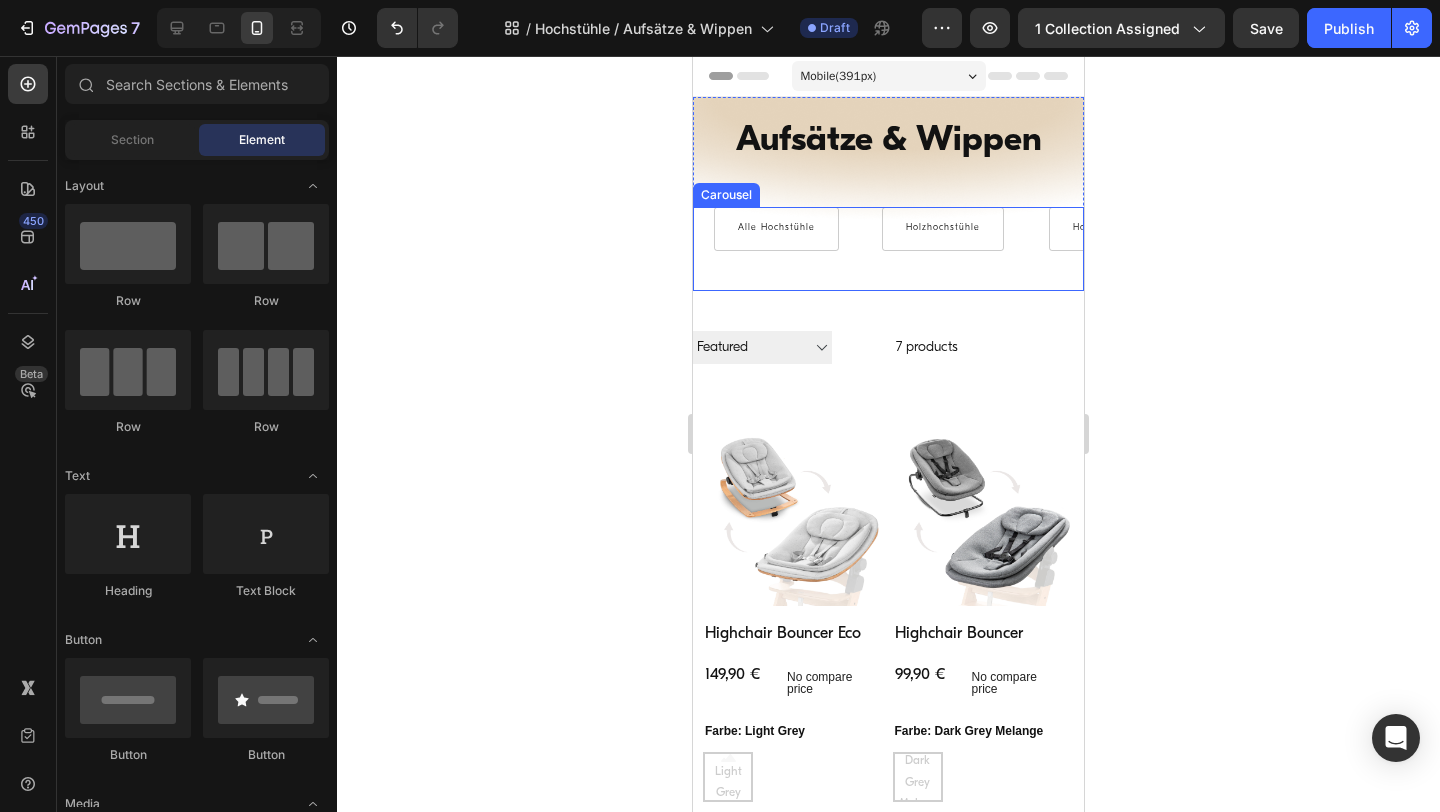 click on "Alle Hochstühle Button" at bounding box center (776, 249) 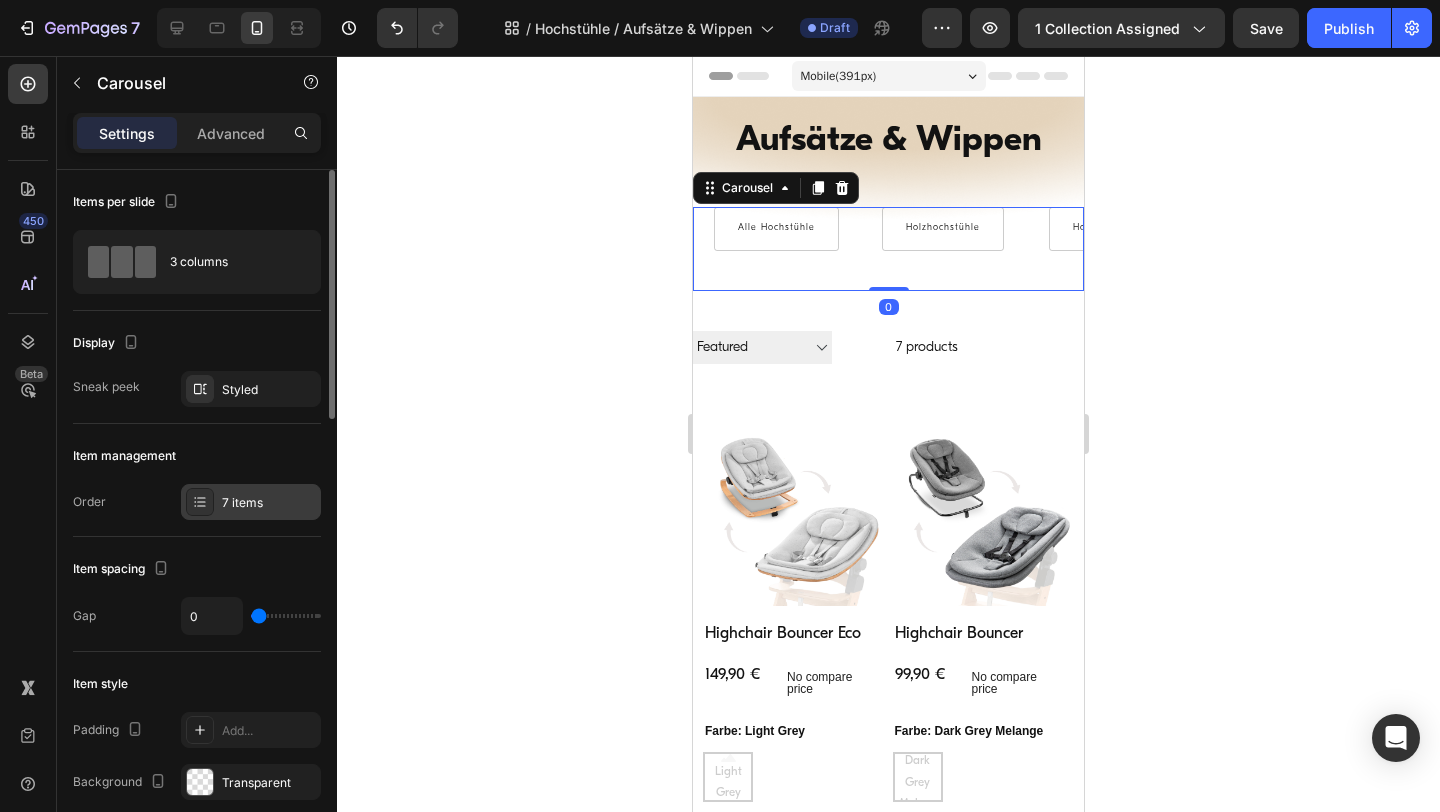 click on "7 items" at bounding box center [269, 503] 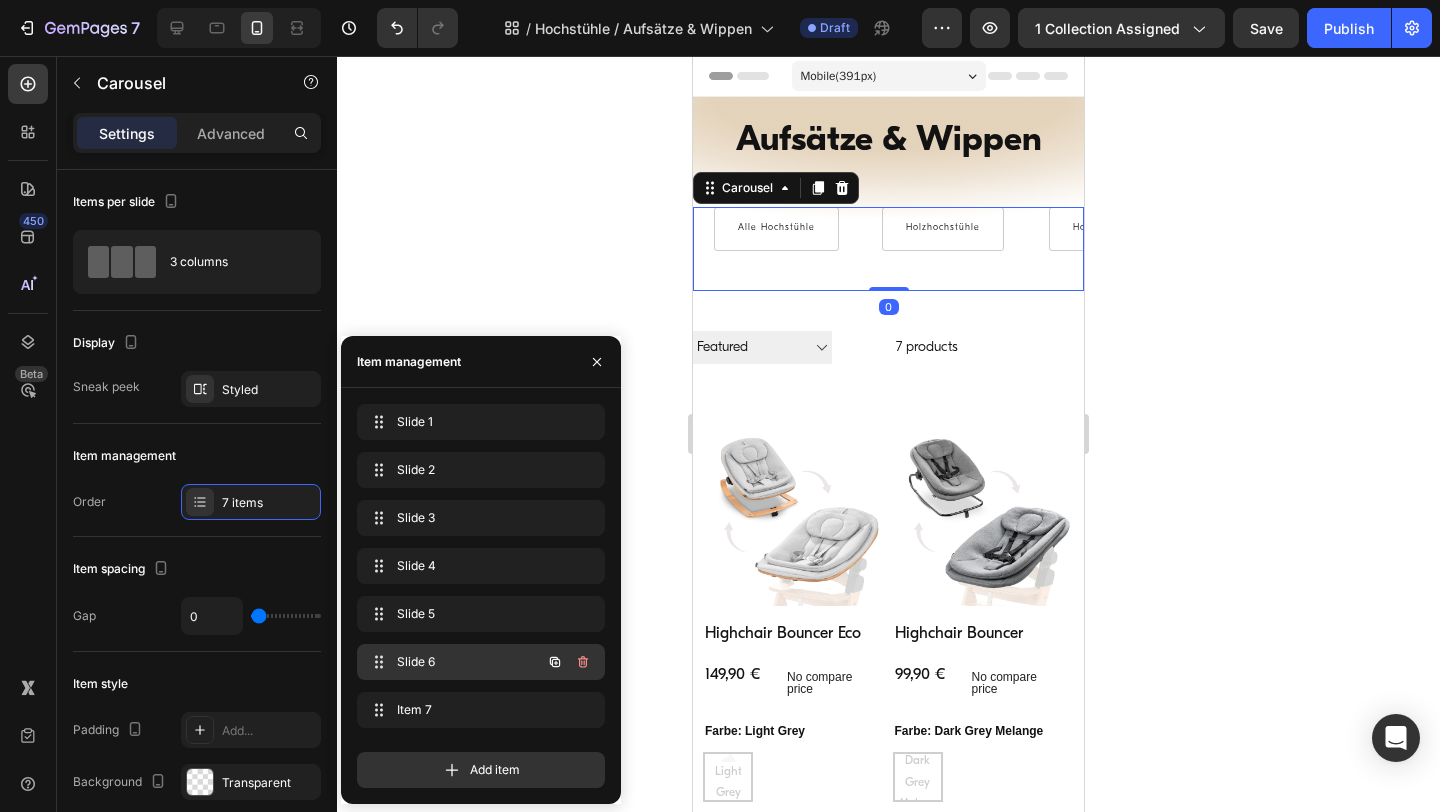 click on "Slide 6" at bounding box center (453, 662) 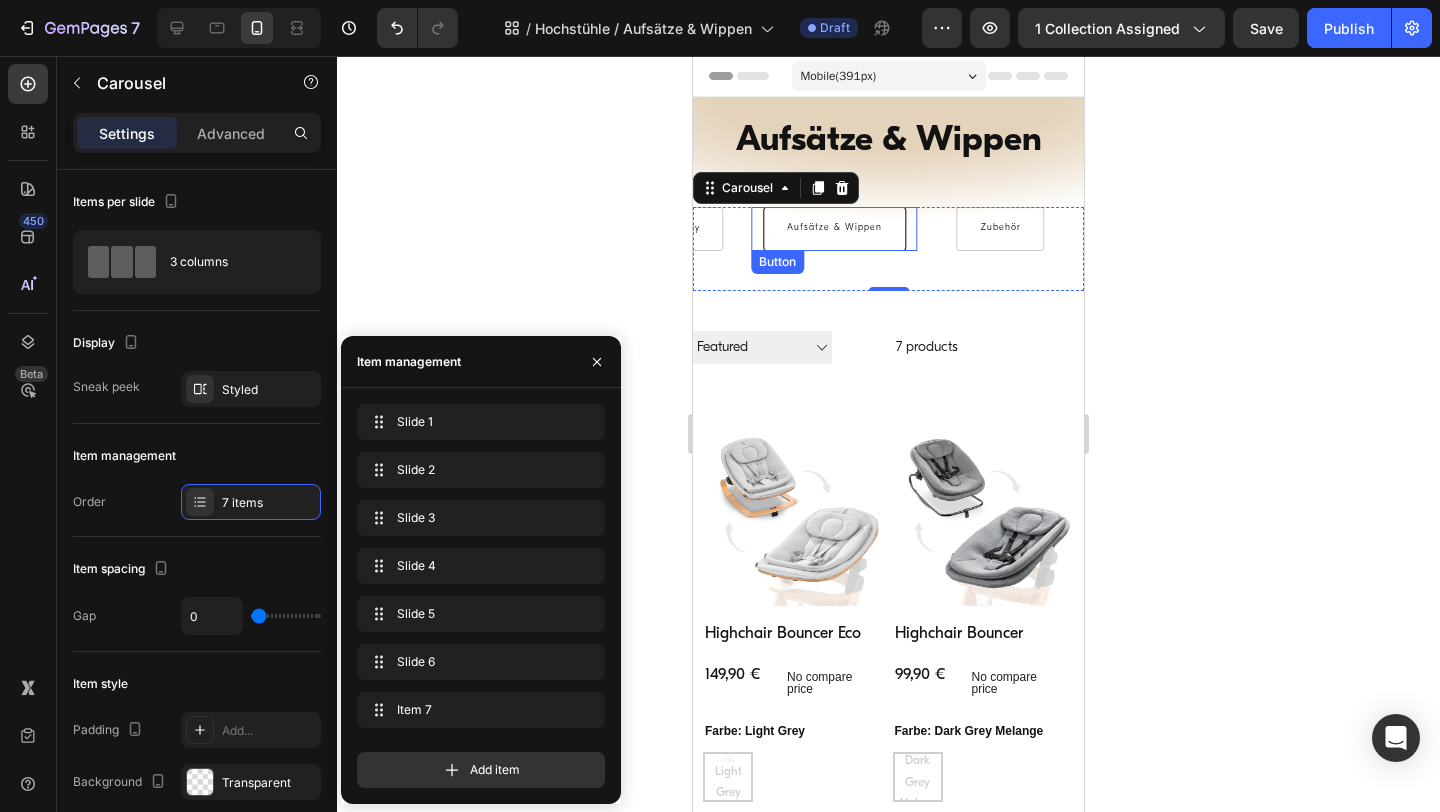 click on "Aufsätze & Wippen" at bounding box center [834, 229] 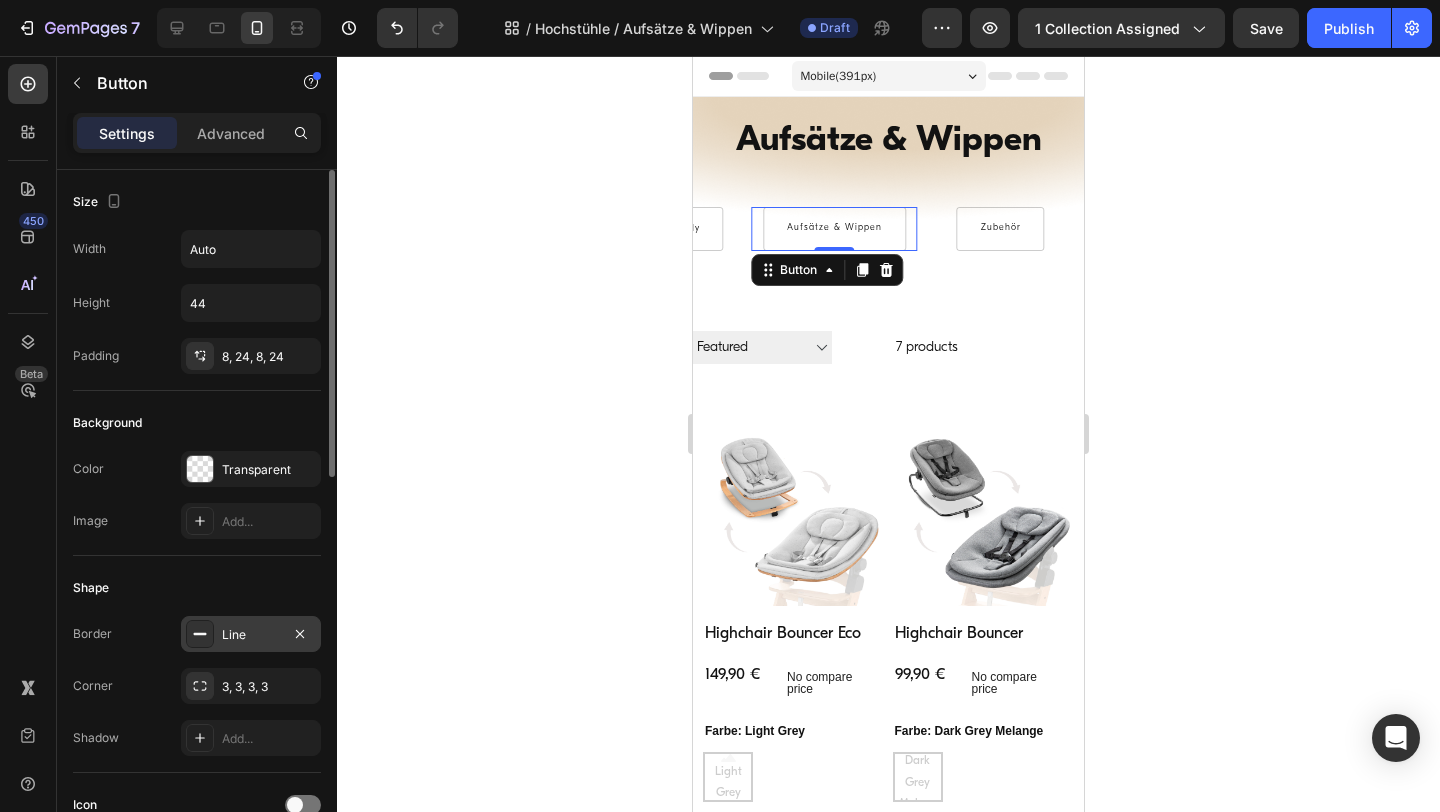 click on "Line" at bounding box center (251, 635) 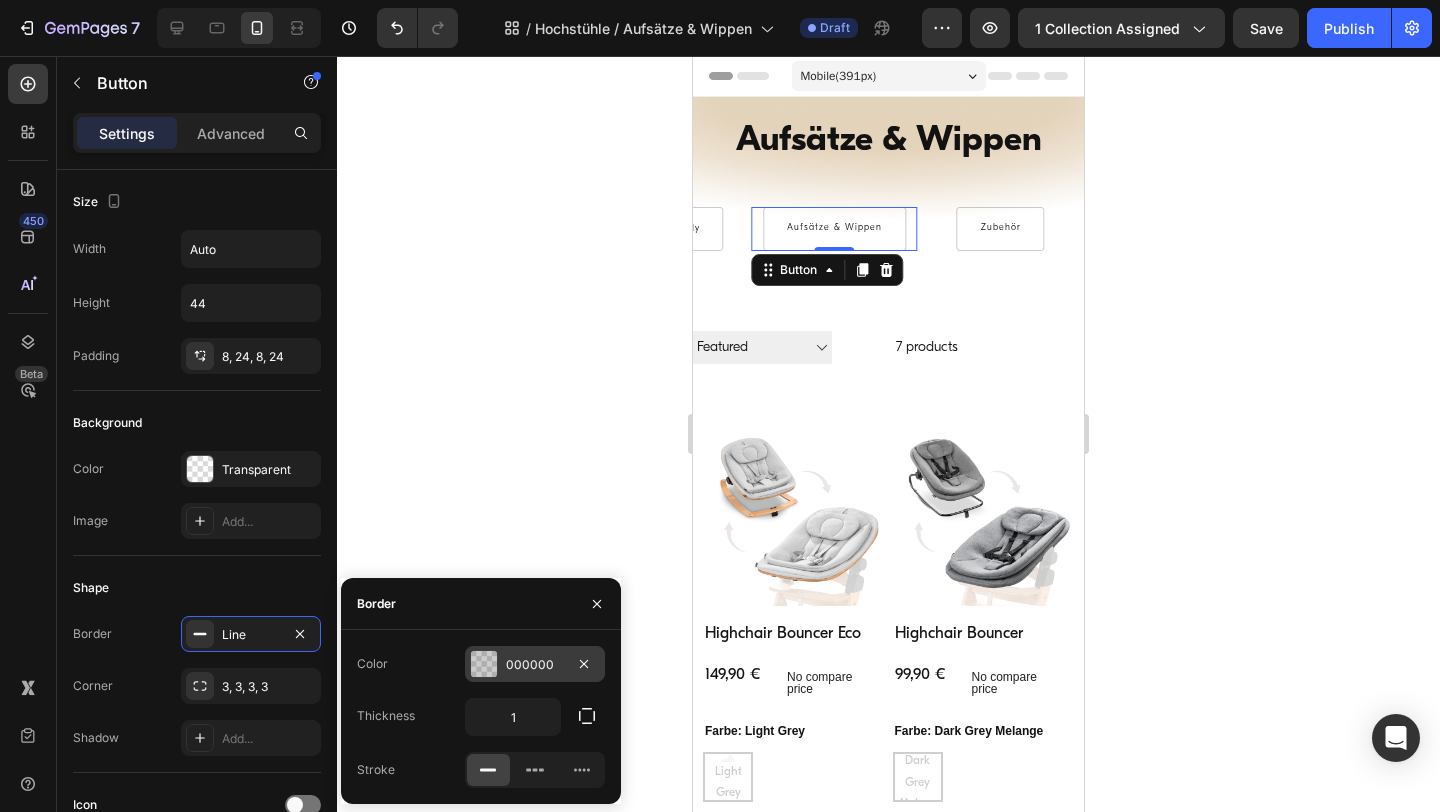 click on "000000" at bounding box center [535, 665] 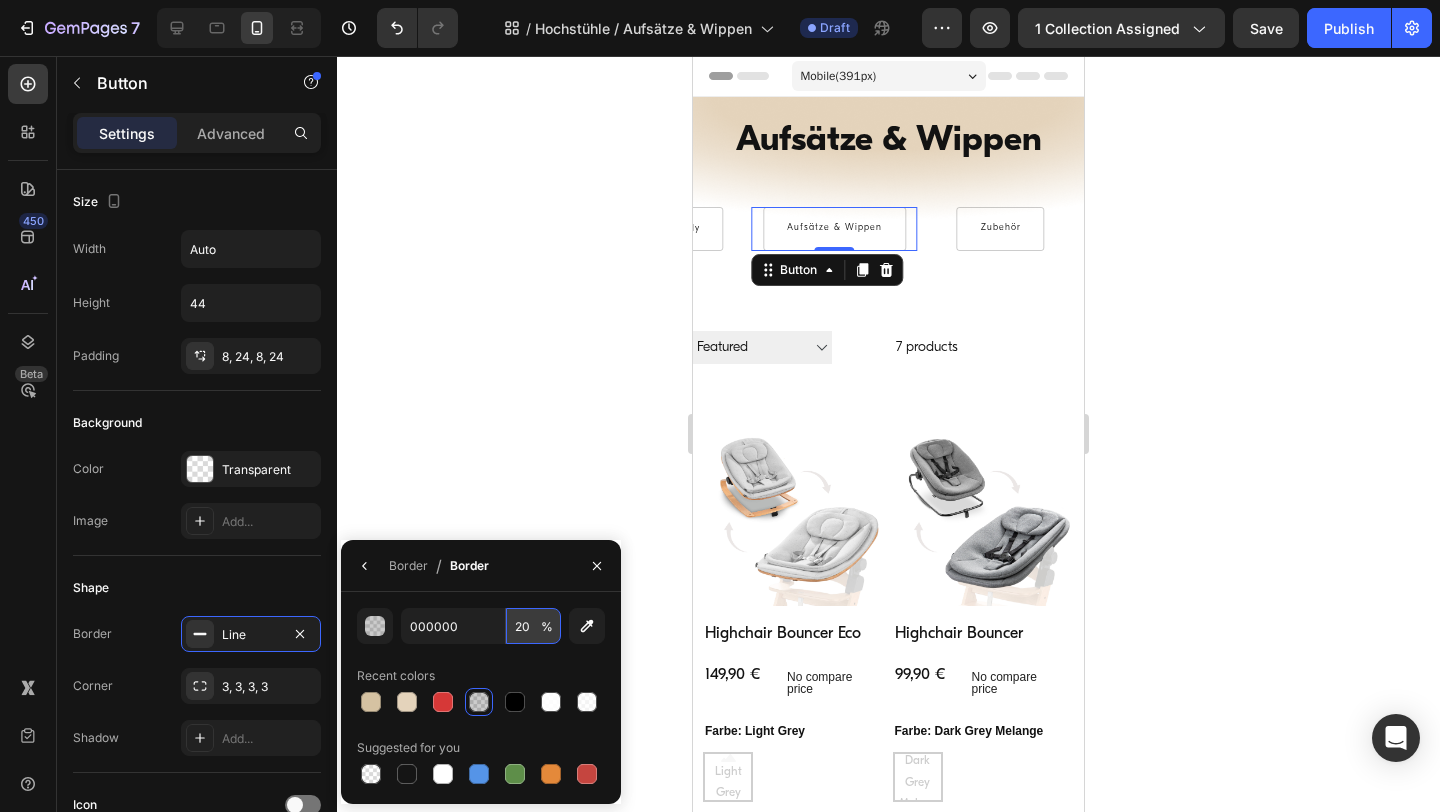 click on "20" at bounding box center [533, 626] 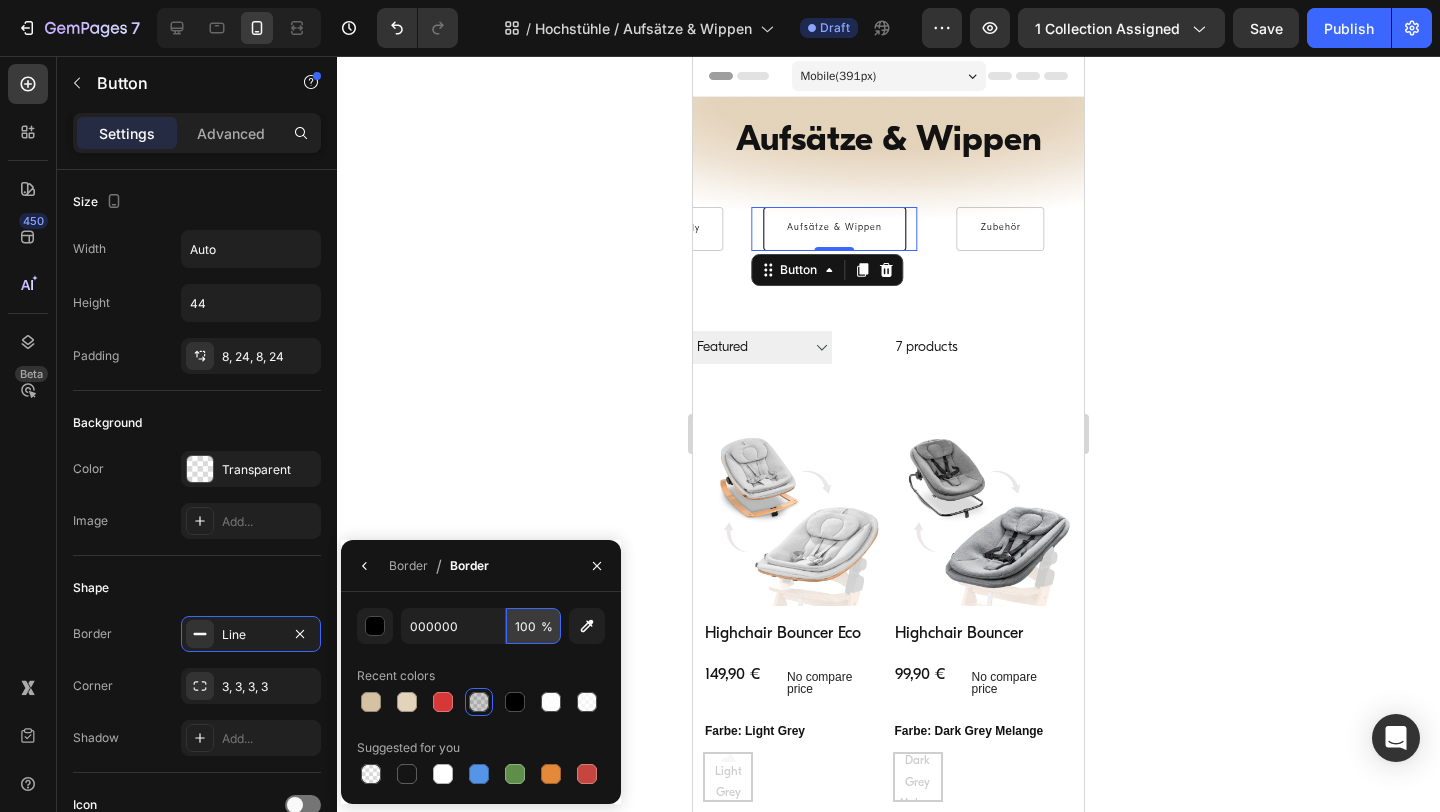 type on "100" 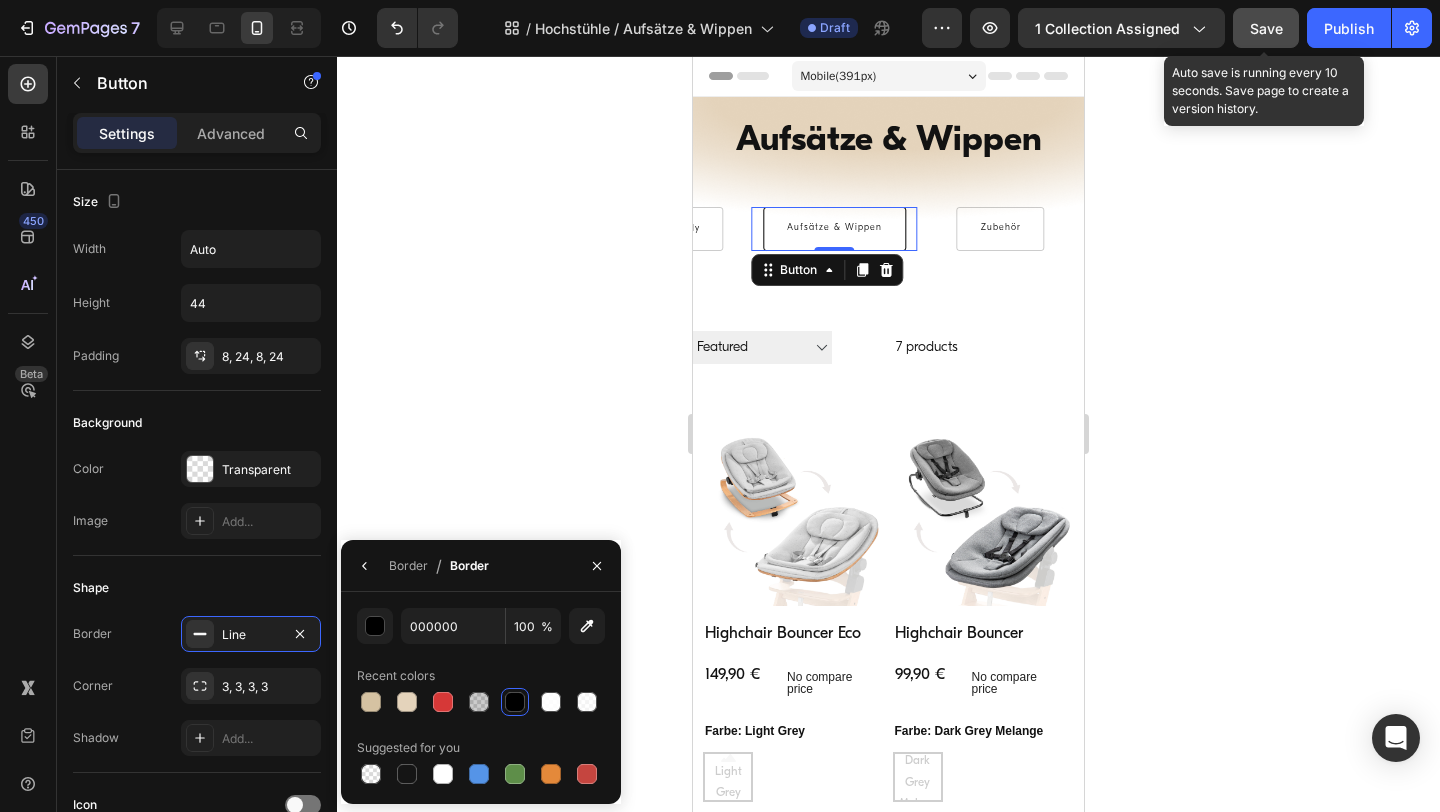 click on "Save" 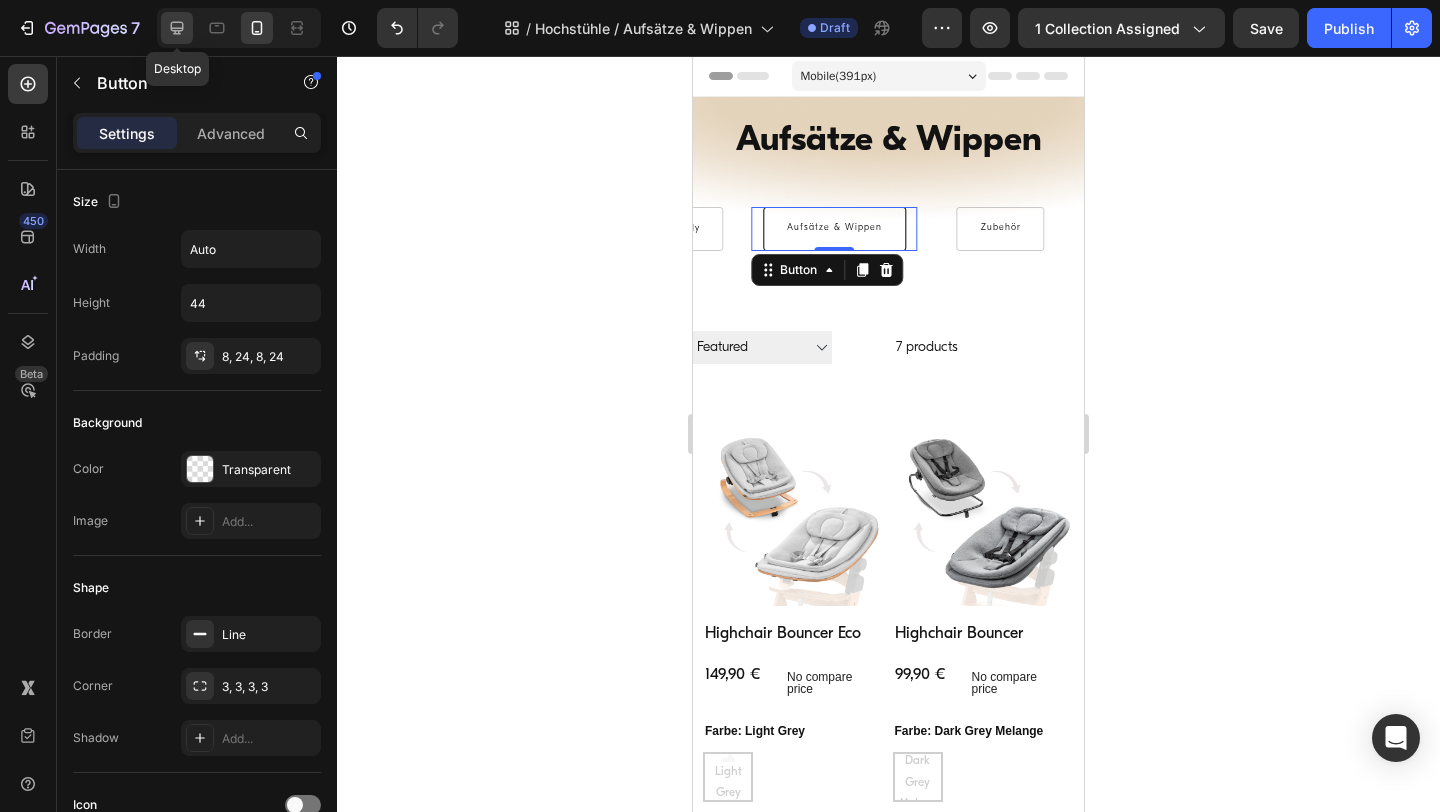 click 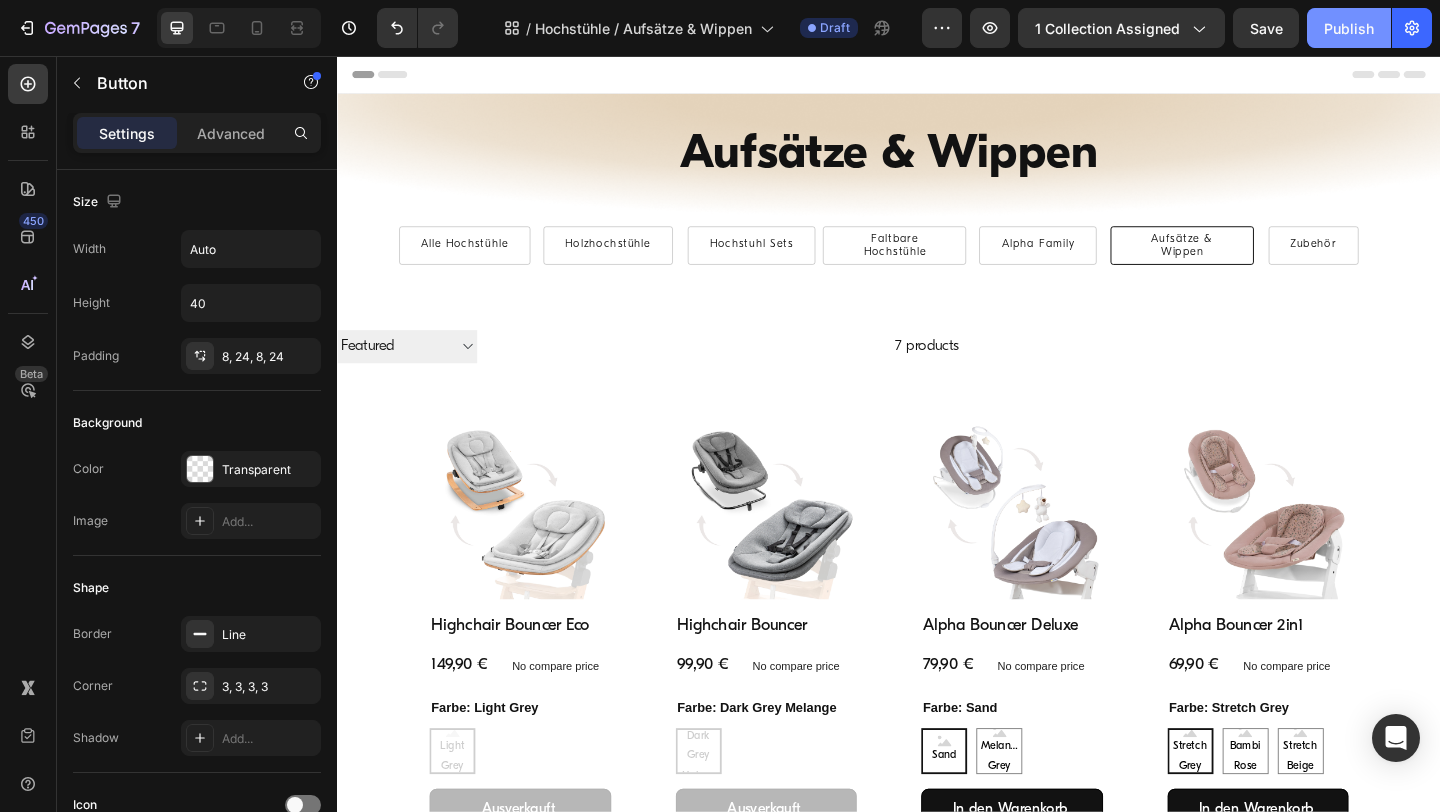 click on "Publish" at bounding box center [1349, 28] 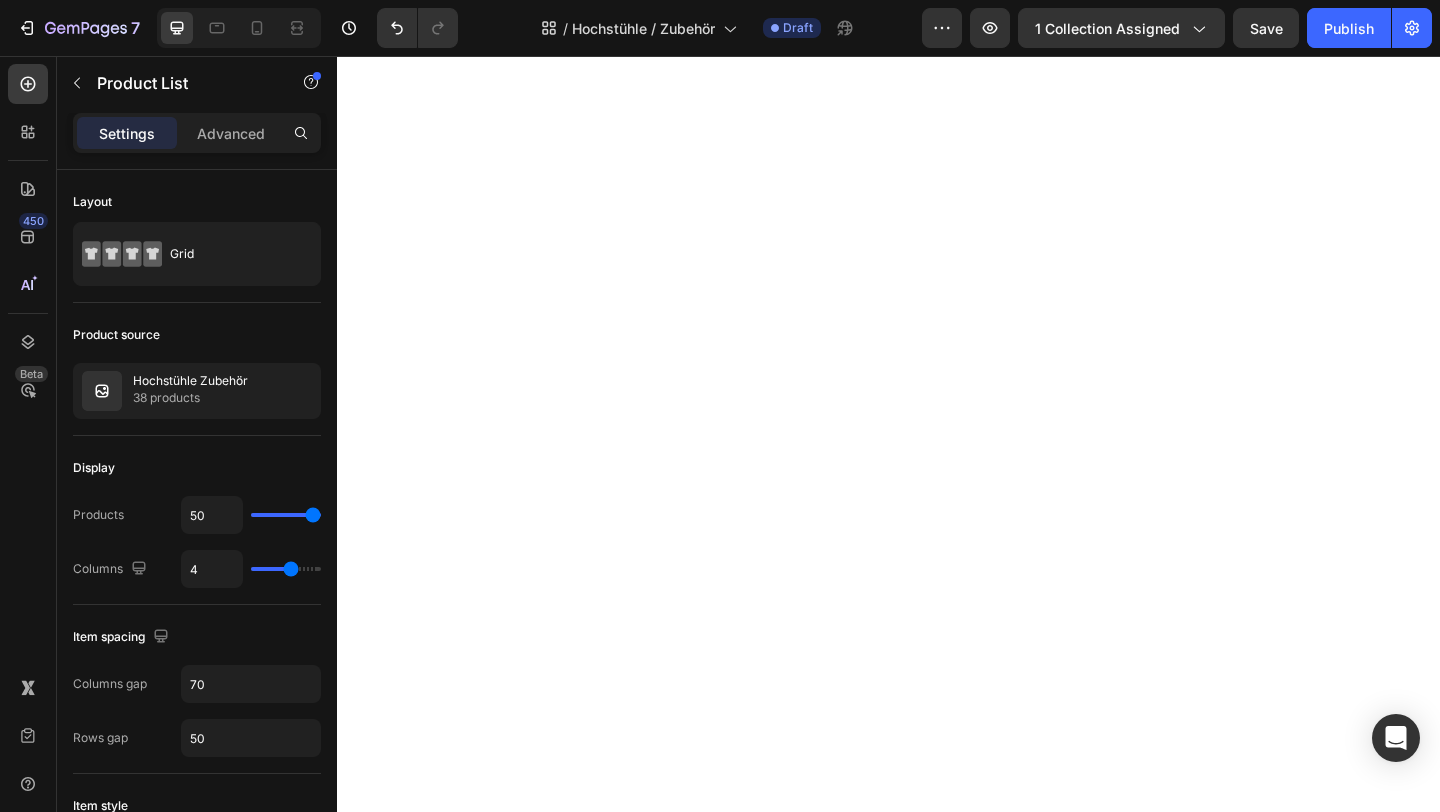 scroll, scrollTop: 0, scrollLeft: 0, axis: both 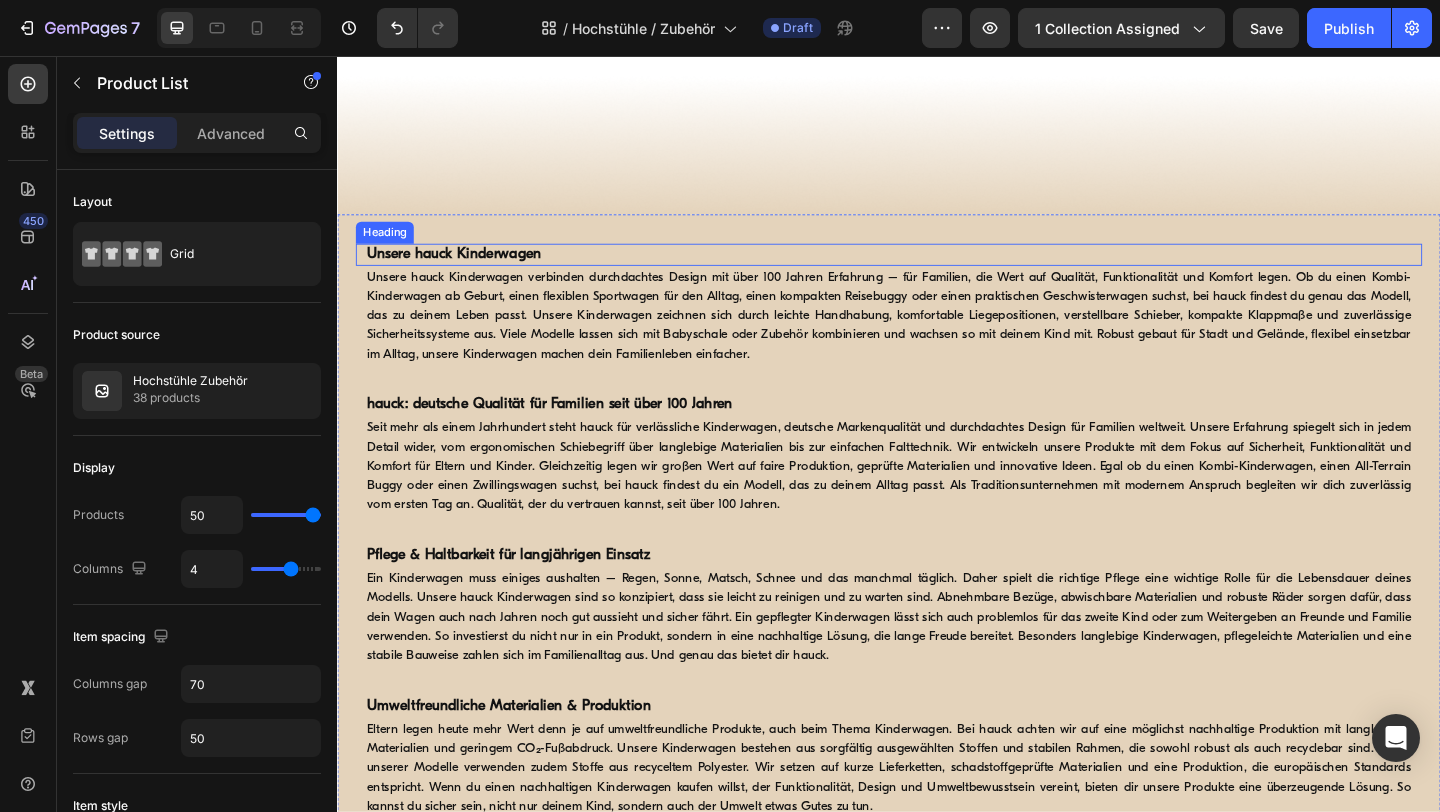 click on "Unsere hauck Kinderwagen" at bounding box center (464, 272) 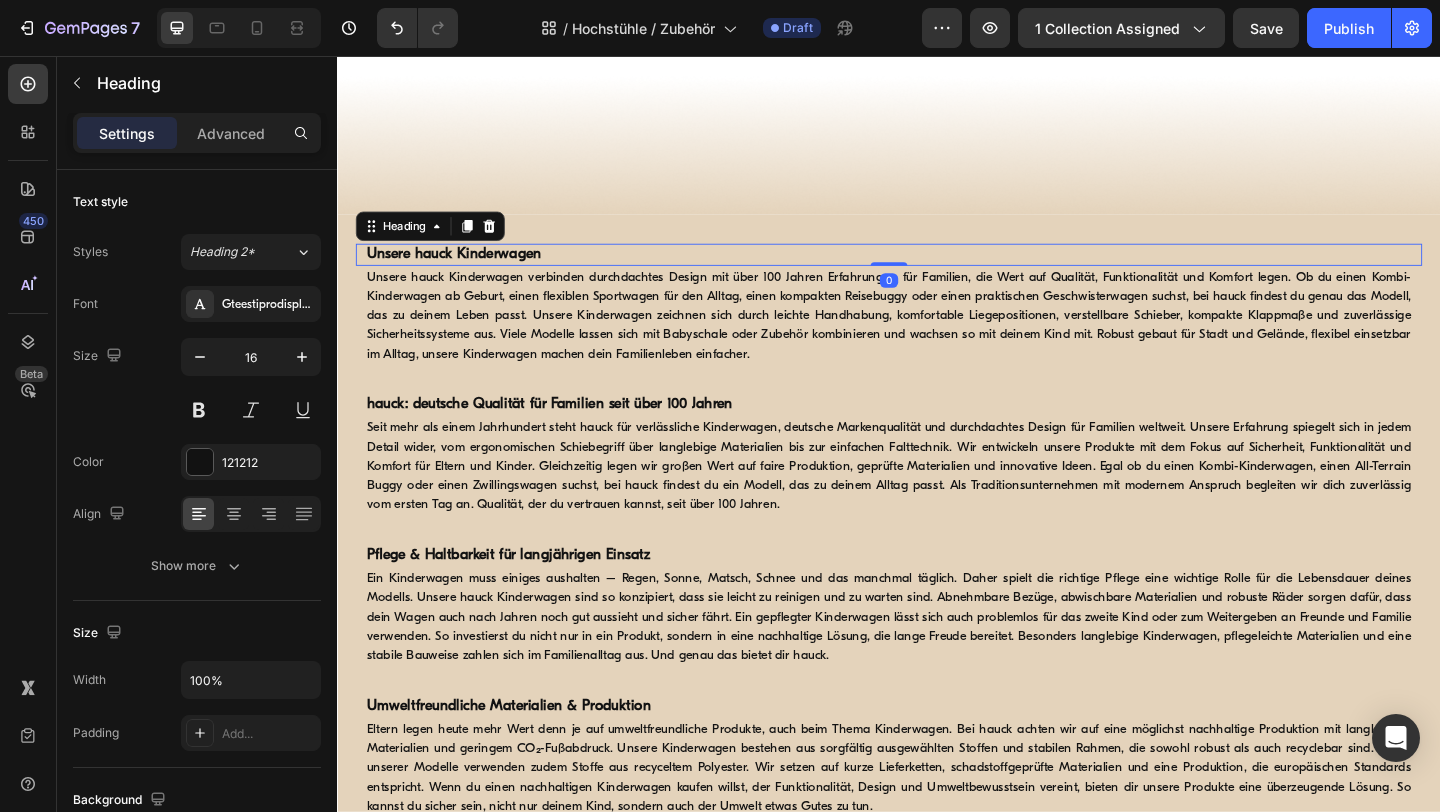 click on "Unsere hauck Kinderwagen" at bounding box center [464, 272] 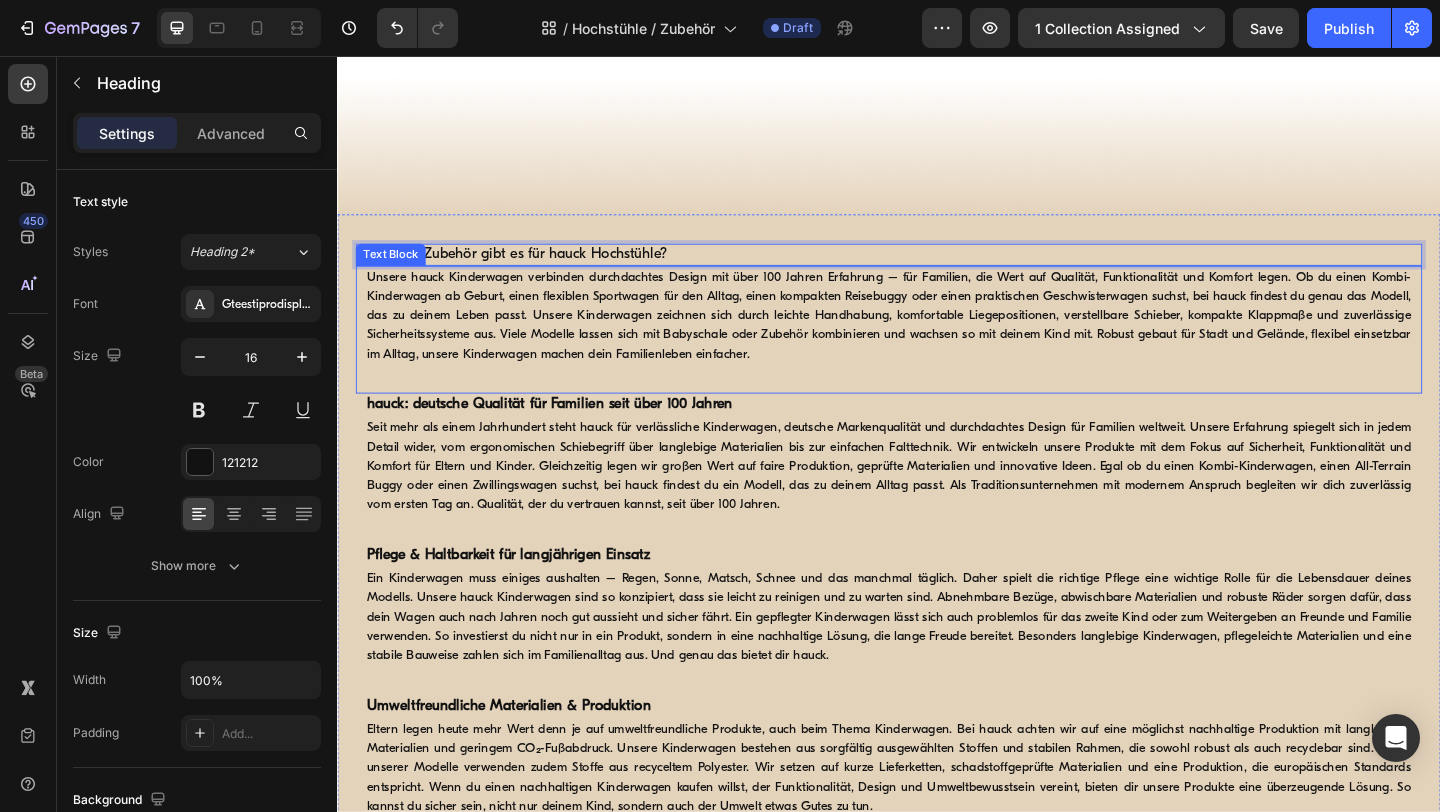 click on "Unsere hauck Kinderwagen verbinden durchdachtes Design mit über 100 Jahren Erfahrung – für Familien, die Wert auf Qualität, Funktionalität und Komfort legen. Ob du einen Kombi-Kinderwagen ab Geburt, einen flexiblen Sportwagen für den Alltag, einen kompakten Reisebuggy oder einen praktischen Geschwisterwagen suchst, bei hauck findest du genau das Modell, das zu deinem Leben passt. Unsere Kinderwagen zeichnen sich durch leichte Handhabung, komfortable Liegepositionen, verstellbare Schieber, kompakte Klappmaße und zuverlässige Sicherheitssysteme aus. Viele Modelle lassen sich mit Babyschale oder Zubehör kombinieren und wachsen so mit deinem Kind mit. Robust gebaut für Stadt und Gelände, flexibel einsetzbar im Alltag, unsere Kinderwagen machen dein Familienleben einfacher." at bounding box center [937, 338] 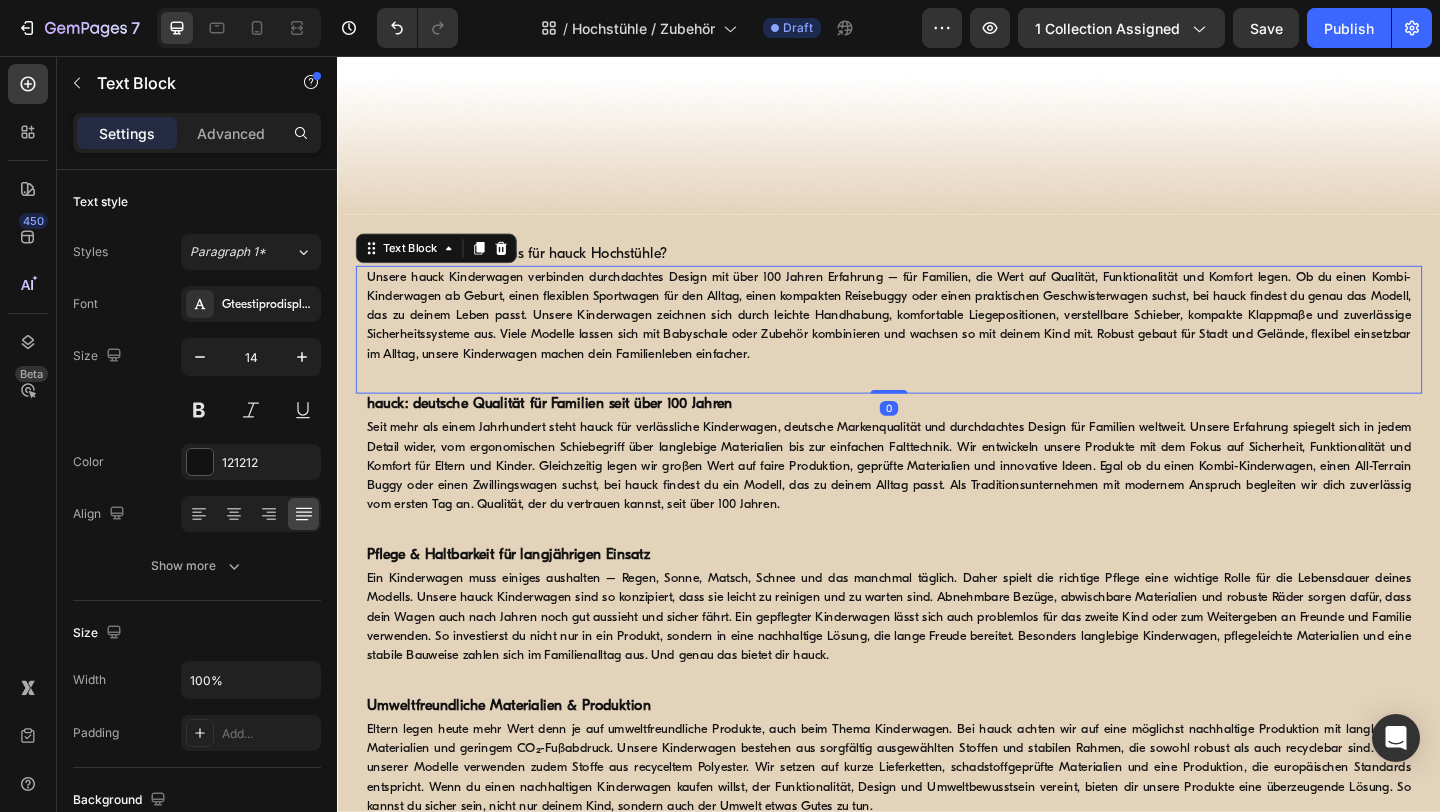 click on "Unsere hauck Kinderwagen verbinden durchdachtes Design mit über 100 Jahren Erfahrung – für Familien, die Wert auf Qualität, Funktionalität und Komfort legen. Ob du einen Kombi-Kinderwagen ab Geburt, einen flexiblen Sportwagen für den Alltag, einen kompakten Reisebuggy oder einen praktischen Geschwisterwagen suchst, bei hauck findest du genau das Modell, das zu deinem Leben passt. Unsere Kinderwagen zeichnen sich durch leichte Handhabung, komfortable Liegepositionen, verstellbare Schieber, kompakte Klappmaße und zuverlässige Sicherheitssysteme aus. Viele Modelle lassen sich mit Babyschale oder Zubehör kombinieren und wachsen so mit deinem Kind mit. Robust gebaut für Stadt und Gelände, flexibel einsetzbar im Alltag, unsere Kinderwagen machen dein Familienleben einfacher." at bounding box center (937, 338) 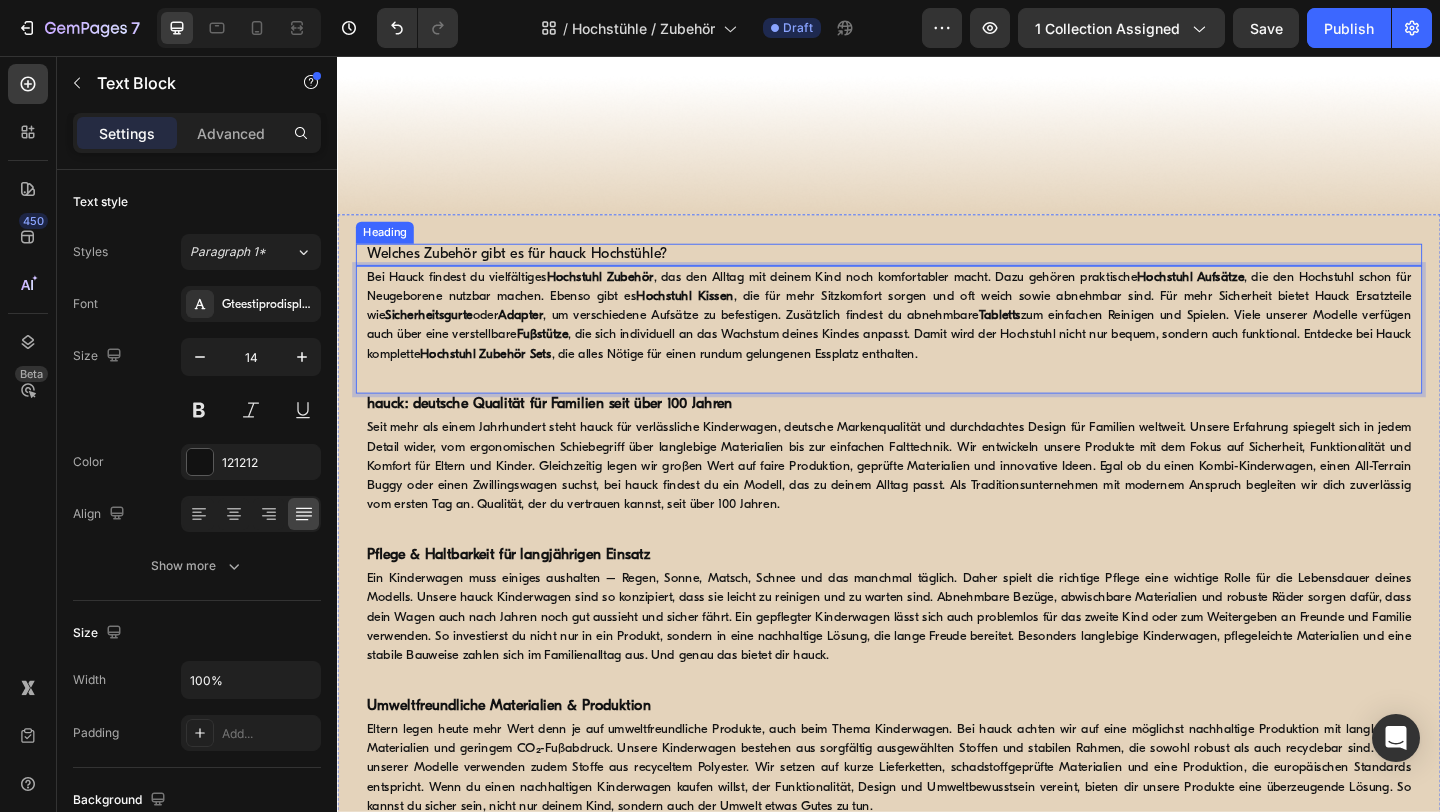 click on "Welches Zubehör gibt es für hauck Hochstühle?" at bounding box center [937, 272] 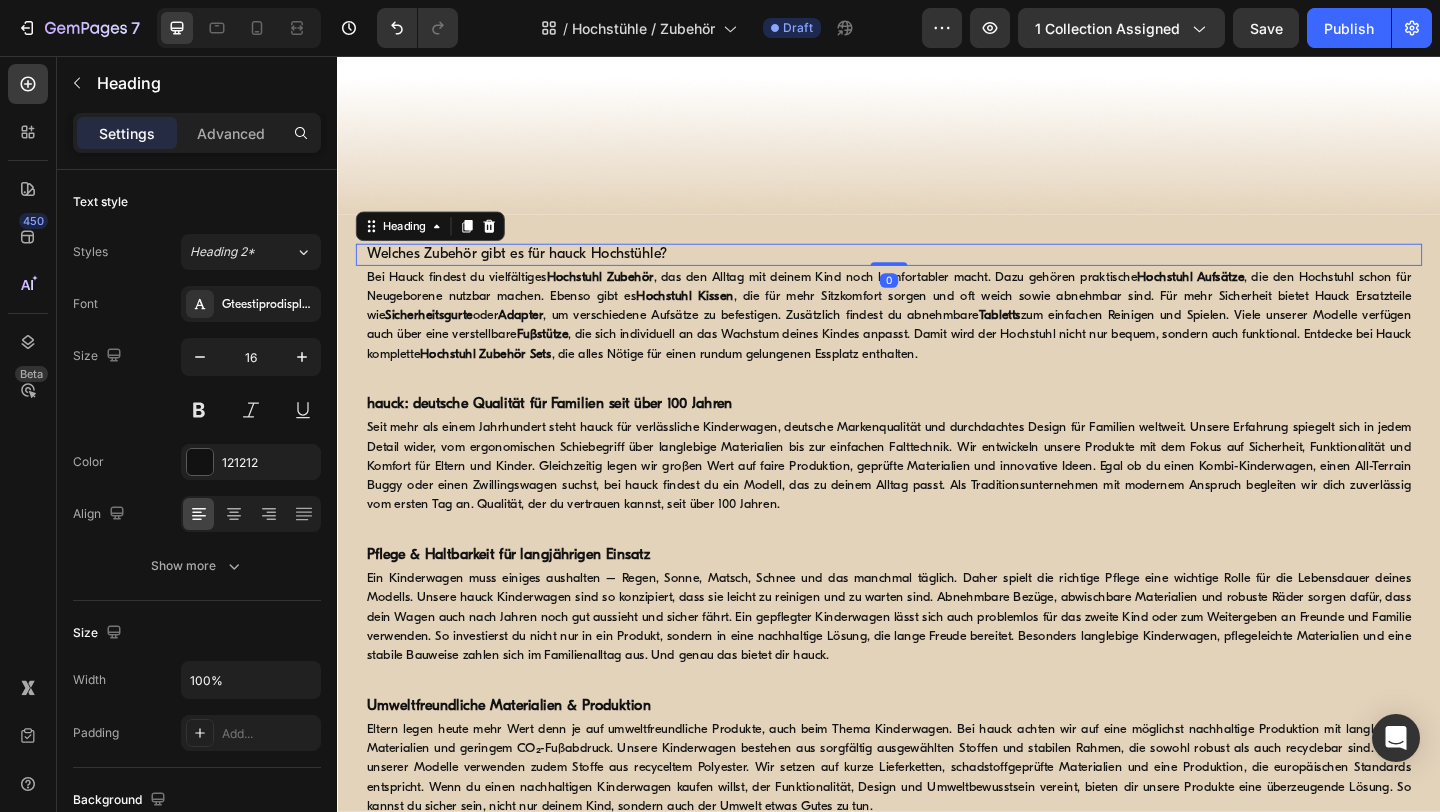 click on "Welches Zubehör gibt es für hauck Hochstühle?" at bounding box center [937, 272] 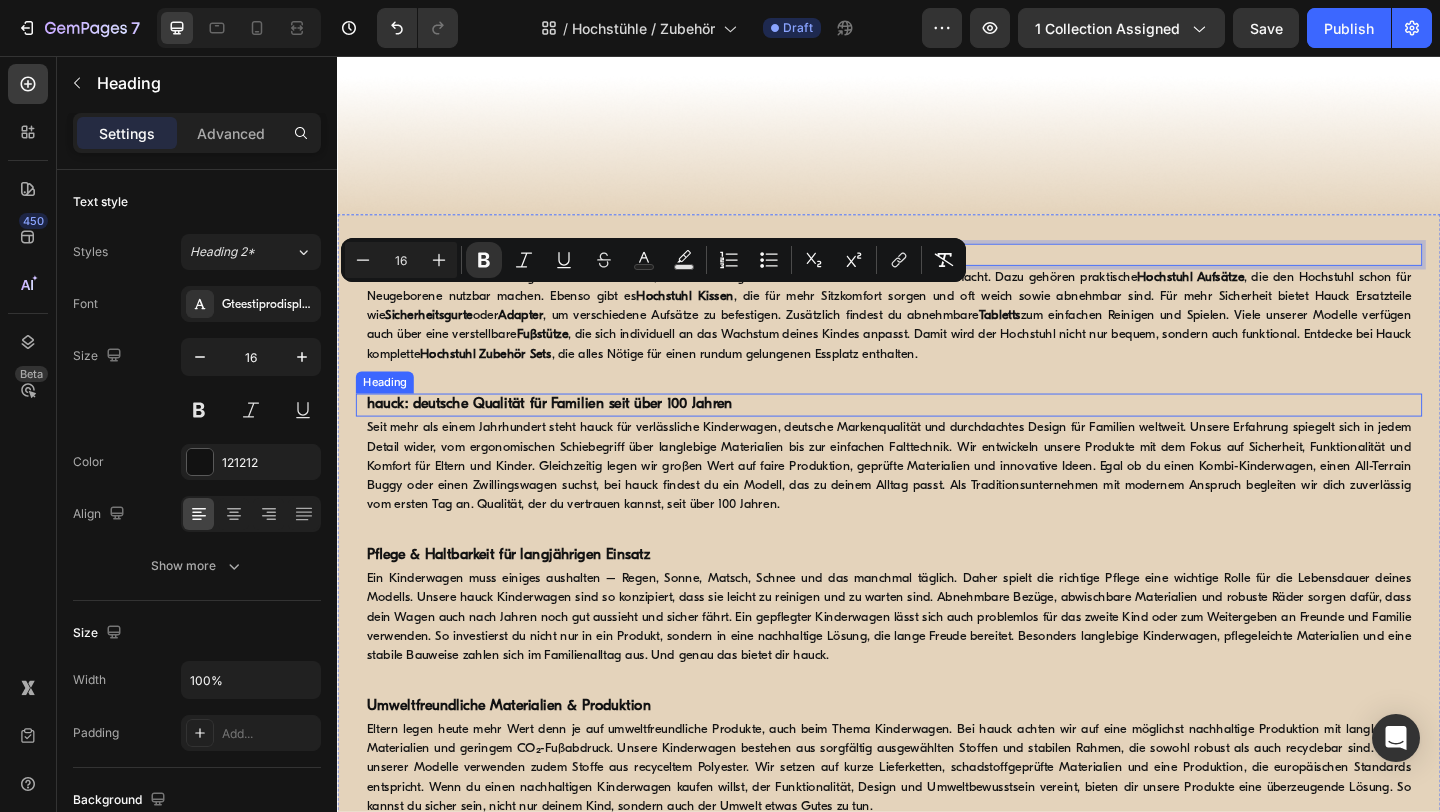 click on "hauck: deutsche Qualität für Familien seit über 100 Jahren" at bounding box center [568, 435] 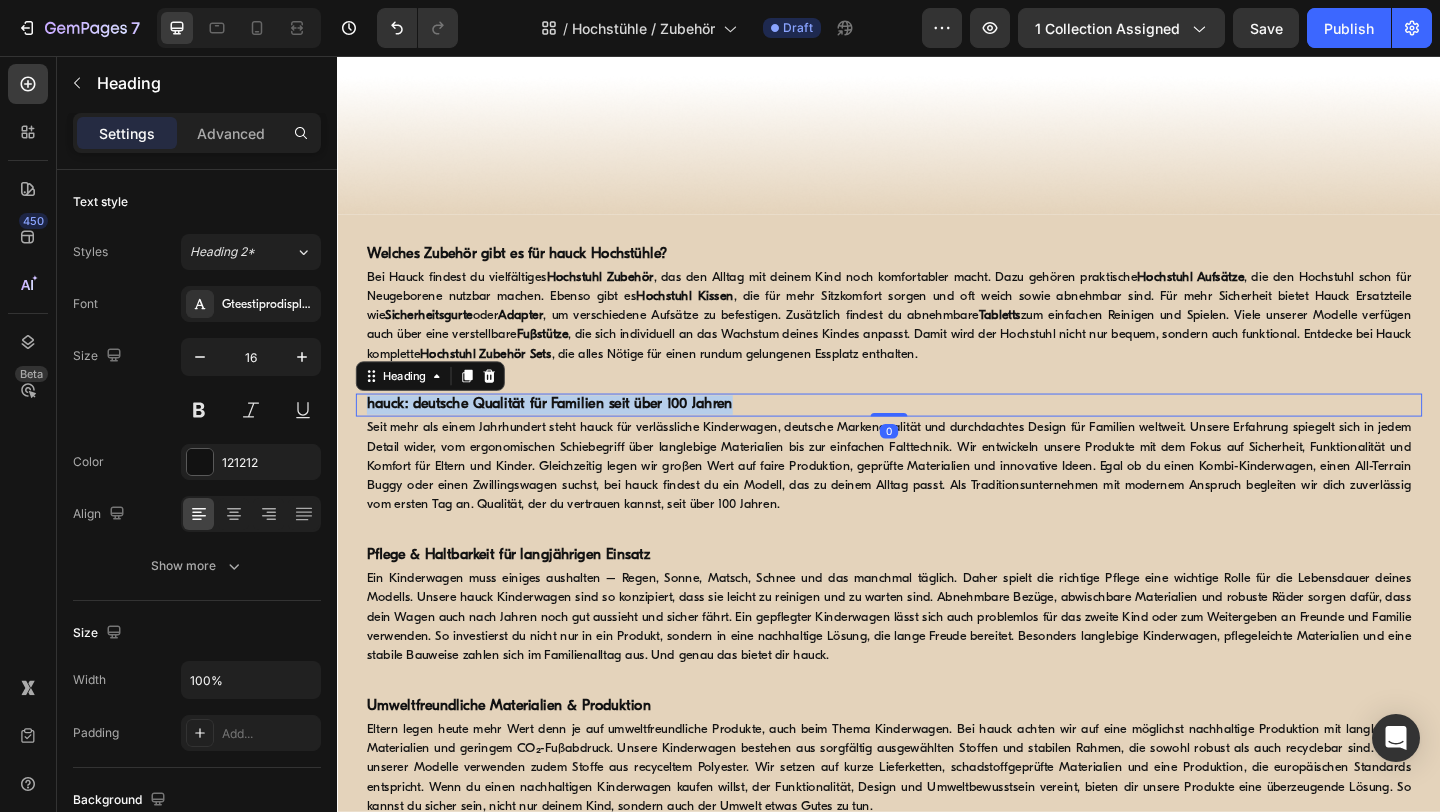 click on "hauck: deutsche Qualität für Familien seit über 100 Jahren" at bounding box center (568, 435) 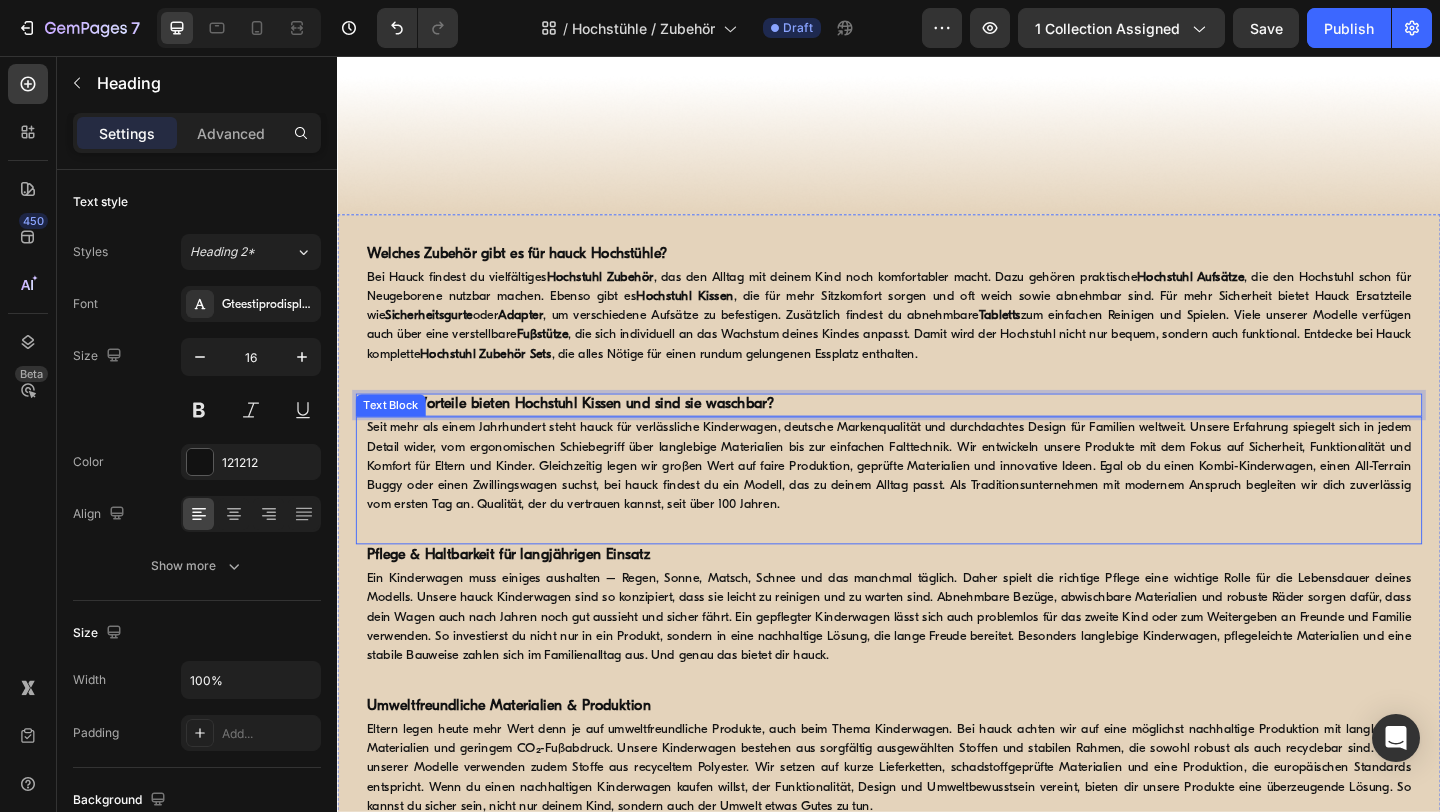 click on "Seit mehr als einem Jahrhundert steht hauck für verlässliche Kinderwagen, deutsche Markenqualität und durchdachtes Design für Familien weltweit. Unsere Erfahrung spiegelt sich in jedem Detail wider, vom ergonomischen Schiebegriff über langlebige Materialien bis zur einfachen Falttechnik. Wir entwickeln unsere Produkte mit dem Fokus auf Sicherheit, Funktionalität und Komfort für Eltern und Kinder. Gleichzeitig legen wir großen Wert auf faire Produktion, geprüfte Materialien und innovative Ideen. Egal ob du einen Kombi-Kinderwagen, einen All-Terrain Buggy oder einen Zwillingswagen suchst, bei hauck findest du ein Modell, das zu deinem Alltag passt. Als Traditionsunternehmen mit modernem Anspruch begleiten wir dich zuverlässig vom ersten Tag an. Qualität, der du vertrauen kannst, seit über 100 Jahren." at bounding box center (937, 502) 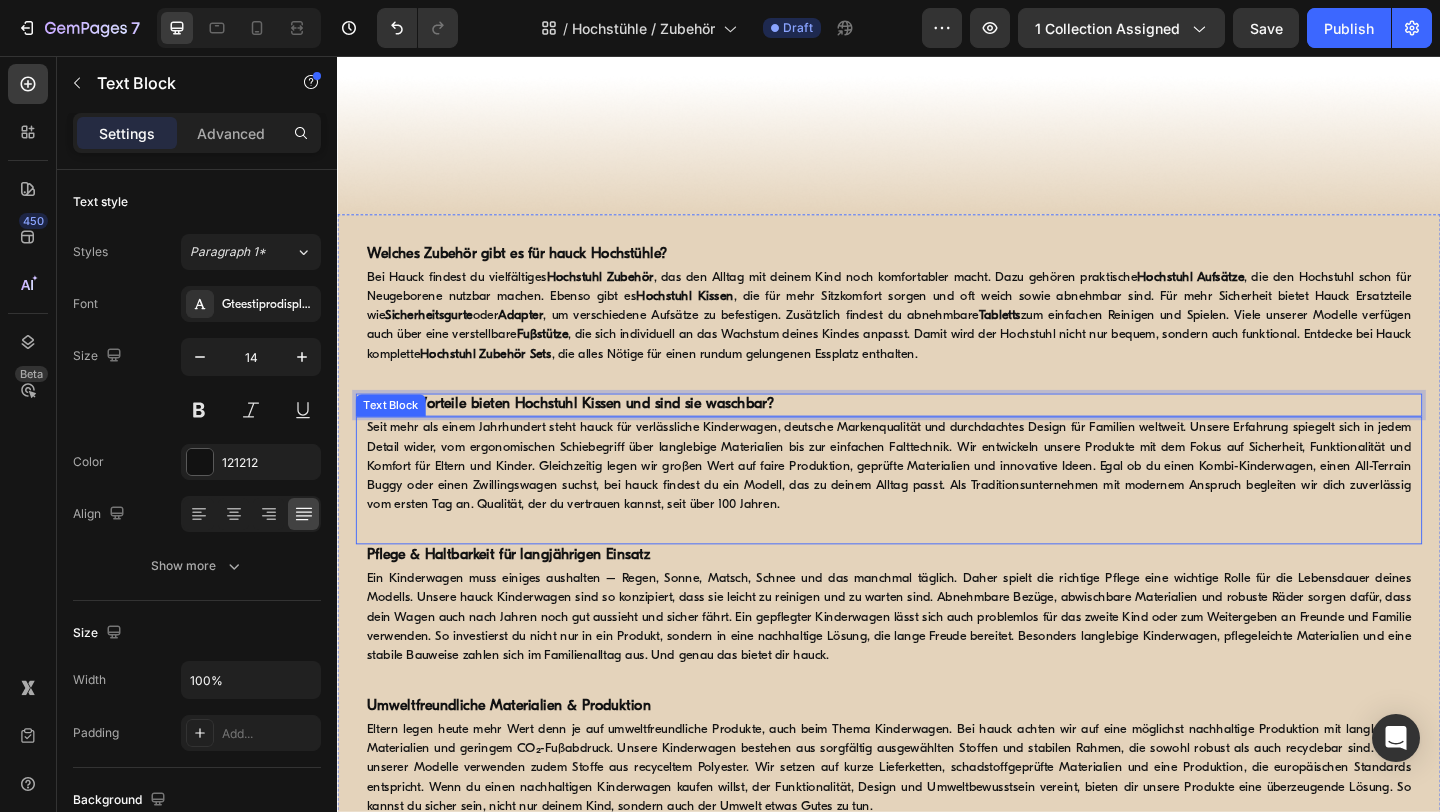 click on "Seit mehr als einem Jahrhundert steht hauck für verlässliche Kinderwagen, deutsche Markenqualität und durchdachtes Design für Familien weltweit. Unsere Erfahrung spiegelt sich in jedem Detail wider, vom ergonomischen Schiebegriff über langlebige Materialien bis zur einfachen Falttechnik. Wir entwickeln unsere Produkte mit dem Fokus auf Sicherheit, Funktionalität und Komfort für Eltern und Kinder. Gleichzeitig legen wir großen Wert auf faire Produktion, geprüfte Materialien und innovative Ideen. Egal ob du einen Kombi-Kinderwagen, einen All-Terrain Buggy oder einen Zwillingswagen suchst, bei hauck findest du ein Modell, das zu deinem Alltag passt. Als Traditionsunternehmen mit modernem Anspruch begleiten wir dich zuverlässig vom ersten Tag an. Qualität, der du vertrauen kannst, seit über 100 Jahren." at bounding box center [937, 502] 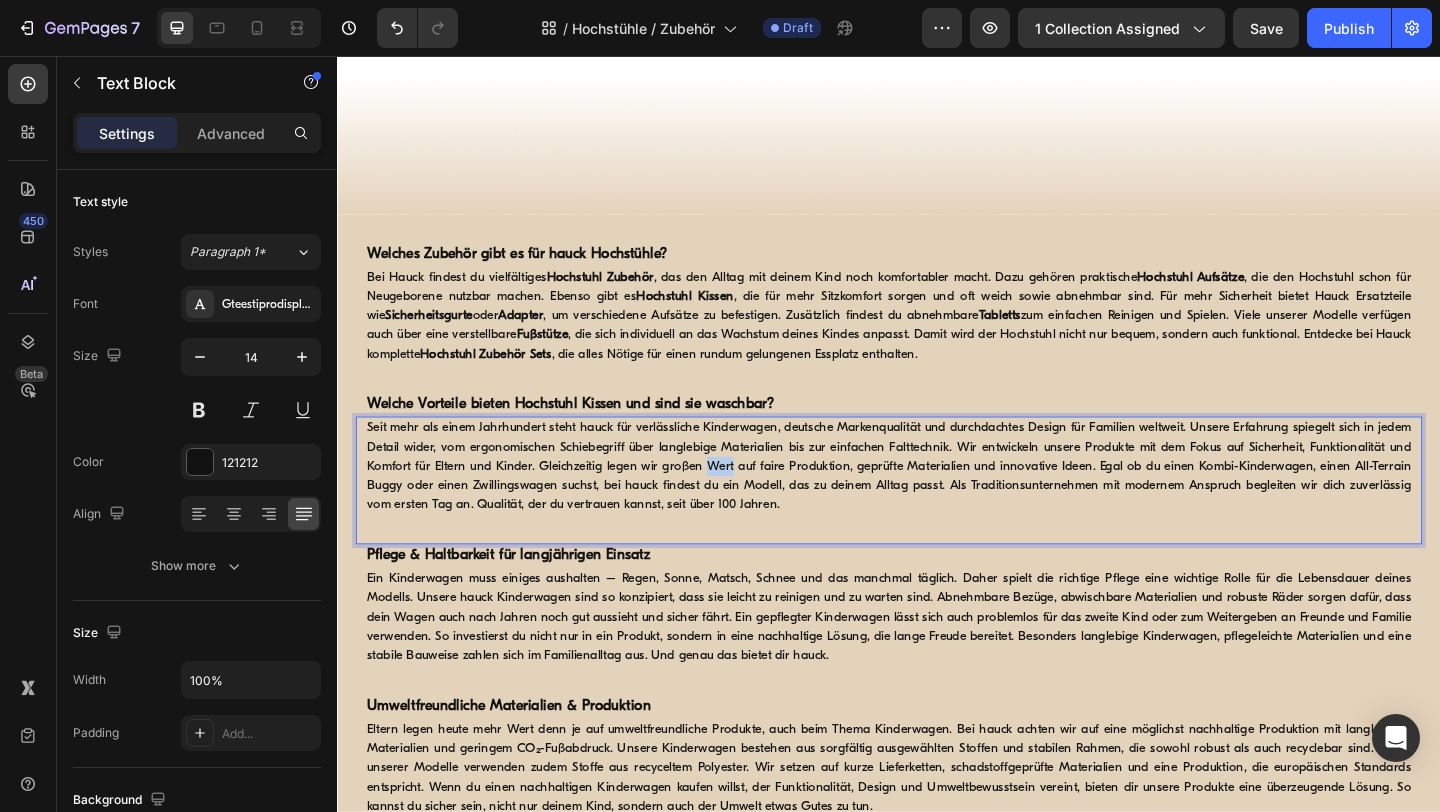 click on "Seit mehr als einem Jahrhundert steht hauck für verlässliche Kinderwagen, deutsche Markenqualität und durchdachtes Design für Familien weltweit. Unsere Erfahrung spiegelt sich in jedem Detail wider, vom ergonomischen Schiebegriff über langlebige Materialien bis zur einfachen Falttechnik. Wir entwickeln unsere Produkte mit dem Fokus auf Sicherheit, Funktionalität und Komfort für Eltern und Kinder. Gleichzeitig legen wir großen Wert auf faire Produktion, geprüfte Materialien und innovative Ideen. Egal ob du einen Kombi-Kinderwagen, einen All-Terrain Buggy oder einen Zwillingswagen suchst, bei hauck findest du ein Modell, das zu deinem Alltag passt. Als Traditionsunternehmen mit modernem Anspruch begleiten wir dich zuverlässig vom ersten Tag an. Qualität, der du vertrauen kannst, seit über 100 Jahren." at bounding box center [937, 502] 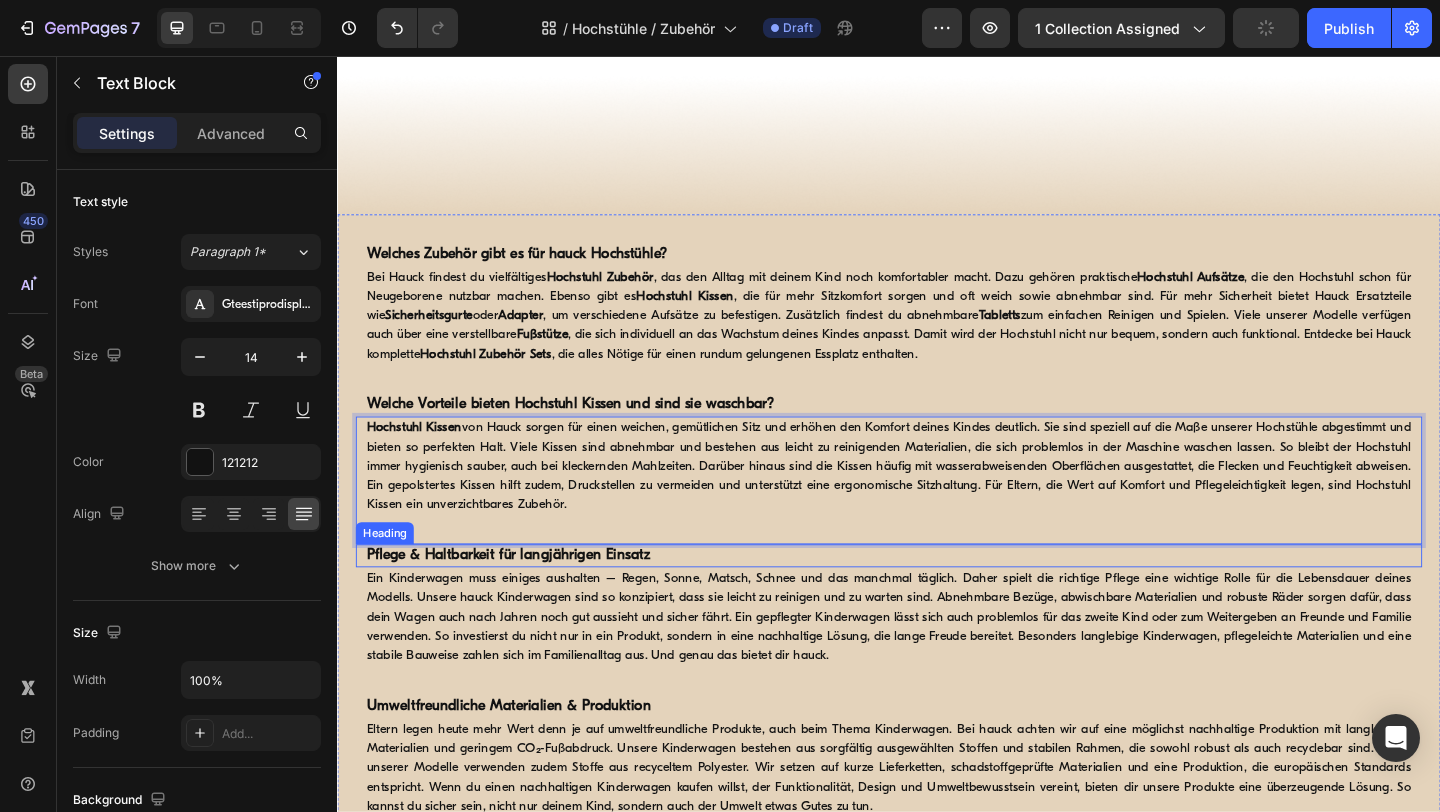 click on "Pflege & Haltbarkeit für langjährigen Einsatz" at bounding box center [523, 599] 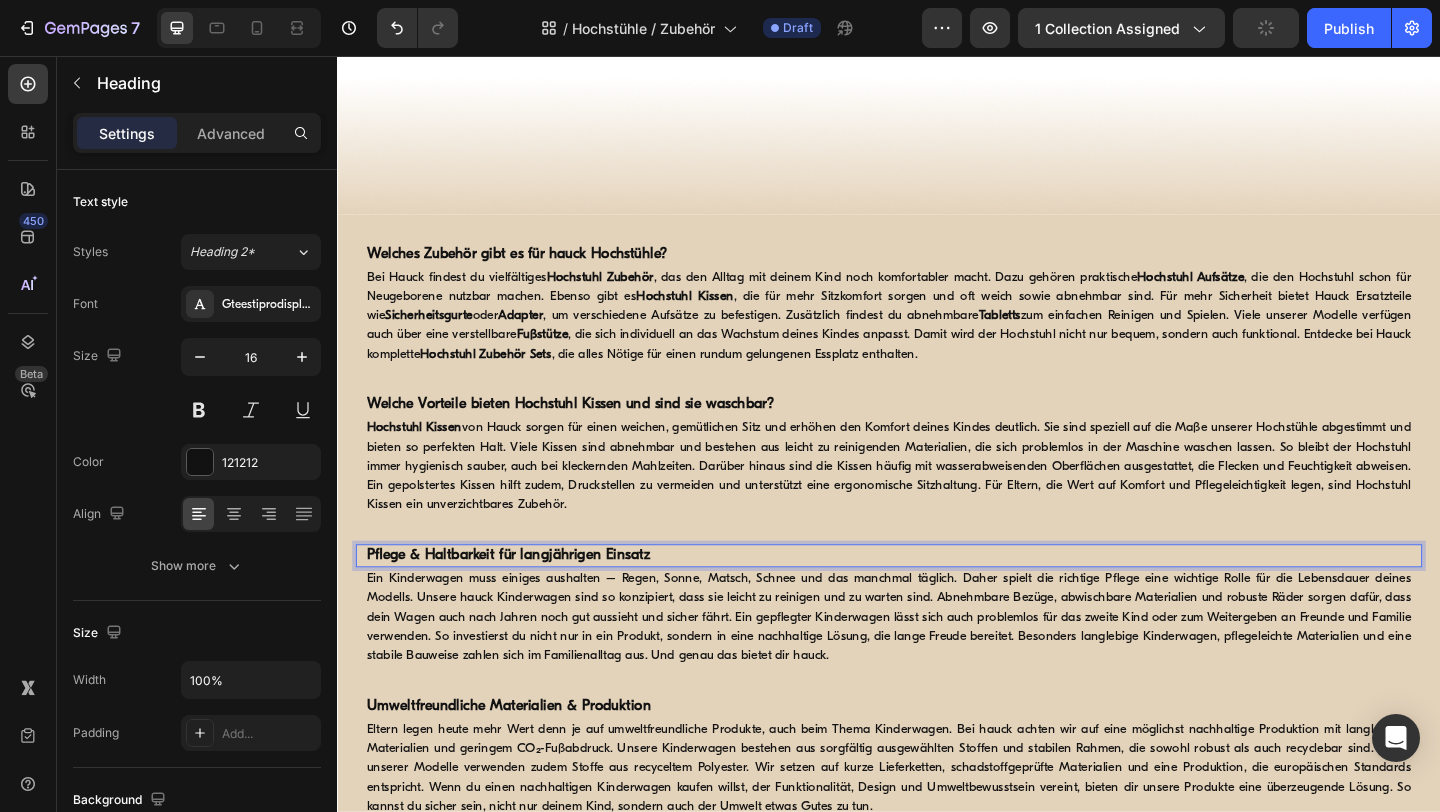 click on "Pflege & Haltbarkeit für langjährigen Einsatz" at bounding box center (523, 599) 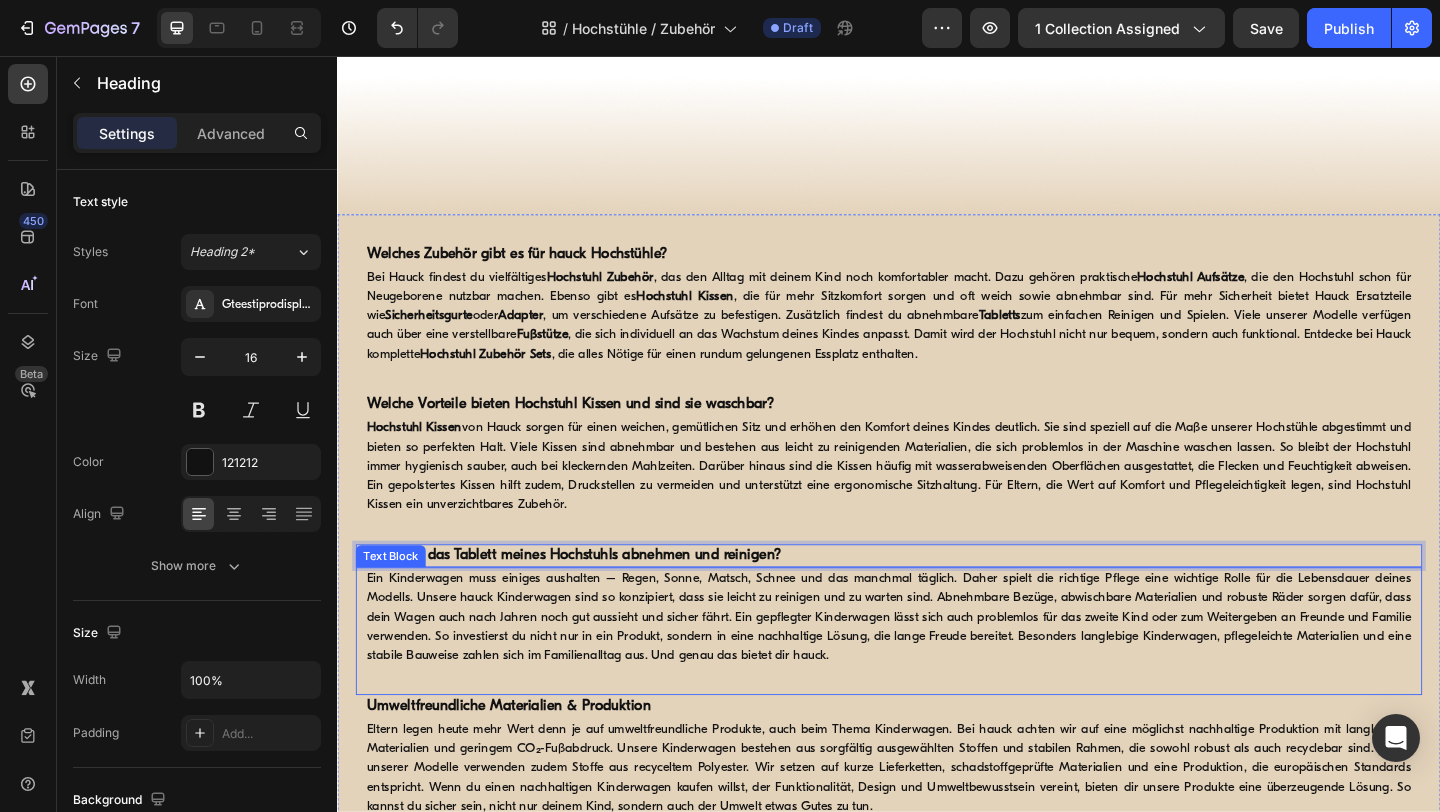 click on "Ein Kinderwagen muss einiges aushalten – Regen, Sonne, Matsch, Schnee und das manchmal täglich. Daher spielt die richtige Pflege eine wichtige Rolle für die Lebensdauer deines Modells. Unsere hauck Kinderwagen sind so konzipiert, dass sie leicht zu reinigen und zu warten sind. Abnehmbare Bezüge, abwischbare Materialien und robuste Räder sorgen dafür, dass dein Wagen auch nach Jahren noch gut aussieht und sicher fährt. Ein gepflegter Kinderwagen lässt sich auch problemlos für das zweite Kind oder zum Weitergeben an Freunde und Familie verwenden. So investierst du nicht nur in ein Produkt, sondern in eine nachhaltige Lösung, die lange Freude bereitet. Besonders langlebige Kinderwagen, pflegeleichte Materialien und eine stabile Bauweise zahlen sich im Familienalltag aus. Und genau das bietet dir hauck." at bounding box center (937, 666) 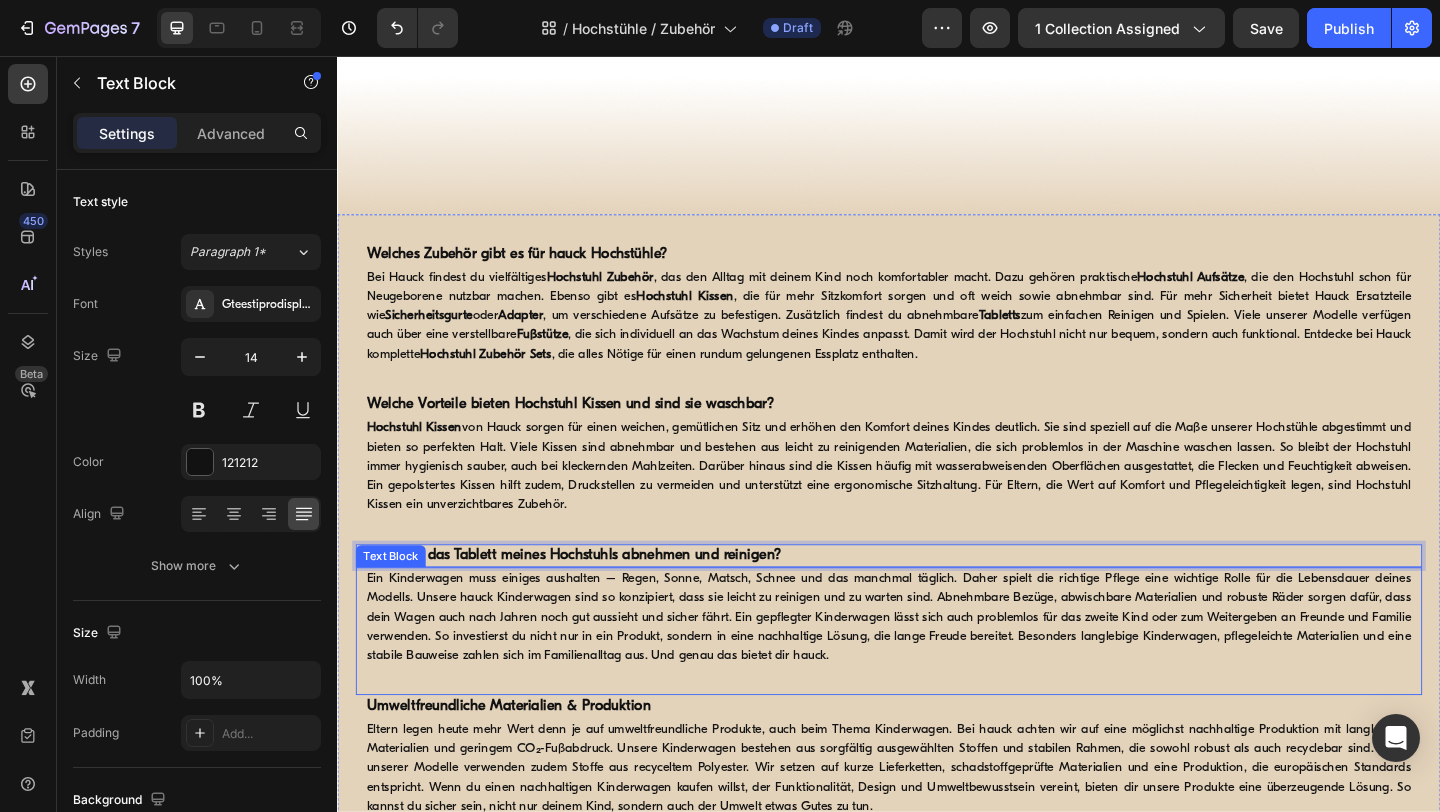 click on "Ein Kinderwagen muss einiges aushalten – Regen, Sonne, Matsch, Schnee und das manchmal täglich. Daher spielt die richtige Pflege eine wichtige Rolle für die Lebensdauer deines Modells. Unsere hauck Kinderwagen sind so konzipiert, dass sie leicht zu reinigen und zu warten sind. Abnehmbare Bezüge, abwischbare Materialien und robuste Räder sorgen dafür, dass dein Wagen auch nach Jahren noch gut aussieht und sicher fährt. Ein gepflegter Kinderwagen lässt sich auch problemlos für das zweite Kind oder zum Weitergeben an Freunde und Familie verwenden. So investierst du nicht nur in ein Produkt, sondern in eine nachhaltige Lösung, die lange Freude bereitet. Besonders langlebige Kinderwagen, pflegeleichte Materialien und eine stabile Bauweise zahlen sich im Familienalltag aus. Und genau das bietet dir hauck." at bounding box center [937, 666] 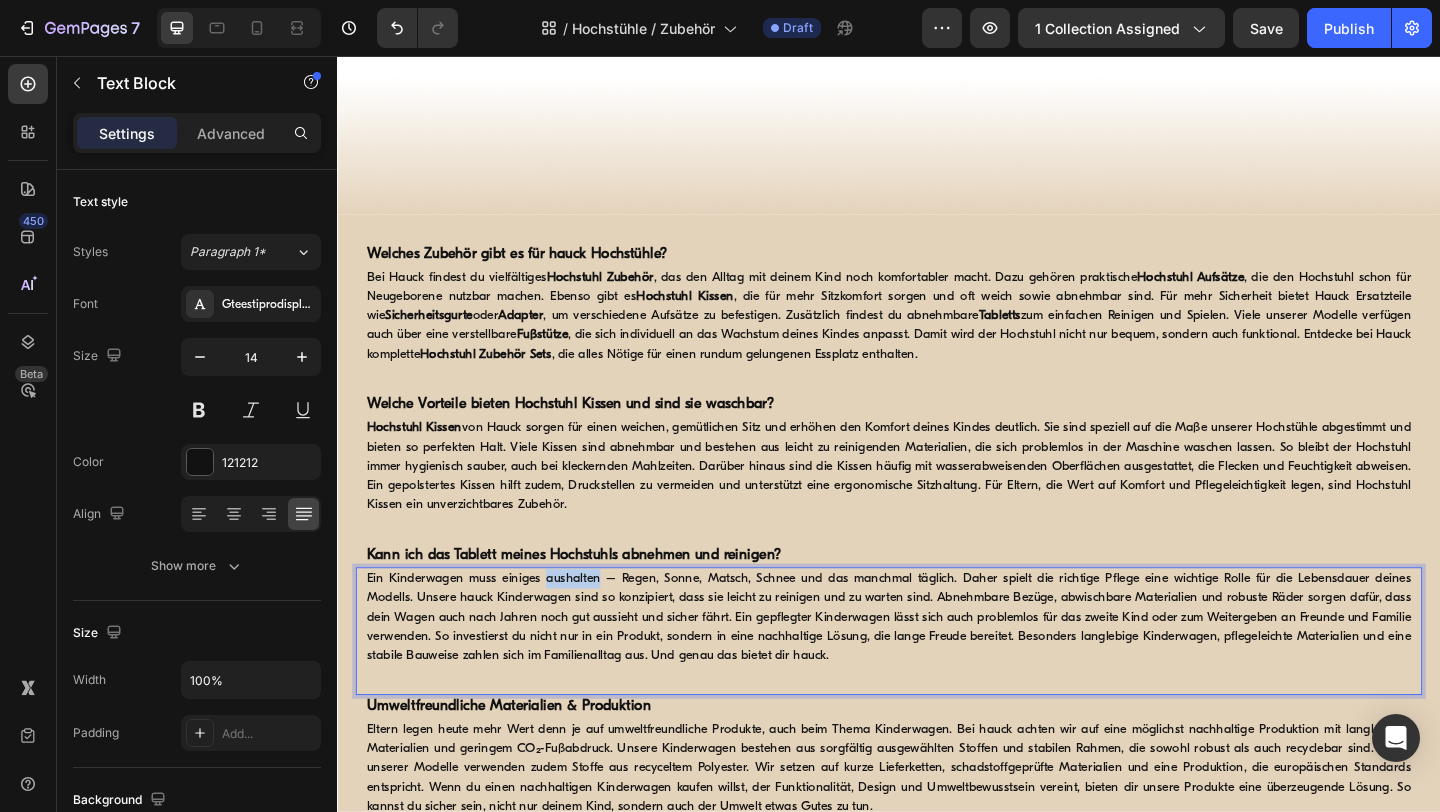 click on "Ein Kinderwagen muss einiges aushalten – Regen, Sonne, Matsch, Schnee und das manchmal täglich. Daher spielt die richtige Pflege eine wichtige Rolle für die Lebensdauer deines Modells. Unsere hauck Kinderwagen sind so konzipiert, dass sie leicht zu reinigen und zu warten sind. Abnehmbare Bezüge, abwischbare Materialien und robuste Räder sorgen dafür, dass dein Wagen auch nach Jahren noch gut aussieht und sicher fährt. Ein gepflegter Kinderwagen lässt sich auch problemlos für das zweite Kind oder zum Weitergeben an Freunde und Familie verwenden. So investierst du nicht nur in ein Produkt, sondern in eine nachhaltige Lösung, die lange Freude bereitet. Besonders langlebige Kinderwagen, pflegeleichte Materialien und eine stabile Bauweise zahlen sich im Familienalltag aus. Und genau das bietet dir hauck." at bounding box center [937, 666] 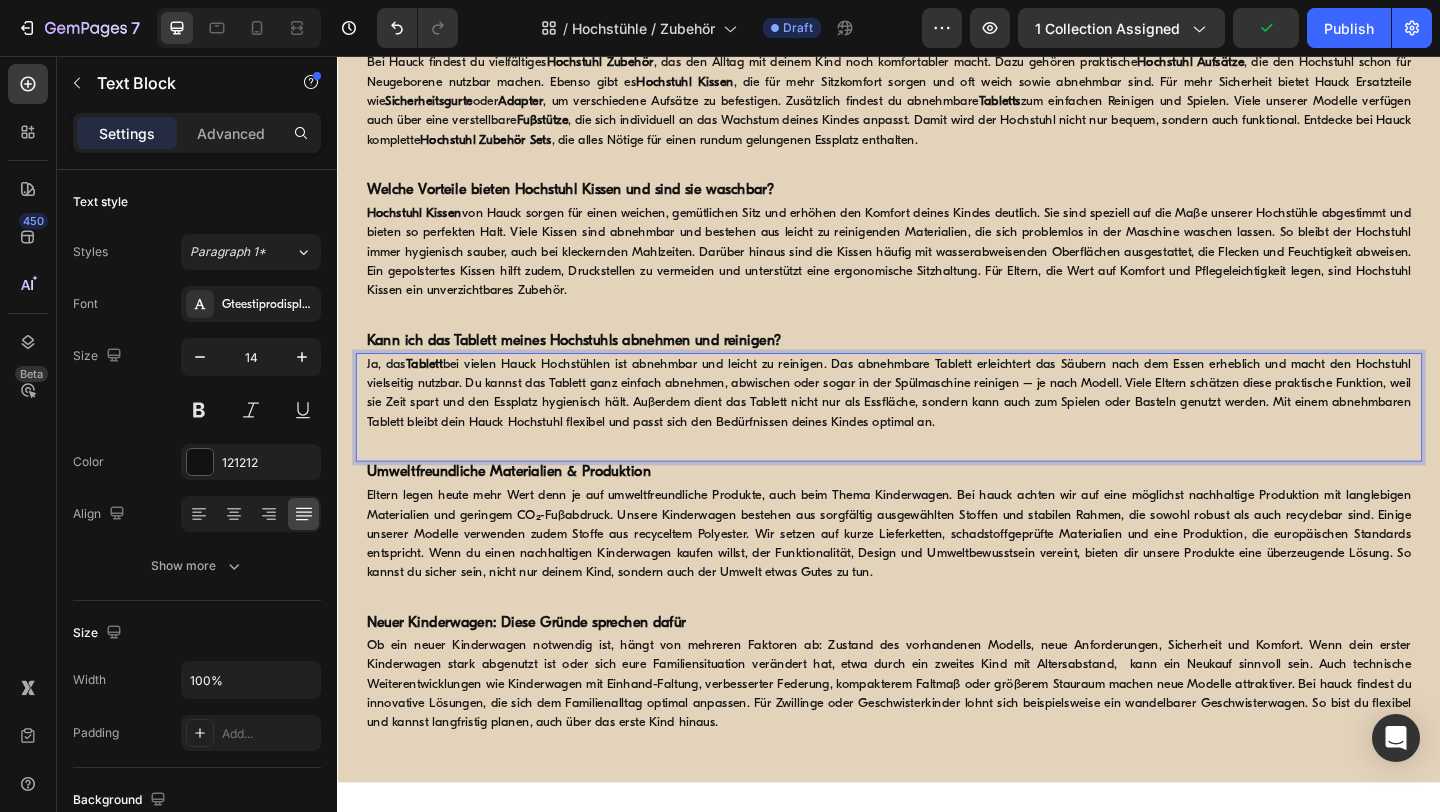 scroll, scrollTop: 6540, scrollLeft: 0, axis: vertical 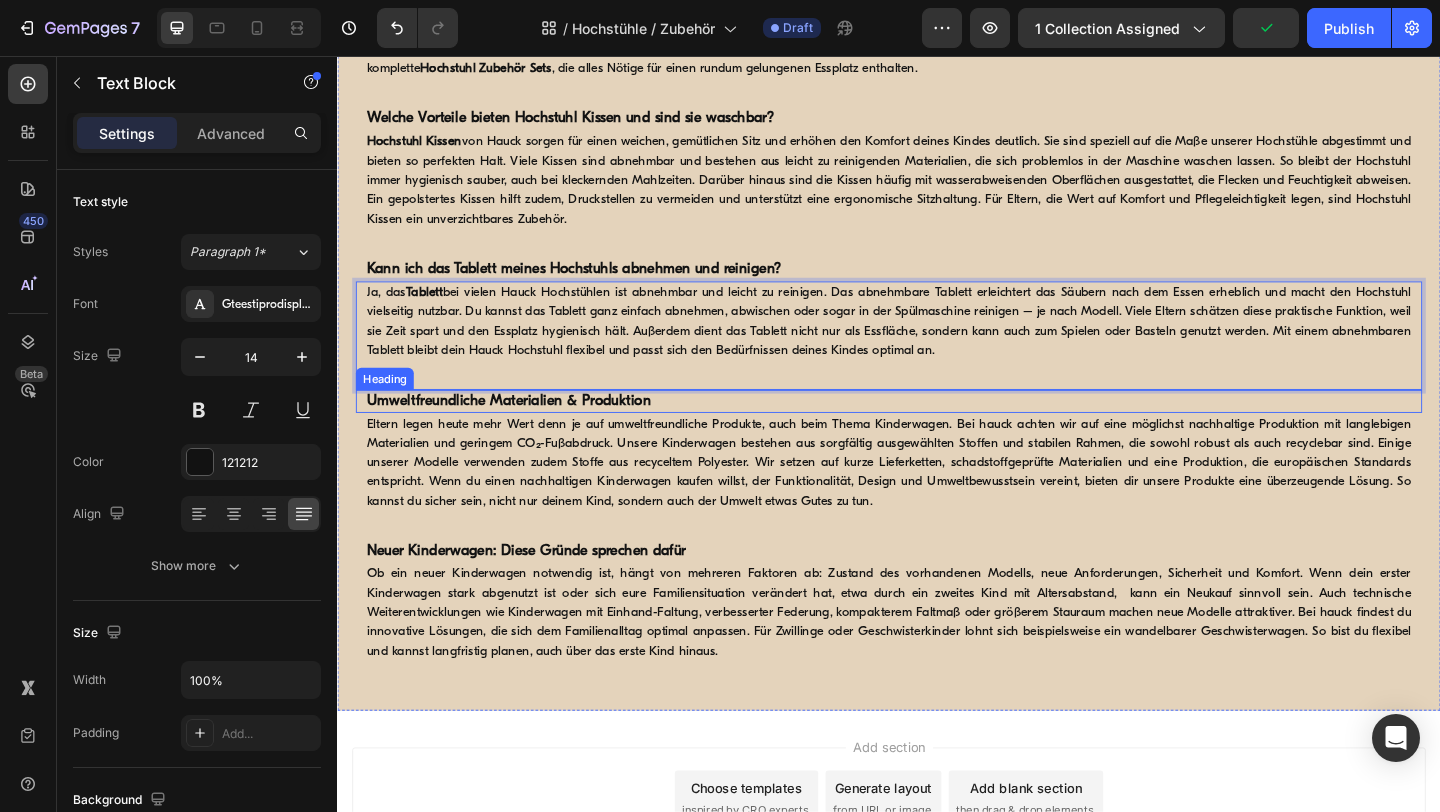 click on "Umweltfreundliche Materialien & Produktion" at bounding box center [523, 431] 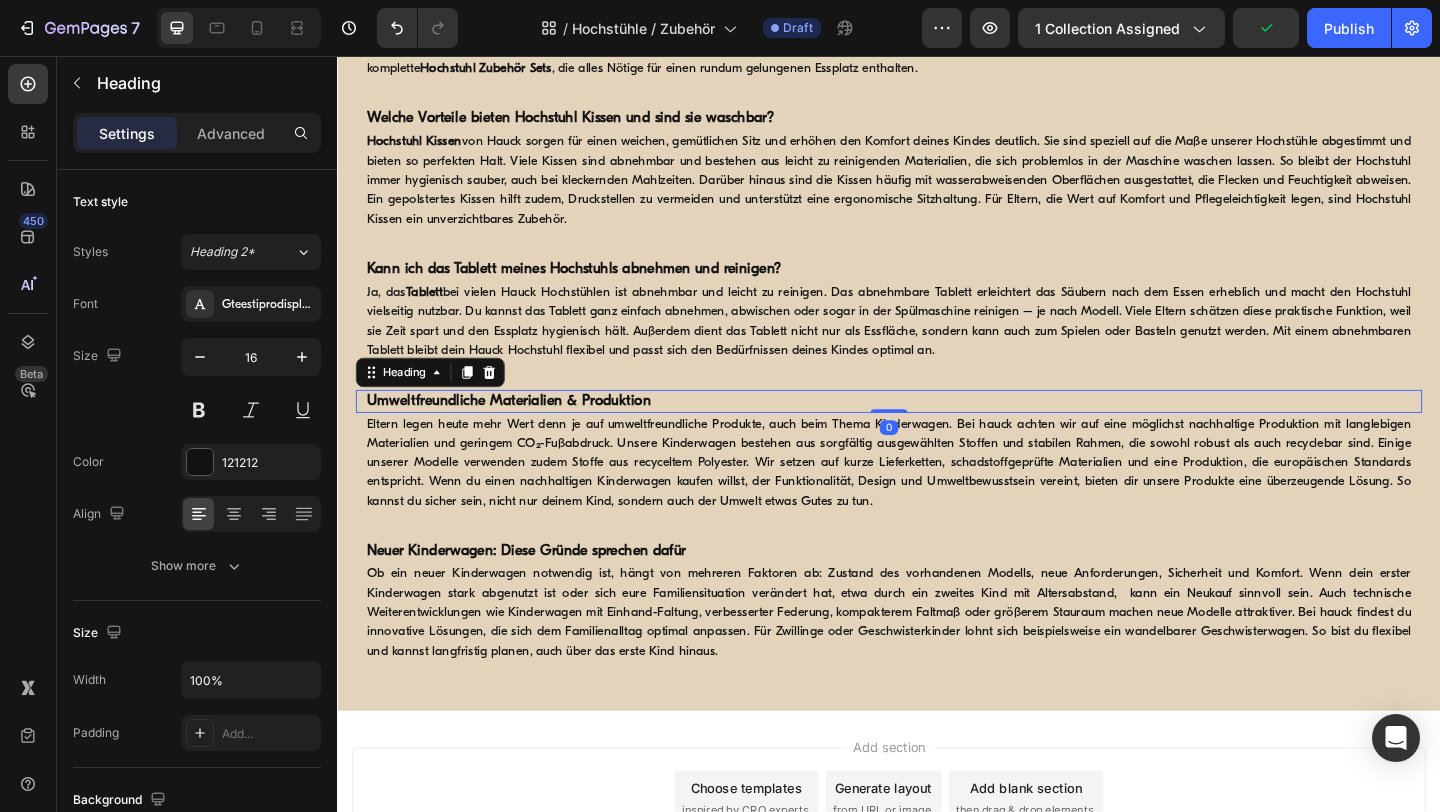 click on "Umweltfreundliche Materialien & Produktion" at bounding box center [523, 431] 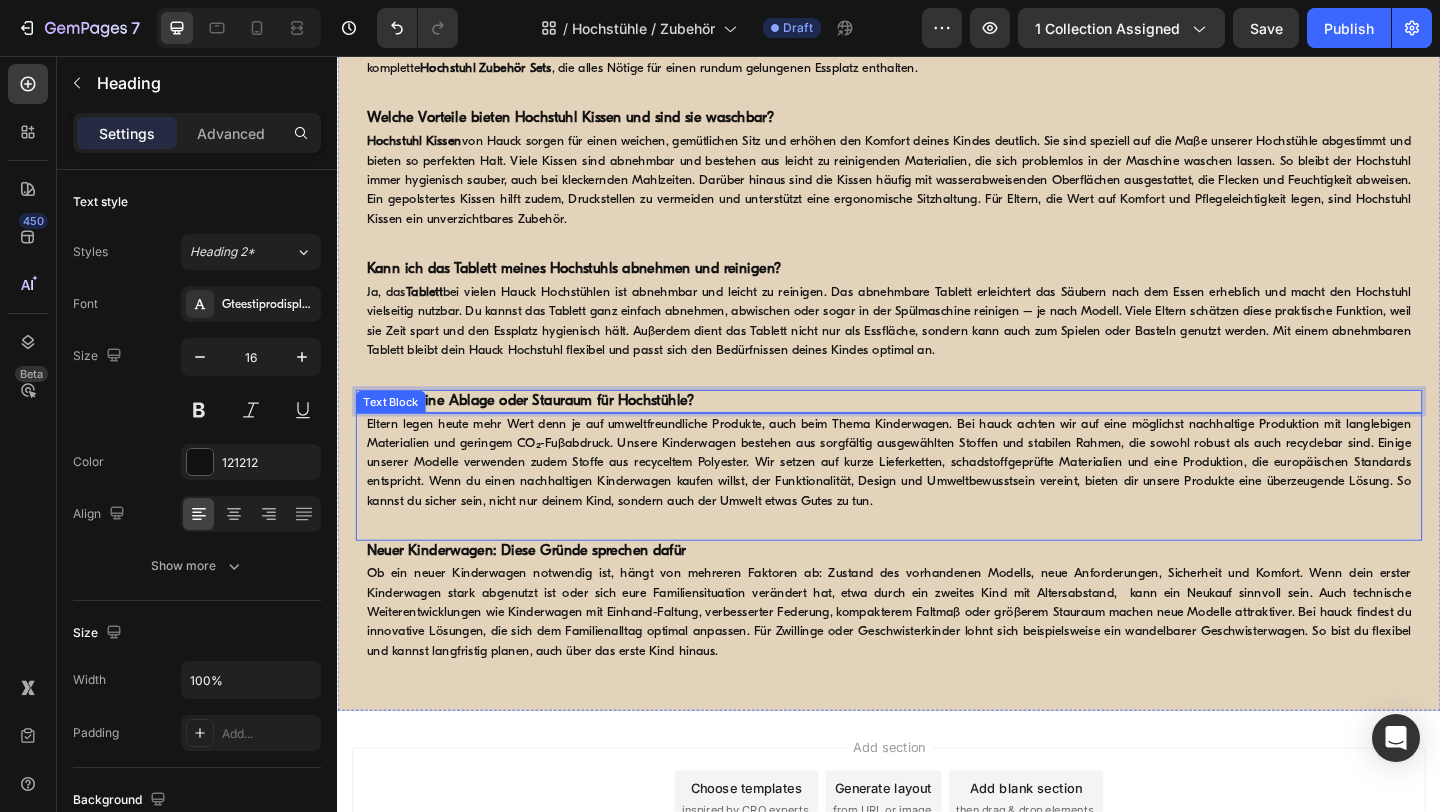 click on "Eltern legen heute mehr Wert denn je auf umweltfreundliche Produkte, auch beim Thema Kinderwagen. Bei hauck achten wir auf eine möglichst nachhaltige Produktion mit langlebigen Materialien und geringem CO₂-Fußabdruck. Unsere Kinderwagen bestehen aus sorgfältig ausgewählten Stoffen und stabilen Rahmen, die sowohl robust als auch recyclebar sind. Einige unserer Modelle verwenden zudem Stoffe aus recyceltem Polyester. Wir setzen auf kurze Lieferketten, schadstoffgeprüfte Materialien und eine Produktion, die europäischen Standards entspricht. Wenn du einen nachhaltigen Kinderwagen kaufen willst, der Funktionalität, Design und Umweltbewusstsein vereint, bieten dir unsere Produkte eine überzeugende Lösung. So kannst du sicher sein, nicht nur deinem Kind, sondern auch der Umwelt etwas Gutes zu tun." at bounding box center [937, 498] 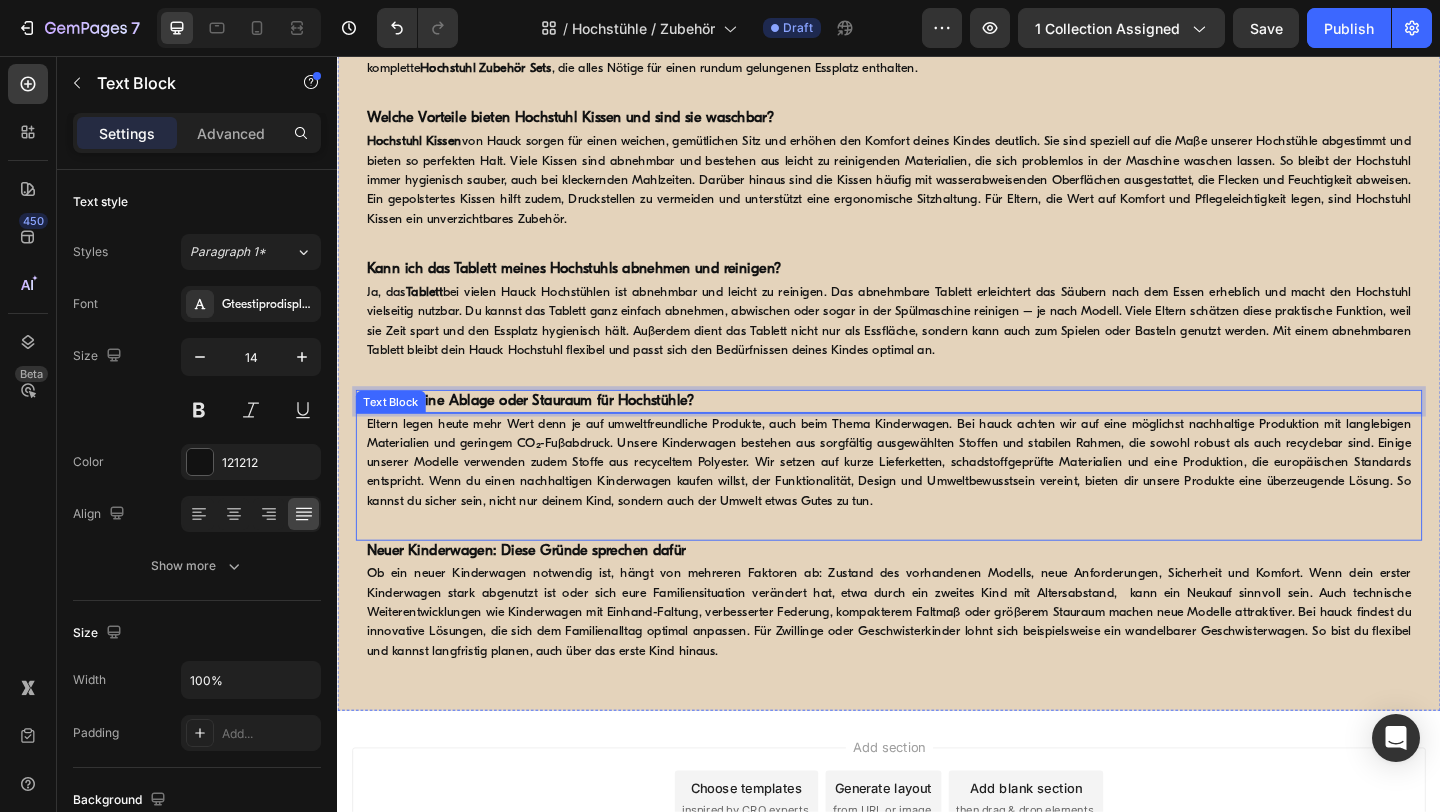 click on "Eltern legen heute mehr Wert denn je auf umweltfreundliche Produkte, auch beim Thema Kinderwagen. Bei hauck achten wir auf eine möglichst nachhaltige Produktion mit langlebigen Materialien und geringem CO₂-Fußabdruck. Unsere Kinderwagen bestehen aus sorgfältig ausgewählten Stoffen und stabilen Rahmen, die sowohl robust als auch recyclebar sind. Einige unserer Modelle verwenden zudem Stoffe aus recyceltem Polyester. Wir setzen auf kurze Lieferketten, schadstoffgeprüfte Materialien und eine Produktion, die europäischen Standards entspricht. Wenn du einen nachhaltigen Kinderwagen kaufen willst, der Funktionalität, Design und Umweltbewusstsein vereint, bieten dir unsere Produkte eine überzeugende Lösung. So kannst du sicher sein, nicht nur deinem Kind, sondern auch der Umwelt etwas Gutes zu tun." at bounding box center (937, 498) 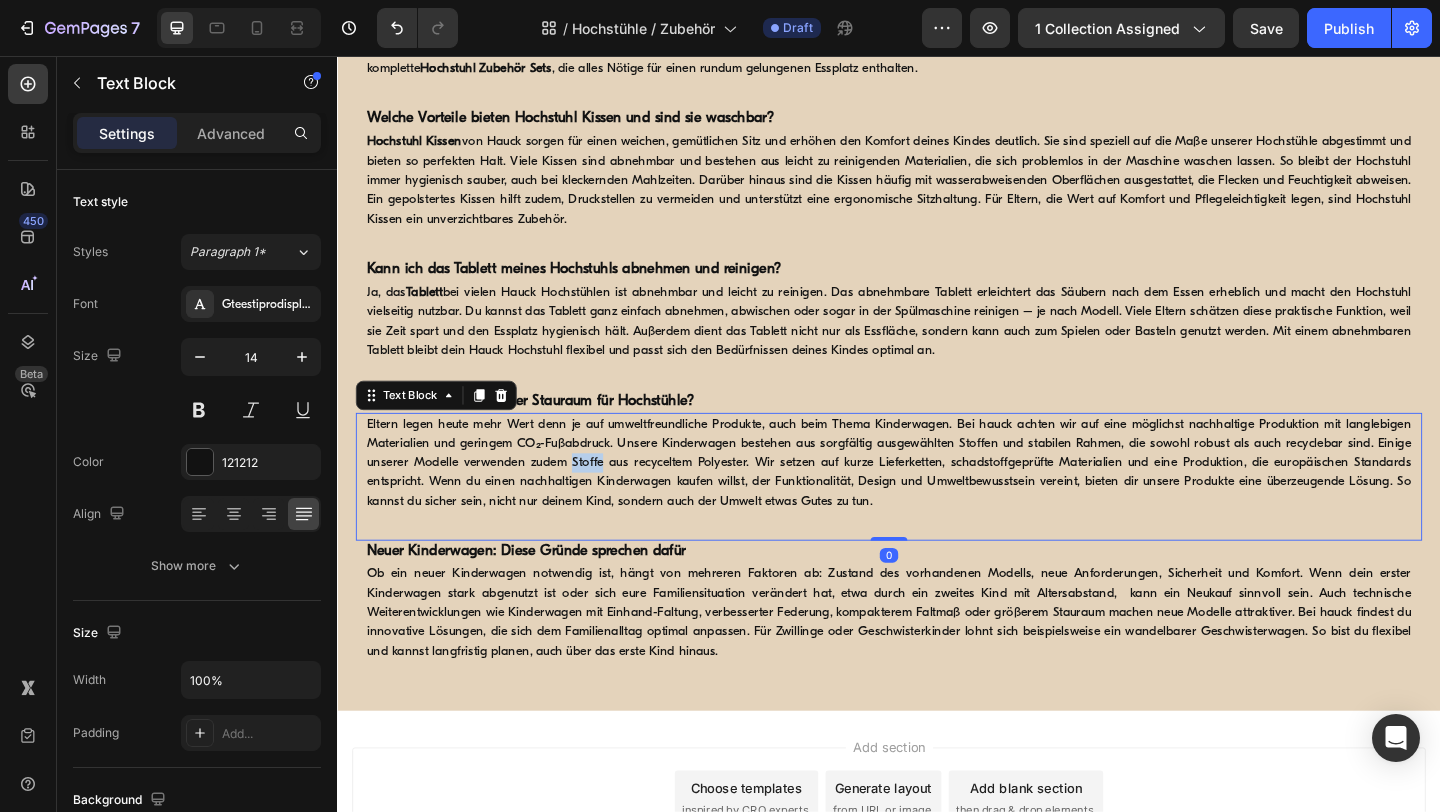click on "Eltern legen heute mehr Wert denn je auf umweltfreundliche Produkte, auch beim Thema Kinderwagen. Bei hauck achten wir auf eine möglichst nachhaltige Produktion mit langlebigen Materialien und geringem CO₂-Fußabdruck. Unsere Kinderwagen bestehen aus sorgfältig ausgewählten Stoffen und stabilen Rahmen, die sowohl robust als auch recyclebar sind. Einige unserer Modelle verwenden zudem Stoffe aus recyceltem Polyester. Wir setzen auf kurze Lieferketten, schadstoffgeprüfte Materialien und eine Produktion, die europäischen Standards entspricht. Wenn du einen nachhaltigen Kinderwagen kaufen willst, der Funktionalität, Design und Umweltbewusstsein vereint, bieten dir unsere Produkte eine überzeugende Lösung. So kannst du sicher sein, nicht nur deinem Kind, sondern auch der Umwelt etwas Gutes zu tun." at bounding box center (937, 498) 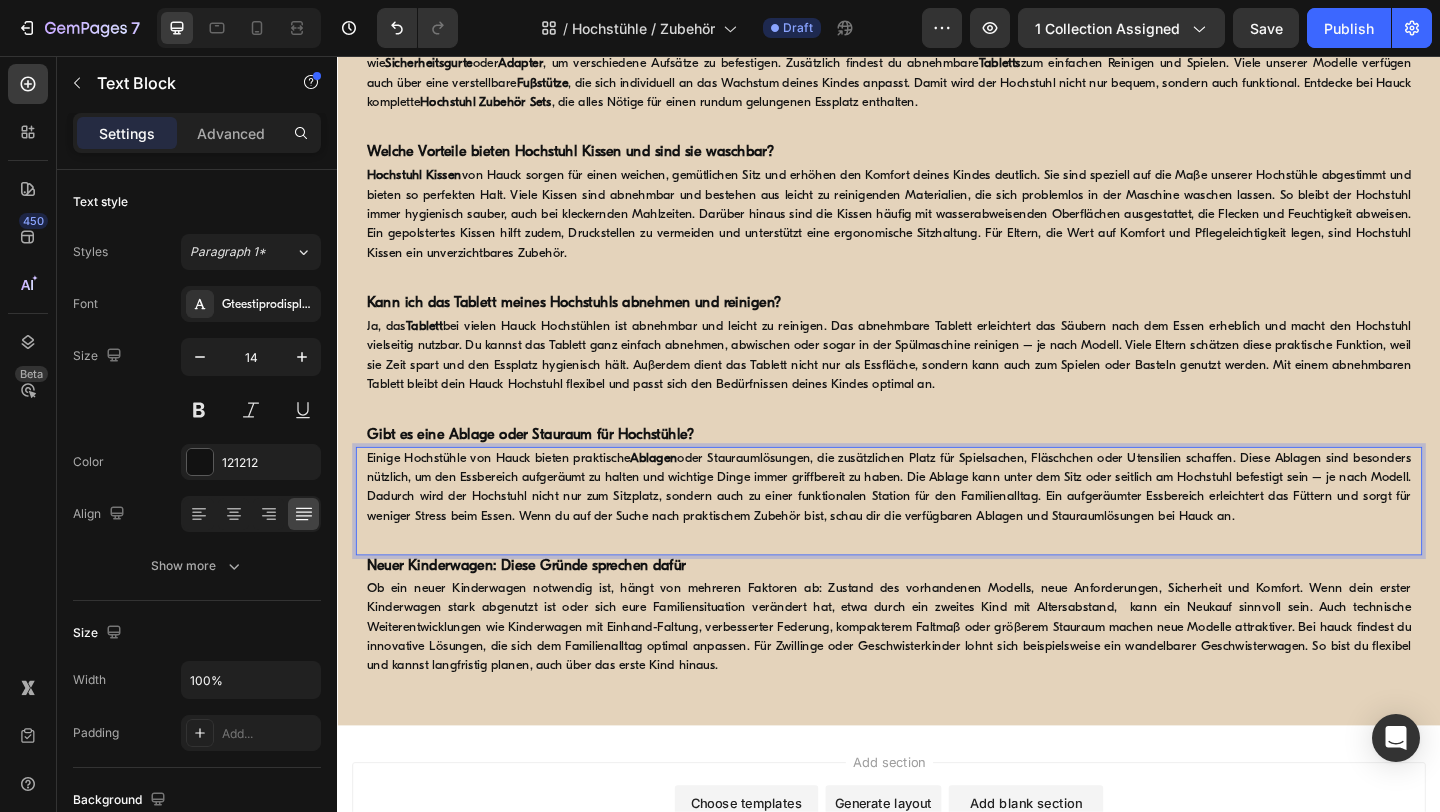 scroll, scrollTop: 6556, scrollLeft: 0, axis: vertical 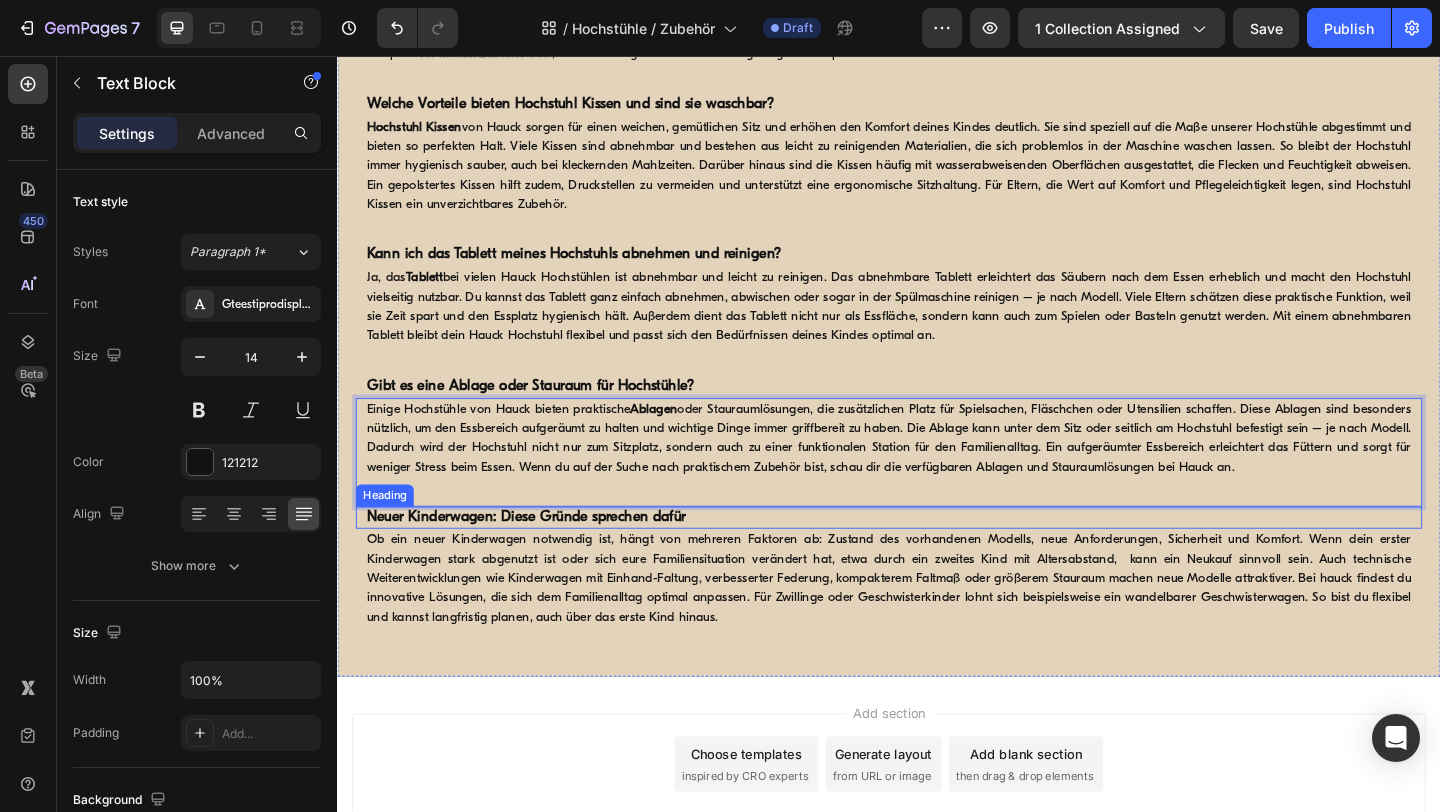click on "Neuer Kinderwagen: Diese Gründe sprechen dafür" at bounding box center [542, 558] 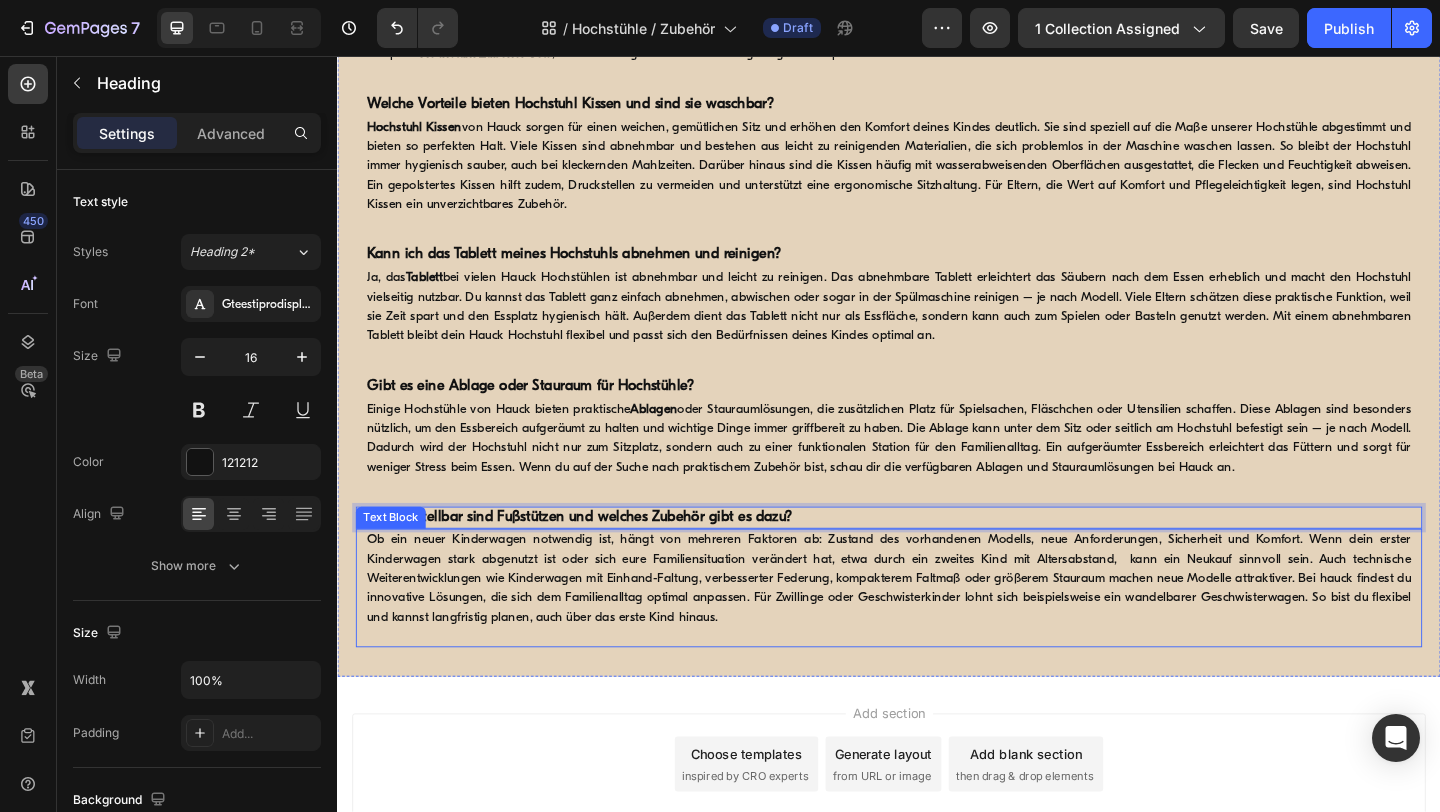 click on "Ob ein neuer Kinderwagen notwendig ist, hängt von mehreren Faktoren ab: Zustand des vorhandenen Modells, neue Anforderungen, Sicherheit und Komfort. Wenn dein erster Kinderwagen stark abgenutzt ist oder sich eure Familiensituation verändert hat, etwa durch ein zweites Kind mit Altersabstand,  kann ein Neukauf sinnvoll sein. Auch technische Weiterentwicklungen wie Kinderwagen mit Einhand-Faltung, verbesserter Federung, kompakterem Faltmaß oder größerem Stauraum machen neue Modelle attraktiver. Bei hauck findest du innovative Lösungen, die sich dem Familienalltag optimal anpassen. Für Zwillinge oder Geschwisterkinder lohnt sich beispielsweise ein wandelbarer Geschwisterwagen. So bist du flexibel und kannst langfristig planen, auch über das erste Kind hinaus." at bounding box center [937, 624] 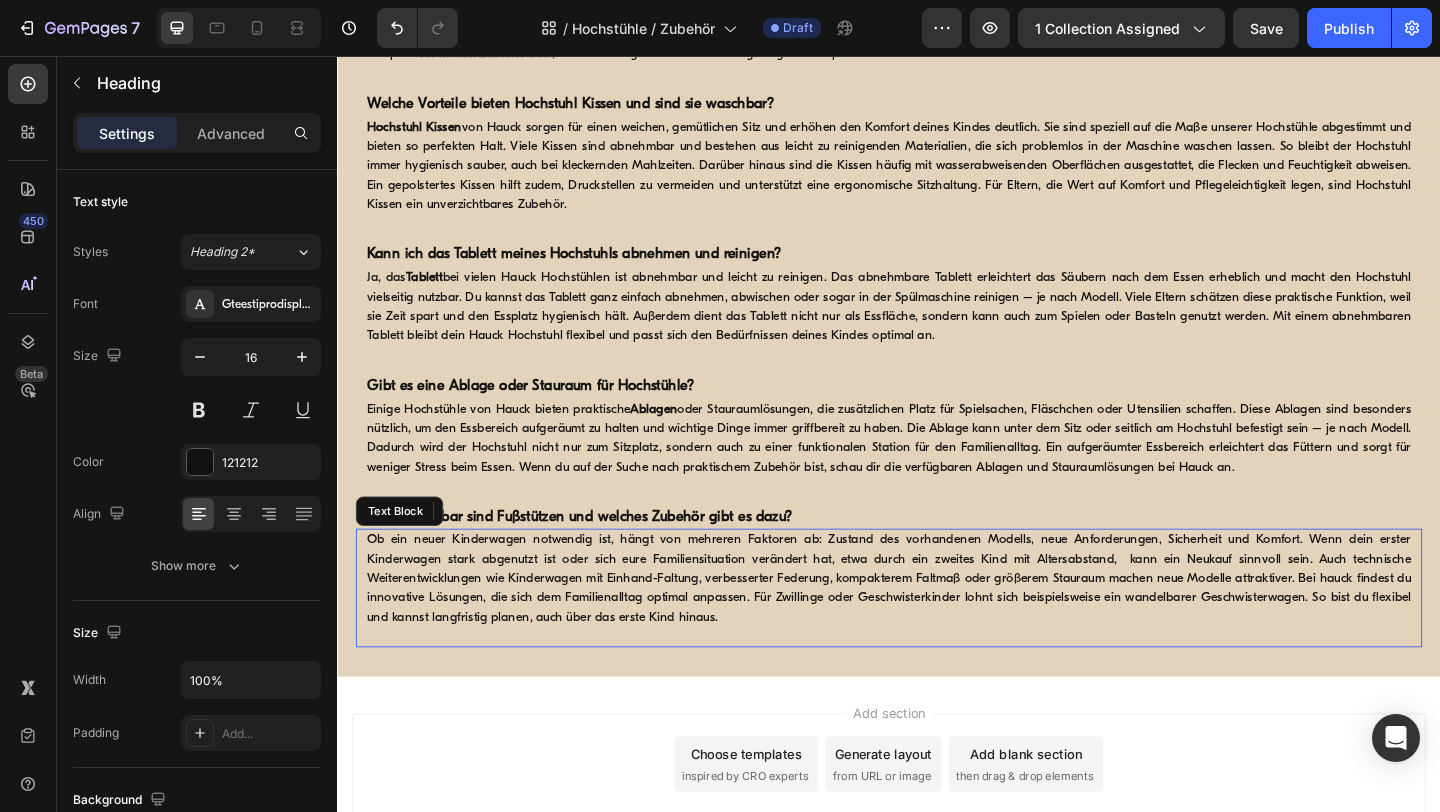 click on "Ob ein neuer Kinderwagen notwendig ist, hängt von mehreren Faktoren ab: Zustand des vorhandenen Modells, neue Anforderungen, Sicherheit und Komfort. Wenn dein erster Kinderwagen stark abgenutzt ist oder sich eure Familiensituation verändert hat, etwa durch ein zweites Kind mit Altersabstand,  kann ein Neukauf sinnvoll sein. Auch technische Weiterentwicklungen wie Kinderwagen mit Einhand-Faltung, verbesserter Federung, kompakterem Faltmaß oder größerem Stauraum machen neue Modelle attraktiver. Bei hauck findest du innovative Lösungen, die sich dem Familienalltag optimal anpassen. Für Zwillinge oder Geschwisterkinder lohnt sich beispielsweise ein wandelbarer Geschwisterwagen. So bist du flexibel und kannst langfristig planen, auch über das erste Kind hinaus." at bounding box center (937, 624) 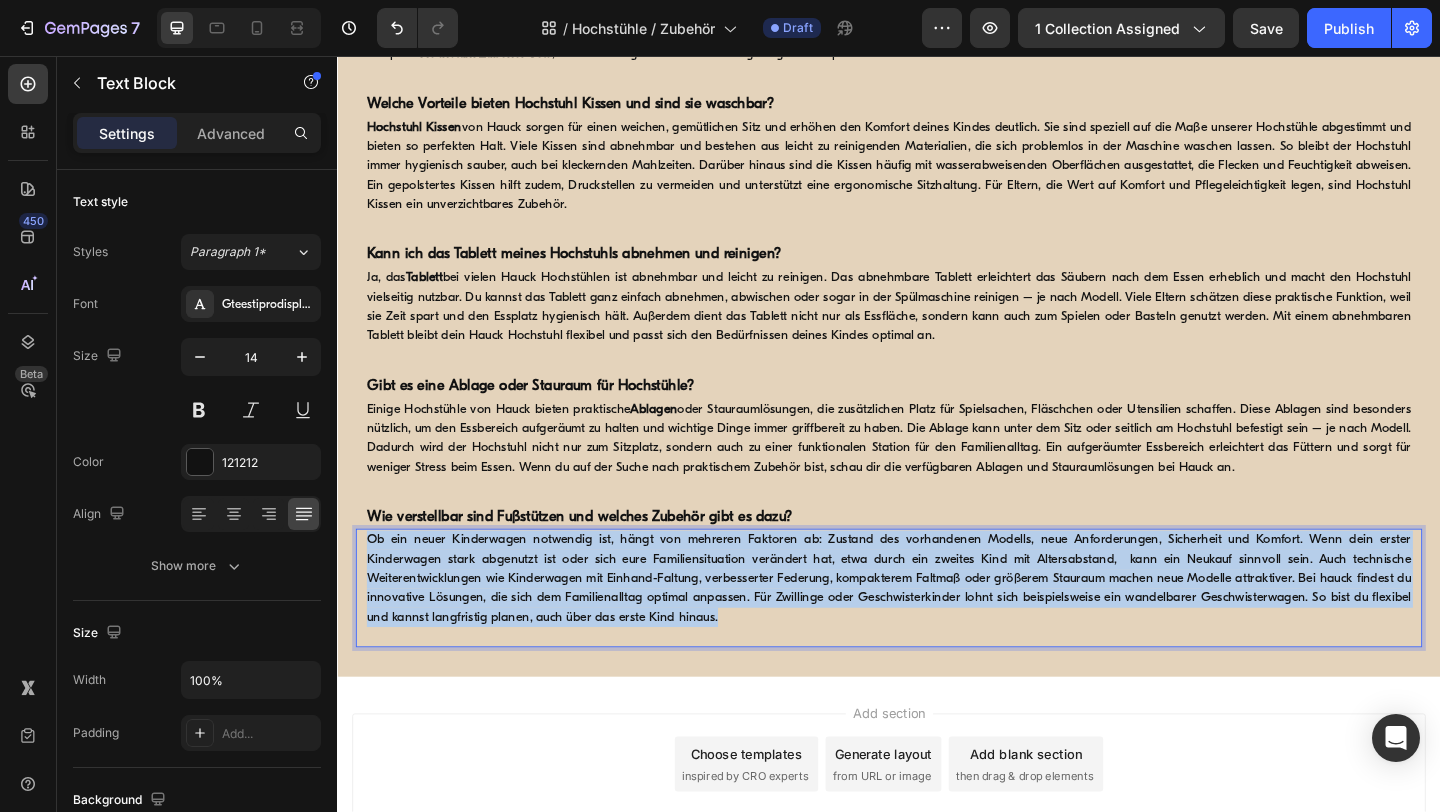 click on "Ob ein neuer Kinderwagen notwendig ist, hängt von mehreren Faktoren ab: Zustand des vorhandenen Modells, neue Anforderungen, Sicherheit und Komfort. Wenn dein erster Kinderwagen stark abgenutzt ist oder sich eure Familiensituation verändert hat, etwa durch ein zweites Kind mit Altersabstand,  kann ein Neukauf sinnvoll sein. Auch technische Weiterentwicklungen wie Kinderwagen mit Einhand-Faltung, verbesserter Federung, kompakterem Faltmaß oder größerem Stauraum machen neue Modelle attraktiver. Bei hauck findest du innovative Lösungen, die sich dem Familienalltag optimal anpassen. Für Zwillinge oder Geschwisterkinder lohnt sich beispielsweise ein wandelbarer Geschwisterwagen. So bist du flexibel und kannst langfristig planen, auch über das erste Kind hinaus." at bounding box center [937, 624] 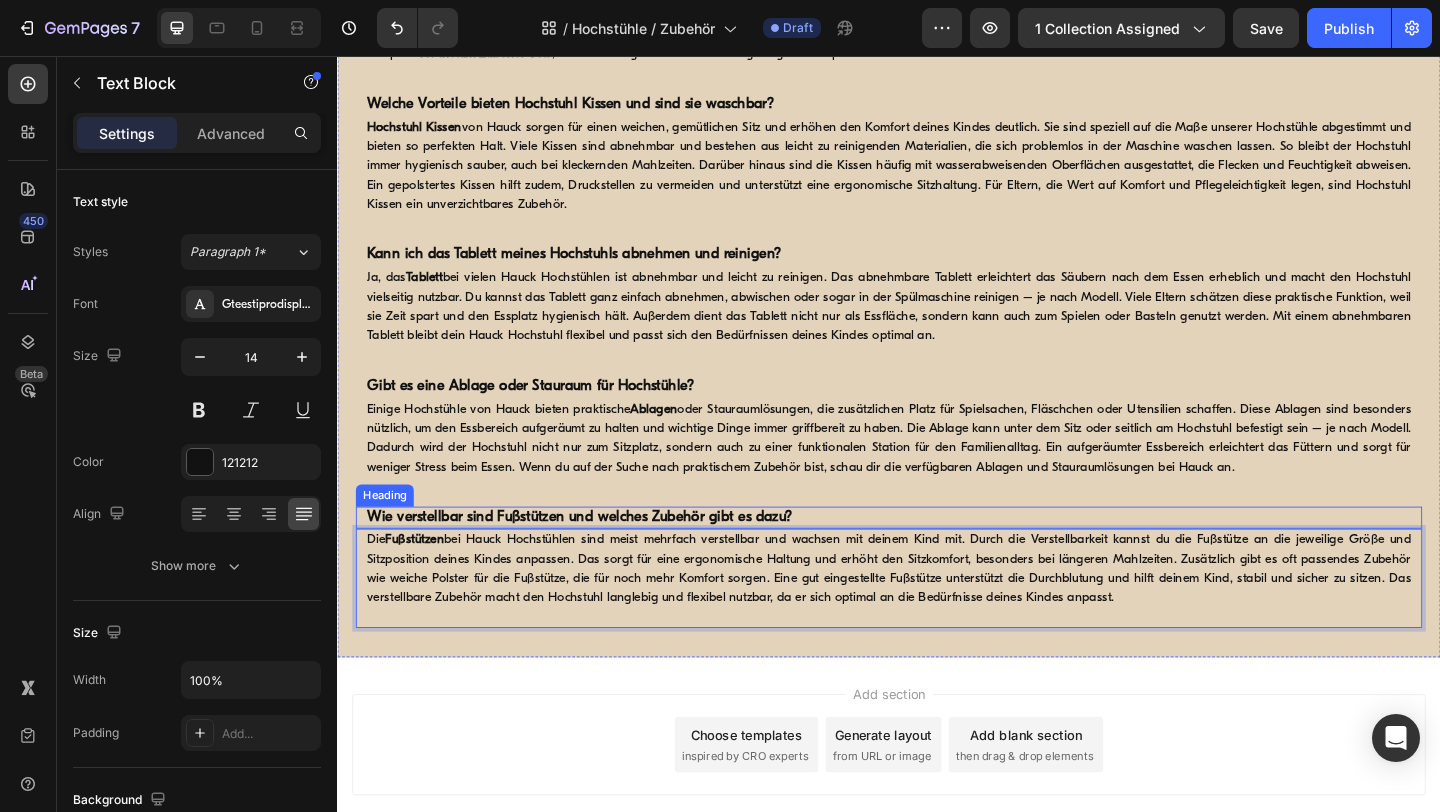 click on "⁠⁠⁠⁠⁠⁠⁠ Wie verstellbar sind Fußstützen und welches Zubehör gibt es dazu?" at bounding box center (937, 558) 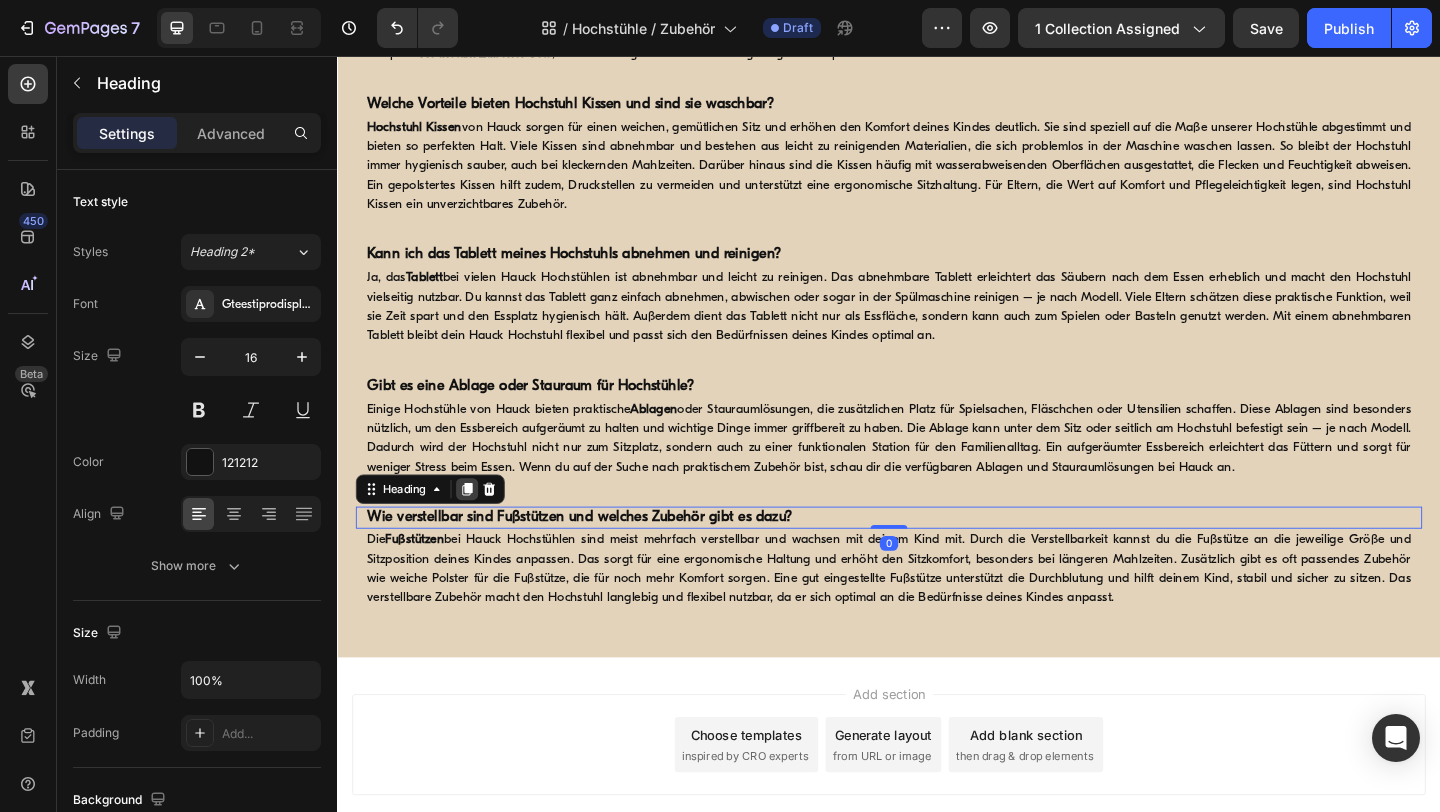 click 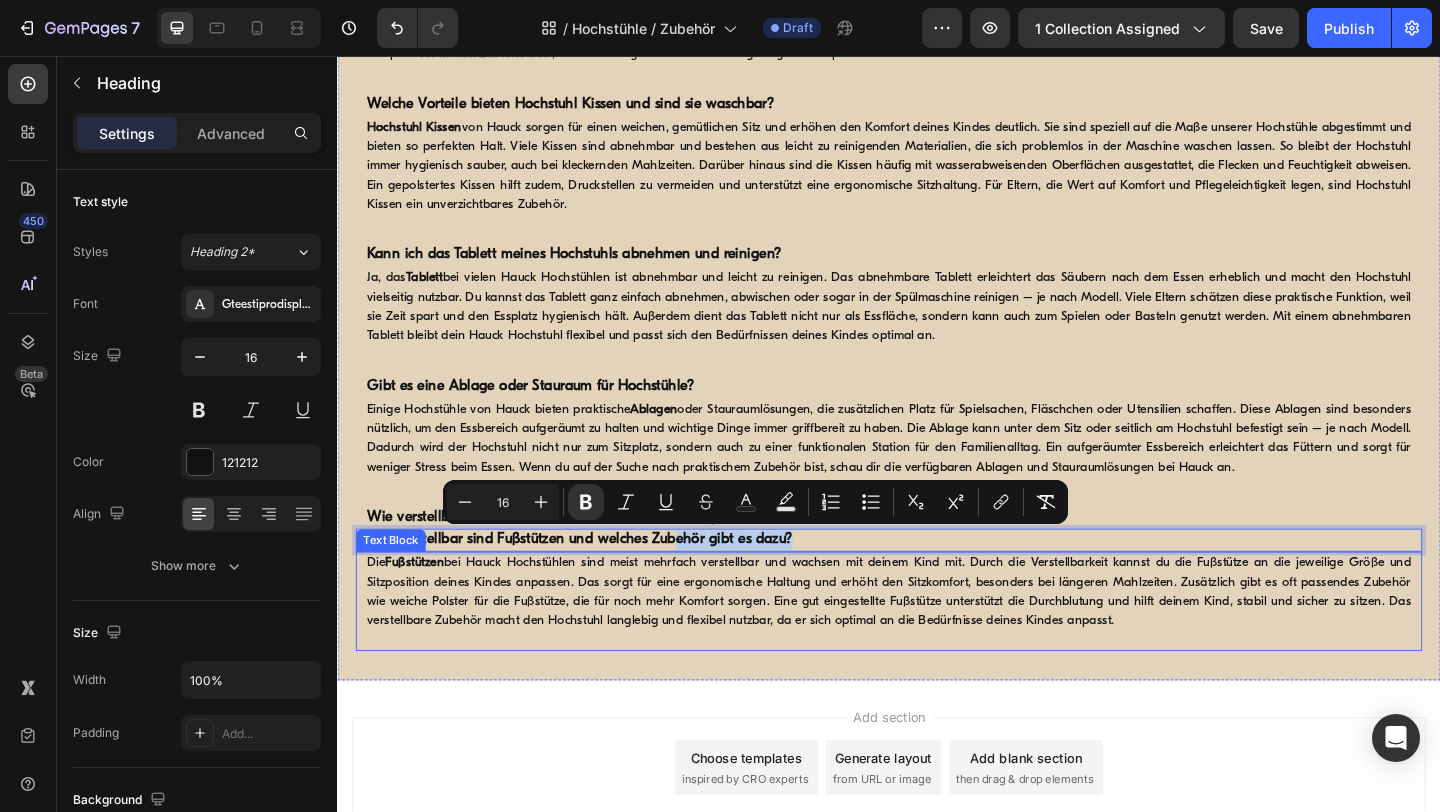 drag, startPoint x: 705, startPoint y: 580, endPoint x: 692, endPoint y: 684, distance: 104.80935 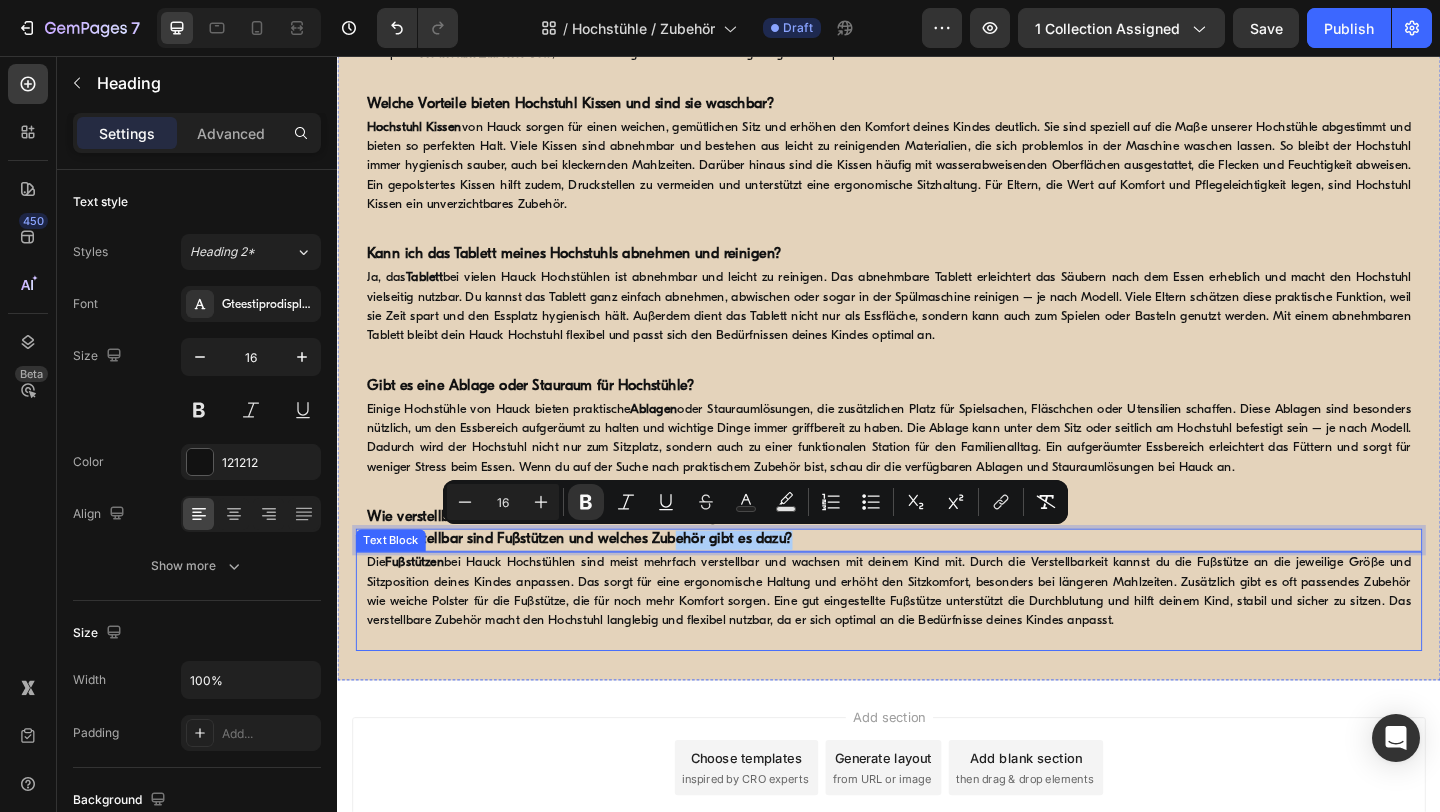 click on "Die  Fußstützen  bei Hauck Hochstühlen sind meist mehrfach verstellbar und wachsen mit deinem Kind mit. Durch die Verstellbarkeit kannst du die Fußstütze an die jeweilige Größe und Sitzposition deines Kindes anpassen. Das sorgt für eine ergonomische Haltung und erhöht den Sitzkomfort, besonders bei längeren Mahlzeiten. Zusätzlich gibt es oft passendes Zubehör wie weiche Polster für die Fußstütze, die für noch mehr Komfort sorgen. Eine gut eingestellte Fußstütze unterstützt die Durchblutung und hilft deinem Kind, stabil und sicher zu sitzen. Das verstellbare Zubehör macht den Hochstuhl langlebig und flexibel nutzbar, da er sich optimal an die Bedürfnisse deines Kindes anpasst." at bounding box center [937, 639] 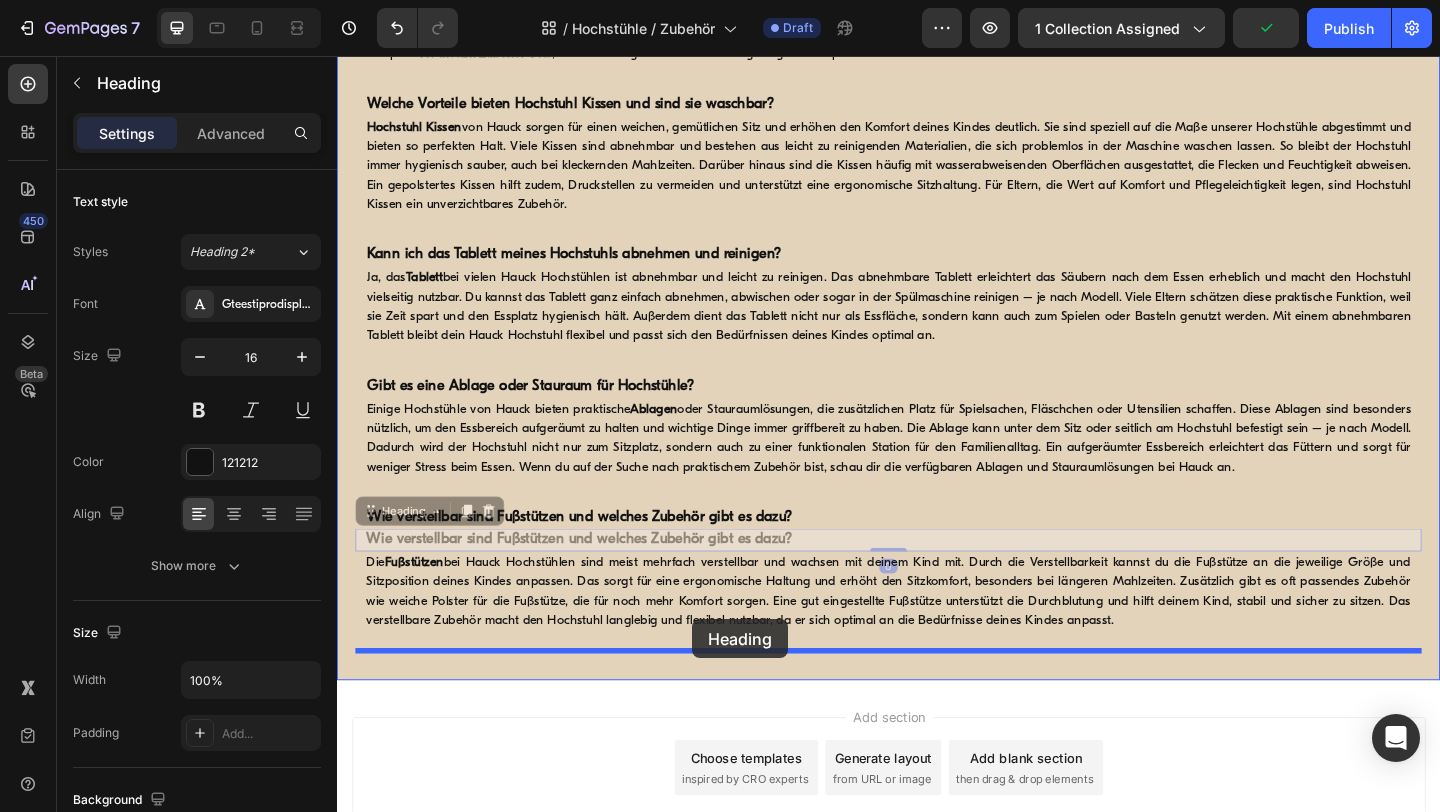 drag, startPoint x: 730, startPoint y: 576, endPoint x: 723, endPoint y: 669, distance: 93.26307 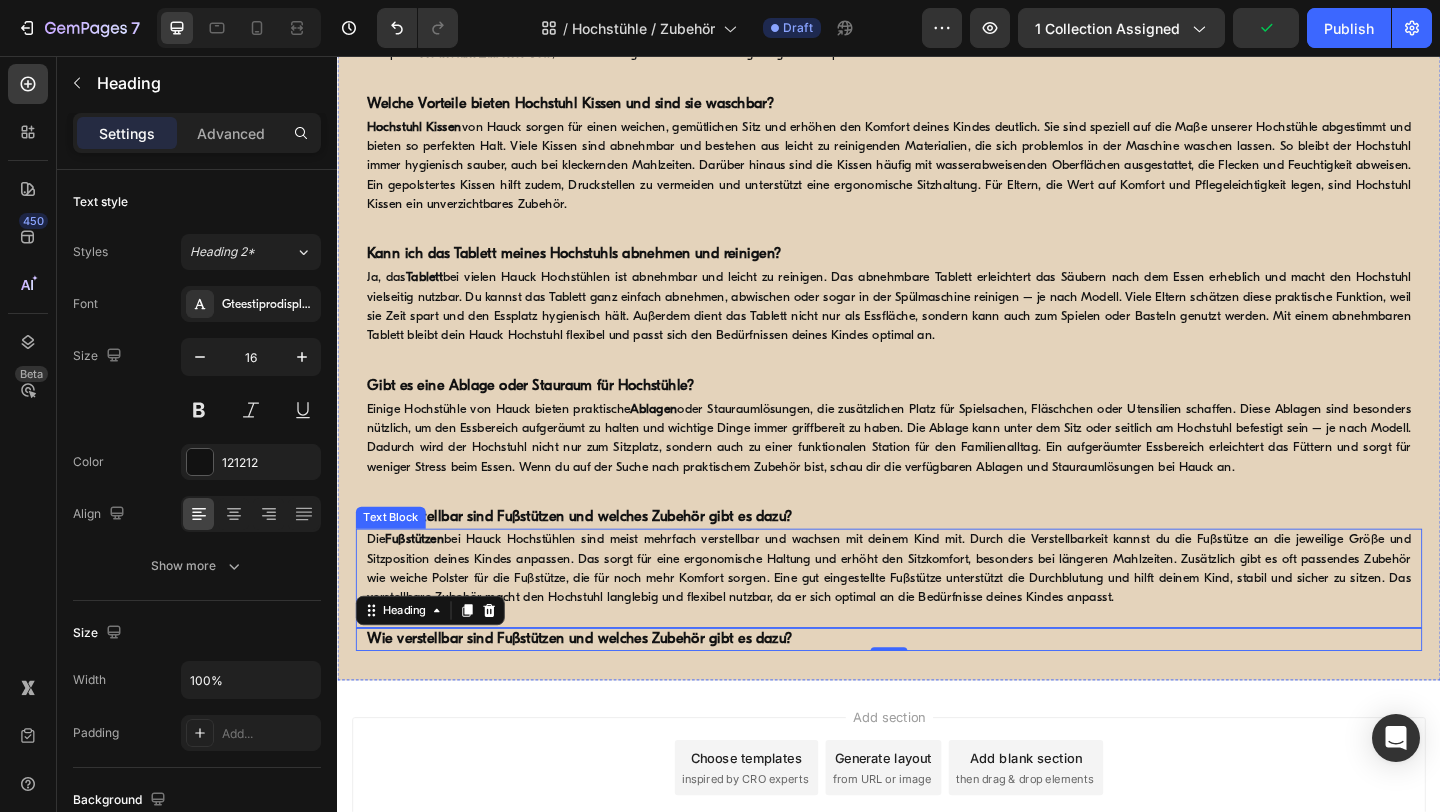 click on "Die  Fußstützen  bei Hauck Hochstühlen sind meist mehrfach verstellbar und wachsen mit deinem Kind mit. Durch die Verstellbarkeit kannst du die Fußstütze an die jeweilige Größe und Sitzposition deines Kindes anpassen. Das sorgt für eine ergonomische Haltung und erhöht den Sitzkomfort, besonders bei längeren Mahlzeiten. Zusätzlich gibt es oft passendes Zubehör wie weiche Polster für die Fußstütze, die für noch mehr Komfort sorgen. Eine gut eingestellte Fußstütze unterstützt die Durchblutung und hilft deinem Kind, stabil und sicher zu sitzen. Das verstellbare Zubehör macht den Hochstuhl langlebig und flexibel nutzbar, da er sich optimal an die Bedürfnisse deines Kindes anpasst." at bounding box center (937, 614) 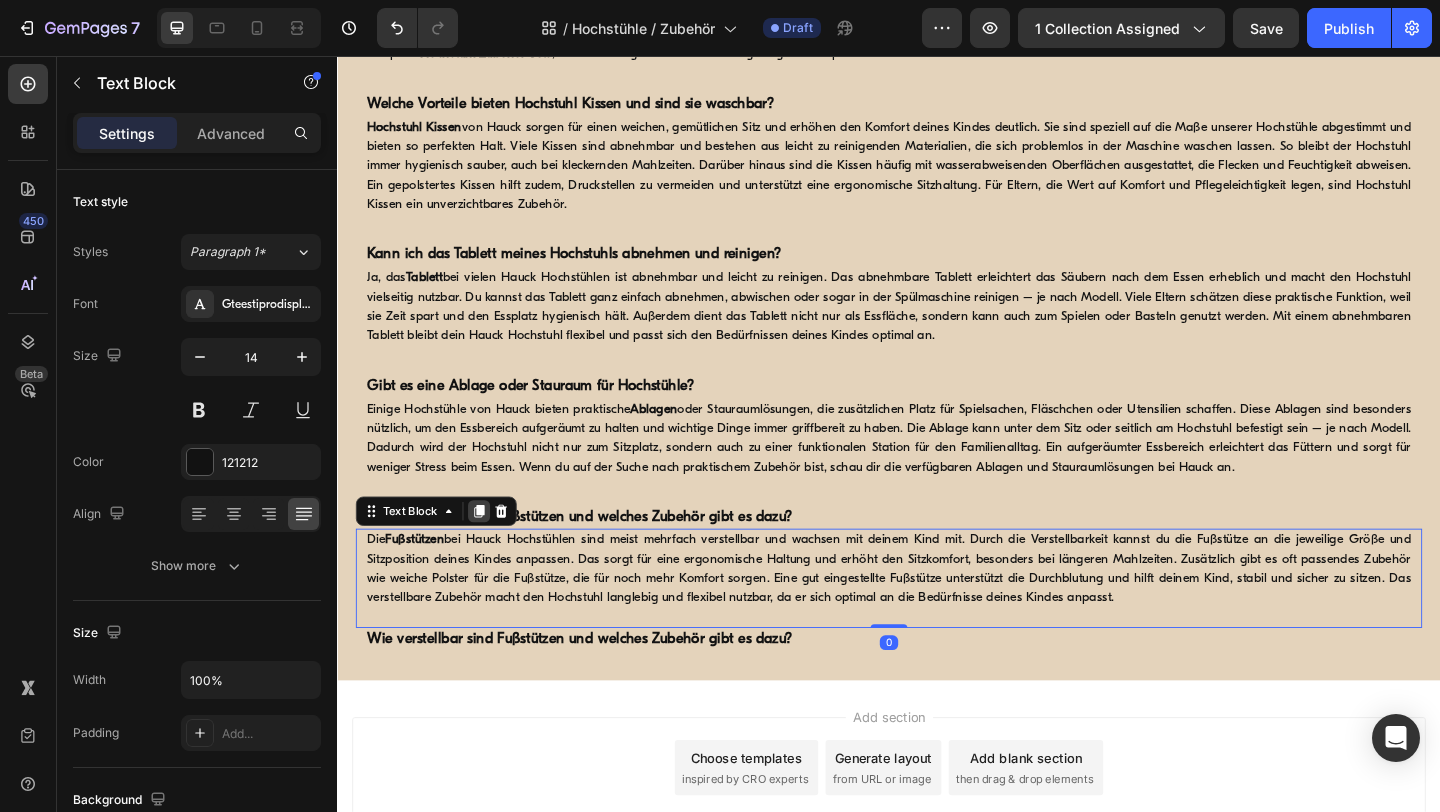 click 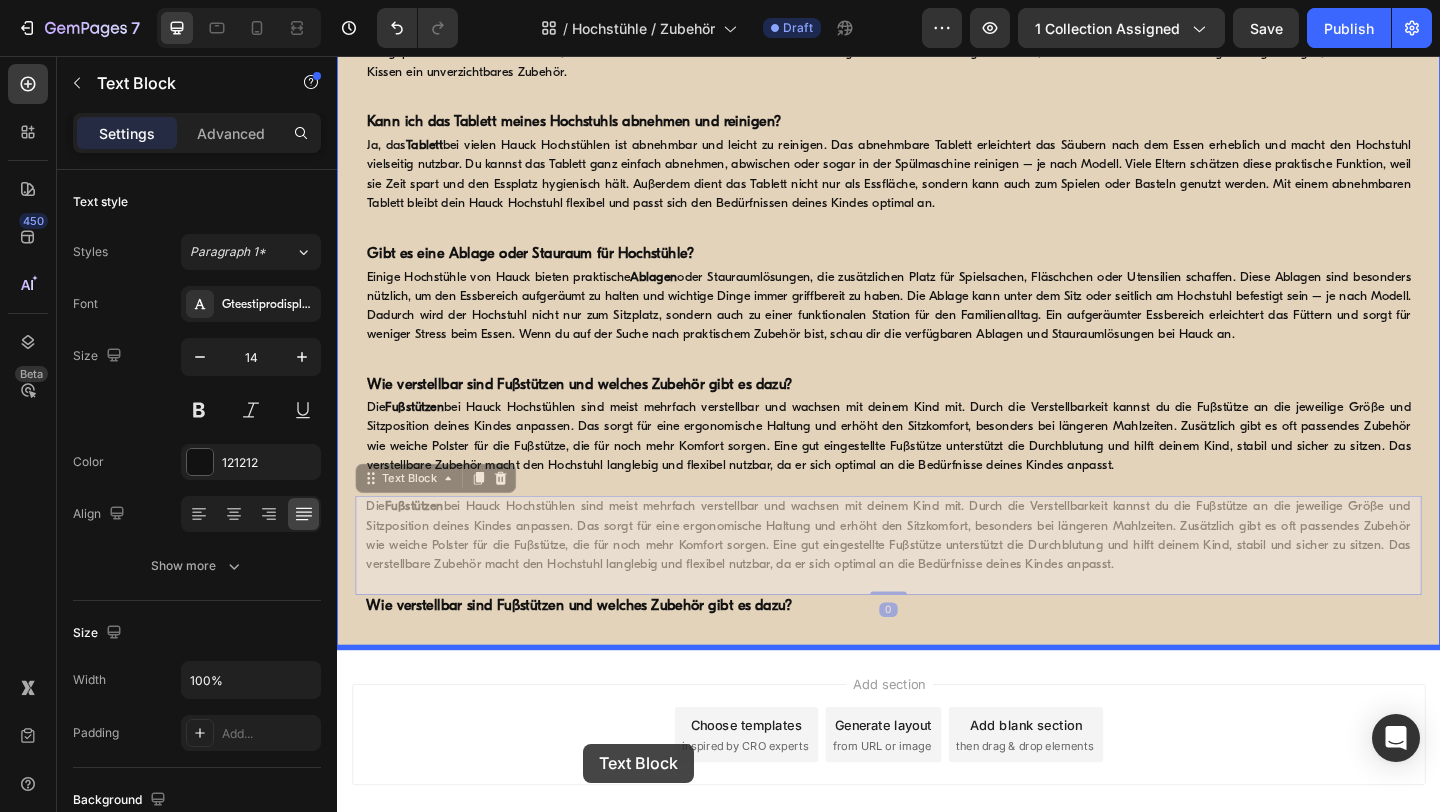 scroll, scrollTop: 6808, scrollLeft: 0, axis: vertical 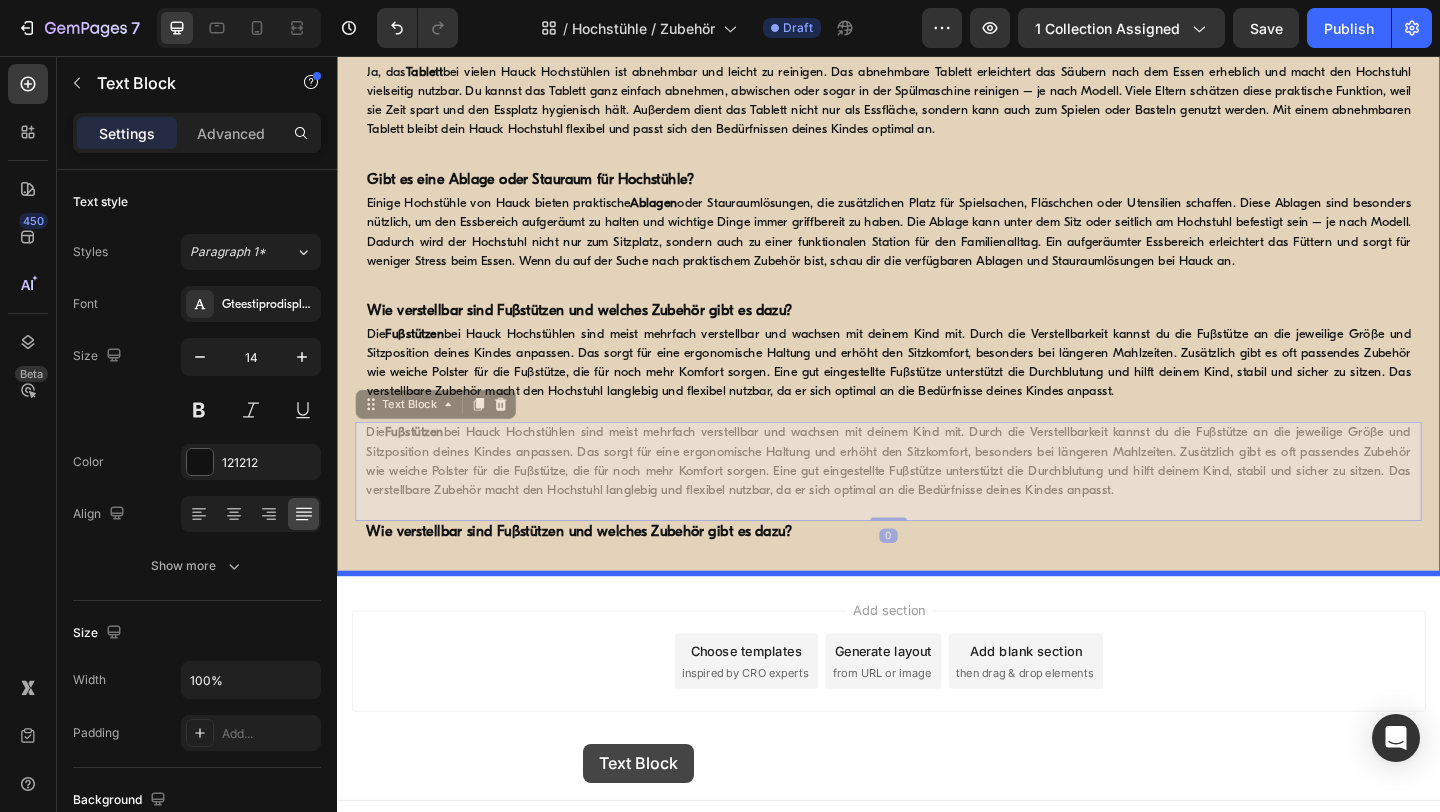 drag, startPoint x: 614, startPoint y: 709, endPoint x: 605, endPoint y: 804, distance: 95.42536 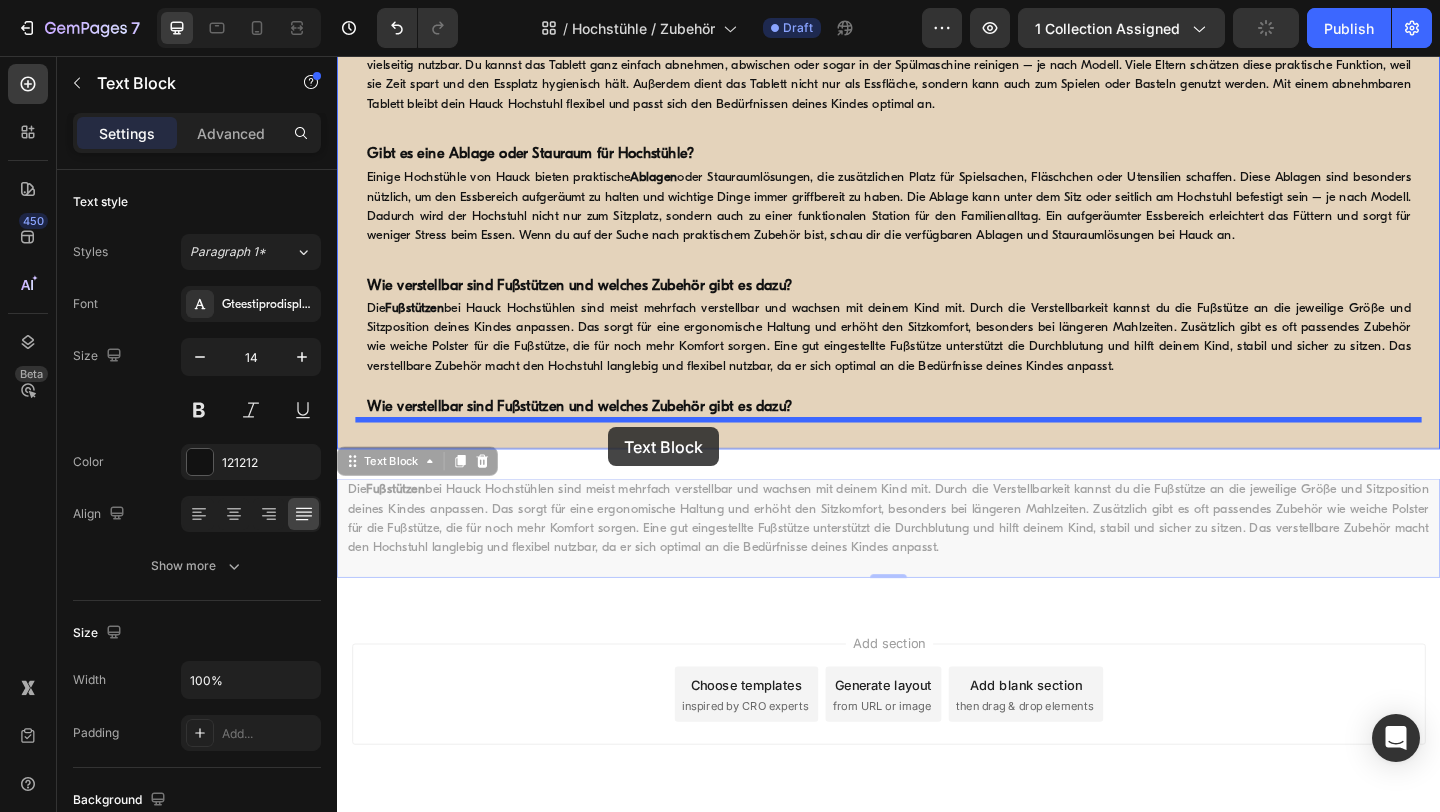 drag, startPoint x: 637, startPoint y: 545, endPoint x: 632, endPoint y: 460, distance: 85.146935 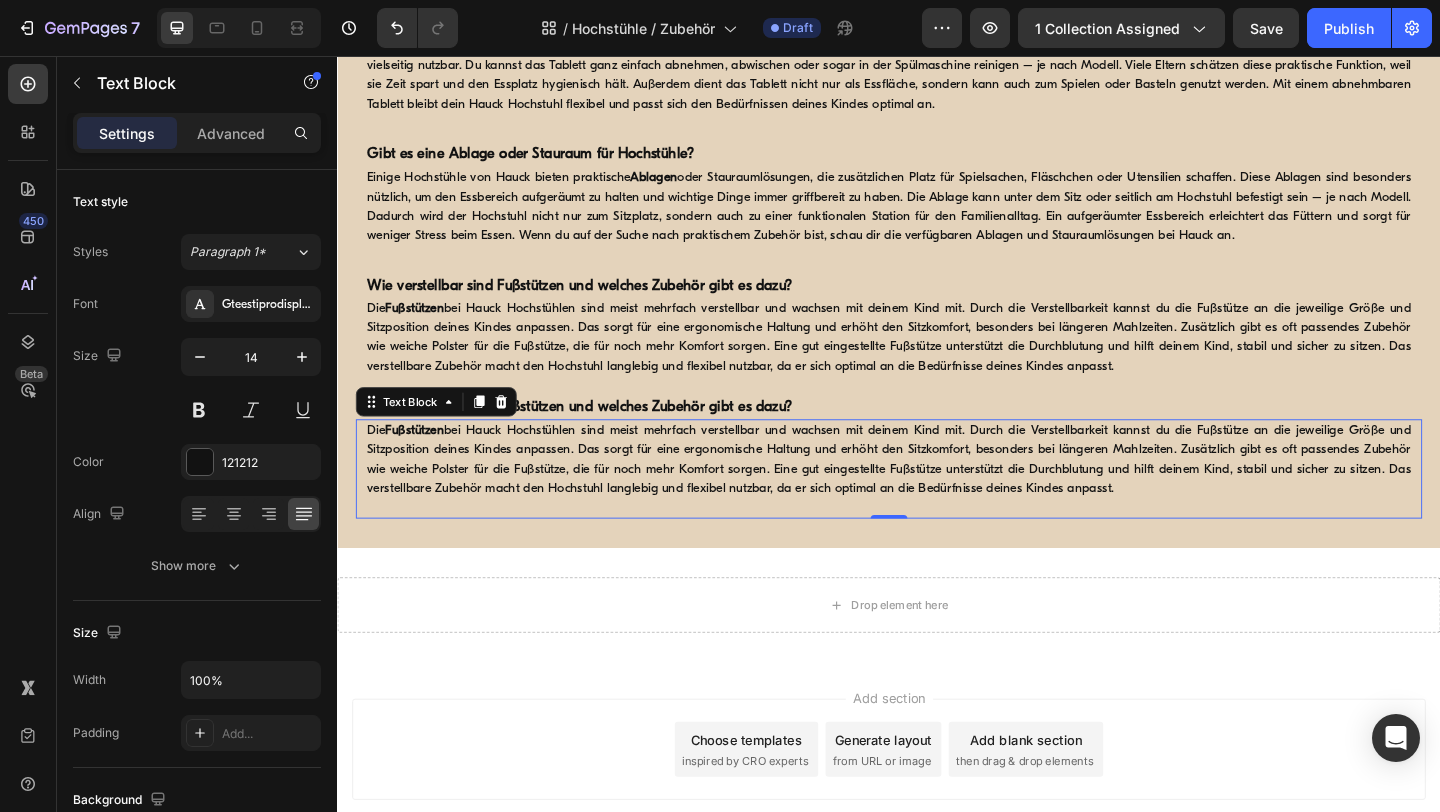 click on "Die  Fußstützen  bei Hauck Hochstühlen sind meist mehrfach verstellbar und wachsen mit deinem Kind mit. Durch die Verstellbarkeit kannst du die Fußstütze an die jeweilige Größe und Sitzposition deines Kindes anpassen. Das sorgt für eine ergonomische Haltung und erhöht den Sitzkomfort, besonders bei längeren Mahlzeiten. Zusätzlich gibt es oft passendes Zubehör wie weiche Polster für die Fußstütze, die für noch mehr Komfort sorgen. Eine gut eingestellte Fußstütze unterstützt die Durchblutung und hilft deinem Kind, stabil und sicher zu sitzen. Das verstellbare Zubehör macht den Hochstuhl langlebig und flexibel nutzbar, da er sich optimal an die Bedürfnisse deines Kindes anpasst." at bounding box center (937, 495) 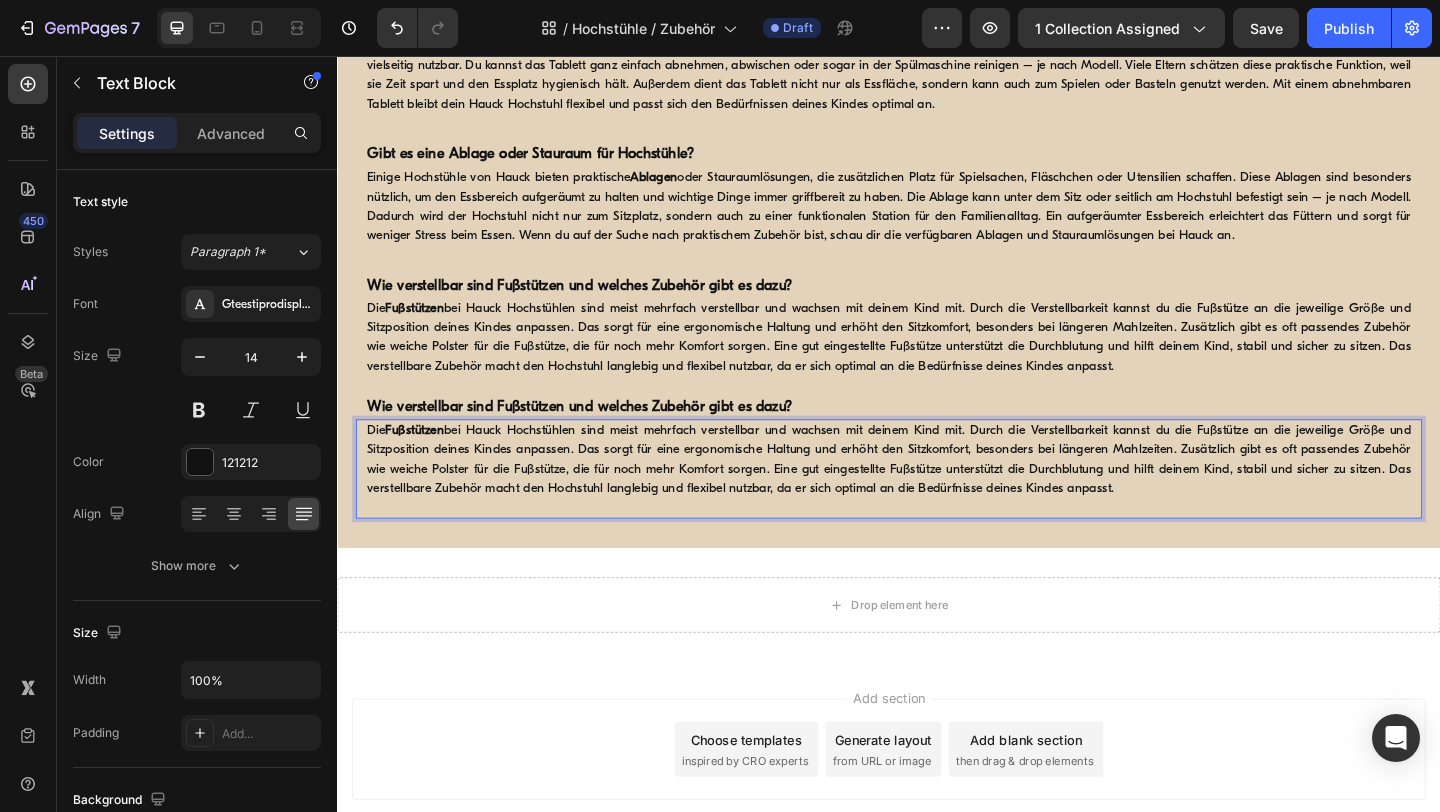 click on "Die  Fußstützen  bei Hauck Hochstühlen sind meist mehrfach verstellbar und wachsen mit deinem Kind mit. Durch die Verstellbarkeit kannst du die Fußstütze an die jeweilige Größe und Sitzposition deines Kindes anpassen. Das sorgt für eine ergonomische Haltung und erhöht den Sitzkomfort, besonders bei längeren Mahlzeiten. Zusätzlich gibt es oft passendes Zubehör wie weiche Polster für die Fußstütze, die für noch mehr Komfort sorgen. Eine gut eingestellte Fußstütze unterstützt die Durchblutung und hilft deinem Kind, stabil und sicher zu sitzen. Das verstellbare Zubehör macht den Hochstuhl langlebig und flexibel nutzbar, da er sich optimal an die Bedürfnisse deines Kindes anpasst." at bounding box center (937, 495) 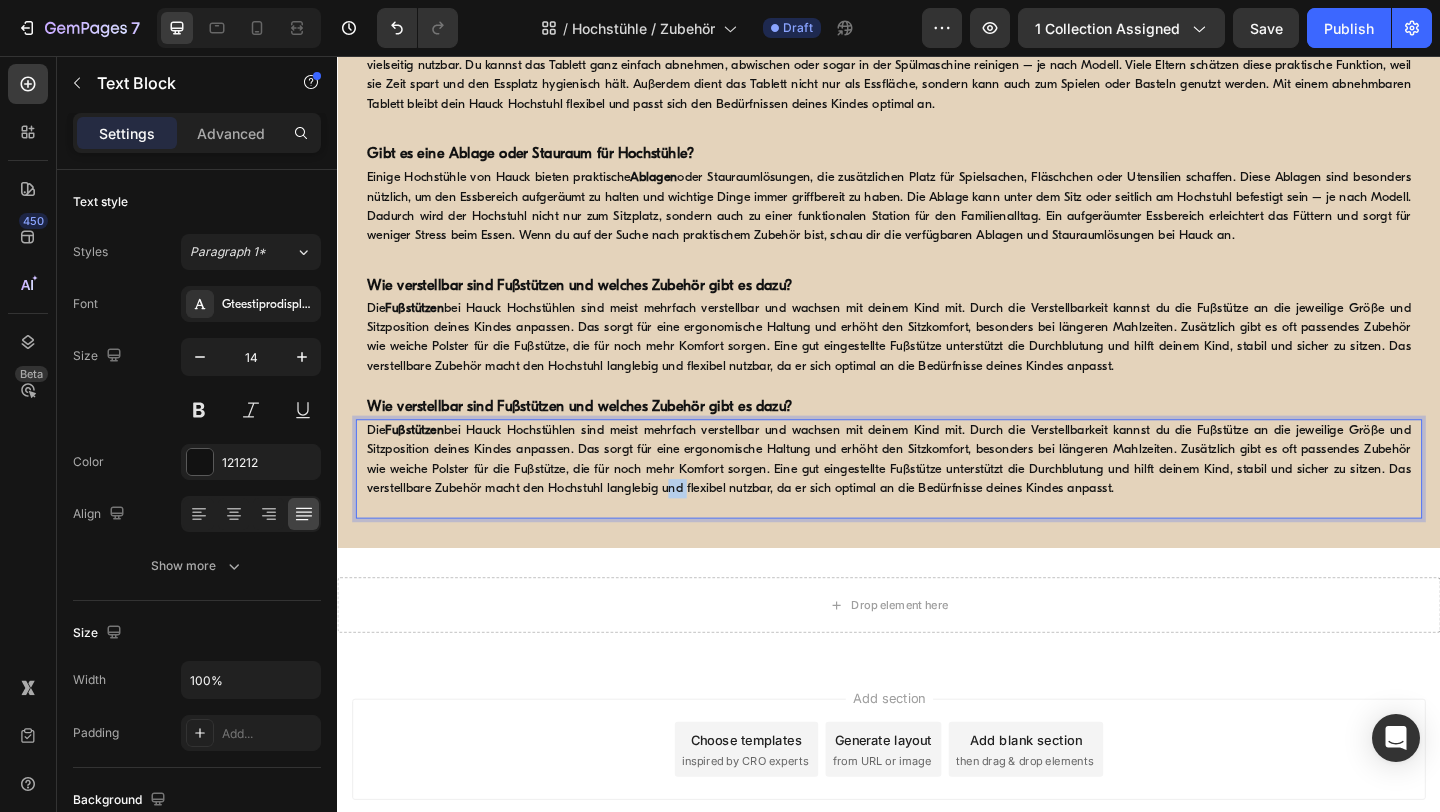 click on "Die  Fußstützen  bei Hauck Hochstühlen sind meist mehrfach verstellbar und wachsen mit deinem Kind mit. Durch die Verstellbarkeit kannst du die Fußstütze an die jeweilige Größe und Sitzposition deines Kindes anpassen. Das sorgt für eine ergonomische Haltung und erhöht den Sitzkomfort, besonders bei längeren Mahlzeiten. Zusätzlich gibt es oft passendes Zubehör wie weiche Polster für die Fußstütze, die für noch mehr Komfort sorgen. Eine gut eingestellte Fußstütze unterstützt die Durchblutung und hilft deinem Kind, stabil und sicher zu sitzen. Das verstellbare Zubehör macht den Hochstuhl langlebig und flexibel nutzbar, da er sich optimal an die Bedürfnisse deines Kindes anpasst." at bounding box center (937, 495) 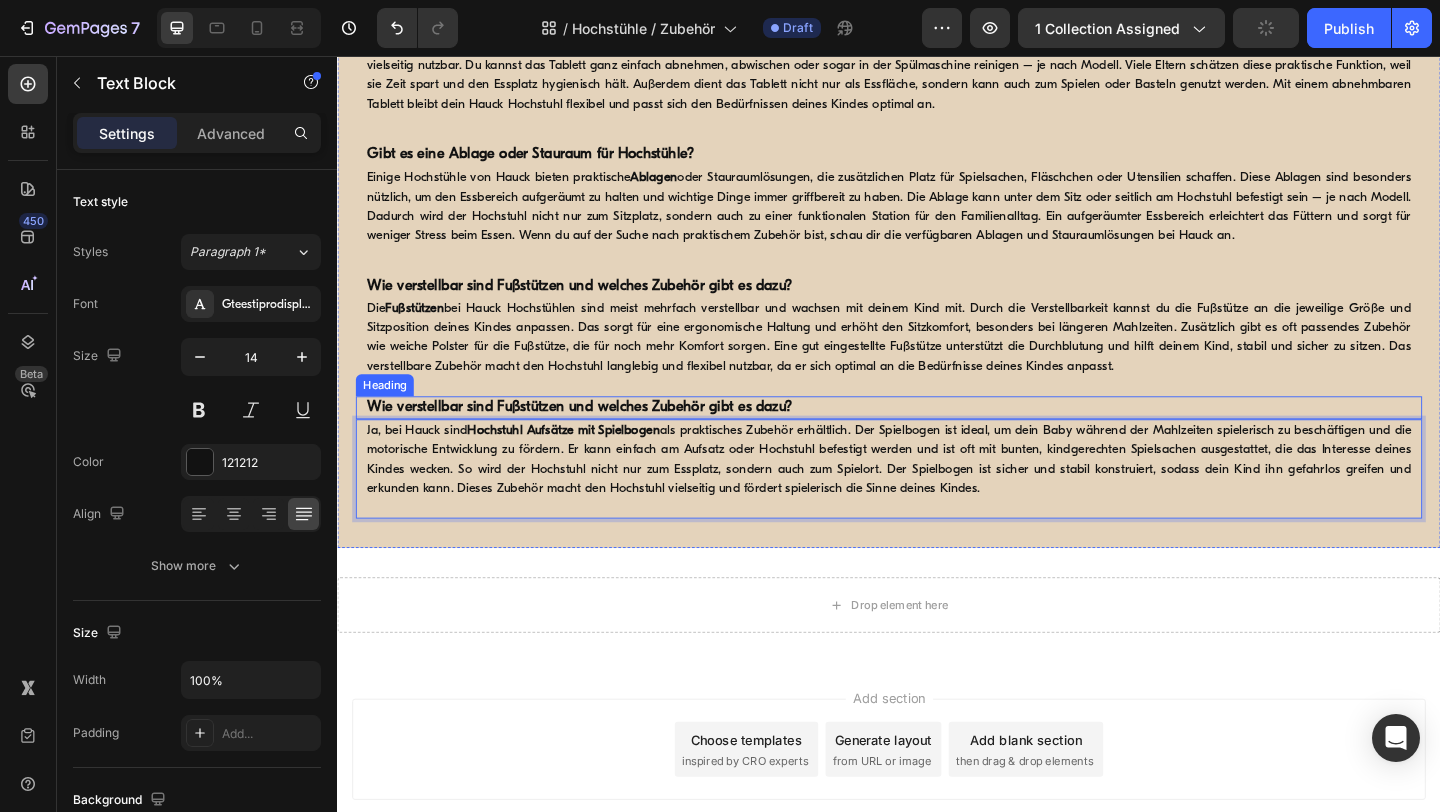 click on "Wie verstellbar sind Fußstützen und welches Zubehör gibt es dazu?" at bounding box center (600, 438) 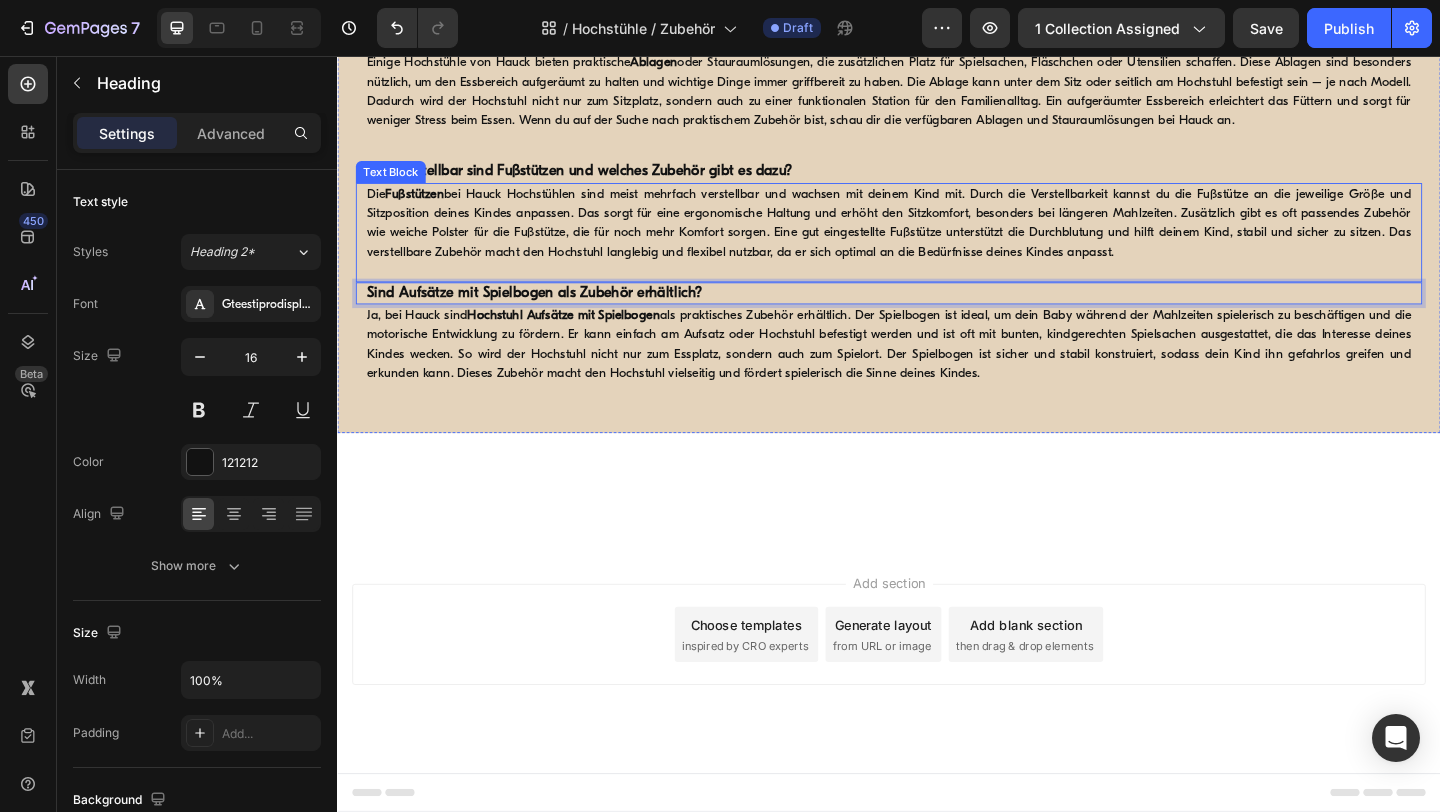 scroll, scrollTop: 1089, scrollLeft: 0, axis: vertical 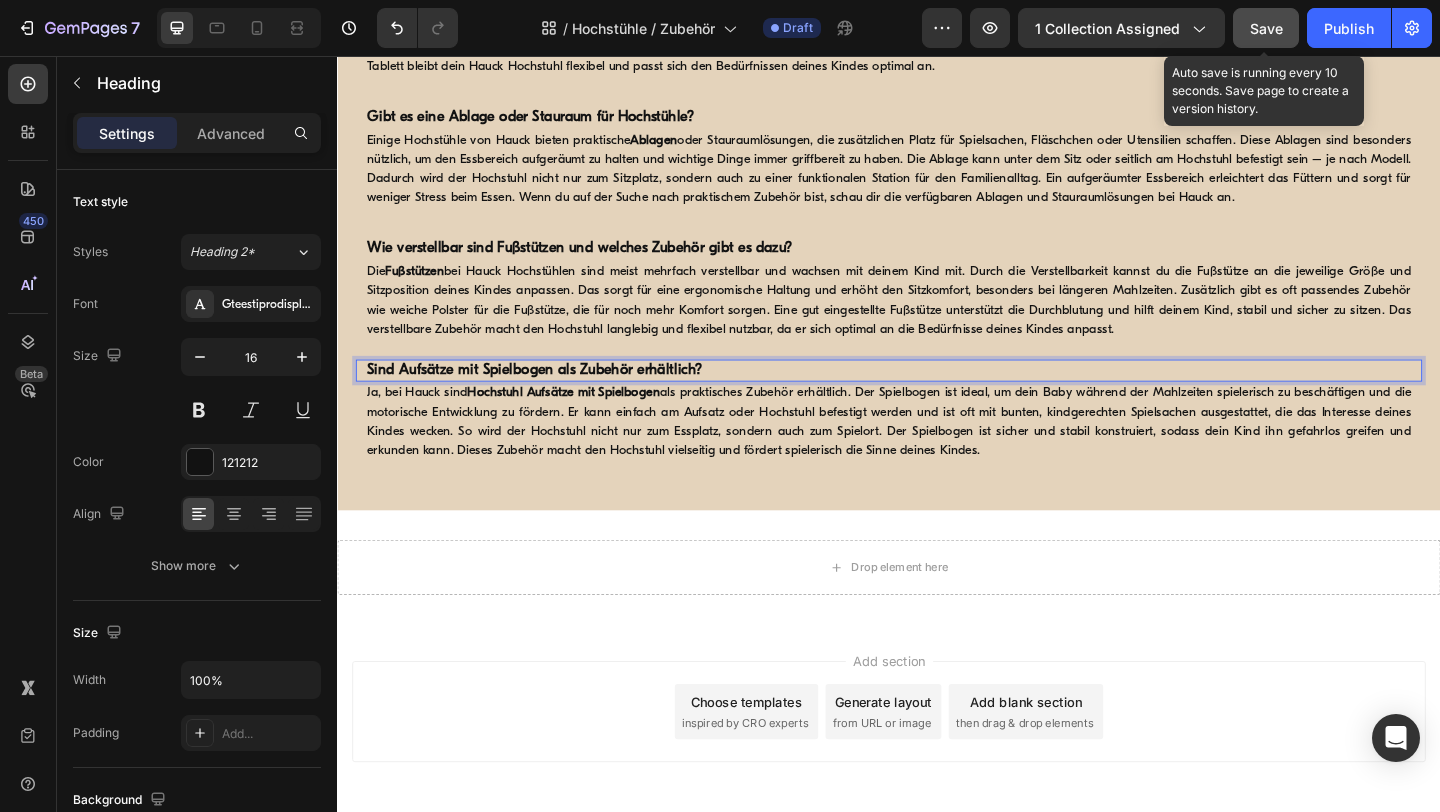 click on "Save" 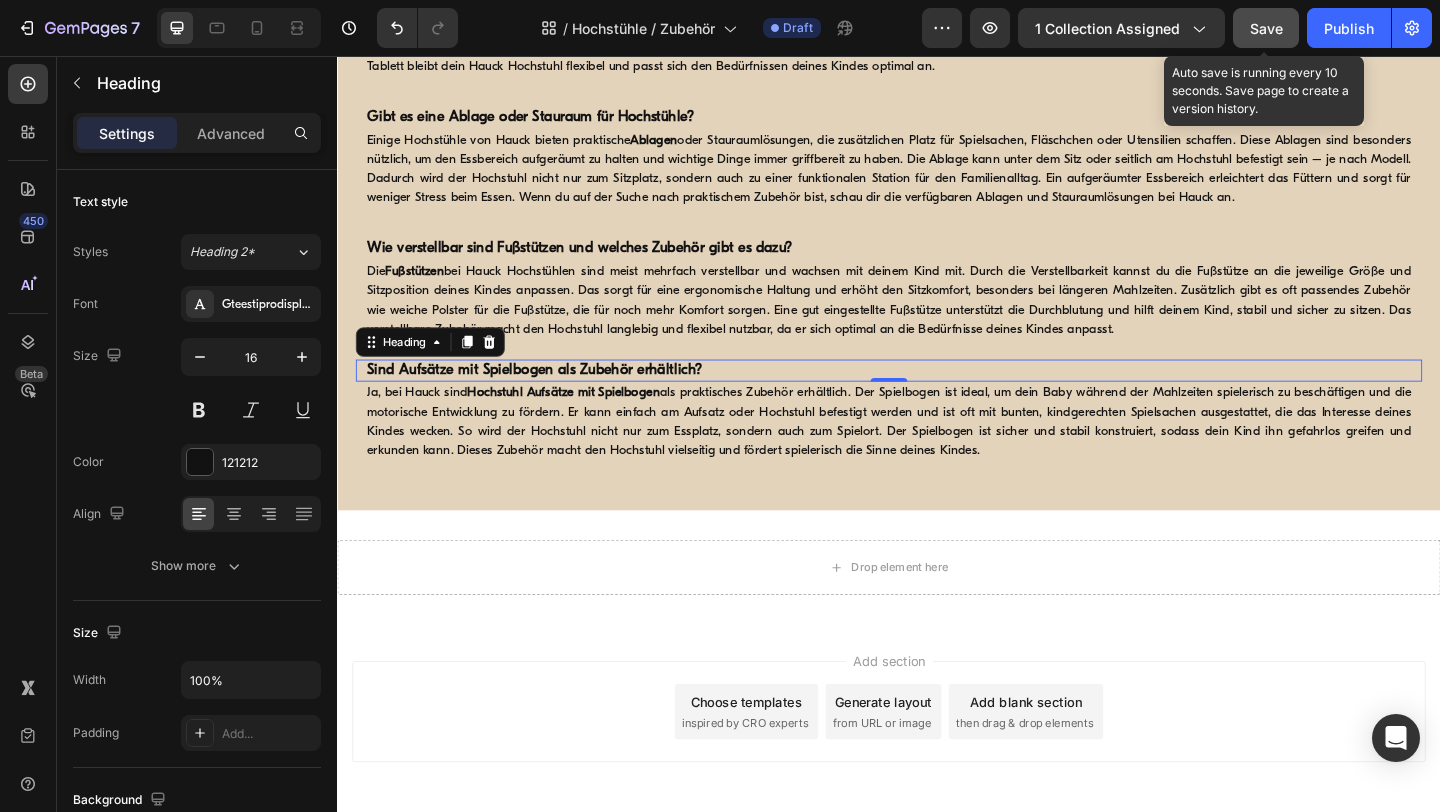 click on "Save" 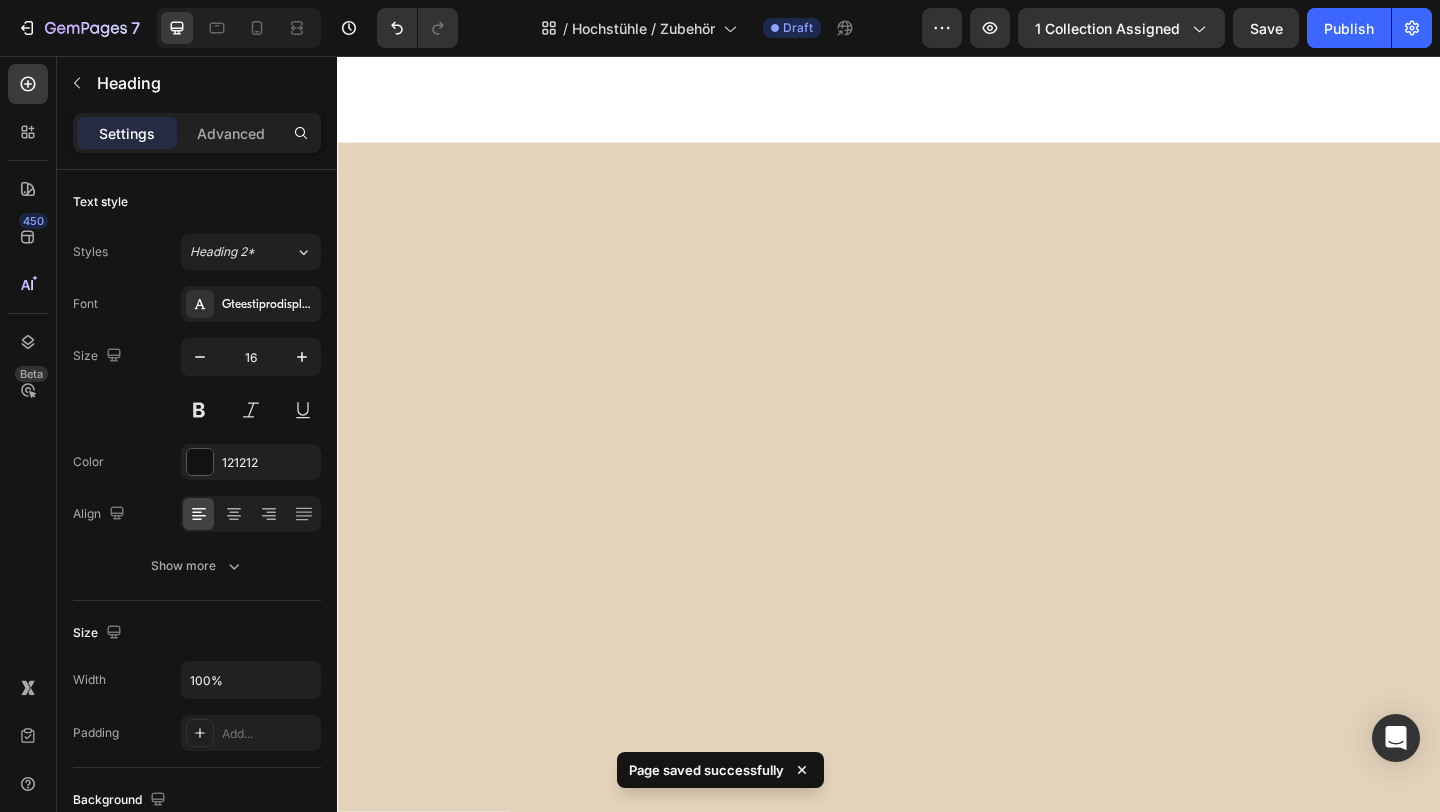 scroll, scrollTop: 0, scrollLeft: 0, axis: both 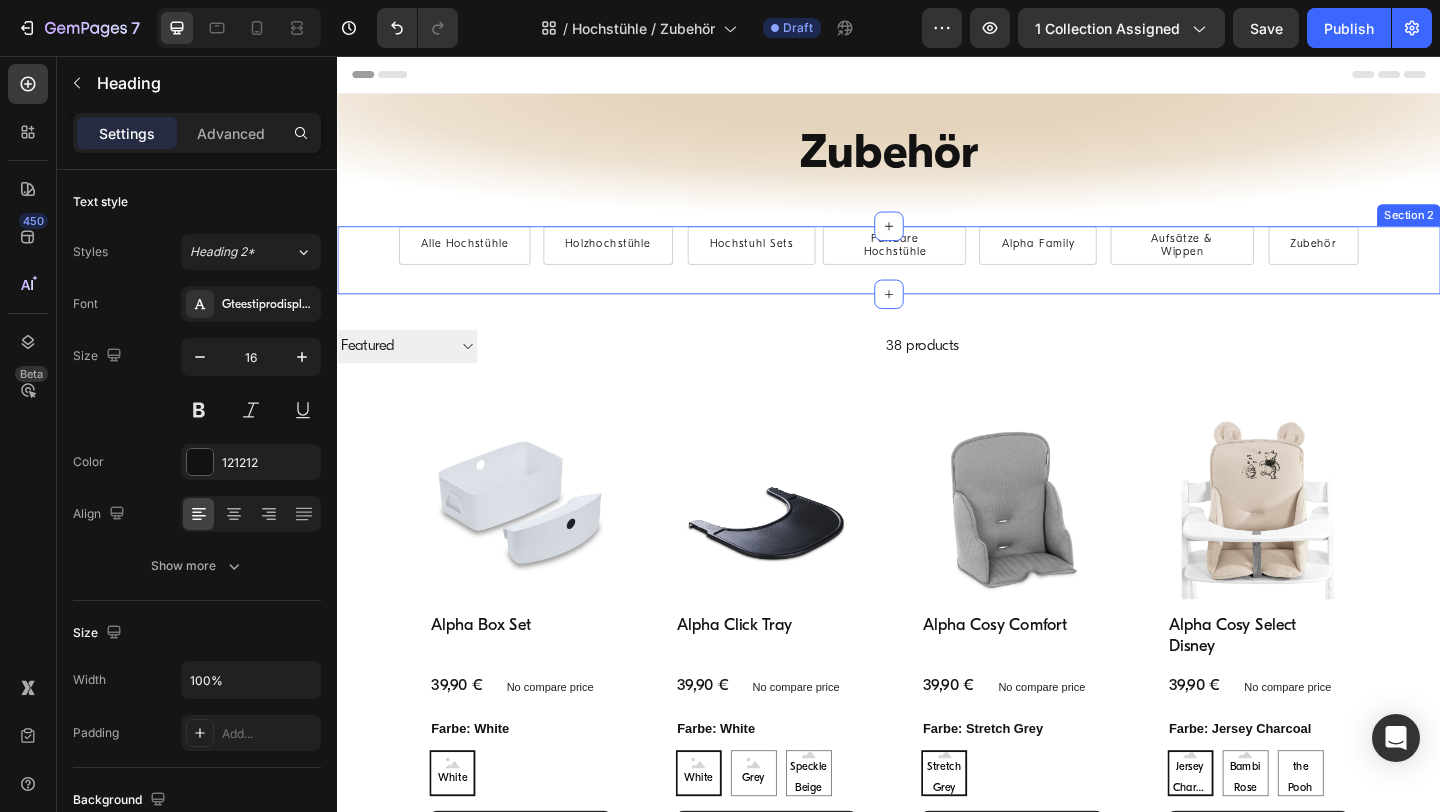 click on "Alle Hochstühle Button Holzhochstühle Button Hochstuhl Sets Button Faltbare Hochstühle Button Alpha Family Button Aufsätze & Wippen Button Row Zubehör Button Row Section 2" at bounding box center (937, 278) 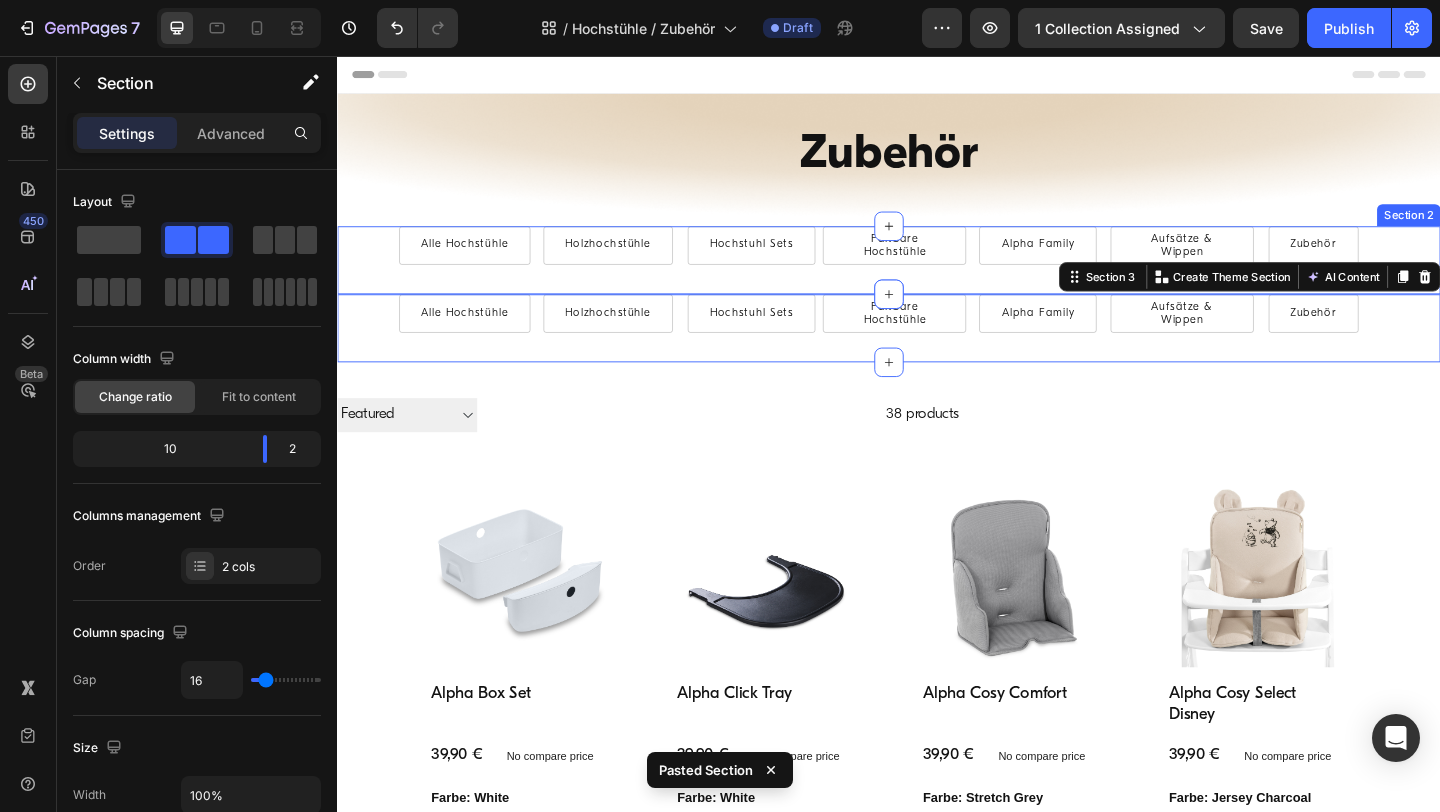 click on "Alle Hochstühle Button Holzhochstühle Button Hochstuhl Sets Button Faltbare Hochstühle Button Alpha Family Button Aufsätze & Wippen Button Row Zubehör Button Row Section 2" at bounding box center [937, 278] 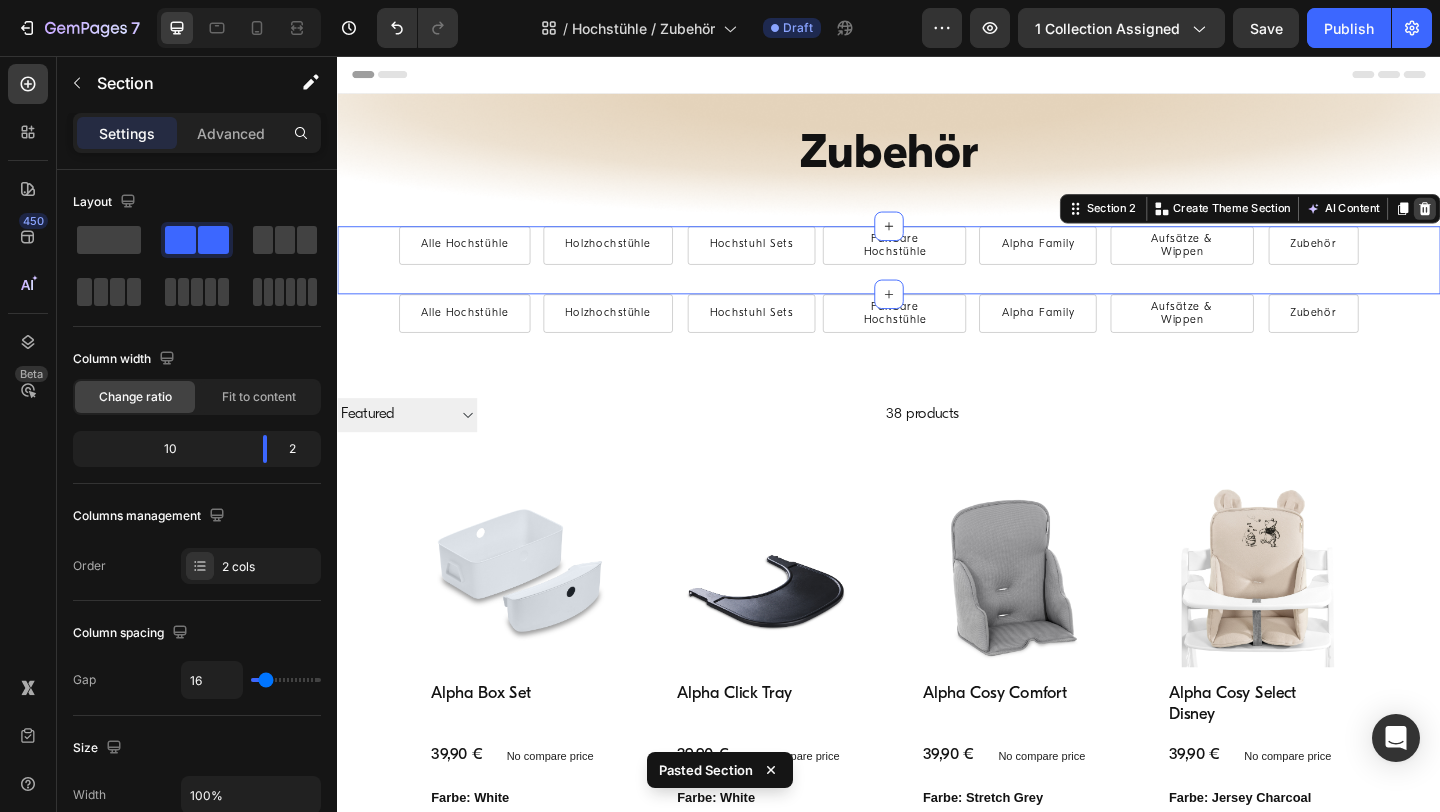 click 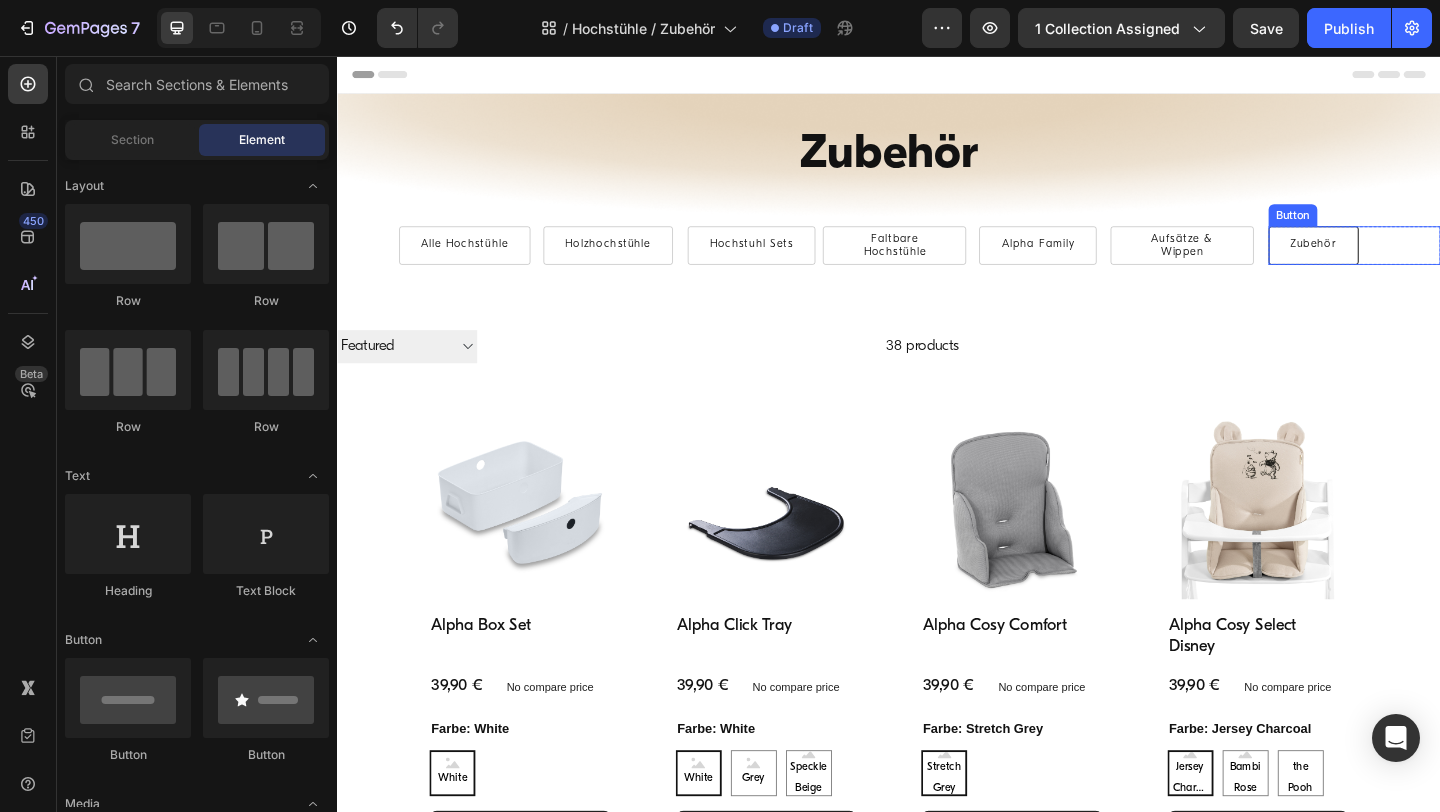 click on "Zubehör" at bounding box center [1399, 262] 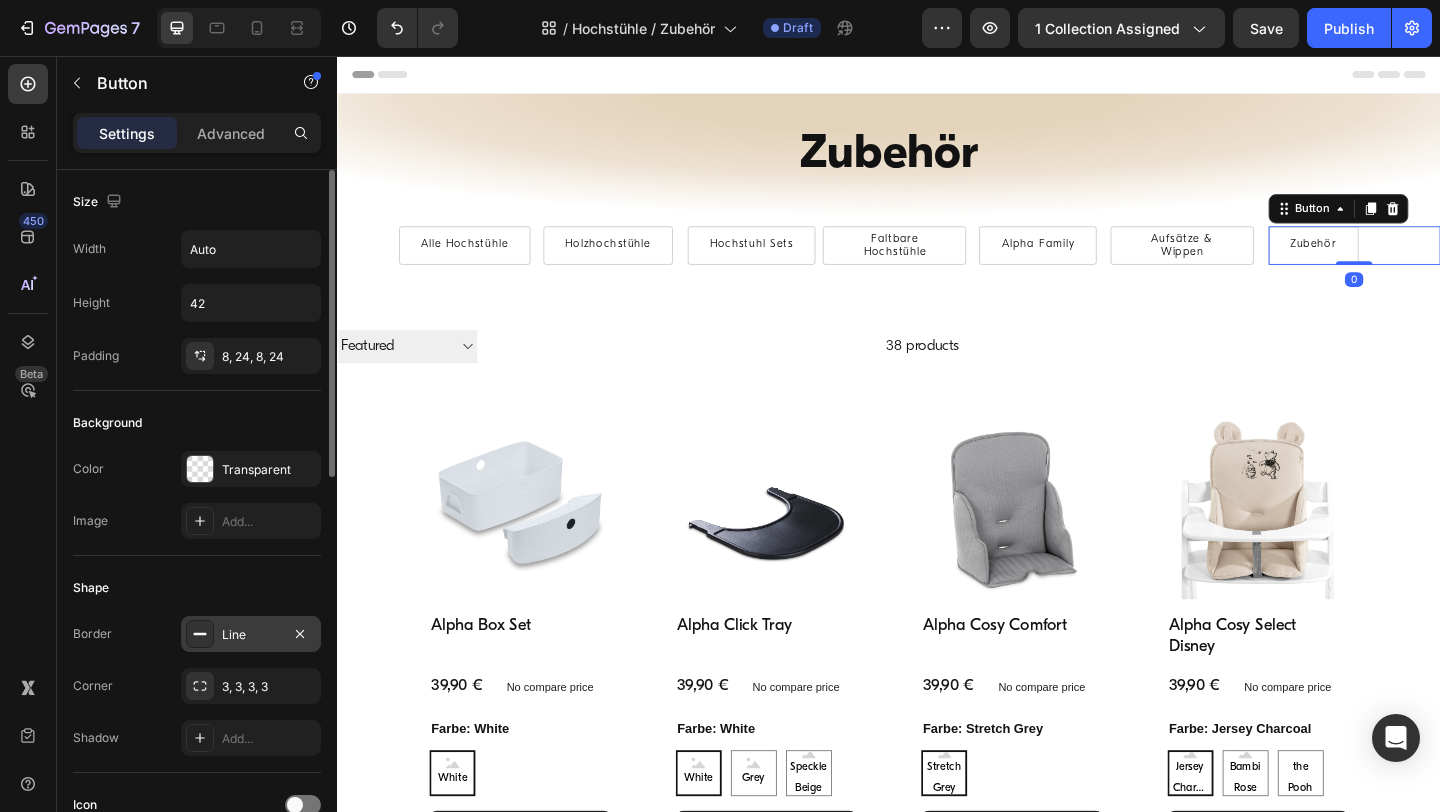 click on "Line" at bounding box center (251, 635) 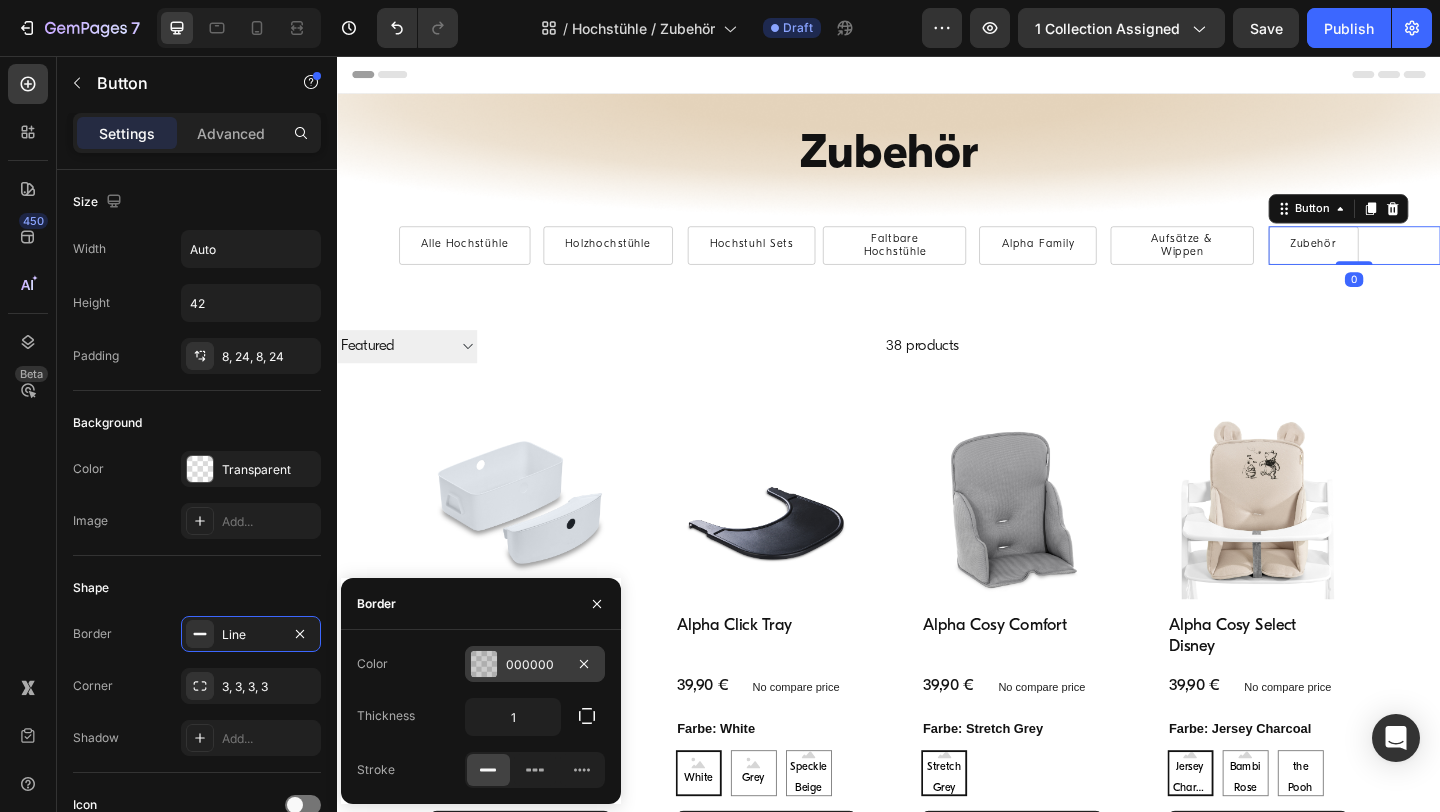 click on "000000" at bounding box center [535, 665] 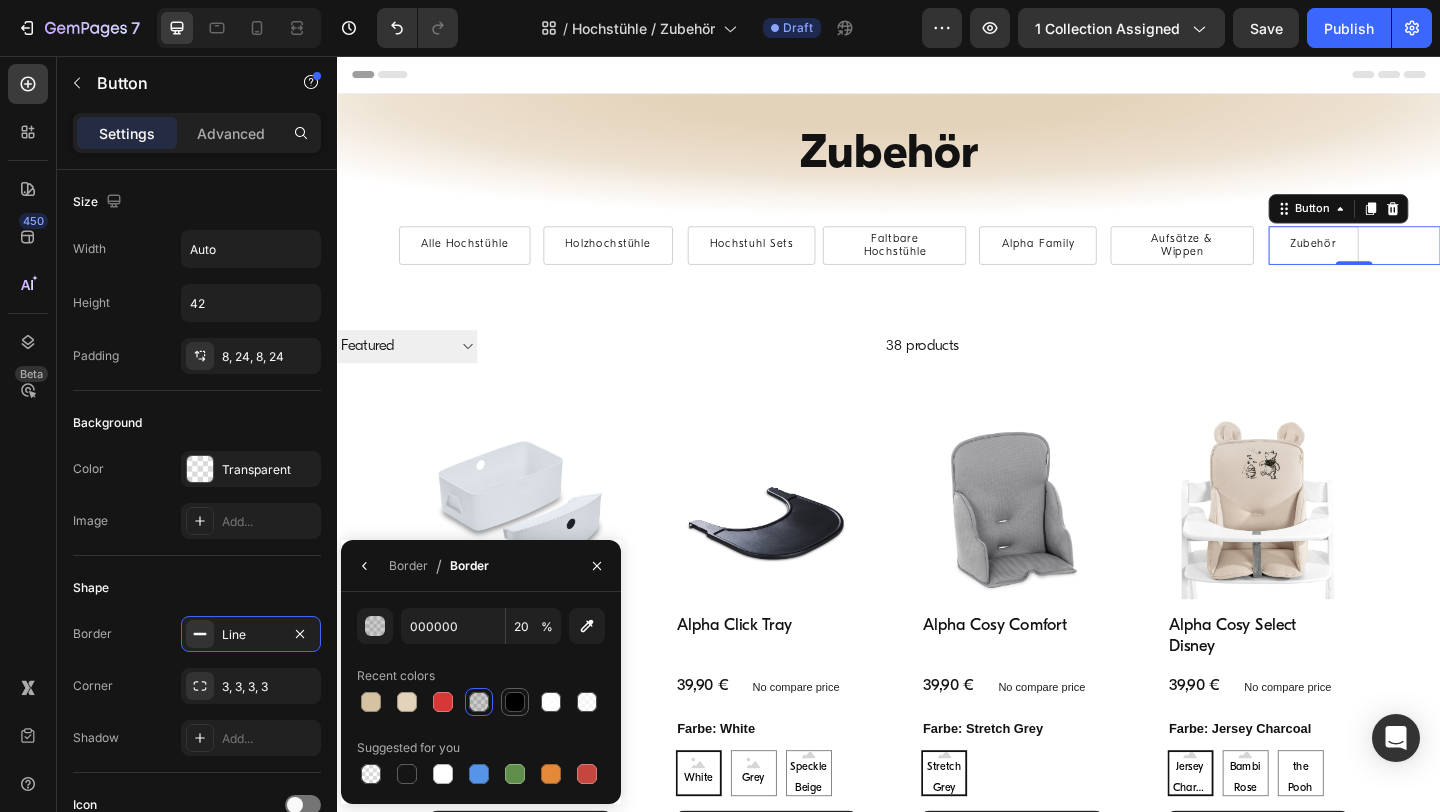 click at bounding box center [515, 702] 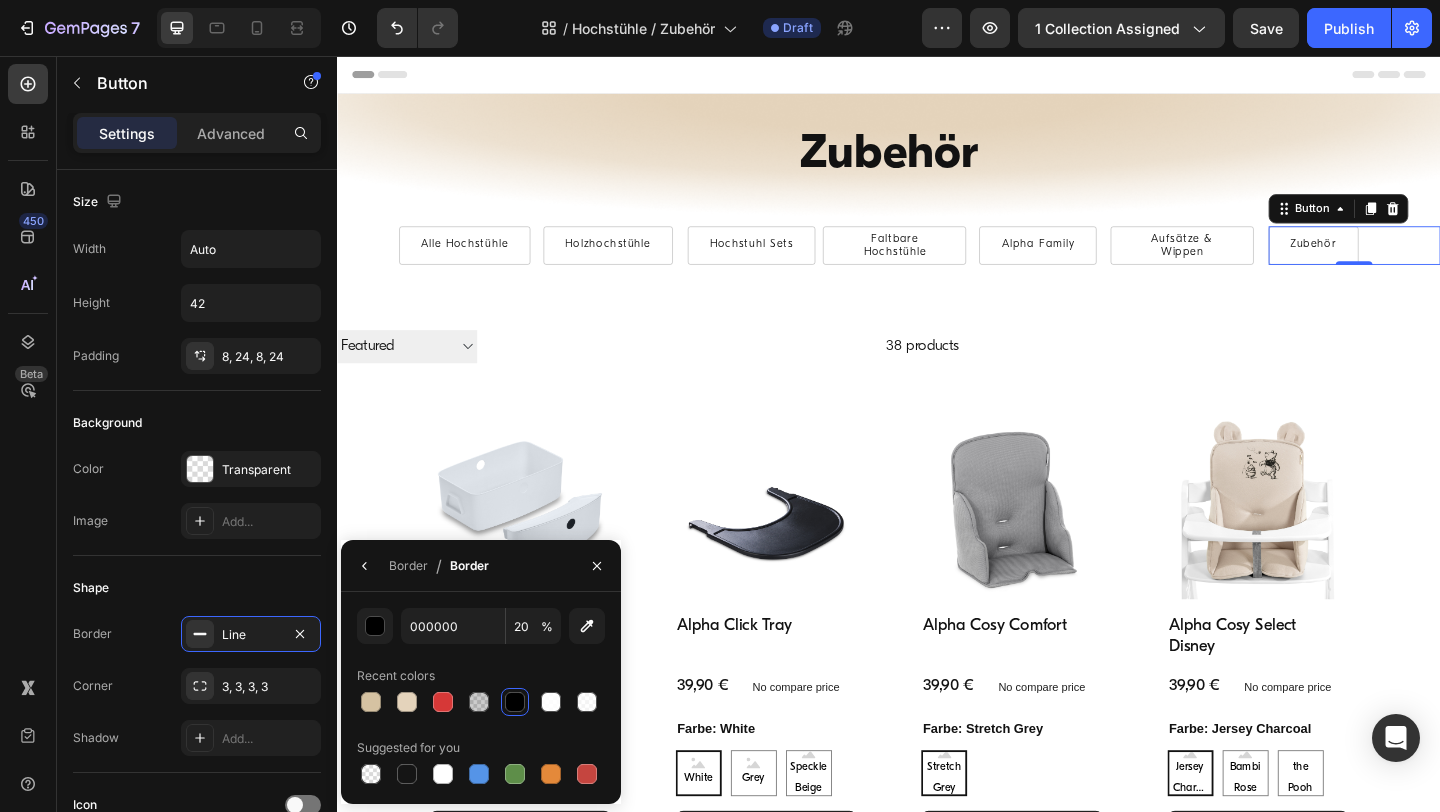 type on "100" 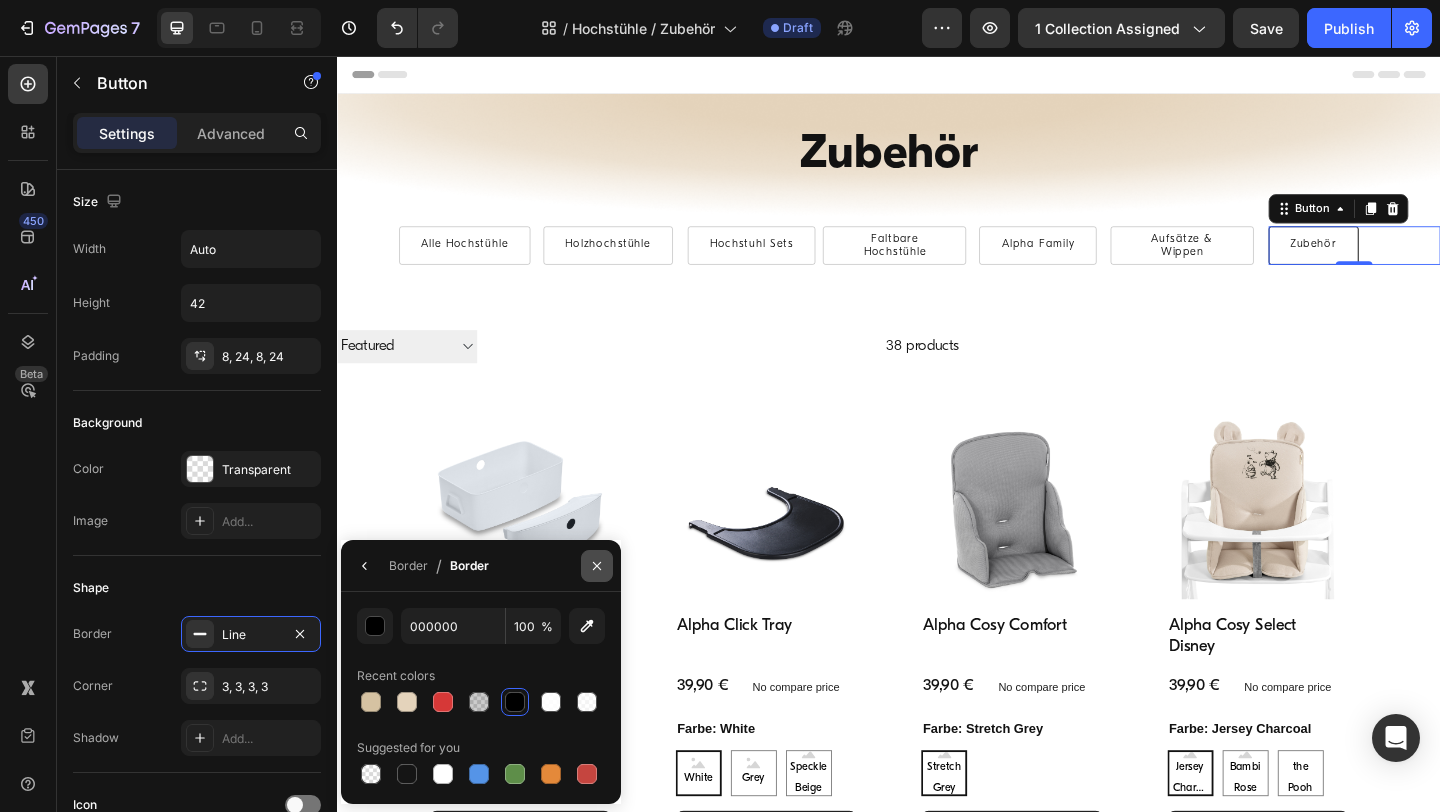 click 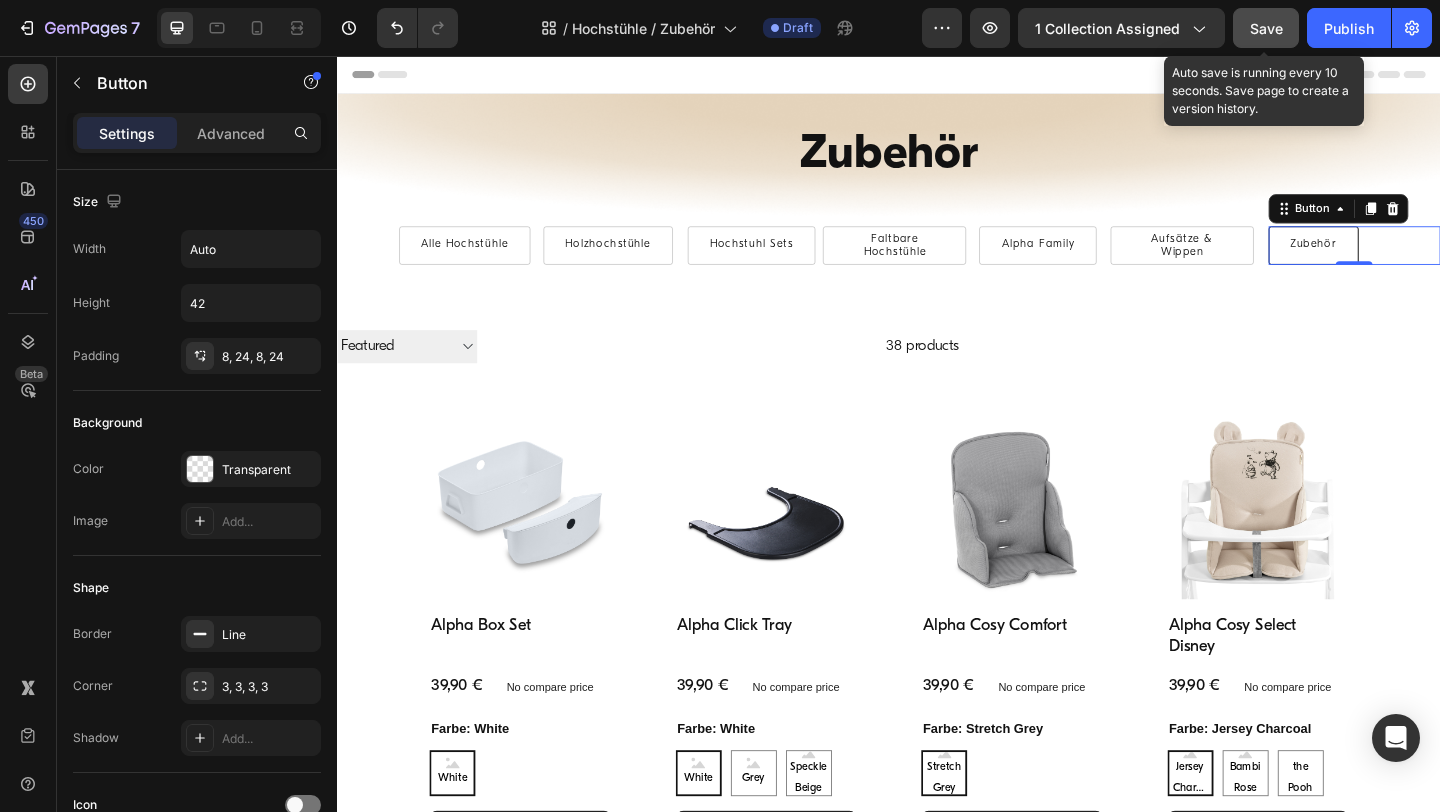 click on "Save" at bounding box center [1266, 28] 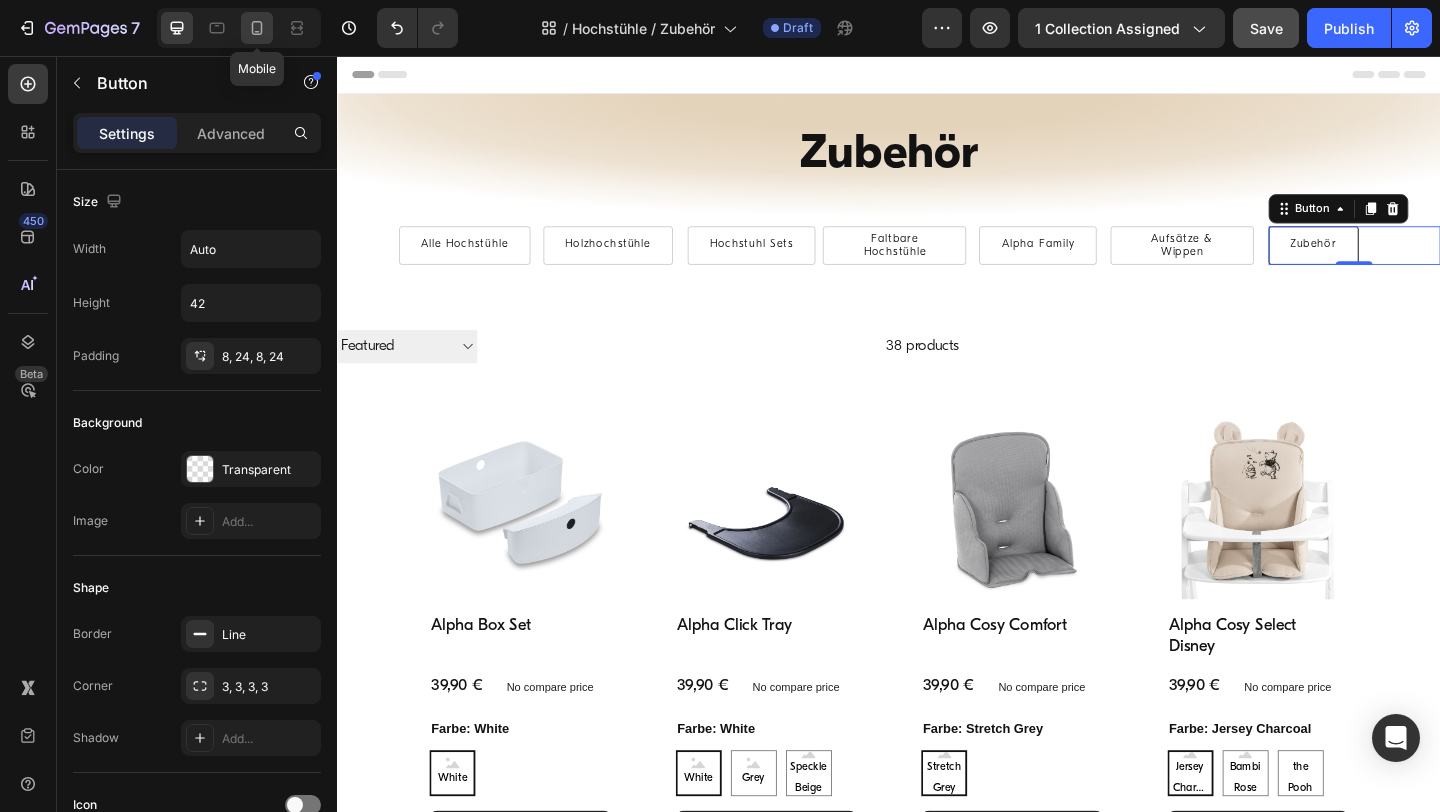 click 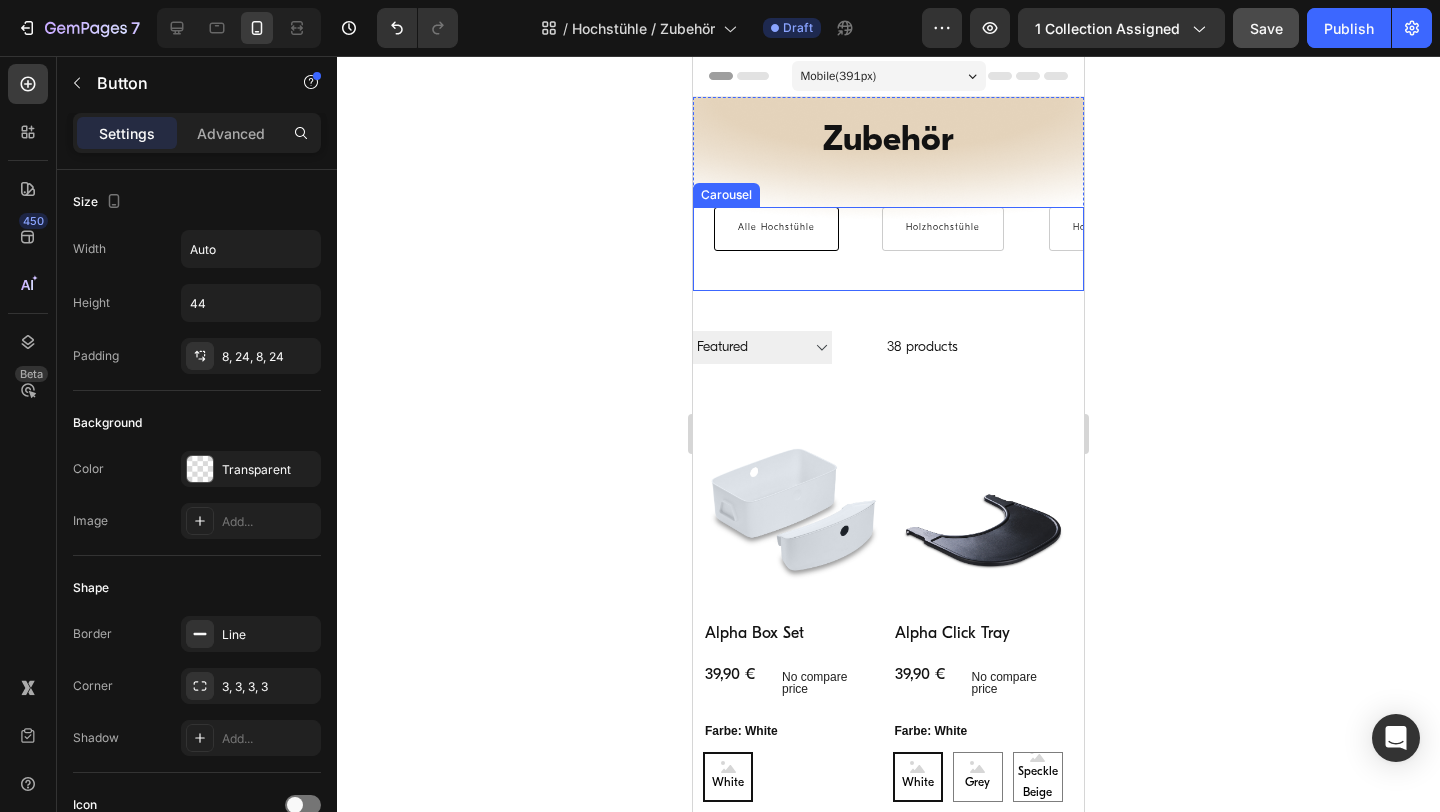 click on "Alle Hochstühle Button" at bounding box center [776, 249] 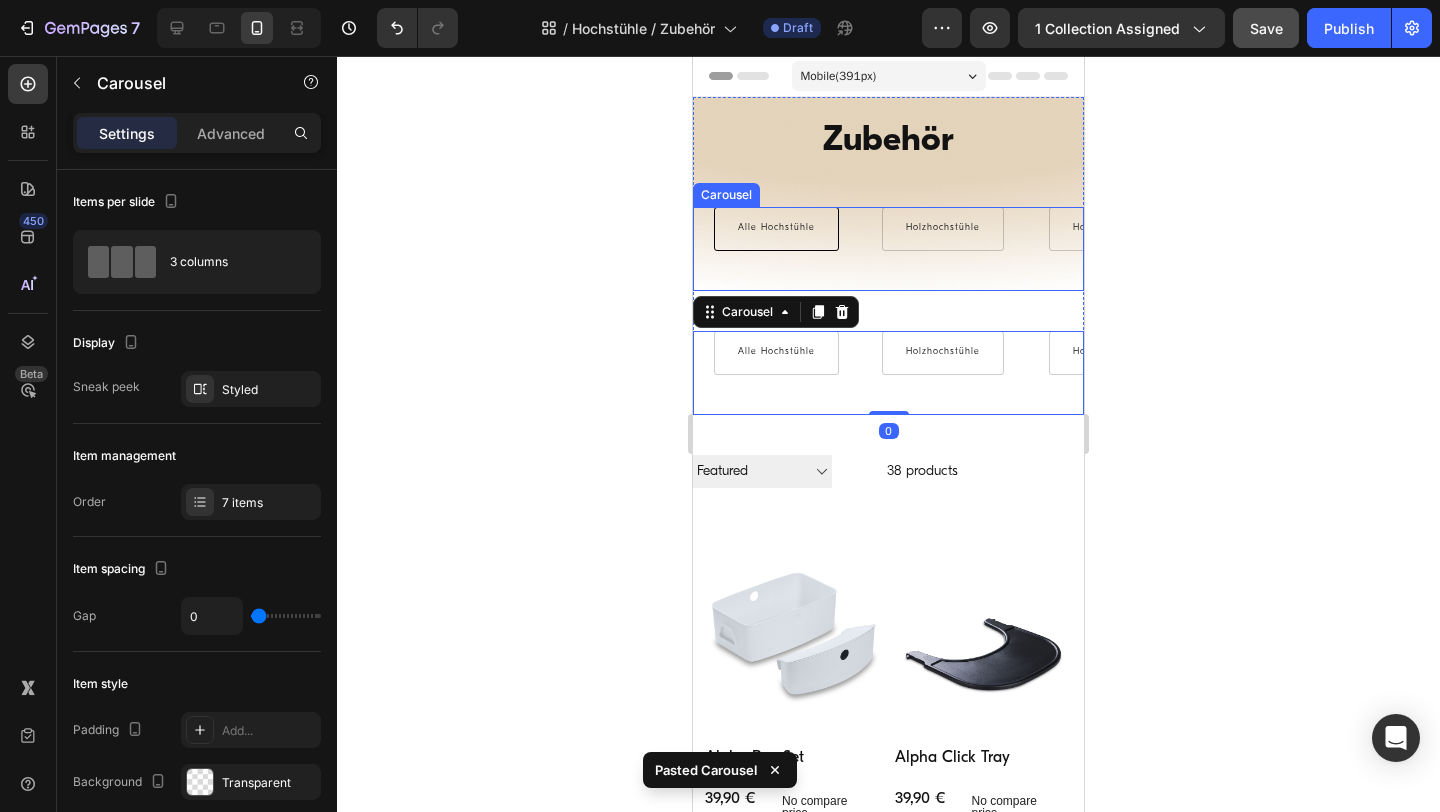 click on "Holzhochstühle Button" at bounding box center (942, 249) 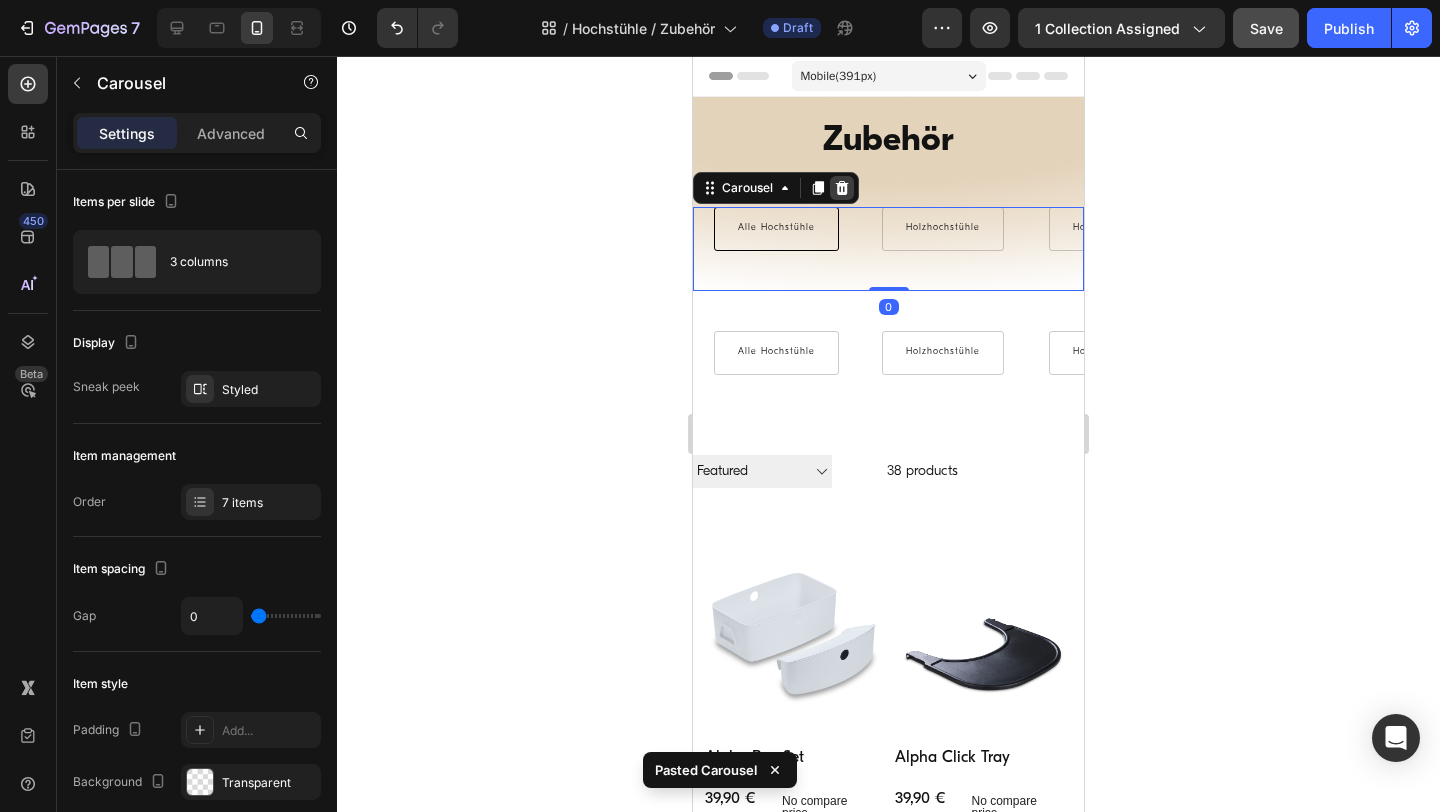click 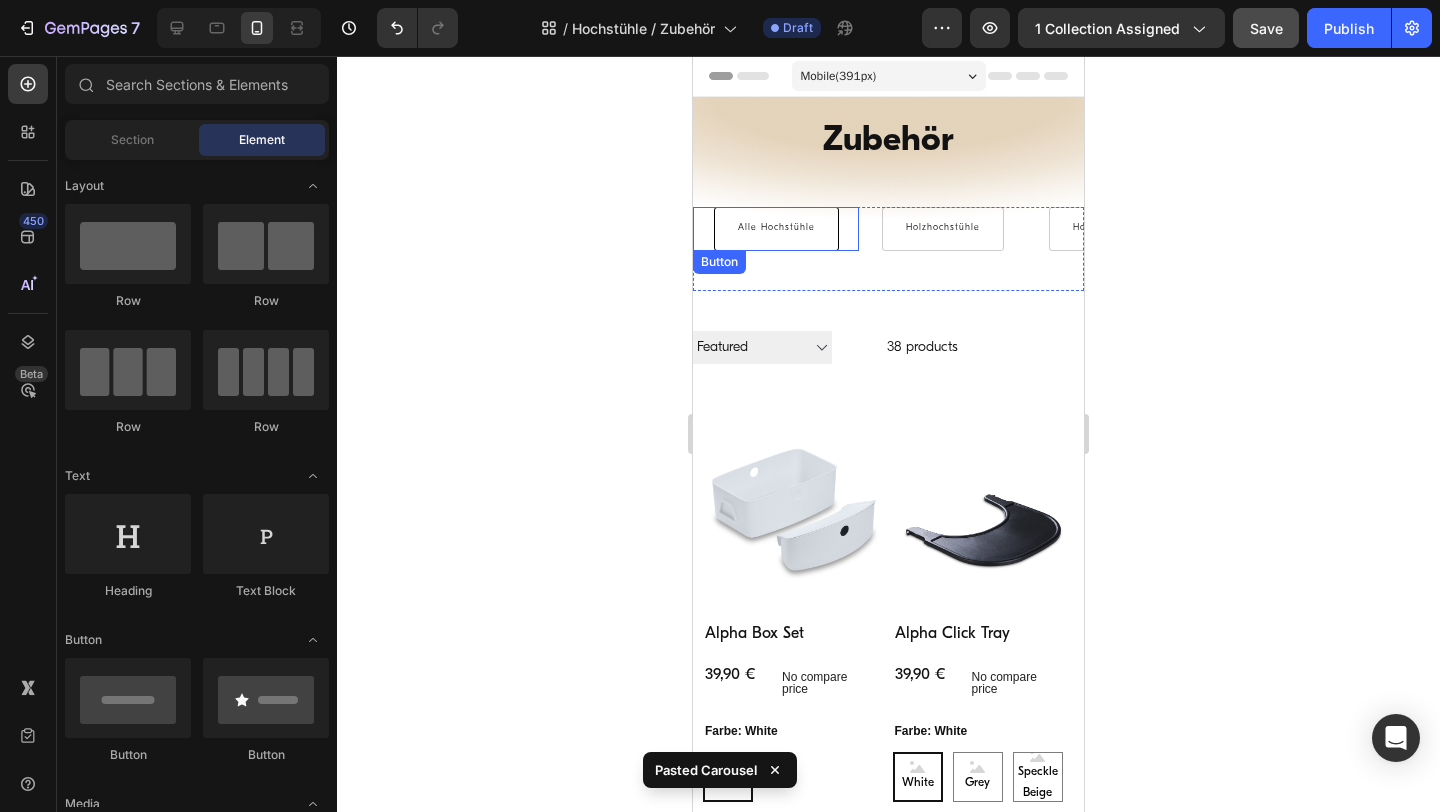 click on "Alle Hochstühle" at bounding box center (776, 229) 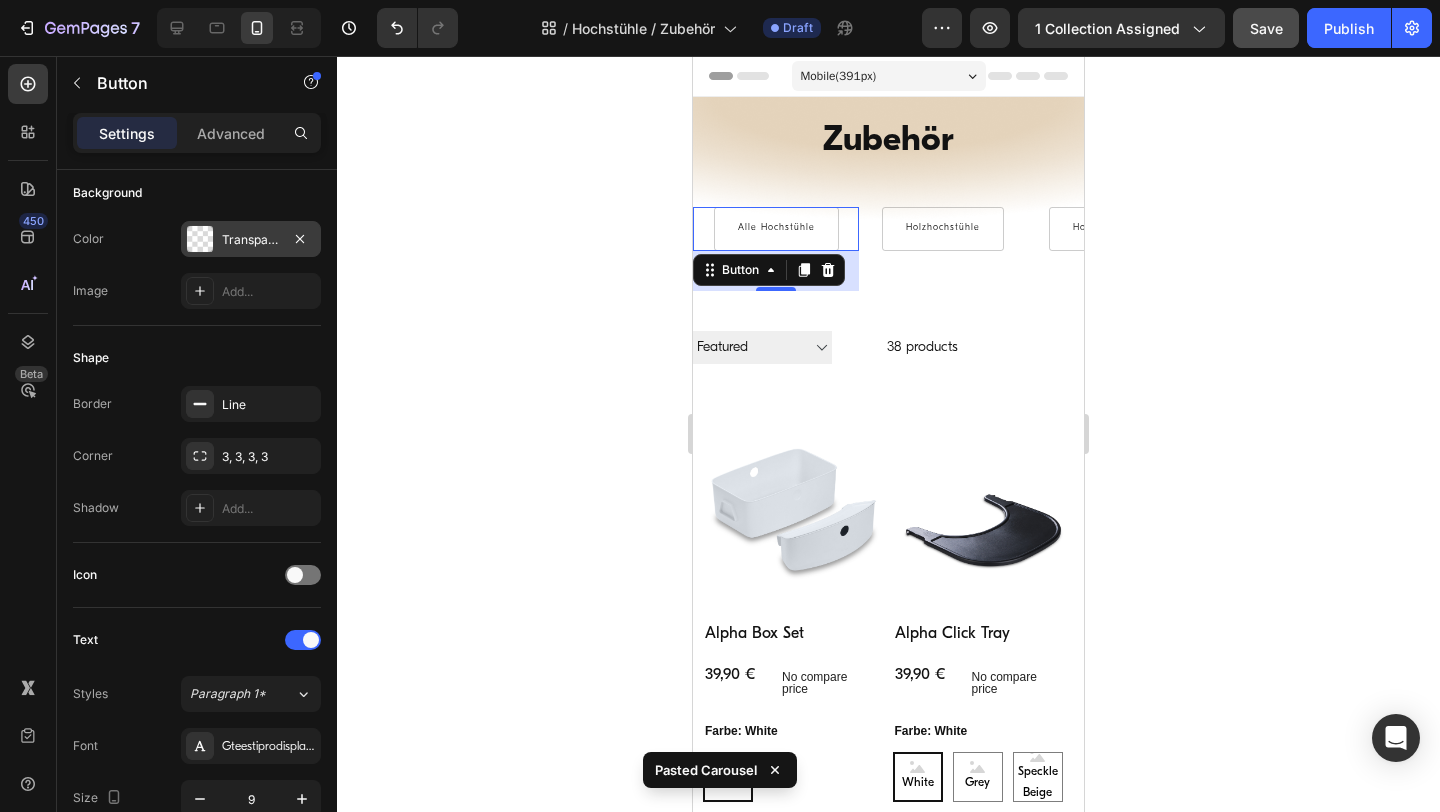 scroll, scrollTop: 891, scrollLeft: 0, axis: vertical 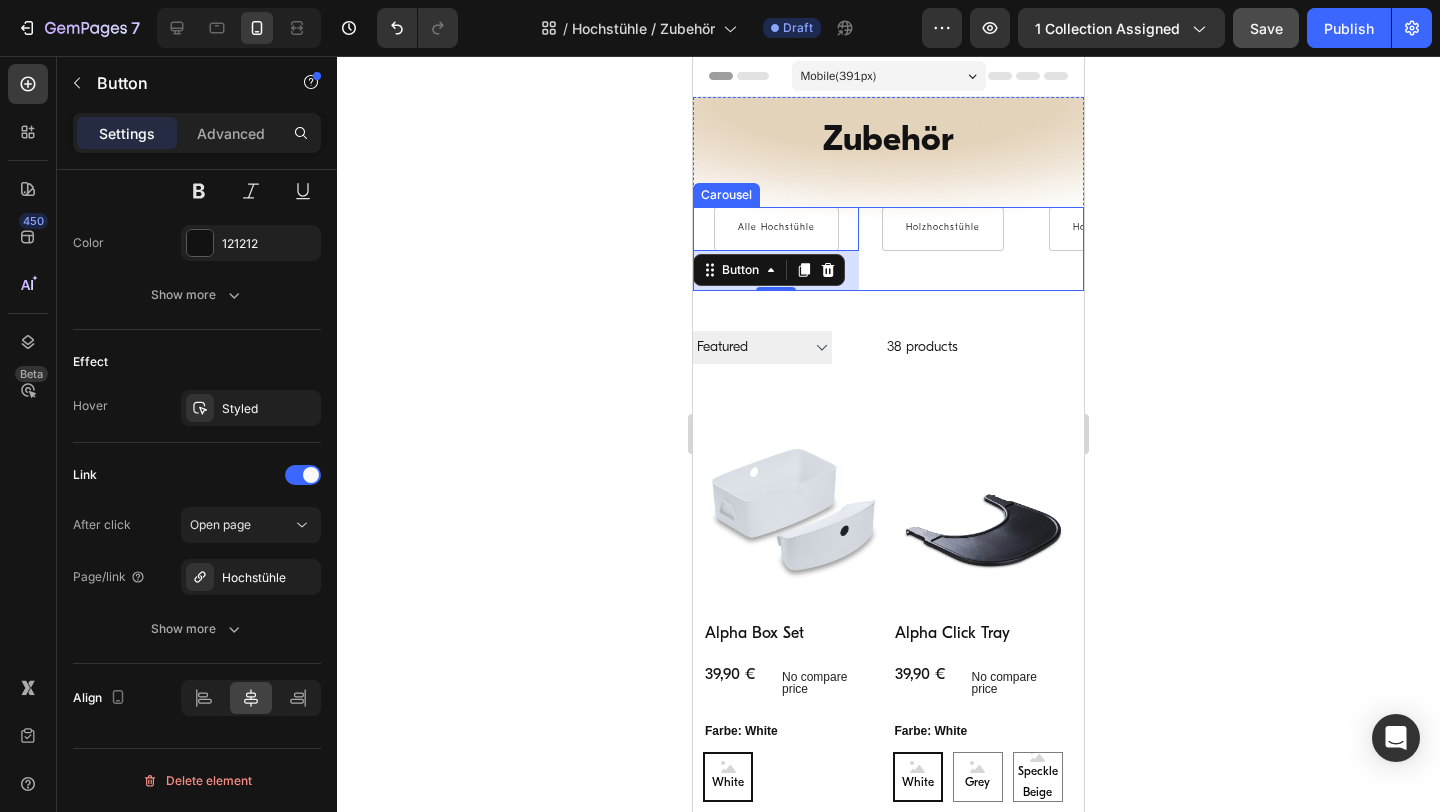 click on "Holzhochstühle Button" at bounding box center (942, 249) 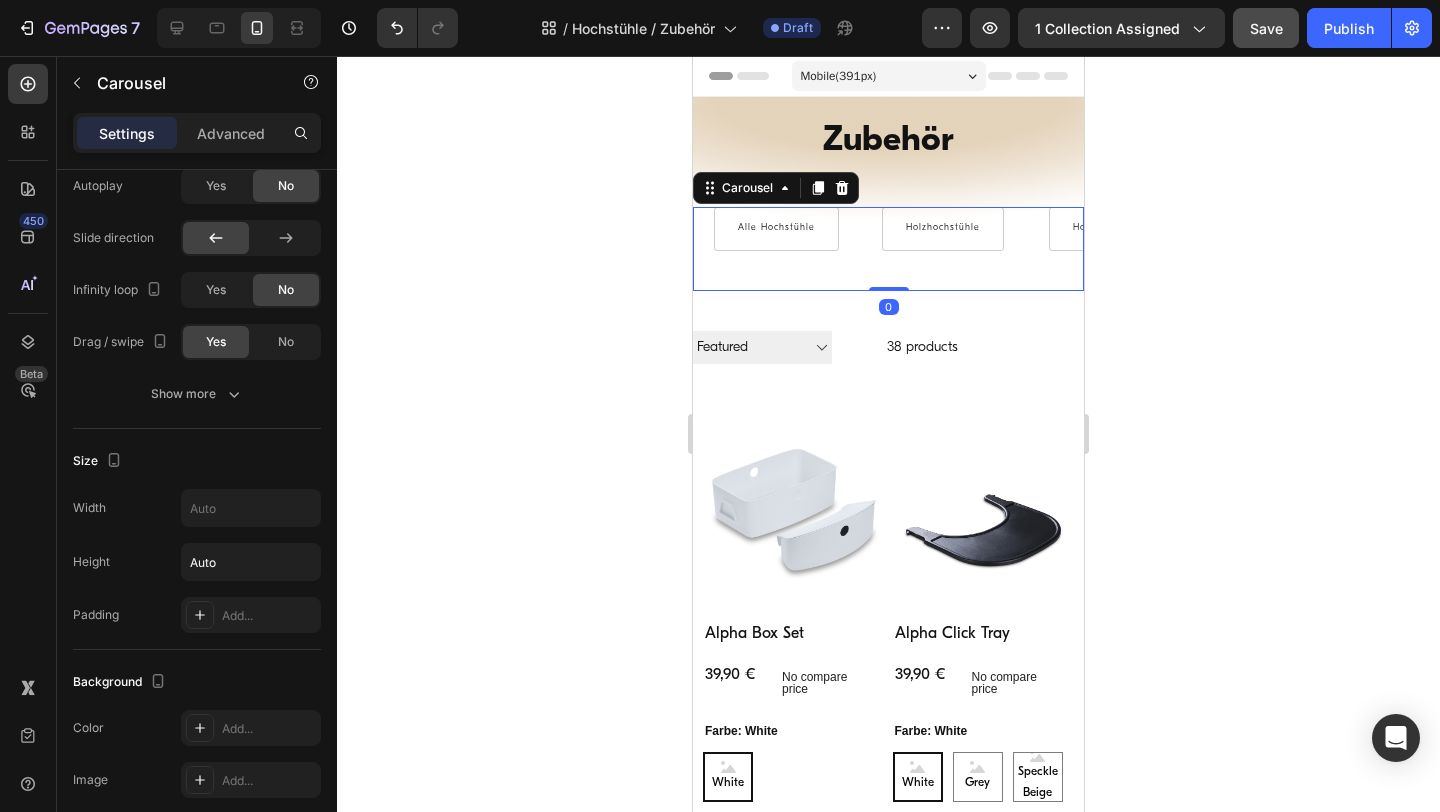 scroll, scrollTop: 0, scrollLeft: 0, axis: both 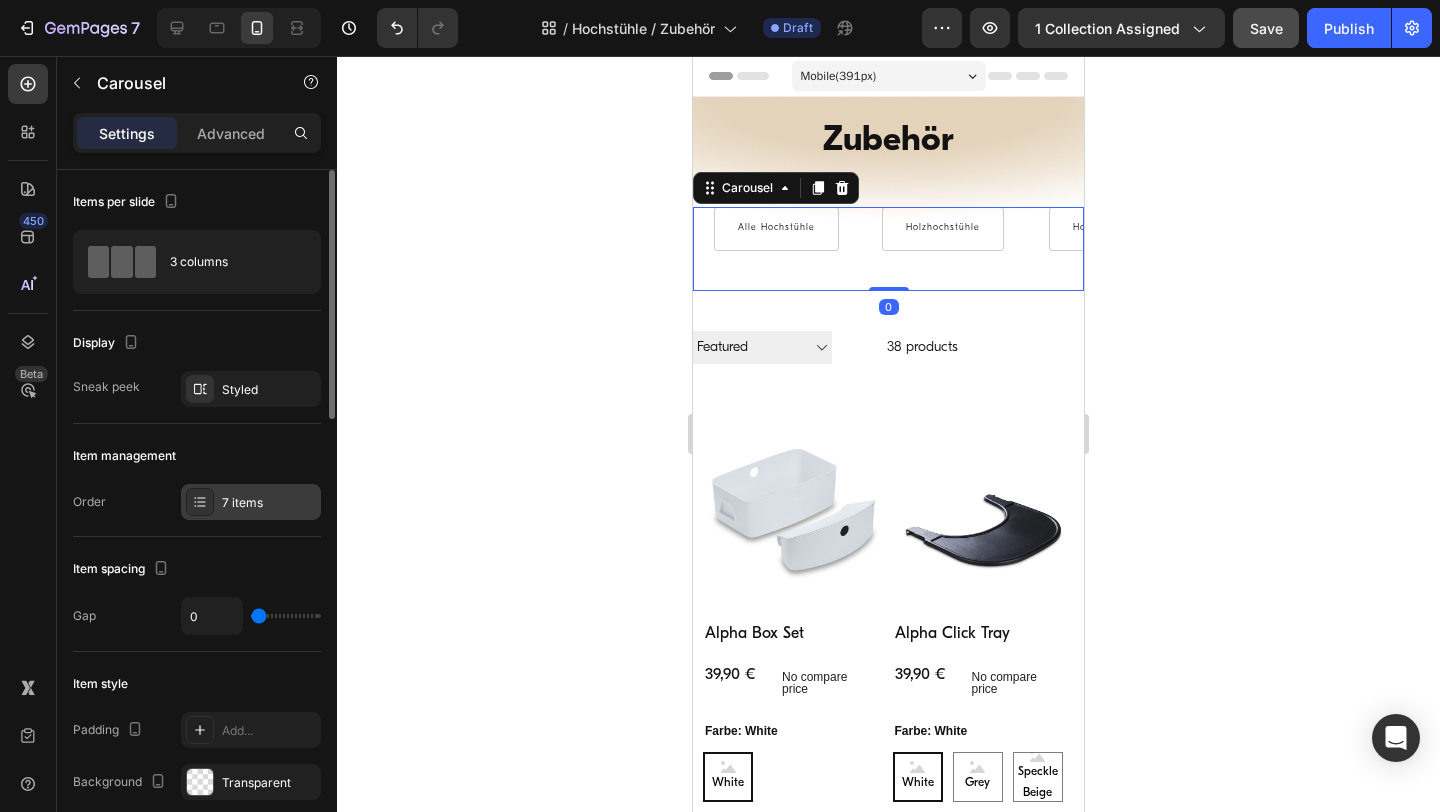 click on "7 items" at bounding box center [251, 502] 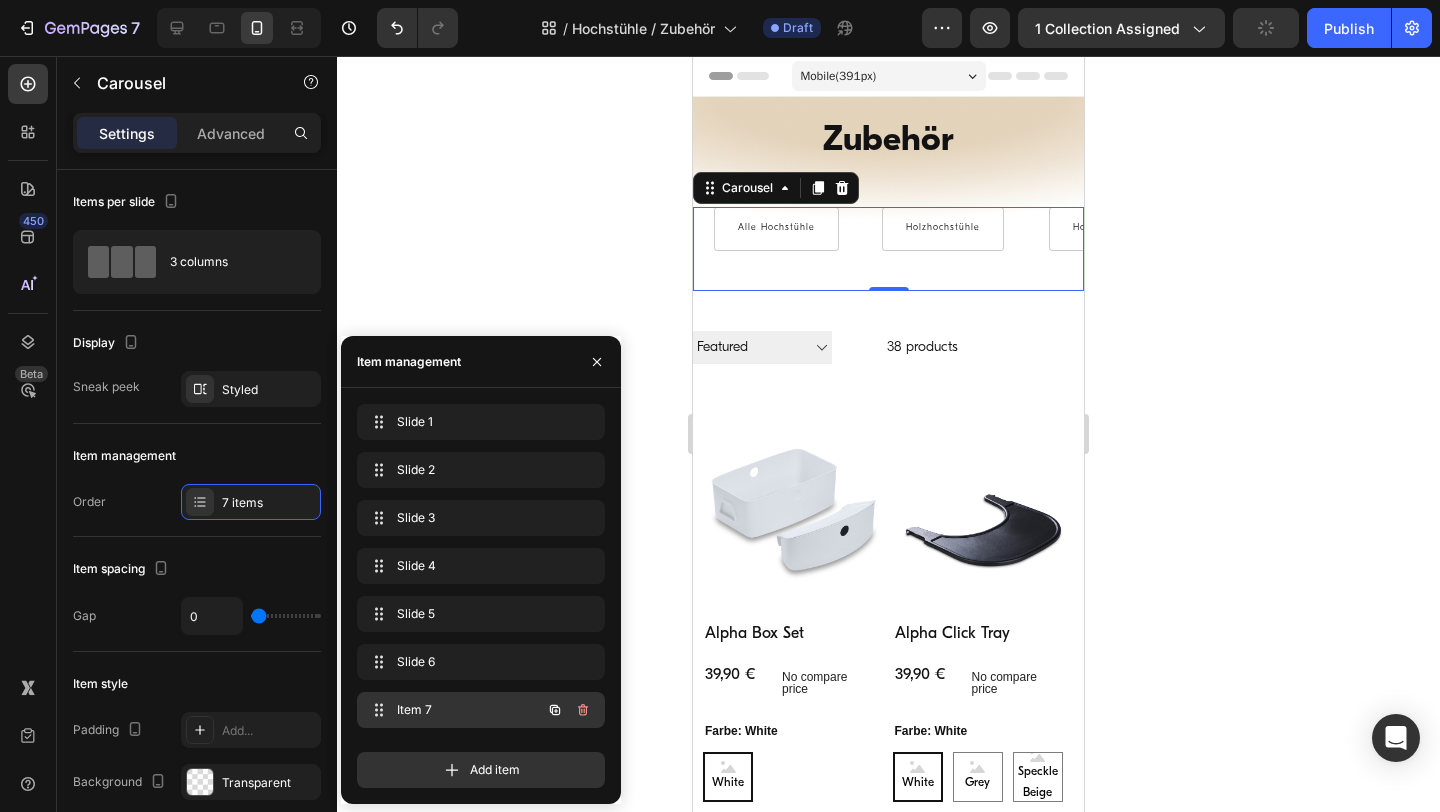 click on "Item 7" at bounding box center [453, 710] 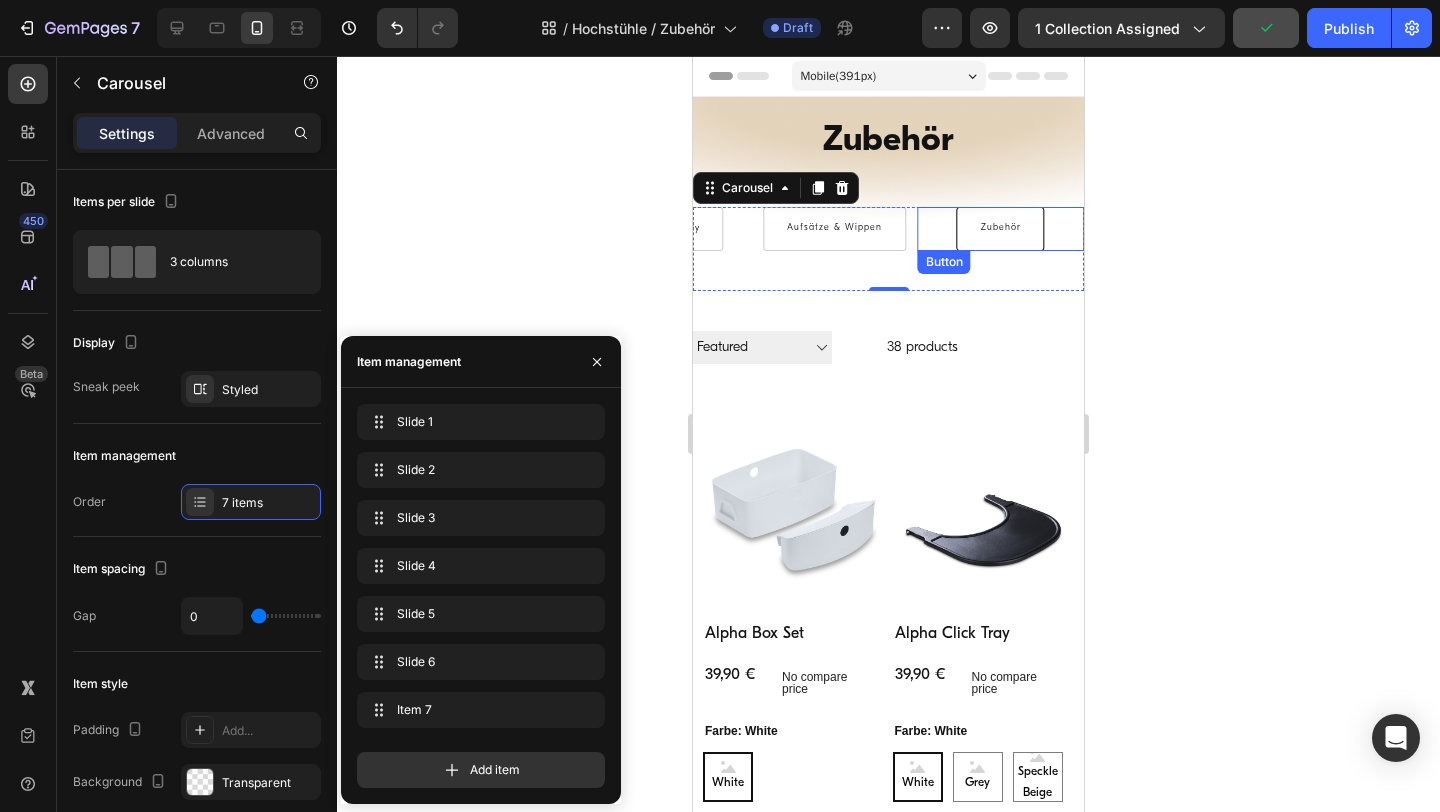 click on "Zubehör" at bounding box center (1001, 229) 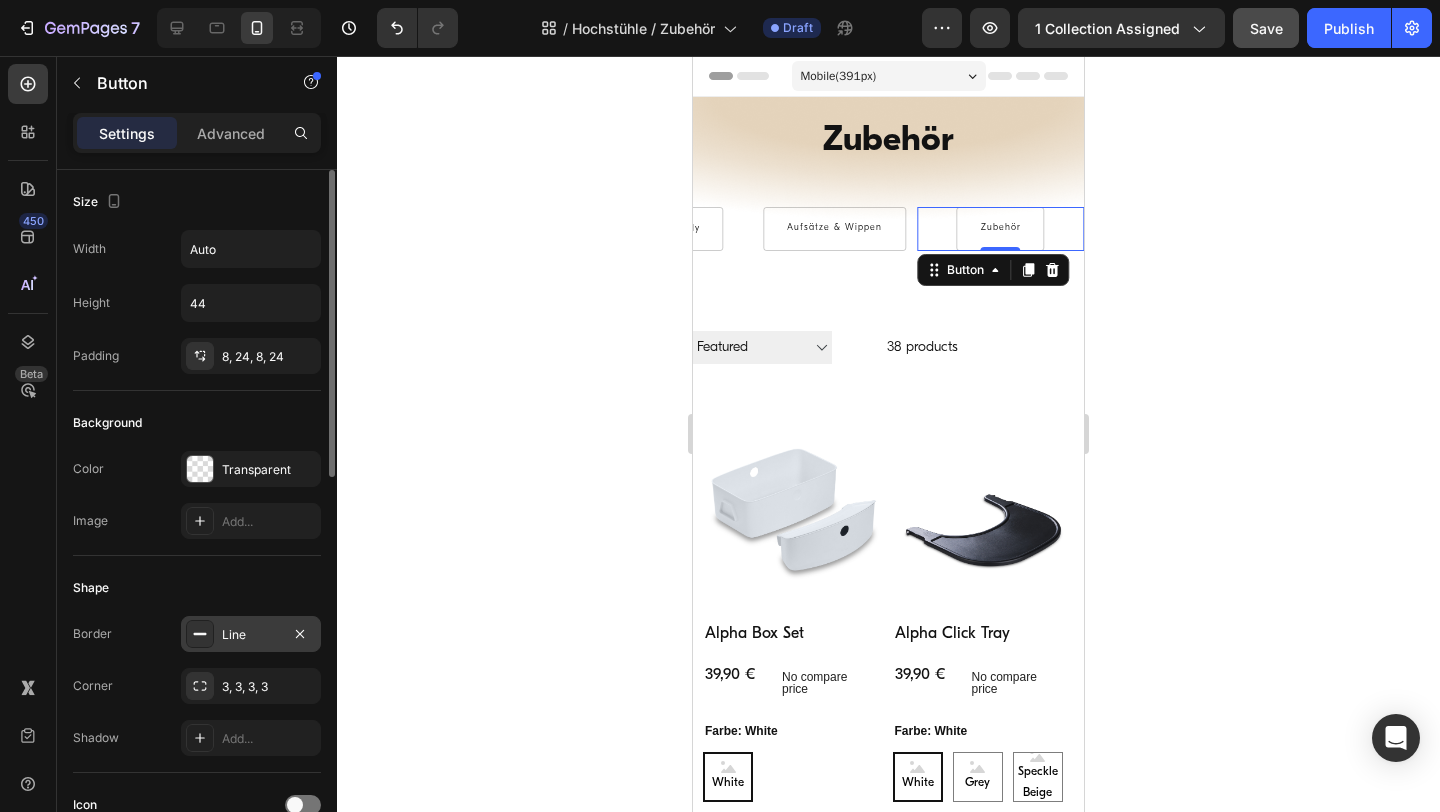 click on "Line" at bounding box center [251, 635] 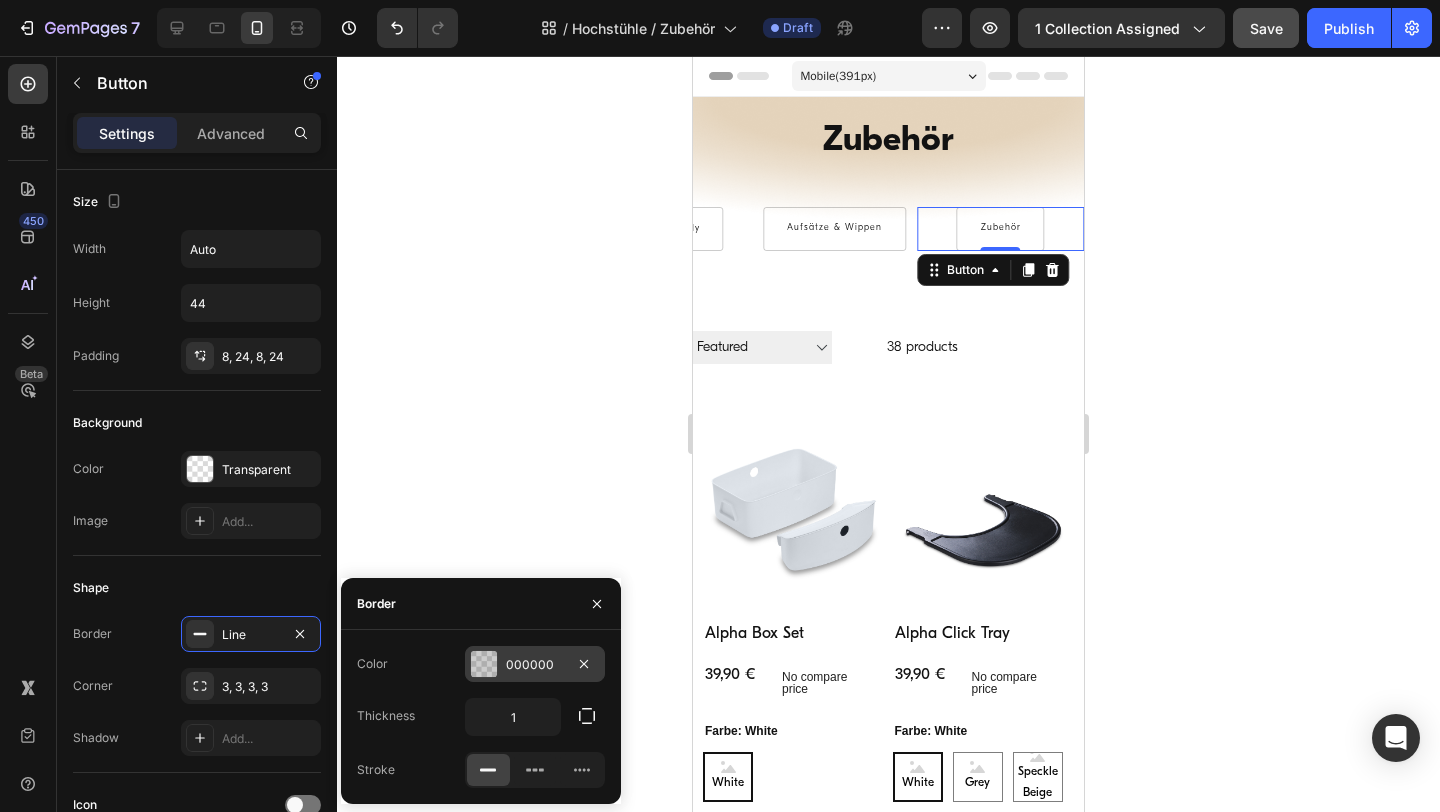 click on "000000" at bounding box center (535, 665) 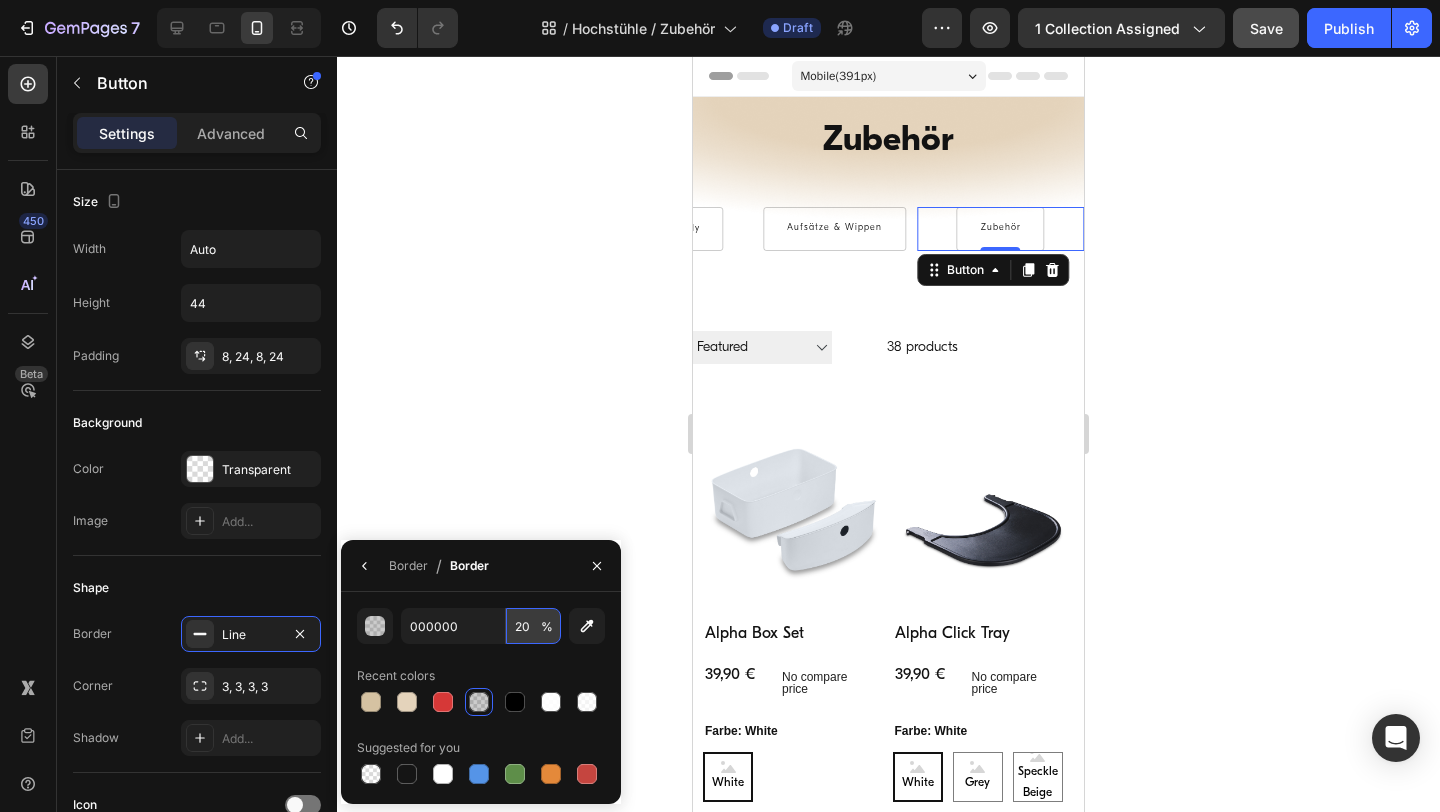 click on "20" at bounding box center (533, 626) 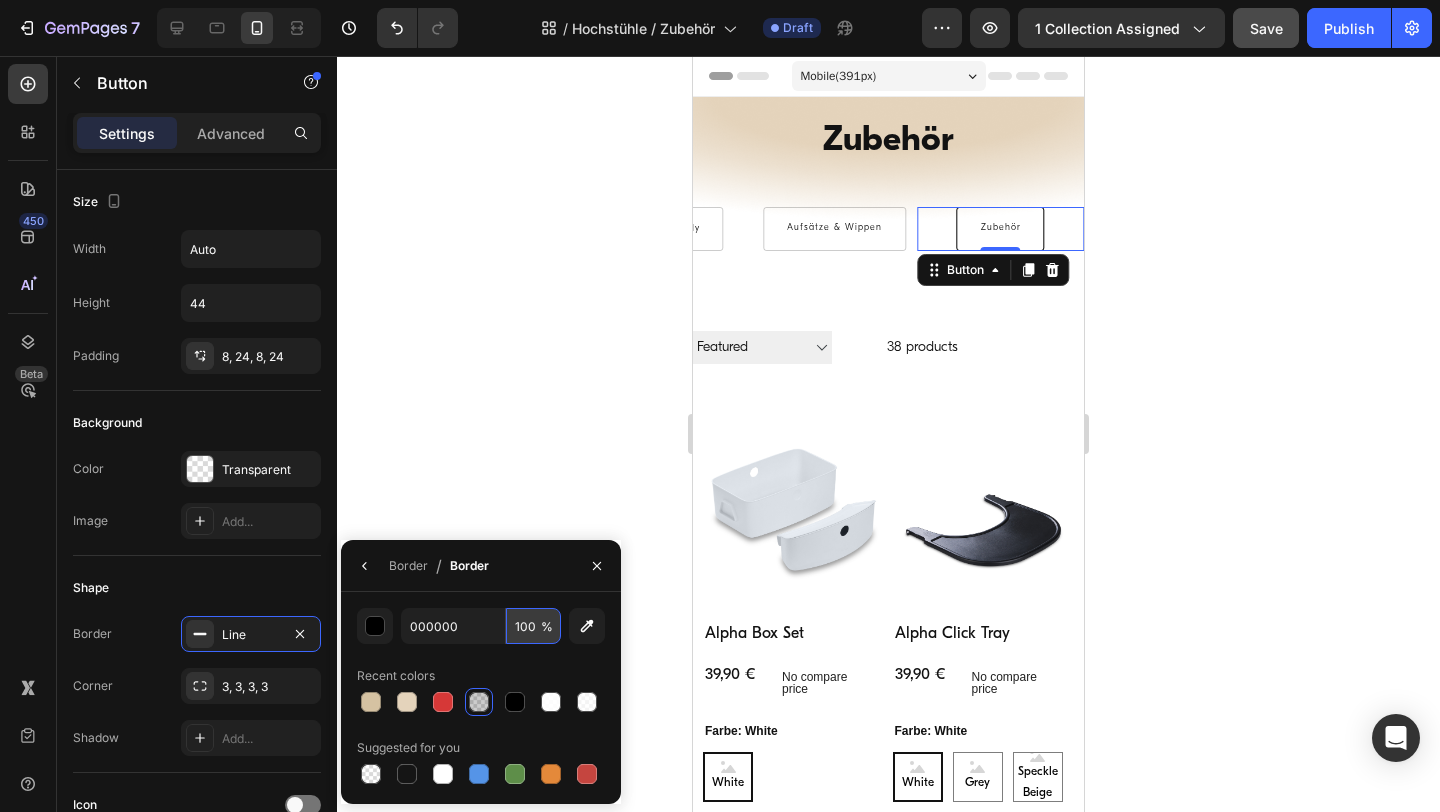 type on "100" 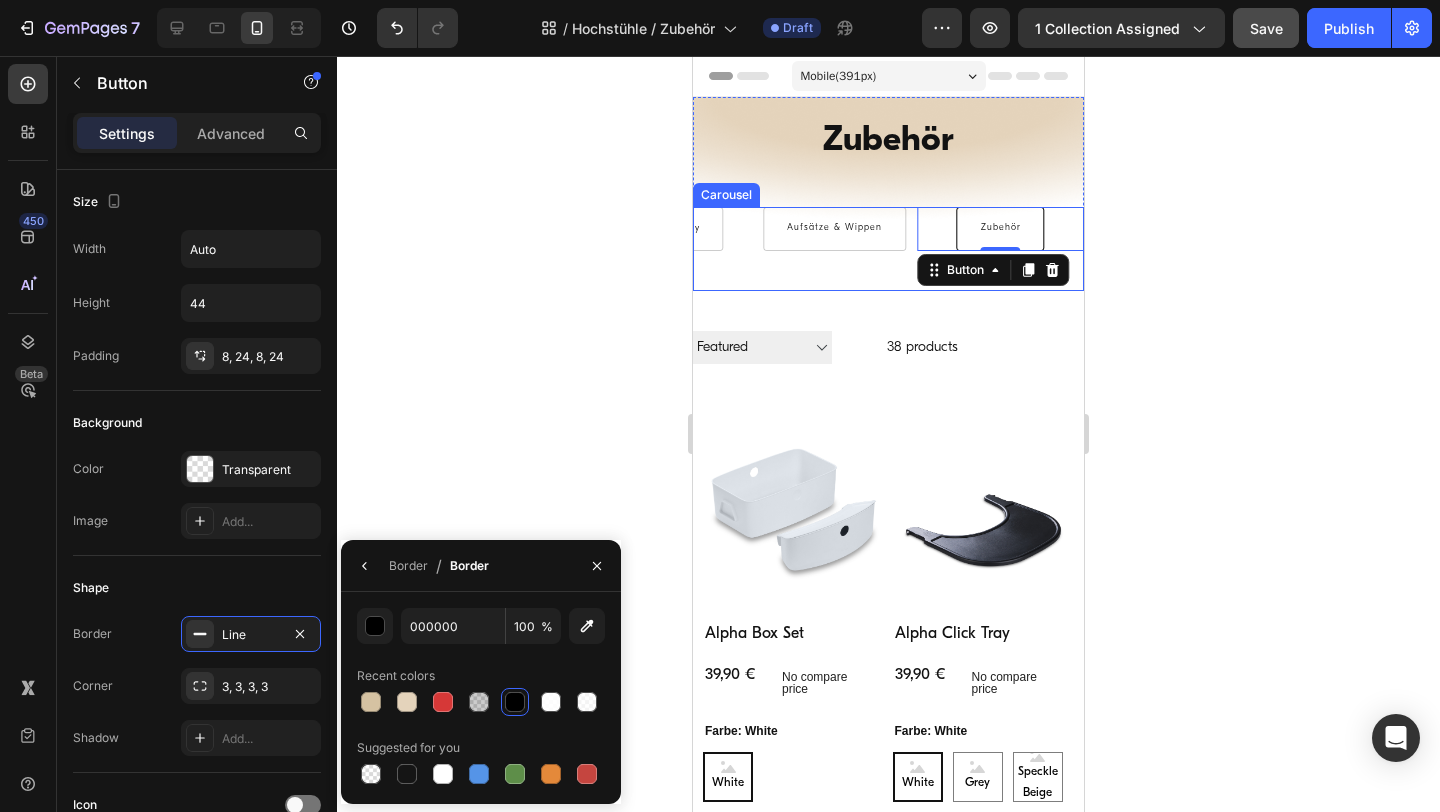 click on "Aufsätze & Wippen Button" at bounding box center (834, 249) 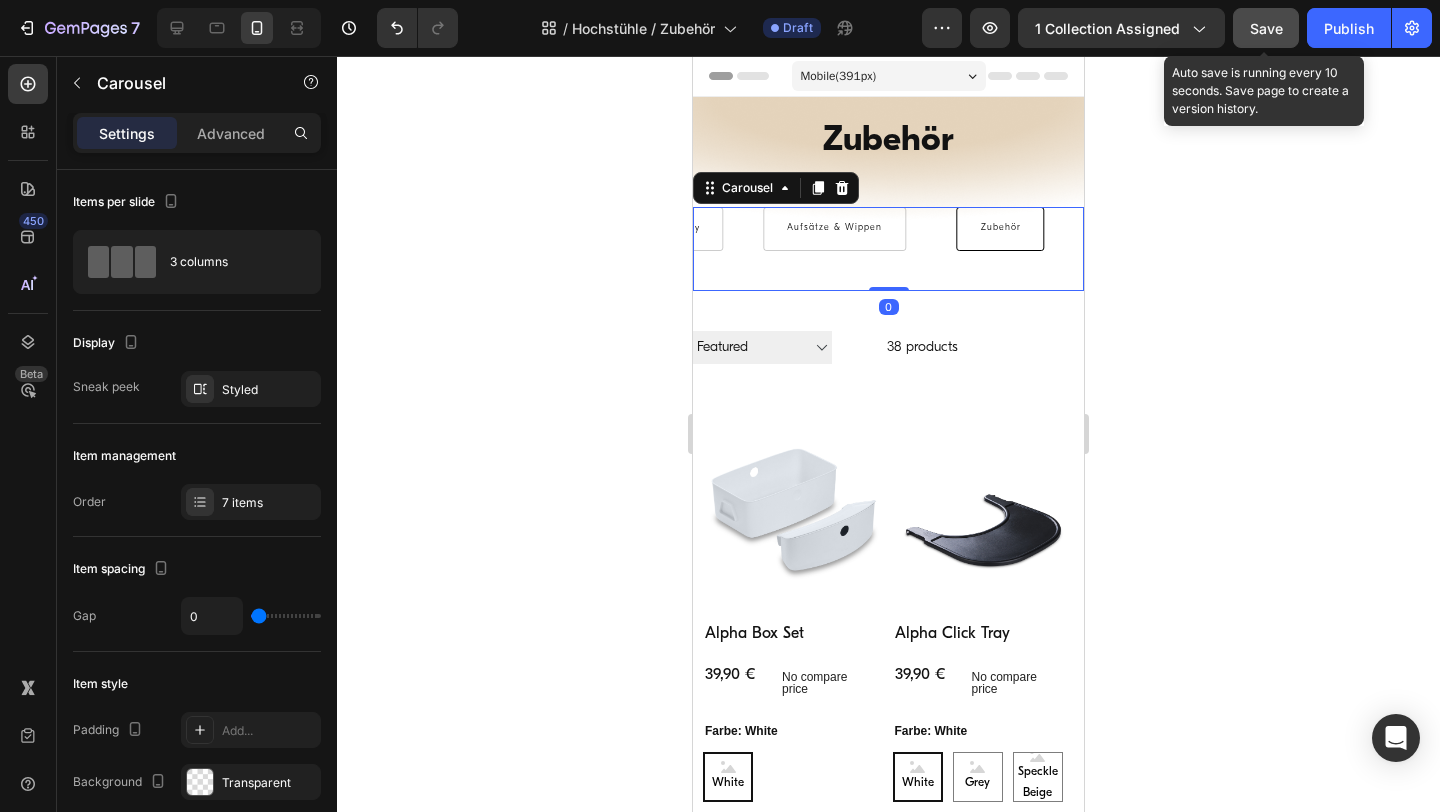 click on "Save" 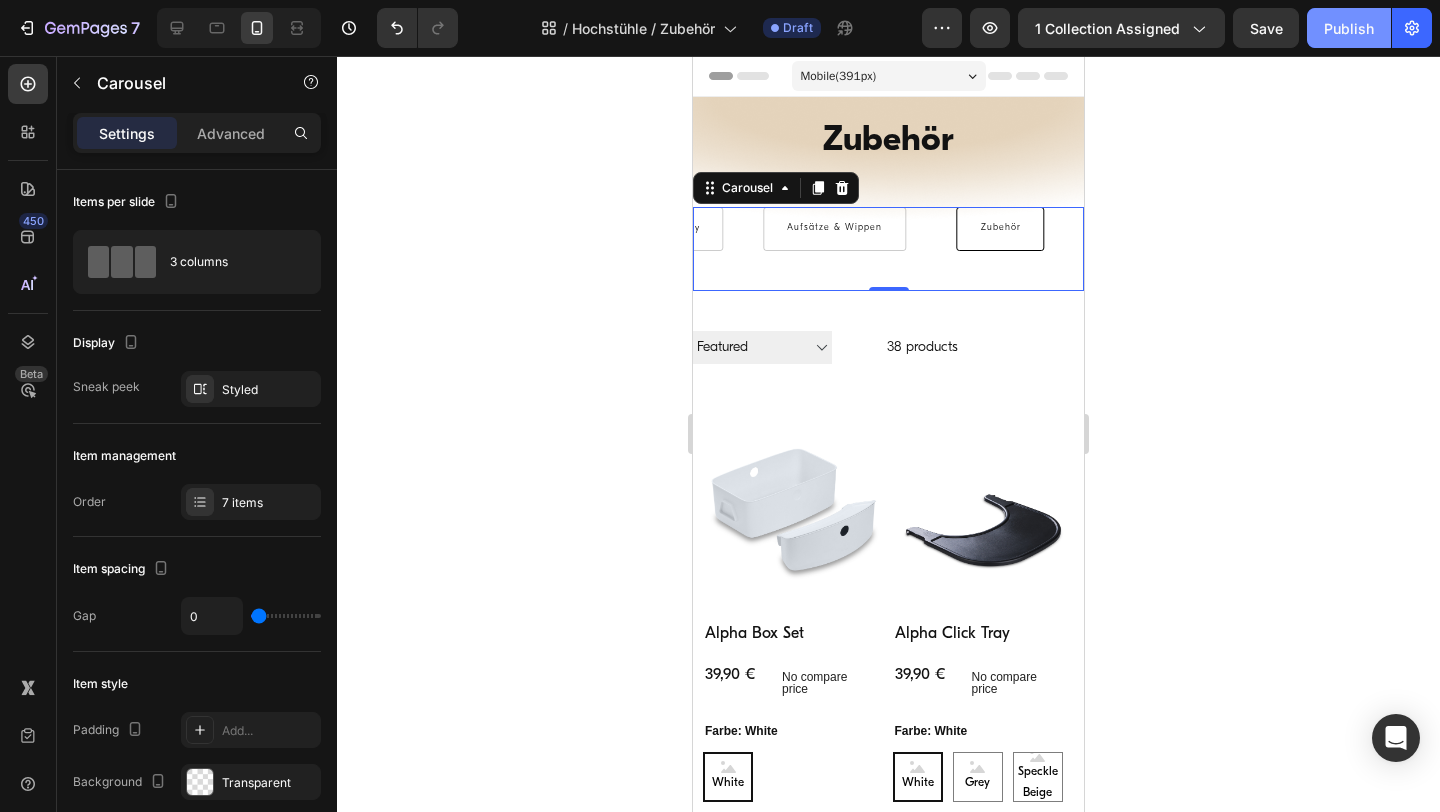 click on "Publish" at bounding box center (1349, 28) 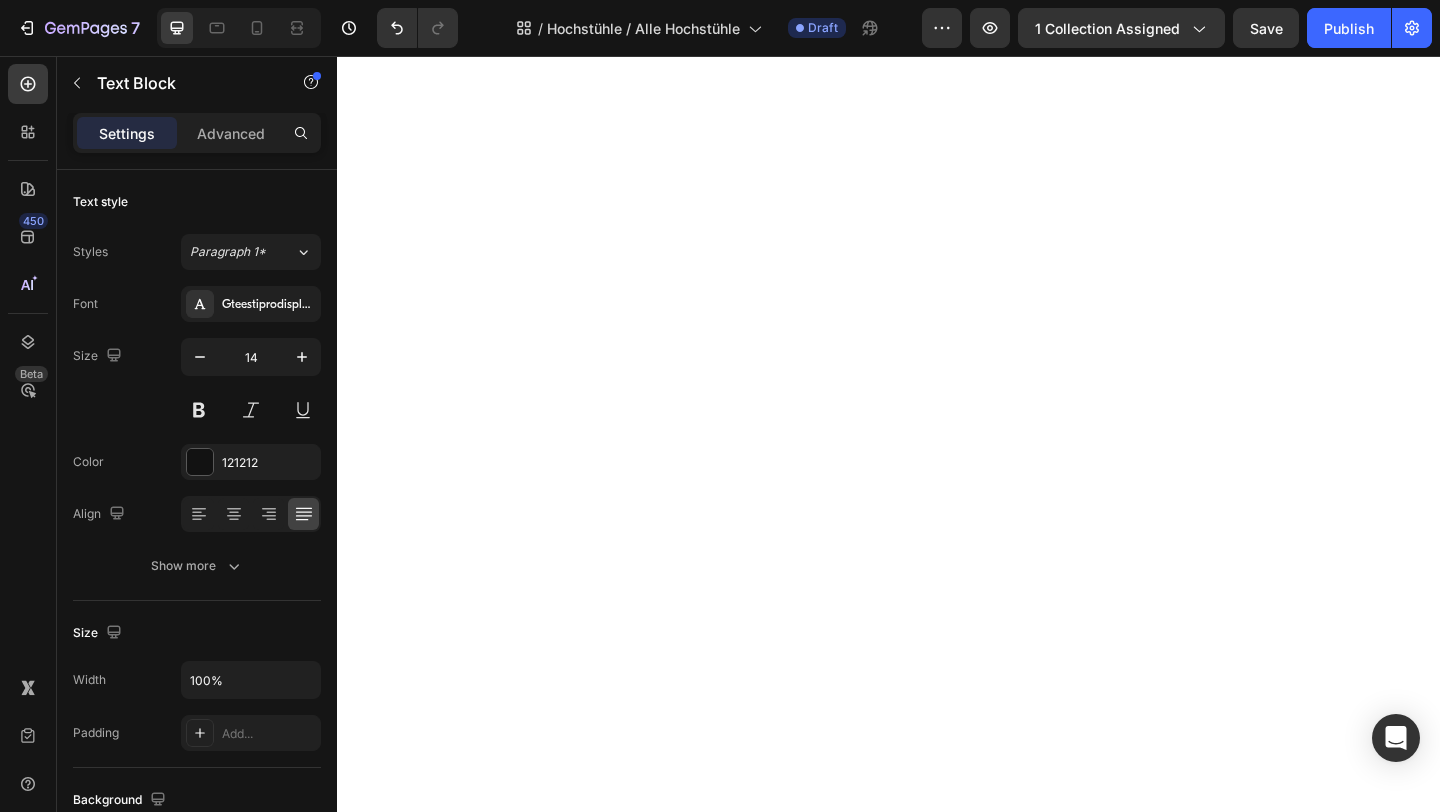 scroll, scrollTop: 0, scrollLeft: 0, axis: both 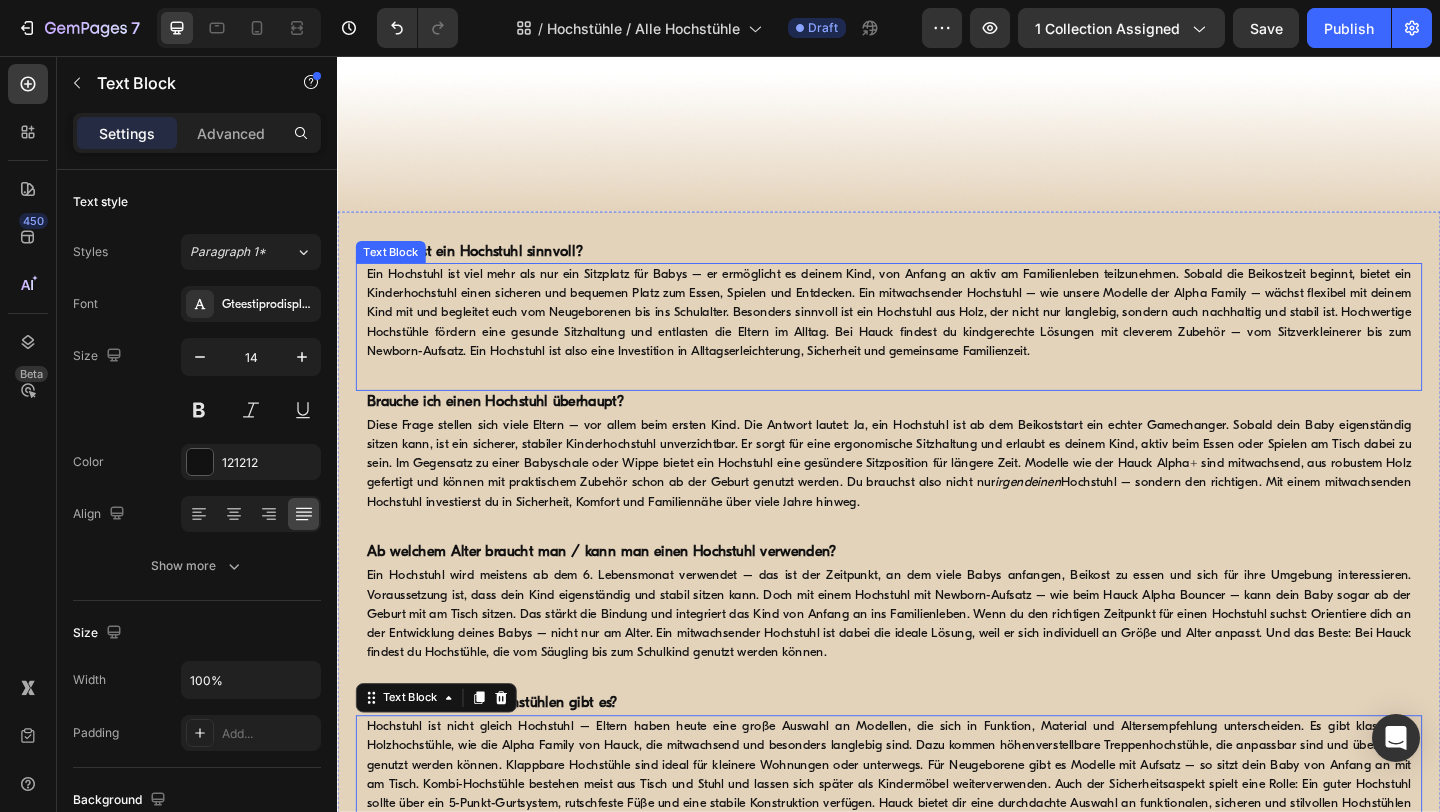 click on "Ein Hochstuhl ist viel mehr als nur ein Sitzplatz für Babys – er ermöglicht es deinem Kind, von Anfang an aktiv am Familienleben teilzunehmen. Sobald die Beikostzeit beginnt, bietet ein Kinderhochstuhl einen sicheren und bequemen Platz zum Essen, Spielen und Entdecken. Ein mitwachsender Hochstuhl – wie unsere Modelle der Alpha Family – wächst flexibel mit deinem Kind mit und begleitet euch vom Neugeborenen bis ins Schulalter. Besonders sinnvoll ist ein Hochstuhl aus Holz, der nicht nur langlebig, sondern auch nachhaltig und stabil ist. Hochwertige Hochstühle fördern eine gesunde Sitzhaltung und entlasten die Eltern im Alltag. Bei Hauck findest du kindgerechte Lösungen mit cleverem Zubehör – vom Sitzverkleinerer bis zum Newborn-Aufsatz. Ein Hochstuhl ist also eine Investition in Alltagserleichterung, Sicherheit und gemeinsame Familienzeit." at bounding box center (937, 335) 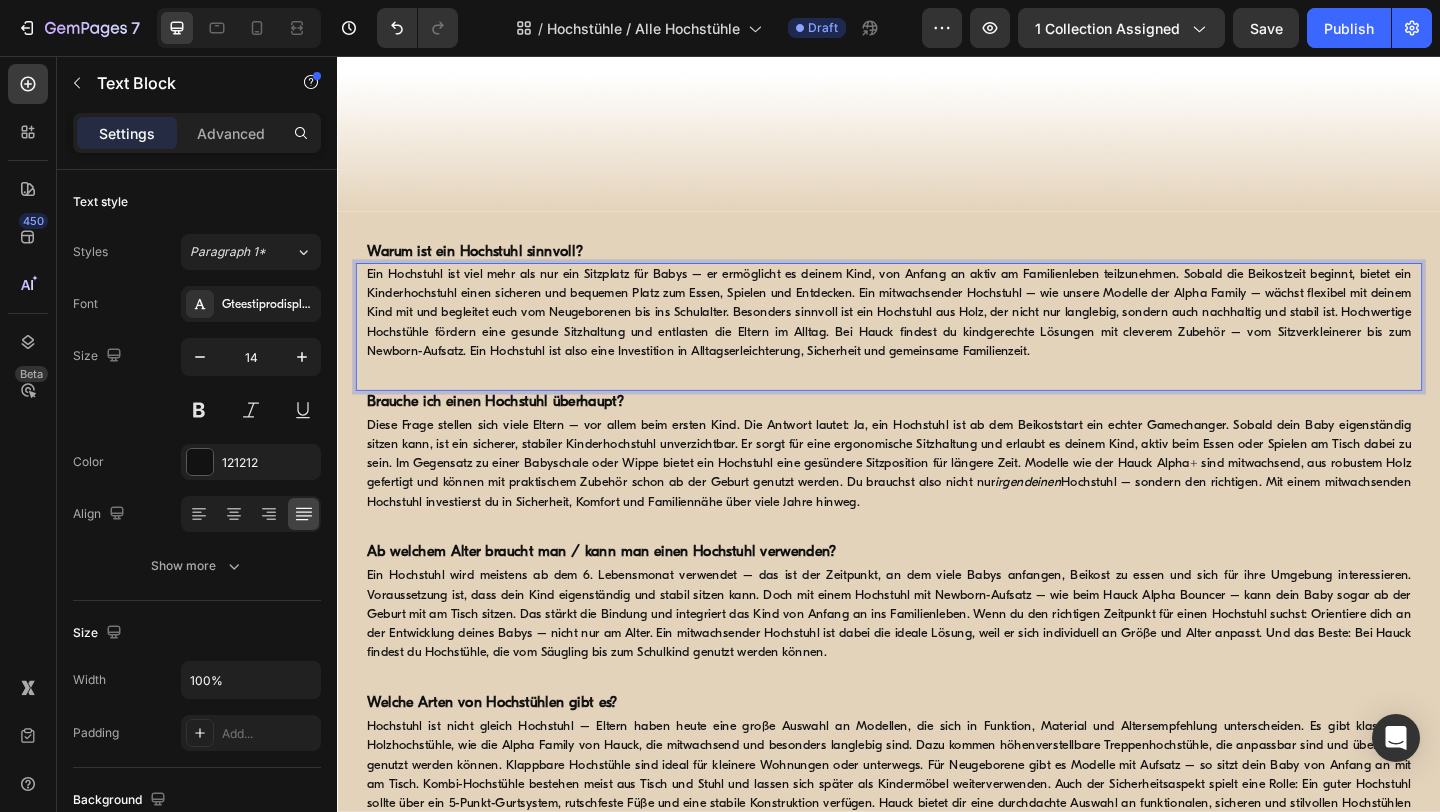 click on "Ein Hochstuhl ist viel mehr als nur ein Sitzplatz für Babys – er ermöglicht es deinem Kind, von Anfang an aktiv am Familienleben teilzunehmen. Sobald die Beikostzeit beginnt, bietet ein Kinderhochstuhl einen sicheren und bequemen Platz zum Essen, Spielen und Entdecken. Ein mitwachsender Hochstuhl – wie unsere Modelle der Alpha Family – wächst flexibel mit deinem Kind mit und begleitet euch vom Neugeborenen bis ins Schulalter. Besonders sinnvoll ist ein Hochstuhl aus Holz, der nicht nur langlebig, sondern auch nachhaltig und stabil ist. Hochwertige Hochstühle fördern eine gesunde Sitzhaltung und entlasten die Eltern im Alltag. Bei Hauck findest du kindgerechte Lösungen mit cleverem Zubehör – vom Sitzverkleinerer bis zum Newborn-Aufsatz. Ein Hochstuhl ist also eine Investition in Alltagserleichterung, Sicherheit und gemeinsame Familienzeit." at bounding box center (937, 335) 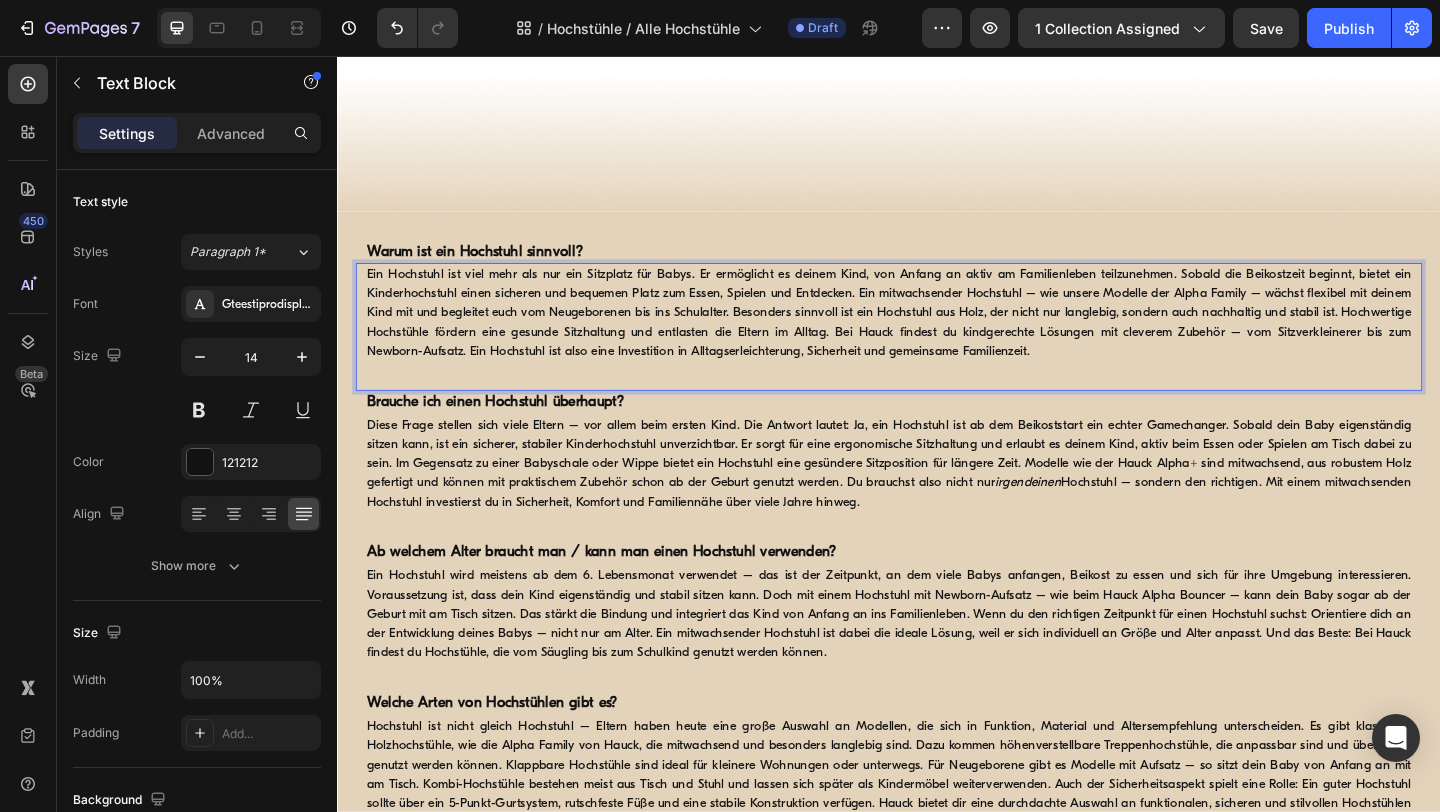 click on "Ein Hochstuhl ist viel mehr als nur ein Sitzplatz für Babys. Er ermöglicht es deinem Kind, von Anfang an aktiv am Familienleben teilzunehmen. Sobald die Beikostzeit beginnt, bietet ein Kinderhochstuhl einen sicheren und bequemen Platz zum Essen, Spielen und Entdecken. Ein mitwachsender Hochstuhl – wie unsere Modelle der Alpha Family – wächst flexibel mit deinem Kind mit und begleitet euch vom Neugeborenen bis ins Schulalter. Besonders sinnvoll ist ein Hochstuhl aus Holz, der nicht nur langlebig, sondern auch nachhaltig und stabil ist. Hochwertige Hochstühle fördern eine gesunde Sitzhaltung und entlasten die Eltern im Alltag. Bei Hauck findest du kindgerechte Lösungen mit cleverem Zubehör – vom Sitzverkleinerer bis zum Newborn-Aufsatz. Ein Hochstuhl ist also eine Investition in Alltagserleichterung, Sicherheit und gemeinsame Familienzeit." at bounding box center (937, 335) 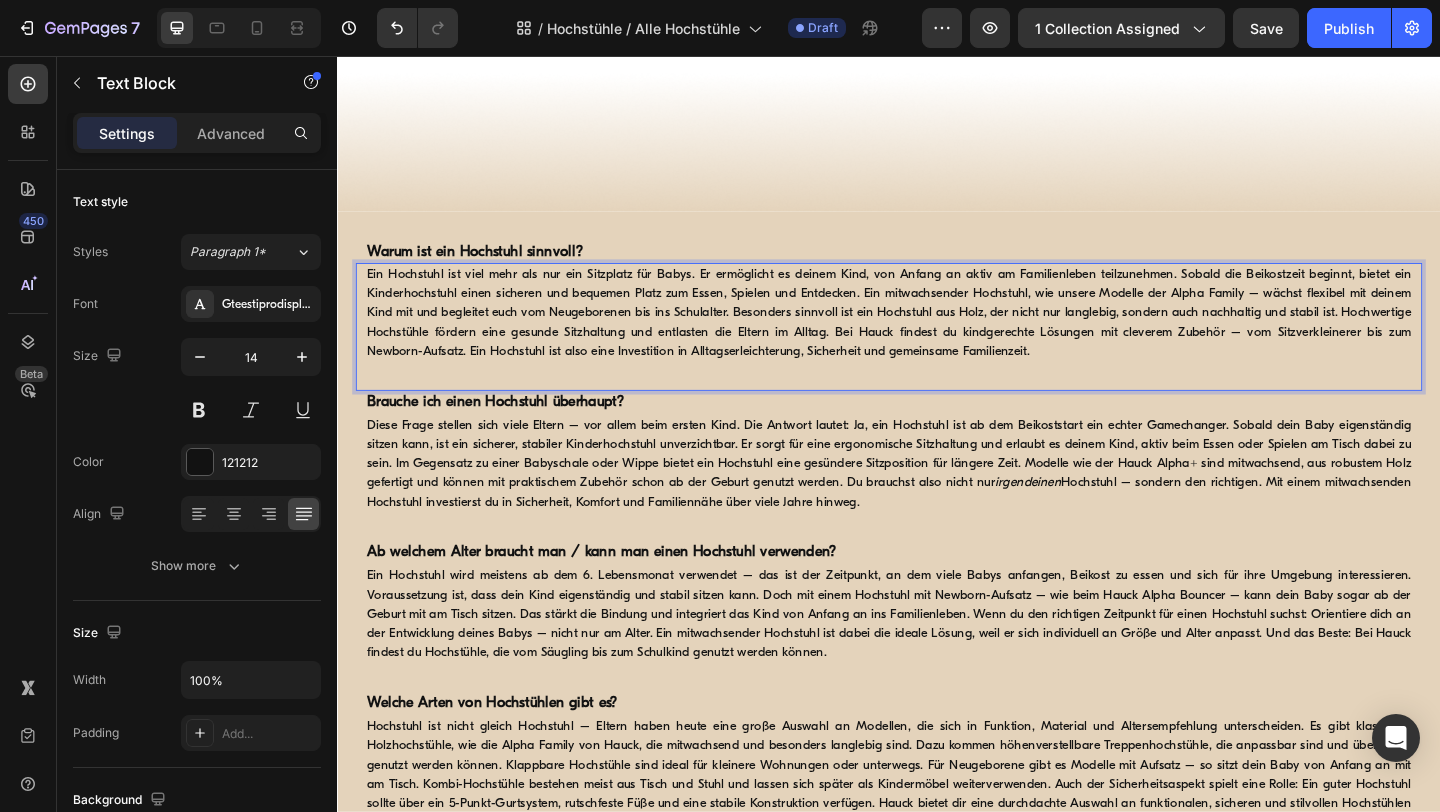 click on "Ein Hochstuhl ist viel mehr als nur ein Sitzplatz für Babys. Er ermöglicht es deinem Kind, von Anfang an aktiv am Familienleben teilzunehmen. Sobald die Beikostzeit beginnt, bietet ein Kinderhochstuhl einen sicheren und bequemen Platz zum Essen, Spielen und Entdecken. Ein mitwachsender Hochstuhl, wie unsere Modelle der Alpha Family – wächst flexibel mit deinem Kind mit und begleitet euch vom Neugeborenen bis ins Schulalter. Besonders sinnvoll ist ein Hochstuhl aus Holz, der nicht nur langlebig, sondern auch nachhaltig und stabil ist. Hochwertige Hochstühle fördern eine gesunde Sitzhaltung und entlasten die Eltern im Alltag. Bei Hauck findest du kindgerechte Lösungen mit cleverem Zubehör – vom Sitzverkleinerer bis zum Newborn-Aufsatz. Ein Hochstuhl ist also eine Investition in Alltagserleichterung, Sicherheit und gemeinsame Familienzeit." at bounding box center (937, 335) 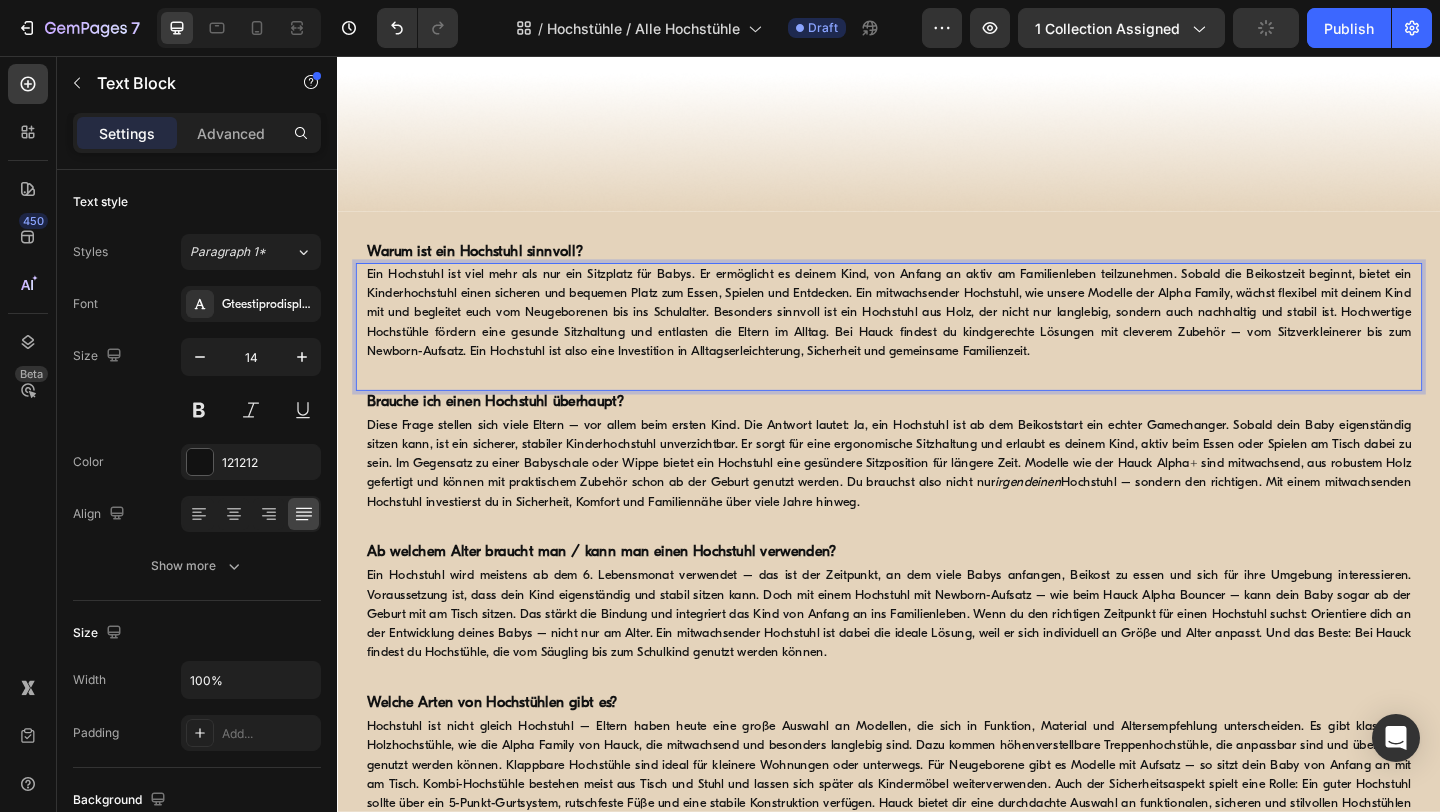 click on "Ein Hochstuhl ist viel mehr als nur ein Sitzplatz für Babys. Er ermöglicht es deinem Kind, von Anfang an aktiv am Familienleben teilzunehmen. Sobald die Beikostzeit beginnt, bietet ein Kinderhochstuhl einen sicheren und bequemen Platz zum Essen, Spielen und Entdecken. Ein mitwachsender Hochstuhl, wie unsere Modelle der Alpha Family, wächst flexibel mit deinem Kind mit und begleitet euch vom Neugeborenen bis ins Schulalter. Besonders sinnvoll ist ein Hochstuhl aus Holz, der nicht nur langlebig, sondern auch nachhaltig und stabil ist. Hochwertige Hochstühle fördern eine gesunde Sitzhaltung und entlasten die Eltern im Alltag. Bei Hauck findest du kindgerechte Lösungen mit cleverem Zubehör – vom Sitzverkleinerer bis zum Newborn-Aufsatz. Ein Hochstuhl ist also eine Investition in Alltagserleichterung, Sicherheit und gemeinsame Familienzeit." at bounding box center [937, 335] 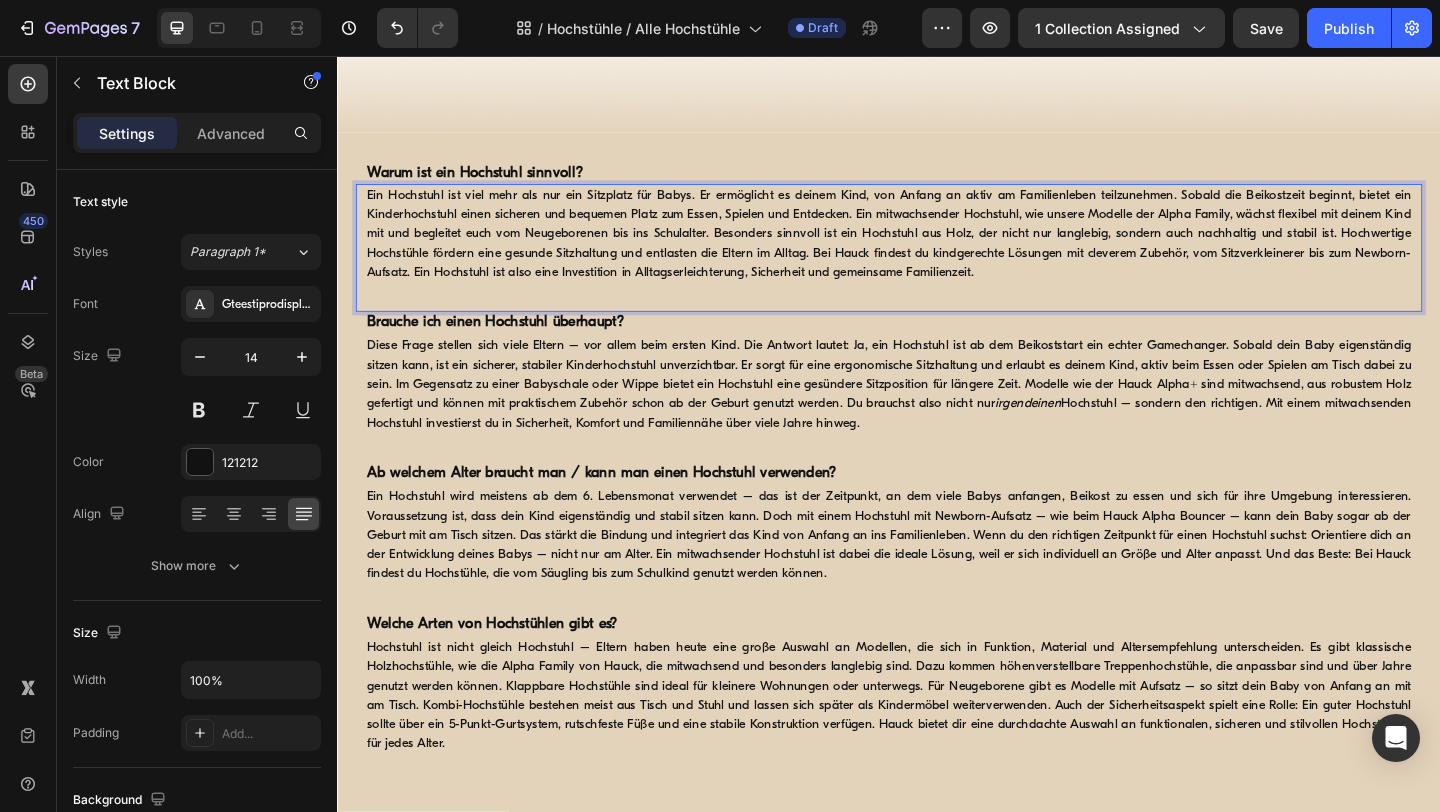 scroll, scrollTop: 562, scrollLeft: 0, axis: vertical 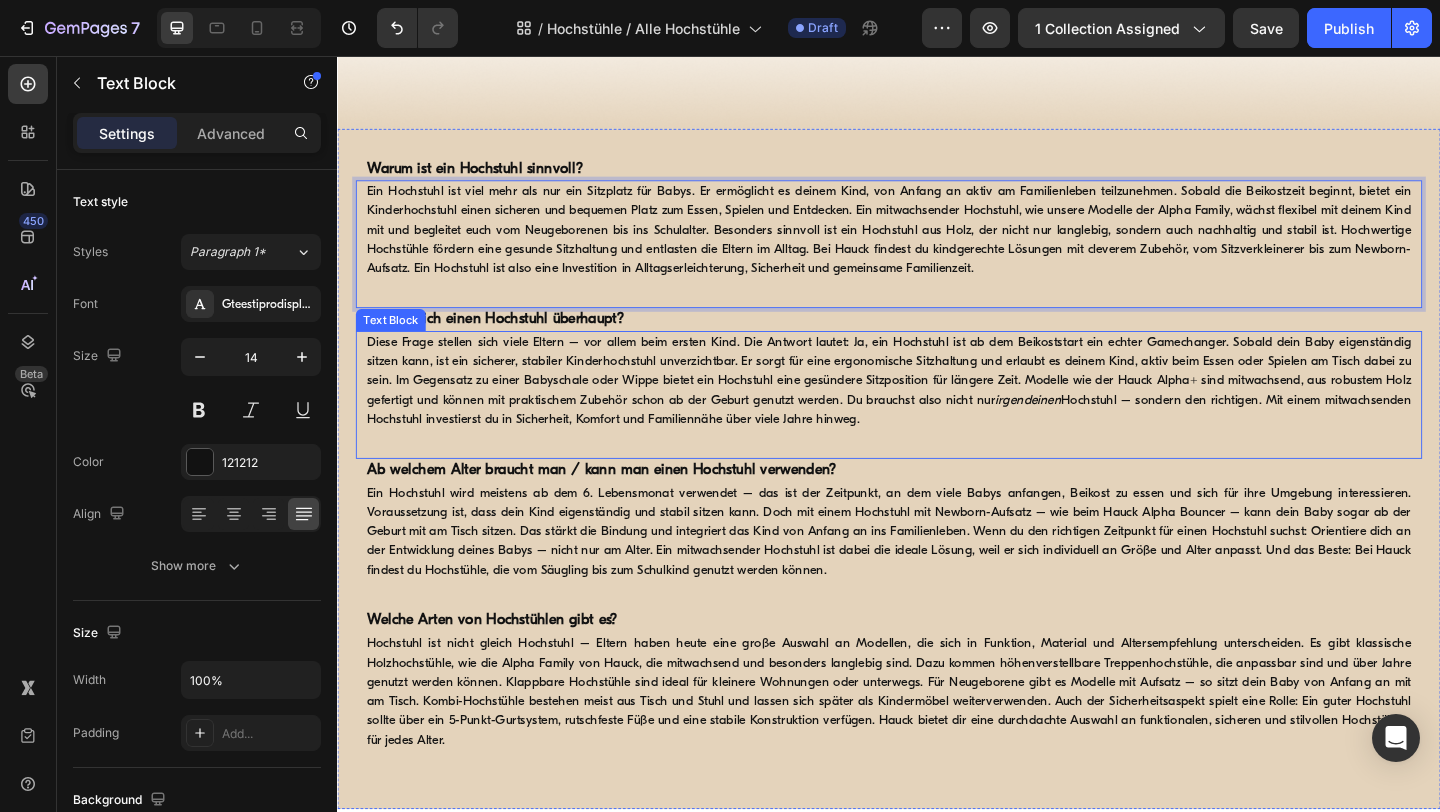 click on "Diese Frage stellen sich viele Eltern – vor allem beim ersten Kind. Die Antwort lautet: Ja, ein Hochstuhl ist ab dem Beikoststart ein echter Gamechanger. Sobald dein Baby eigenständig sitzen kann, ist ein sicherer, stabiler Kinderhochstuhl unverzichtbar. Er sorgt für eine ergonomische Sitzhaltung und erlaubt es deinem Kind, aktiv beim Essen oder Spielen am Tisch dabei zu sein. Im Gegensatz zu einer Babyschale oder Wippe bietet ein Hochstuhl eine gesündere Sitzposition für längere Zeit. Modelle wie der Hauck Alpha+ sind mitwachsend, aus robustem Holz gefertigt und können mit praktischem Zubehör schon ab der Geburt genutzt werden. Du brauchst also nicht nur  irgendeinen  Hochstuhl – sondern den richtigen. Mit einem mitwachsenden Hochstuhl investierst du in Sicherheit, Komfort und Familiennähe über viele Jahre hinweg." at bounding box center (937, 409) 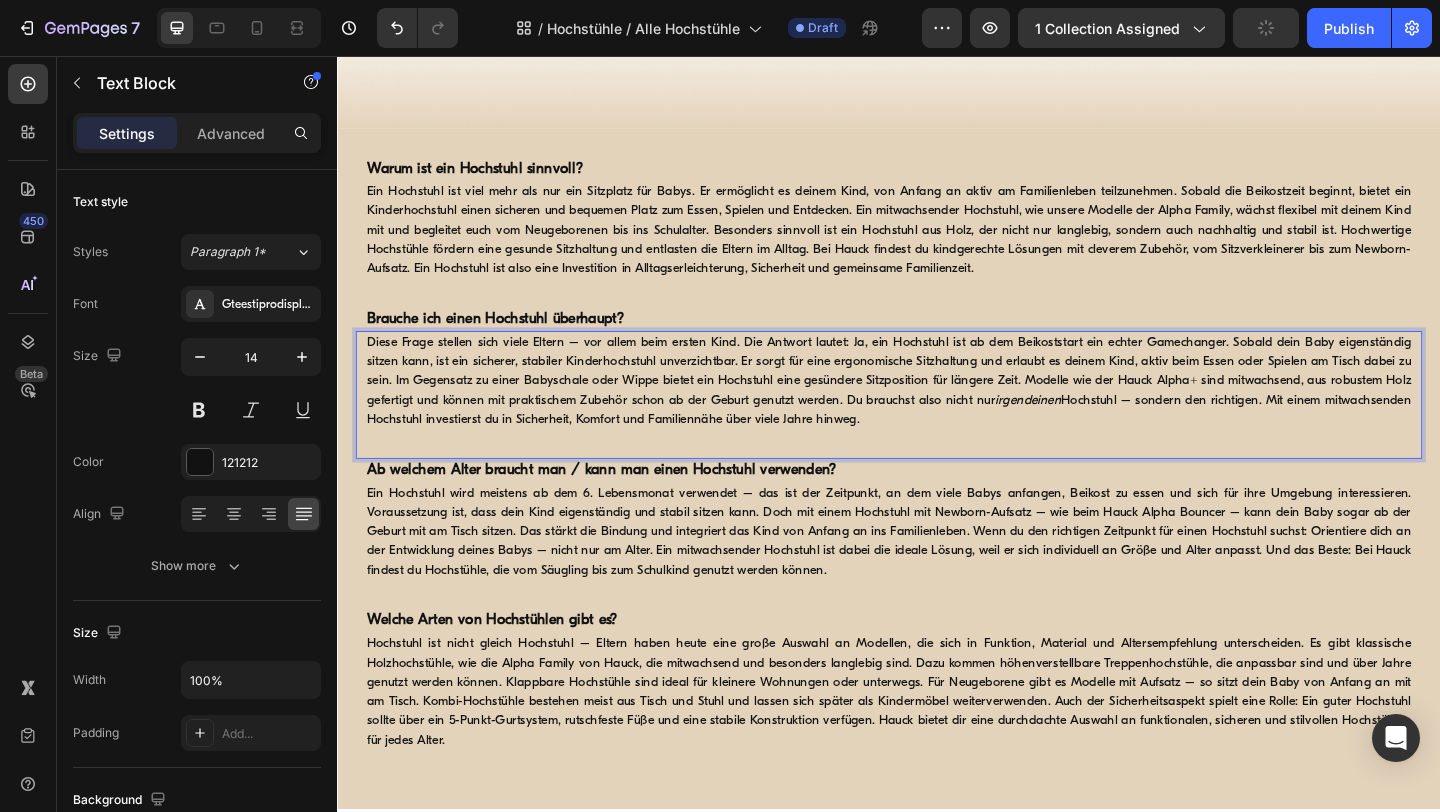 click on "Diese Frage stellen sich viele Eltern – vor allem beim ersten Kind. Die Antwort lautet: Ja, ein Hochstuhl ist ab dem Beikoststart ein echter Gamechanger. Sobald dein Baby eigenständig sitzen kann, ist ein sicherer, stabiler Kinderhochstuhl unverzichtbar. Er sorgt für eine ergonomische Sitzhaltung und erlaubt es deinem Kind, aktiv beim Essen oder Spielen am Tisch dabei zu sein. Im Gegensatz zu einer Babyschale oder Wippe bietet ein Hochstuhl eine gesündere Sitzposition für längere Zeit. Modelle wie der Hauck Alpha+ sind mitwachsend, aus robustem Holz gefertigt und können mit praktischem Zubehör schon ab der Geburt genutzt werden. Du brauchst also nicht nur  irgendeinen  Hochstuhl – sondern den richtigen. Mit einem mitwachsenden Hochstuhl investierst du in Sicherheit, Komfort und Familiennähe über viele Jahre hinweg." at bounding box center [937, 409] 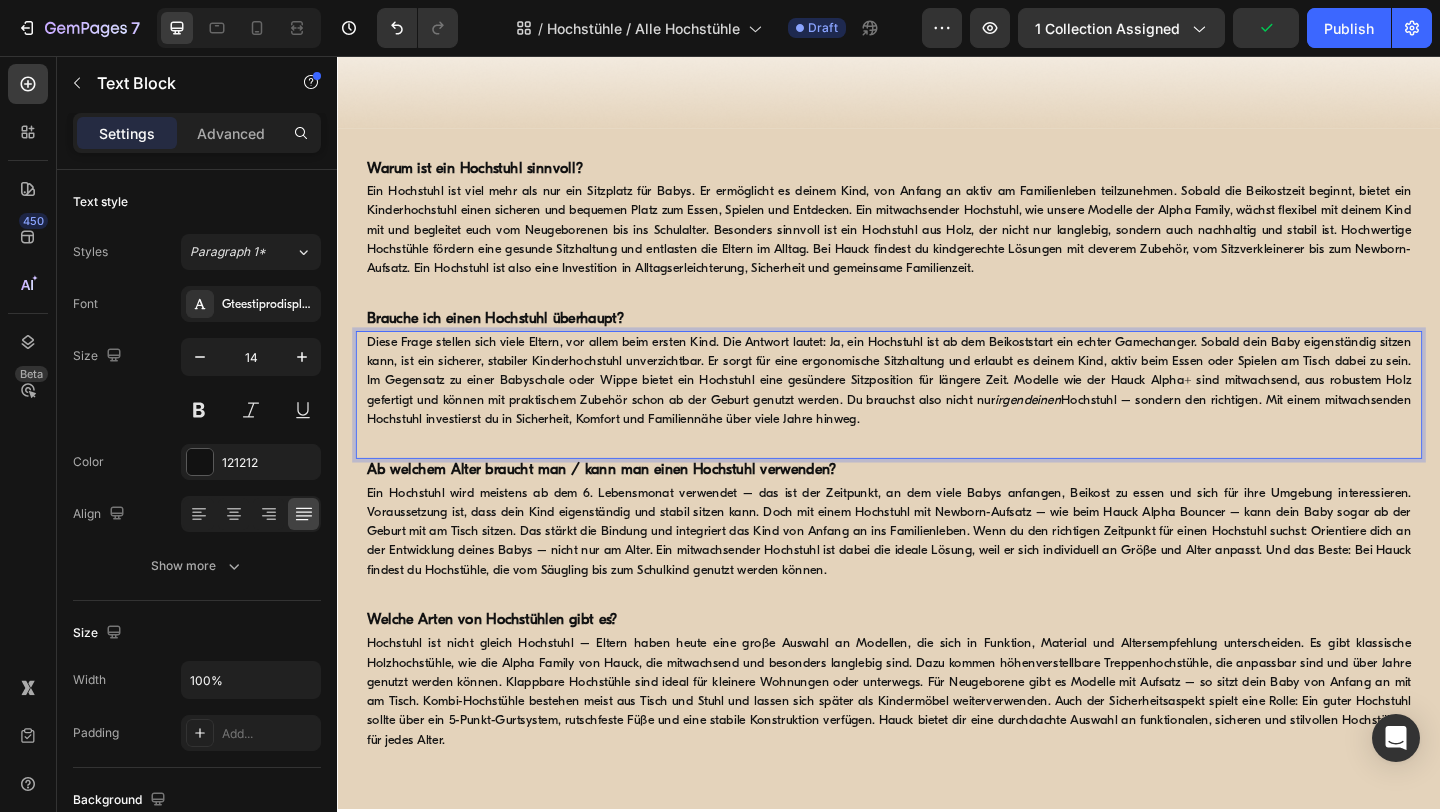 click on "irgendeinen" at bounding box center [1088, 430] 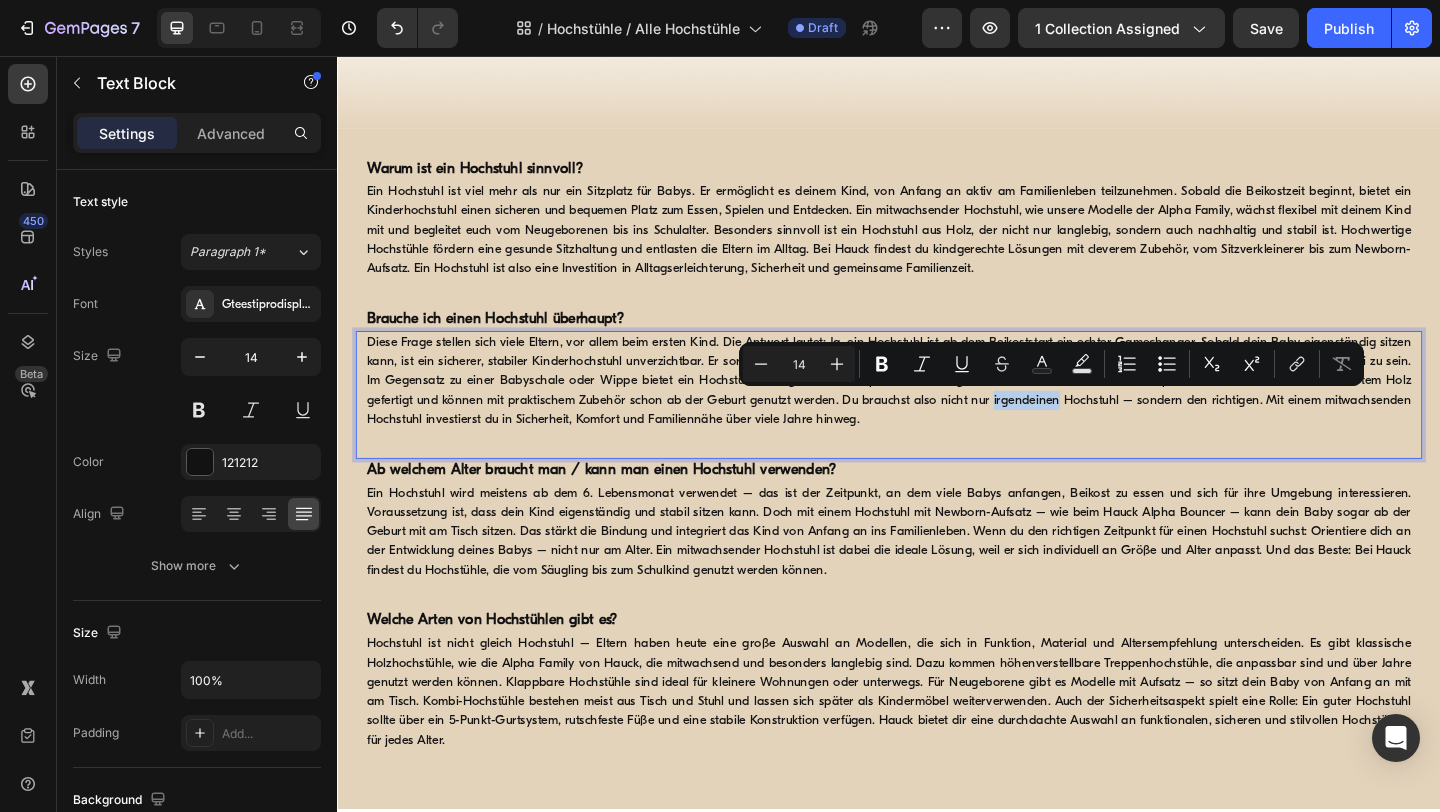 click on "Diese Frage stellen sich viele Eltern, vor allem beim ersten Kind. Die Antwort lautet: Ja, ein Hochstuhl ist ab dem Beikoststart ein echter Gamechanger. Sobald dein Baby eigenständig sitzen kann, ist ein sicherer, stabiler Kinderhochstuhl unverzichtbar. Er sorgt für eine ergonomische Sitzhaltung und erlaubt es deinem Kind, aktiv beim Essen oder Spielen am Tisch dabei zu sein. Im Gegensatz zu einer Babyschale oder Wippe bietet ein Hochstuhl eine gesündere Sitzposition für längere Zeit. Modelle wie der Hauck Alpha+ sind mitwachsend, aus robustem Holz gefertigt und können mit praktischem Zubehör schon ab der Geburt genutzt werden. Du brauchst also nicht nur irgendeinen Hochstuhl – sondern den richtigen. Mit einem mitwachsenden Hochstuhl investierst du in Sicherheit, Komfort und Familiennähe über viele Jahre hinweg." at bounding box center [937, 409] 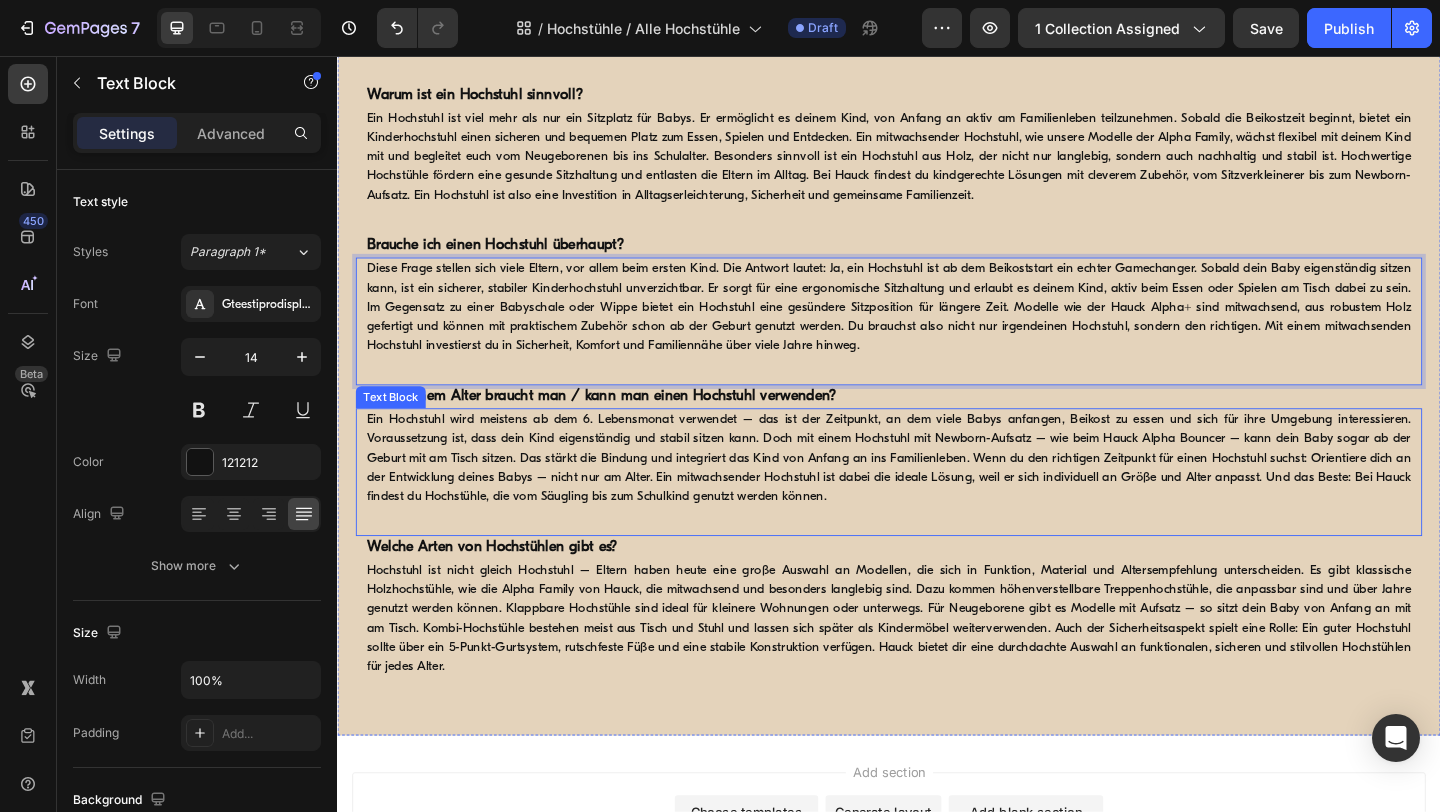 scroll, scrollTop: 650, scrollLeft: 0, axis: vertical 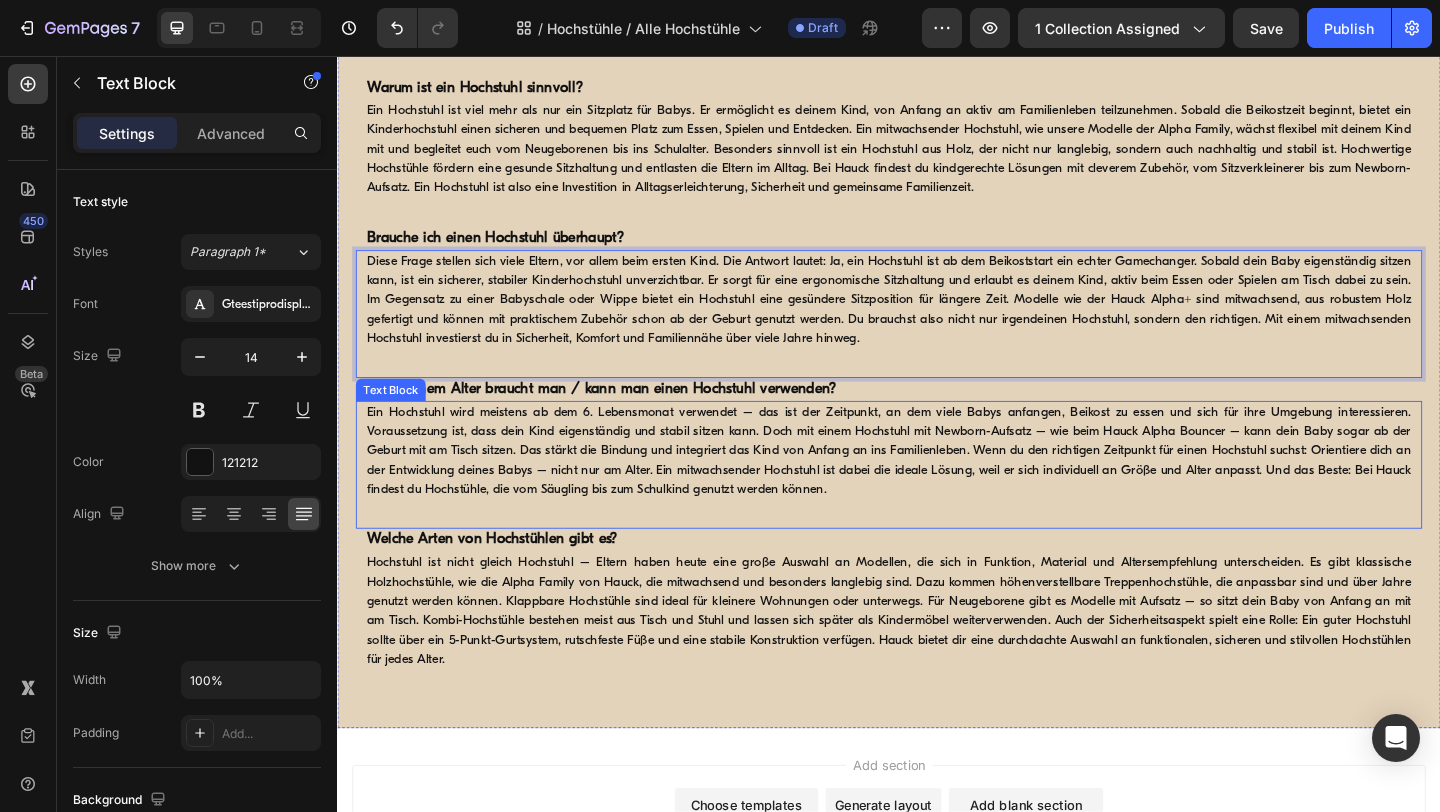 click on "Ein Hochstuhl wird meistens ab dem 6. Lebensmonat verwendet – das ist der Zeitpunkt, an dem viele Babys anfangen, Beikost zu essen und sich für ihre Umgebung interessieren. Voraussetzung ist, dass dein Kind eigenständig und stabil sitzen kann. Doch mit einem Hochstuhl mit Newborn-Aufsatz – wie beim Hauck Alpha Bouncer – kann dein Baby sogar ab der Geburt mit am Tisch sitzen. Das stärkt die Bindung und integriert das Kind von Anfang an ins Familienleben. Wenn du den richtigen Zeitpunkt für einen Hochstuhl suchst: Orientiere dich an der Entwicklung deines Babys – nicht nur am Alter. Ein mitwachsender Hochstuhl ist dabei die ideale Lösung, weil er sich individuell an Größe und Alter anpasst. Und das Beste: Bei Hauck findest du Hochstühle, die vom Säugling bis zum Schulkind genutzt werden können." at bounding box center [937, 485] 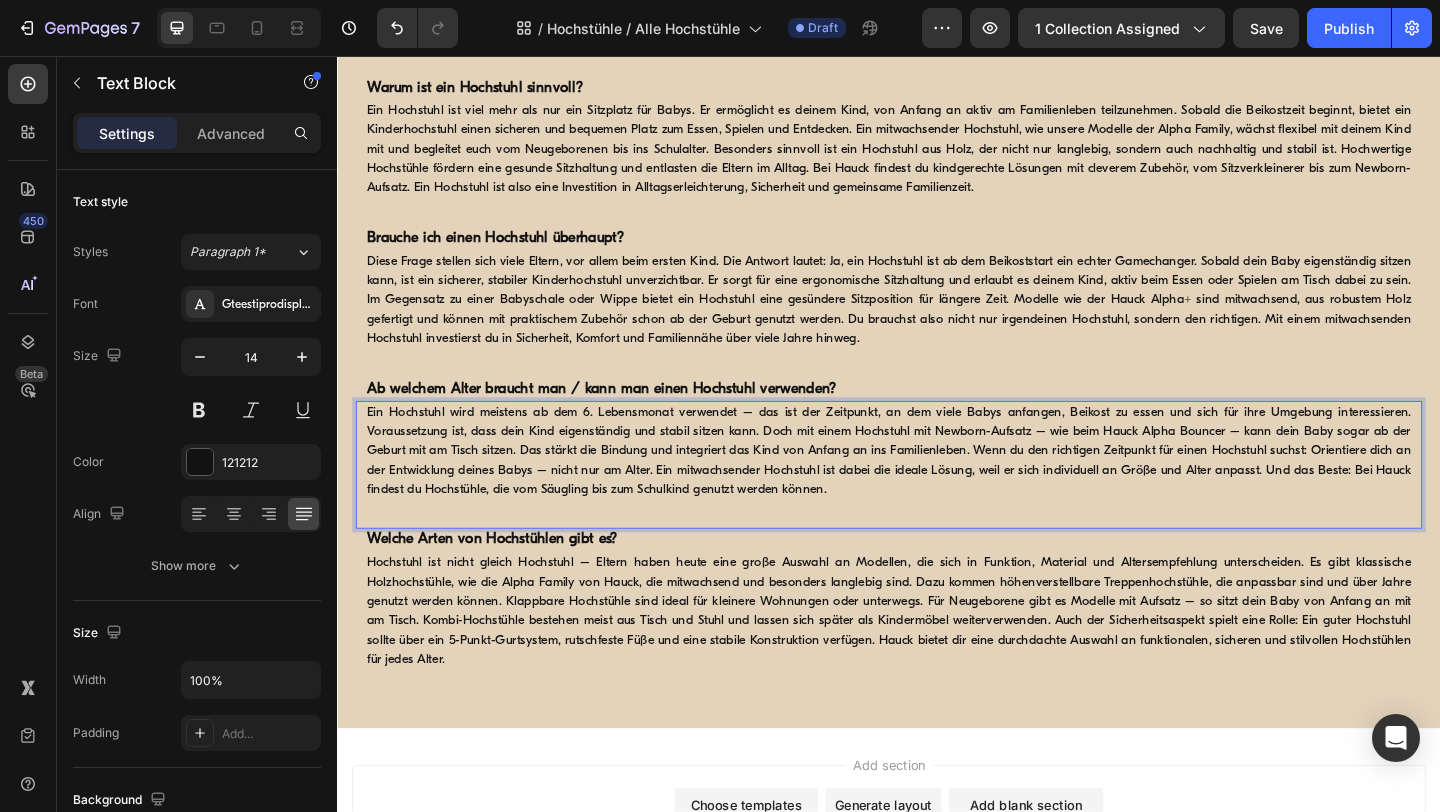 click on "Ein Hochstuhl wird meistens ab dem 6. Lebensmonat verwendet – das ist der Zeitpunkt, an dem viele Babys anfangen, Beikost zu essen und sich für ihre Umgebung interessieren. Voraussetzung ist, dass dein Kind eigenständig und stabil sitzen kann. Doch mit einem Hochstuhl mit Newborn-Aufsatz – wie beim Hauck Alpha Bouncer – kann dein Baby sogar ab der Geburt mit am Tisch sitzen. Das stärkt die Bindung und integriert das Kind von Anfang an ins Familienleben. Wenn du den richtigen Zeitpunkt für einen Hochstuhl suchst: Orientiere dich an der Entwicklung deines Babys – nicht nur am Alter. Ein mitwachsender Hochstuhl ist dabei die ideale Lösung, weil er sich individuell an Größe und Alter anpasst. Und das Beste: Bei Hauck findest du Hochstühle, die vom Säugling bis zum Schulkind genutzt werden können." at bounding box center (937, 485) 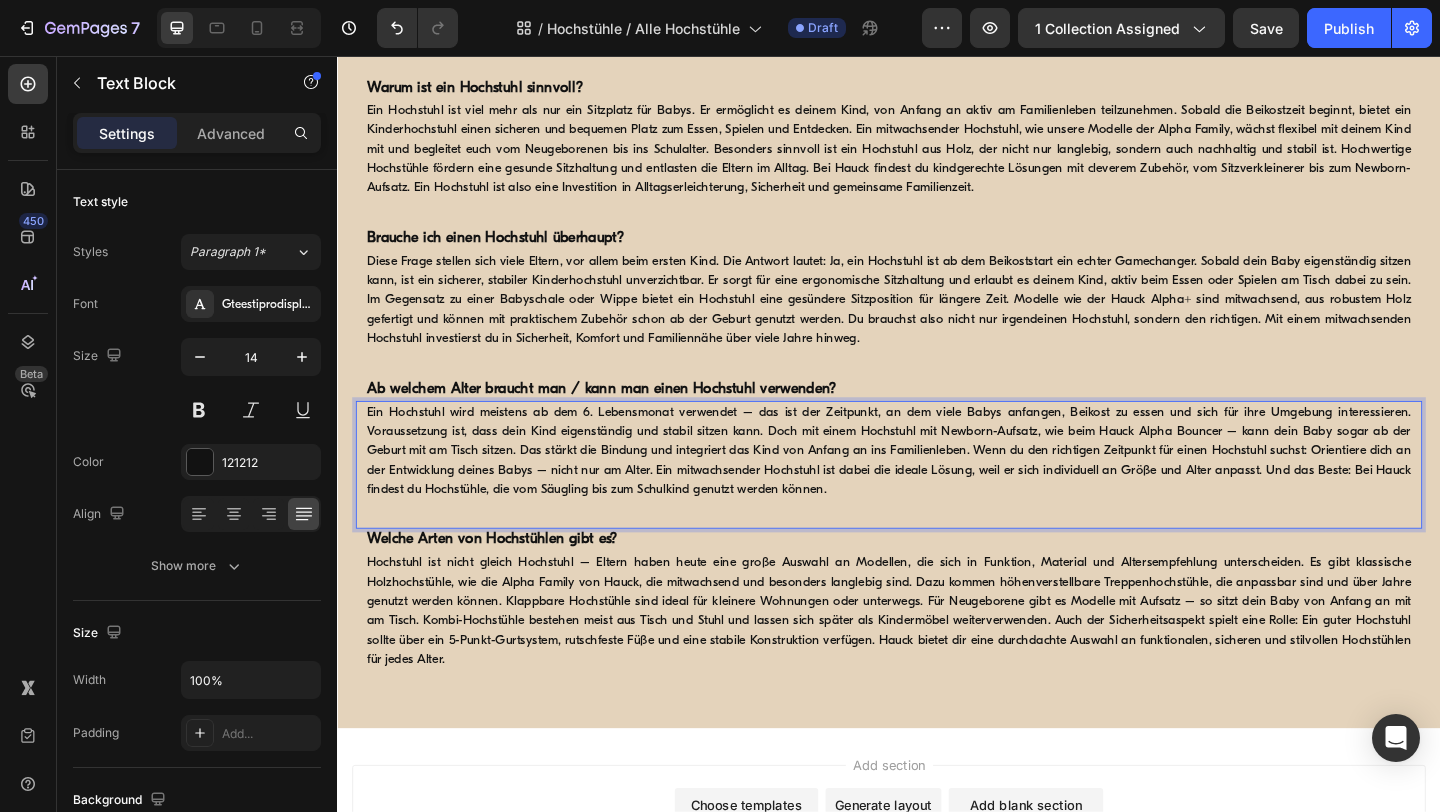 click on "Ein Hochstuhl wird meistens ab dem 6. Lebensmonat verwendet – das ist der Zeitpunkt, an dem viele Babys anfangen, Beikost zu essen und sich für ihre Umgebung interessieren. Voraussetzung ist, dass dein Kind eigenständig und stabil sitzen kann. Doch mit einem Hochstuhl mit Newborn-Aufsatz, wie beim Hauck Alpha Bouncer – kann dein Baby sogar ab der Geburt mit am Tisch sitzen. Das stärkt die Bindung und integriert das Kind von Anfang an ins Familienleben. Wenn du den richtigen Zeitpunkt für einen Hochstuhl suchst: Orientiere dich an der Entwicklung deines Babys – nicht nur am Alter. Ein mitwachsender Hochstuhl ist dabei die ideale Lösung, weil er sich individuell an Größe und Alter anpasst. Und das Beste: Bei Hauck findest du Hochstühle, die vom Säugling bis zum Schulkind genutzt werden können." at bounding box center (937, 485) 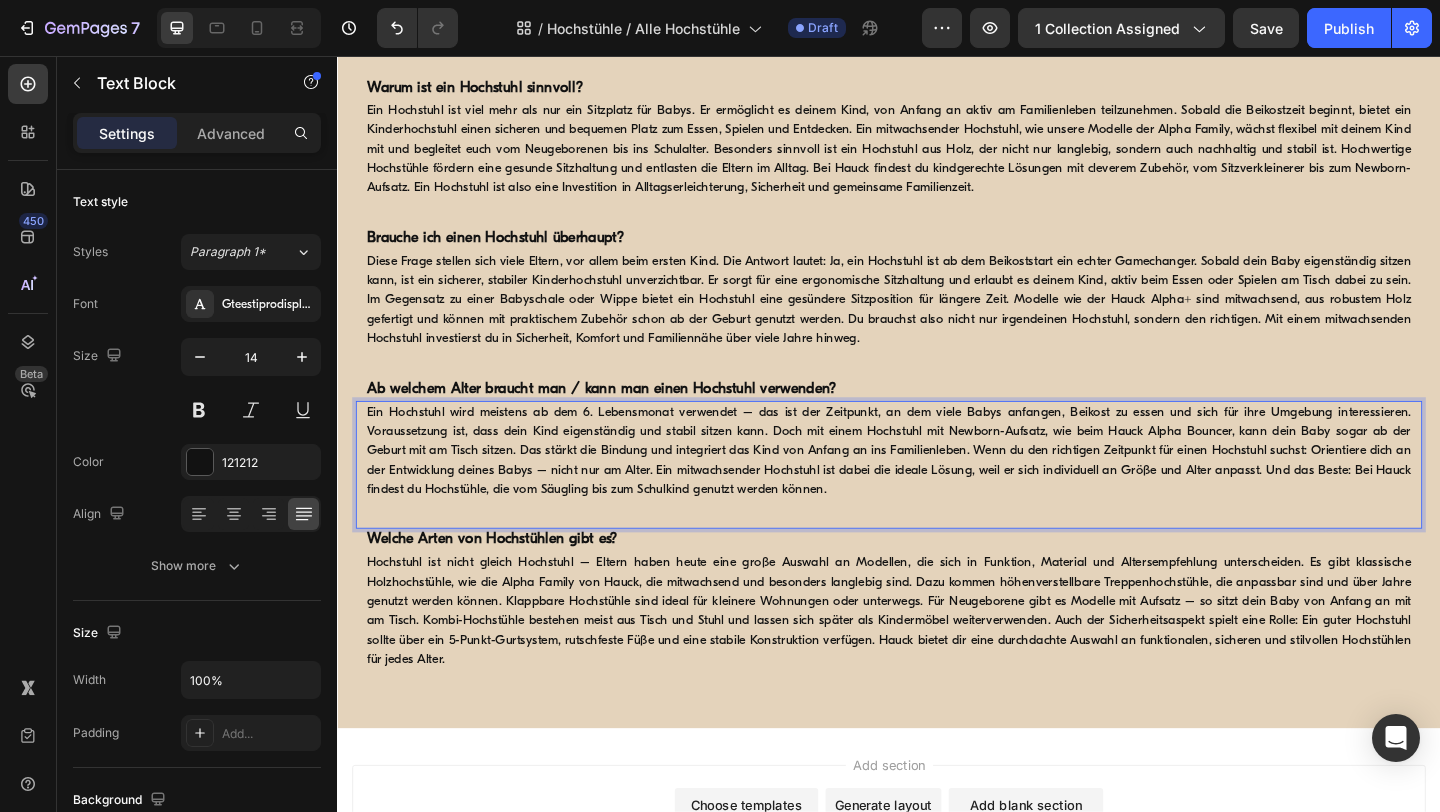 click on "Ein Hochstuhl wird meistens ab dem 6. Lebensmonat verwendet – das ist der Zeitpunkt, an dem viele Babys anfangen, Beikost zu essen und sich für ihre Umgebung interessieren. Voraussetzung ist, dass dein Kind eigenständig und stabil sitzen kann. Doch mit einem Hochstuhl mit Newborn-Aufsatz, wie beim Hauck Alpha Bouncer, kann dein Baby sogar ab der Geburt mit am Tisch sitzen. Das stärkt die Bindung und integriert das Kind von Anfang an ins Familienleben. Wenn du den richtigen Zeitpunkt für einen Hochstuhl suchst: Orientiere dich an der Entwicklung deines Babys – nicht nur am Alter. Ein mitwachsender Hochstuhl ist dabei die ideale Lösung, weil er sich individuell an Größe und Alter anpasst. Und das Beste: Bei Hauck findest du Hochstühle, die vom Säugling bis zum Schulkind genutzt werden können." at bounding box center [937, 485] 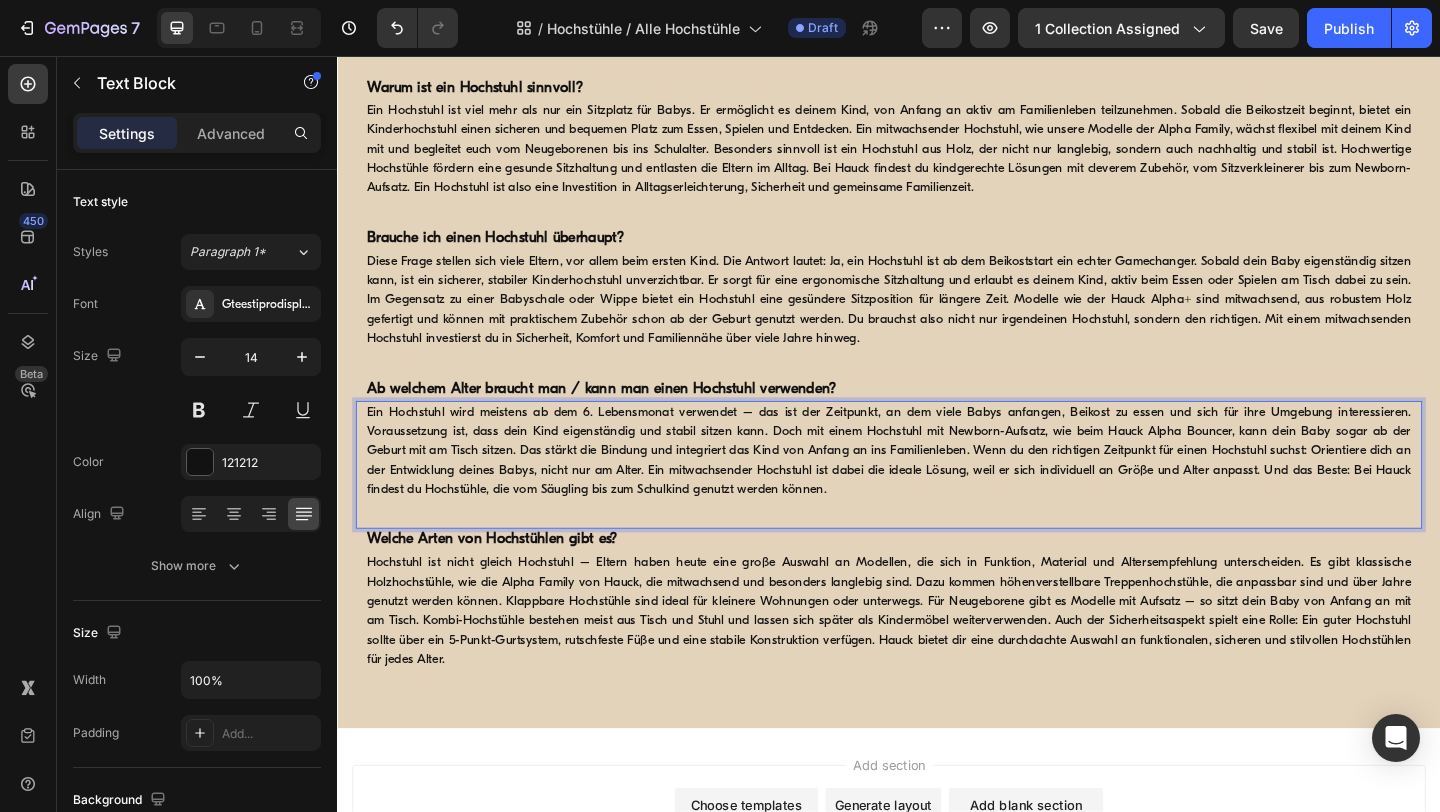 click on "Ein Hochstuhl wird meistens ab dem 6. Lebensmonat verwendet – das ist der Zeitpunkt, an dem viele Babys anfangen, Beikost zu essen und sich für ihre Umgebung interessieren. Voraussetzung ist, dass dein Kind eigenständig und stabil sitzen kann. Doch mit einem Hochstuhl mit Newborn-Aufsatz, wie beim Hauck Alpha Bouncer, kann dein Baby sogar ab der Geburt mit am Tisch sitzen. Das stärkt die Bindung und integriert das Kind von Anfang an ins Familienleben. Wenn du den richtigen Zeitpunkt für einen Hochstuhl suchst: Orientiere dich an der Entwicklung deines Babys, nicht nur am Alter. Ein mitwachsender Hochstuhl ist dabei die ideale Lösung, weil er sich individuell an Größe und Alter anpasst. Und das Beste: Bei Hauck findest du Hochstühle, die vom Säugling bis zum Schulkind genutzt werden können." at bounding box center (937, 485) 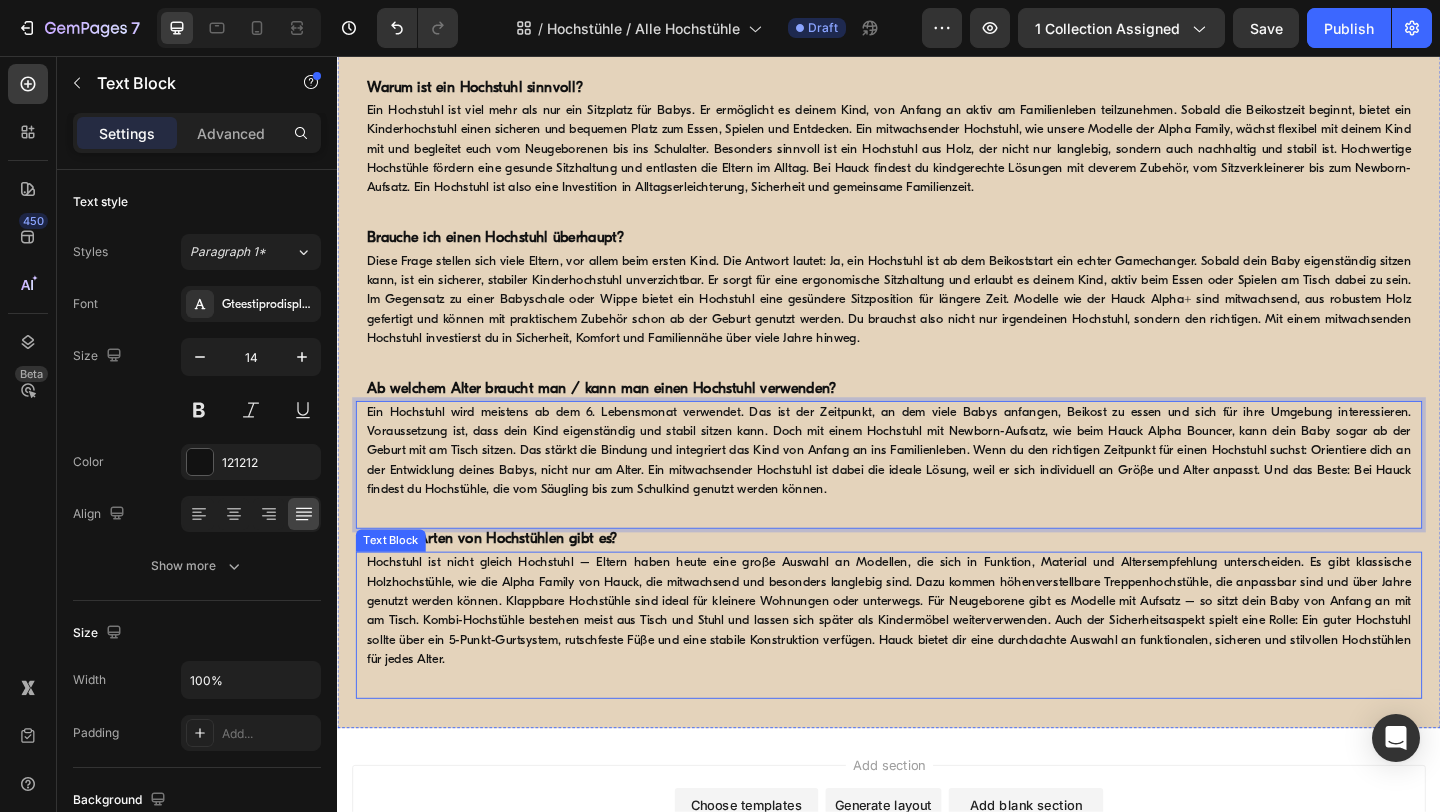 click on "Hochstuhl ist nicht gleich Hochstuhl – Eltern haben heute eine große Auswahl an Modellen, die sich in Funktion, Material und Altersempfehlung unterscheiden. Es gibt klassische Holzhochstühle, wie die Alpha Family von Hauck, die mitwachsend und besonders langlebig sind. Dazu kommen höhenverstellbare Treppenhochstühle, die anpassbar sind und über Jahre genutzt werden können. Klappbare Hochstühle sind ideal für kleinere Wohnungen oder unterwegs. Für Neugeborene gibt es Modelle mit Aufsatz – so sitzt dein Baby von Anfang an mit am Tisch. Kombi-Hochstühle bestehen meist aus Tisch und Stuhl und lassen sich später als Kindermöbel weiterverwenden. Auch der Sicherheitsaspekt spielt eine Rolle: Ein guter Hochstuhl sollte über ein 5-Punkt-Gurtsystem, rutschfeste Füße und eine stabile Konstruktion verfügen. Hauck bietet dir eine durchdachte Auswahl an funktionalen, sicheren und stilvollen Hochstühlen für jedes Alter." at bounding box center [937, 660] 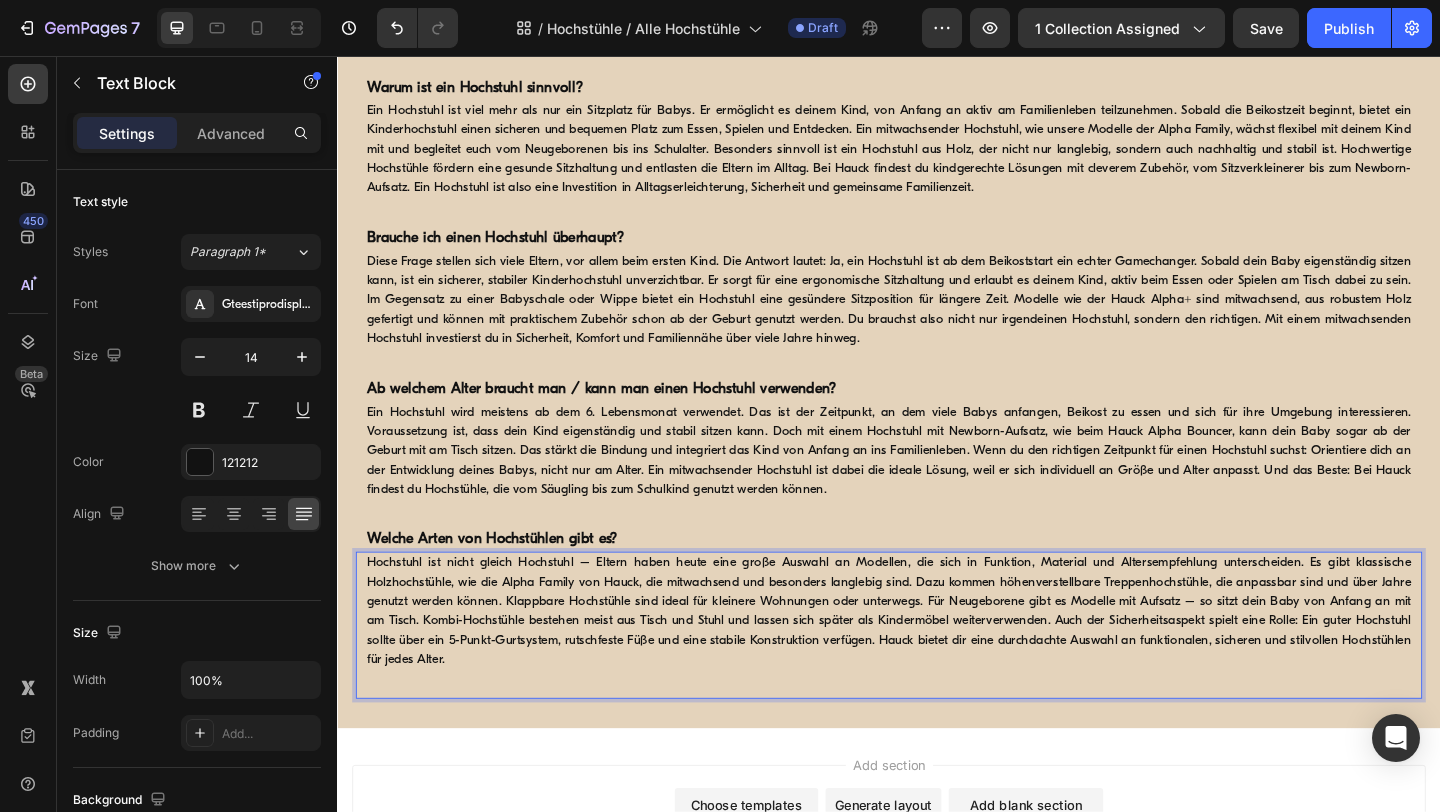 click on "Hochstuhl ist nicht gleich Hochstuhl – Eltern haben heute eine große Auswahl an Modellen, die sich in Funktion, Material und Altersempfehlung unterscheiden. Es gibt klassische Holzhochstühle, wie die Alpha Family von Hauck, die mitwachsend und besonders langlebig sind. Dazu kommen höhenverstellbare Treppenhochstühle, die anpassbar sind und über Jahre genutzt werden können. Klappbare Hochstühle sind ideal für kleinere Wohnungen oder unterwegs. Für Neugeborene gibt es Modelle mit Aufsatz – so sitzt dein Baby von Anfang an mit am Tisch. Kombi-Hochstühle bestehen meist aus Tisch und Stuhl und lassen sich später als Kindermöbel weiterverwenden. Auch der Sicherheitsaspekt spielt eine Rolle: Ein guter Hochstuhl sollte über ein 5-Punkt-Gurtsystem, rutschfeste Füße und eine stabile Konstruktion verfügen. Hauck bietet dir eine durchdachte Auswahl an funktionalen, sicheren und stilvollen Hochstühlen für jedes Alter." at bounding box center (937, 660) 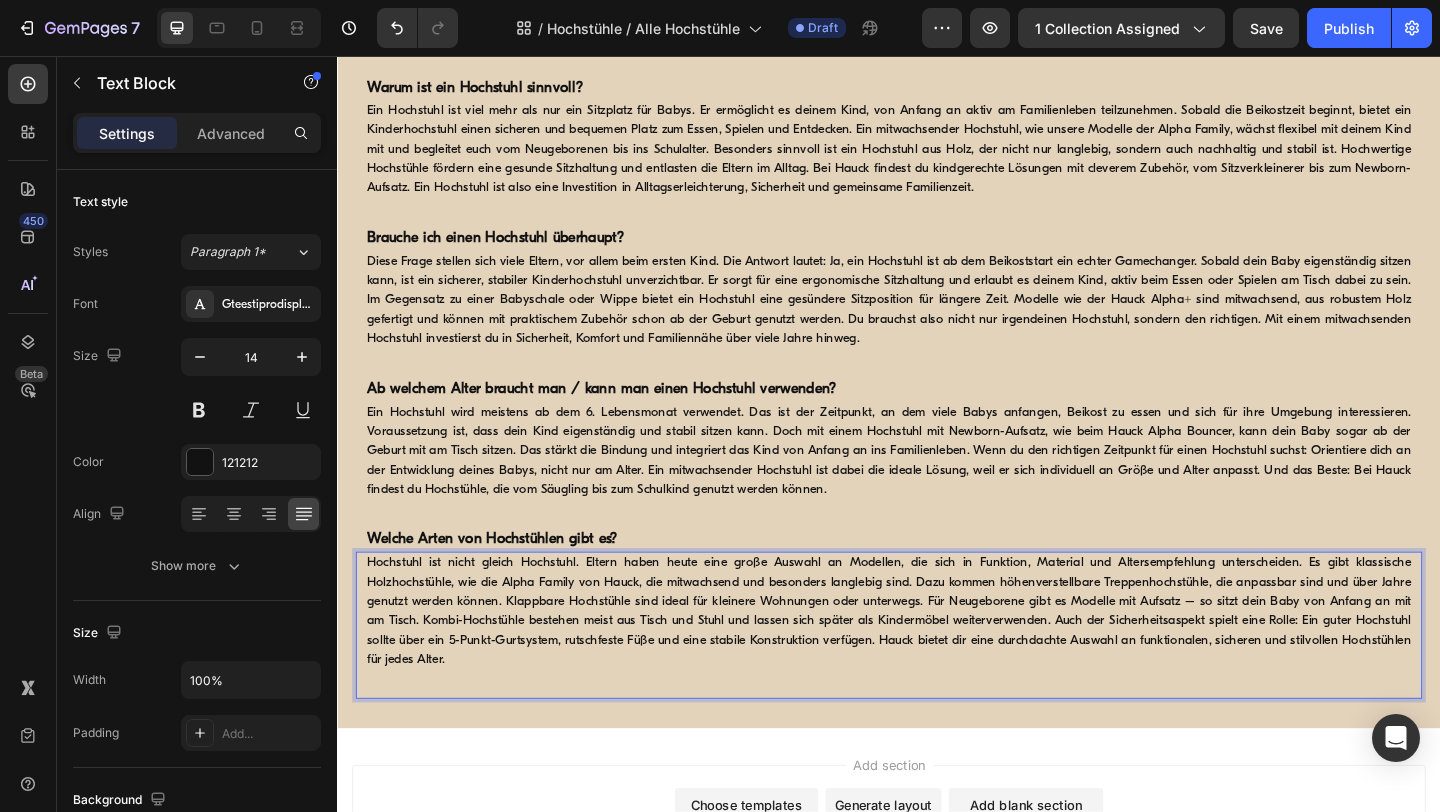 click on "Hochstuhl ist nicht gleich Hochstuhl. Eltern haben heute eine große Auswahl an Modellen, die sich in Funktion, Material und Altersempfehlung unterscheiden. Es gibt klassische Holzhochstühle, wie die Alpha Family von Hauck, die mitwachsend und besonders langlebig sind. Dazu kommen höhenverstellbare Treppenhochstühle, die anpassbar sind und über Jahre genutzt werden können. Klappbare Hochstühle sind ideal für kleinere Wohnungen oder unterwegs. Für Neugeborene gibt es Modelle mit Aufsatz – so sitzt dein Baby von Anfang an mit am Tisch. Kombi-Hochstühle bestehen meist aus Tisch und Stuhl und lassen sich später als Kindermöbel weiterverwenden. Auch der Sicherheitsaspekt spielt eine Rolle: Ein guter Hochstuhl sollte über ein 5-Punkt-Gurtsystem, rutschfeste Füße und eine stabile Konstruktion verfügen. Hauck bietet dir eine durchdachte Auswahl an funktionalen, sicheren und stilvollen Hochstühlen für jedes Alter." at bounding box center [937, 660] 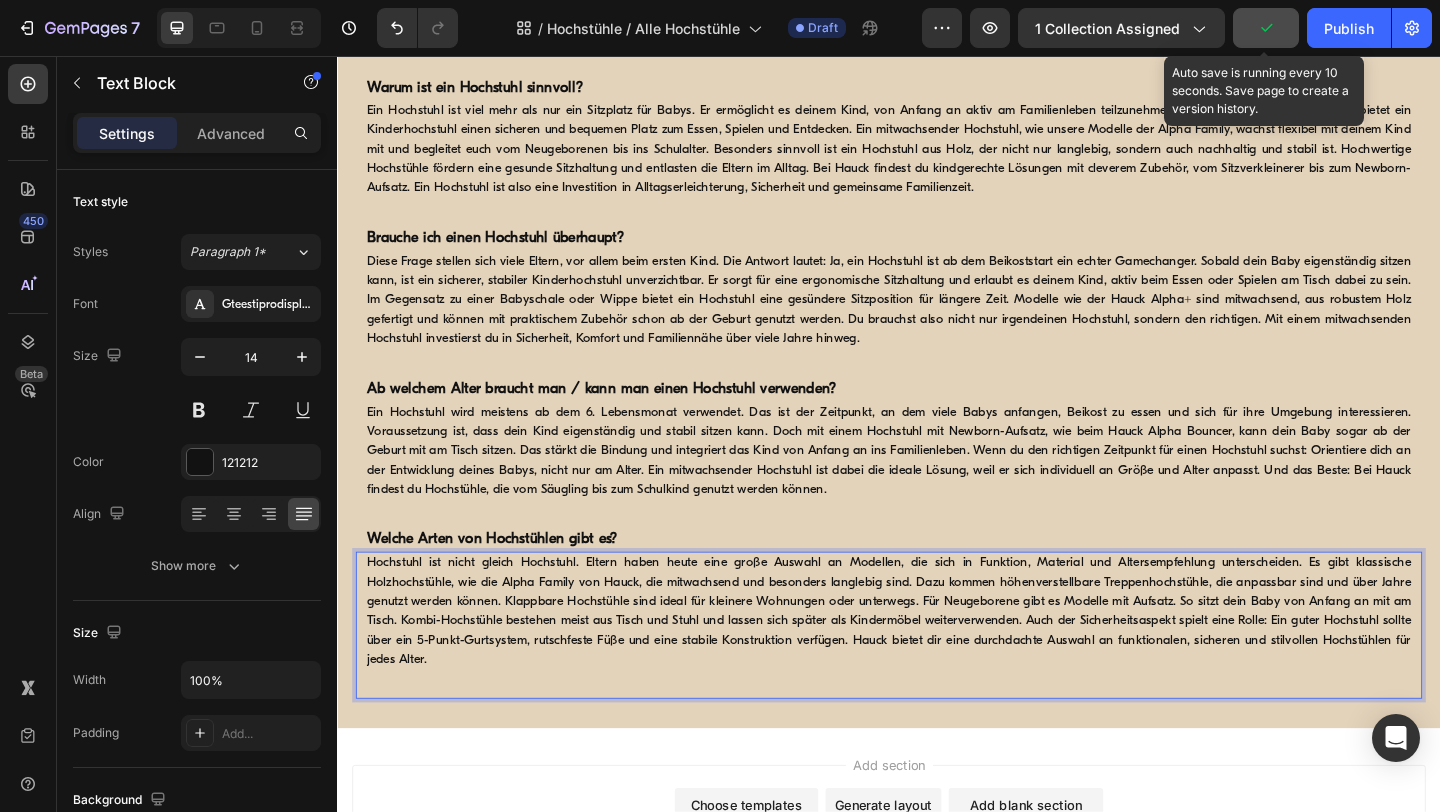 click 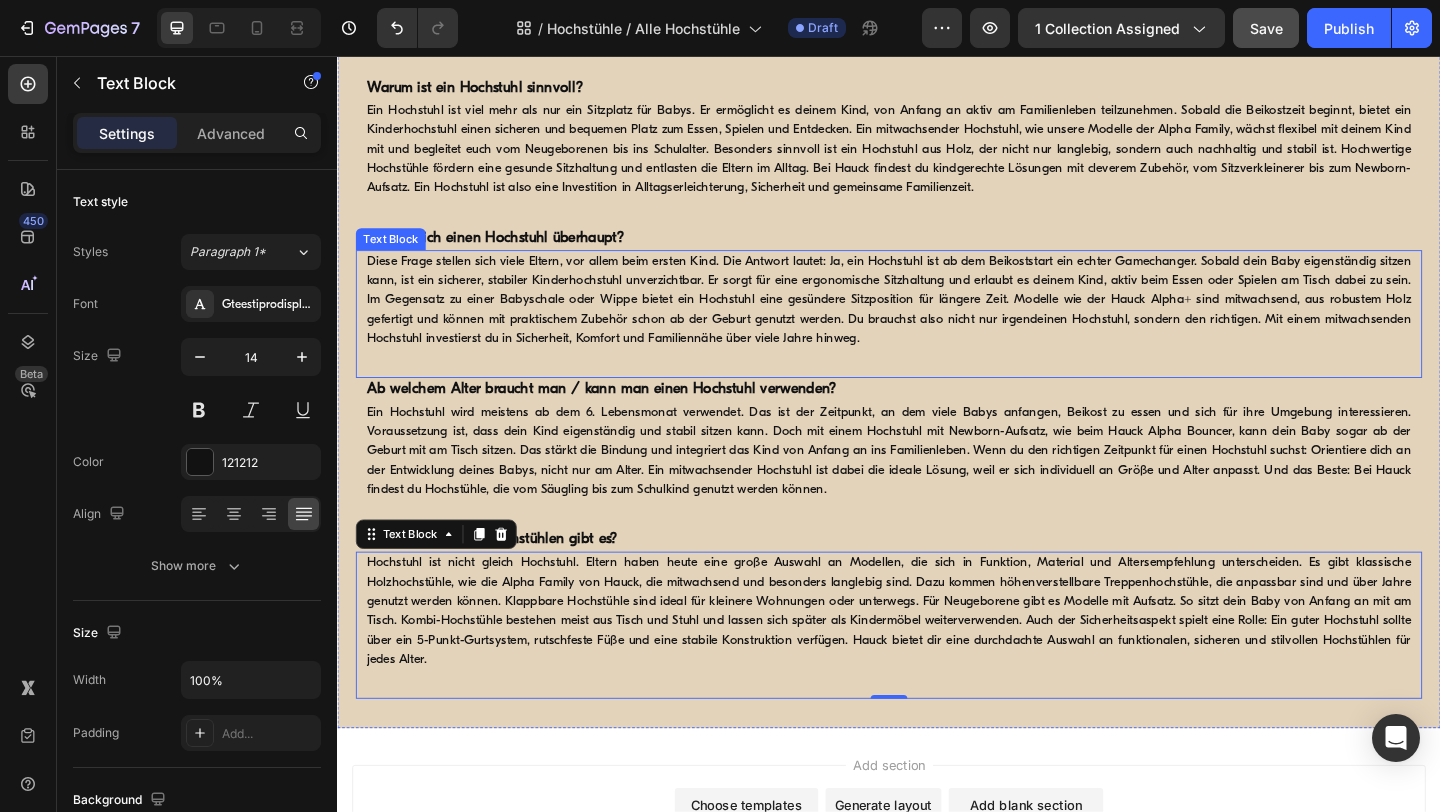 type 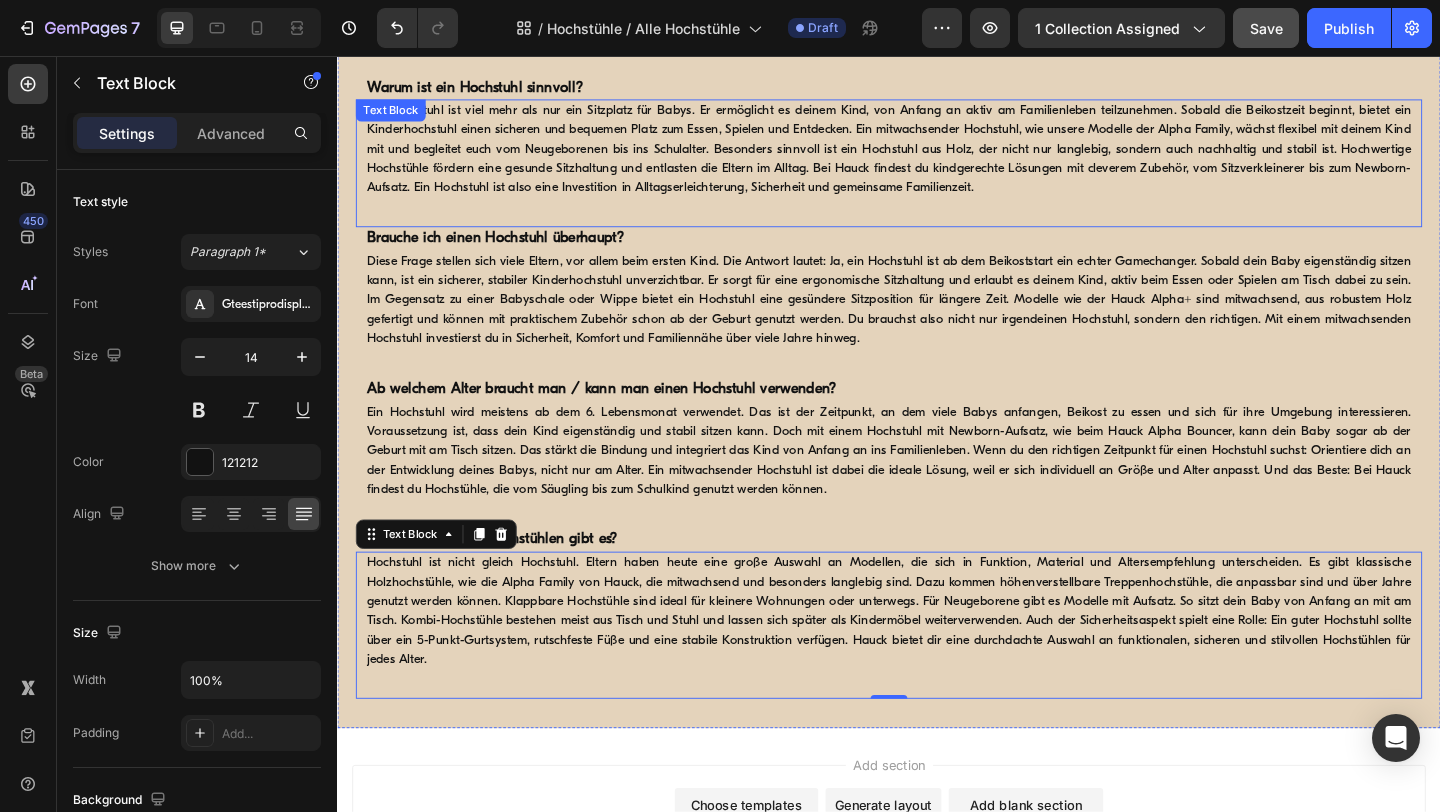 click on "Ein Hochstuhl ist viel mehr als nur ein Sitzplatz für Babys. Er ermöglicht es deinem Kind, von Anfang an aktiv am Familienleben teilzunehmen. Sobald die Beikostzeit beginnt, bietet ein Kinderhochstuhl einen sicheren und bequemen Platz zum Essen, Spielen und Entdecken. Ein mitwachsender Hochstuhl, wie unsere Modelle der Alpha Family, wächst flexibel mit deinem Kind mit und begleitet euch vom Neugeborenen bis ins Schulalter. Besonders sinnvoll ist ein Hochstuhl aus Holz, der nicht nur langlebig, sondern auch nachhaltig und stabil ist. Hochwertige Hochstühle fördern eine gesunde Sitzhaltung und entlasten die Eltern im Alltag. Bei Hauck findest du kindgerechte Lösungen mit cleverem Zubehör, vom Sitzverkleinerer bis zum Newborn-Aufsatz. Ein Hochstuhl ist also eine Investition in Alltagserleichterung, Sicherheit und gemeinsame Familienzeit." at bounding box center (937, 157) 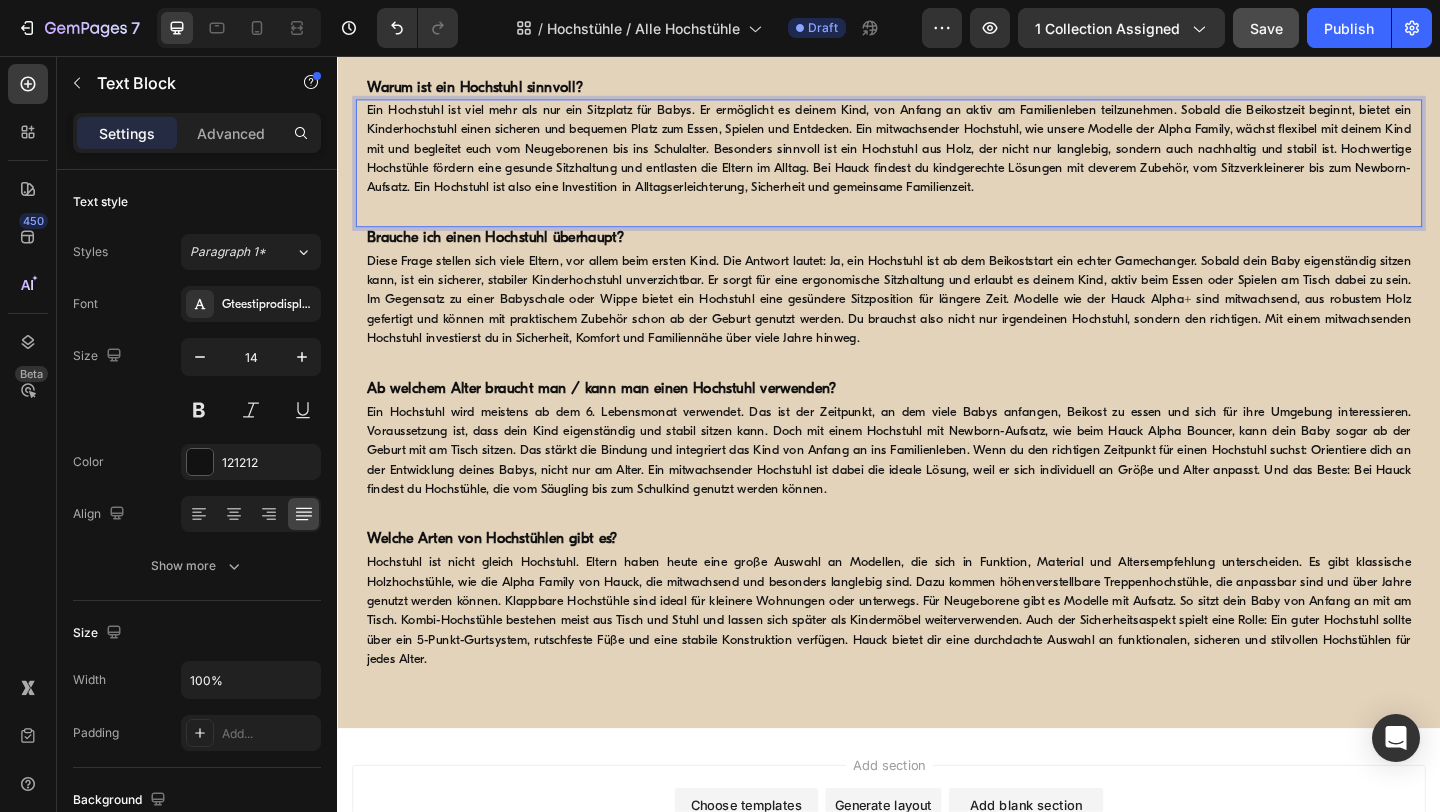 click on "Ein Hochstuhl ist viel mehr als nur ein Sitzplatz für Babys. Er ermöglicht es deinem Kind, von Anfang an aktiv am Familienleben teilzunehmen. Sobald die Beikostzeit beginnt, bietet ein Kinderhochstuhl einen sicheren und bequemen Platz zum Essen, Spielen und Entdecken. Ein mitwachsender Hochstuhl, wie unsere Modelle der Alpha Family, wächst flexibel mit deinem Kind mit und begleitet euch vom Neugeborenen bis ins Schulalter. Besonders sinnvoll ist ein Hochstuhl aus Holz, der nicht nur langlebig, sondern auch nachhaltig und stabil ist. Hochwertige Hochstühle fördern eine gesunde Sitzhaltung und entlasten die Eltern im Alltag. Bei Hauck findest du kindgerechte Lösungen mit cleverem Zubehör, vom Sitzverkleinerer bis zum Newborn-Aufsatz. Ein Hochstuhl ist also eine Investition in Alltagserleichterung, Sicherheit und gemeinsame Familienzeit." at bounding box center [937, 157] 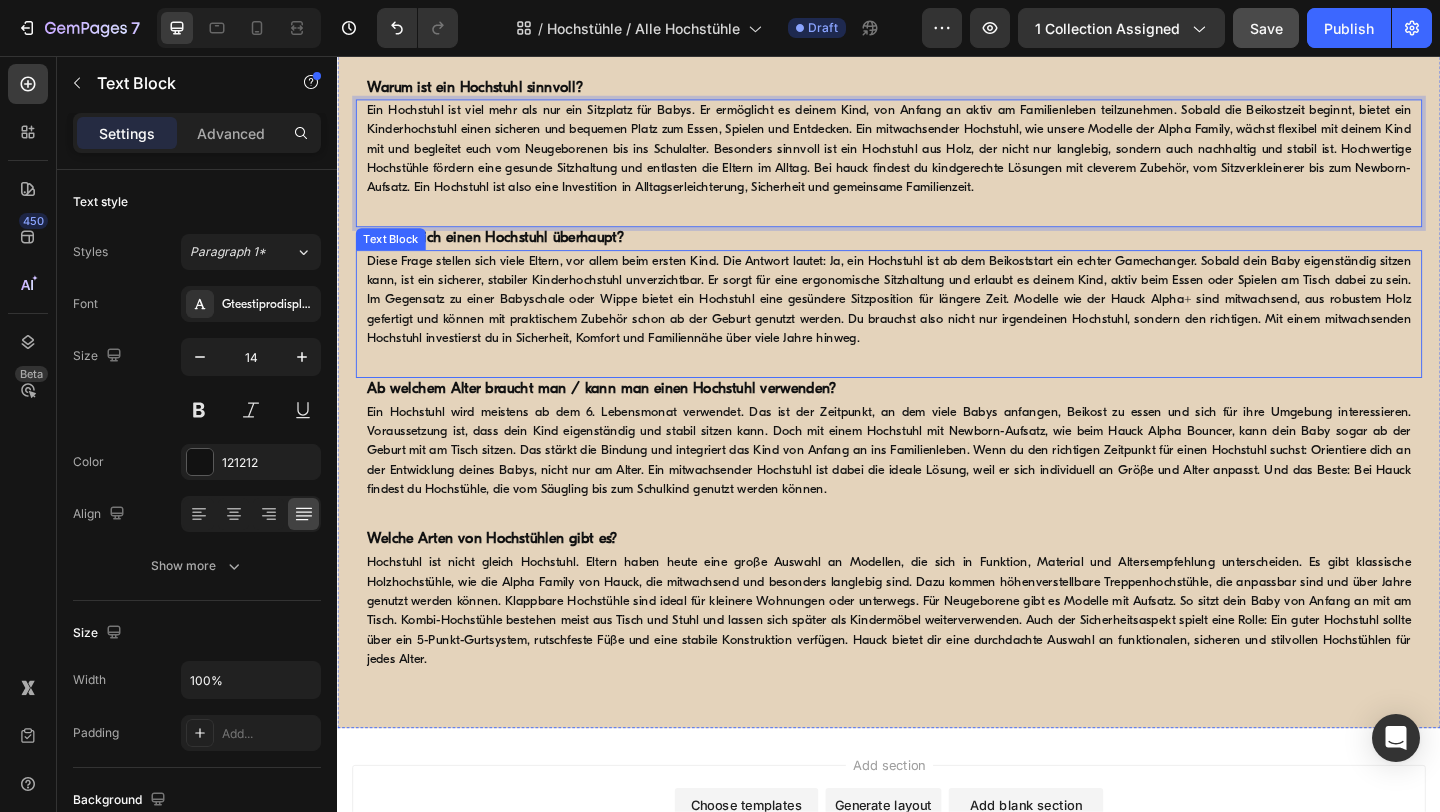 click on "Diese Frage stellen sich viele Eltern, vor allem beim ersten Kind. Die Antwort lautet: Ja, ein Hochstuhl ist ab dem Beikoststart ein echter Gamechanger. Sobald dein Baby eigenständig sitzen kann, ist ein sicherer, stabiler Kinderhochstuhl unverzichtbar. Er sorgt für eine ergonomische Sitzhaltung und erlaubt es deinem Kind, aktiv beim Essen oder Spielen am Tisch dabei zu sein. Im Gegensatz zu einer Babyschale oder Wippe bietet ein Hochstuhl eine gesündere Sitzposition für längere Zeit. Modelle wie der Hauck Alpha+ sind mitwachsend, aus robustem Holz gefertigt und können mit praktischem Zubehör schon ab der Geburt genutzt werden. Du brauchst also nicht nur irgendeinen Hochstuhl, sondern den richtigen. Mit einem mitwachsenden Hochstuhl investierst du in Sicherheit, Komfort und Familiennähe über viele Jahre hinweg." at bounding box center [937, 321] 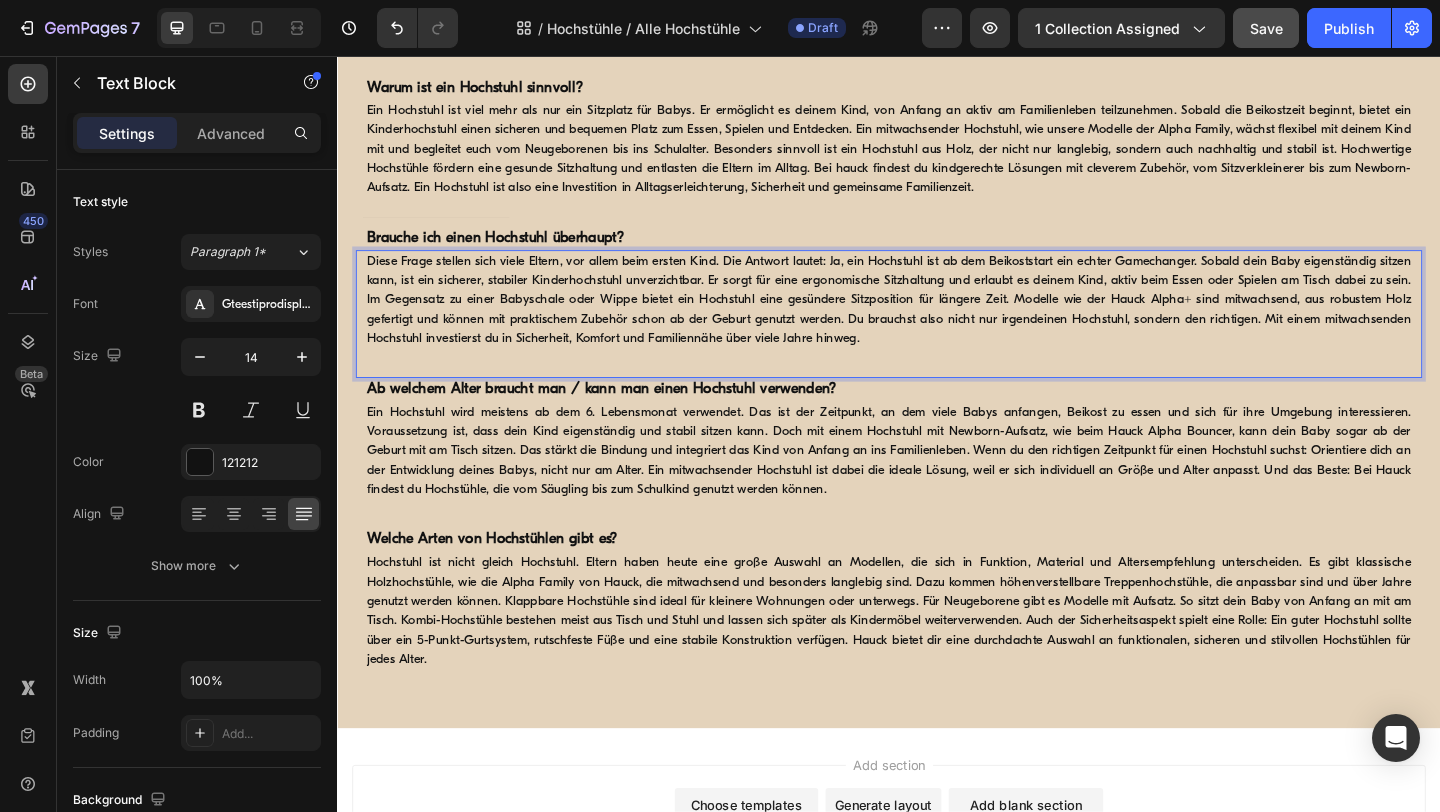 click on "Diese Frage stellen sich viele Eltern, vor allem beim ersten Kind. Die Antwort lautet: Ja, ein Hochstuhl ist ab dem Beikoststart ein echter Gamechanger. Sobald dein Baby eigenständig sitzen kann, ist ein sicherer, stabiler Kinderhochstuhl unverzichtbar. Er sorgt für eine ergonomische Sitzhaltung und erlaubt es deinem Kind, aktiv beim Essen oder Spielen am Tisch dabei zu sein. Im Gegensatz zu einer Babyschale oder Wippe bietet ein Hochstuhl eine gesündere Sitzposition für längere Zeit. Modelle wie der Hauck Alpha+ sind mitwachsend, aus robustem Holz gefertigt und können mit praktischem Zubehör schon ab der Geburt genutzt werden. Du brauchst also nicht nur irgendeinen Hochstuhl, sondern den richtigen. Mit einem mitwachsenden Hochstuhl investierst du in Sicherheit, Komfort und Familiennähe über viele Jahre hinweg." at bounding box center [937, 321] 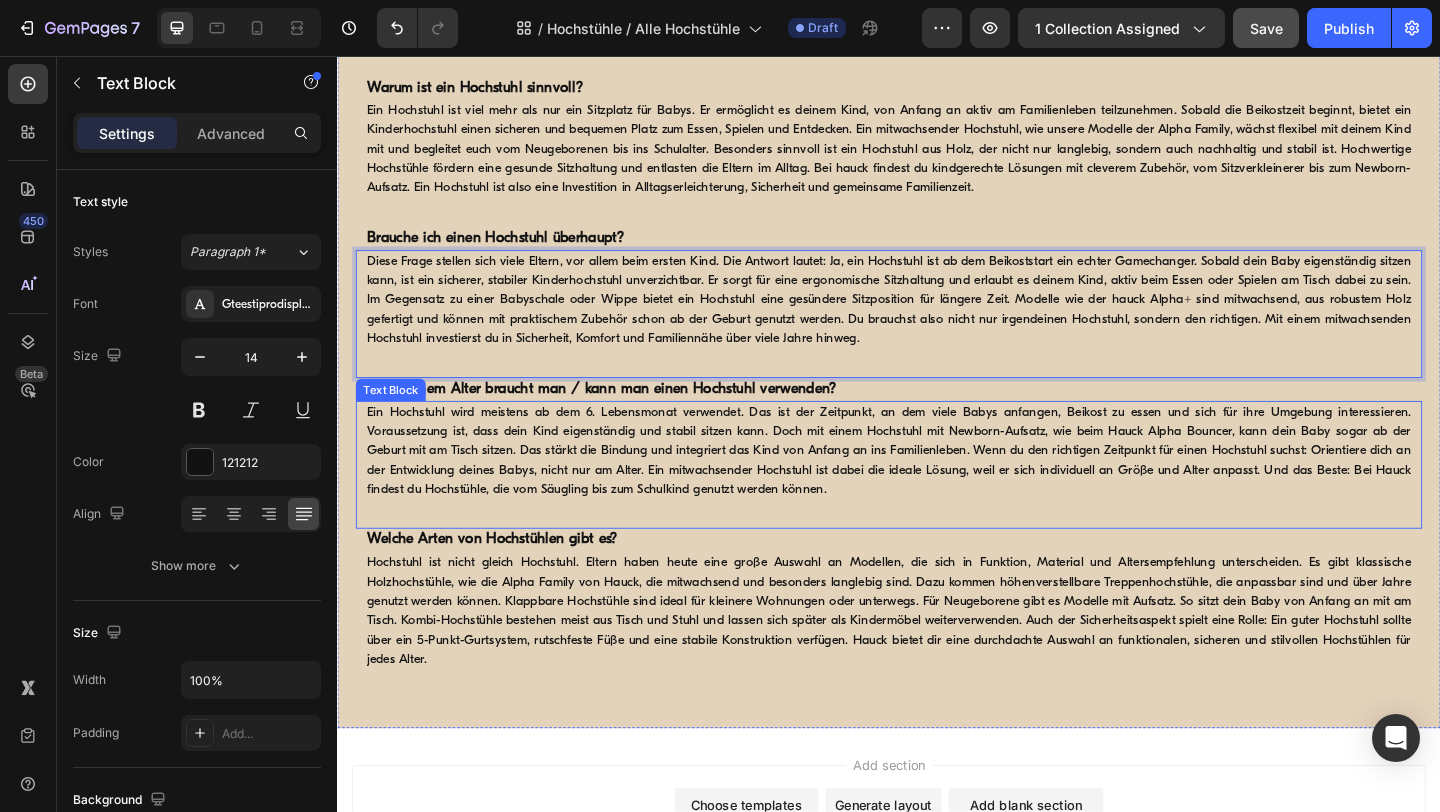 click on "Ein Hochstuhl wird meistens ab dem 6. Lebensmonat verwendet. Das ist der Zeitpunkt, an dem viele Babys anfangen, Beikost zu essen und sich für ihre Umgebung interessieren. Voraussetzung ist, dass dein Kind eigenständig und stabil sitzen kann. Doch mit einem Hochstuhl mit Newborn-Aufsatz, wie beim Hauck Alpha Bouncer, kann dein Baby sogar ab der Geburt mit am Tisch sitzen. Das stärkt die Bindung und integriert das Kind von Anfang an ins Familienleben. Wenn du den richtigen Zeitpunkt für einen Hochstuhl suchst: Orientiere dich an der Entwicklung deines Babys, nicht nur am Alter. Ein mitwachsender Hochstuhl ist dabei die ideale Lösung, weil er sich individuell an Größe und Alter anpasst. Und das Beste: Bei Hauck findest du Hochstühle, die vom Säugling bis zum Schulkind genutzt werden können." at bounding box center (937, 485) 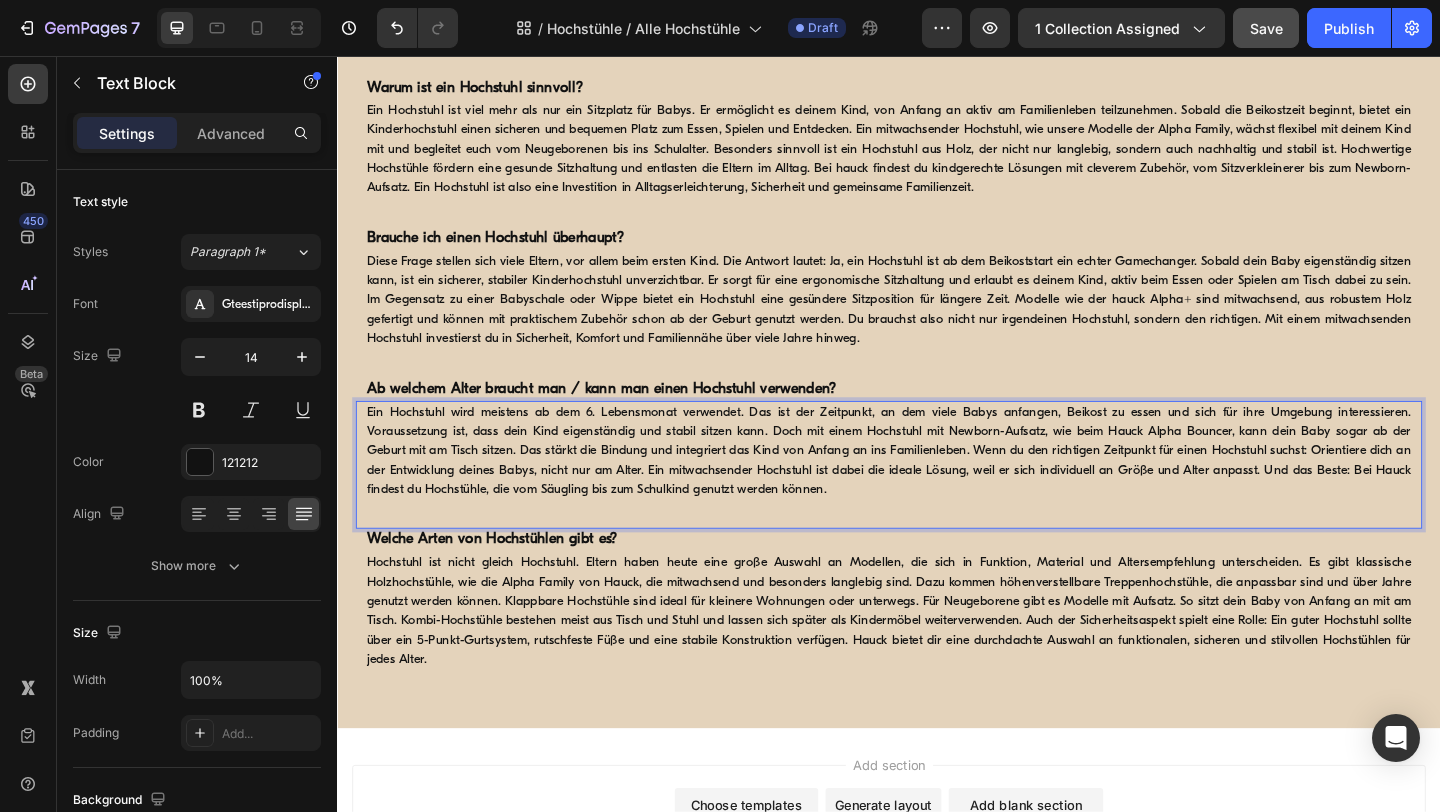 click on "Ein Hochstuhl wird meistens ab dem 6. Lebensmonat verwendet. Das ist der Zeitpunkt, an dem viele Babys anfangen, Beikost zu essen und sich für ihre Umgebung interessieren. Voraussetzung ist, dass dein Kind eigenständig und stabil sitzen kann. Doch mit einem Hochstuhl mit Newborn-Aufsatz, wie beim Hauck Alpha Bouncer, kann dein Baby sogar ab der Geburt mit am Tisch sitzen. Das stärkt die Bindung und integriert das Kind von Anfang an ins Familienleben. Wenn du den richtigen Zeitpunkt für einen Hochstuhl suchst: Orientiere dich an der Entwicklung deines Babys, nicht nur am Alter. Ein mitwachsender Hochstuhl ist dabei die ideale Lösung, weil er sich individuell an Größe und Alter anpasst. Und das Beste: Bei Hauck findest du Hochstühle, die vom Säugling bis zum Schulkind genutzt werden können." at bounding box center [937, 485] 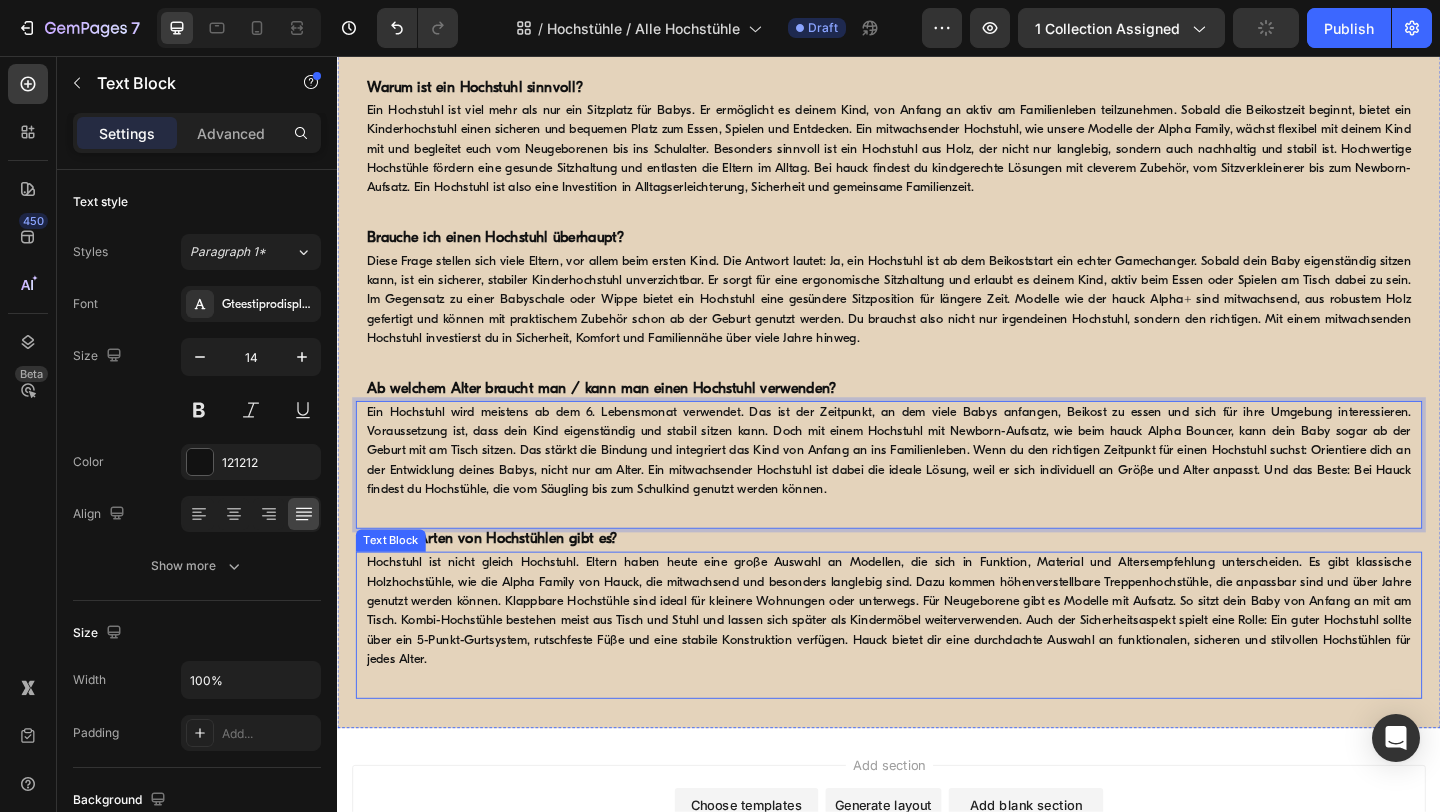 click on "Hochstuhl ist nicht gleich Hochstuhl. Eltern haben heute eine große Auswahl an Modellen, die sich in Funktion, Material und Altersempfehlung unterscheiden. Es gibt klassische Holzhochstühle, wie die Alpha Family von Hauck, die mitwachsend und besonders langlebig sind. Dazu kommen höhenverstellbare Treppenhochstühle, die anpassbar sind und über Jahre genutzt werden können. Klappbare Hochstühle sind ideal für kleinere Wohnungen oder unterwegs. Für Neugeborene gibt es Modelle mit Aufsatz. So sitzt dein Baby von Anfang an mit am Tisch. Kombi-Hochstühle bestehen meist aus Tisch und Stuhl und lassen sich später als Kindermöbel weiterverwenden. Auch der Sicherheitsaspekt spielt eine Rolle: Ein guter Hochstuhl sollte über ein 5-Punkt-Gurtsystem, rutschfeste Füße und eine stabile Konstruktion verfügen. Hauck bietet dir eine durchdachte Auswahl an funktionalen, sicheren und stilvollen Hochstühlen für jedes Alter." at bounding box center [937, 660] 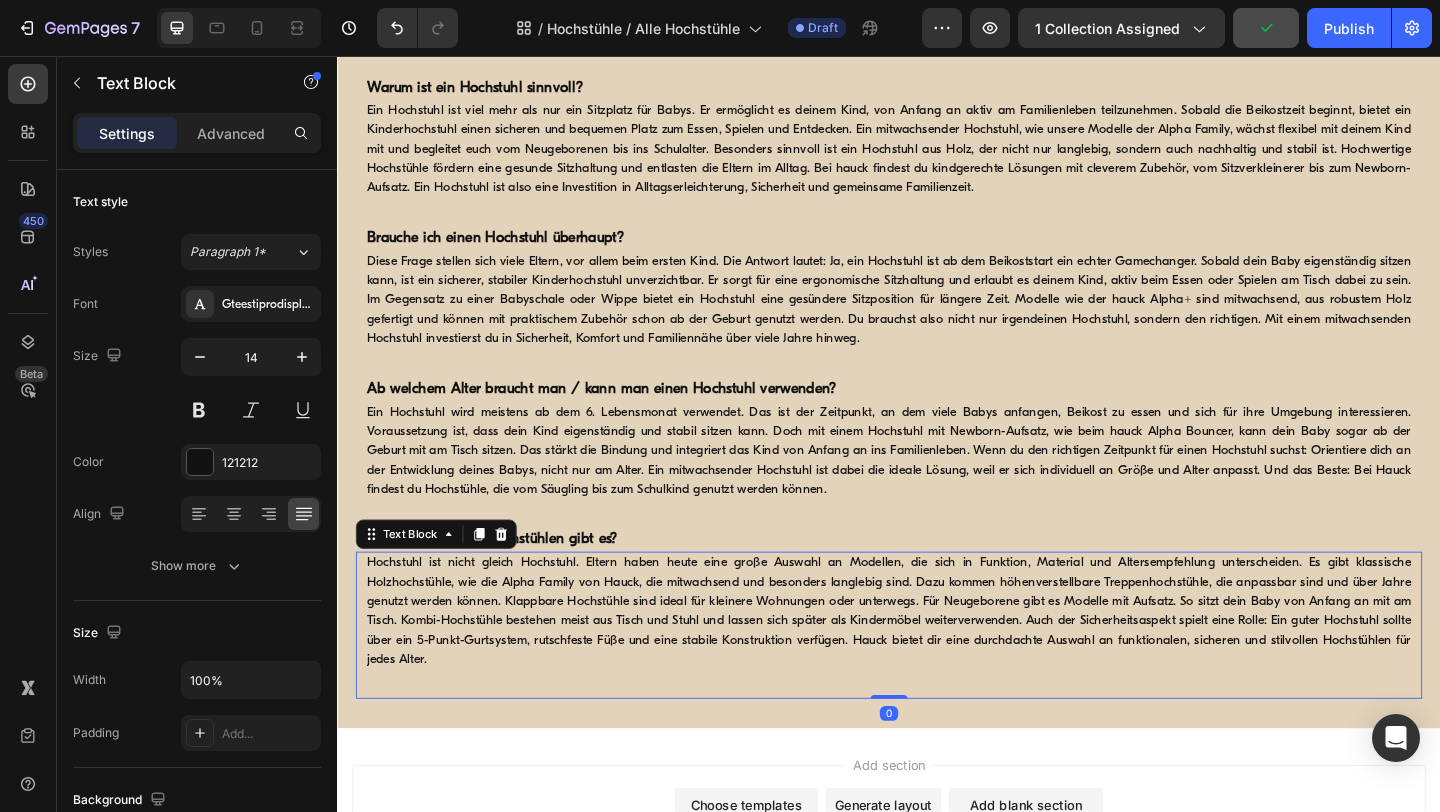 click on "Hochstuhl ist nicht gleich Hochstuhl. Eltern haben heute eine große Auswahl an Modellen, die sich in Funktion, Material und Altersempfehlung unterscheiden. Es gibt klassische Holzhochstühle, wie die Alpha Family von Hauck, die mitwachsend und besonders langlebig sind. Dazu kommen höhenverstellbare Treppenhochstühle, die anpassbar sind und über Jahre genutzt werden können. Klappbare Hochstühle sind ideal für kleinere Wohnungen oder unterwegs. Für Neugeborene gibt es Modelle mit Aufsatz. So sitzt dein Baby von Anfang an mit am Tisch. Kombi-Hochstühle bestehen meist aus Tisch und Stuhl und lassen sich später als Kindermöbel weiterverwenden. Auch der Sicherheitsaspekt spielt eine Rolle: Ein guter Hochstuhl sollte über ein 5-Punkt-Gurtsystem, rutschfeste Füße und eine stabile Konstruktion verfügen. Hauck bietet dir eine durchdachte Auswahl an funktionalen, sicheren und stilvollen Hochstühlen für jedes Alter." at bounding box center (937, 660) 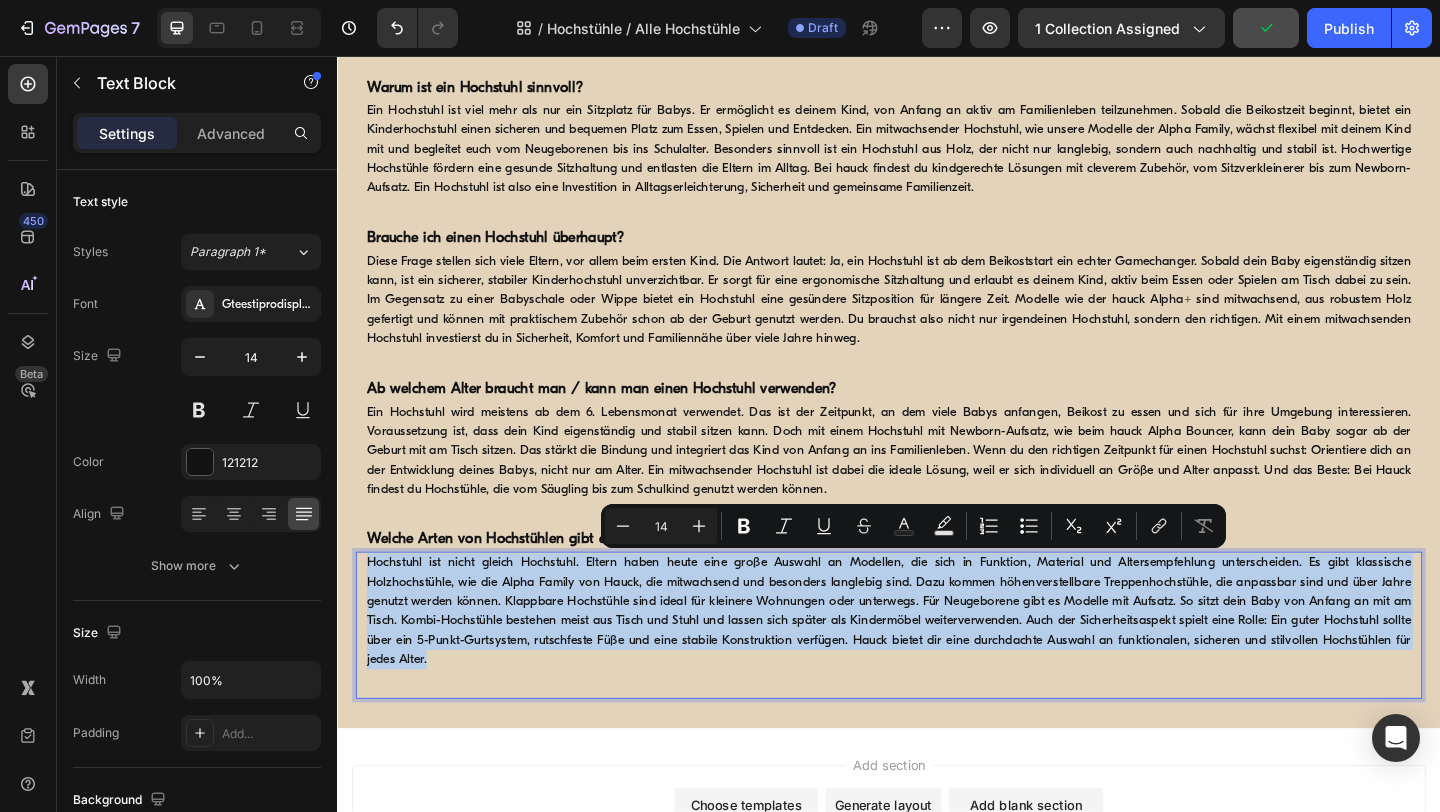 click on "Hochstuhl ist nicht gleich Hochstuhl. Eltern haben heute eine große Auswahl an Modellen, die sich in Funktion, Material und Altersempfehlung unterscheiden. Es gibt klassische Holzhochstühle, wie die Alpha Family von Hauck, die mitwachsend und besonders langlebig sind. Dazu kommen höhenverstellbare Treppenhochstühle, die anpassbar sind und über Jahre genutzt werden können. Klappbare Hochstühle sind ideal für kleinere Wohnungen oder unterwegs. Für Neugeborene gibt es Modelle mit Aufsatz. So sitzt dein Baby von Anfang an mit am Tisch. Kombi-Hochstühle bestehen meist aus Tisch und Stuhl und lassen sich später als Kindermöbel weiterverwenden. Auch der Sicherheitsaspekt spielt eine Rolle: Ein guter Hochstuhl sollte über ein 5-Punkt-Gurtsystem, rutschfeste Füße und eine stabile Konstruktion verfügen. Hauck bietet dir eine durchdachte Auswahl an funktionalen, sicheren und stilvollen Hochstühlen für jedes Alter." at bounding box center (937, 660) 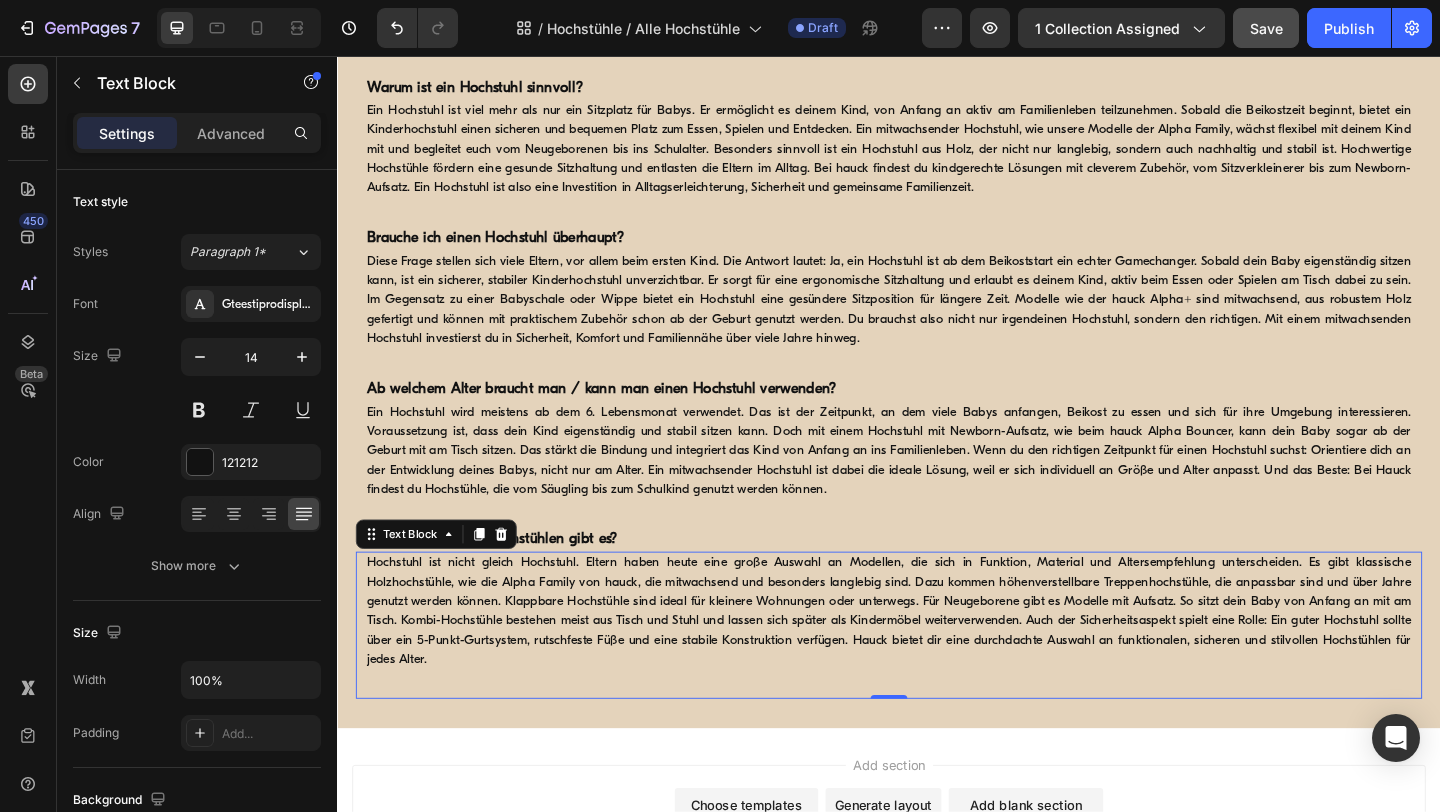 click on "Hochstuhl ist nicht gleich Hochstuhl. Eltern haben heute eine große Auswahl an Modellen, die sich in Funktion, Material und Altersempfehlung unterscheiden. Es gibt klassische Holzhochstühle, wie die Alpha Family von hauck, die mitwachsend und besonders langlebig sind. Dazu kommen höhenverstellbare Treppenhochstühle, die anpassbar sind und über Jahre genutzt werden können. Klappbare Hochstühle sind ideal für kleinere Wohnungen oder unterwegs. Für Neugeborene gibt es Modelle mit Aufsatz. So sitzt dein Baby von Anfang an mit am Tisch. Kombi-Hochstühle bestehen meist aus Tisch und Stuhl und lassen sich später als Kindermöbel weiterverwenden. Auch der Sicherheitsaspekt spielt eine Rolle: Ein guter Hochstuhl sollte über ein 5-Punkt-Gurtsystem, rutschfeste Füße und eine stabile Konstruktion verfügen. Hauck bietet dir eine durchdachte Auswahl an funktionalen, sicheren und stilvollen Hochstühlen für jedes Alter." at bounding box center (937, 660) 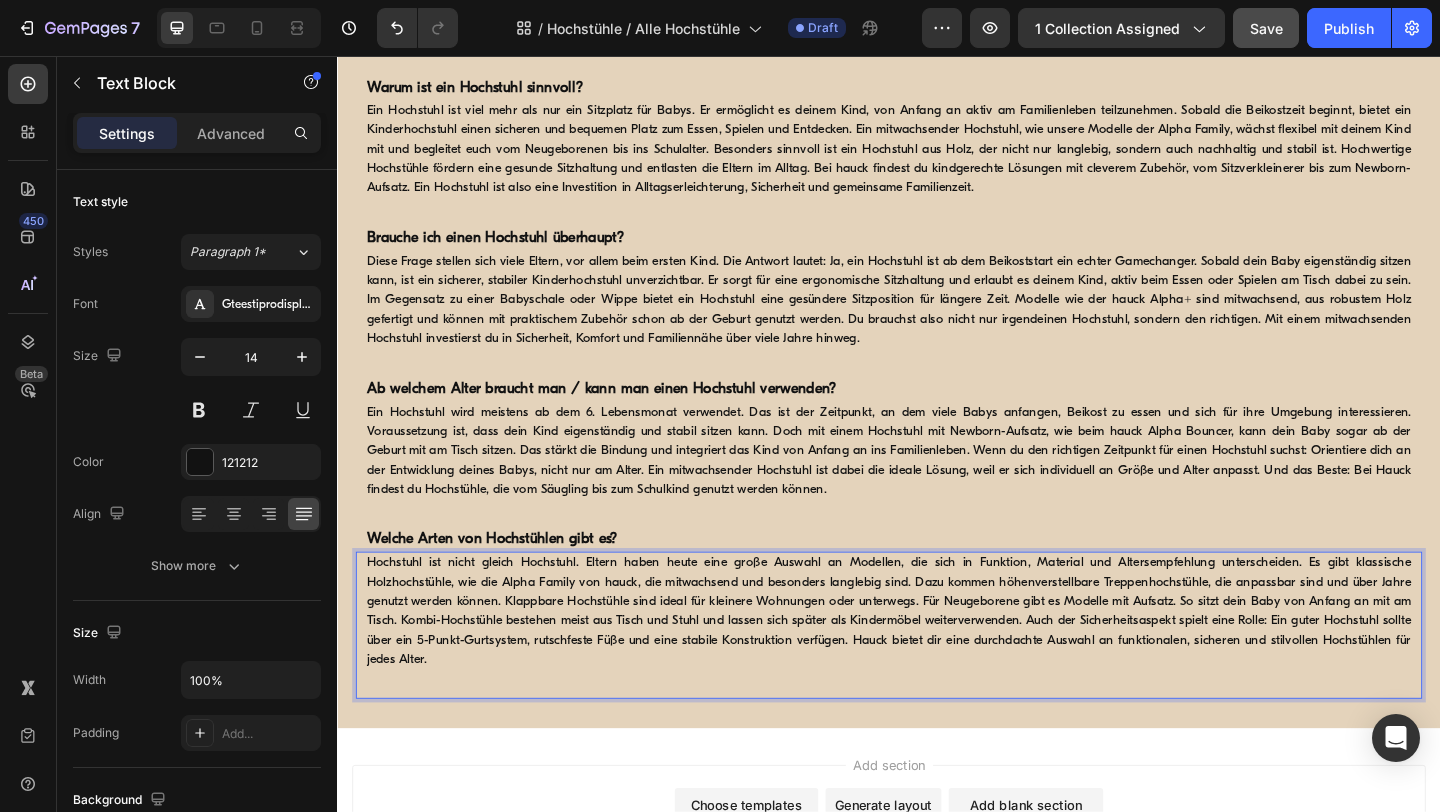 click on "Hochstuhl ist nicht gleich Hochstuhl. Eltern haben heute eine große Auswahl an Modellen, die sich in Funktion, Material und Altersempfehlung unterscheiden. Es gibt klassische Holzhochstühle, wie die Alpha Family von hauck, die mitwachsend und besonders langlebig sind. Dazu kommen höhenverstellbare Treppenhochstühle, die anpassbar sind und über Jahre genutzt werden können. Klappbare Hochstühle sind ideal für kleinere Wohnungen oder unterwegs. Für Neugeborene gibt es Modelle mit Aufsatz. So sitzt dein Baby von Anfang an mit am Tisch. Kombi-Hochstühle bestehen meist aus Tisch und Stuhl und lassen sich später als Kindermöbel weiterverwenden. Auch der Sicherheitsaspekt spielt eine Rolle: Ein guter Hochstuhl sollte über ein 5-Punkt-Gurtsystem, rutschfeste Füße und eine stabile Konstruktion verfügen. Hauck bietet dir eine durchdachte Auswahl an funktionalen, sicheren und stilvollen Hochstühlen für jedes Alter." at bounding box center [937, 660] 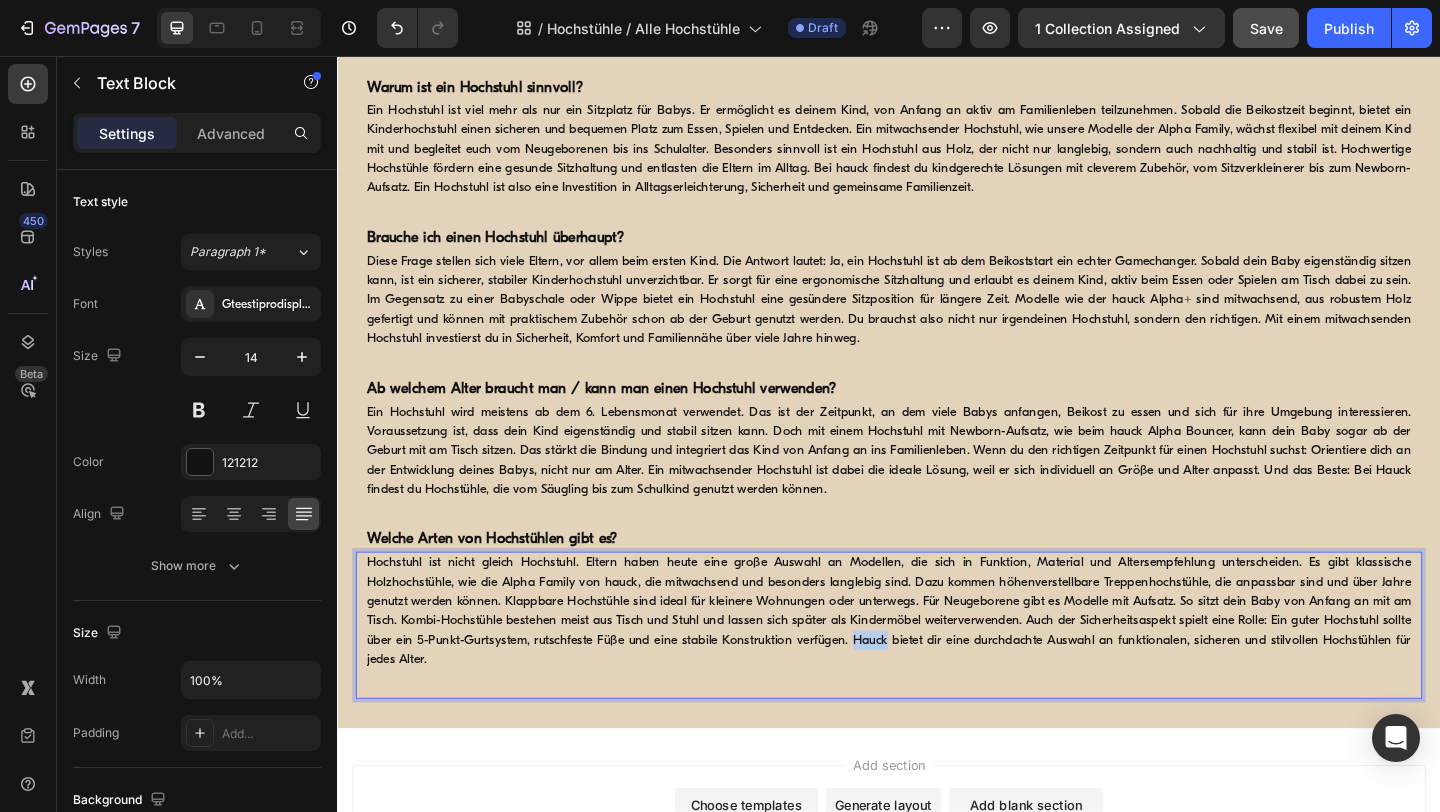 click on "Hochstuhl ist nicht gleich Hochstuhl. Eltern haben heute eine große Auswahl an Modellen, die sich in Funktion, Material und Altersempfehlung unterscheiden. Es gibt klassische Holzhochstühle, wie die Alpha Family von hauck, die mitwachsend und besonders langlebig sind. Dazu kommen höhenverstellbare Treppenhochstühle, die anpassbar sind und über Jahre genutzt werden können. Klappbare Hochstühle sind ideal für kleinere Wohnungen oder unterwegs. Für Neugeborene gibt es Modelle mit Aufsatz. So sitzt dein Baby von Anfang an mit am Tisch. Kombi-Hochstühle bestehen meist aus Tisch und Stuhl und lassen sich später als Kindermöbel weiterverwenden. Auch der Sicherheitsaspekt spielt eine Rolle: Ein guter Hochstuhl sollte über ein 5-Punkt-Gurtsystem, rutschfeste Füße und eine stabile Konstruktion verfügen. Hauck bietet dir eine durchdachte Auswahl an funktionalen, sicheren und stilvollen Hochstühlen für jedes Alter." at bounding box center (937, 660) 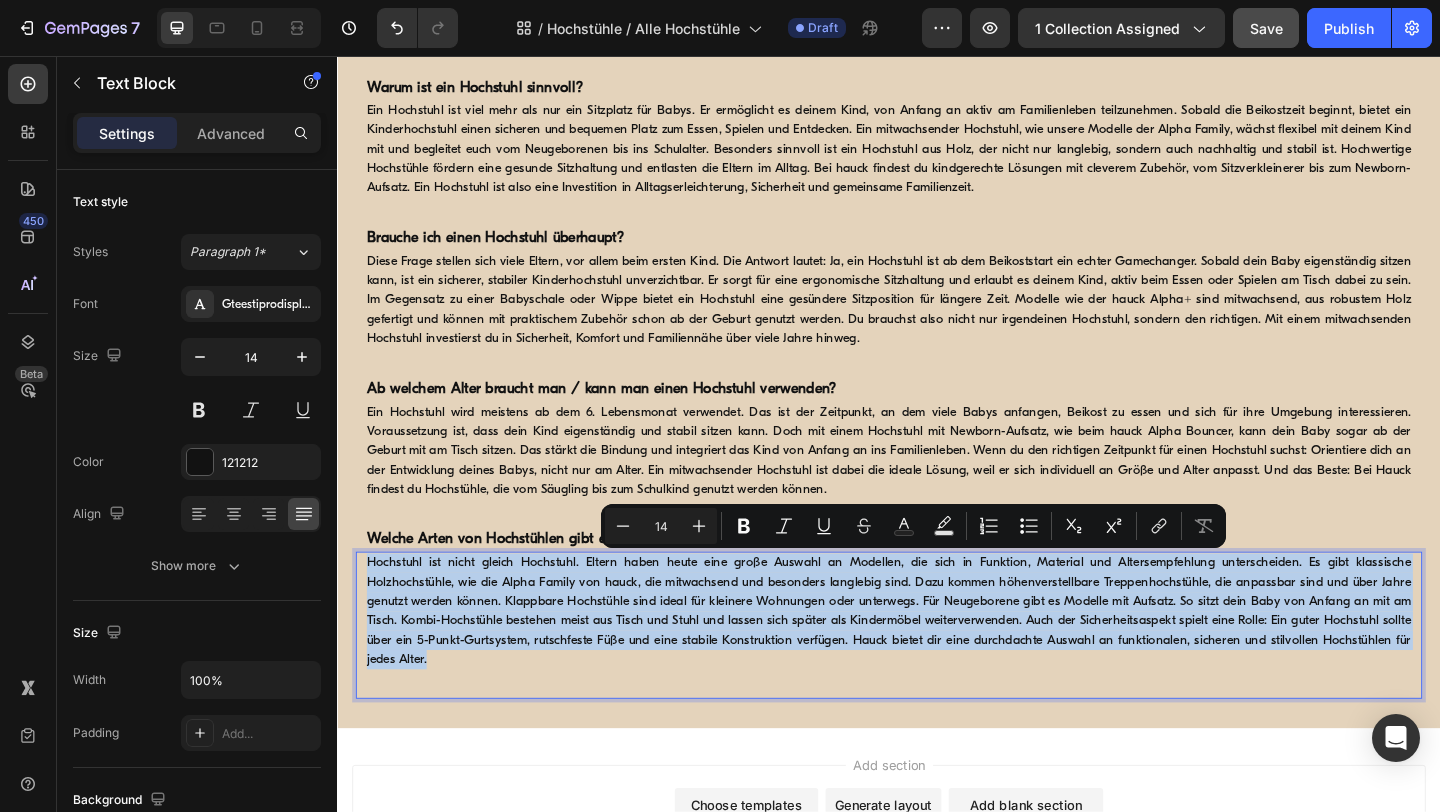 click on "Hochstuhl ist nicht gleich Hochstuhl. Eltern haben heute eine große Auswahl an Modellen, die sich in Funktion, Material und Altersempfehlung unterscheiden. Es gibt klassische Holzhochstühle, wie die Alpha Family von hauck, die mitwachsend und besonders langlebig sind. Dazu kommen höhenverstellbare Treppenhochstühle, die anpassbar sind und über Jahre genutzt werden können. Klappbare Hochstühle sind ideal für kleinere Wohnungen oder unterwegs. Für Neugeborene gibt es Modelle mit Aufsatz. So sitzt dein Baby von Anfang an mit am Tisch. Kombi-Hochstühle bestehen meist aus Tisch und Stuhl und lassen sich später als Kindermöbel weiterverwenden. Auch der Sicherheitsaspekt spielt eine Rolle: Ein guter Hochstuhl sollte über ein 5-Punkt-Gurtsystem, rutschfeste Füße und eine stabile Konstruktion verfügen. Hauck bietet dir eine durchdachte Auswahl an funktionalen, sicheren und stilvollen Hochstühlen für jedes Alter." at bounding box center [937, 660] 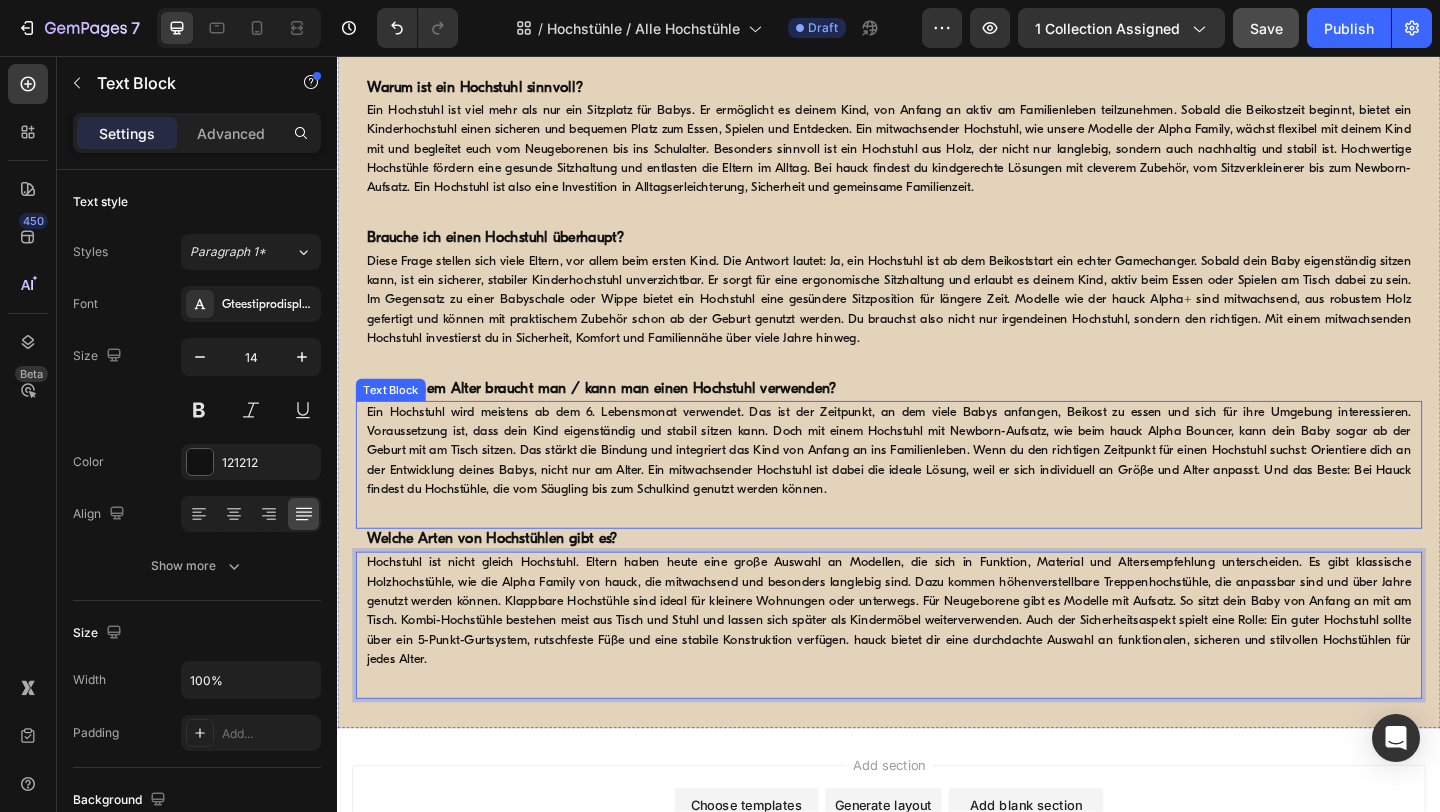 click on "Ein Hochstuhl wird meistens ab dem 6. Lebensmonat verwendet. Das ist der Zeitpunkt, an dem viele Babys anfangen, Beikost zu essen und sich für ihre Umgebung interessieren. Voraussetzung ist, dass dein Kind eigenständig und stabil sitzen kann. Doch mit einem Hochstuhl mit Newborn-Aufsatz, wie beim hauck Alpha Bouncer, kann dein Baby sogar ab der Geburt mit am Tisch sitzen. Das stärkt die Bindung und integriert das Kind von Anfang an ins Familienleben. Wenn du den richtigen Zeitpunkt für einen Hochstuhl suchst: Orientiere dich an der Entwicklung deines Babys, nicht nur am Alter. Ein mitwachsender Hochstuhl ist dabei die ideale Lösung, weil er sich individuell an Größe und Alter anpasst. Und das Beste: Bei Hauck findest du Hochstühle, die vom Säugling bis zum Schulkind genutzt werden können." at bounding box center [937, 485] 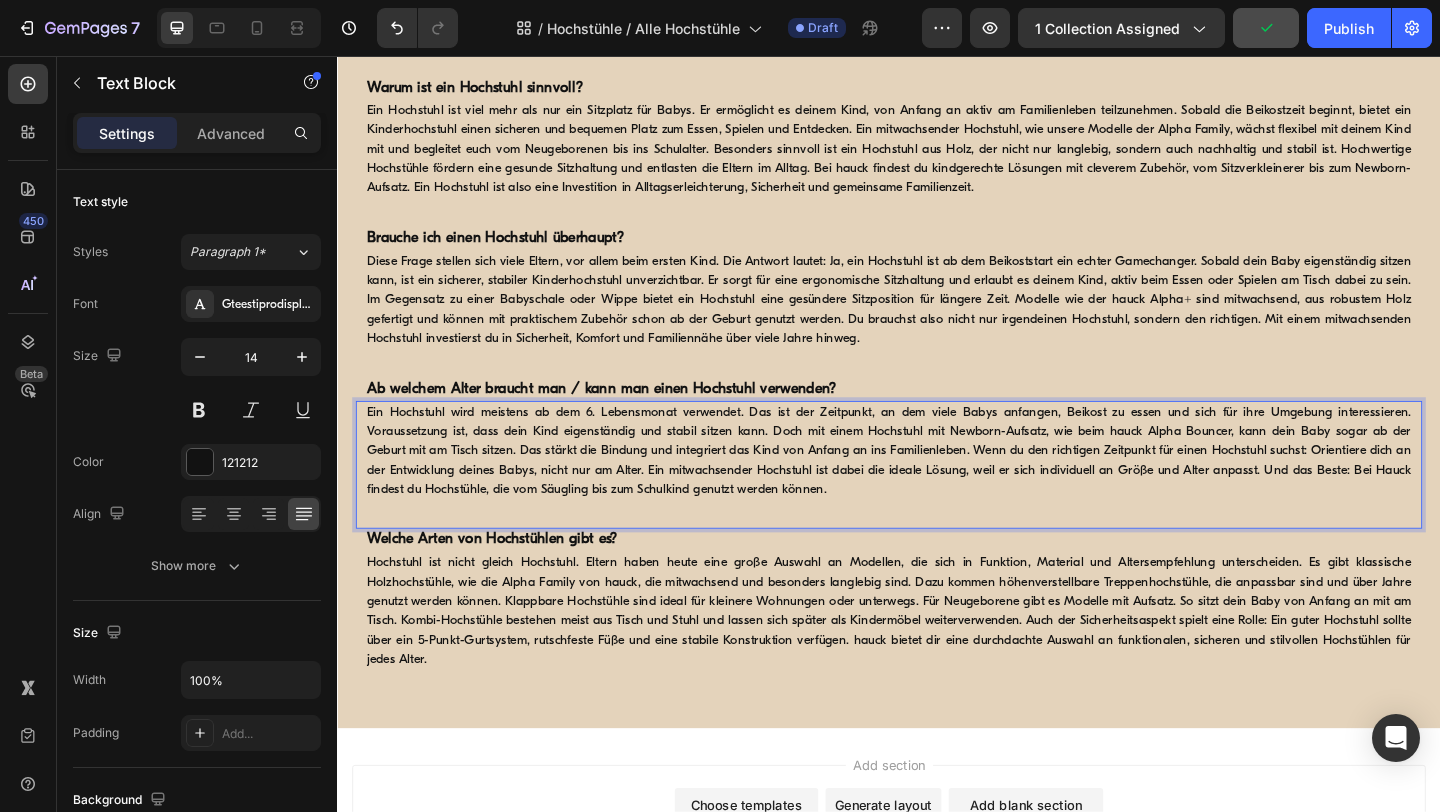 click on "Ein Hochstuhl wird meistens ab dem 6. Lebensmonat verwendet. Das ist der Zeitpunkt, an dem viele Babys anfangen, Beikost zu essen und sich für ihre Umgebung interessieren. Voraussetzung ist, dass dein Kind eigenständig und stabil sitzen kann. Doch mit einem Hochstuhl mit Newborn-Aufsatz, wie beim hauck Alpha Bouncer, kann dein Baby sogar ab der Geburt mit am Tisch sitzen. Das stärkt die Bindung und integriert das Kind von Anfang an ins Familienleben. Wenn du den richtigen Zeitpunkt für einen Hochstuhl suchst: Orientiere dich an der Entwicklung deines Babys, nicht nur am Alter. Ein mitwachsender Hochstuhl ist dabei die ideale Lösung, weil er sich individuell an Größe und Alter anpasst. Und das Beste: Bei Hauck findest du Hochstühle, die vom Säugling bis zum Schulkind genutzt werden können." at bounding box center (937, 485) 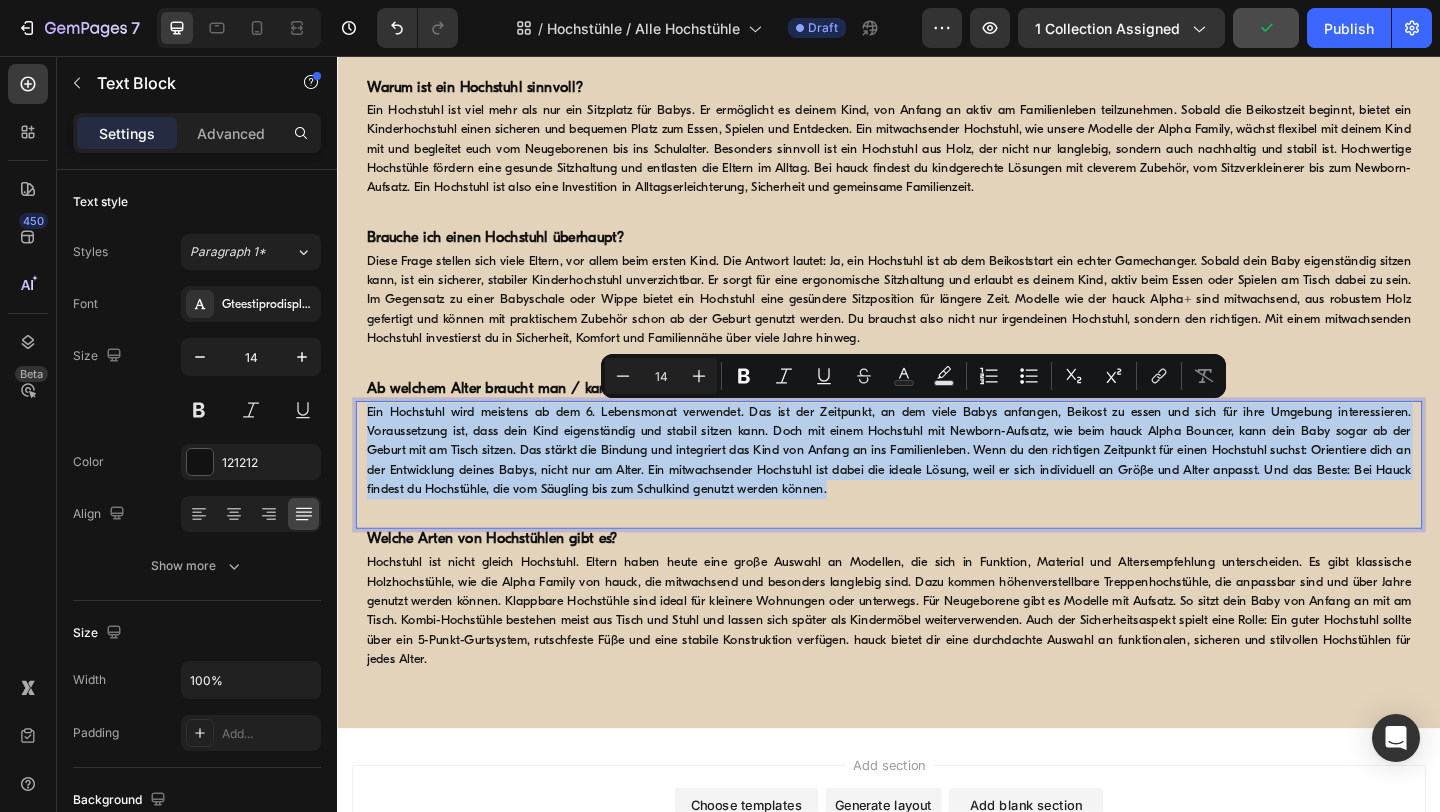 click on "Ein Hochstuhl wird meistens ab dem 6. Lebensmonat verwendet. Das ist der Zeitpunkt, an dem viele Babys anfangen, Beikost zu essen und sich für ihre Umgebung interessieren. Voraussetzung ist, dass dein Kind eigenständig und stabil sitzen kann. Doch mit einem Hochstuhl mit Newborn-Aufsatz, wie beim hauck Alpha Bouncer, kann dein Baby sogar ab der Geburt mit am Tisch sitzen. Das stärkt die Bindung und integriert das Kind von Anfang an ins Familienleben. Wenn du den richtigen Zeitpunkt für einen Hochstuhl suchst: Orientiere dich an der Entwicklung deines Babys, nicht nur am Alter. Ein mitwachsender Hochstuhl ist dabei die ideale Lösung, weil er sich individuell an Größe und Alter anpasst. Und das Beste: Bei Hauck findest du Hochstühle, die vom Säugling bis zum Schulkind genutzt werden können." at bounding box center [937, 485] 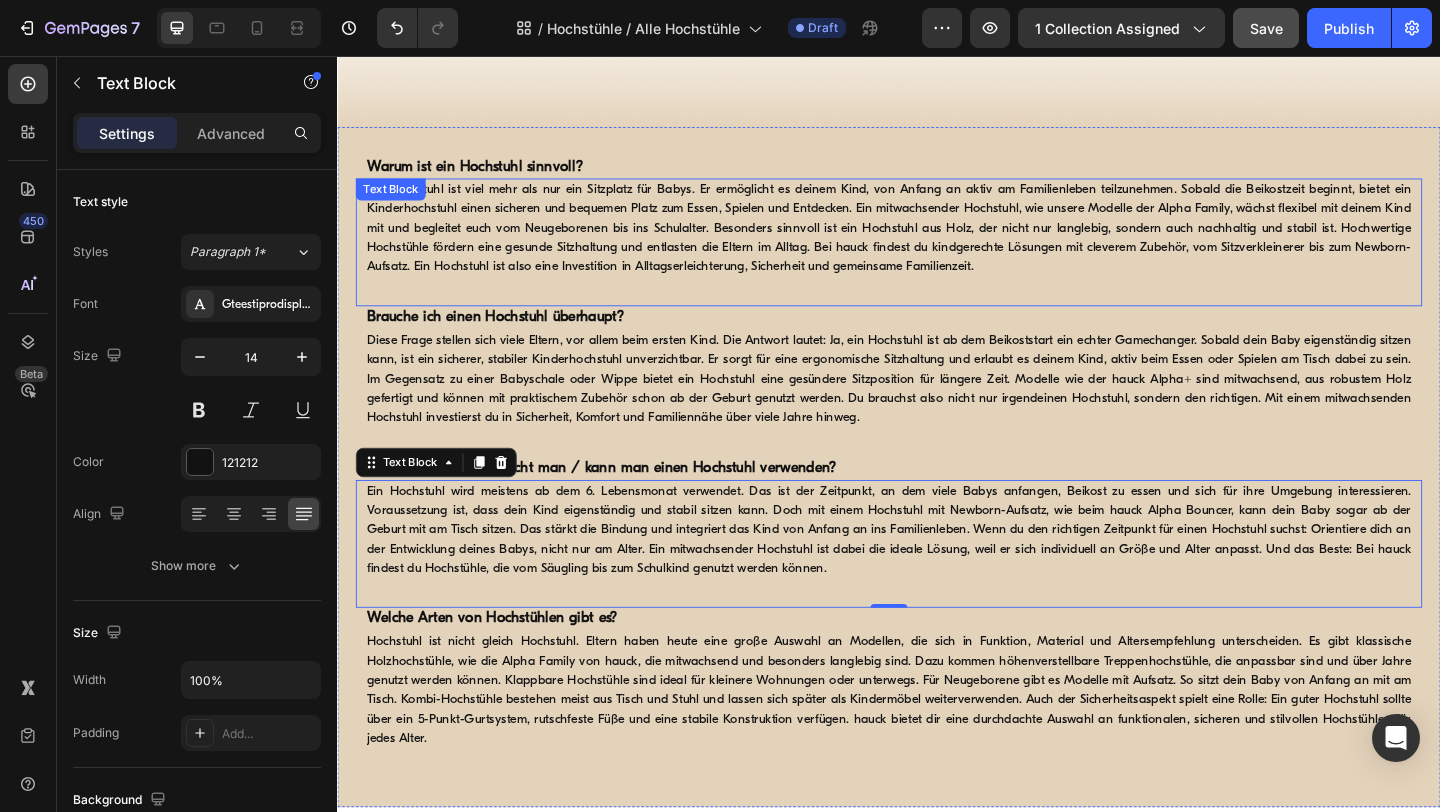 scroll, scrollTop: 553, scrollLeft: 0, axis: vertical 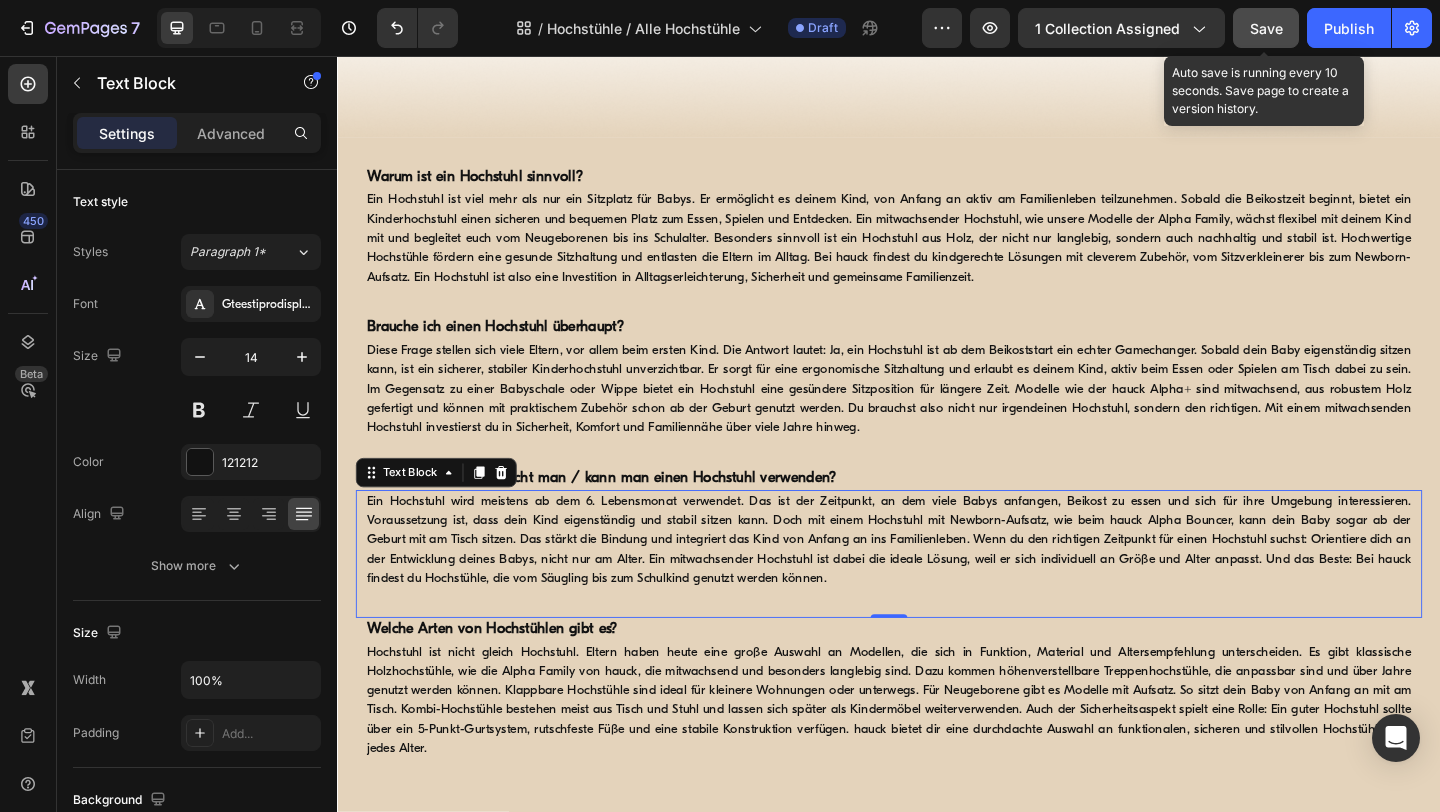 click on "Save" 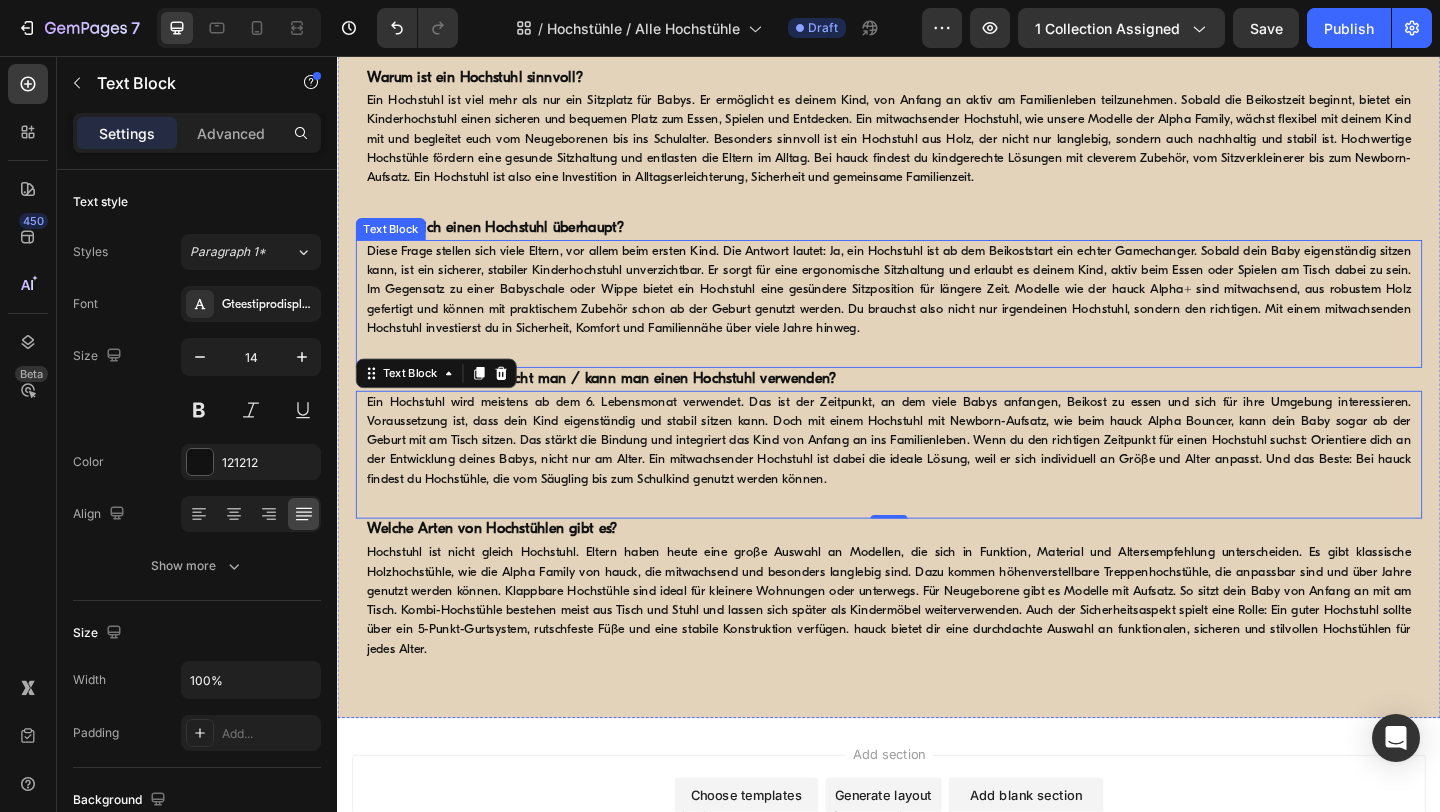 scroll, scrollTop: 709, scrollLeft: 0, axis: vertical 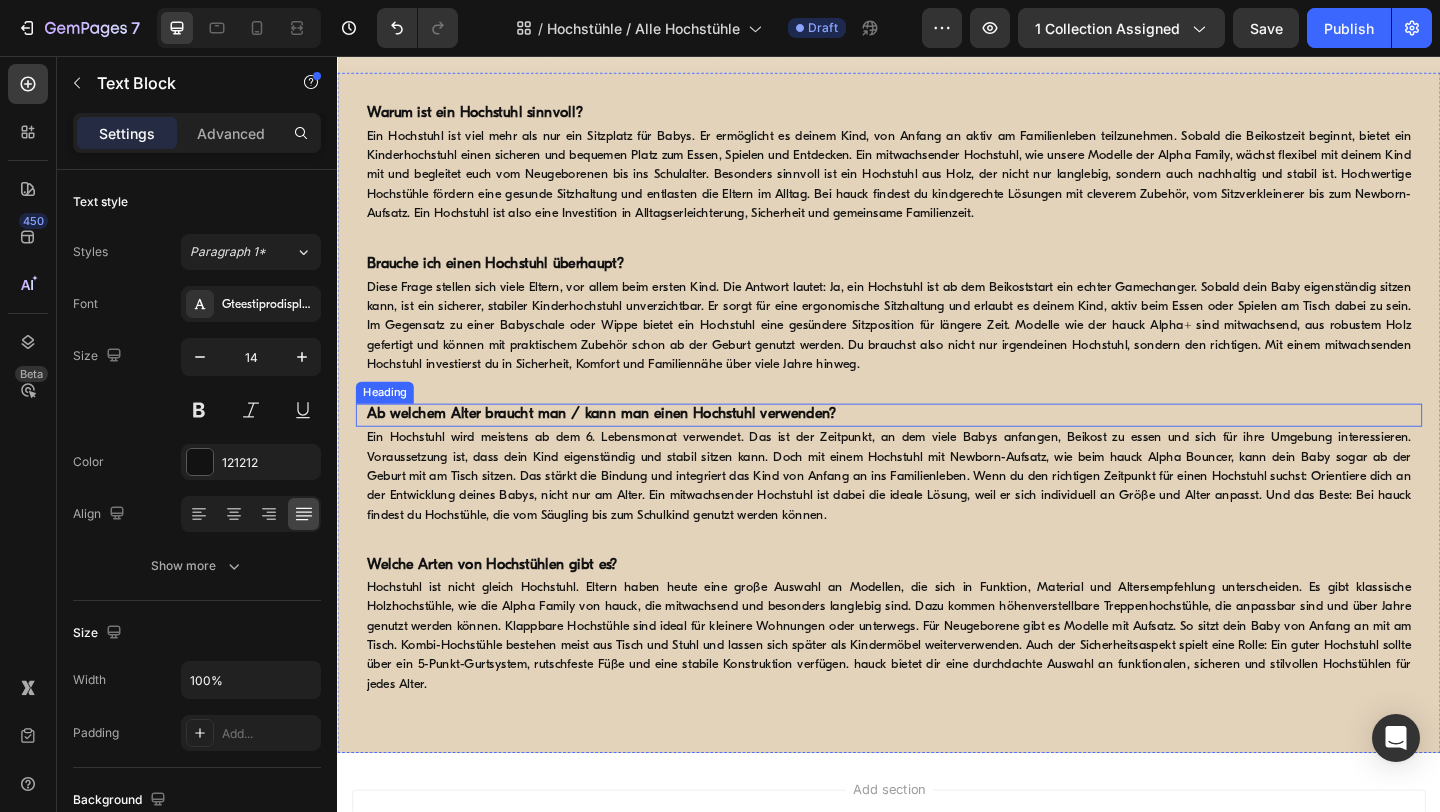 click on "Ab welchem Alter braucht man / kann man einen Hochstuhl verwenden?" at bounding box center (624, 446) 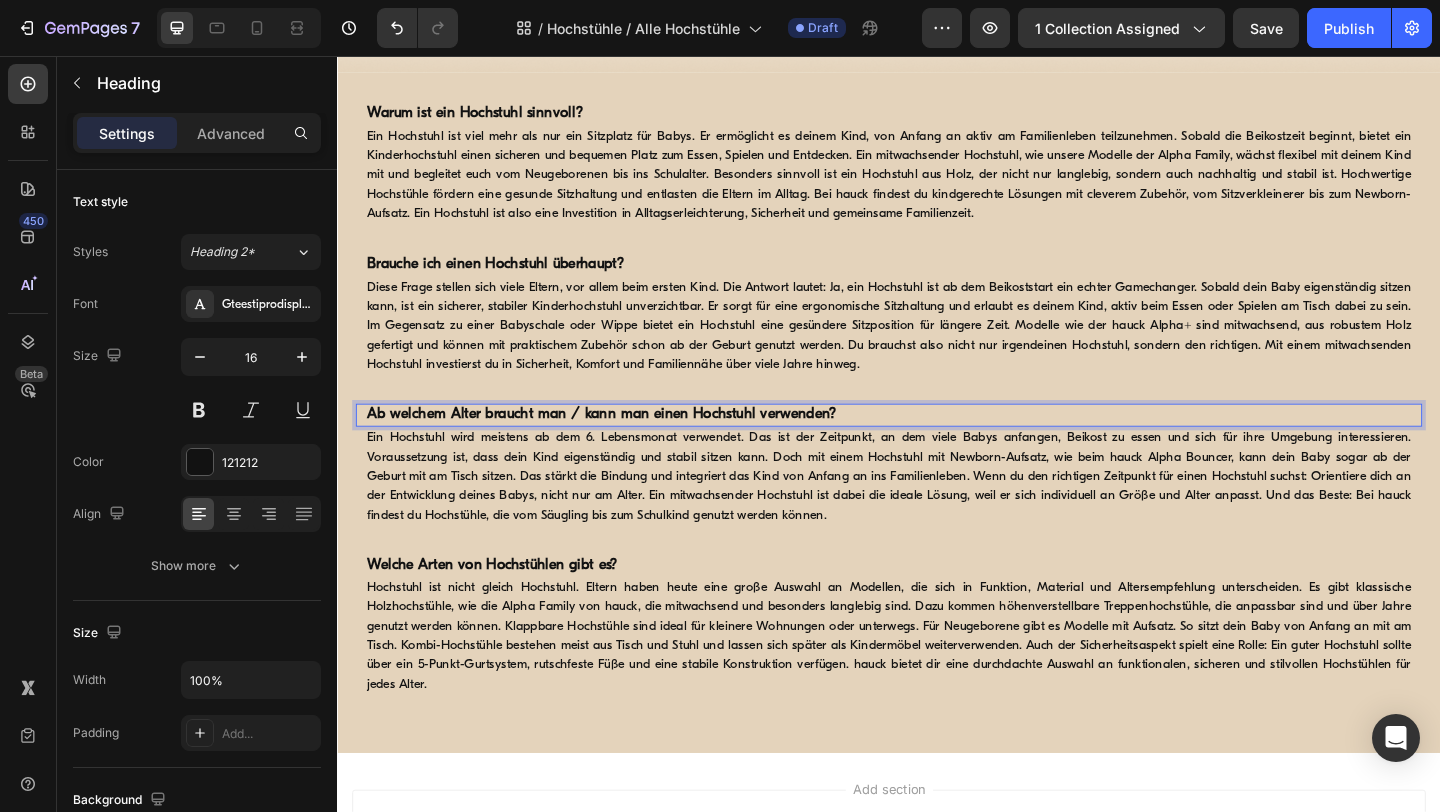 click on "Ab welchem Alter braucht man / kann man einen Hochstuhl verwenden?" at bounding box center (624, 446) 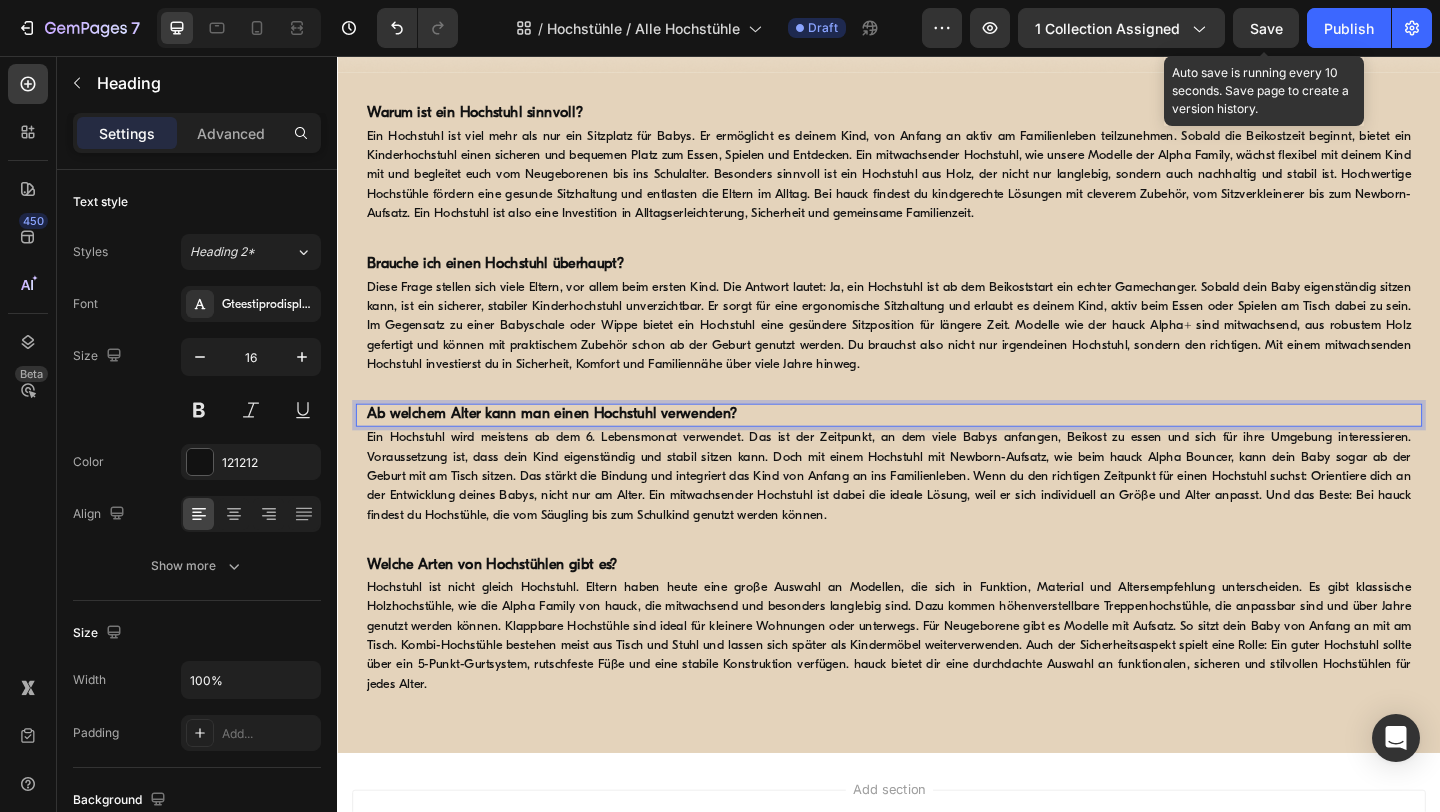 click on "Save" 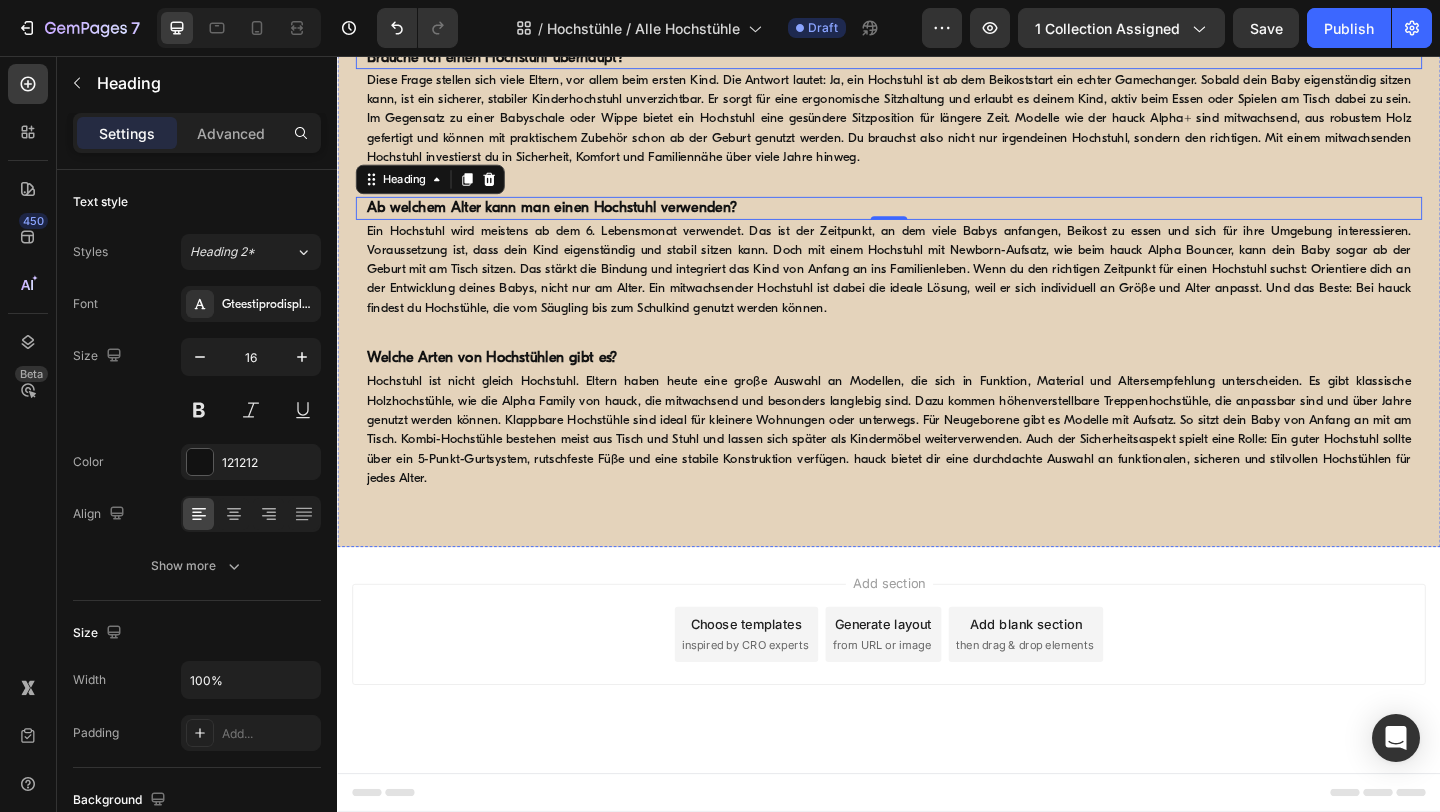 scroll, scrollTop: 0, scrollLeft: 0, axis: both 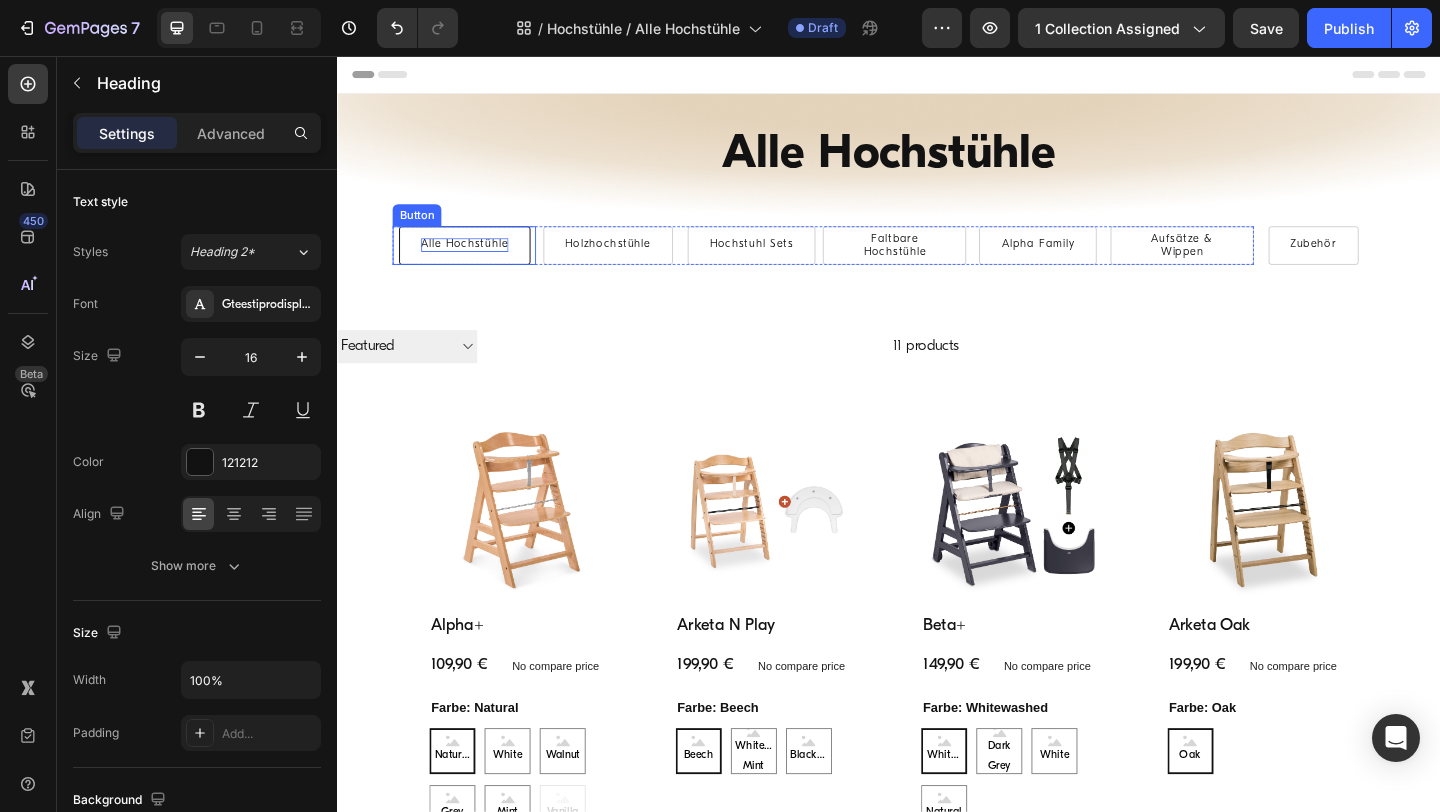 click on "Alle Hochstühle" at bounding box center (475, 261) 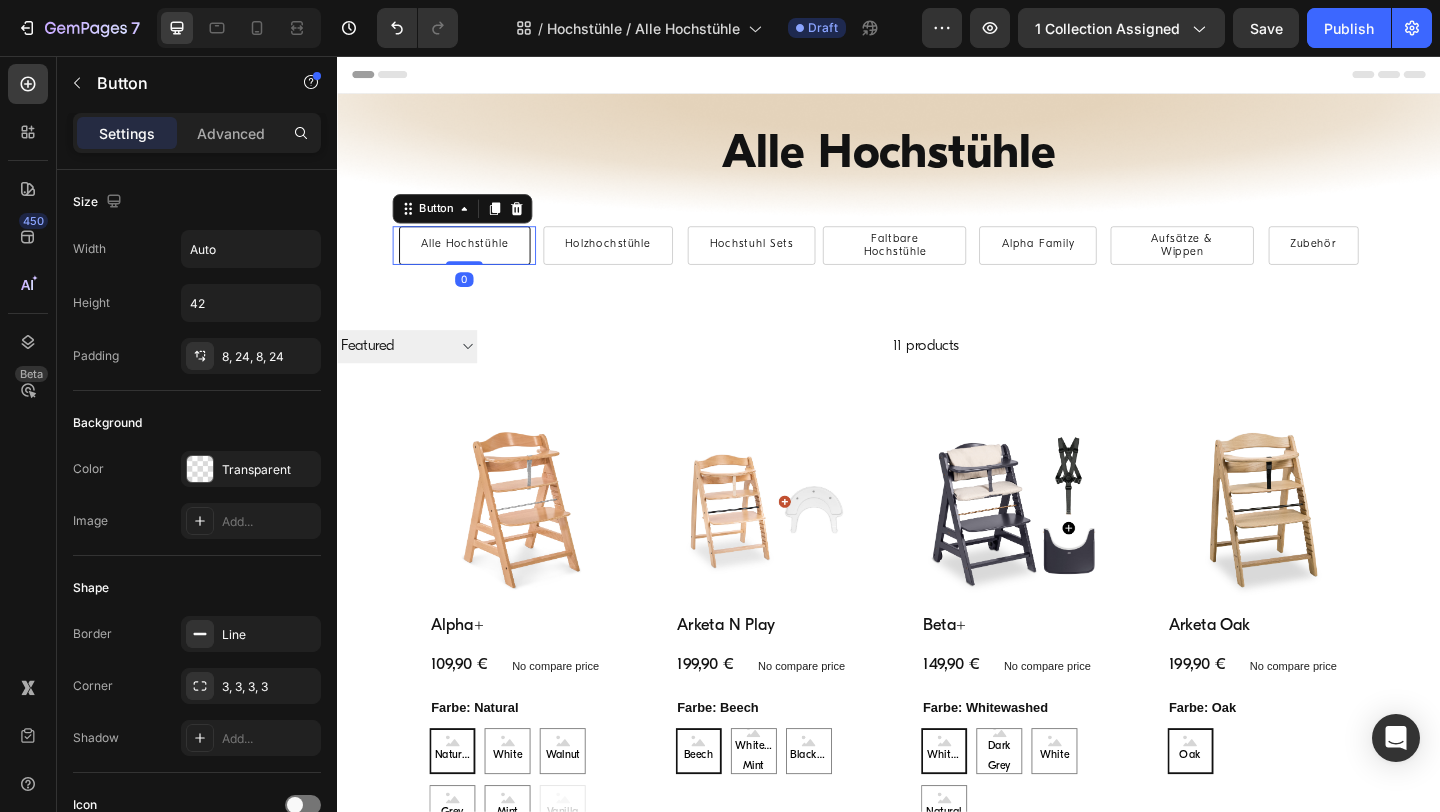 click on "Alle Hochstühle" at bounding box center (475, 262) 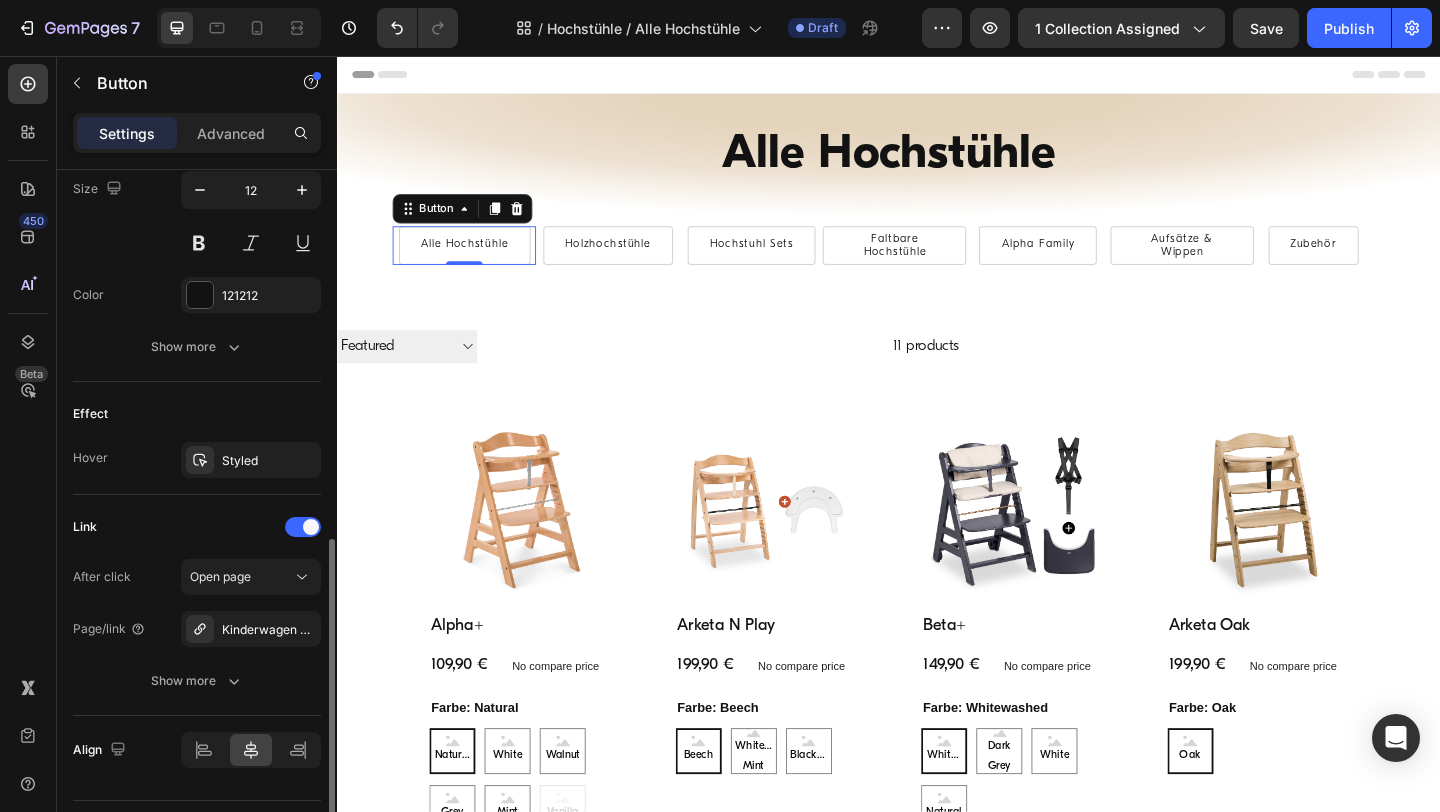 scroll, scrollTop: 891, scrollLeft: 0, axis: vertical 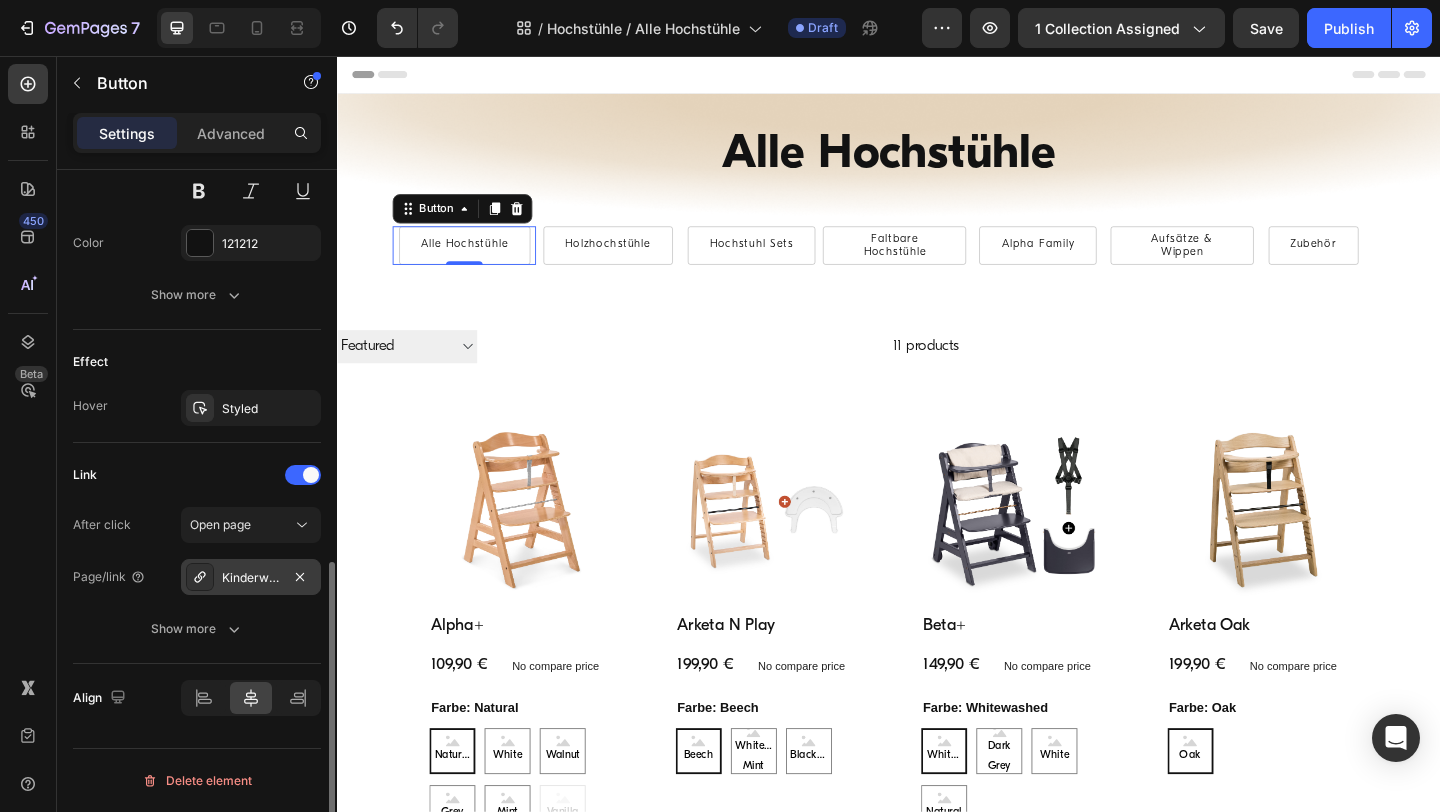 click on "Kinderwagen Sets" at bounding box center (251, 578) 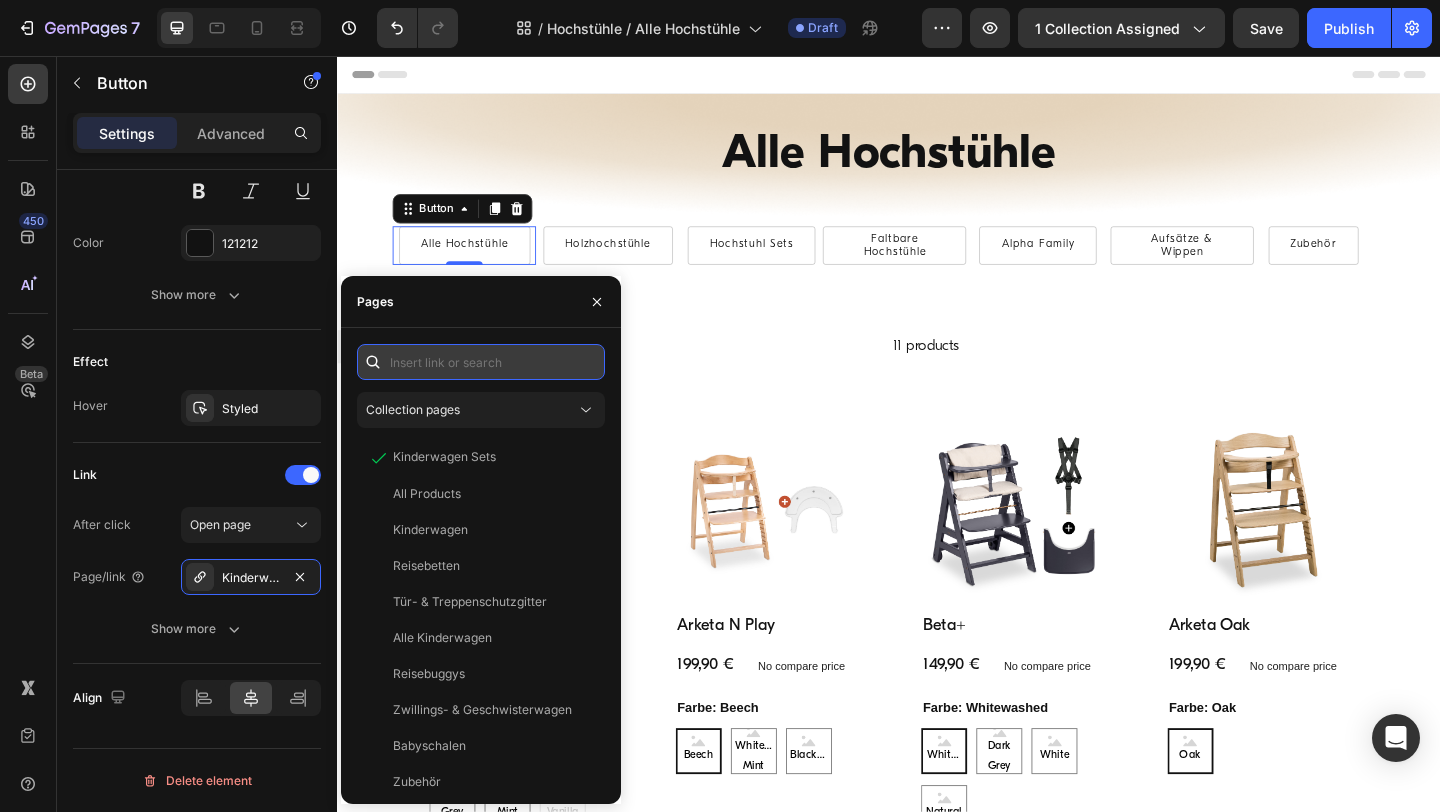 click at bounding box center [481, 362] 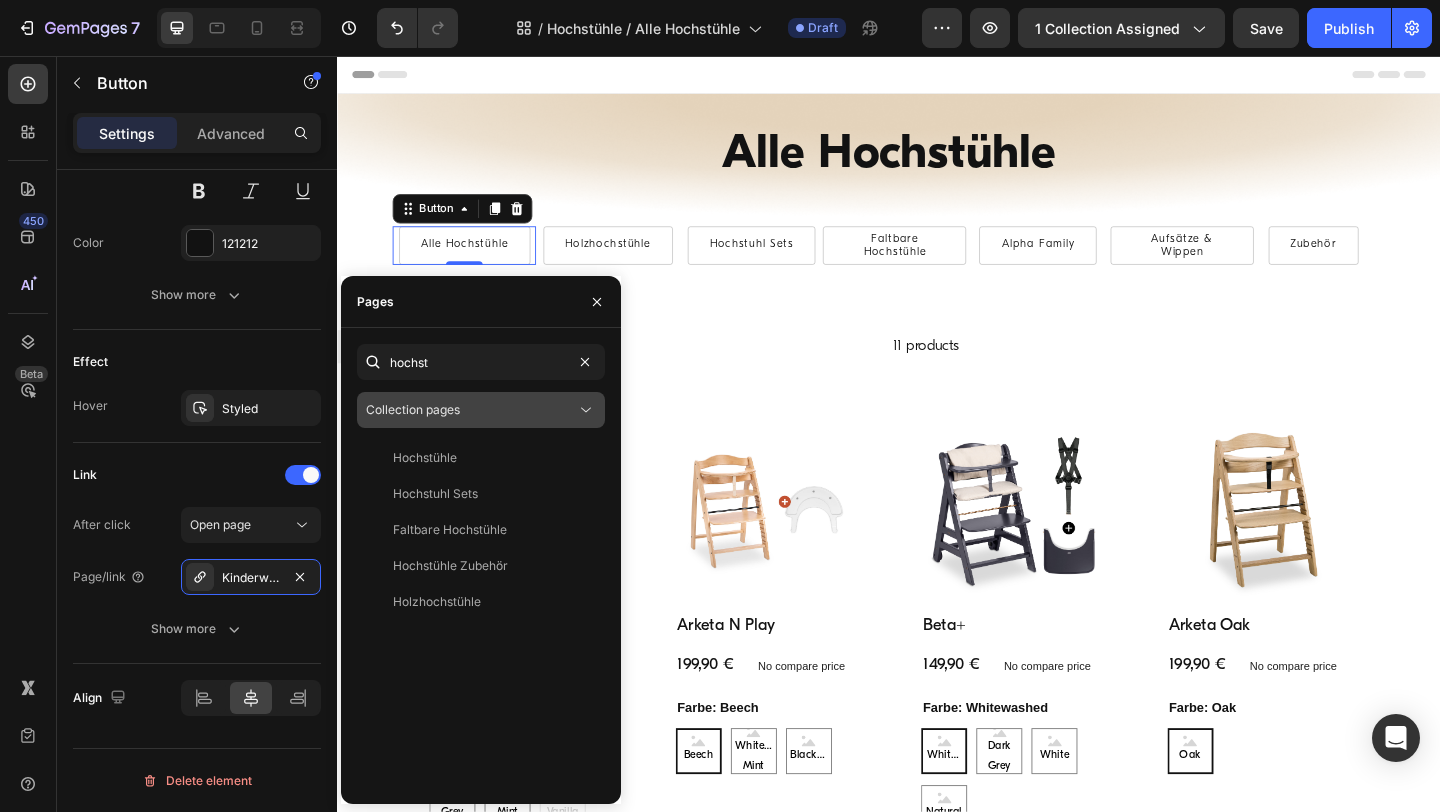 click on "Collection pages" at bounding box center (471, 410) 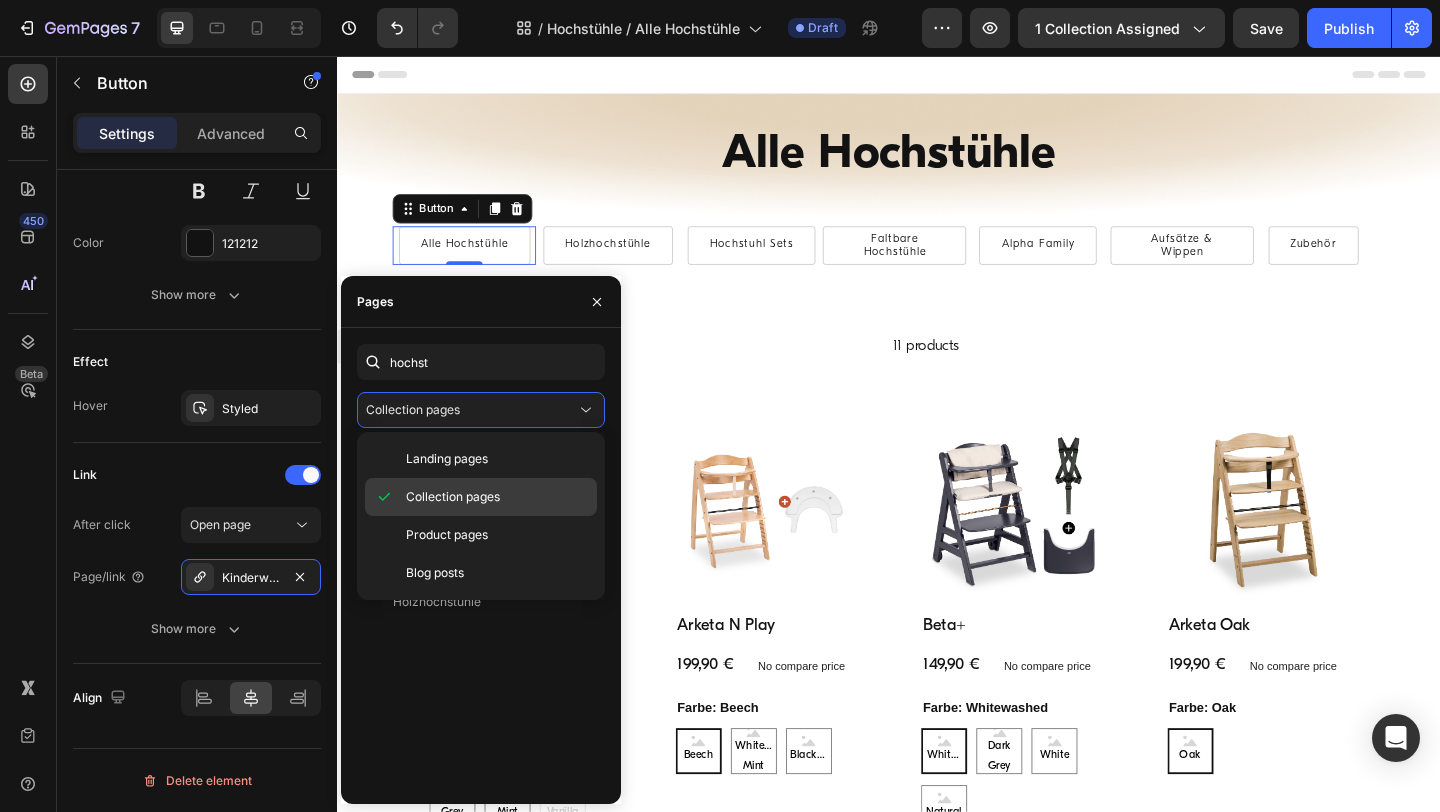 click on "Collection pages" at bounding box center (453, 497) 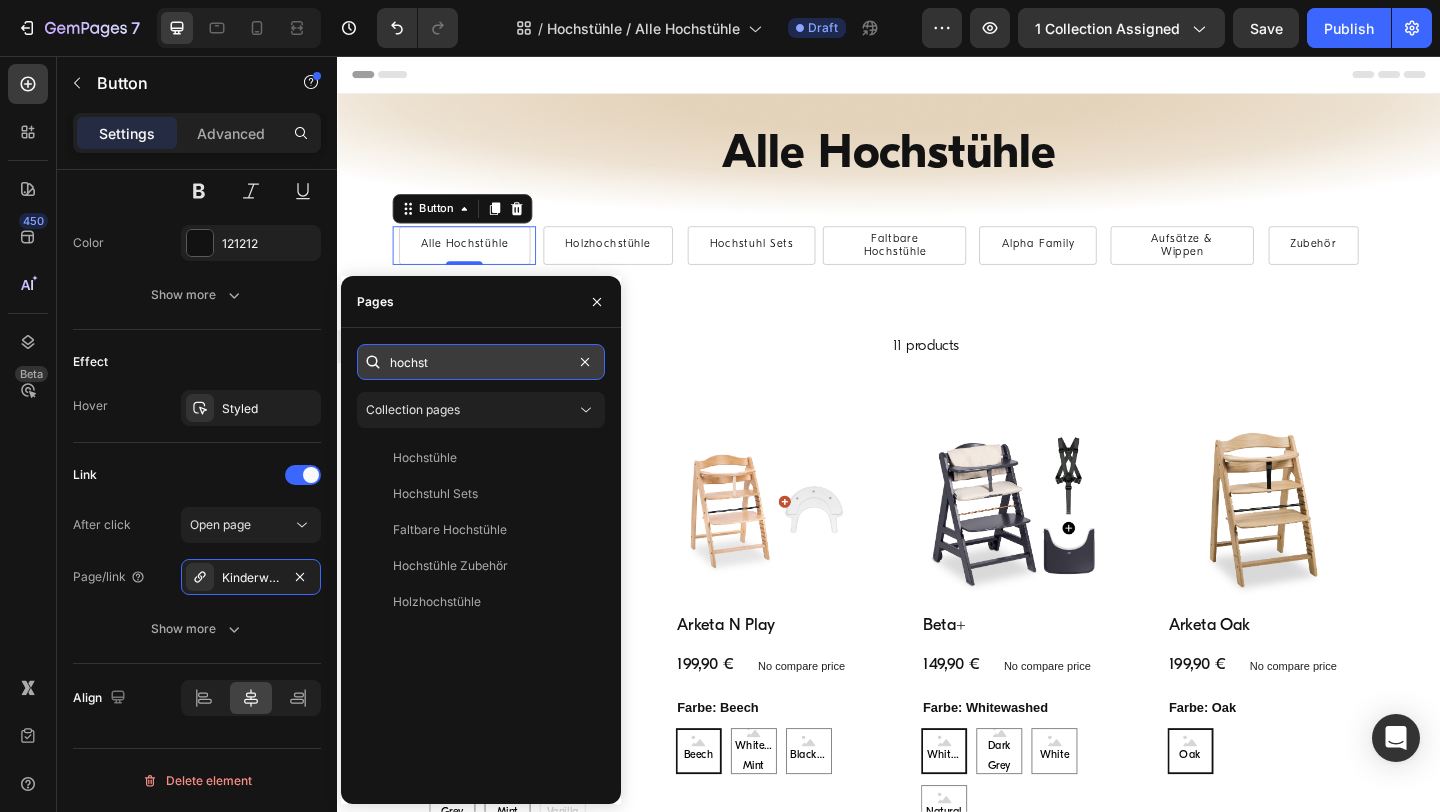 click on "hochst" at bounding box center (481, 362) 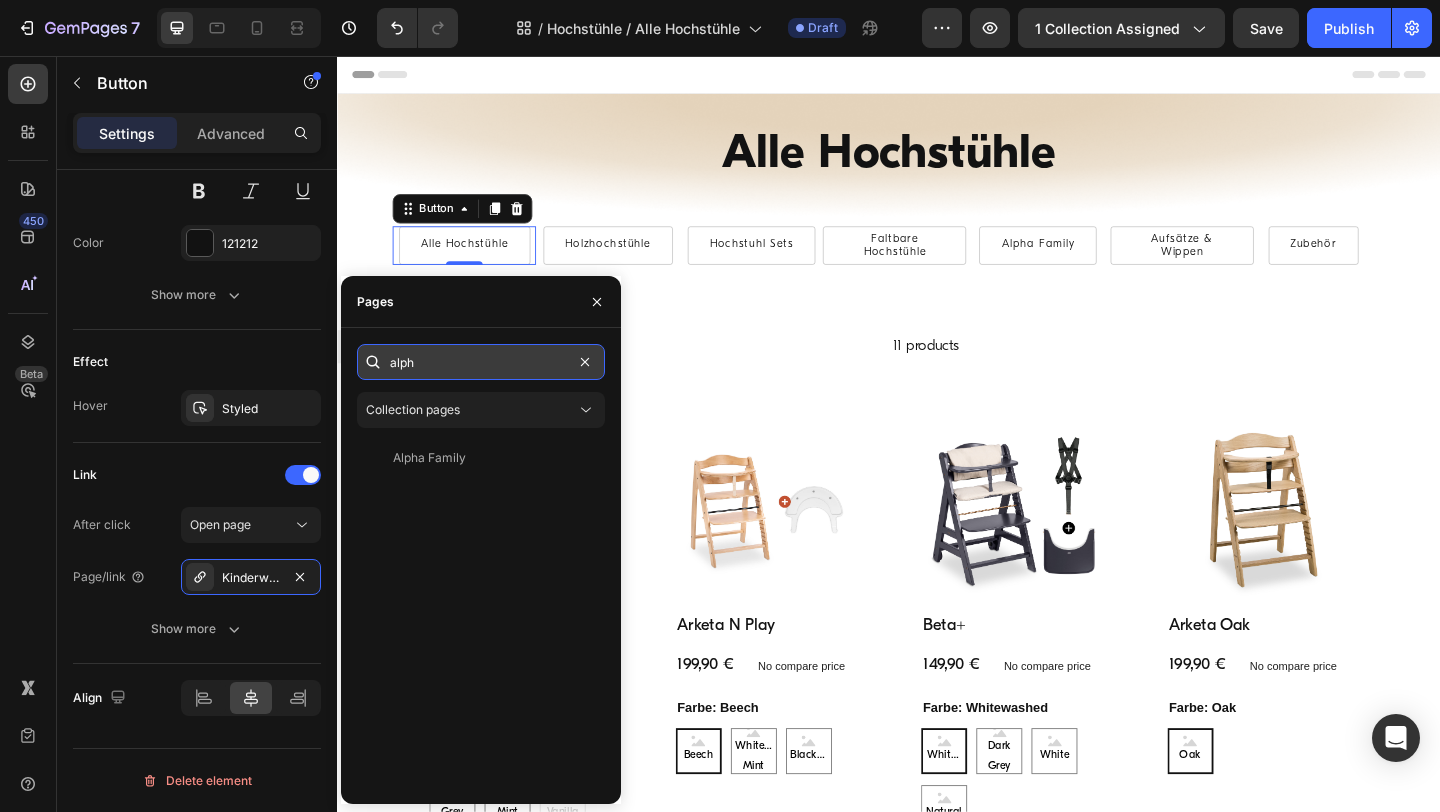 click on "alph" at bounding box center [481, 362] 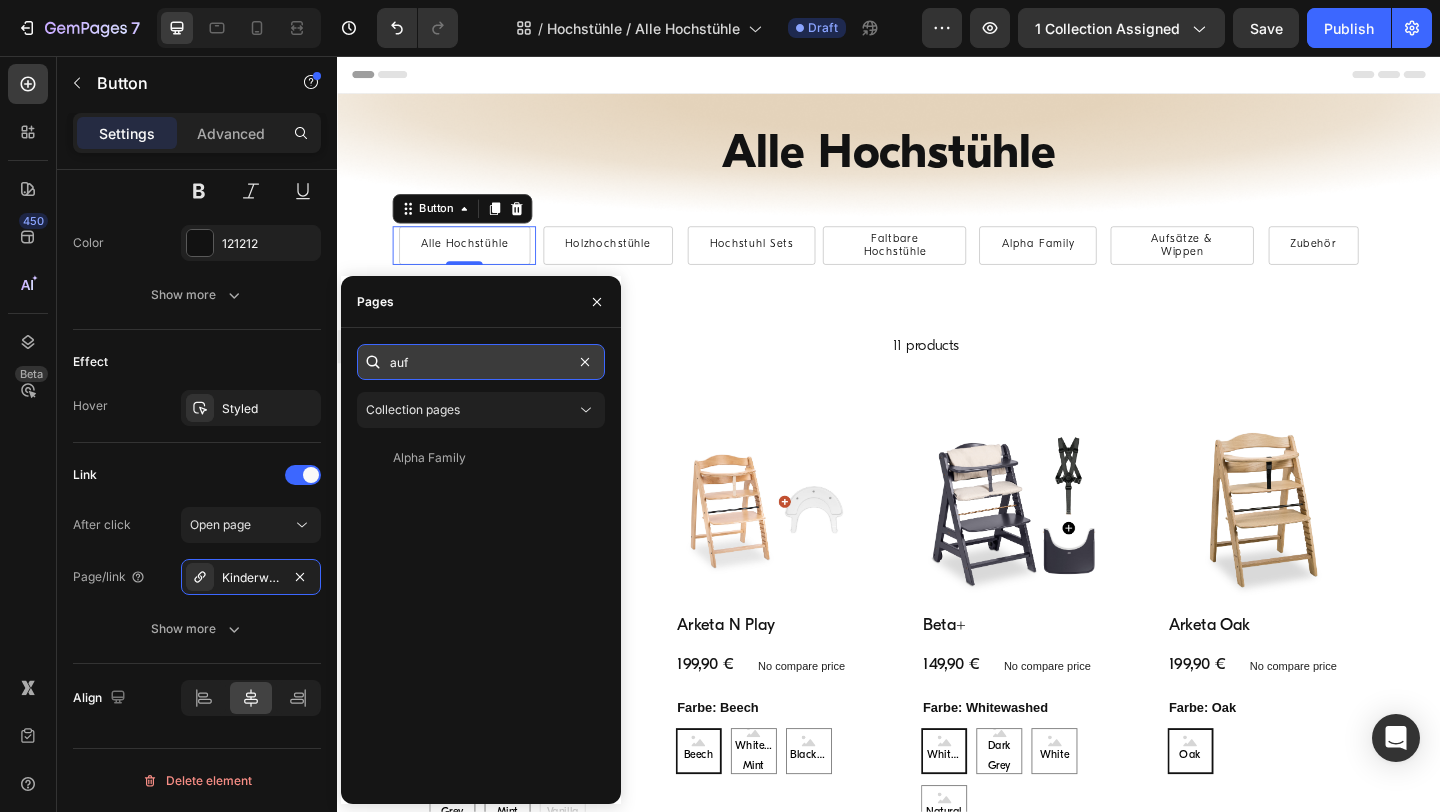 type on "aufs" 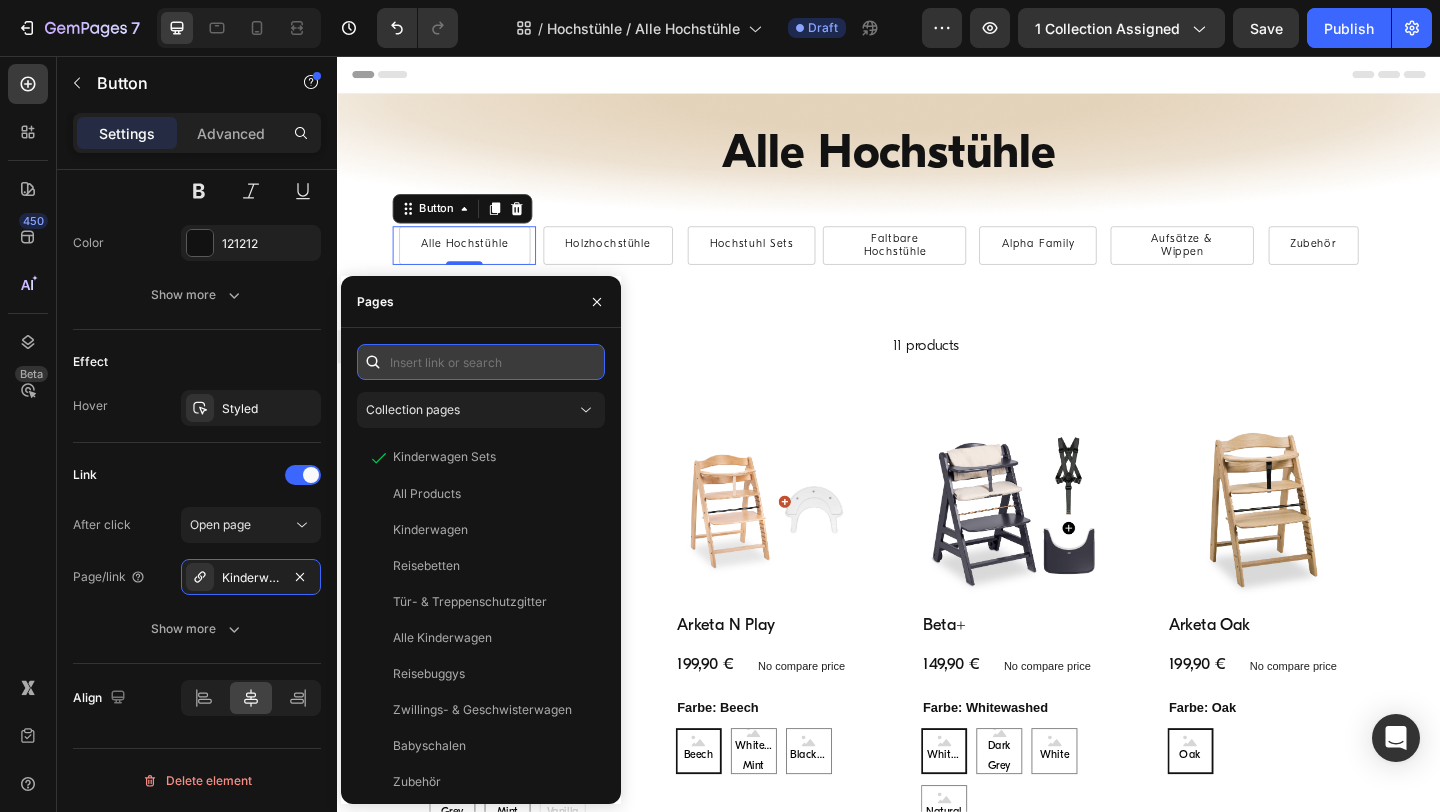 click at bounding box center (481, 362) 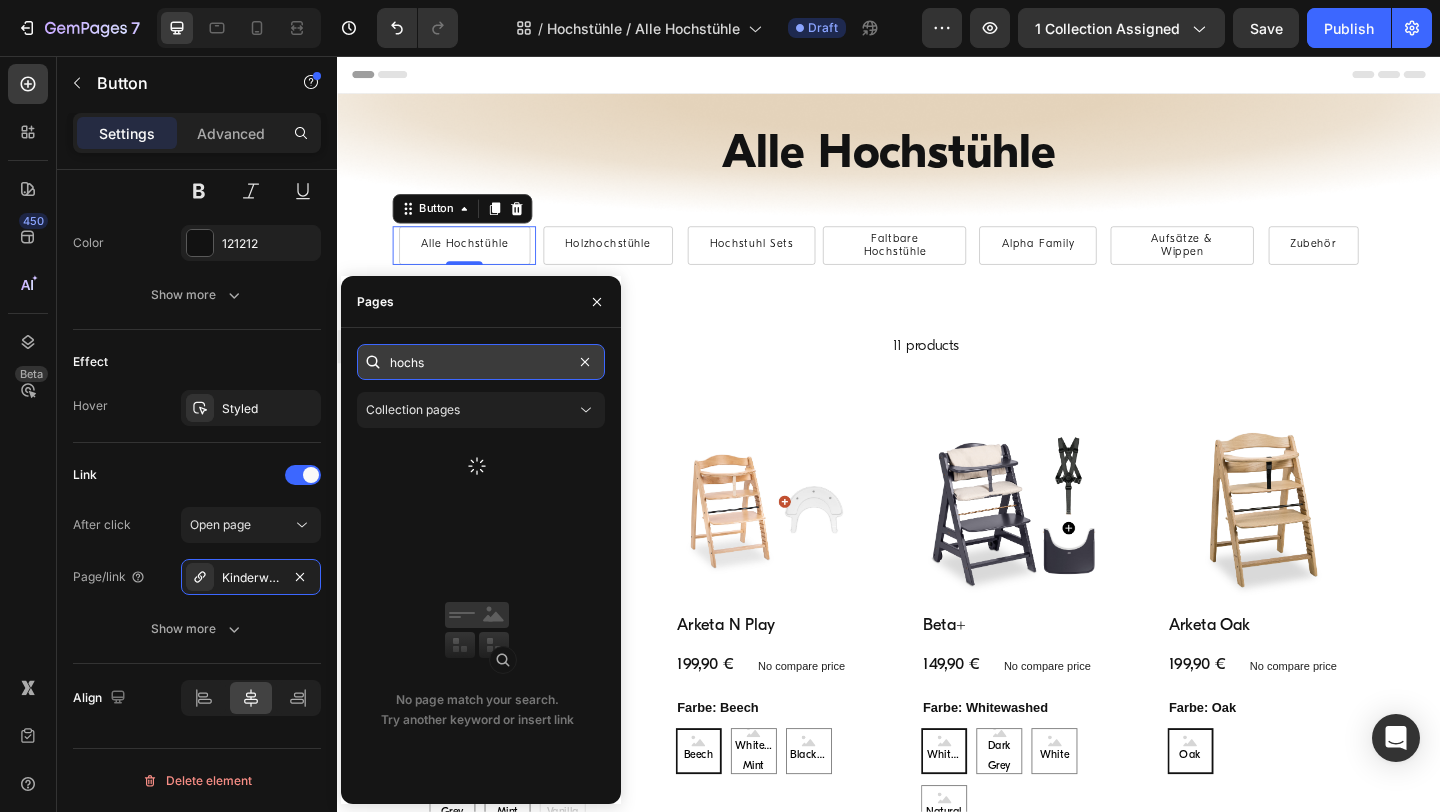type on "hochst" 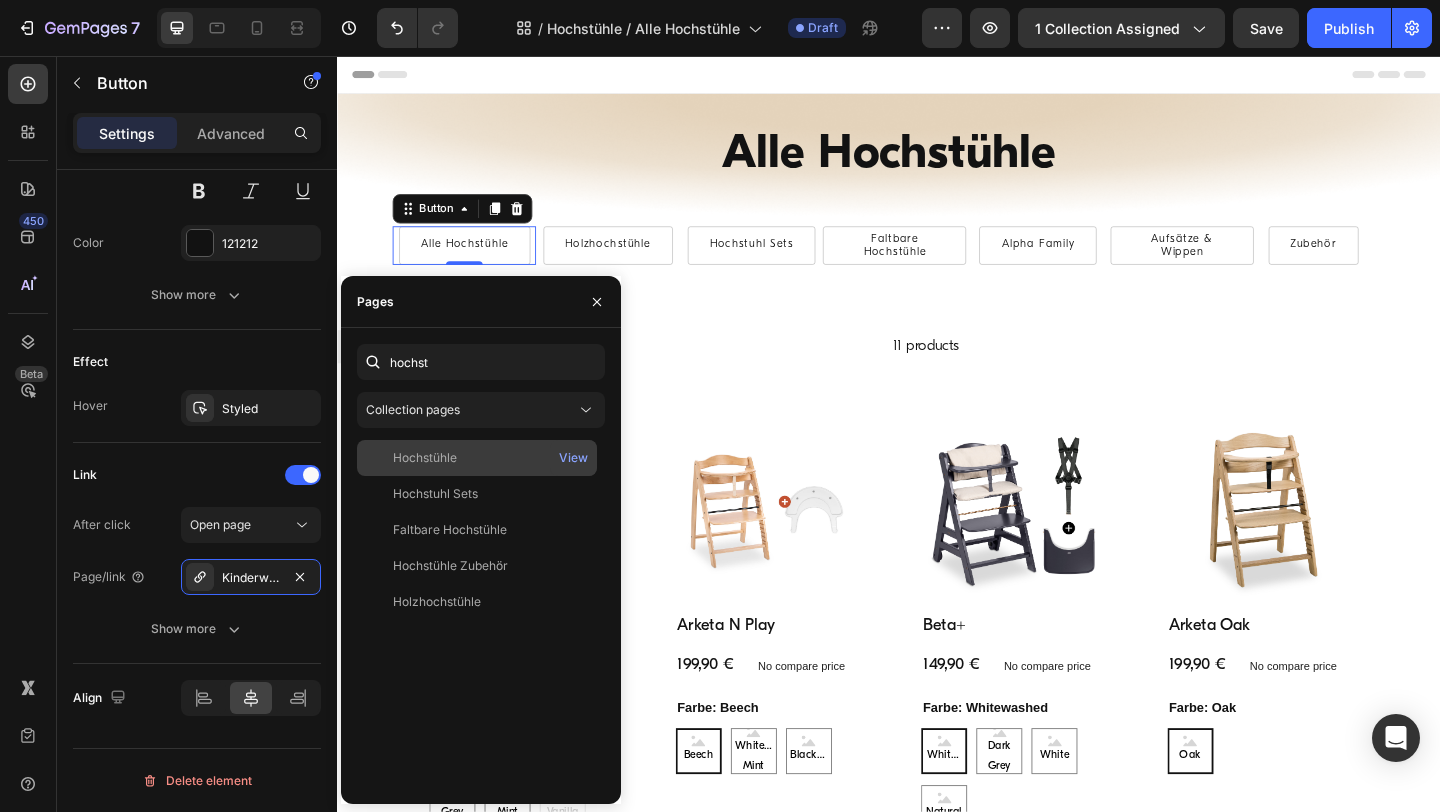 click on "Hochstühle" 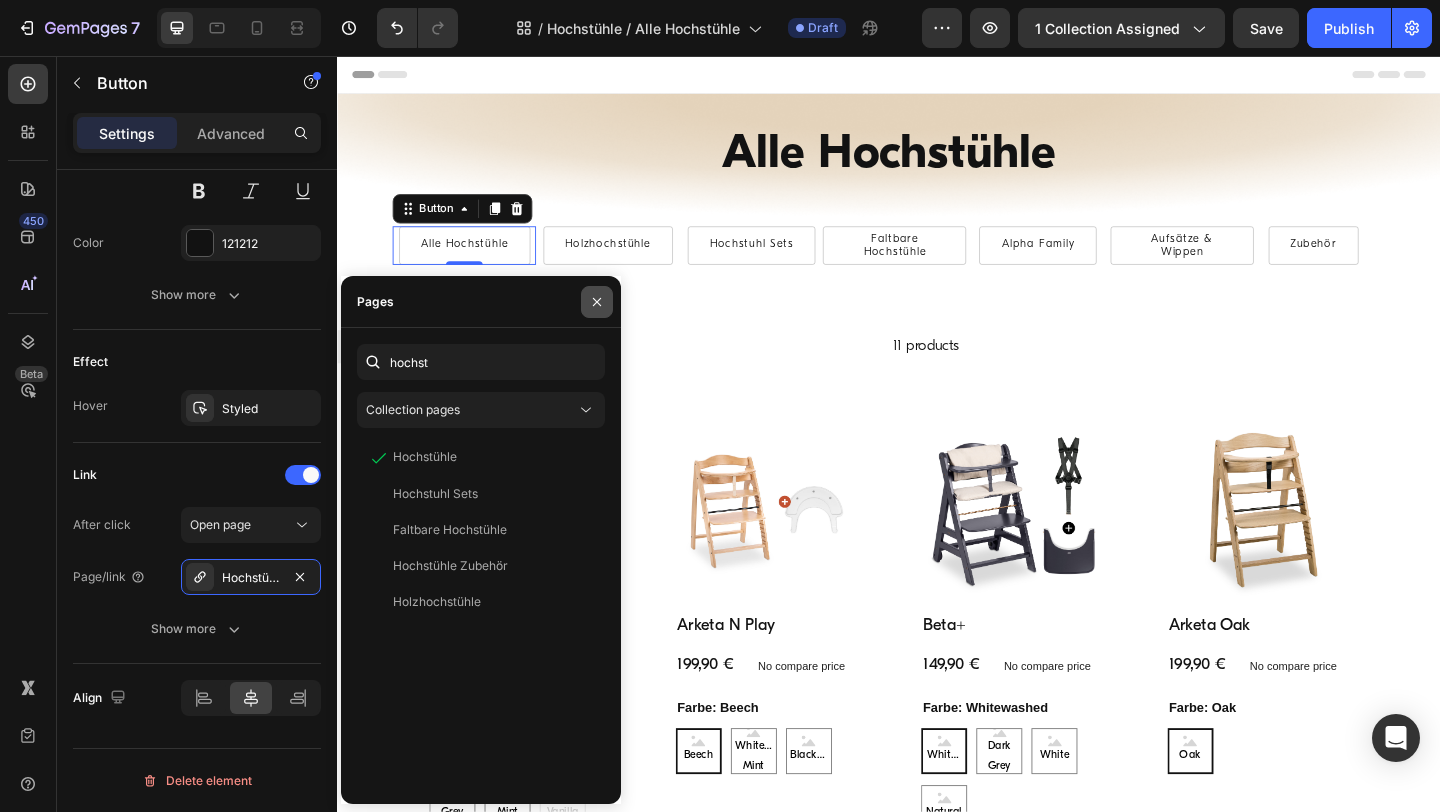 click 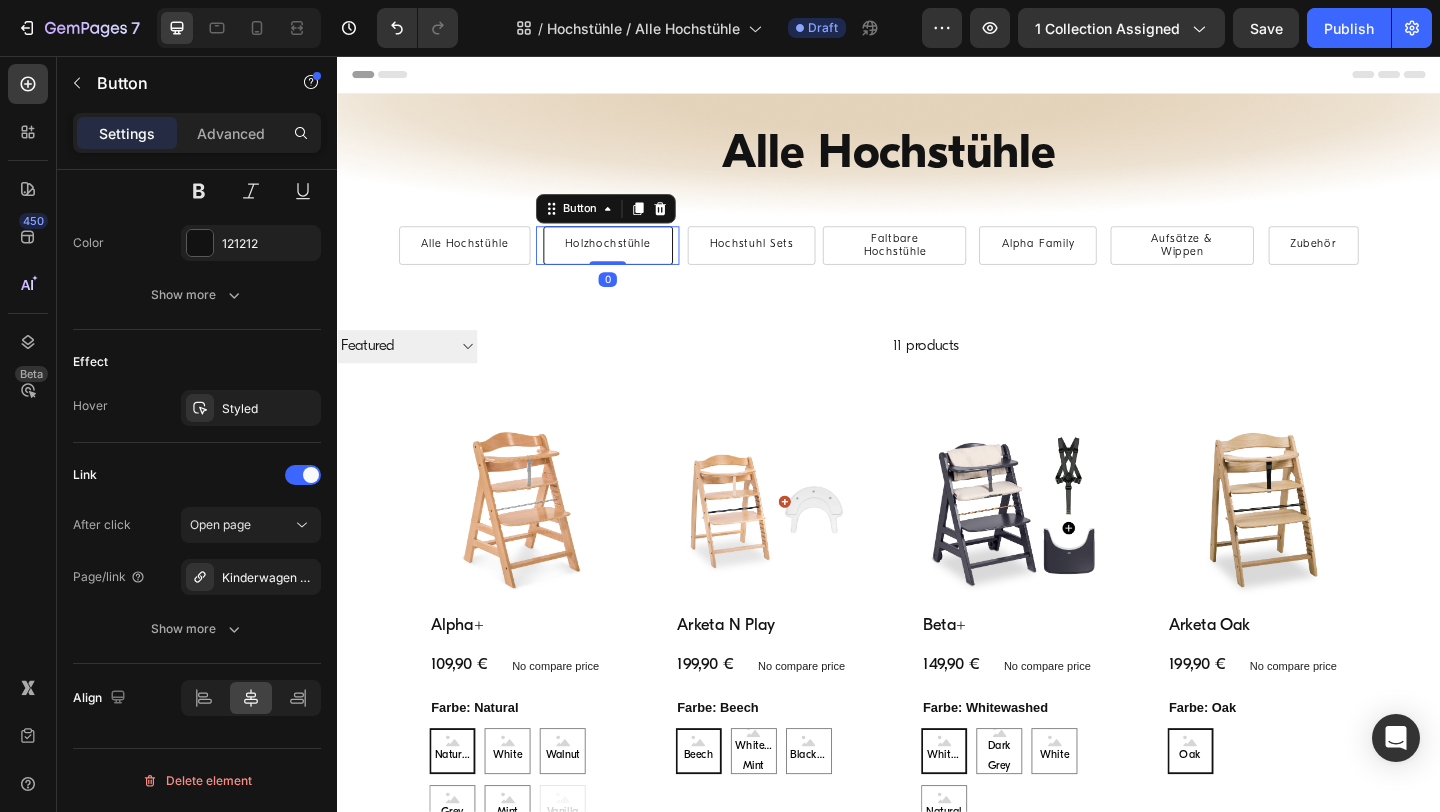 click on "Holzhochstühle" at bounding box center (631, 262) 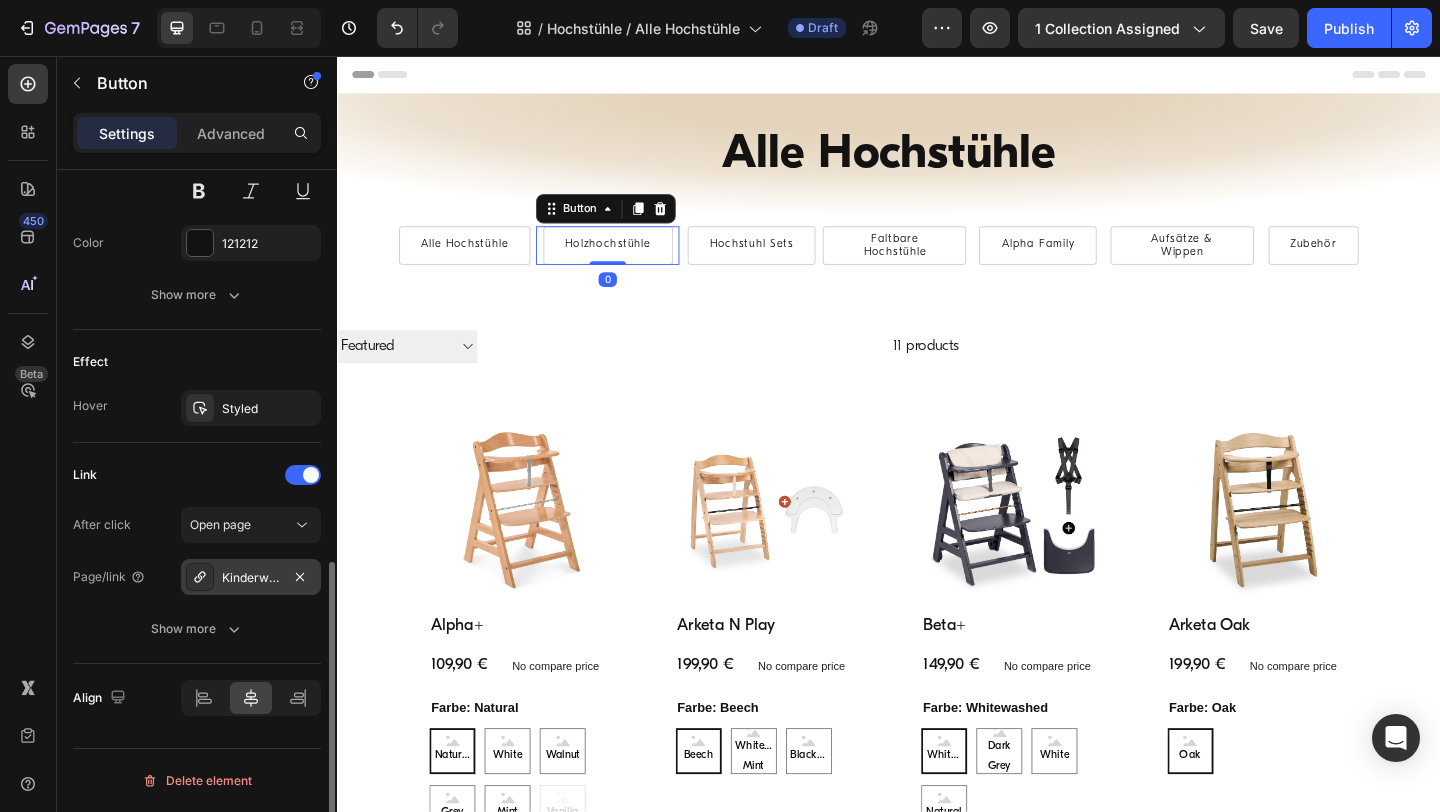 click on "Kinderwagen Sets" at bounding box center (251, 578) 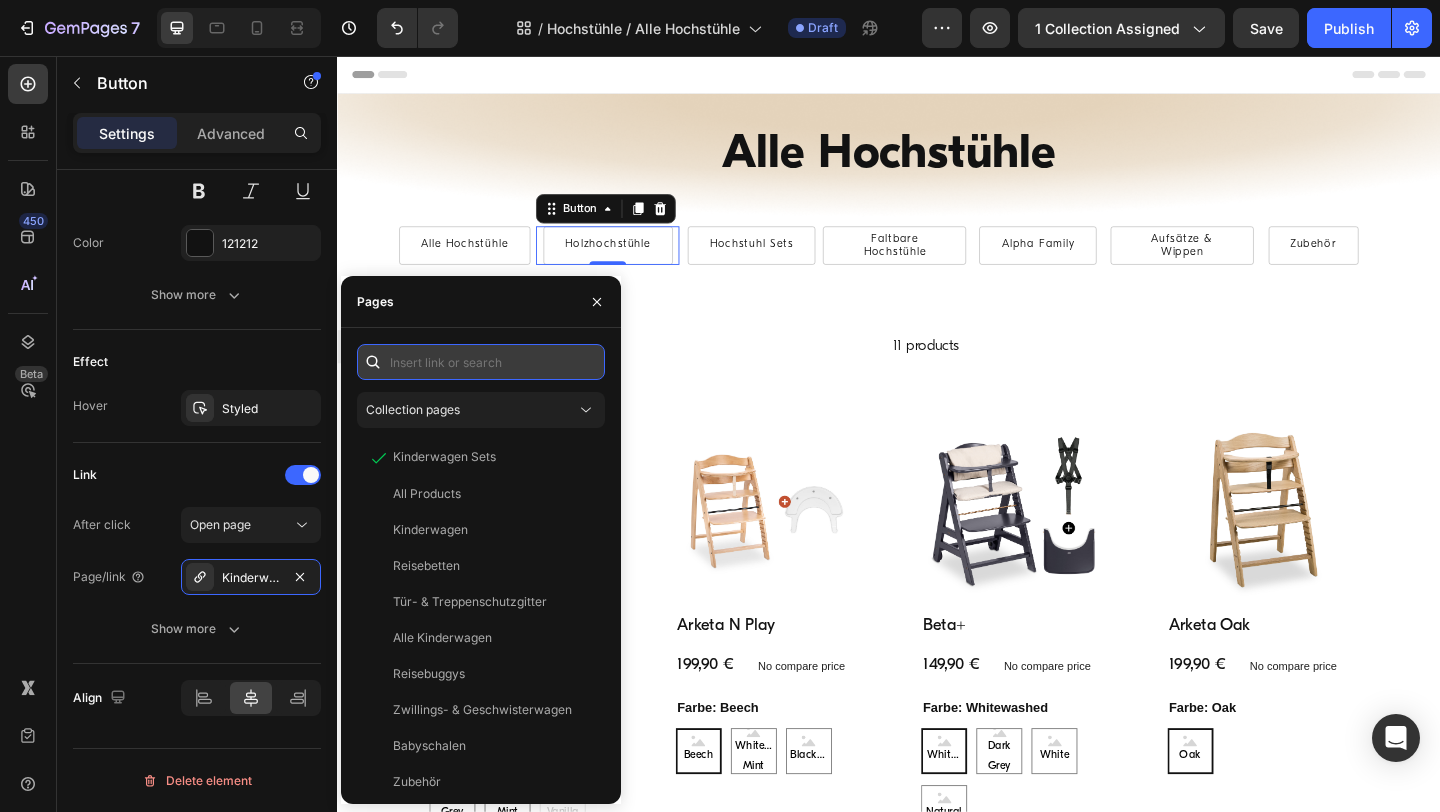click at bounding box center [481, 362] 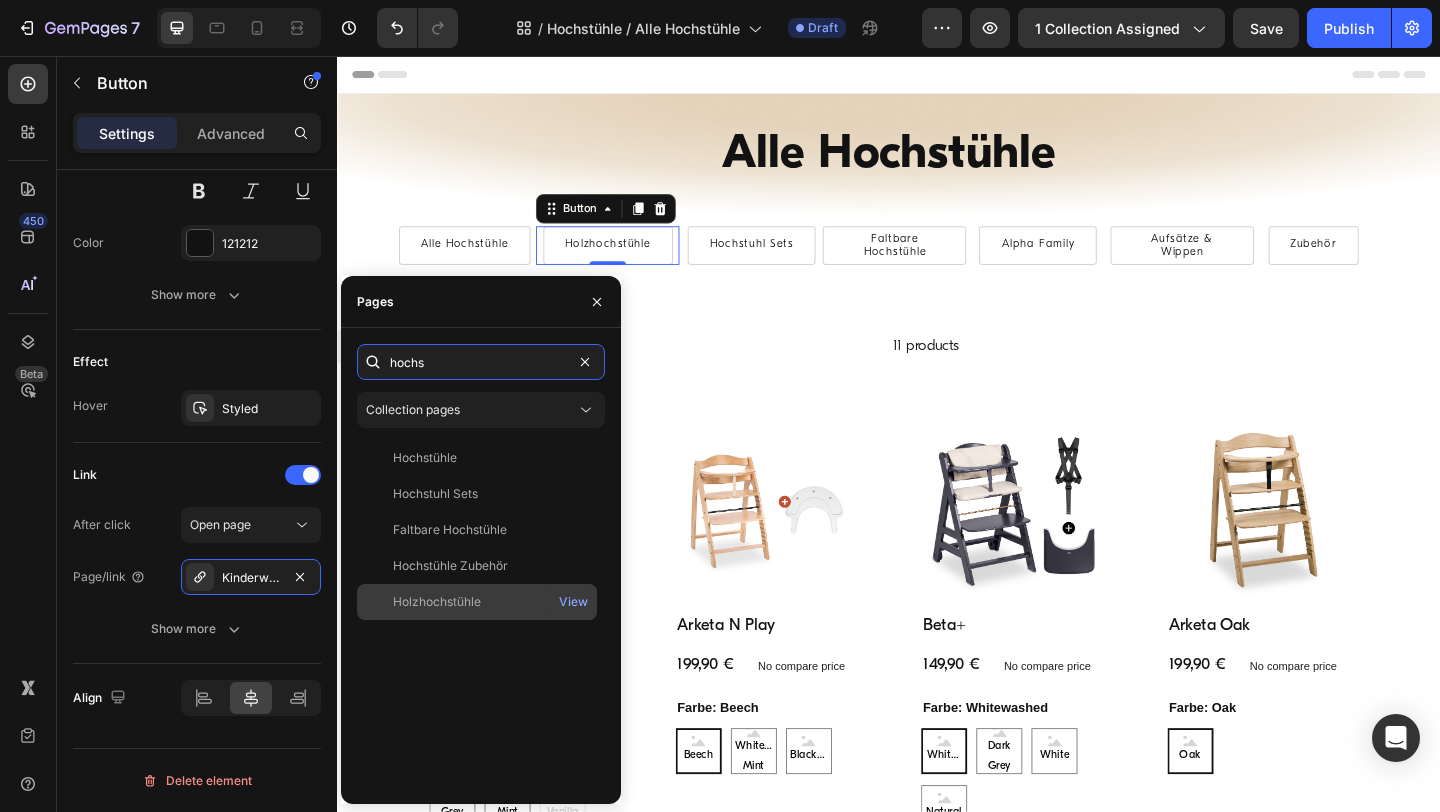 type on "hochs" 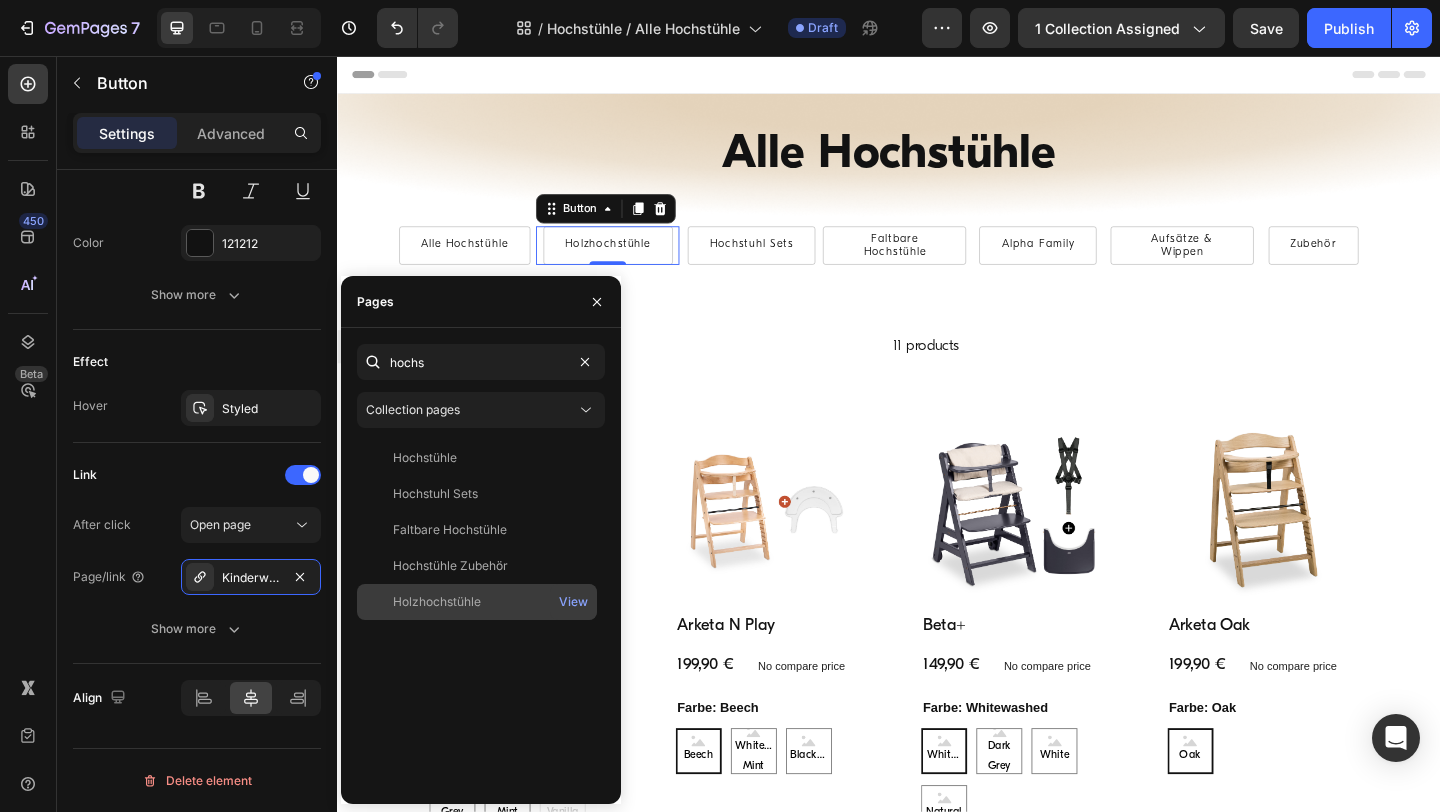 click on "Holzhochstühle" 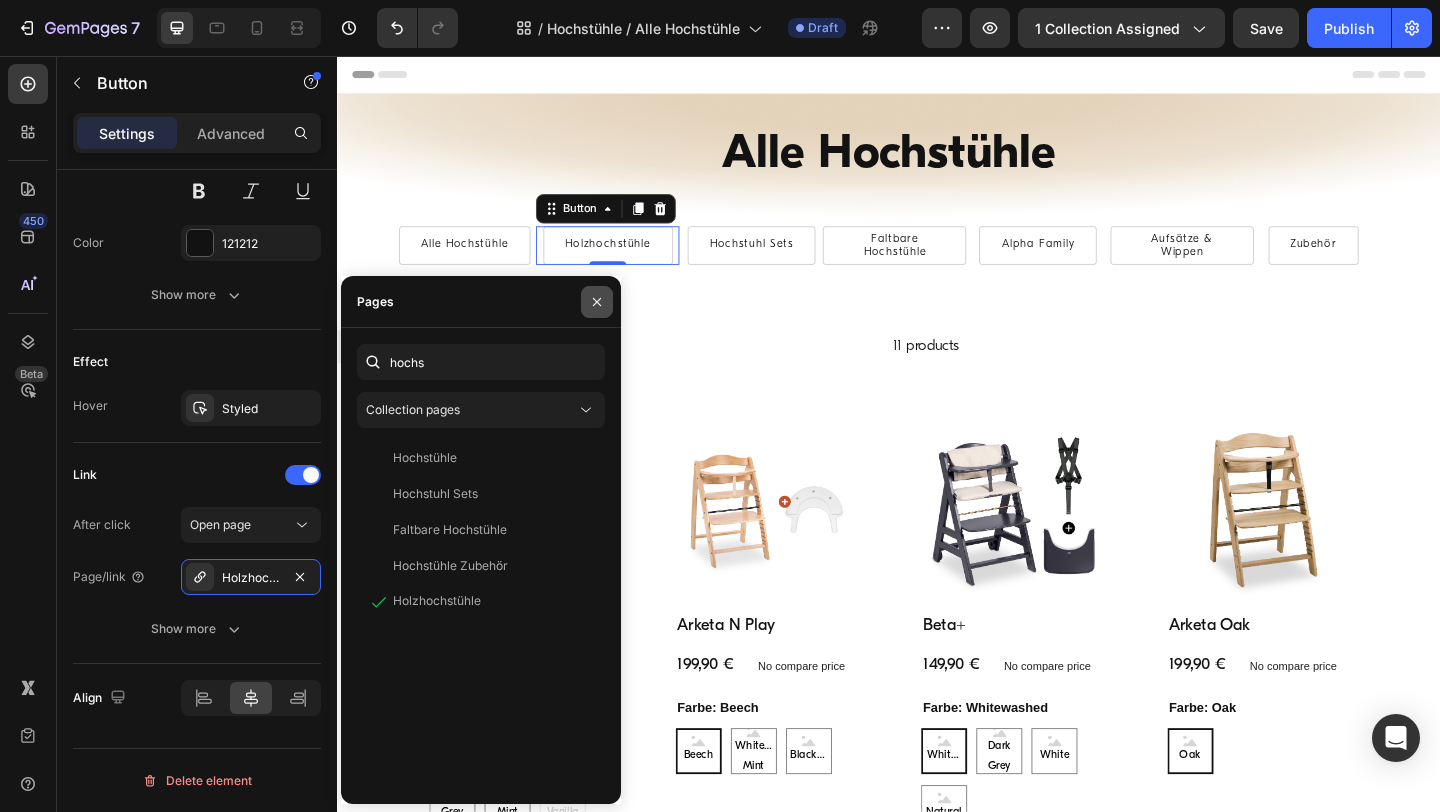 click 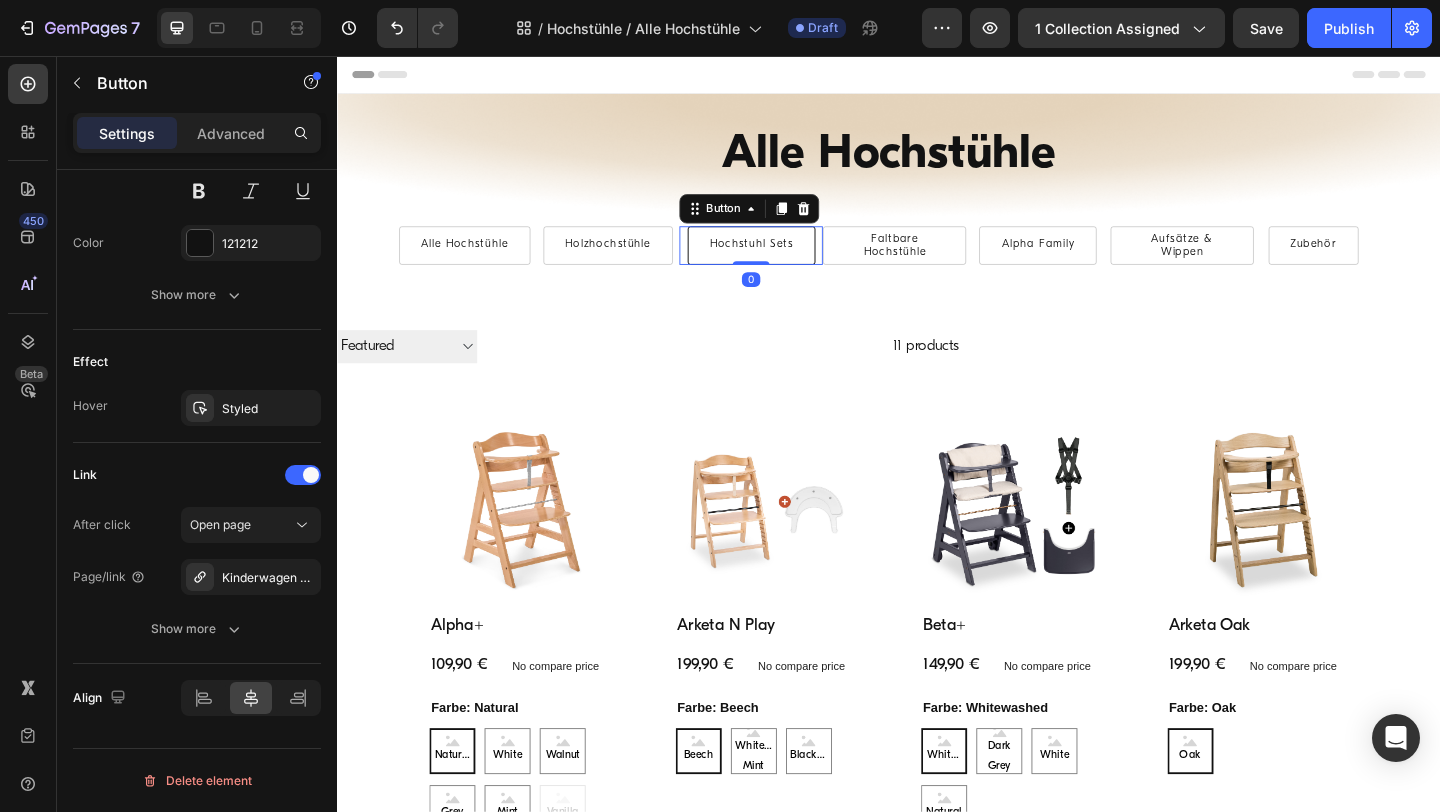 click on "Hochstuhl Sets" at bounding box center (787, 262) 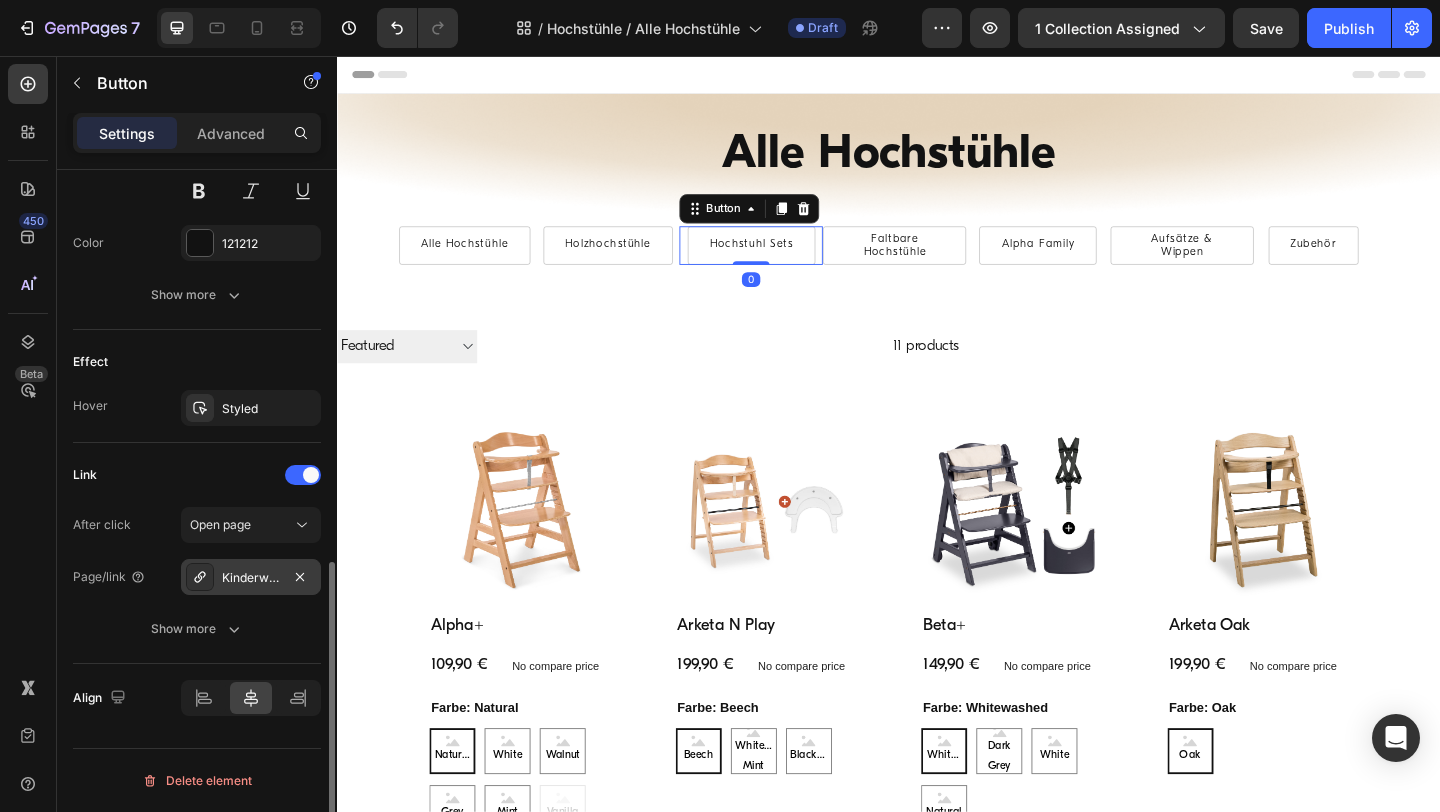 click on "Kinderwagen Sets" at bounding box center (251, 578) 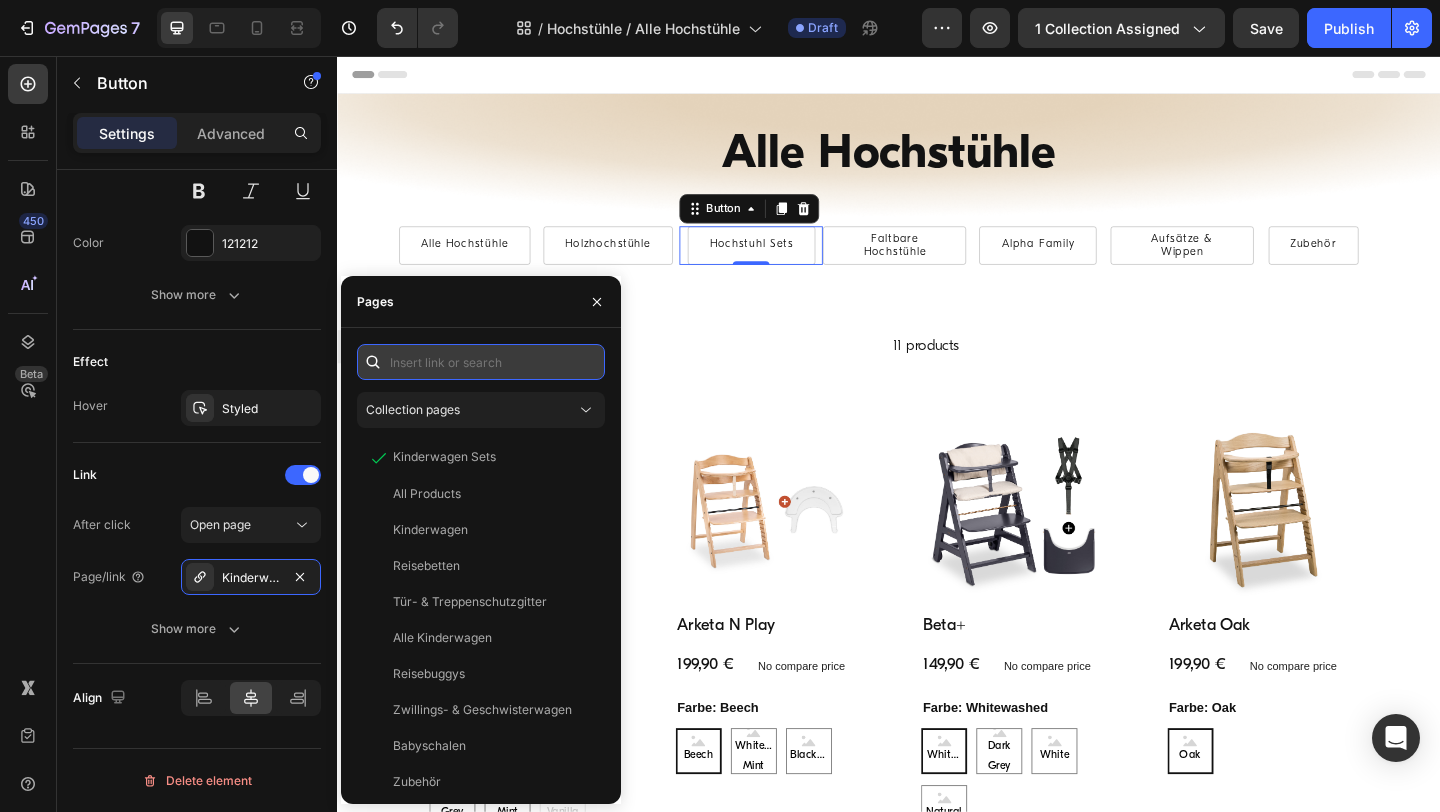 click at bounding box center (481, 362) 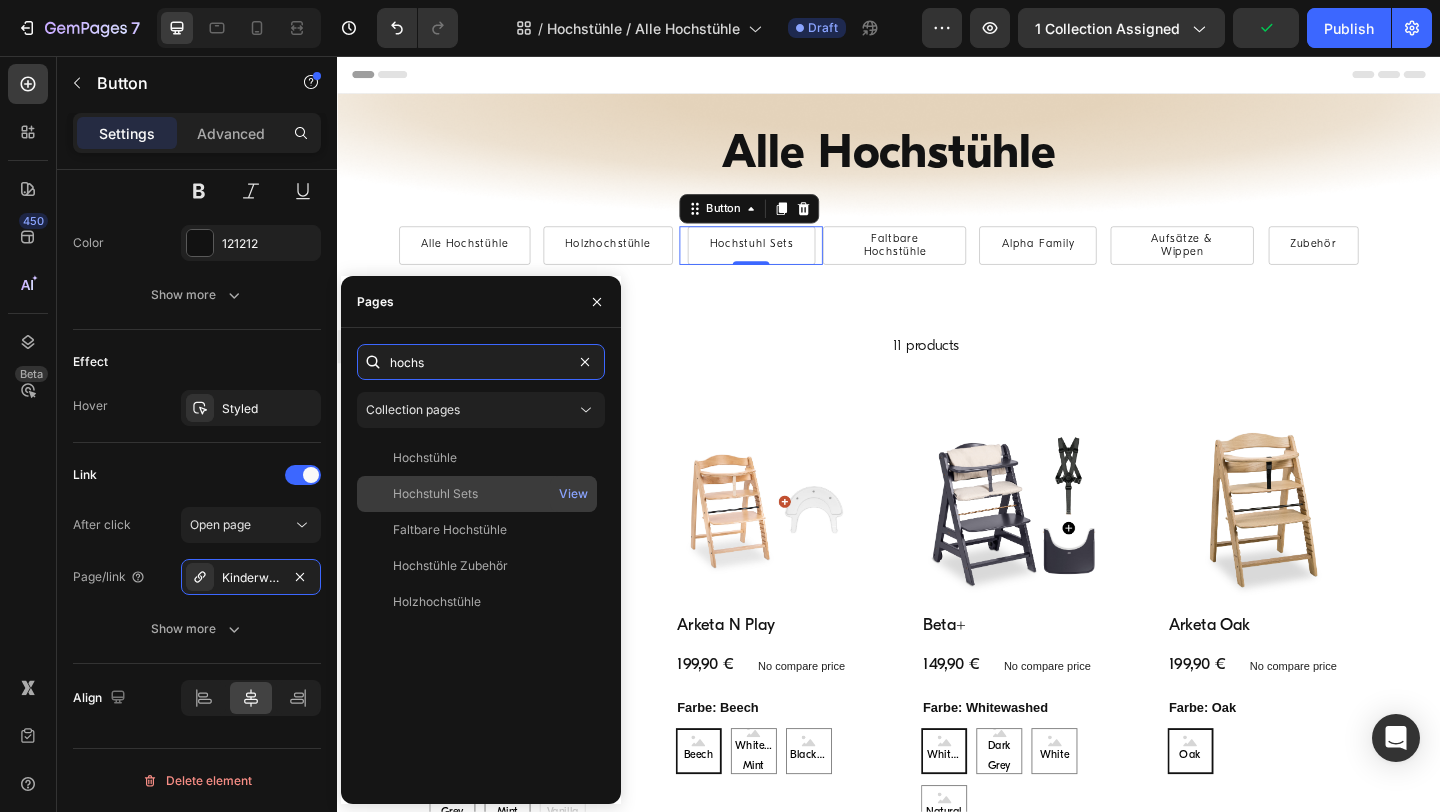 type on "hochs" 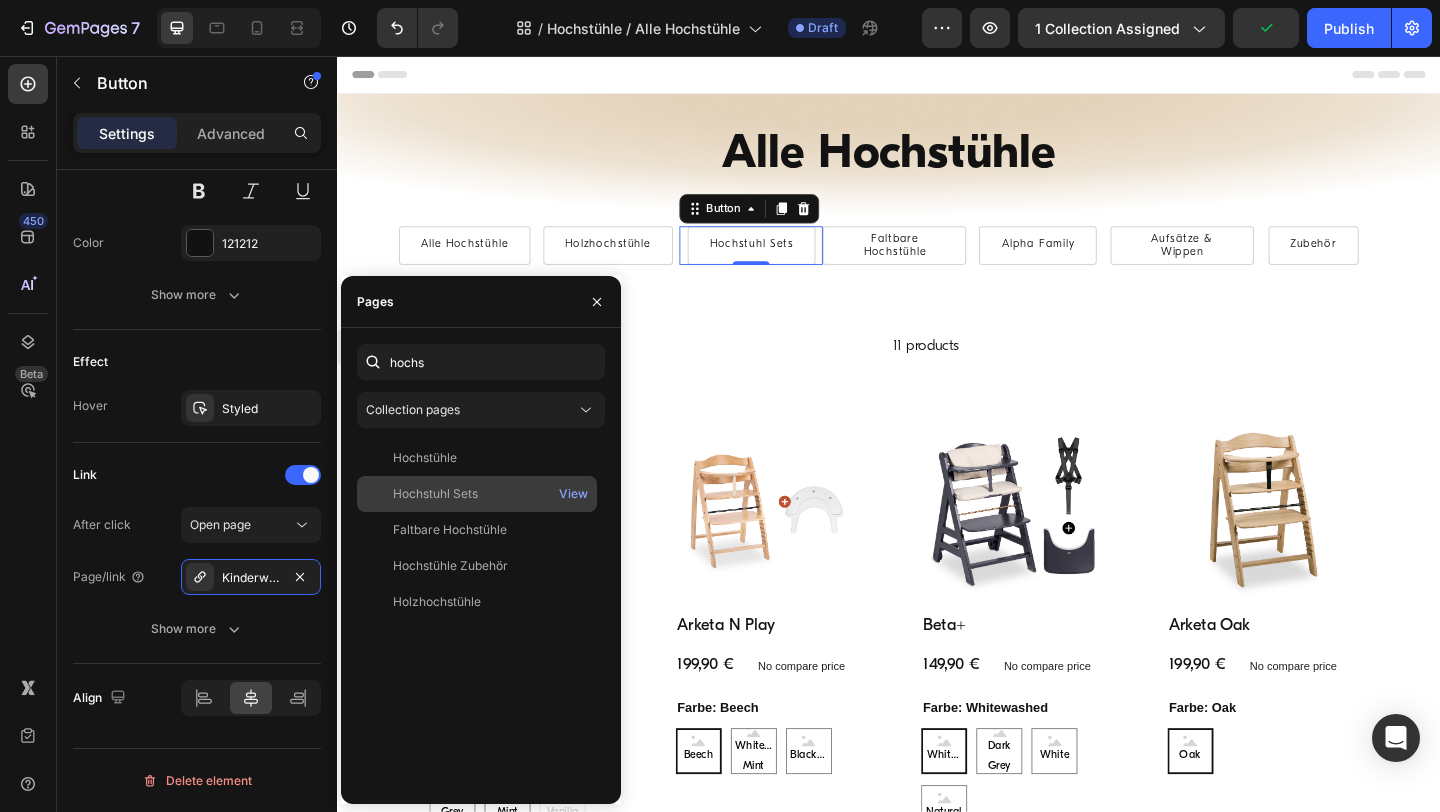 click on "Hochstuhl Sets" 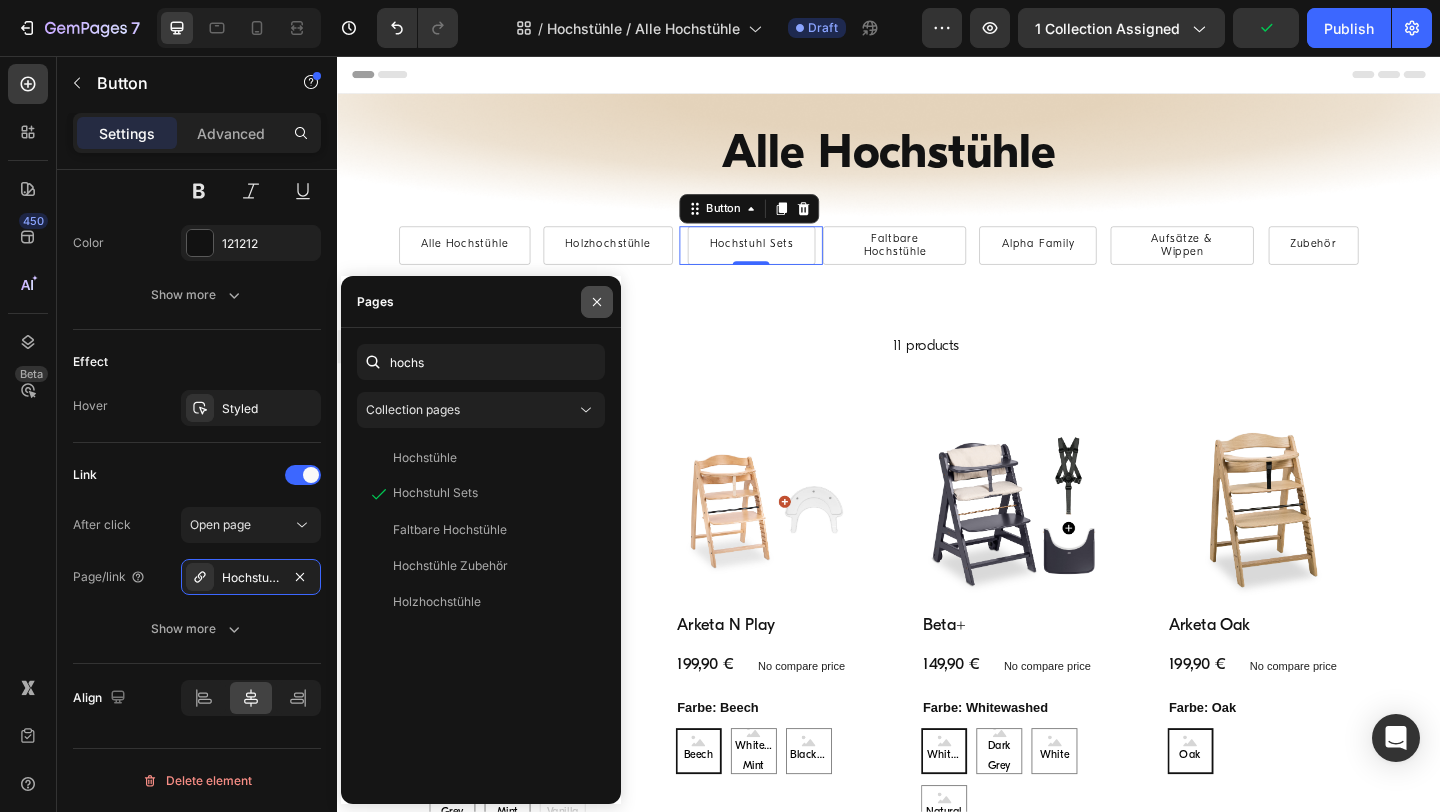 click 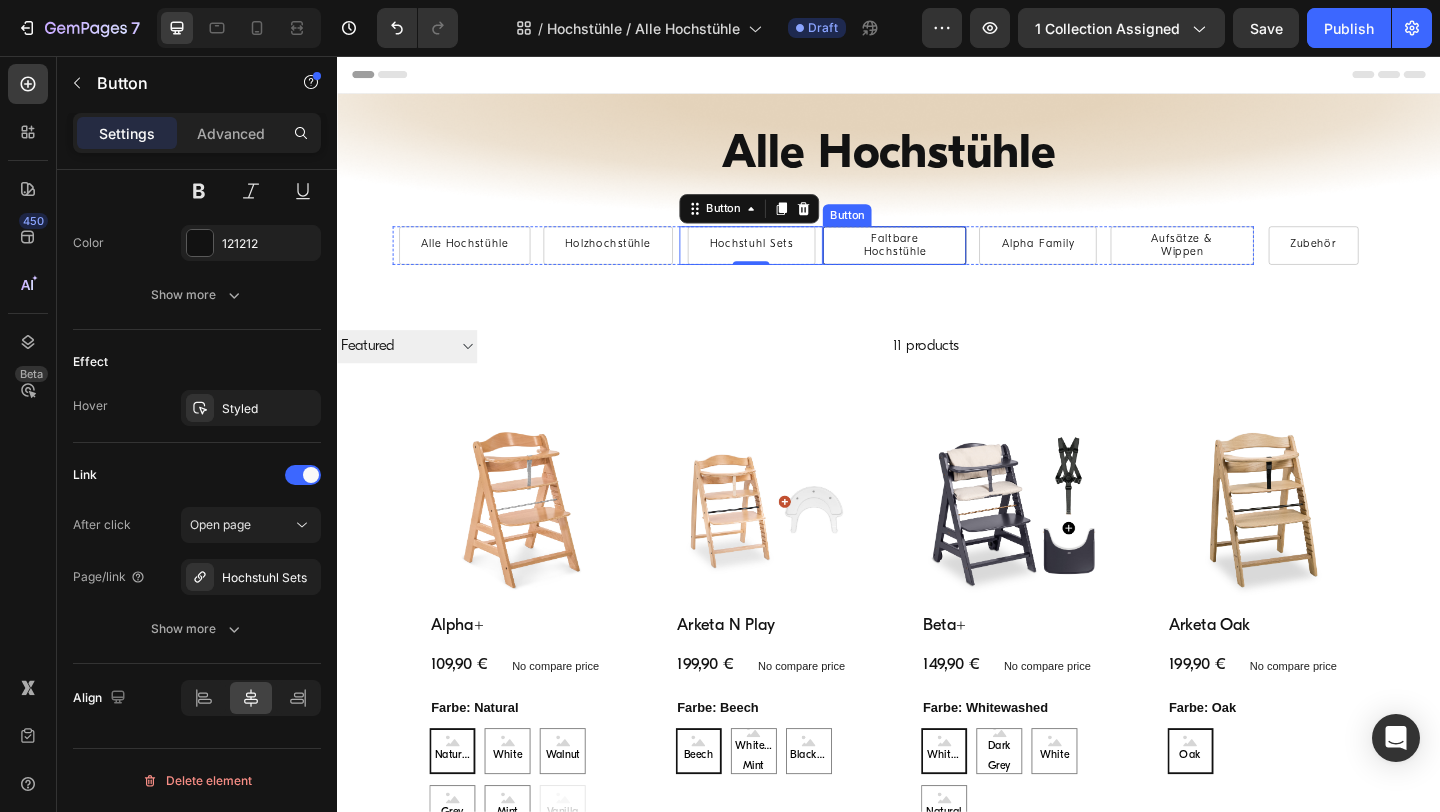 click on "Faltbare Hochstühle" at bounding box center [943, 262] 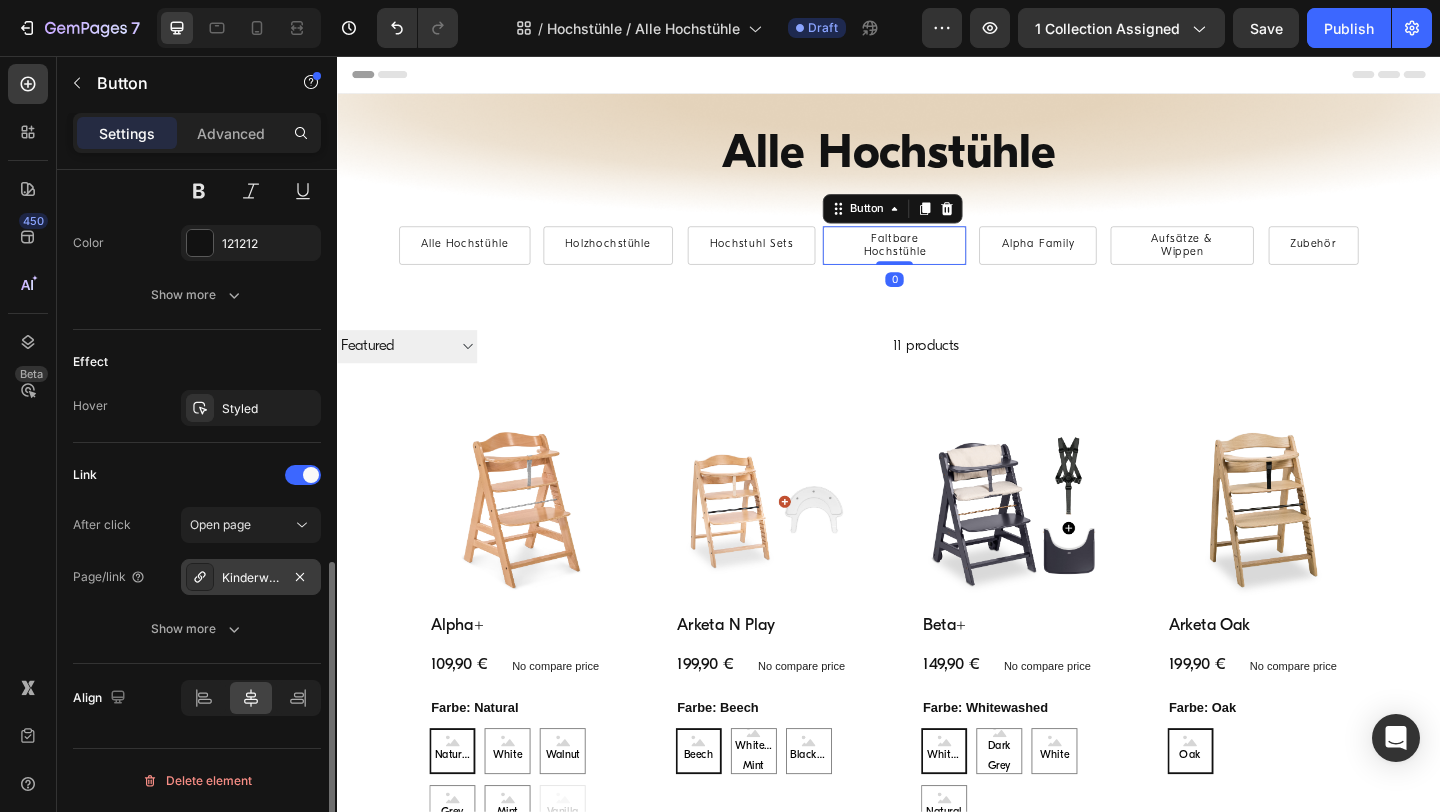 click on "Kinderwagen Sets" at bounding box center (251, 578) 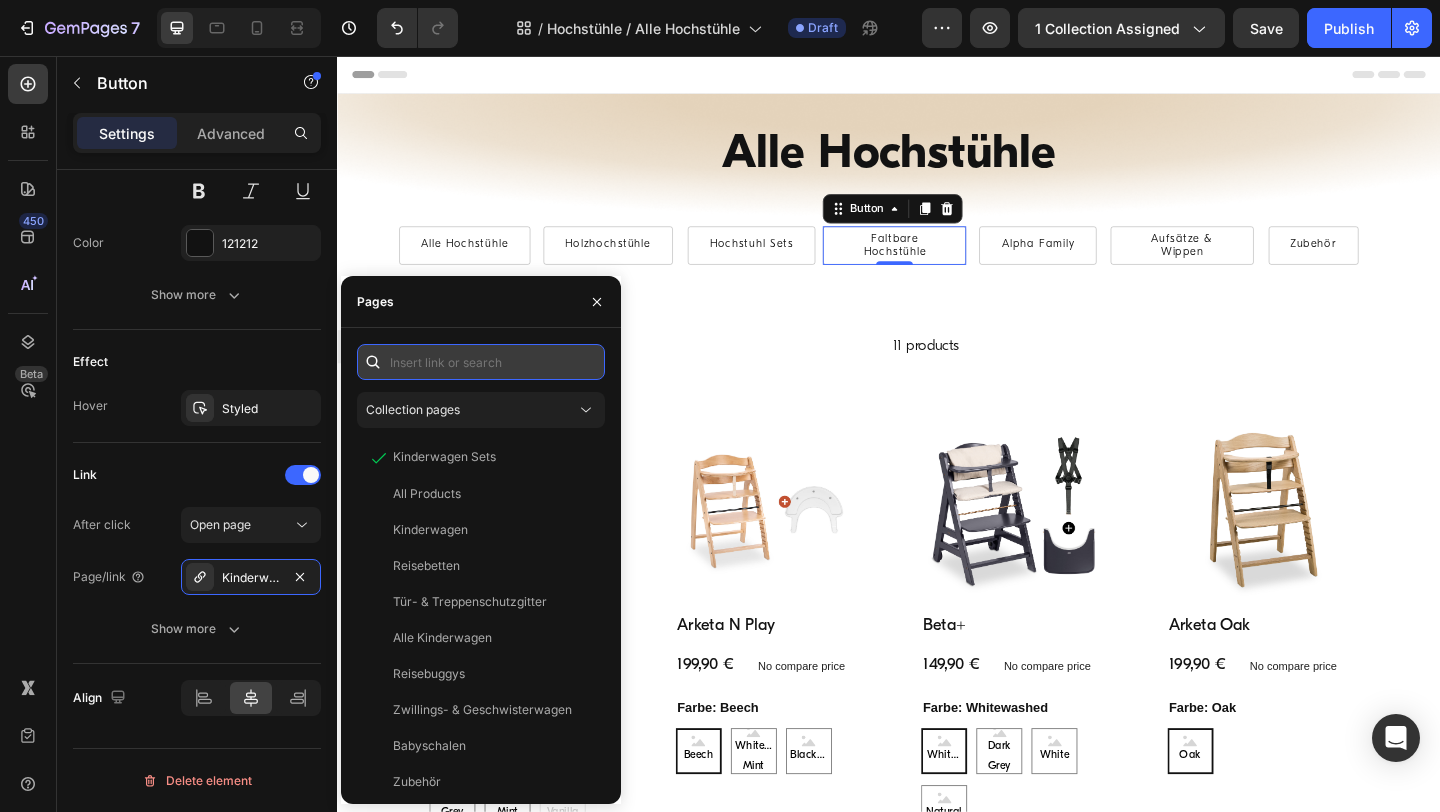 click at bounding box center [481, 362] 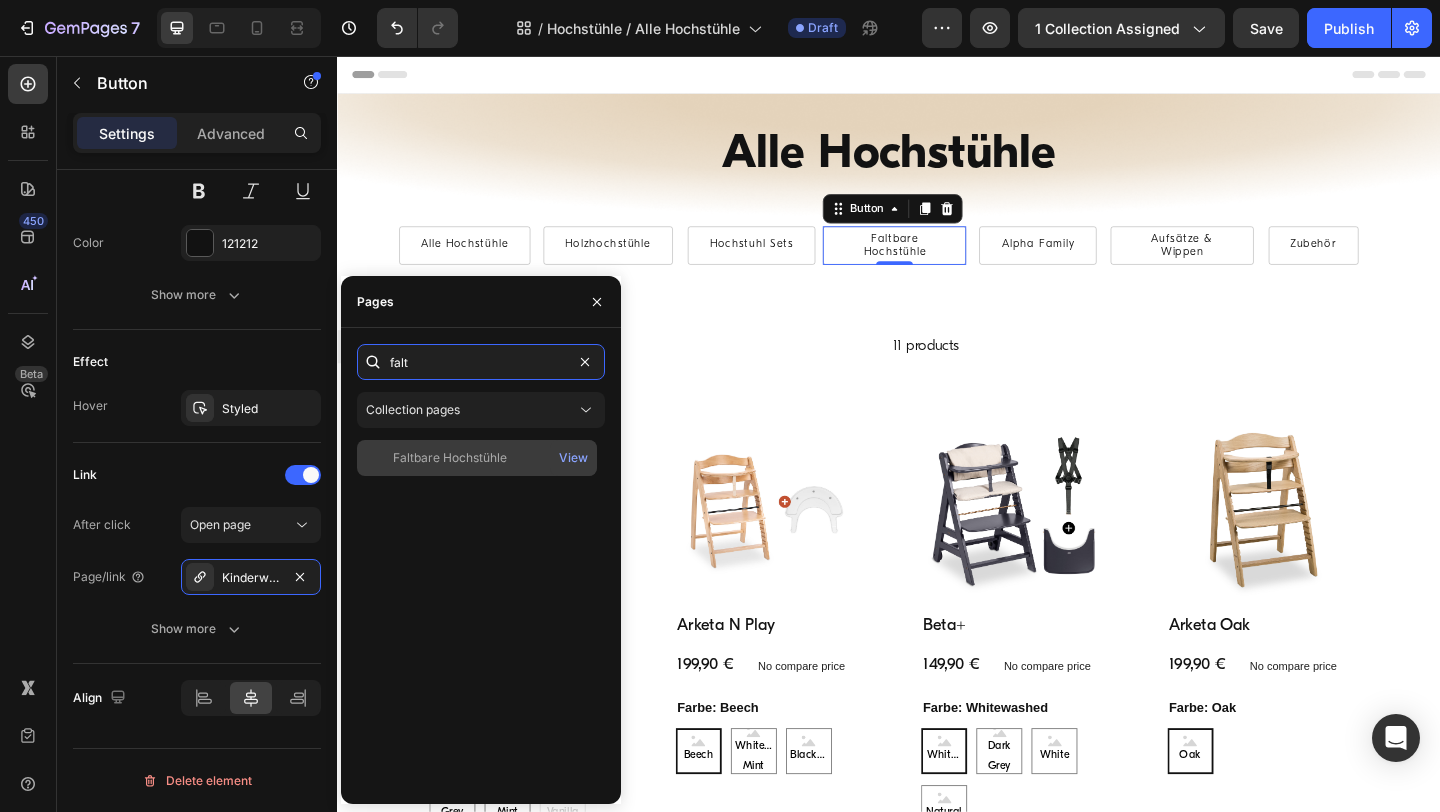 type on "falt" 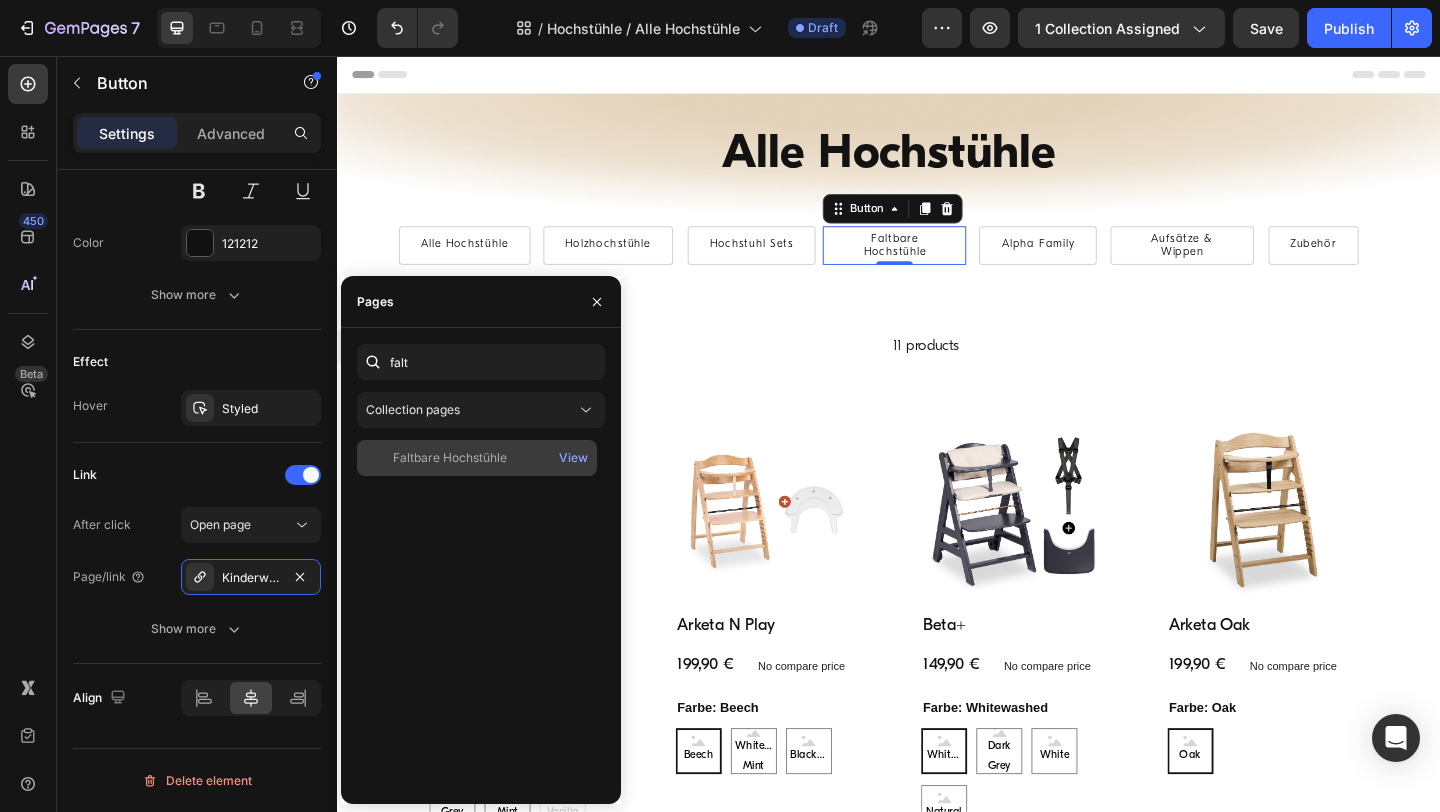 click on "Faltbare Hochstühle" 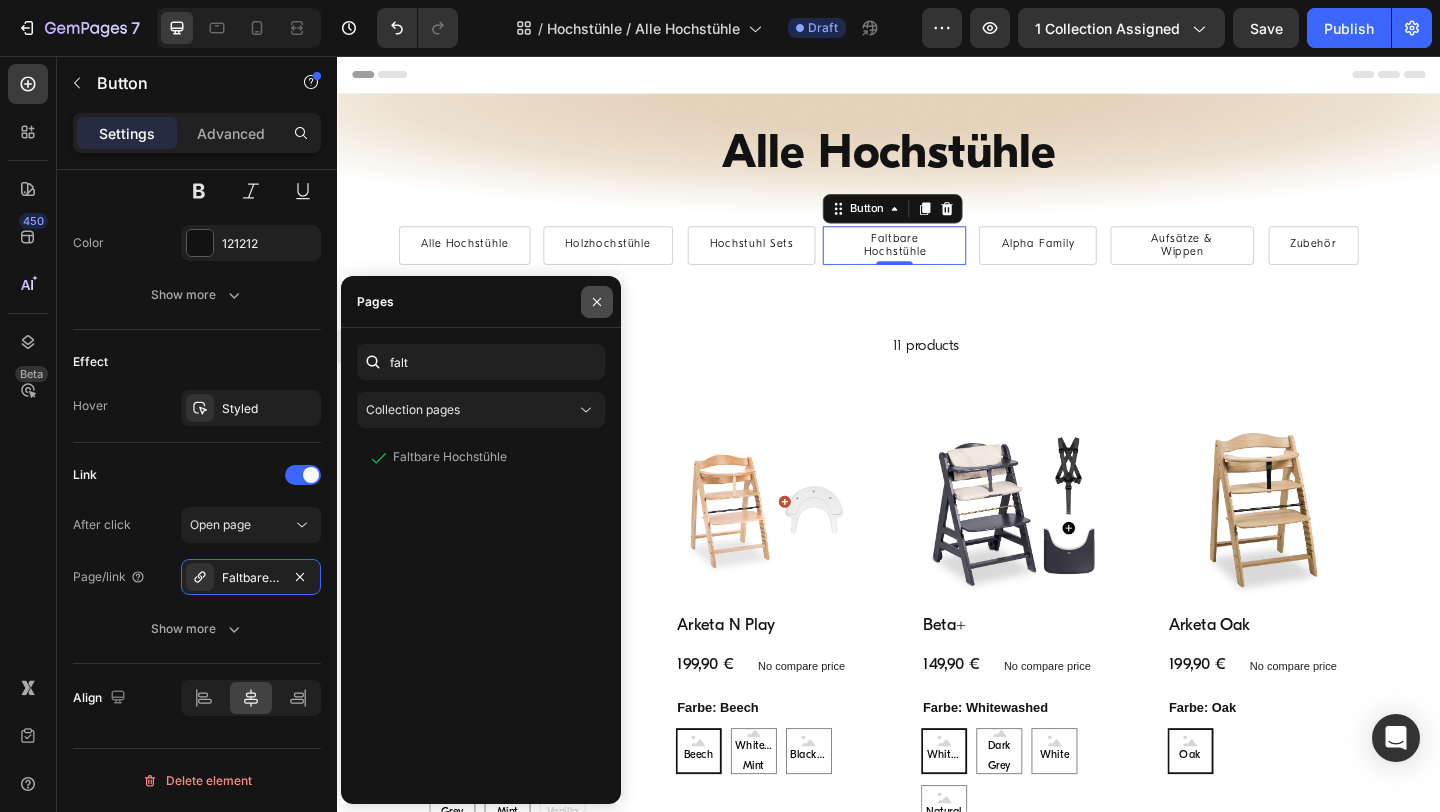 click 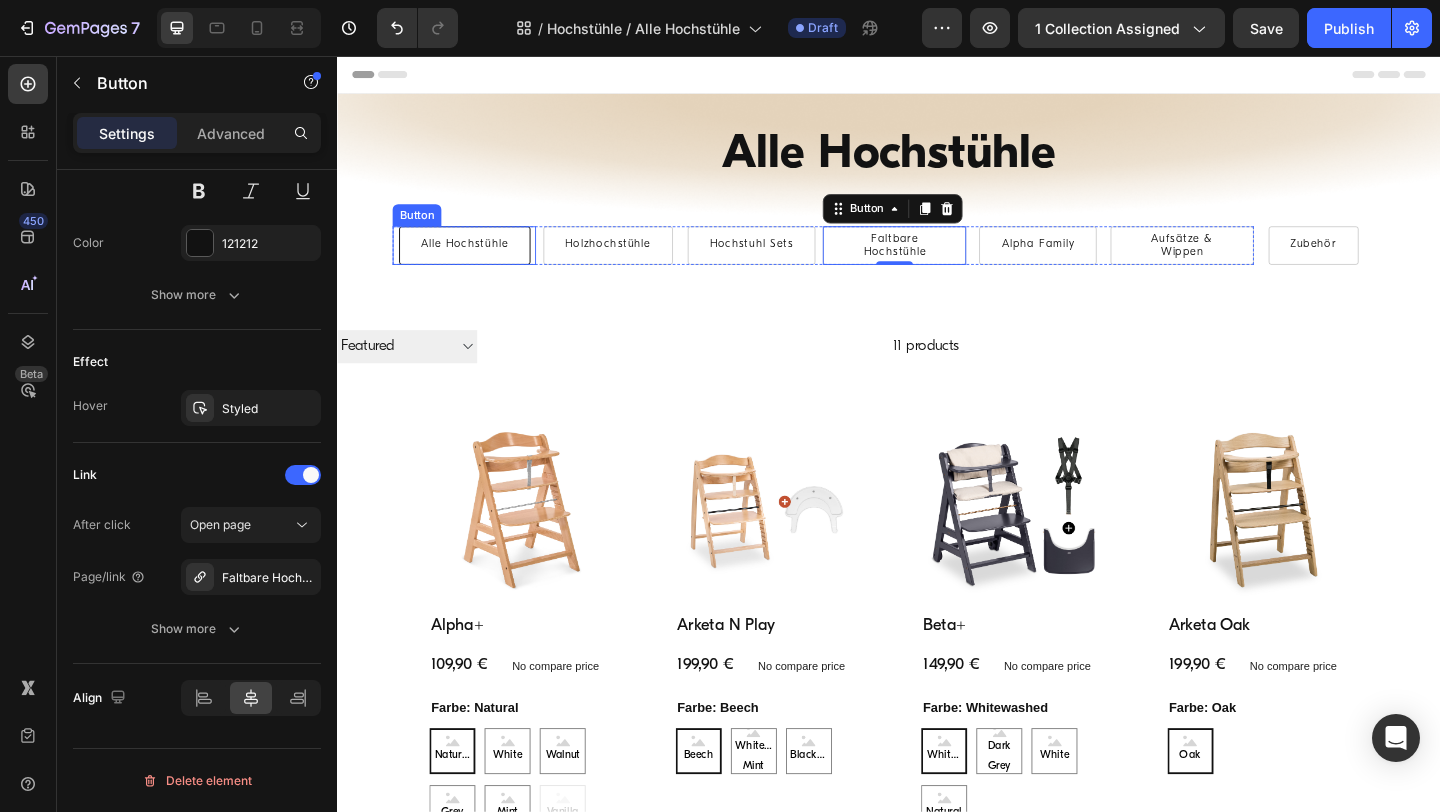 click on "Alle Hochstühle" at bounding box center (475, 262) 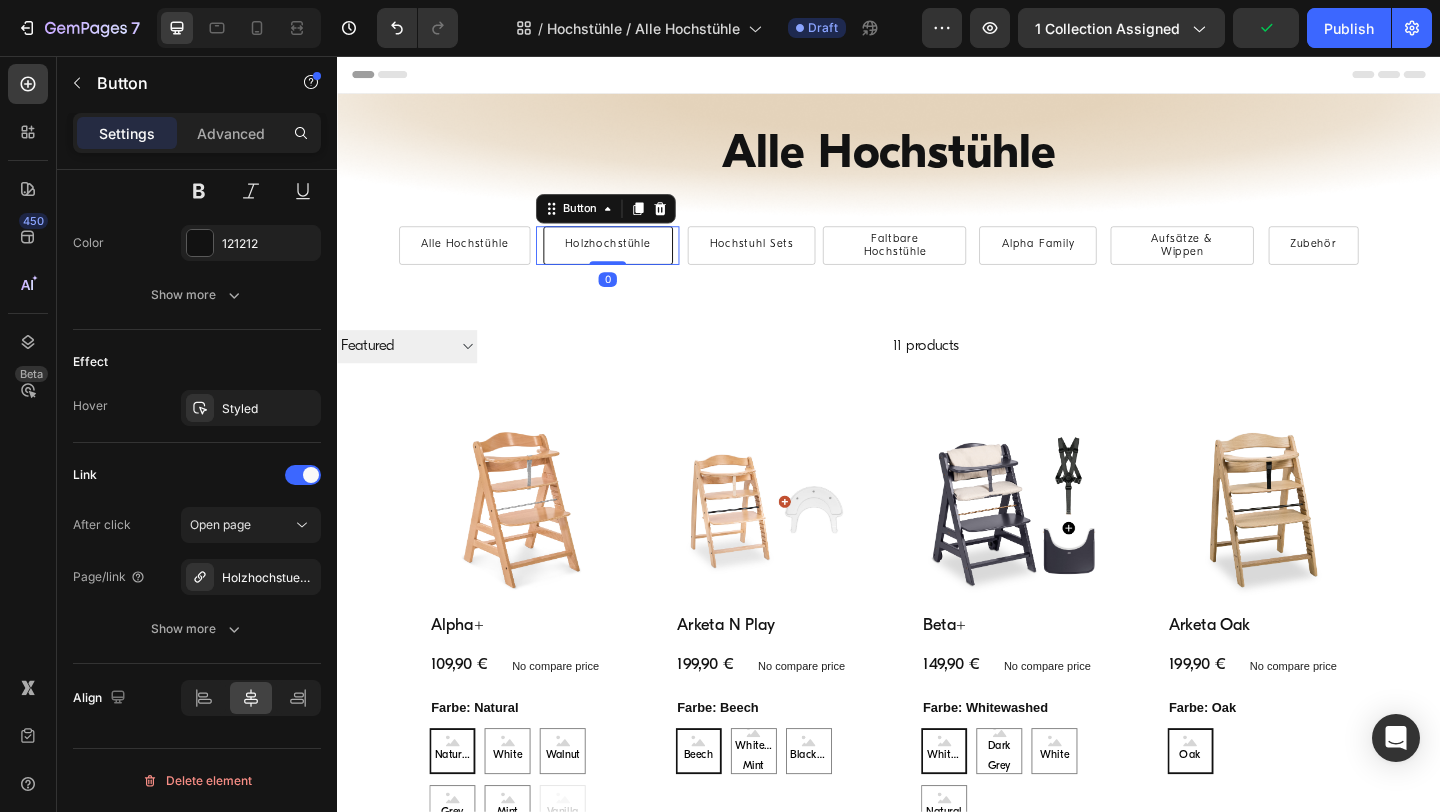 click on "Holzhochstühle" at bounding box center [631, 262] 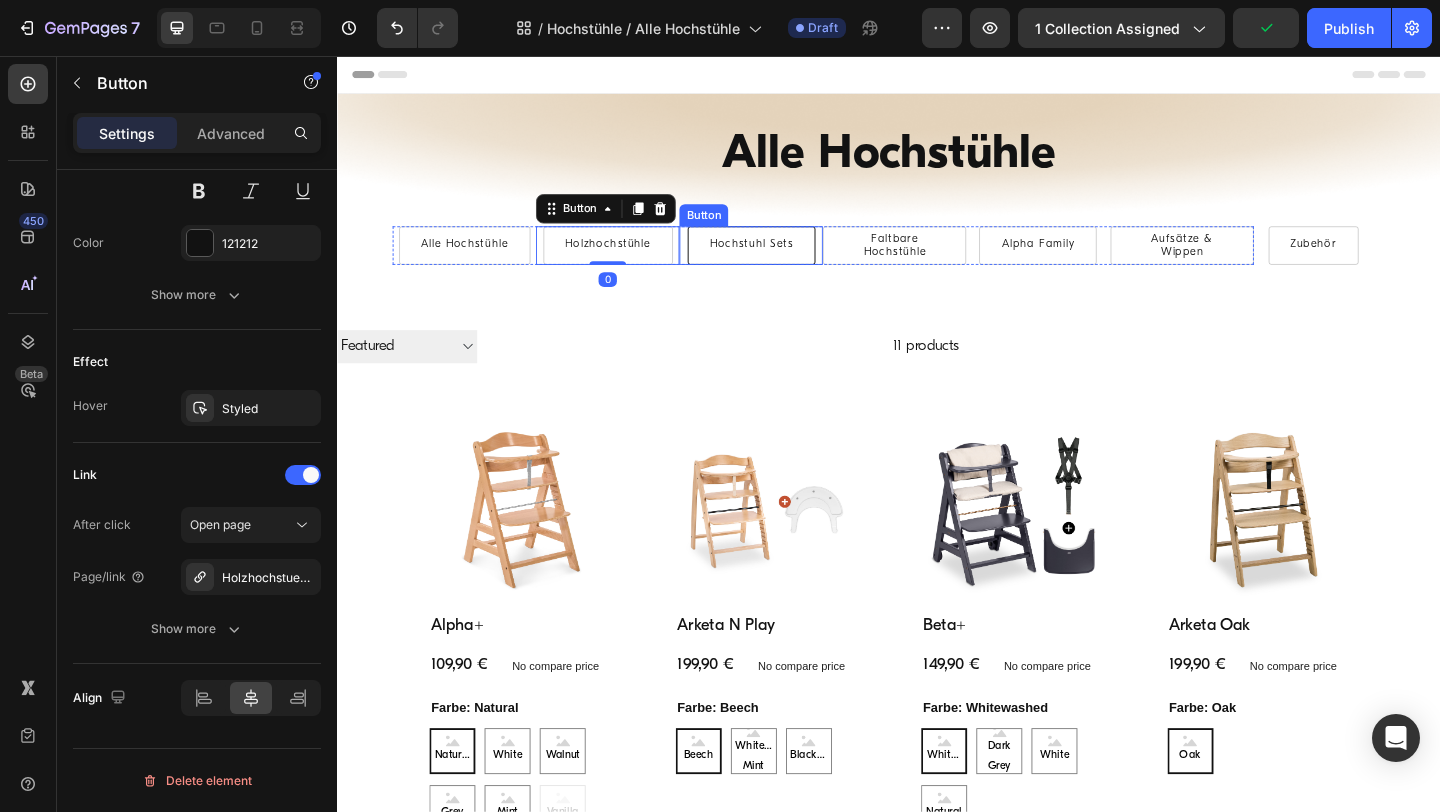 click on "Hochstuhl Sets" at bounding box center (787, 262) 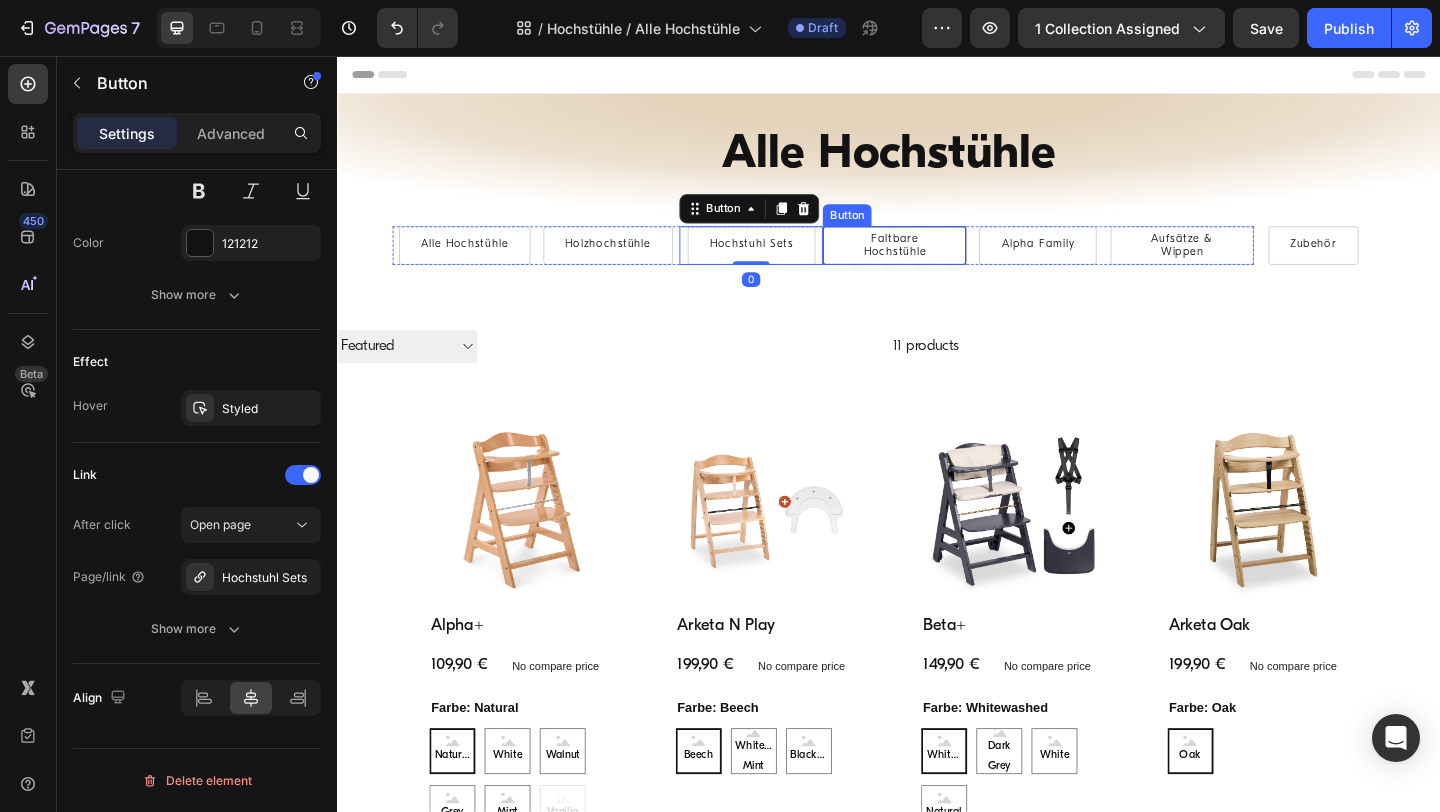 click on "Faltbare Hochstühle" at bounding box center (943, 262) 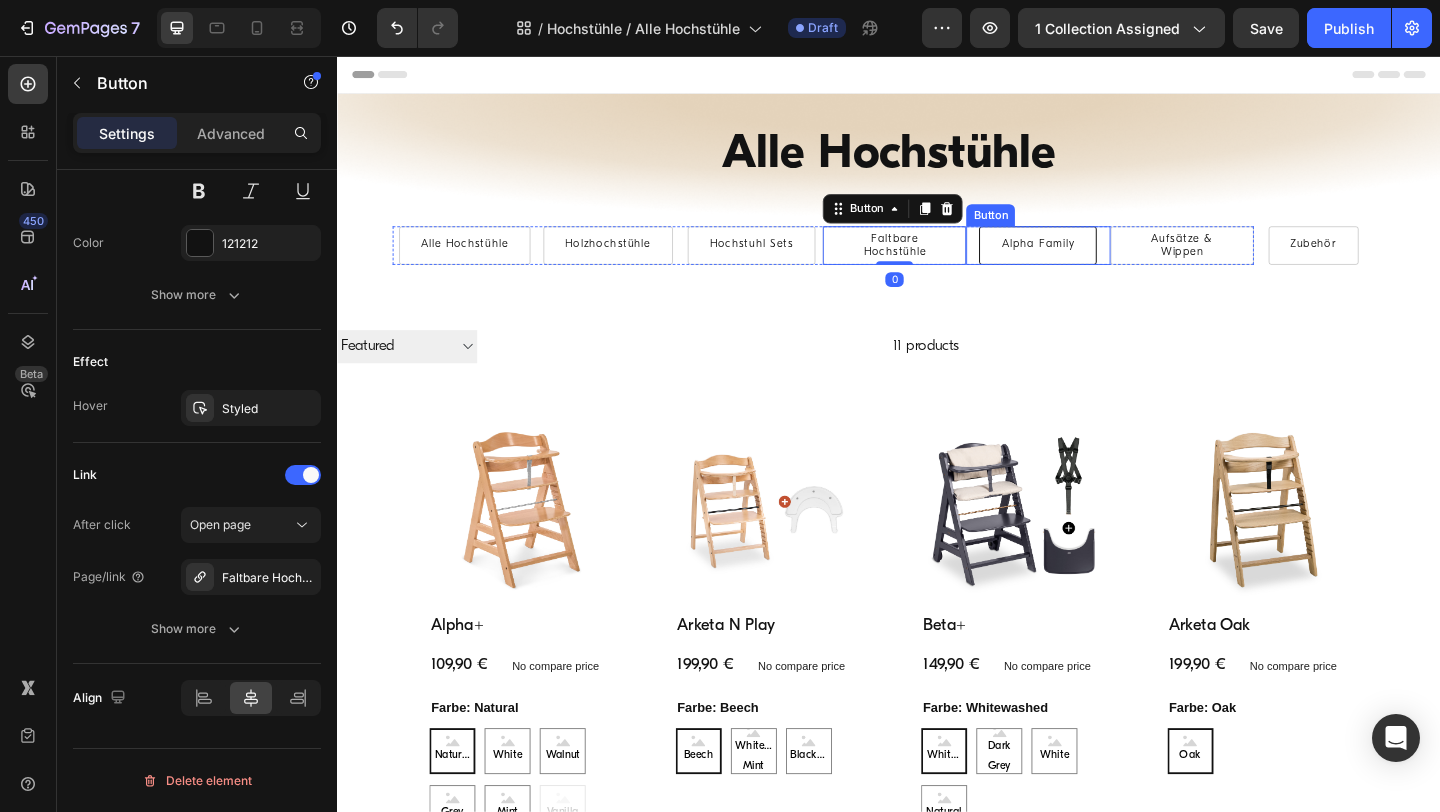 click on "Alpha Family" at bounding box center [1099, 262] 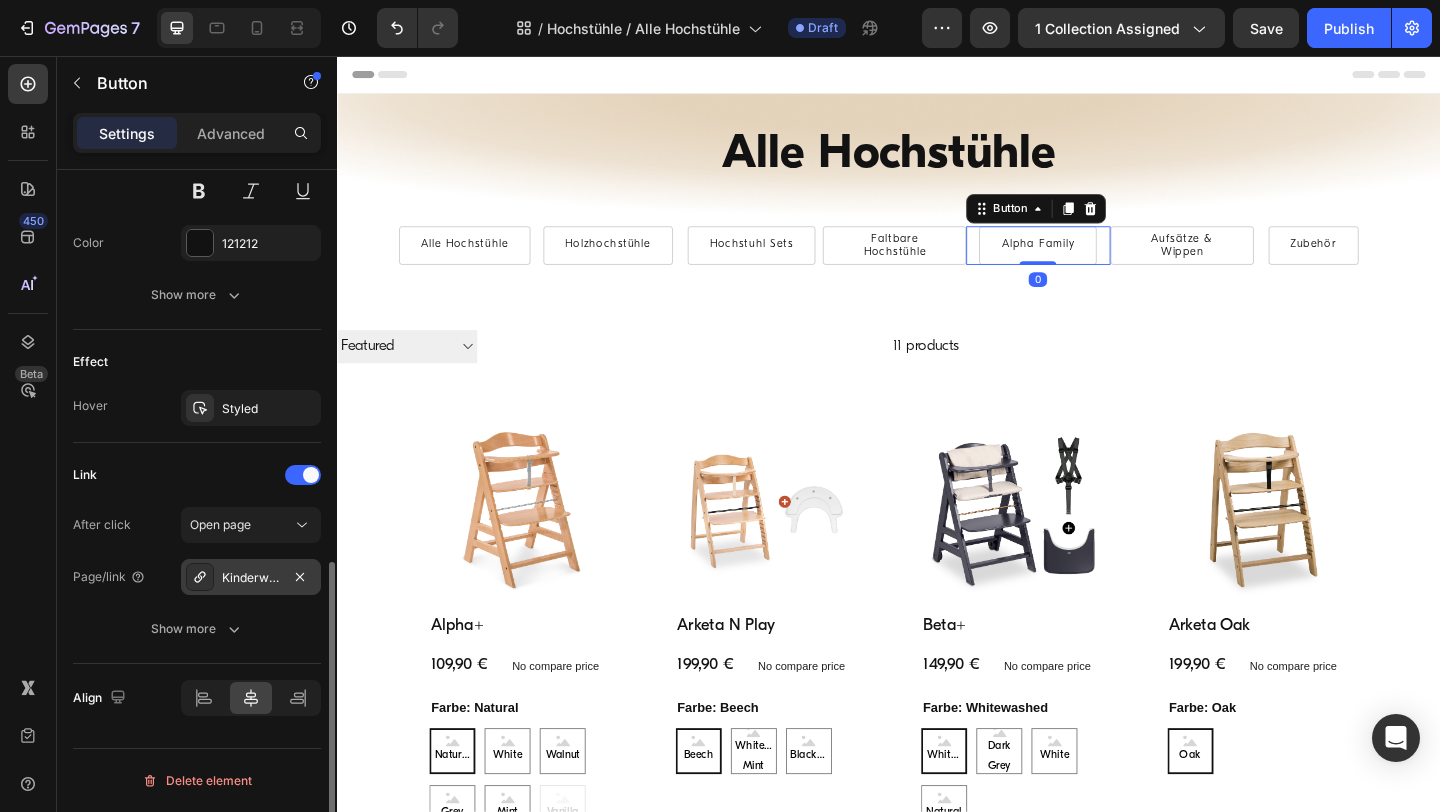 click on "Kinderwagen Sets" at bounding box center (251, 578) 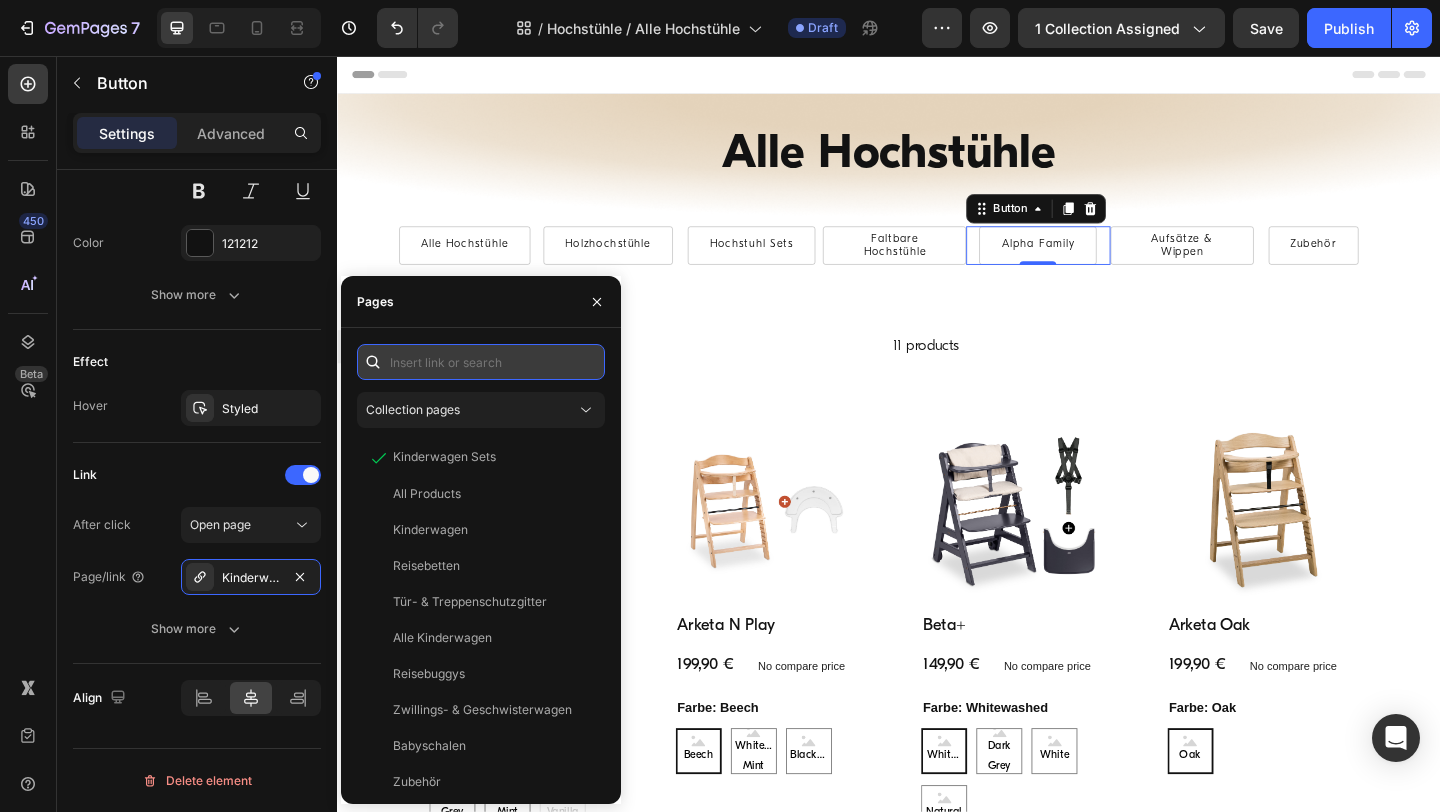 click at bounding box center [481, 362] 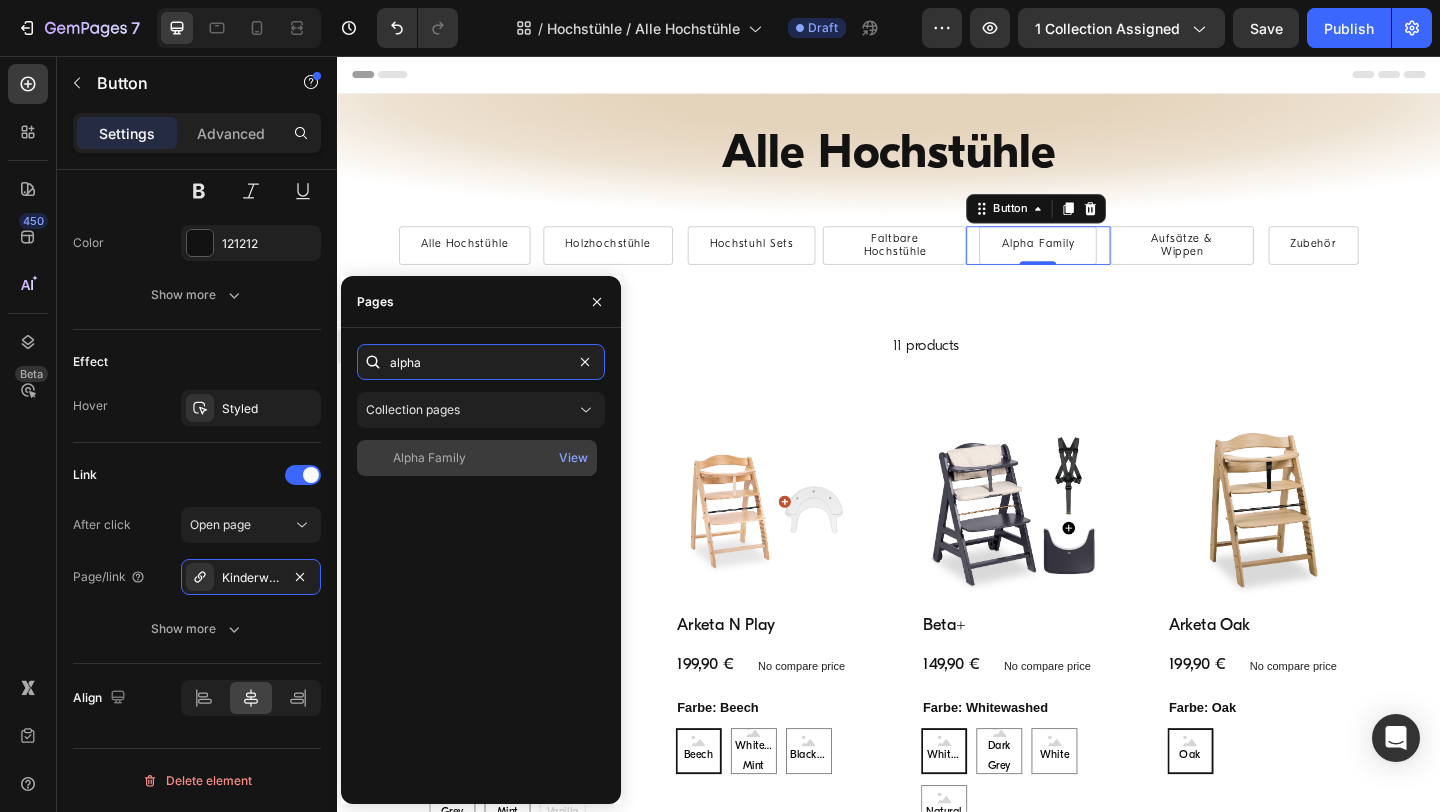 type on "alpha" 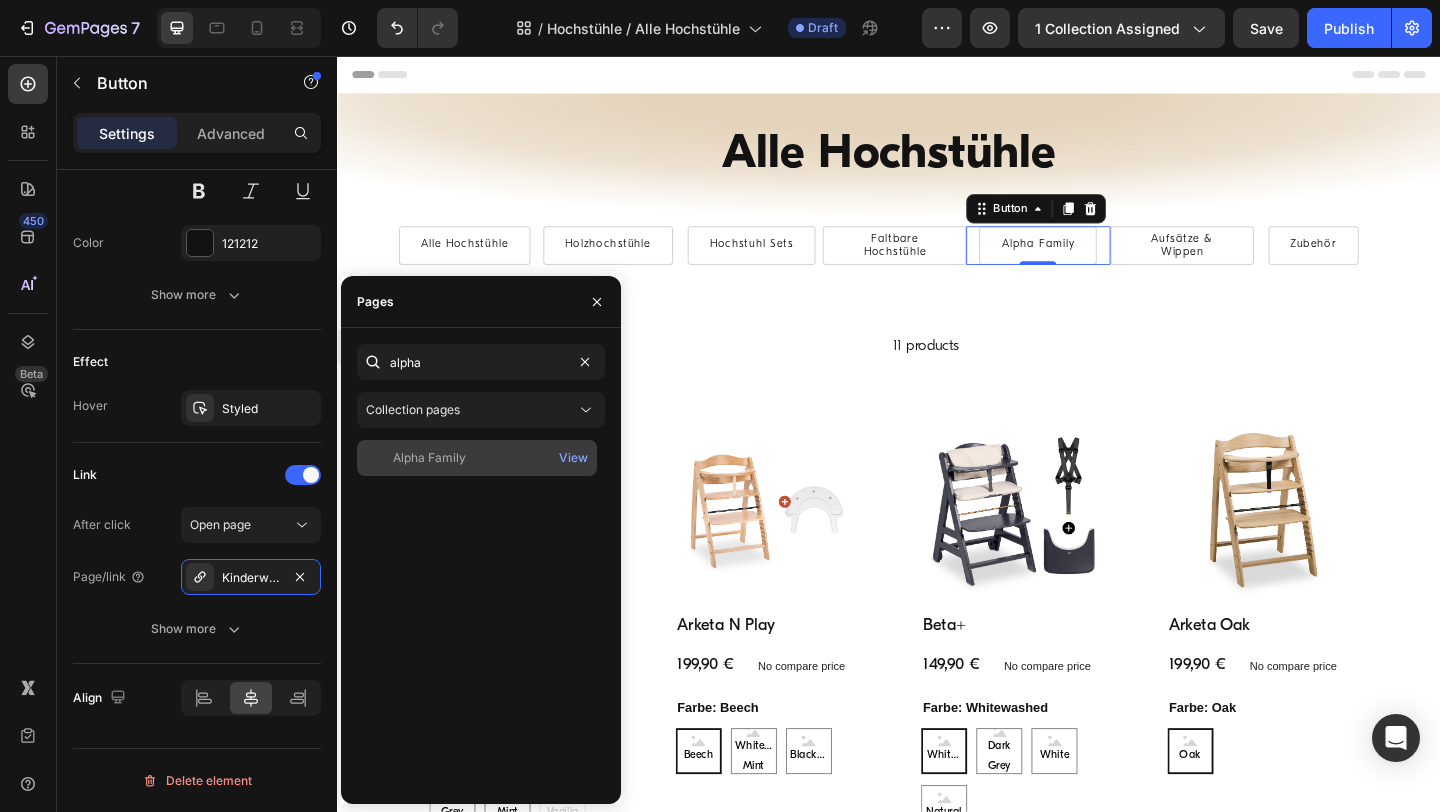 click on "Alpha Family" 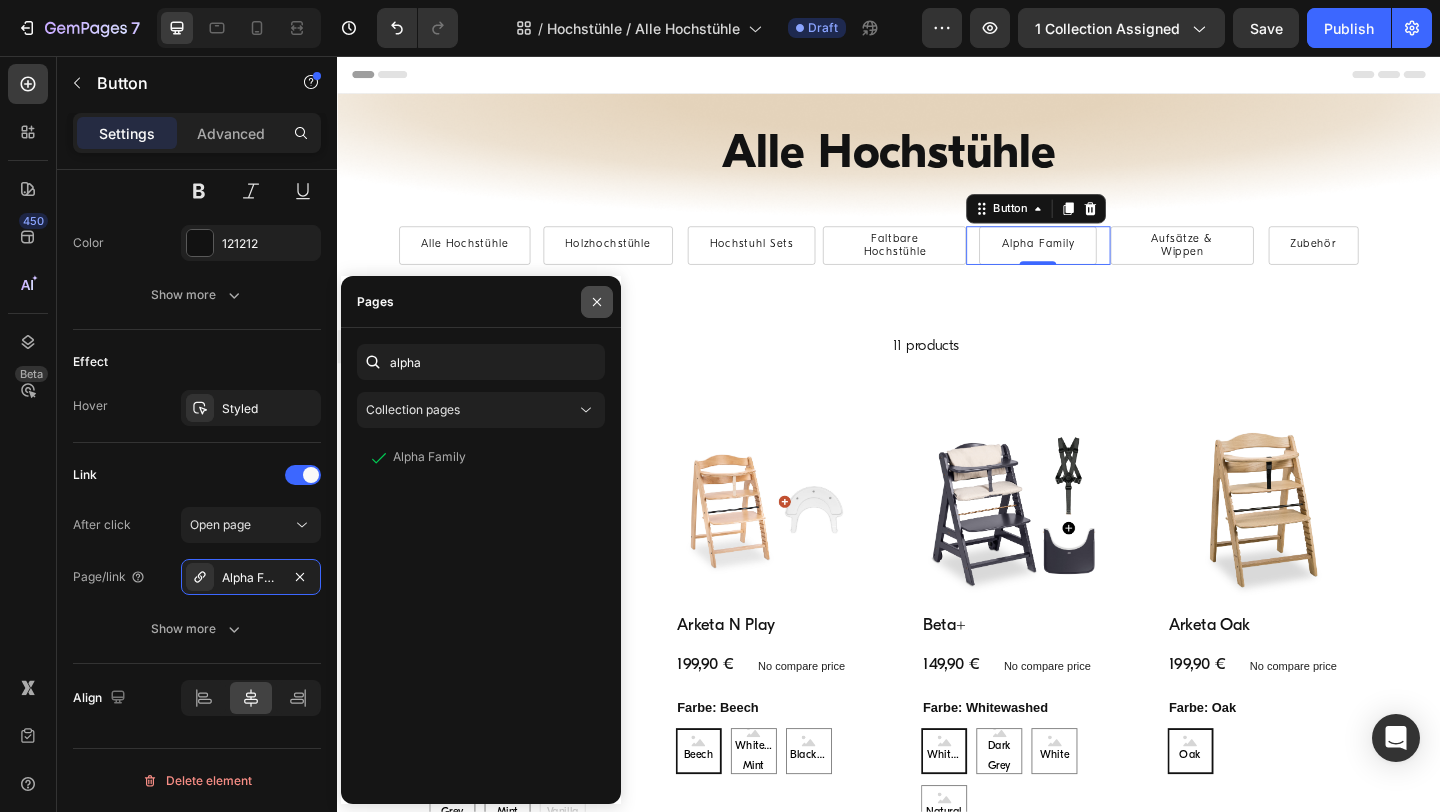 click 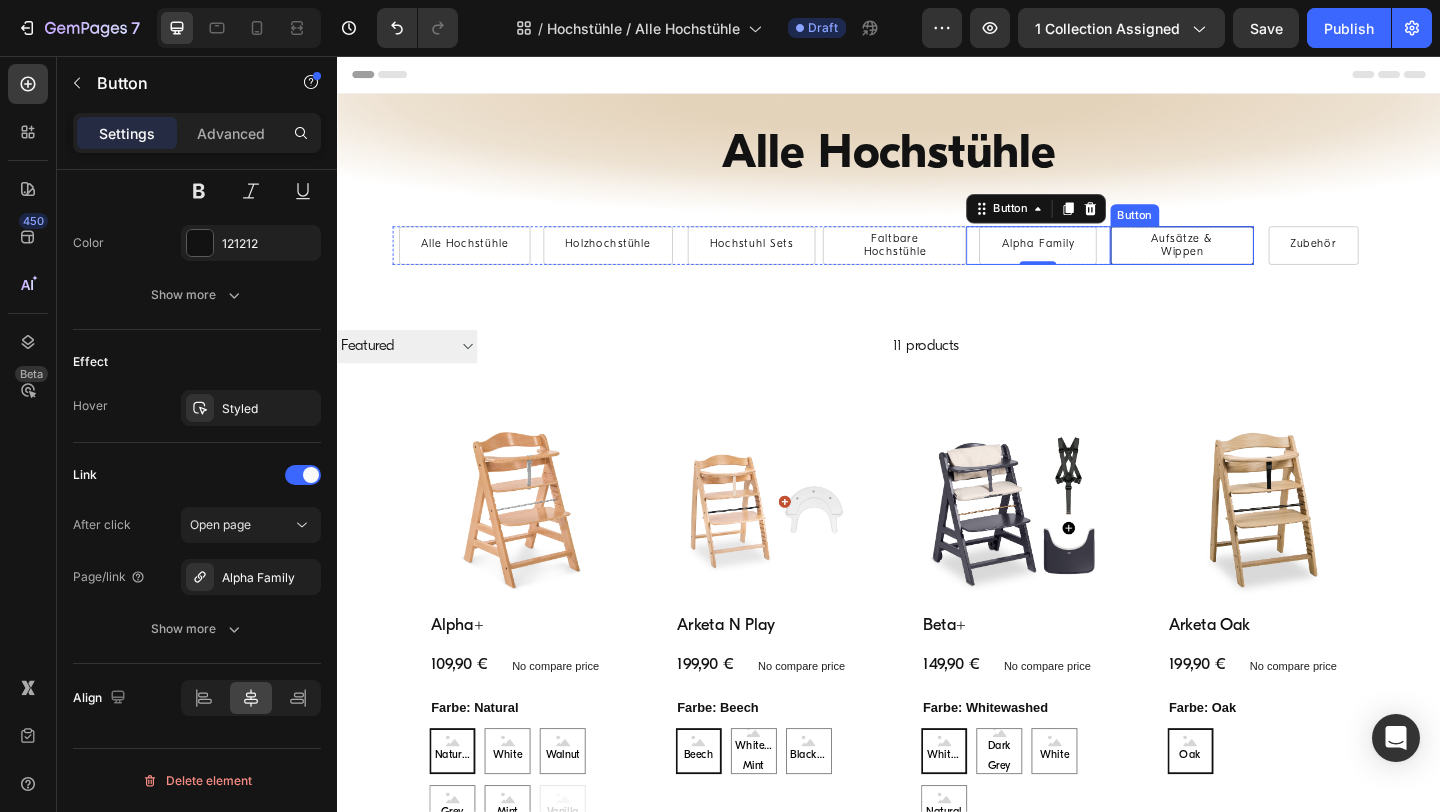 click on "Aufsätze & Wippen" at bounding box center (1256, 262) 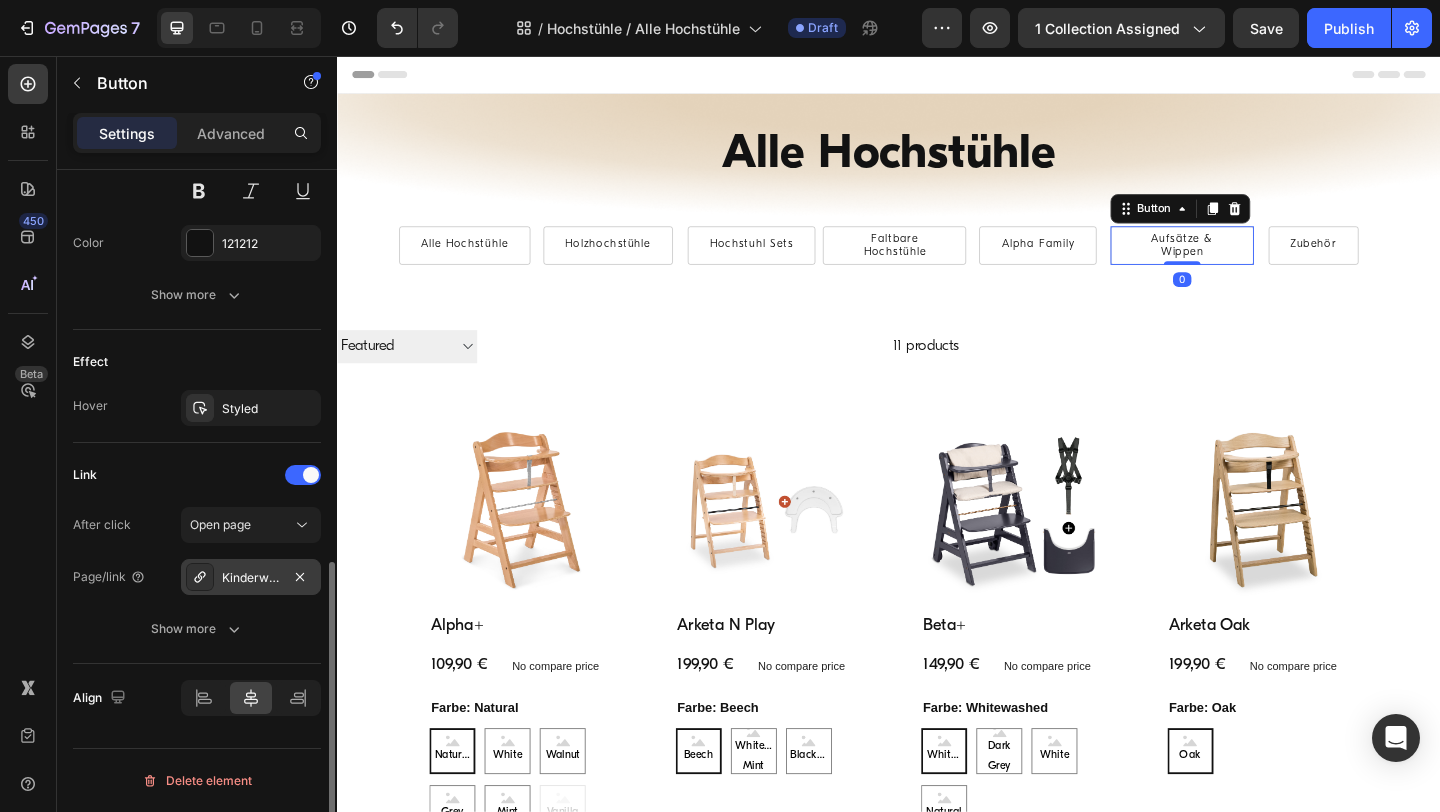 click on "Kinderwagen Sets" at bounding box center (251, 578) 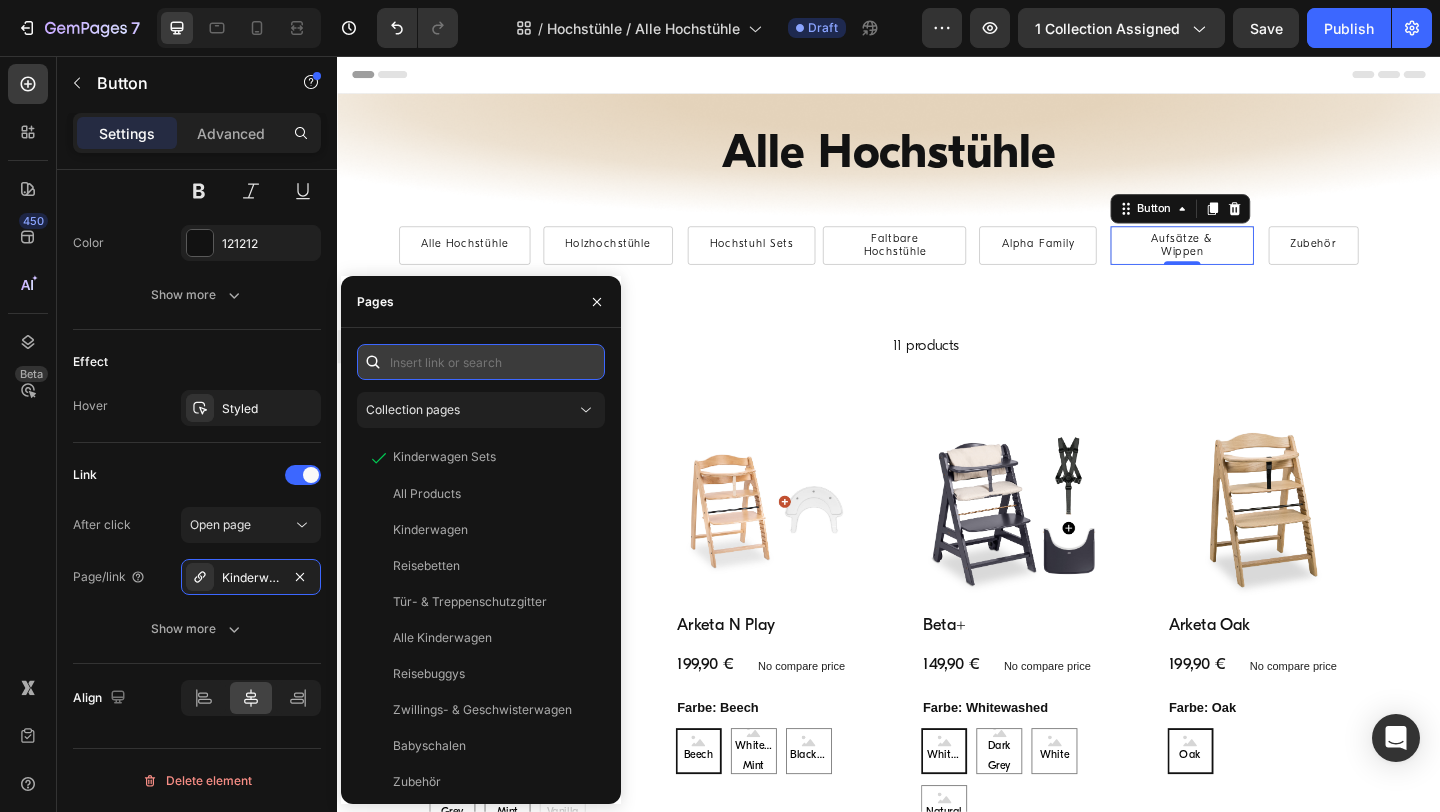 click at bounding box center [481, 362] 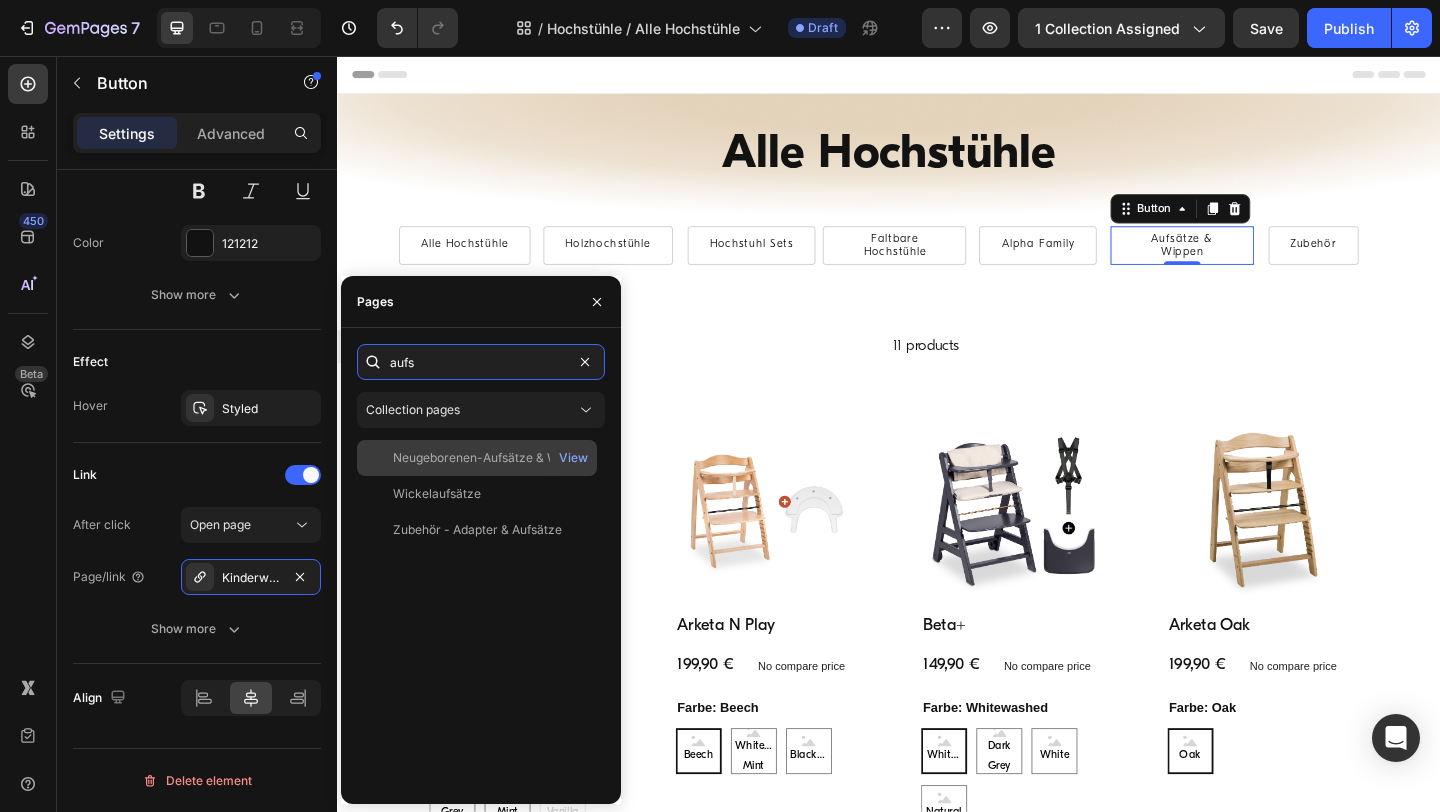 type on "aufs" 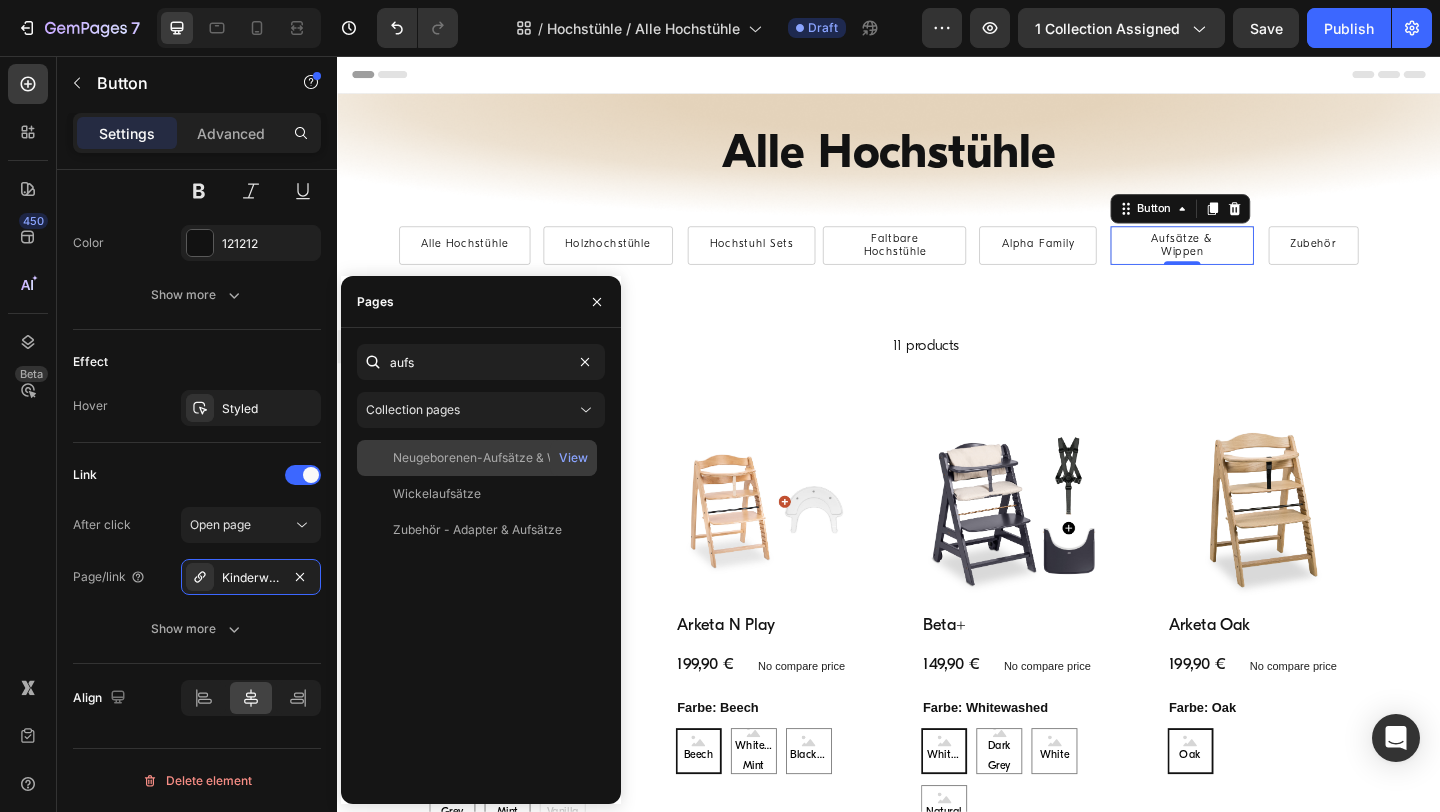 click on "Neugeborenen-Aufsätze & Wippen" 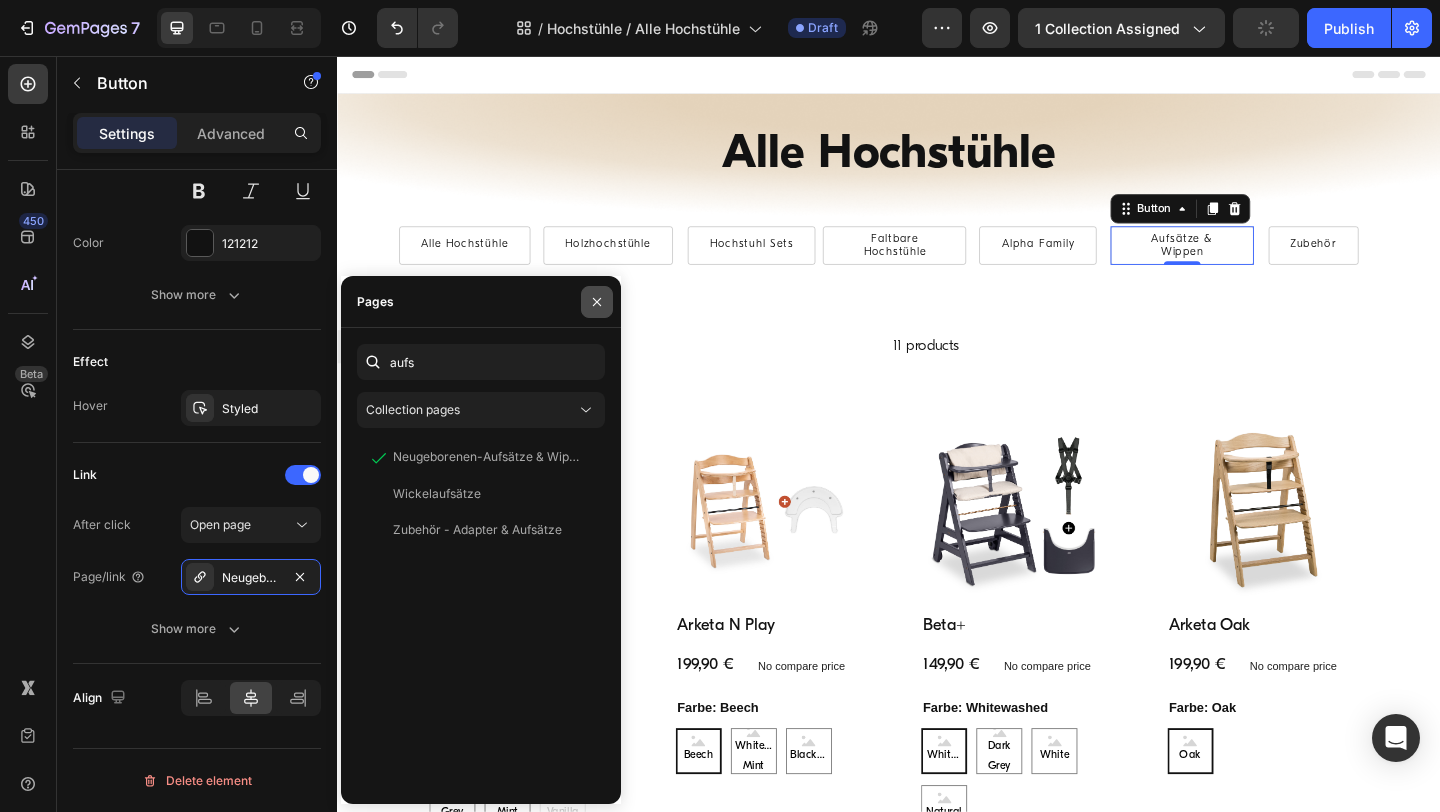 click 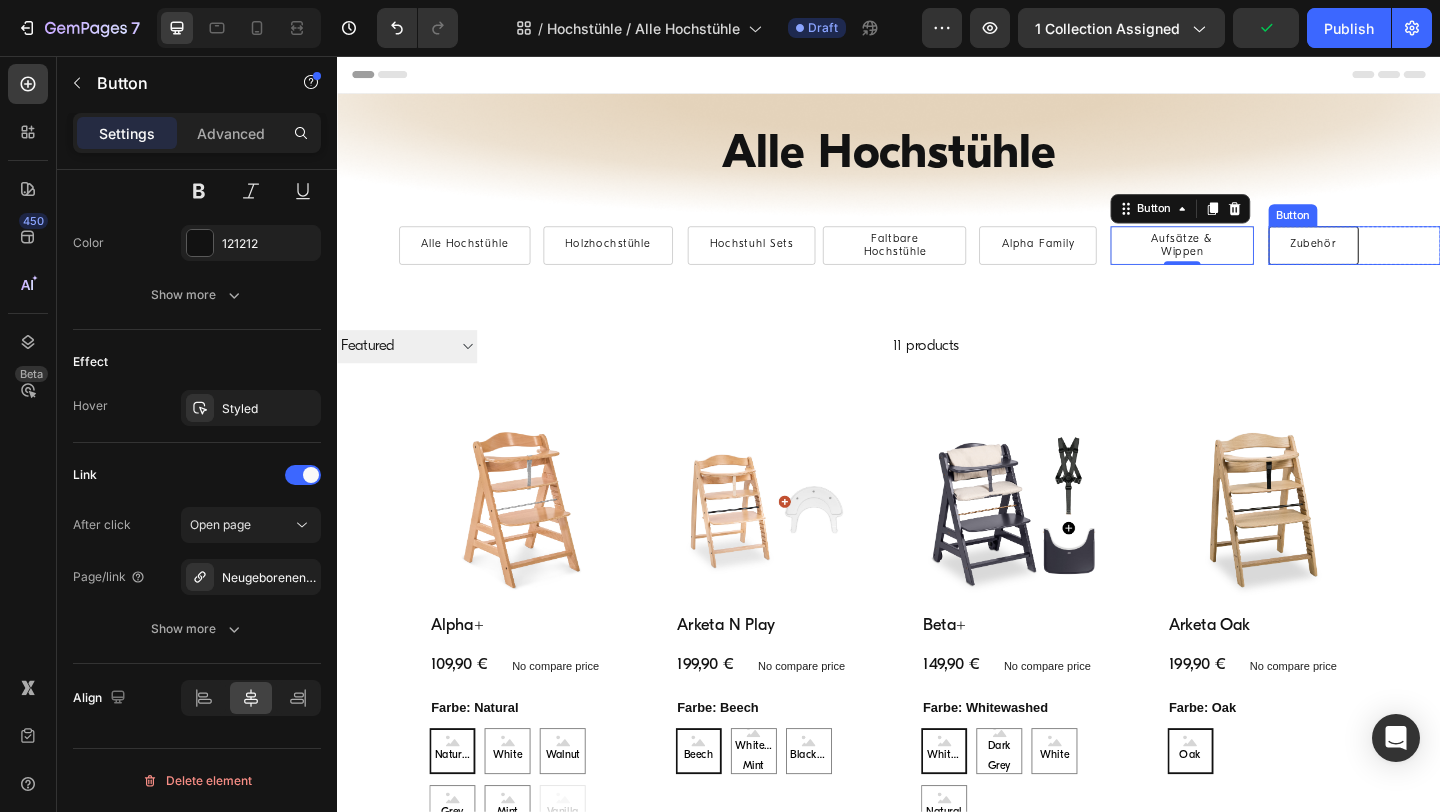 click on "Zubehör" at bounding box center (1399, 262) 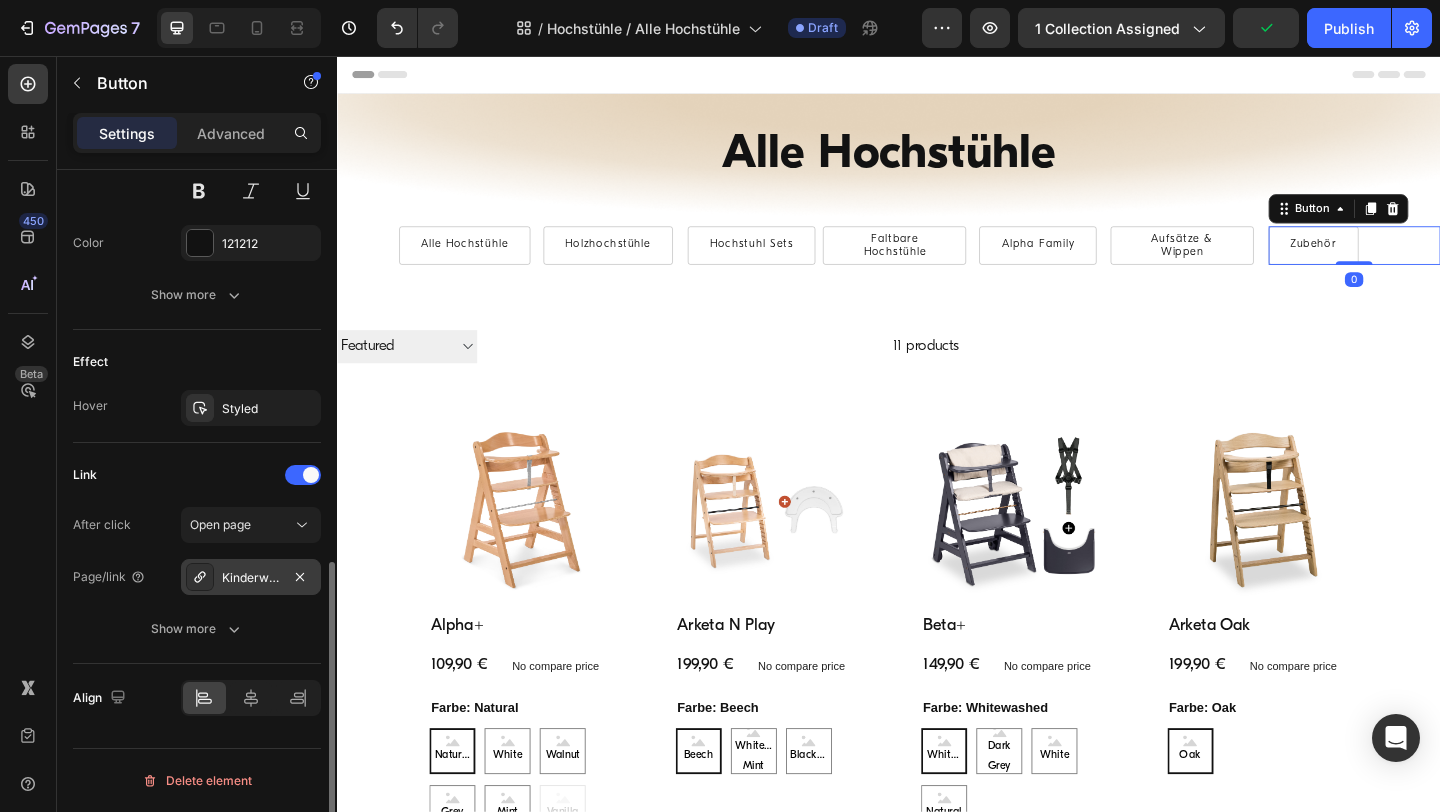 click on "Kinderwagen Sets" at bounding box center (251, 578) 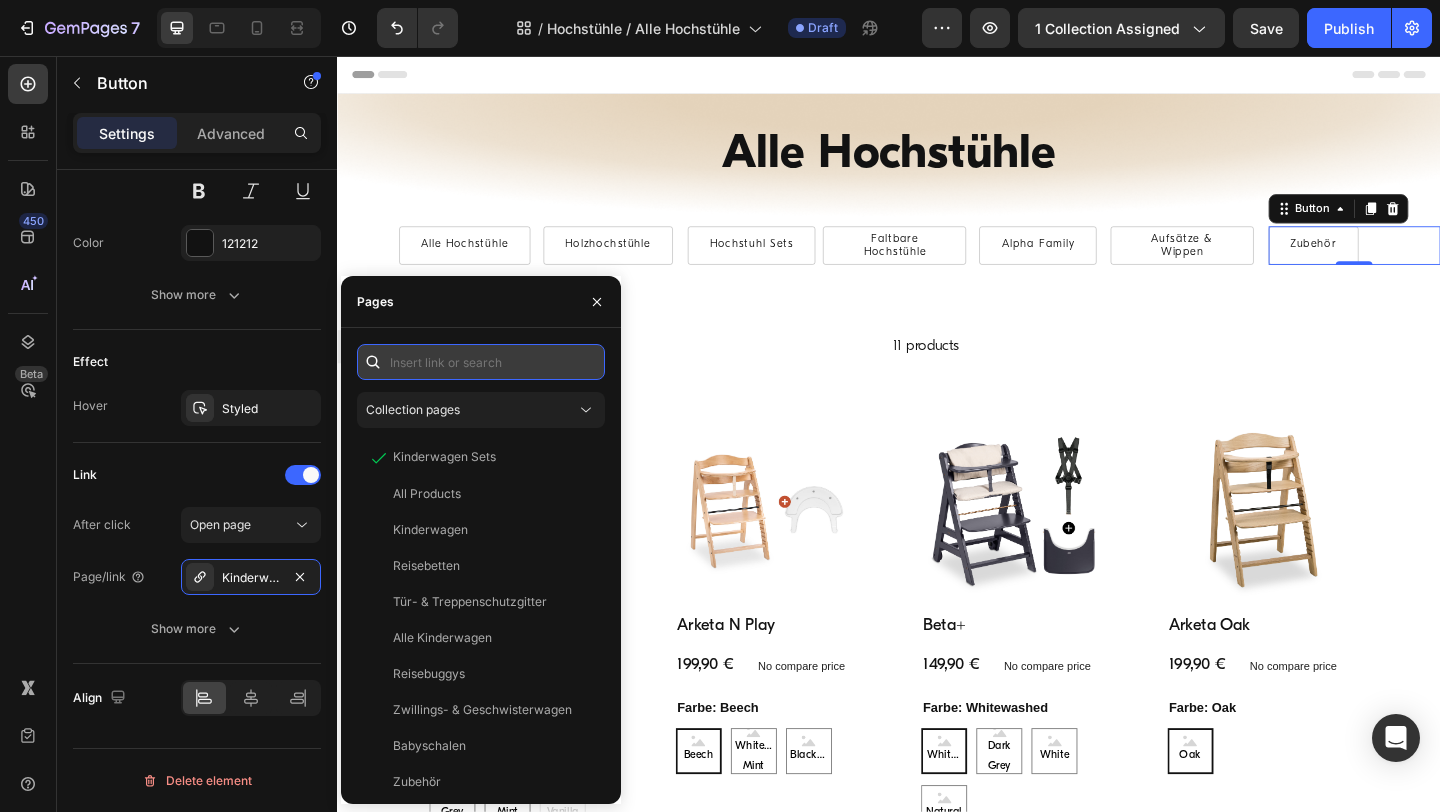 click at bounding box center (481, 362) 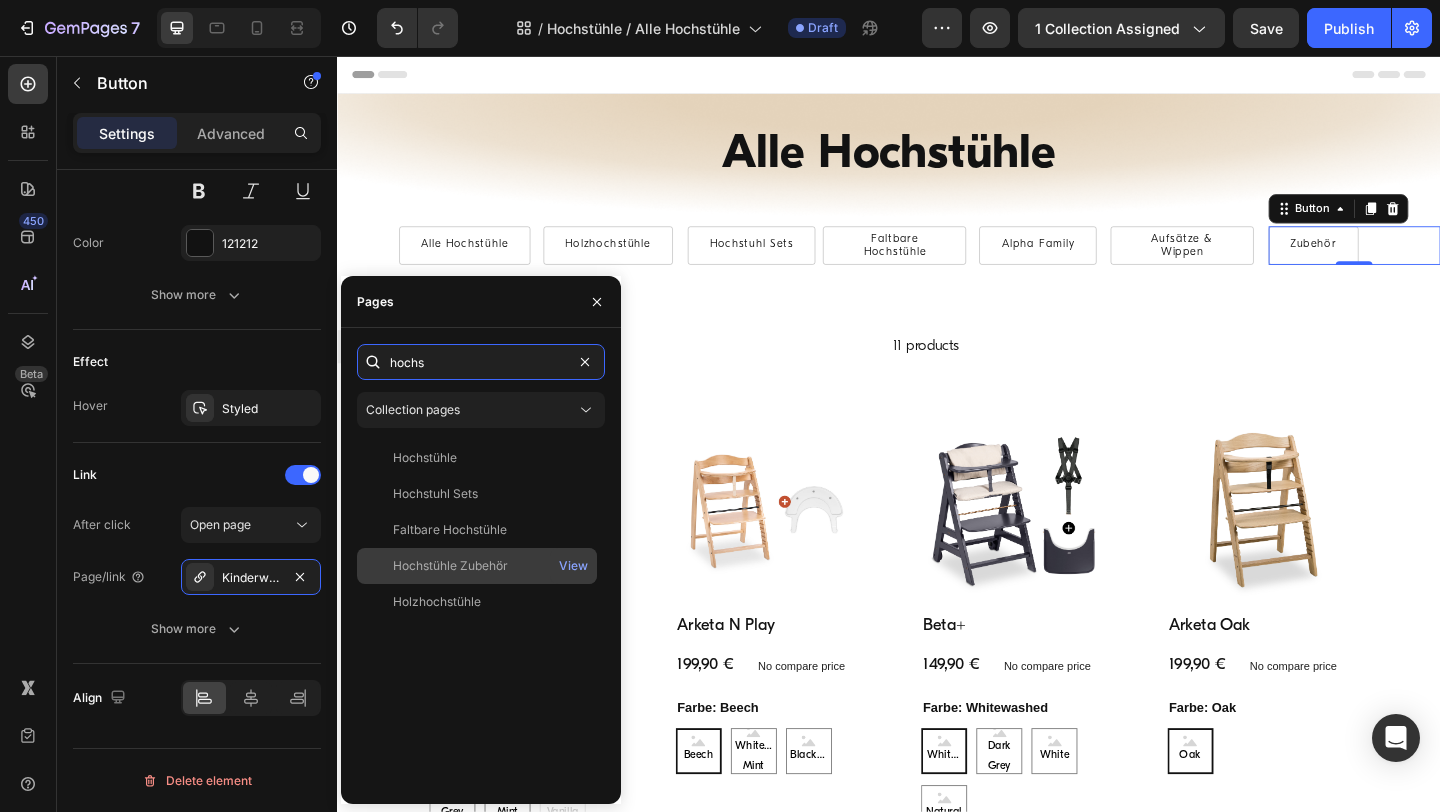 type on "hochs" 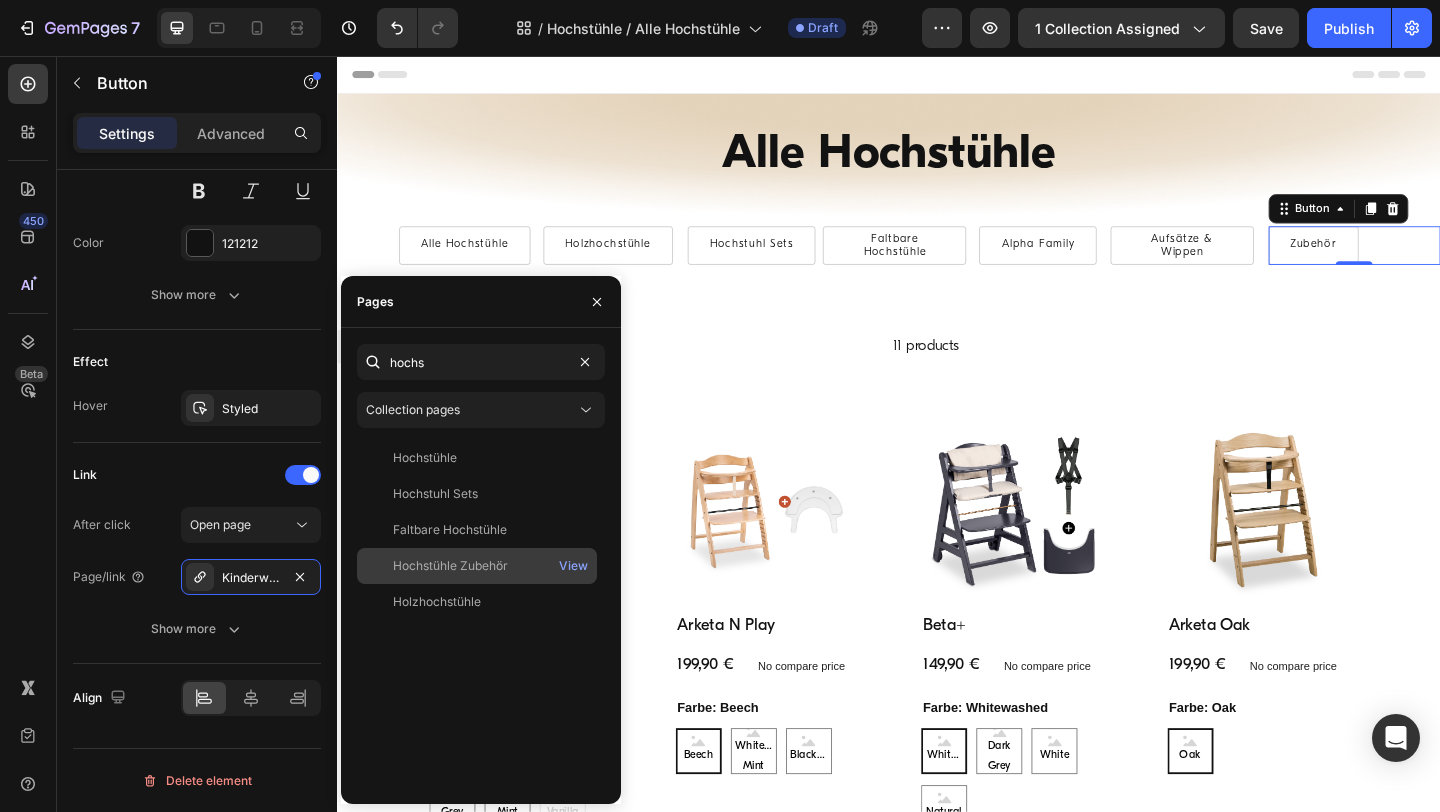 click on "Hochstühle Zubehör   View" 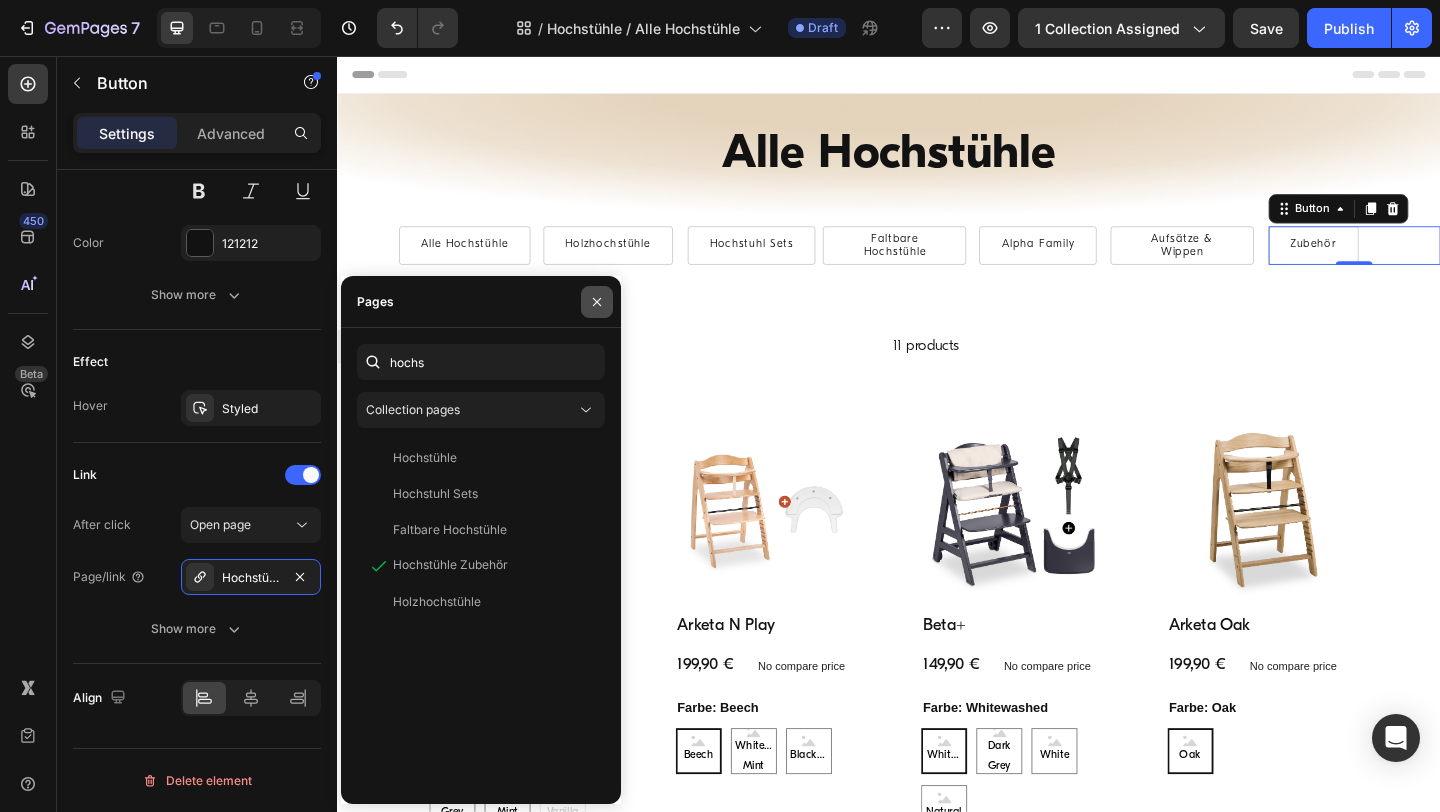 click at bounding box center (597, 302) 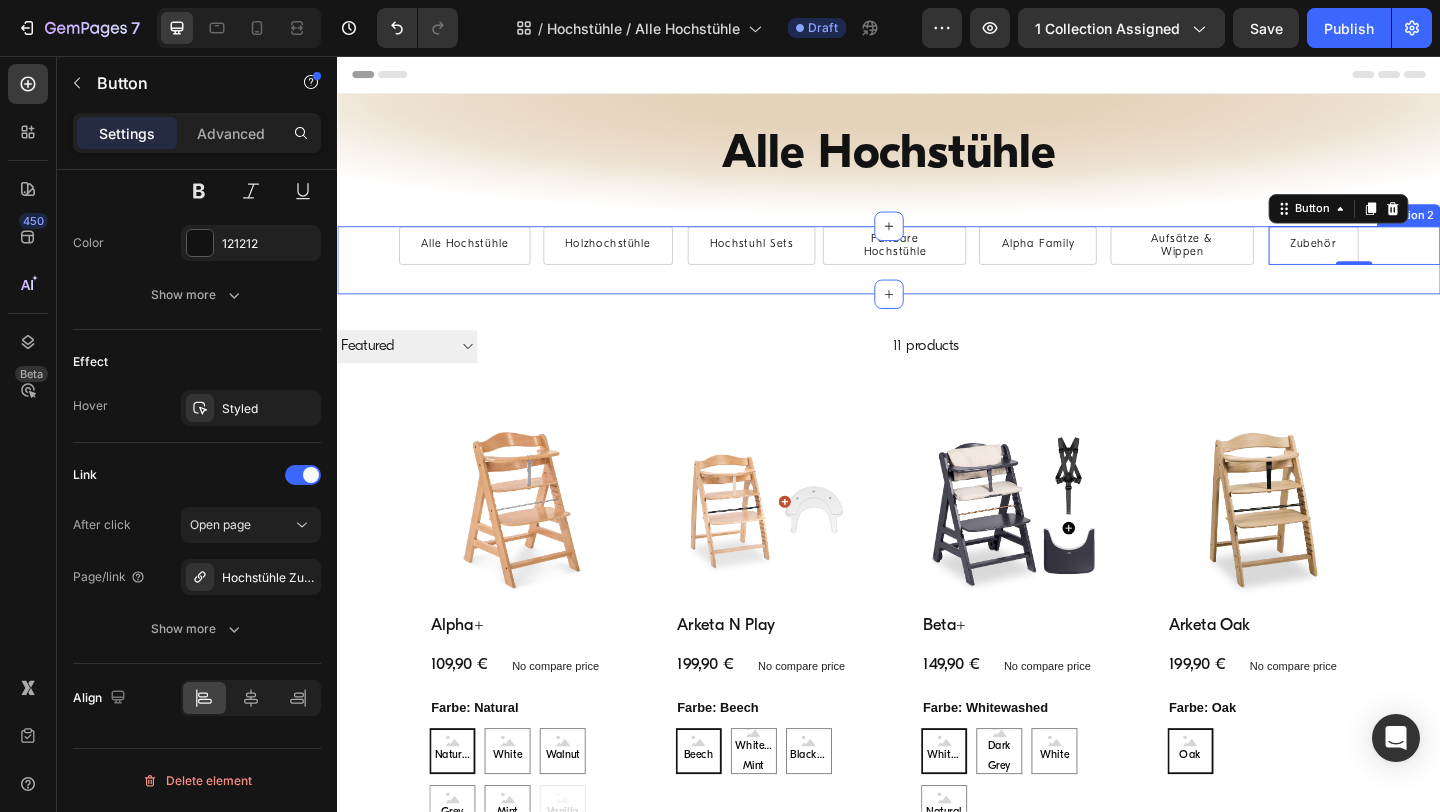 click on "Alle Hochstühle Button Holzhochstühle Button Hochstuhl Sets Button Faltbare Hochstühle Button Alpha Family Button Aufsätze & Wippen Button Row Zubehör Button   0 Row Section 2" at bounding box center (937, 278) 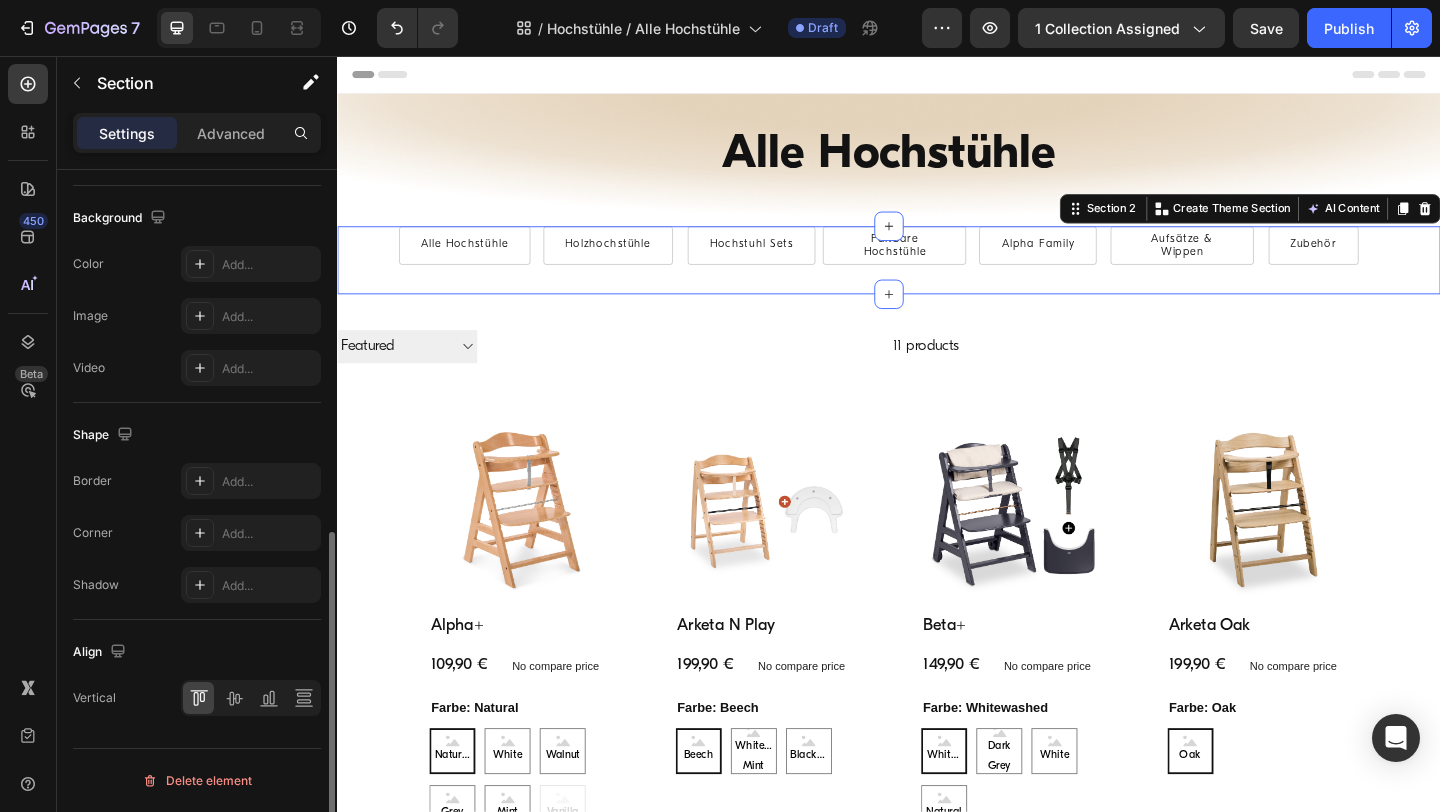 scroll, scrollTop: 0, scrollLeft: 0, axis: both 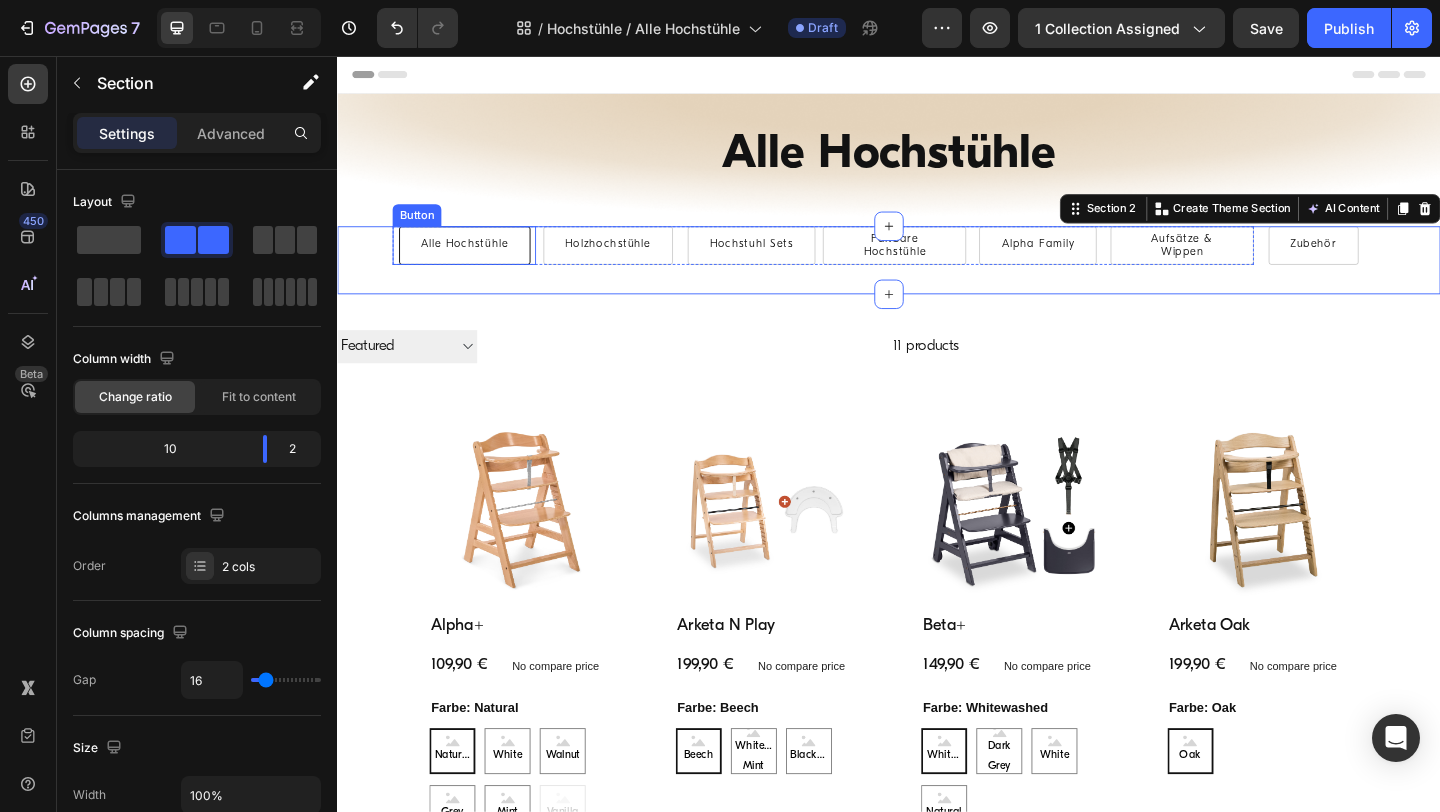 click on "Alle Hochstühle" at bounding box center (475, 262) 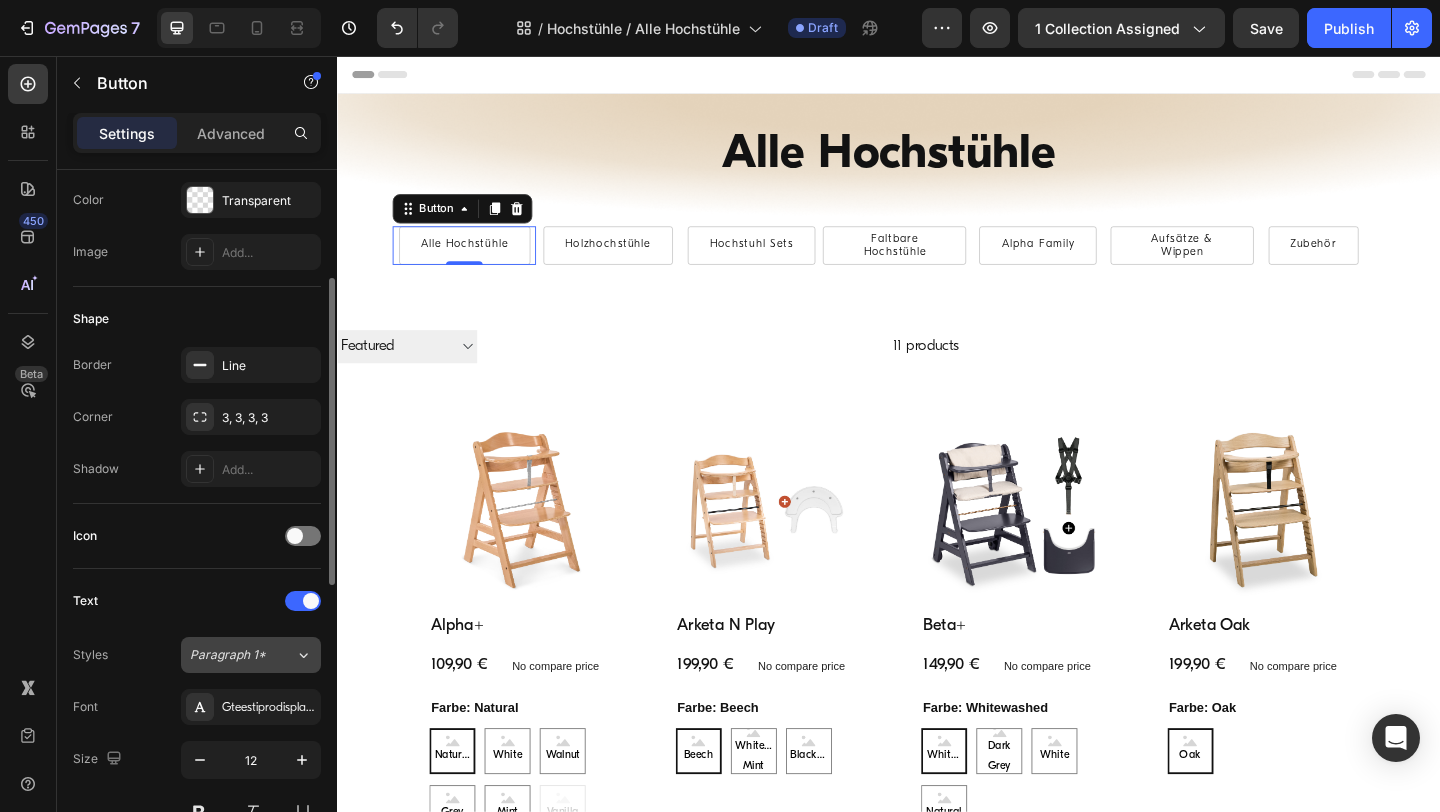 scroll, scrollTop: 262, scrollLeft: 0, axis: vertical 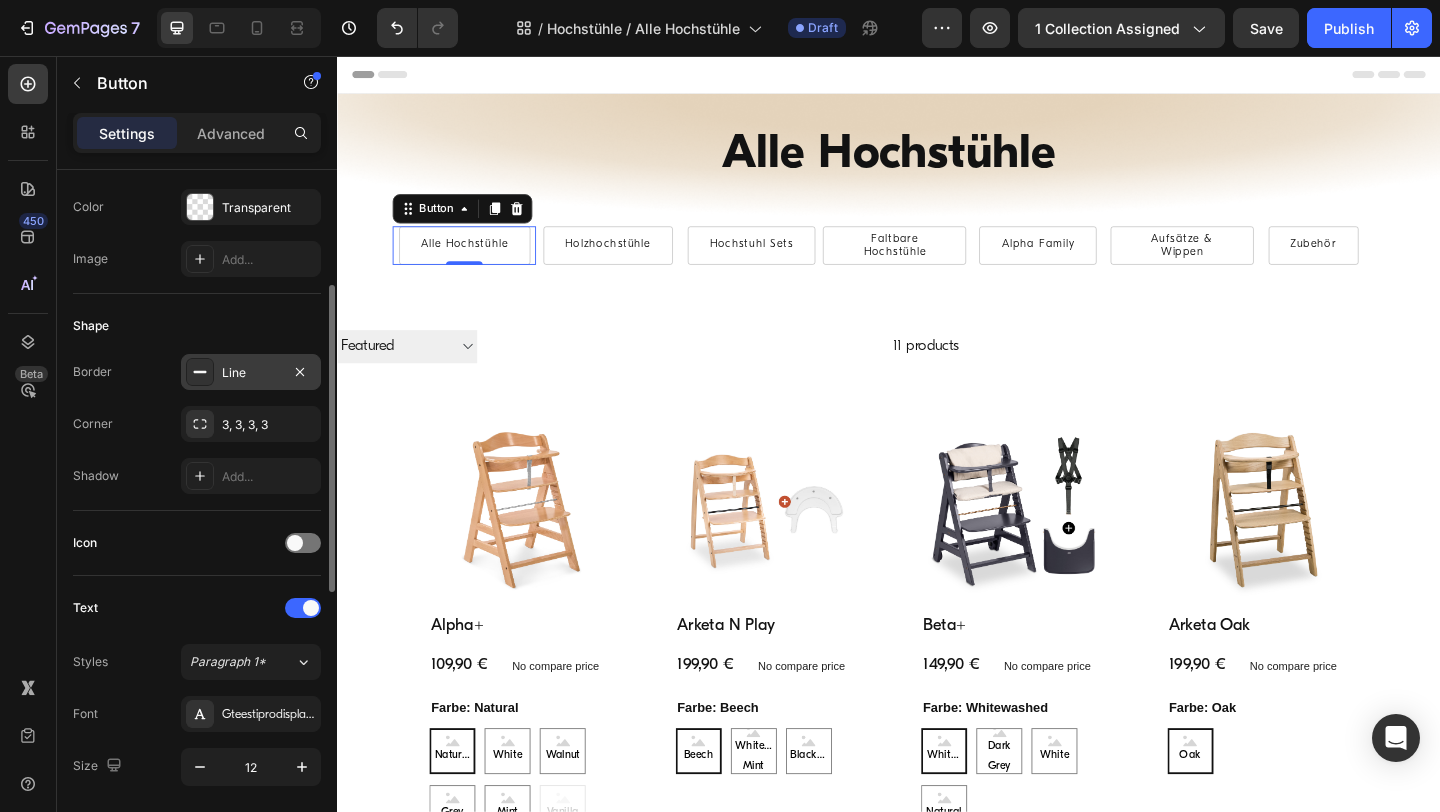 click on "Line" at bounding box center (251, 373) 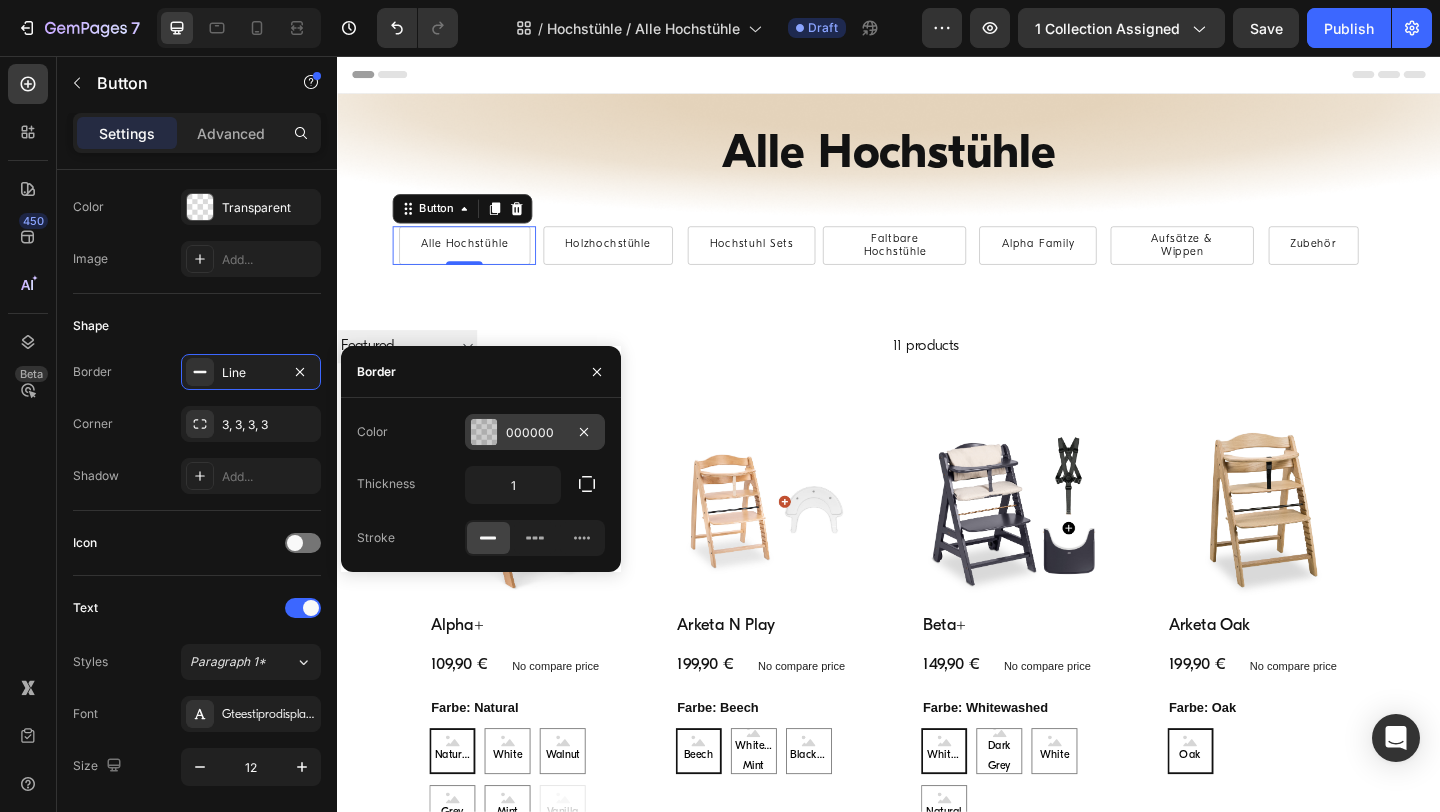click at bounding box center [484, 432] 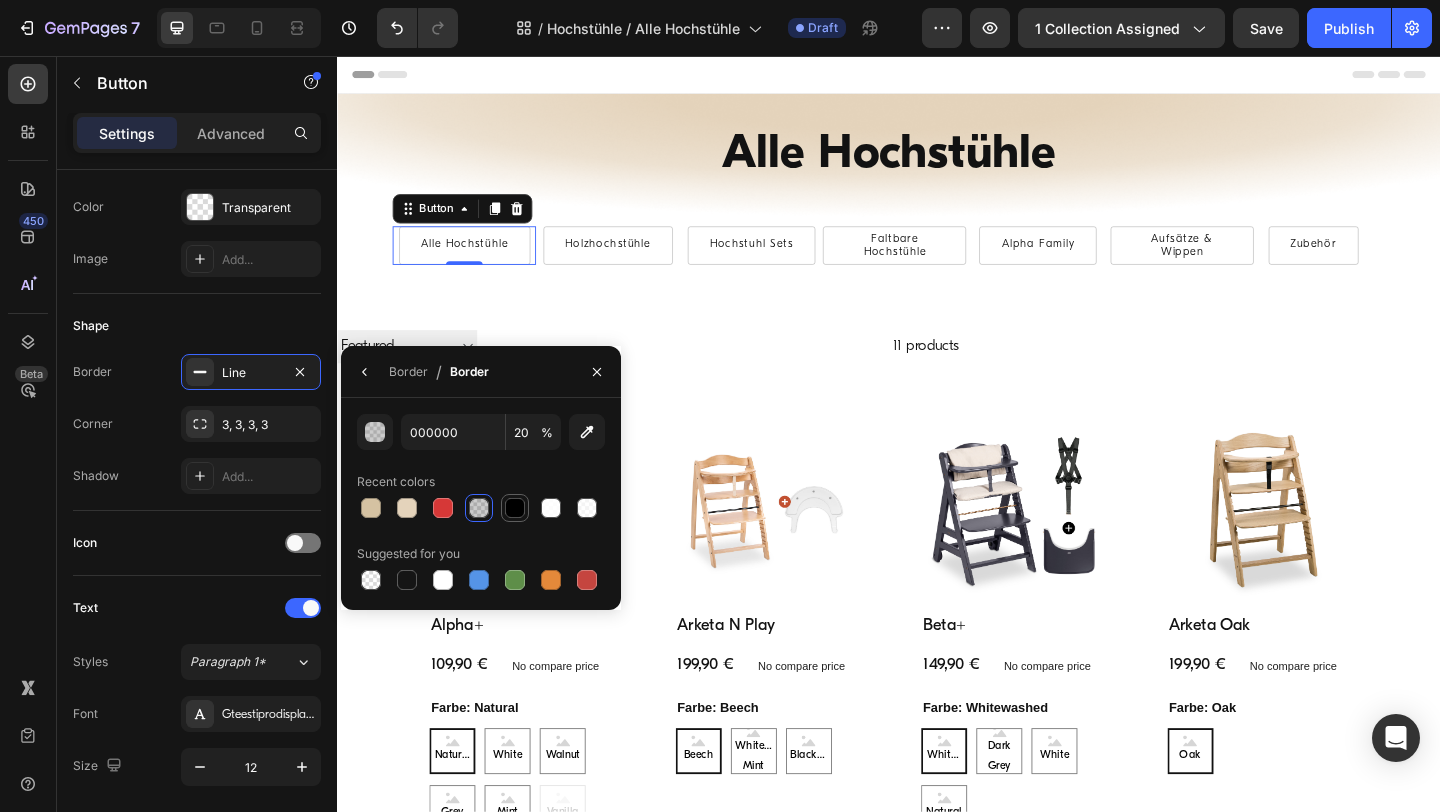 click at bounding box center (515, 508) 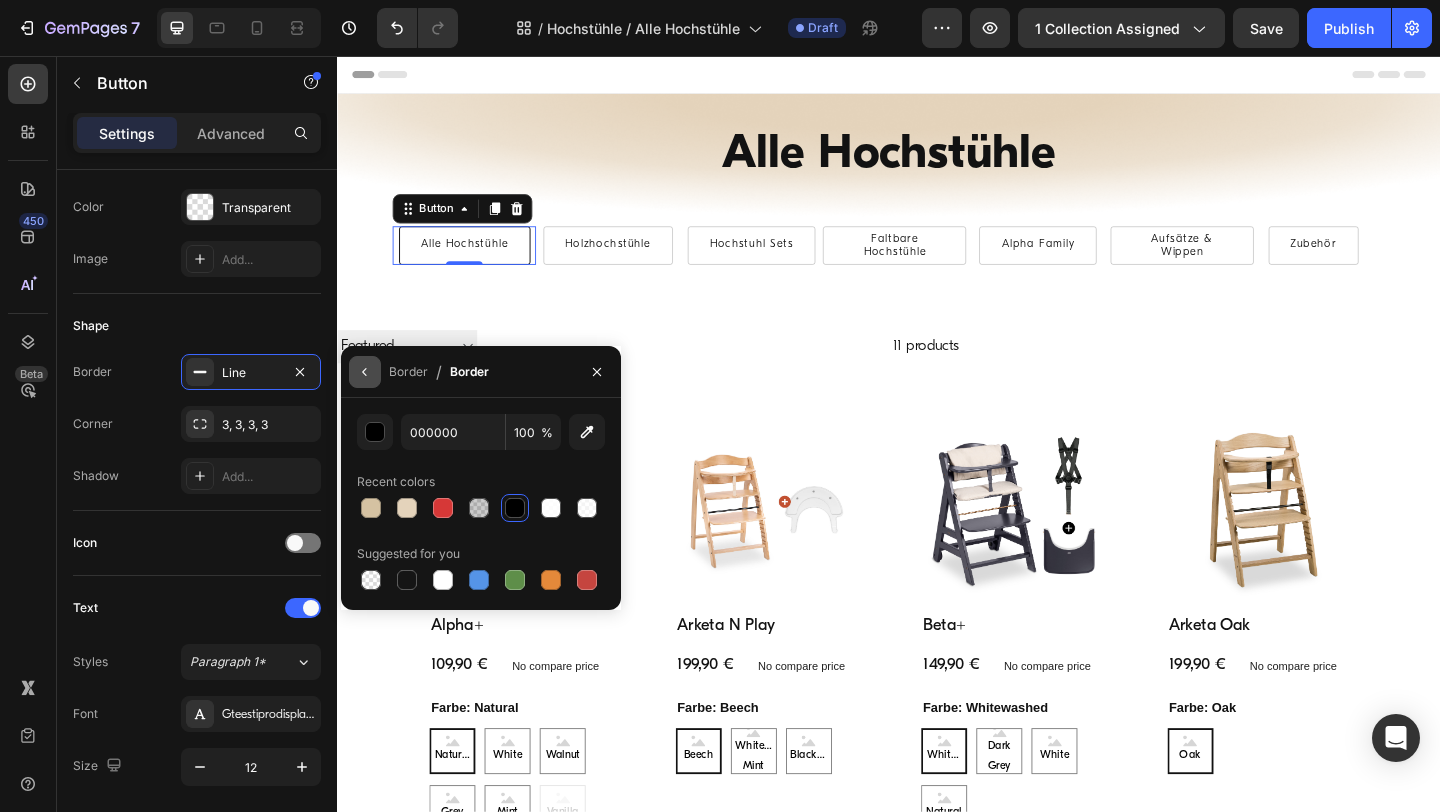 click 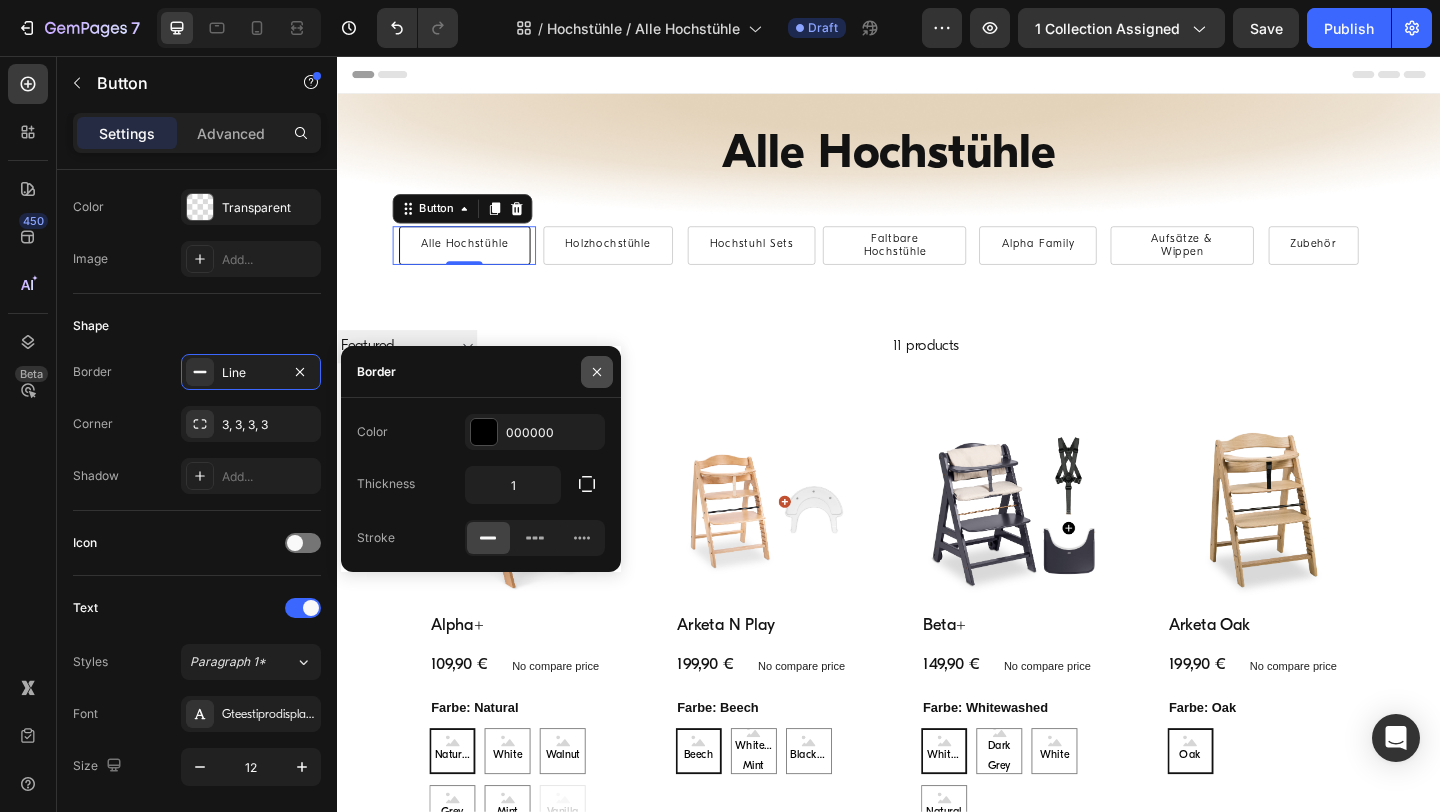 click 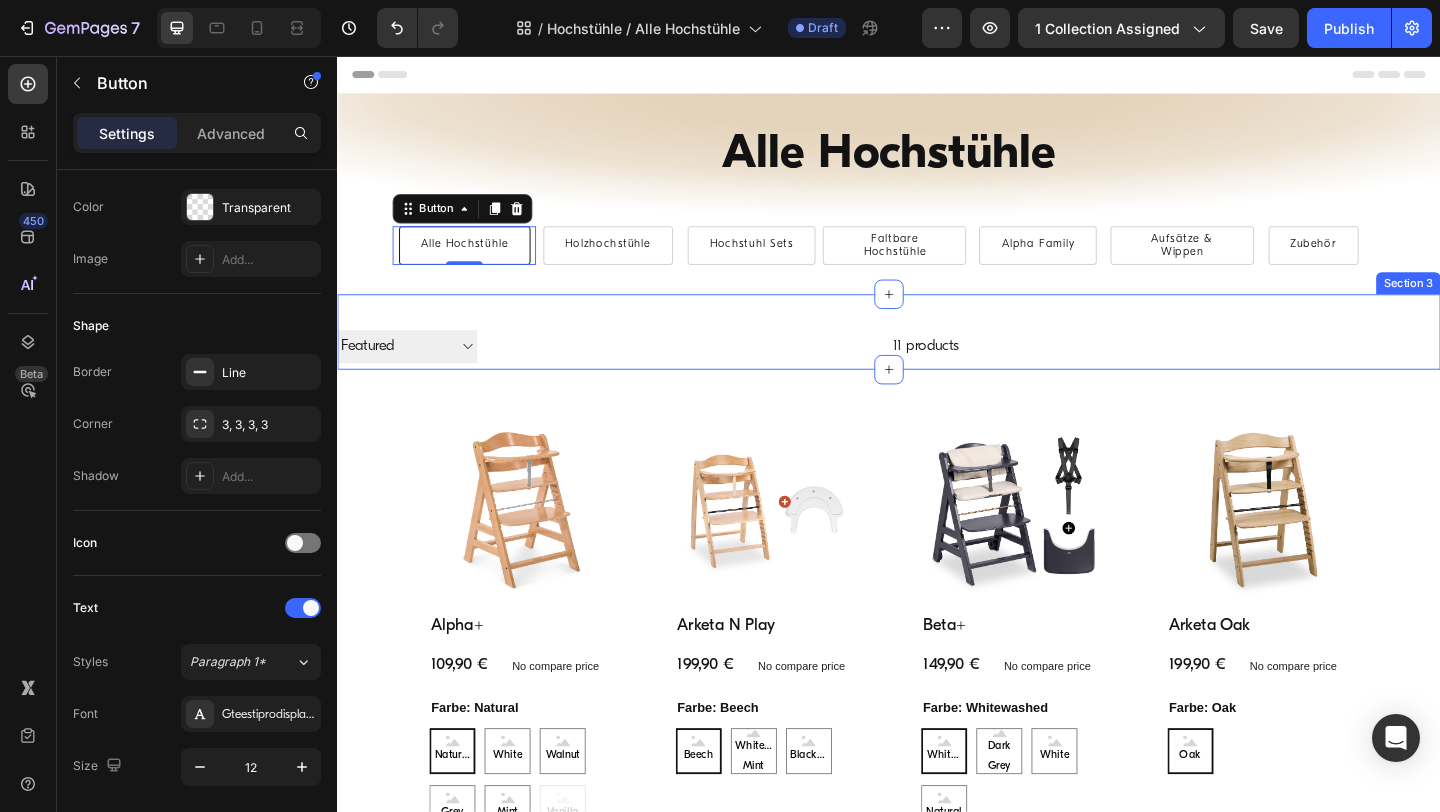 click on "Filter Best selling Featured Alphabetically, A-Z Alphabetically, Z-A Price, low to high Price, high to low Date, new to old Date, old to new 11 products   Collection Toolbar Row Section 3" at bounding box center (937, 356) 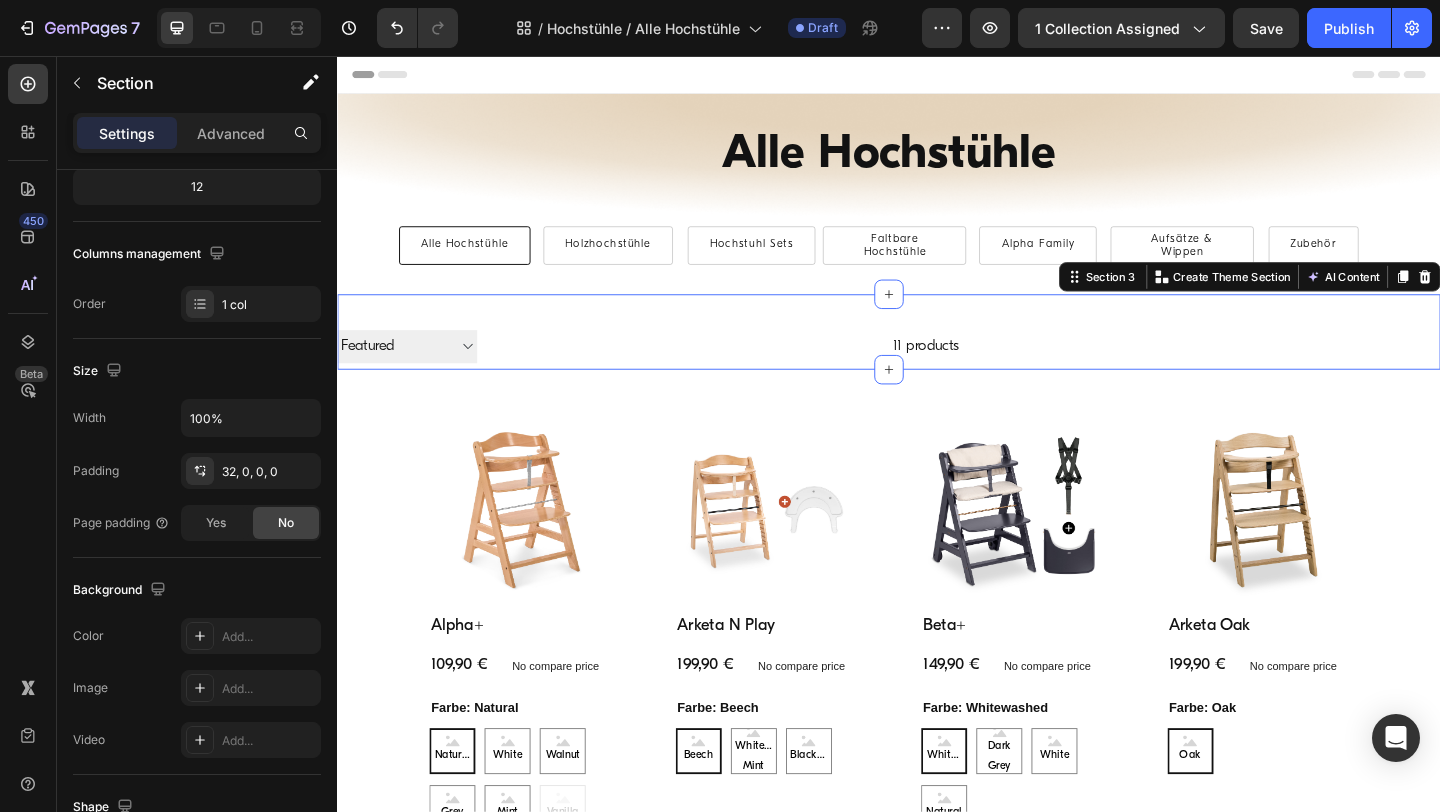 scroll, scrollTop: 0, scrollLeft: 0, axis: both 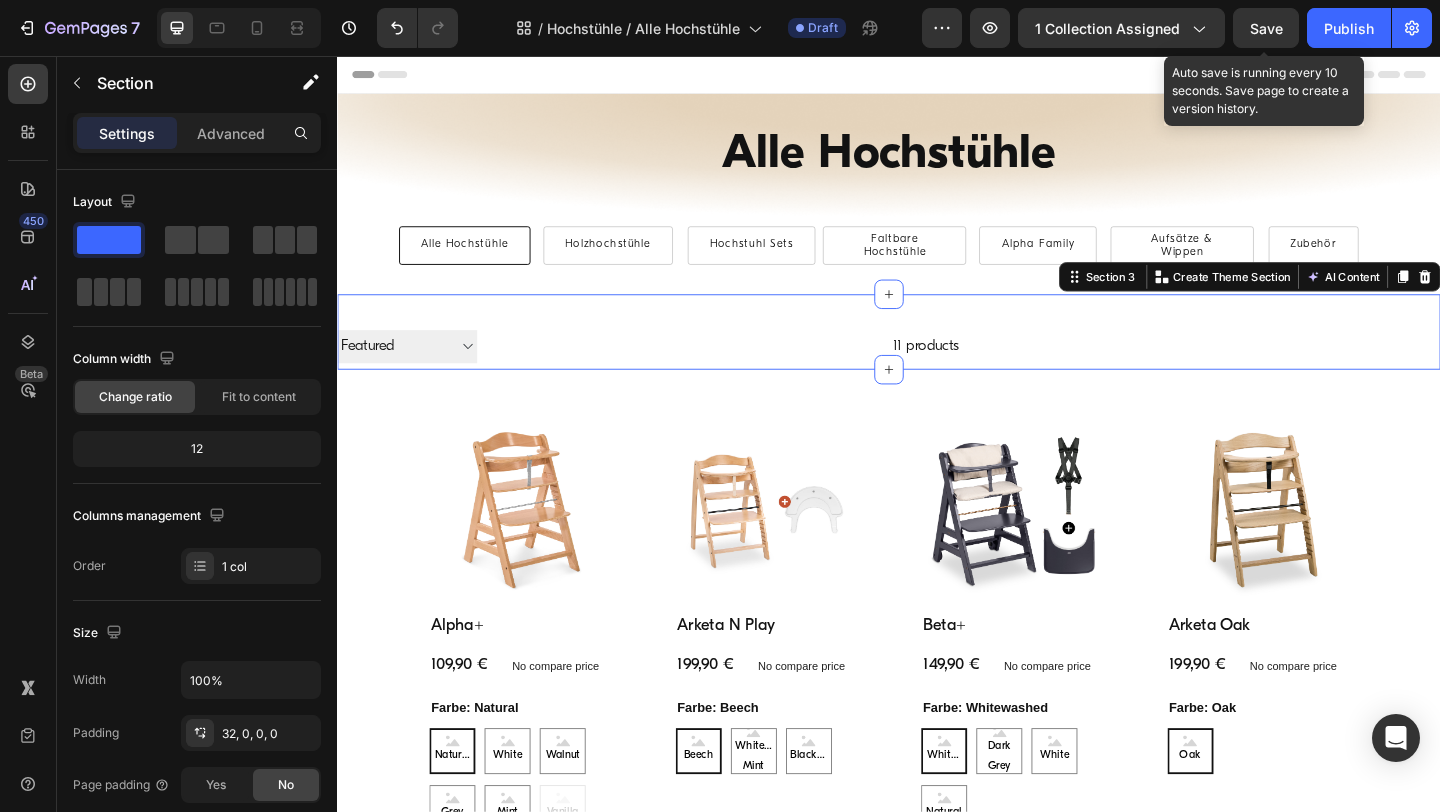 click on "Save" 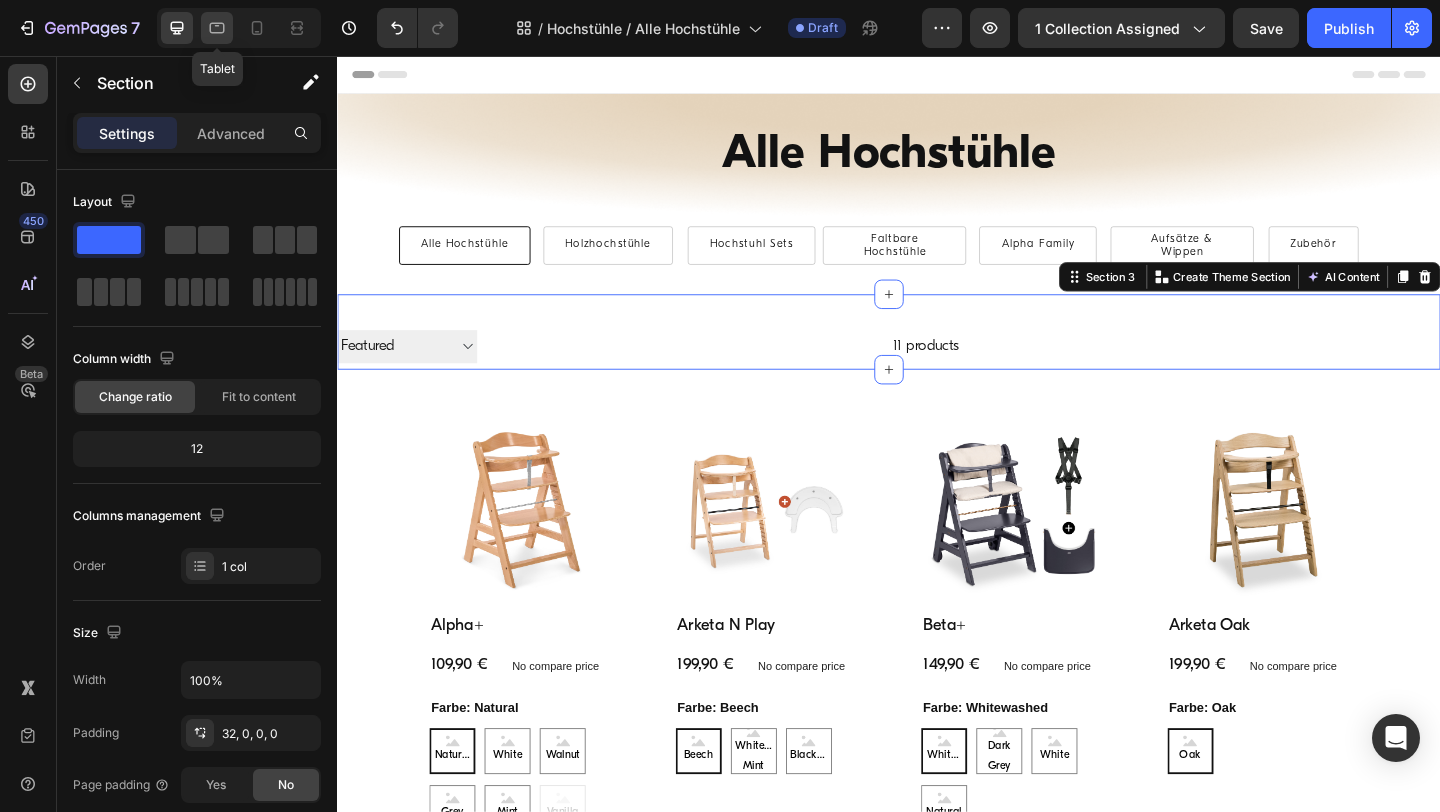 click 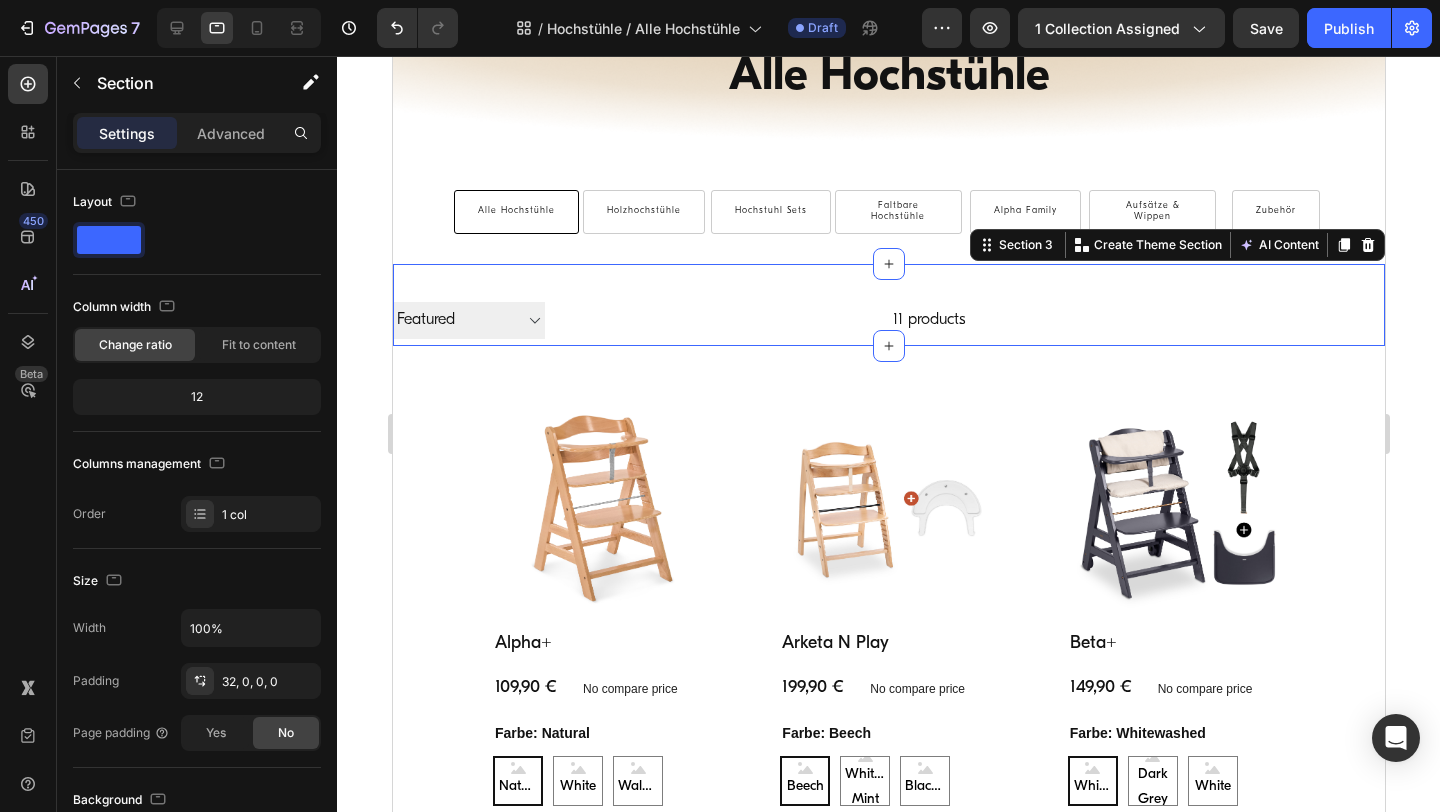 scroll, scrollTop: 221, scrollLeft: 0, axis: vertical 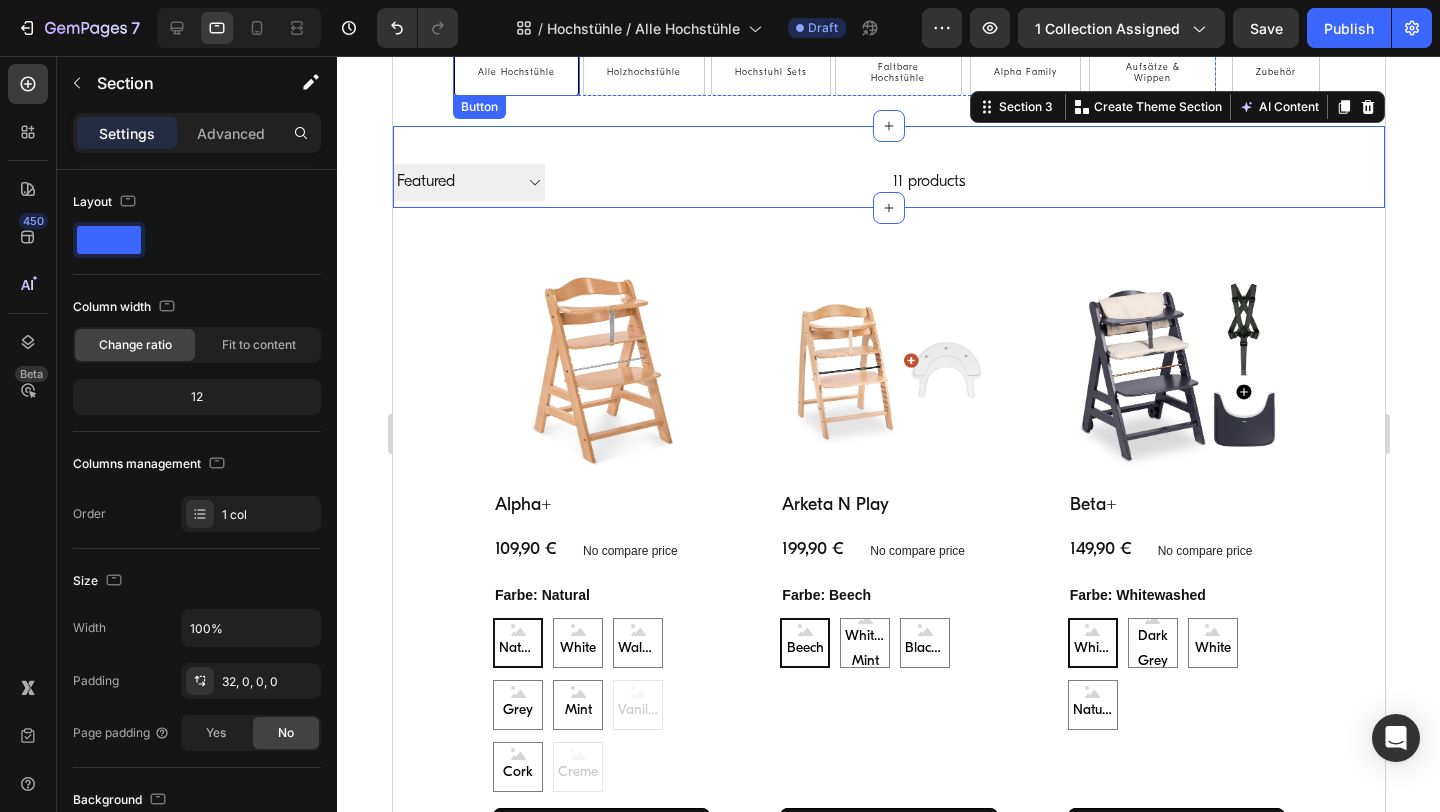 click on "Alle Hochstühle" at bounding box center (515, 74) 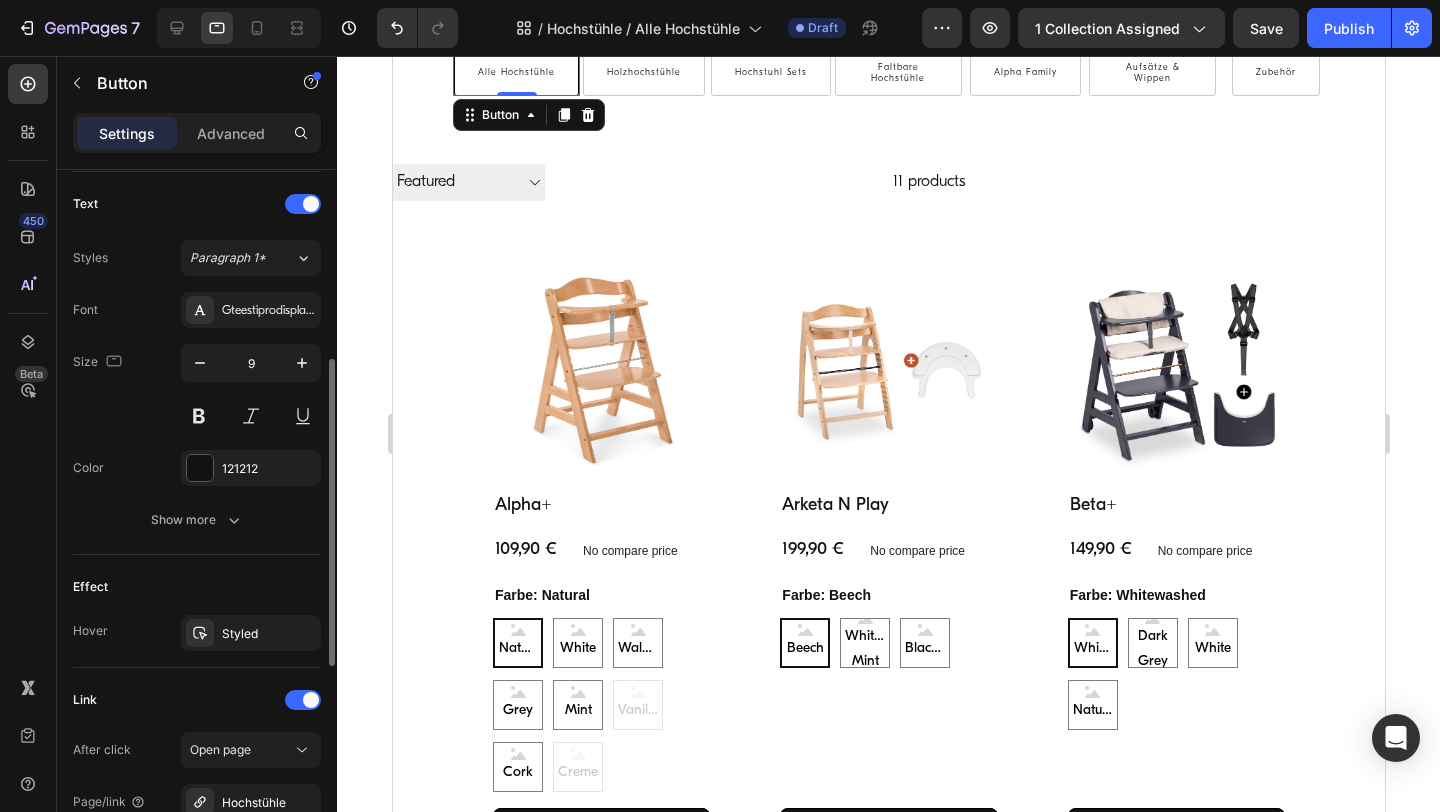scroll, scrollTop: 891, scrollLeft: 0, axis: vertical 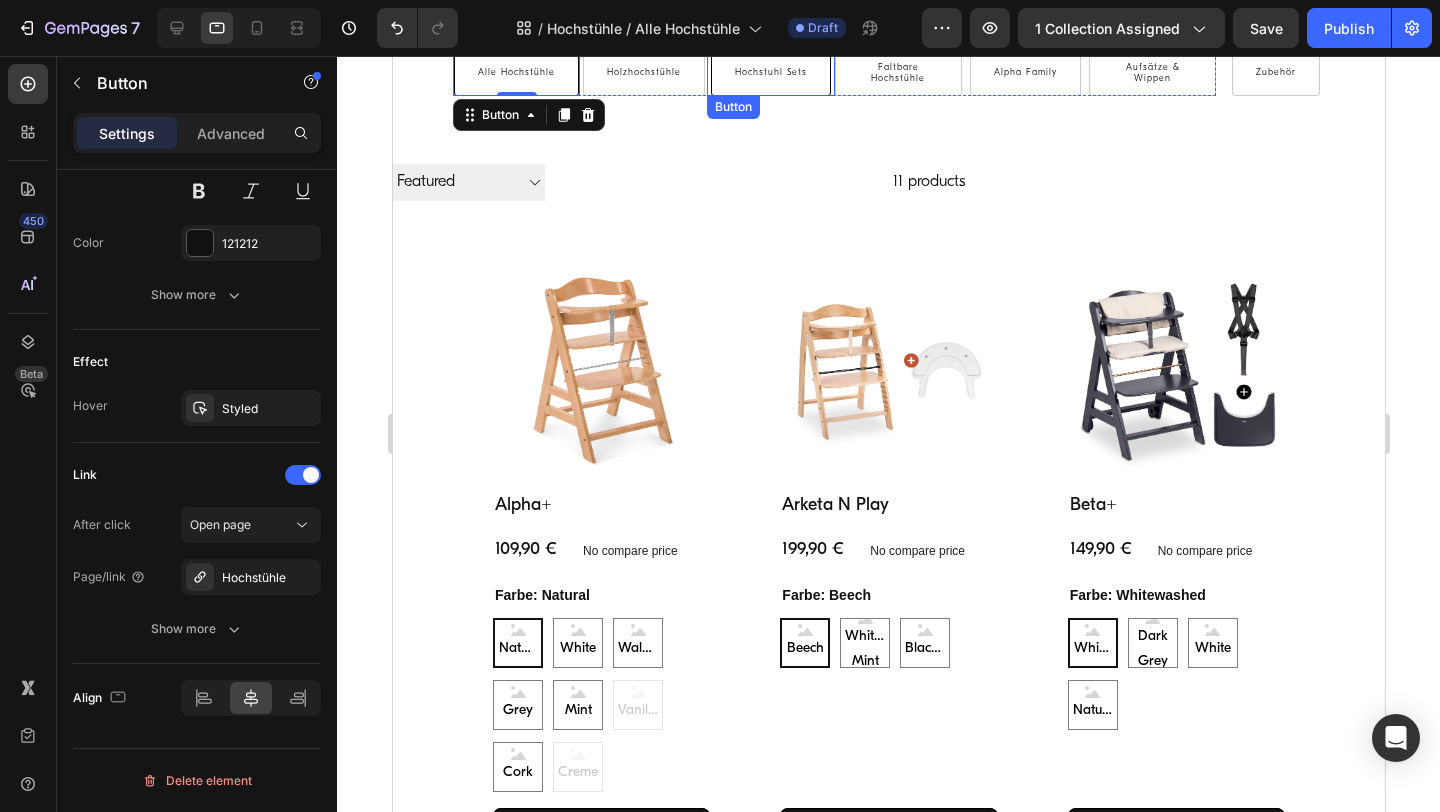 click on "Hochstuhl Sets" at bounding box center (770, 74) 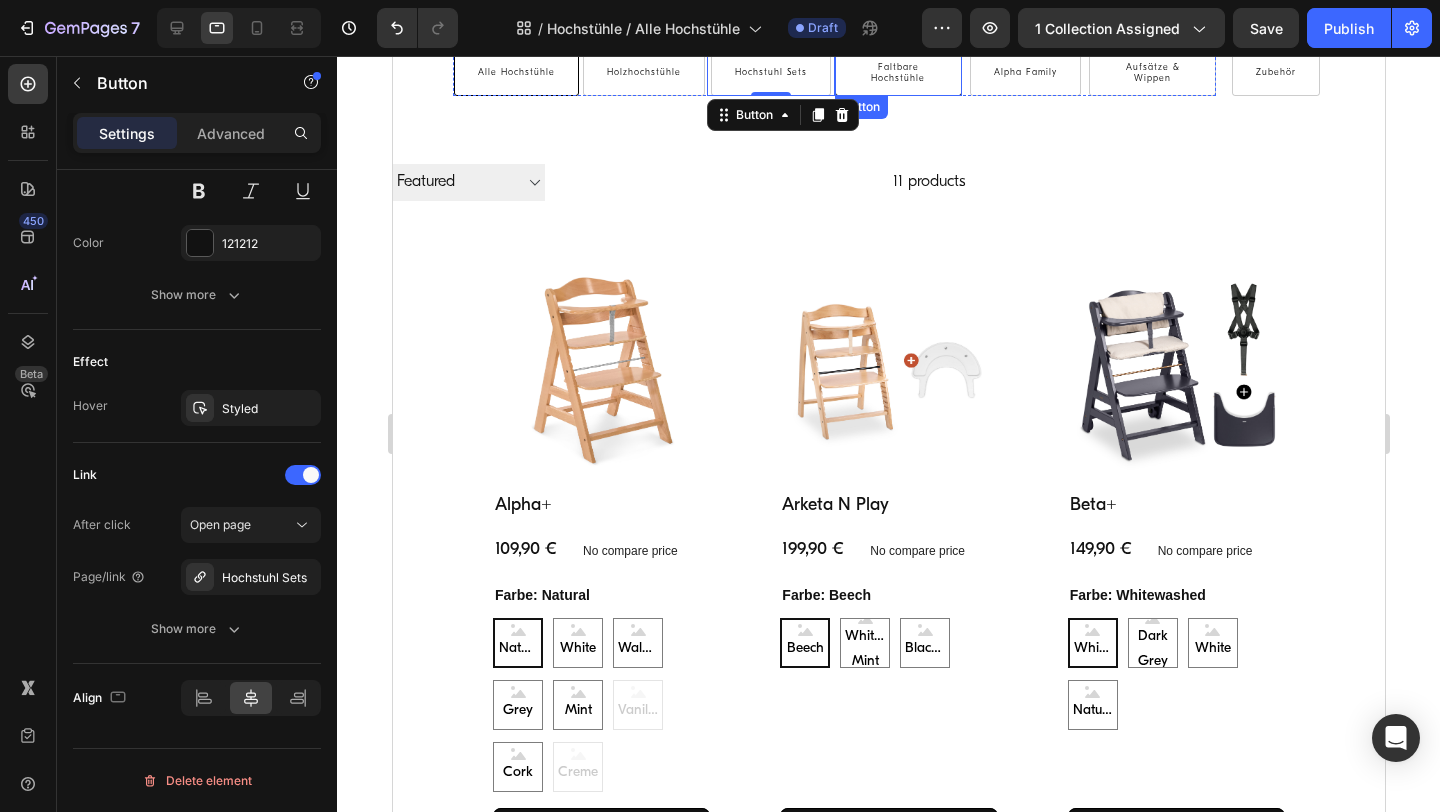 click on "Faltbare Hochstühle" at bounding box center [897, 74] 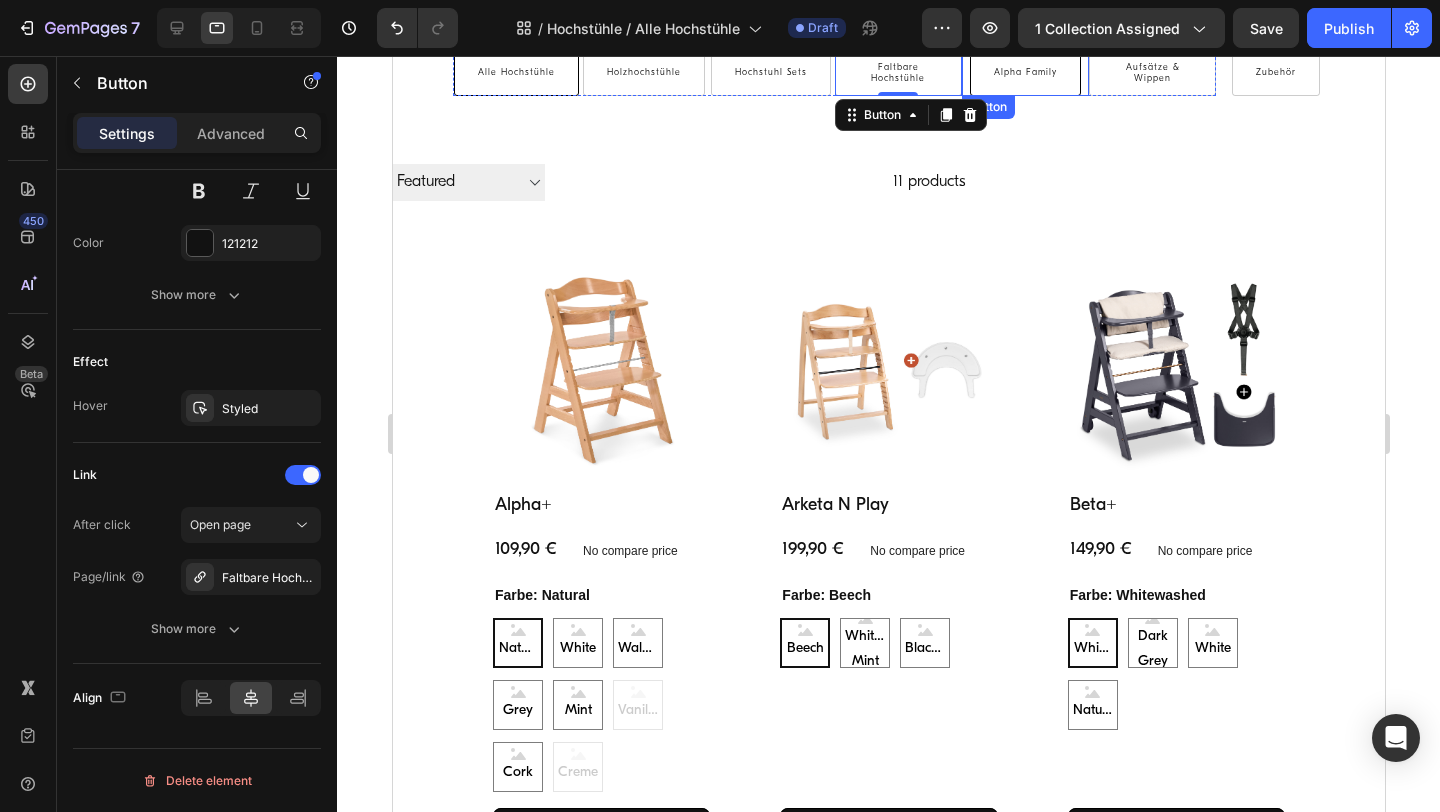 click on "Alpha Family" at bounding box center (1024, 74) 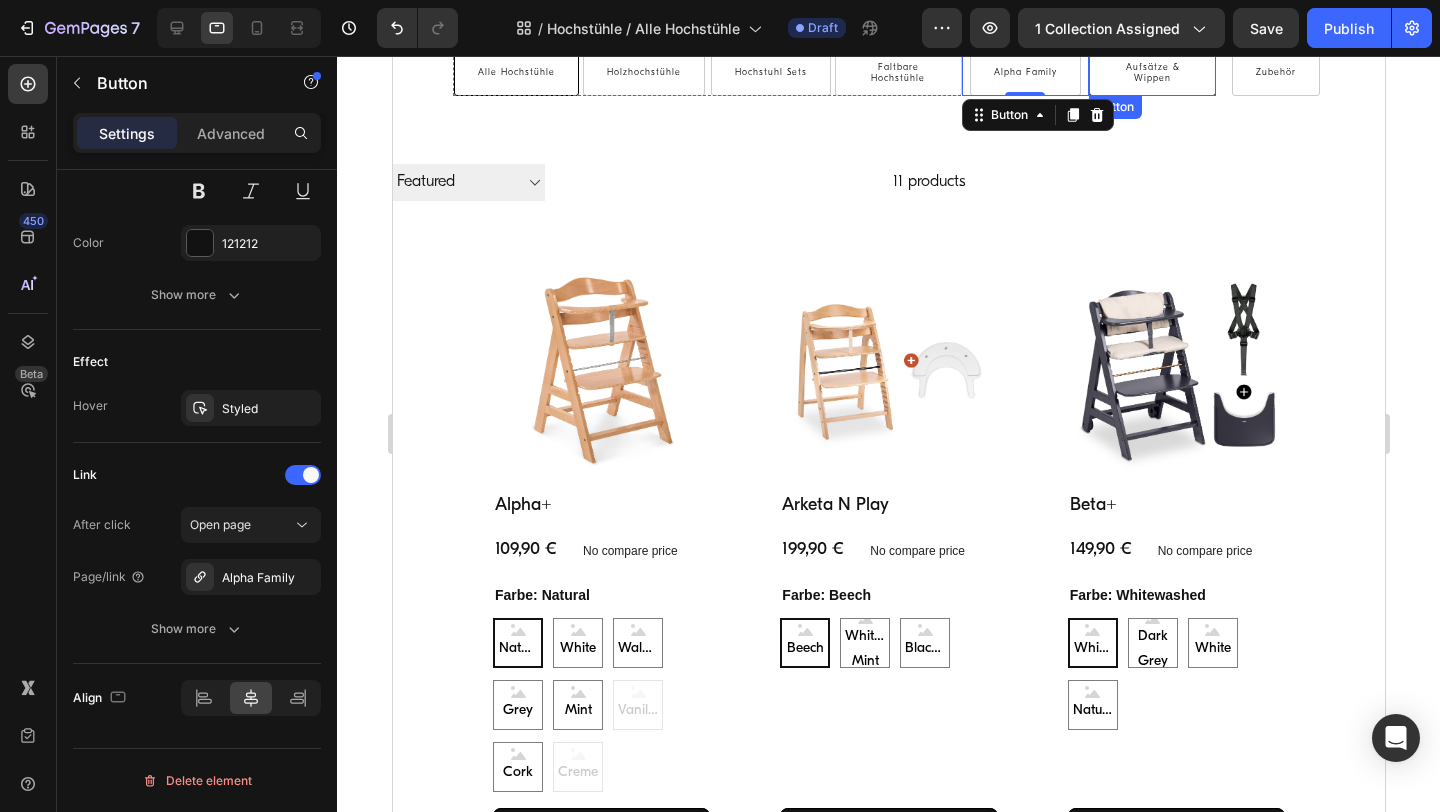 click on "Aufsätze & Wippen" at bounding box center [1151, 74] 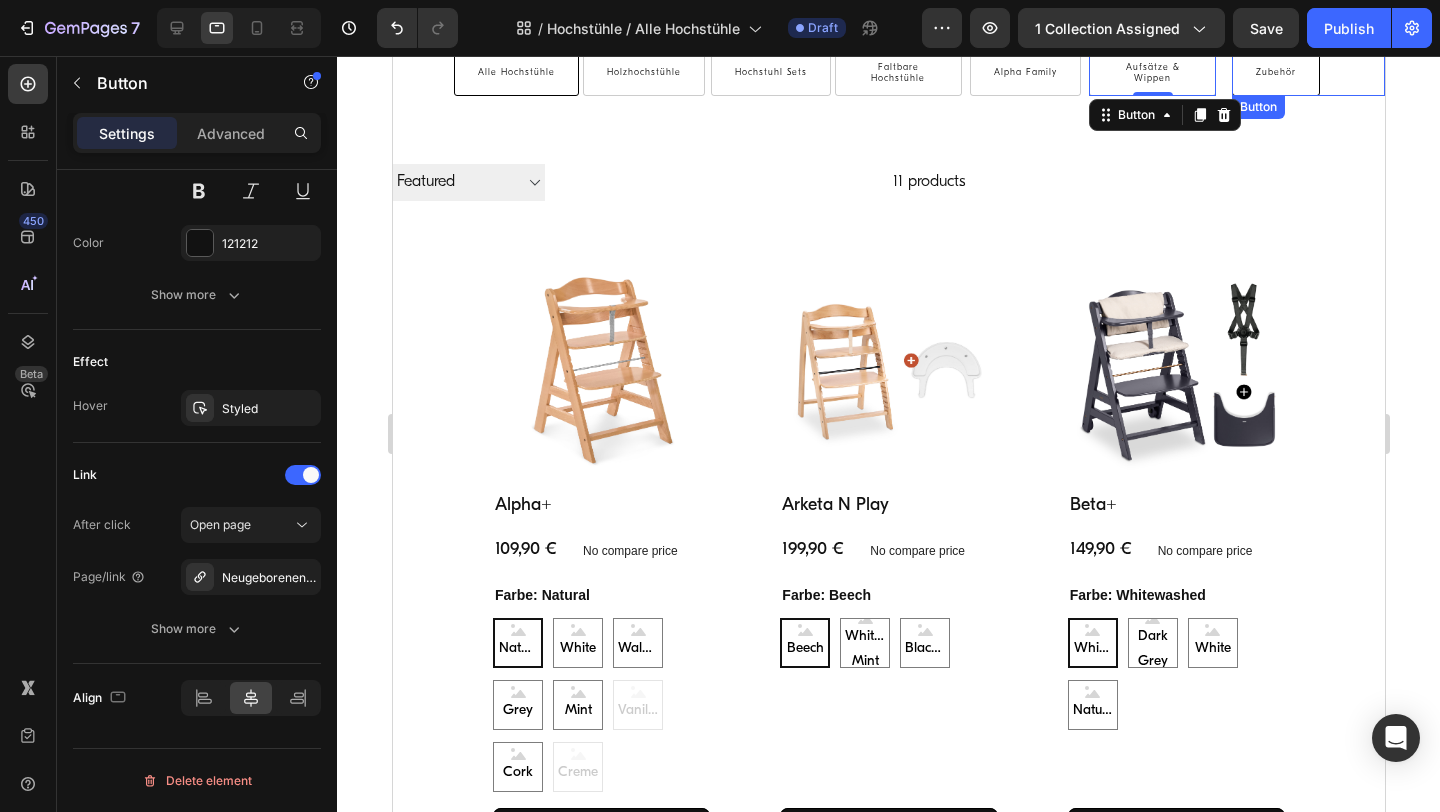 click on "Zubehör" at bounding box center [1275, 74] 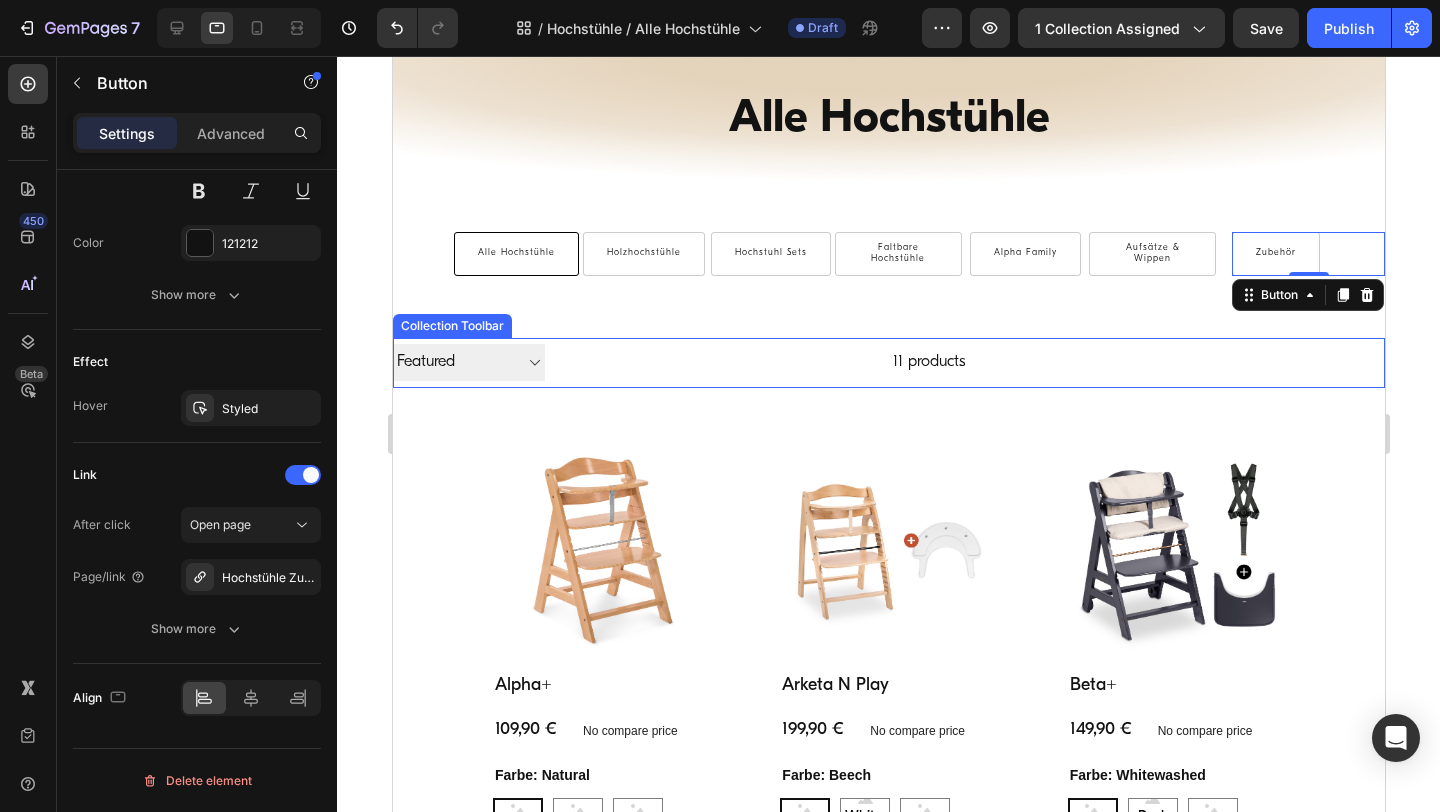 scroll, scrollTop: 0, scrollLeft: 0, axis: both 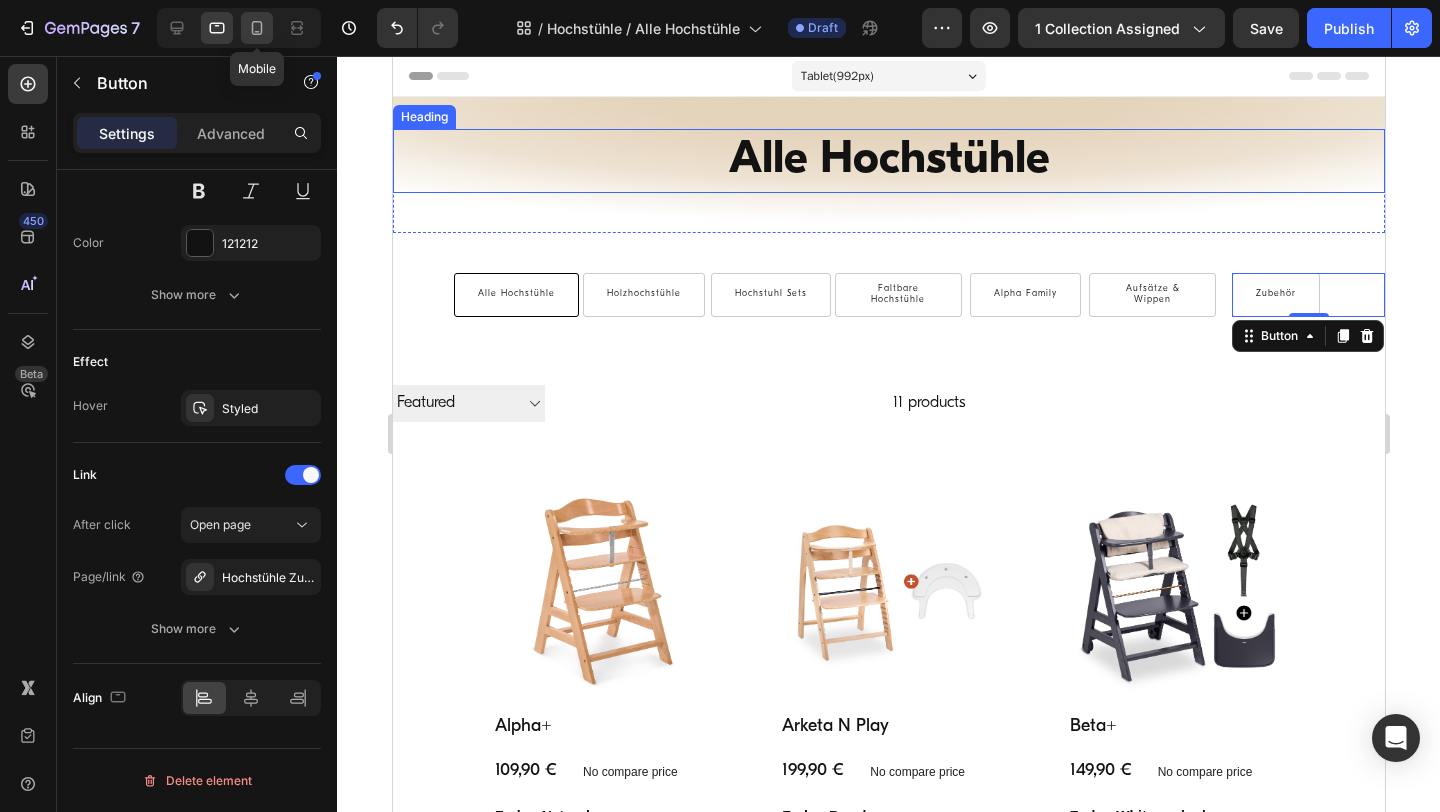 click 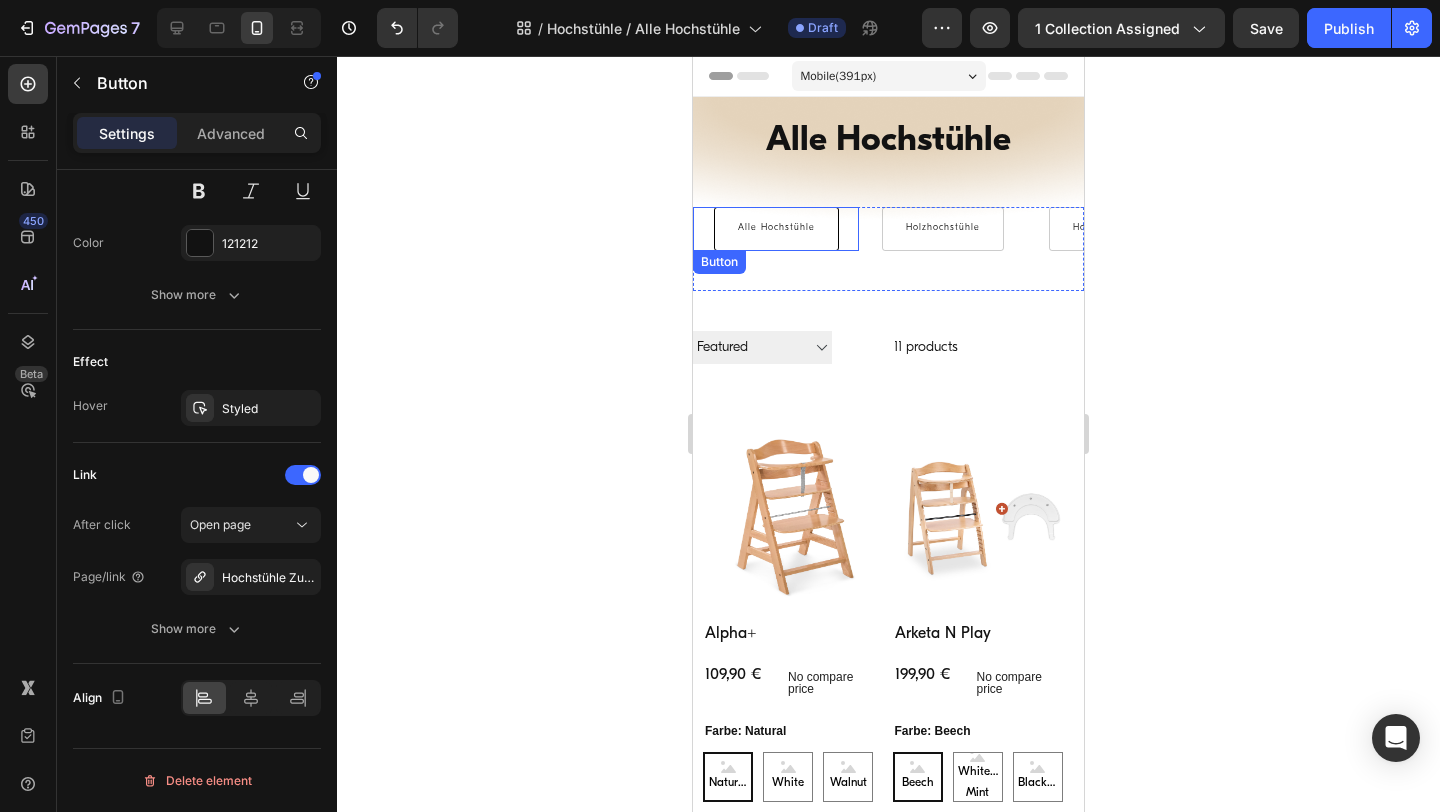 click on "Alle Hochstühle" at bounding box center (776, 229) 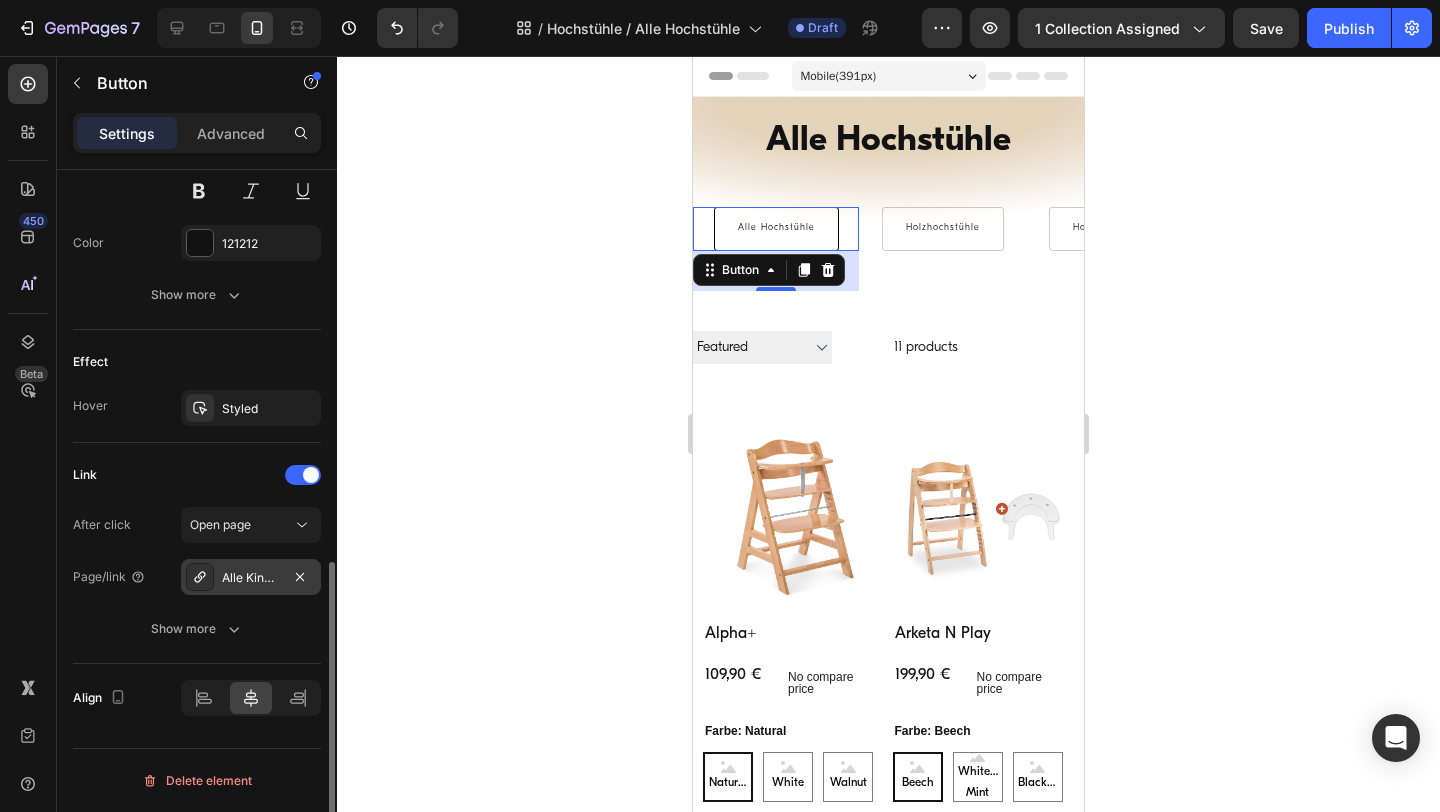 click on "Alle Kinderwagen" at bounding box center [251, 578] 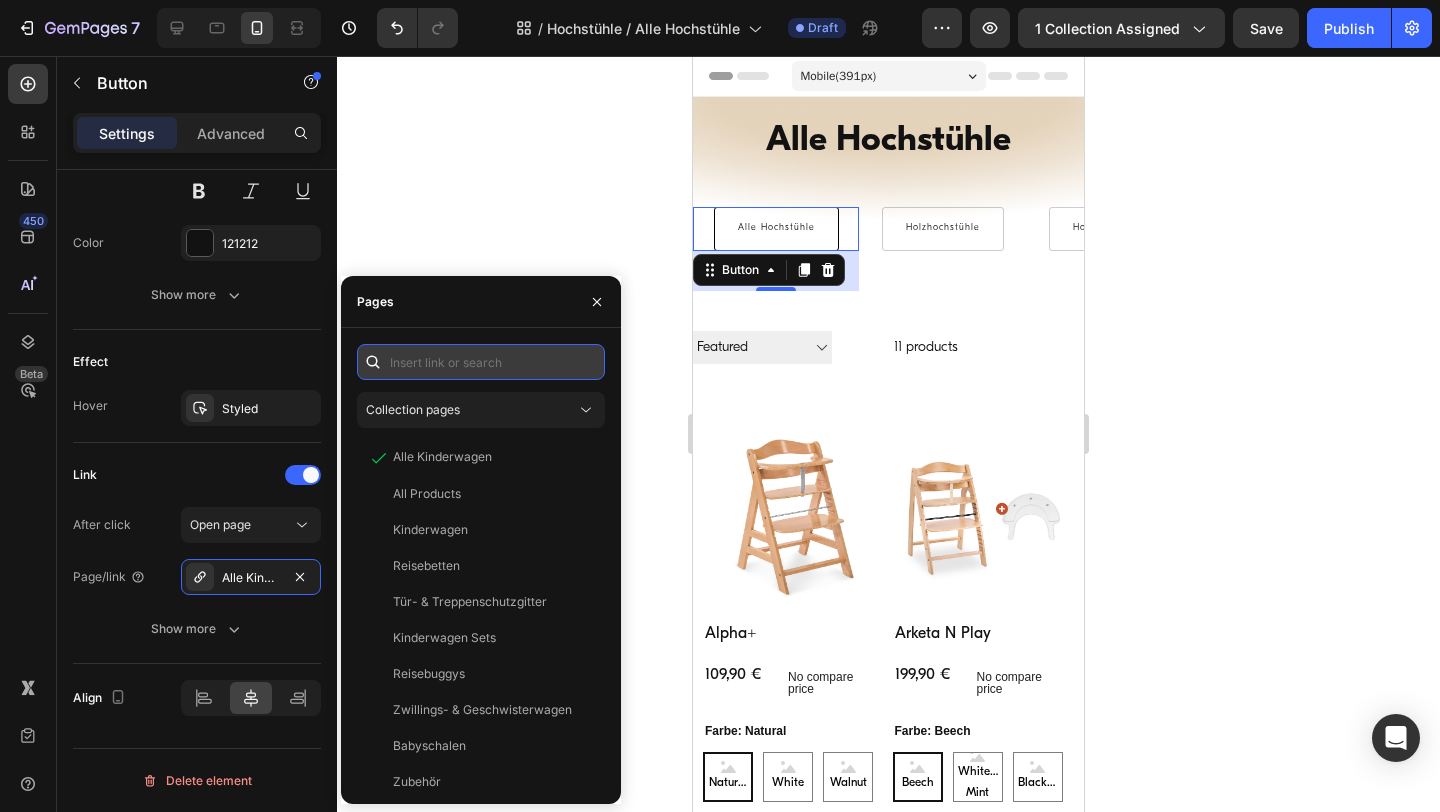 click at bounding box center [481, 362] 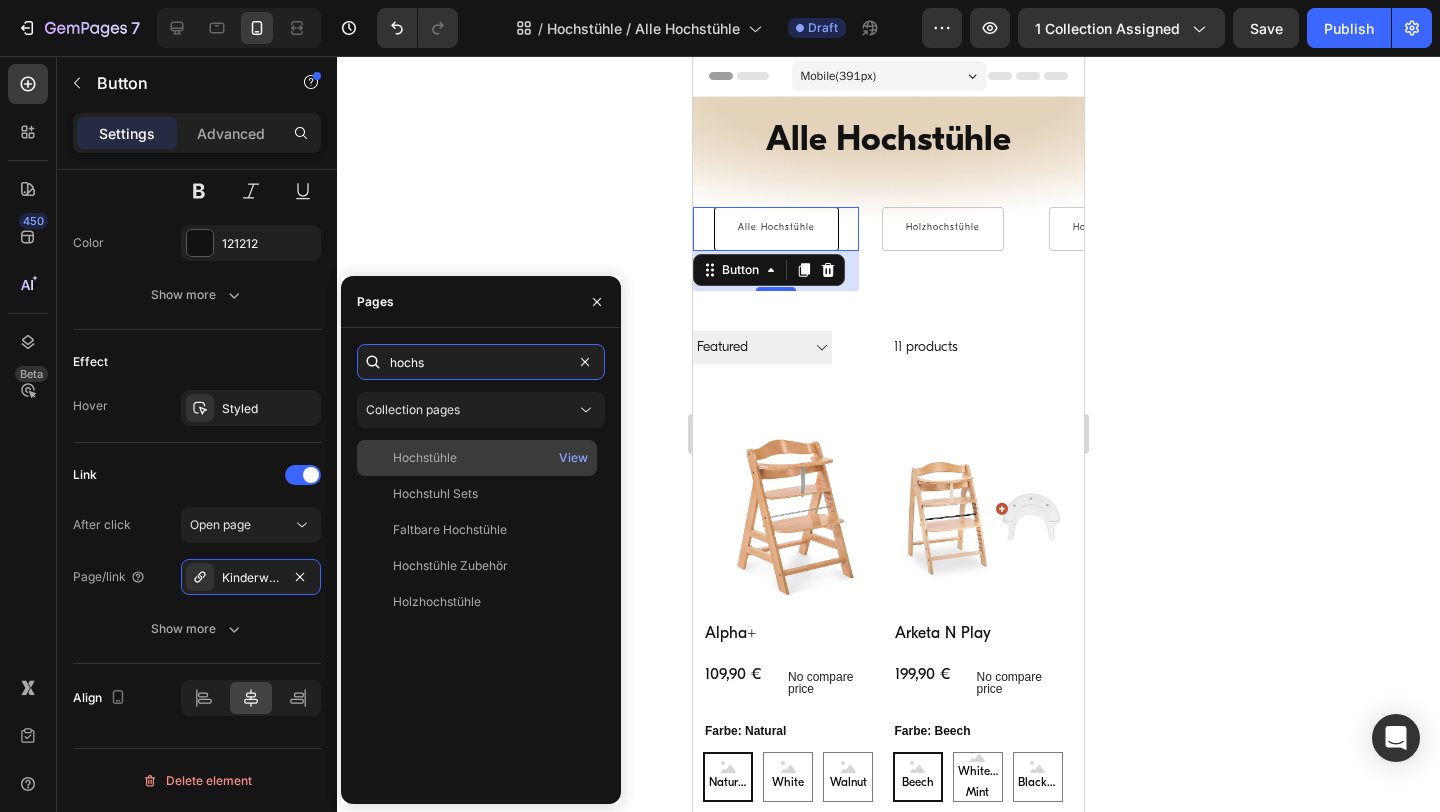 type on "hochs" 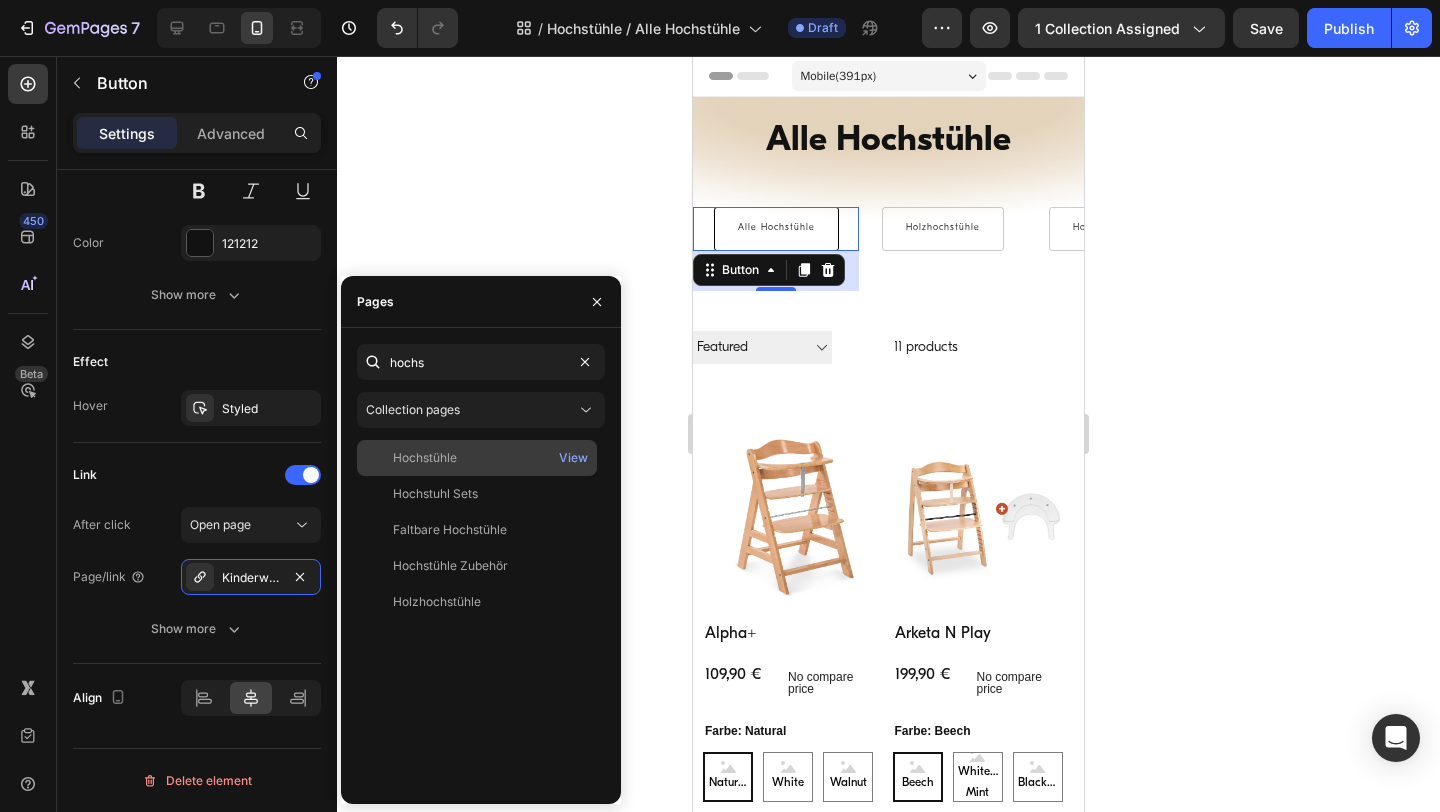 click on "Hochstühle   View" 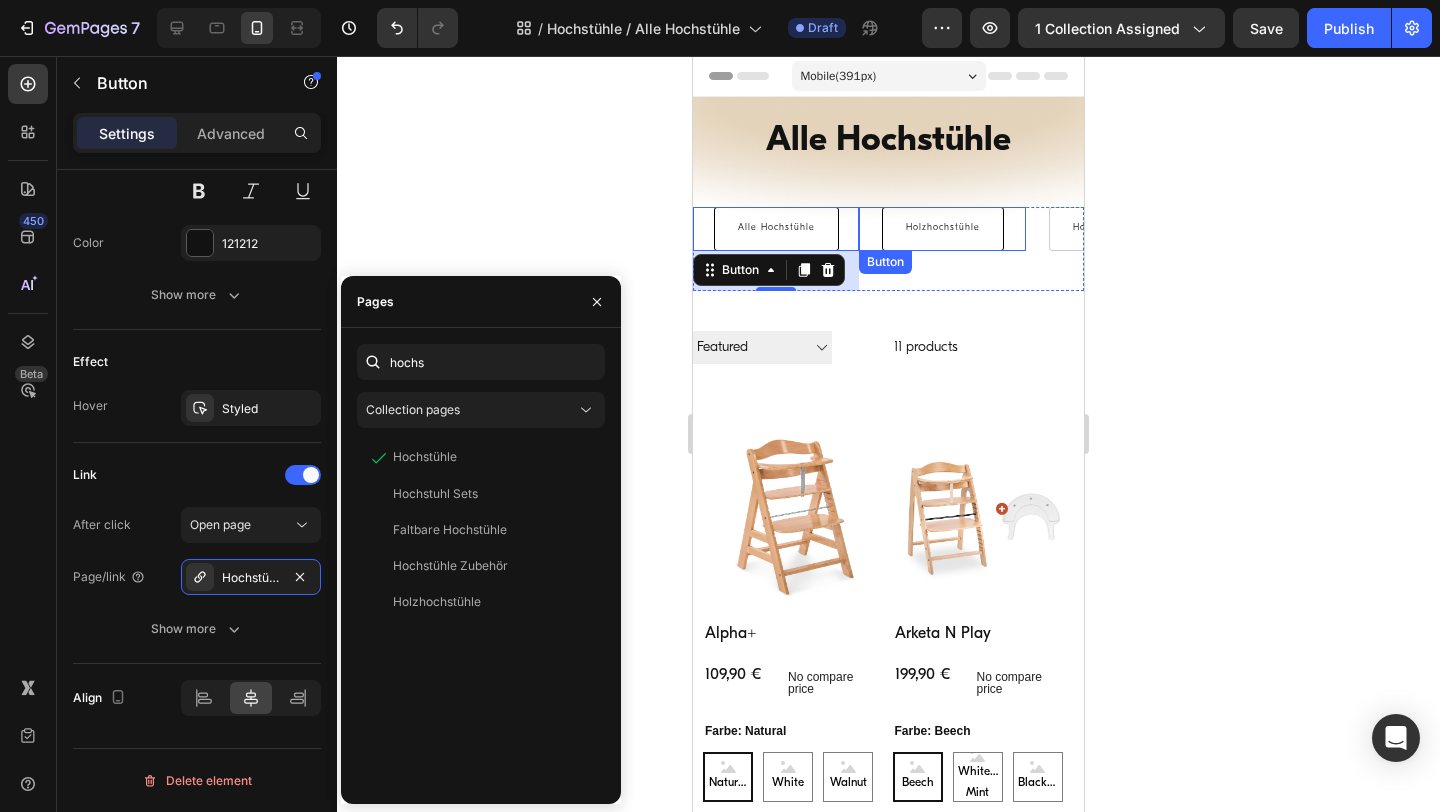 click on "Holzhochstühle" at bounding box center [943, 229] 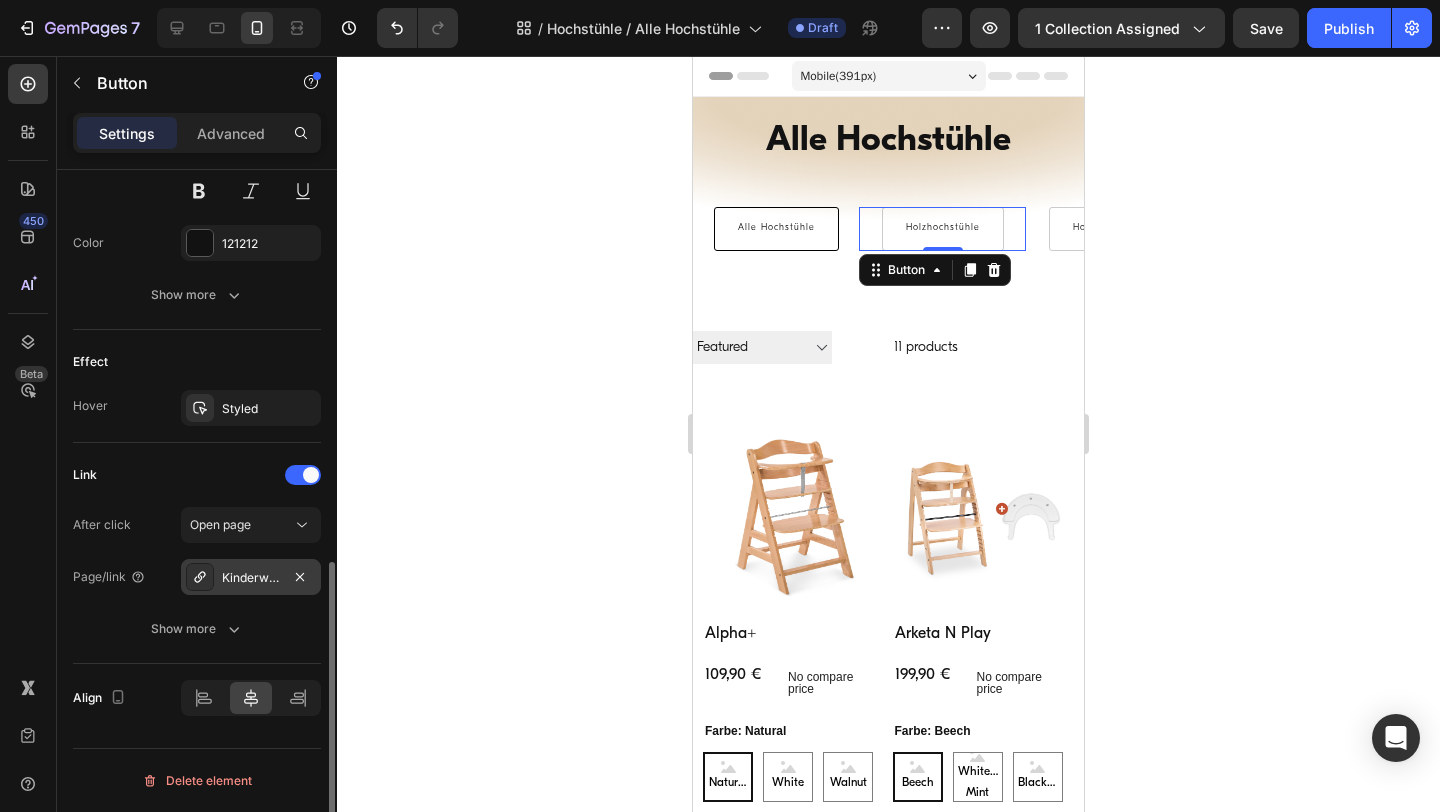click on "Kinderwagen Sets" at bounding box center [251, 578] 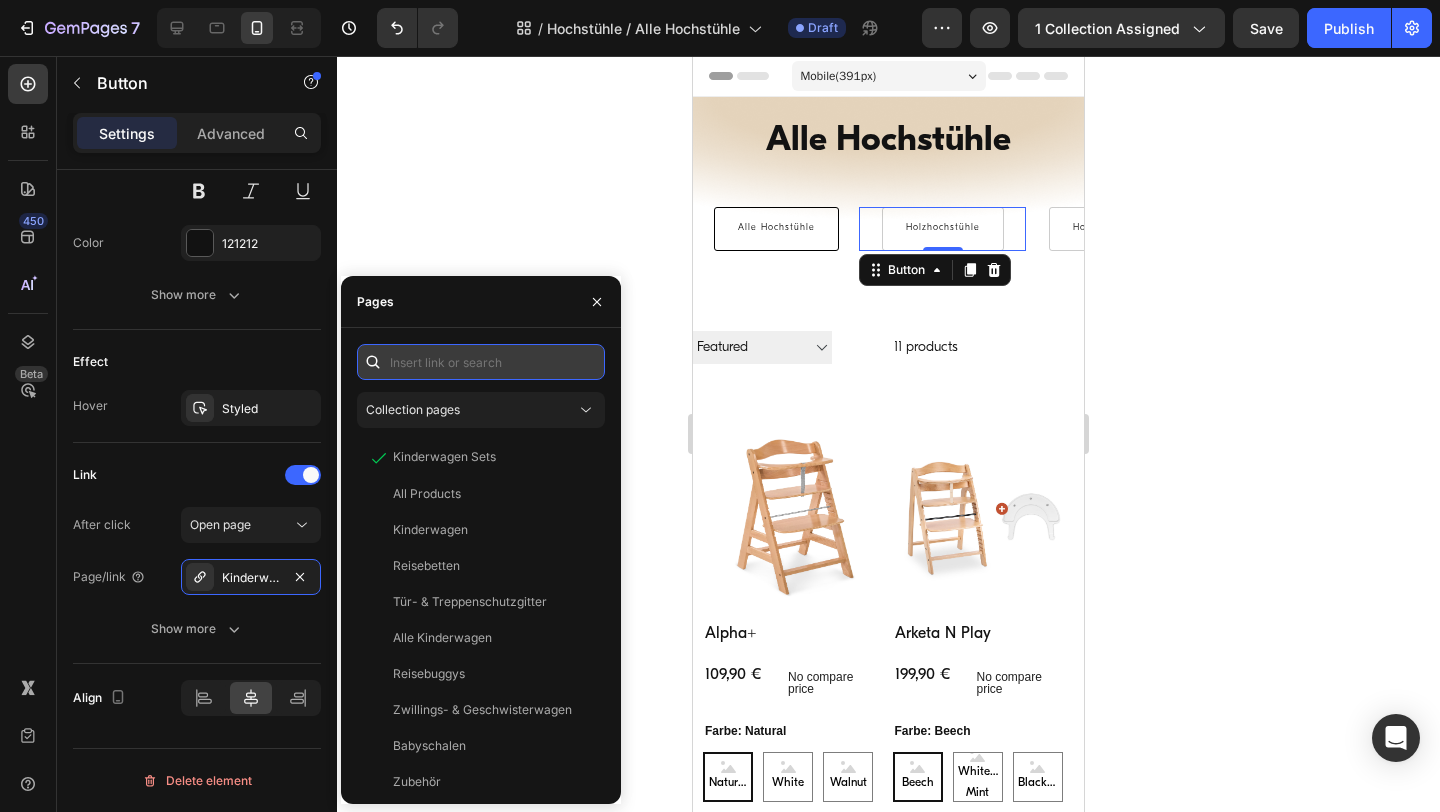 click at bounding box center [481, 362] 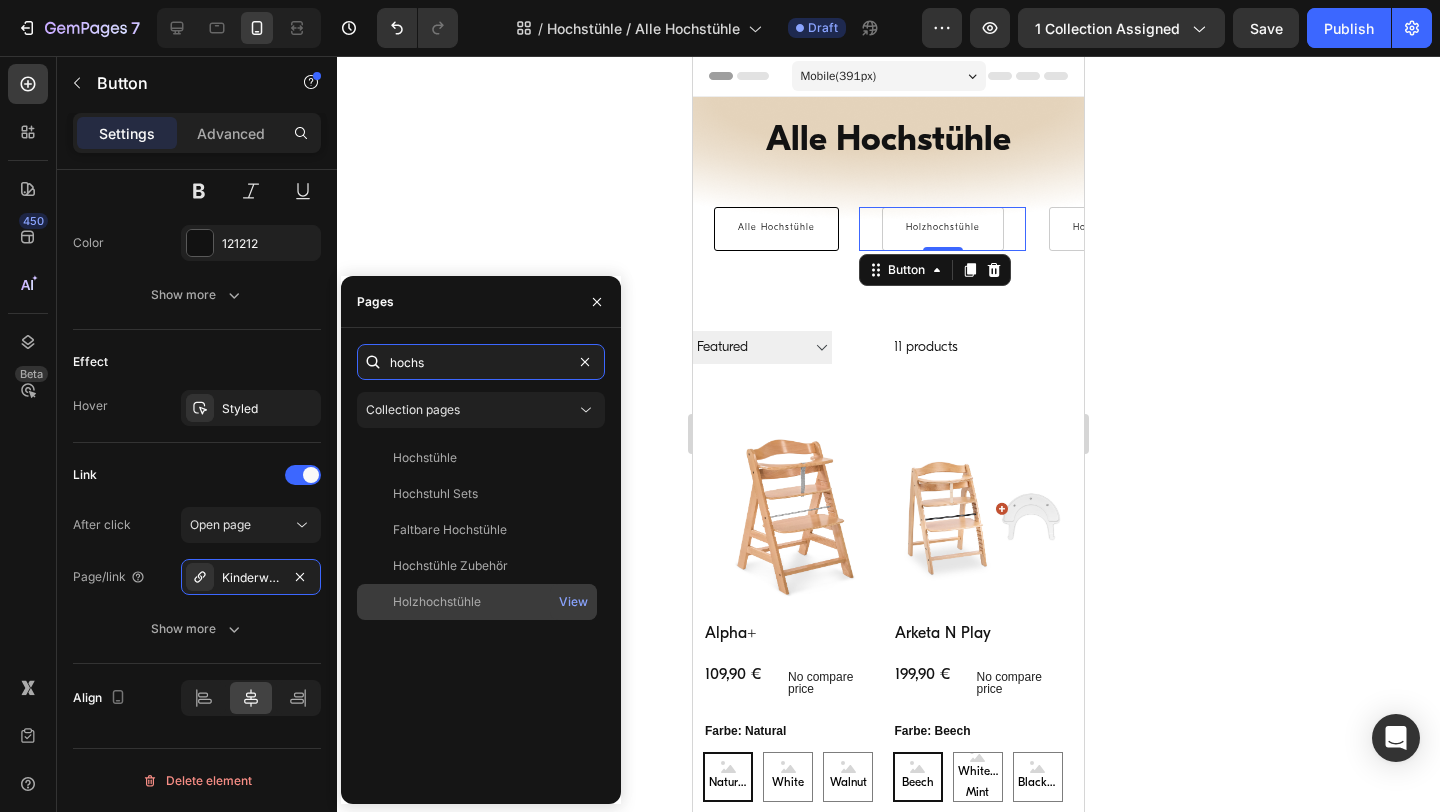 type on "hochs" 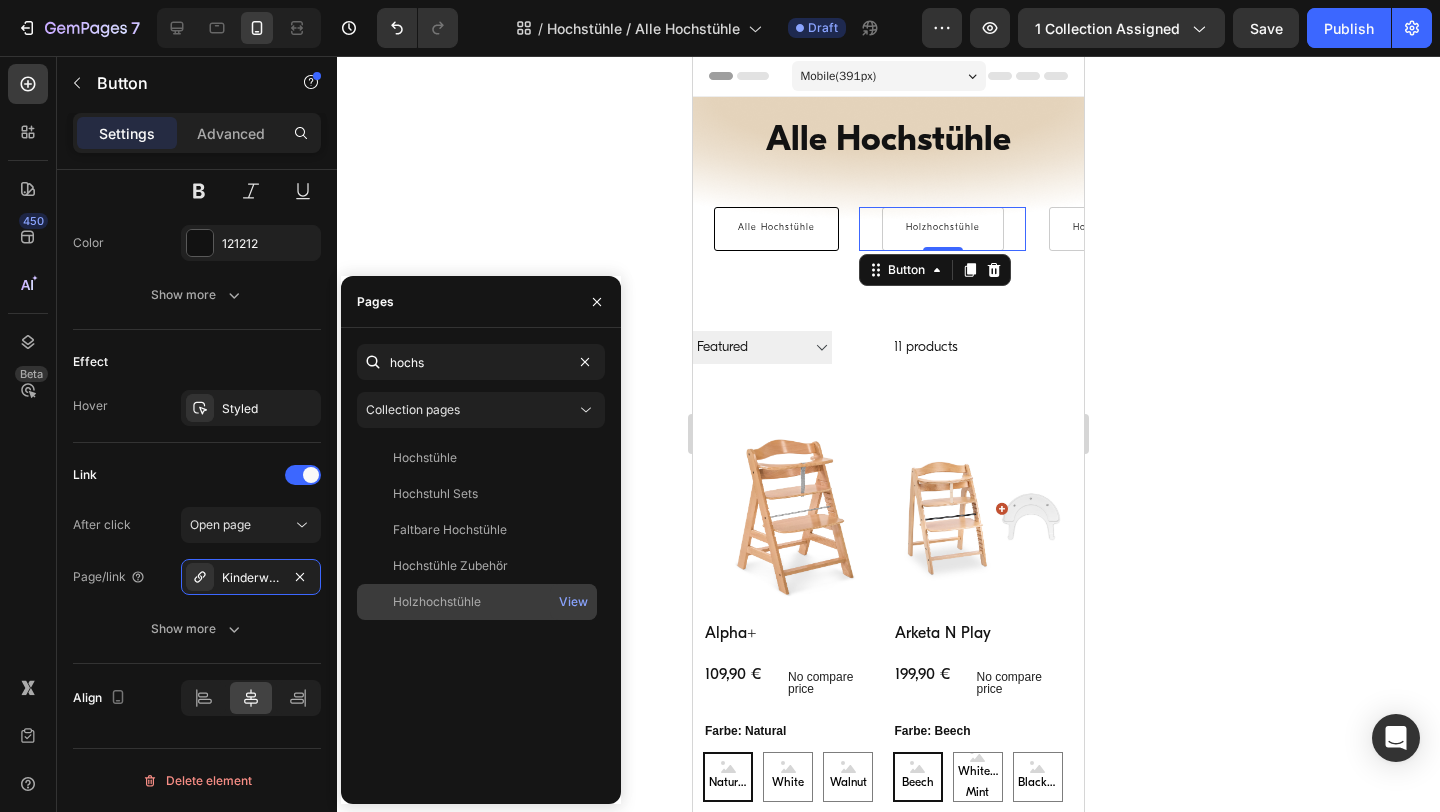 click on "Holzhochstühle" 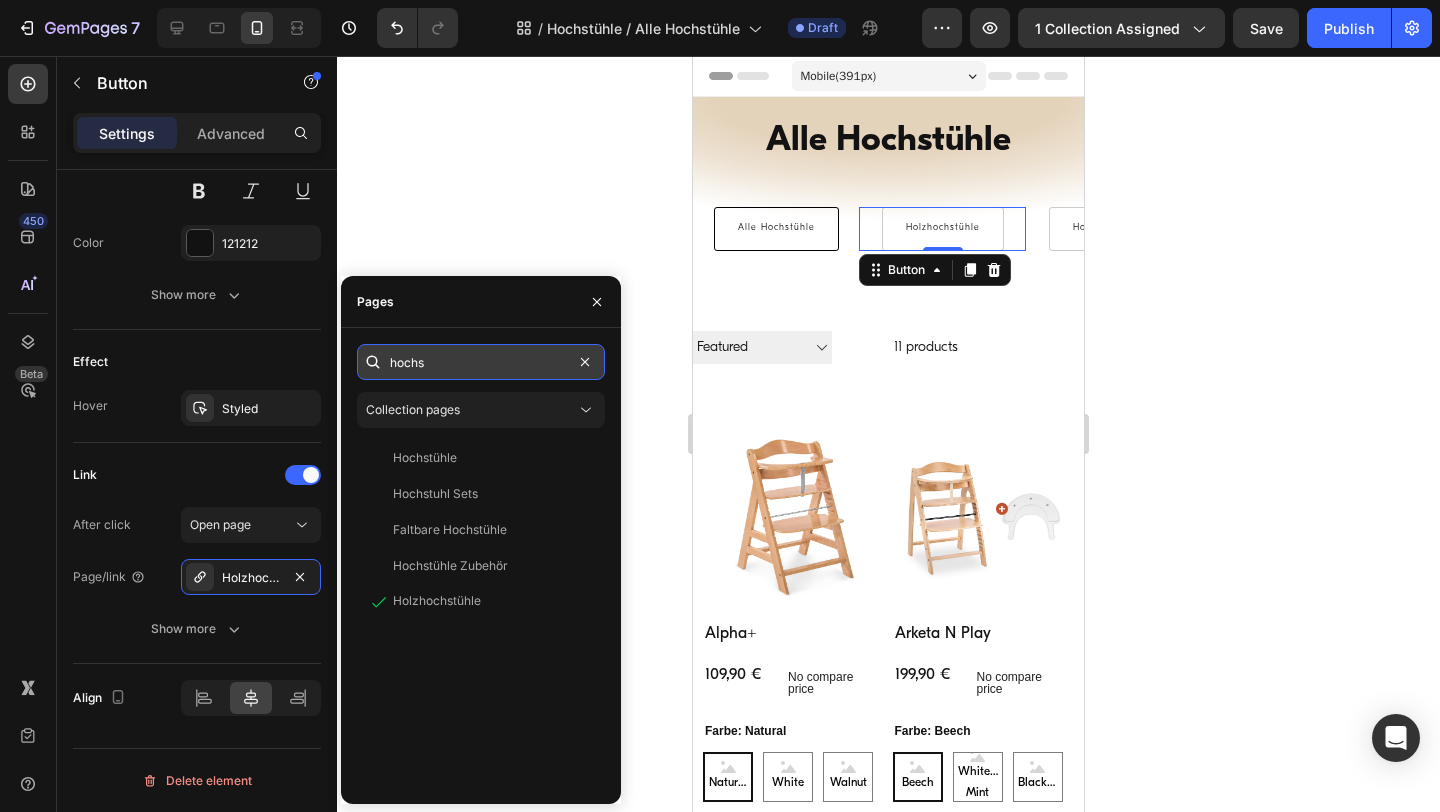click on "hochs" at bounding box center [481, 362] 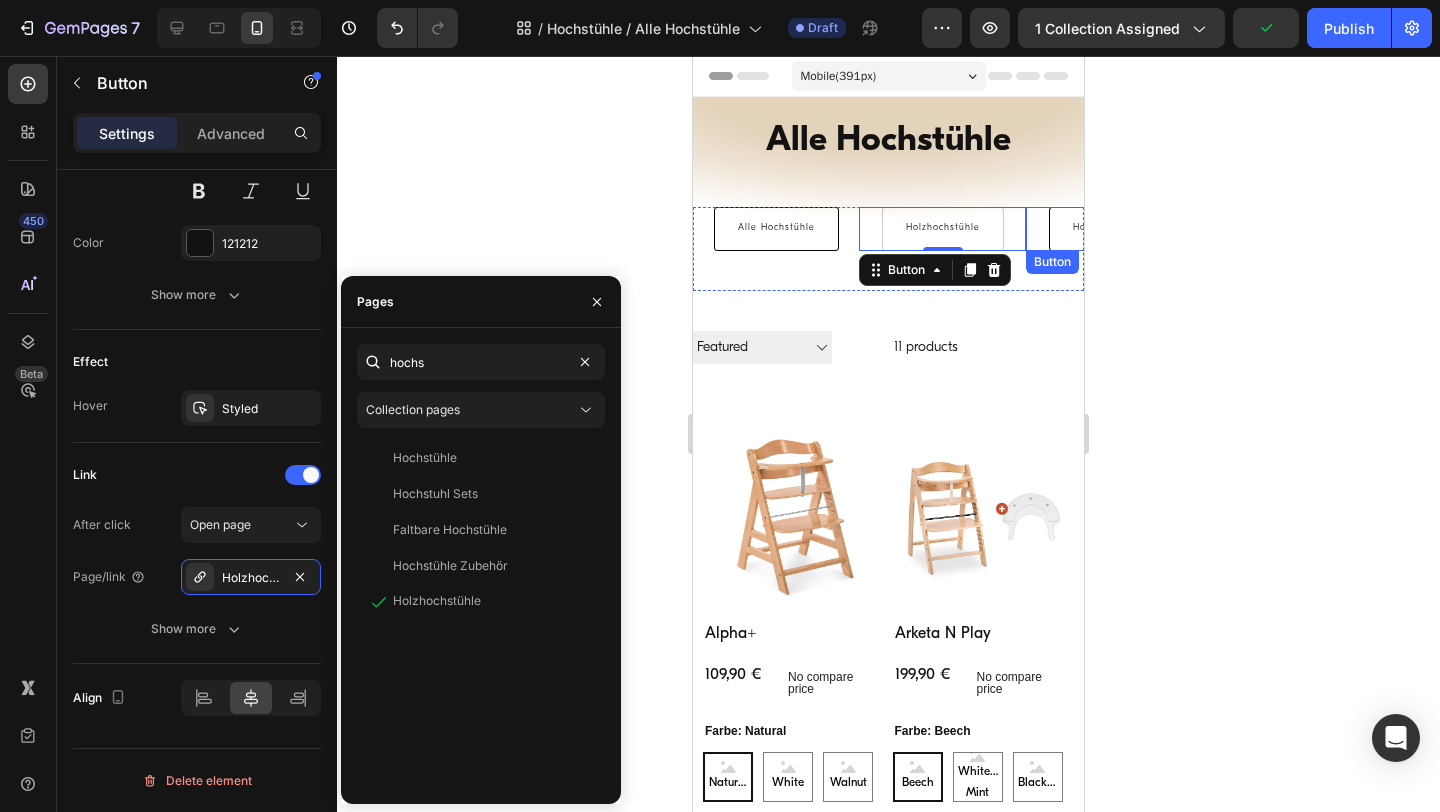 click on "Hochstuhl Sets" at bounding box center (1109, 229) 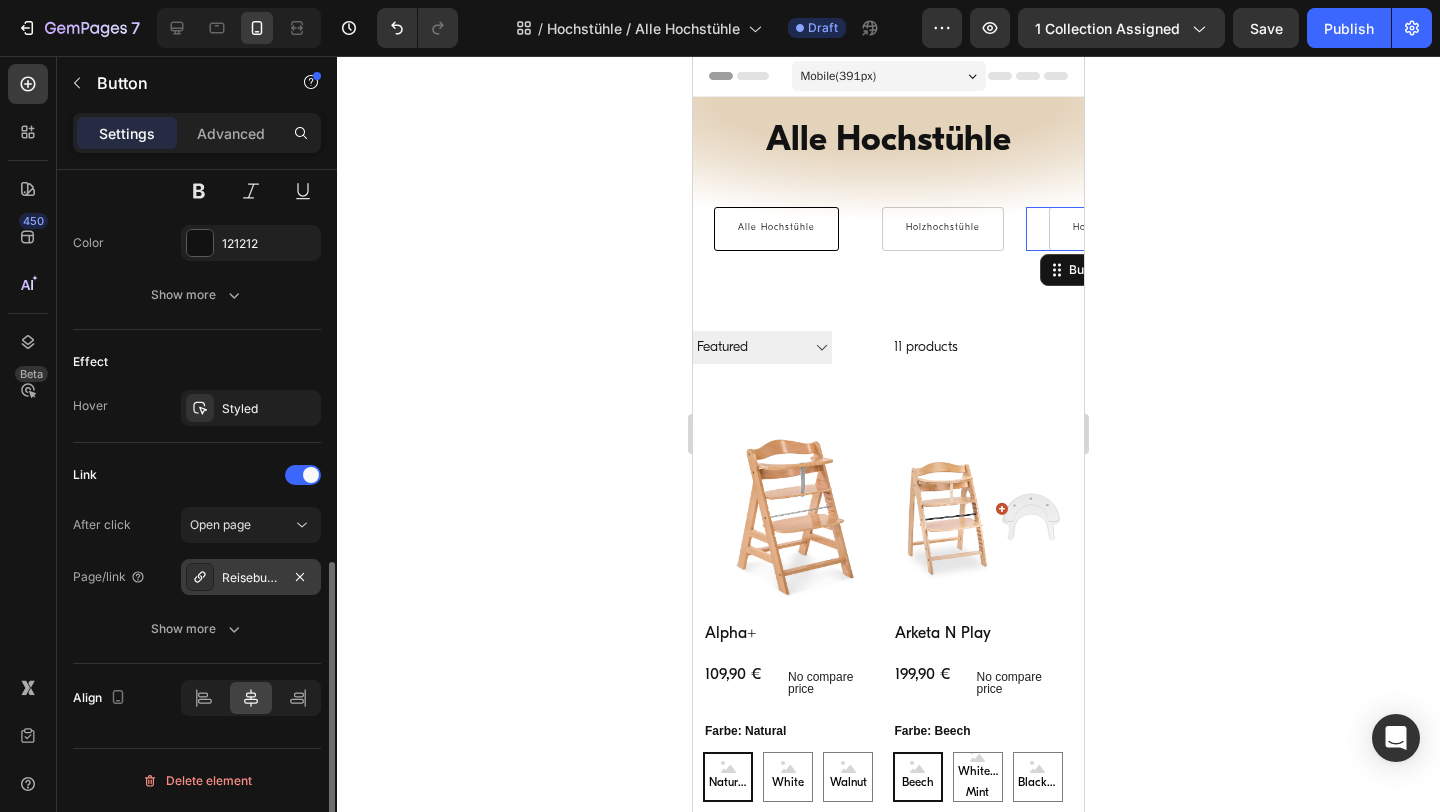 click on "Reisebuggys" at bounding box center [251, 578] 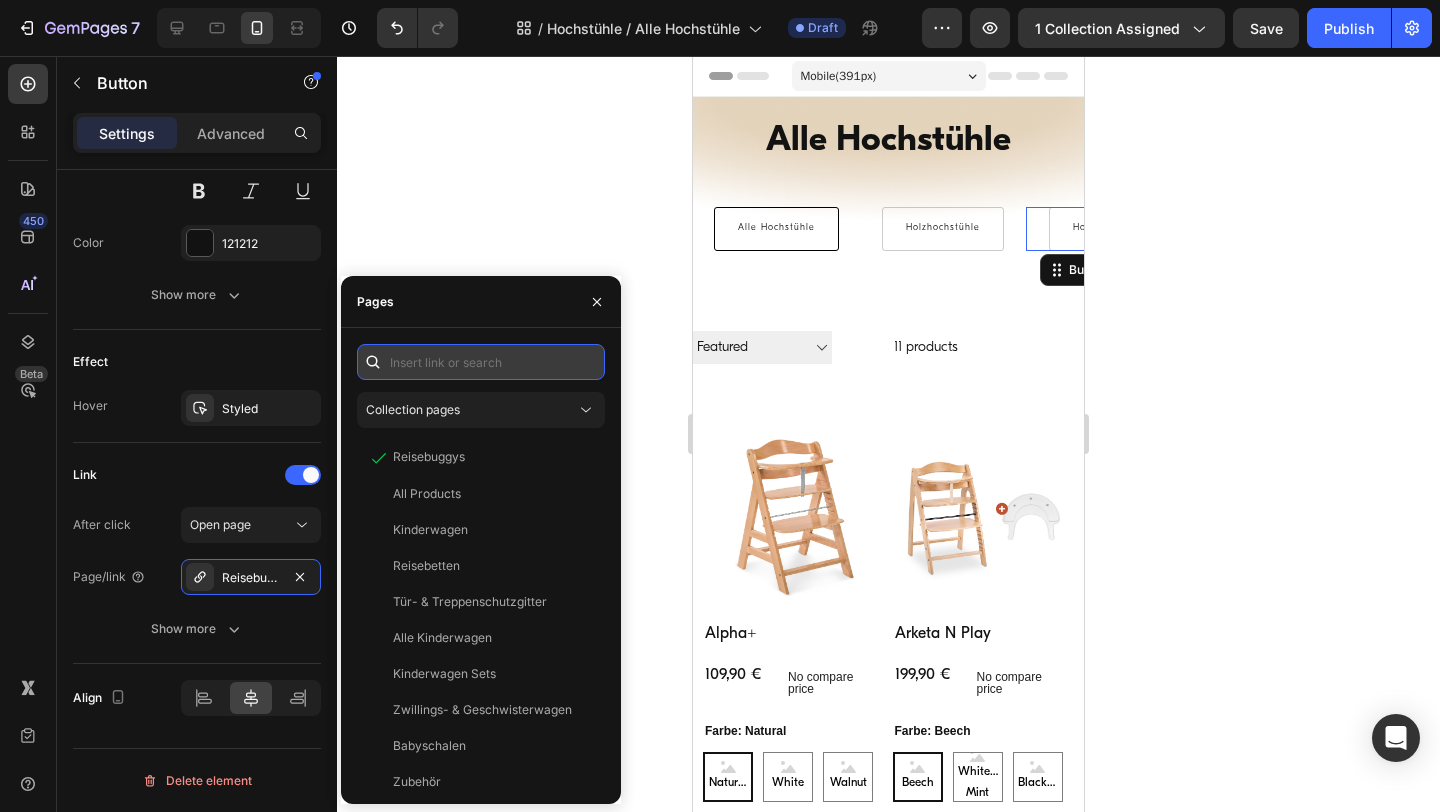 click at bounding box center [481, 362] 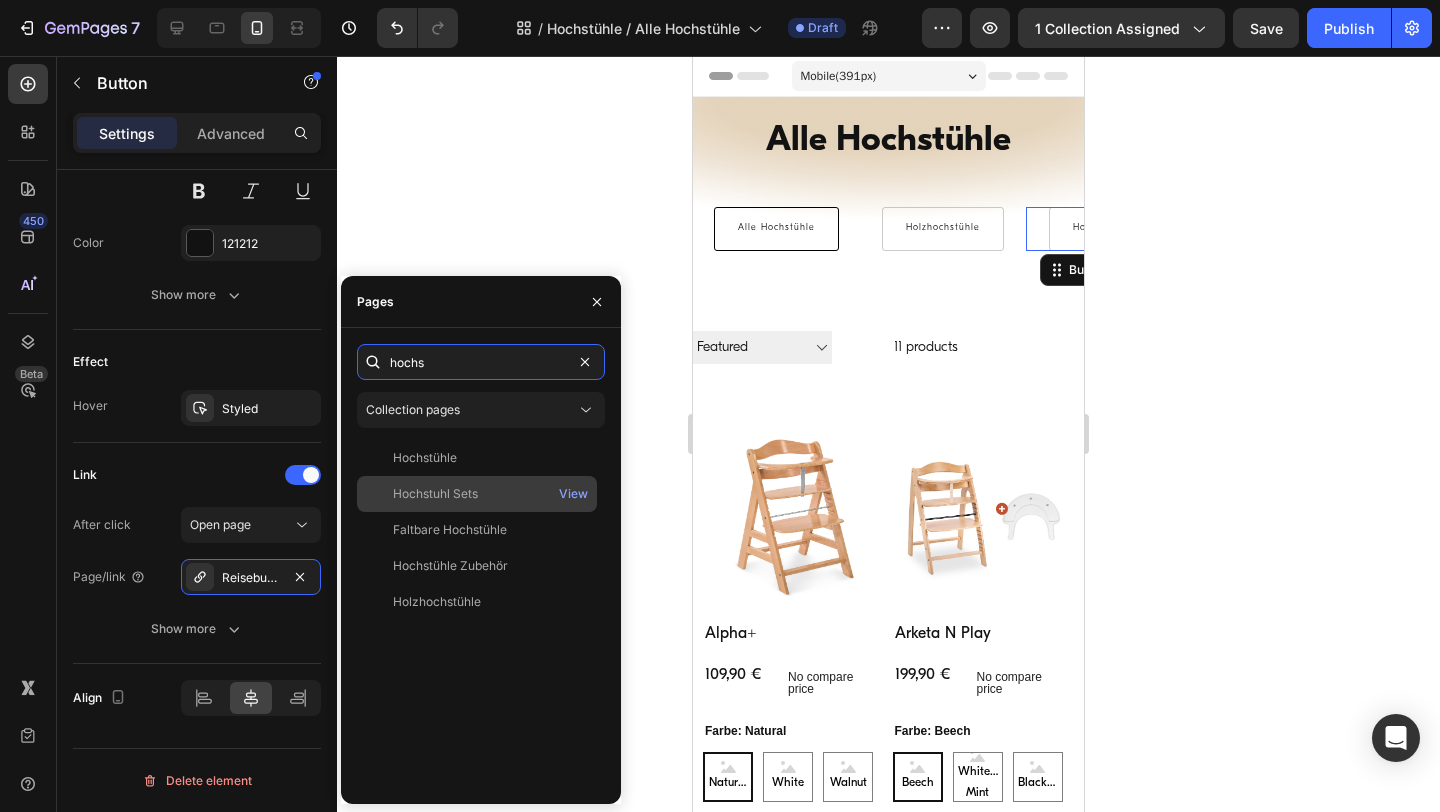 type on "hochs" 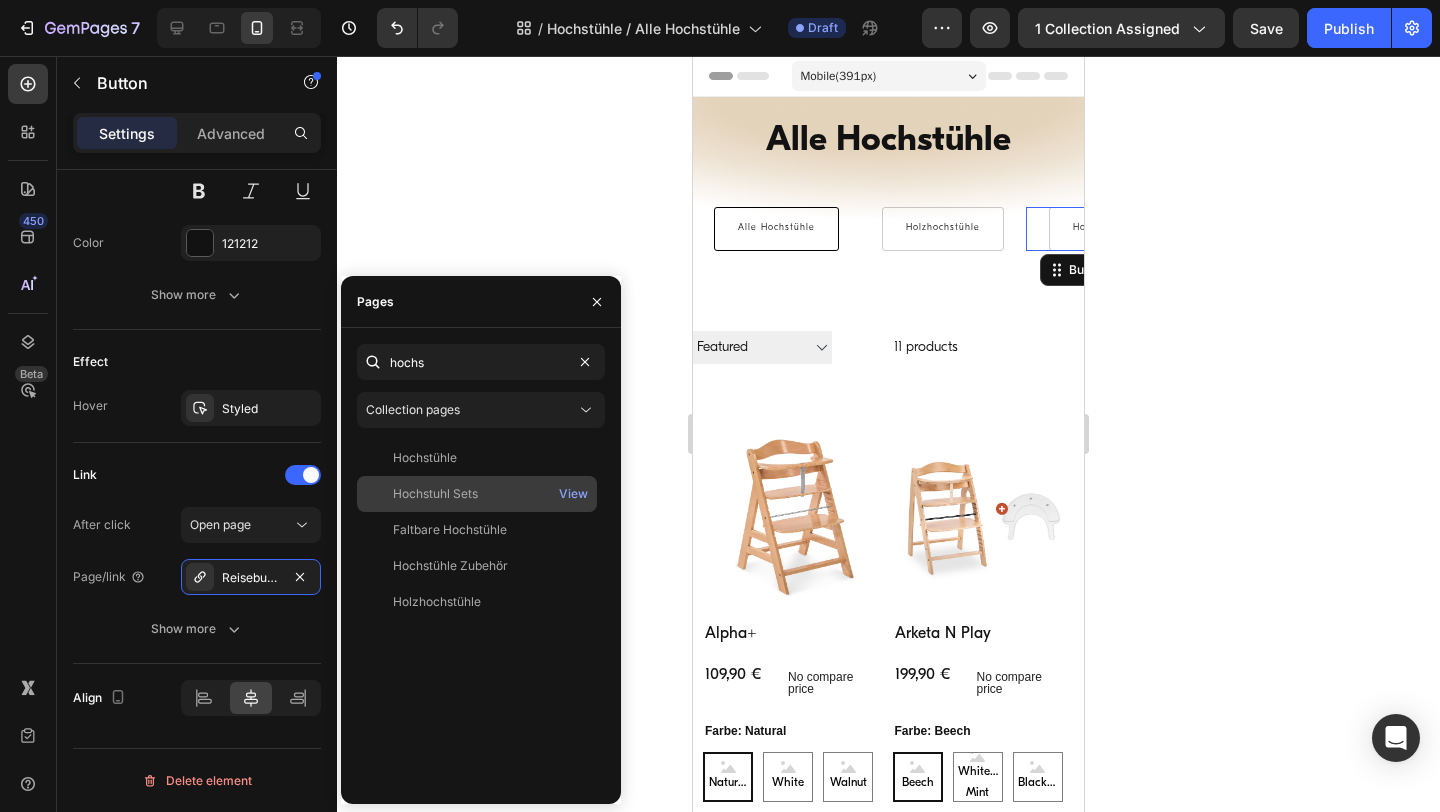 click on "Hochstuhl Sets" 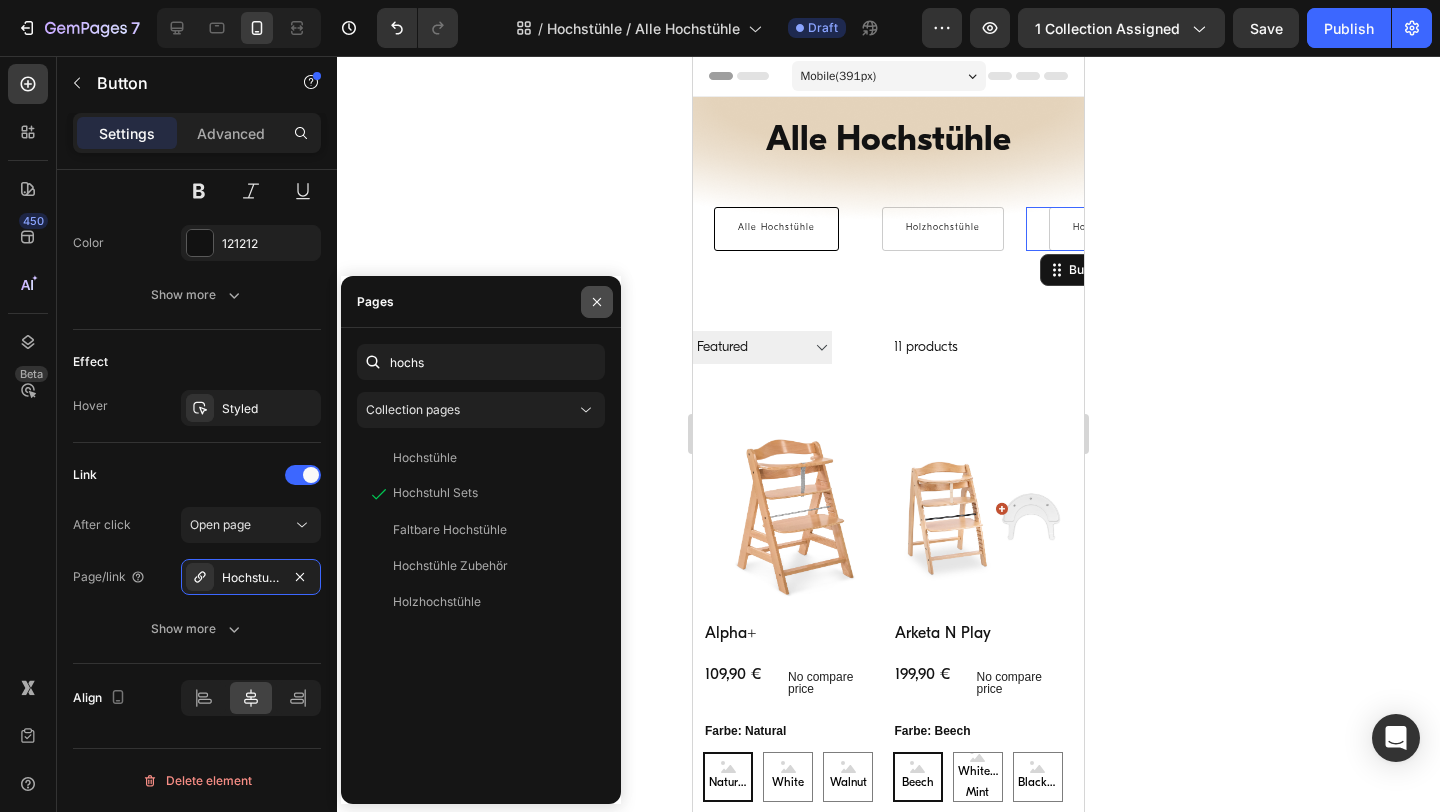 click 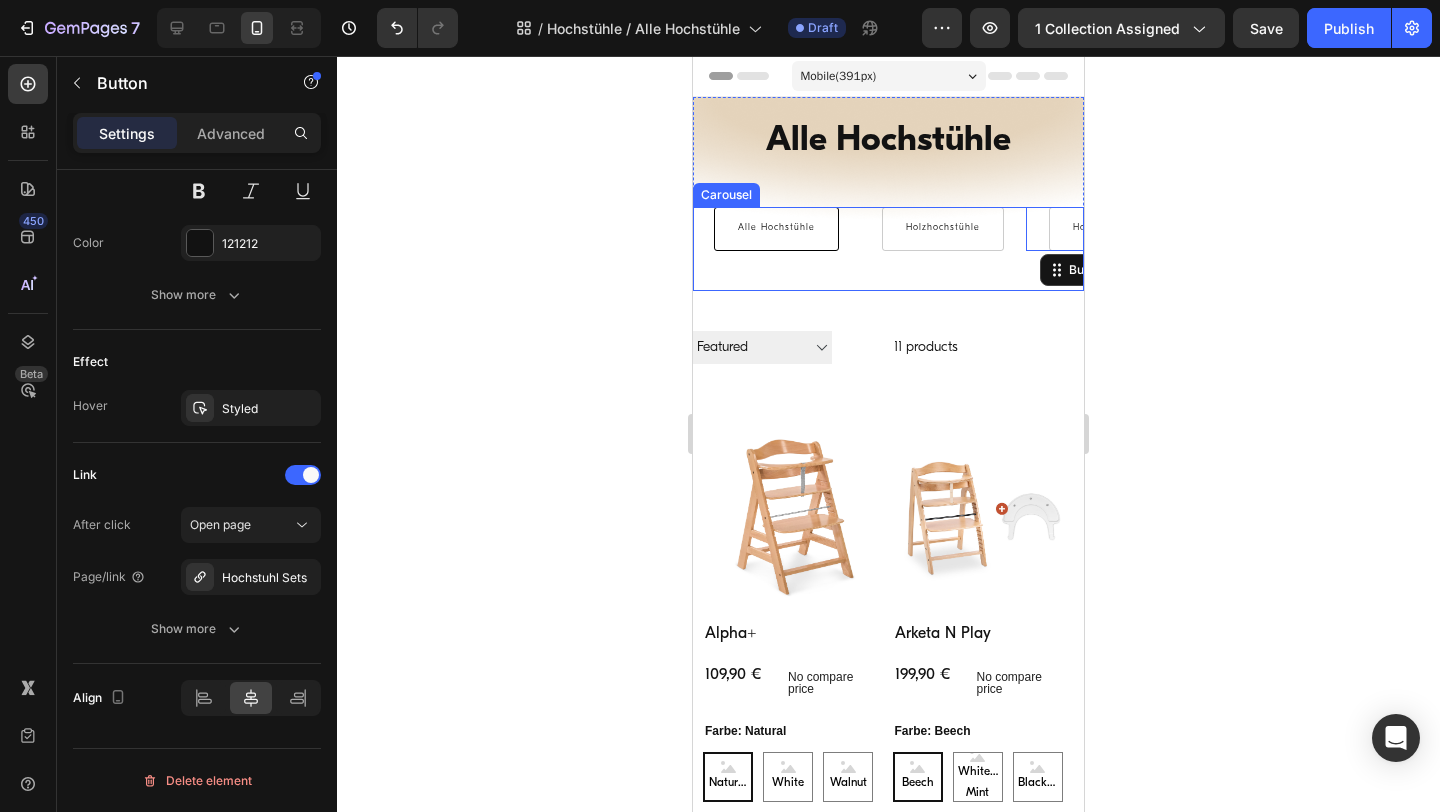click on "Alle Hochstühle Button" at bounding box center [776, 249] 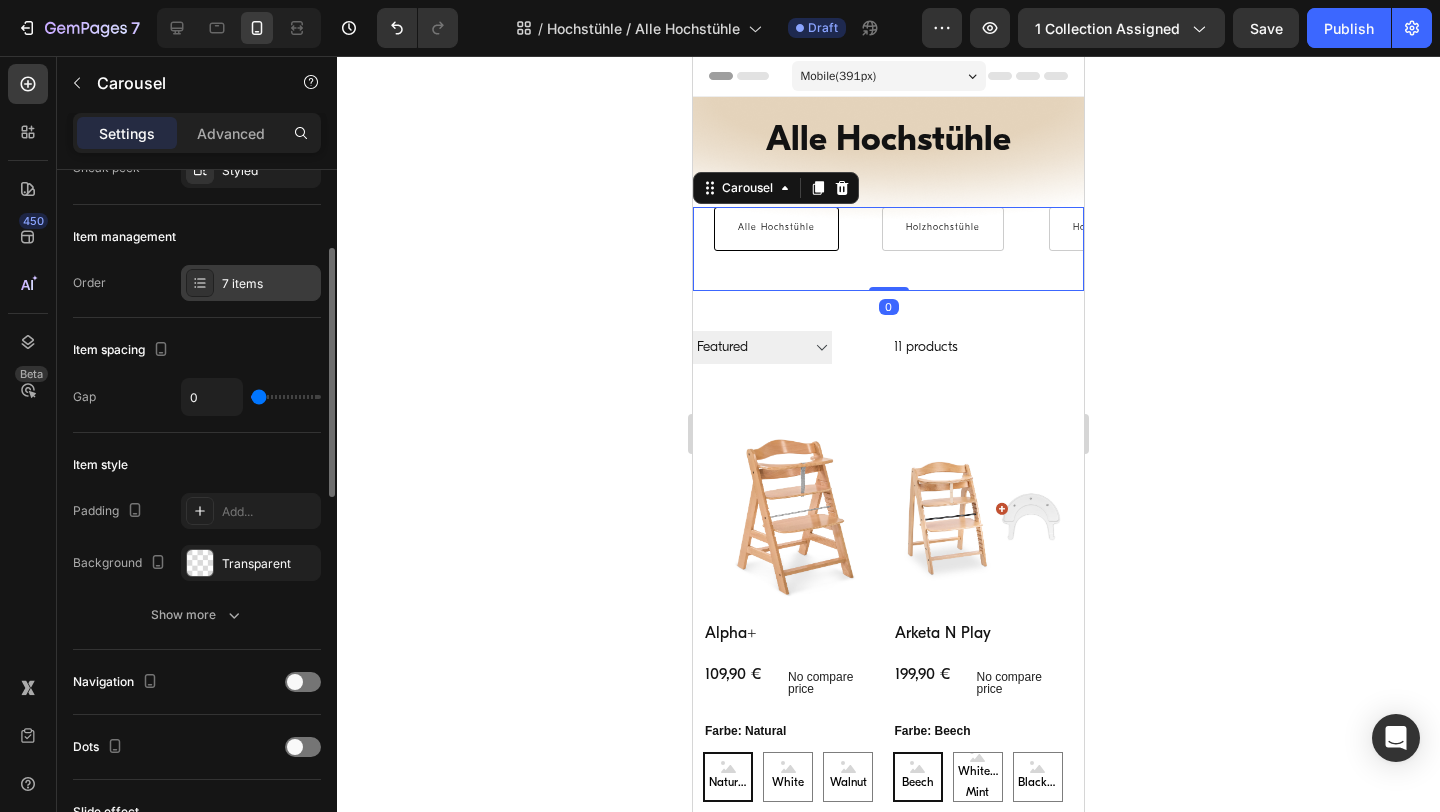 scroll, scrollTop: 249, scrollLeft: 0, axis: vertical 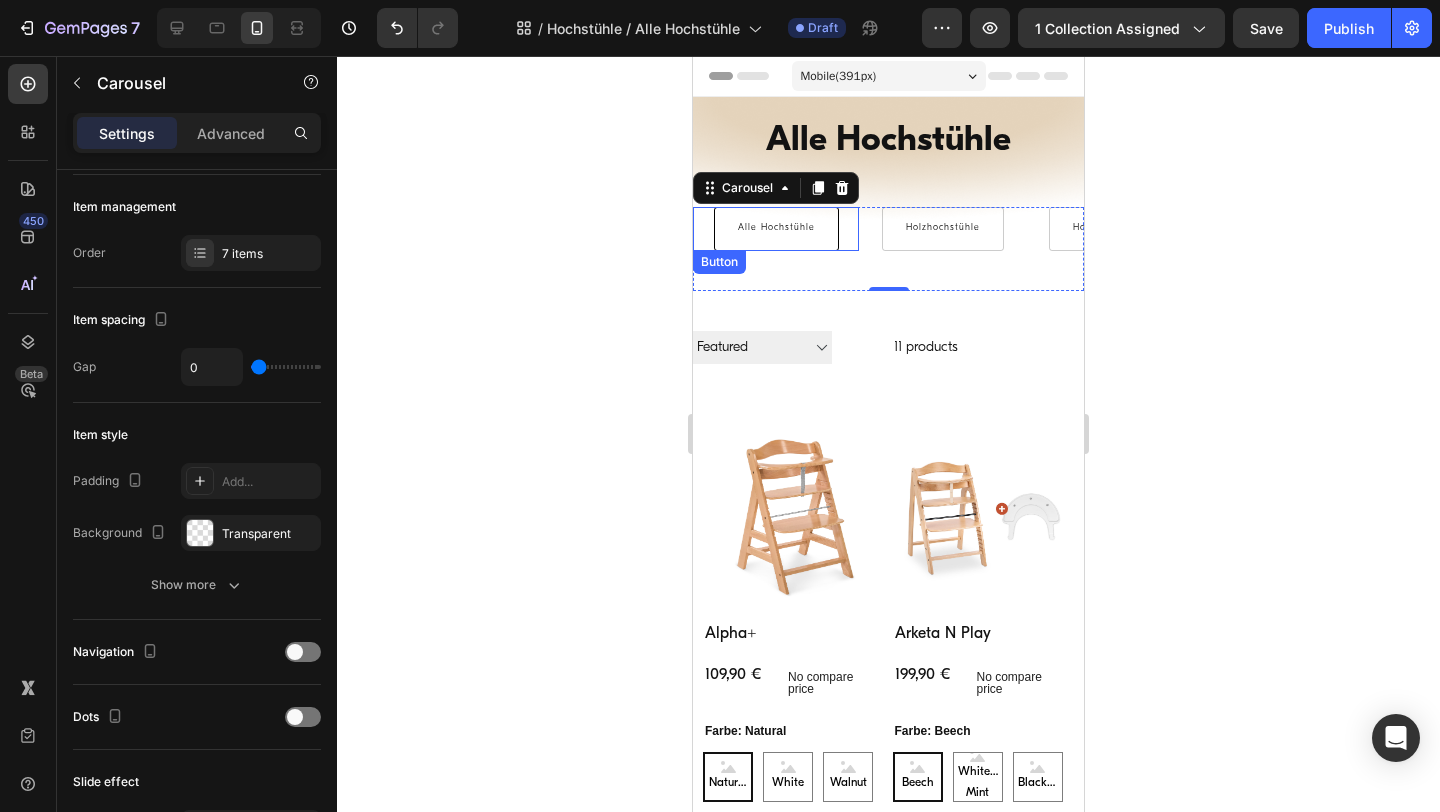 click on "Alle Hochstühle Button" at bounding box center (776, 229) 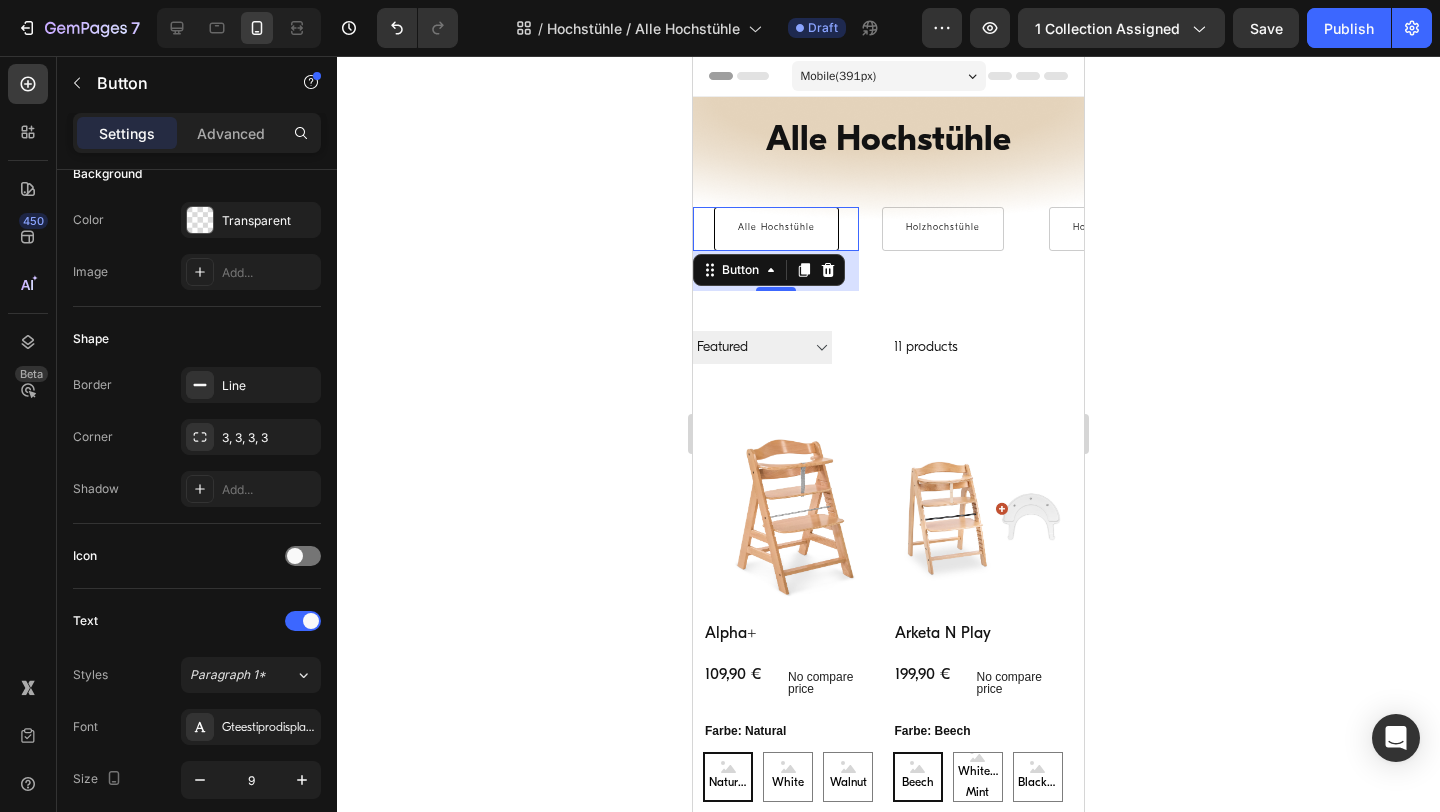 scroll, scrollTop: 0, scrollLeft: 0, axis: both 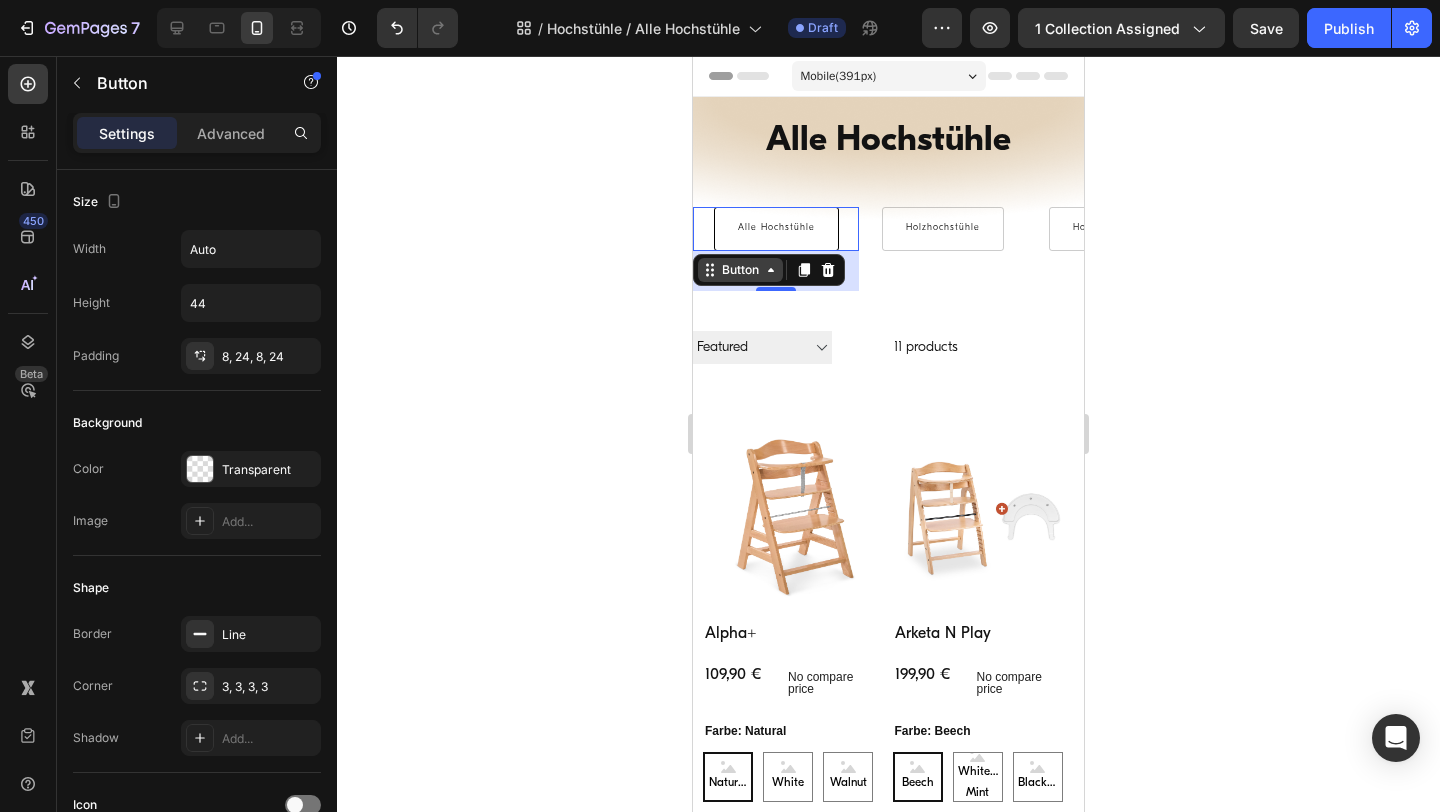 click 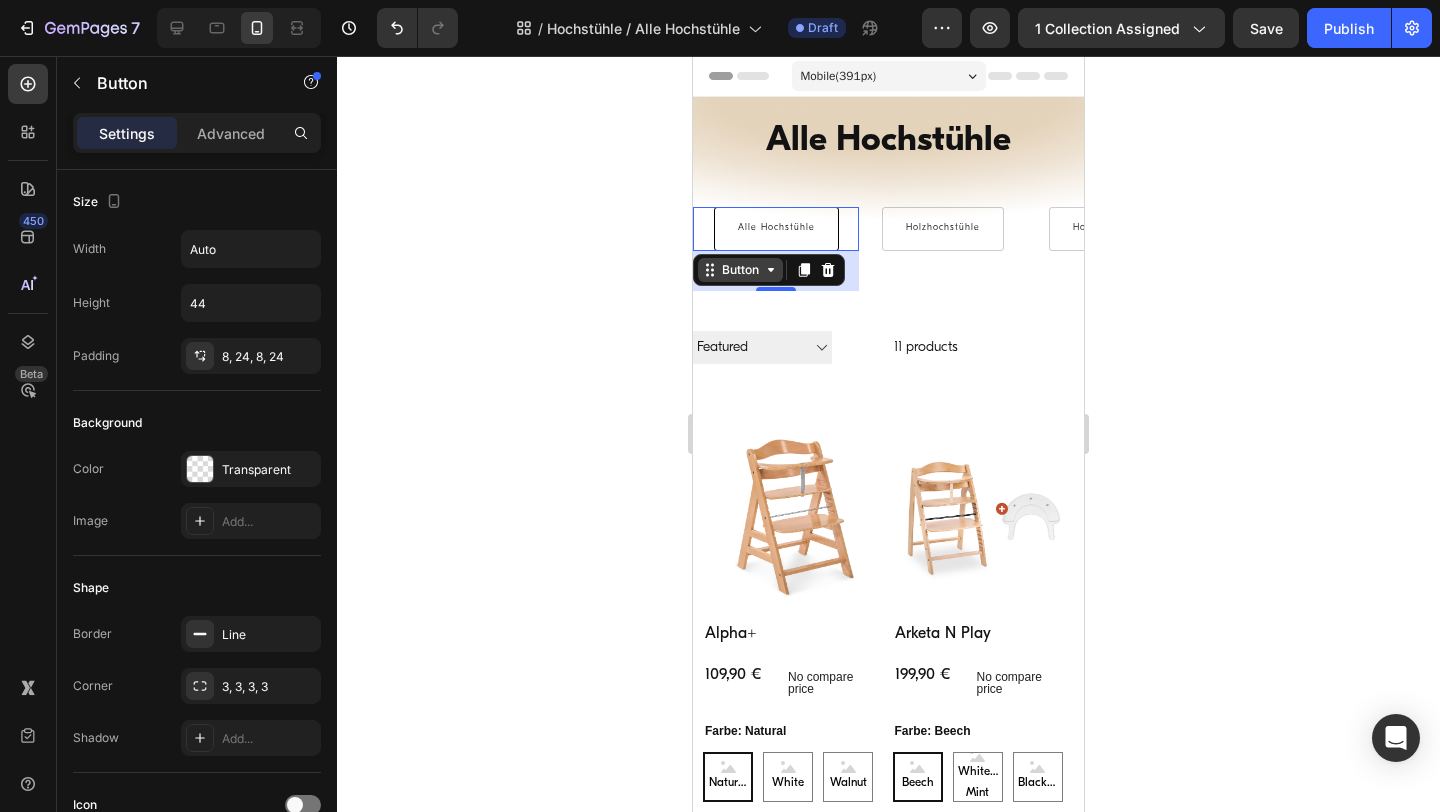 click 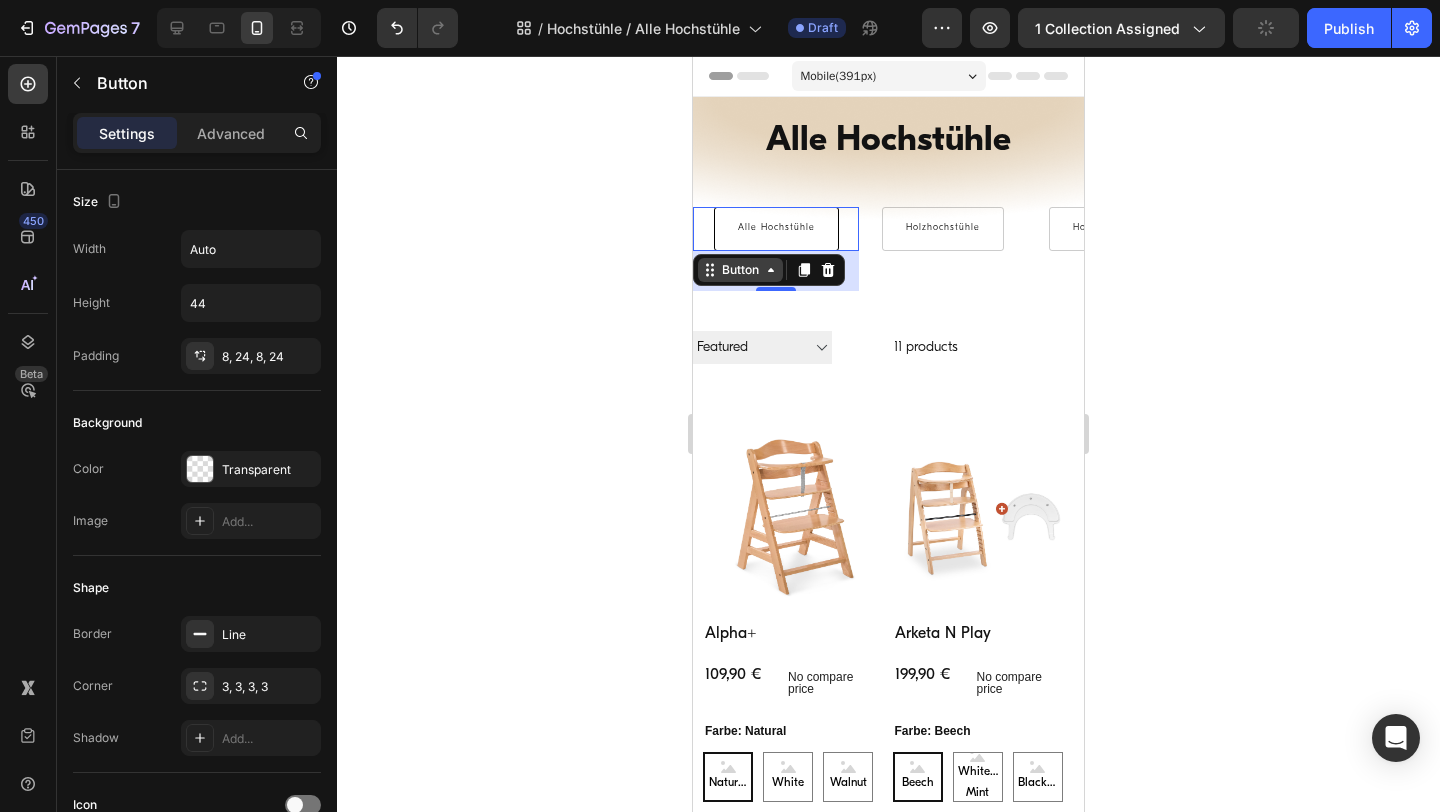 click 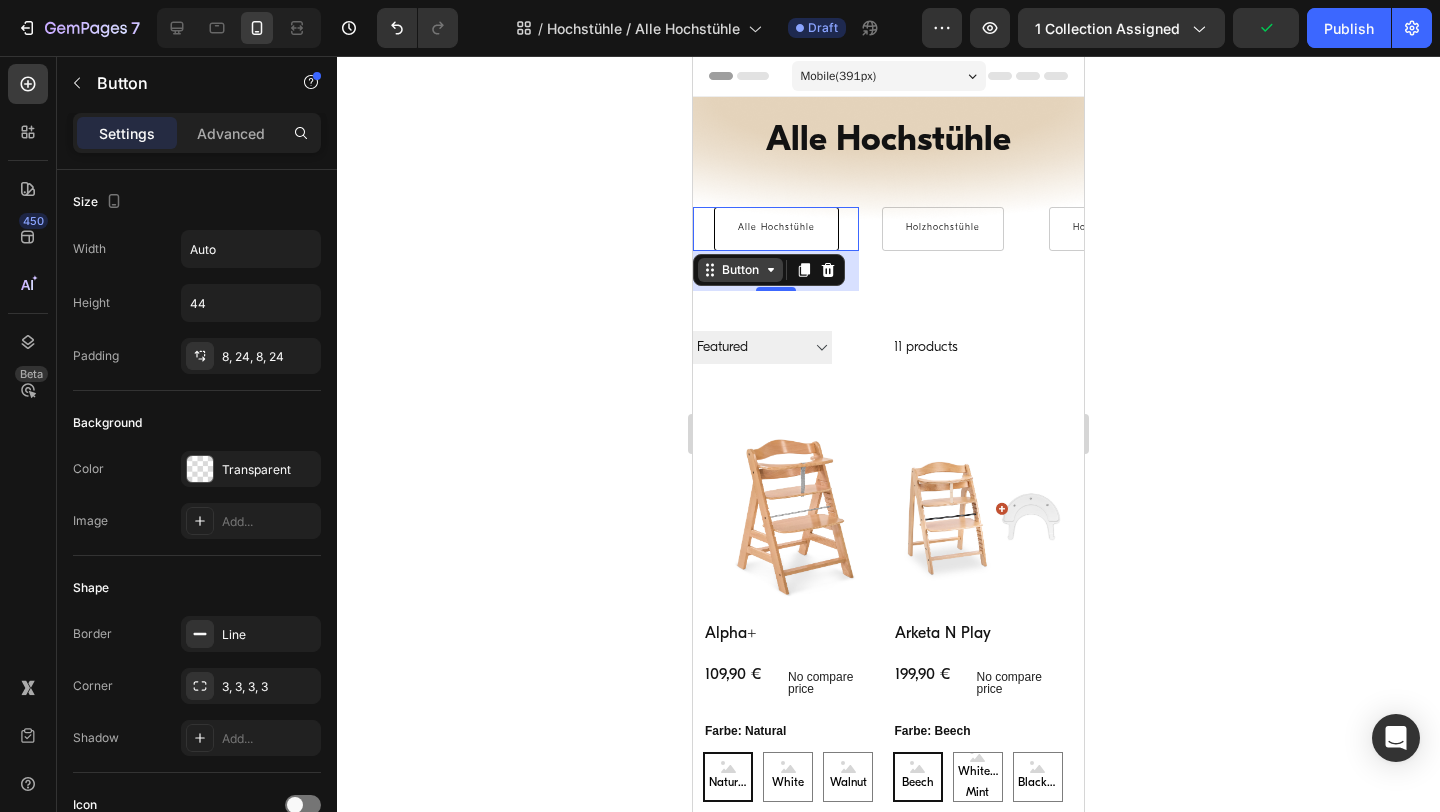 click 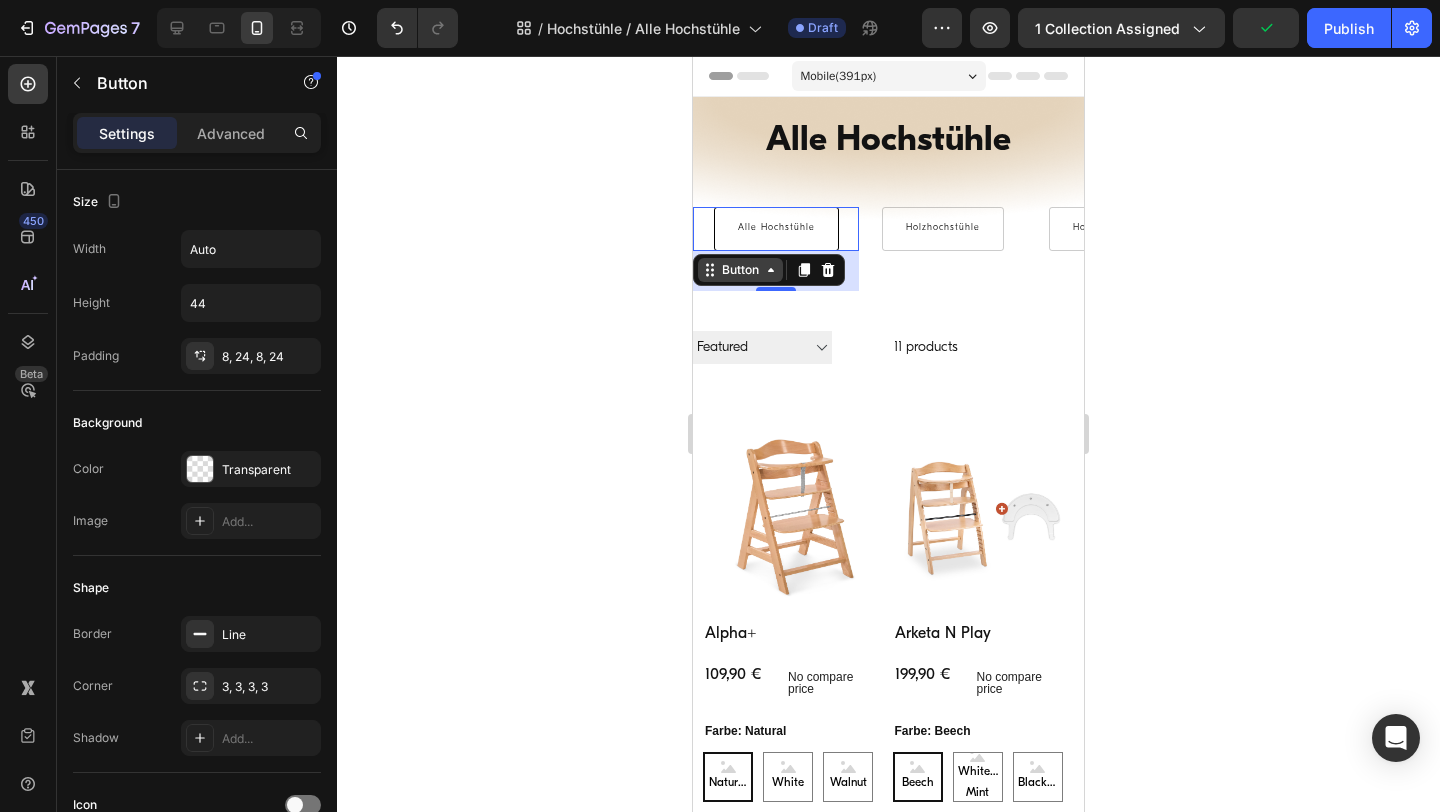 click 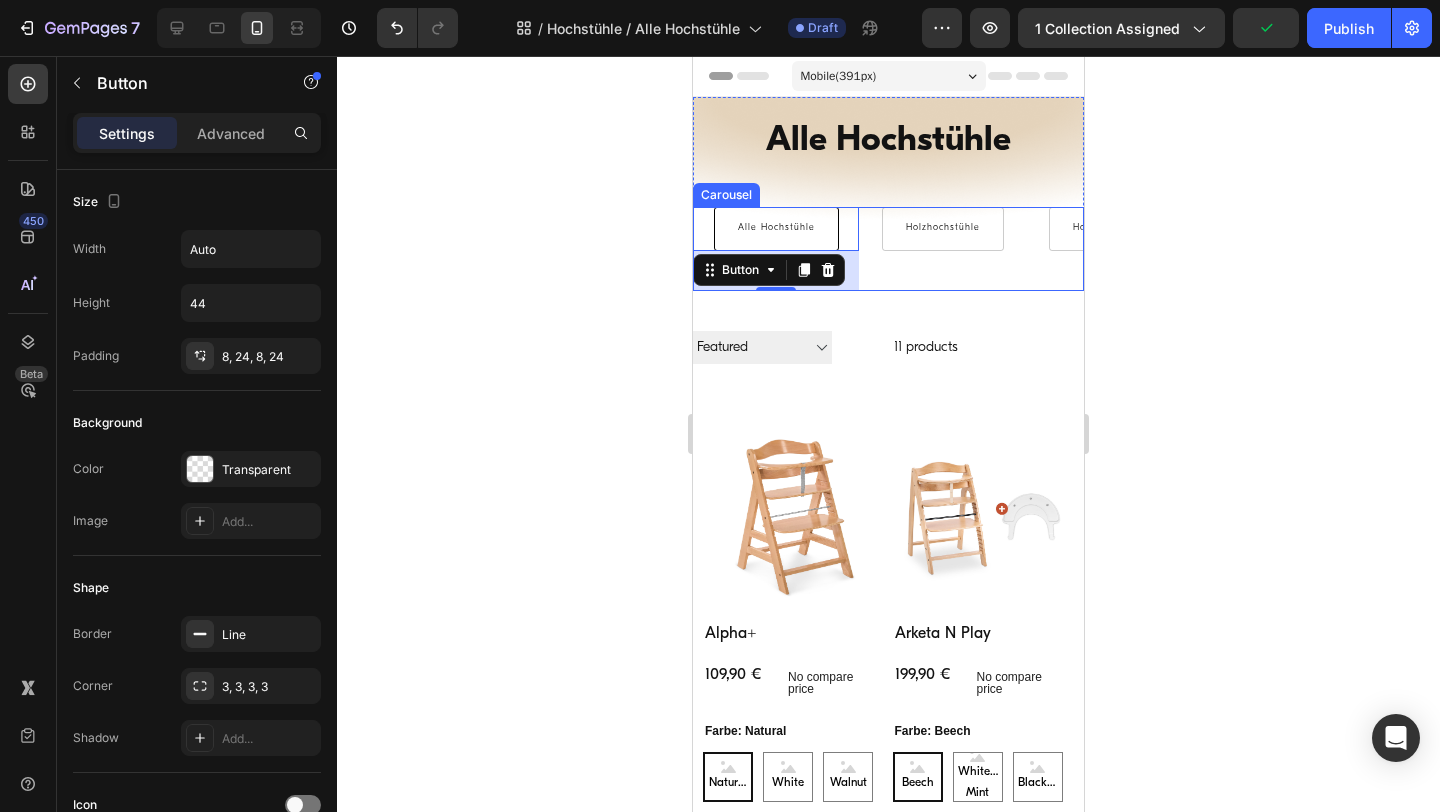 click on "Holzhochstühle Button" at bounding box center (942, 249) 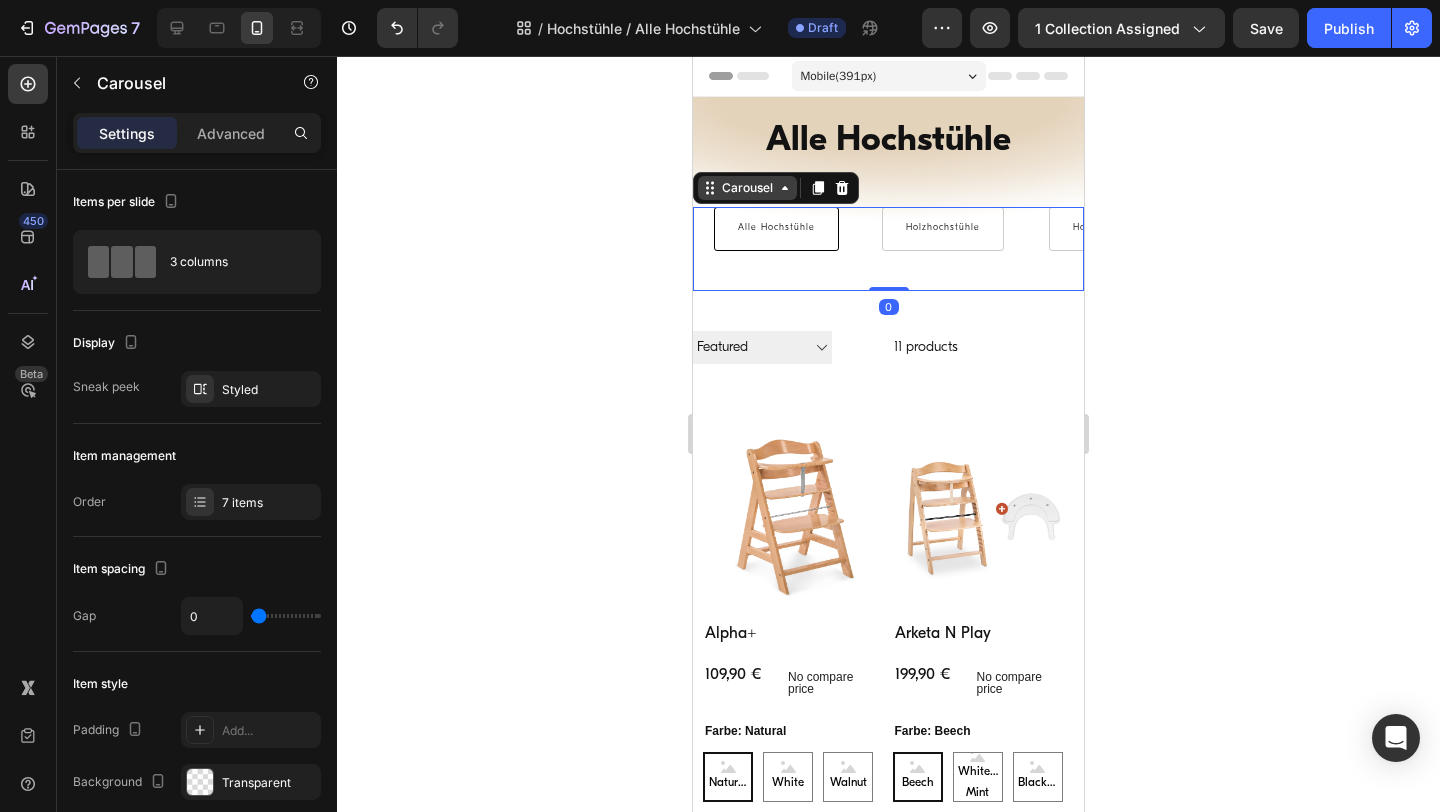 click 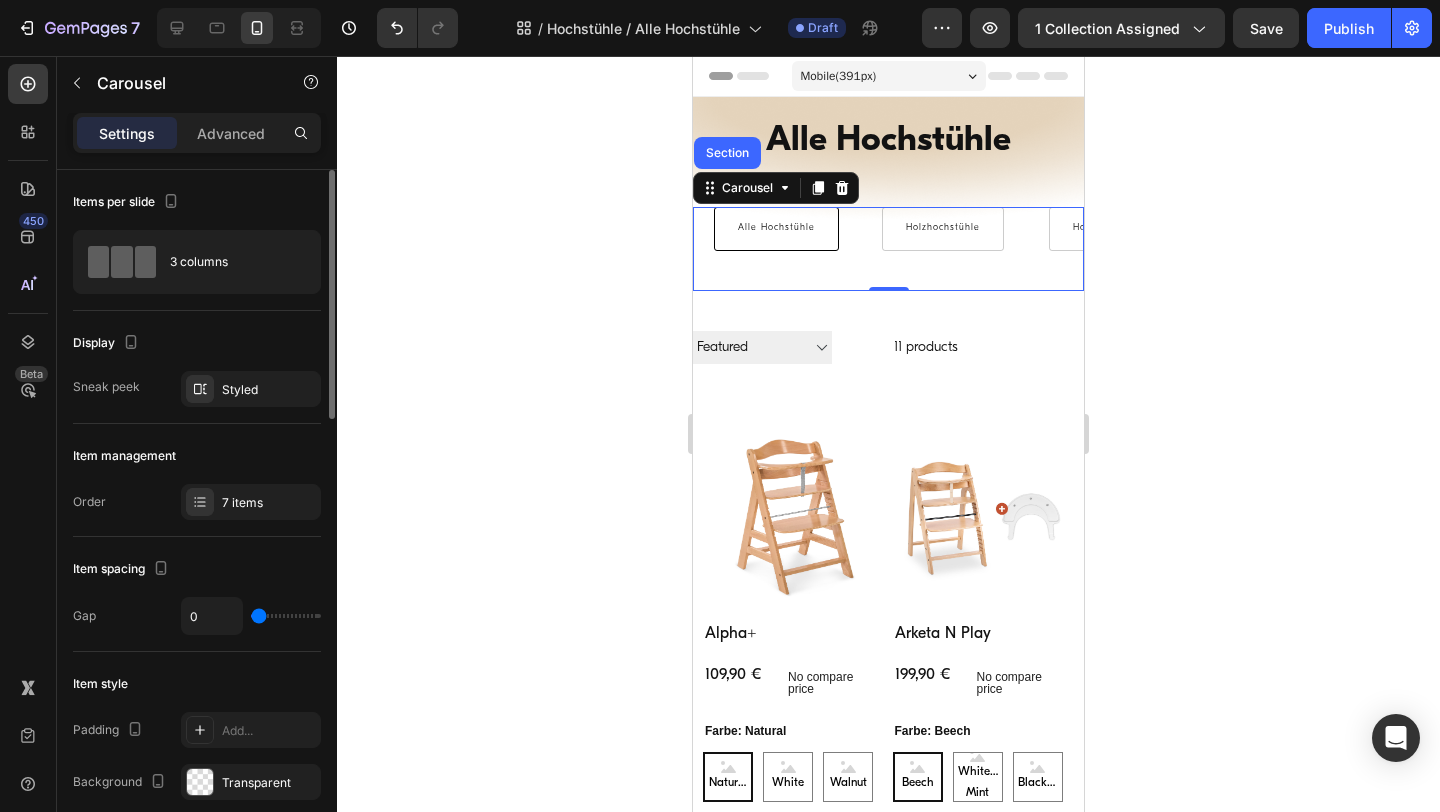 click on "Display Sneak peek Styled" 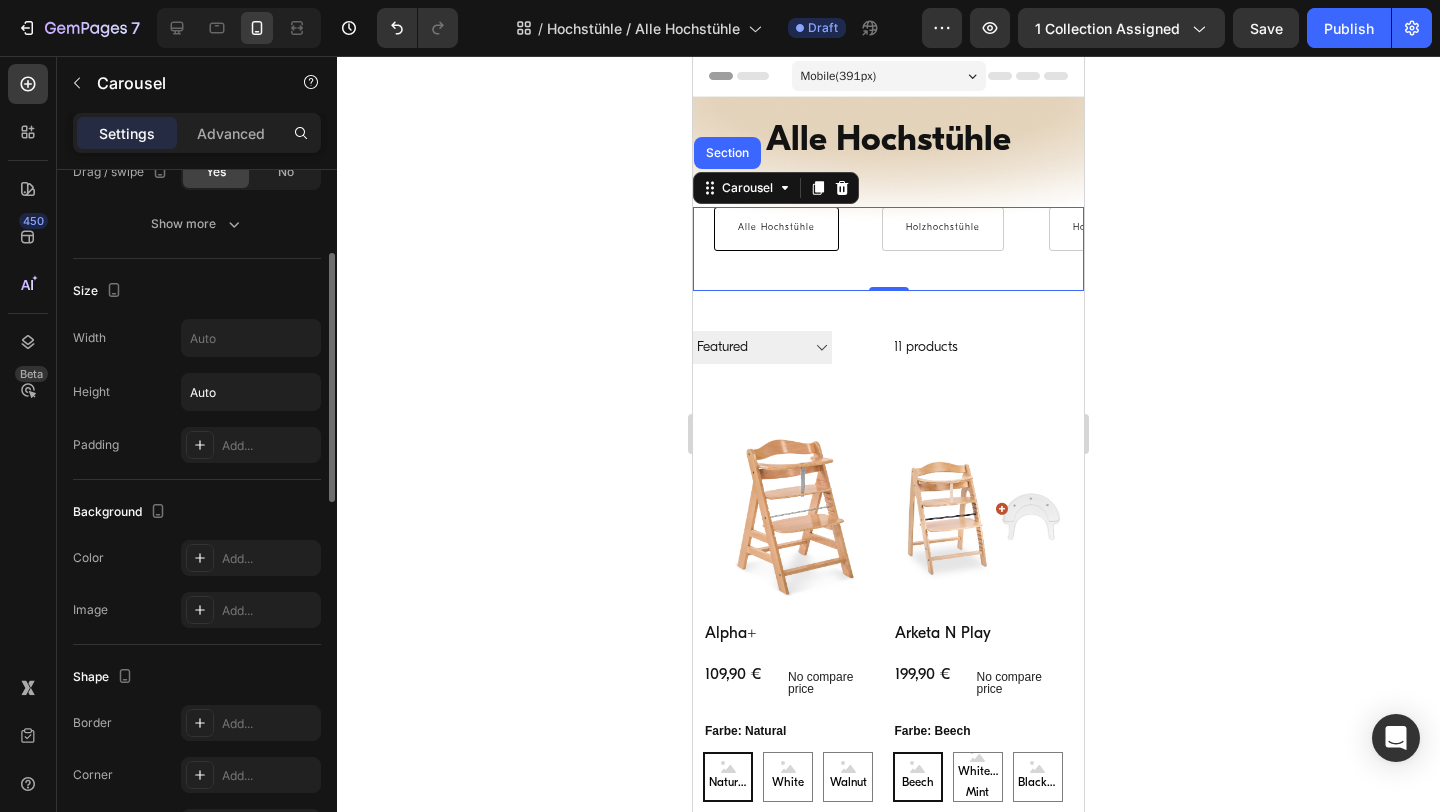 scroll, scrollTop: 1259, scrollLeft: 0, axis: vertical 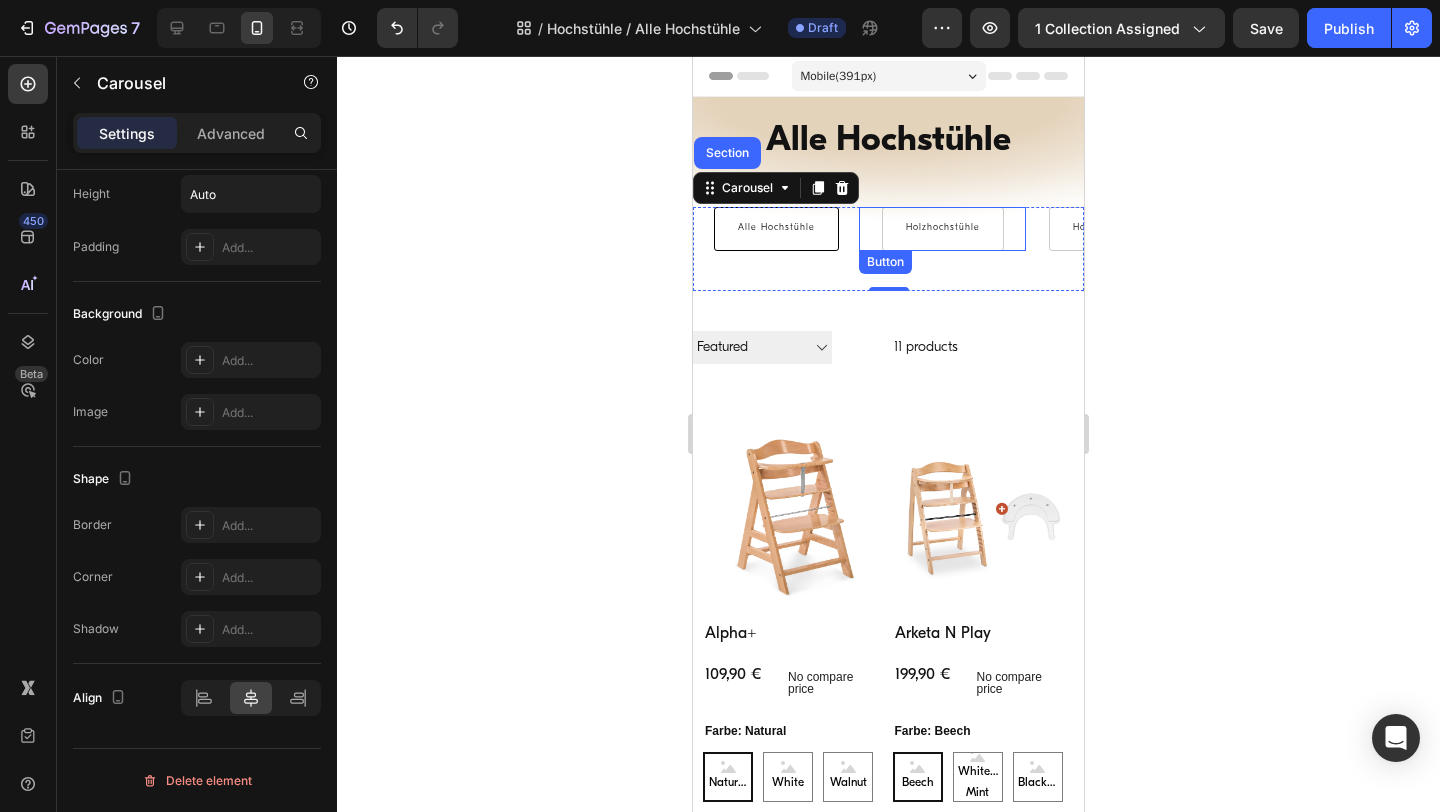 click on "Holzhochstühle Button" at bounding box center [942, 229] 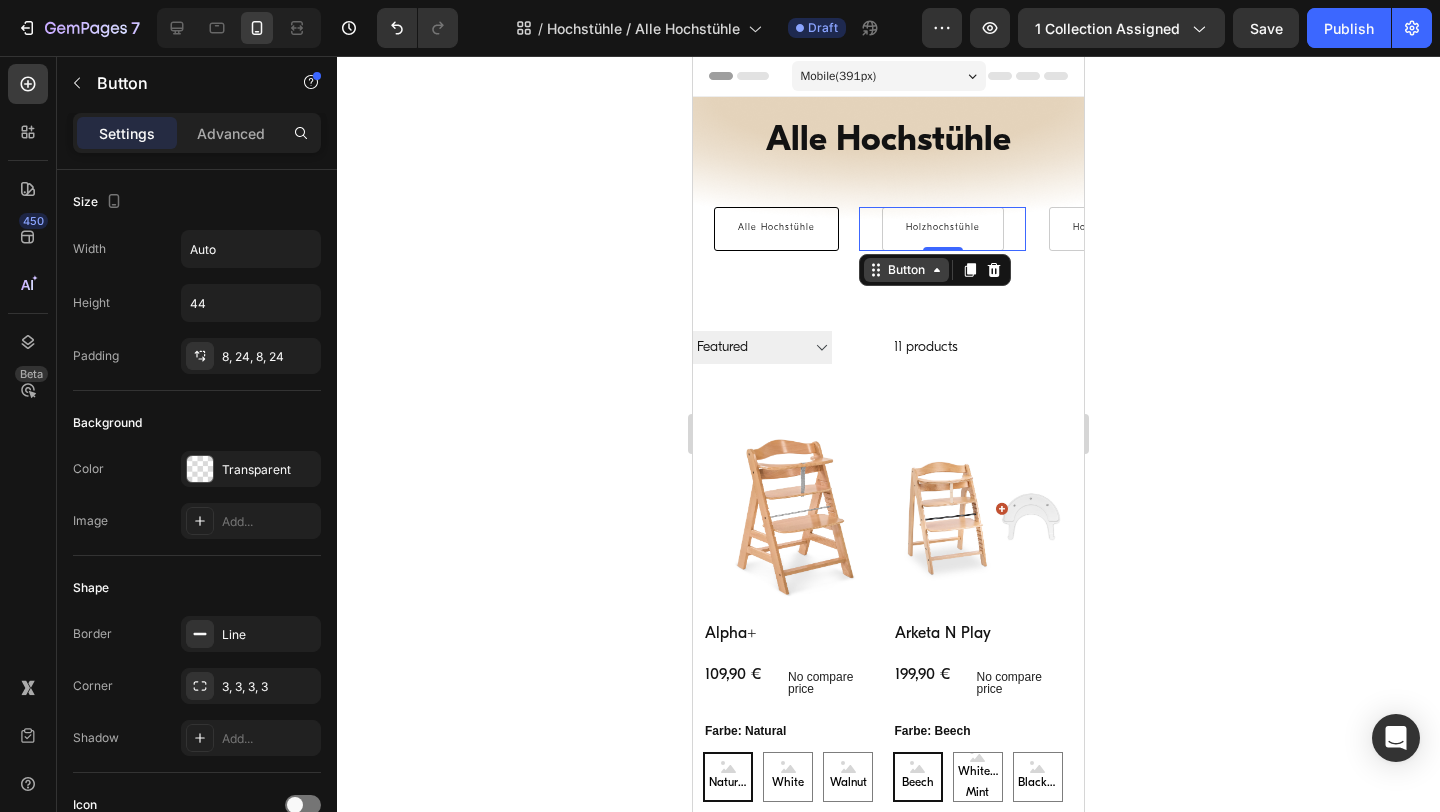 click 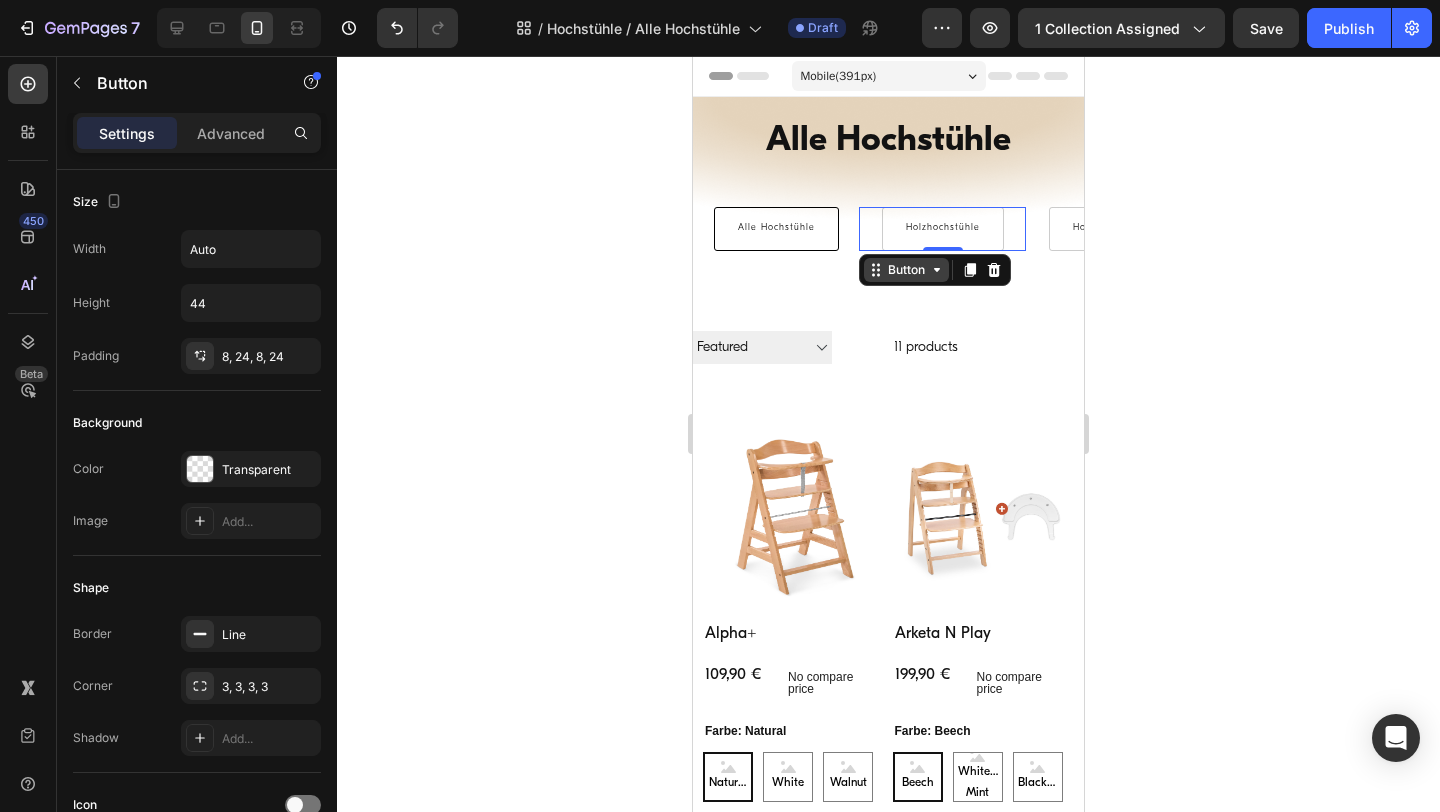 click 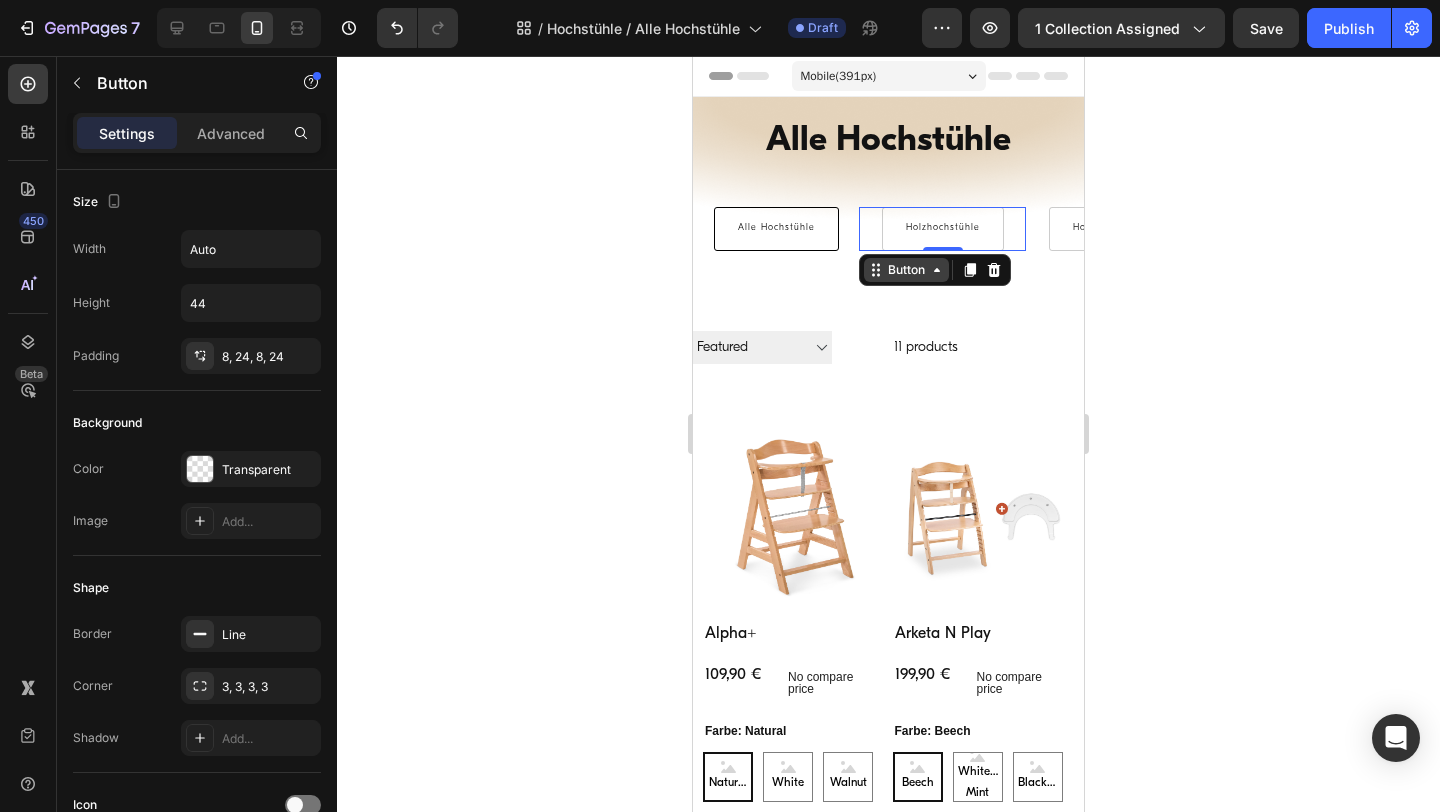 click on "Button" at bounding box center (906, 270) 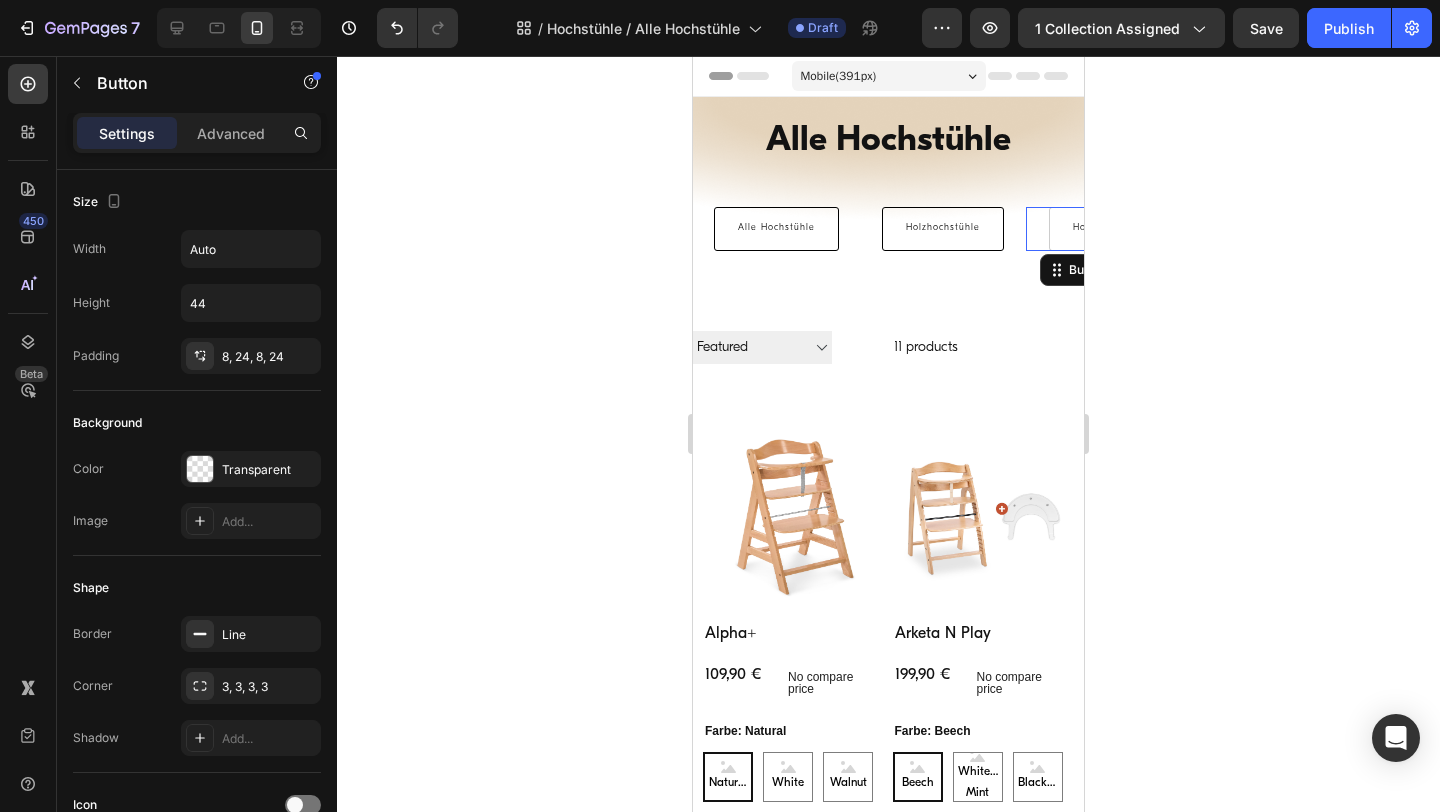 drag, startPoint x: 1046, startPoint y: 226, endPoint x: 937, endPoint y: 243, distance: 110.317726 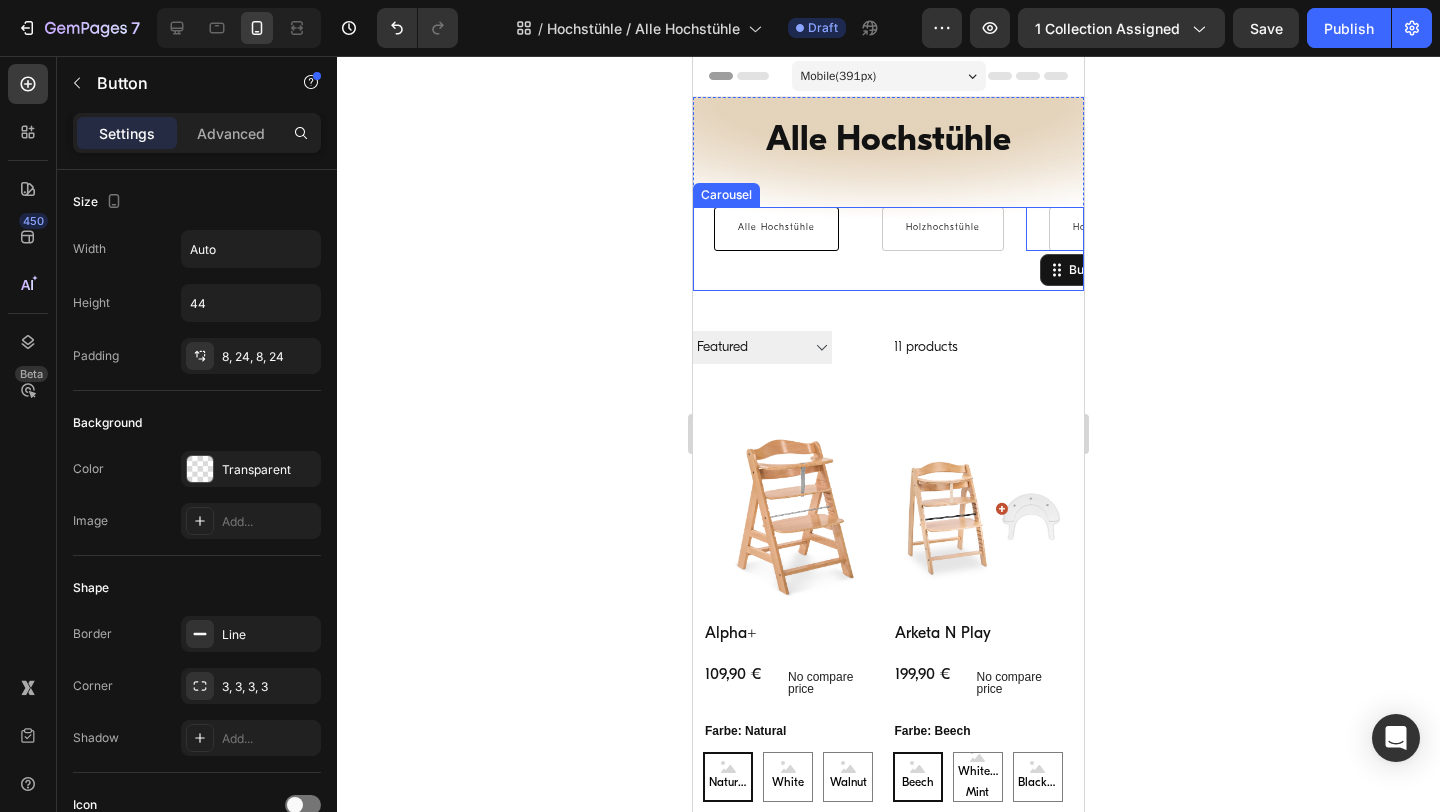 click on "Holzhochstühle Button" at bounding box center [942, 249] 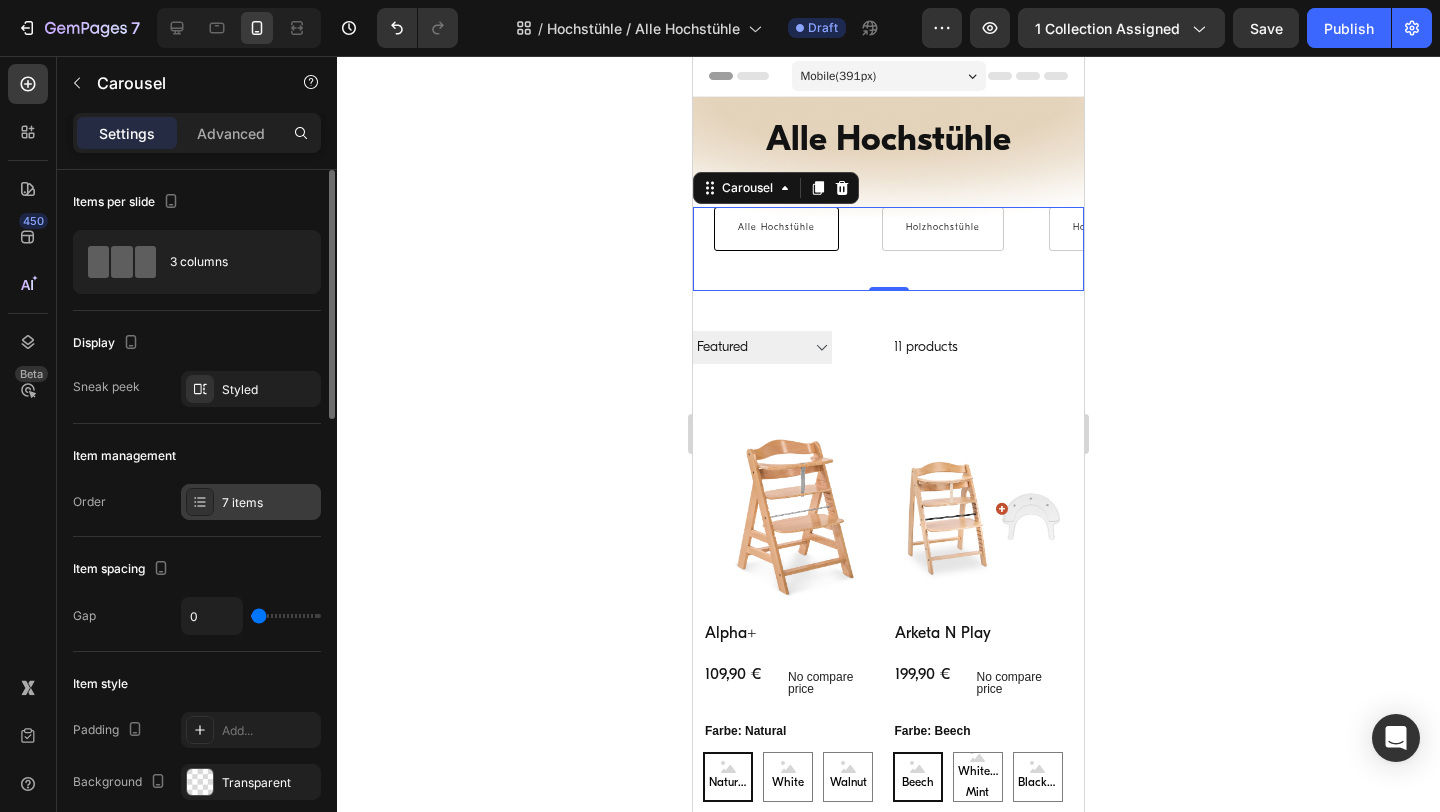 click 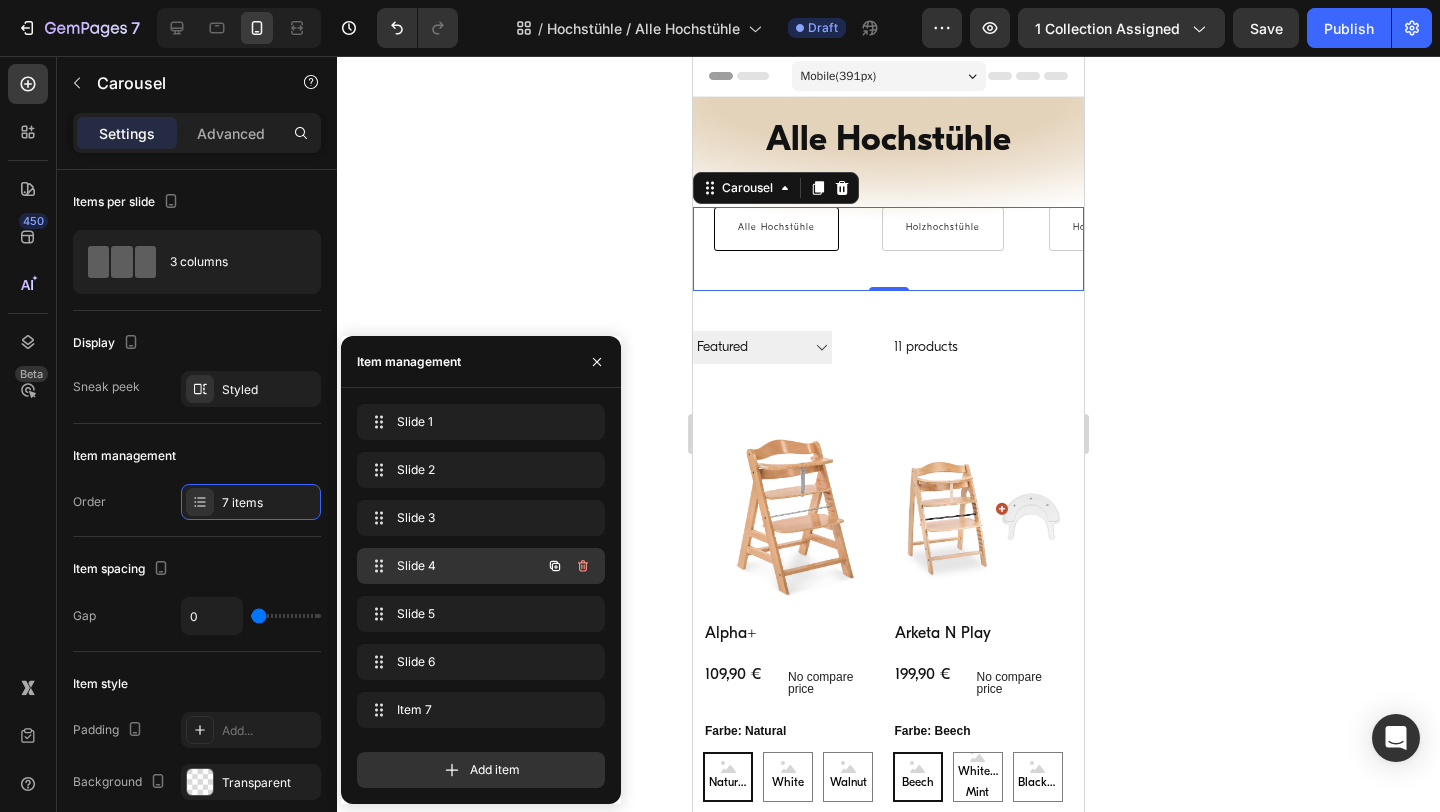 click on "Slide 4" at bounding box center [453, 566] 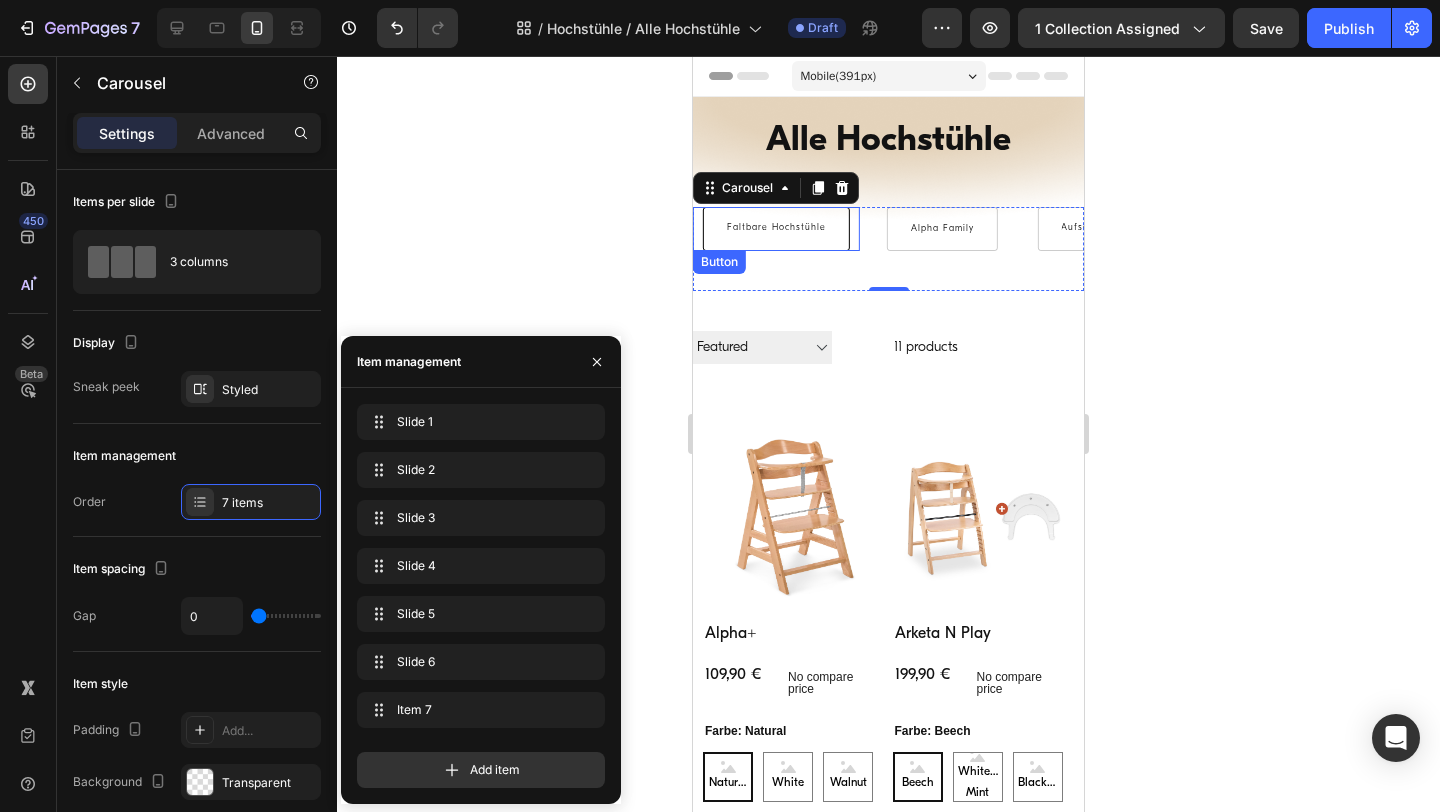 click on "Faltbare Hochstühle" at bounding box center (776, 229) 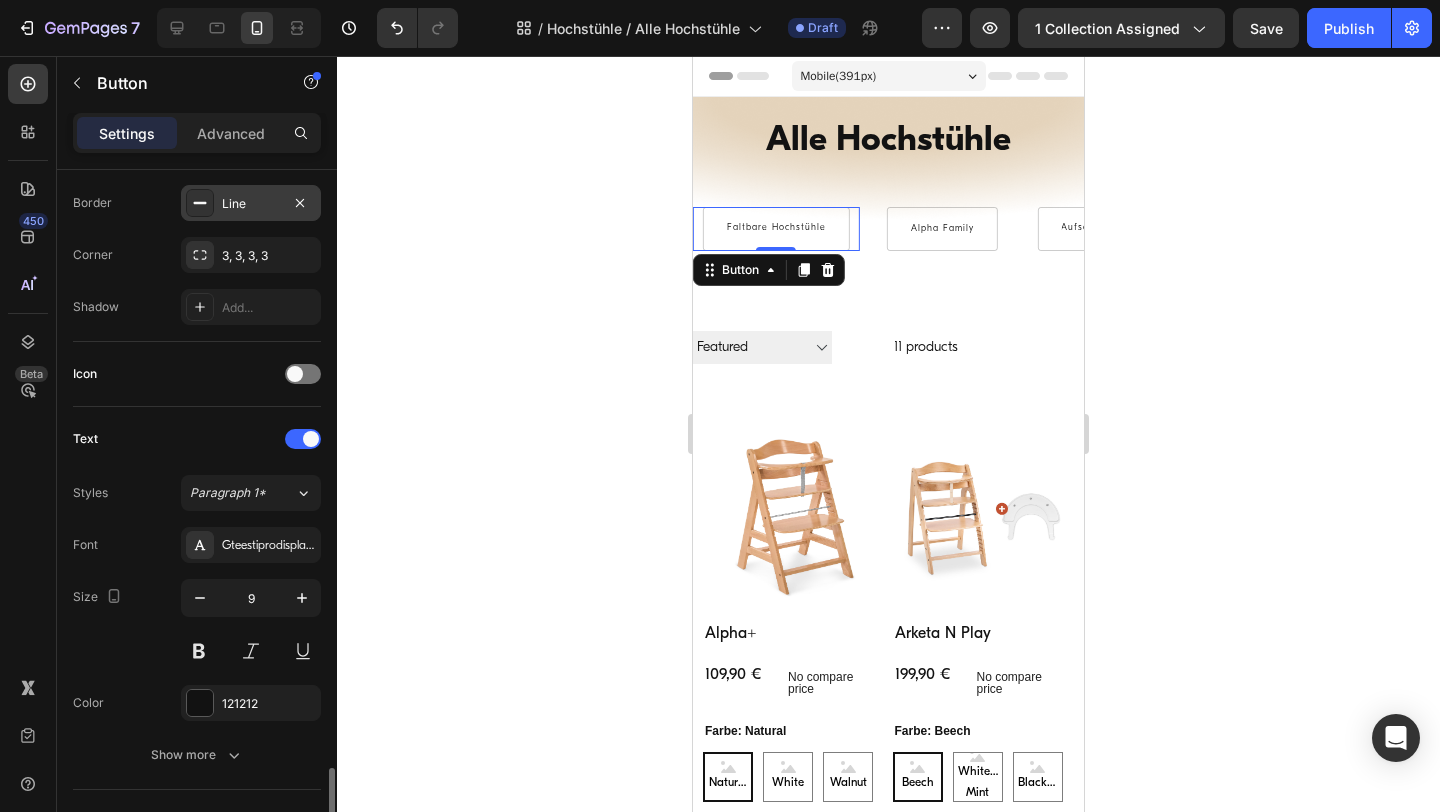 scroll, scrollTop: 891, scrollLeft: 0, axis: vertical 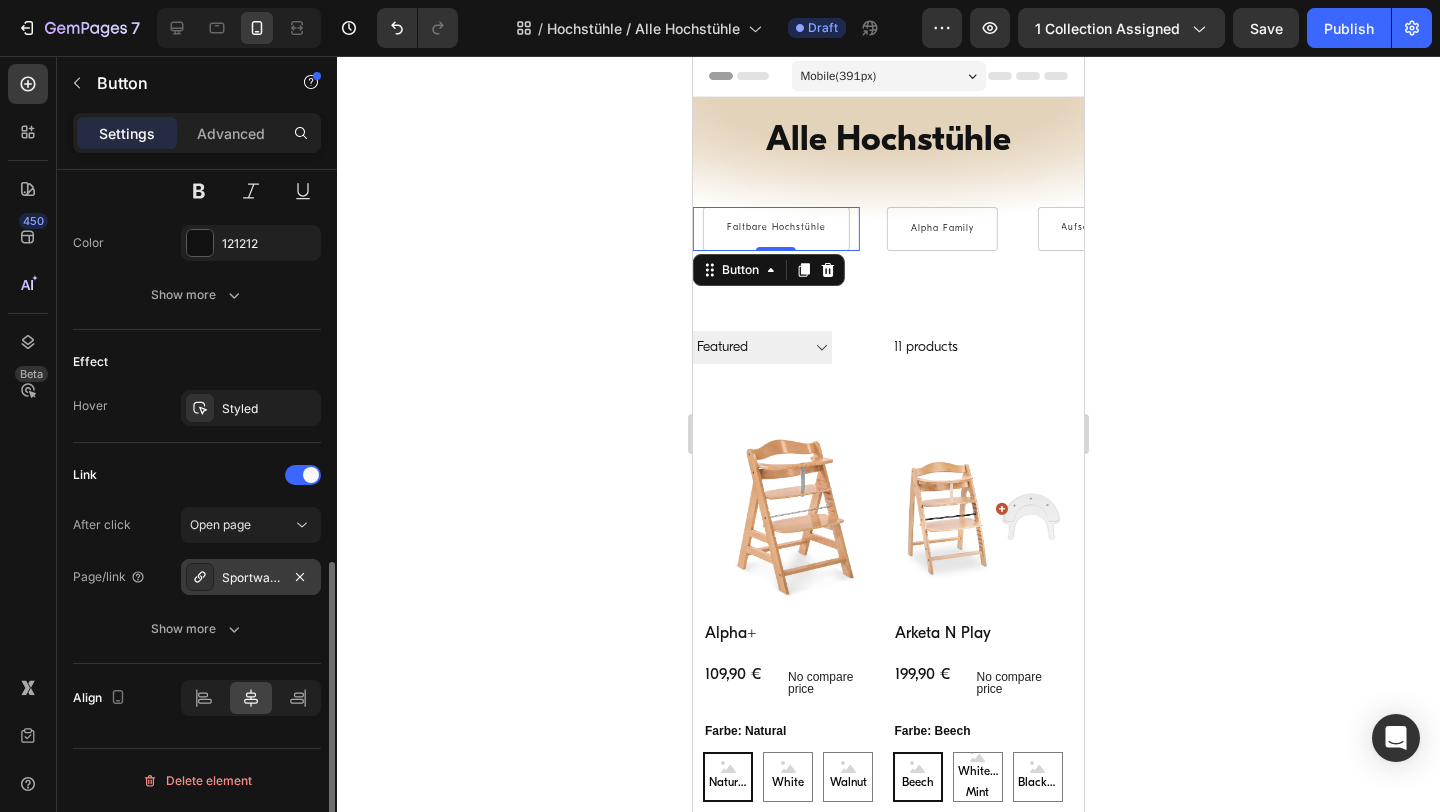click on "Sportwagen" at bounding box center (251, 578) 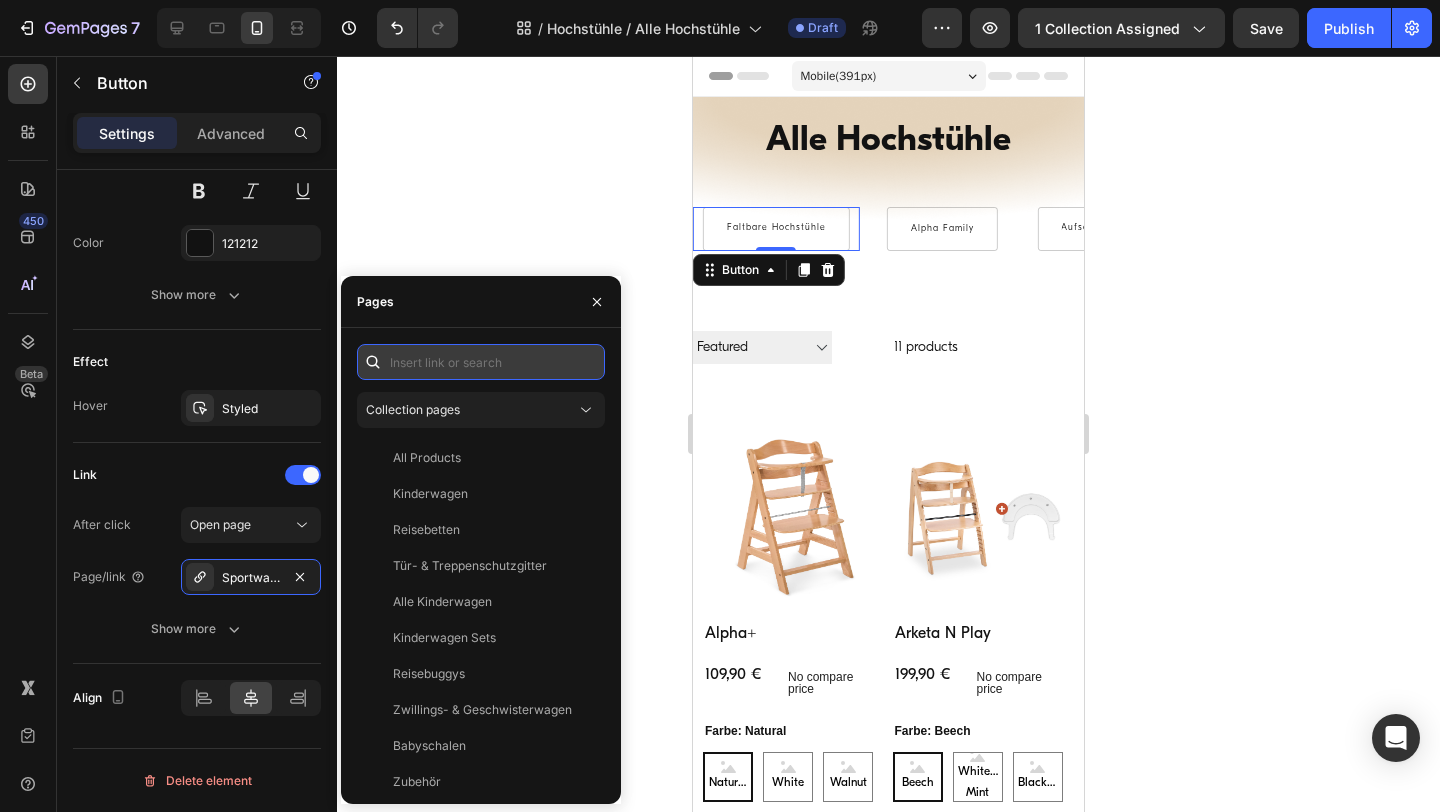 click at bounding box center [481, 362] 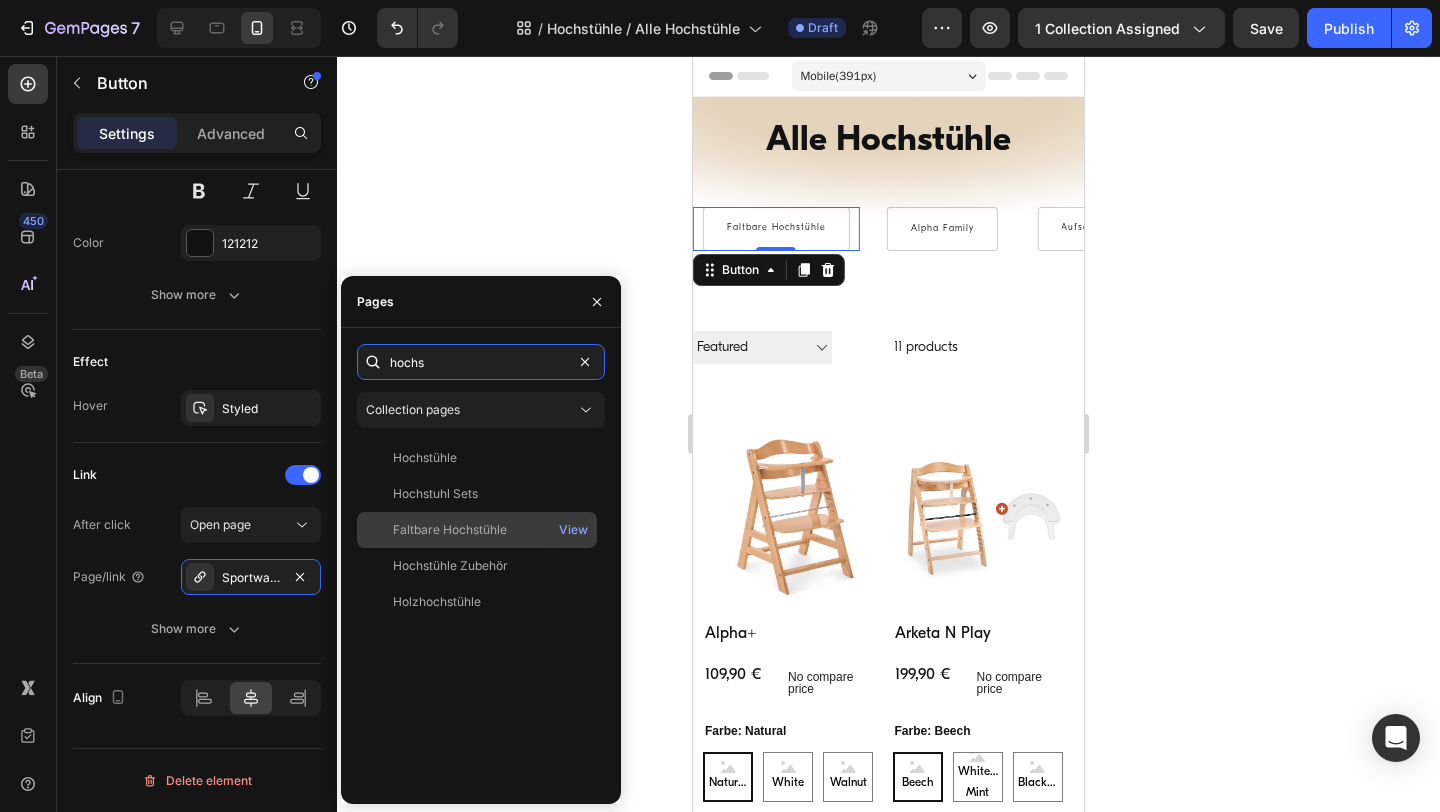 type on "hochs" 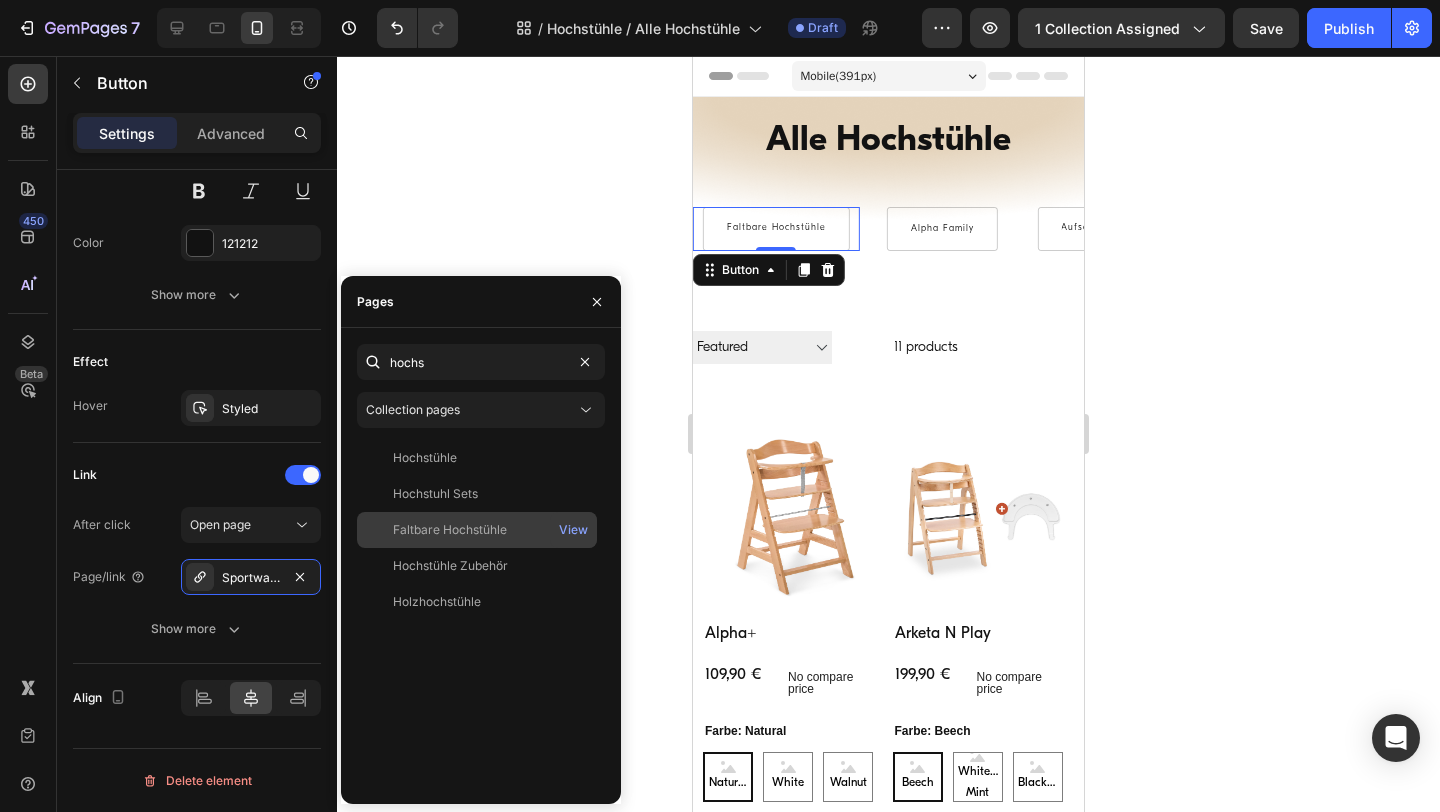 click on "Faltbare Hochstühle" 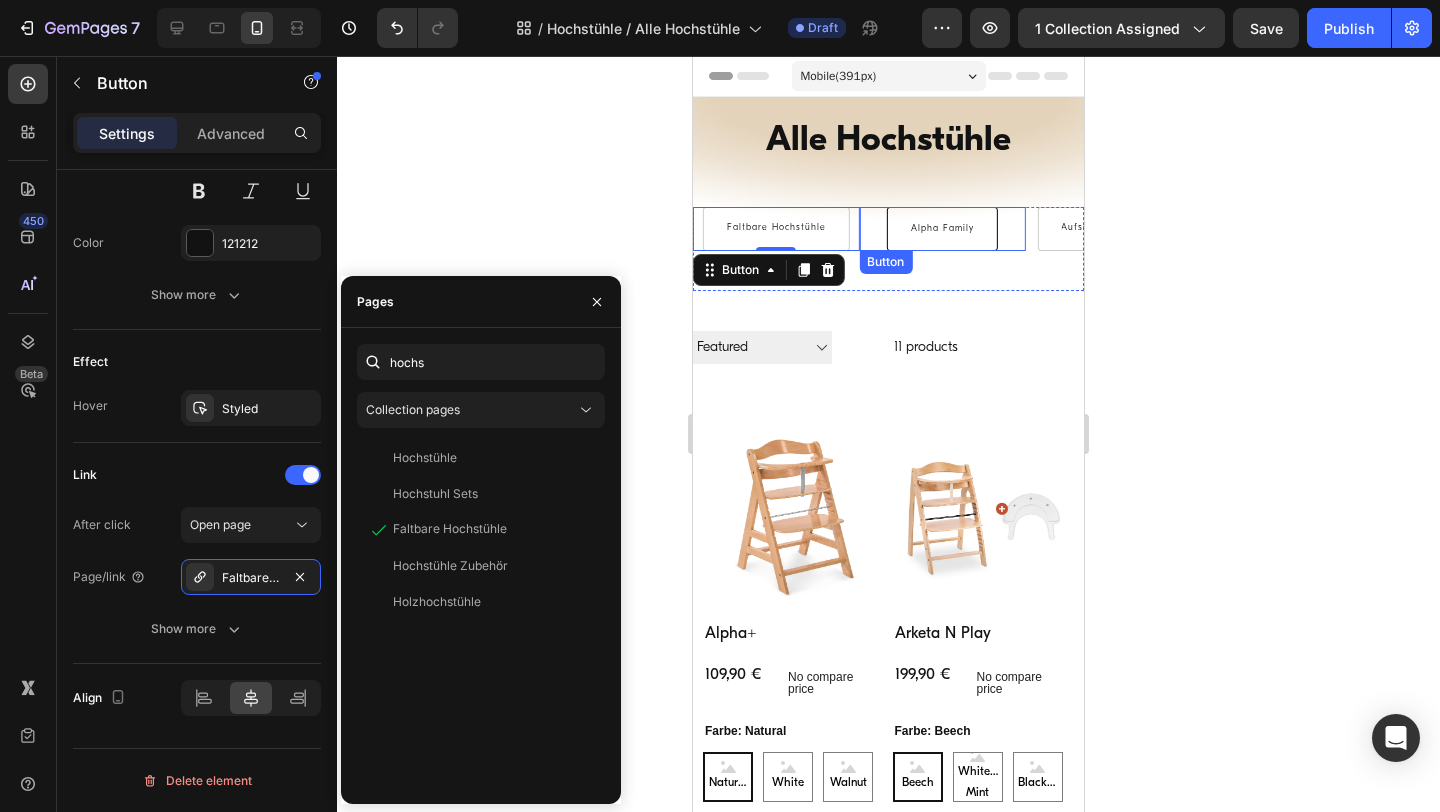 click on "Alpha Family" at bounding box center (942, 229) 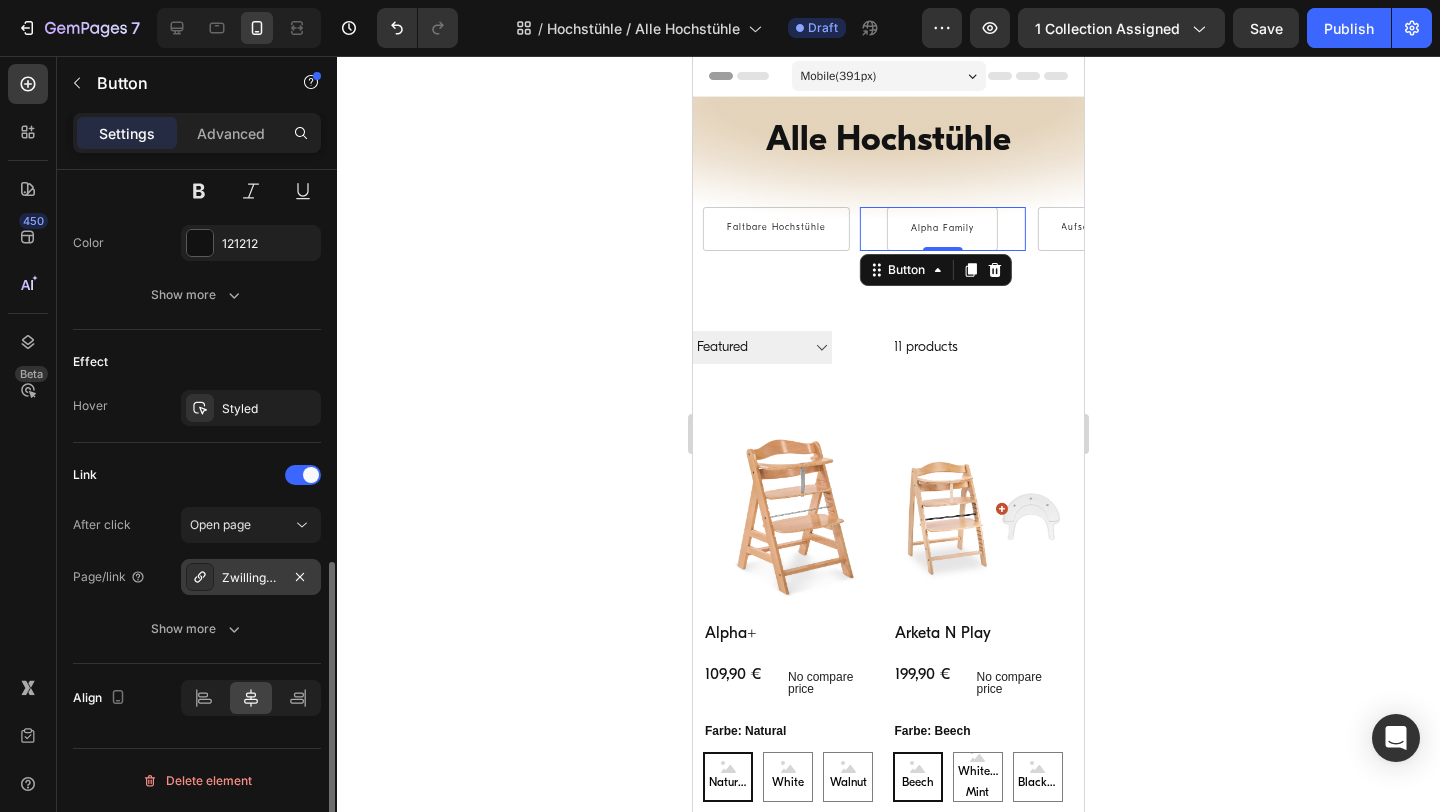 click on "Zwillings- & Geschwisterwagen" at bounding box center [251, 578] 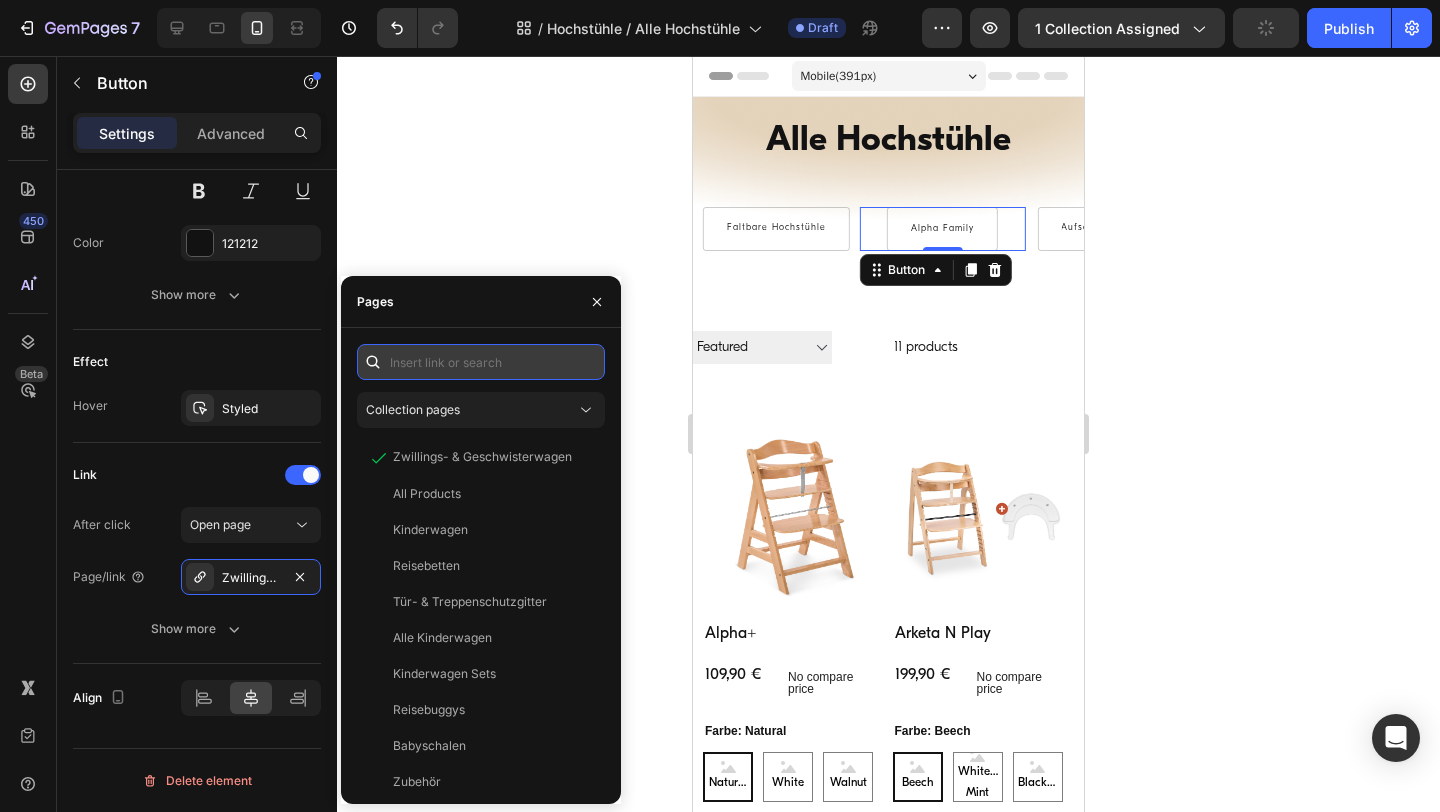 click at bounding box center [481, 362] 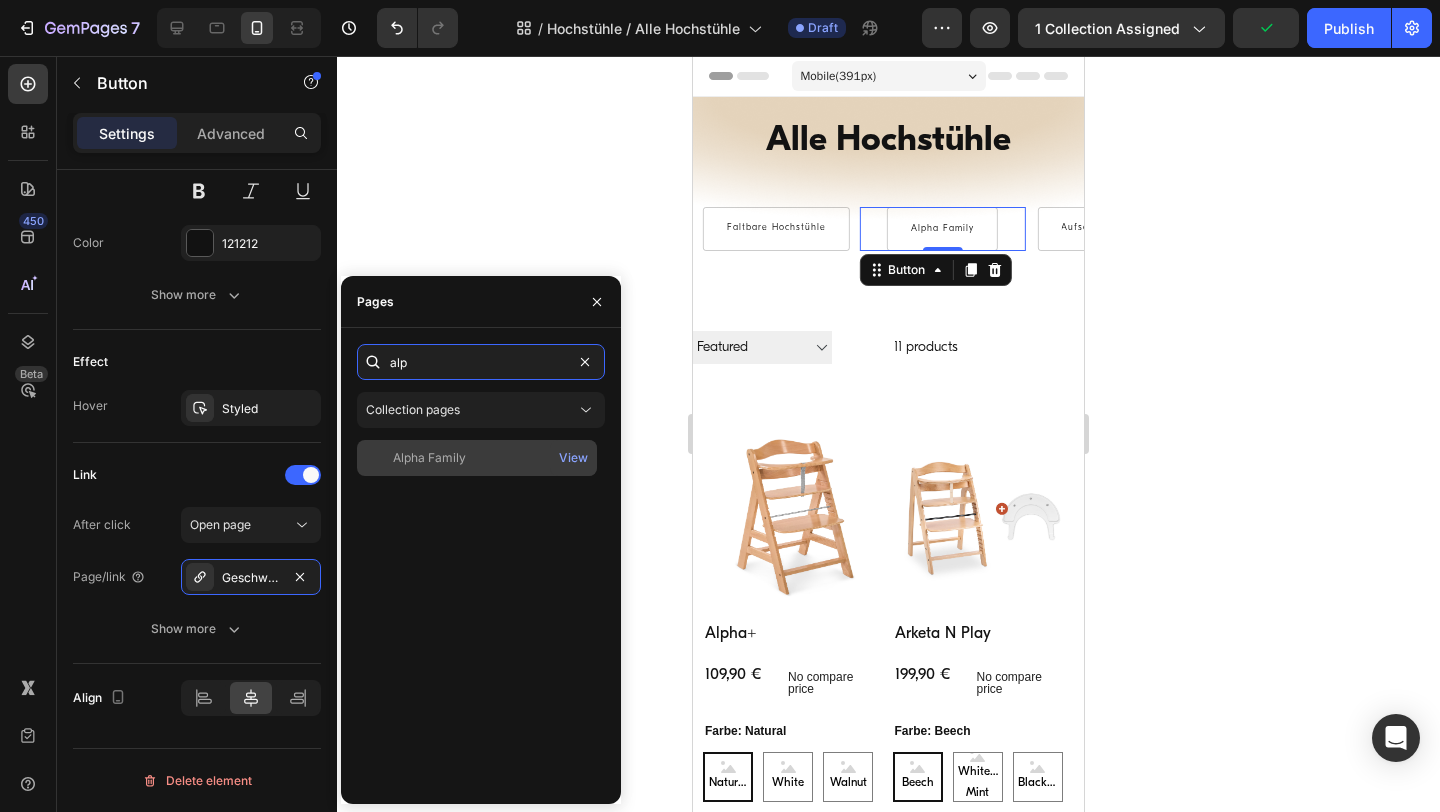 type on "alp" 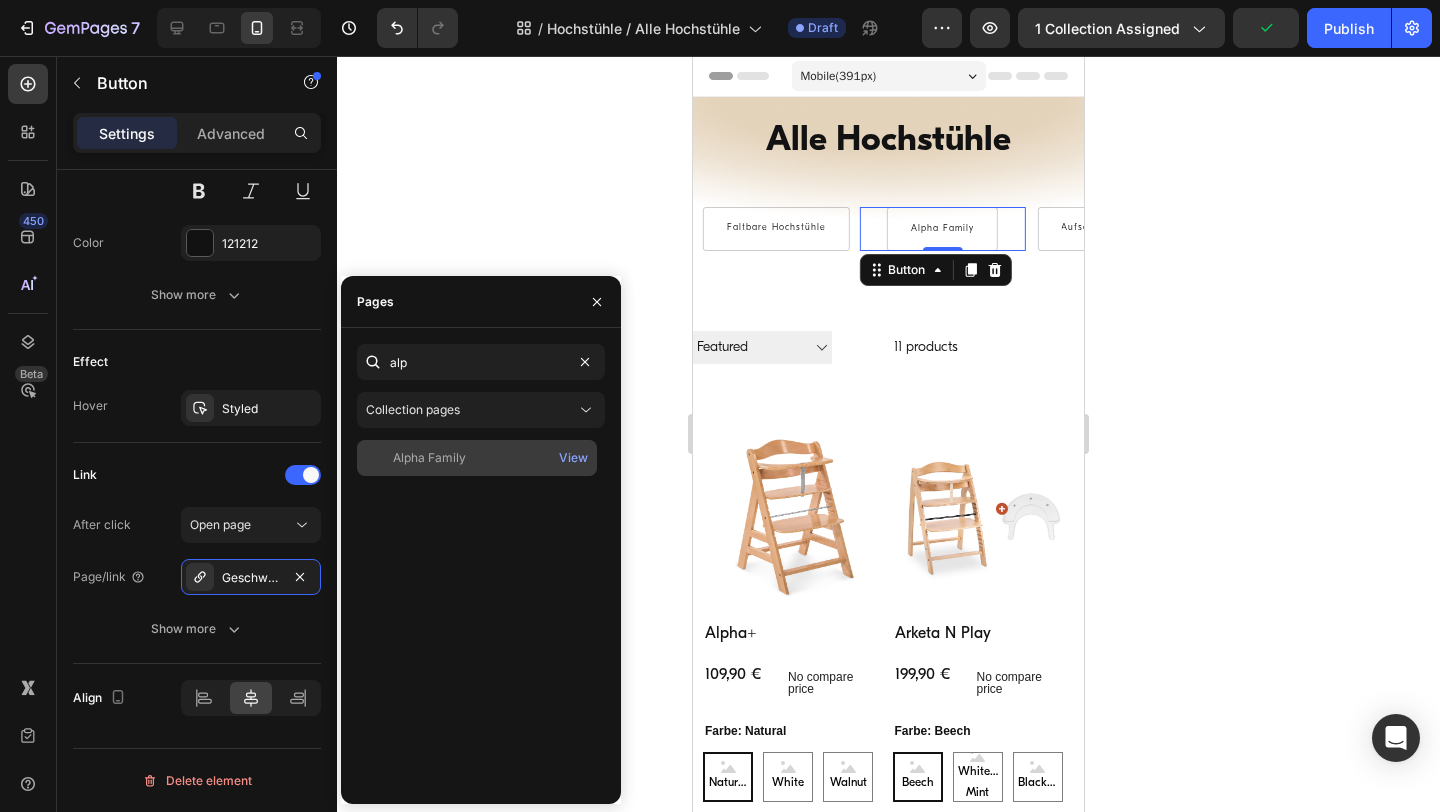 click on "Alpha Family" 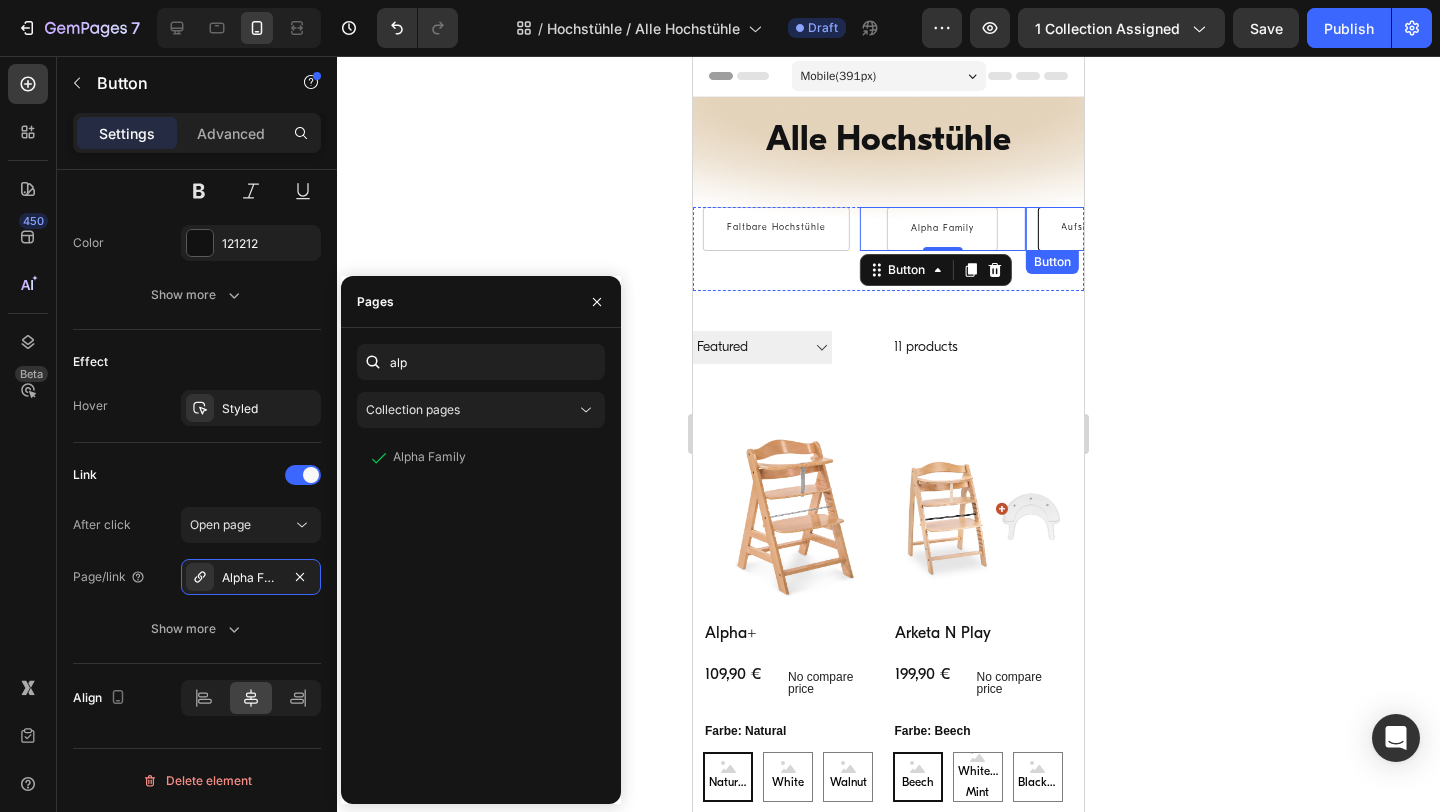 click on "Aufsätze & Wippen" at bounding box center [1108, 229] 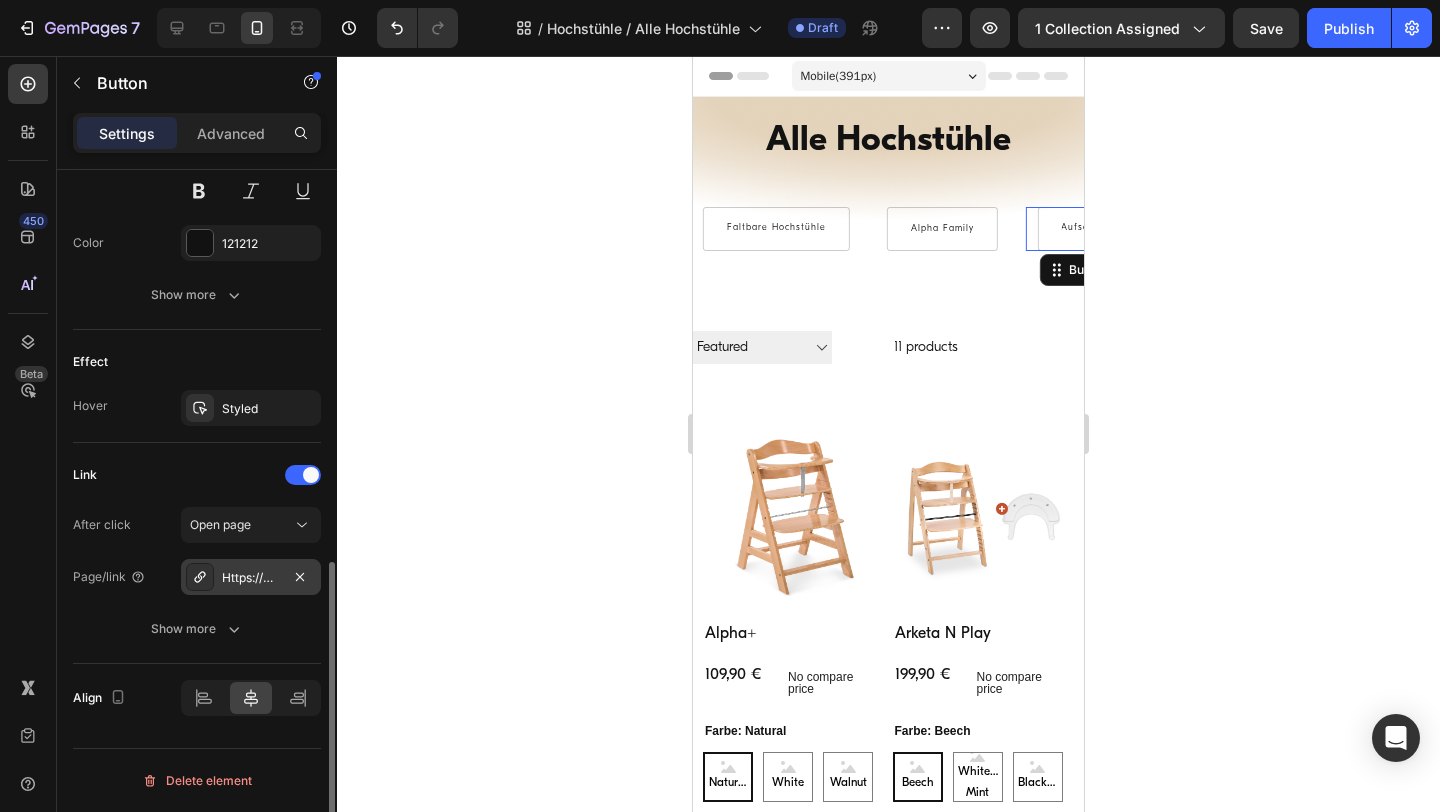 click on "Https://www.Hauck.De/kinderwagen-zubehor" at bounding box center [251, 578] 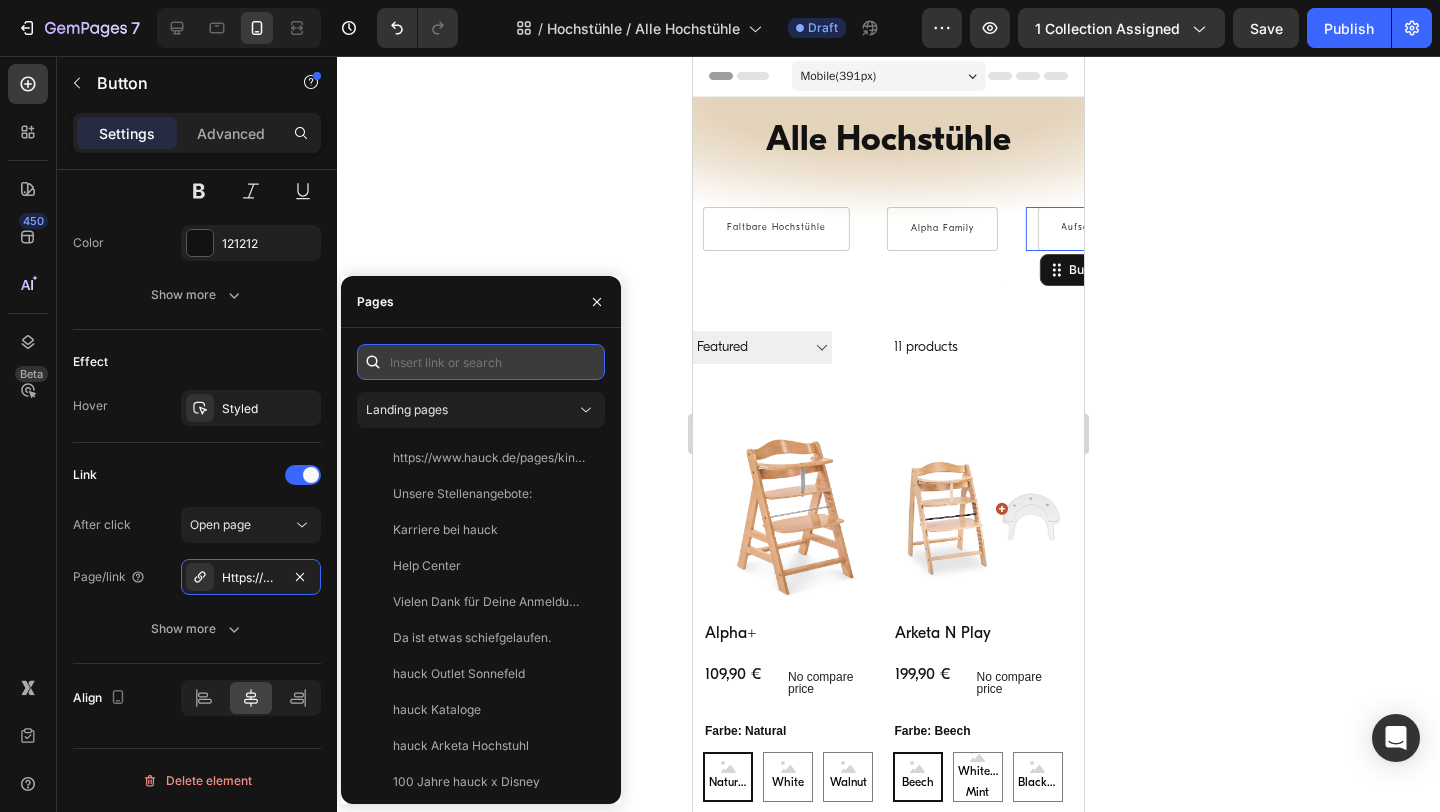 click at bounding box center [481, 362] 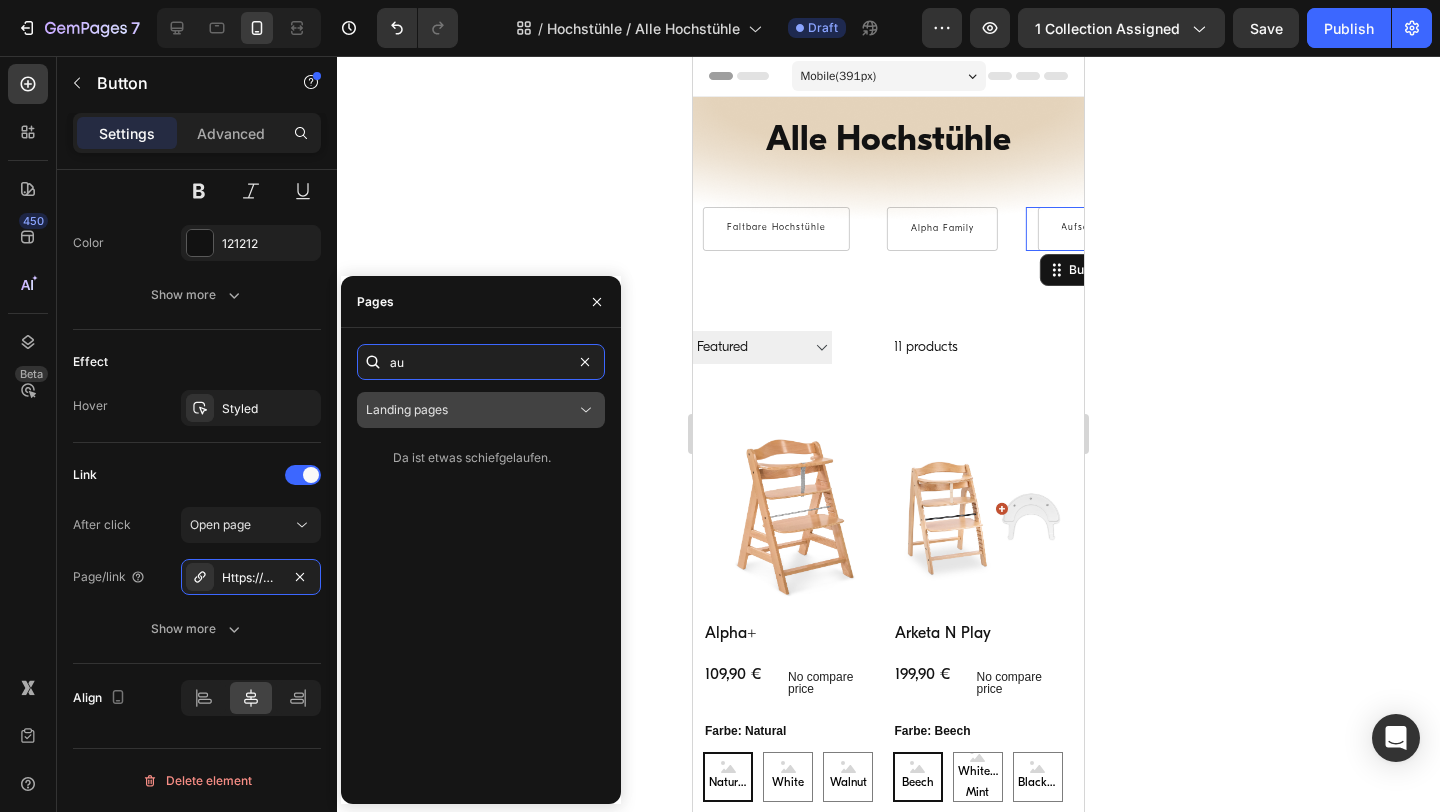 type on "a" 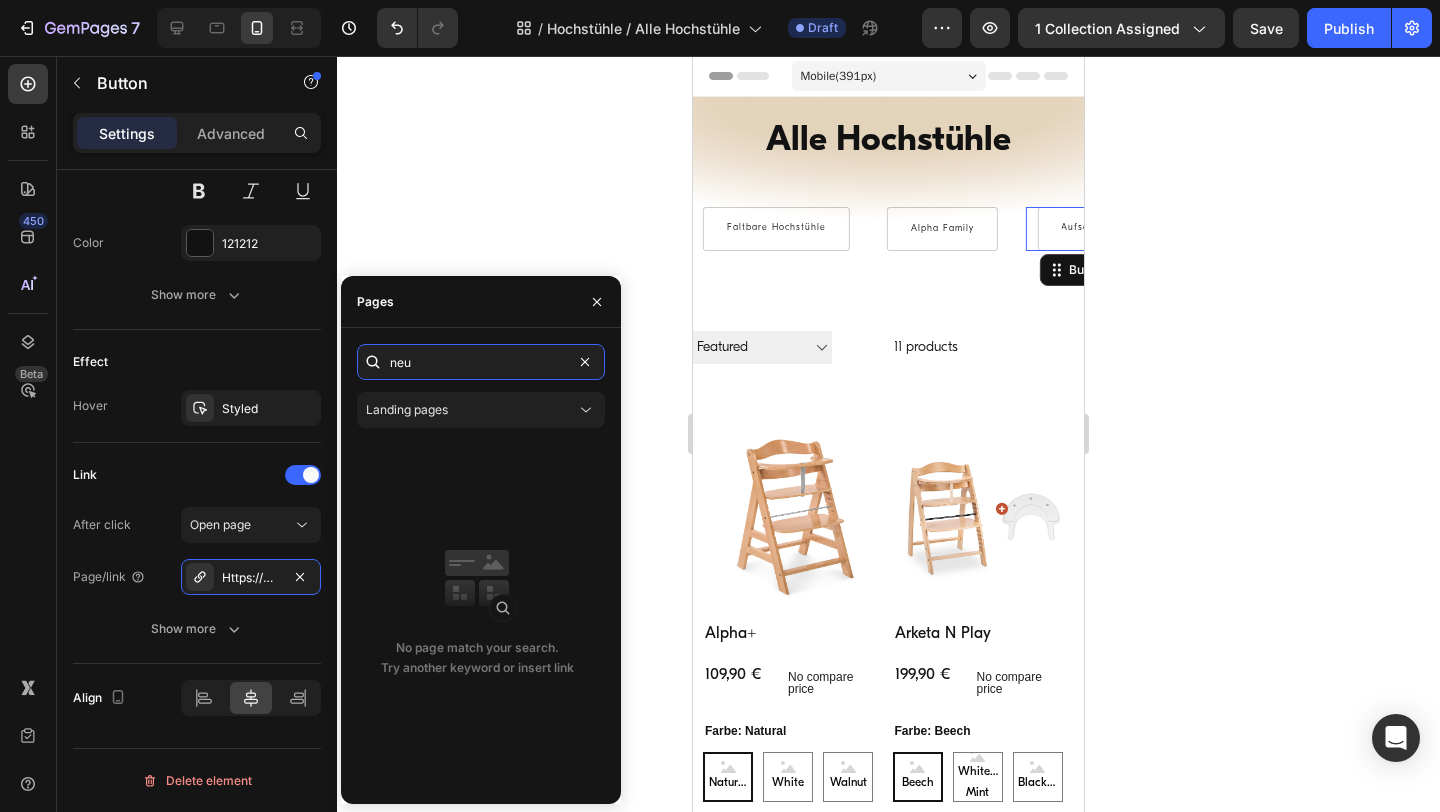 type on "neu" 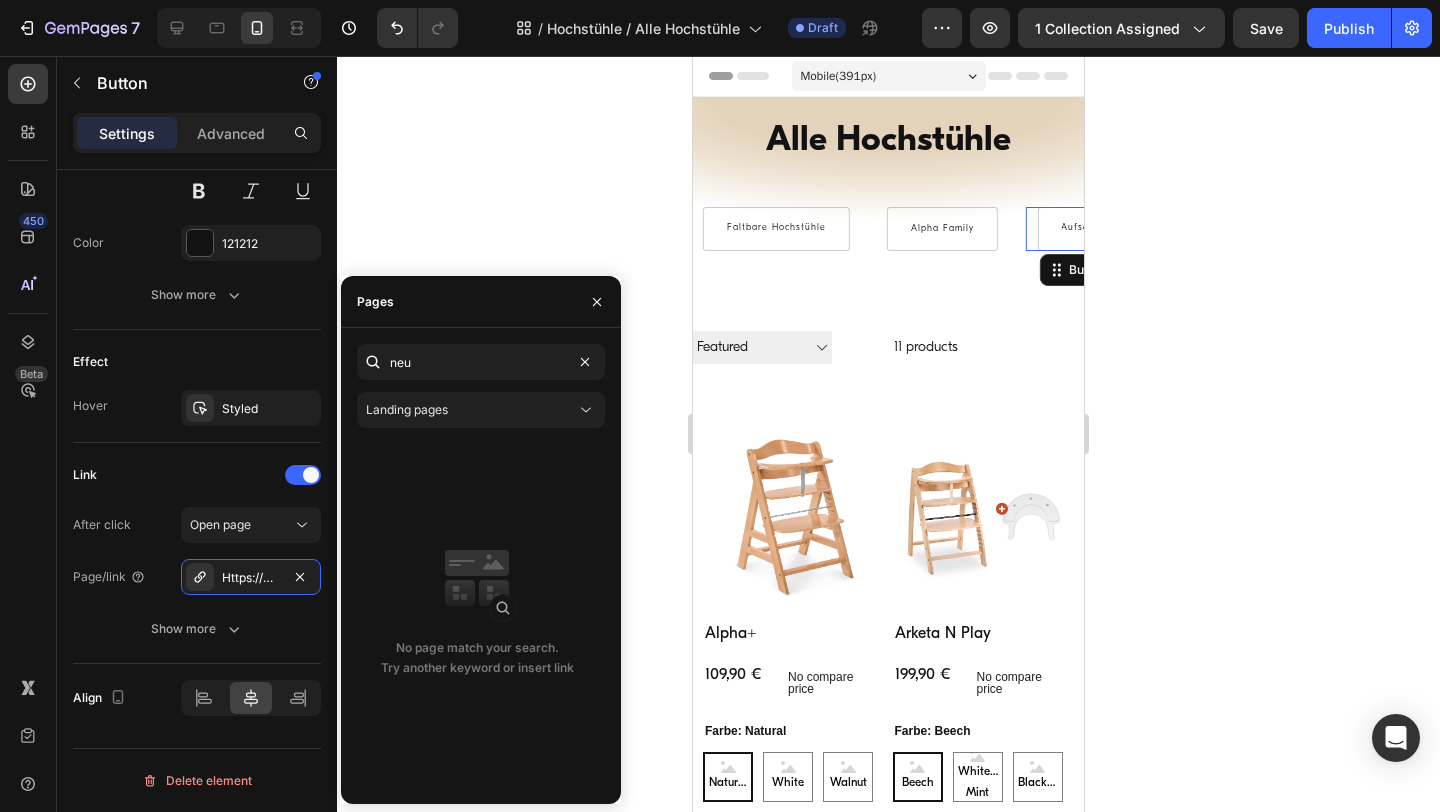 click on "neu Landing pages  No page match your search.  Try another keyword or insert link" 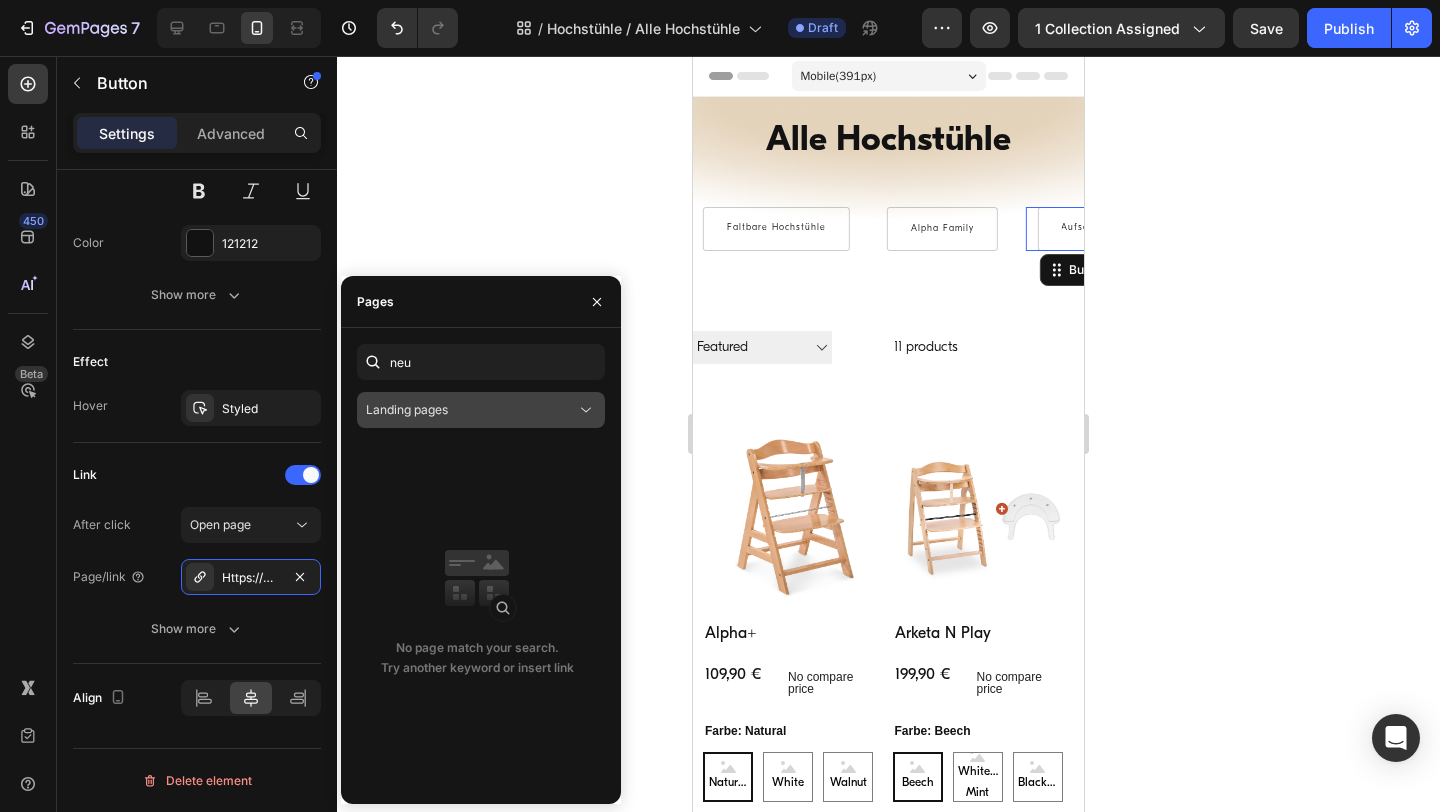 click on "Landing pages" at bounding box center (471, 410) 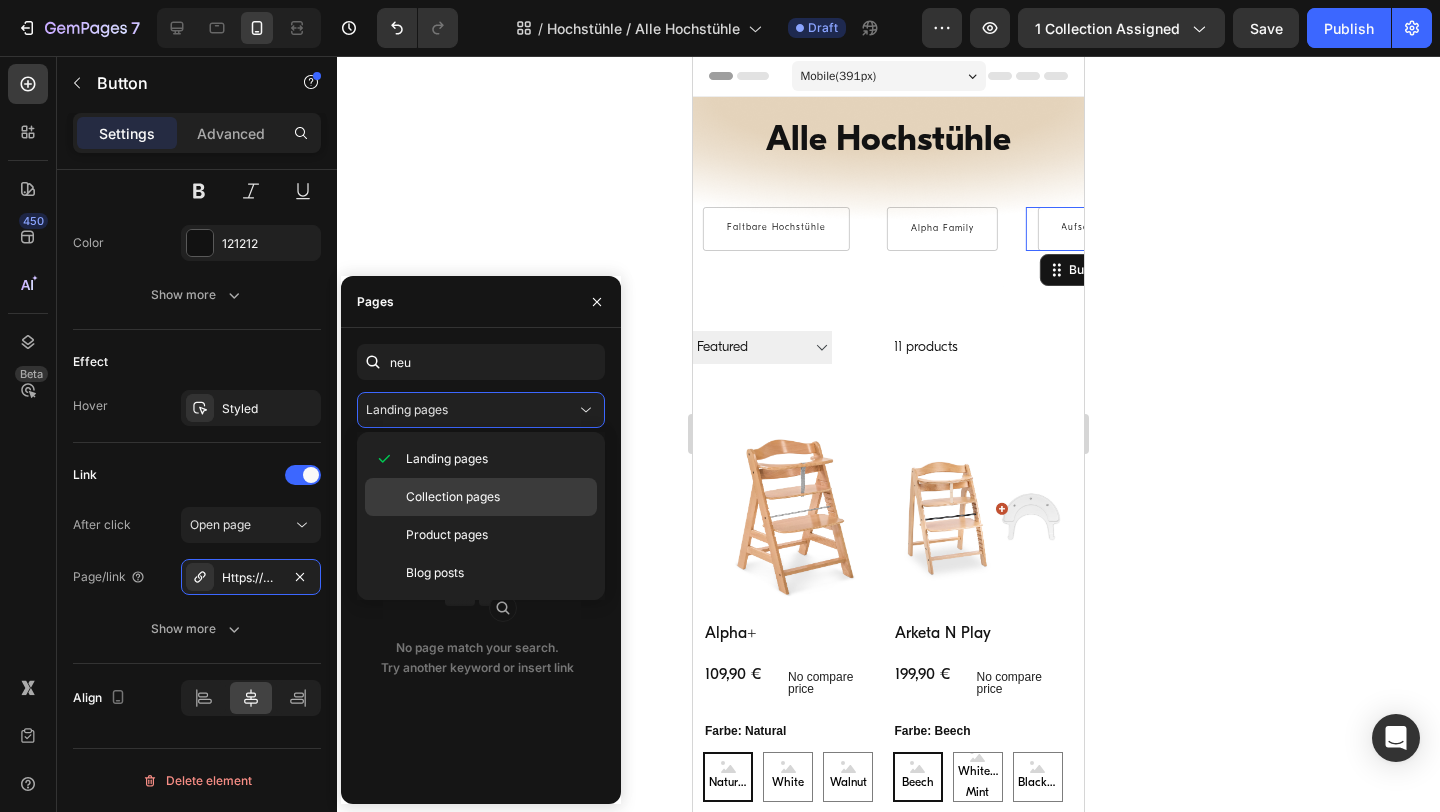 click on "Collection pages" at bounding box center (453, 497) 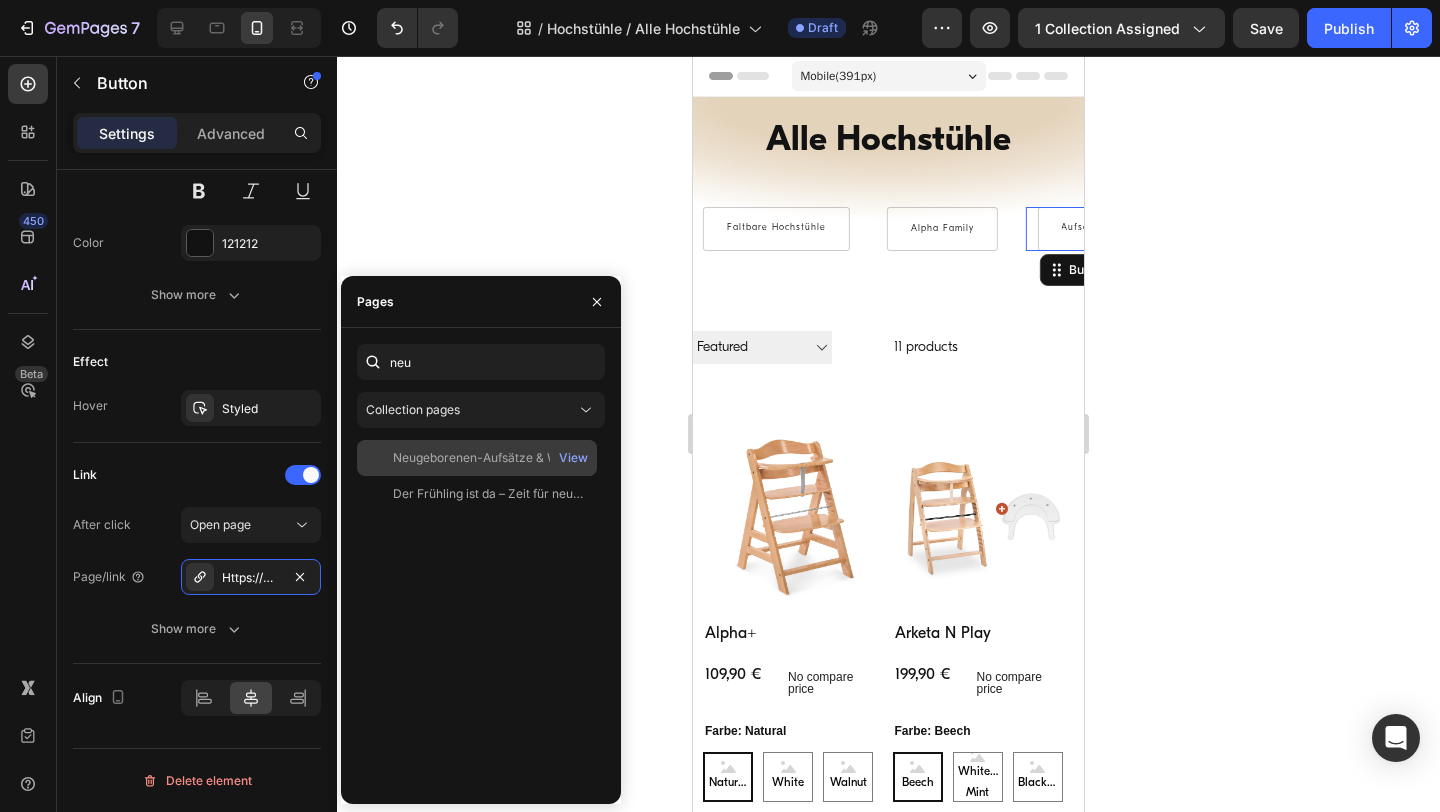 click on "Neugeborenen-Aufsätze & Wippen" 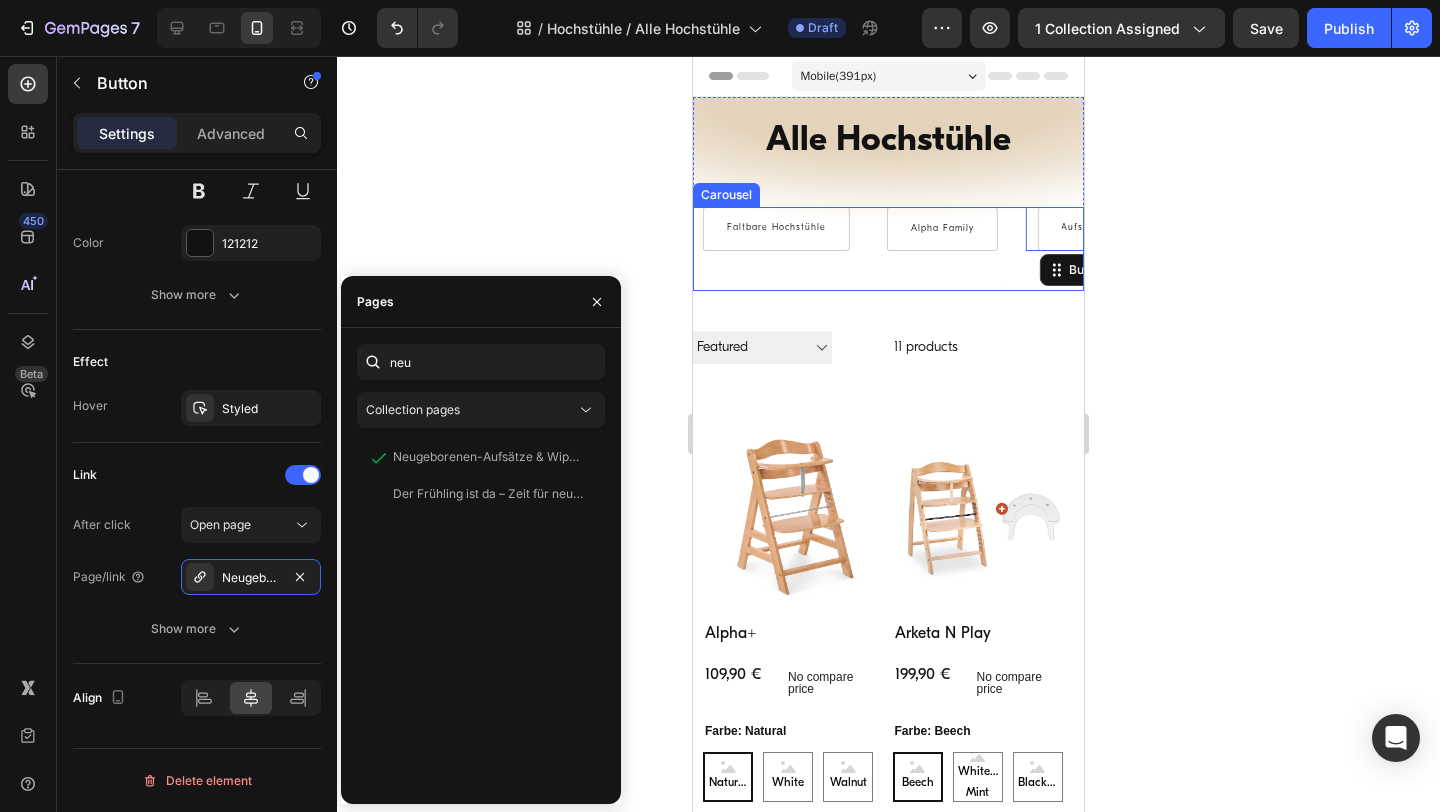 click on "Alpha Family Button" at bounding box center [942, 249] 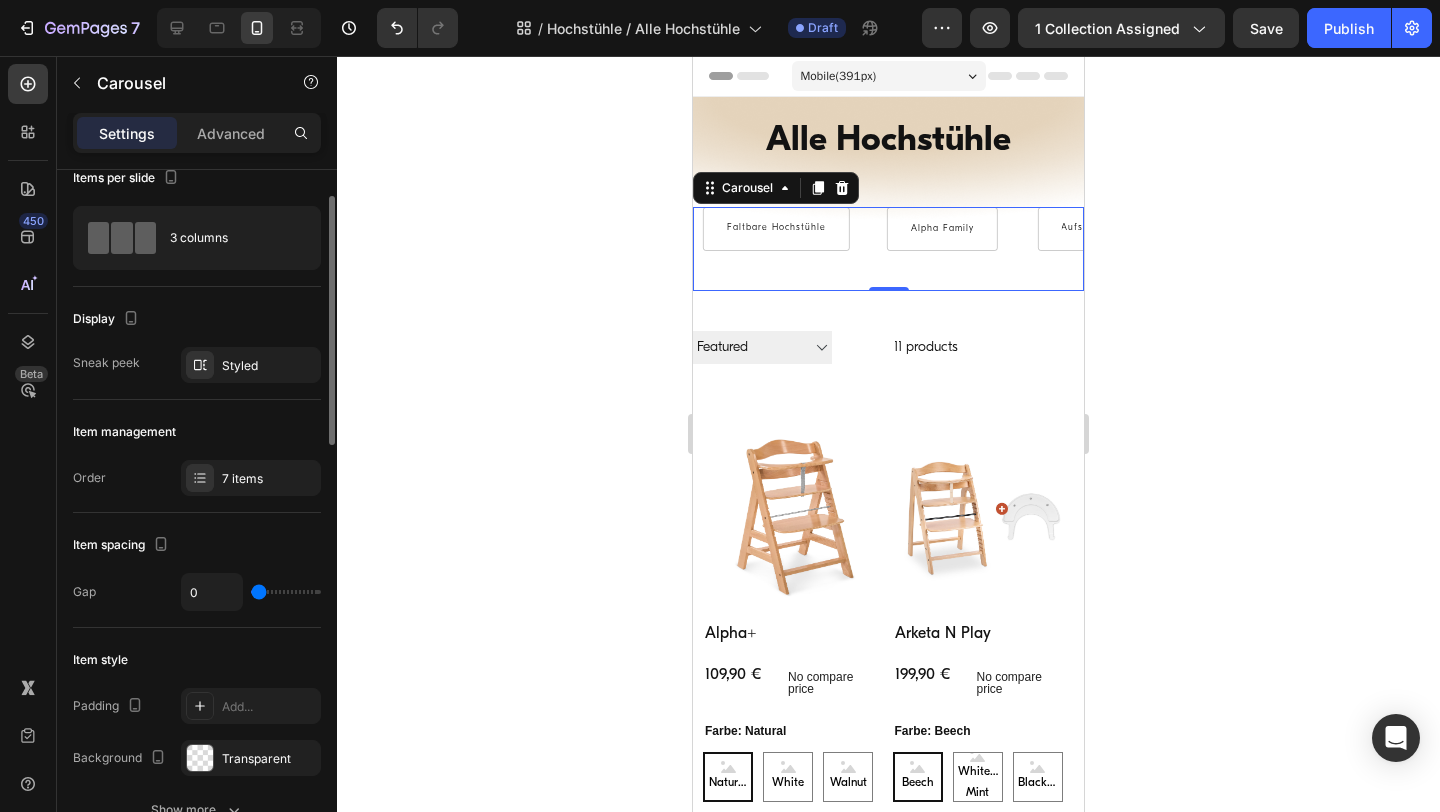 scroll, scrollTop: 0, scrollLeft: 0, axis: both 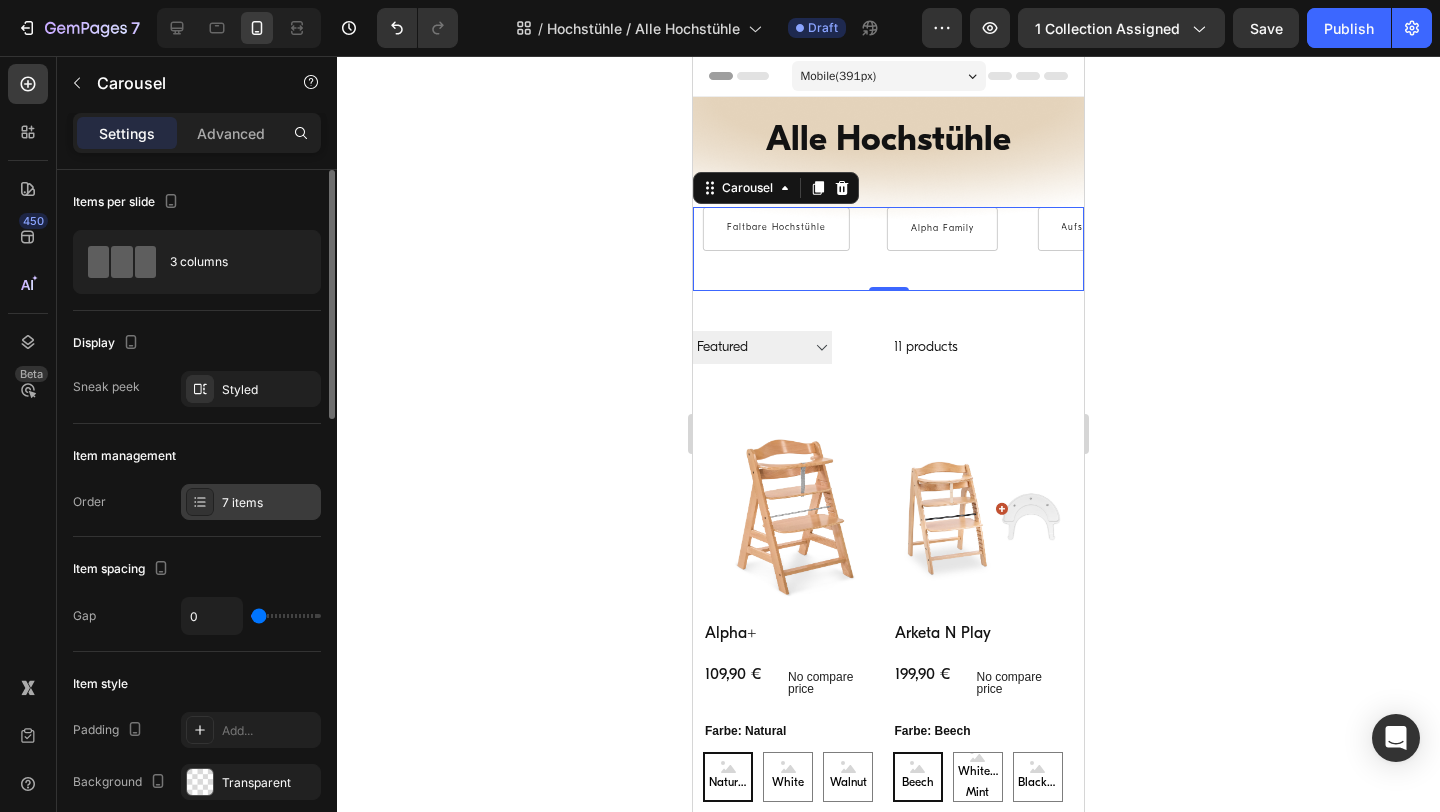 click on "7 items" at bounding box center (269, 503) 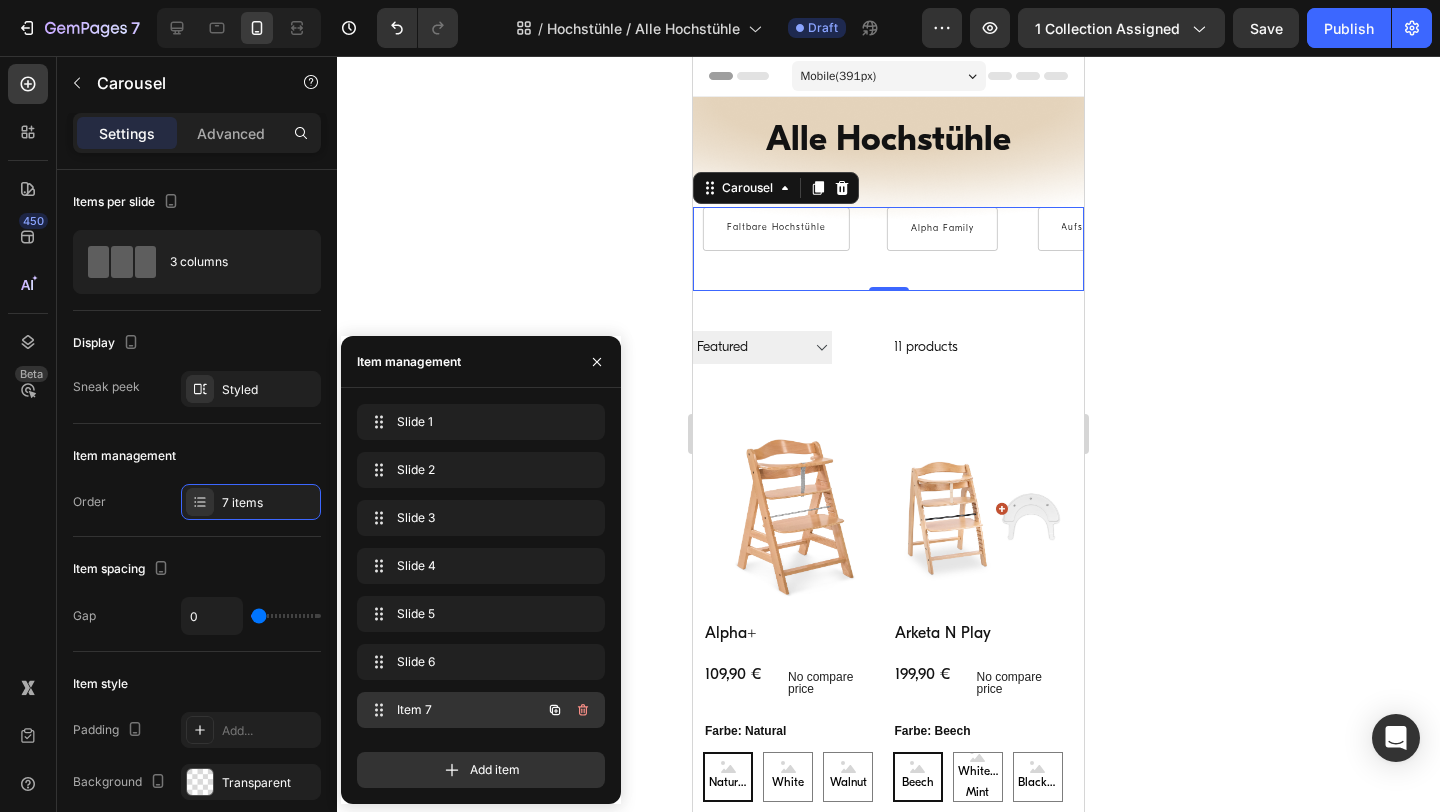 click on "Item 7" at bounding box center [453, 710] 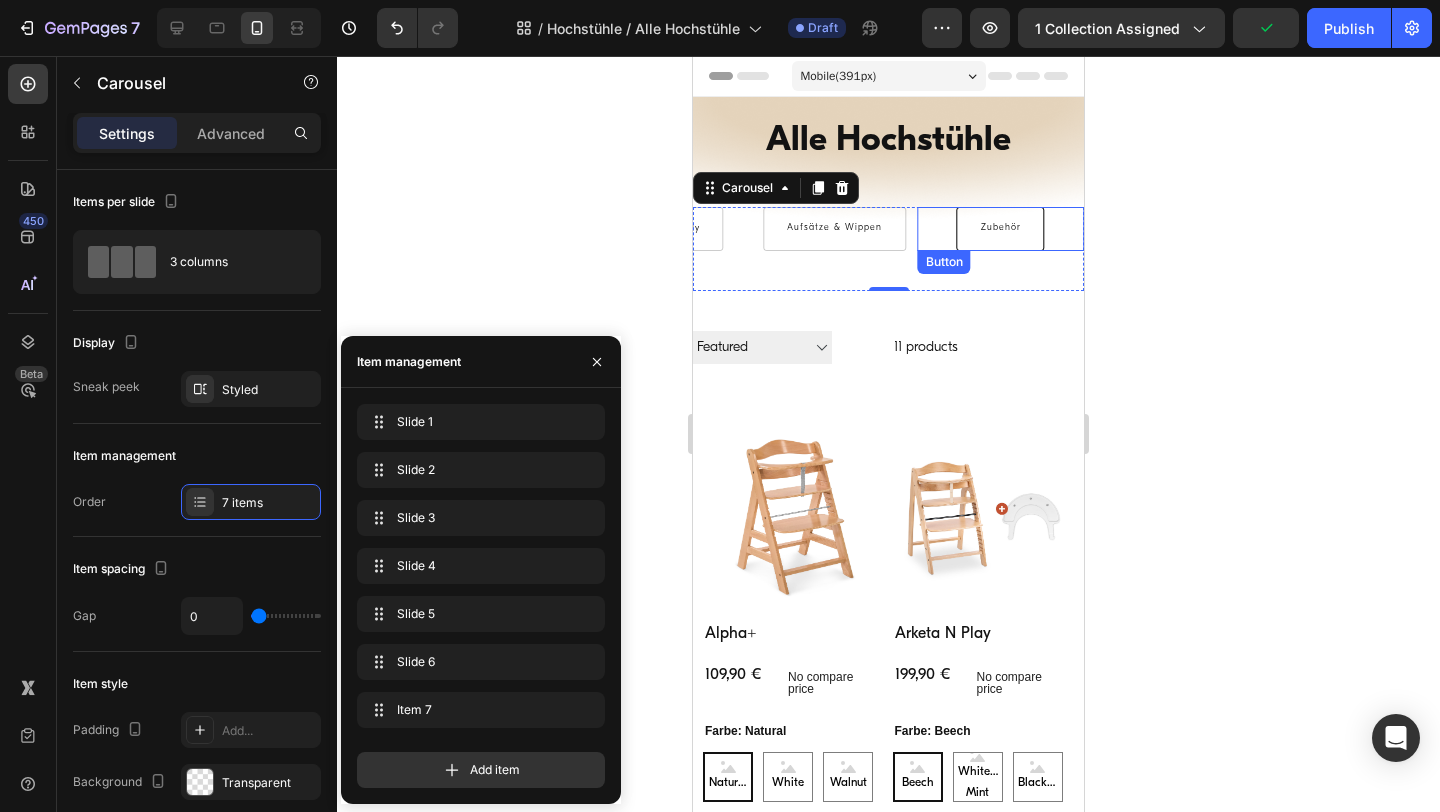 click on "Zubehör" at bounding box center [1001, 229] 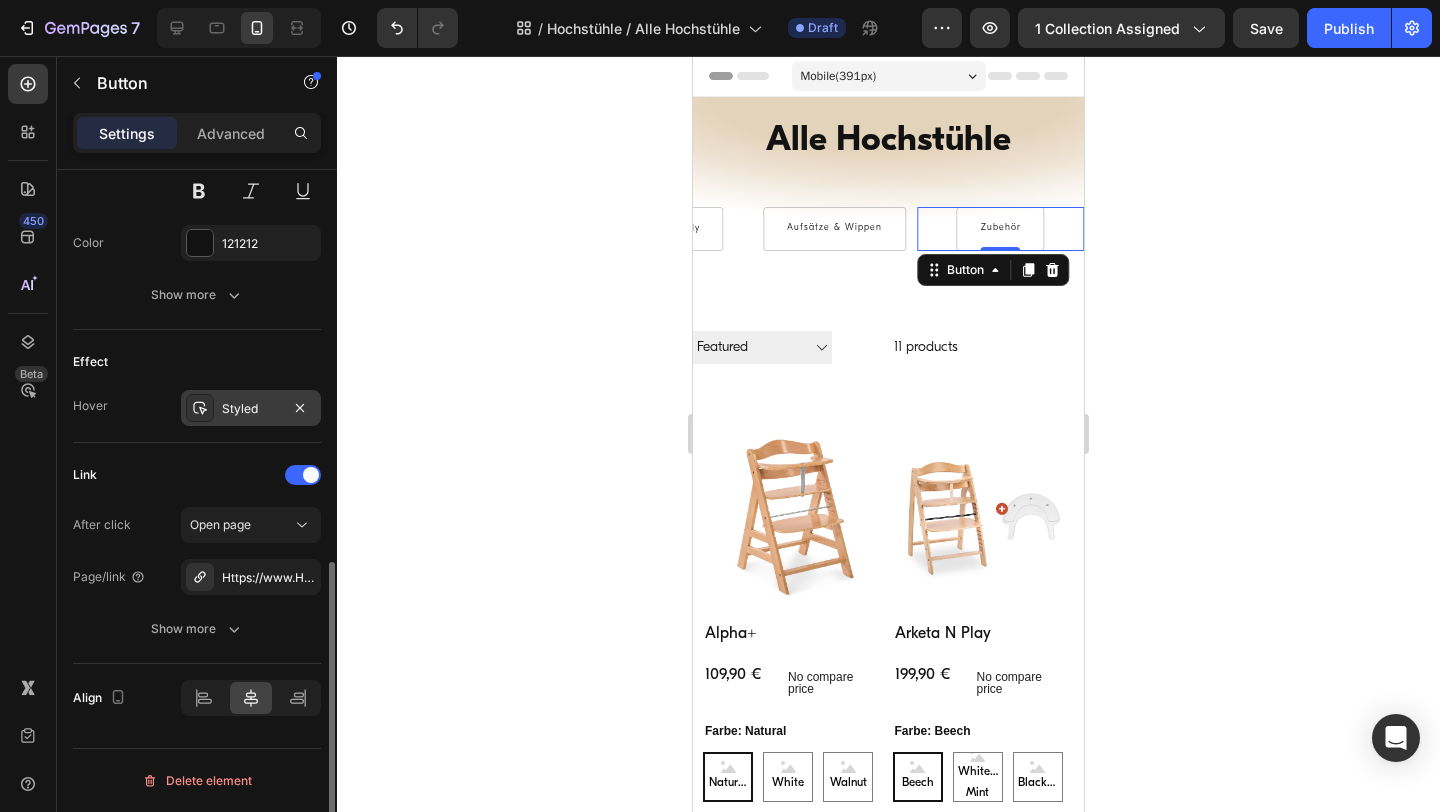 scroll, scrollTop: 886, scrollLeft: 0, axis: vertical 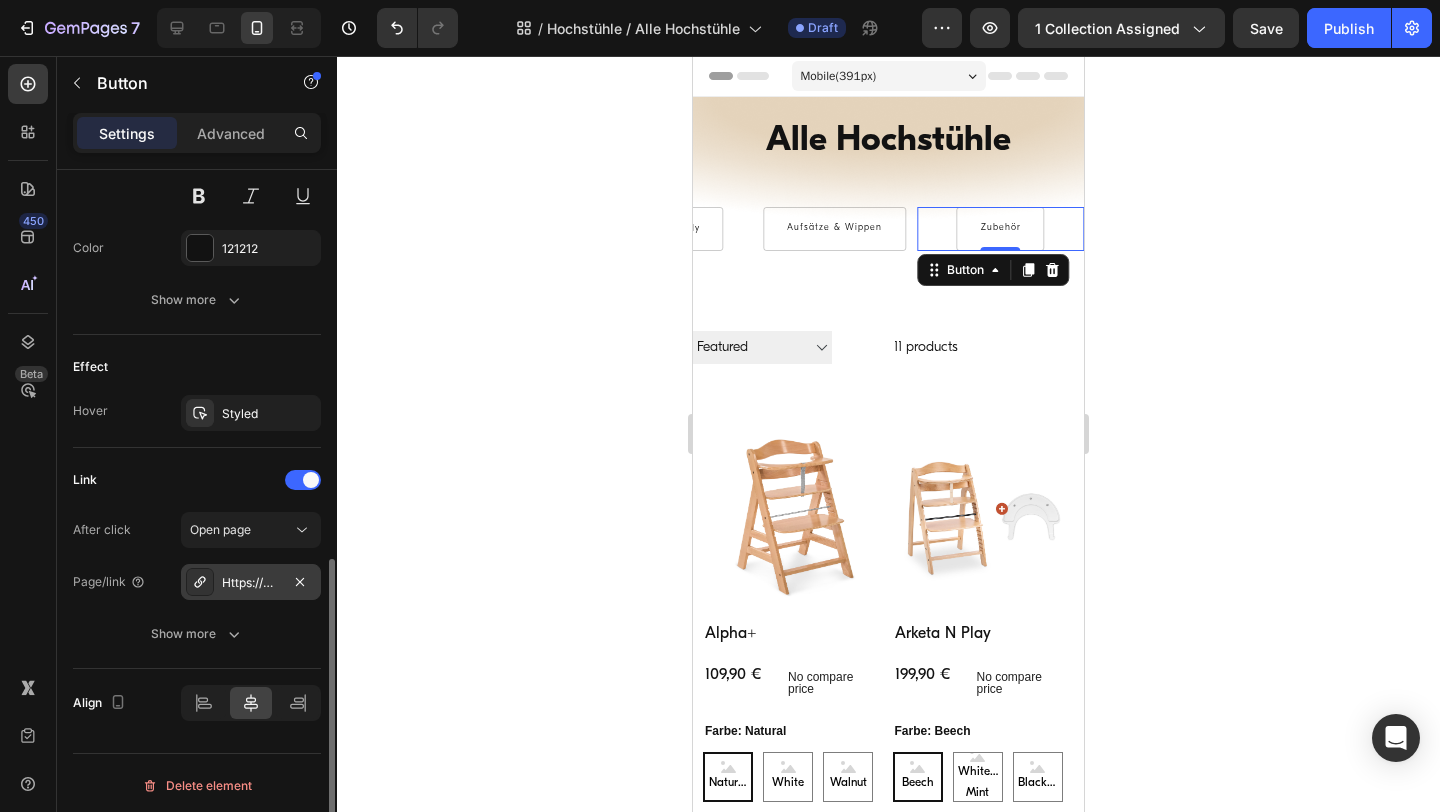 click on "Https://www.Hauck.De/kinderwagen-zubehor" at bounding box center (251, 583) 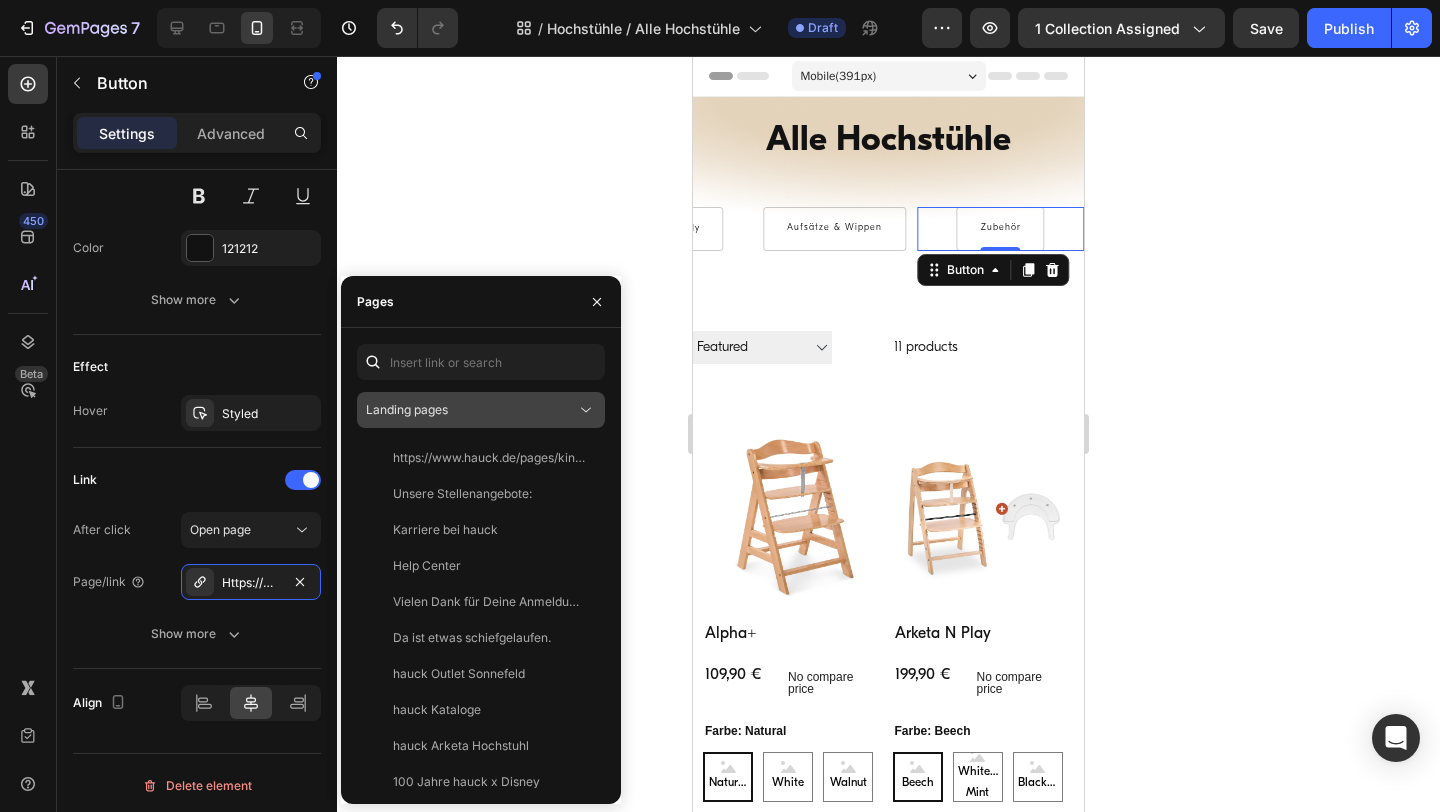 click on "Landing pages" at bounding box center (407, 409) 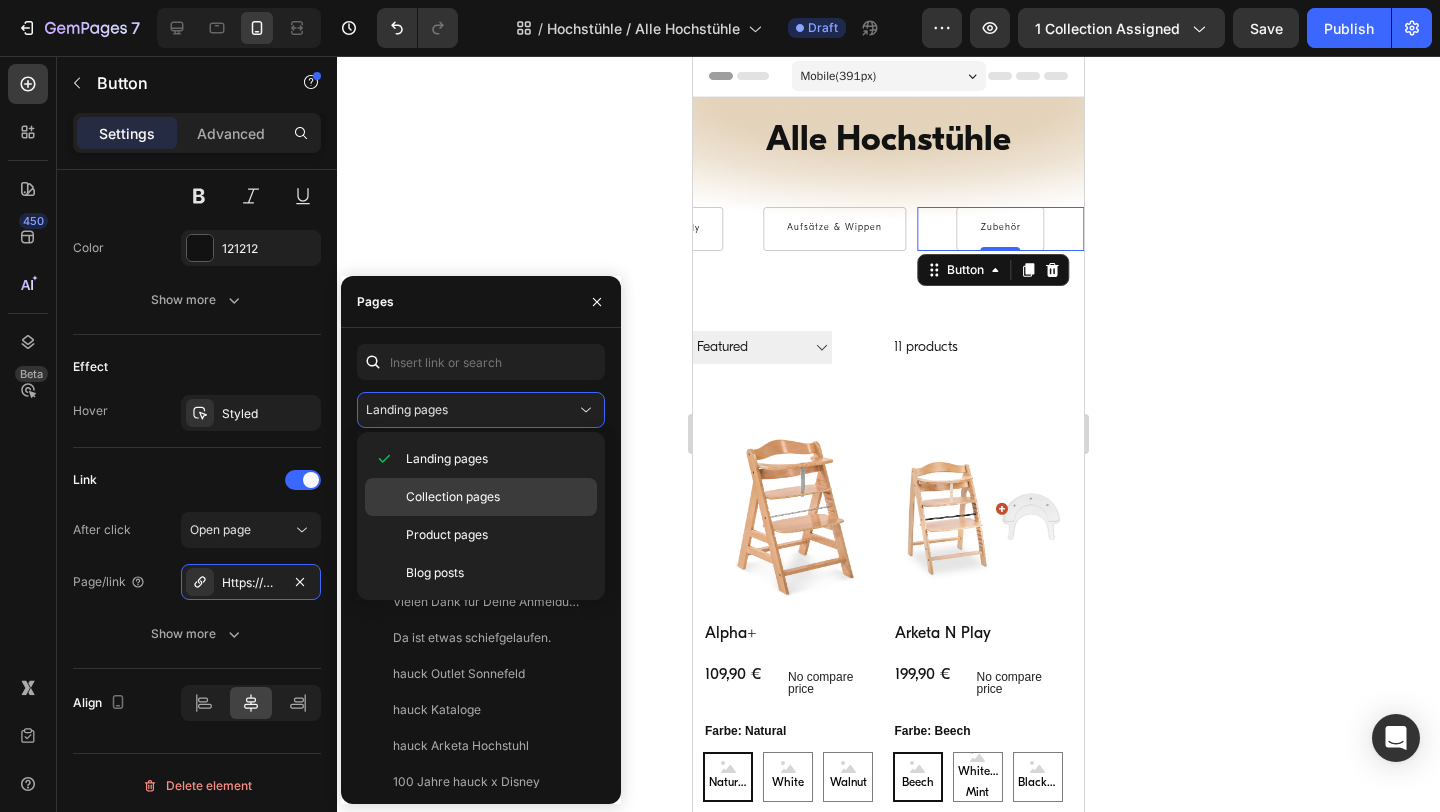 click on "Collection pages" 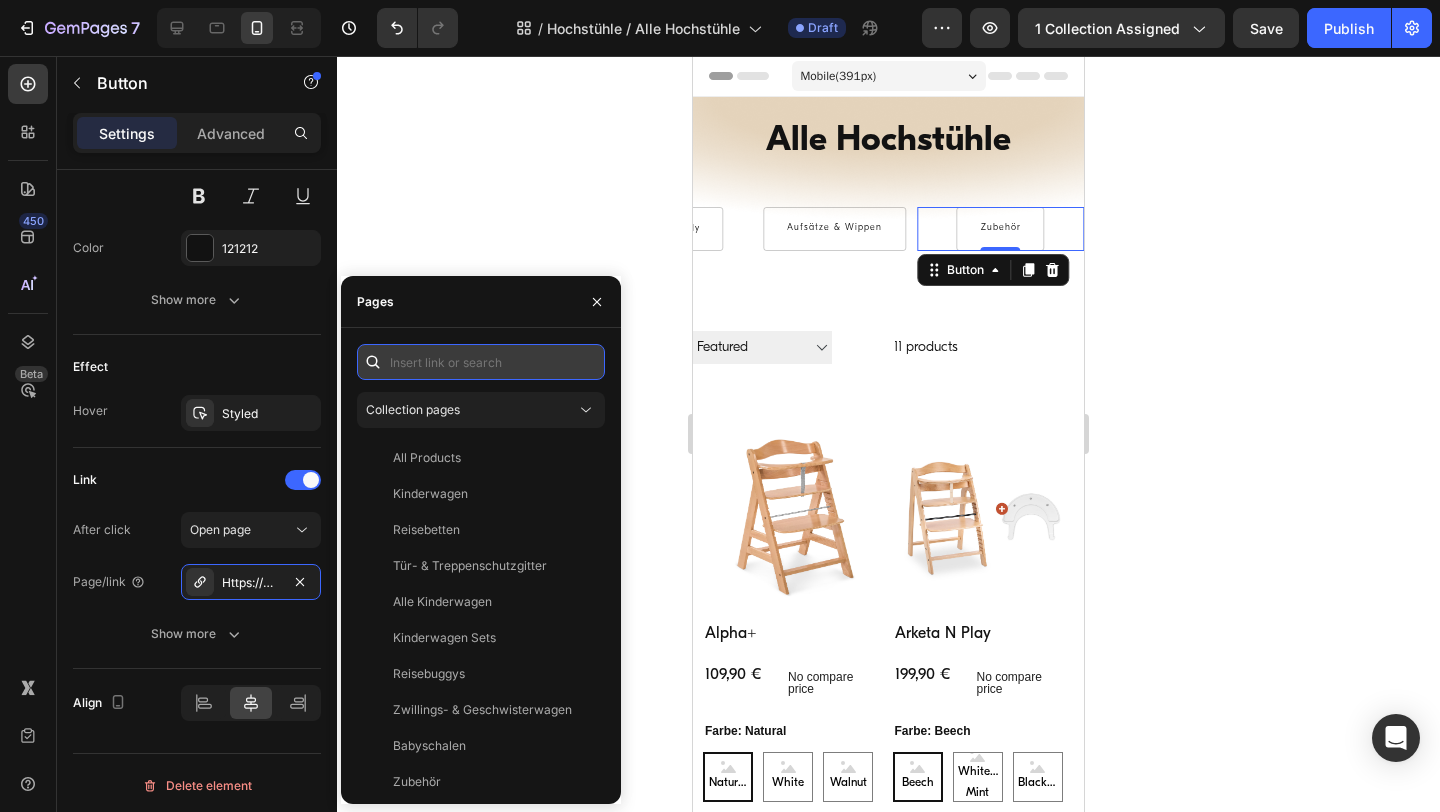 click at bounding box center [481, 362] 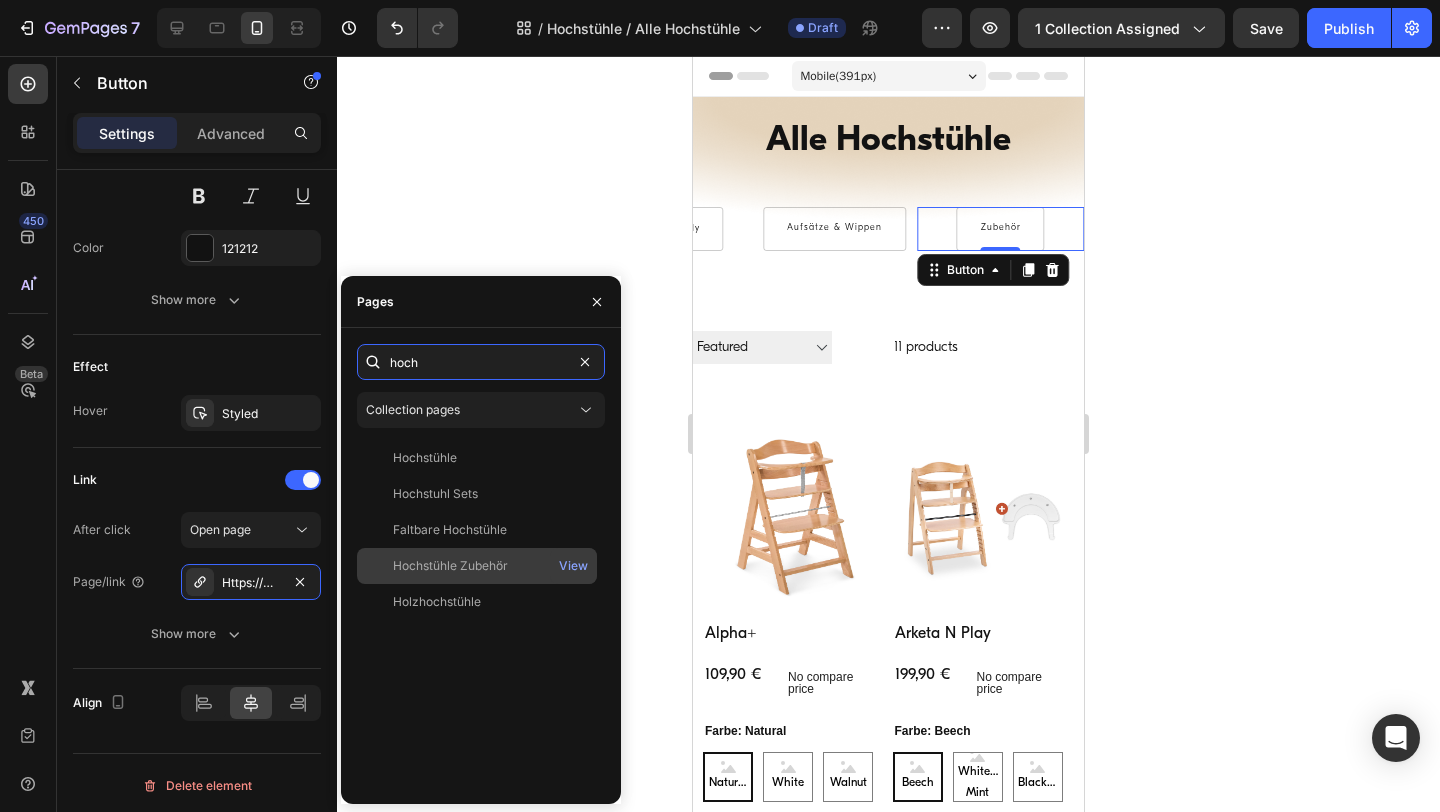 type on "hoch" 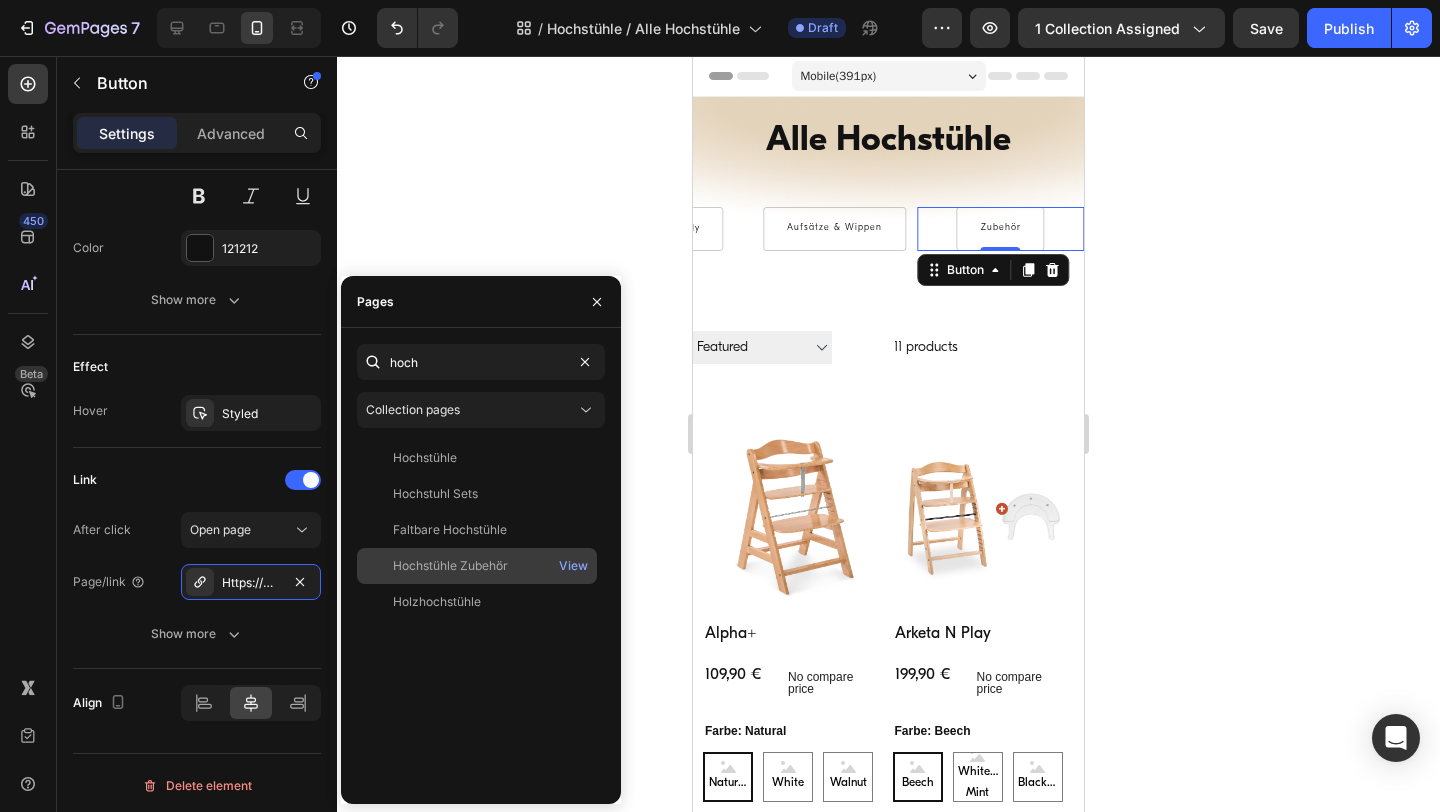 click on "Hochstühle Zubehör" 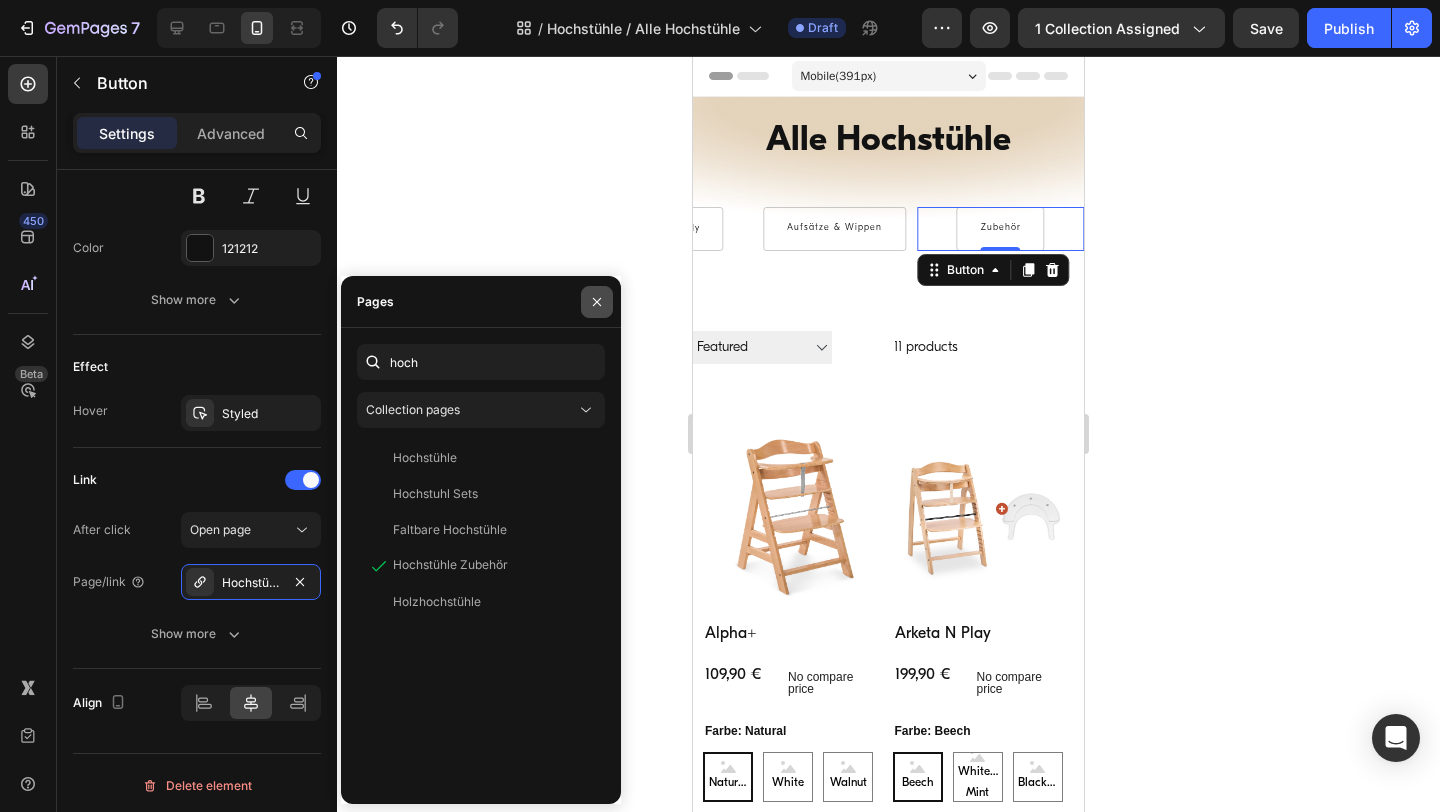 click 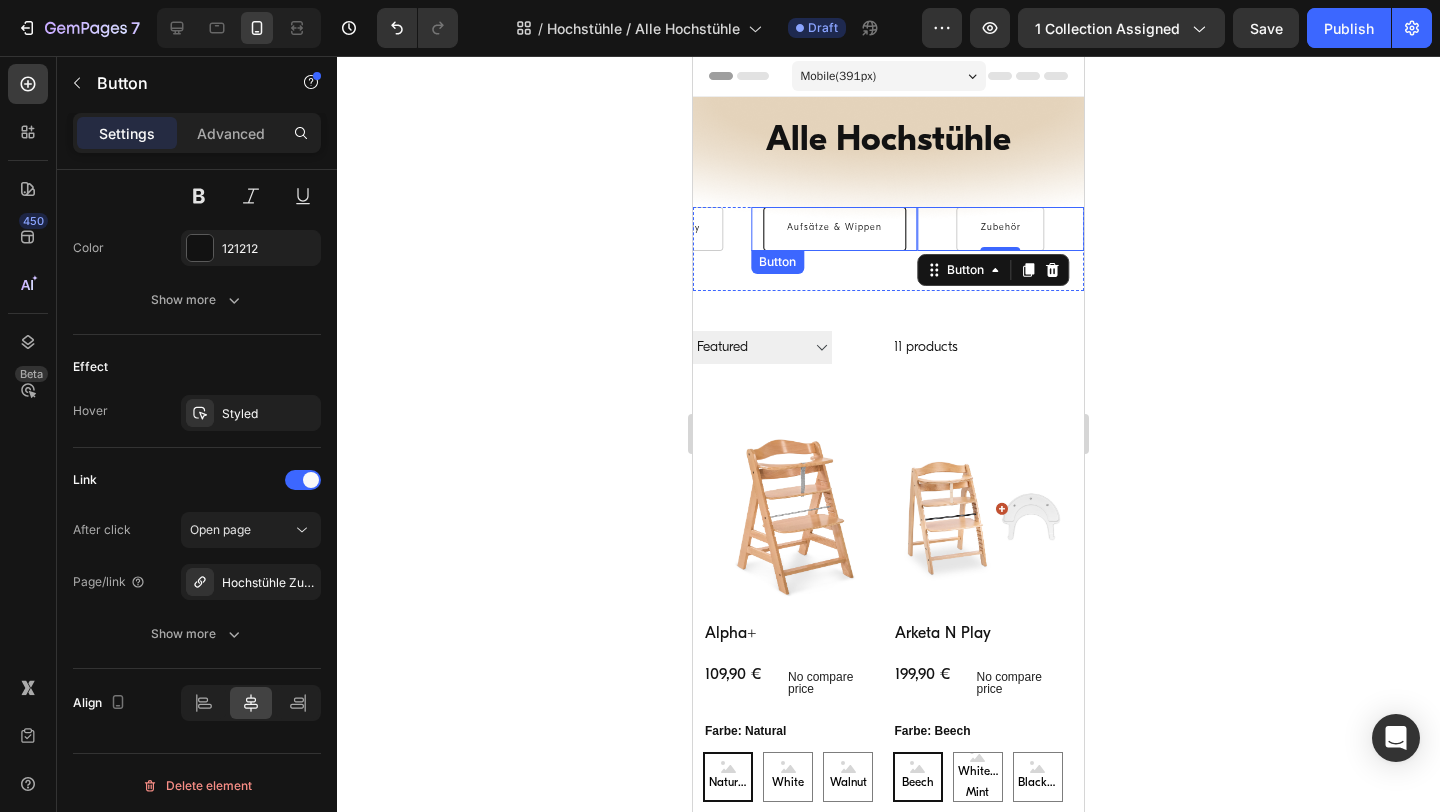 click on "Aufsätze & Wippen" at bounding box center (834, 229) 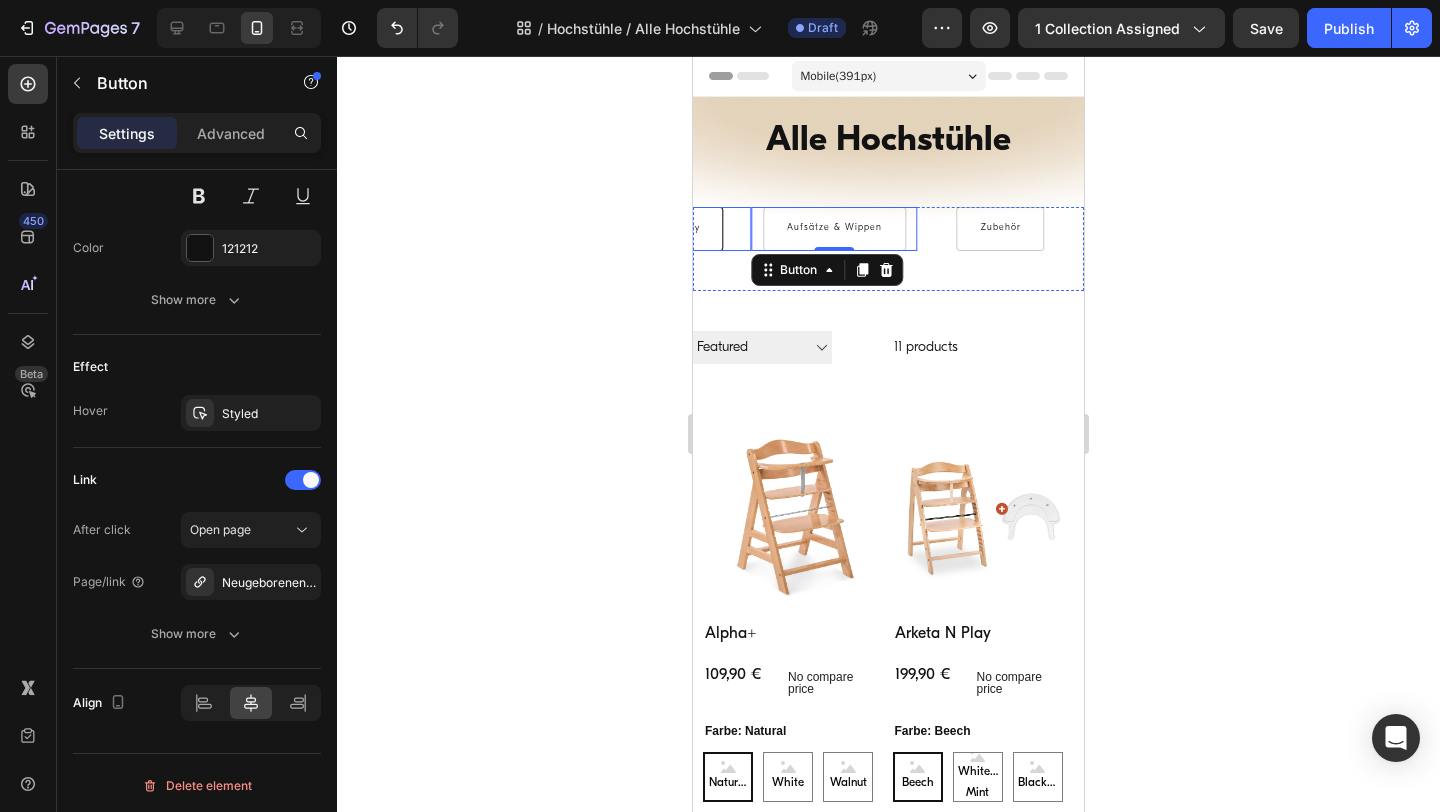 click on "Alpha Family" at bounding box center (668, 229) 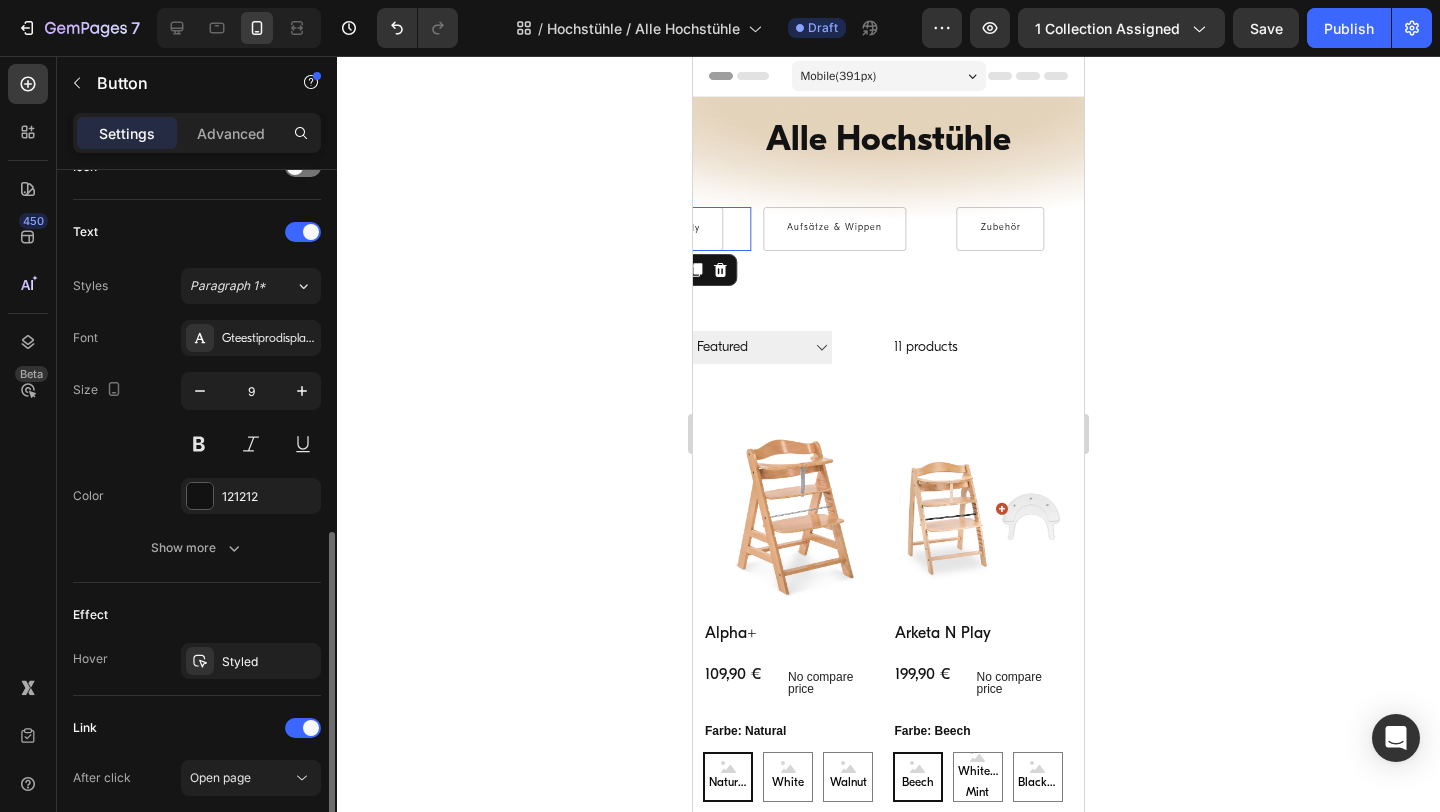 scroll, scrollTop: 499, scrollLeft: 0, axis: vertical 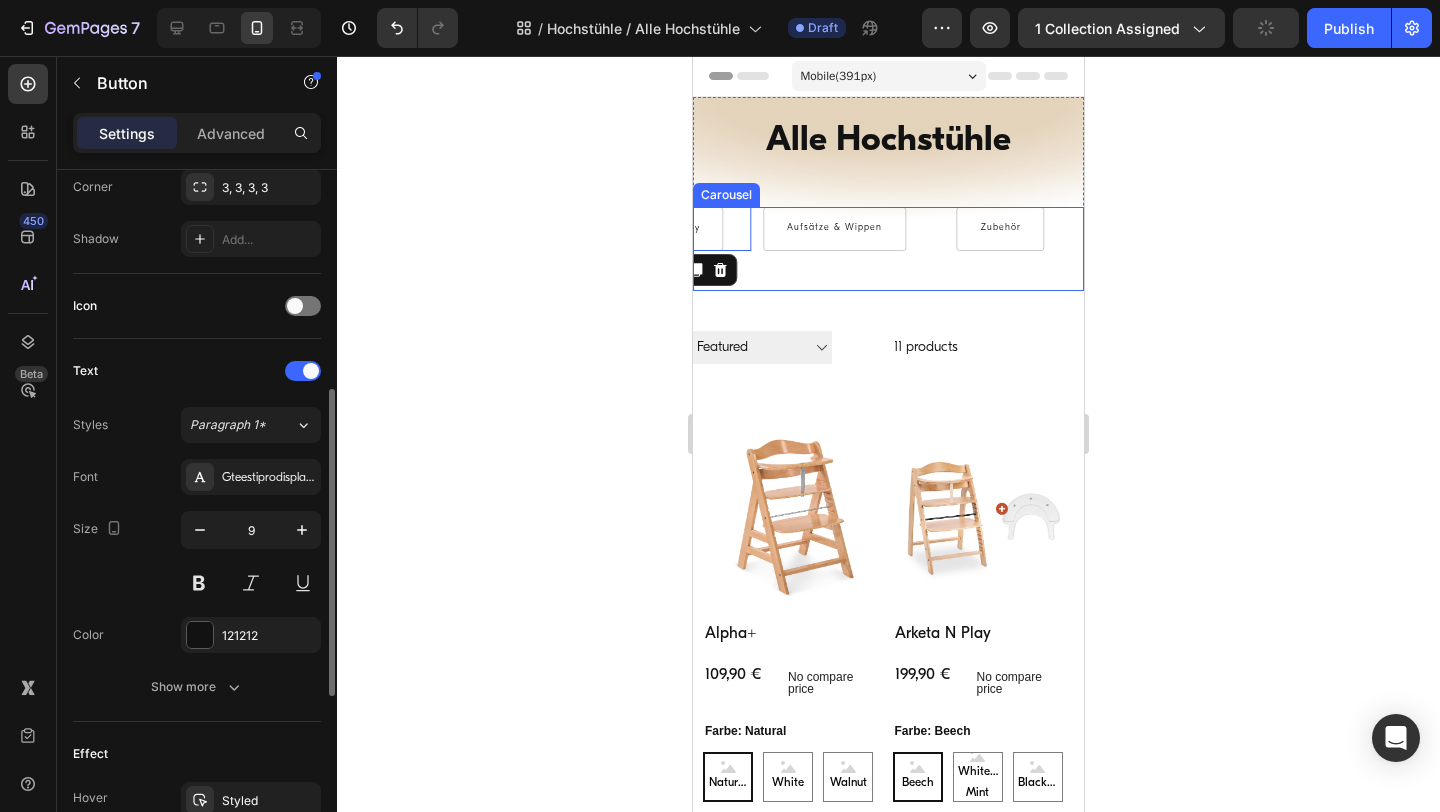 click on "Aufsätze & Wippen Button" at bounding box center (834, 249) 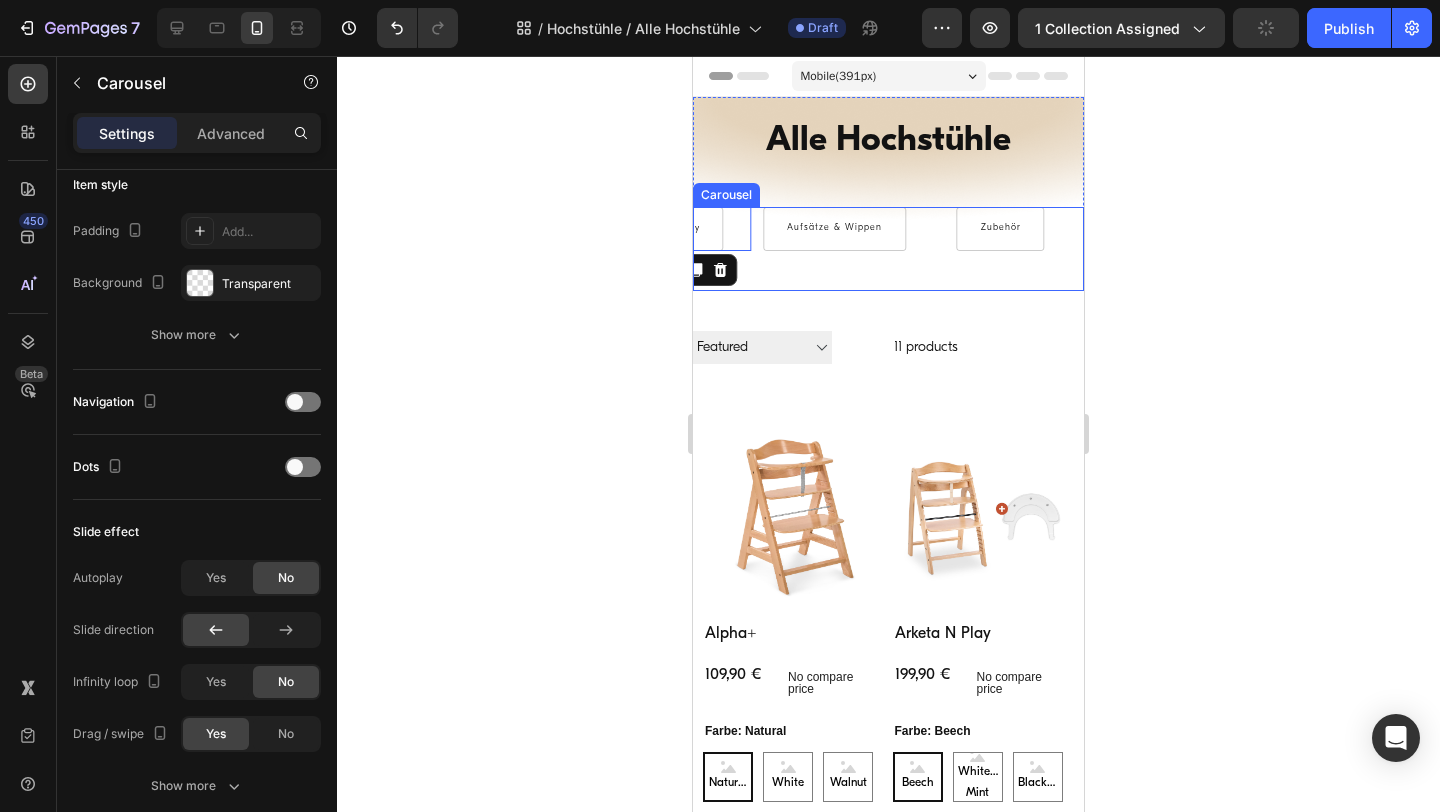 scroll, scrollTop: 0, scrollLeft: 0, axis: both 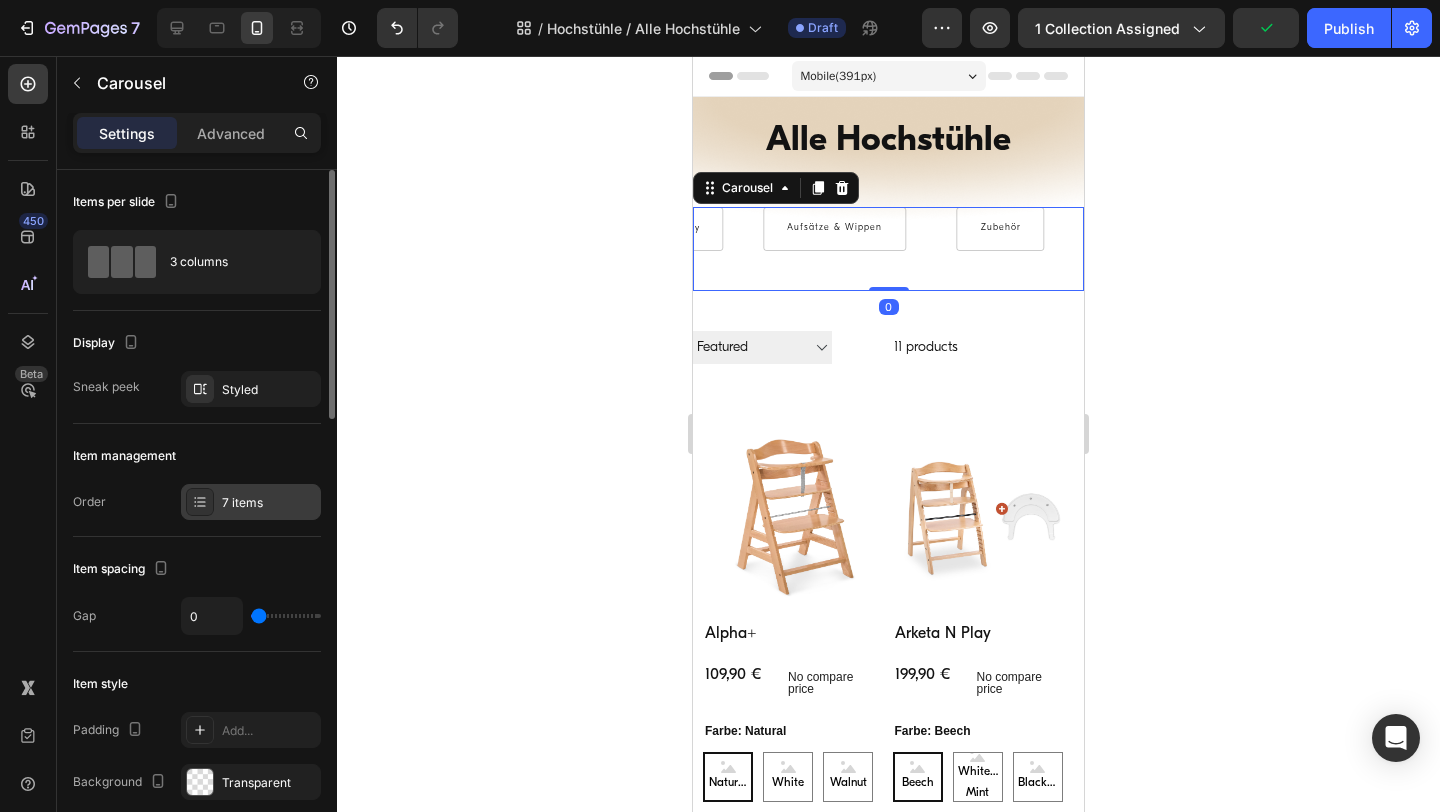 click on "7 items" at bounding box center (251, 502) 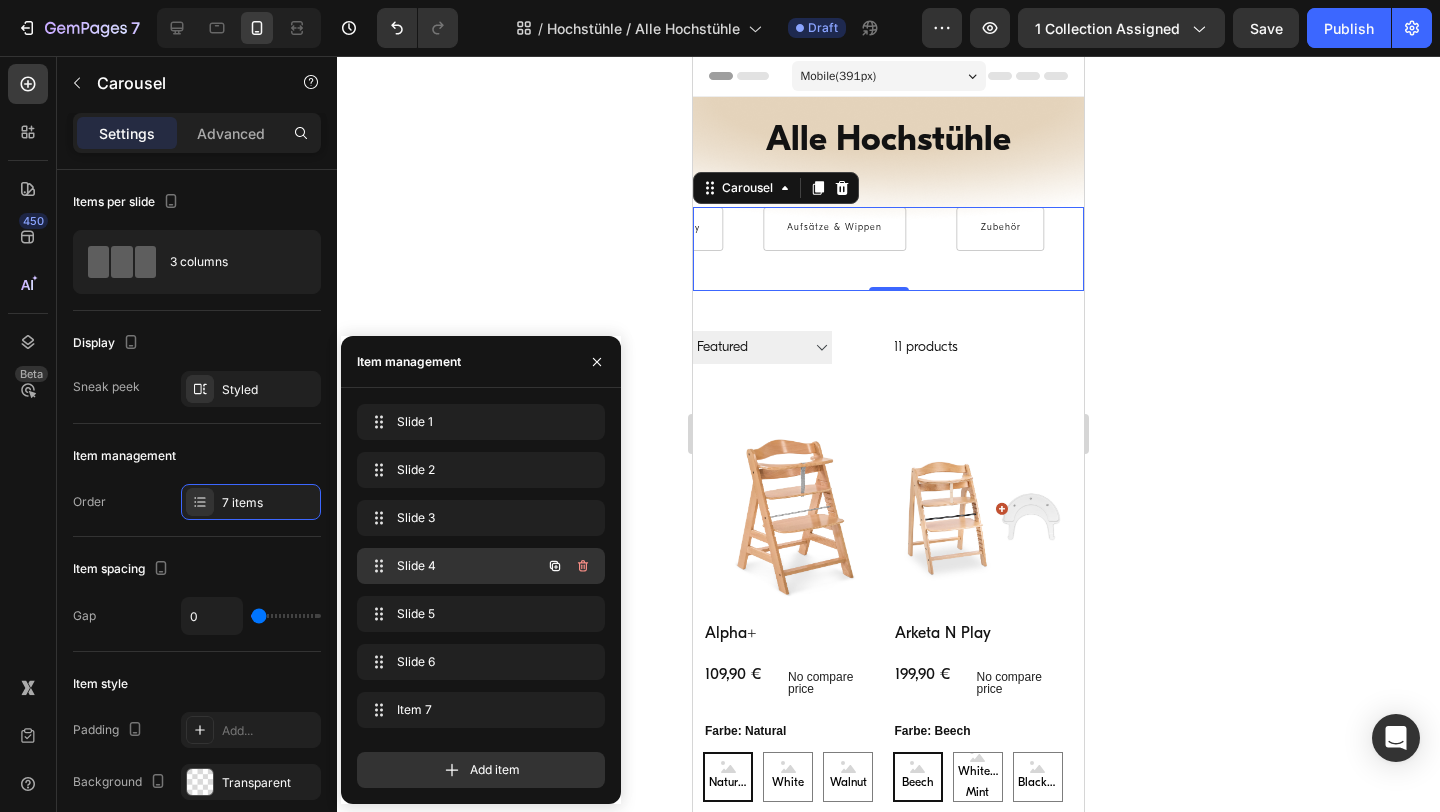 click on "Slide 4" at bounding box center [453, 566] 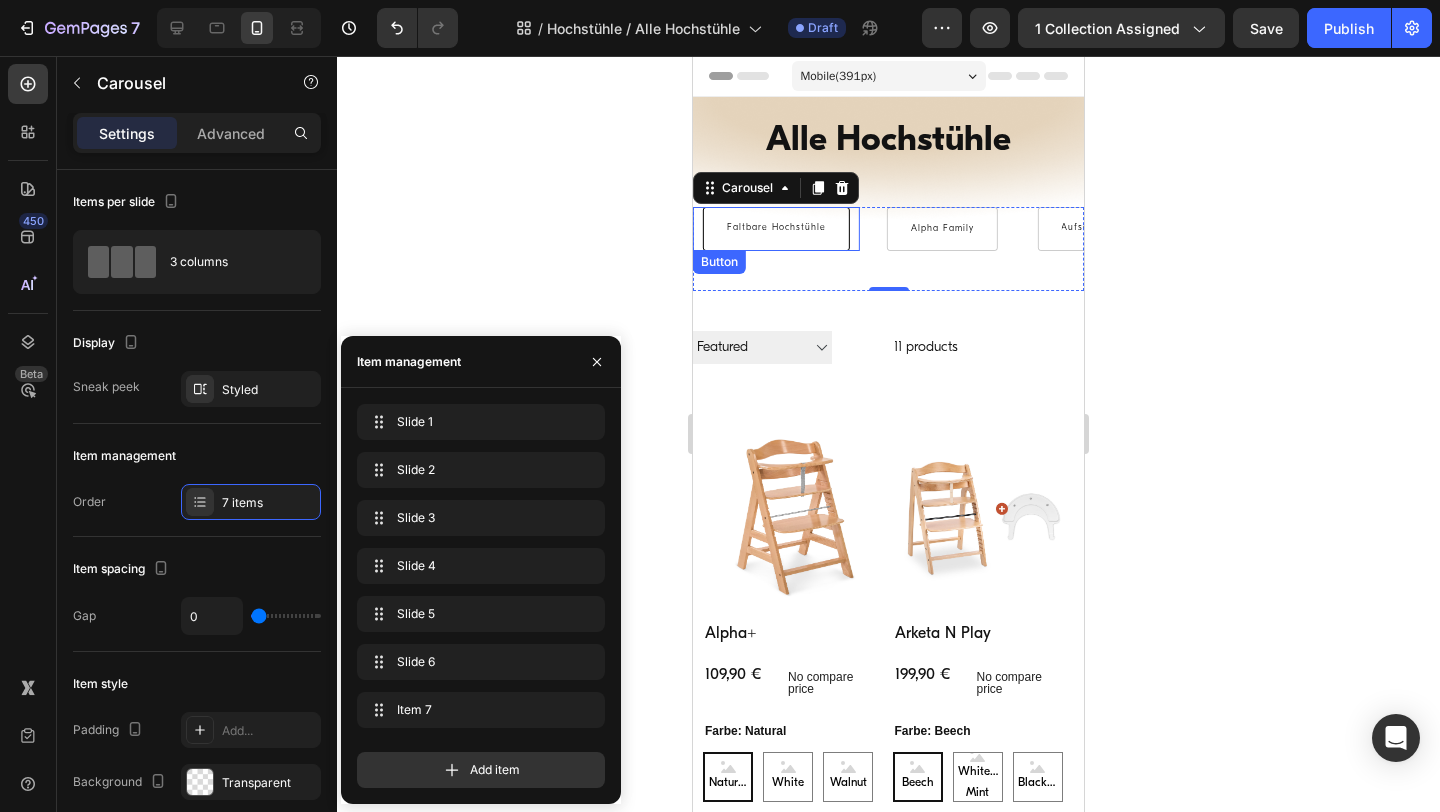 click on "Faltbare Hochstühle" at bounding box center [776, 229] 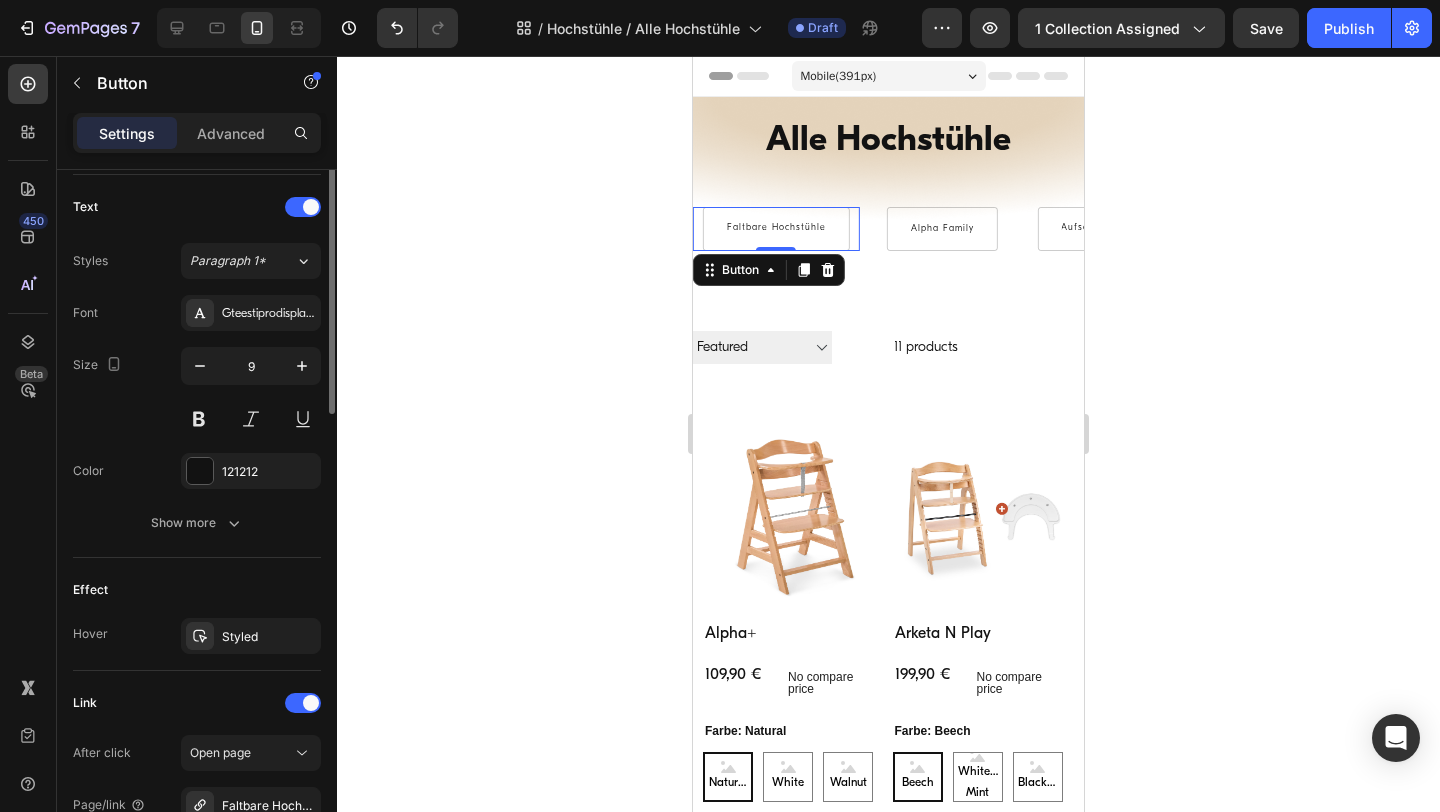 scroll, scrollTop: 891, scrollLeft: 0, axis: vertical 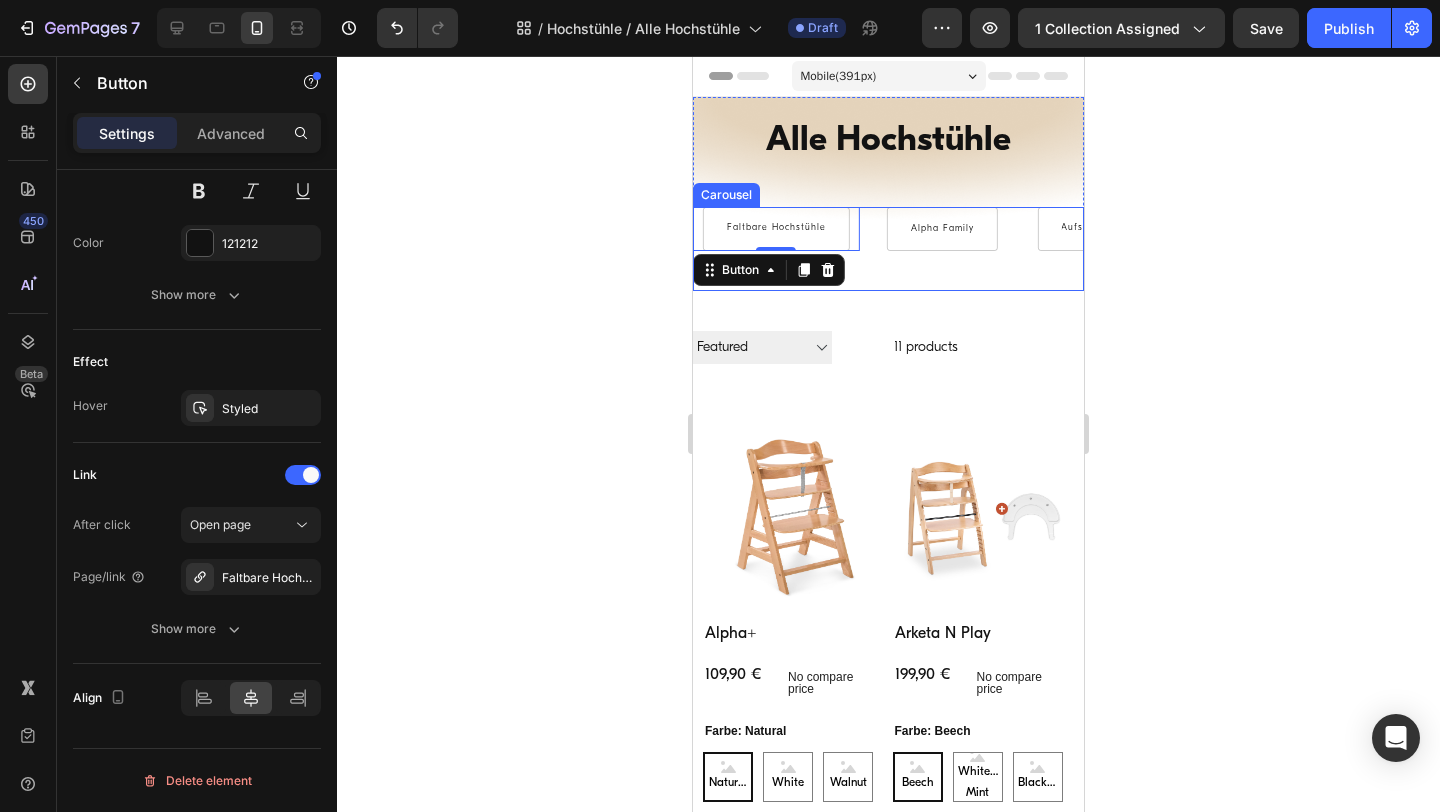 click on "Alpha Family Button" at bounding box center (942, 249) 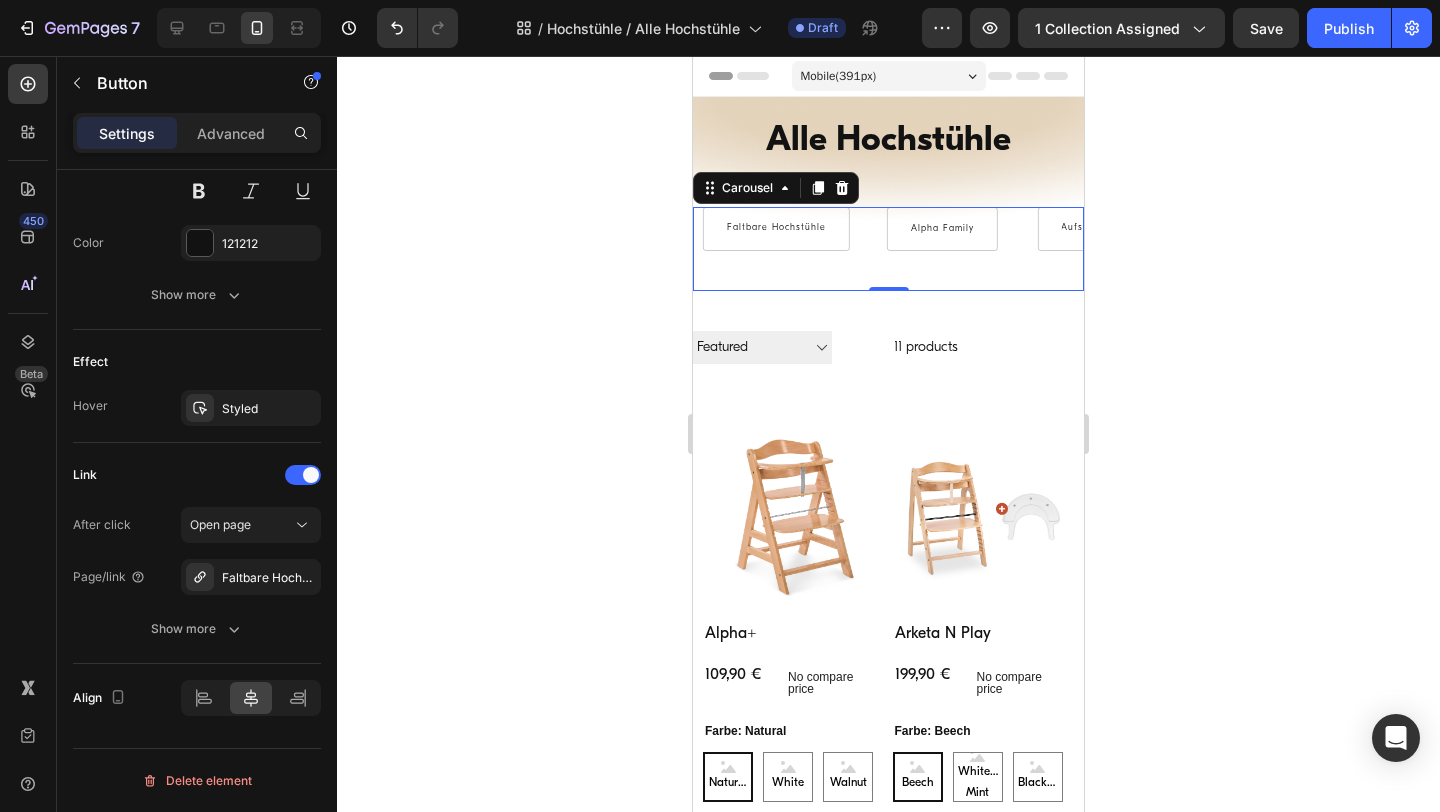 scroll, scrollTop: 0, scrollLeft: 0, axis: both 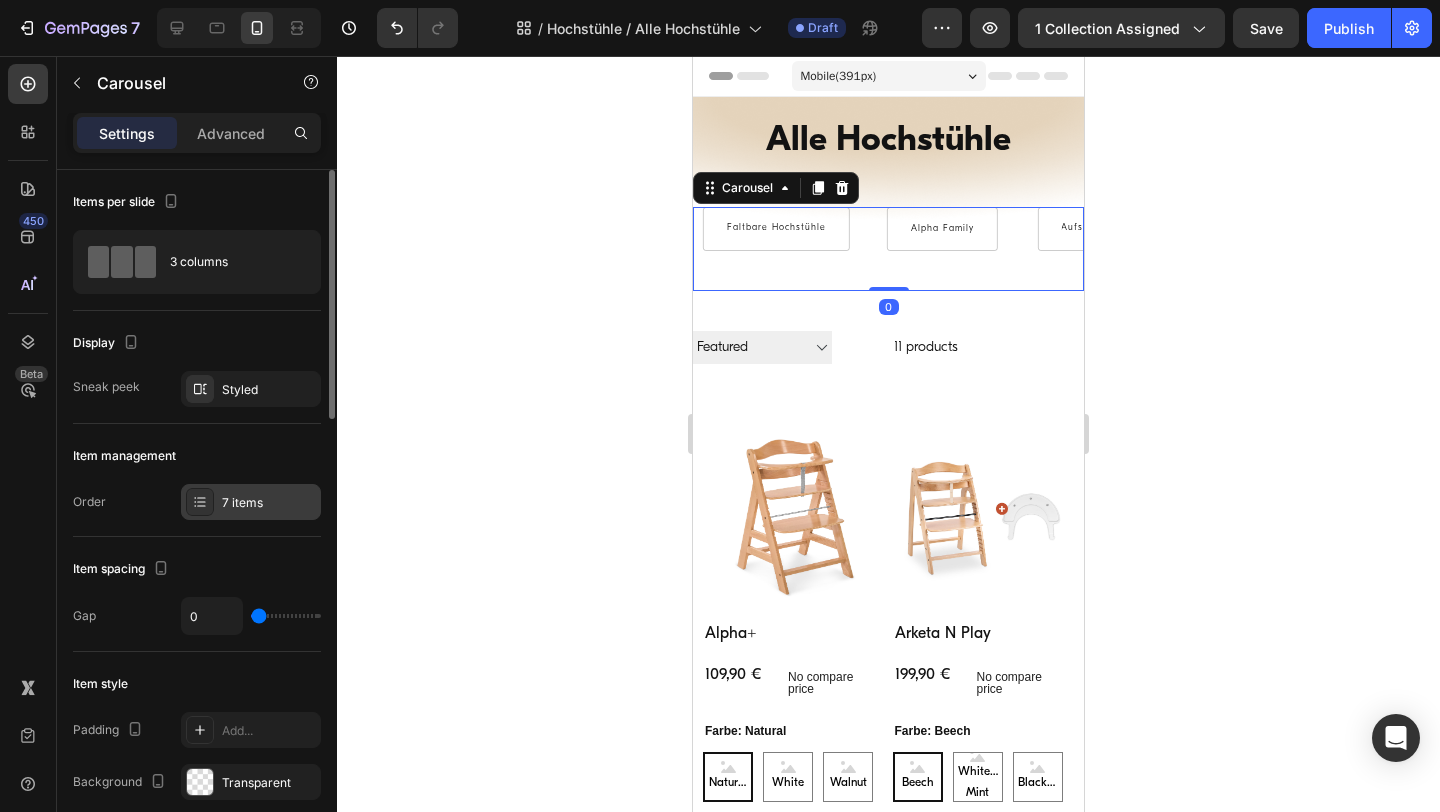 click on "7 items" at bounding box center [251, 502] 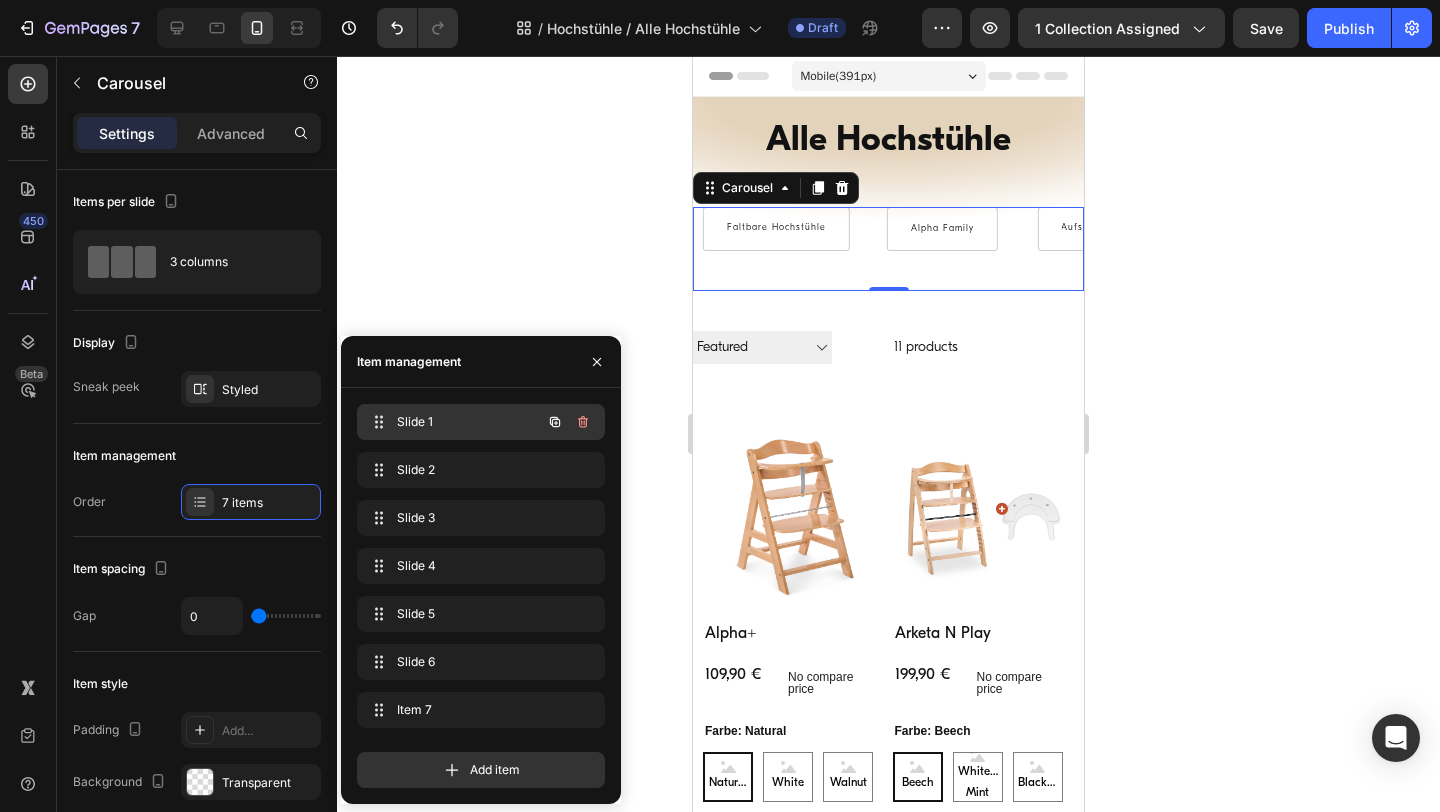 click on "Slide 1 Slide 1" at bounding box center (481, 422) 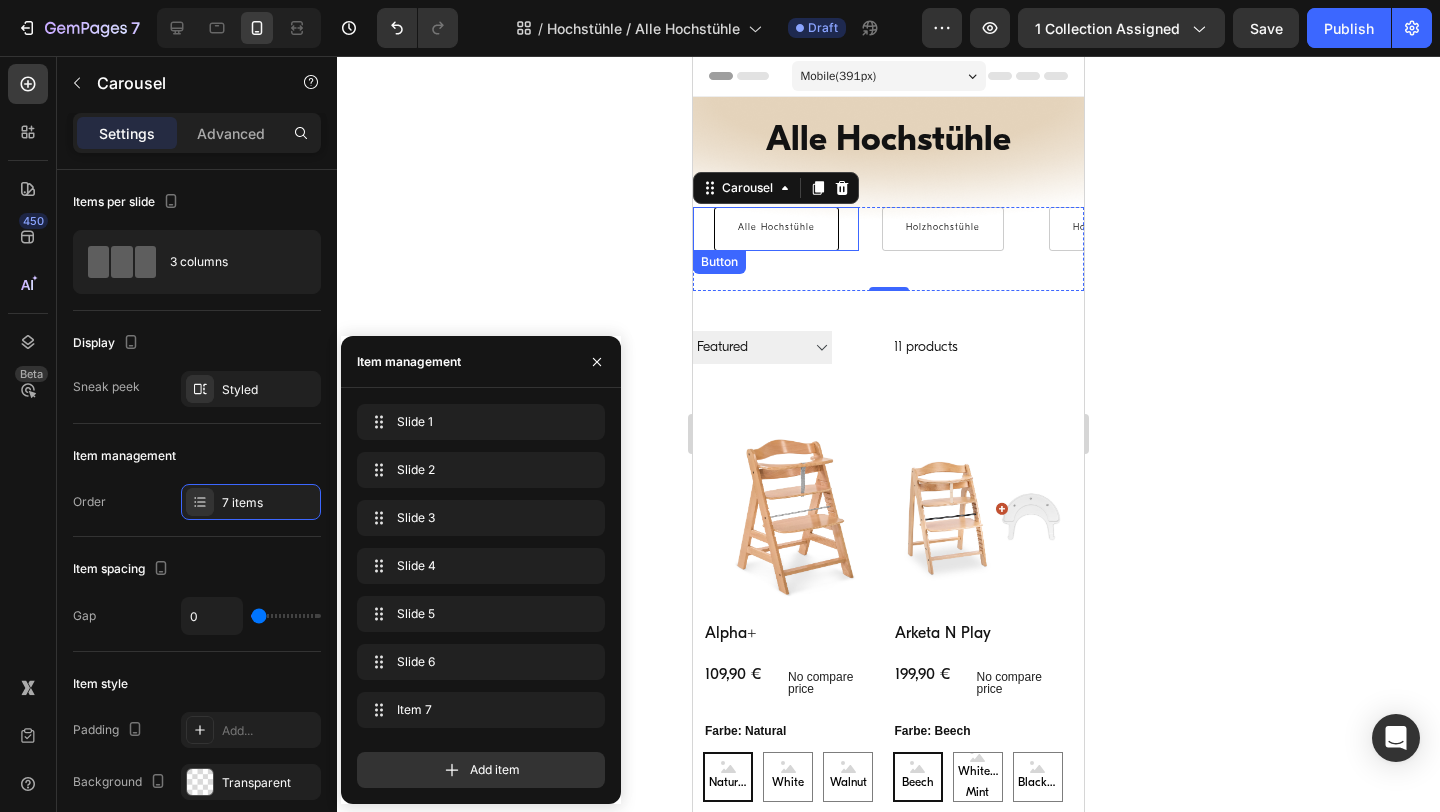click on "Alle Hochstühle" at bounding box center [776, 229] 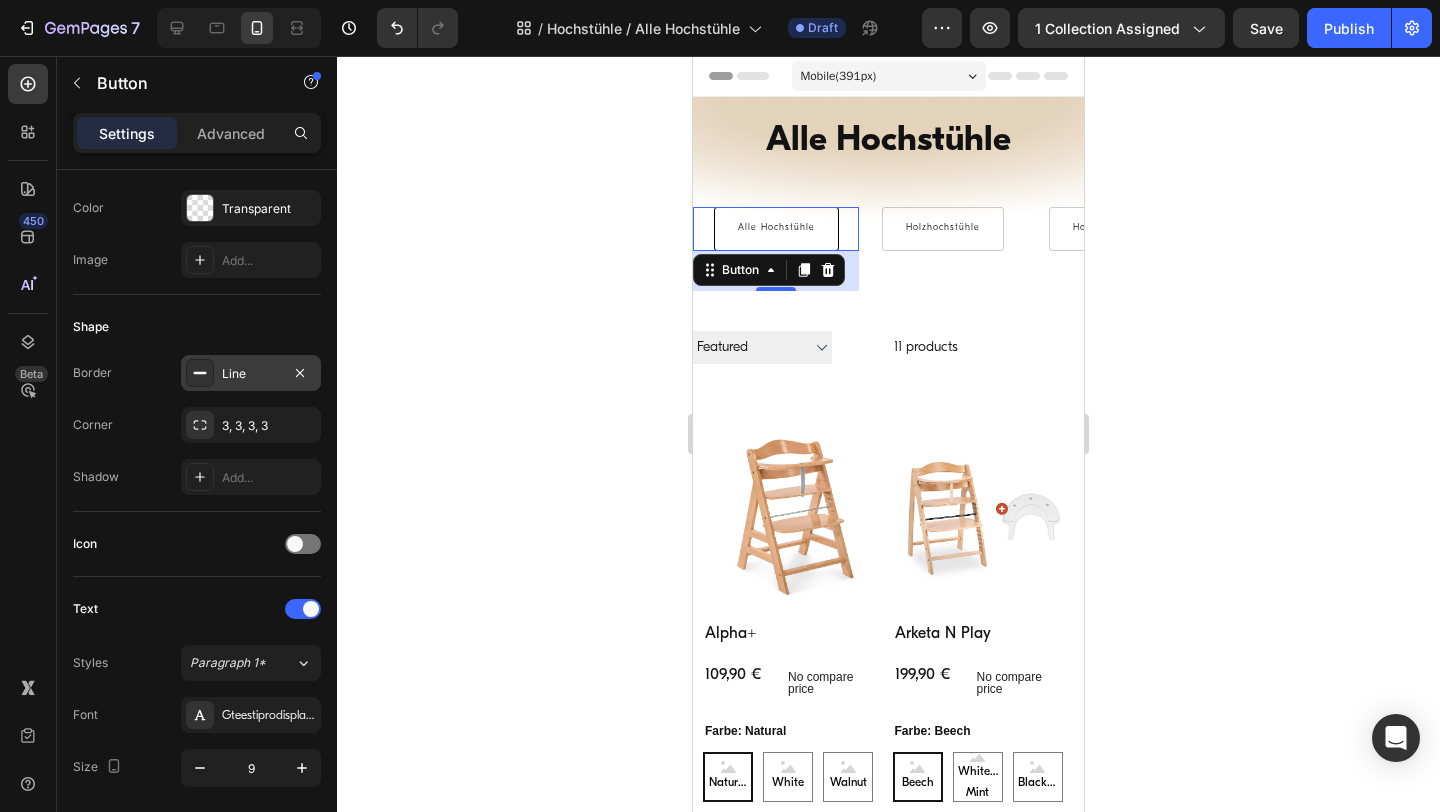 scroll, scrollTop: 891, scrollLeft: 0, axis: vertical 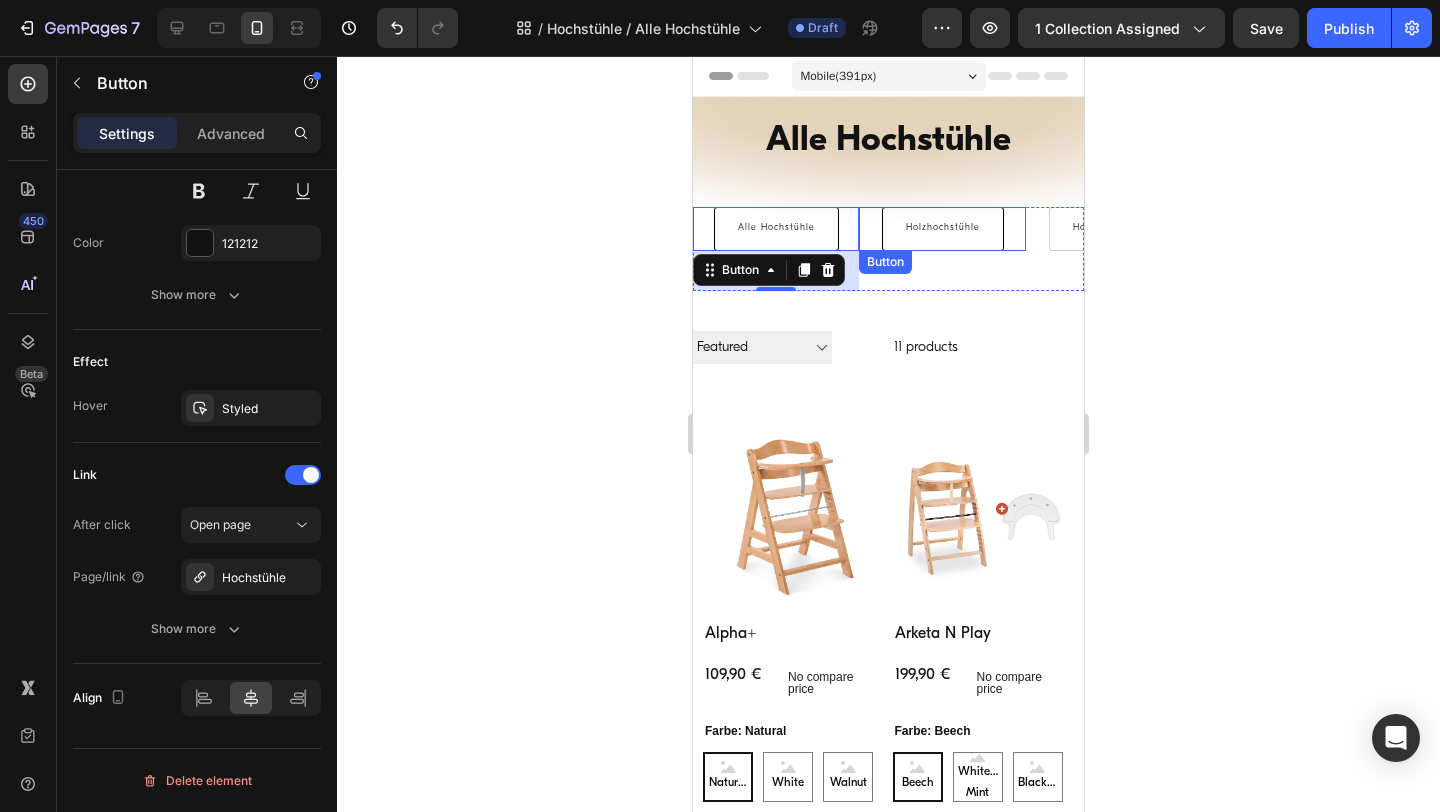 click on "Holzhochstühle" at bounding box center [943, 229] 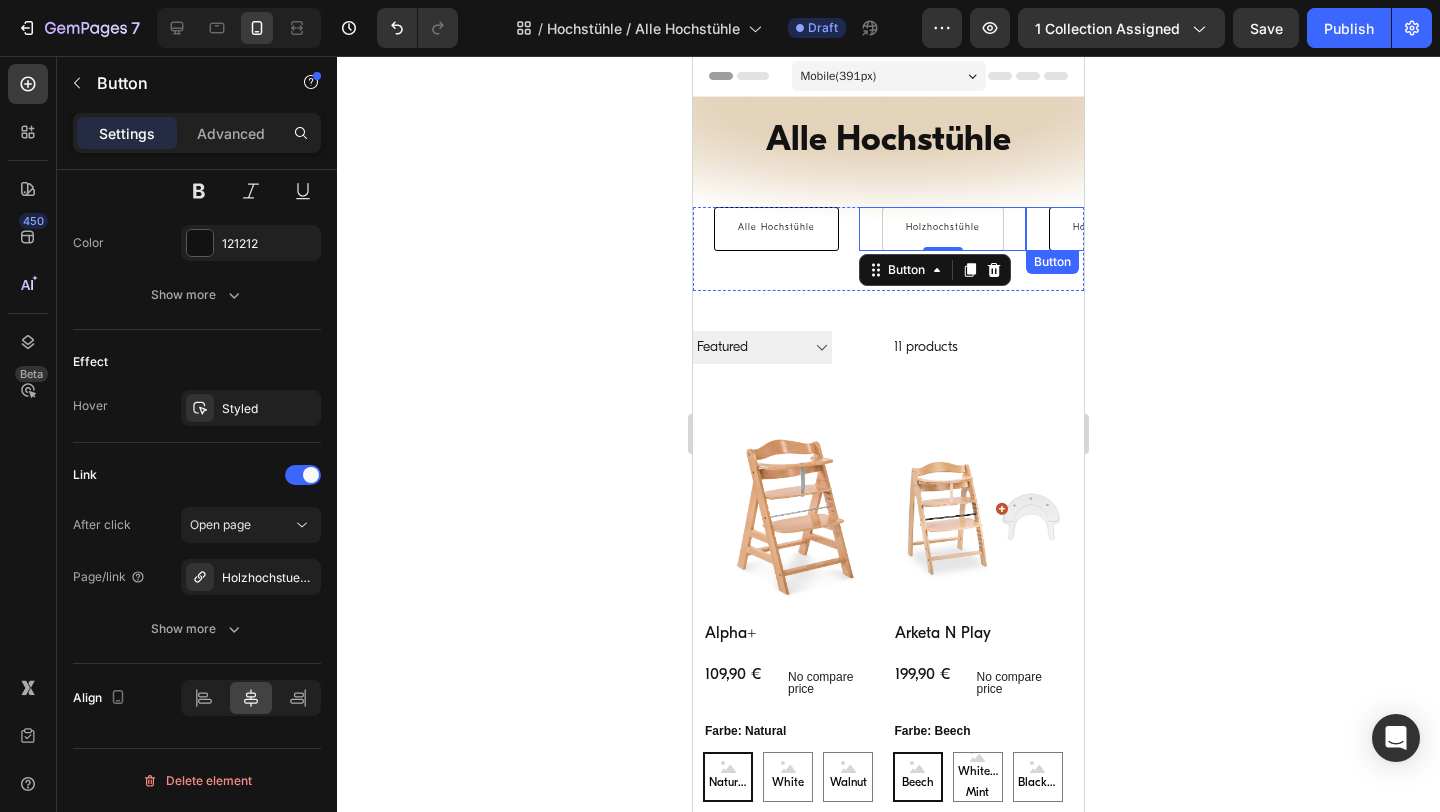 click on "Hochstuhl Sets" at bounding box center [1109, 229] 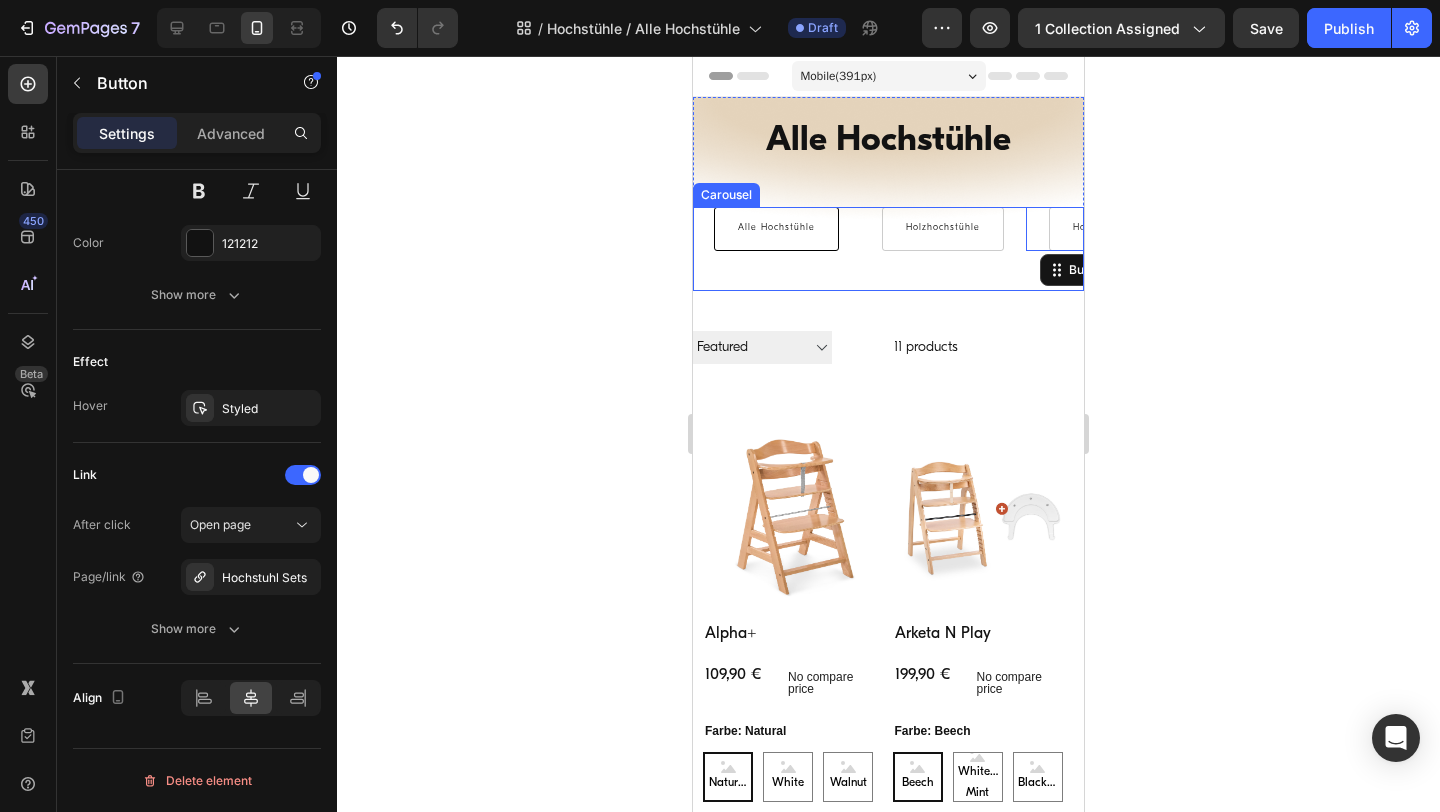 click on "Alle Hochstühle Button" at bounding box center [776, 249] 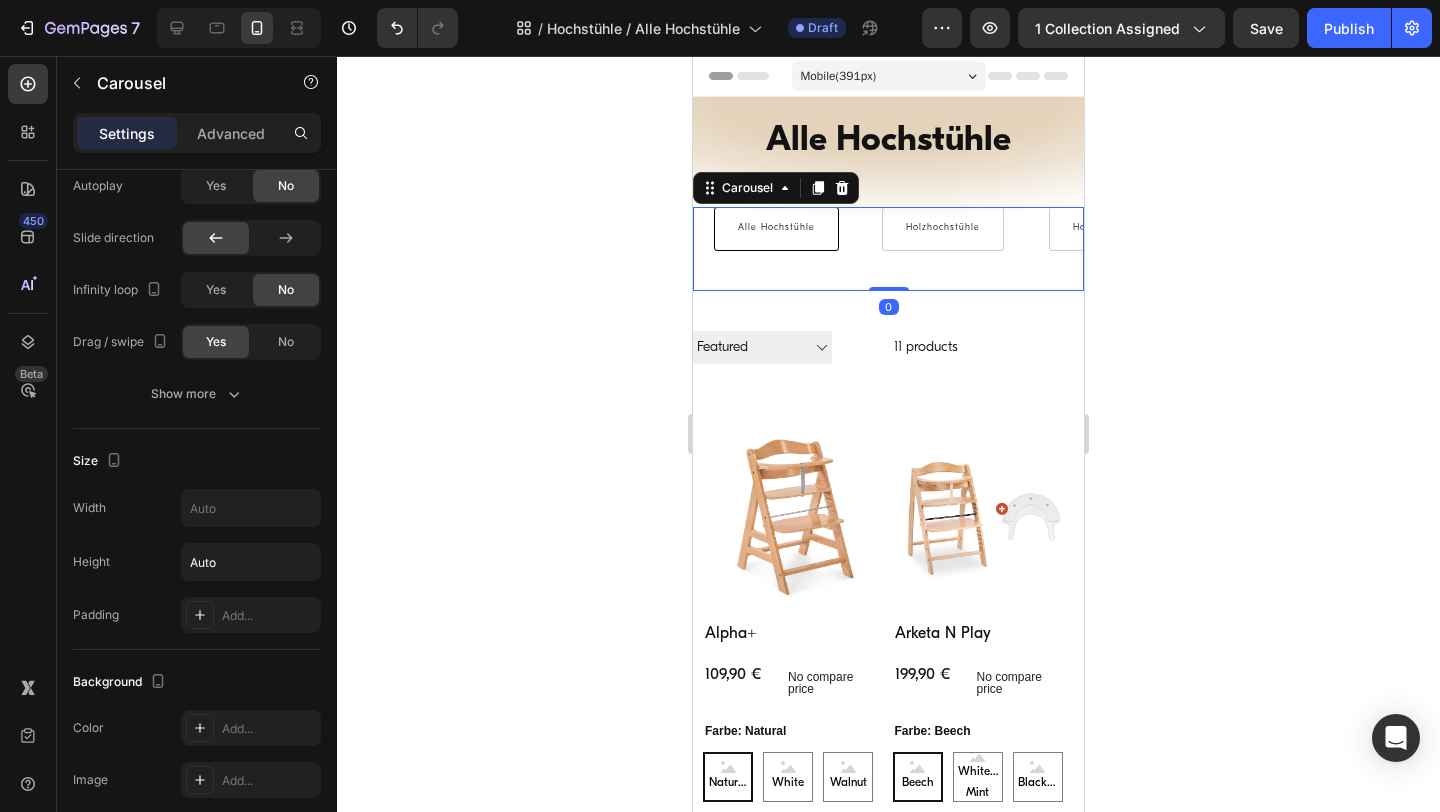 scroll, scrollTop: 0, scrollLeft: 0, axis: both 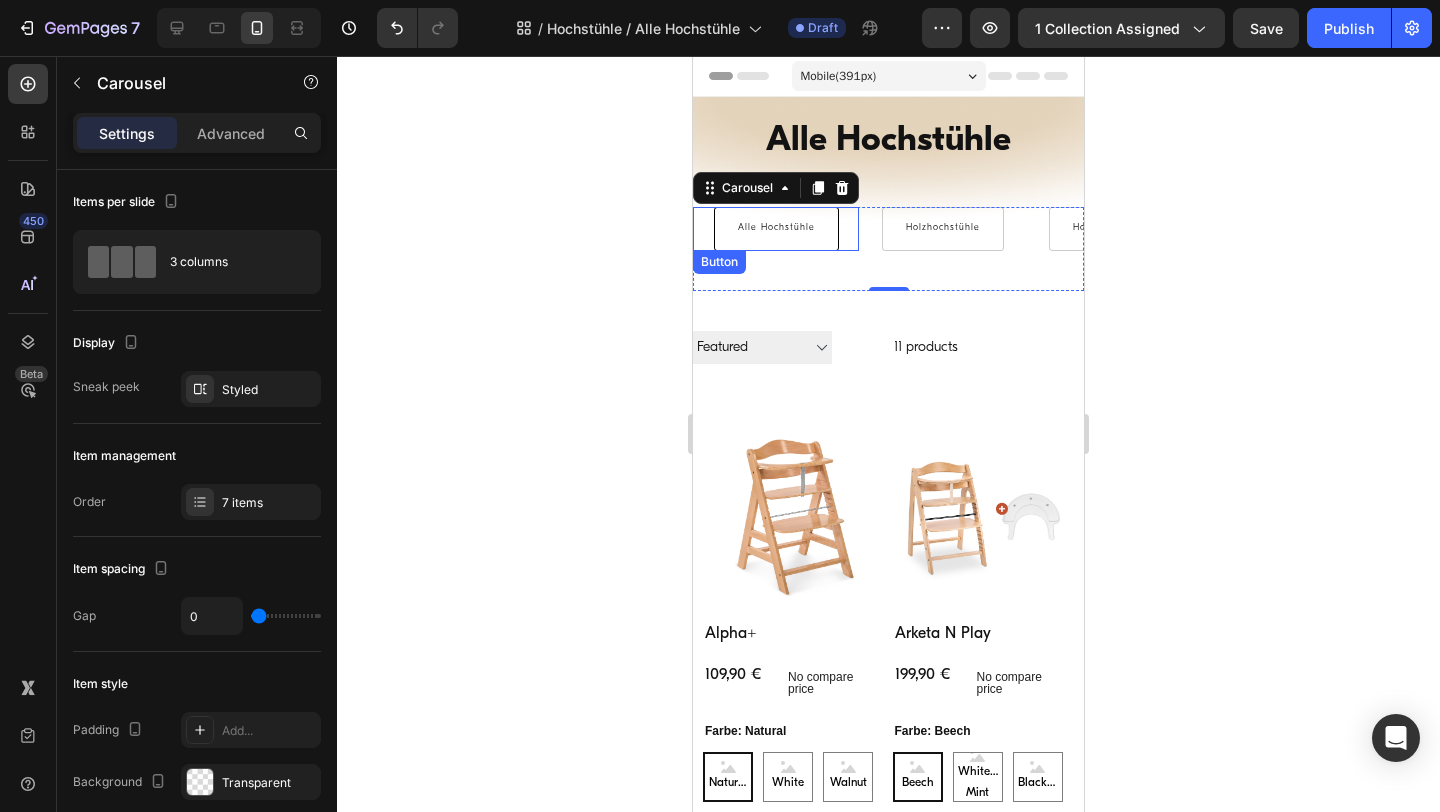 click on "Alle Hochstühle" at bounding box center (776, 229) 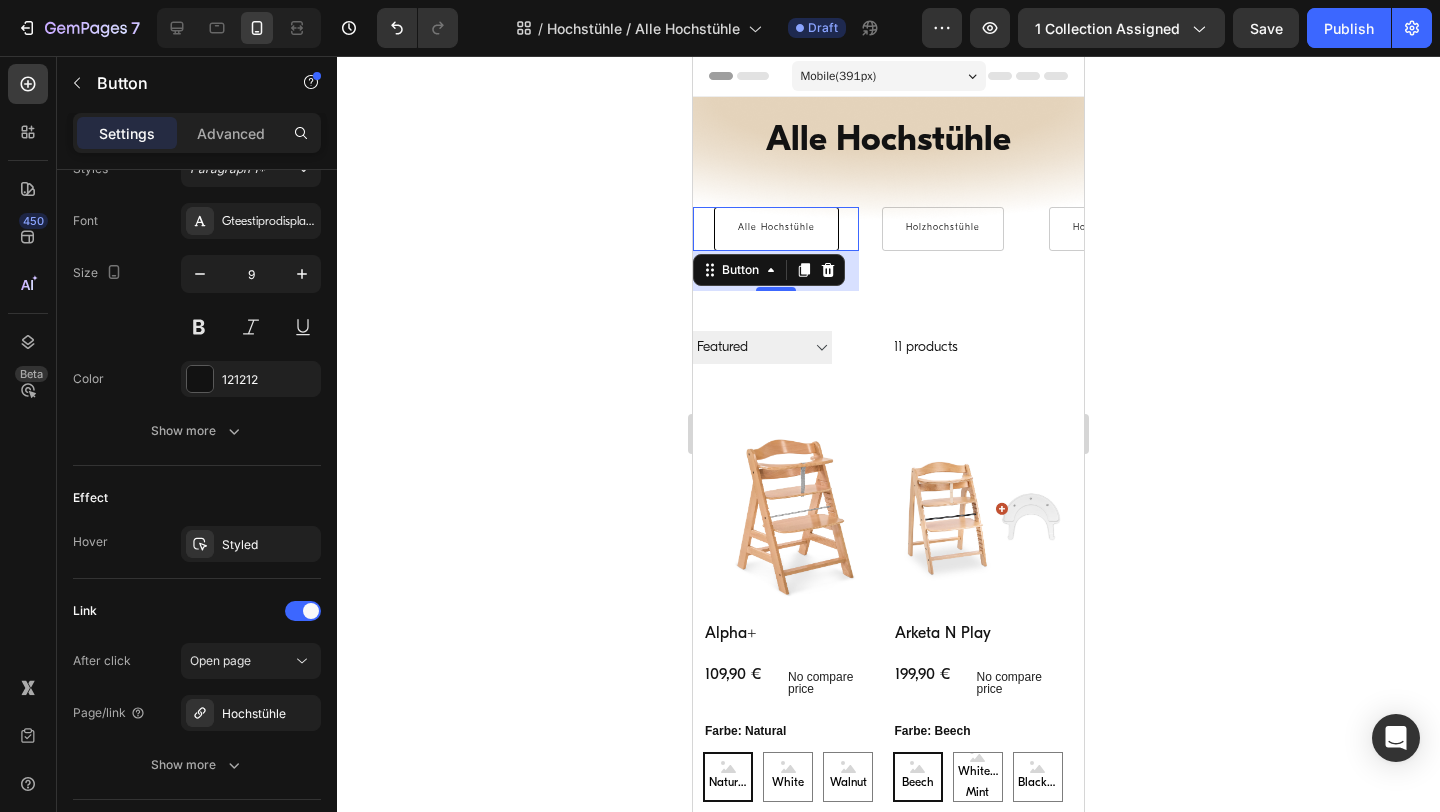 scroll, scrollTop: 891, scrollLeft: 0, axis: vertical 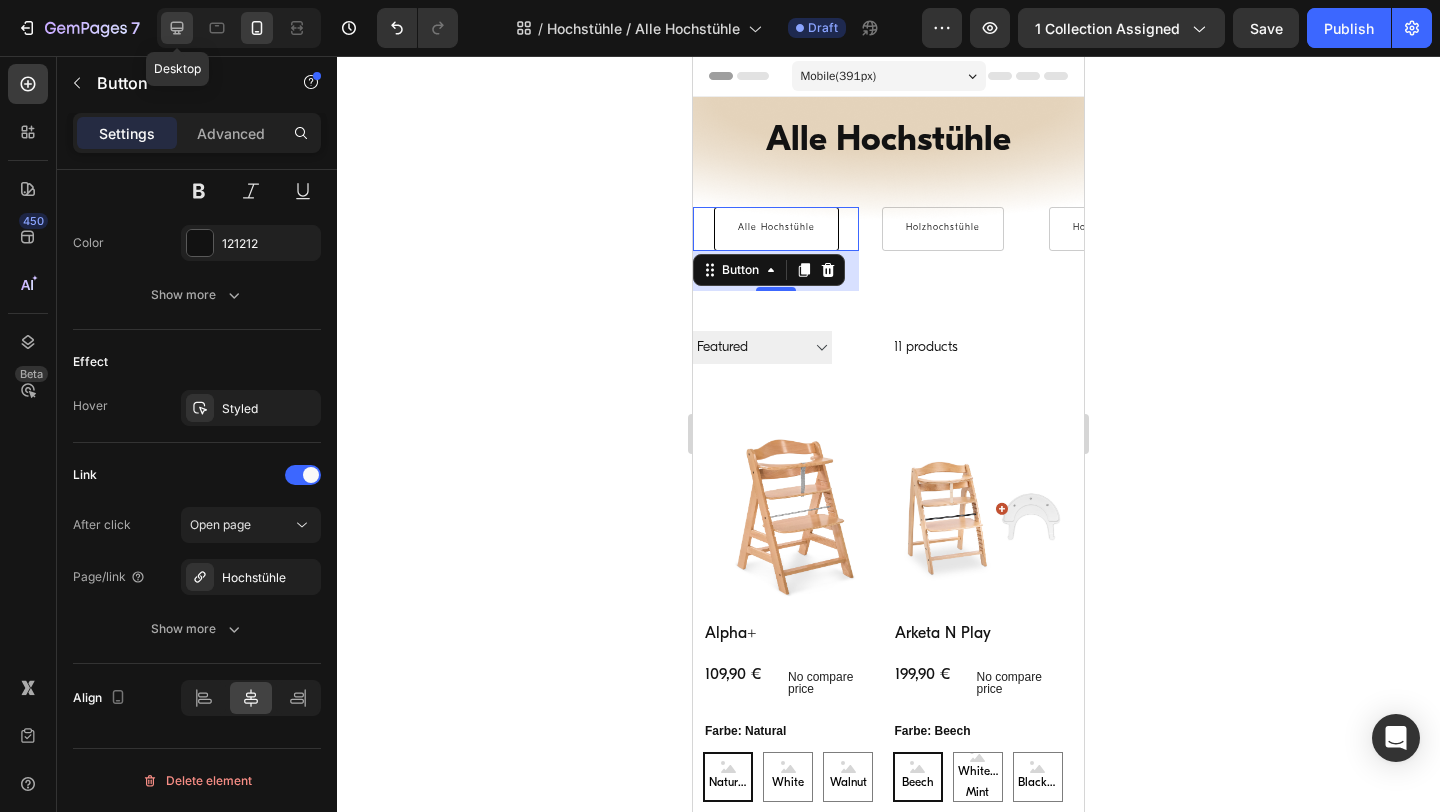 click 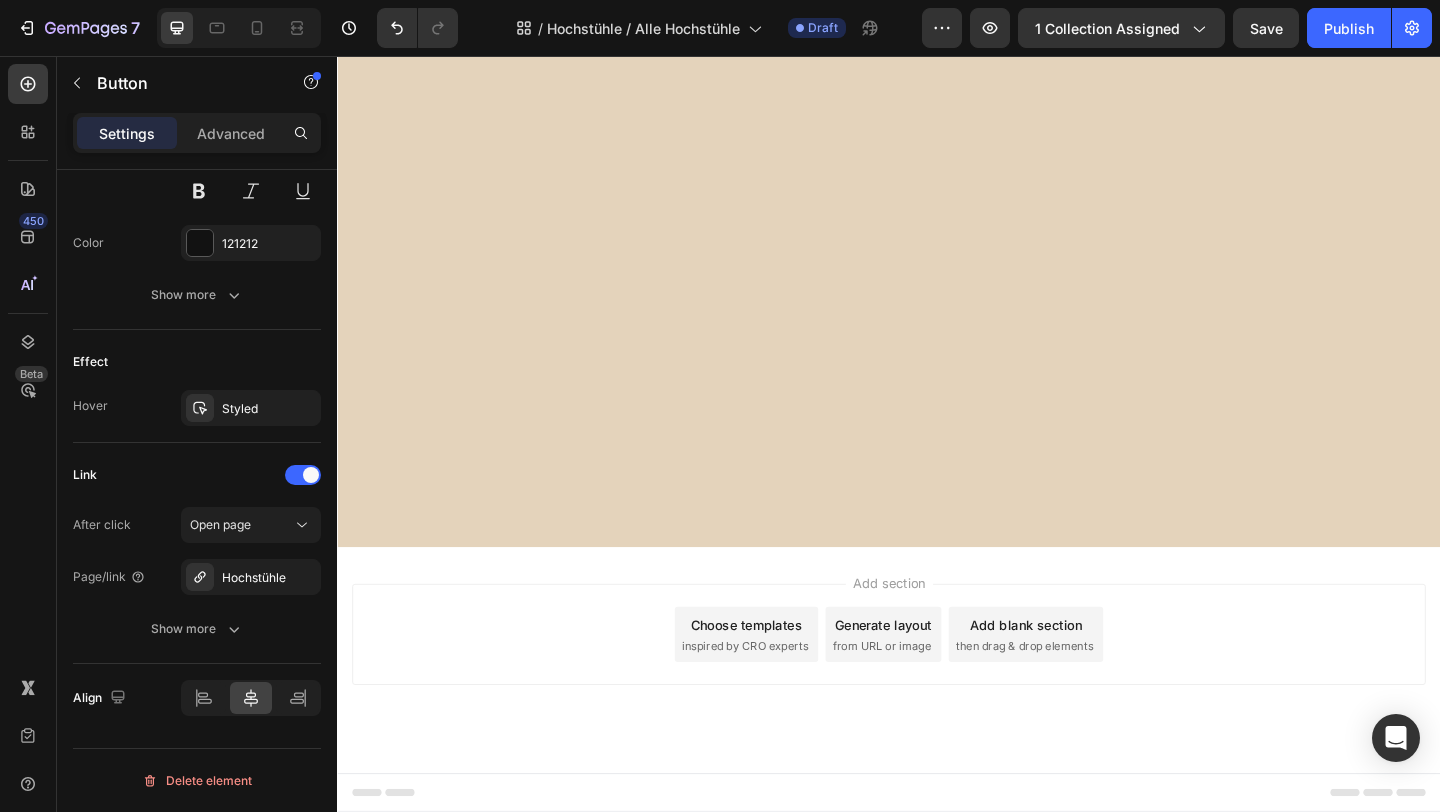 scroll, scrollTop: 0, scrollLeft: 0, axis: both 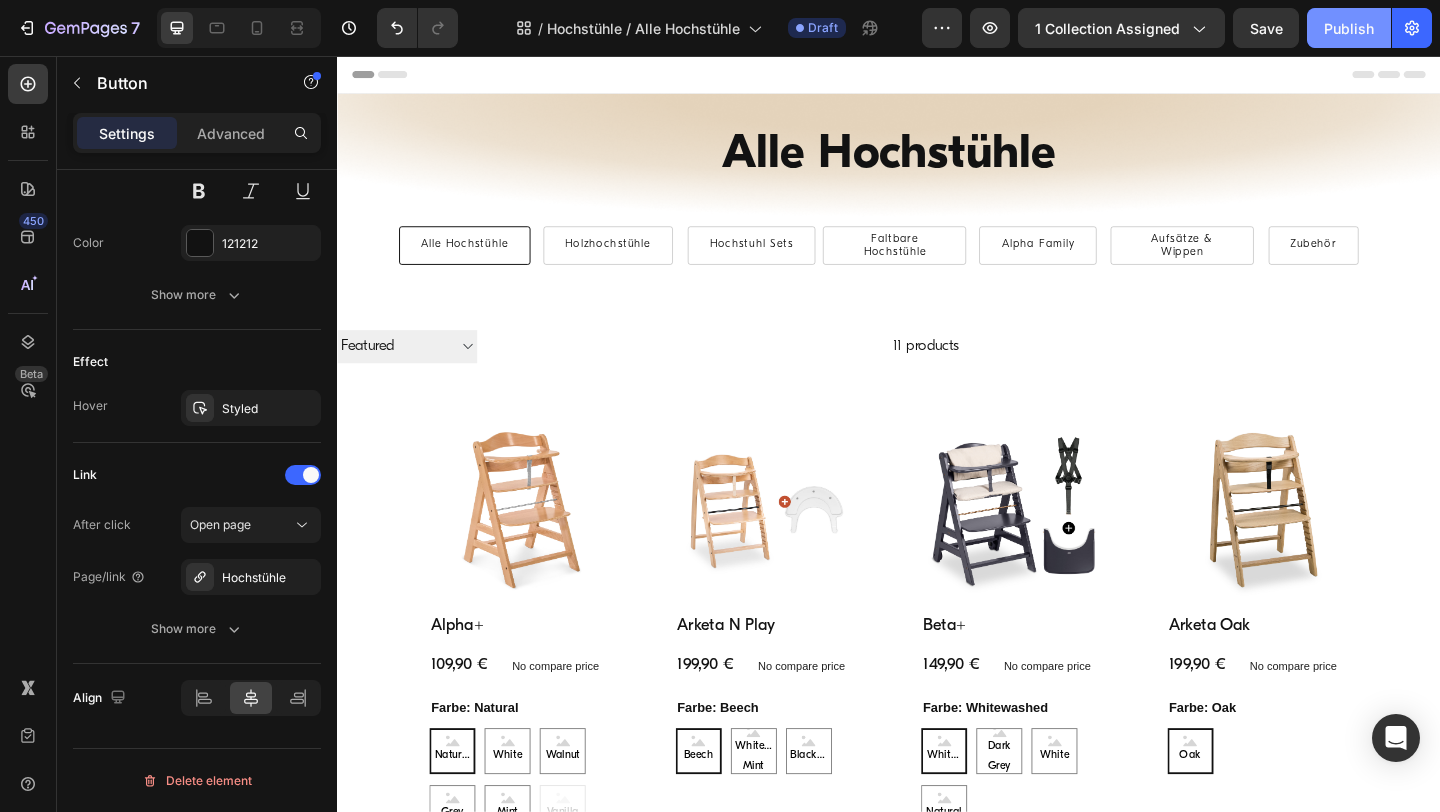 click on "Publish" at bounding box center (1349, 28) 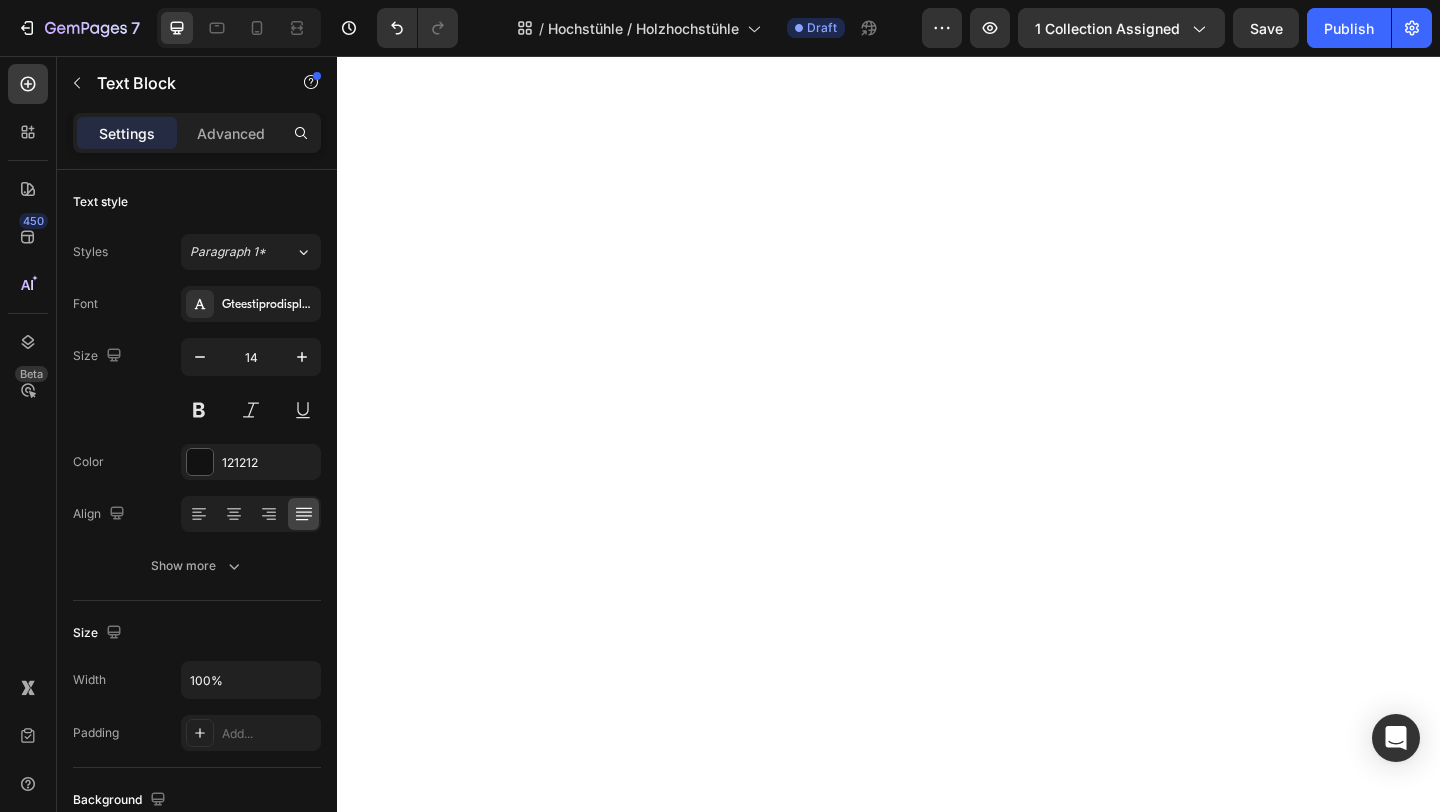 scroll, scrollTop: 0, scrollLeft: 0, axis: both 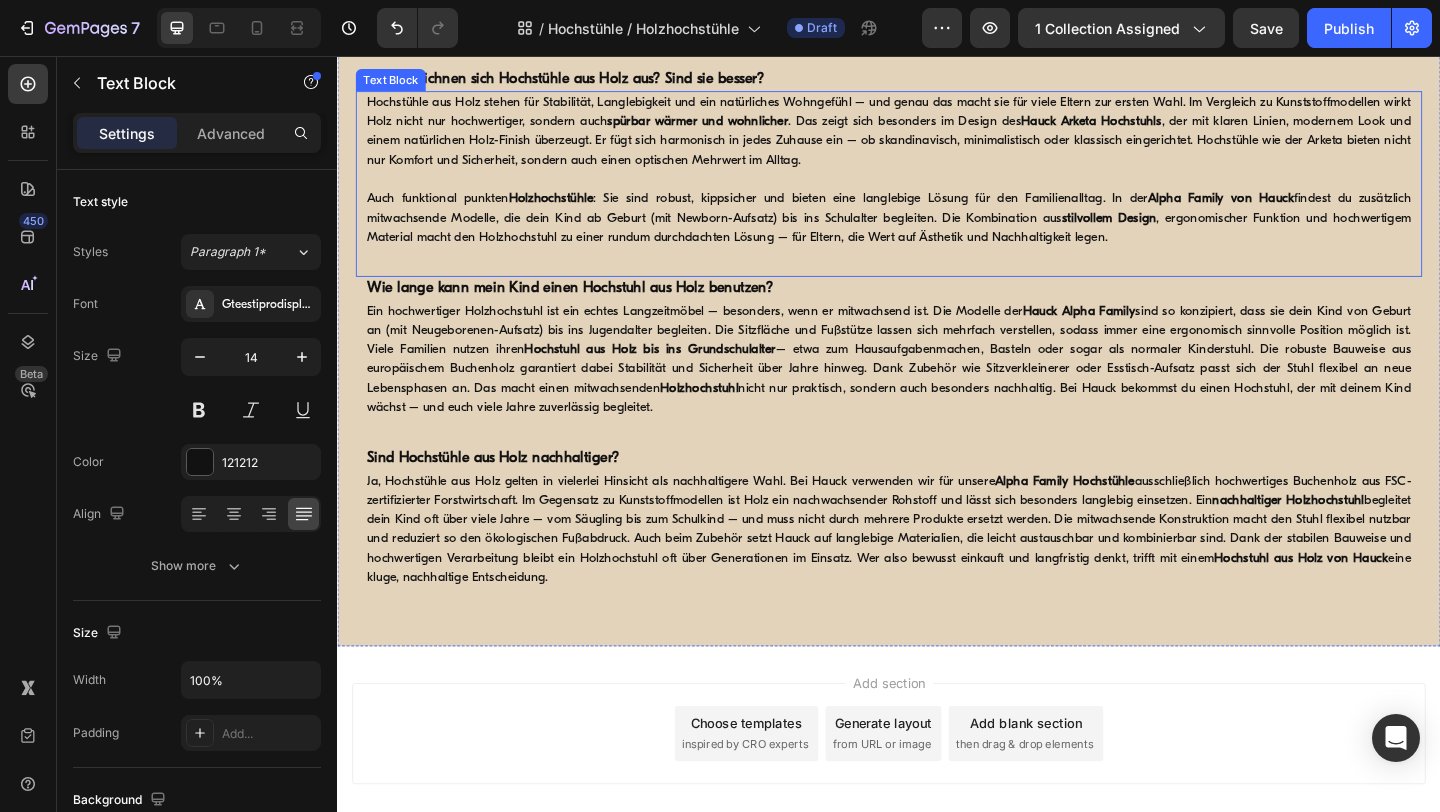 click on "Hochstühle aus Holz stehen für Stabilität, Langlebigkeit und ein natürliches Wohngefühl – und genau das macht sie für viele Eltern zur ersten Wahl. Im Vergleich zu Kunststoffmodellen wirkt Holz nicht nur hochwertiger, sondern auch  spürbar wärmer und wohnlicher . Das zeigt sich besonders im Design des  Hauck Arketa Hochstuhls , der mit klaren Linien, modernem Look und einem natürlichen Holz-Finish überzeugt. Er fügt sich harmonisch in jedes Zuhause ein – ob skandinavisch, minimalistisch oder klassisch eingerichtet. Hochstühle wie der Arketa bieten nicht nur Komfort und Sicherheit, sondern auch einen optischen Mehrwert im Alltag." at bounding box center (937, 138) 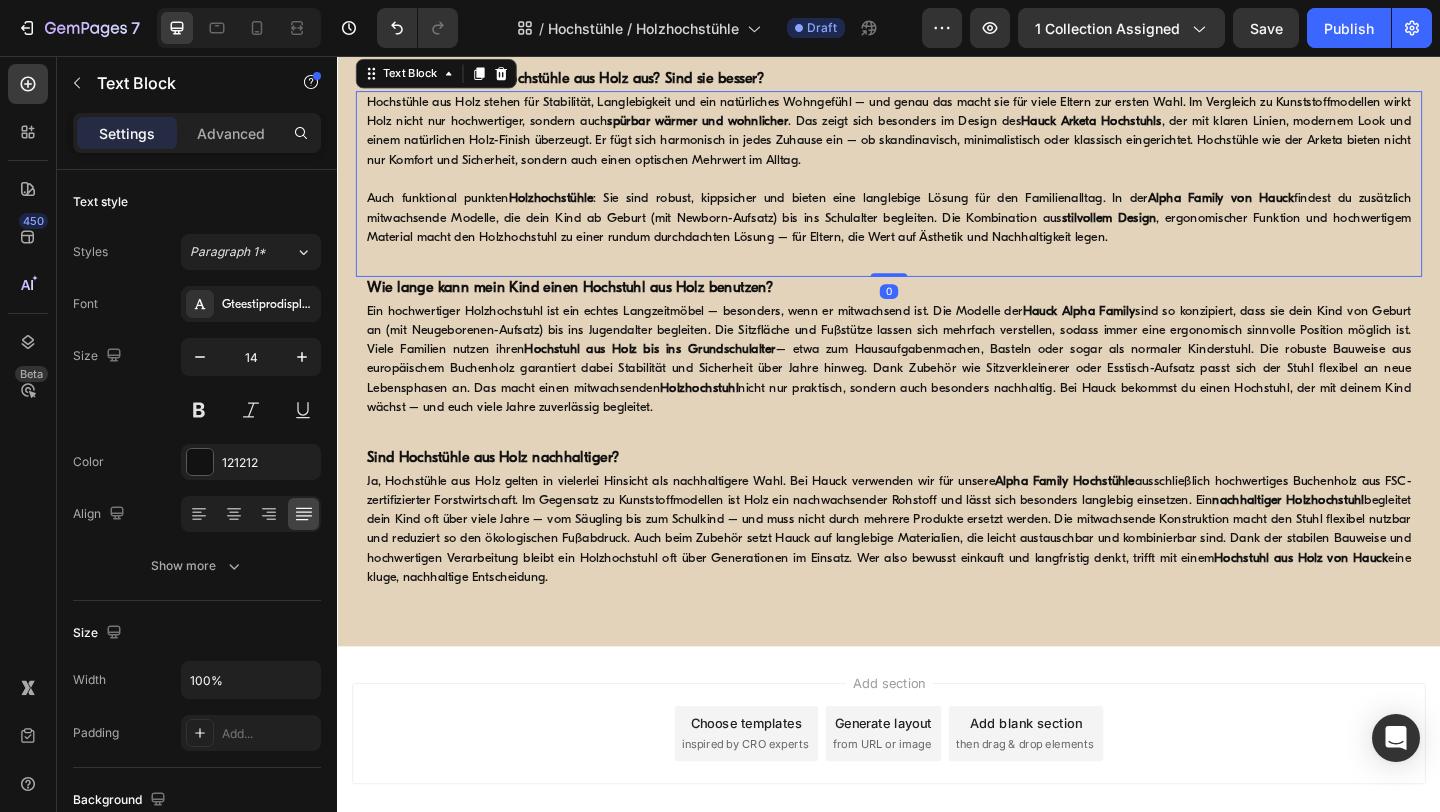 click on "Hochstühle aus Holz stehen für Stabilität, Langlebigkeit und ein natürliches Wohngefühl – und genau das macht sie für viele Eltern zur ersten Wahl. Im Vergleich zu Kunststoffmodellen wirkt Holz nicht nur hochwertiger, sondern auch  spürbar wärmer und wohnlicher . Das zeigt sich besonders im Design des  Hauck Arketa Hochstuhls , der mit klaren Linien, modernem Look und einem natürlichen Holz-Finish überzeugt. Er fügt sich harmonisch in jedes Zuhause ein – ob skandinavisch, minimalistisch oder klassisch eingerichtet. Hochstühle wie der Arketa bieten nicht nur Komfort und Sicherheit, sondern auch einen optischen Mehrwert im Alltag." at bounding box center (937, 138) 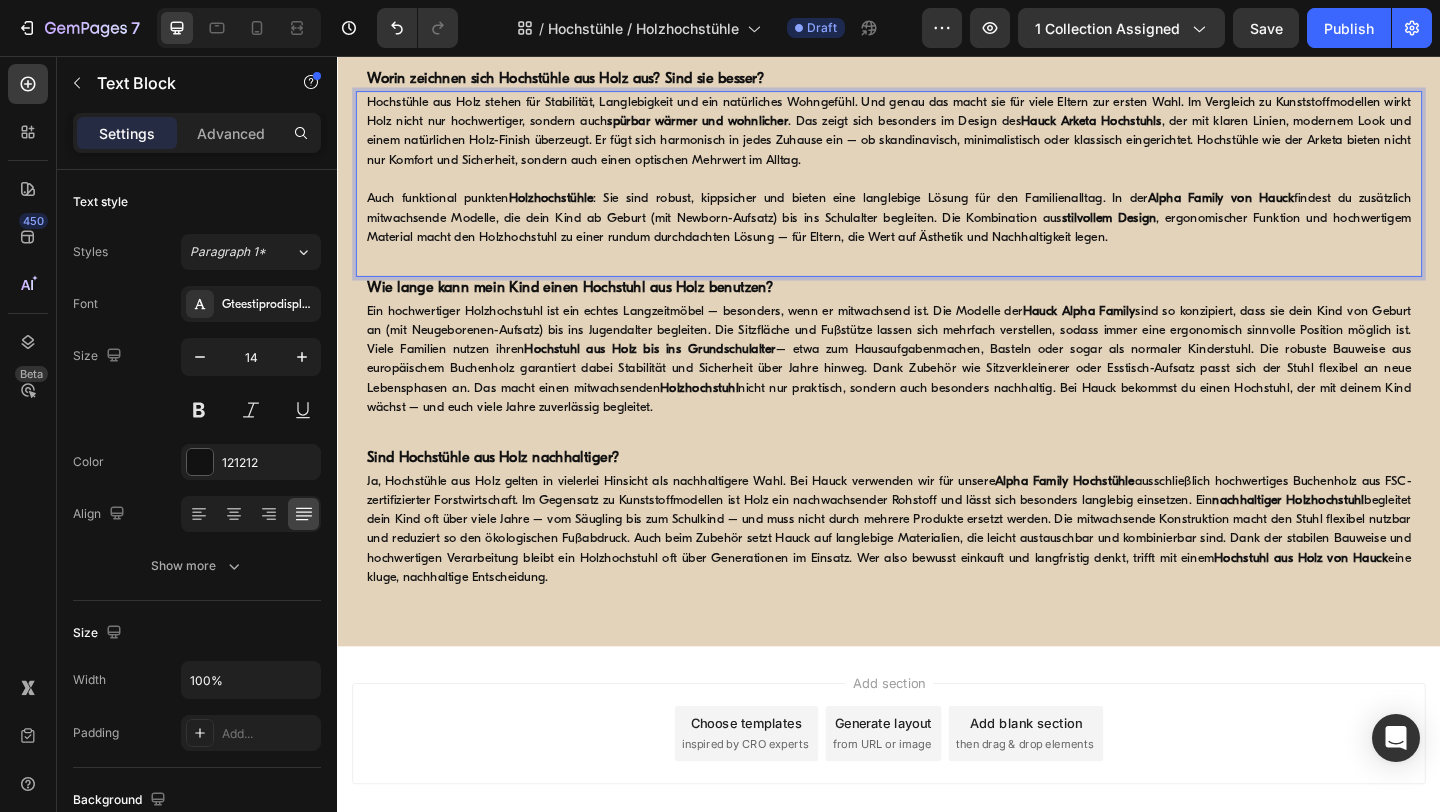 click on "Hochstühle aus Holz stehen für Stabilität, Langlebigkeit und ein natürliches Wohngefühl. Und genau das macht sie für viele Eltern zur ersten Wahl. Im Vergleich zu Kunststoffmodellen wirkt Holz nicht nur hochwertiger, sondern auch  spürbar wärmer und wohnlicher . Das zeigt sich besonders im Design des  Hauck Arketa Hochstuhls , der mit klaren Linien, modernem Look und einem natürlichen Holz-Finish überzeugt. Er fügt sich harmonisch in jedes Zuhause ein – ob skandinavisch, minimalistisch oder klassisch eingerichtet. Hochstühle wie der Arketa bieten nicht nur Komfort und Sicherheit, sondern auch einen optischen Mehrwert im Alltag." at bounding box center (937, 138) 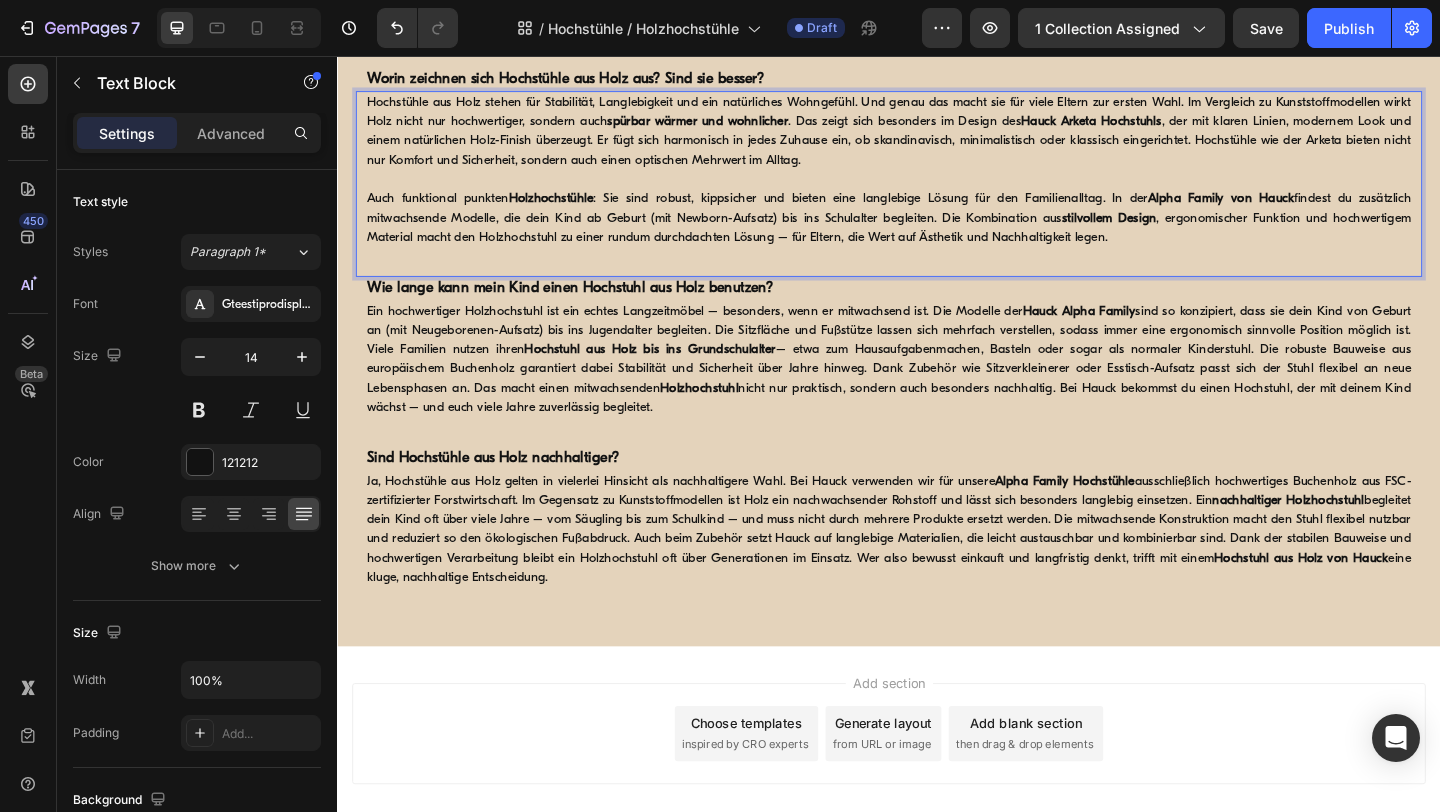 click on "Auch funktional punkten  Holzhochstühle : Sie sind robust, kippsicher und bieten eine langlebige Lösung für den Familienalltag. In der  Alpha Family von Hauck  findest du zusätzlich mitwachsende Modelle, die dein Kind ab Geburt (mit Newborn-Aufsatz) bis ins Schulalter begleiten. Die Kombination aus  stilvollem Design , ergonomischer Funktion und hochwertigem Material macht den Holzhochstuhl zu einer rundum durchdachten Lösung – für Eltern, die Wert auf Ästhetik und Nachhaltigkeit legen." at bounding box center (937, 232) 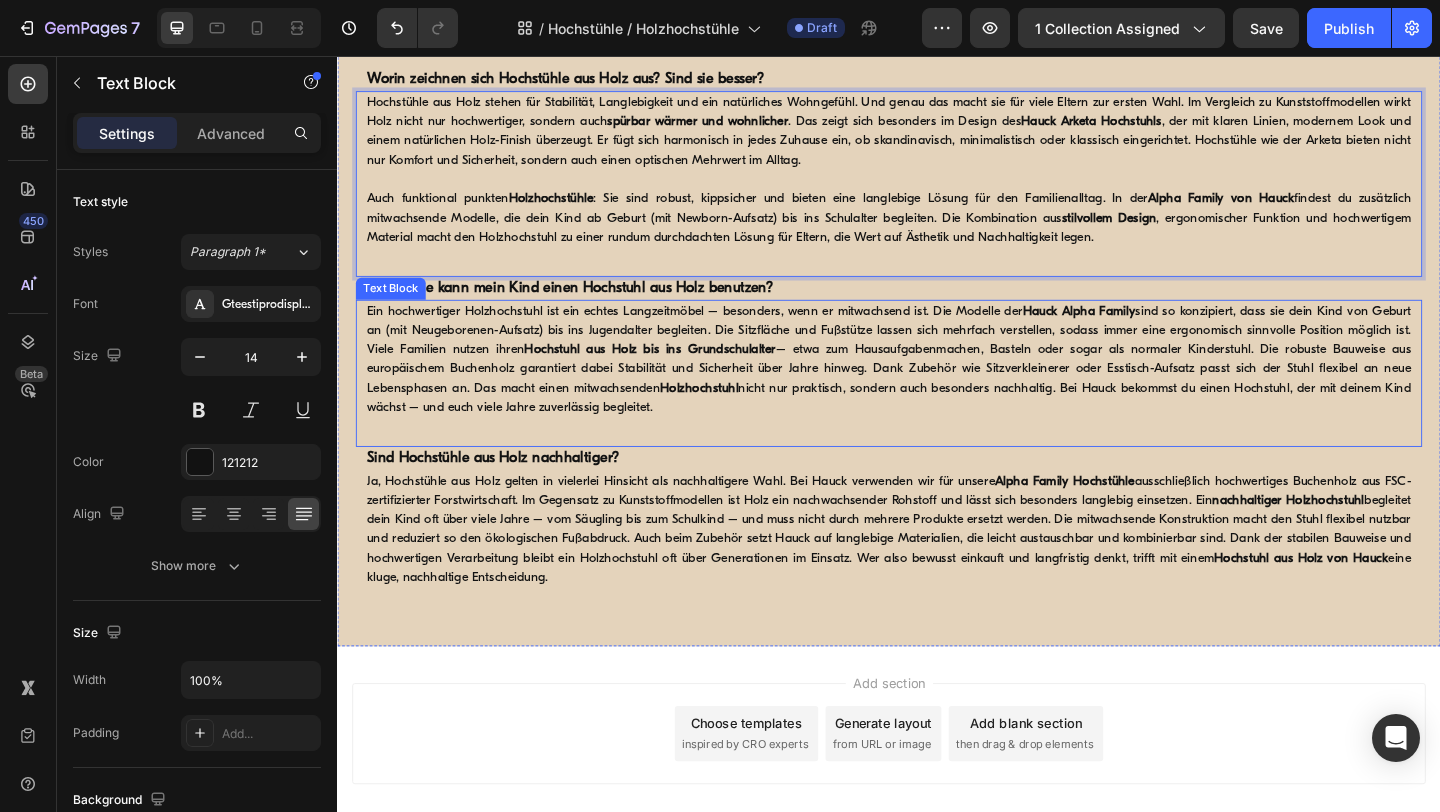 click on "Ein hochwertiger Holzhochstuhl ist ein echtes Langzeitmöbel – besonders, wenn er mitwachsend ist. Die Modelle der  Hauck Alpha Family  sind so konzipiert, dass sie dein Kind von Geburt an (mit Neugeborenen-Aufsatz) bis ins Jugendalter begleiten. Die Sitzfläche und Fußstütze lassen sich mehrfach verstellen, sodass immer eine ergonomisch sinnvolle Position möglich ist. Viele Familien nutzen ihren  Hochstuhl aus Holz bis ins Grundschulalter  – etwa zum Hausaufgabenmachen, Basteln oder sogar als normaler Kinderstuhl. Die robuste Bauweise aus europäischem Buchenholz garantiert dabei Stabilität und Sicherheit über Jahre hinweg. Dank Zubehör wie Sitzverkleinerer oder Esstisch-Aufsatz passt sich der Stuhl flexibel an neue Lebensphasen an. Das macht einen mitwachsenden  Holzhochstuhl  nicht nur praktisch, sondern auch besonders nachhaltig. Bei Hauck bekommst du einen Hochstuhl, der mit deinem Kind wächst – und euch viele Jahre zuverlässig begleitet." at bounding box center (937, 386) 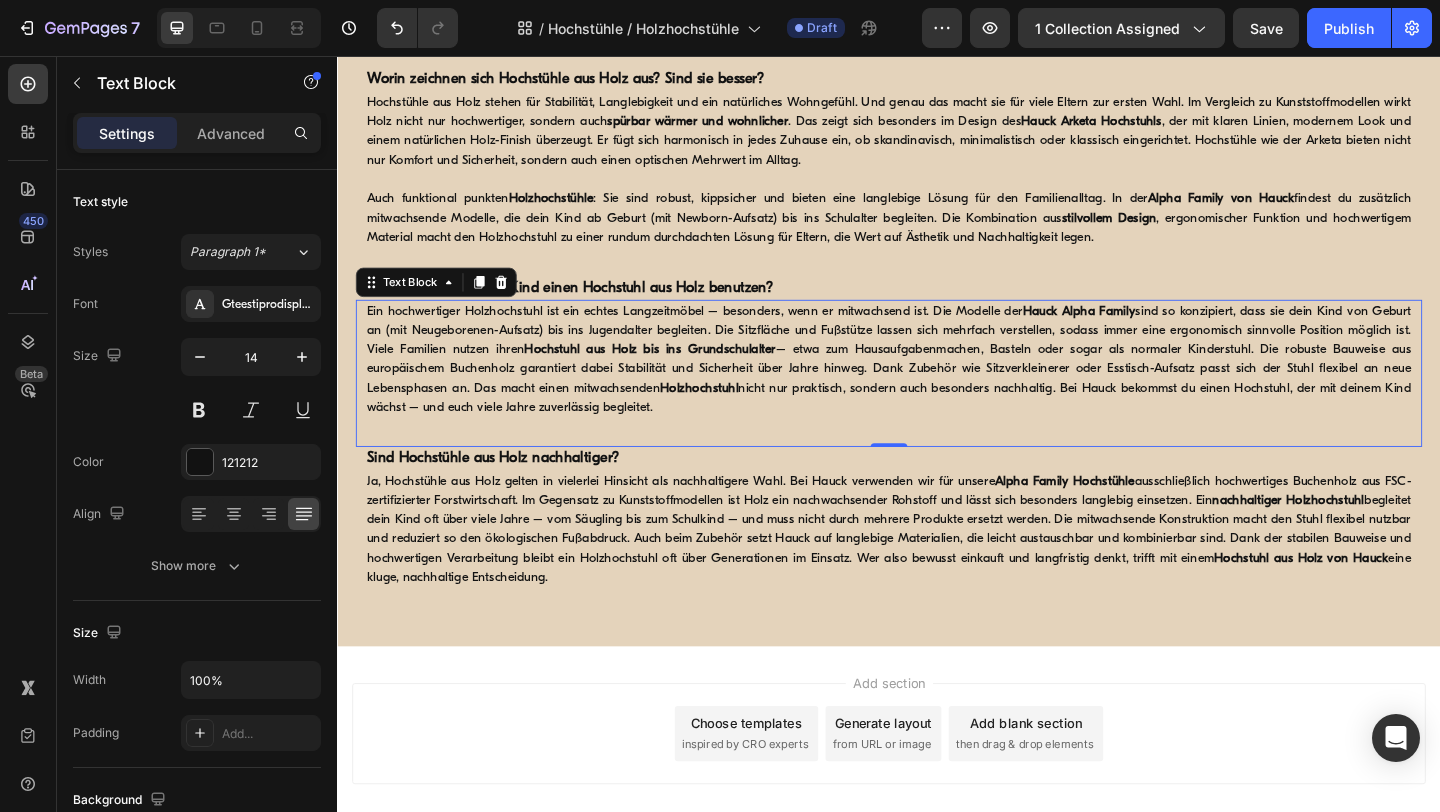 click on "Ein hochwertiger Holzhochstuhl ist ein echtes Langzeitmöbel – besonders, wenn er mitwachsend ist. Die Modelle der  Hauck Alpha Family  sind so konzipiert, dass sie dein Kind von Geburt an (mit Neugeborenen-Aufsatz) bis ins Jugendalter begleiten. Die Sitzfläche und Fußstütze lassen sich mehrfach verstellen, sodass immer eine ergonomisch sinnvolle Position möglich ist. Viele Familien nutzen ihren  Hochstuhl aus Holz bis ins Grundschulalter  – etwa zum Hausaufgabenmachen, Basteln oder sogar als normaler Kinderstuhl. Die robuste Bauweise aus europäischem Buchenholz garantiert dabei Stabilität und Sicherheit über Jahre hinweg. Dank Zubehör wie Sitzverkleinerer oder Esstisch-Aufsatz passt sich der Stuhl flexibel an neue Lebensphasen an. Das macht einen mitwachsenden  Holzhochstuhl  nicht nur praktisch, sondern auch besonders nachhaltig. Bei Hauck bekommst du einen Hochstuhl, der mit deinem Kind wächst – und euch viele Jahre zuverlässig begleitet." at bounding box center (937, 386) 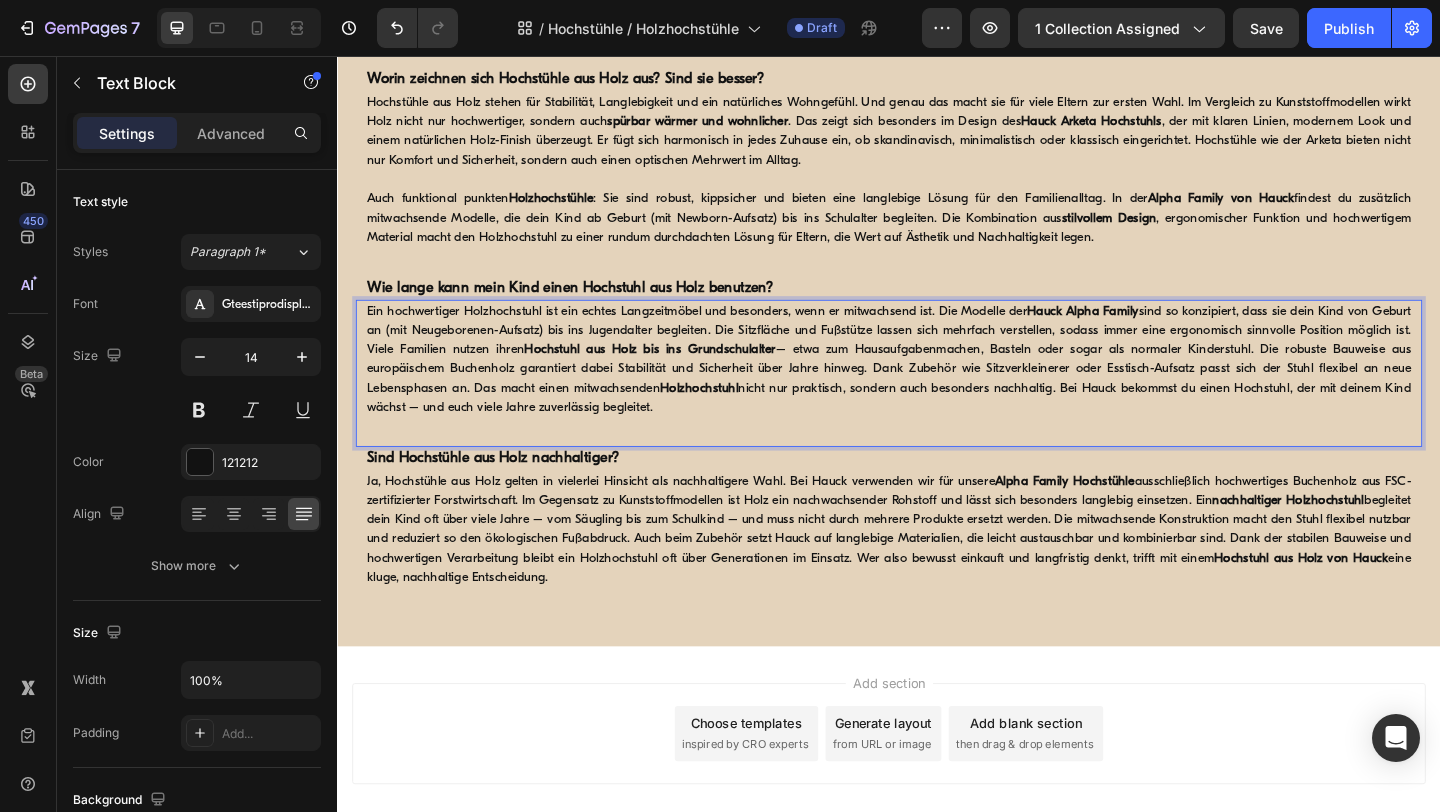 click on "Hochstuhl aus Holz bis ins Grundschulalter" at bounding box center (677, 375) 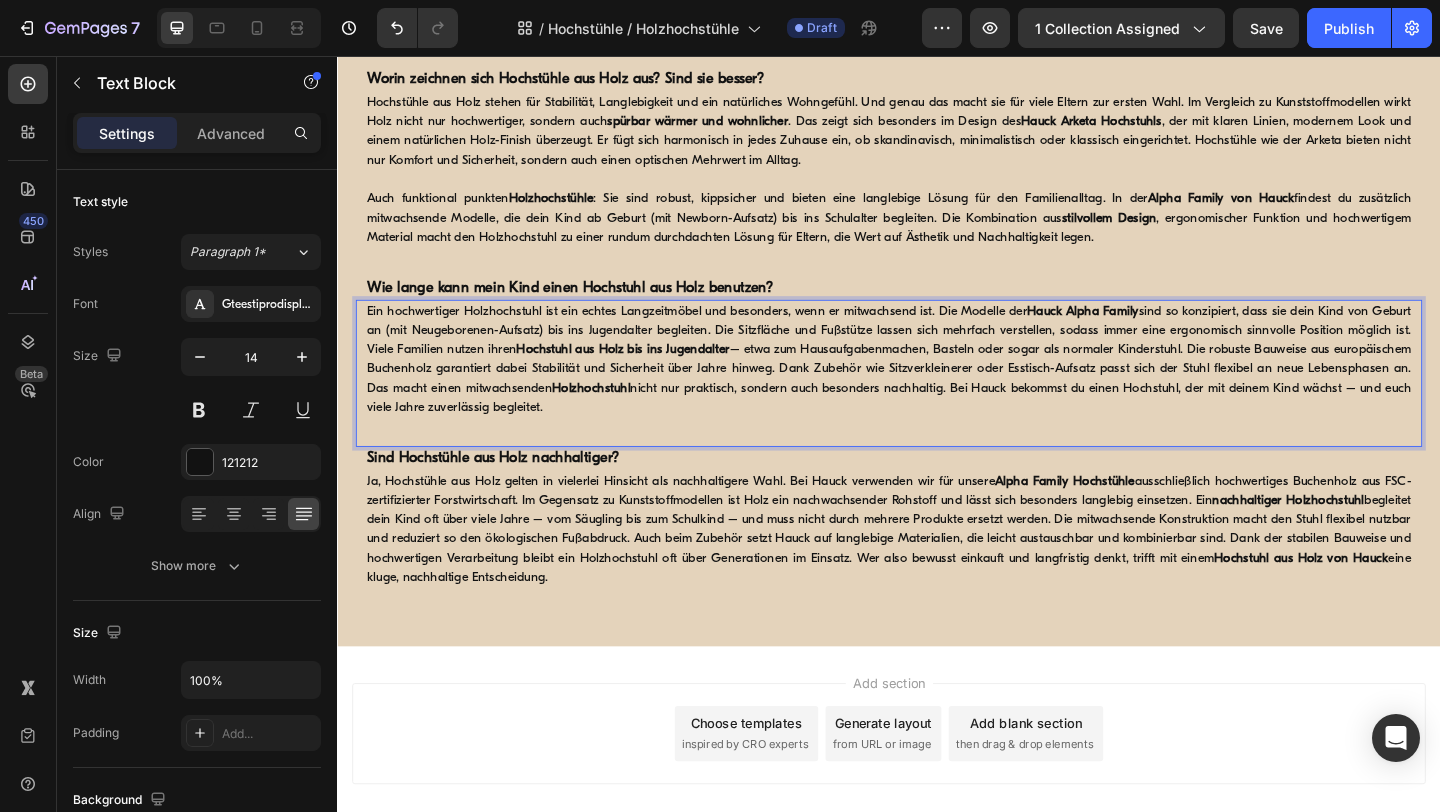 click on "Ein hochwertiger Holzhochstuhl ist ein echtes Langzeitmöbel und besonders, wenn er mitwachsend ist. Die Modelle der  Hauck Alpha Family  sind so konzipiert, dass sie dein Kind von Geburt an (mit Neugeborenen-Aufsatz) bis ins Jugendalter begleiten. Die Sitzfläche und Fußstütze lassen sich mehrfach verstellen, sodass immer eine ergonomisch sinnvolle Position möglich ist. Viele Familien nutzen ihren  Hochstuhl aus Holz bis ins Jugendalter  – etwa zum Hausaufgabenmachen, Basteln oder sogar als normaler Kinderstuhl. Die robuste Bauweise aus europäischem Buchenholz garantiert dabei Stabilität und Sicherheit über Jahre hinweg. Dank Zubehör wie Sitzverkleinerer oder Esstisch-Aufsatz passt sich der Stuhl flexibel an neue Lebensphasen an. Das macht einen mitwachsenden  Holzhochstuhl  nicht nur praktisch, sondern auch besonders nachhaltig. Bei Hauck bekommst du einen Hochstuhl, der mit deinem Kind wächst – und euch viele Jahre zuverlässig begleitet." at bounding box center (937, 386) 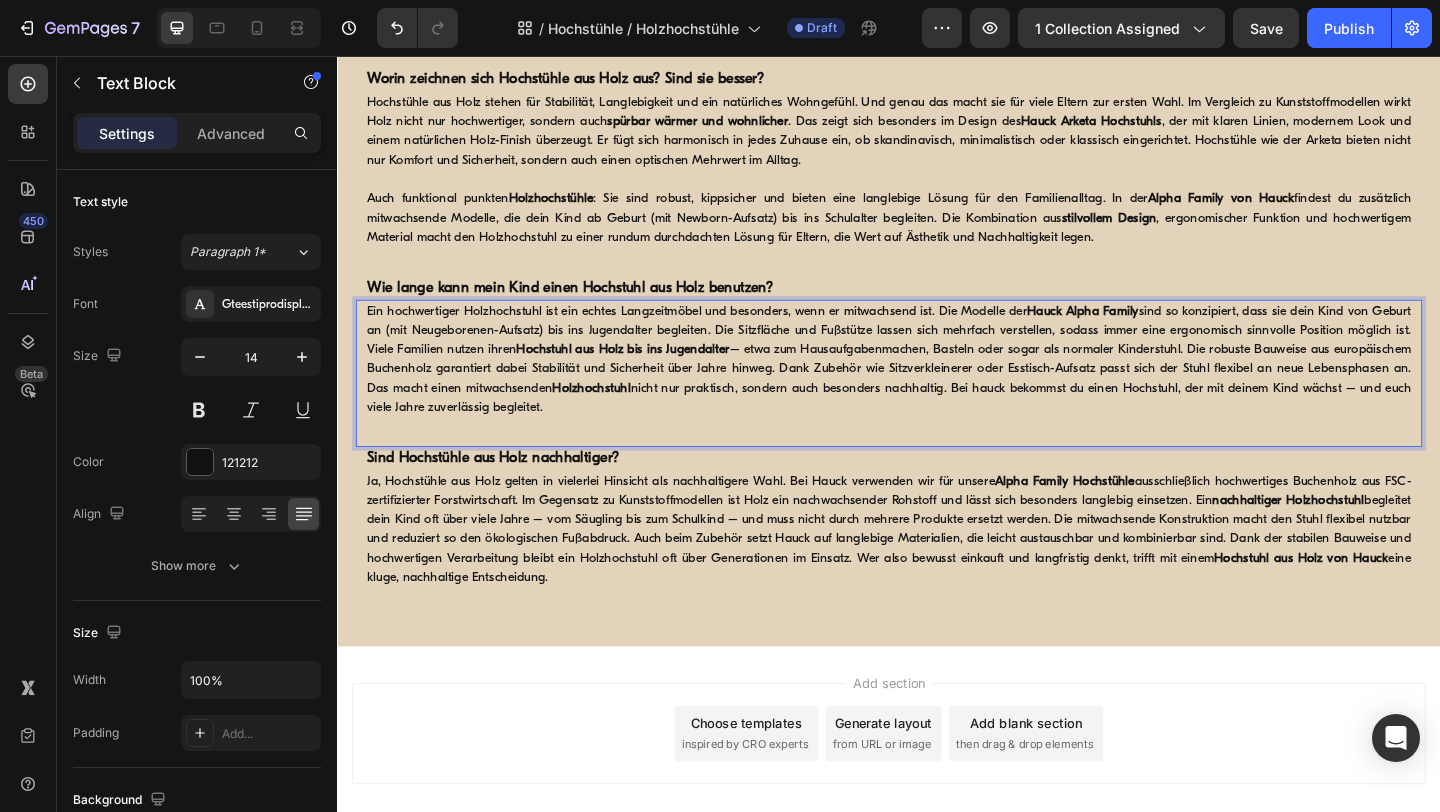 click on "Ein hochwertiger Holzhochstuhl ist ein echtes Langzeitmöbel und besonders, wenn er mitwachsend ist. Die Modelle der  Hauck Alpha Family  sind so konzipiert, dass sie dein Kind von Geburt an (mit Neugeborenen-Aufsatz) bis ins Jugendalter begleiten. Die Sitzfläche und Fußstütze lassen sich mehrfach verstellen, sodass immer eine ergonomisch sinnvolle Position möglich ist. Viele Familien nutzen ihren  Hochstuhl aus Holz bis ins Jugendalter  – etwa zum Hausaufgabenmachen, Basteln oder sogar als normaler Kinderstuhl. Die robuste Bauweise aus europäischem Buchenholz garantiert dabei Stabilität und Sicherheit über Jahre hinweg. Dank Zubehör wie Sitzverkleinerer oder Esstisch-Aufsatz passt sich der Stuhl flexibel an neue Lebensphasen an. Das macht einen mitwachsenden  Holzhochstuhl  nicht nur praktisch, sondern auch besonders nachhaltig. Bei hauck bekommst du einen Hochstuhl, der mit deinem Kind wächst – und euch viele Jahre zuverlässig begleitet." at bounding box center (937, 386) 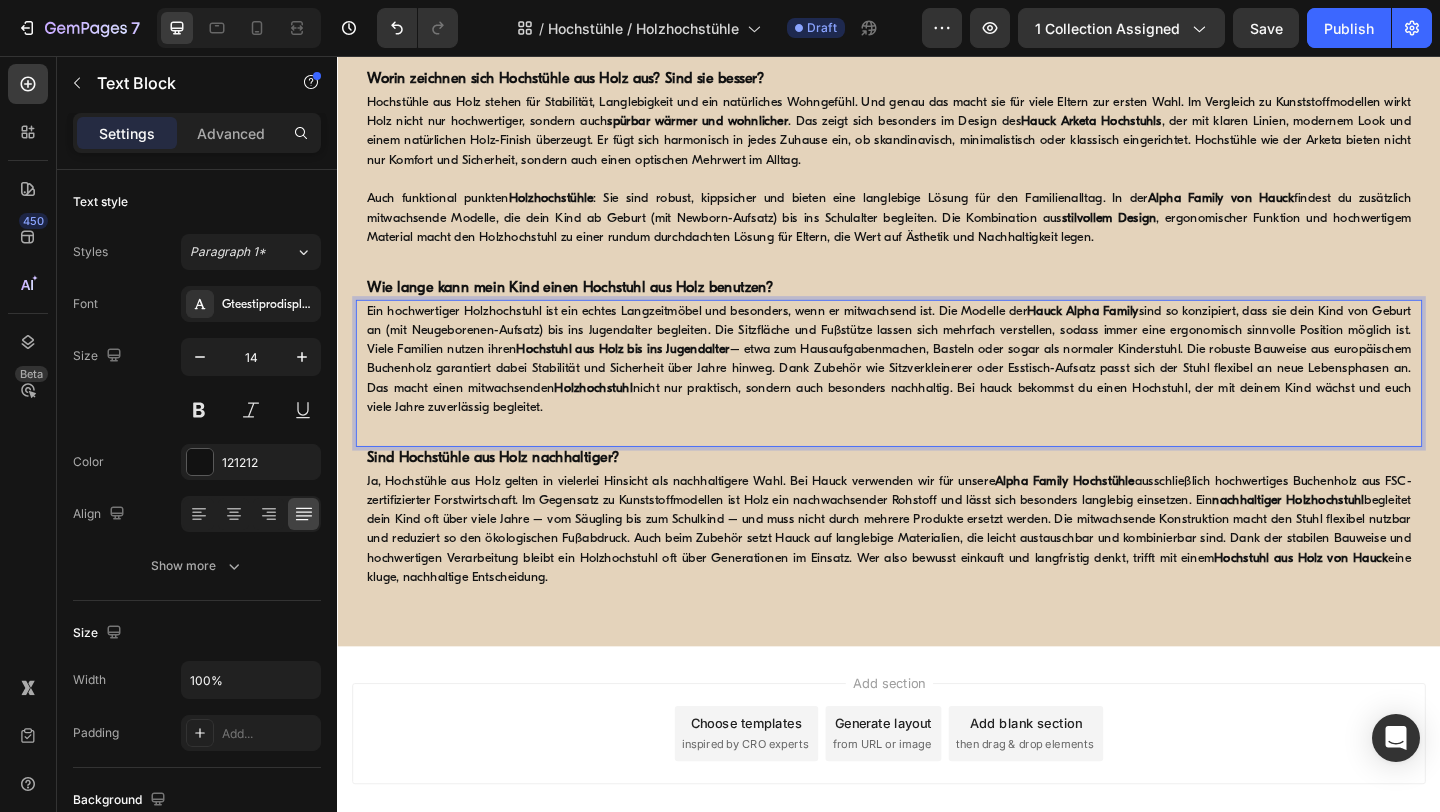 click on "Hauck Alpha Family" at bounding box center [1147, 333] 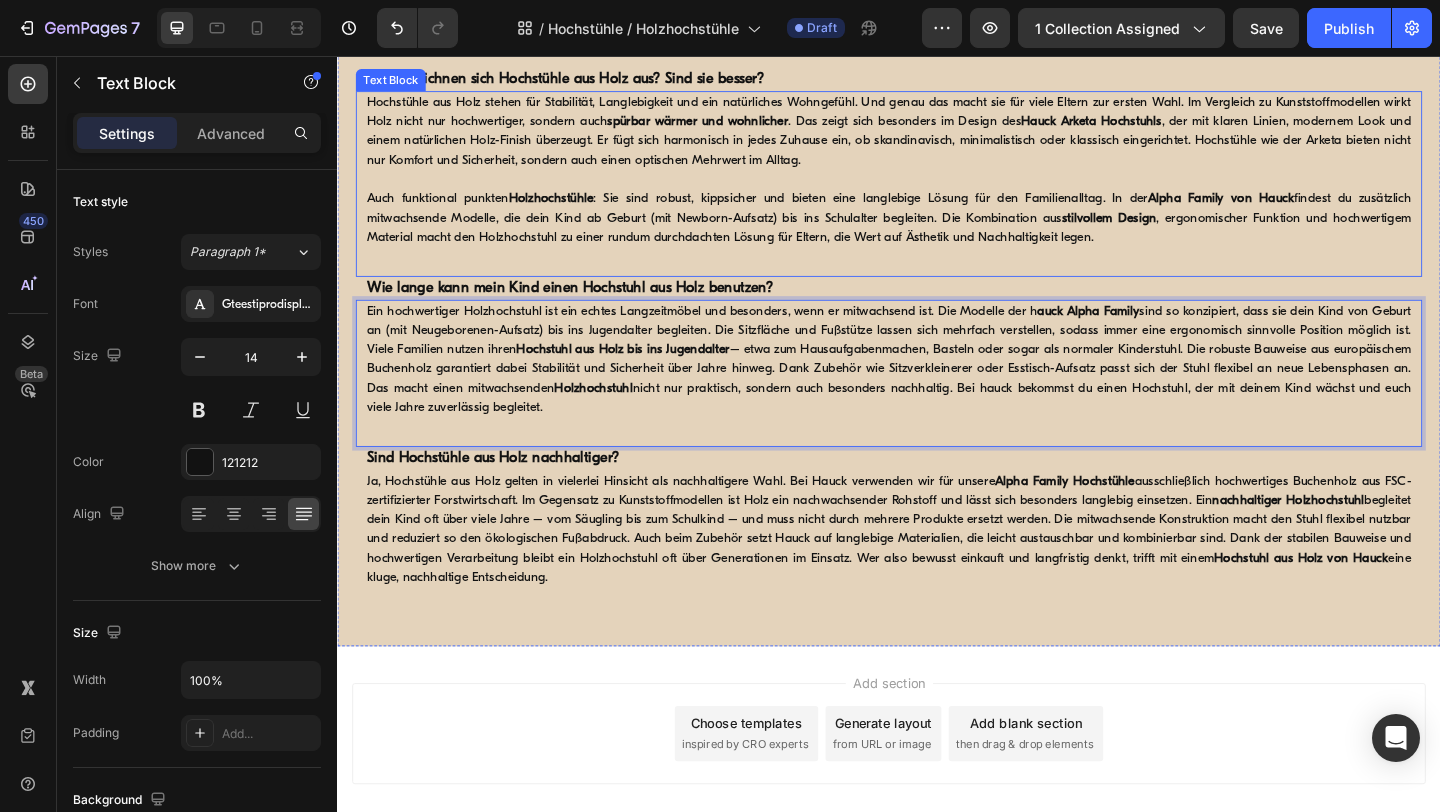click on "Alpha Family von Hauck" at bounding box center (1298, 211) 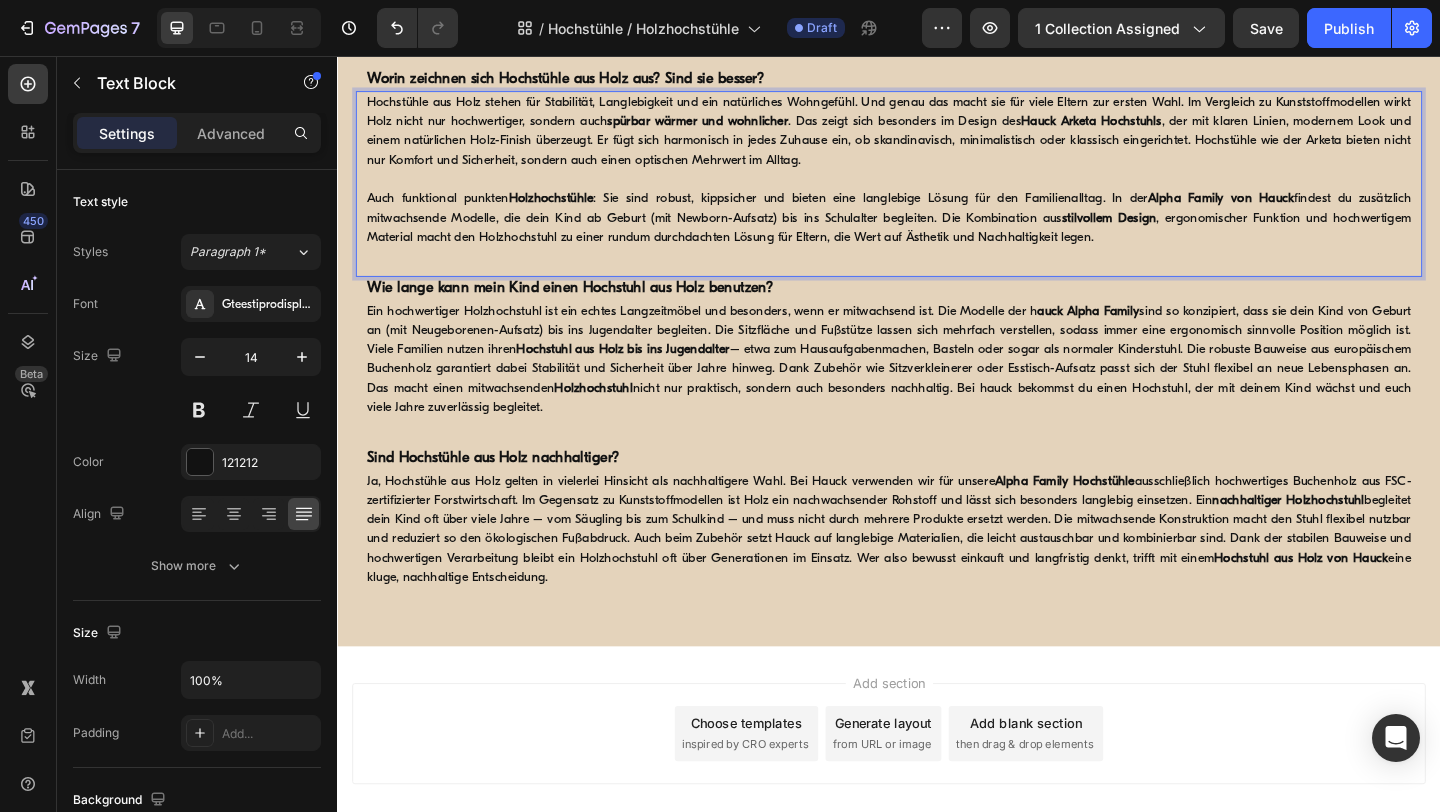 click on "Alpha Family von Hauck" at bounding box center [1298, 211] 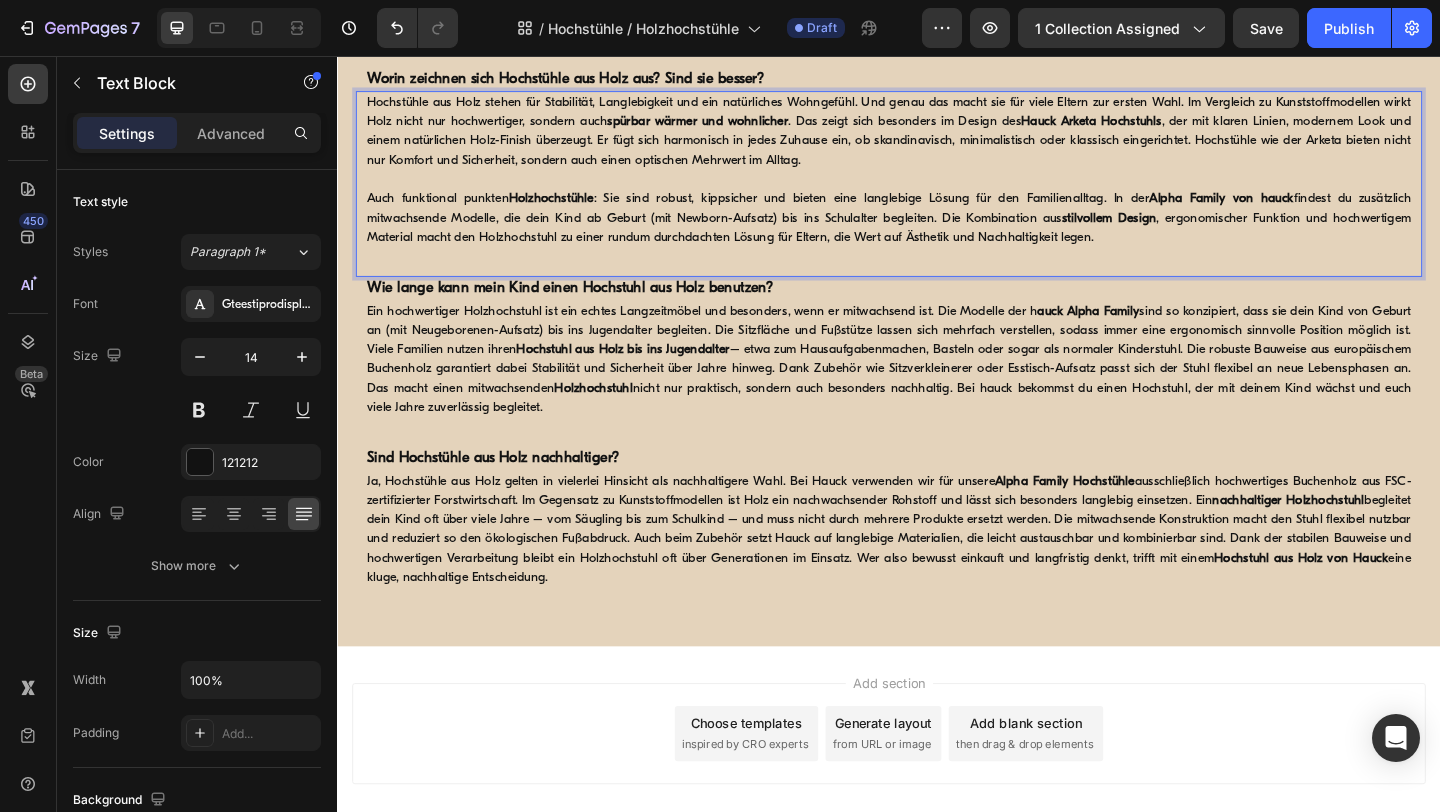 click on "Hauck Arketa Hochstuhls" at bounding box center [1157, 127] 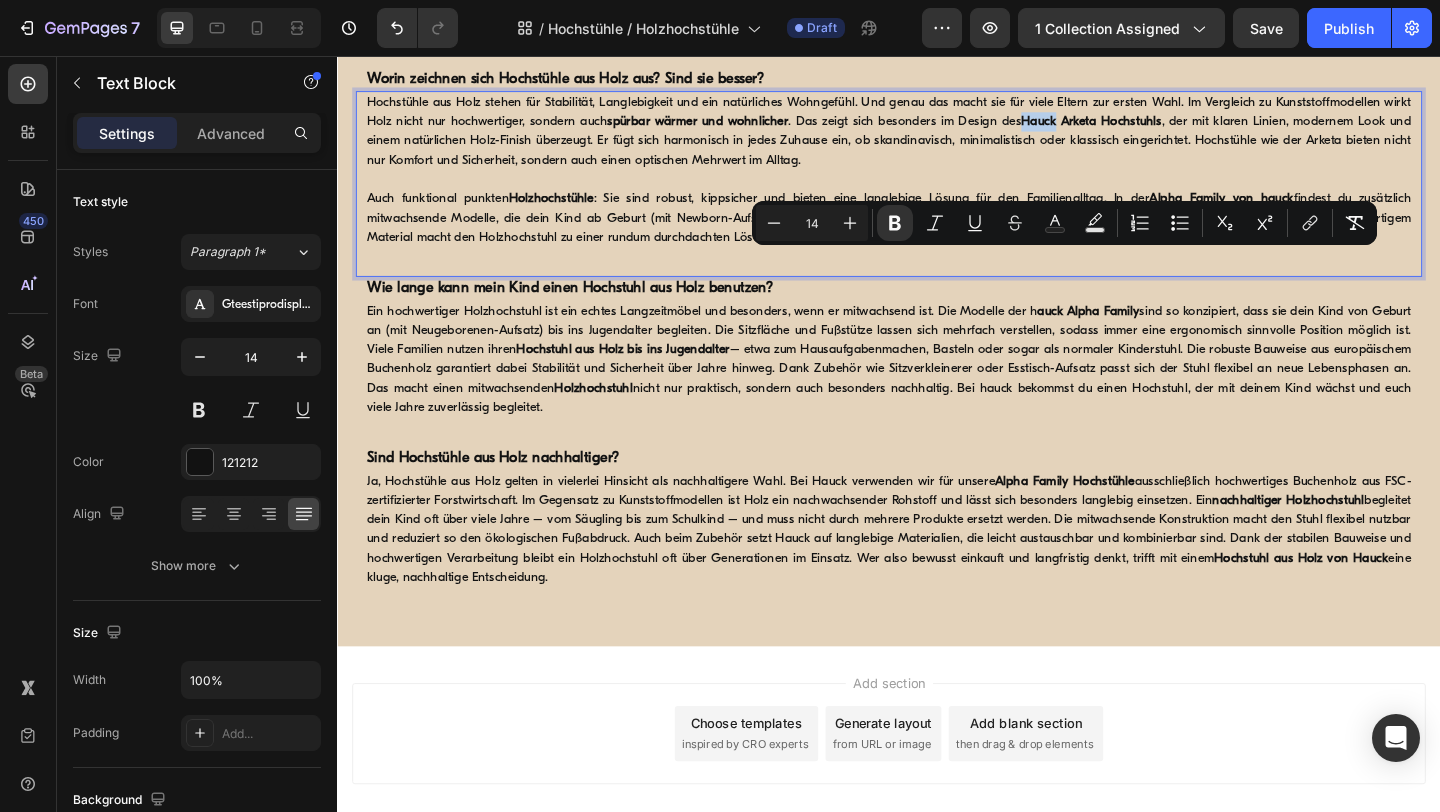 click on "Hauck Arketa Hochstuhls" at bounding box center [1157, 127] 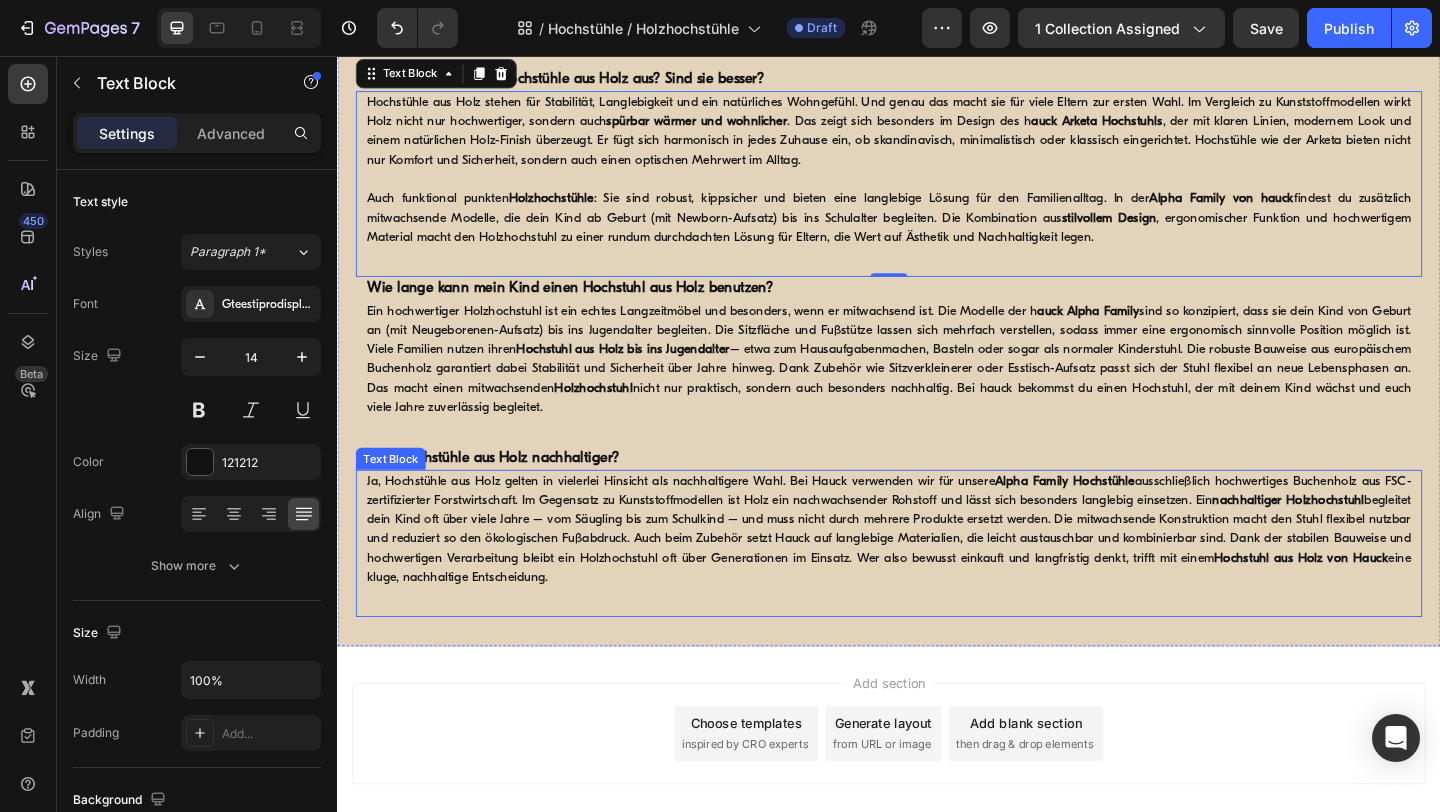 click on "Ja, Hochstühle aus Holz gelten in vielerlei Hinsicht als nachhaltigere Wahl. Bei Hauck verwenden wir für unsere  Alpha Family Hochstühle  ausschließlich hochwertiges Buchenholz aus FSC-zertifizierter Forstwirtschaft. Im Gegensatz zu Kunststoffmodellen ist Holz ein nachwachsender Rohstoff und lässt sich besonders langlebig einsetzen. Ein  nachhaltiger Holzhochstuhl  begleitet dein Kind oft über viele Jahre – vom Säugling bis zum Schulkind – und muss nicht durch mehrere Produkte ersetzt werden. Die mitwachsende Konstruktion macht den Stuhl flexibel nutzbar und reduziert so den ökologischen Fußabdruck. Auch beim Zubehör setzt Hauck auf langlebige Materialien, die leicht austauschbar und kombinierbar sind. Dank der stabilen Bauweise und hochwertigen Verarbeitung bleibt ein Holzhochstuhl oft über Generationen im Einsatz. Wer also bewusst einkauft und langfristig denkt, trifft mit einem  Hochstuhl aus Holz von Hauck  eine kluge, nachhaltige Entscheidung." at bounding box center (937, 571) 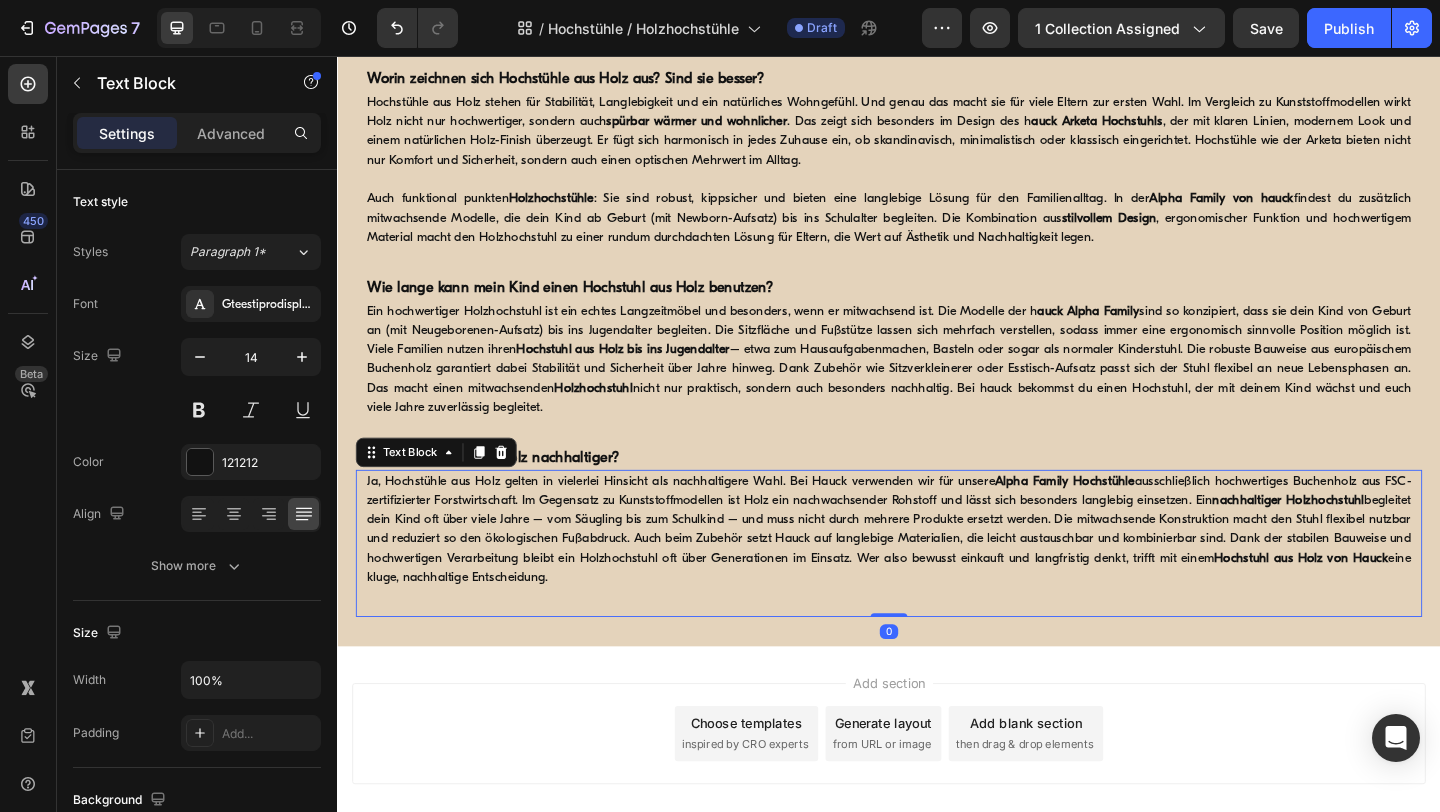 click on "Ja, Hochstühle aus Holz gelten in vielerlei Hinsicht als nachhaltigere Wahl. Bei Hauck verwenden wir für unsere  Alpha Family Hochstühle  ausschließlich hochwertiges Buchenholz aus FSC-zertifizierter Forstwirtschaft. Im Gegensatz zu Kunststoffmodellen ist Holz ein nachwachsender Rohstoff und lässt sich besonders langlebig einsetzen. Ein  nachhaltiger Holzhochstuhl  begleitet dein Kind oft über viele Jahre – vom Säugling bis zum Schulkind – und muss nicht durch mehrere Produkte ersetzt werden. Die mitwachsende Konstruktion macht den Stuhl flexibel nutzbar und reduziert so den ökologischen Fußabdruck. Auch beim Zubehör setzt Hauck auf langlebige Materialien, die leicht austauschbar und kombinierbar sind. Dank der stabilen Bauweise und hochwertigen Verarbeitung bleibt ein Holzhochstuhl oft über Generationen im Einsatz. Wer also bewusst einkauft und langfristig denkt, trifft mit einem  Hochstuhl aus Holz von Hauck  eine kluge, nachhaltige Entscheidung." at bounding box center (937, 571) 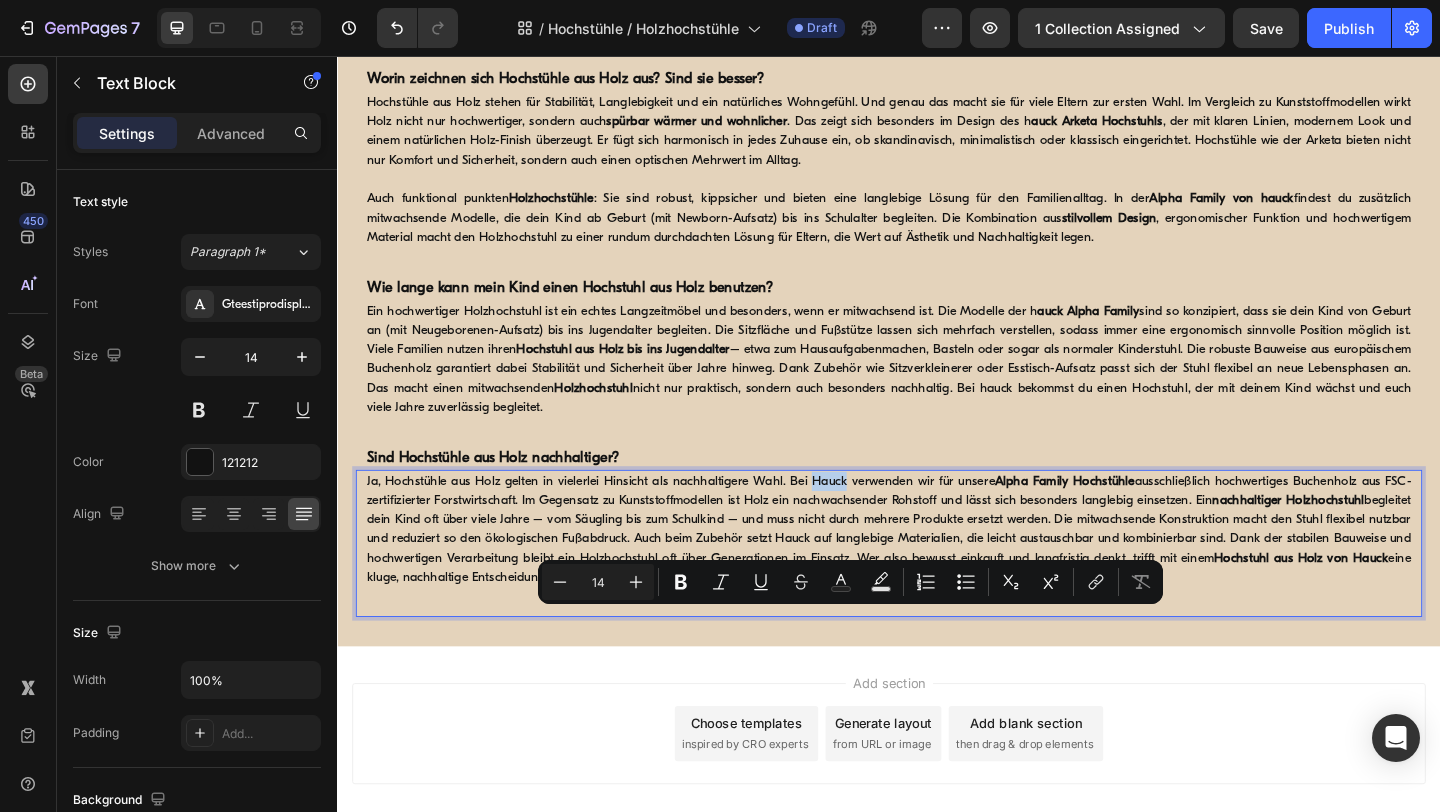 click on "Ja, Hochstühle aus Holz gelten in vielerlei Hinsicht als nachhaltigere Wahl. Bei Hauck verwenden wir für unsere  Alpha Family Hochstühle  ausschließlich hochwertiges Buchenholz aus FSC-zertifizierter Forstwirtschaft. Im Gegensatz zu Kunststoffmodellen ist Holz ein nachwachsender Rohstoff und lässt sich besonders langlebig einsetzen. Ein  nachhaltiger Holzhochstuhl  begleitet dein Kind oft über viele Jahre – vom Säugling bis zum Schulkind – und muss nicht durch mehrere Produkte ersetzt werden. Die mitwachsende Konstruktion macht den Stuhl flexibel nutzbar und reduziert so den ökologischen Fußabdruck. Auch beim Zubehör setzt Hauck auf langlebige Materialien, die leicht austauschbar und kombinierbar sind. Dank der stabilen Bauweise und hochwertigen Verarbeitung bleibt ein Holzhochstuhl oft über Generationen im Einsatz. Wer also bewusst einkauft und langfristig denkt, trifft mit einem  Hochstuhl aus Holz von Hauck  eine kluge, nachhaltige Entscheidung." at bounding box center (937, 571) 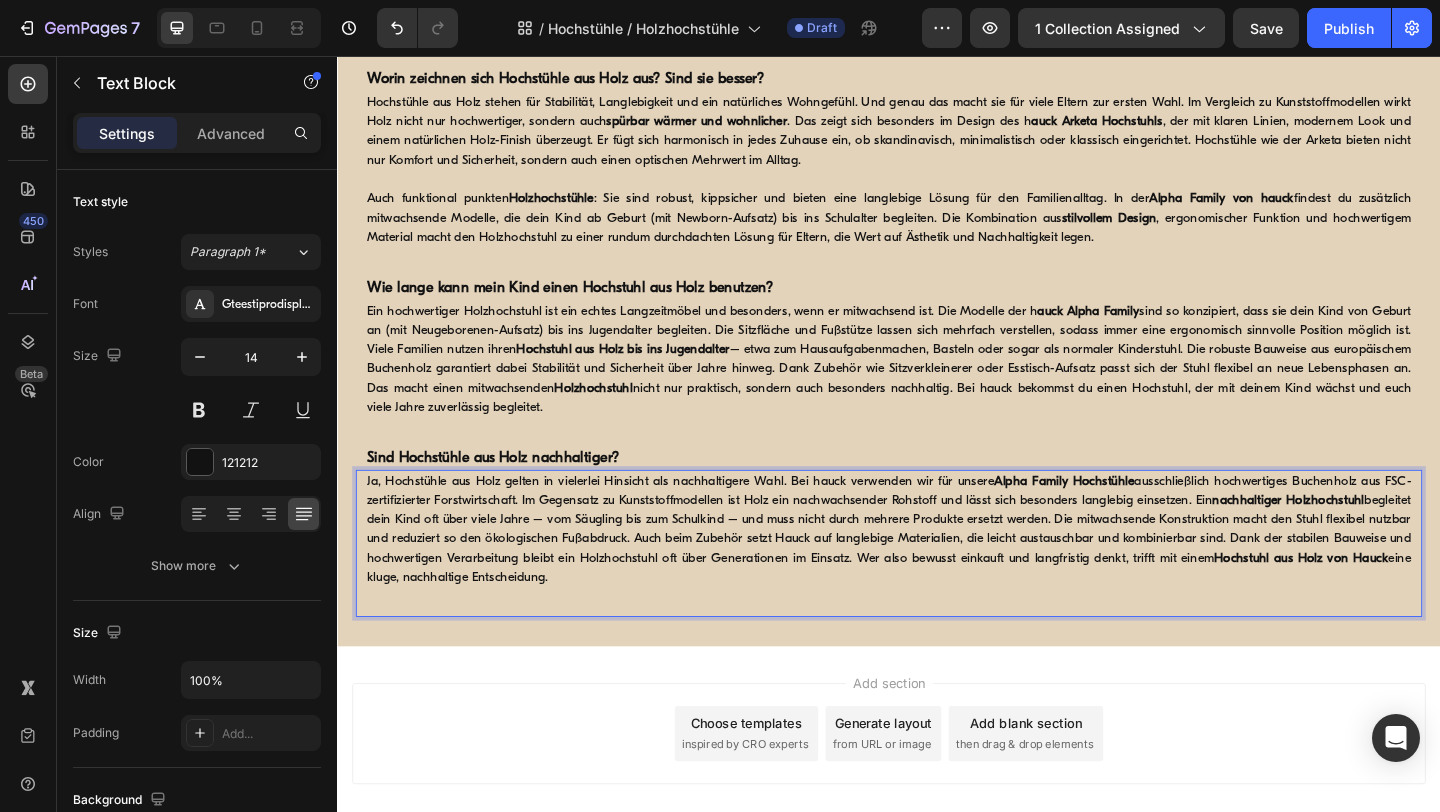 click on "Ja, Hochstühle aus Holz gelten in vielerlei Hinsicht als nachhaltigere Wahl. Bei hauck verwenden wir für unsere  Alpha Family Hochstühle  ausschließlich hochwertiges Buchenholz aus FSC-zertifizierter Forstwirtschaft. Im Gegensatz zu Kunststoffmodellen ist Holz ein nachwachsender Rohstoff und lässt sich besonders langlebig einsetzen. Ein  nachhaltiger Holzhochstuhl  begleitet dein Kind oft über viele Jahre – vom Säugling bis zum Schulkind – und muss nicht durch mehrere Produkte ersetzt werden. Die mitwachsende Konstruktion macht den Stuhl flexibel nutzbar und reduziert so den ökologischen Fußabdruck. Auch beim Zubehör setzt Hauck auf langlebige Materialien, die leicht austauschbar und kombinierbar sind. Dank der stabilen Bauweise und hochwertigen Verarbeitung bleibt ein Holzhochstuhl oft über Generationen im Einsatz. Wer also bewusst einkauft und langfristig denkt, trifft mit einem  Hochstuhl aus Holz von Hauck  eine kluge, nachhaltige Entscheidung." at bounding box center (937, 571) 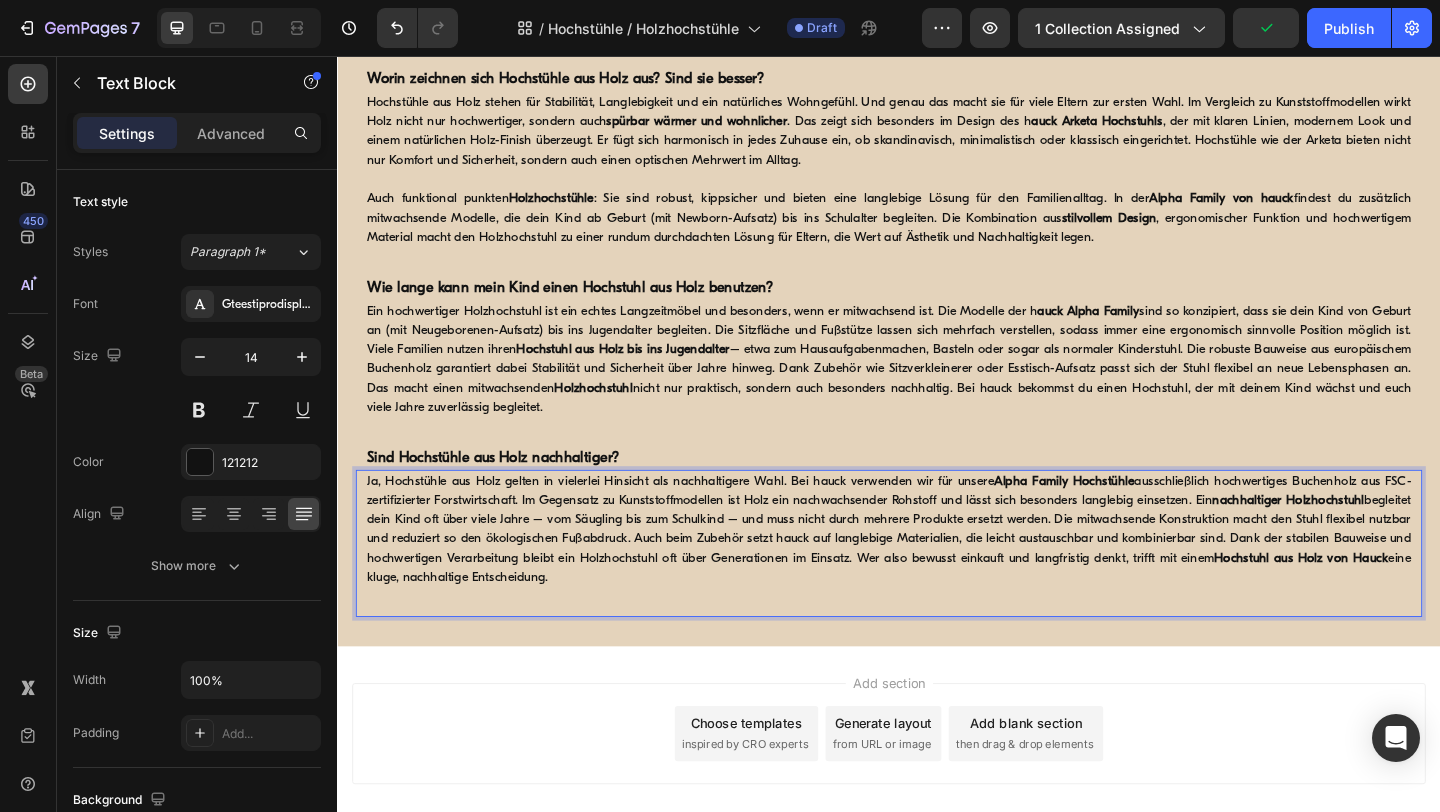 click on "Hochstuhl aus Holz von Hauck" at bounding box center [1385, 602] 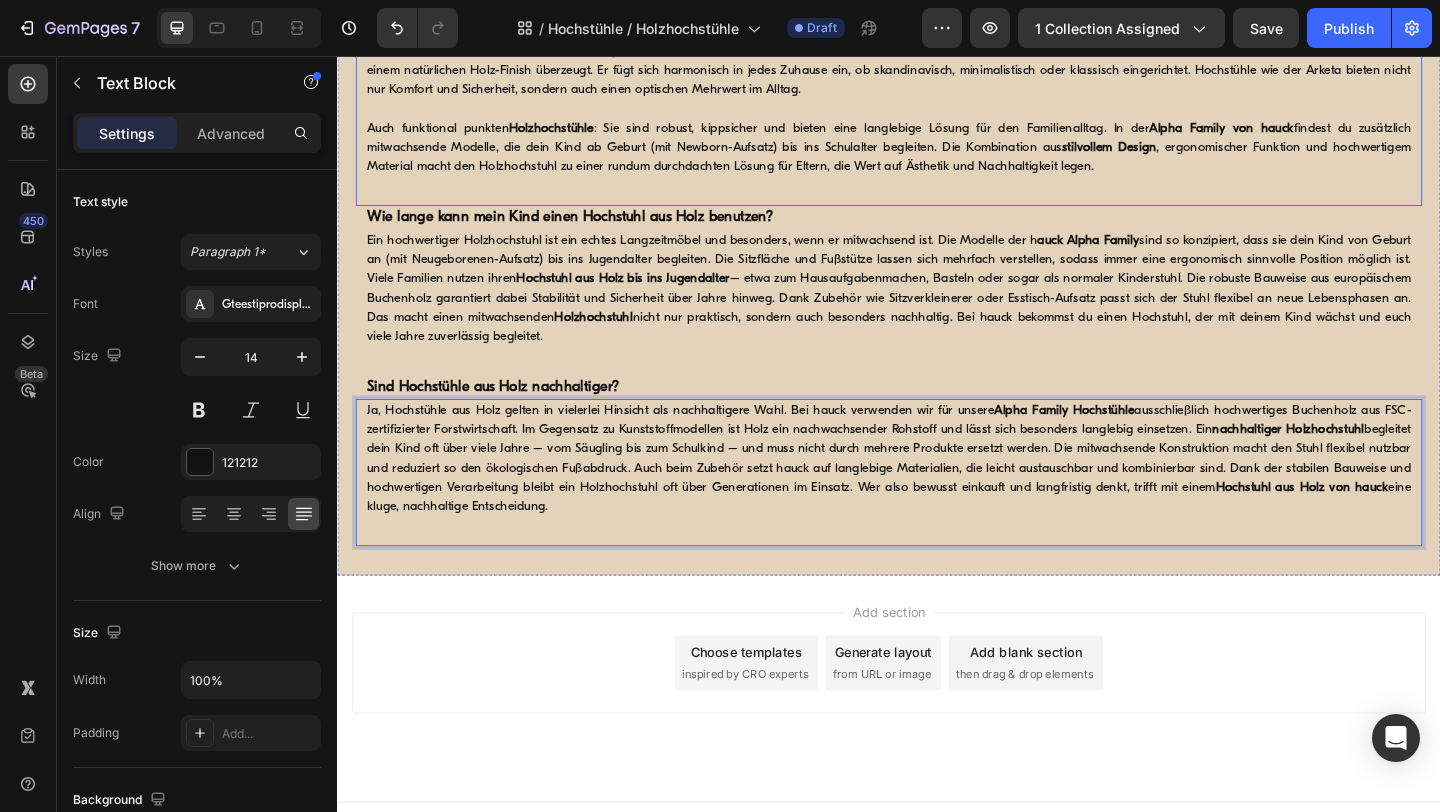 scroll, scrollTop: 1671, scrollLeft: 0, axis: vertical 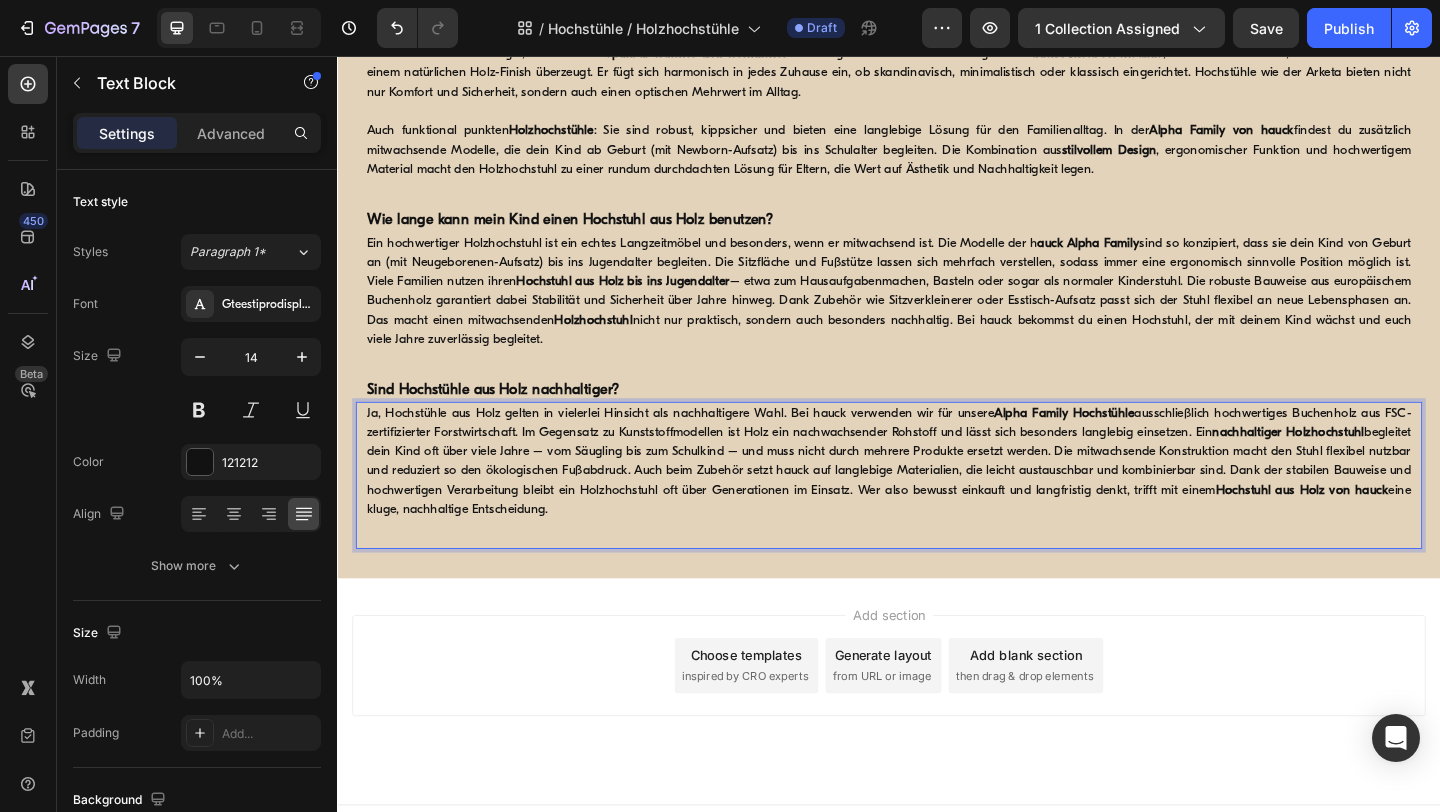 click on "Ja, Hochstühle aus Holz gelten in vielerlei Hinsicht als nachhaltigere Wahl. Bei hauck verwenden wir für unsere  Alpha Family Hochstühle  ausschließlich hochwertiges Buchenholz aus FSC-zertifizierter Forstwirtschaft. Im Gegensatz zu Kunststoffmodellen ist Holz ein nachwachsender Rohstoff und lässt sich besonders langlebig einsetzen. Ein  nachhaltiger Holzhochstuhl  begleitet dein Kind oft über viele Jahre – vom Säugling bis zum Schulkind – und muss nicht durch mehrere Produkte ersetzt werden. Die mitwachsende Konstruktion macht den Stuhl flexibel nutzbar und reduziert so den ökologischen Fußabdruck. Auch beim Zubehör setzt hauck auf langlebige Materialien, die leicht austauschbar und kombinierbar sind. Dank der stabilen Bauweise und hochwertigen Verarbeitung bleibt ein Holzhochstuhl oft über Generationen im Einsatz. Wer also bewusst einkauft und langfristig denkt, trifft mit einem  Hochstuhl aus Holz von hauck  eine kluge, nachhaltige Entscheidung." at bounding box center [937, 497] 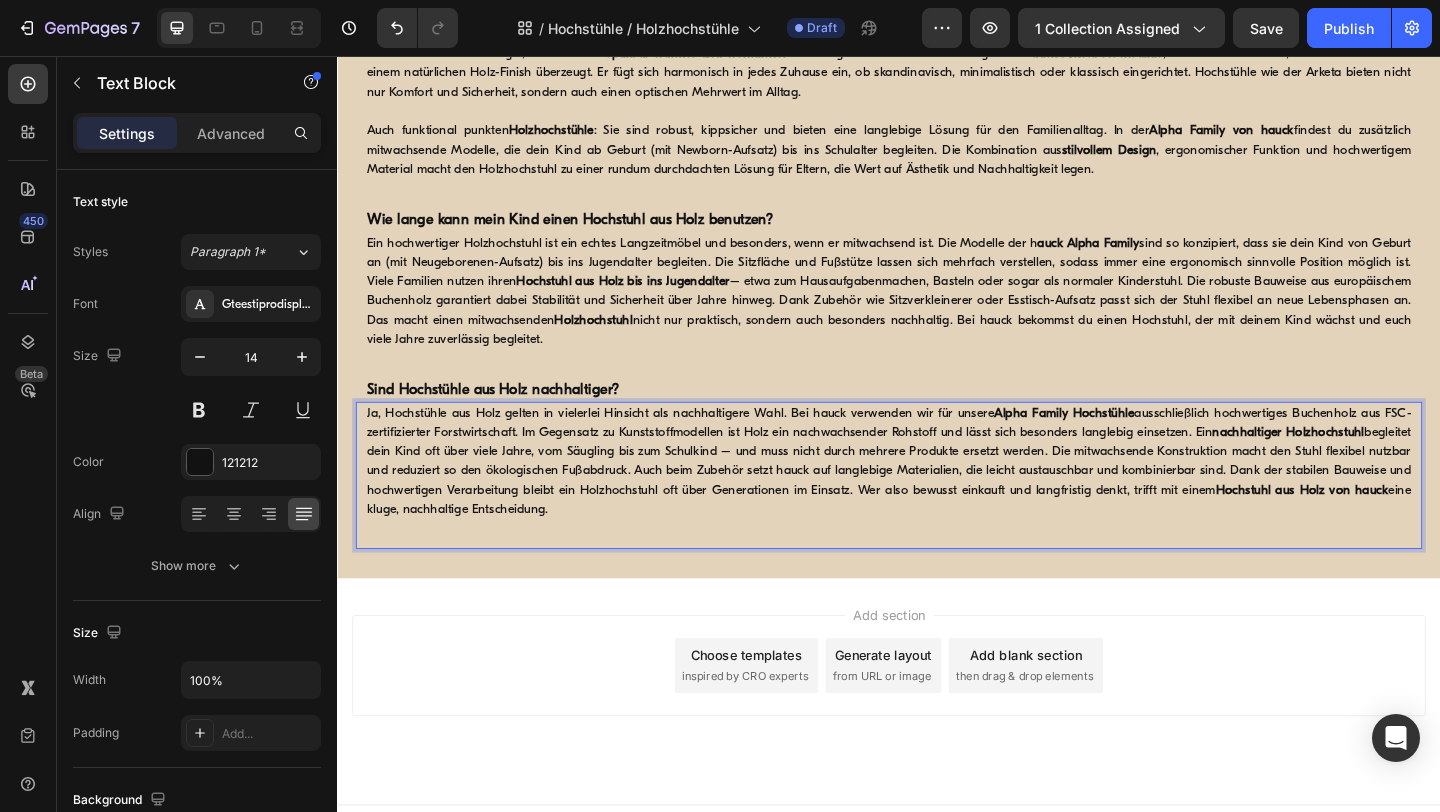 click on "Ja, Hochstühle aus Holz gelten in vielerlei Hinsicht als nachhaltigere Wahl. Bei hauck verwenden wir für unsere  Alpha Family Hochstühle  ausschließlich hochwertiges Buchenholz aus FSC-zertifizierter Forstwirtschaft. Im Gegensatz zu Kunststoffmodellen ist Holz ein nachwachsender Rohstoff und lässt sich besonders langlebig einsetzen. Ein  nachhaltiger Holzhochstuhl  begleitet dein Kind oft über viele Jahre, vom Säugling bis zum Schulkind – und muss nicht durch mehrere Produkte ersetzt werden. Die mitwachsende Konstruktion macht den Stuhl flexibel nutzbar und reduziert so den ökologischen Fußabdruck. Auch beim Zubehör setzt hauck auf langlebige Materialien, die leicht austauschbar und kombinierbar sind. Dank der stabilen Bauweise und hochwertigen Verarbeitung bleibt ein Holzhochstuhl oft über Generationen im Einsatz. Wer also bewusst einkauft und langfristig denkt, trifft mit einem  Hochstuhl aus Holz von hauck  eine kluge, nachhaltige Entscheidung." at bounding box center (937, 497) 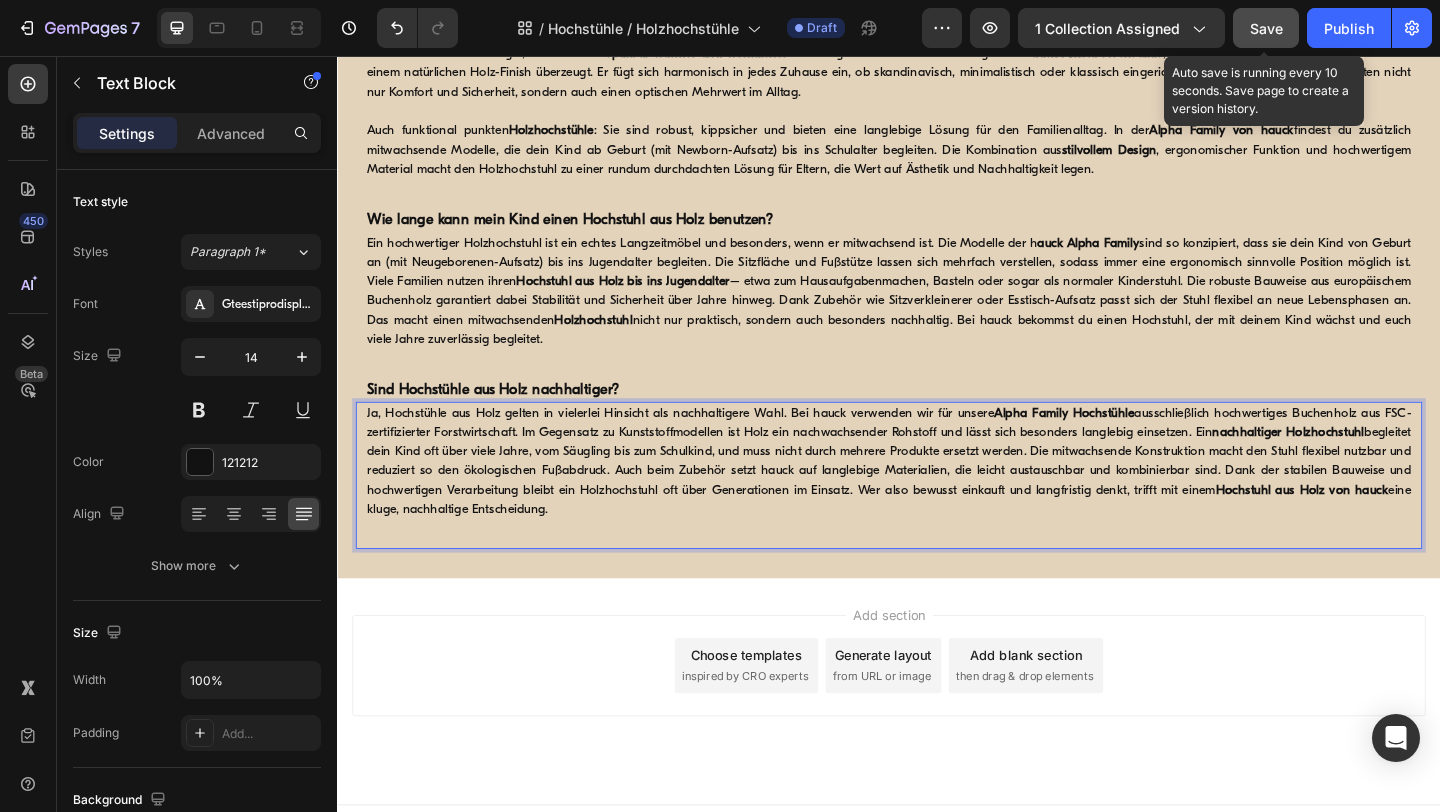 click on "Save" 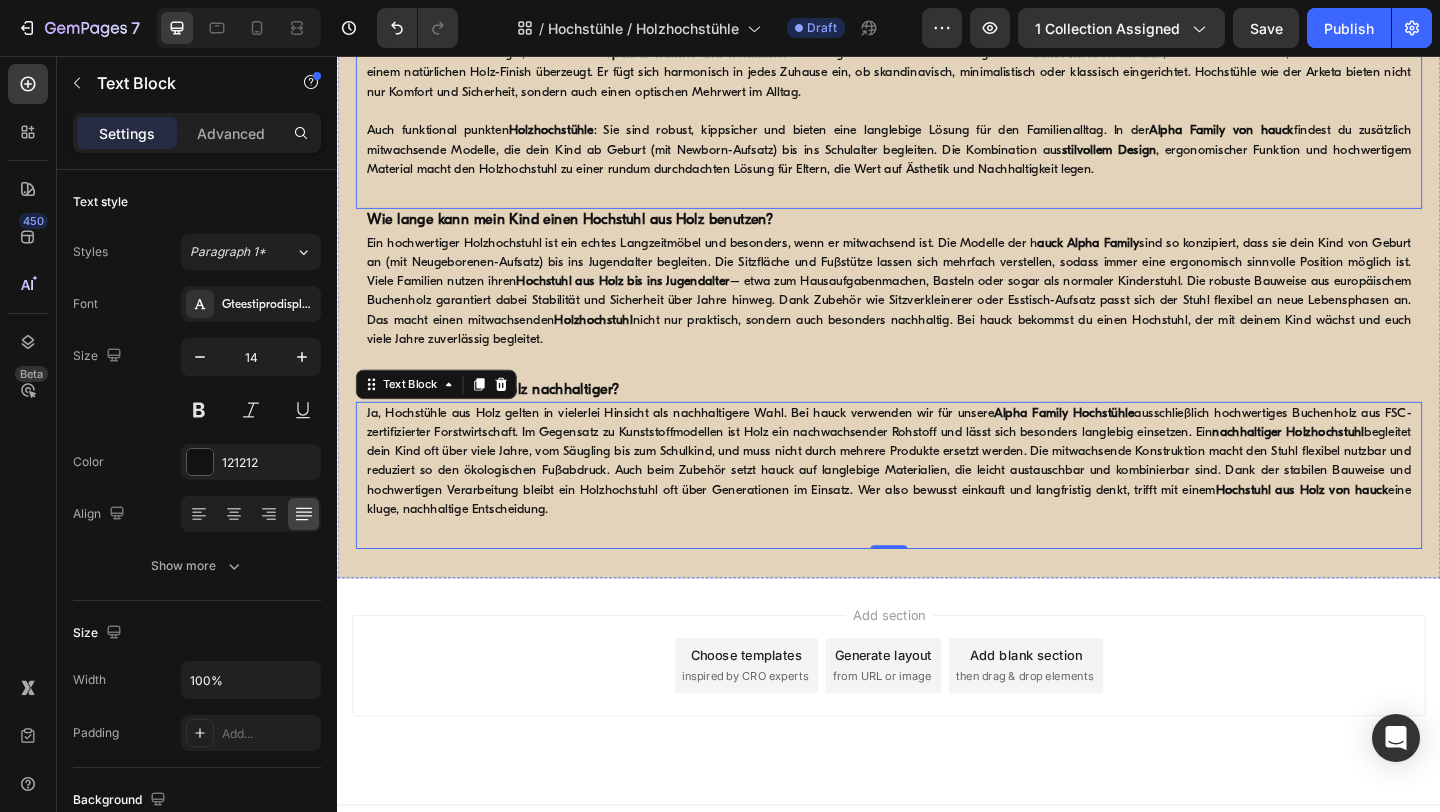 click on "Hochstühle aus Holz stehen für Stabilität, Langlebigkeit und ein natürliches Wohngefühl. Und genau das macht sie für viele Eltern zur ersten Wahl. Im Vergleich zu Kunststoffmodellen wirkt Holz nicht nur hochwertiger, sondern auch  spürbar wärmer und wohnlicher . Das zeigt sich besonders im Design des h auck Arketa Hochstuhls , der mit klaren Linien, modernem Look und einem natürlichen Holz-Finish überzeugt. Er fügt sich harmonisch in jedes Zuhause ein, ob skandinavisch, minimalistisch oder klassisch eingerichtet. Hochstühle wie der Arketa bieten nicht nur Komfort und Sicherheit, sondern auch einen optischen Mehrwert im Alltag." at bounding box center (937, 64) 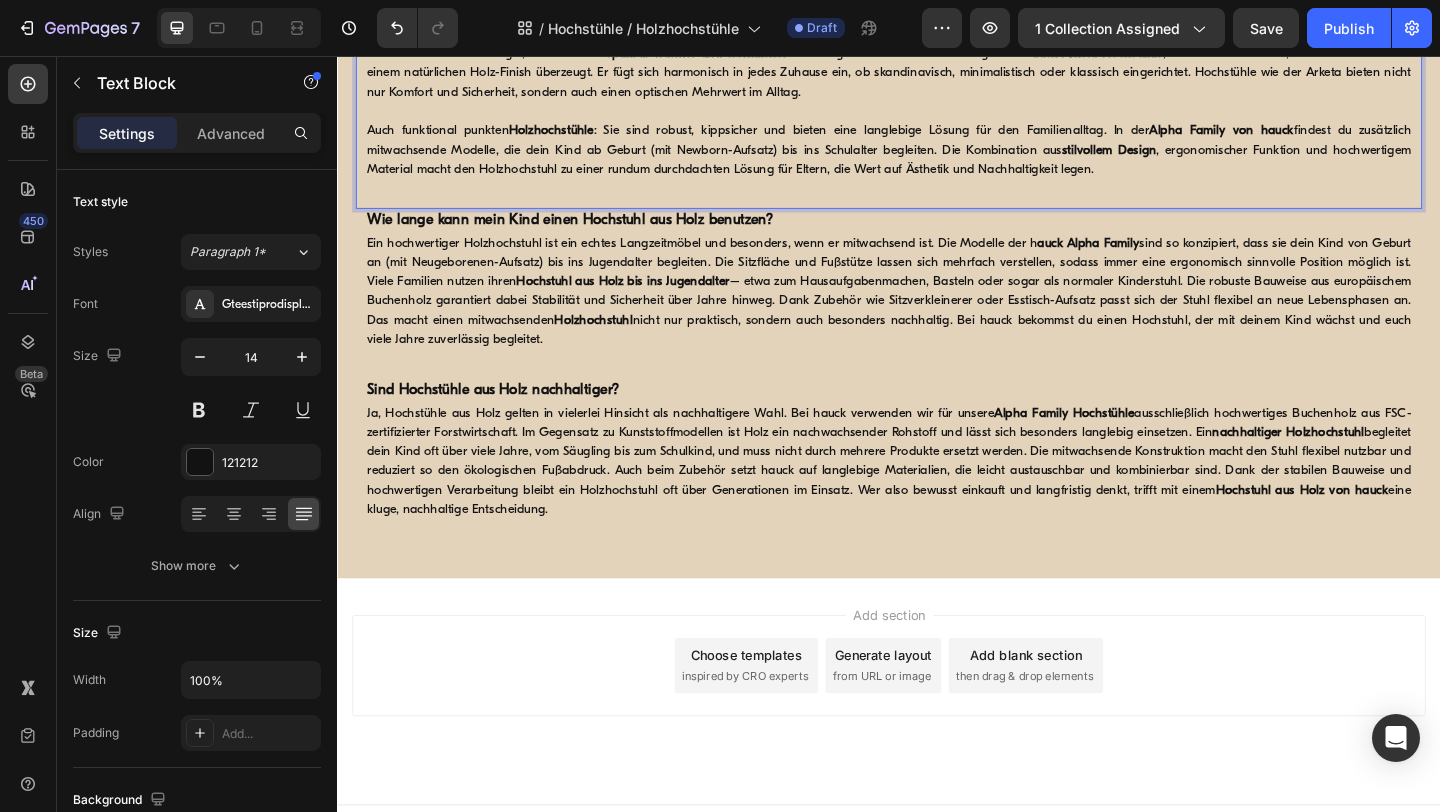 click on "stilvollem Design" at bounding box center (1176, 158) 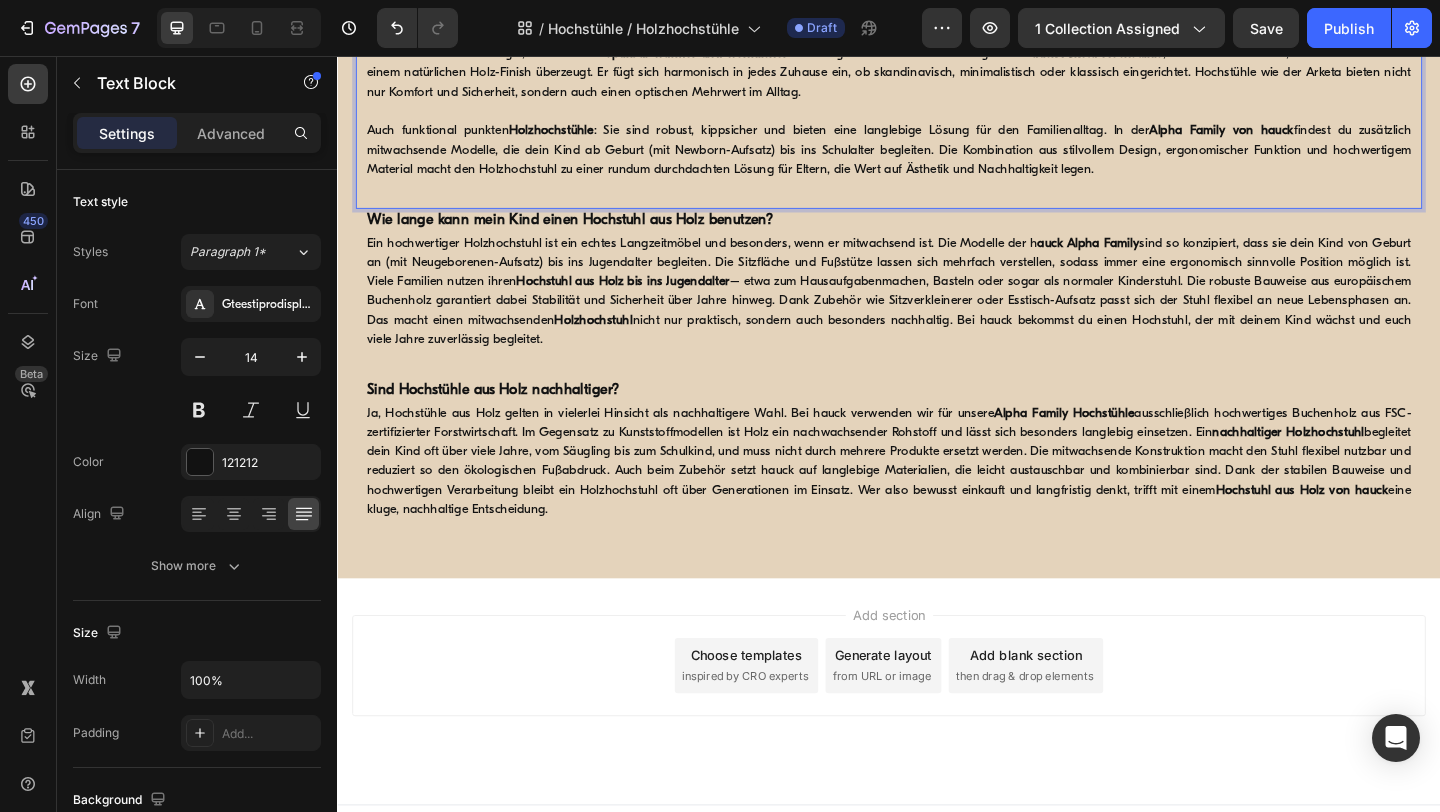 click on "Holzhochstühle" at bounding box center [570, 137] 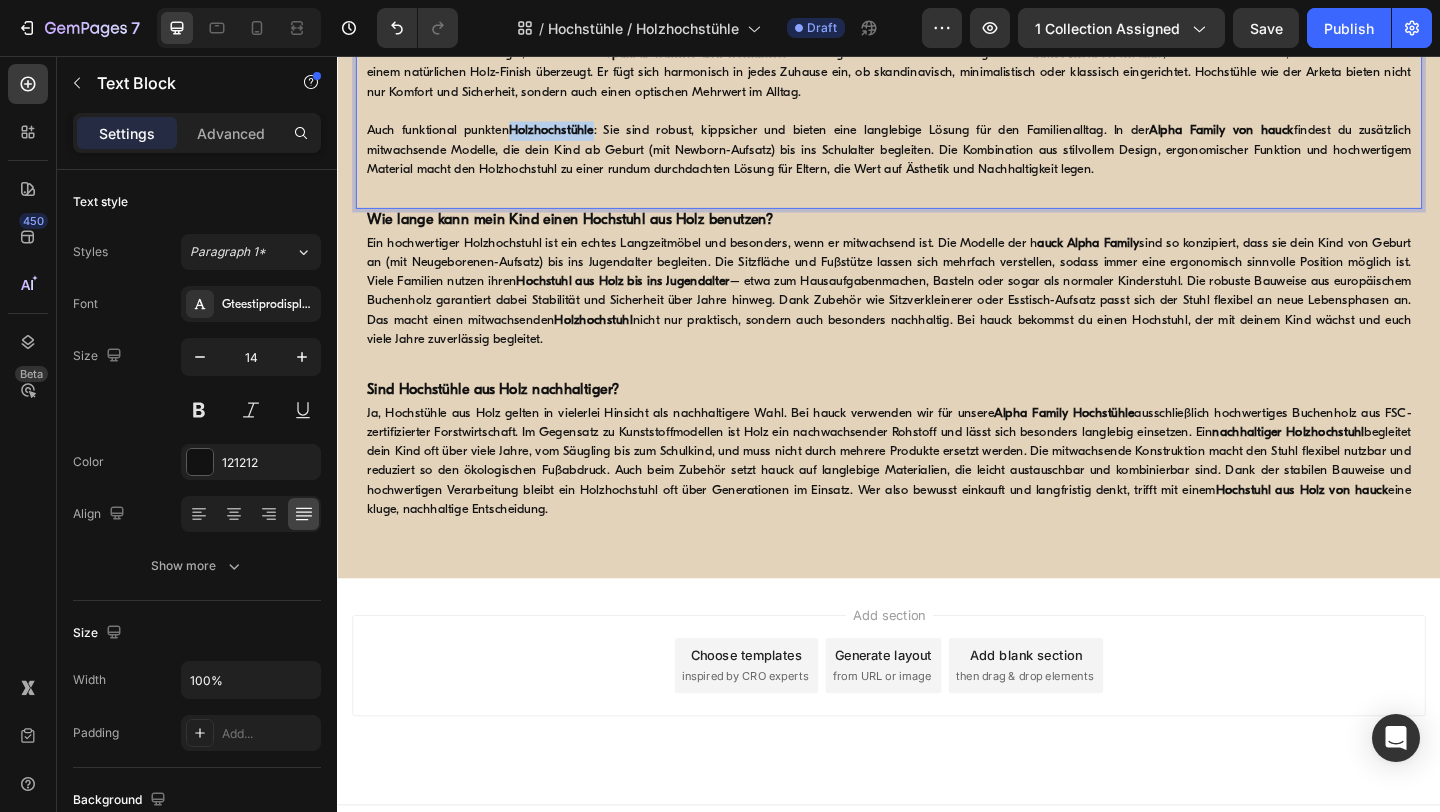 click on "Holzhochstühle" at bounding box center [570, 137] 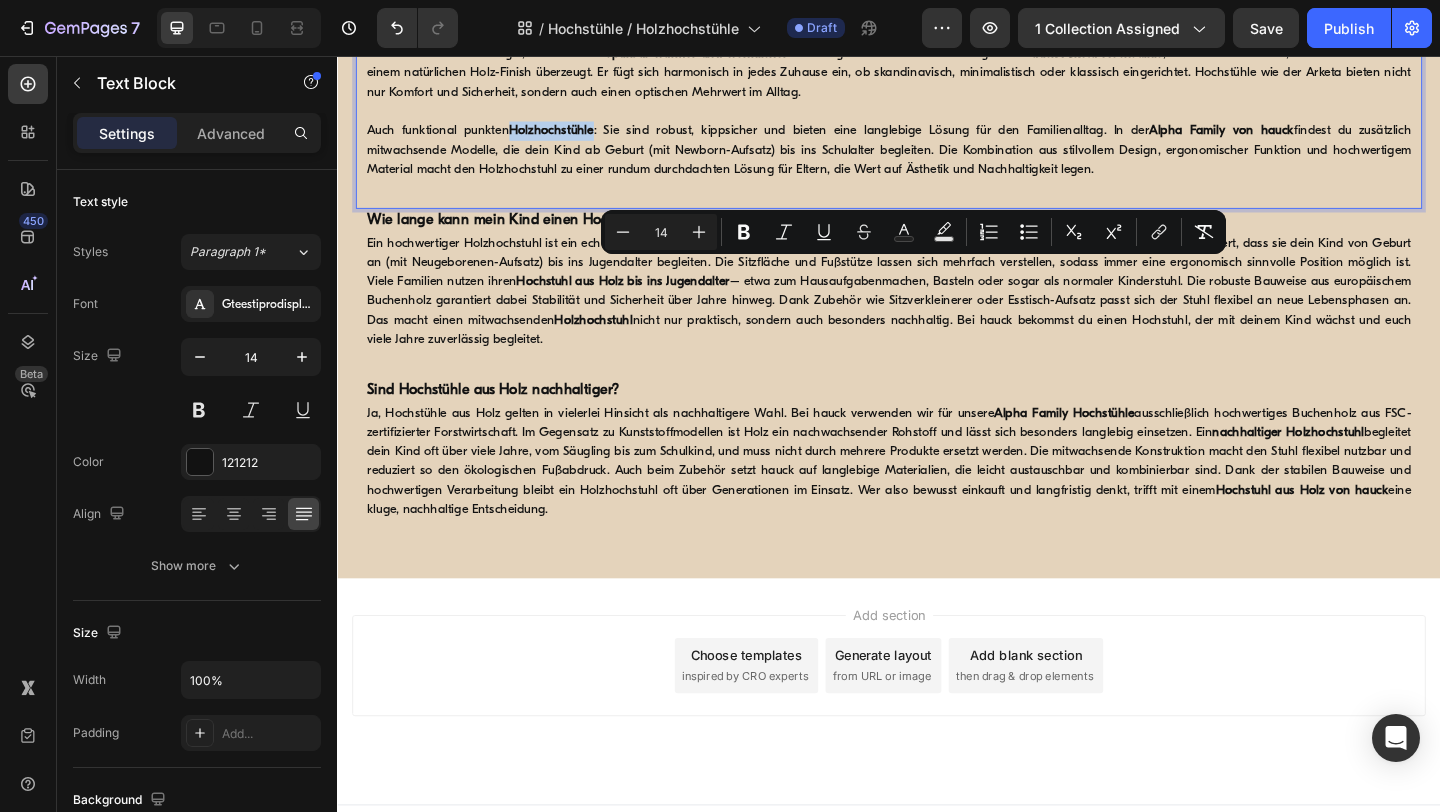 click on "Holzhochstühle" at bounding box center [570, 137] 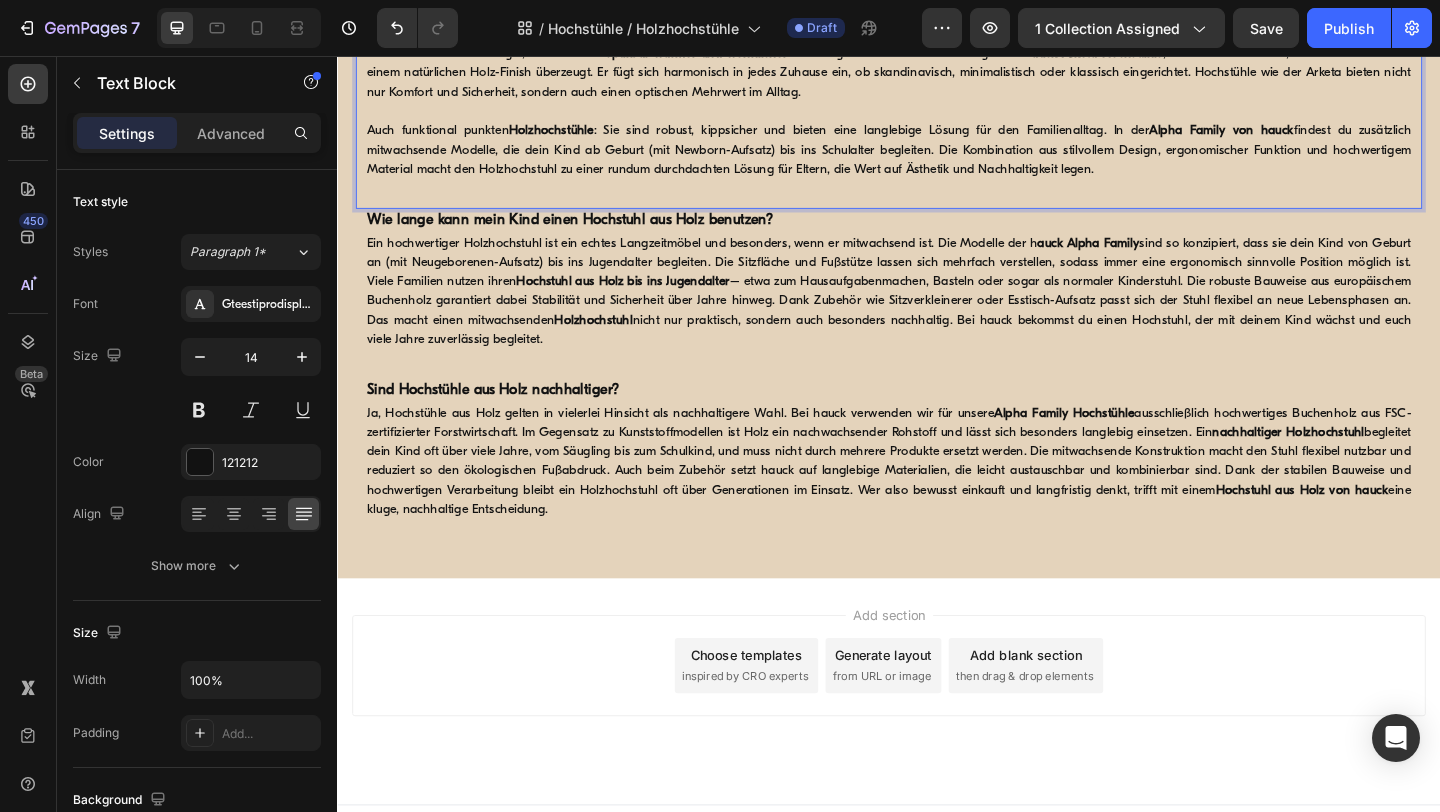 click on "Holzhoch" at bounding box center [552, 137] 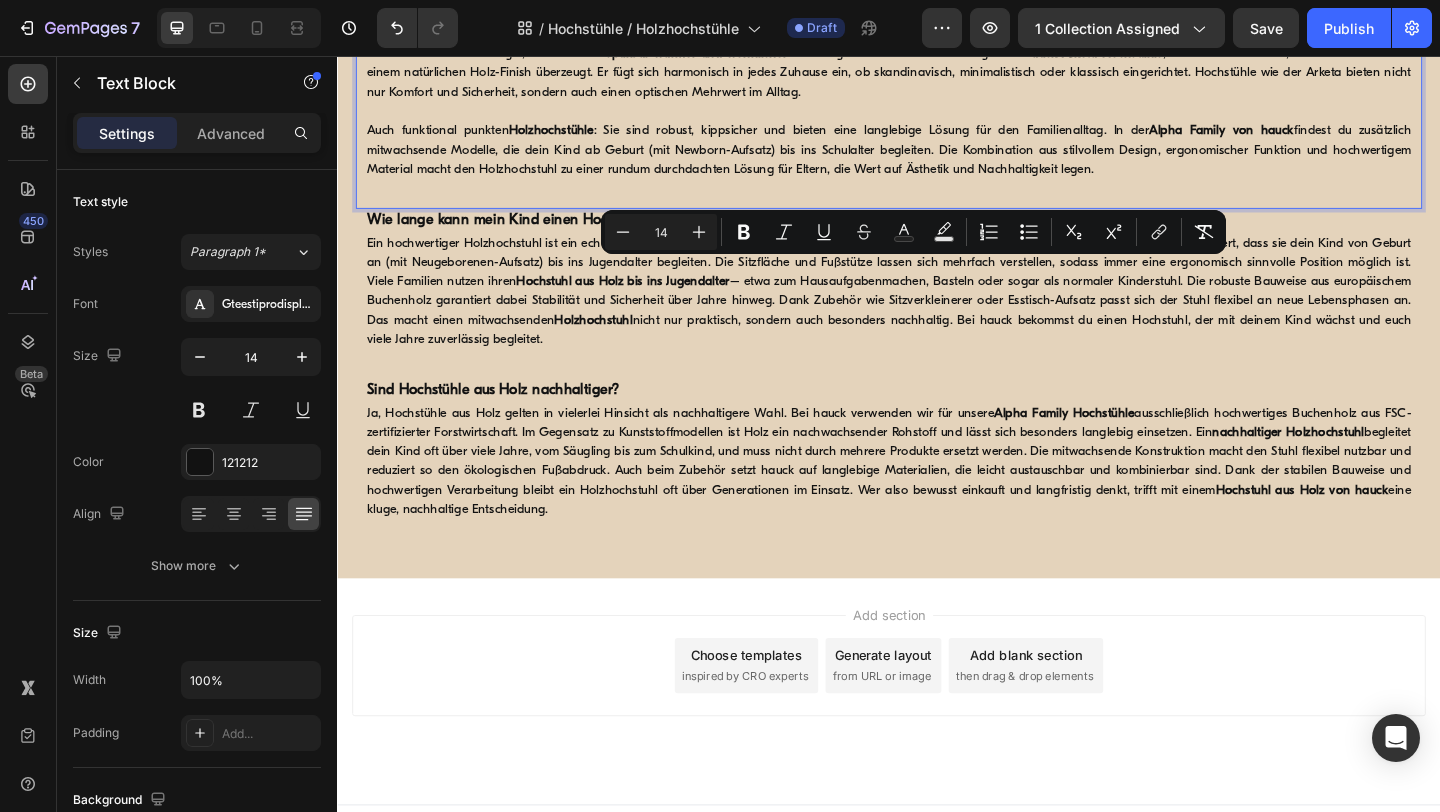 click on "Holzhochstühle" at bounding box center (570, 137) 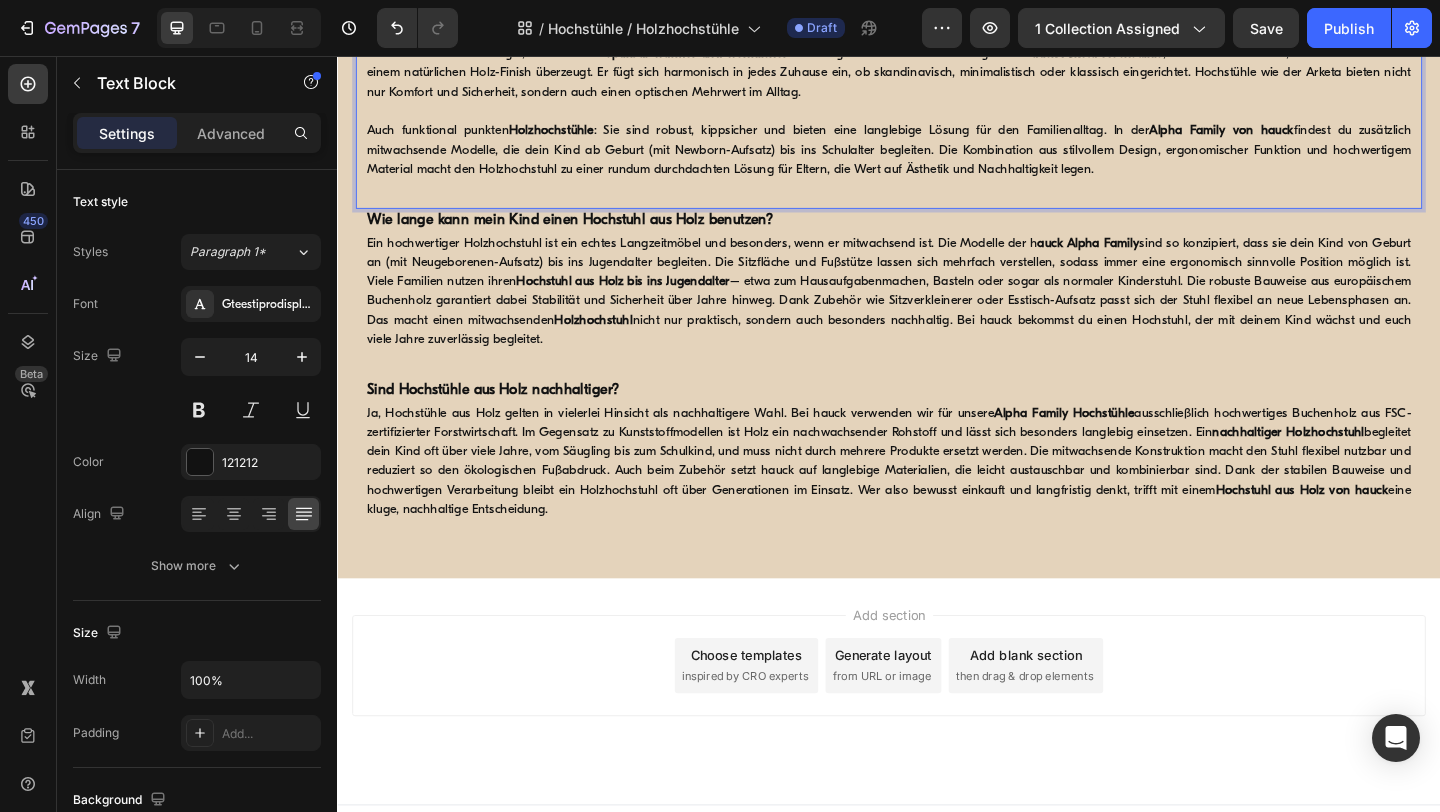 click on "Auch funktional punkten  Holzhochstühle : Sie sind robust, kippsicher und bieten eine langlebige Lösung für den Familienalltag. In der  Alpha Family von hauck  findest du zusätzlich mitwachsende Modelle, die dein Kind ab Geburt (mit Newborn-Aufsatz) bis ins Schulalter begleiten. Die Kombination aus stilvollem Design, ergonomischer Funktion und hochwertigem Material macht den Holzhochstuhl zu einer rundum durchdachten Lösung für Eltern, die Wert auf Ästhetik und Nachhaltigkeit legen." at bounding box center [937, 158] 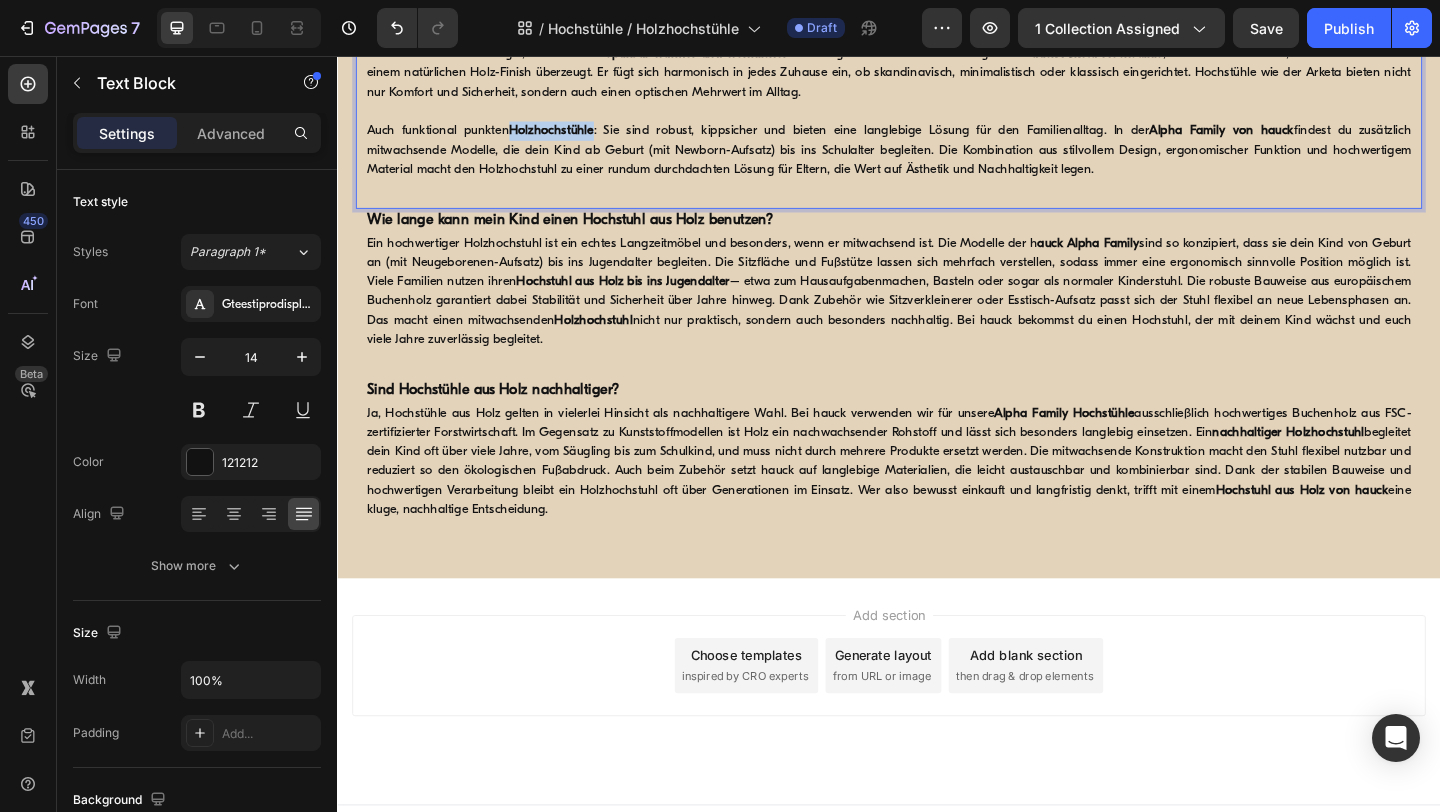 click on "Holzhochstühle" at bounding box center [570, 137] 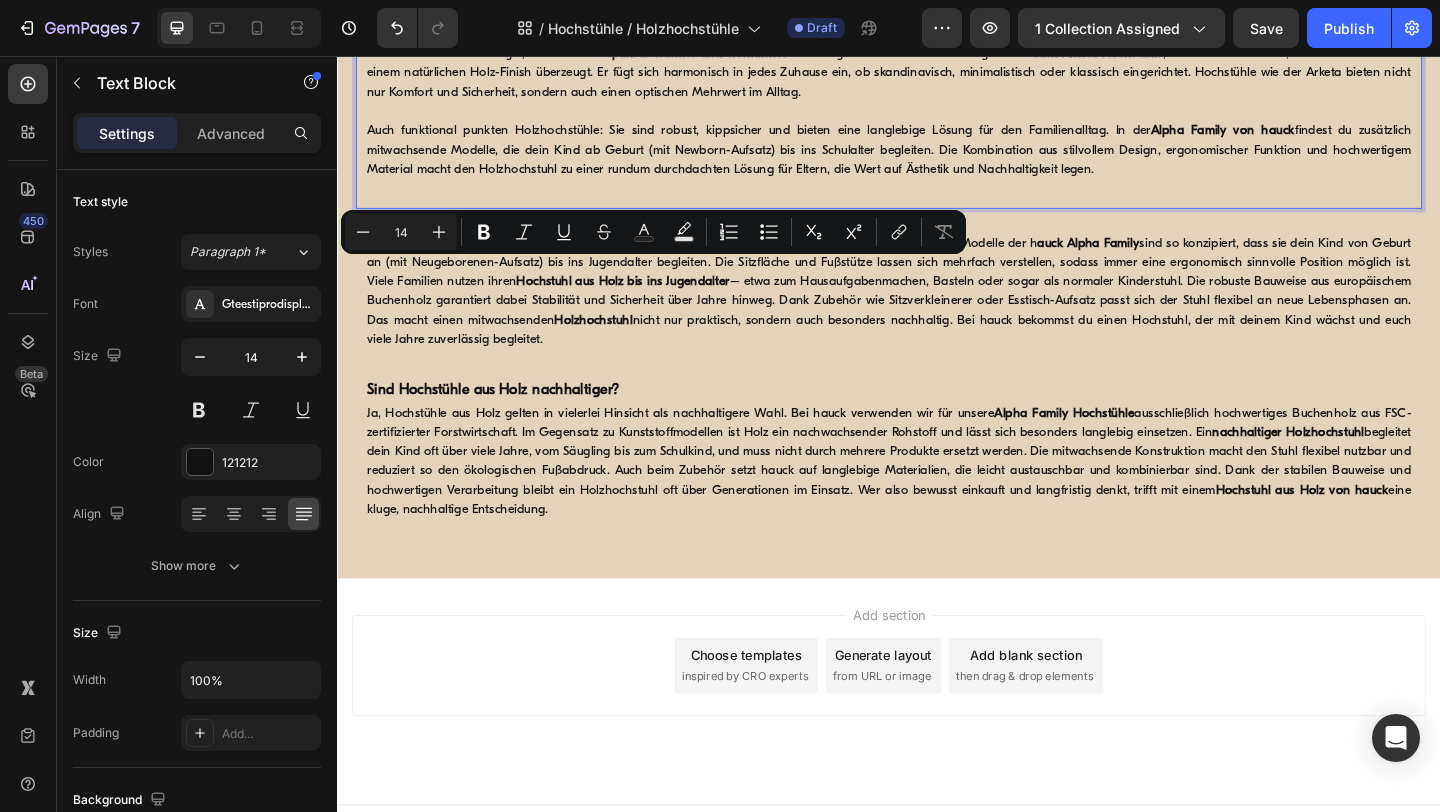 click on "spürbar wärmer und wohnlicher" at bounding box center [728, 53] 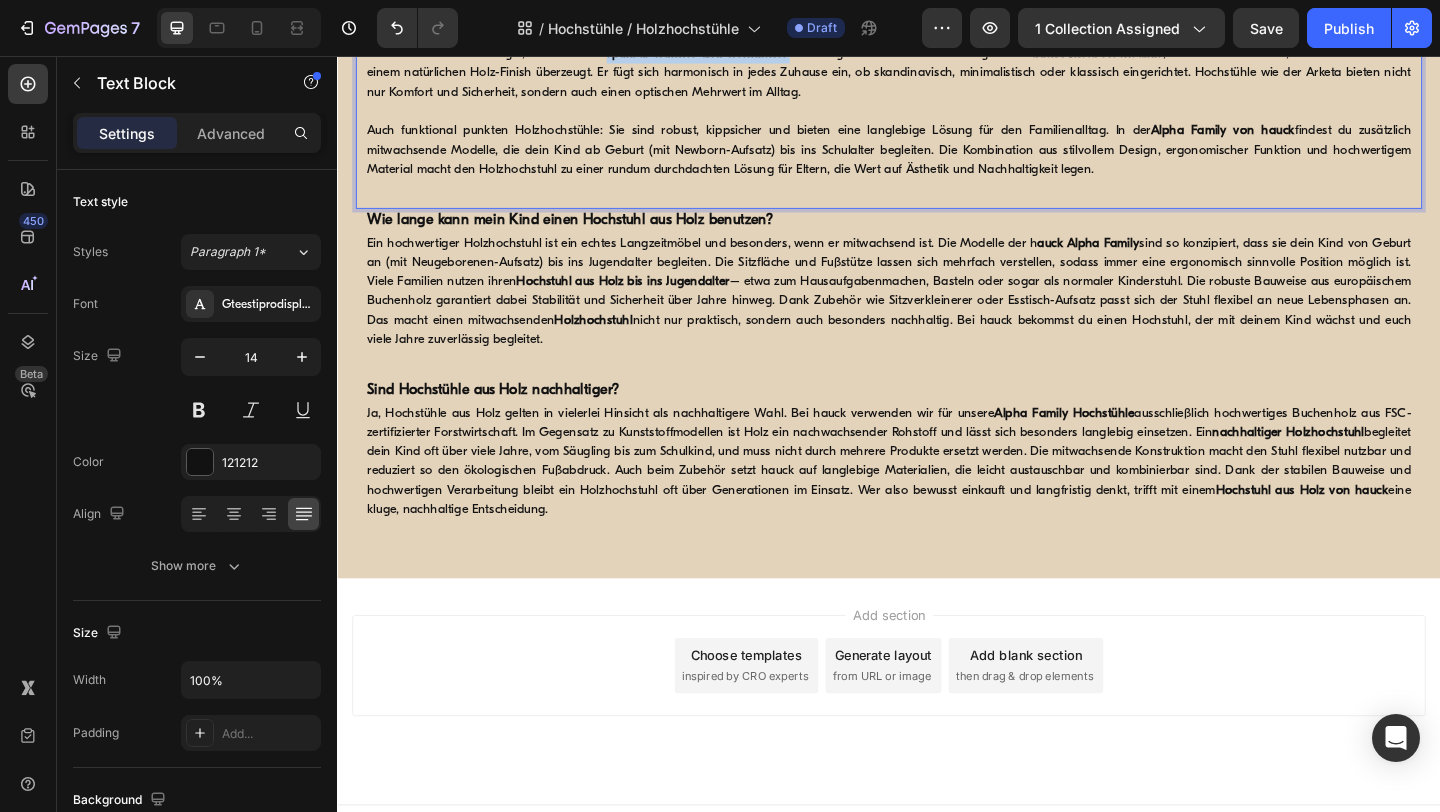 drag, startPoint x: 830, startPoint y: 203, endPoint x: 633, endPoint y: 208, distance: 197.06345 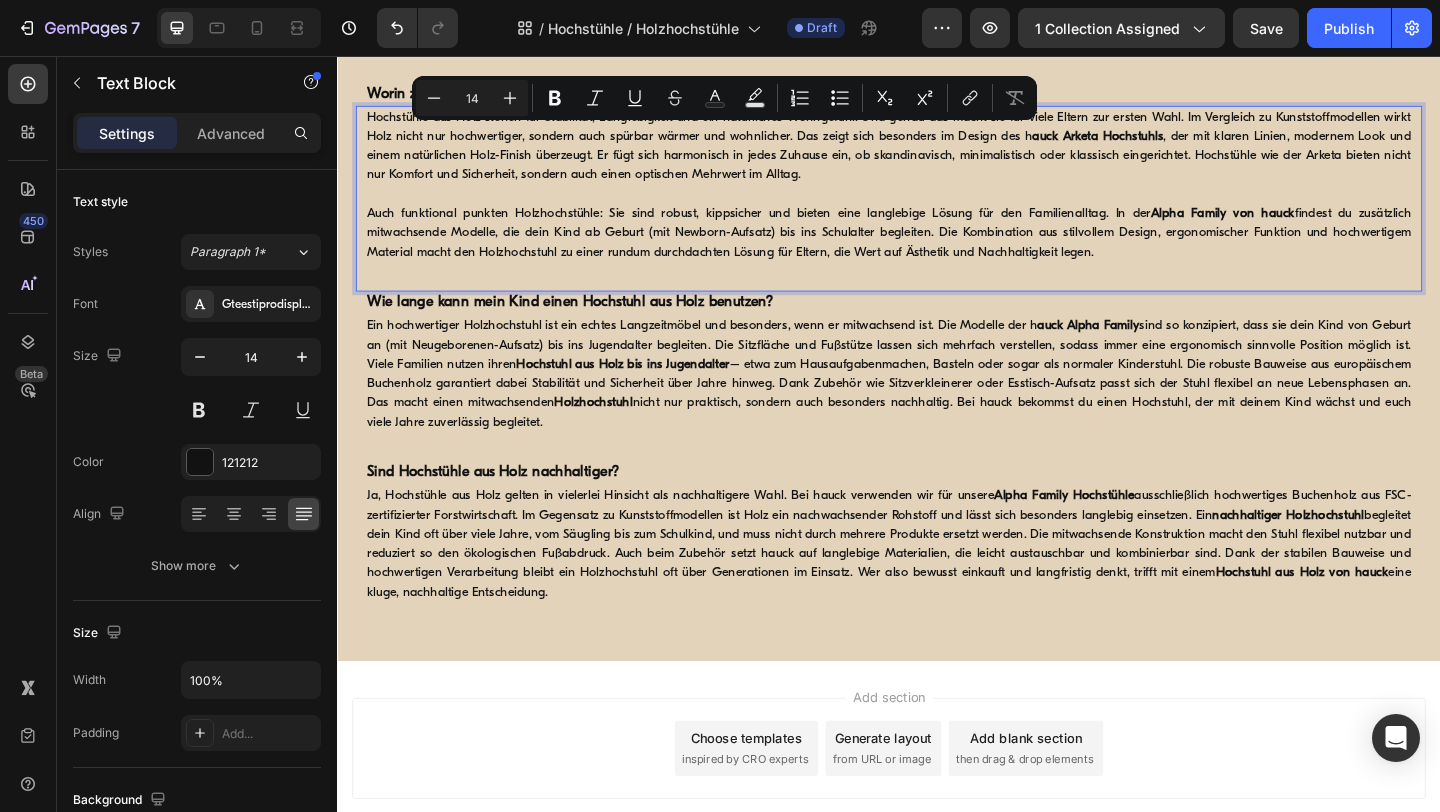 scroll, scrollTop: 1734, scrollLeft: 0, axis: vertical 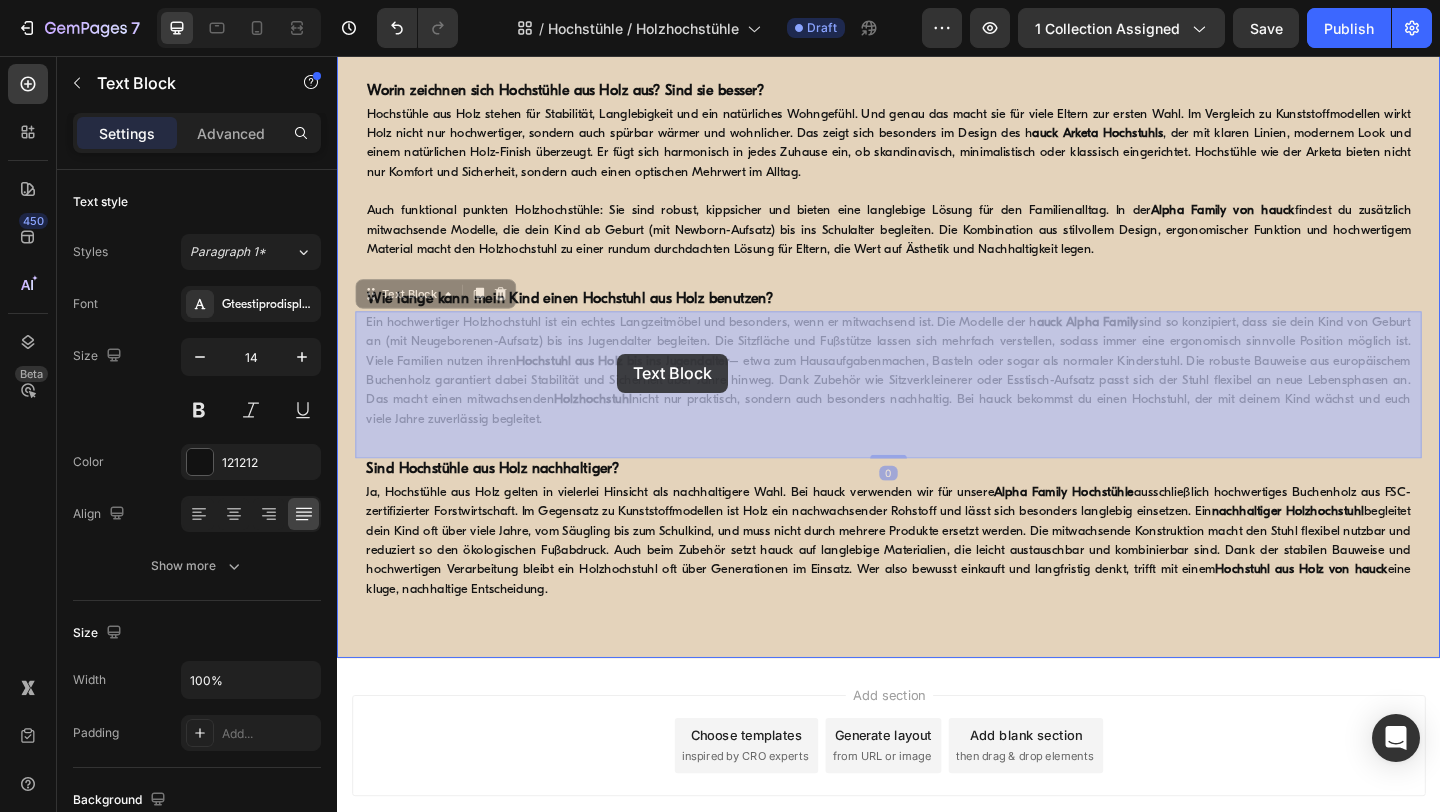 drag, startPoint x: 804, startPoint y: 390, endPoint x: 643, endPoint y: 380, distance: 161.31026 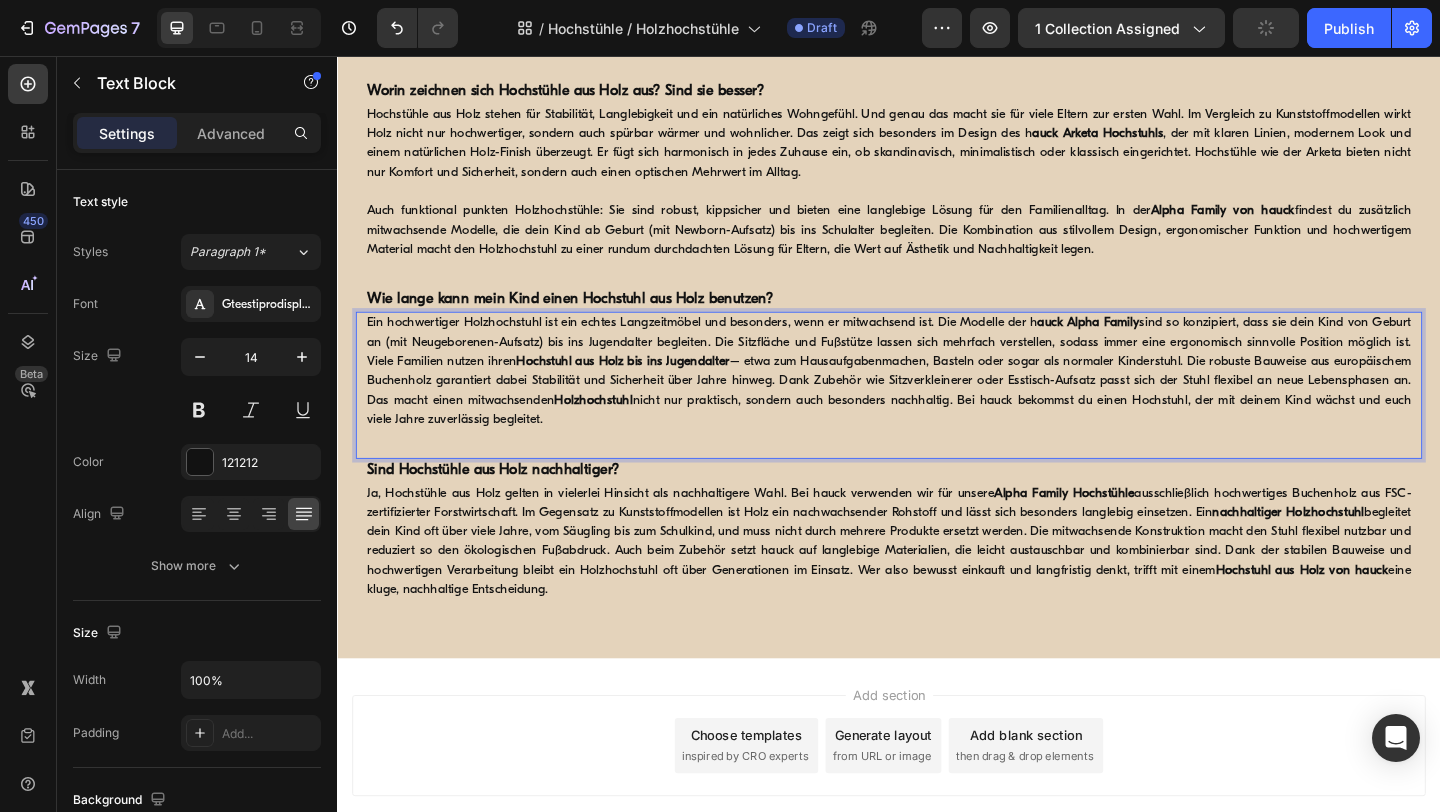 click on "Holzhochstuhl" at bounding box center [615, 430] 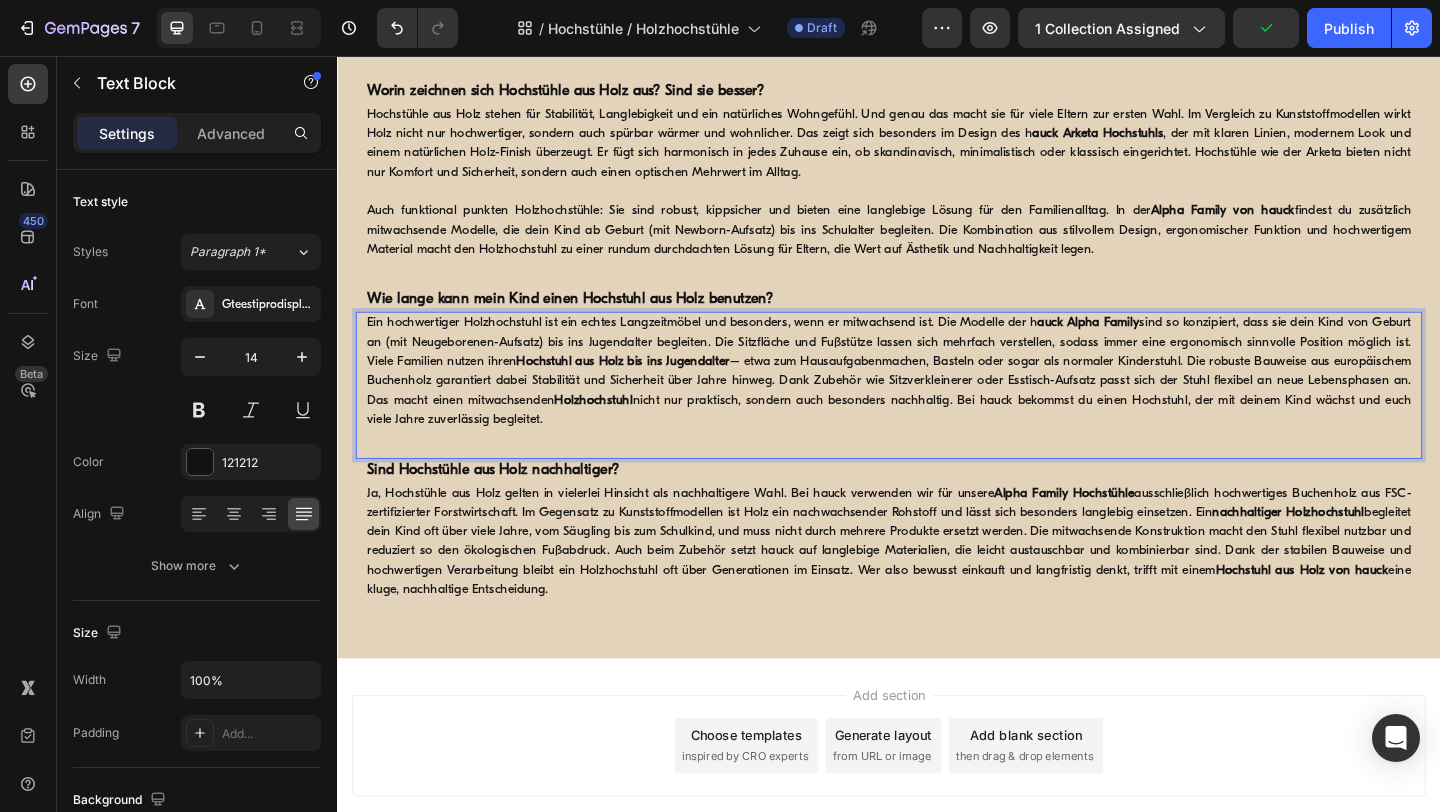 click on "Holzhochstuhl" at bounding box center [615, 430] 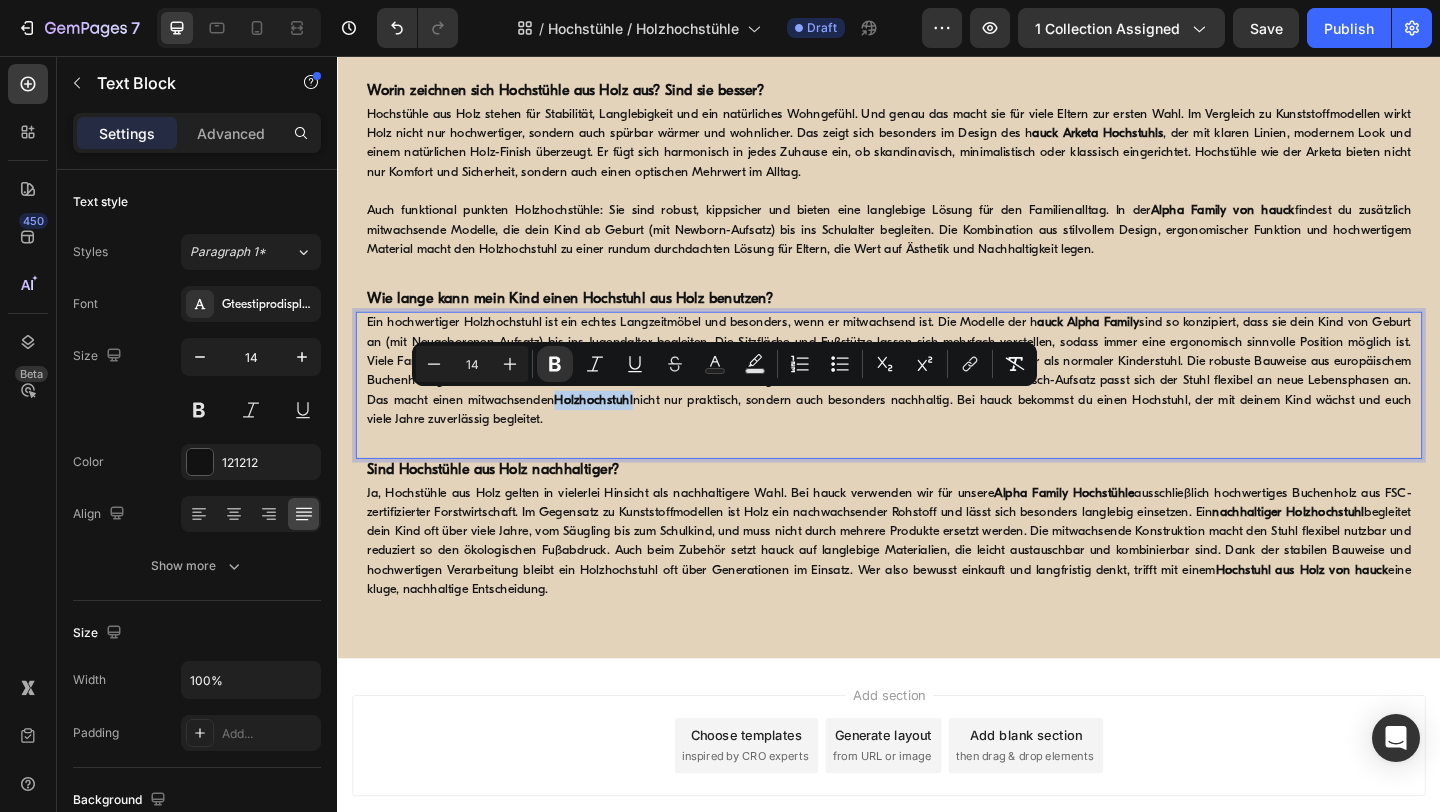 click on "auck Alpha Family" at bounding box center (1153, 346) 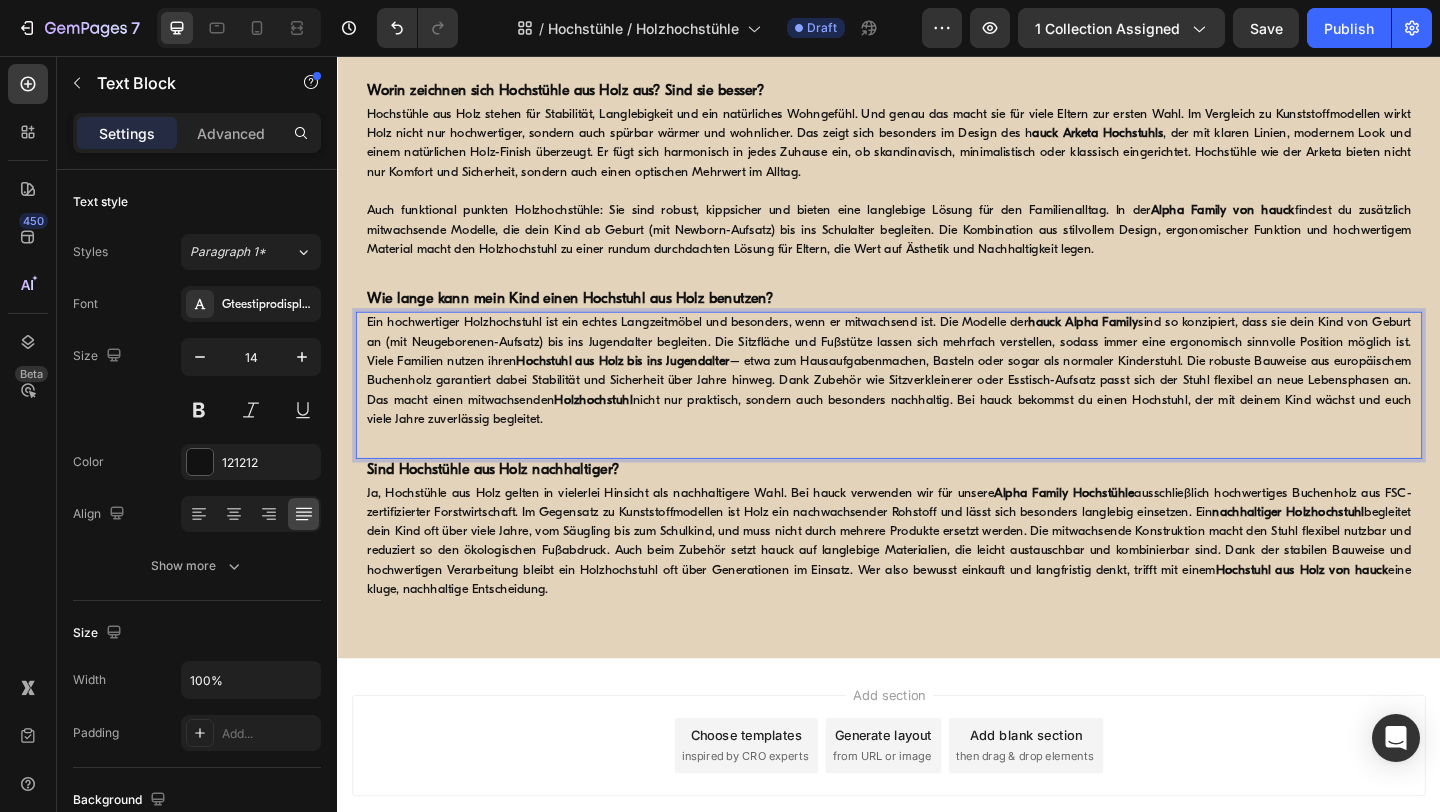 click on "Hochstuhl aus Holz bis ins Jugendalter" at bounding box center [648, 388] 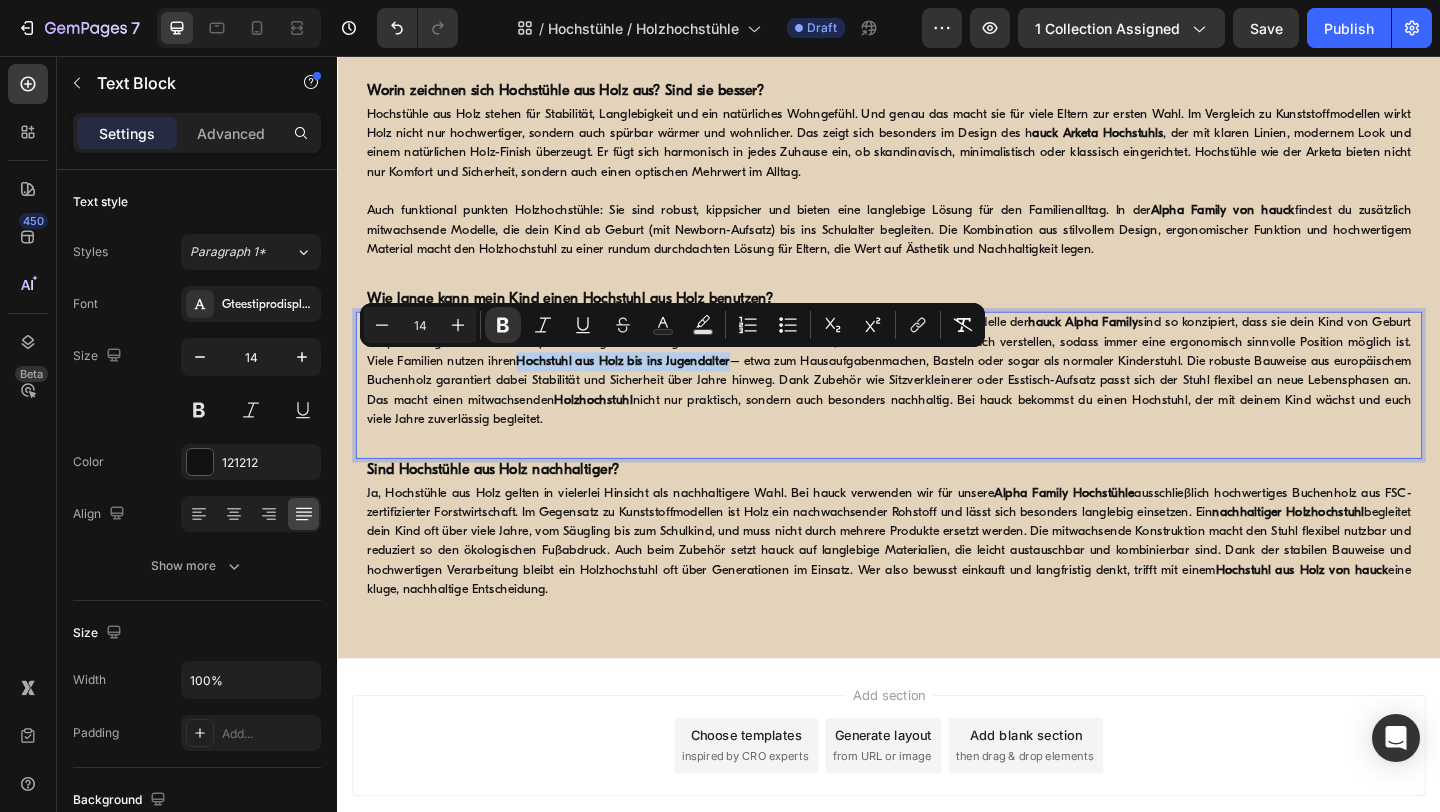 drag, startPoint x: 801, startPoint y: 391, endPoint x: 553, endPoint y: 388, distance: 248.01814 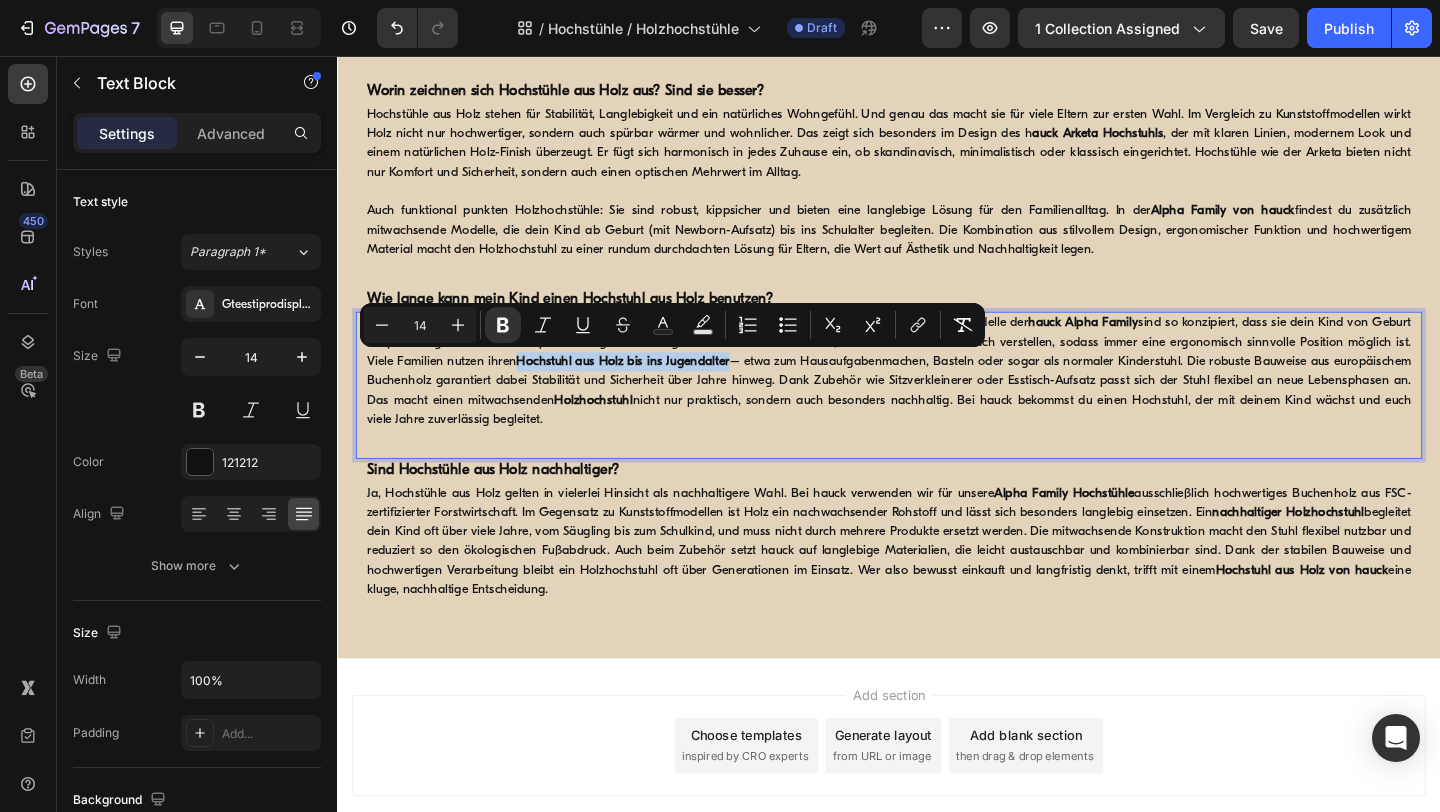 click on "Ein hochwertiger Holzhochstuhl ist ein echtes Langzeitmöbel und besonders, wenn er mitwachsend ist. Die Modelle der  hauck Alpha Family  sind so konzipiert, dass sie dein Kind von Geburt an (mit Neugeborenen-Aufsatz) bis ins Jugendalter begleiten. Die Sitzfläche und Fußstütze lassen sich mehrfach verstellen, sodass immer eine ergonomisch sinnvolle Position möglich ist. Viele Familien nutzen ihren  Hochstuhl aus Holz bis ins Jugendalter  – etwa zum Hausaufgabenmachen, Basteln oder sogar als normaler Kinderstuhl. Die robuste Bauweise aus europäischem Buchenholz garantiert dabei Stabilität und Sicherheit über Jahre hinweg. Dank Zubehör wie Sitzverkleinerer oder Esstisch-Aufsatz passt sich der Stuhl flexibel an neue Lebensphasen an. Das macht einen mitwachsenden  Holzhochstuhl  nicht nur praktisch, sondern auch besonders nachhaltig. Bei hauck bekommst du einen Hochstuhl, der mit deinem Kind wächst und euch viele Jahre zuverlässig begleitet." at bounding box center [937, 399] 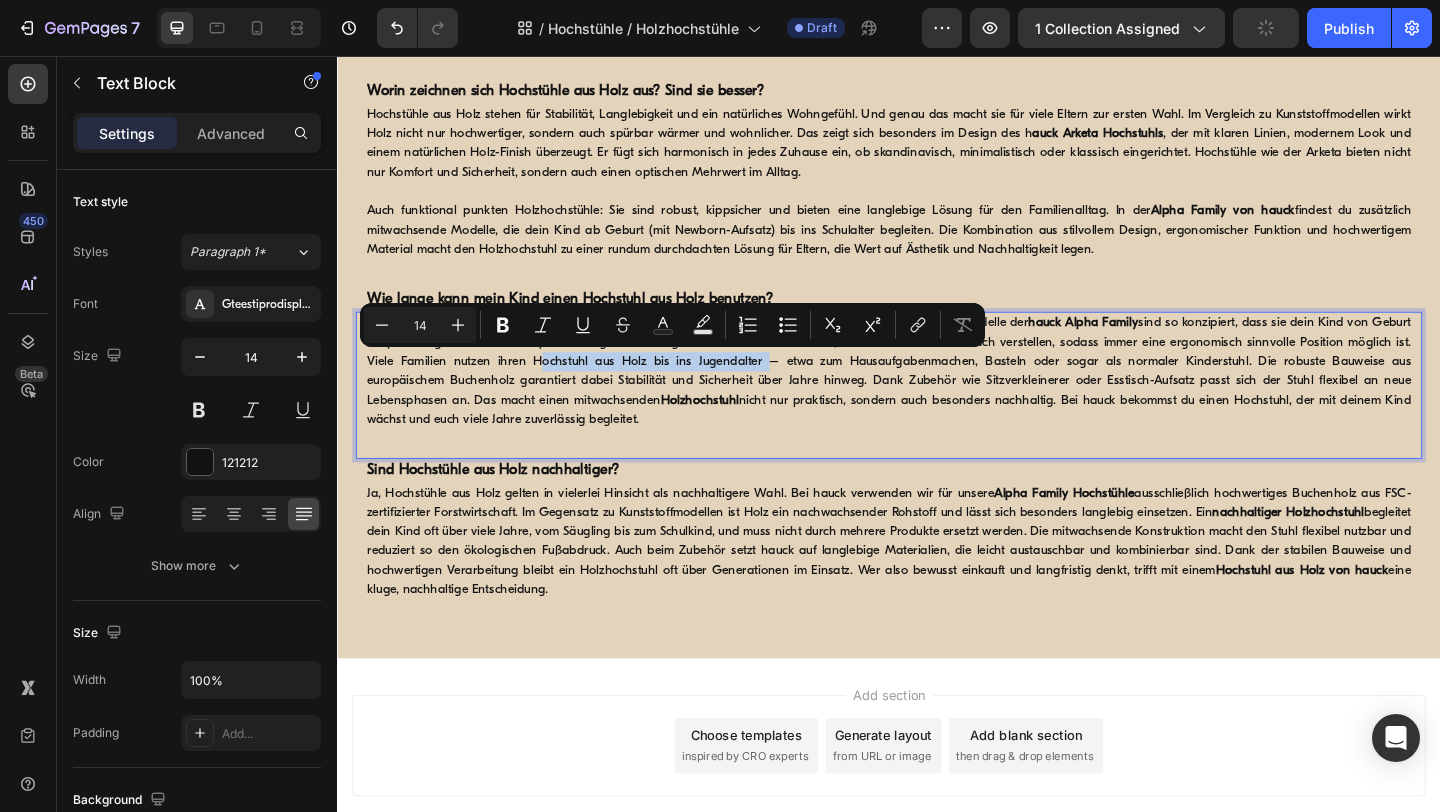 click on "Holzhochstuhl" at bounding box center (731, 430) 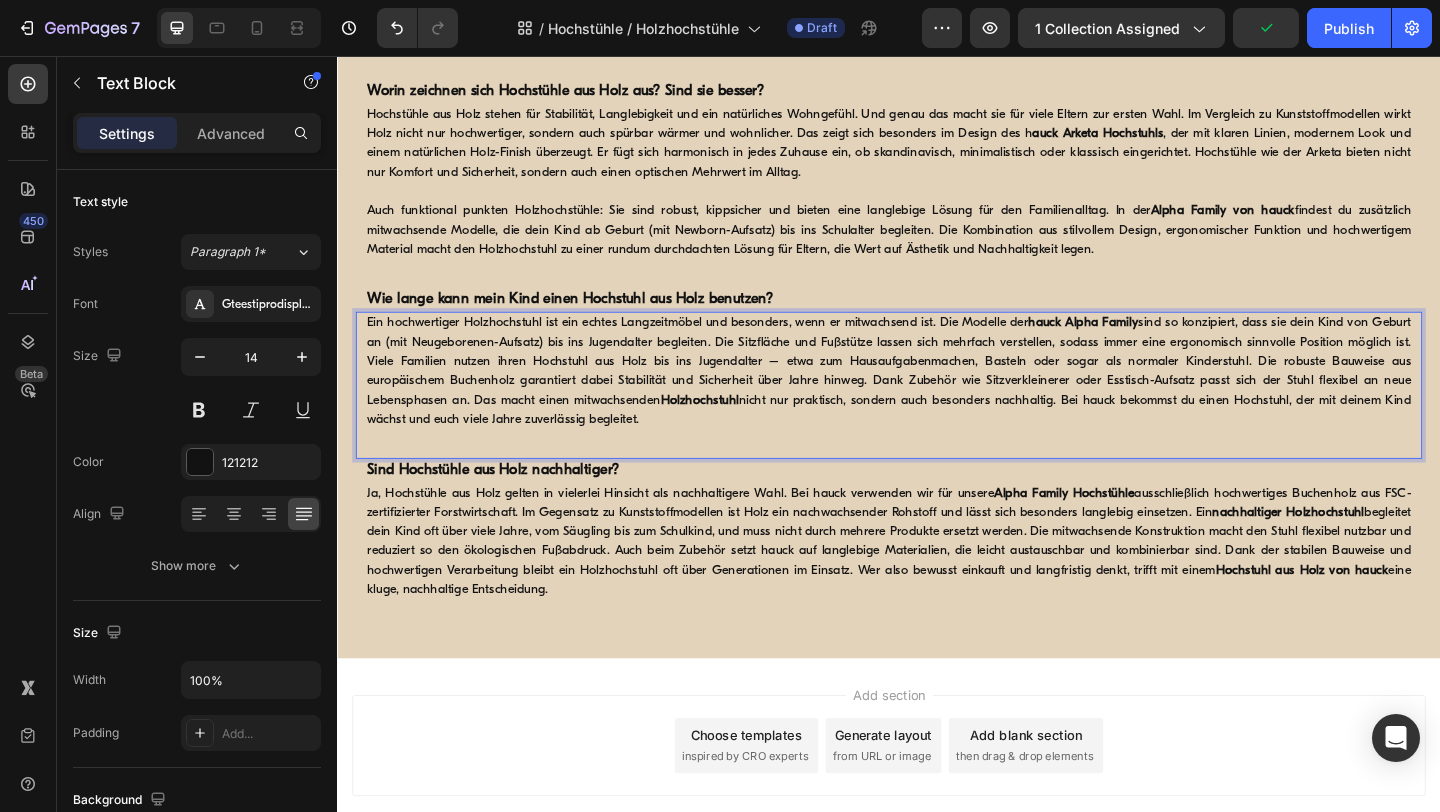 click on "Holzhochstuhl" at bounding box center [731, 430] 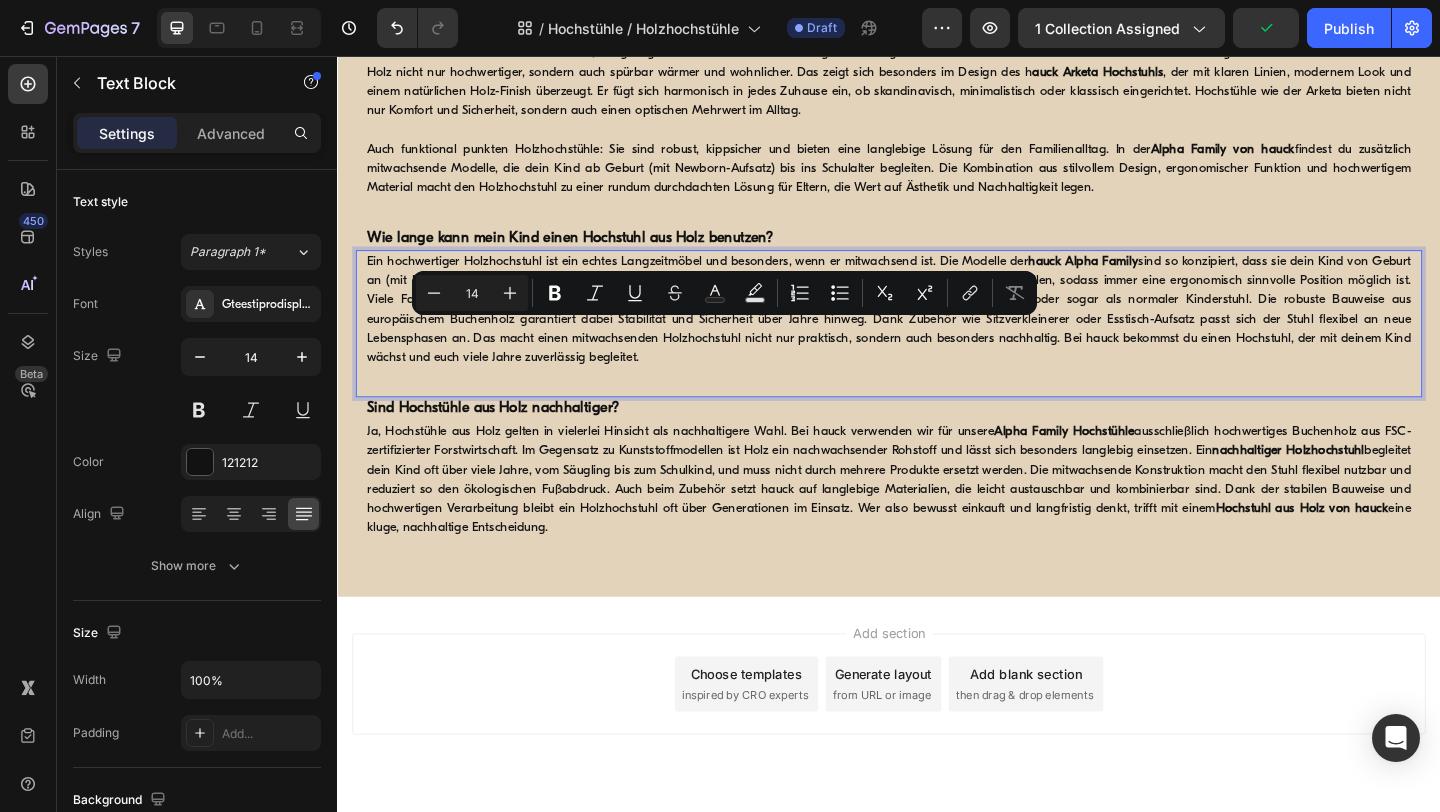 scroll, scrollTop: 1852, scrollLeft: 0, axis: vertical 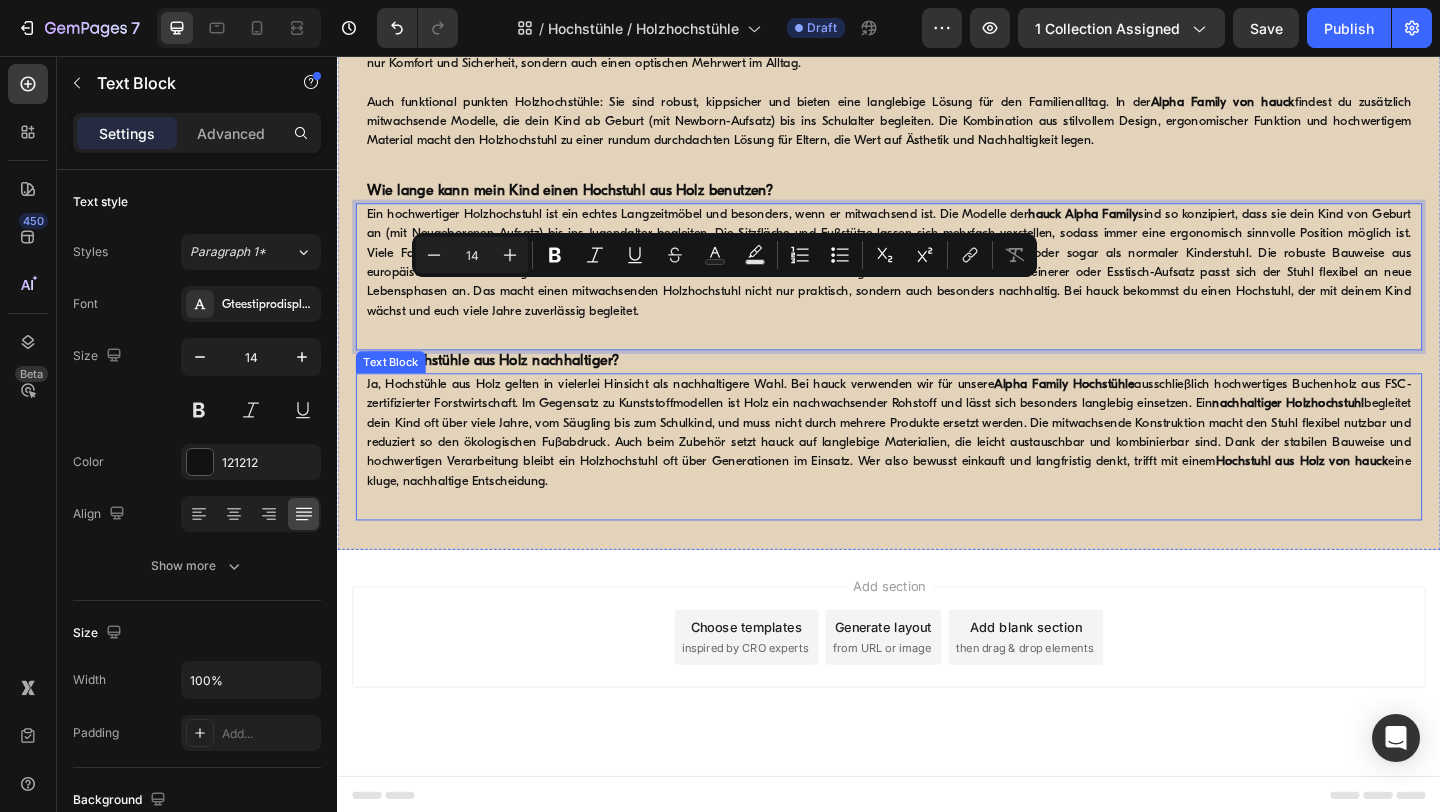 click on "nachhaltiger Holzhochstuhl" at bounding box center [1371, 434] 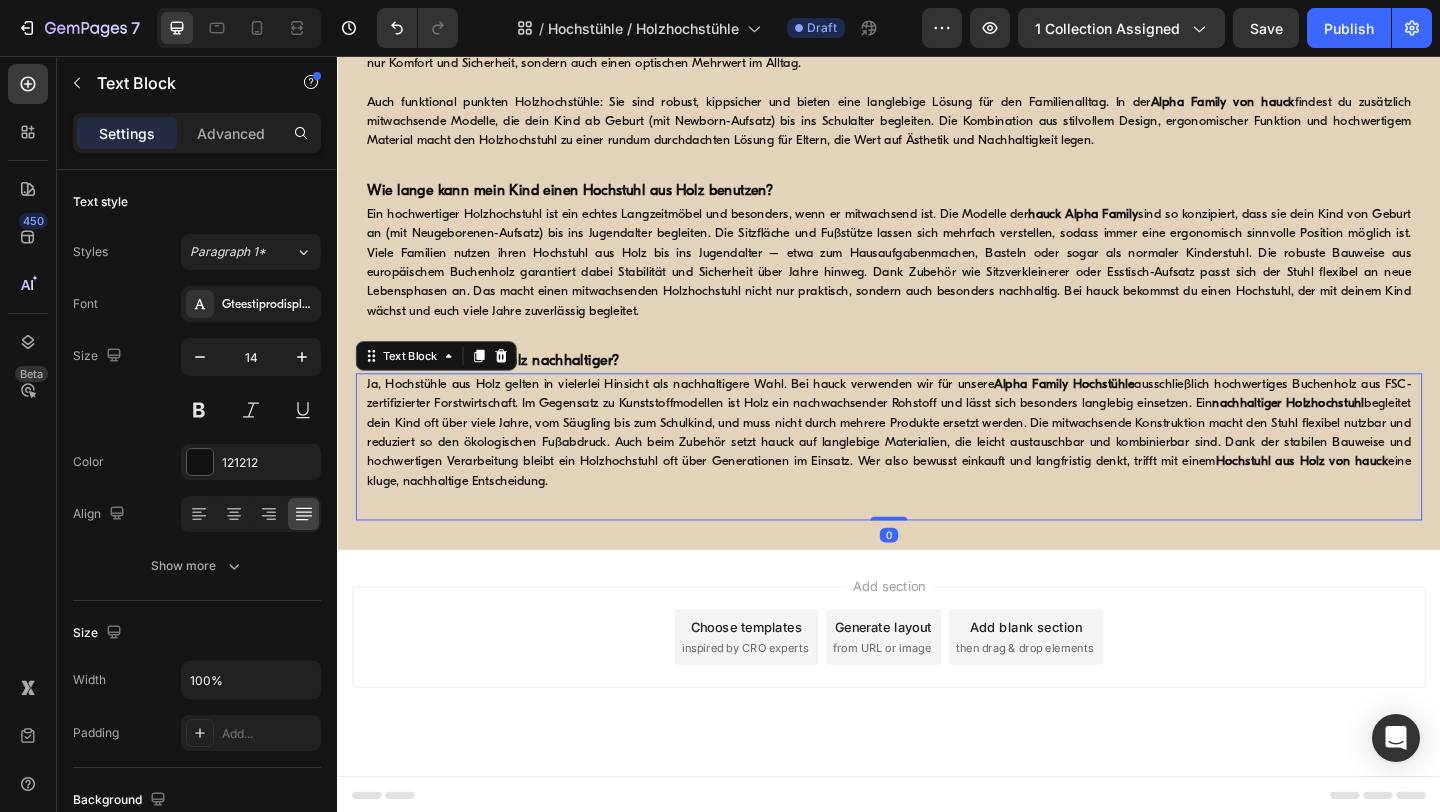 click on "Ja, Hochstühle aus Holz gelten in vielerlei Hinsicht als nachhaltigere Wahl. Bei hauck verwenden wir für unsere  Alpha Family Hochstühle  ausschließlich hochwertiges Buchenholz aus FSC-zertifizierter Forstwirtschaft. Im Gegensatz zu Kunststoffmodellen ist Holz ein nachwachsender Rohstoff und lässt sich besonders langlebig einsetzen. Ein  nachhaltiger Holzhochstuhl  begleitet dein Kind oft über viele Jahre, vom Säugling bis zum Schulkind, und muss nicht durch mehrere Produkte ersetzt werden. Die mitwachsende Konstruktion macht den Stuhl flexibel nutzbar und reduziert so den ökologischen Fußabdruck. Auch beim Zubehör setzt hauck auf langlebige Materialien, die leicht austauschbar und kombinierbar sind. Dank der stabilen Bauweise und hochwertigen Verarbeitung bleibt ein Holzhochstuhl oft über Generationen im Einsatz. Wer also bewusst einkauft und langfristig denkt, trifft mit einem  Hochstuhl aus Holz von hauck  eine kluge, nachhaltige Entscheidung." at bounding box center (937, 466) 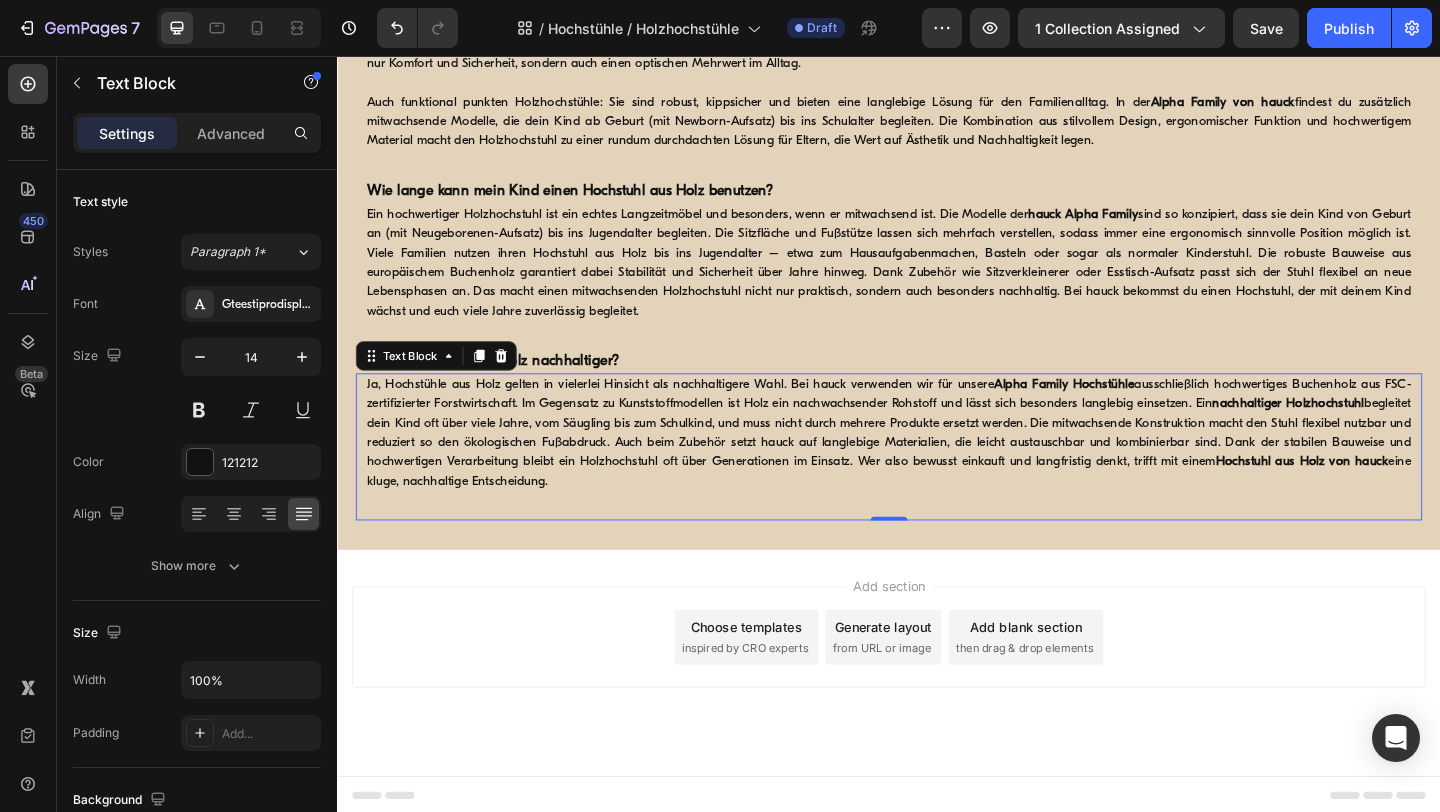drag, startPoint x: 1509, startPoint y: 437, endPoint x: 1355, endPoint y: 437, distance: 154 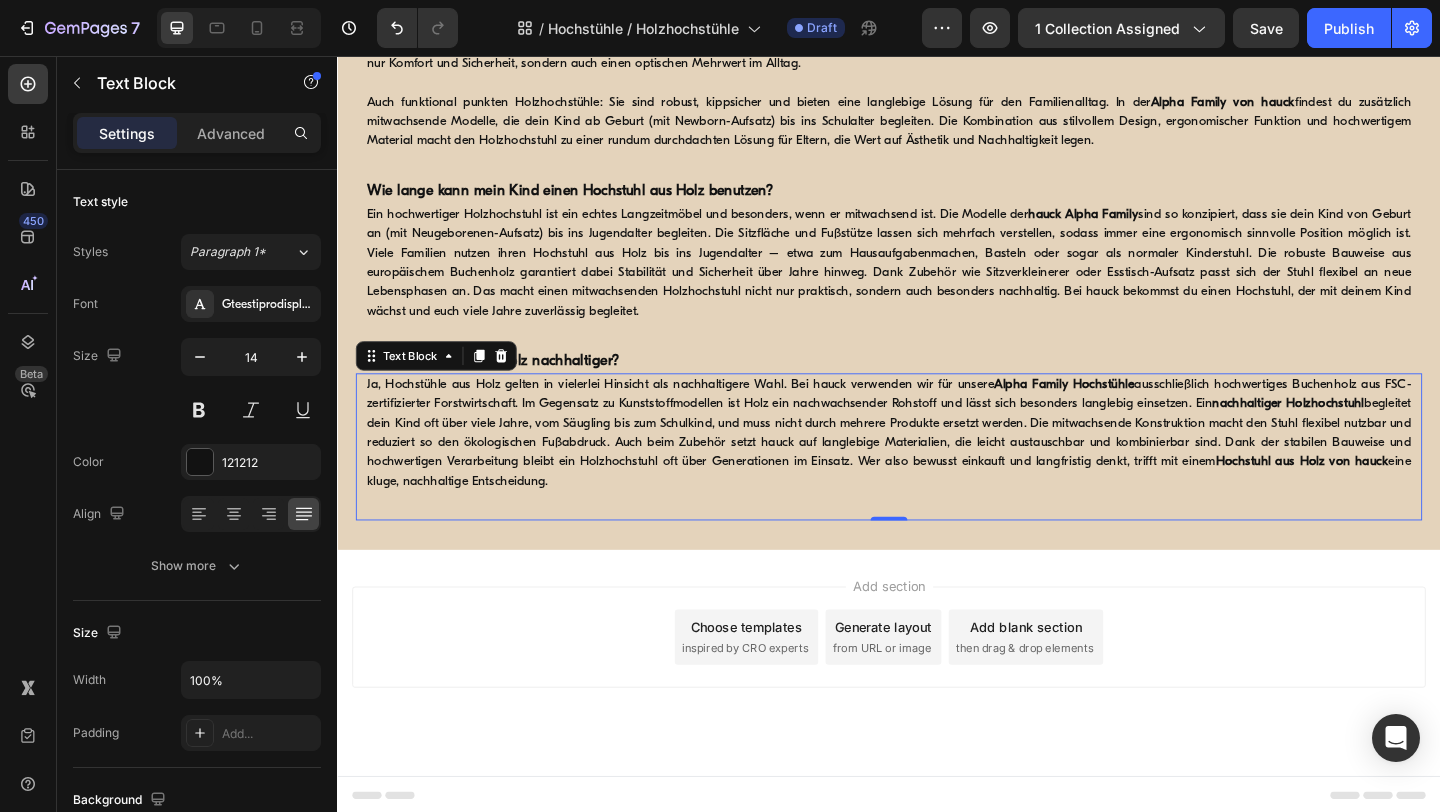 click on "Ja, Hochstühle aus Holz gelten in vielerlei Hinsicht als nachhaltigere Wahl. Bei hauck verwenden wir für unsere  Alpha Family Hochstühle  ausschließlich hochwertiges Buchenholz aus FSC-zertifizierter Forstwirtschaft. Im Gegensatz zu Kunststoffmodellen ist Holz ein nachwachsender Rohstoff und lässt sich besonders langlebig einsetzen. Ein  nachhaltiger Holzhochstuhl  begleitet dein Kind oft über viele Jahre, vom Säugling bis zum Schulkind, und muss nicht durch mehrere Produkte ersetzt werden. Die mitwachsende Konstruktion macht den Stuhl flexibel nutzbar und reduziert so den ökologischen Fußabdruck. Auch beim Zubehör setzt hauck auf langlebige Materialien, die leicht austauschbar und kombinierbar sind. Dank der stabilen Bauweise und hochwertigen Verarbeitung bleibt ein Holzhochstuhl oft über Generationen im Einsatz. Wer also bewusst einkauft und langfristig denkt, trifft mit einem  Hochstuhl aus Holz von hauck  eine kluge, nachhaltige Entscheidung. Text Block   0" at bounding box center [937, 481] 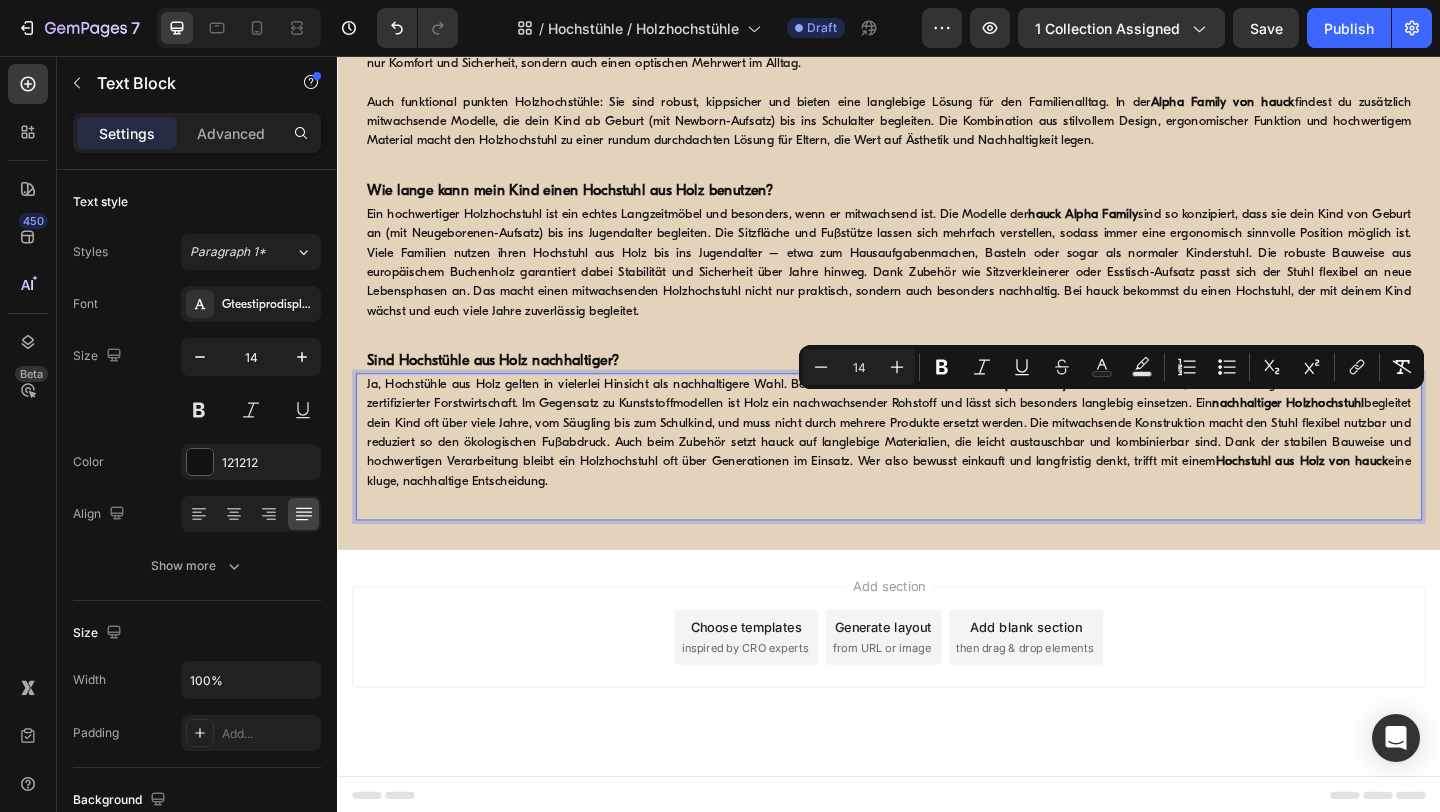 drag, startPoint x: 1332, startPoint y: 440, endPoint x: 1508, endPoint y: 438, distance: 176.01137 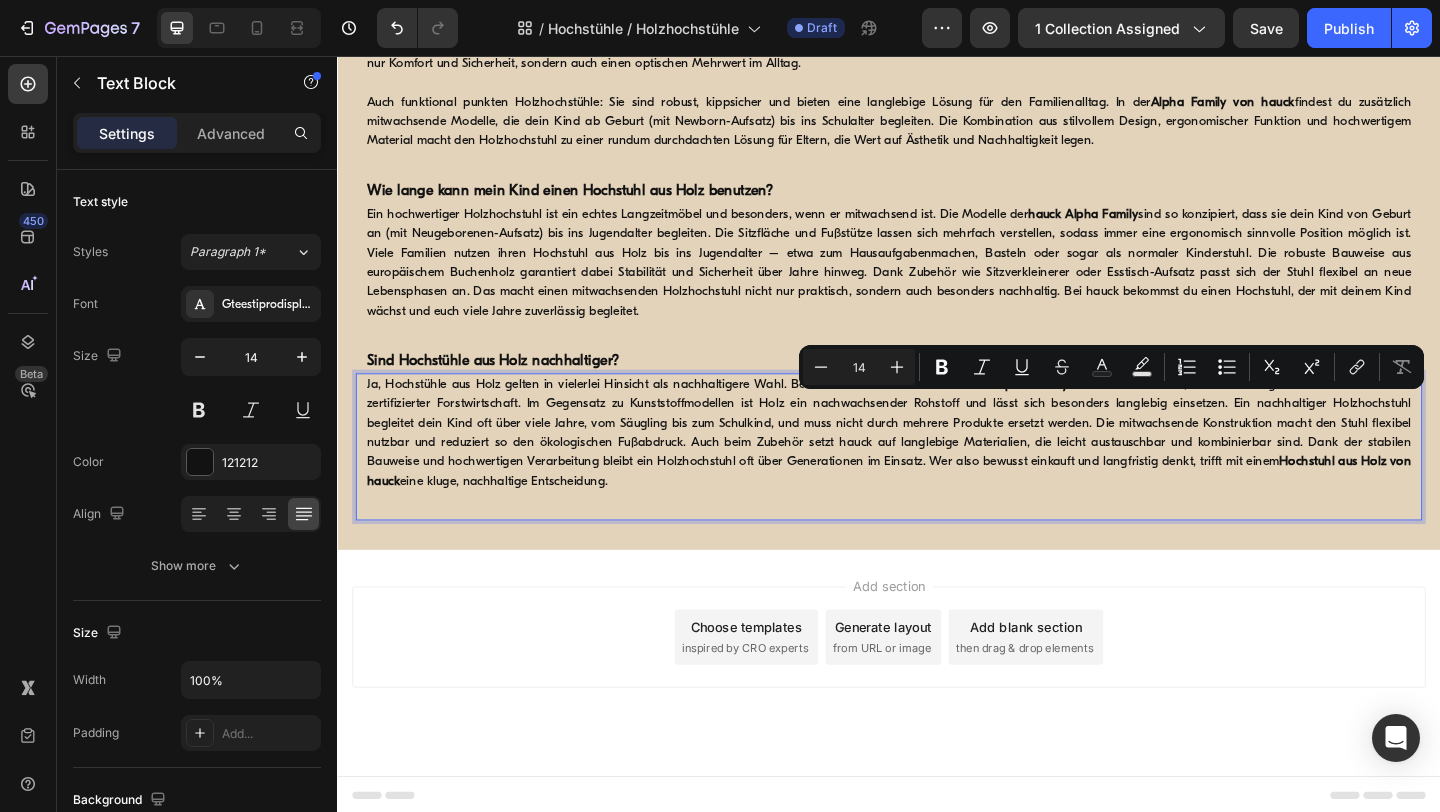 click on "Hochstuhl aus Holz von hauck" at bounding box center [937, 508] 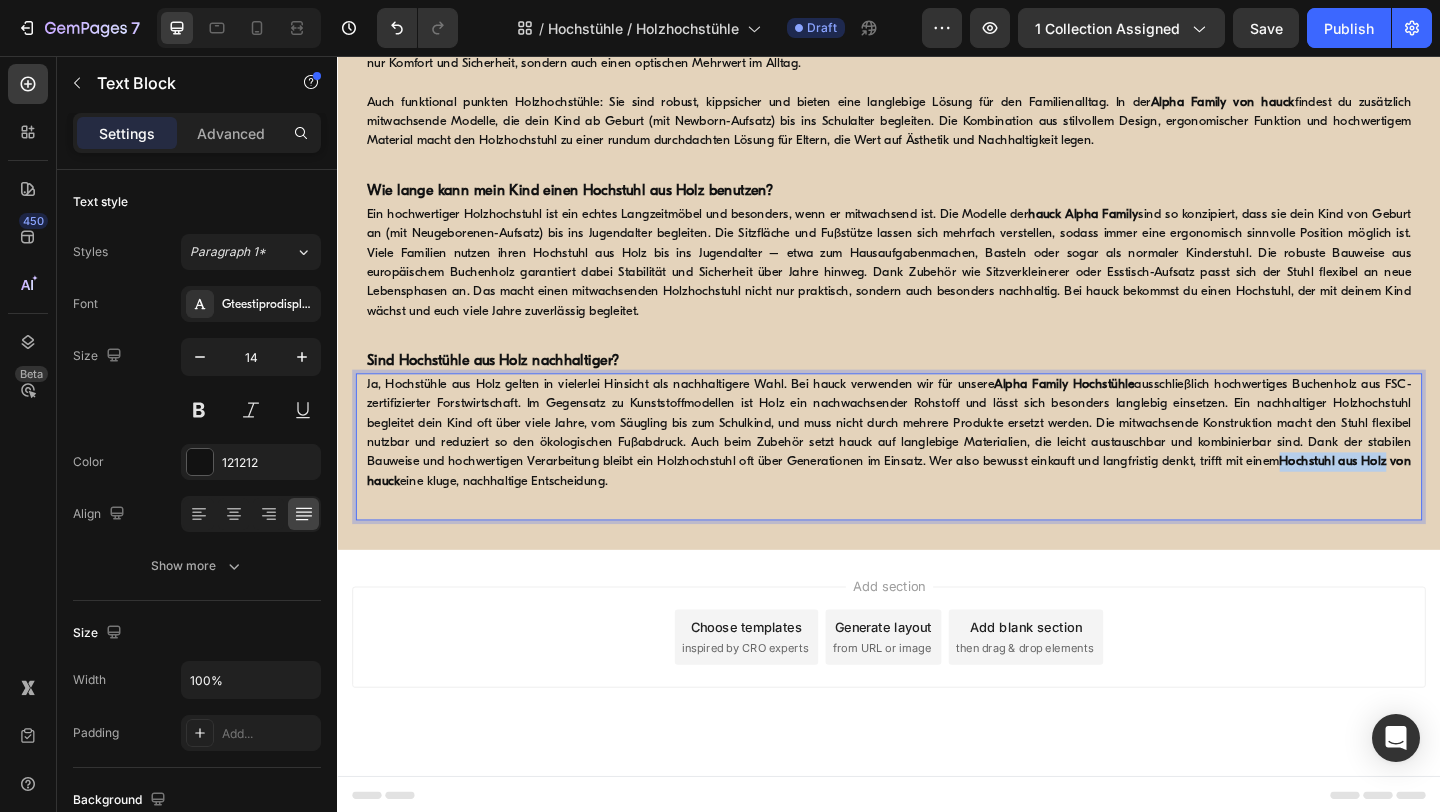 drag, startPoint x: 1390, startPoint y: 497, endPoint x: 1511, endPoint y: 493, distance: 121.0661 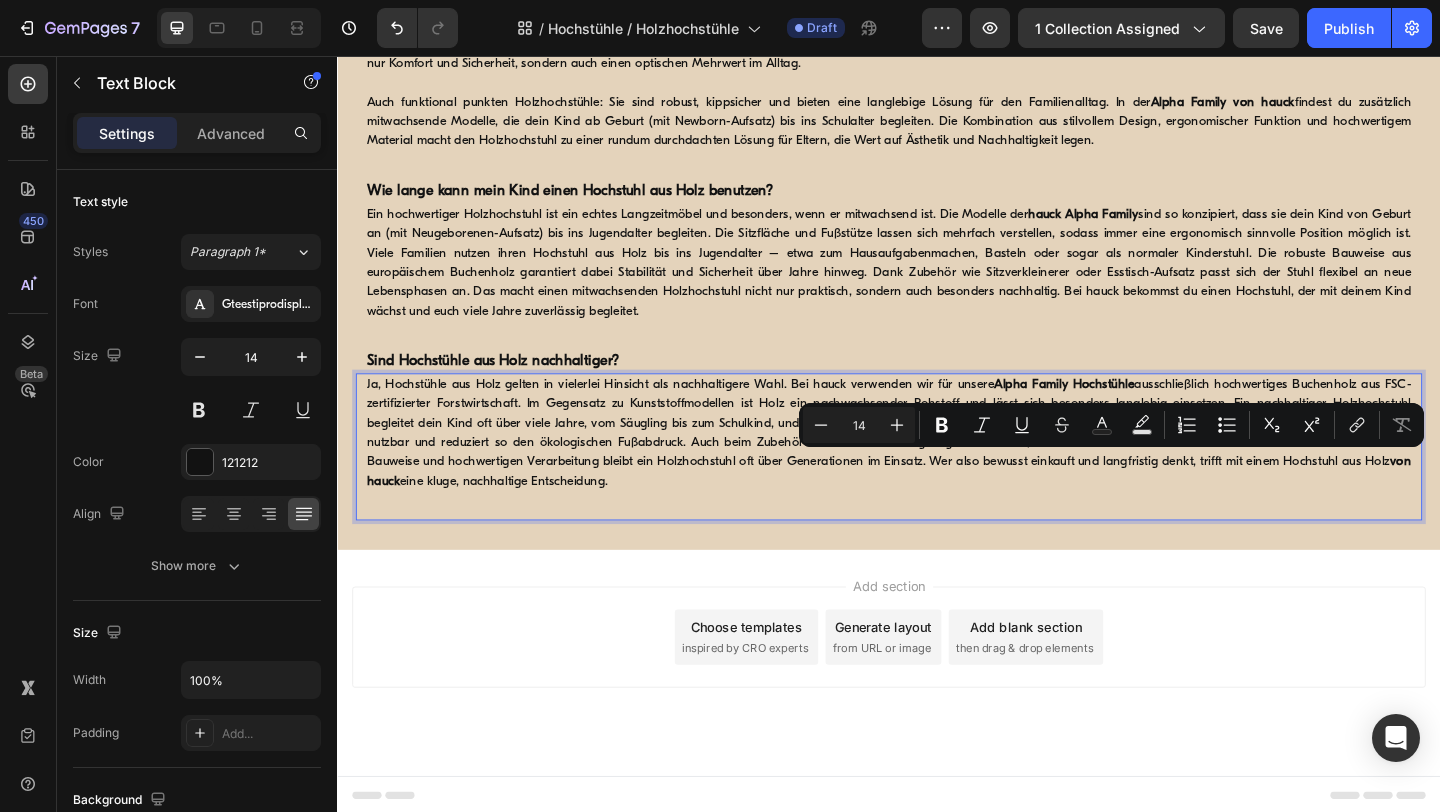 click on "Ja, Hochstühle aus Holz gelten in vielerlei Hinsicht als nachhaltigere Wahl. Bei hauck verwenden wir für unsere  Alpha Family Hochstühle  ausschließlich hochwertiges Buchenholz aus FSC-zertifizierter Forstwirtschaft. Im Gegensatz zu Kunststoffmodellen ist Holz ein nachwachsender Rohstoff und lässt sich besonders langlebig einsetzen. Ein nachhaltiger Holzhochstuhl begleitet dein Kind oft über viele Jahre, vom Säugling bis zum Schulkind, und muss nicht durch mehrere Produkte ersetzt werden. Die mitwachsende Konstruktion macht den Stuhl flexibel nutzbar und reduziert so den ökologischen Fußabdruck. Auch beim Zubehör setzt hauck auf langlebige Materialien, die leicht austauschbar und kombinierbar sind. Dank der stabilen Bauweise und hochwertigen Verarbeitung bleibt ein Holzhochstuhl oft über Generationen im Einsatz. Wer also bewusst einkauft und langfristig denkt, trifft mit einem Hochstuhl aus Holz  von hauck  eine kluge, nachhaltige Entscheidung." at bounding box center [937, 466] 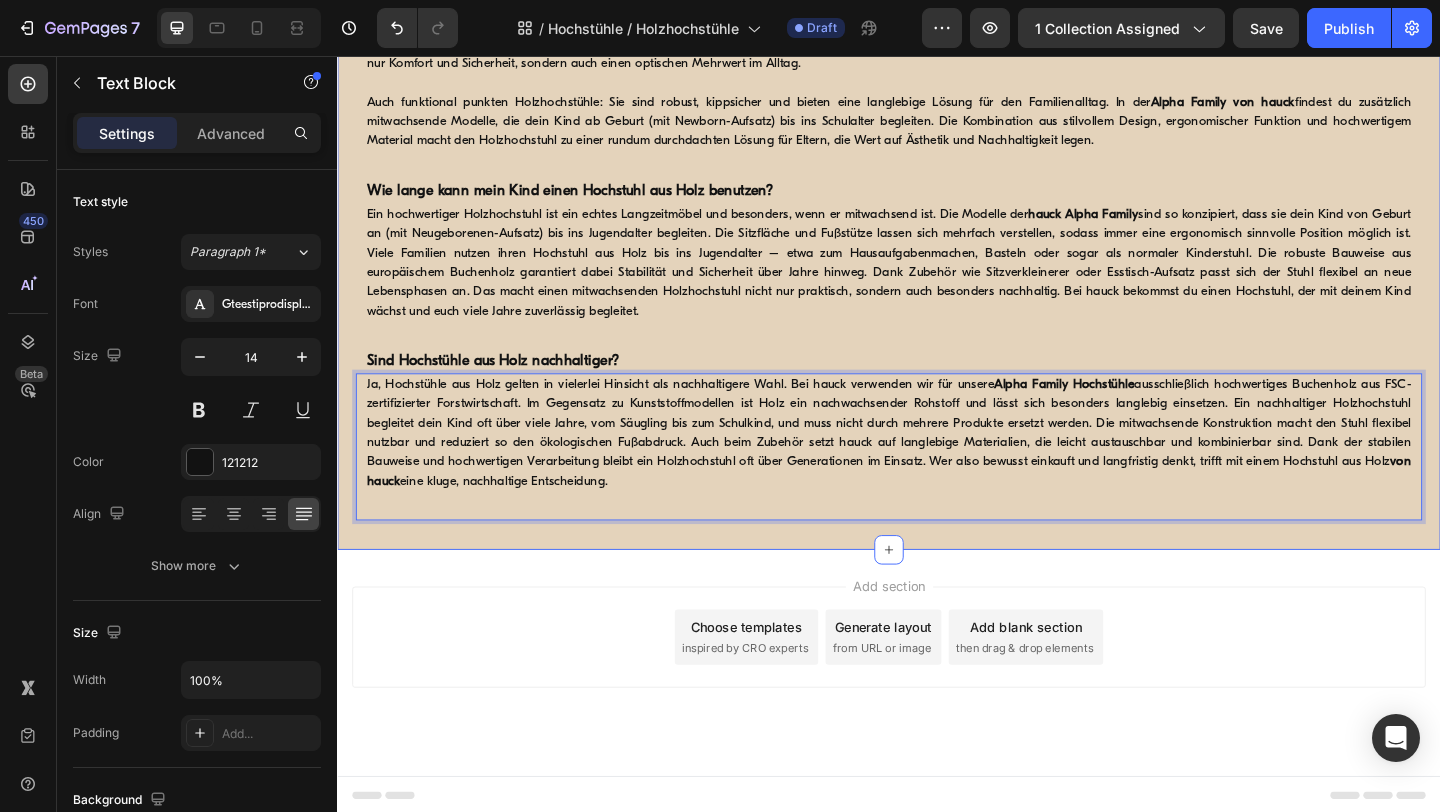 drag, startPoint x: 430, startPoint y: 524, endPoint x: 348, endPoint y: 524, distance: 82 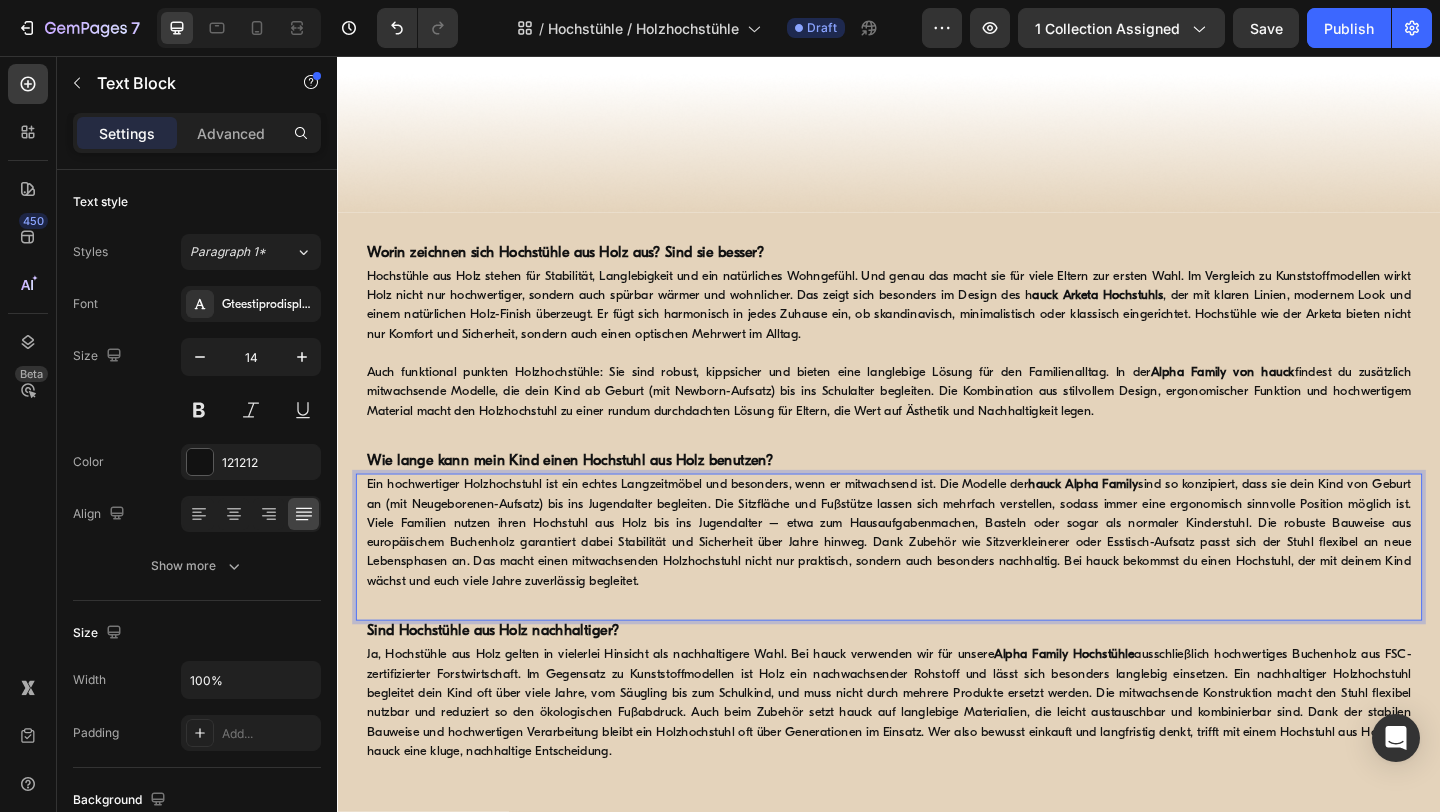 scroll, scrollTop: 1555, scrollLeft: 0, axis: vertical 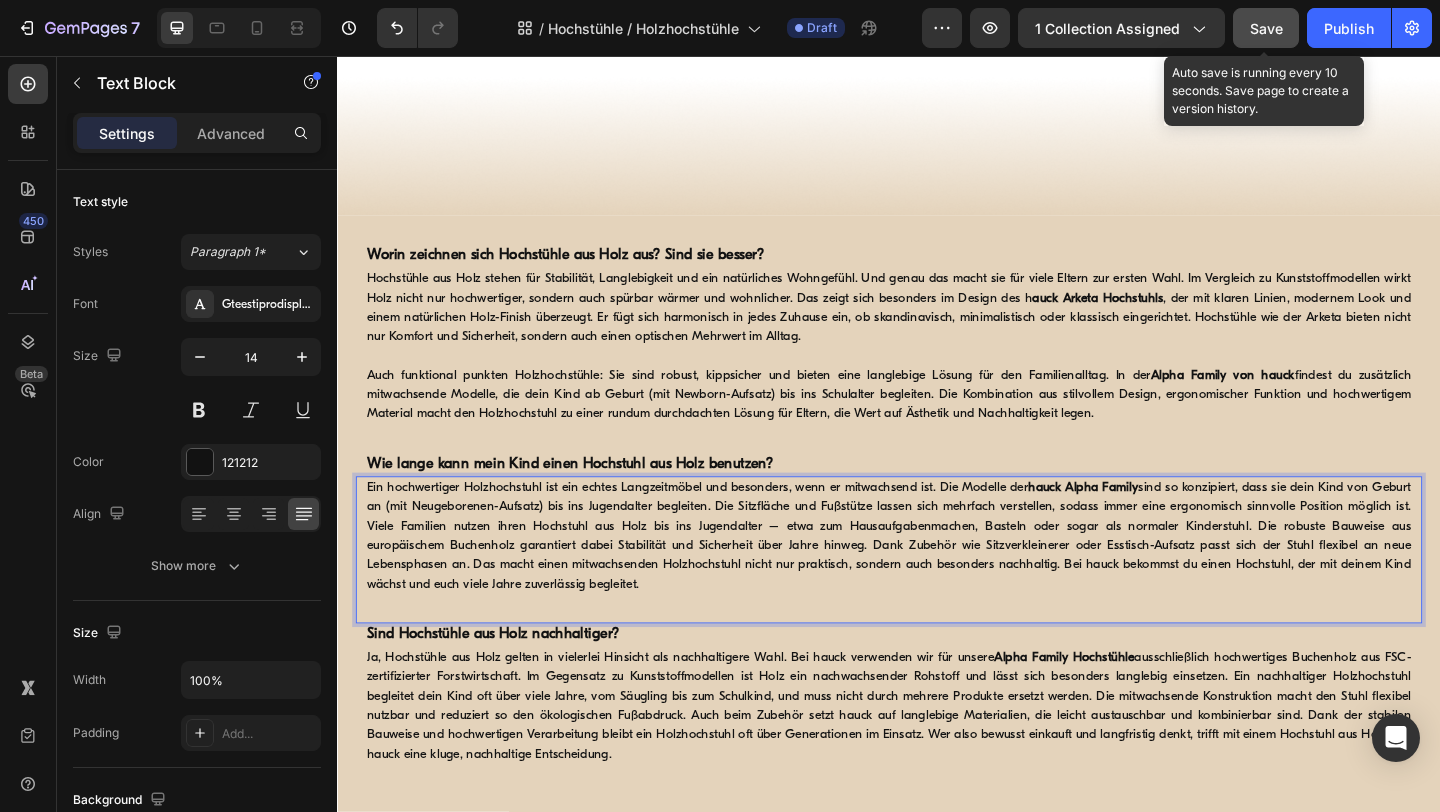 click on "Save" 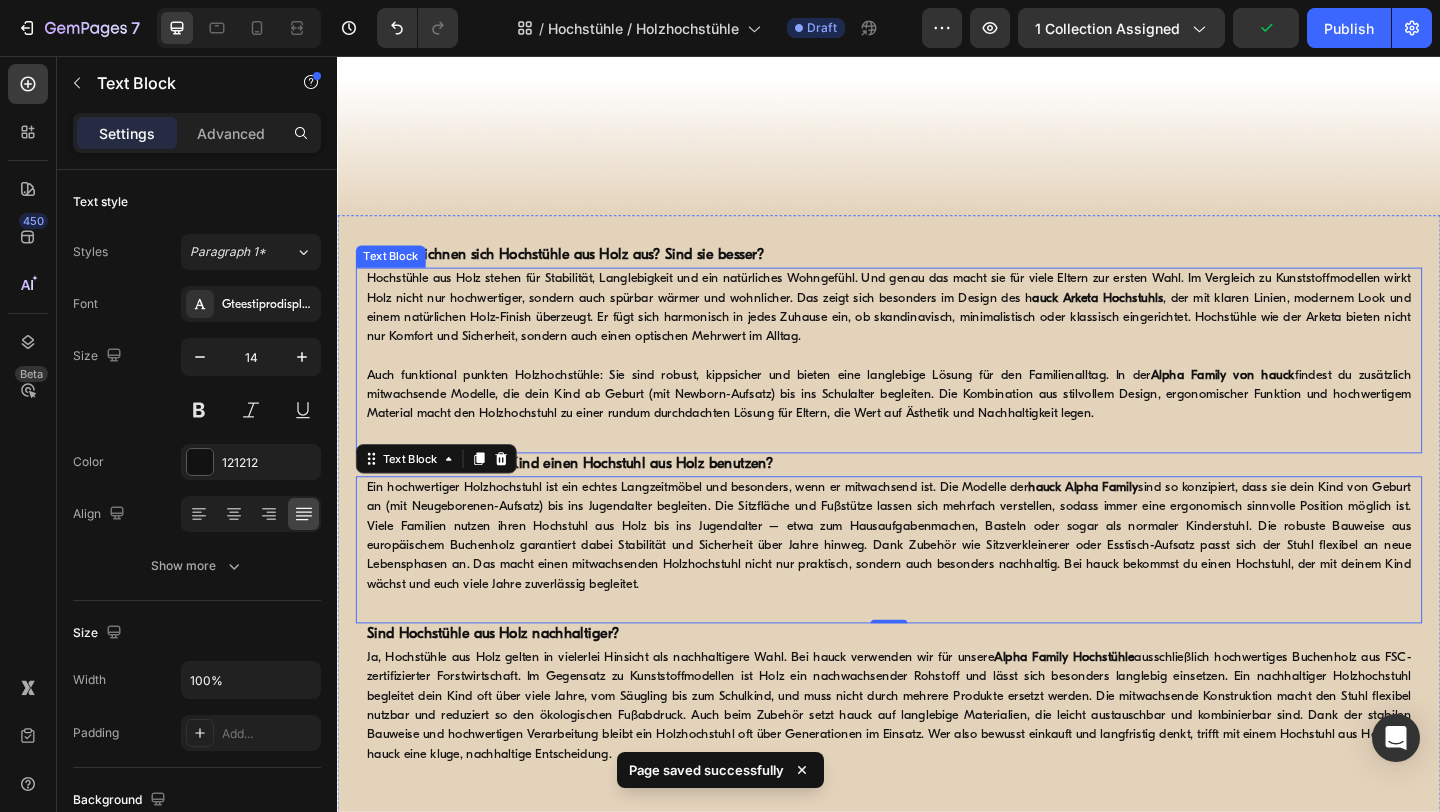 click on "auck Arketa Hochstuhls" at bounding box center [1164, 319] 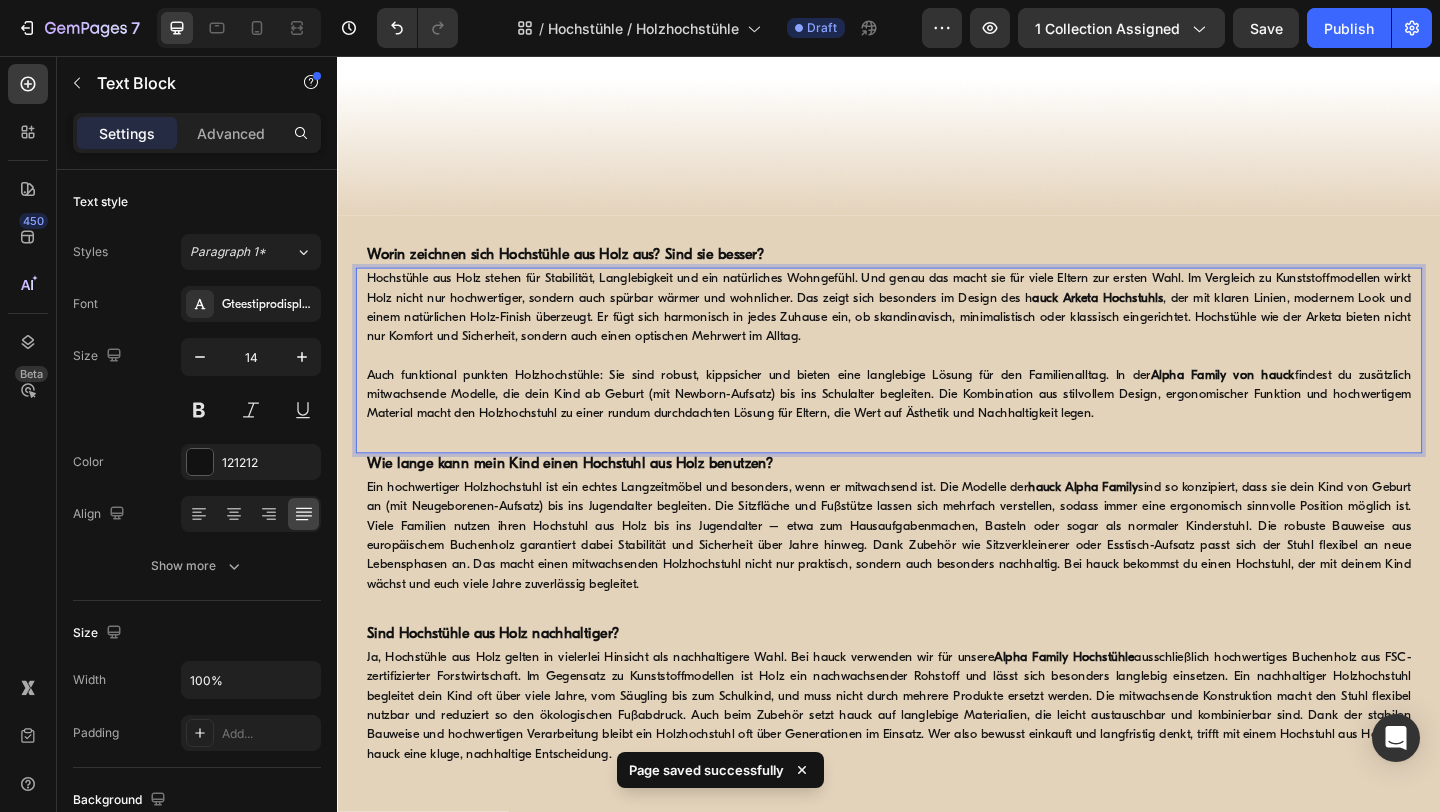 click on "auck Arketa Hochstuhls" at bounding box center (1164, 319) 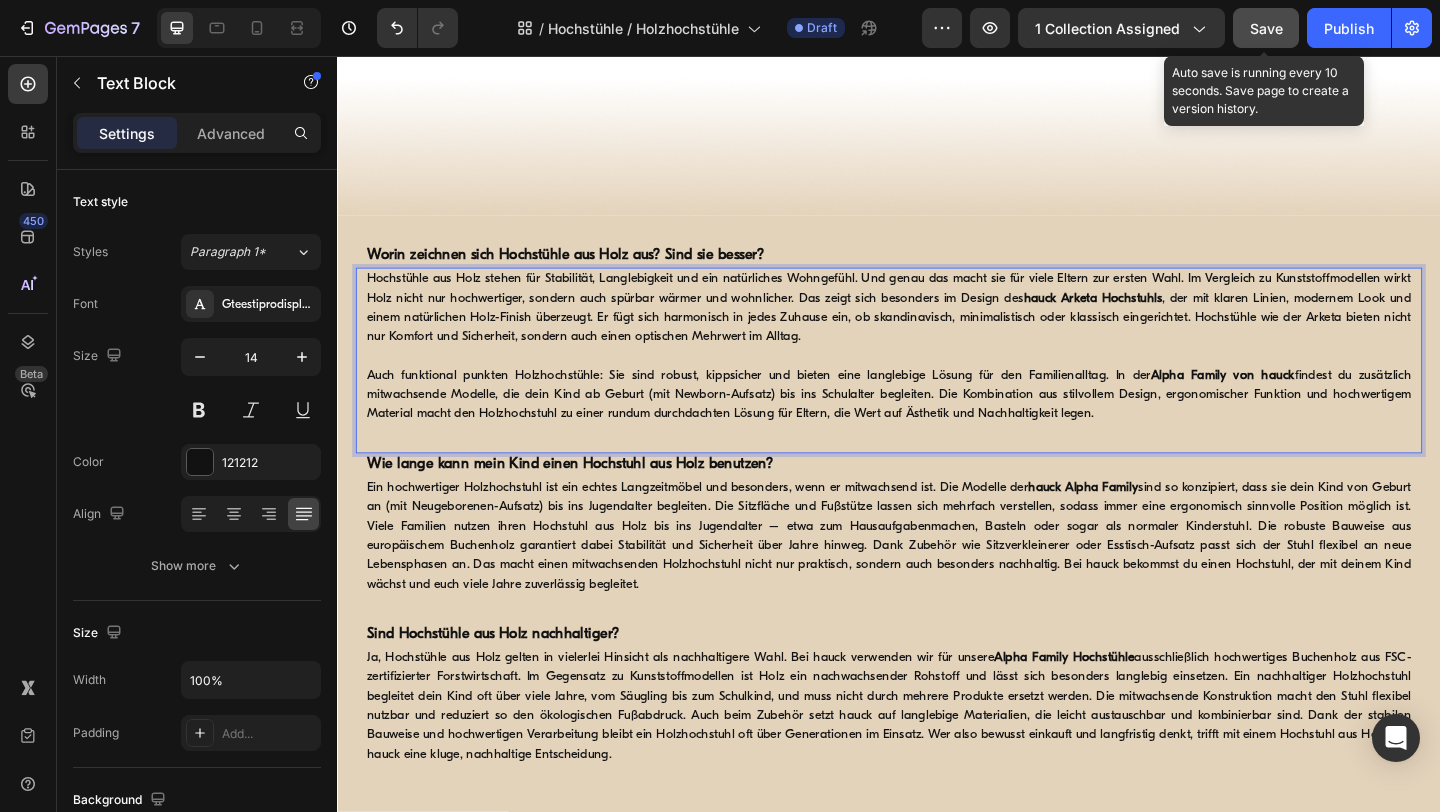 click on "Save" 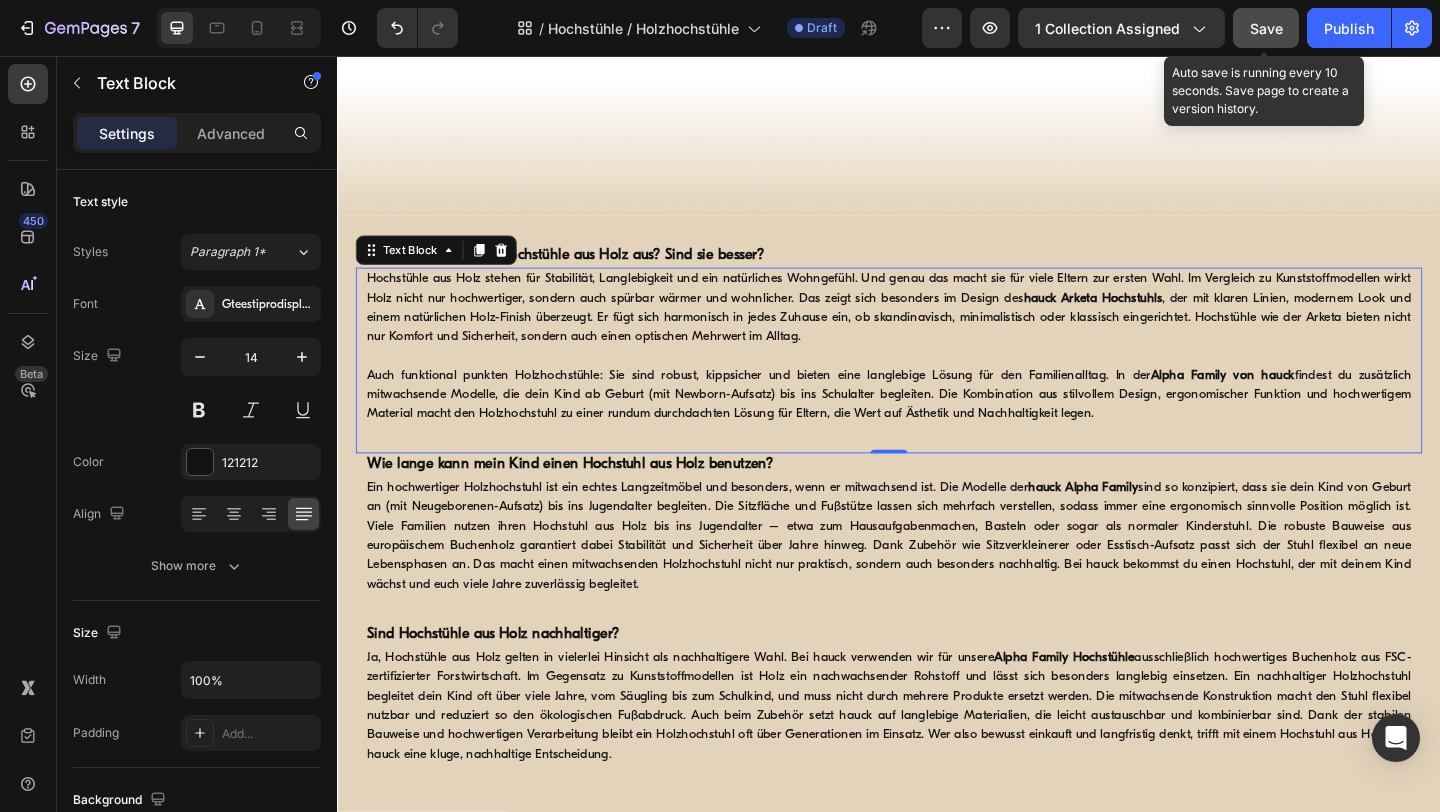 click on "Save" at bounding box center [1266, 28] 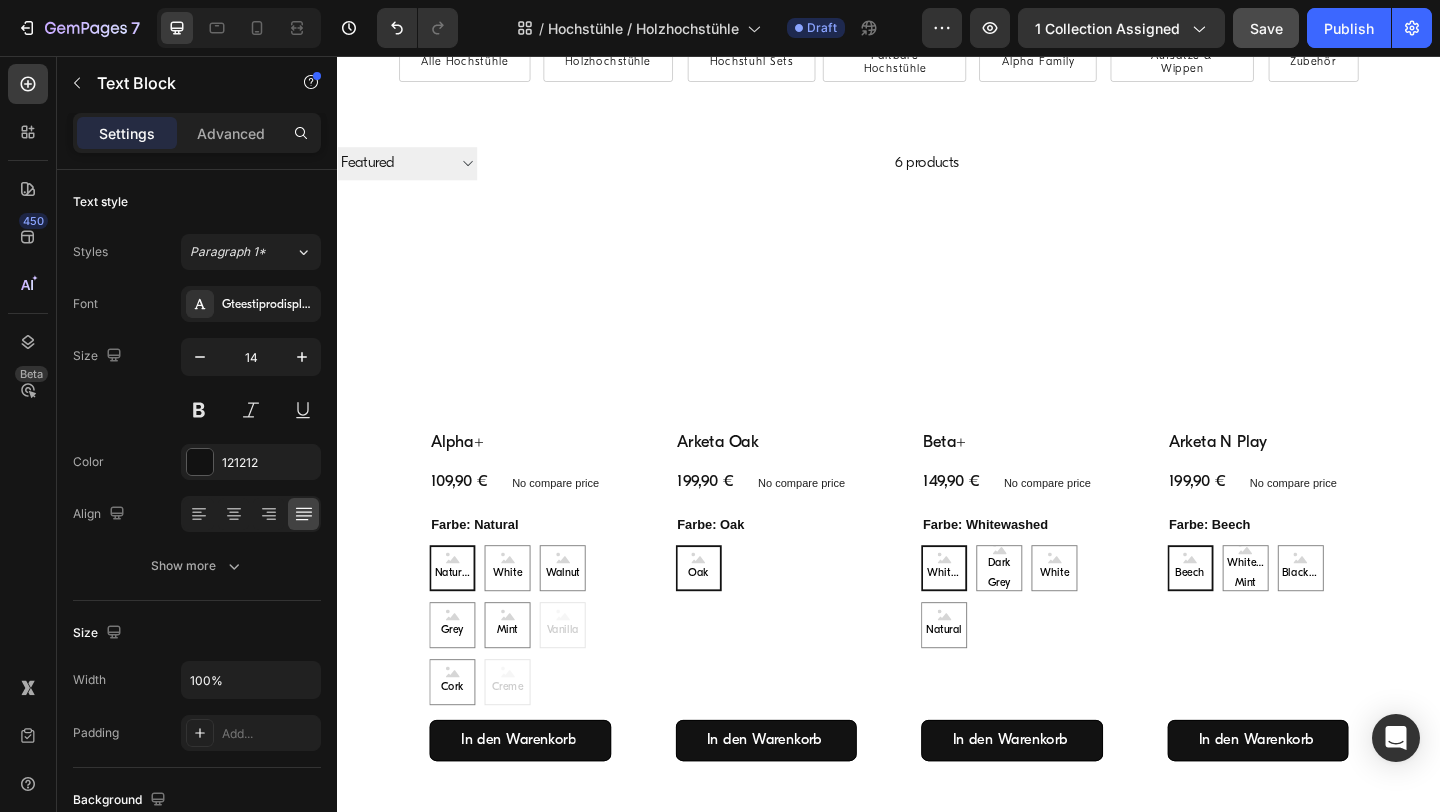scroll, scrollTop: 0, scrollLeft: 0, axis: both 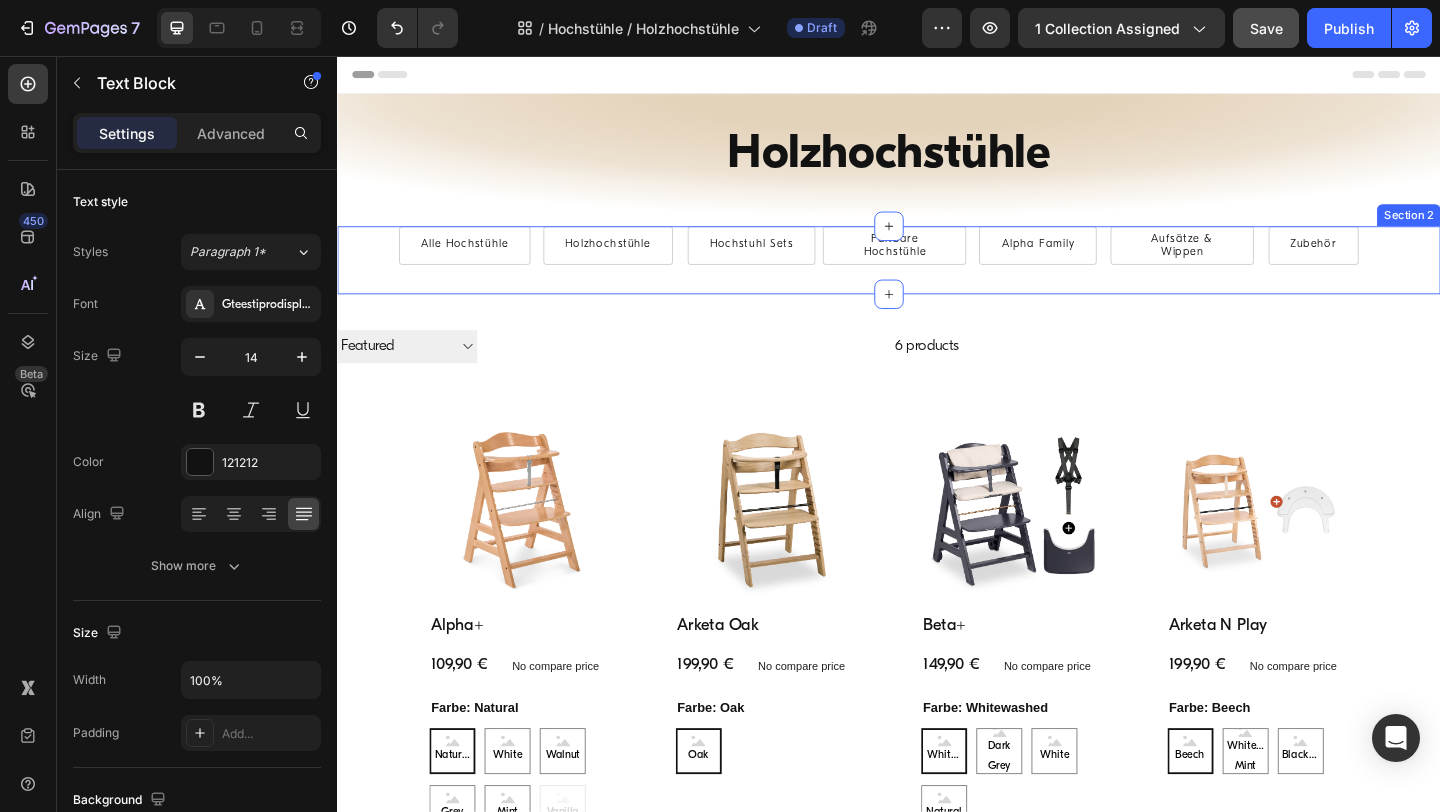 click on "Alle Hochstühle Button Holzhochstühle Button Hochstuhl Sets Button Faltbare Hochstühle Button Alpha Family Button Aufsätze & Wippen Button Row Zubehör Button Row Section 2" at bounding box center [937, 278] 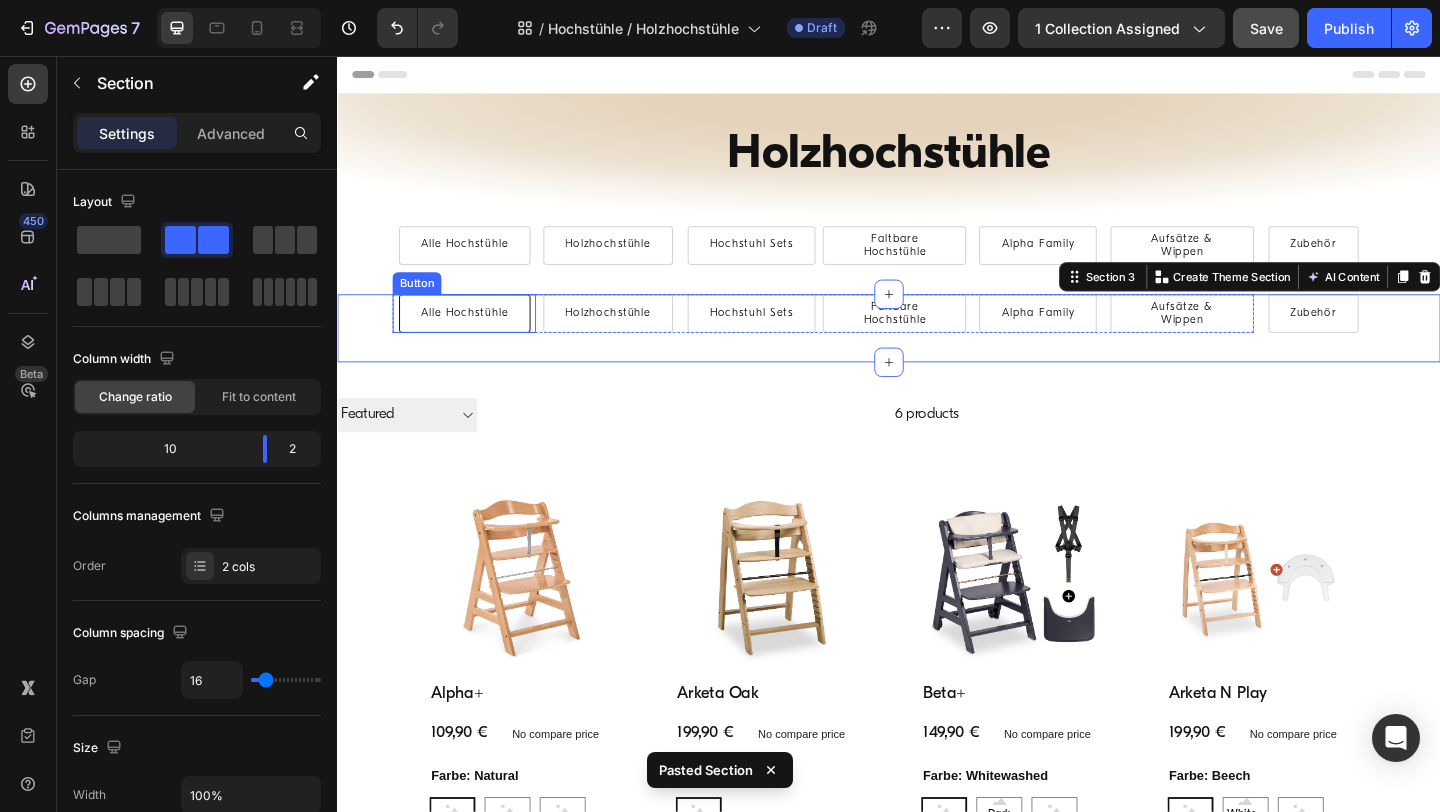 click on "Alle Hochstühle" at bounding box center [475, 336] 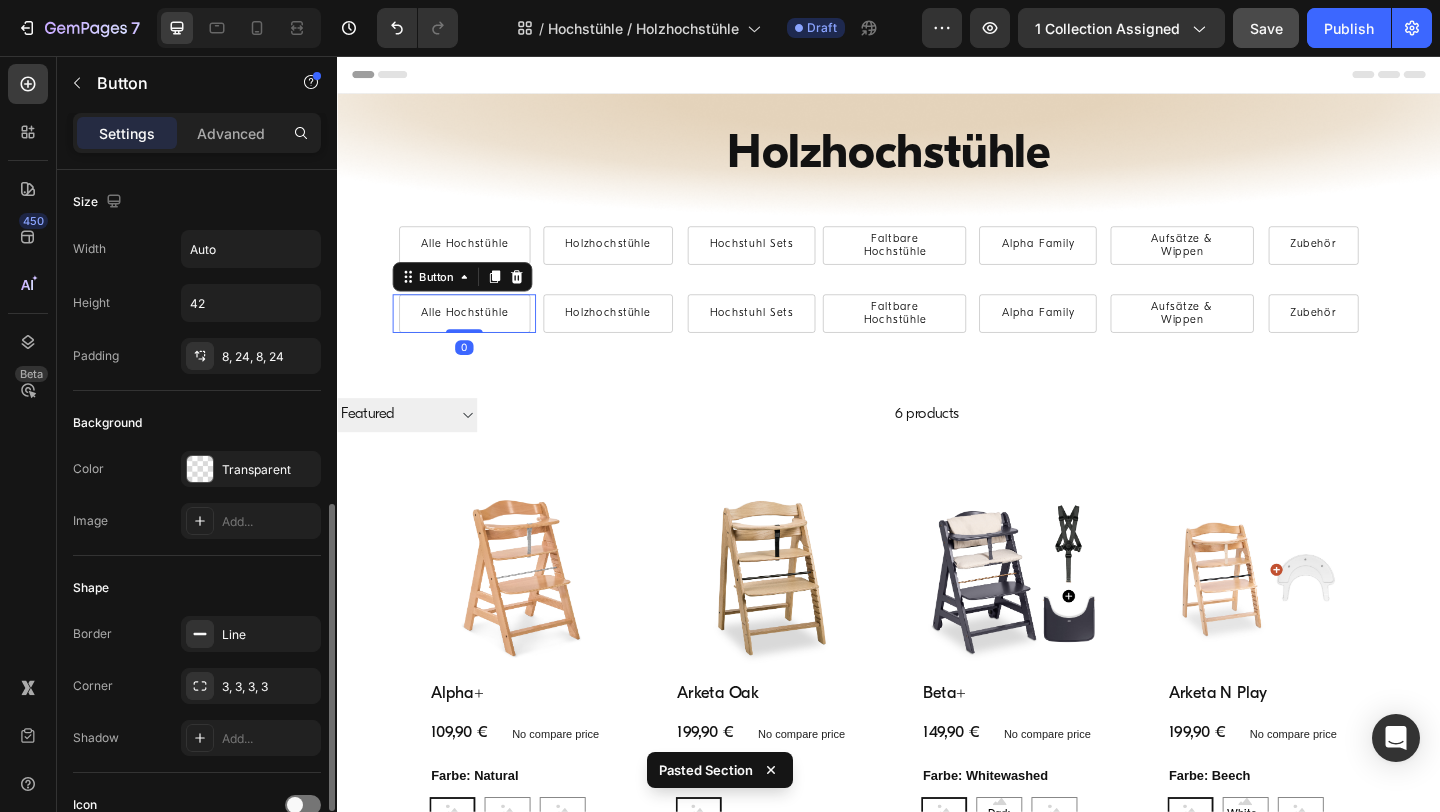 scroll, scrollTop: 891, scrollLeft: 0, axis: vertical 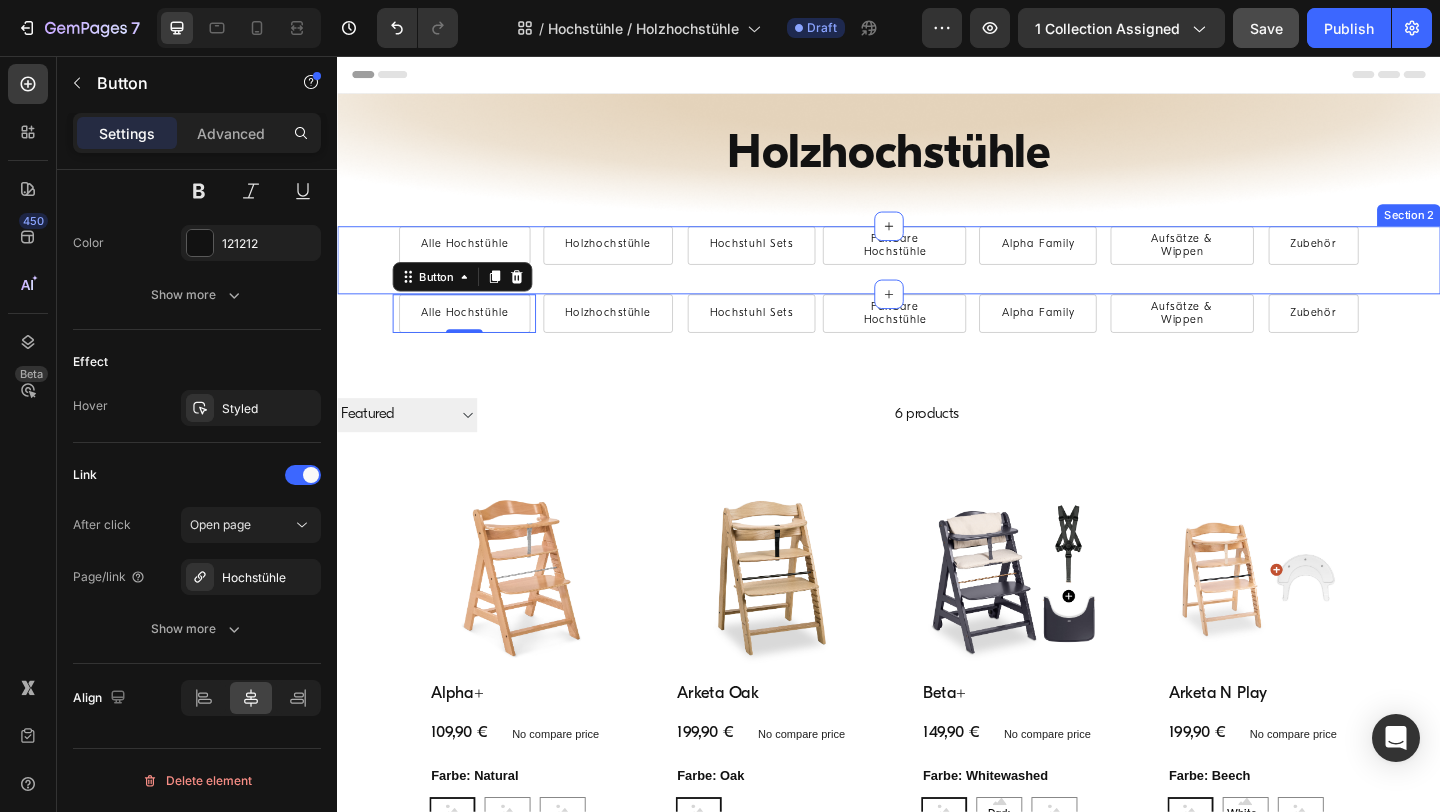 click on "Alle Hochstühle Button Holzhochstühle Button Hochstuhl Sets Button Faltbare Hochstühle Button Alpha Family Button Aufsätze & Wippen Button Row Zubehör Button Row Section 2" at bounding box center [937, 278] 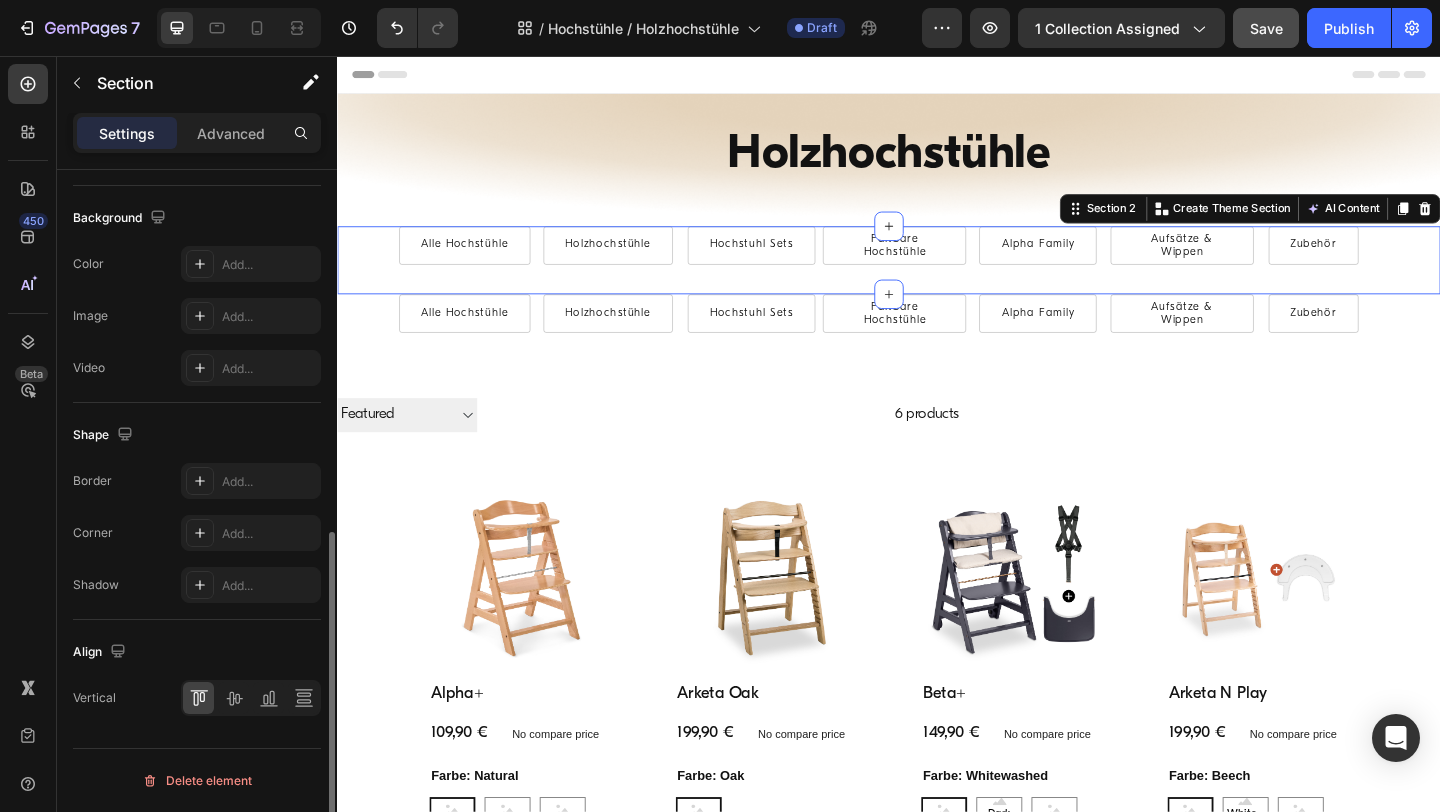 scroll, scrollTop: 0, scrollLeft: 0, axis: both 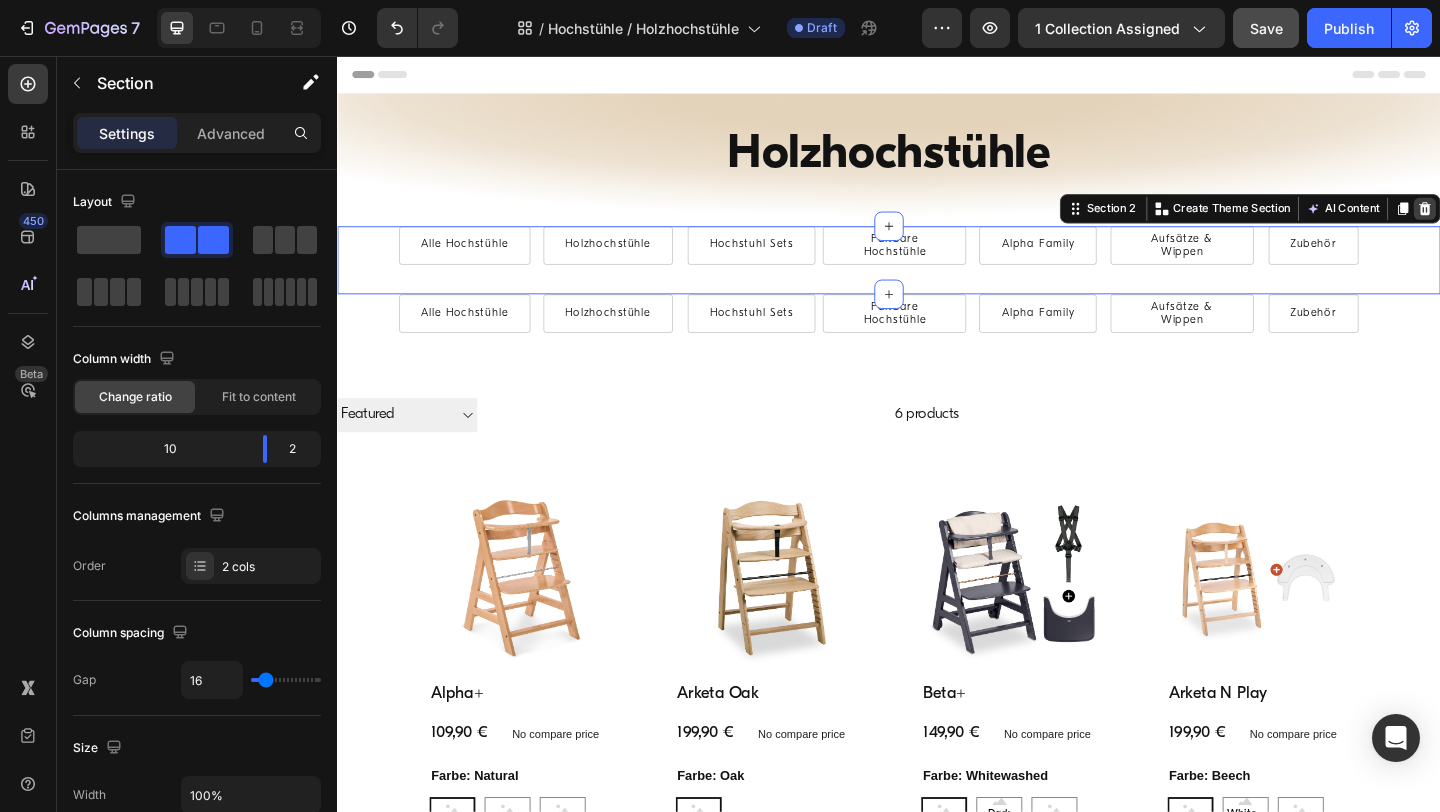 click 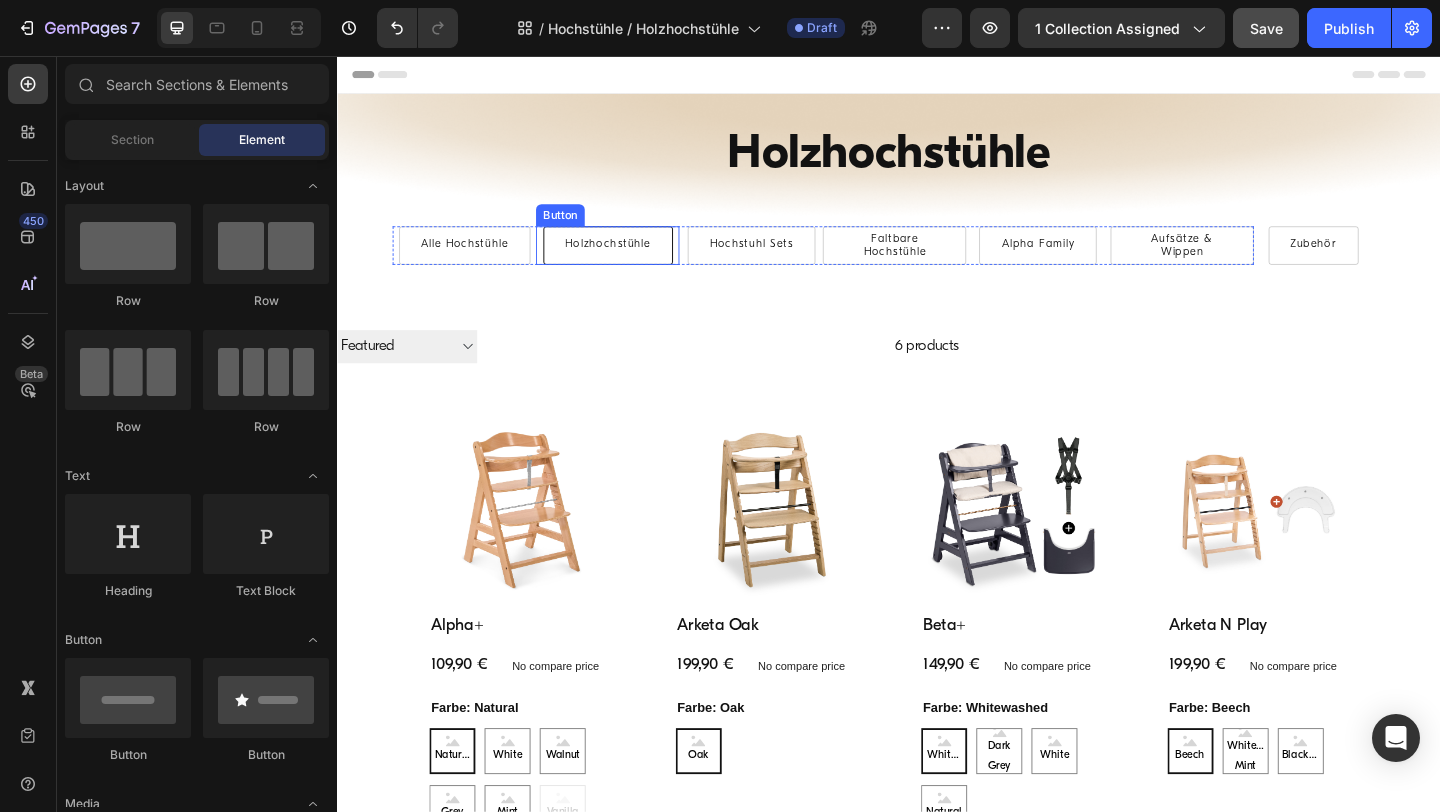 click on "Holzhochstühle" at bounding box center (631, 262) 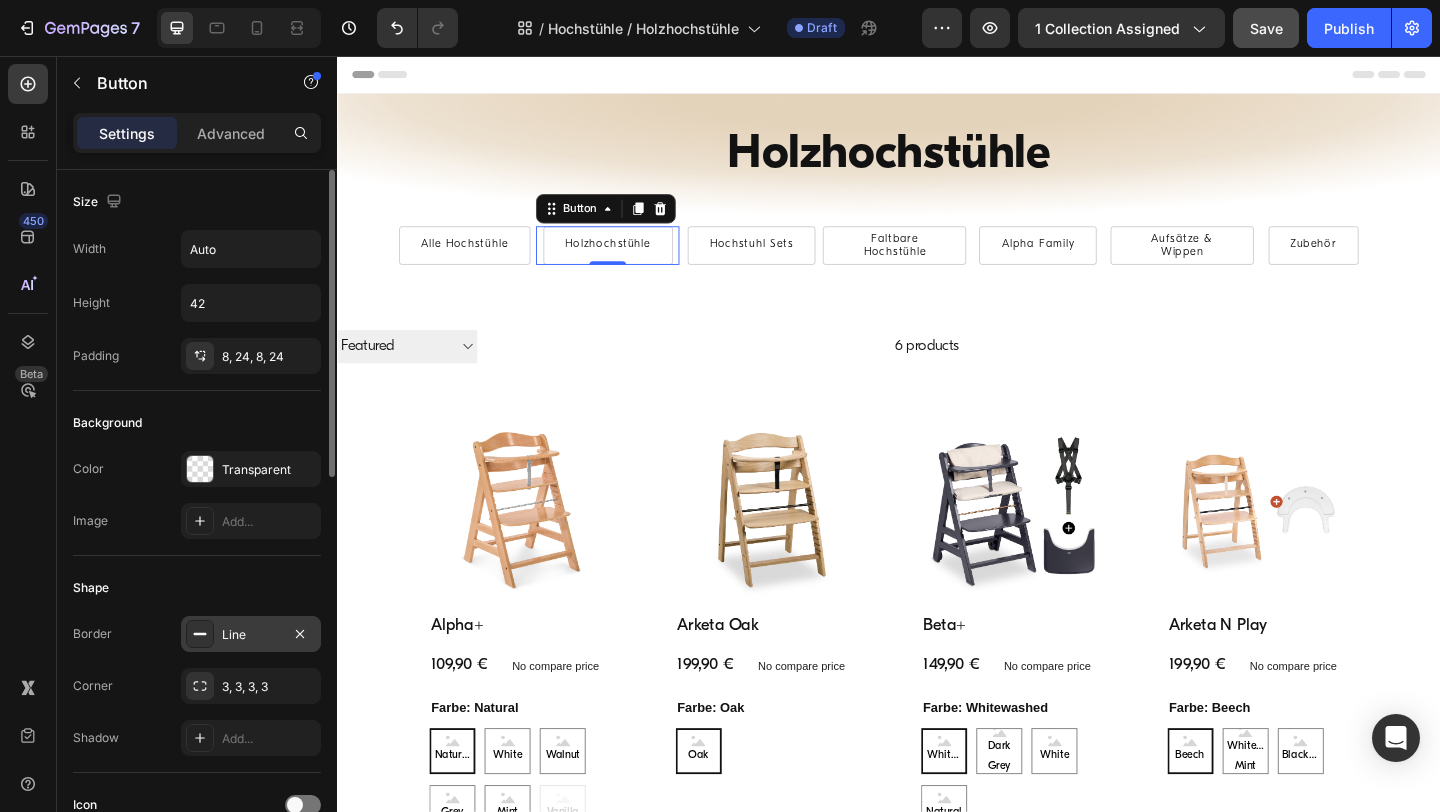 click on "Line" at bounding box center (251, 635) 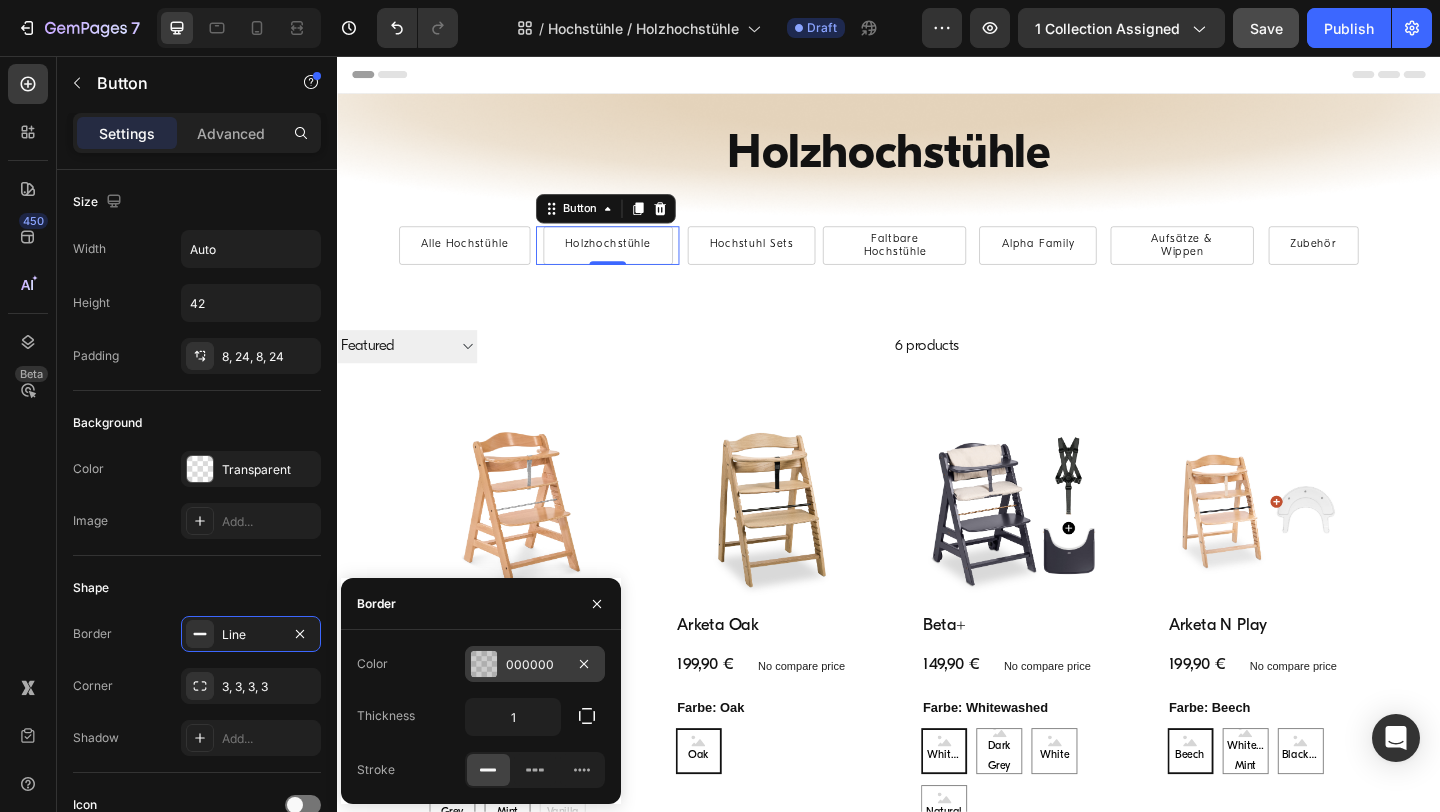 click on "000000" at bounding box center (535, 665) 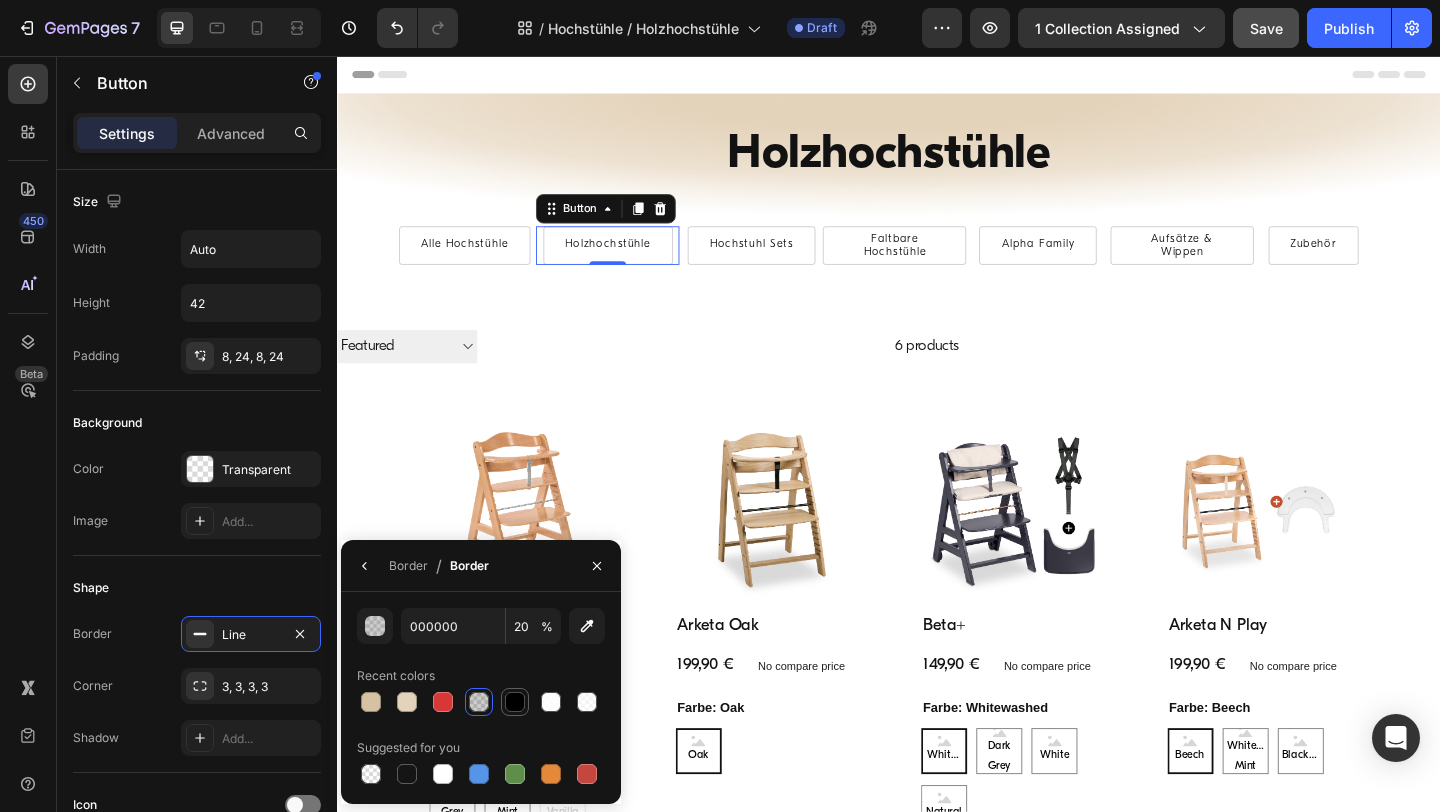 click at bounding box center [515, 702] 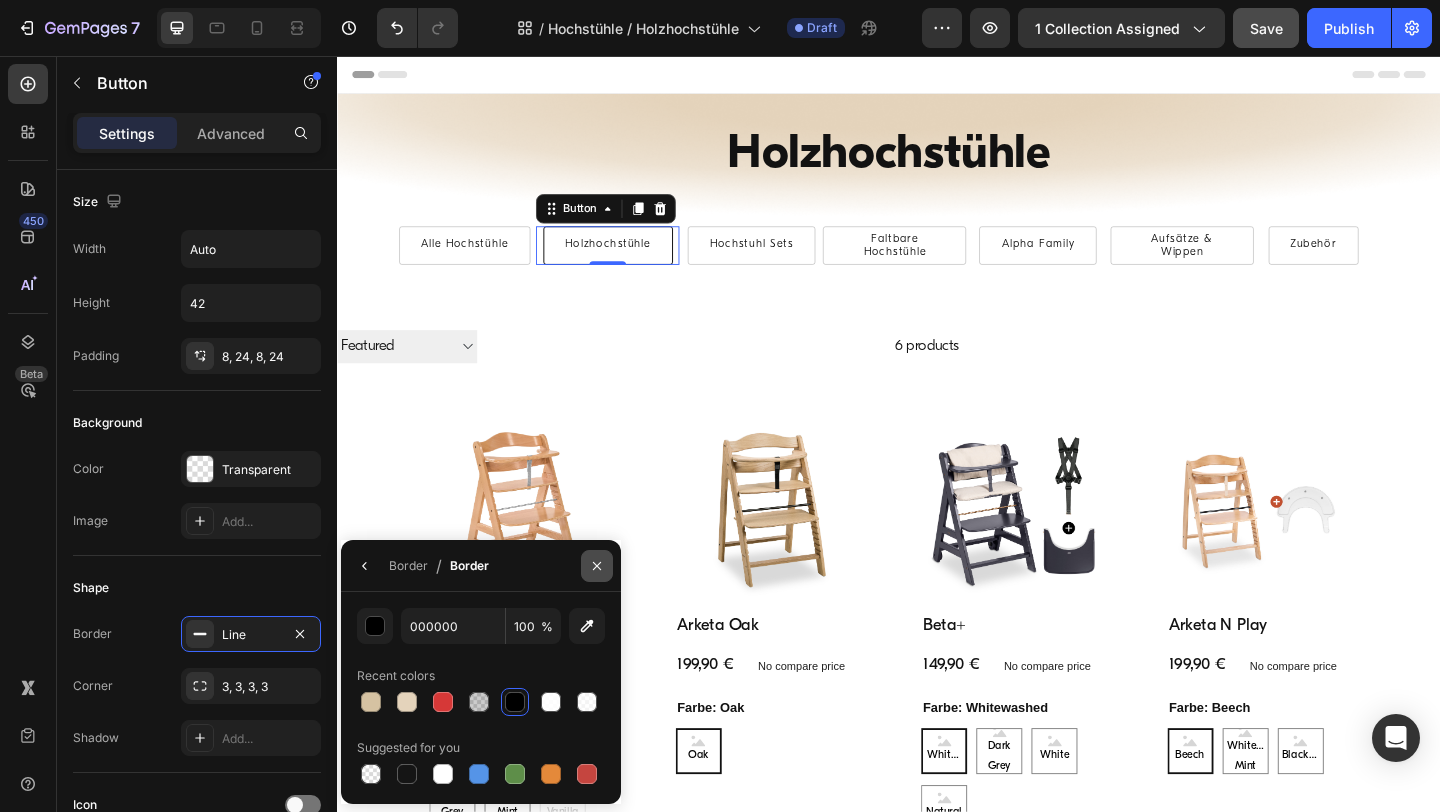 click 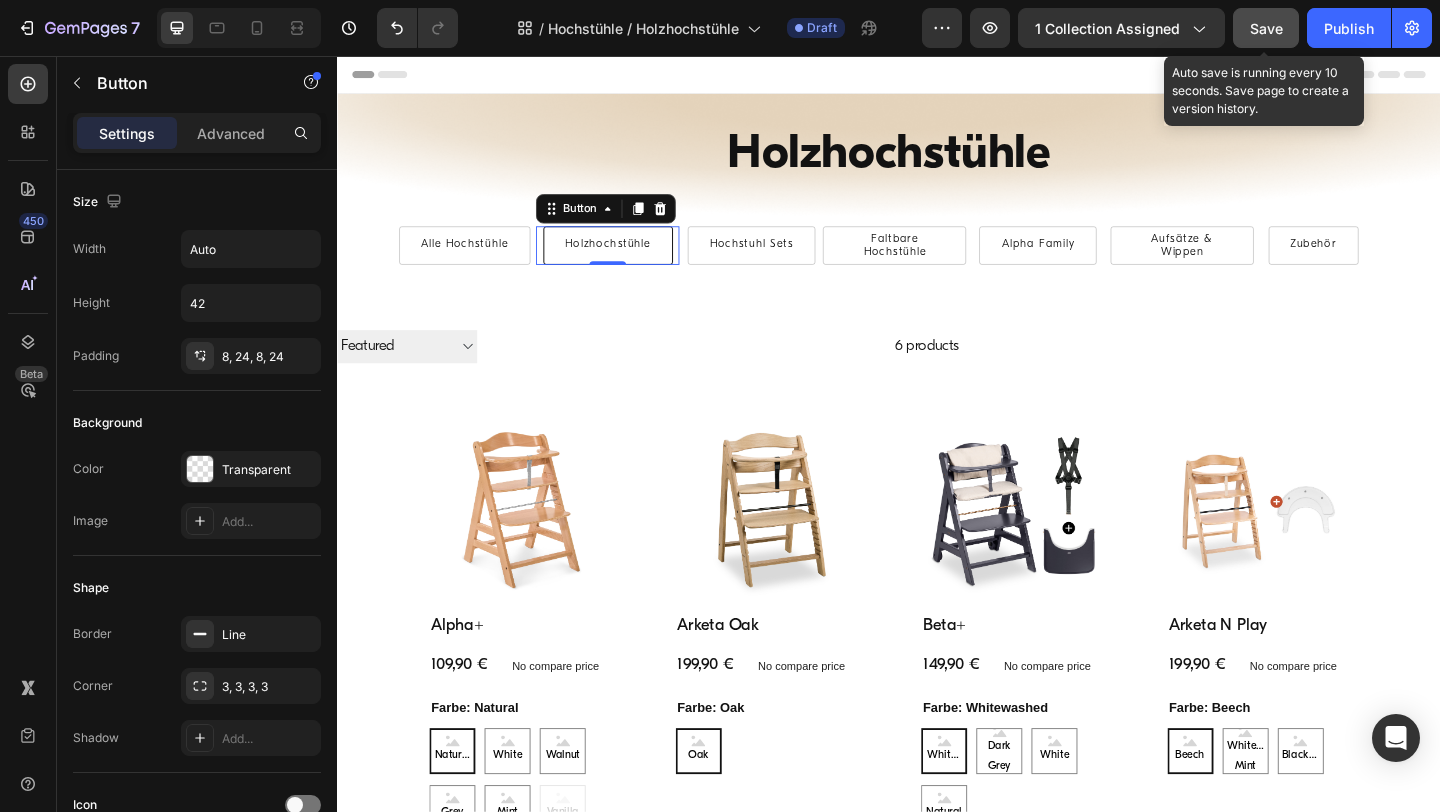 click on "Save" at bounding box center [1266, 28] 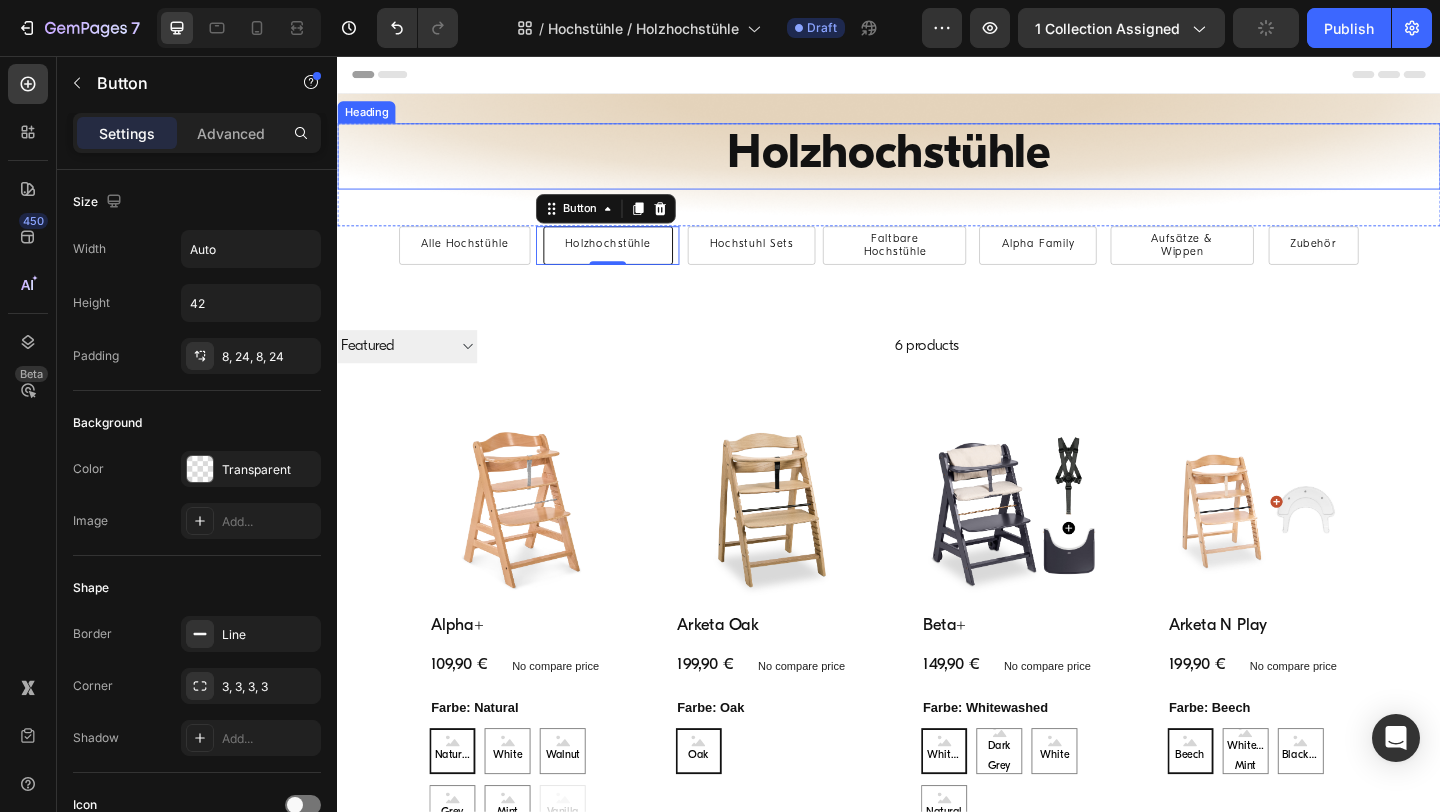 click on "Holzhochstühle" at bounding box center (937, 165) 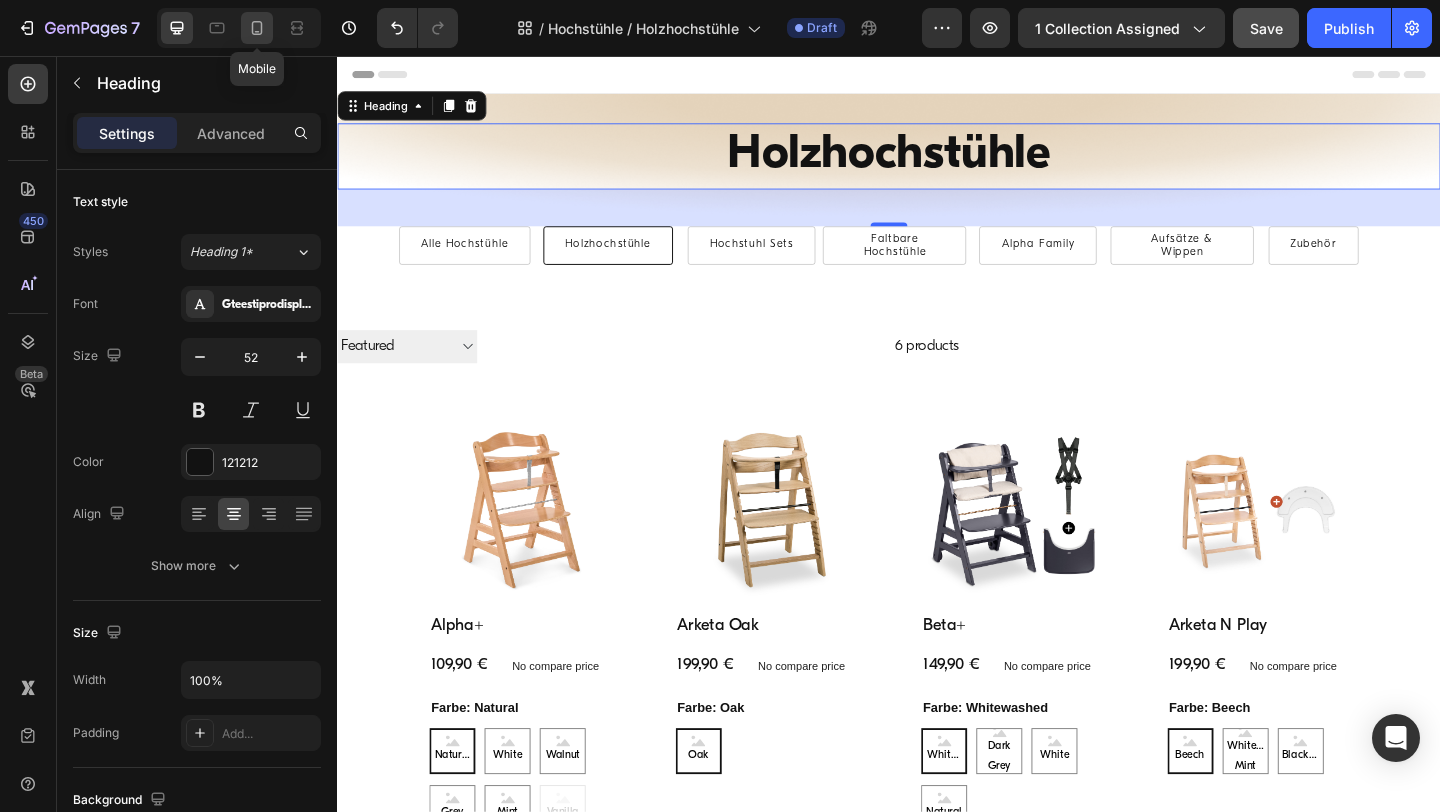 click 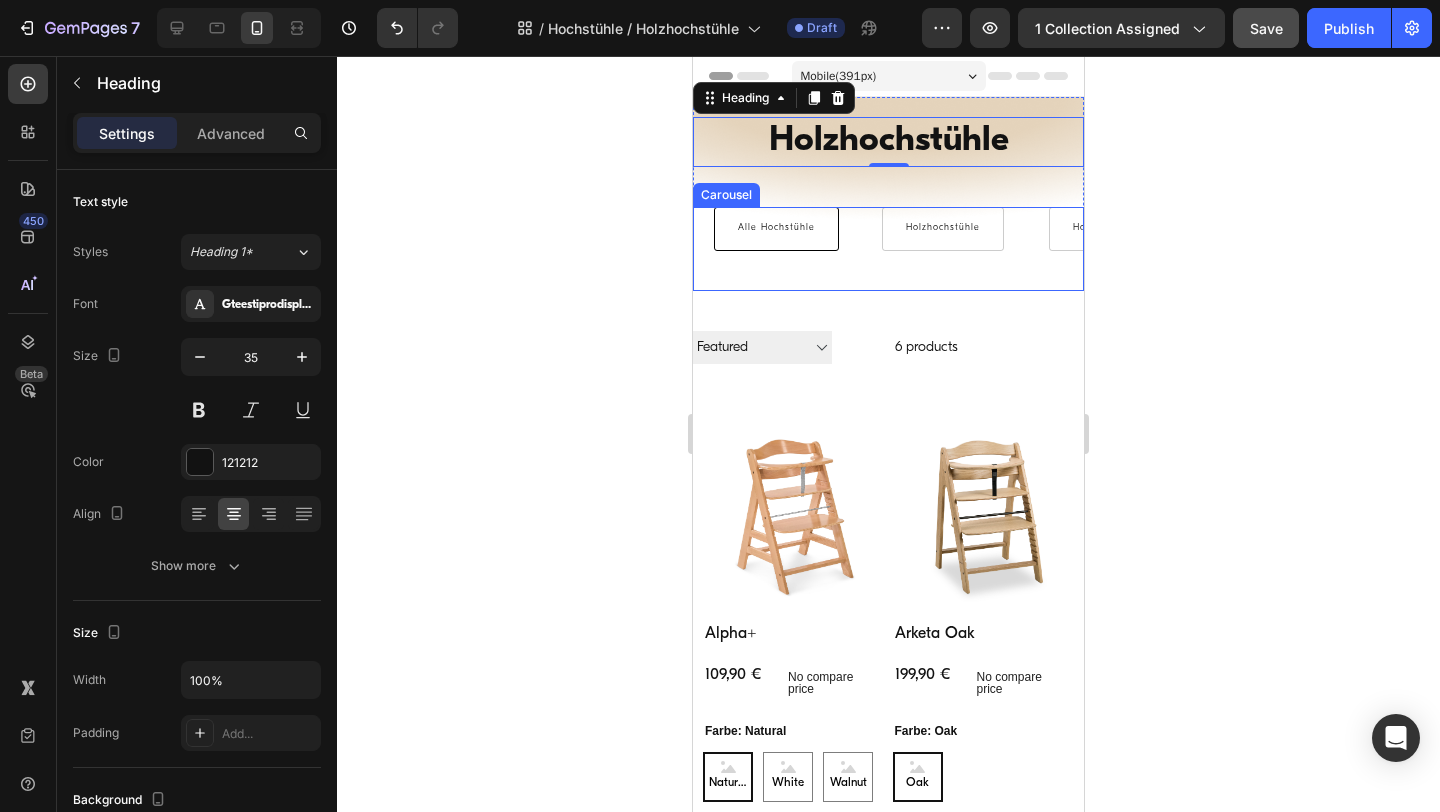 click on "Alle Hochstühle Button" at bounding box center (776, 249) 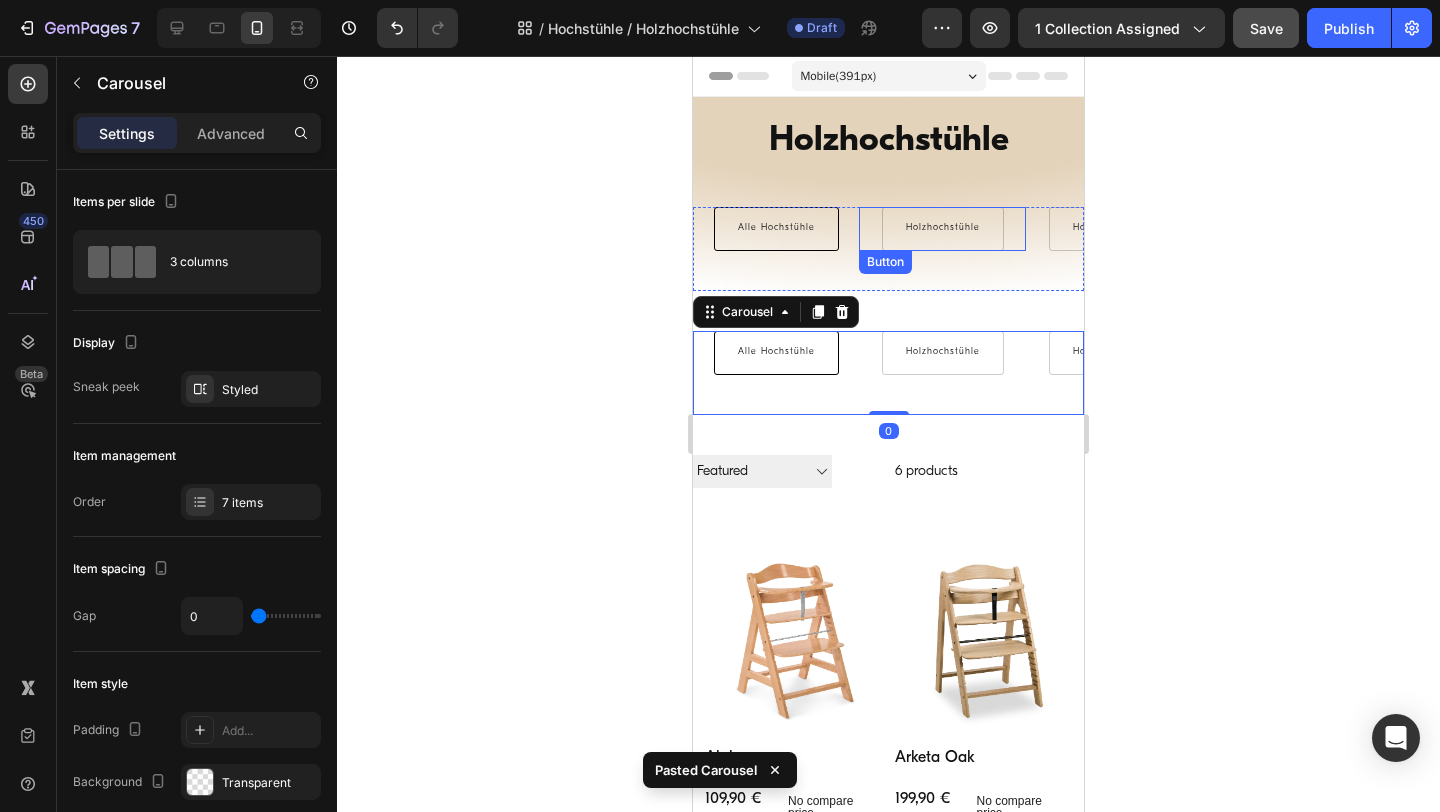 click on "Button" at bounding box center [885, 262] 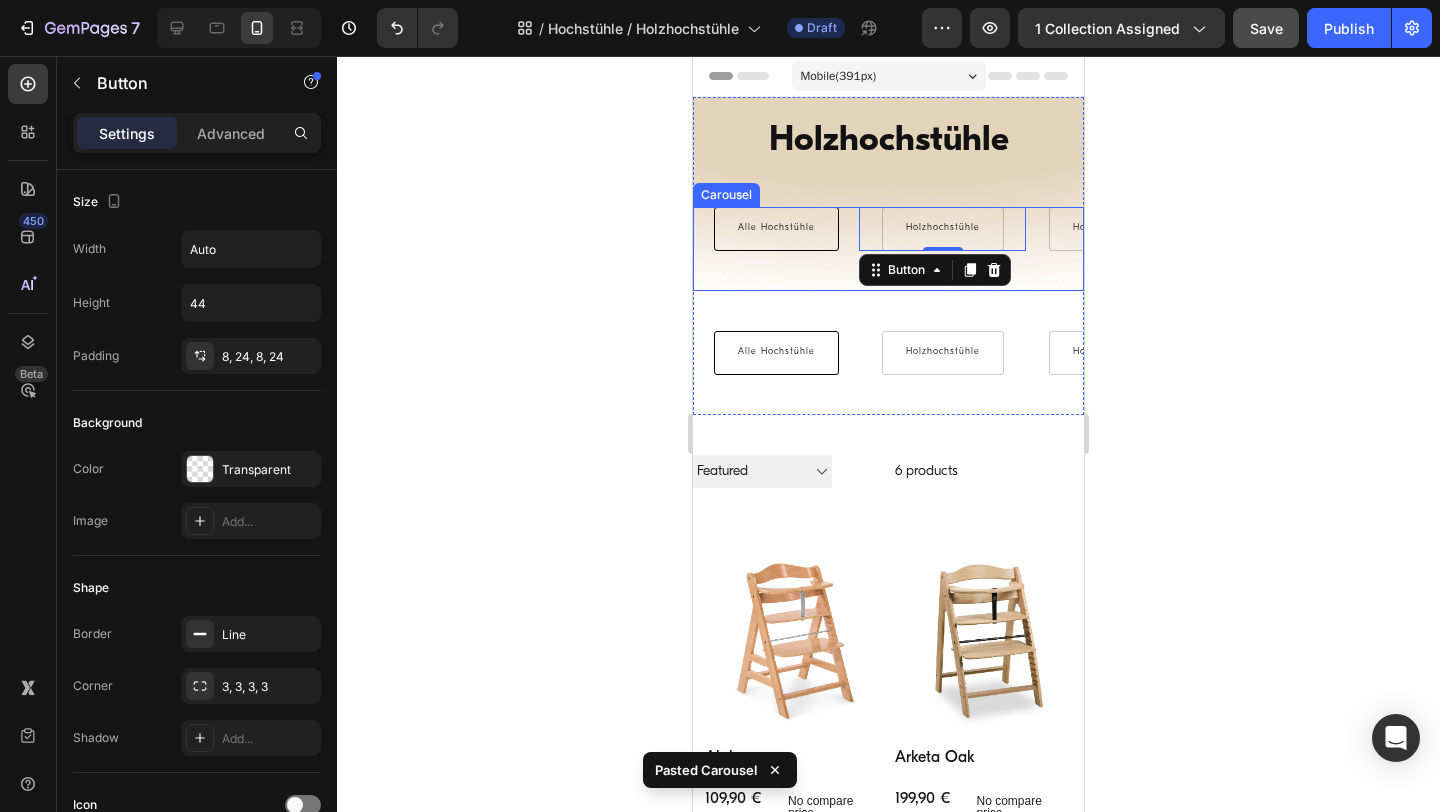 click on "Alle Hochstühle Button" at bounding box center (776, 249) 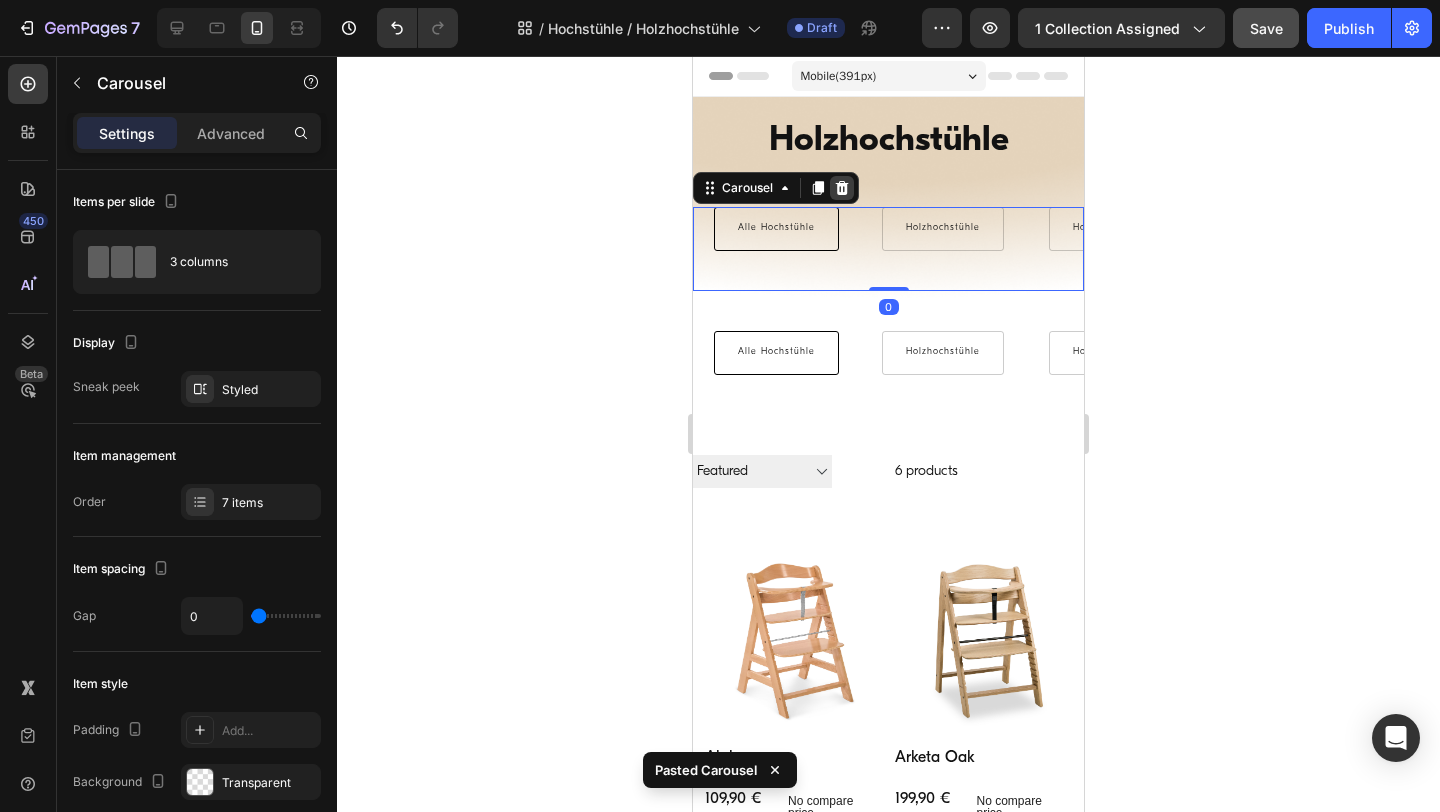 click 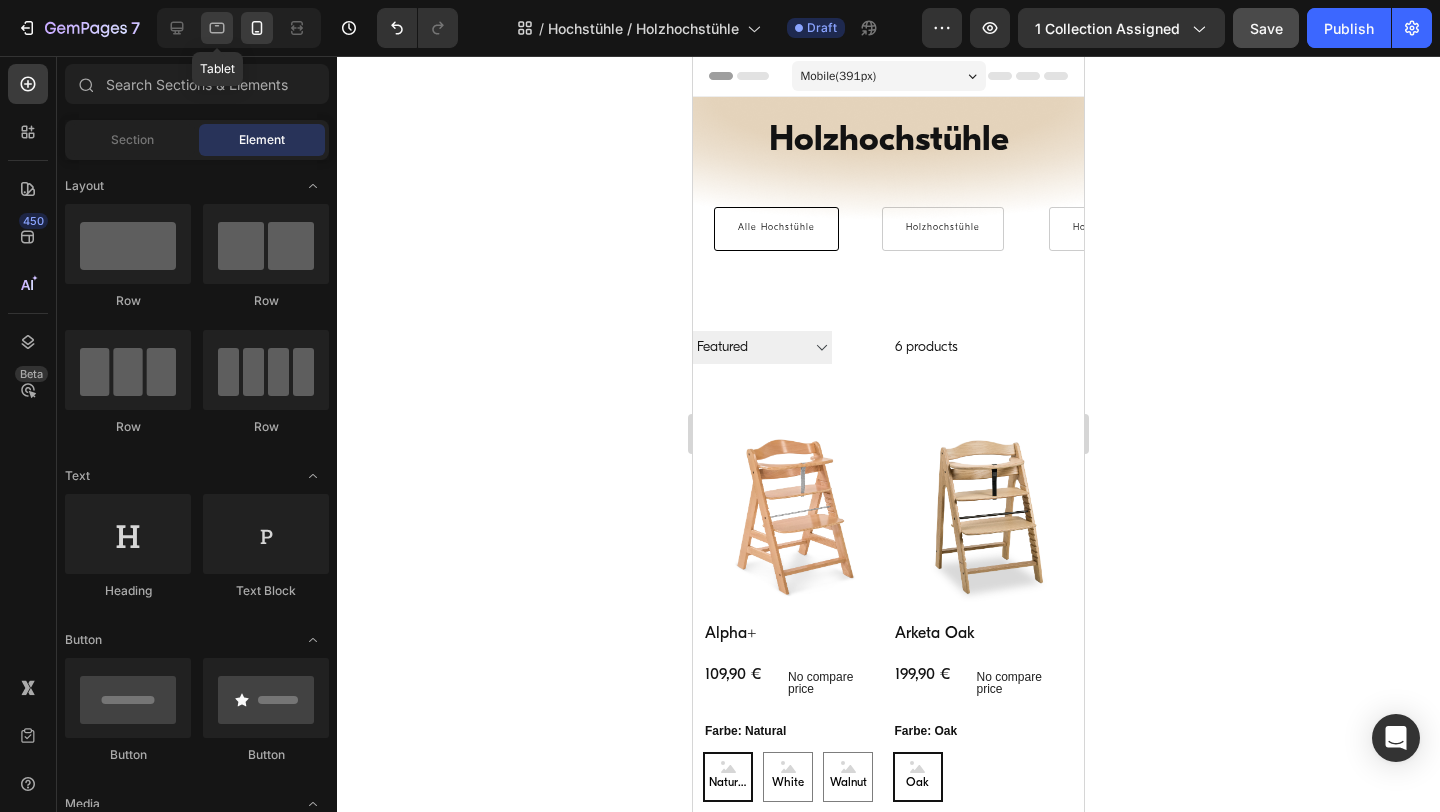 click 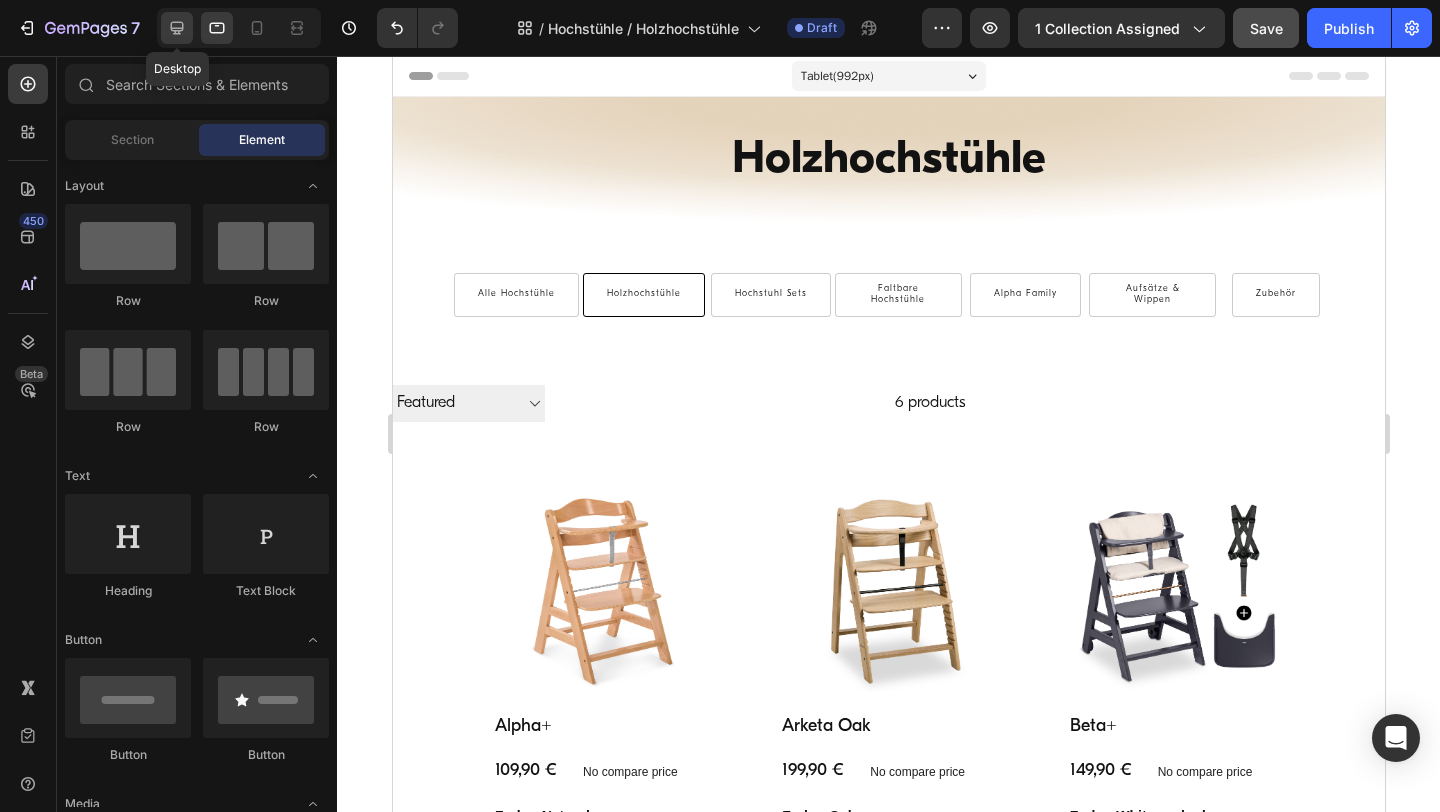 click 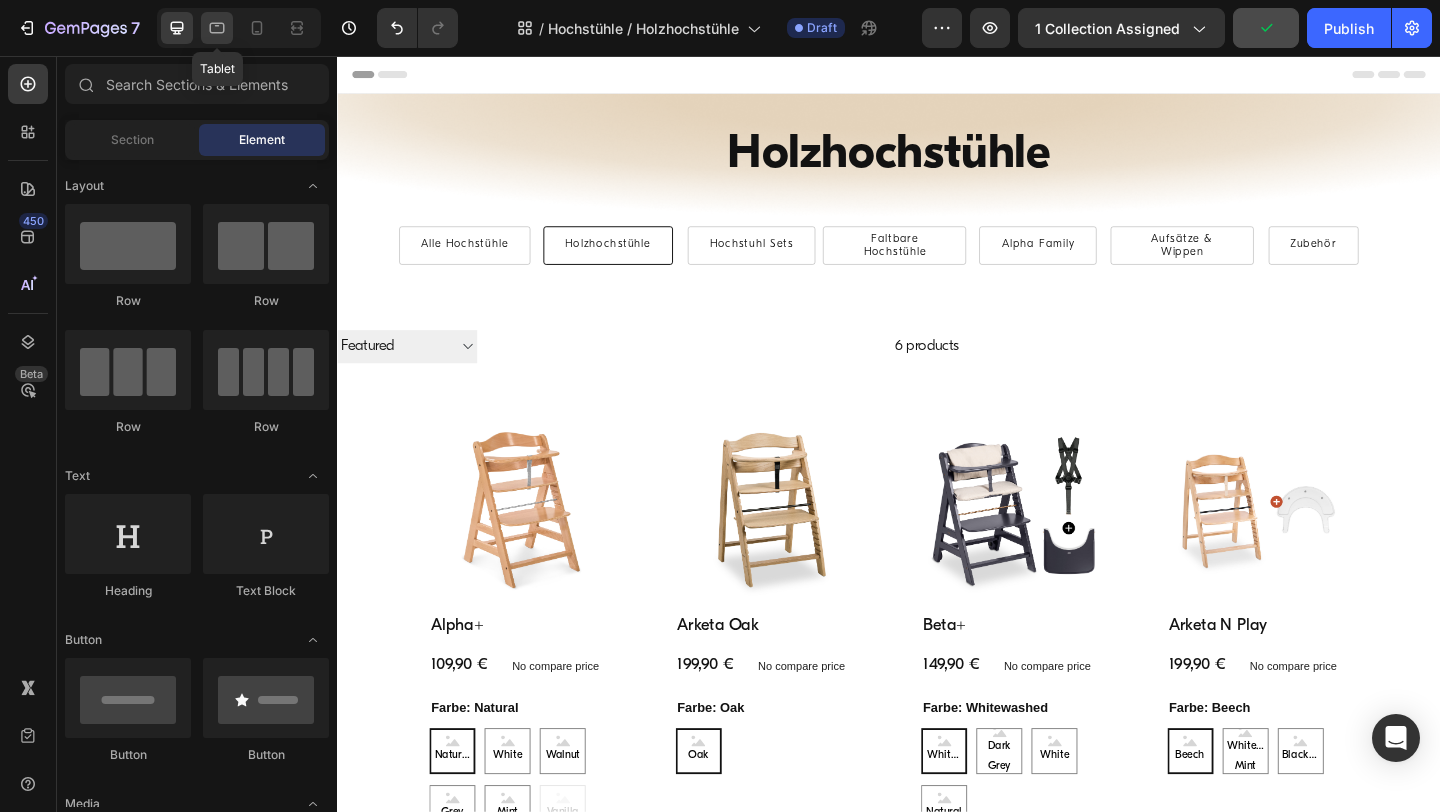 click 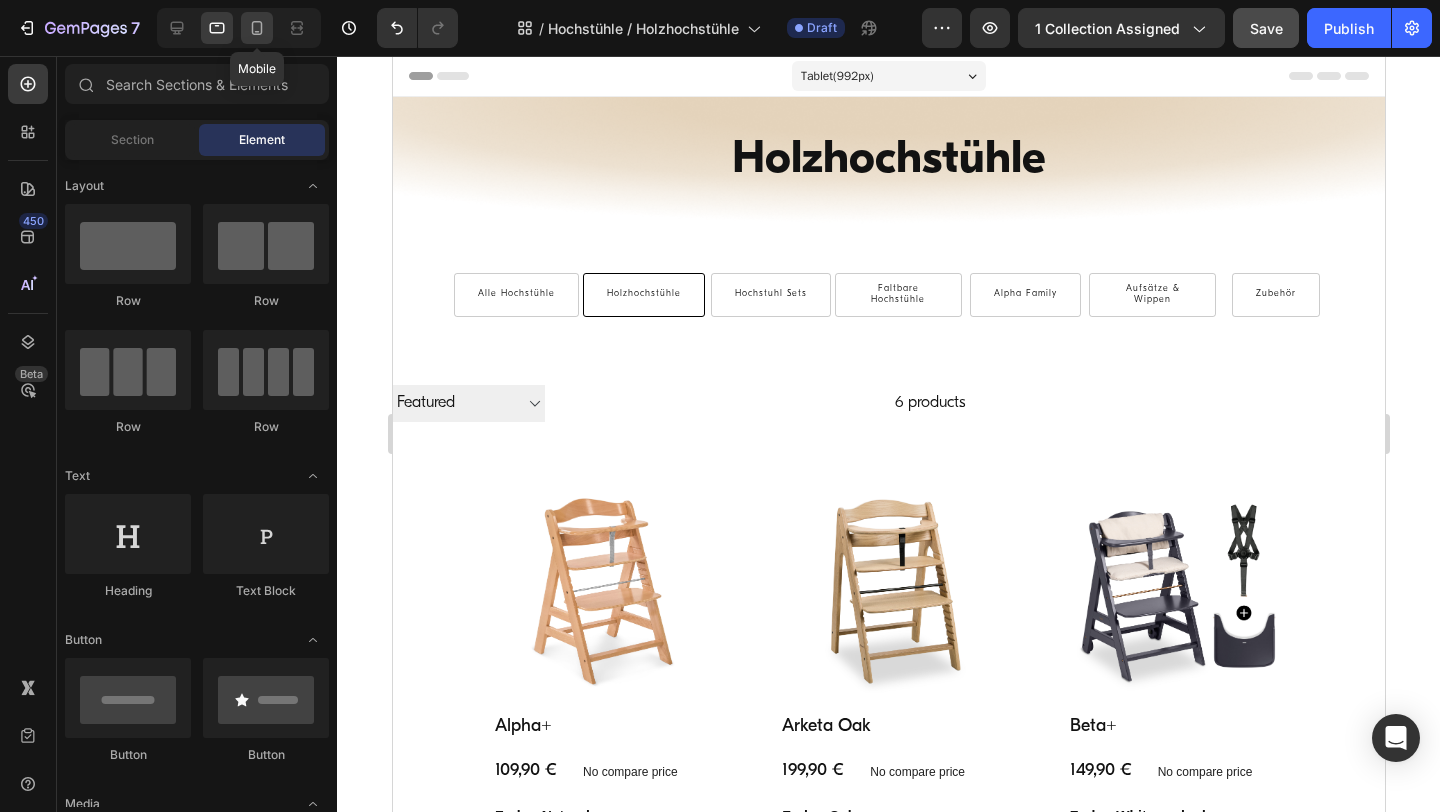 click 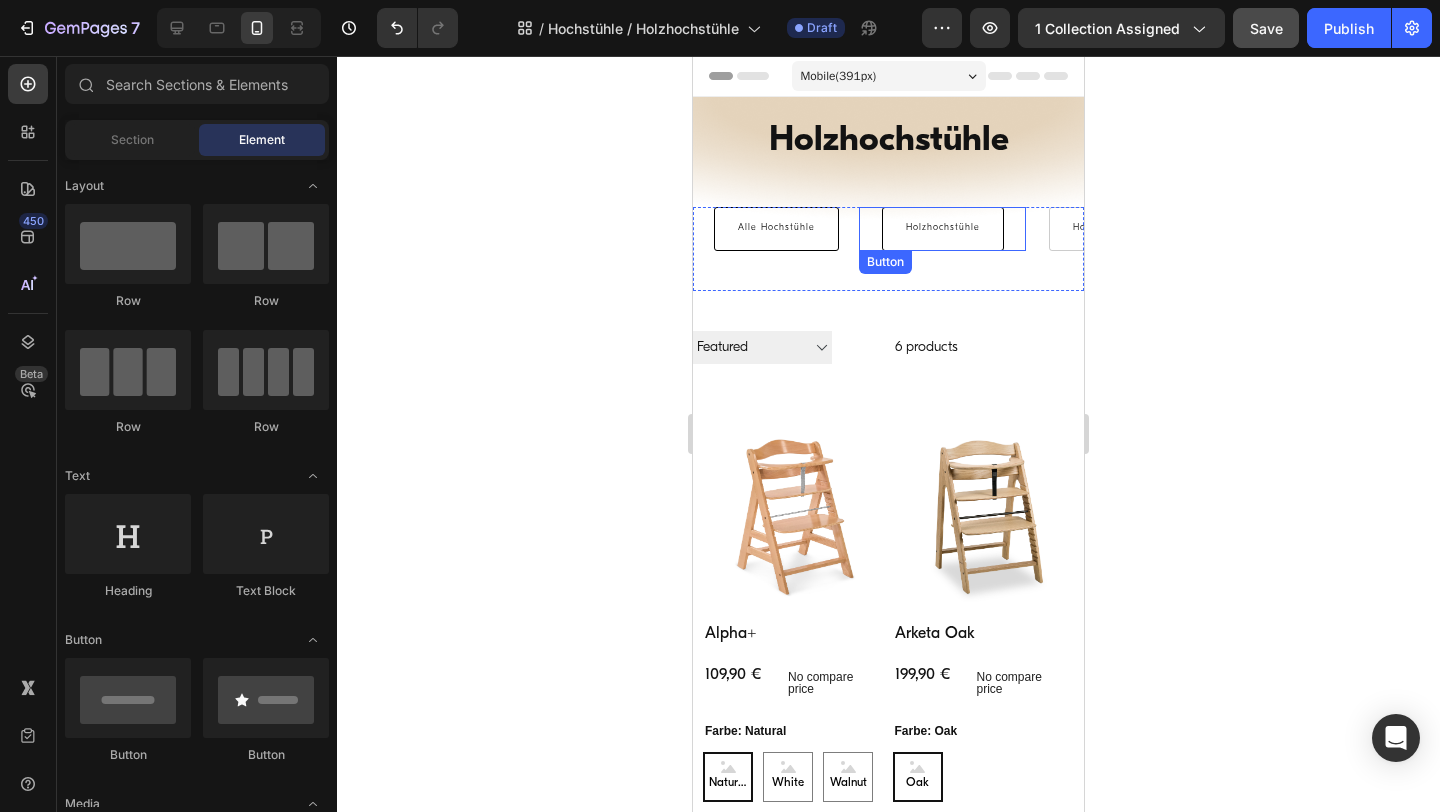 click on "Holzhochstühle" at bounding box center (943, 229) 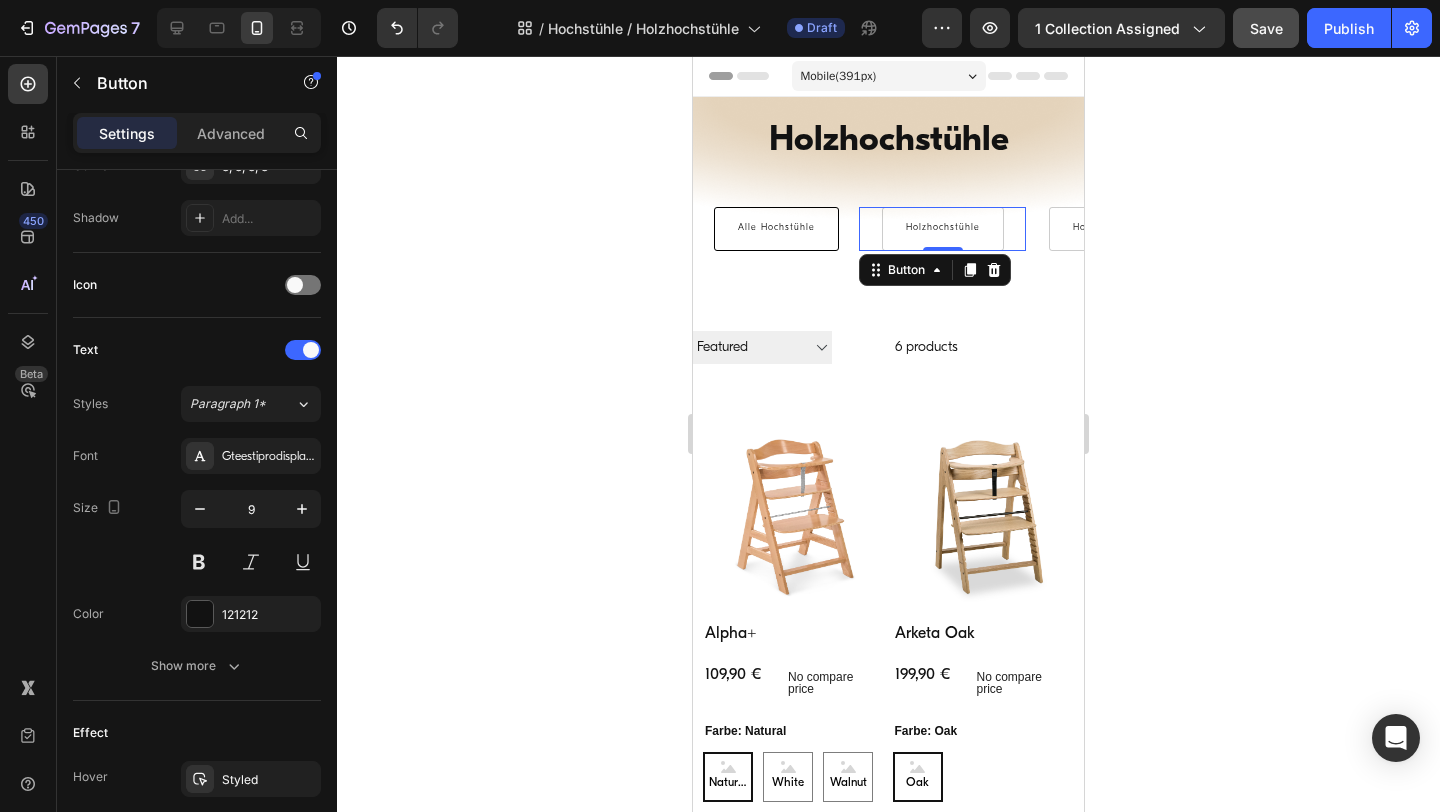 scroll, scrollTop: 0, scrollLeft: 0, axis: both 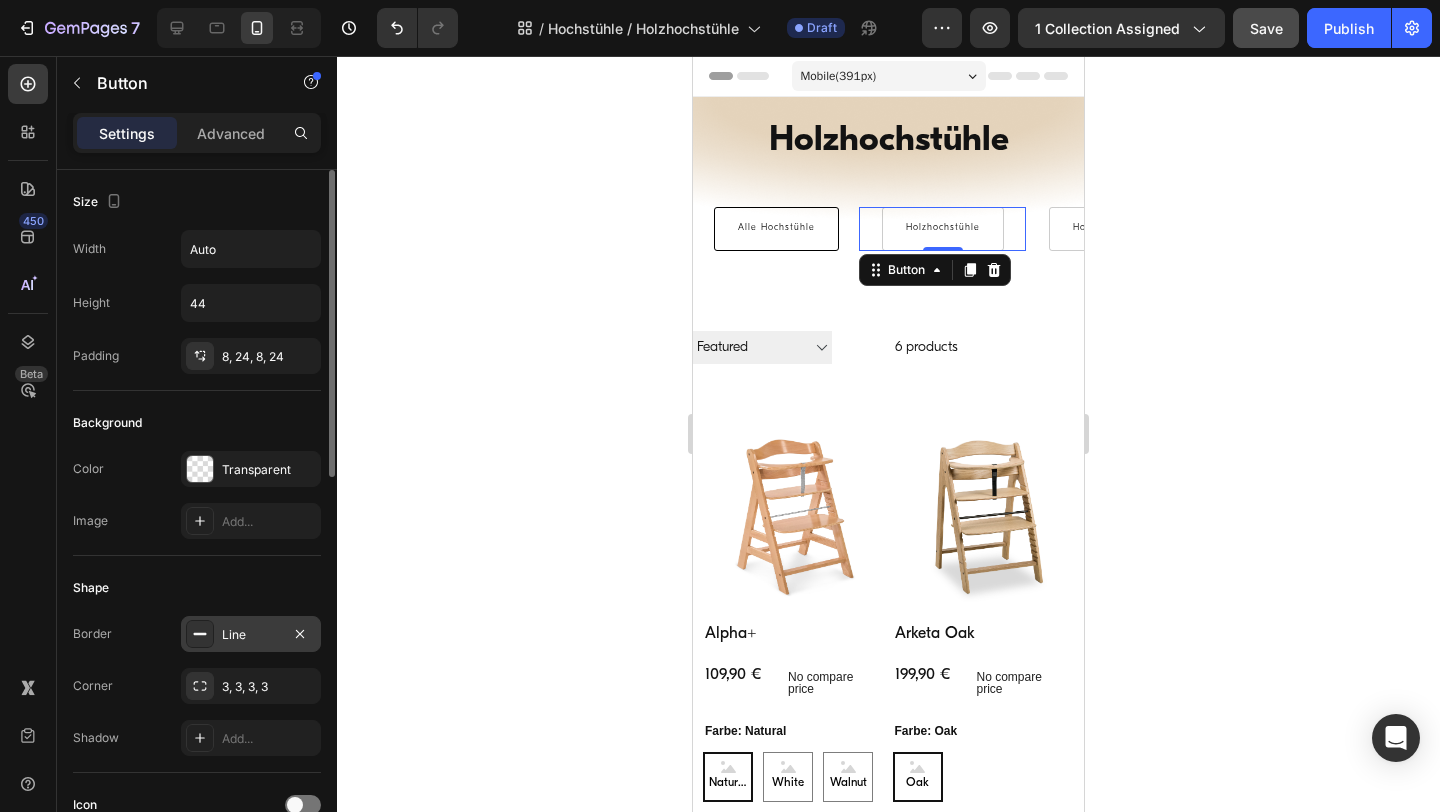 click on "Line" at bounding box center [251, 635] 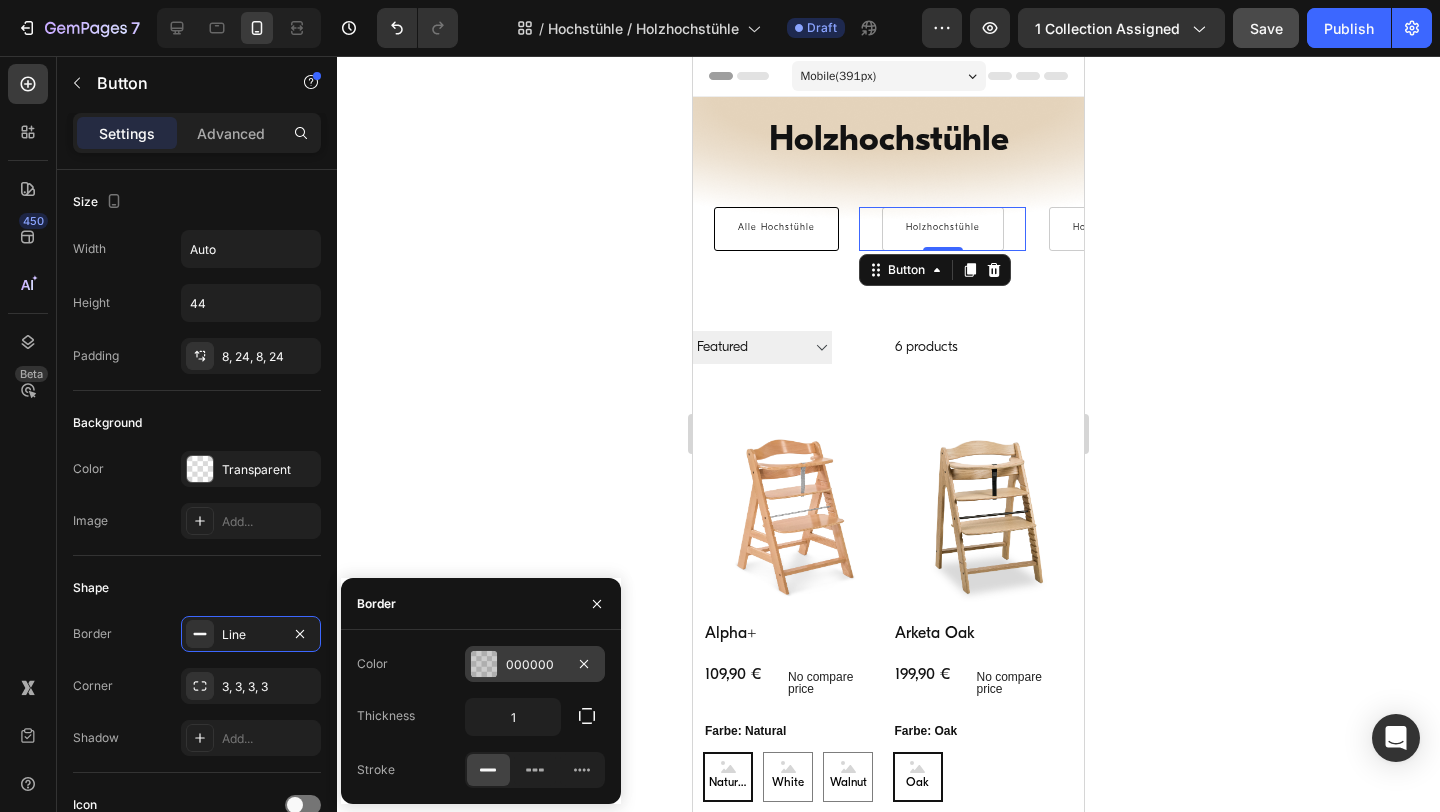 click on "000000" at bounding box center [535, 665] 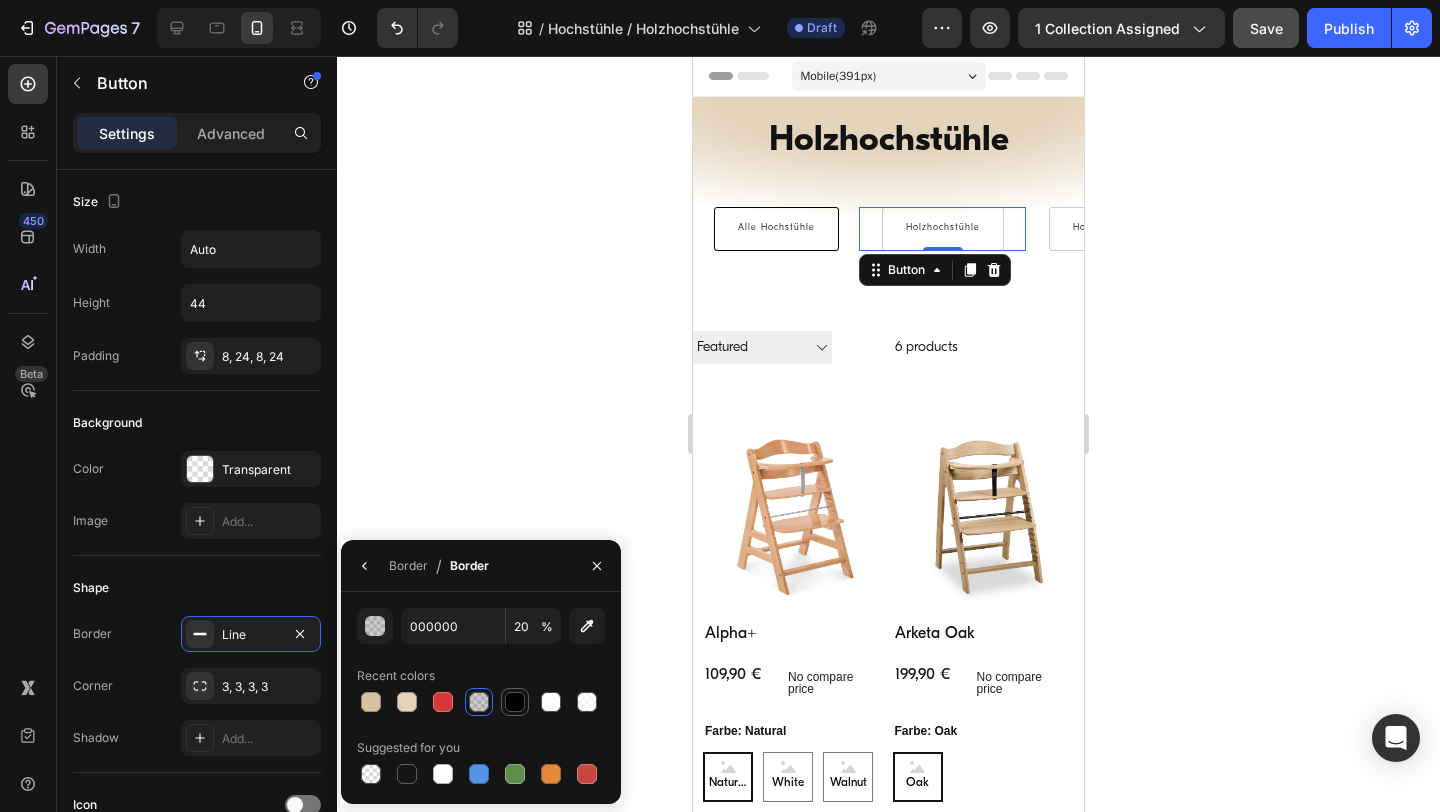 click at bounding box center (515, 702) 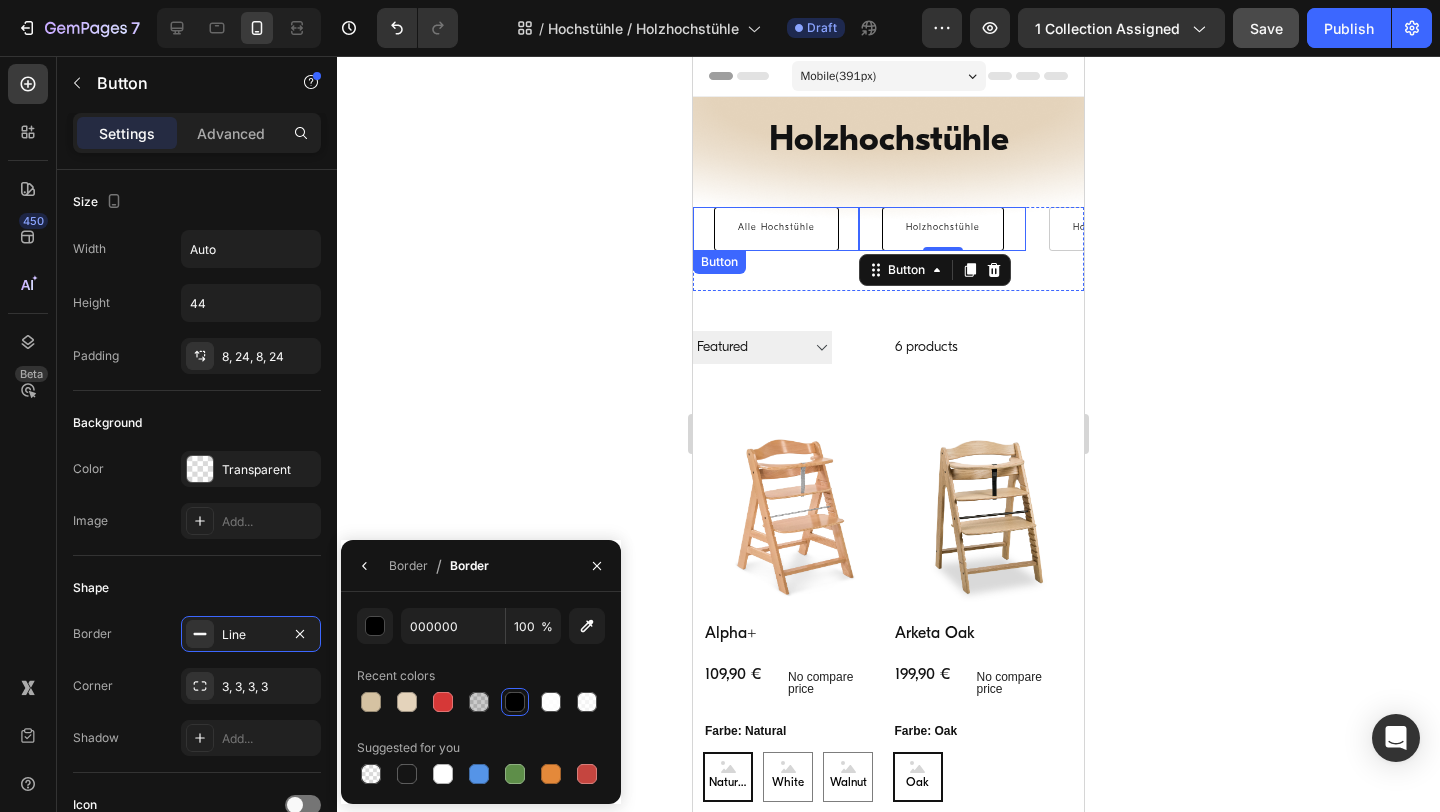 click on "Alle Hochstühle" at bounding box center [776, 229] 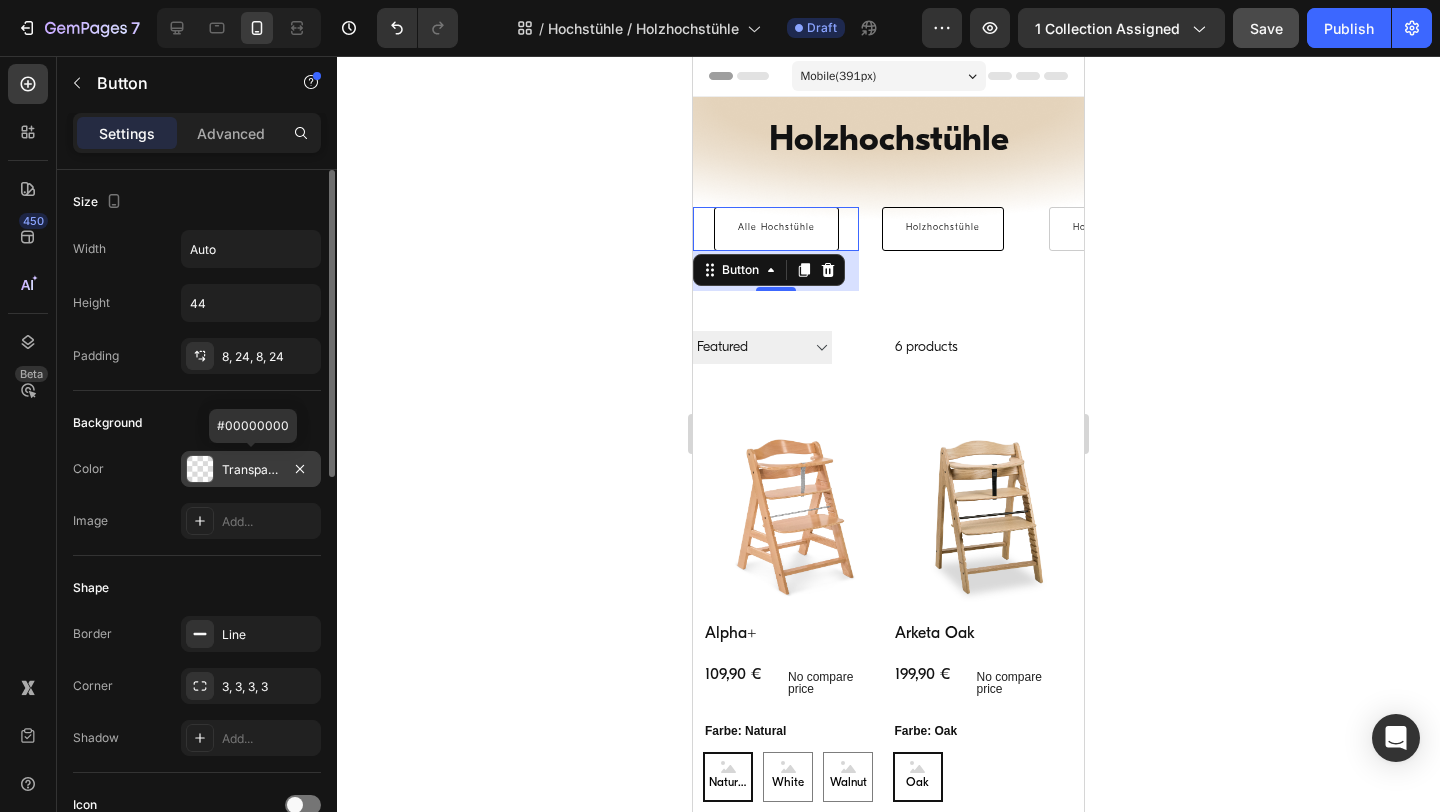 click on "Transparent" at bounding box center [251, 470] 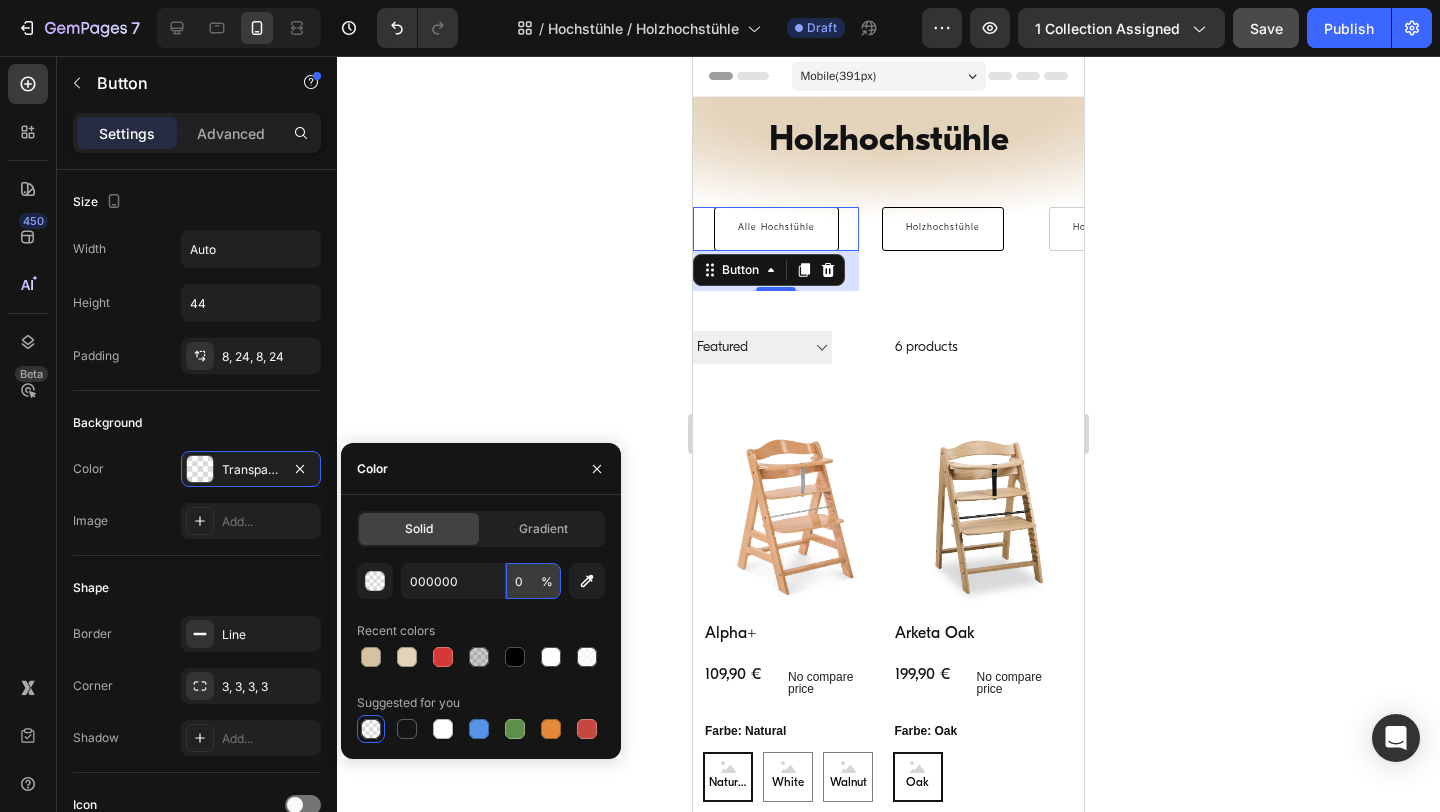 click on "0" at bounding box center [533, 581] 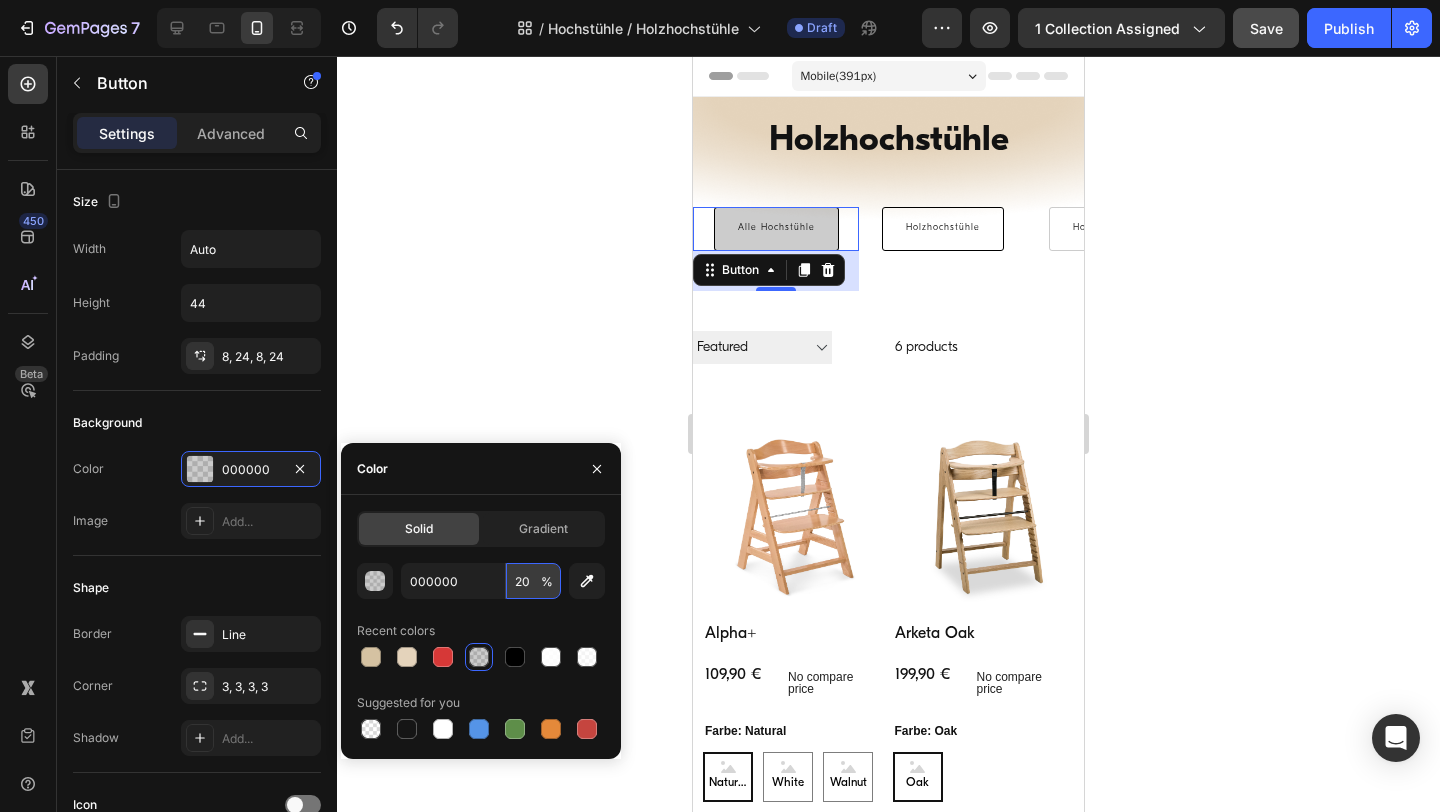 type on "0" 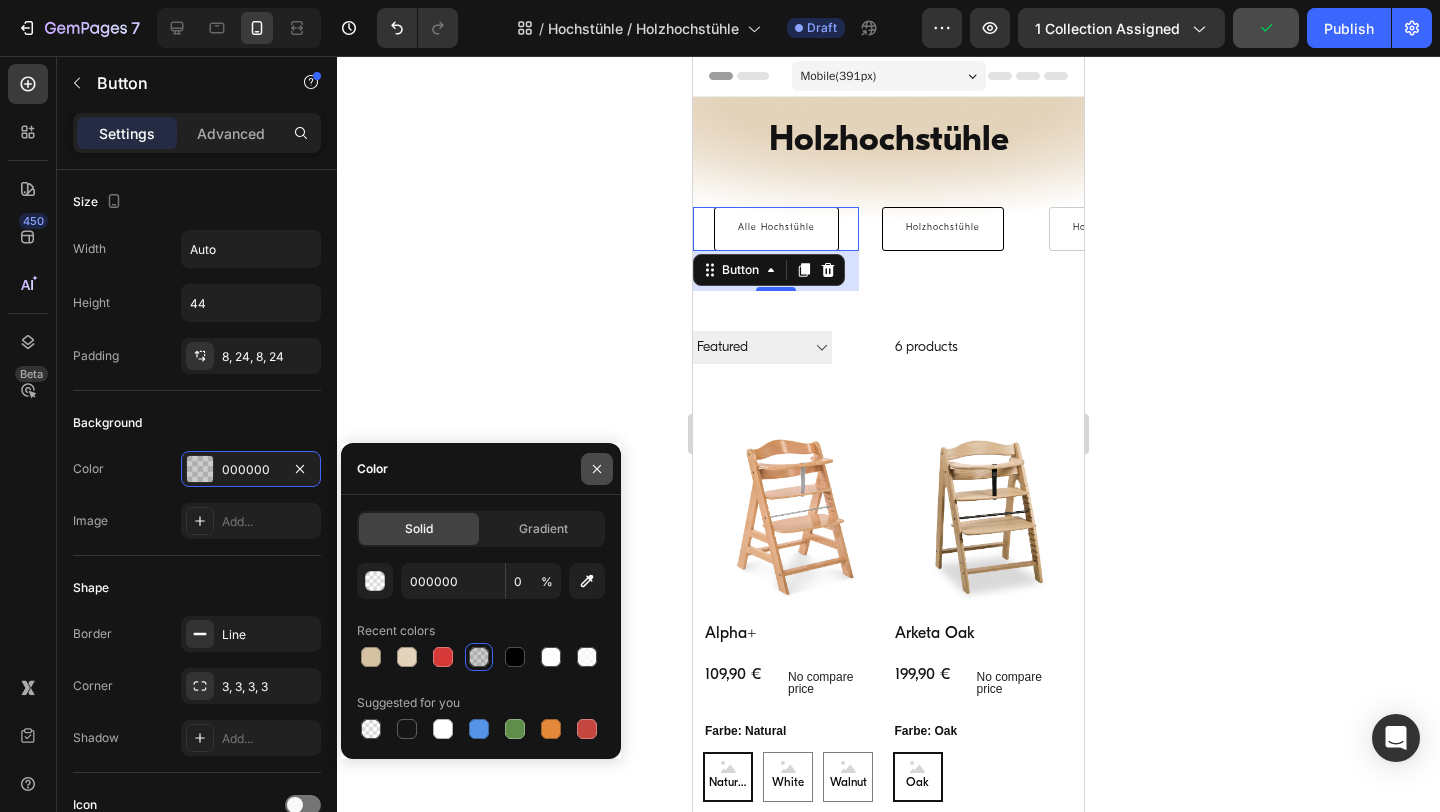 click 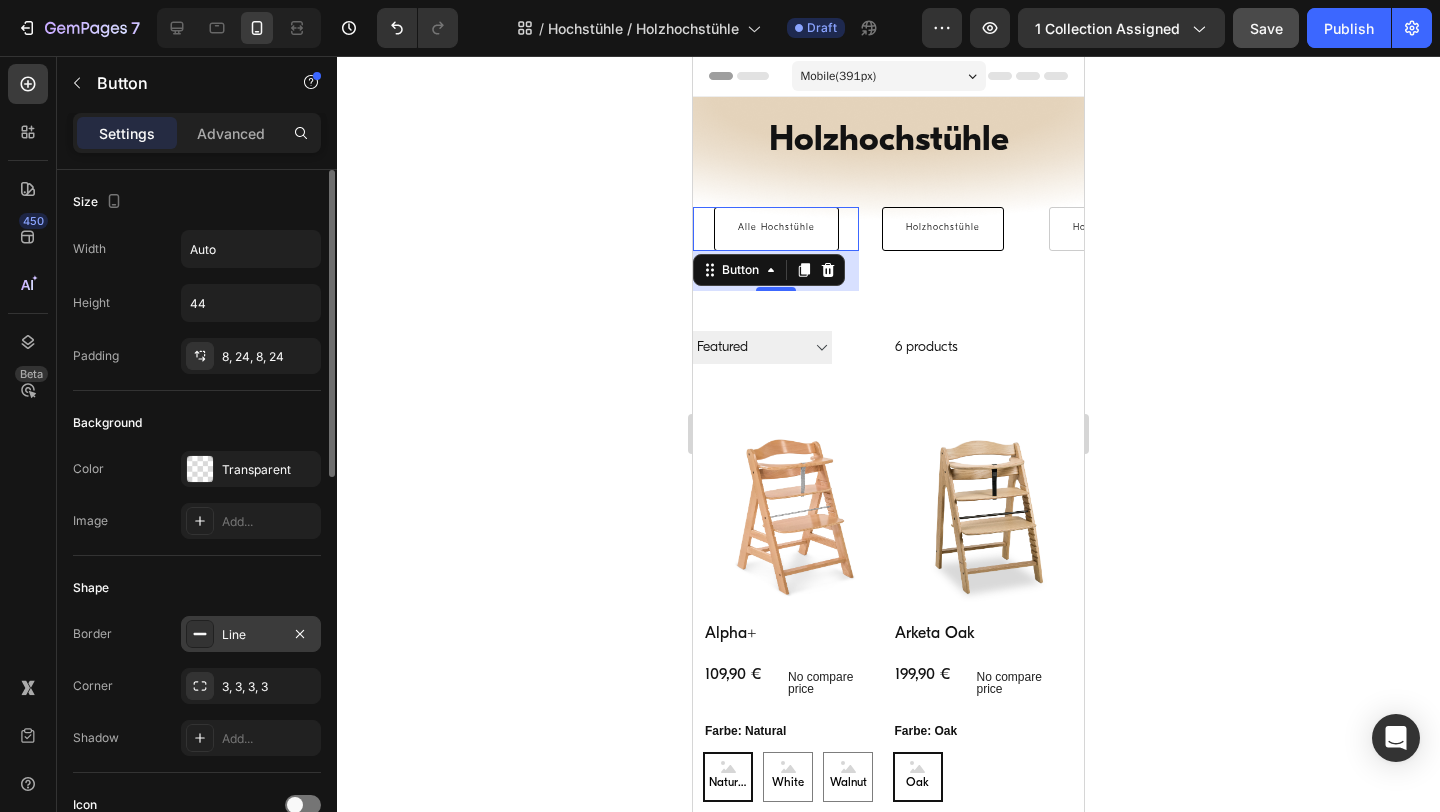 click on "Line" at bounding box center (251, 635) 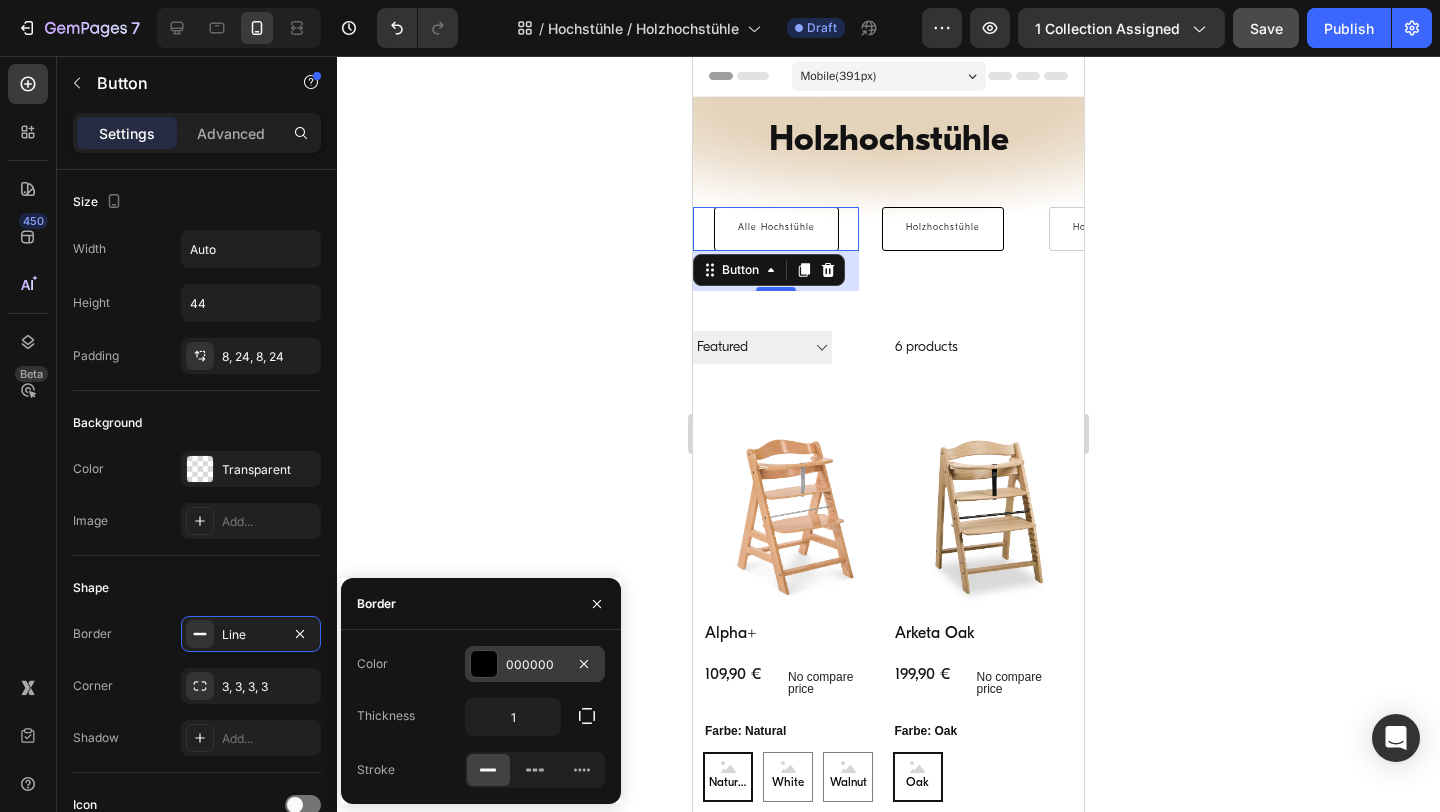 click on "000000" at bounding box center (535, 665) 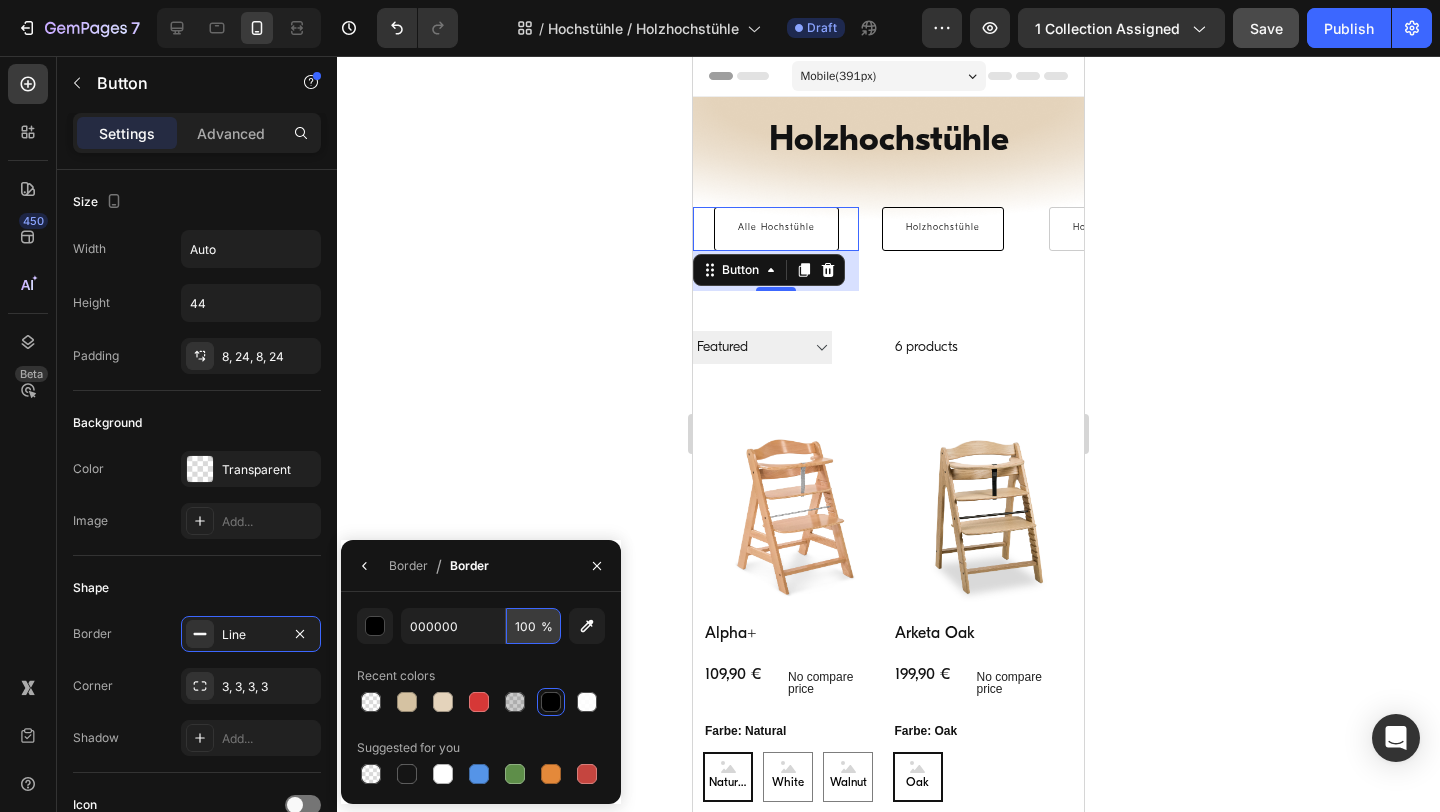 click on "100" at bounding box center [0, 0] 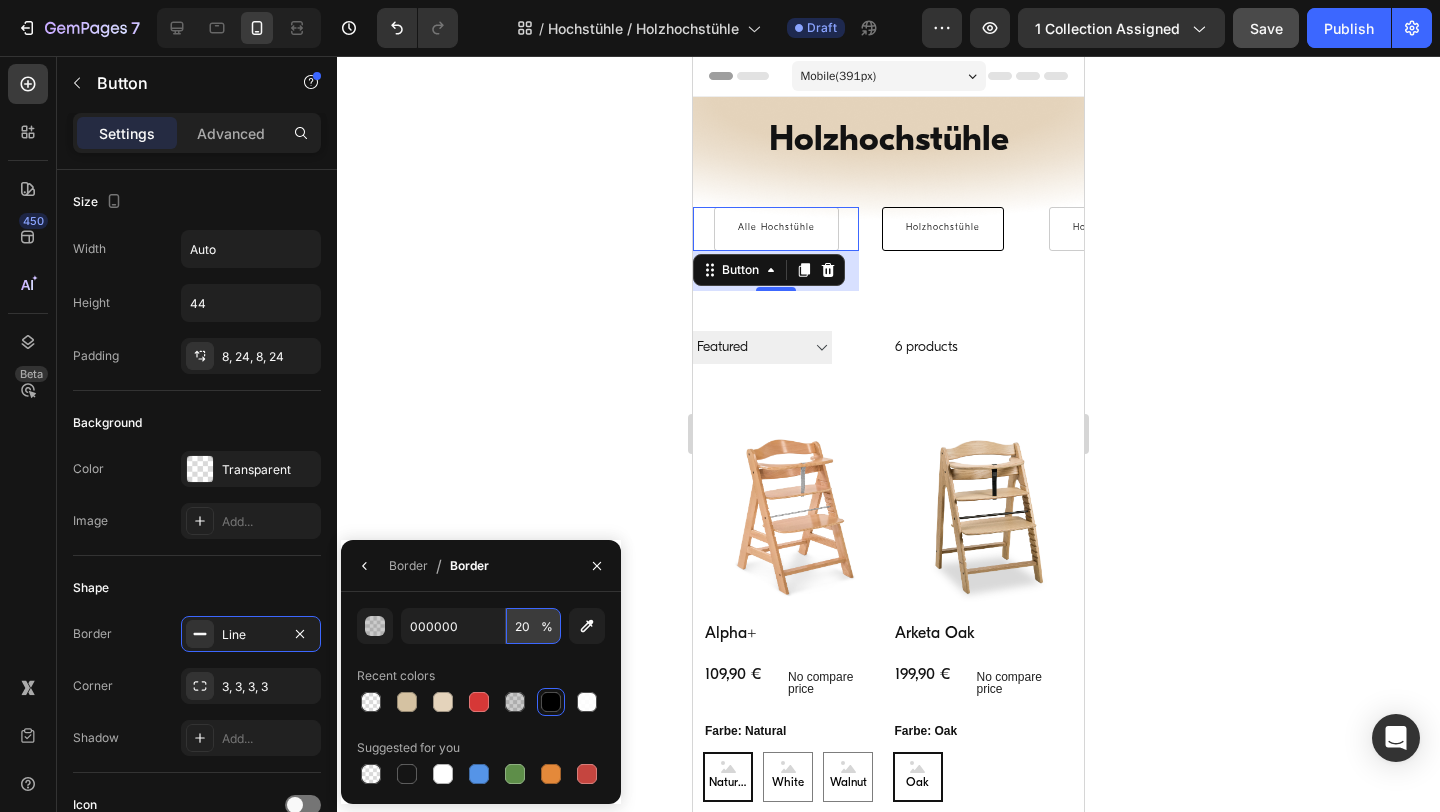 type on "20" 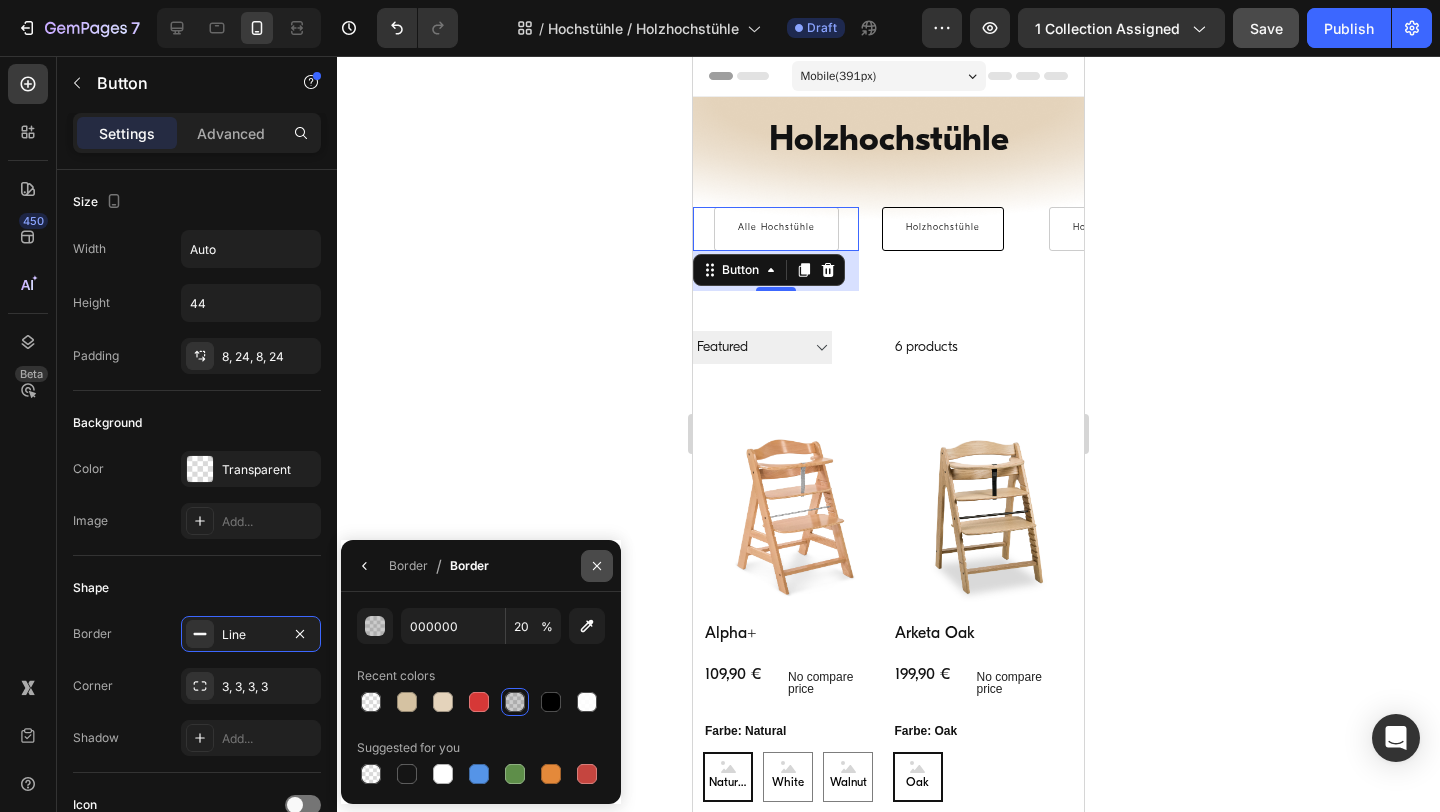 click 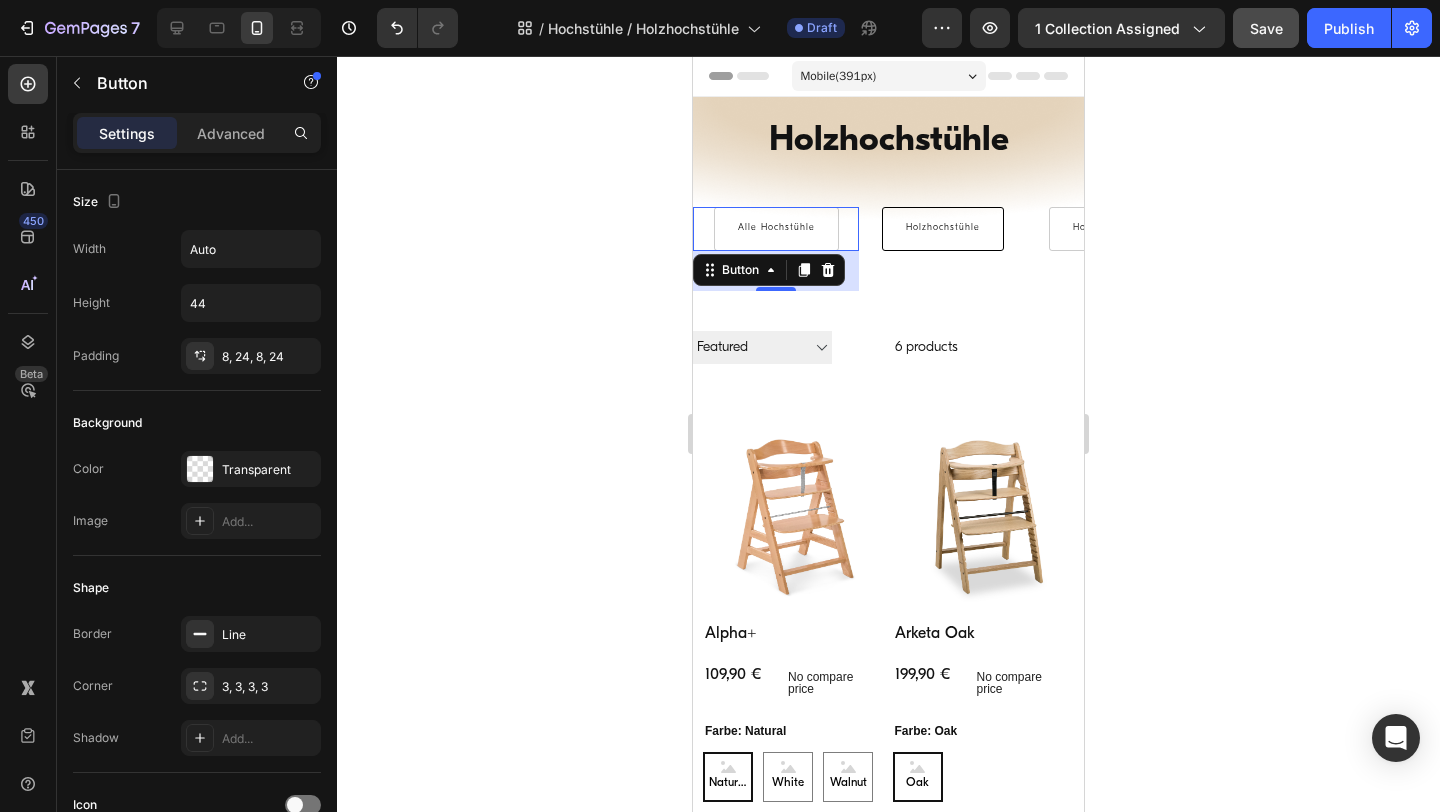 click 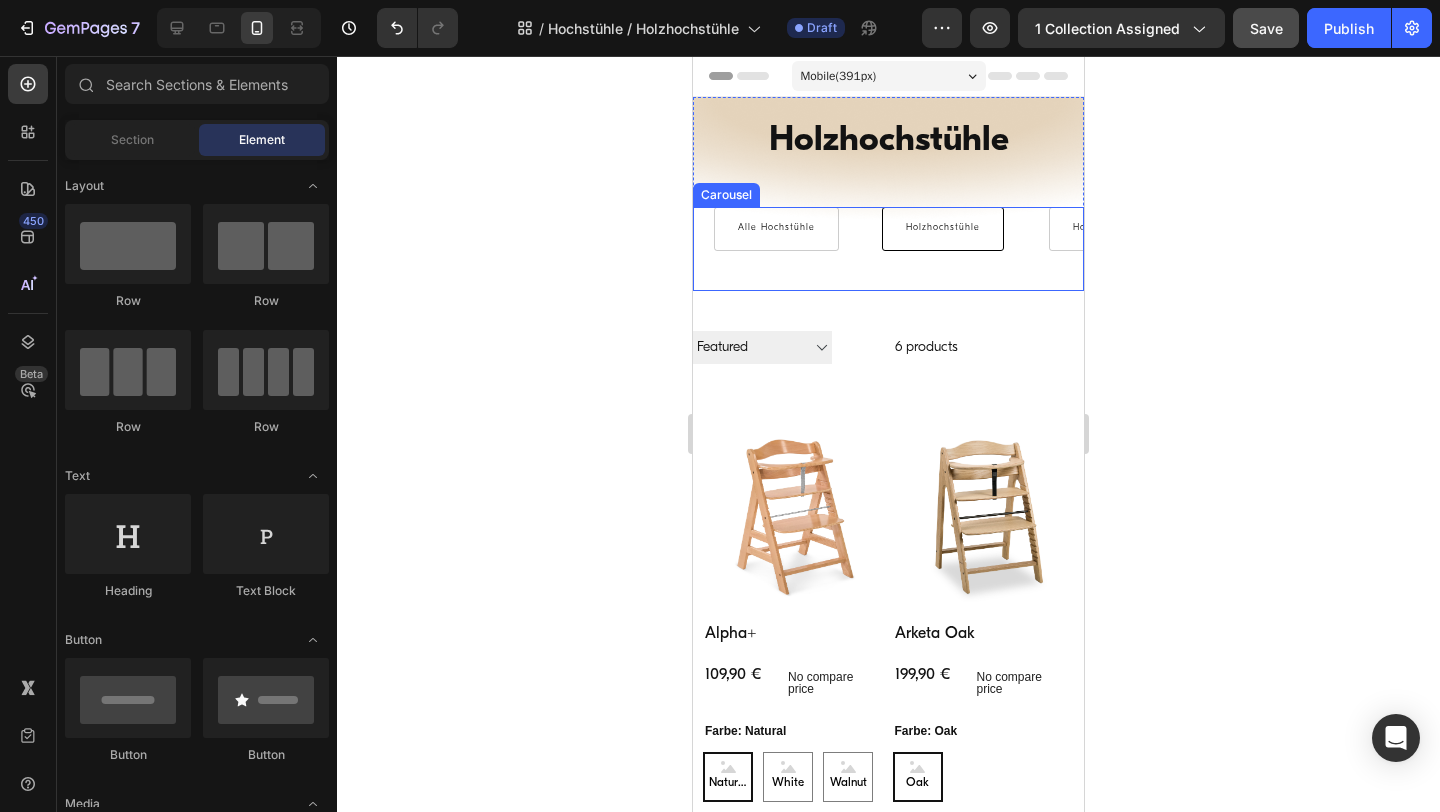 click on "Alle Hochstühle Button" at bounding box center (776, 249) 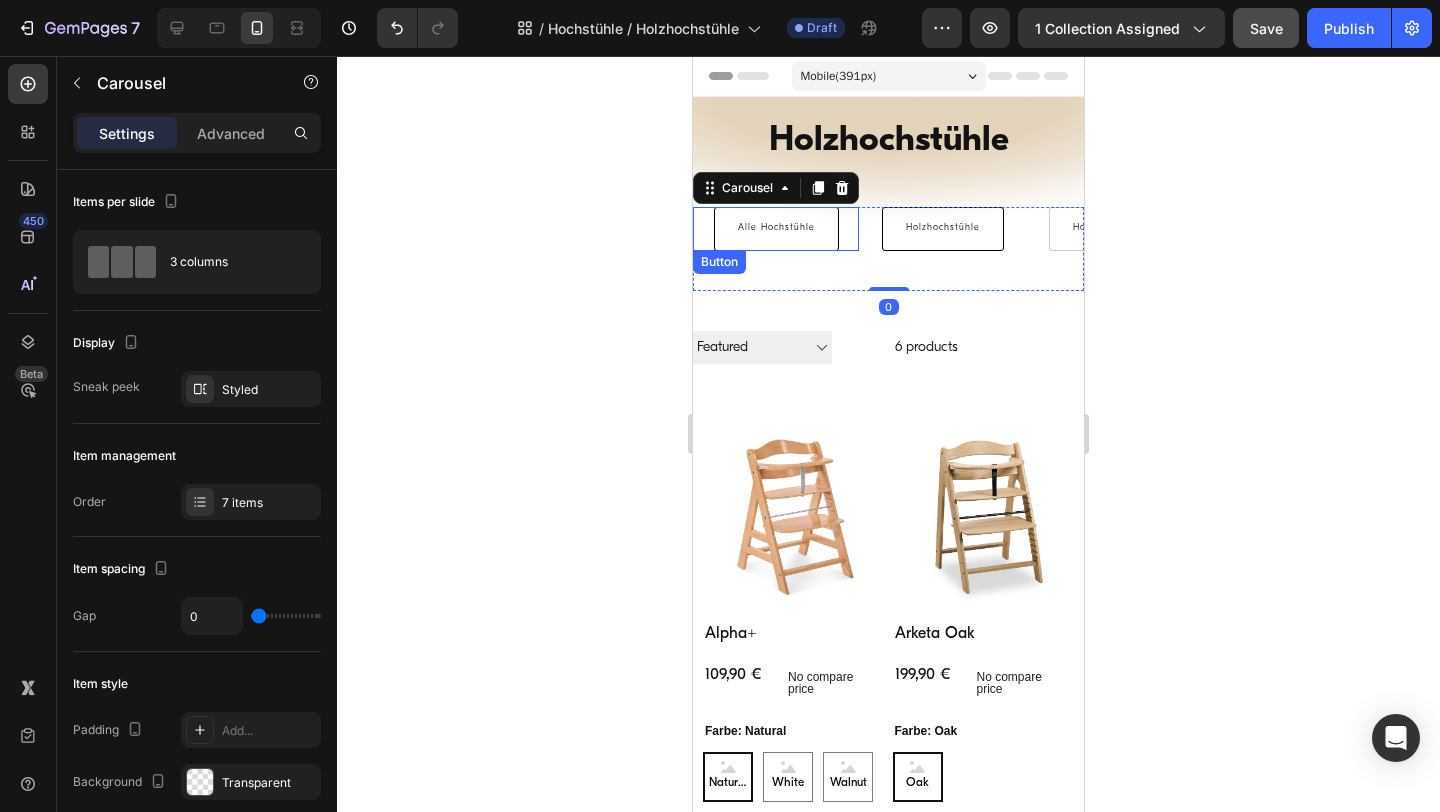 click on "Alle Hochstühle" at bounding box center [776, 229] 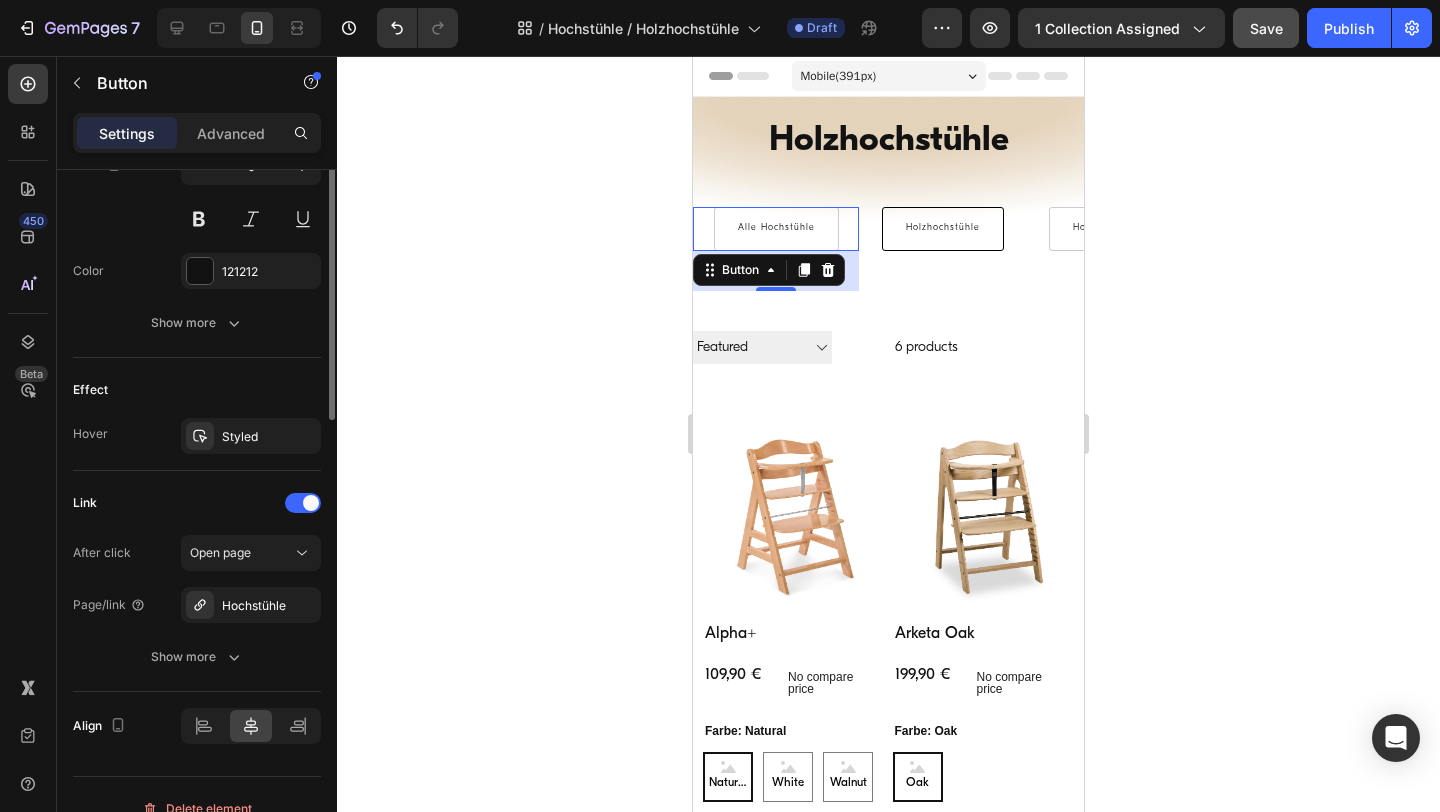 scroll, scrollTop: 891, scrollLeft: 0, axis: vertical 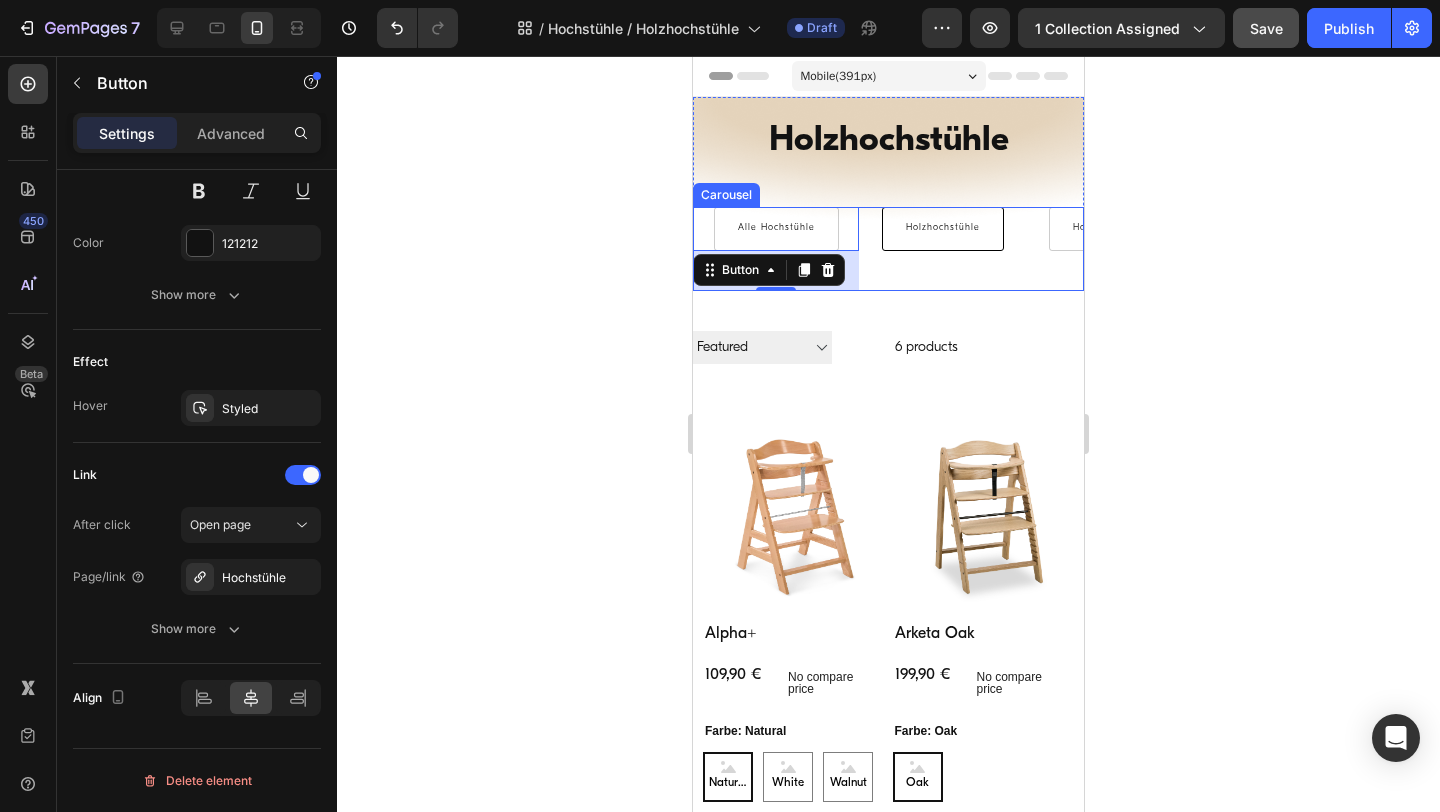 click on "Holzhochstühle Button" at bounding box center [942, 249] 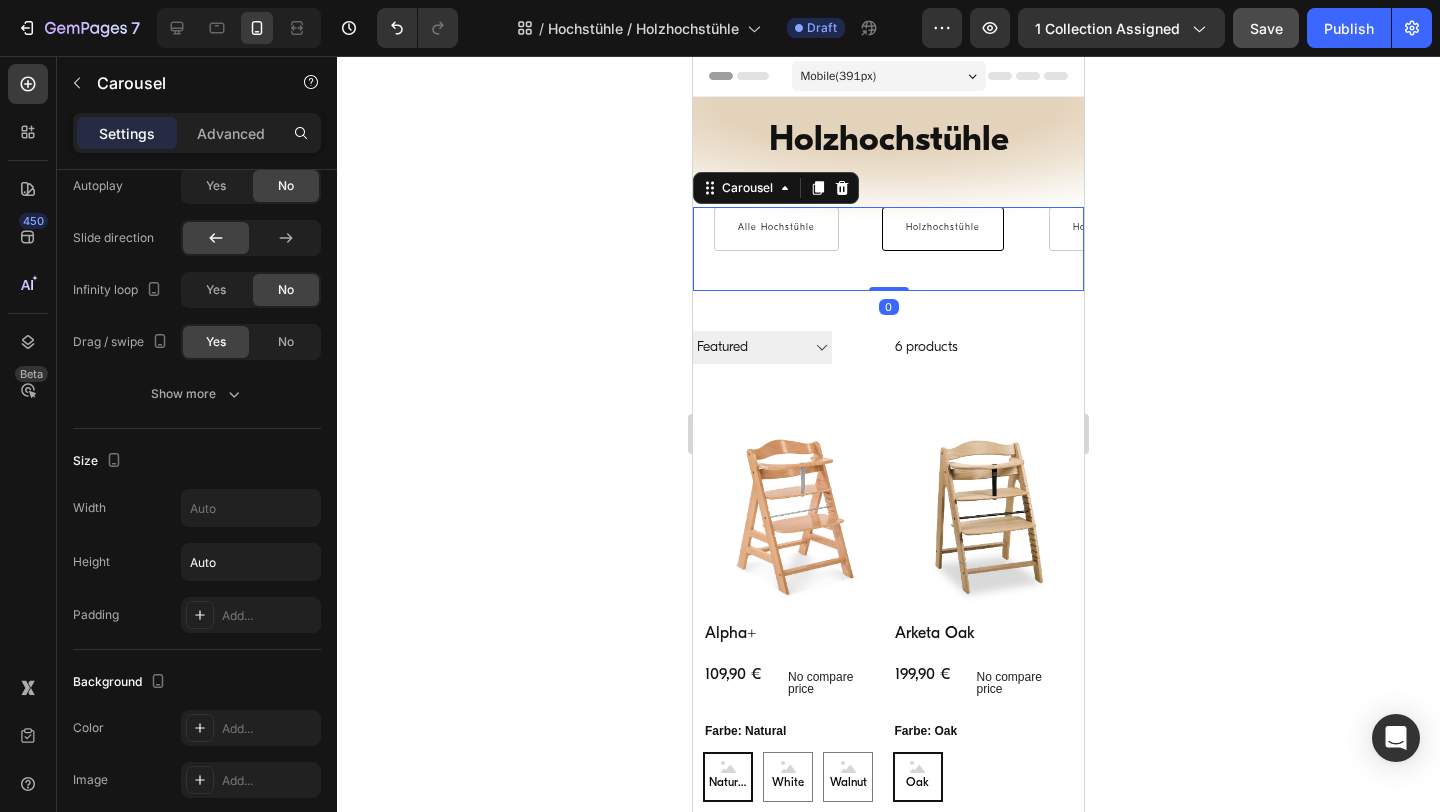 scroll, scrollTop: 0, scrollLeft: 0, axis: both 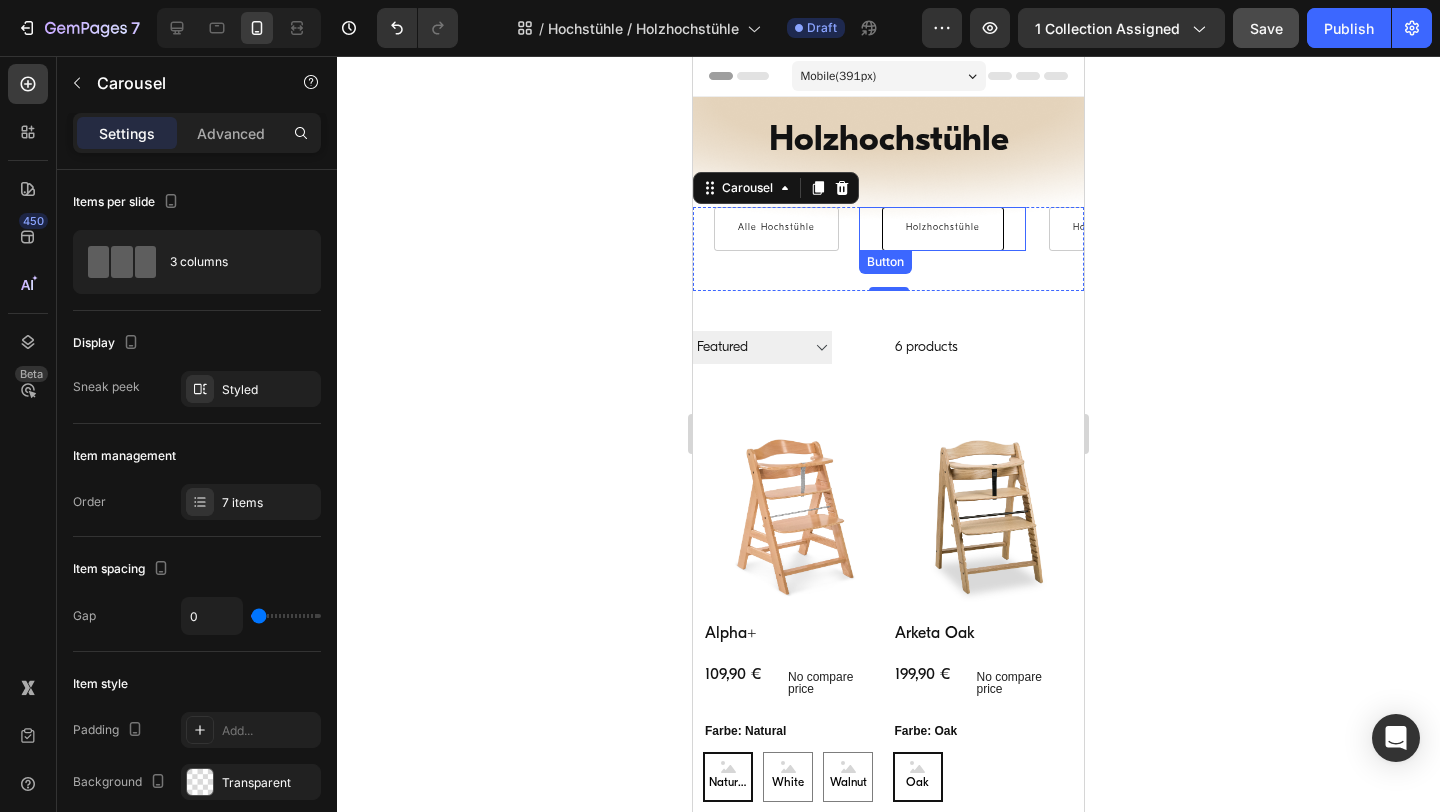 click on "Holzhochstühle" at bounding box center [943, 229] 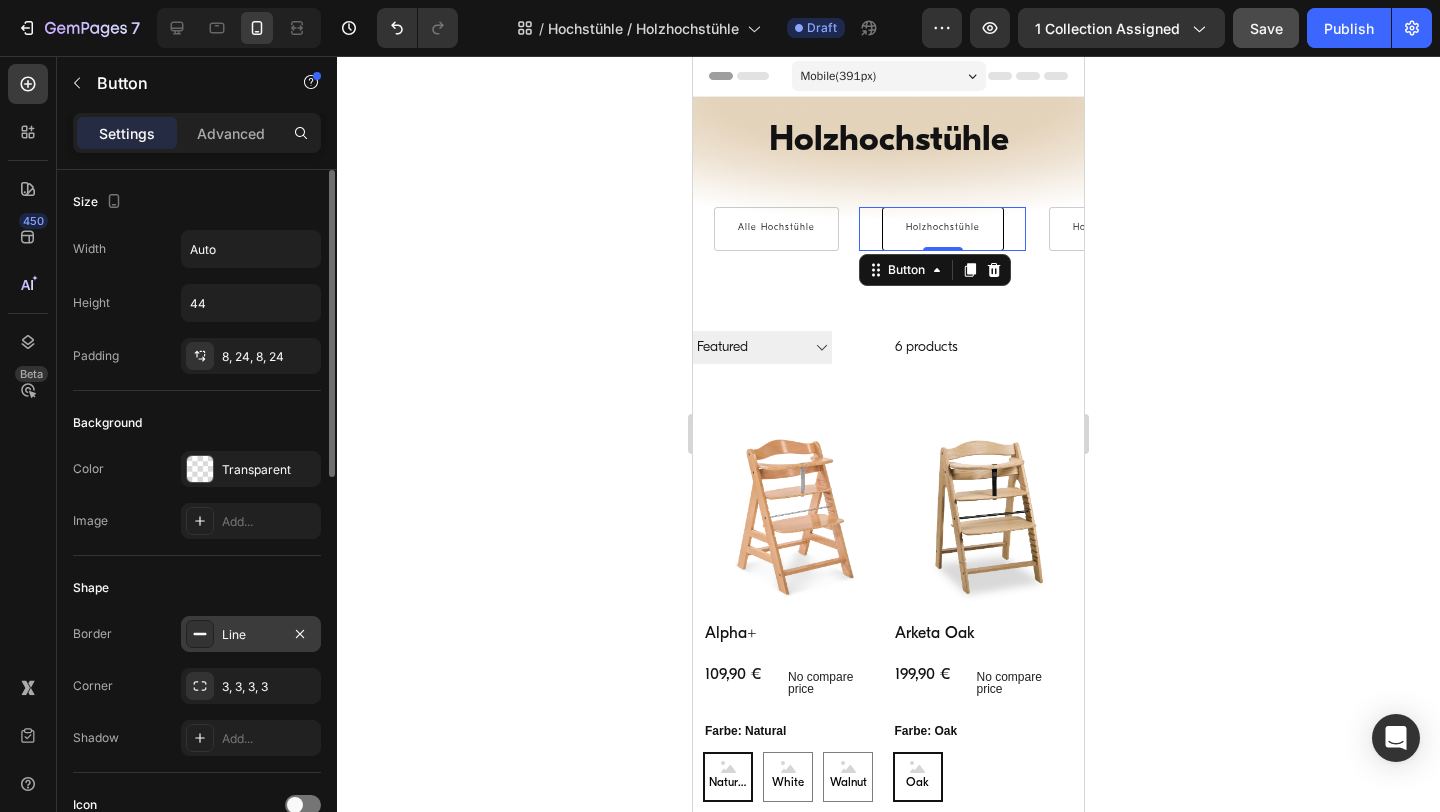 click on "Line" at bounding box center [251, 635] 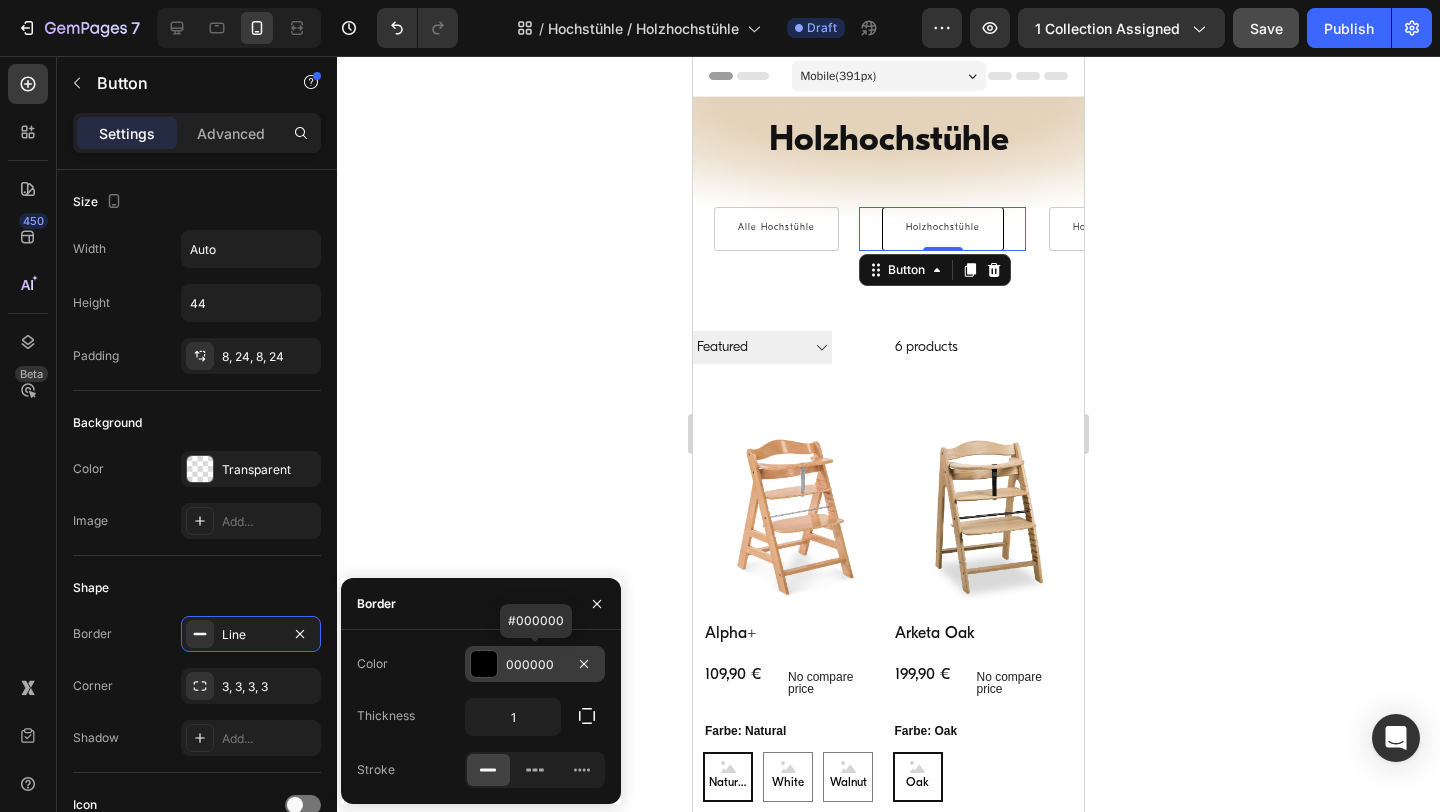 click on "000000" at bounding box center [535, 665] 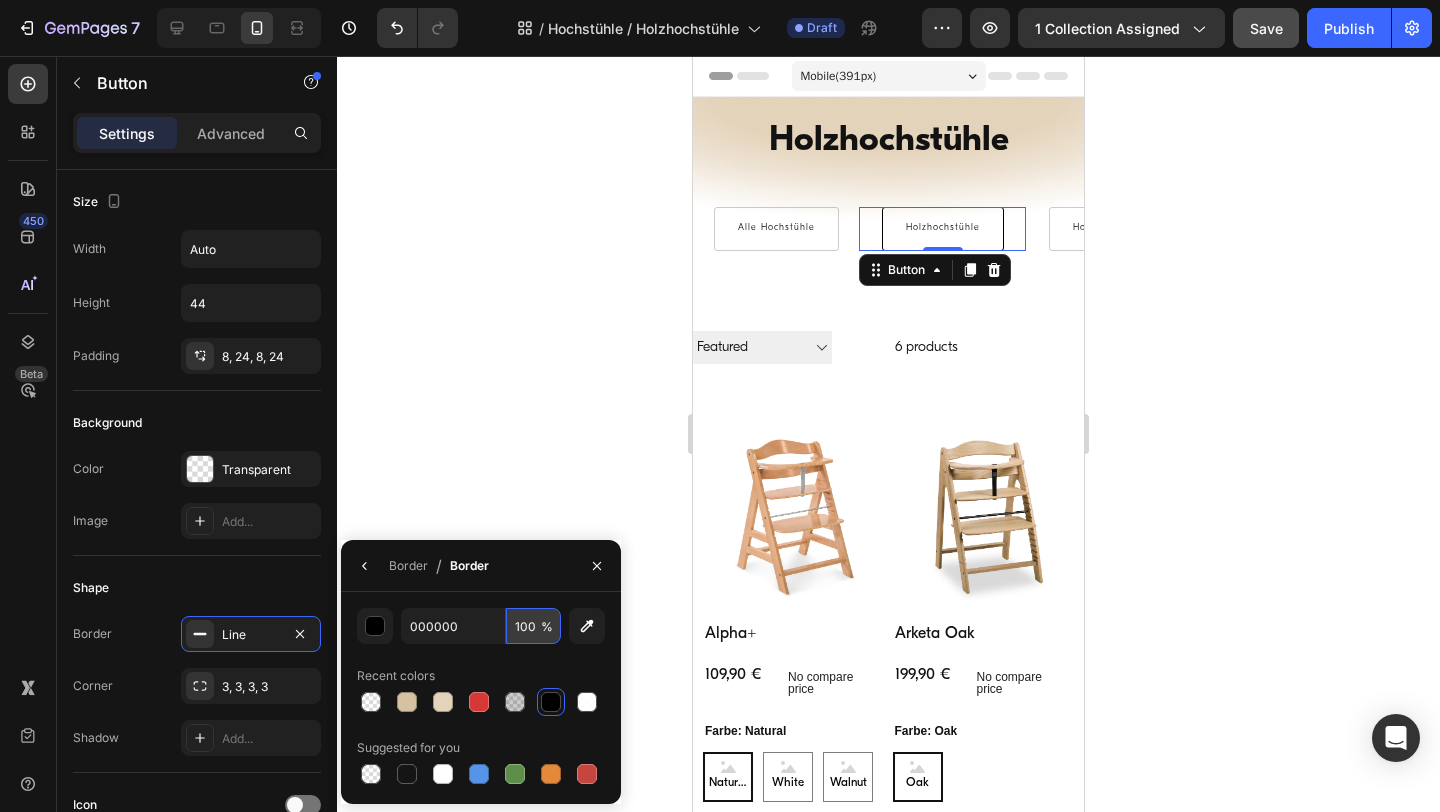 click on "100" at bounding box center (533, 626) 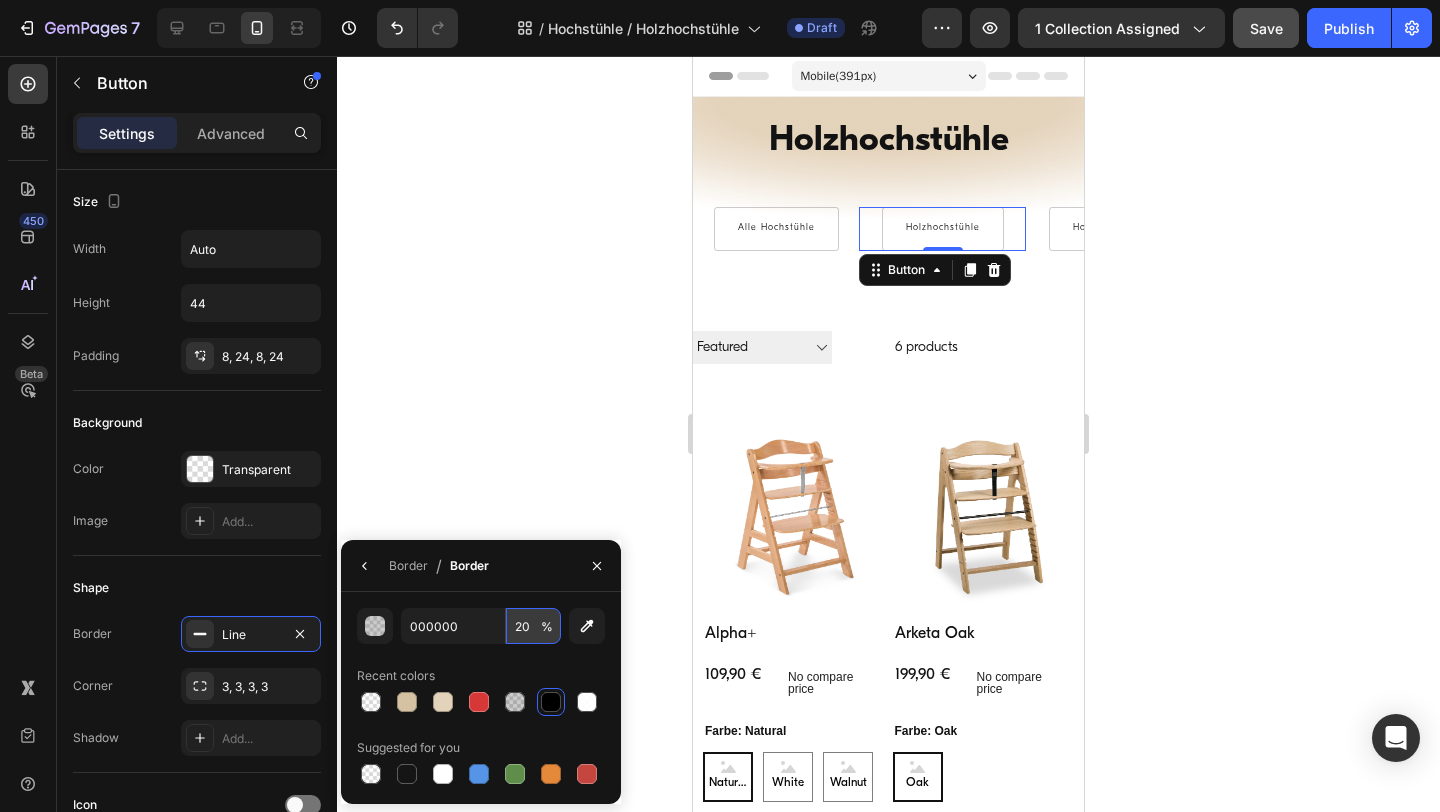 type on "20" 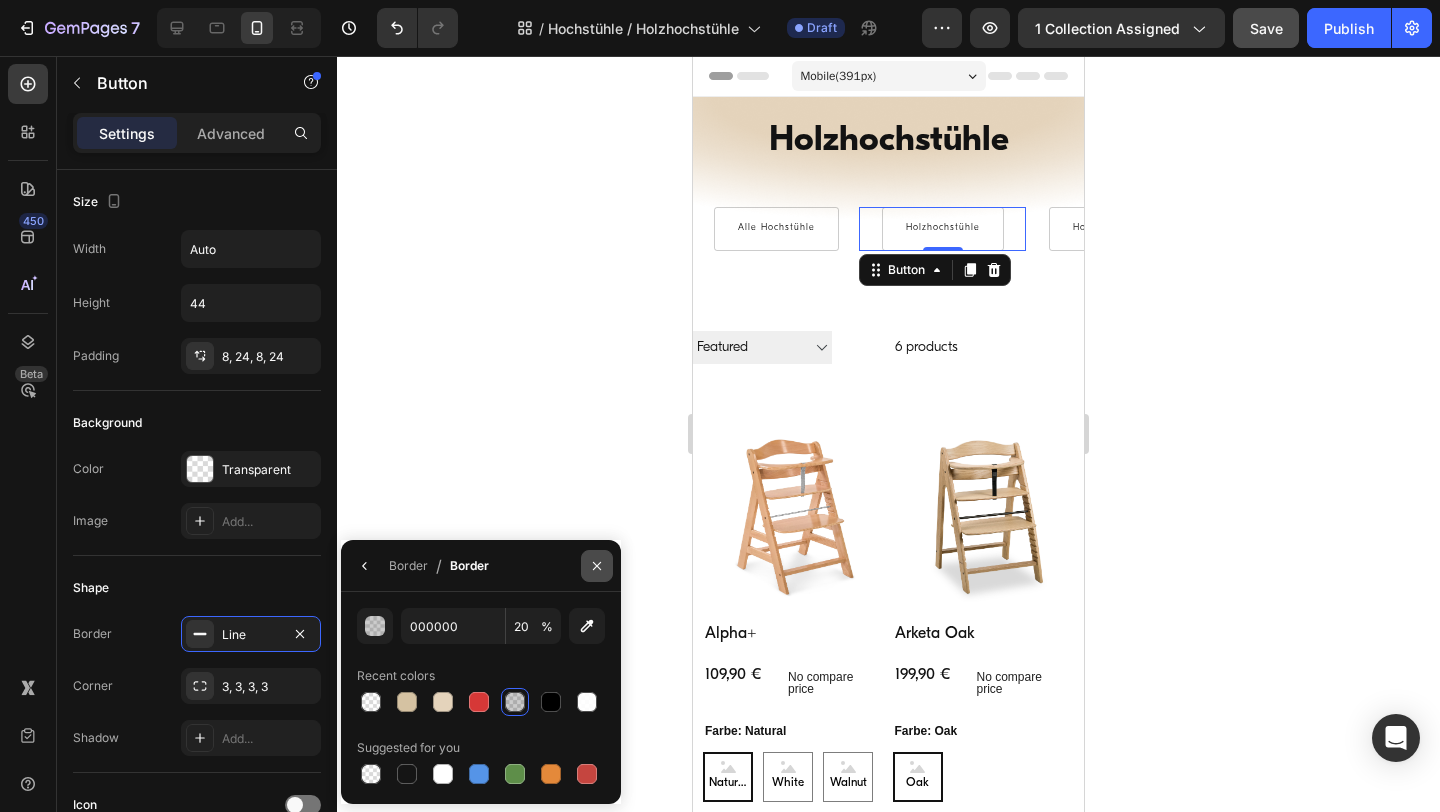 click 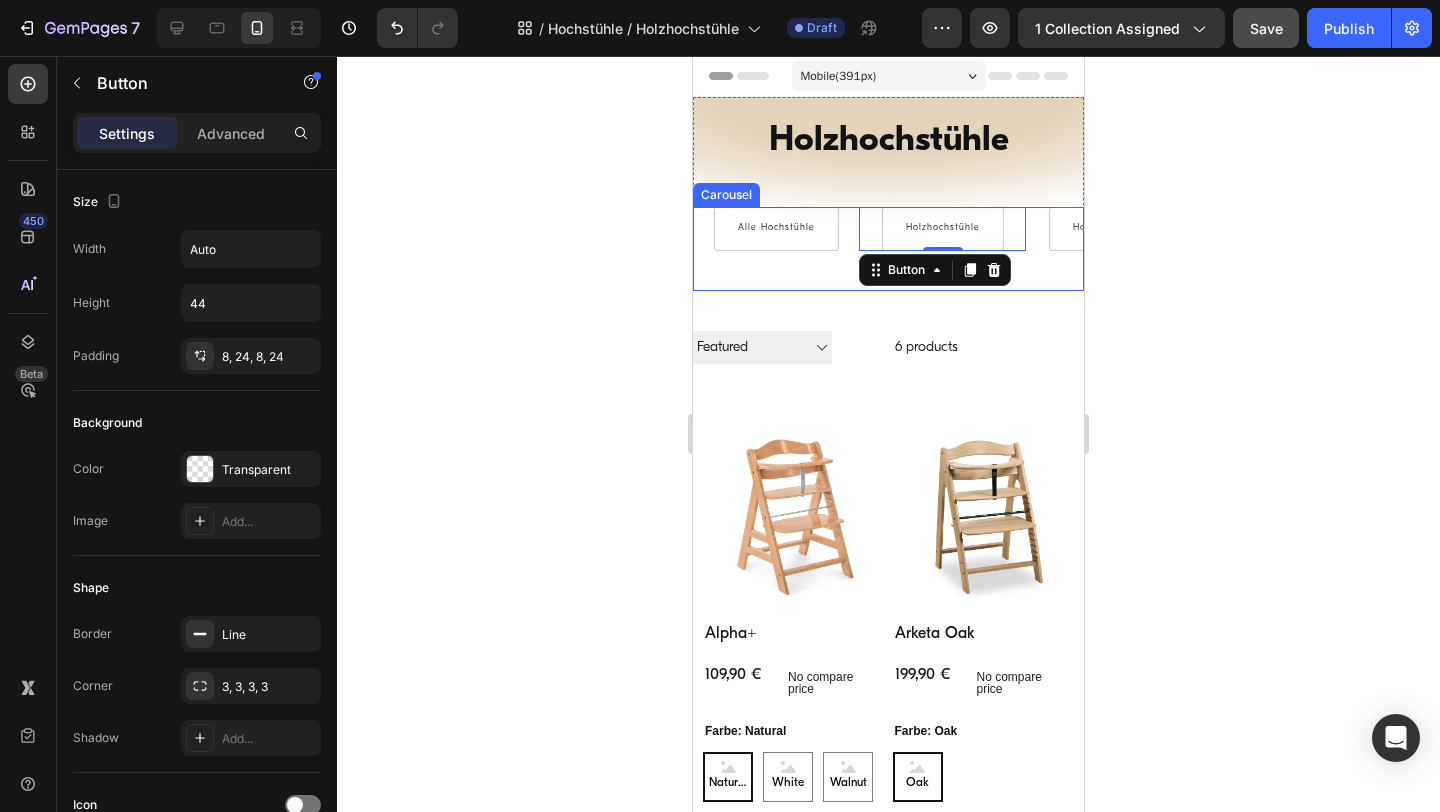 click on "Alle Hochstühle Button" at bounding box center [776, 249] 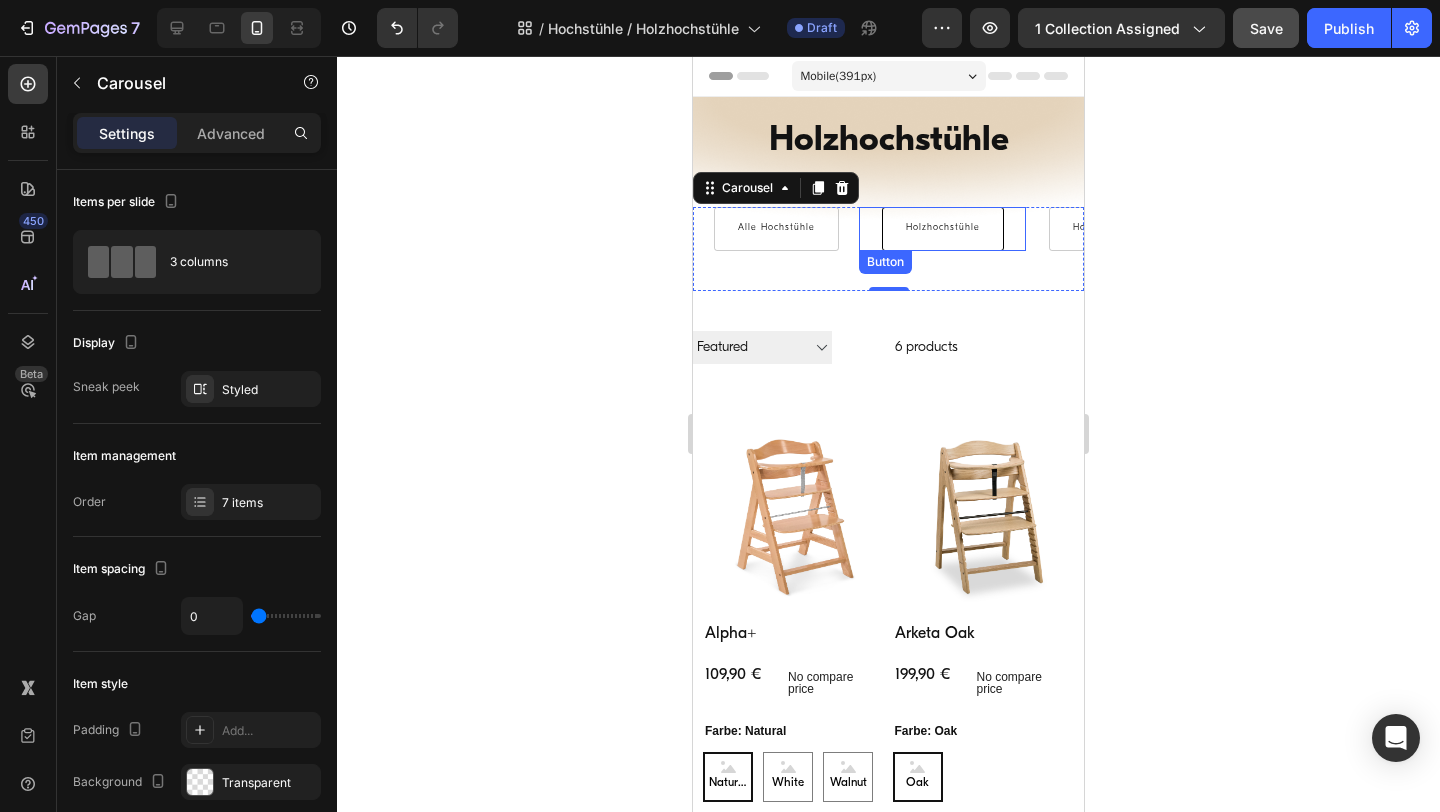 click on "Holzhochstühle" at bounding box center [943, 229] 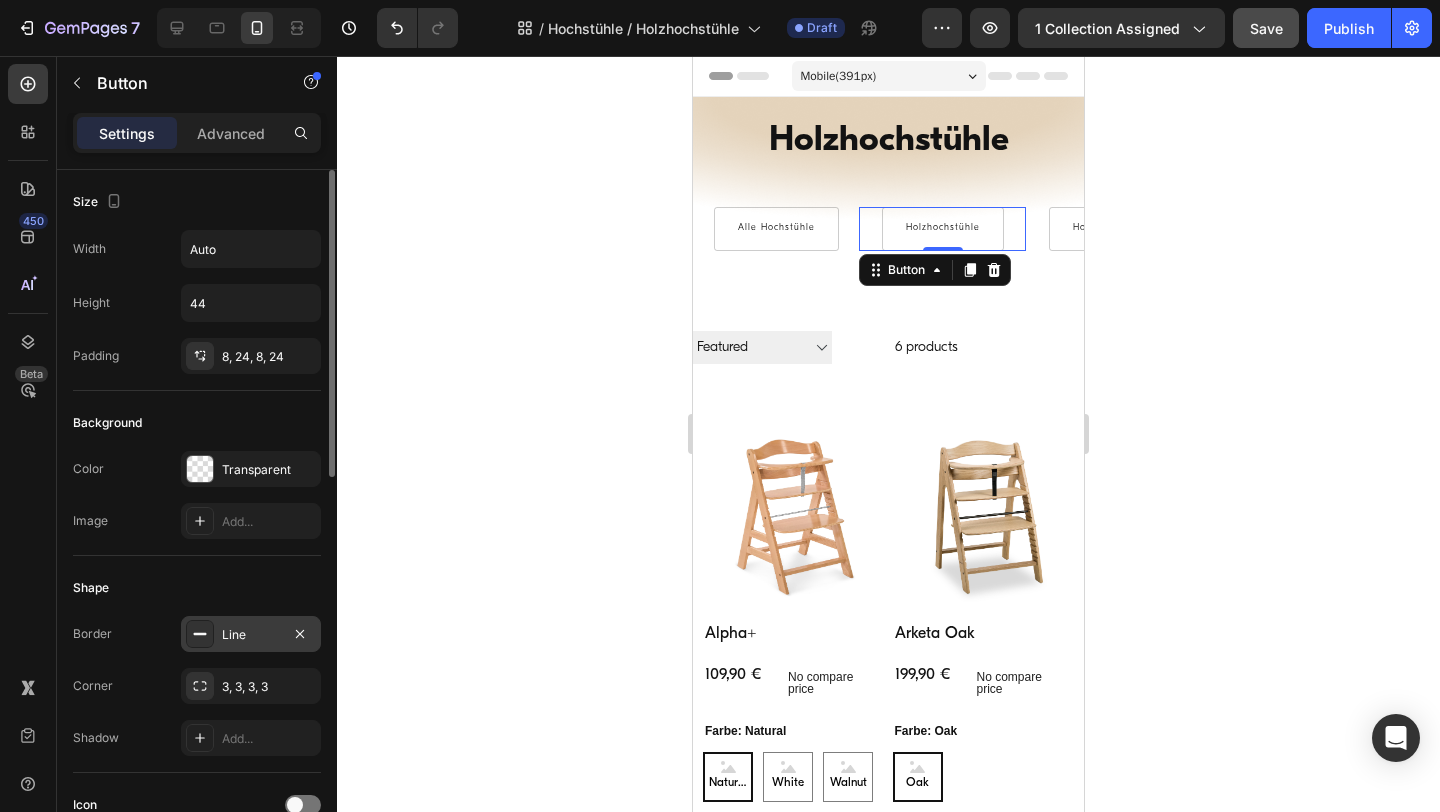click on "Line" at bounding box center [251, 635] 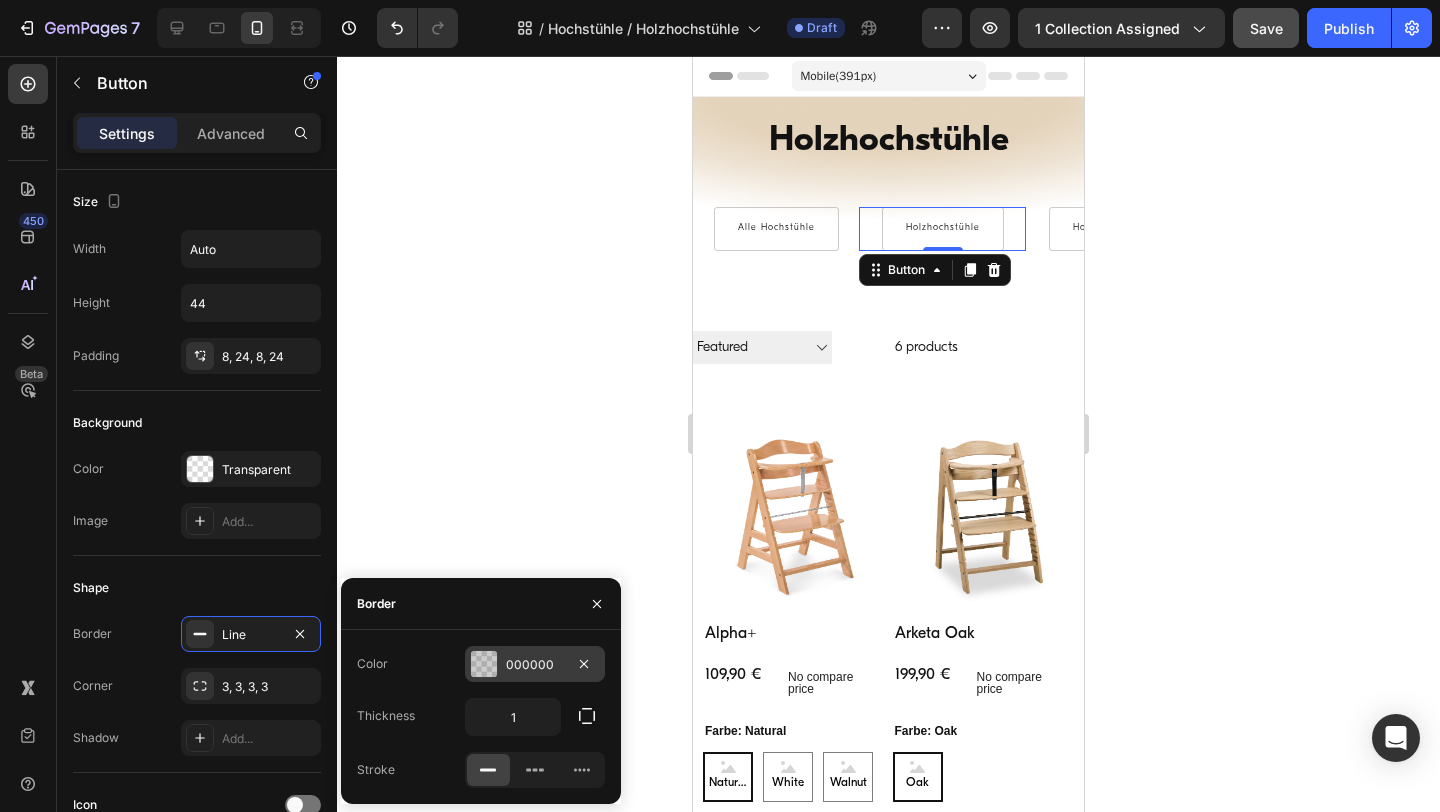 click on "000000" at bounding box center [535, 665] 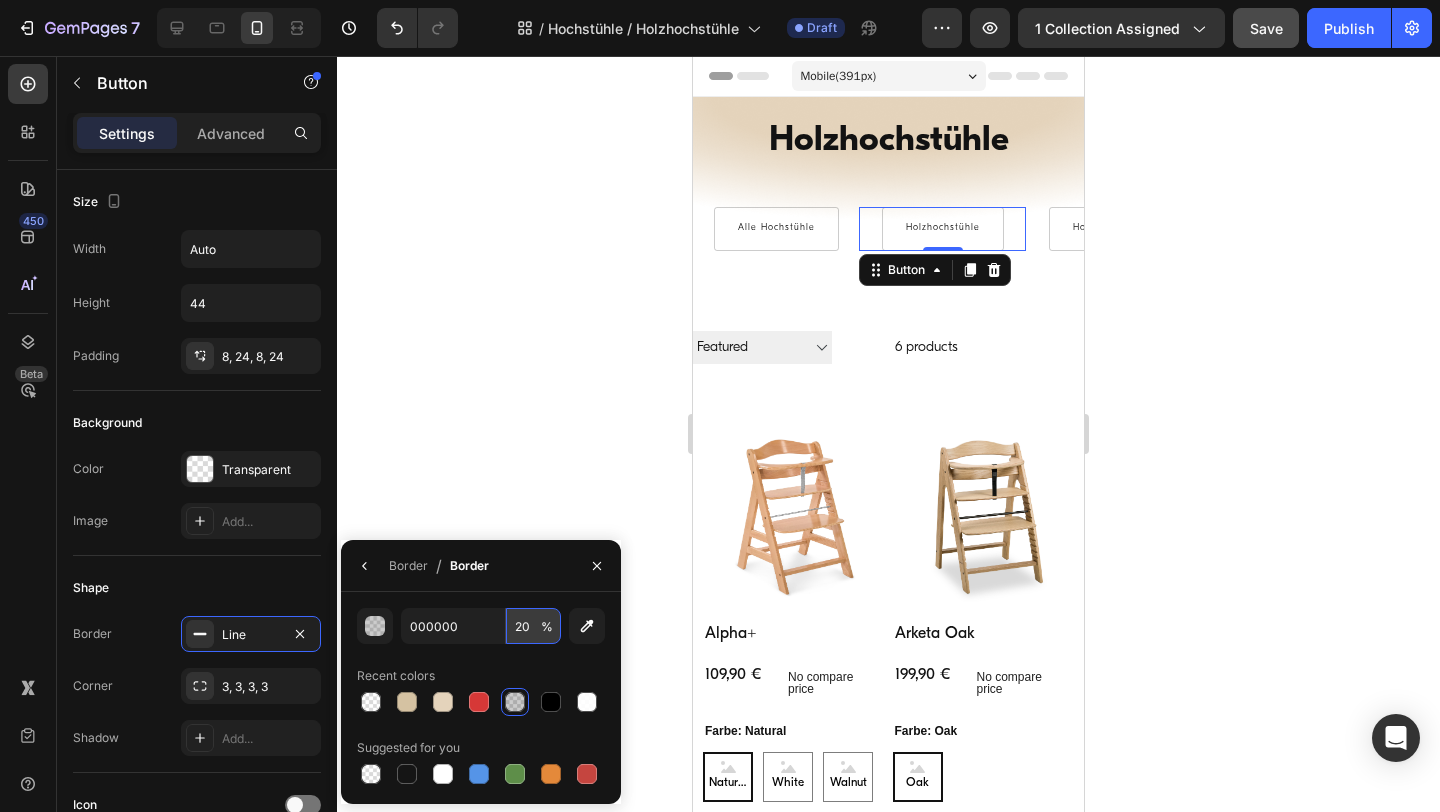 click on "20" at bounding box center [533, 626] 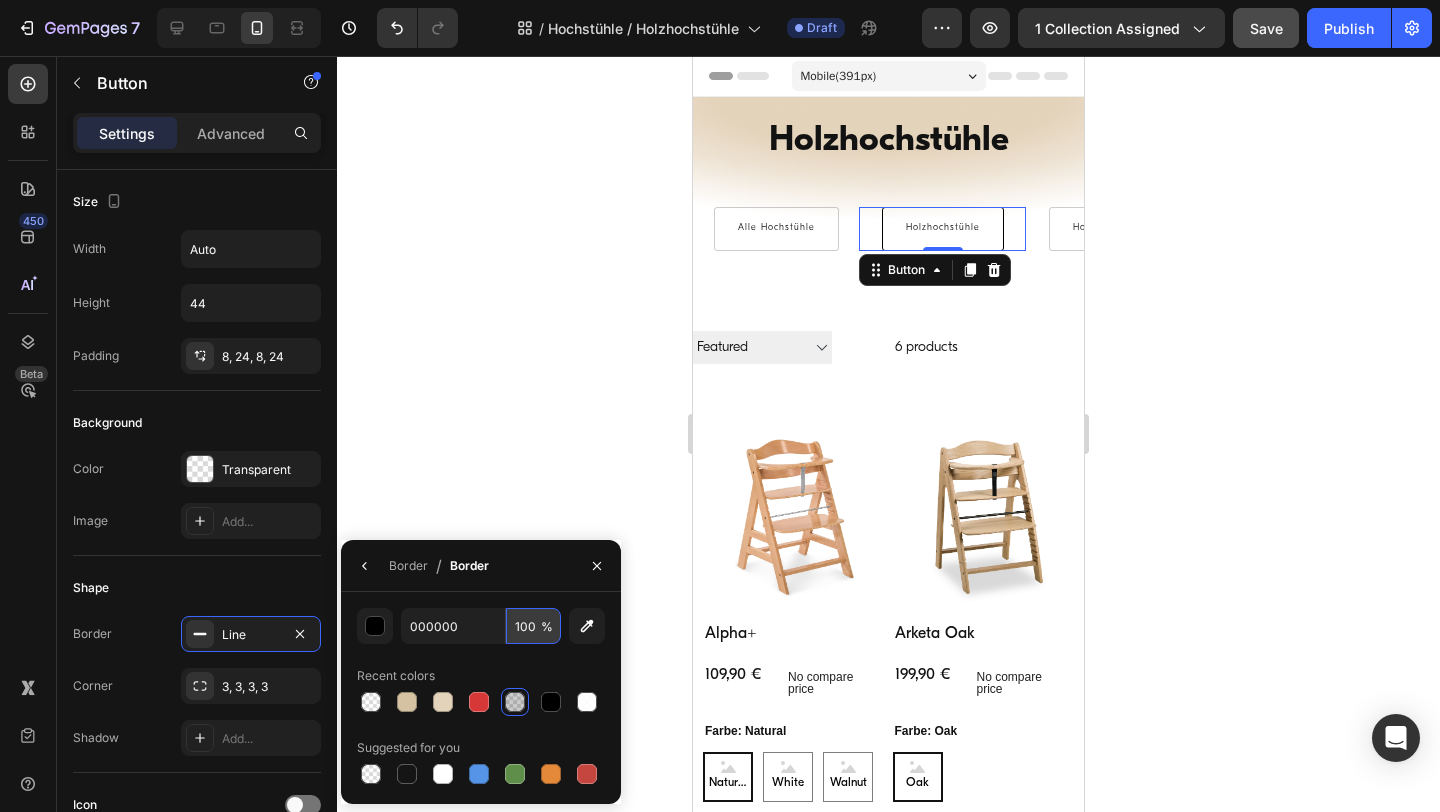 type on "100" 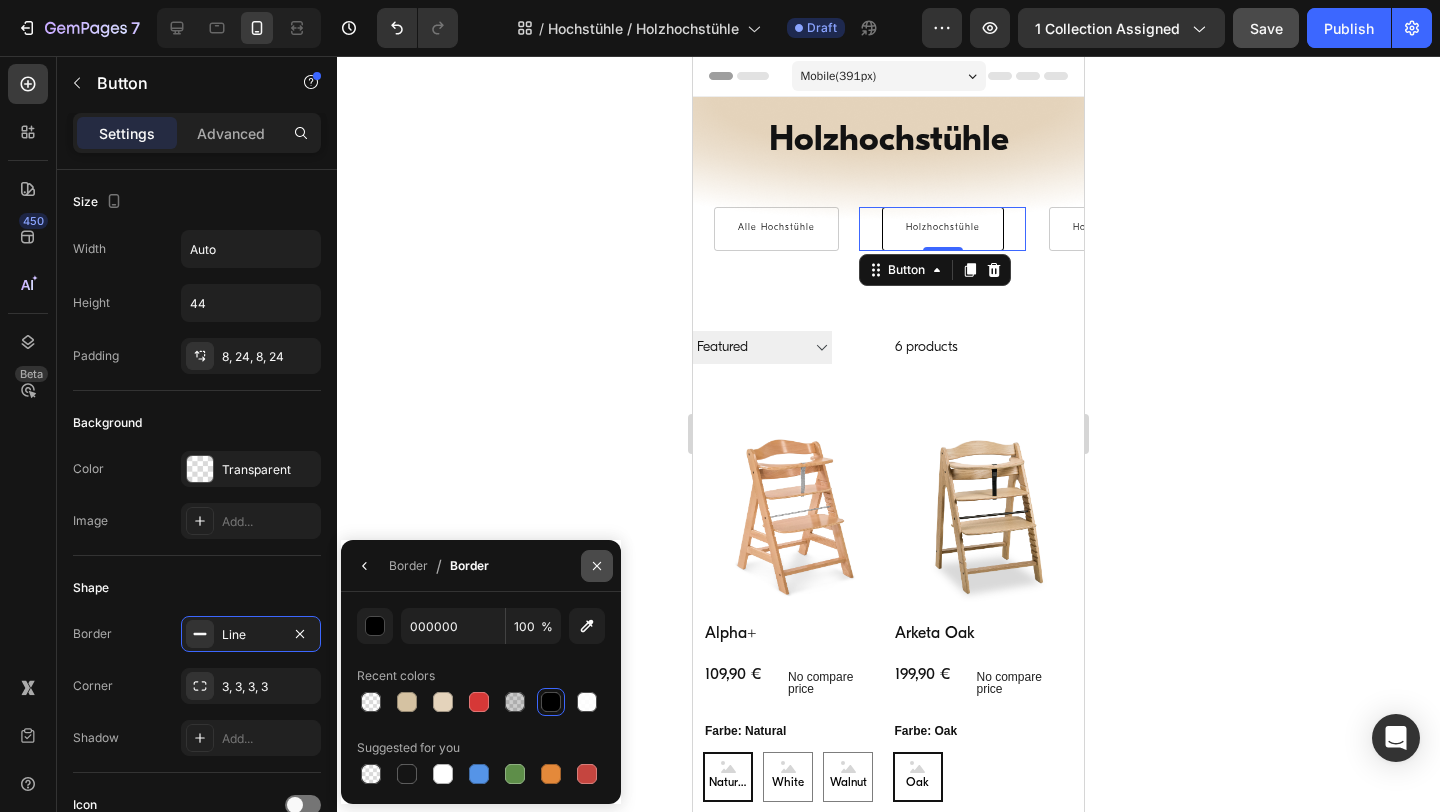 click 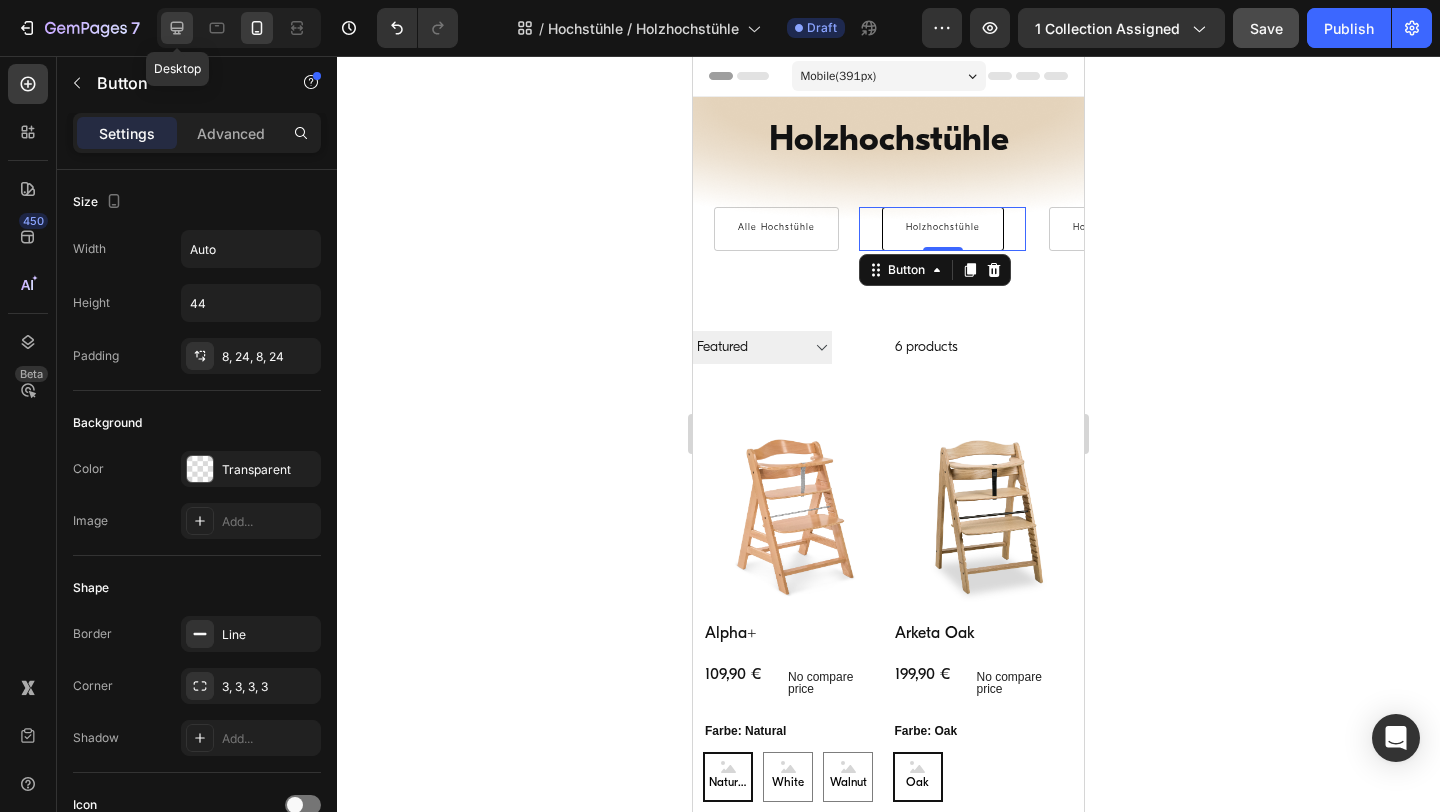 click 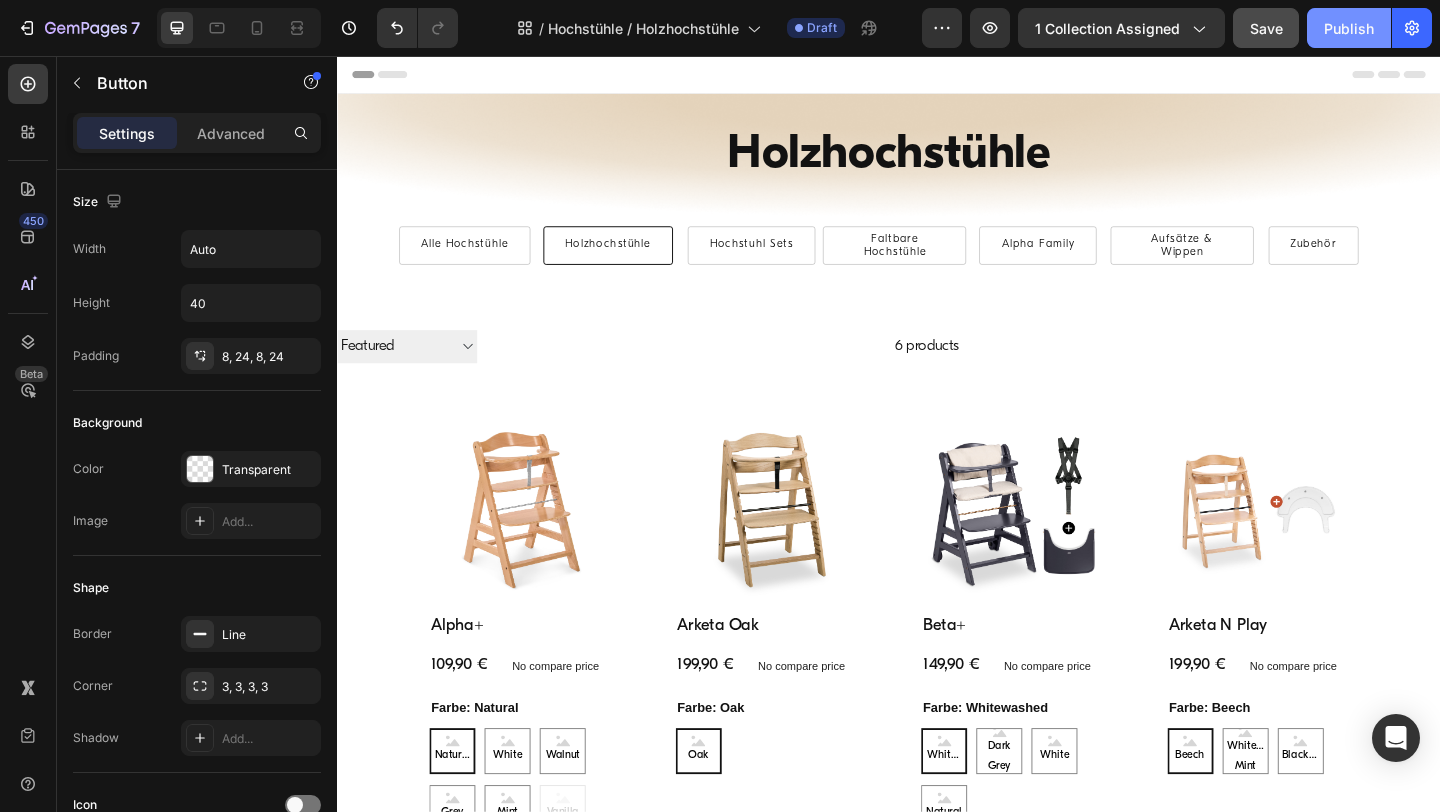 click on "Publish" at bounding box center (1349, 28) 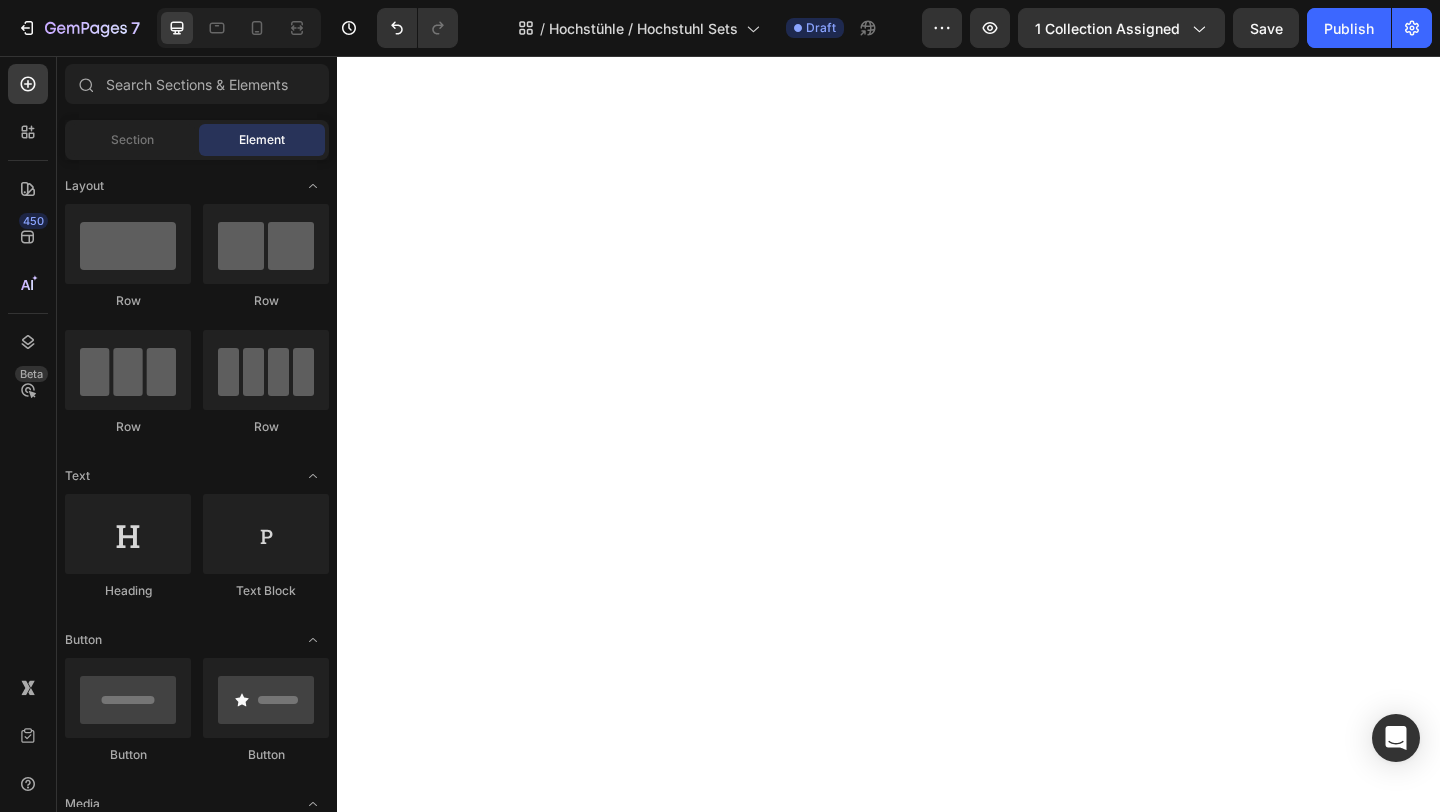 scroll, scrollTop: 0, scrollLeft: 0, axis: both 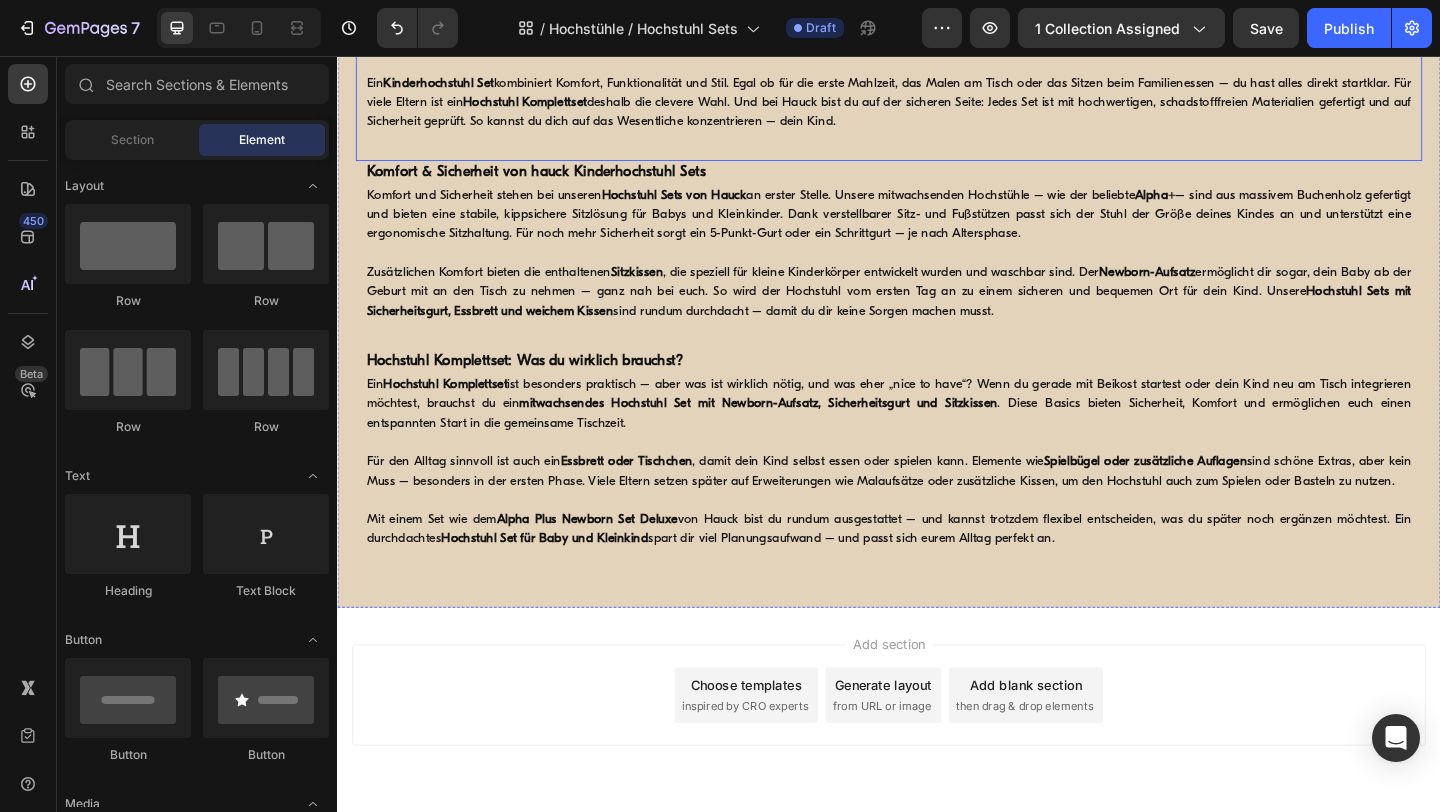 click on "Ein  Hochstuhl Set  ist die perfekte Komplettlösung für Eltern, die nicht nur einen mitwachsenden Hochstuhl suchen, sondern gleich das passende Zubehör mit dazu. Statt alles einzeln zu kaufen, bekommst du bei Hauck ein durchdachtes Paket, das perfekt aufeinander abgestimmt ist – zum Beispiel den  Alpha+ Hochstuhl , einen  Newborn-Aufsatz , ein  Essbrett  und ein  weiches Sitzkissen . Besonders beliebt sind unsere  Alpha Hochstuhl Sets , weil sie sich ab Geburt bis ins Schulalter nutzen lassen. Das spart Zeit, Geld – und Nerven." at bounding box center [937, 22] 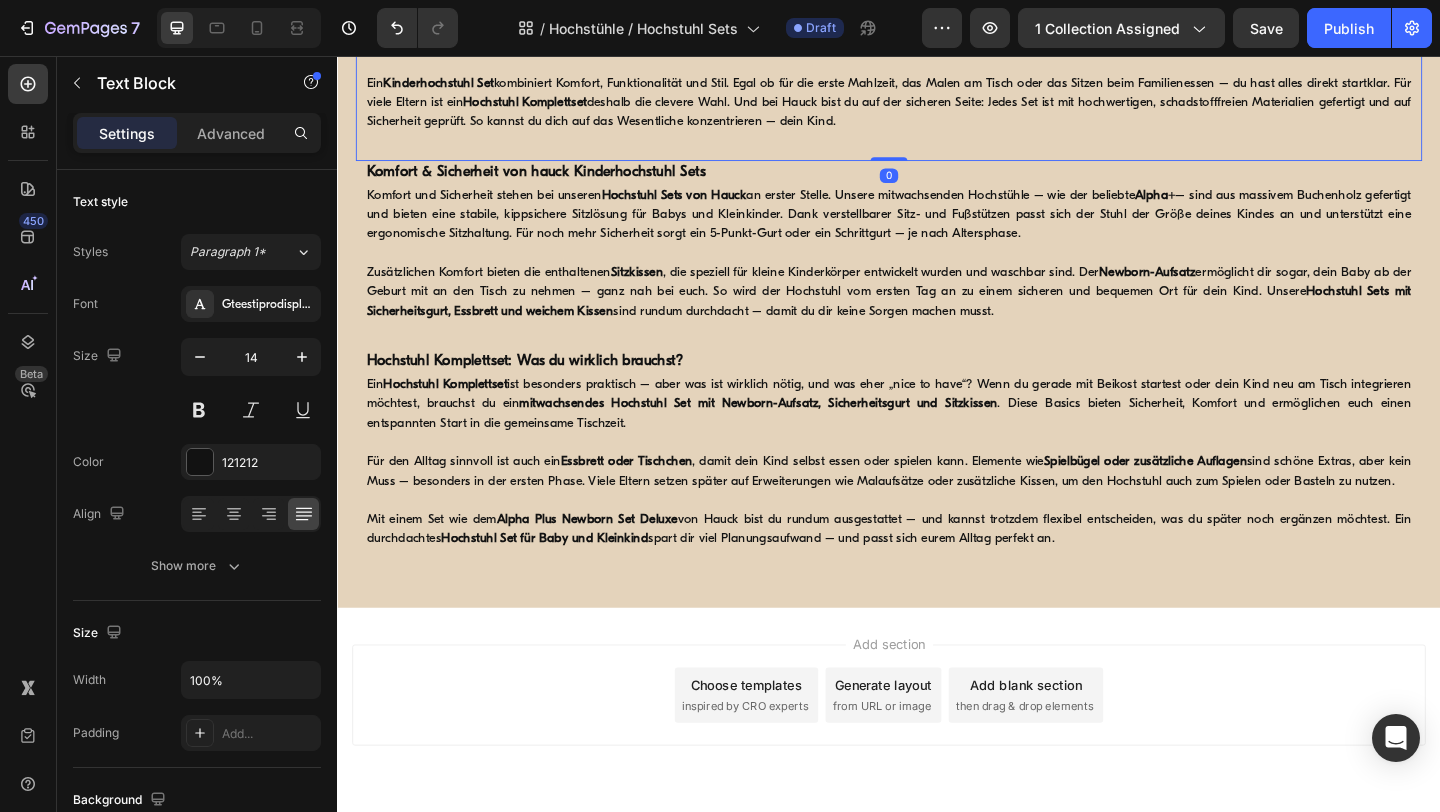 click on "Ein  Hochstuhl Set  ist die perfekte Komplettlösung für Eltern, die nicht nur einen mitwachsenden Hochstuhl suchen, sondern gleich das passende Zubehör mit dazu. Statt alles einzeln zu kaufen, bekommst du bei Hauck ein durchdachtes Paket, das perfekt aufeinander abgestimmt ist – zum Beispiel den  Alpha+ Hochstuhl , einen  Newborn-Aufsatz , ein  Essbrett  und ein  weiches Sitzkissen . Besonders beliebt sind unsere  Alpha Hochstuhl Sets , weil sie sich ab Geburt bis ins Schulalter nutzen lassen. Das spart Zeit, Geld – und Nerven." at bounding box center [937, 22] 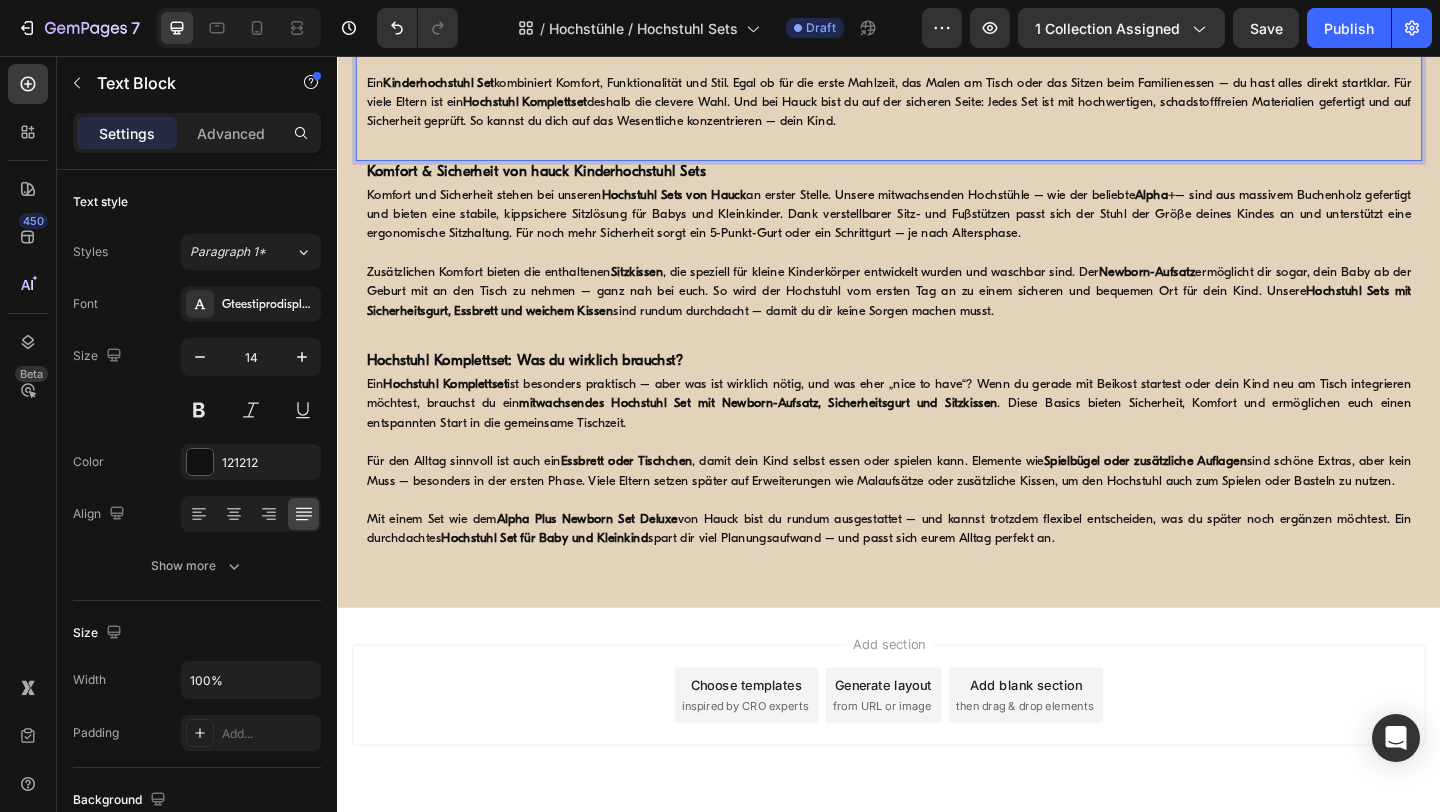 click on "Ein  Hochstuhl Set  ist die perfekte Komplettlösung für Eltern, die nicht nur einen mitwachsenden Hochstuhl suchen, sondern gleich das passende Zubehör mit dazu. Statt alles einzeln zu kaufen, bekommst du bei [BRAND] ein durchdachtes Paket, das perfekt aufeinander abgestimmt ist. Zum Beispiel den  [PRODUCT] Hochstuhl , einen  [PRODUCT] , ein  [PRODUCT]  und ein  [PRODUCT] . Besonders beliebt sind unsere  [PRODUCT] Hochstuhl Sets , weil sie sich ab Geburt bis ins Schulalter nutzen lassen. Das spart Zeit, Geld – und Nerven." at bounding box center [937, 22] 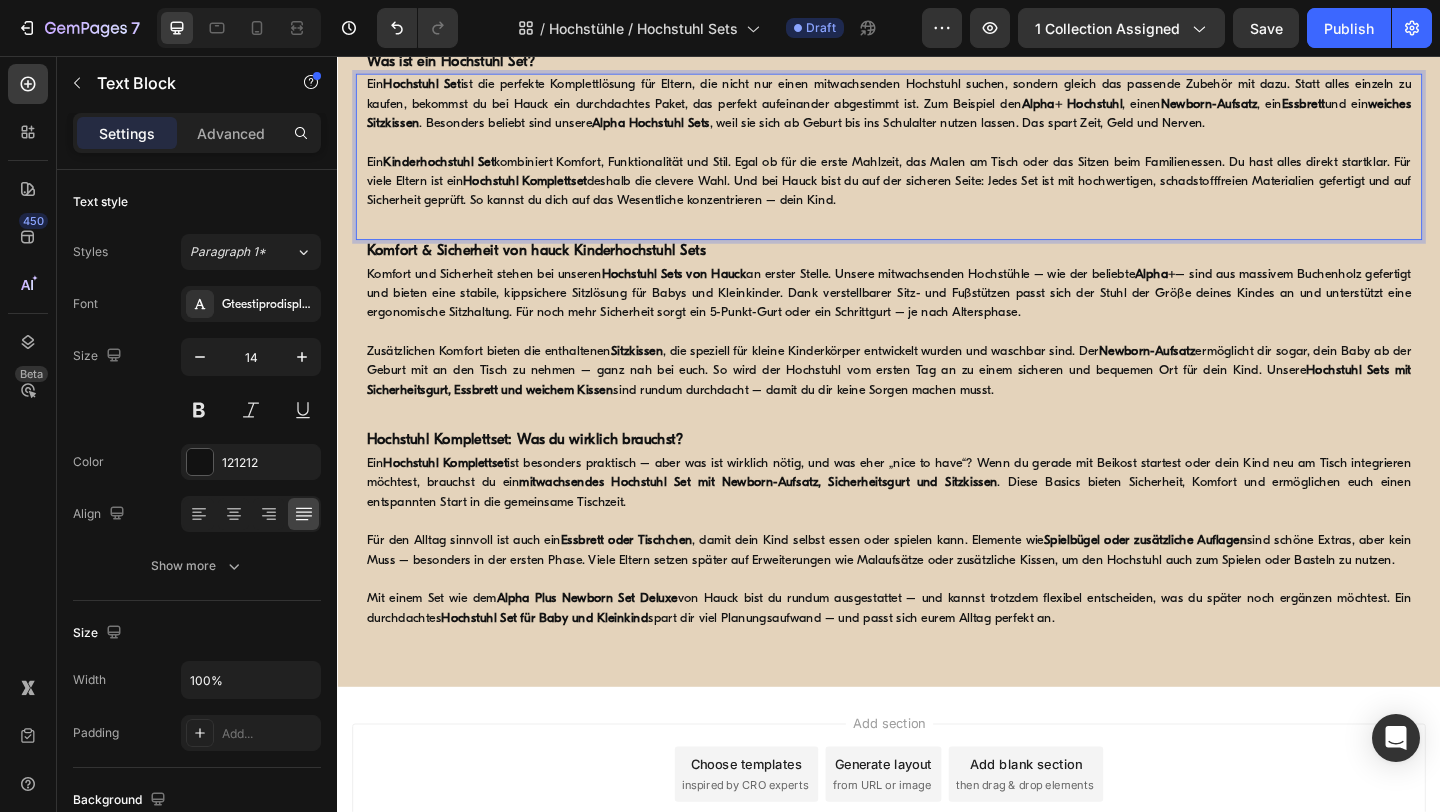 scroll, scrollTop: 688, scrollLeft: 0, axis: vertical 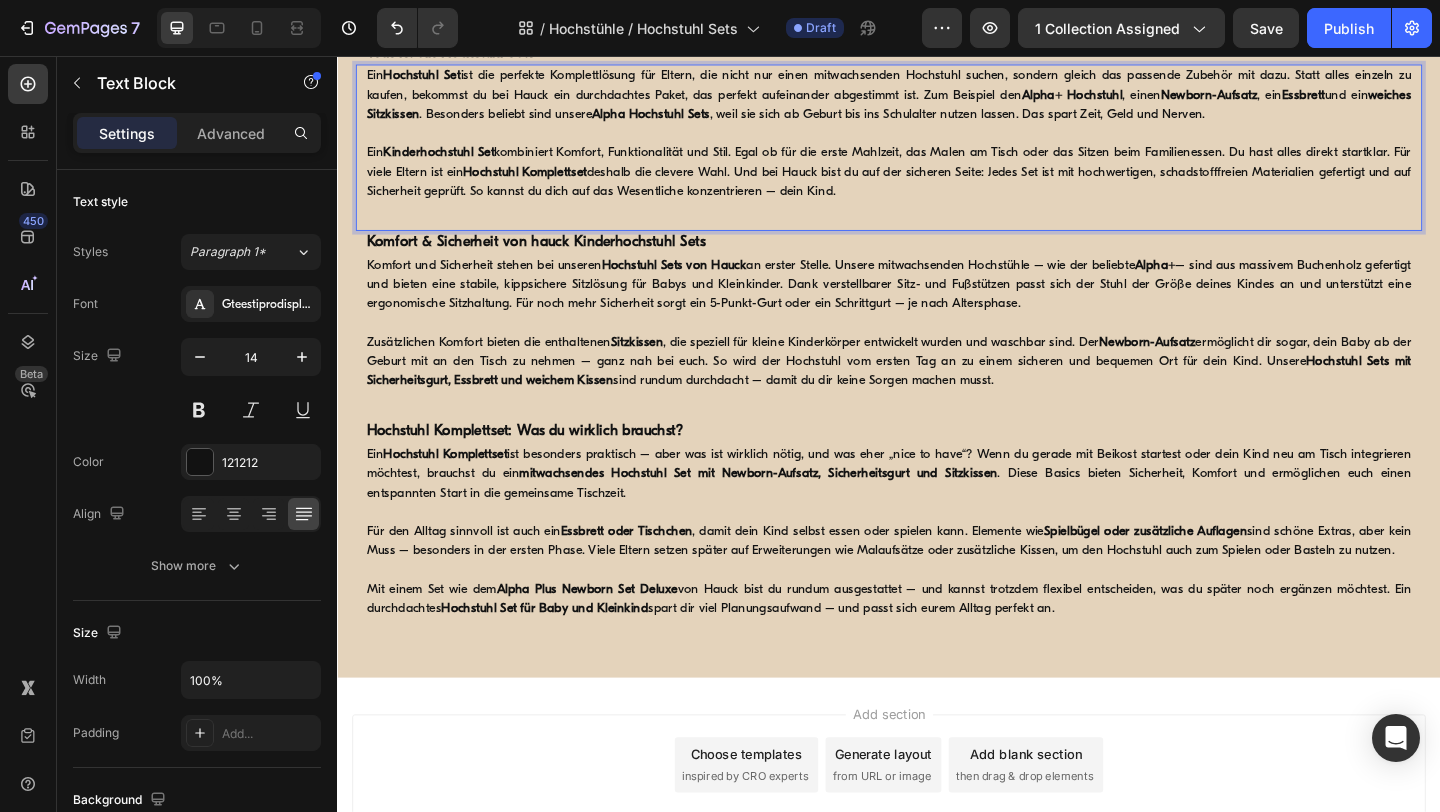 click on "Ein  Kinderhochstuhl Set  kombiniert Komfort, Funktionalität und Stil. Egal ob für die erste Mahlzeit, das Malen am Tisch oder das Sitzen beim Familienessen. Du hast alles direkt startklar. Für viele Eltern ist ein  Hochstuhl Komplettset  deshalb die clevere Wahl. Und bei Hauck bist du auf der sicheren Seite: Jedes Set ist mit hochwertigen, schadstofffreien Materialien gefertigt und auf Sicherheit geprüft. So kannst du dich auf das Wesentliche konzentrieren – dein Kind." at bounding box center (937, 182) 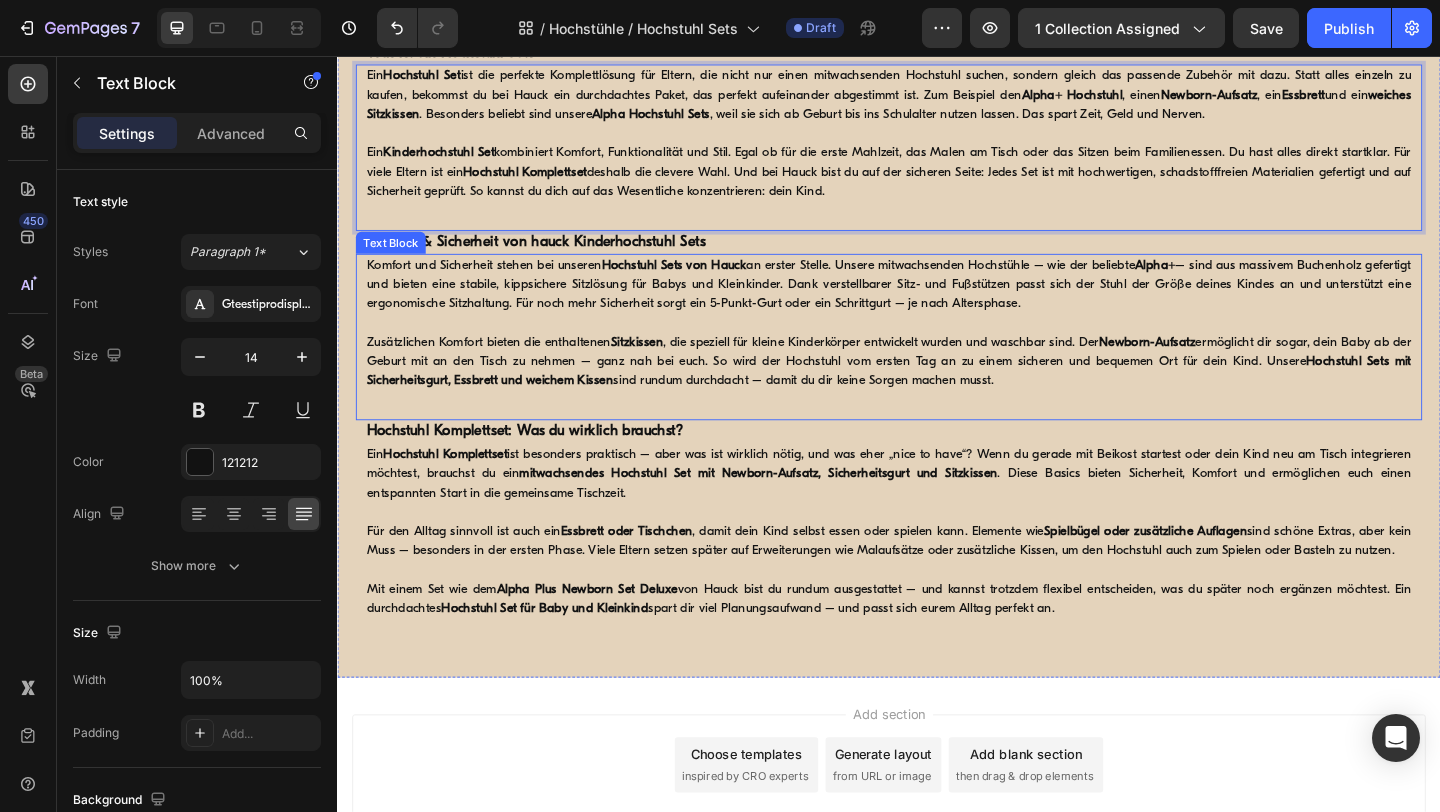 click on "Komfort und Sicherheit stehen bei unseren  Hochstuhl Sets von Hauck  an erster Stelle. Unsere mitwachsenden Hochstühle – wie der beliebte  Alpha+  – sind aus massivem Buchenholz gefertigt und bieten eine stabile, kippsichere Sitzlösung für Babys und Kleinkinder. Dank verstellbarer Sitz- und Fußstützen passt sich der Stuhl der Größe deines Kindes an und unterstützt eine ergonomische Sitzhaltung. Für noch mehr Sicherheit sorgt ein 5-Punkt-Gurt oder ein Schrittgurt – je nach Altersphase." at bounding box center [937, 304] 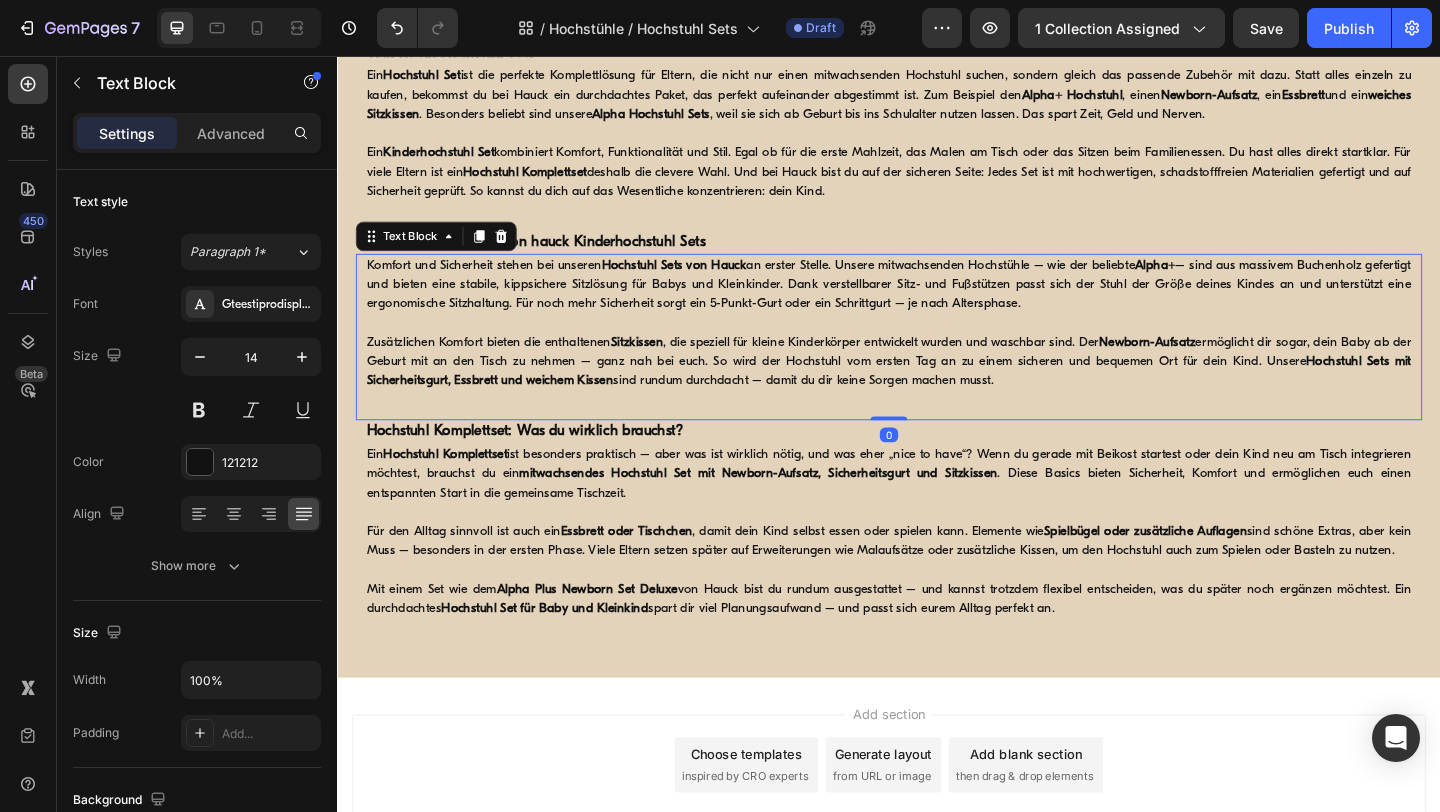 click on "Komfort und Sicherheit stehen bei unseren  Hochstuhl Sets von Hauck  an erster Stelle. Unsere mitwachsenden Hochstühle – wie der beliebte  Alpha+  – sind aus massivem Buchenholz gefertigt und bieten eine stabile, kippsichere Sitzlösung für Babys und Kleinkinder. Dank verstellbarer Sitz- und Fußstützen passt sich der Stuhl der Größe deines Kindes an und unterstützt eine ergonomische Sitzhaltung. Für noch mehr Sicherheit sorgt ein 5-Punkt-Gurt oder ein Schrittgurt – je nach Altersphase." at bounding box center (937, 304) 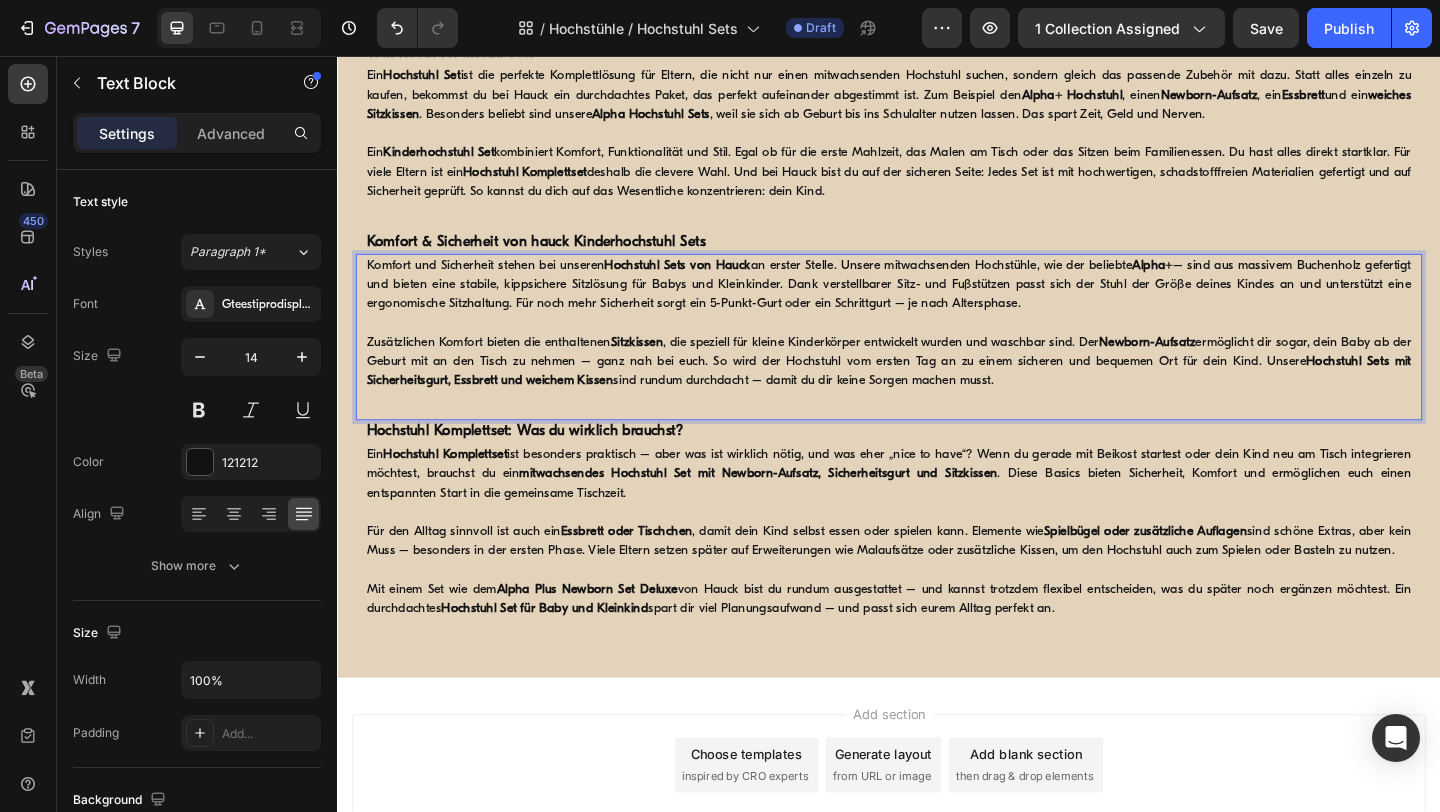 click on "Komfort und Sicherheit stehen bei unseren  Hochstuhl Sets von Hauck  an erster Stelle. Unsere mitwachsenden Hochstühle, wie der beliebte  Alpha+  – sind aus massivem Buchenholz gefertigt und bieten eine stabile, kippsichere Sitzlösung für Babys und Kleinkinder. Dank verstellbarer Sitz- und Fußstützen passt sich der Stuhl der Größe deines Kindes an und unterstützt eine ergonomische Sitzhaltung. Für noch mehr Sicherheit sorgt ein 5-Punkt-Gurt oder ein Schrittgurt – je nach Altersphase." at bounding box center (937, 304) 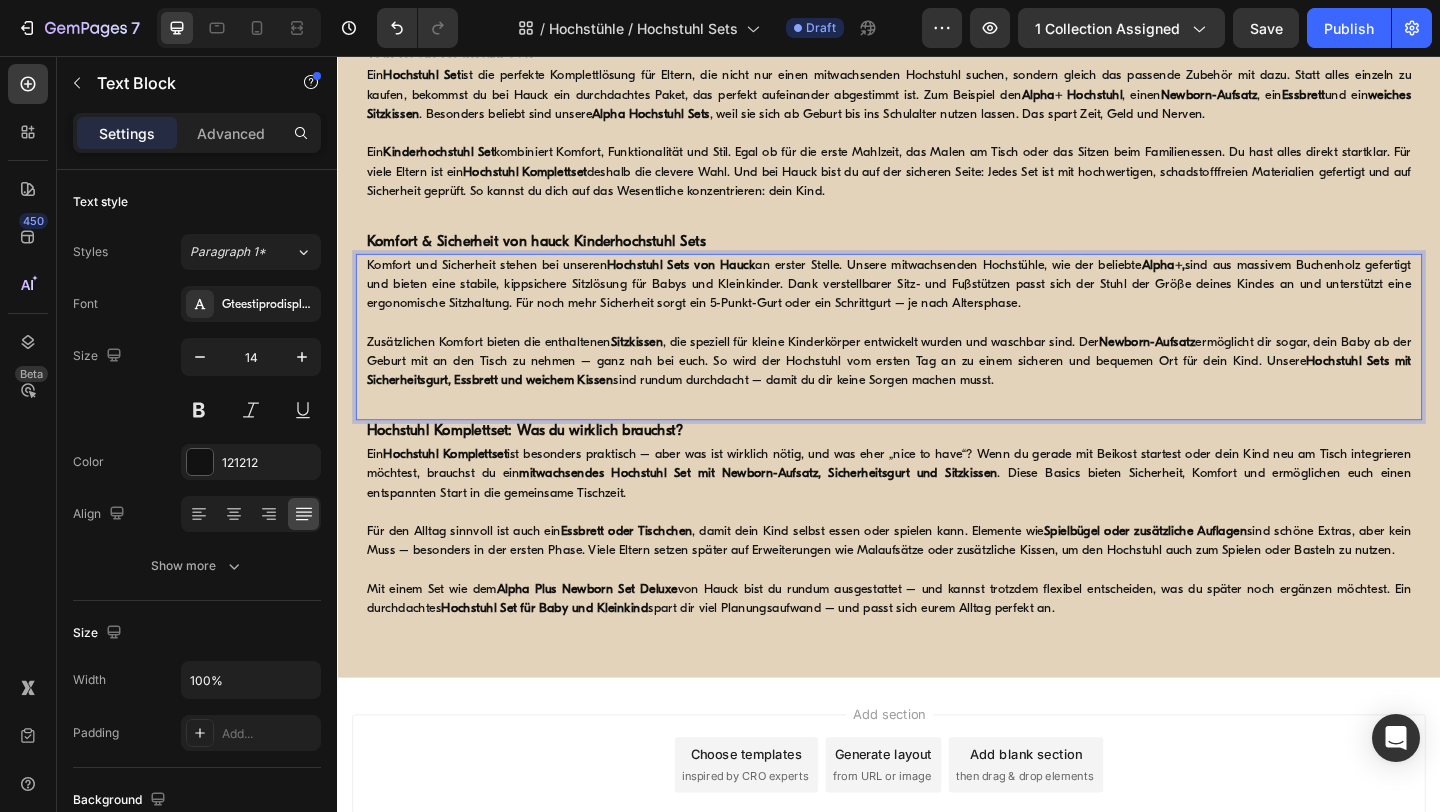click on "Komfort und Sicherheit stehen bei unseren  Hochstuhl Sets von Hauck  an erster Stelle. Unsere mitwachsenden Hochstühle, wie der beliebte  Alpha+,  sind aus massivem Buchenholz gefertigt und bieten eine stabile, kippsichere Sitzlösung für Babys und Kleinkinder. Dank verstellbarer Sitz- und Fußstützen passt sich der Stuhl der Größe deines Kindes an und unterstützt eine ergonomische Sitzhaltung. Für noch mehr Sicherheit sorgt ein 5-Punkt-Gurt oder ein Schrittgurt – je nach Altersphase." at bounding box center (937, 304) 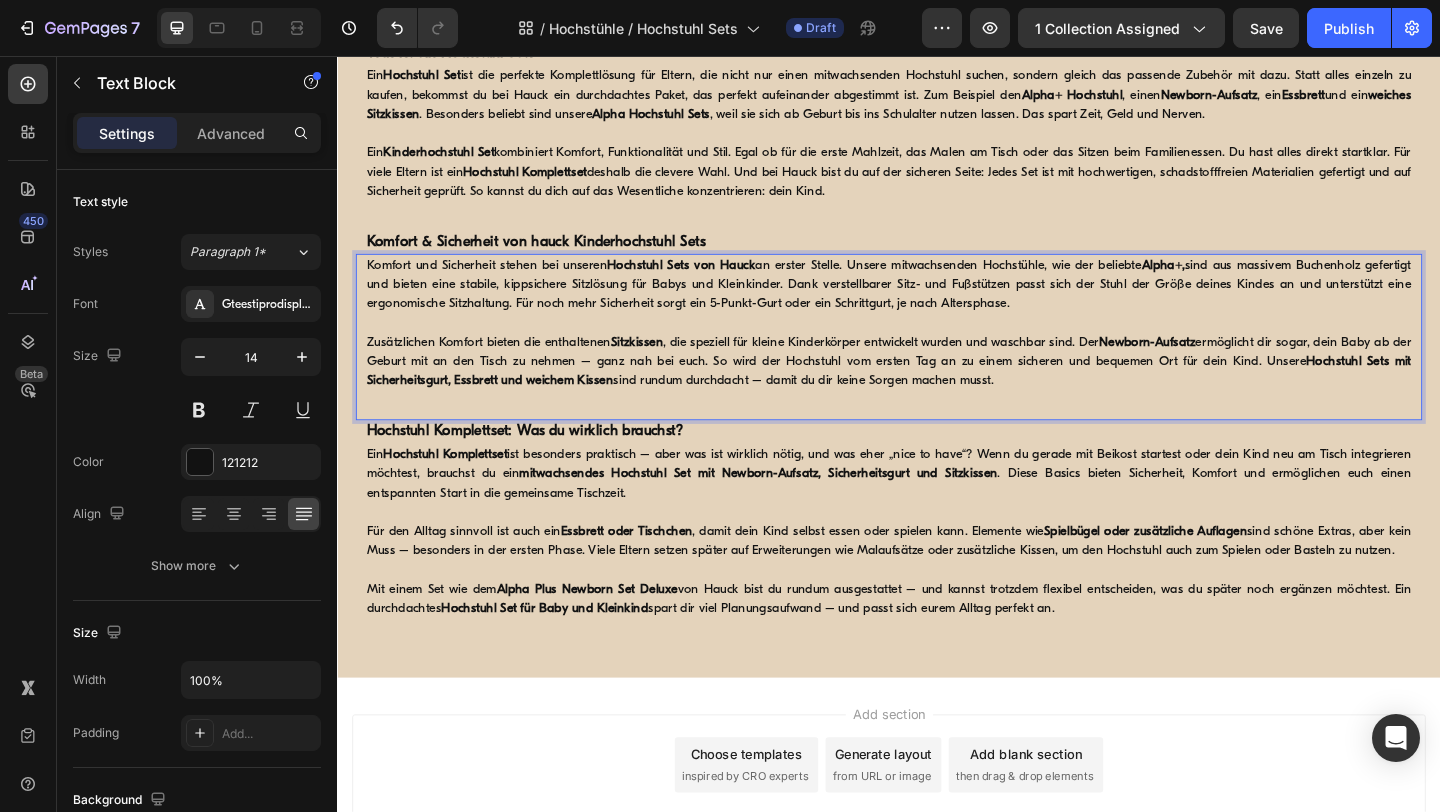 click on "Zusätzlichen Komfort bieten die enthaltenen  Sitzkissen , die speziell für kleine Kinderkörper entwickelt wurden und waschbar sind. Der  Newborn-Aufsatz  ermöglicht dir sogar, dein Baby ab der Geburt mit an den Tisch zu nehmen – ganz nah bei euch. So wird der Hochstuhl vom ersten Tag an zu einem sicheren und bequemen Ort für dein Kind. Unsere  Hochstuhl Sets mit Sicherheitsgurt, Essbrett und weichem Kissen  sind rundum durchdacht – damit du dir keine Sorgen machen musst." at bounding box center [937, 388] 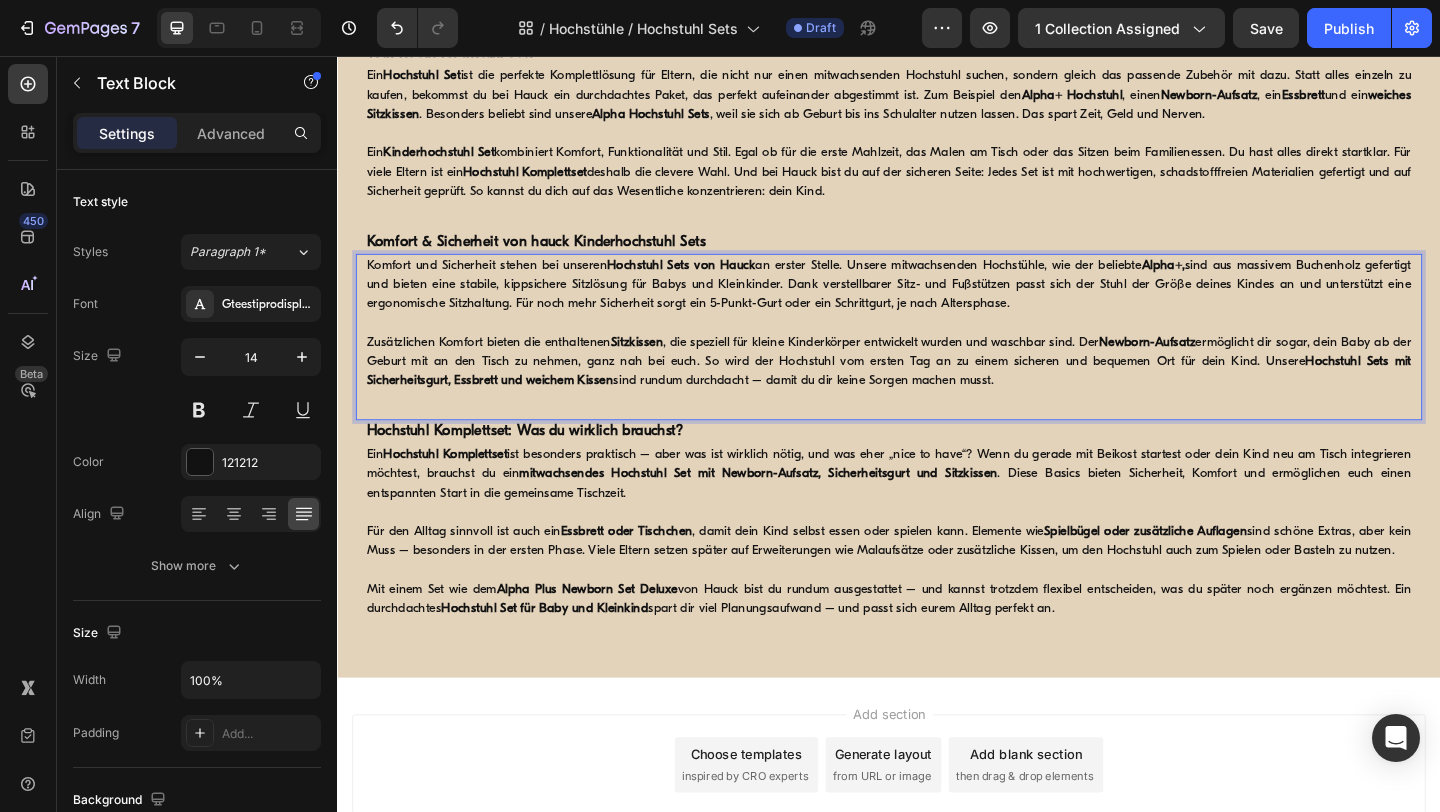 click on "Zusätzlichen Komfort bieten die enthaltenen  Sitzkissen , die speziell für kleine Kinderkörper entwickelt wurden und waschbar sind. Der  Newborn-Aufsatz  ermöglicht dir sogar, dein Baby ab der Geburt mit an den Tisch zu nehmen, ganz nah bei euch. So wird der Hochstuhl vom ersten Tag an zu einem sicheren und bequemen Ort für dein Kind. Unsere  Hochstuhl Sets mit Sicherheitsgurt, Essbrett und weichem Kissen  sind rundum durchdacht – damit du dir keine Sorgen machen musst." at bounding box center (937, 388) 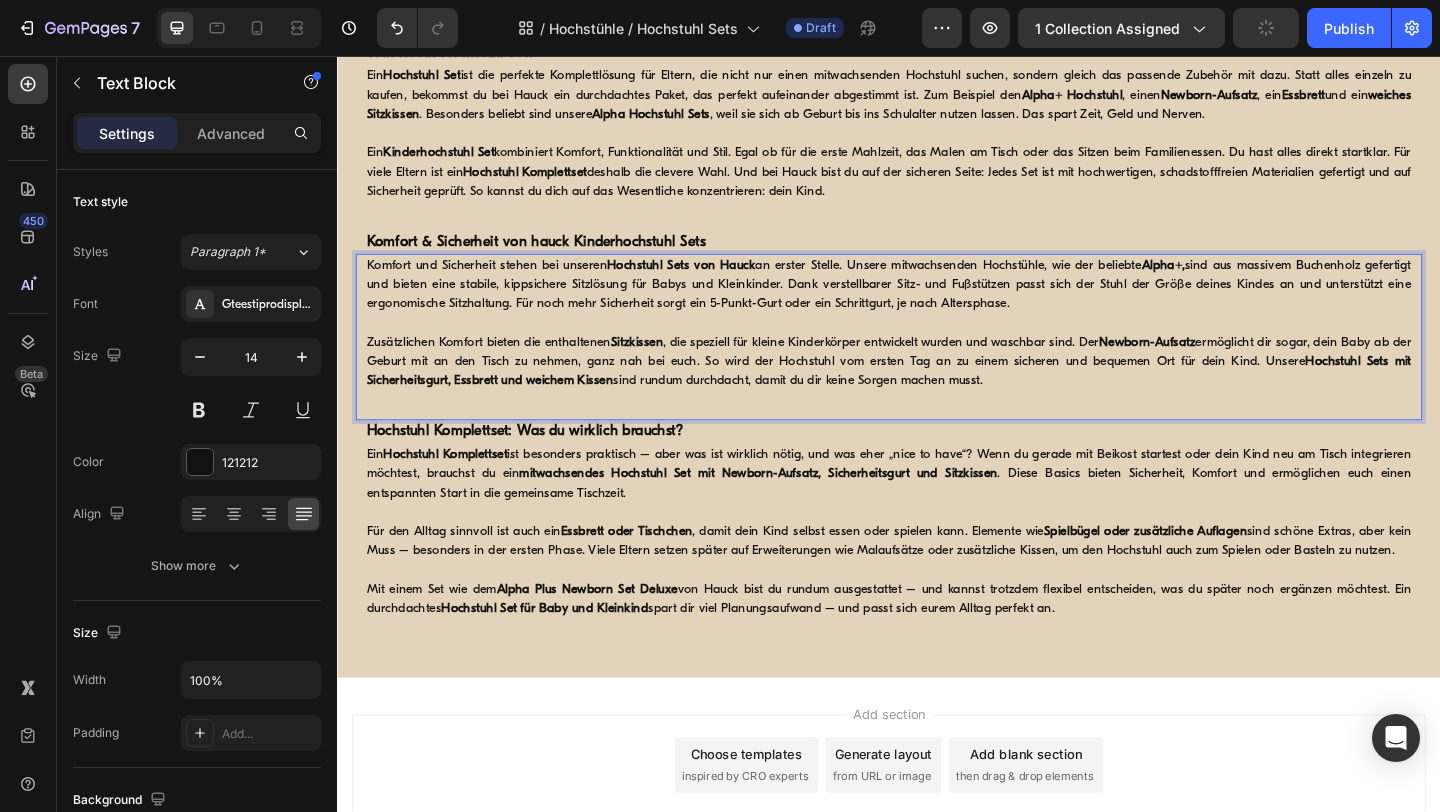 click on "Hochstuhl Sets von Hauck" at bounding box center [711, 283] 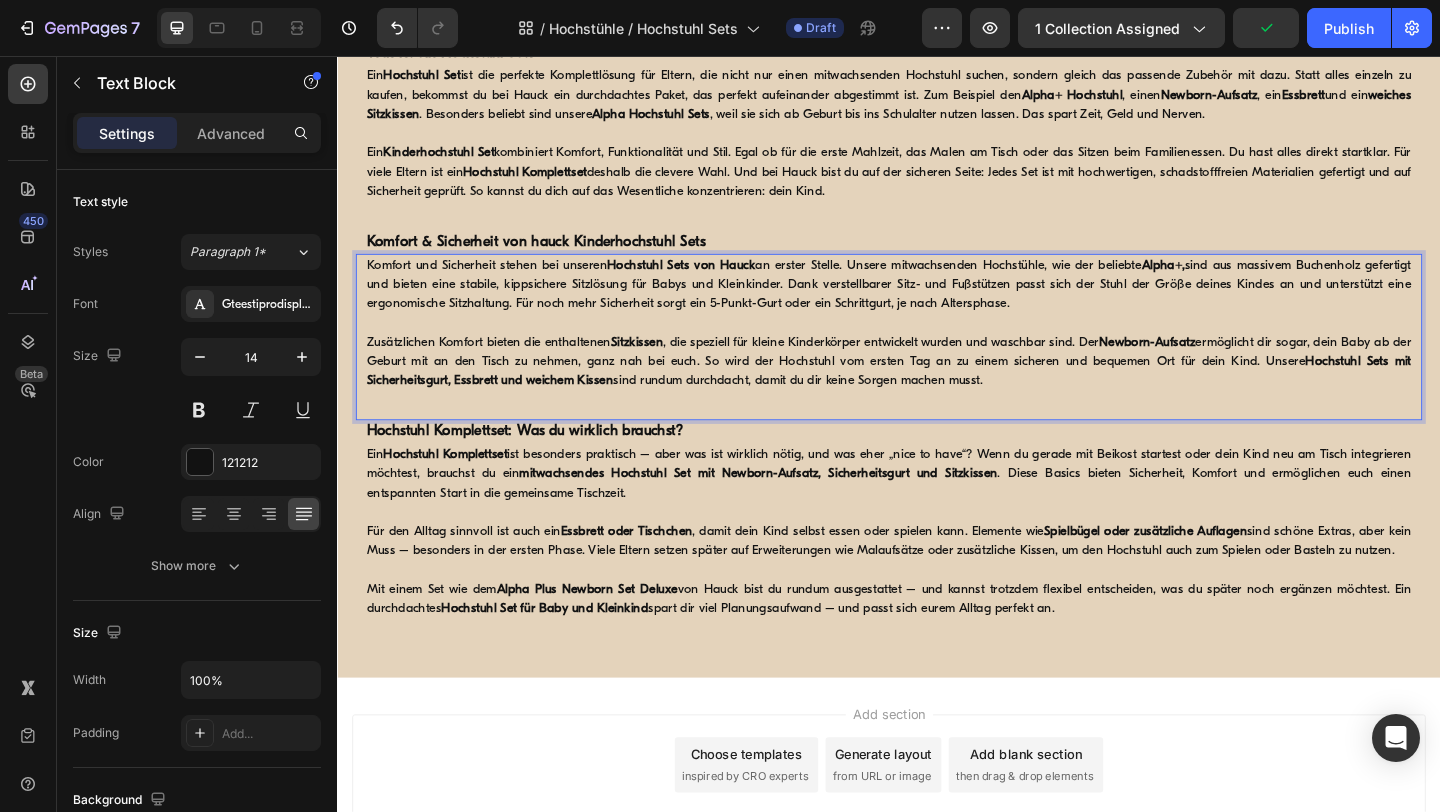 click on "Hochstuhl Sets von Hauck" at bounding box center (711, 283) 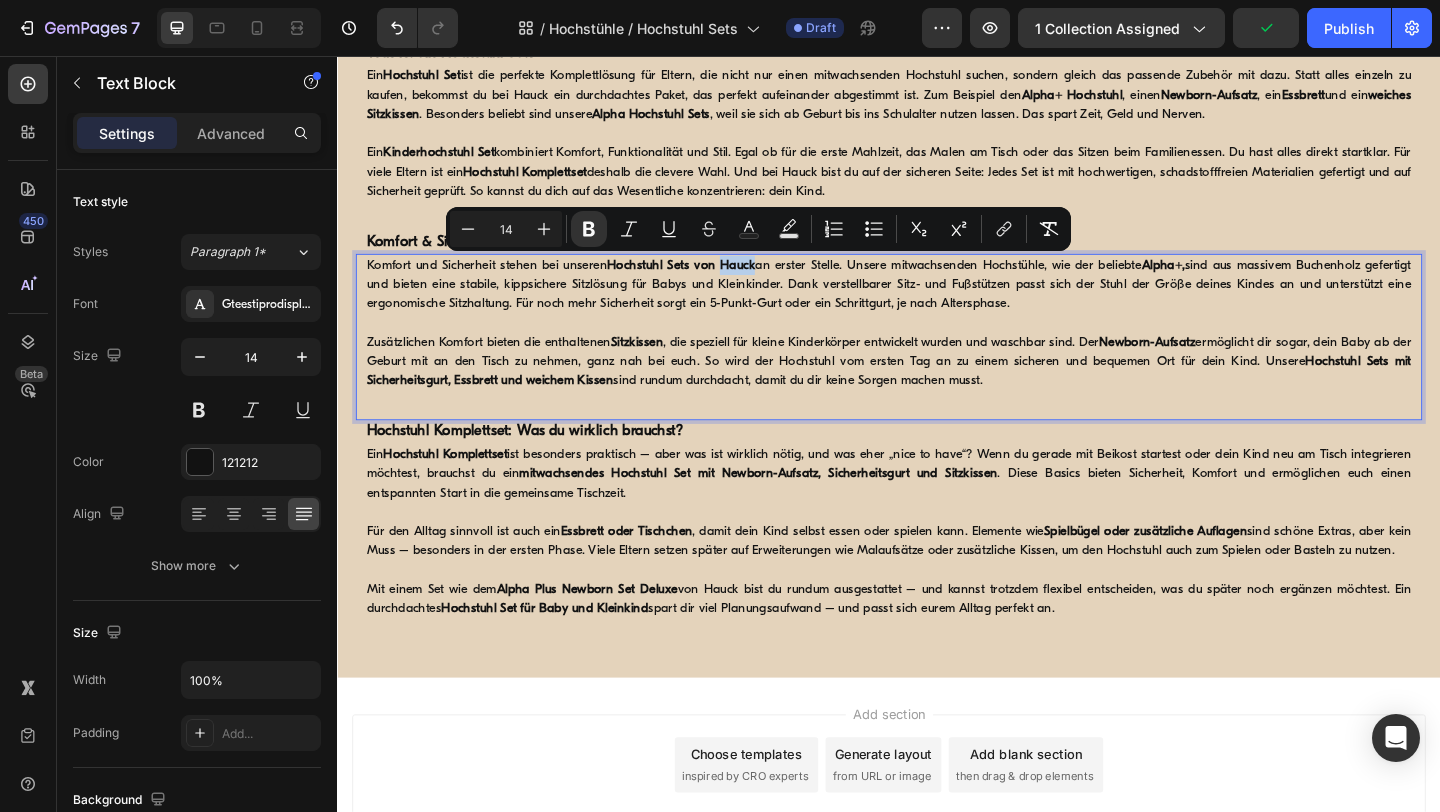 click on "Hochstuhl Sets von Hauck" at bounding box center (711, 283) 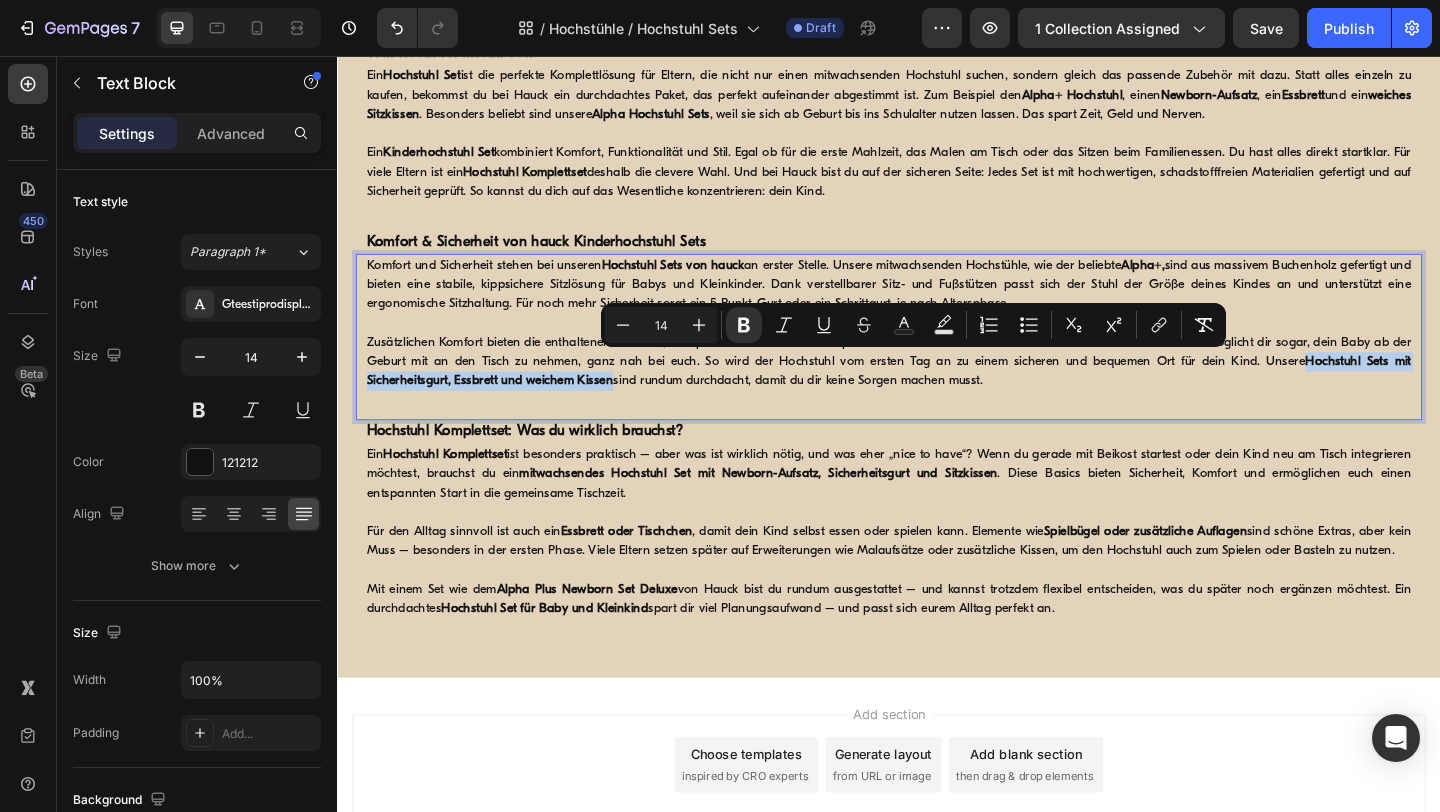 drag, startPoint x: 1391, startPoint y: 385, endPoint x: 635, endPoint y: 406, distance: 756.2916 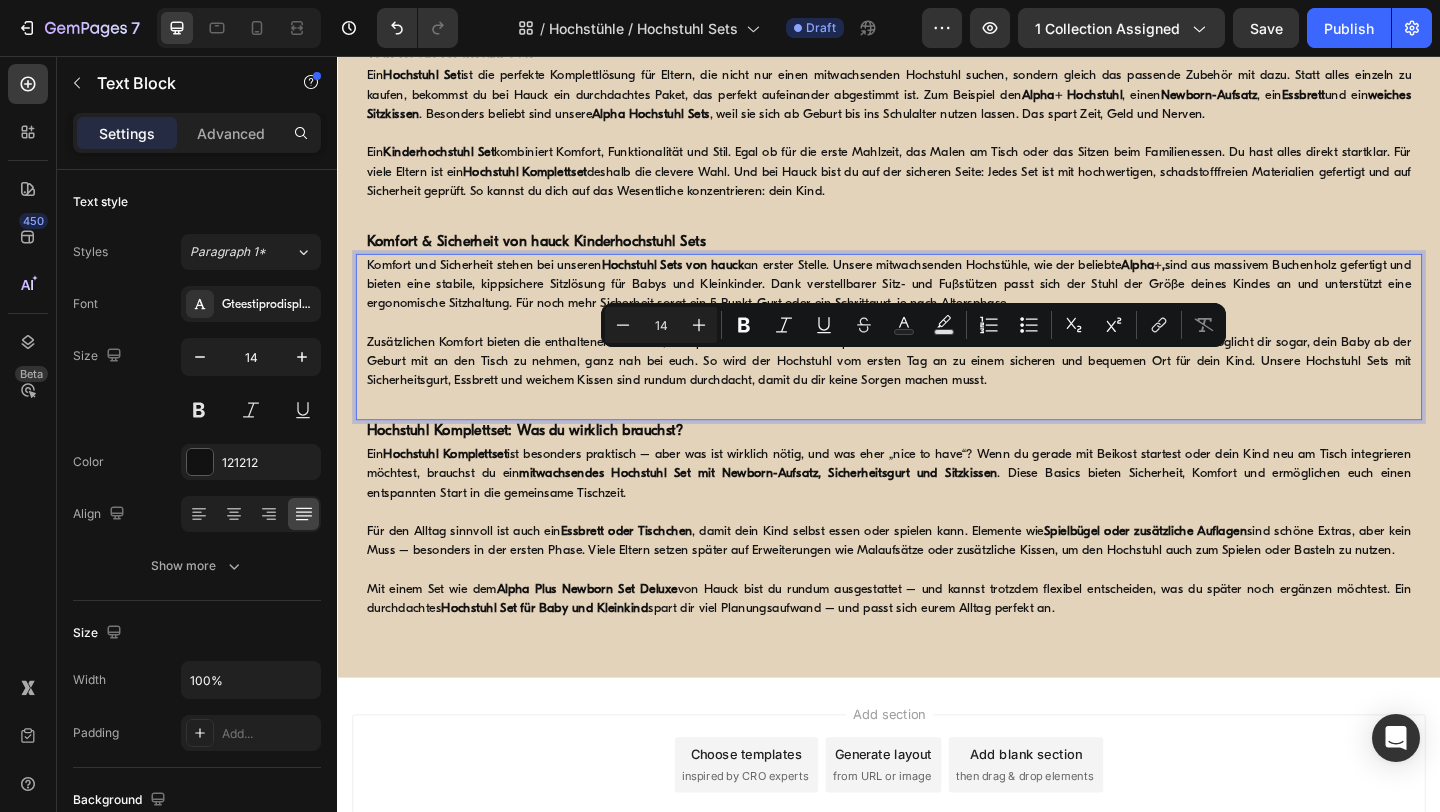 click on "Zusätzlichen Komfort bieten die enthaltenen  Sitzkissen , die speziell für kleine Kinderkörper entwickelt wurden und waschbar sind. Der  Newborn-Aufsatz  ermöglicht dir sogar, dein Baby ab der Geburt mit an den Tisch zu nehmen, ganz nah bei euch. So wird der Hochstuhl vom ersten Tag an zu einem sicheren und bequemen Ort für dein Kind. Unsere Hochstuhl Sets mit Sicherheitsgurt, Essbrett und weichem Kissen sind rundum durchdacht, damit du dir keine Sorgen machen musst." at bounding box center (937, 388) 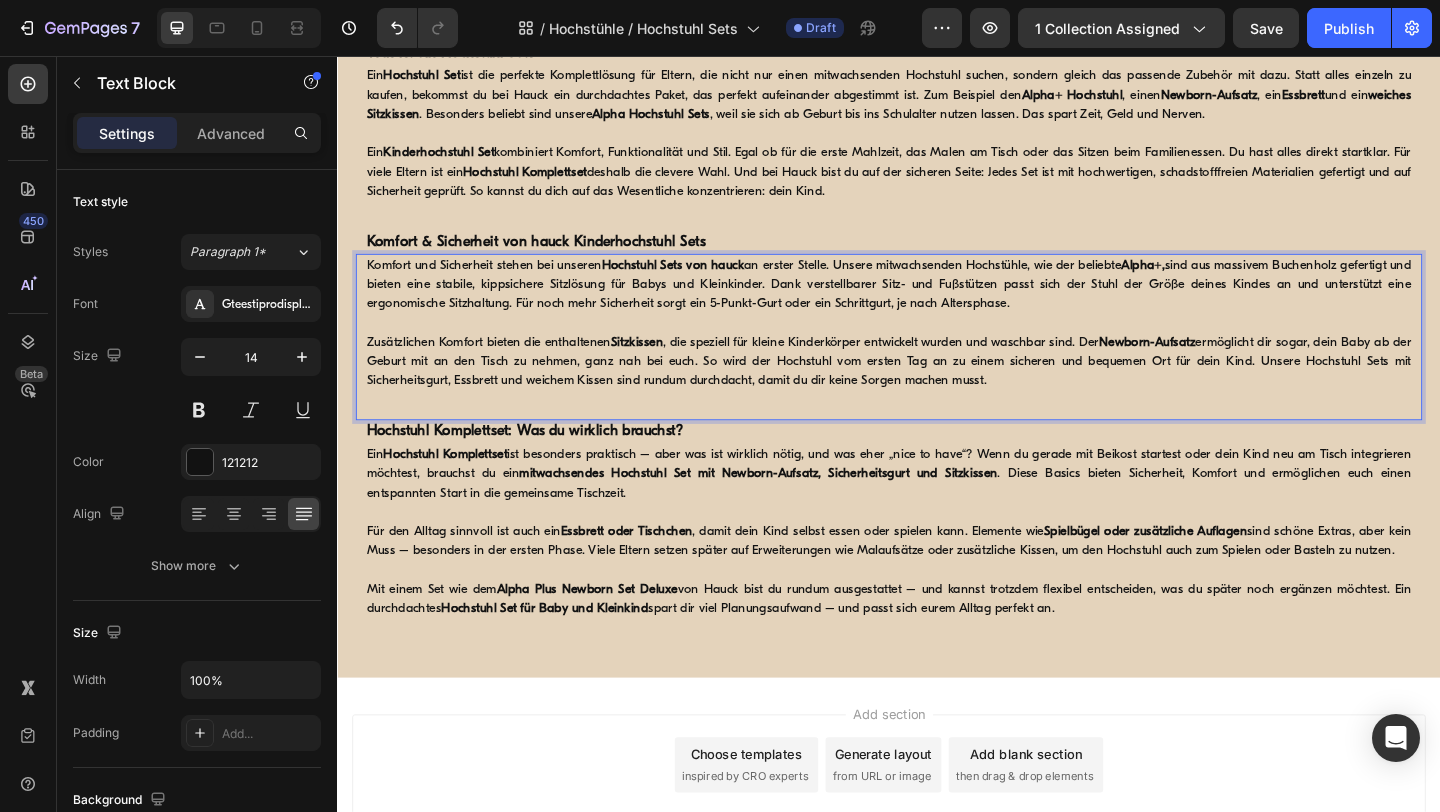 click on "Zusätzlichen Komfort bieten die enthaltenen  Sitzkissen , die speziell für kleine Kinderkörper entwickelt wurden und waschbar sind. Der  Newborn-Aufsatz  ermöglicht dir sogar, dein Baby ab der Geburt mit an den Tisch zu nehmen, ganz nah bei euch. So wird der Hochstuhl vom ersten Tag an zu einem sicheren und bequemen Ort für dein Kind. Unsere Hochstuhl Sets mit Sicherheitsgurt, Essbrett und weichem Kissen sind rundum durchdacht, damit du dir keine Sorgen machen musst." at bounding box center (937, 388) 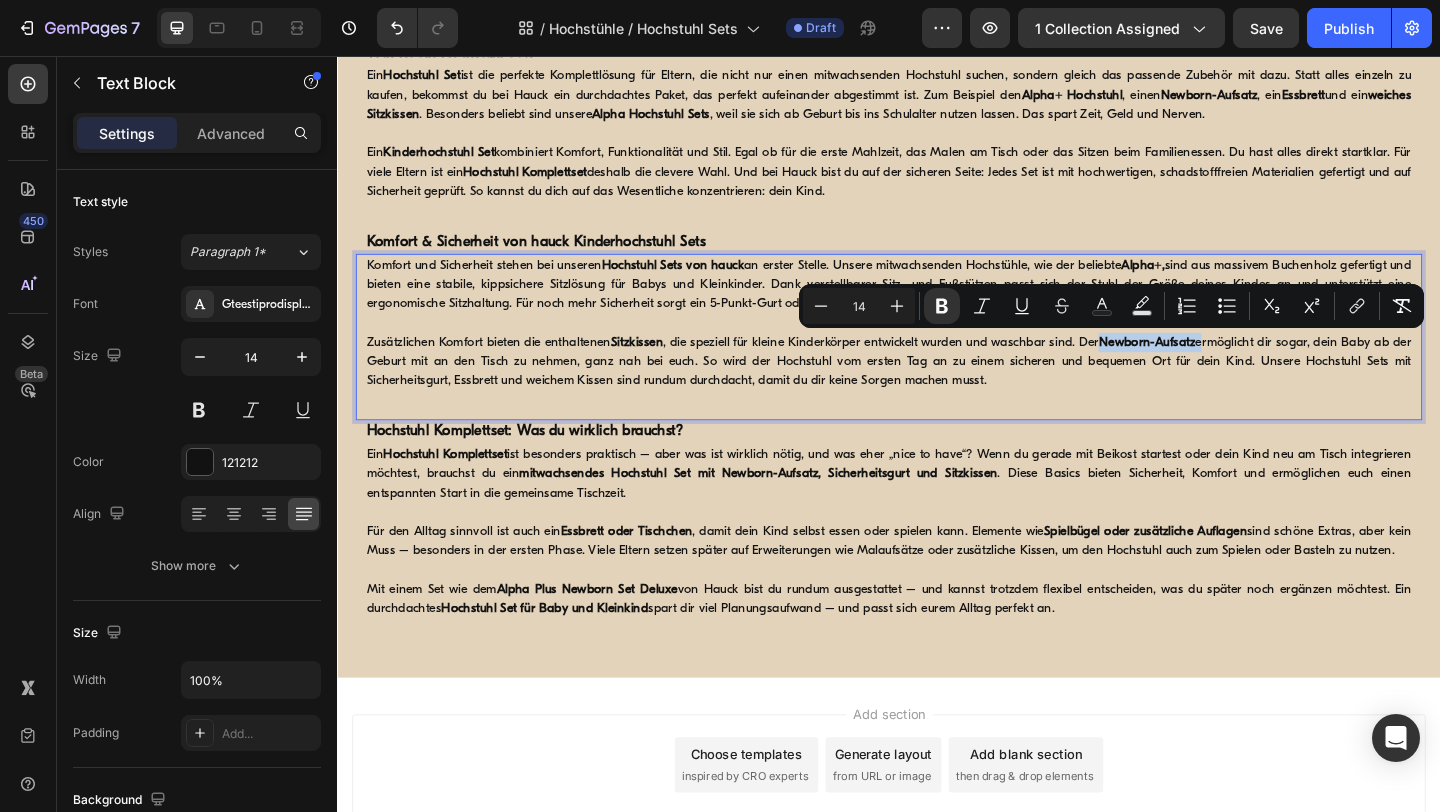 drag, startPoint x: 1291, startPoint y: 365, endPoint x: 1187, endPoint y: 365, distance: 104 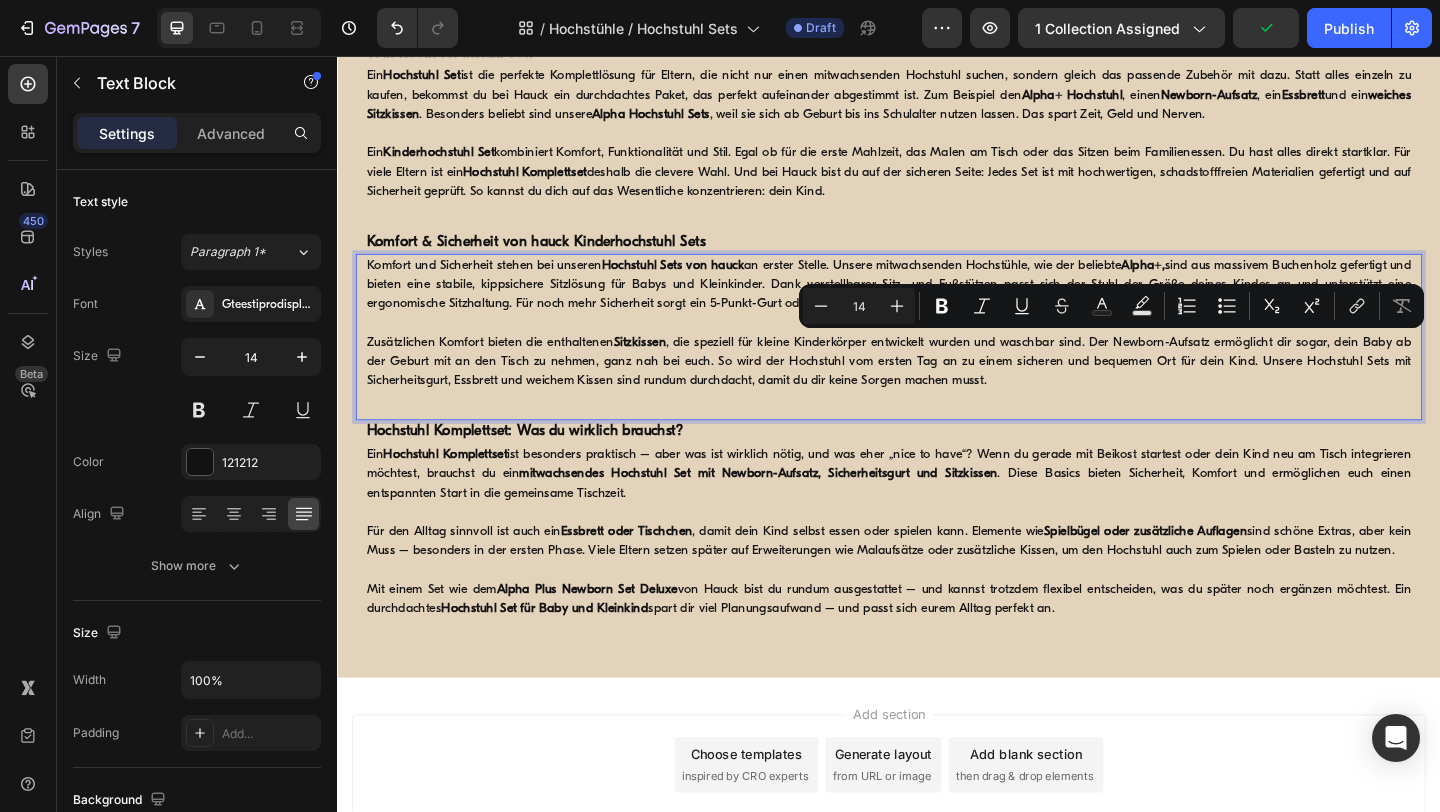 click on "Komfort und Sicherheit stehen bei unseren  Hochstuhl Sets von hauck  an erster Stelle. Unsere mitwachsenden Hochstühle, wie der beliebte  Alpha+,  sind aus massivem Buchenholz gefertigt und bieten eine stabile, kippsichere Sitzlösung für Babys und Kleinkinder. Dank verstellbarer Sitz- und Fußstützen passt sich der Stuhl der Größe deines Kindes an und unterstützt eine ergonomische Sitzhaltung. Für noch mehr Sicherheit sorgt ein 5-Punkt-Gurt oder ein Schrittgurt, je nach Altersphase. Zusätzlichen Komfort bieten die enthaltenen  Sitzkissen , die speziell für kleine Kinderkörper entwickelt wurden und waschbar sind. Der Newborn-Aufsatz ermöglicht dir sogar, dein Baby ab der Geburt mit an den Tisch zu nehmen, ganz nah bei euch. So wird der Hochstuhl vom ersten Tag an zu einem sicheren und bequemen Ort für dein Kind. Unsere Hochstuhl Sets mit Sicherheitsgurt, Essbrett und weichem Kissen sind rundum durchdacht, damit du dir keine Sorgen machen musst." at bounding box center [937, 346] 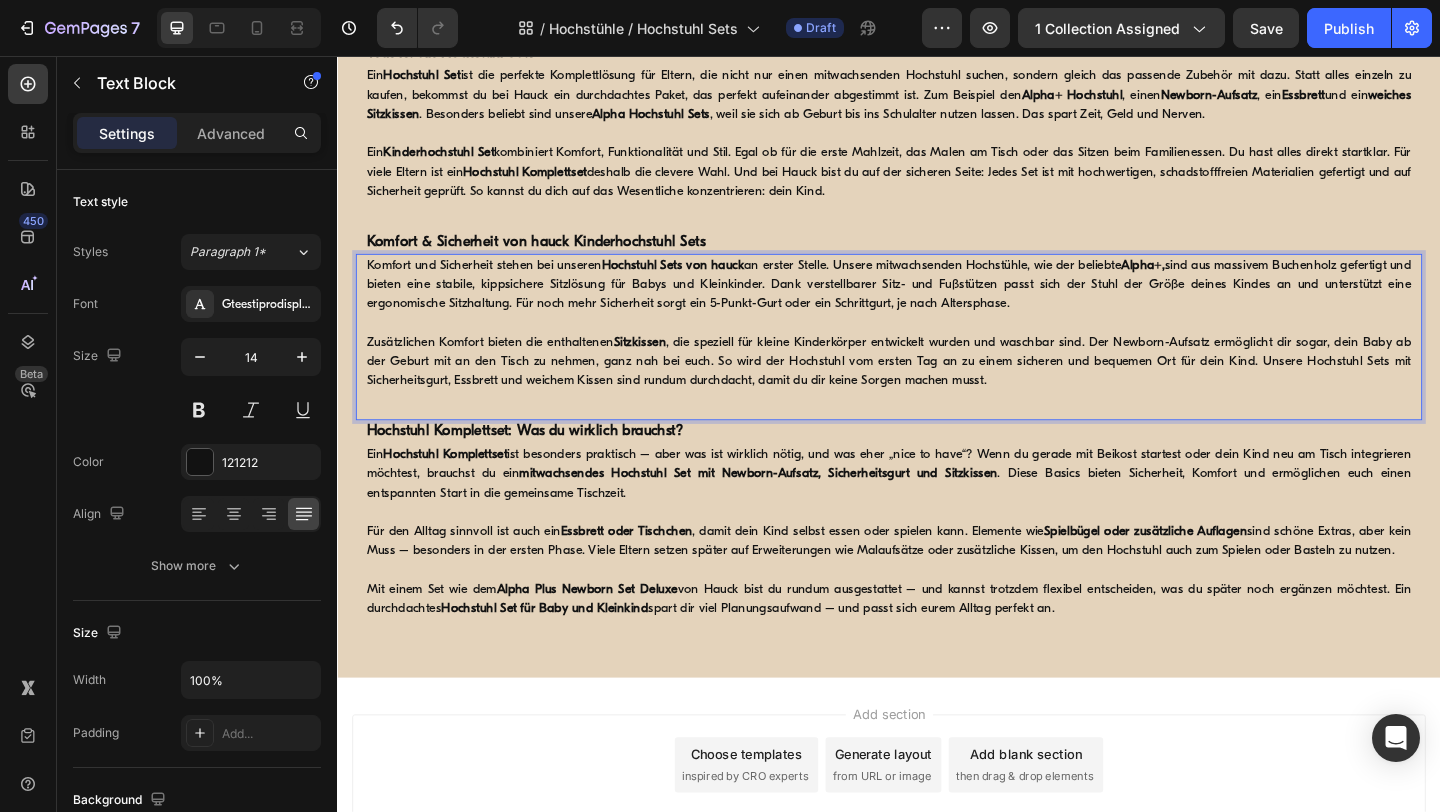 click on "Sitzkissen" at bounding box center (665, 367) 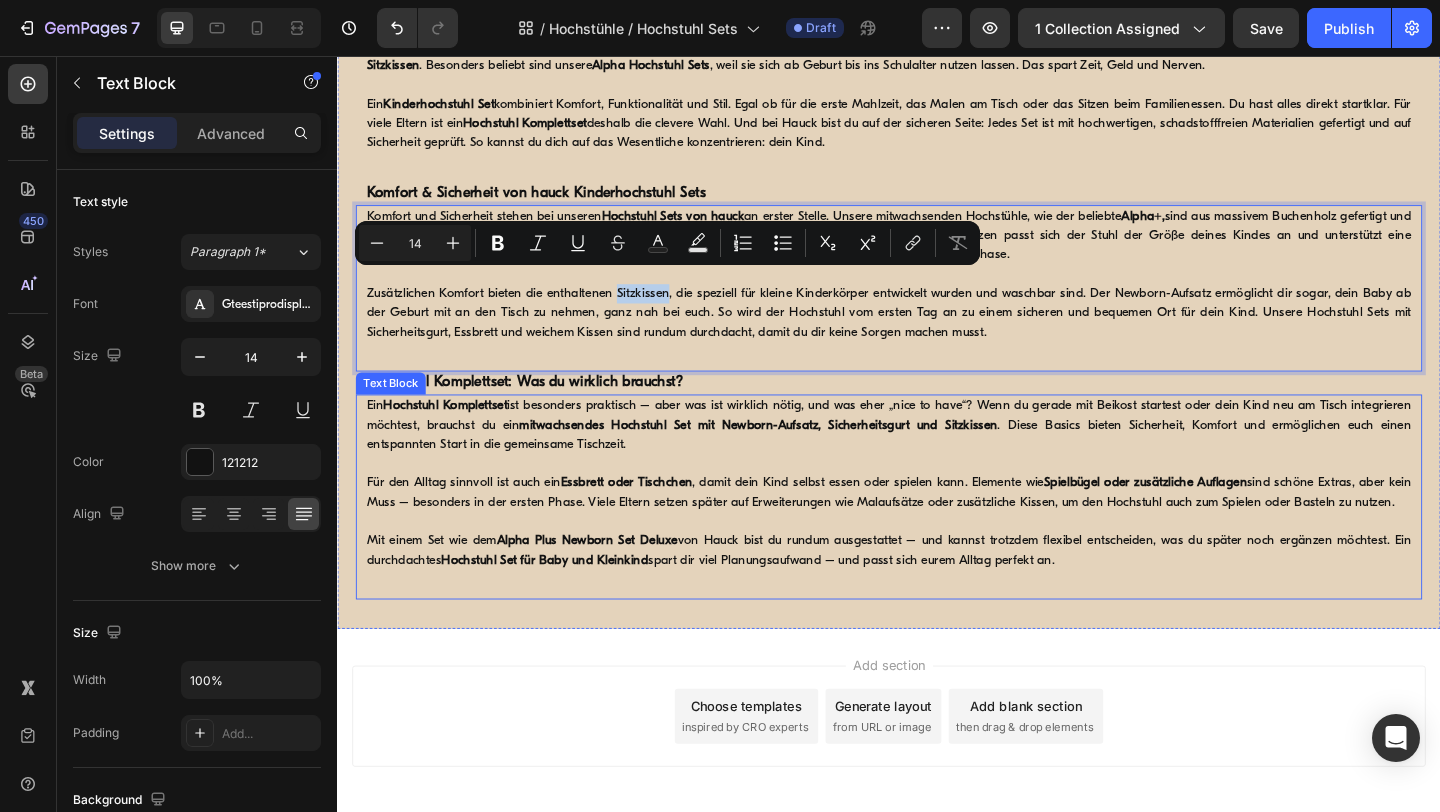 scroll, scrollTop: 791, scrollLeft: 0, axis: vertical 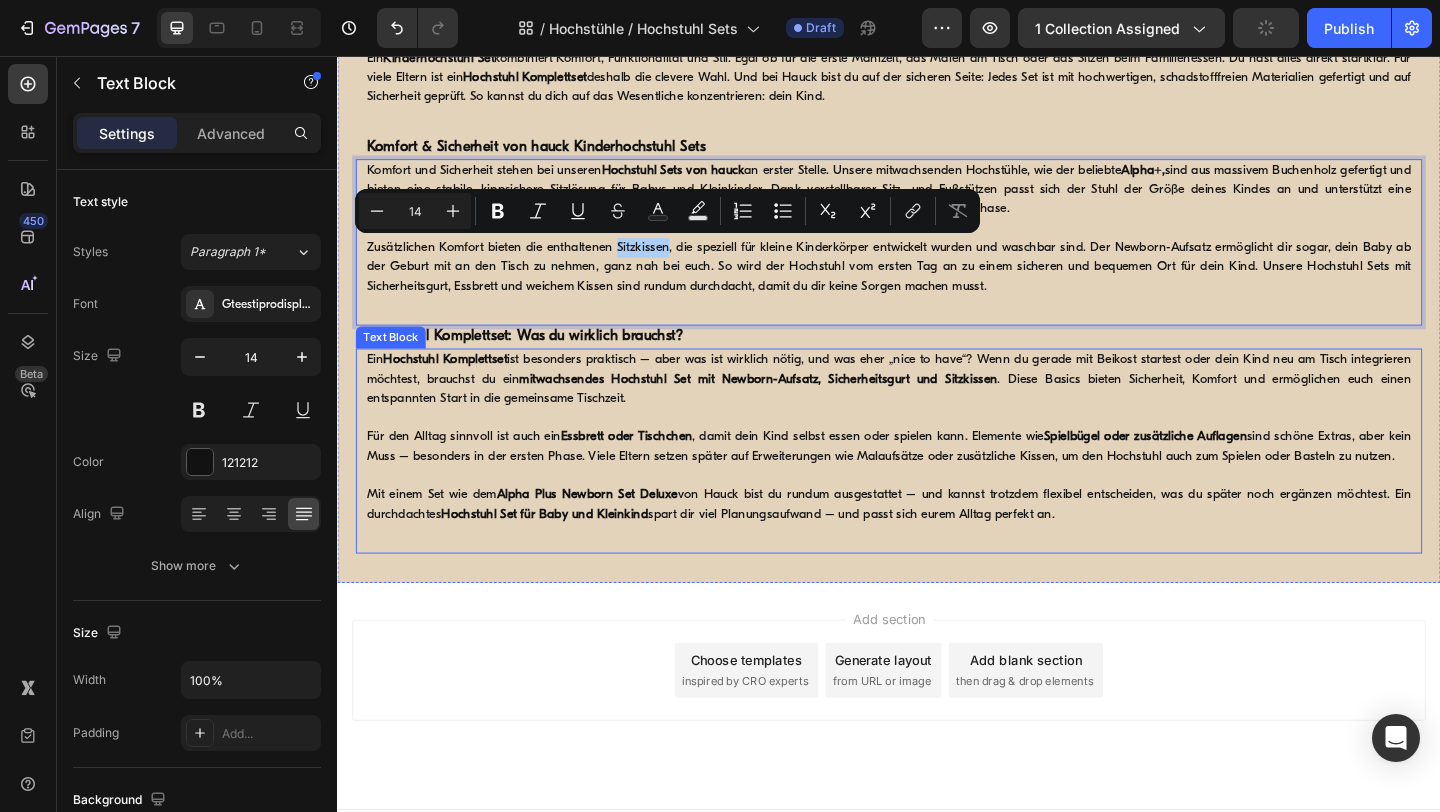 click on "Ein  Hochstuhl Komplettset  ist besonders praktisch – aber was ist wirklich nötig, und was eher „nice to have“? Wenn du gerade mit Beikost startest oder dein Kind neu am Tisch integrieren möchtest, brauchst du ein  mitwachsendes Hochstuhl Set mit Newborn-Aufsatz, Sicherheitsgurt und Sitzkissen . Diese Basics bieten Sicherheit, Komfort und ermöglichen euch einen entspannten Start in die gemeinsame Tischzeit." at bounding box center [937, 407] 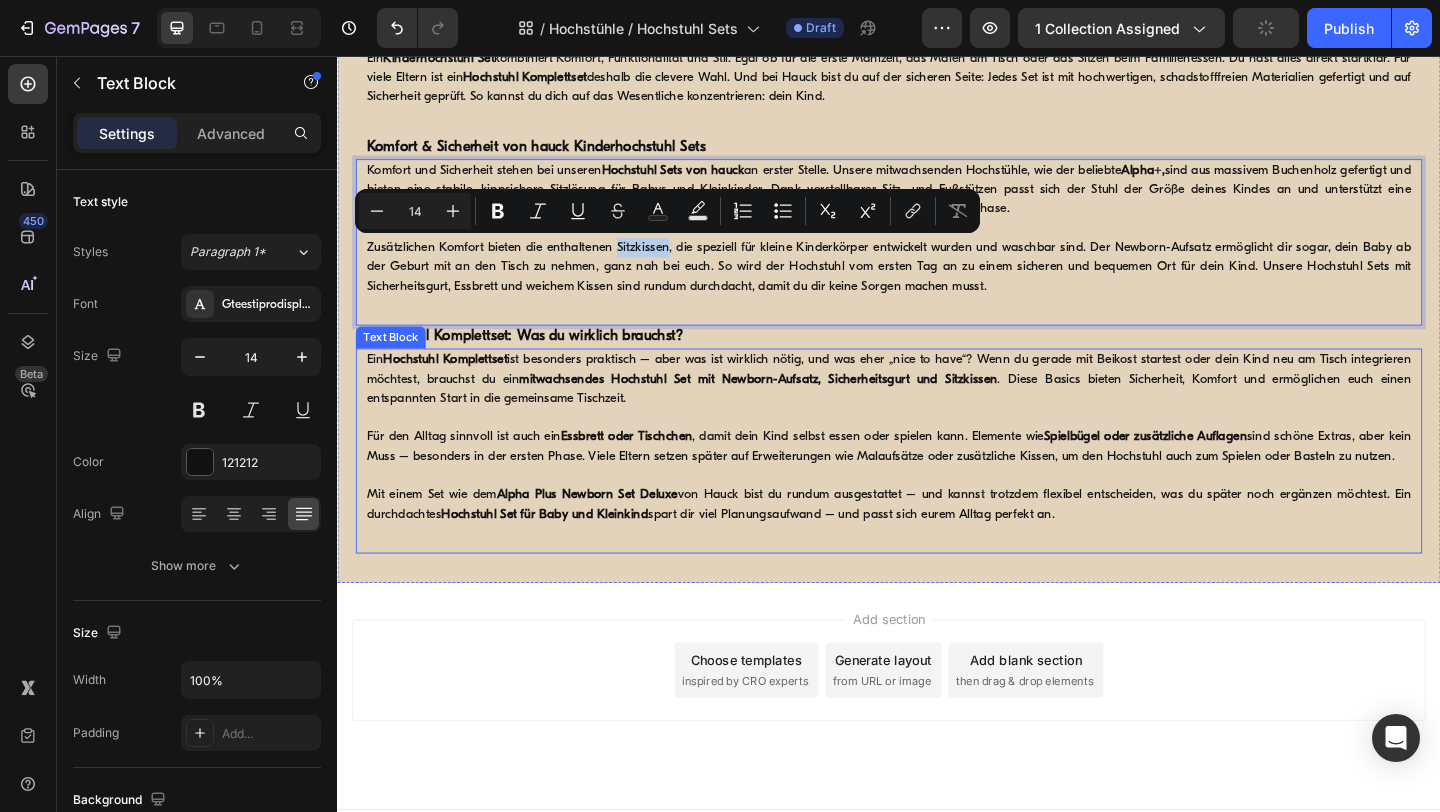click on "Ein  Hochstuhl Komplettset  ist besonders praktisch – aber was ist wirklich nötig, und was eher „nice to have“? Wenn du gerade mit Beikost startest oder dein Kind neu am Tisch integrieren möchtest, brauchst du ein  mitwachsendes Hochstuhl Set mit Newborn-Aufsatz, Sicherheitsgurt und Sitzkissen . Diese Basics bieten Sicherheit, Komfort und ermöglichen euch einen entspannten Start in die gemeinsame Tischzeit." at bounding box center [937, 407] 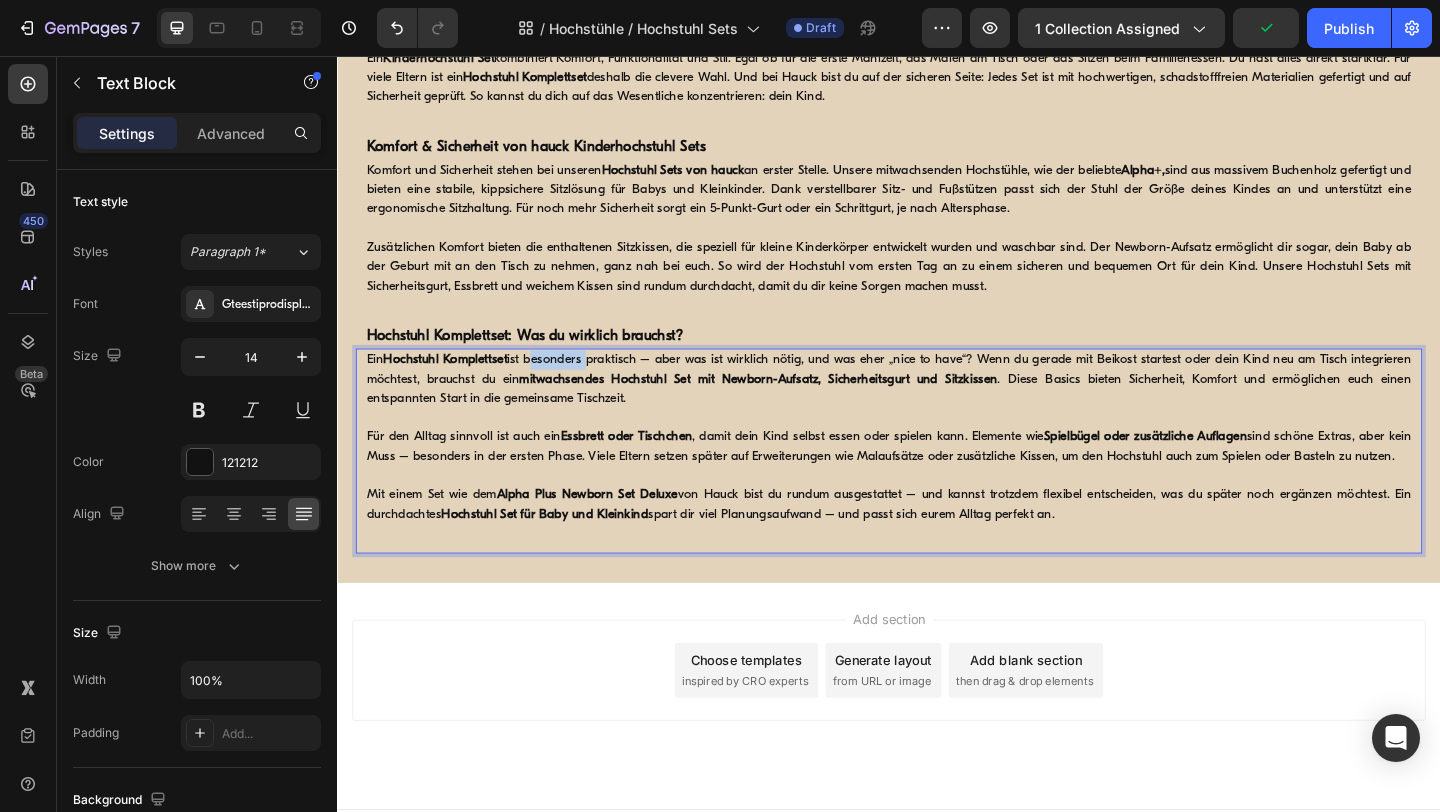 click on "Ein  Hochstuhl Komplettset  ist besonders praktisch – aber was ist wirklich nötig, und was eher „nice to have“? Wenn du gerade mit Beikost startest oder dein Kind neu am Tisch integrieren möchtest, brauchst du ein  mitwachsendes Hochstuhl Set mit Newborn-Aufsatz, Sicherheitsgurt und Sitzkissen . Diese Basics bieten Sicherheit, Komfort und ermöglichen euch einen entspannten Start in die gemeinsame Tischzeit." at bounding box center (937, 407) 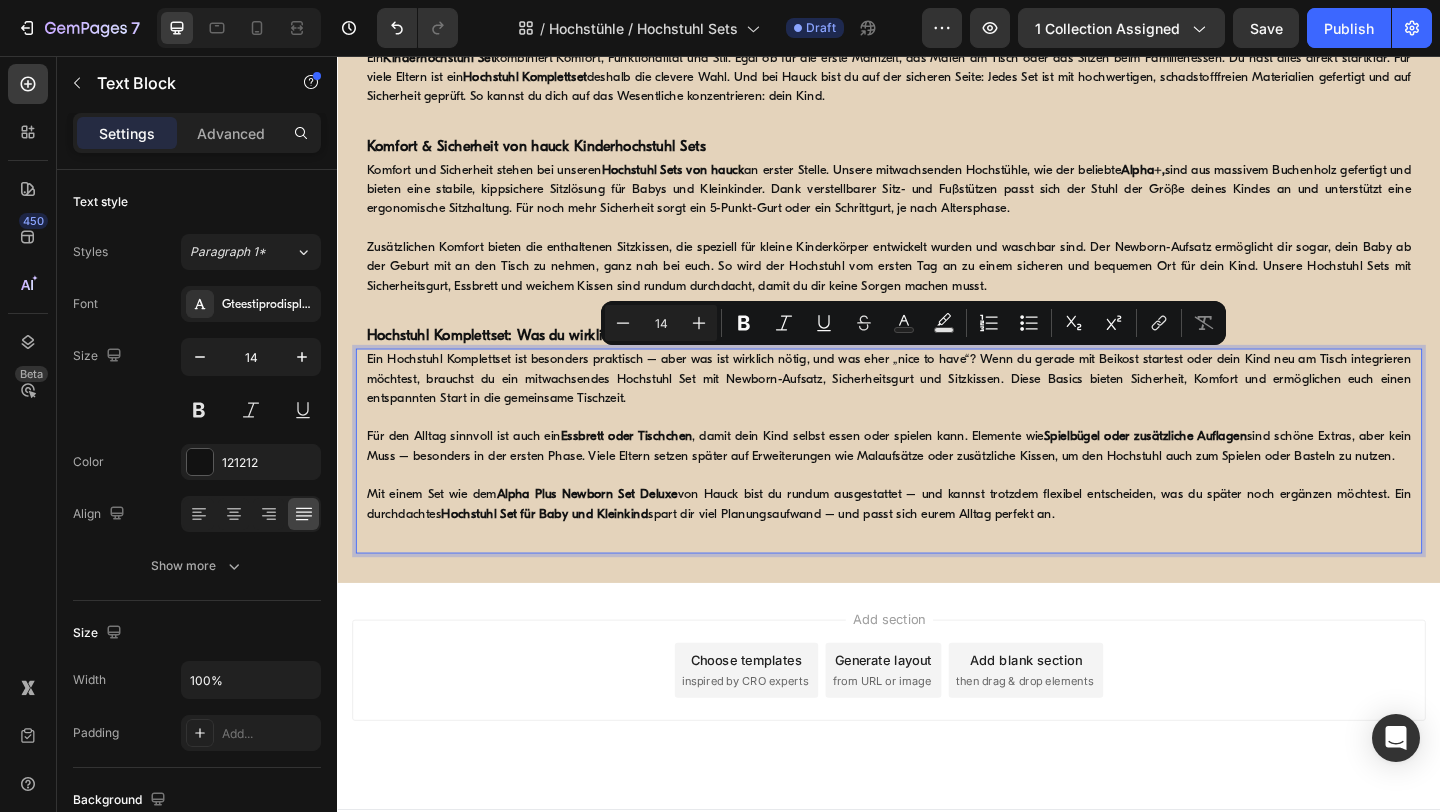 click on "Essbrett oder Tischchen" at bounding box center (651, 470) 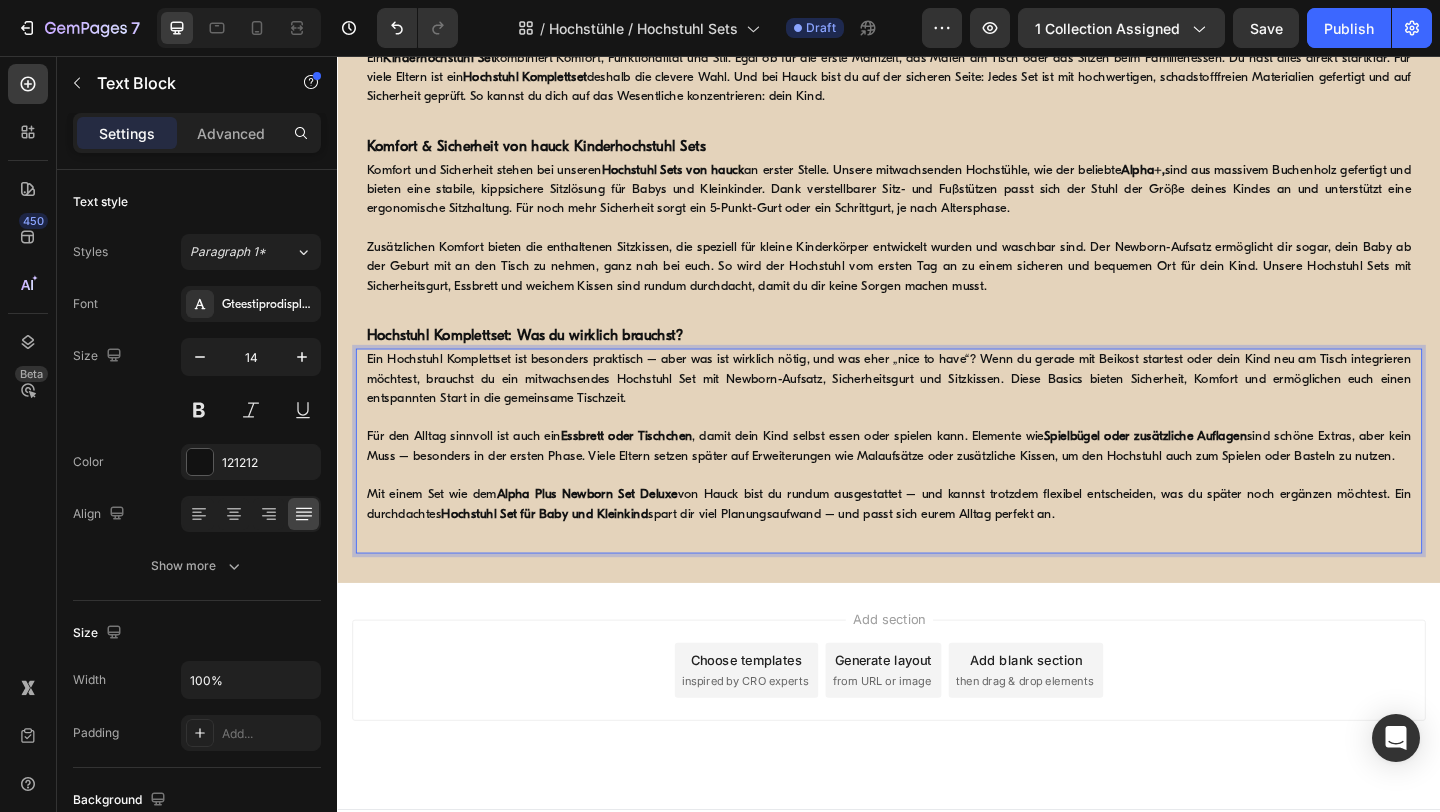 click on "Essbrett oder Tischchen" at bounding box center [651, 470] 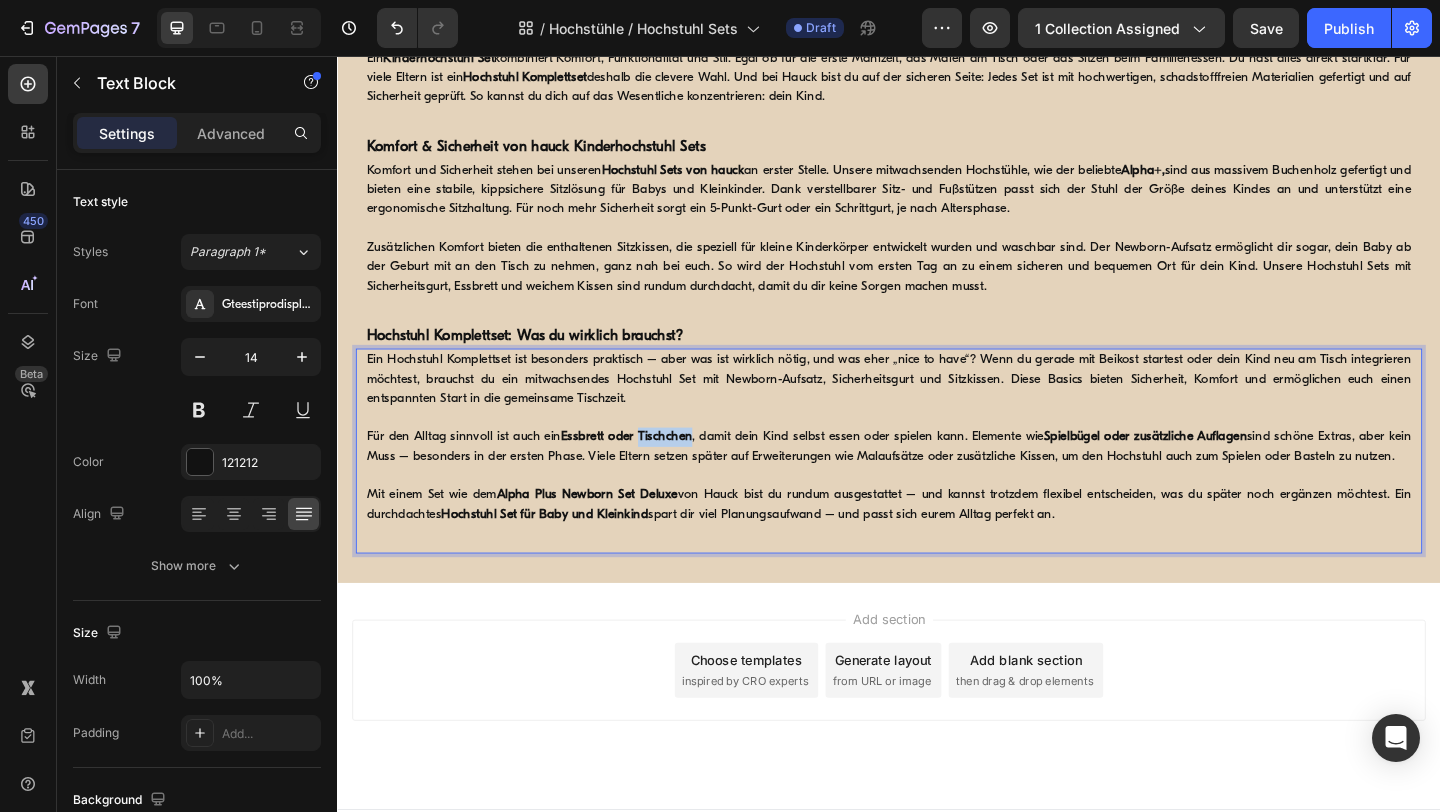 click on "Essbrett oder Tischchen" at bounding box center [651, 470] 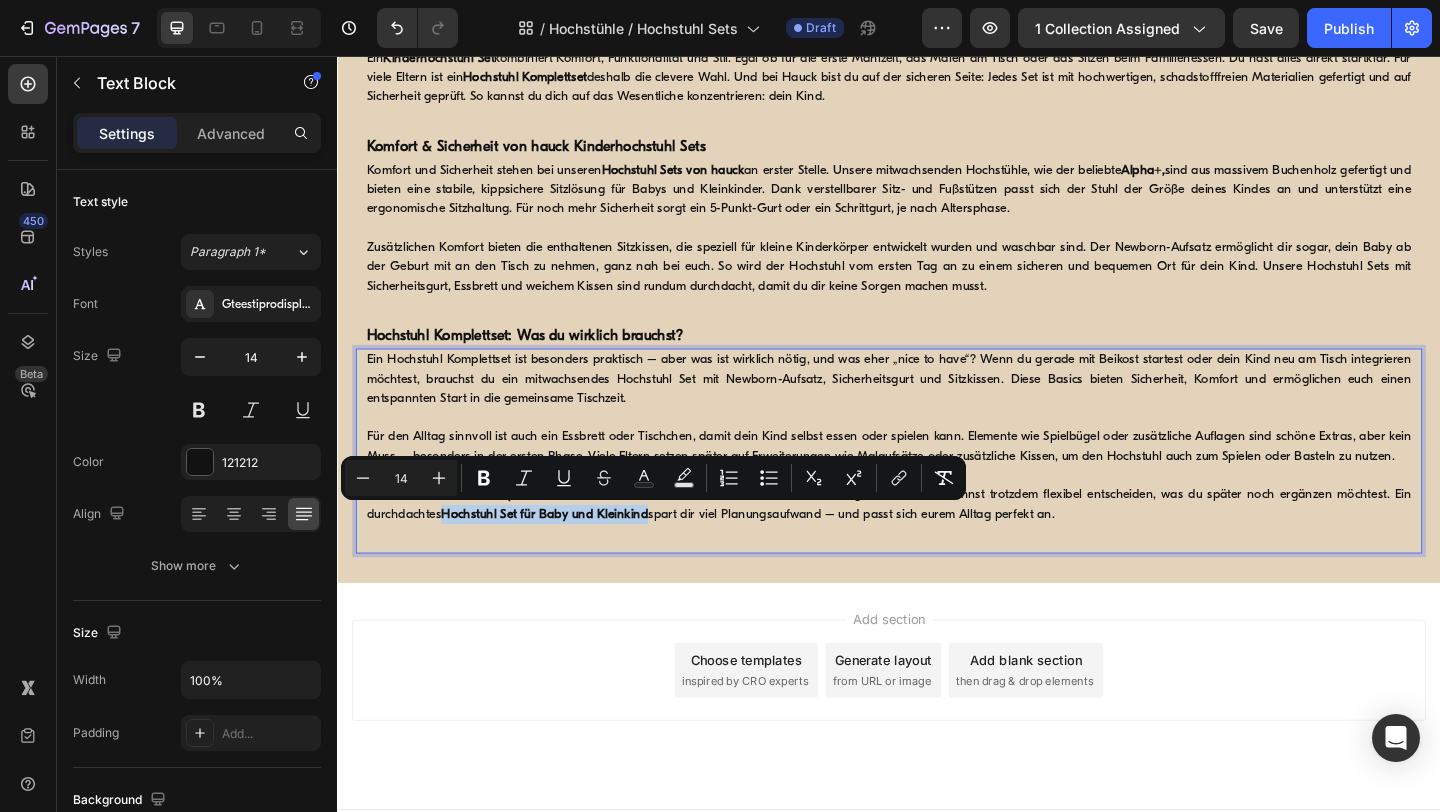 drag, startPoint x: 679, startPoint y: 555, endPoint x: 445, endPoint y: 551, distance: 234.03418 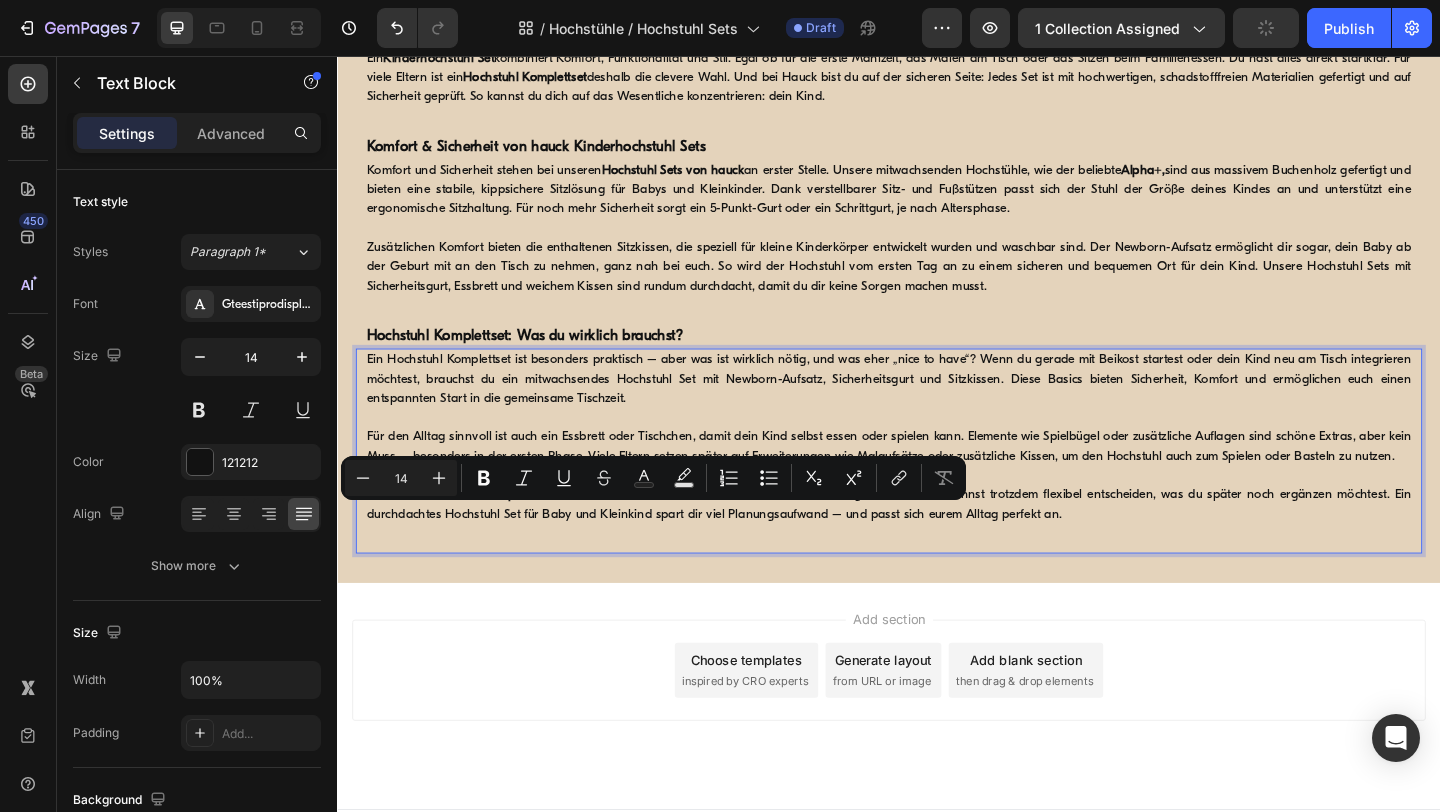click at bounding box center (937, 449) 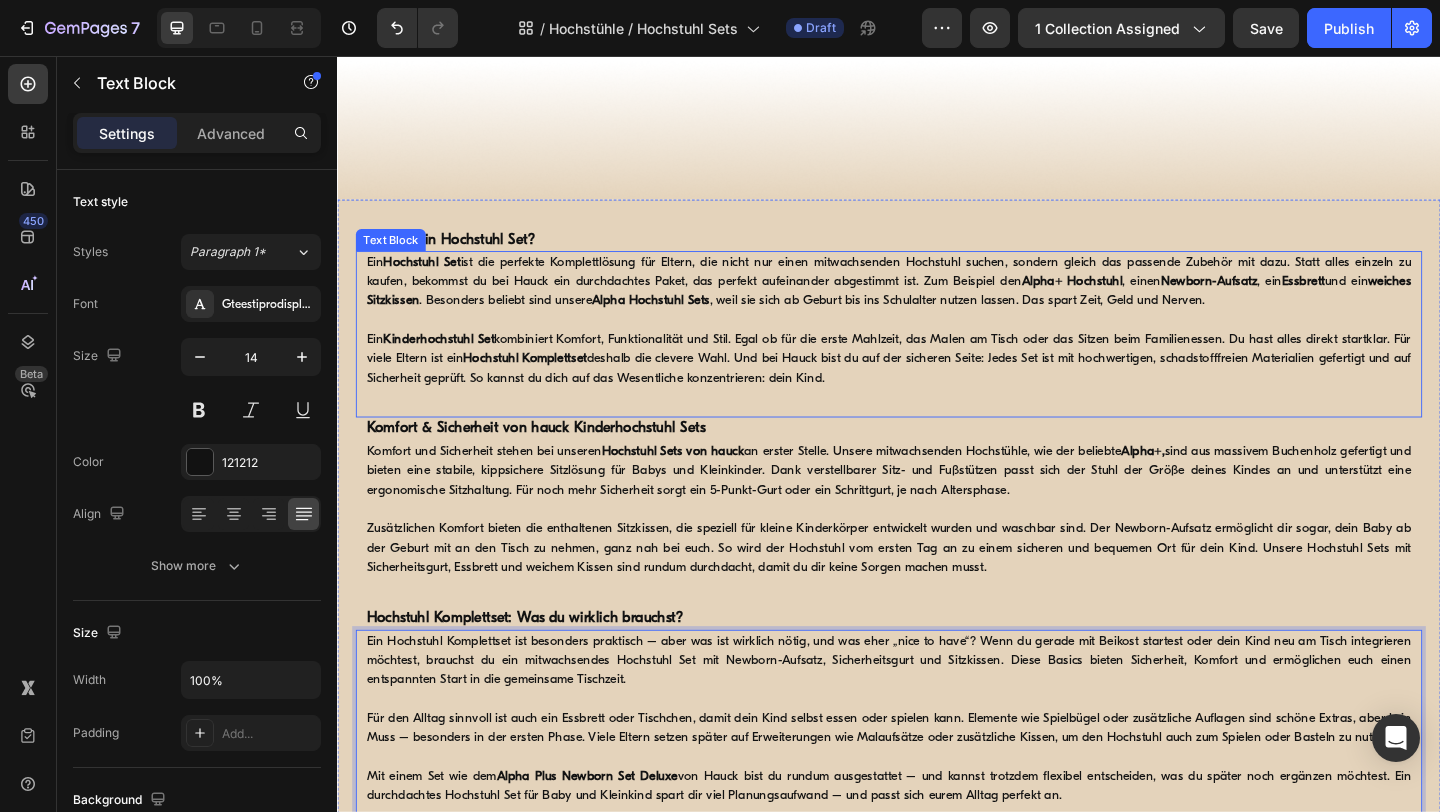 scroll, scrollTop: 472, scrollLeft: 0, axis: vertical 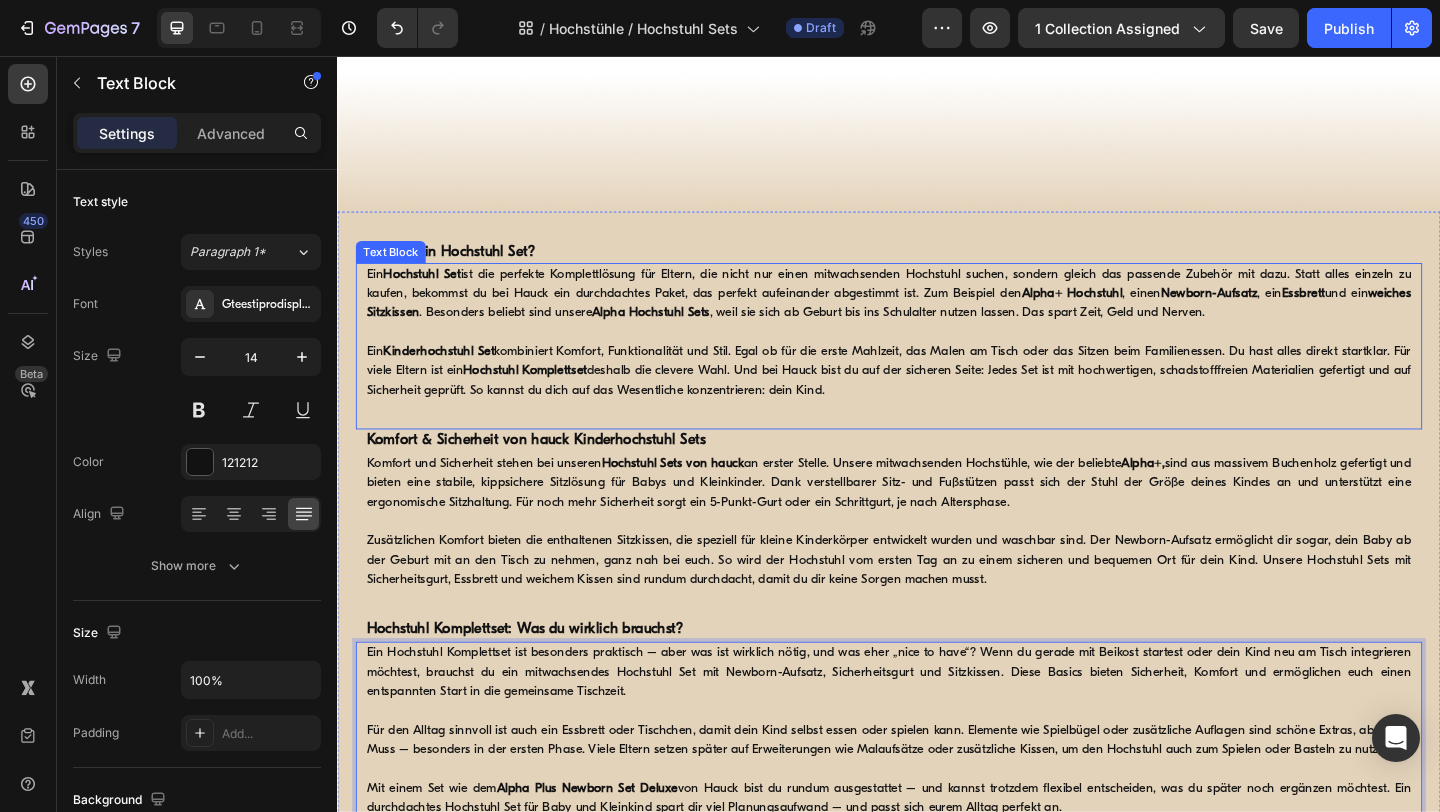 click on "Ein  Kinderhochstuhl Set  kombiniert Komfort, Funktionalität und Stil. Egal ob für die erste Mahlzeit, das Malen am Tisch oder das Sitzen beim Familienessen. Du hast alles direkt startklar. Für viele Eltern ist ein  Hochstuhl Komplettset  deshalb die clevere Wahl. Und bei Hauck bist du auf der sicheren Seite: Jedes Set ist mit hochwertigen, schadstofffreien Materialien gefertigt und auf Sicherheit geprüft. So kannst du dich auf das Wesentliche konzentrieren: dein Kind." at bounding box center [937, 398] 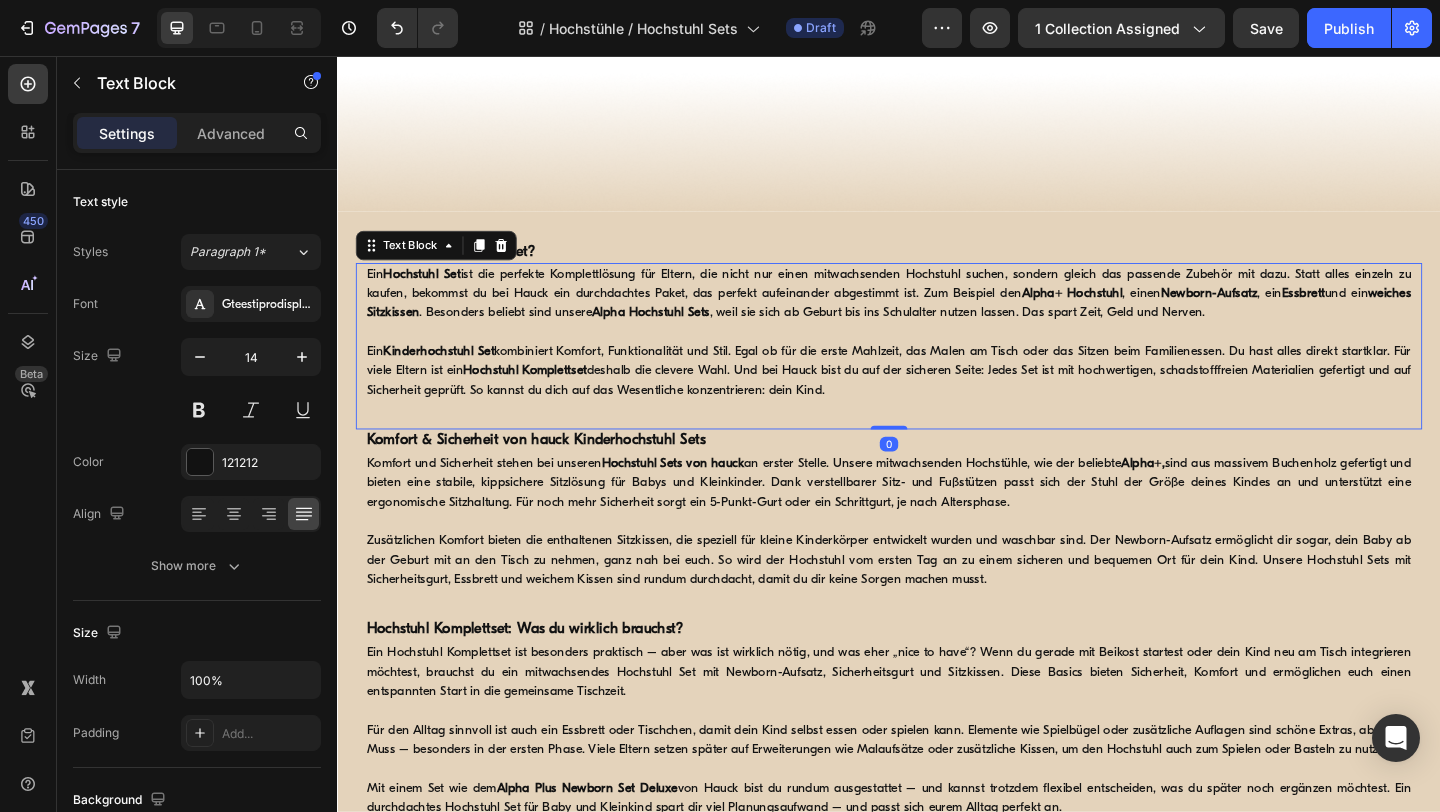 click on "Ein  Kinderhochstuhl Set  kombiniert Komfort, Funktionalität und Stil. Egal ob für die erste Mahlzeit, das Malen am Tisch oder das Sitzen beim Familienessen. Du hast alles direkt startklar. Für viele Eltern ist ein  Hochstuhl Komplettset  deshalb die clevere Wahl. Und bei Hauck bist du auf der sicheren Seite: Jedes Set ist mit hochwertigen, schadstofffreien Materialien gefertigt und auf Sicherheit geprüft. So kannst du dich auf das Wesentliche konzentrieren: dein Kind." at bounding box center (937, 398) 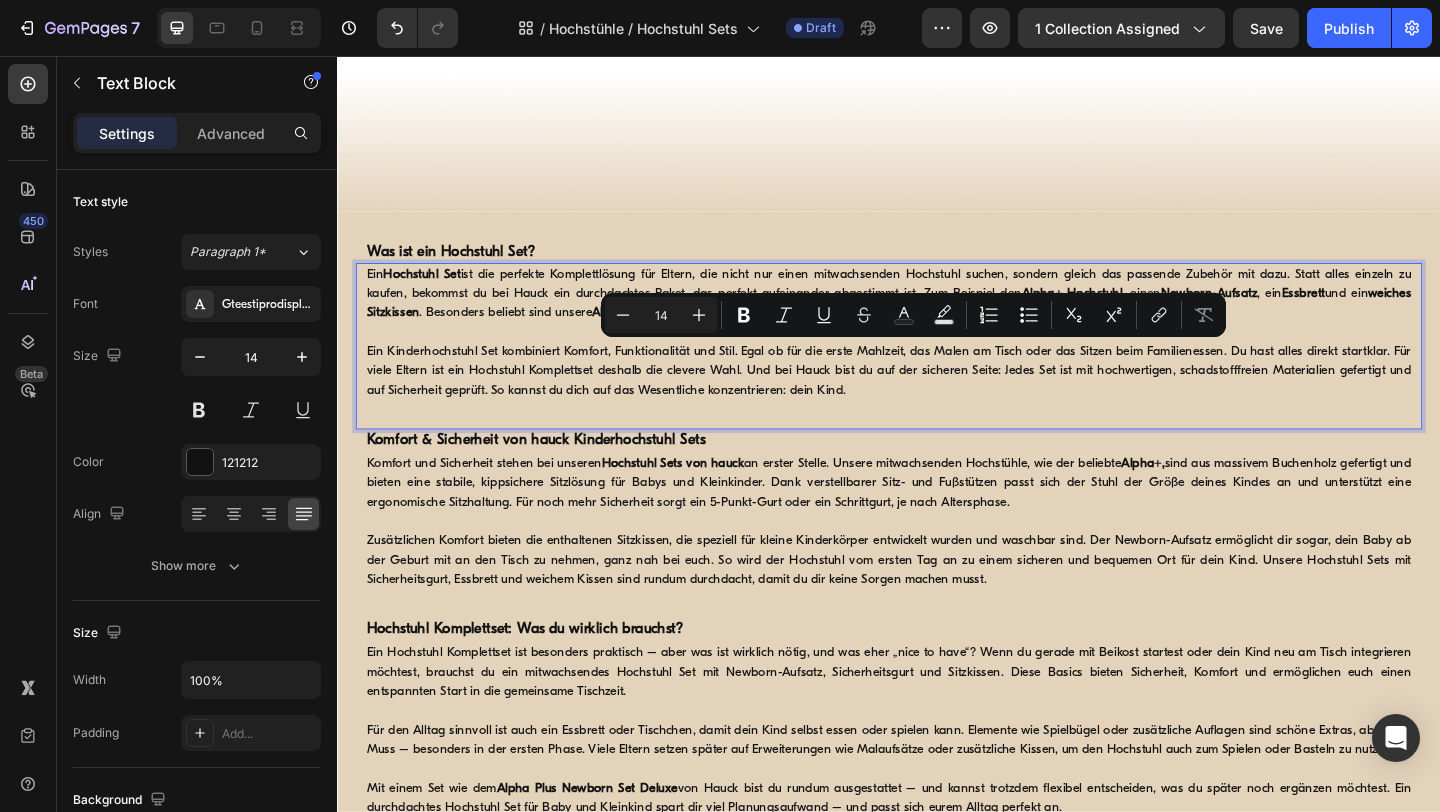 click on "Ein  Hochstuhl Set  ist die perfekte Komplettlösung für Eltern, die nicht nur einen mitwachsenden Hochstuhl suchen, sondern gleich das passende Zubehör mit dazu. Statt alles einzeln zu kaufen, bekommst du bei Hauck ein durchdachtes Paket, das perfekt aufeinander abgestimmt ist. Zum Beispiel den  Alpha+ Hochstuhl , einen  Newborn-Aufsatz , ein  Essbrett  und ein  weiches Sitzkissen . Besonders beliebt sind unsere  Alpha Hochstuhl Sets , weil sie sich ab Geburt bis ins Schulalter nutzen lassen. Das spart Zeit, Geld und Nerven." at bounding box center (937, 314) 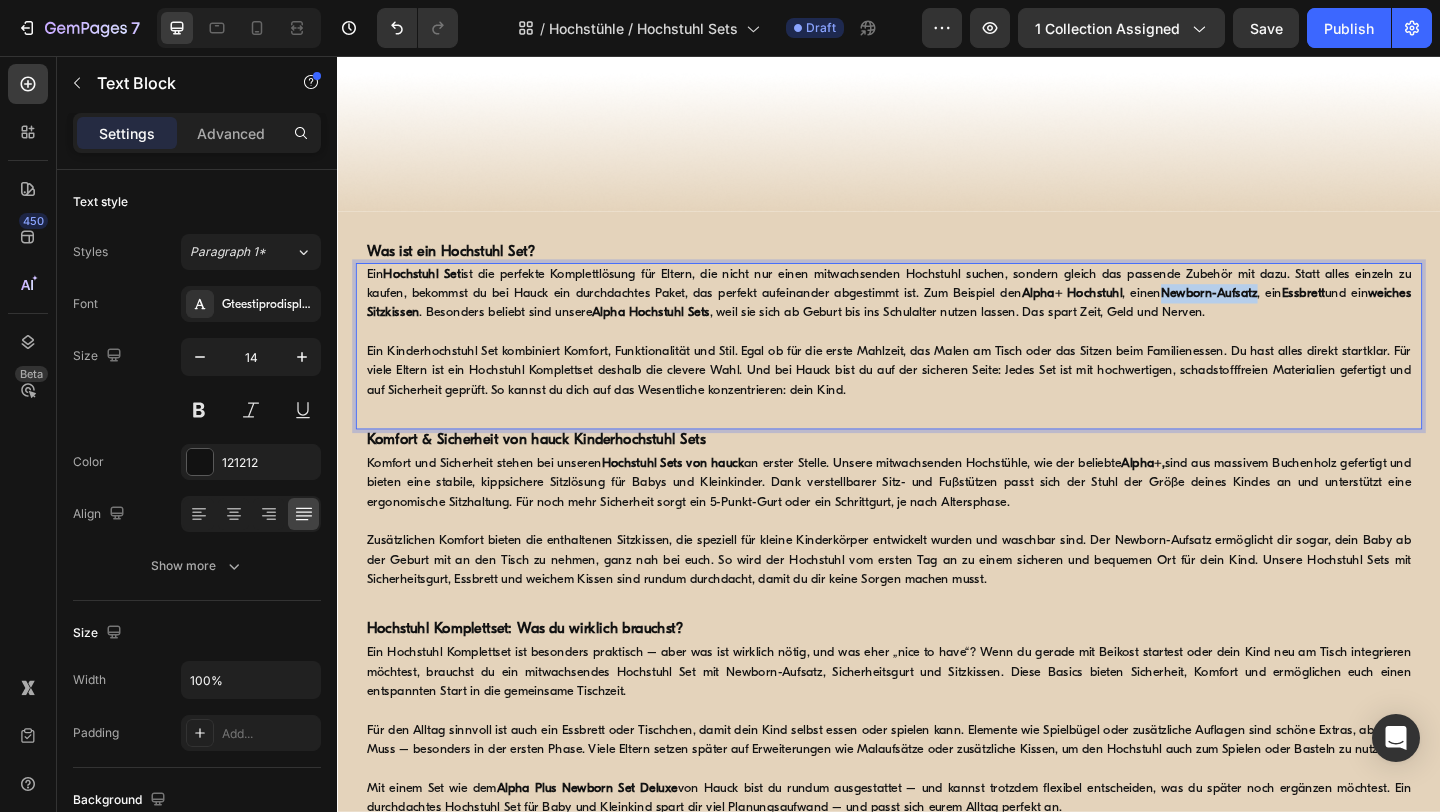 drag, startPoint x: 1220, startPoint y: 319, endPoint x: 1326, endPoint y: 323, distance: 106.07545 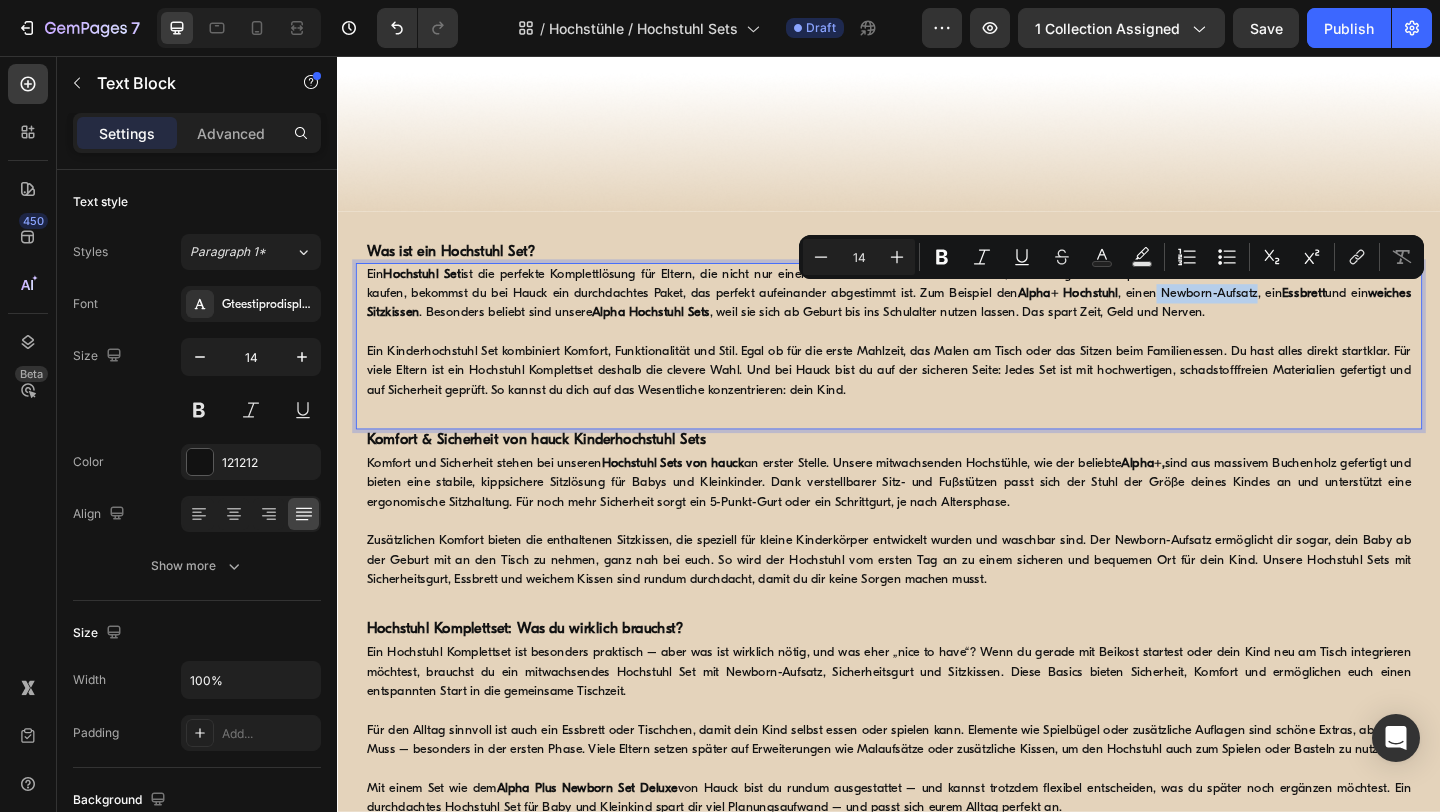 click on "Essbrett" at bounding box center [1388, 314] 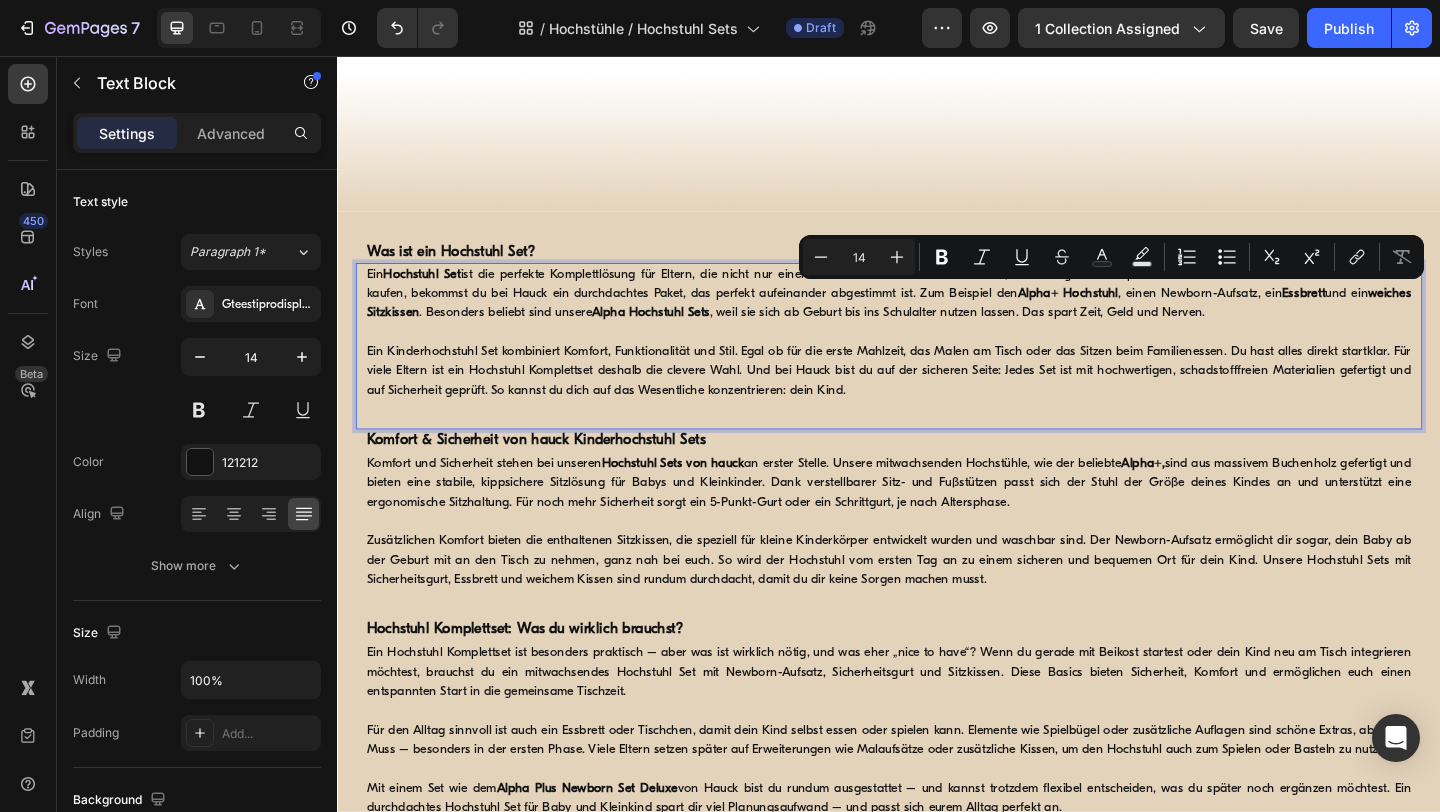 click on "Essbrett" at bounding box center (1388, 314) 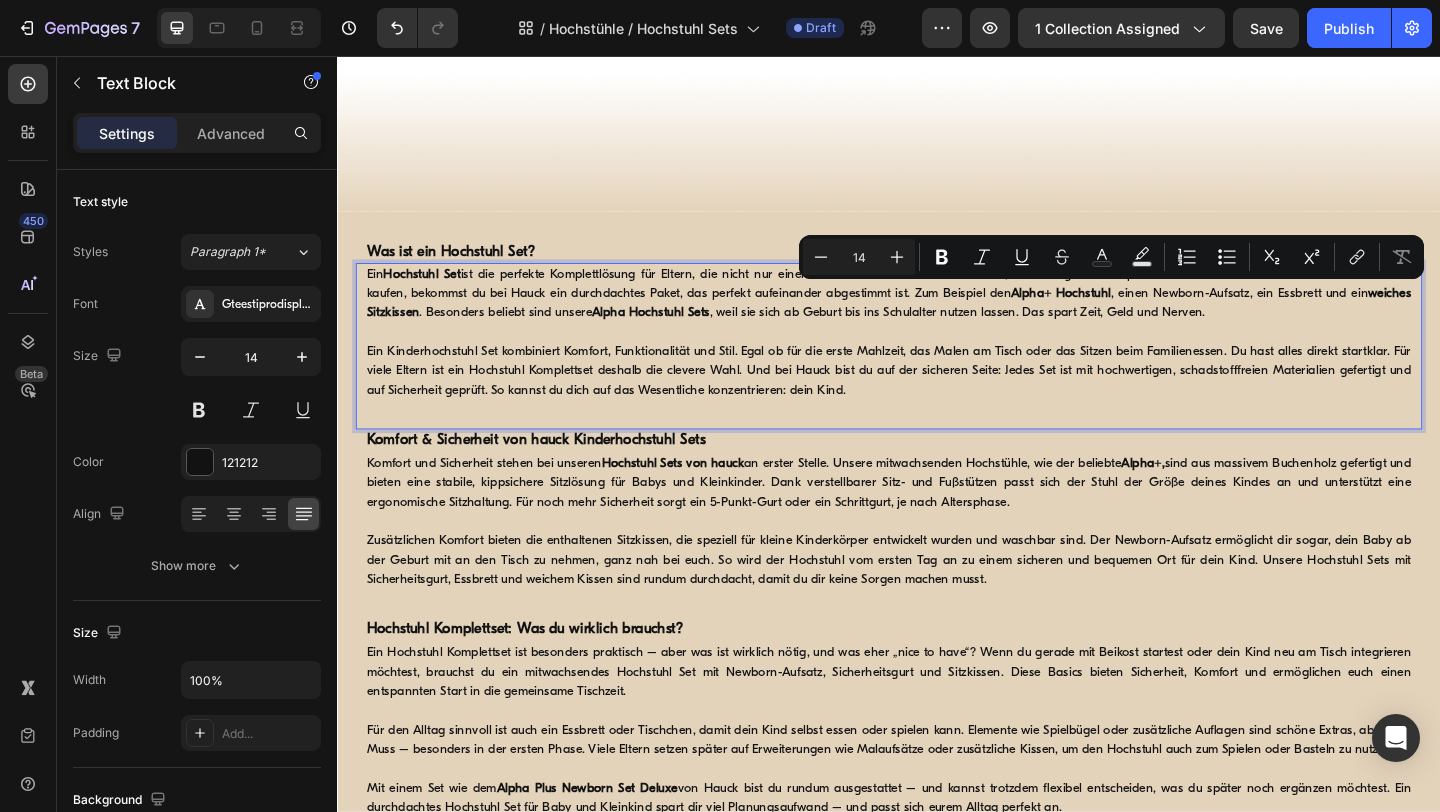 click on "weiches Sitzkissen" at bounding box center (937, 325) 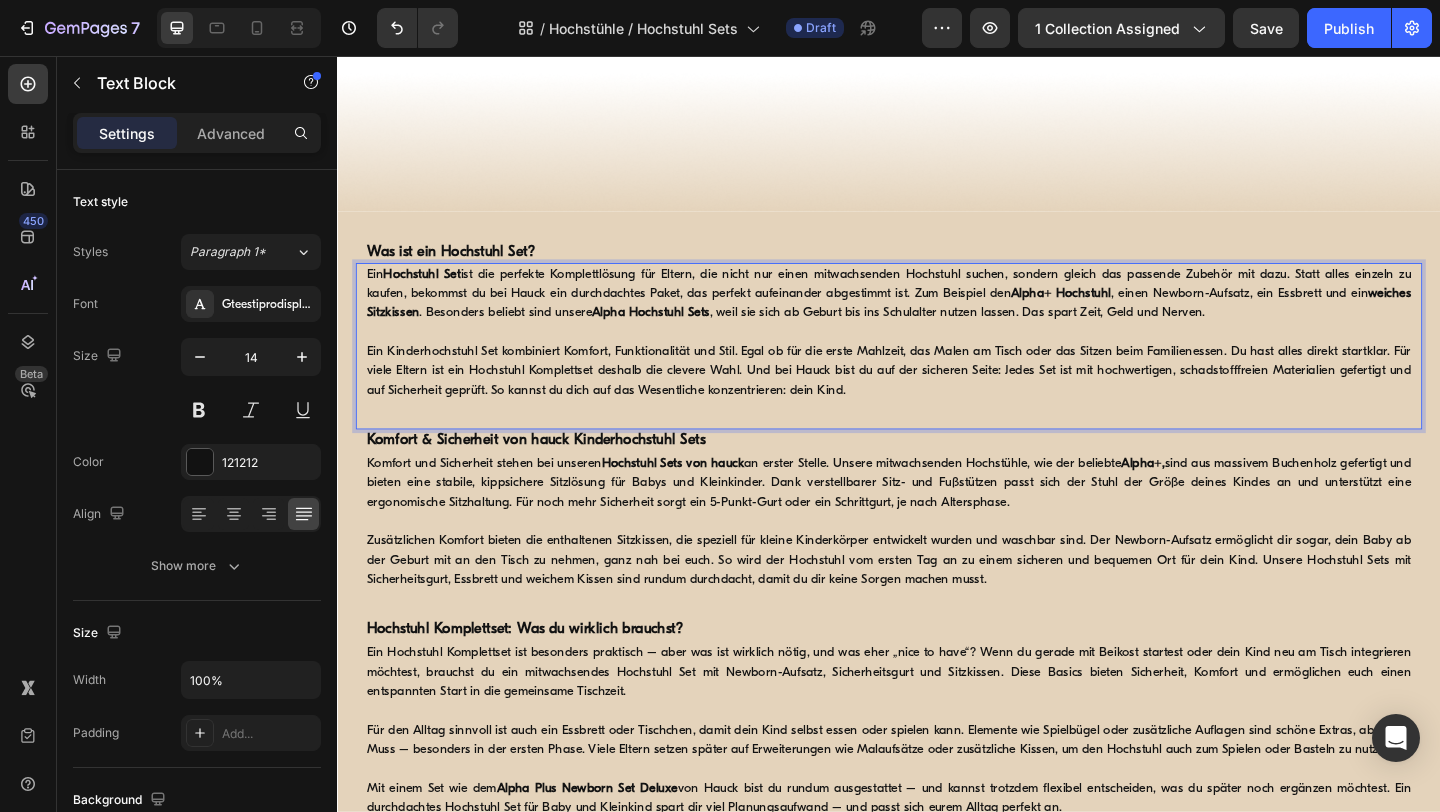 click on "weiches Sitzkissen" at bounding box center [937, 325] 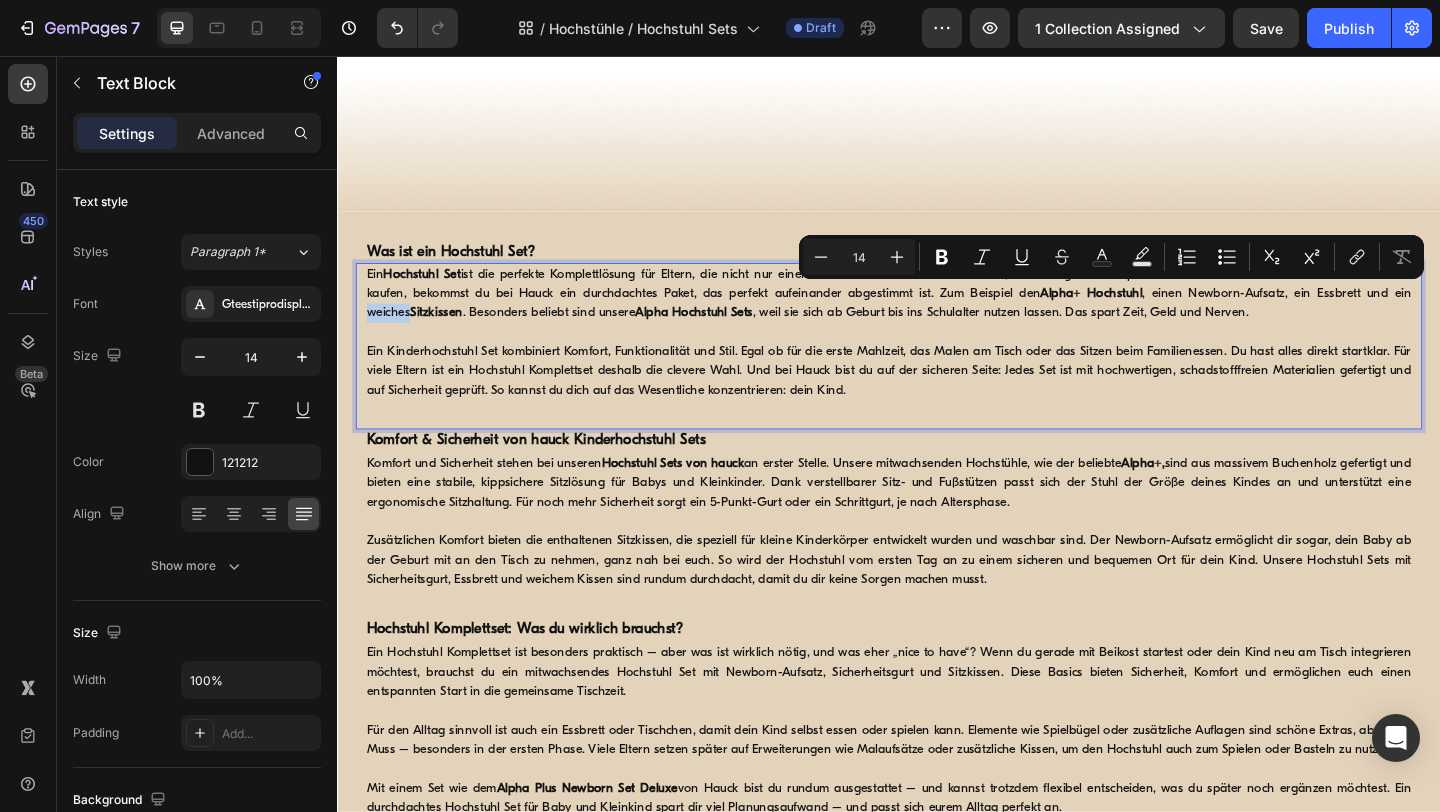 click on "Sitzkissen" at bounding box center (444, 335) 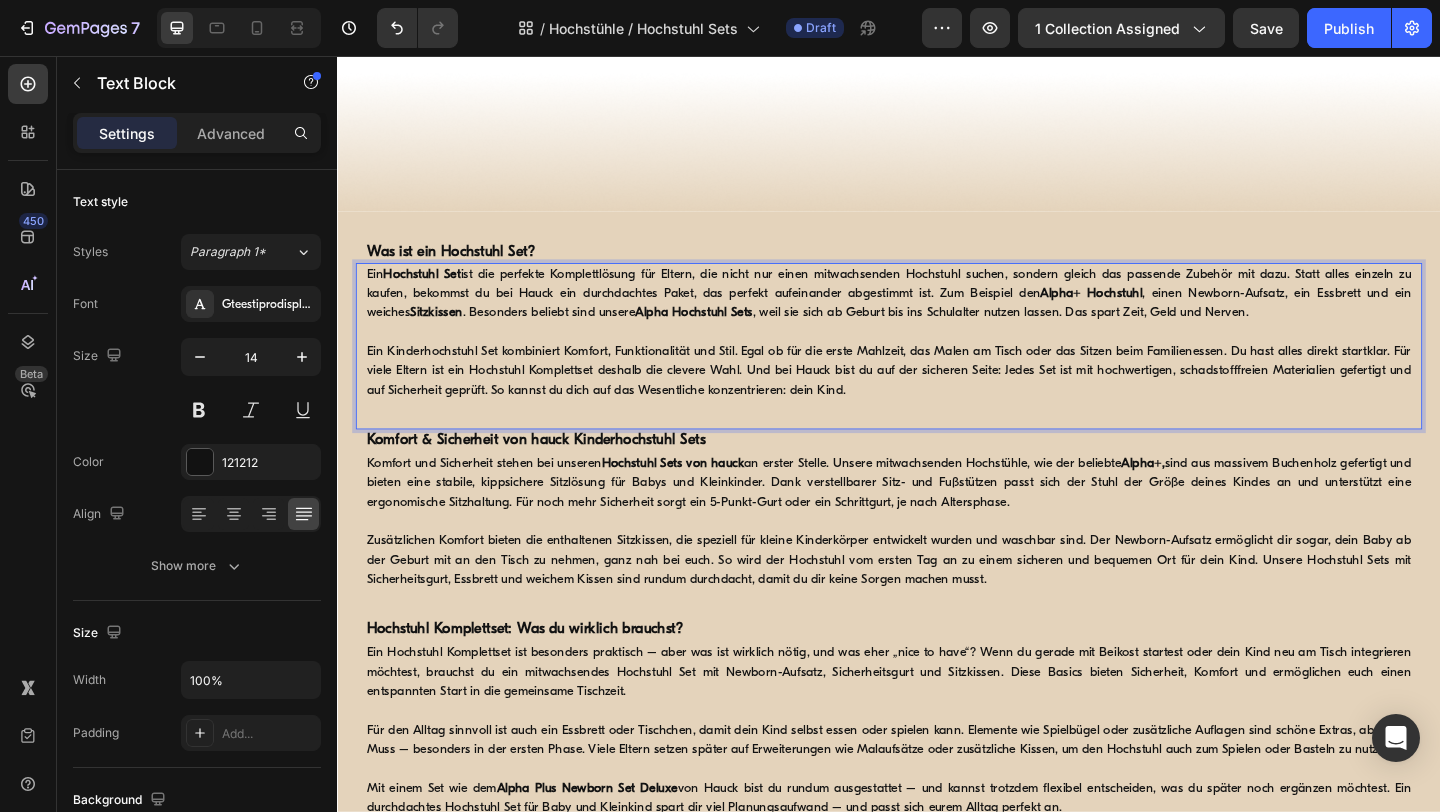 click on "Sitzkissen" at bounding box center (444, 335) 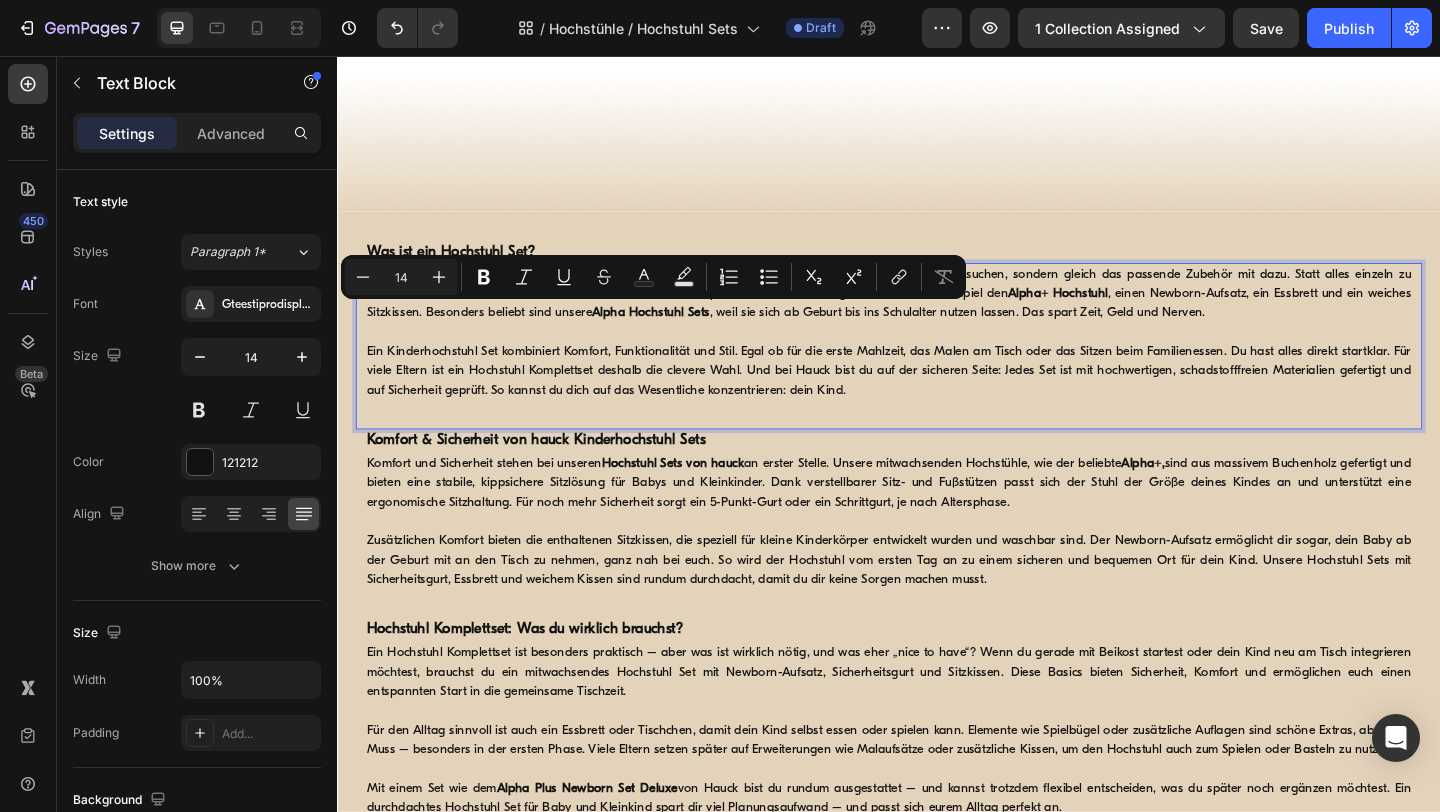 click on "Ein  Hochstuhl Set  ist die perfekte Komplettlösung für Eltern, die nicht nur einen mitwachsenden Hochstuhl suchen, sondern gleich das passende Zubehör mit dazu. Statt alles einzeln zu kaufen, bekommst du bei Hauck ein durchdachtes Paket, das perfekt aufeinander abgestimmt ist. Zum Beispiel den  Alpha+ Hochstuhl , einen Newborn-Aufsatz, ein Essbrett und ein weiches   Sitzkissen. Besonders beliebt sind unsere  Alpha Hochstuhl Sets , weil sie sich ab Geburt bis ins Schulalter nutzen lassen. Das spart Zeit, Geld und Nerven." at bounding box center (937, 314) 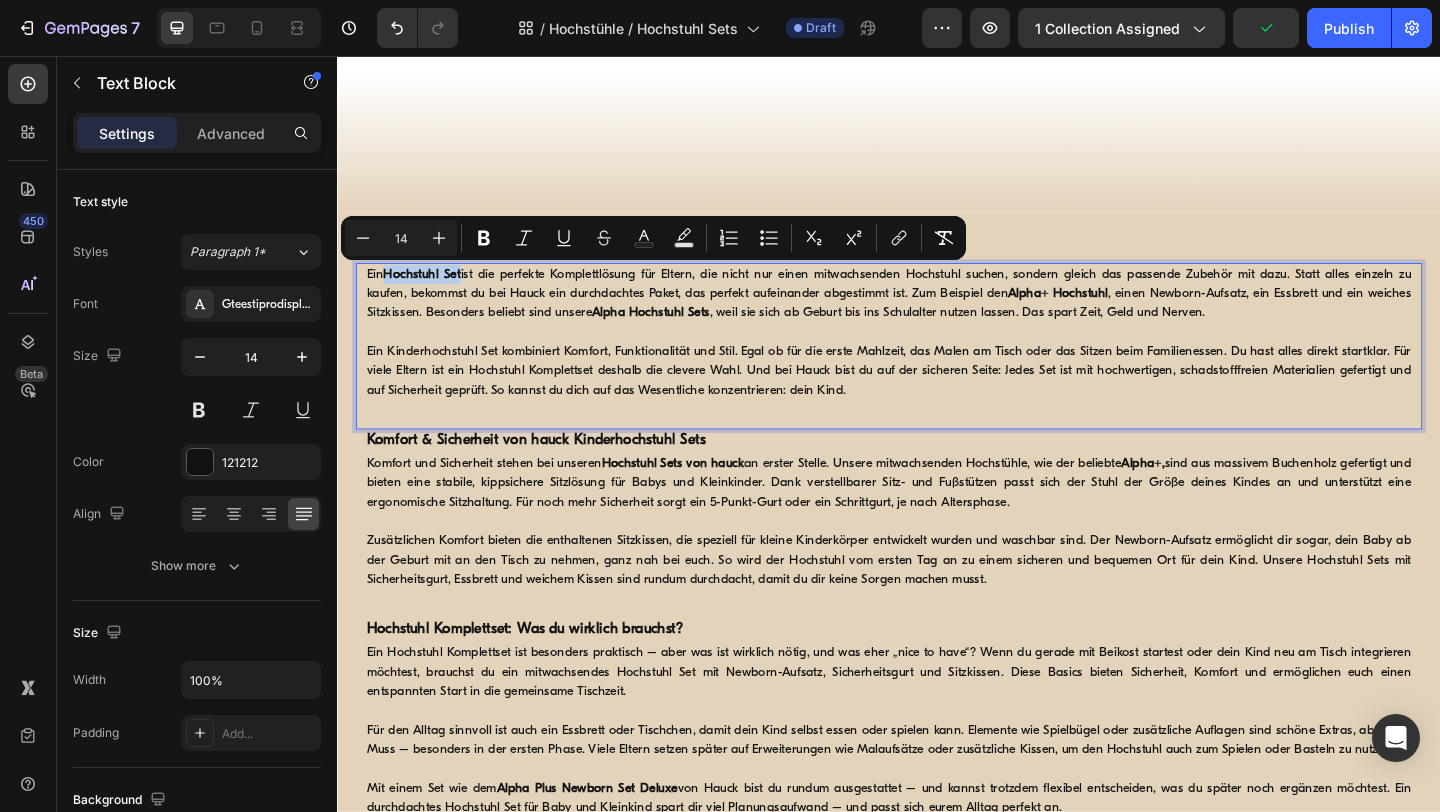 drag, startPoint x: 475, startPoint y: 296, endPoint x: 388, endPoint y: 299, distance: 87.05171 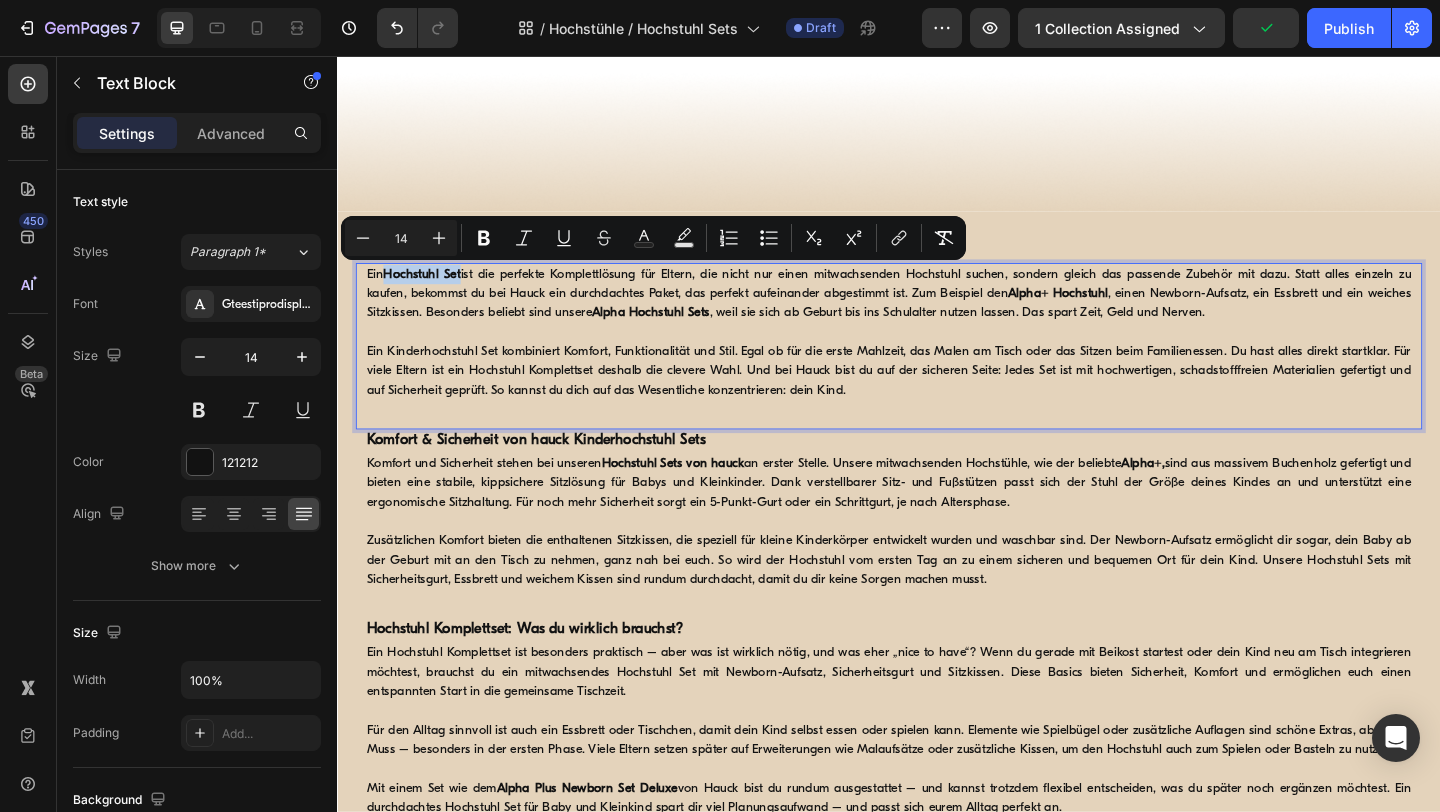 click on "Ein  Hochstuhl Set  ist die perfekte Komplettlösung für Eltern, die nicht nur einen mitwachsenden Hochstuhl suchen, sondern gleich das passende Zubehör mit dazu. Statt alles einzeln zu kaufen, bekommst du bei Hauck ein durchdachtes Paket, das perfekt aufeinander abgestimmt ist. Zum Beispiel den  Alpha+ Hochstuhl , einen Newborn-Aufsatz, ein Essbrett und ein weiches   Sitzkissen. Besonders beliebt sind unsere  Alpha Hochstuhl Sets , weil sie sich ab Geburt bis ins Schulalter nutzen lassen. Das spart Zeit, Geld und Nerven." at bounding box center [937, 314] 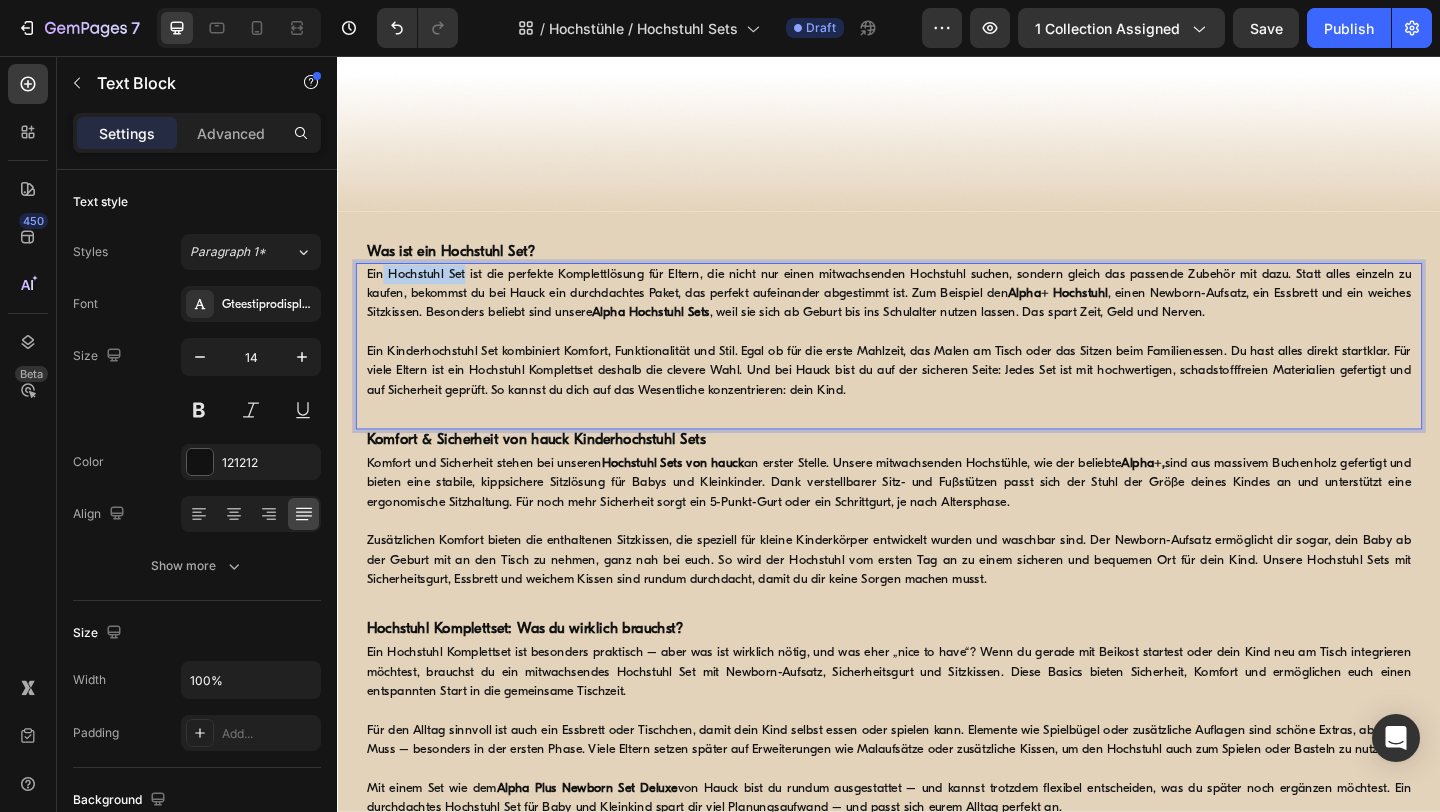 click at bounding box center (937, 356) 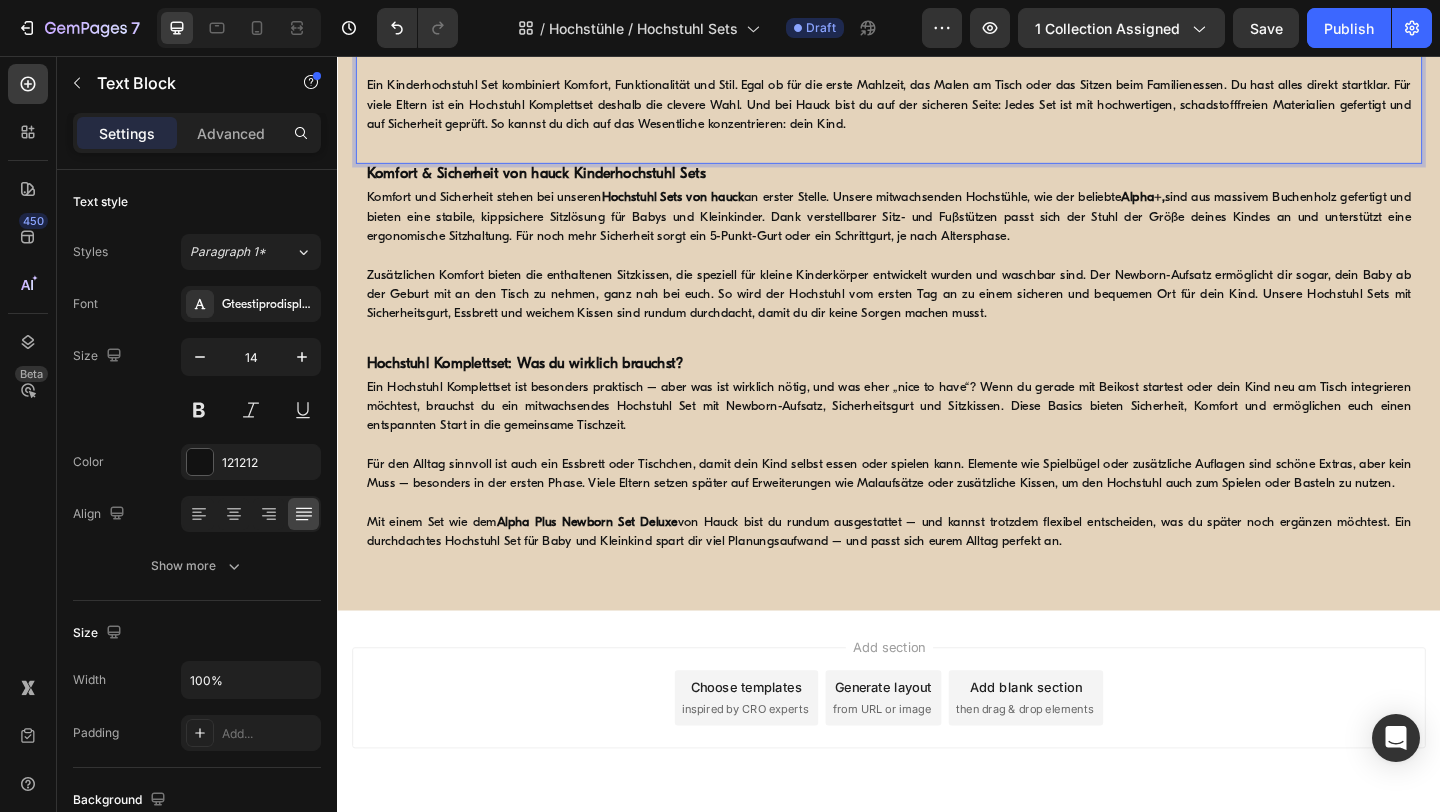 scroll, scrollTop: 765, scrollLeft: 0, axis: vertical 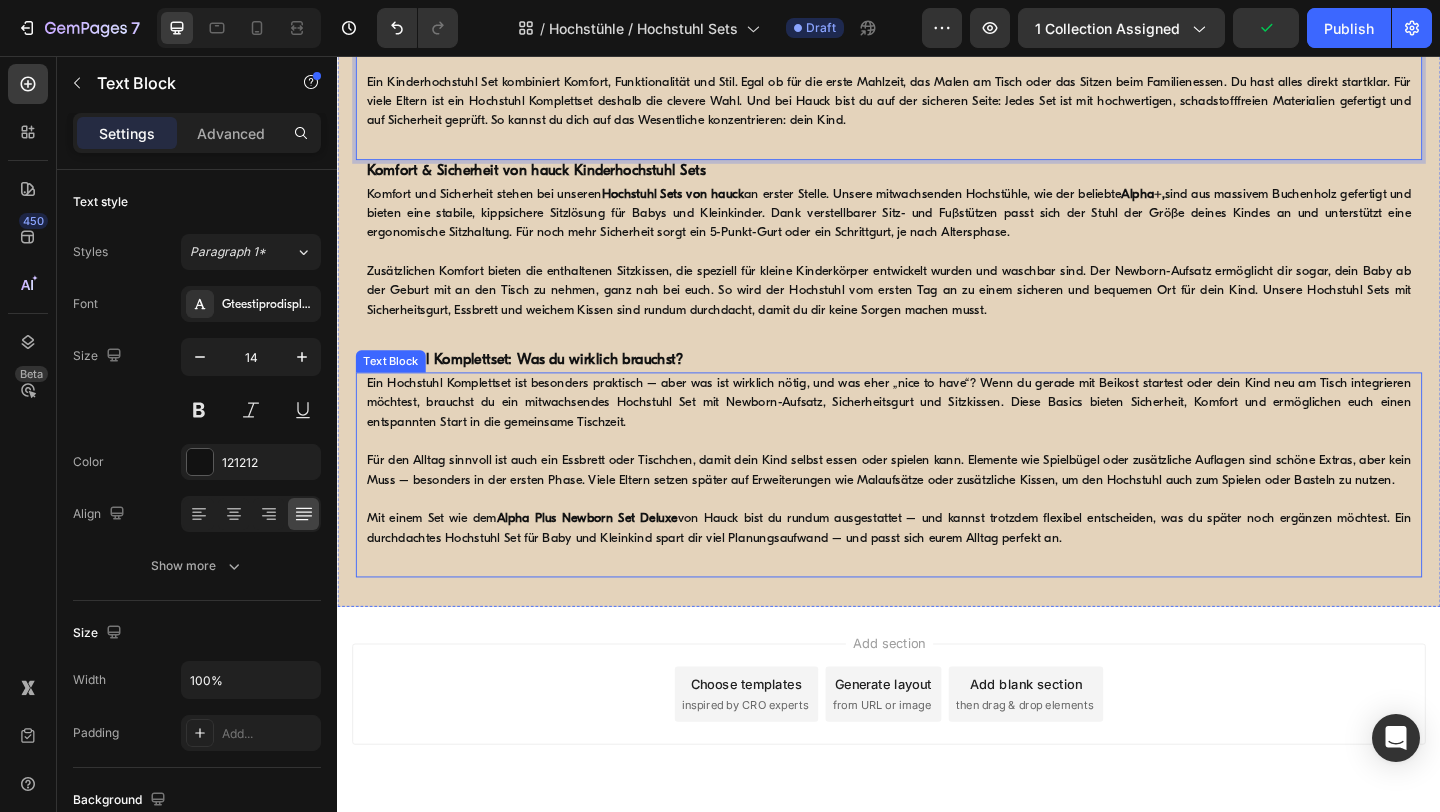 click on "Ein Hochstuhl Komplettset ist besonders praktisch – aber was ist wirklich nötig, und was eher „nice to have“? Wenn du gerade mit Beikost startest oder dein Kind neu am Tisch integrieren möchtest, brauchst du ein mitwachsendes Hochstuhl Set mit Newborn-Aufsatz, Sicherheitsgurt und Sitzkissen. Diese Basics bieten Sicherheit, Komfort und ermöglichen euch einen entspannten Start in die gemeinsame Tischzeit." at bounding box center (937, 433) 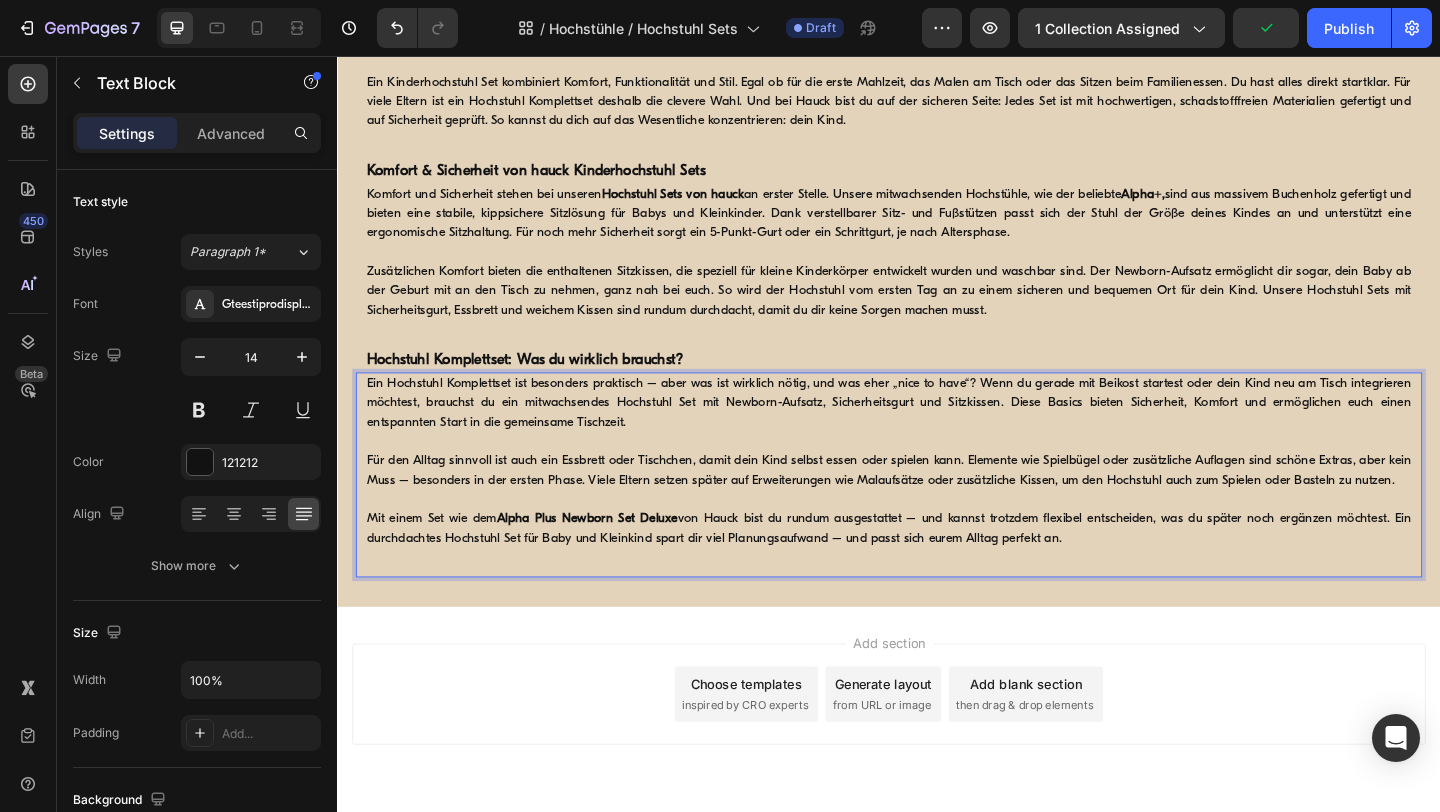 click on "Ein Hochstuhl Komplettset ist besonders praktisch – aber was ist wirklich nötig, und was eher „nice to have“? Wenn du gerade mit Beikost startest oder dein Kind neu am Tisch integrieren möchtest, brauchst du ein mitwachsendes Hochstuhl Set mit Newborn-Aufsatz, Sicherheitsgurt und Sitzkissen. Diese Basics bieten Sicherheit, Komfort und ermöglichen euch einen entspannten Start in die gemeinsame Tischzeit." at bounding box center (937, 433) 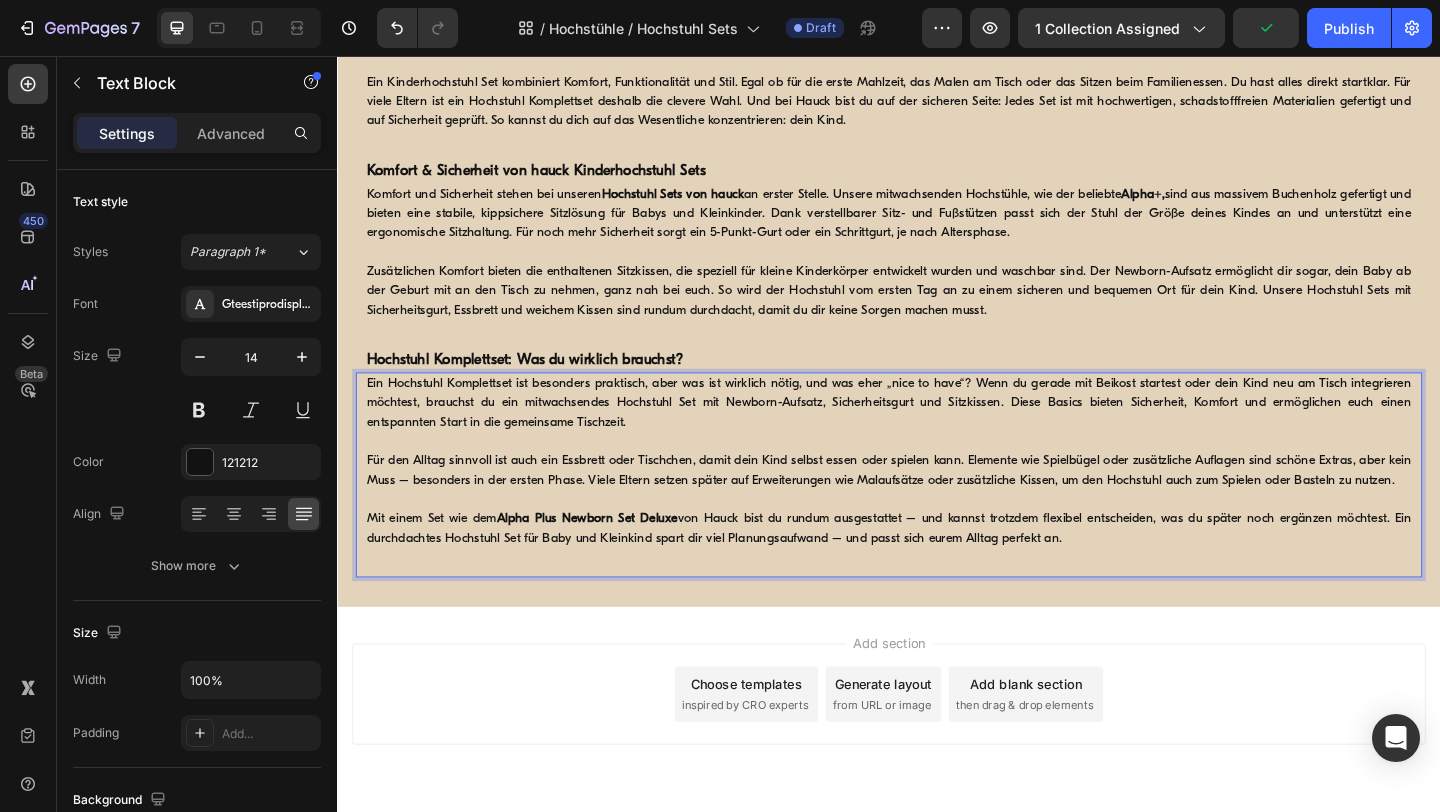 click on "Für den Alltag sinnvoll ist auch ein Essbrett oder Tischchen, damit dein Kind selbst essen oder spielen kann. Elemente wie Spielbügel oder zusätzliche Auflagen sind schöne Extras, aber kein Muss – besonders in der ersten Phase. Viele Eltern setzen später auf Erweiterungen wie Malaufsätze oder zusätzliche Kissen, um den Hochstuhl auch zum Spielen oder Basteln zu nutzen." at bounding box center [937, 507] 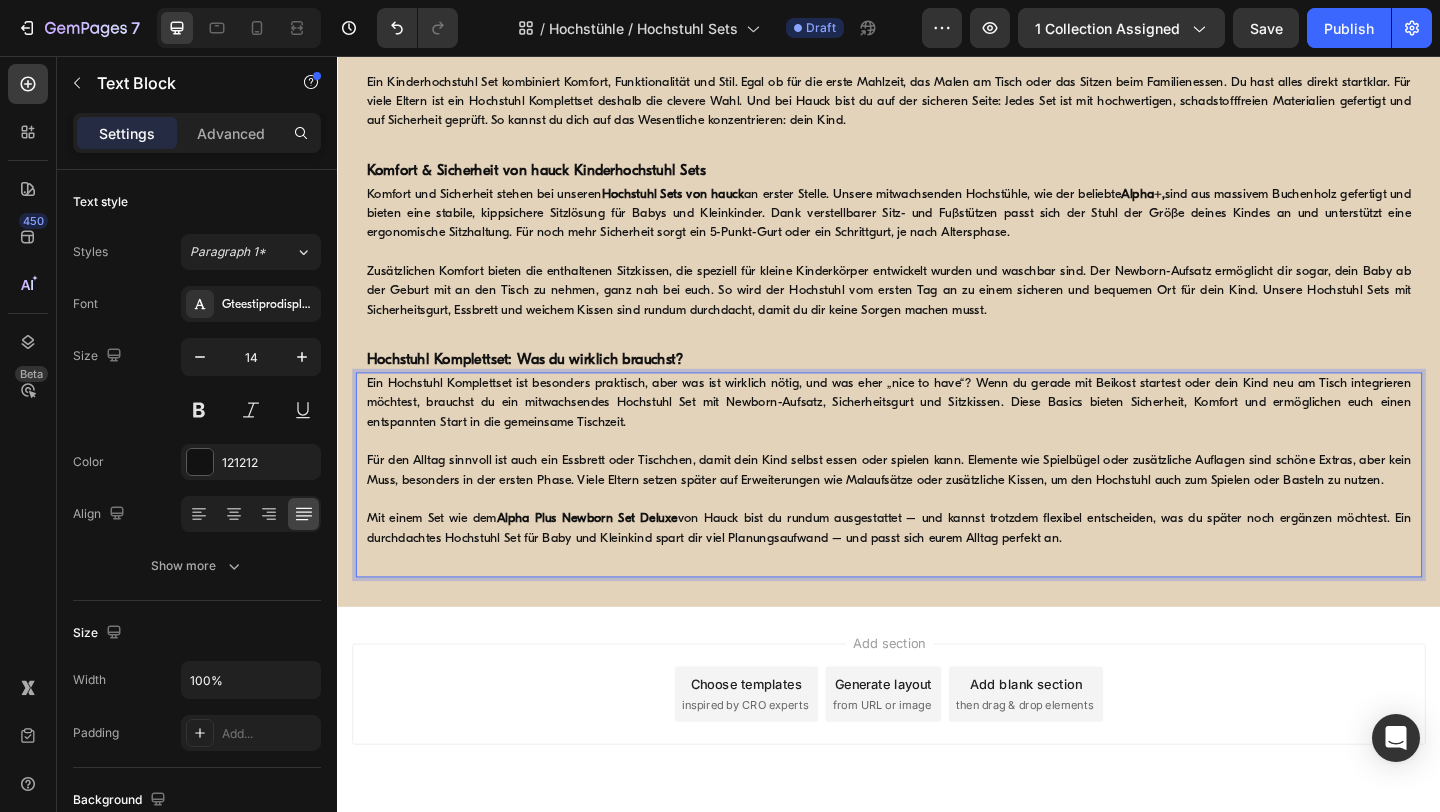 click on "Mit einem Set wie dem  Alpha Plus Newborn Set Deluxe  von Hauck bist du rundum ausgestattet – und kannst trotzdem flexibel entscheiden, was du später noch ergänzen möchtest. Ein durchdachtes Hochstuhl Set für Baby und Kleinkind spart dir viel Planungsaufwand – und passt sich eurem Alltag perfekt an." at bounding box center [937, 570] 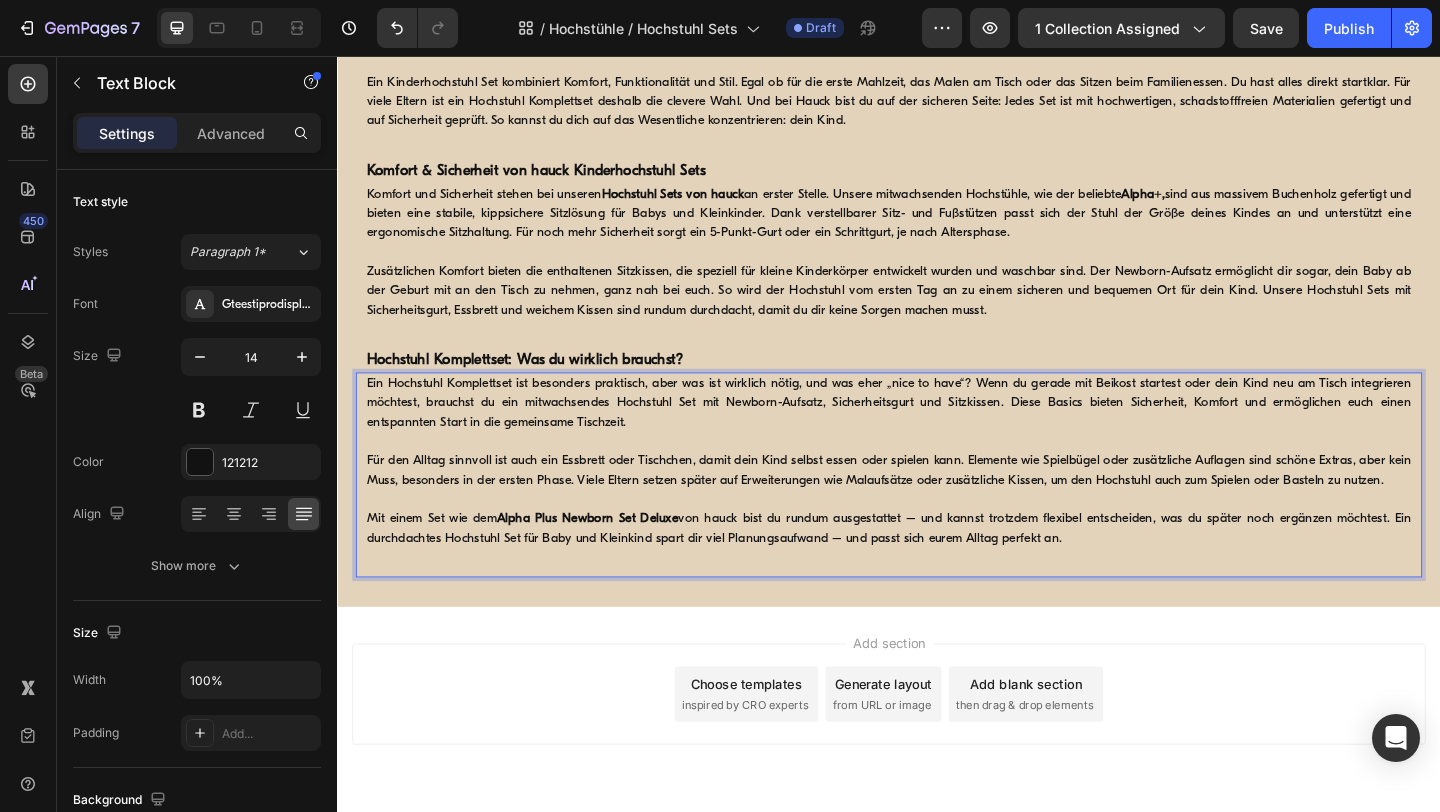 click on "Mit einem Set wie dem  Alpha Plus Newborn Set Deluxe  von hauck bist du rundum ausgestattet – und kannst trotzdem flexibel entscheiden, was du später noch ergänzen möchtest. Ein durchdachtes Hochstuhl Set für Baby und Kleinkind spart dir viel Planungsaufwand – und passt sich eurem Alltag perfekt an." at bounding box center (937, 570) 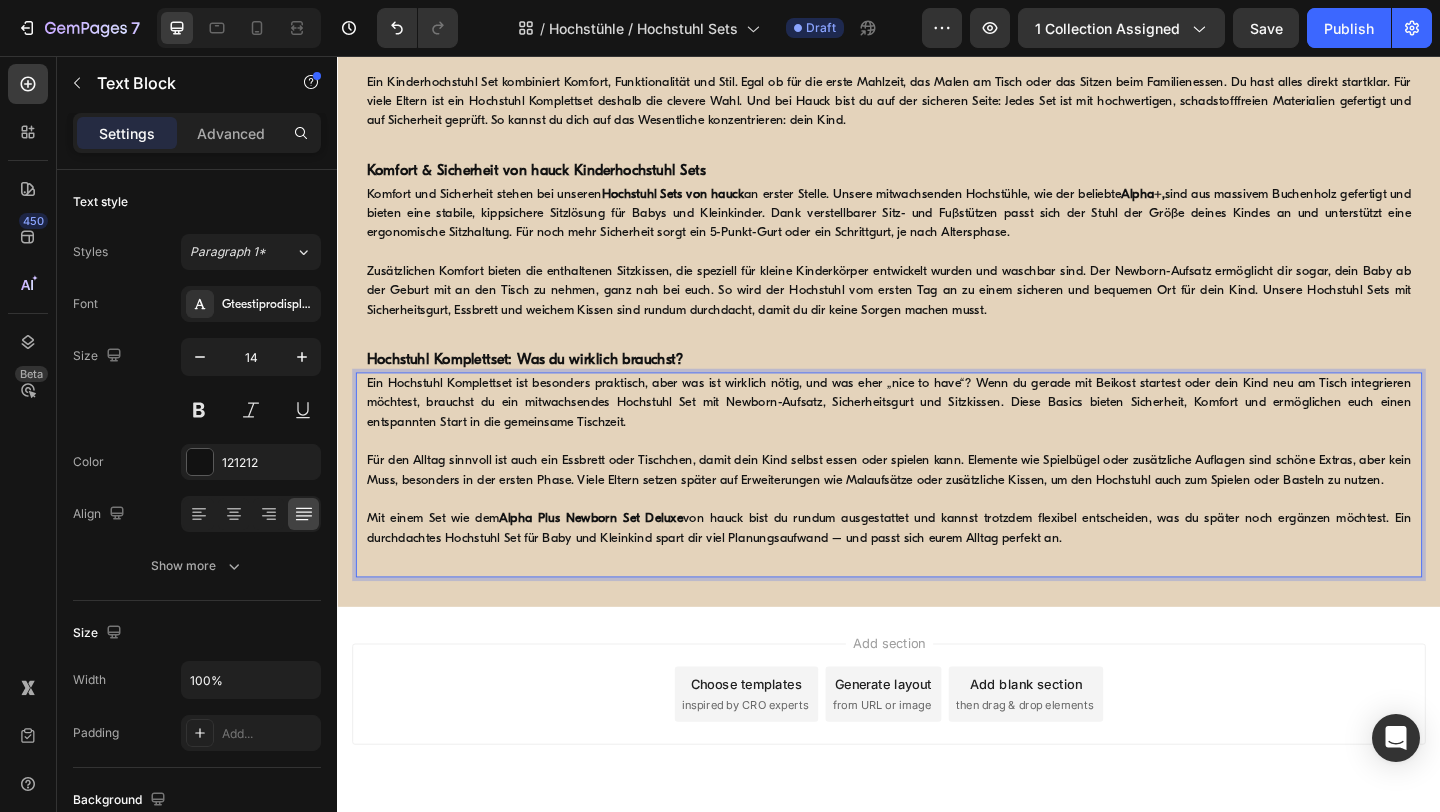 click on "Mit einem Set wie dem  Alpha Plus Newborn Set Deluxe  von hauck bist du rundum ausgestattet und kannst trotzdem flexibel entscheiden, was du später noch ergänzen möchtest. Ein durchdachtes Hochstuhl Set für Baby und Kleinkind spart dir viel Planungsaufwand – und passt sich eurem Alltag perfekt an." at bounding box center [937, 570] 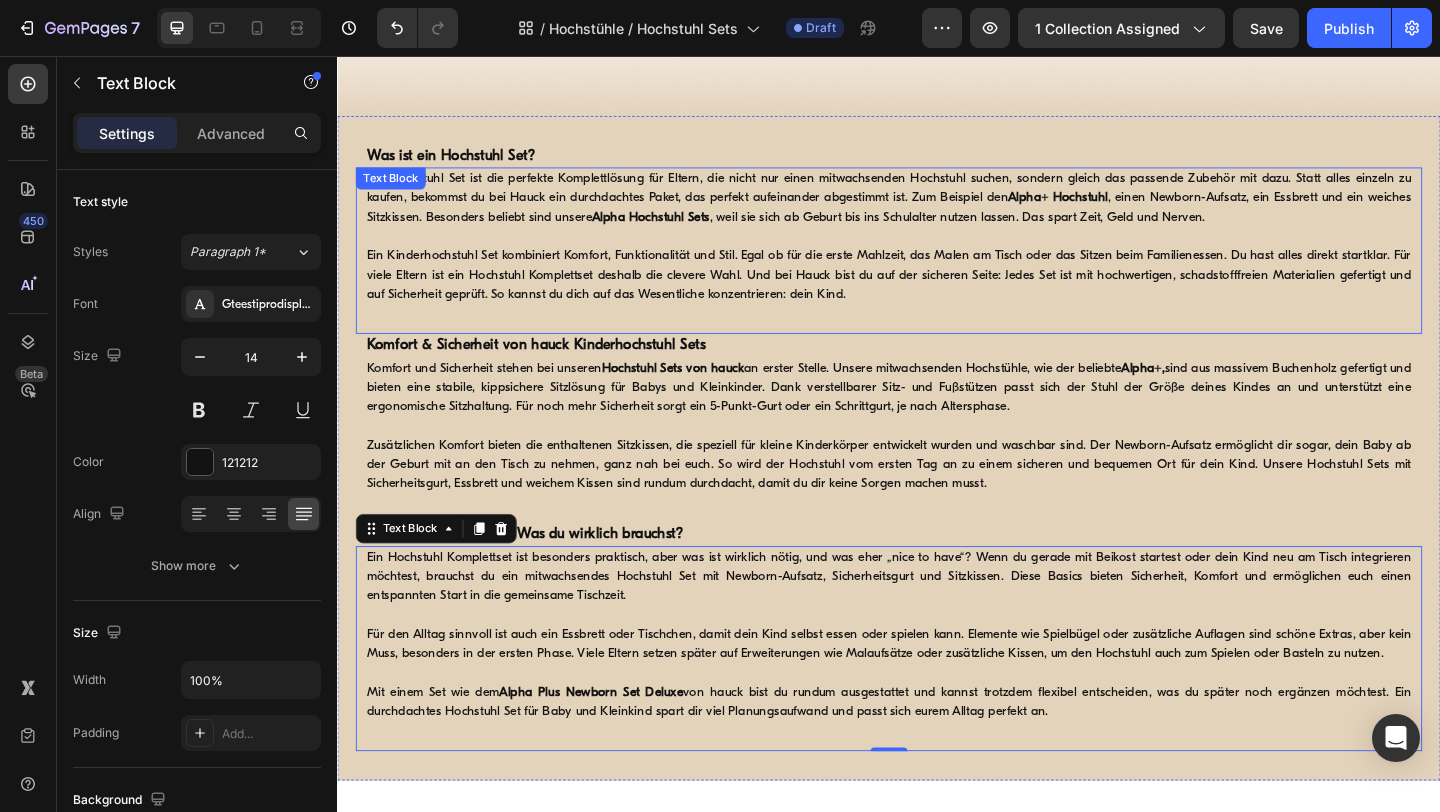 scroll, scrollTop: 554, scrollLeft: 0, axis: vertical 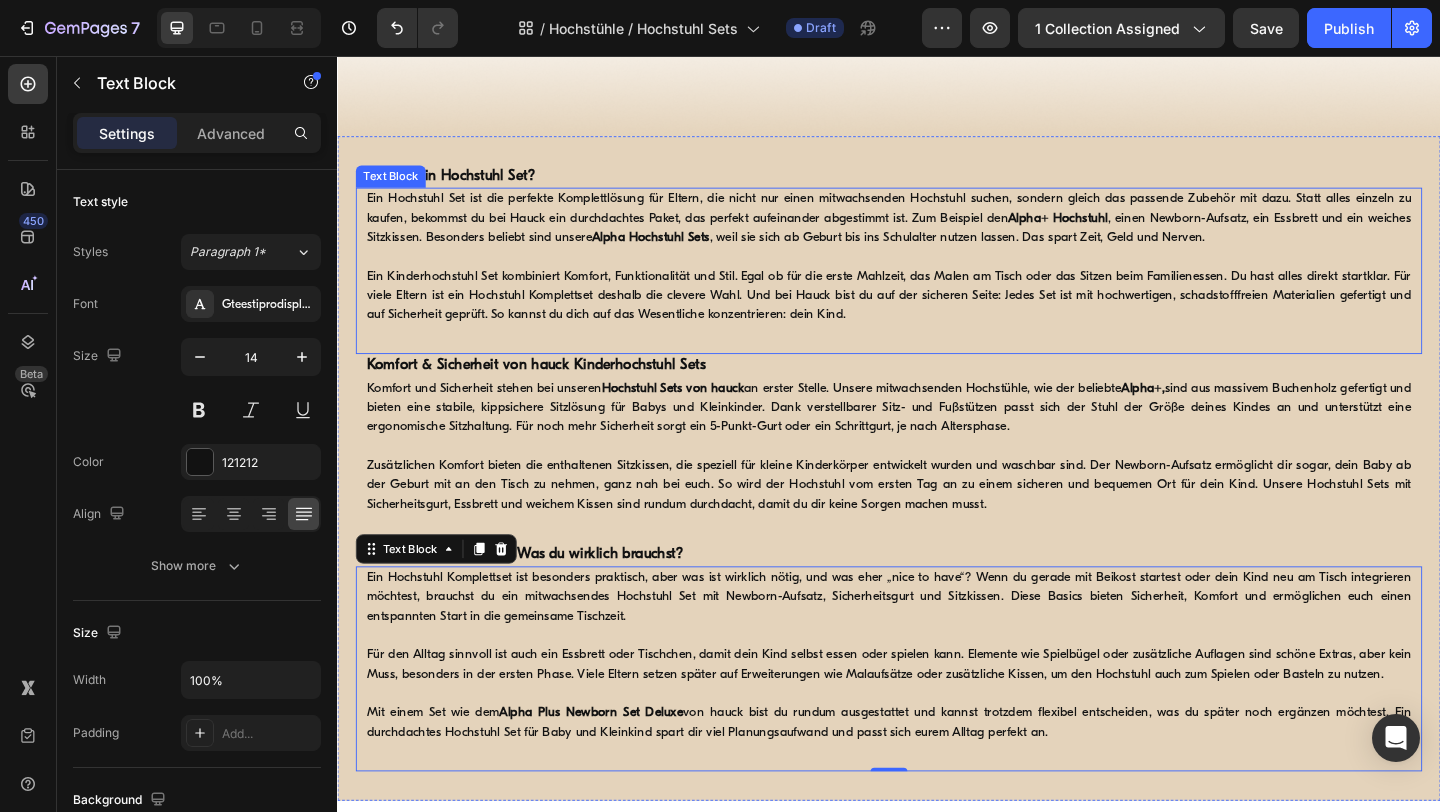 click on "Ein Hochstuhl Set ist die perfekte Komplettlösung für Eltern, die nicht nur einen mitwachsenden Hochstuhl suchen, sondern gleich das passende Zubehör mit dazu. Statt alles einzeln zu kaufen, bekommst du bei Hauck ein durchdachtes Paket, das perfekt aufeinander abgestimmt ist. Zum Beispiel den  Alpha+ Hochstuhl , einen Newborn-Aufsatz, ein Essbrett und ein weiches   Sitzkissen. Besonders beliebt sind unsere  Alpha Hochstuhl Sets , weil sie sich ab Geburt bis ins Schulalter nutzen lassen. Das spart Zeit, Geld und Nerven." at bounding box center (937, 232) 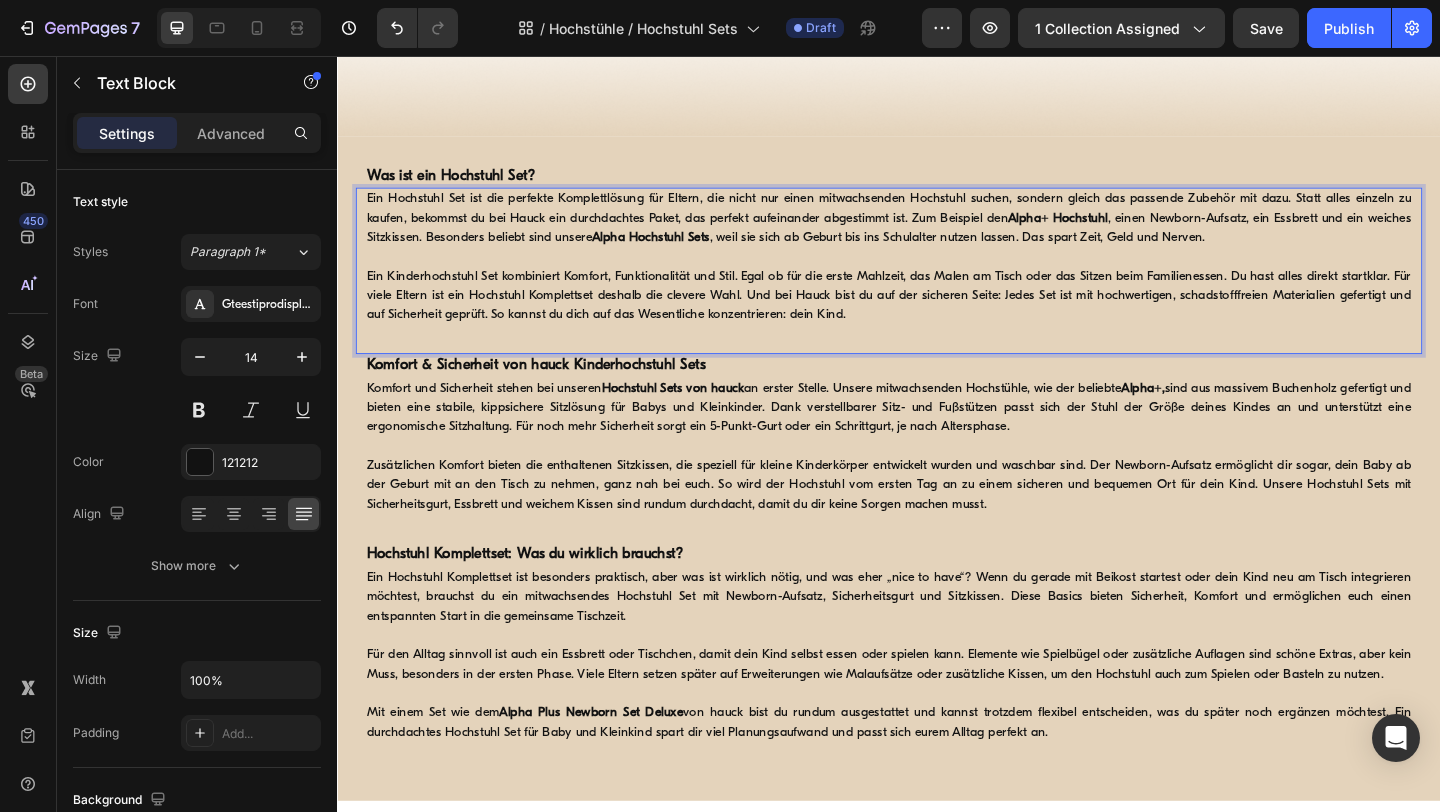 click on "Ein Hochstuhl Set ist die perfekte Komplettlösung für Eltern, die nicht nur einen mitwachsenden Hochstuhl suchen, sondern gleich das passende Zubehör mit dazu. Statt alles einzeln zu kaufen, bekommst du bei Hauck ein durchdachtes Paket, das perfekt aufeinander abgestimmt ist. Zum Beispiel den  Alpha+ Hochstuhl , einen Newborn-Aufsatz, ein Essbrett und ein weiches   Sitzkissen. Besonders beliebt sind unsere  Alpha Hochstuhl Sets , weil sie sich ab Geburt bis ins Schulalter nutzen lassen. Das spart Zeit, Geld und Nerven." at bounding box center (937, 232) 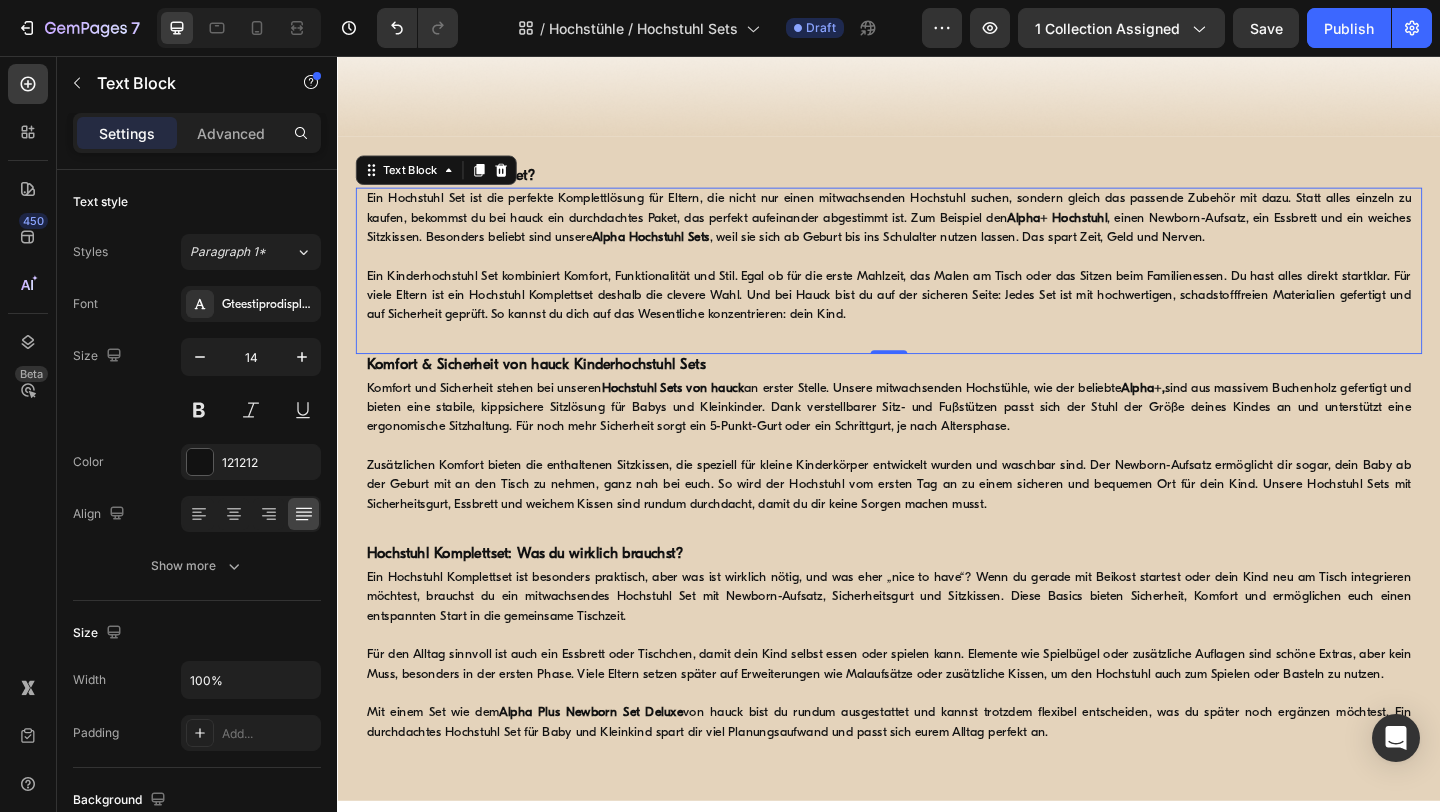 click on "Ein Kinderhochstuhl Set kombiniert Komfort, Funktionalität und Stil. Egal ob für die erste Mahlzeit, das Malen am Tisch oder das Sitzen beim Familienessen. Du hast alles direkt startklar. Für viele Eltern ist ein Hochstuhl Komplettset deshalb die clevere Wahl. Und bei Hauck bist du auf der sicheren Seite: Jedes Set ist mit hochwertigen, schadstofffreien Materialien gefertigt und auf Sicherheit geprüft. So kannst du dich auf das Wesentliche konzentrieren: dein Kind." at bounding box center (937, 316) 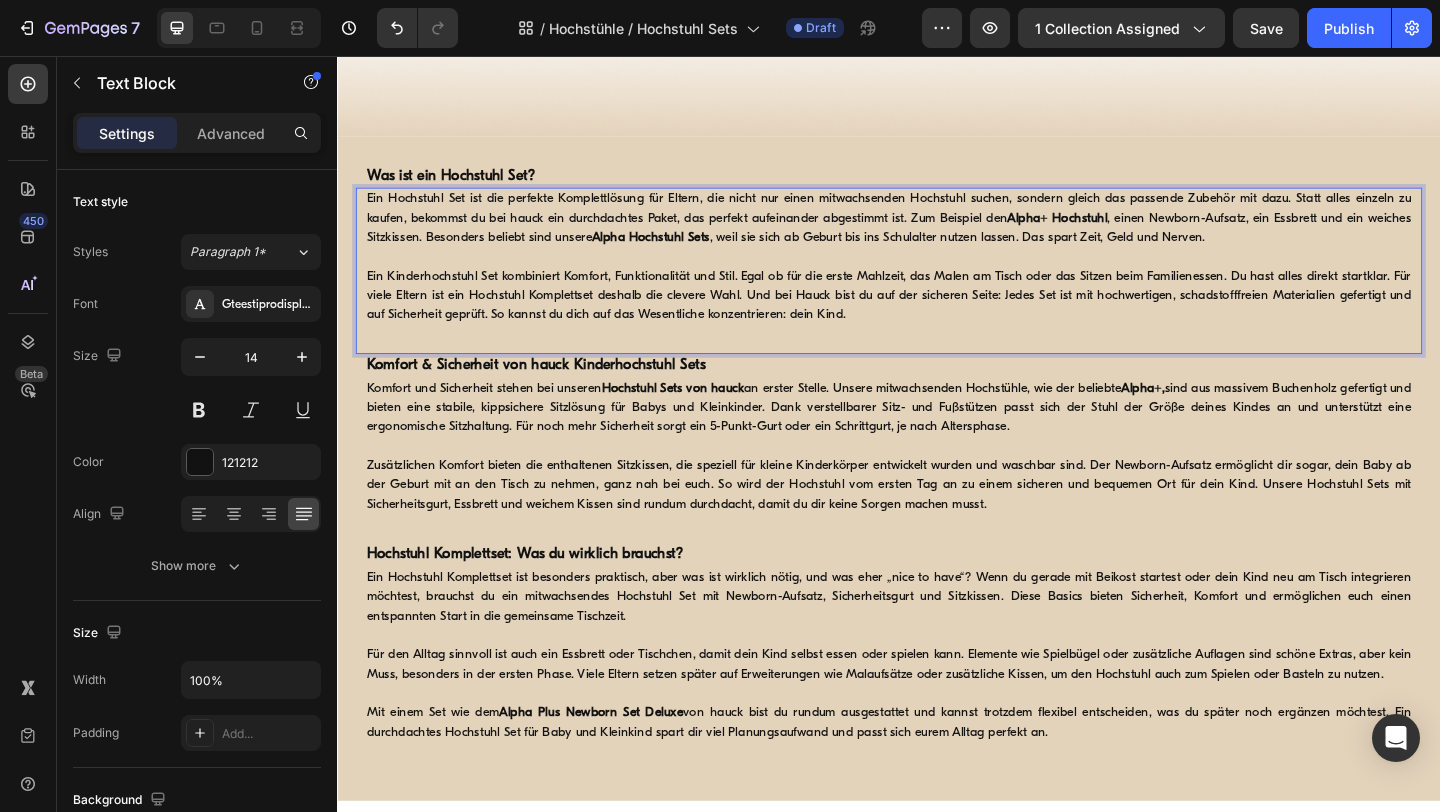 click on "Ein Kinderhochstuhl Set kombiniert Komfort, Funktionalität und Stil. Egal ob für die erste Mahlzeit, das Malen am Tisch oder das Sitzen beim Familienessen. Du hast alles direkt startklar. Für viele Eltern ist ein Hochstuhl Komplettset deshalb die clevere Wahl. Und bei Hauck bist du auf der sicheren Seite: Jedes Set ist mit hochwertigen, schadstofffreien Materialien gefertigt und auf Sicherheit geprüft. So kannst du dich auf das Wesentliche konzentrieren: dein Kind." at bounding box center (937, 316) 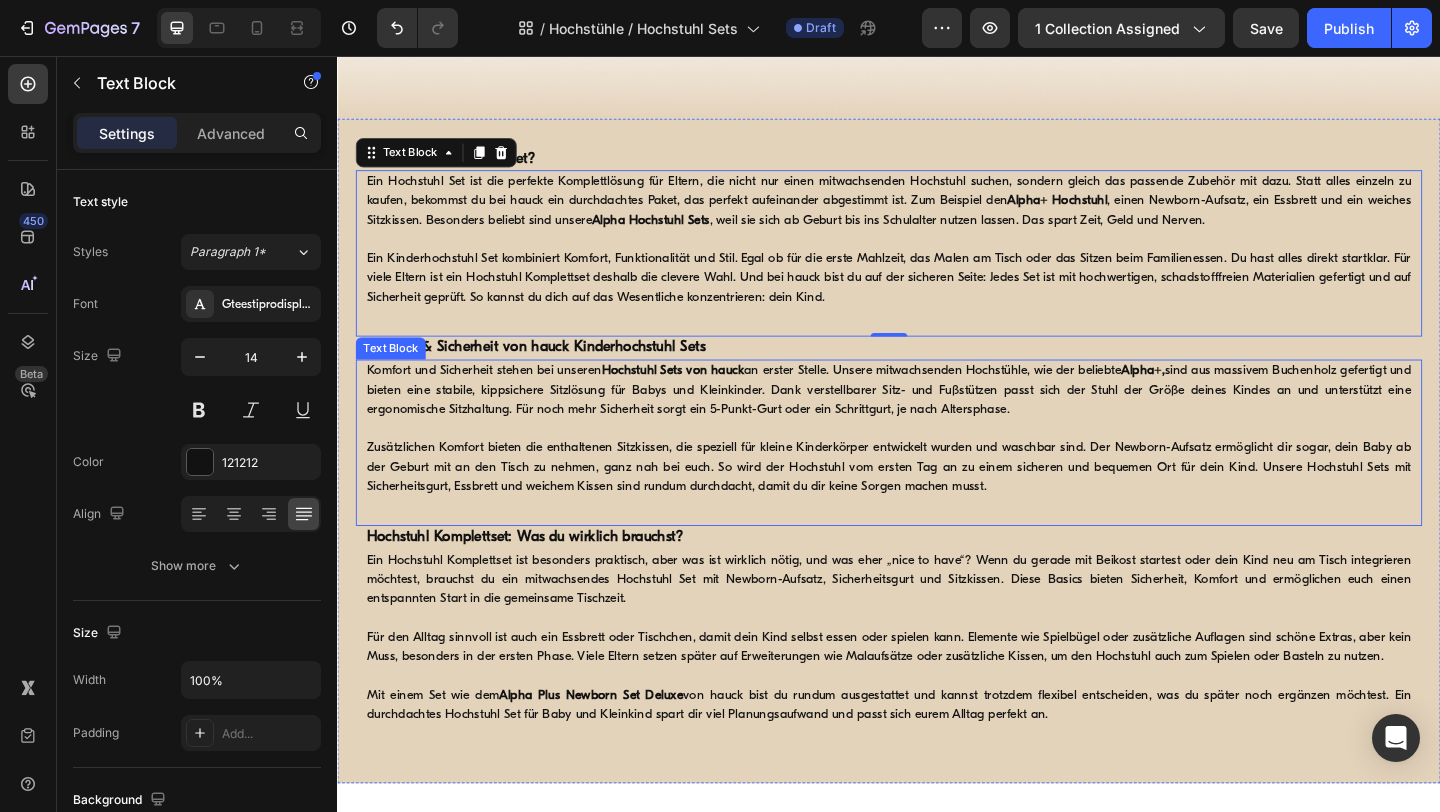 scroll, scrollTop: 579, scrollLeft: 0, axis: vertical 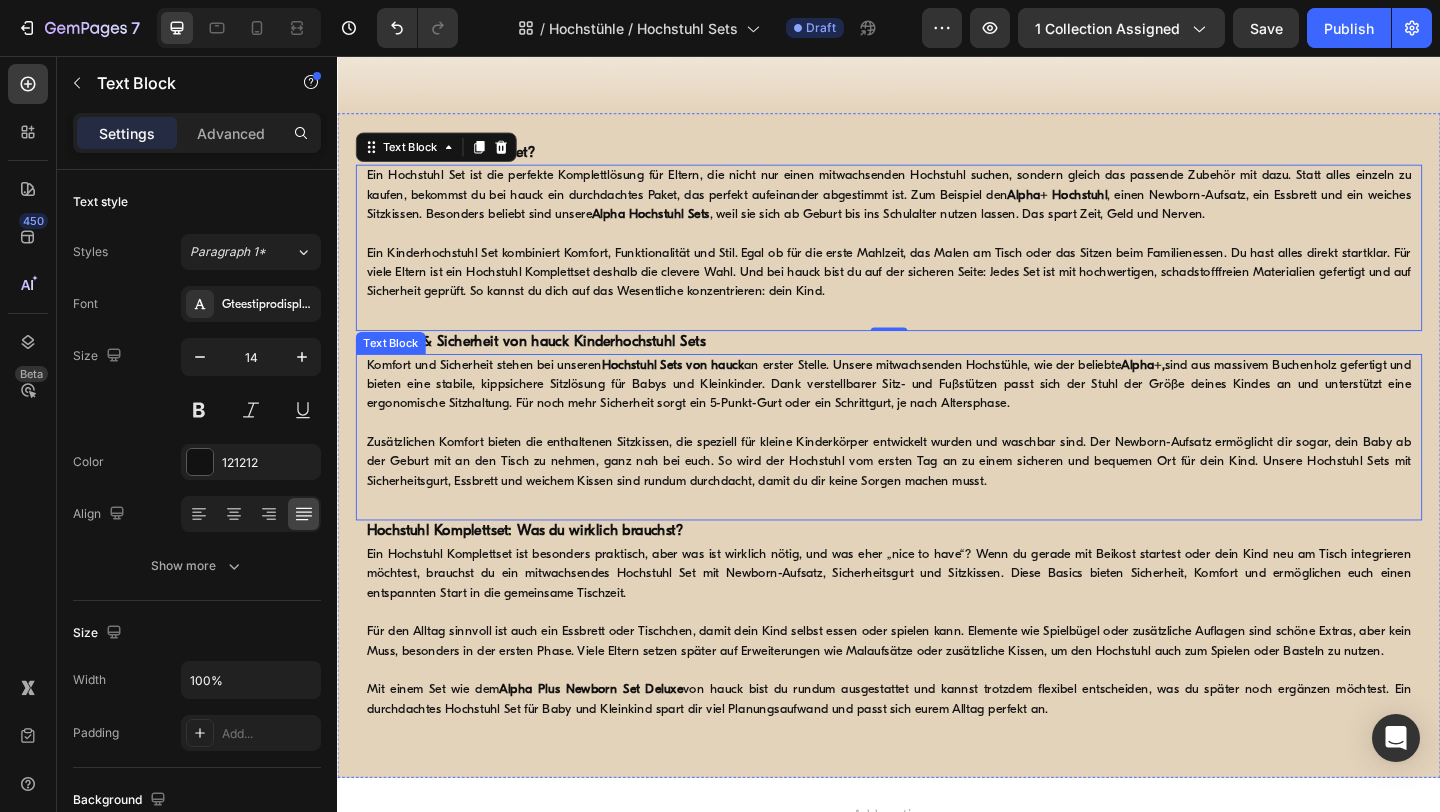 click on "Komfort und Sicherheit stehen bei unseren  Hochstuhl Sets von hauck  an erster Stelle. Unsere mitwachsenden Hochstühle, wie der beliebte  Alpha+,  sind aus massivem Buchenholz gefertigt und bieten eine stabile, kippsichere Sitzlösung für Babys und Kleinkinder. Dank verstellbarer Sitz- und Fußstützen passt sich der Stuhl der Größe deines Kindes an und unterstützt eine ergonomische Sitzhaltung. Für noch mehr Sicherheit sorgt ein 5-Punkt-Gurt oder ein Schrittgurt, je nach Altersphase." at bounding box center (937, 413) 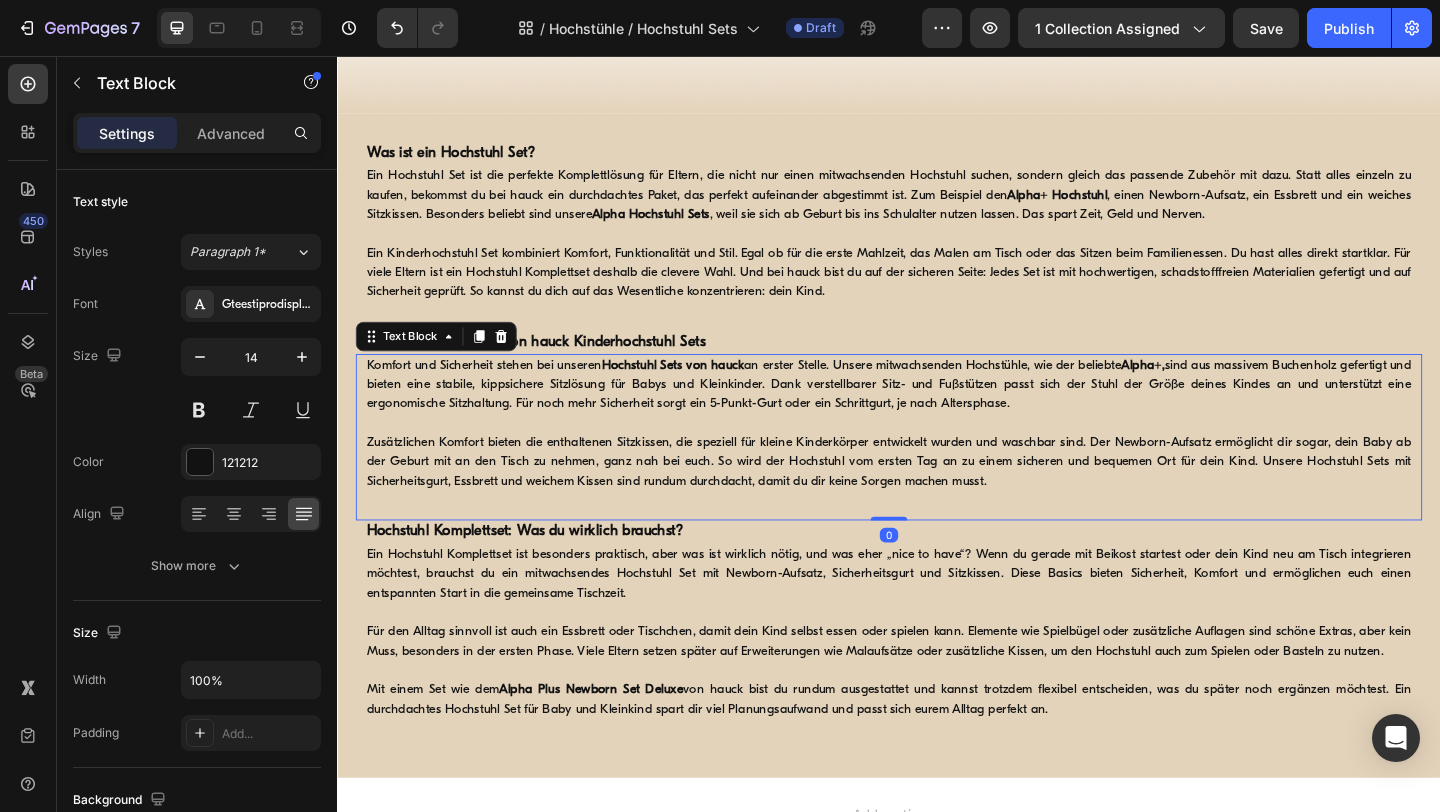 scroll, scrollTop: 590, scrollLeft: 0, axis: vertical 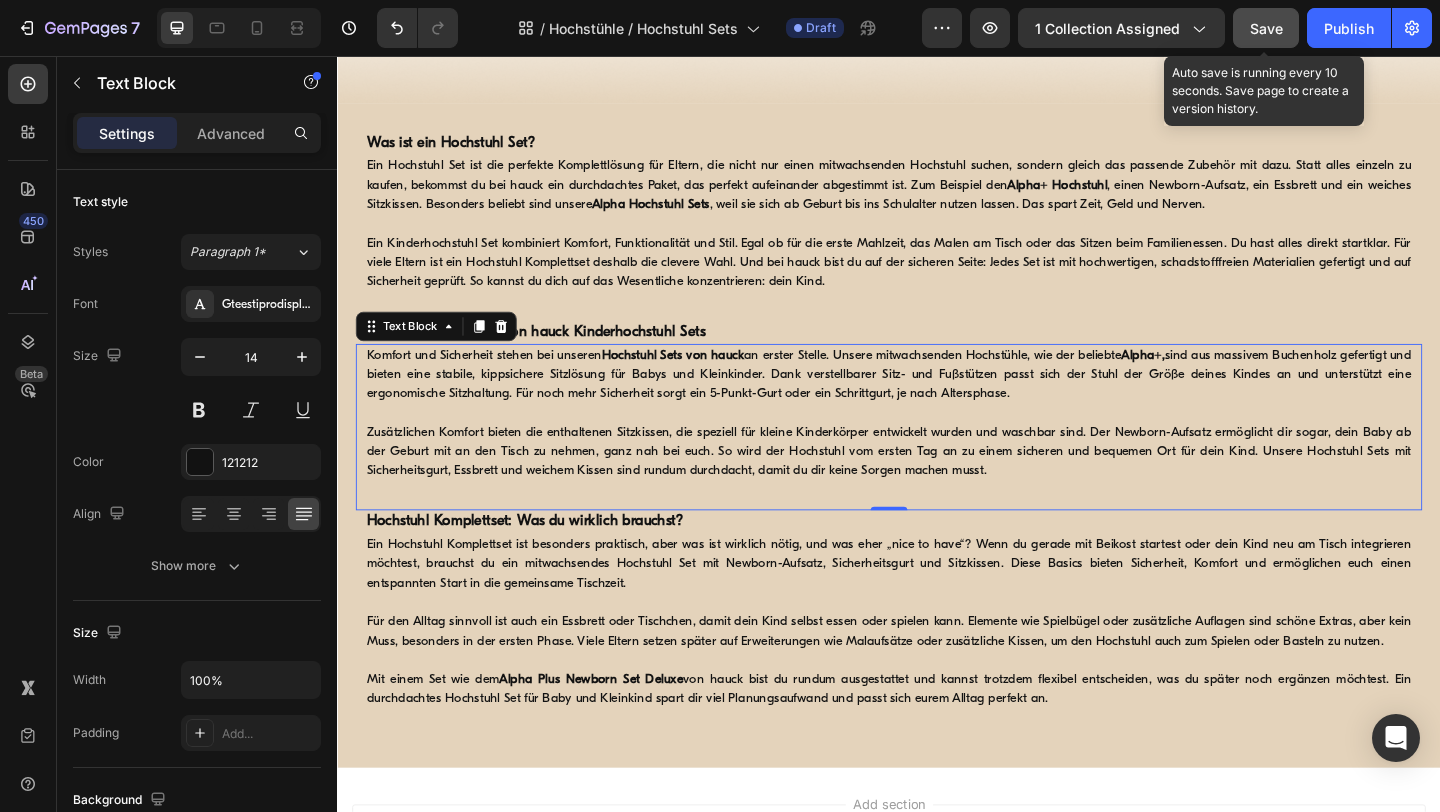 click on "Save" at bounding box center (1266, 28) 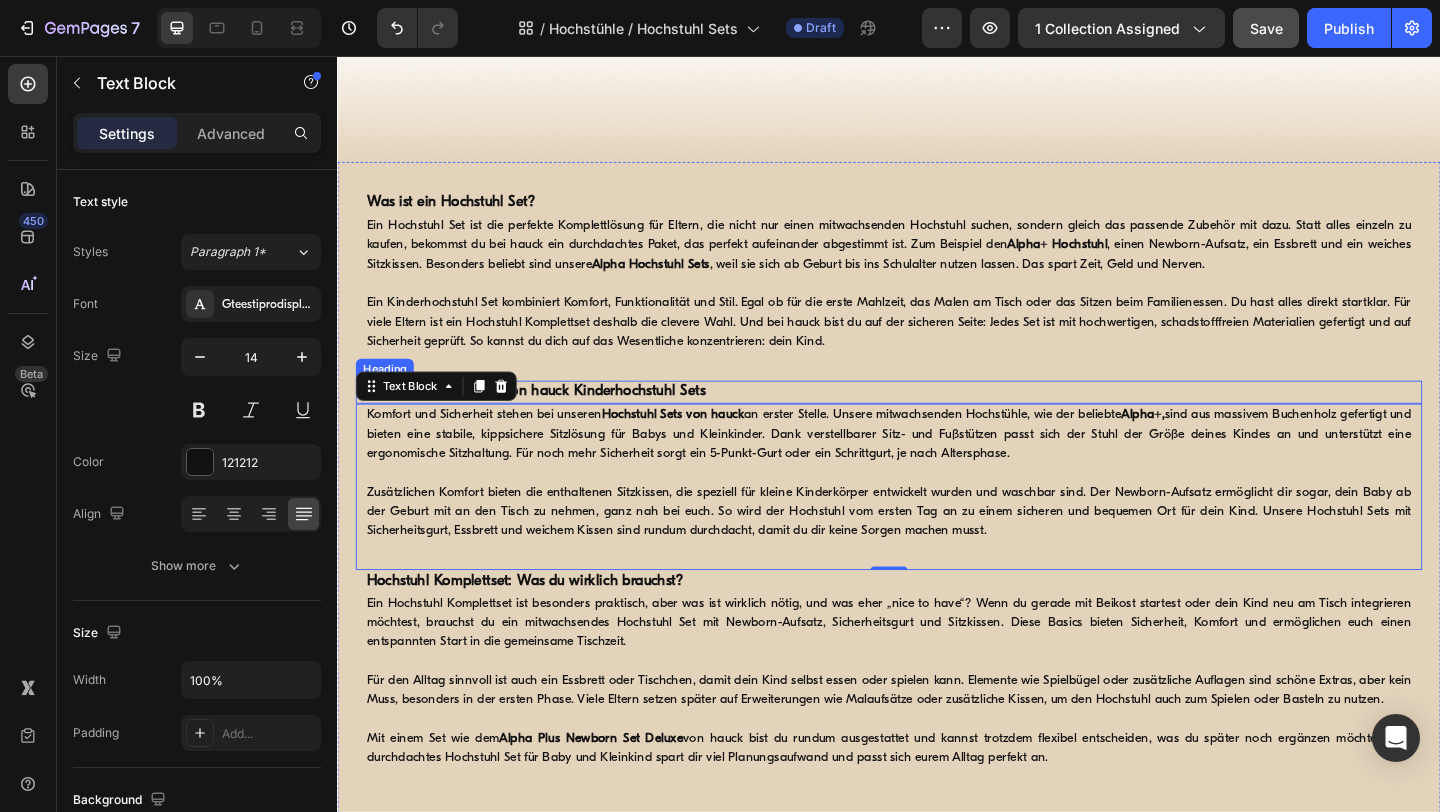 scroll, scrollTop: 0, scrollLeft: 0, axis: both 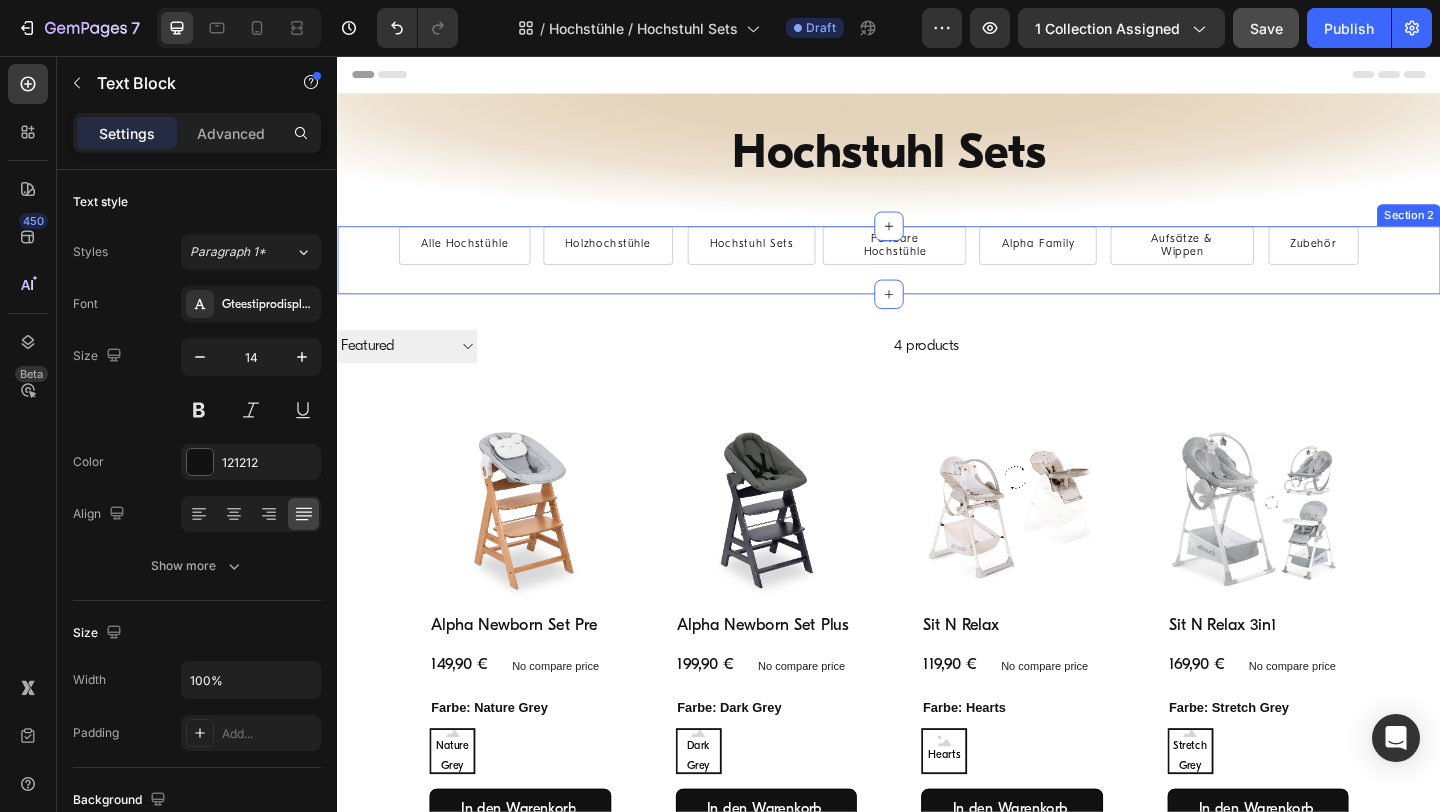 click on "Alle Hochstühle Button Holzhochstühle Button Hochstuhl Sets Button Faltbare Hochstühle Button Alpha Family Button Aufsätze & Wippen Button Row Zubehör Button Row Section 2" at bounding box center (937, 278) 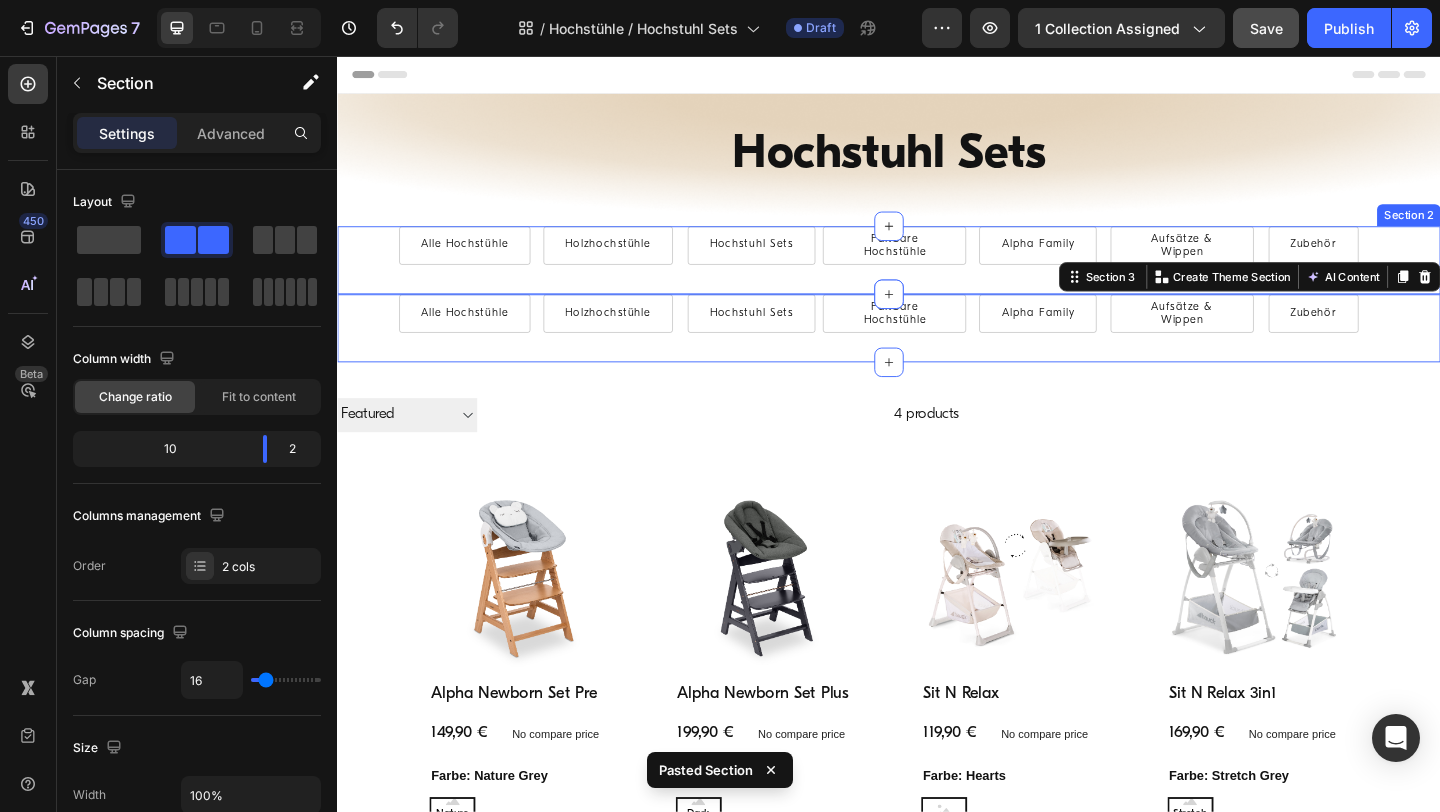 click on "Alle Hochstühle Button Holzhochstühle Button Hochstuhl Sets Button Faltbare Hochstühle Button Alpha Family Button Aufsätze & Wippen Button Row Zubehör Button Row Section 2" at bounding box center (937, 278) 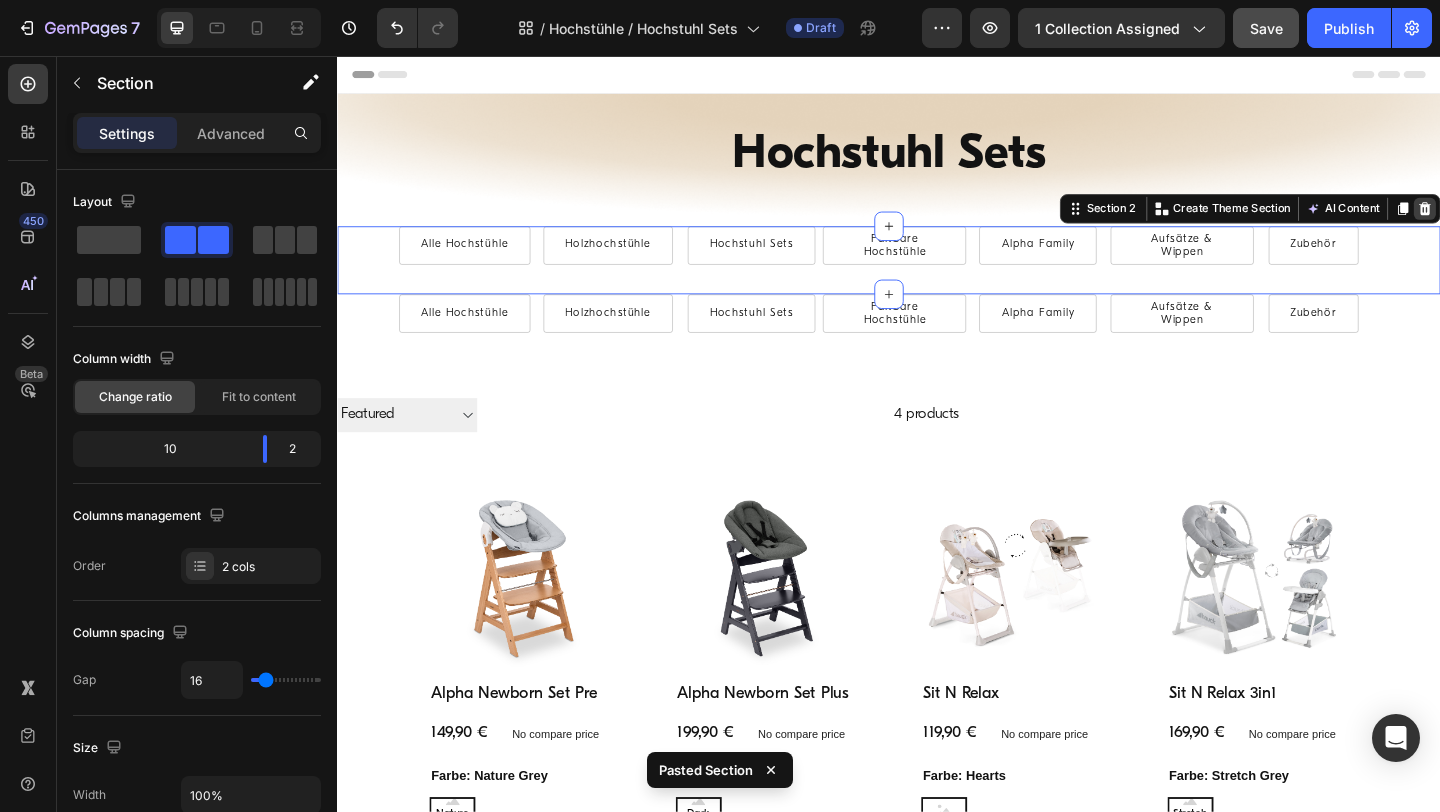 click 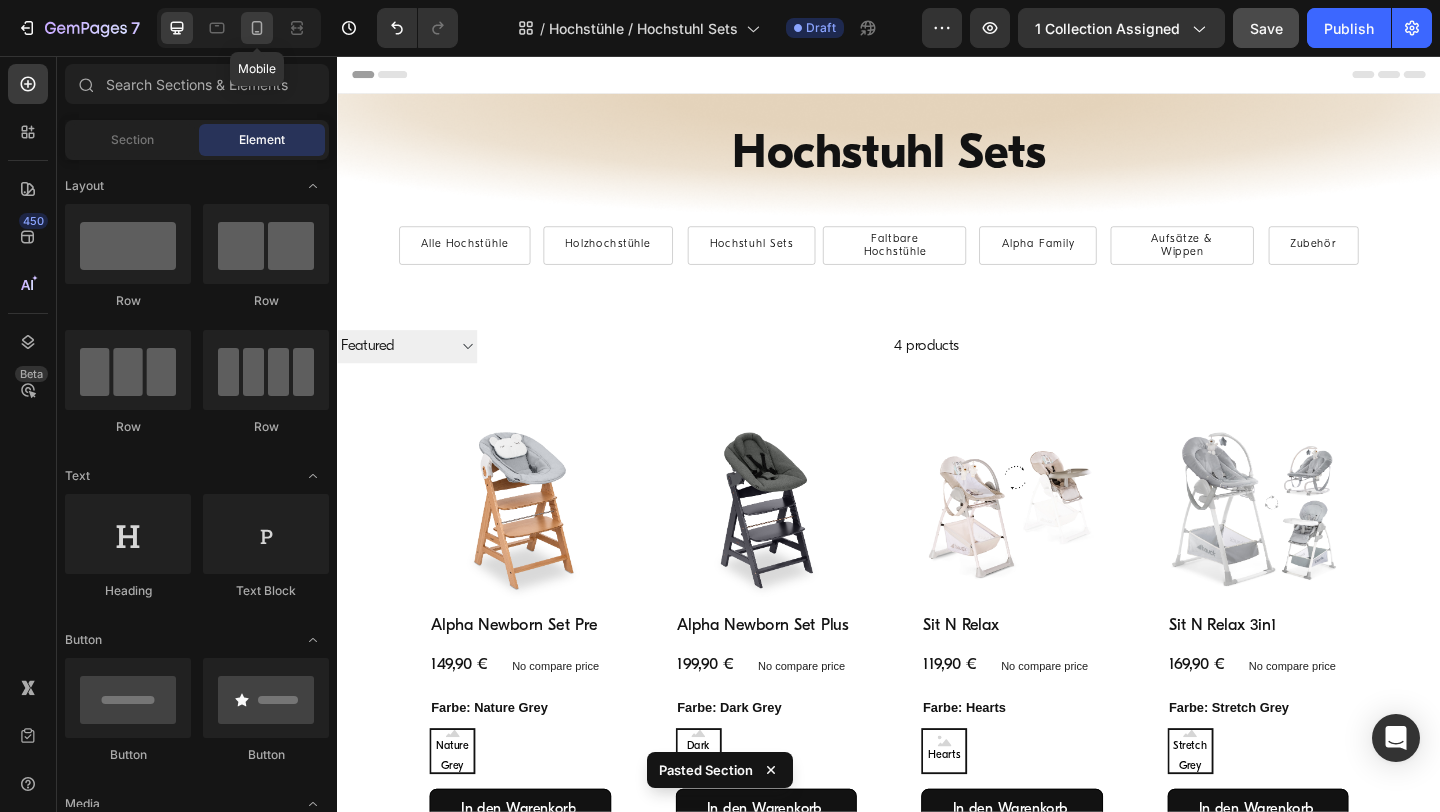 click 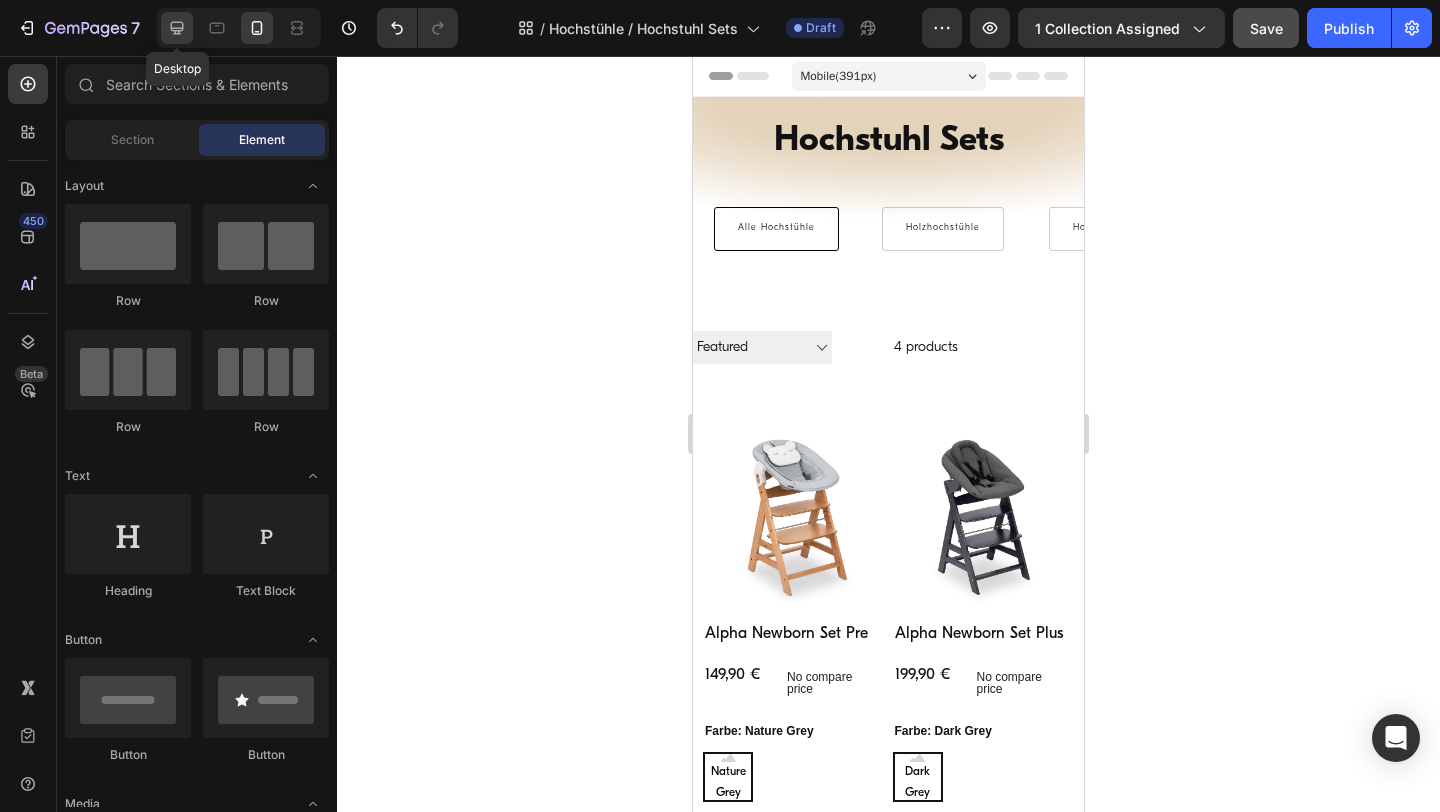 click 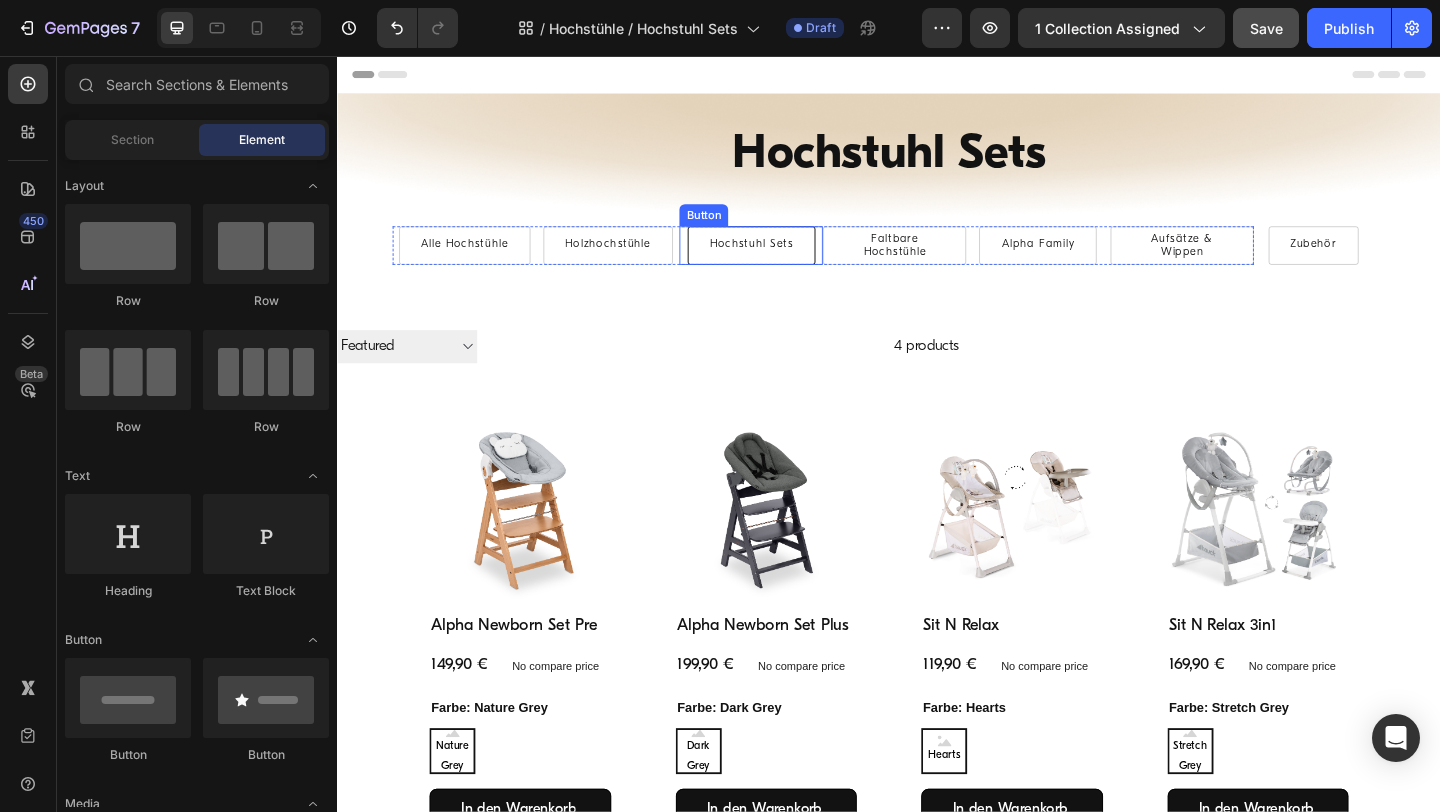 click on "Hochstuhl Sets" at bounding box center [787, 262] 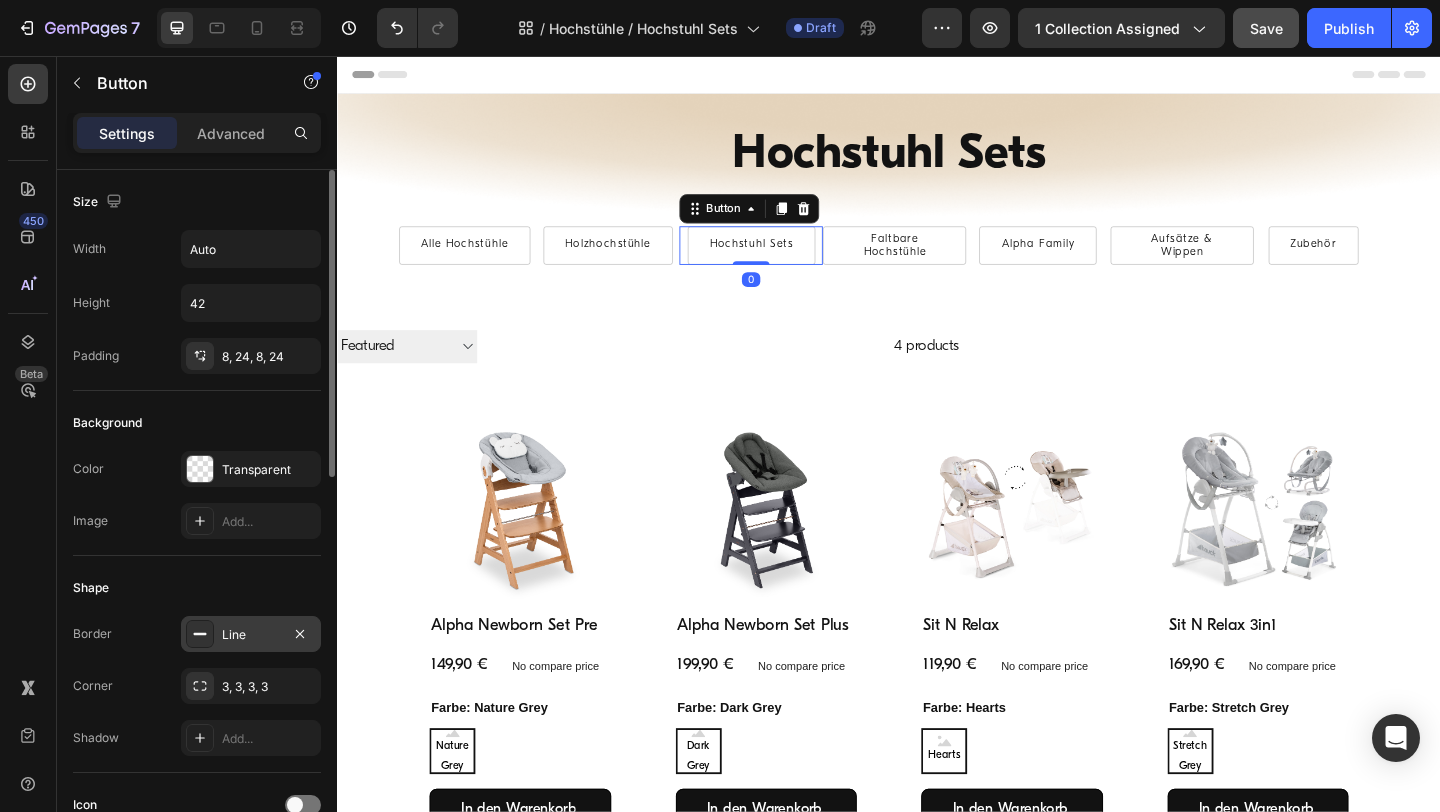 click on "Line" at bounding box center [251, 635] 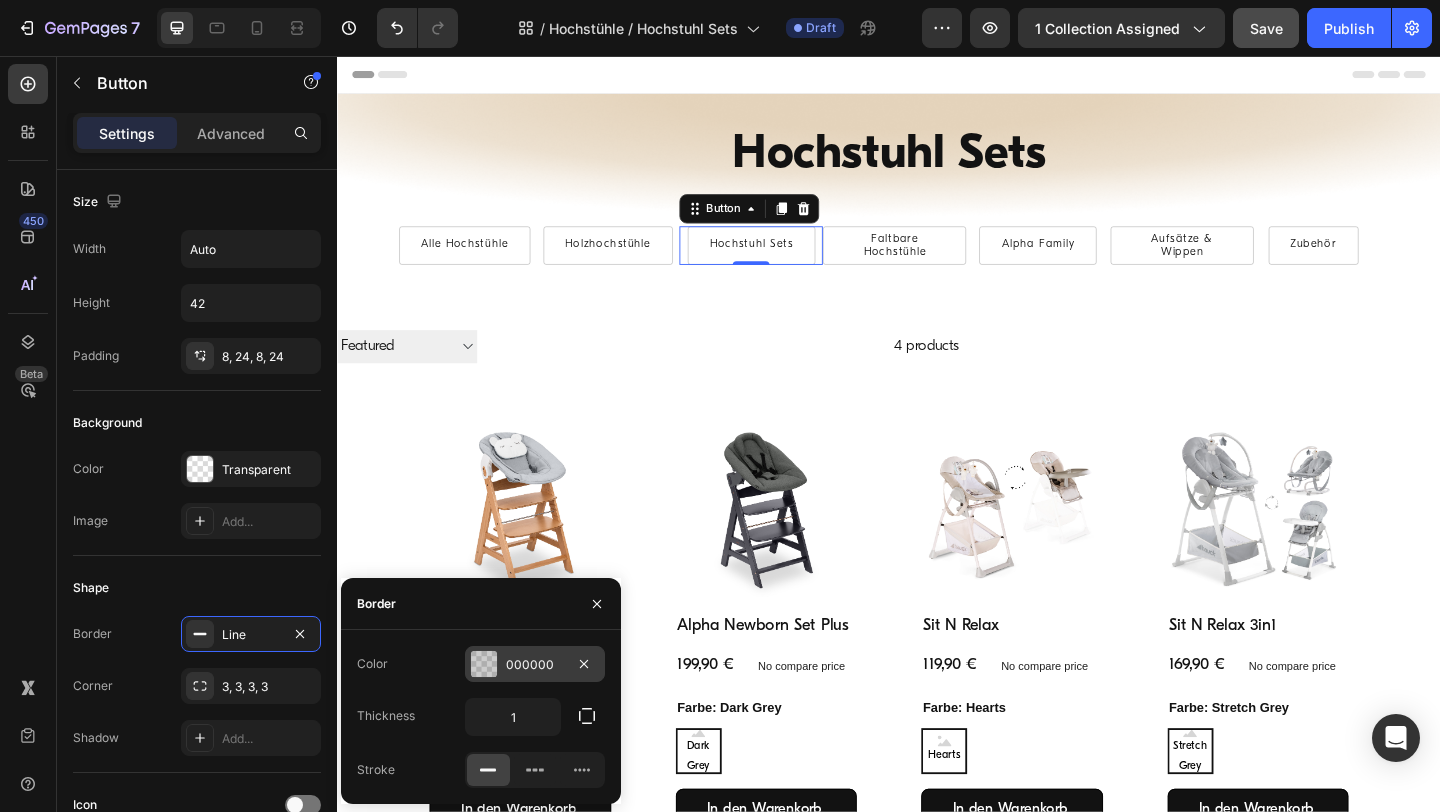 click on "000000" at bounding box center (535, 665) 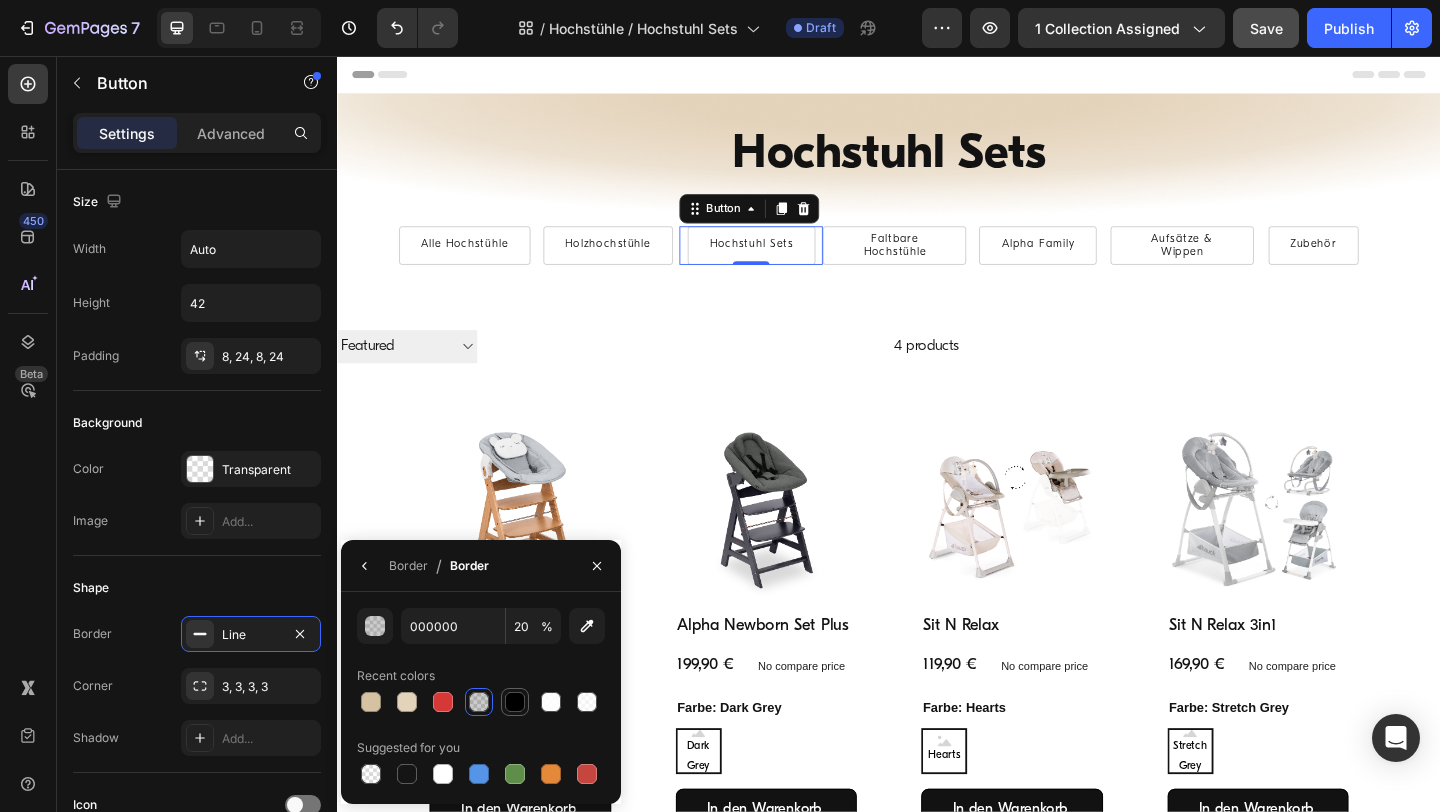 click at bounding box center (515, 702) 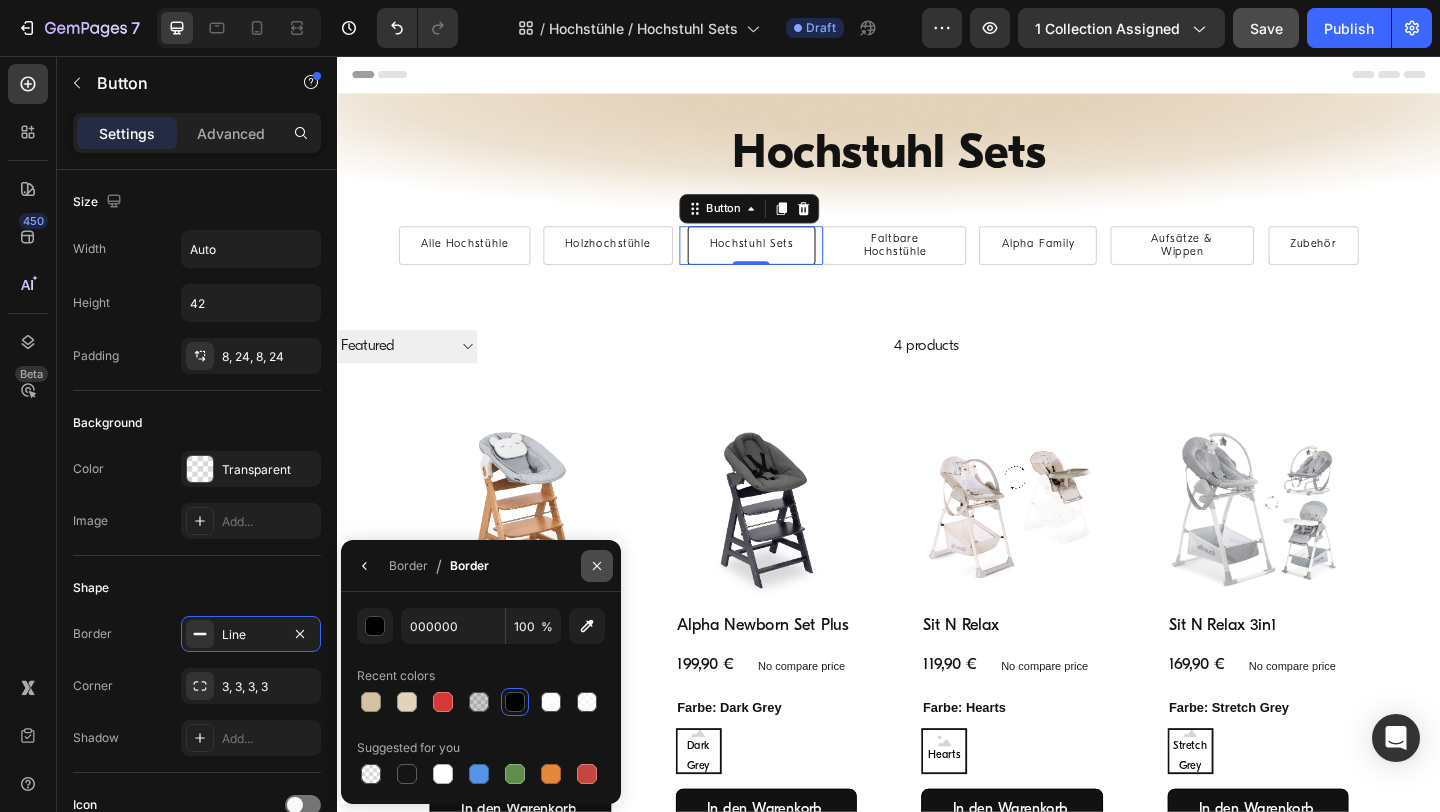 click 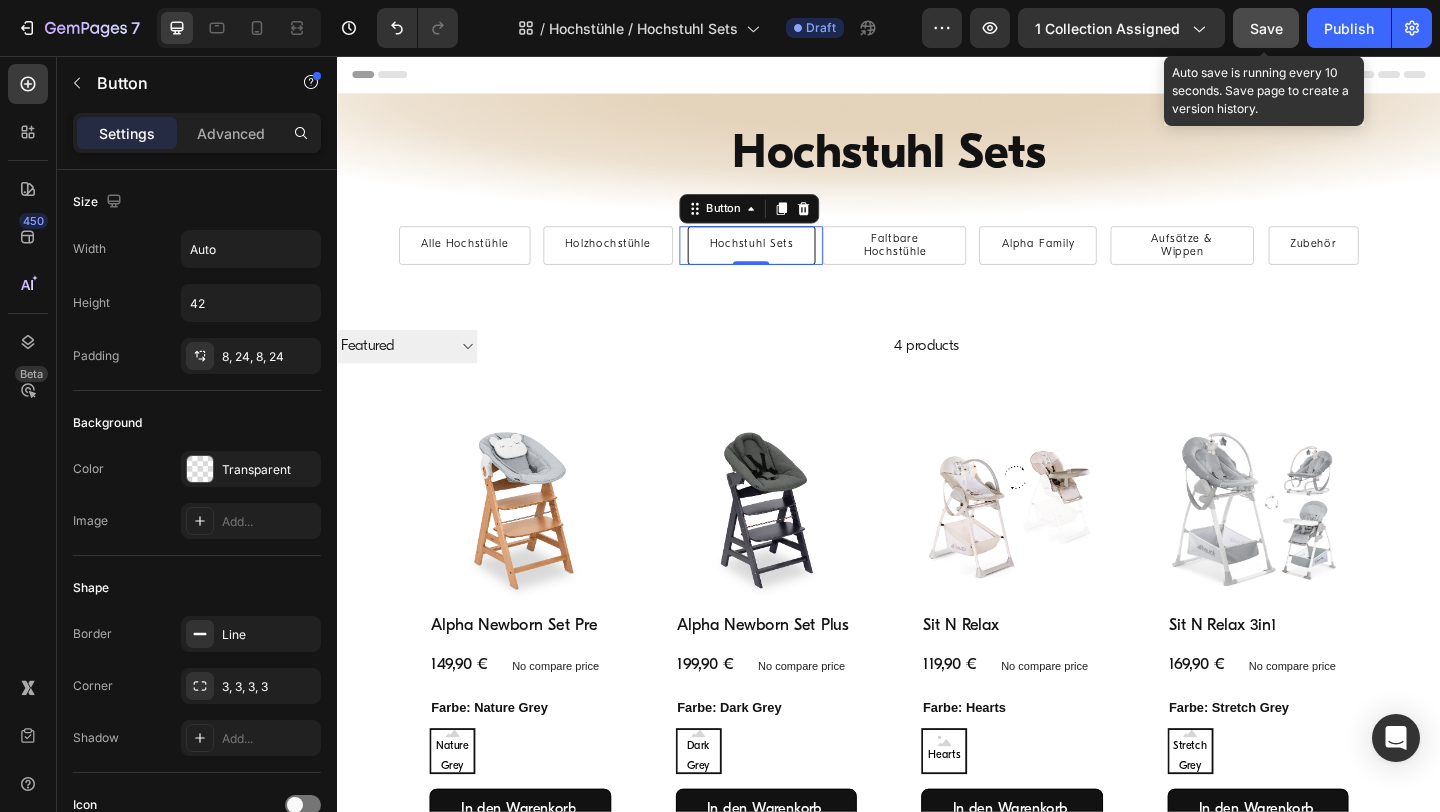 click on "Save" 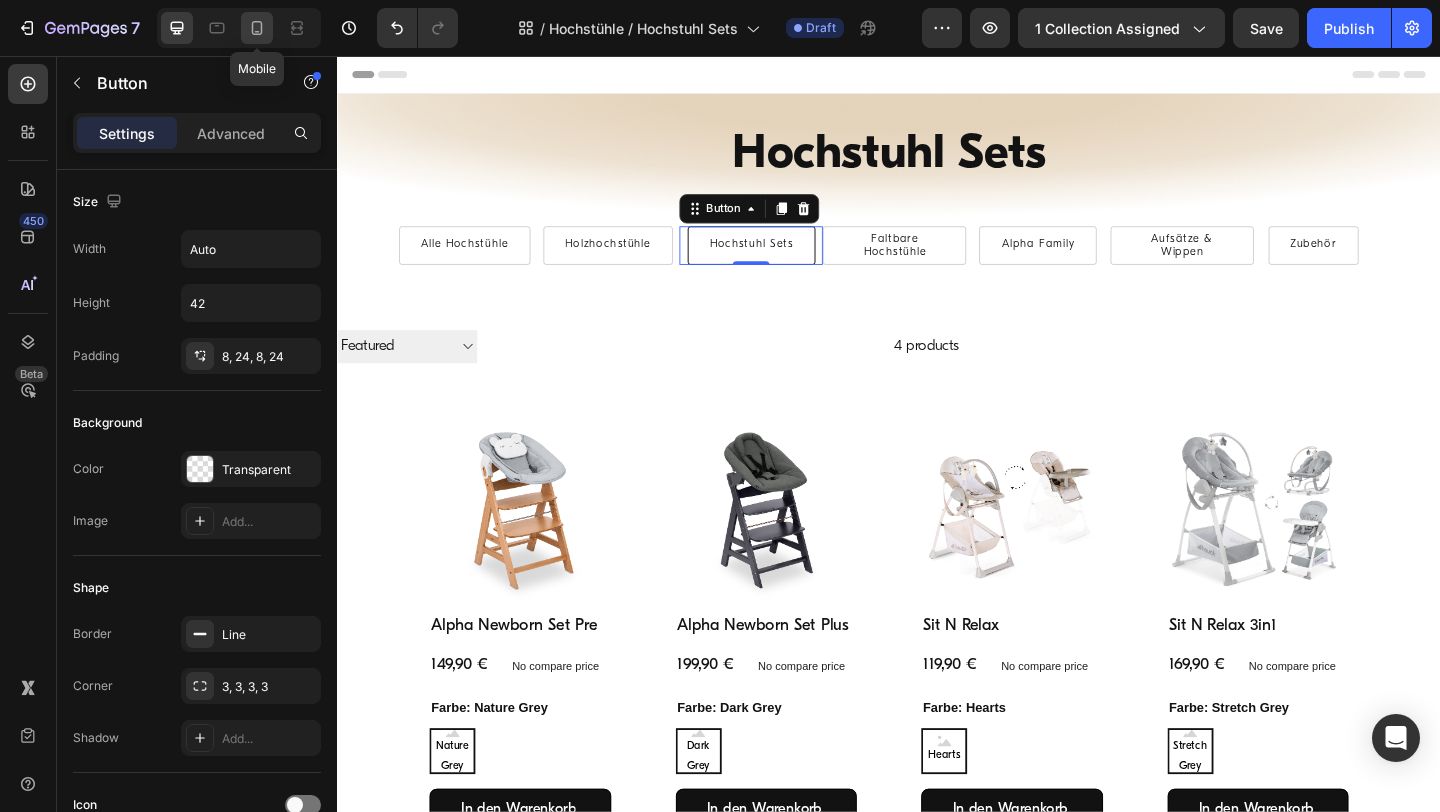 click 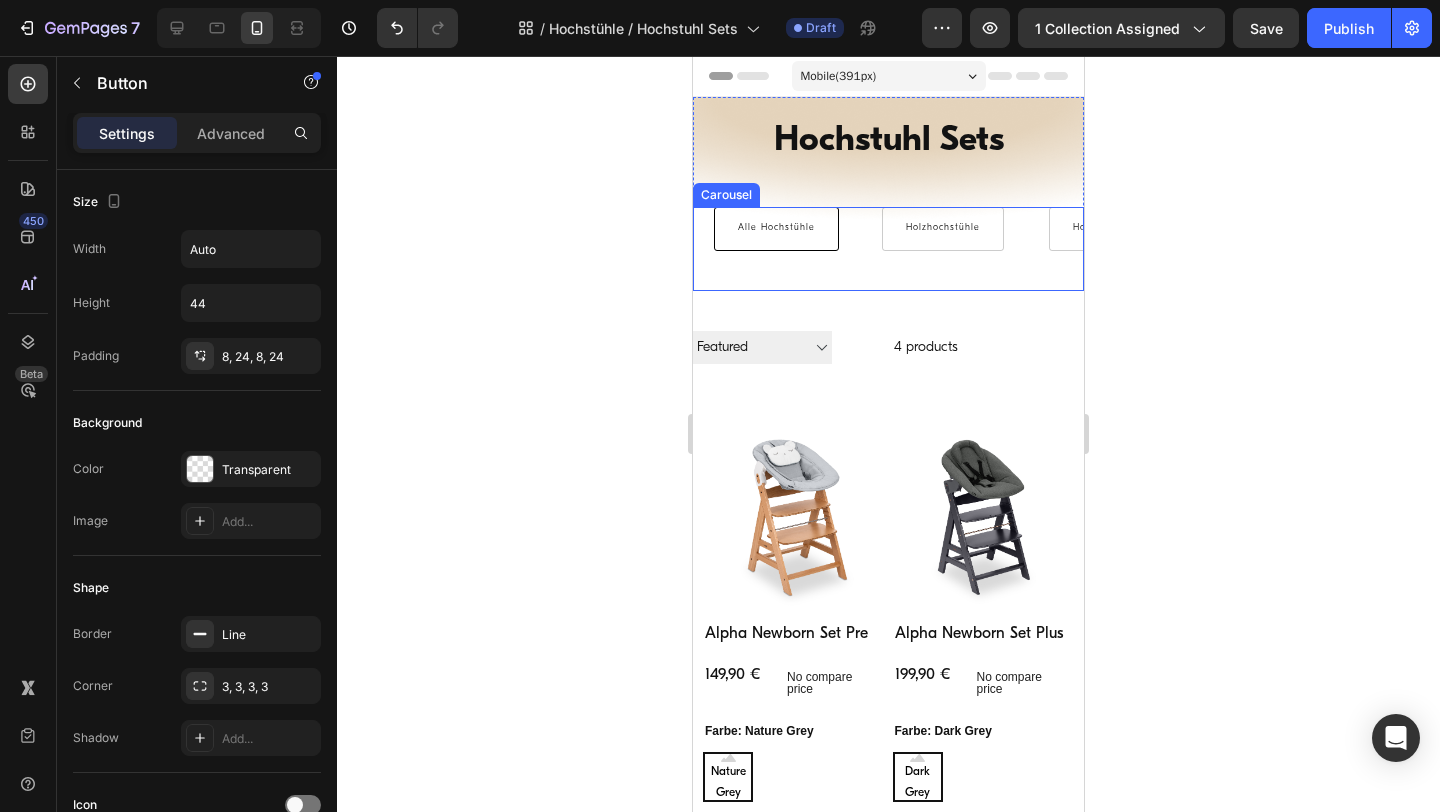 click on "Alle Hochstühle Button" at bounding box center [776, 249] 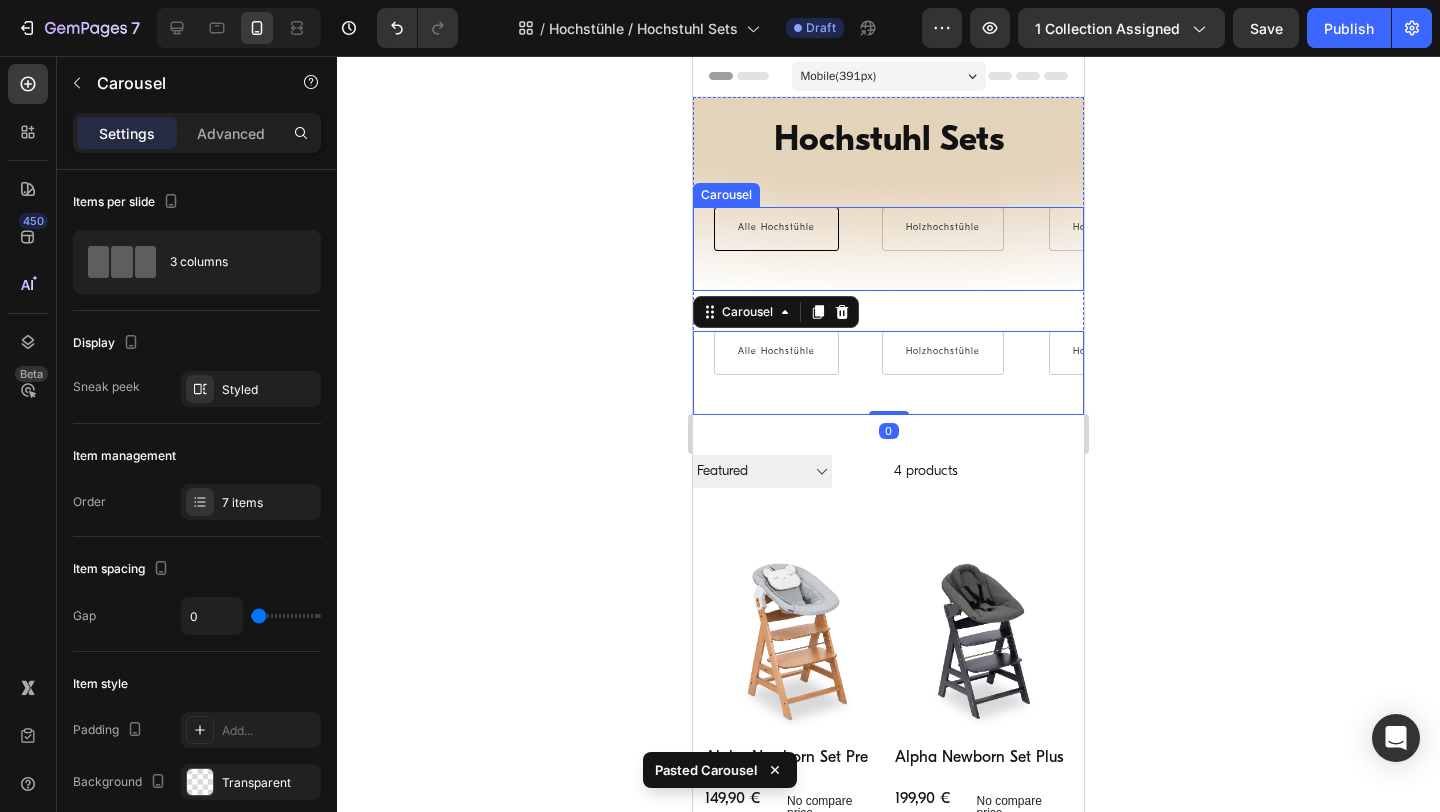 click on "Alle Hochstühle Button" at bounding box center (776, 249) 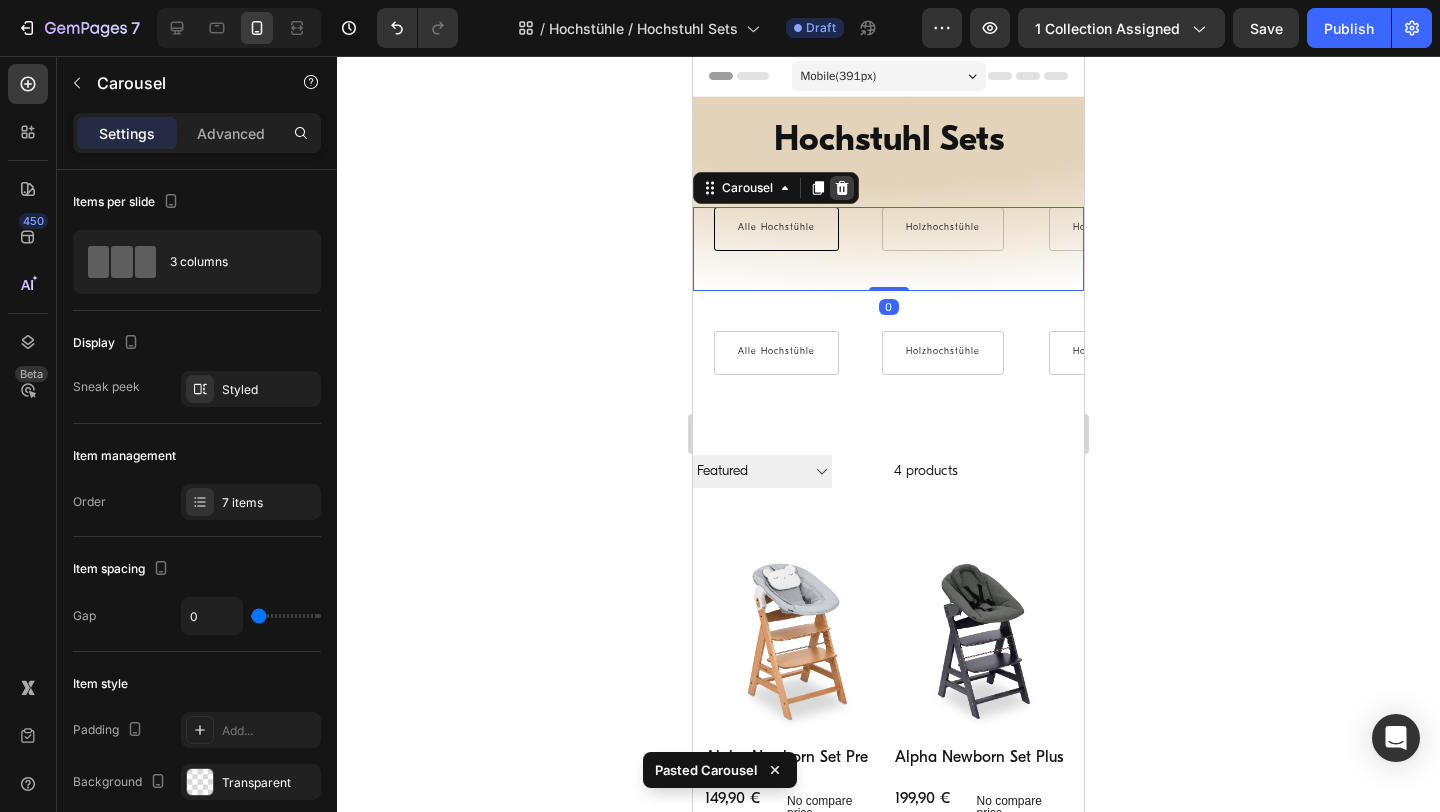 click 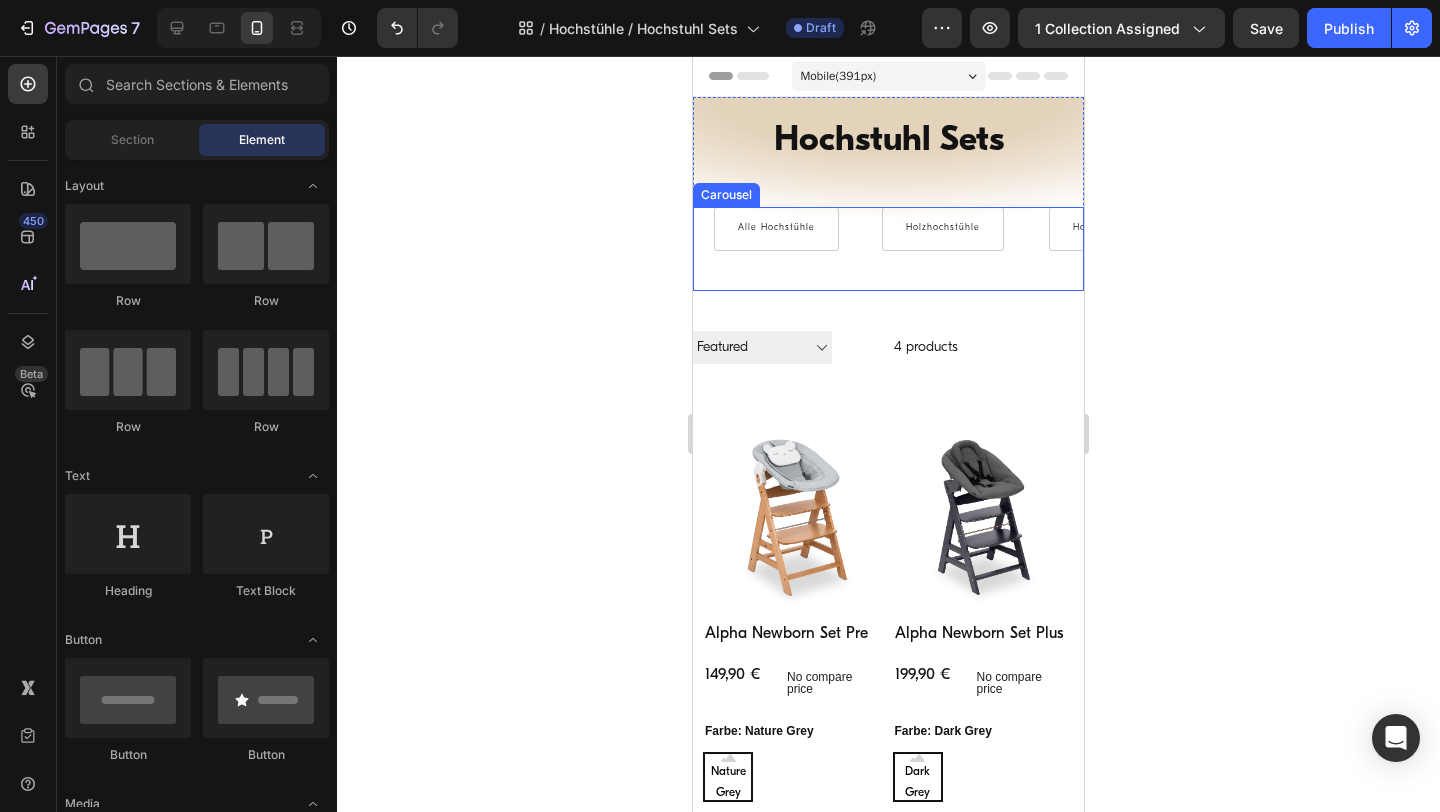 click on "Alle Hochstühle Button" at bounding box center [776, 249] 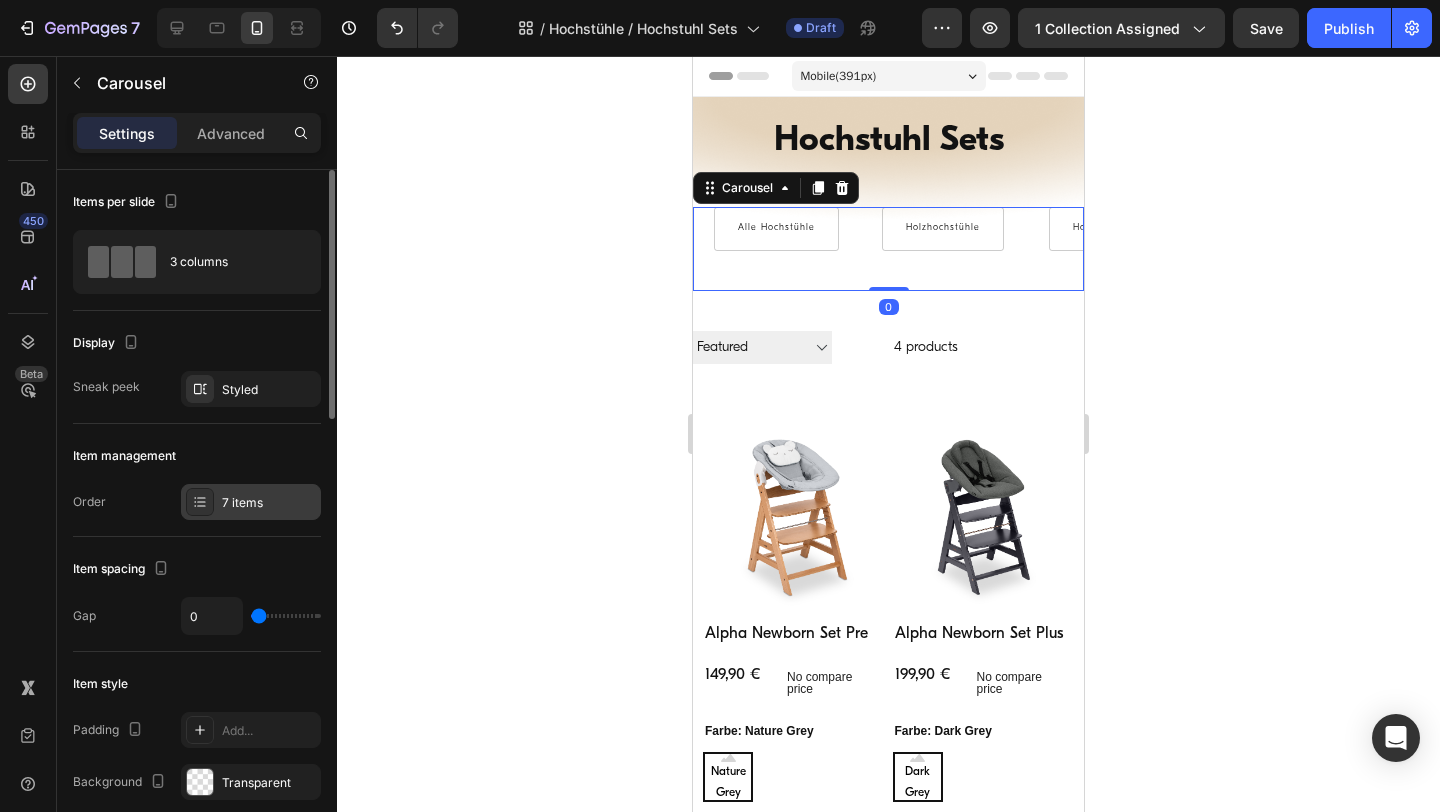 click on "7 items" at bounding box center [269, 503] 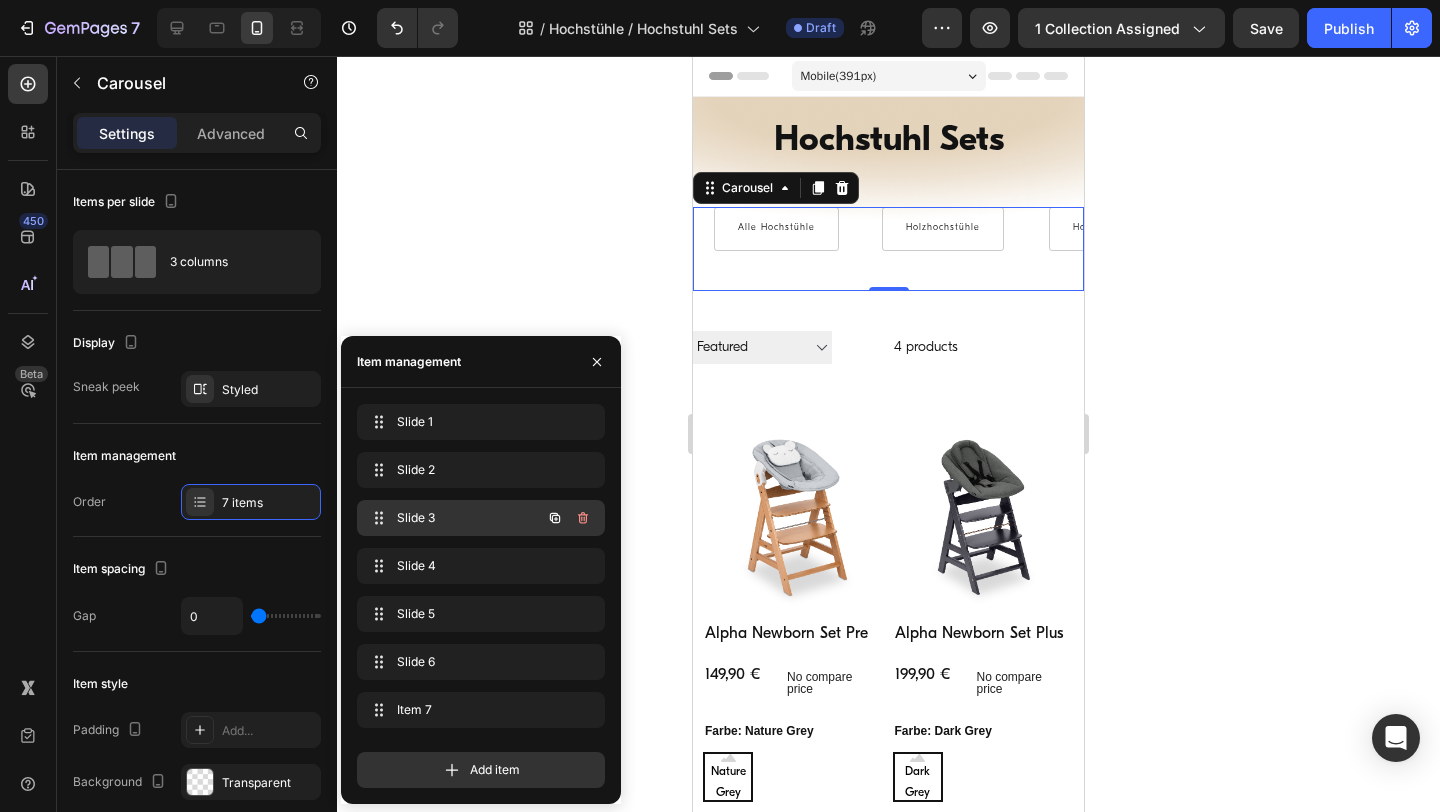 click on "Slide 3" at bounding box center (453, 518) 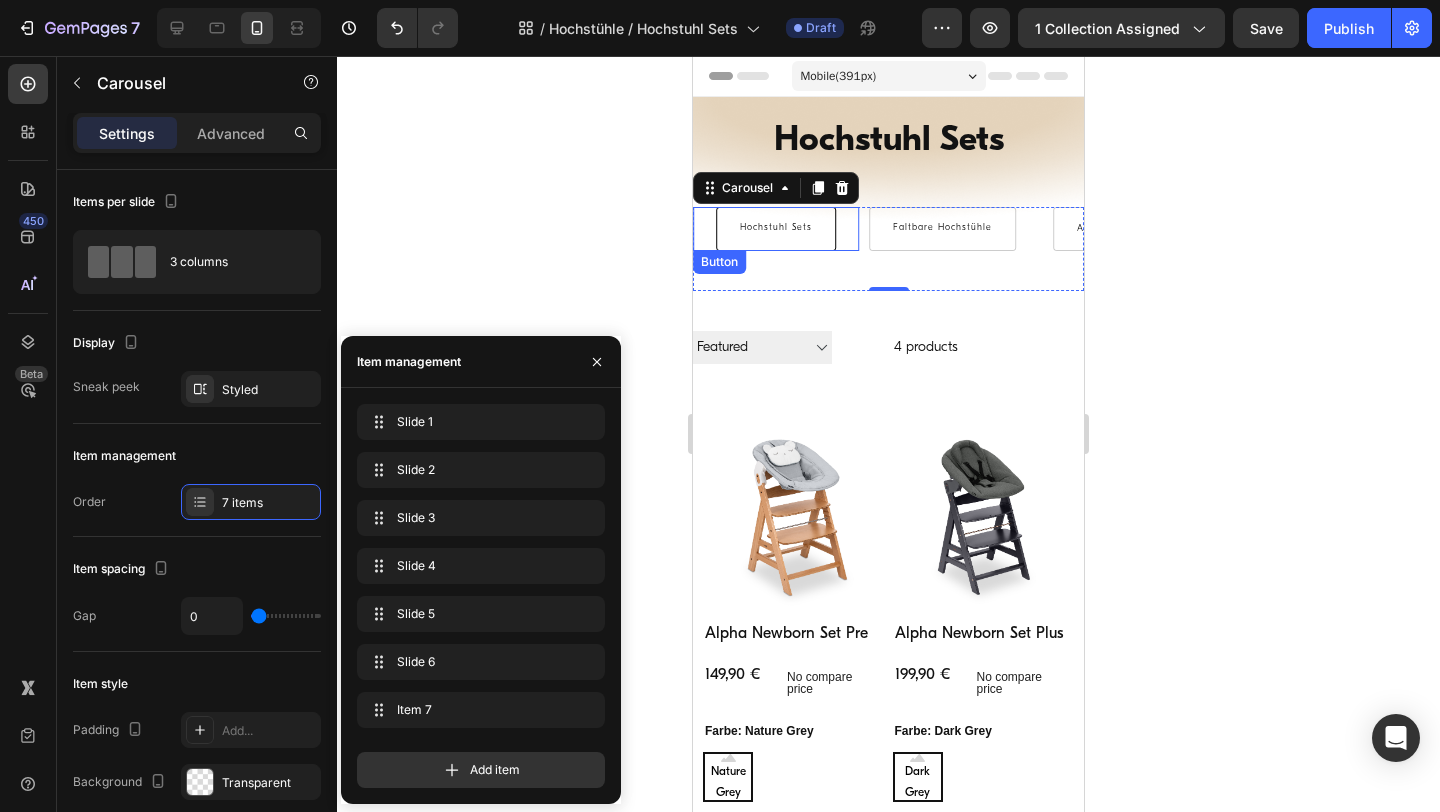 click on "Hochstuhl Sets" at bounding box center [776, 229] 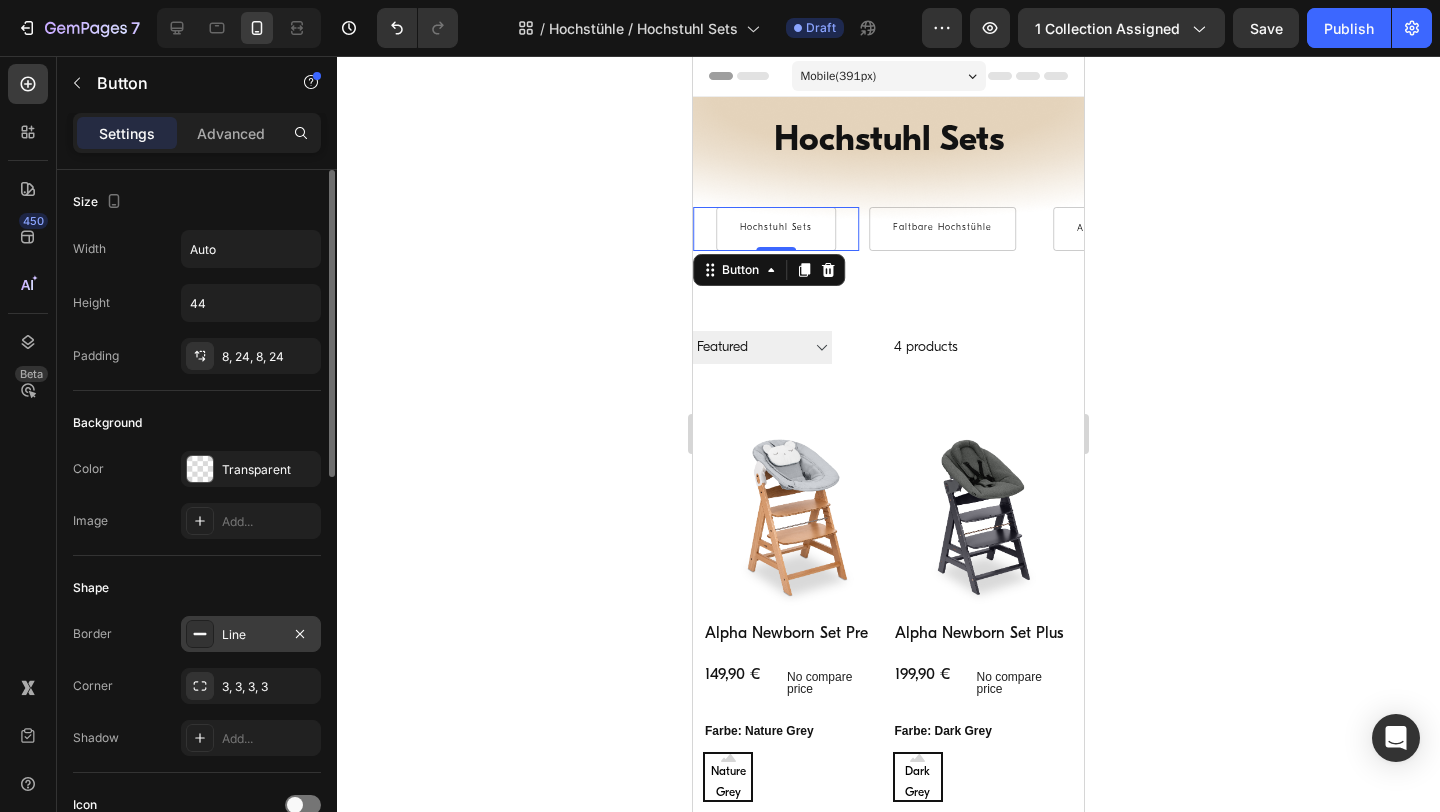 click on "Line" at bounding box center (251, 635) 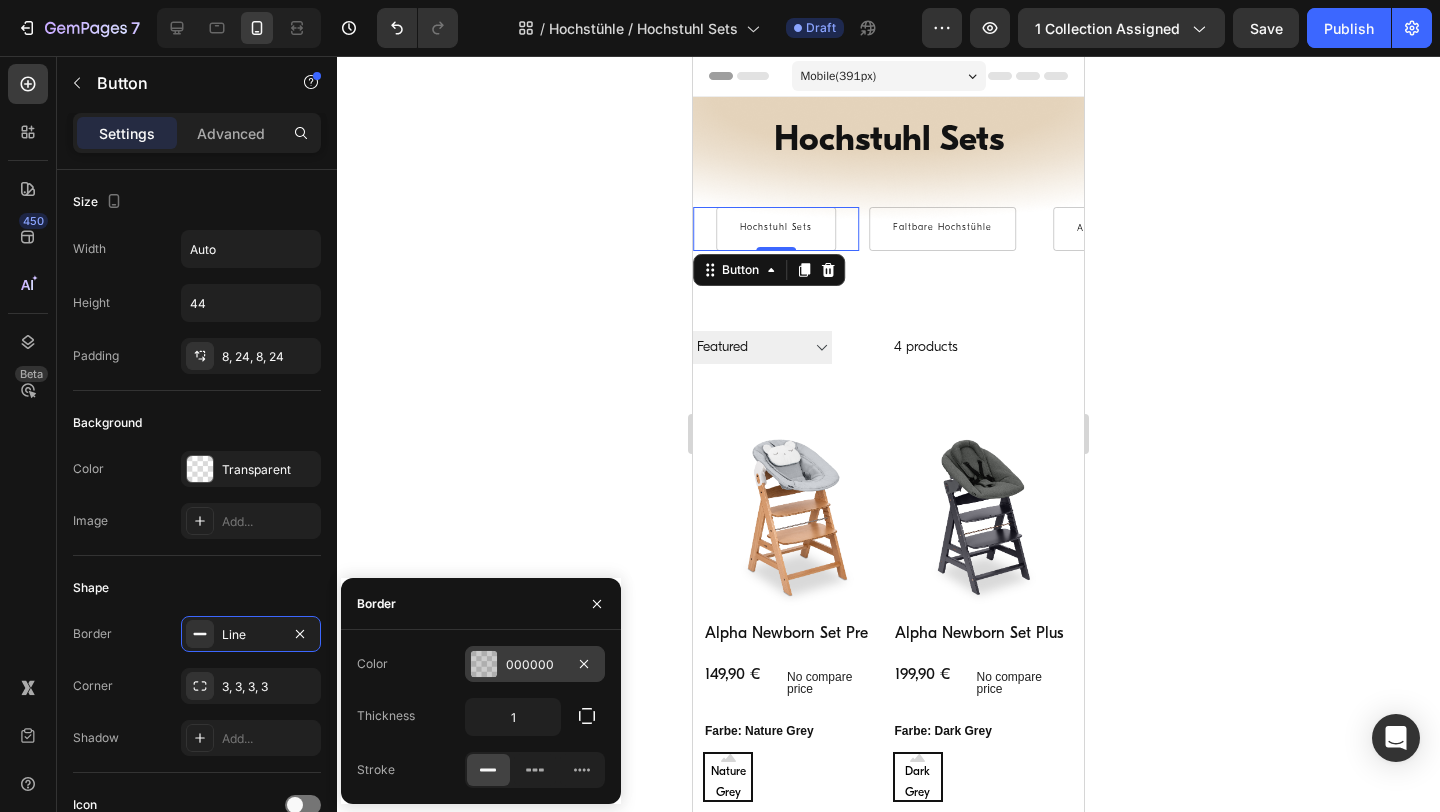 click on "000000" at bounding box center (535, 665) 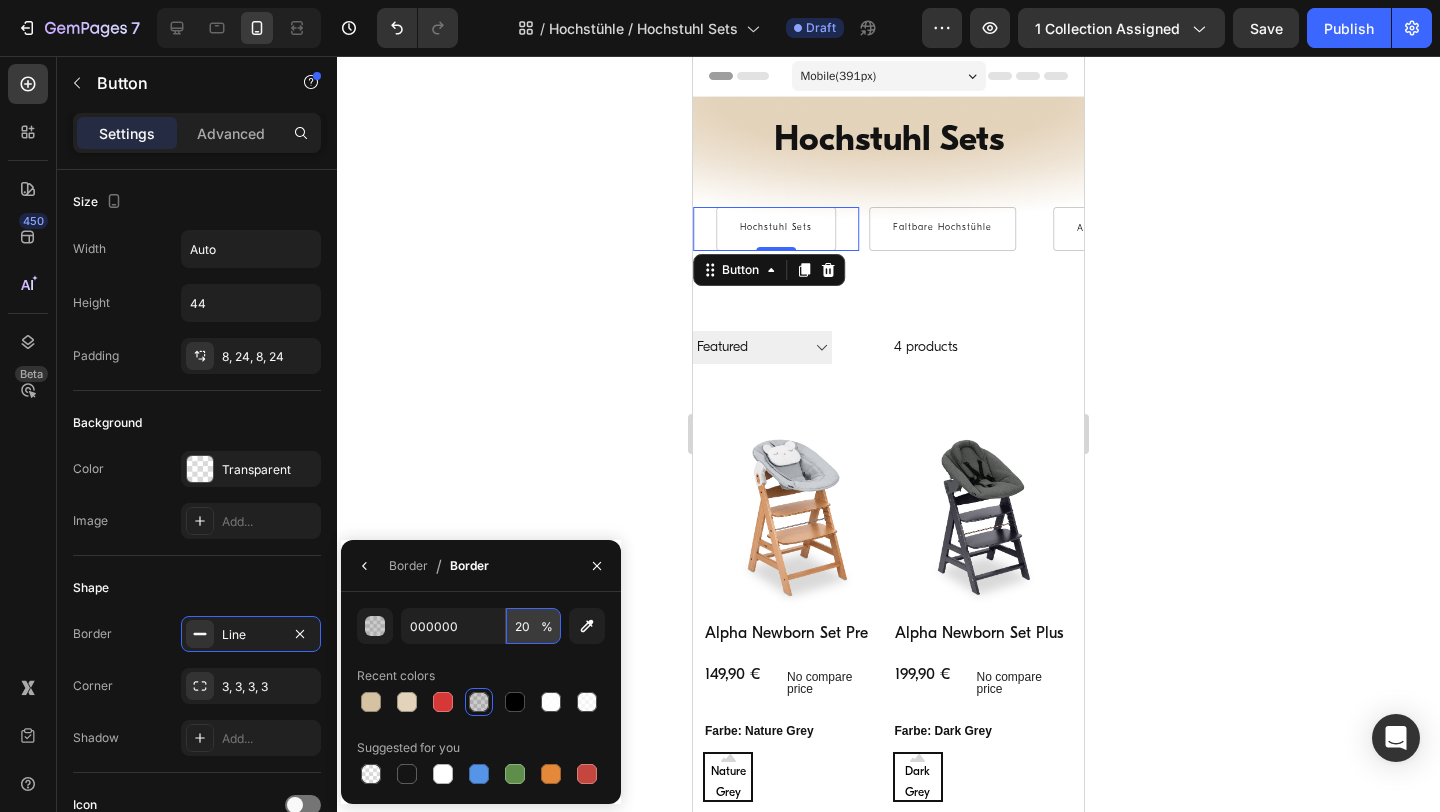 click on "20" at bounding box center (533, 626) 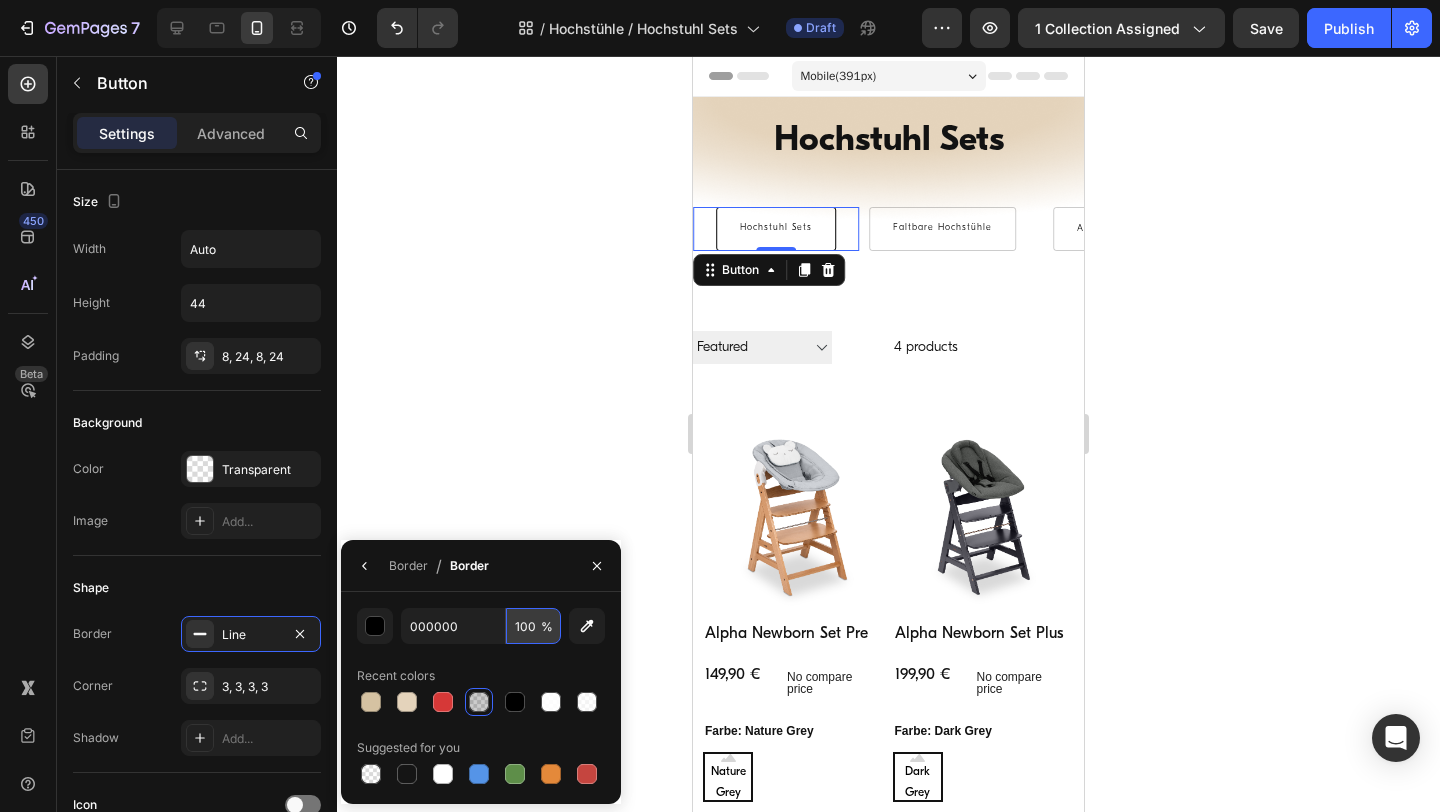 type on "100" 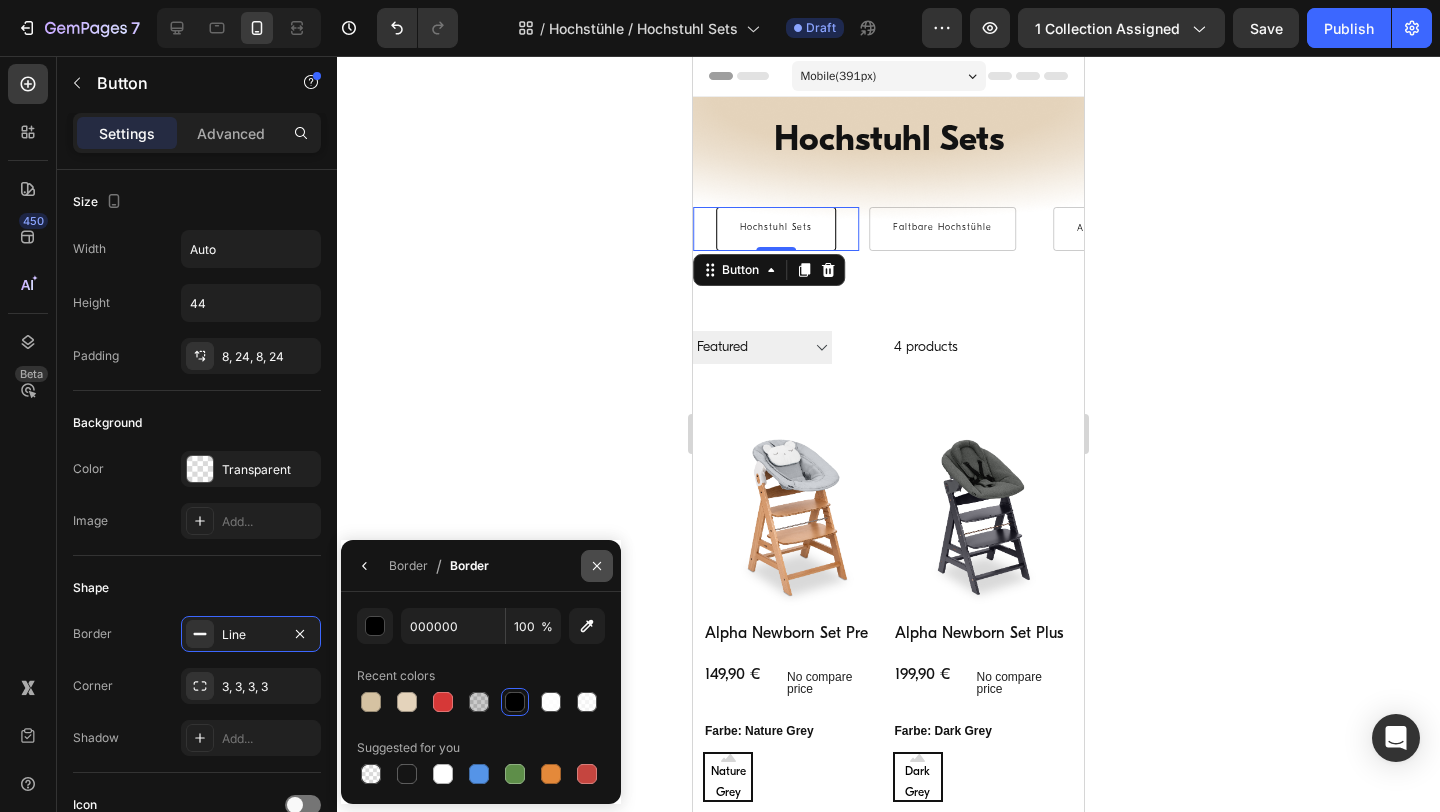 click 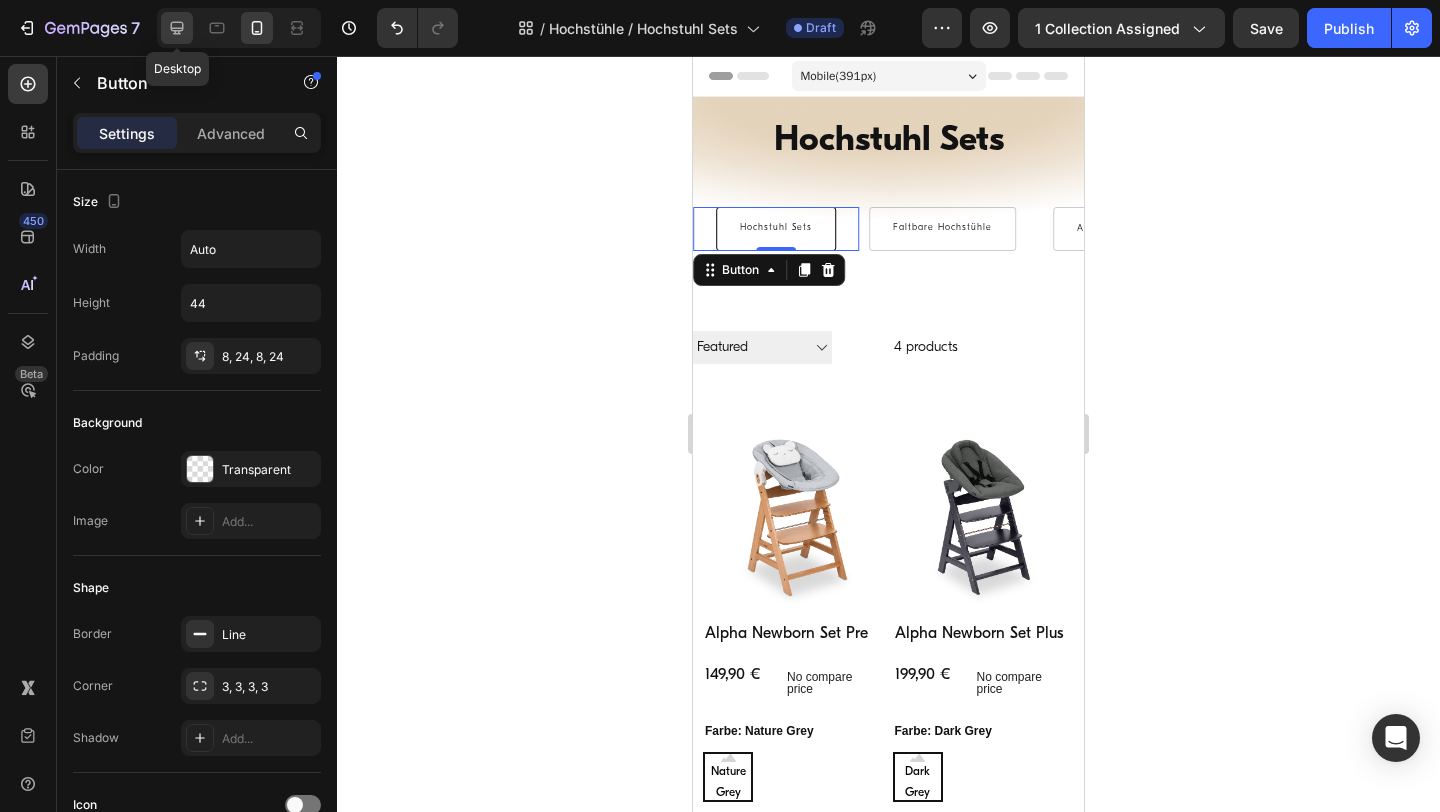 click 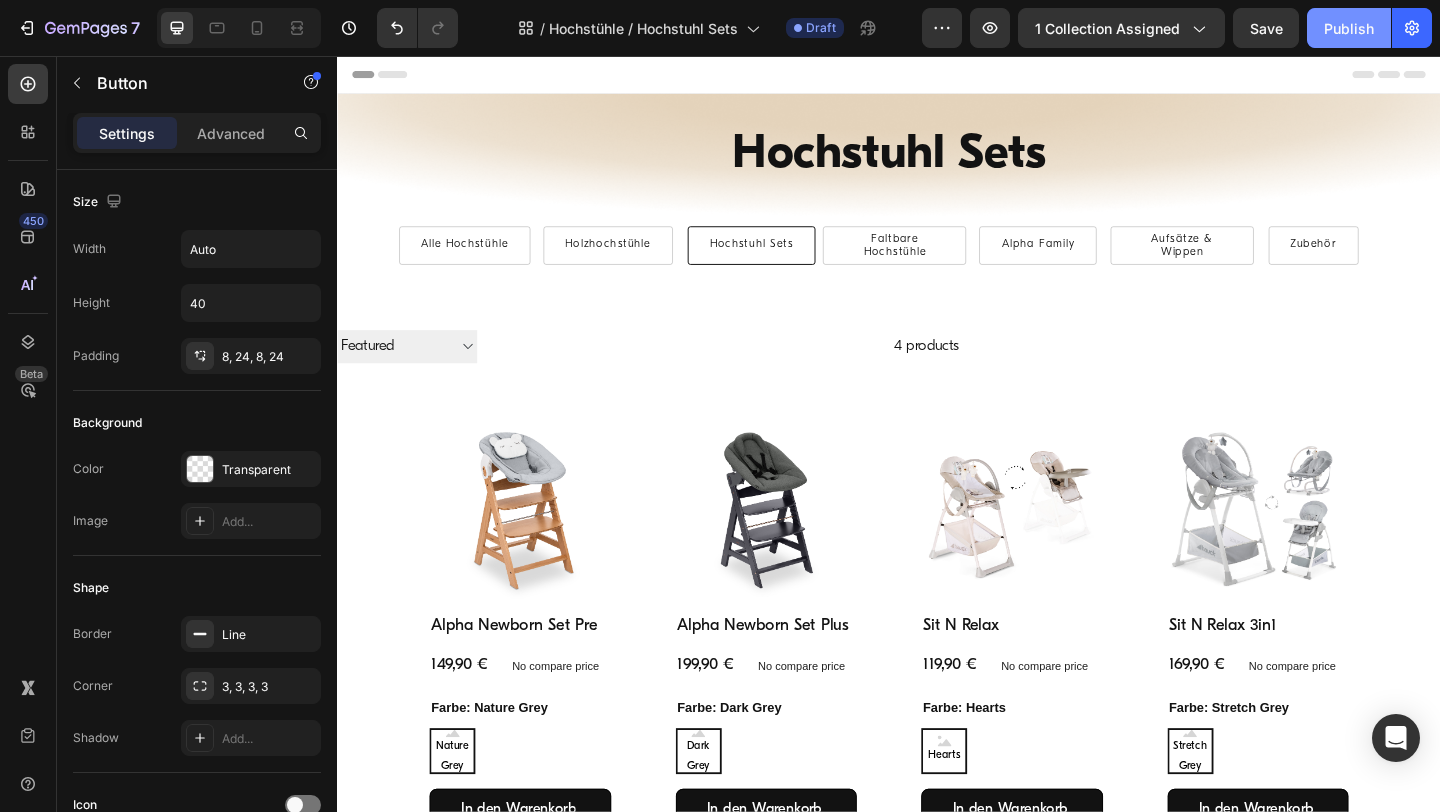 click on "Publish" at bounding box center (1349, 28) 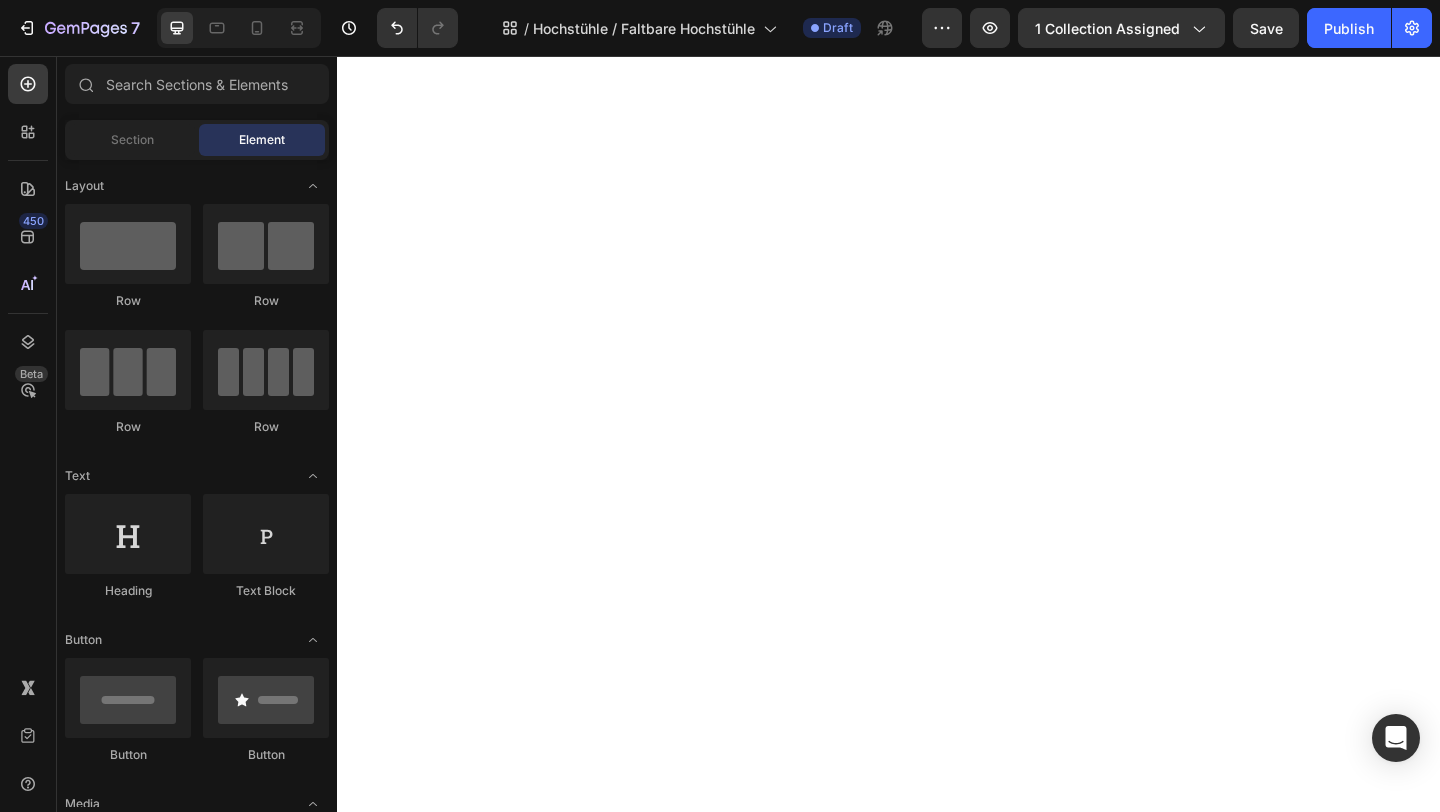 scroll, scrollTop: 0, scrollLeft: 0, axis: both 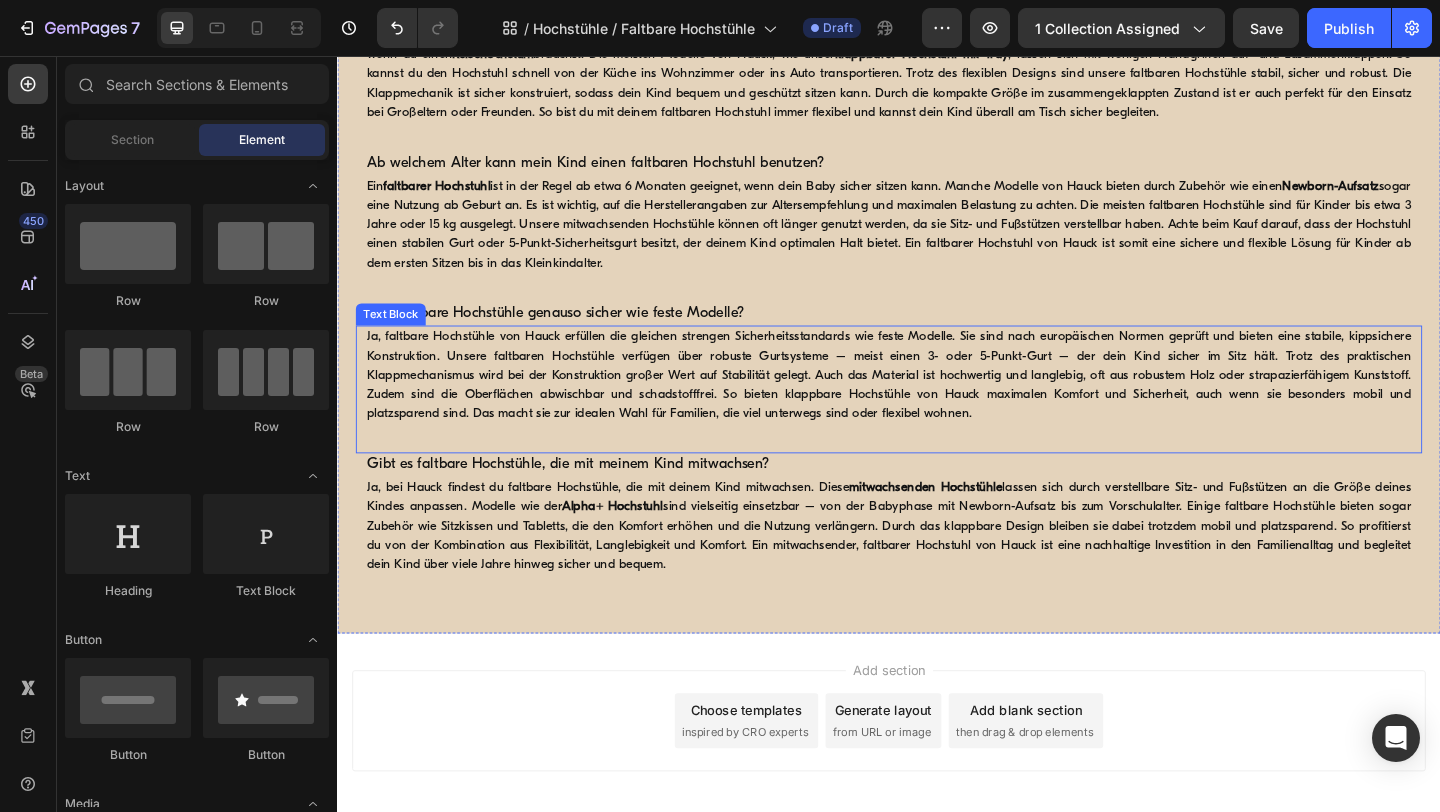 click on "Ja, faltbare Hochstühle von Hauck erfüllen die gleichen strengen Sicherheitsstandards wie feste Modelle. Sie sind nach europäischen Normen geprüft und bieten eine stabile, kippsichere Konstruktion. Unsere faltbaren Hochstühle verfügen über robuste Gurtsysteme – meist einen 3- oder 5-Punkt-Gurt – der dein Kind sicher im Sitz hält. Trotz des praktischen Klappmechanismus wird bei der Konstruktion großer Wert auf Stabilität gelegt. Auch das Material ist hochwertig und langlebig, oft aus robustem Holz oder strapazierfähigem Kunststoff. Zudem sind die Oberflächen abwischbar und schadstofffrei. So bieten klappbare Hochstühle von Hauck maximalen Komfort und Sicherheit, auch wenn sie besonders mobil und platzsparend sind. Das macht sie zur idealen Wahl für Familien, die viel unterwegs sind oder flexibel wohnen." at bounding box center [937, 403] 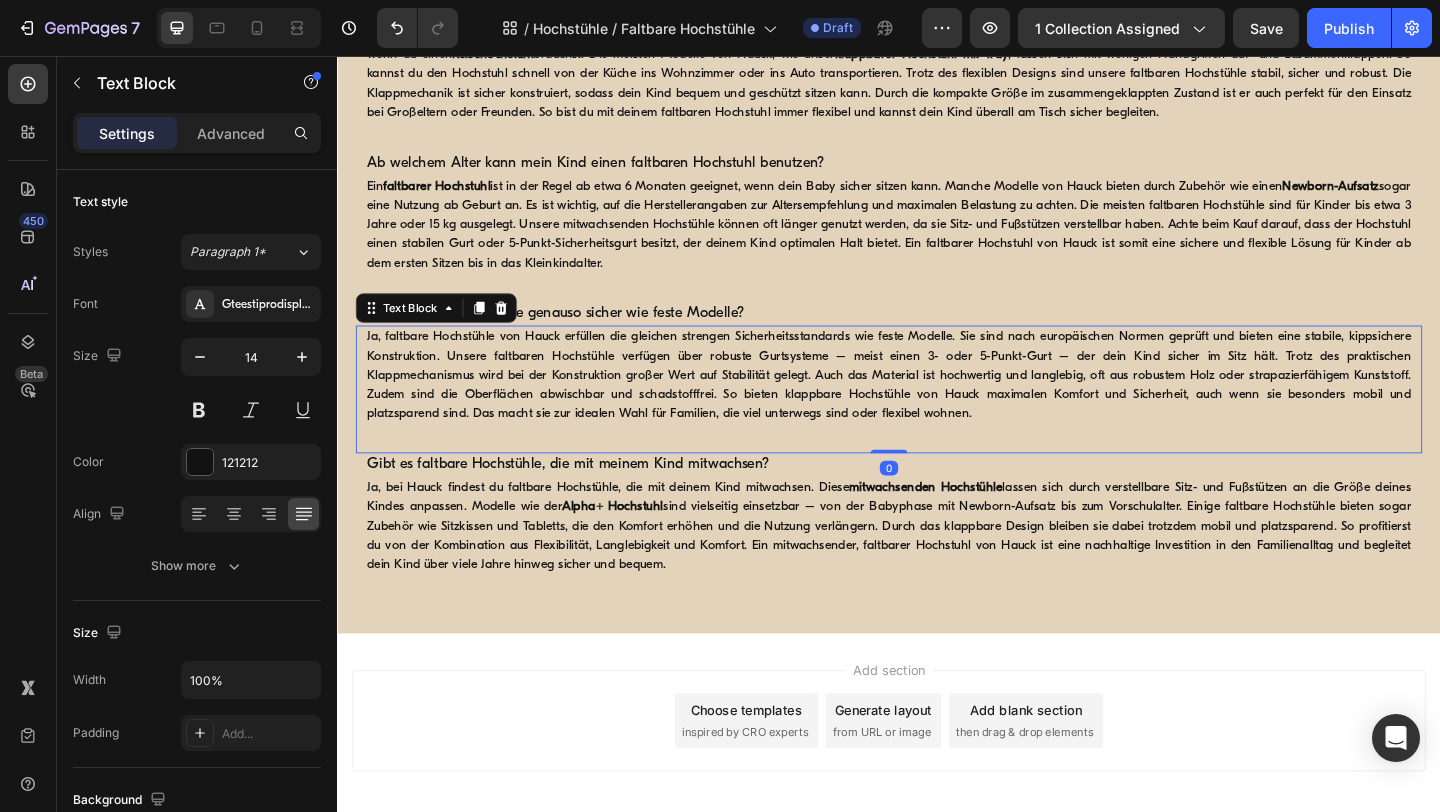click on "Ja, faltbare Hochstühle von Hauck erfüllen die gleichen strengen Sicherheitsstandards wie feste Modelle. Sie sind nach europäischen Normen geprüft und bieten eine stabile, kippsichere Konstruktion. Unsere faltbaren Hochstühle verfügen über robuste Gurtsysteme – meist einen 3- oder 5-Punkt-Gurt – der dein Kind sicher im Sitz hält. Trotz des praktischen Klappmechanismus wird bei der Konstruktion großer Wert auf Stabilität gelegt. Auch das Material ist hochwertig und langlebig, oft aus robustem Holz oder strapazierfähigem Kunststoff. Zudem sind die Oberflächen abwischbar und schadstofffrei. So bieten klappbare Hochstühle von Hauck maximalen Komfort und Sicherheit, auch wenn sie besonders mobil und platzsparend sind. Das macht sie zur idealen Wahl für Familien, die viel unterwegs sind oder flexibel wohnen." at bounding box center (937, 403) 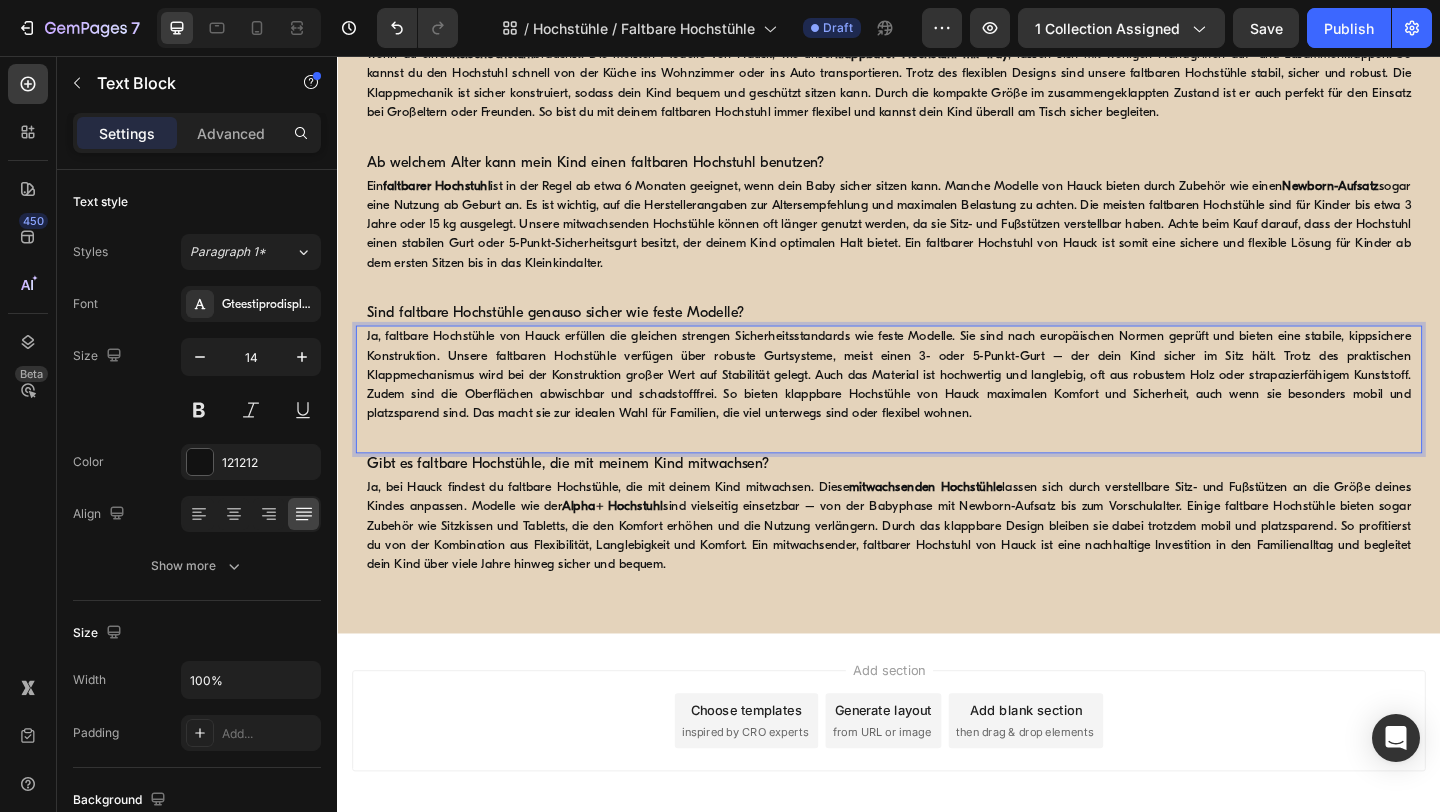 click on "Ja, faltbare Hochstühle von Hauck erfüllen die gleichen strengen Sicherheitsstandards wie feste Modelle. Sie sind nach europäischen Normen geprüft und bieten eine stabile, kippsichere Konstruktion. Unsere faltbaren Hochstühle verfügen über robuste Gurtsysteme, meist einen 3- oder 5-Punkt-Gurt – der dein Kind sicher im Sitz hält. Trotz des praktischen Klappmechanismus wird bei der Konstruktion großer Wert auf Stabilität gelegt. Auch das Material ist hochwertig und langlebig, oft aus robustem Holz oder strapazierfähigem Kunststoff. Zudem sind die Oberflächen abwischbar und schadstofffrei. So bieten klappbare Hochstühle von Hauck maximalen Komfort und Sicherheit, auch wenn sie besonders mobil und platzsparend sind. Das macht sie zur idealen Wahl für Familien, die viel unterwegs sind oder flexibel wohnen." at bounding box center (937, 403) 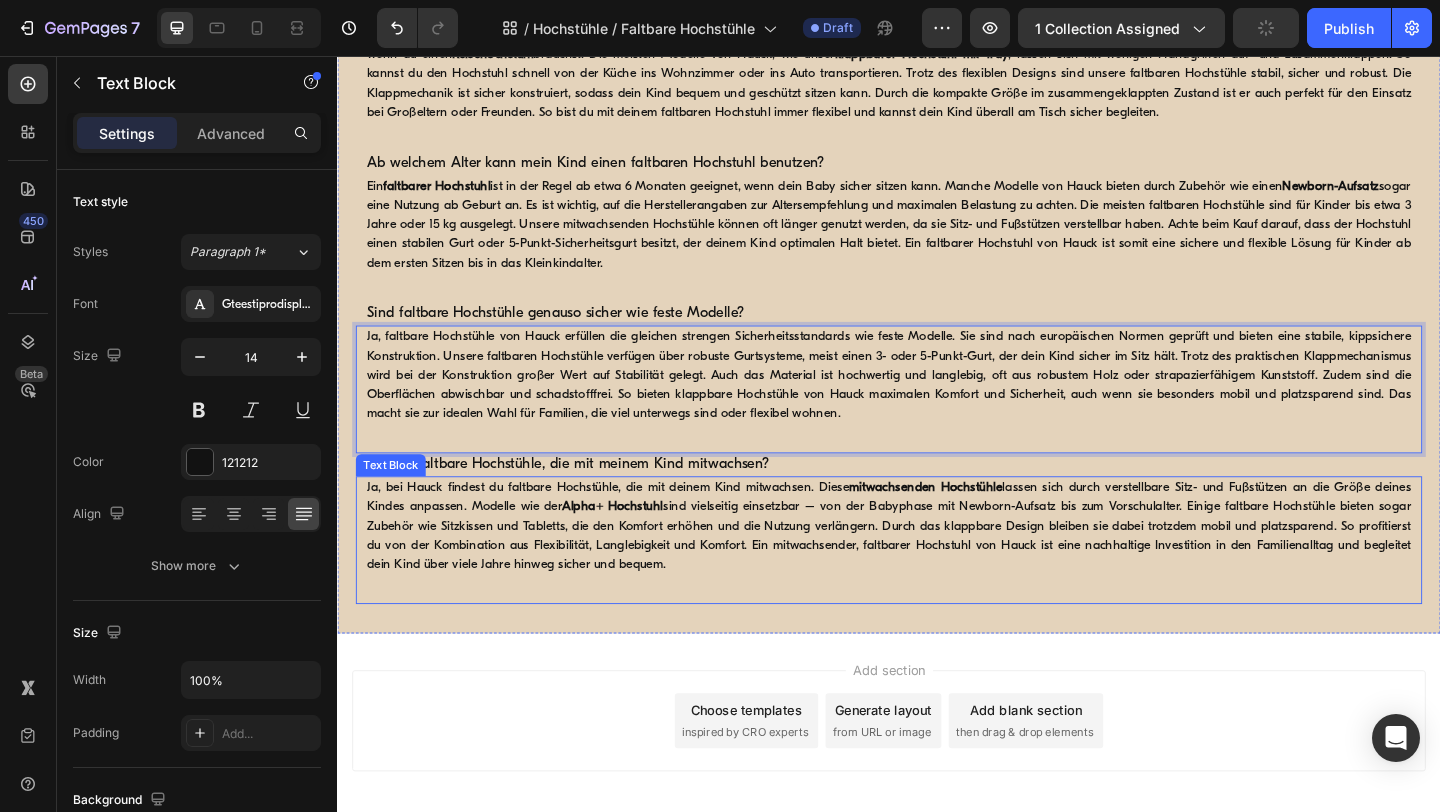click on "Ja, bei Hauck findest du faltbare Hochstühle, die mit deinem Kind mitwachsen. Diese  mitwachsenden Hochstühle  lassen sich durch verstellbare Sitz- und Fußstützen an die Größe deines Kindes anpassen. Modelle wie der  Alpha+ Hochstuhl  sind vielseitig einsetzbar – von der Babyphase mit Newborn-Aufsatz bis zum Vorschulalter. Einige faltbare Hochstühle bieten sogar Zubehör wie Sitzkissen und Tabletts, die den Komfort erhöhen und die Nutzung verlängern. Durch das klappbare Design bleiben sie dabei trotzdem mobil und platzsparend. So profitierst du von der Kombination aus Flexibilität, Langlebigkeit und Komfort. Ein mitwachsender, faltbarer Hochstuhl von Hauck ist eine nachhaltige Investition in den Familienalltag und begleitet dein Kind über viele Jahre hinweg sicher und bequem." at bounding box center (937, 567) 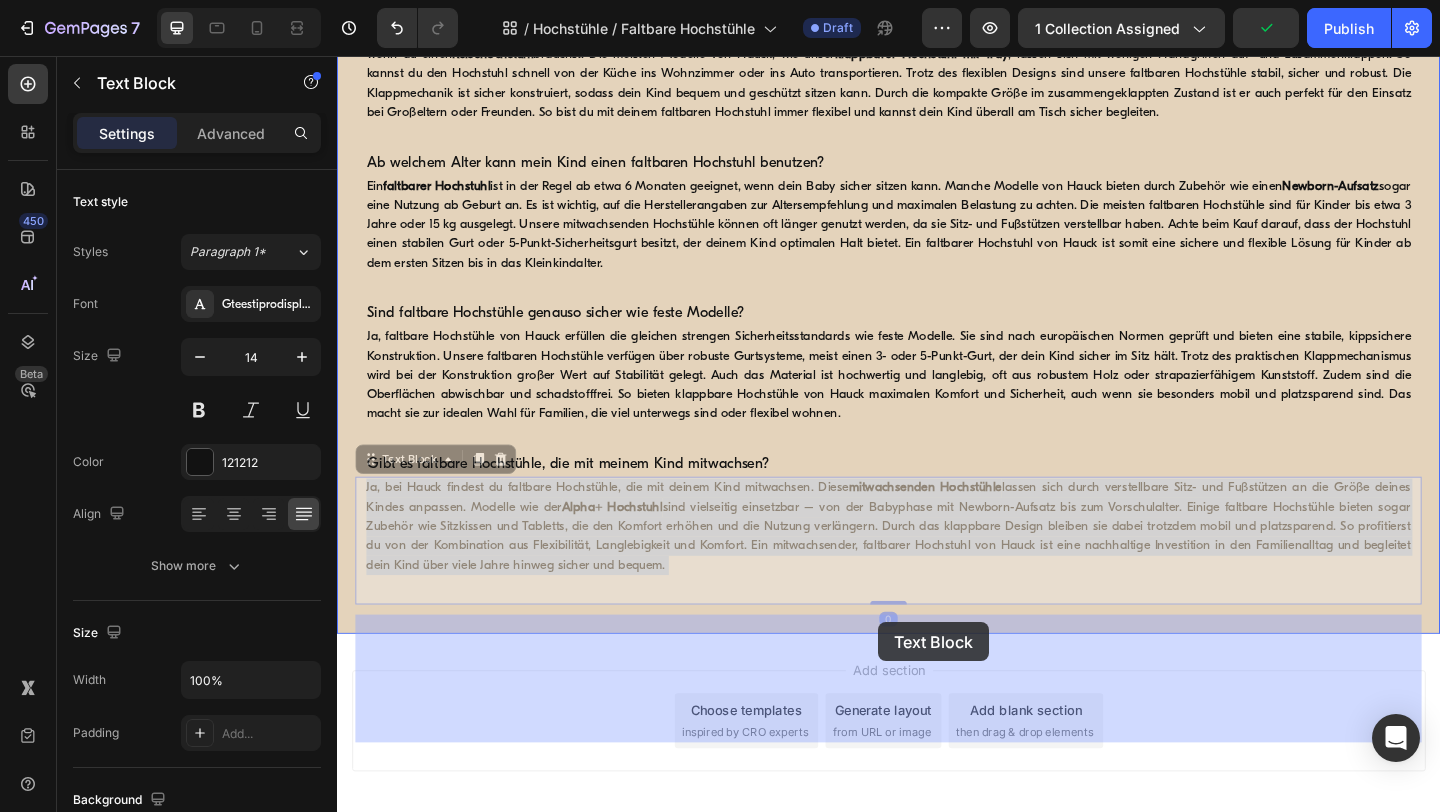 drag, startPoint x: 1066, startPoint y: 677, endPoint x: 926, endPoint y: 672, distance: 140.08926 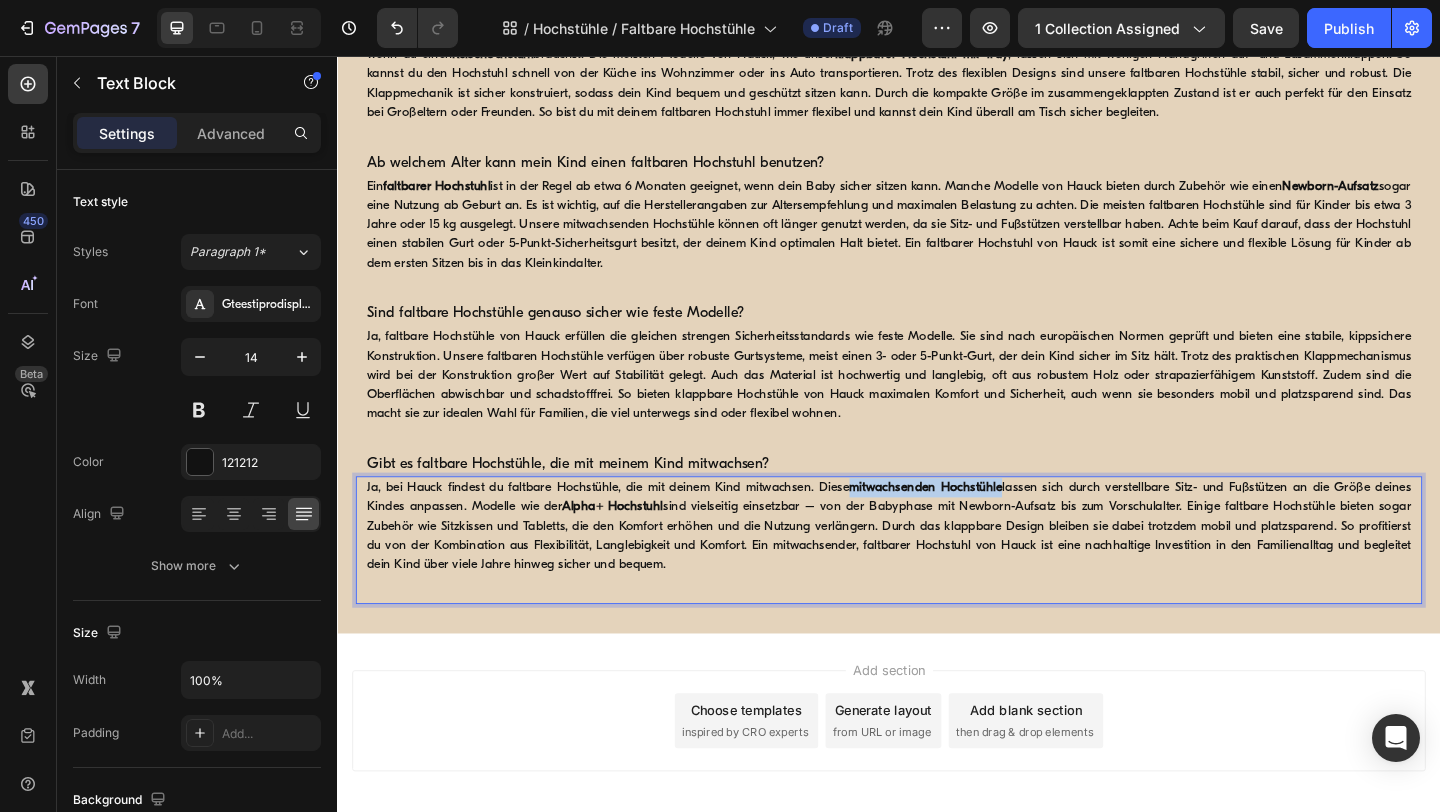 drag, startPoint x: 1062, startPoint y: 673, endPoint x: 899, endPoint y: 674, distance: 163.00307 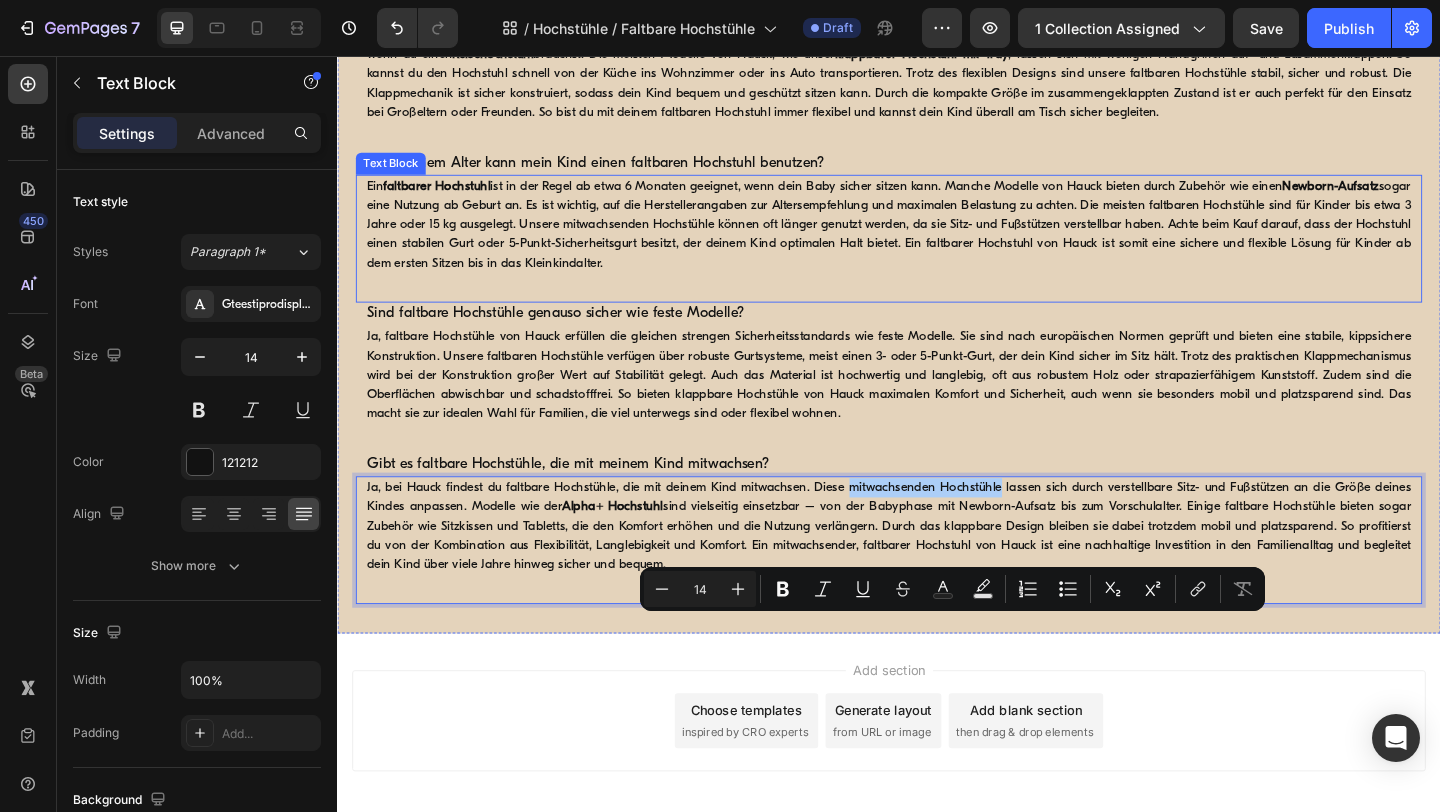 click on "faltbarer Hochstuhl" at bounding box center [445, 197] 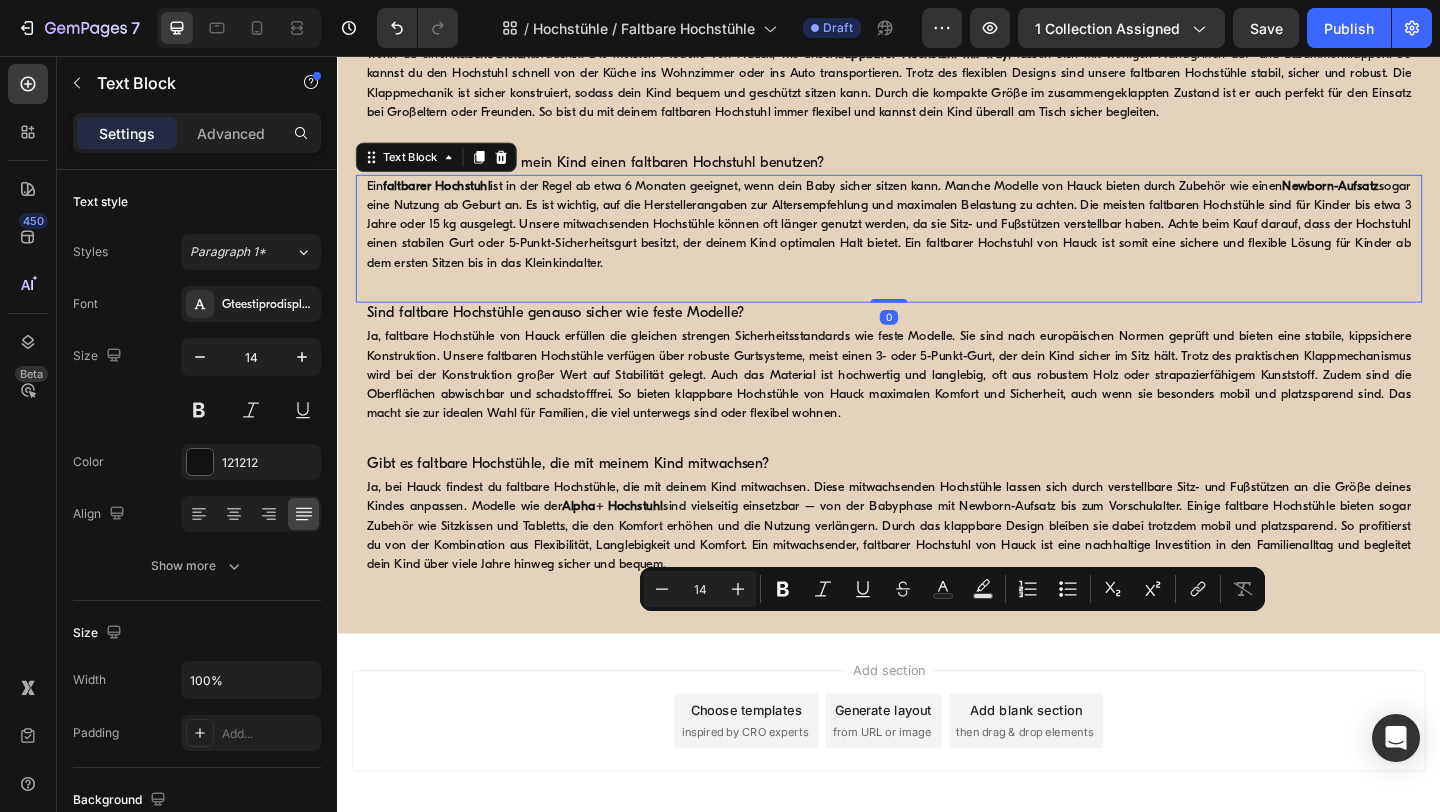 click on "faltbarer Hochstuhl" at bounding box center [445, 197] 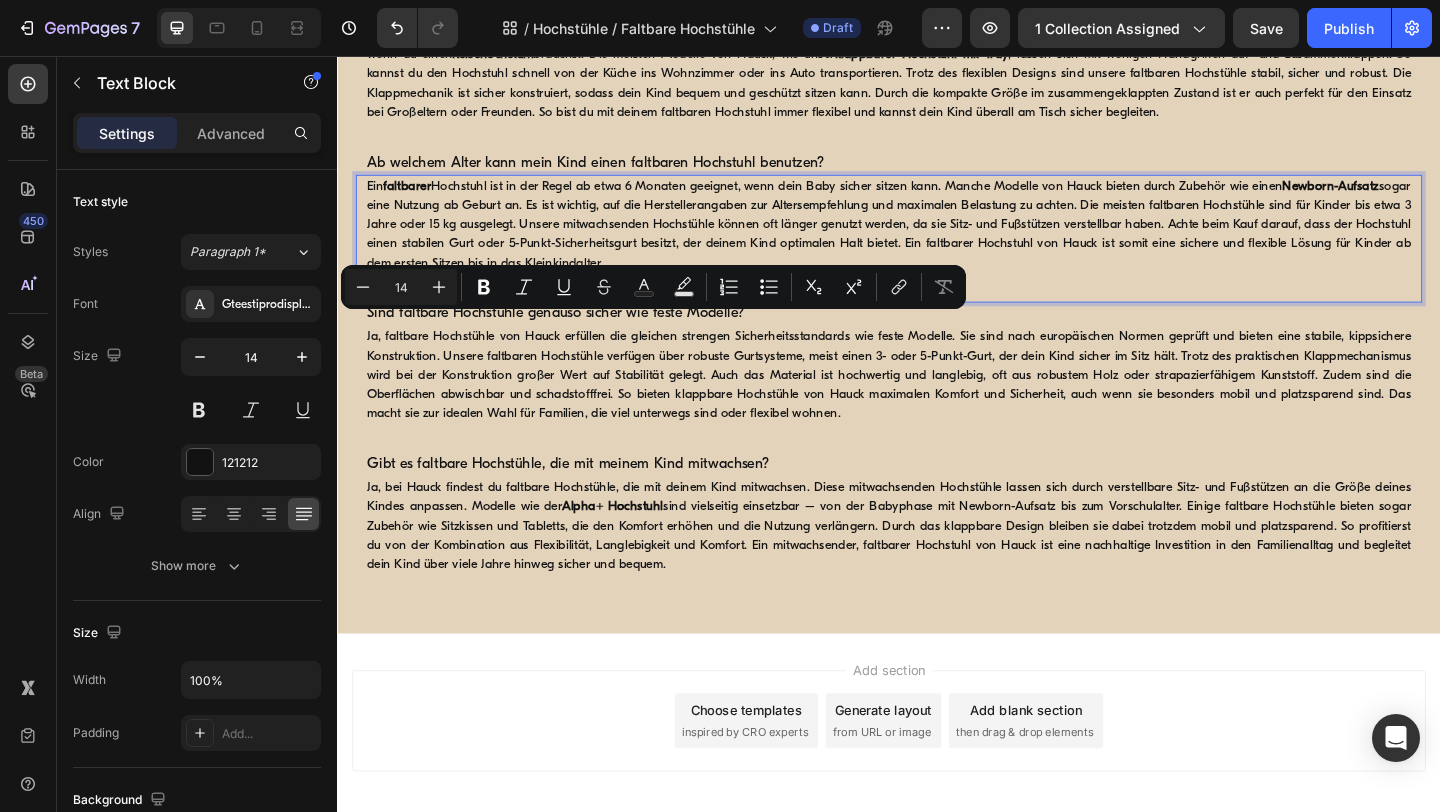 click on "faltbarer" at bounding box center [413, 197] 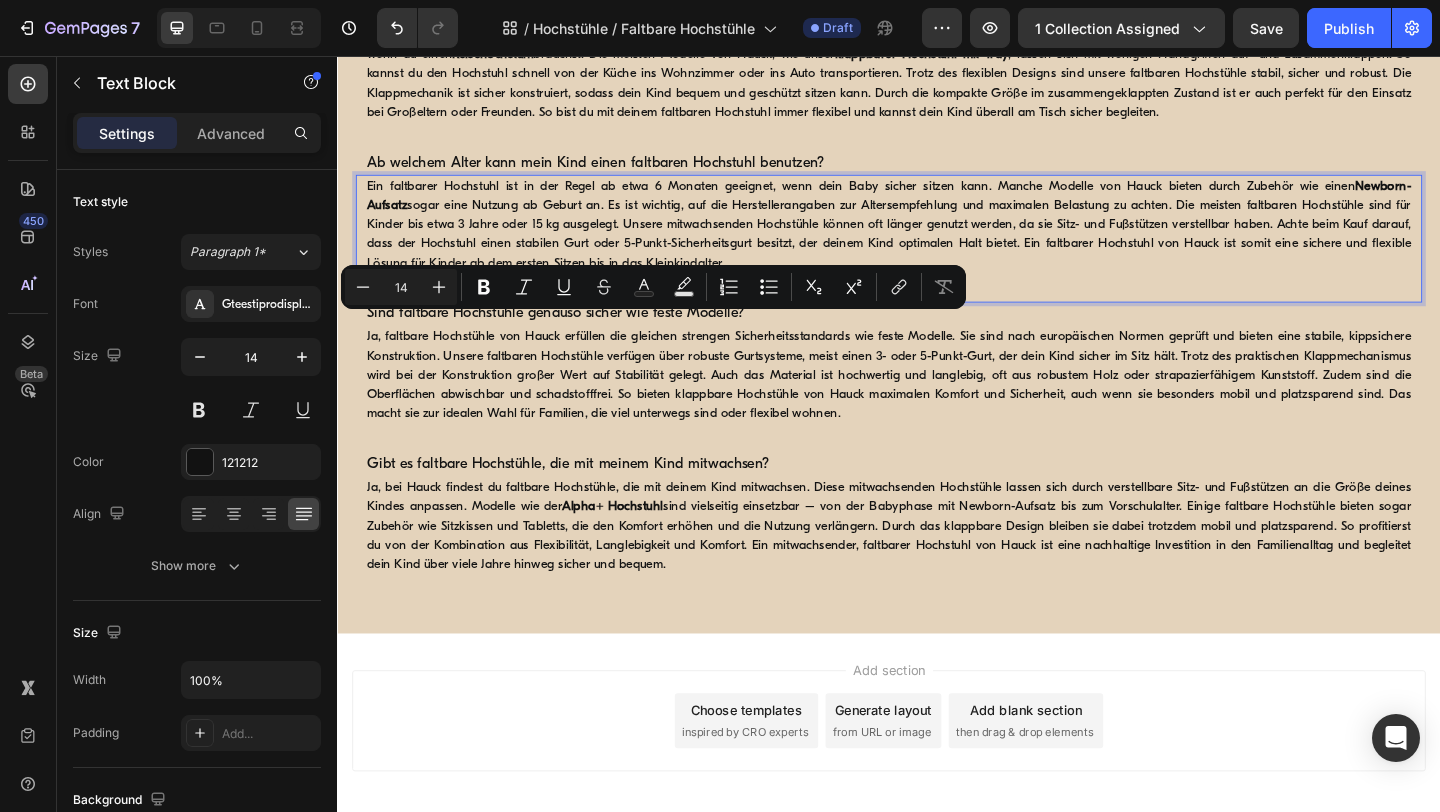click on "Newborn-Aufsatz" at bounding box center (937, 208) 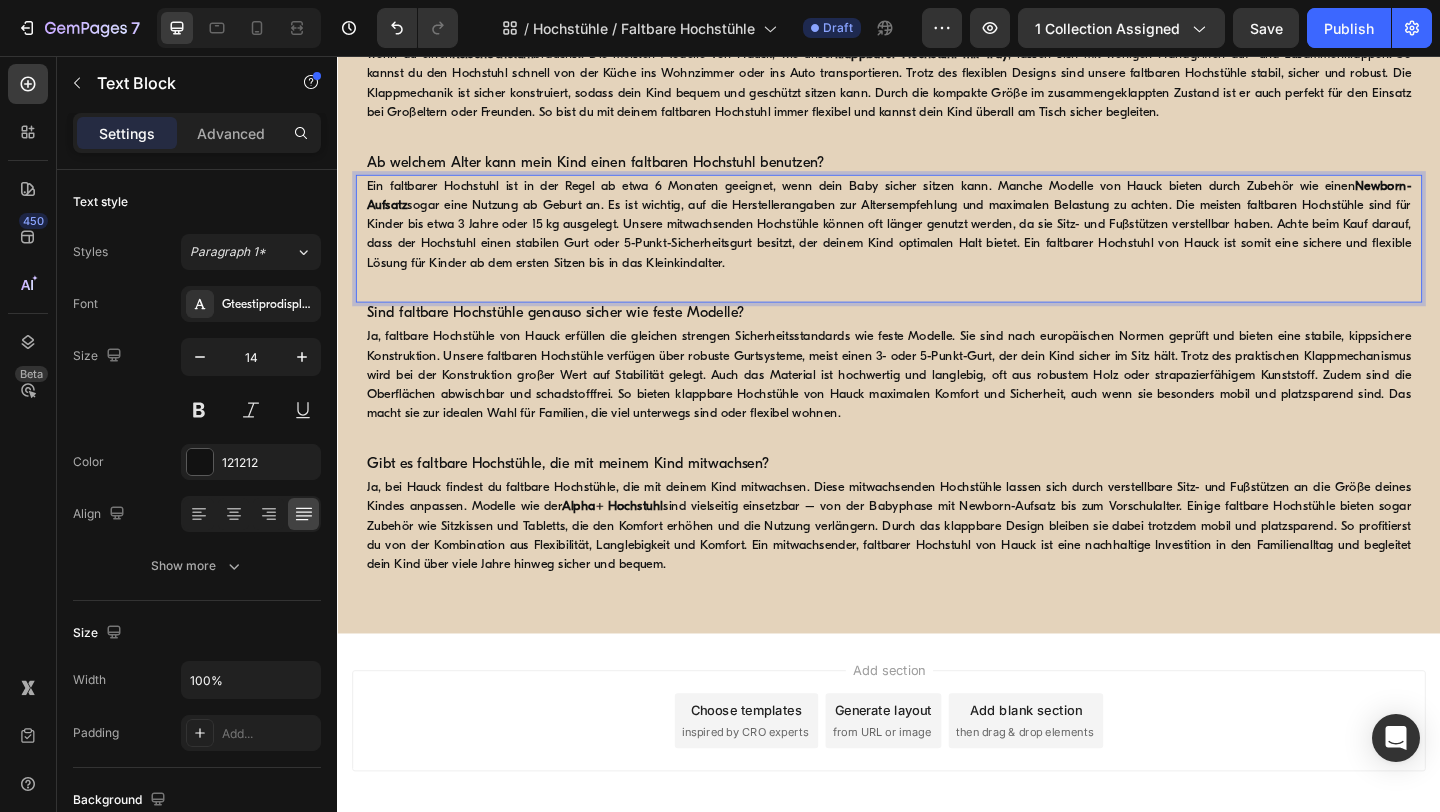 click on "Newborn-Aufsatz" at bounding box center [937, 208] 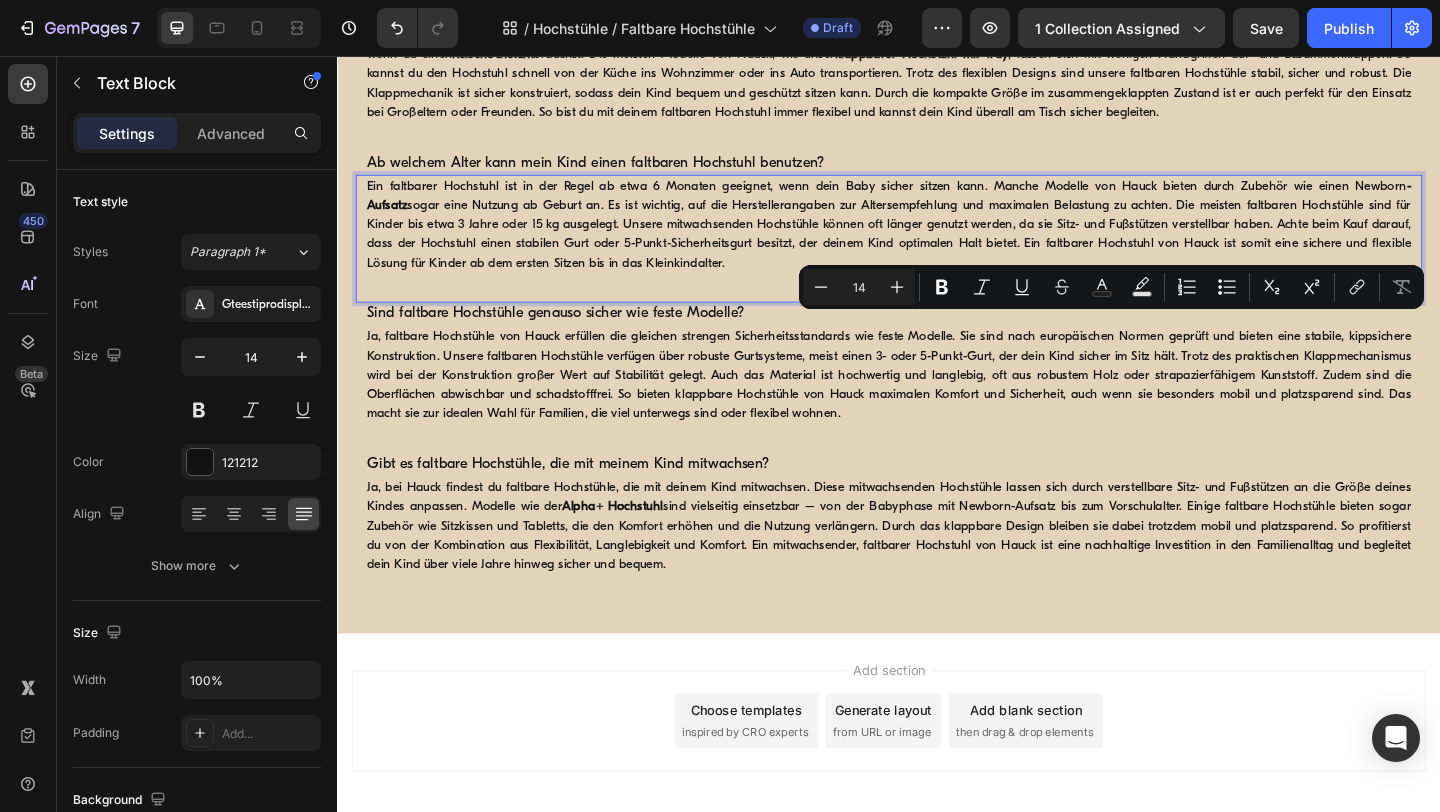 click on "-Aufsatz" at bounding box center (937, 208) 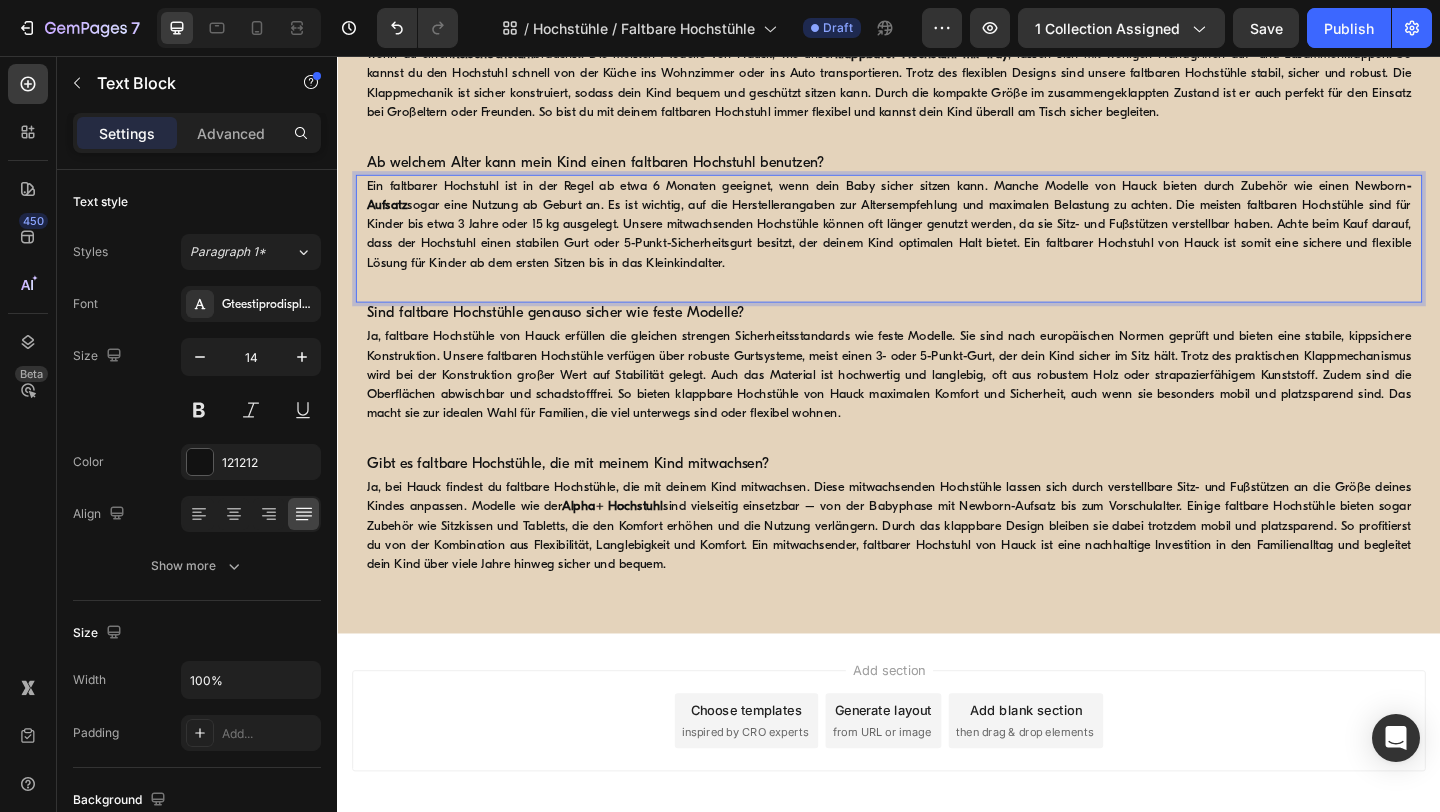 click on "-Aufsatz" at bounding box center (937, 208) 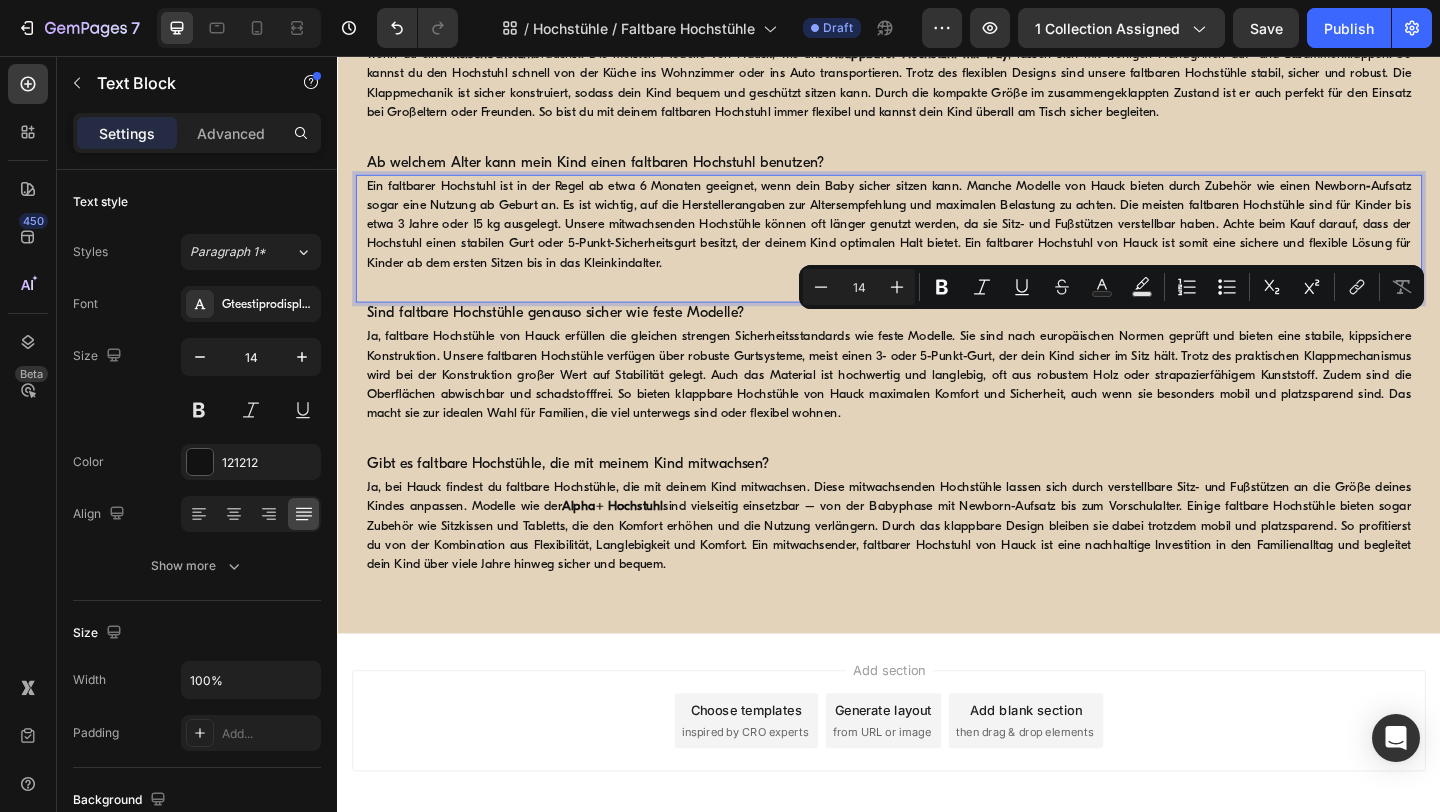click on "-" at bounding box center (1458, 197) 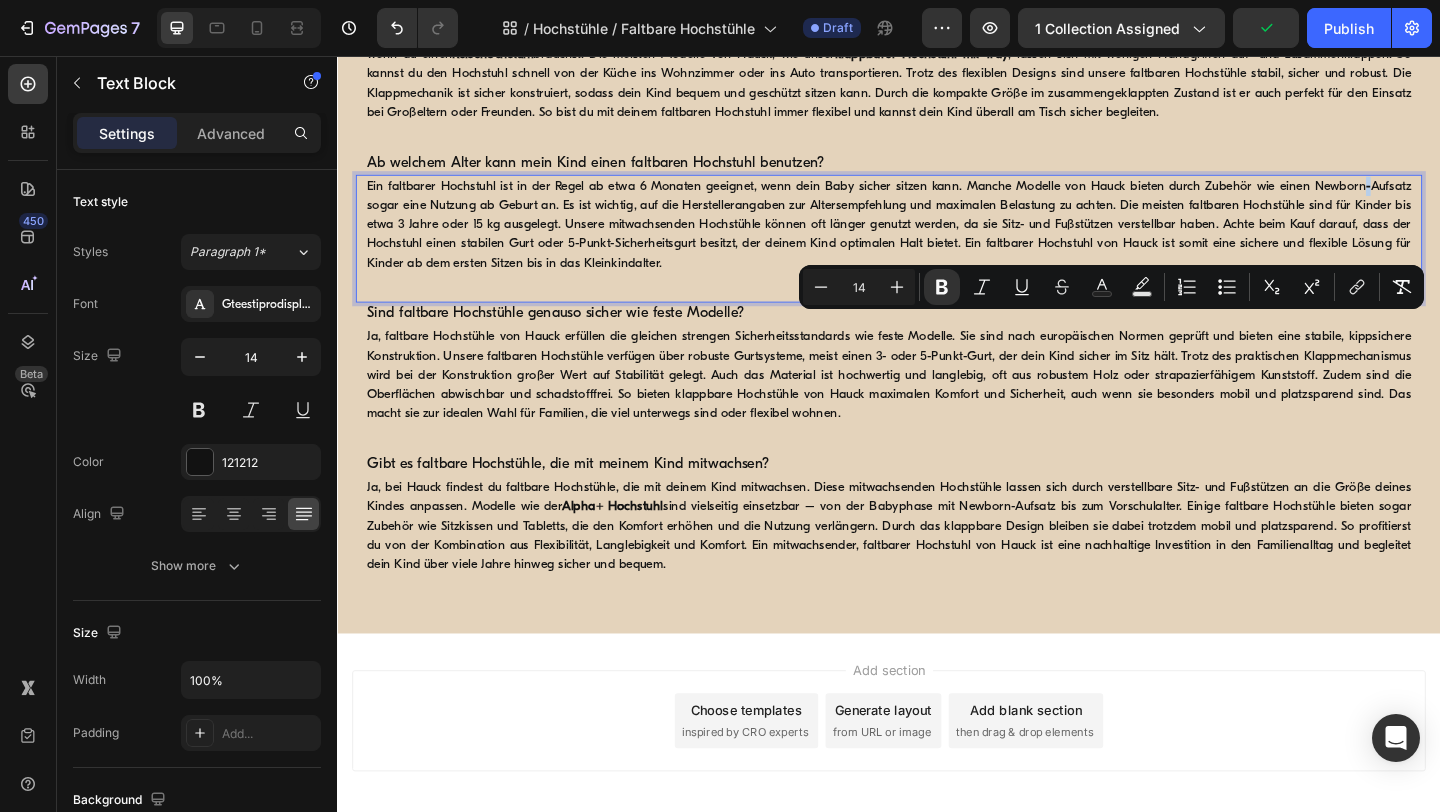click on "Ein faltbarer   Hochstuhl ist in der Regel ab etwa 6 Monaten geeignet, wenn dein Baby sicher sitzen kann. Manche Modelle von Hauck bieten durch Zubehör wie einen Newborn - Aufsatz sogar eine Nutzung ab Geburt an. Es ist wichtig, auf die Herstellerangaben zur Altersempfehlung und maximalen Belastung zu achten. Die meisten faltbaren Hochstühle sind für Kinder bis etwa 3 Jahre oder 15 kg ausgelegt. Unsere mitwachsenden Hochstühle können oft länger genutzt werden, da sie Sitz- und Fußstützen verstellbar haben. Achte beim Kauf darauf, dass der Hochstuhl einen stabilen Gurt oder 5-Punkt-Sicherheitsgurt besitzt, der deinem Kind optimalen Halt bietet. Ein faltbarer Hochstuhl von Hauck ist somit eine sichere und flexible Lösung für Kinder ab dem ersten Sitzen bis in das Kleinkindalter." at bounding box center (937, 239) 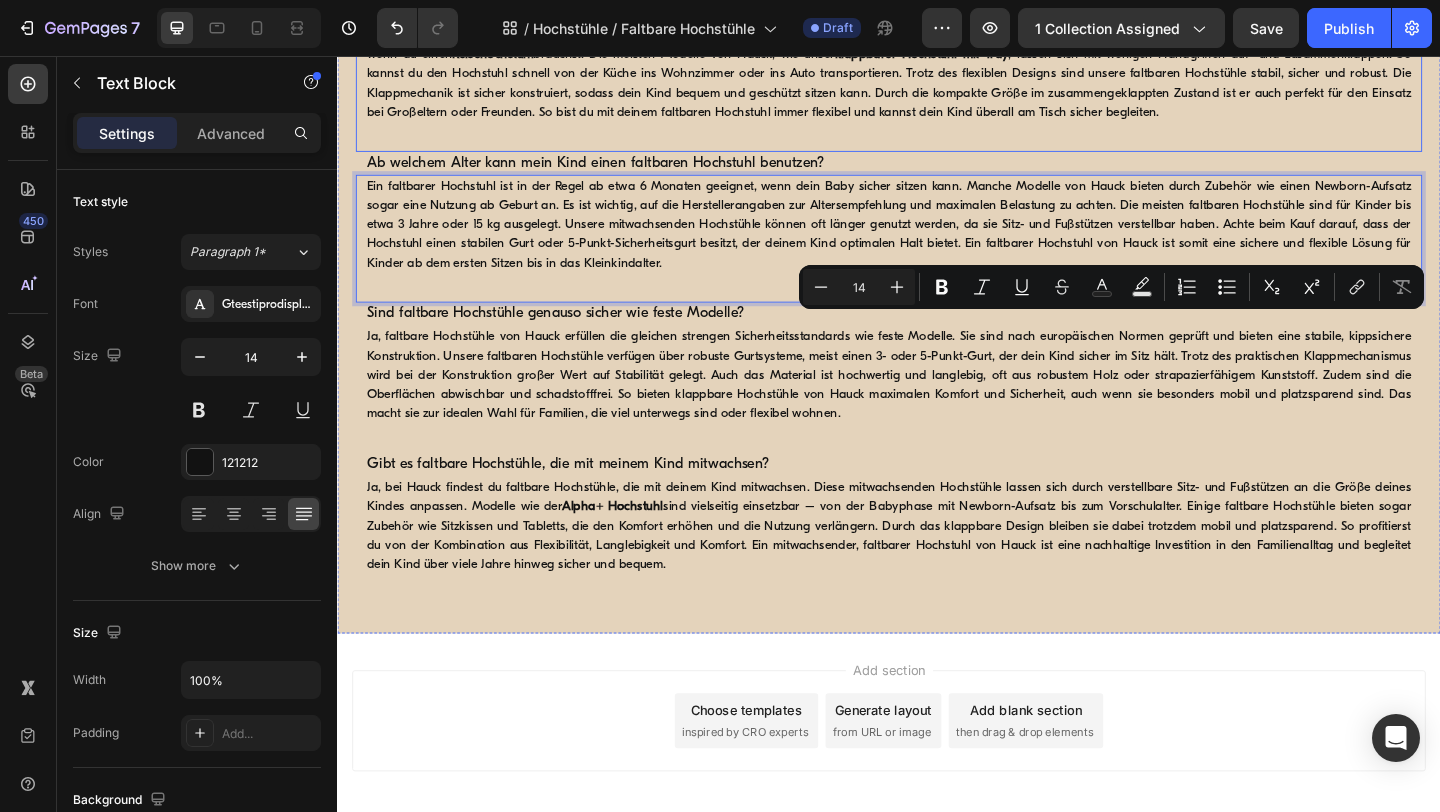 click on "klappbarer Hochstuhl mit Tray" at bounding box center (972, 54) 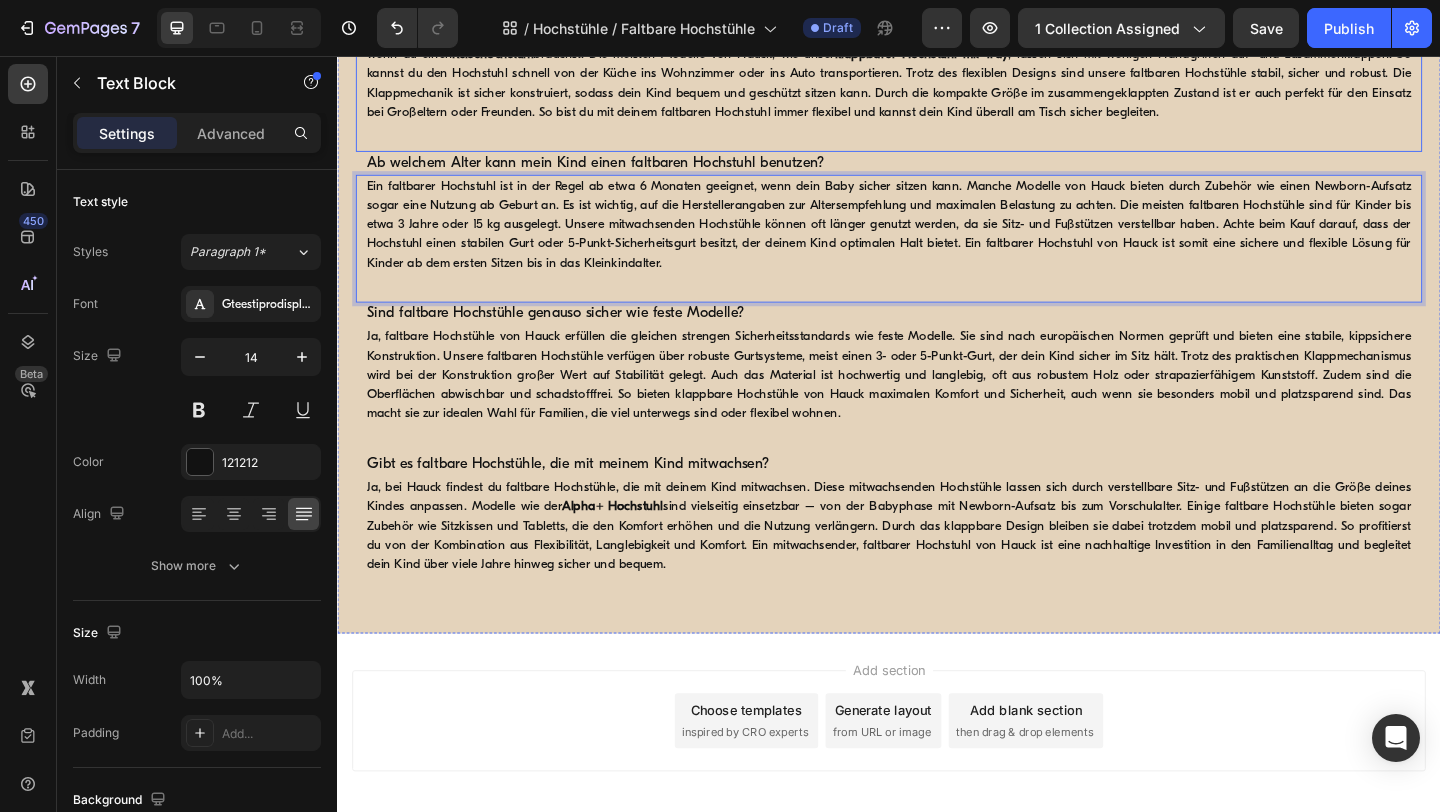 click on "klappbarer Hochstuhl mit Tray" at bounding box center [972, 54] 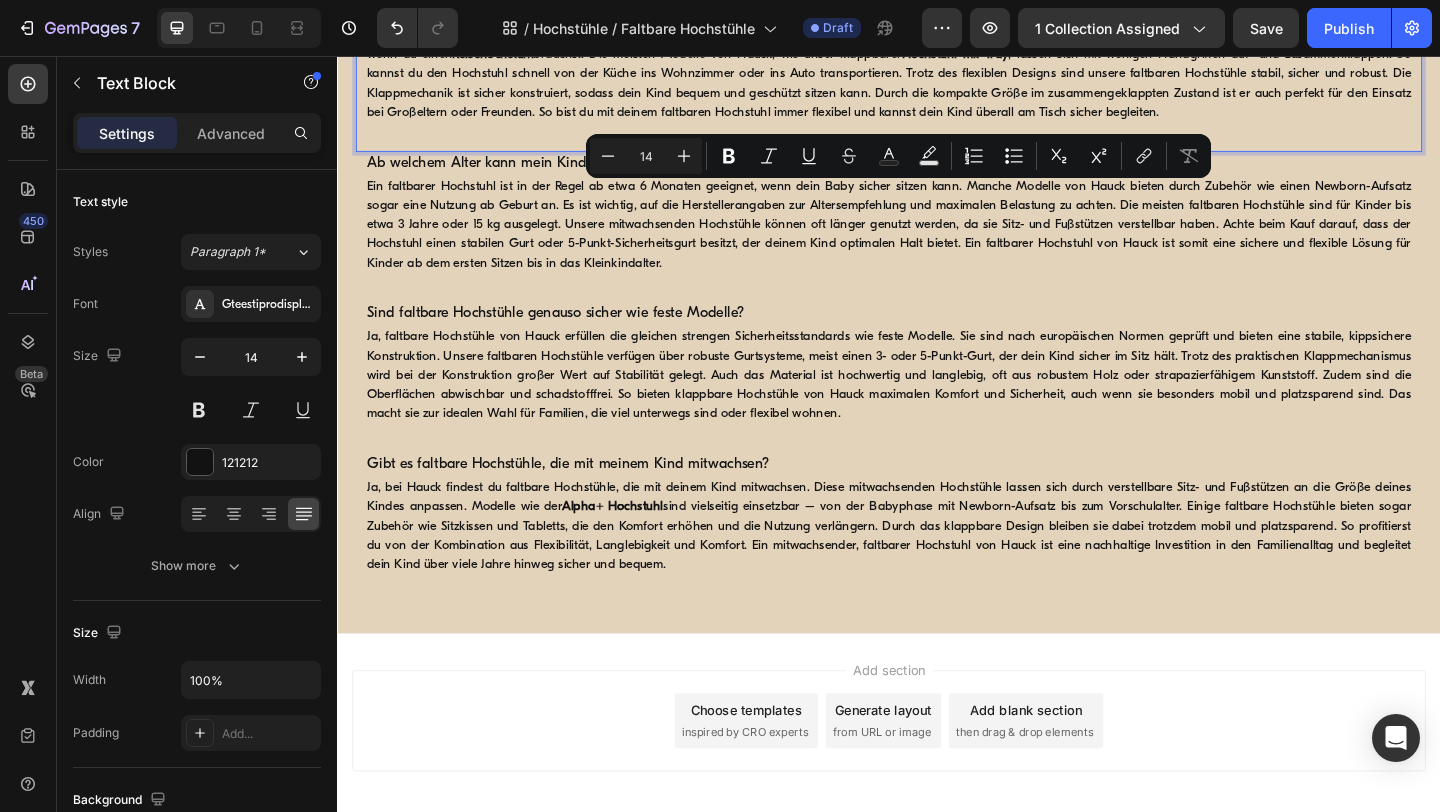 click on "Ein  faltbarer Hochstuhl  ist ein praktischer Kinderhochstuhl, der sich einfach zusammenklappen und platzsparend verstauen lässt. Ideal für Familien mit wenig Stauraum oder für unterwegs, wenn du einen  Reisehochstuhl  brauchst. Die meisten Modelle von Hauck, wie unser klappbarer  Hochstuhl mit Tray , lassen sich mit wenigen Handgriffen auf- und zusammenklappen. So kannst du den Hochstuhl schnell von der Küche ins Wohnzimmer oder ins Auto transportieren. Trotz des flexiblen Designs sind unsere faltbaren Hochstühle stabil, sicher und robust. Die Klappmechanik ist sicher konstruiert, sodass dein Kind bequem und geschützt sitzen kann. Durch die kompakte Größe im zusammengeklappten Zustand ist er auch perfekt für den Einsatz bei Großeltern oder Freunden. So bist du mit deinem faltbaren Hochstuhl immer flexibel und kannst dein Kind überall am Tisch sicher begleiten." at bounding box center [937, 75] 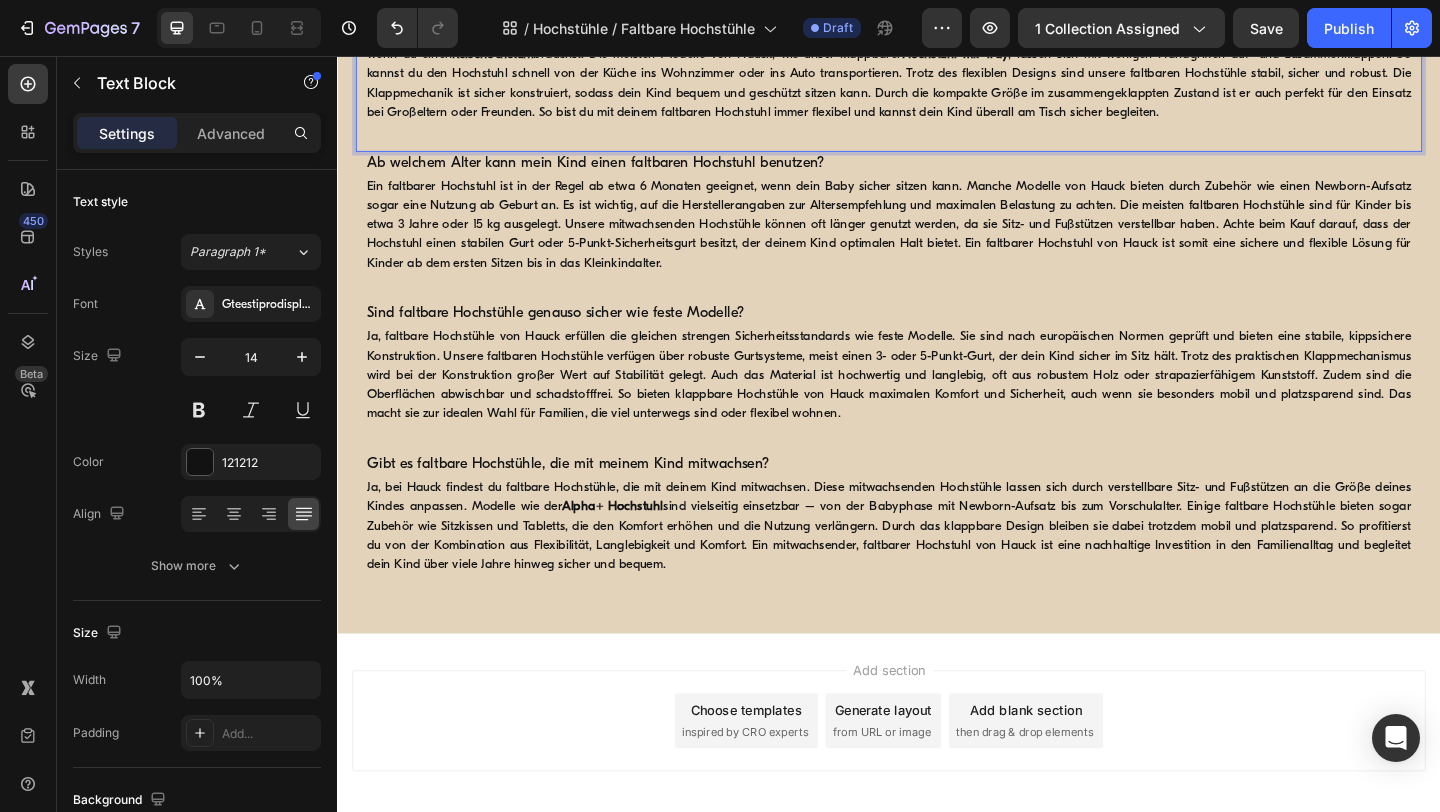 click on "Ein  faltbarer Hochstuhl  ist ein praktischer Kinderhochstuhl, der sich einfach zusammenklappen und platzsparend verstauen lässt. Ideal für Familien mit wenig Stauraum oder für unterwegs, wenn du einen  Reisehochstuhl  brauchst. Die meisten Modelle von Hauck, wie unser klappbarer  Hochstuhl mit Tray , lassen sich mit wenigen Handgriffen auf- und zusammenklappen. So kannst du den Hochstuhl schnell von der Küche ins Wohnzimmer oder ins Auto transportieren. Trotz des flexiblen Designs sind unsere faltbaren Hochstühle stabil, sicher und robust. Die Klappmechanik ist sicher konstruiert, sodass dein Kind bequem und geschützt sitzen kann. Durch die kompakte Größe im zusammengeklappten Zustand ist er auch perfekt für den Einsatz bei Großeltern oder Freunden. So bist du mit deinem faltbaren Hochstuhl immer flexibel und kannst dein Kind überall am Tisch sicher begleiten." at bounding box center (937, 75) 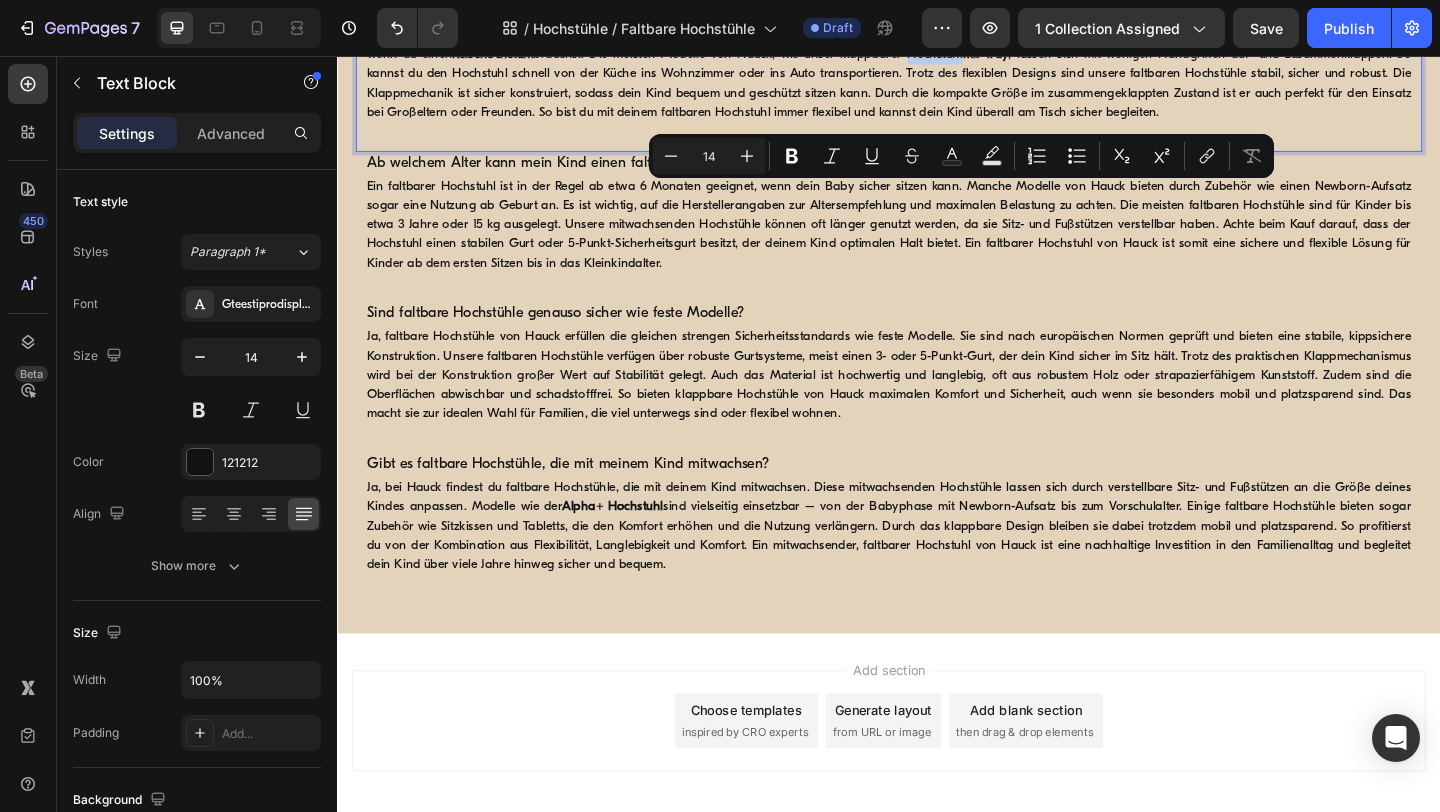 click on "mit Tray" at bounding box center [1042, 54] 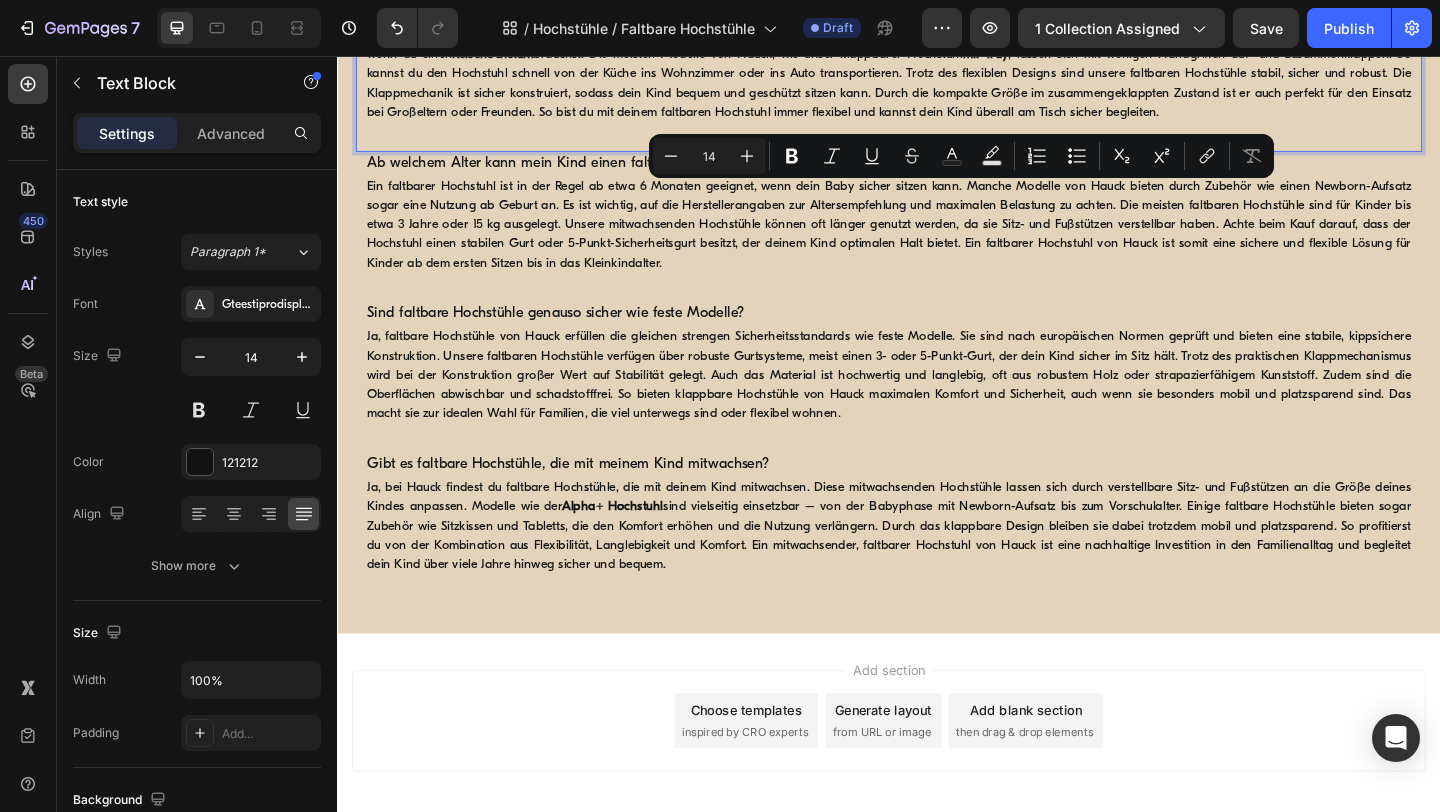 click on "mit Tray" at bounding box center [1042, 54] 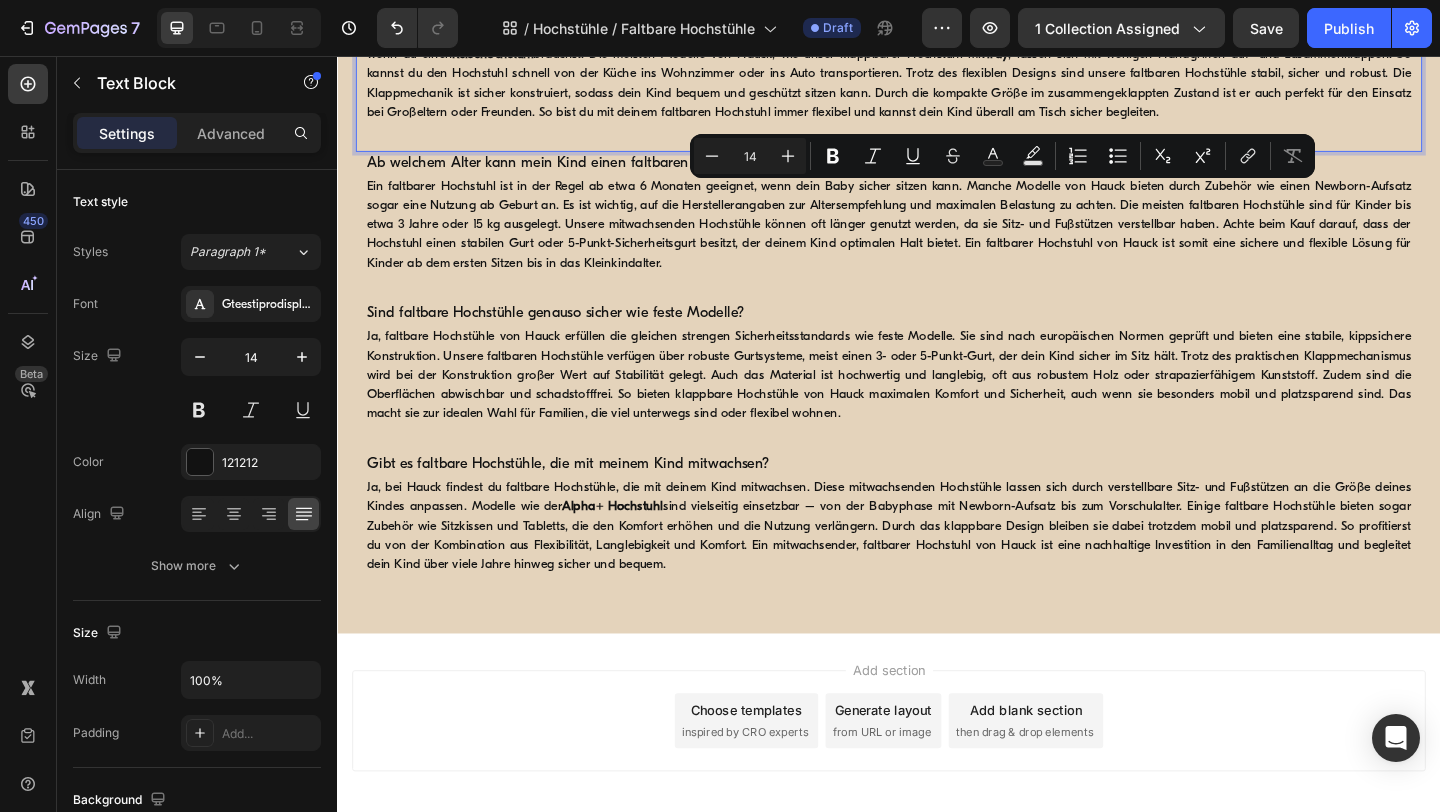 click on "Tray" at bounding box center (1054, 54) 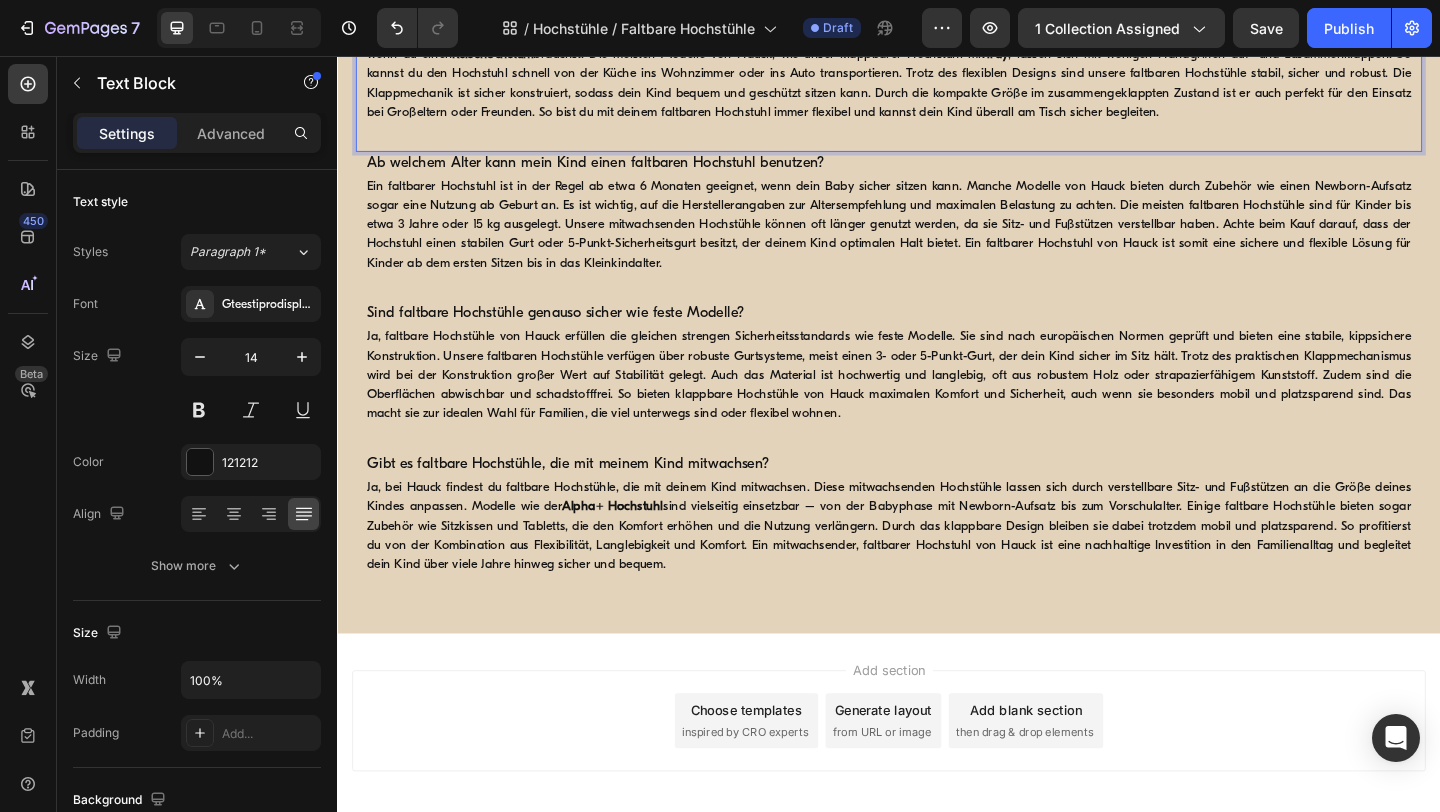 click on "Tray" at bounding box center [1054, 54] 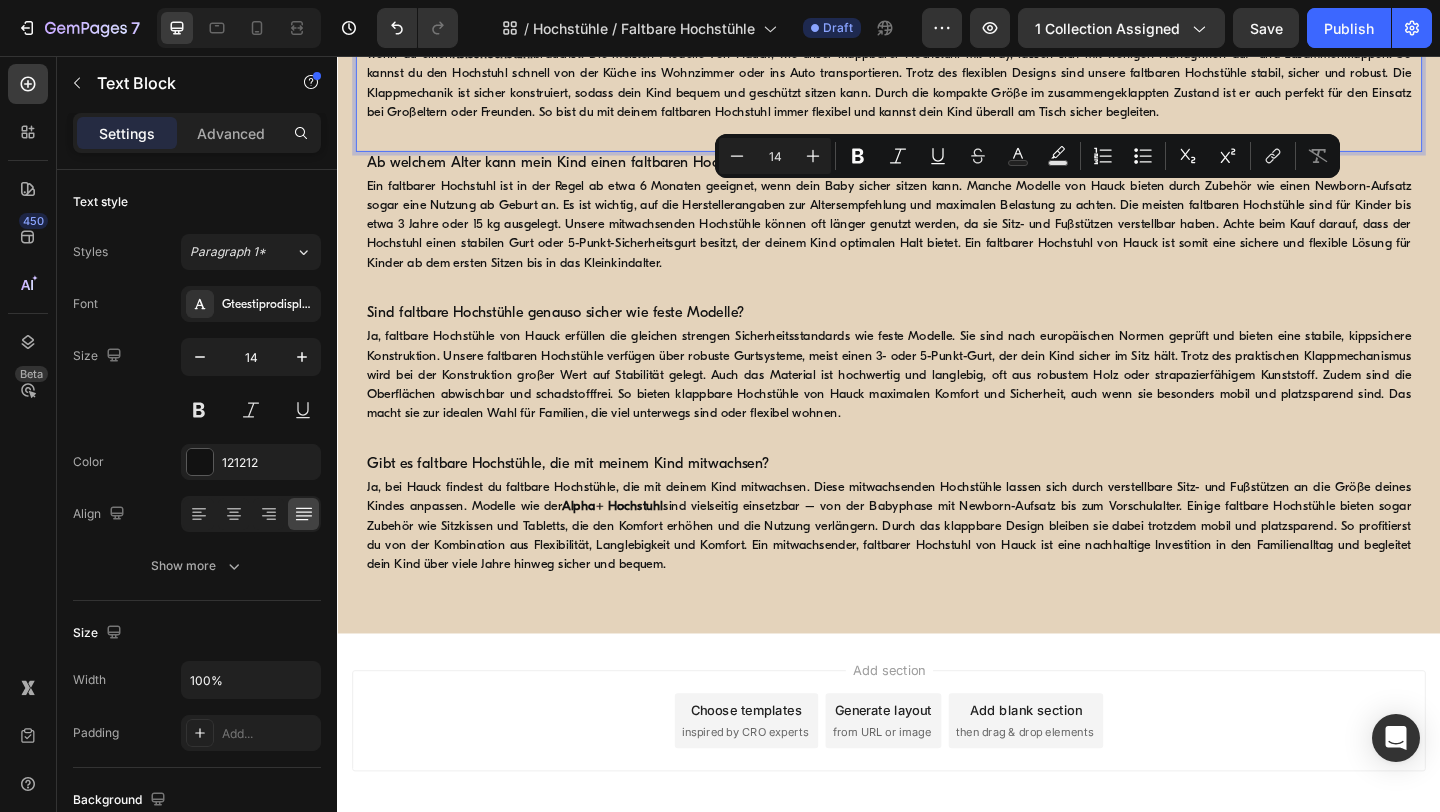 click on "Reisehochstuhl" at bounding box center (506, 54) 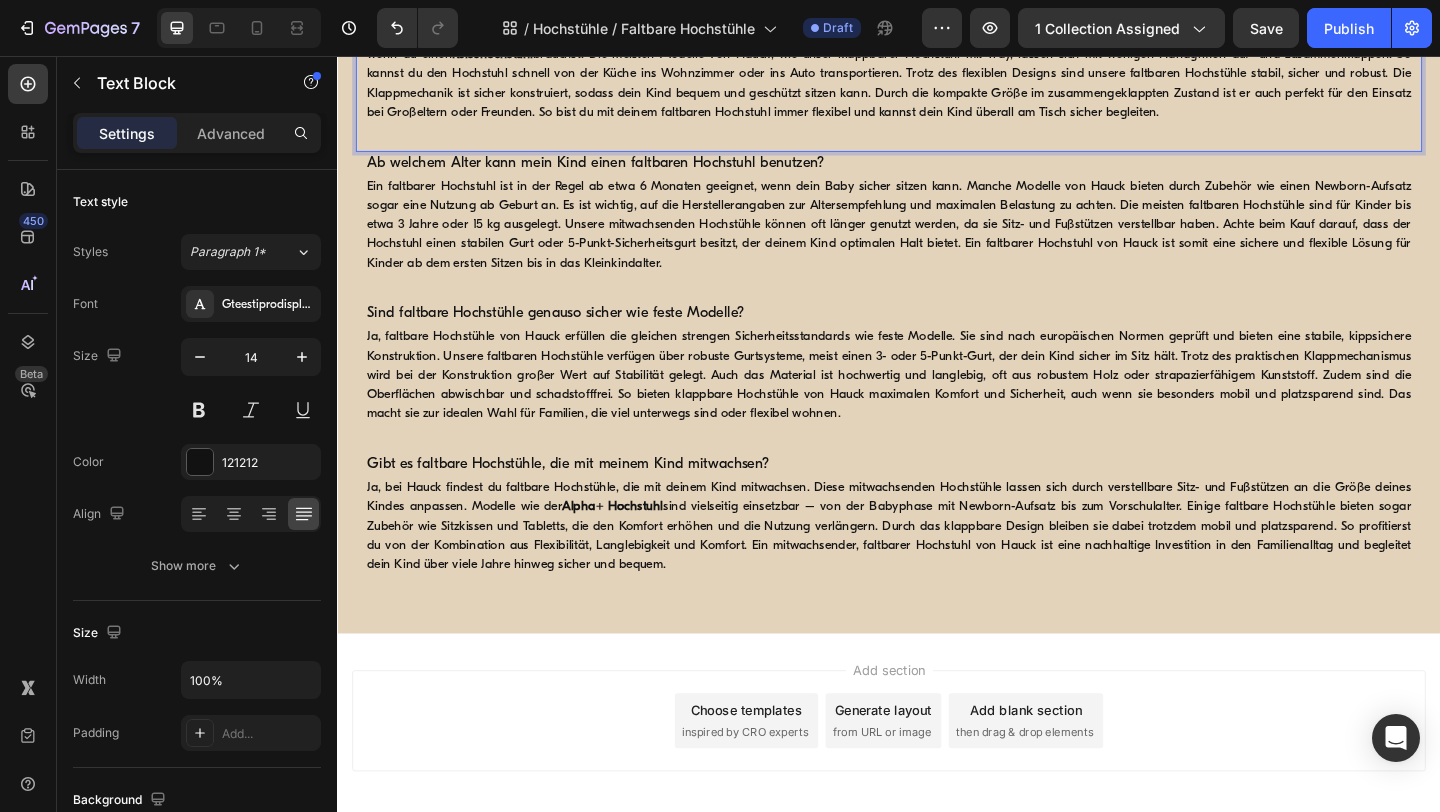 click on "Reisehochstuhl" at bounding box center (506, 54) 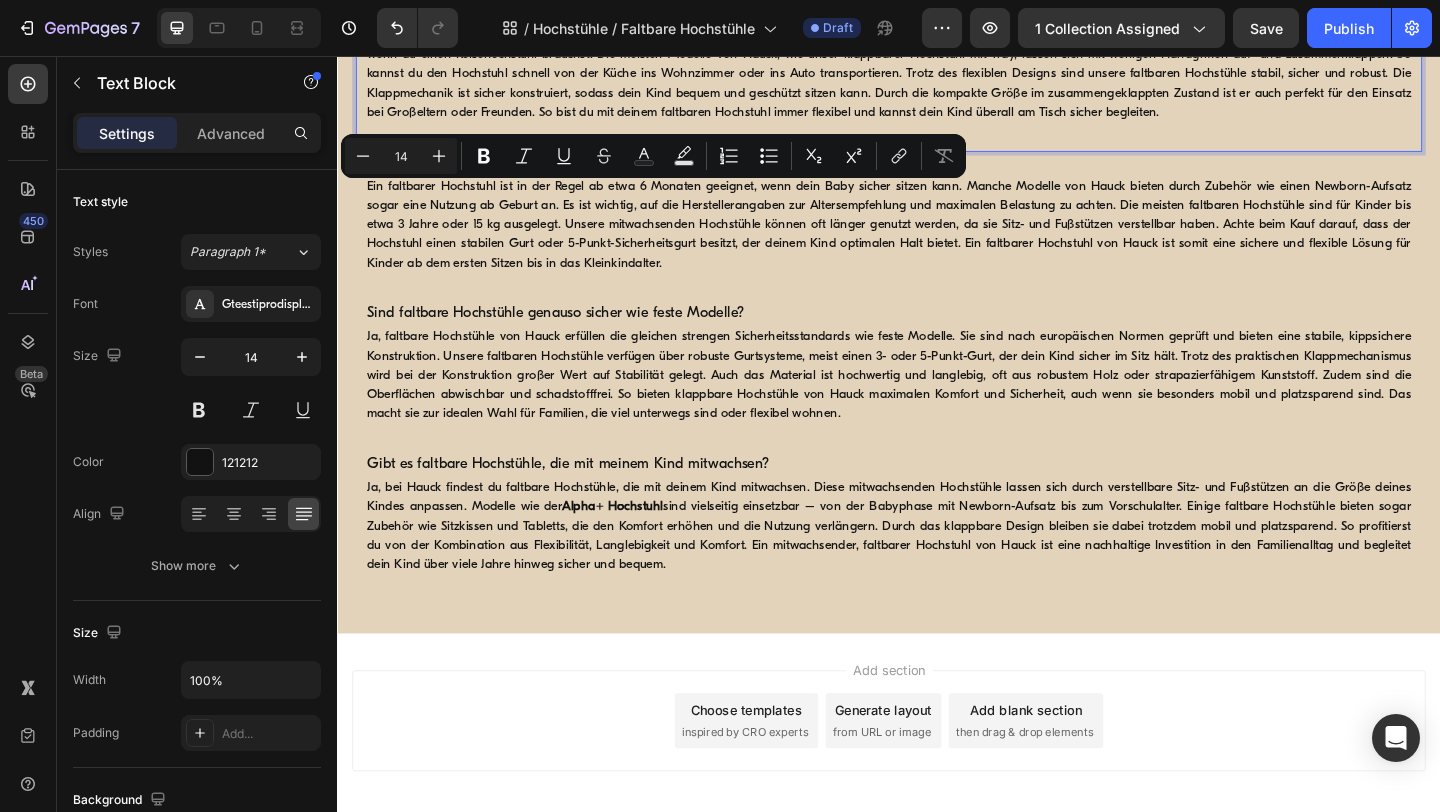click on "Ein  faltbarer Hochstuhl  ist ein praktischer Kinderhochstuhl, der sich einfach zusammenklappen und platzsparend verstauen lässt. Ideal für Familien mit wenig Stauraum oder für unterwegs, wenn du einen Reisehochstuhl brauchst. Die meisten Modelle von Hauck, wie unser klappbarer   Hochstuhl   mit   Tray, lassen sich mit wenigen Handgriffen auf- und zusammenklappen. So kannst du den Hochstuhl schnell von der Küche ins Wohnzimmer oder ins Auto transportieren. Trotz des flexiblen Designs sind unsere faltbaren Hochstühle stabil, sicher und robust. Die Klappmechanik ist sicher konstruiert, sodass dein Kind bequem und geschützt sitzen kann. Durch die kompakte Größe im zusammengeklappten Zustand ist er auch perfekt für den Einsatz bei Großeltern oder Freunden. So bist du mit deinem faltbaren Hochstuhl immer flexibel und kannst dein Kind überall am Tisch sicher begleiten." at bounding box center [937, 75] 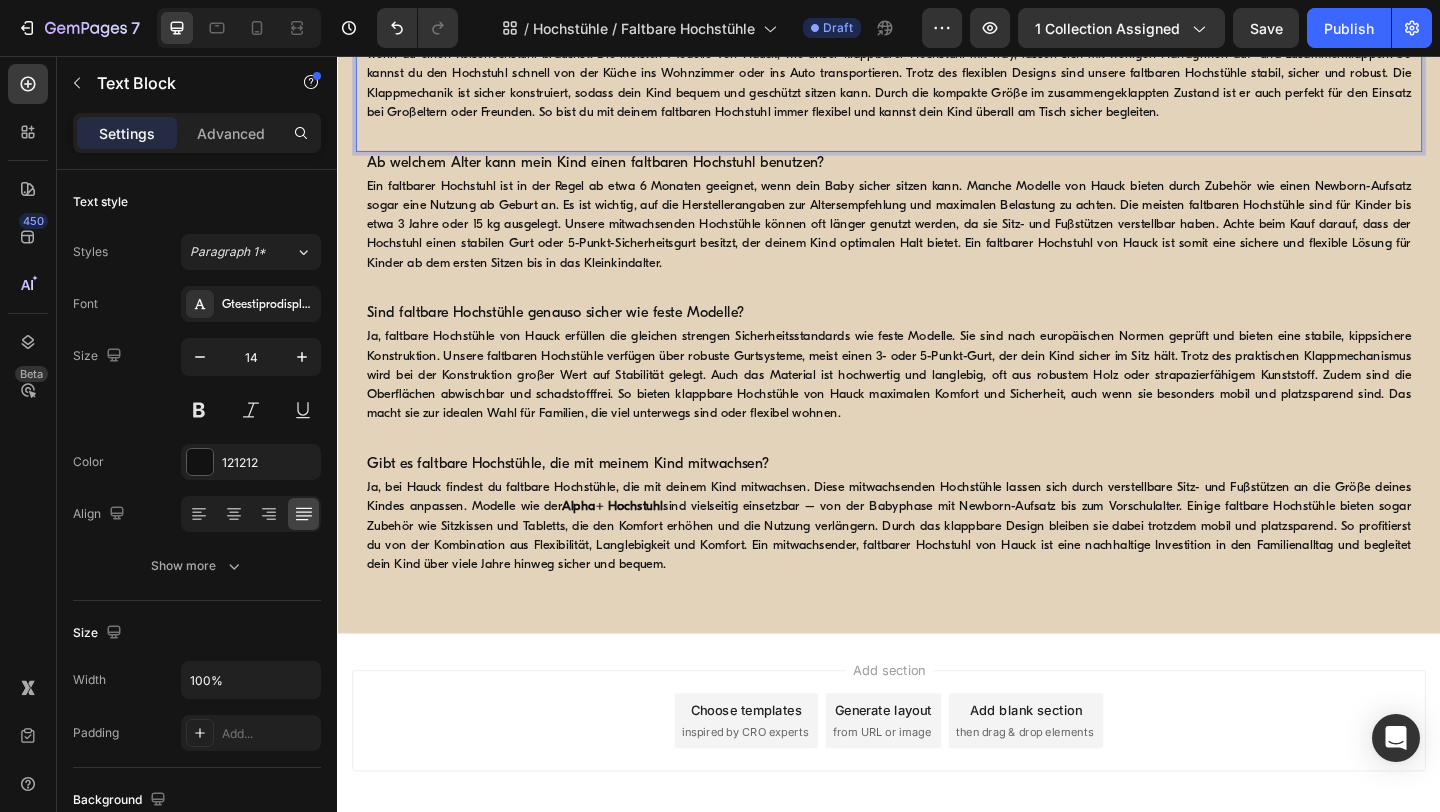 drag, startPoint x: 504, startPoint y: 180, endPoint x: 480, endPoint y: 183, distance: 24.186773 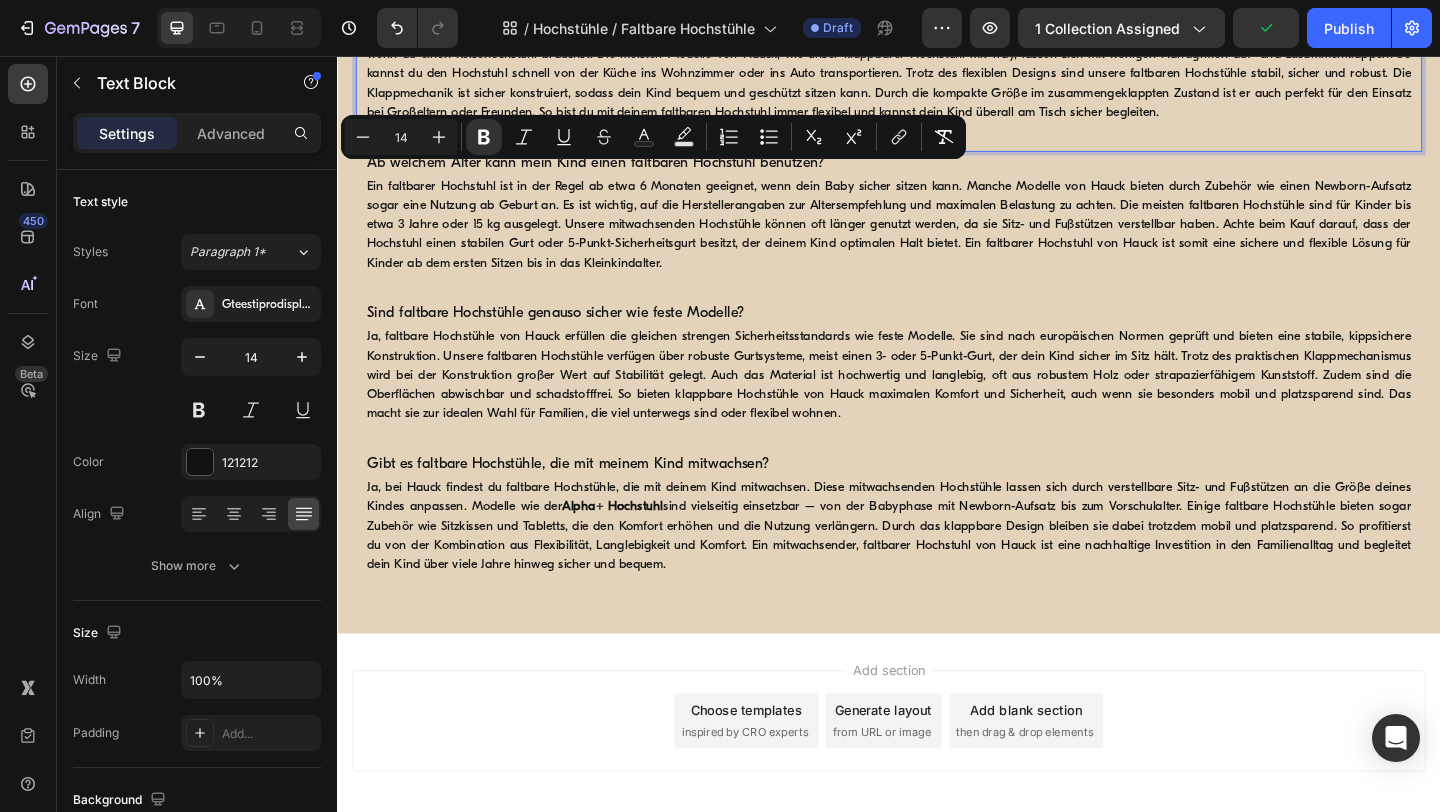 drag, startPoint x: 511, startPoint y: 184, endPoint x: 393, endPoint y: 188, distance: 118.06778 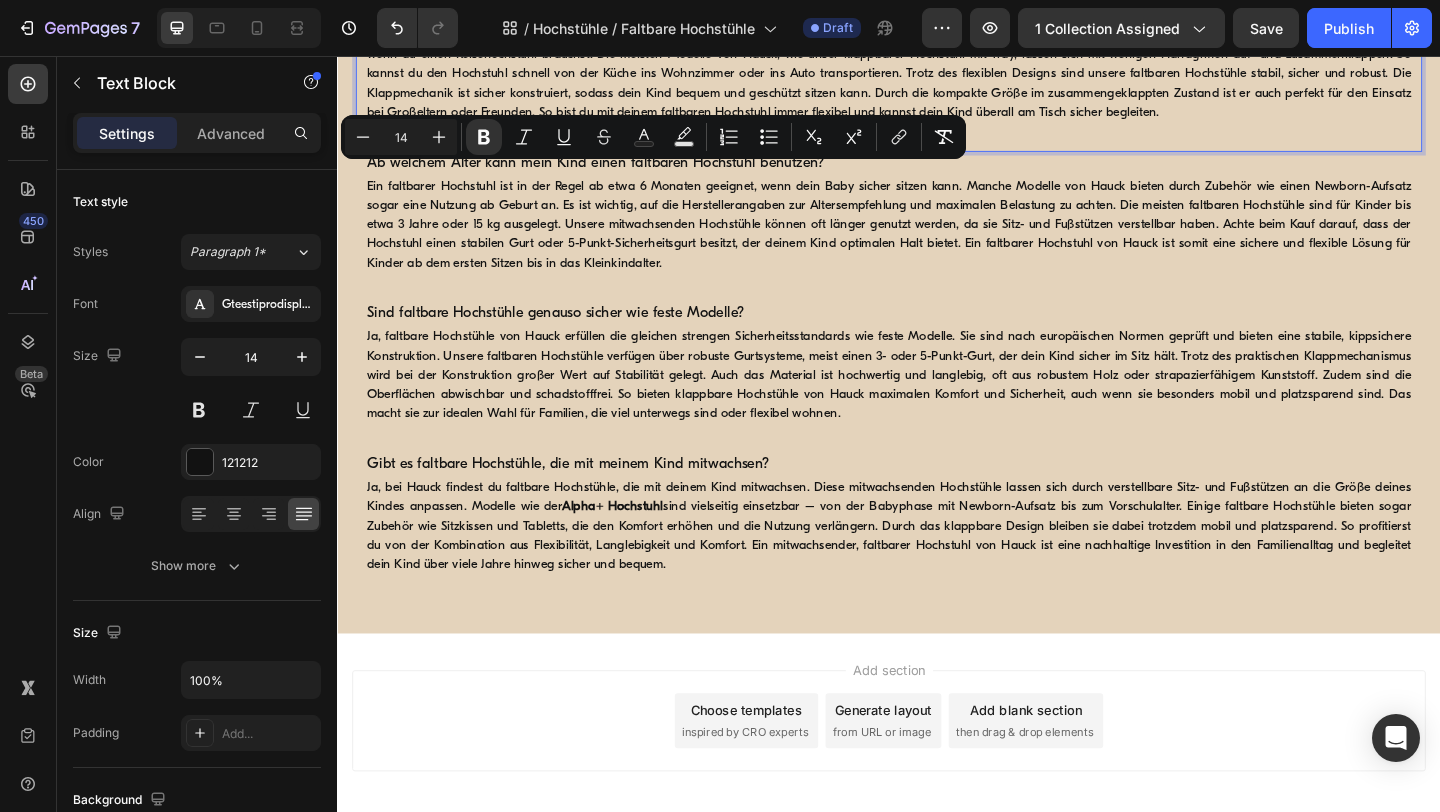 click on "faltbarer Hochstuhl" at bounding box center (445, 33) 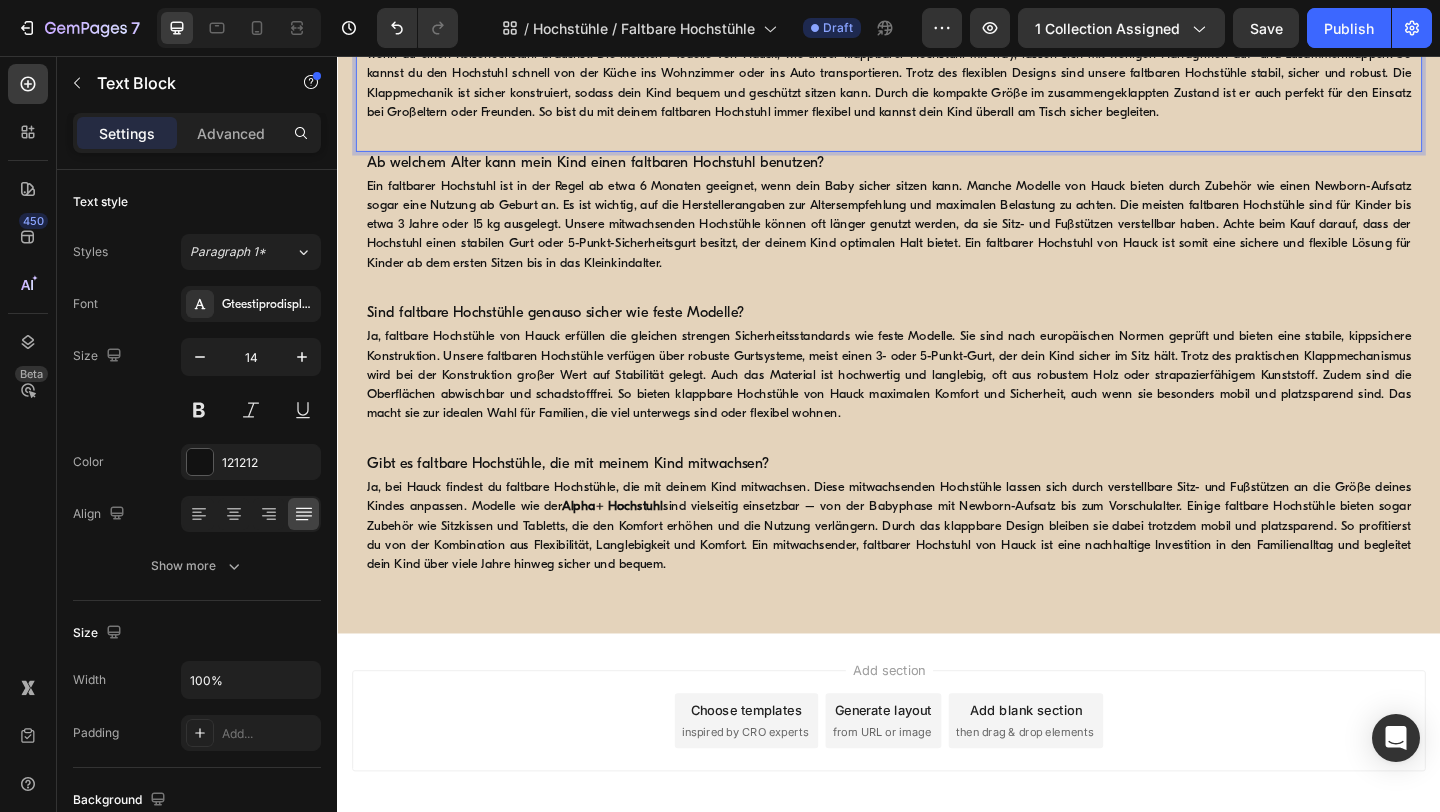 click on "faltbarer Hochstuhl" at bounding box center (445, 33) 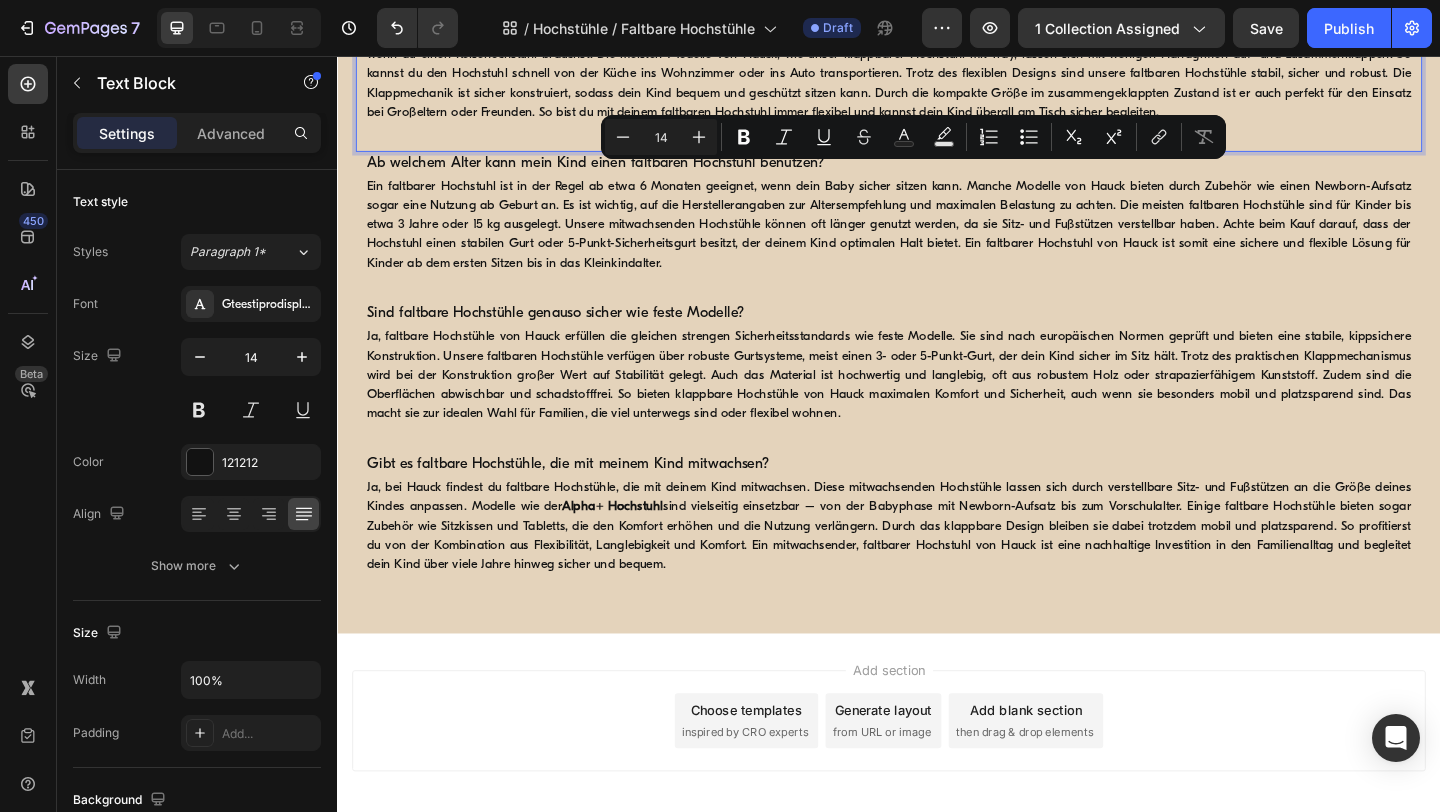 click on "Ein faltbarer Hochstuhl ist ein praktischer Kinderhochstuhl, der sich einfach zusammenklappen und platzsparend verstauen lässt. Ideal für Familien mit wenig Stauraum oder für unterwegs, wenn du einen Reisehochstuhl brauchst. Die meisten Modelle von Hauck, wie unser klappbarer Hochstuhl mit Tray, lassen sich mit wenigen Handgriffen auf- und zusammenklappen. So kannst du den Hochstuhl schnell von der Küche ins Wohnzimmer oder ins Auto transportieren. Trotz des flexiblen Designs sind unsere faltbaren Hochstühle stabil, sicher und robust. Die Klappmechanik ist sicher konstruiert, sodass dein Kind bequem und geschützt sitzen kann. Durch die kompakte Größe im zusammengeklappten Zustand ist er auch perfekt für den Einsatz bei Großeltern oder Freunden. So bist du mit deinem faltbaren Hochstuhl immer flexibel und kannst dein Kind überall am Tisch sicher begleiten. Text Block   0" at bounding box center [937, 90] 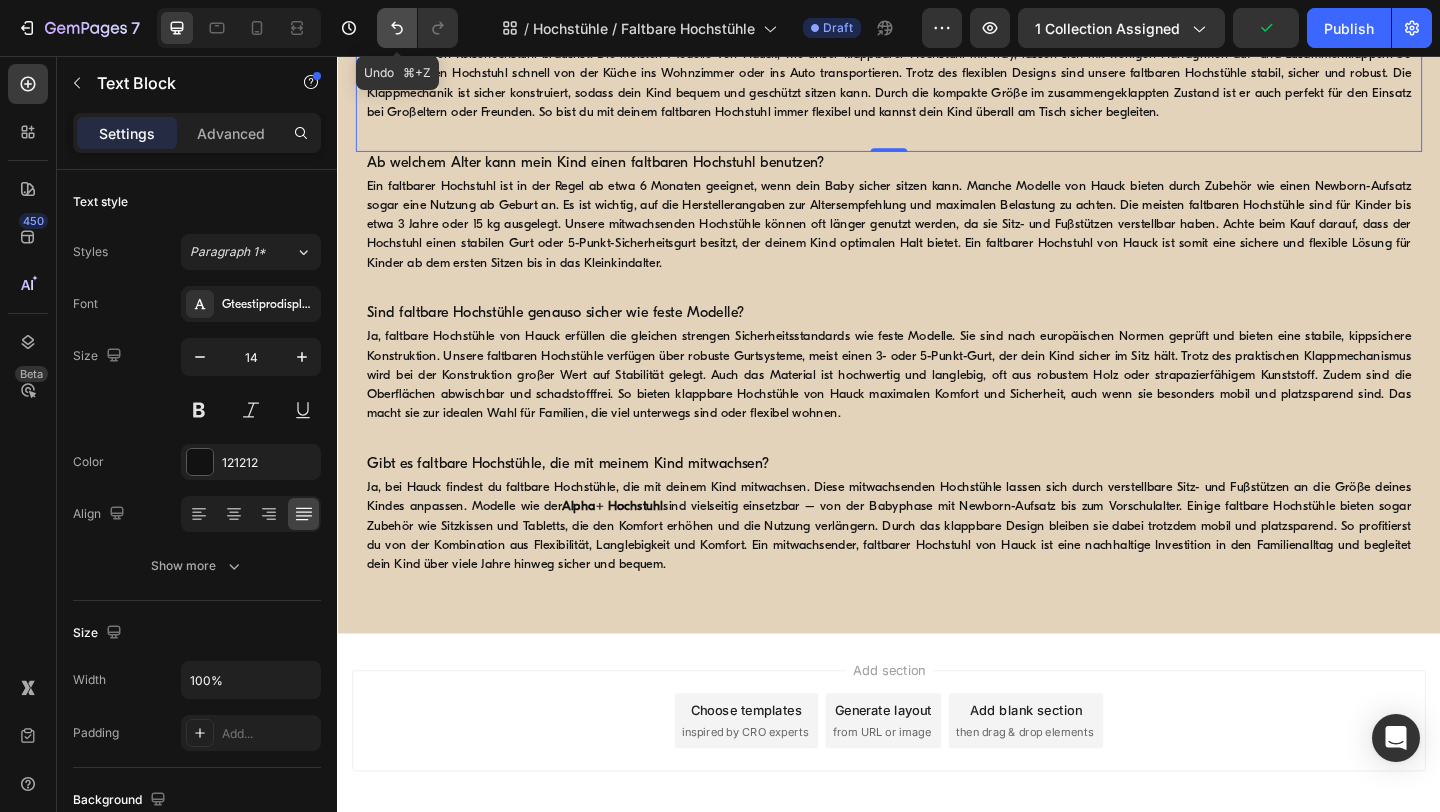 click 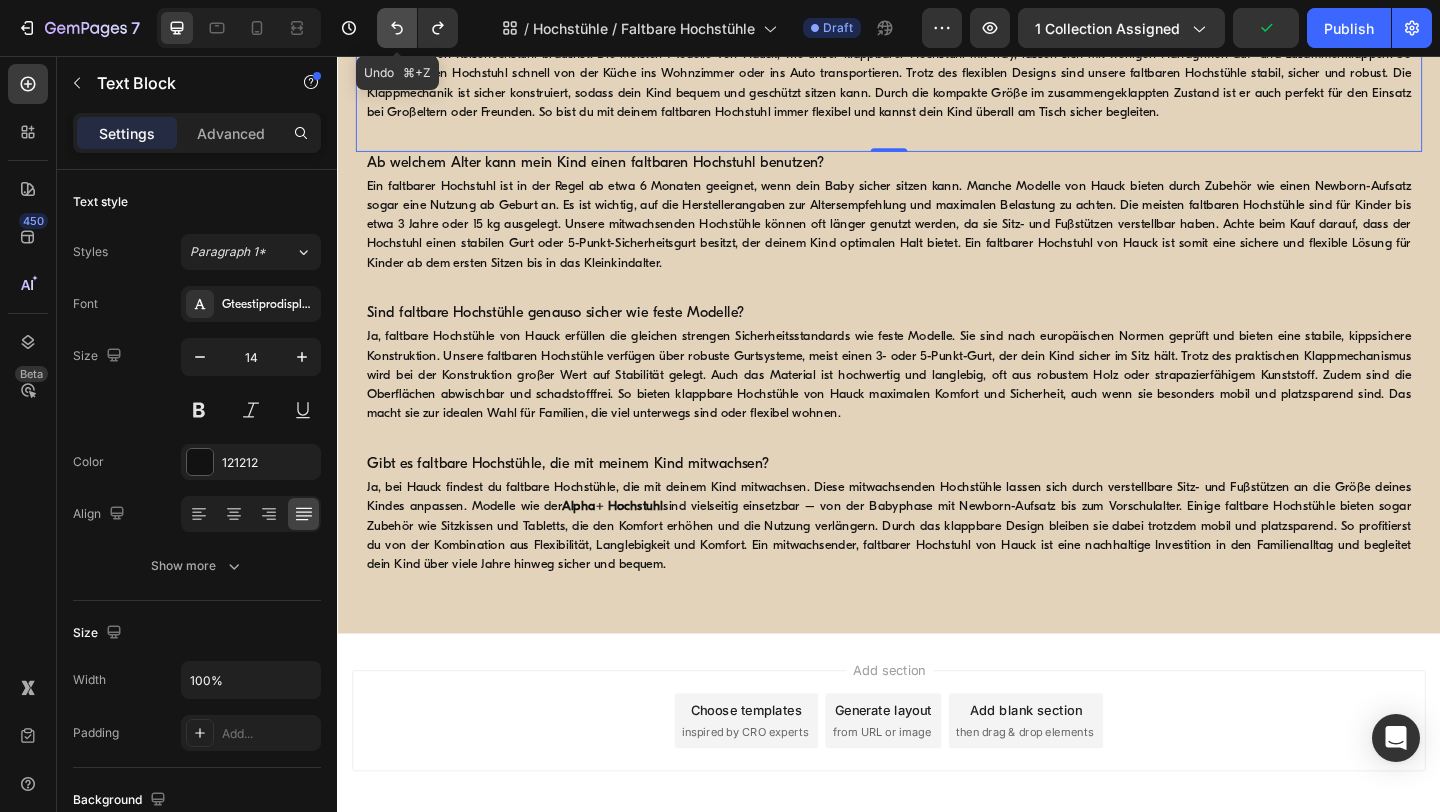 click 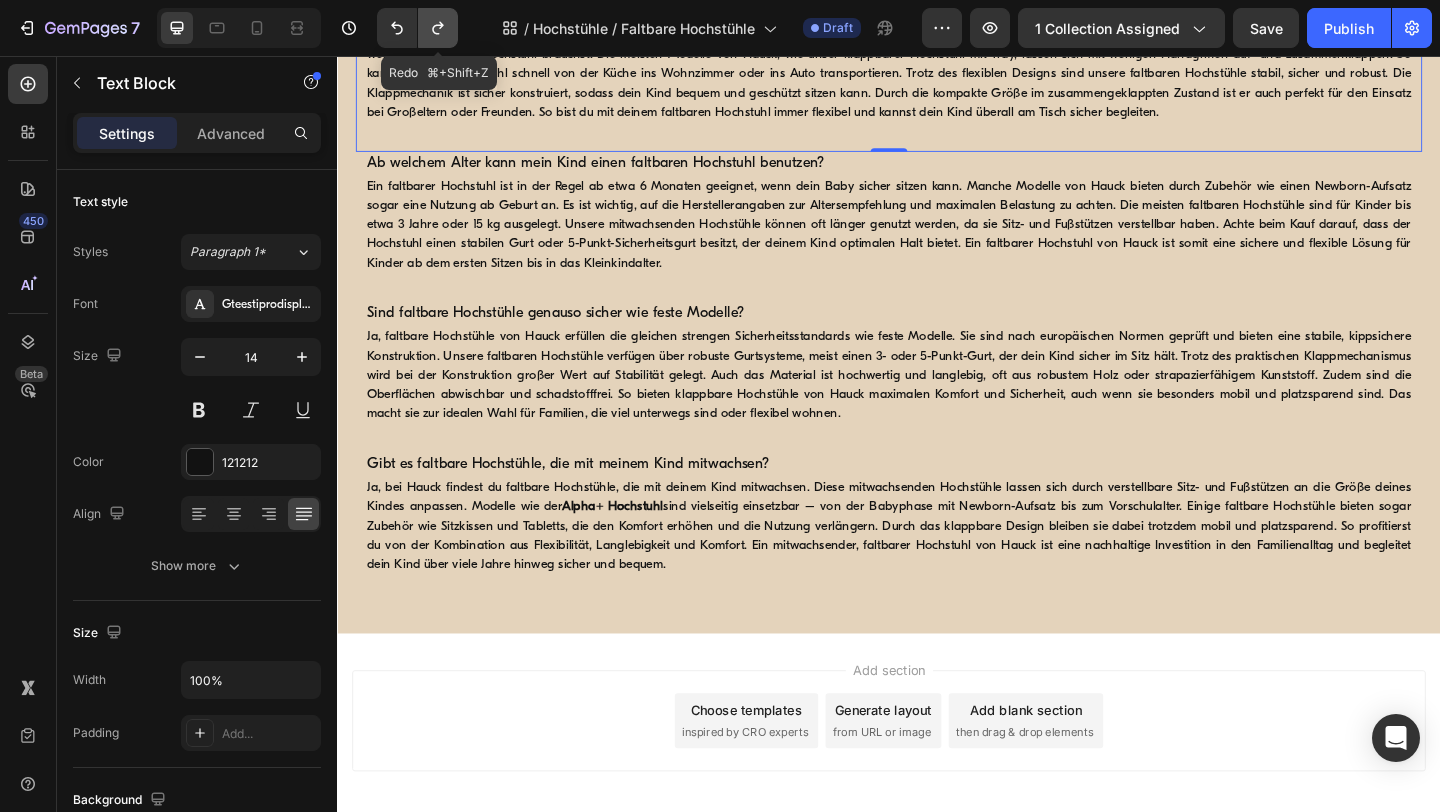 click 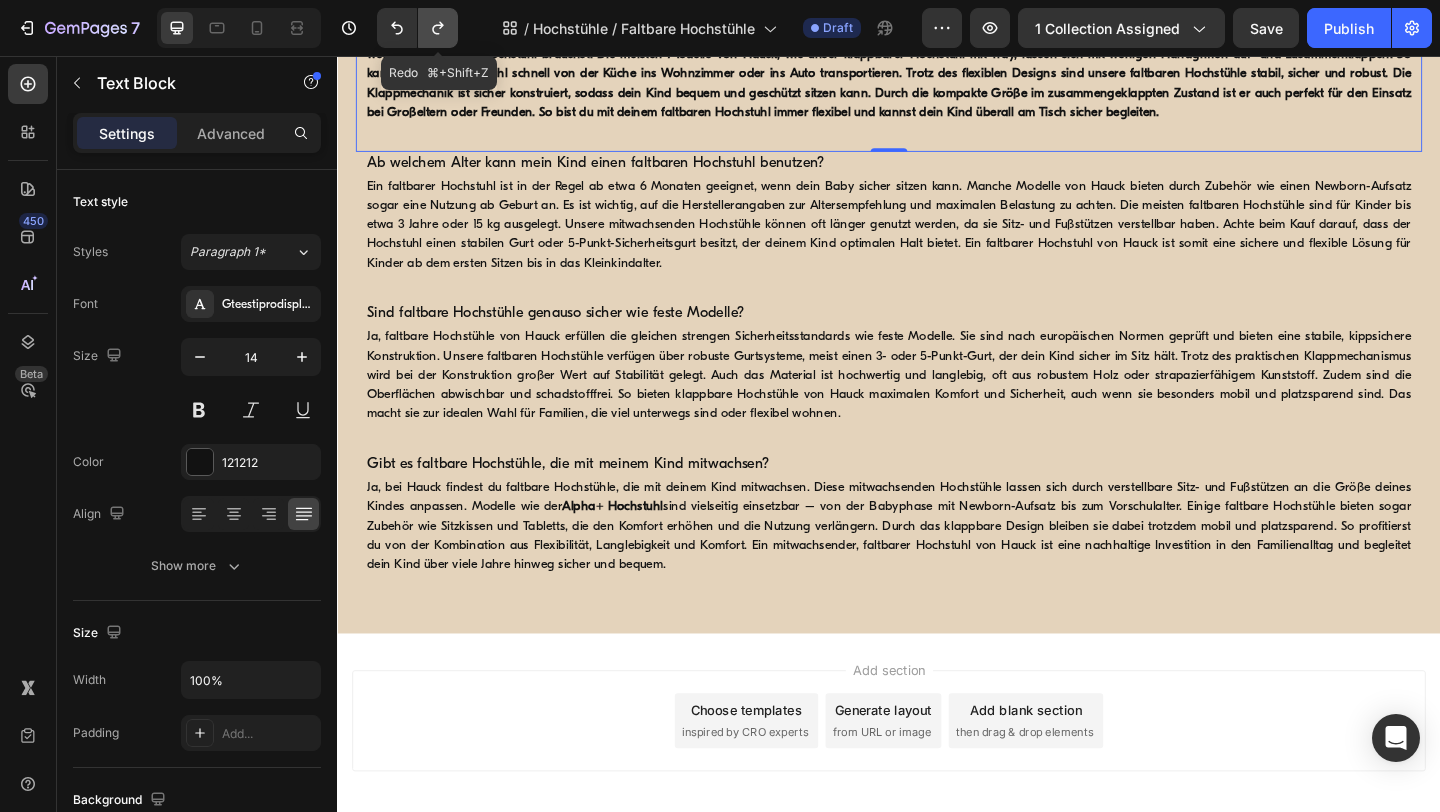 click 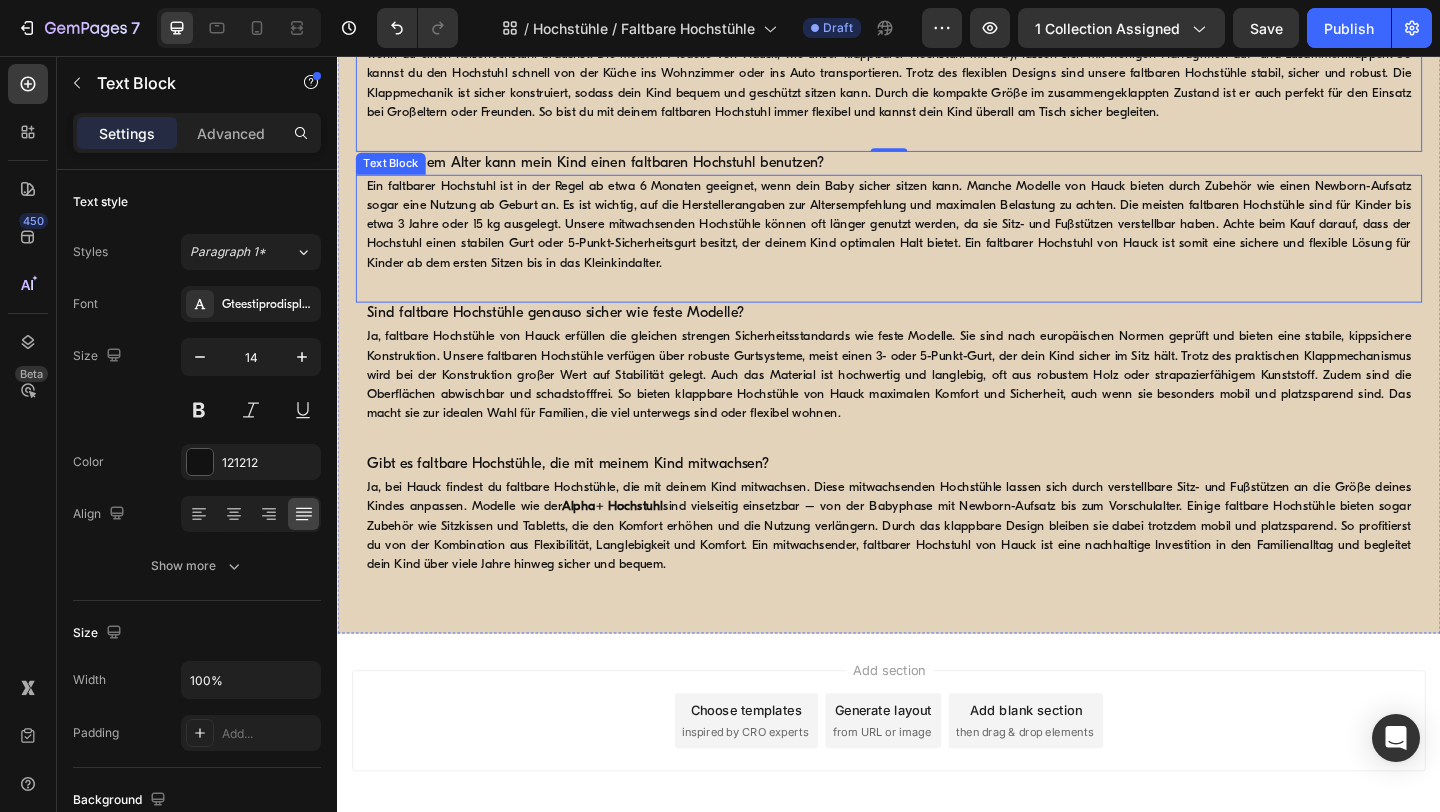 click on "Ein faltbarer   Hochstuhl ist in der Regel ab etwa 6 Monaten geeignet, wenn dein Baby sicher sitzen kann. Manche Modelle von Hauck bieten durch Zubehör wie einen Newborn-Aufsatz sogar eine Nutzung ab Geburt an. Es ist wichtig, auf die Herstellerangaben zur Altersempfehlung und maximalen Belastung zu achten. Die meisten faltbaren Hochstühle sind für Kinder bis etwa 3 Jahre oder 15 kg ausgelegt. Unsere mitwachsenden Hochstühle können oft länger genutzt werden, da sie Sitz- und Fußstützen verstellbar haben. Achte beim Kauf darauf, dass der Hochstuhl einen stabilen Gurt oder 5-Punkt-Sicherheitsgurt besitzt, der deinem Kind optimalen Halt bietet. Ein faltbarer Hochstuhl von Hauck ist somit eine sichere und flexible Lösung für Kinder ab dem ersten Sitzen bis in das Kleinkindalter." at bounding box center (937, 239) 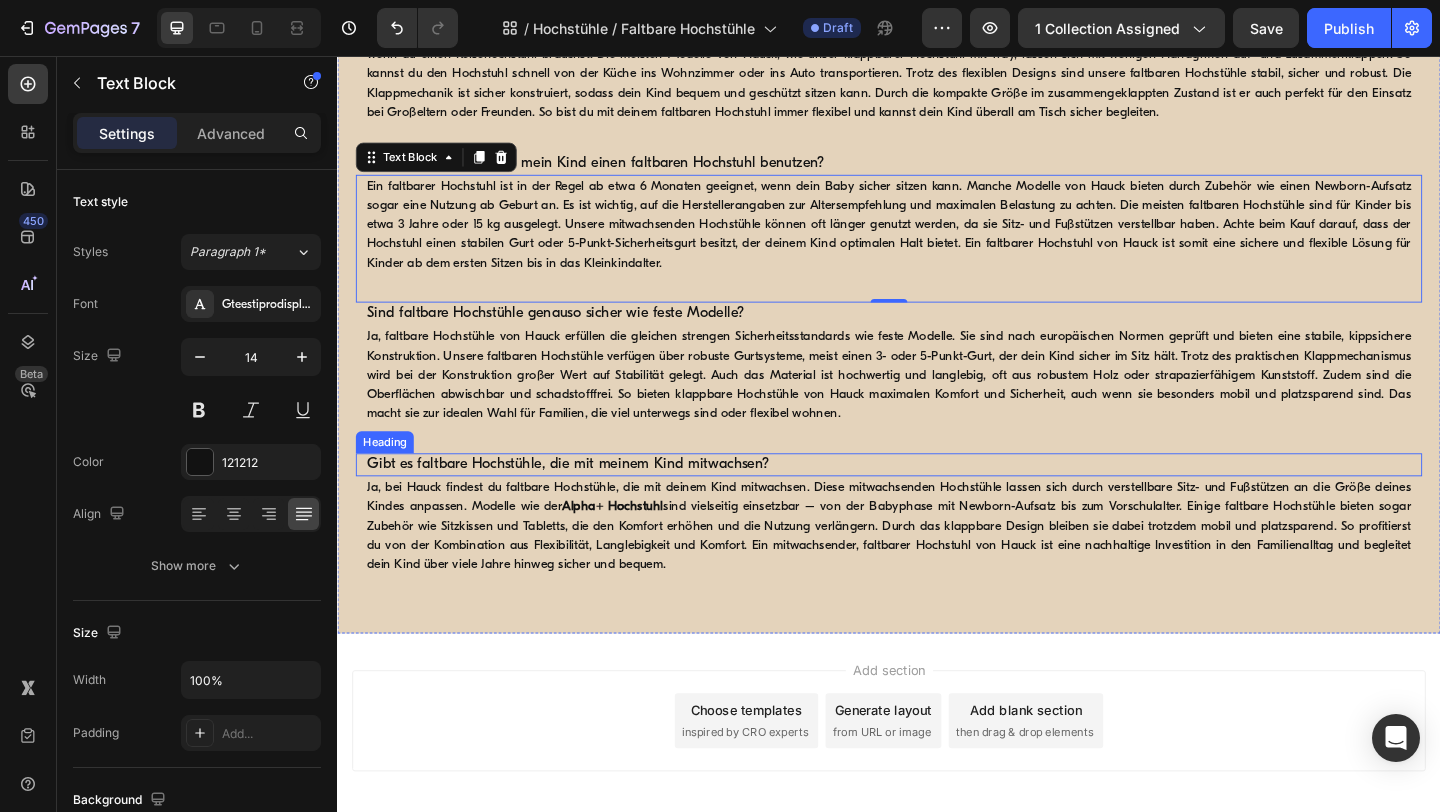 click on "Gibt es faltbare Hochstühle, die mit meinem Kind mitwachsen?" at bounding box center [937, 500] 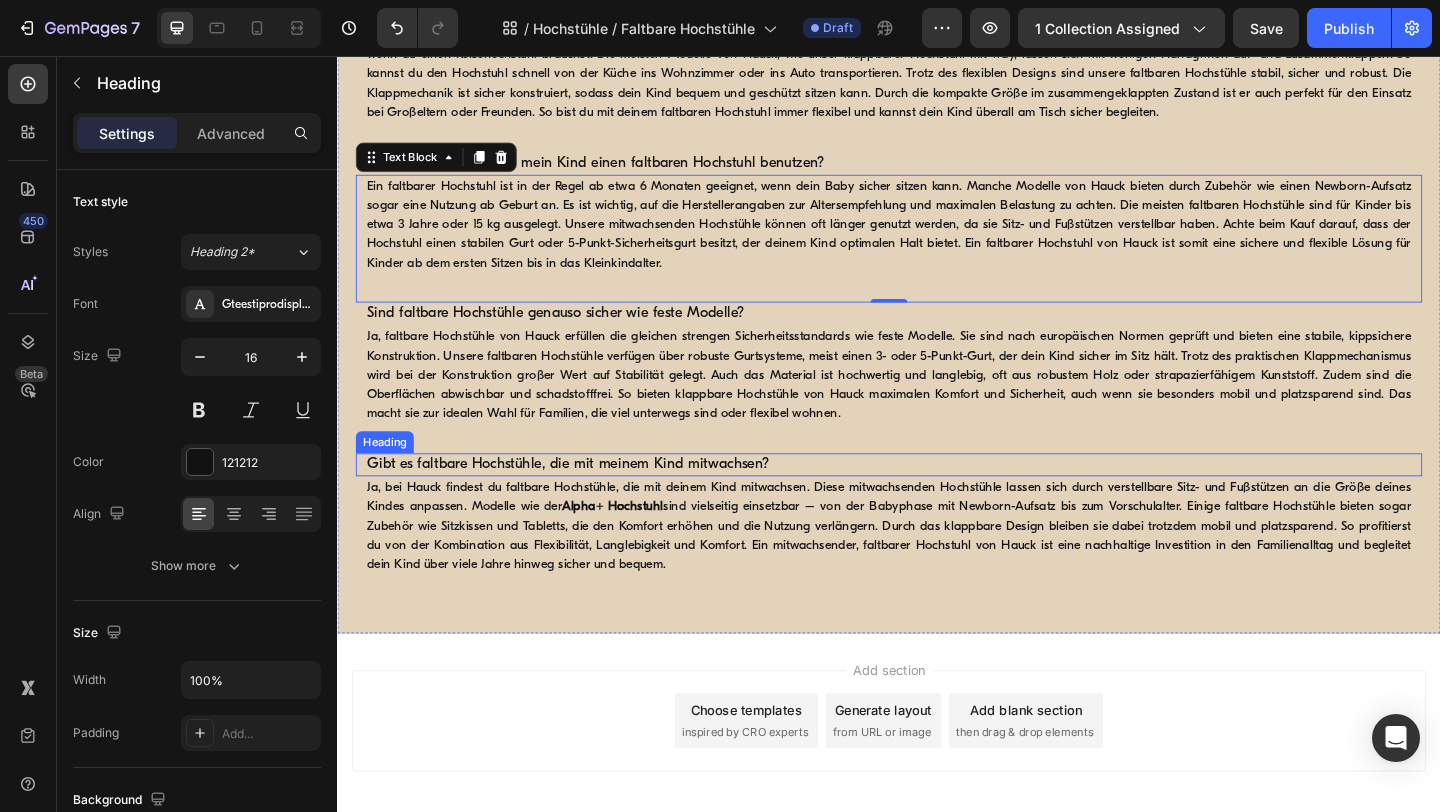 click on "Gibt es faltbare Hochstühle, die mit meinem Kind mitwachsen?" at bounding box center [937, 500] 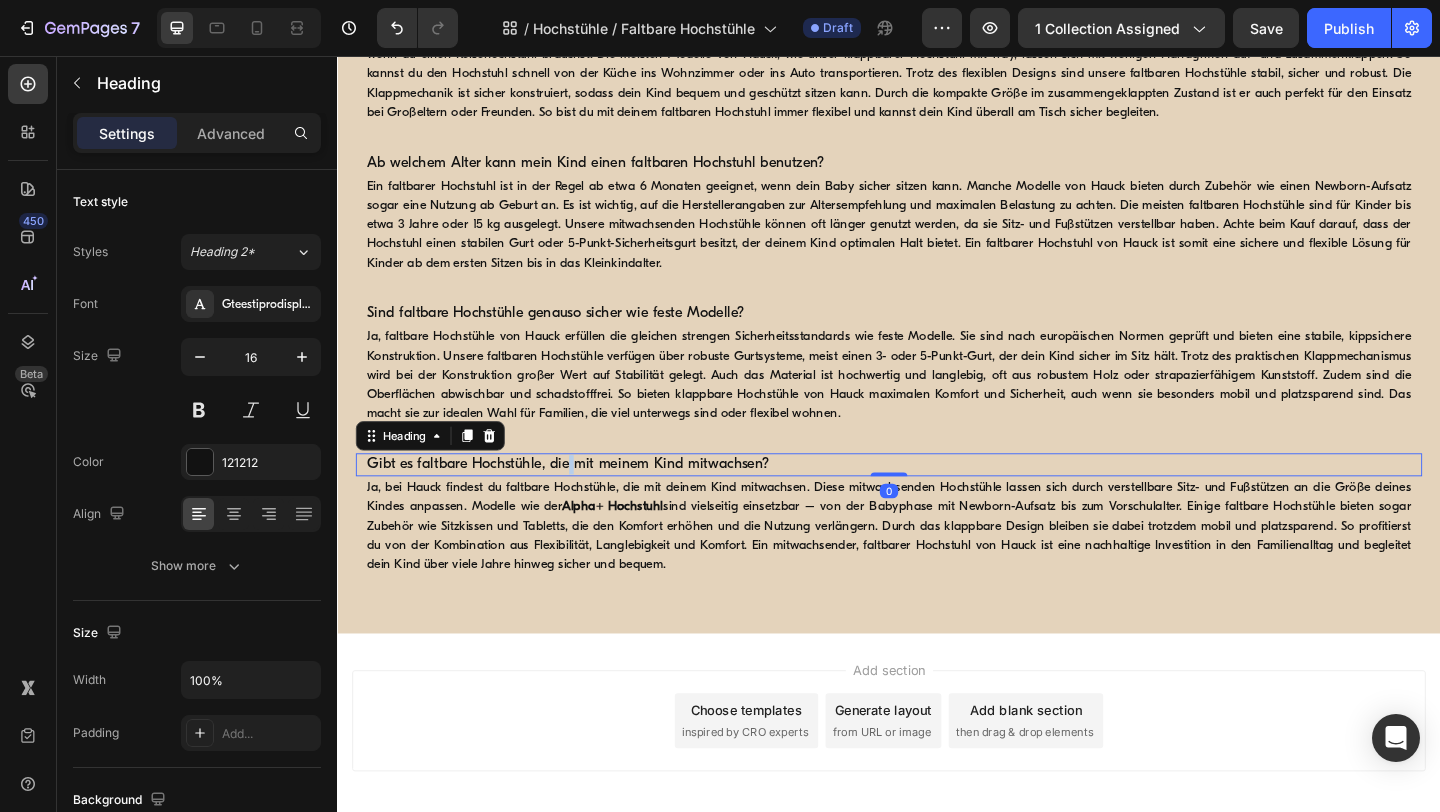 click on "Gibt es faltbare Hochstühle, die mit meinem Kind mitwachsen?" at bounding box center [937, 500] 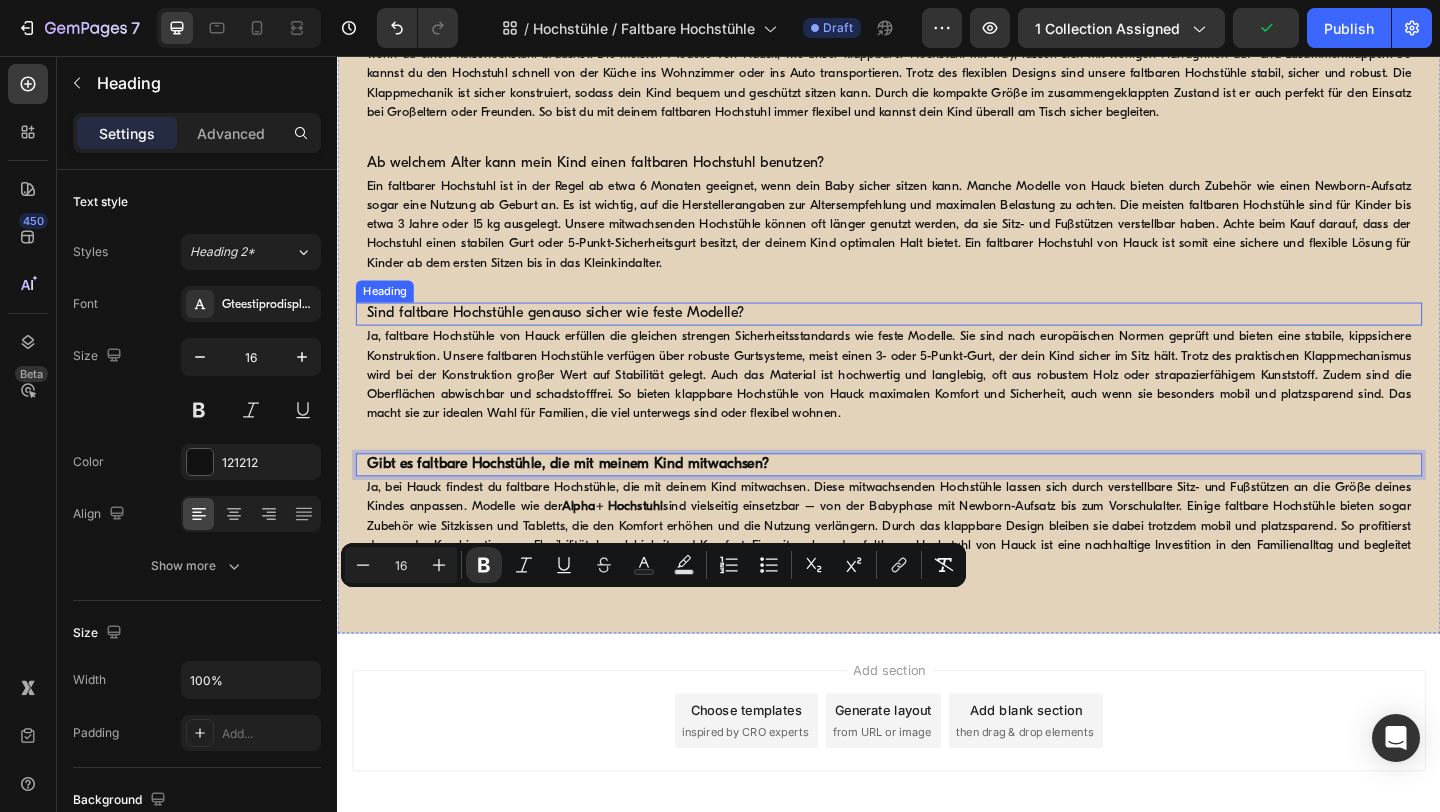 click on "Sind faltbare Hochstühle genauso sicher wie feste Modelle?" at bounding box center [937, 336] 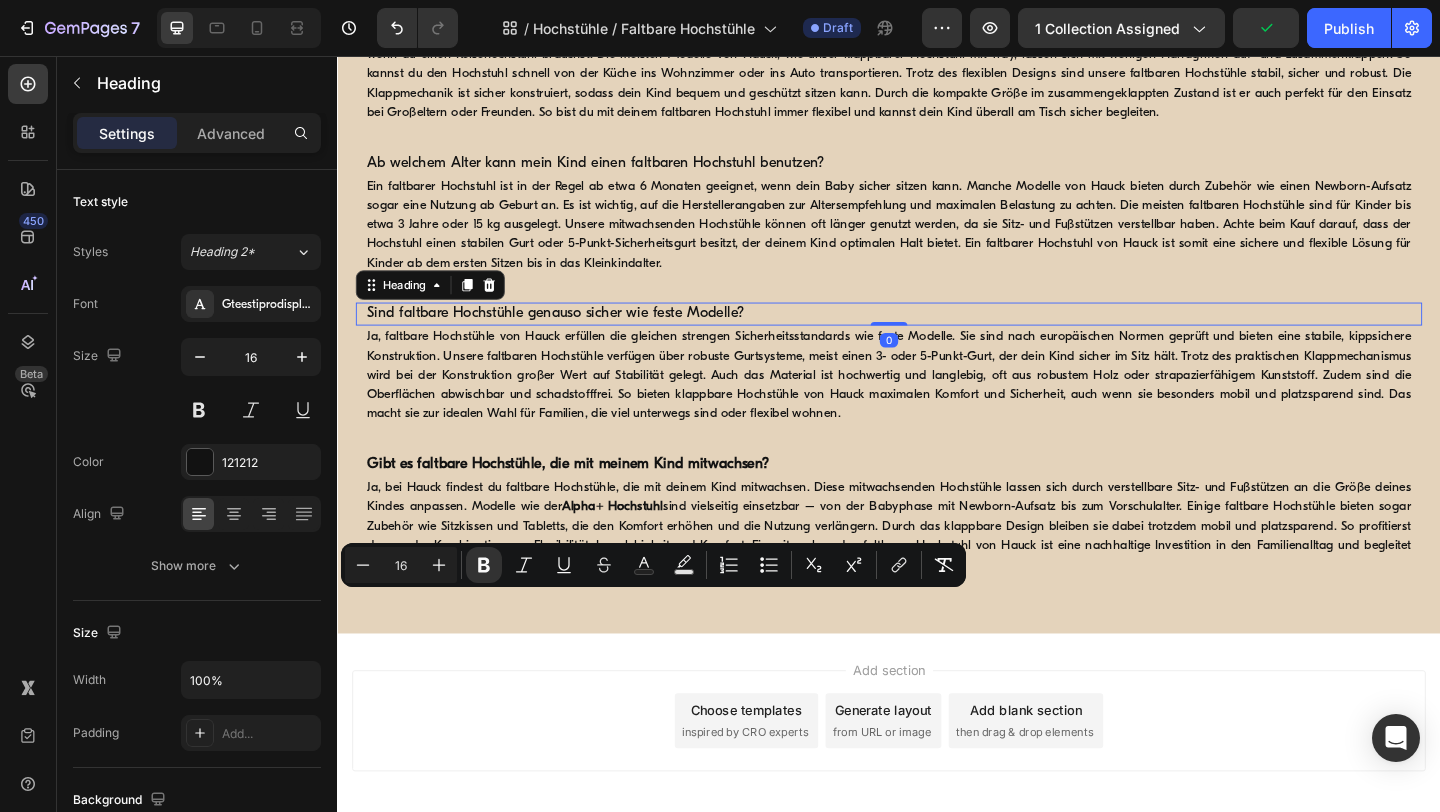 click on "Sind faltbare Hochstühle genauso sicher wie feste Modelle?" at bounding box center (937, 336) 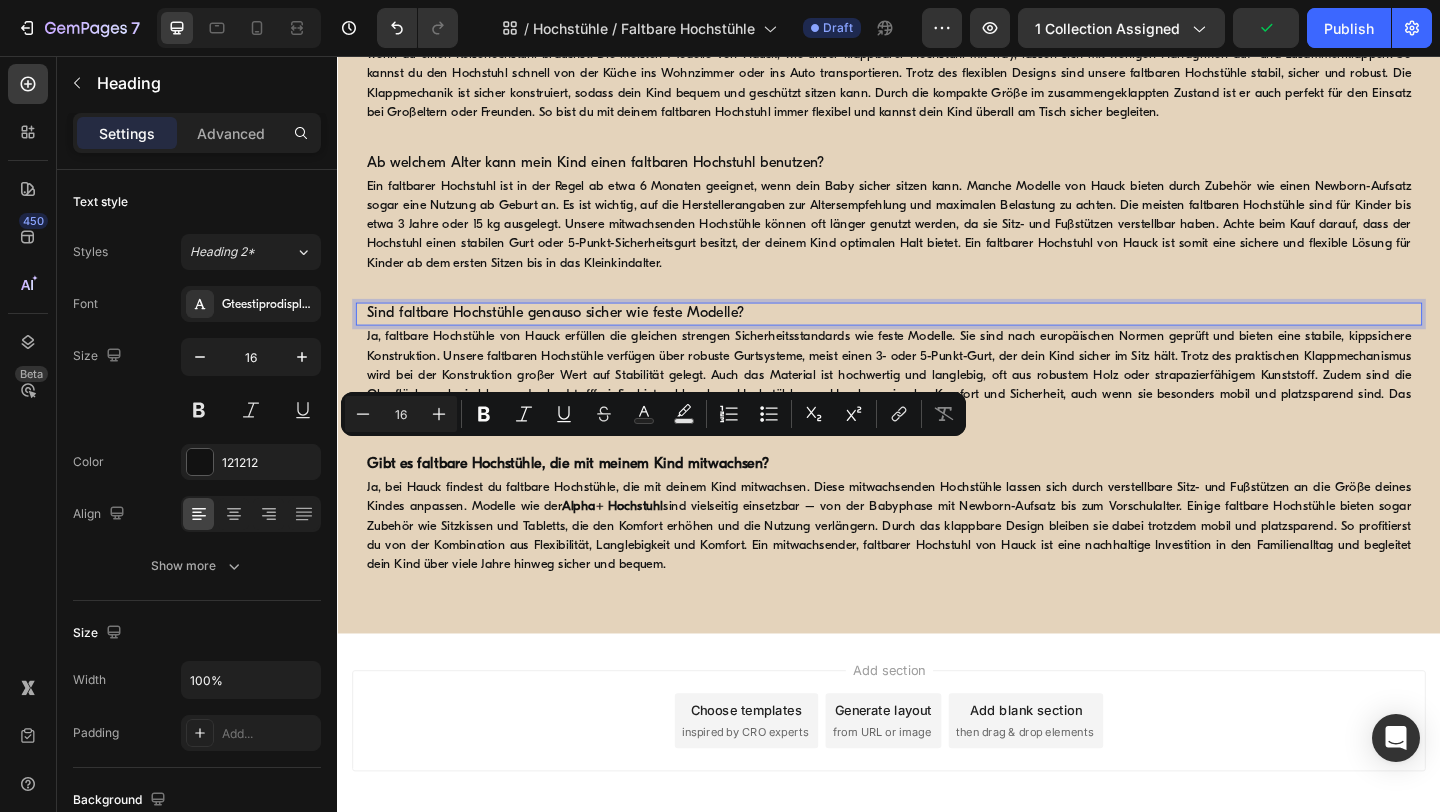 click on "Sind faltbare Hochstühle genauso sicher wie feste Modelle?" at bounding box center [937, 336] 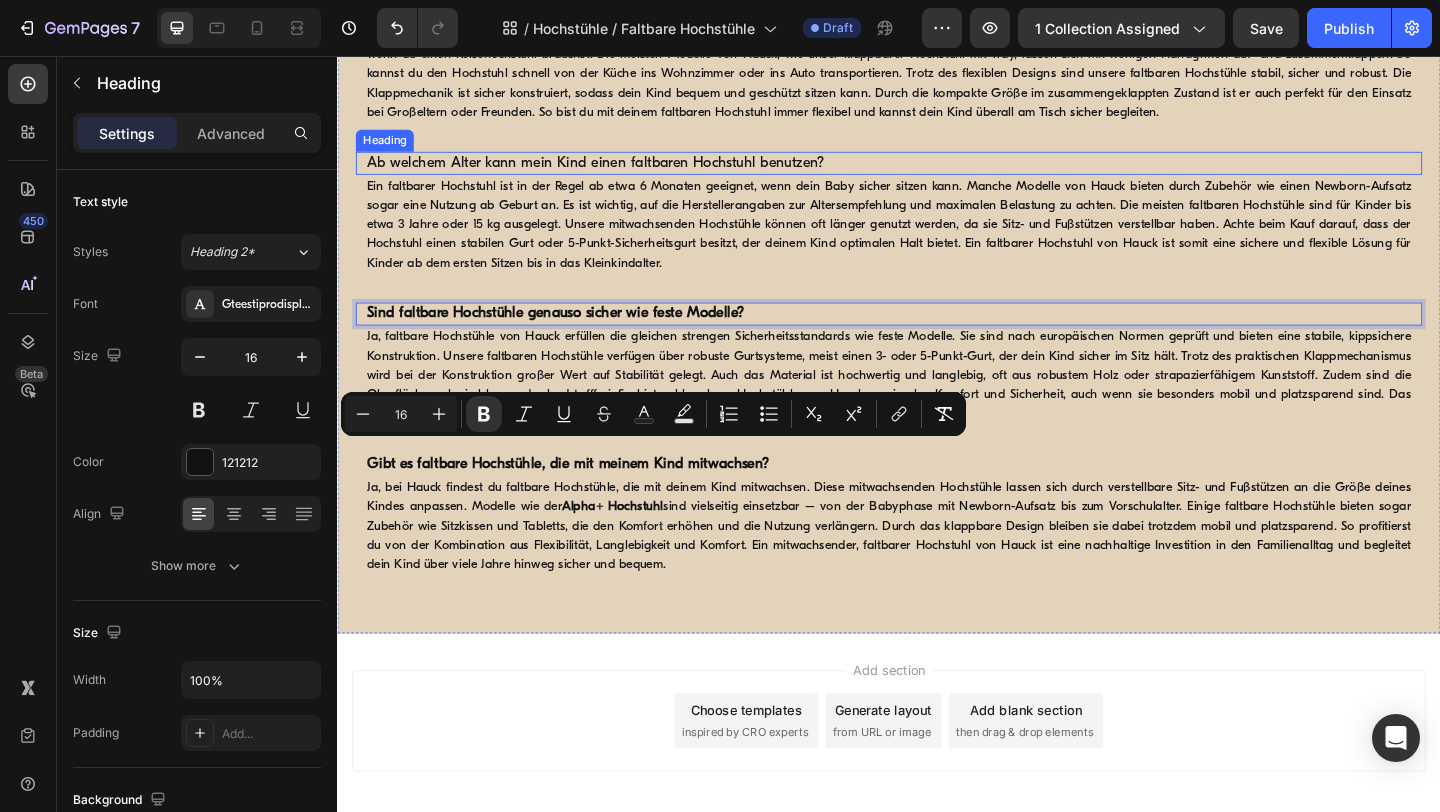 click on "Ab welchem Alter kann mein Kind einen faltbaren Hochstuhl benutzen?" at bounding box center [937, 172] 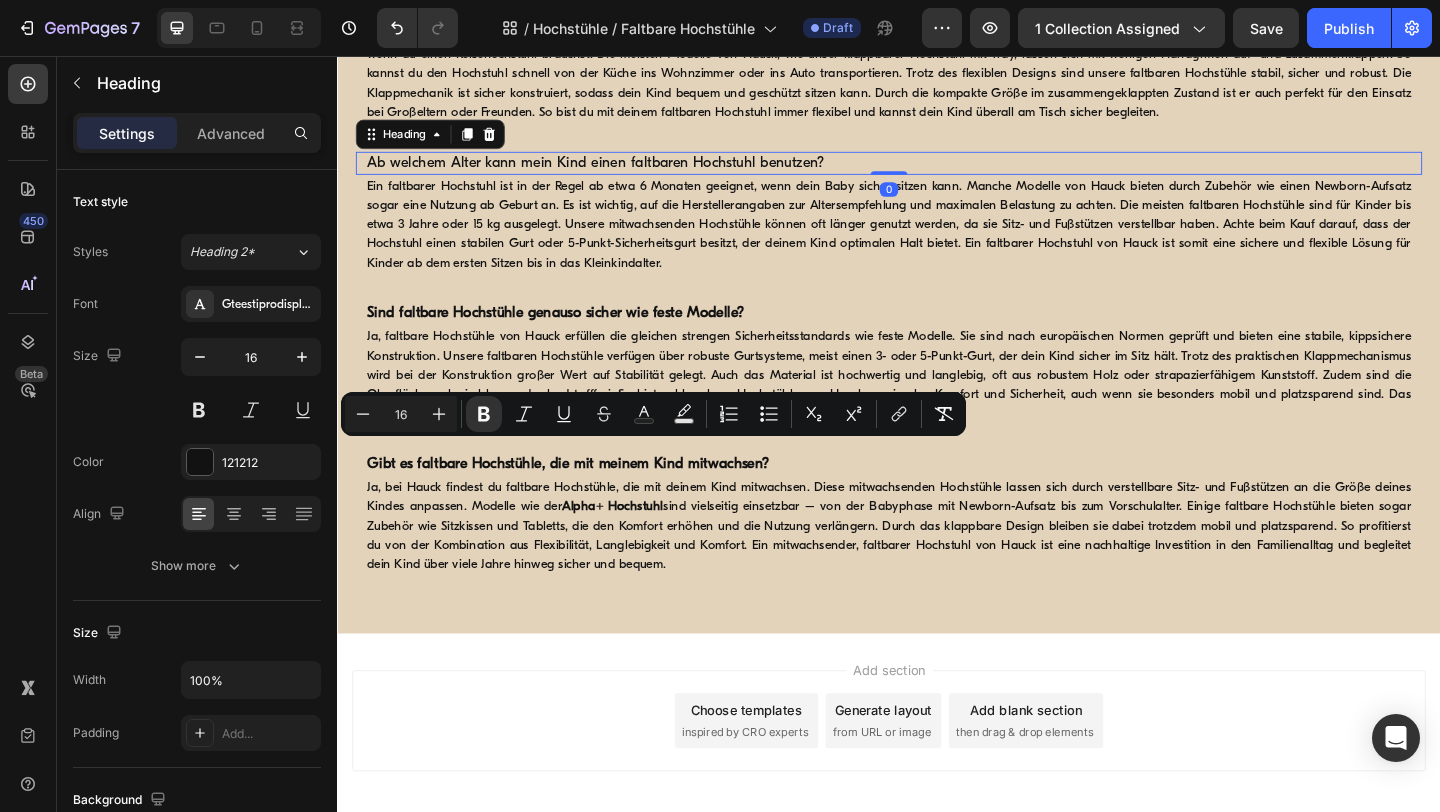 click on "Ab welchem Alter kann mein Kind einen faltbaren Hochstuhl benutzen?" at bounding box center (937, 172) 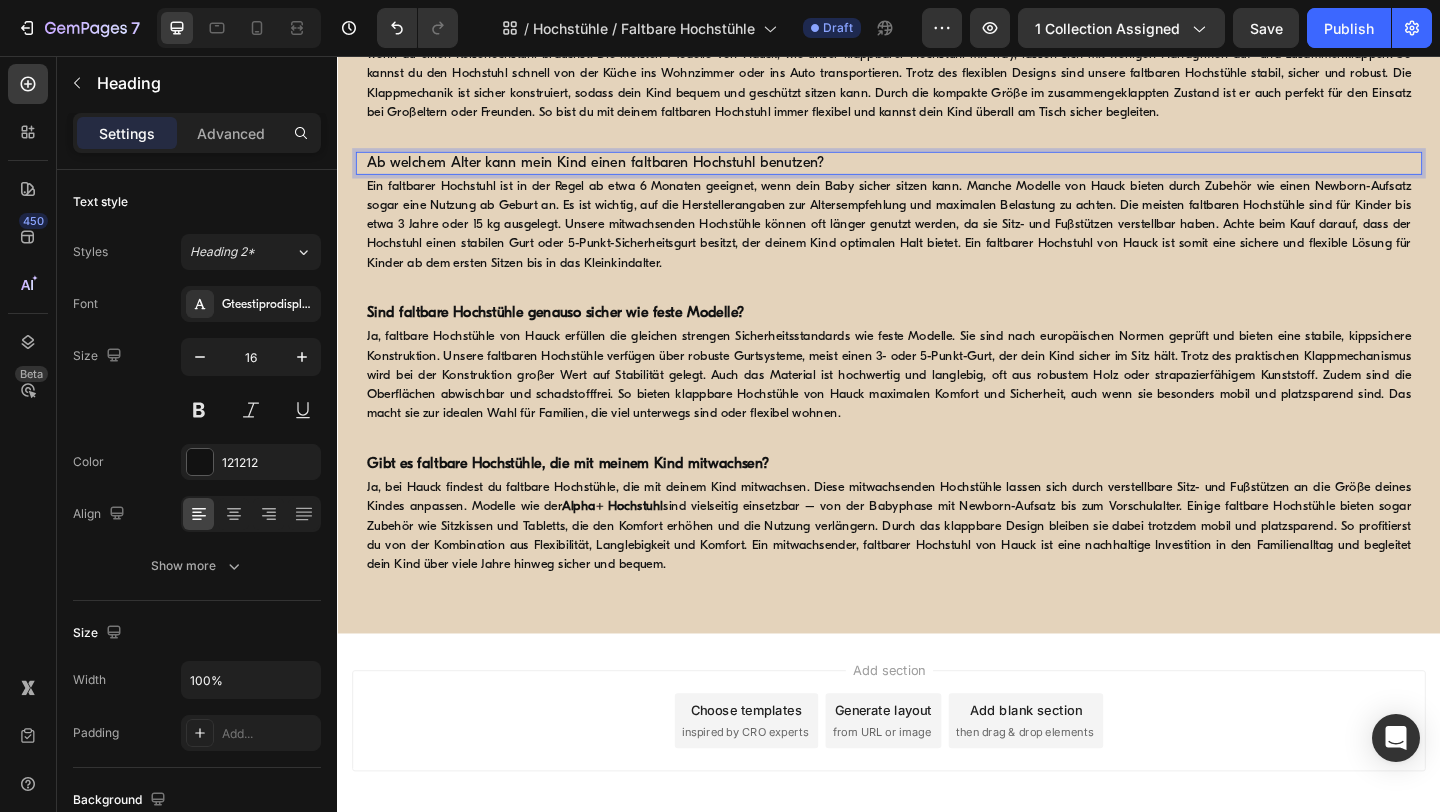 click on "Ab welchem Alter kann mein Kind einen faltbaren Hochstuhl benutzen?" at bounding box center (937, 172) 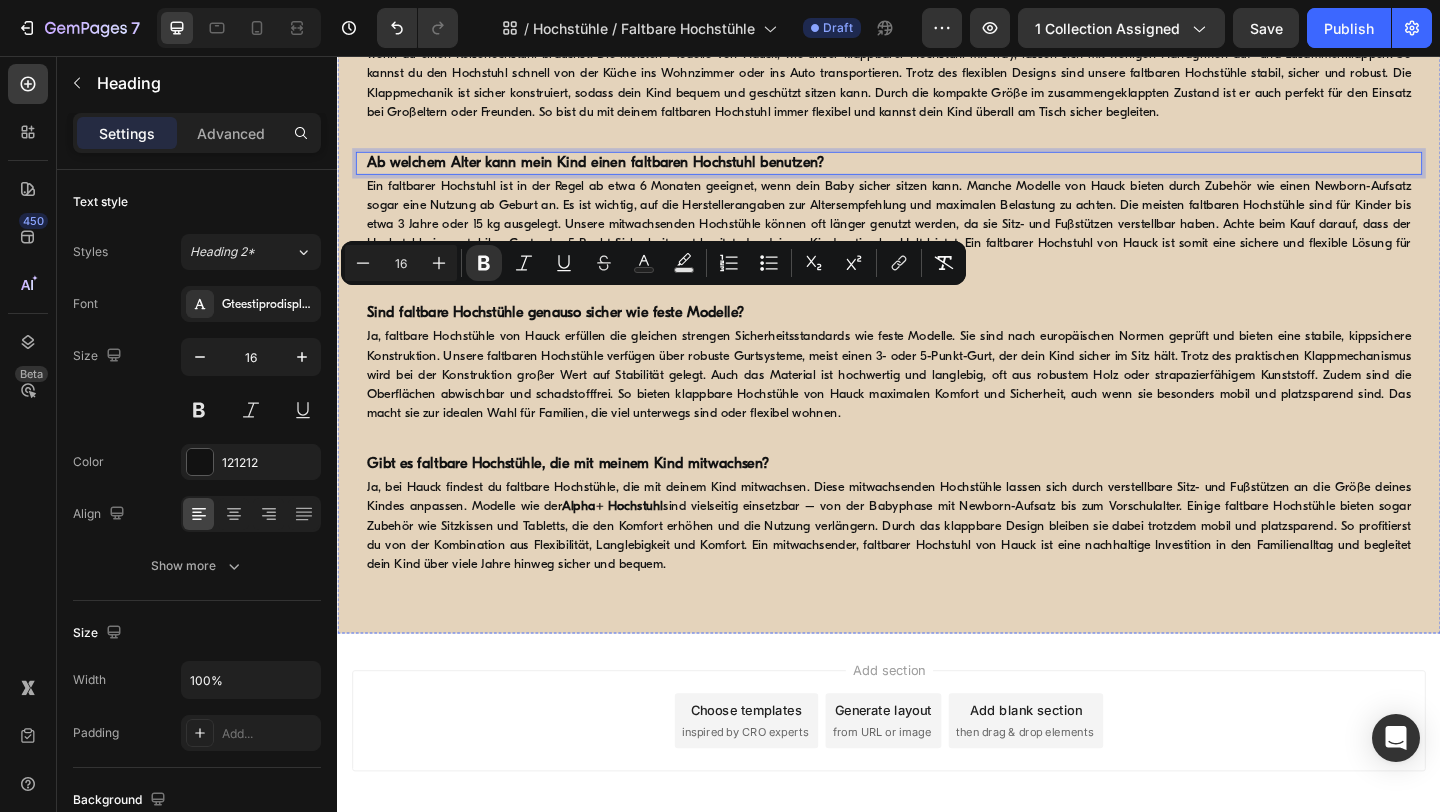 click on "Was ist ein faltbarer Hochstuhl und wie funktioniert er?" at bounding box center (937, 8) 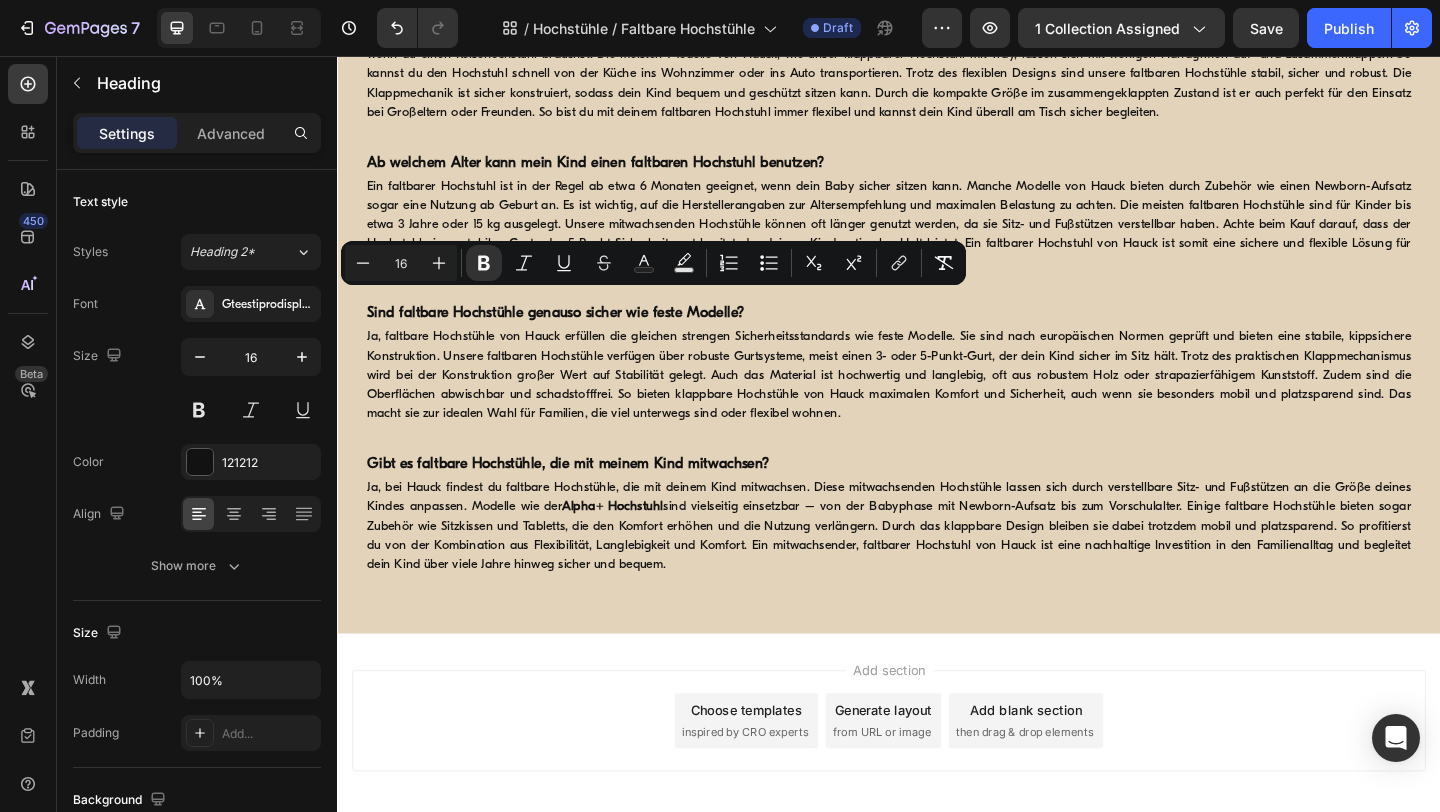 click on "Was ist ein faltbarer Hochstuhl und wie funktioniert er?" at bounding box center [937, 8] 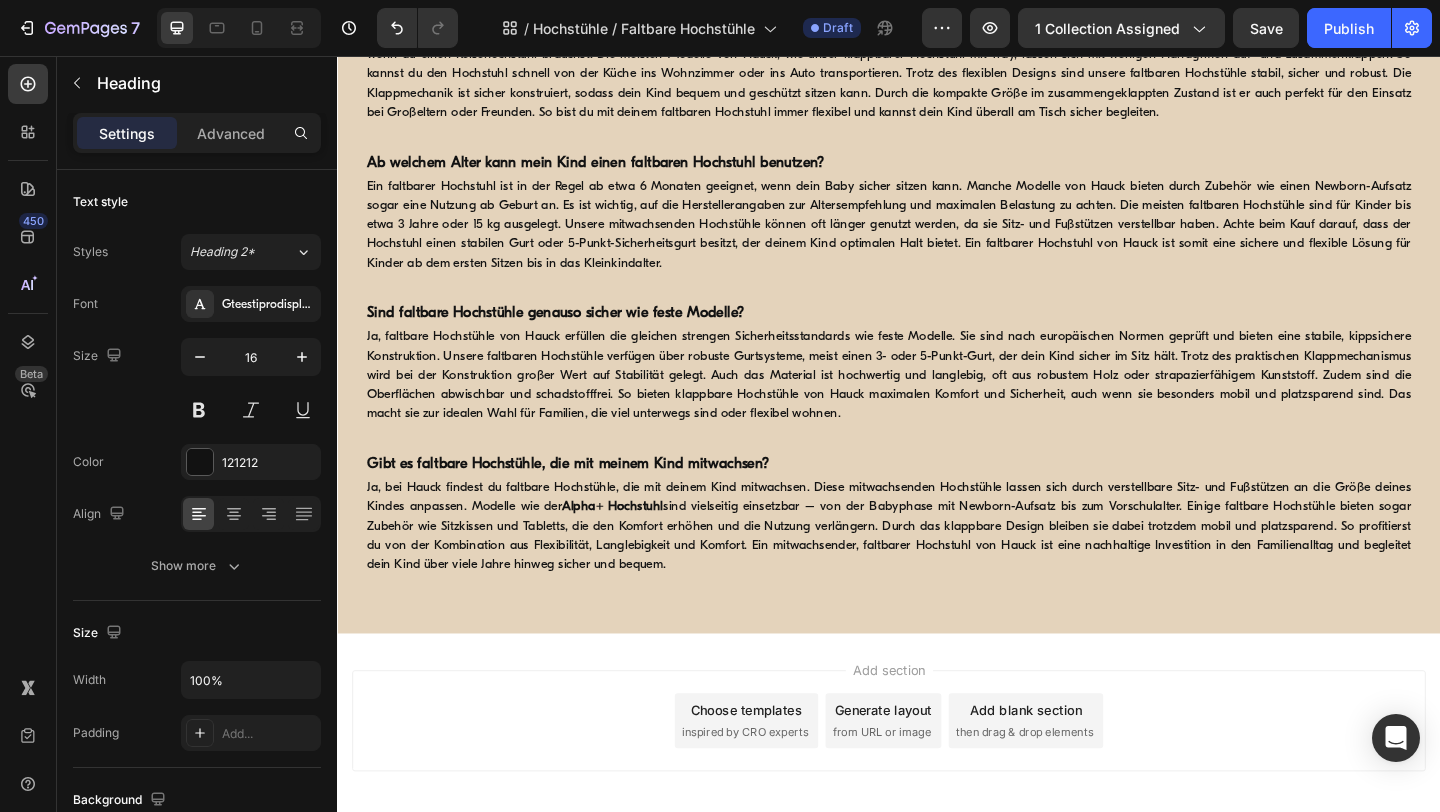 click on "Was ist ein faltbarer Hochstuhl und wie funktioniert er?" at bounding box center [937, 8] 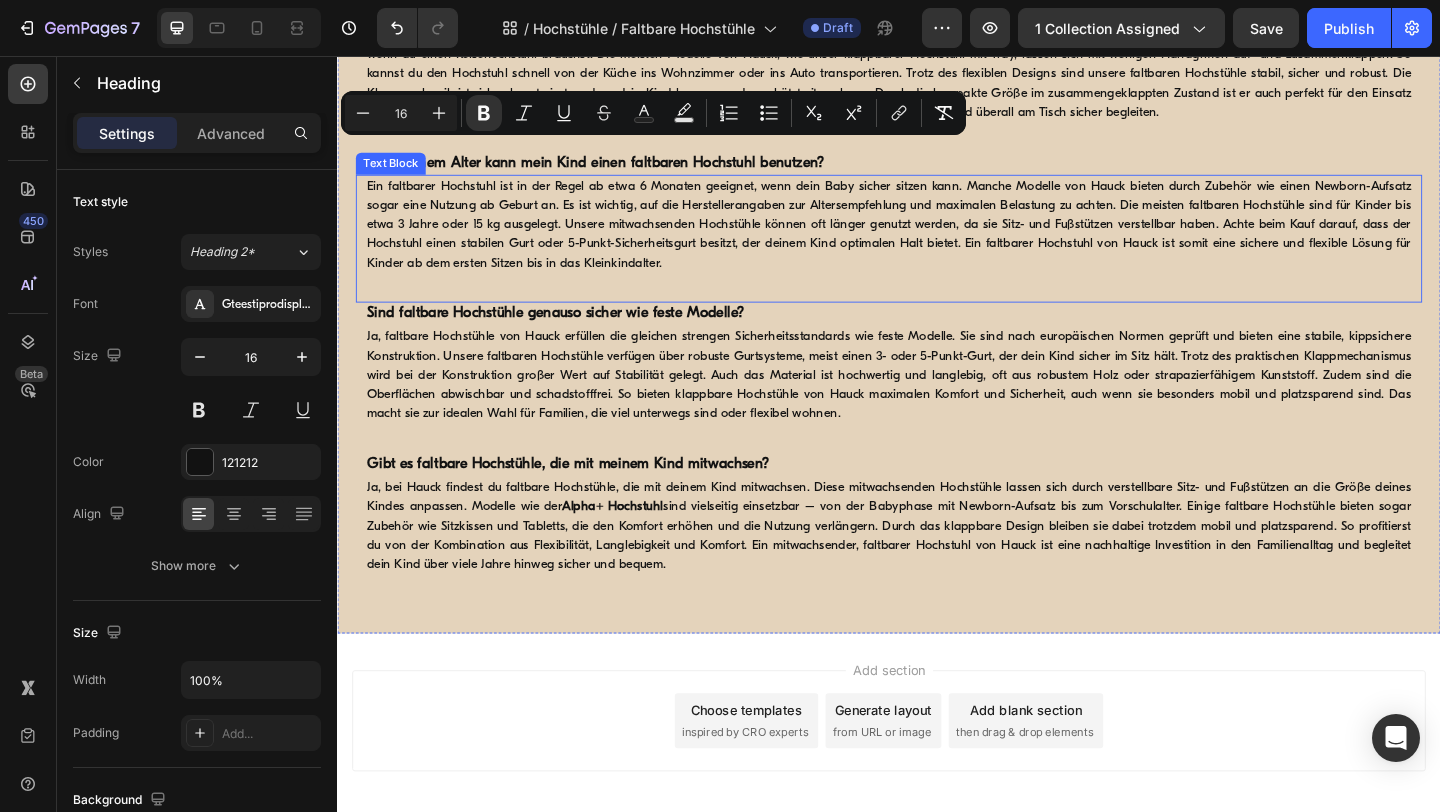 click on "Ein faltbarer   Hochstuhl ist in der Regel ab etwa 6 Monaten geeignet, wenn dein Baby sicher sitzen kann. Manche Modelle von Hauck bieten durch Zubehör wie einen Newborn-Aufsatz sogar eine Nutzung ab Geburt an. Es ist wichtig, auf die Herstellerangaben zur Altersempfehlung und maximalen Belastung zu achten. Die meisten faltbaren Hochstühle sind für Kinder bis etwa 3 Jahre oder 15 kg ausgelegt. Unsere mitwachsenden Hochstühle können oft länger genutzt werden, da sie Sitz- und Fußstützen verstellbar haben. Achte beim Kauf darauf, dass der Hochstuhl einen stabilen Gurt oder 5-Punkt-Sicherheitsgurt besitzt, der deinem Kind optimalen Halt bietet. Ein faltbarer Hochstuhl von Hauck ist somit eine sichere und flexible Lösung für Kinder ab dem ersten Sitzen bis in das Kleinkindalter." at bounding box center (937, 239) 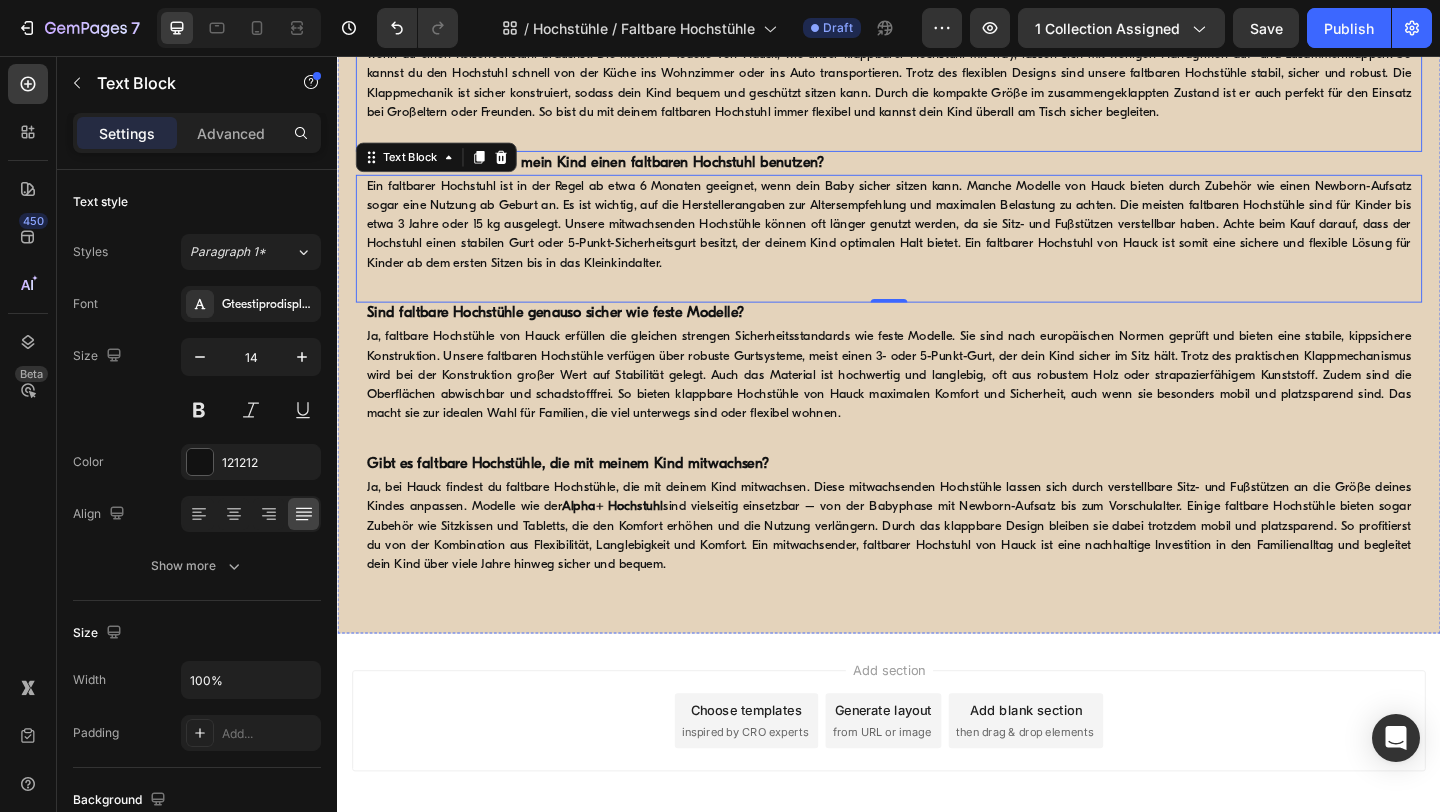 click on "Ein faltbarer Hochstuhl ist ein praktischer Kinderhochstuhl, der sich einfach zusammenklappen und platzsparend verstauen lässt. Ideal für Familien mit wenig Stauraum oder für unterwegs, wenn du einen Reisehochstuhl brauchst. Die meisten Modelle von Hauck, wie unser klappbarer Hochstuhl mit Tray, lassen sich mit wenigen Handgriffen auf- und zusammenklappen. So kannst du den Hochstuhl schnell von der Küche ins Wohnzimmer oder ins Auto transportieren. Trotz des flexiblen Designs sind unsere faltbaren Hochstühle stabil, sicher und robust. Die Klappmechanik ist sicher konstruiert, sodass dein Kind bequem und geschützt sitzen kann. Durch die kompakte Größe im zusammengeklappten Zustand ist er auch perfekt für den Einsatz bei Großeltern oder Freunden. So bist du mit deinem faltbaren Hochstuhl immer flexibel und kannst dein Kind überall am Tisch sicher begleiten." at bounding box center (937, 75) 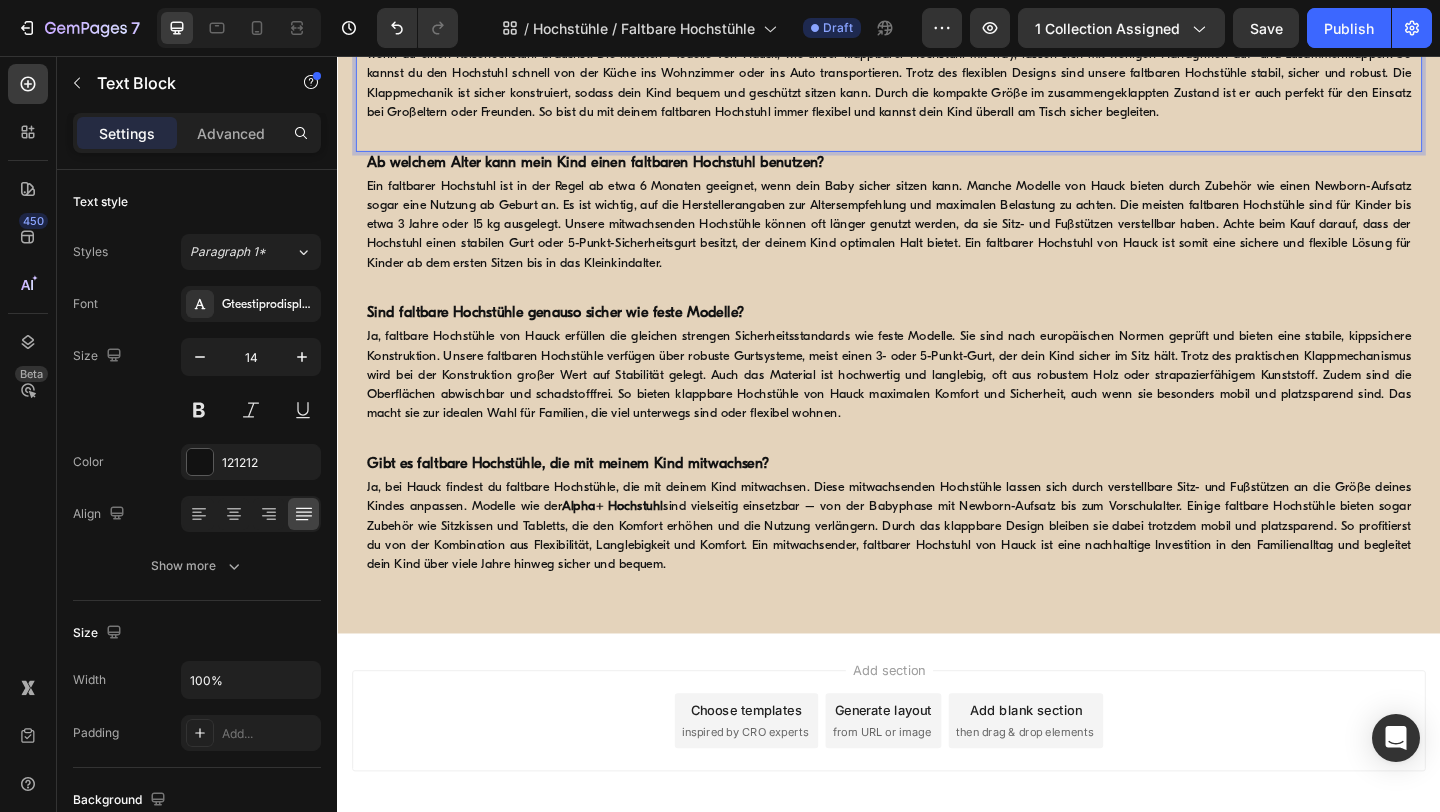 click on "Ein faltbarer Hochstuhl ist ein praktischer Kinderhochstuhl, der sich einfach zusammenklappen und platzsparend verstauen lässt. Ideal für Familien mit wenig Stauraum oder für unterwegs, wenn du einen Reisehochstuhl brauchst. Die meisten Modelle von Hauck, wie unser klappbarer Hochstuhl mit Tray, lassen sich mit wenigen Handgriffen auf- und zusammenklappen. So kannst du den Hochstuhl schnell von der Küche ins Wohnzimmer oder ins Auto transportieren. Trotz des flexiblen Designs sind unsere faltbaren Hochstühle stabil, sicher und robust. Die Klappmechanik ist sicher konstruiert, sodass dein Kind bequem und geschützt sitzen kann. Durch die kompakte Größe im zusammengeklappten Zustand ist er auch perfekt für den Einsatz bei Großeltern oder Freunden. So bist du mit deinem faltbaren Hochstuhl immer flexibel und kannst dein Kind überall am Tisch sicher begleiten." at bounding box center (937, 75) 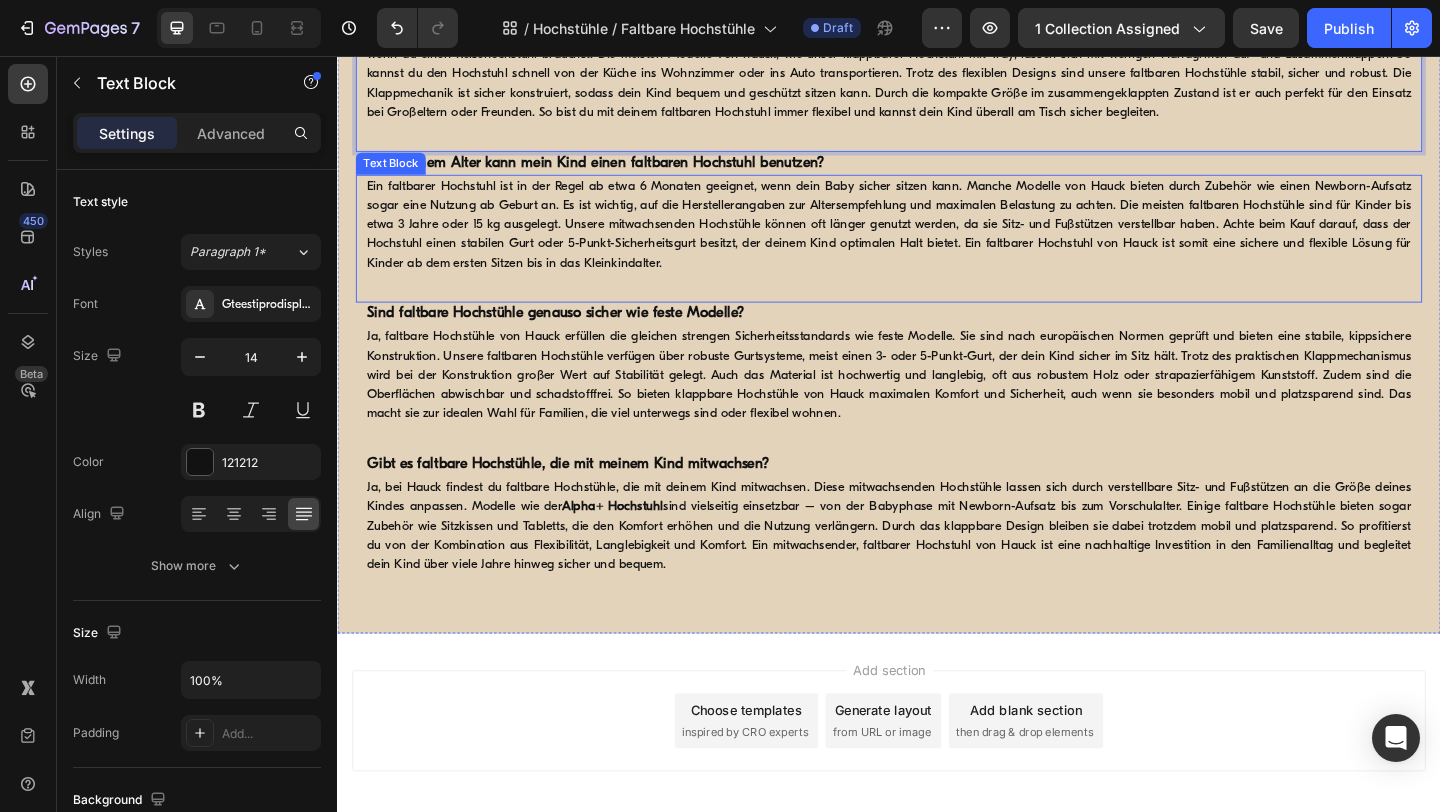 click on "Ein faltbarer   Hochstuhl ist in der Regel ab etwa 6 Monaten geeignet, wenn dein Baby sicher sitzen kann. Manche Modelle von Hauck bieten durch Zubehör wie einen Newborn-Aufsatz sogar eine Nutzung ab Geburt an. Es ist wichtig, auf die Herstellerangaben zur Altersempfehlung und maximalen Belastung zu achten. Die meisten faltbaren Hochstühle sind für Kinder bis etwa 3 Jahre oder 15 kg ausgelegt. Unsere mitwachsenden Hochstühle können oft länger genutzt werden, da sie Sitz- und Fußstützen verstellbar haben. Achte beim Kauf darauf, dass der Hochstuhl einen stabilen Gurt oder 5-Punkt-Sicherheitsgurt besitzt, der deinem Kind optimalen Halt bietet. Ein faltbarer Hochstuhl von Hauck ist somit eine sichere und flexible Lösung für Kinder ab dem ersten Sitzen bis in das Kleinkindalter." at bounding box center [937, 239] 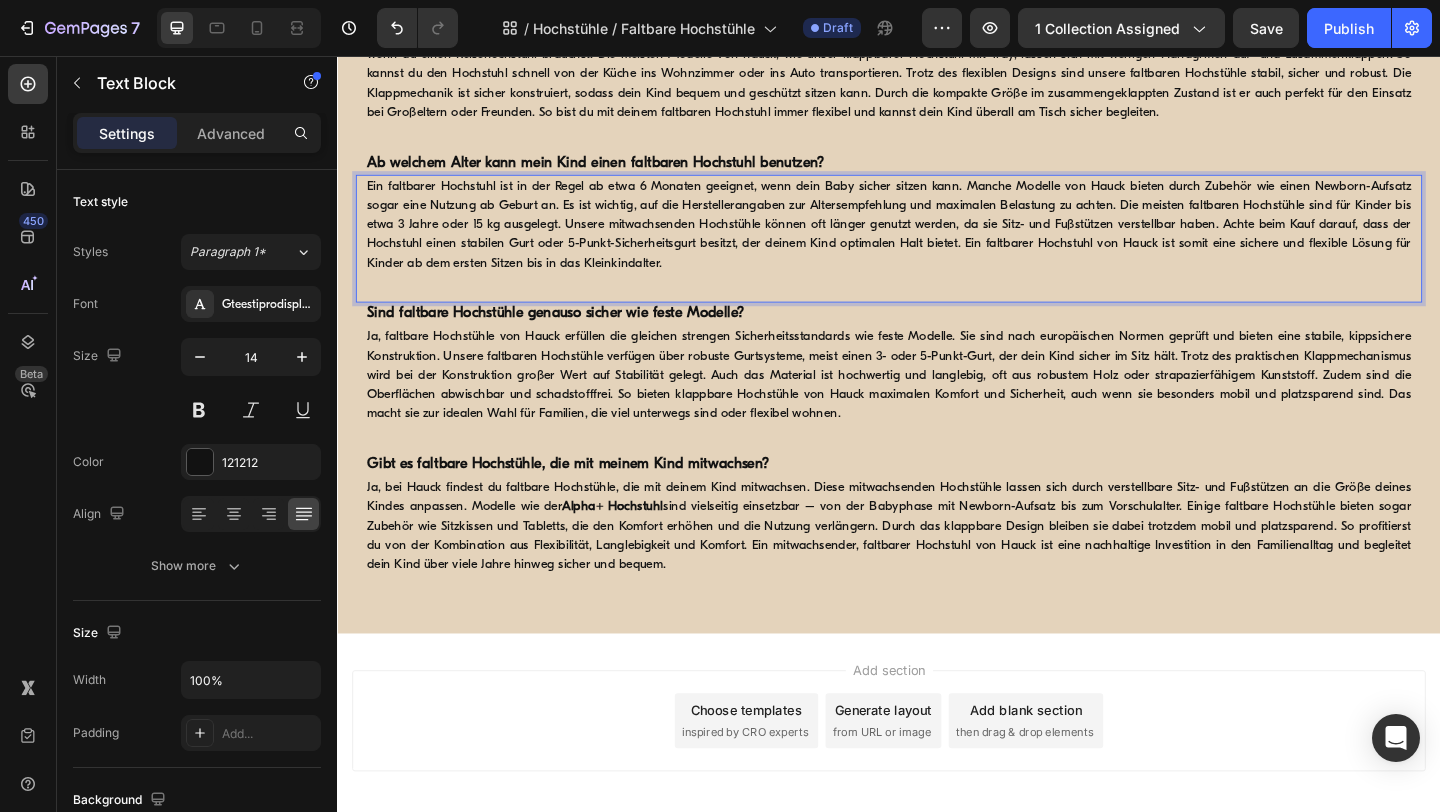 click on "Ein faltbarer   Hochstuhl ist in der Regel ab etwa 6 Monaten geeignet, wenn dein Baby sicher sitzen kann. Manche Modelle von Hauck bieten durch Zubehör wie einen Newborn-Aufsatz sogar eine Nutzung ab Geburt an. Es ist wichtig, auf die Herstellerangaben zur Altersempfehlung und maximalen Belastung zu achten. Die meisten faltbaren Hochstühle sind für Kinder bis etwa 3 Jahre oder 15 kg ausgelegt. Unsere mitwachsenden Hochstühle können oft länger genutzt werden, da sie Sitz- und Fußstützen verstellbar haben. Achte beim Kauf darauf, dass der Hochstuhl einen stabilen Gurt oder 5-Punkt-Sicherheitsgurt besitzt, der deinem Kind optimalen Halt bietet. Ein faltbarer Hochstuhl von Hauck ist somit eine sichere und flexible Lösung für Kinder ab dem ersten Sitzen bis in das Kleinkindalter." at bounding box center [937, 239] 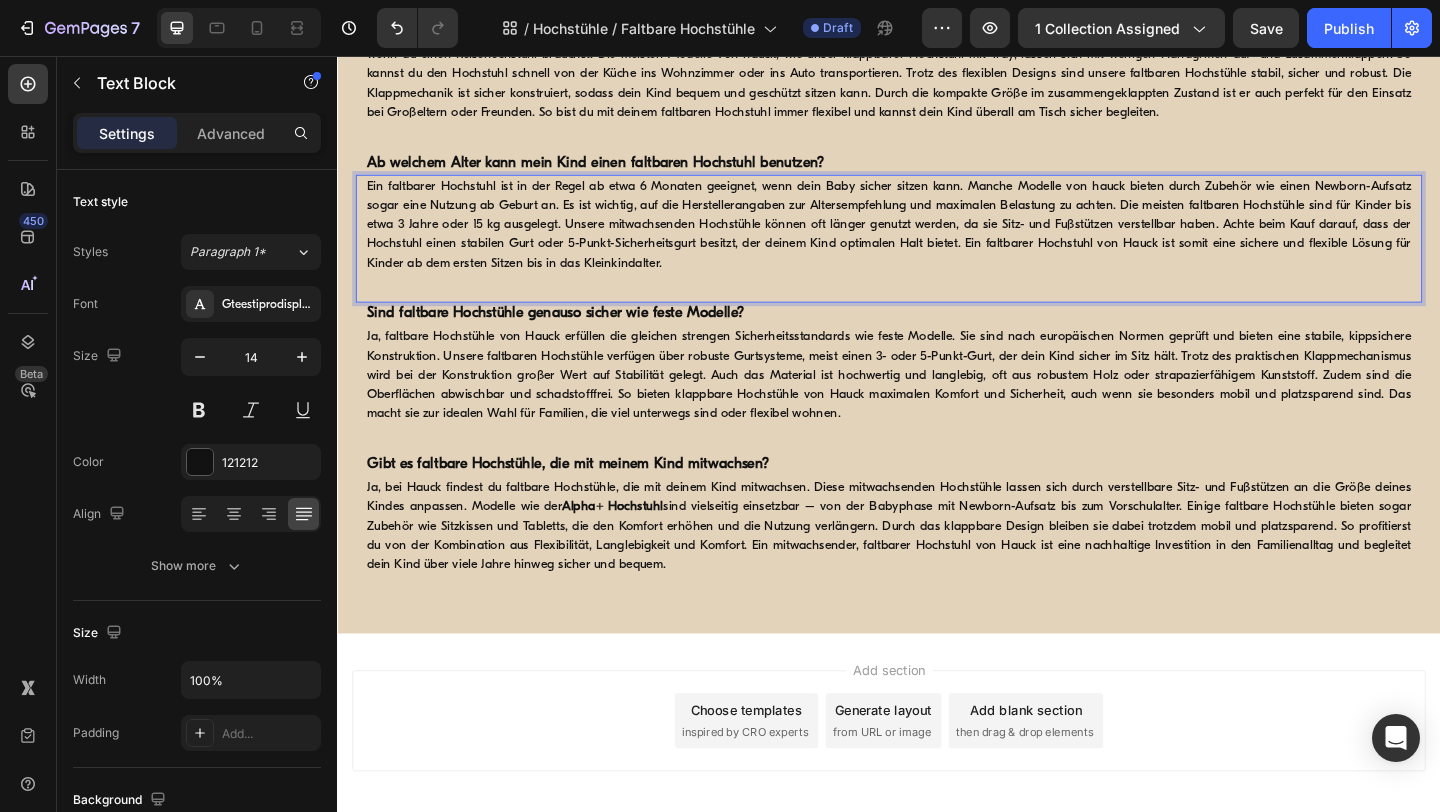 click on "Ein faltbarer   Hochstuhl ist in der Regel ab etwa 6 Monaten geeignet, wenn dein Baby sicher sitzen kann. Manche Modelle von hauck bieten durch Zubehör wie einen Newborn-Aufsatz sogar eine Nutzung ab Geburt an. Es ist wichtig, auf die Herstellerangaben zur Altersempfehlung und maximalen Belastung zu achten. Die meisten faltbaren Hochstühle sind für Kinder bis etwa 3 Jahre oder 15 kg ausgelegt. Unsere mitwachsenden Hochstühle können oft länger genutzt werden, da sie Sitz- und Fußstützen verstellbar haben. Achte beim Kauf darauf, dass der Hochstuhl einen stabilen Gurt oder 5-Punkt-Sicherheitsgurt besitzt, der deinem Kind optimalen Halt bietet. Ein faltbarer Hochstuhl von Hauck ist somit eine sichere und flexible Lösung für Kinder ab dem ersten Sitzen bis in das Kleinkindalter." at bounding box center [937, 239] 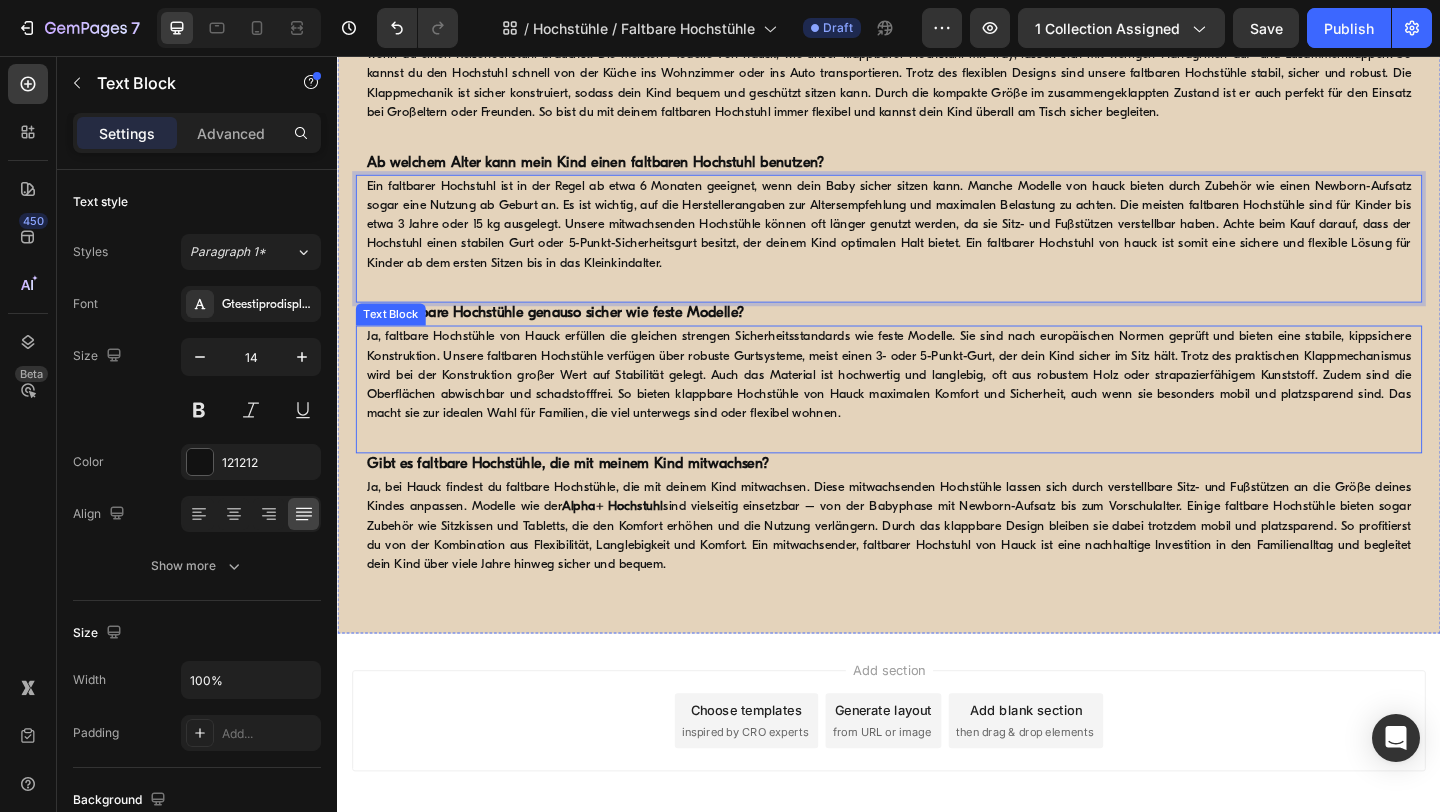 click on "Ja, faltbare Hochstühle von Hauck erfüllen die gleichen strengen Sicherheitsstandards wie feste Modelle. Sie sind nach europäischen Normen geprüft und bieten eine stabile, kippsichere Konstruktion. Unsere faltbaren Hochstühle verfügen über robuste Gurtsysteme, meist einen 3- oder 5-Punkt-Gurt, der dein Kind sicher im Sitz hält. Trotz des praktischen Klappmechanismus wird bei der Konstruktion großer Wert auf Stabilität gelegt. Auch das Material ist hochwertig und langlebig, oft aus robustem Holz oder strapazierfähigem Kunststoff. Zudem sind die Oberflächen abwischbar und schadstofffrei. So bieten klappbare Hochstühle von Hauck maximalen Komfort und Sicherheit, auch wenn sie besonders mobil und platzsparend sind. Das macht sie zur idealen Wahl für Familien, die viel unterwegs sind oder flexibel wohnen." at bounding box center [937, 403] 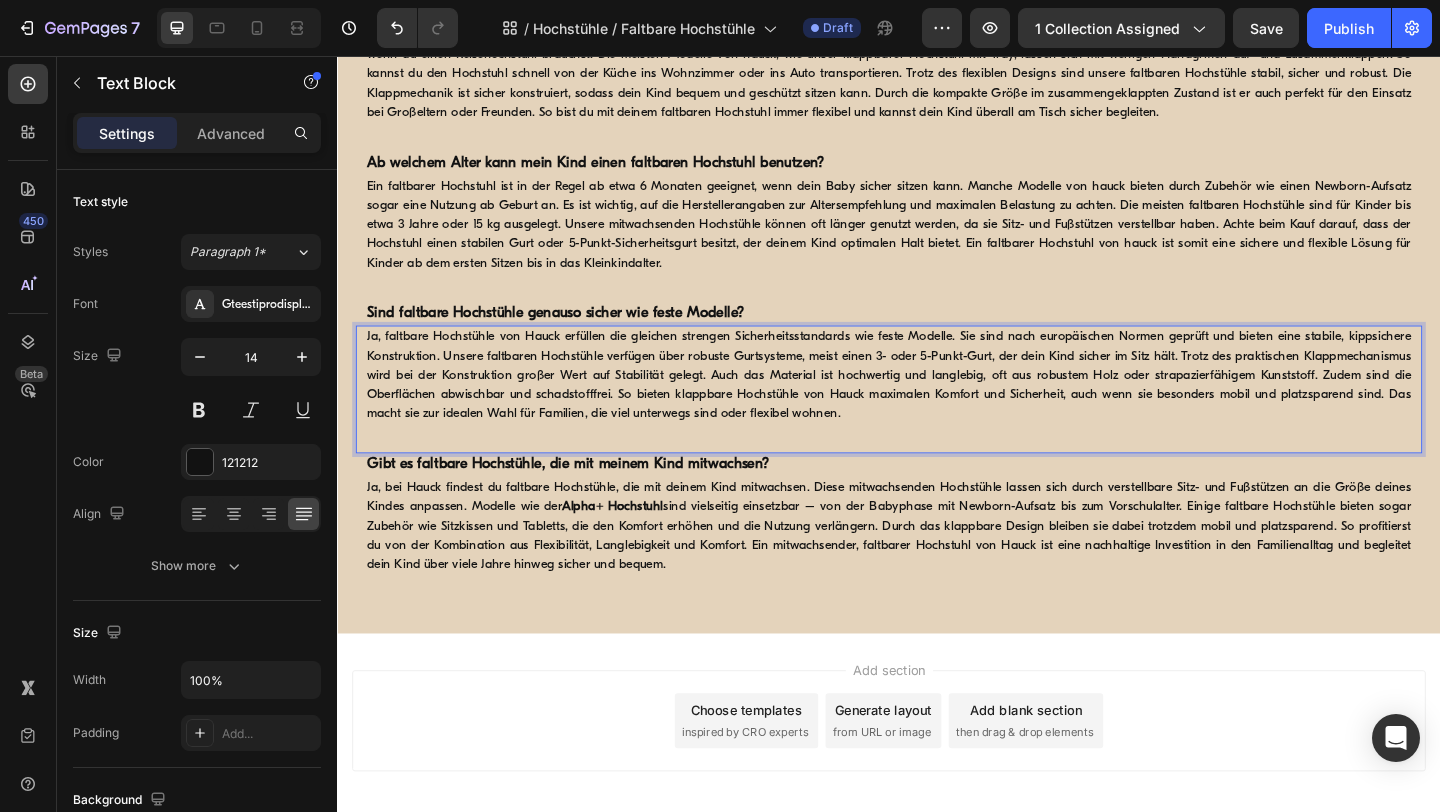 click on "Ja, faltbare Hochstühle von Hauck erfüllen die gleichen strengen Sicherheitsstandards wie feste Modelle. Sie sind nach europäischen Normen geprüft und bieten eine stabile, kippsichere Konstruktion. Unsere faltbaren Hochstühle verfügen über robuste Gurtsysteme, meist einen 3- oder 5-Punkt-Gurt, der dein Kind sicher im Sitz hält. Trotz des praktischen Klappmechanismus wird bei der Konstruktion großer Wert auf Stabilität gelegt. Auch das Material ist hochwertig und langlebig, oft aus robustem Holz oder strapazierfähigem Kunststoff. Zudem sind die Oberflächen abwischbar und schadstofffrei. So bieten klappbare Hochstühle von Hauck maximalen Komfort und Sicherheit, auch wenn sie besonders mobil und platzsparend sind. Das macht sie zur idealen Wahl für Familien, die viel unterwegs sind oder flexibel wohnen." at bounding box center (937, 403) 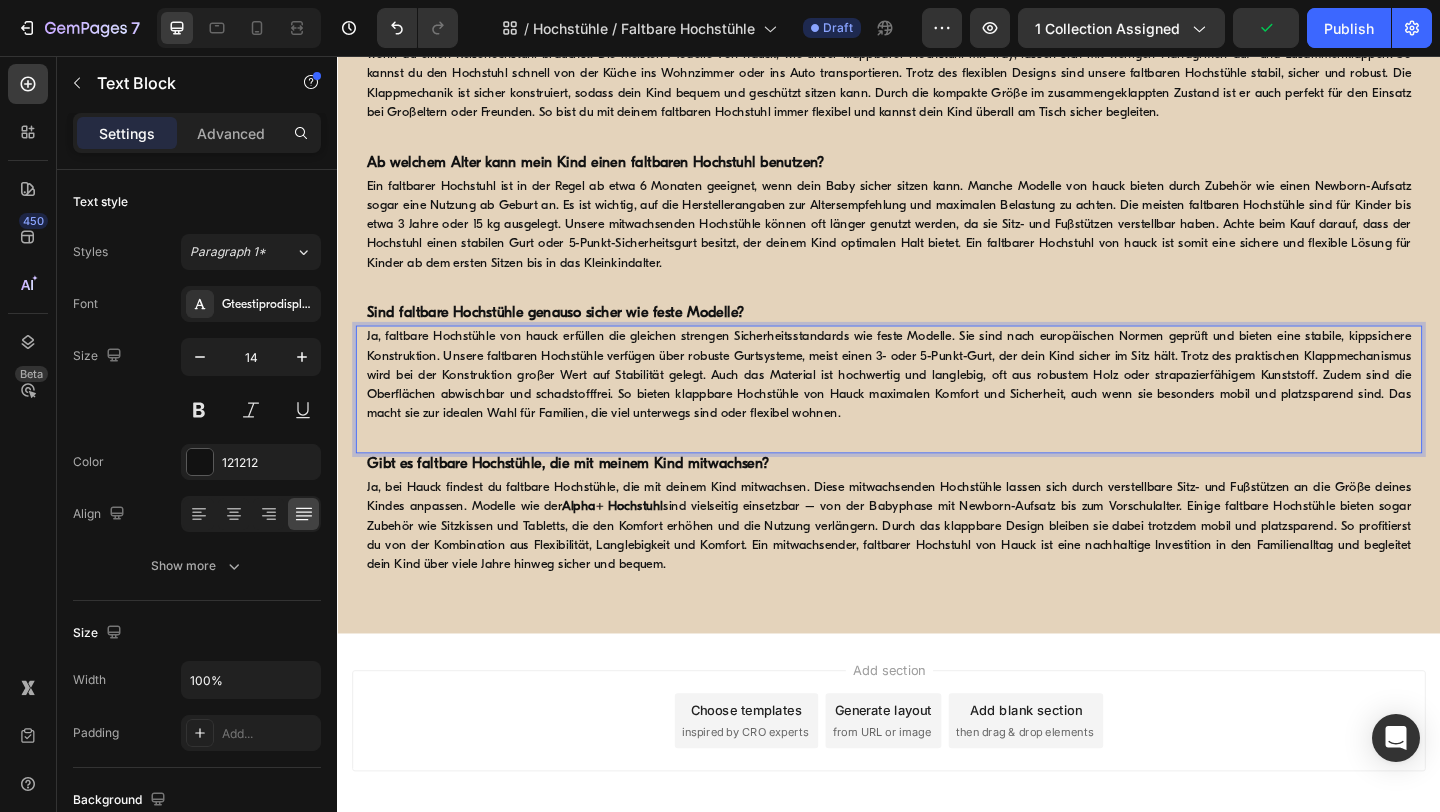 click on "Ja, faltbare Hochstühle von hauck erfüllen die gleichen strengen Sicherheitsstandards wie feste Modelle. Sie sind nach europäischen Normen geprüft und bieten eine stabile, kippsichere Konstruktion. Unsere faltbaren Hochstühle verfügen über robuste Gurtsysteme, meist einen 3- oder 5-Punkt-Gurt, der dein Kind sicher im Sitz hält. Trotz des praktischen Klappmechanismus wird bei der Konstruktion großer Wert auf Stabilität gelegt. Auch das Material ist hochwertig und langlebig, oft aus robustem Holz oder strapazierfähigem Kunststoff. Zudem sind die Oberflächen abwischbar und schadstofffrei. So bieten klappbare Hochstühle von Hauck maximalen Komfort und Sicherheit, auch wenn sie besonders mobil und platzsparend sind. Das macht sie zur idealen Wahl für Familien, die viel unterwegs sind oder flexibel wohnen." at bounding box center [937, 403] 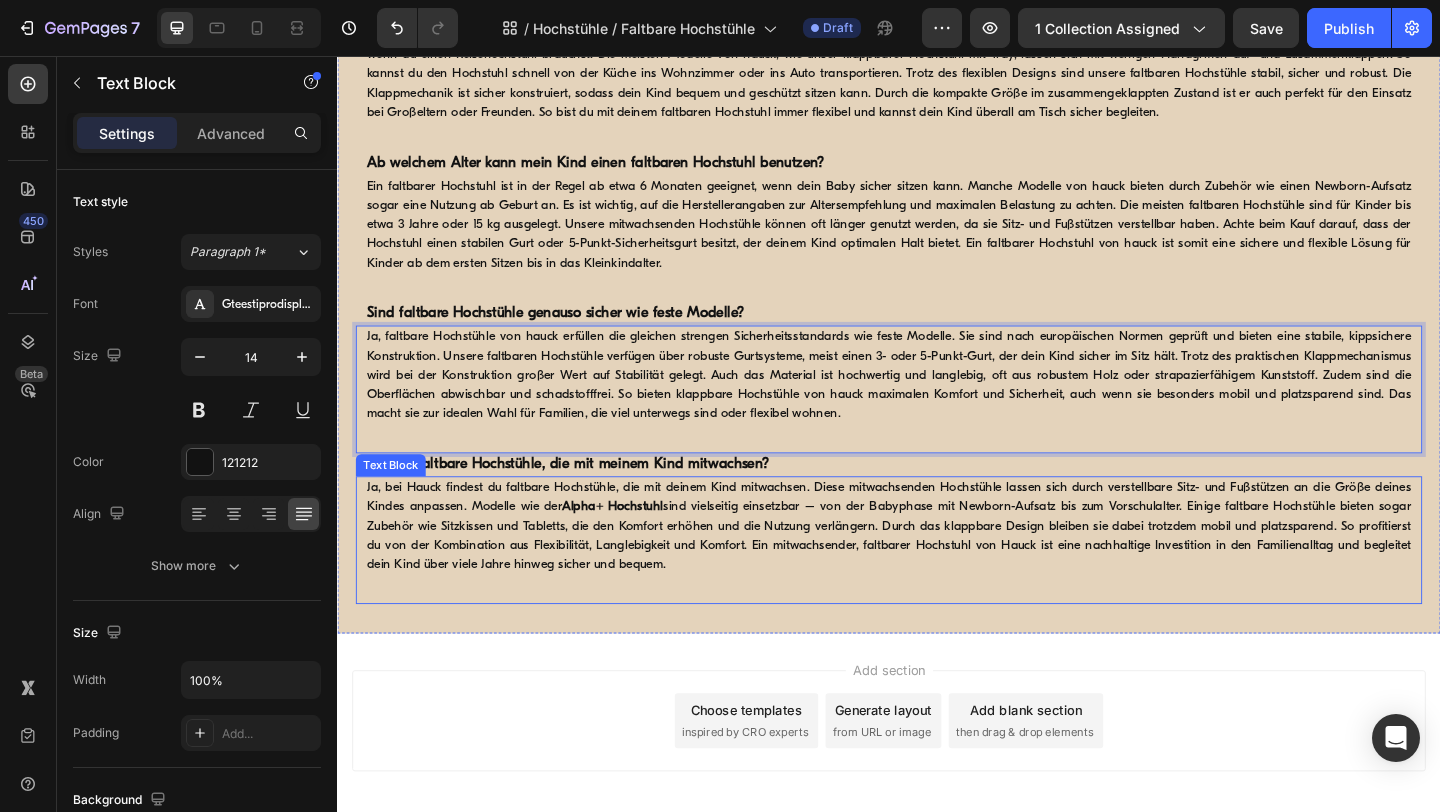 click on "Ja, bei Hauck findest du faltbare Hochstühle, die mit deinem Kind mitwachsen. Diese mitwachsenden Hochstühle lassen sich durch verstellbare Sitz- und Fußstützen an die Größe deines Kindes anpassen. Modelle wie der  Alpha+ Hochstuhl  sind vielseitig einsetzbar – von der Babyphase mit Newborn-Aufsatz bis zum Vorschulalter. Einige faltbare Hochstühle bieten sogar Zubehör wie Sitzkissen und Tabletts, die den Komfort erhöhen und die Nutzung verlängern. Durch das klappbare Design bleiben sie dabei trotzdem mobil und platzsparend. So profitierst du von der Kombination aus Flexibilität, Langlebigkeit und Komfort. Ein mitwachsender, faltbarer Hochstuhl von Hauck ist eine nachhaltige Investition in den Familienalltag und begleitet dein Kind über viele Jahre hinweg sicher und bequem." at bounding box center (937, 567) 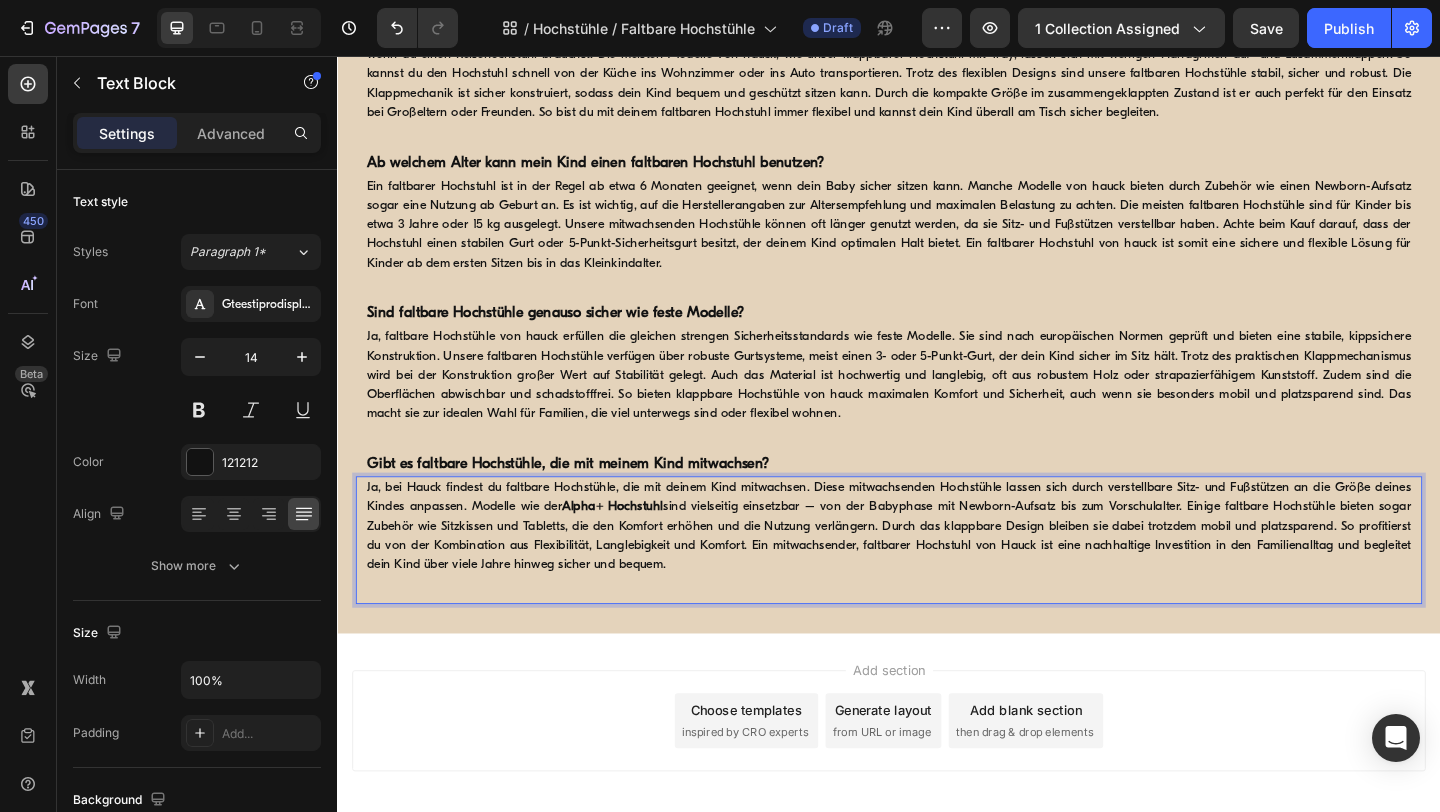 click on "Ja, bei Hauck findest du faltbare Hochstühle, die mit deinem Kind mitwachsen. Diese mitwachsenden Hochstühle lassen sich durch verstellbare Sitz- und Fußstützen an die Größe deines Kindes anpassen. Modelle wie der  Alpha+ Hochstuhl  sind vielseitig einsetzbar – von der Babyphase mit Newborn-Aufsatz bis zum Vorschulalter. Einige faltbare Hochstühle bieten sogar Zubehör wie Sitzkissen und Tabletts, die den Komfort erhöhen und die Nutzung verlängern. Durch das klappbare Design bleiben sie dabei trotzdem mobil und platzsparend. So profitierst du von der Kombination aus Flexibilität, Langlebigkeit und Komfort. Ein mitwachsender, faltbarer Hochstuhl von Hauck ist eine nachhaltige Investition in den Familienalltag und begleitet dein Kind über viele Jahre hinweg sicher und bequem." at bounding box center (937, 567) 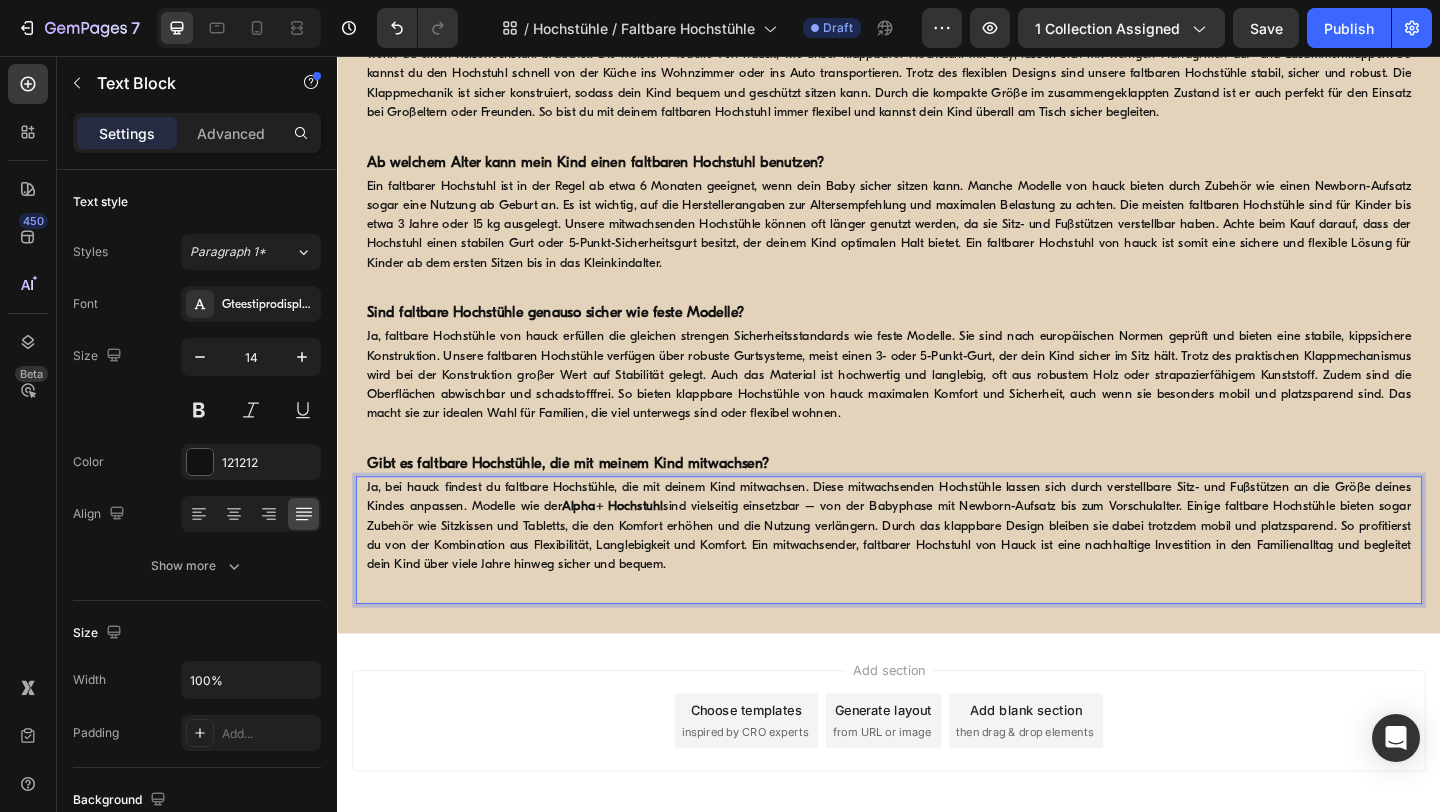 click on "Ja, bei hauck findest du faltbare Hochstühle, die mit deinem Kind mitwachsen. Diese mitwachsenden Hochstühle lassen sich durch verstellbare Sitz- und Fußstützen an die Größe deines Kindes anpassen. Modelle wie der  Alpha+ Hochstuhl  sind vielseitig einsetzbar – von der Babyphase mit Newborn-Aufsatz bis zum Vorschulalter. Einige faltbare Hochstühle bieten sogar Zubehör wie Sitzkissen und Tabletts, die den Komfort erhöhen und die Nutzung verlängern. Durch das klappbare Design bleiben sie dabei trotzdem mobil und platzsparend. So profitierst du von der Kombination aus Flexibilität, Langlebigkeit und Komfort. Ein mitwachsender, faltbarer Hochstuhl von Hauck ist eine nachhaltige Investition in den Familienalltag und begleitet dein Kind über viele Jahre hinweg sicher und bequem." at bounding box center [937, 567] 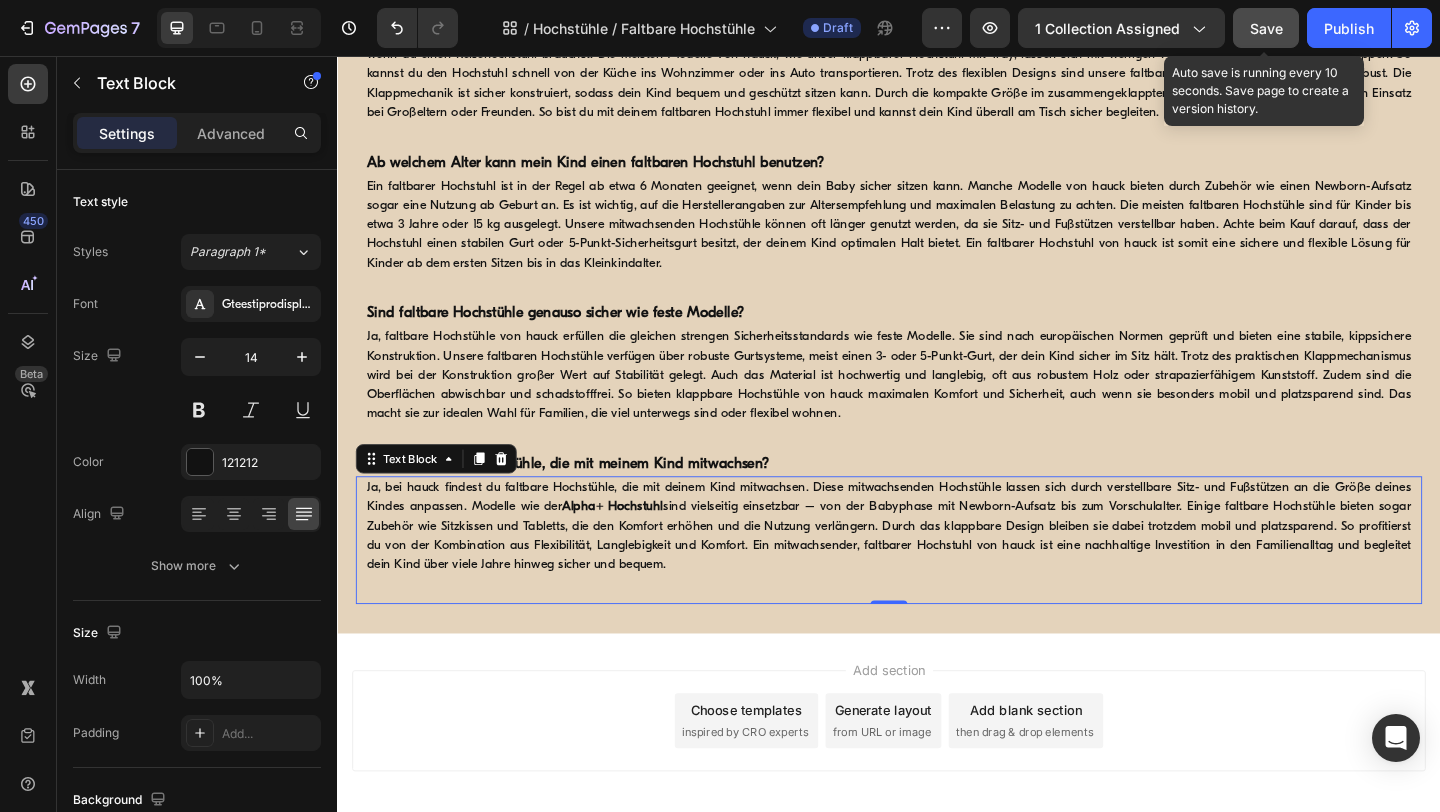click on "Save" at bounding box center (1266, 28) 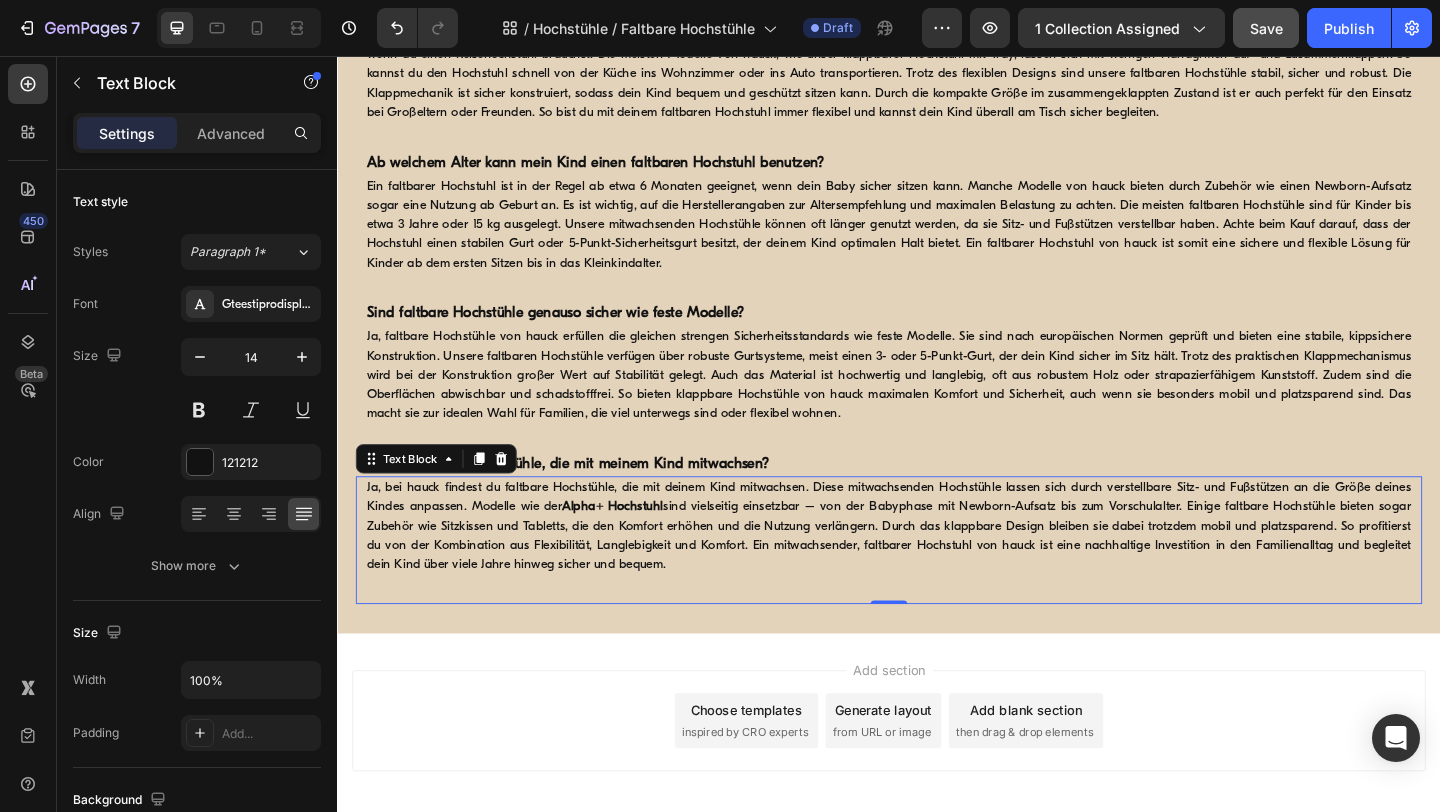 click on "Ja, bei hauck findest du faltbare Hochstühle, die mit deinem Kind mitwachsen. Diese mitwachsenden Hochstühle lassen sich durch verstellbare Sitz- und Fußstützen an die Größe deines Kindes anpassen. Modelle wie der  Alpha+ Hochstuhl  sind vielseitig einsetzbar – von der Babyphase mit Newborn-Aufsatz bis zum Vorschulalter. Einige faltbare Hochstühle bieten sogar Zubehör wie Sitzkissen und Tabletts, die den Komfort erhöhen und die Nutzung verlängern. Durch das klappbare Design bleiben sie dabei trotzdem mobil und platzsparend. So profitierst du von der Kombination aus Flexibilität, Langlebigkeit und Komfort. Ein mitwachsender, faltbarer Hochstuhl von hauck ist eine nachhaltige Investition in den Familienalltag und begleitet dein Kind über viele Jahre hinweg sicher und bequem." at bounding box center (937, 567) 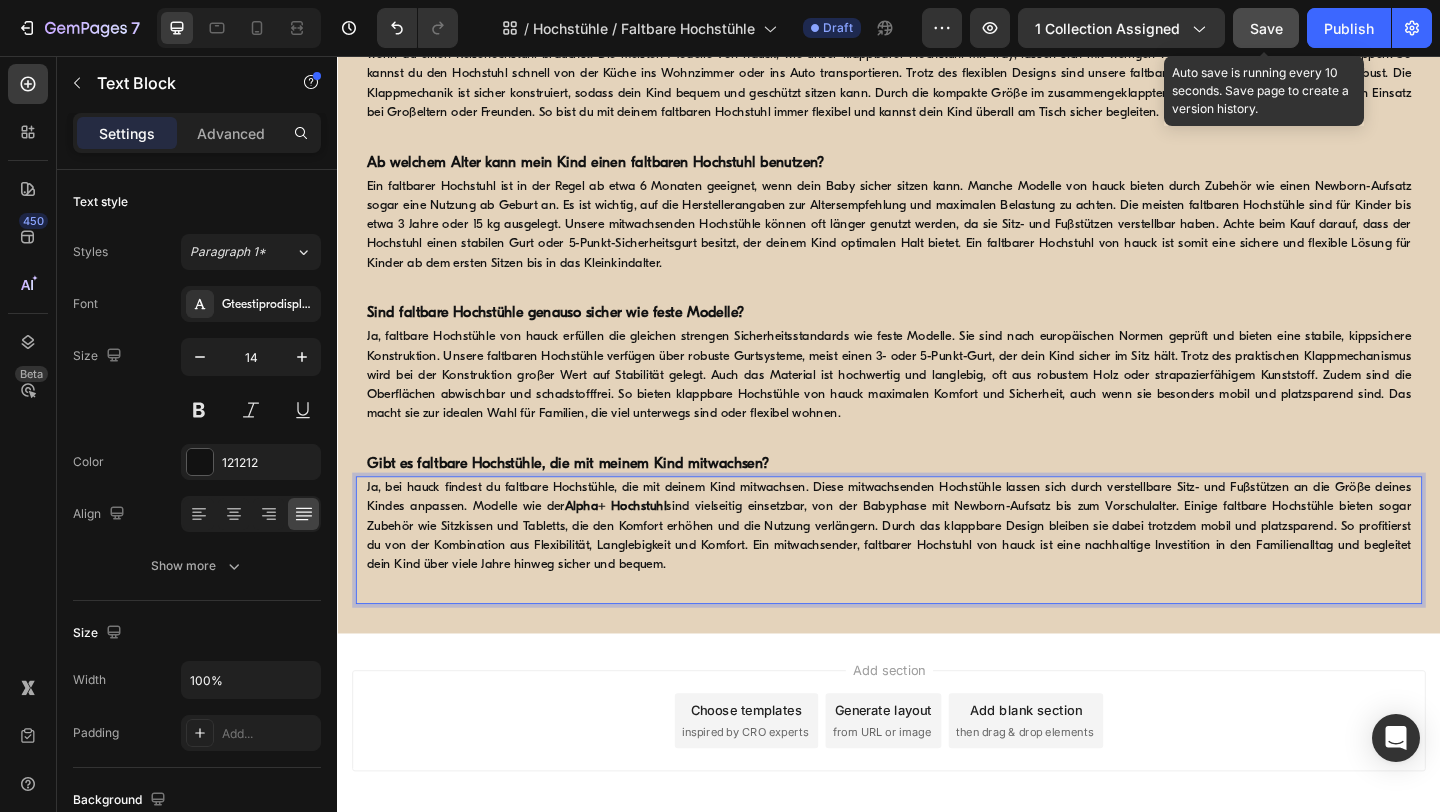 click on "Save" at bounding box center [1266, 28] 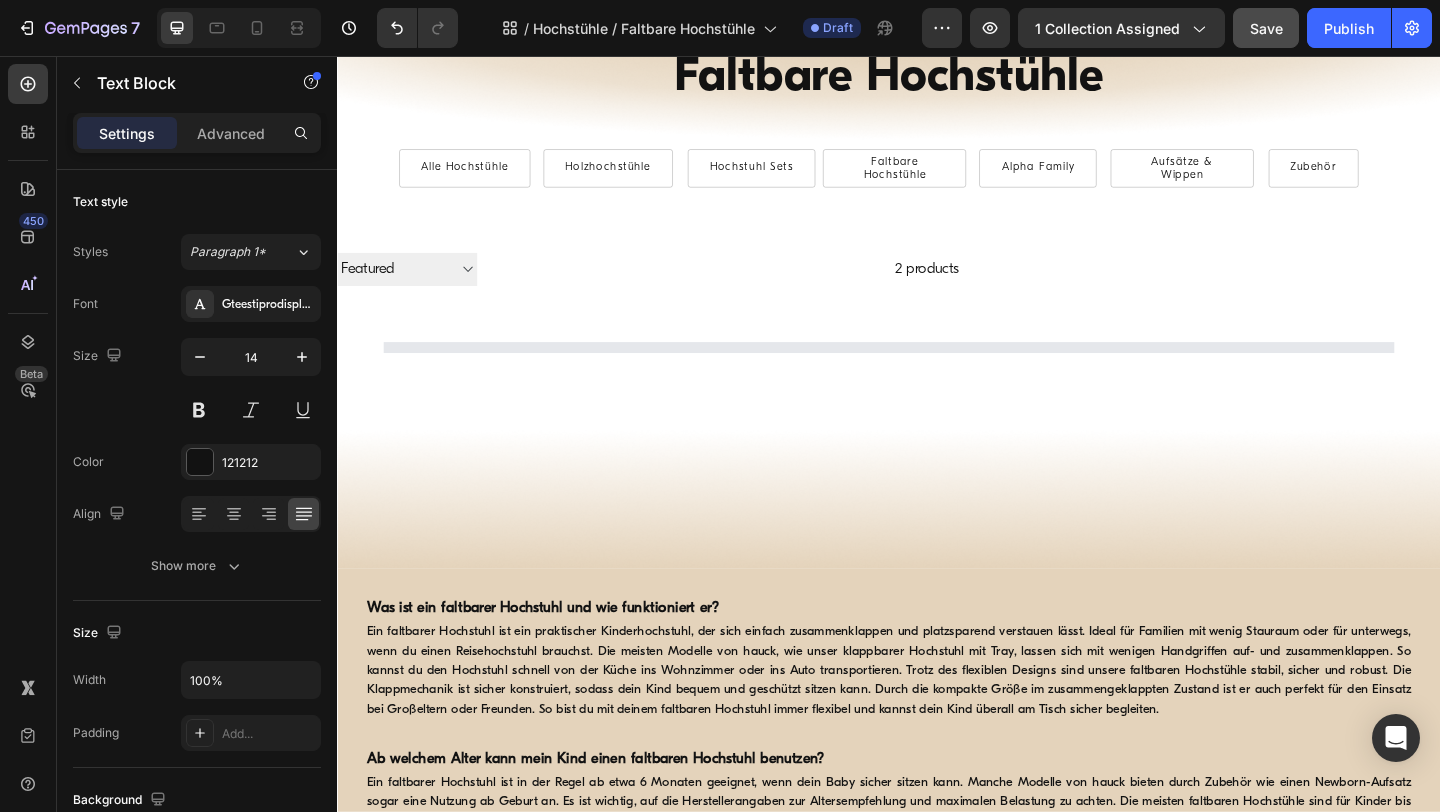 scroll, scrollTop: 0, scrollLeft: 0, axis: both 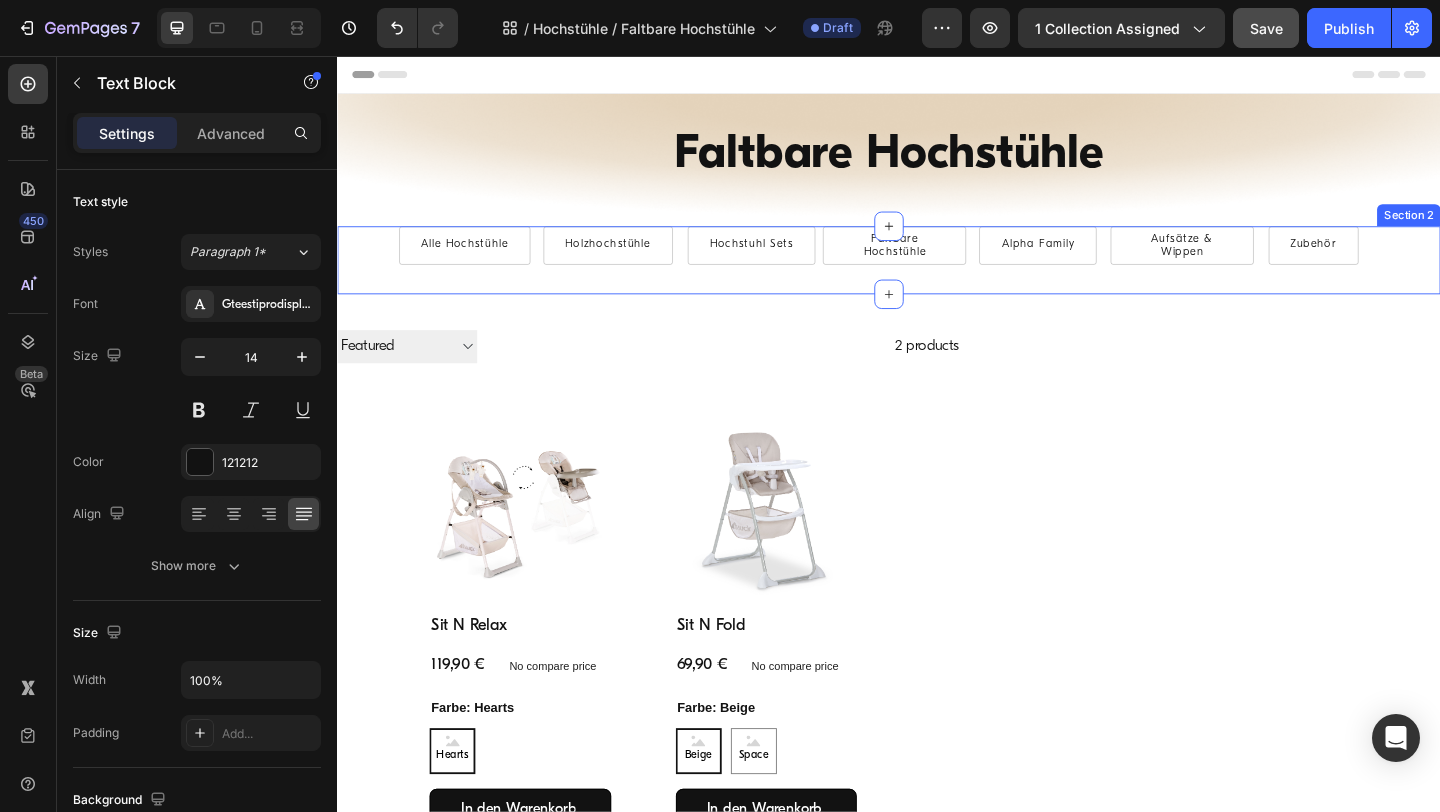click on "Alle Hochstühle Button Holzhochstühle Button Hochstuhl Sets Button Faltbare Hochstühle Button Alpha Family Button Aufsätze & Wippen Button Row Zubehör Button Row Section 2" at bounding box center [937, 278] 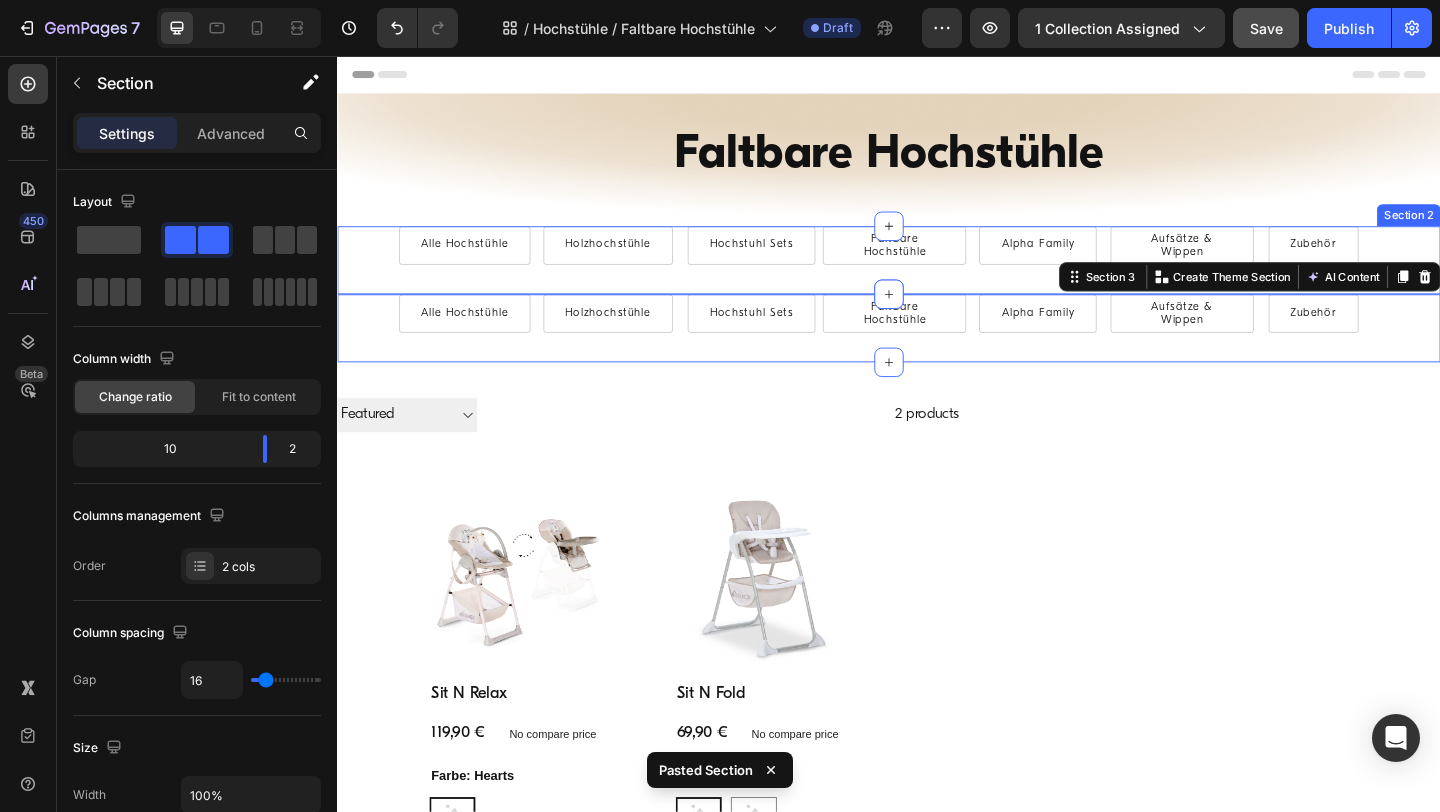 click on "Alle Hochstühle Button Holzhochstühle Button Hochstuhl Sets Button Faltbare Hochstühle Button Alpha Family Button Aufsätze & Wippen Button Row Zubehör Button Row Section 2" at bounding box center [937, 278] 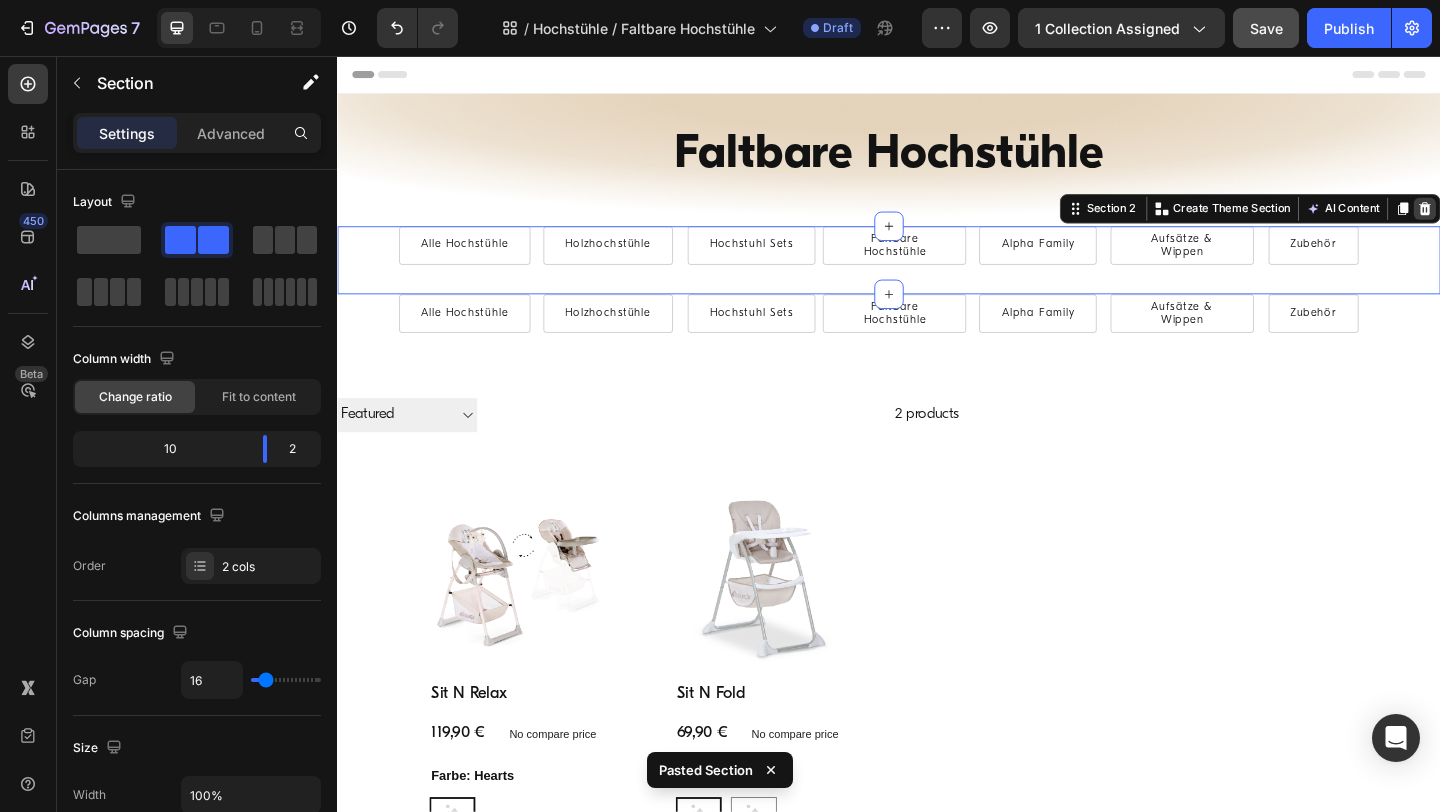 click 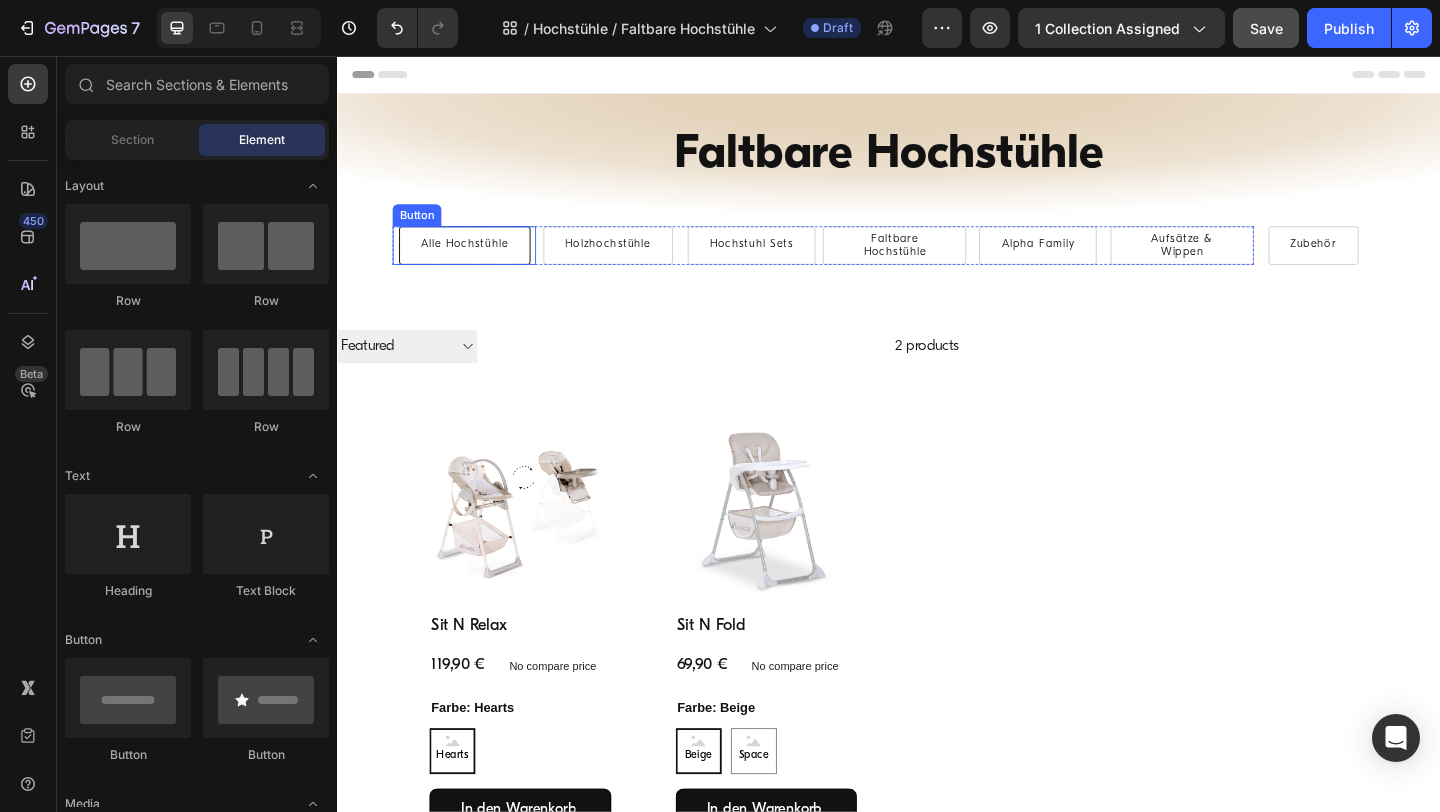 click on "Alle Hochstühle" at bounding box center (475, 262) 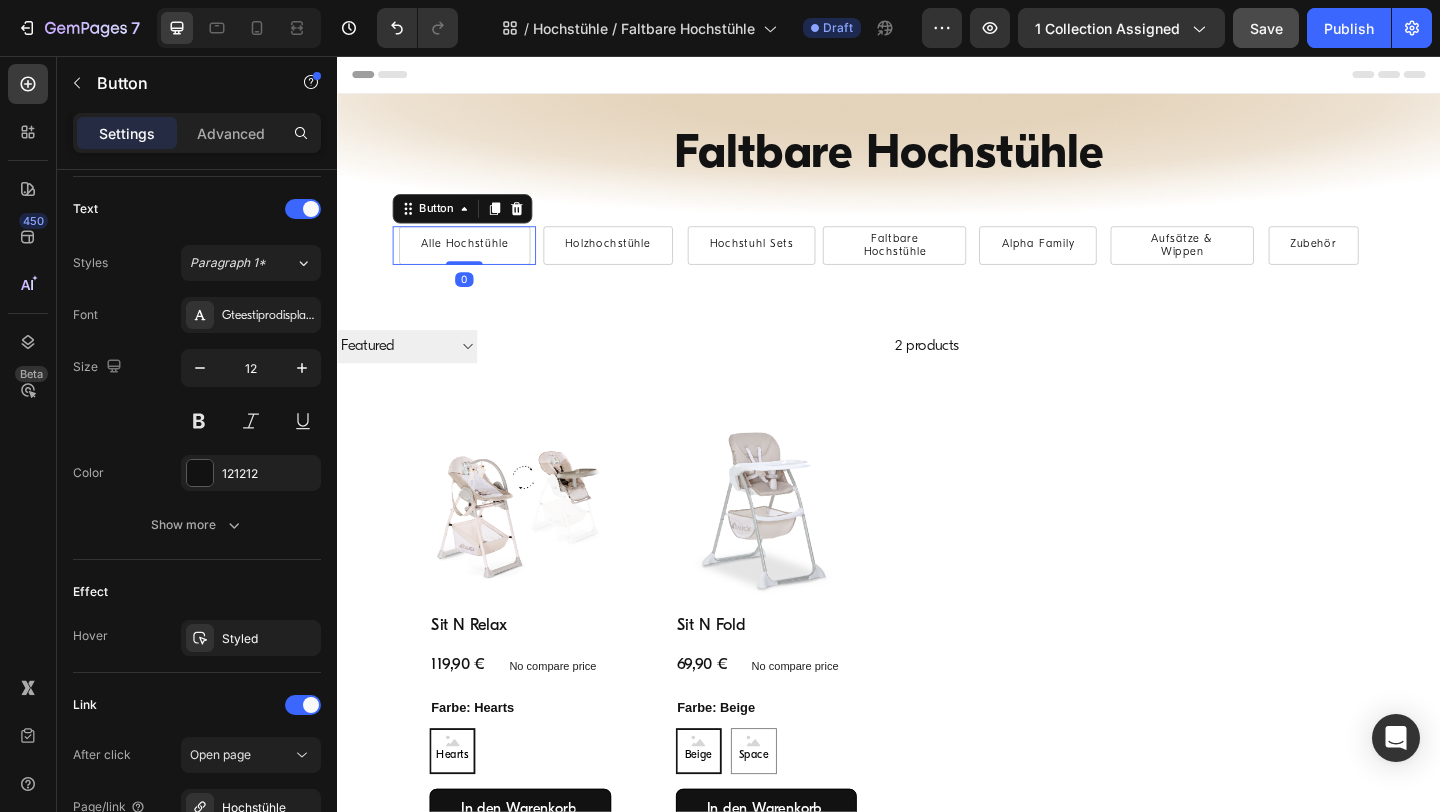 scroll, scrollTop: 0, scrollLeft: 0, axis: both 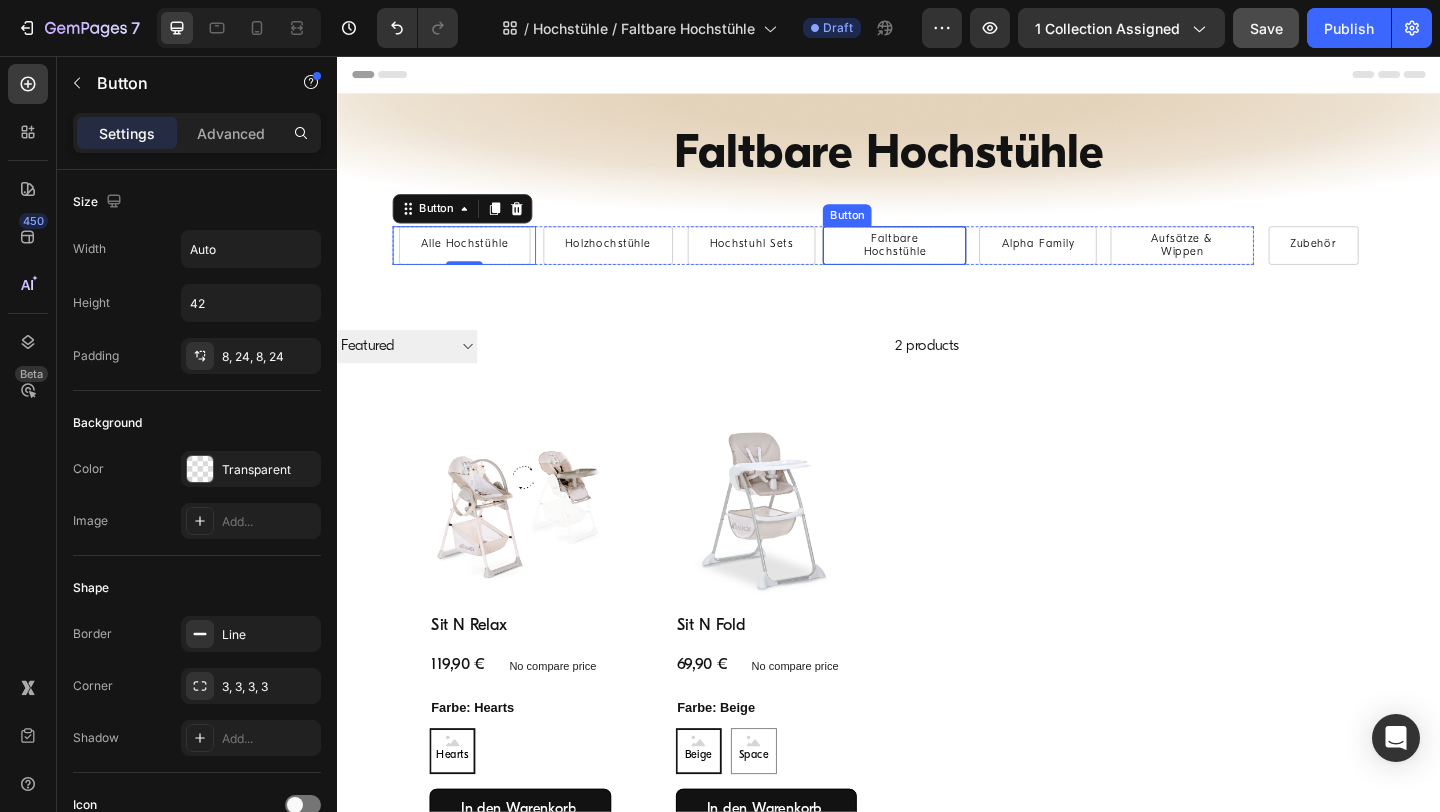 click on "Faltbare Hochstühle" at bounding box center [943, 262] 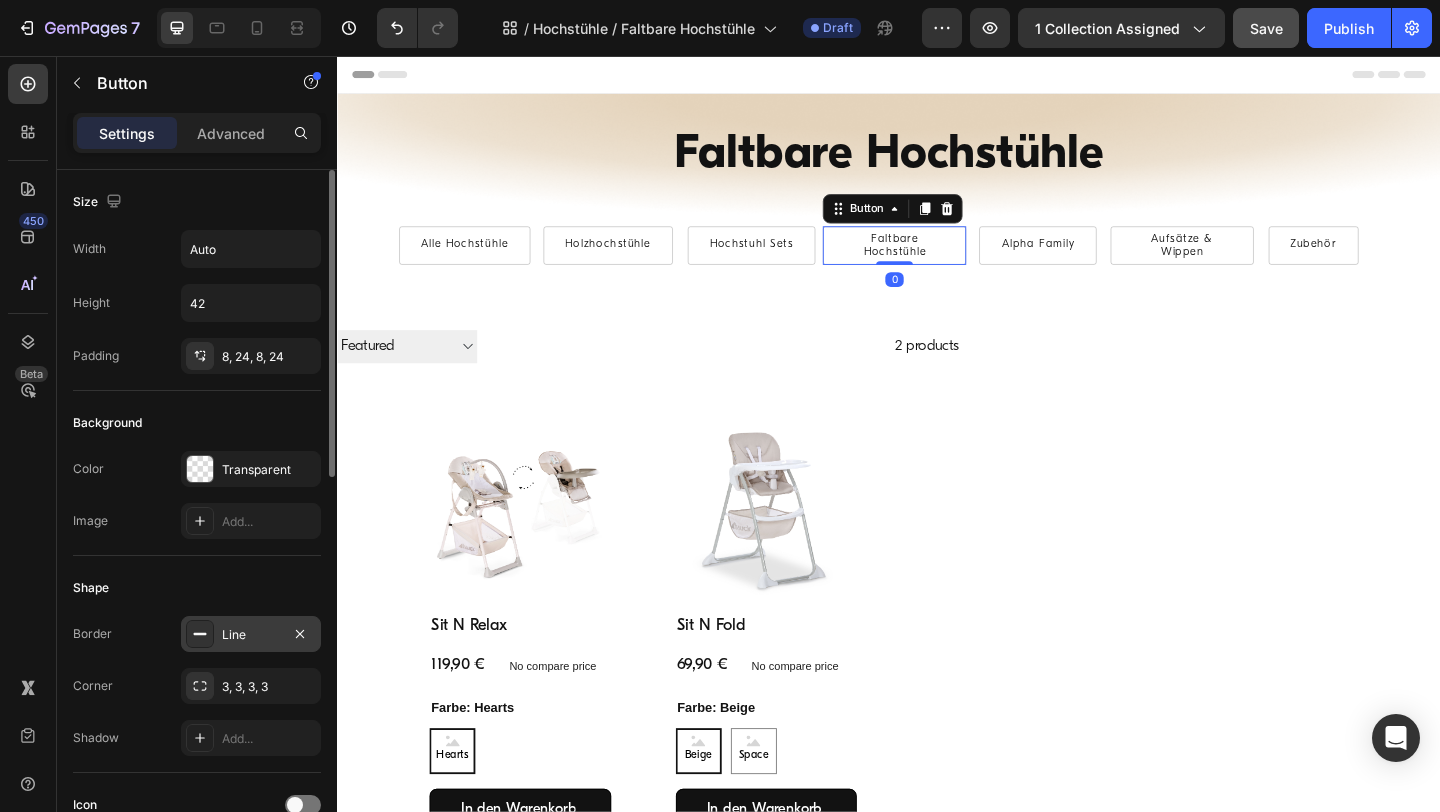 click on "Line" at bounding box center [251, 635] 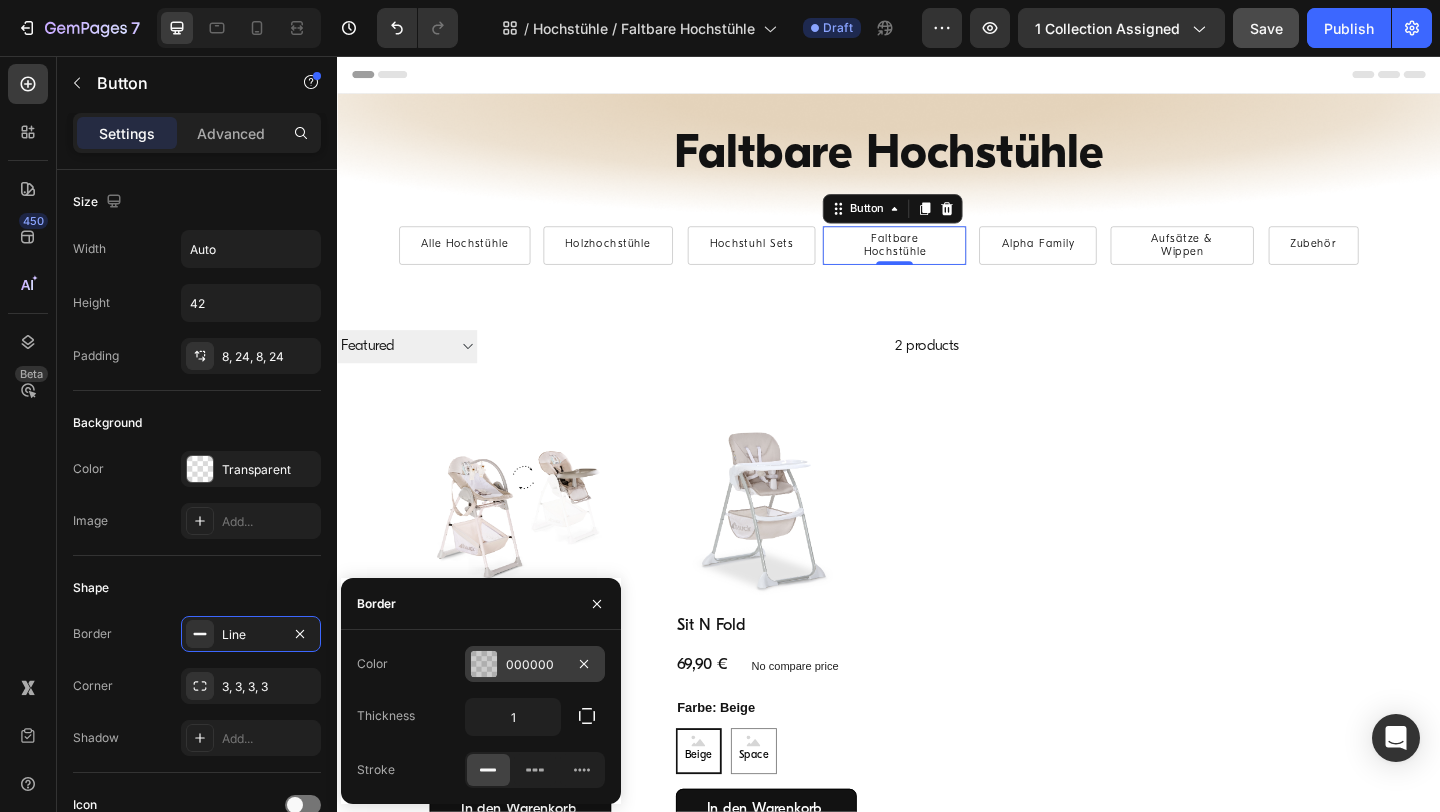 click on "000000" at bounding box center [535, 665] 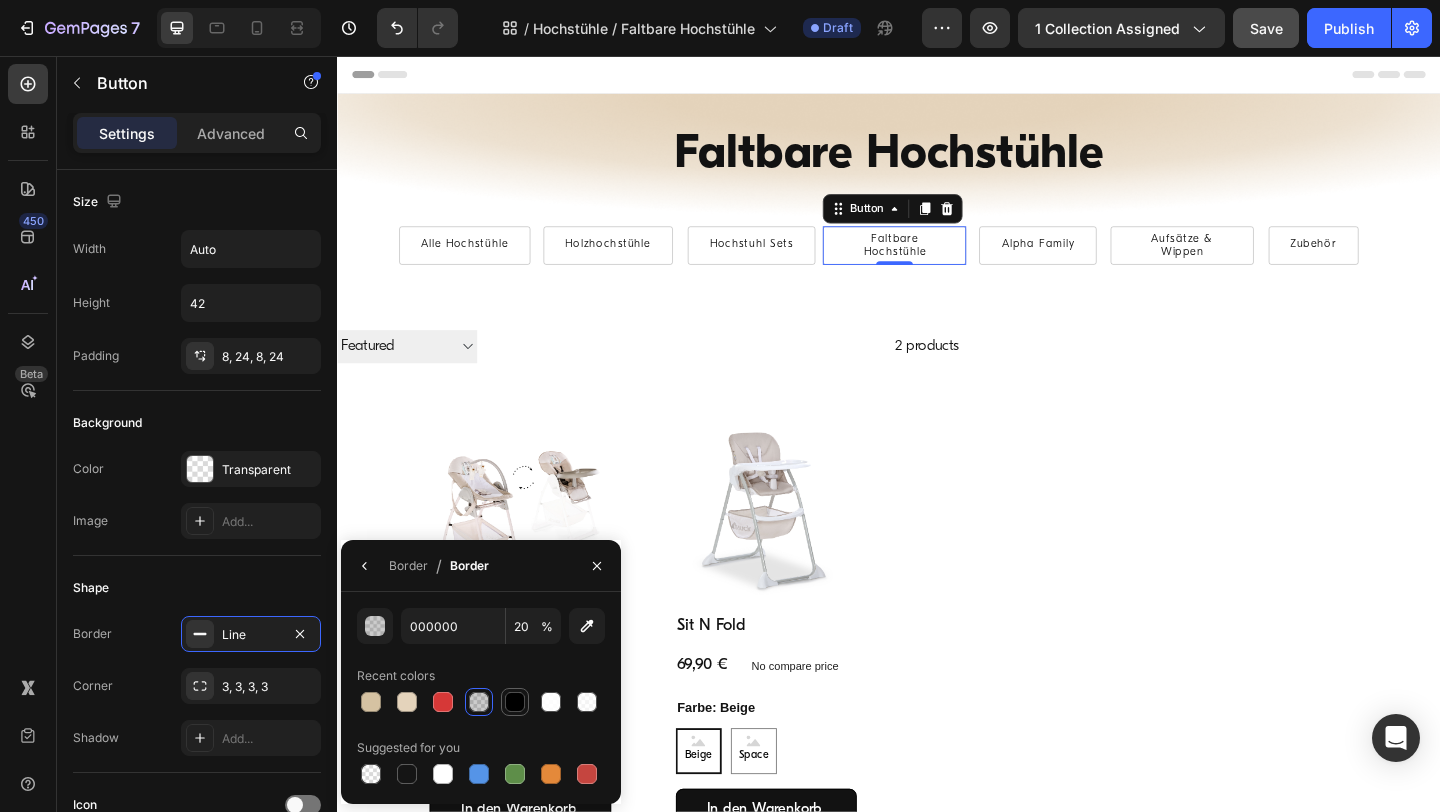 click at bounding box center [515, 702] 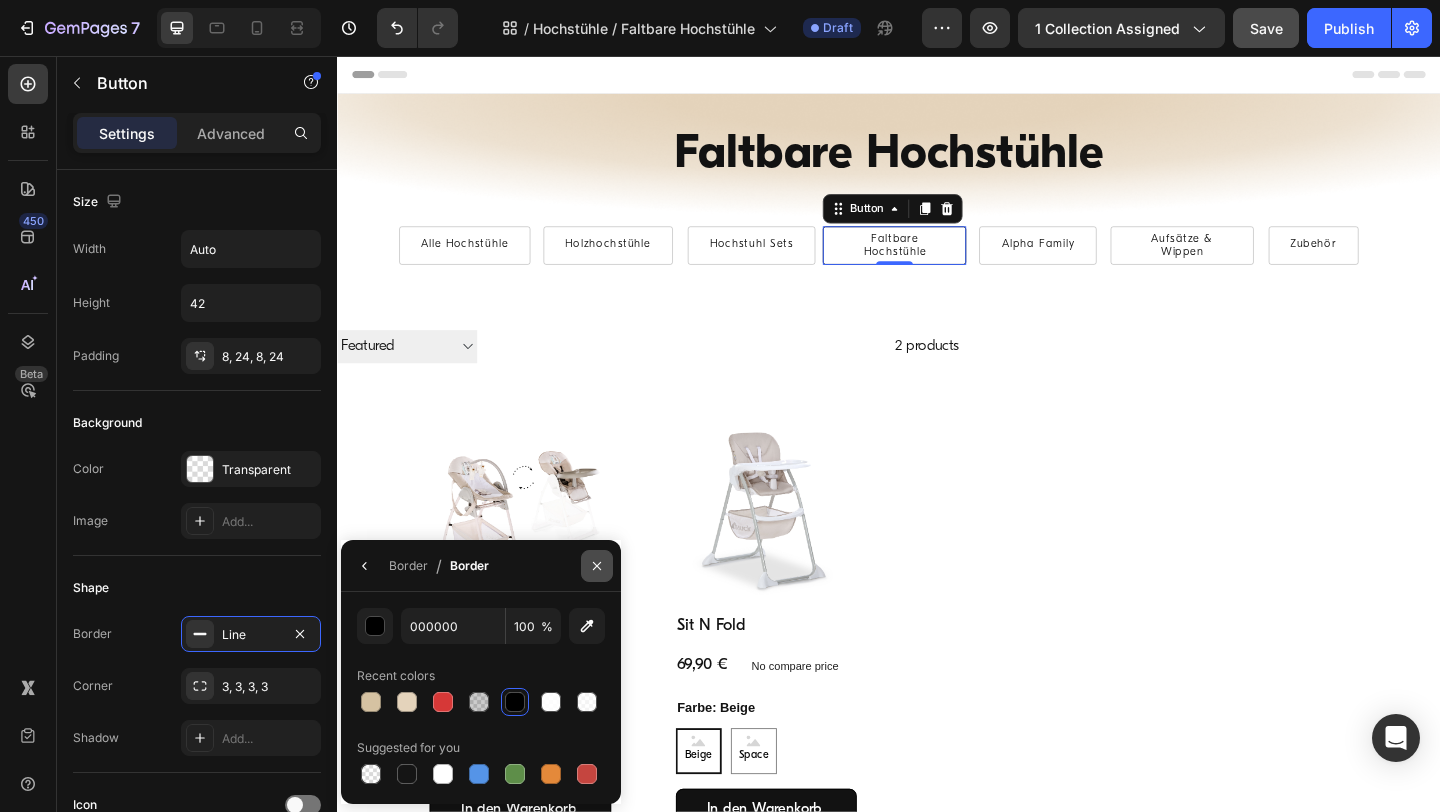 click 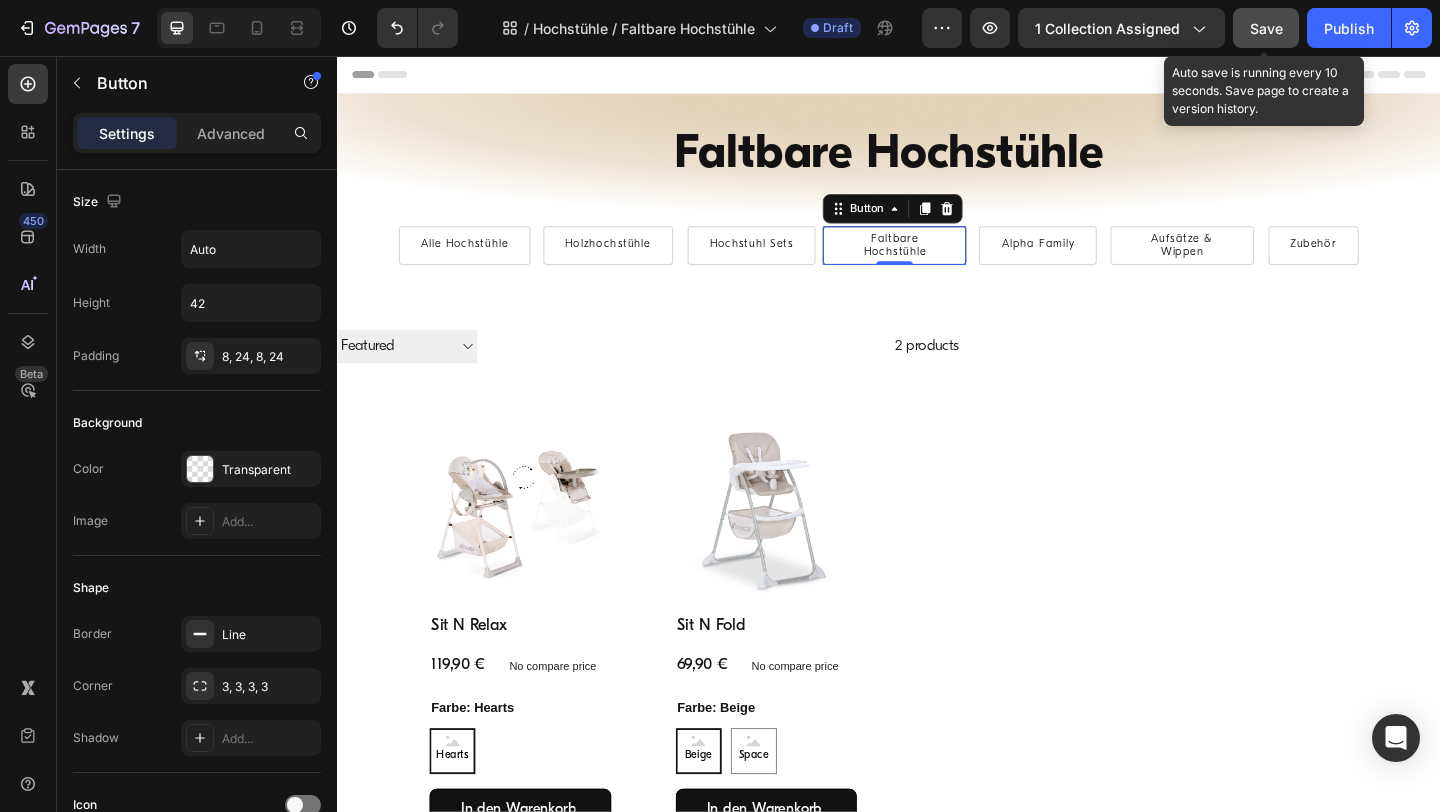 click on "Save" 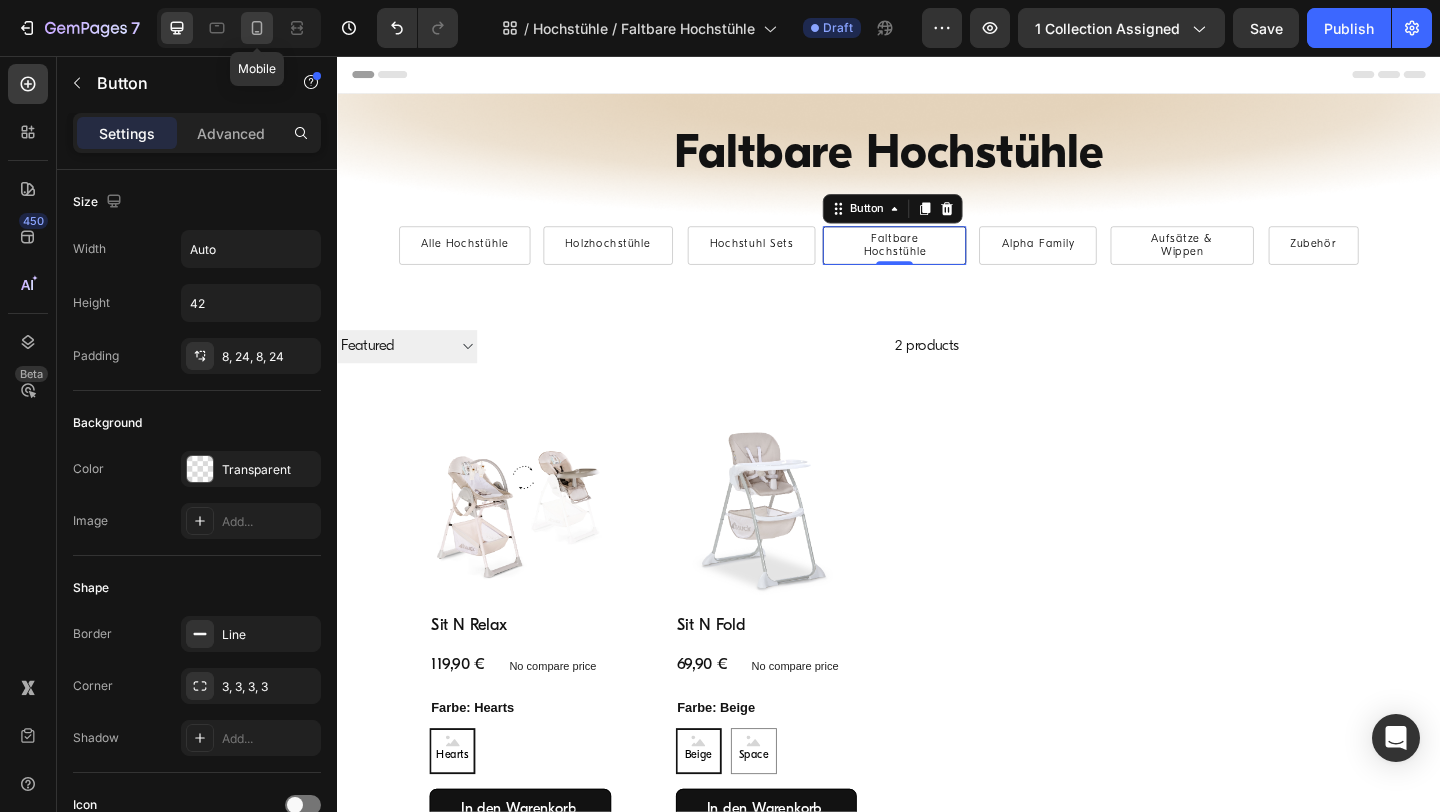 click 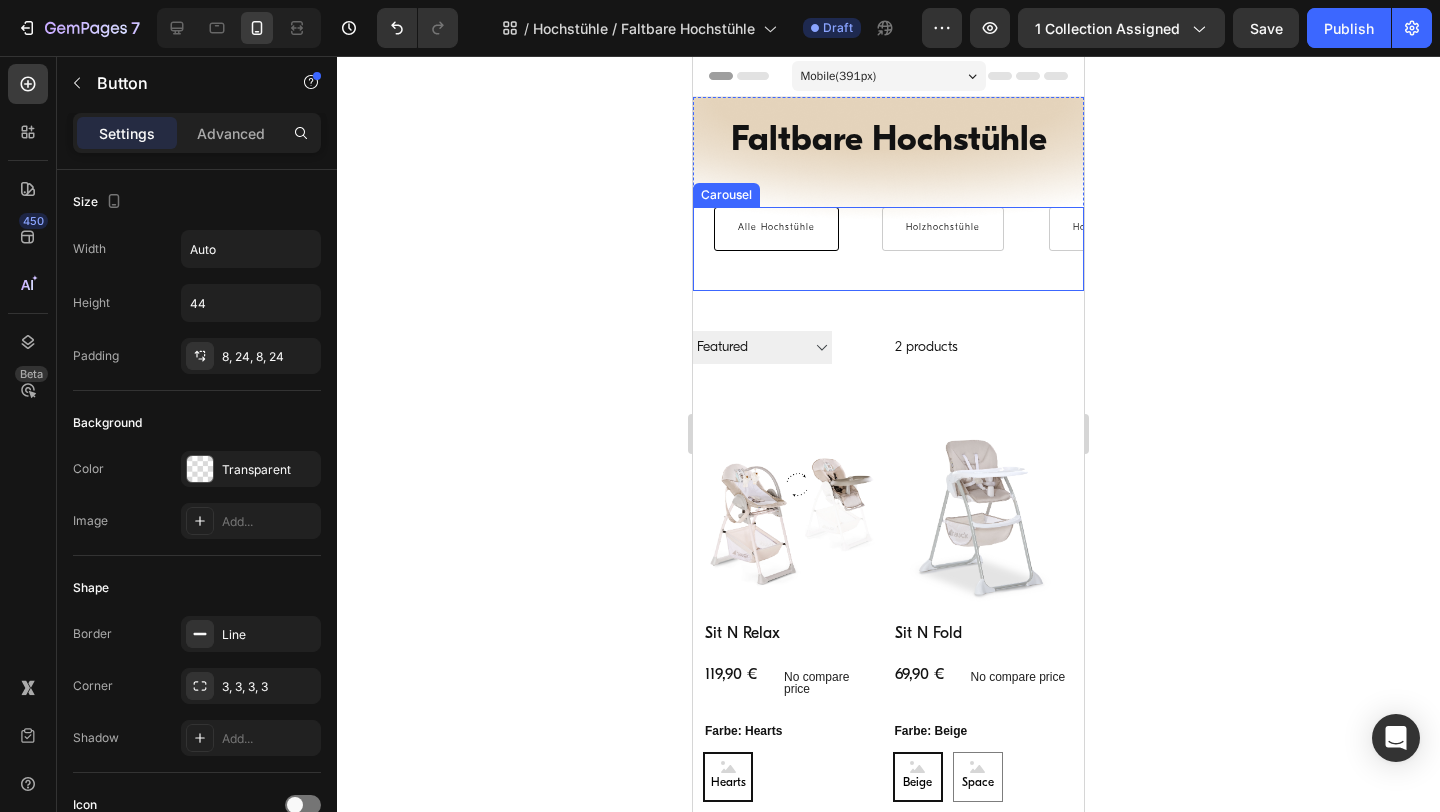 click on "Holzhochstühle Button" at bounding box center (942, 249) 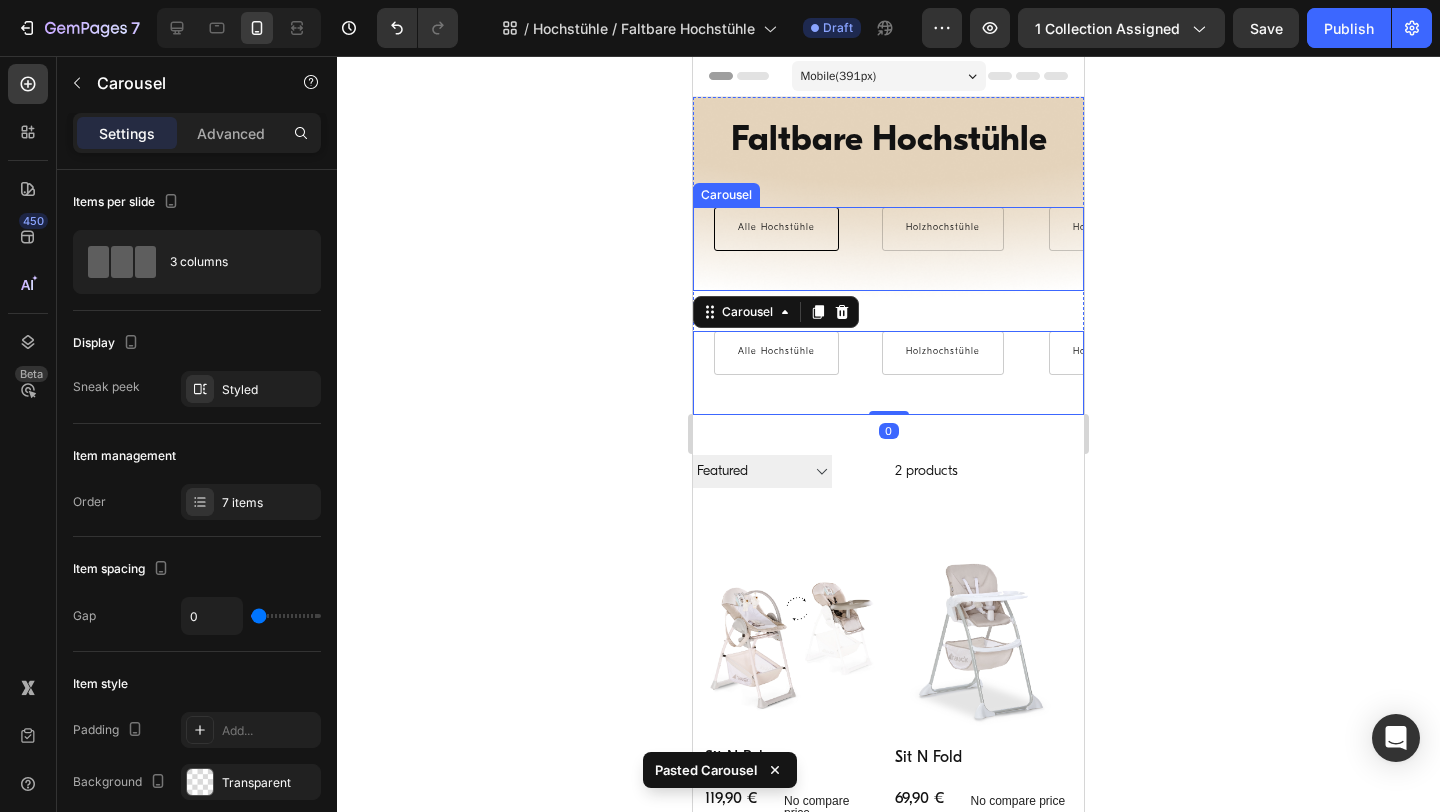 click on "Holzhochstühle Button" at bounding box center [942, 249] 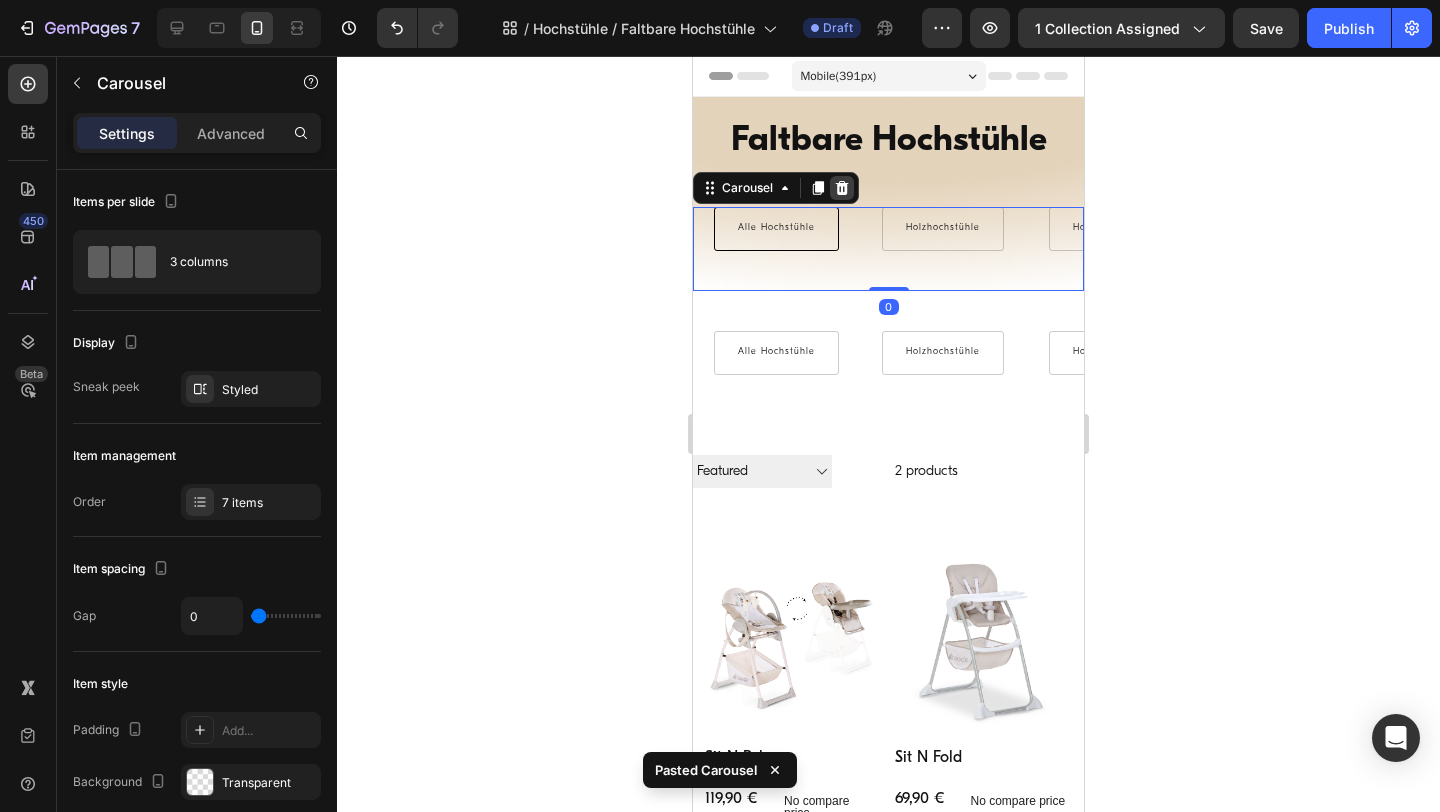 click 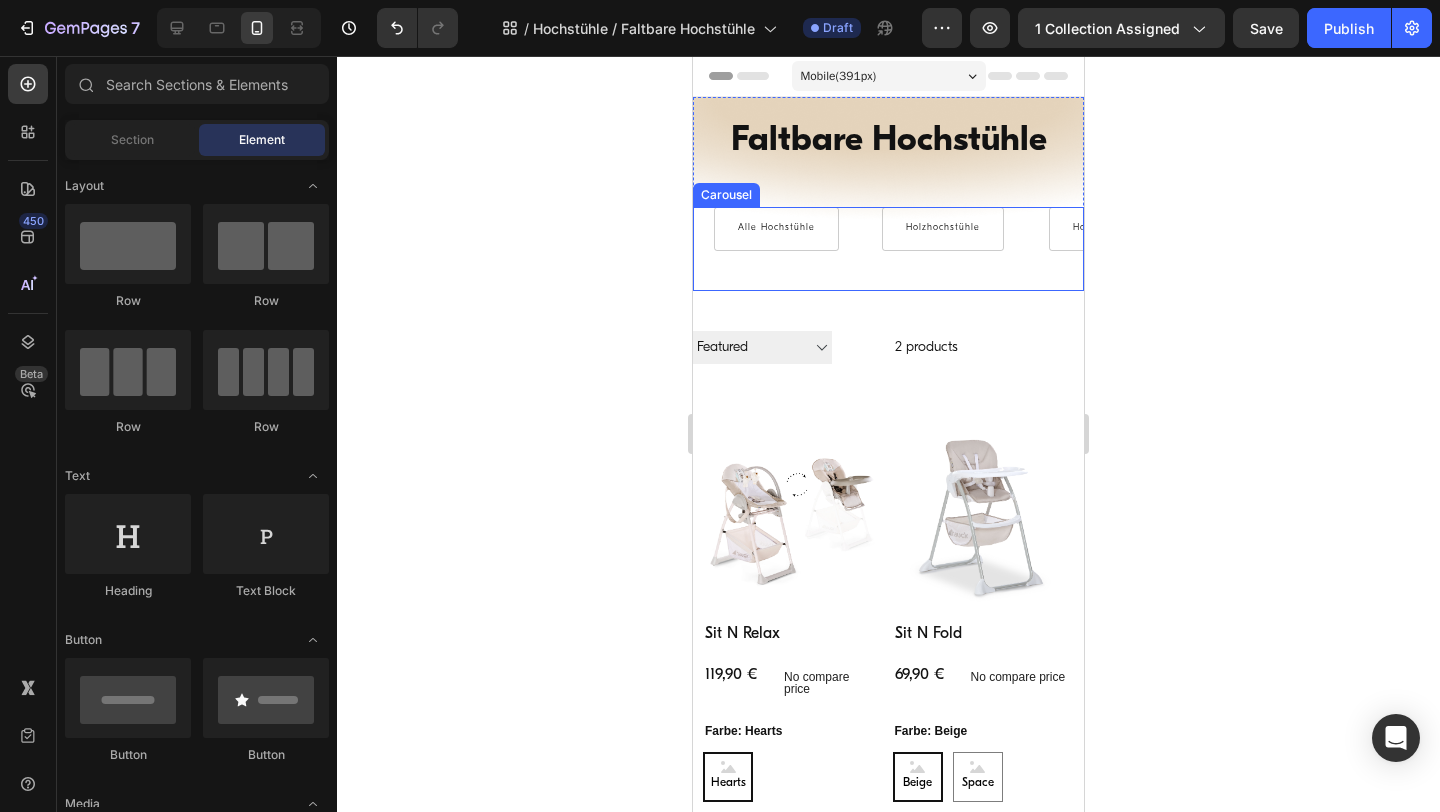 click on "Alle Hochstühle Button" at bounding box center [776, 249] 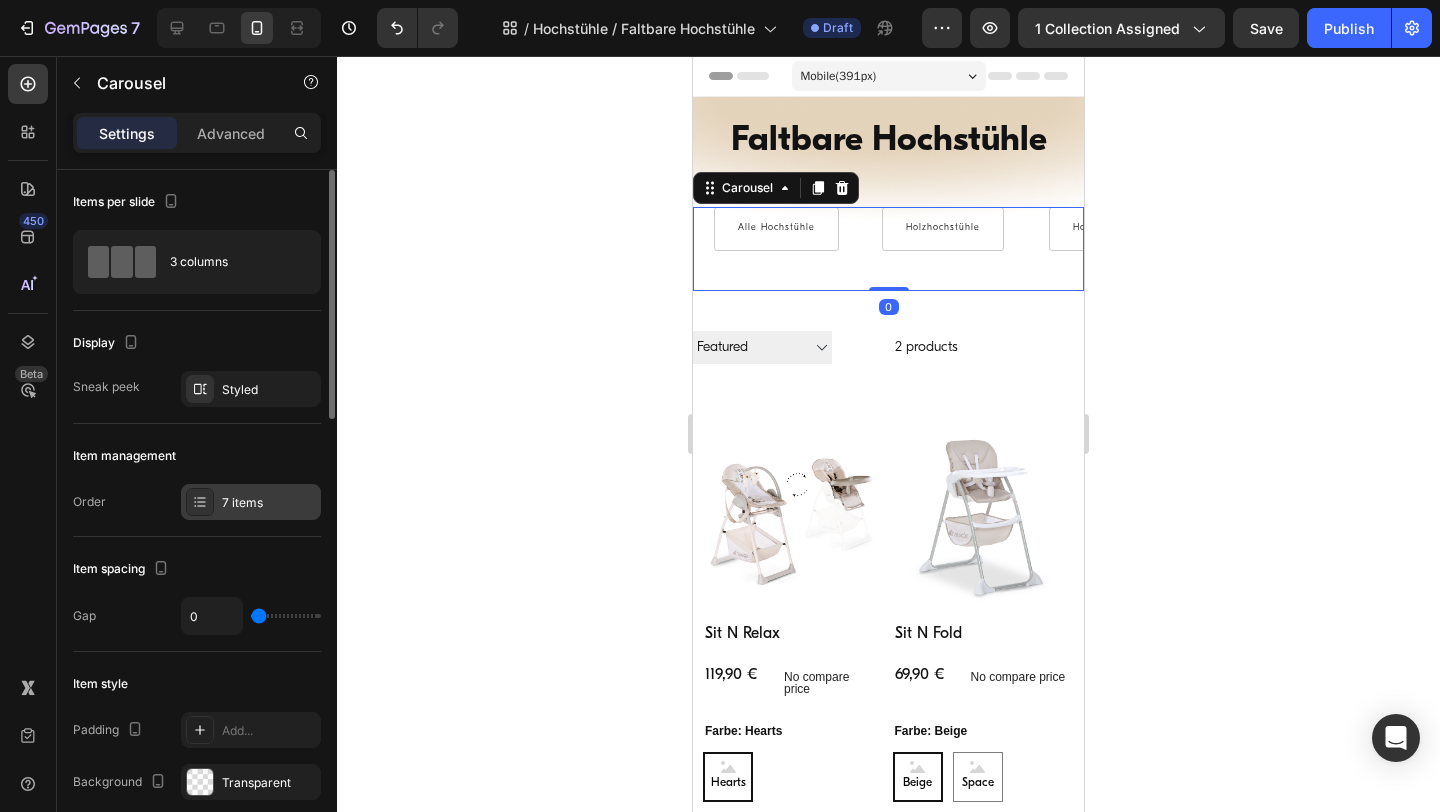 click on "7 items" at bounding box center (251, 502) 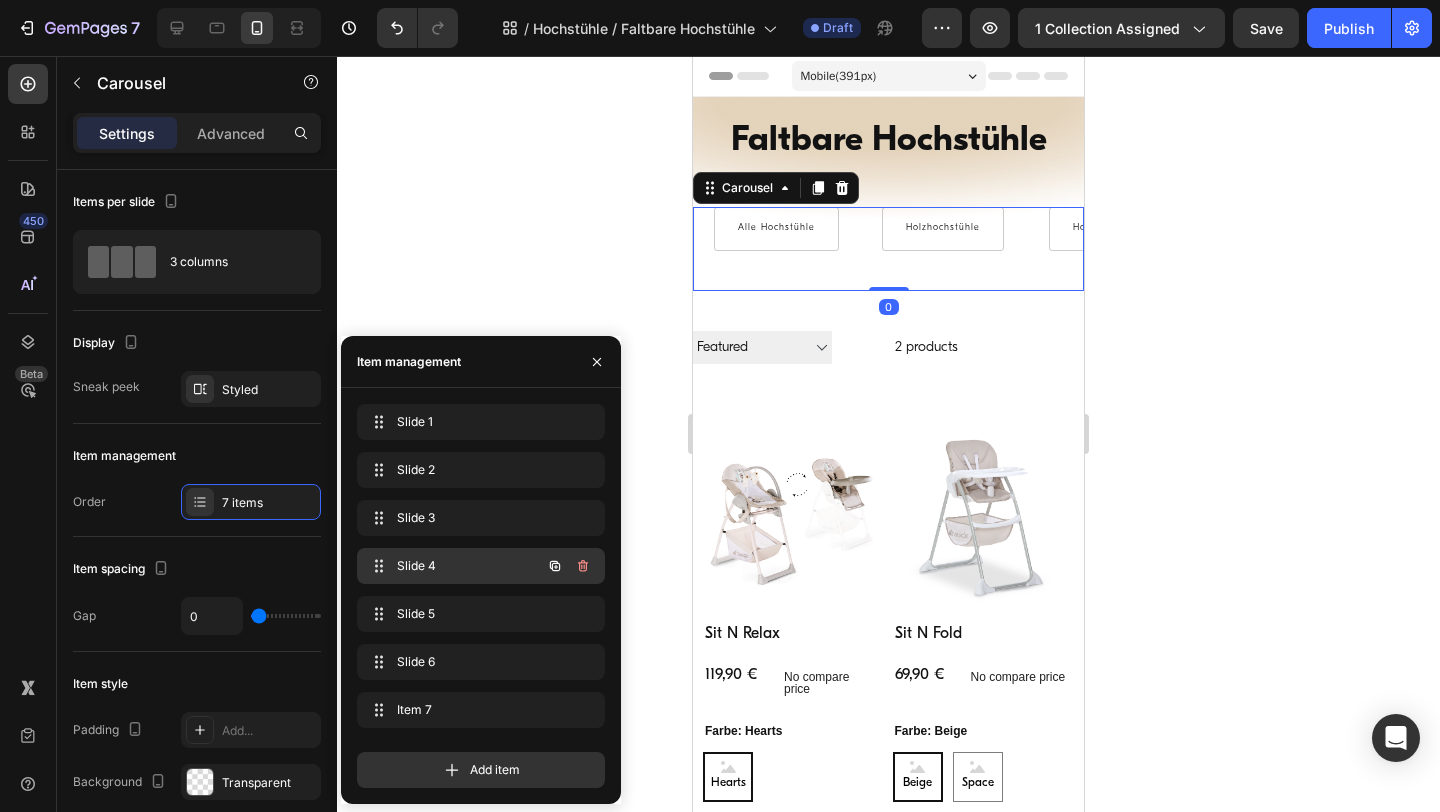 click on "Slide 4 Slide 4" at bounding box center [453, 566] 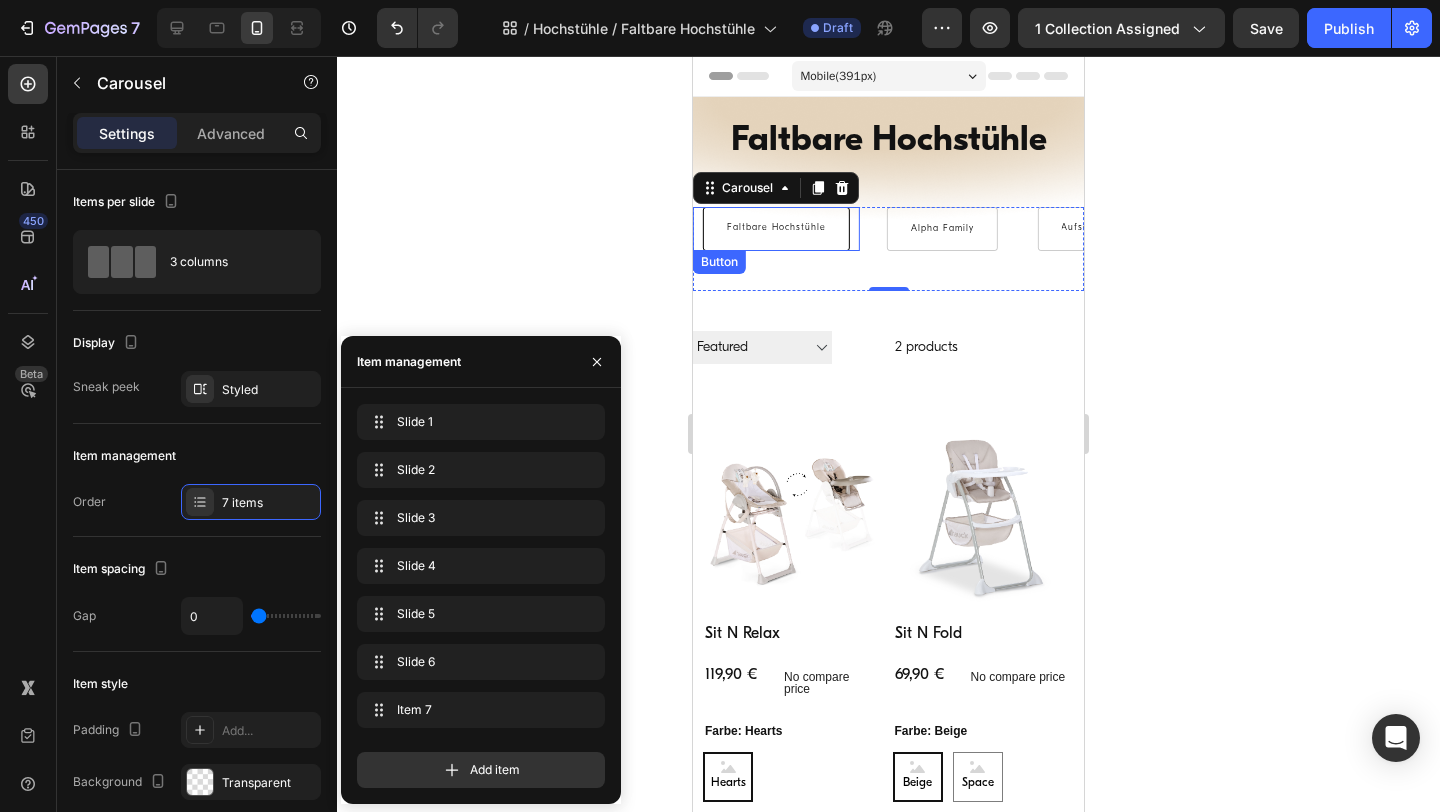 click on "Faltbare Hochstühle" at bounding box center [776, 229] 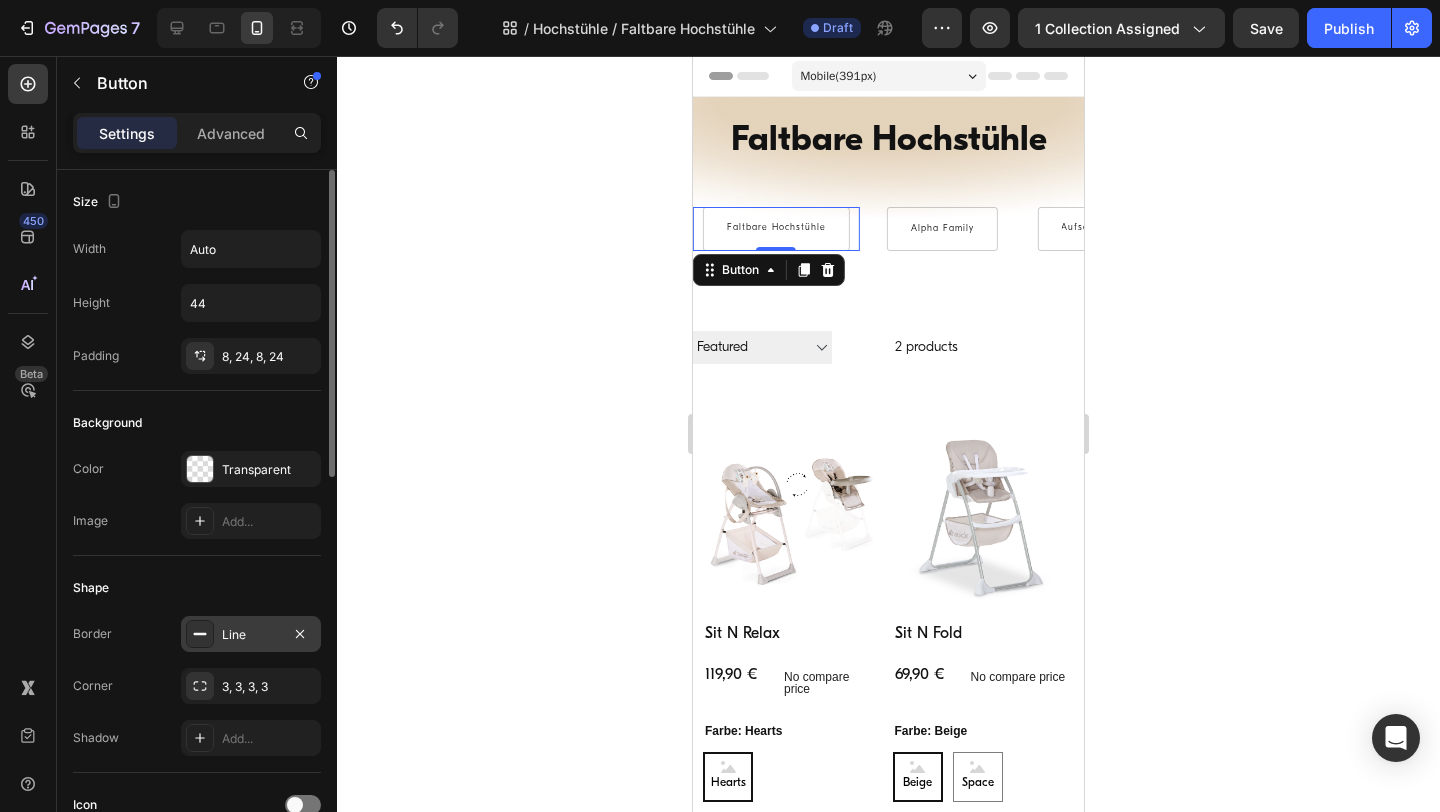 click on "Line" at bounding box center (251, 635) 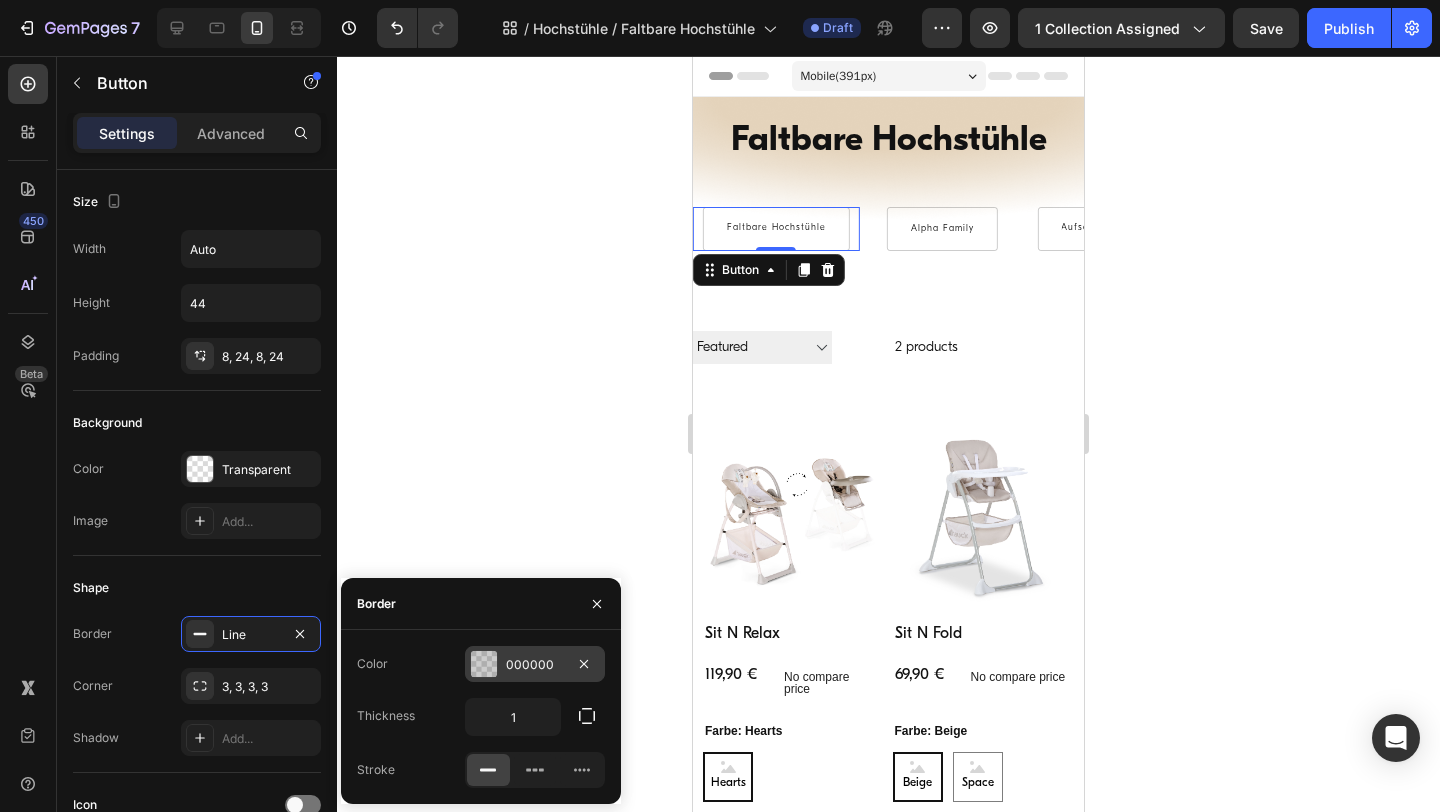 click on "000000" at bounding box center [535, 664] 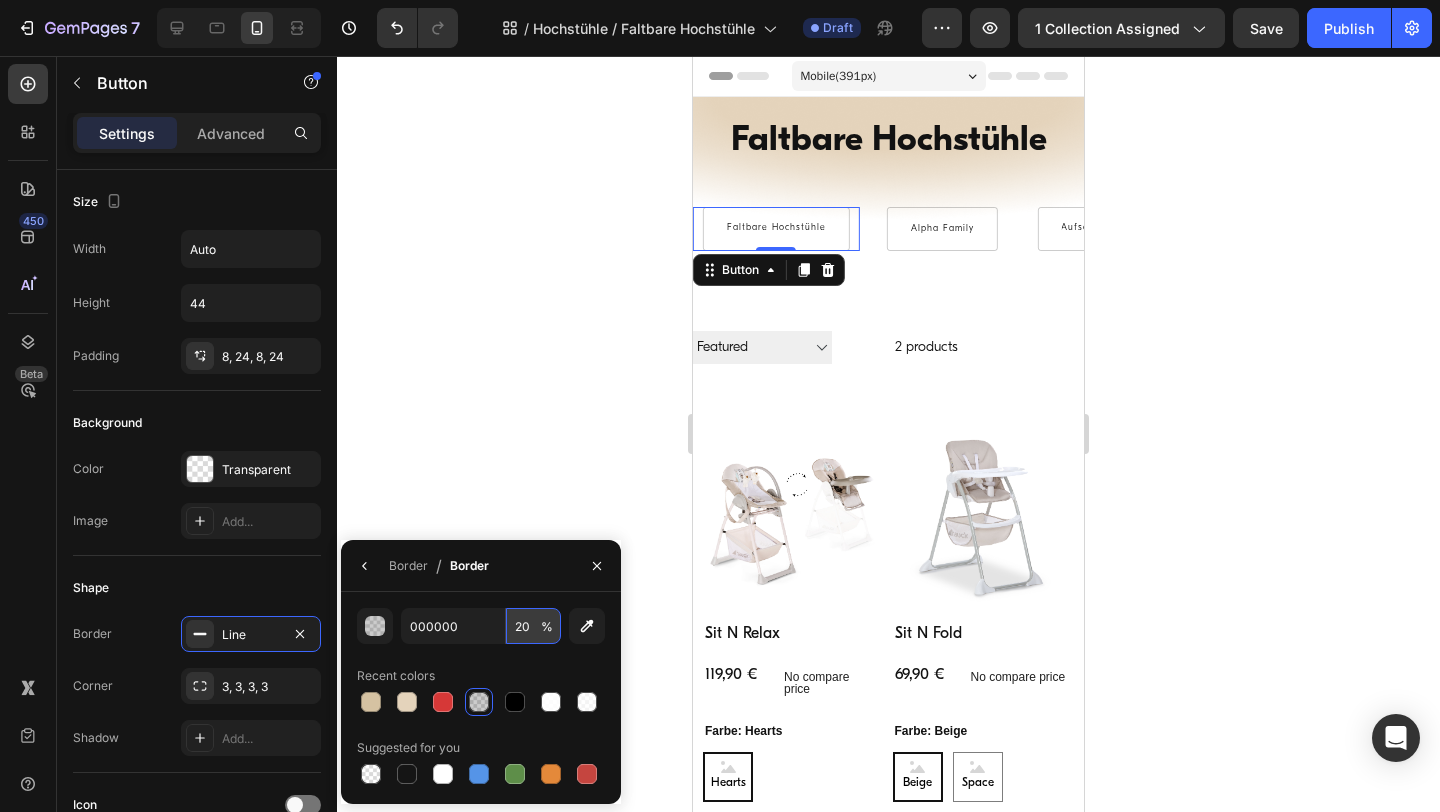 click on "20" at bounding box center [533, 626] 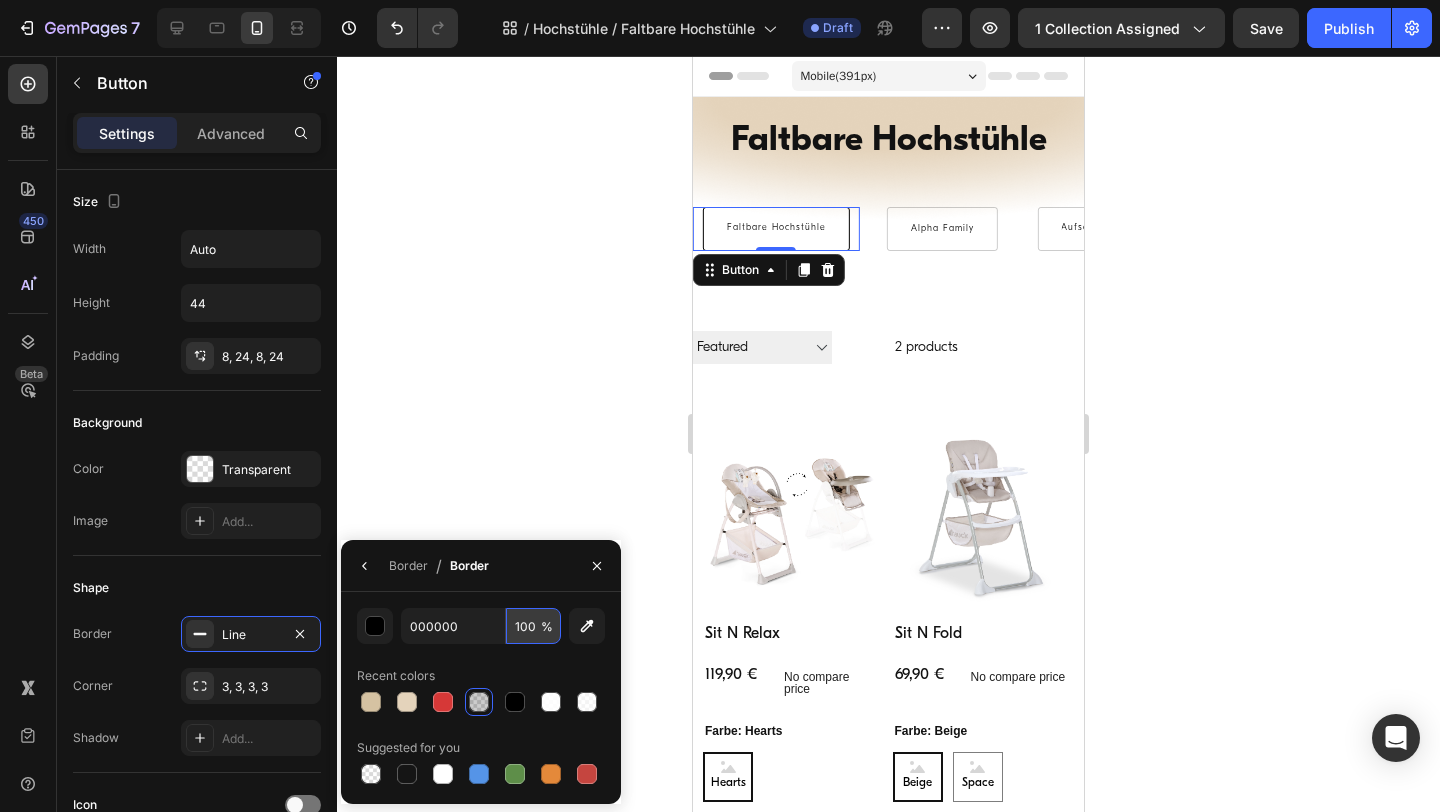 type on "100" 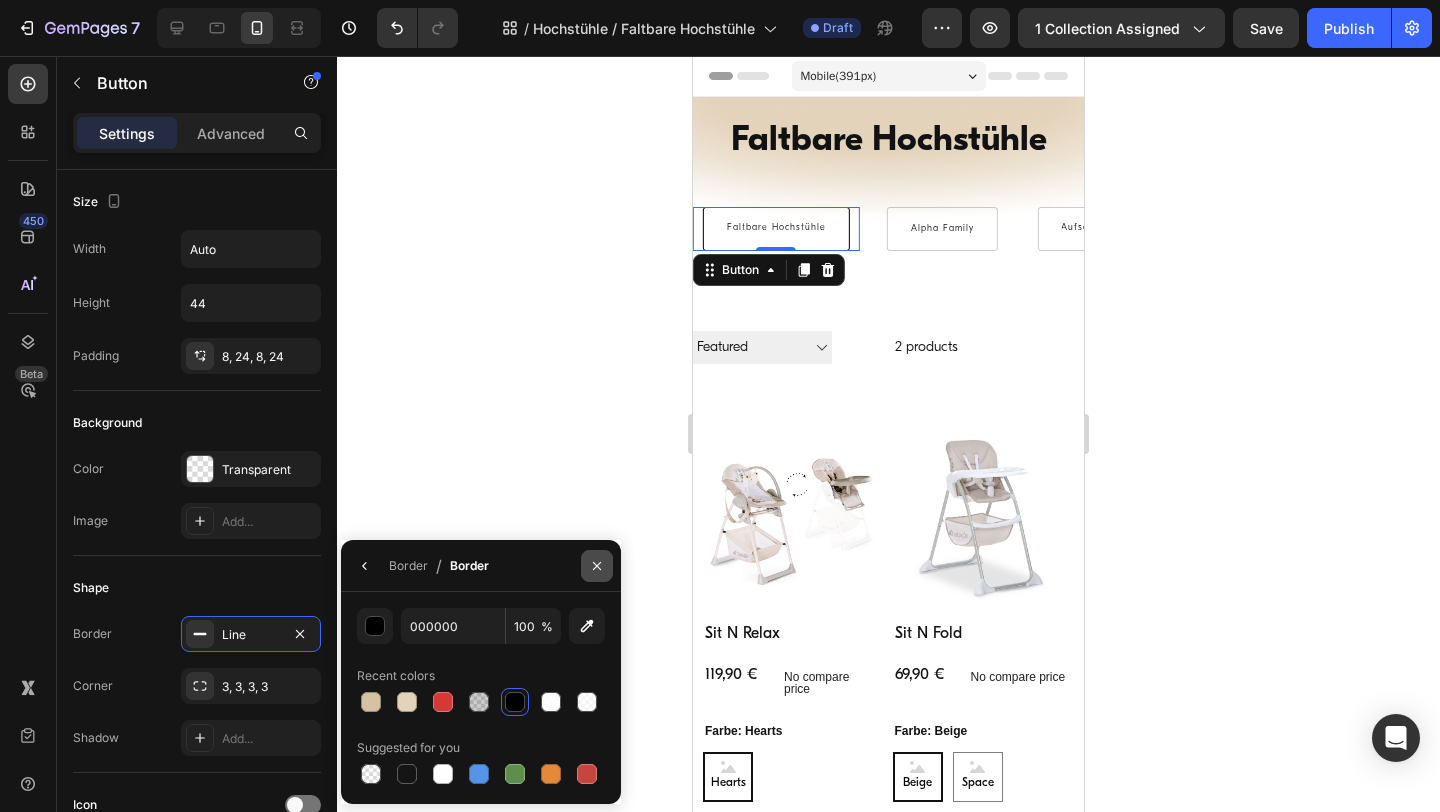 click at bounding box center (597, 566) 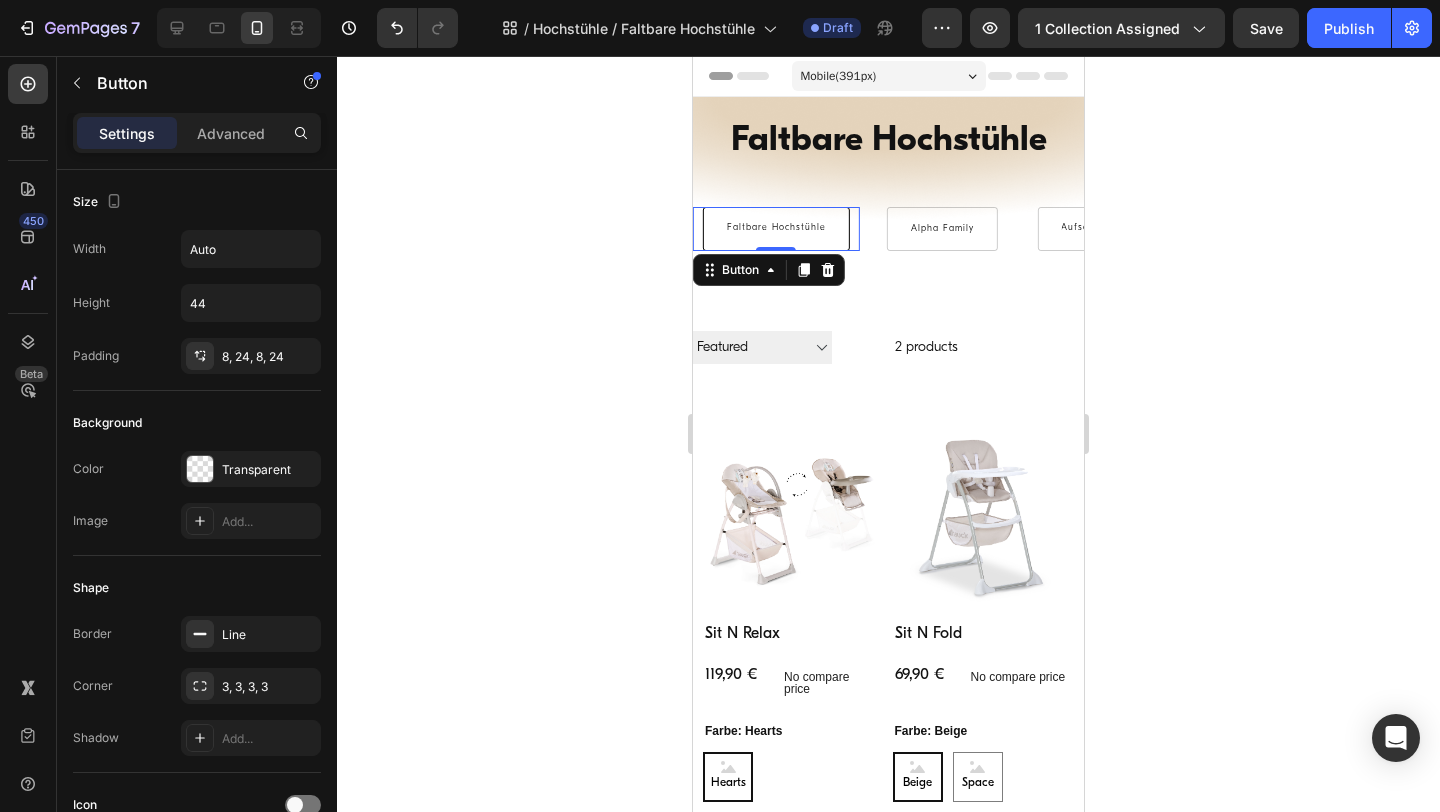 click 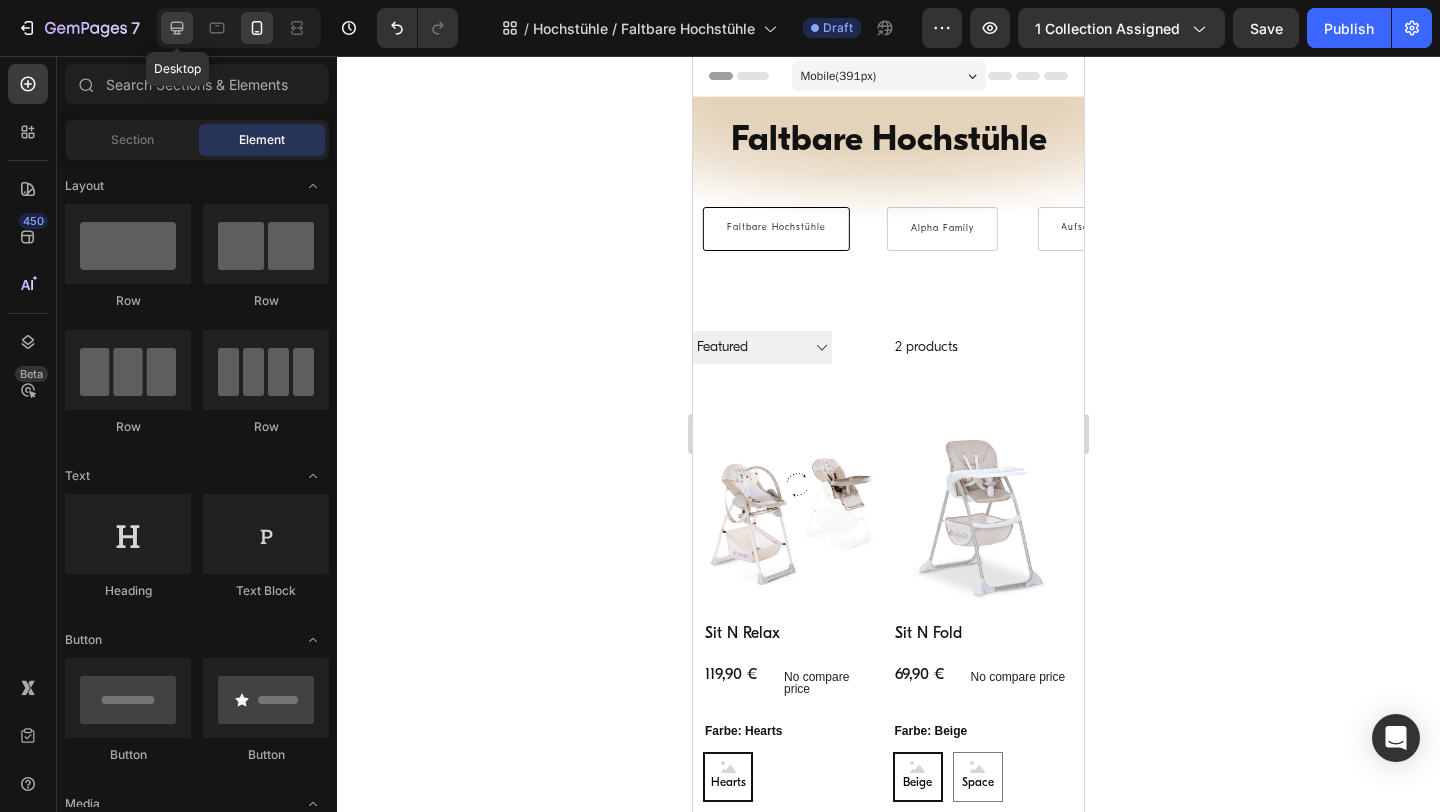 click 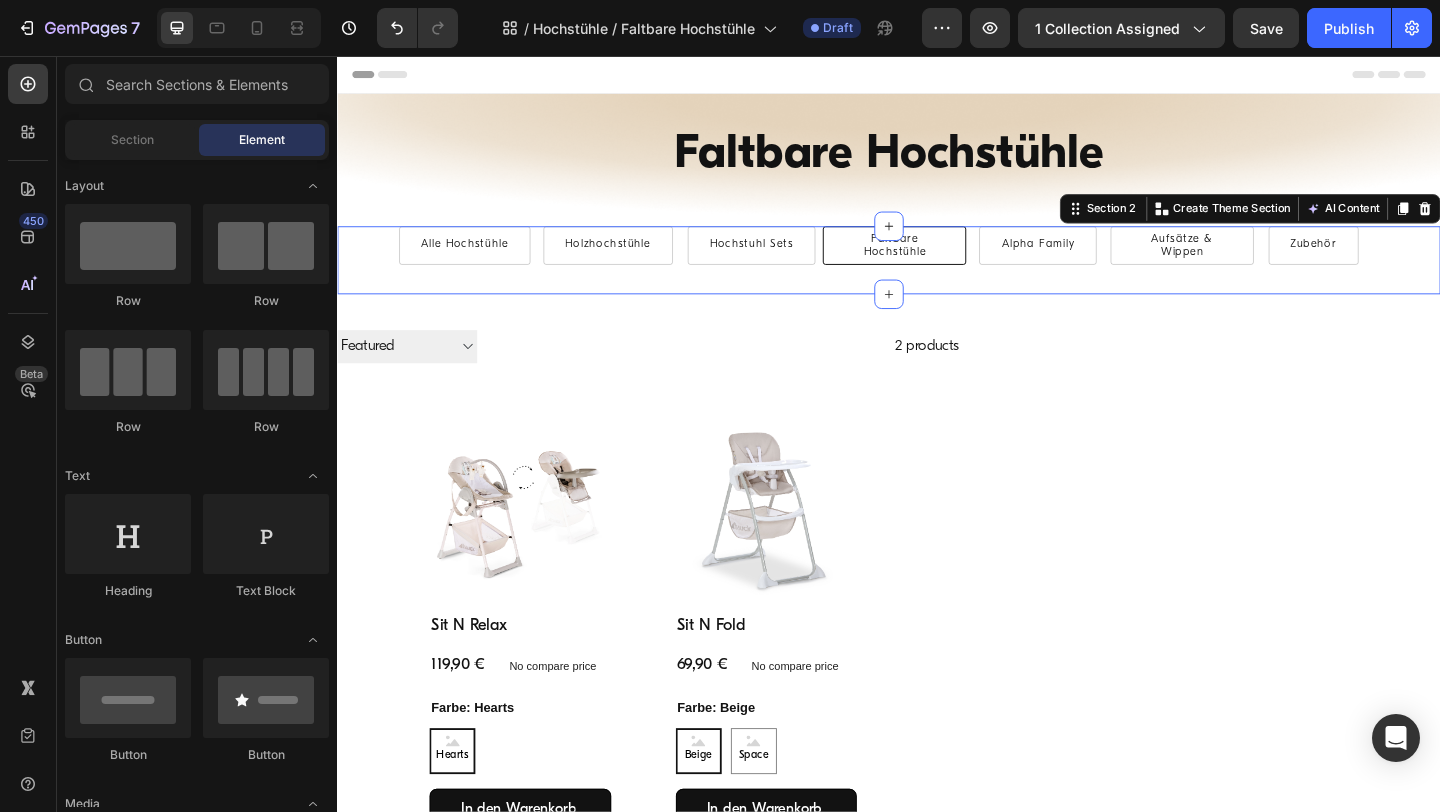 click on "Alle Hochstühle Button Holzhochstühle Button Hochstuhl Sets Button Faltbare Hochstühle Button Alpha Family Button Aufsätze & Wippen Button Row Zubehör Button Row Section 2   You can create reusable sections Create Theme Section AI Content Write with GemAI What would you like to describe here? Tone and Voice Persuasive Product Balance N Ride Show more Generate" at bounding box center [937, 278] 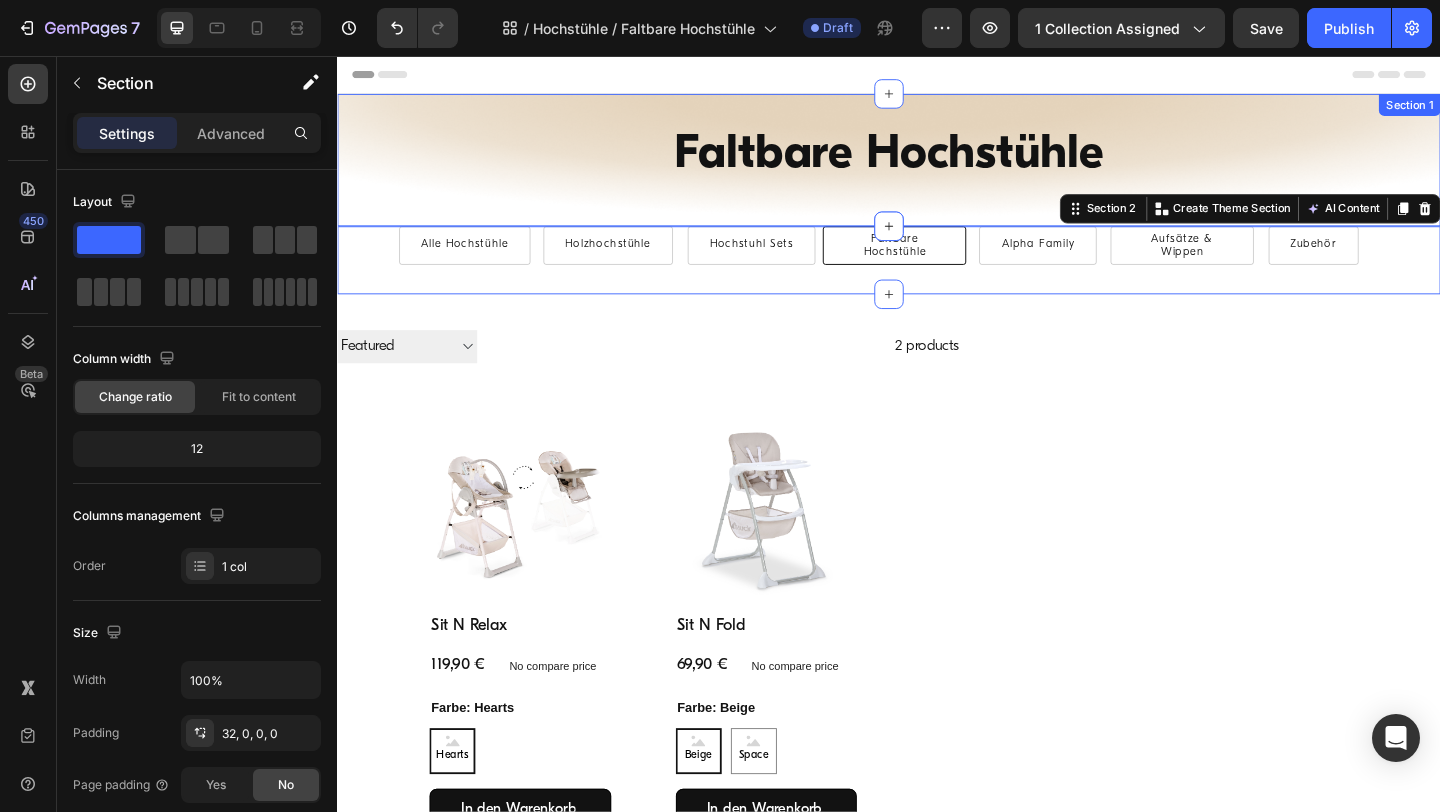 click on "Faltbare Hochstühle Heading Row Alle Hochstühle Button Holzhochstühle Button Hochstuhl Sets Button Faltbare Hochstühle Button Alpha Family Button Aufsätze & Wippen Button Zubehör Button Carousel Section 1" at bounding box center (937, 169) 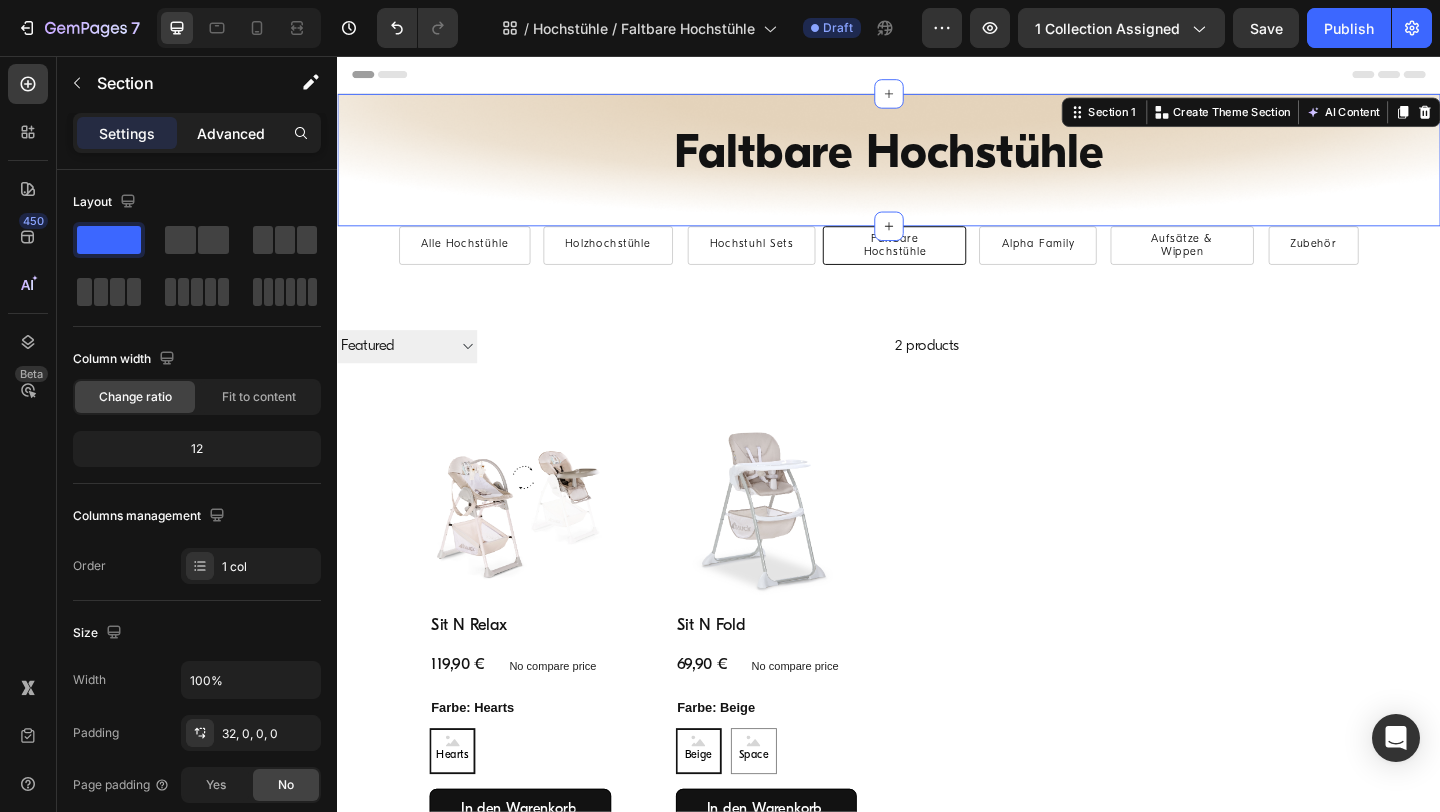 click on "Advanced" at bounding box center [231, 133] 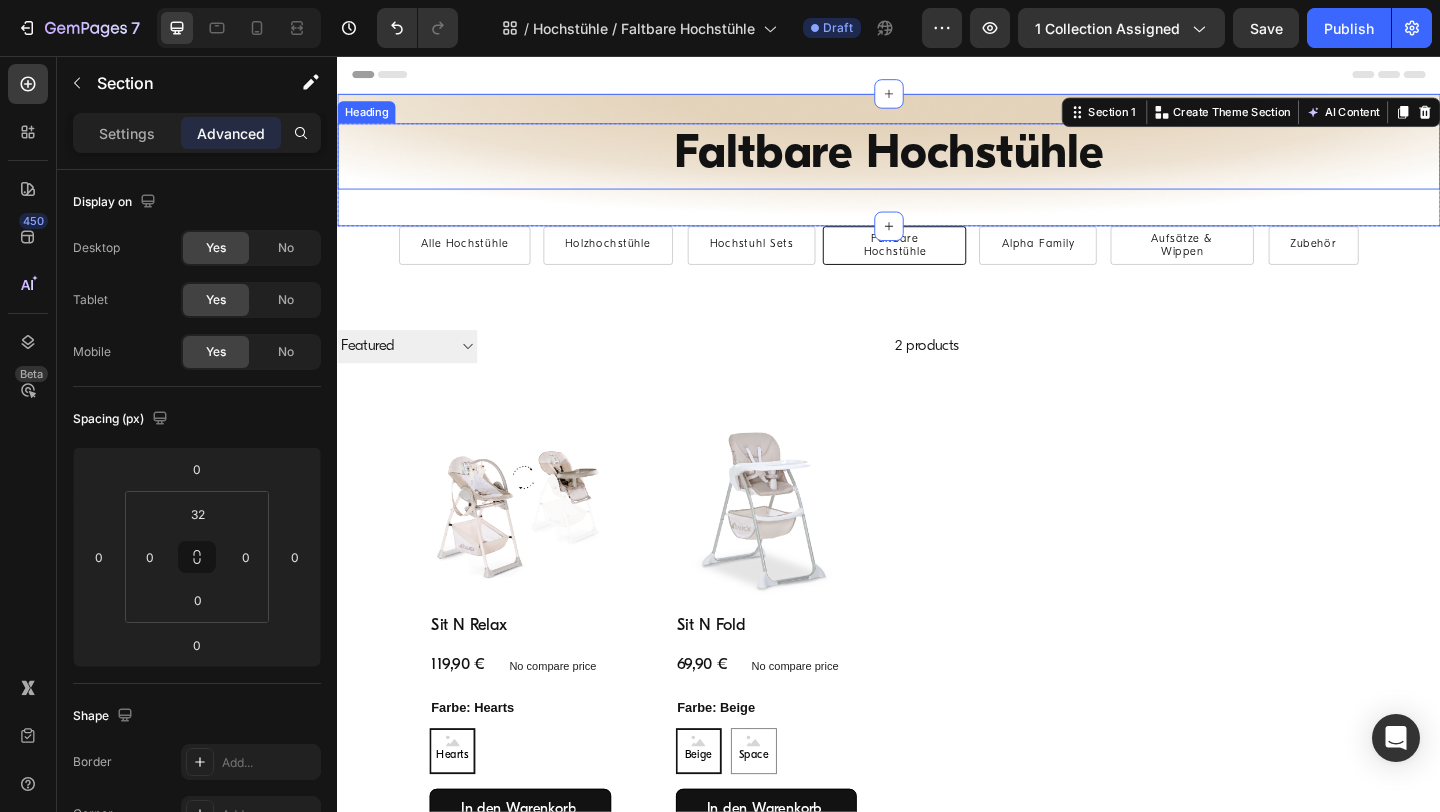 click on "Faltbare Hochstühle" at bounding box center (937, 165) 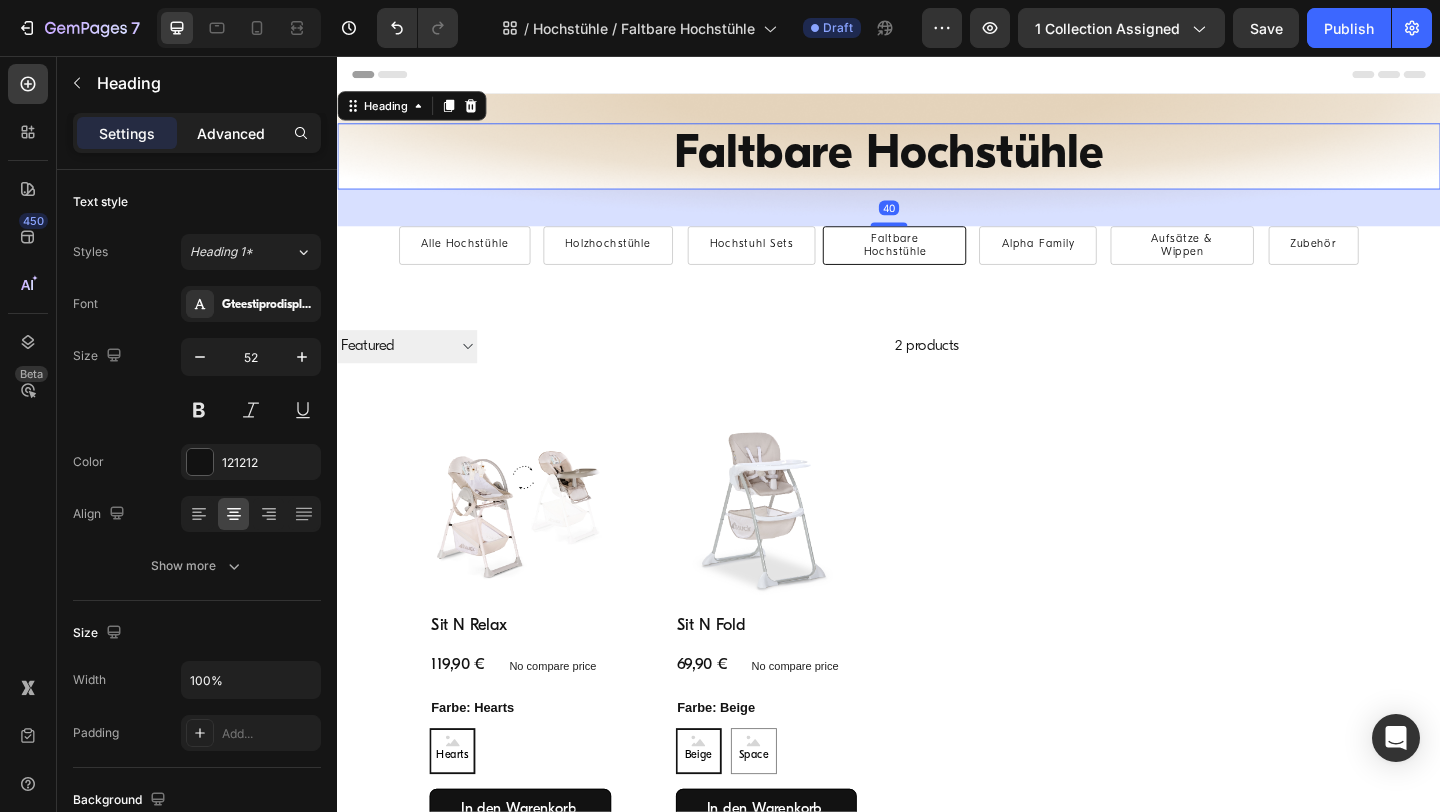 click on "Advanced" at bounding box center [231, 133] 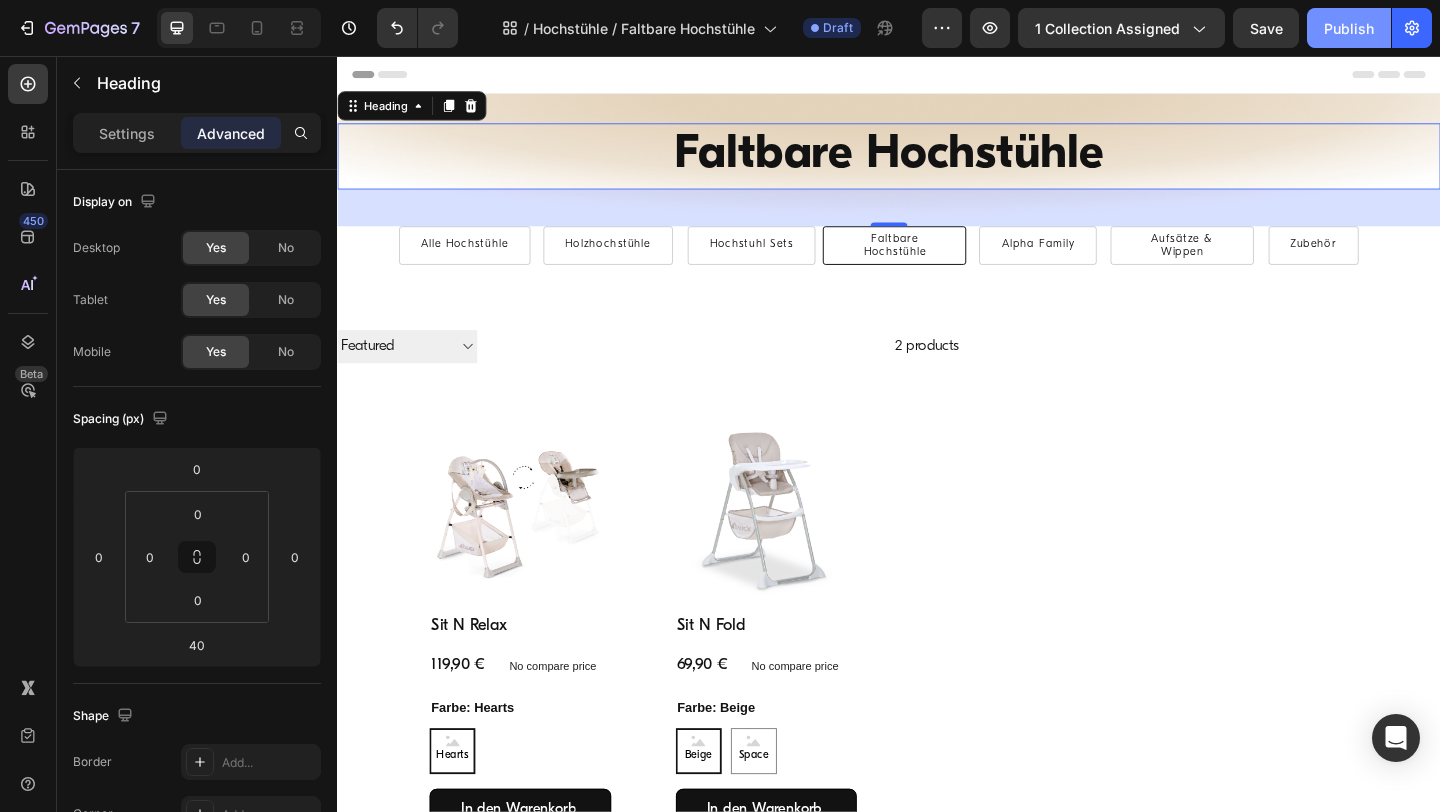 click on "Publish" at bounding box center (1349, 28) 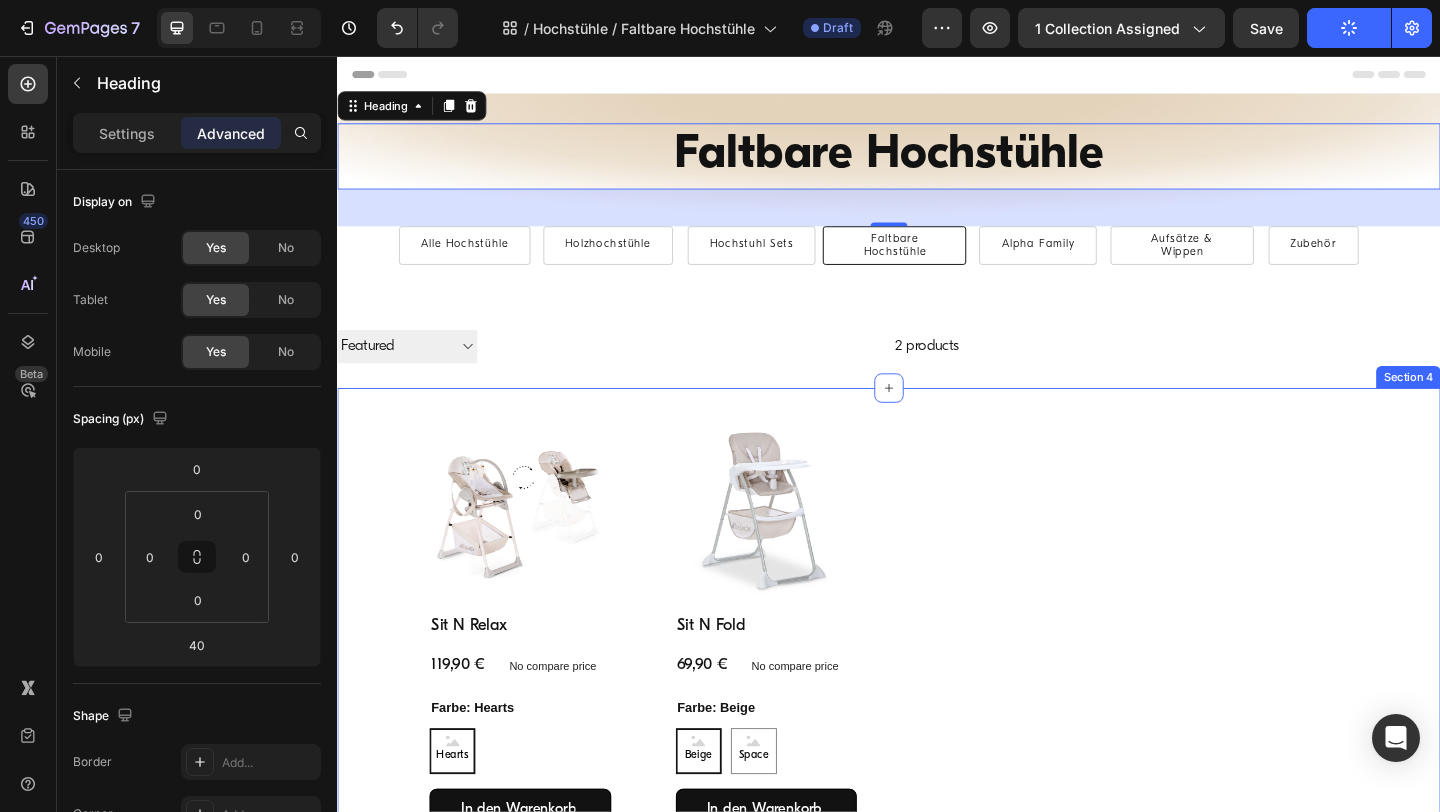 click on "Product Images Sit N Relax Product Title 119,90 € Product Price Product Price No compare price Product Price Row Farbe: Hearts Hearts Hearts     Hearts Product Variants & Swatches In den Warenkorb Product Cart Button Row Product List Product Images Sit N Fold Product Title 69,90 € Product Price Product Price No compare price Product Price Row Farbe: Beige Beige Beige     Beige Space Space     Space Product Variants & Swatches In den Warenkorb Product Cart Button Row Product List Product List Section 4" at bounding box center [937, 681] 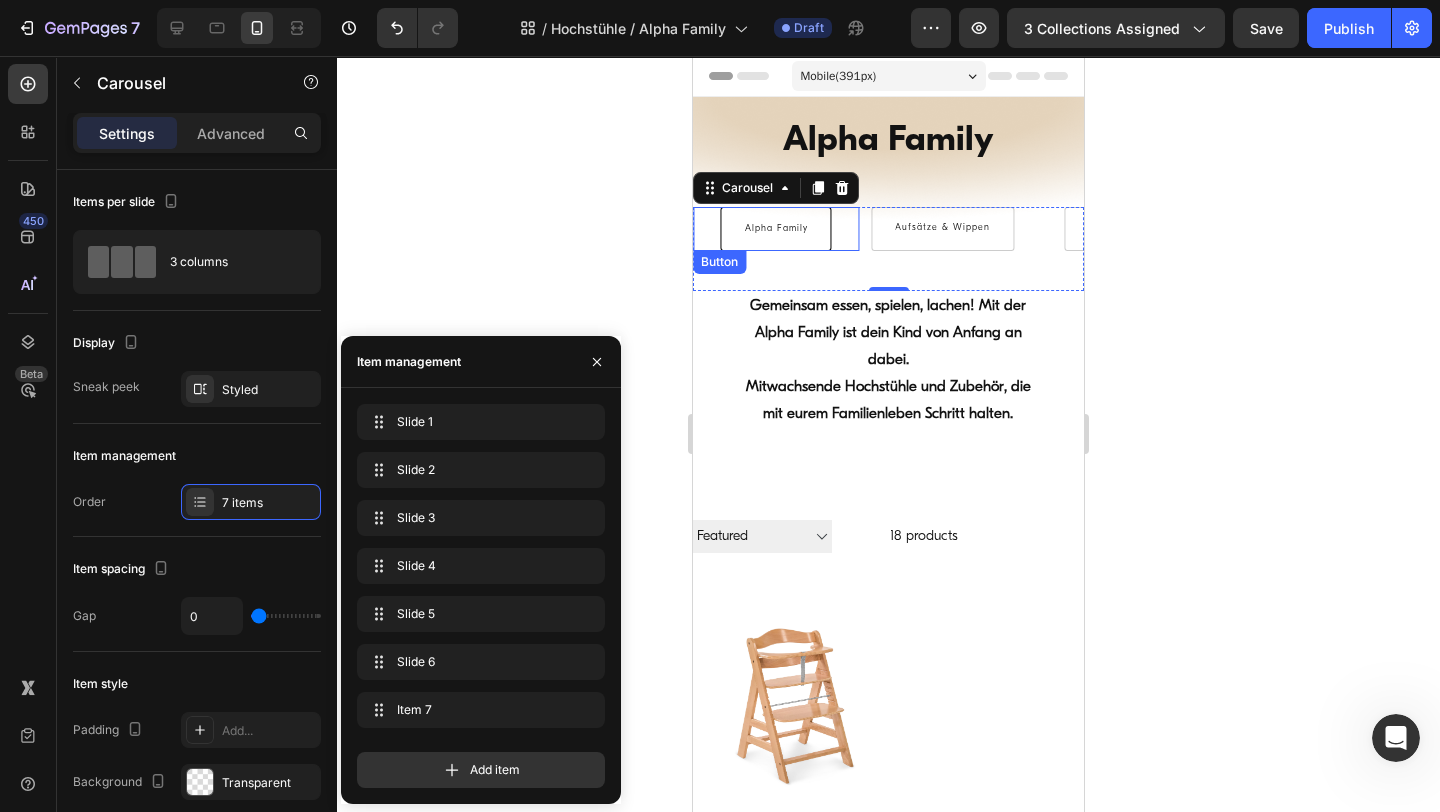 scroll, scrollTop: 0, scrollLeft: 0, axis: both 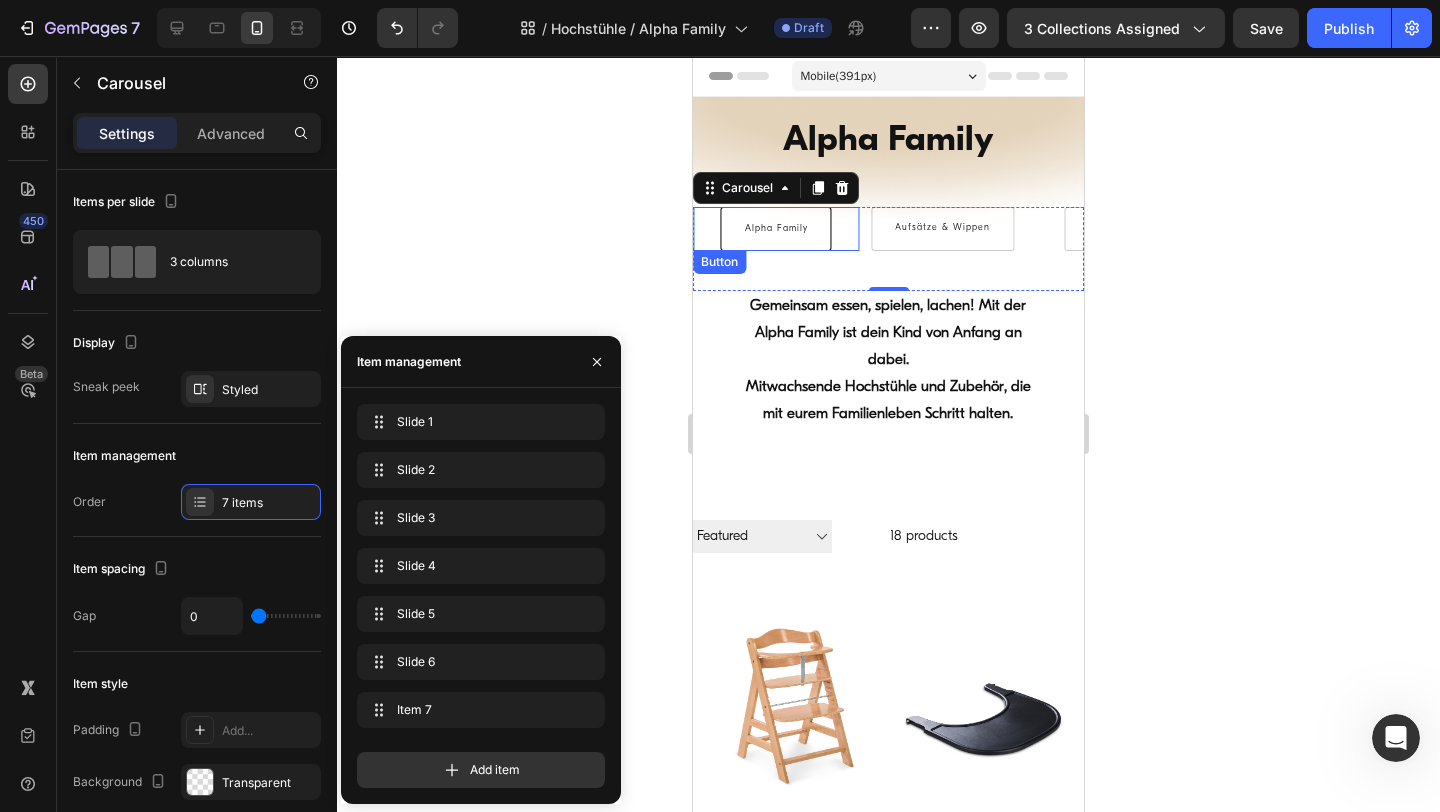 click on "Alpha Family" at bounding box center [776, 229] 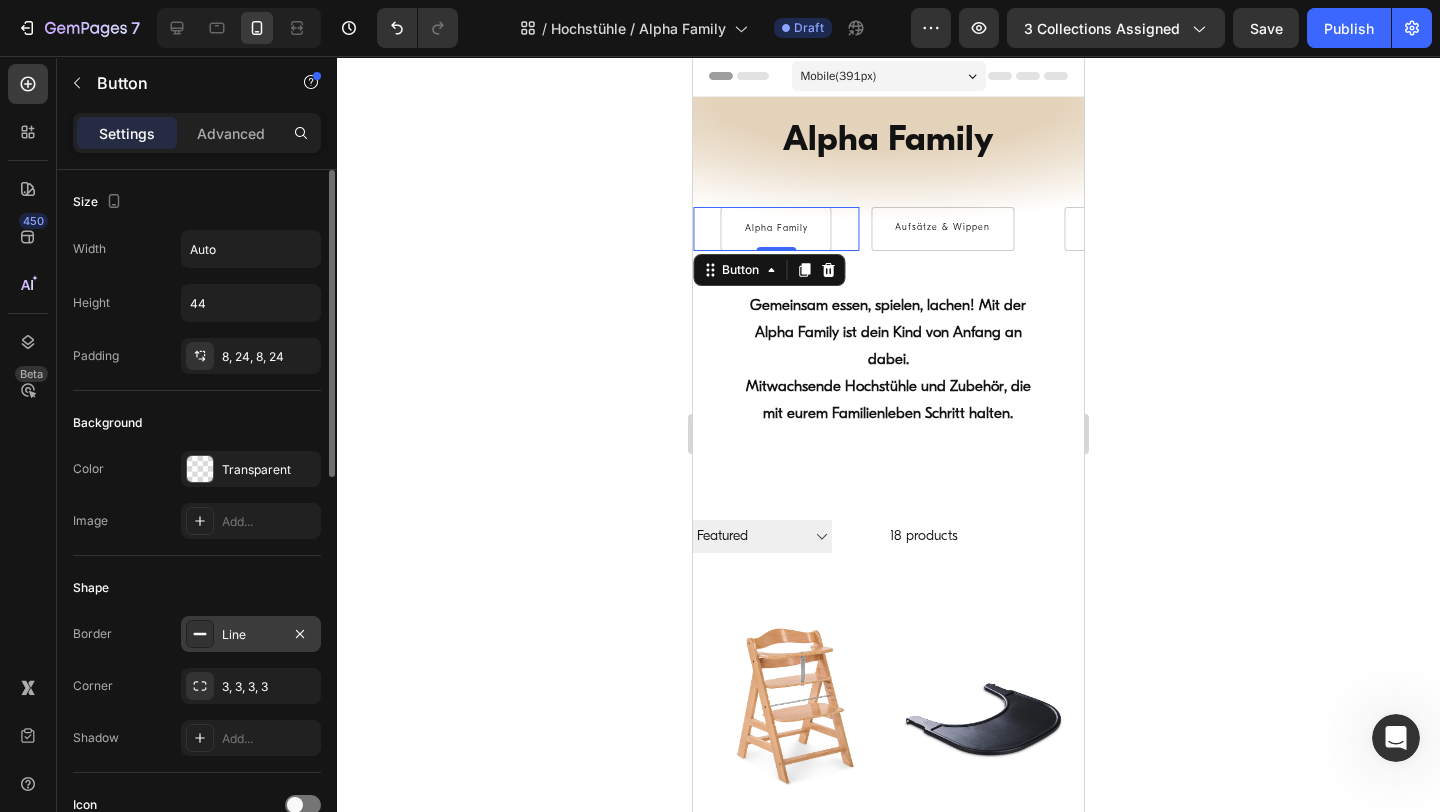 click on "Line" at bounding box center (251, 635) 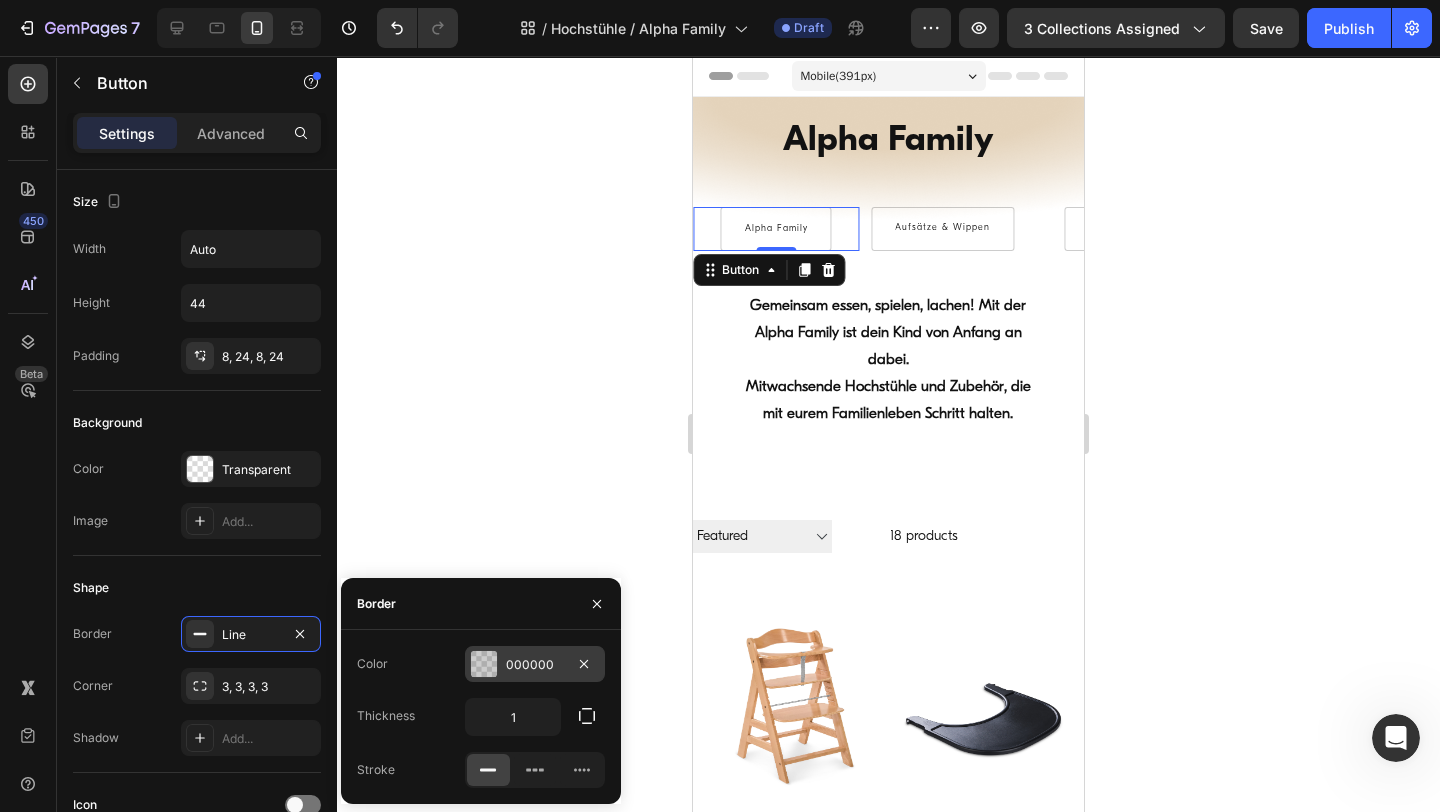 click on "000000" at bounding box center (535, 665) 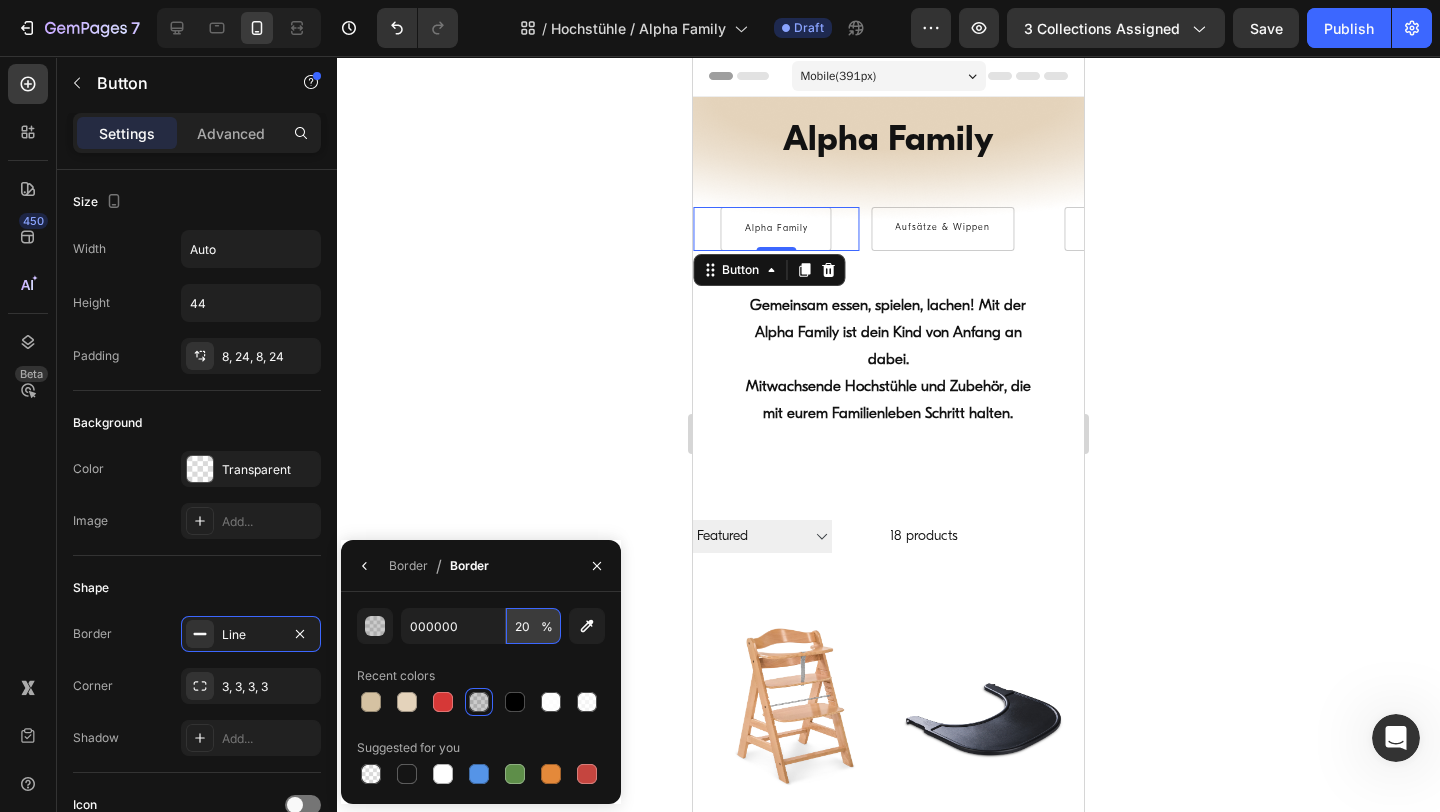 click on "20" at bounding box center [533, 626] 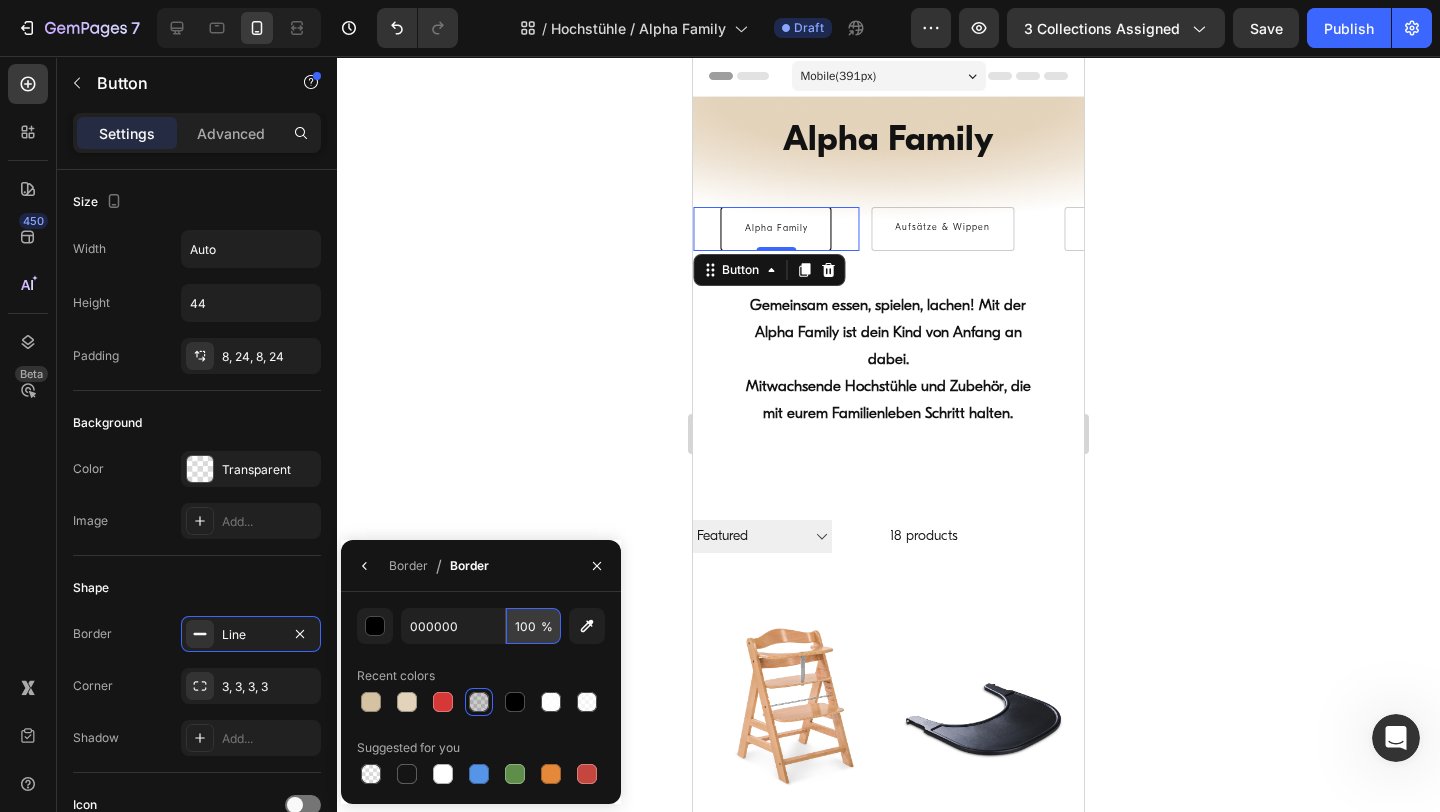 type on "100" 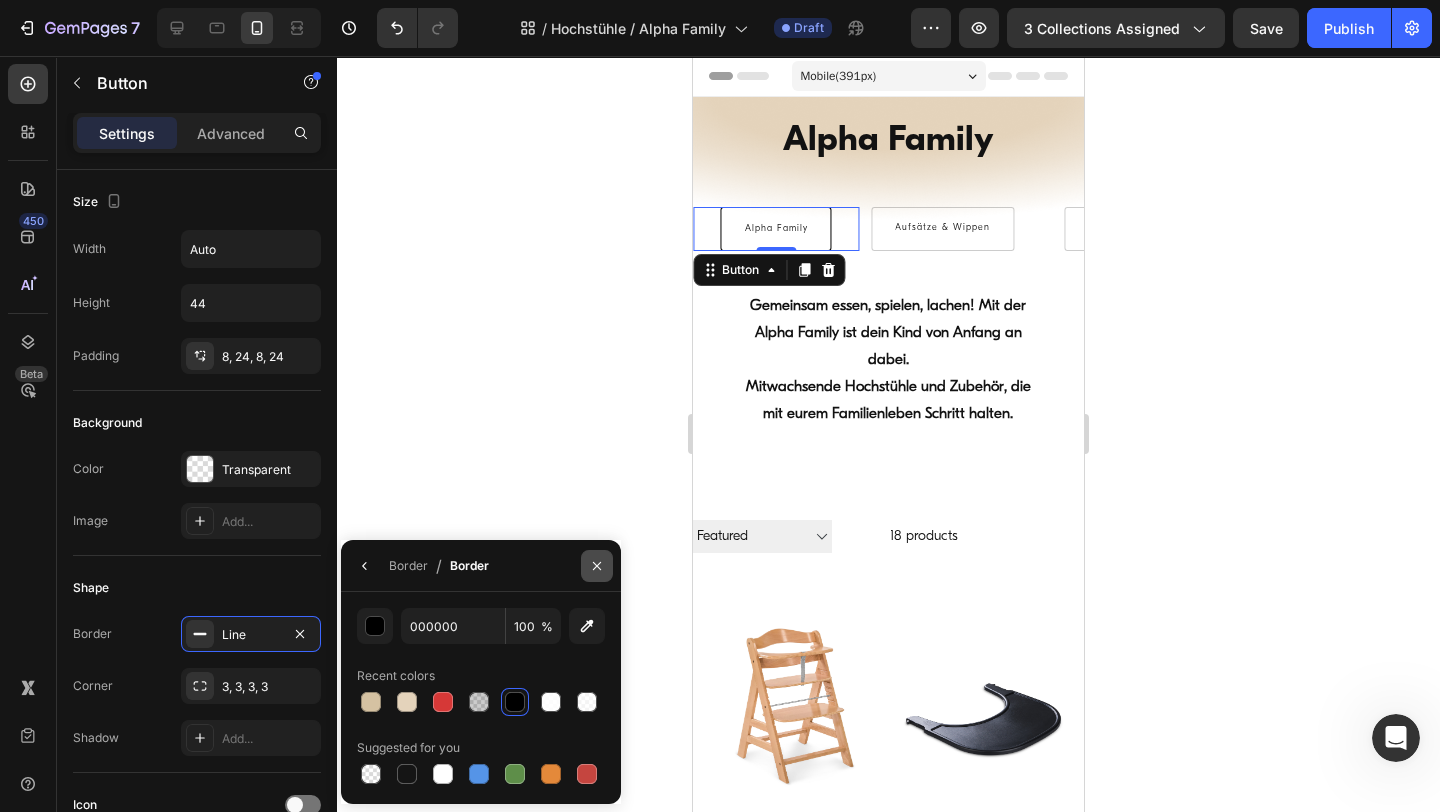 click 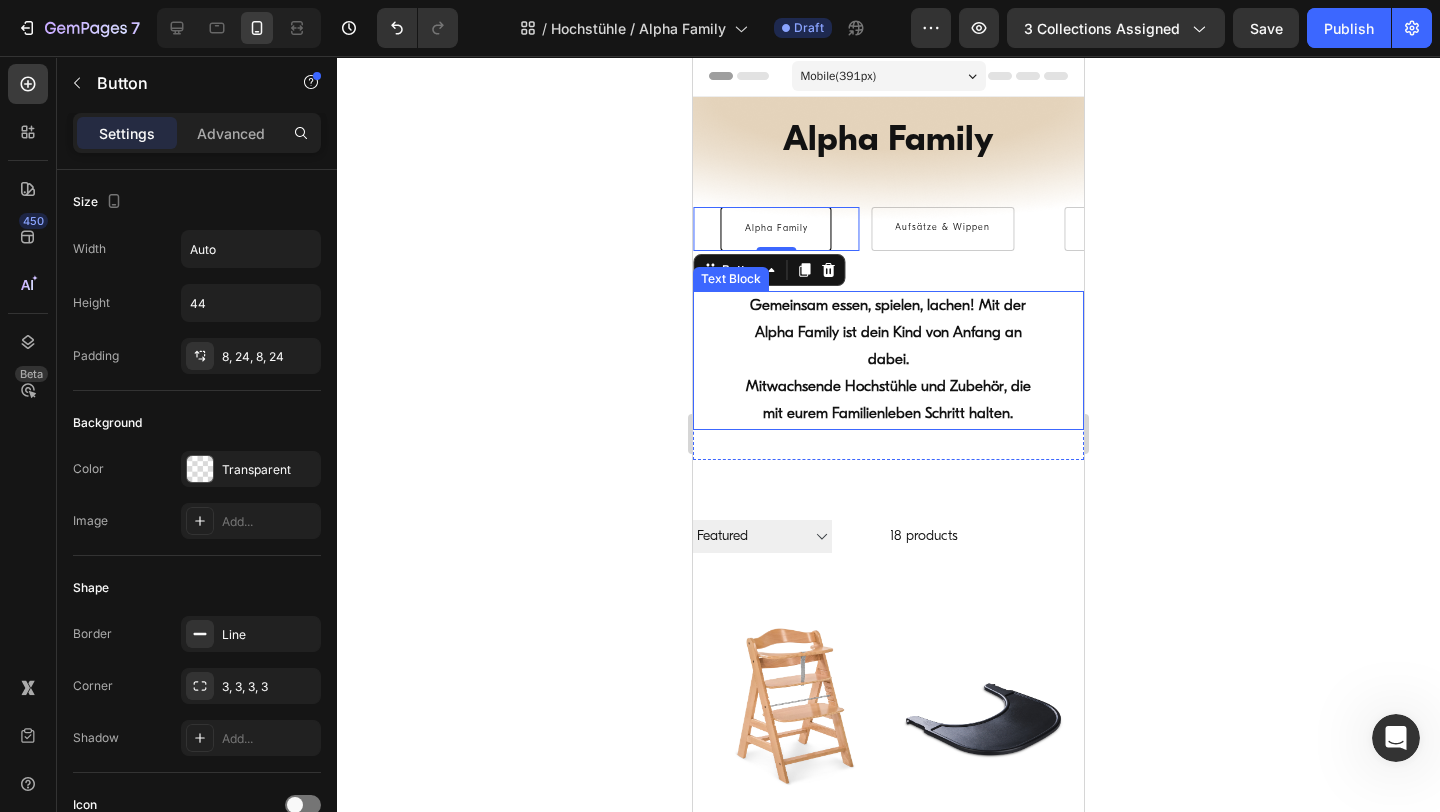 click on "Gemeinsam essen, spielen, lachen! Mit der Alpha Family ist dein Kind von Anfang an dabei." at bounding box center [888, 333] 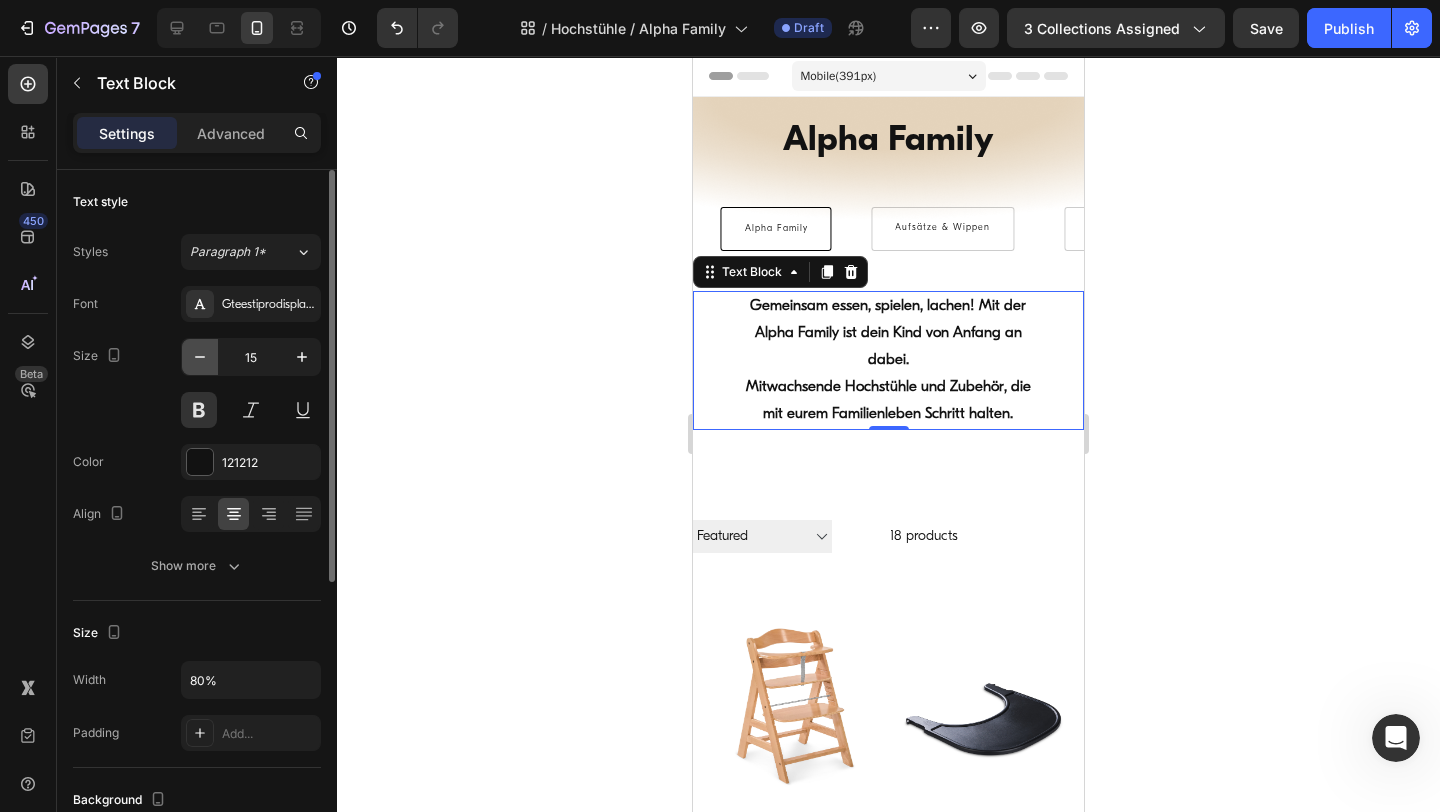 click 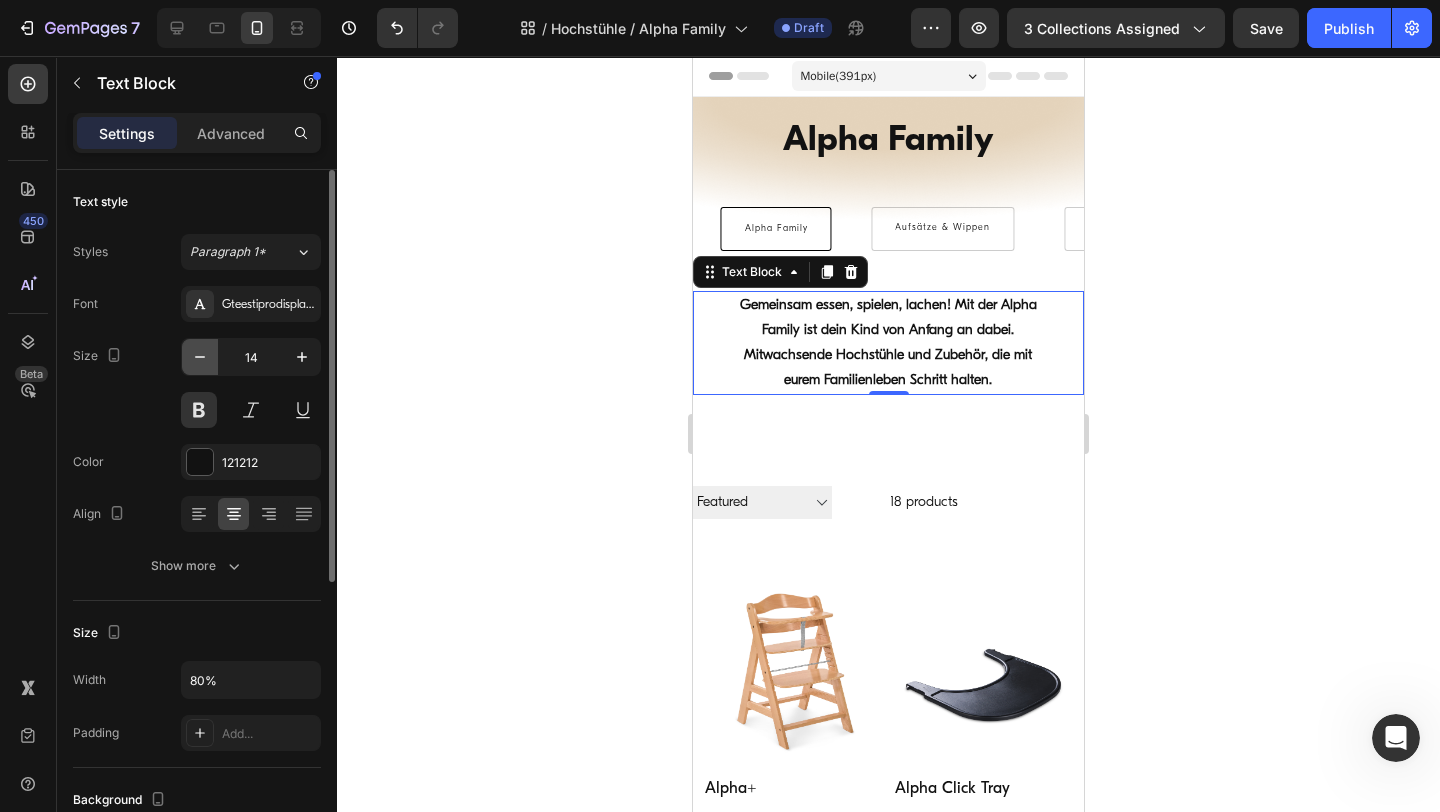 click 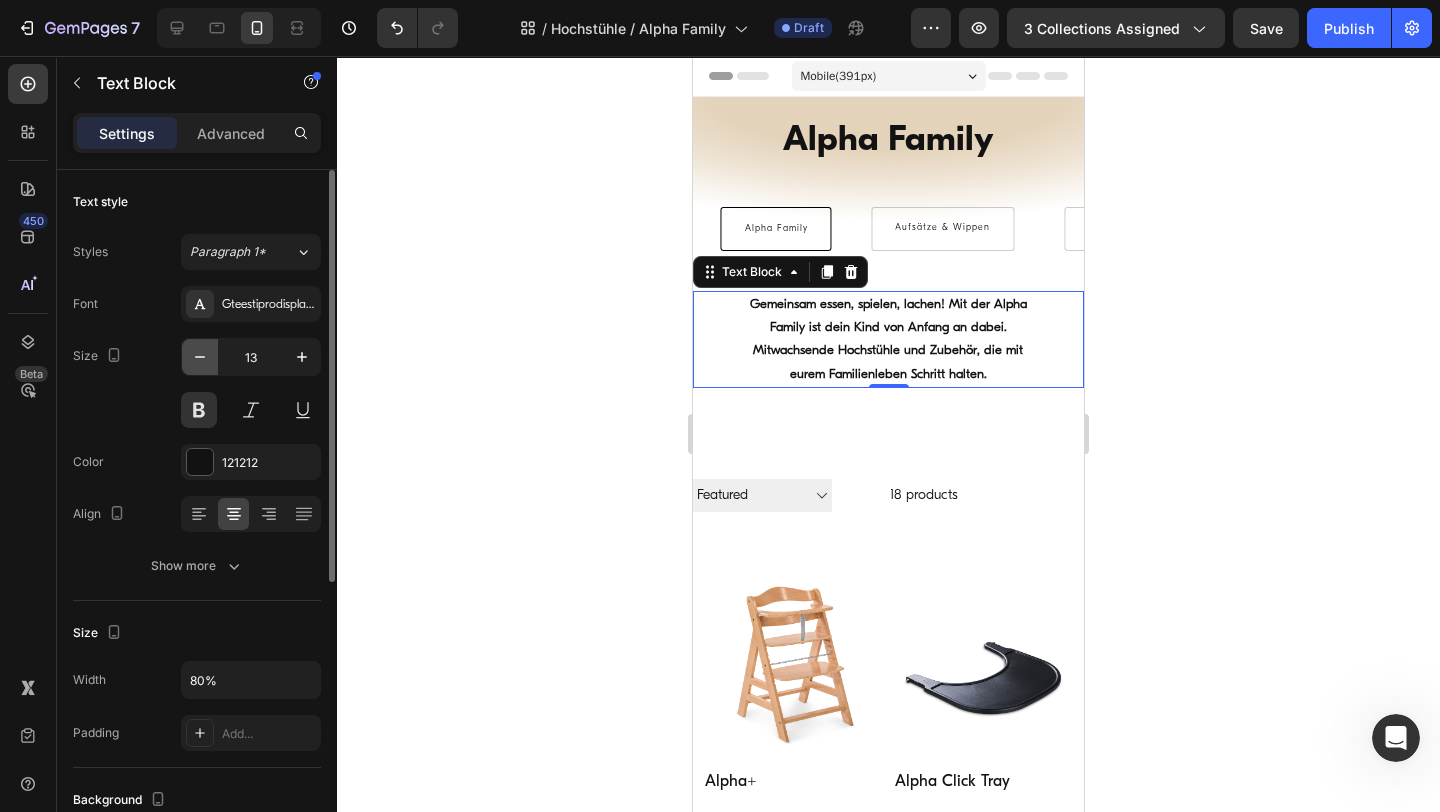 click 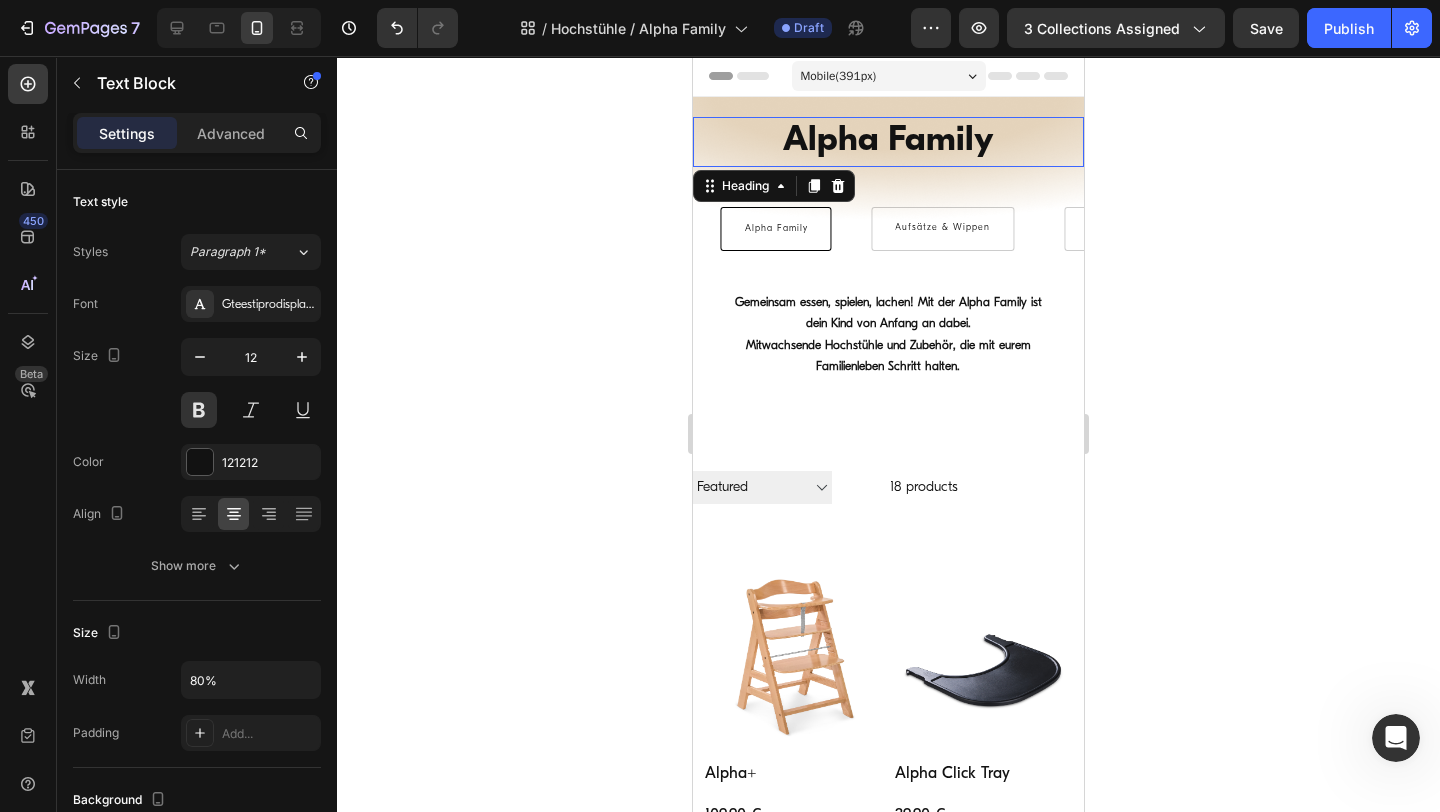 click on "Alpha Family" at bounding box center (888, 142) 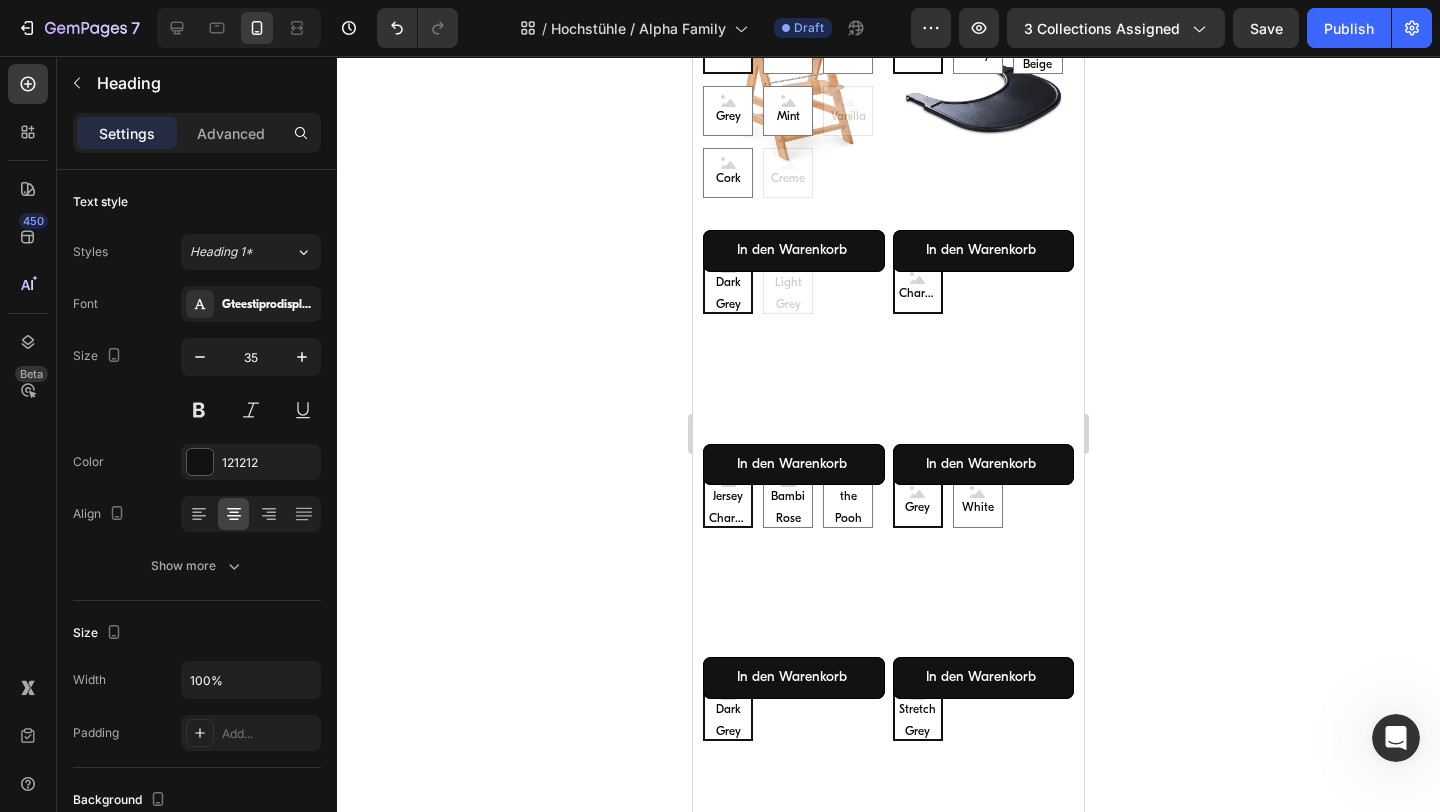 scroll, scrollTop: 538, scrollLeft: 0, axis: vertical 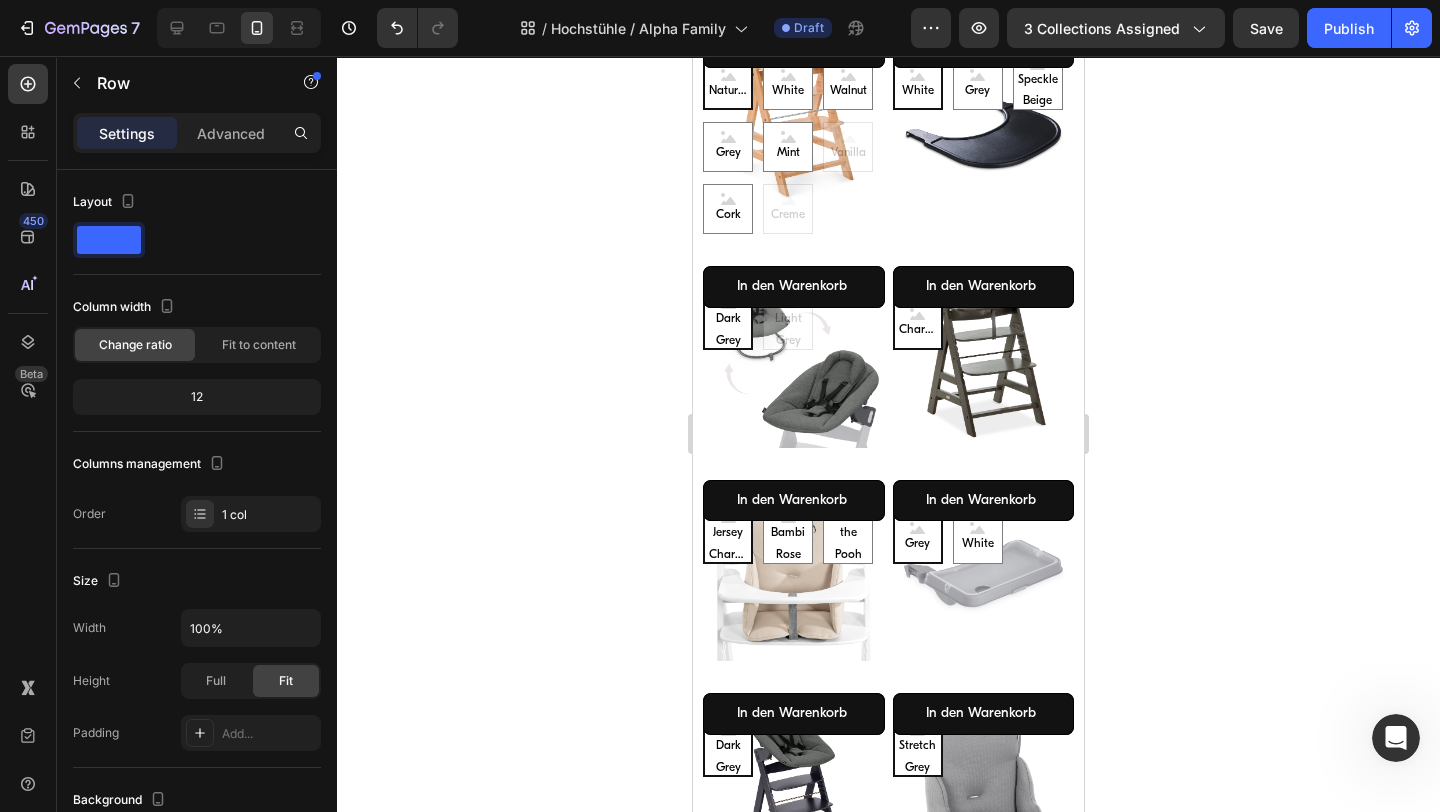 click on "Product Images Alpha+ Product Title 109,90 € Product Price Product Price No compare price Product Price Row Farbe: Natural Natural Natural     Natural White White     White Walnut Walnut     Walnut Grey Grey     Grey Mint Mint     Mint Vanilla Vanilla     Vanilla Cork Cork     Cork Creme Creme     Creme Product Variants & Swatches In den Warenkorb Product Cart Button Row" at bounding box center [794, 139] 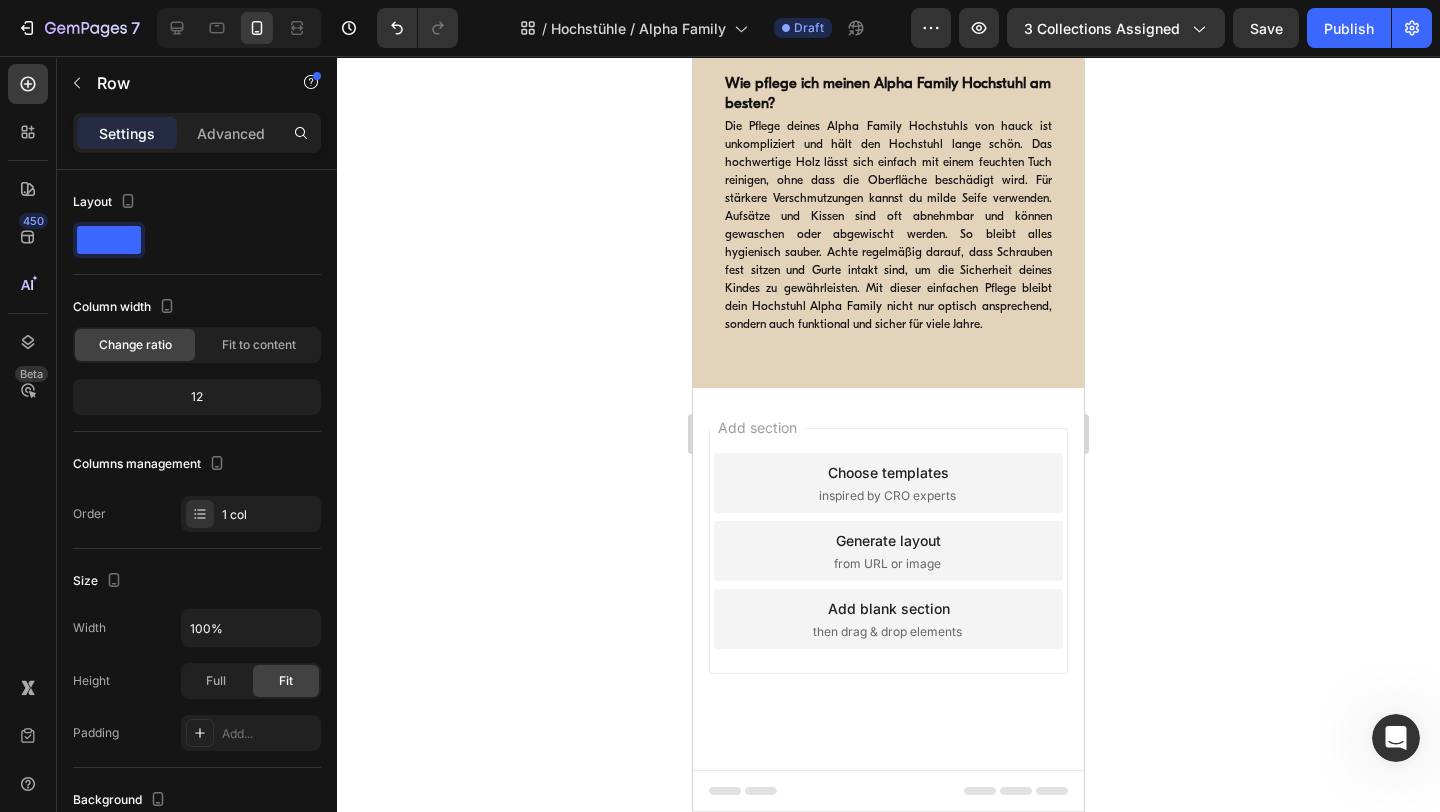 scroll, scrollTop: 4262, scrollLeft: 0, axis: vertical 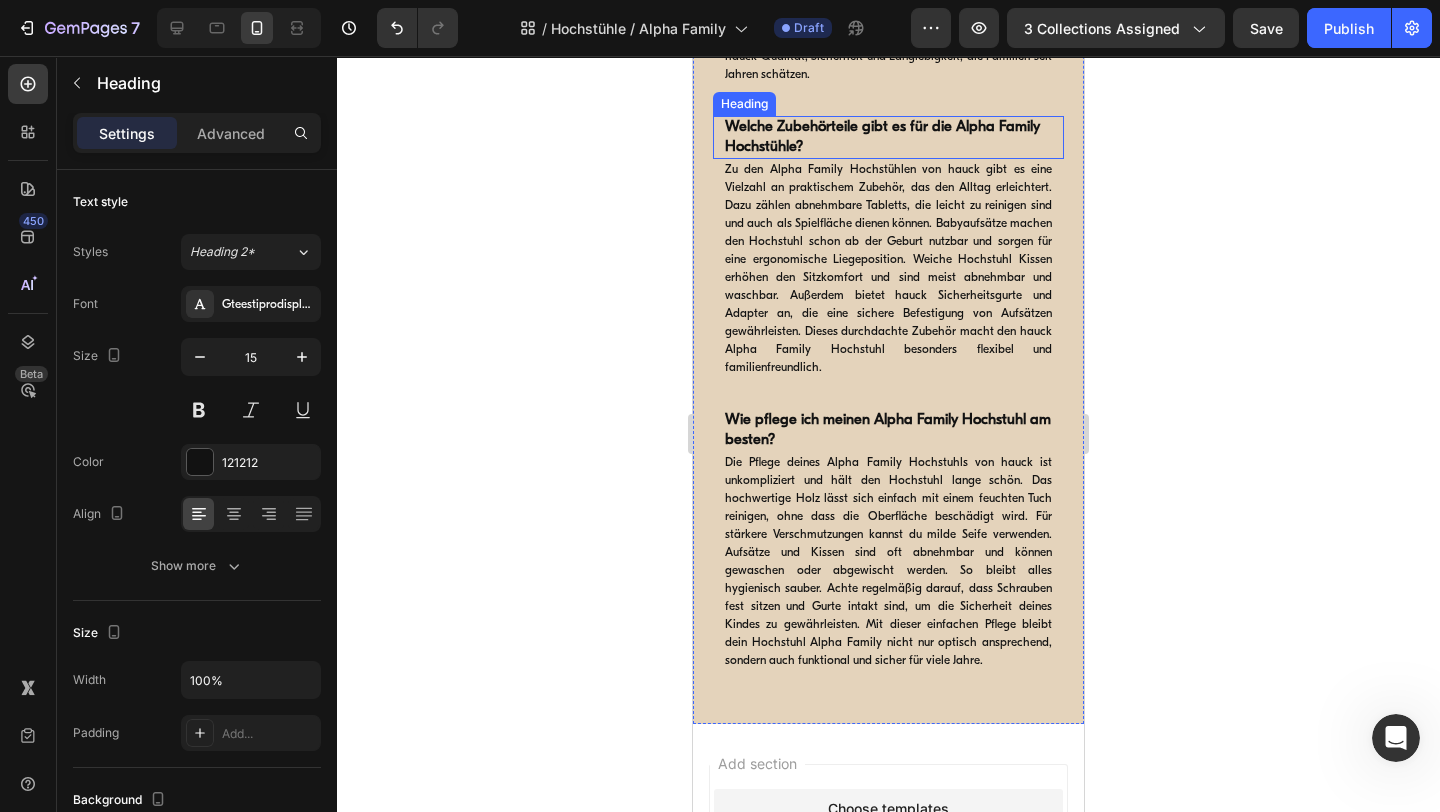 click on "Welche Zubehörteile gibt es für die Alpha Family Hochstühle?" at bounding box center [882, 137] 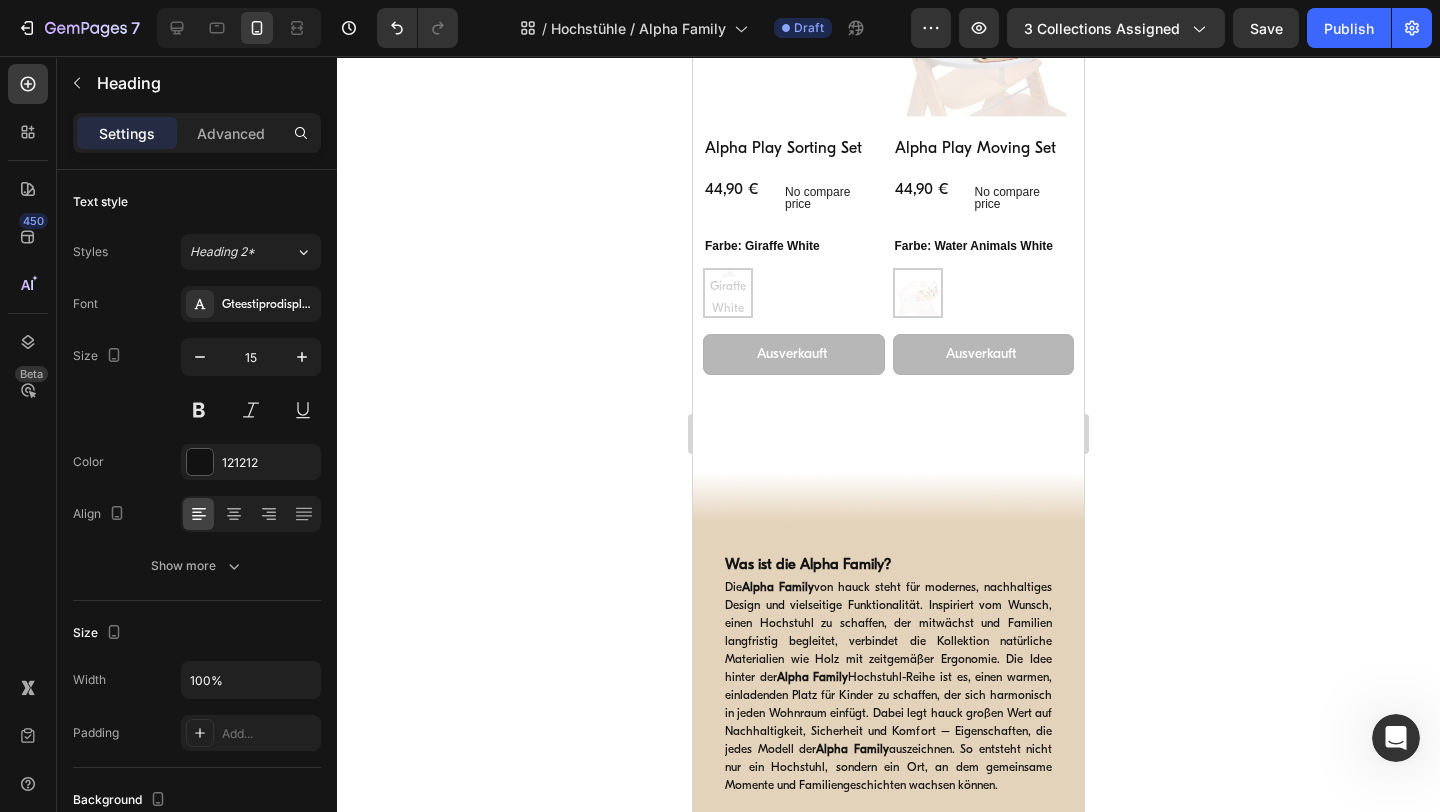 scroll, scrollTop: 4550, scrollLeft: 0, axis: vertical 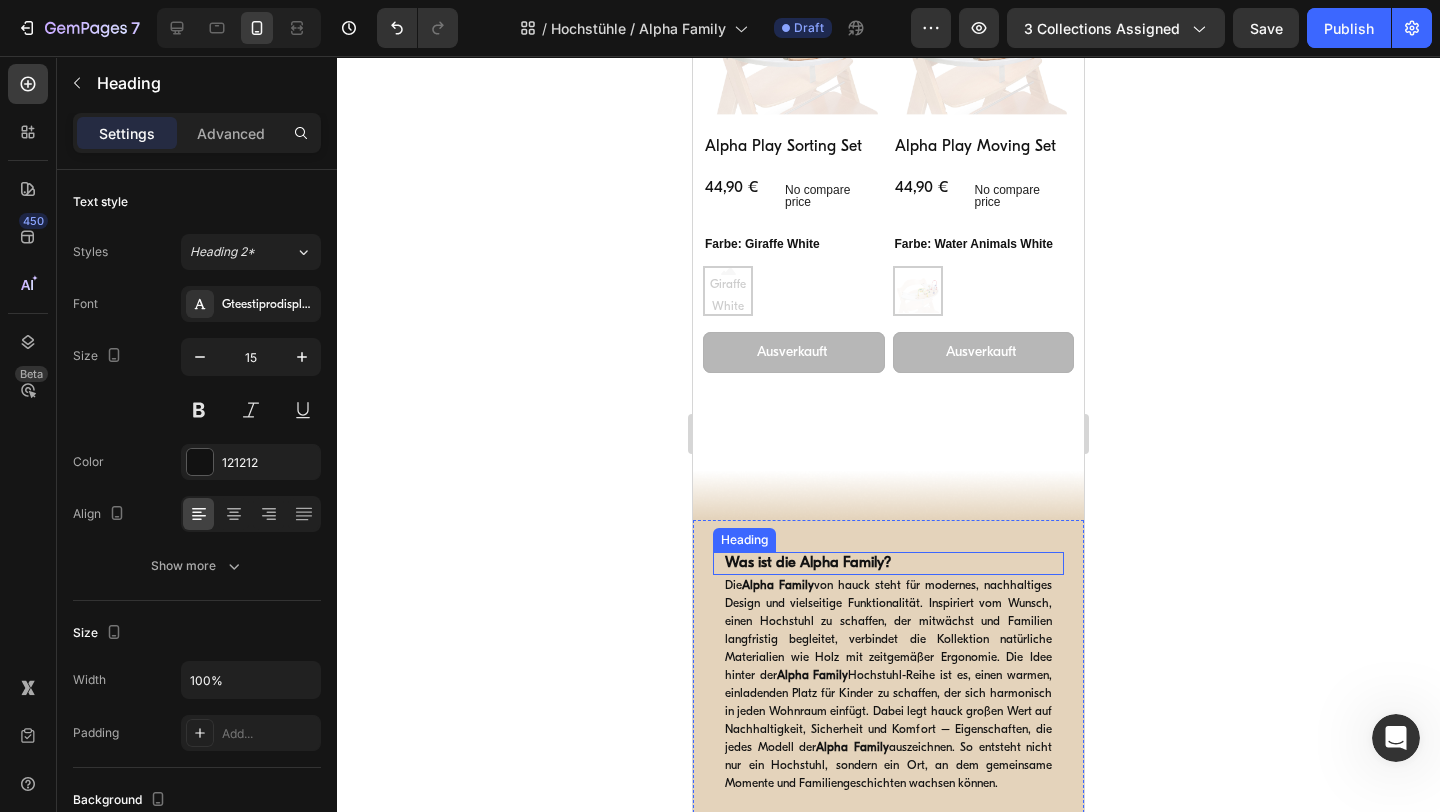 click on "Was ist die Alpha Family?" at bounding box center (808, 563) 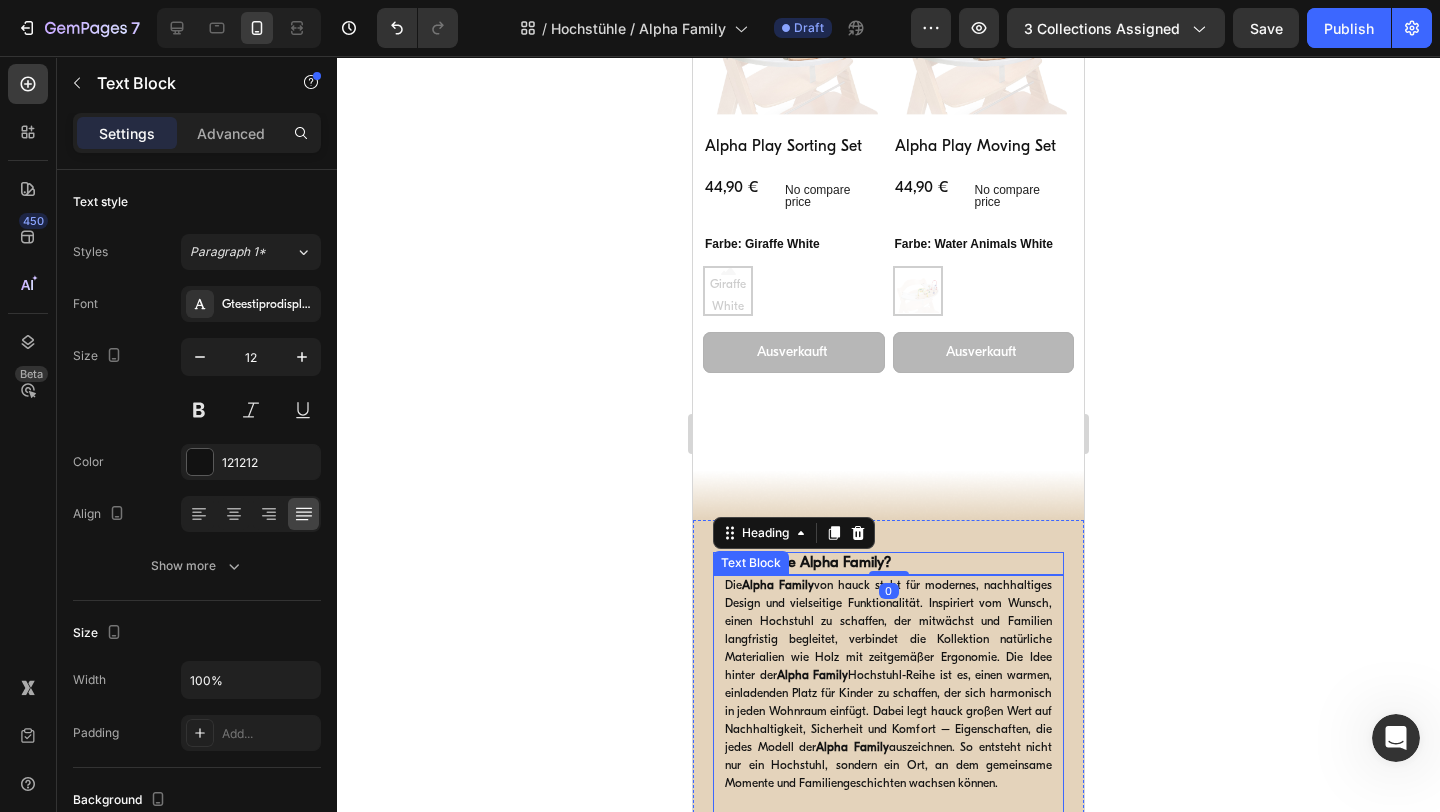 click on "Alpha Family" at bounding box center [813, 676] 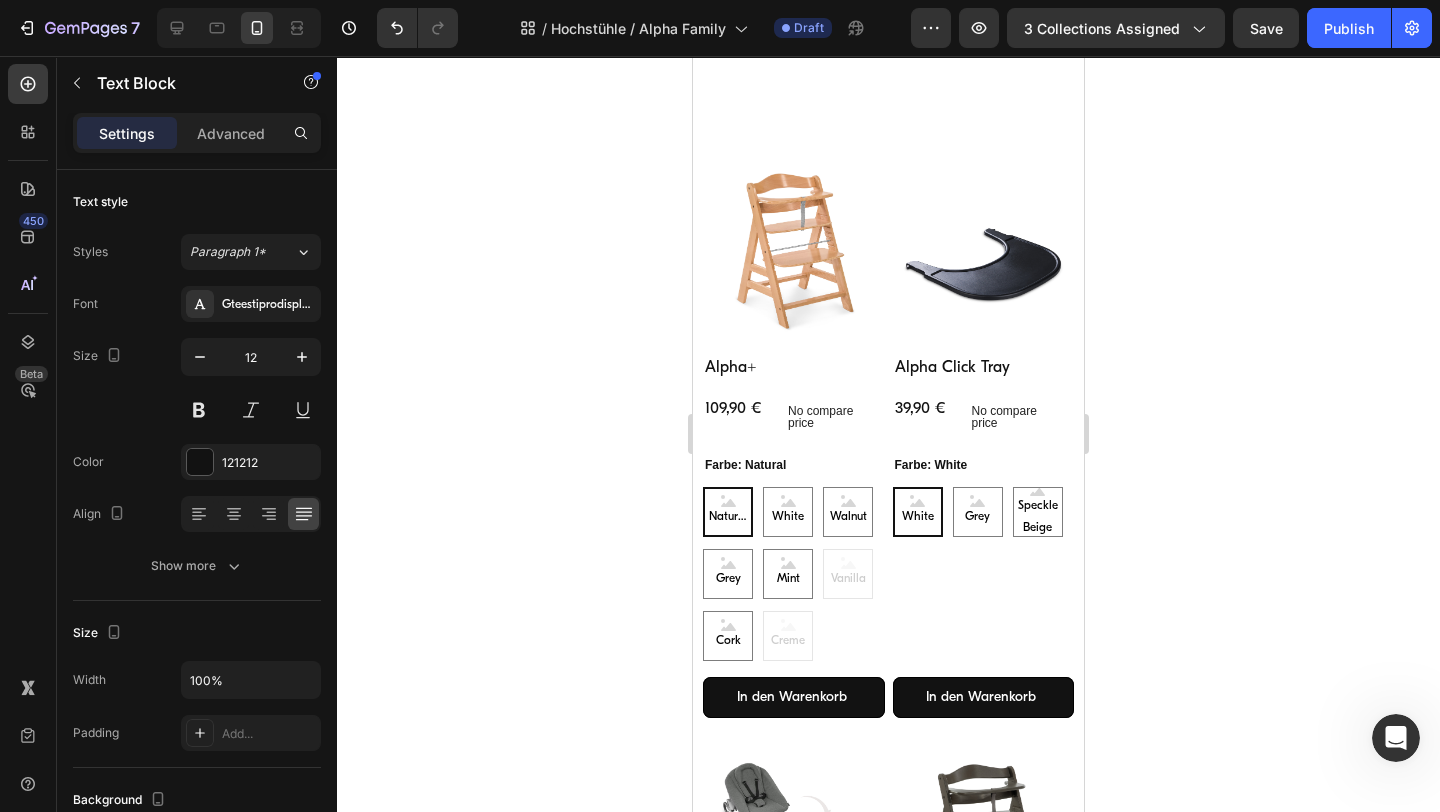 scroll, scrollTop: 0, scrollLeft: 0, axis: both 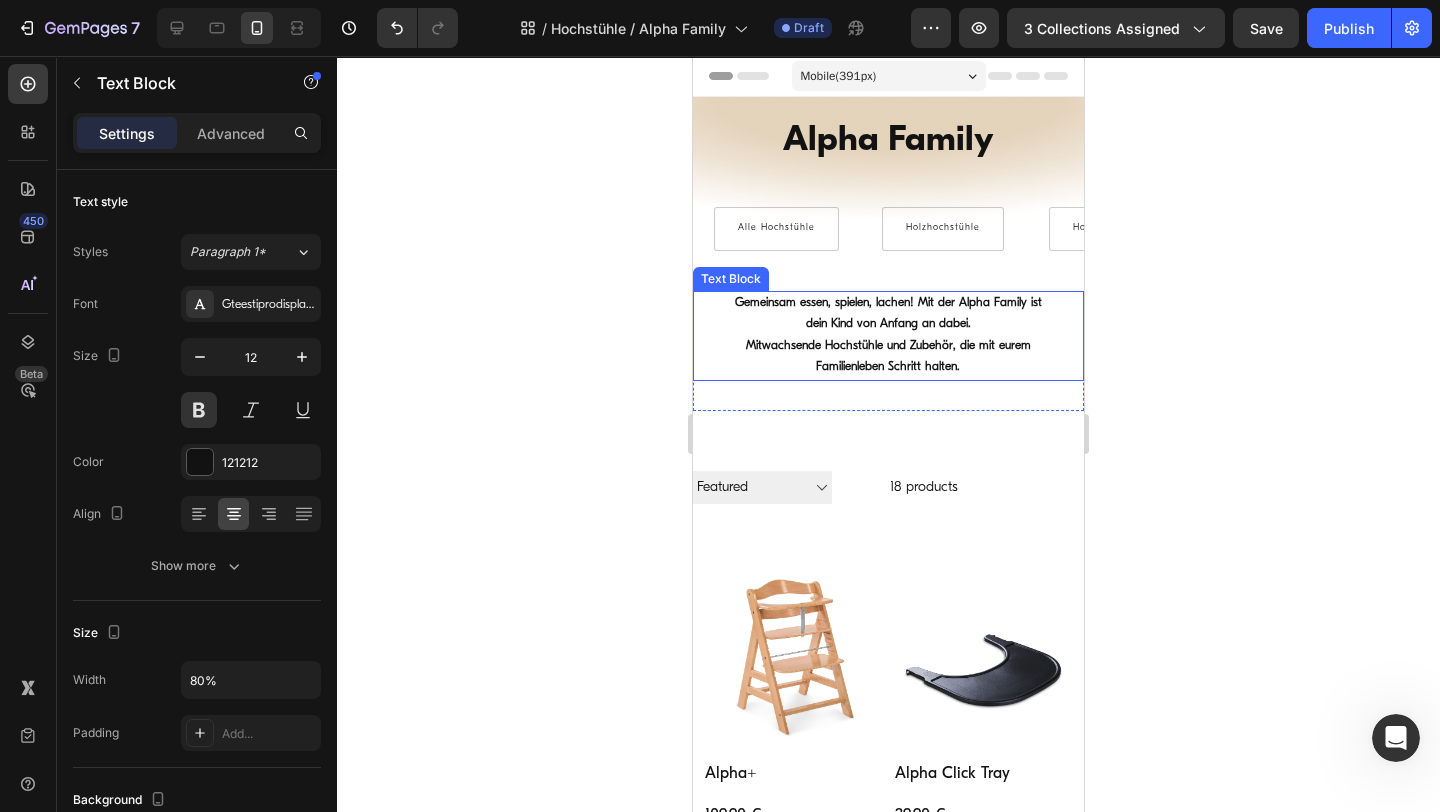 click on "Gemeinsam essen, spielen, lachen! Mit der Alpha Family ist dein Kind von Anfang an dabei." at bounding box center [888, 314] 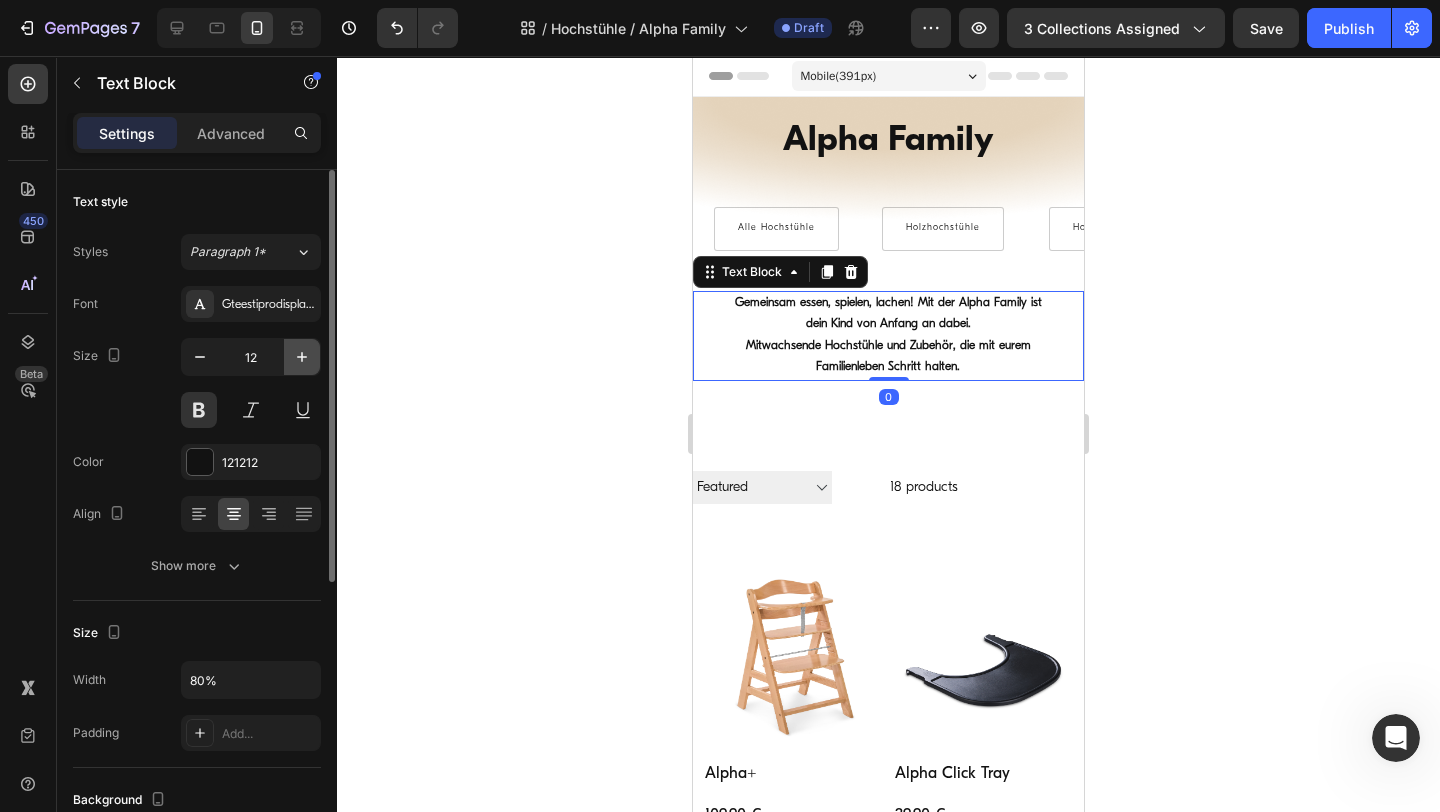 click 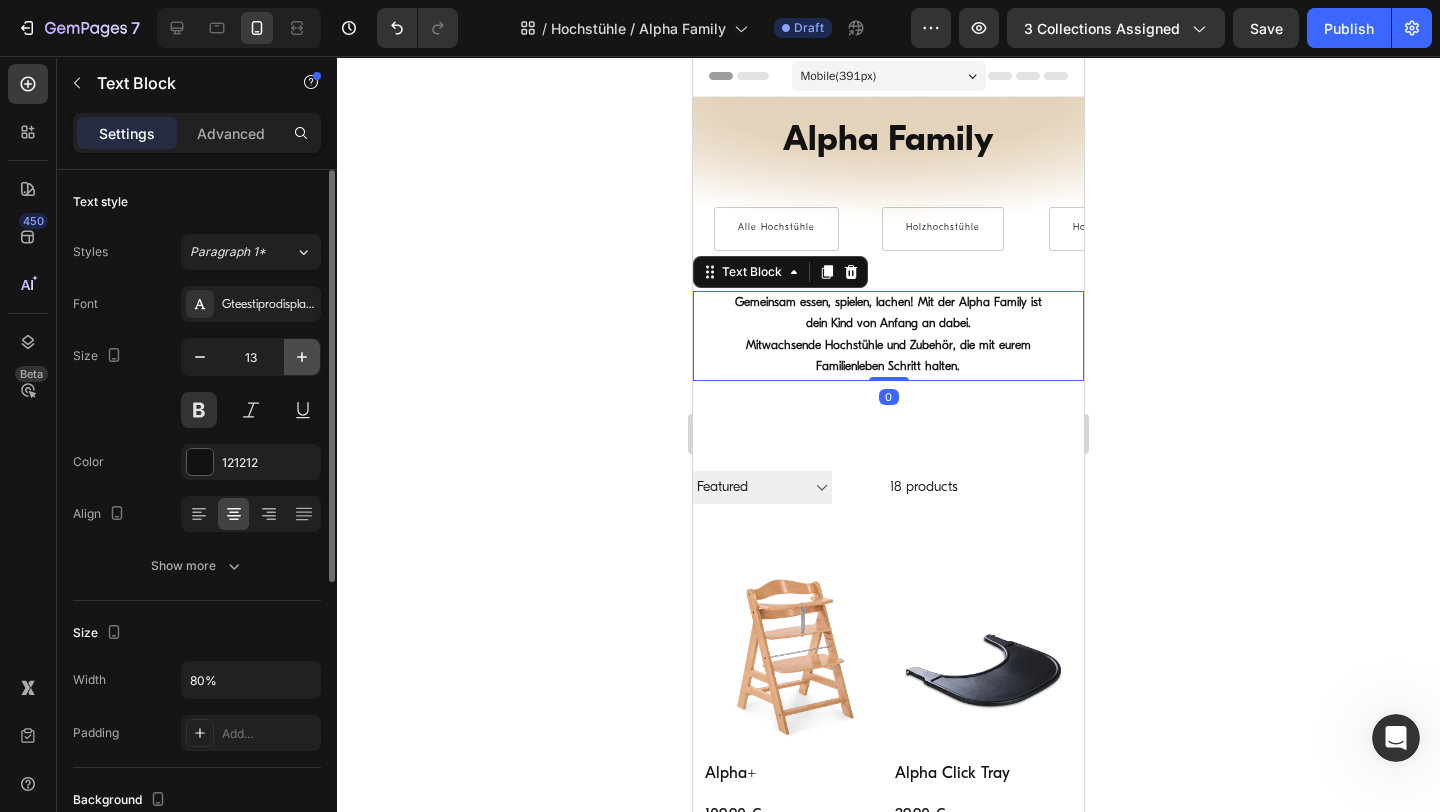 click 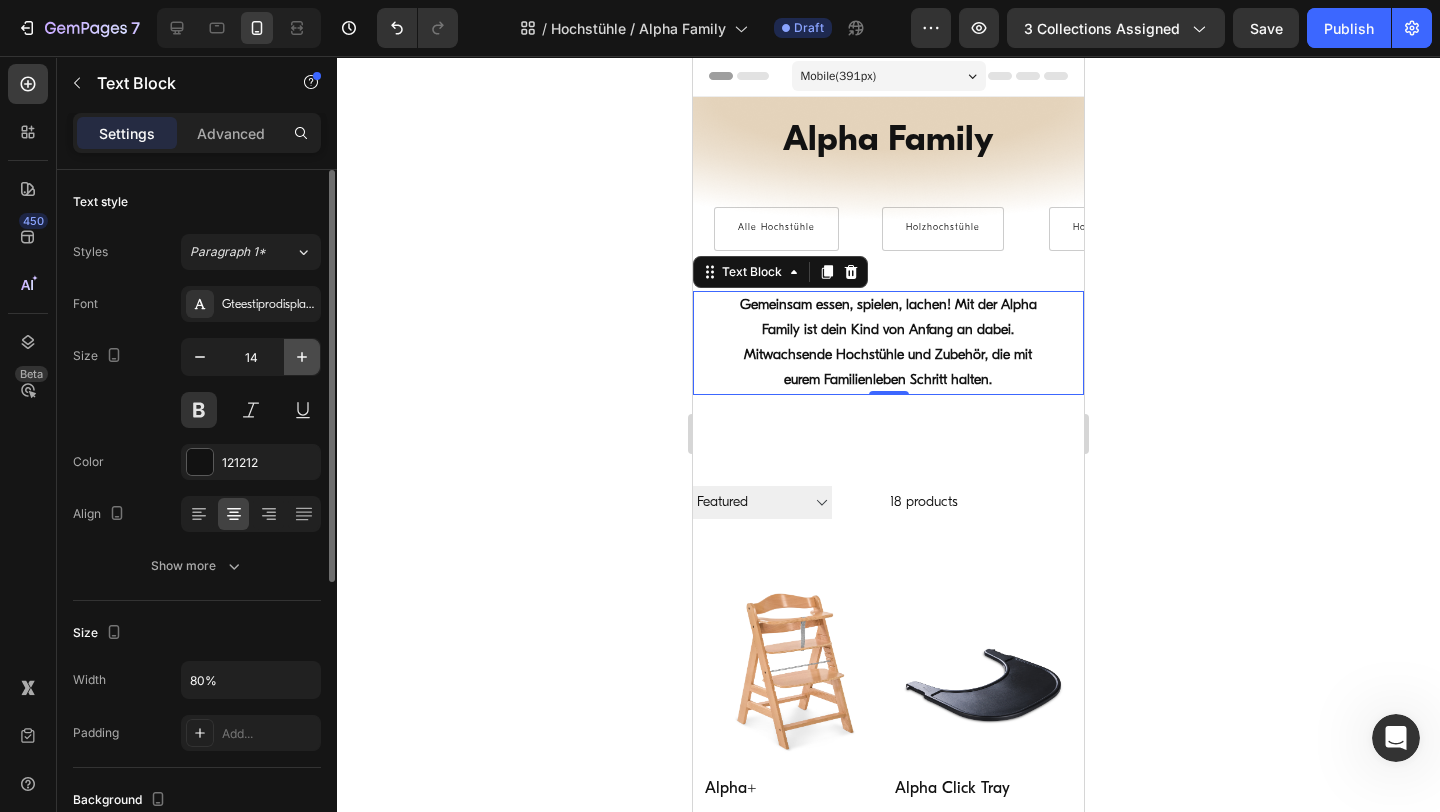 click 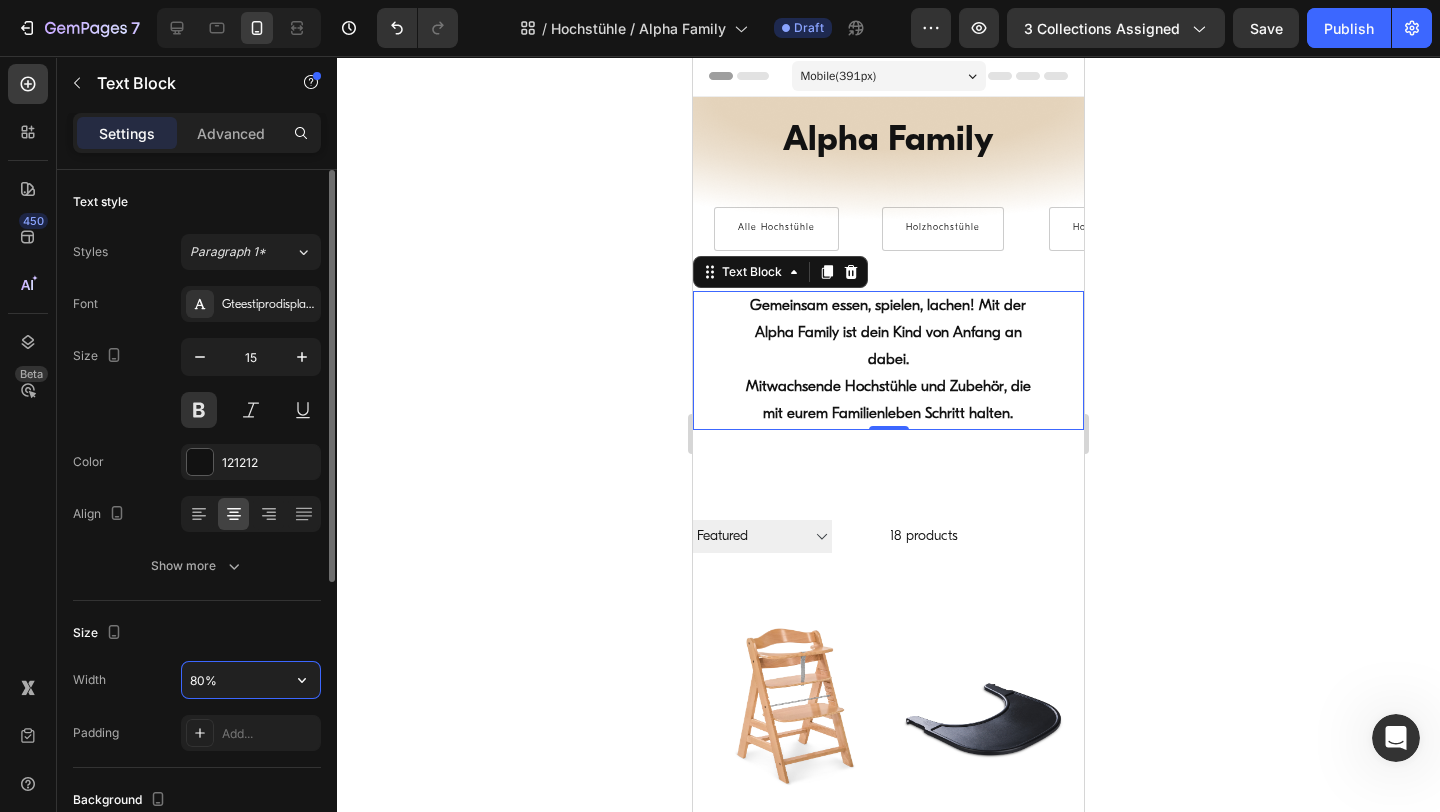 click on "80%" at bounding box center (251, 680) 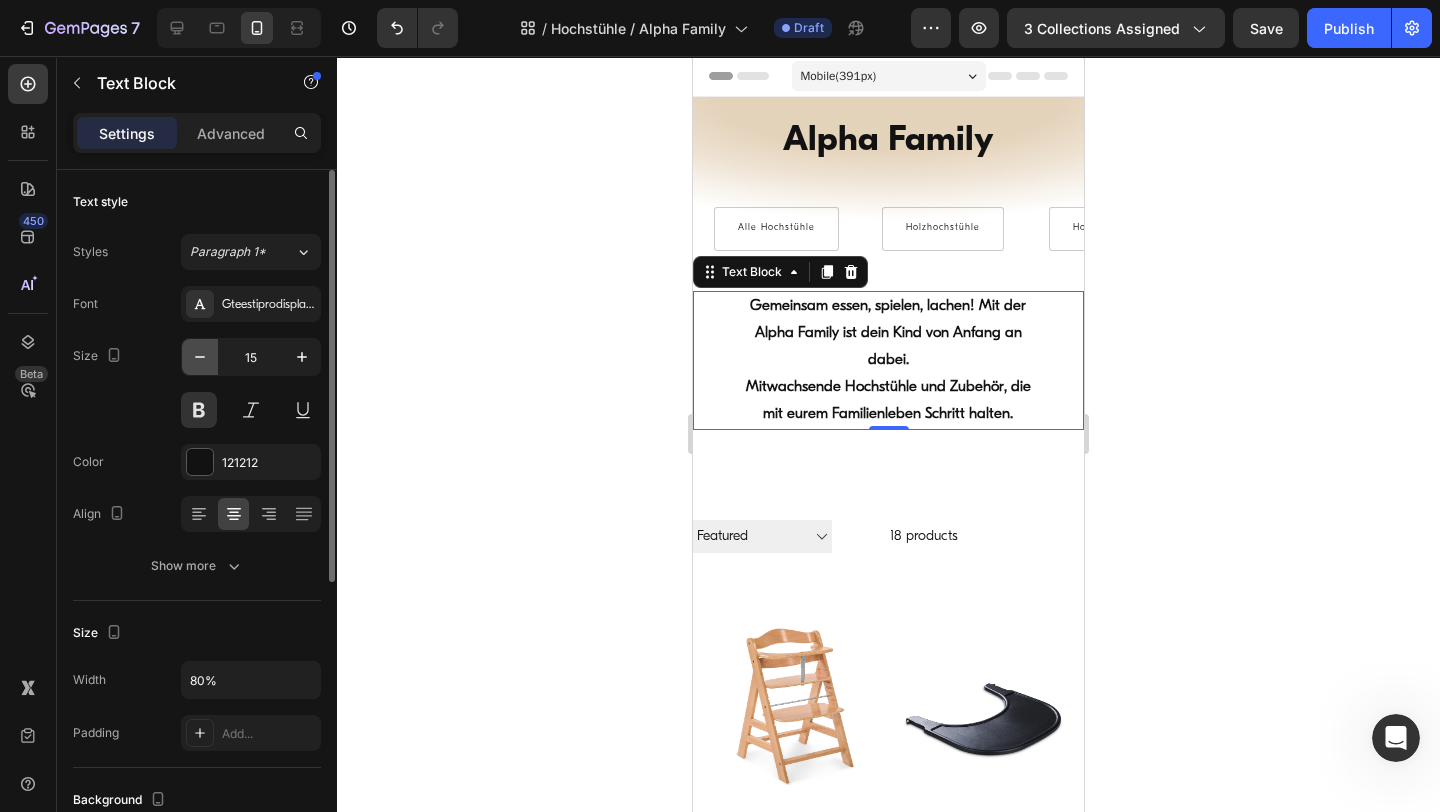 click 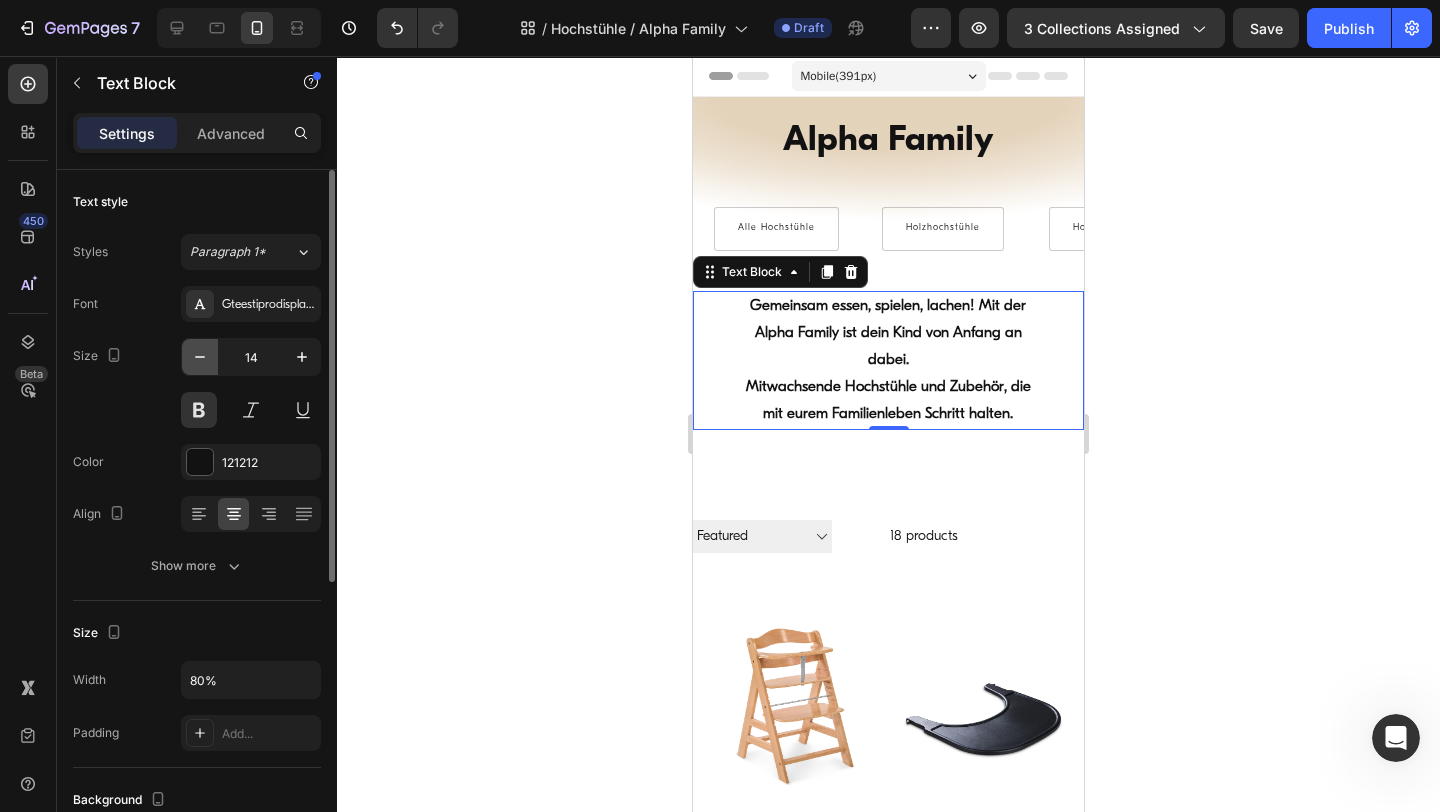 click 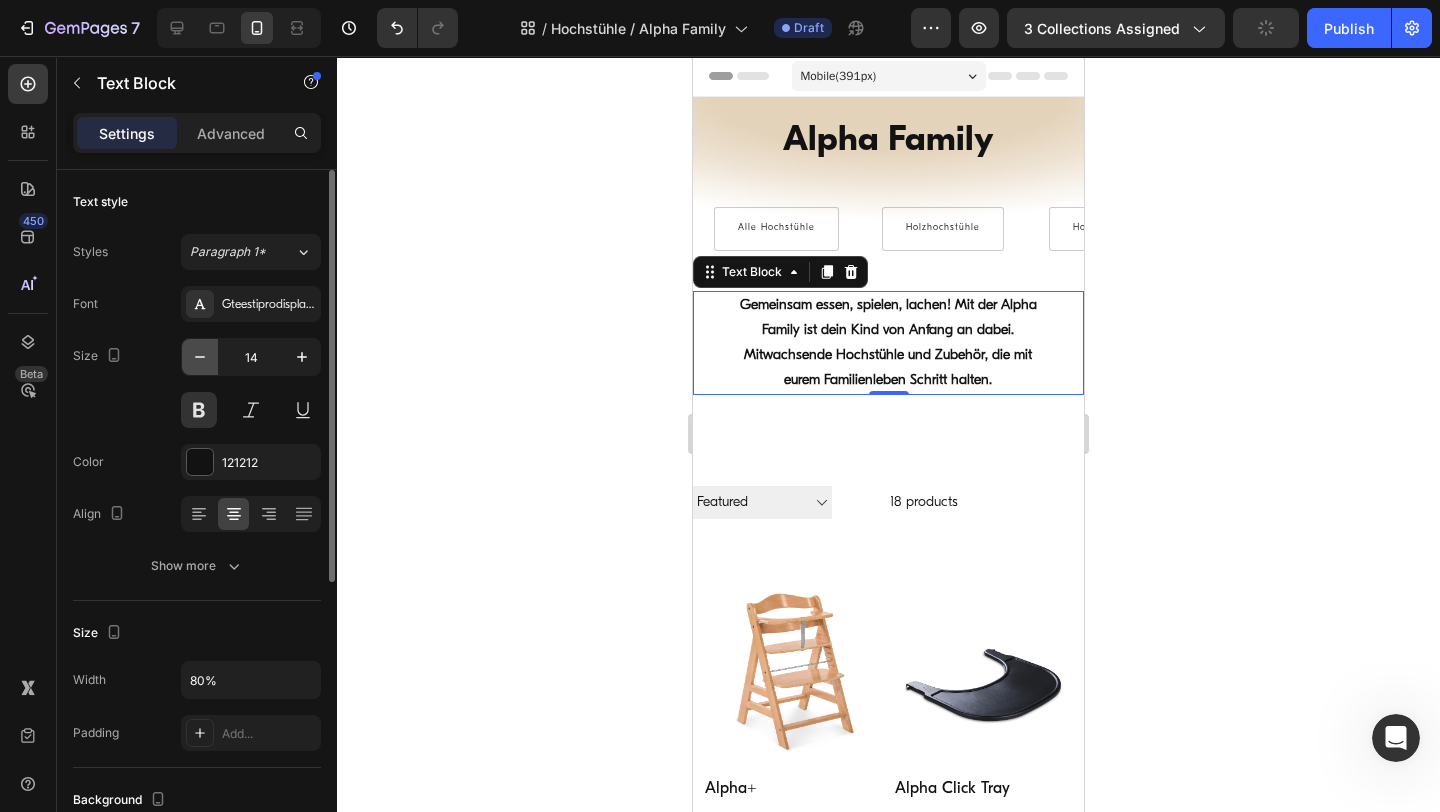 type on "13" 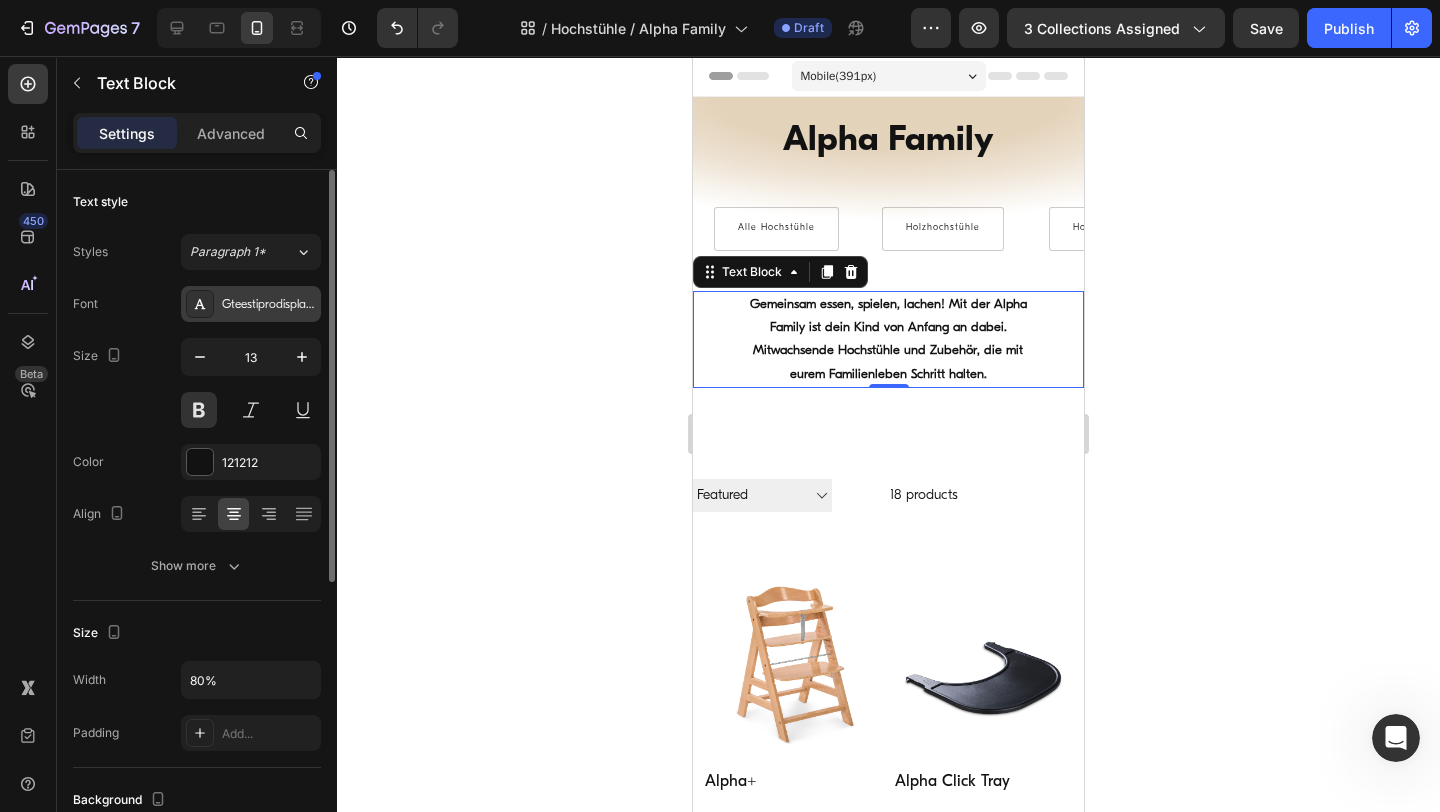 click on "Gteestiprodisplay_light" at bounding box center [269, 305] 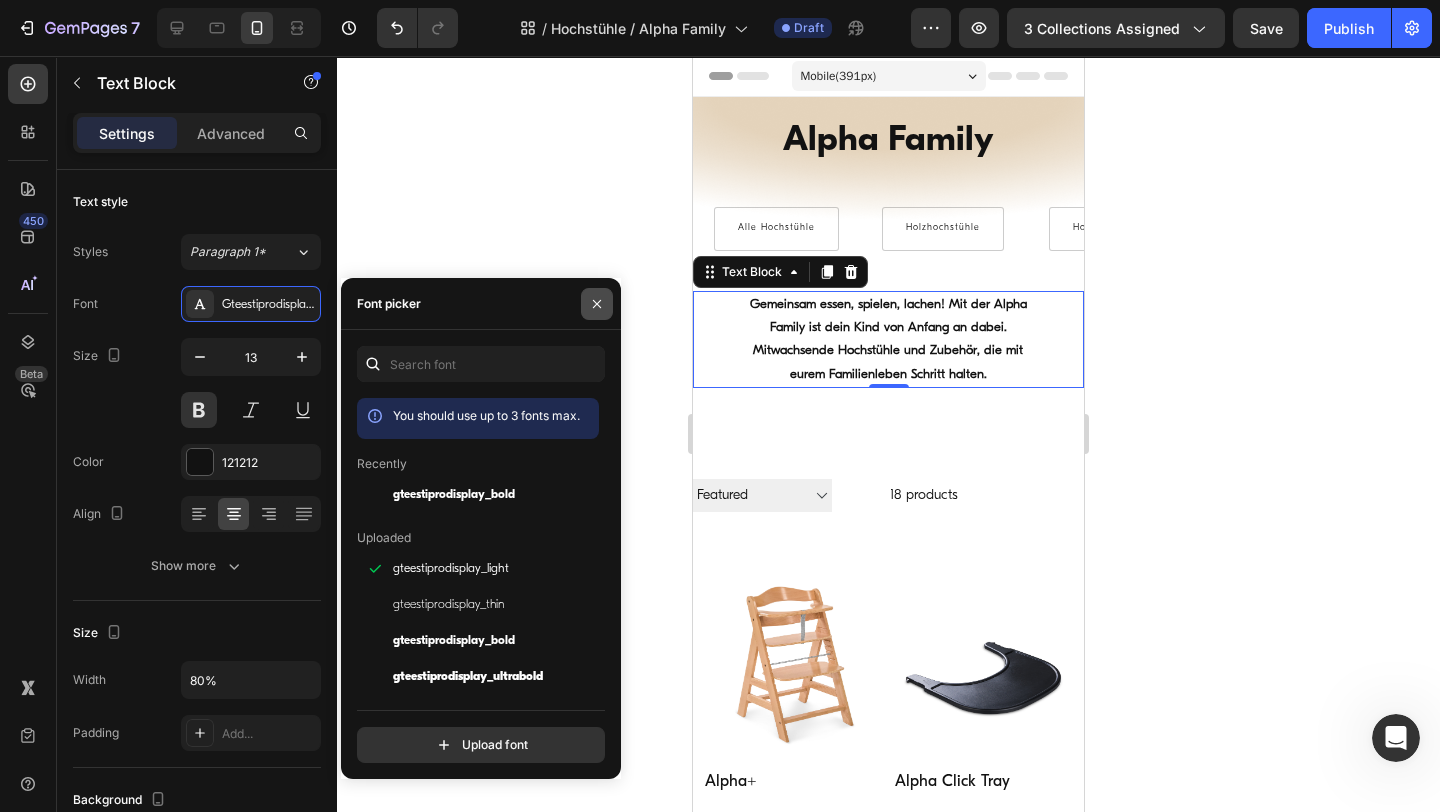 click 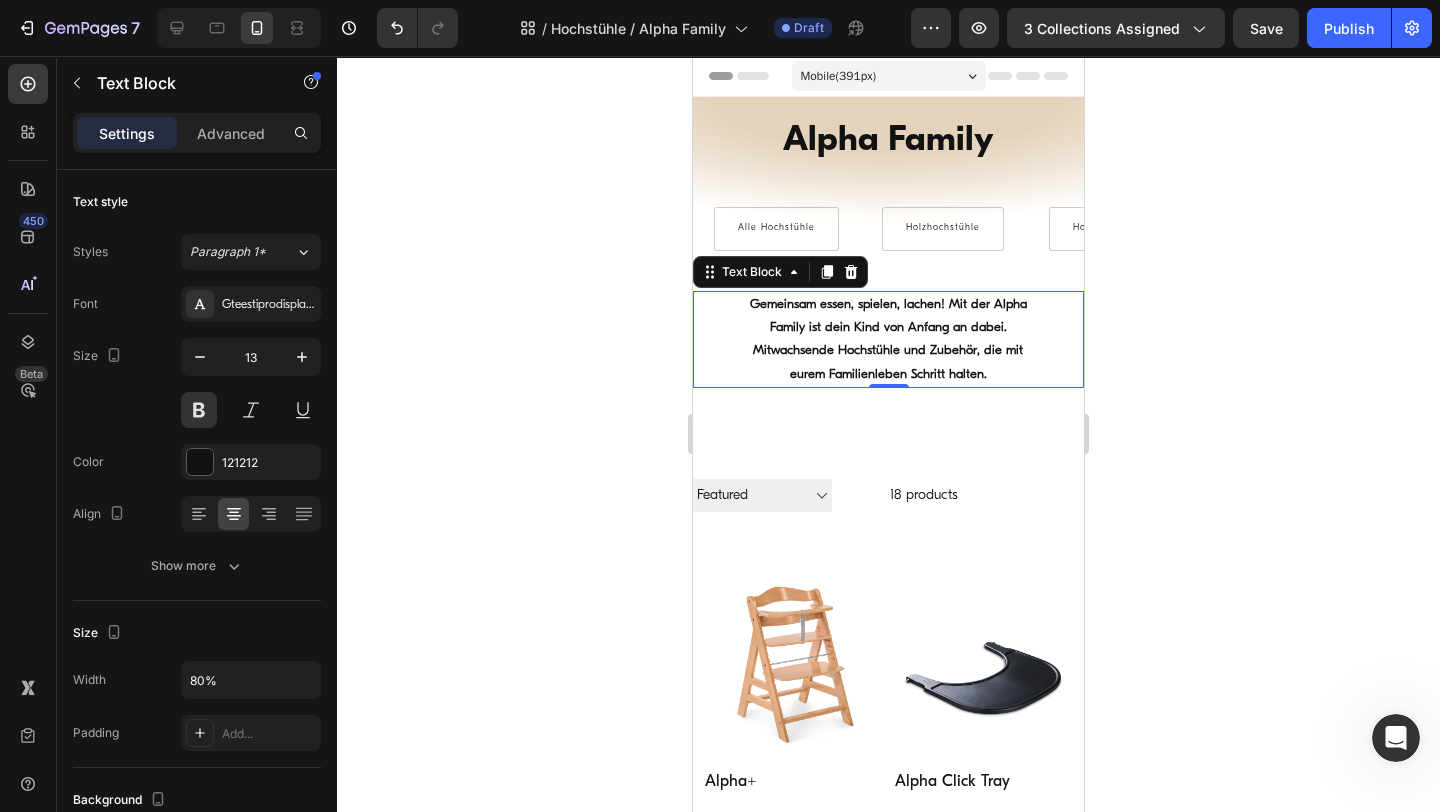 click 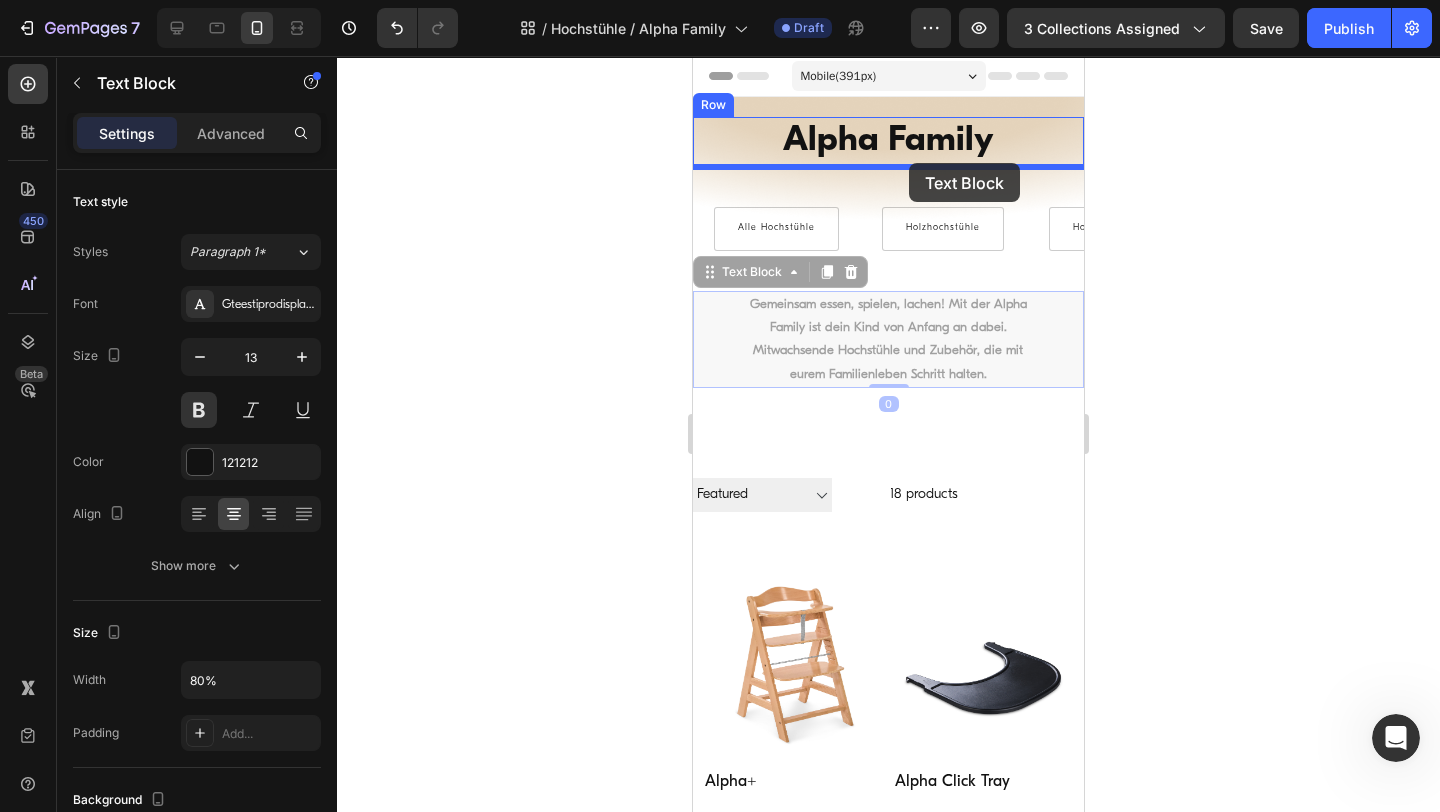 drag, startPoint x: 911, startPoint y: 335, endPoint x: 909, endPoint y: 163, distance: 172.01163 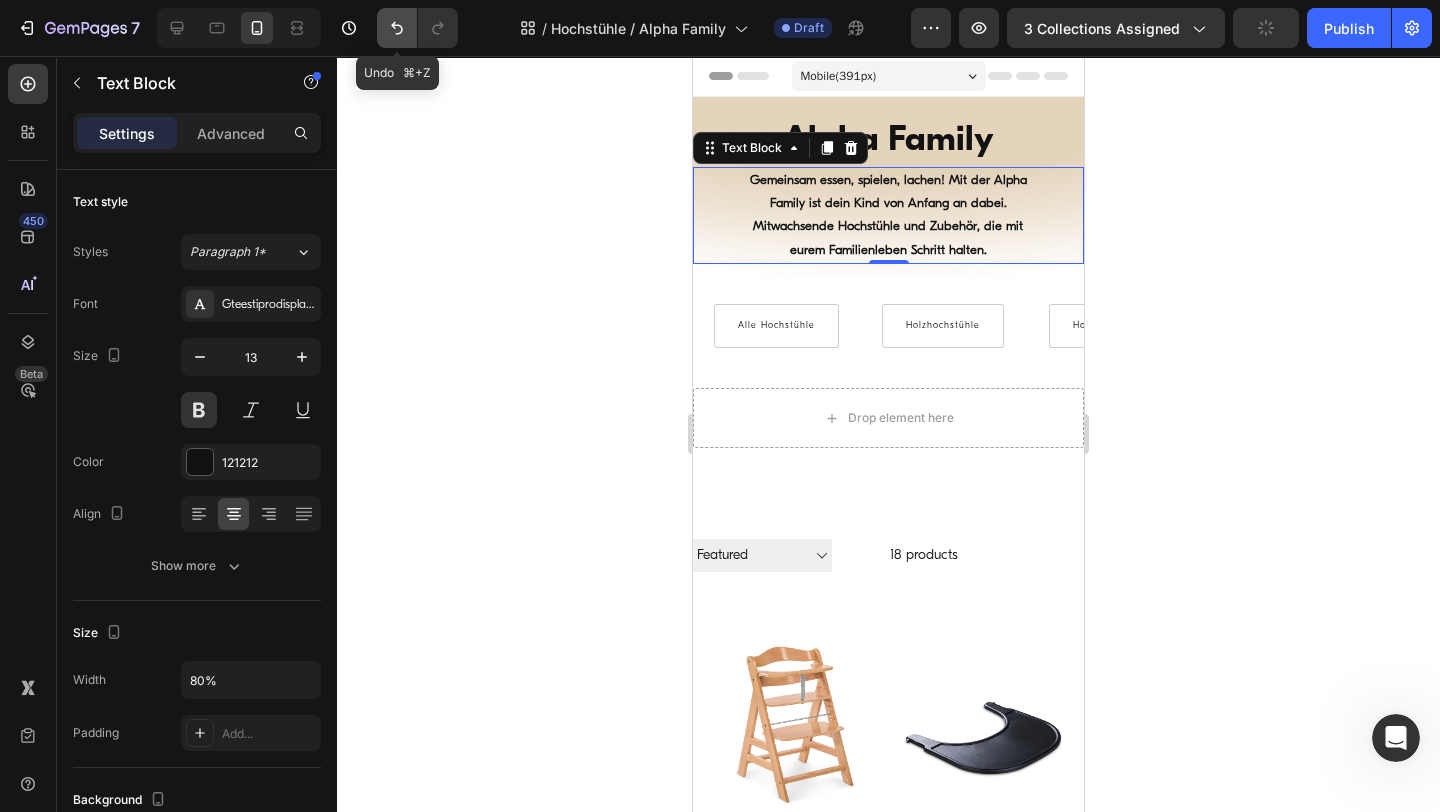 click 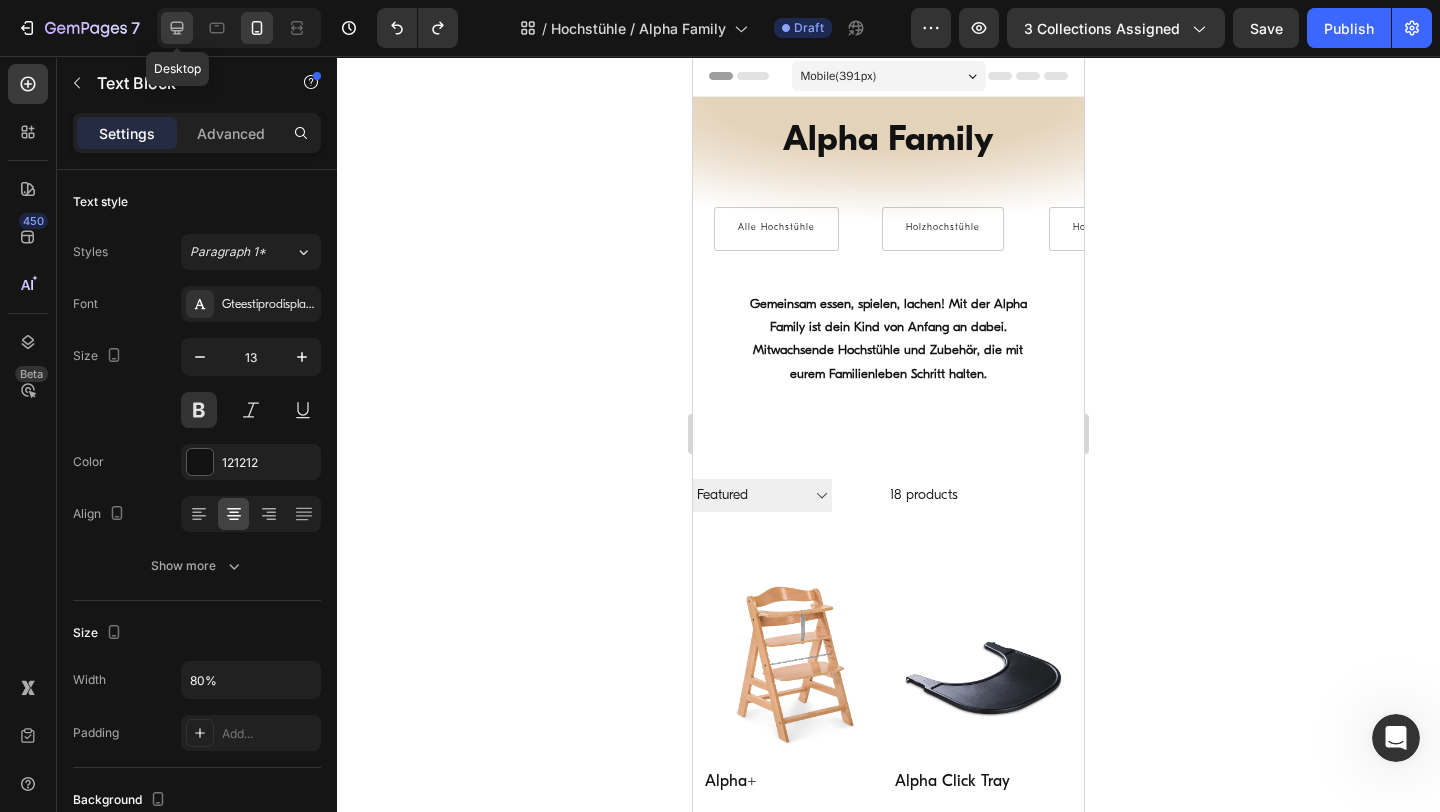 click 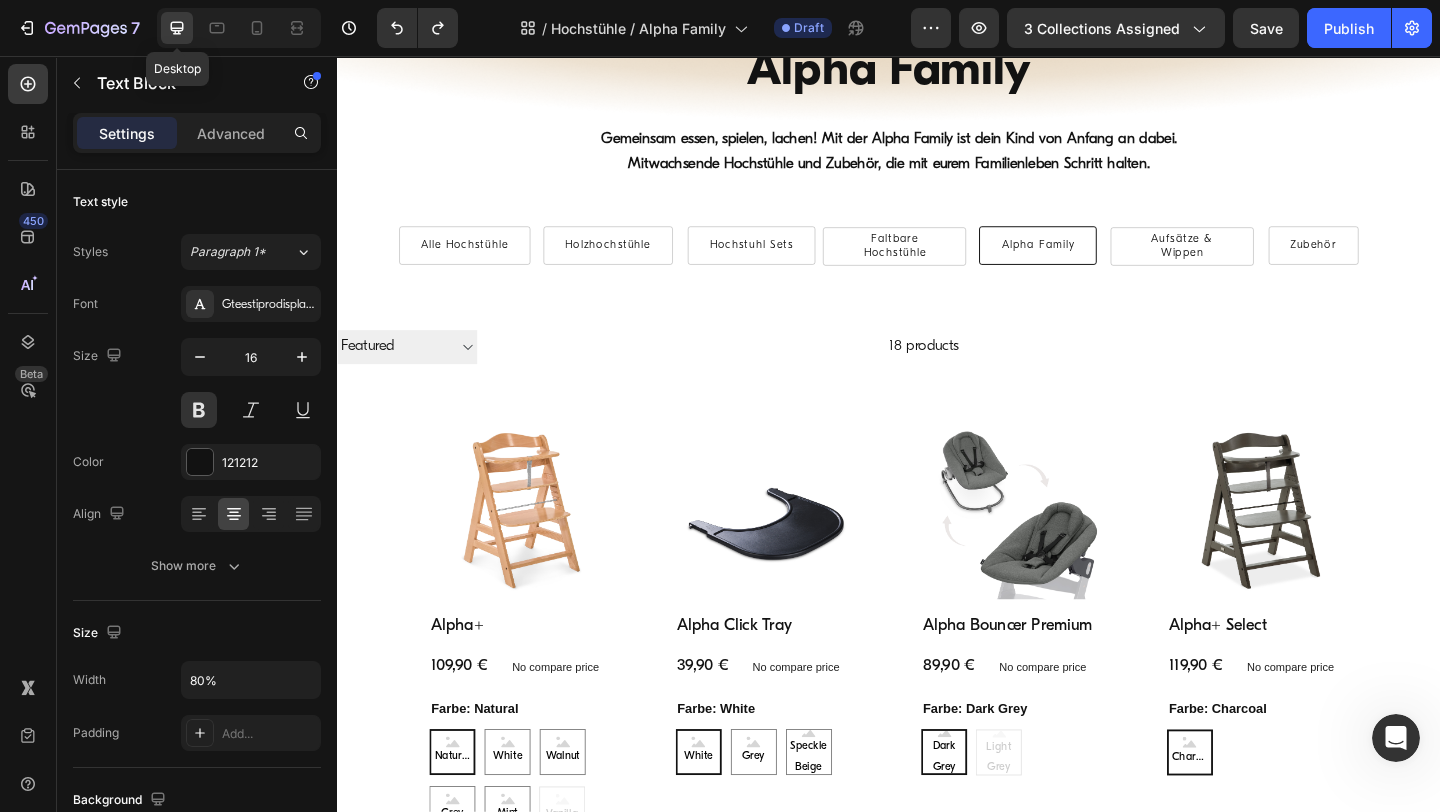scroll, scrollTop: 94, scrollLeft: 0, axis: vertical 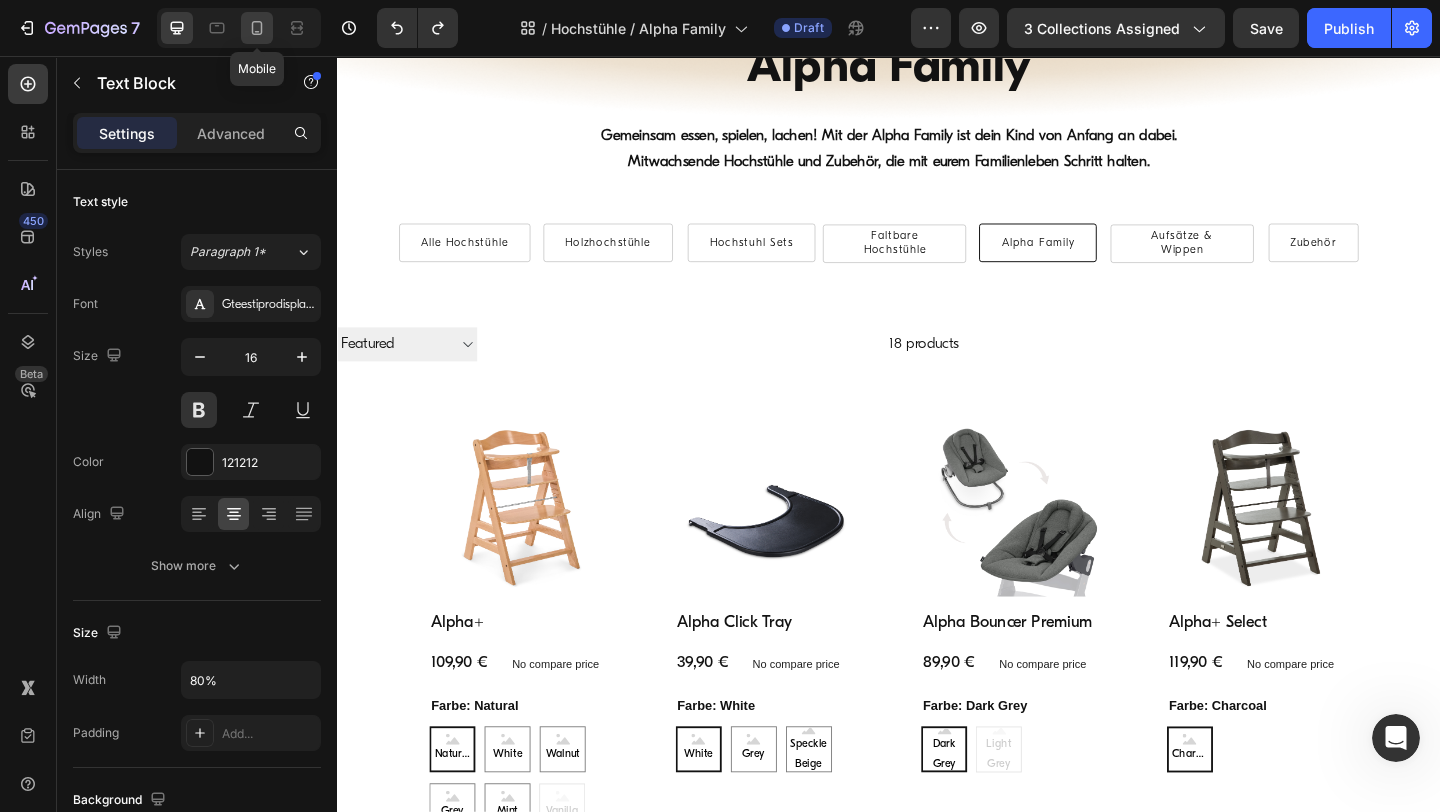 click 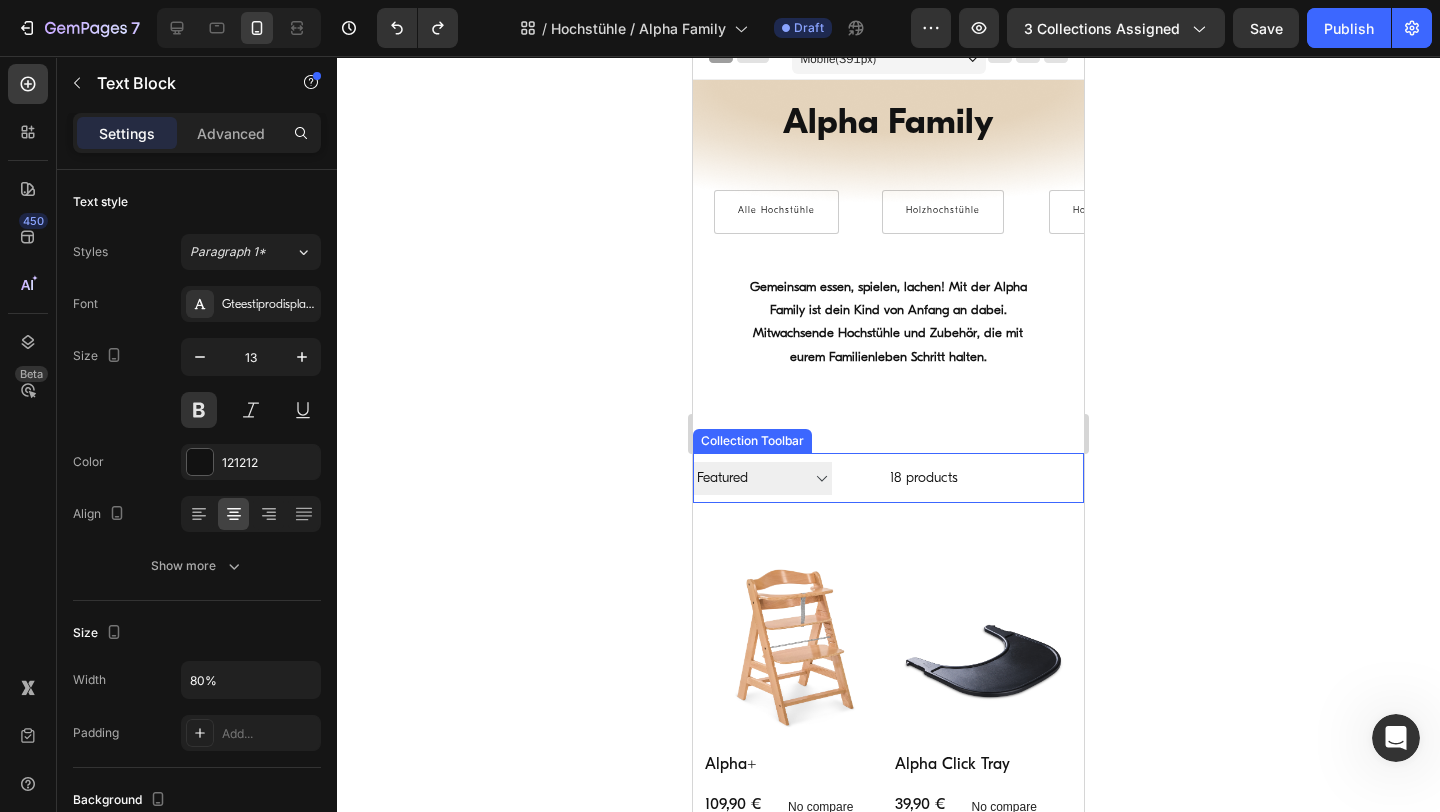 scroll, scrollTop: 0, scrollLeft: 0, axis: both 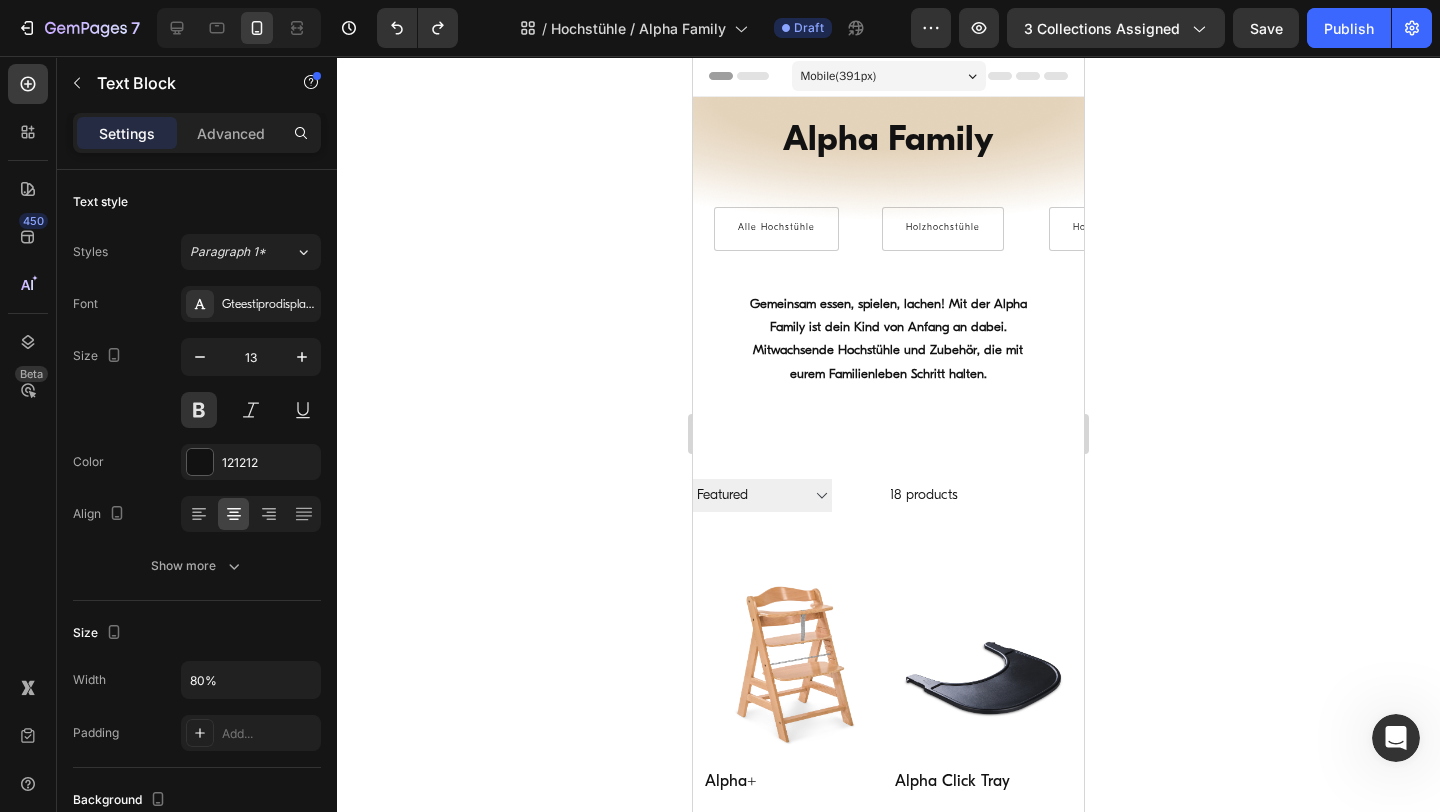click on "Mitwachsende Hochstühle und Zubehör, die mit eurem Familienleben Schritt halten." at bounding box center (888, 362) 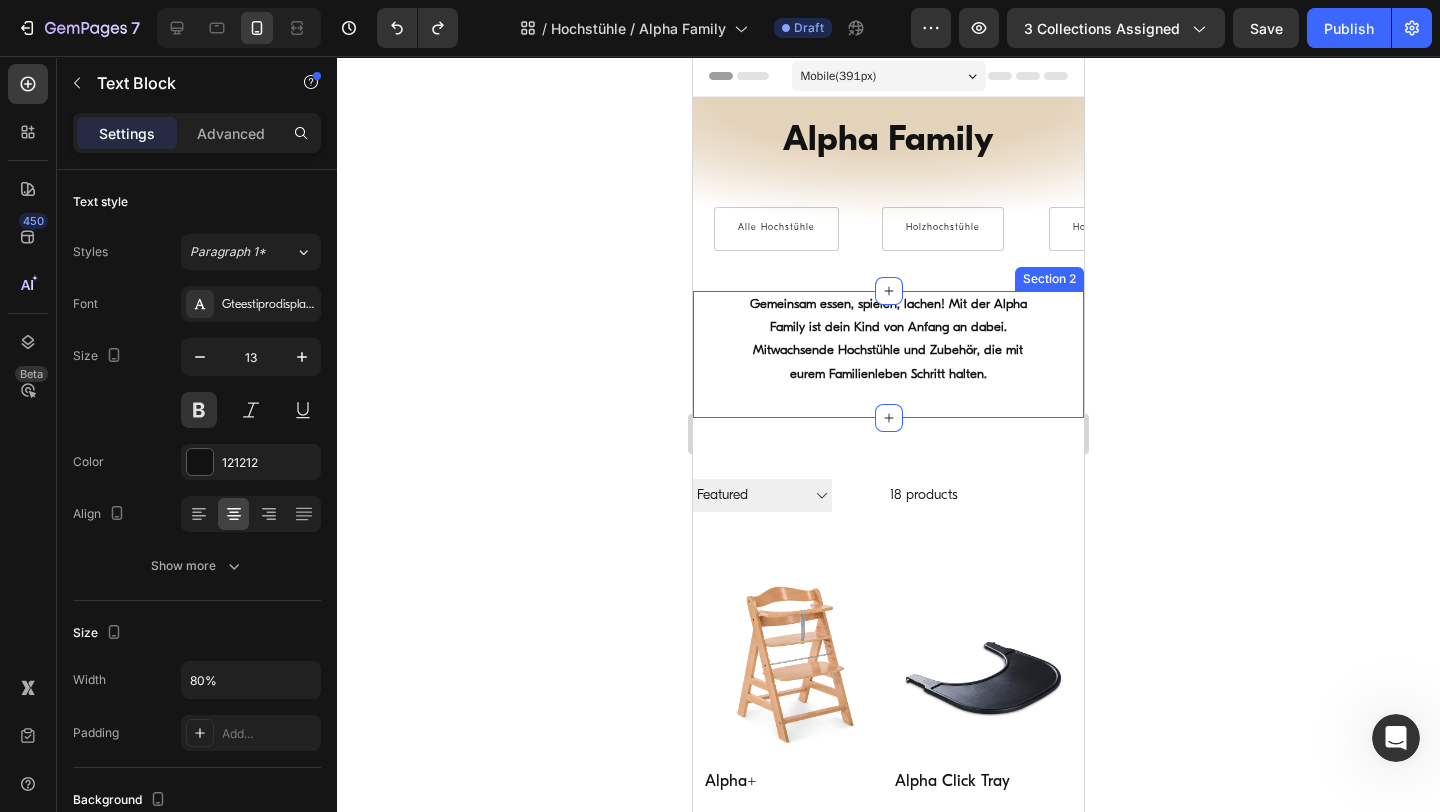 click on "Gemeinsam essen, spielen, lachen! Mit der Alpha Family ist dein Kind von Anfang an dabei.  Mitwachsende Hochstühle und Zubehör, die mit eurem Familienleben Schritt halten. Text Block Section 2" at bounding box center (888, 355) 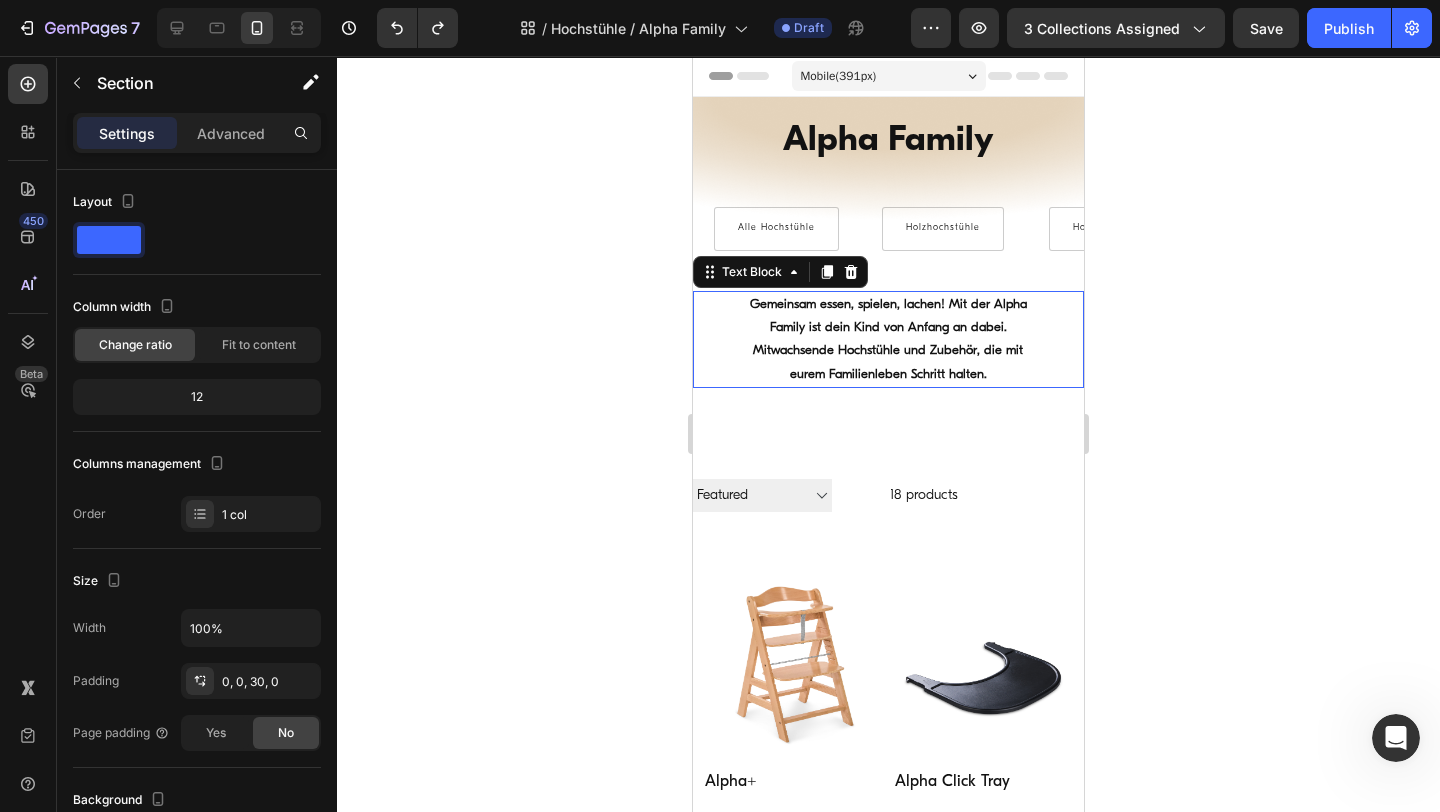 click on "Mitwachsende Hochstühle und Zubehör, die mit eurem Familienleben Schritt halten." at bounding box center [888, 362] 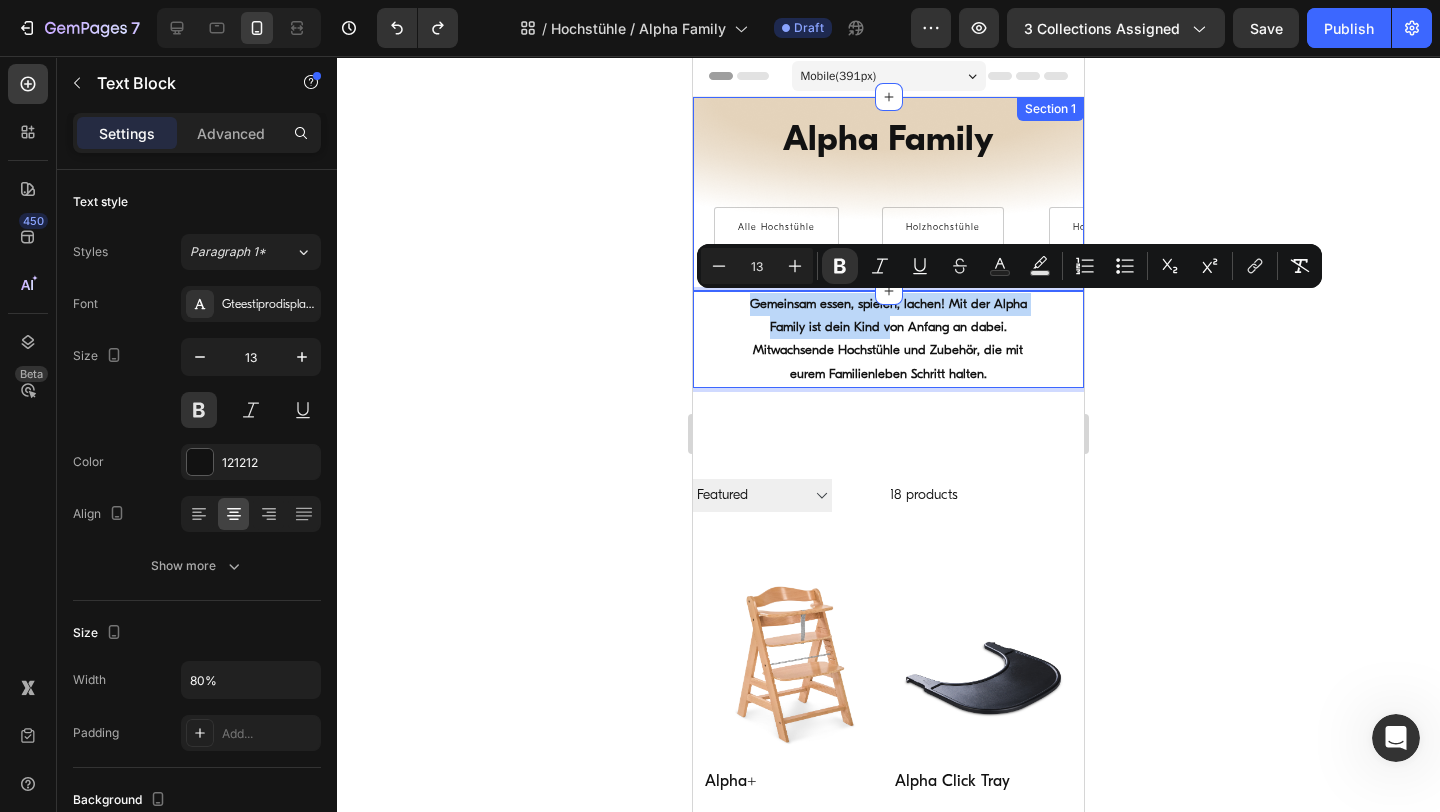 drag, startPoint x: 888, startPoint y: 338, endPoint x: 890, endPoint y: 169, distance: 169.01184 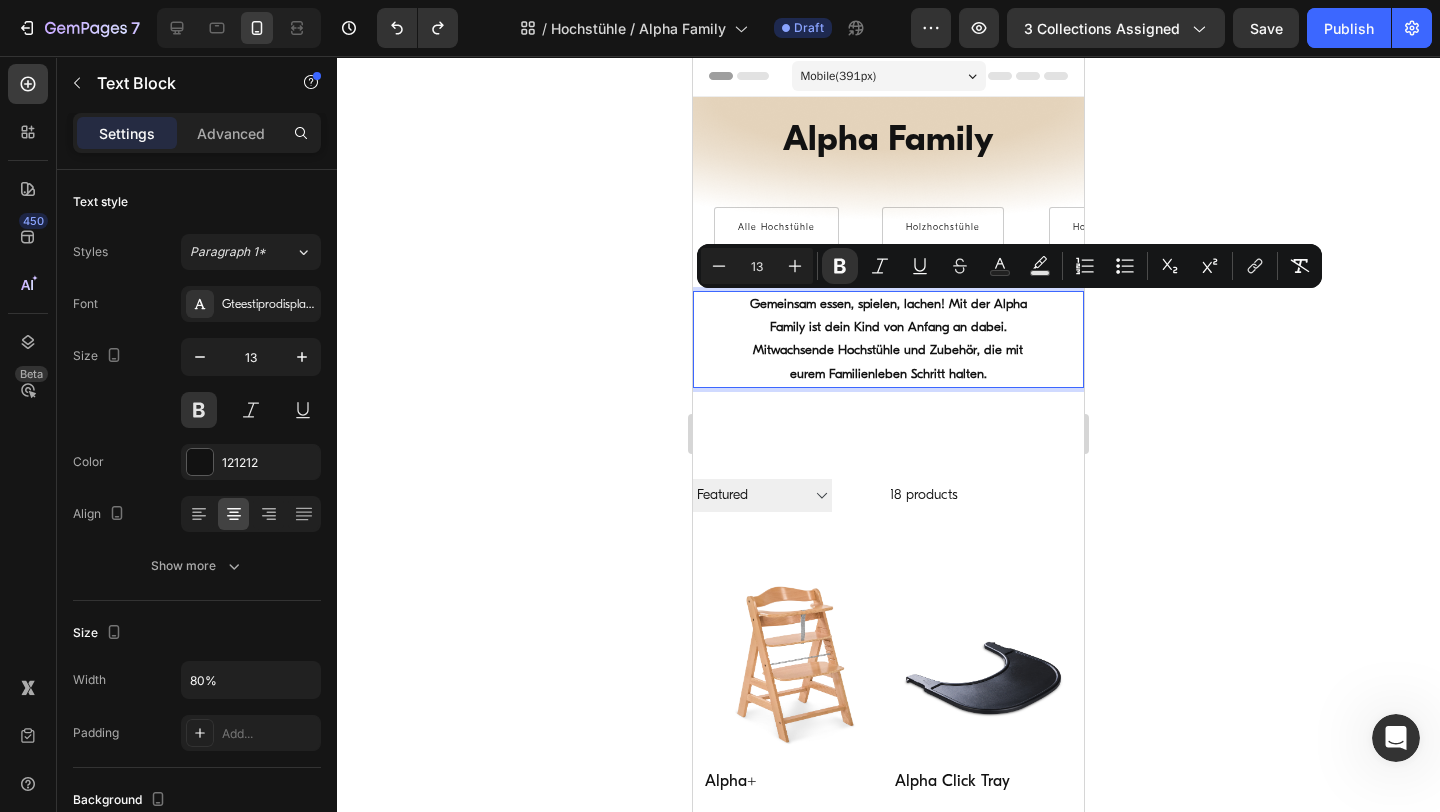 click on "Mitwachsende Hochstühle und Zubehör, die mit eurem Familienleben Schritt halten." at bounding box center [888, 362] 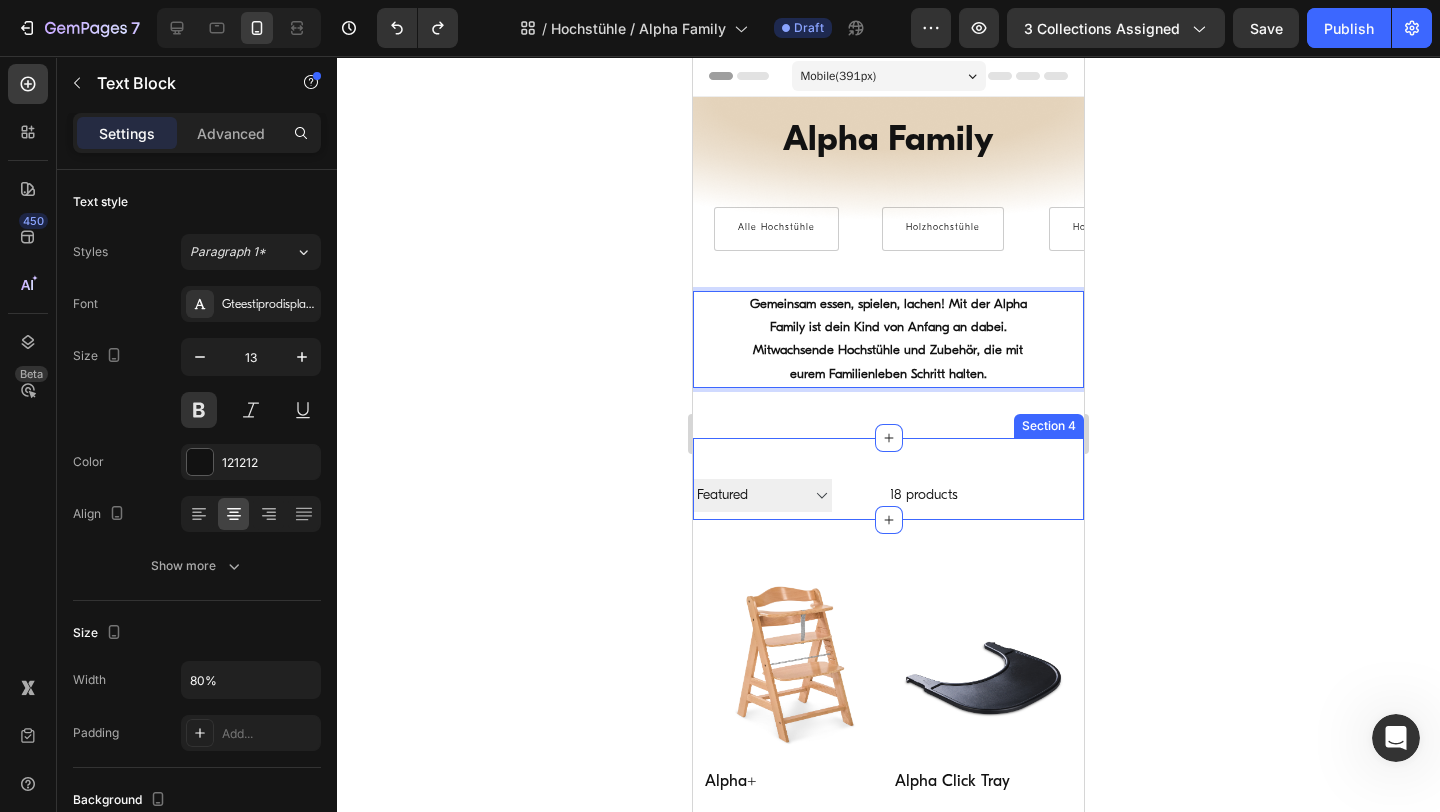 click on "Filter Best selling Featured Alphabetically, A-Z Alphabetically, Z-A Price, low to high Price, high to low Date, new to old Date, old to new 18 products   Collection Toolbar Row Section 4" at bounding box center (888, 479) 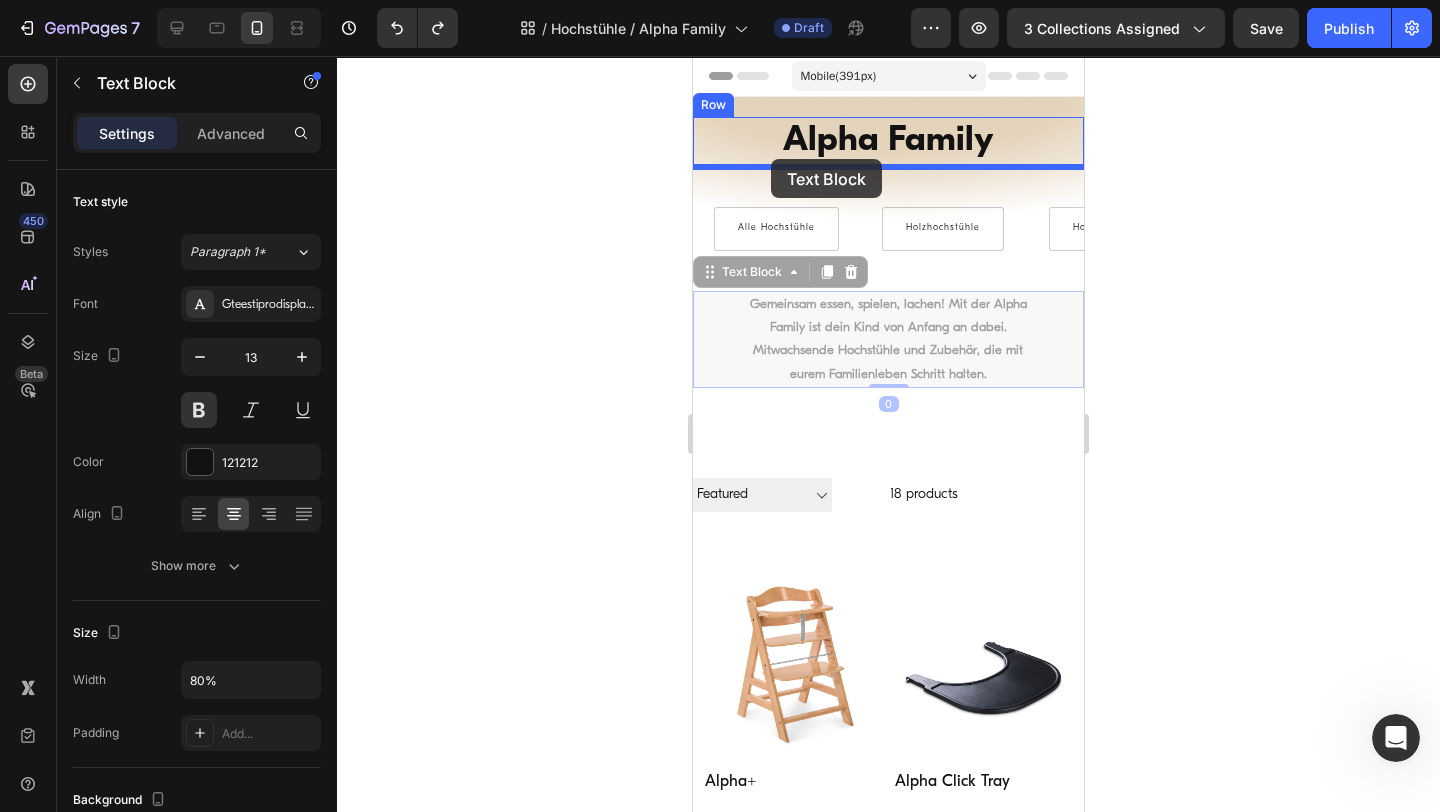 drag, startPoint x: 719, startPoint y: 334, endPoint x: 771, endPoint y: 159, distance: 182.56232 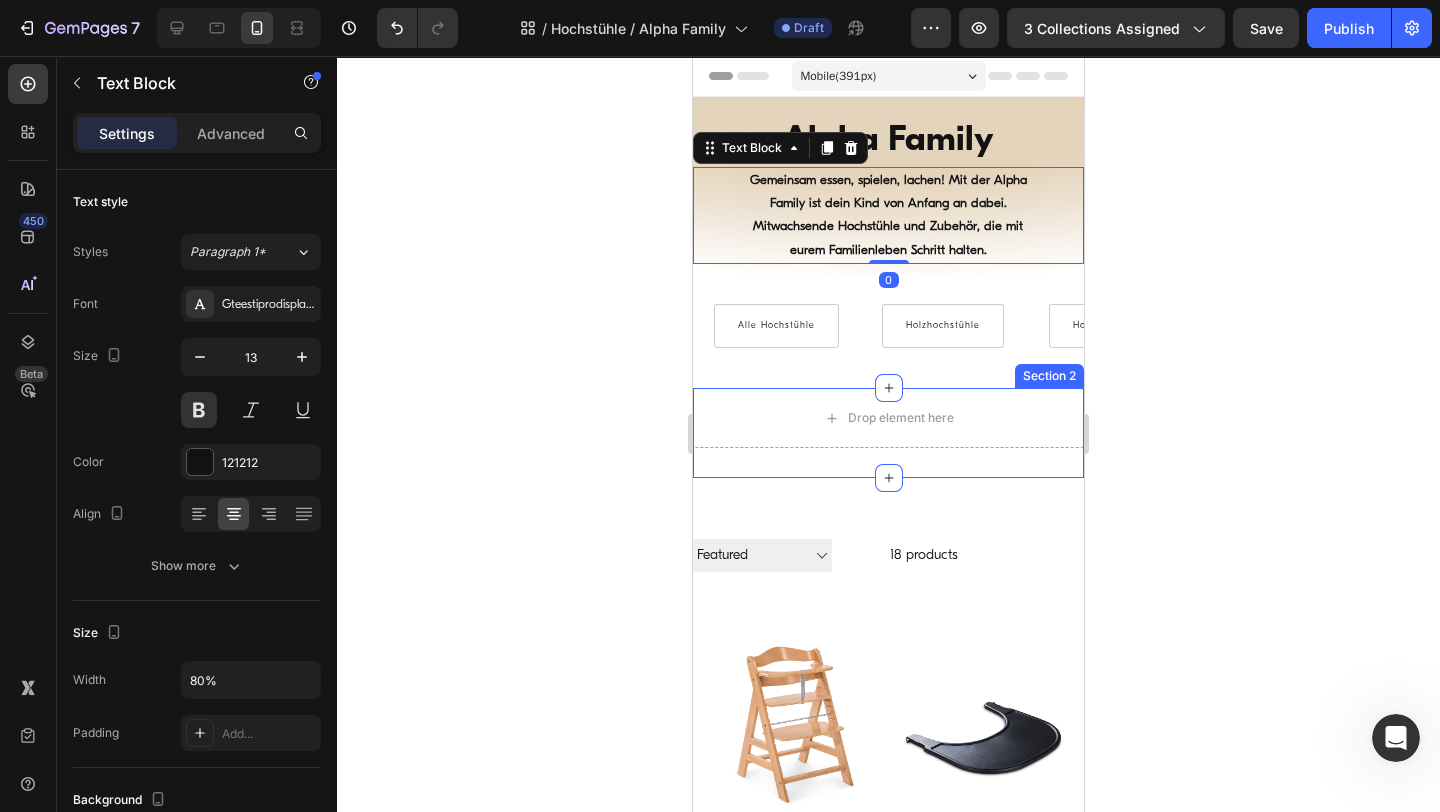 click 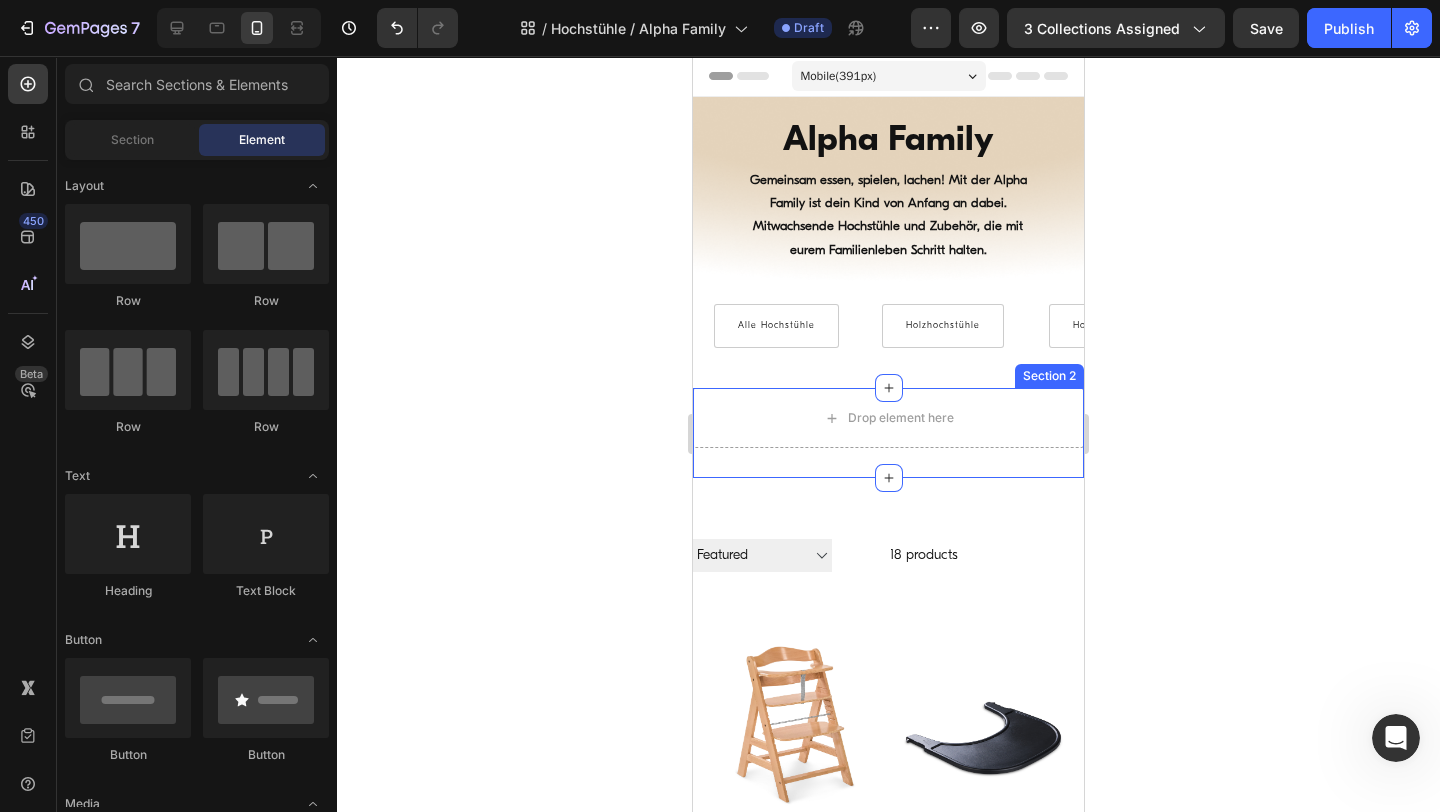 click 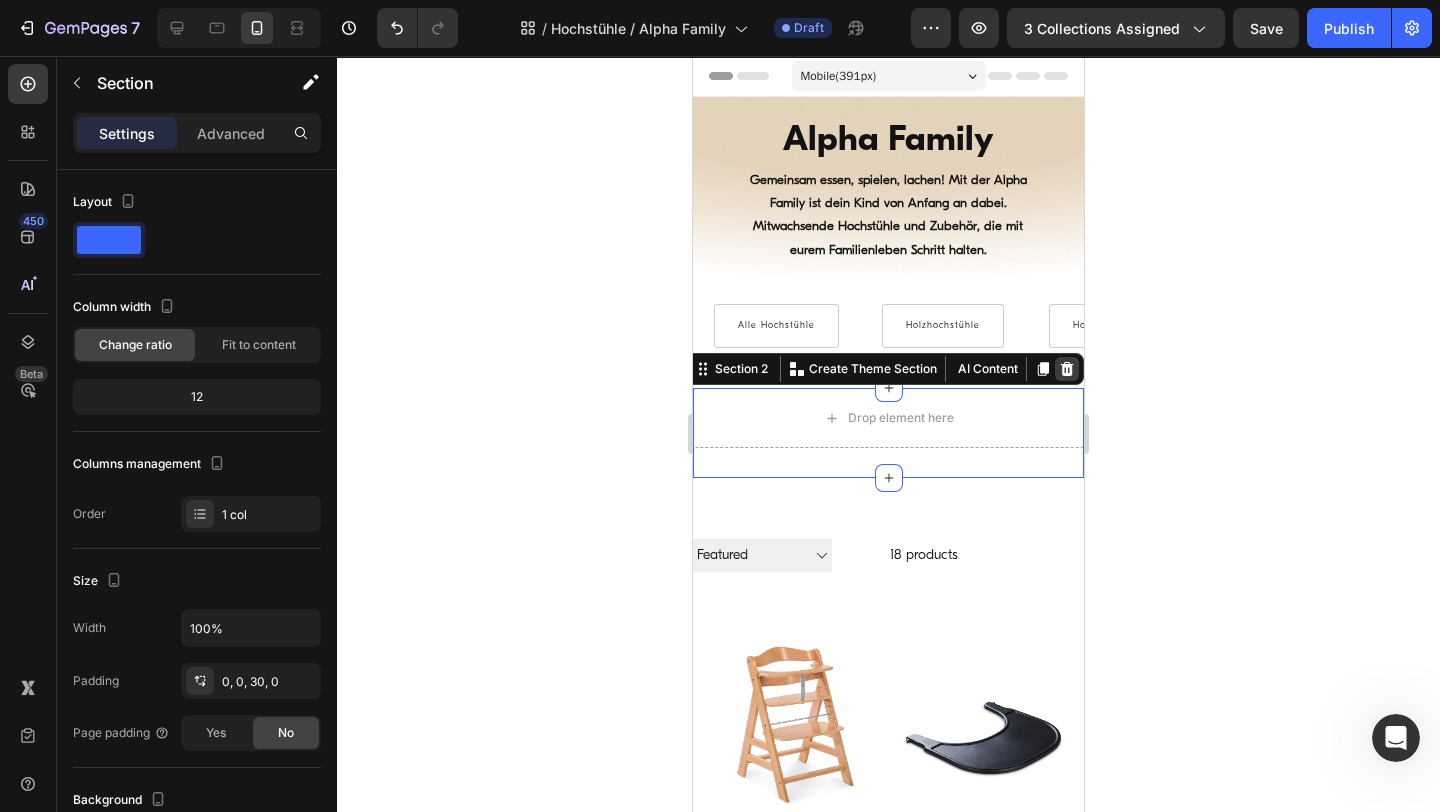 click 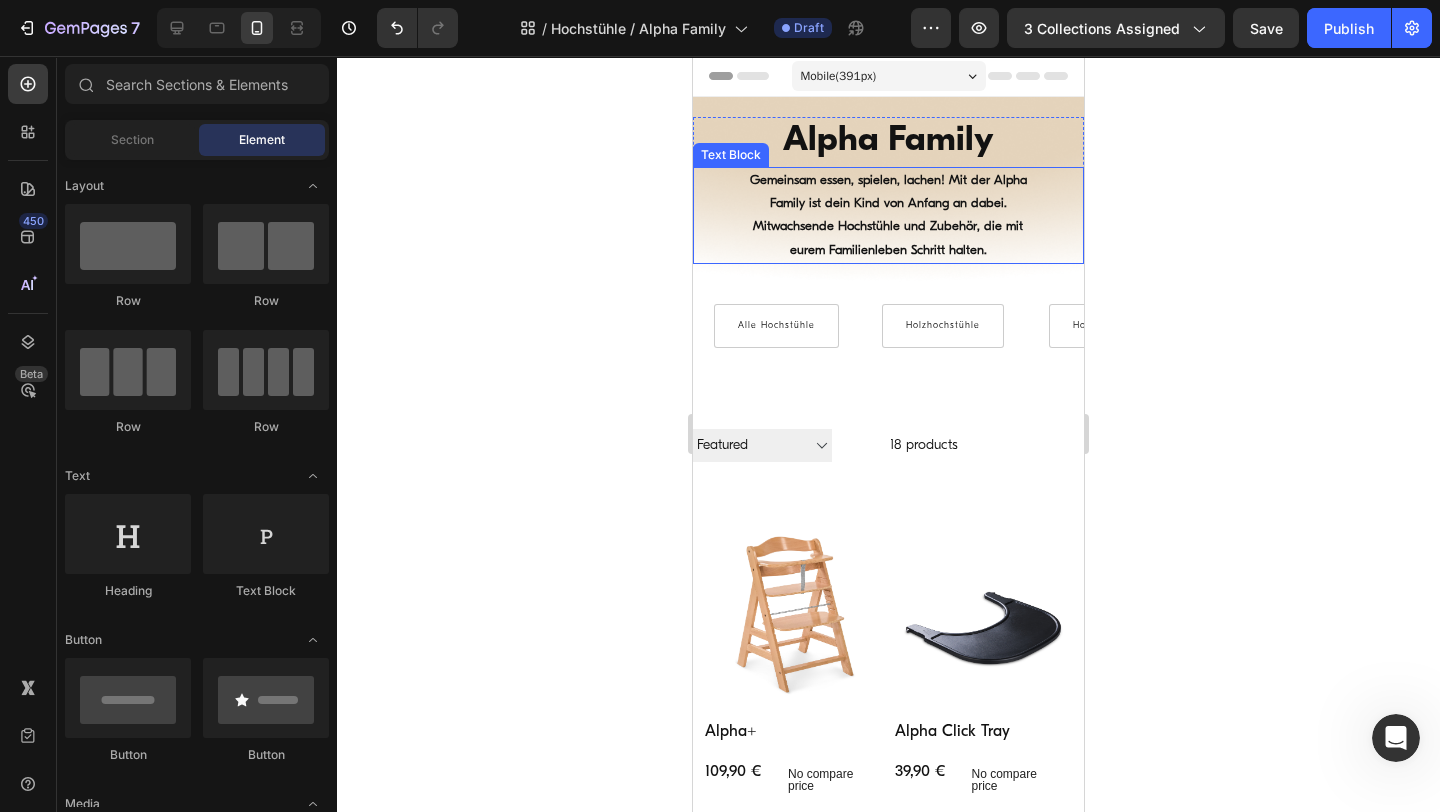 click on "Gemeinsam essen, spielen, lachen! Mit der Alpha Family ist dein Kind von Anfang an dabei." at bounding box center [888, 192] 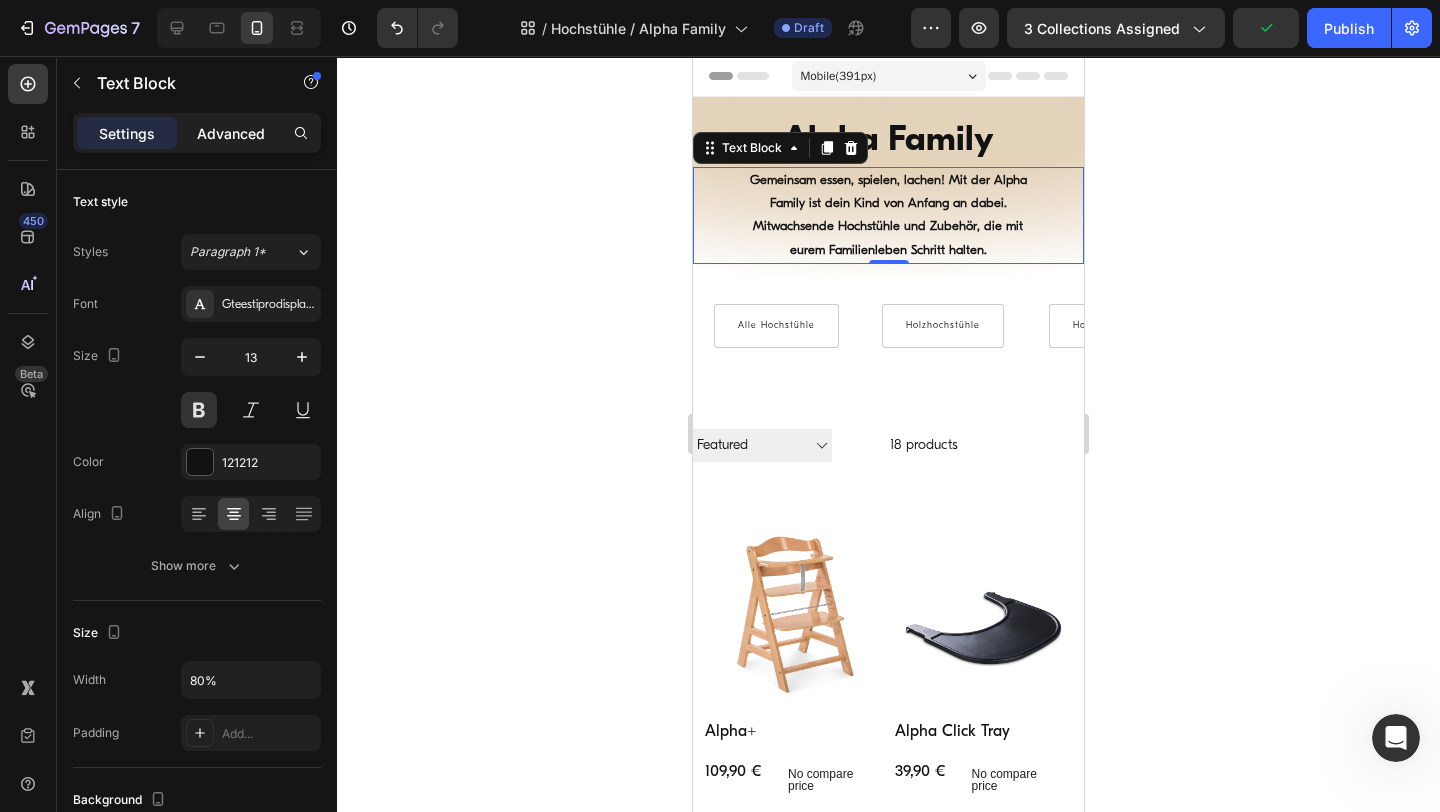 click on "Advanced" at bounding box center [231, 133] 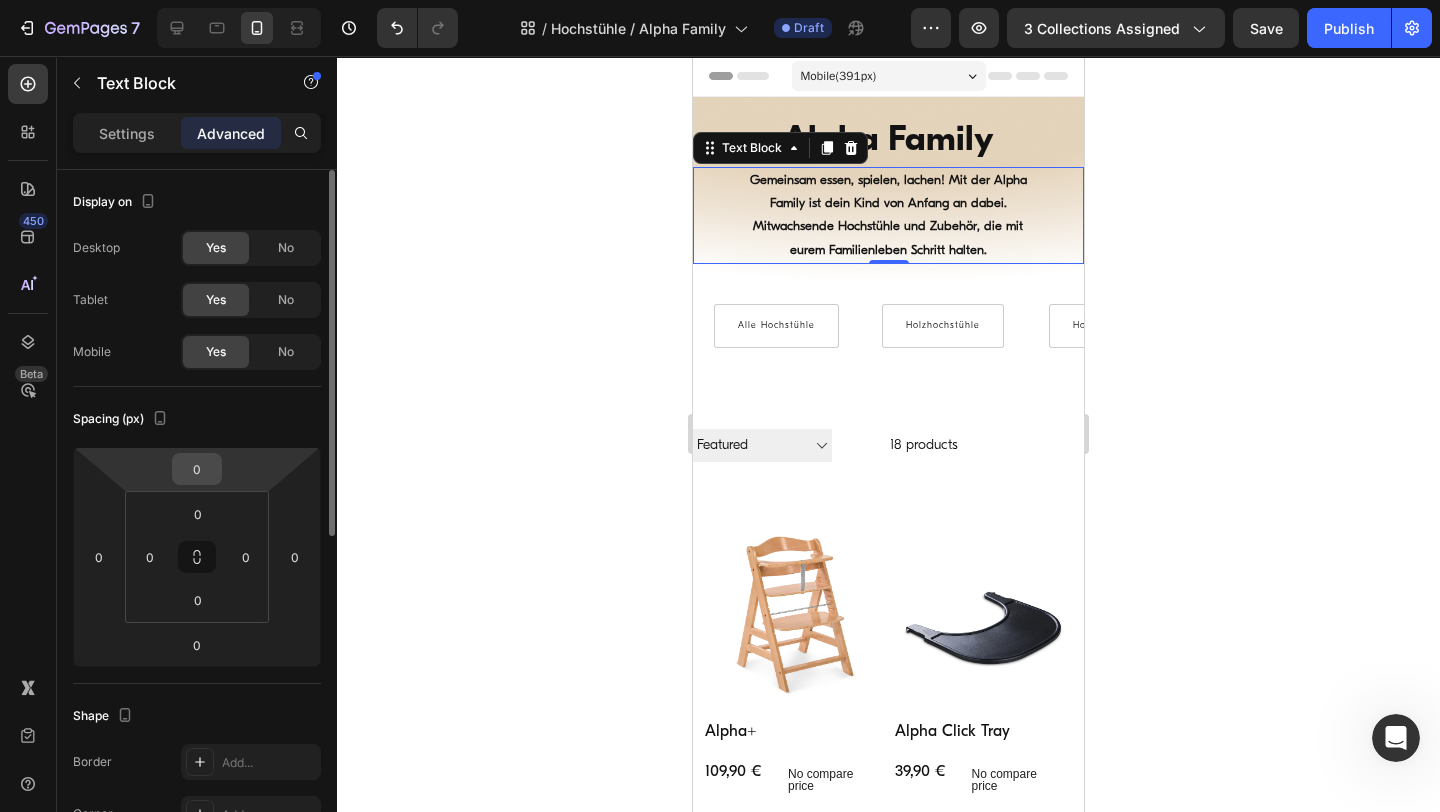 click on "0" at bounding box center (197, 469) 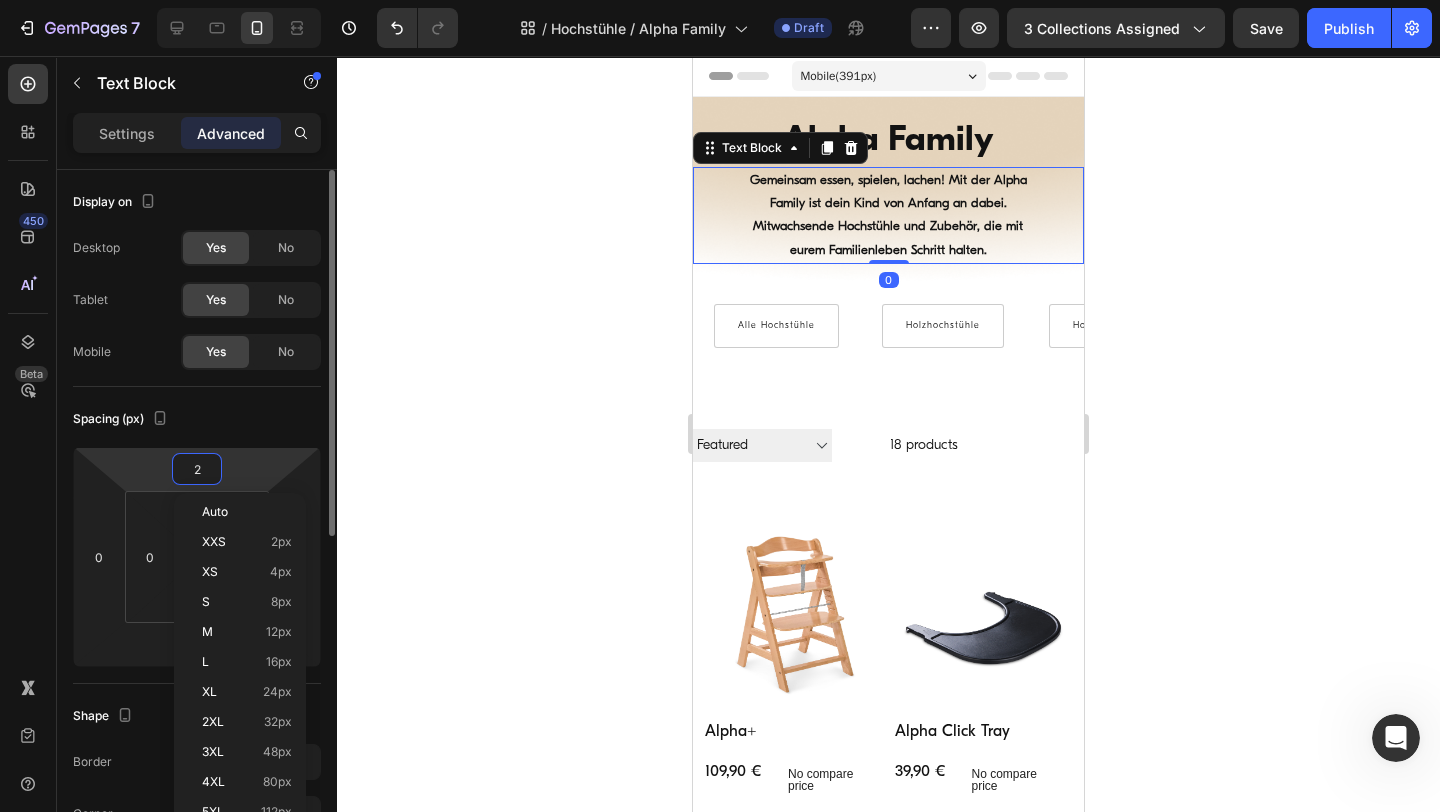 type on "20" 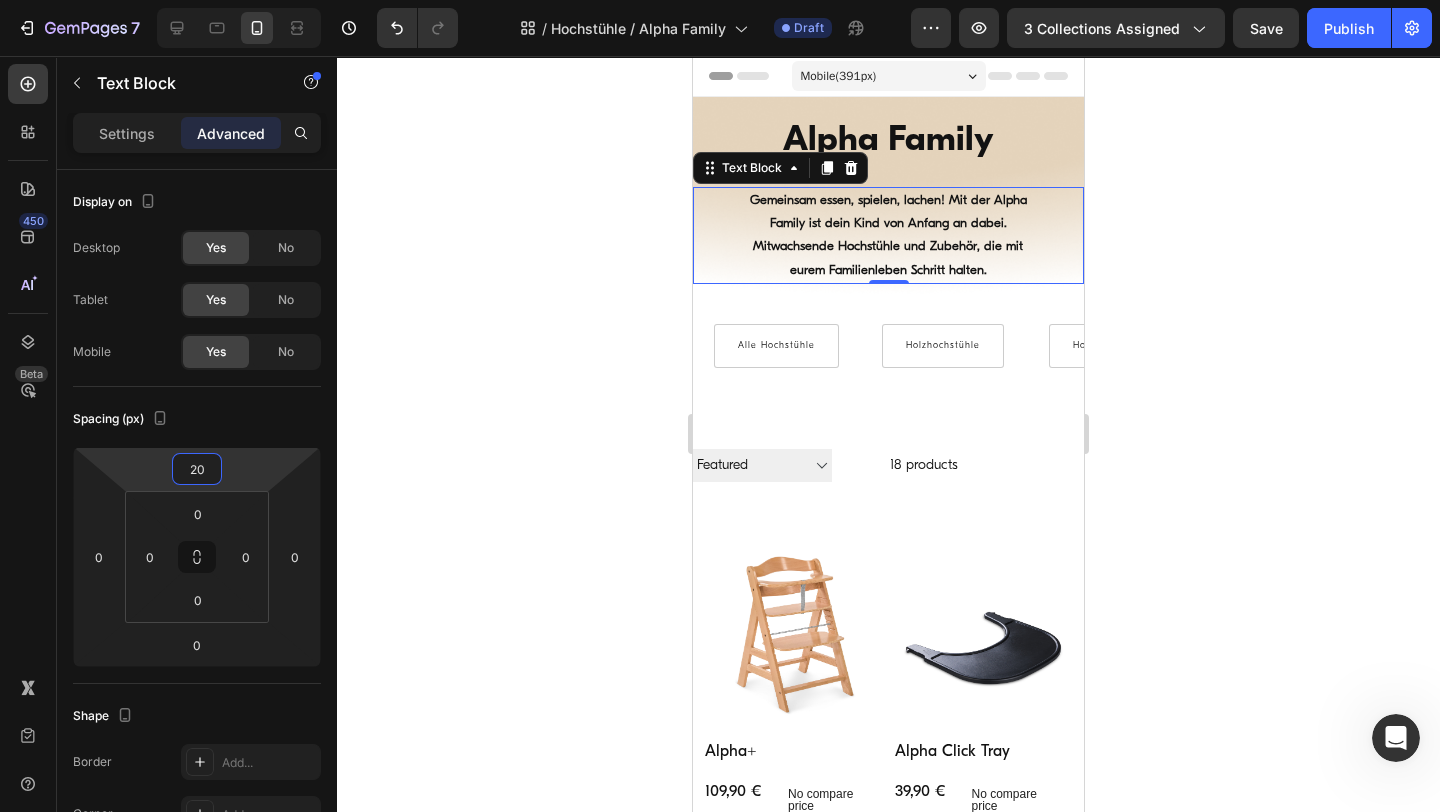 click 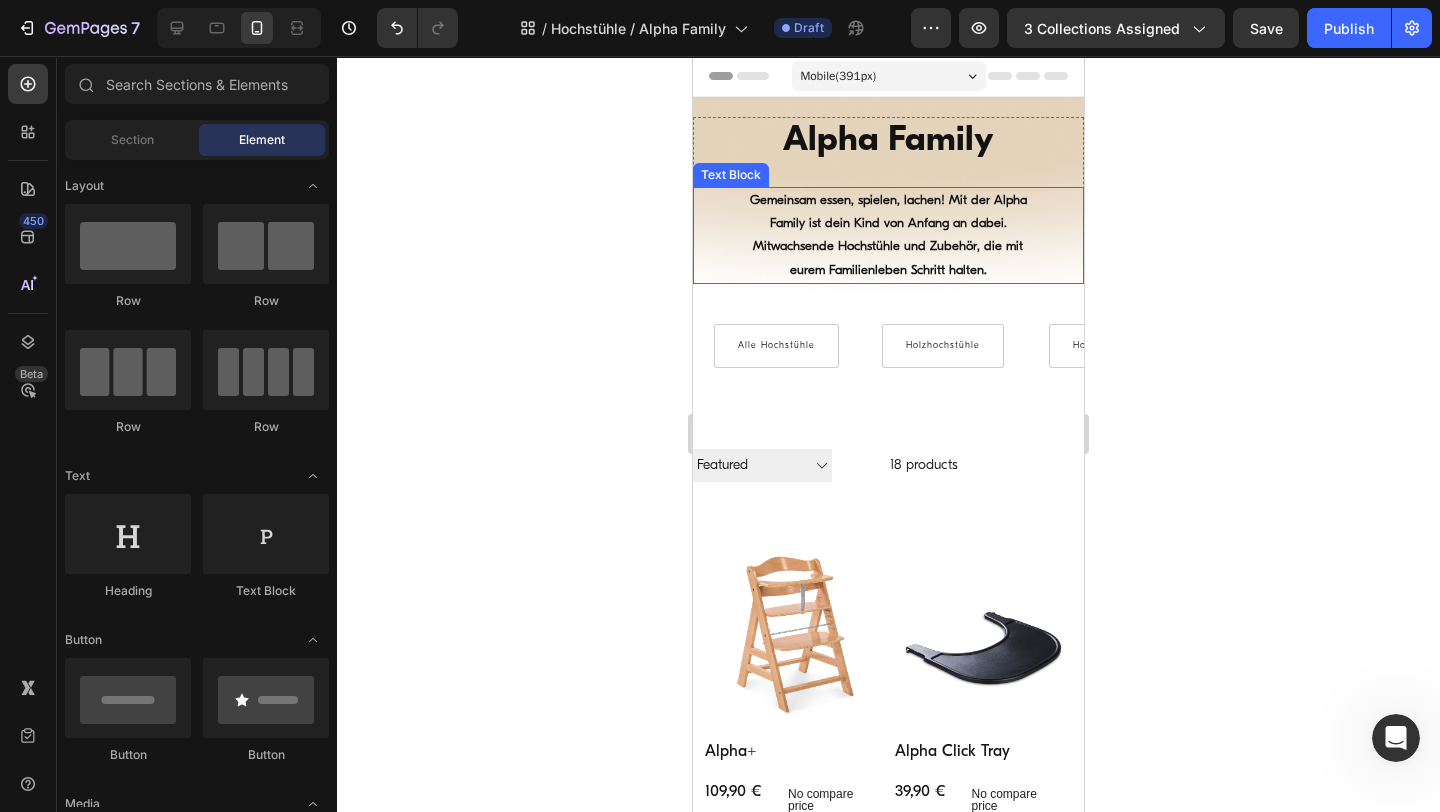 click 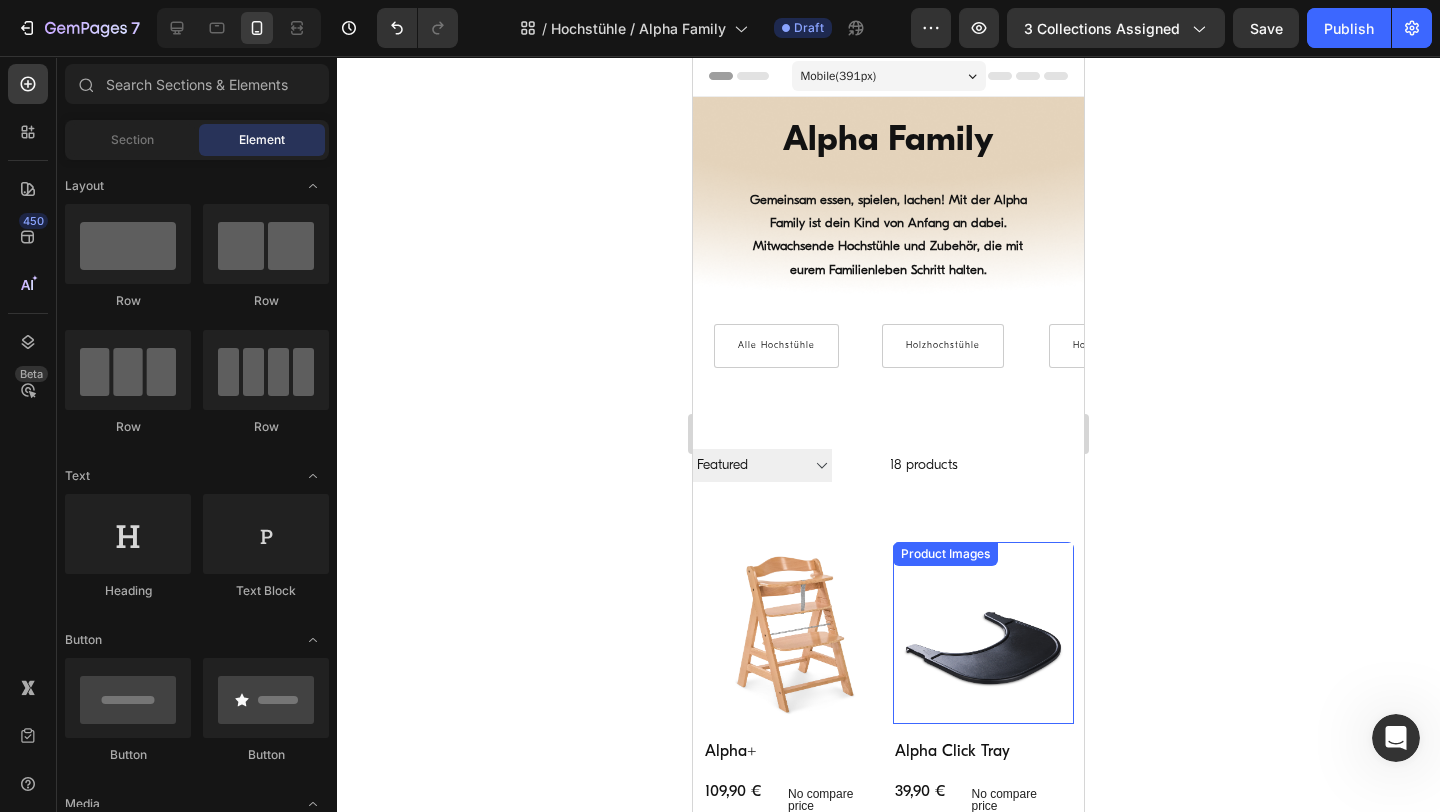 click at bounding box center [984, 633] 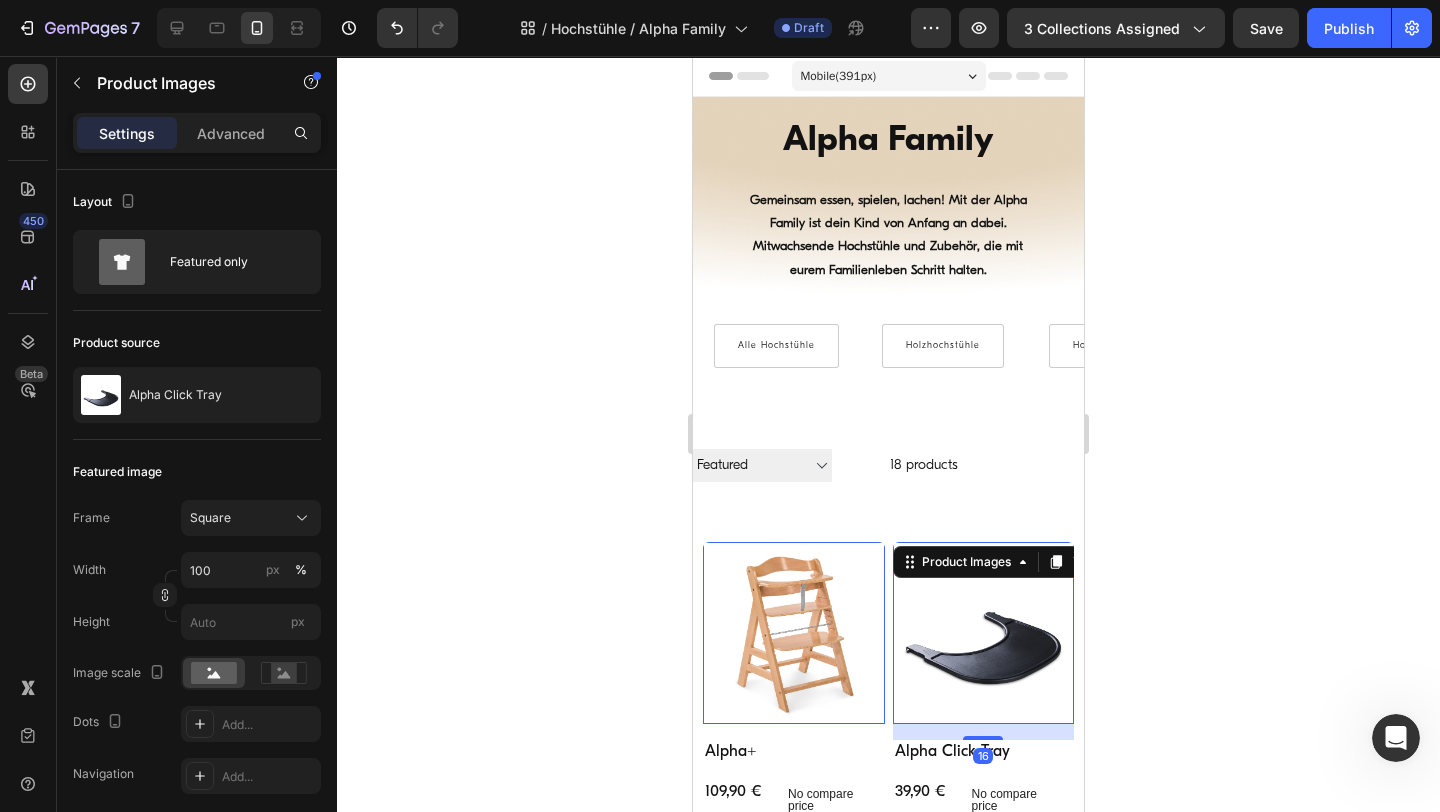 click 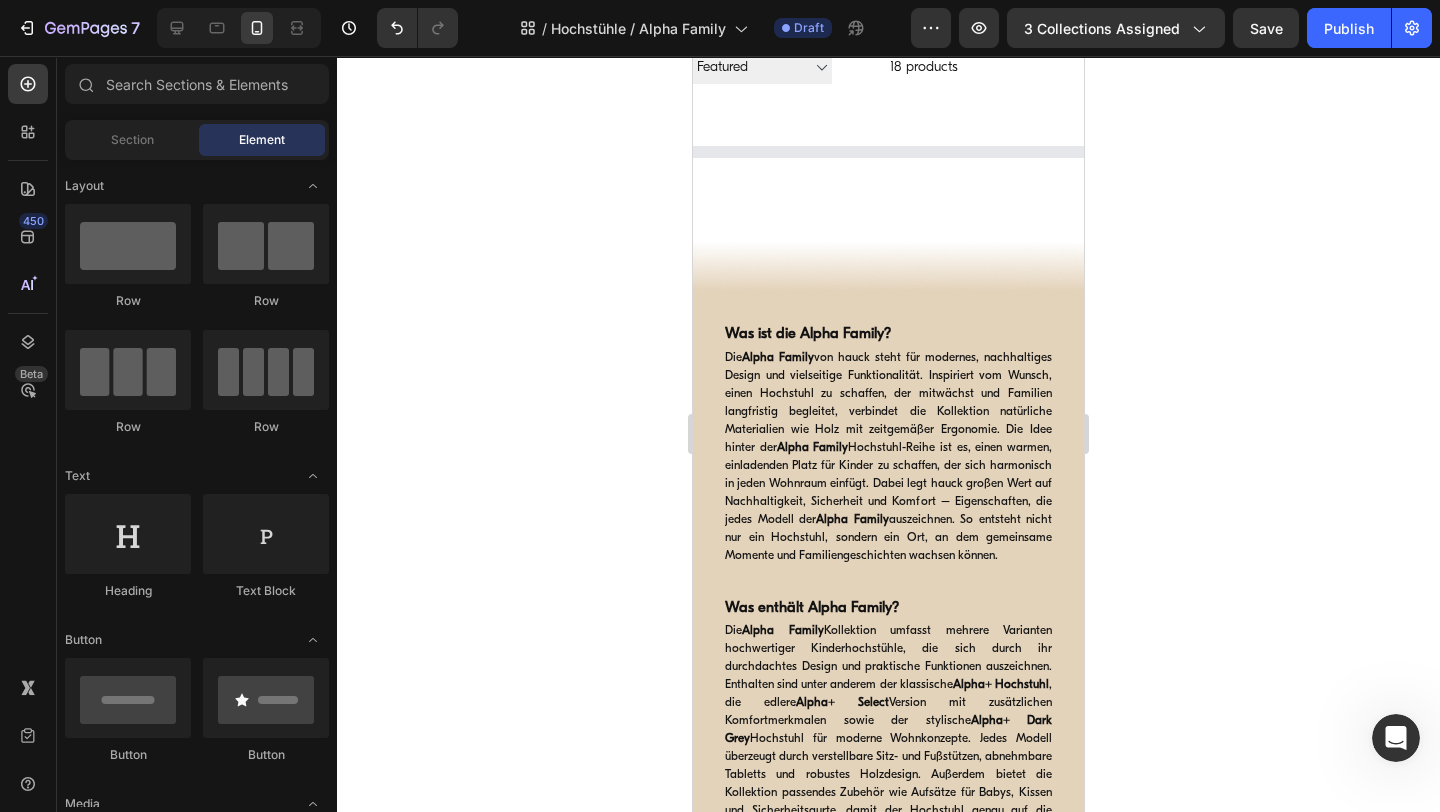 scroll, scrollTop: 0, scrollLeft: 0, axis: both 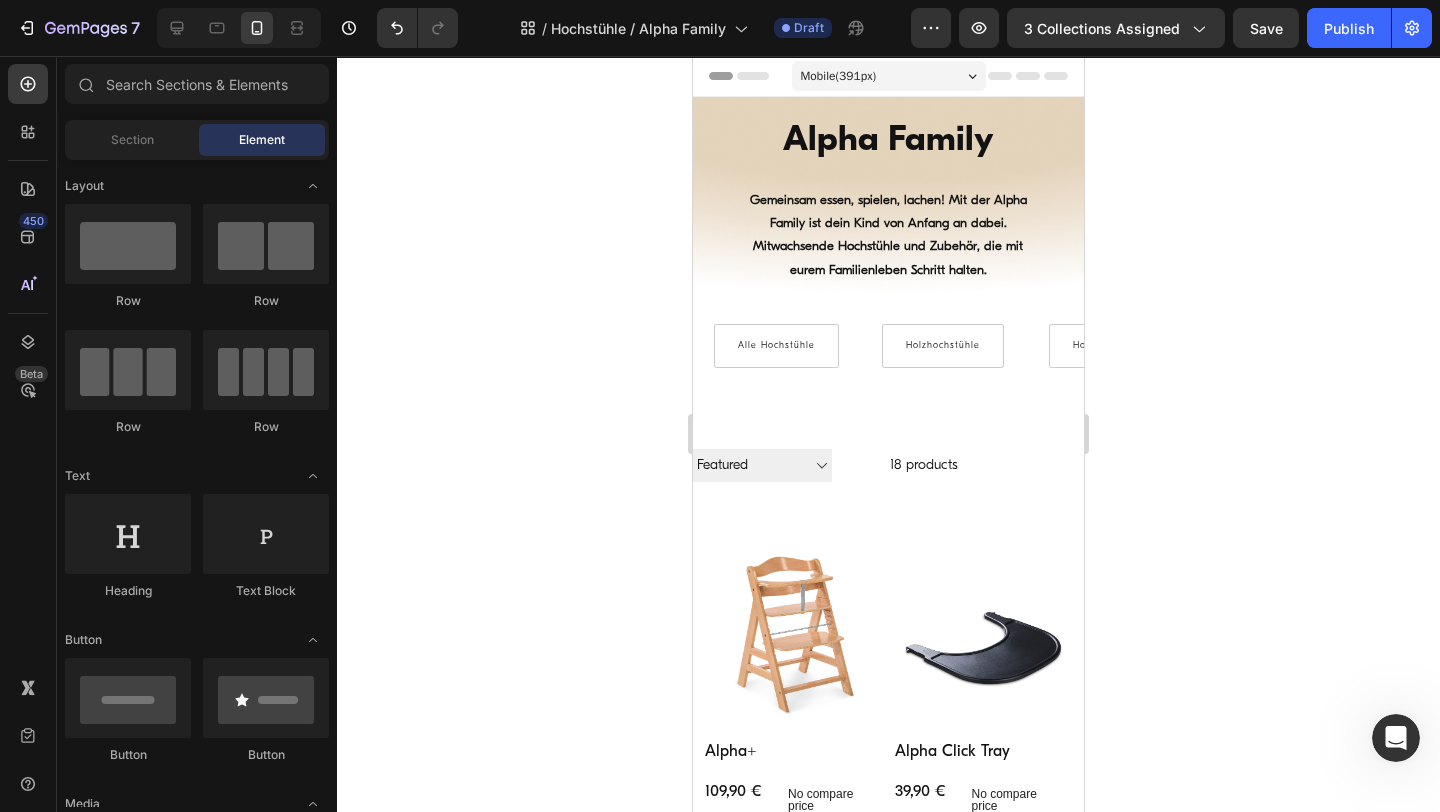 click 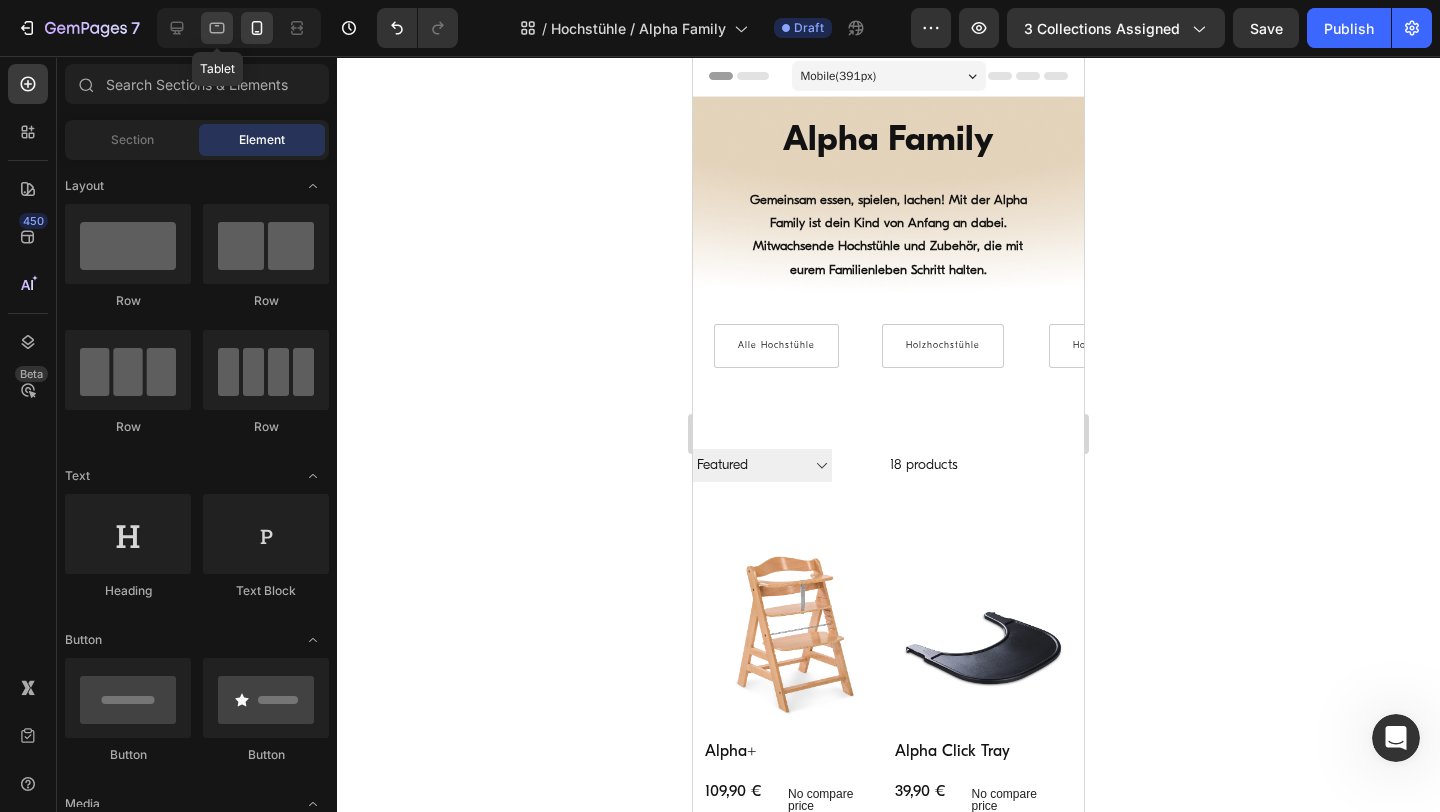 click 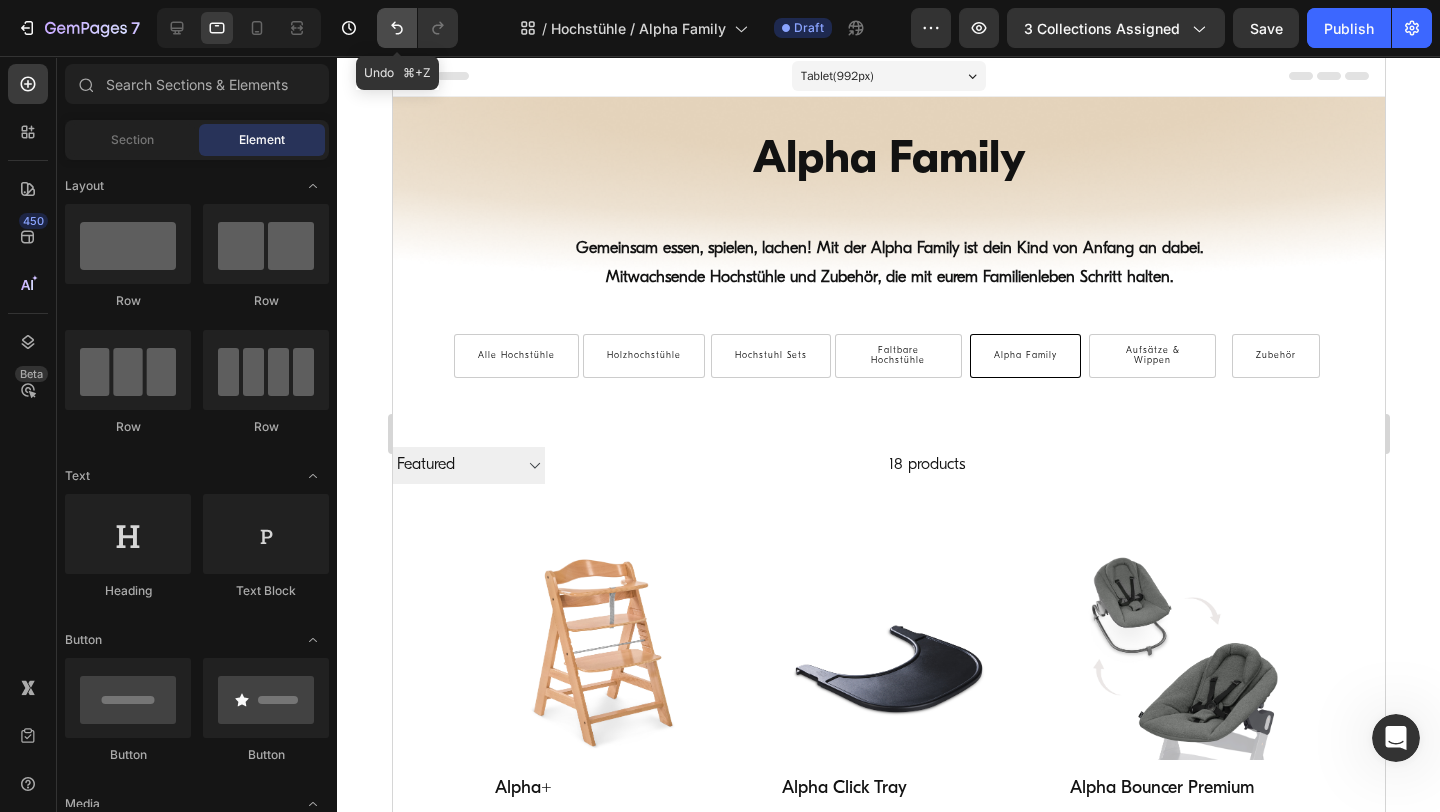 click 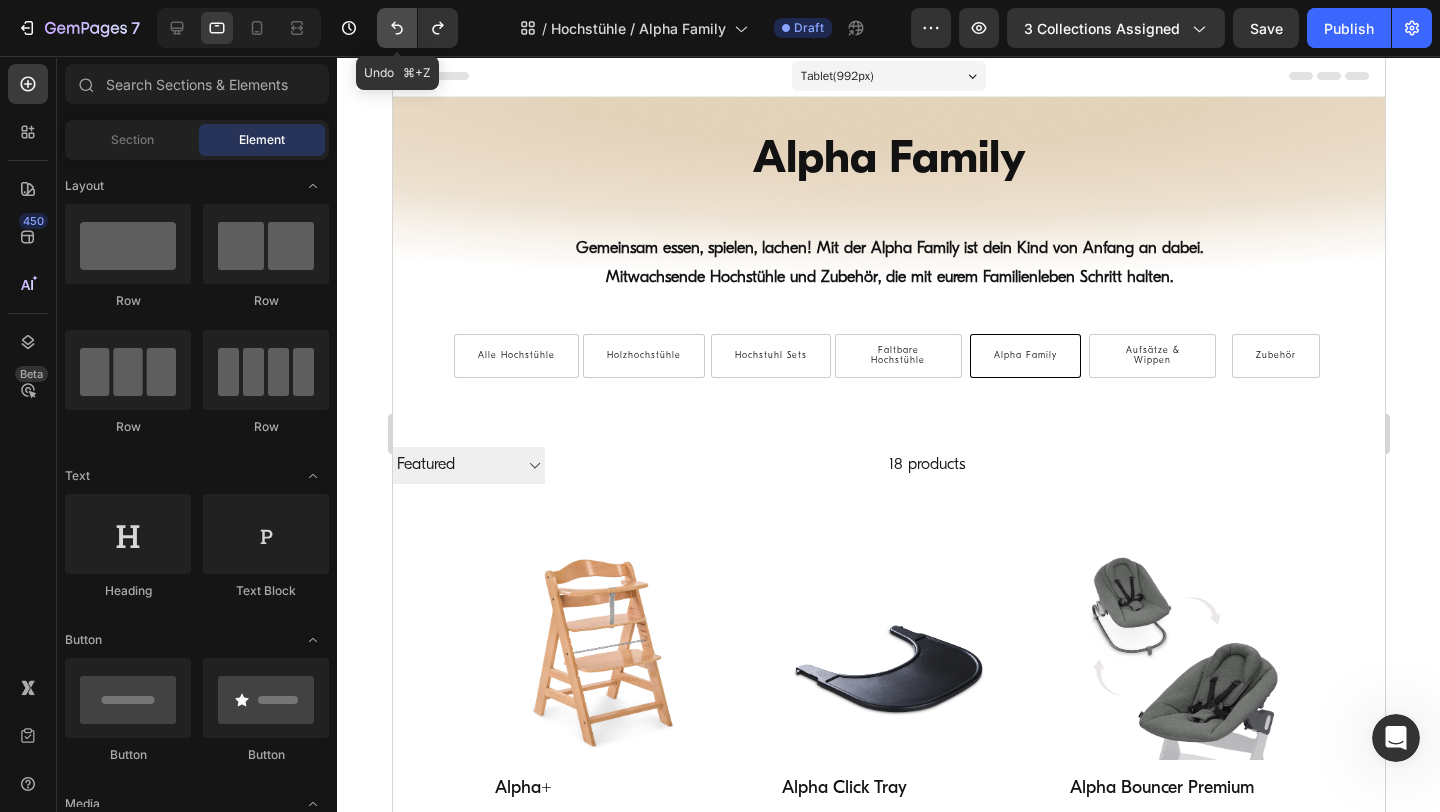 click 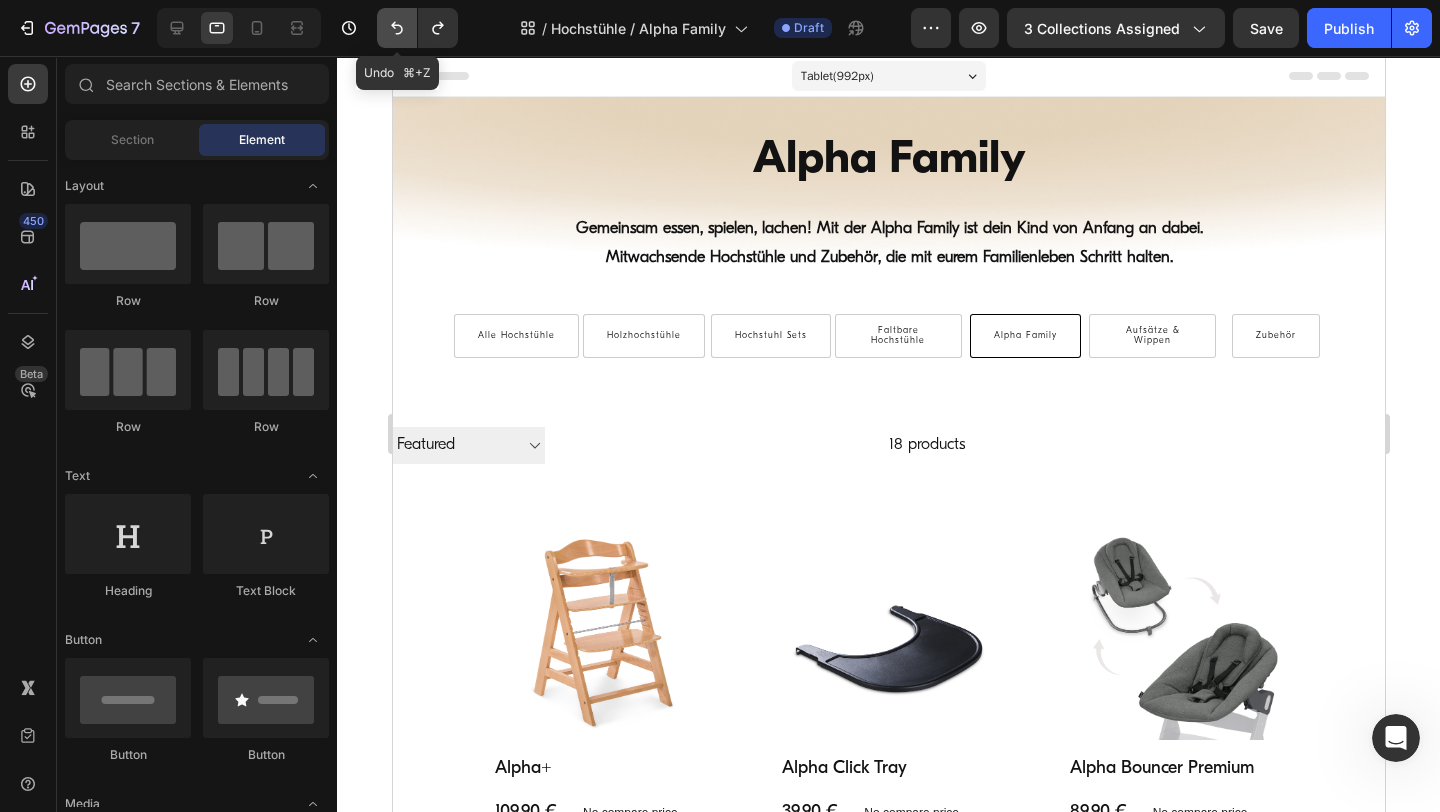 click 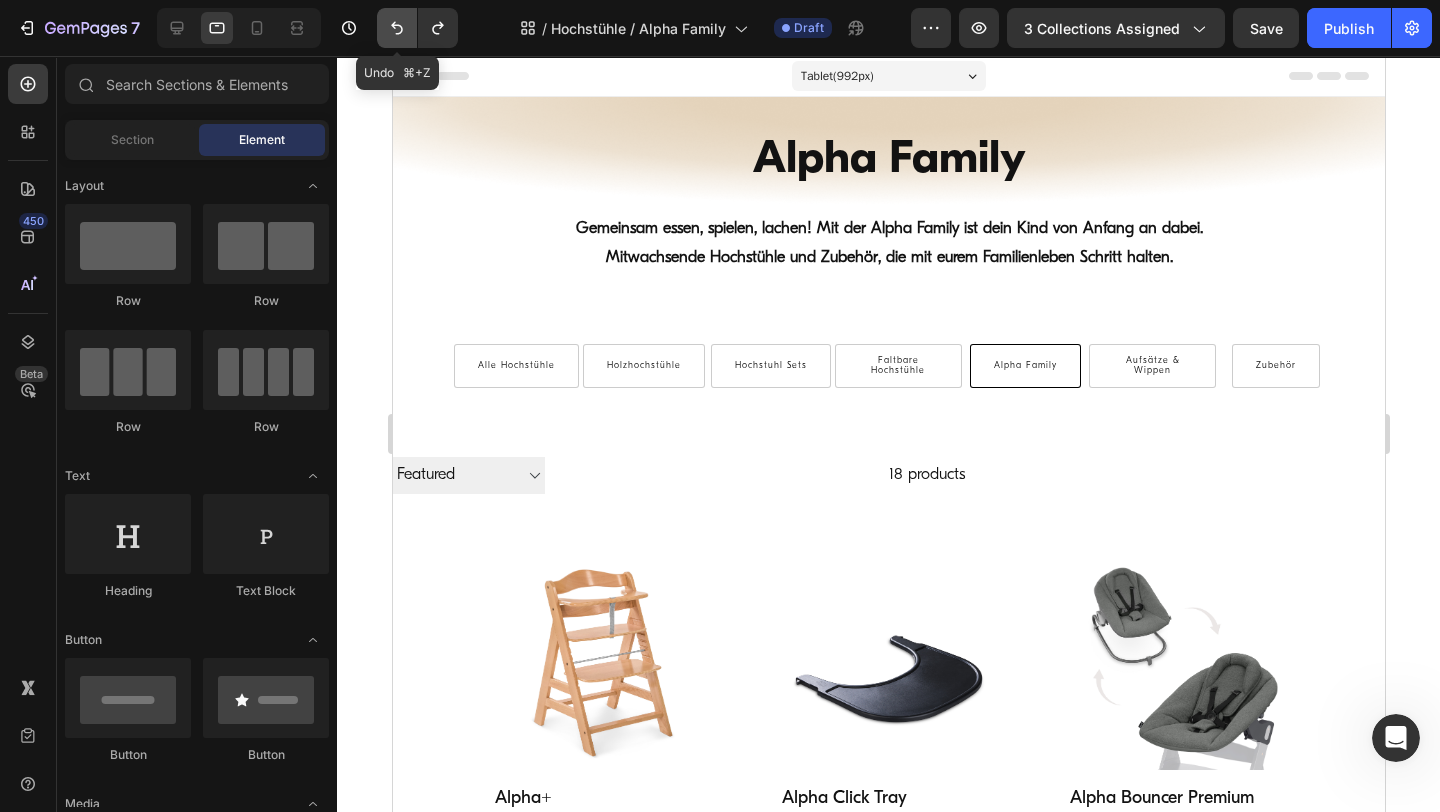 click 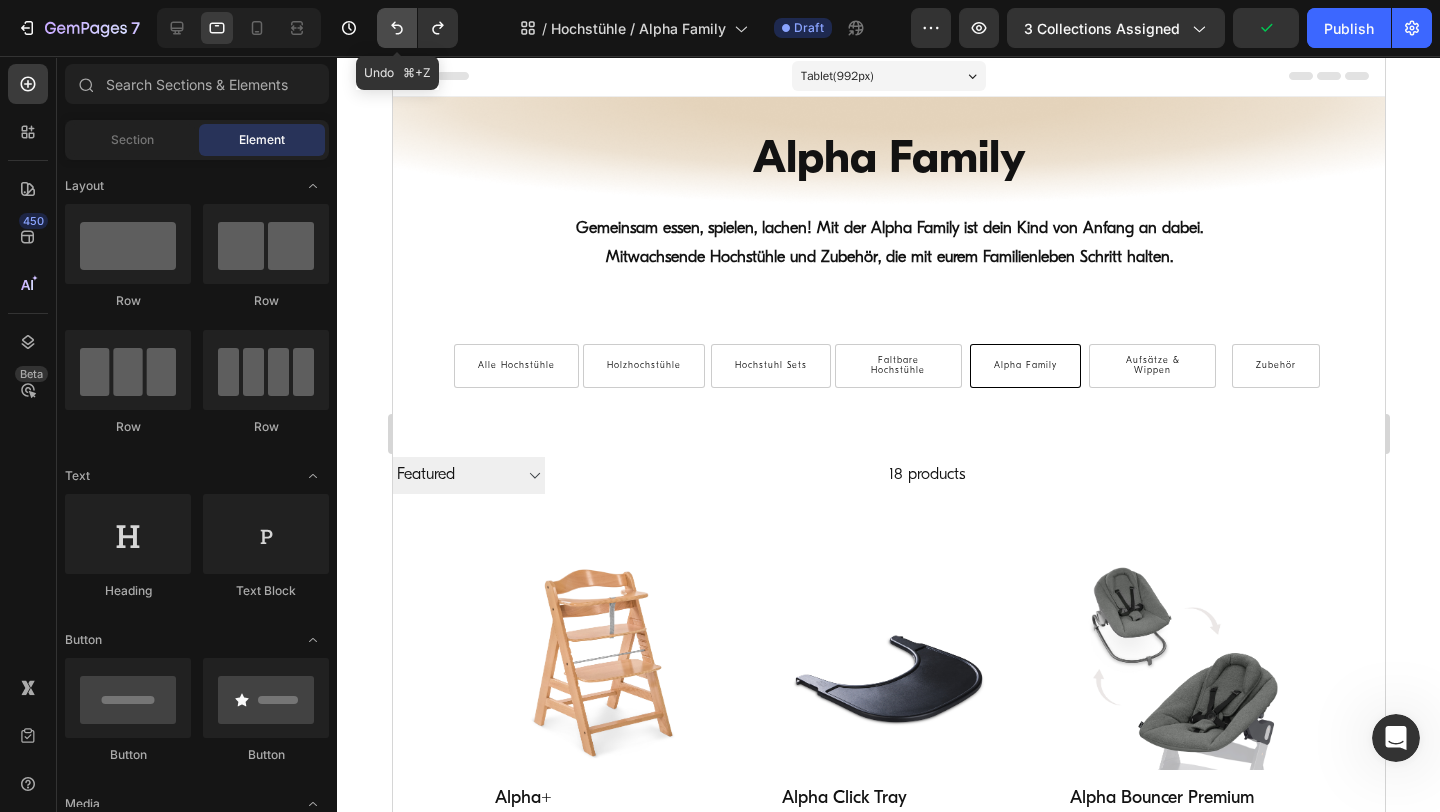 click 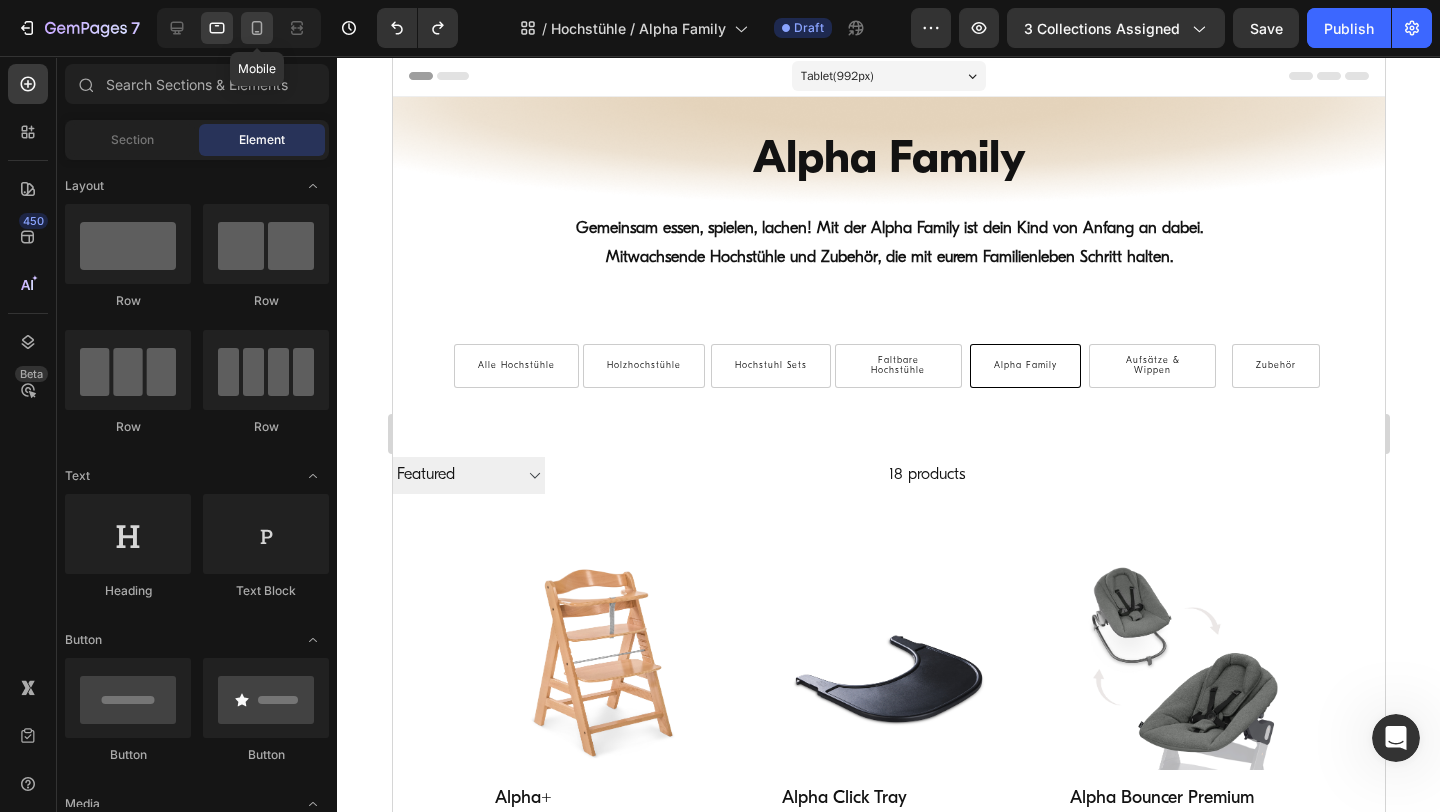 click 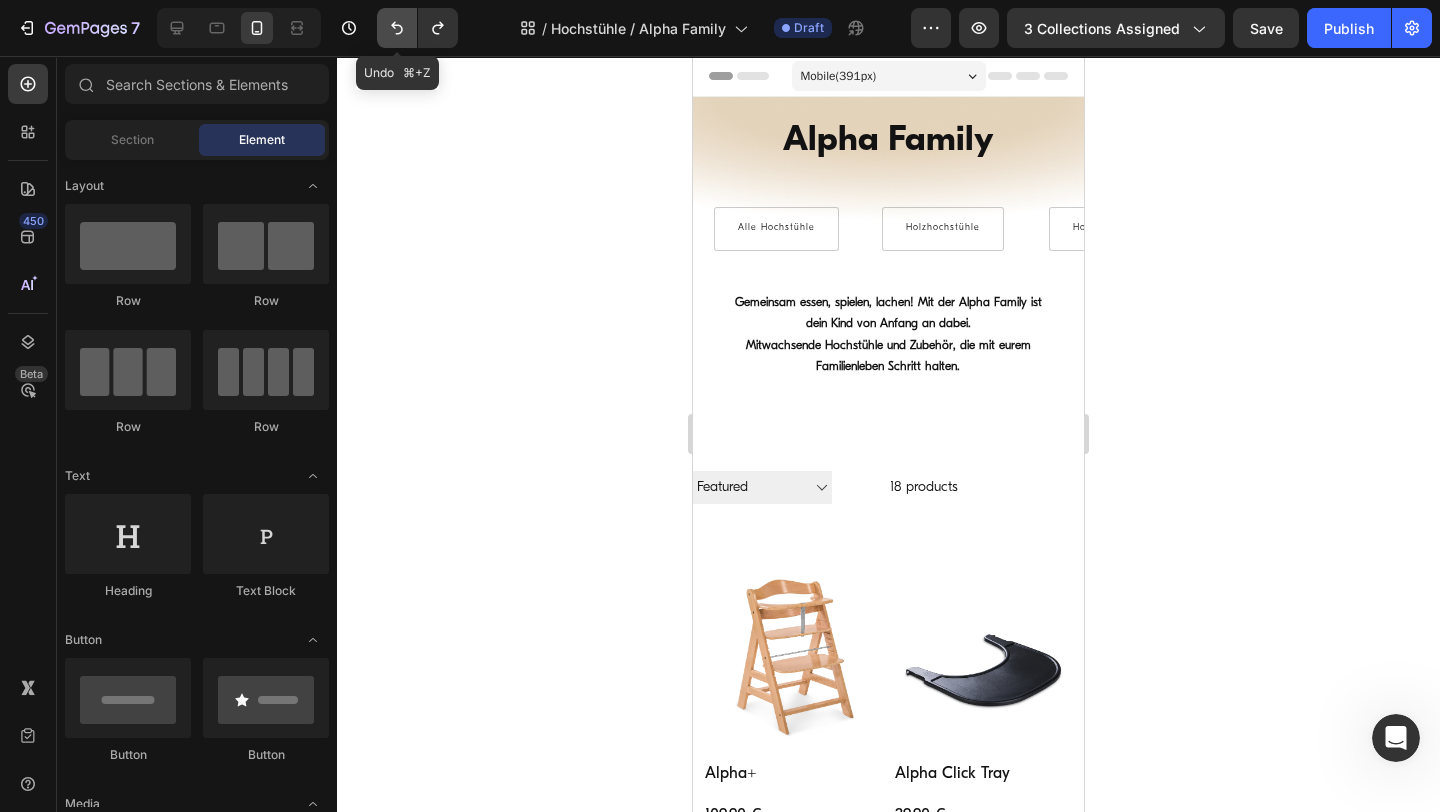 click 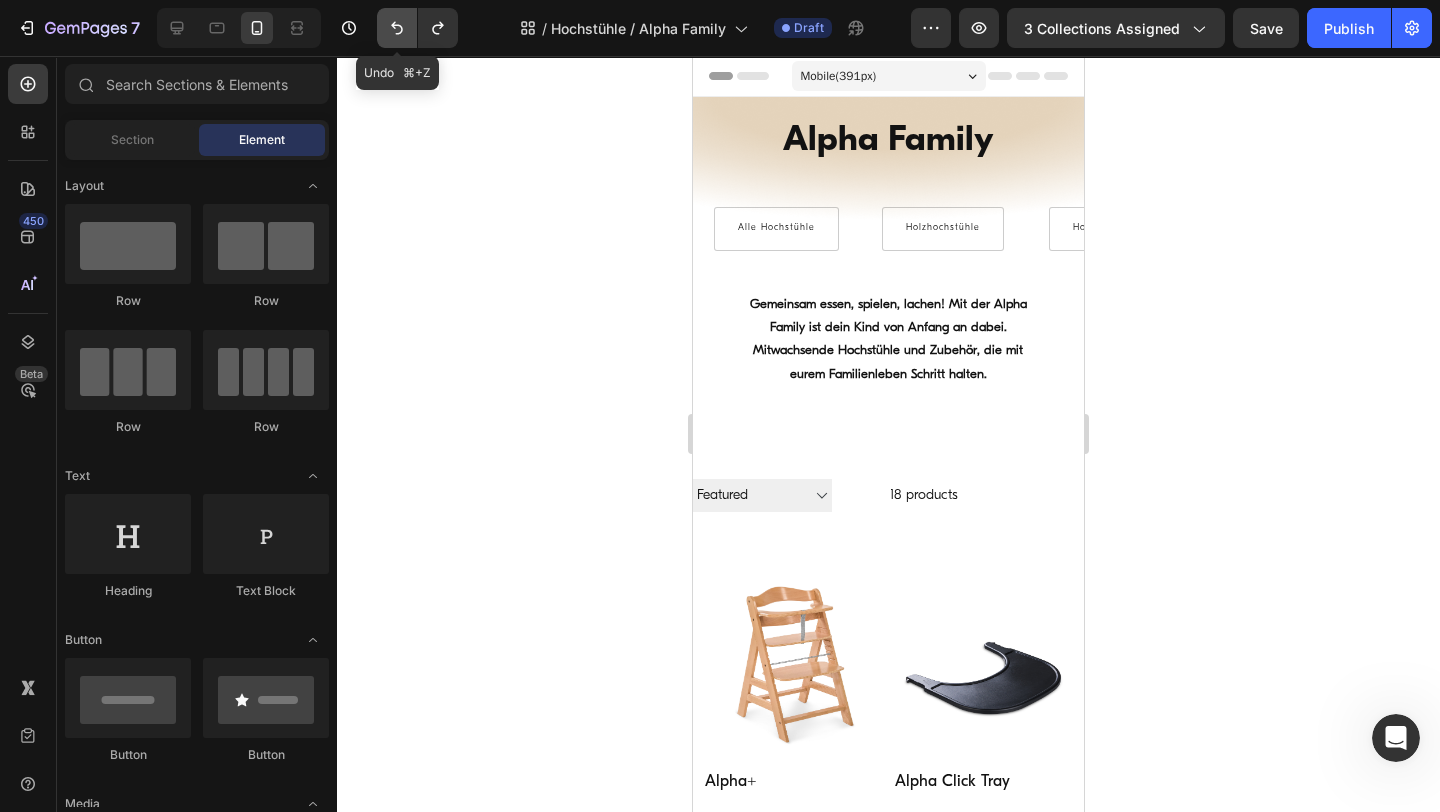 click 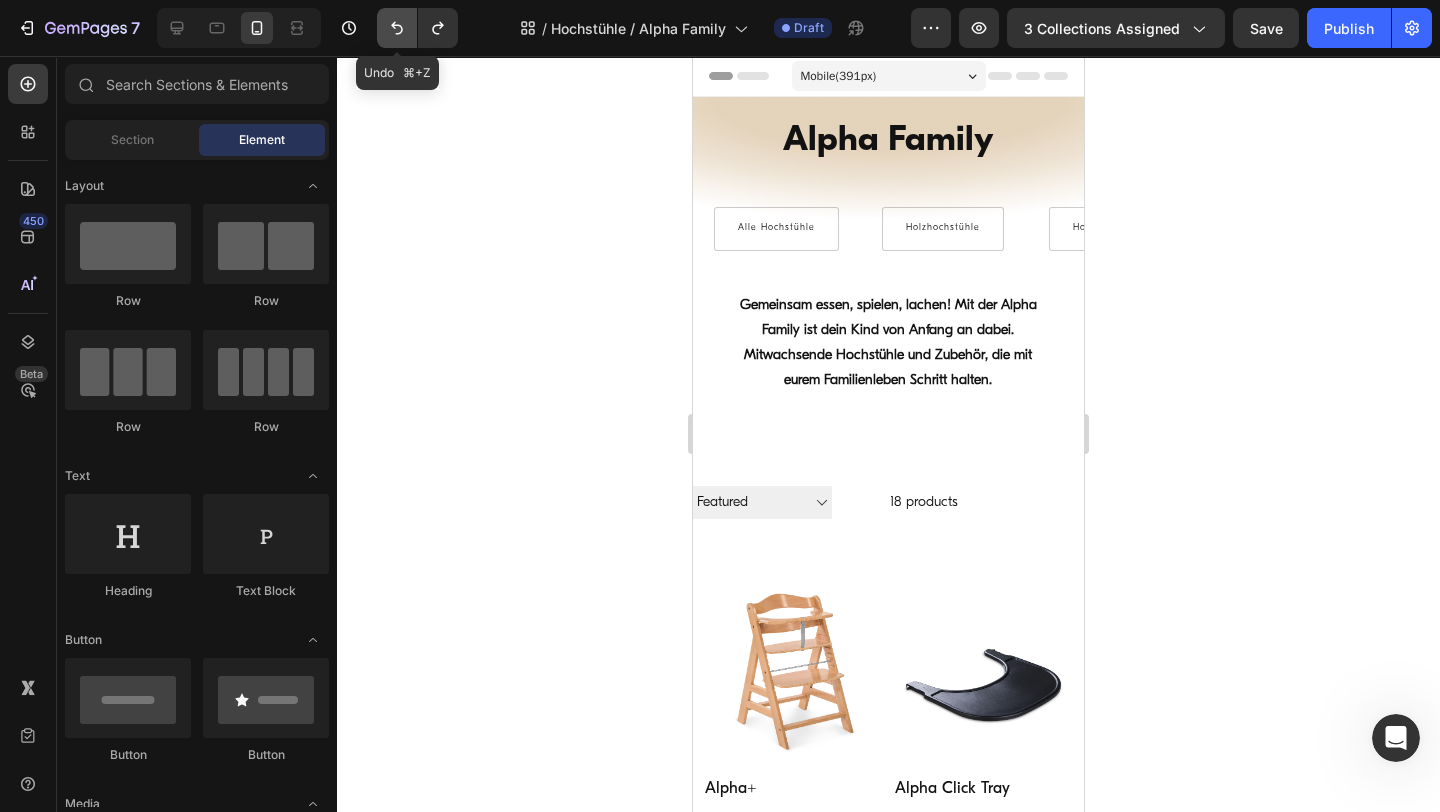 click 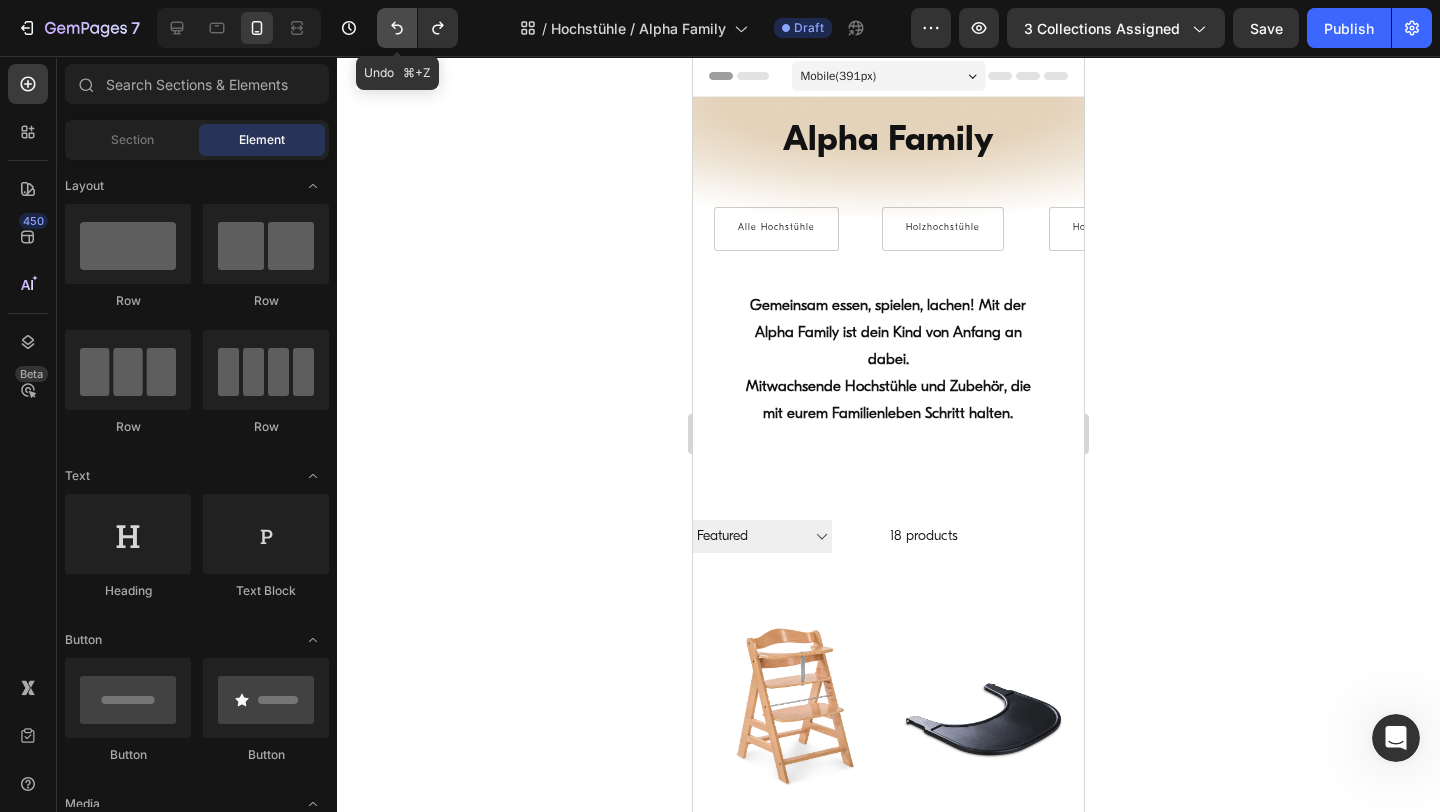 click 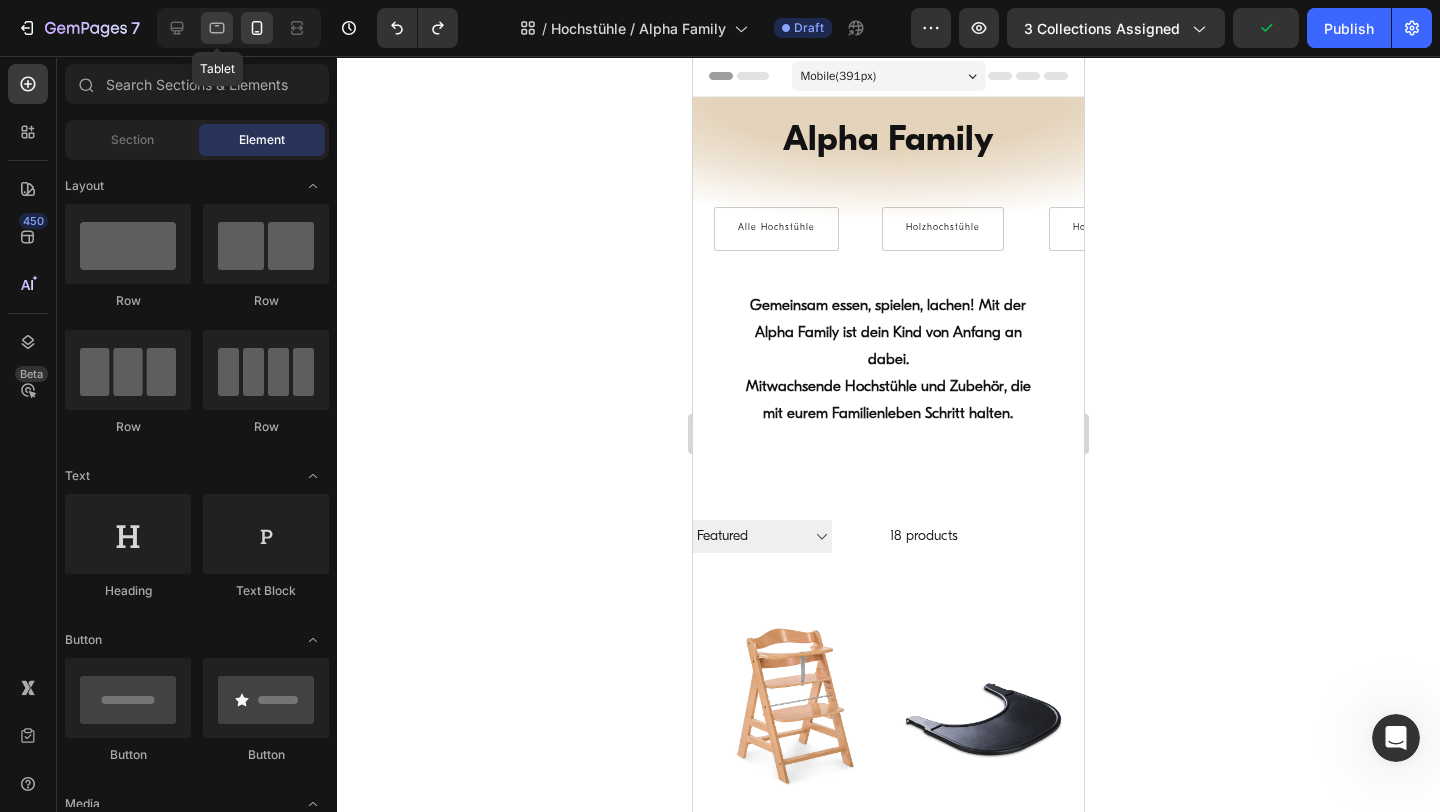 click 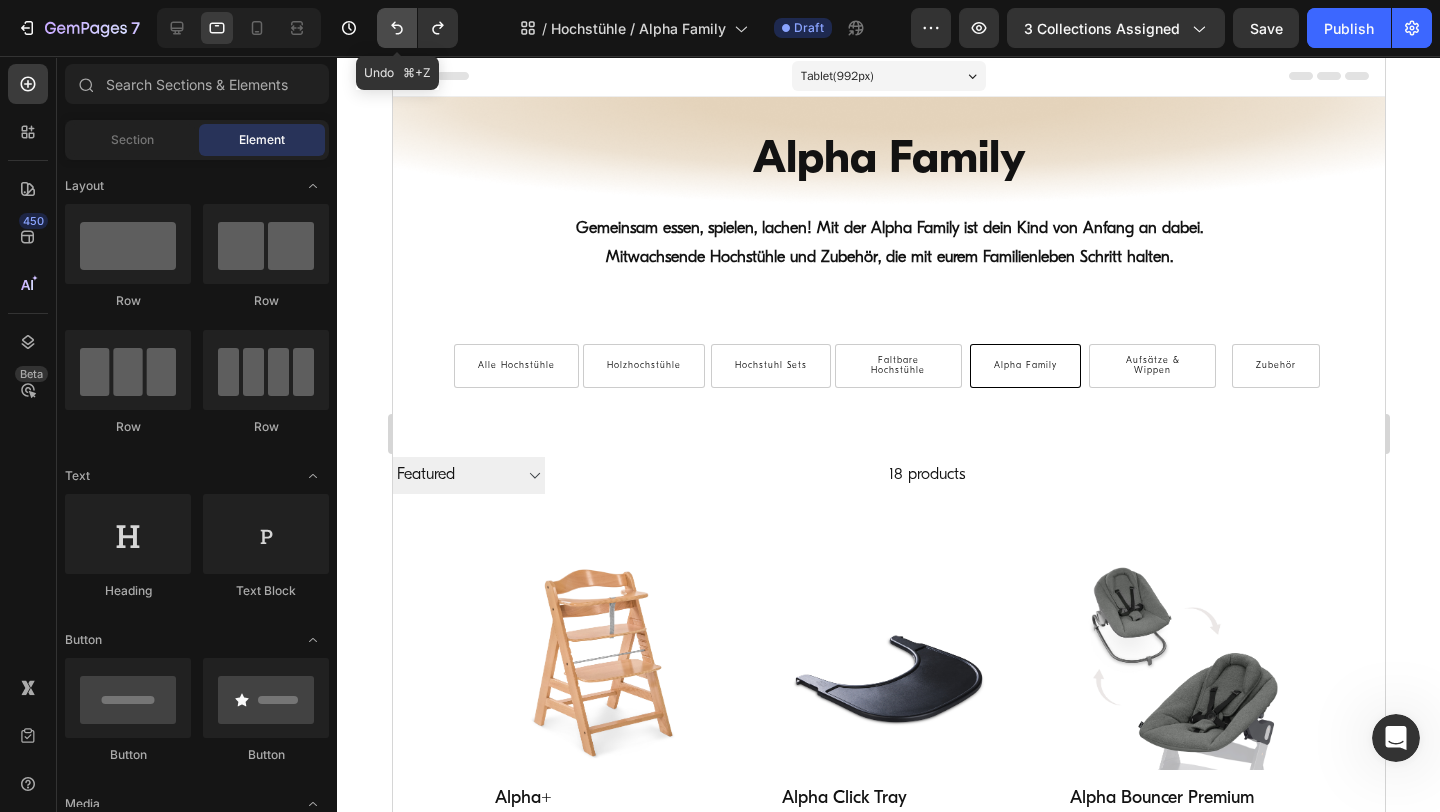 click 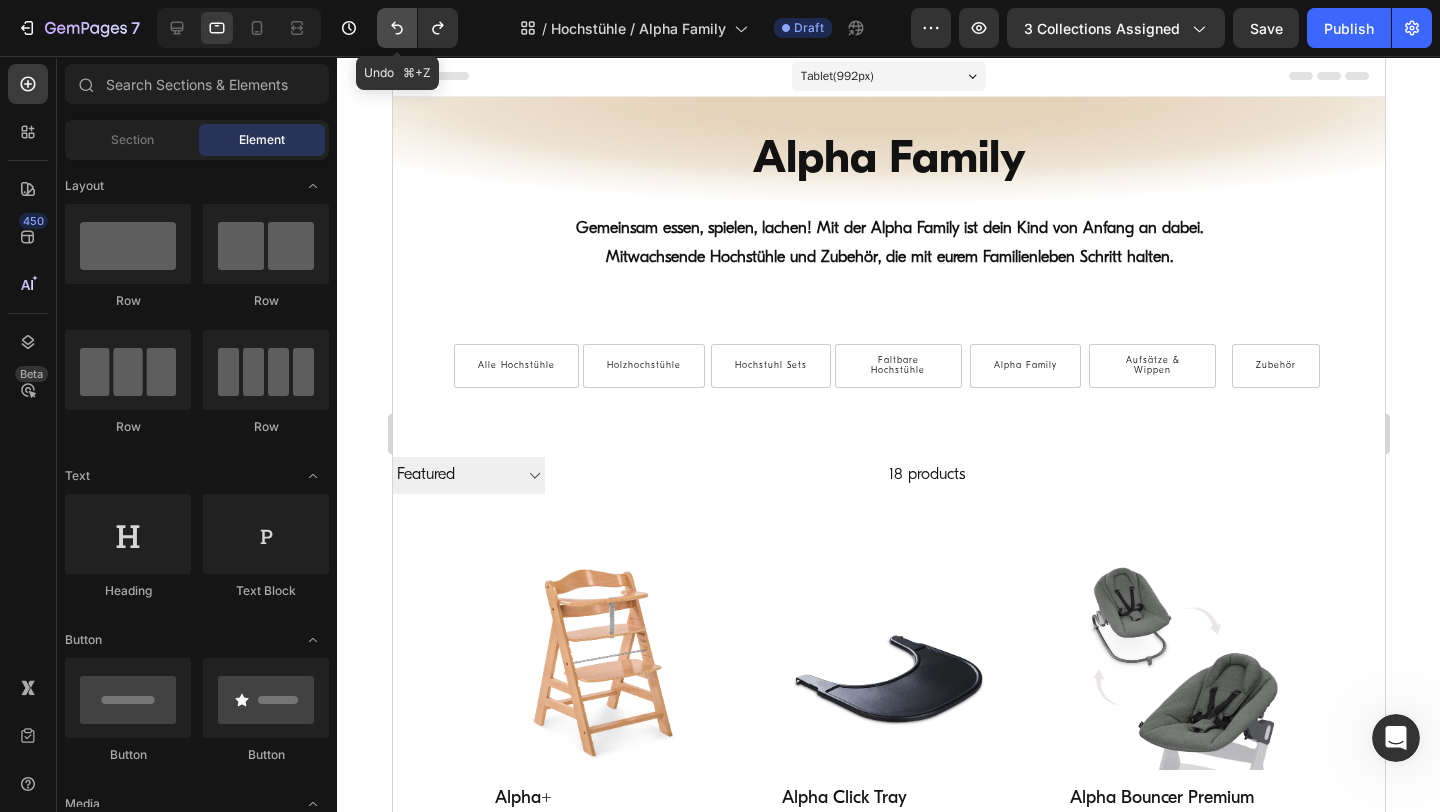 click 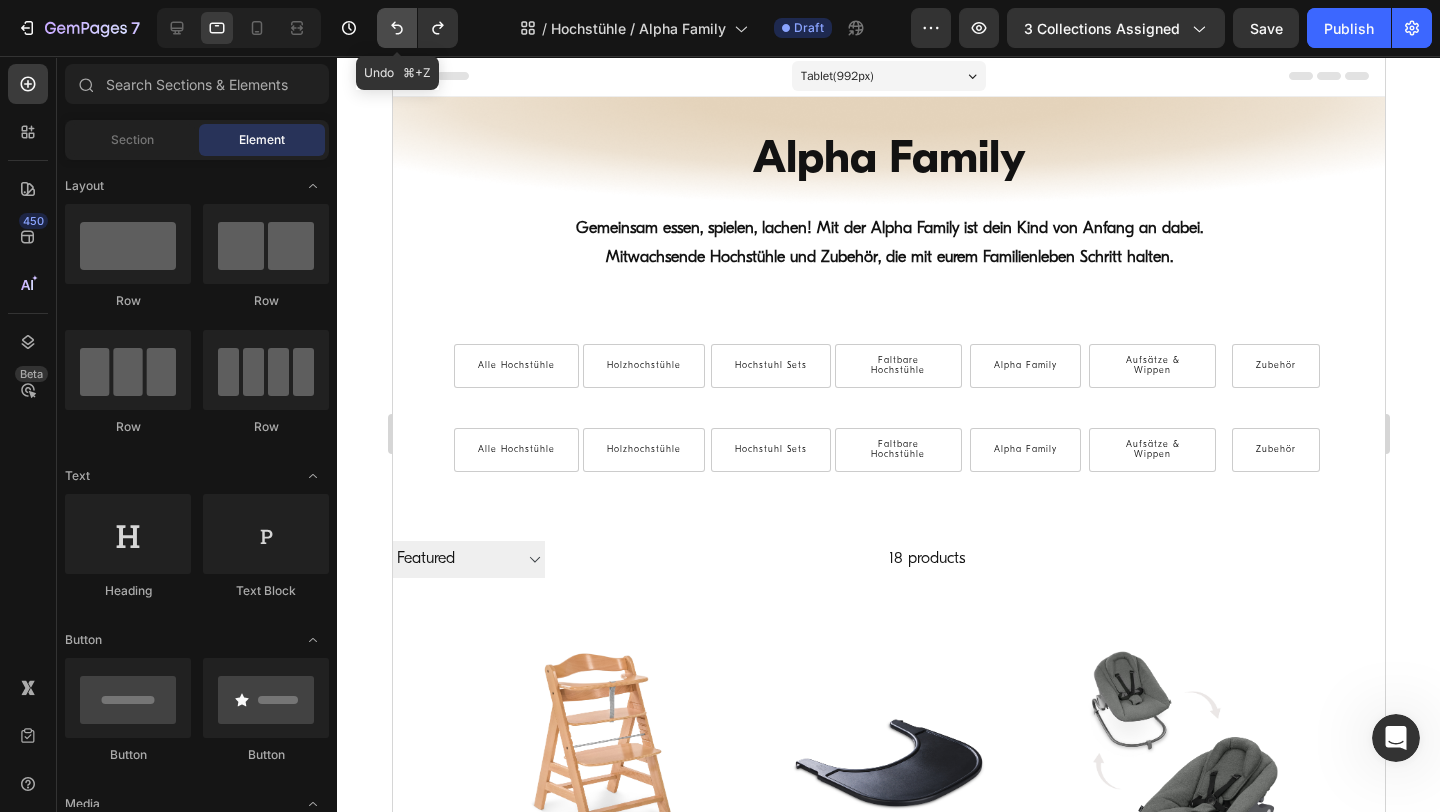 click 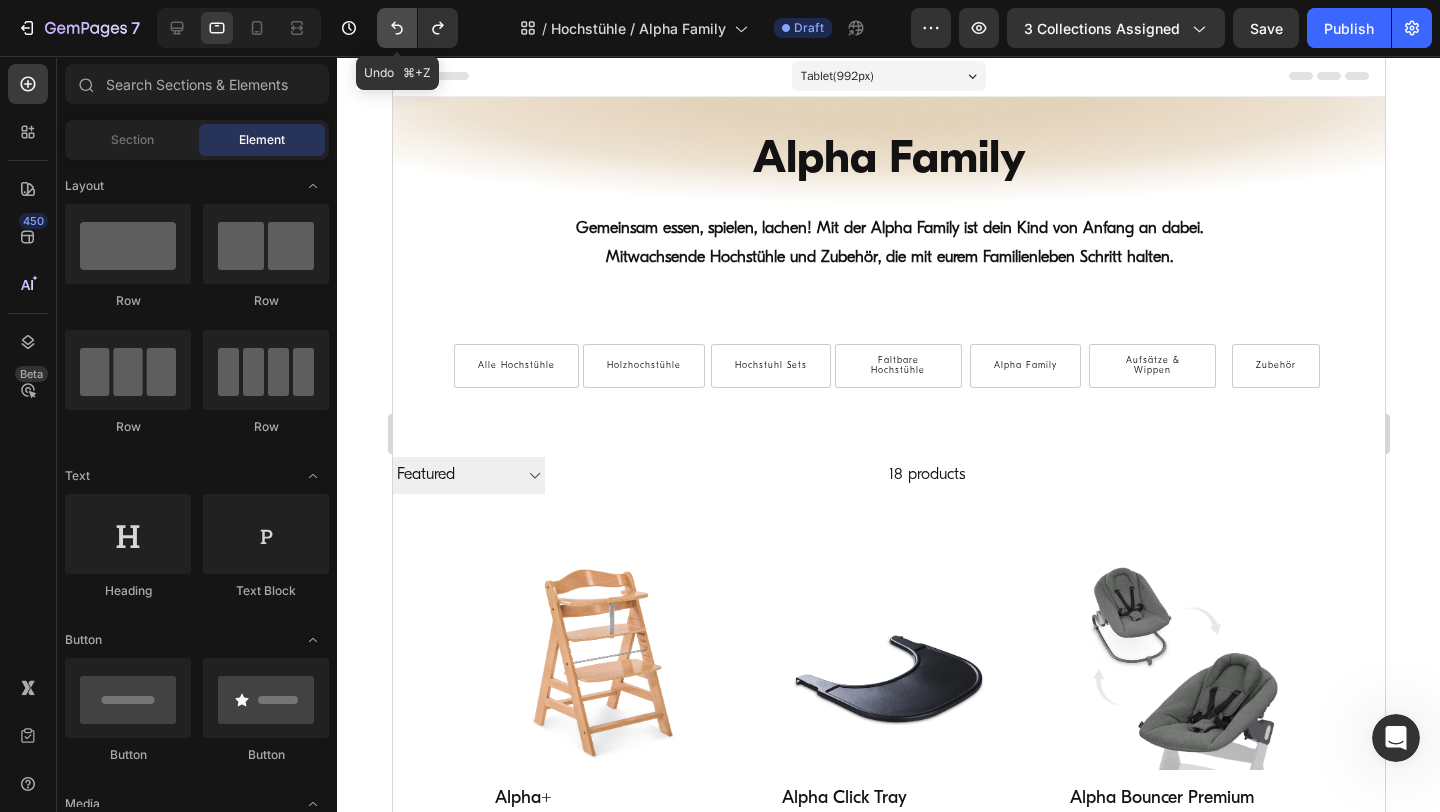 click 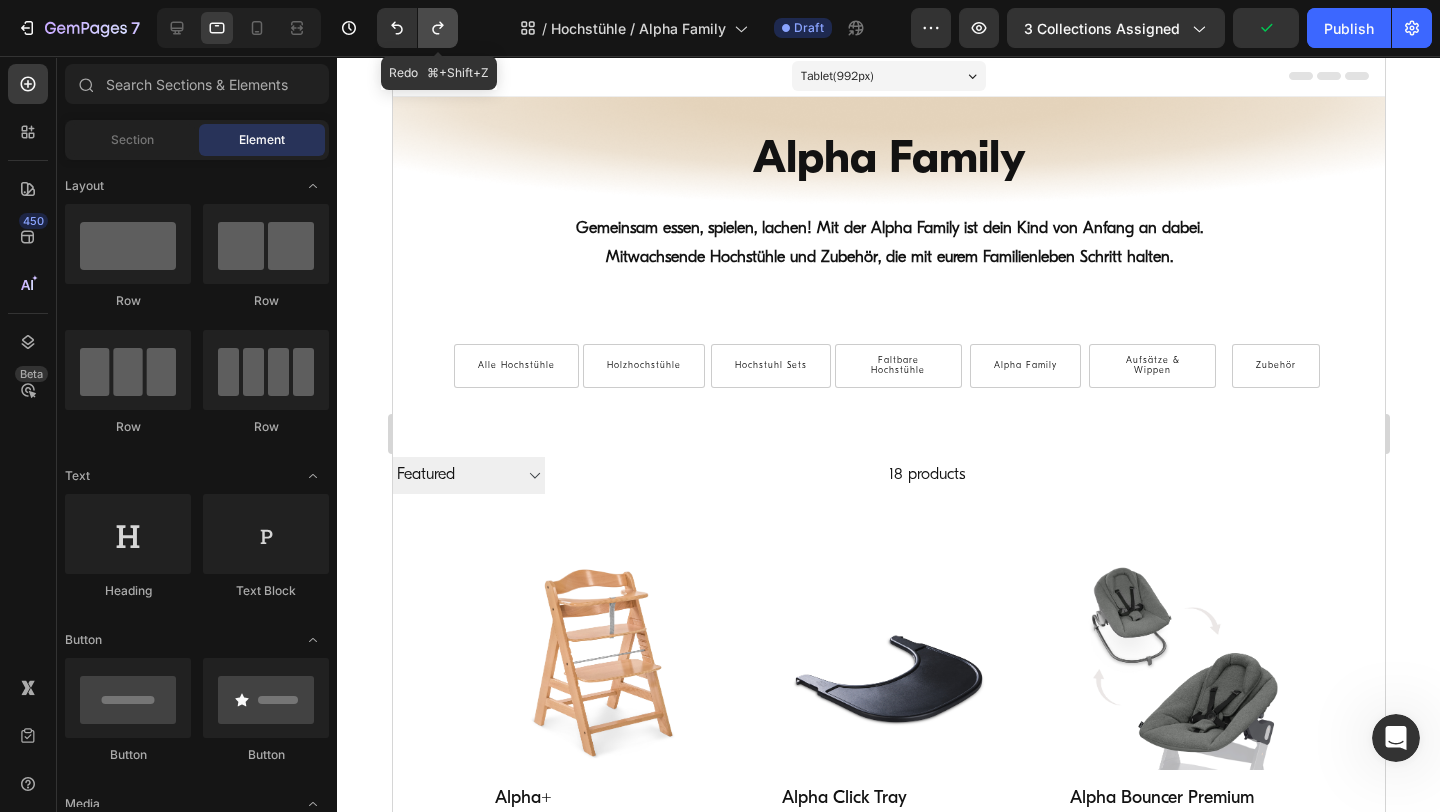 click 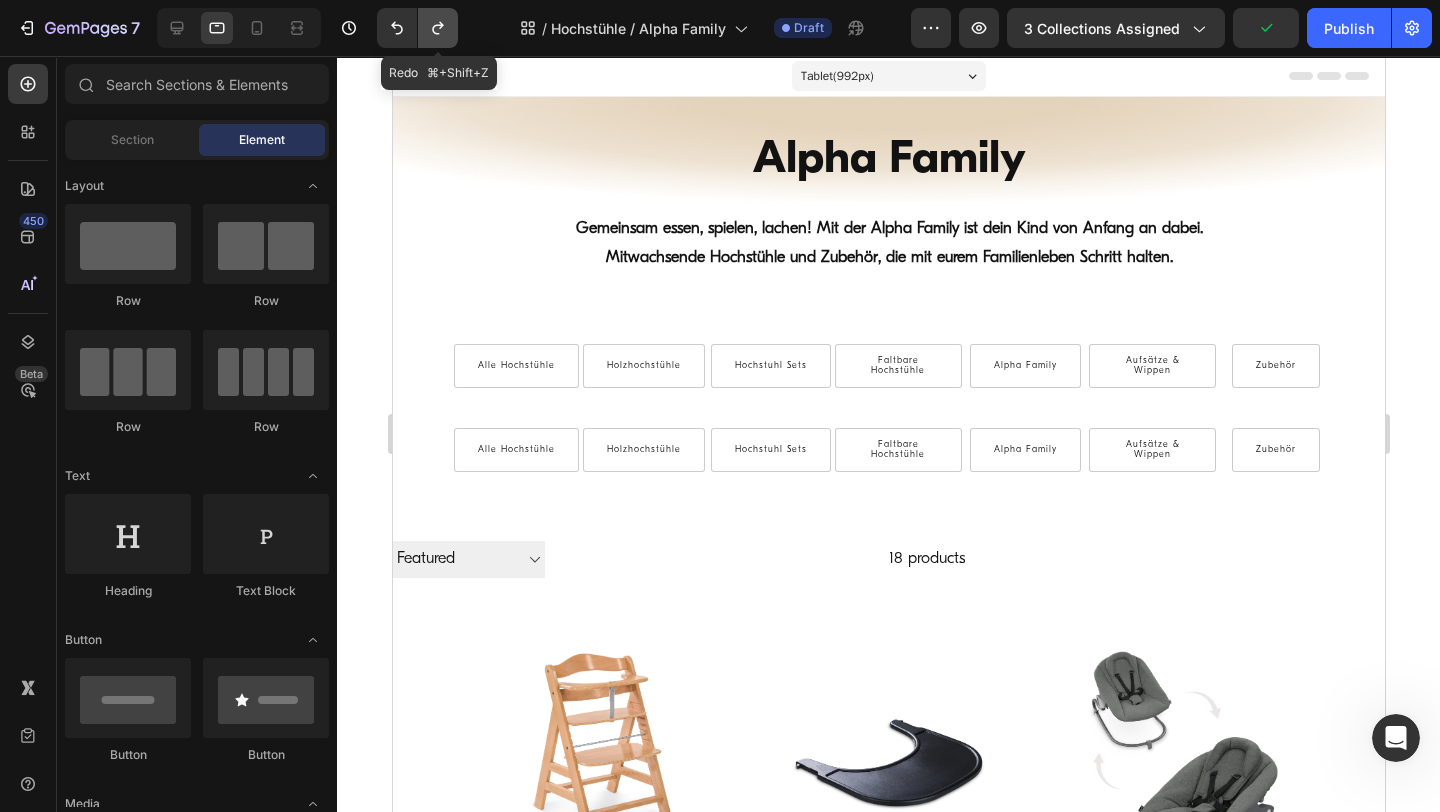 click 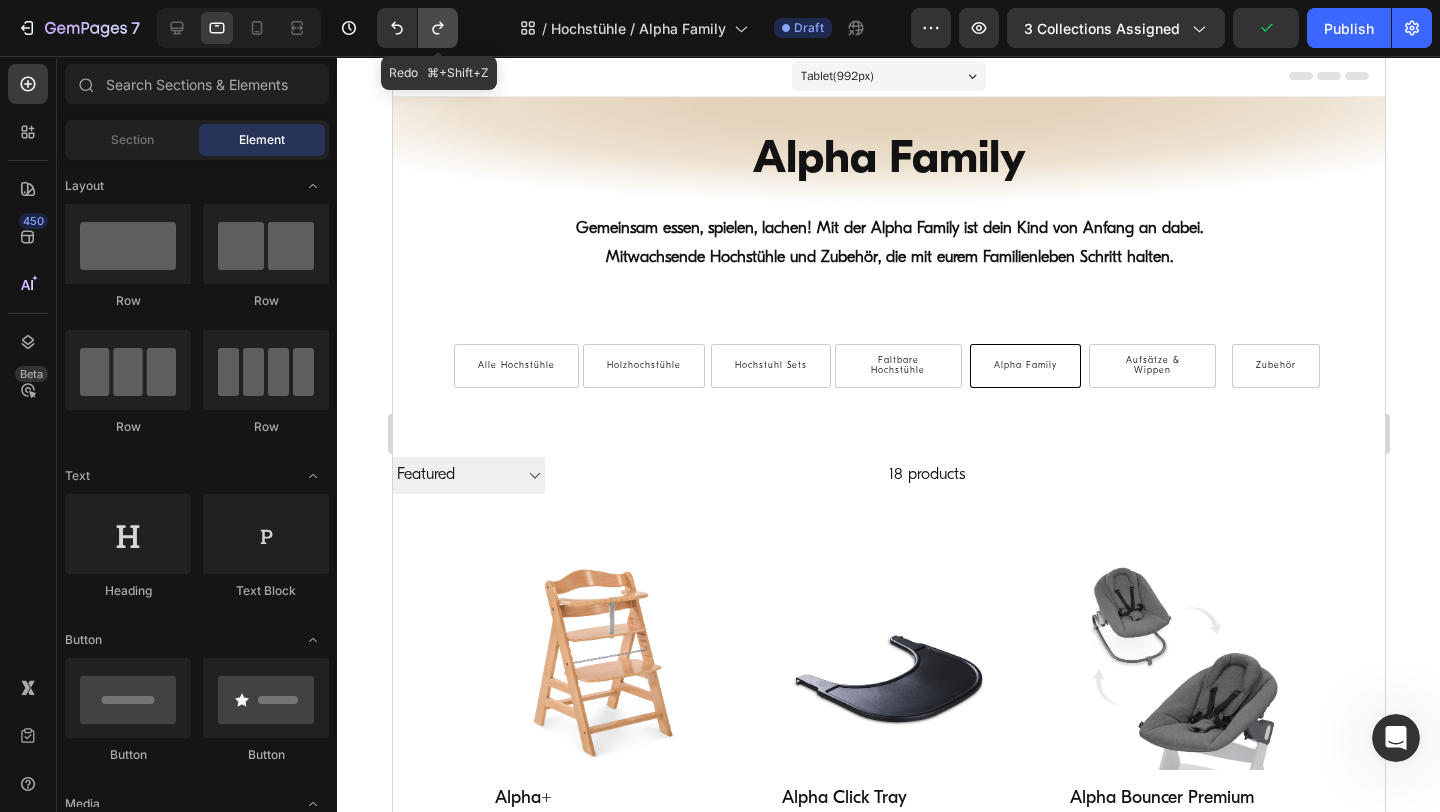 click 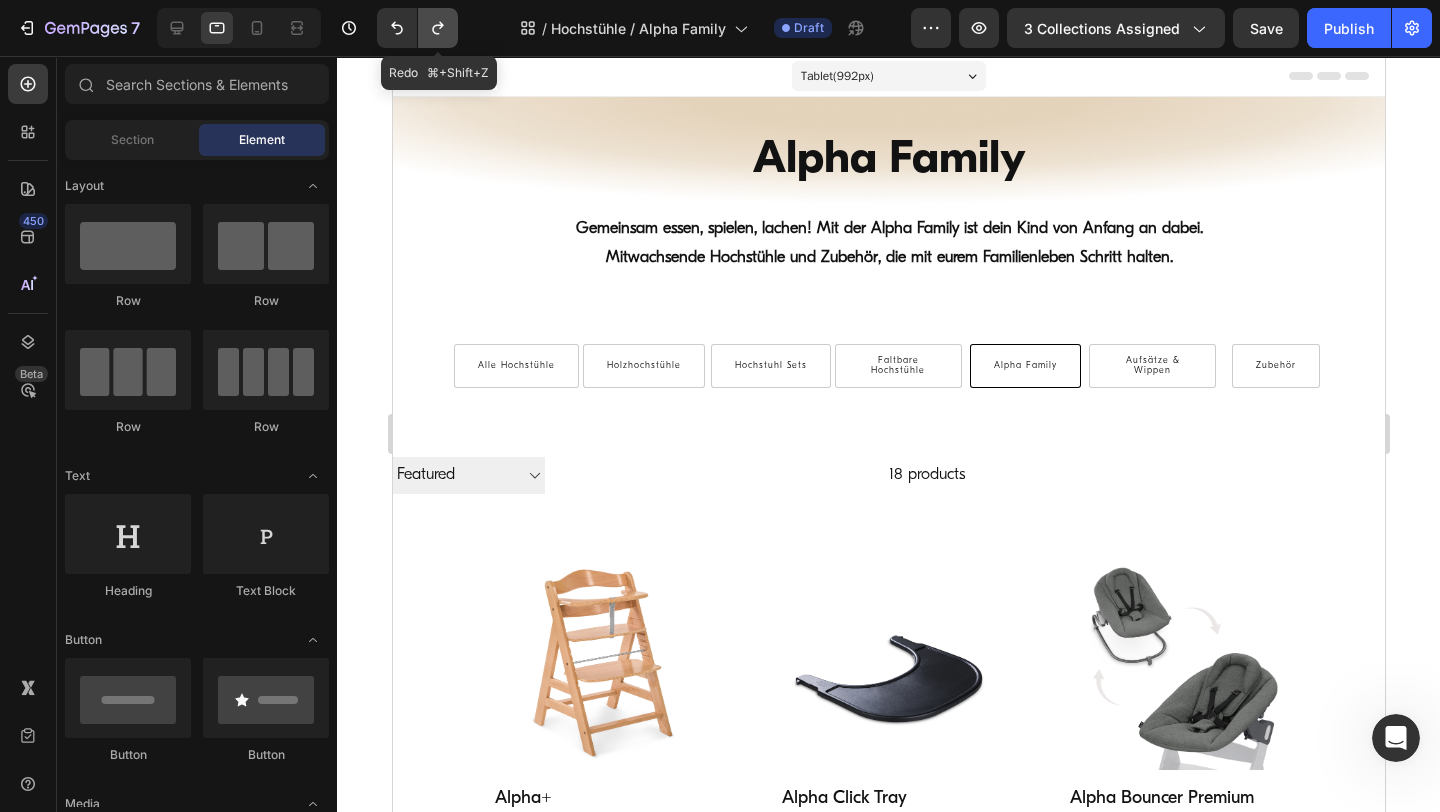 click 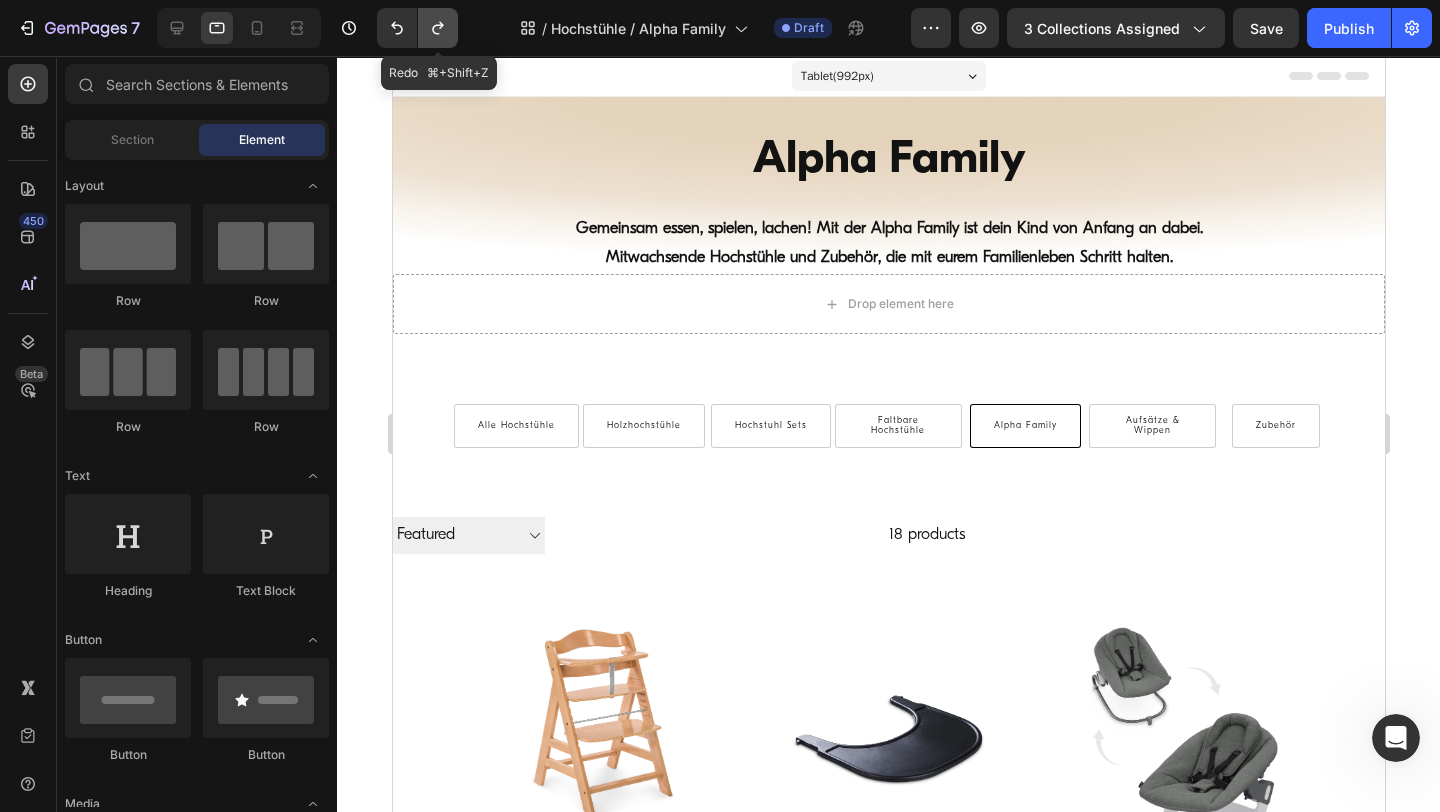 click 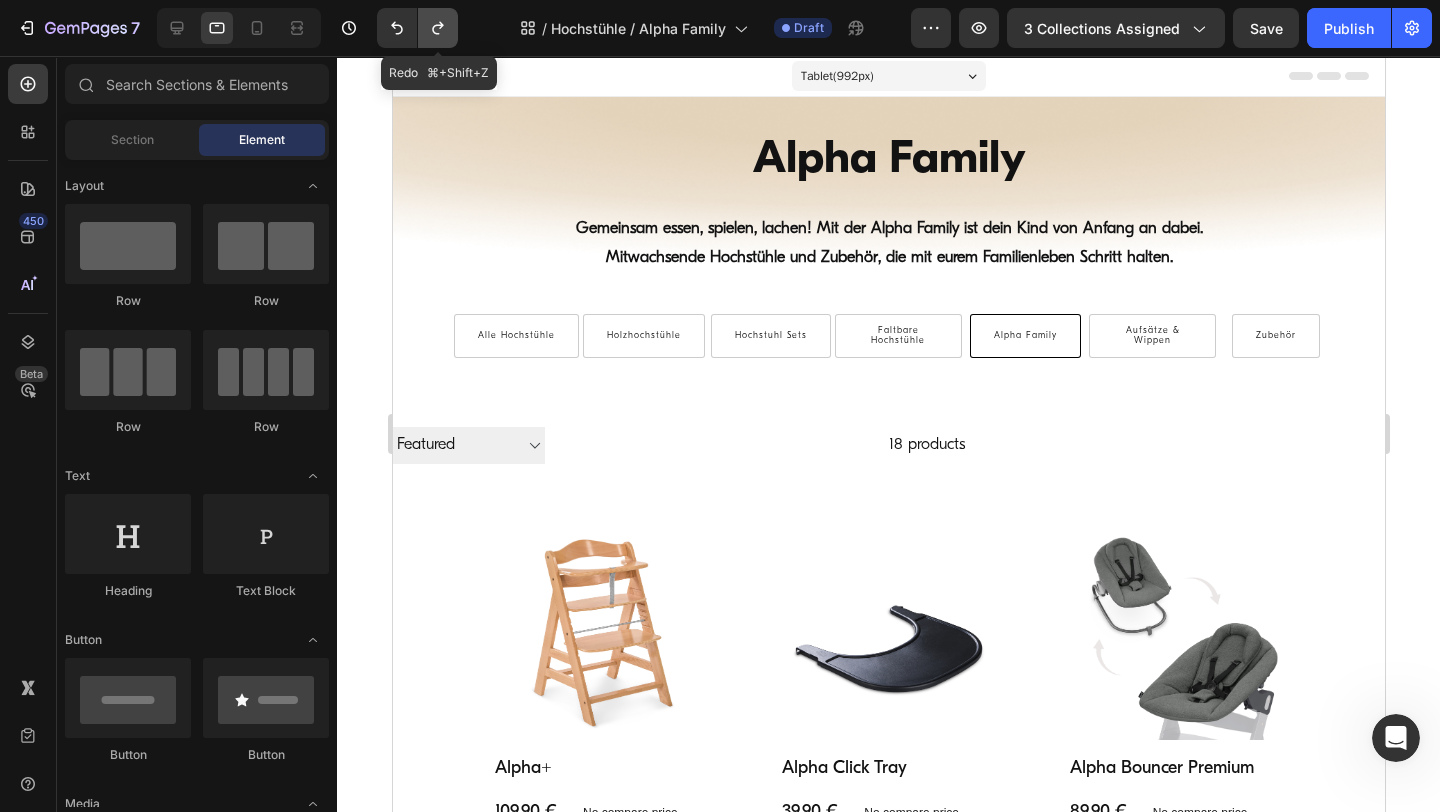 click 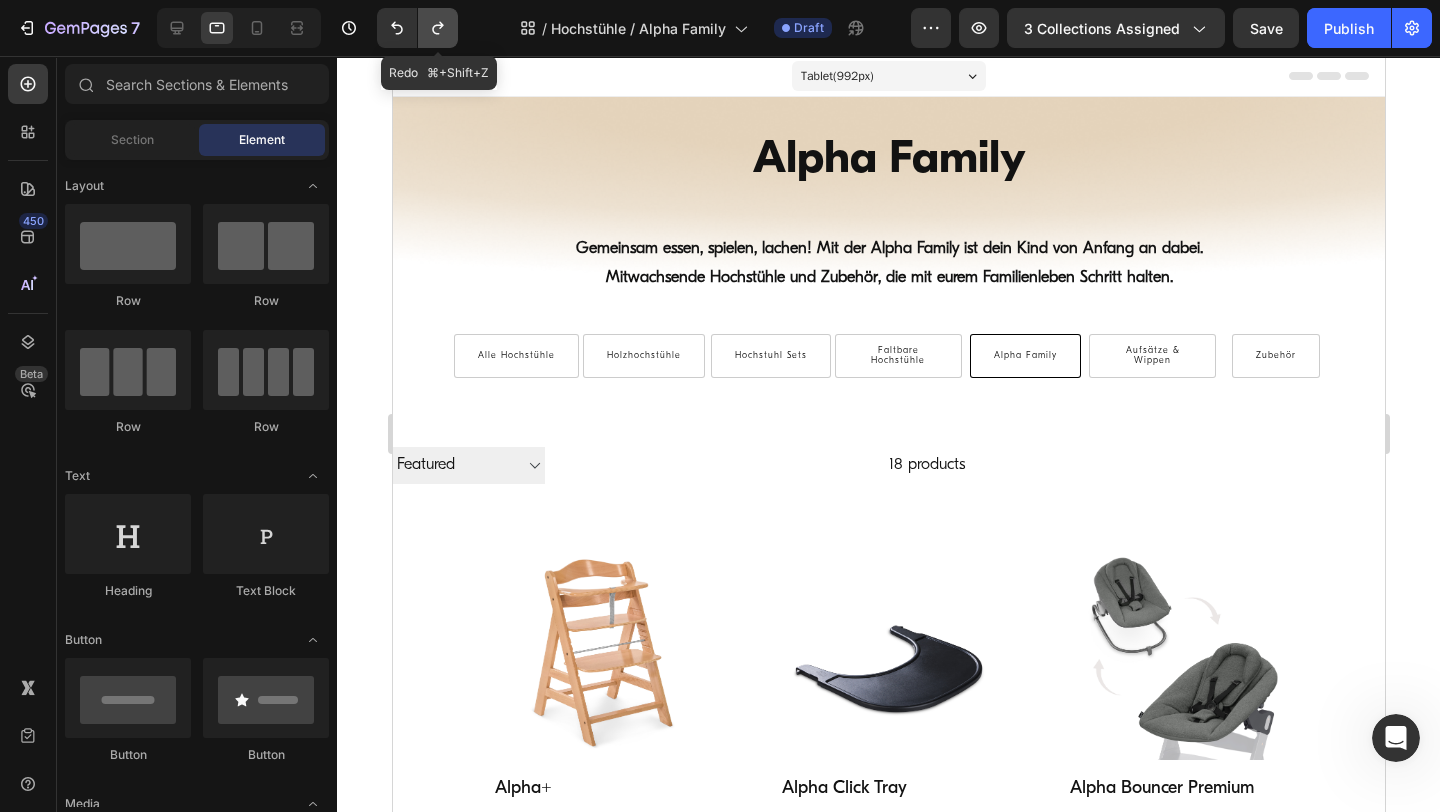 click 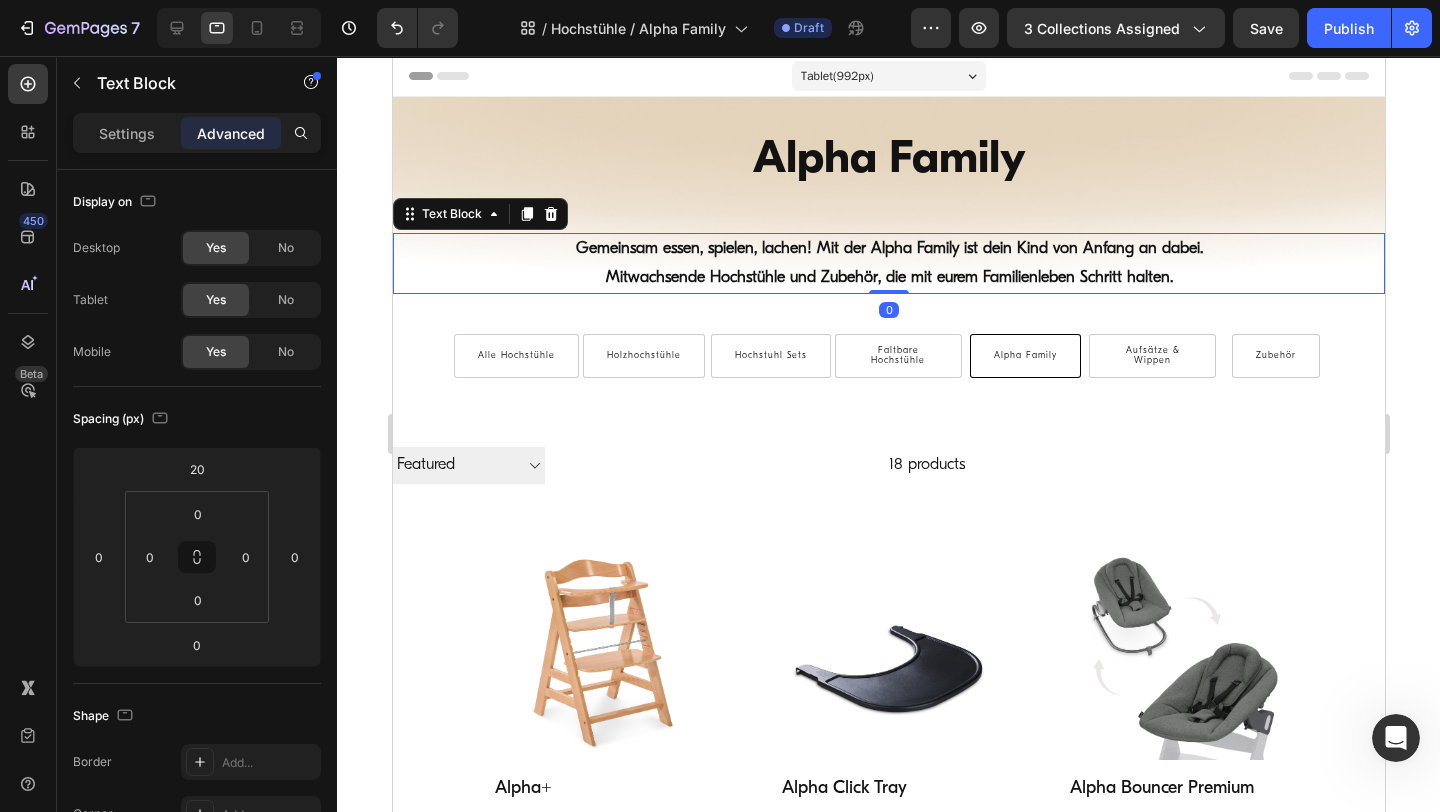 click on "Gemeinsam essen, spielen, lachen! Mit der Alpha Family ist dein Kind von Anfang an dabei." at bounding box center (888, 249) 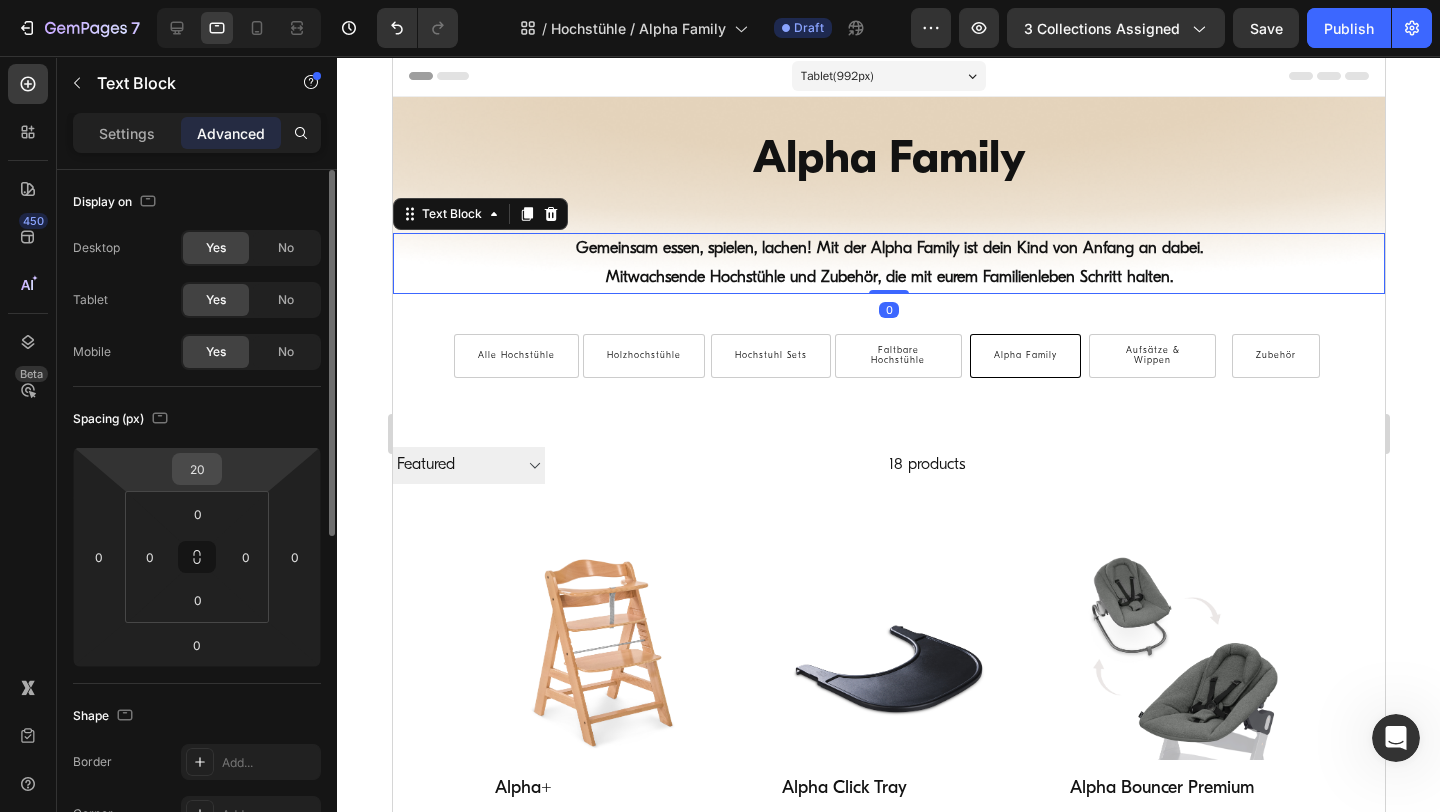 click on "20" at bounding box center (197, 469) 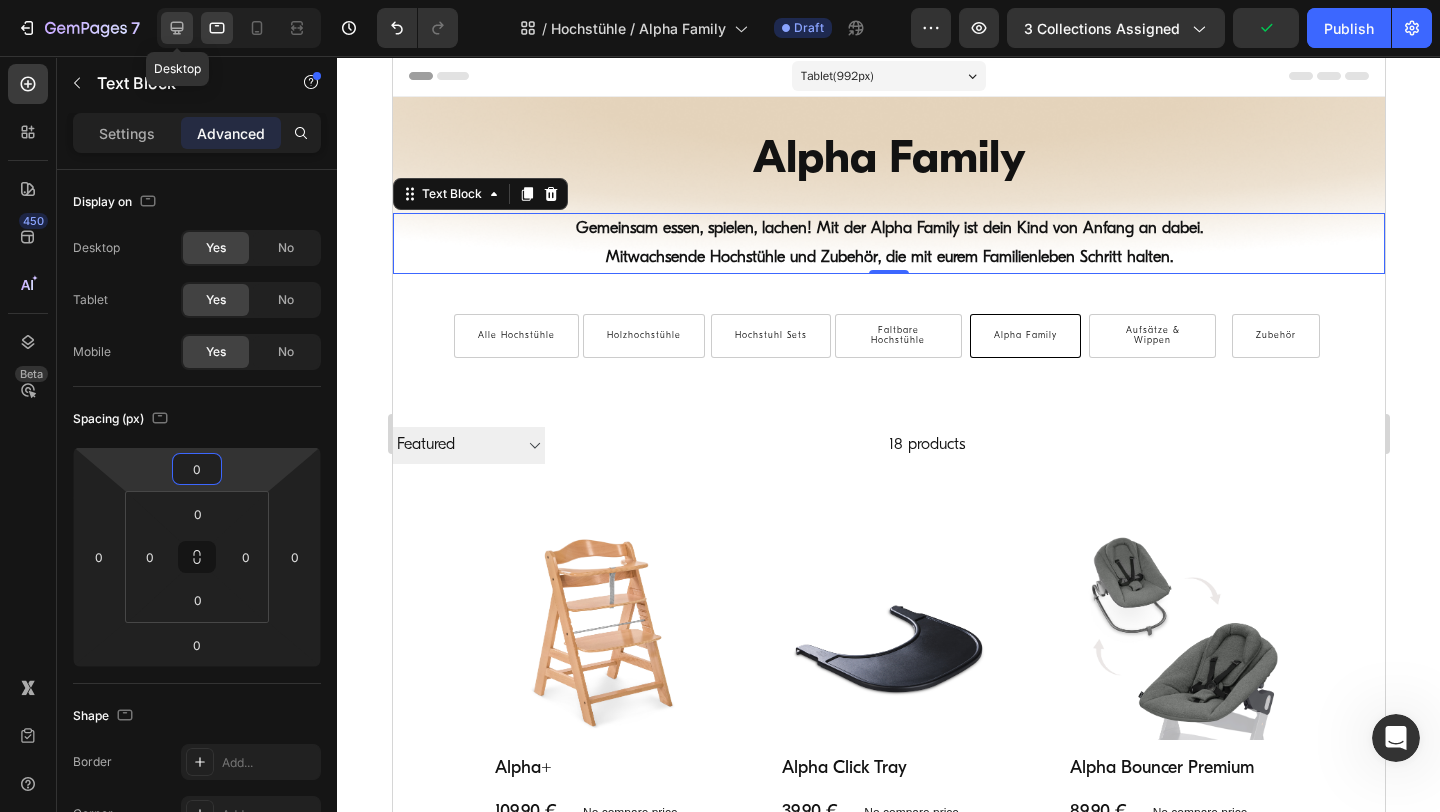 type on "0" 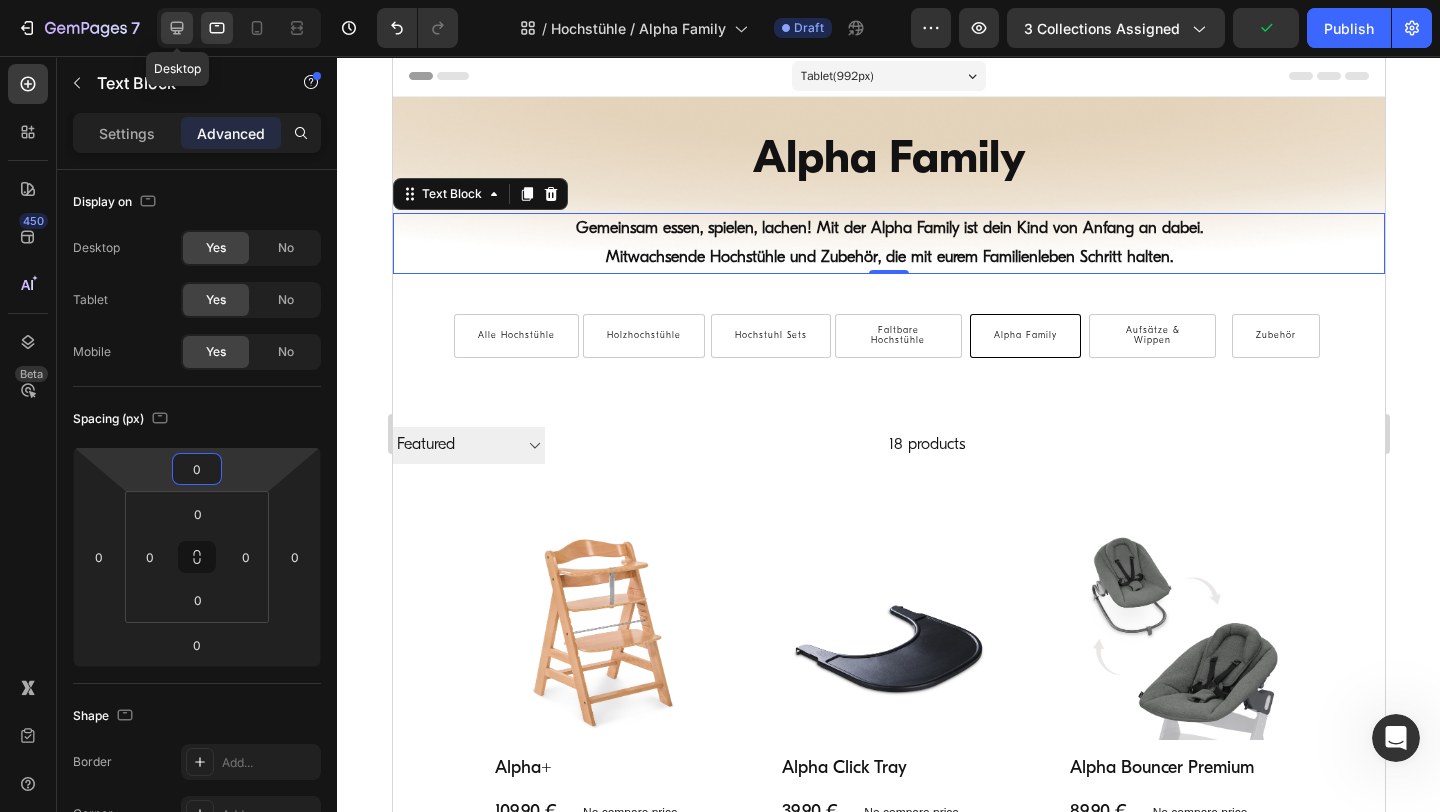 click 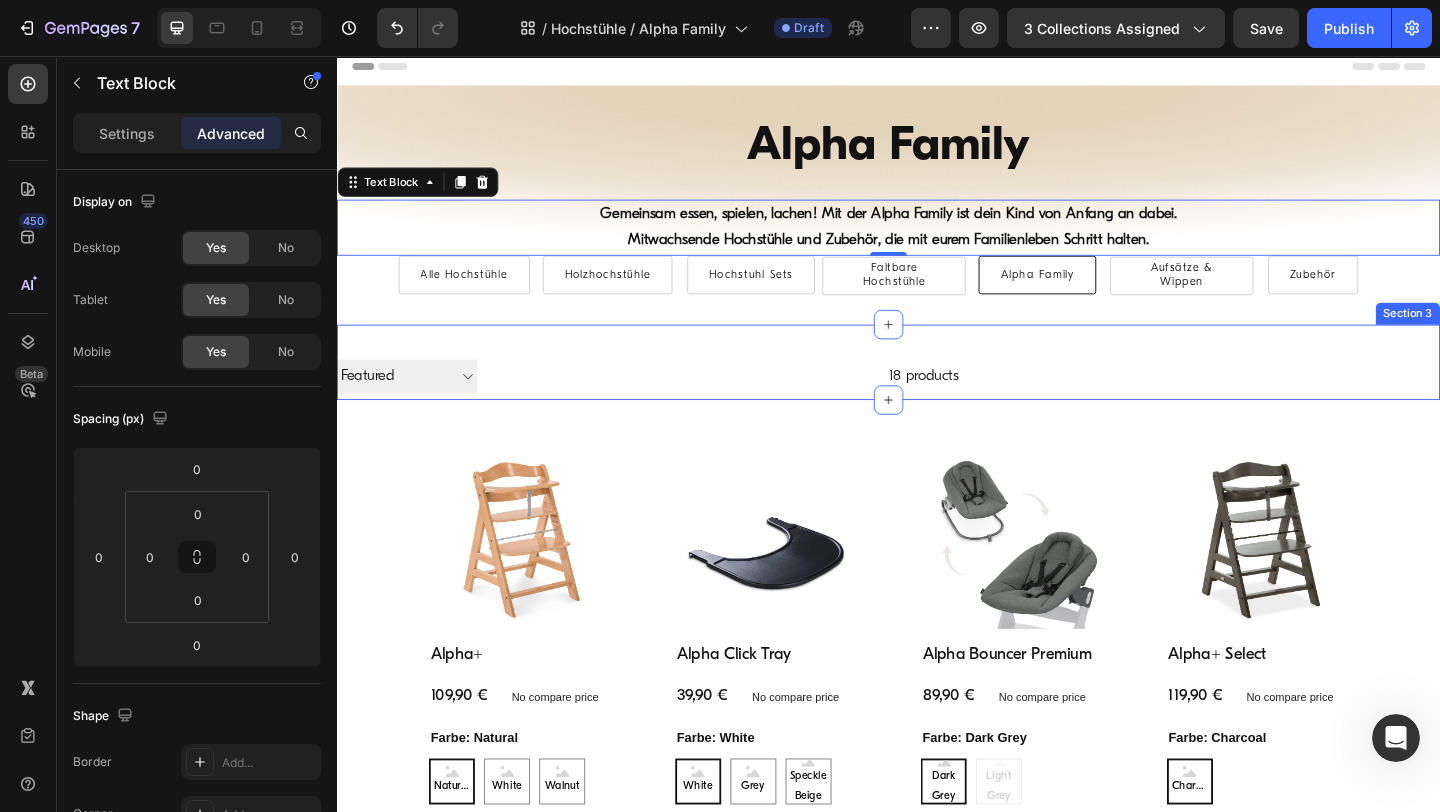 scroll, scrollTop: 0, scrollLeft: 0, axis: both 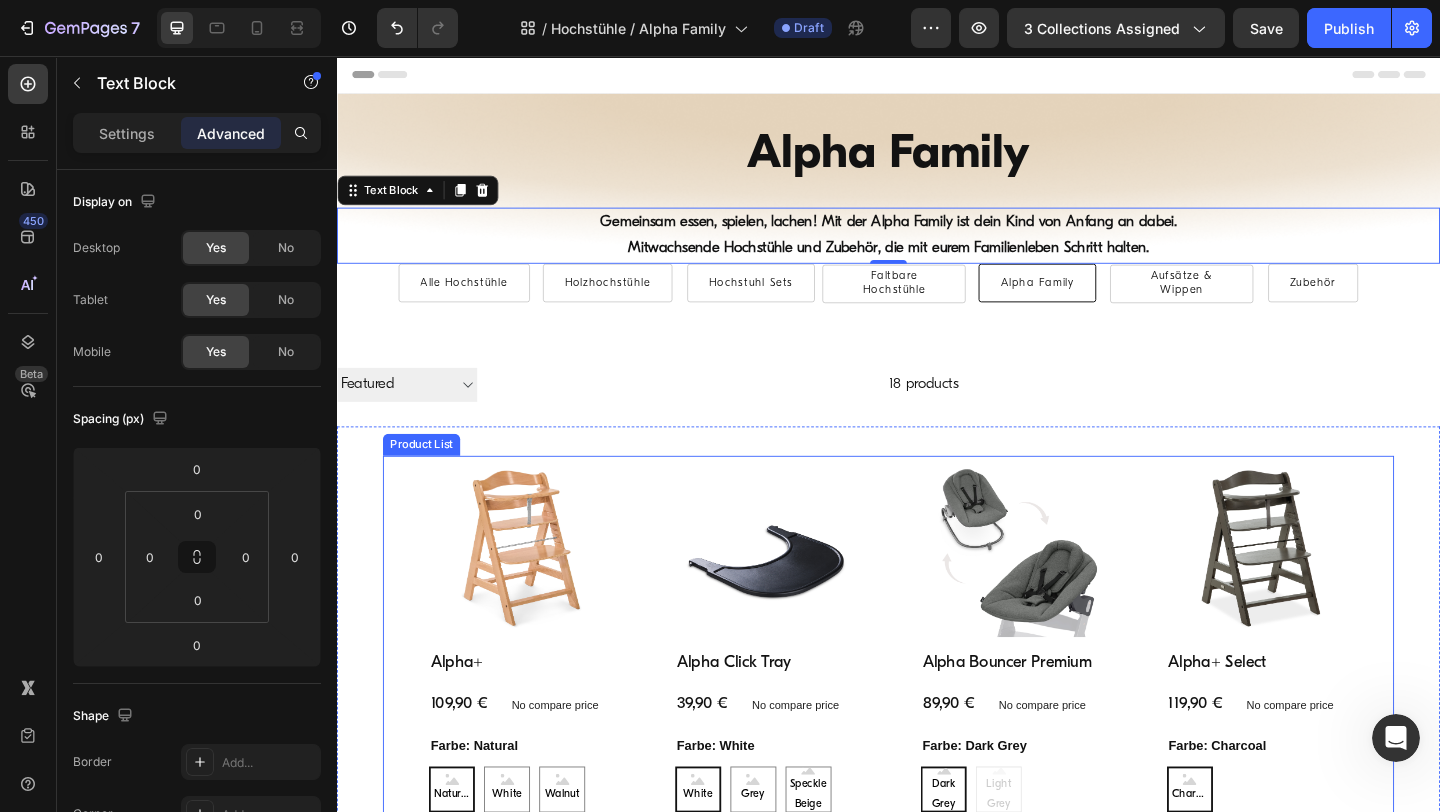 click on "Product Images Alpha+ Product Title 109,90 € Product Price Product Price No compare price Product Price Row Farbe: Natural Natural Natural     Natural White White     White Walnut Walnut     Walnut Grey Grey     Grey Mint Mint     Mint Vanilla Vanilla     Vanilla Cork Cork     Cork Creme Creme     Creme Product Variants & Swatches In den Warenkorb Product Cart Button Row Product List Product Images Alpha Click Tray Product Title 39,90 € Product Price Product Price No compare price Product Price Row Farbe: White White White     White Grey Grey     Grey Speckle Beige Speckle Beige     Speckle Beige Product Variants & Swatches In den Warenkorb Product Cart Button Row Product List Product Images Alpha Bouncer Premium Product Title 89,90 € Product Price Product Price No compare price Product Price Row Farbe: Dark Grey Dark Grey Dark Grey     Dark Grey Light Grey Light Grey     Light Grey Product Variants & Swatches In den Warenkorb Product Cart Button Row Product List Product Images Alpha+ Select 119,90 €" at bounding box center (937, 1858) 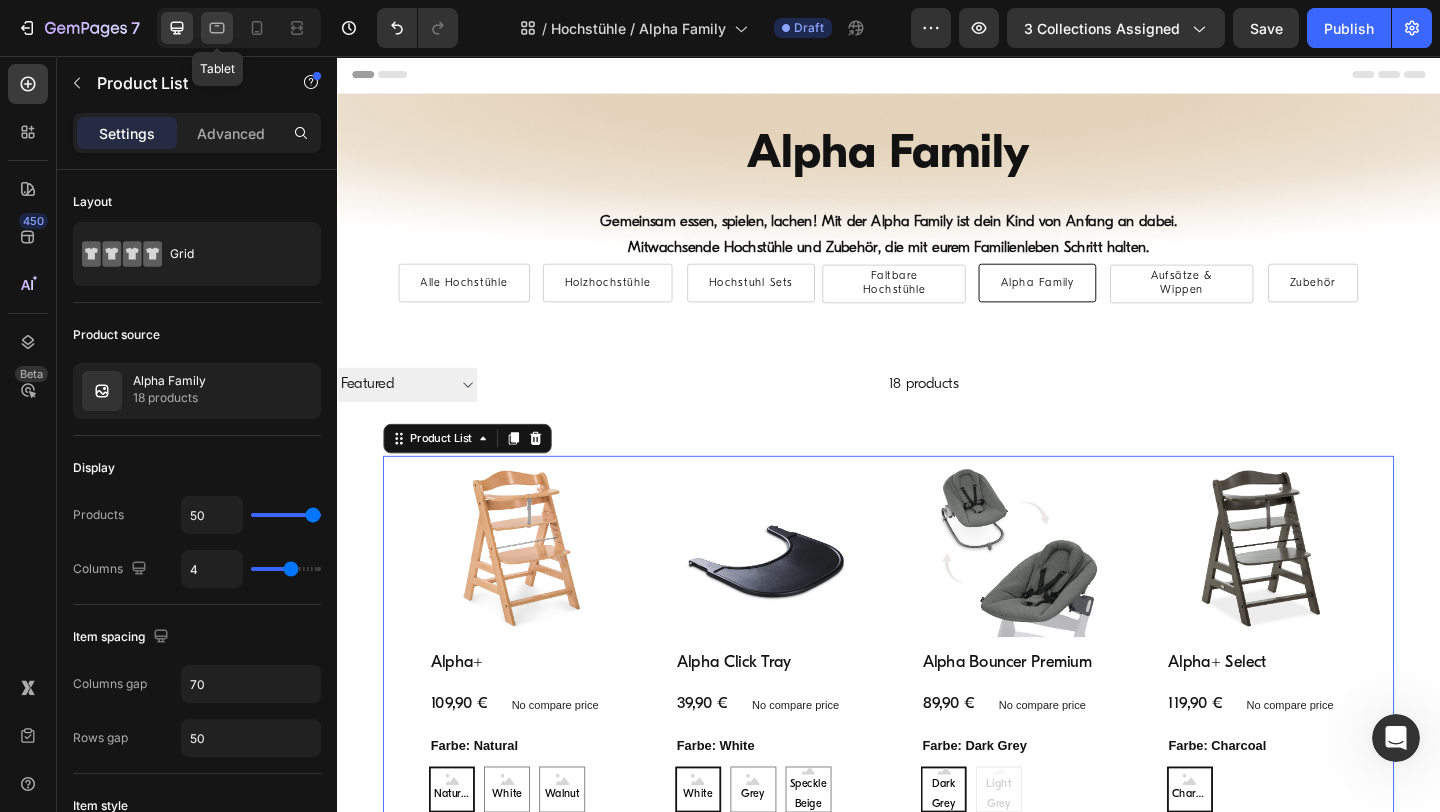 click 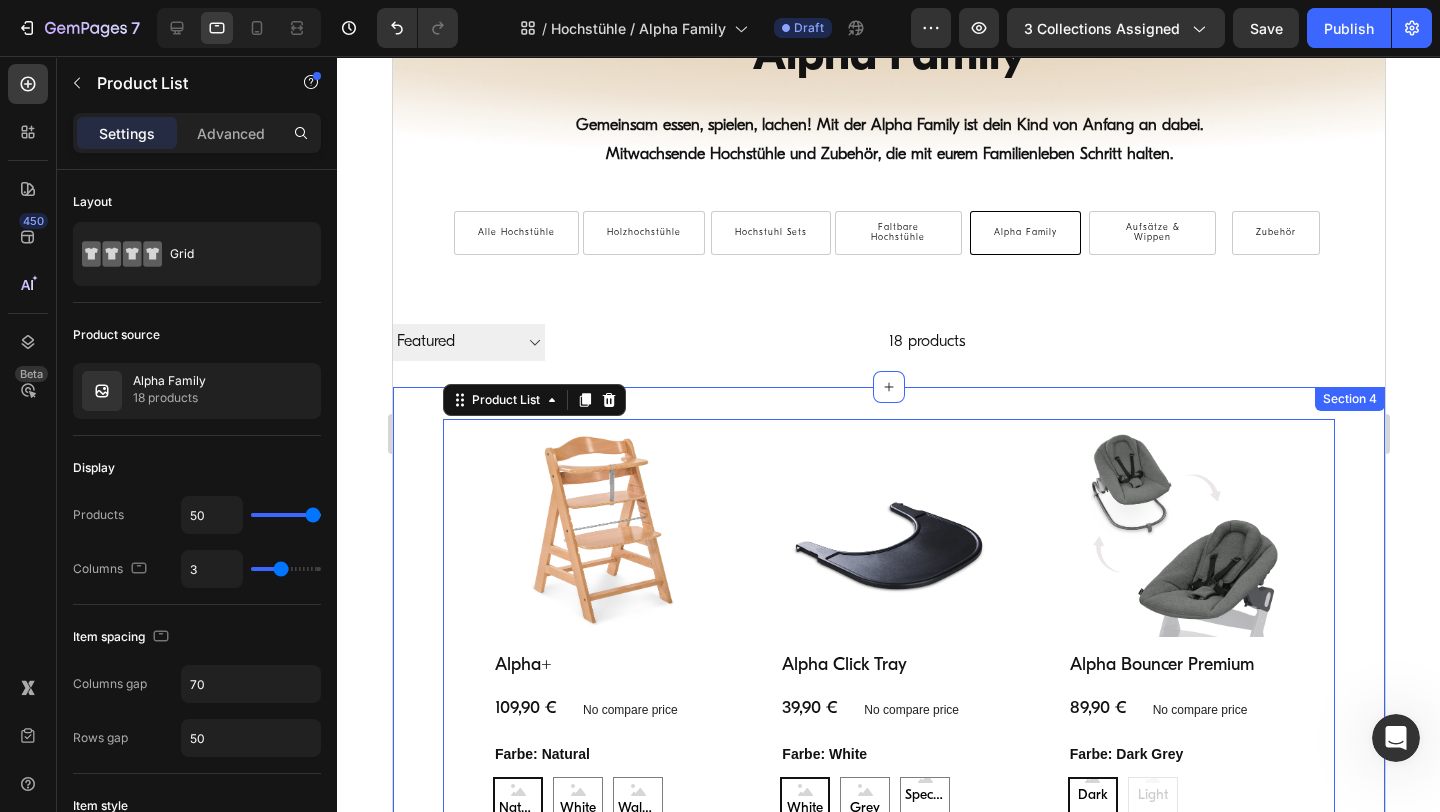 scroll, scrollTop: 0, scrollLeft: 0, axis: both 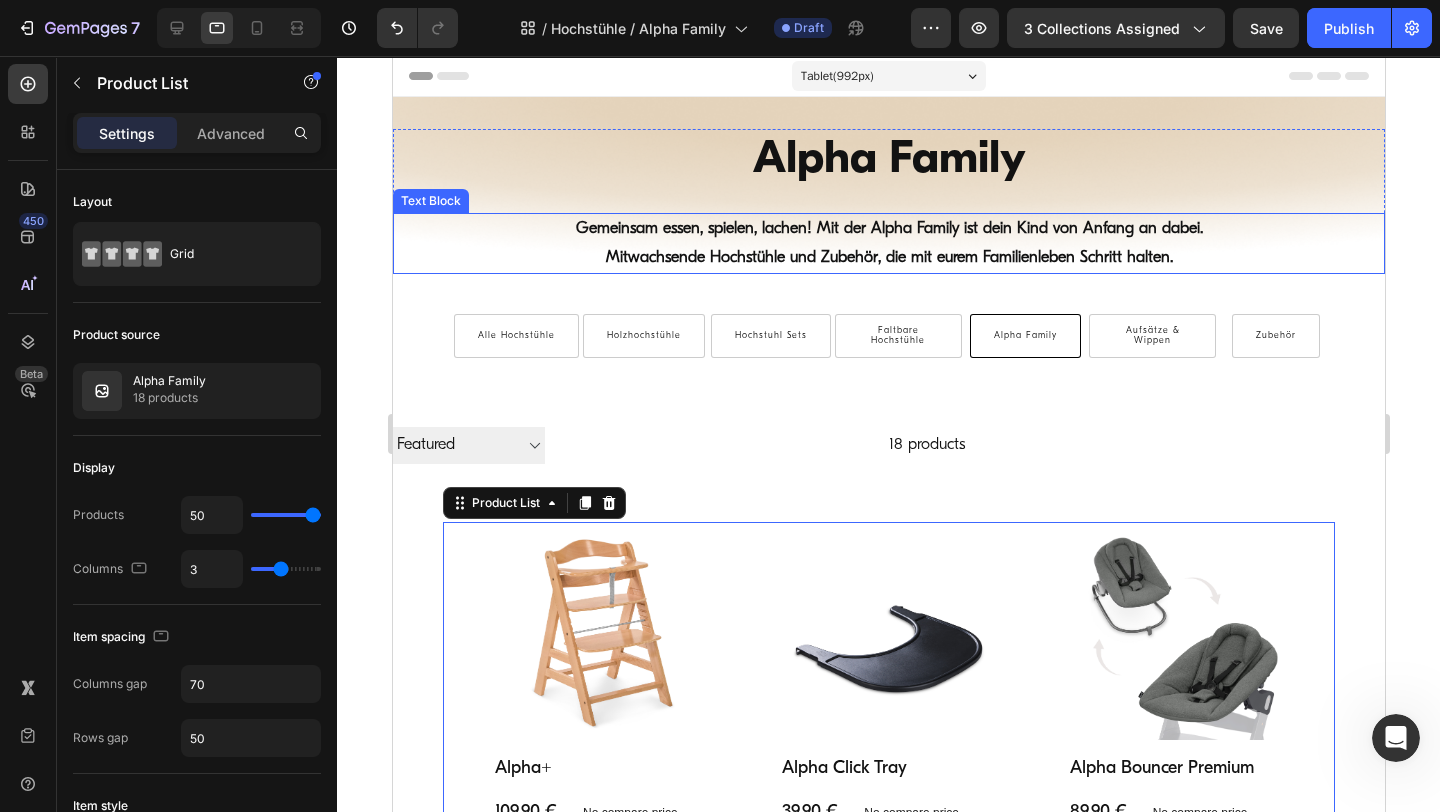 click on "Gemeinsam essen, spielen, lachen! Mit der Alpha Family ist dein Kind von Anfang an dabei." at bounding box center [888, 229] 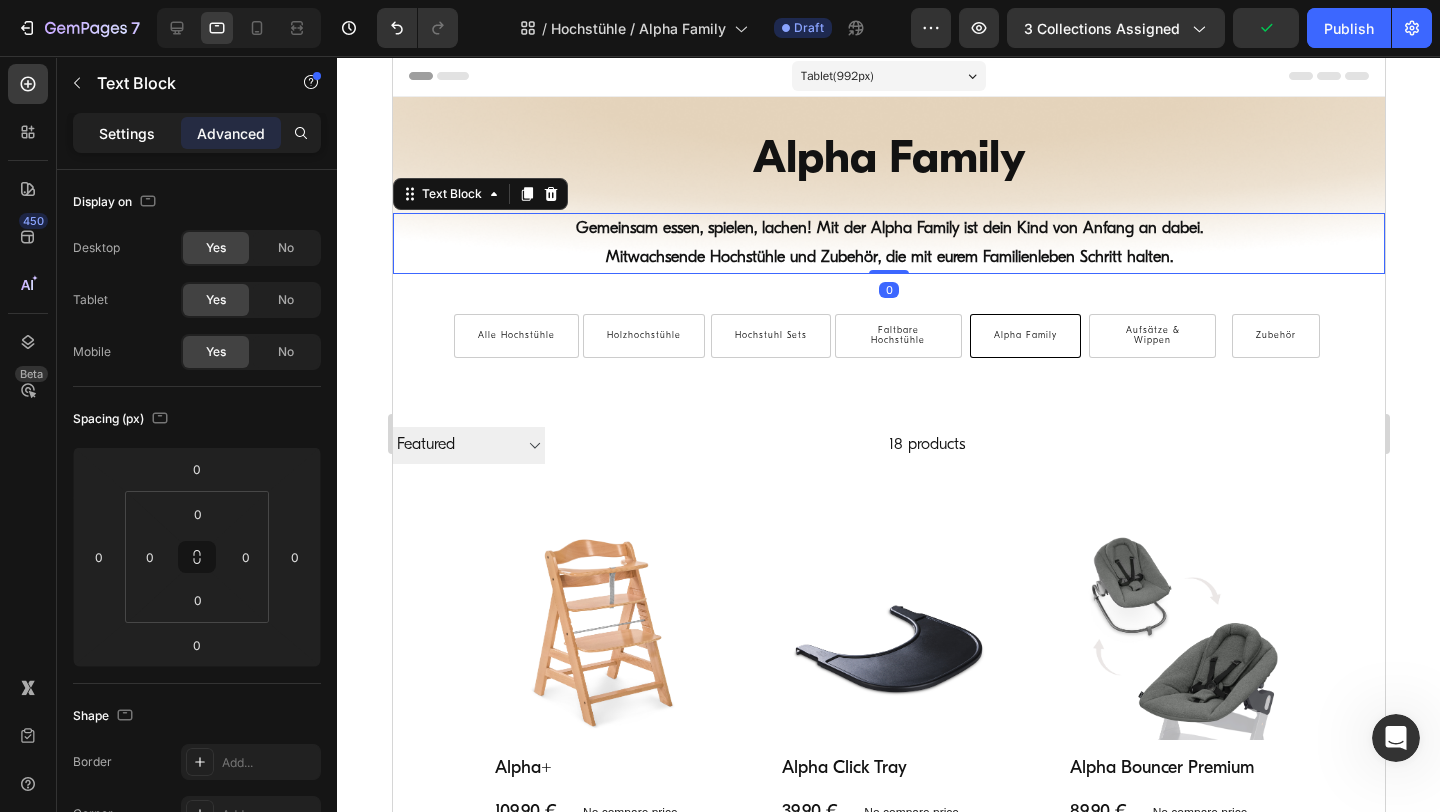 click on "Settings" at bounding box center (127, 133) 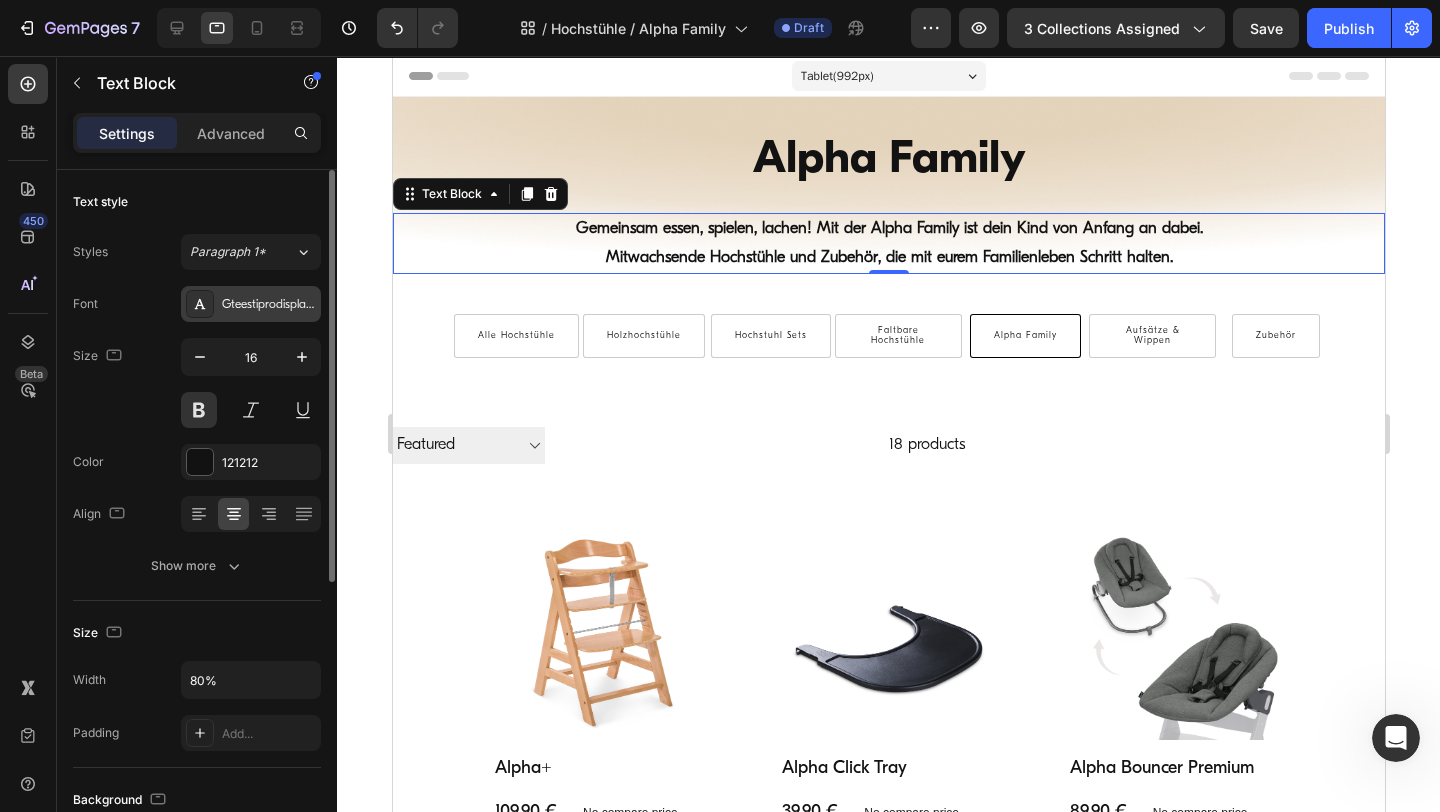 click on "Gteestiprodisplay_light" at bounding box center (269, 305) 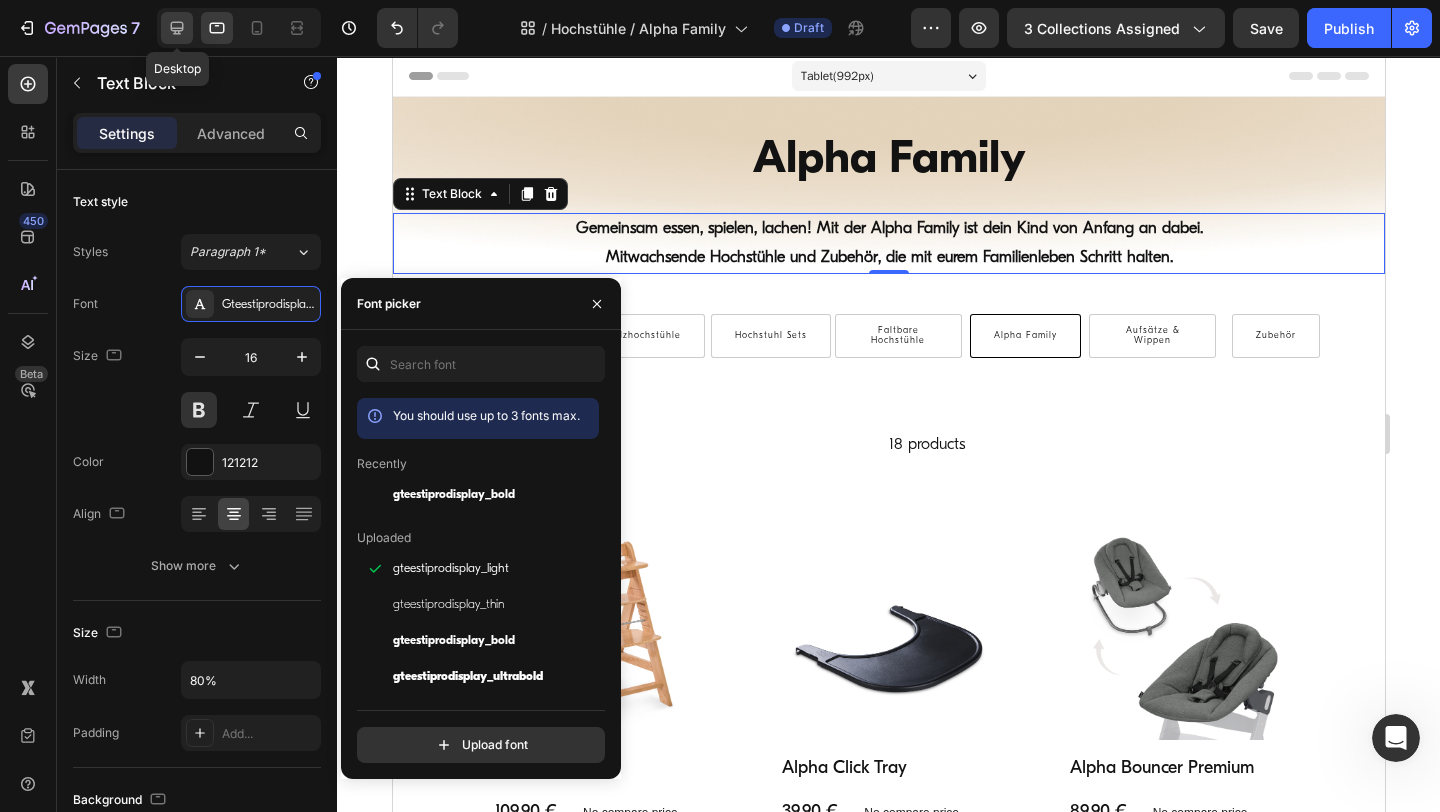 click 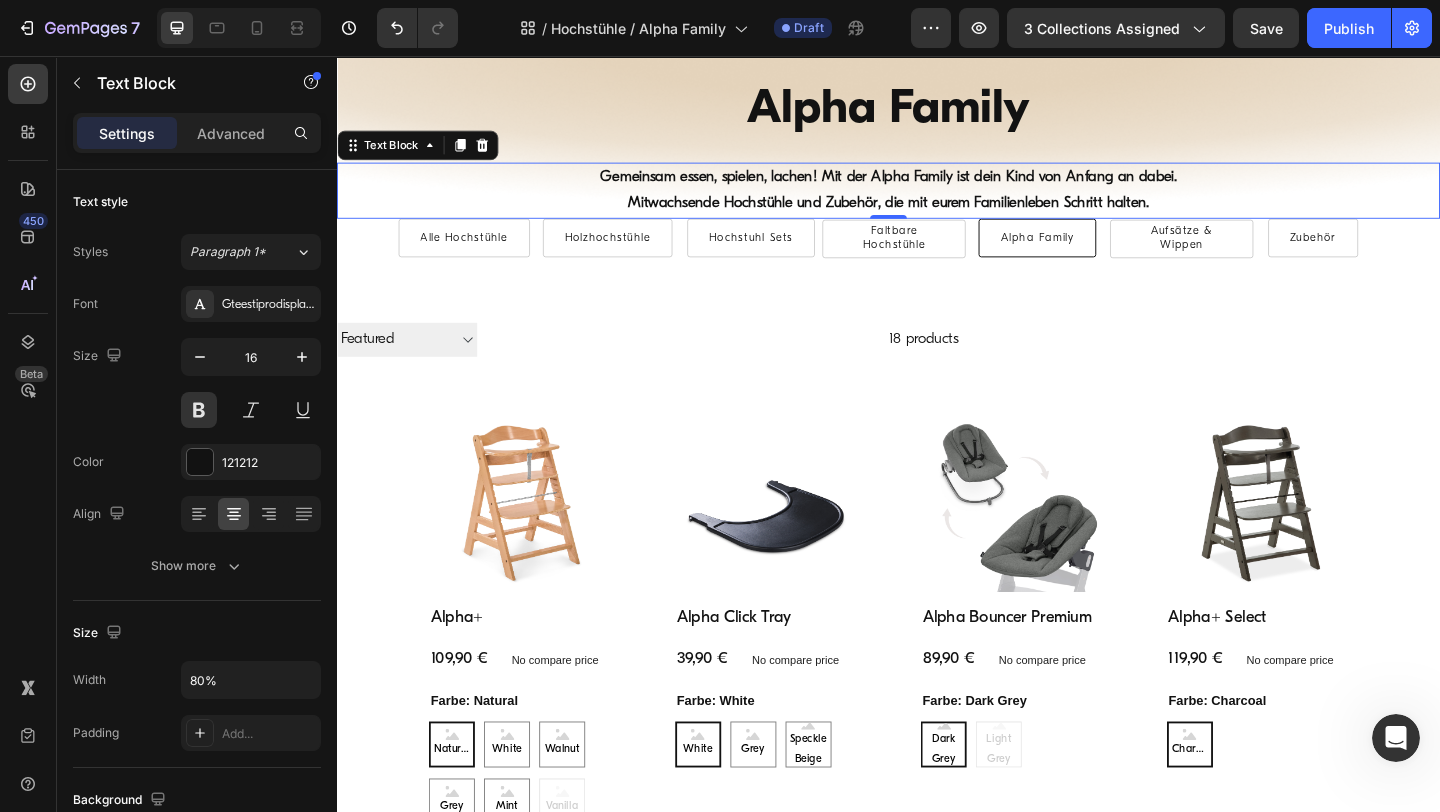 scroll, scrollTop: 94, scrollLeft: 0, axis: vertical 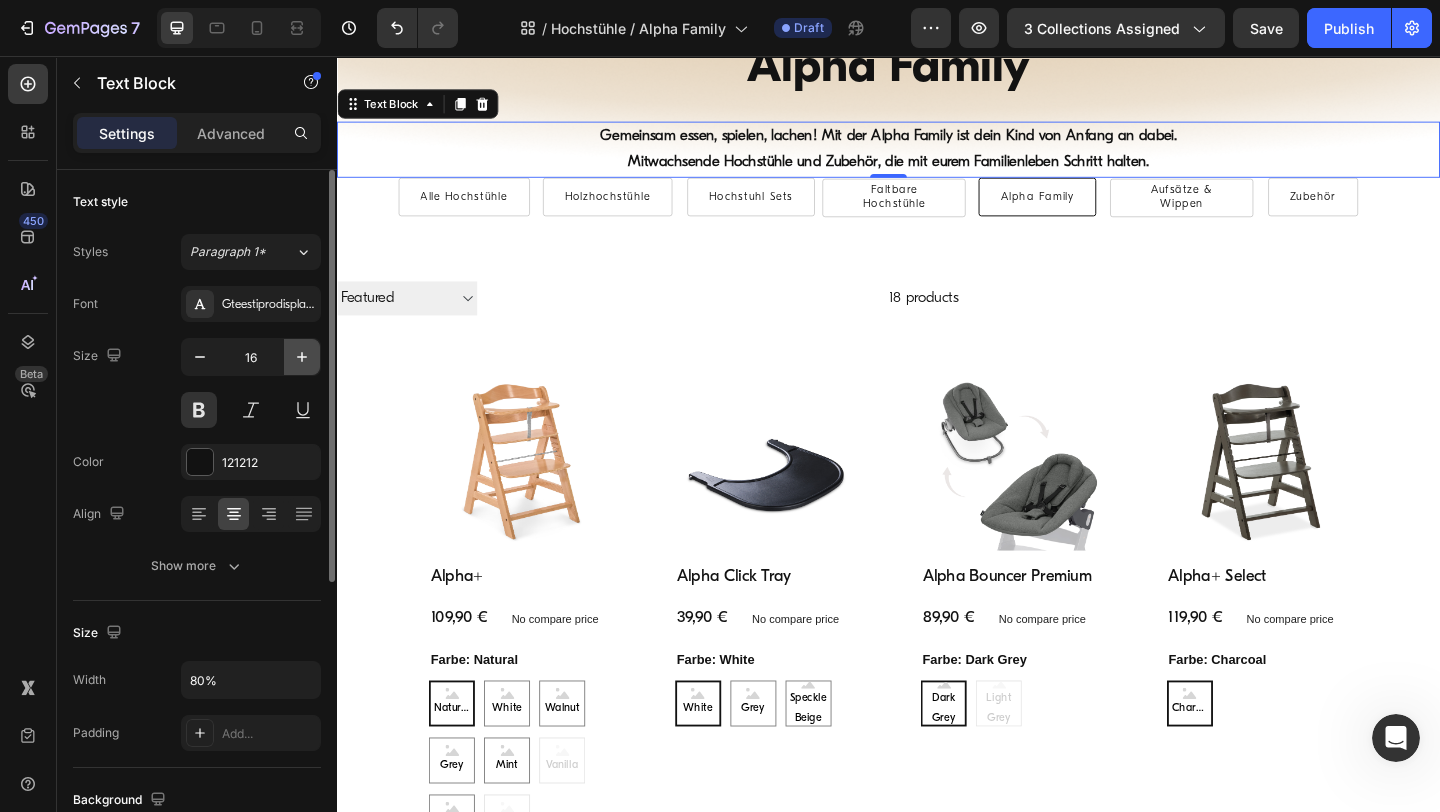 click 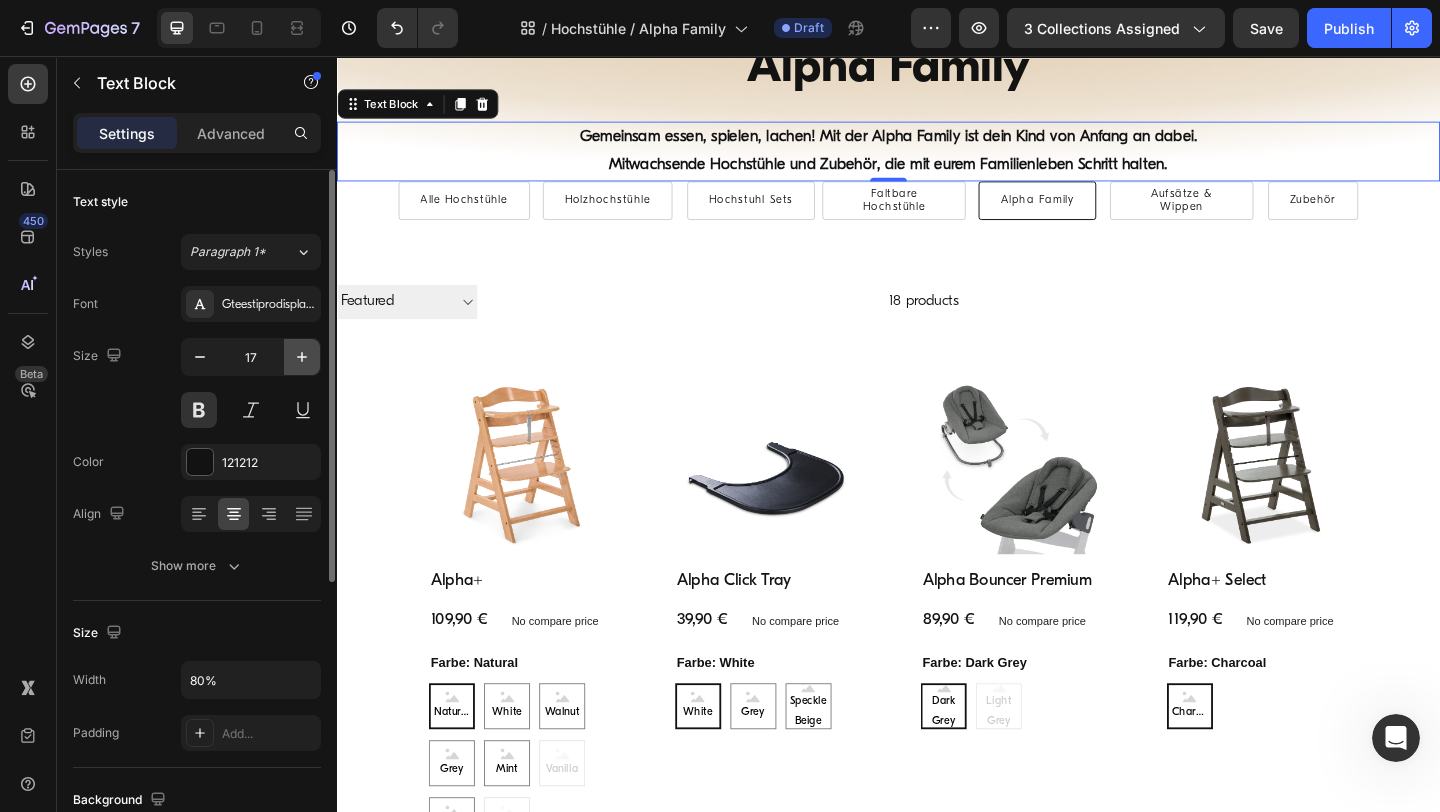 click 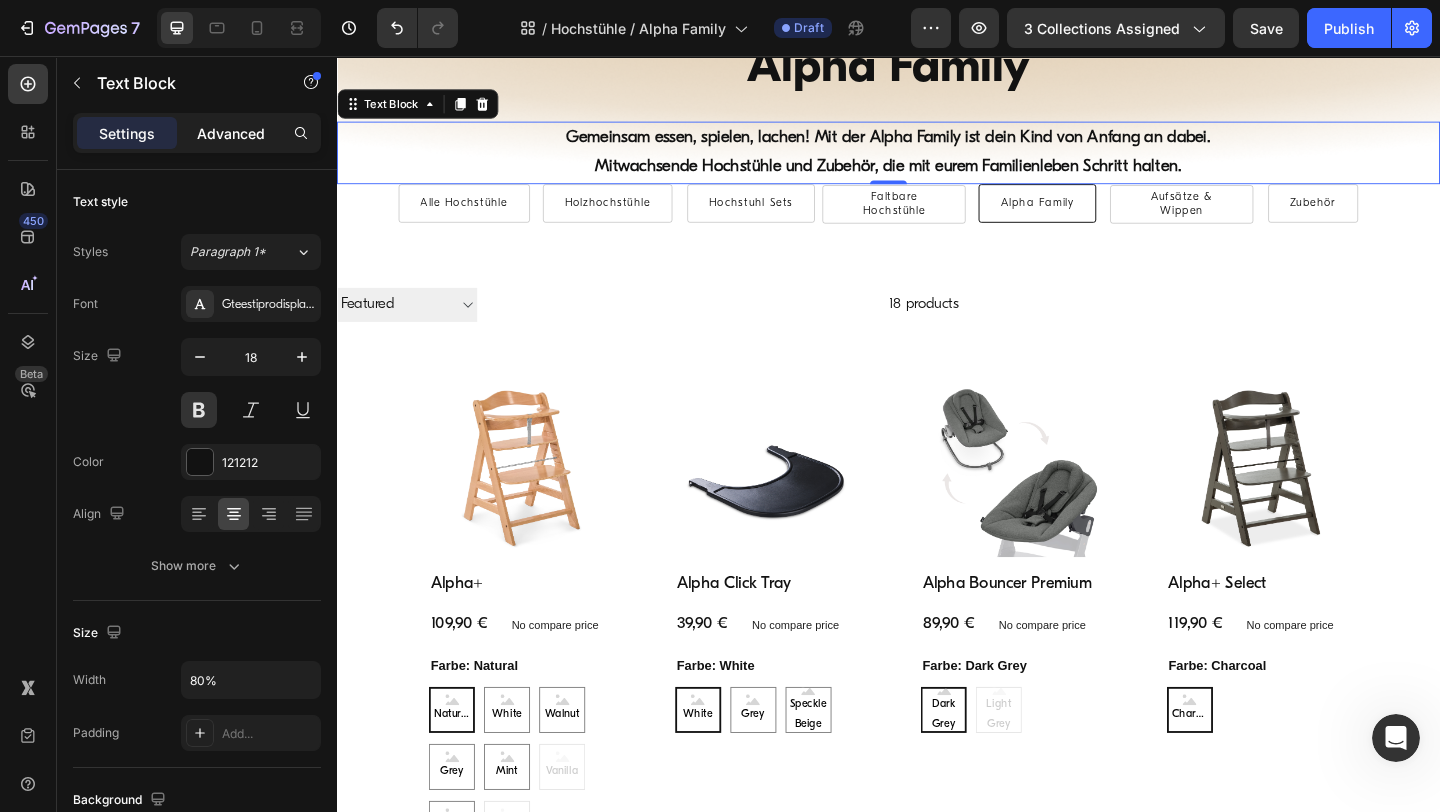 click on "Advanced" at bounding box center [231, 133] 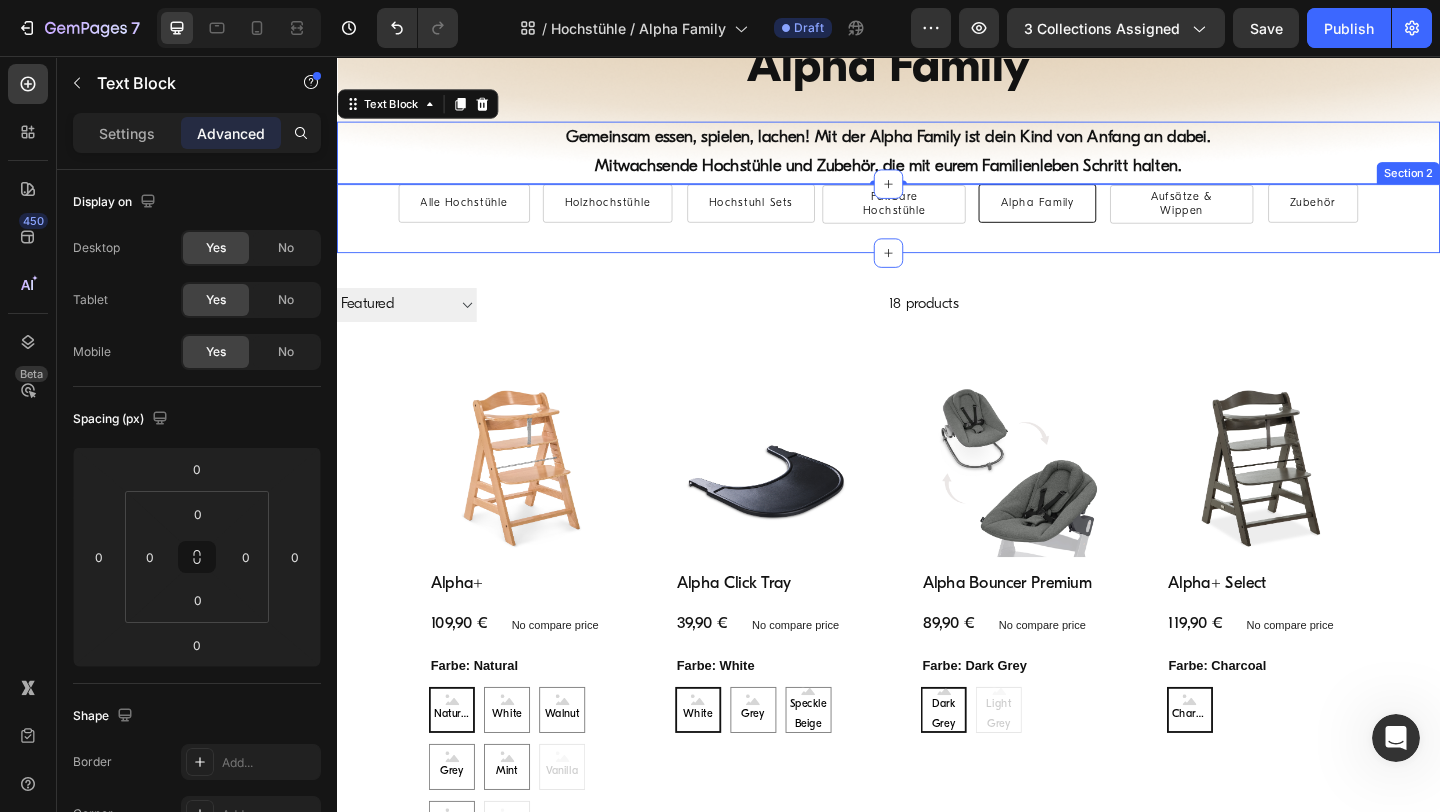 click on "Alle Hochstühle Button Holzhochstühle Button Hochstuhl Sets Button Faltbare Hochstühle Button Alpha Family Button Aufsätze & Wippen Button Row Zubehör Button Row Section 2" at bounding box center [937, 232] 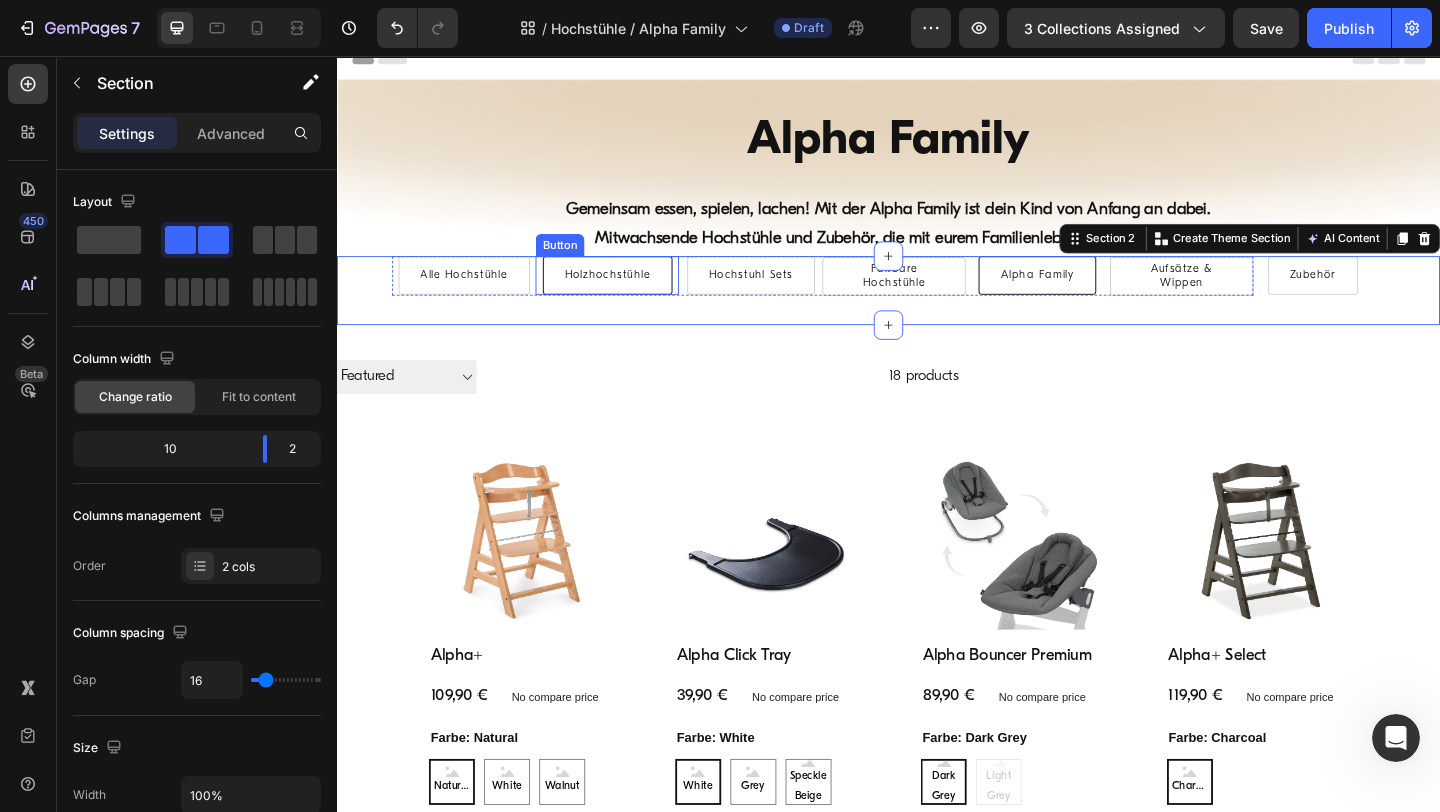 scroll, scrollTop: 0, scrollLeft: 0, axis: both 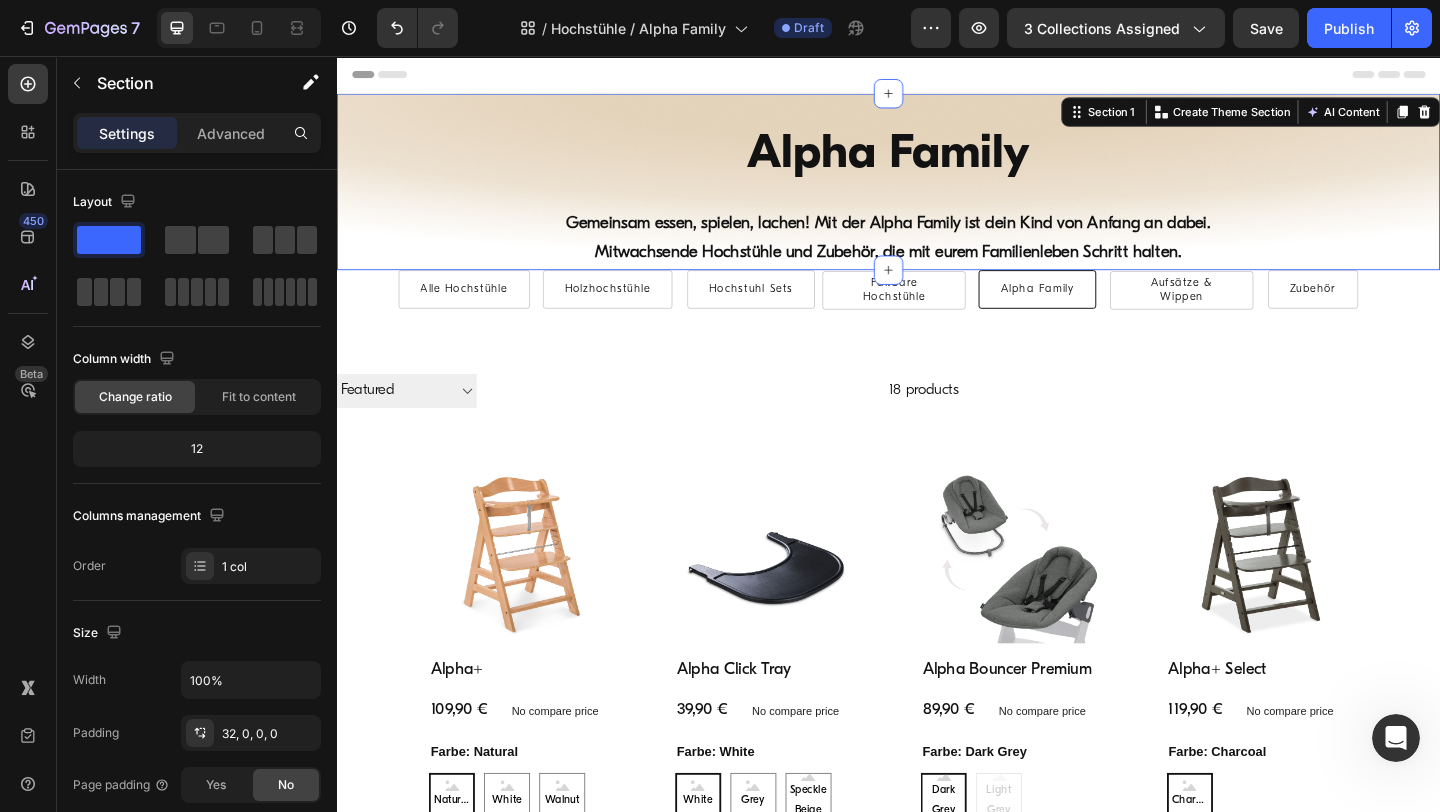 click on "Alpha Family Heading Gemeinsam essen, spielen, lachen! Mit der Alpha Family ist dein Kind von Anfang an dabei.  Mitwachsende Hochstühle und Zubehör, die mit eurem Familienleben Schritt halten. Text Block Row Alle Hochstühle Button Holzhochstühle Button Hochstuhl Sets Button Faltbare Hochstühle Button Alpha Family Button Aufsätze & Wippen Button Zubehör Button Carousel Section 1   You can create reusable sections Create Theme Section AI Content Write with GemAI What would you like to describe here? Tone and Voice Persuasive Product Balance N Ride Show more Generate" at bounding box center (937, 193) 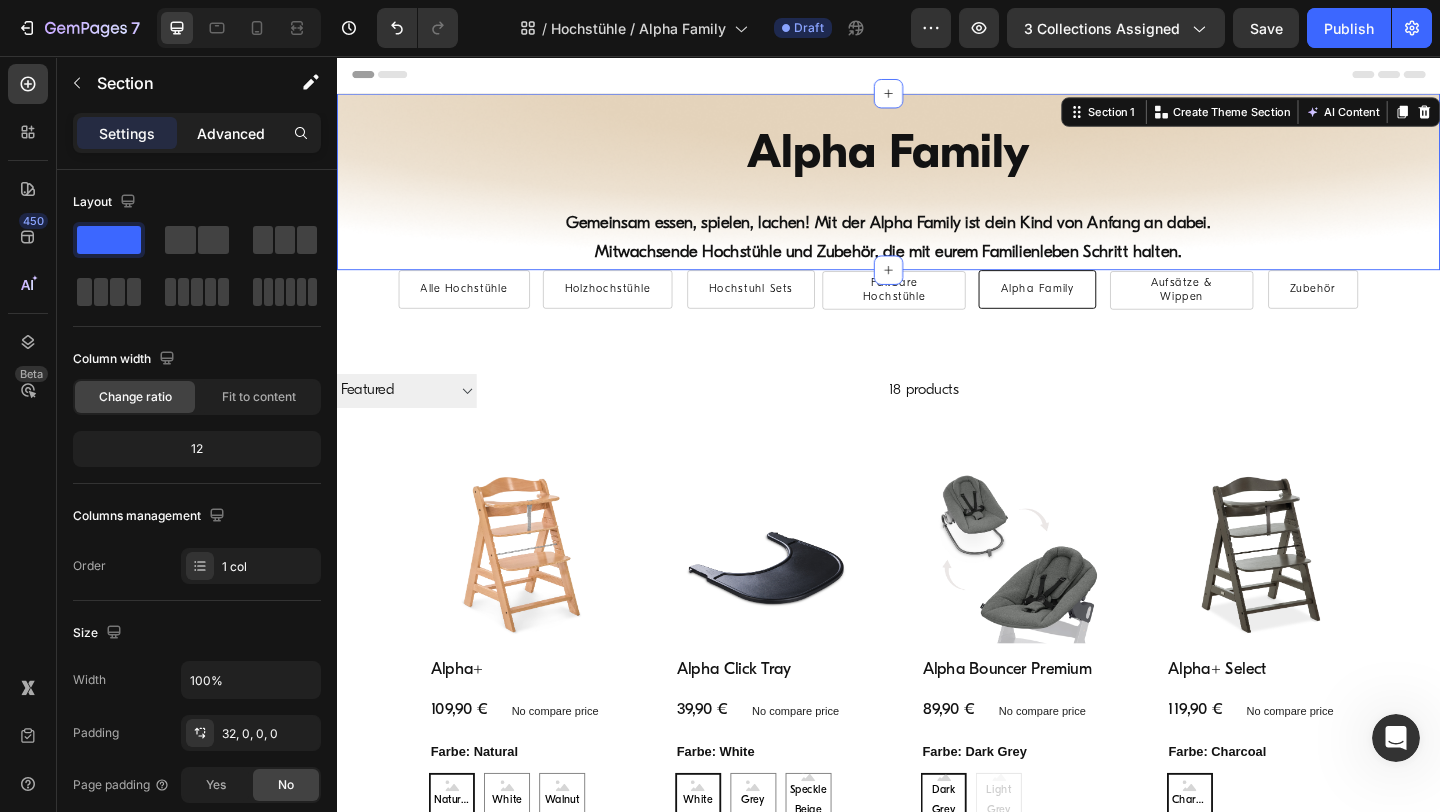 click on "Advanced" at bounding box center [231, 133] 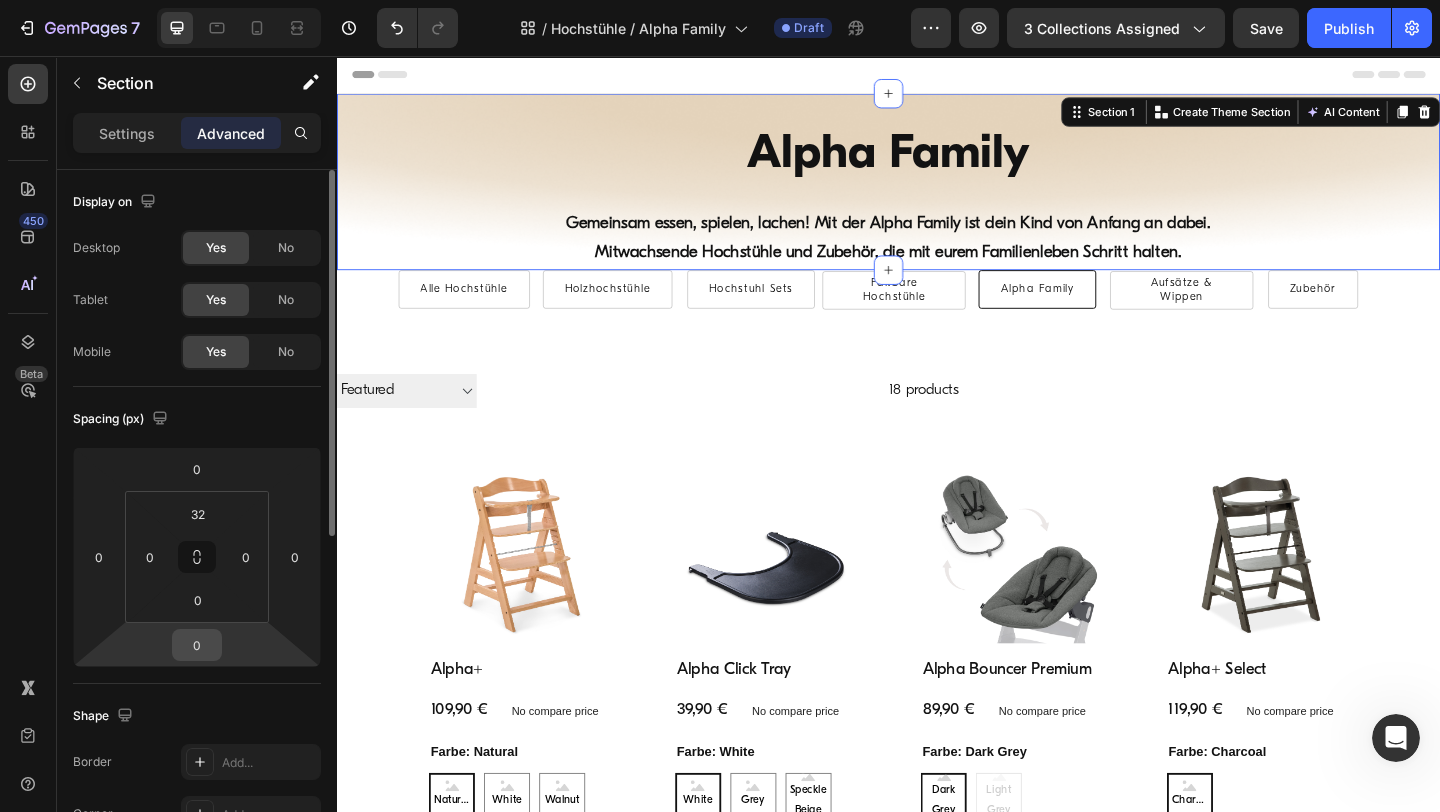 click on "0" at bounding box center (197, 645) 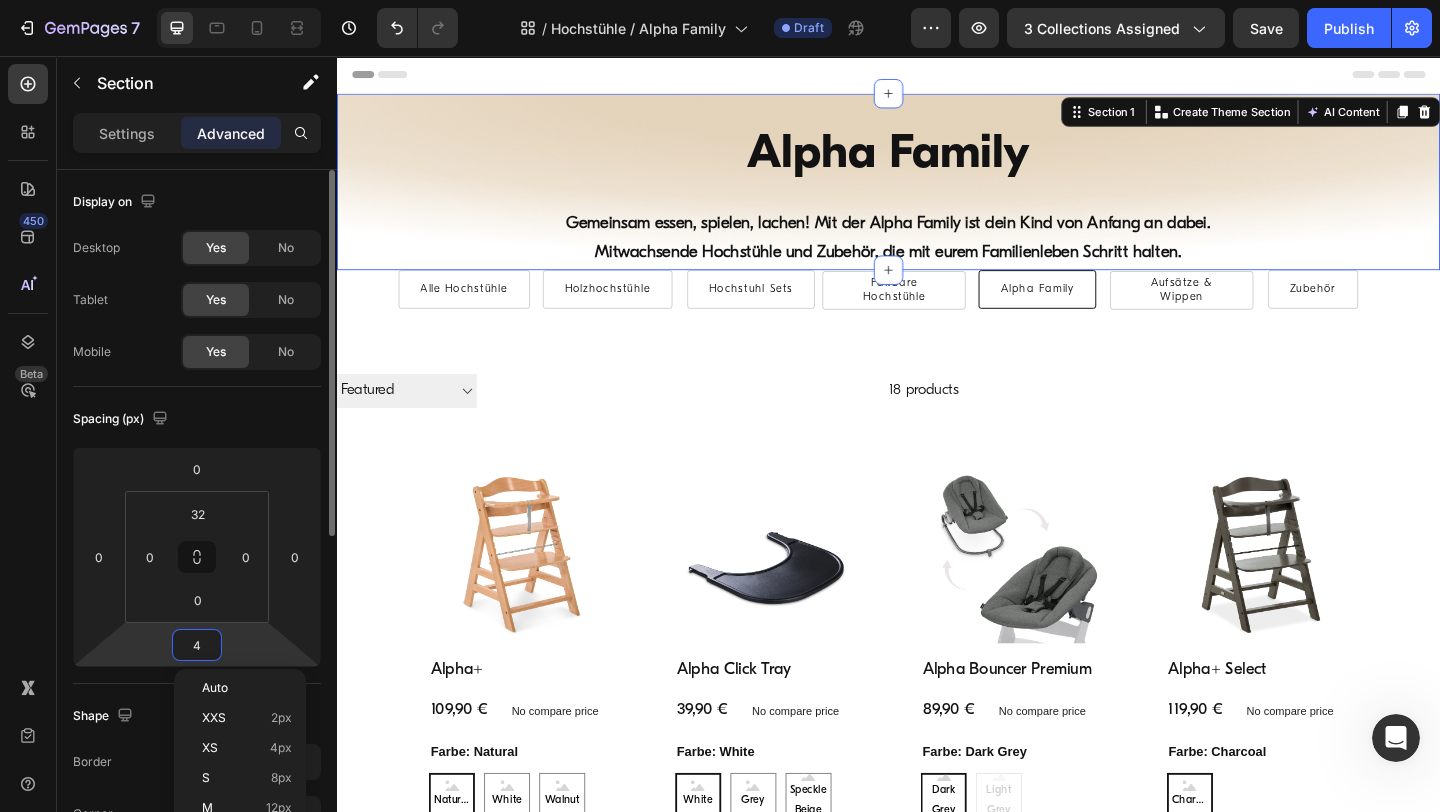 type on "40" 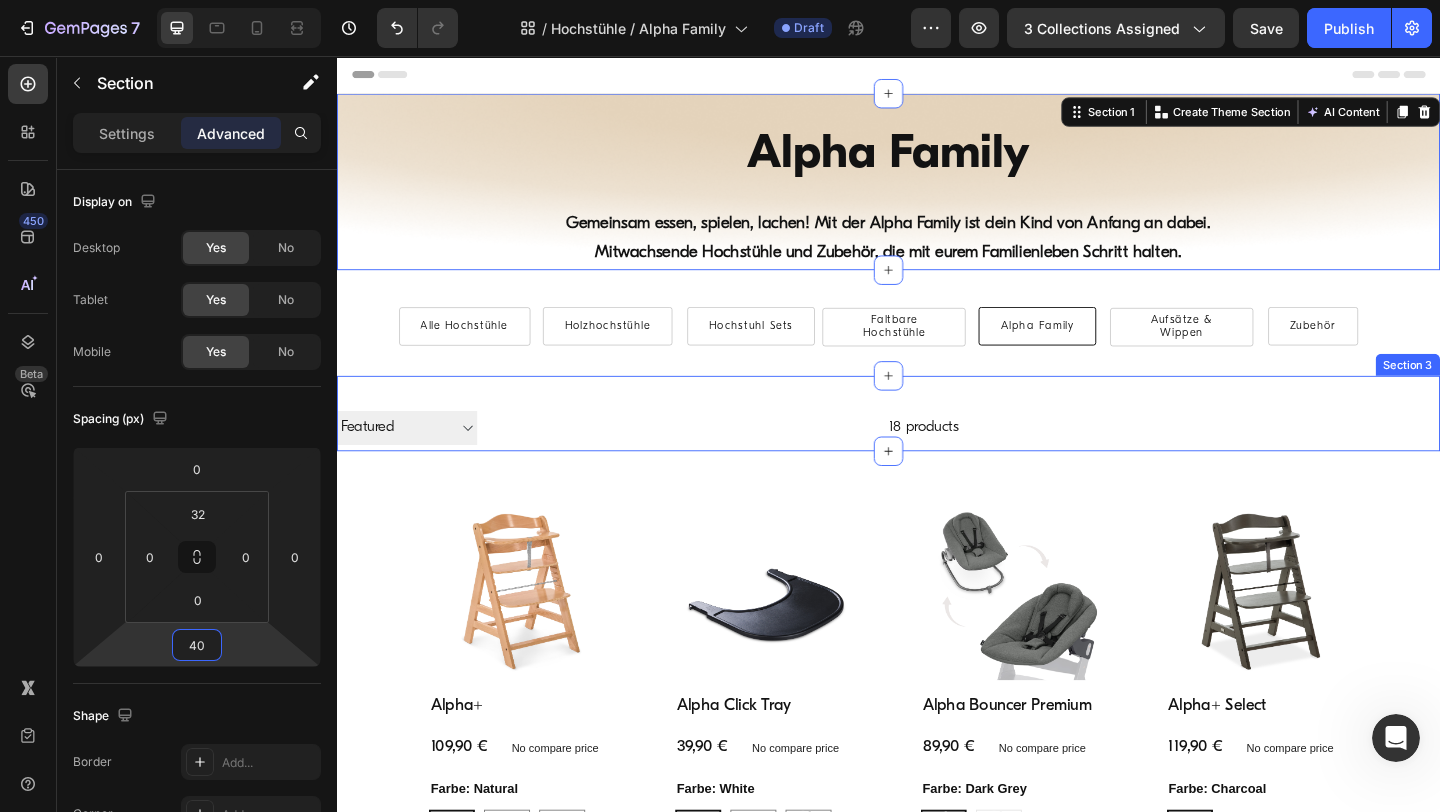 click on "Filter Best selling Featured Alphabetically, A-Z Alphabetically, Z-A Price, low to high Price, high to low Date, new to old Date, old to new 18 products   Collection Toolbar Row Section 3" at bounding box center (937, 445) 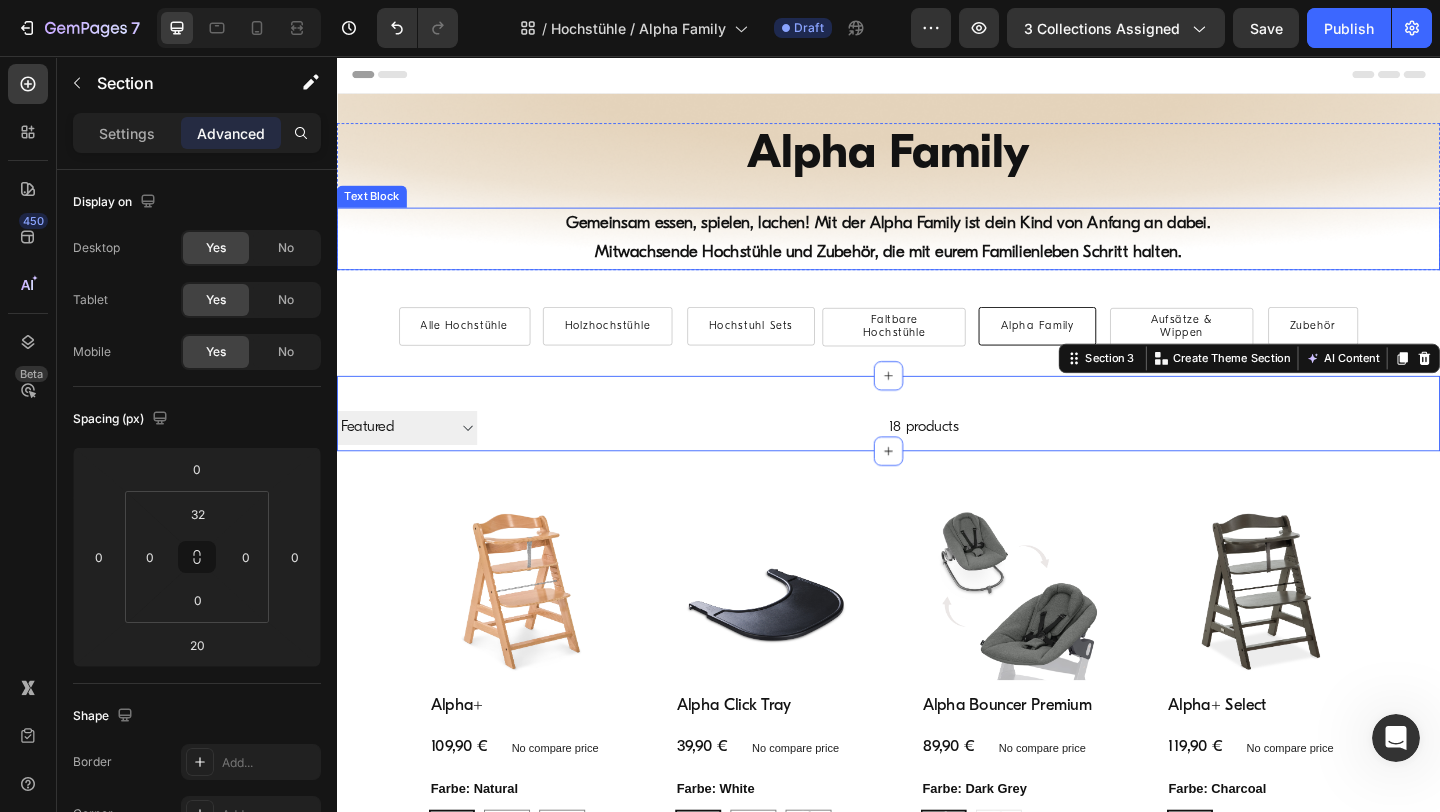 click on "Gemeinsam essen, spielen, lachen! Mit der Alpha Family ist dein Kind von Anfang an dabei." at bounding box center [937, 239] 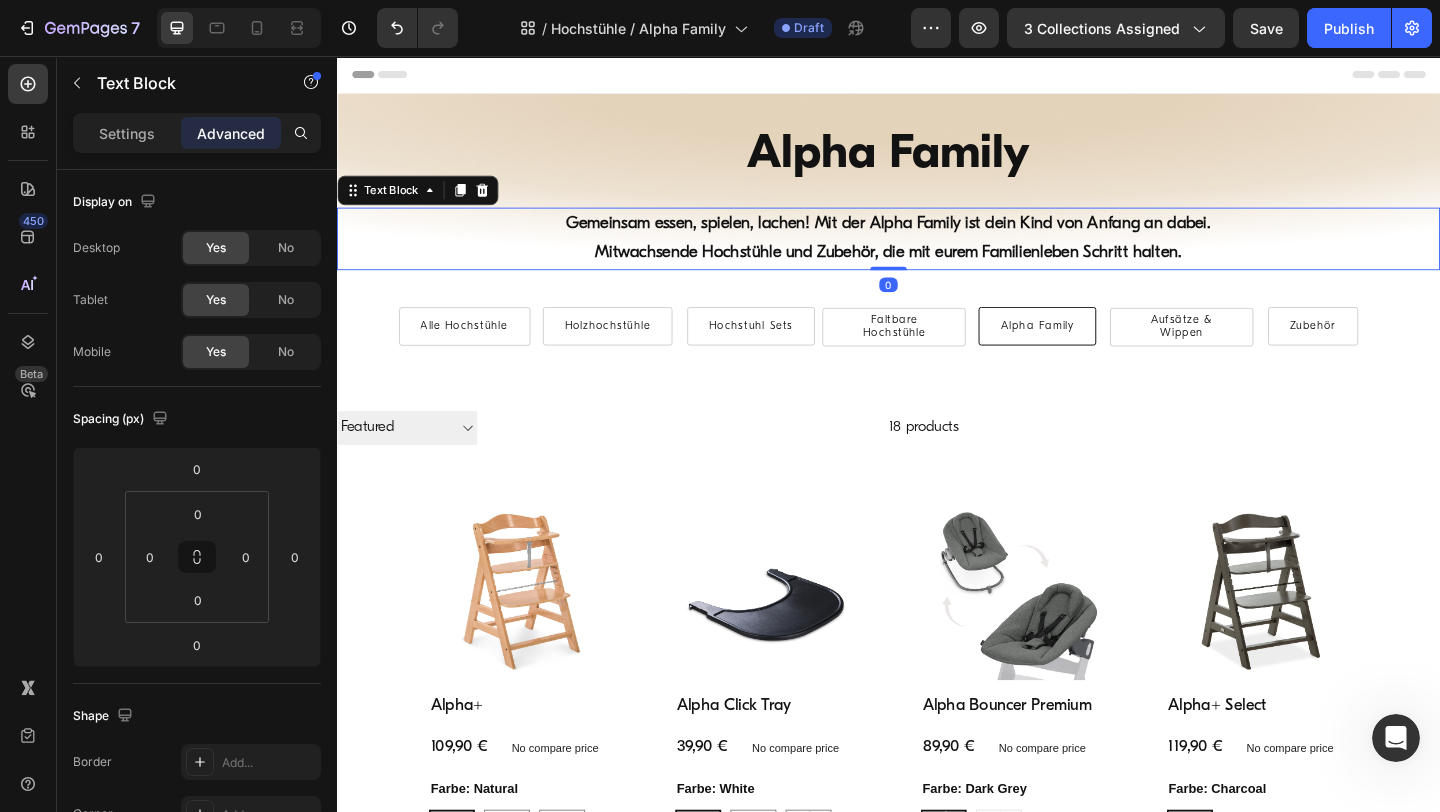 click on "Settings Advanced" at bounding box center (197, 133) 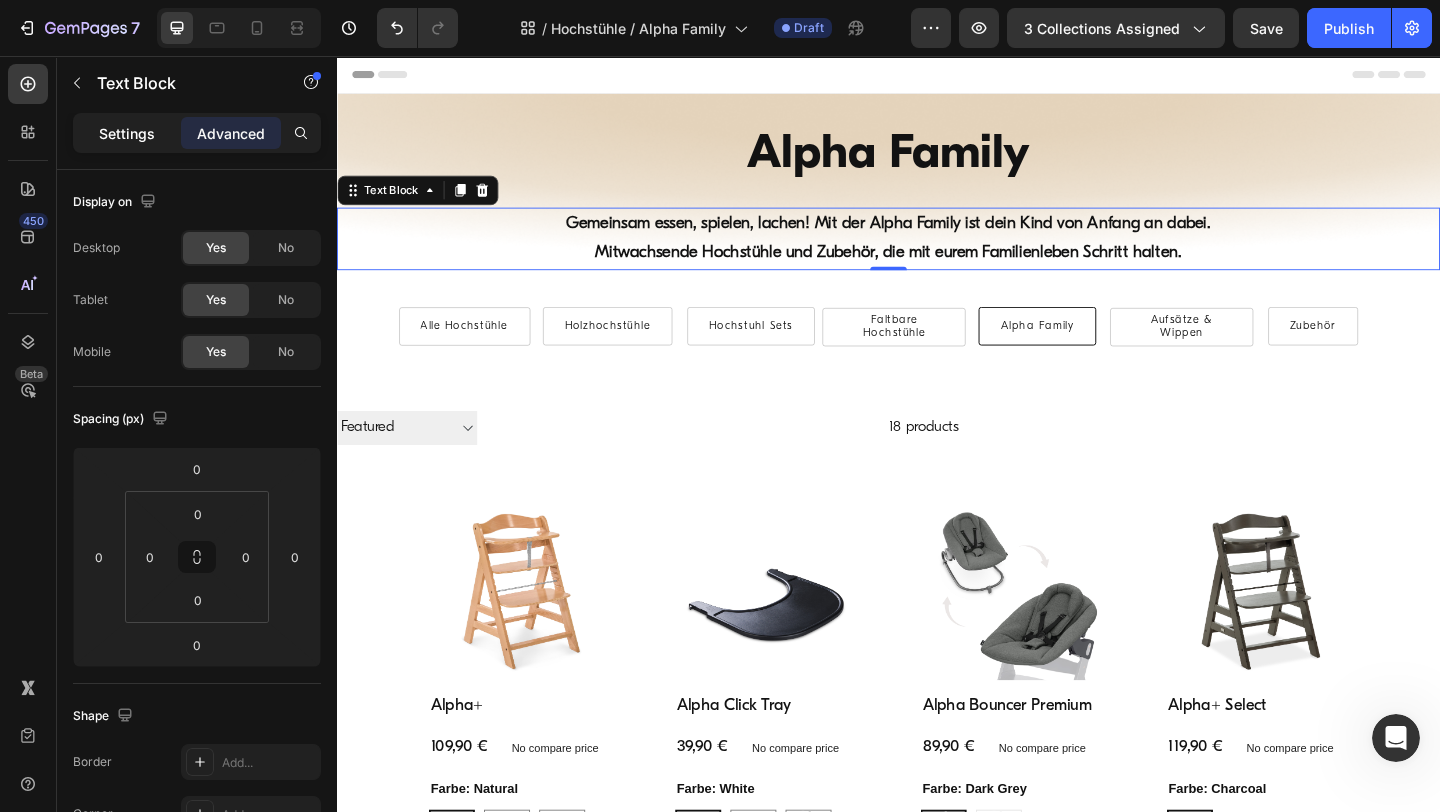 click on "Settings" at bounding box center (127, 133) 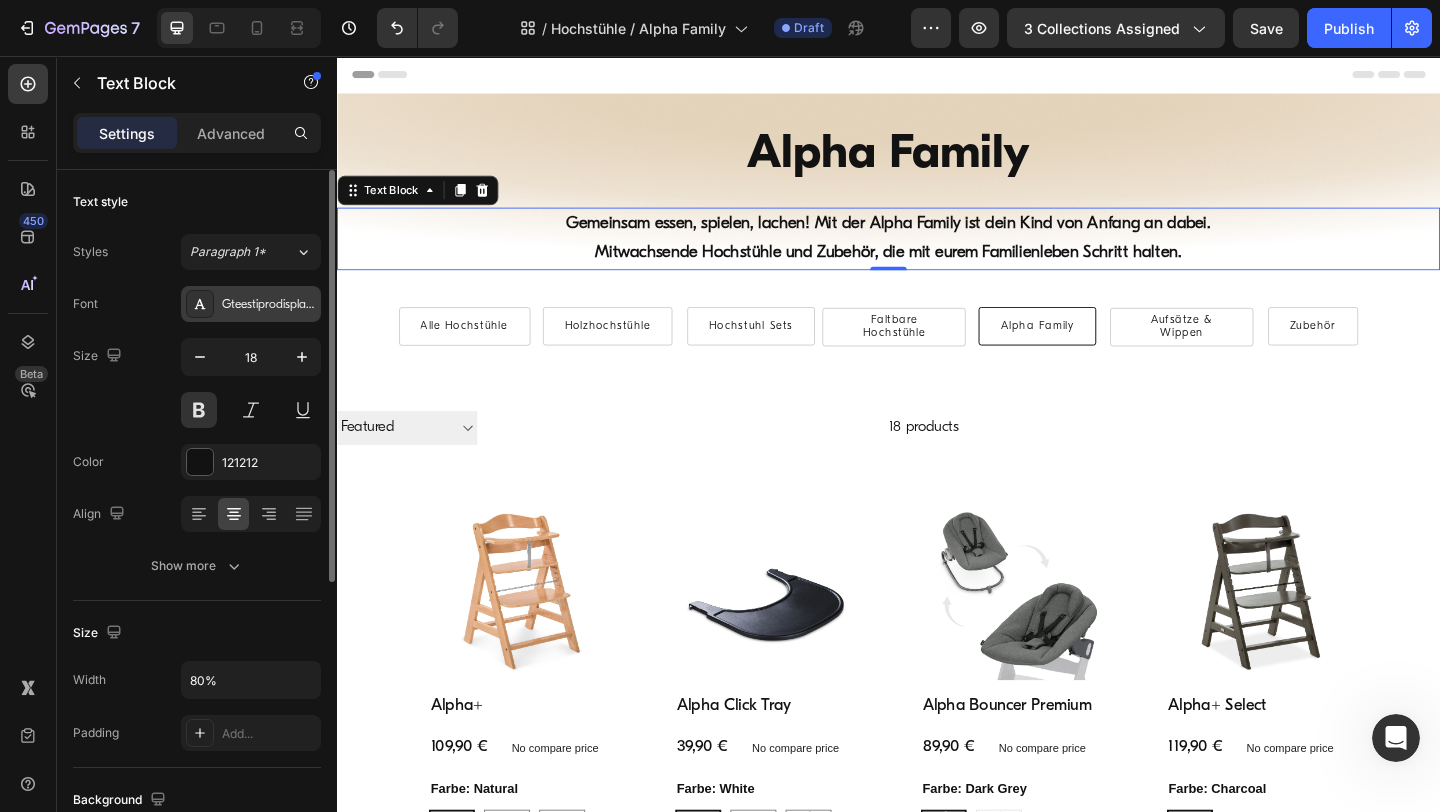 click on "Gteestiprodisplay_light" at bounding box center [269, 305] 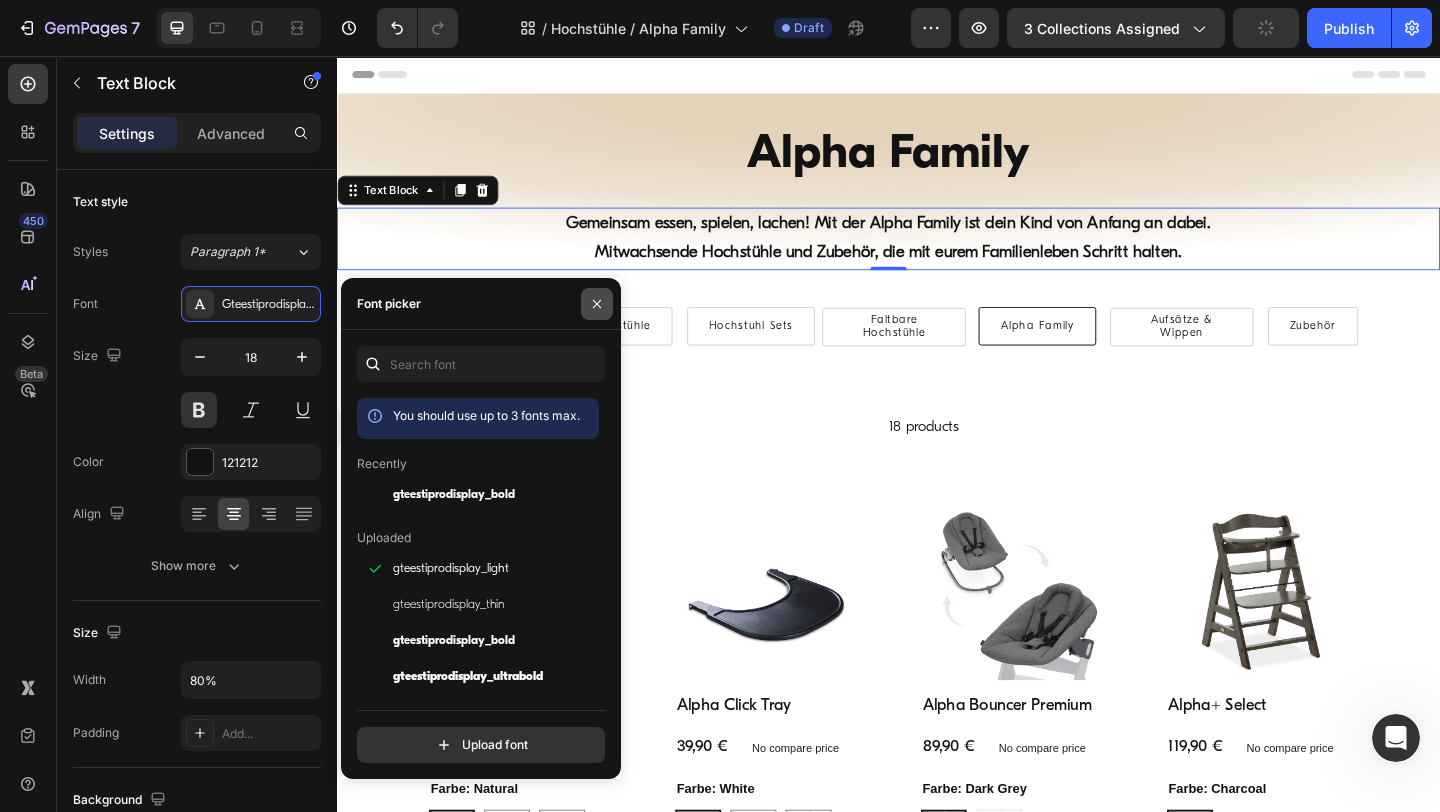 click 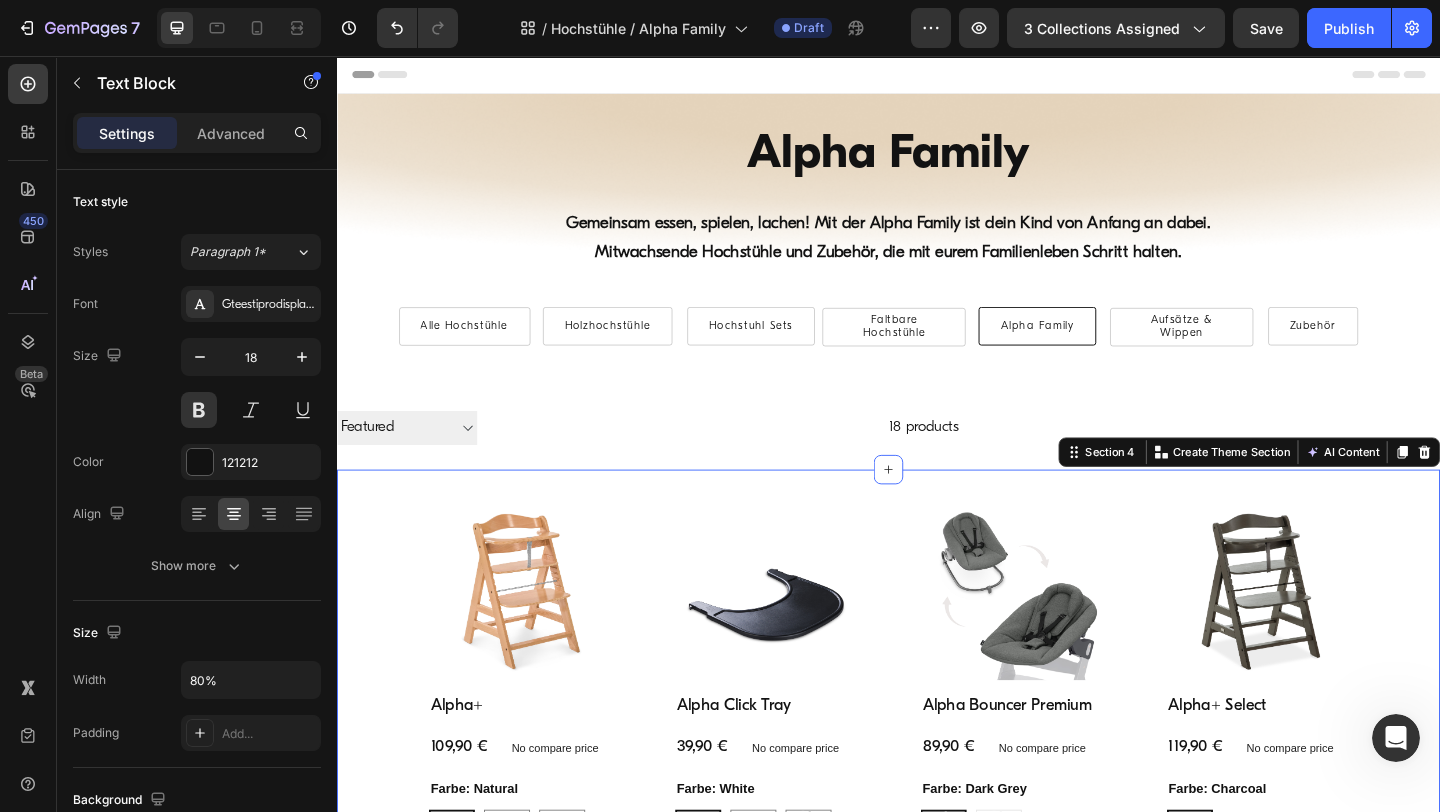 click on "Product Images Alpha+ Product Title 109,90 € Product Price Product Price No compare price Product Price Row Farbe: Natural Natural Natural     Natural White White     White Walnut Walnut     Walnut Grey Grey     Grey Mint Mint     Mint Vanilla Vanilla     Vanilla Cork Cork     Cork Creme Creme     Creme Product Variants & Swatches In den Warenkorb Product Cart Button Row Product List Product Images Alpha Click Tray Product Title 39,90 € Product Price Product Price No compare price Product Price Row Farbe: White White White     White Grey Grey     Grey Speckle Beige Speckle Beige     Speckle Beige Product Variants & Swatches In den Warenkorb Product Cart Button Row Product List Product Images Alpha Bouncer Premium Product Title 89,90 € Product Price Product Price No compare price Product Price Row Farbe: Dark Grey Dark Grey Dark Grey     Dark Grey Light Grey Light Grey     Light Grey Product Variants & Swatches In den Warenkorb Product Cart Button Row Product List Product Images Alpha+ Select 119,90 €" at bounding box center (937, 1905) 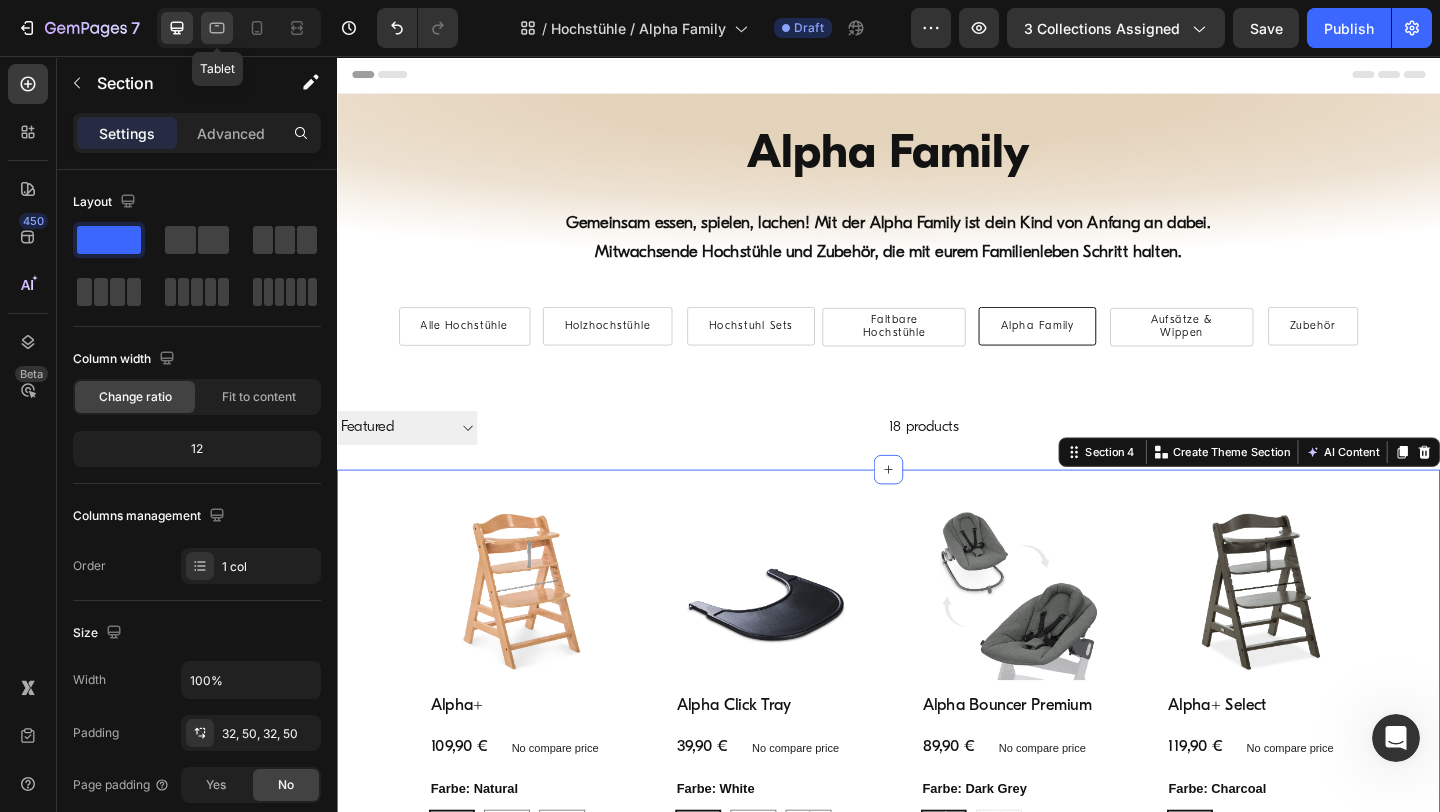 click 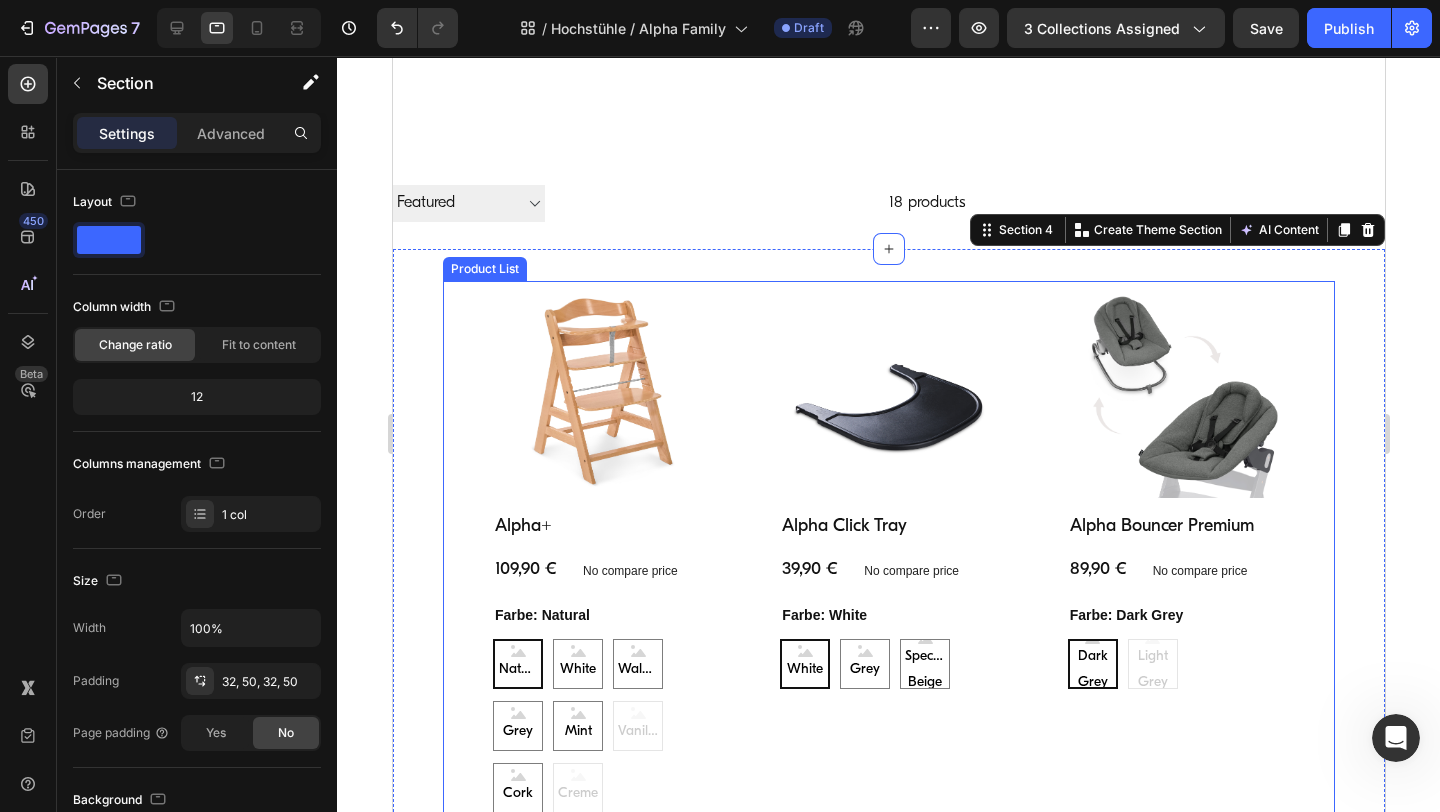 scroll, scrollTop: 0, scrollLeft: 0, axis: both 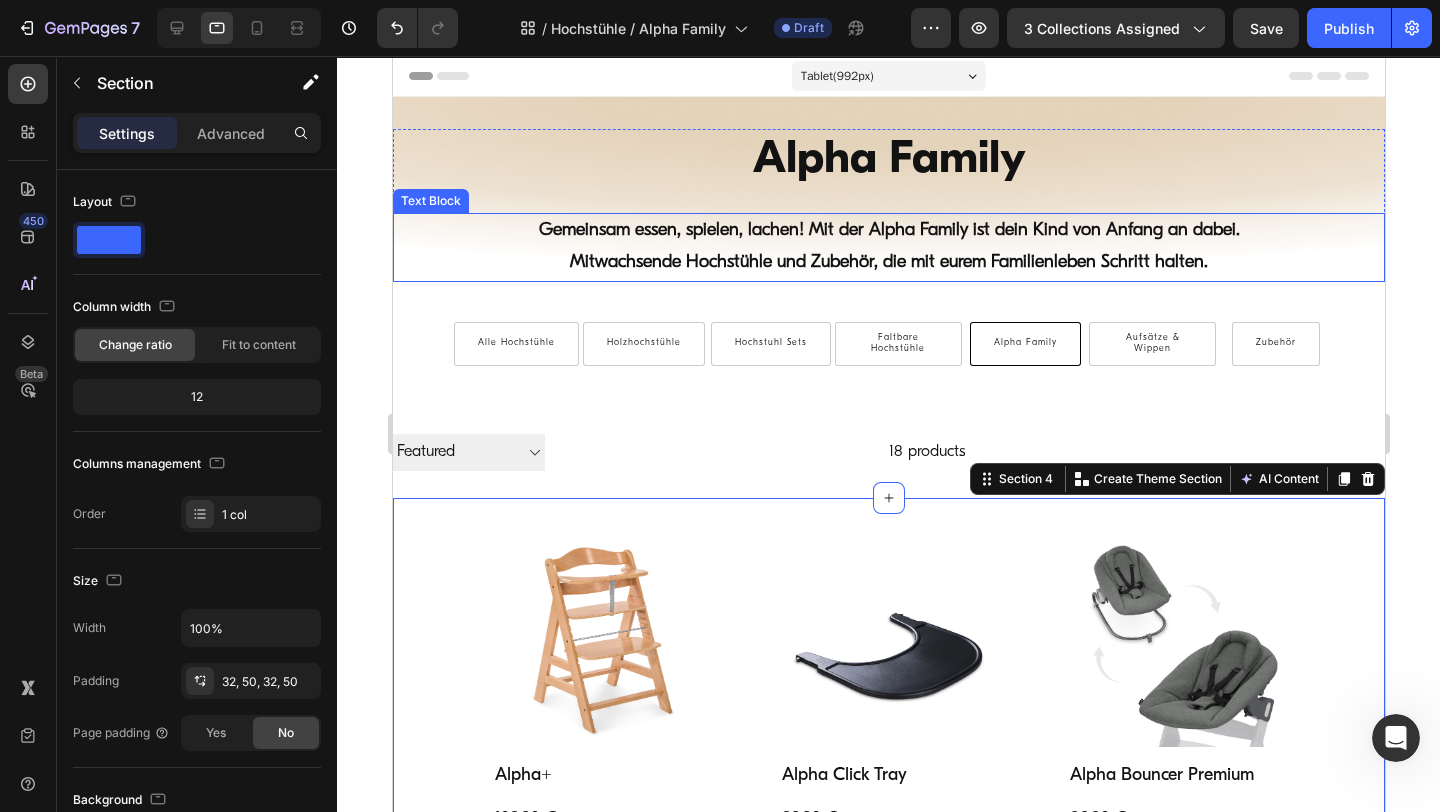 click on "Gemeinsam essen, spielen, lachen! Mit der Alpha Family ist dein Kind von Anfang an dabei." at bounding box center [888, 231] 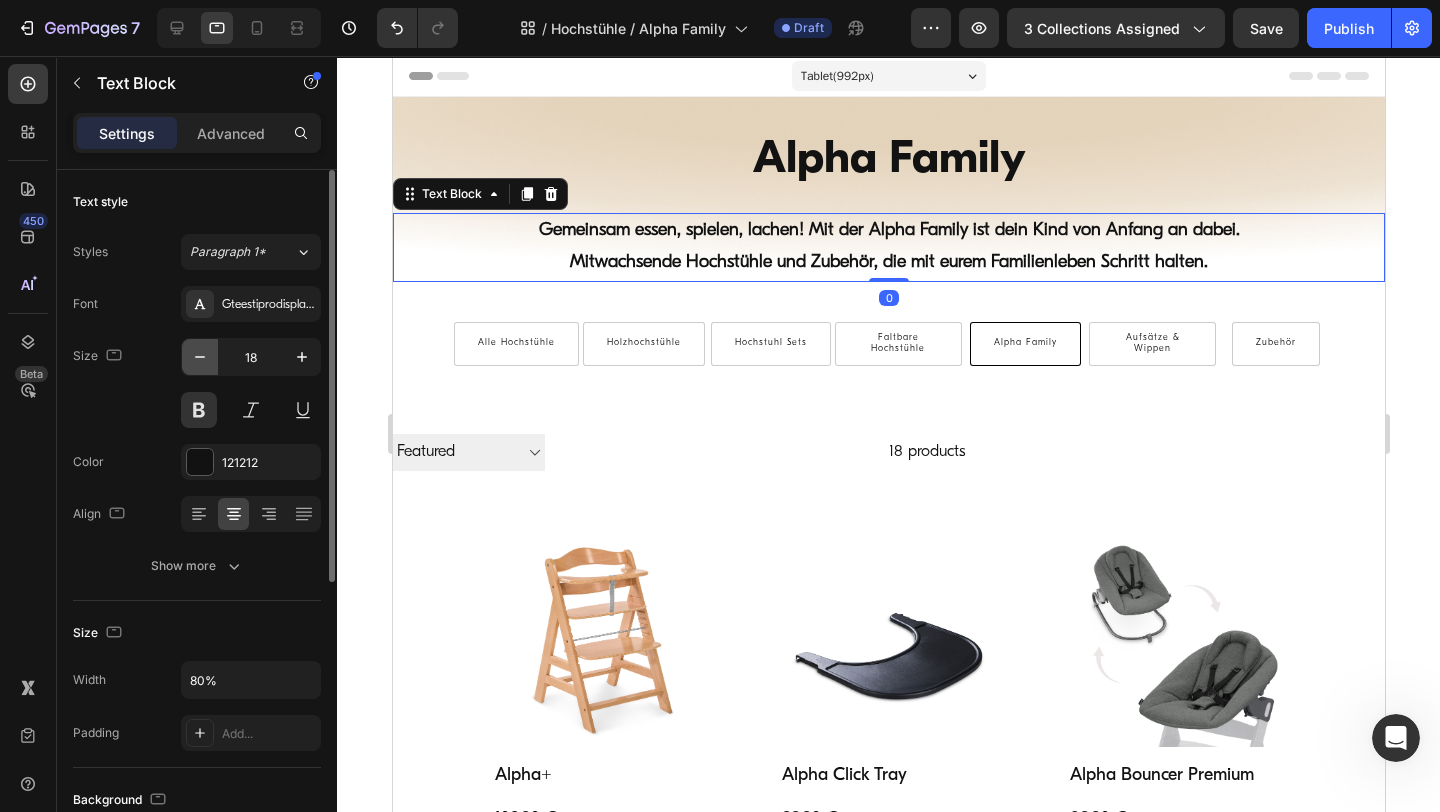 click 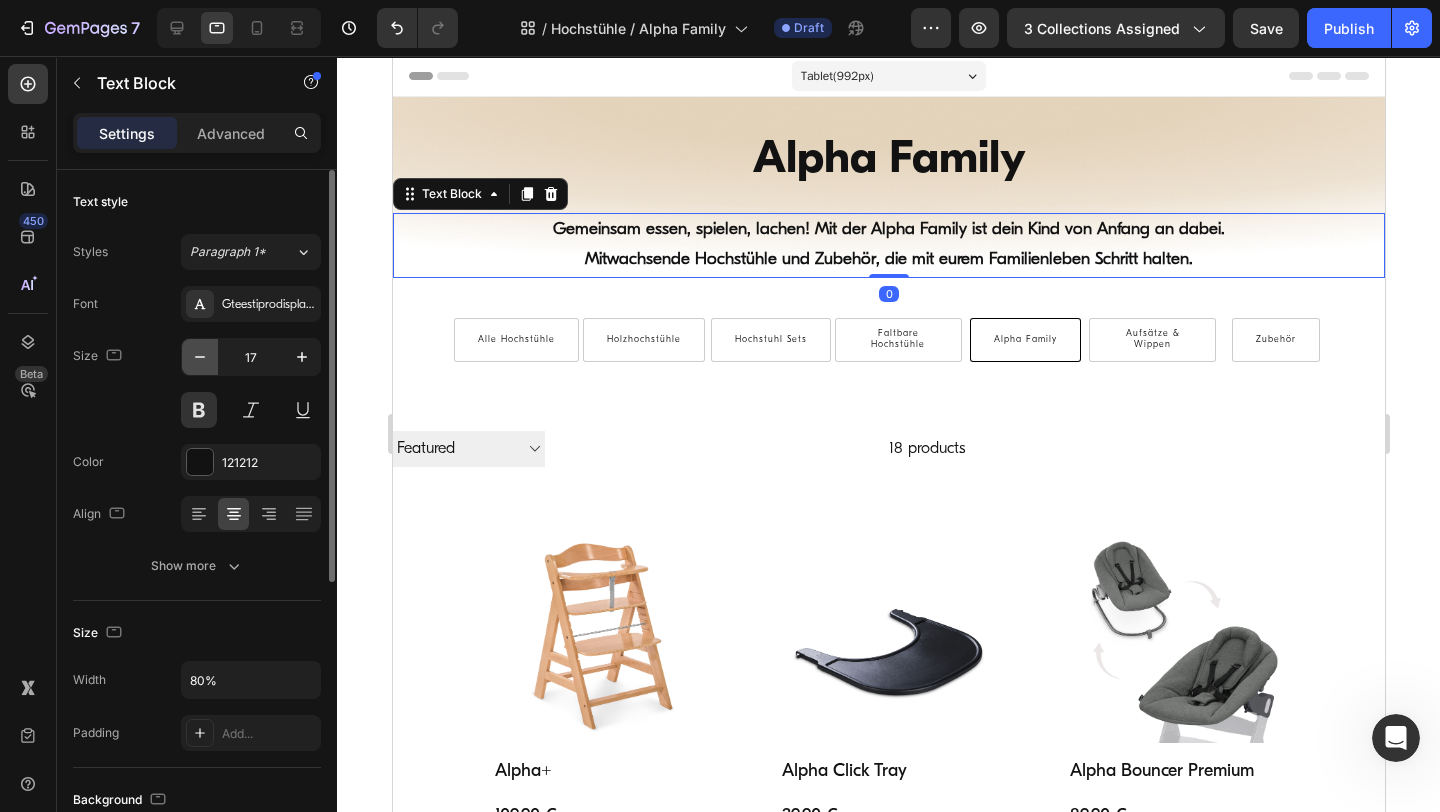 click 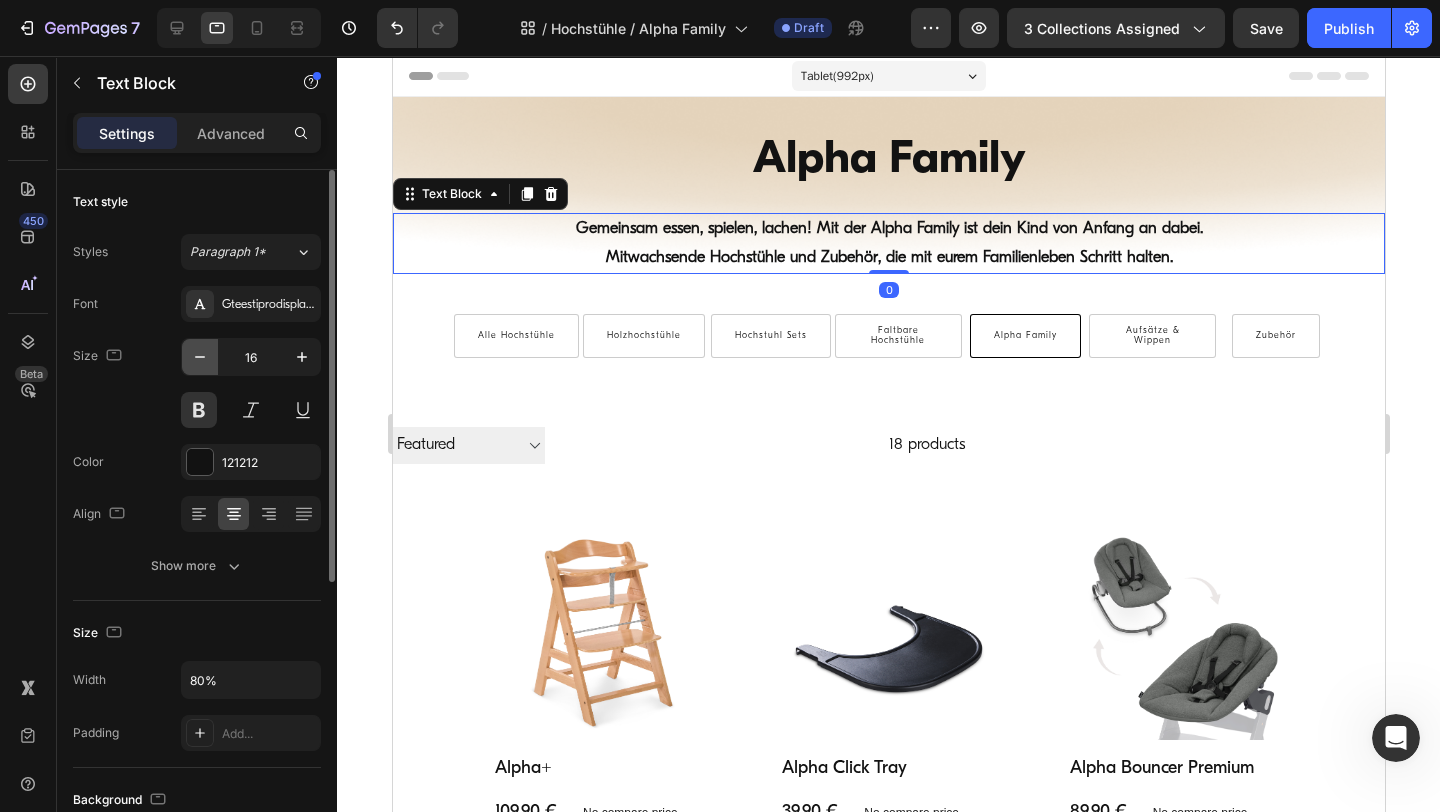 click 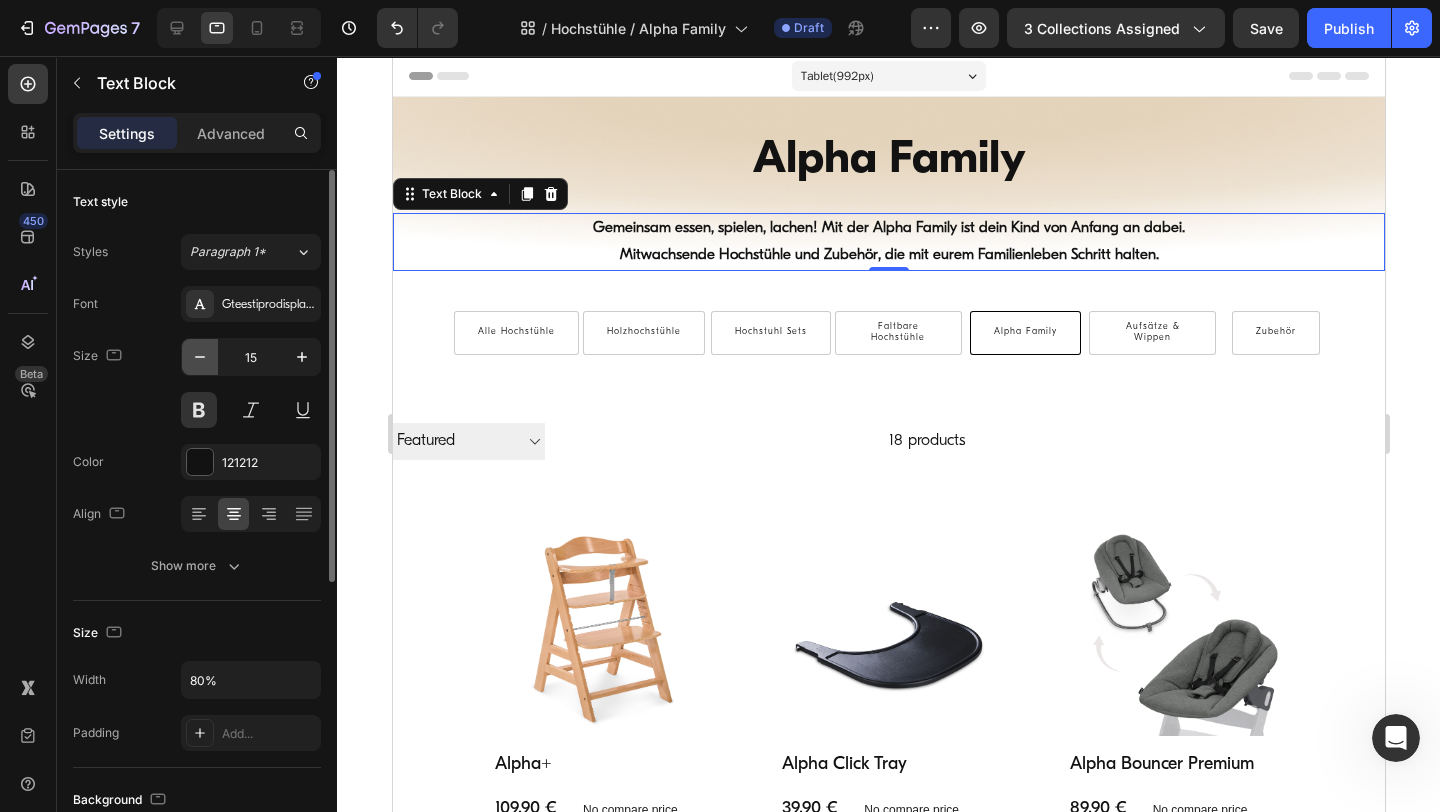 click 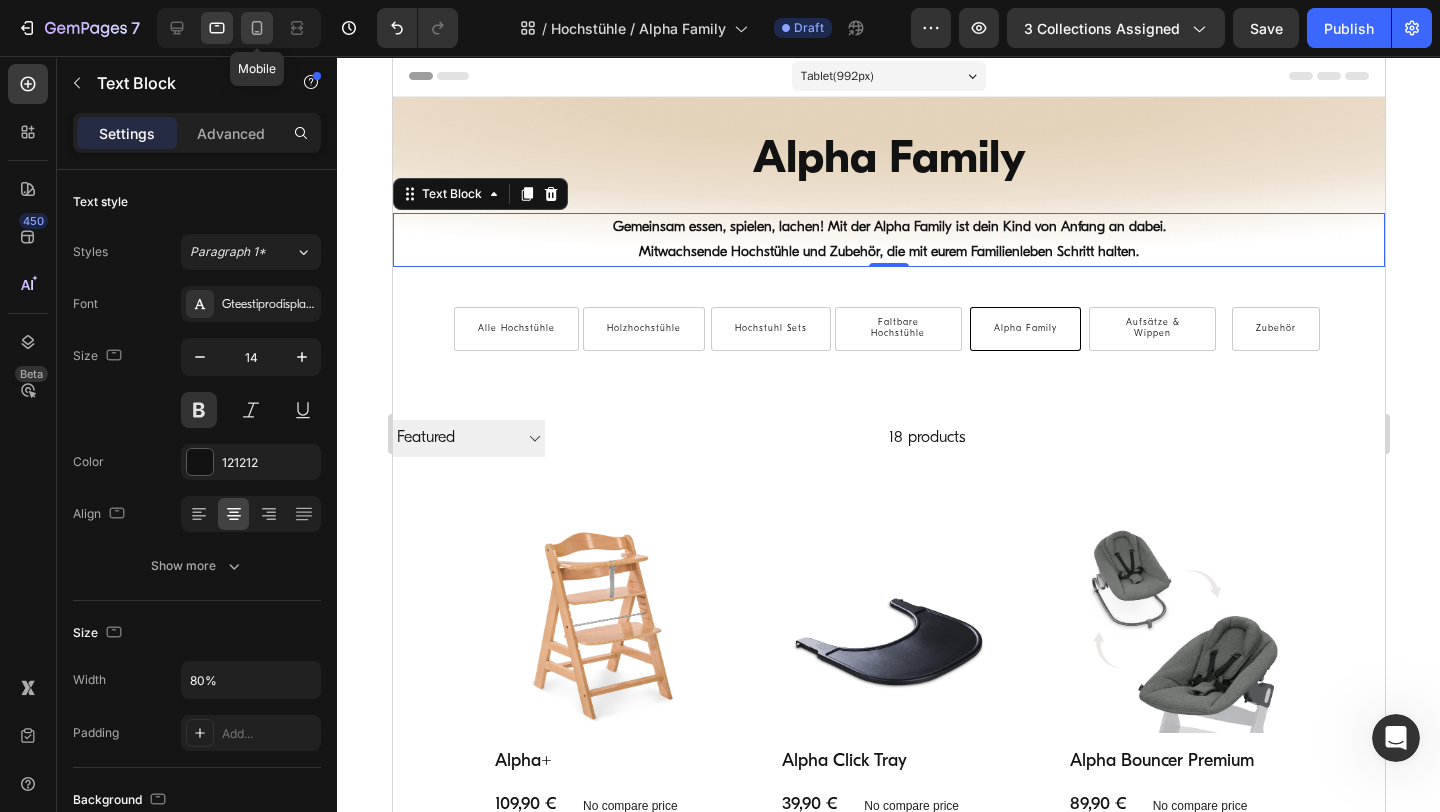 click 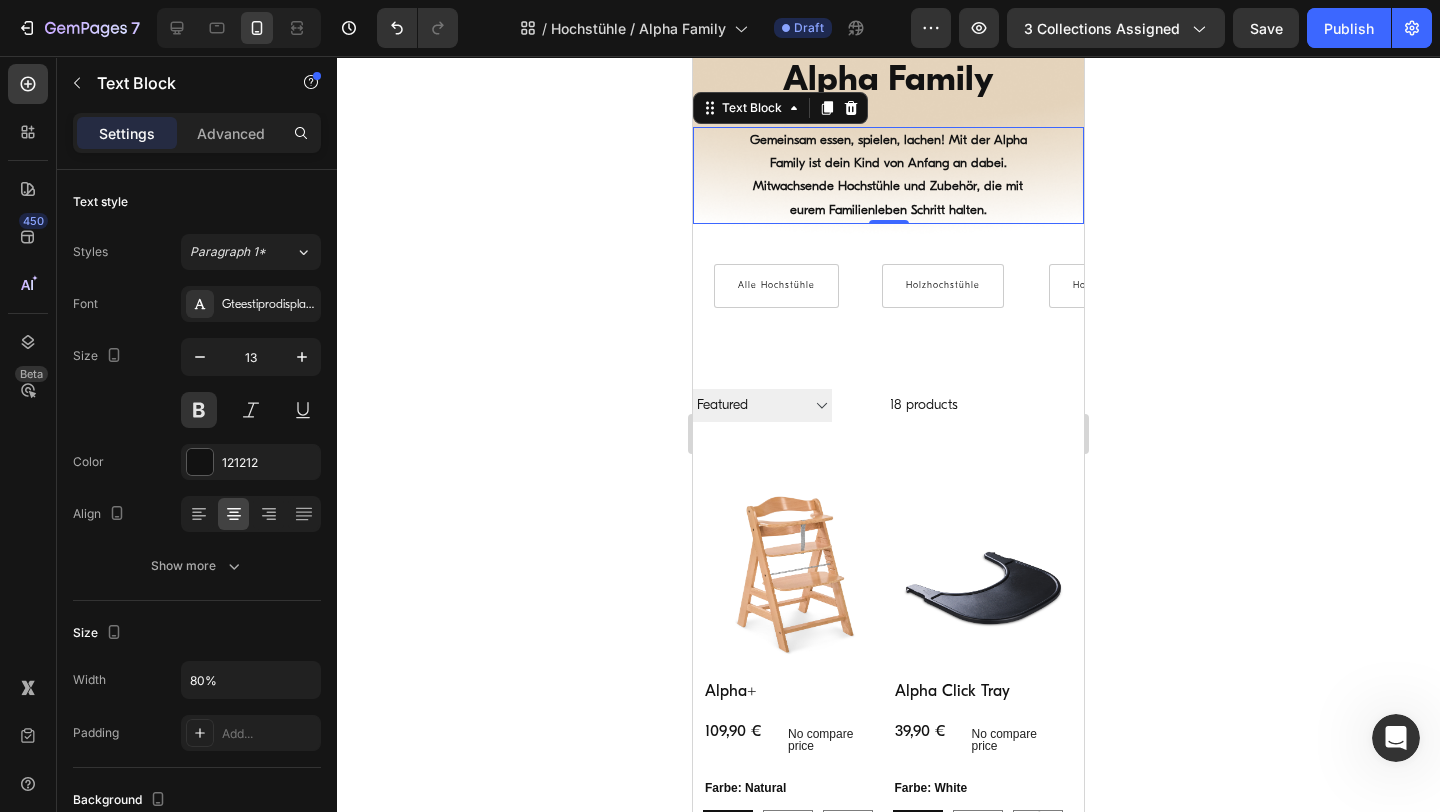 scroll, scrollTop: 0, scrollLeft: 0, axis: both 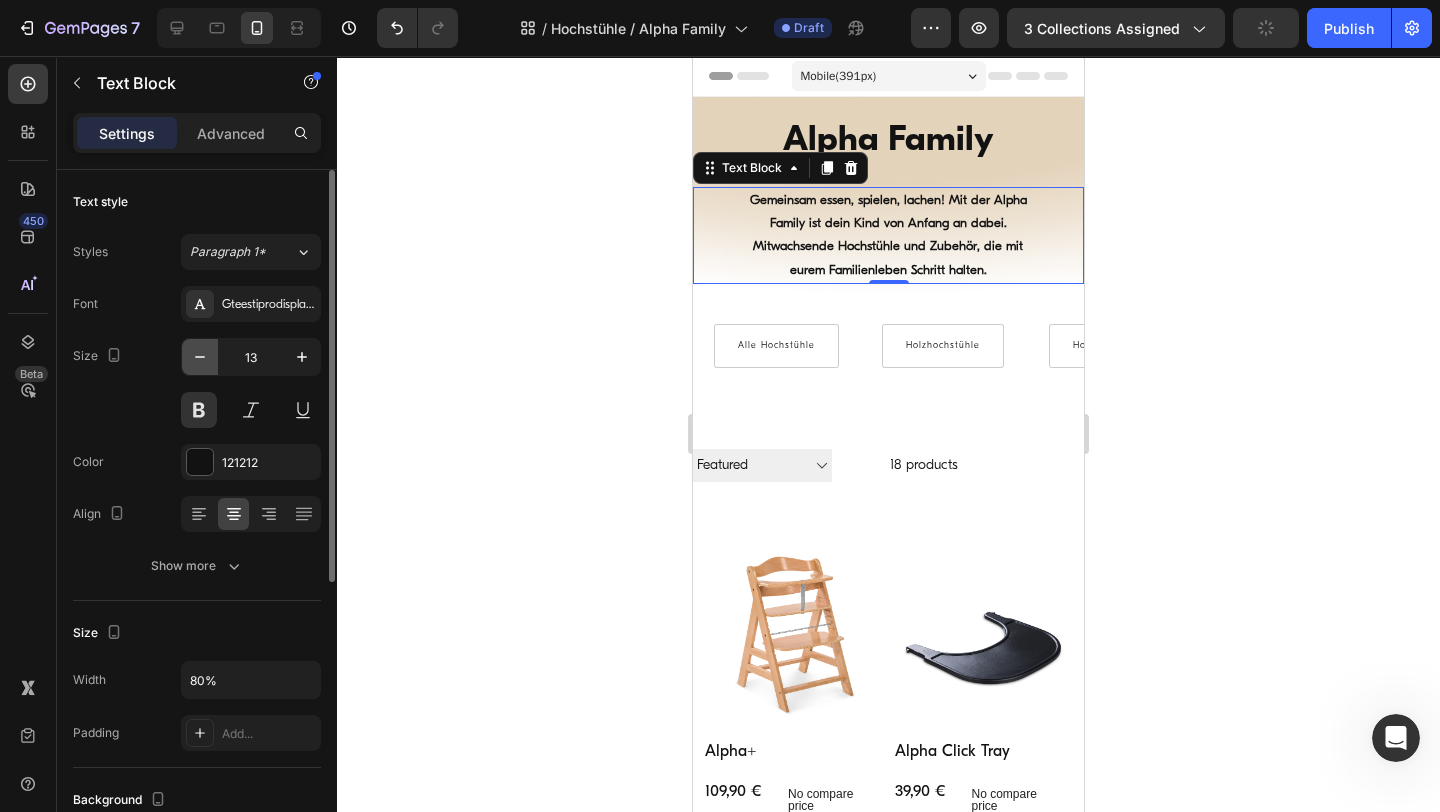 click 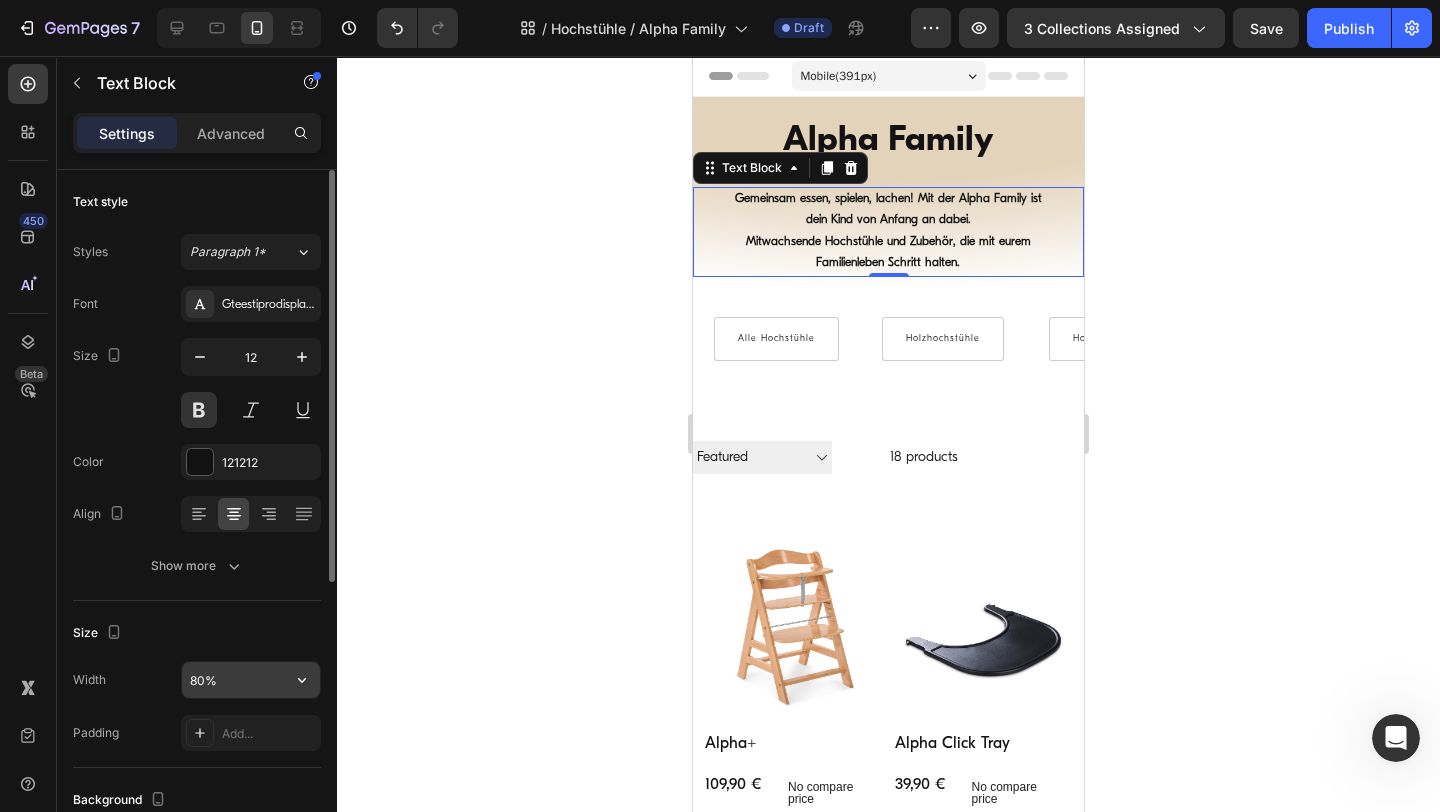 click on "80%" at bounding box center (251, 680) 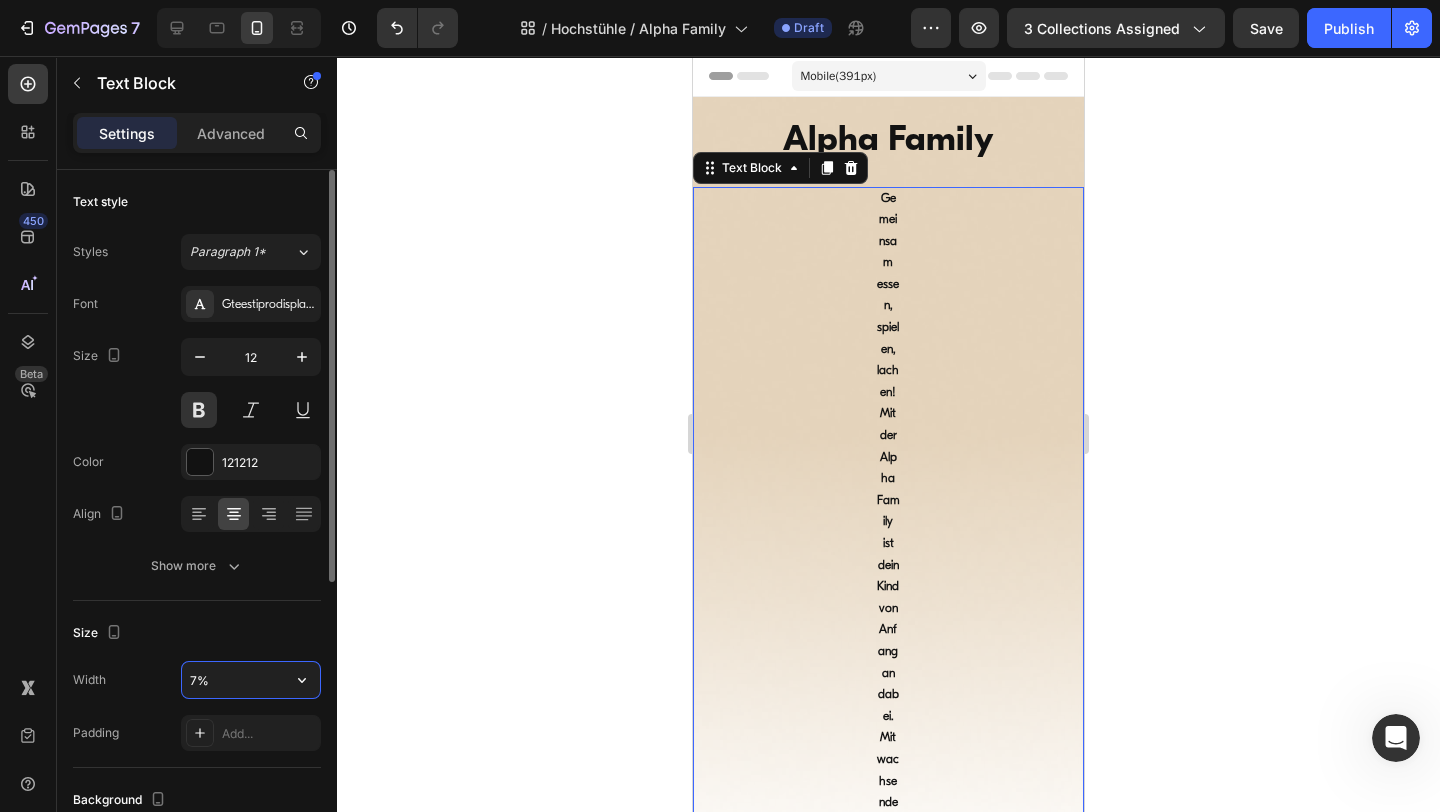 type on "70%" 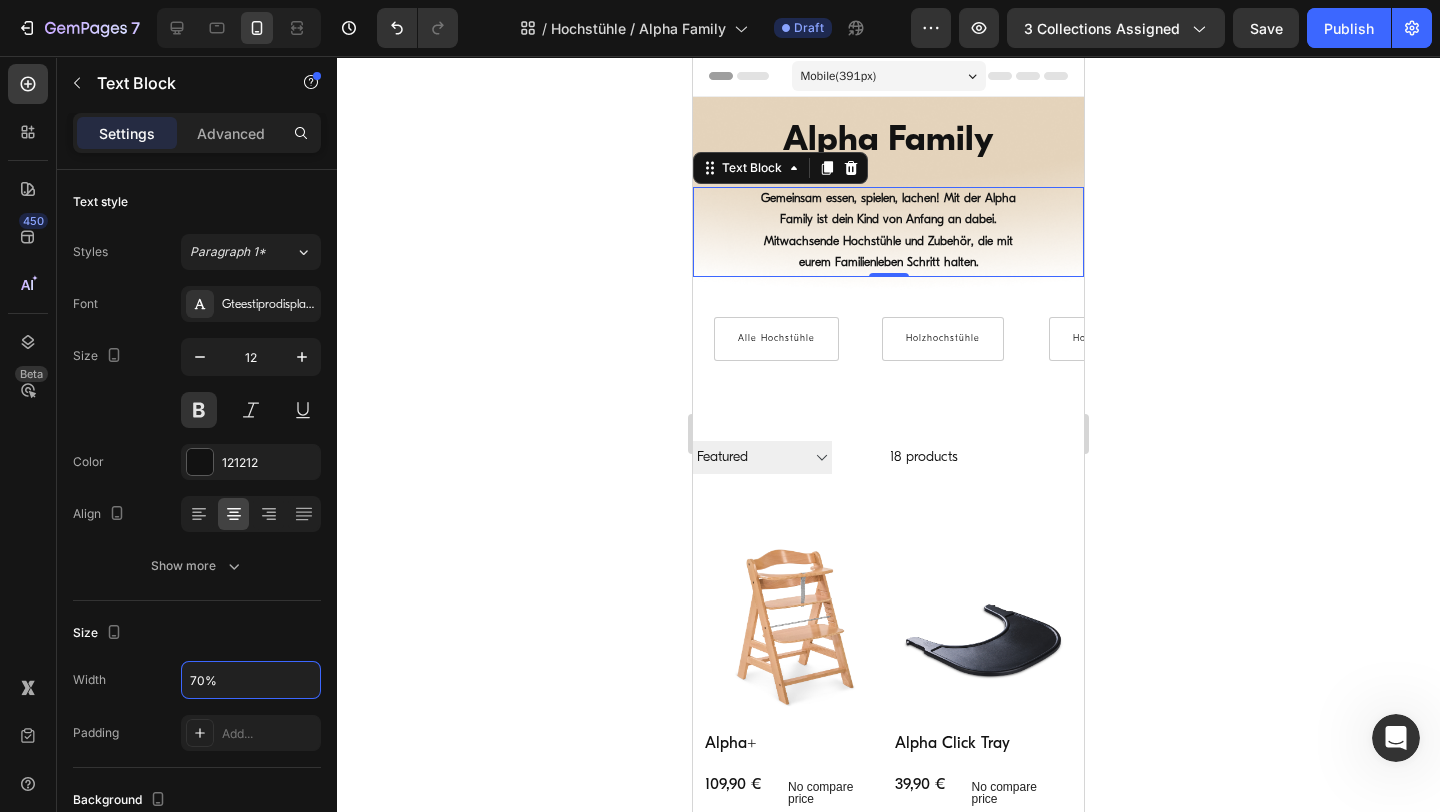 click 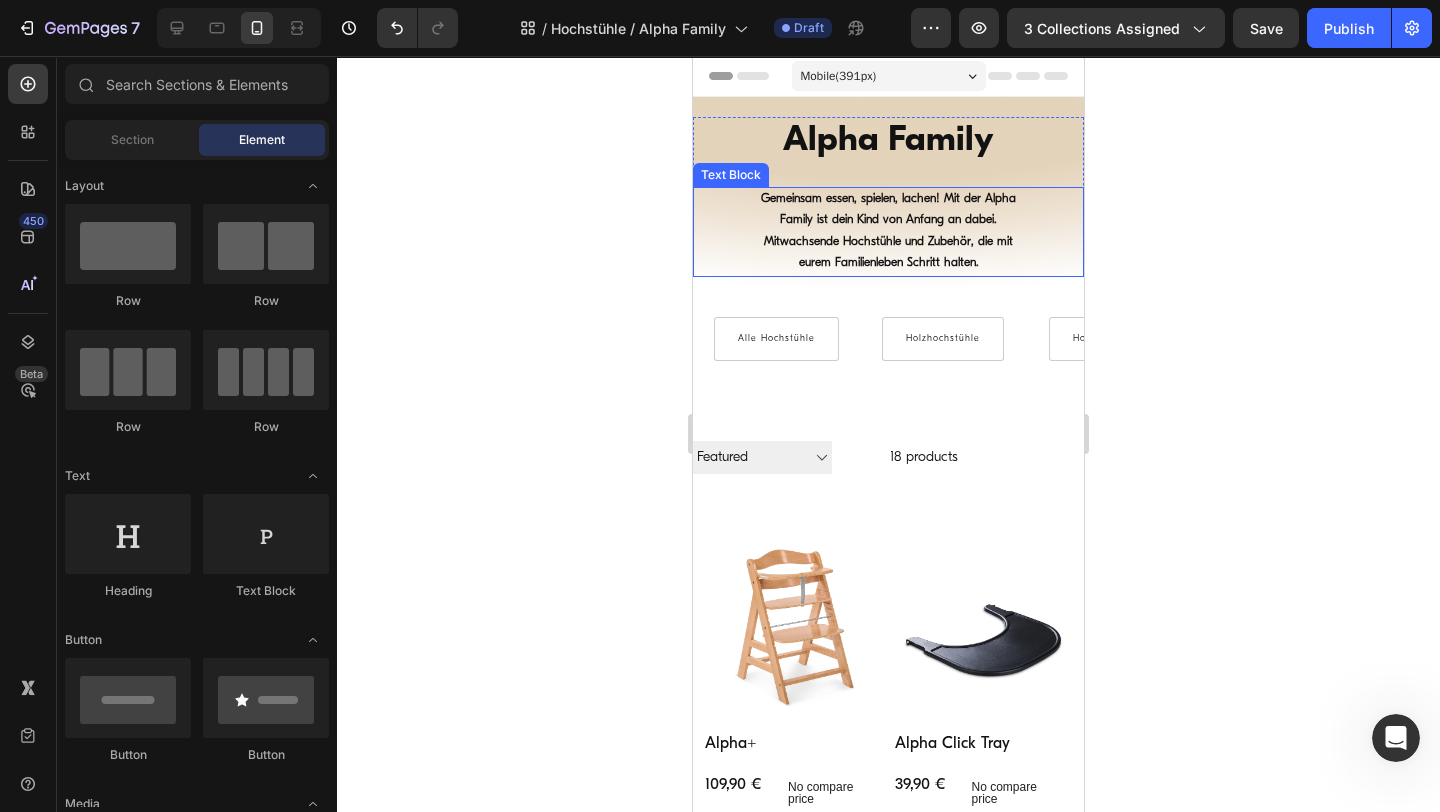 click on "Gemeinsam essen, spielen, lachen! Mit der Alpha Family ist dein Kind von Anfang an dabei." at bounding box center [889, 210] 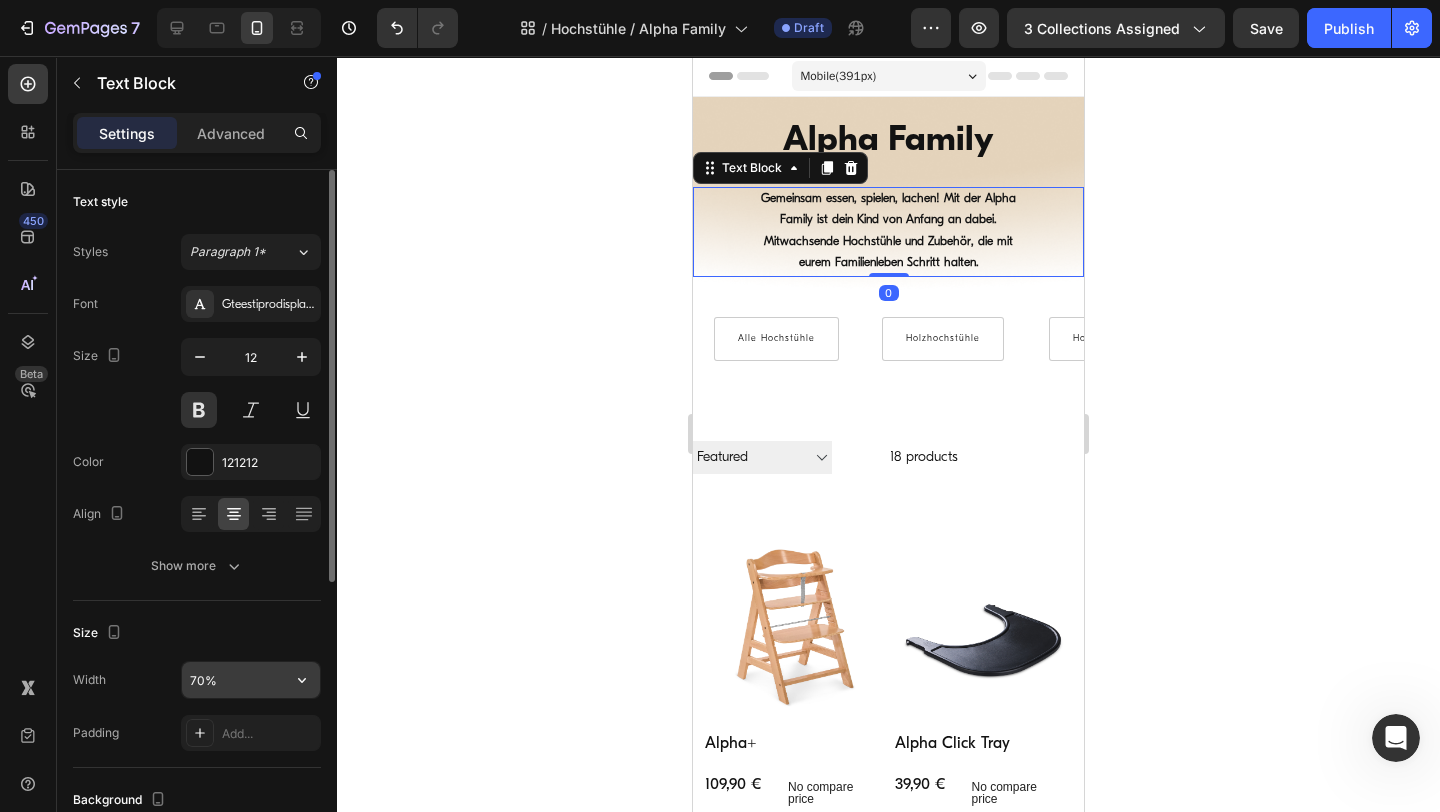 click on "70%" at bounding box center [251, 680] 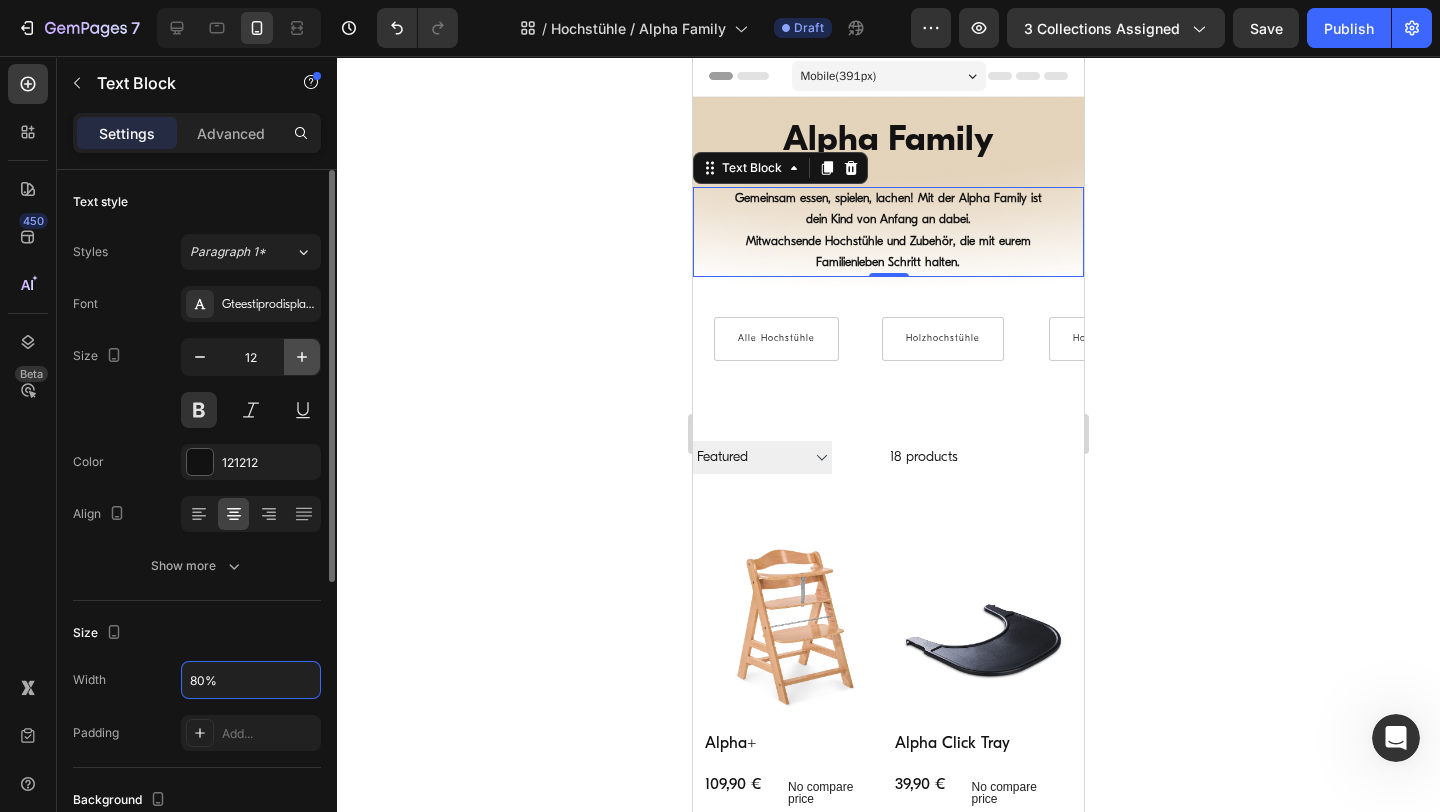 type on "80%" 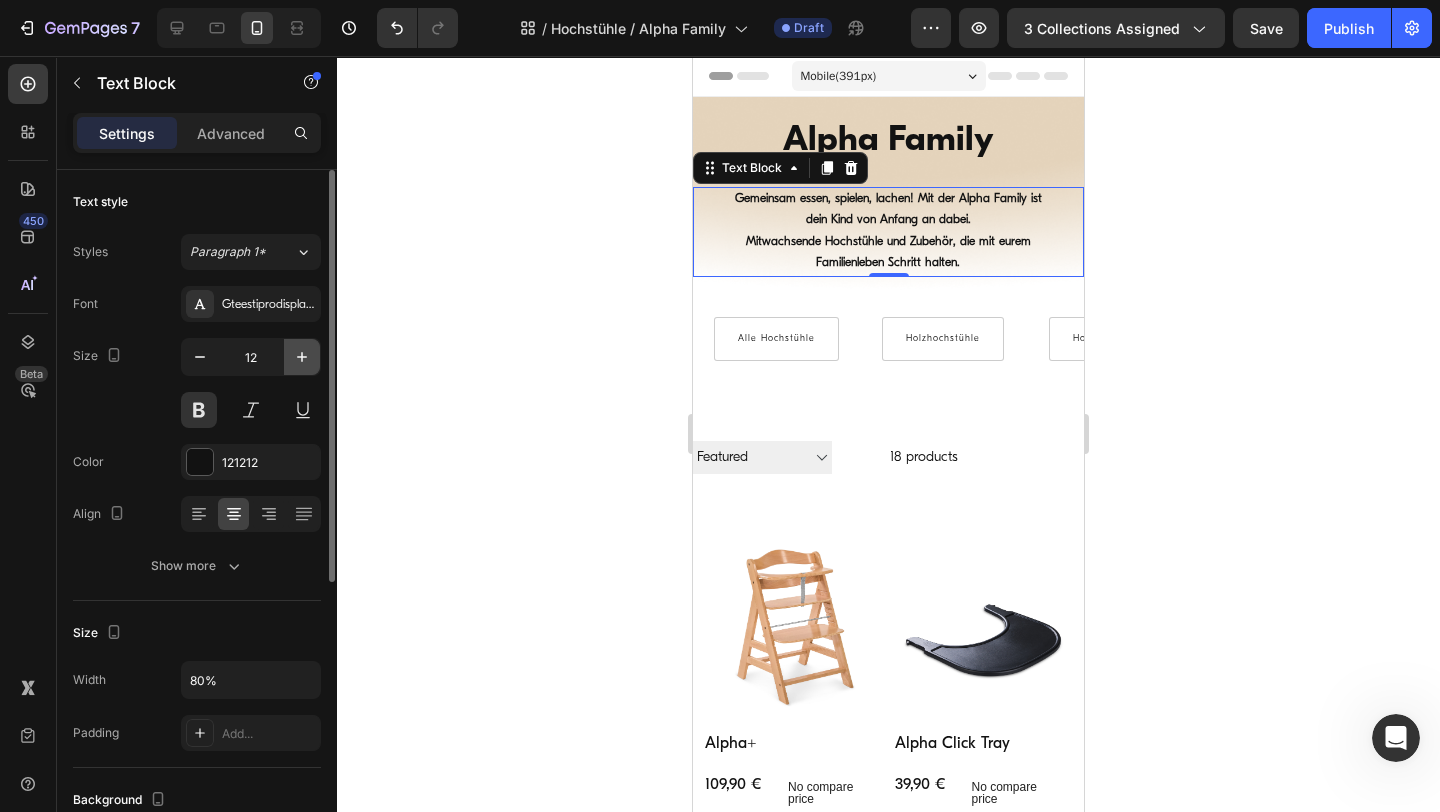 click 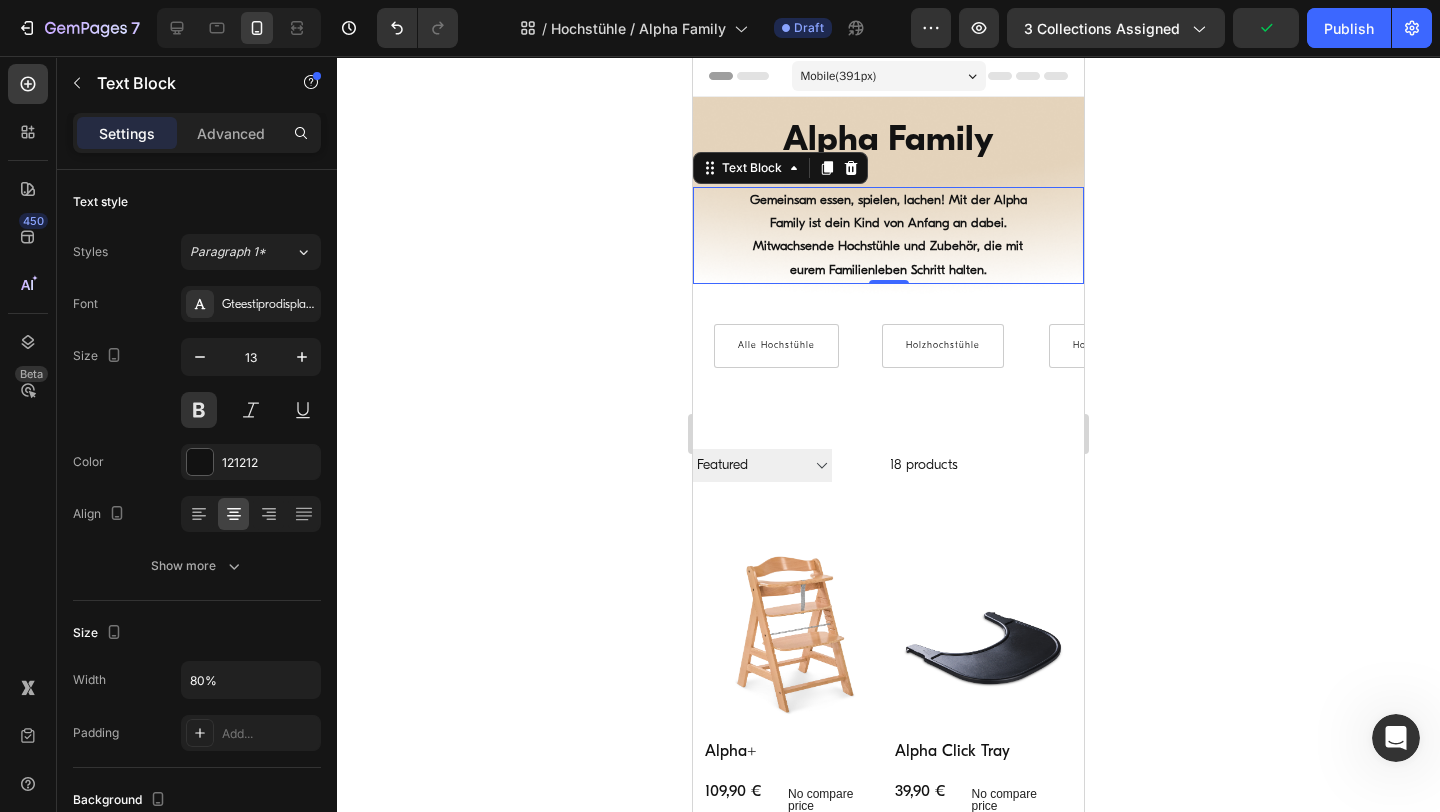 click 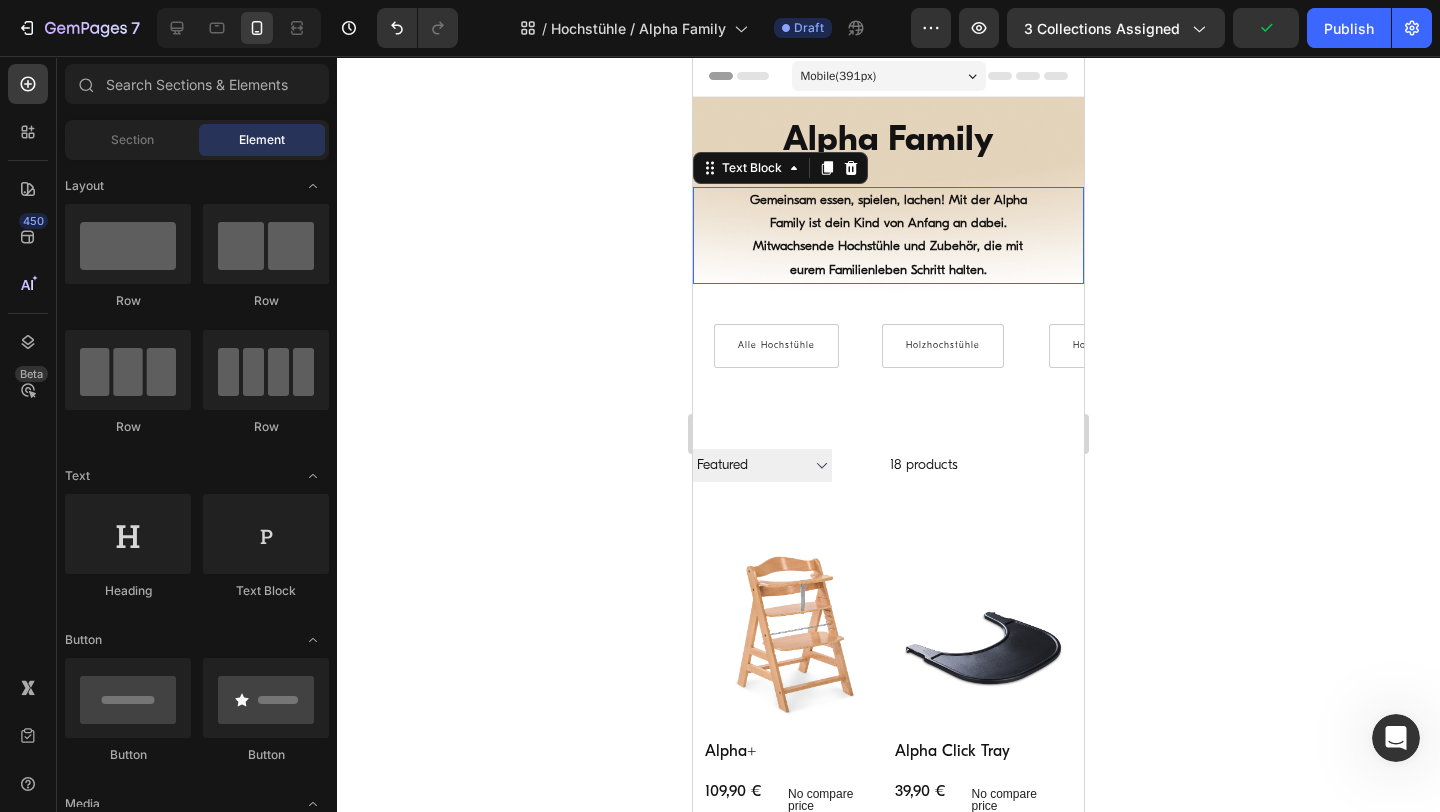 click on "Gemeinsam essen, spielen, lachen! Mit der Alpha Family ist dein Kind von Anfang an dabei." at bounding box center (888, 212) 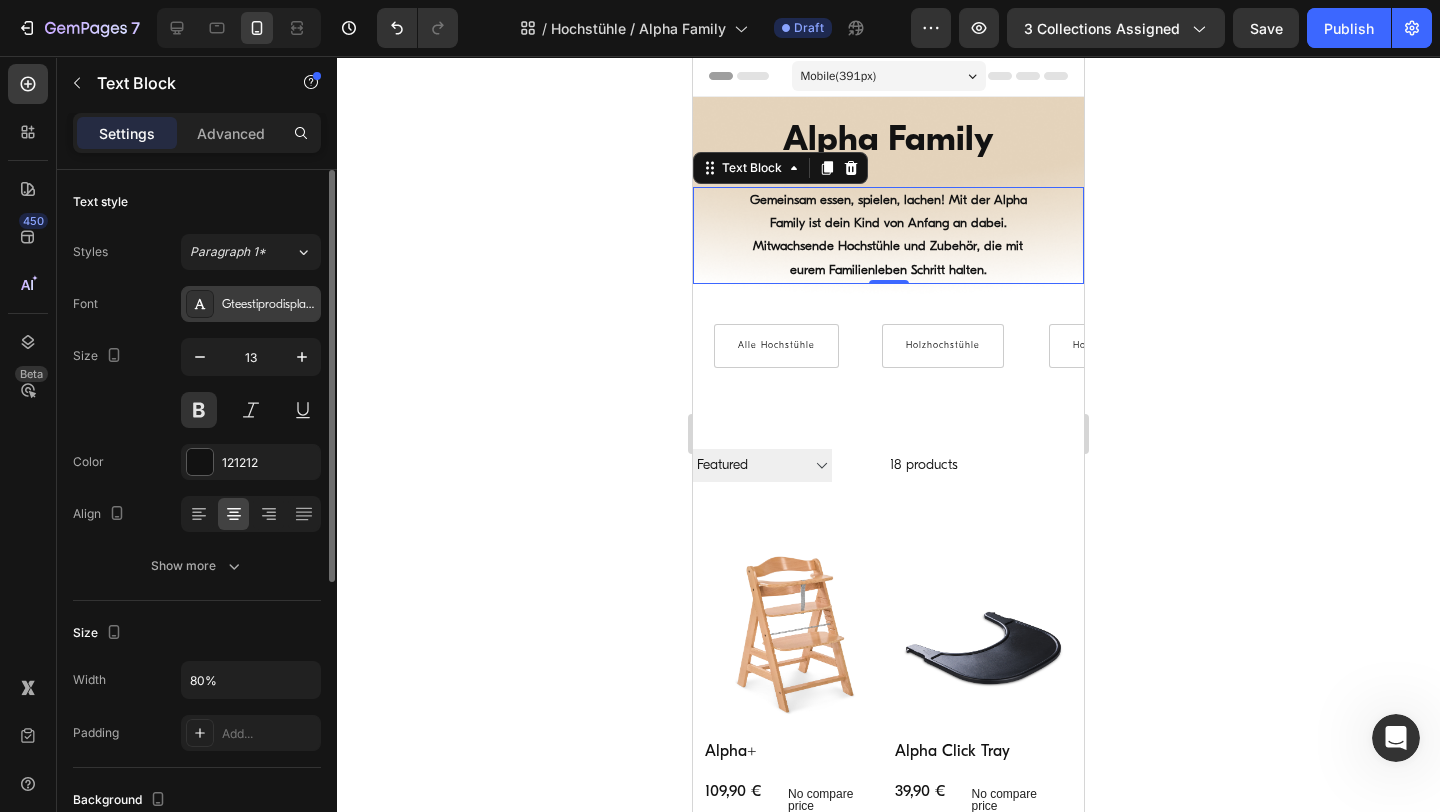 click on "Gteestiprodisplay_light" at bounding box center (269, 305) 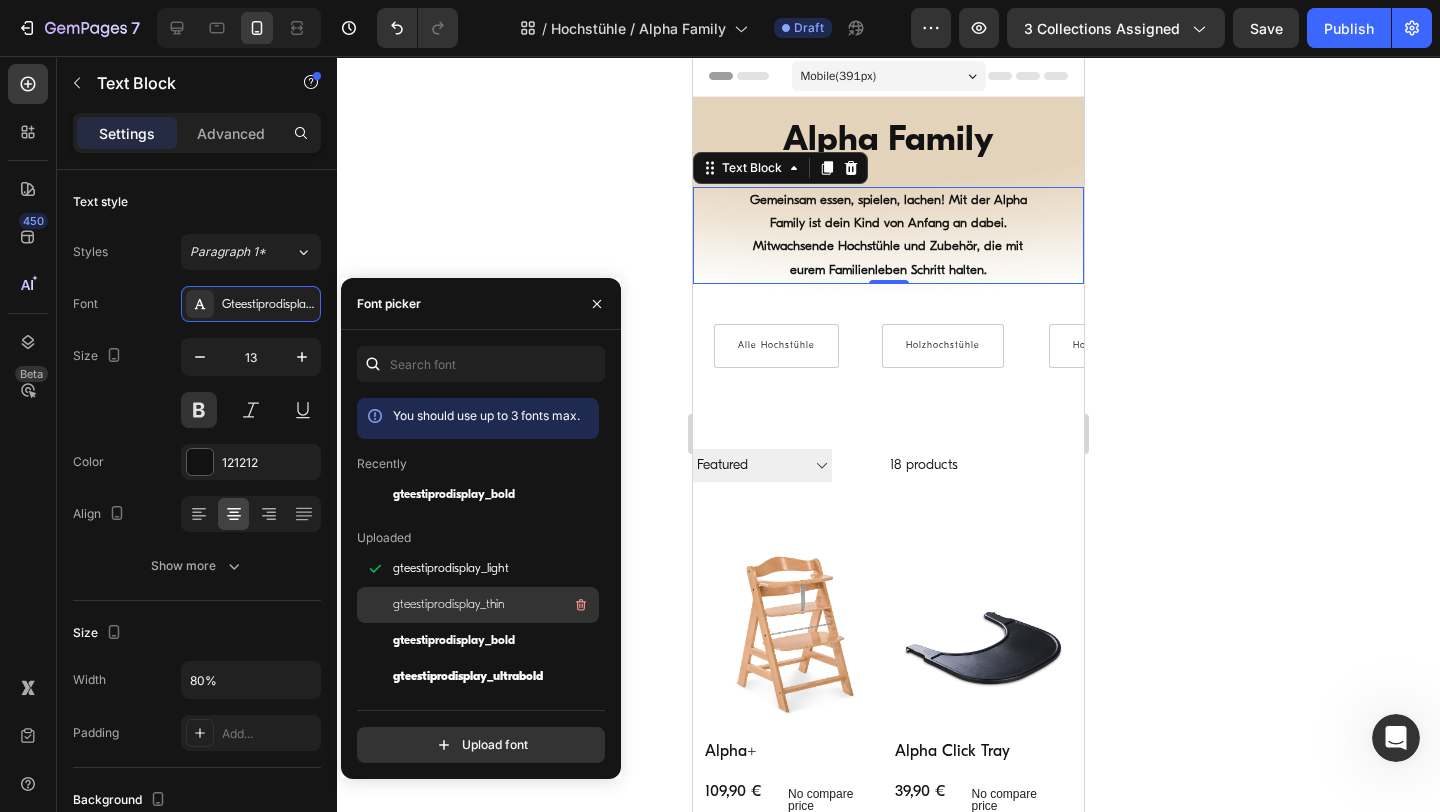 click on "gteestiprodisplay_thin" at bounding box center [448, 605] 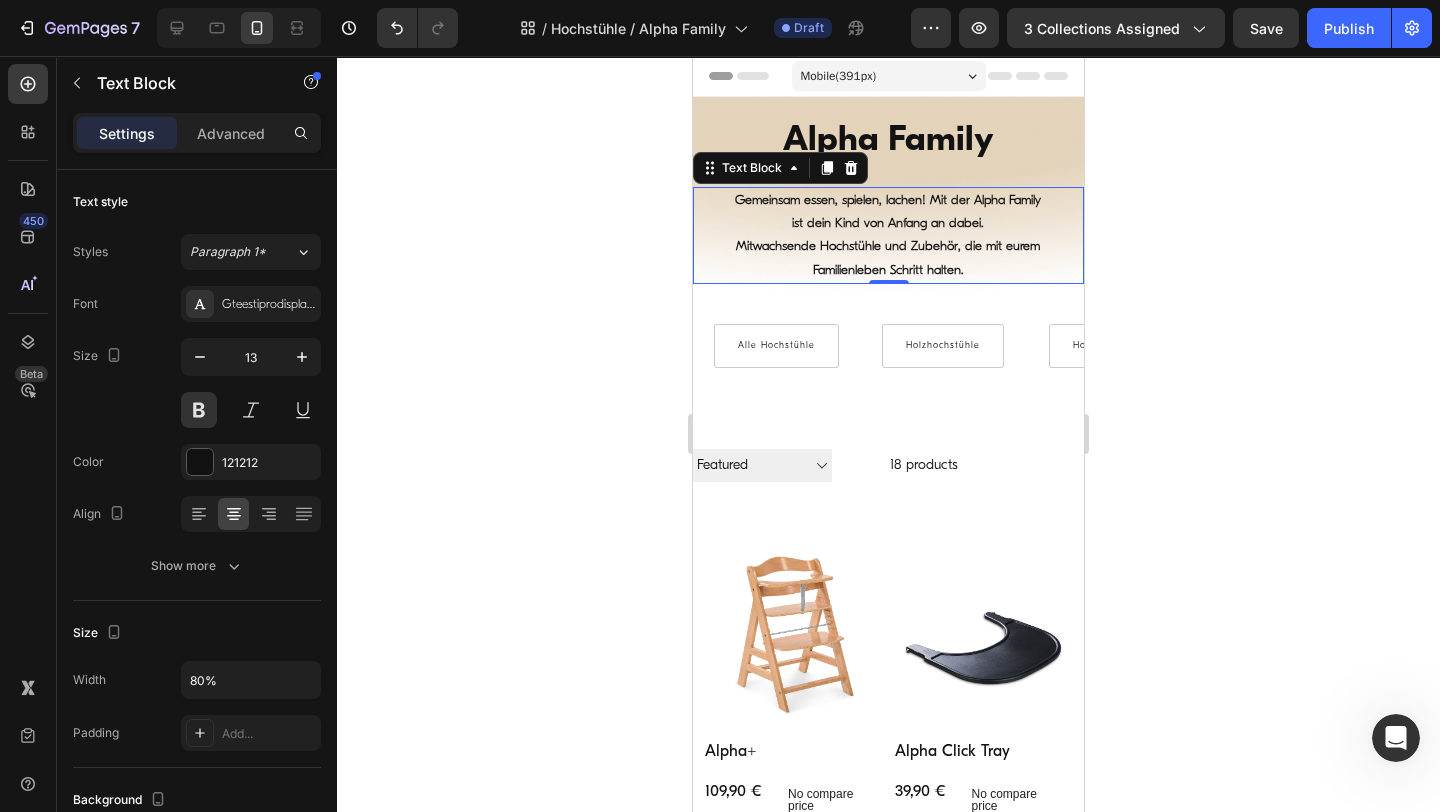 click 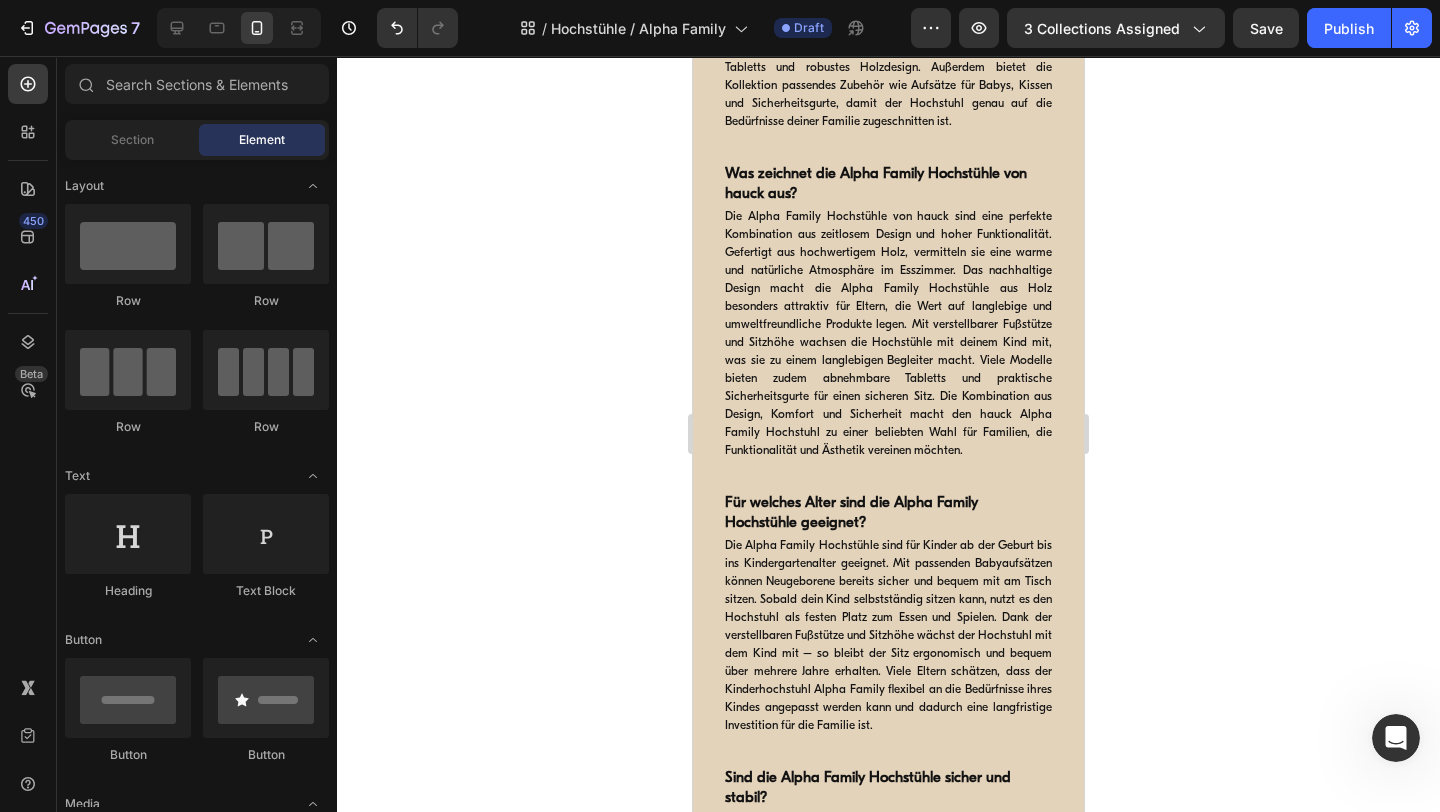 scroll, scrollTop: 5432, scrollLeft: 0, axis: vertical 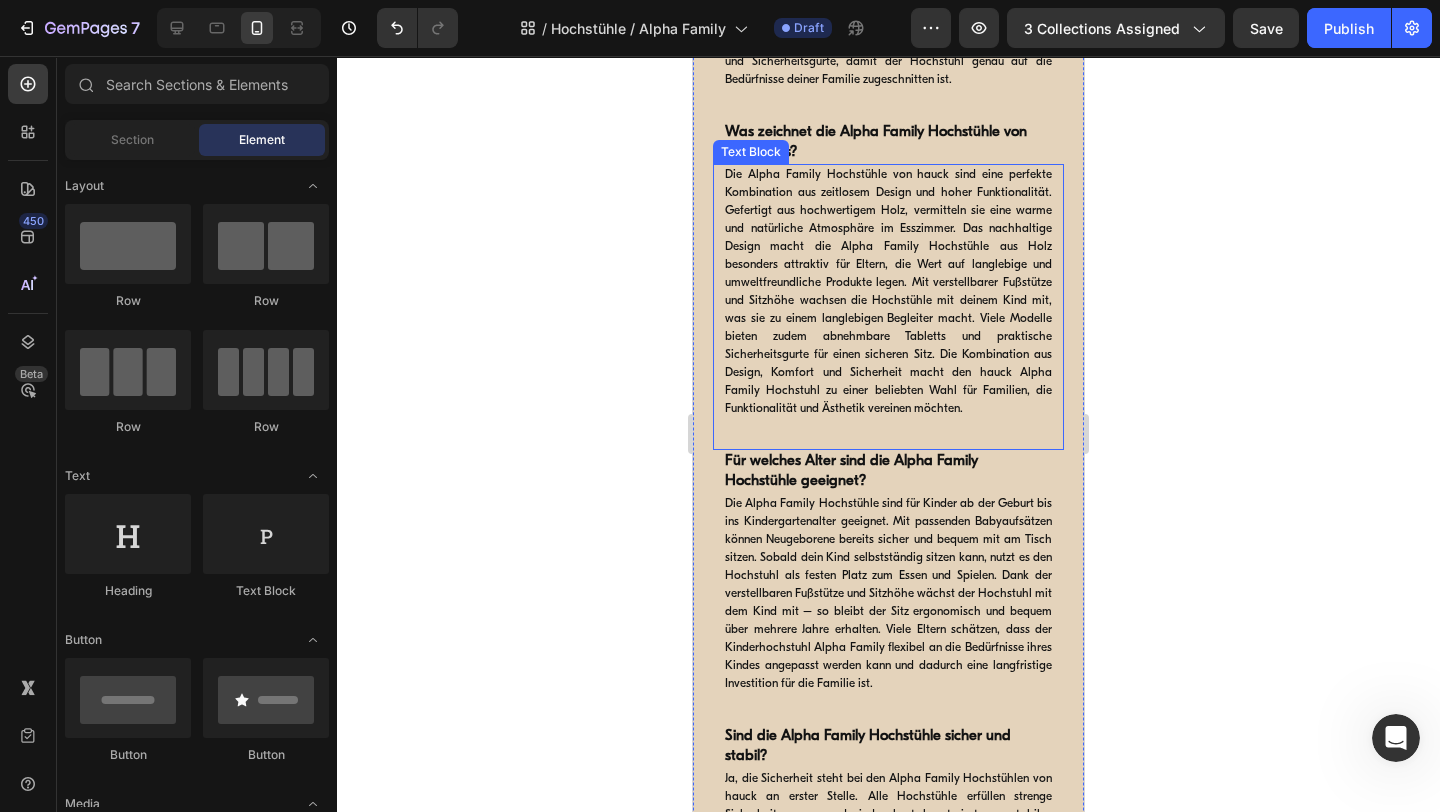 click on "Die Alpha Family Hochstühle von hauck sind eine perfekte Kombination aus zeitlosem Design und hoher Funktionalität. Gefertigt aus hochwertigem Holz, vermitteln sie eine warme und natürliche Atmosphäre im Esszimmer. Das nachhaltige Design macht die Alpha Family Hochstühle aus Holz besonders attraktiv für Eltern, die Wert auf langlebige und umweltfreundliche Produkte legen. Mit verstellbarer Fußstütze und Sitzhöhe wachsen die Hochstühle mit deinem Kind mit, was sie zu einem langlebigen Begleiter macht. Viele Modelle bieten zudem abnehmbare Tabletts und praktische Sicherheitsgurte für einen sicheren Sitz. Die Kombination aus Design, Komfort und Sicherheit macht den hauck Alpha Family Hochstuhl zu einer beliebten Wahl für Familien, die Funktionalität und Ästhetik vereinen möchten." at bounding box center [888, 292] 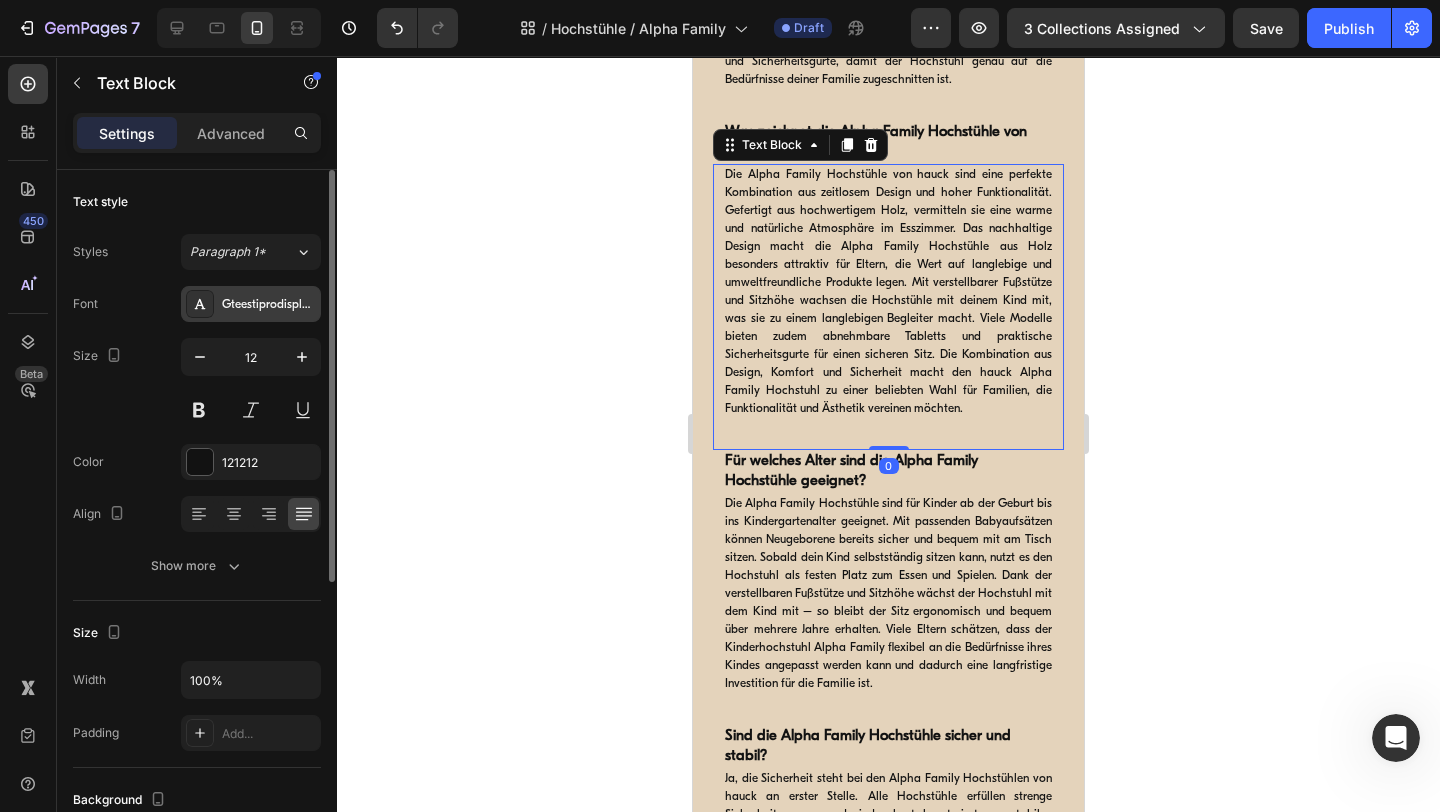click on "Gteestiprodisplay_regular" at bounding box center (269, 305) 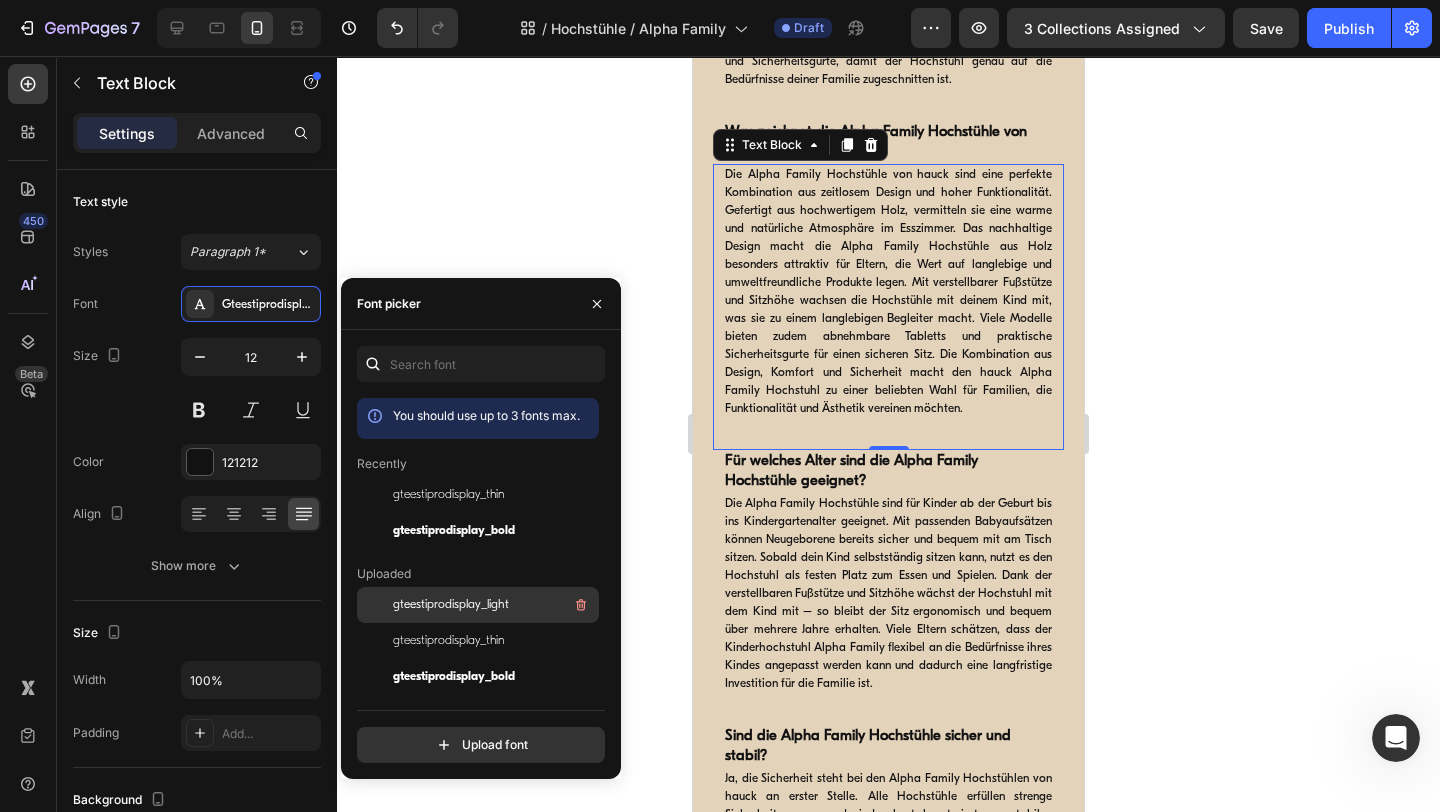 click on "gteestiprodisplay_light" at bounding box center (451, 605) 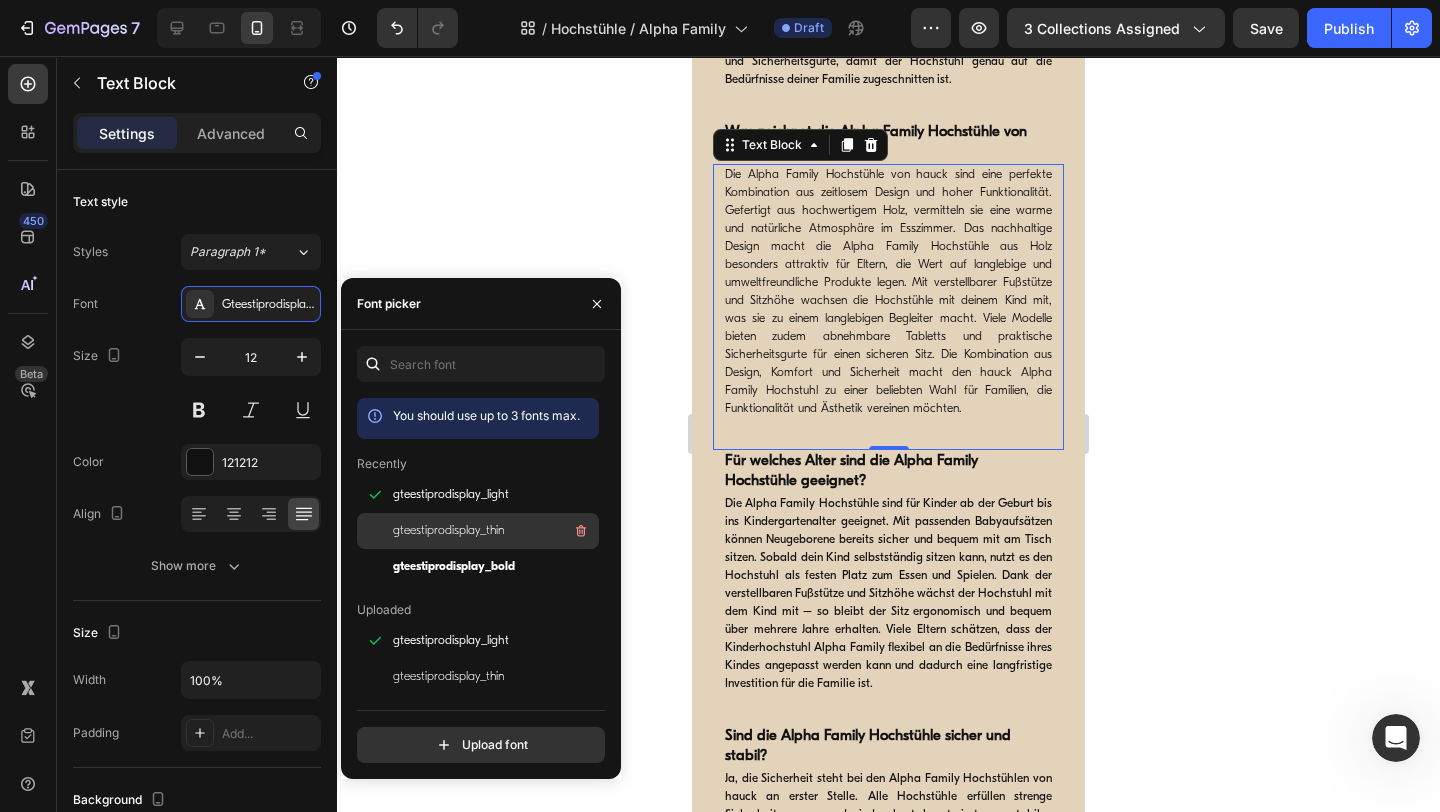 click on "gteestiprodisplay_thin" at bounding box center (448, 531) 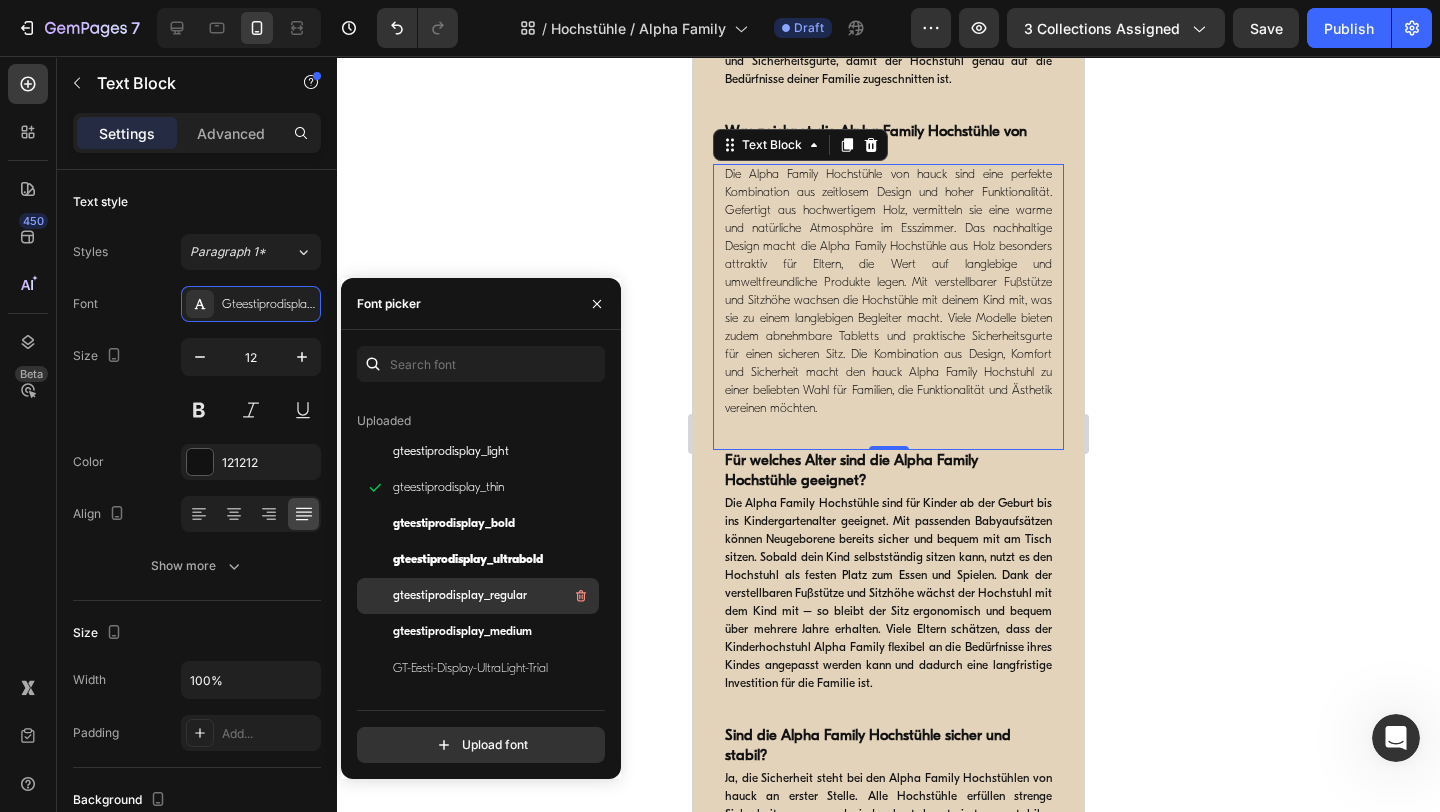 scroll, scrollTop: 190, scrollLeft: 0, axis: vertical 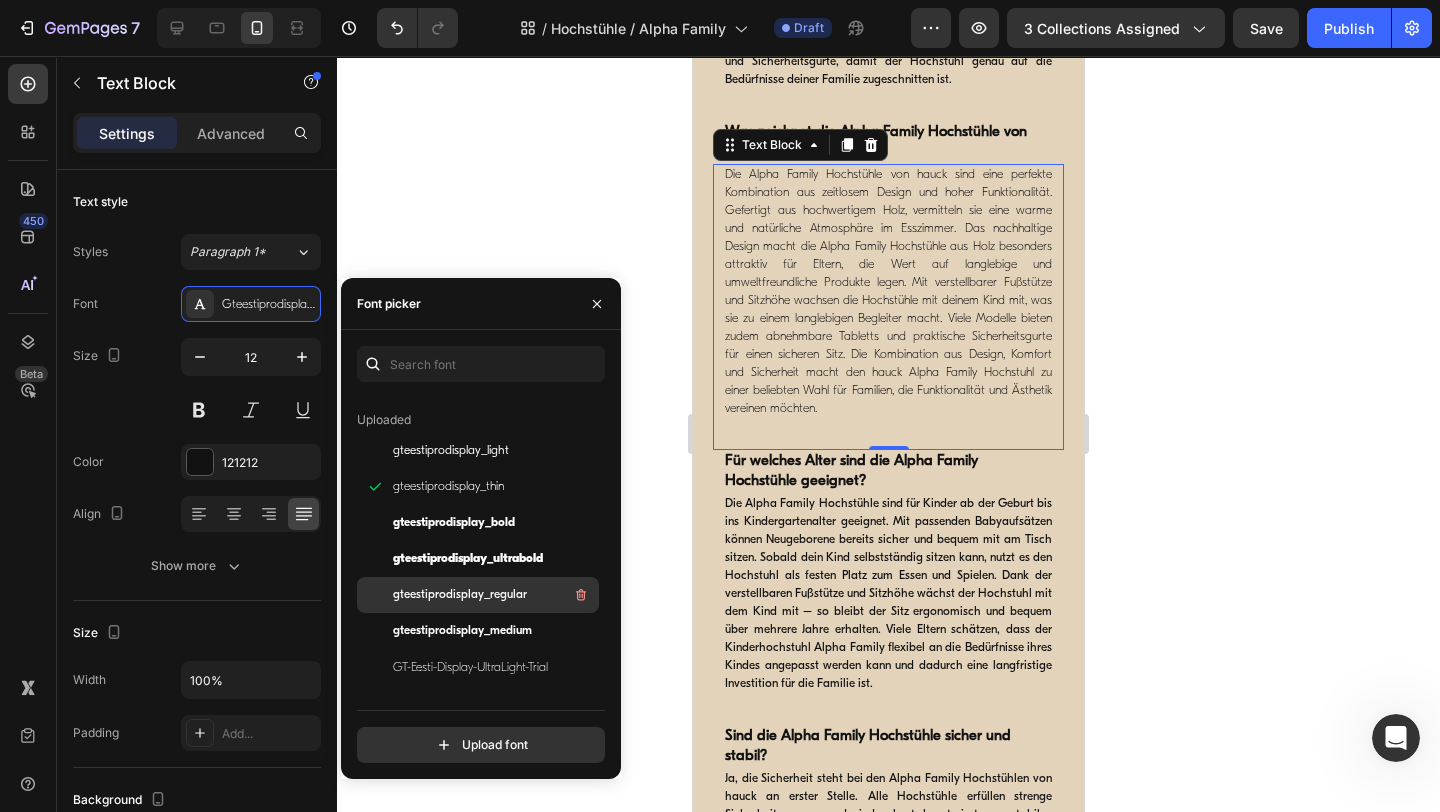 click on "gteestiprodisplay_regular" at bounding box center (460, 595) 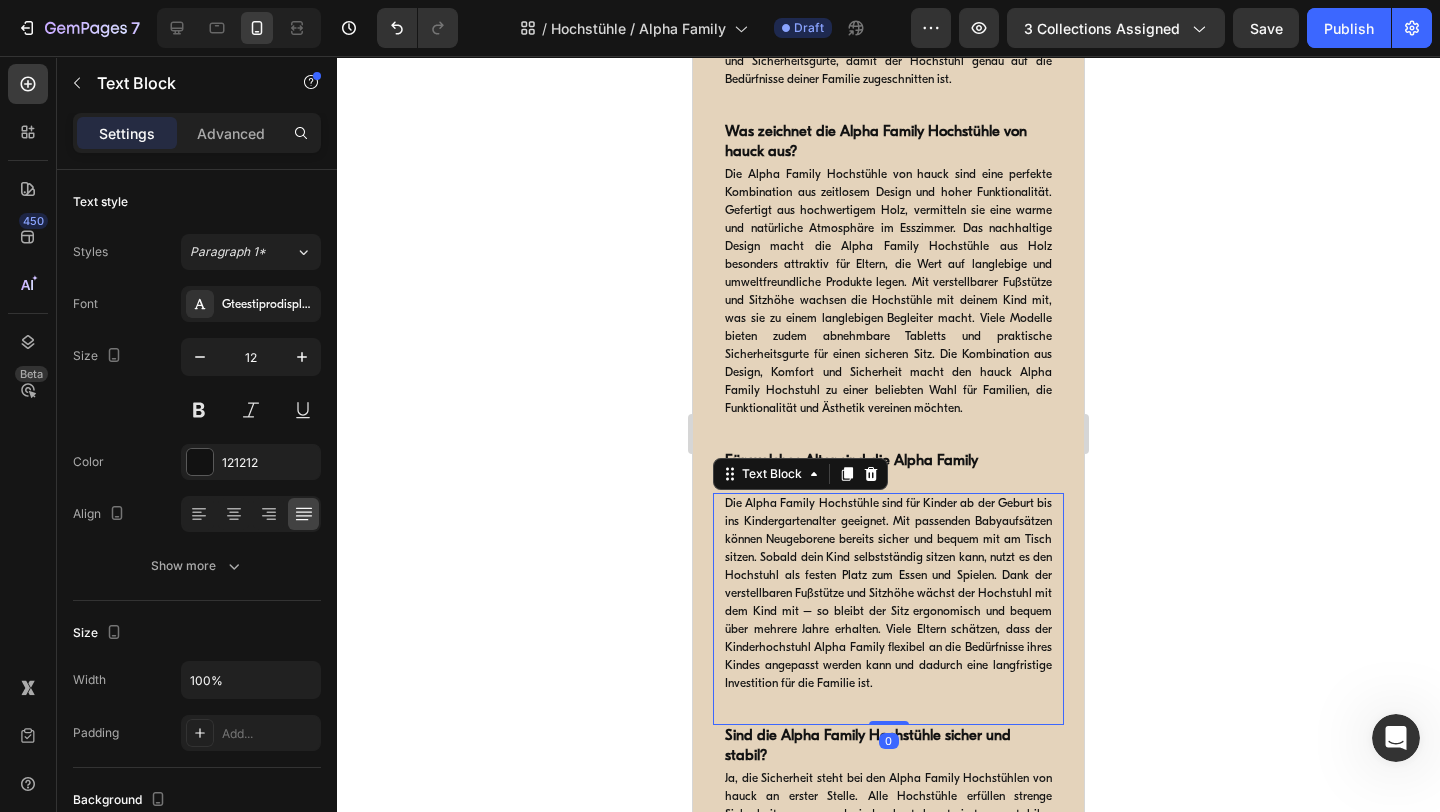 click on "Die Alpha Family Hochstühle sind für Kinder ab der Geburt bis ins Kindergartenalter geeignet. Mit passenden Babyaufsätzen können Neugeborene bereits sicher und bequem mit am Tisch sitzen. Sobald dein Kind selbstständig sitzen kann, nutzt es den Hochstuhl als festen Platz zum Essen und Spielen. Dank der verstellbaren Fußstütze und Sitzhöhe wächst der Hochstuhl mit dem Kind mit – so bleibt der Sitz ergonomisch und bequem über mehrere Jahre erhalten. Viele Eltern schätzen, dass der Kinderhochstuhl Alpha Family flexibel an die Bedürfnisse ihres Kindes angepasst werden kann und dadurch eine langfristige Investition für die Familie ist." at bounding box center [888, 594] 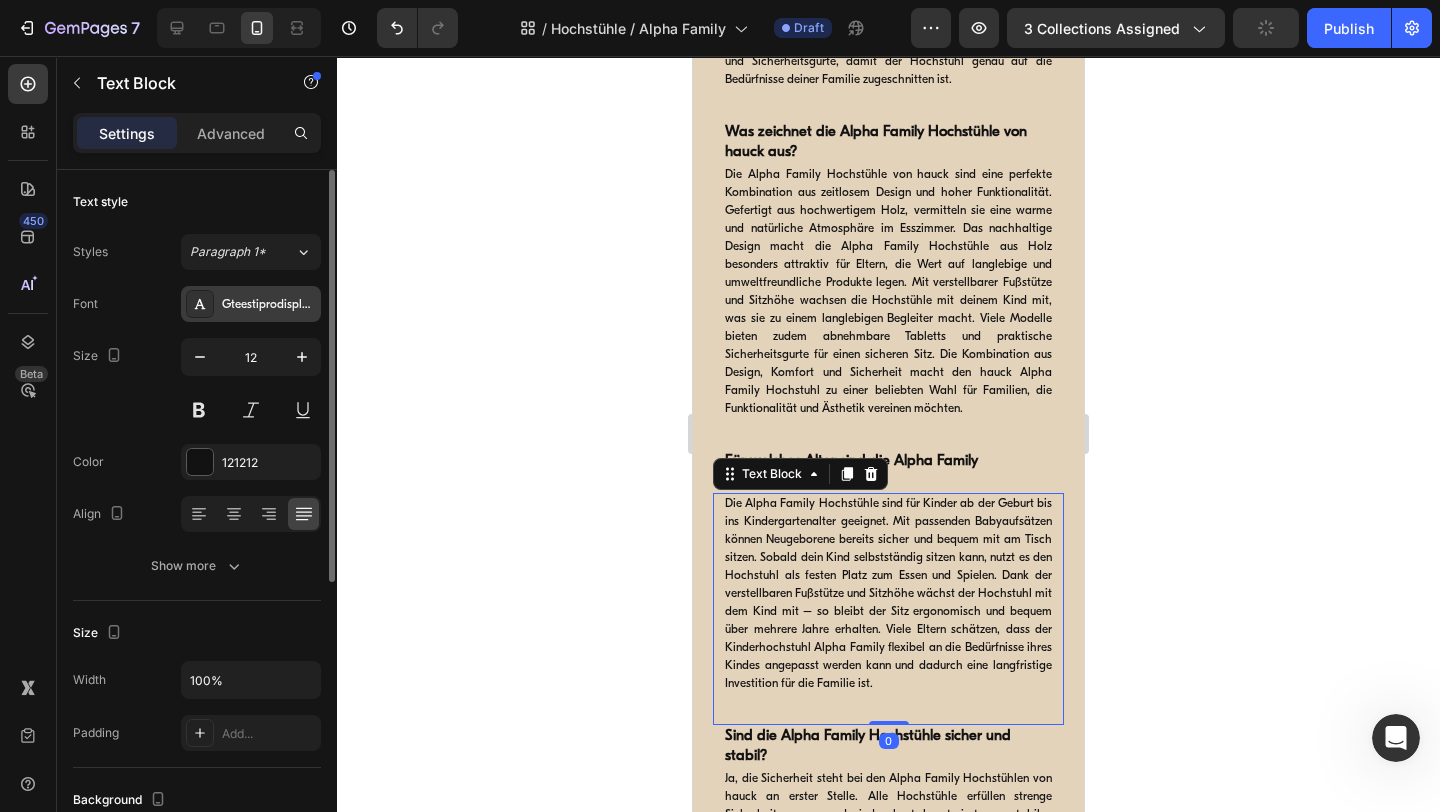 click on "Gteestiprodisplay_regular" at bounding box center [269, 305] 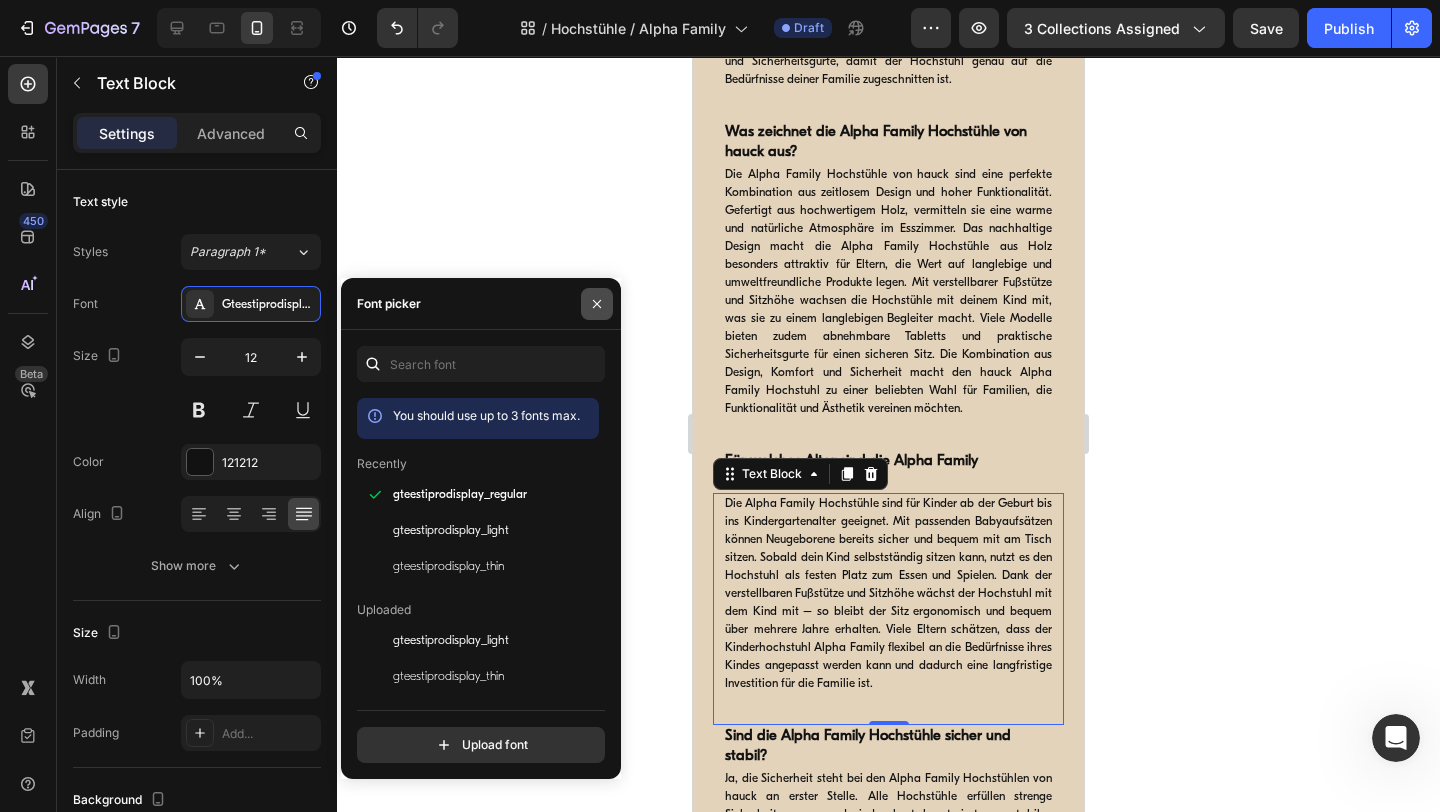 click 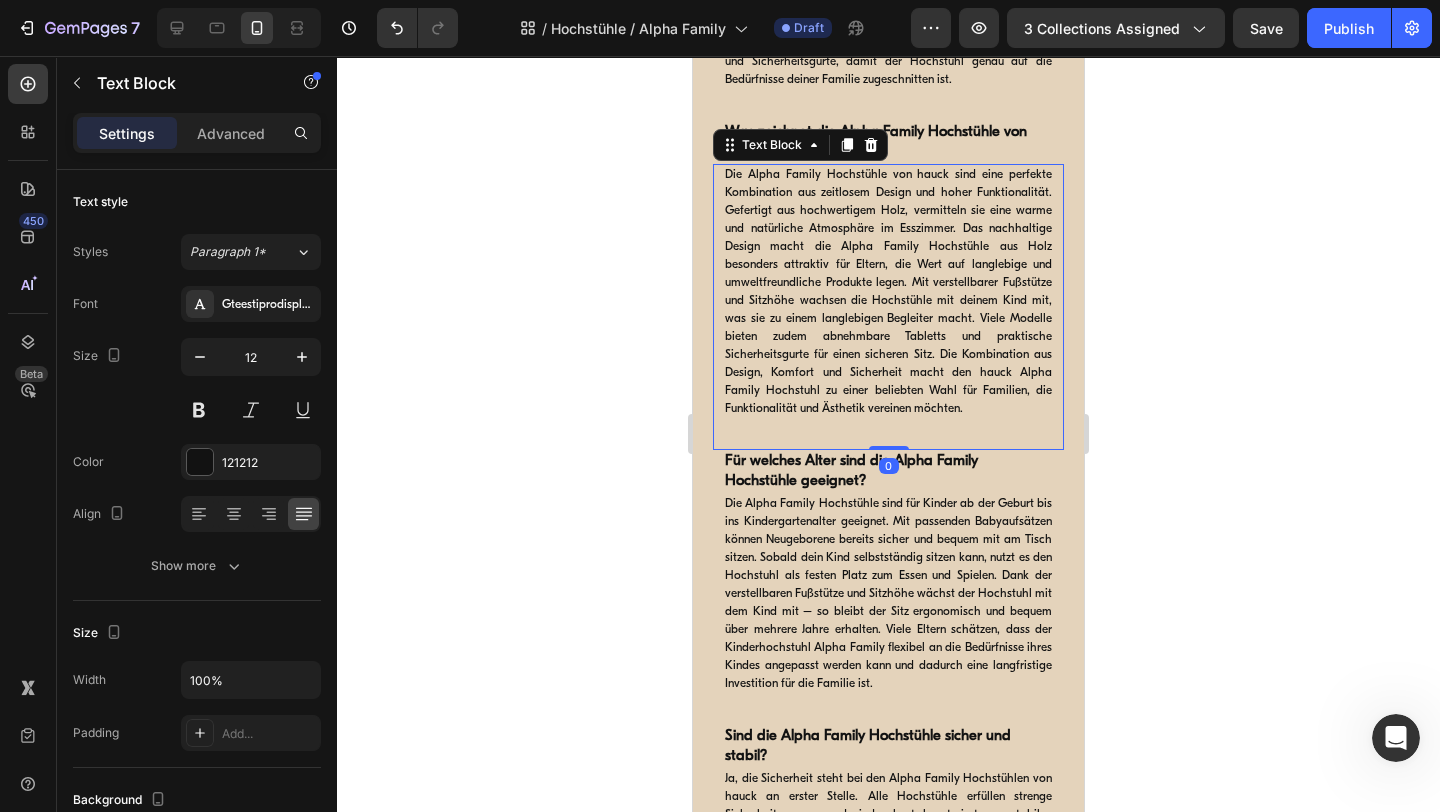 click on "Die Alpha Family Hochstühle von hauck sind eine perfekte Kombination aus zeitlosem Design und hoher Funktionalität. Gefertigt aus hochwertigem Holz, vermitteln sie eine warme und natürliche Atmosphäre im Esszimmer. Das nachhaltige Design macht die Alpha Family Hochstühle aus Holz besonders attraktiv für Eltern, die Wert auf langlebige und umweltfreundliche Produkte legen. Mit verstellbarer Fußstütze und Sitzhöhe wachsen die Hochstühle mit deinem Kind mit, was sie zu einem langlebigen Begleiter macht. Viele Modelle bieten zudem abnehmbare Tabletts und praktische Sicherheitsgurte für einen sicheren Sitz. Die Kombination aus Design, Komfort und Sicherheit macht den hauck Alpha Family Hochstuhl zu einer beliebten Wahl für Familien, die Funktionalität und Ästhetik vereinen möchten." at bounding box center (888, 292) 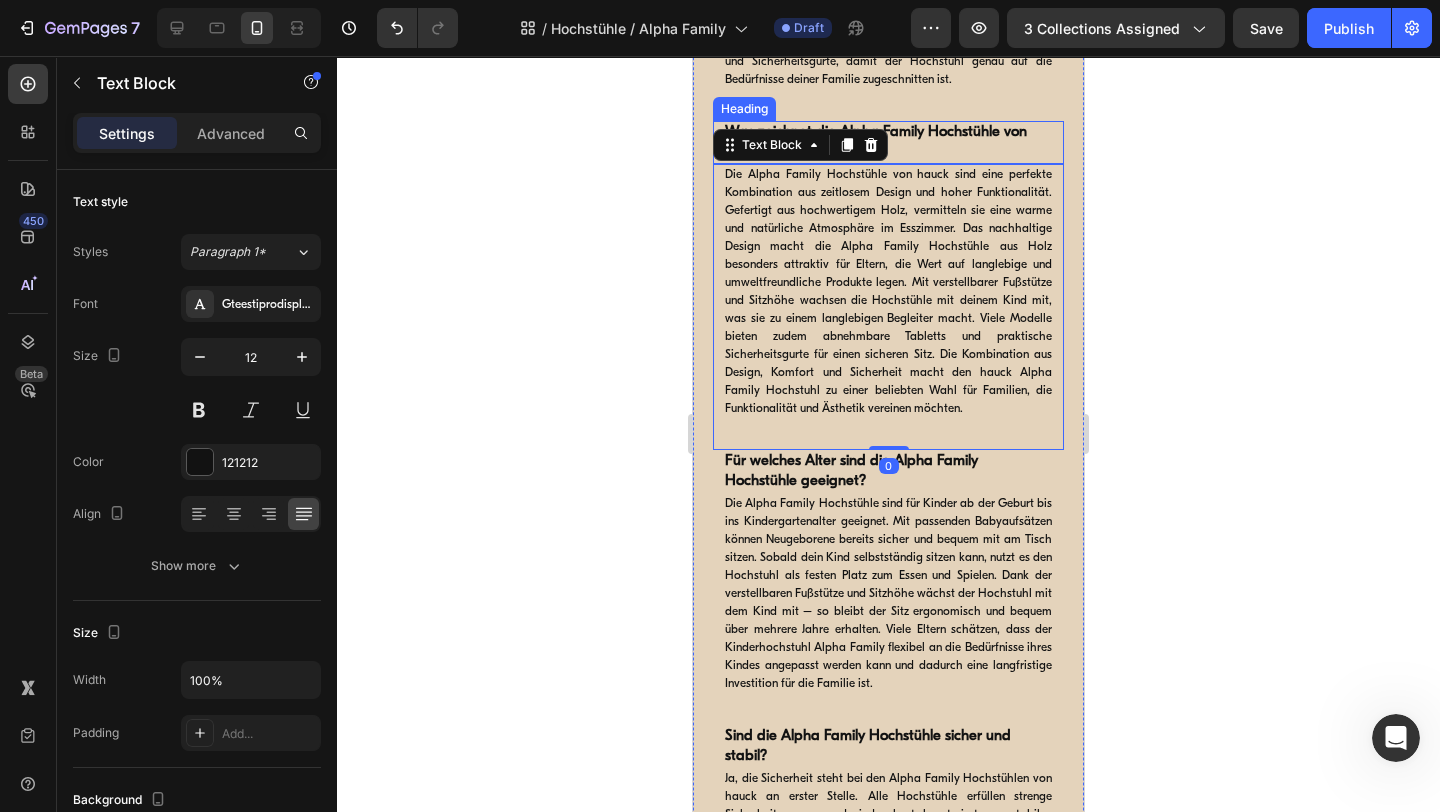 click on "Was zeichnet die Alpha Family Hochstühle von hauck aus?" at bounding box center [876, 142] 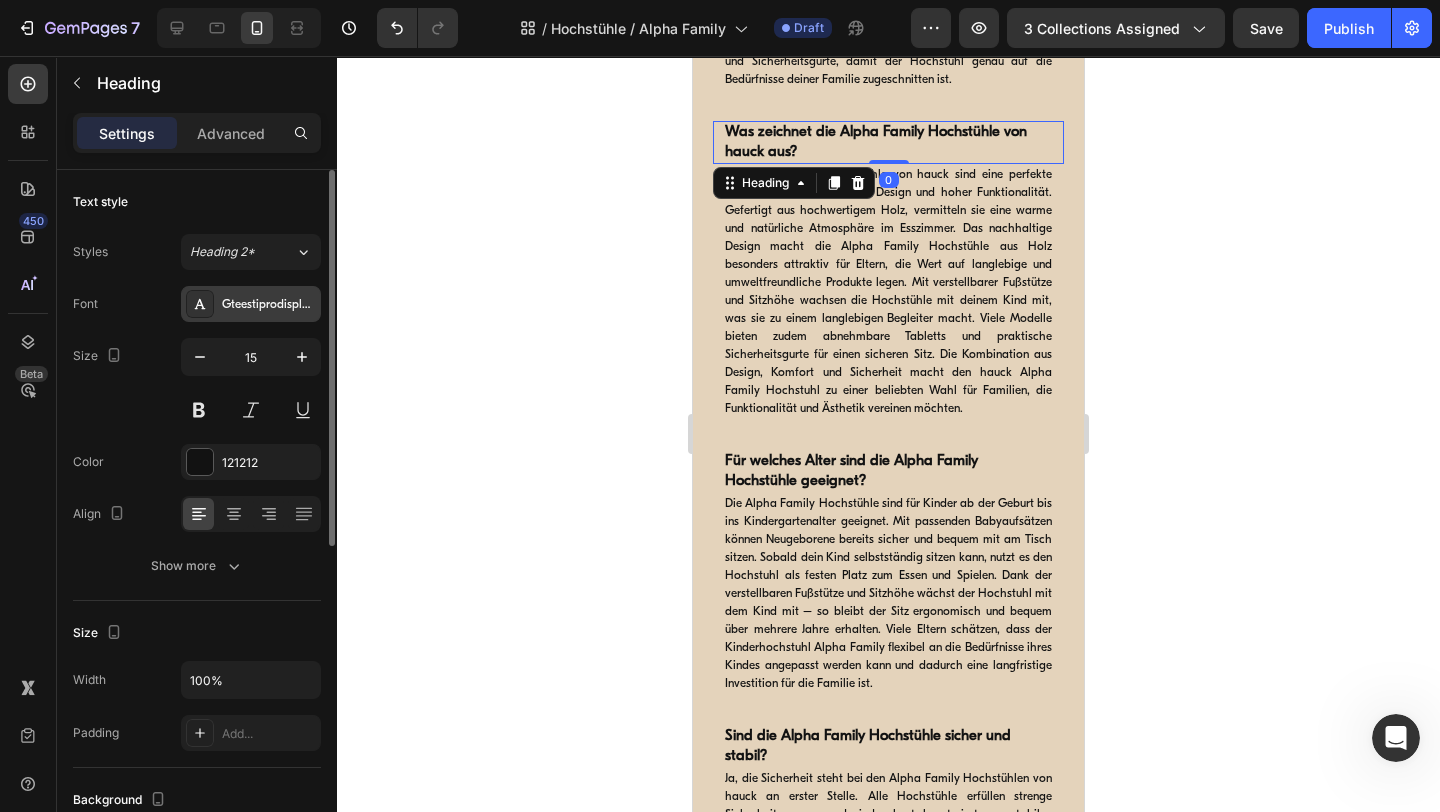 click on "Gteestiprodisplay_regular" at bounding box center (269, 305) 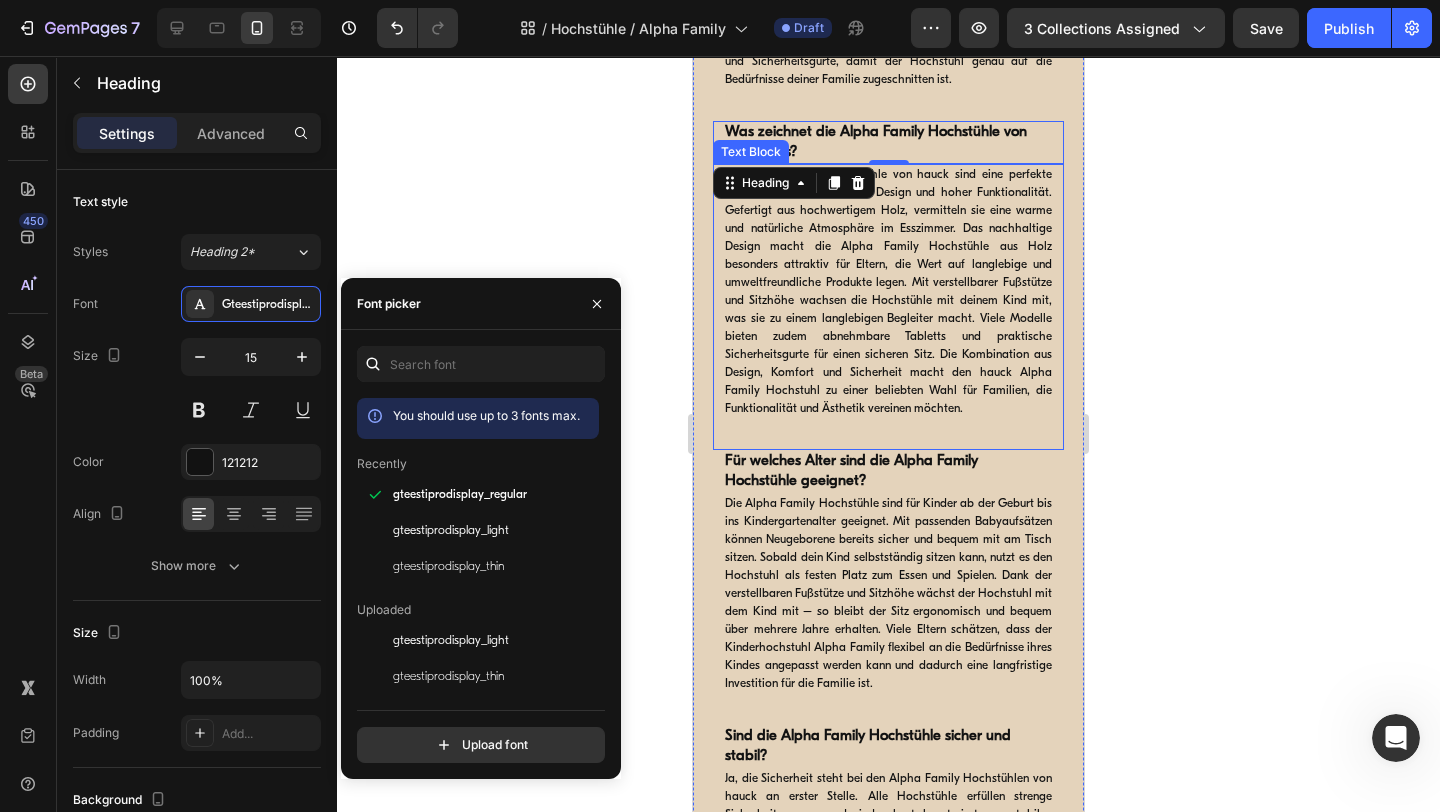 click on "Die Alpha Family Hochstühle von hauck sind eine perfekte Kombination aus zeitlosem Design und hoher Funktionalität. Gefertigt aus hochwertigem Holz, vermitteln sie eine warme und natürliche Atmosphäre im Esszimmer. Das nachhaltige Design macht die Alpha Family Hochstühle aus Holz besonders attraktiv für Eltern, die Wert auf langlebige und umweltfreundliche Produkte legen. Mit verstellbarer Fußstütze und Sitzhöhe wachsen die Hochstühle mit deinem Kind mit, was sie zu einem langlebigen Begleiter macht. Viele Modelle bieten zudem abnehmbare Tabletts und praktische Sicherheitsgurte für einen sicheren Sitz. Die Kombination aus Design, Komfort und Sicherheit macht den hauck Alpha Family Hochstuhl zu einer beliebten Wahl für Familien, die Funktionalität und Ästhetik vereinen möchten." at bounding box center (888, 292) 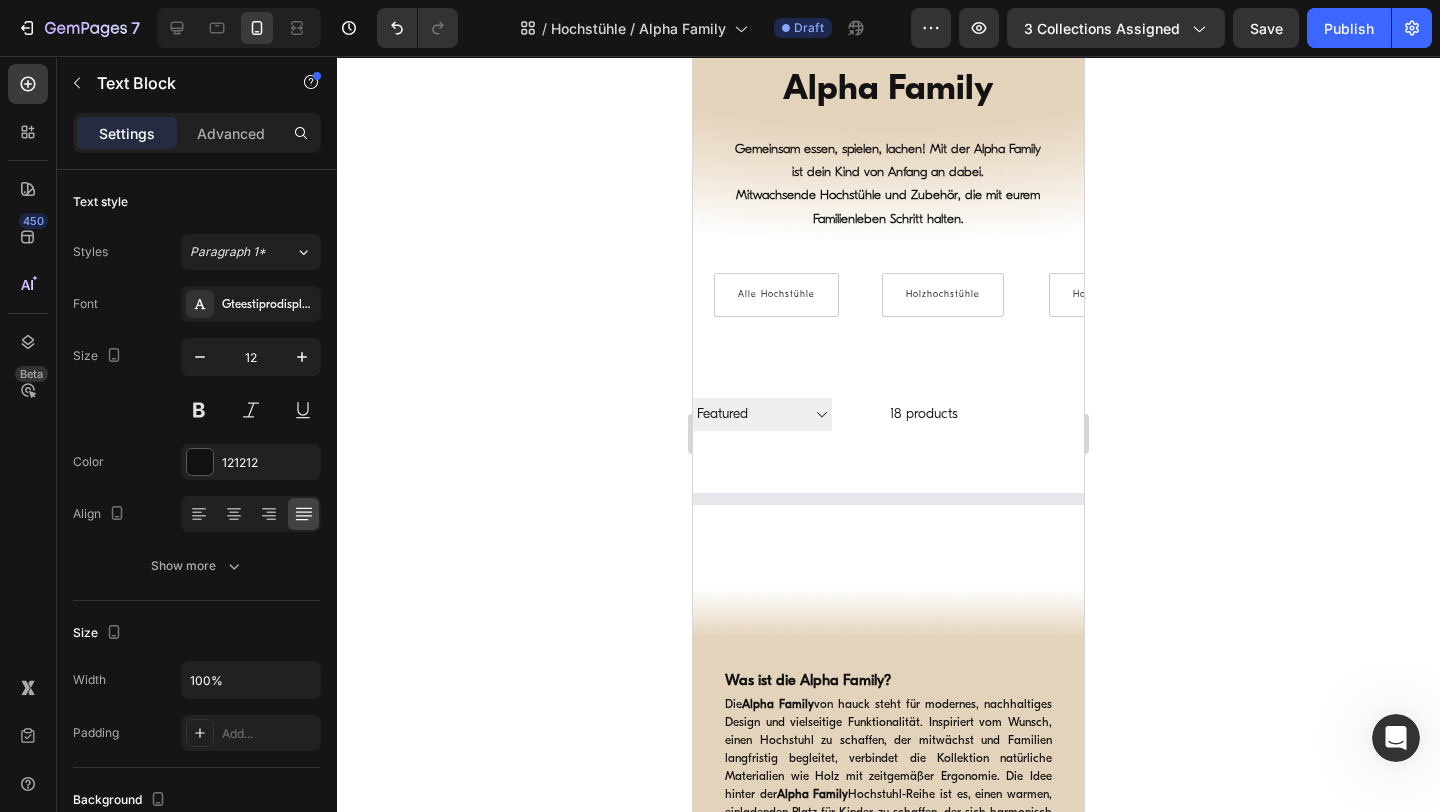 scroll, scrollTop: 0, scrollLeft: 0, axis: both 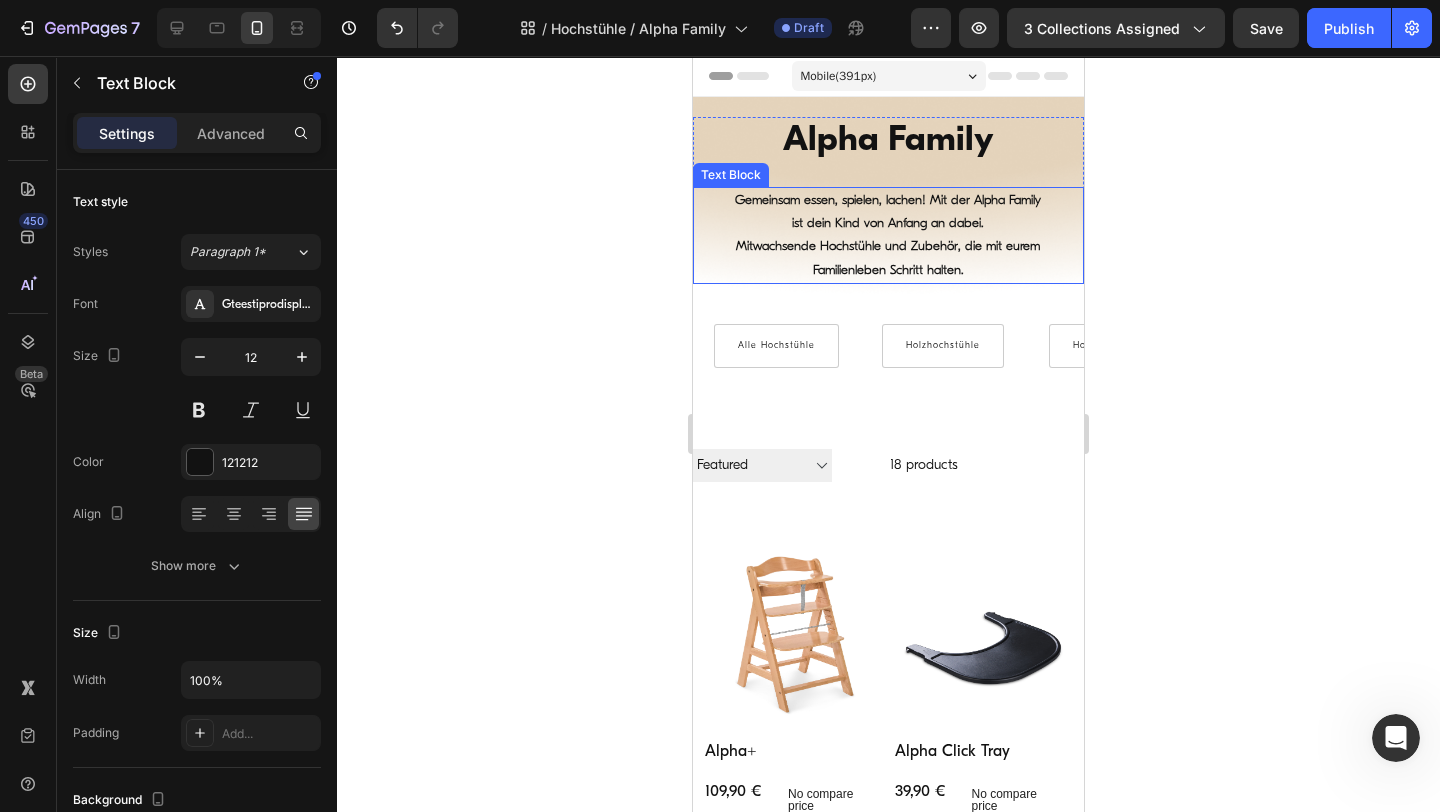 click on "Gemeinsam essen, spielen, lachen! Mit der Alpha Family ist dein Kind von Anfang an dabei." at bounding box center [888, 212] 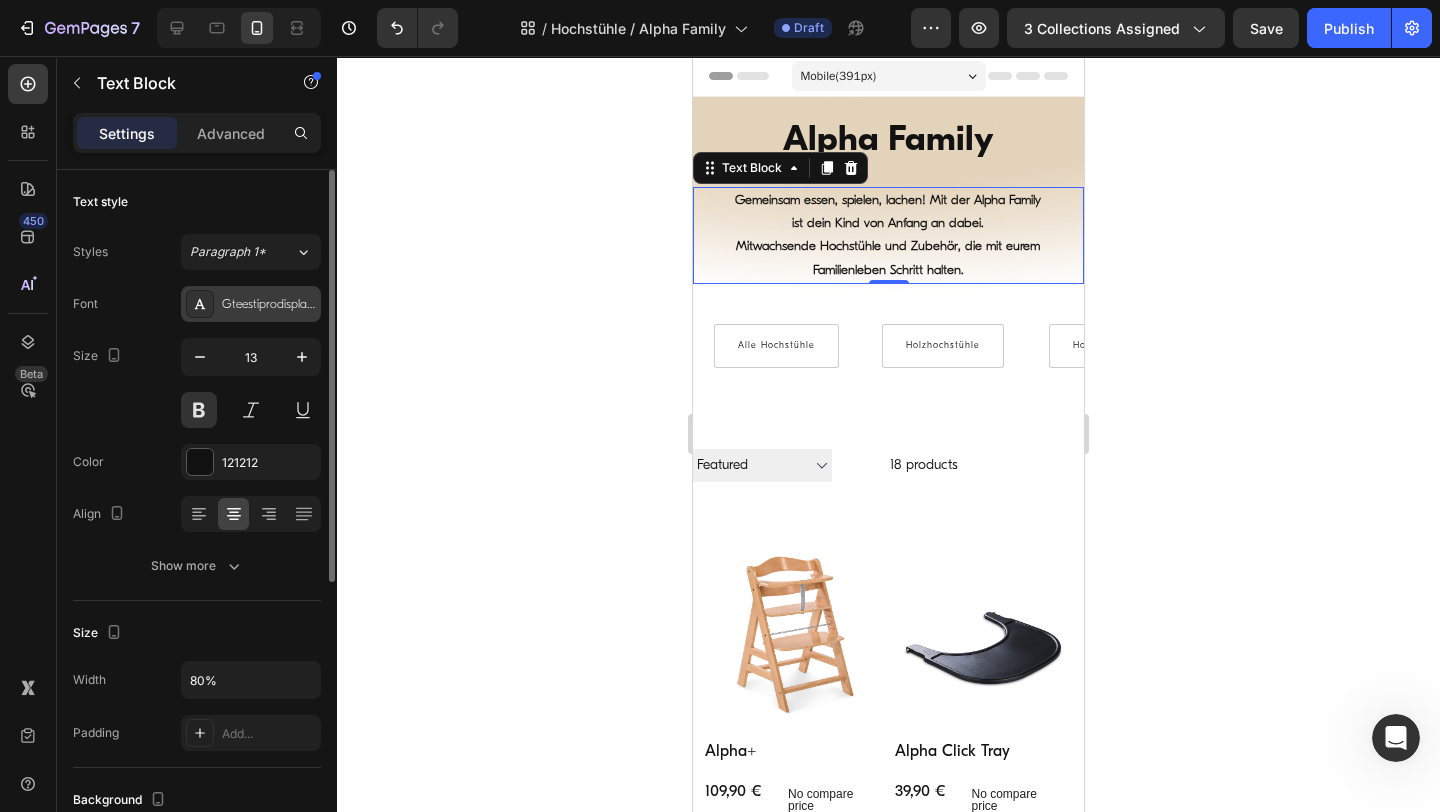 click on "Gteestiprodisplay_thin" at bounding box center (269, 305) 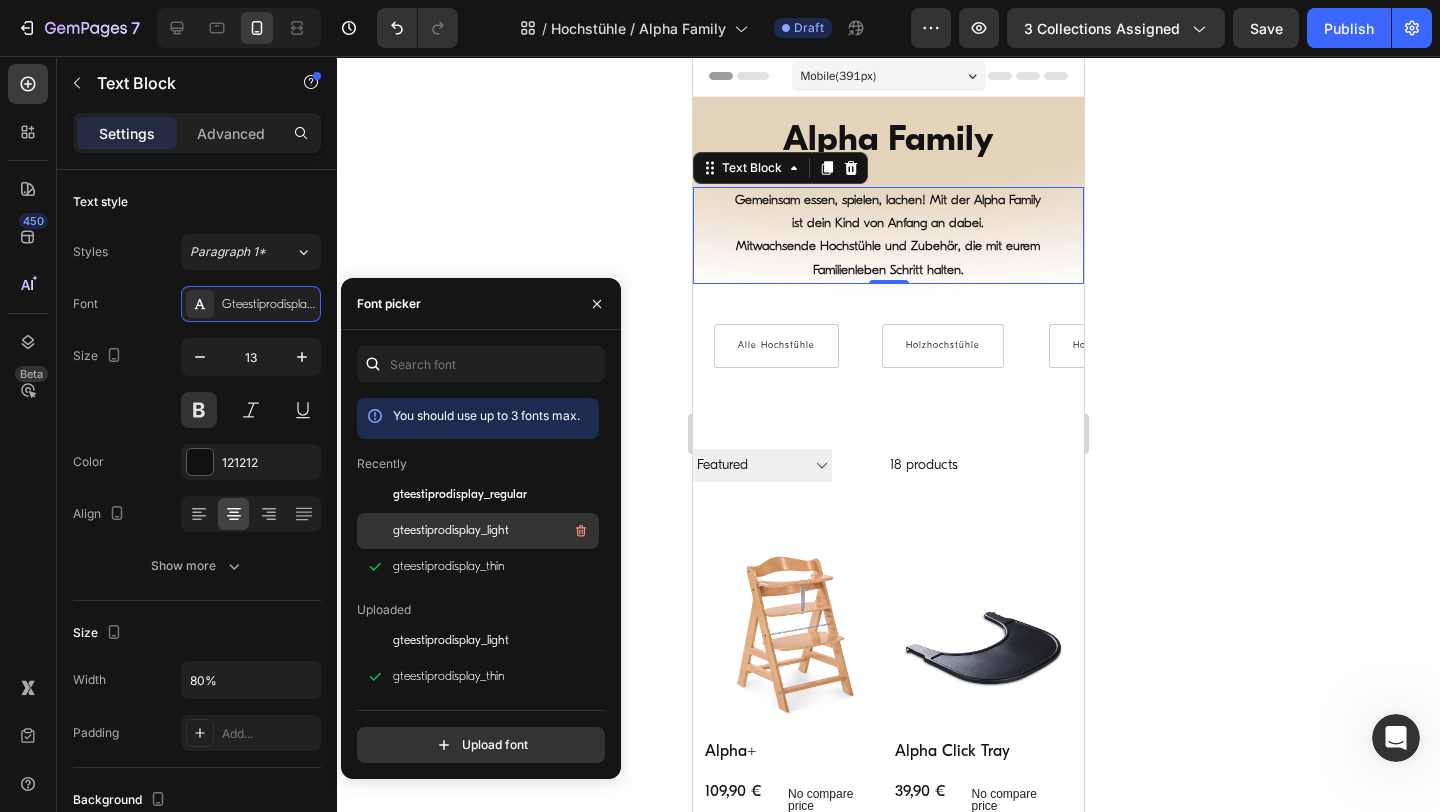 click on "gteestiprodisplay_light" at bounding box center [451, 531] 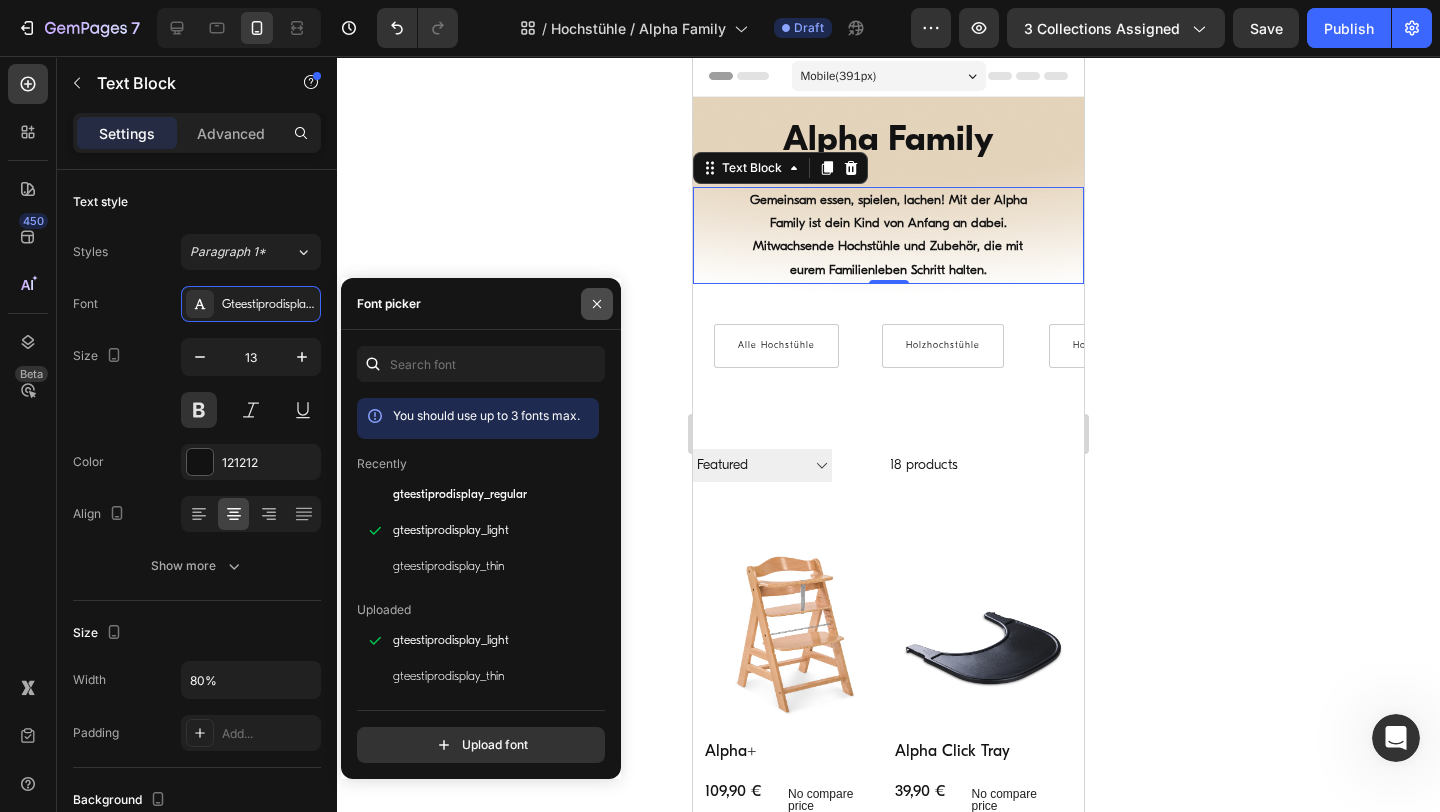 click 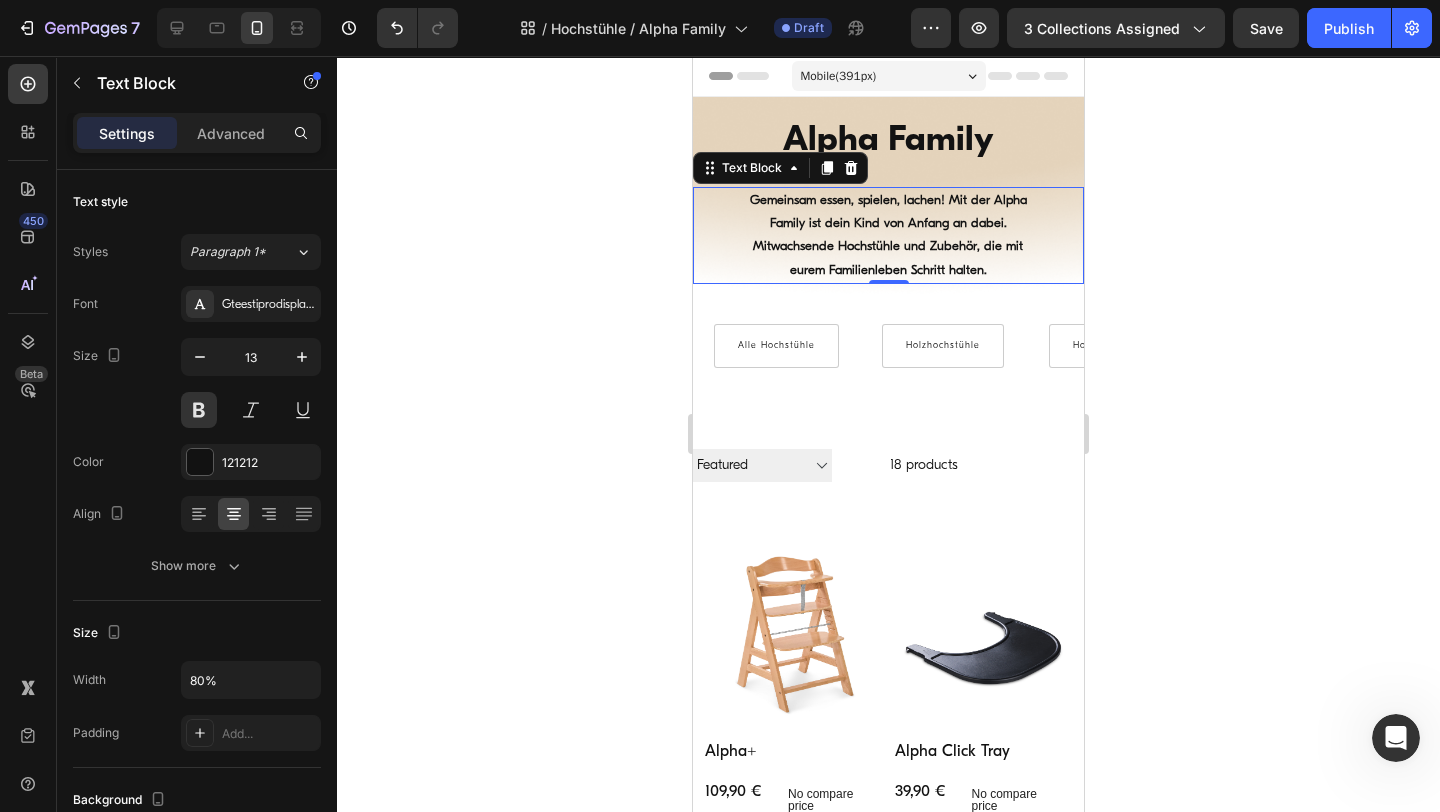 click 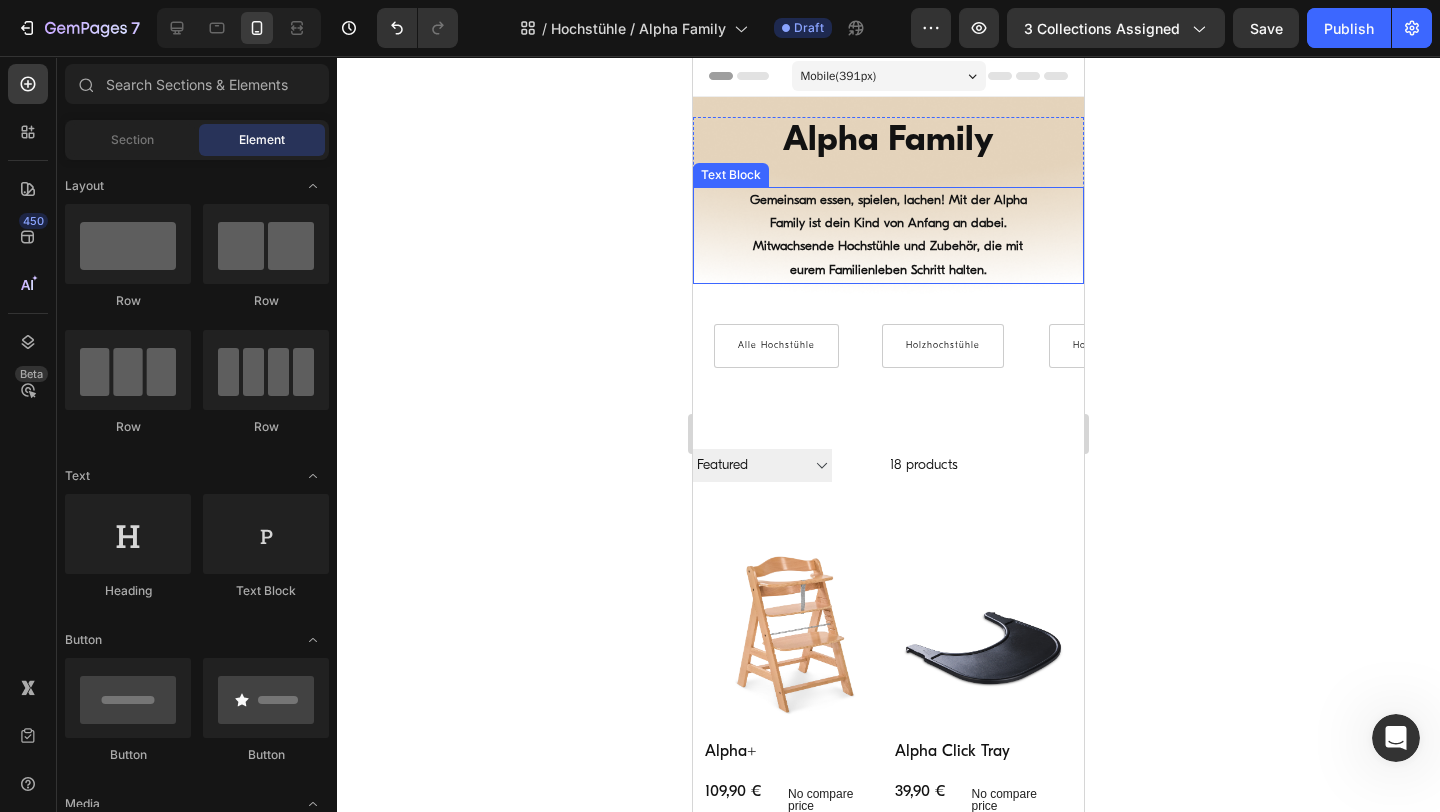 click on "Gemeinsam essen, spielen, lachen! Mit der Alpha Family ist dein Kind von Anfang an dabei." at bounding box center (888, 212) 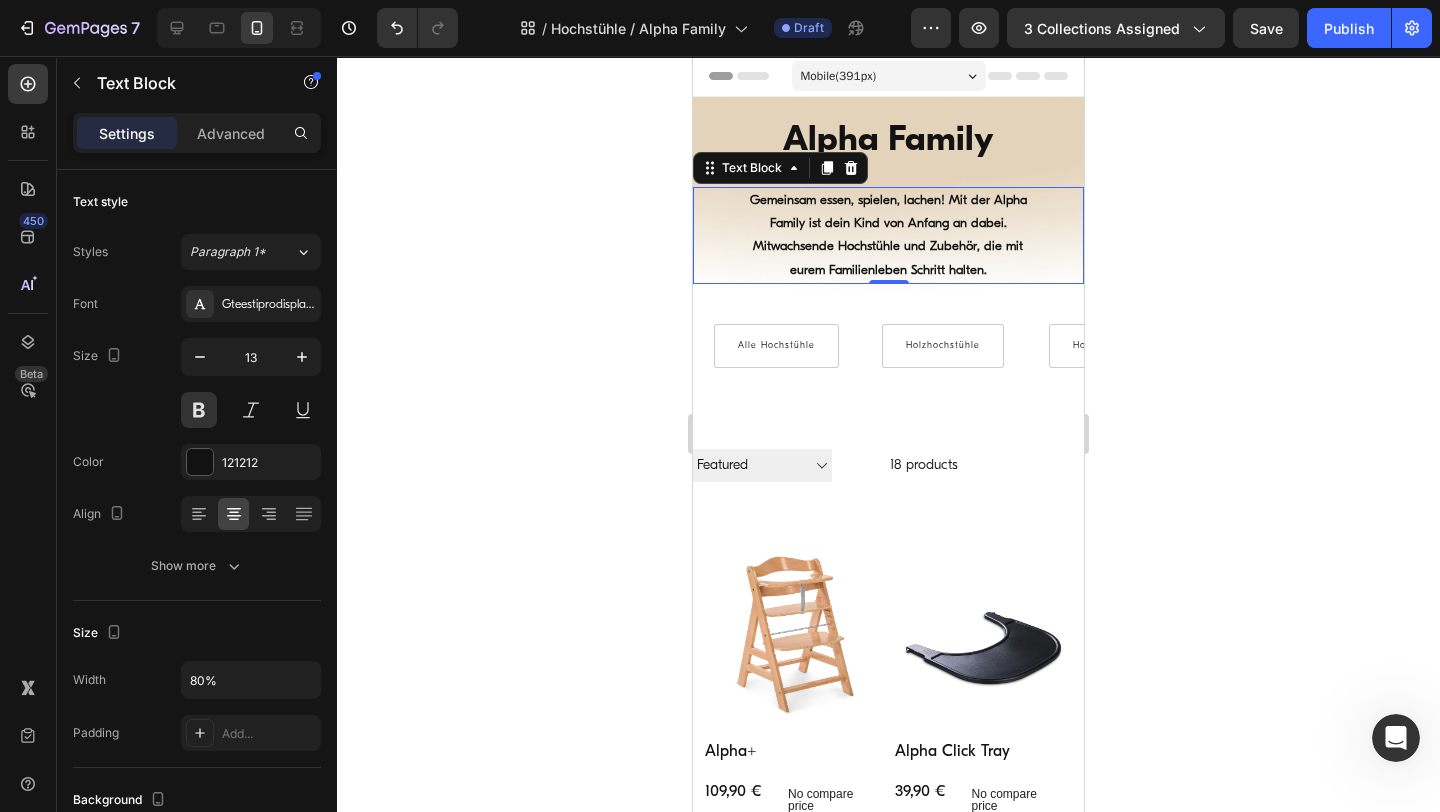 click 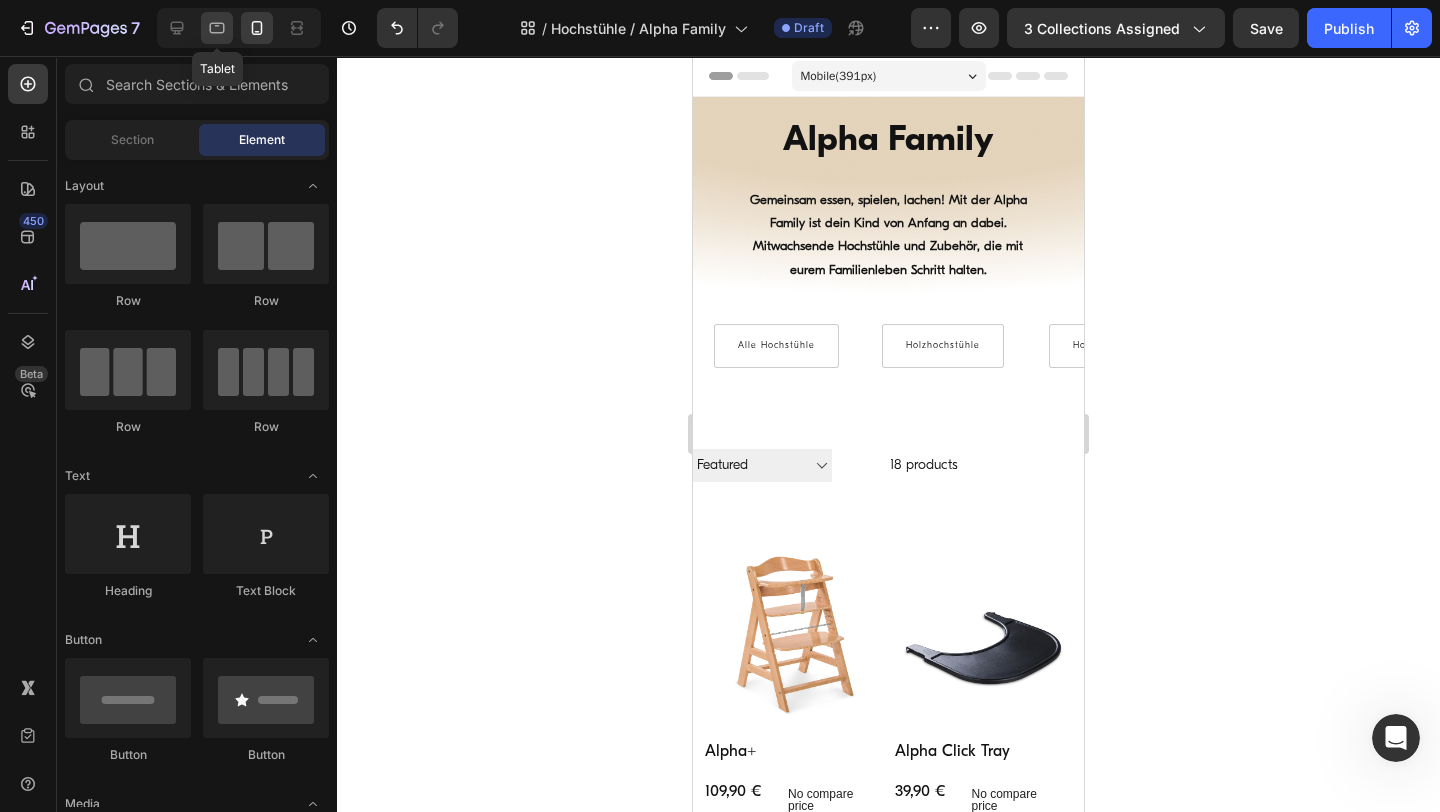 click 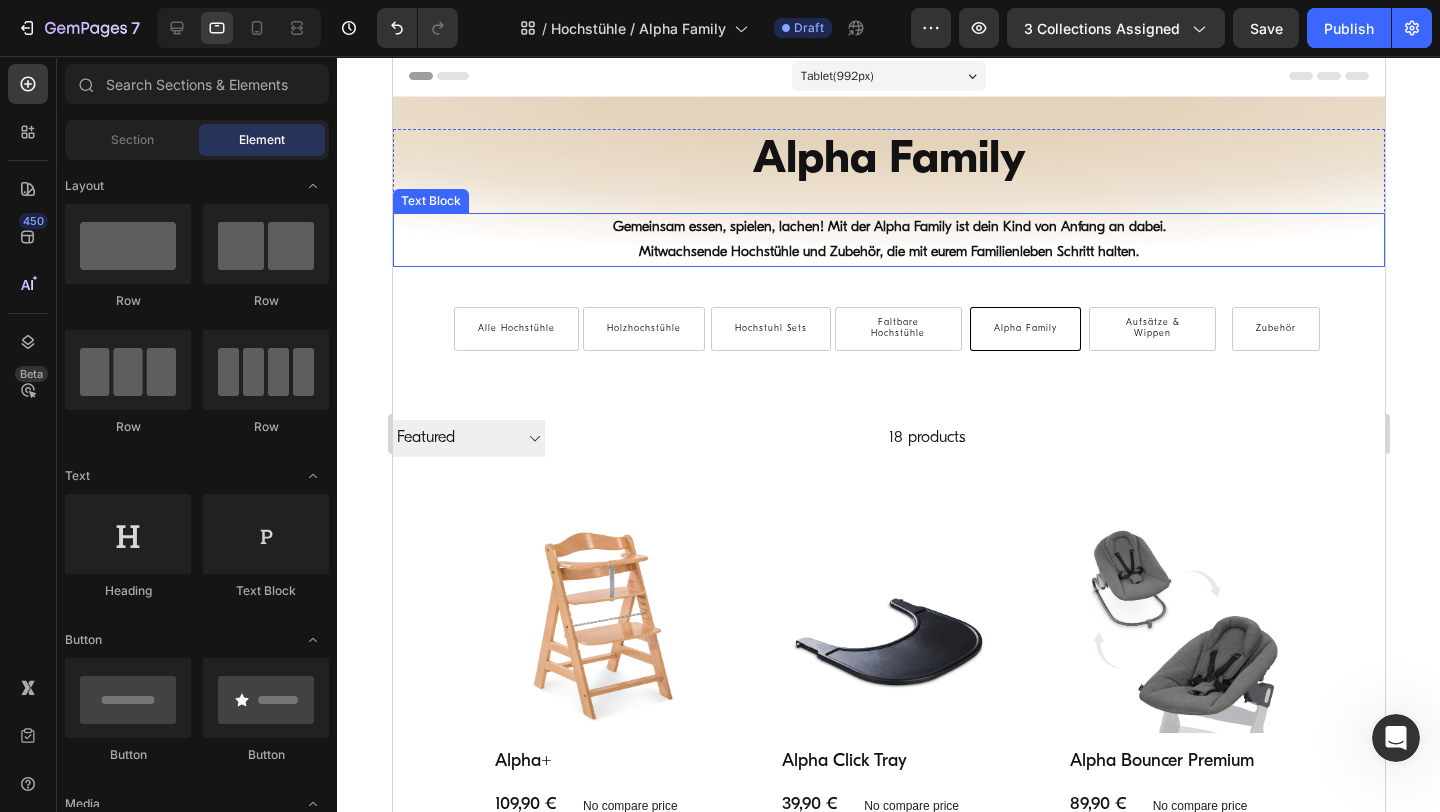 click on "Gemeinsam essen, spielen, lachen! Mit der Alpha Family ist dein Kind von Anfang an dabei." at bounding box center (888, 227) 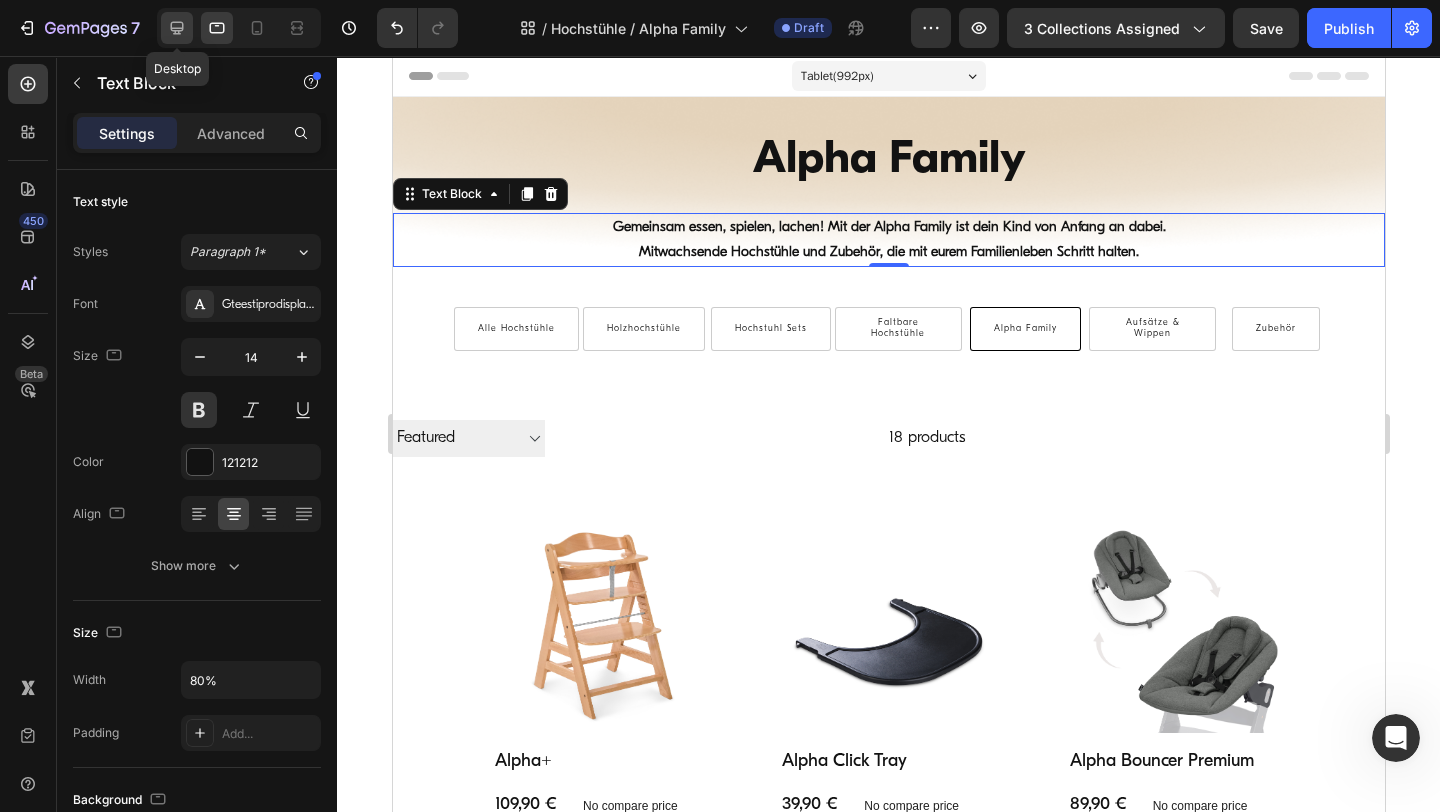 click 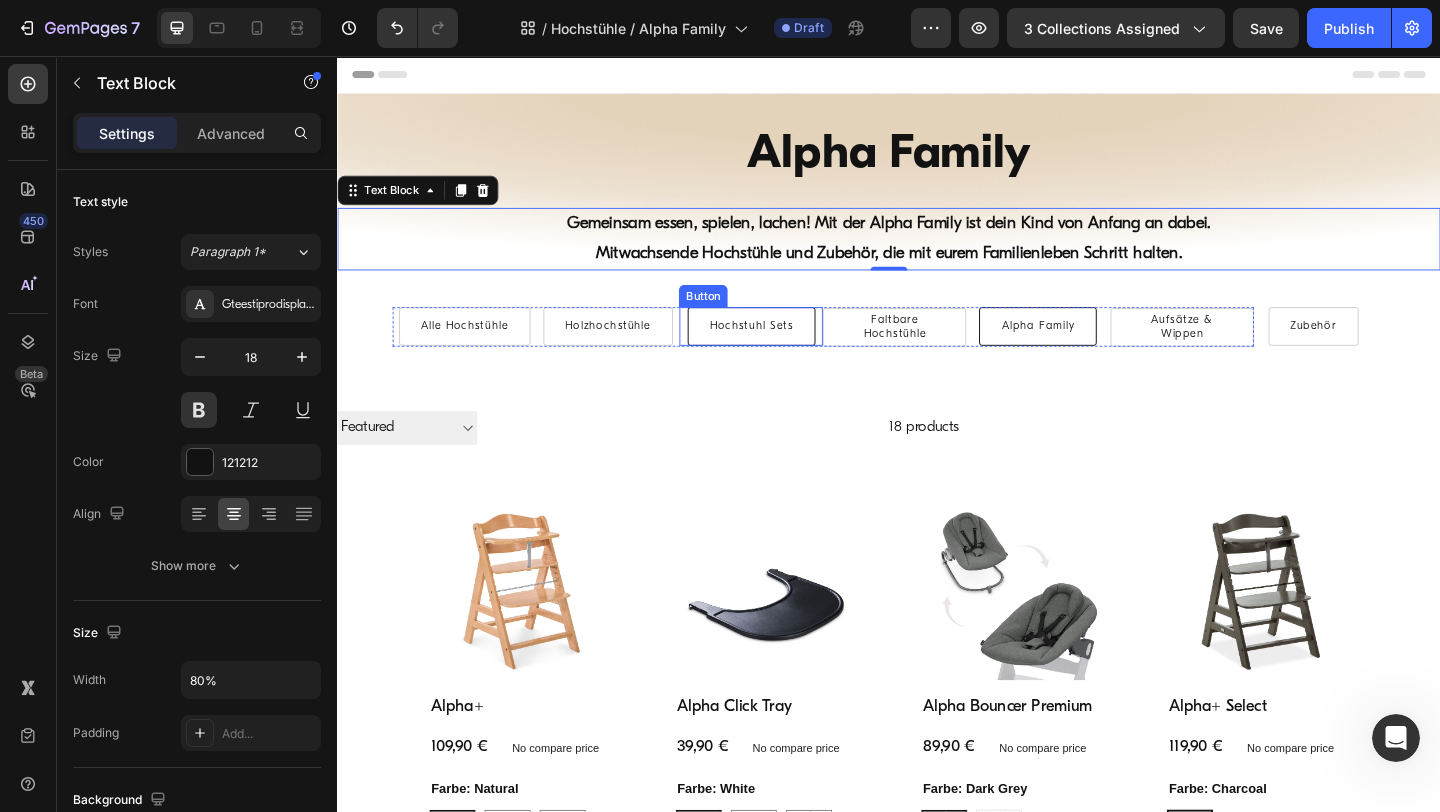 scroll, scrollTop: 0, scrollLeft: 0, axis: both 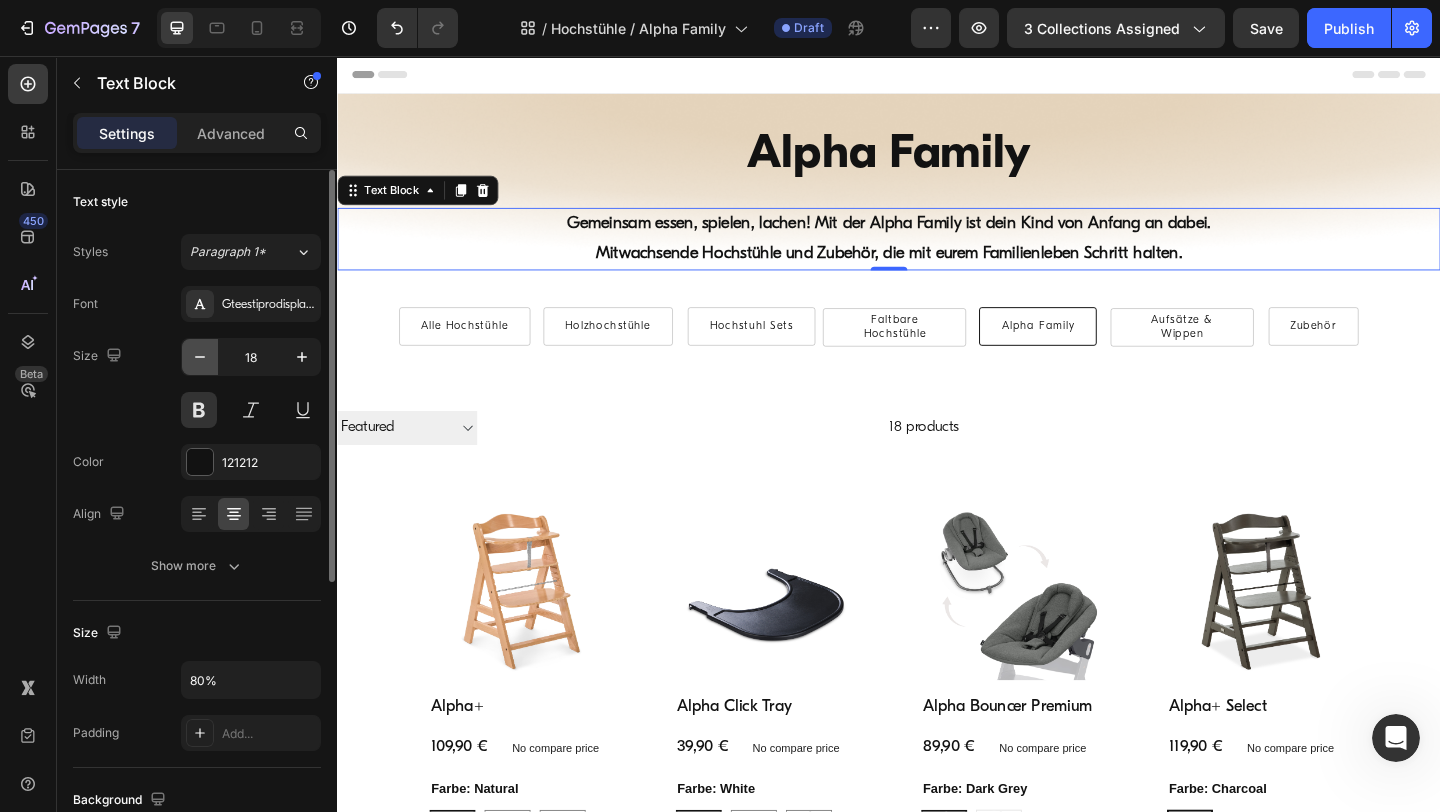 click 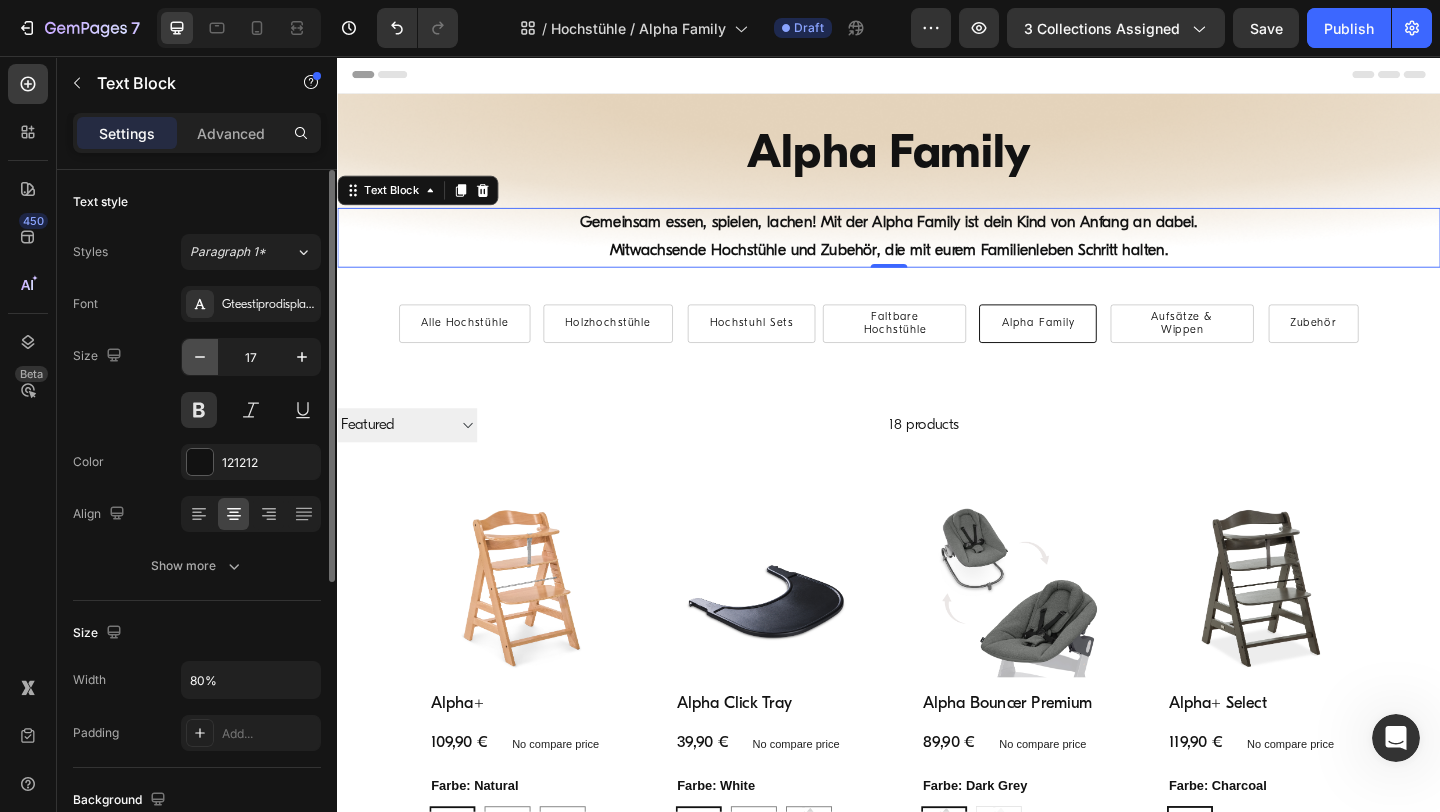 click 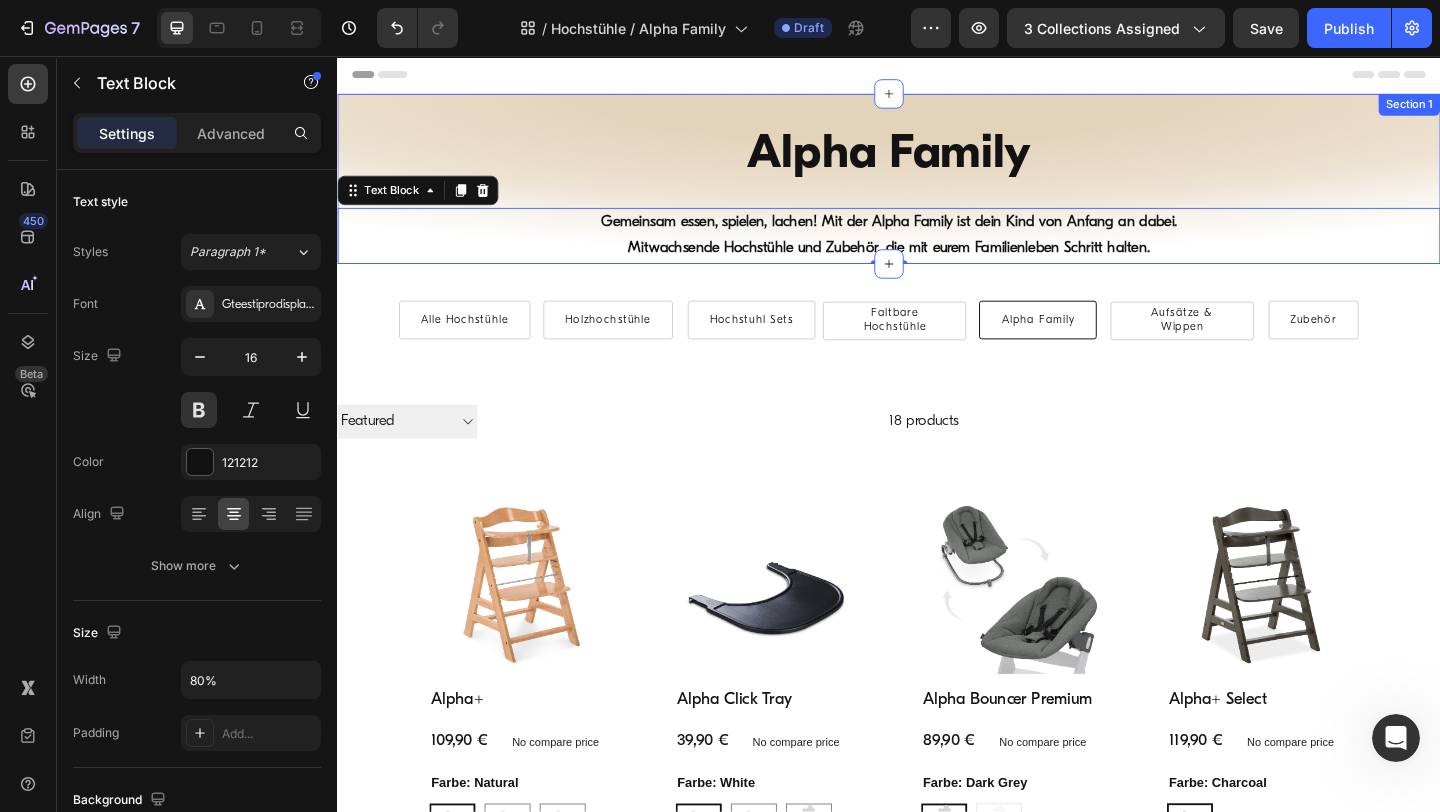 click on "Alpha Family Heading Gemeinsam essen, spielen, lachen! Mit der Alpha Family ist dein Kind von Anfang an dabei.  Mitwachsende Hochstühle und Zubehör, die mit eurem Familienleben Schritt halten. Text Block   0 Row Alle Hochstühle Button Holzhochstühle Button Hochstuhl Sets Button Faltbare Hochstühle Button Alpha Family Button Aufsätze & Wippen Button Zubehör Button Carousel Section 1" at bounding box center (937, 189) 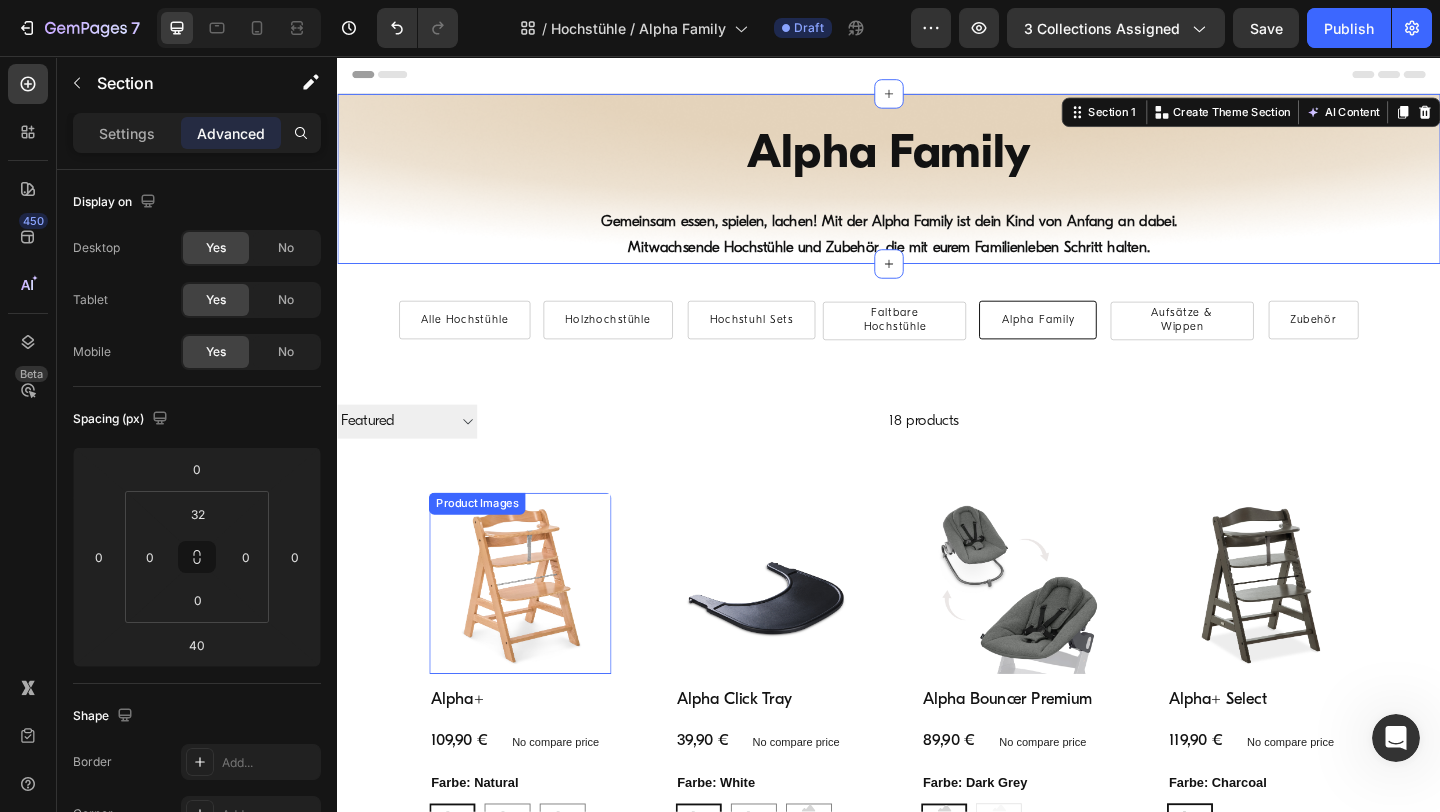 click on "Product Images" at bounding box center (536, 630) 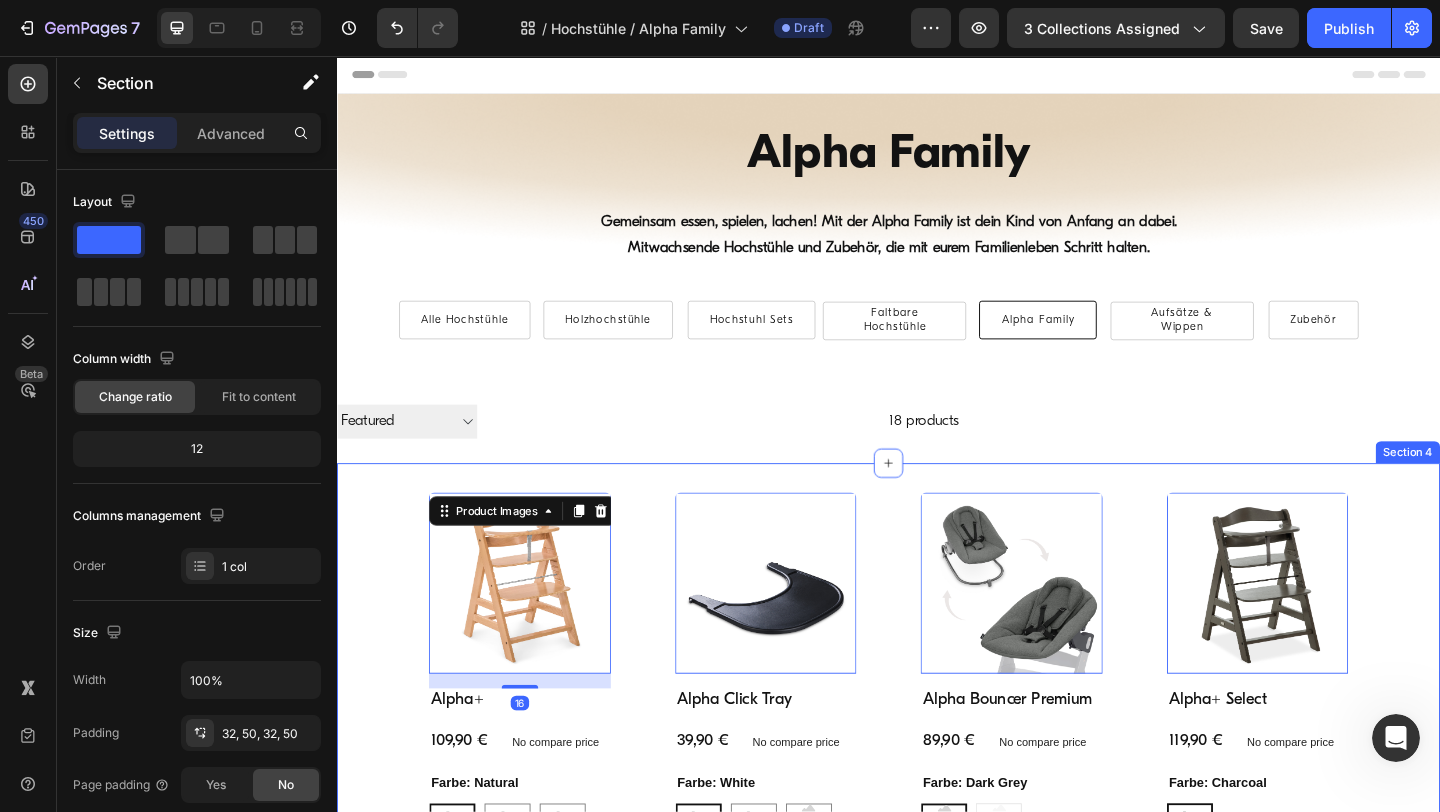 click on "Product Images   16 Alpha+ Product Title 109,90 € Product Price Product Price No compare price Product Price Row Farbe: Natural Natural Natural     Natural White White     White Walnut Walnut     Walnut Grey Grey     Grey Mint Mint     Mint Vanilla Vanilla     Vanilla Cork Cork     Cork Creme Creme     Creme Product Variants & Swatches In den Warenkorb Product Cart Button Row Product List Product Images   0 Alpha Click Tray Product Title 39,90 € Product Price Product Price No compare price Product Price Row Farbe: White White White     White Grey Grey     Grey Speckle Beige Speckle Beige     Speckle Beige Product Variants & Swatches In den Warenkorb Product Cart Button Row Product List Product Images   0 Alpha Bouncer Premium Product Title 89,90 € Product Price Product Price No compare price Product Price Row Farbe: Dark Grey Dark Grey Dark Grey     Dark Grey Light Grey Light Grey     Light Grey Product Variants & Swatches In den Warenkorb Product Cart Button Row Product List Product Images   0 Row" at bounding box center (937, 1898) 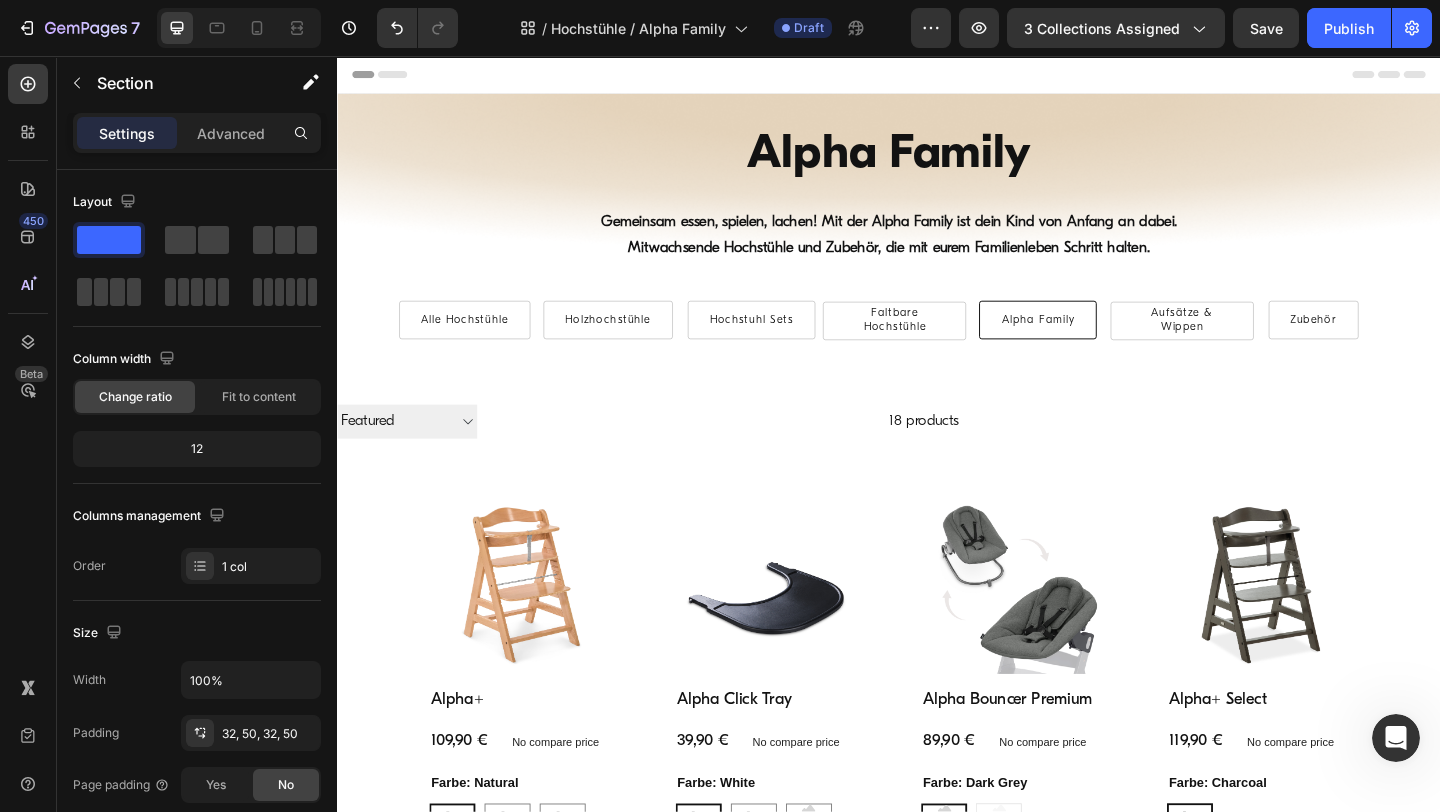 click on "Header" at bounding box center [937, 76] 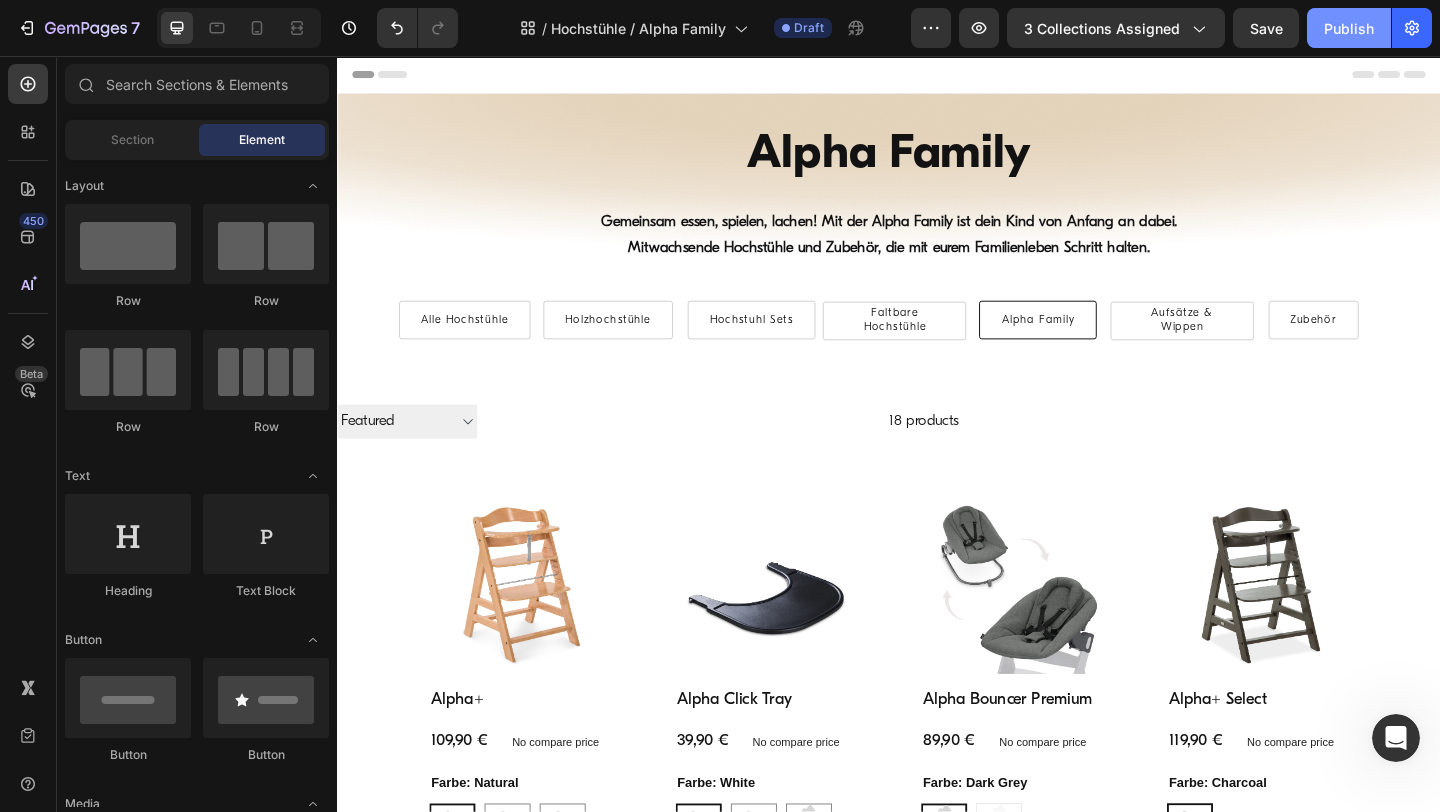 click on "Publish" at bounding box center [1349, 28] 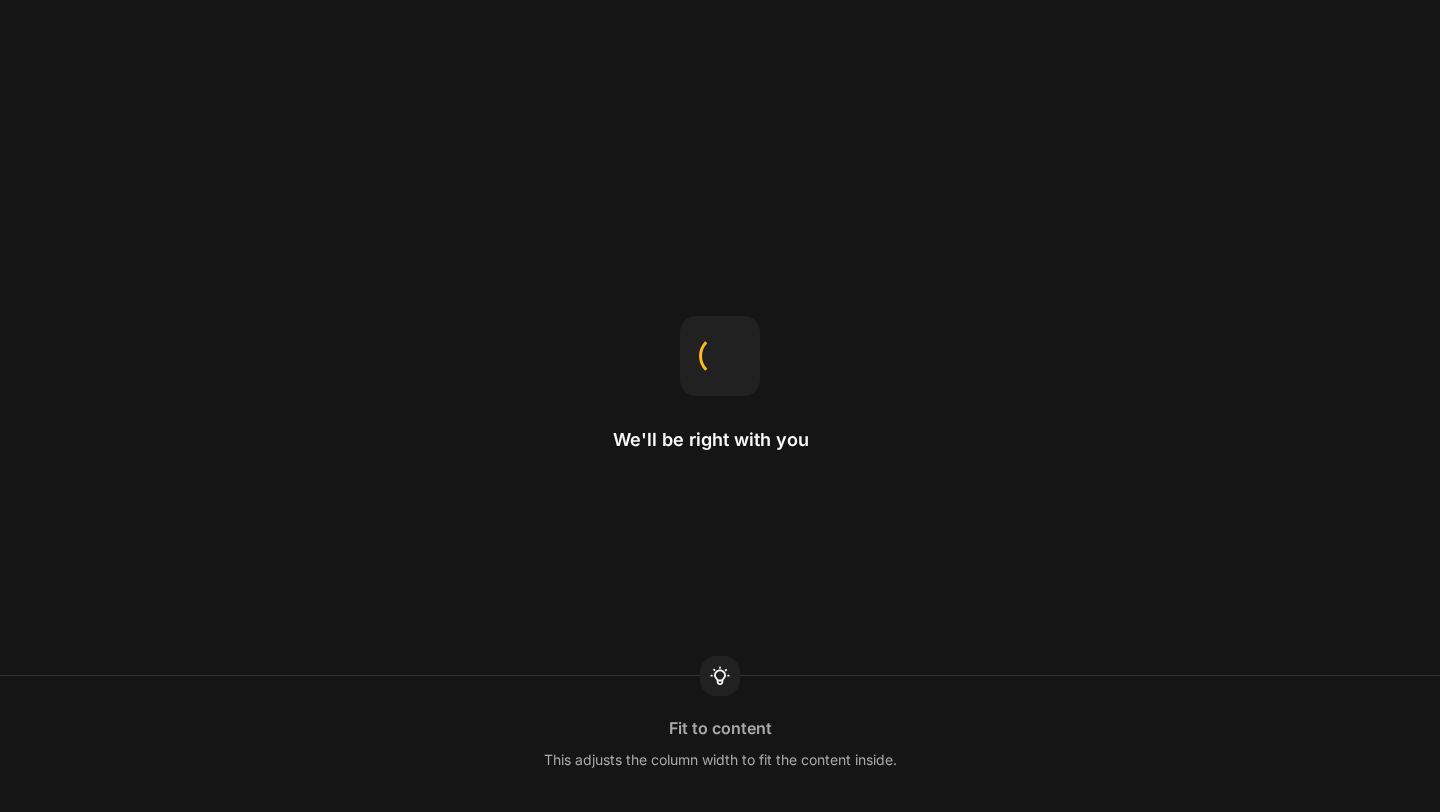 scroll, scrollTop: 0, scrollLeft: 0, axis: both 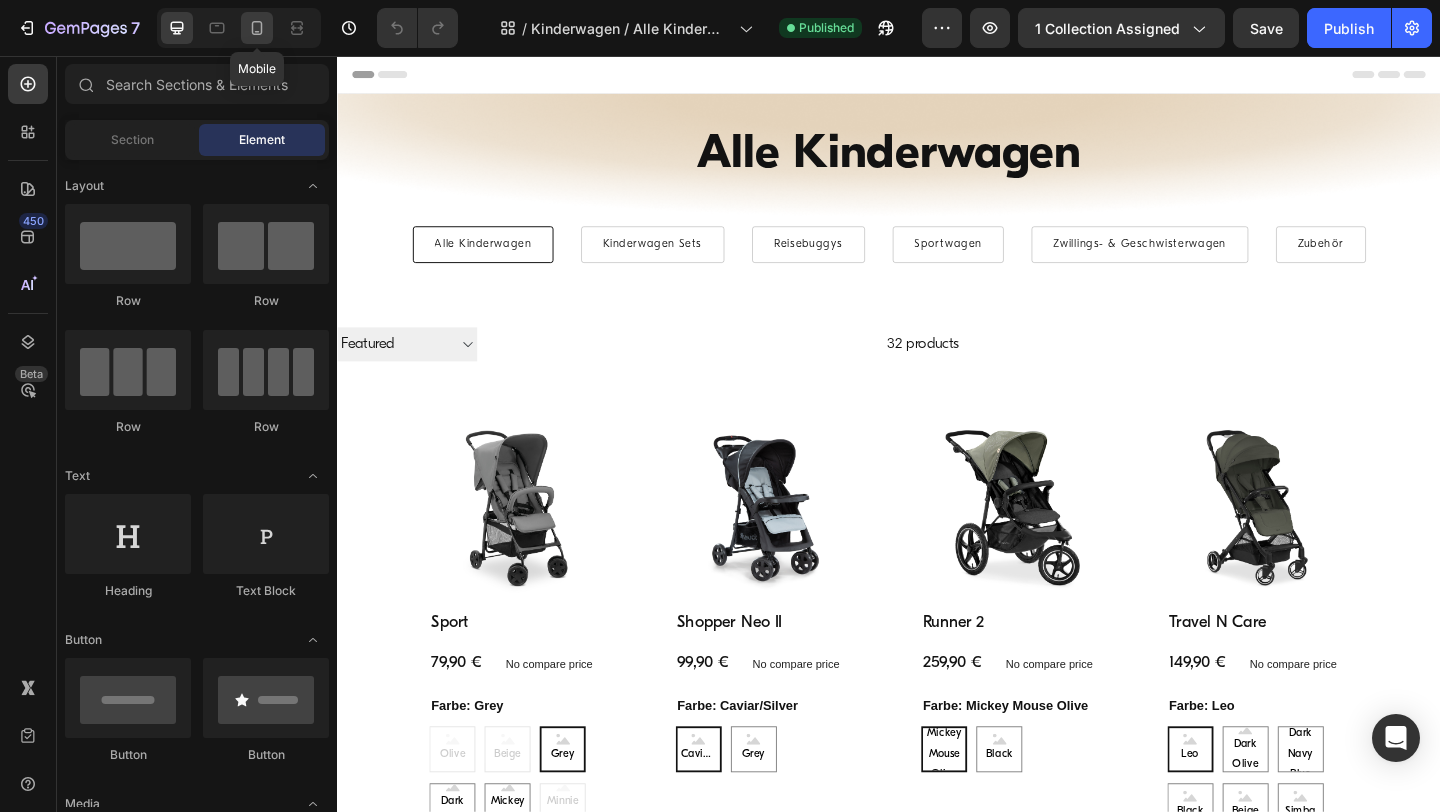 click 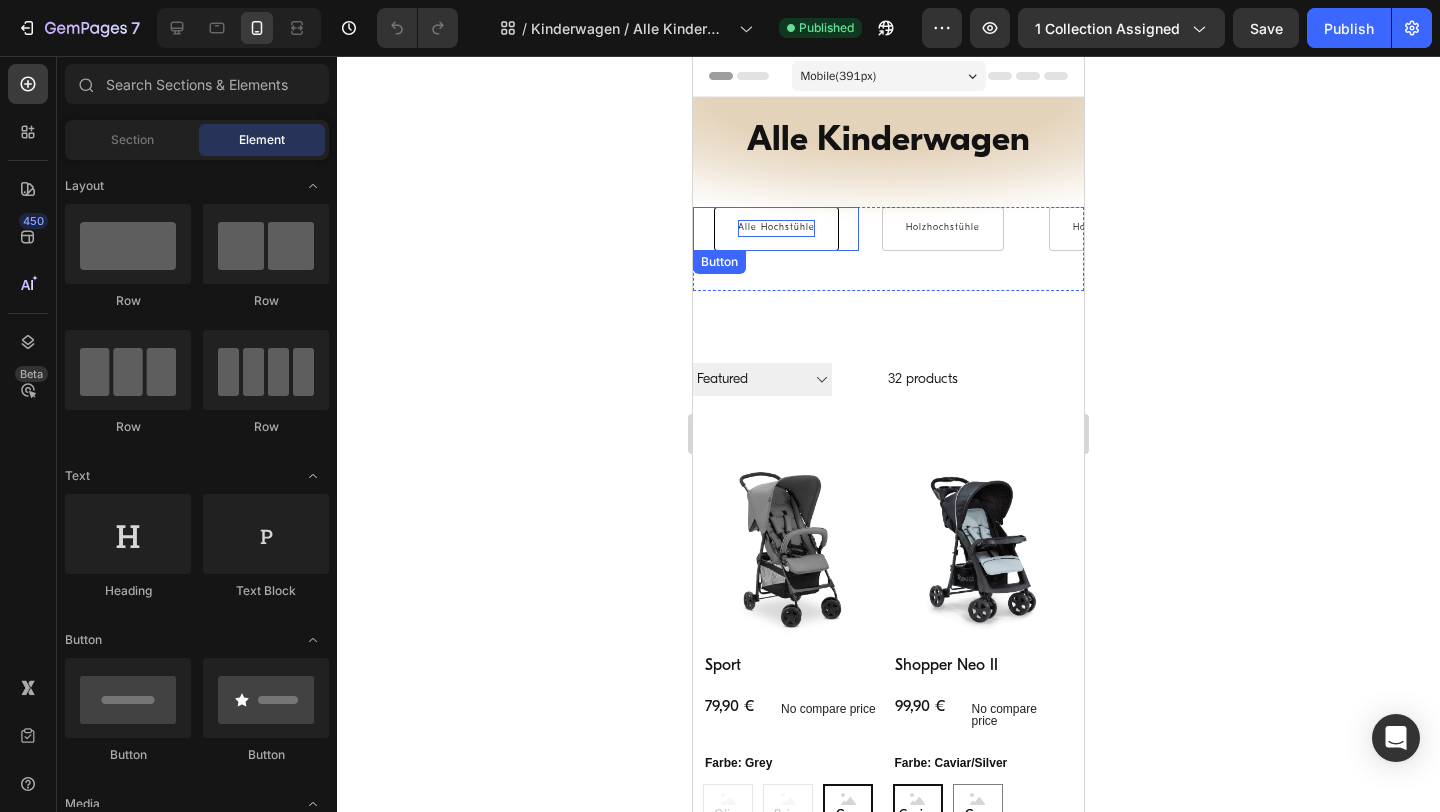 click on "Alle Hochstühle" at bounding box center [776, 228] 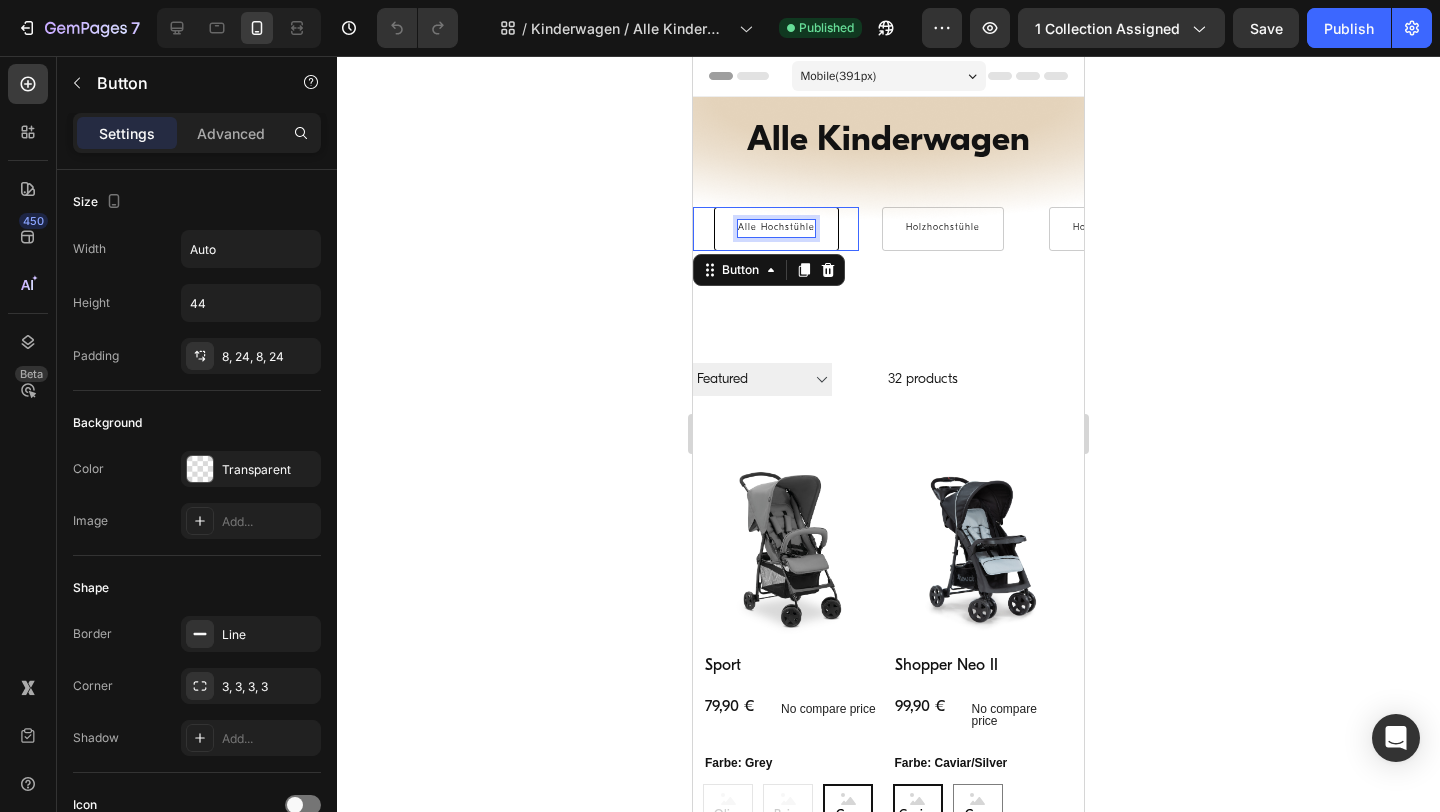 click on "Alle Hochstühle" at bounding box center (776, 228) 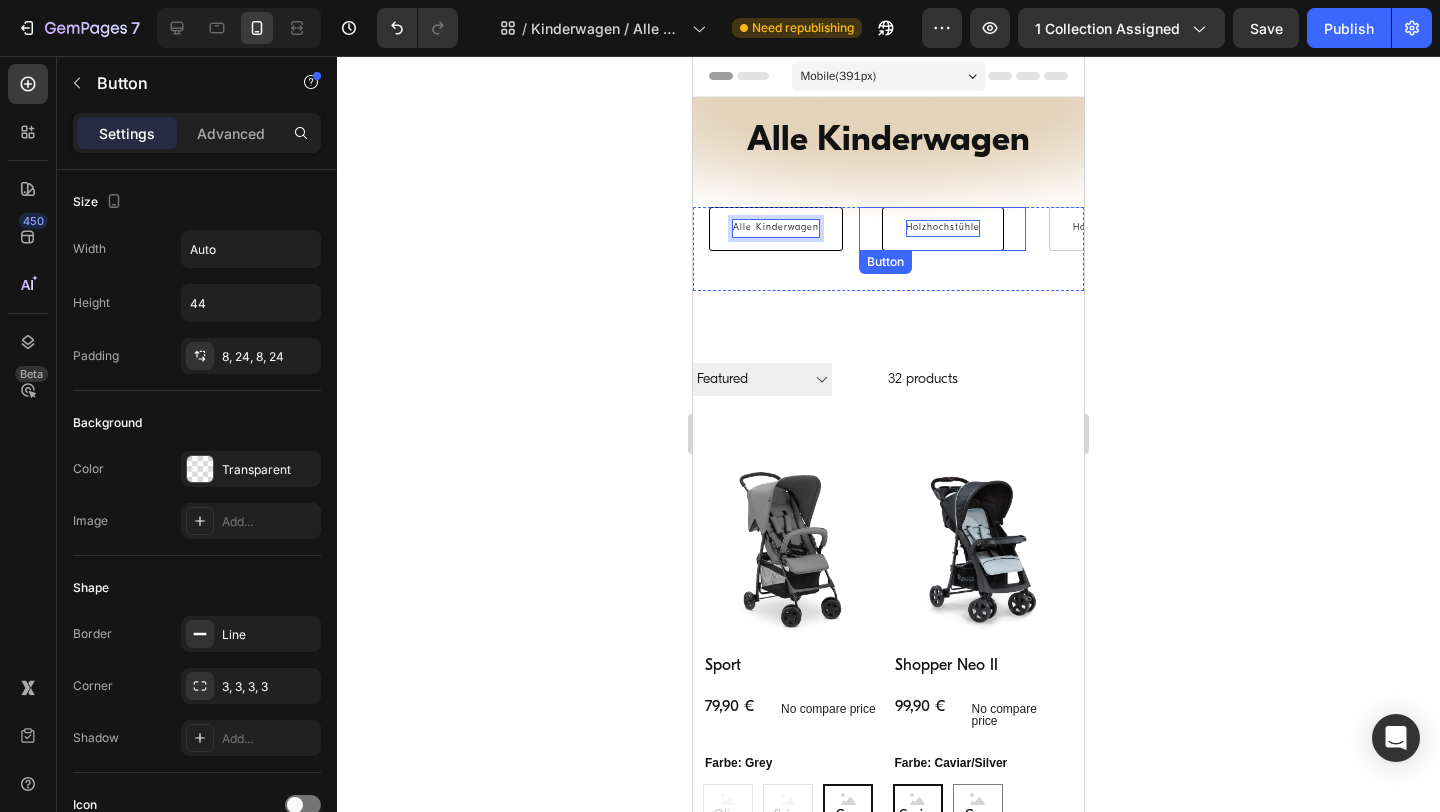 click on "Holzhochstühle" at bounding box center (943, 228) 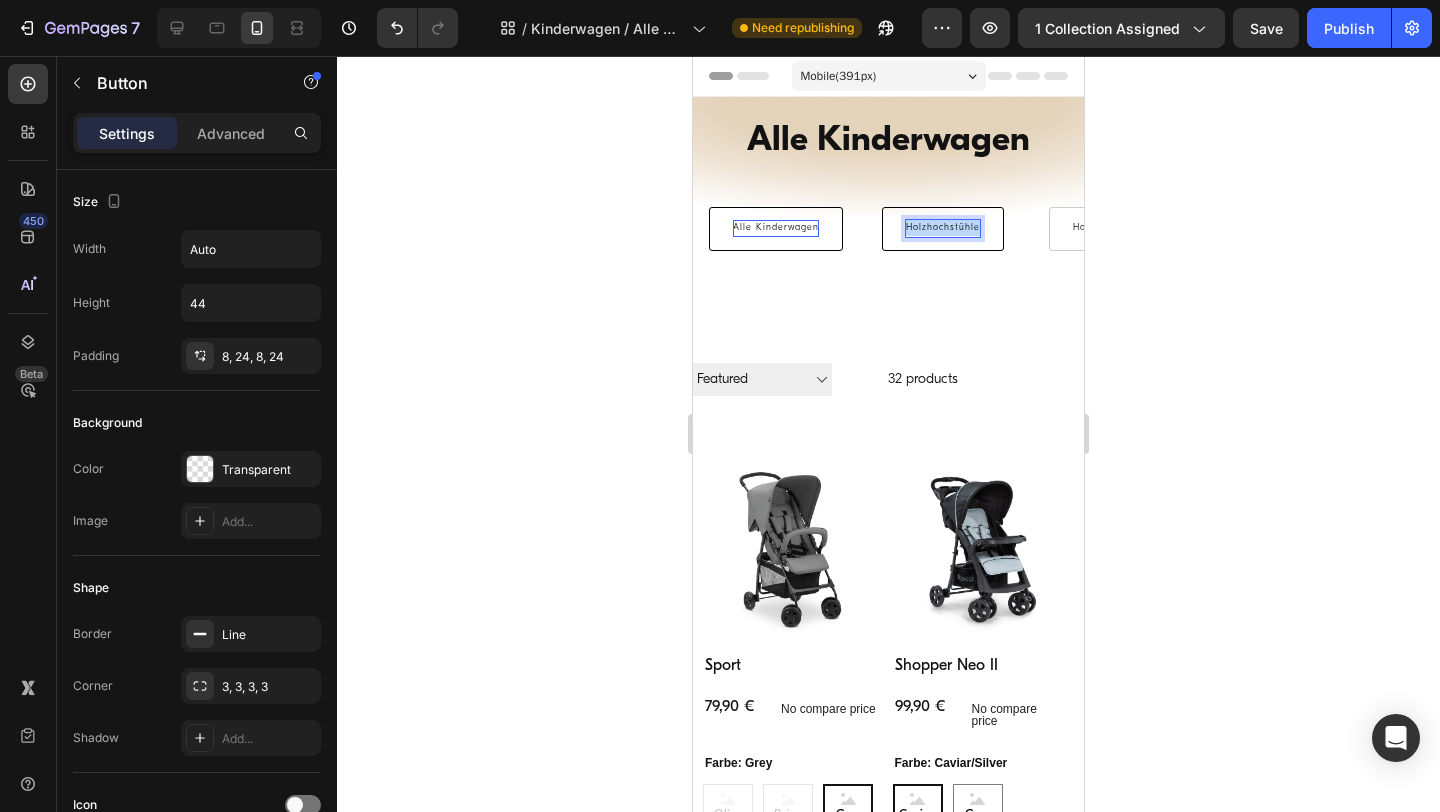 click on "Holzhochstühle" at bounding box center [943, 228] 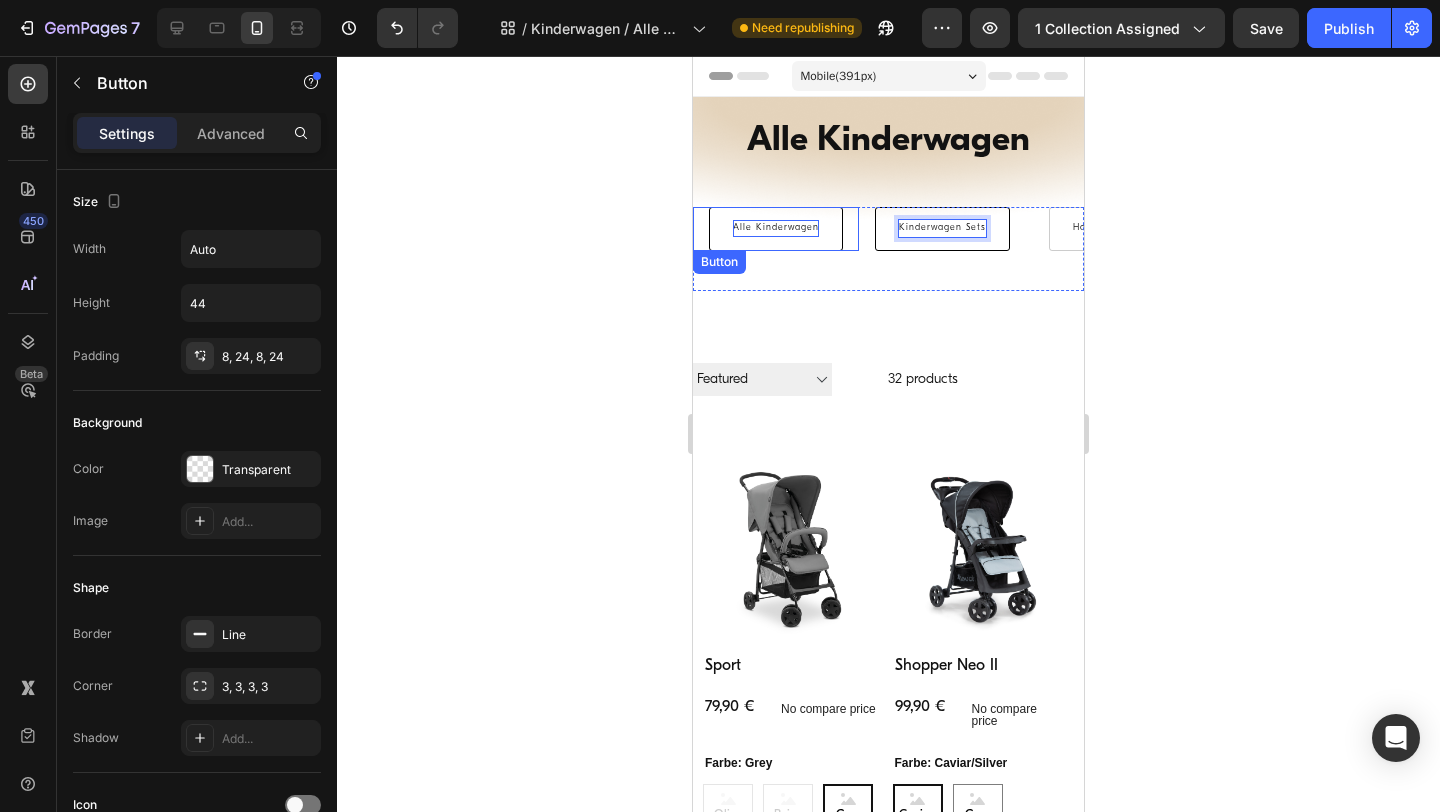 click on "Alle Kinderwagen" at bounding box center (776, 229) 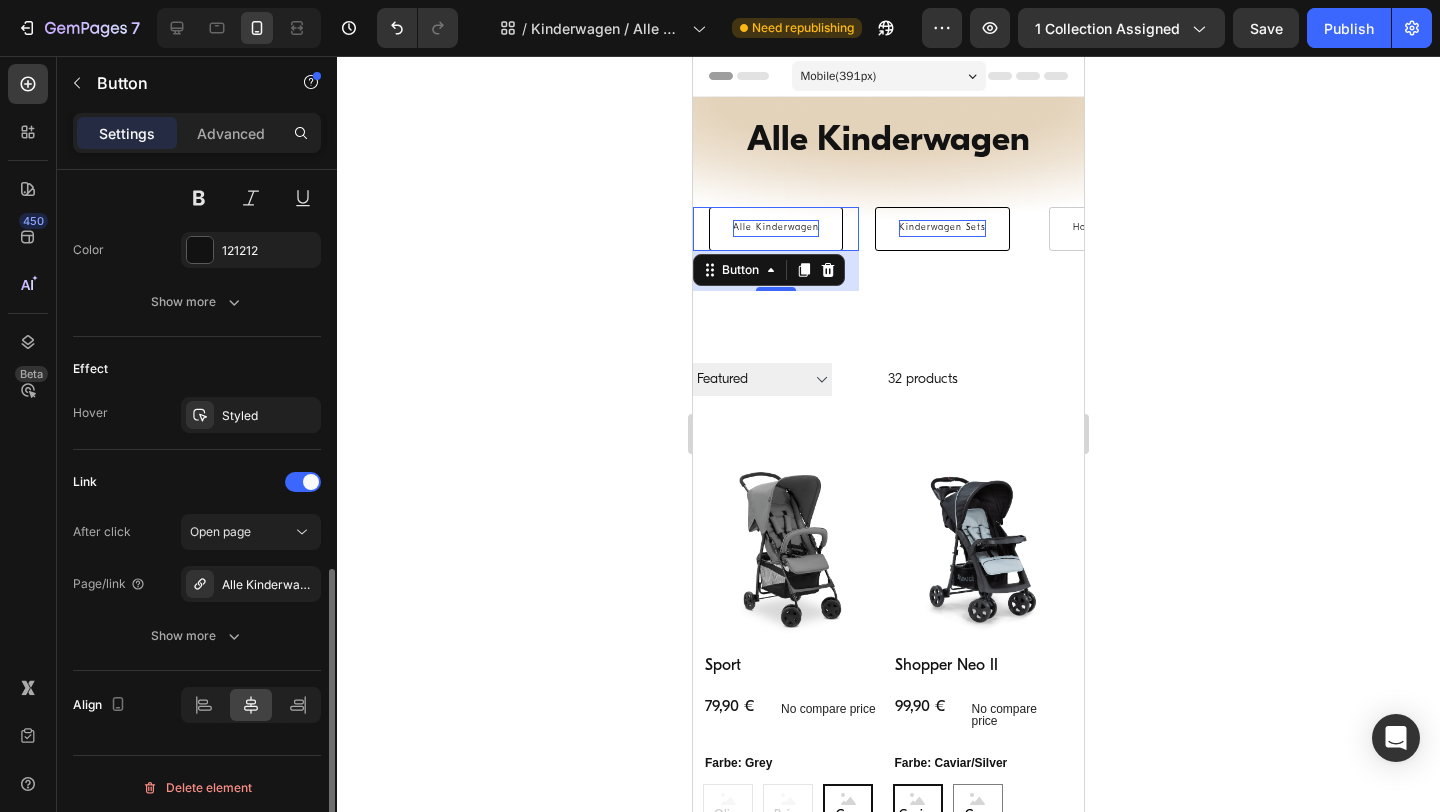 scroll, scrollTop: 891, scrollLeft: 0, axis: vertical 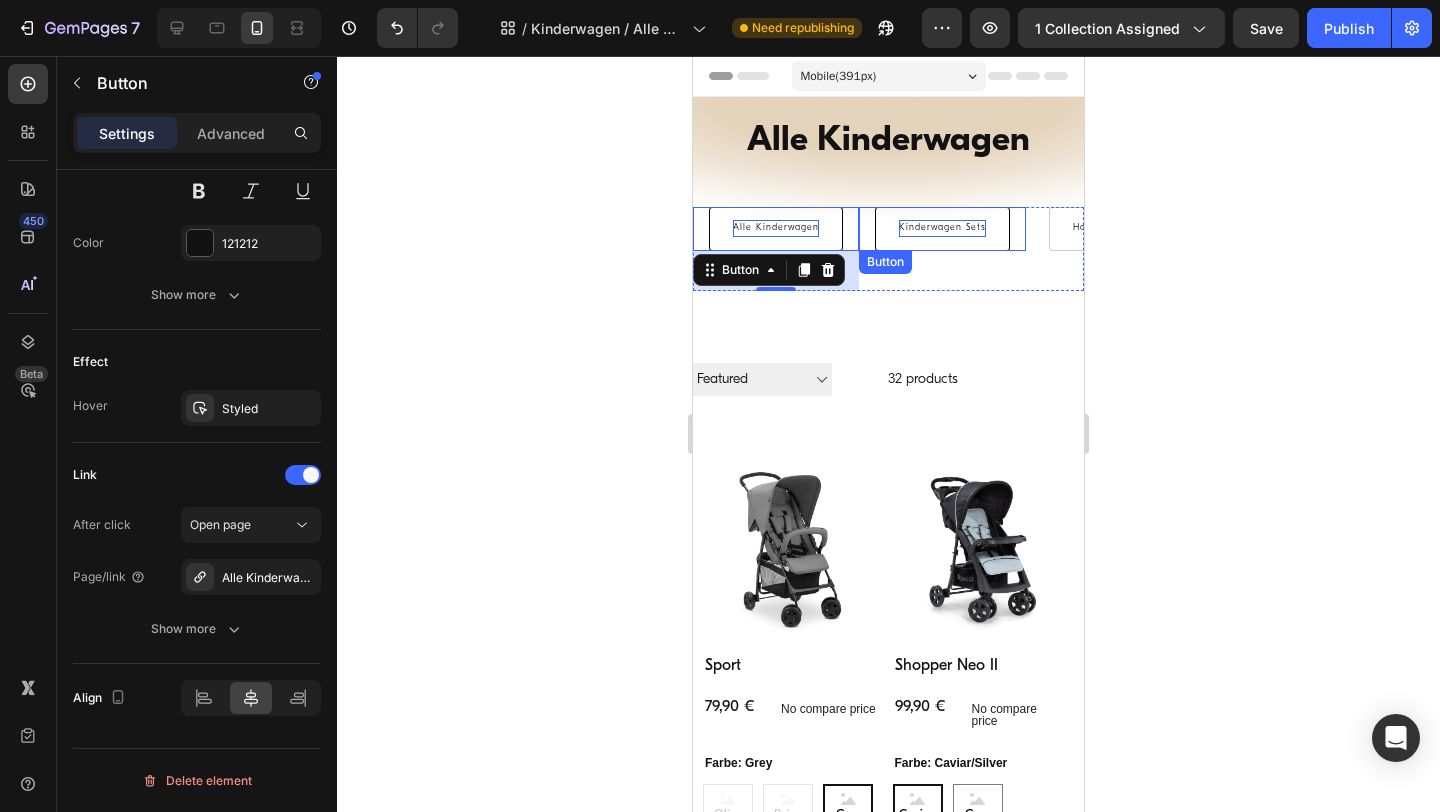 click on "Kinderwagen Sets" at bounding box center [942, 229] 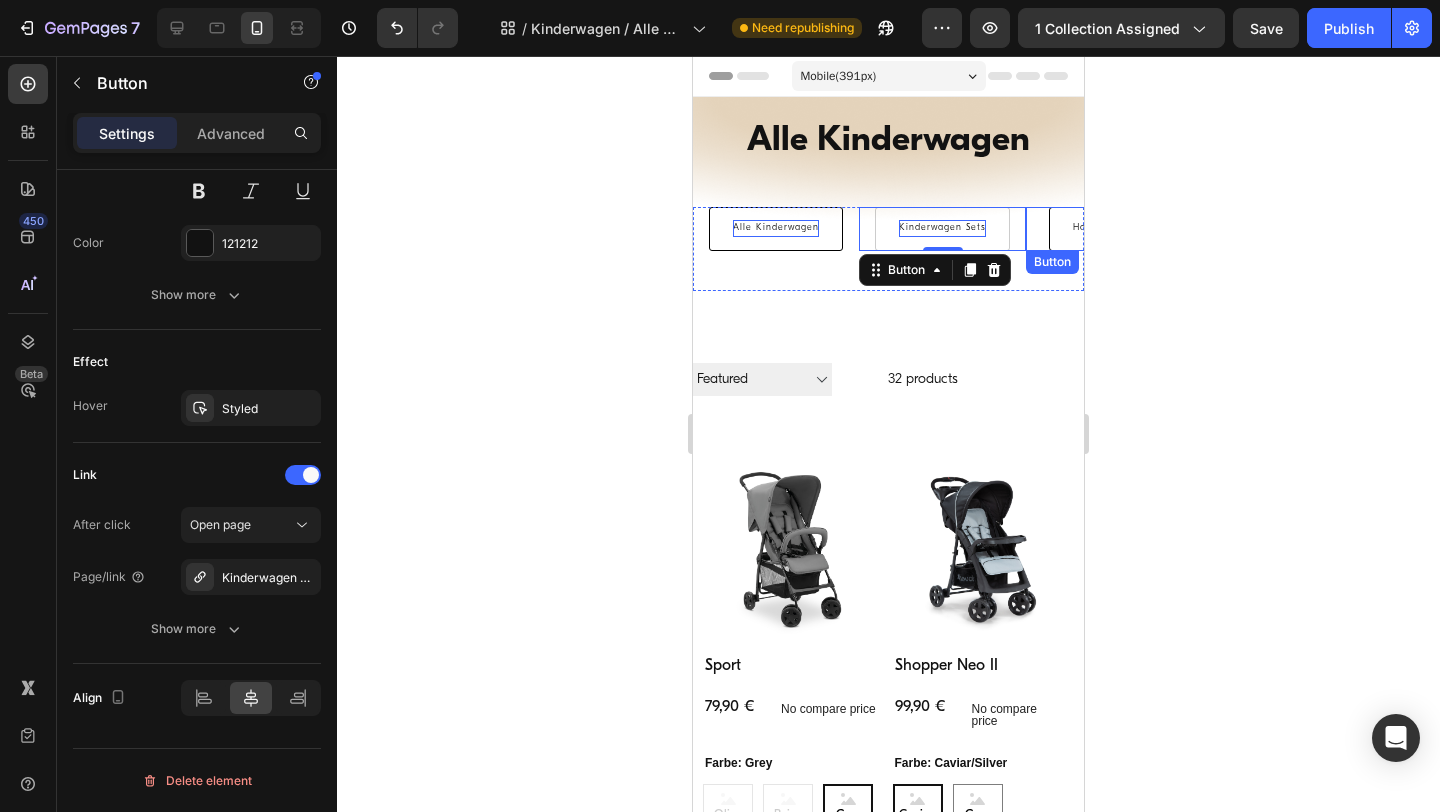 click on "Hochstuhl Sets" at bounding box center [1109, 229] 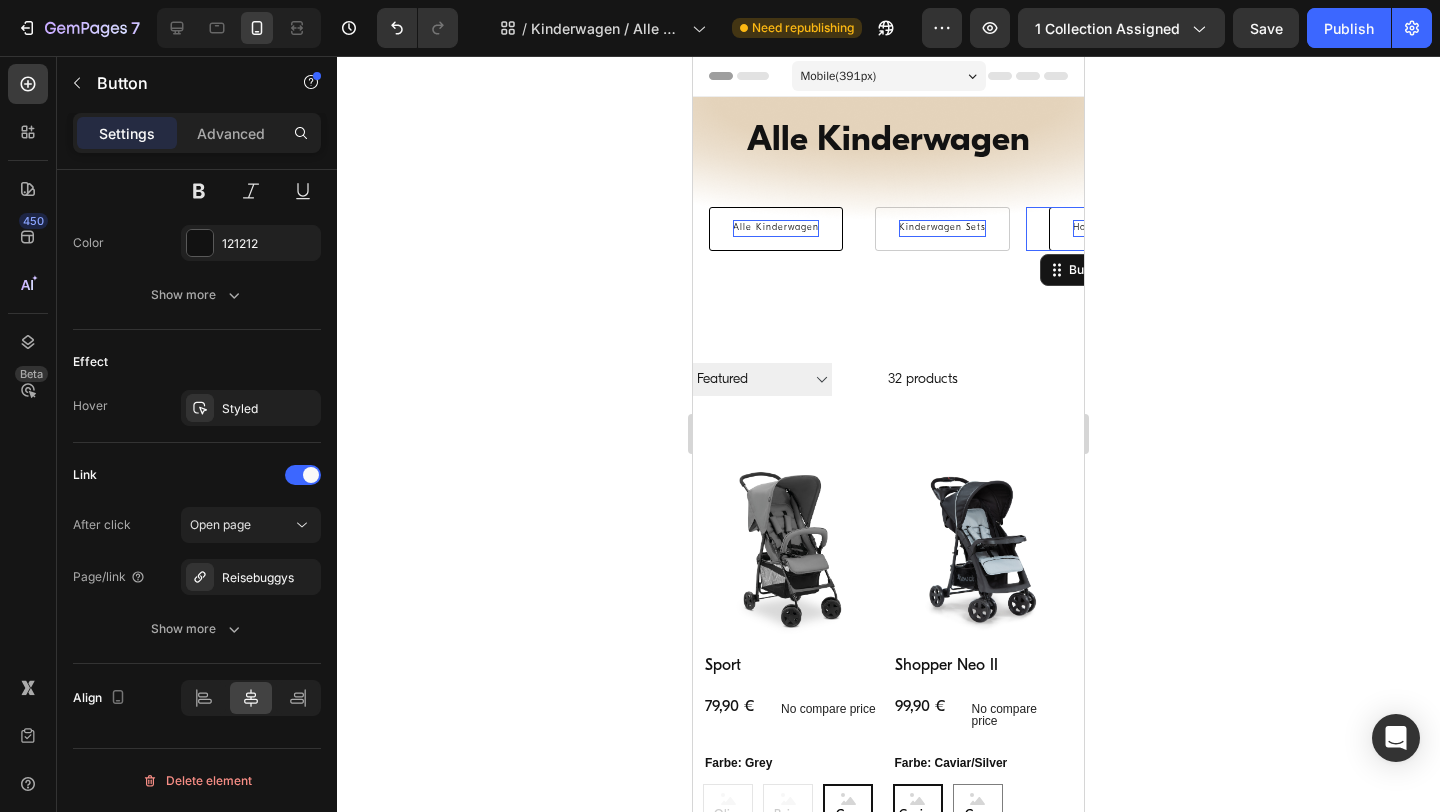 click on "Hochstuhl Sets" at bounding box center [1109, 228] 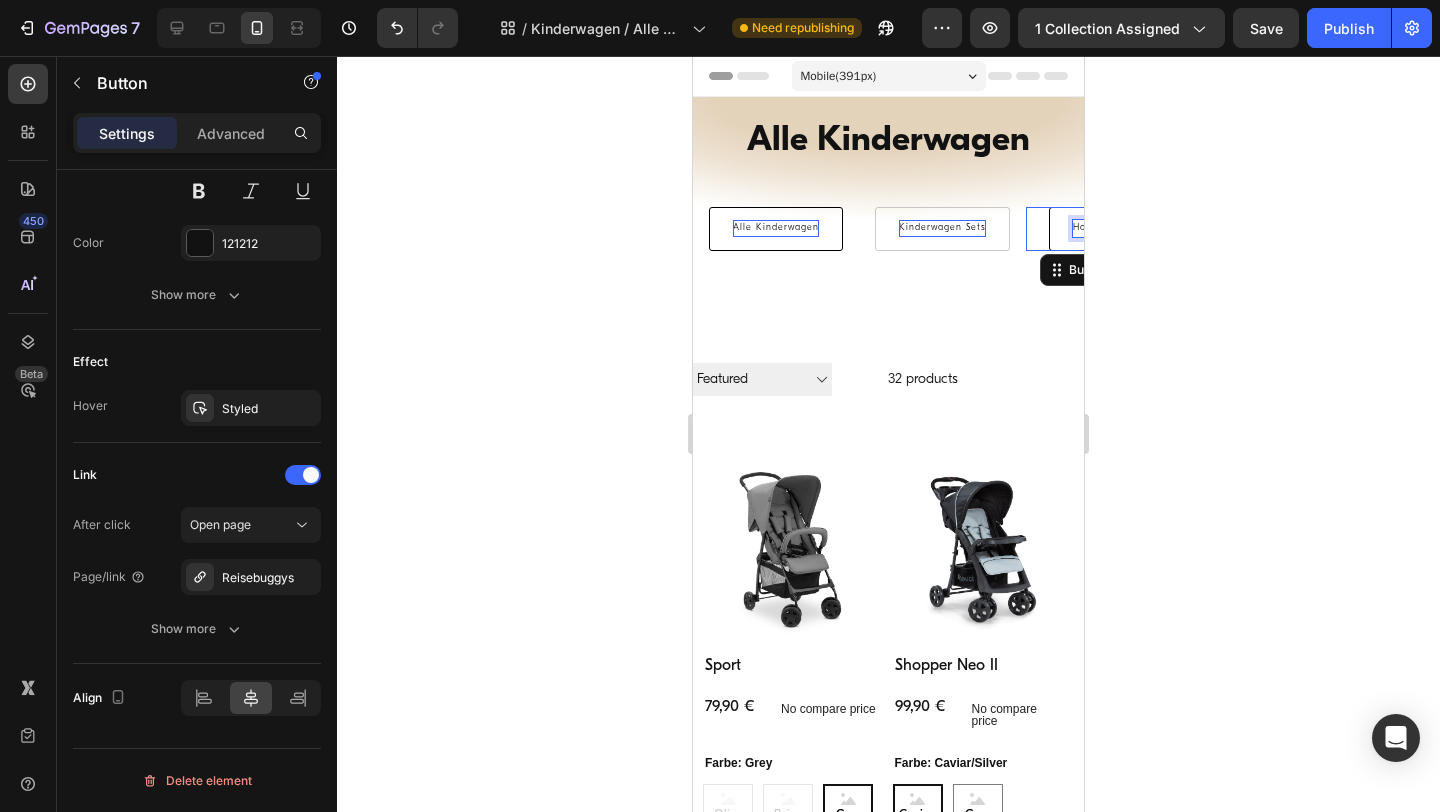 click on "Hochstuhl Sets" at bounding box center [1109, 228] 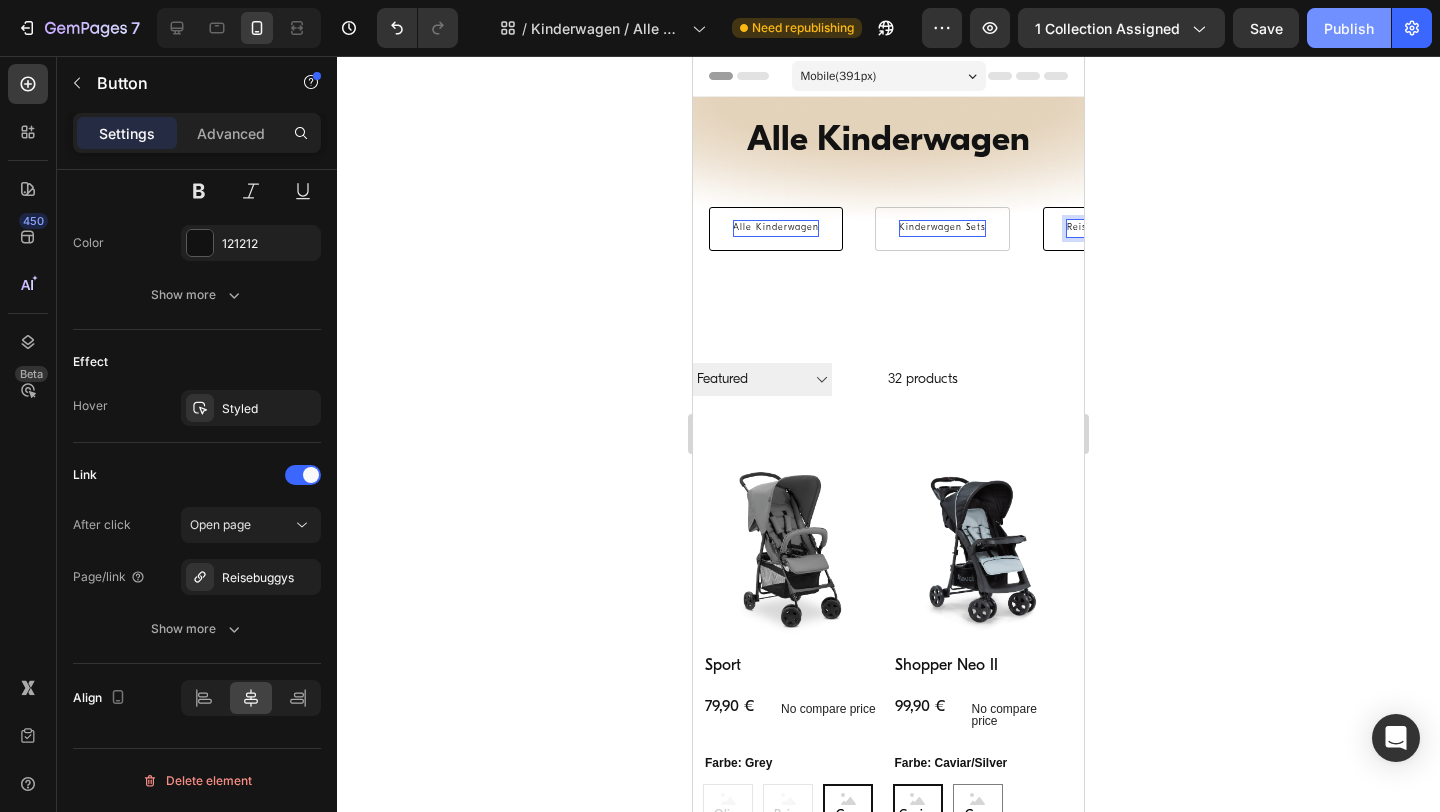 click on "Publish" at bounding box center (1349, 28) 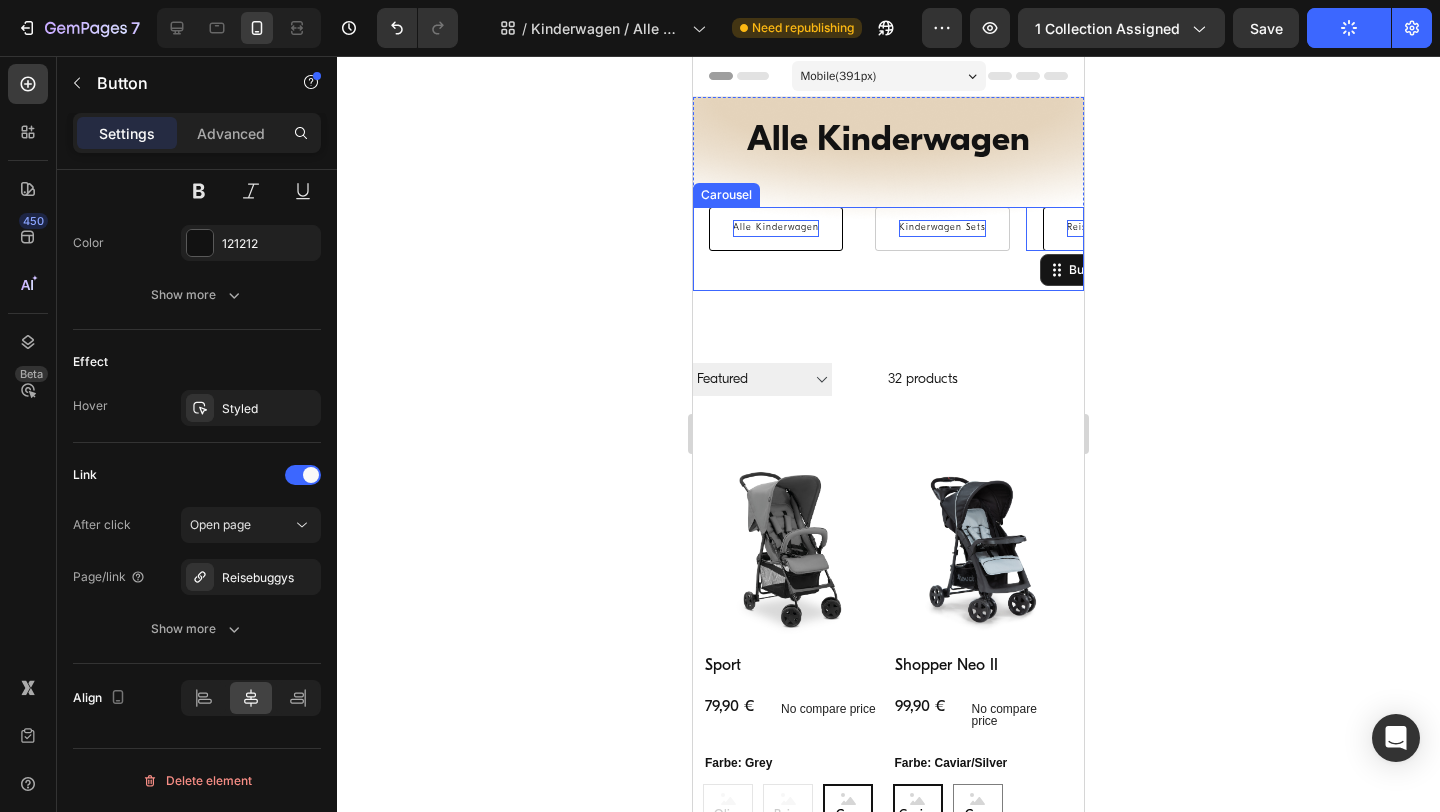click on "Kinderwagen Sets Button" at bounding box center [942, 249] 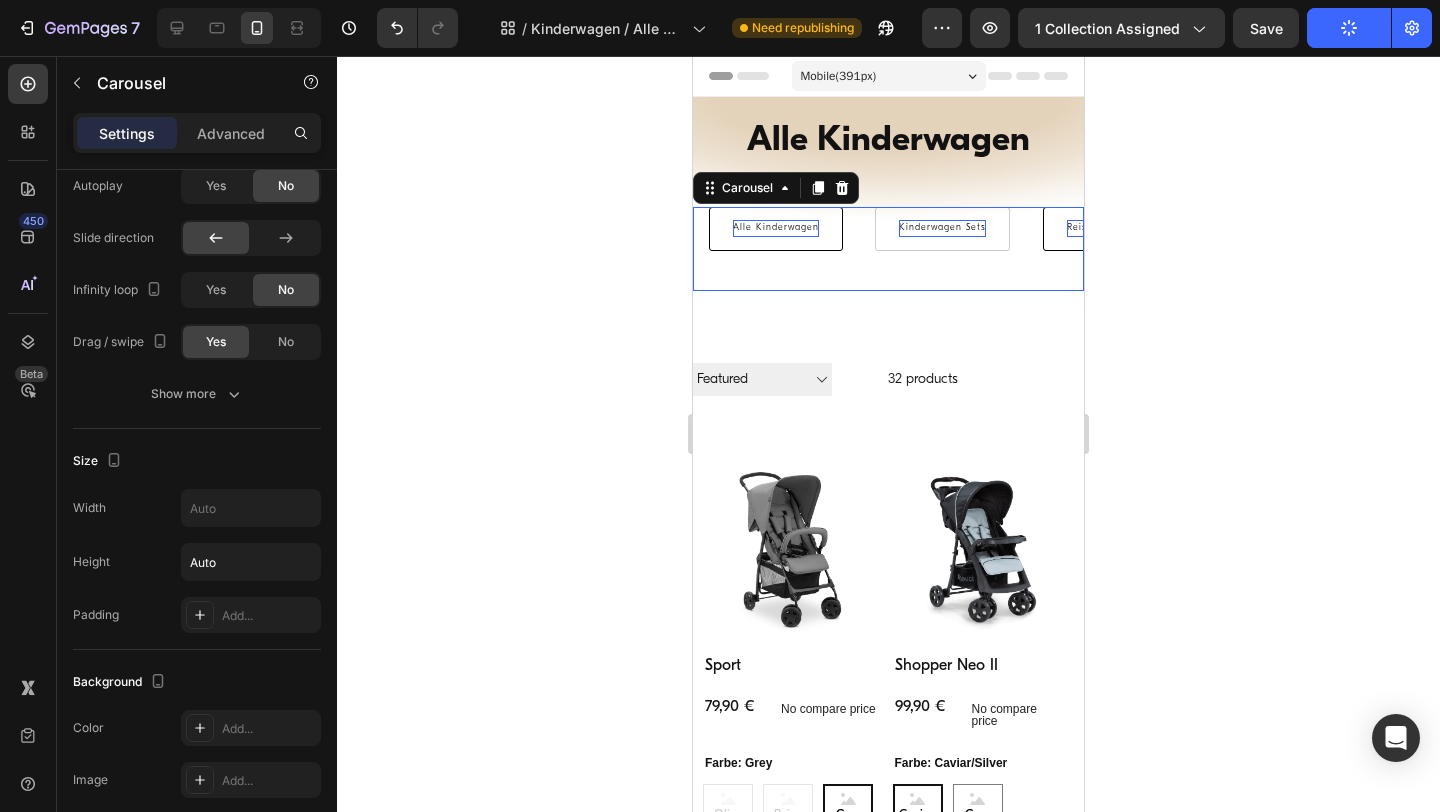 scroll, scrollTop: 0, scrollLeft: 0, axis: both 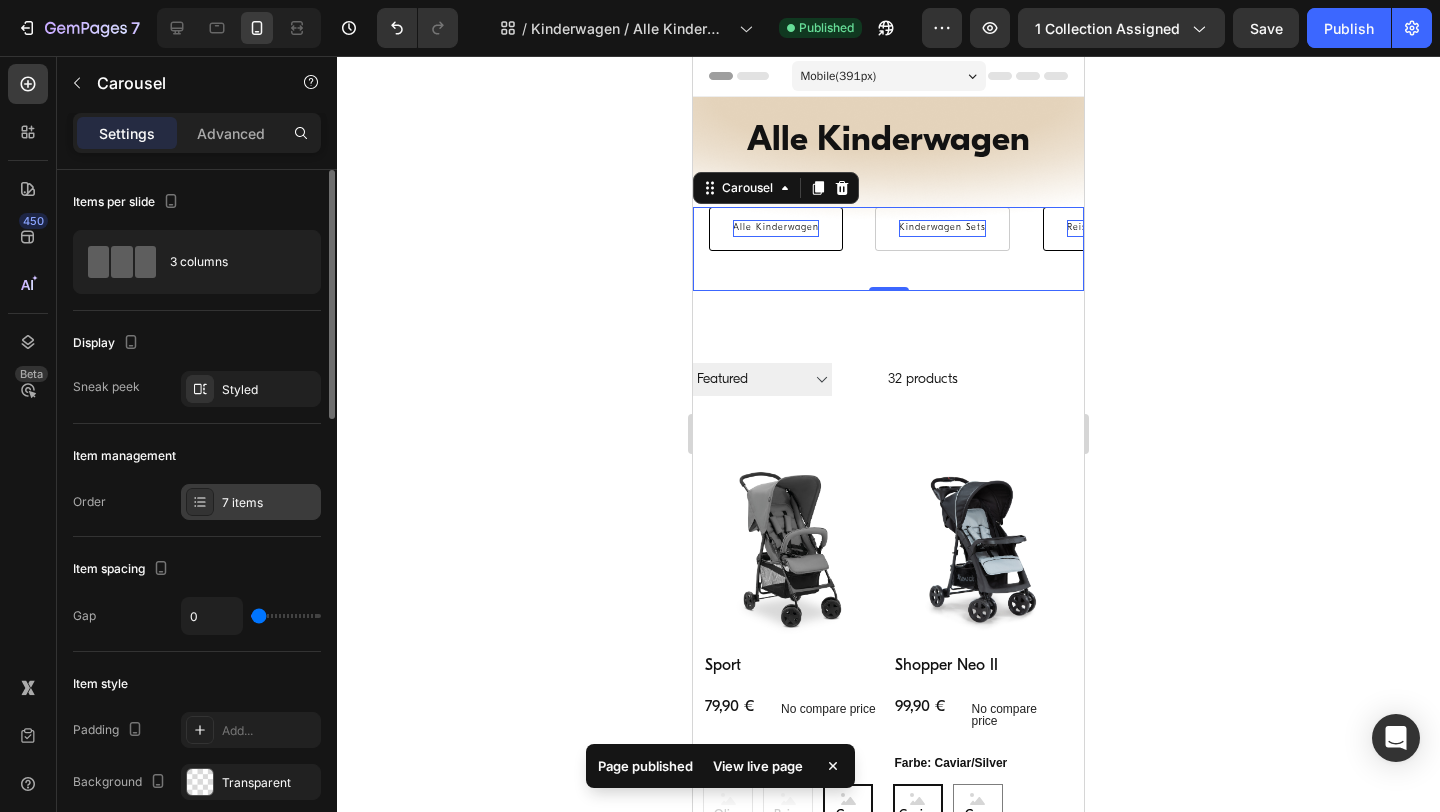 click on "7 items" at bounding box center (269, 503) 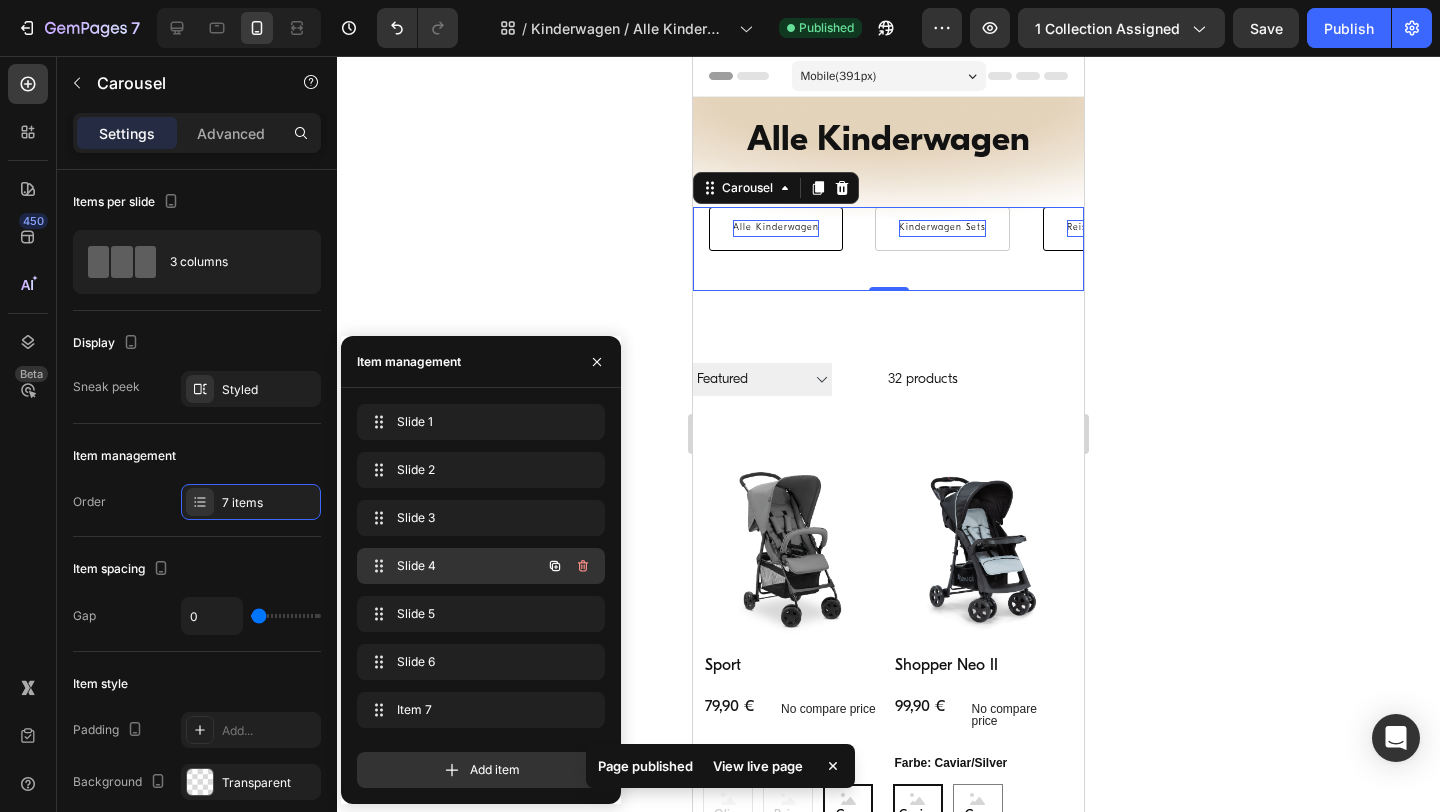 click on "Slide 4" at bounding box center (453, 566) 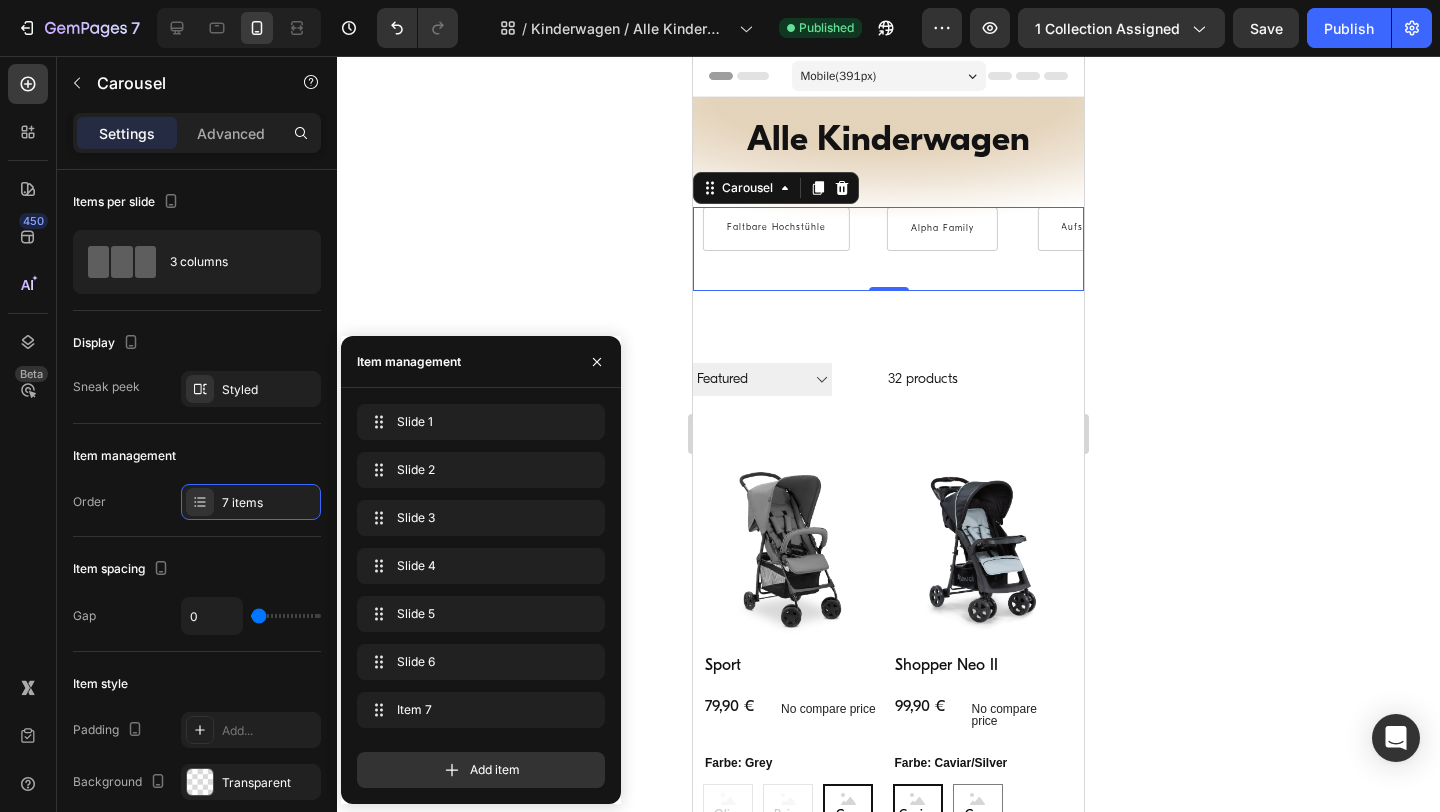 click 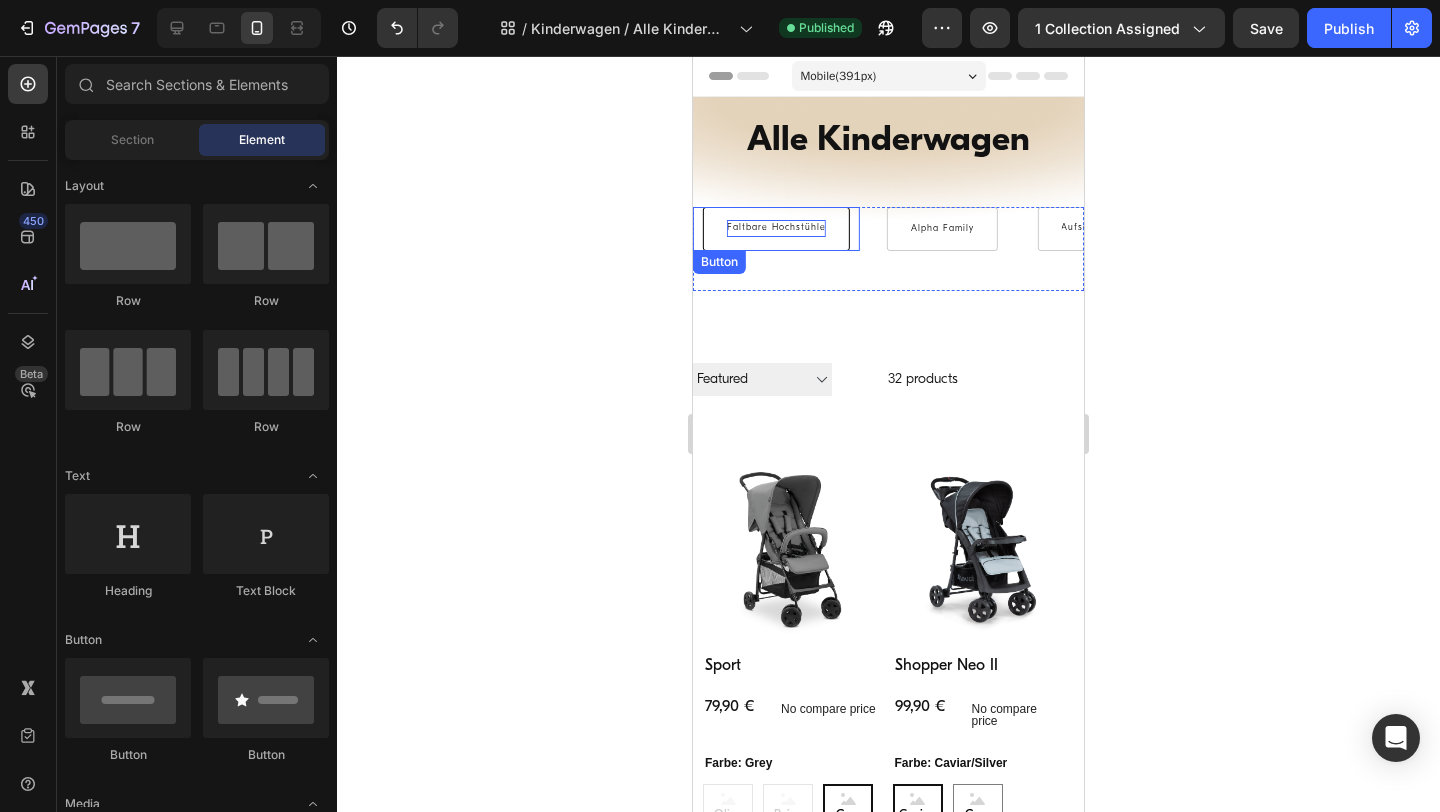 click on "Faltbare Hochstühle" at bounding box center (776, 228) 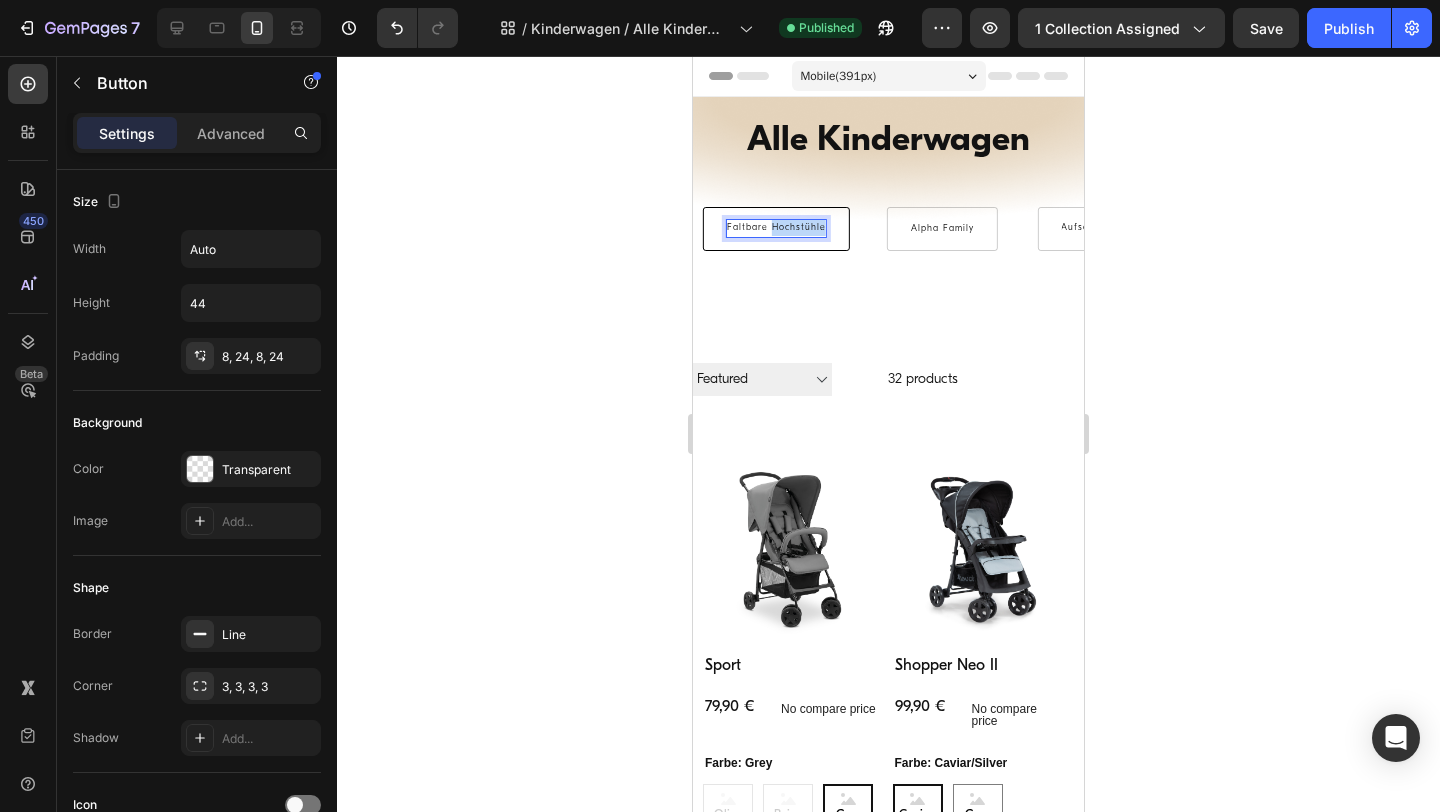 click on "Faltbare Hochstühle" at bounding box center (776, 228) 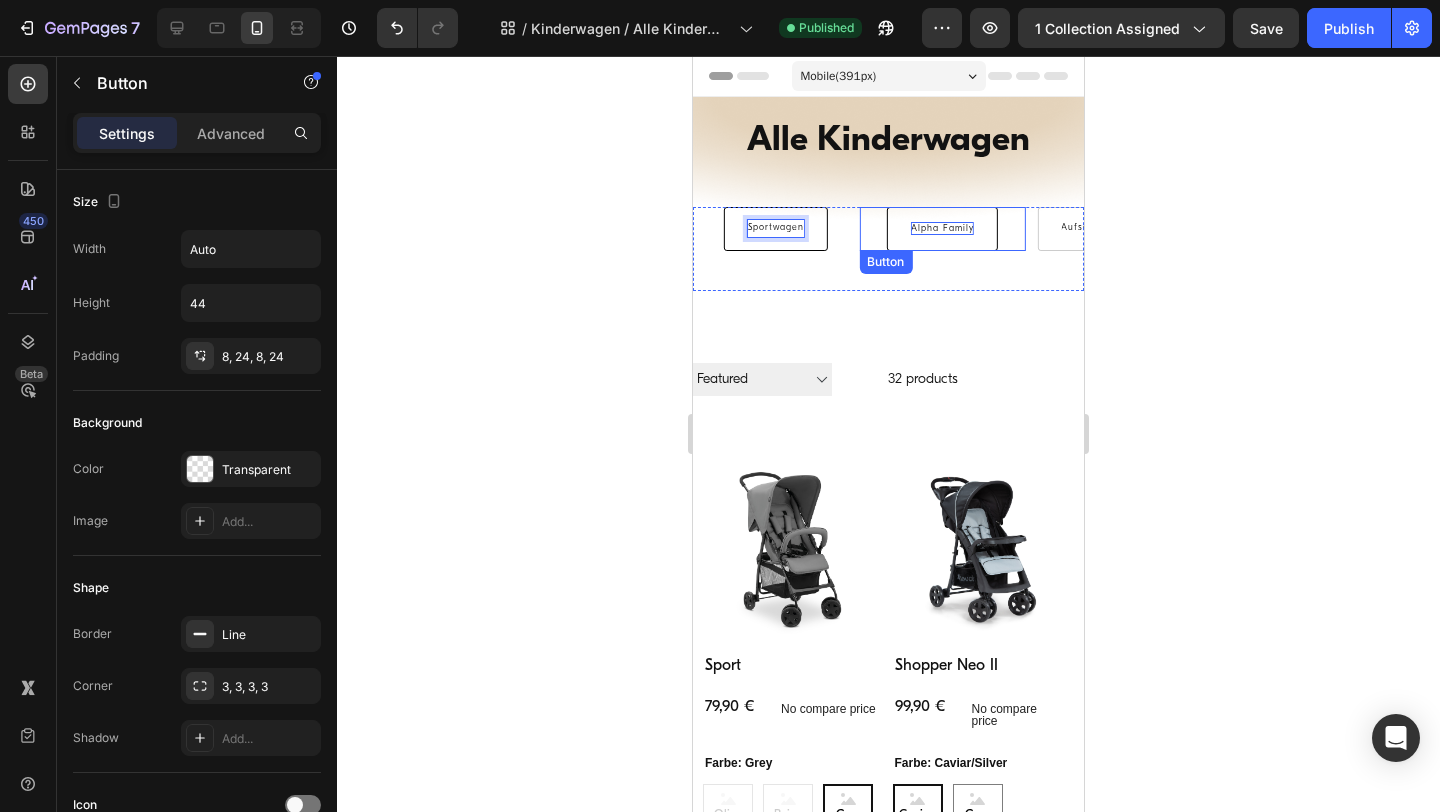 click on "Alpha Family" at bounding box center (942, 229) 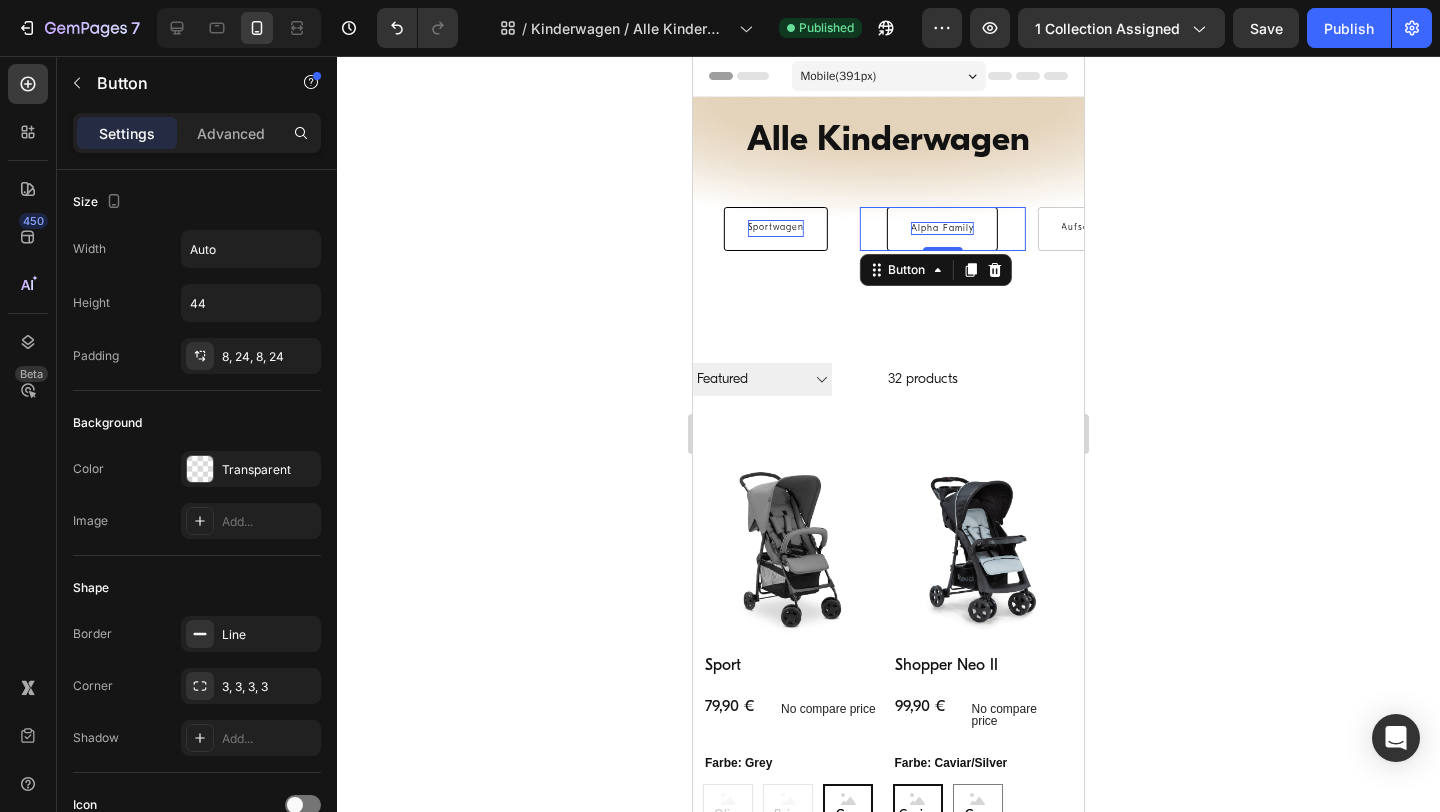 click on "Alpha Family" at bounding box center (942, 229) 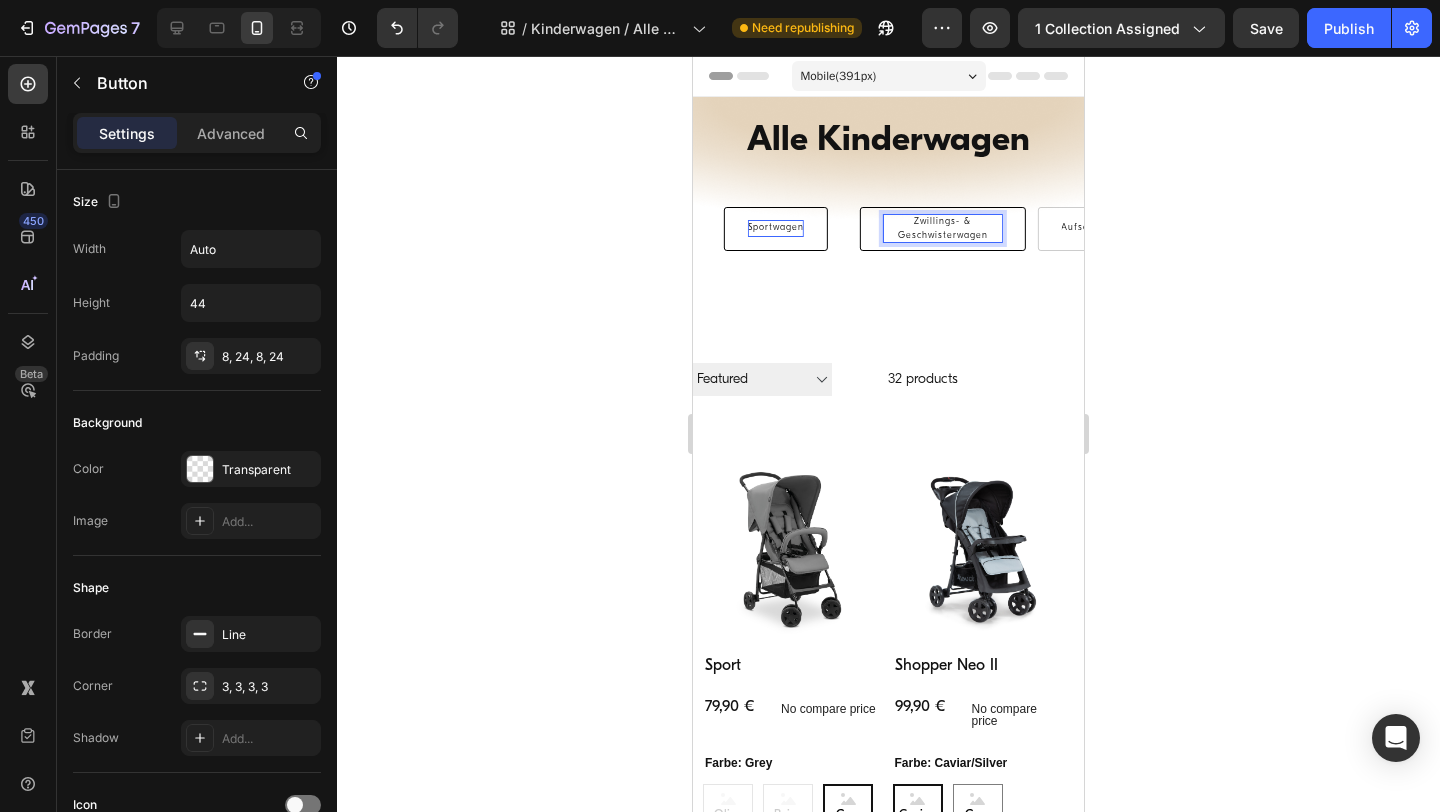 click on "Zwillings- & Geschwisterwagen" at bounding box center [942, 229] 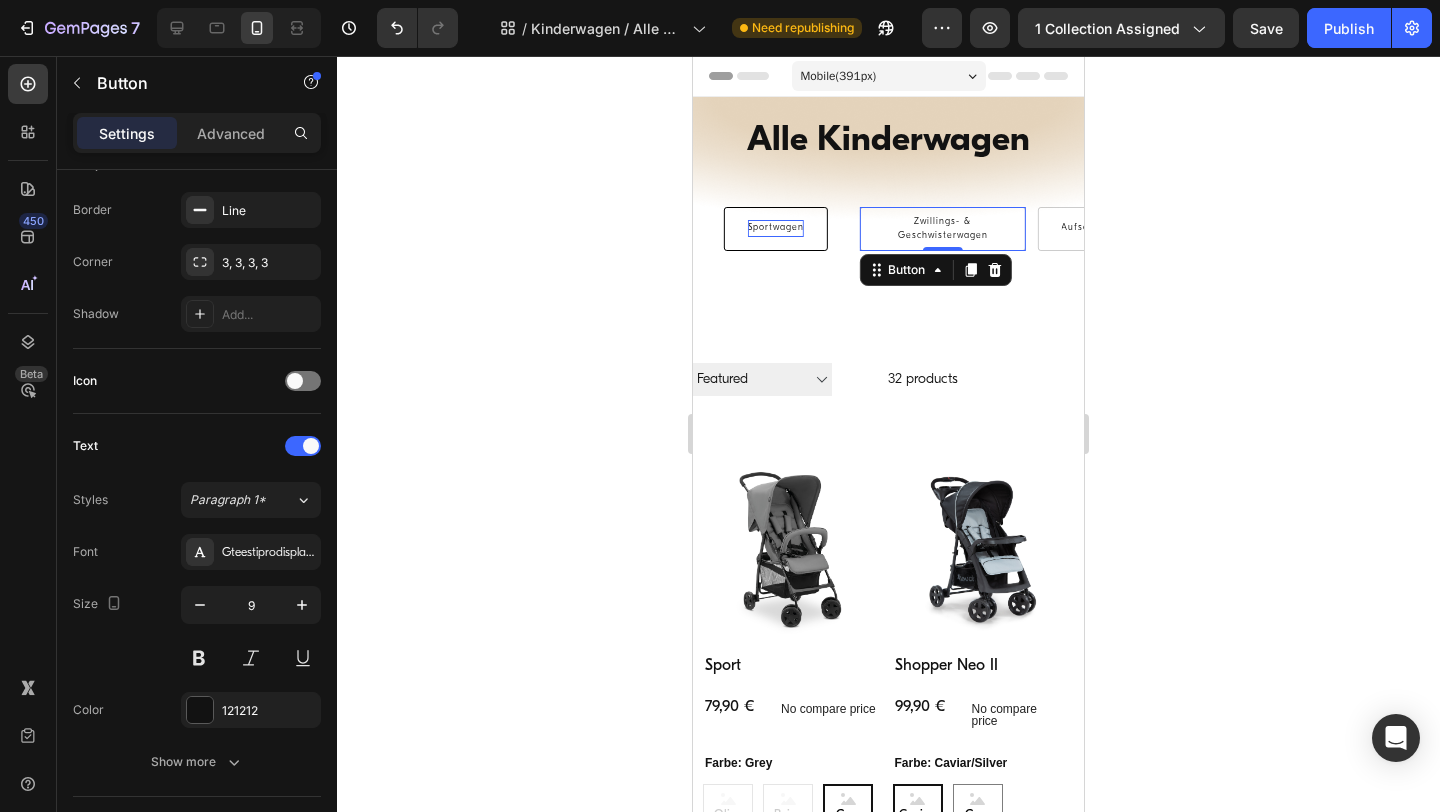 scroll, scrollTop: 891, scrollLeft: 0, axis: vertical 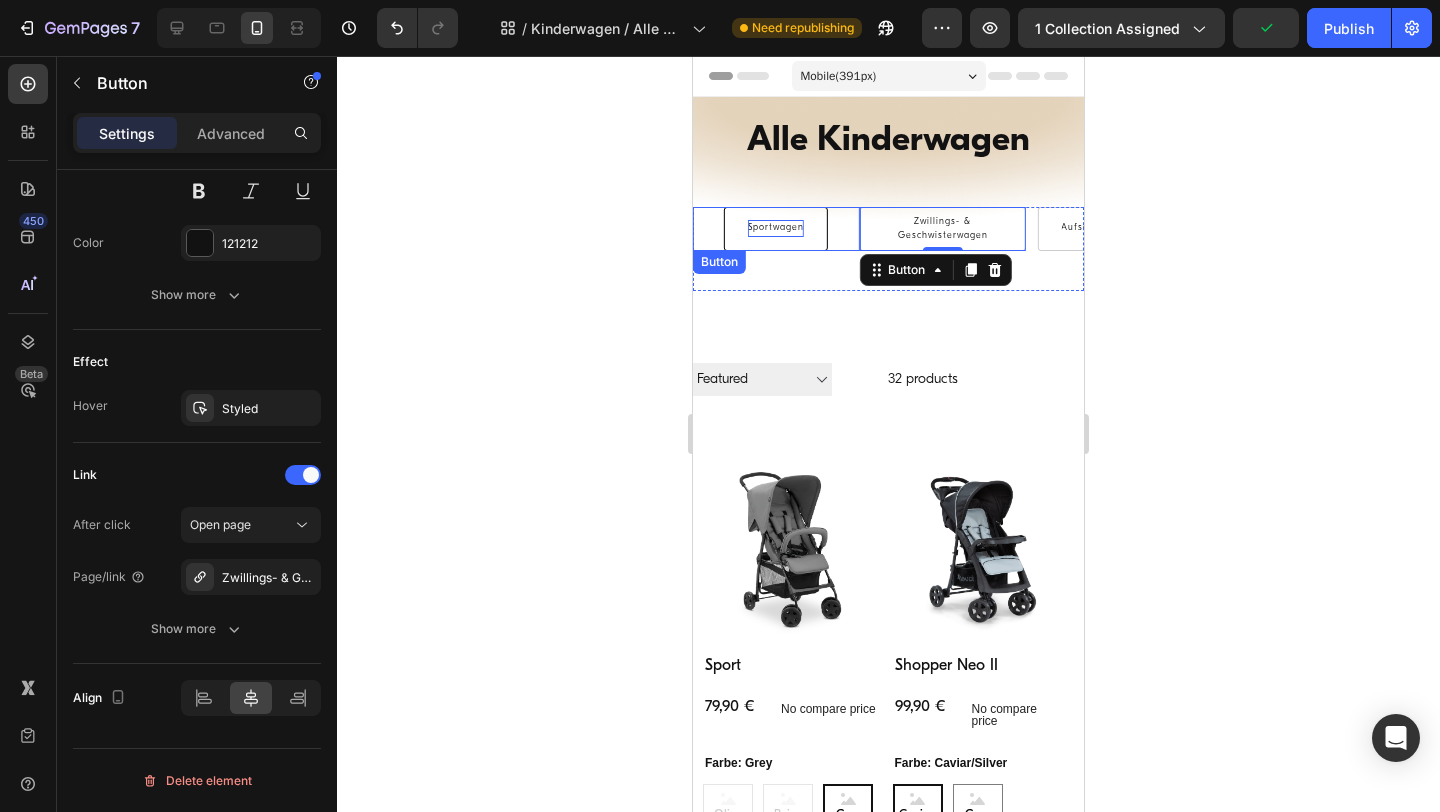 click on "Sportwagen" at bounding box center [776, 229] 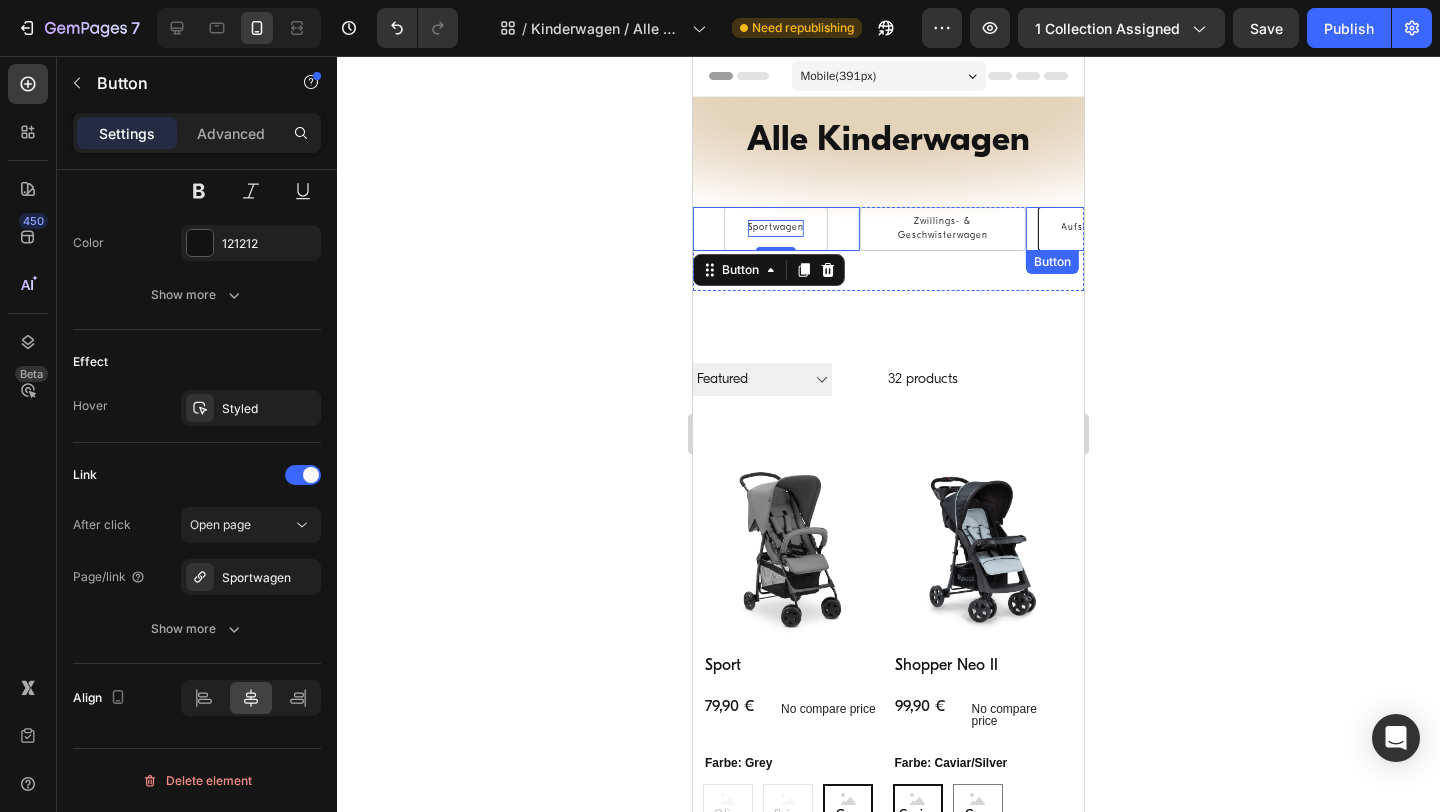 click on "Aufsätze & Wippen" at bounding box center [1108, 229] 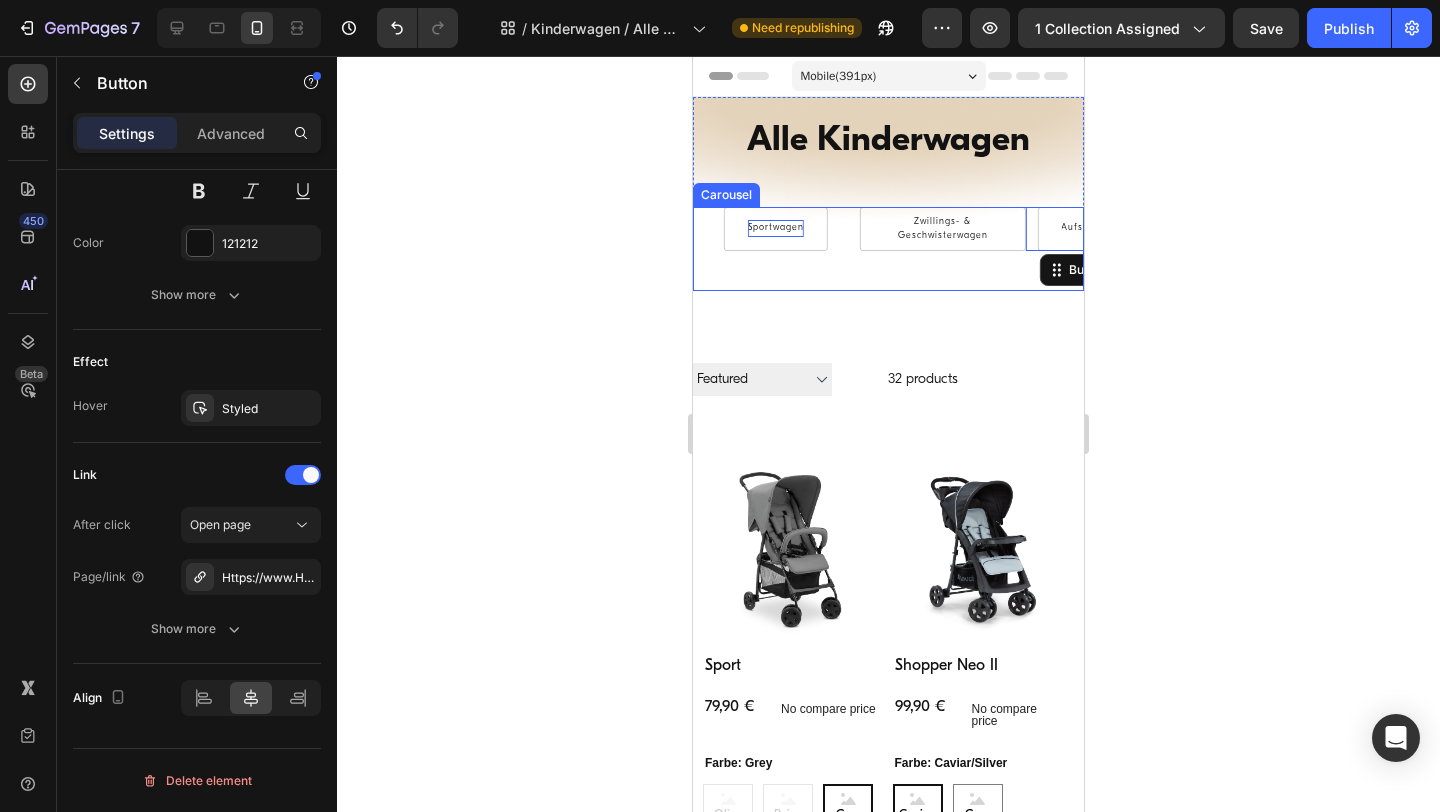 click on "Sportwagen Button" at bounding box center (776, 249) 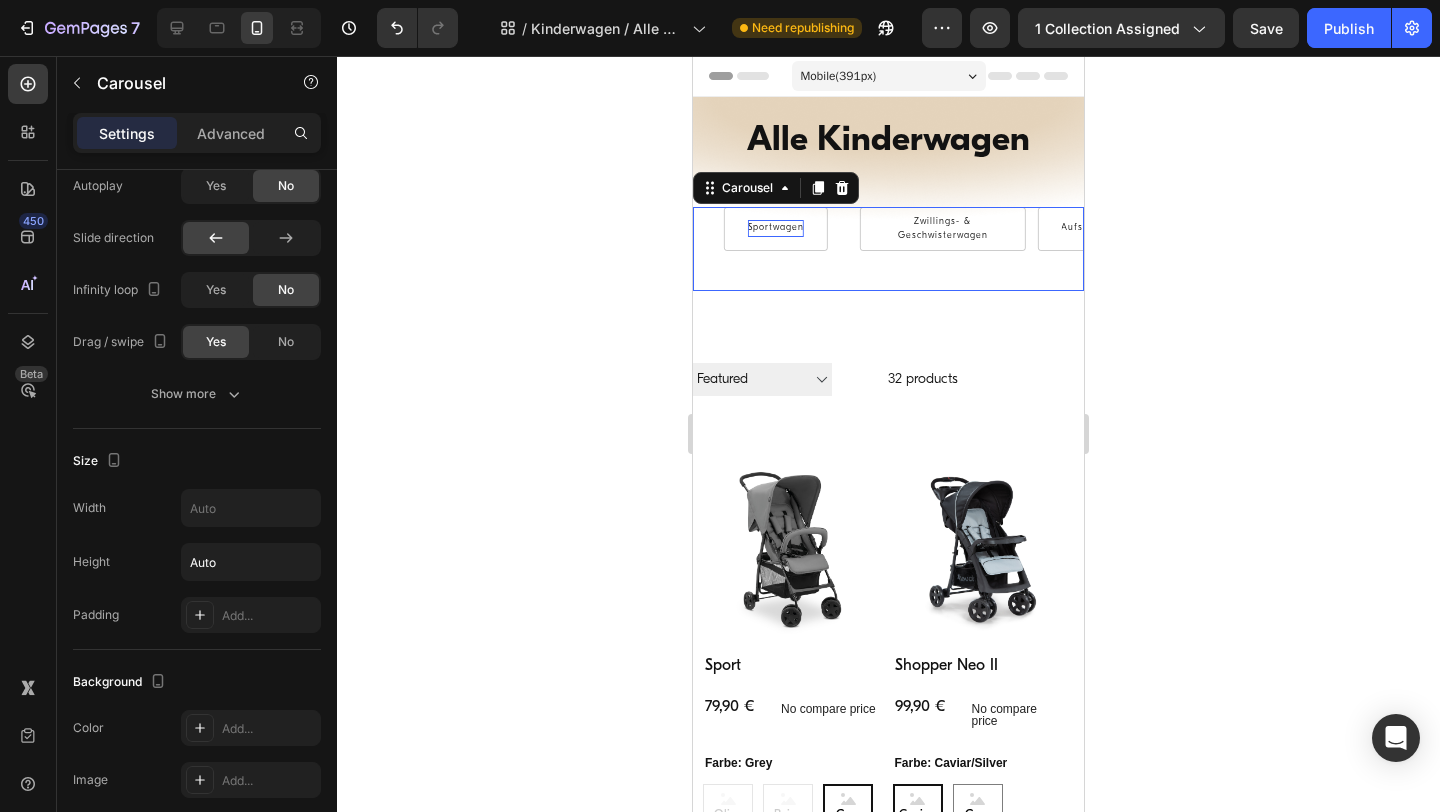 scroll, scrollTop: 0, scrollLeft: 0, axis: both 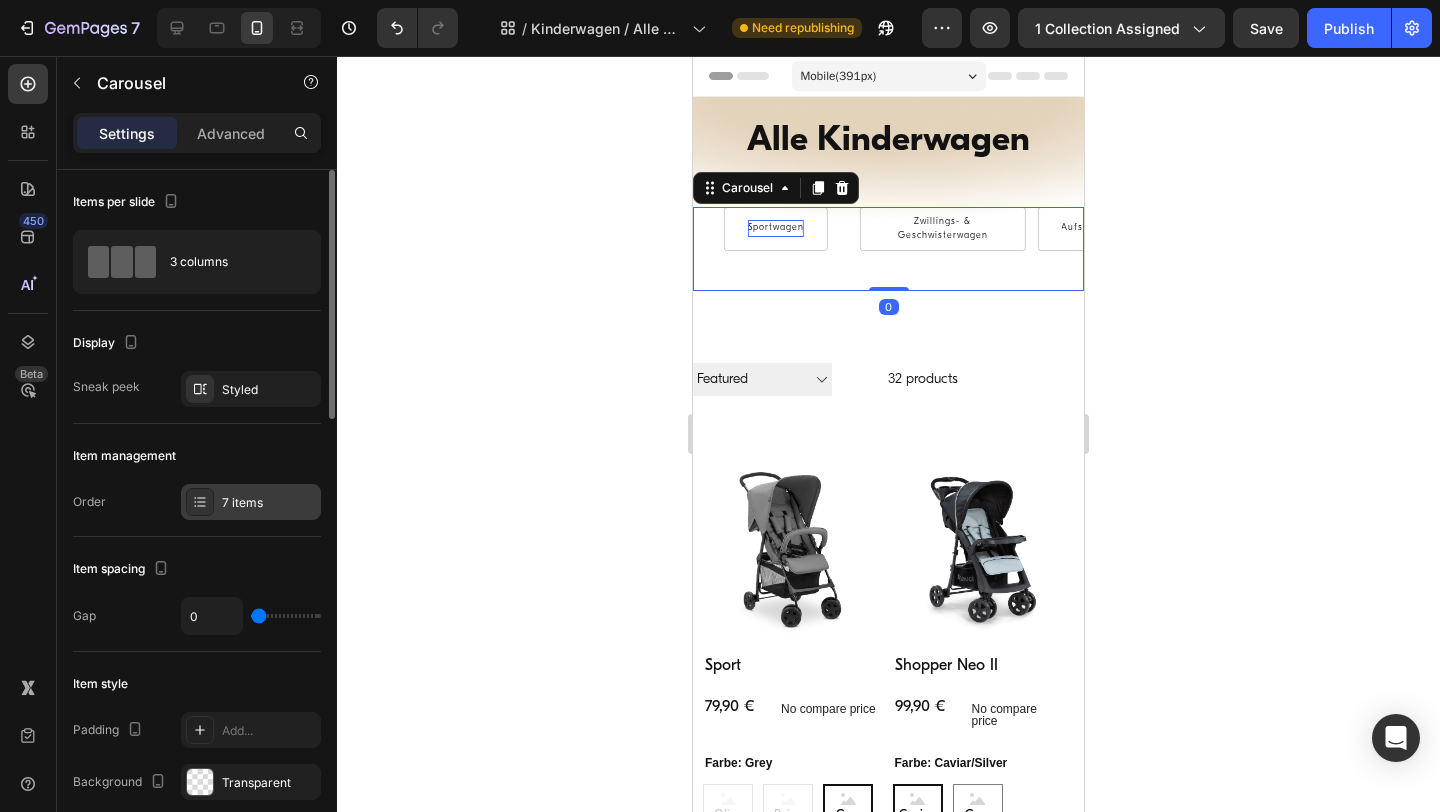 click on "7 items" at bounding box center (269, 503) 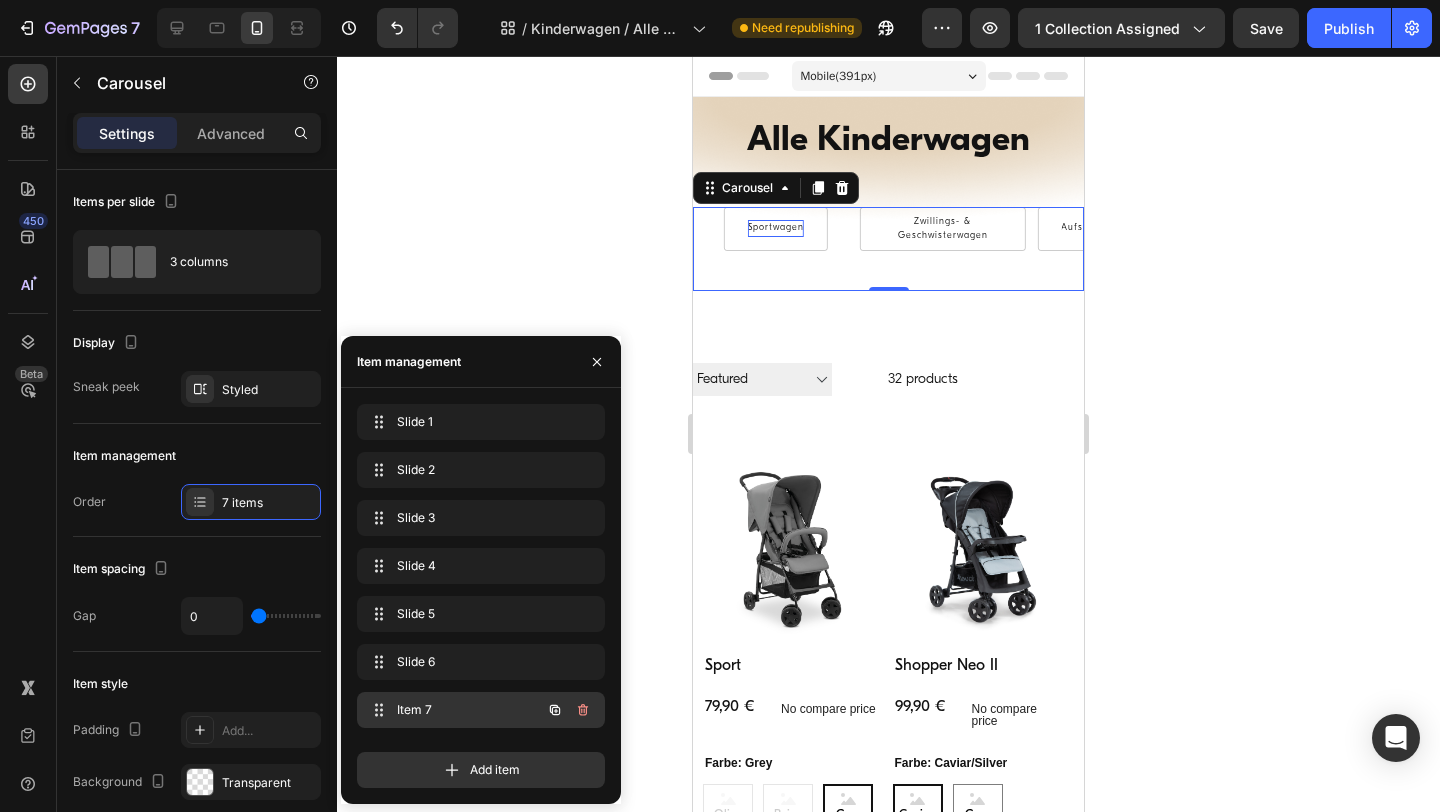 click on "Item 7" at bounding box center [453, 710] 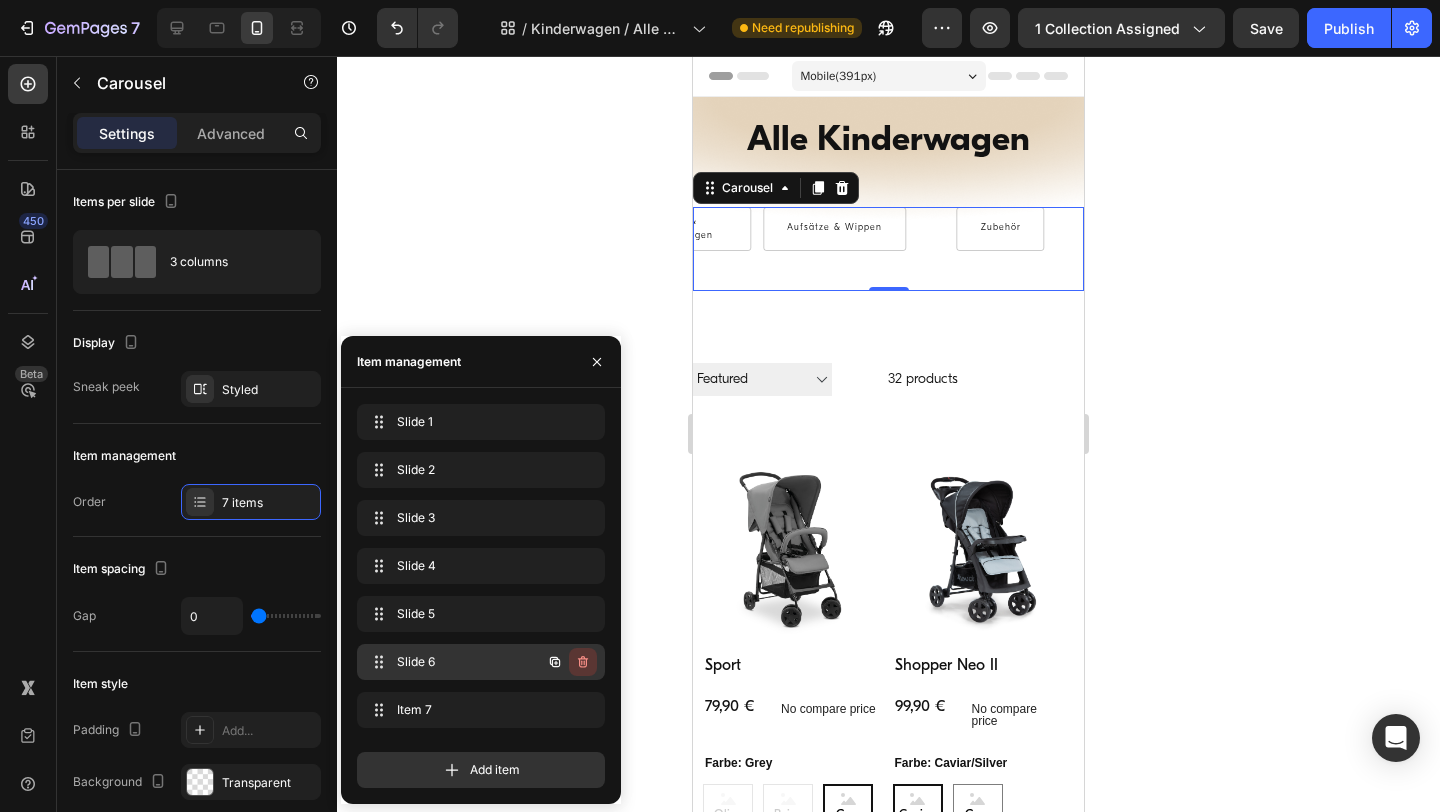 click 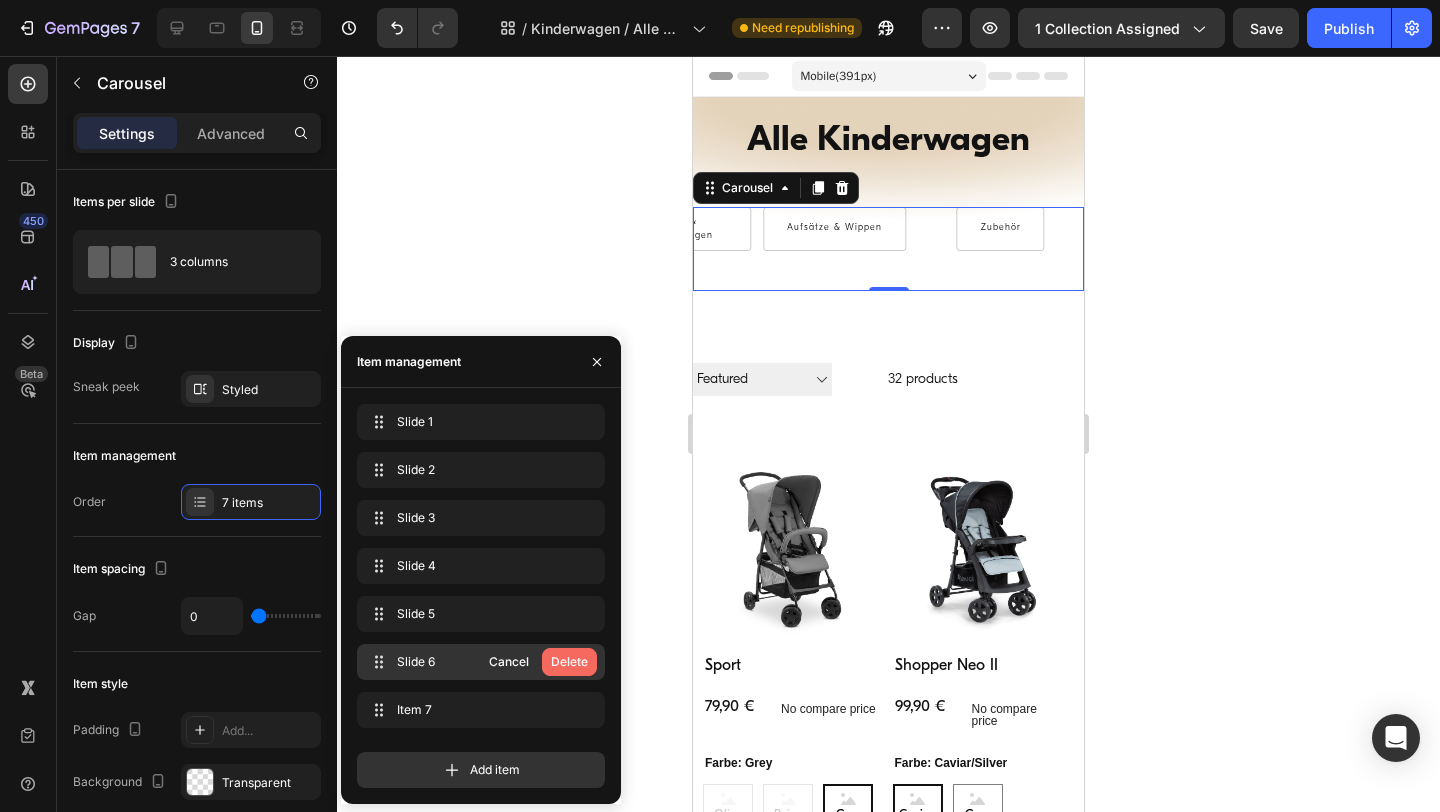 click on "Delete" at bounding box center [569, 662] 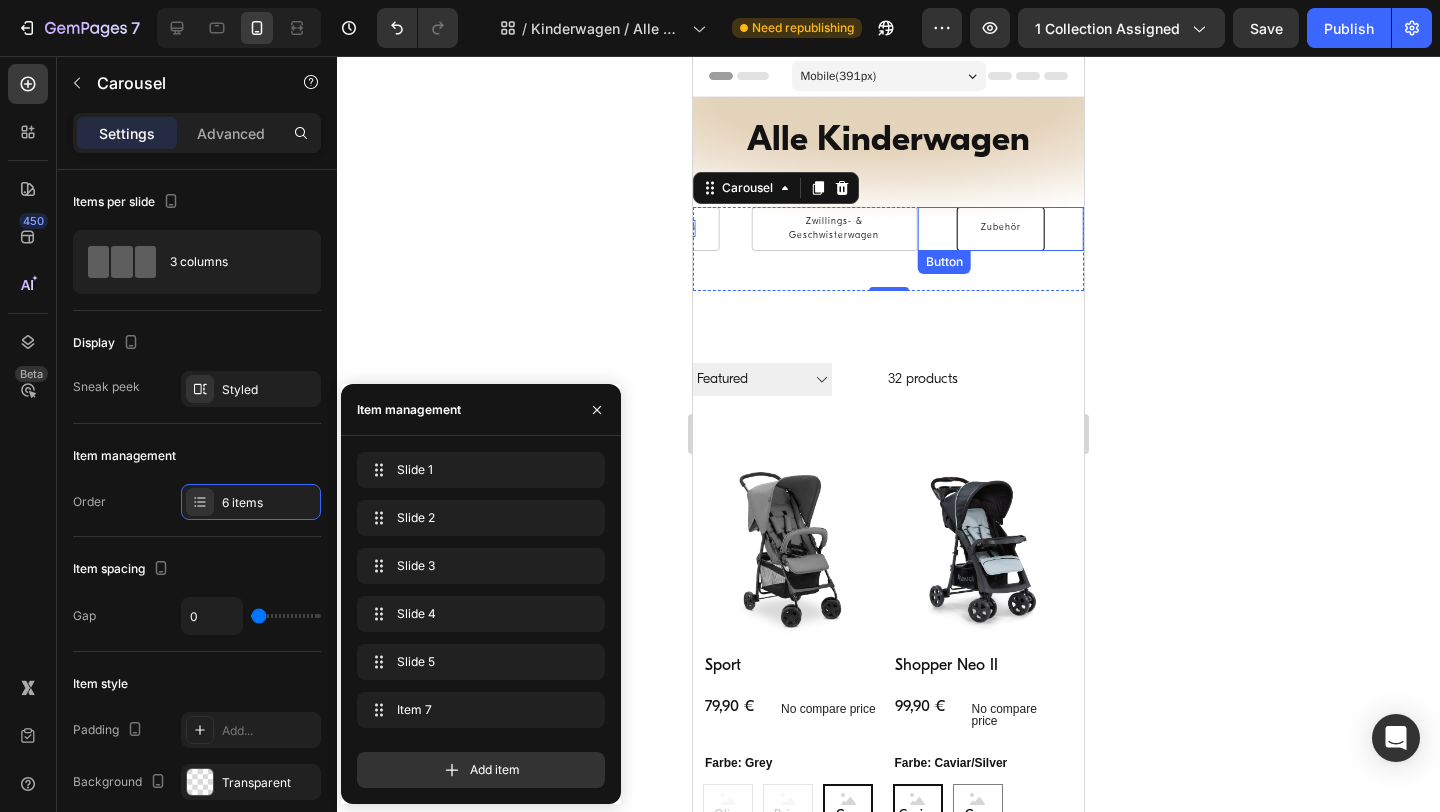 click on "Zubehör" at bounding box center [1001, 229] 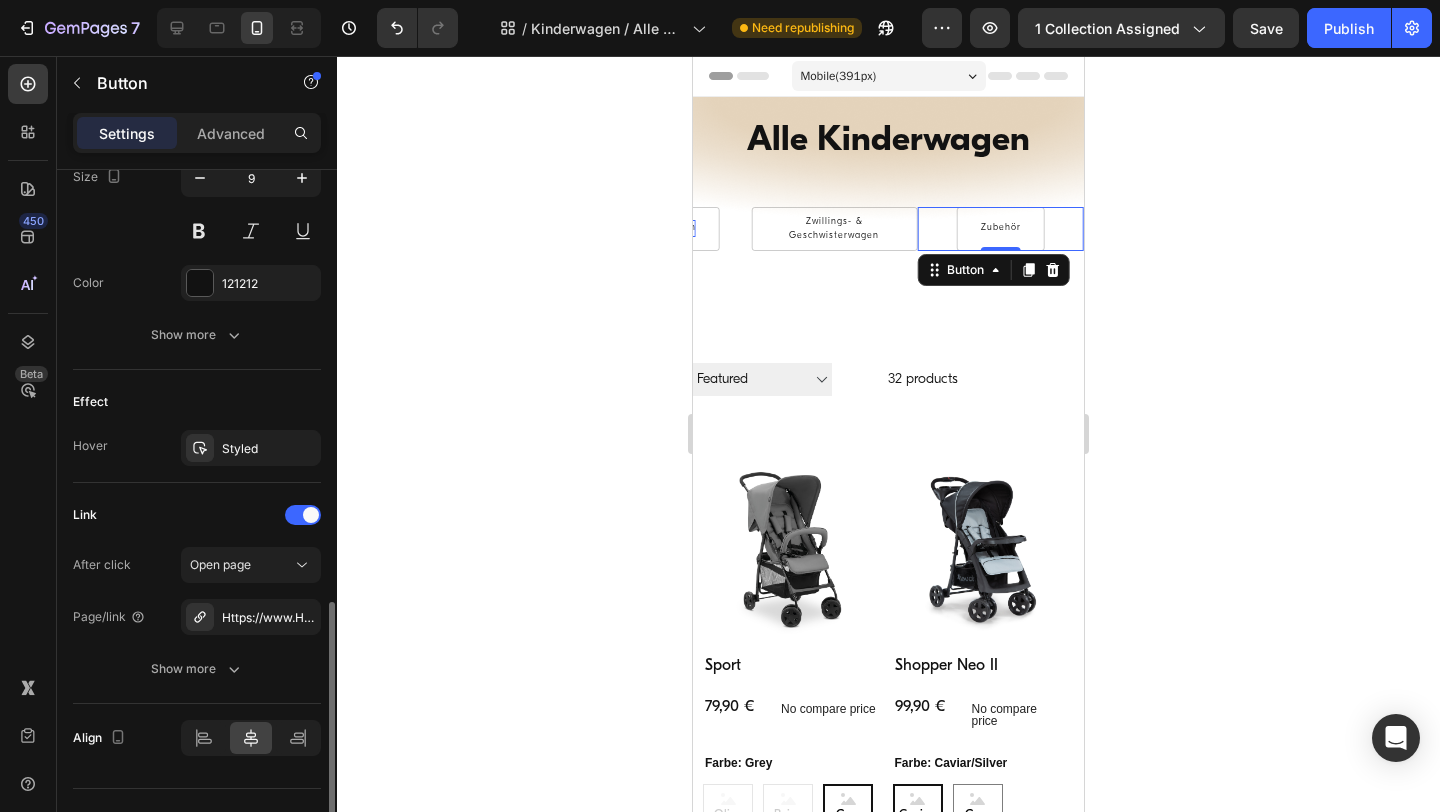 scroll, scrollTop: 891, scrollLeft: 0, axis: vertical 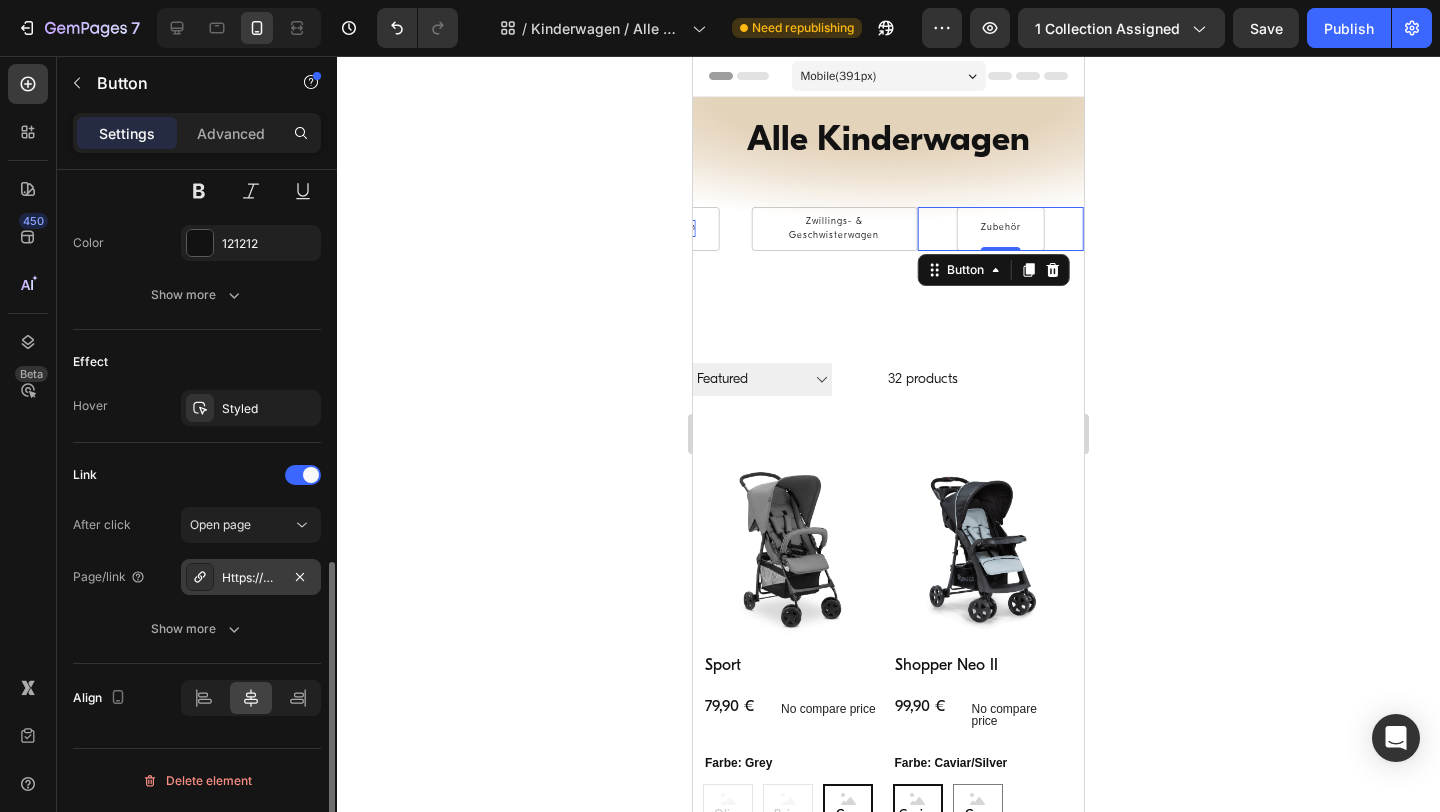 click on "Https://www.Hauck.De/kinderwagen-zubehor" at bounding box center [251, 578] 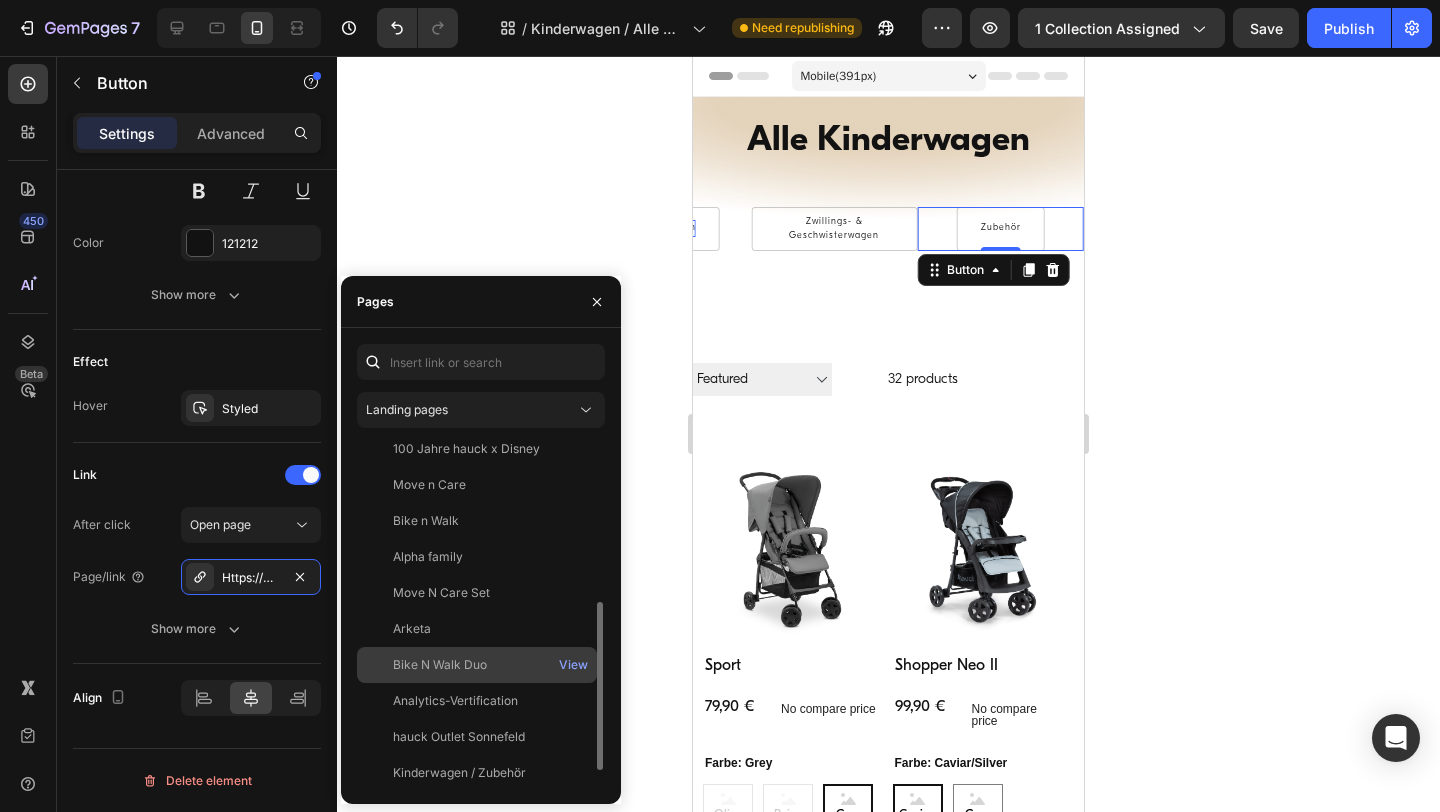 scroll, scrollTop: 359, scrollLeft: 0, axis: vertical 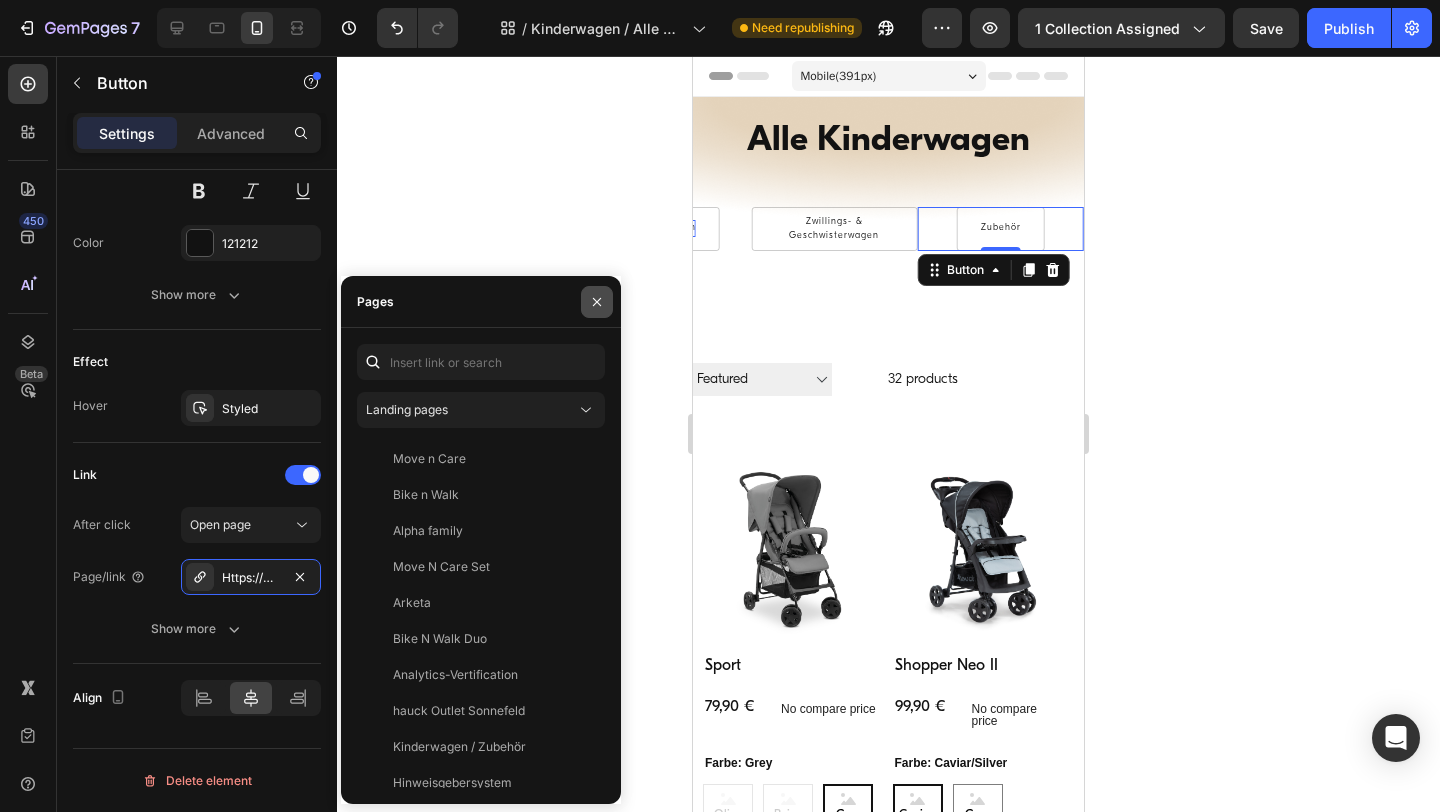 click 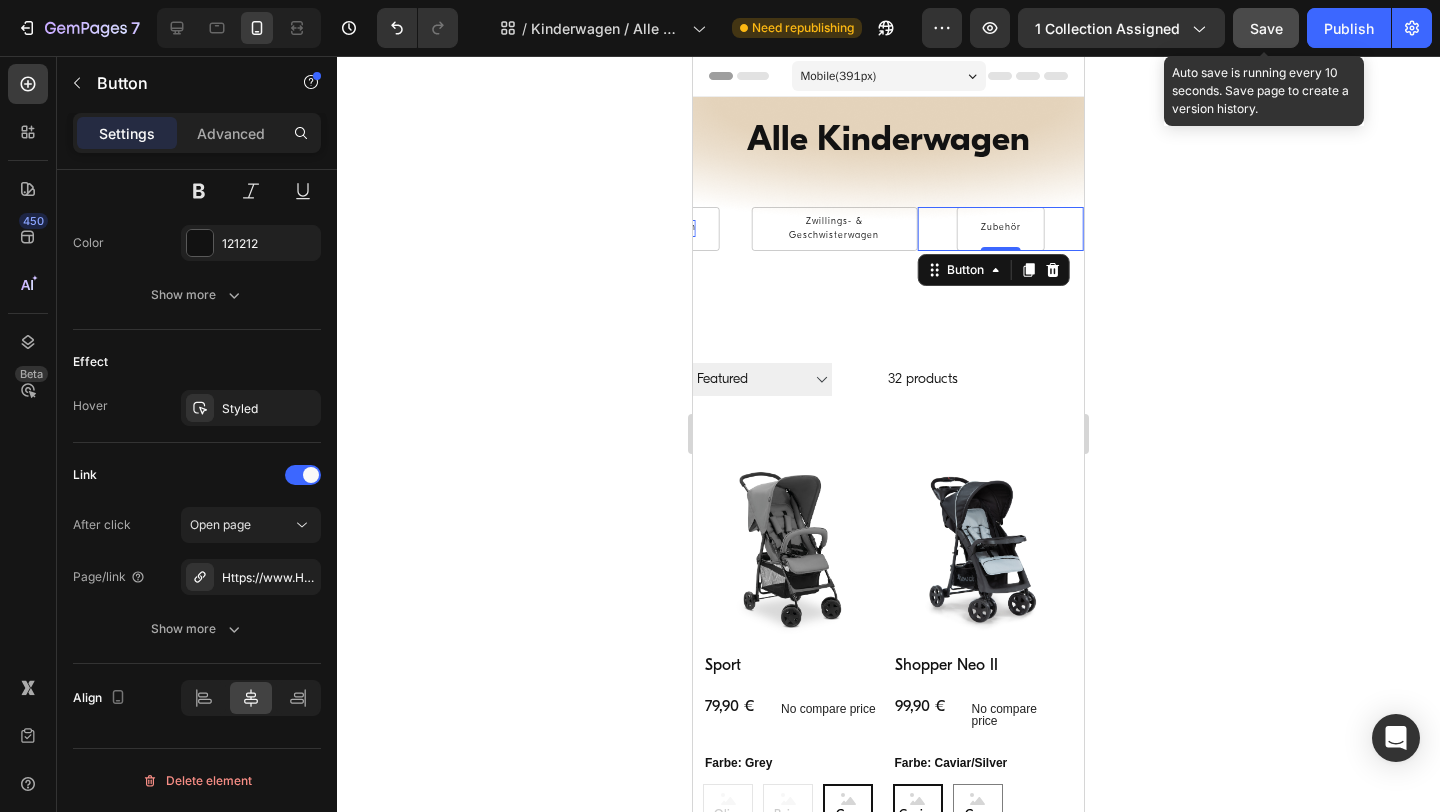 click on "Save" at bounding box center [1266, 28] 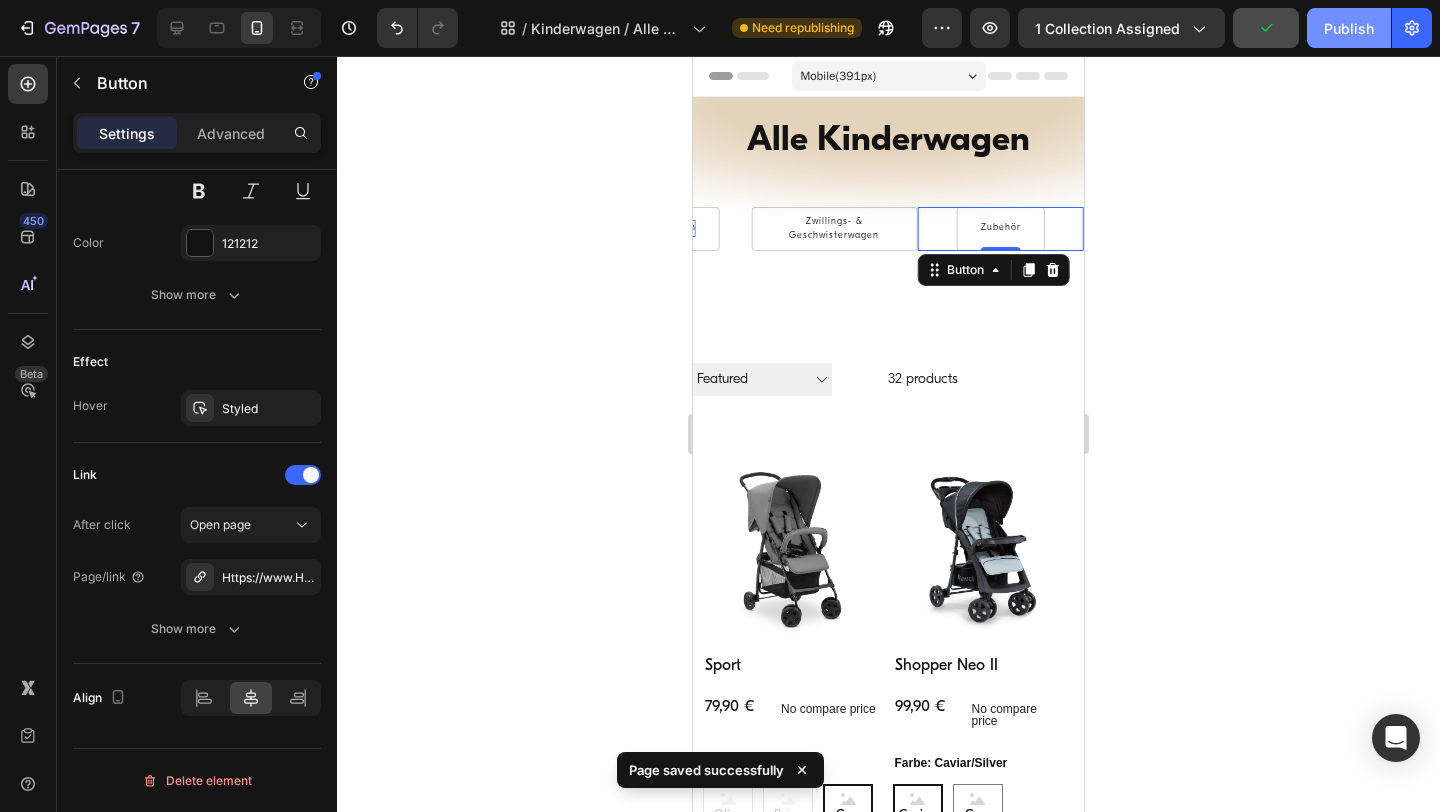 click on "Publish" at bounding box center [1349, 28] 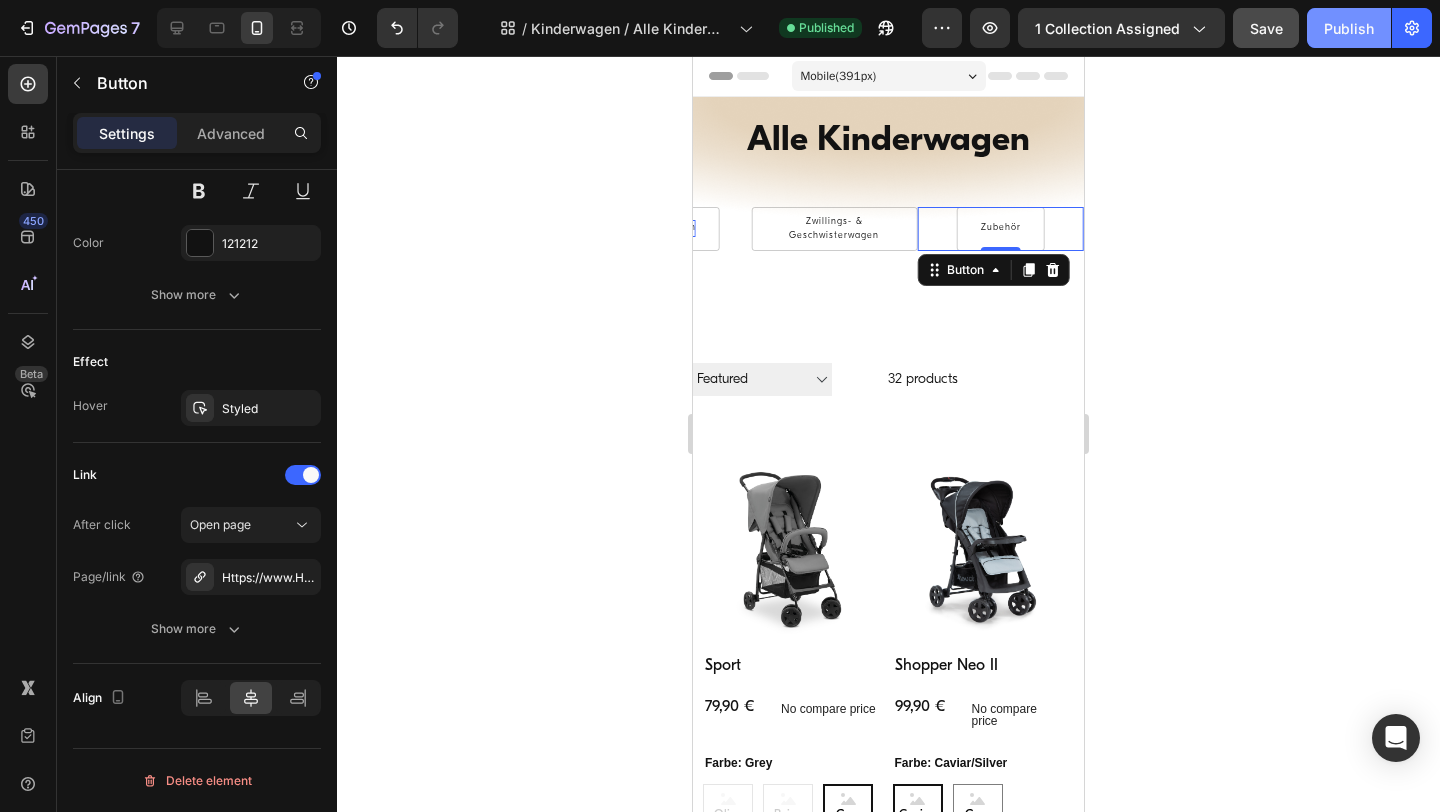 click on "Publish" at bounding box center (1349, 28) 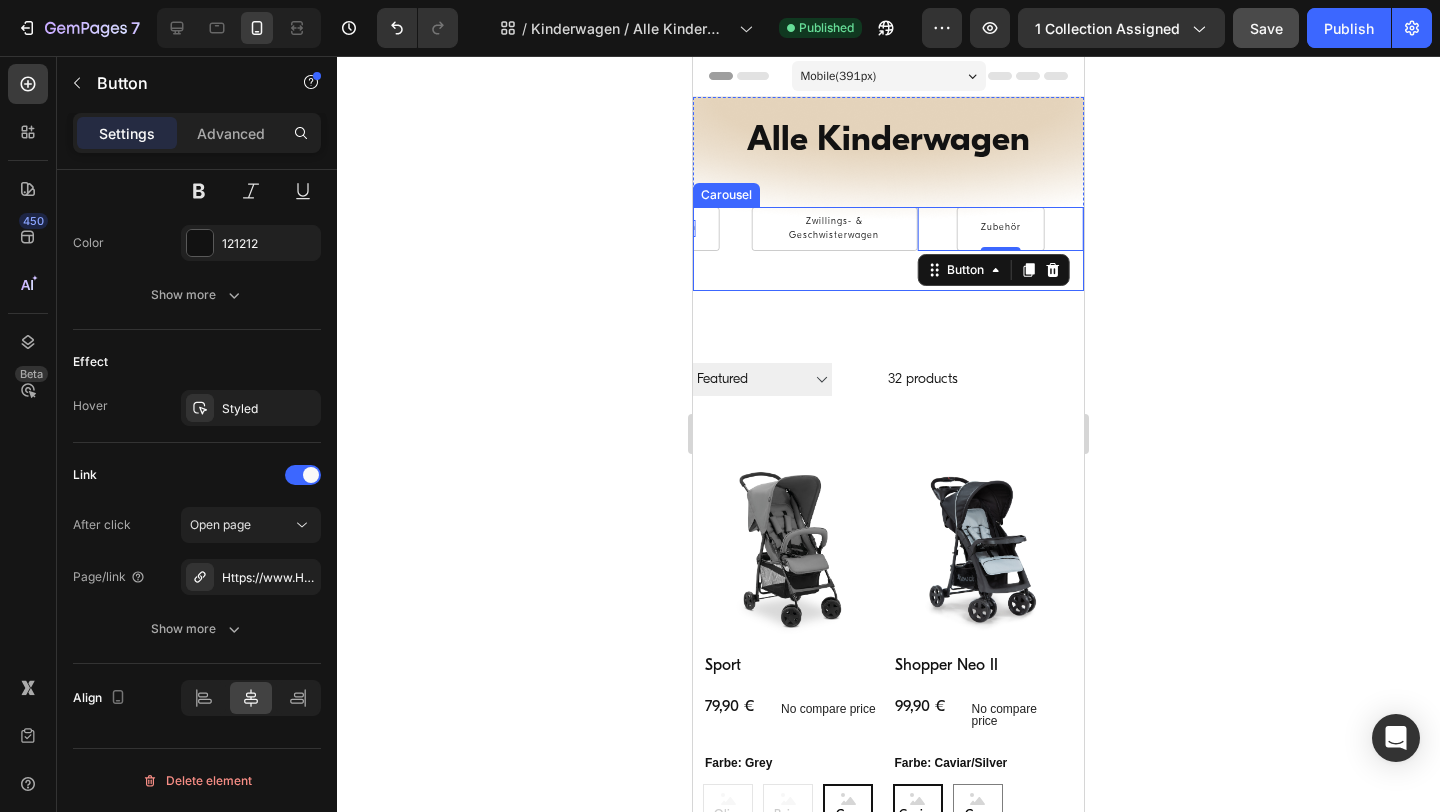click on "Zwillings- & Geschwisterwagen Button" at bounding box center (834, 249) 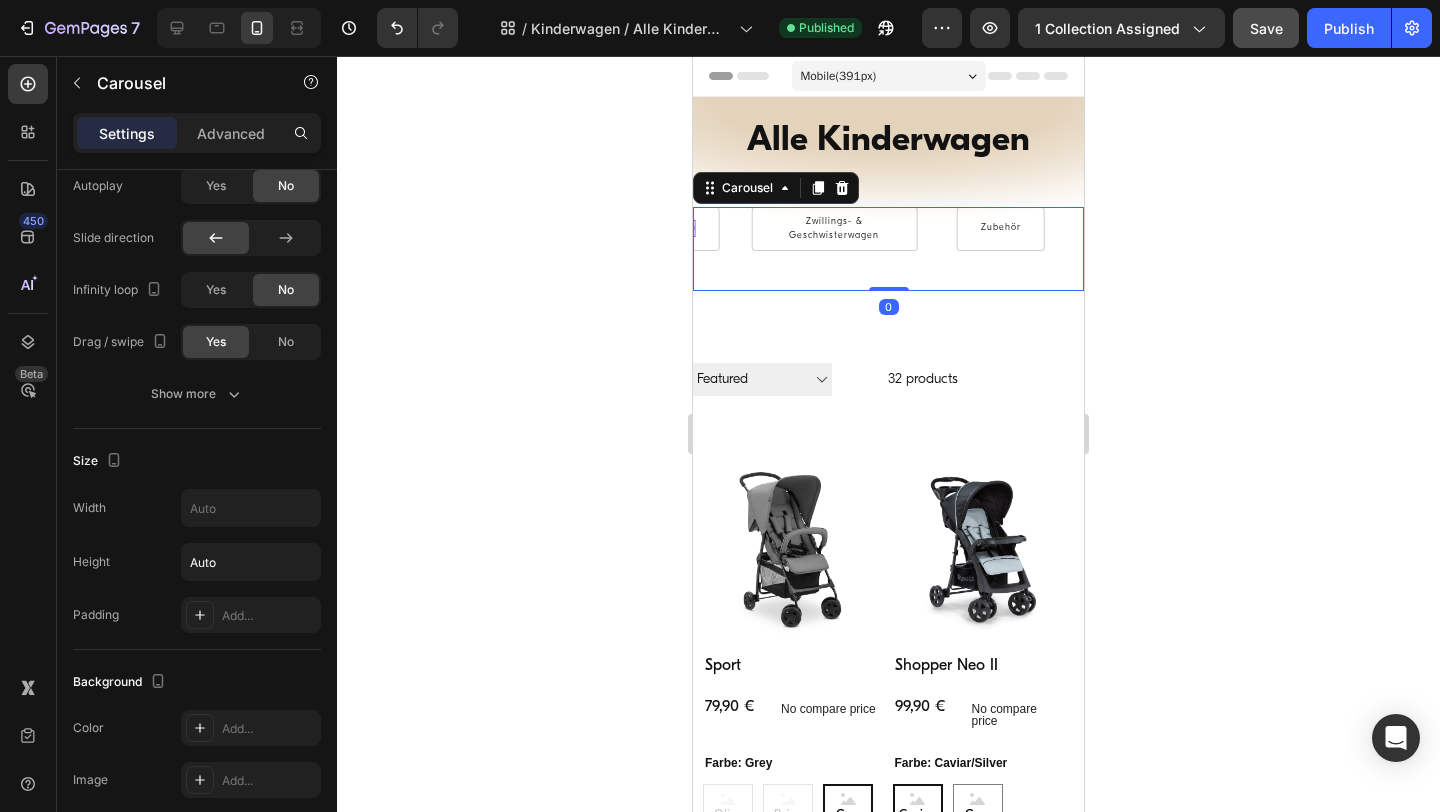 scroll, scrollTop: 0, scrollLeft: 0, axis: both 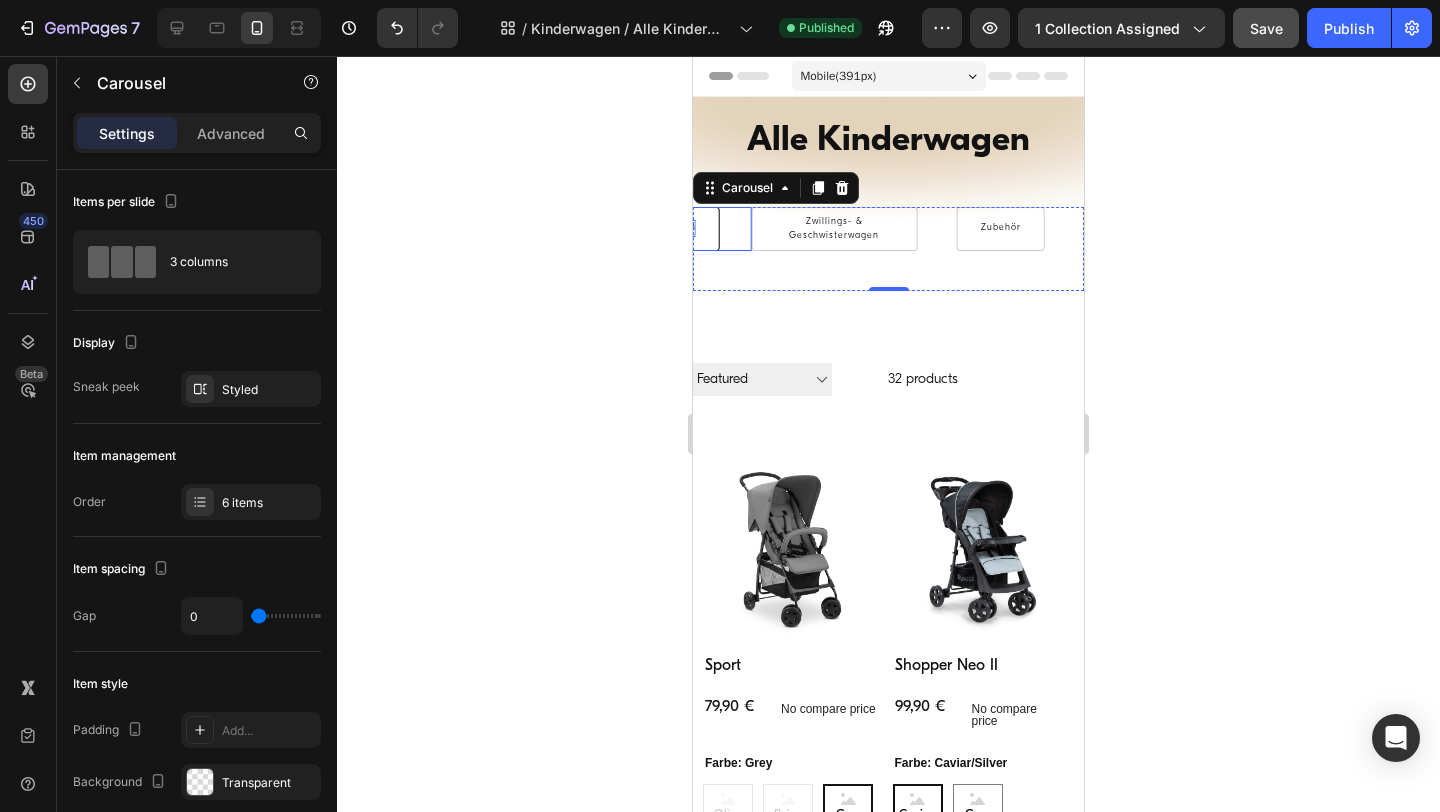 click on "Sportwagen" at bounding box center [668, 229] 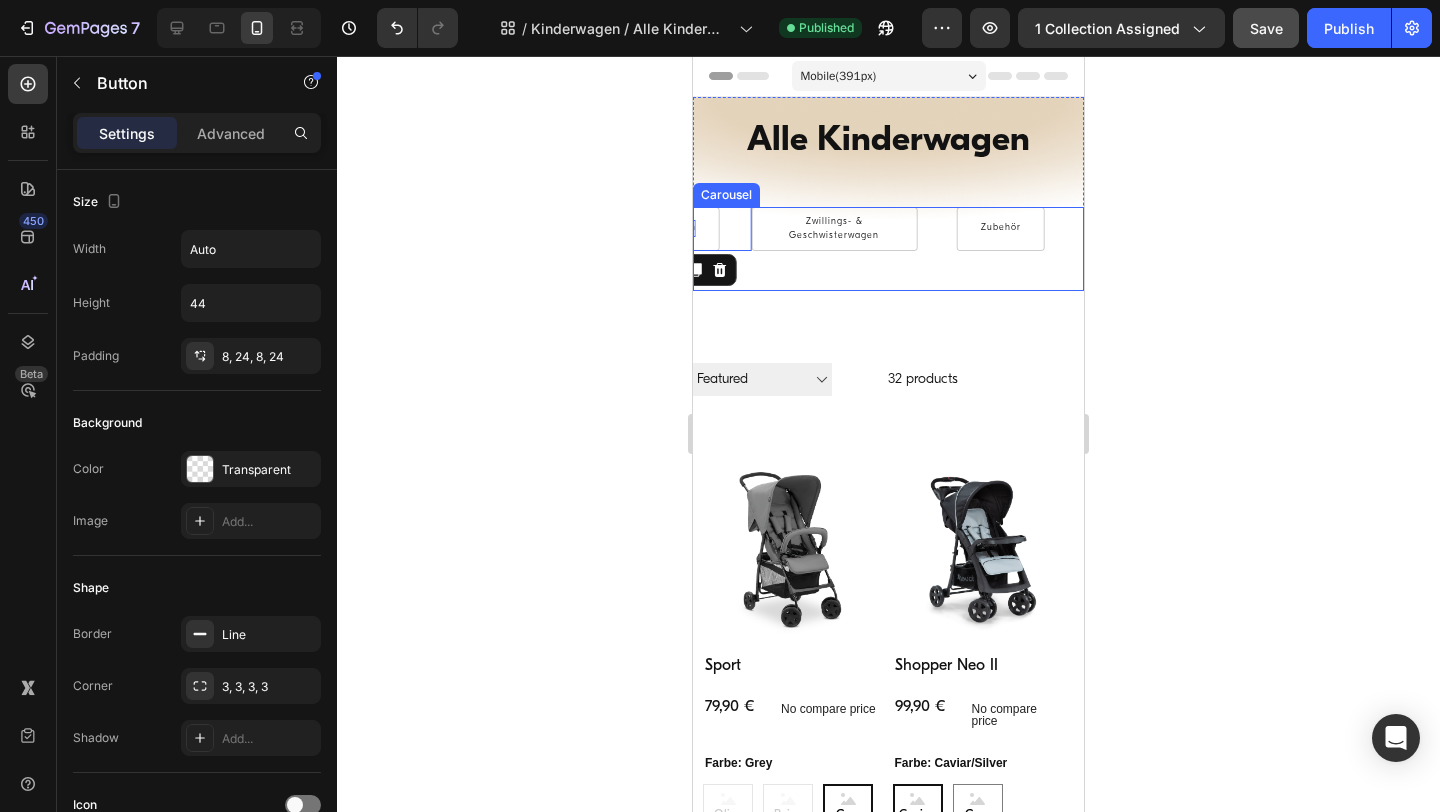 click on "Zwillings- & Geschwisterwagen Button" at bounding box center [834, 249] 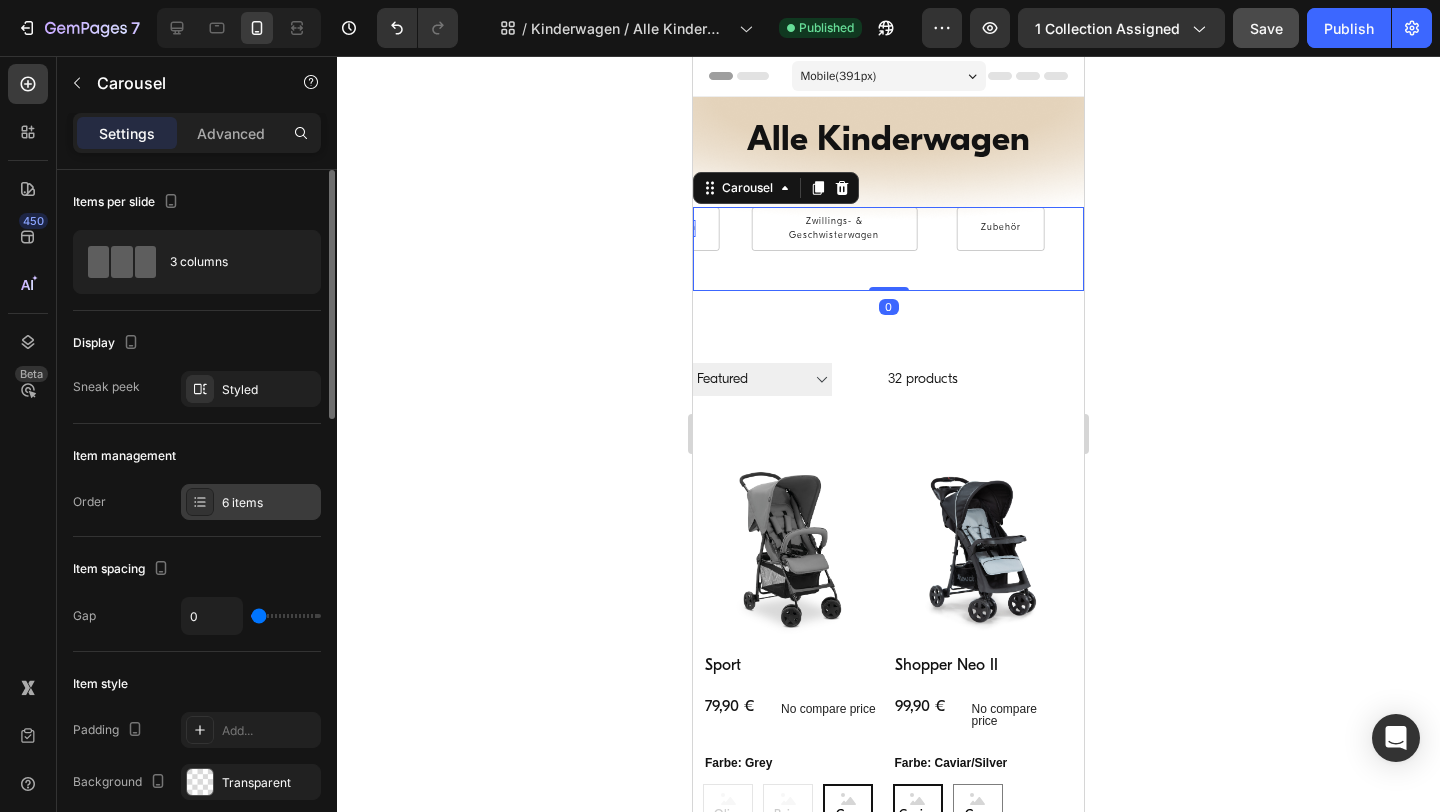 click on "6 items" at bounding box center [269, 503] 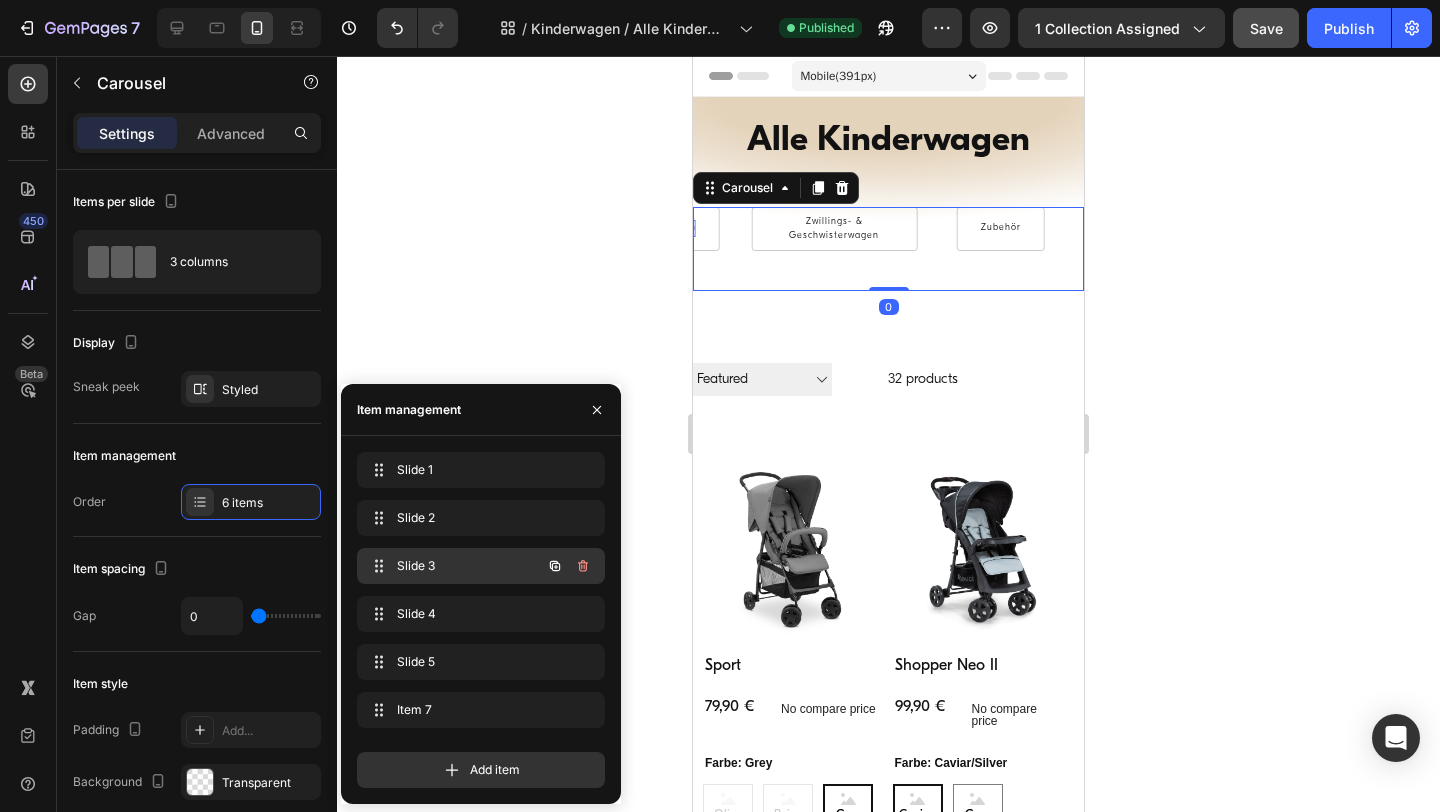 click on "Slide 3" at bounding box center [453, 566] 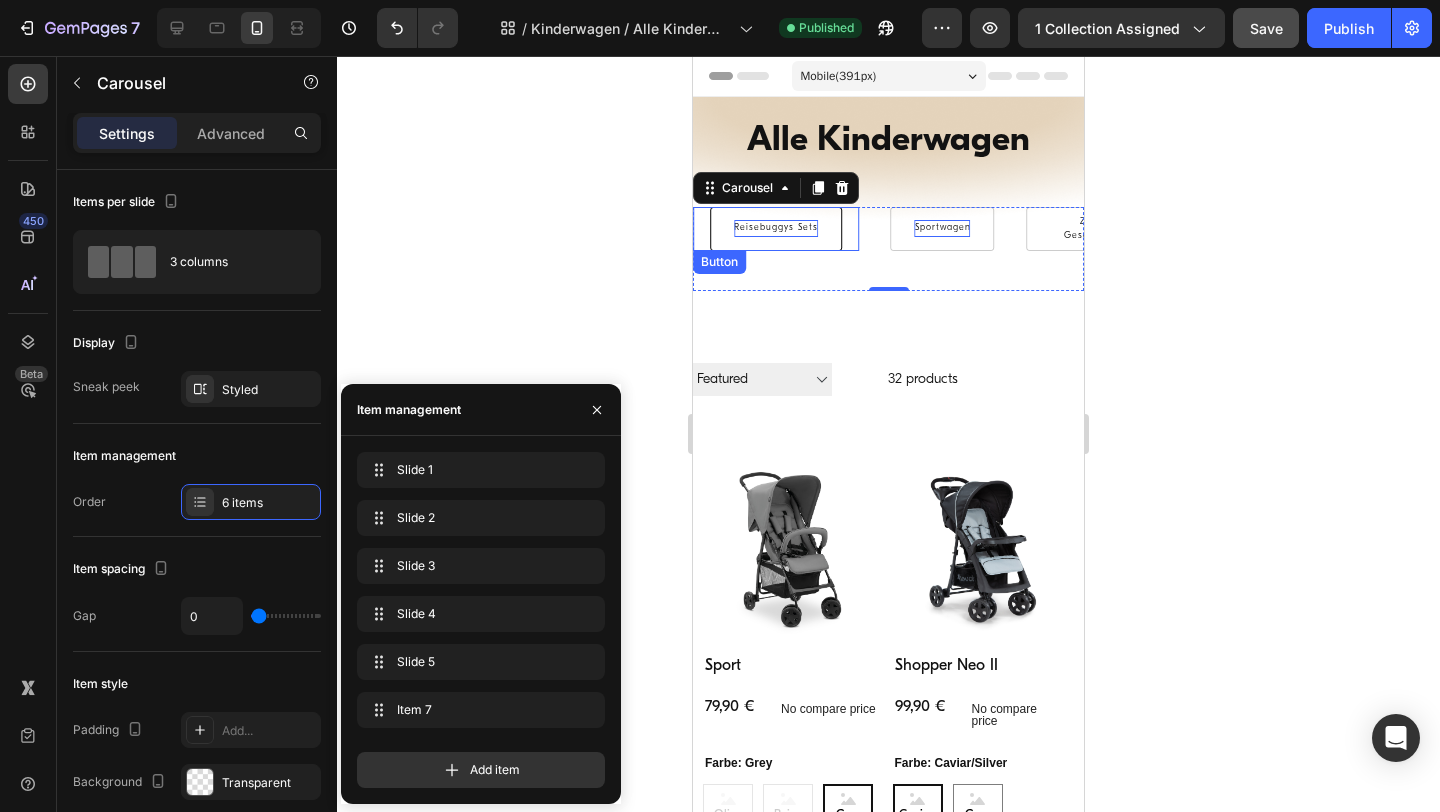 click on "Reisebuggys Sets" at bounding box center (776, 228) 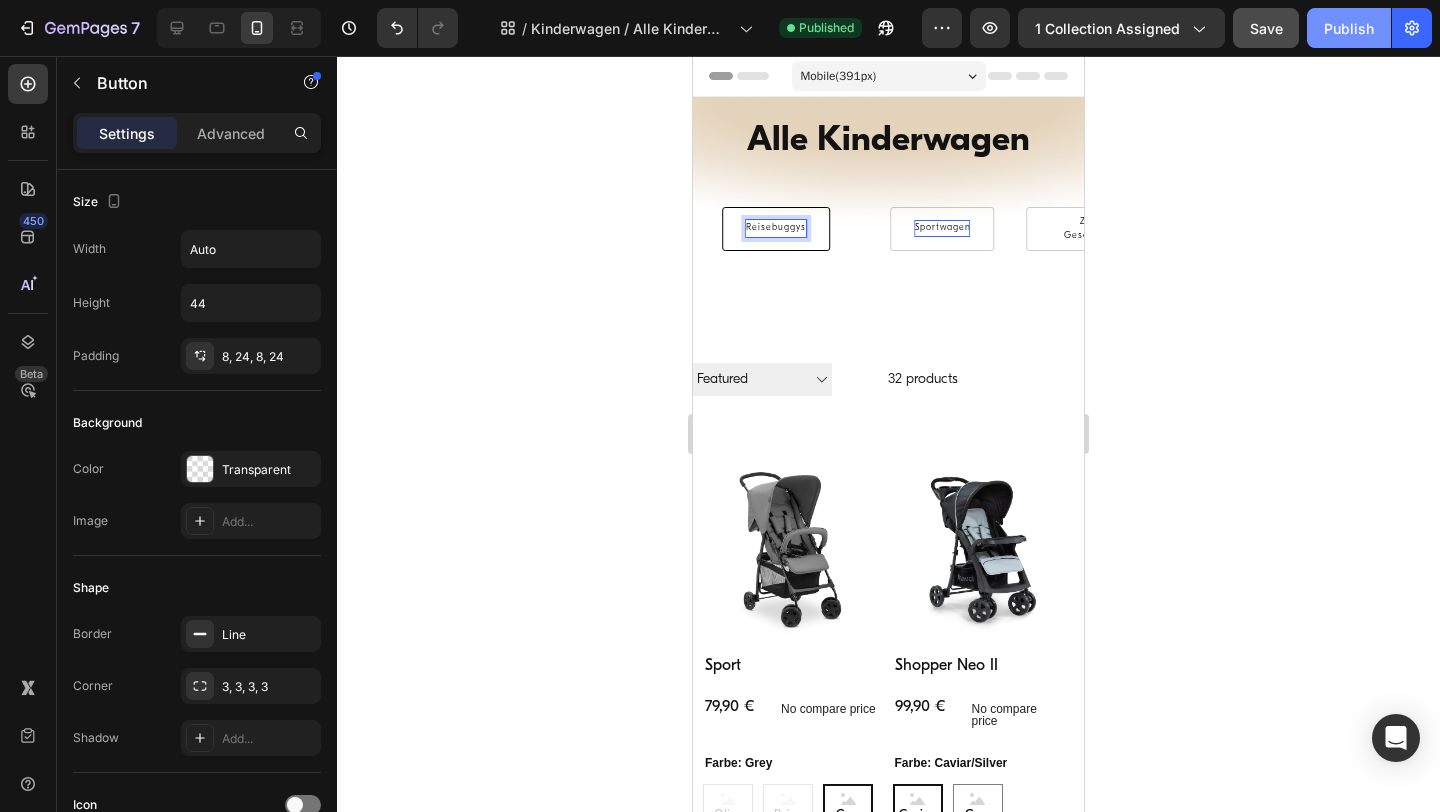 click on "Publish" 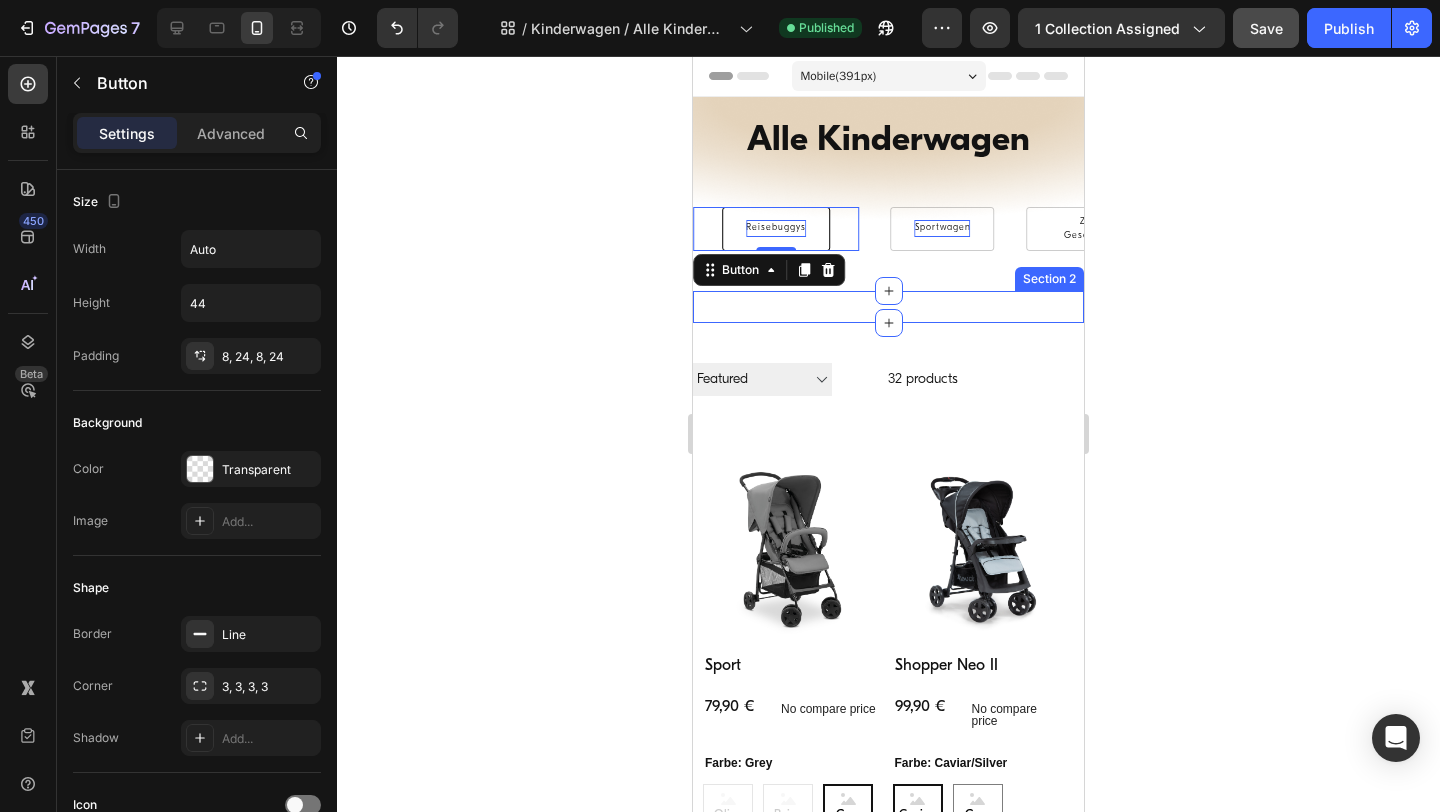 click on "Alle Kinderwagen Button Kinderwagen Sets Button Reisebuggys Button Sportwagen Button Zwillings- & Geschwisterwagen Button Zubehör Button Row Section 2" at bounding box center [888, 307] 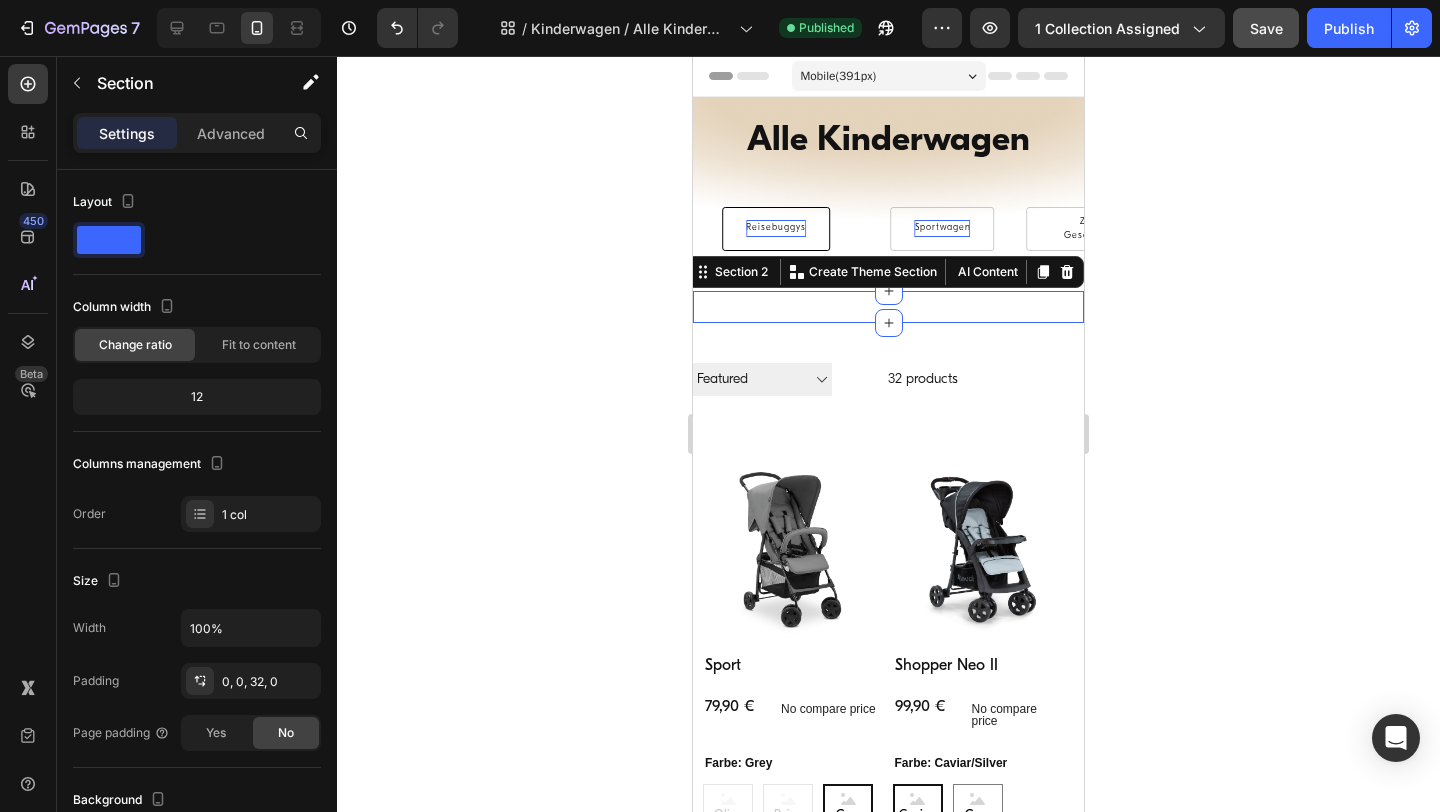 click 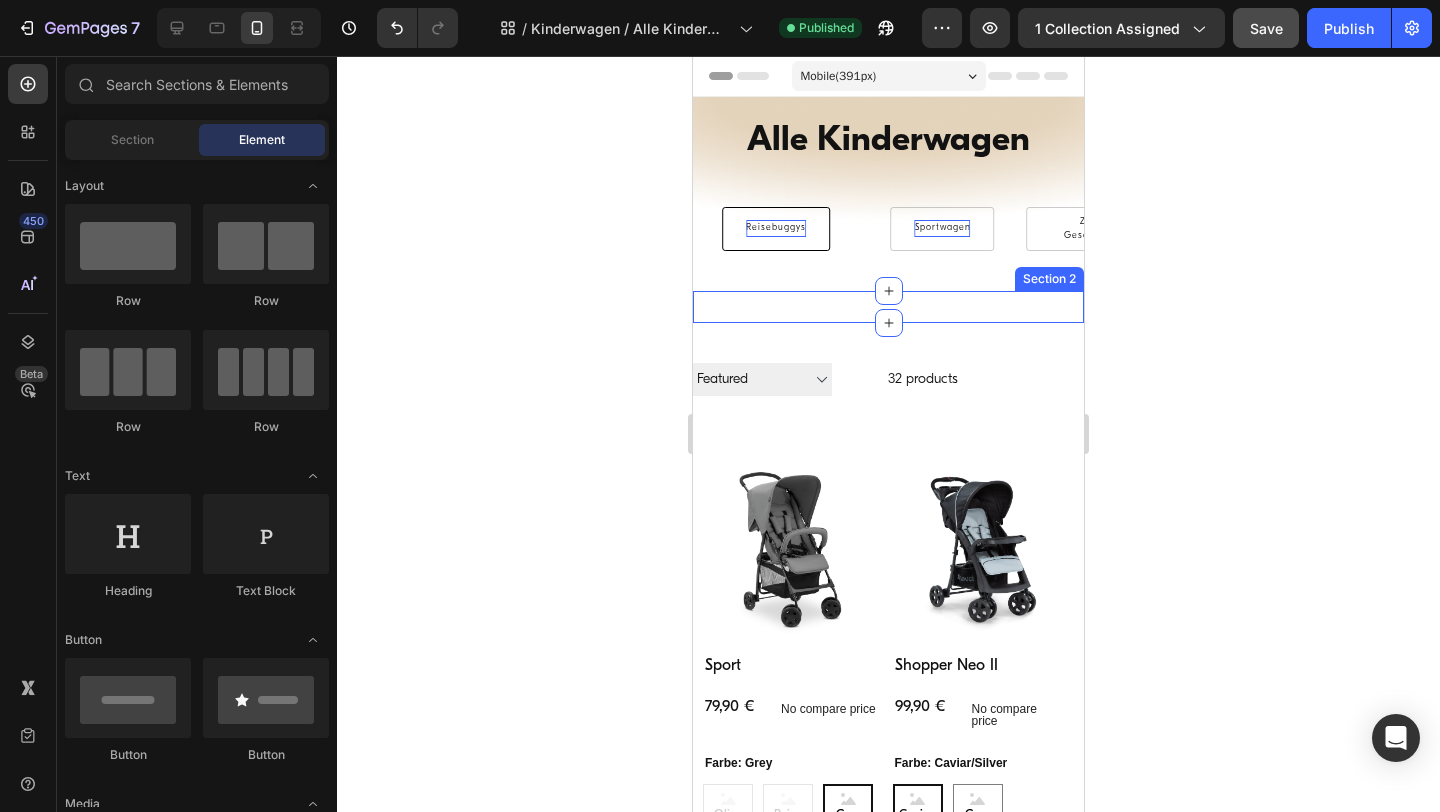 click on "Alle Kinderwagen Button Kinderwagen Sets Button Reisebuggys Button Sportwagen Button Zwillings- & Geschwisterwagen Button Zubehör Button Row Section 2" at bounding box center (888, 307) 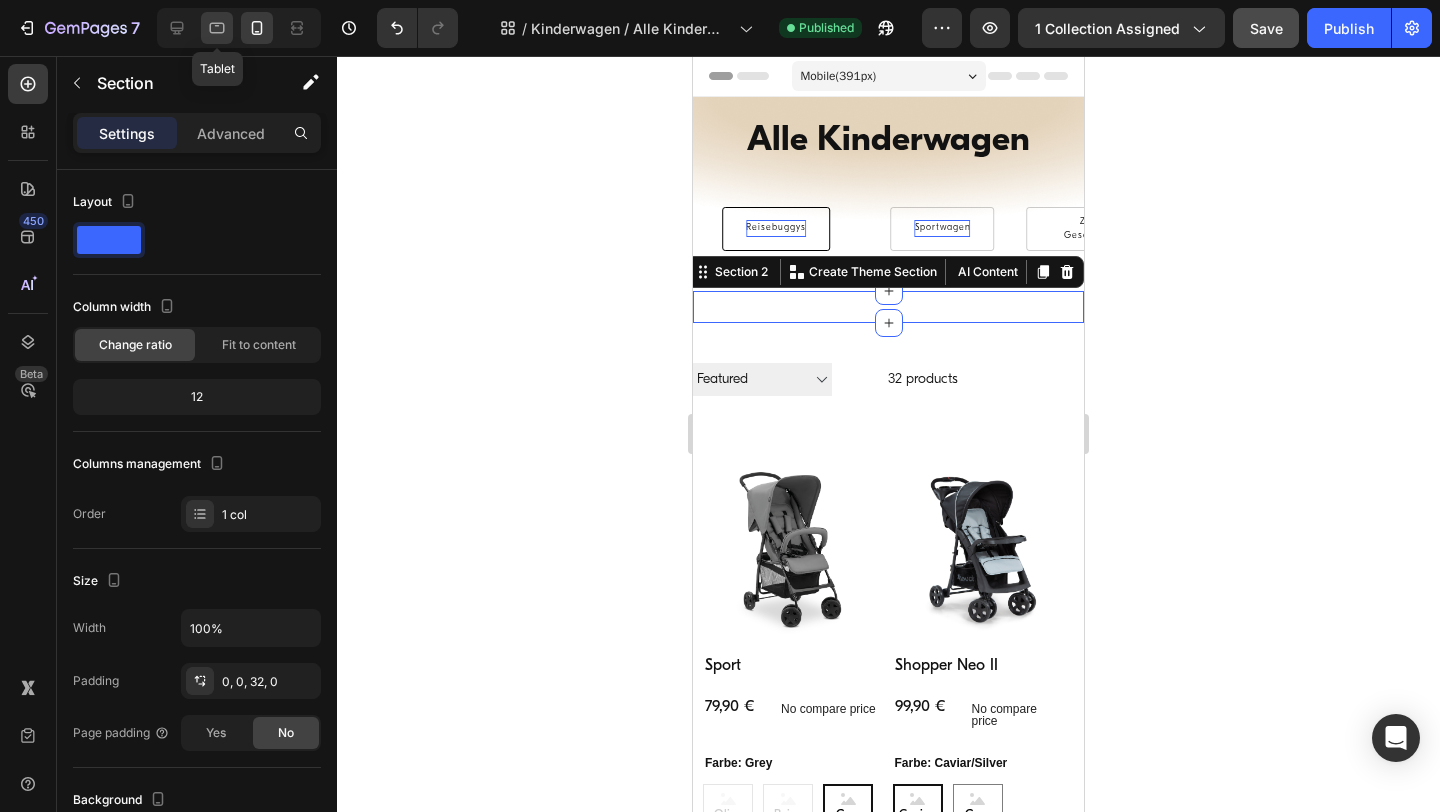 click 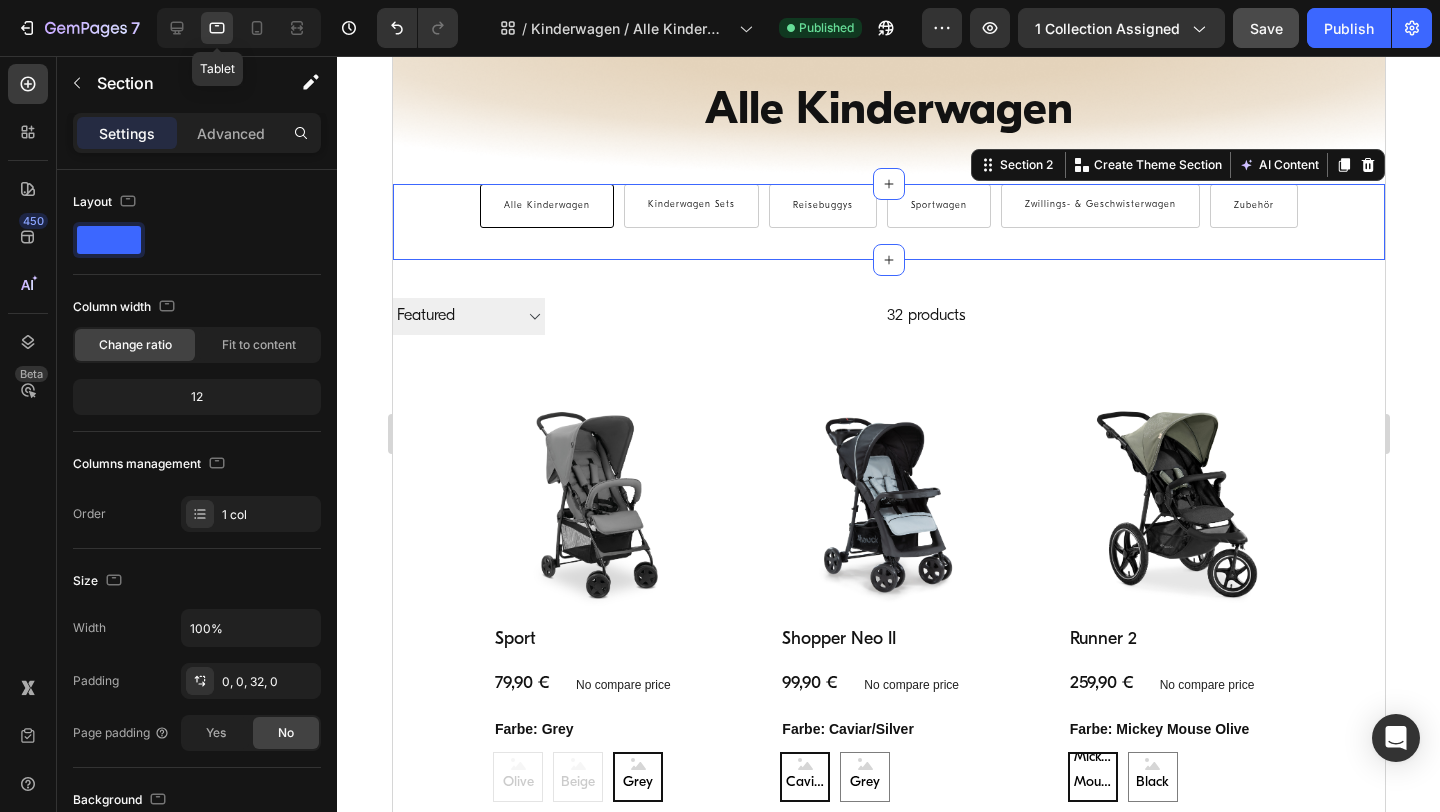 scroll, scrollTop: 107, scrollLeft: 0, axis: vertical 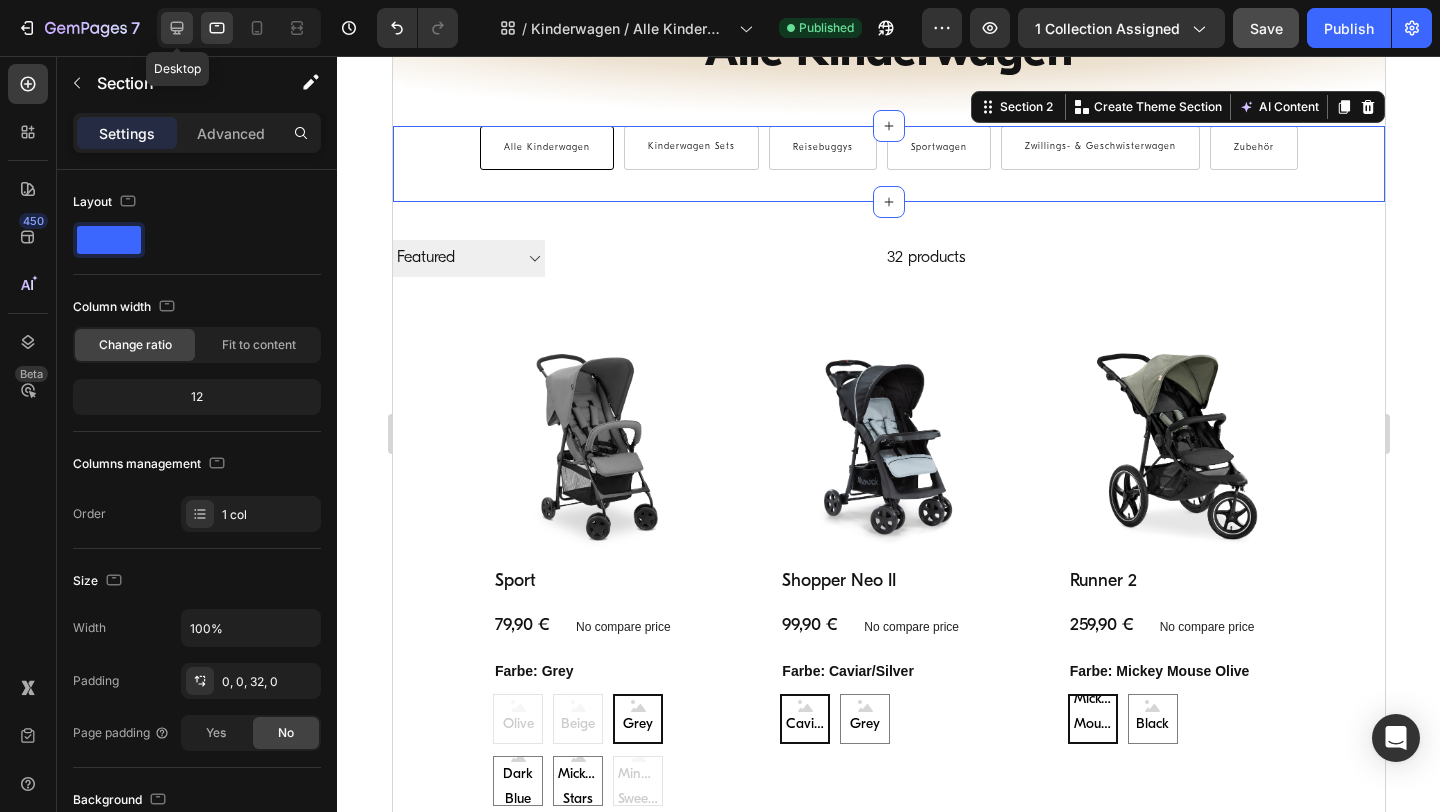 click 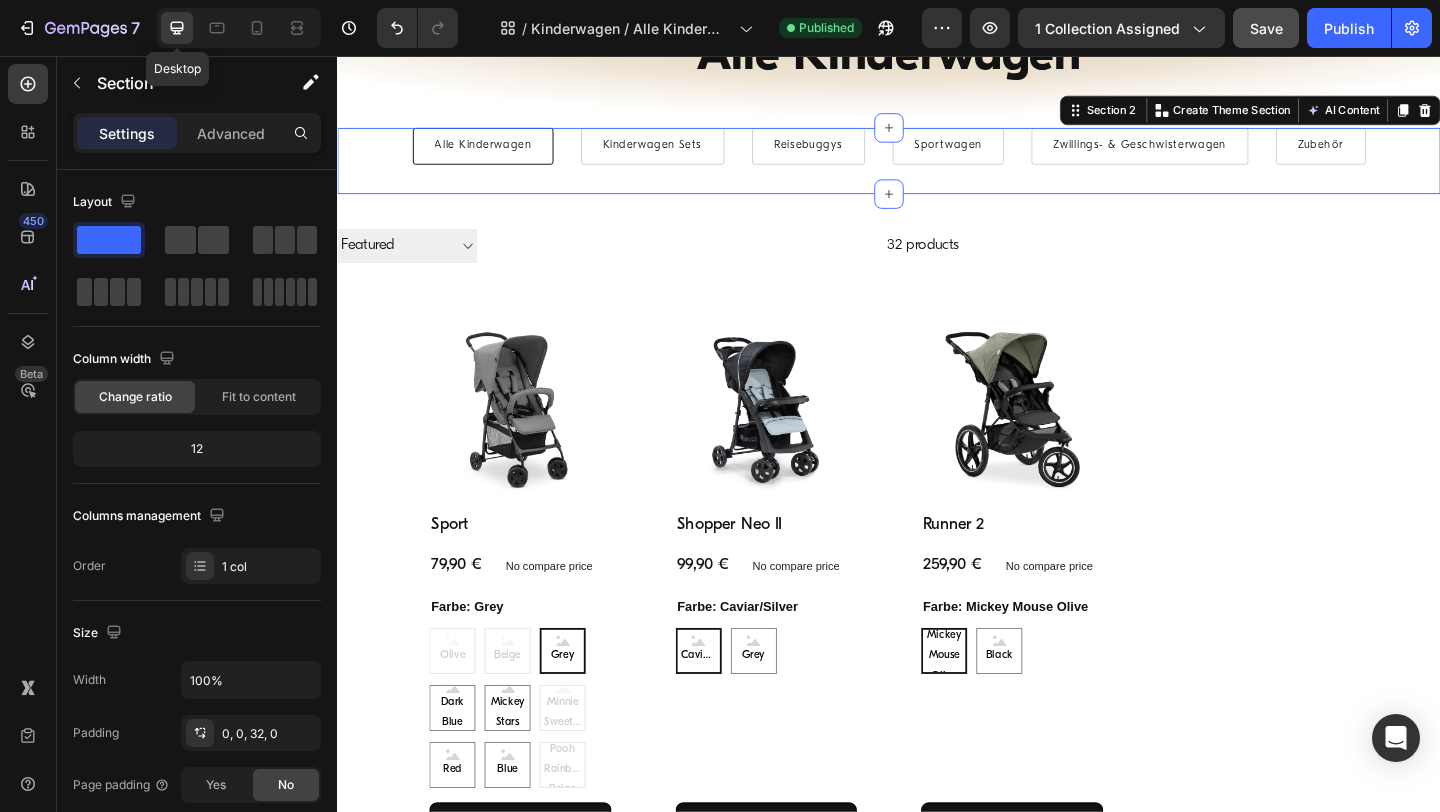 scroll, scrollTop: 114, scrollLeft: 0, axis: vertical 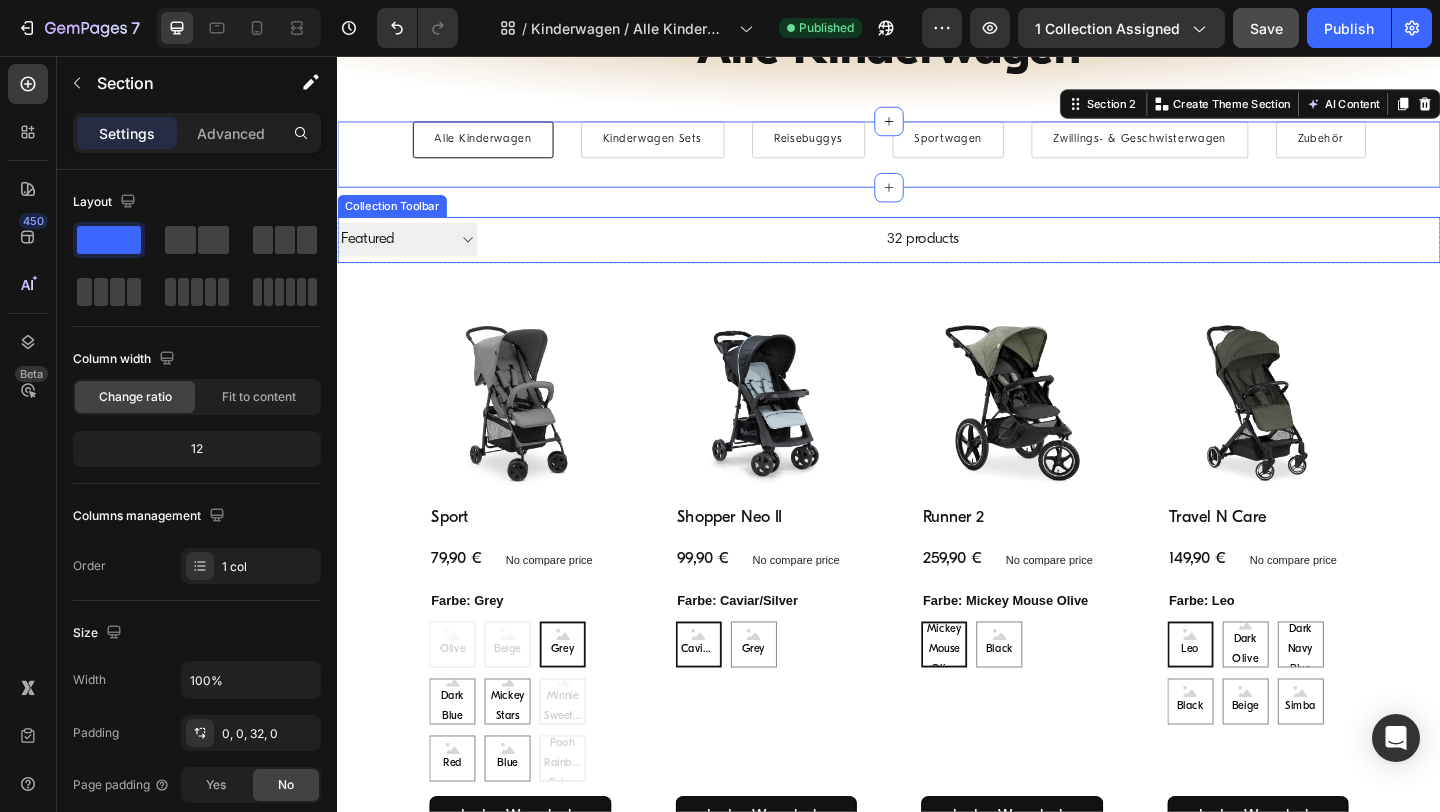 click on "32 products" at bounding box center (751, 256) 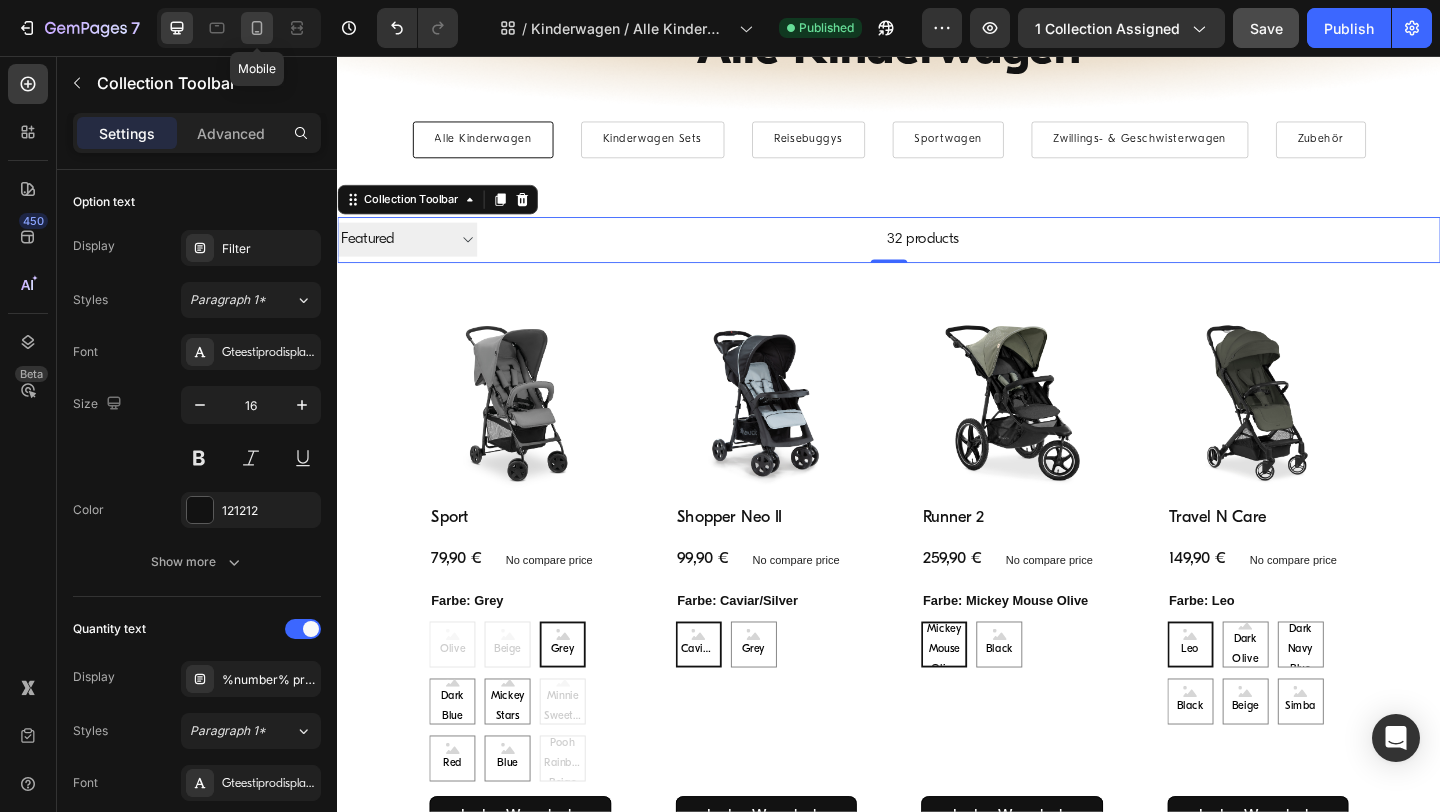click 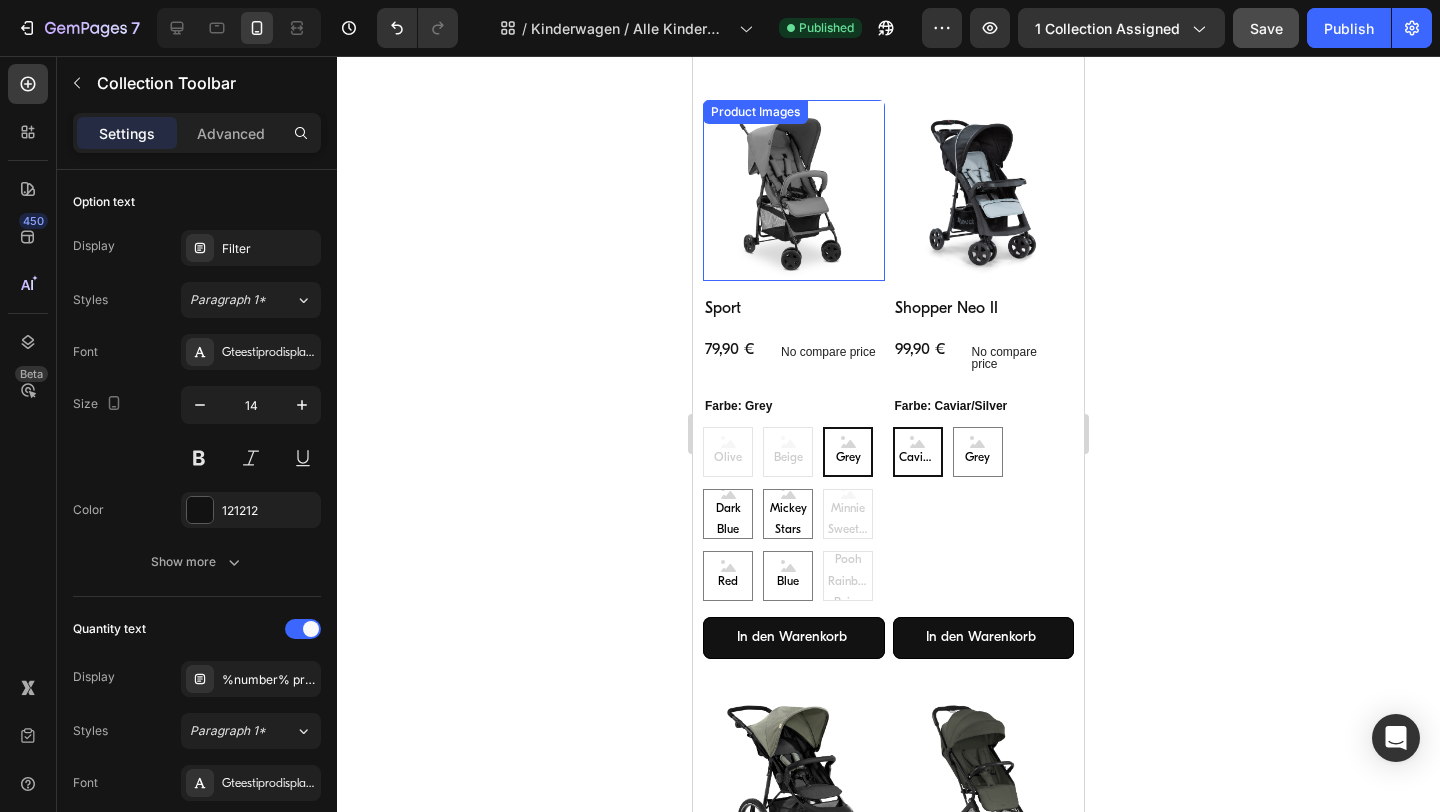scroll, scrollTop: 0, scrollLeft: 0, axis: both 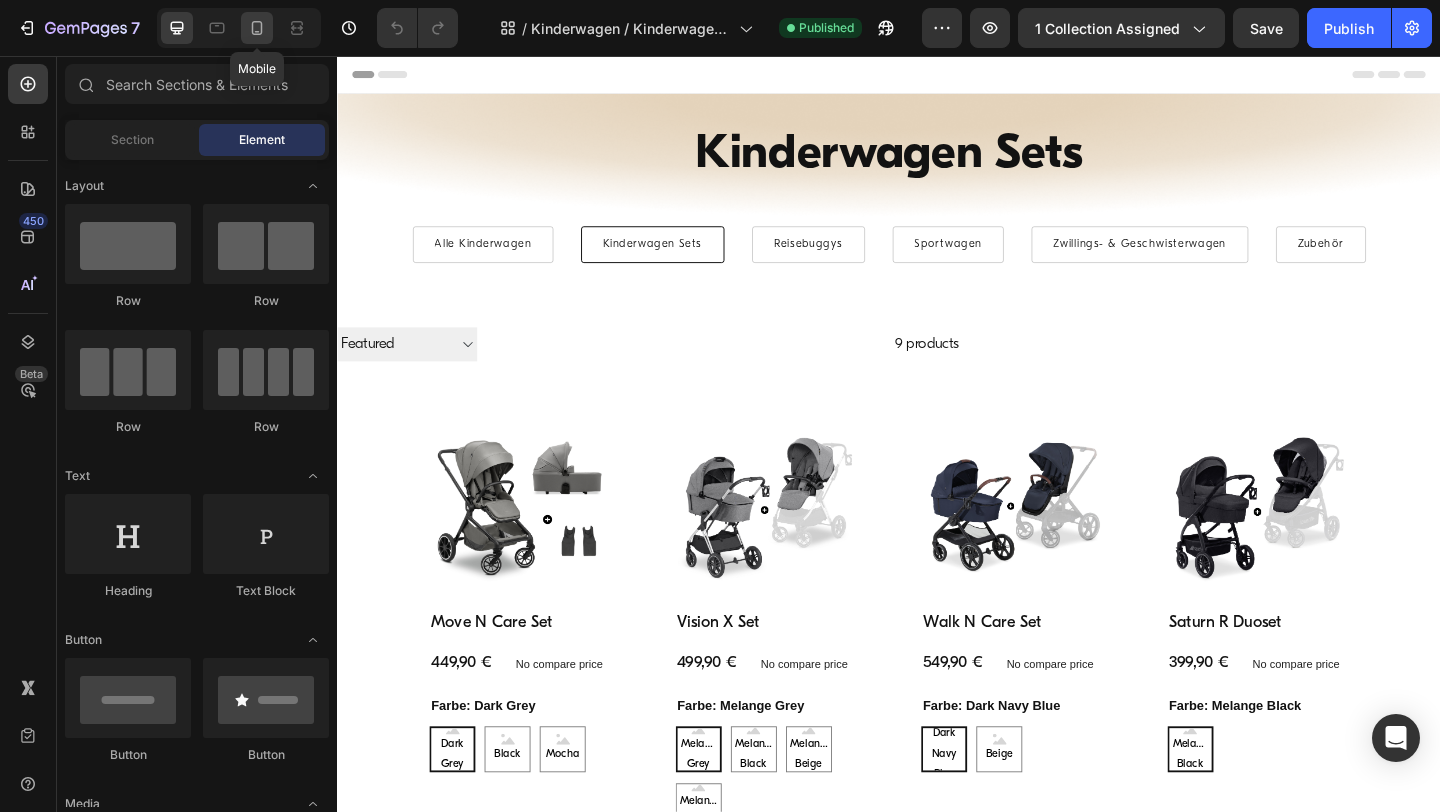 click 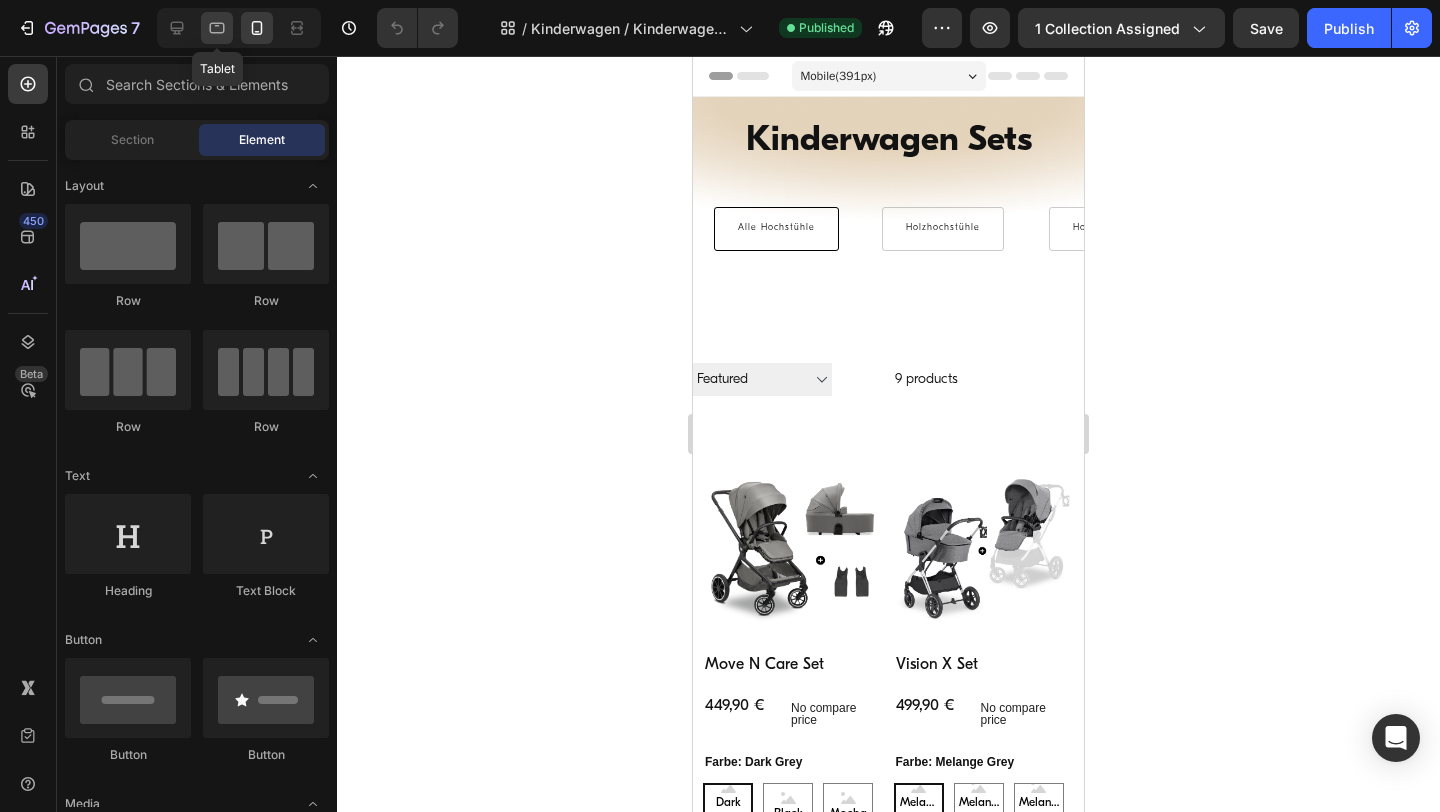click 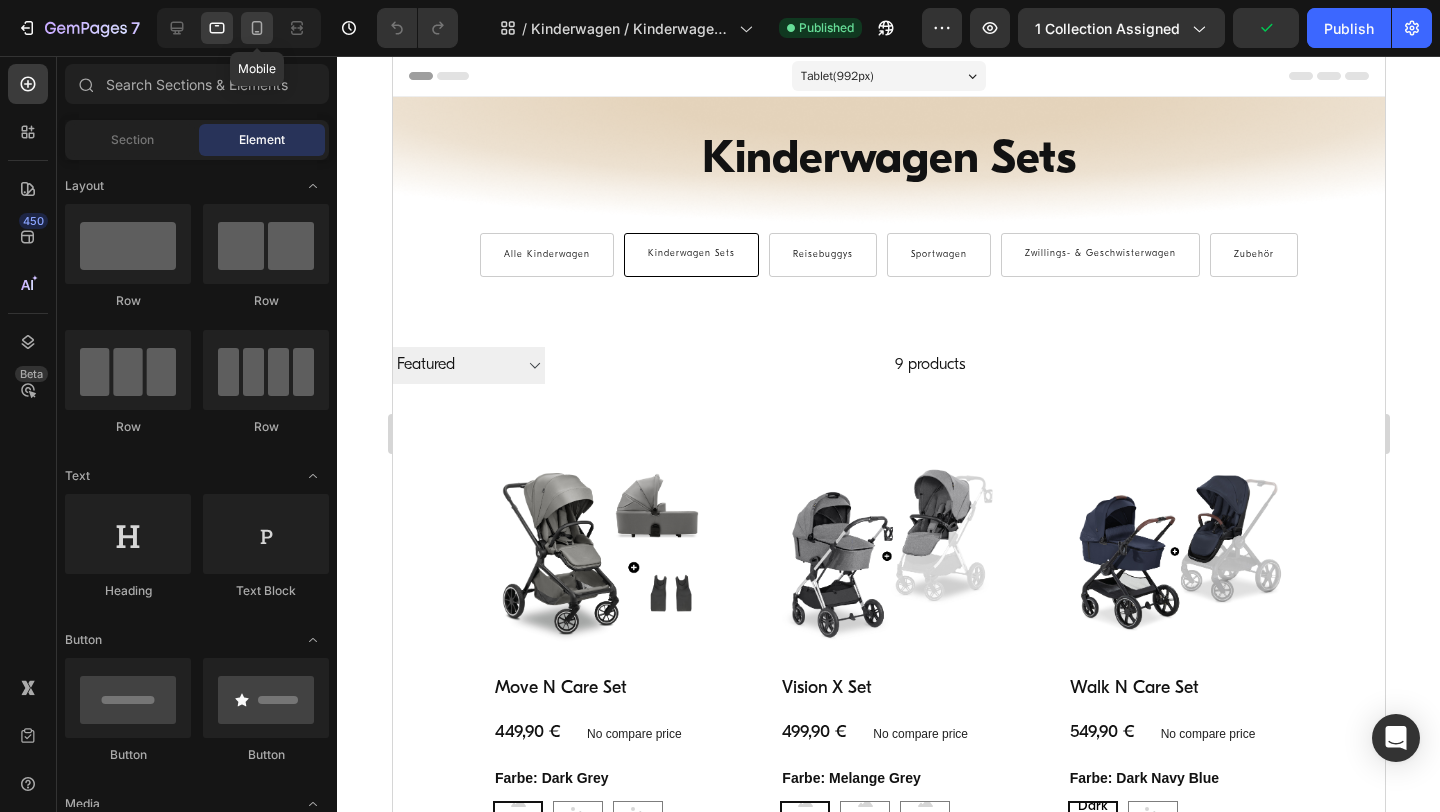 click 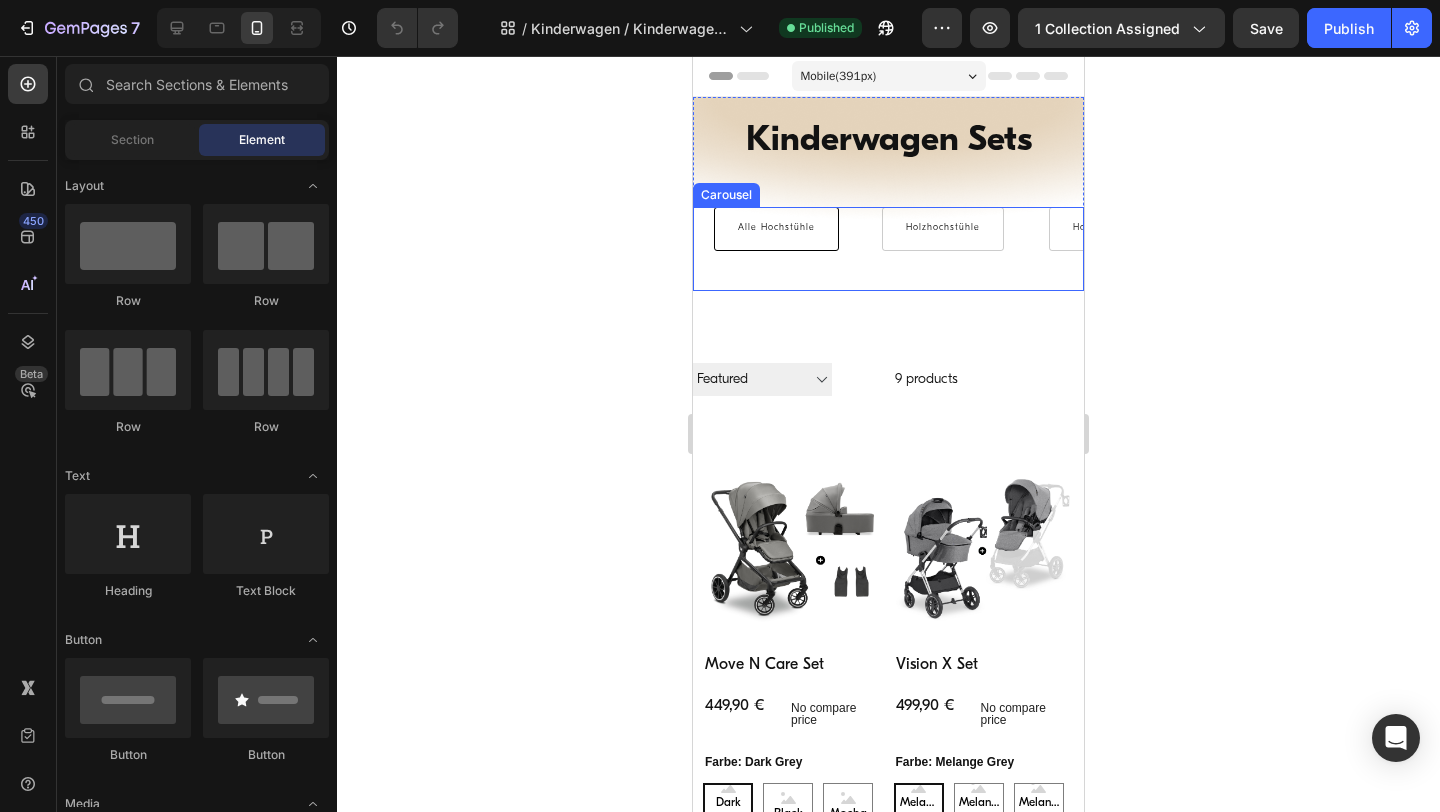 click on "Alle Hochstühle Button" at bounding box center (776, 249) 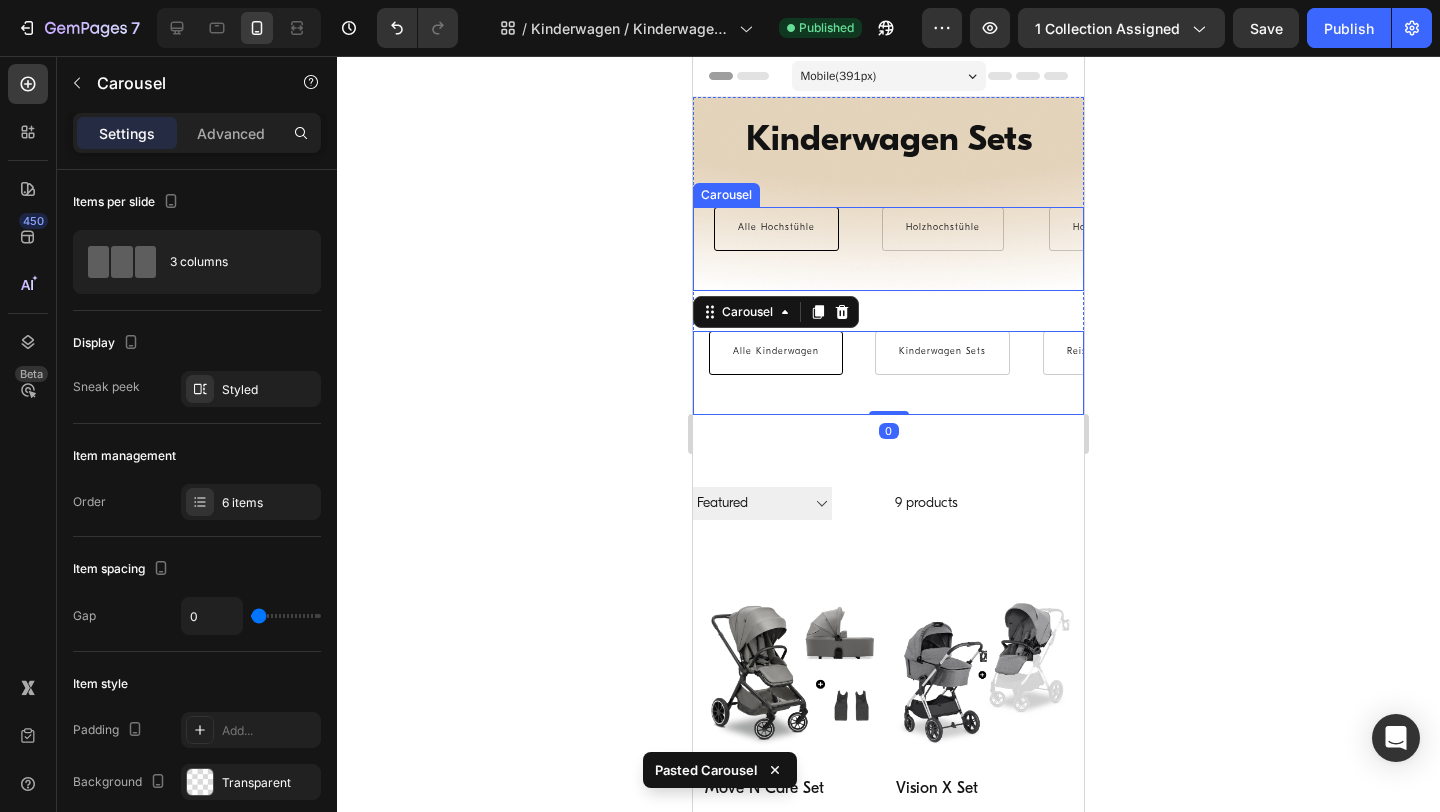 click on "Holzhochstühle Button" at bounding box center (942, 249) 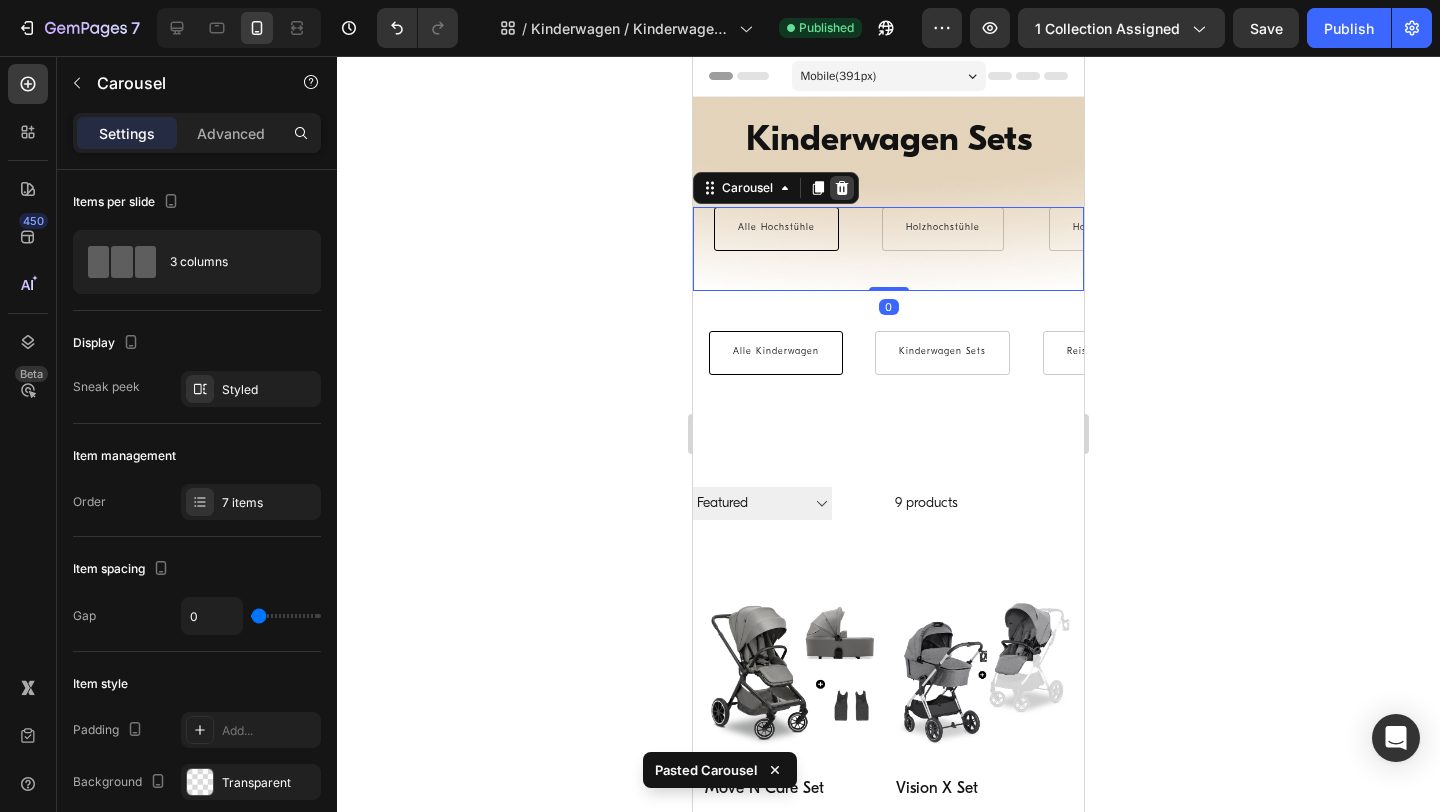 click 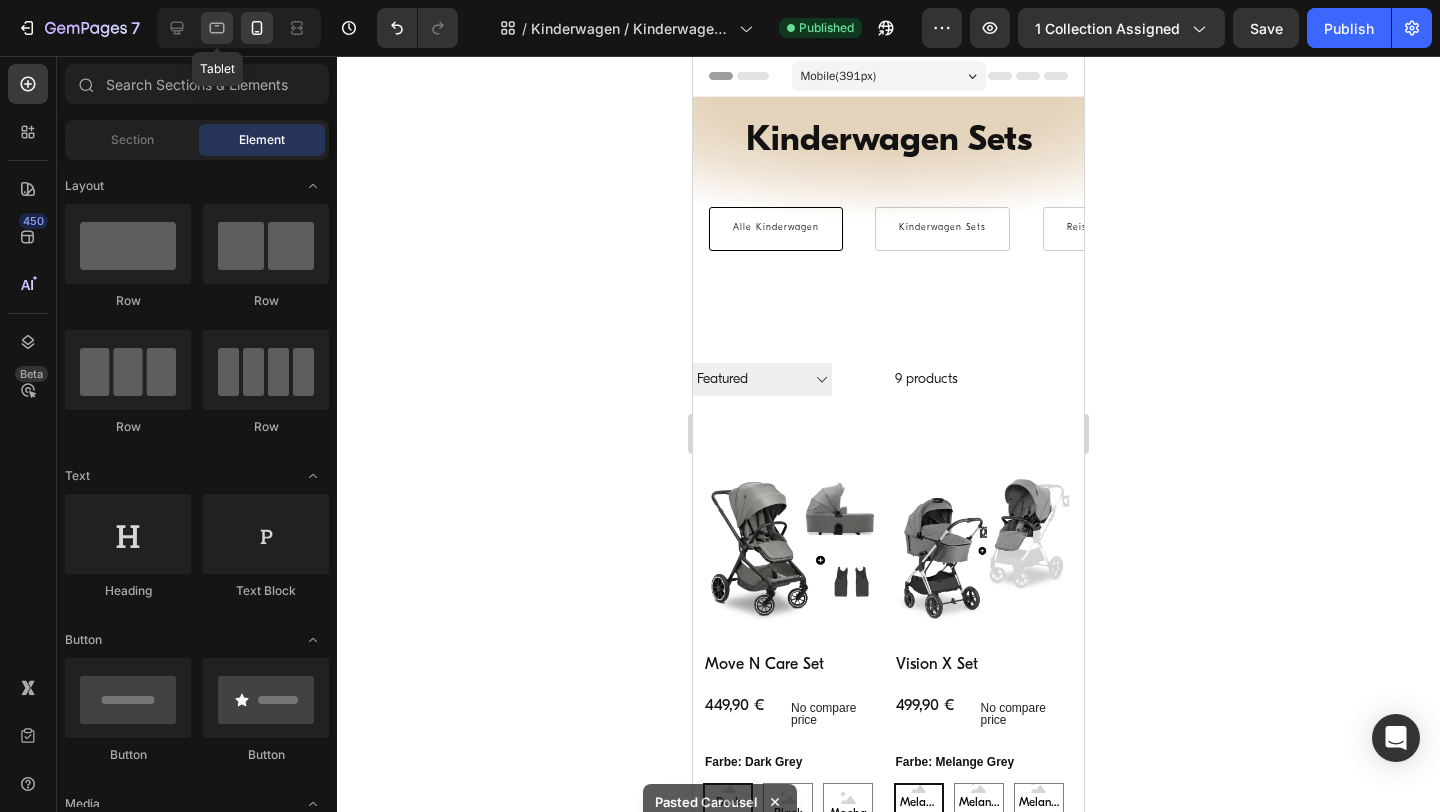 click 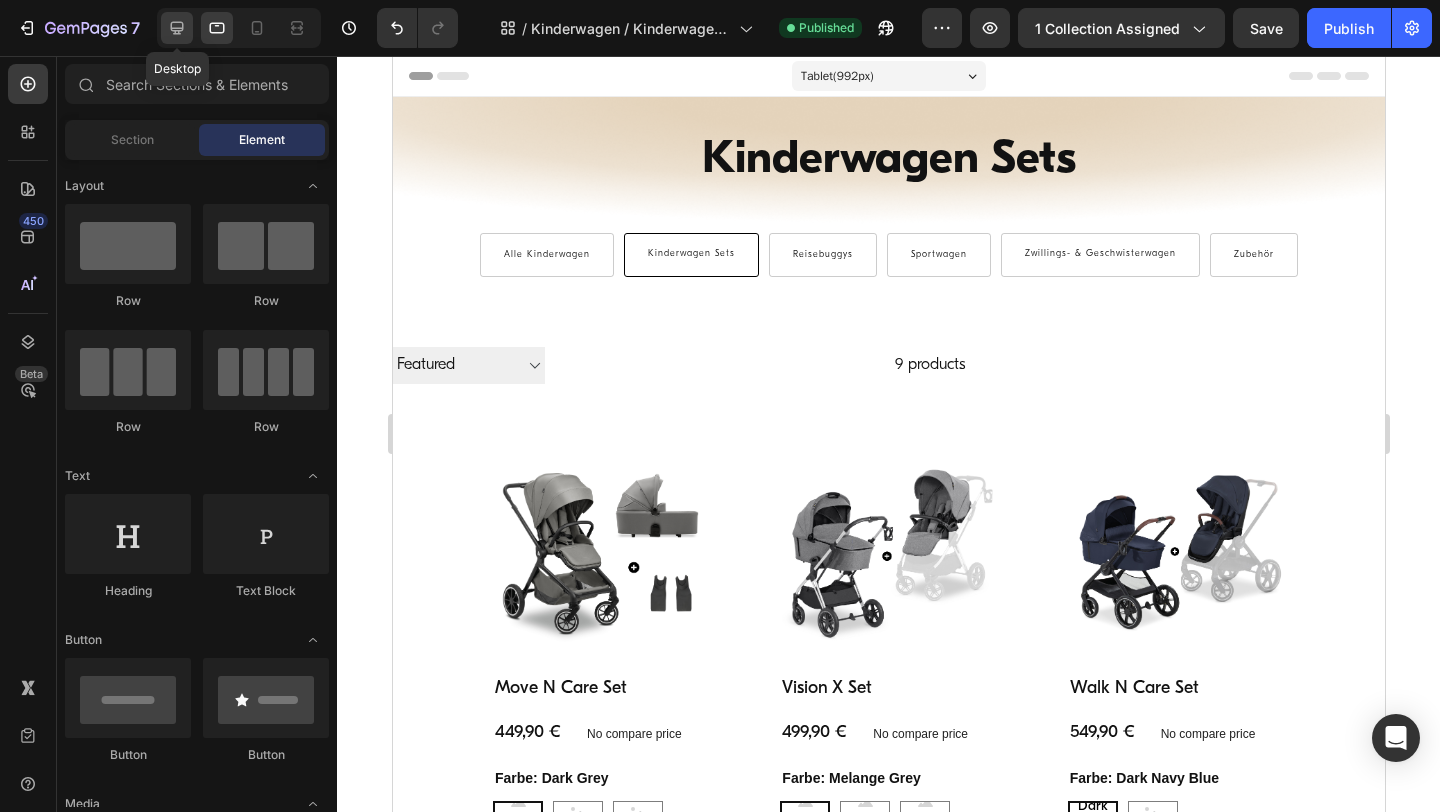click 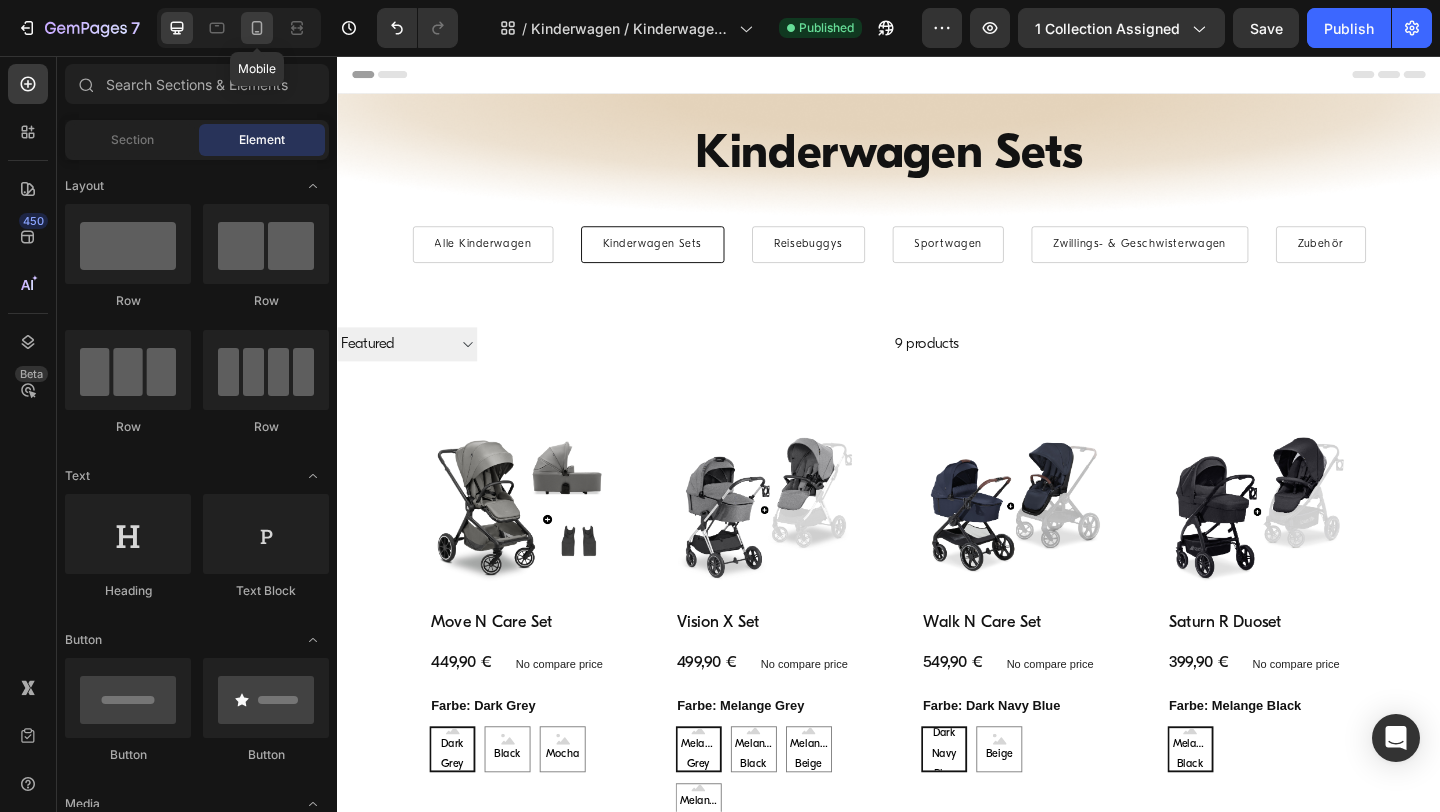click 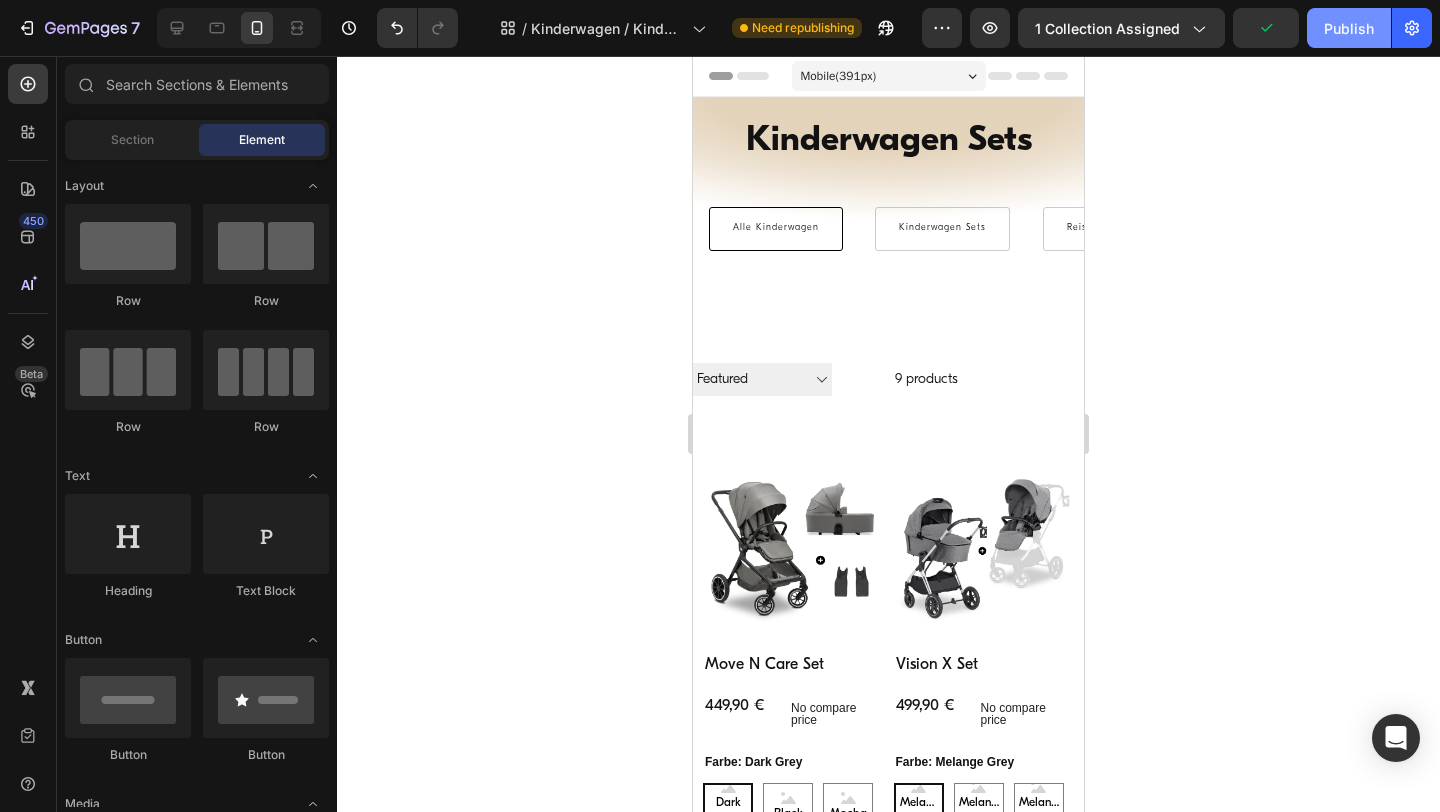 click on "Publish" at bounding box center (1349, 28) 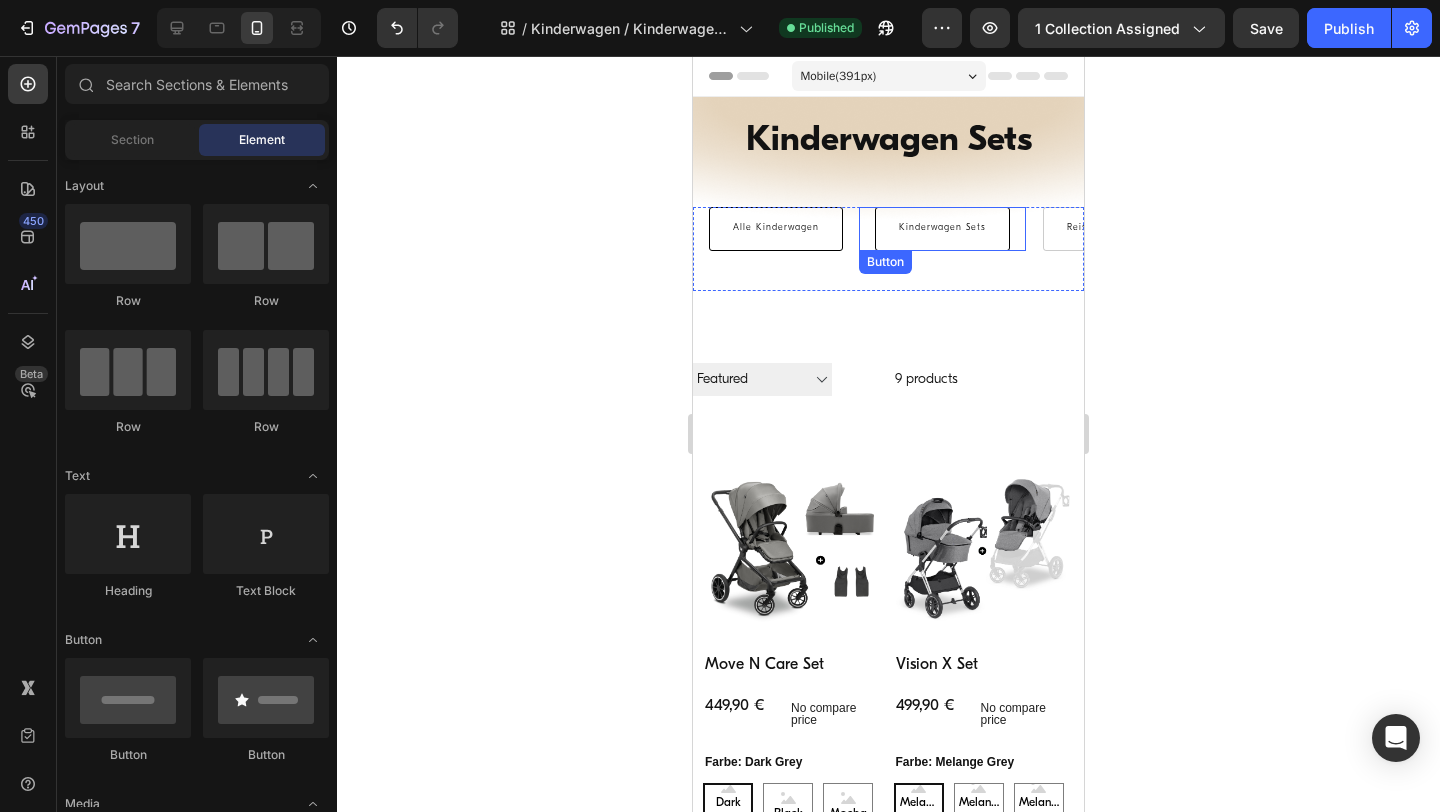 click on "Kinderwagen Sets" at bounding box center [942, 229] 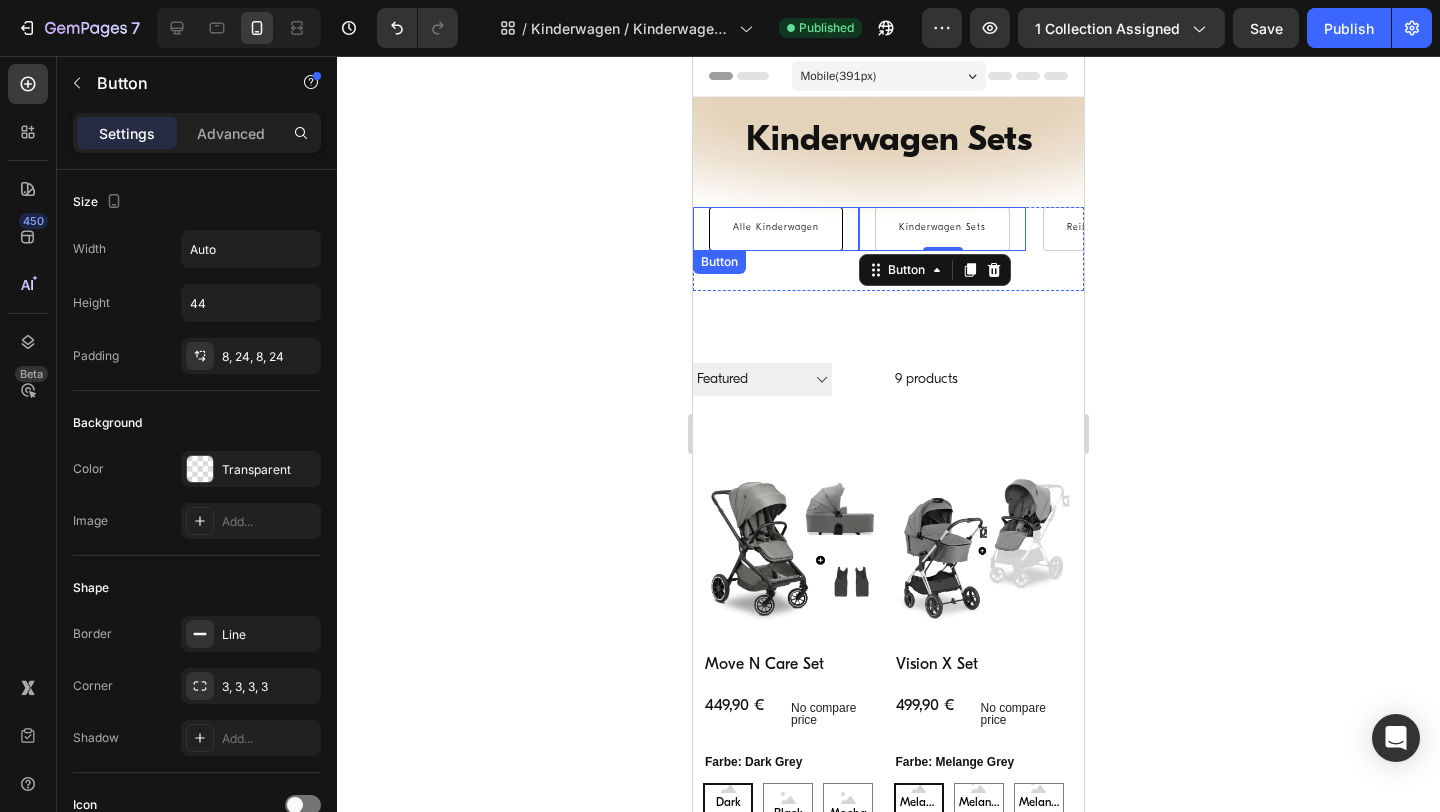 click on "Alle Kinderwagen" at bounding box center [776, 229] 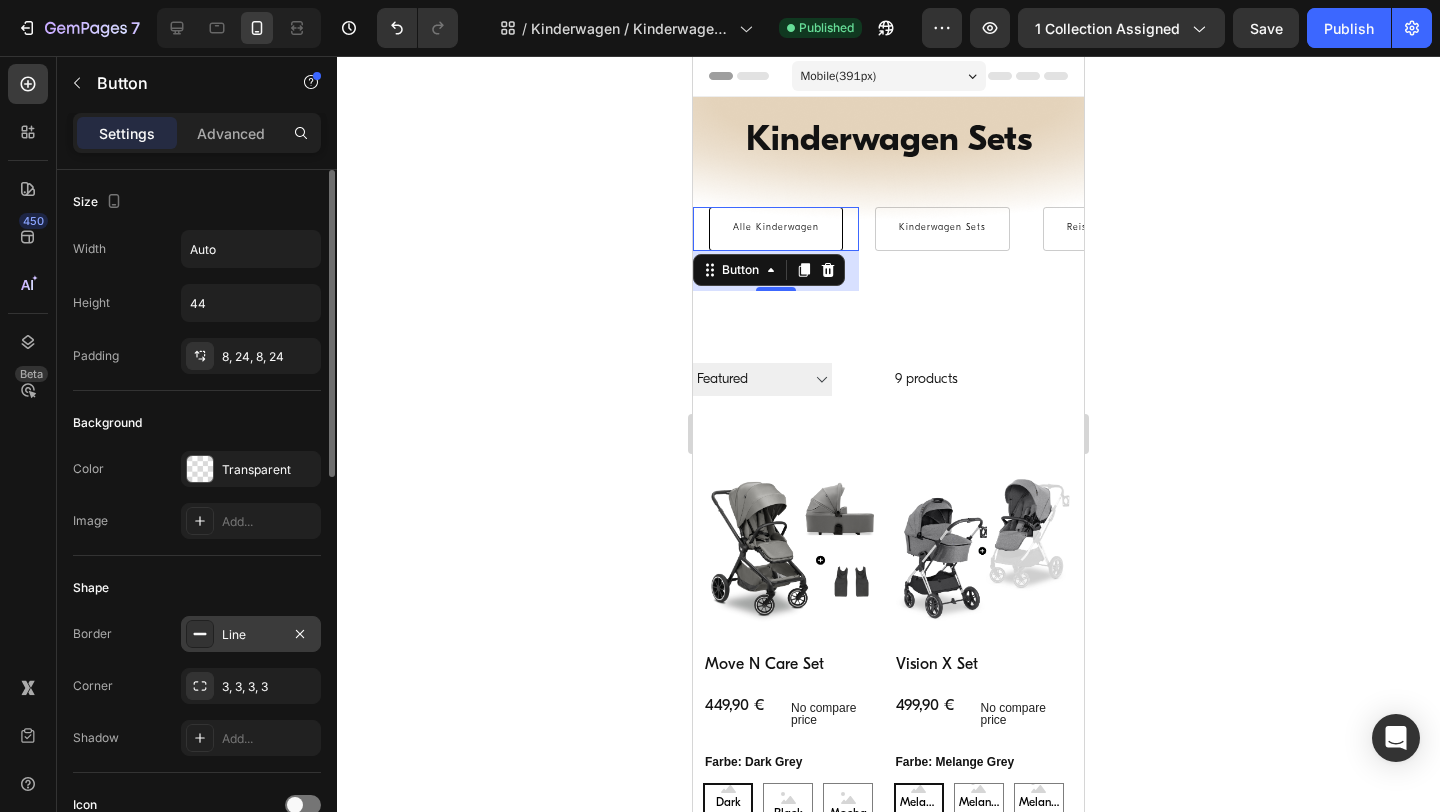 click on "Line" at bounding box center (251, 635) 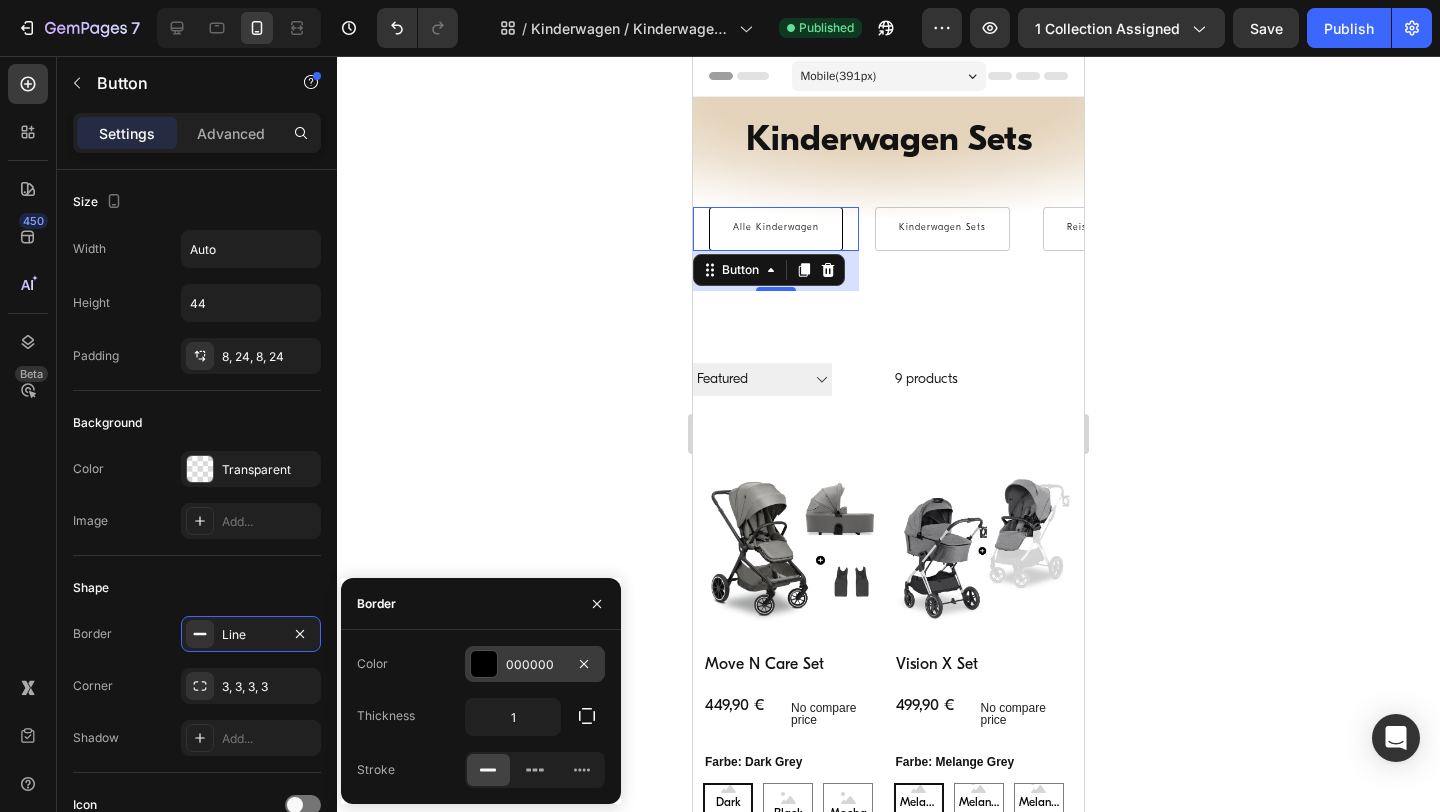 click on "000000" at bounding box center [535, 665] 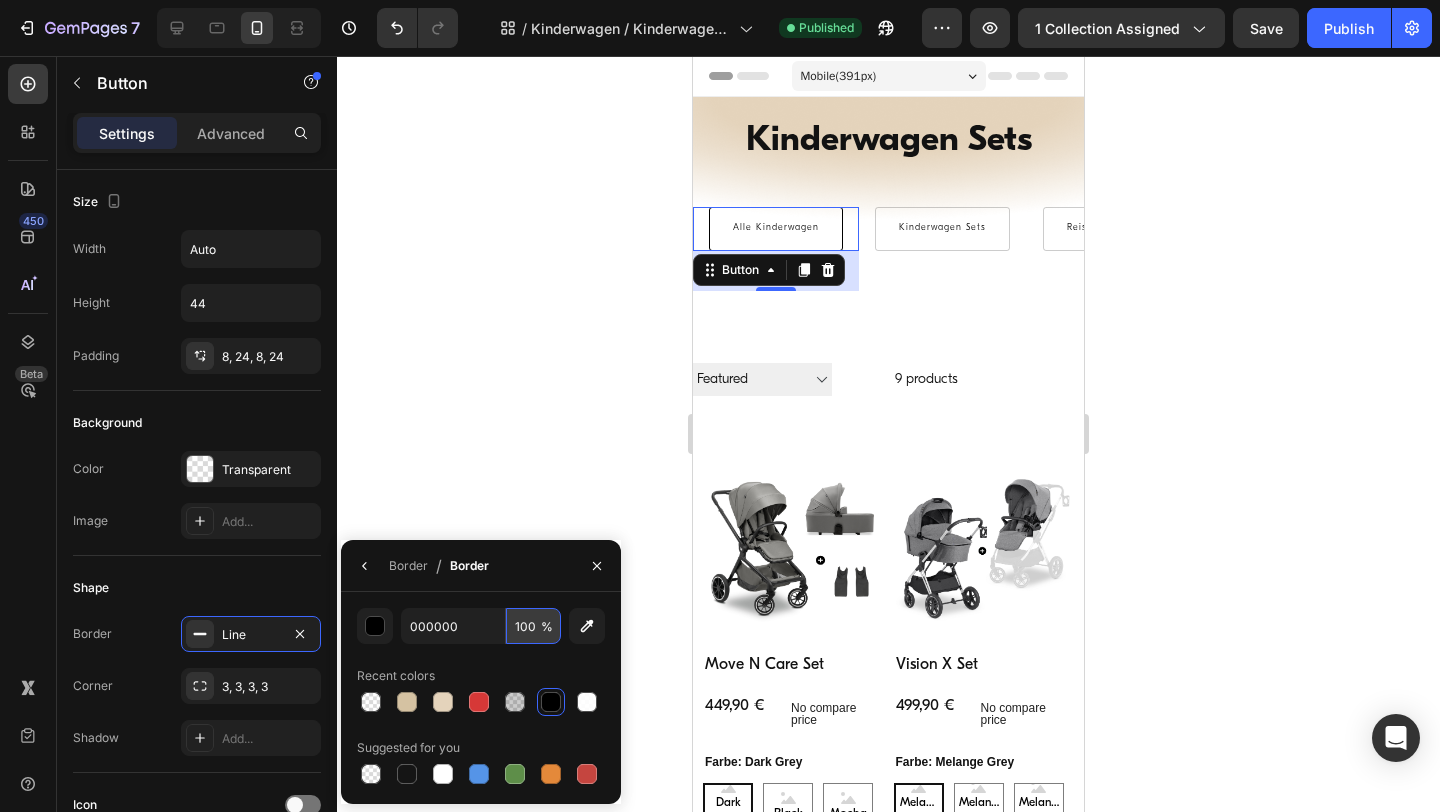 click on "100" at bounding box center [533, 626] 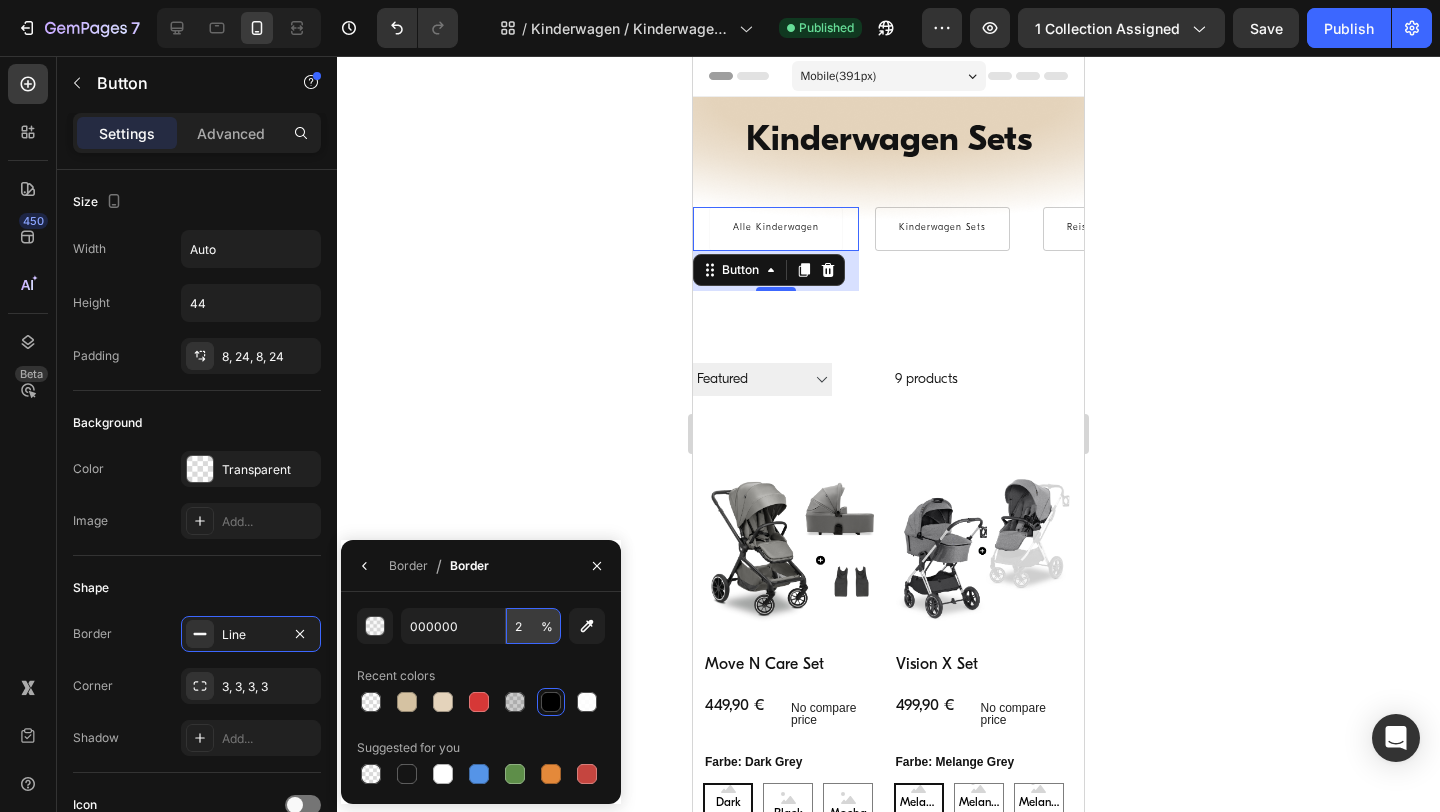 type on "20" 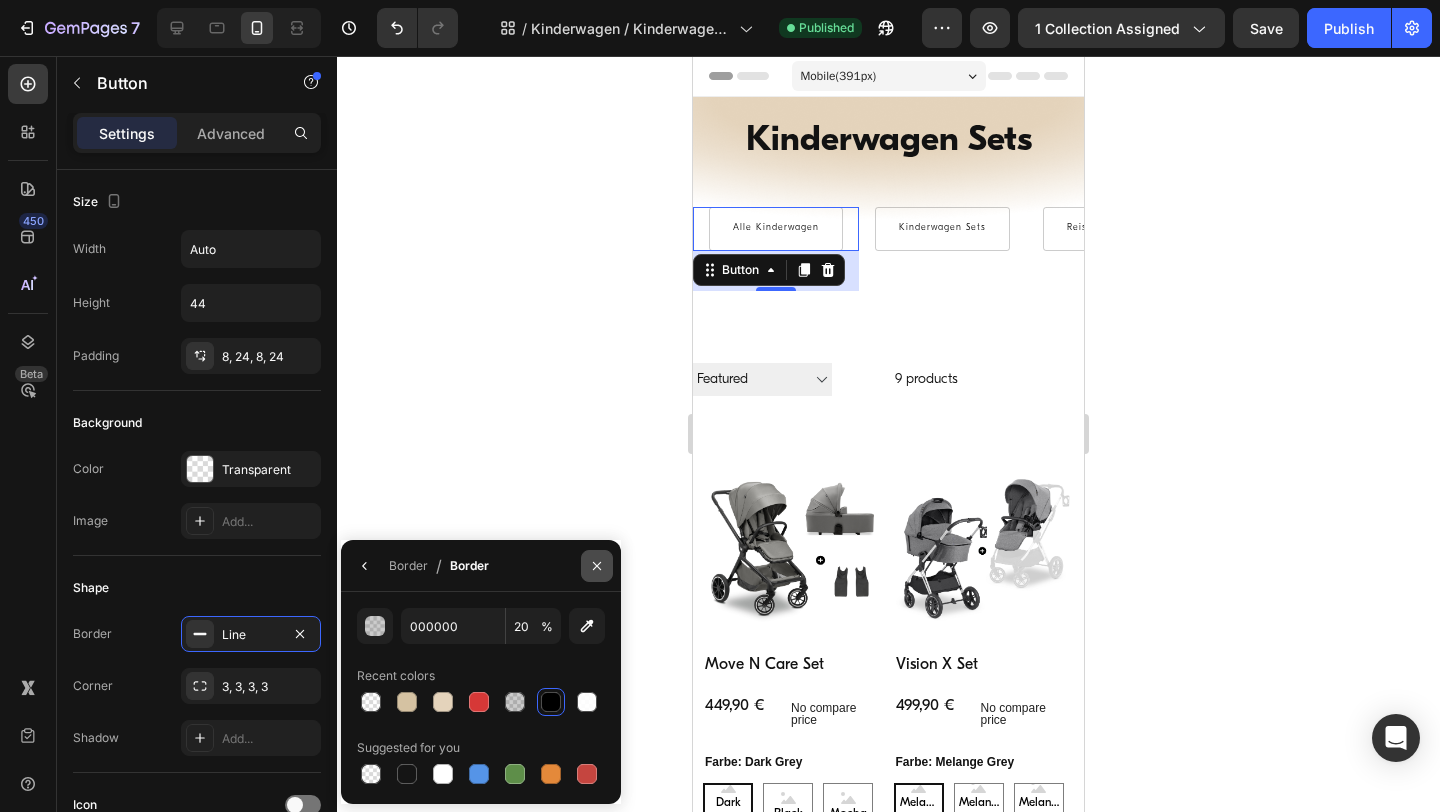 click 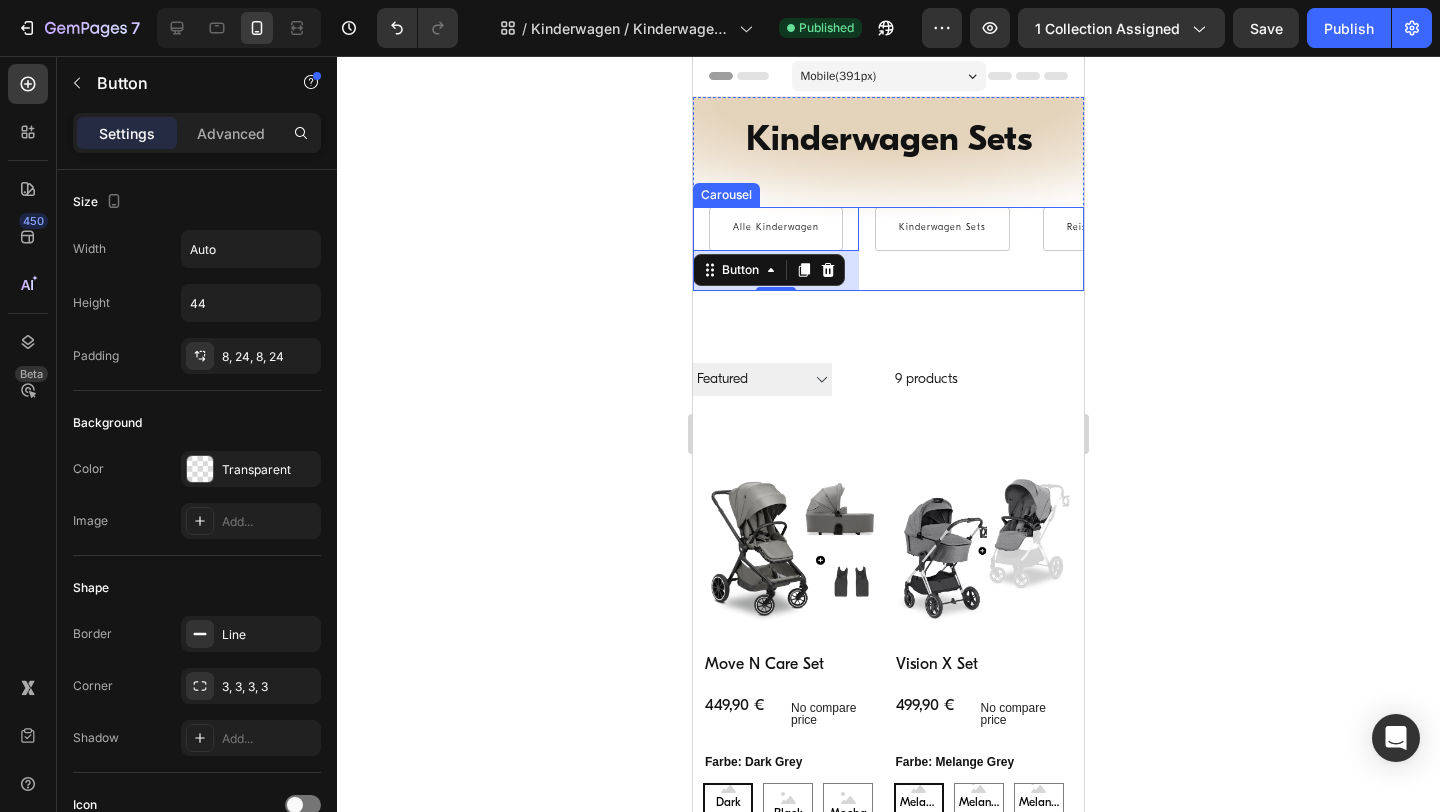 click on "Kinderwagen Sets Button" at bounding box center (942, 249) 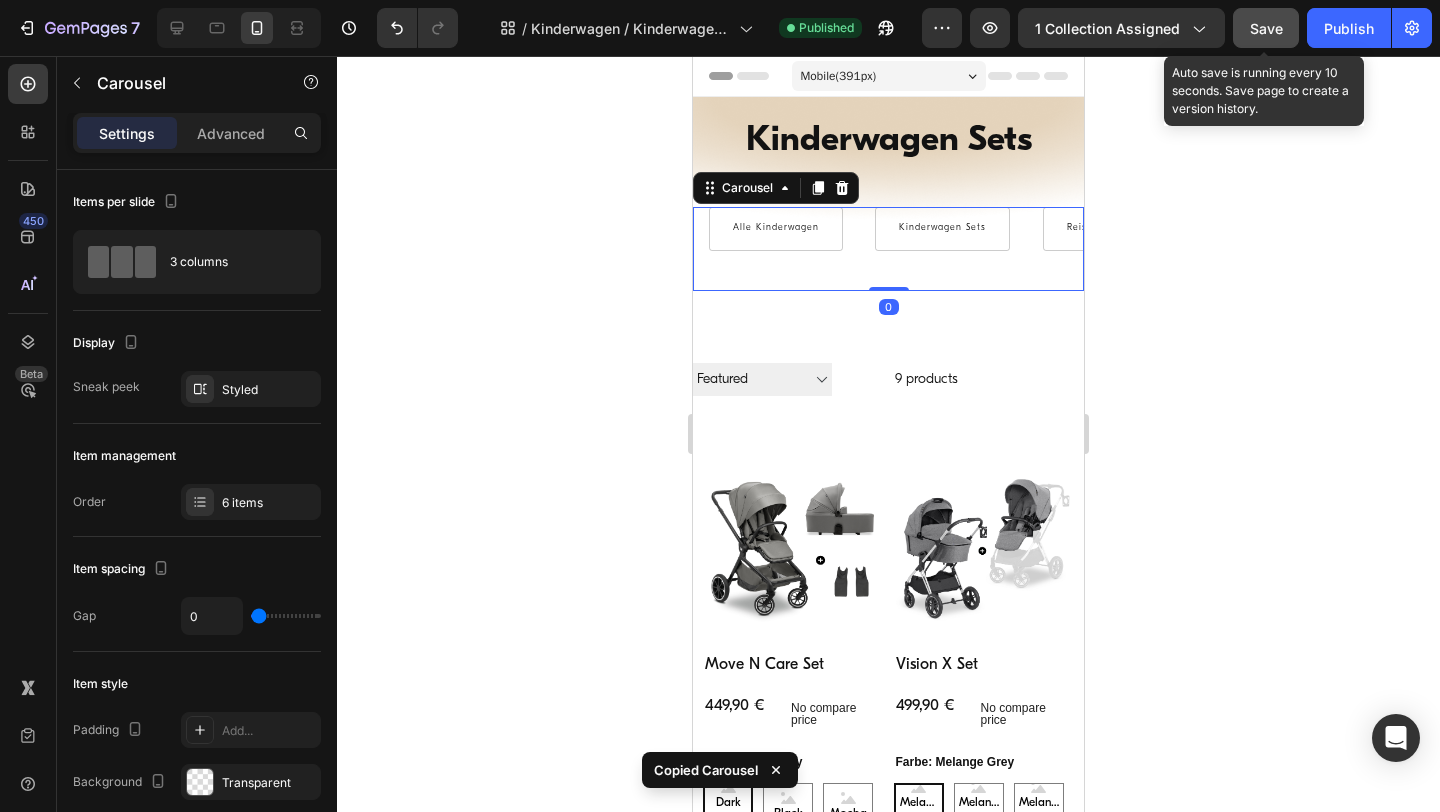 click on "Save" at bounding box center (1266, 28) 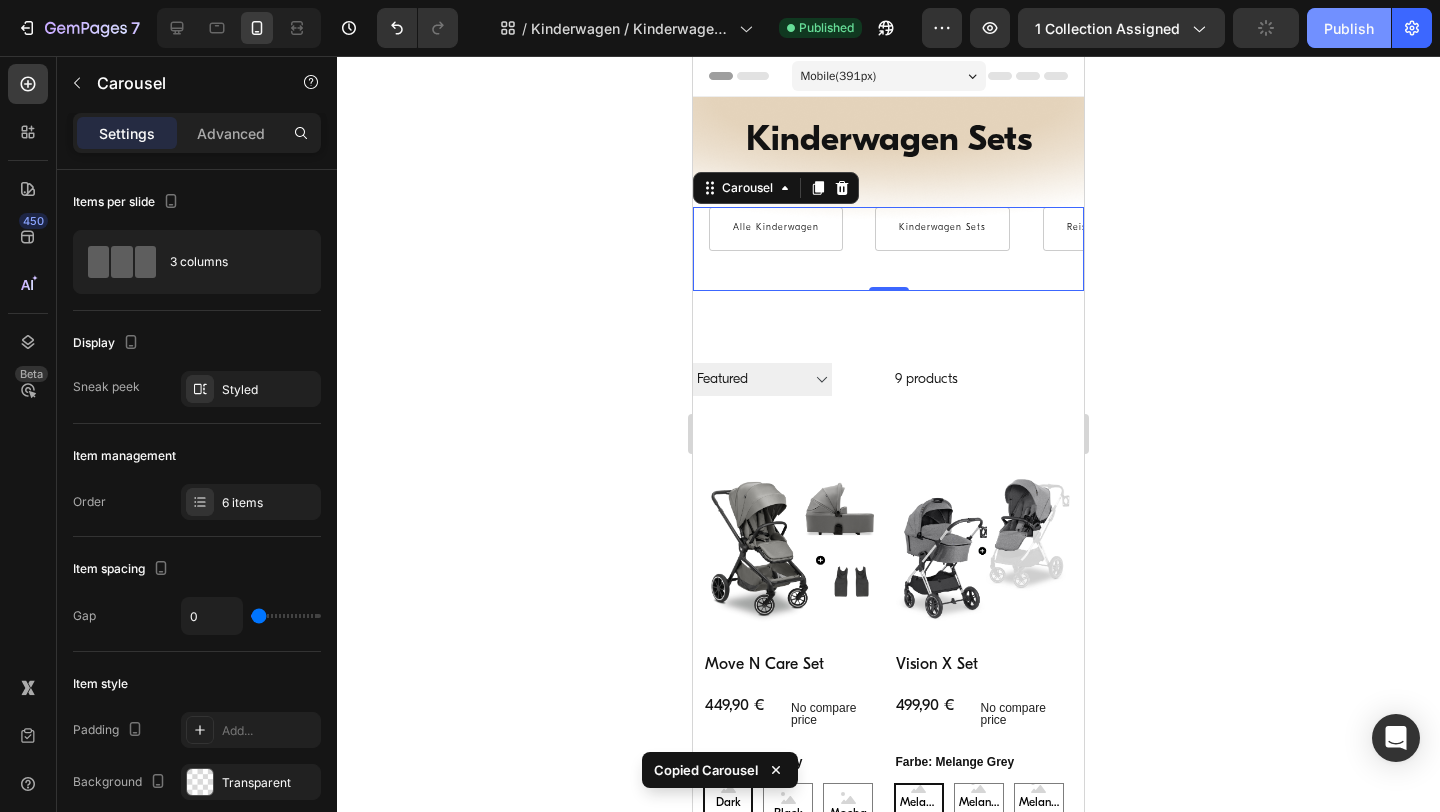 click on "Publish" at bounding box center [1349, 28] 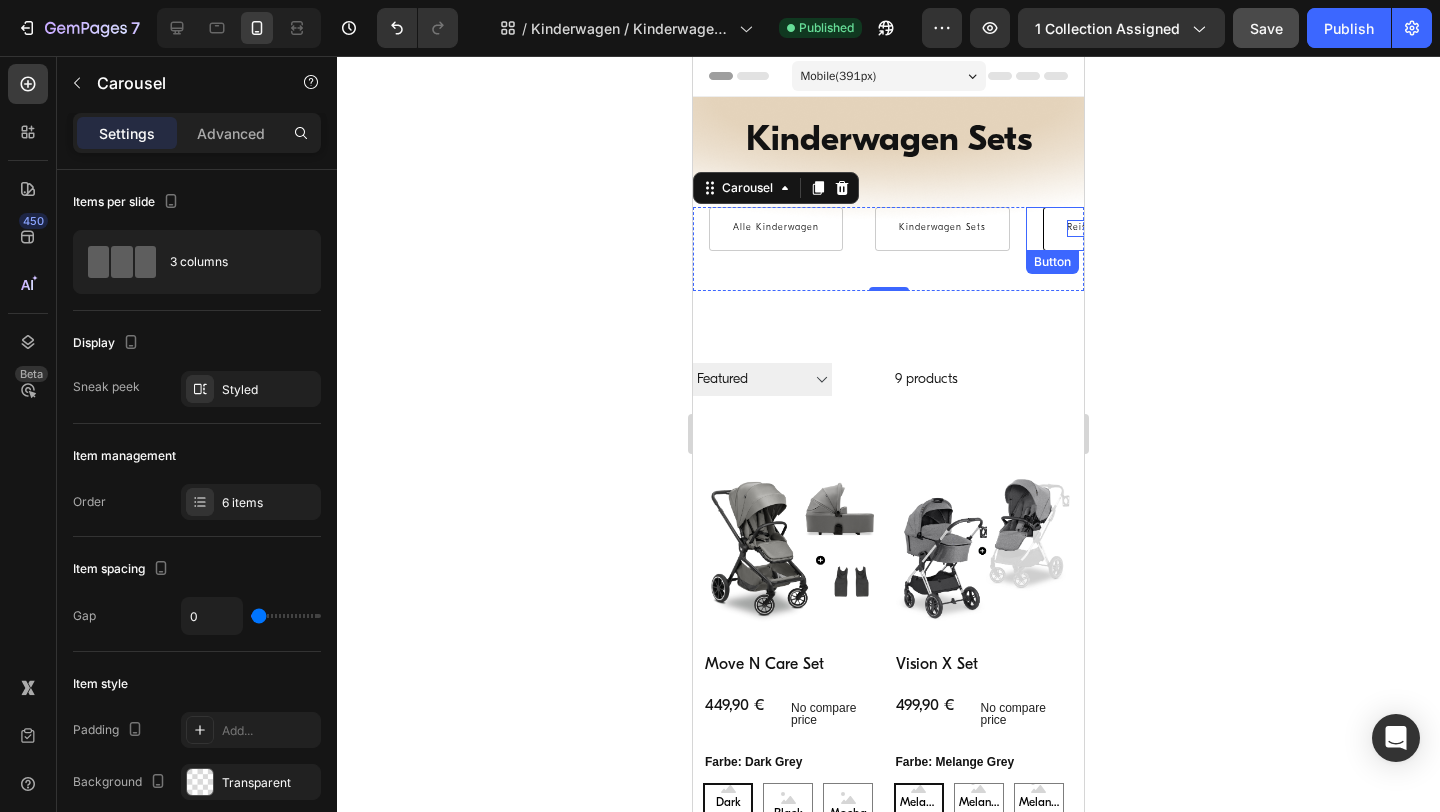 click on "Reisebuggys Sets" at bounding box center (1109, 228) 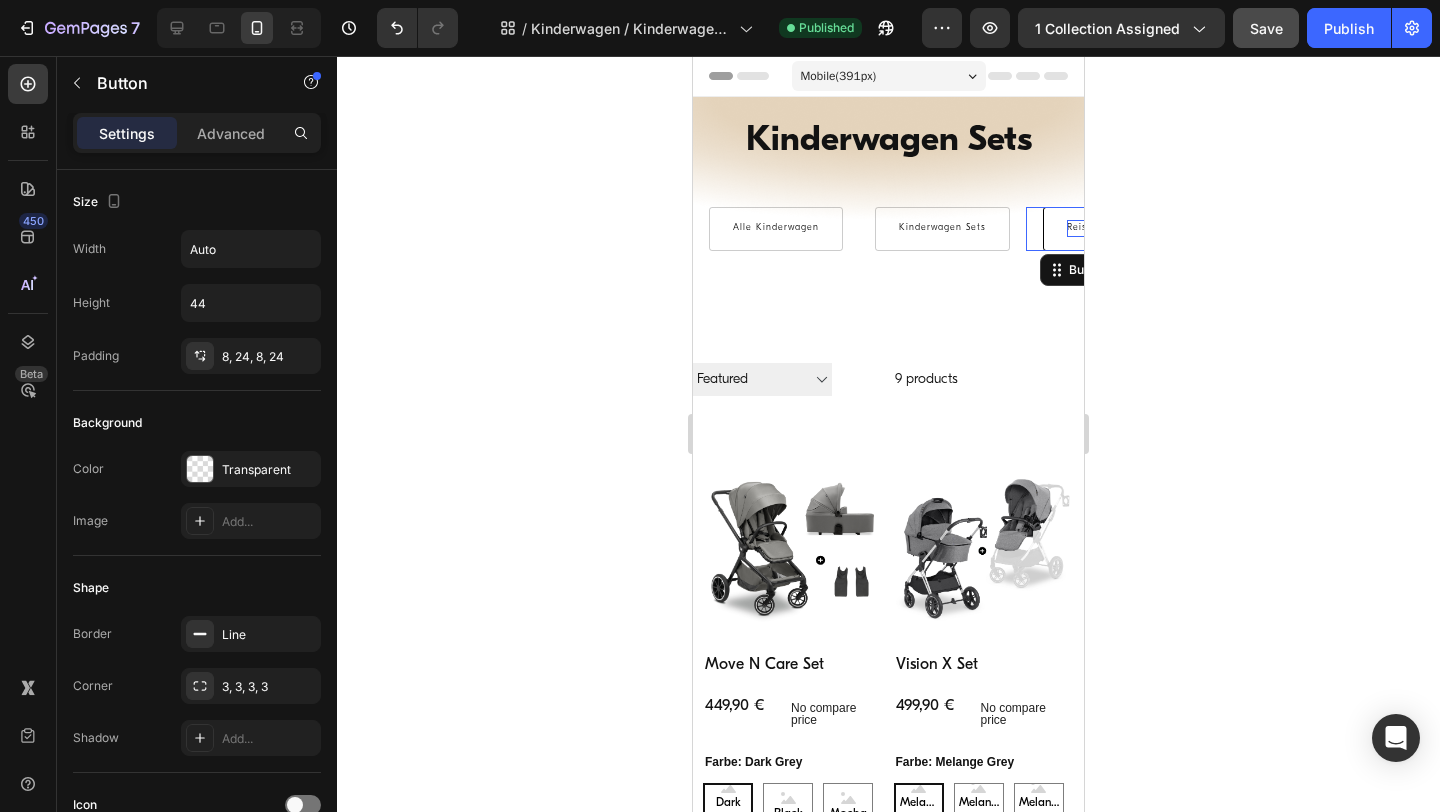 click on "Reisebuggys Sets" at bounding box center [1109, 228] 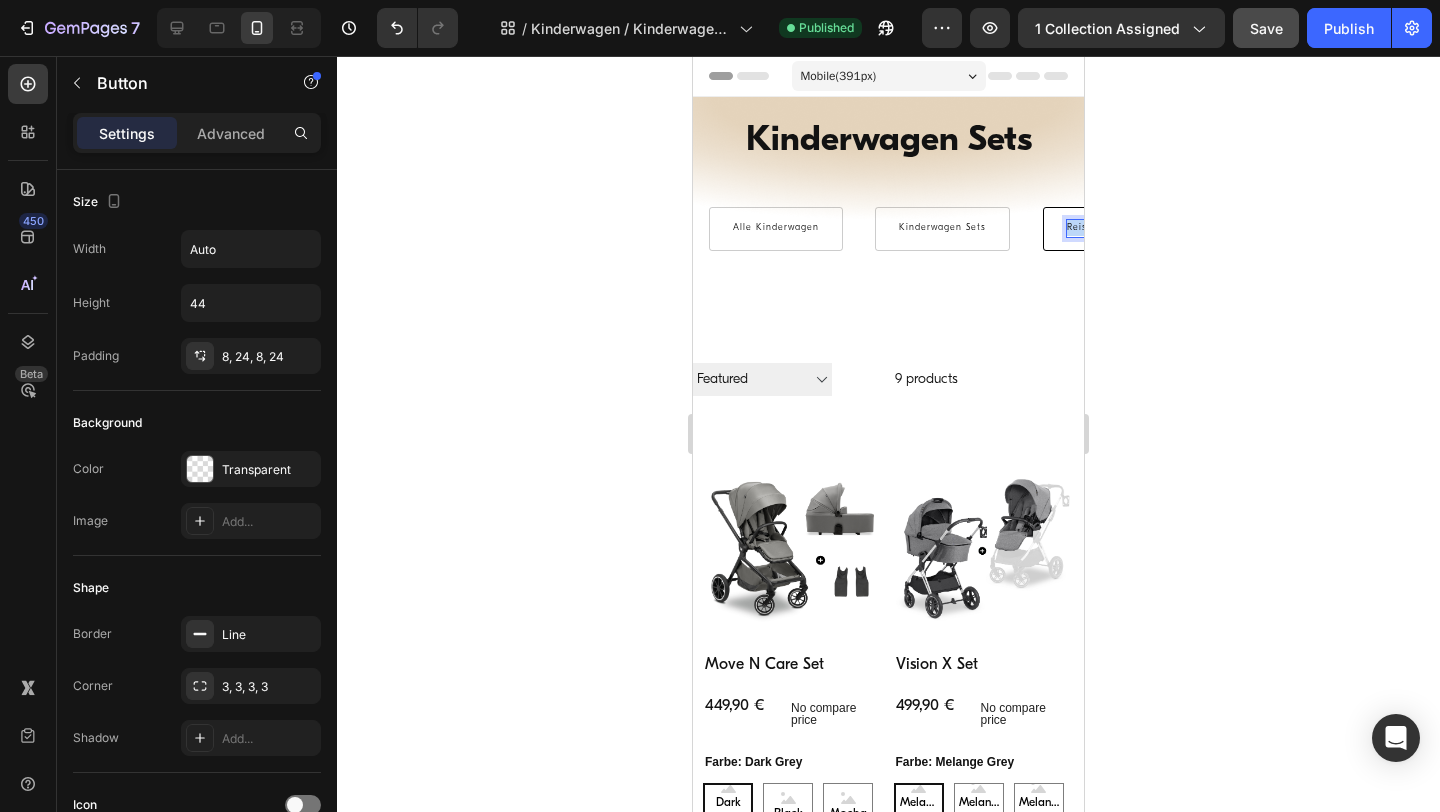 click on "Reisebuggys Sets" at bounding box center (1109, 228) 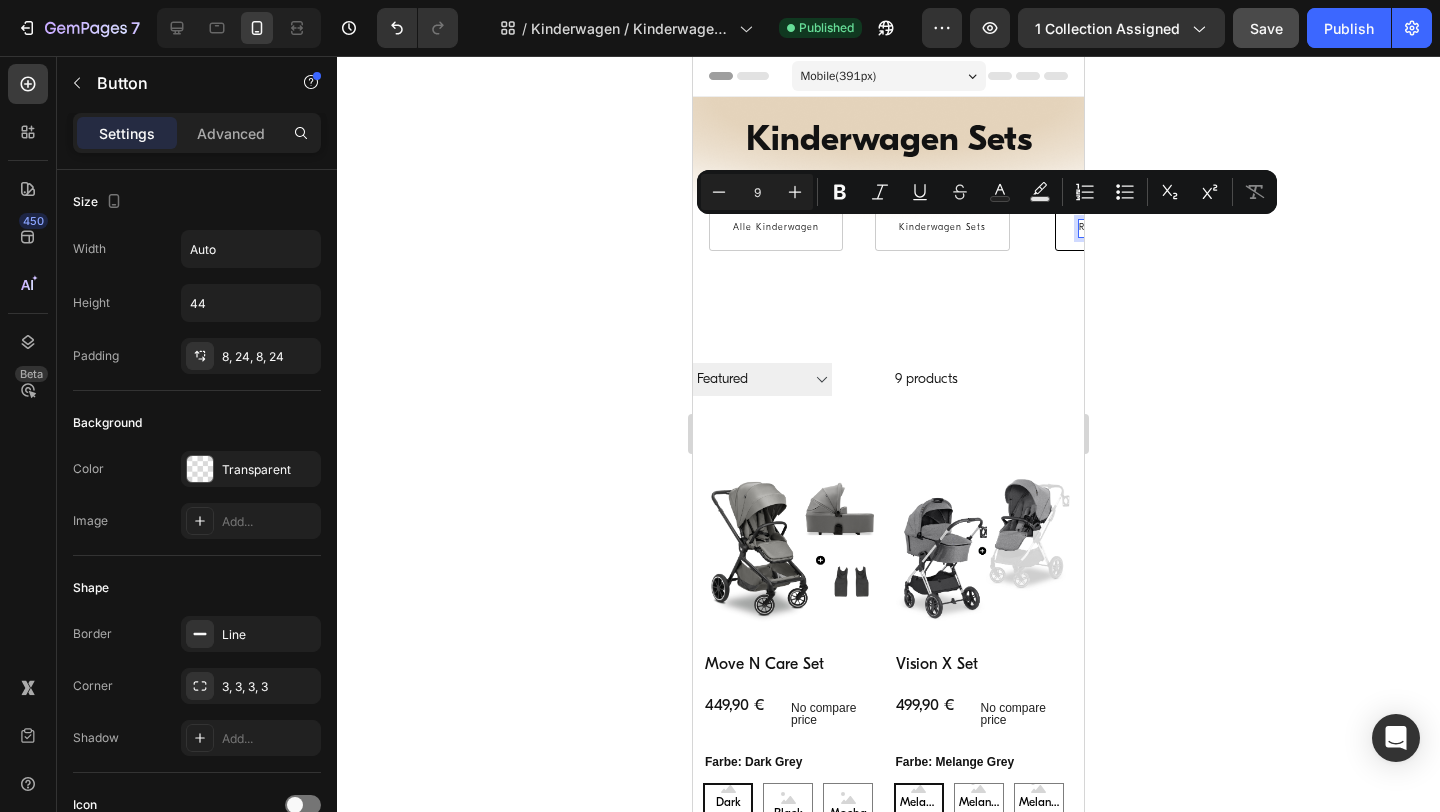 scroll, scrollTop: 0, scrollLeft: 74, axis: horizontal 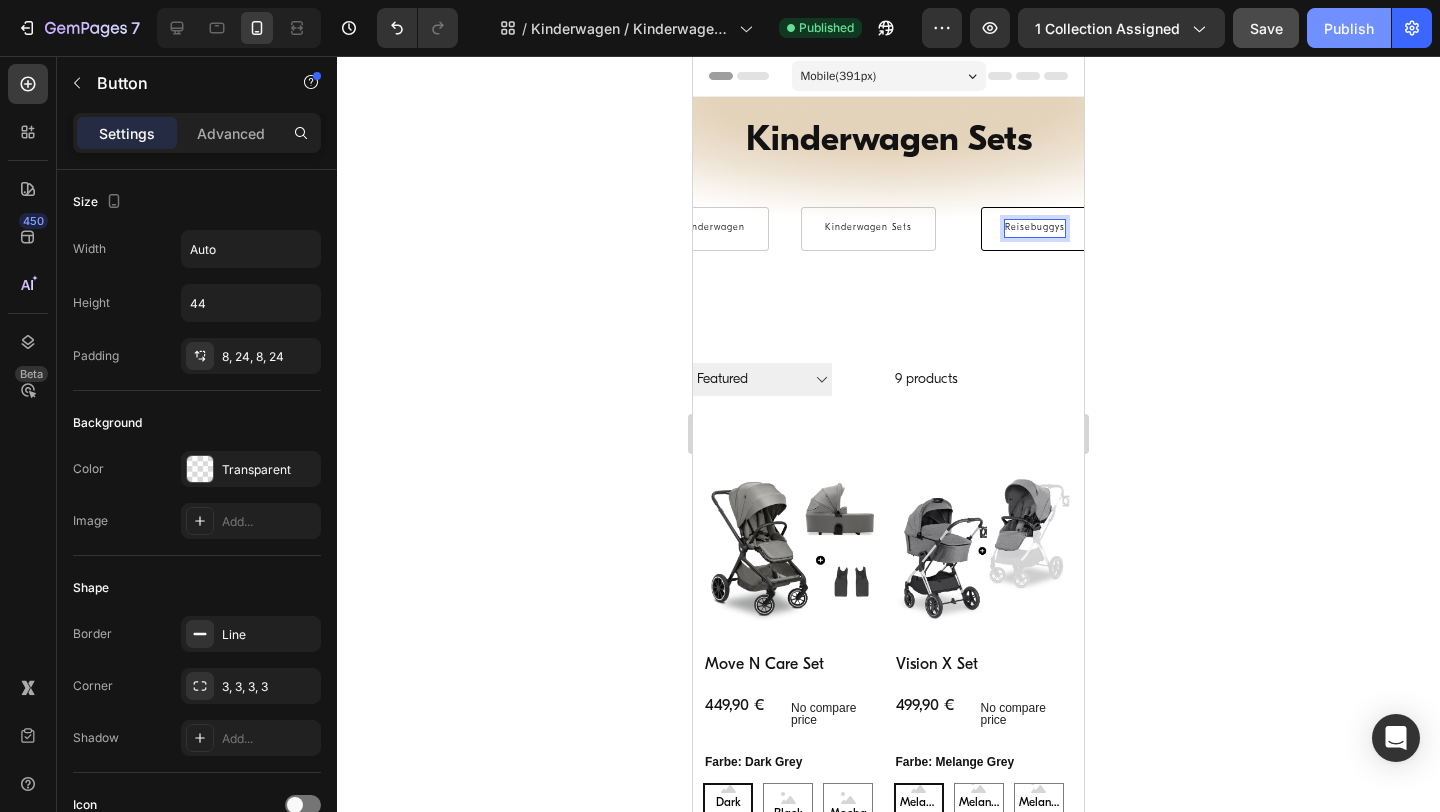 click on "Publish" at bounding box center (1349, 28) 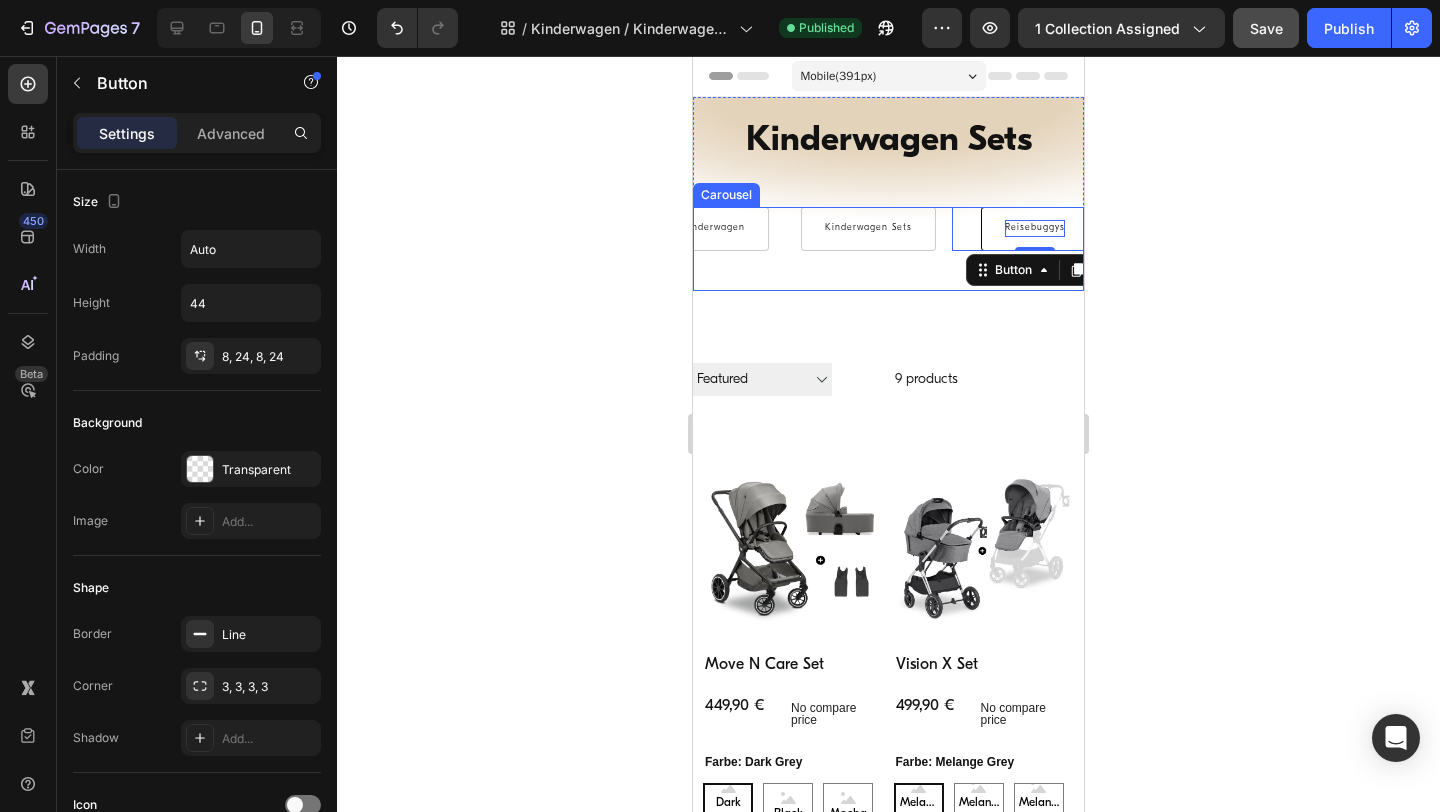 click on "Alle Kinderwagen Button" at bounding box center (702, 249) 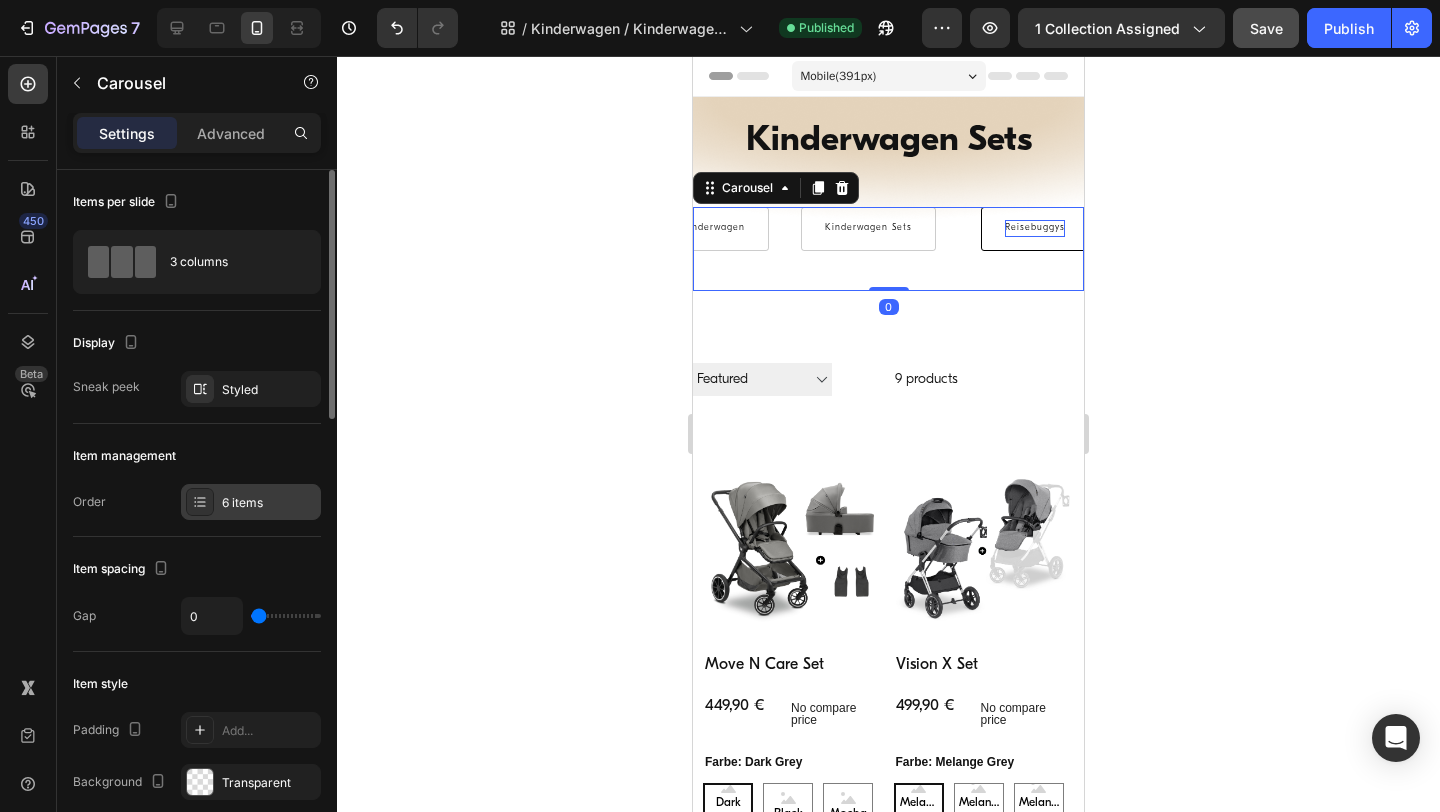 click on "6 items" at bounding box center (269, 503) 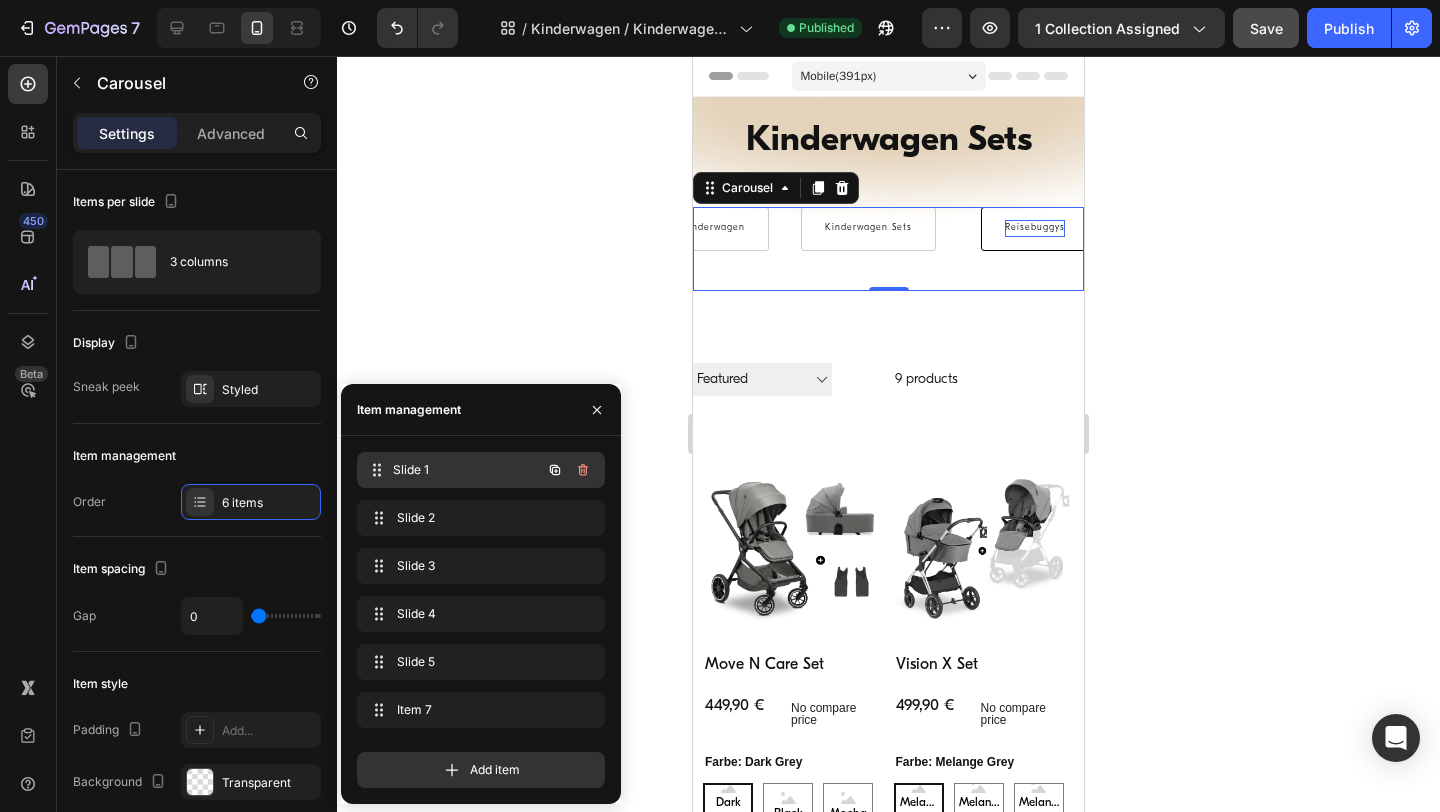 click on "Slide 1" at bounding box center (467, 470) 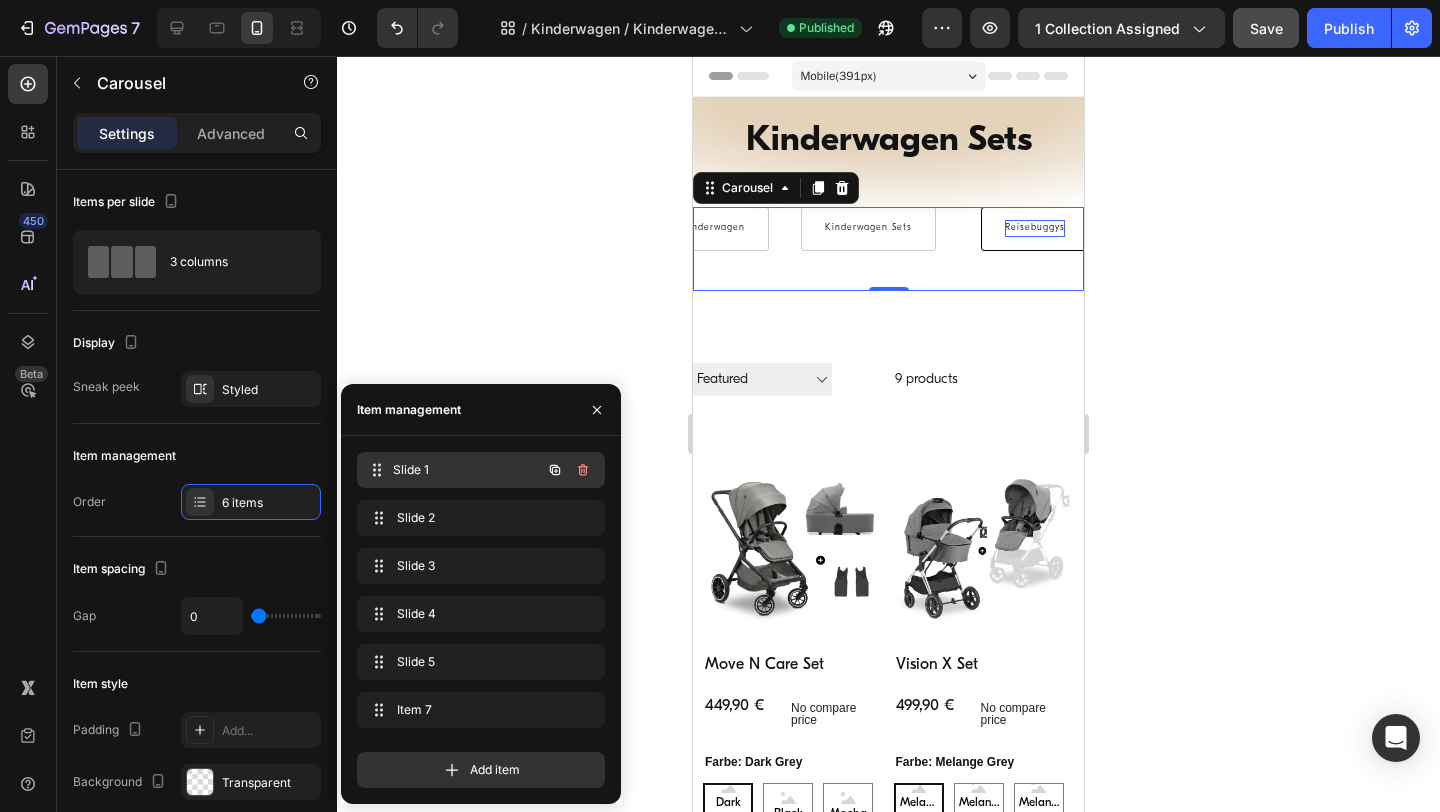 click on "Slide 1" at bounding box center (467, 470) 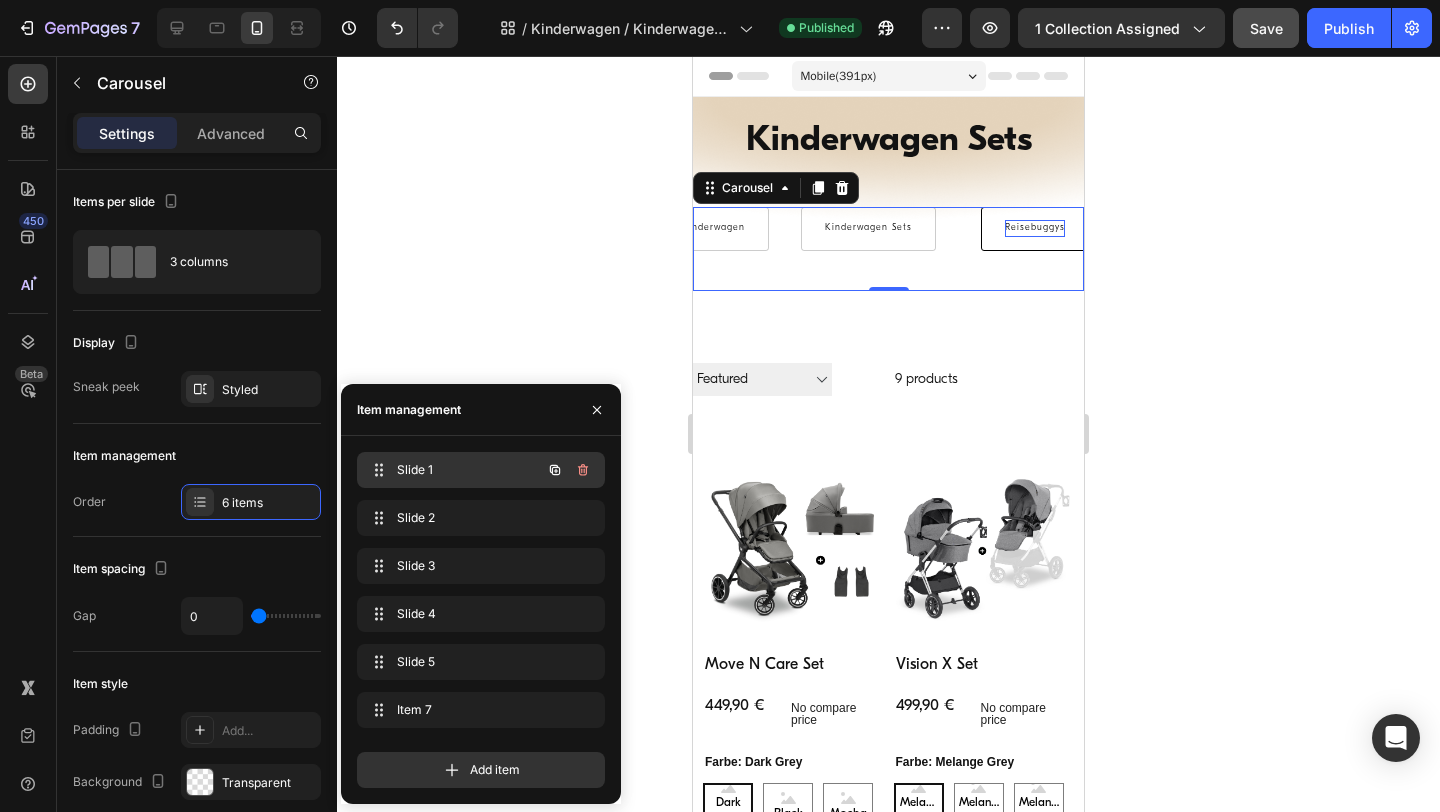 click on "Slide 1" at bounding box center (453, 470) 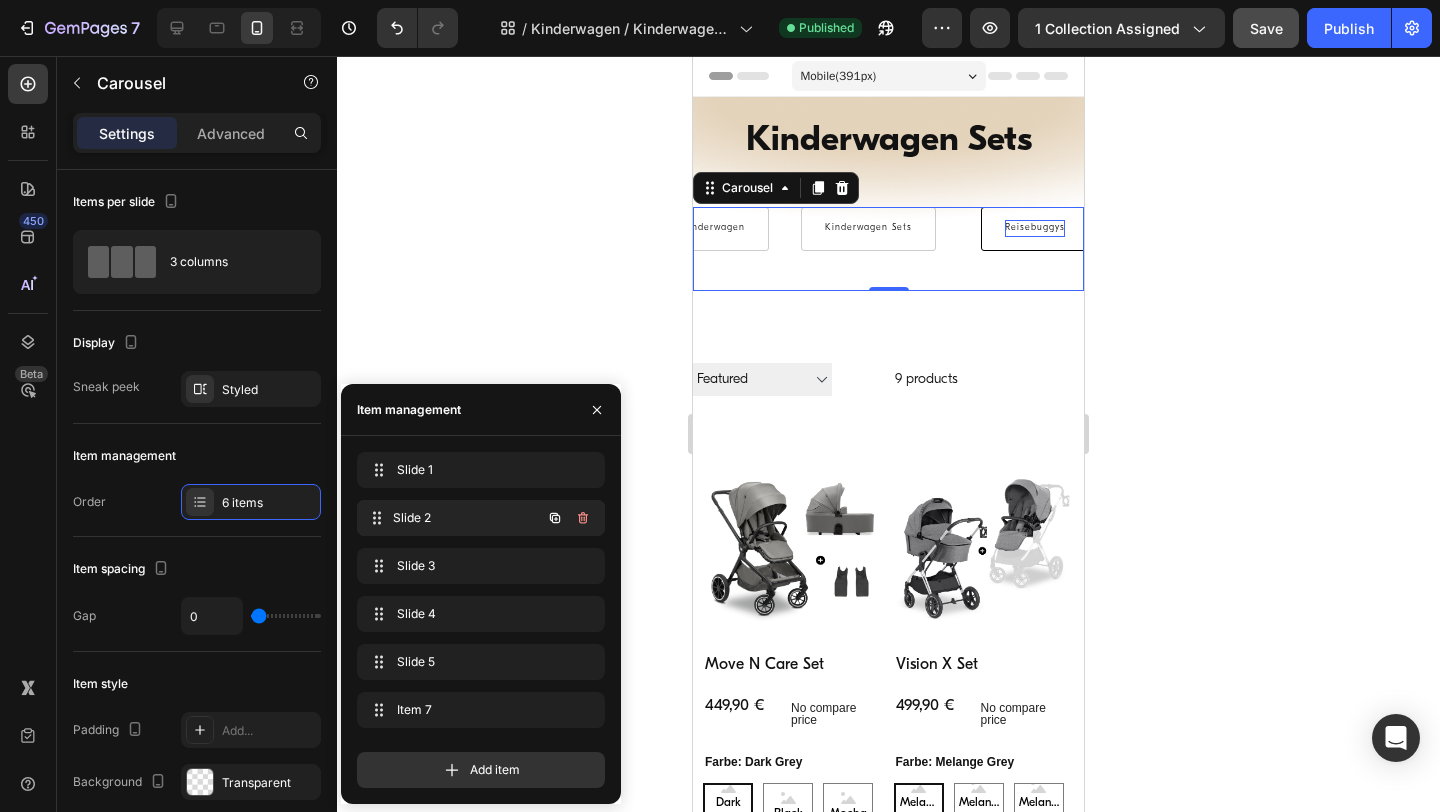 click on "Slide 2 Slide 2" at bounding box center [481, 518] 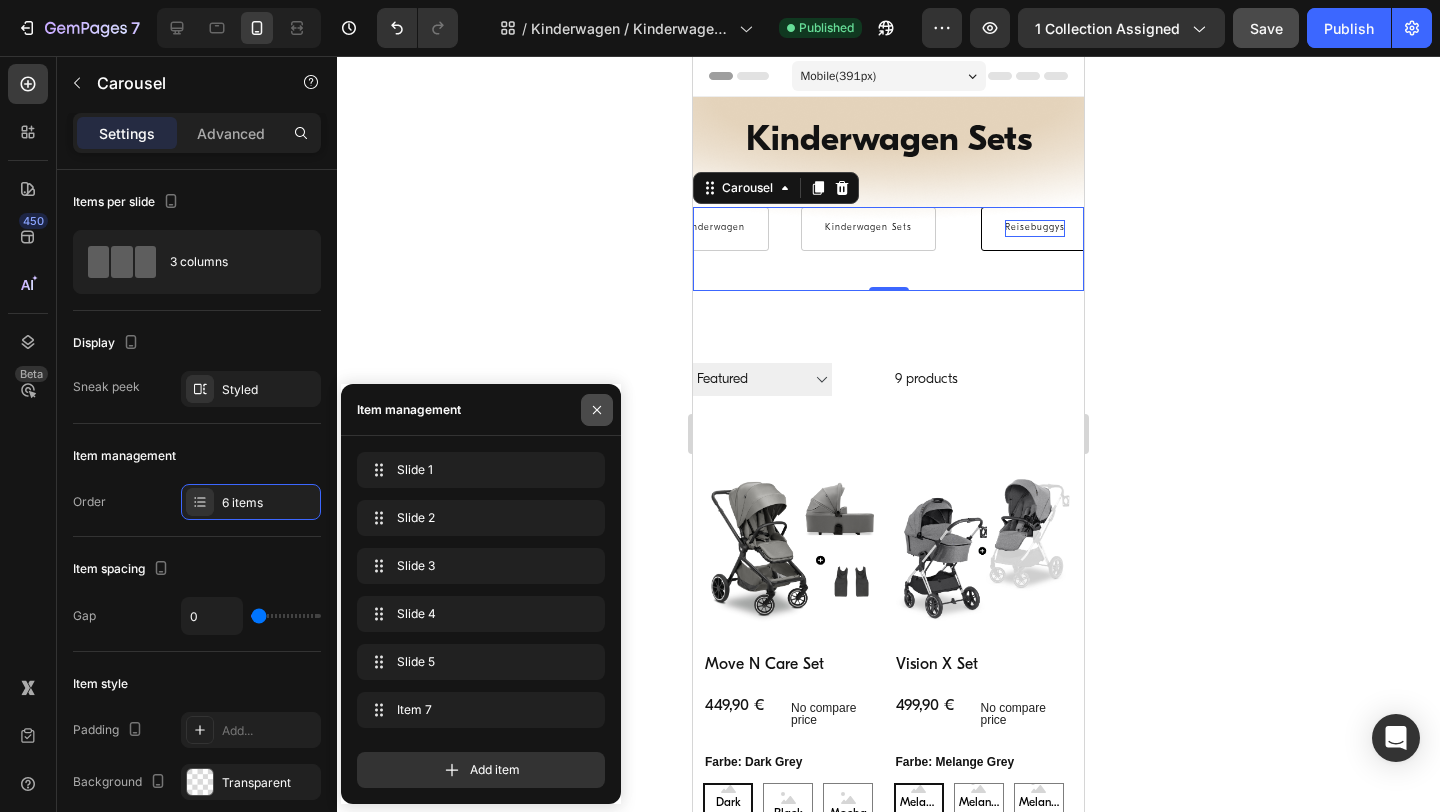click at bounding box center (597, 410) 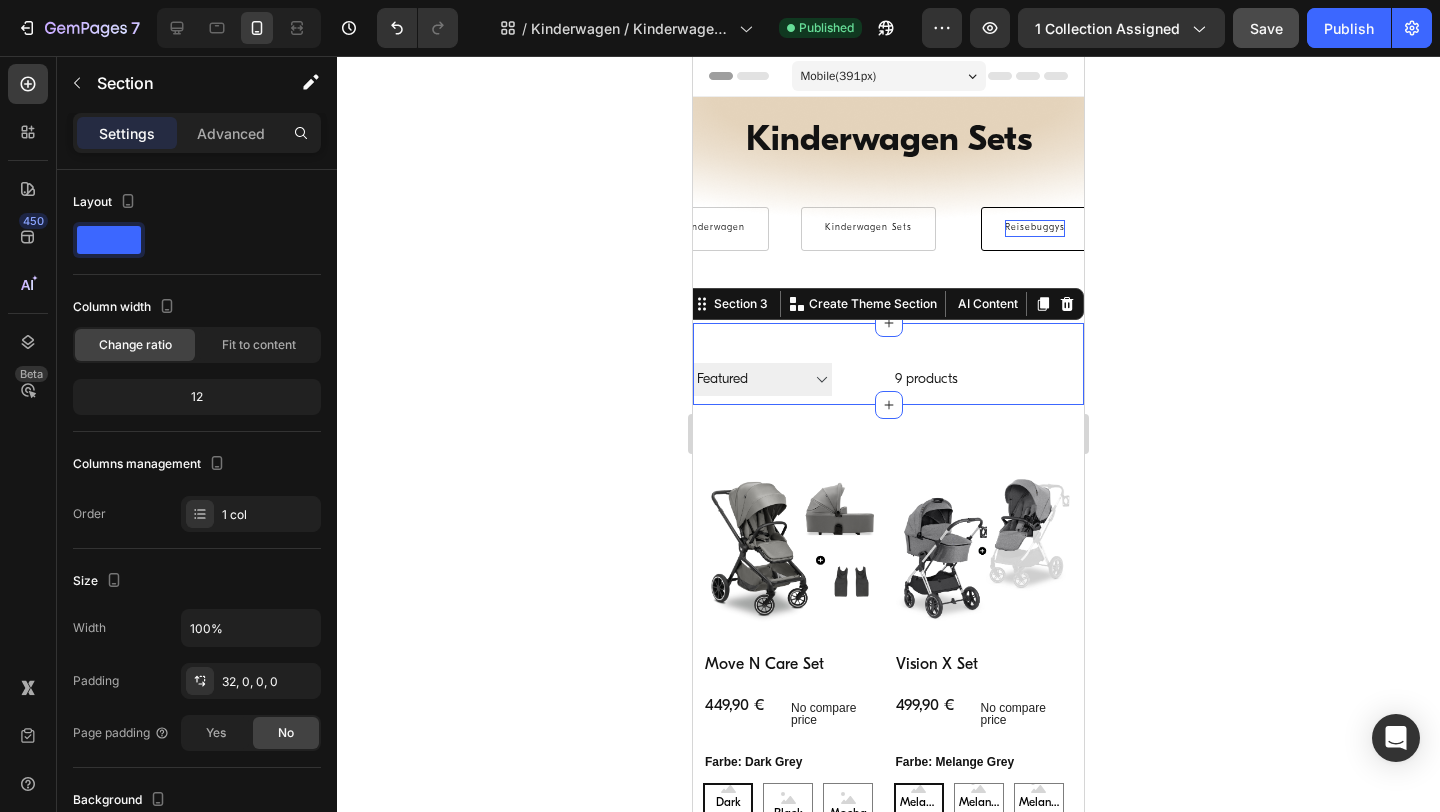 click on "Filter Best selling Featured Alphabetically, A-Z Alphabetically, Z-A Price, low to high Price, high to low Date, new to old Date, old to new 9 products   Collection Toolbar Row Section 3   You can create reusable sections Create Theme Section AI Content Write with GemAI What would you like to describe here? Tone and Voice Persuasive Product Getting products... Show more Generate" at bounding box center (888, 364) 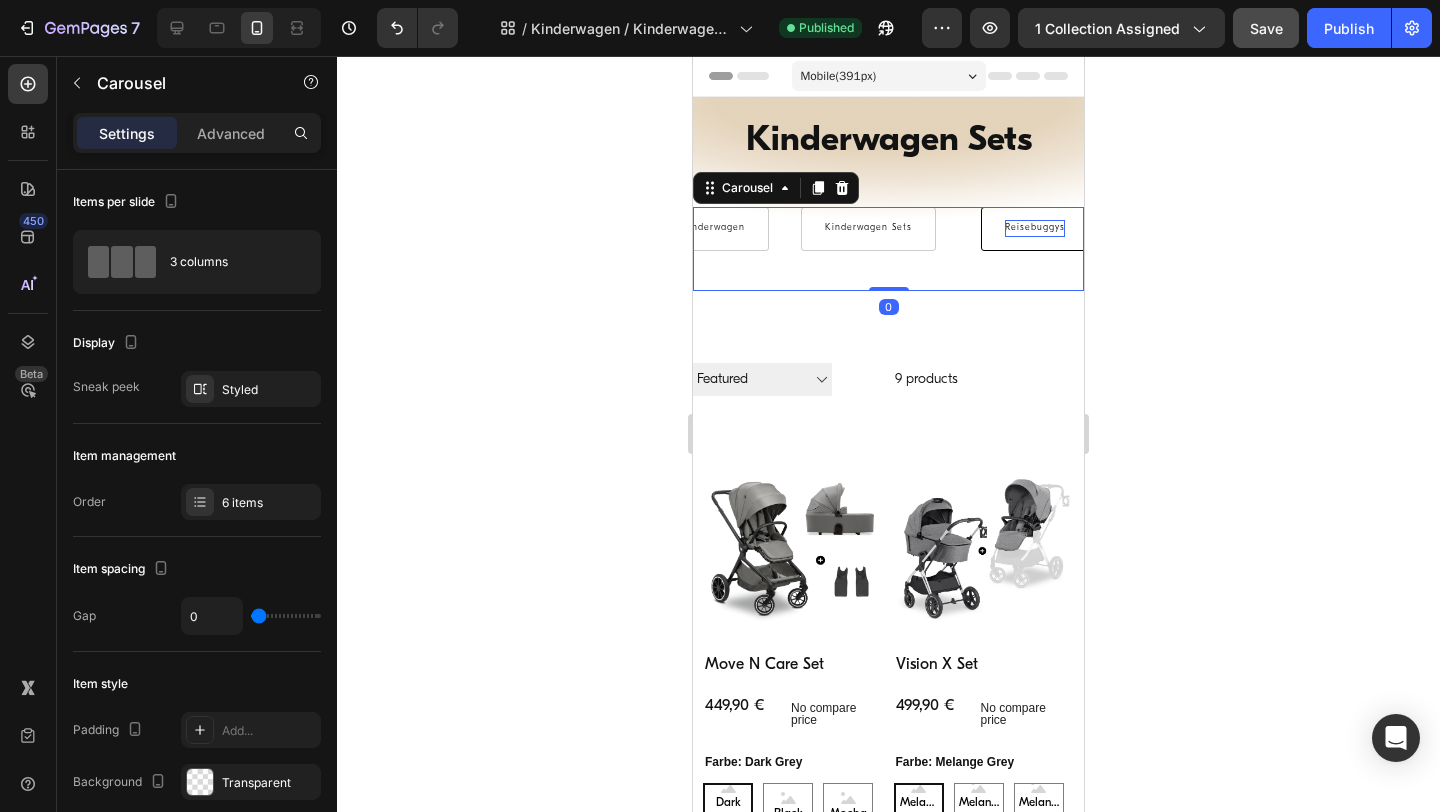 click on "Alle Kinderwagen Button" at bounding box center [702, 249] 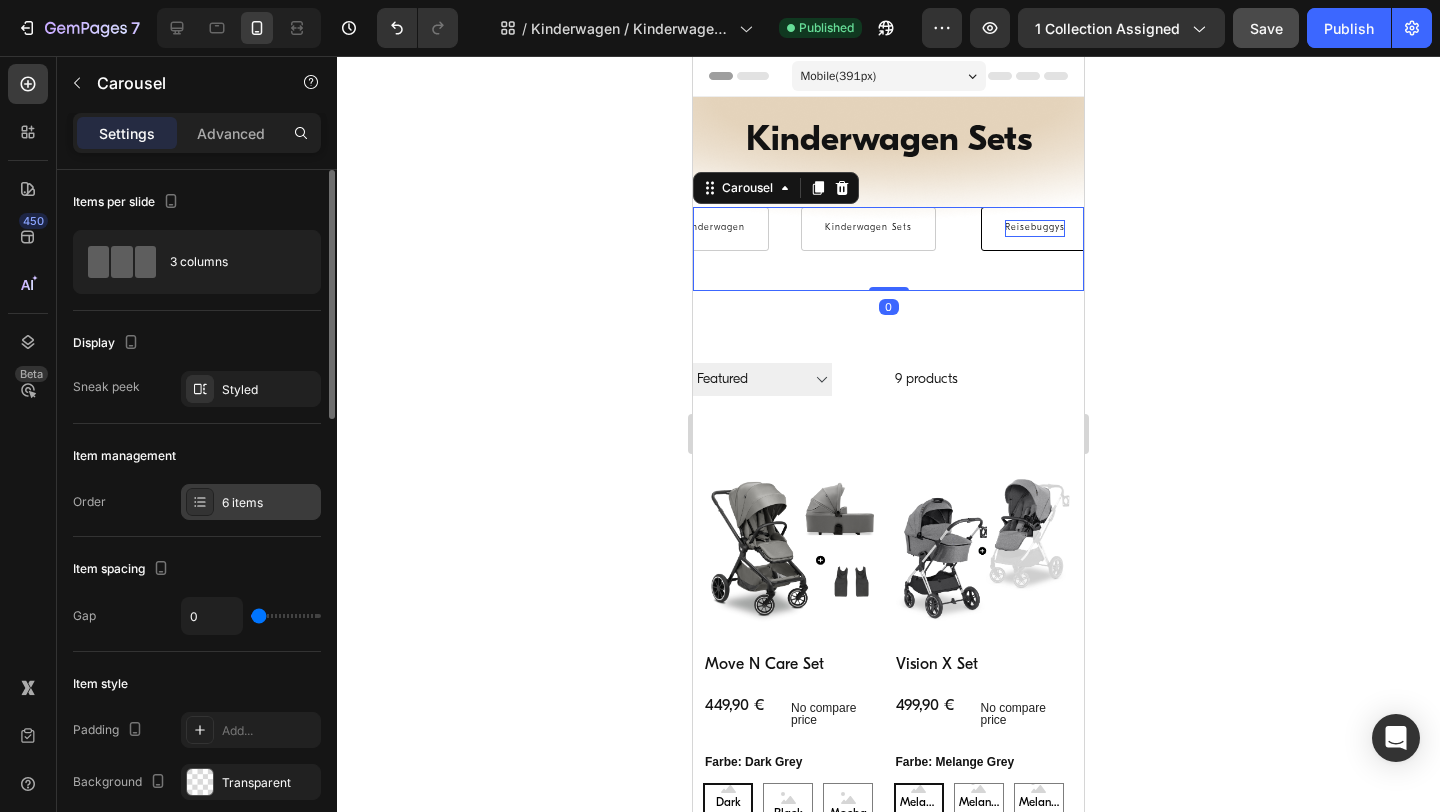 click on "6 items" at bounding box center [269, 503] 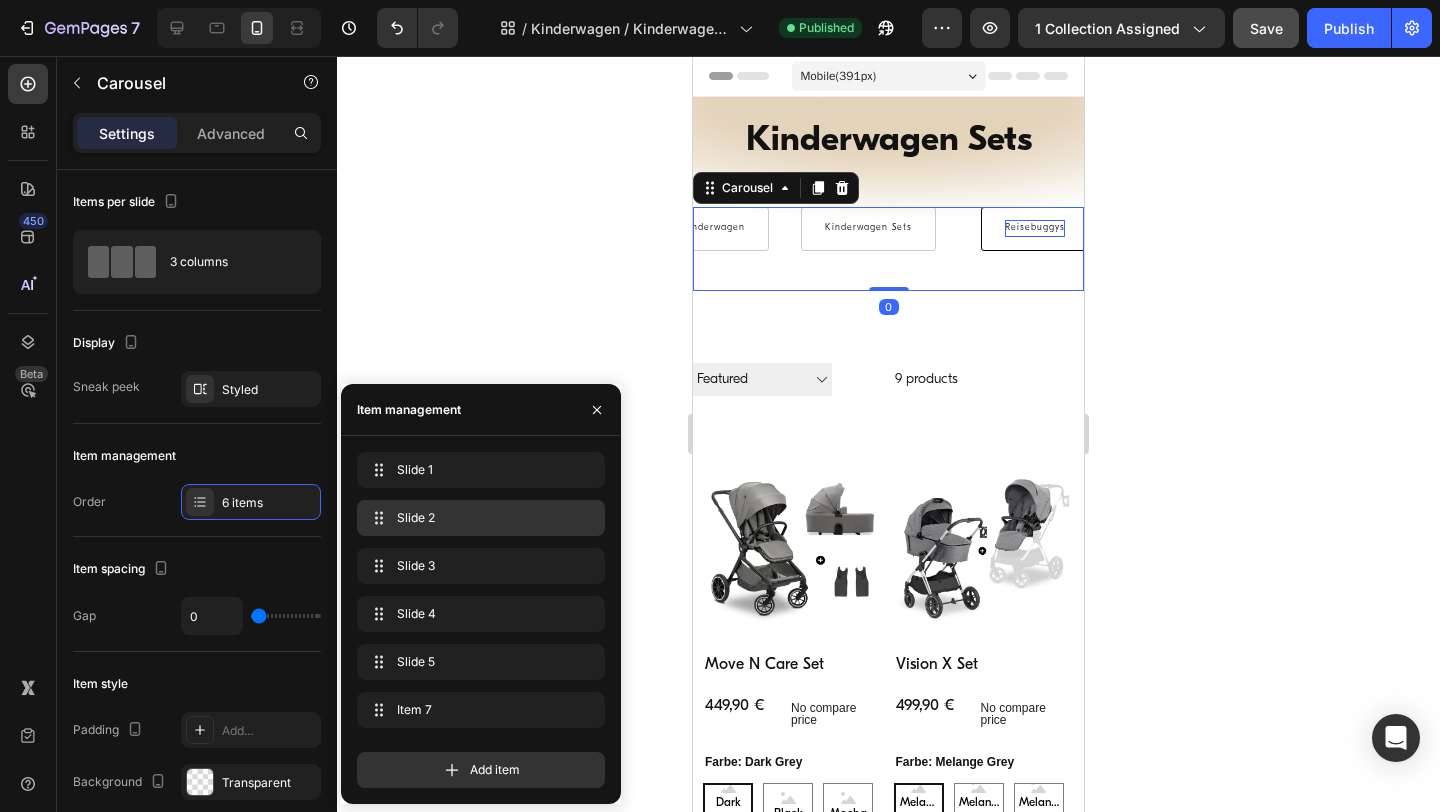 click on "Slide 2" at bounding box center [477, 518] 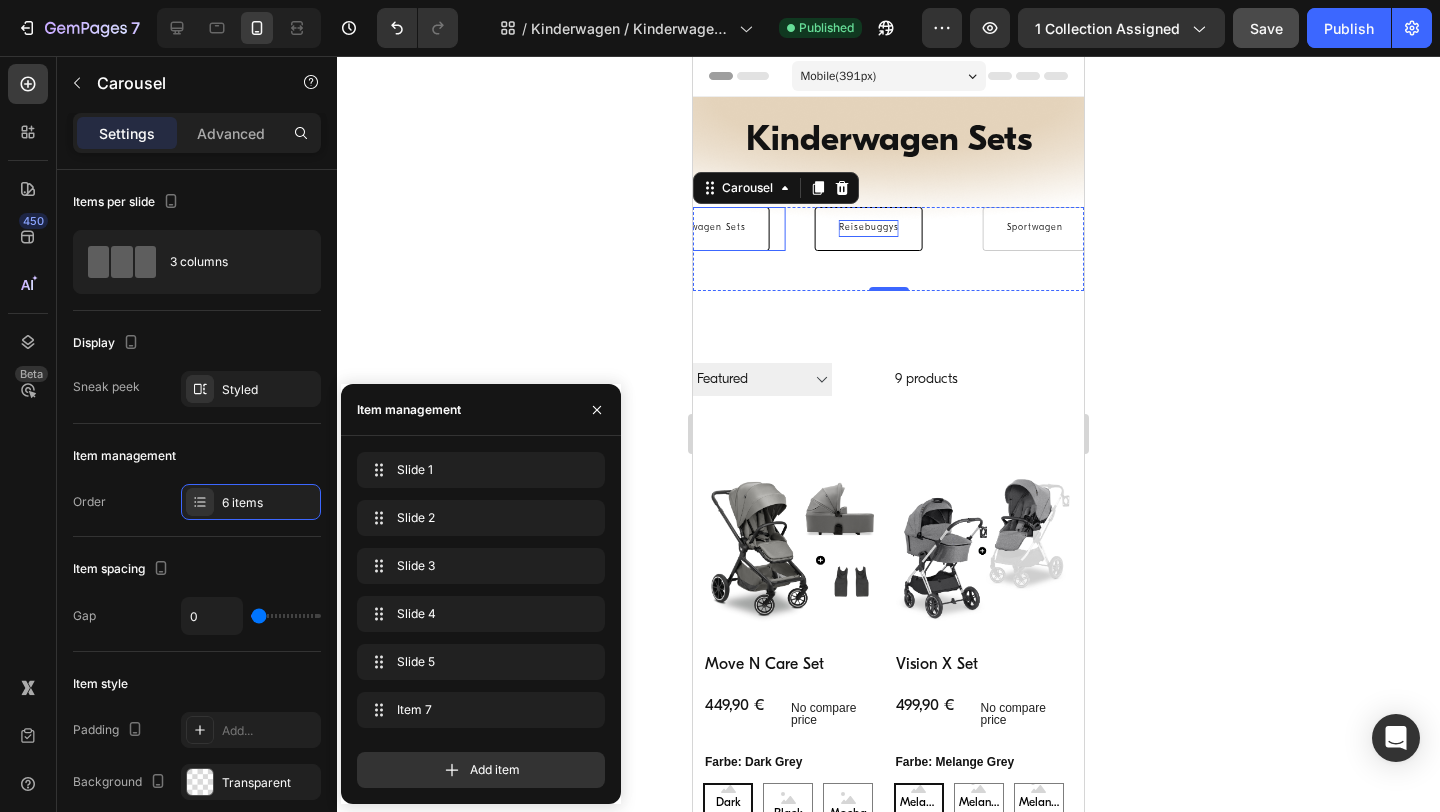 click on "Kinderwagen Sets" at bounding box center [702, 229] 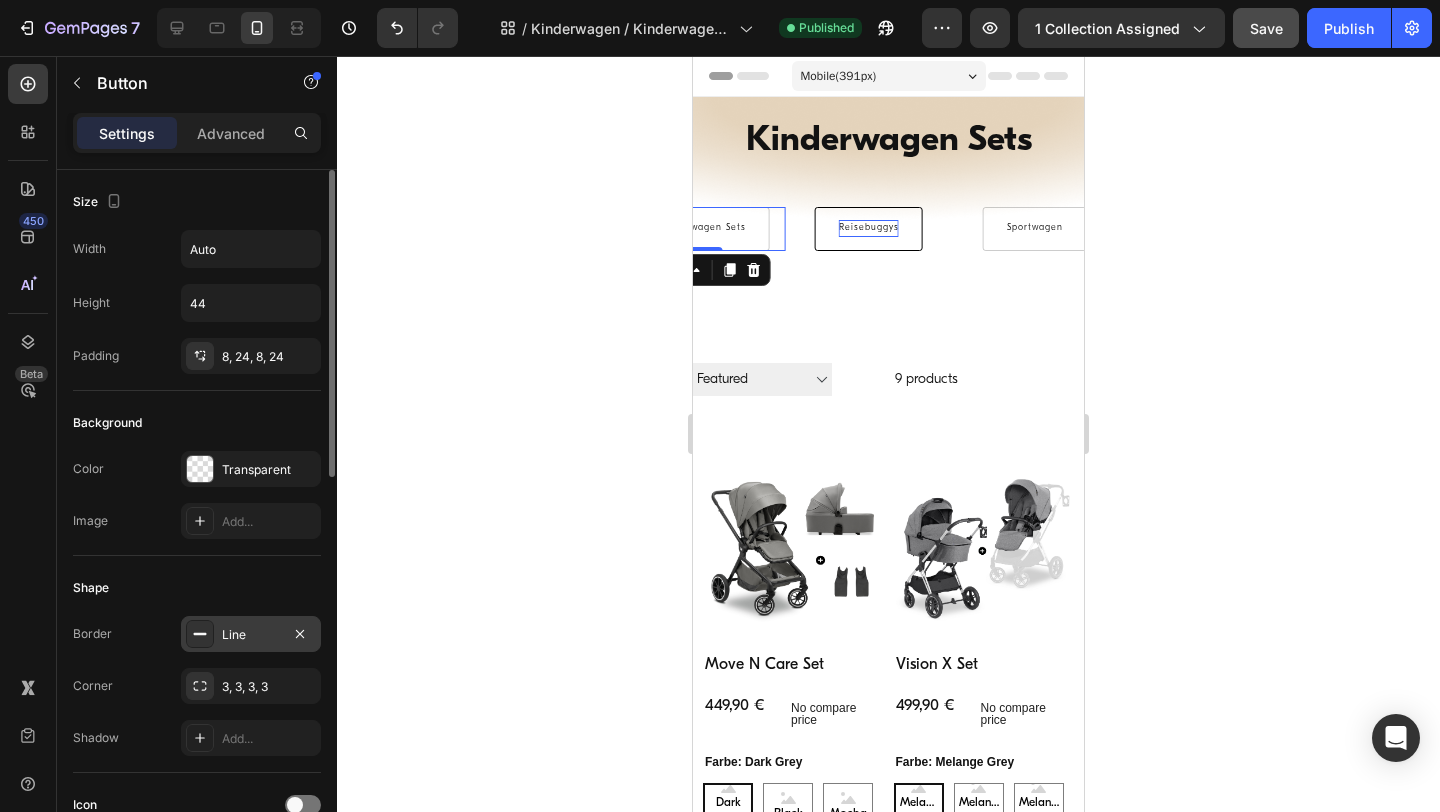 click on "Line" at bounding box center [251, 635] 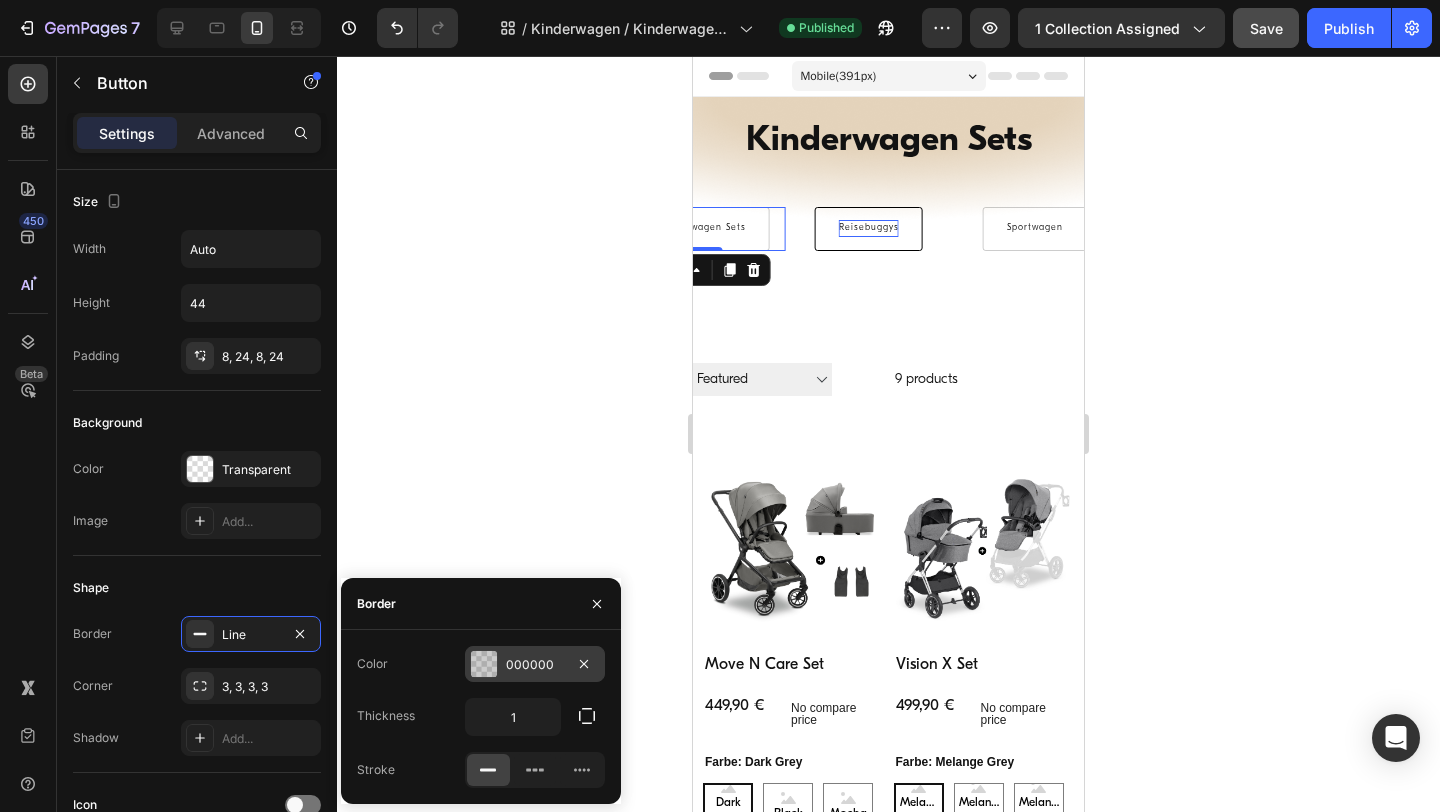 click on "000000" at bounding box center (535, 665) 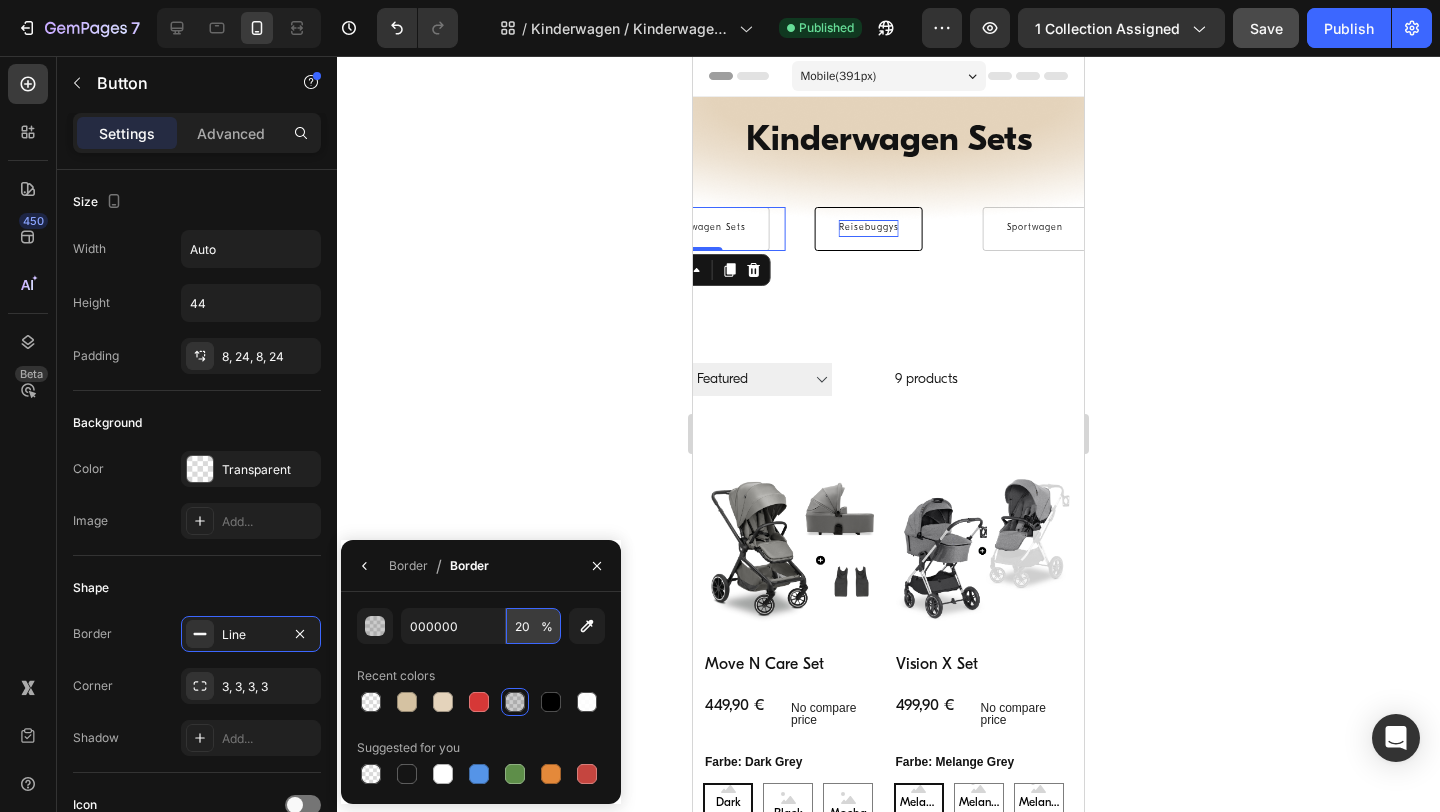click on "20" at bounding box center (533, 626) 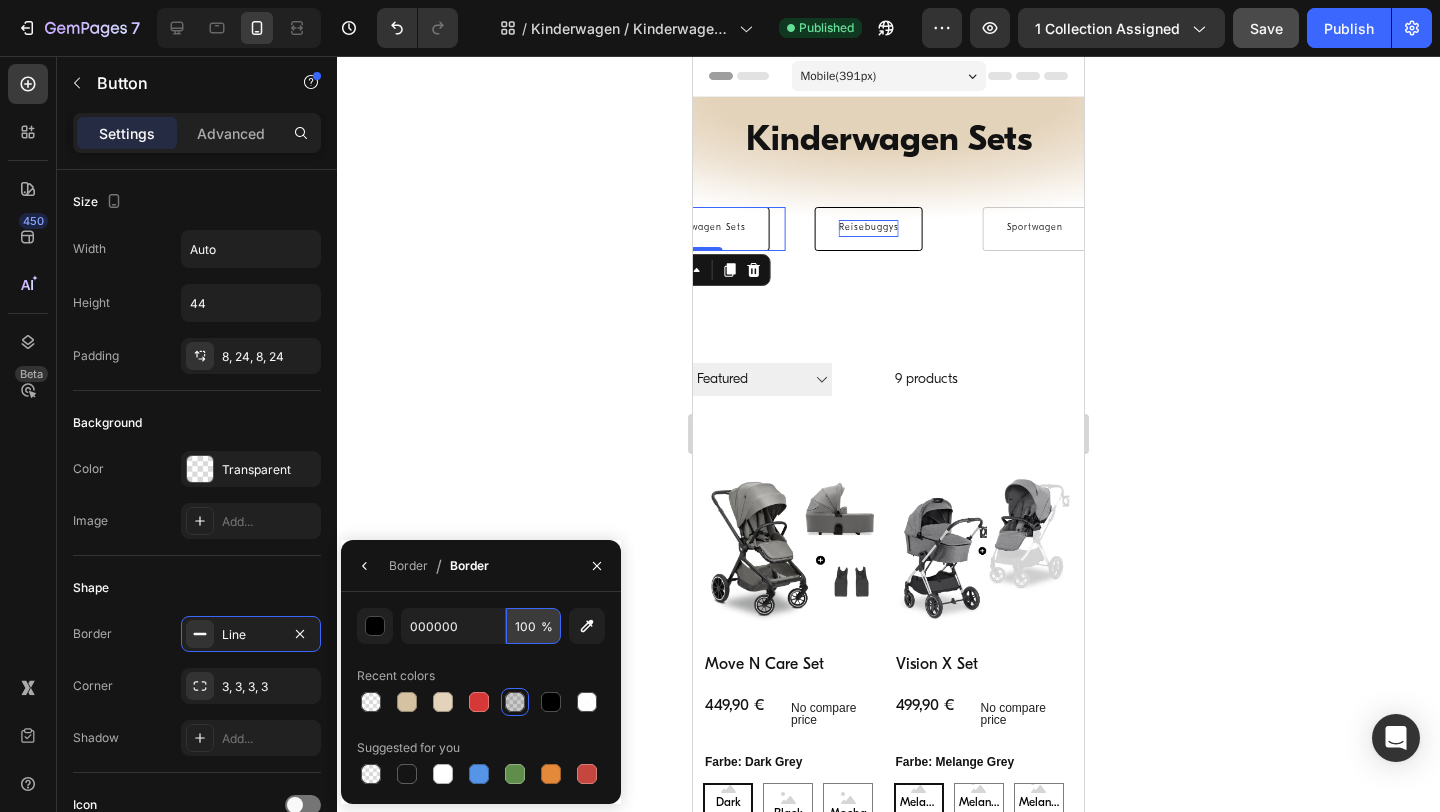 type on "100" 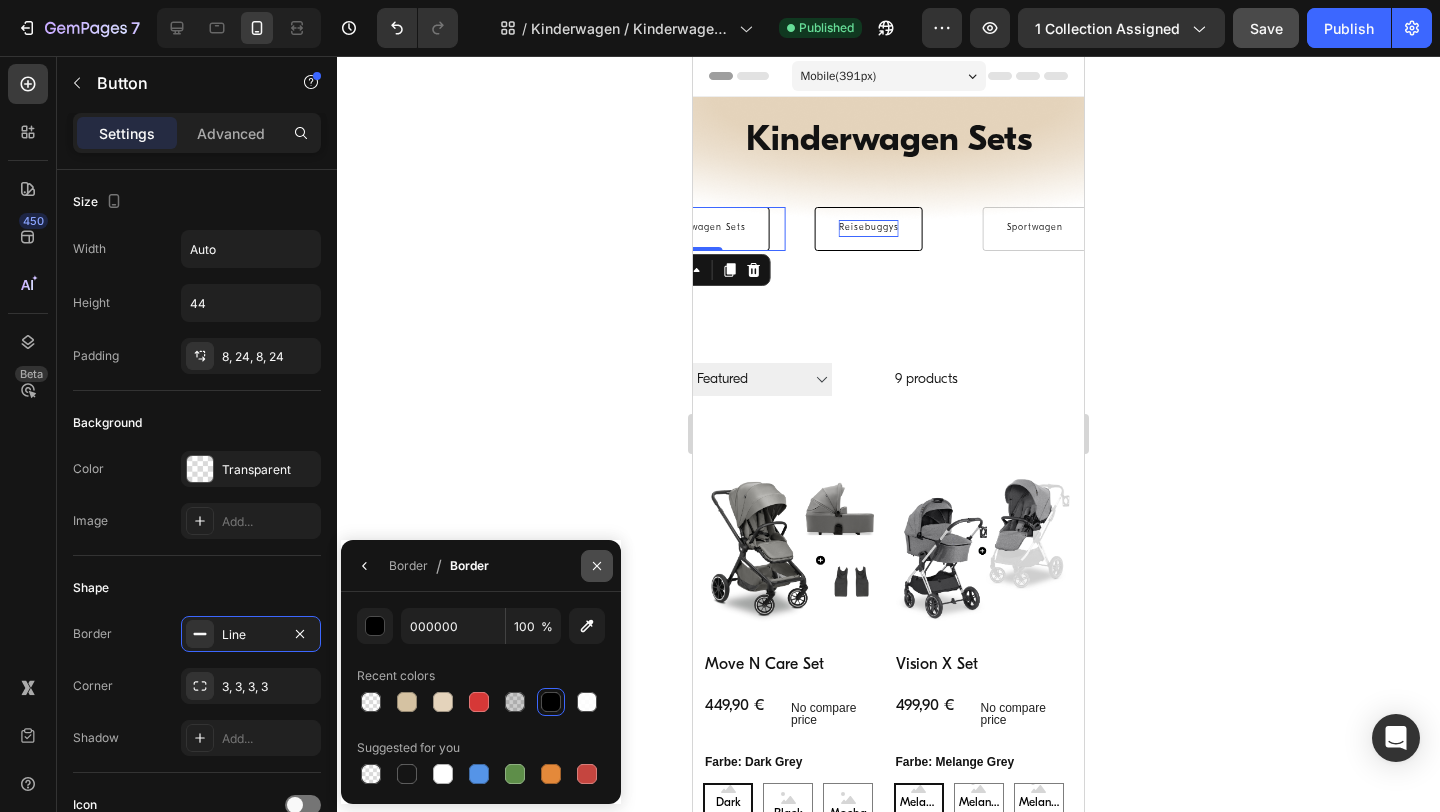click 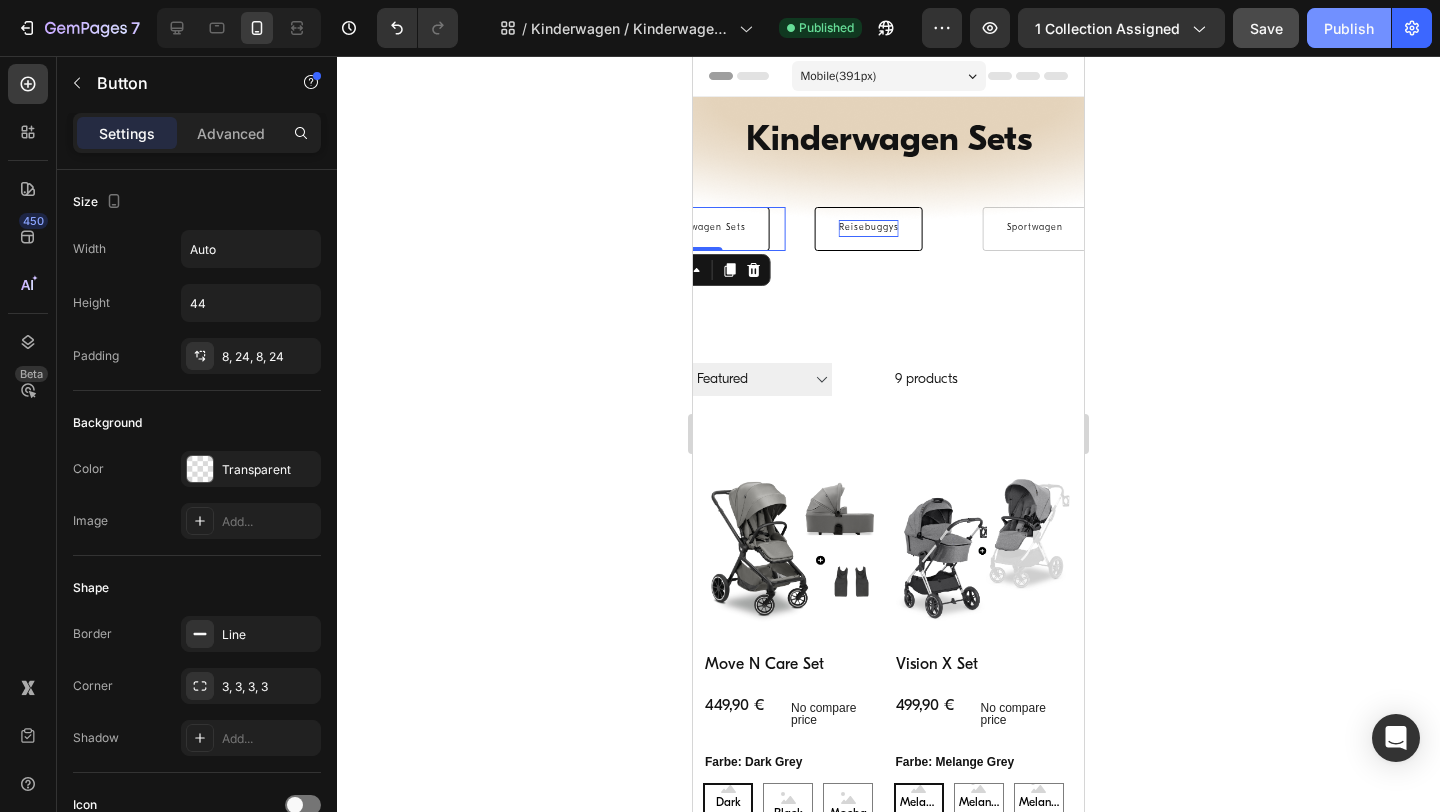 click on "Publish" at bounding box center (1349, 28) 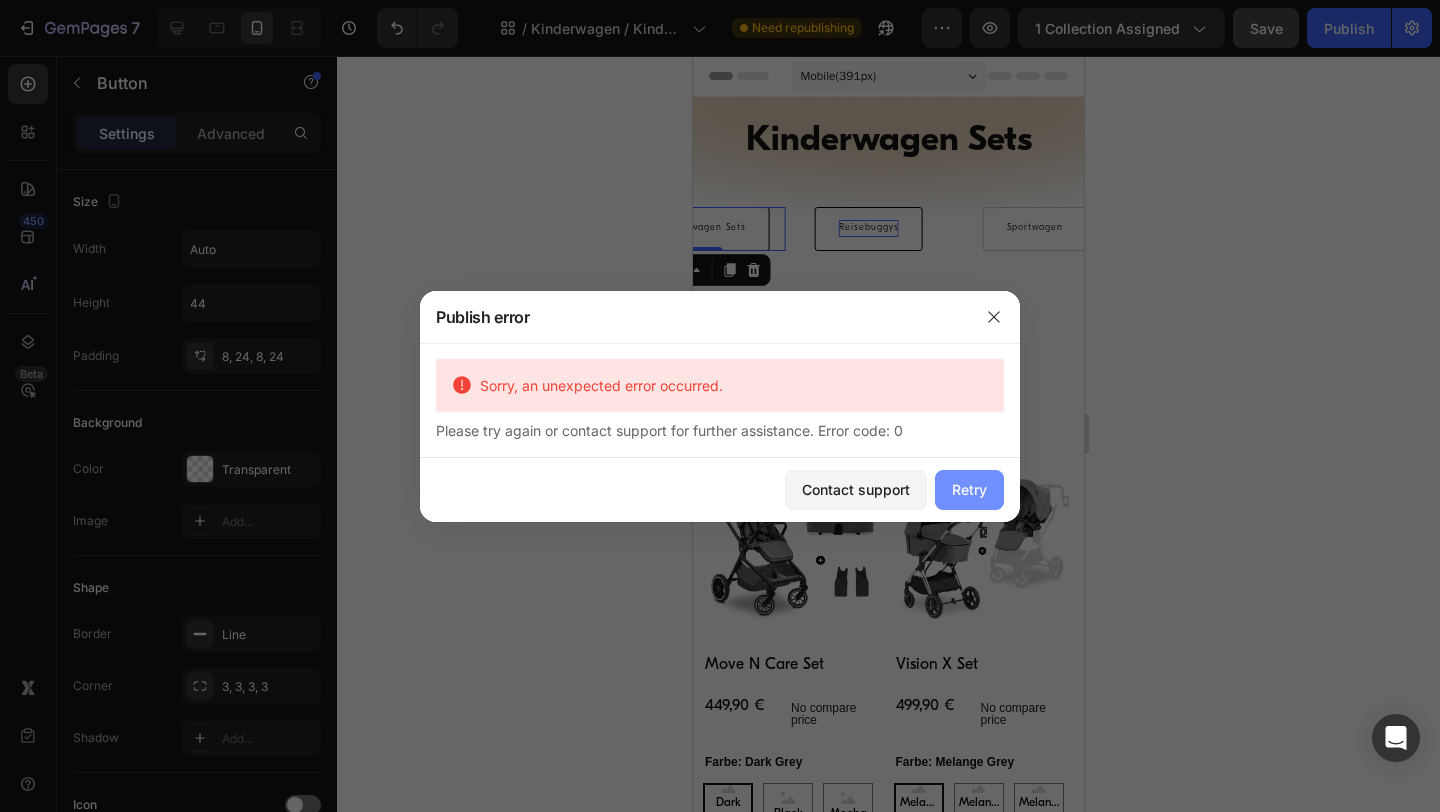 click on "Retry" at bounding box center (969, 489) 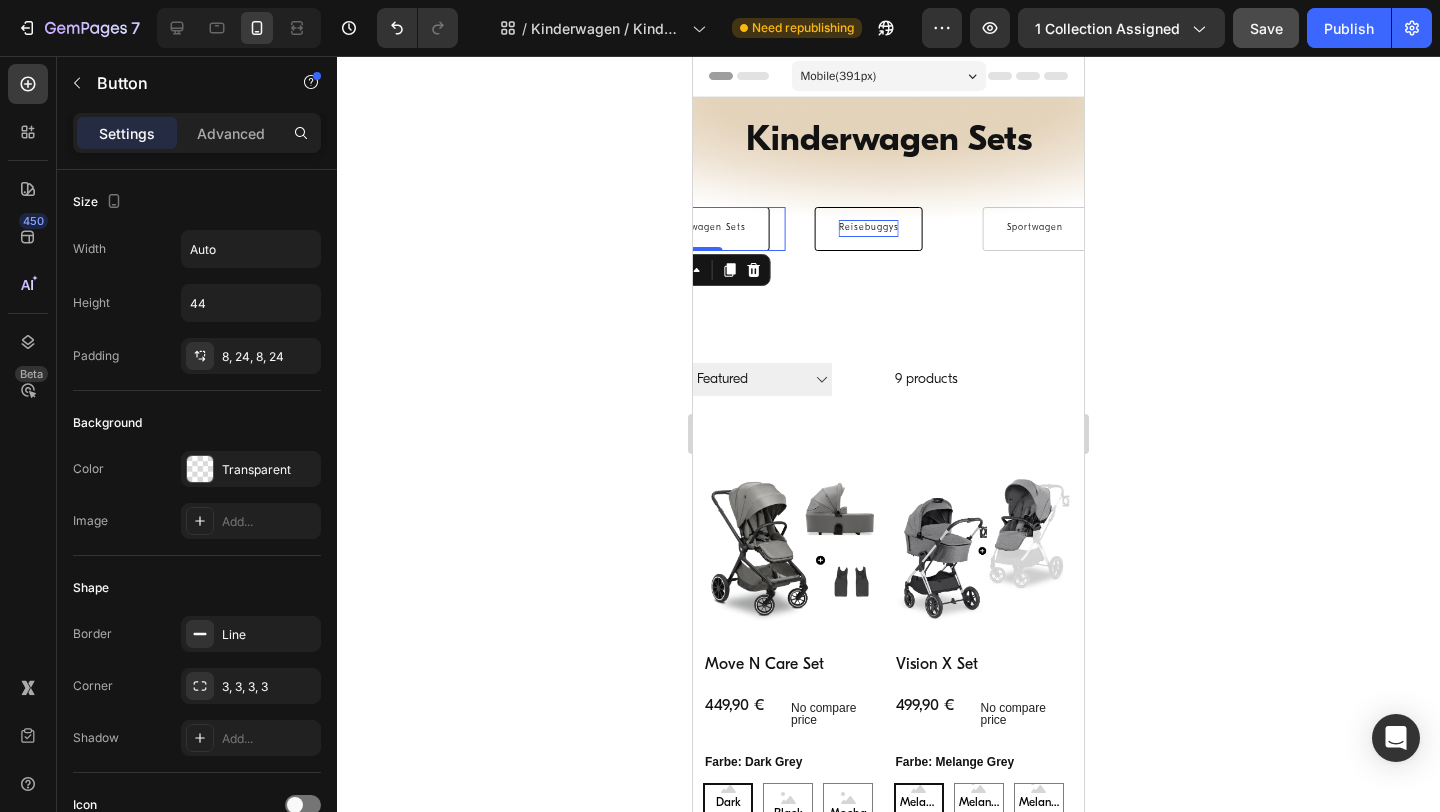 click 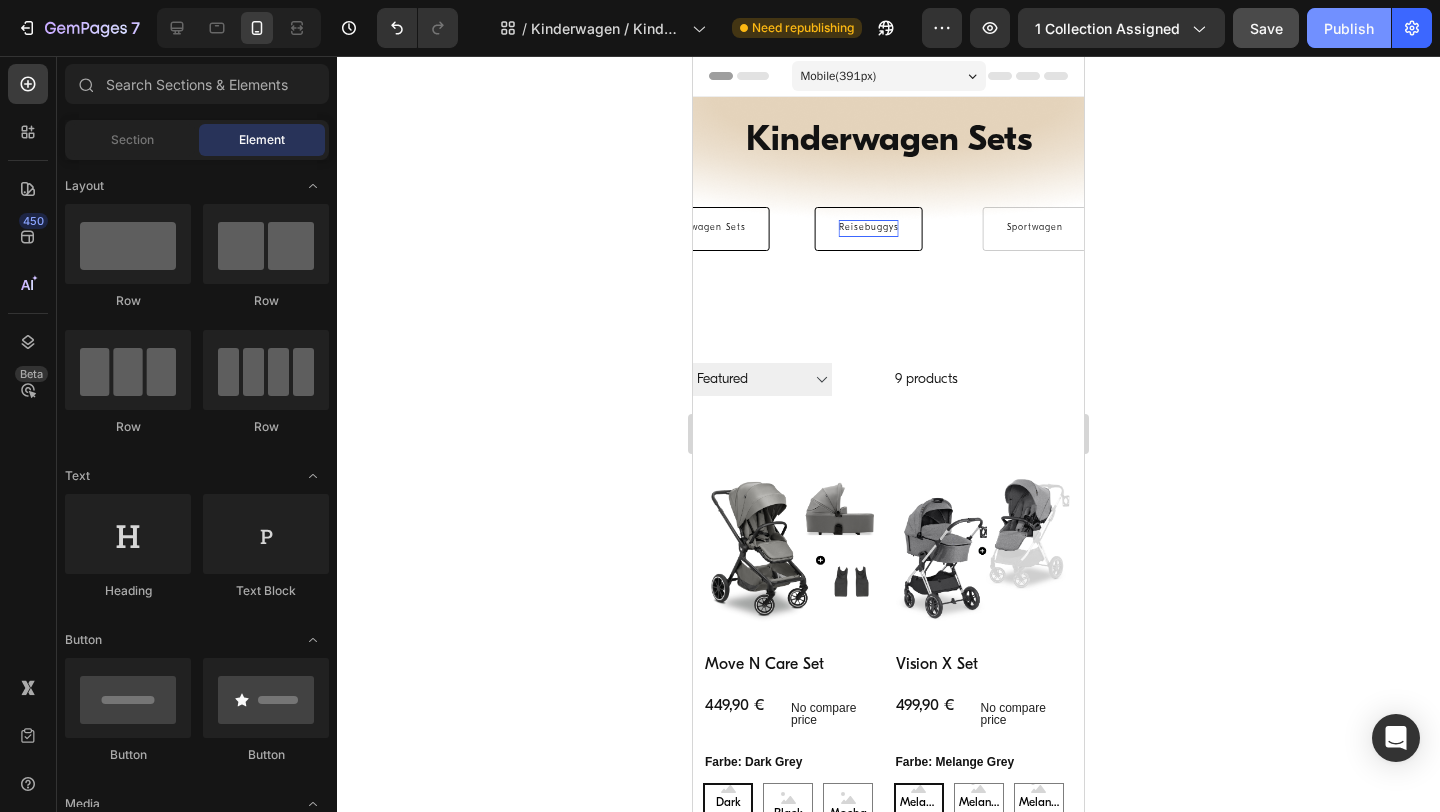 click on "Publish" at bounding box center [1349, 28] 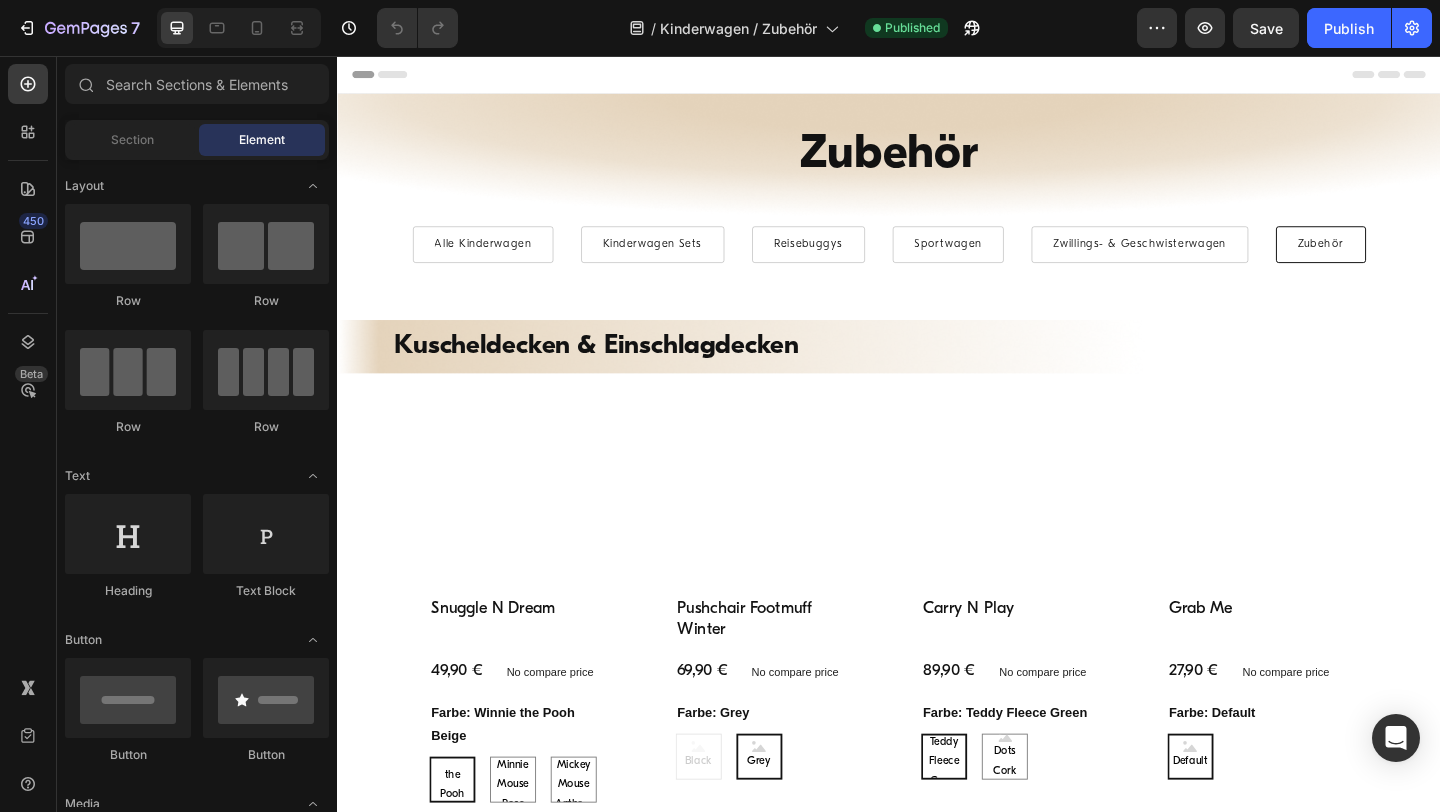 scroll, scrollTop: 0, scrollLeft: 0, axis: both 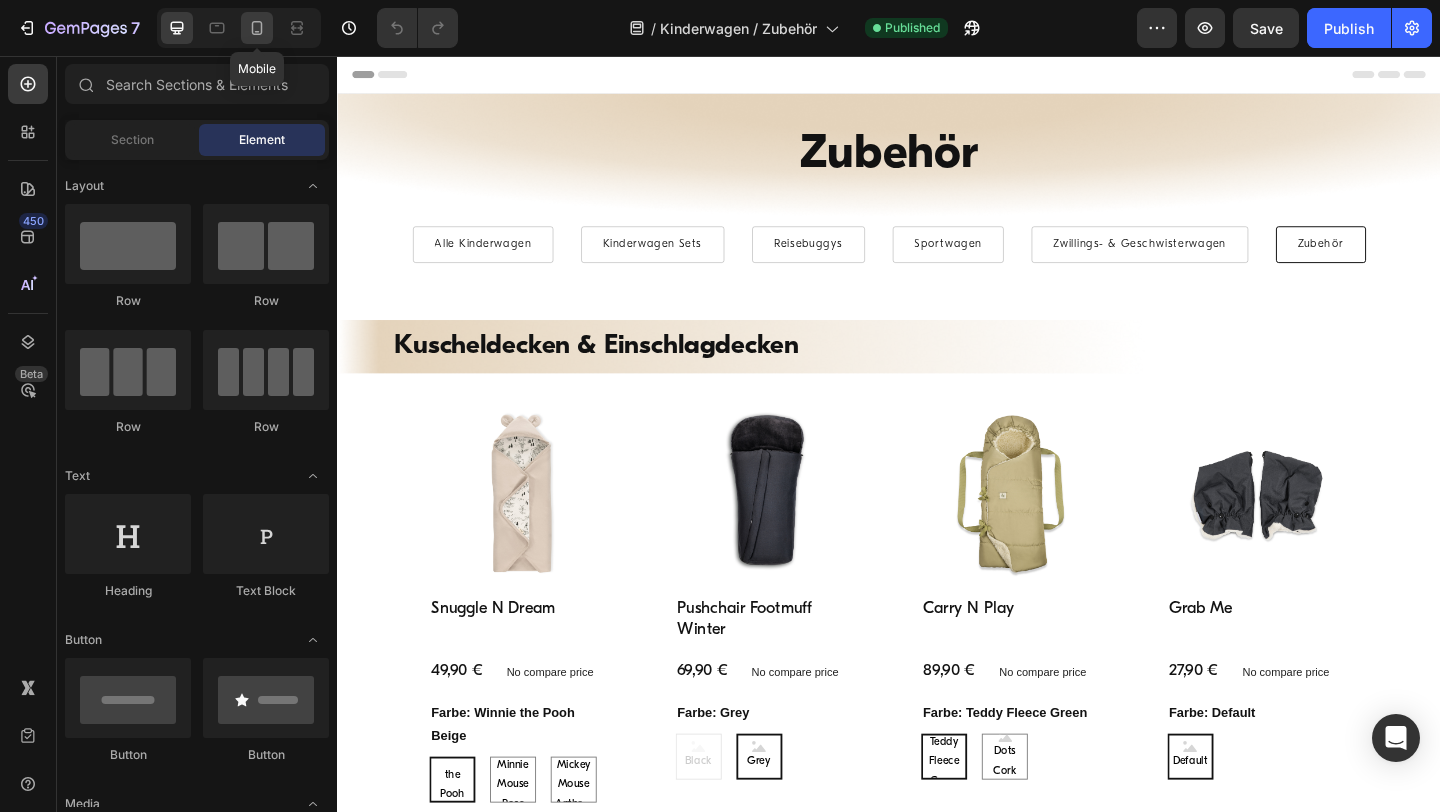 click 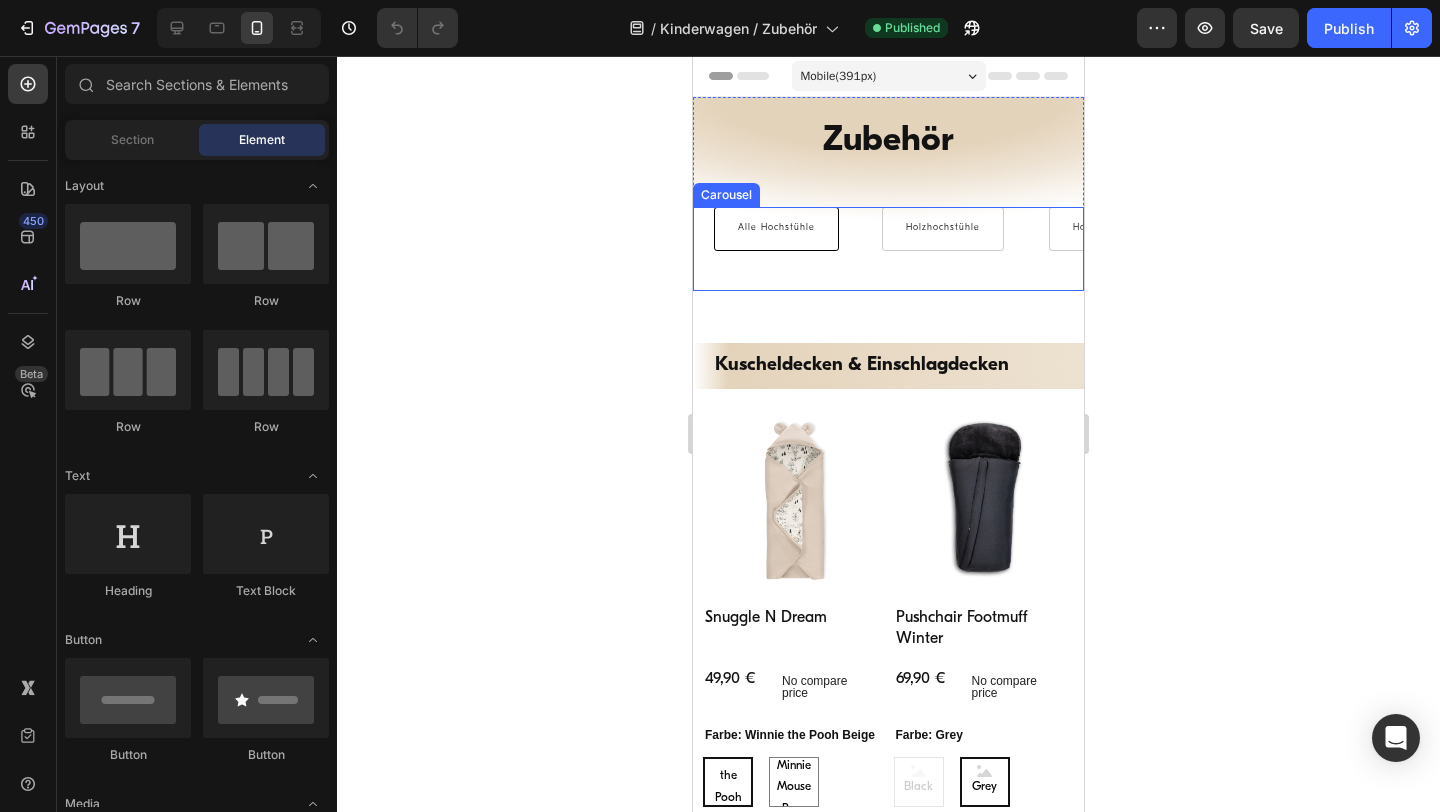 click on "Holzhochstühle Button" at bounding box center (942, 249) 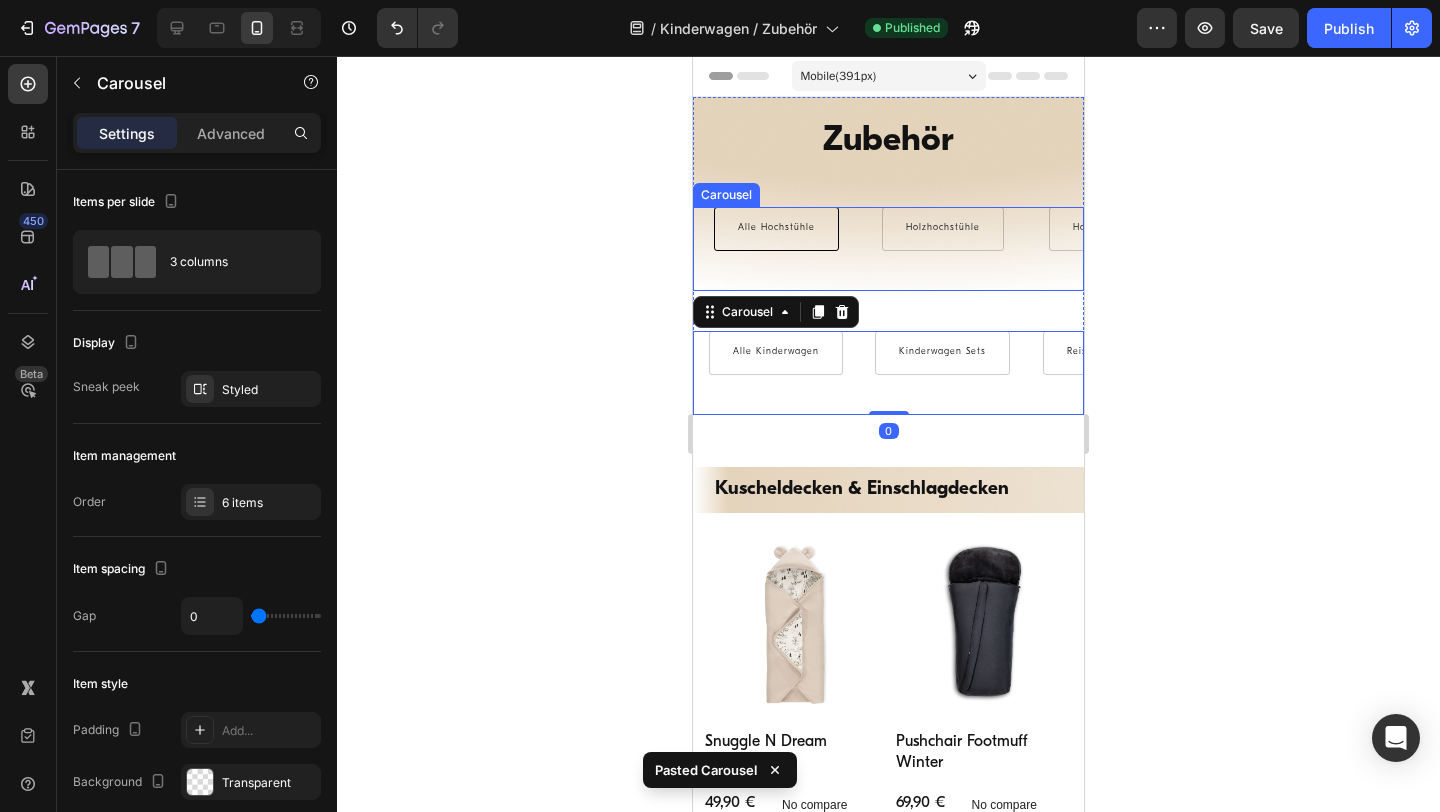click on "Alle Hochstühle Button" at bounding box center [776, 249] 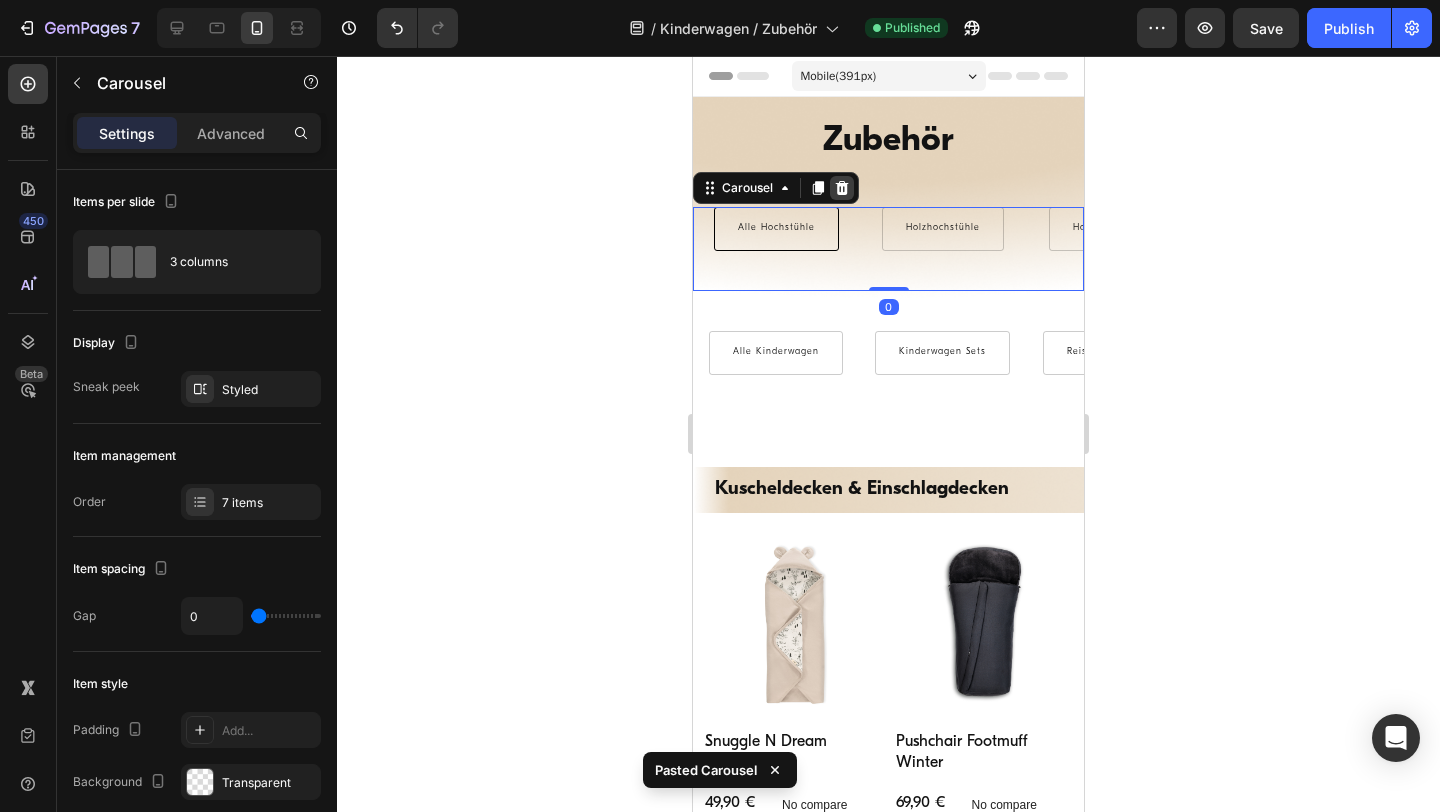 click 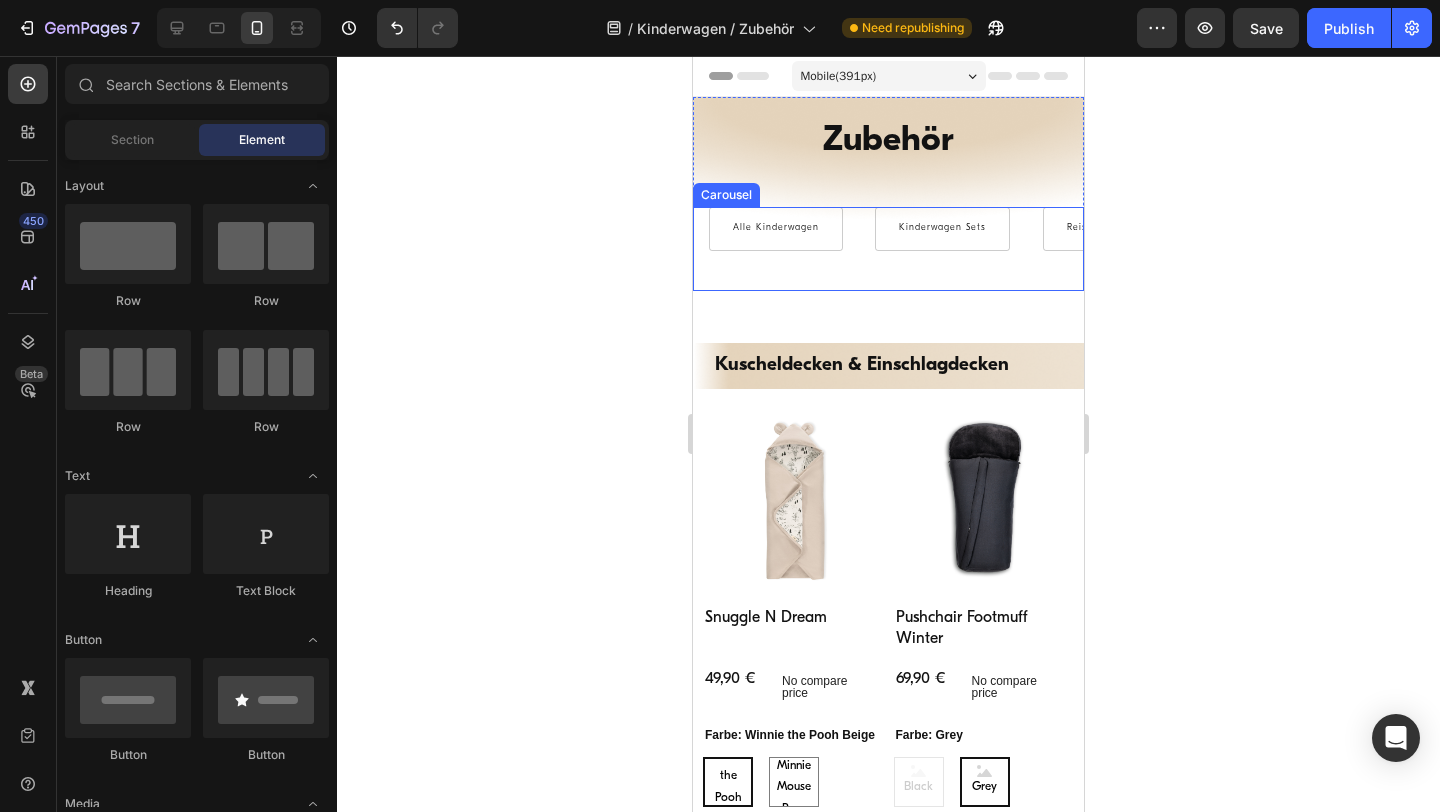 click on "Alle Kinderwagen Button" at bounding box center [776, 249] 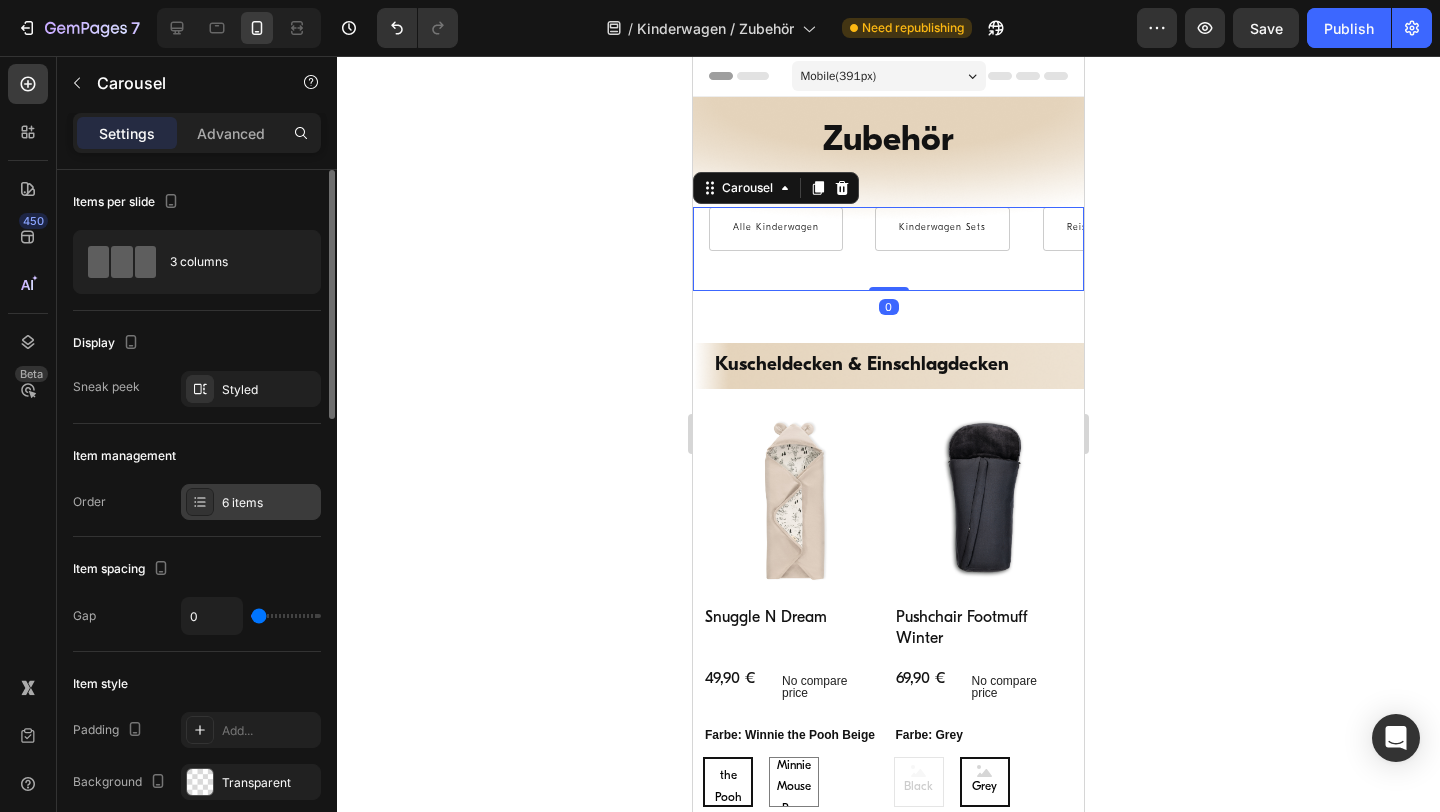 click on "6 items" at bounding box center [251, 502] 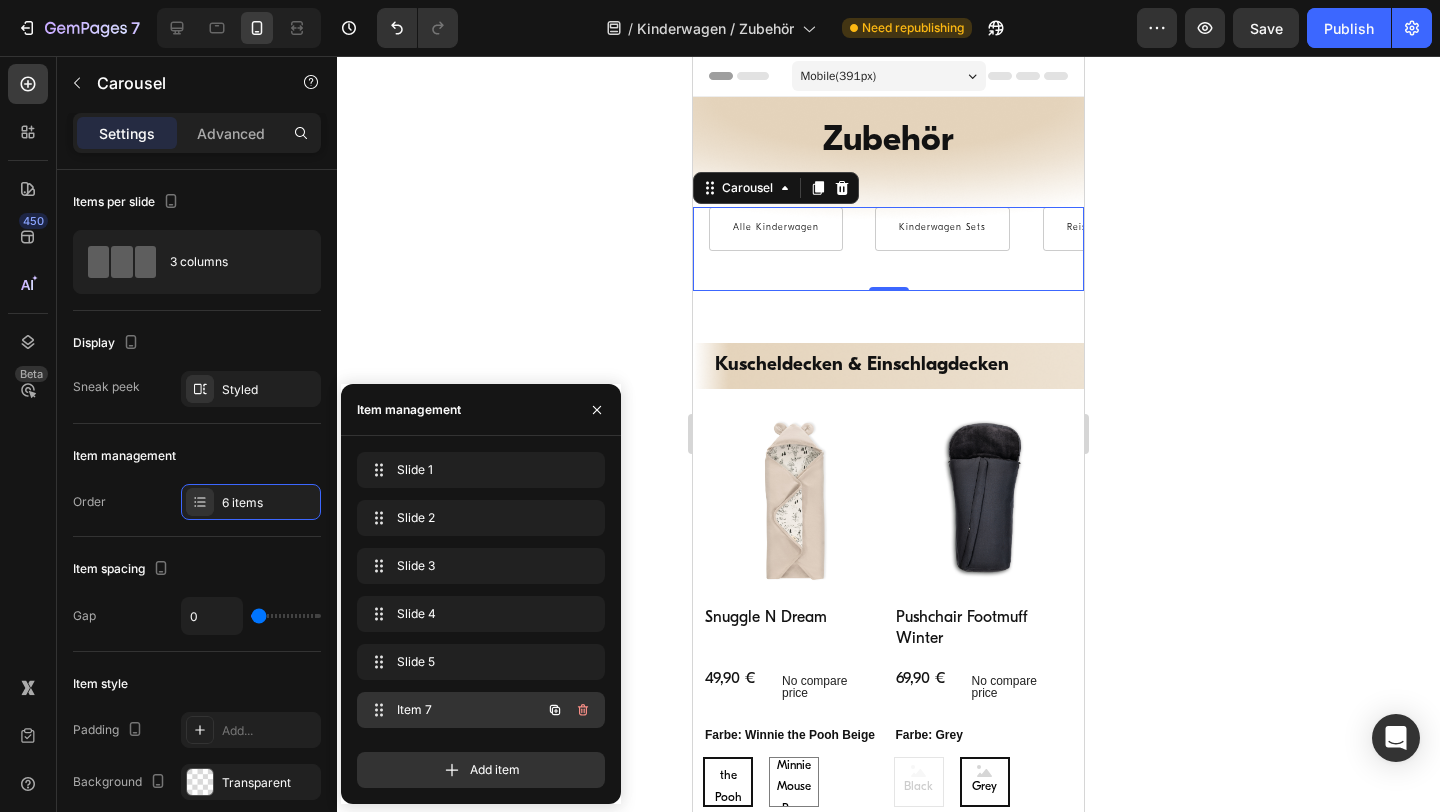 click on "Item 7" at bounding box center (453, 710) 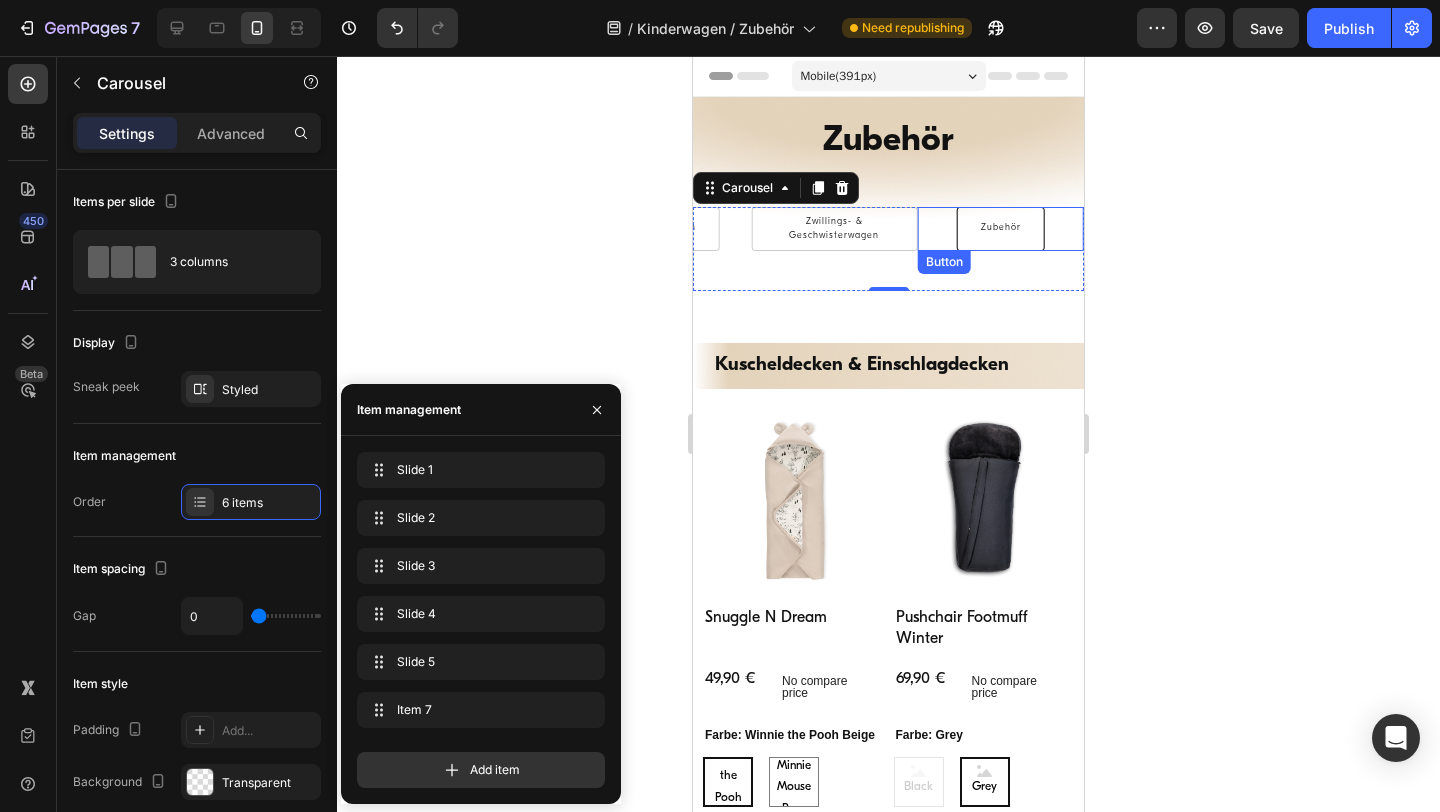 click on "Zubehör" at bounding box center [1001, 229] 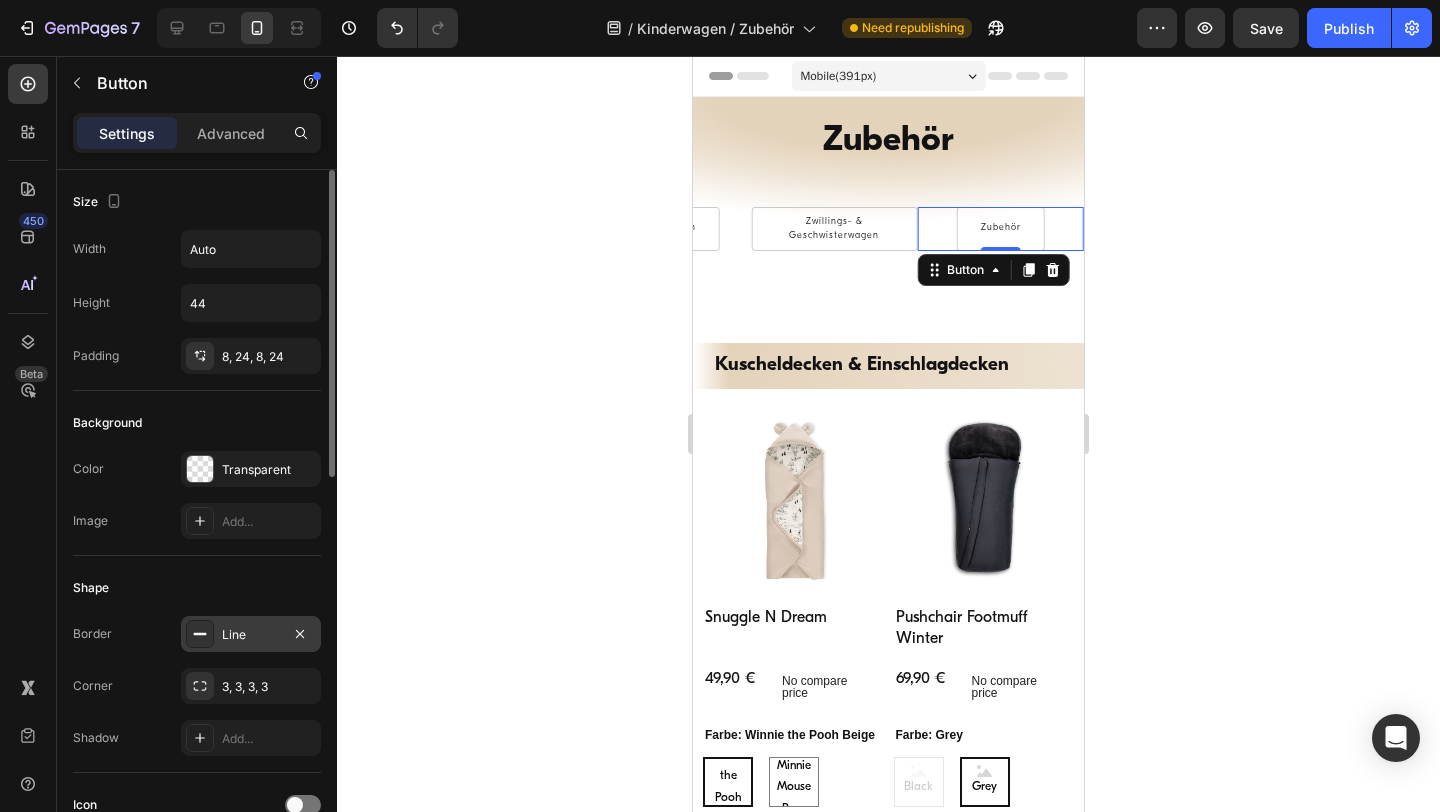 click on "Line" at bounding box center [251, 635] 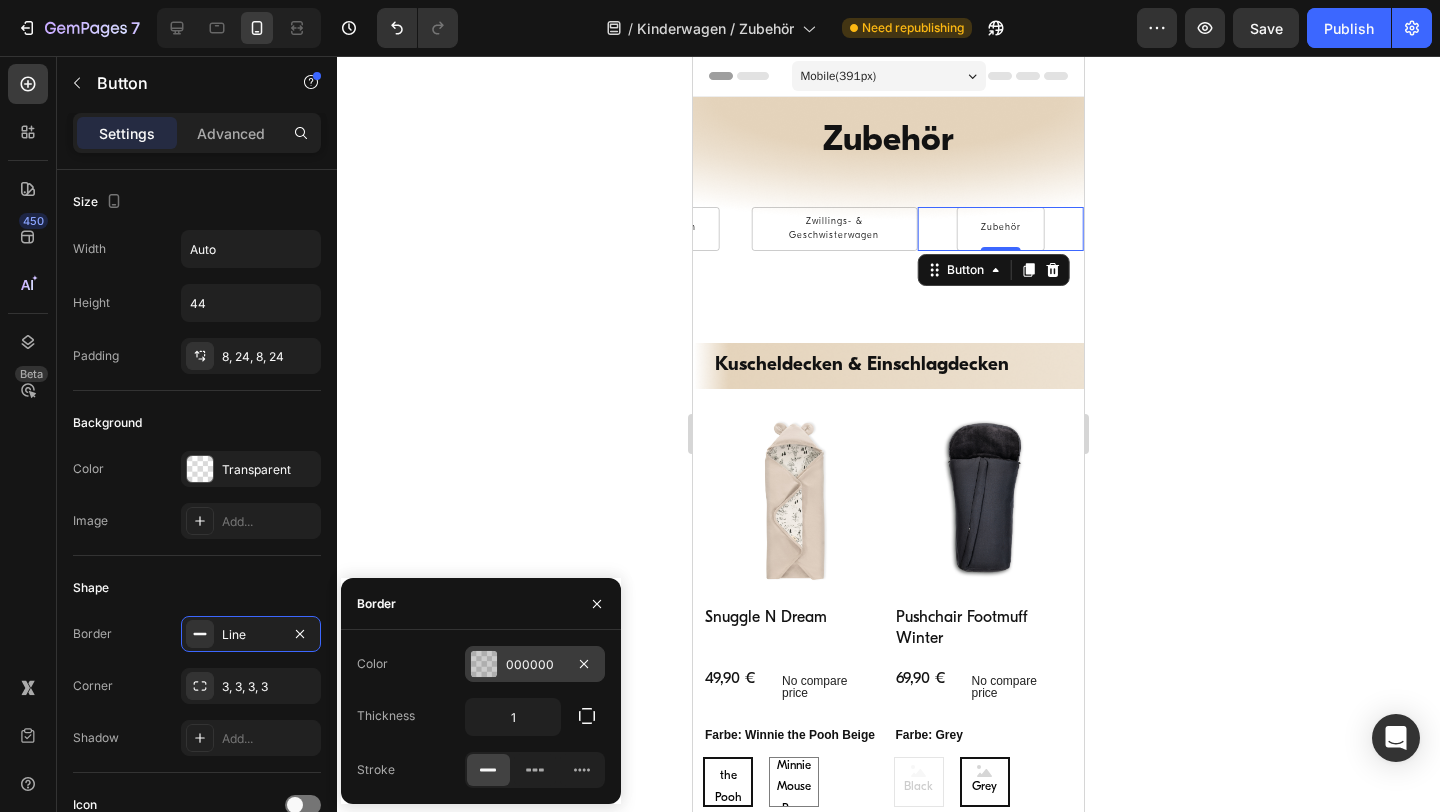 click on "000000" at bounding box center [535, 665] 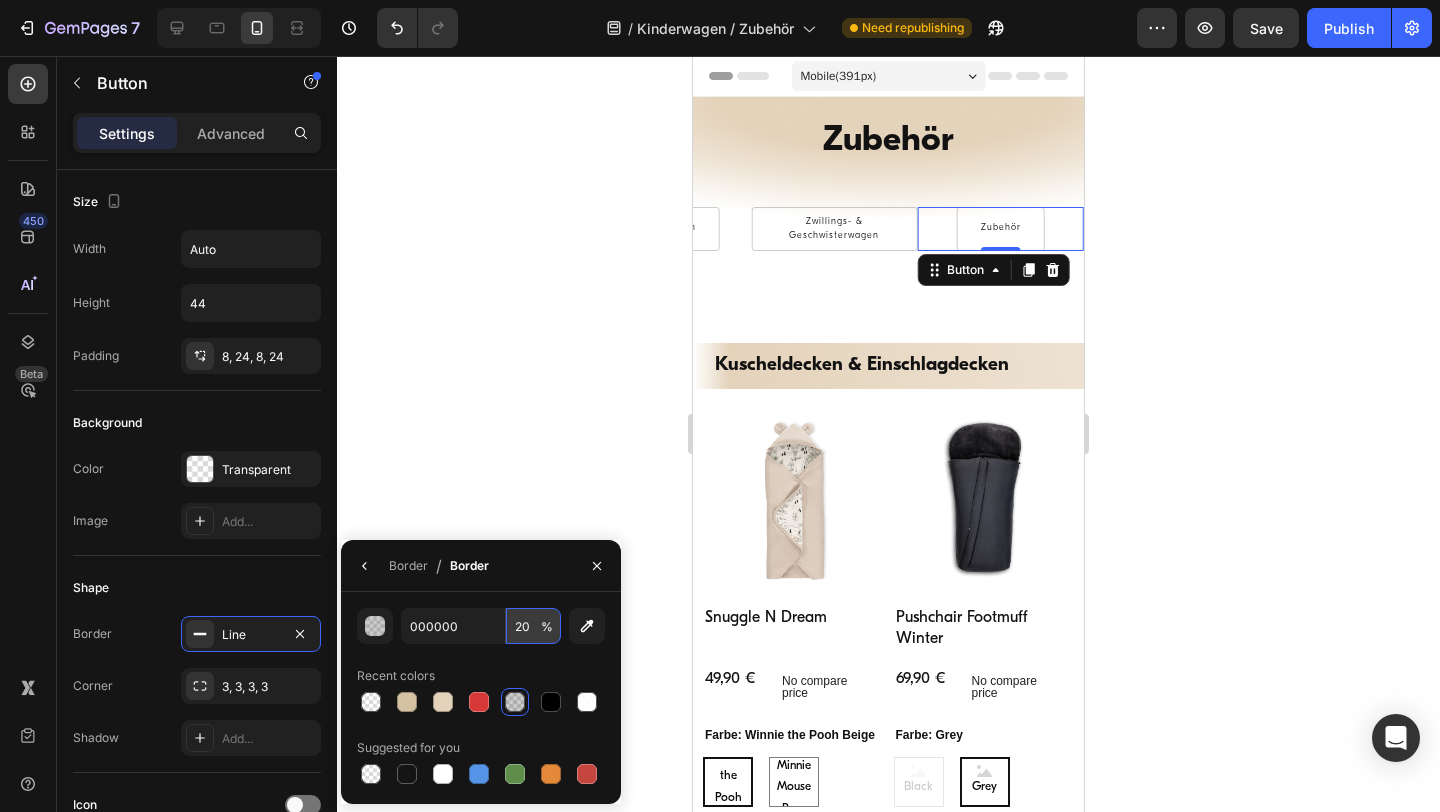 click on "20" at bounding box center (533, 626) 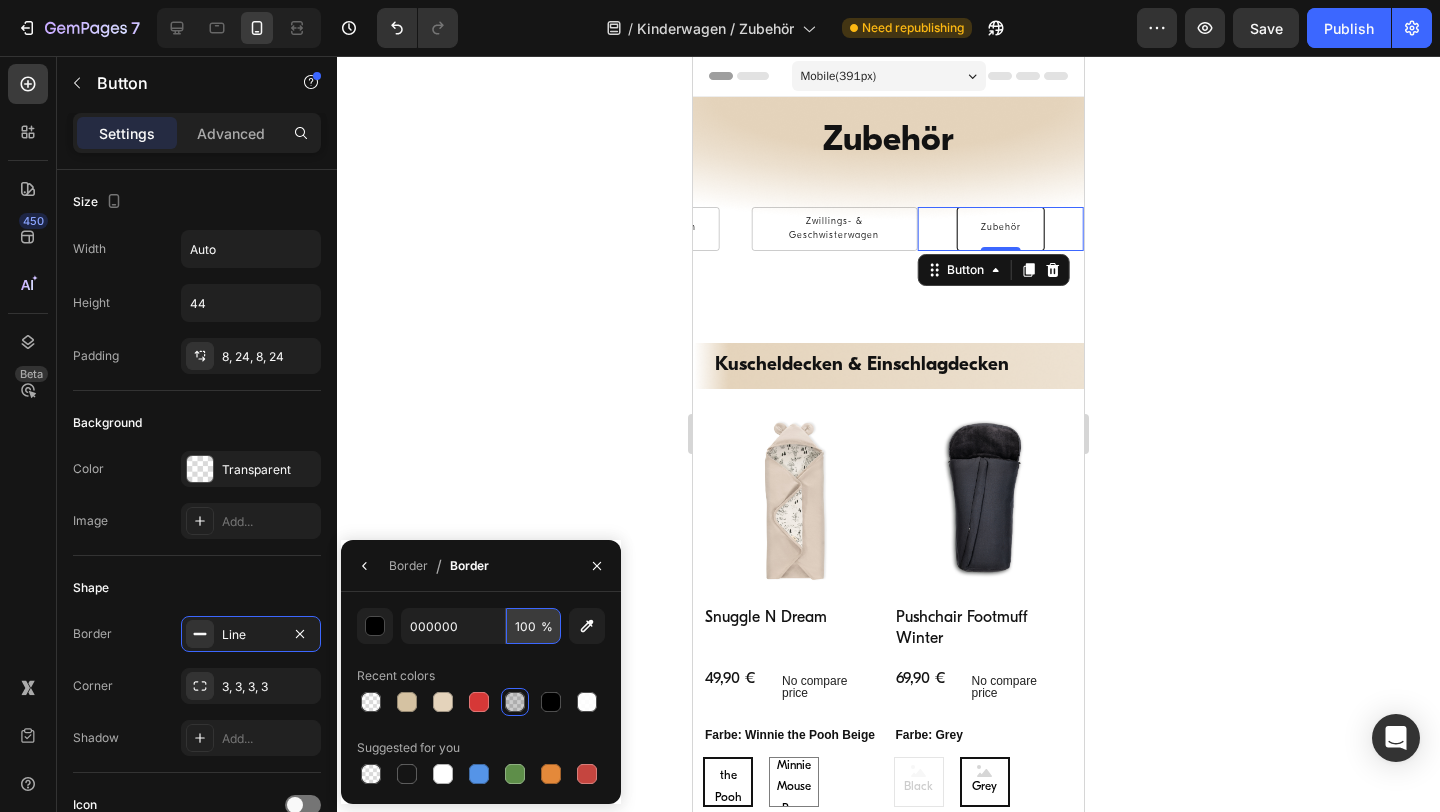 type on "100" 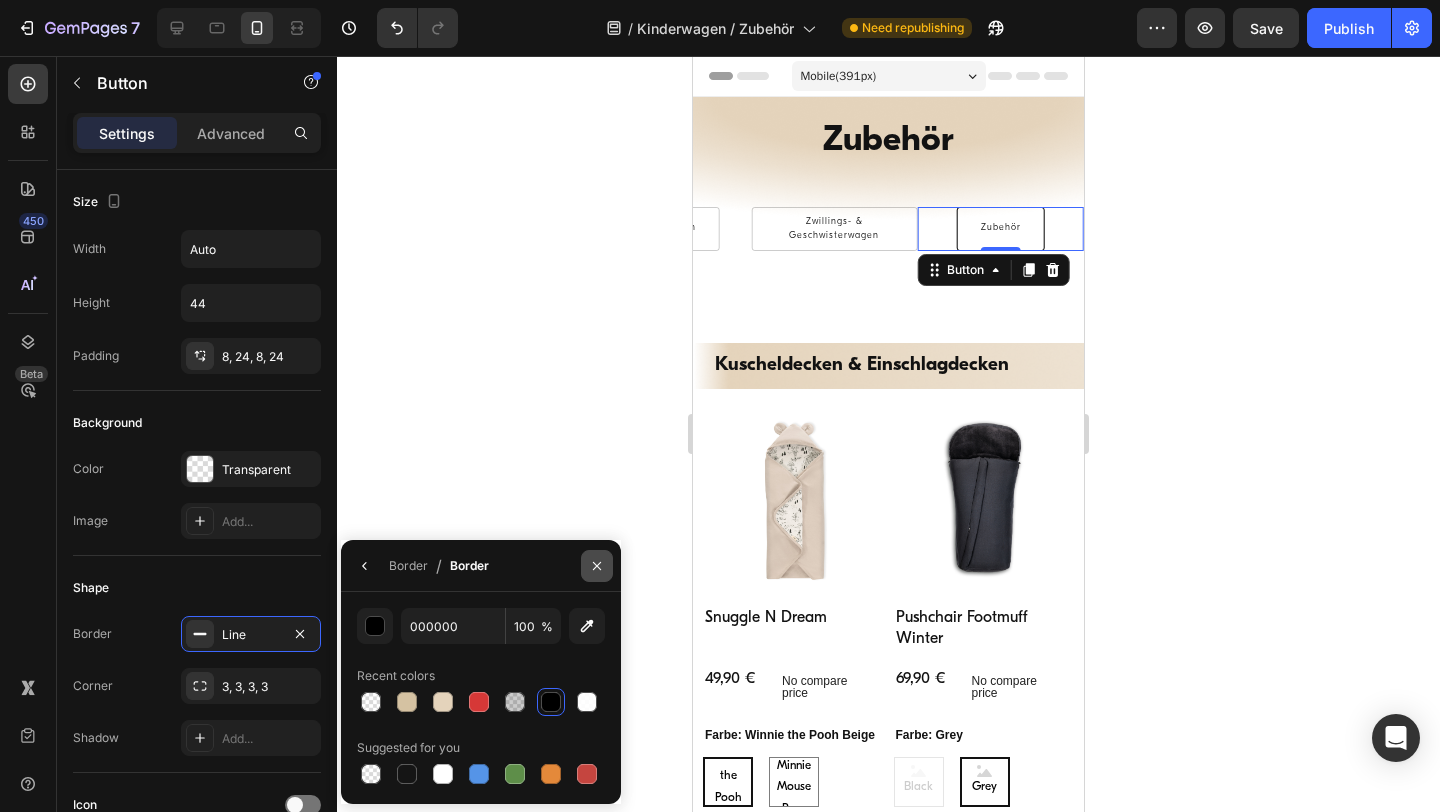 click at bounding box center [597, 566] 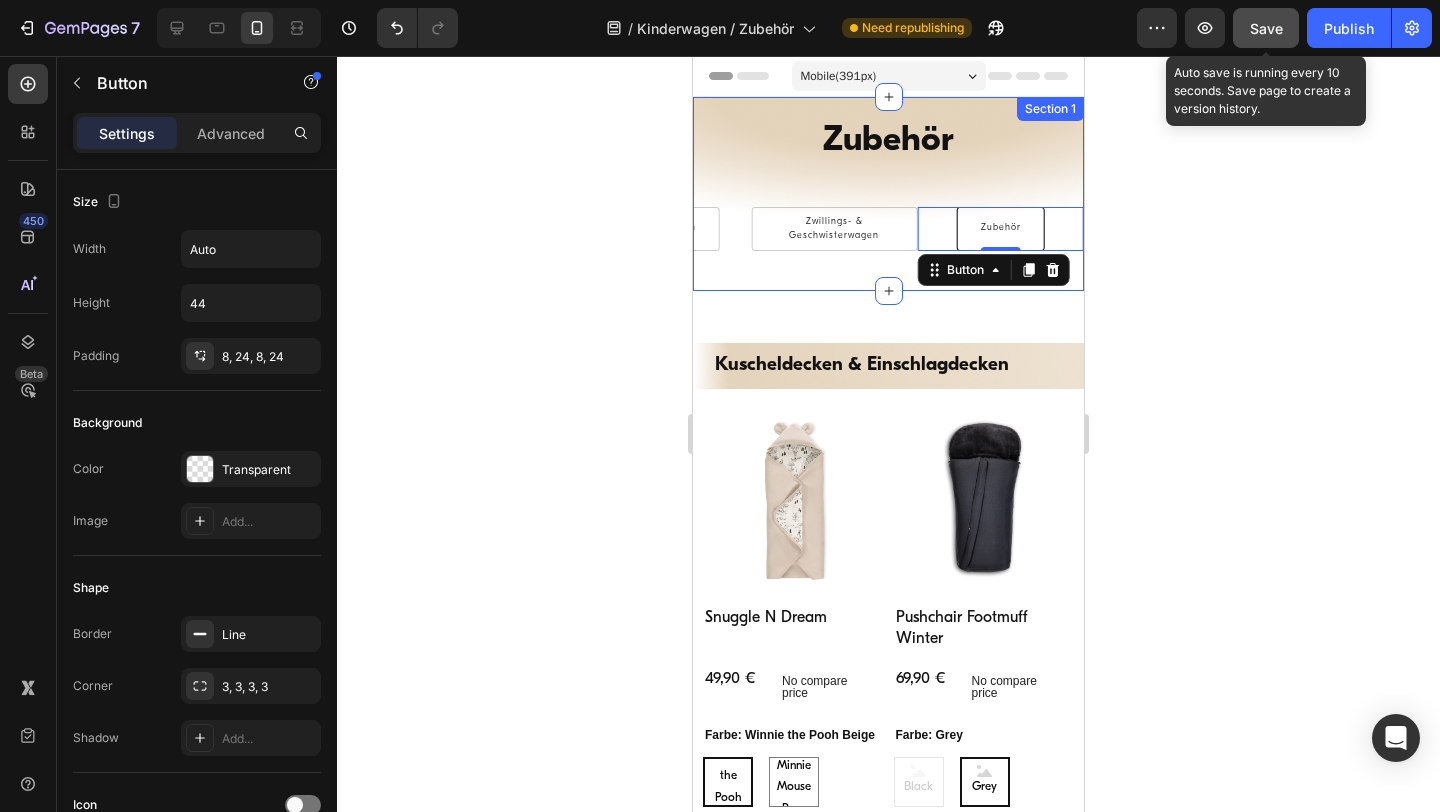click on "Save" at bounding box center (1266, 28) 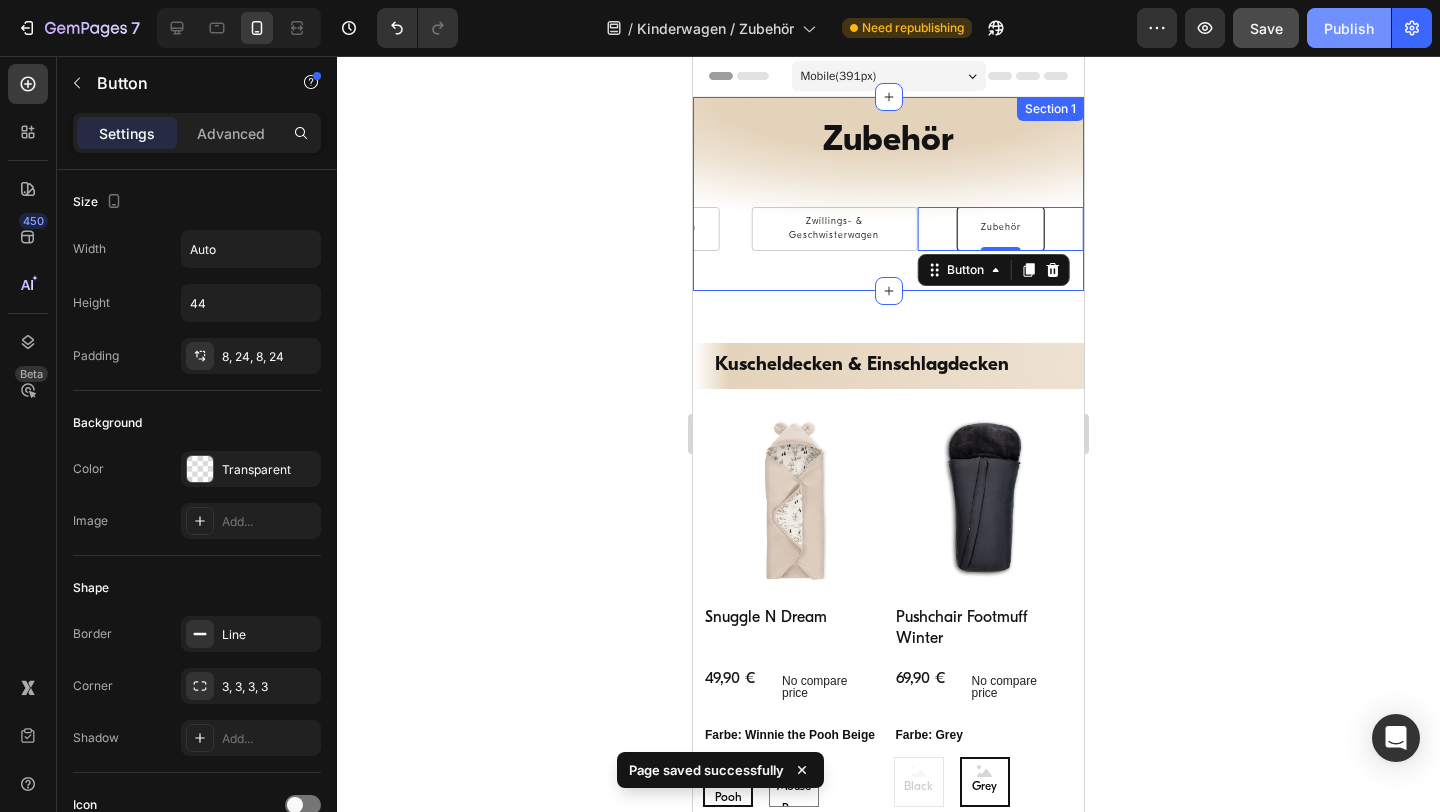 click on "Publish" at bounding box center (1349, 28) 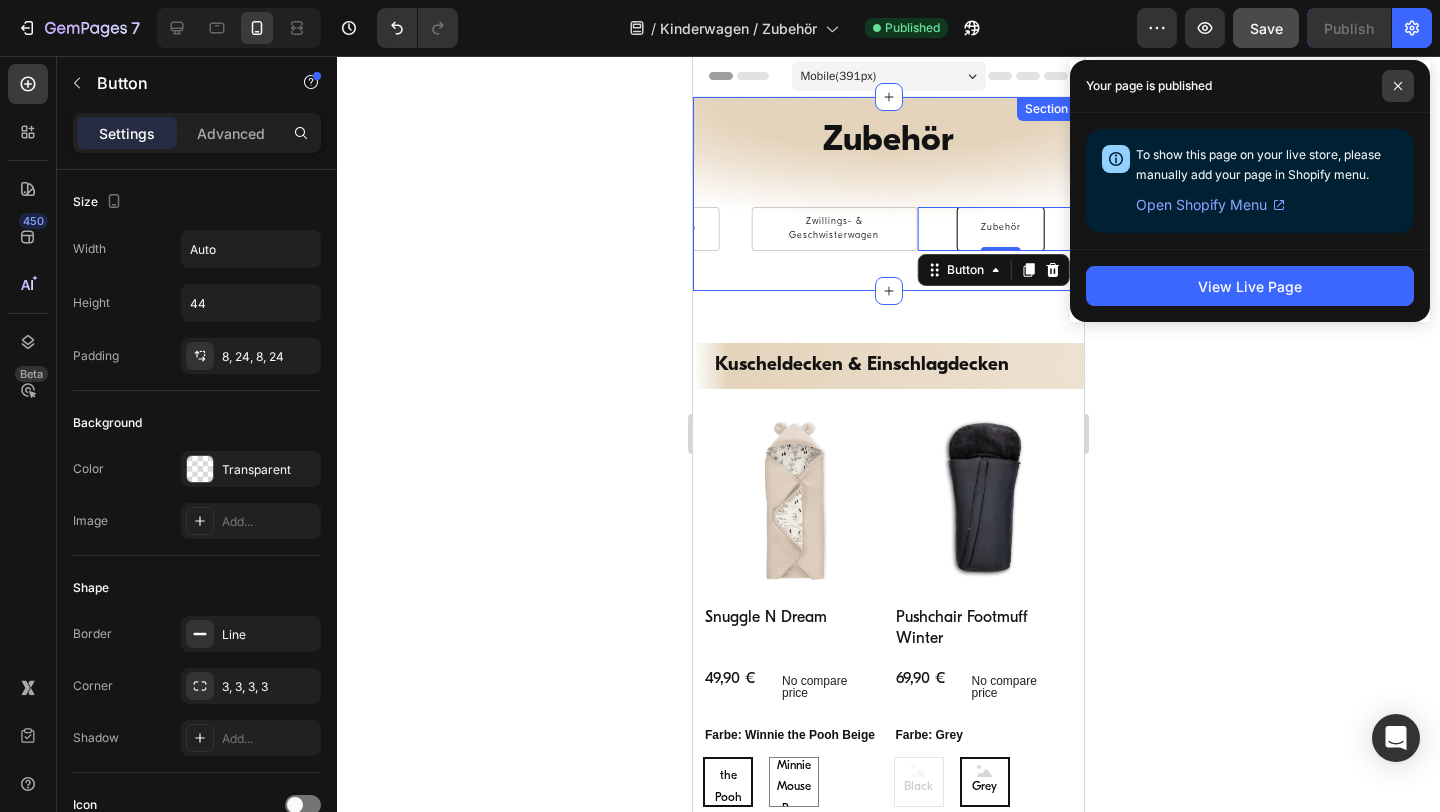 click 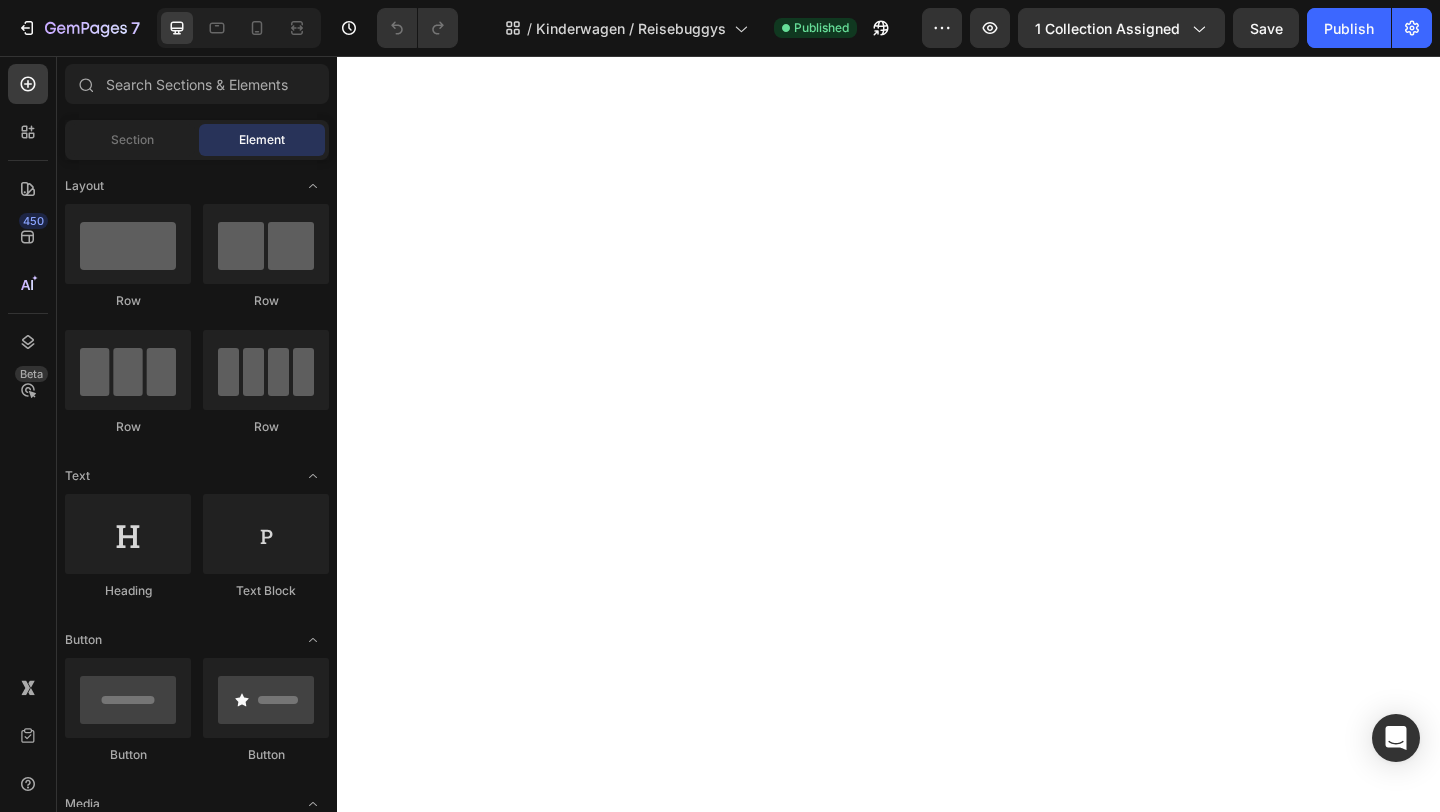 scroll, scrollTop: 0, scrollLeft: 0, axis: both 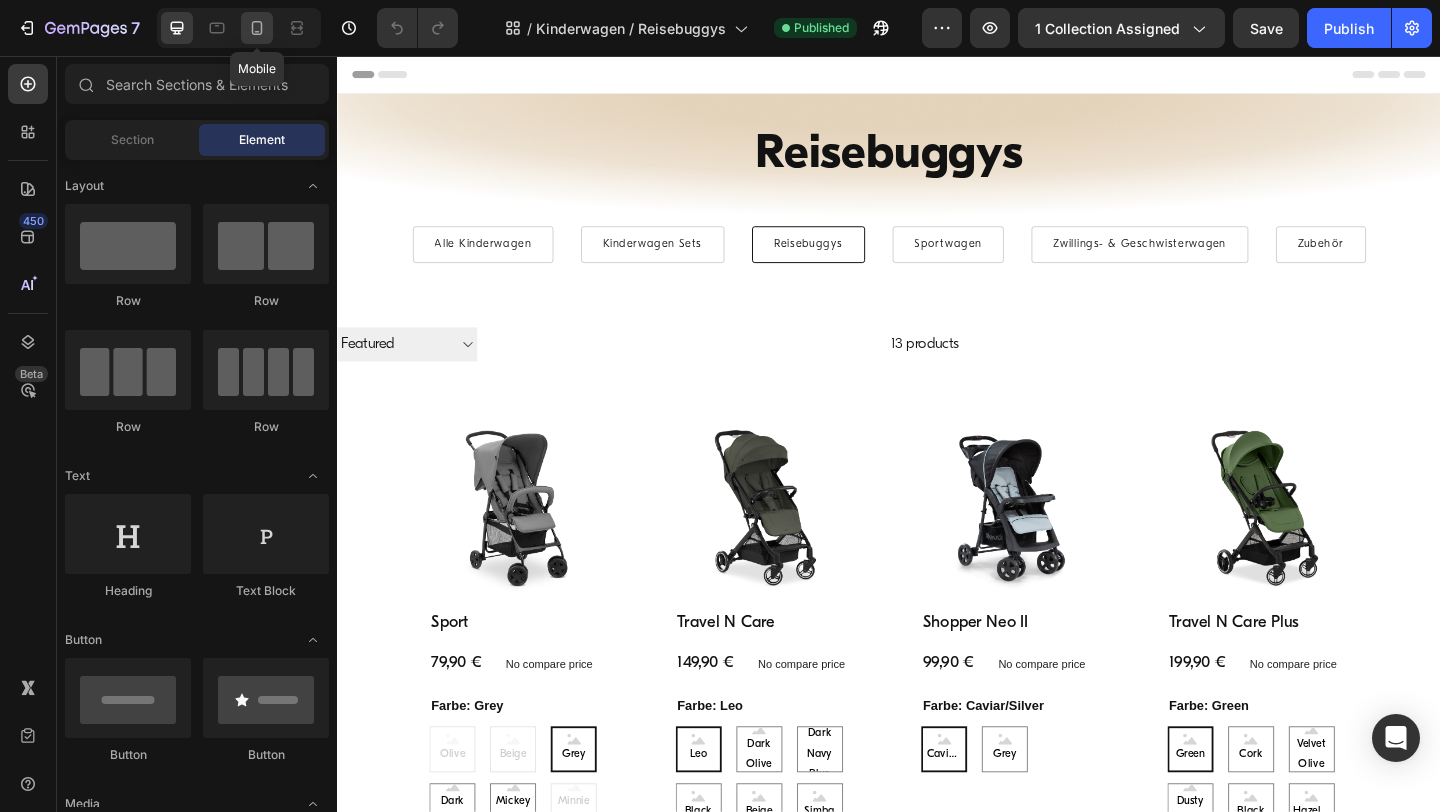 click 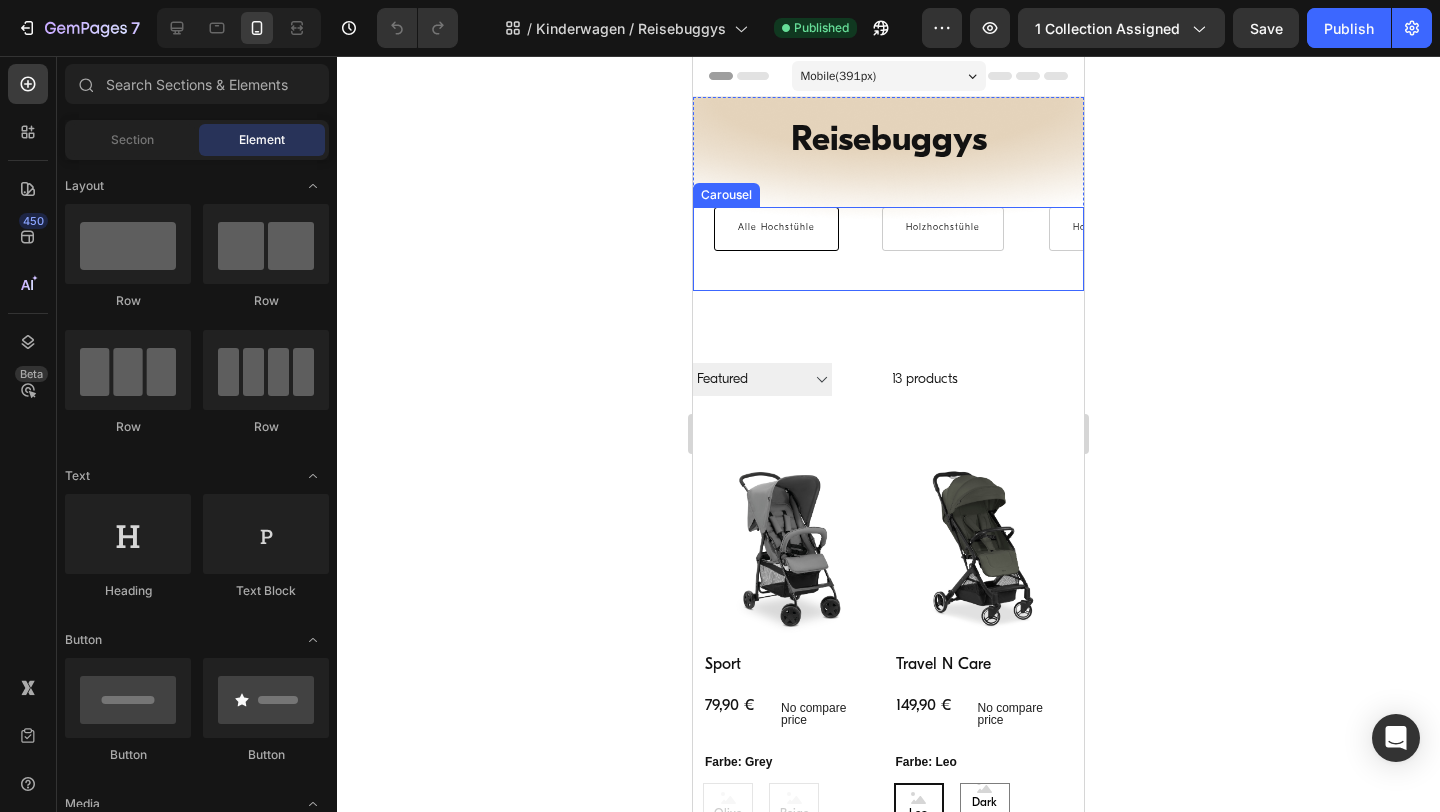 click on "Alle Hochstühle Button" at bounding box center (776, 249) 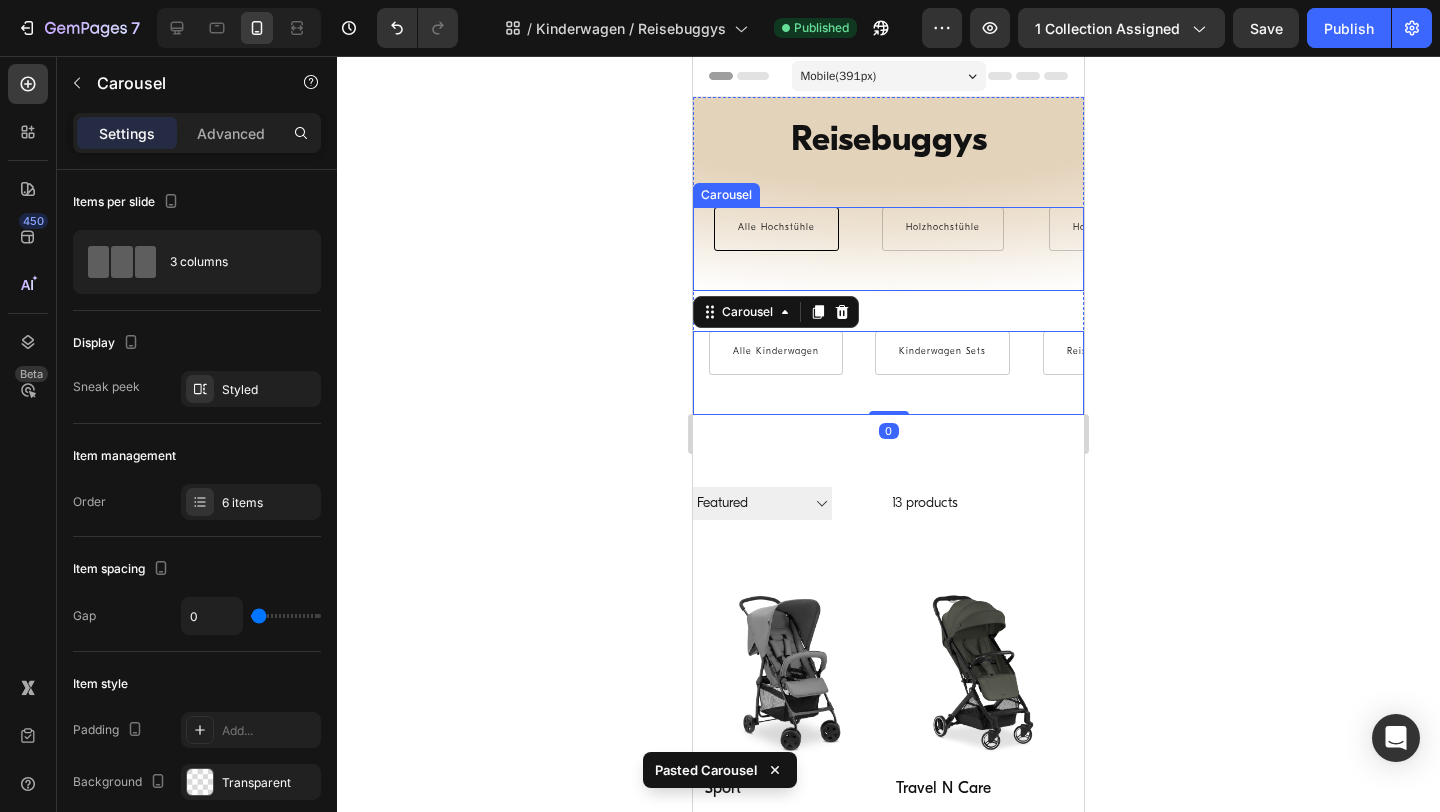 click on "Alle Hochstühle Button" at bounding box center (776, 249) 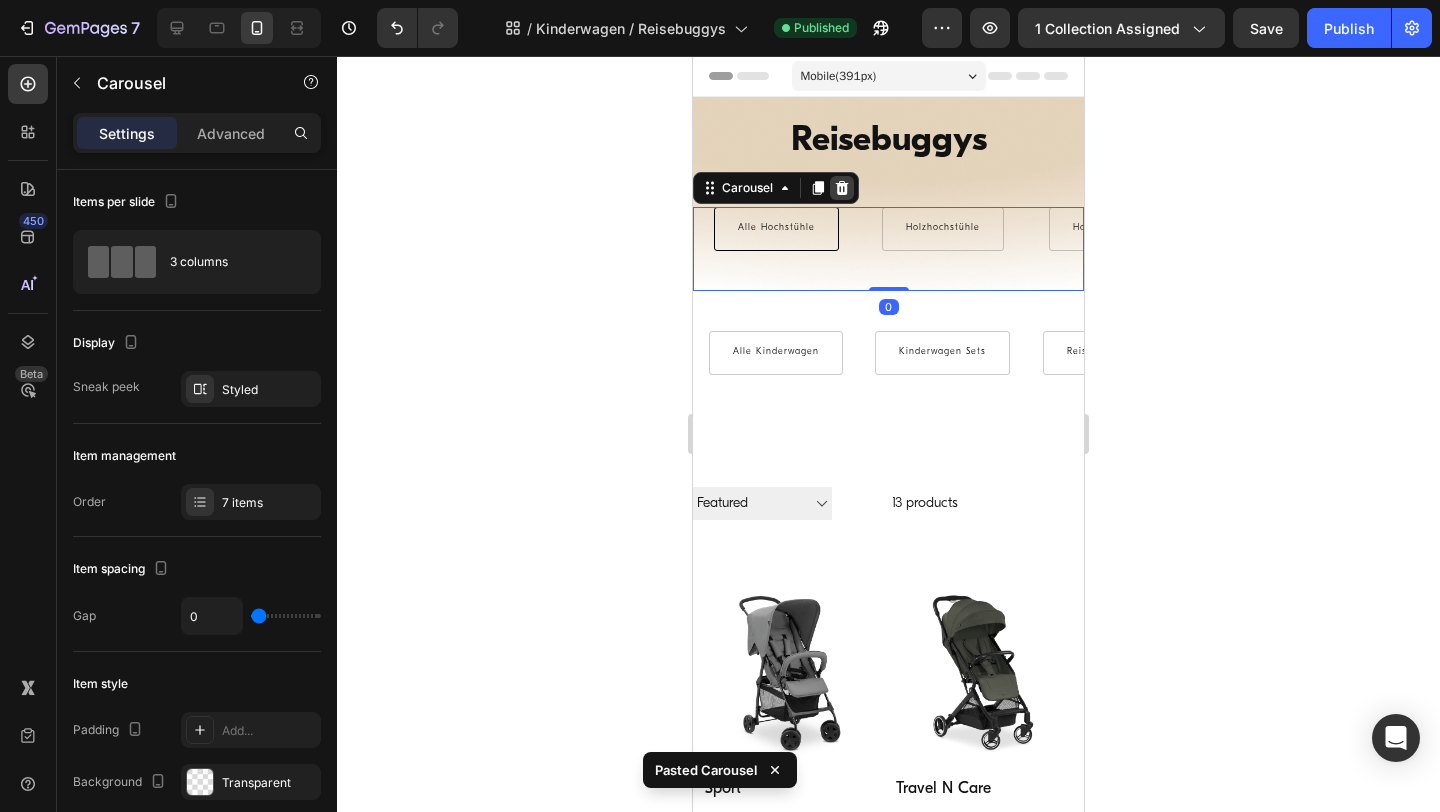 click 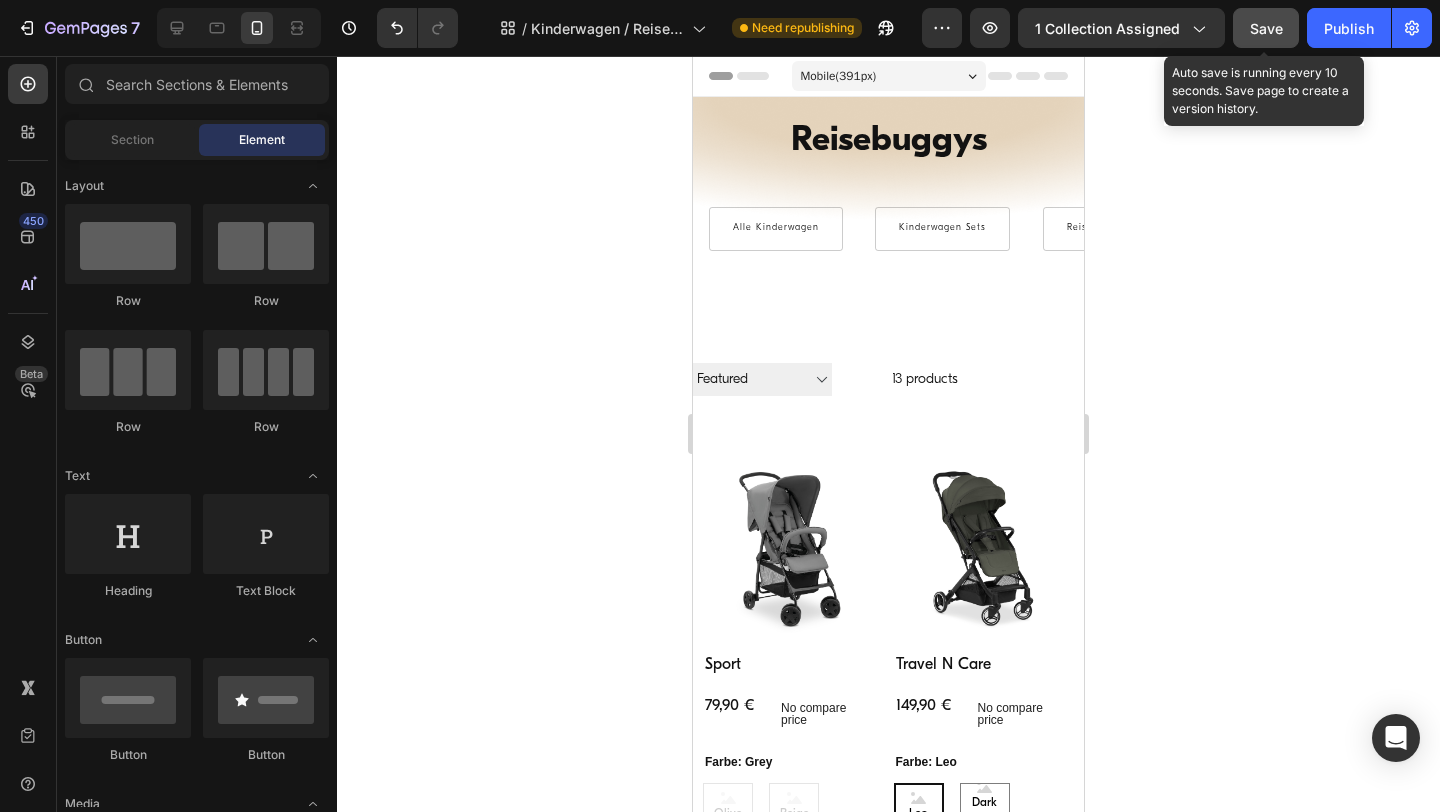 click on "Save" 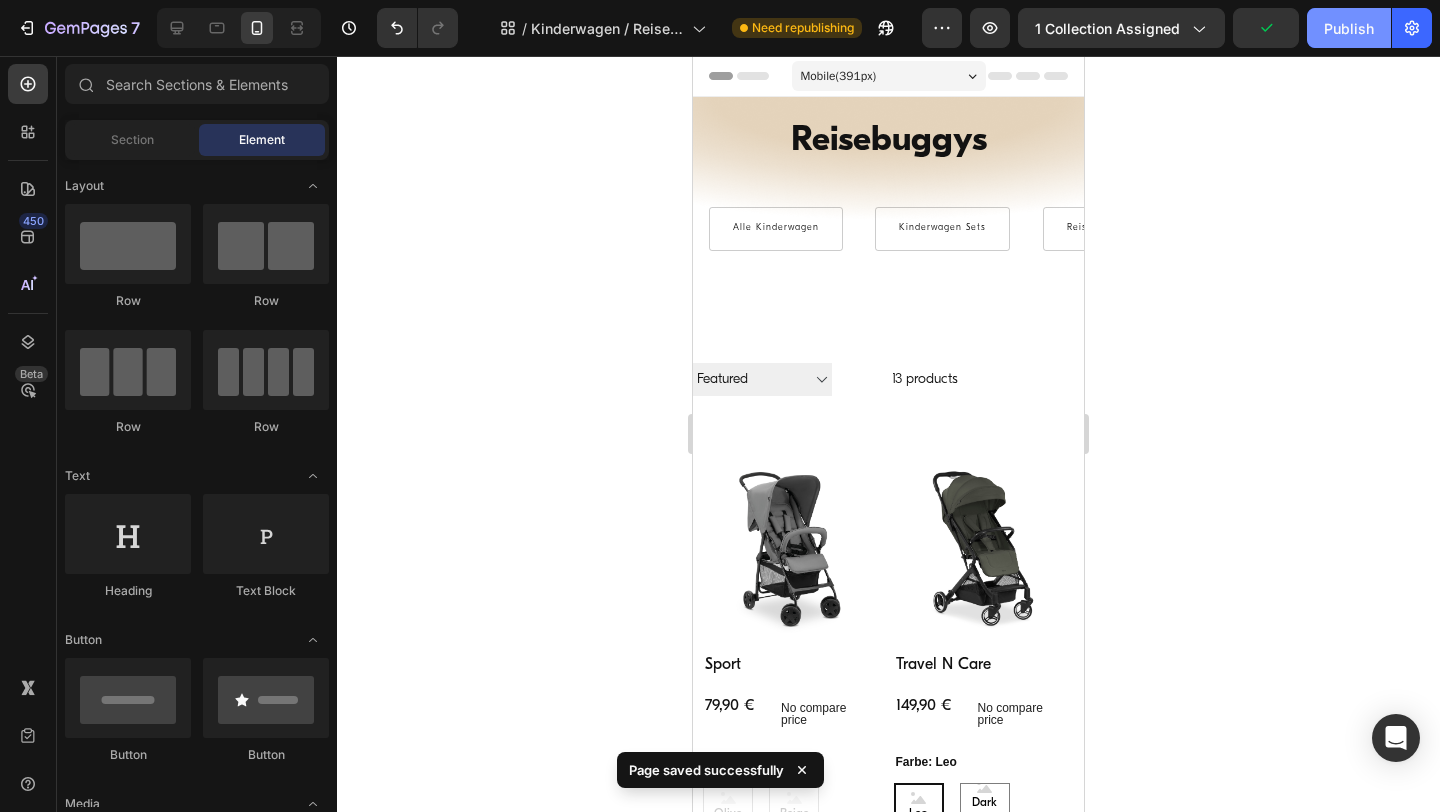 click on "Publish" 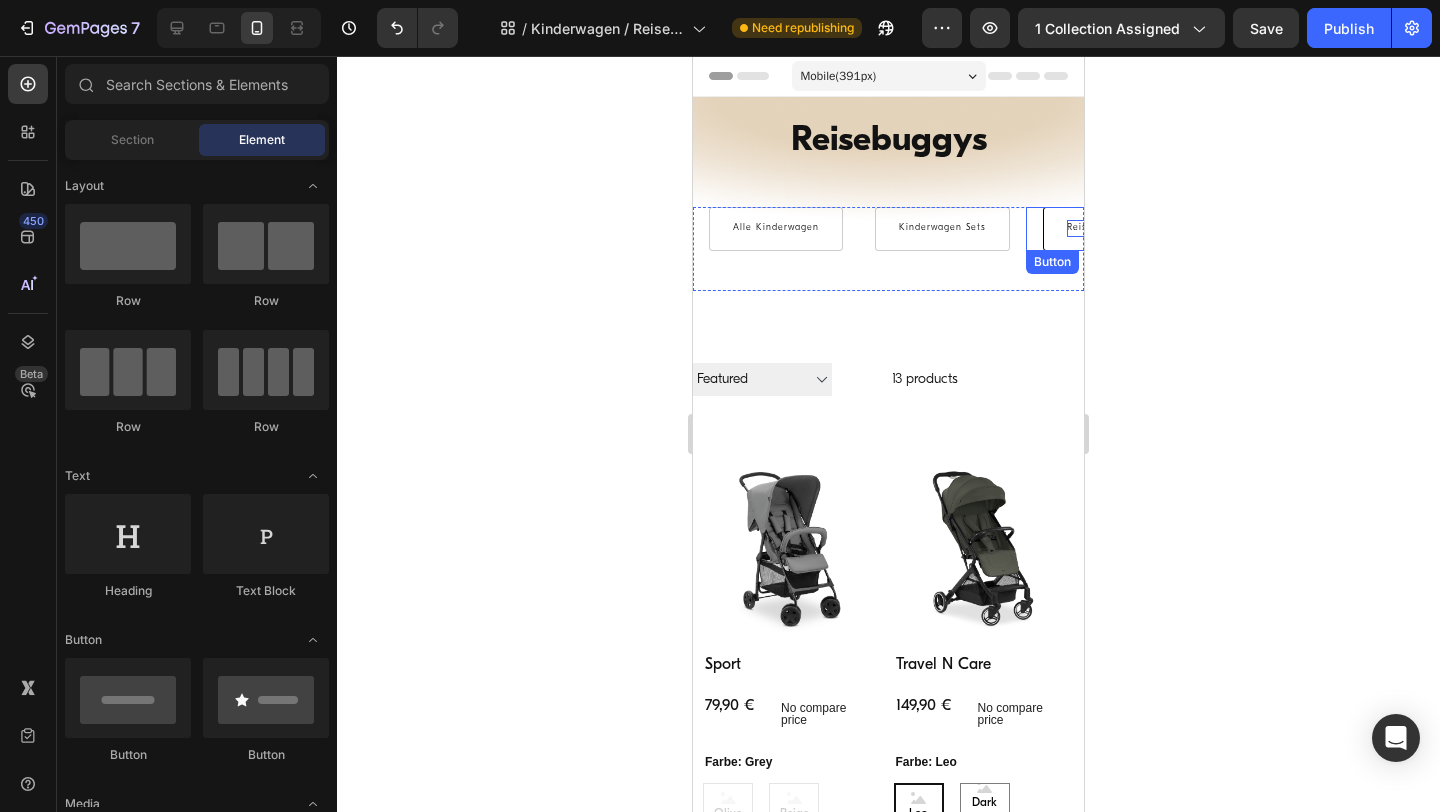 click on "Reisebuggys Sets" at bounding box center [1109, 228] 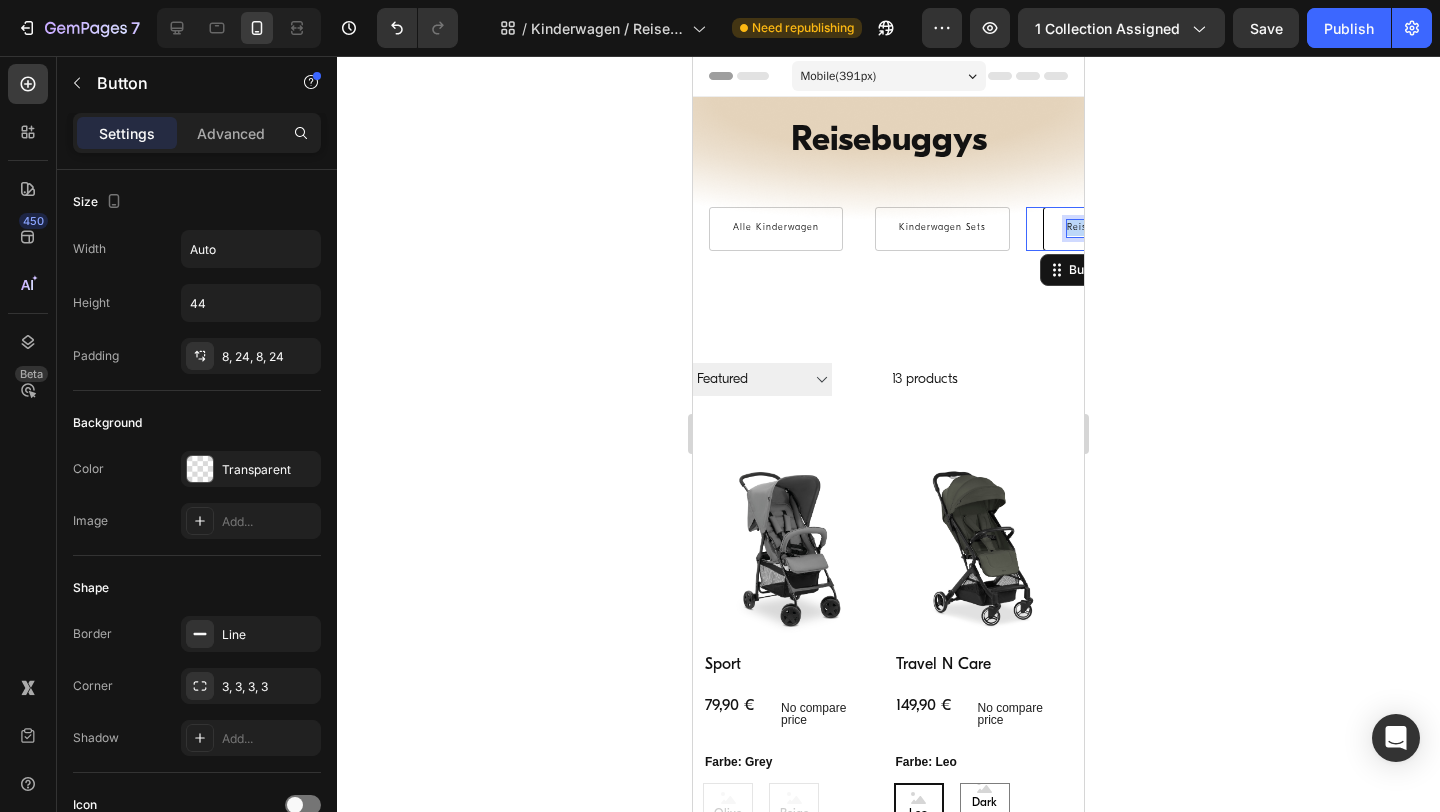 click on "Reisebuggys Sets" at bounding box center [1109, 228] 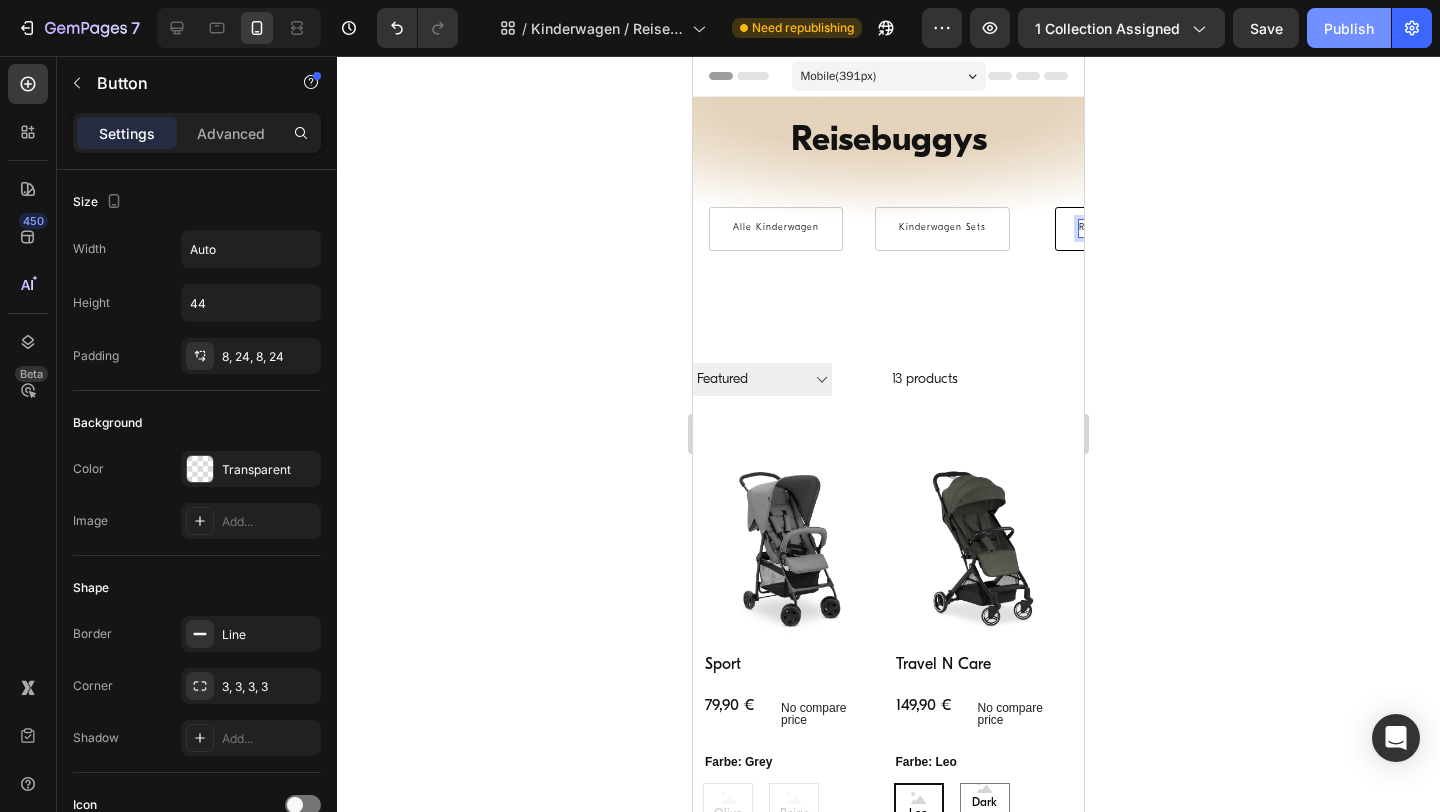 click on "Publish" at bounding box center (1349, 28) 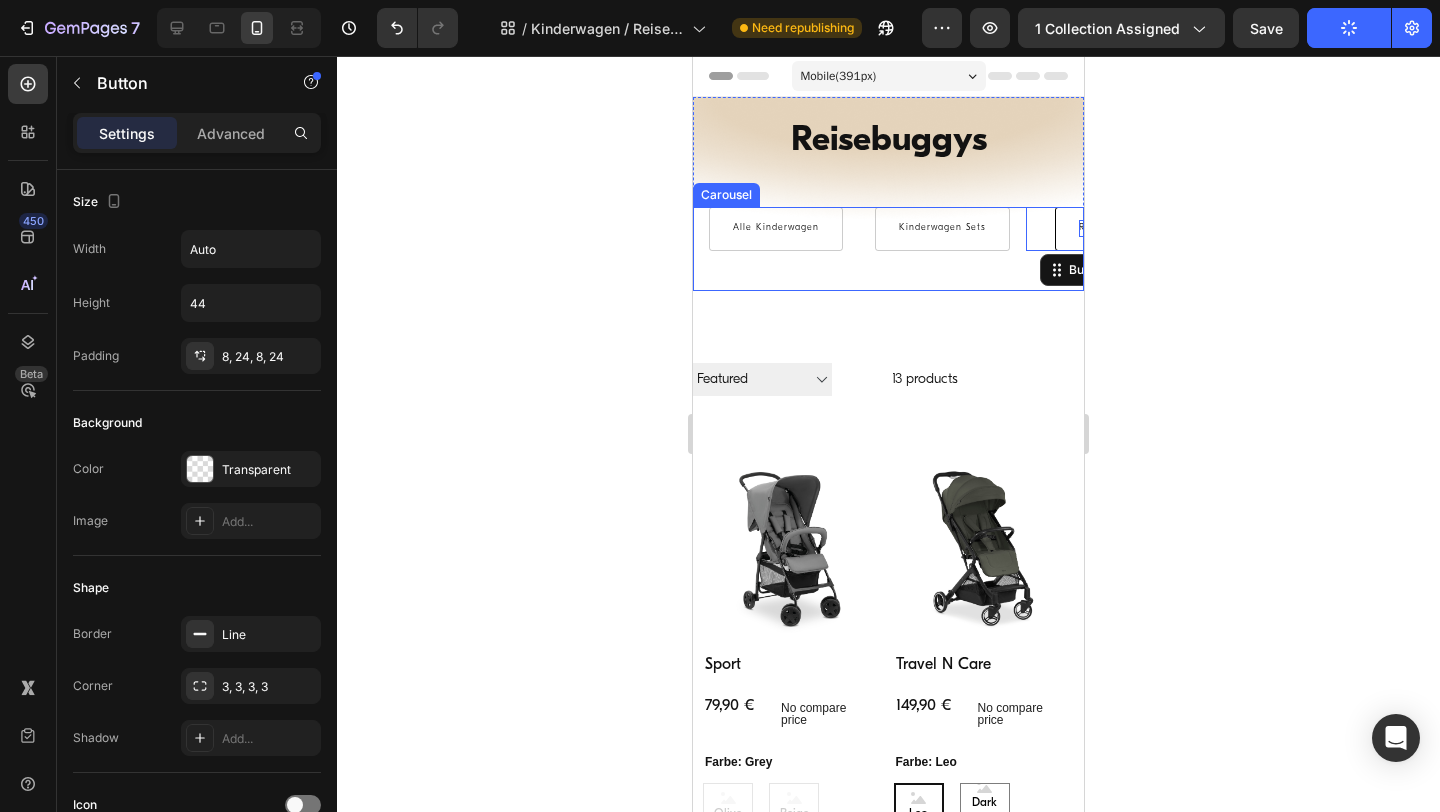 click on "Alle Kinderwagen Button" at bounding box center (776, 249) 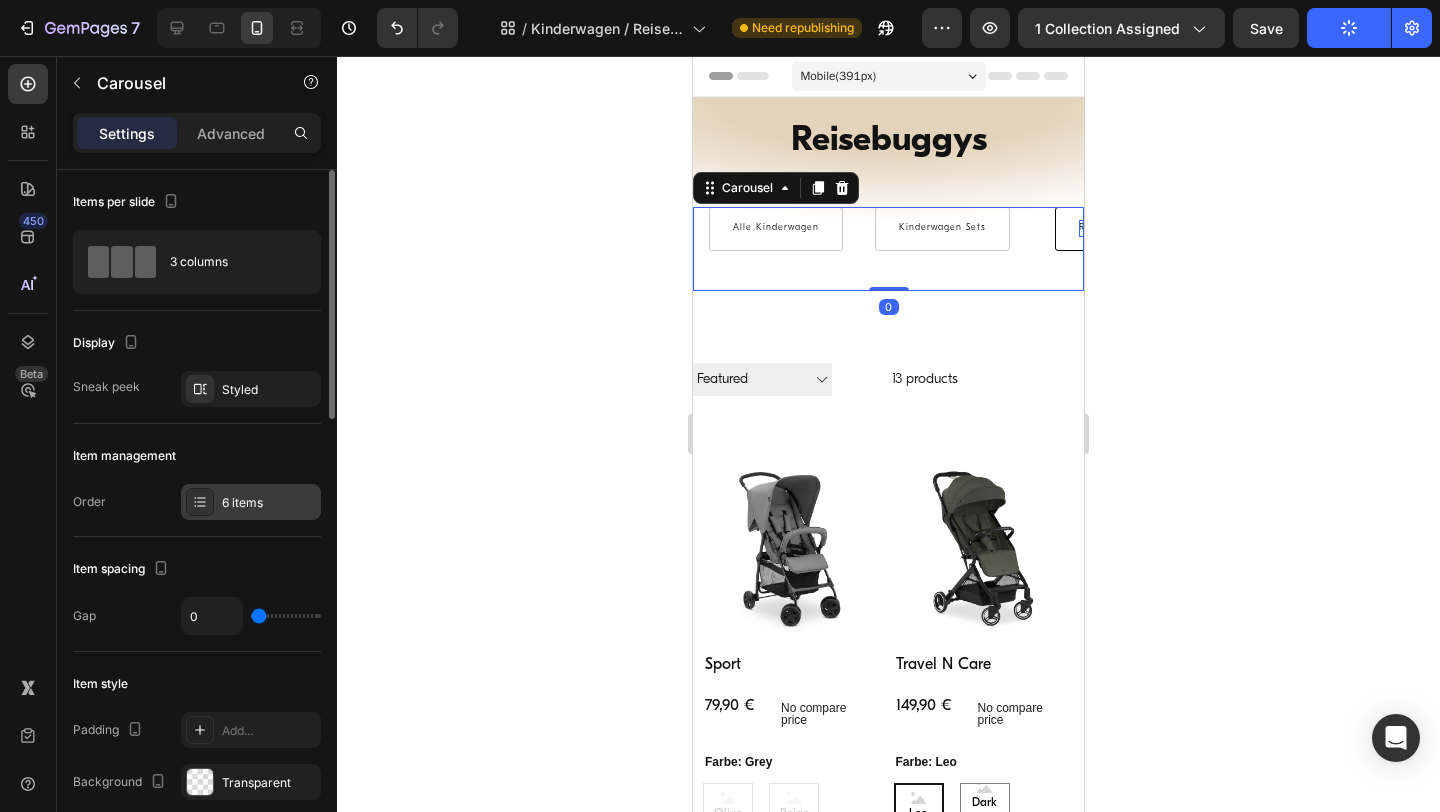 click on "6 items" at bounding box center [251, 502] 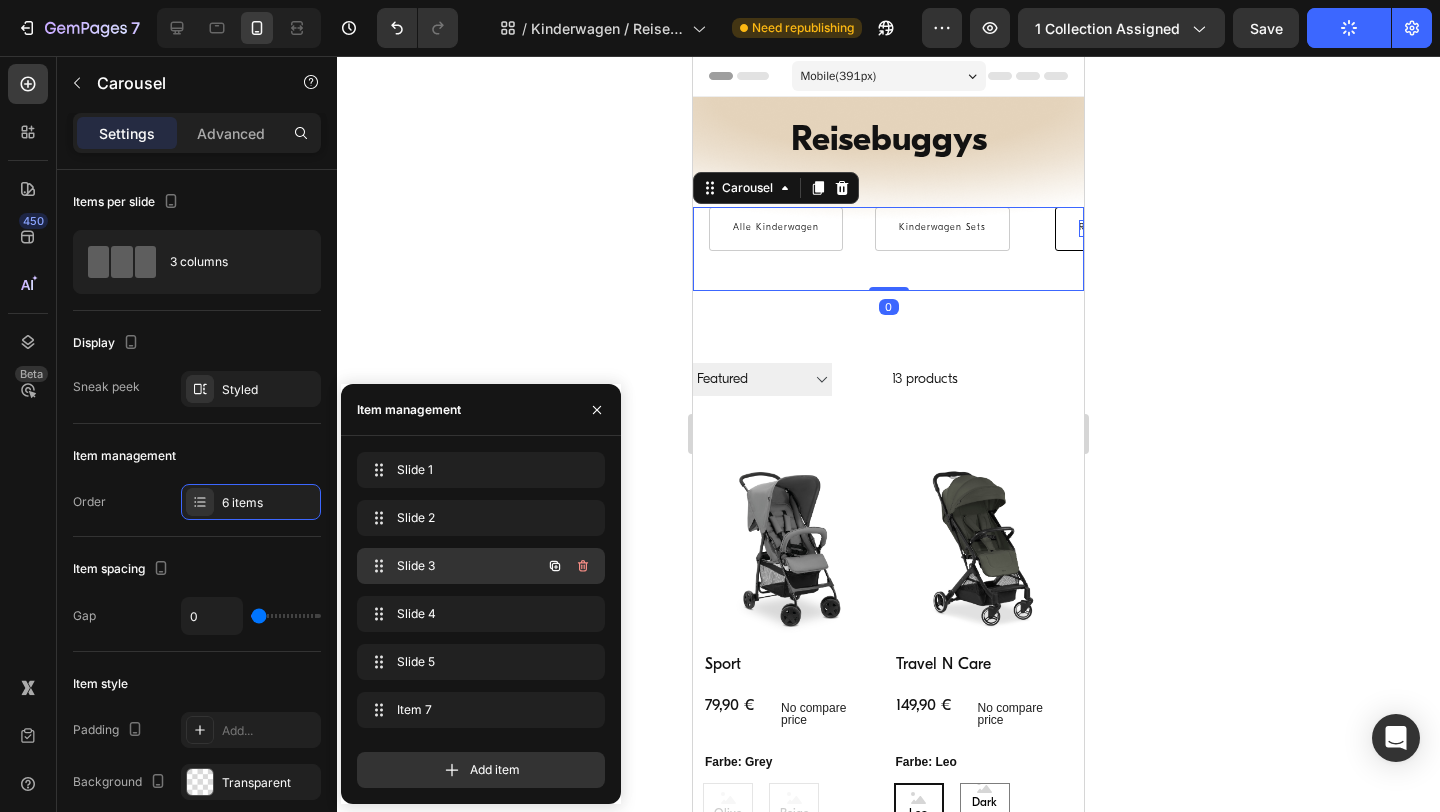 click on "Slide 3" at bounding box center (453, 566) 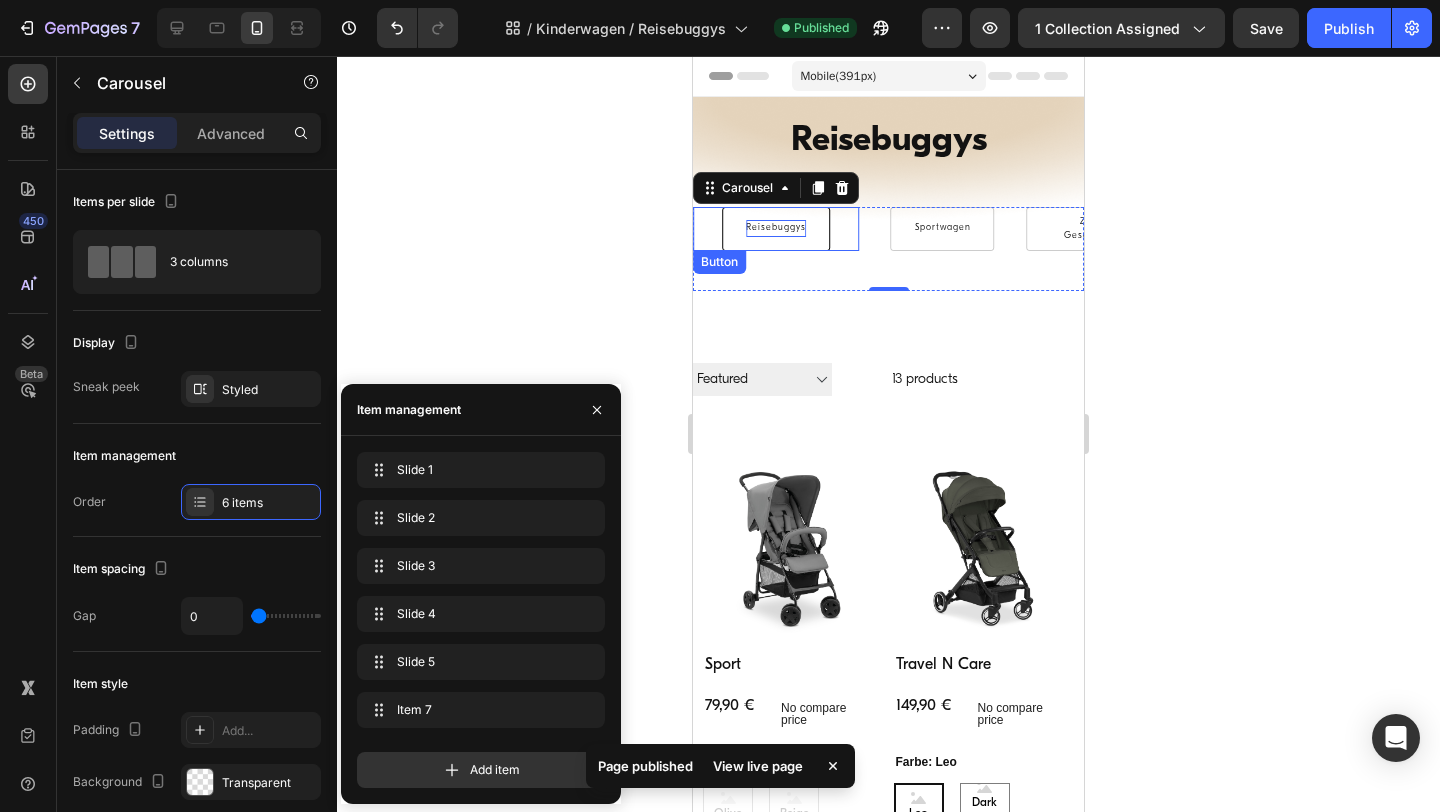 click on "Reisebuggys" at bounding box center [776, 228] 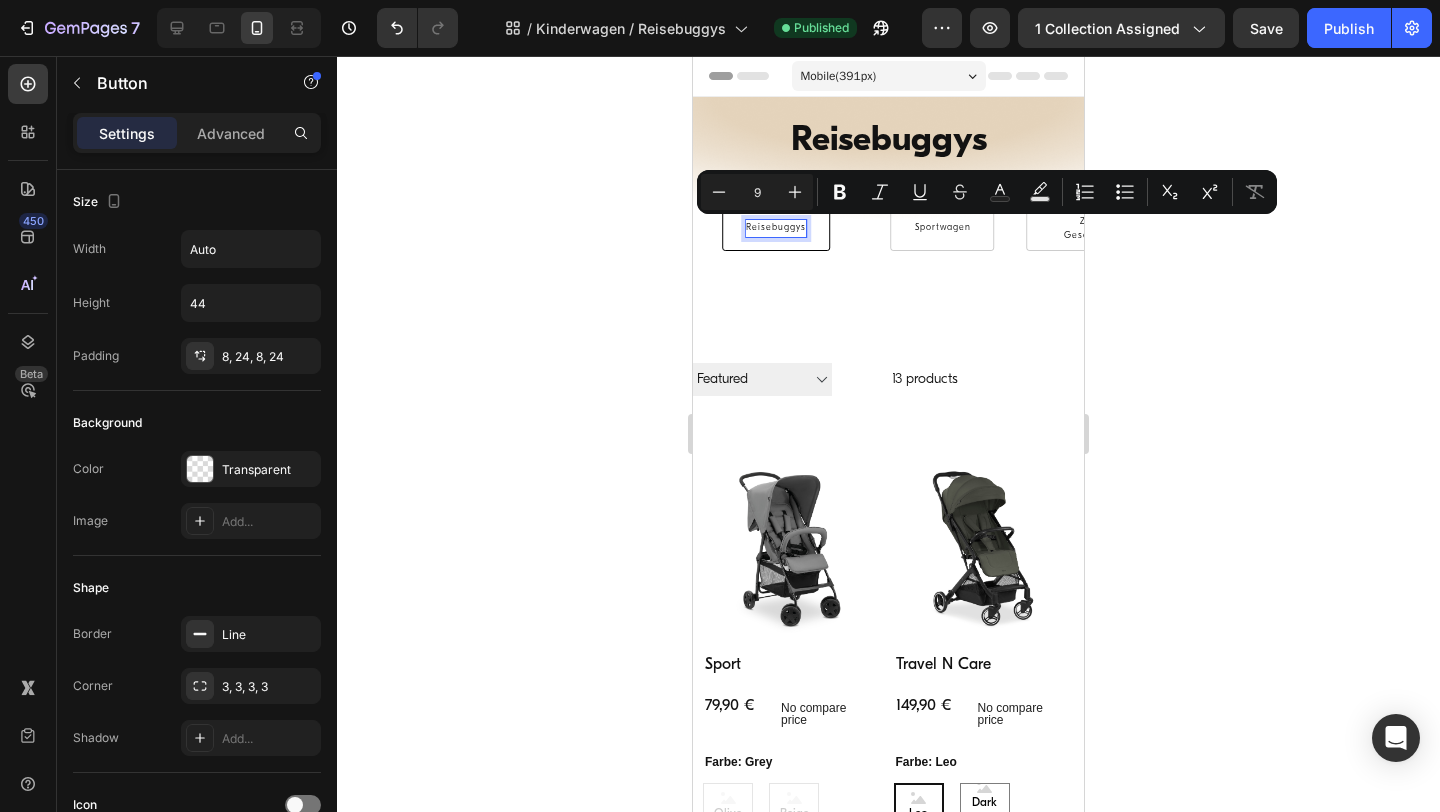 click on "Reisebuggys" at bounding box center (776, 229) 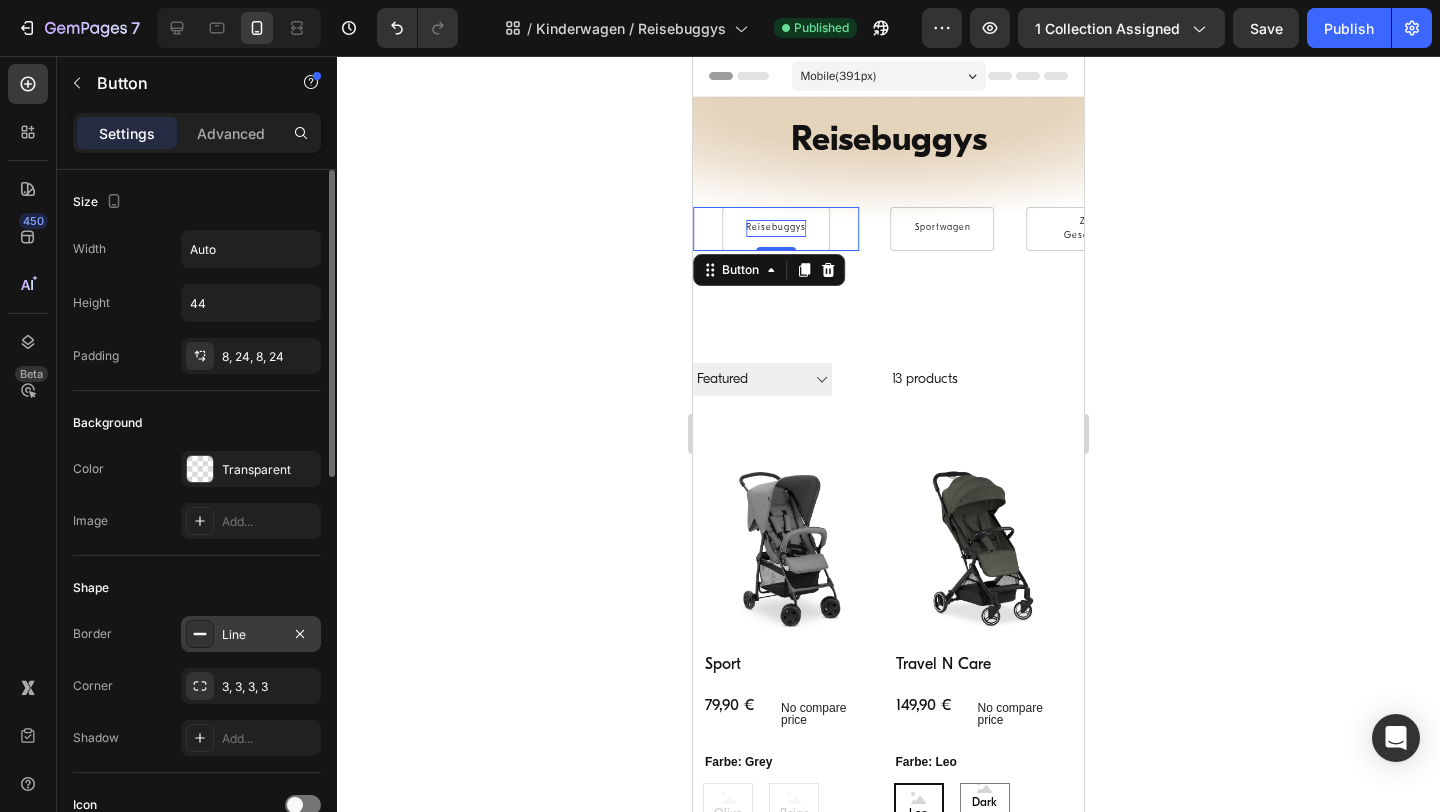 click on "Line" at bounding box center (251, 635) 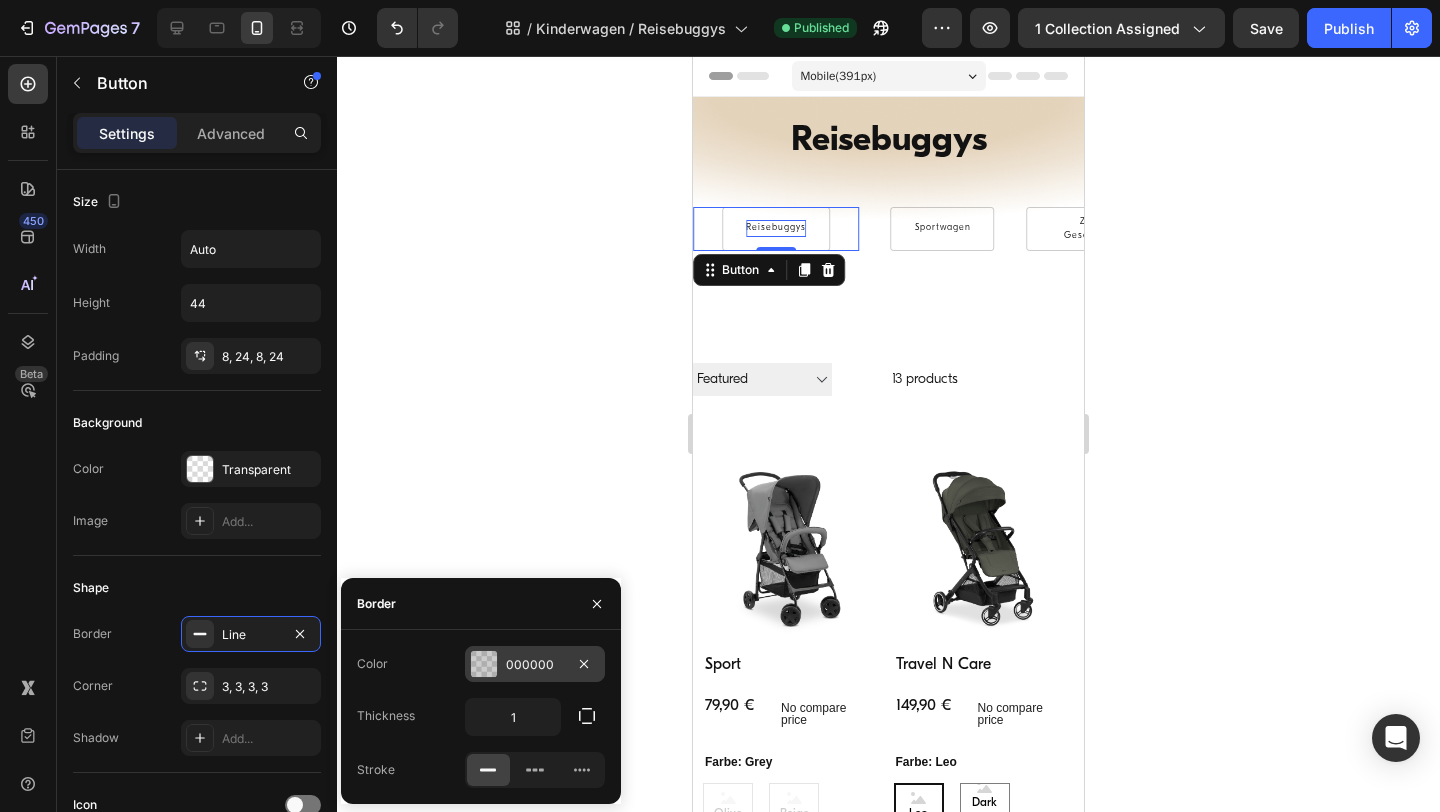 click on "000000" at bounding box center [535, 665] 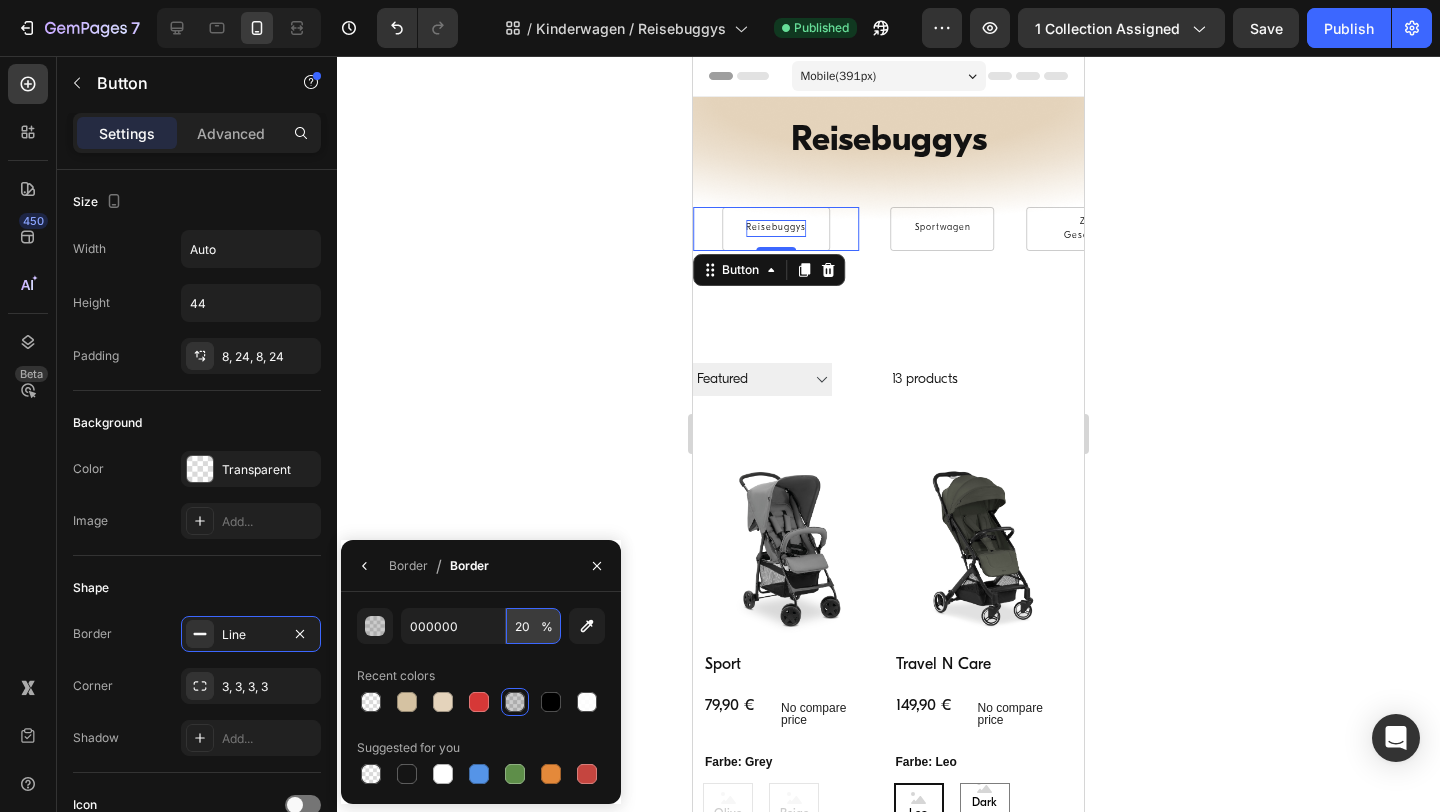 click on "20" at bounding box center (533, 626) 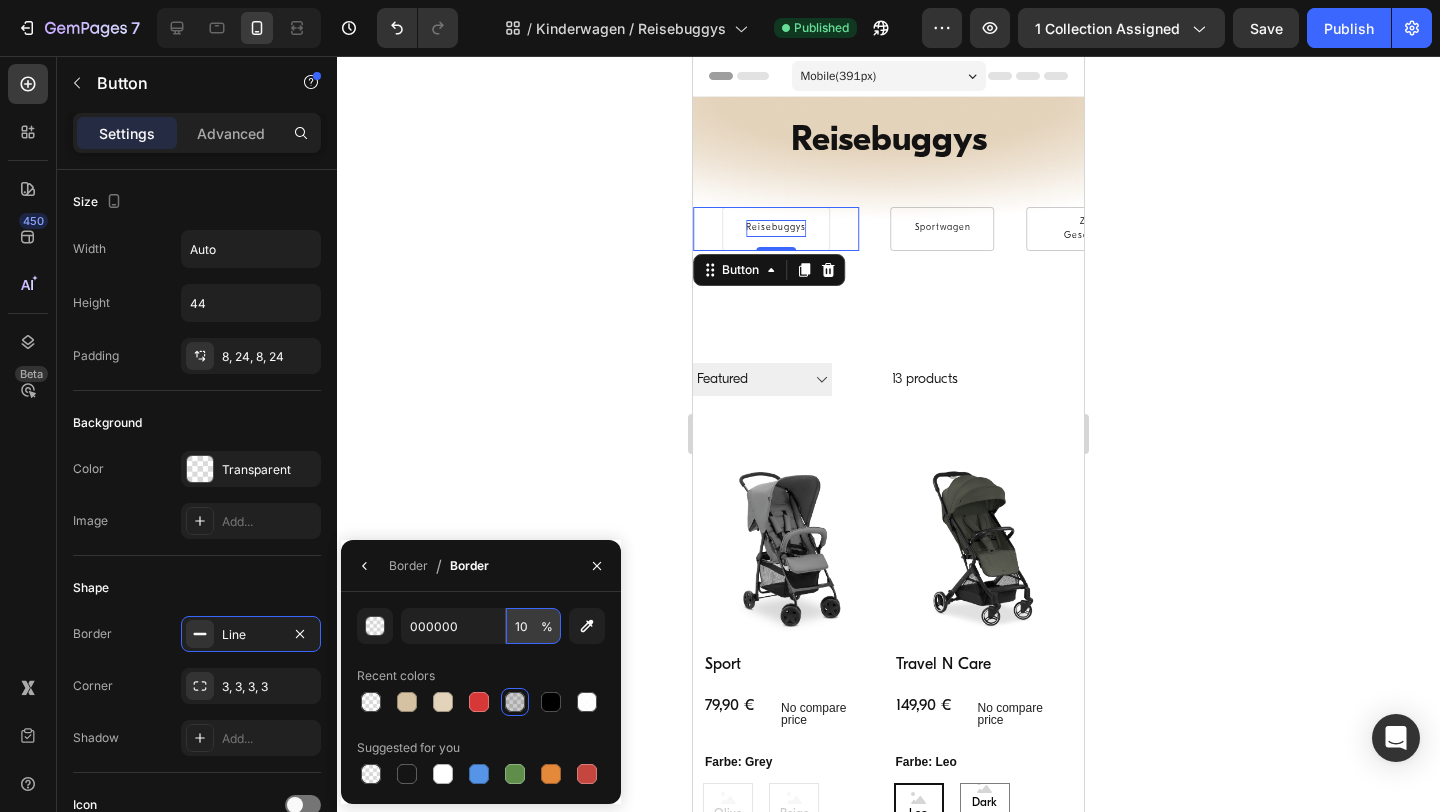 type on "100" 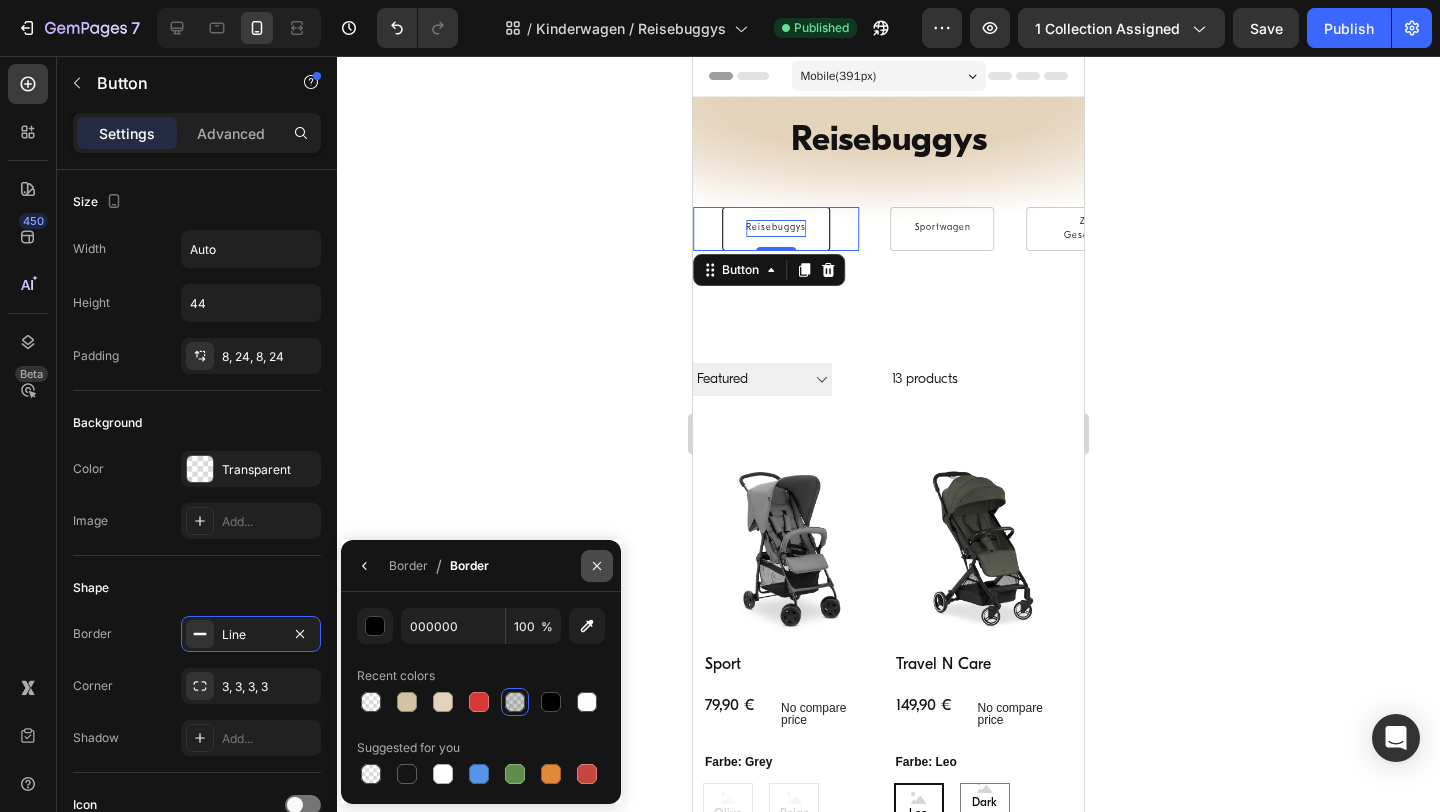 click 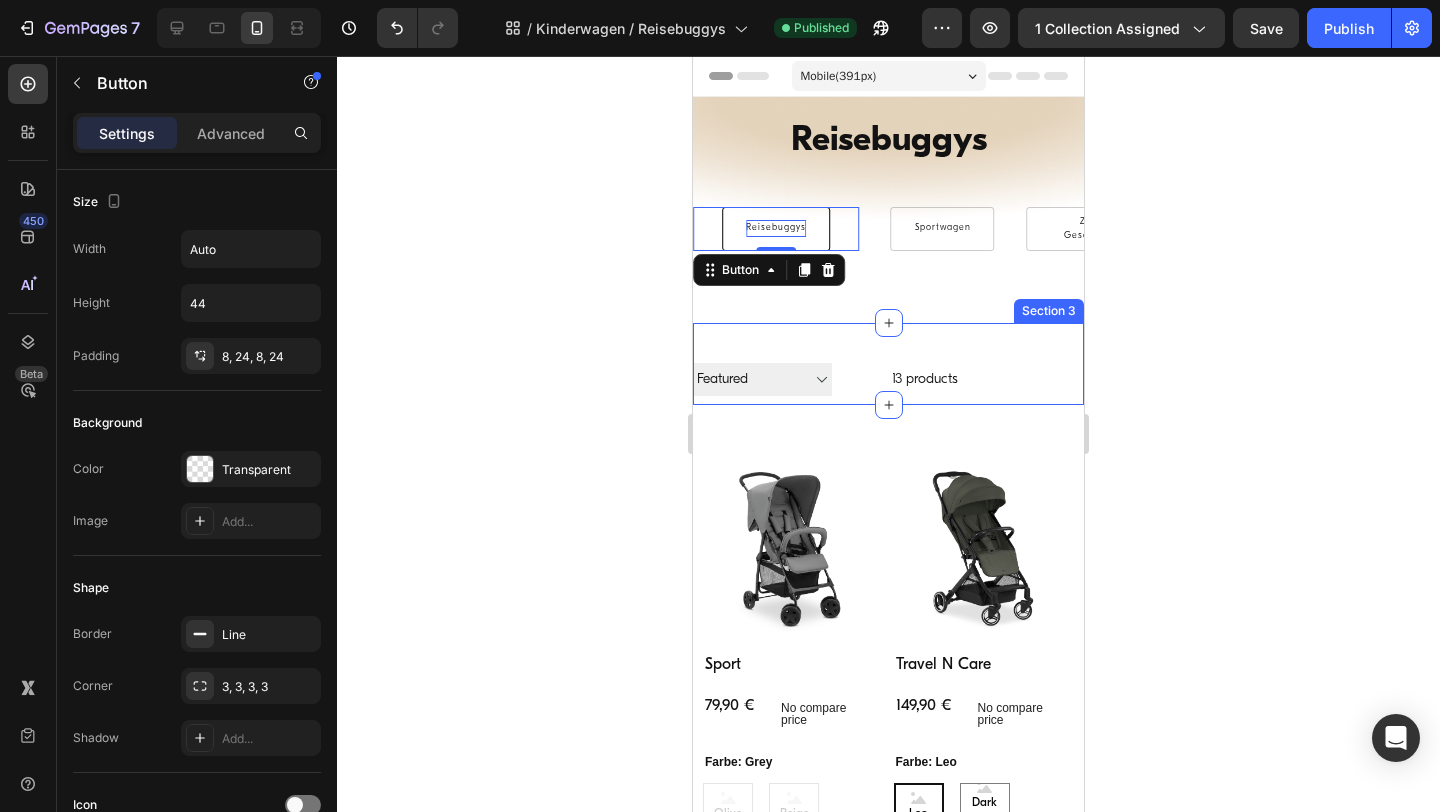 click on "Filter Best selling Featured Alphabetically, A-Z Alphabetically, Z-A Price, low to high Price, high to low Date, new to old Date, old to new 13 products   Collection Toolbar Row Section 3" at bounding box center [888, 364] 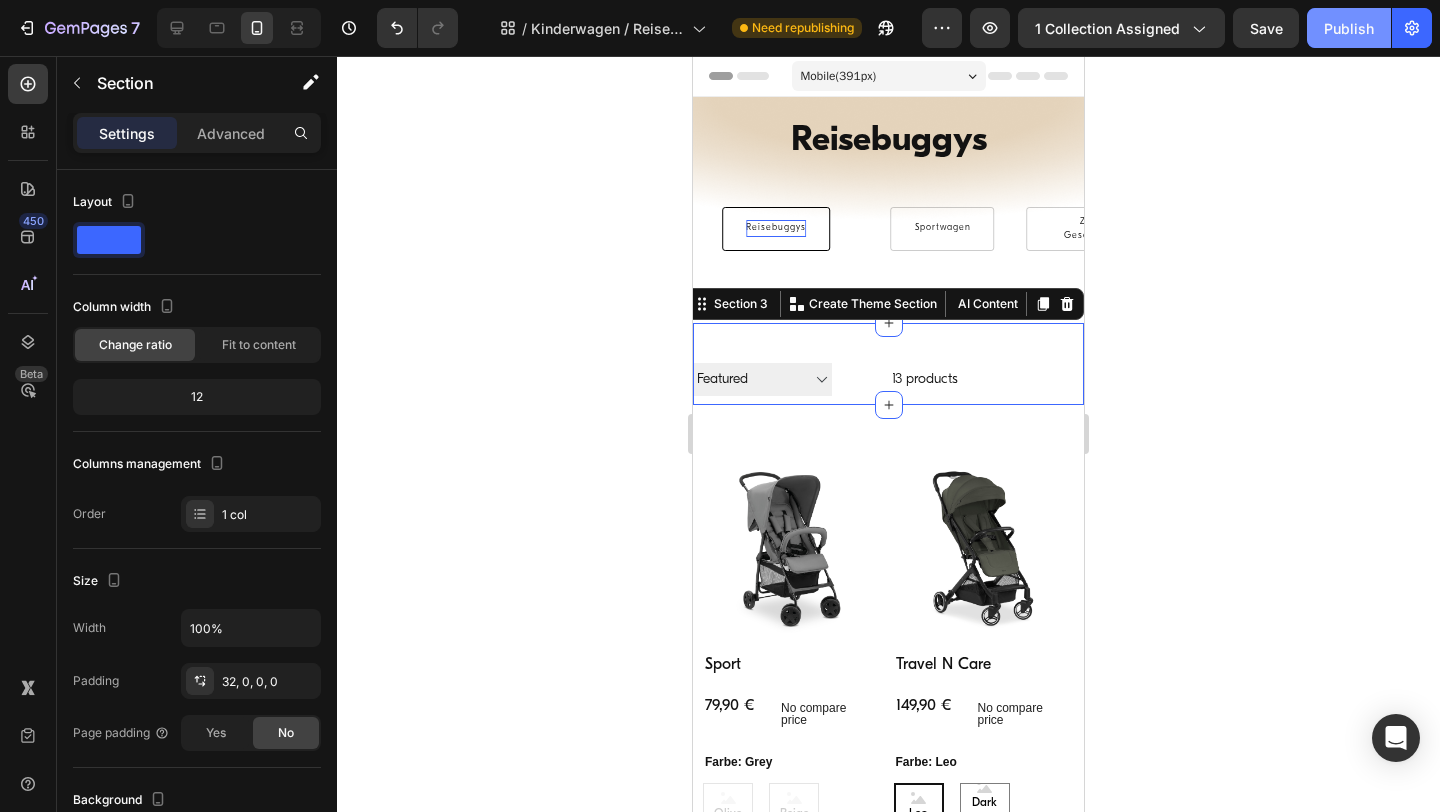 click on "Publish" at bounding box center (1349, 28) 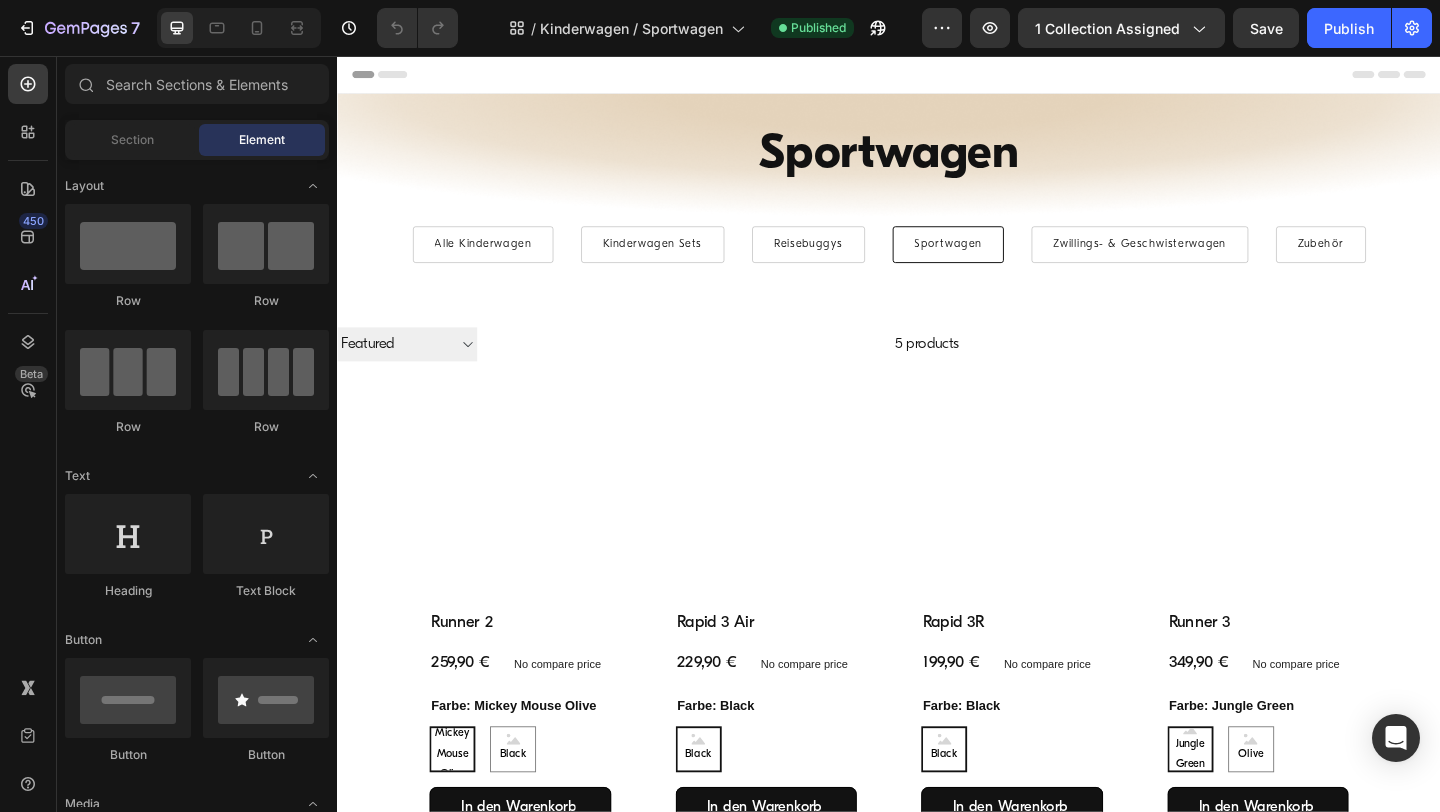 scroll, scrollTop: 0, scrollLeft: 0, axis: both 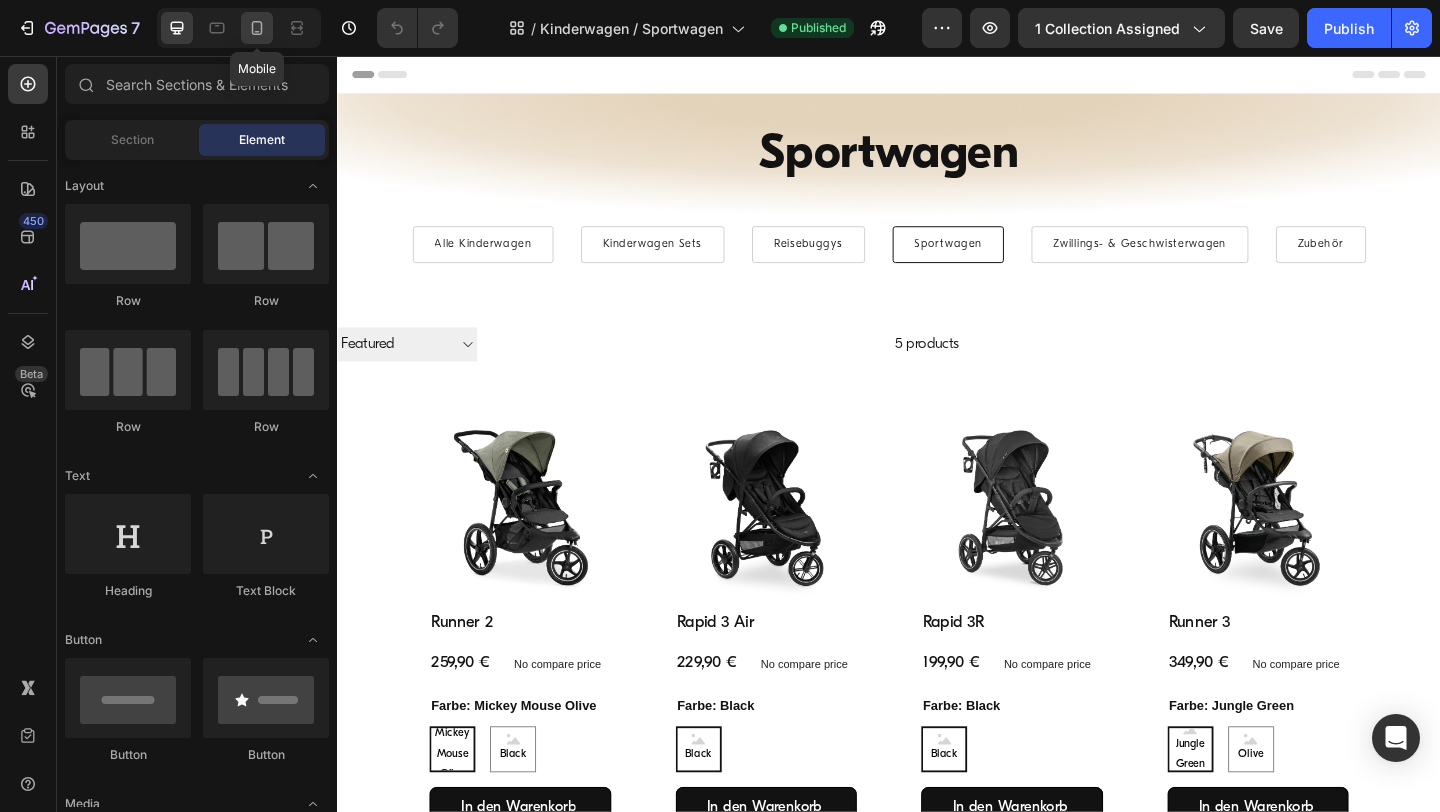 click 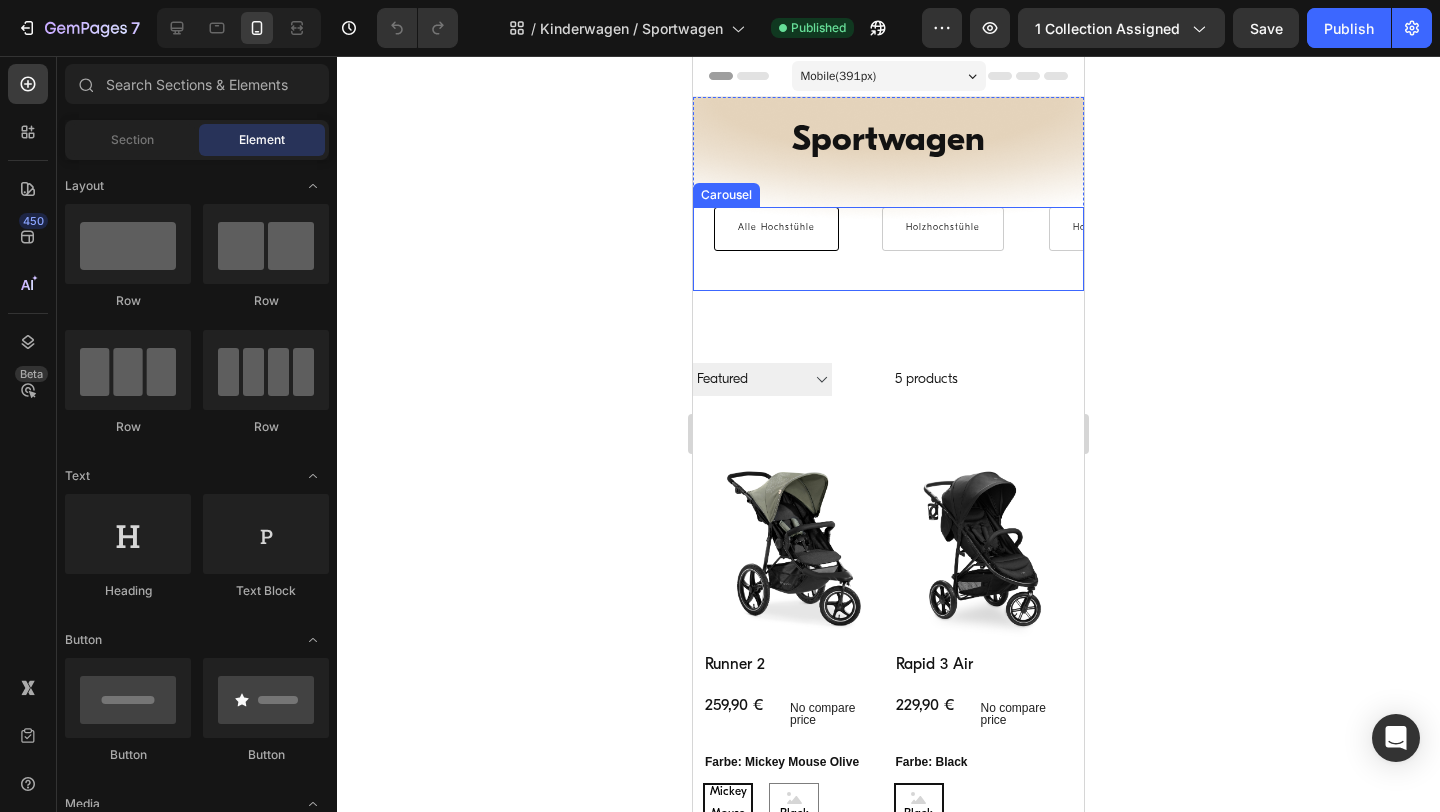 click on "Alle Hochstühle Button" at bounding box center [776, 249] 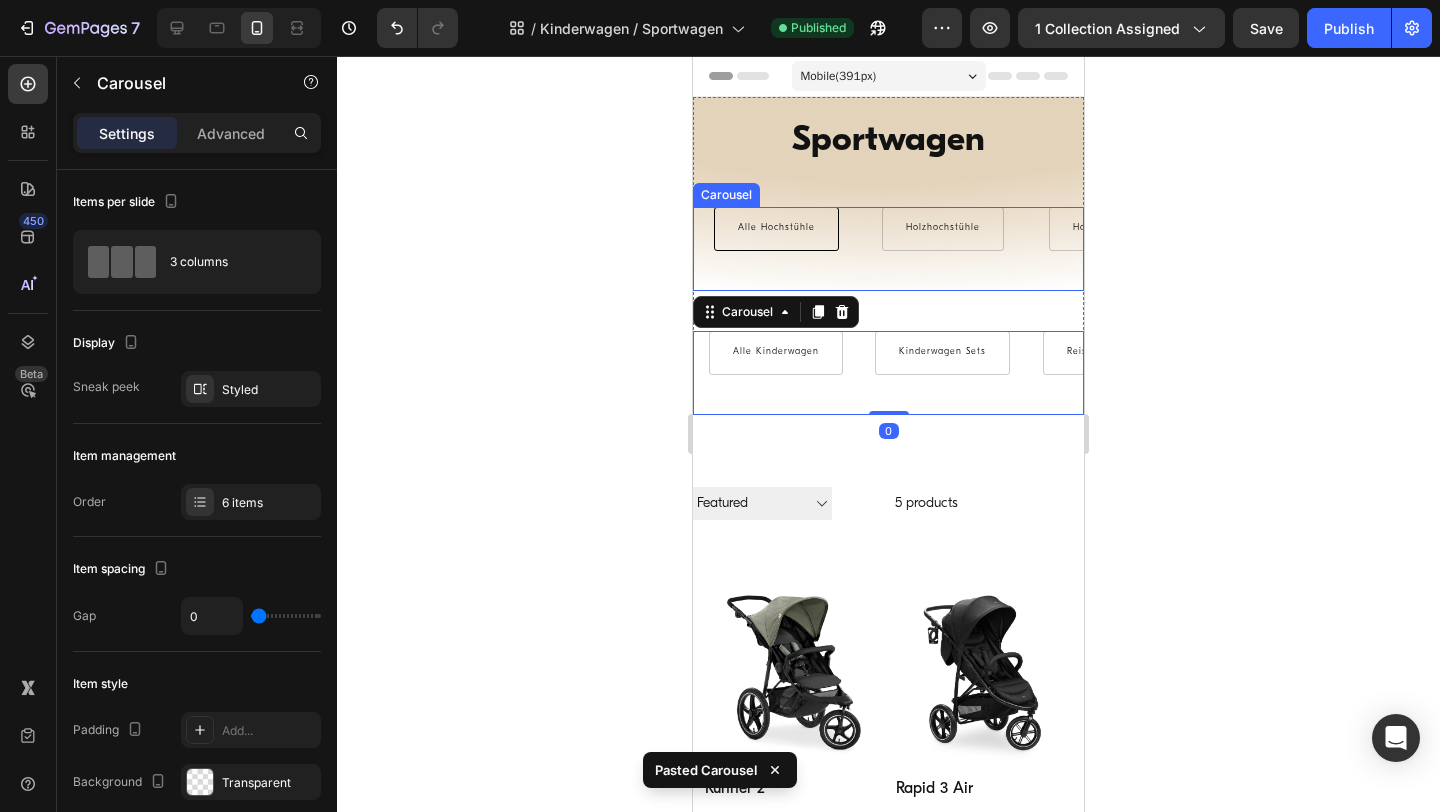 click on "Holzhochstühle Button" at bounding box center [942, 249] 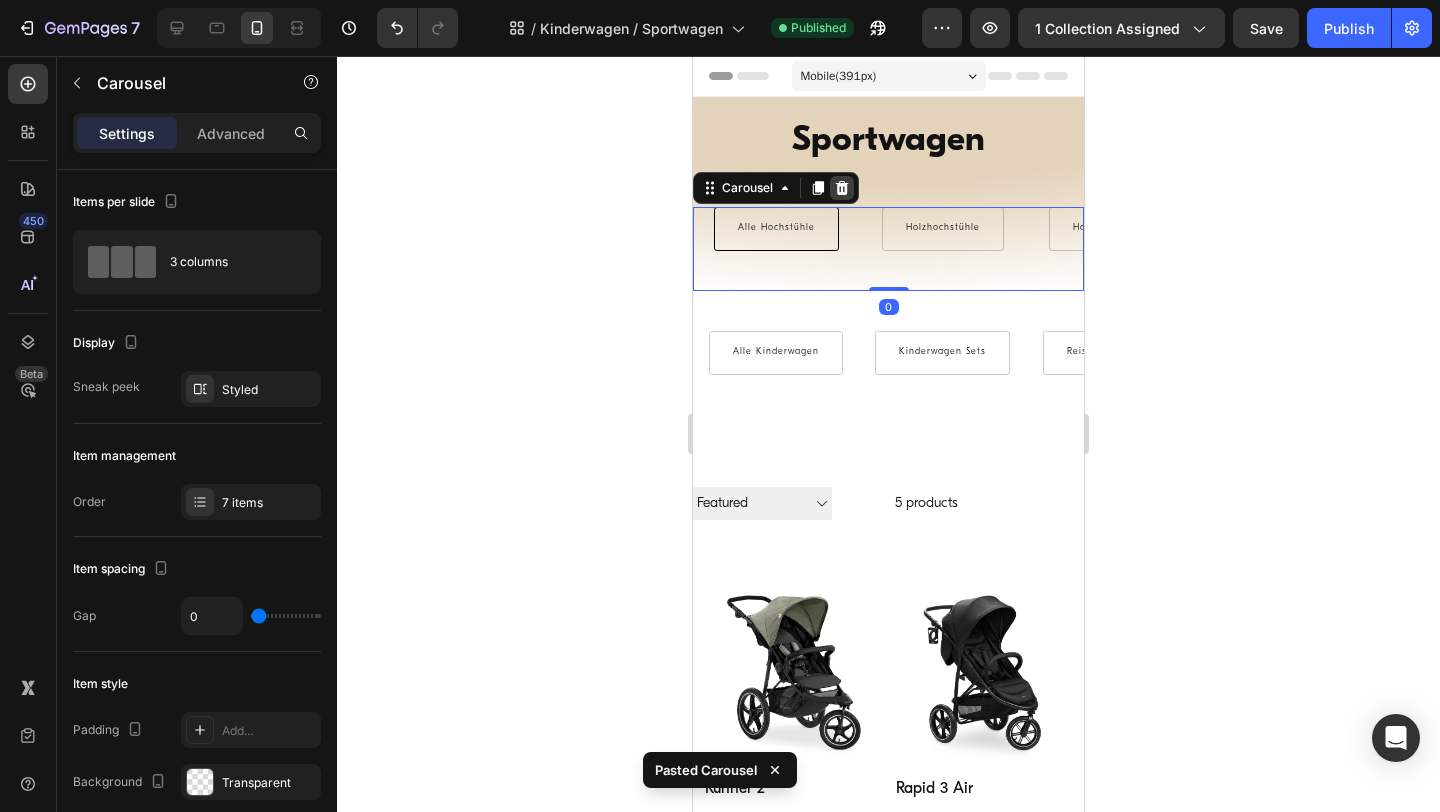click at bounding box center (842, 188) 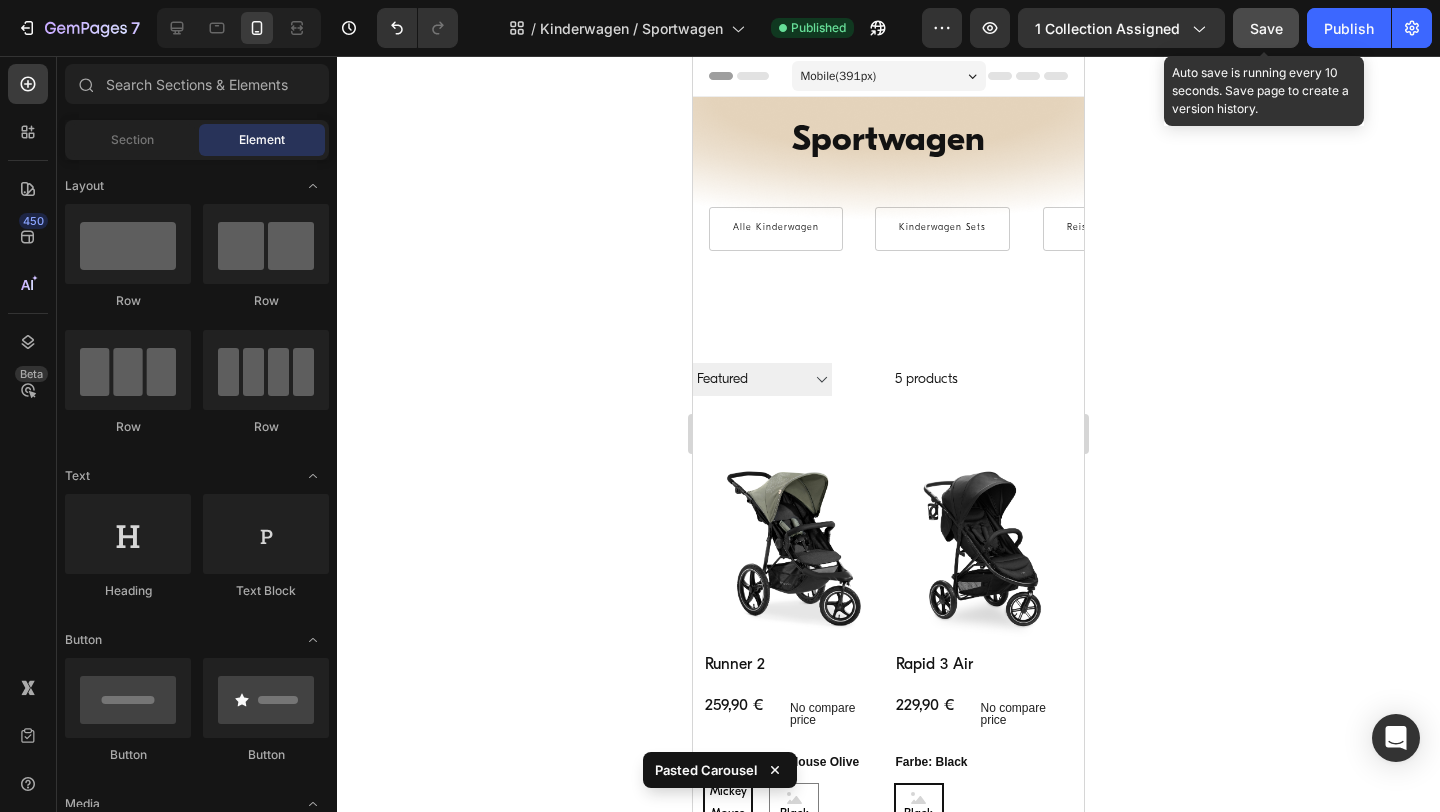 click on "Save" 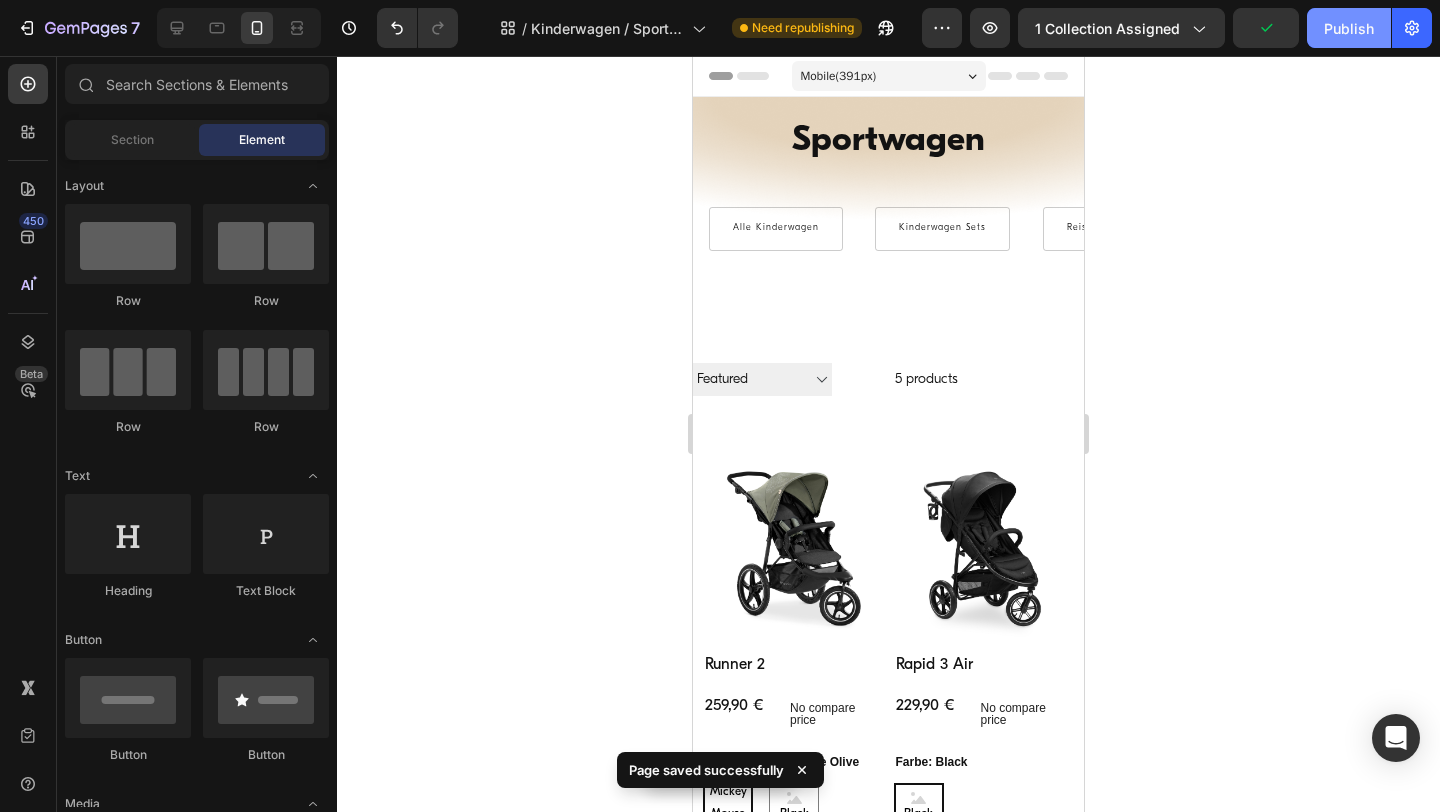 click on "Publish" at bounding box center (1349, 28) 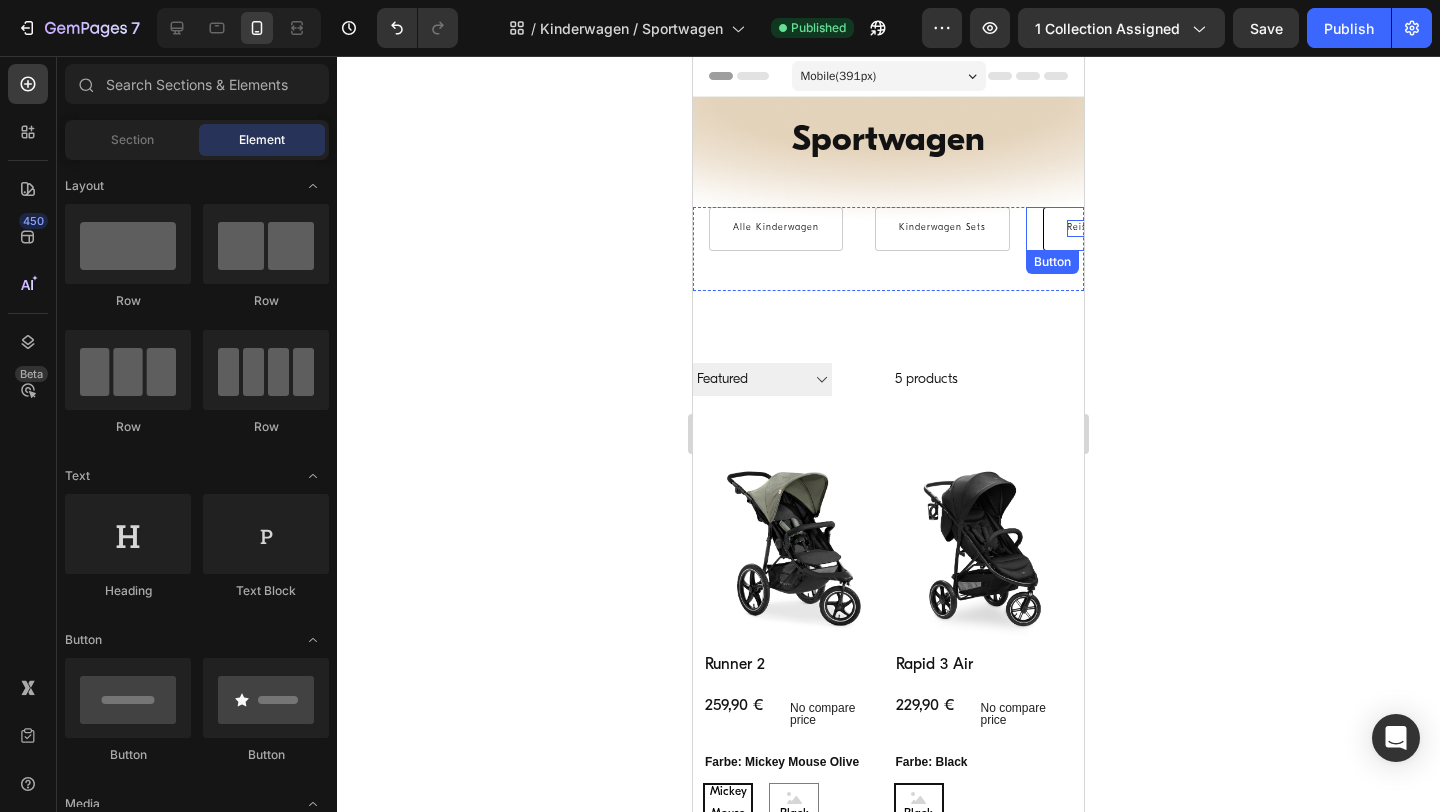 click on "Reisebuggys Sets" at bounding box center (1109, 228) 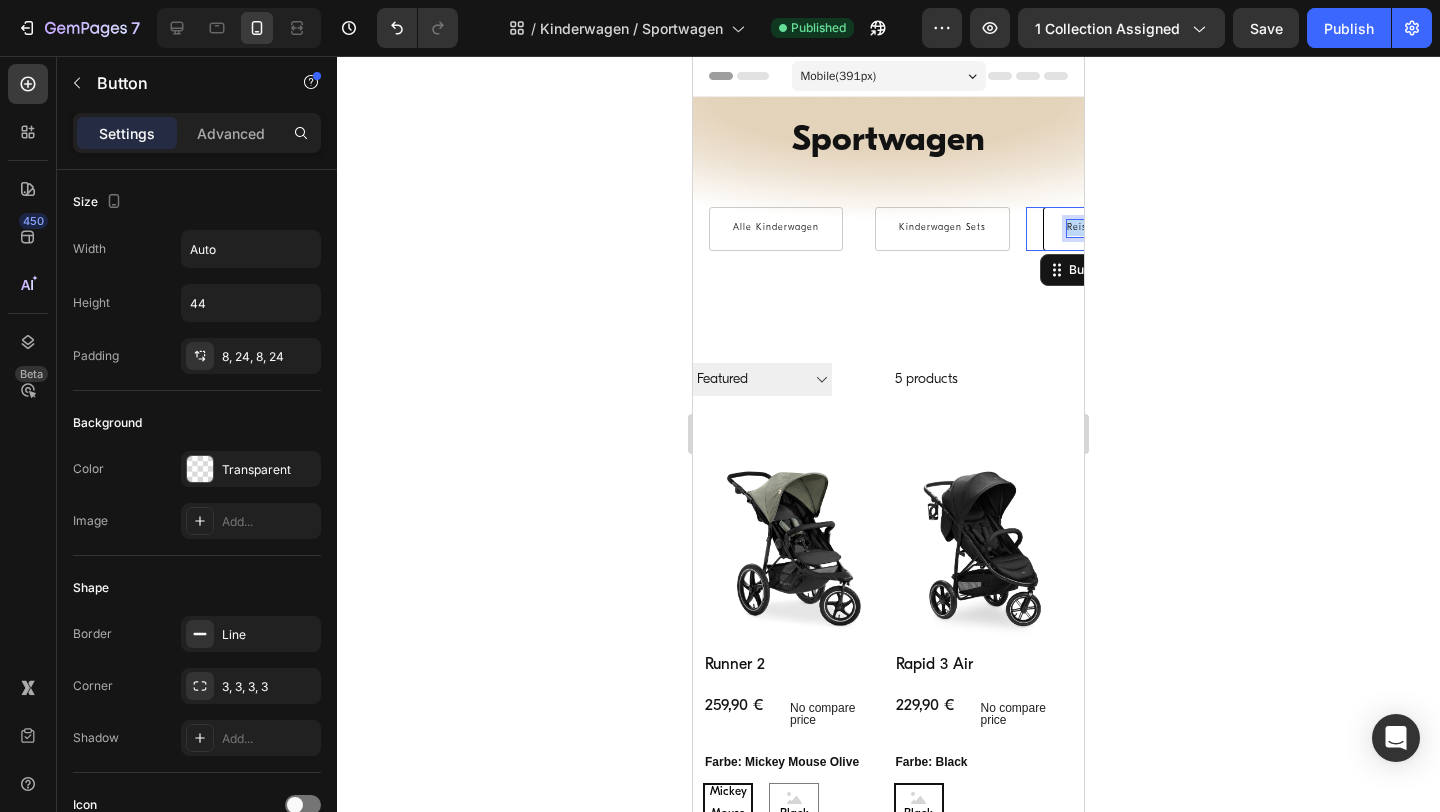 click on "Reisebuggys Sets" at bounding box center [1109, 228] 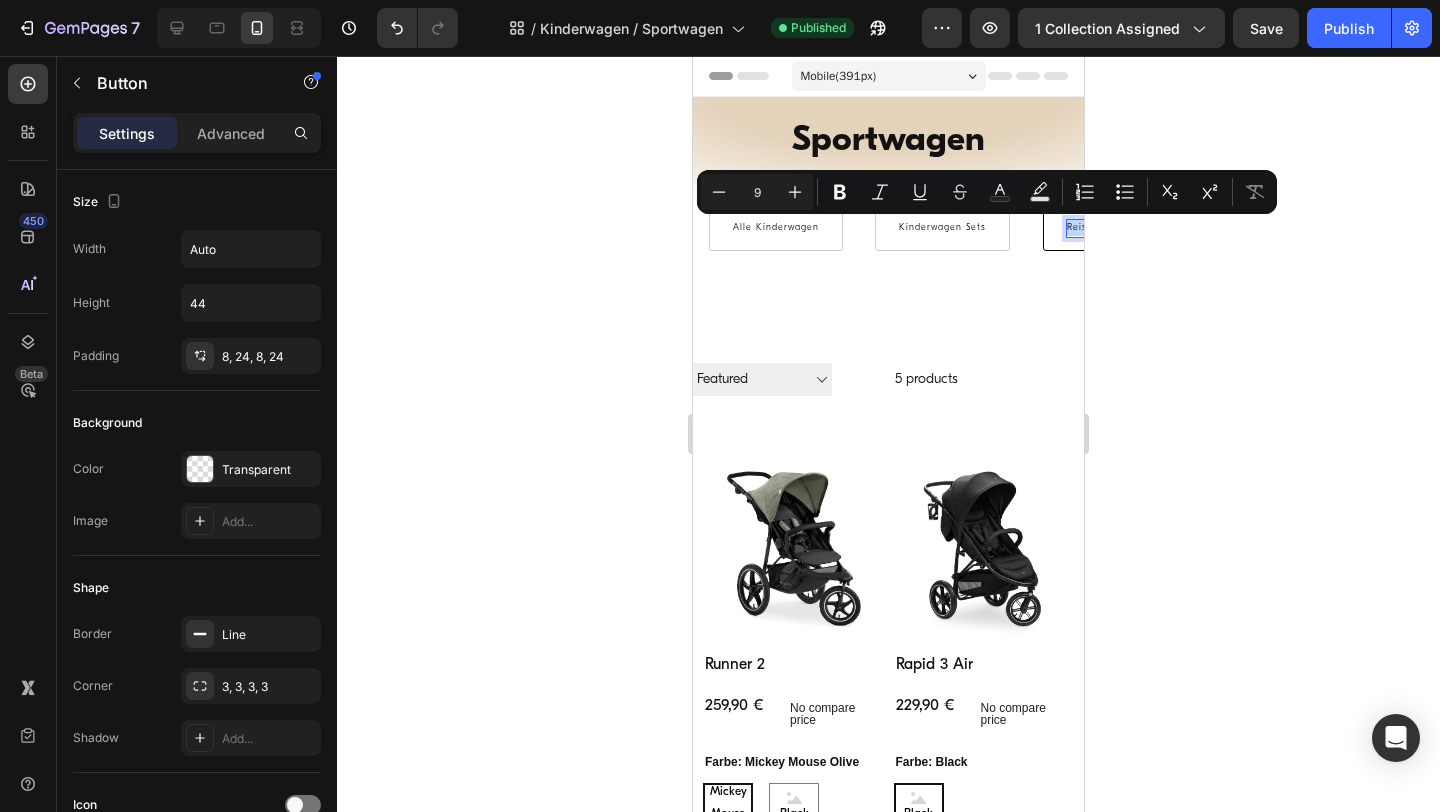 scroll, scrollTop: 0, scrollLeft: 74, axis: horizontal 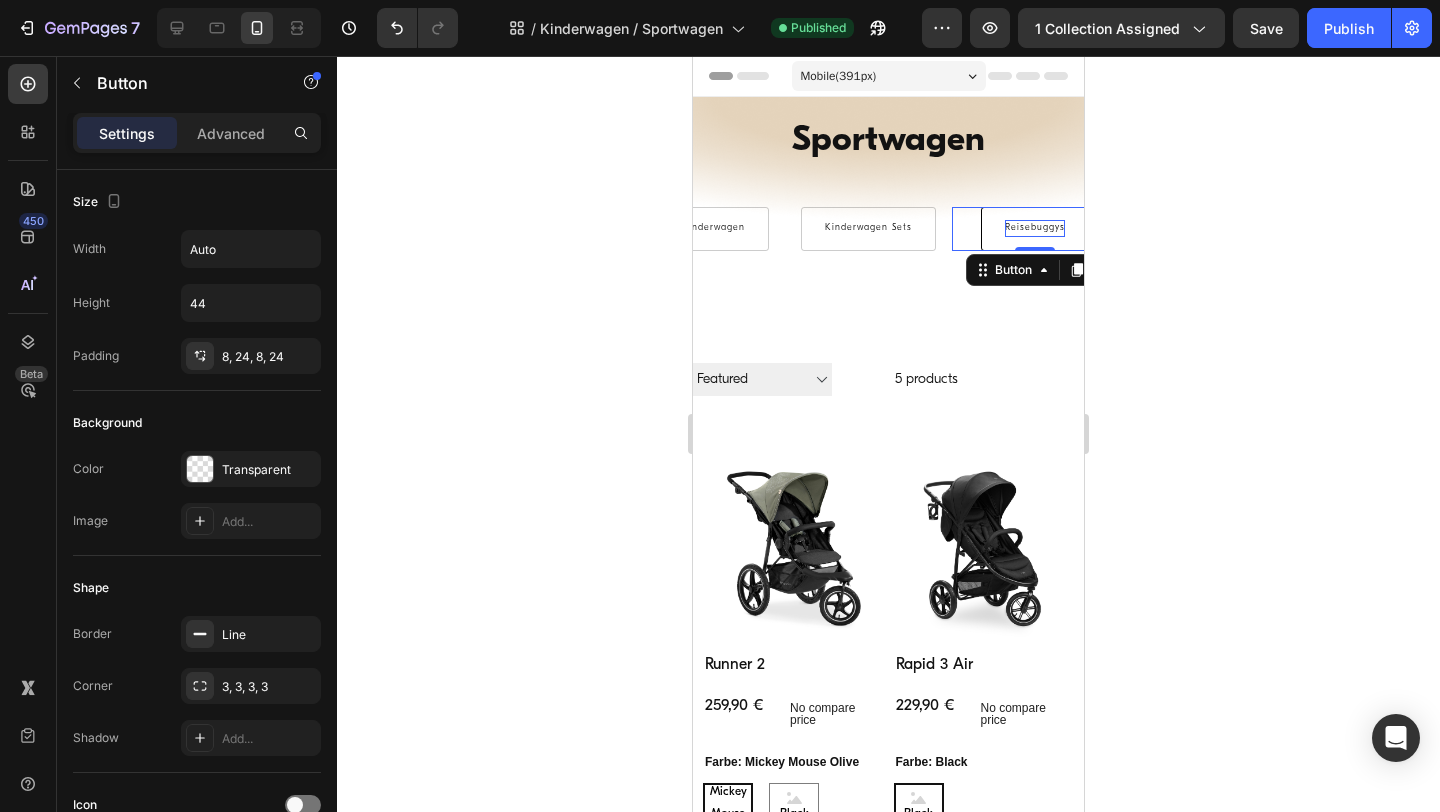 click on "Preview 1 collection assigned  Save   Publish" at bounding box center [1177, 28] 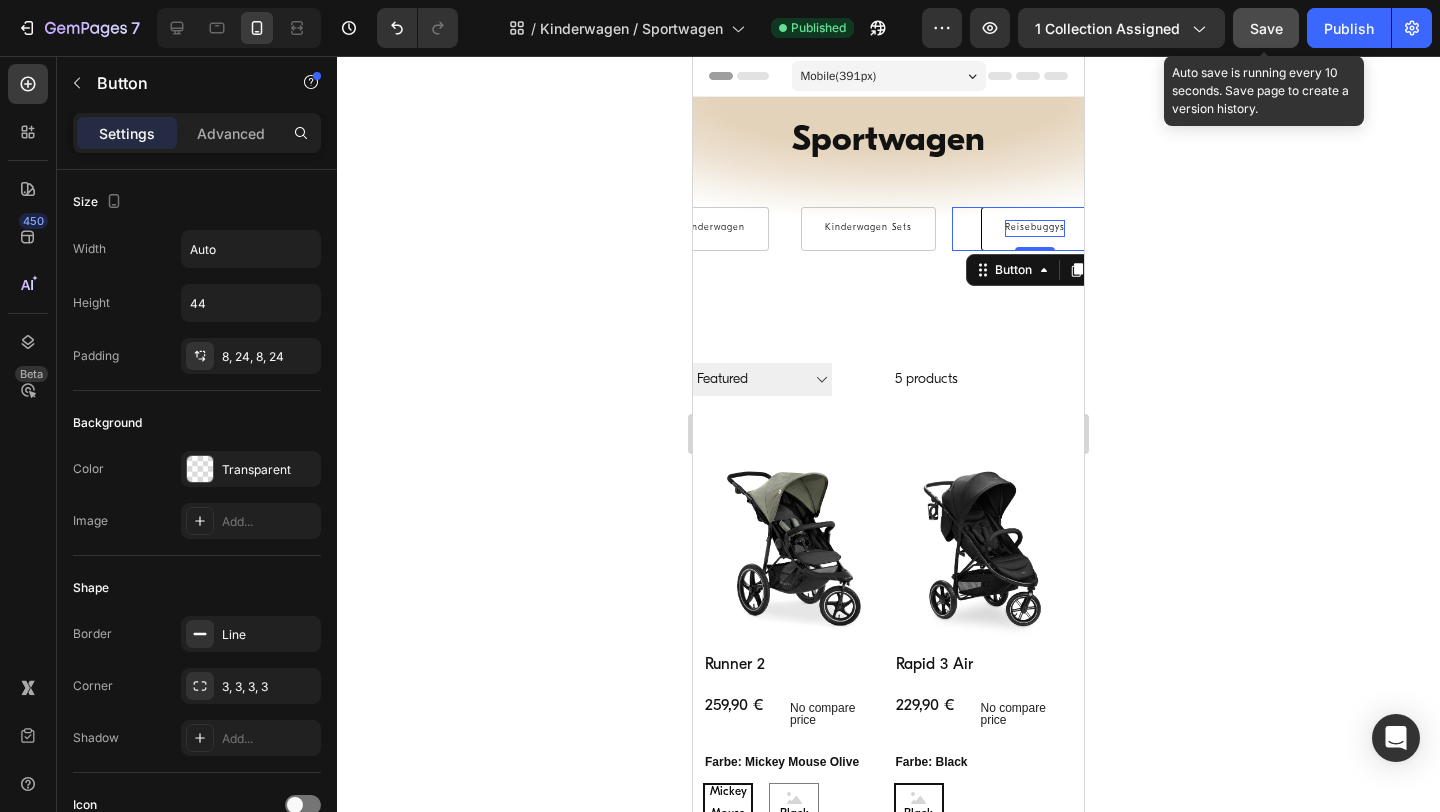 click on "Save" at bounding box center [1266, 28] 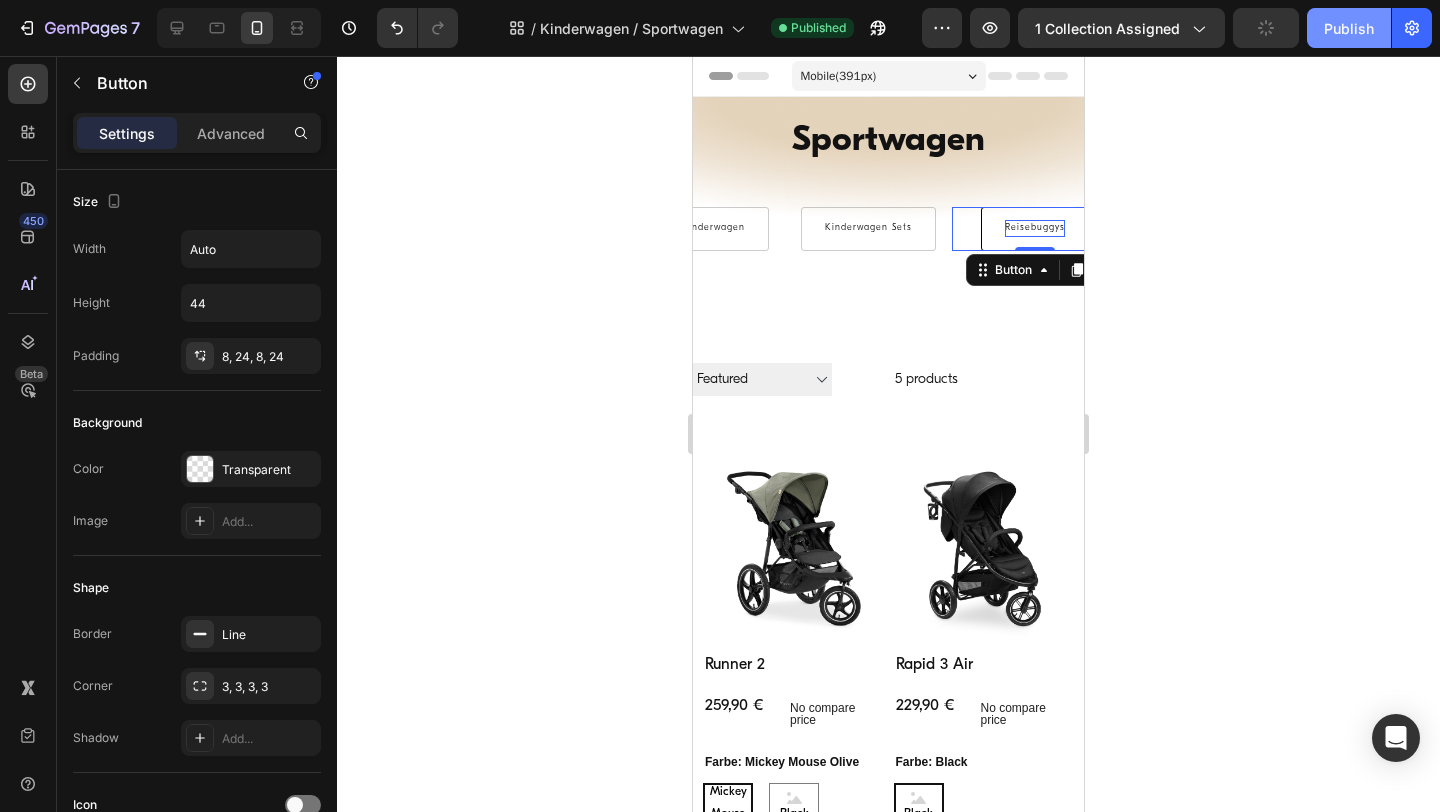click on "Publish" at bounding box center (1349, 28) 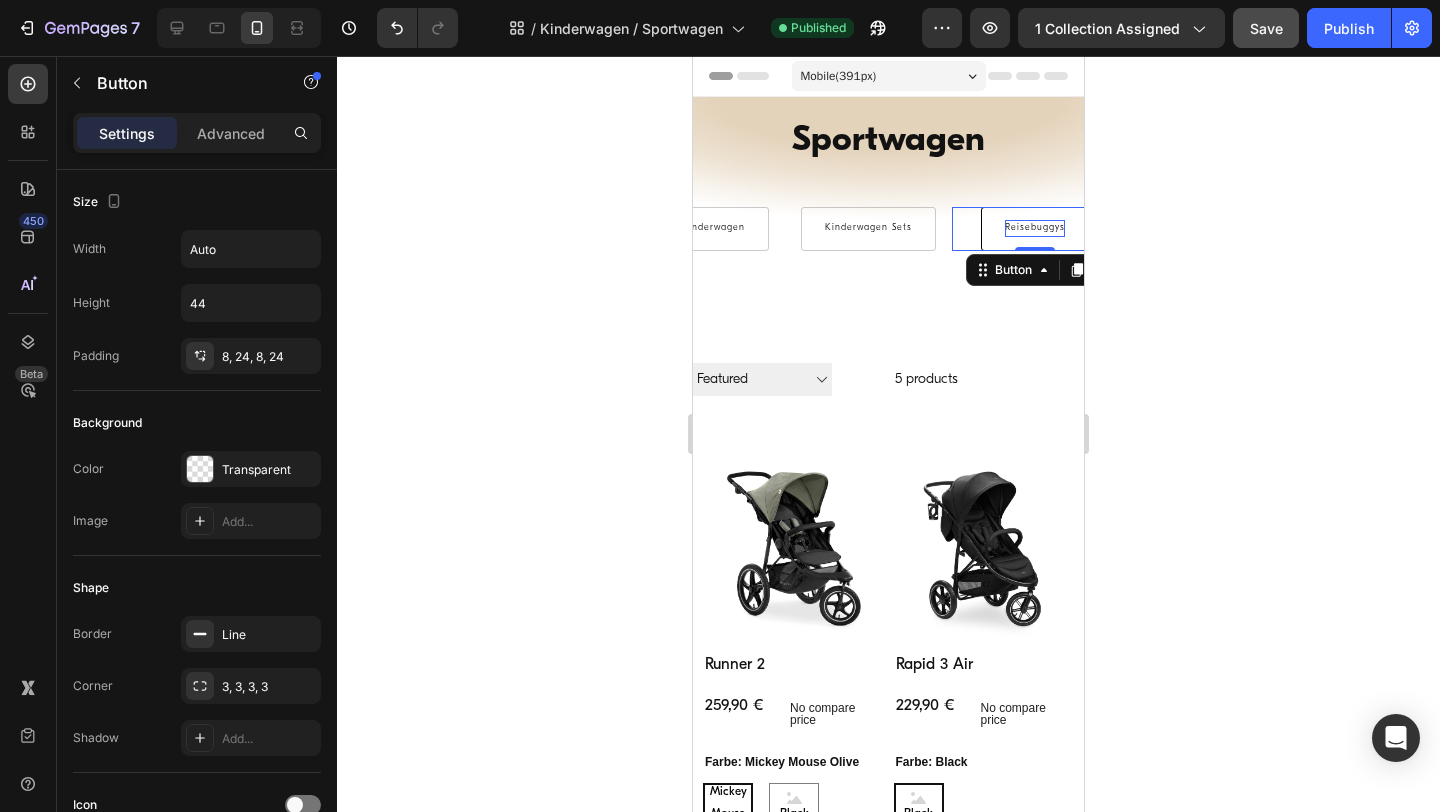click 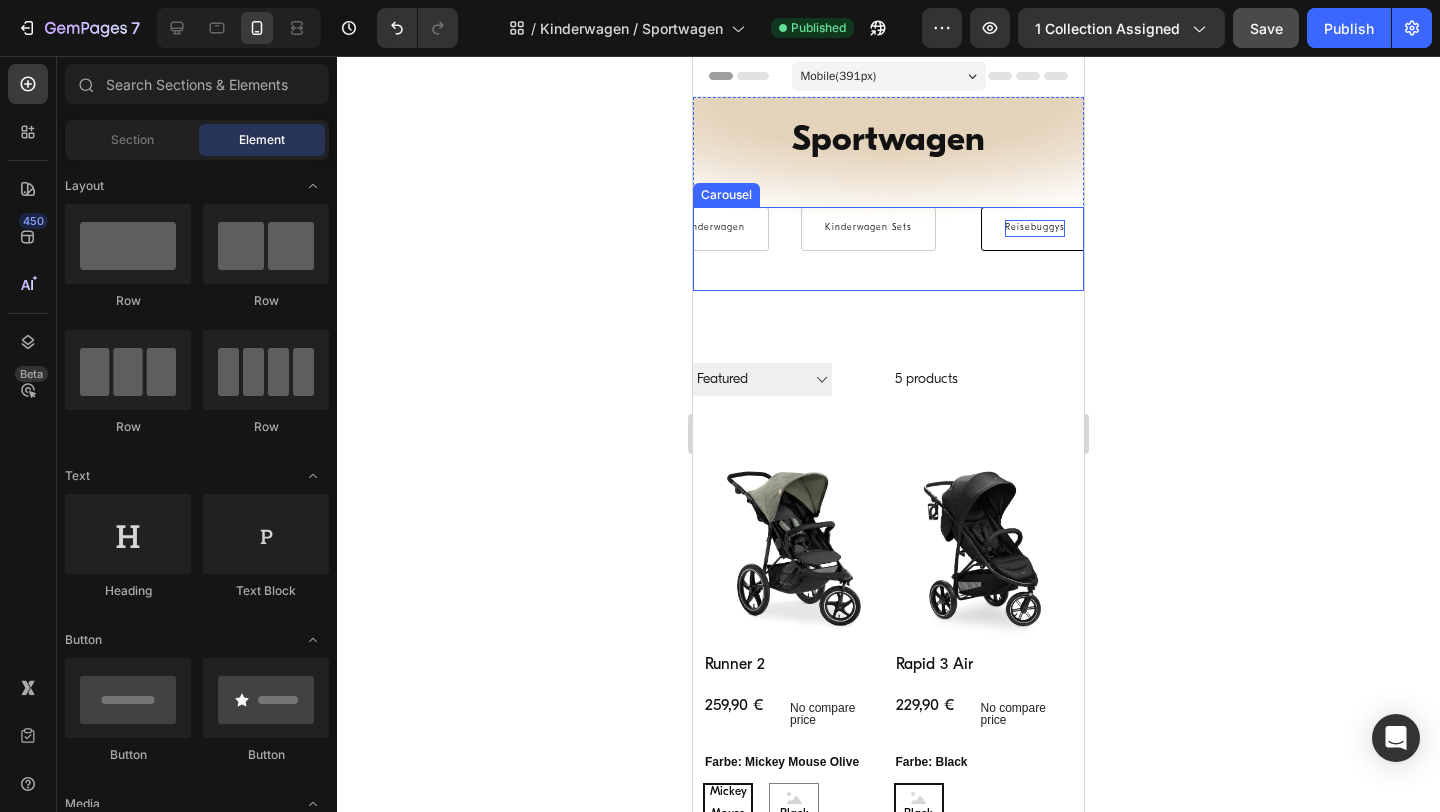 click on "Reisebuggys Button" at bounding box center (1035, 249) 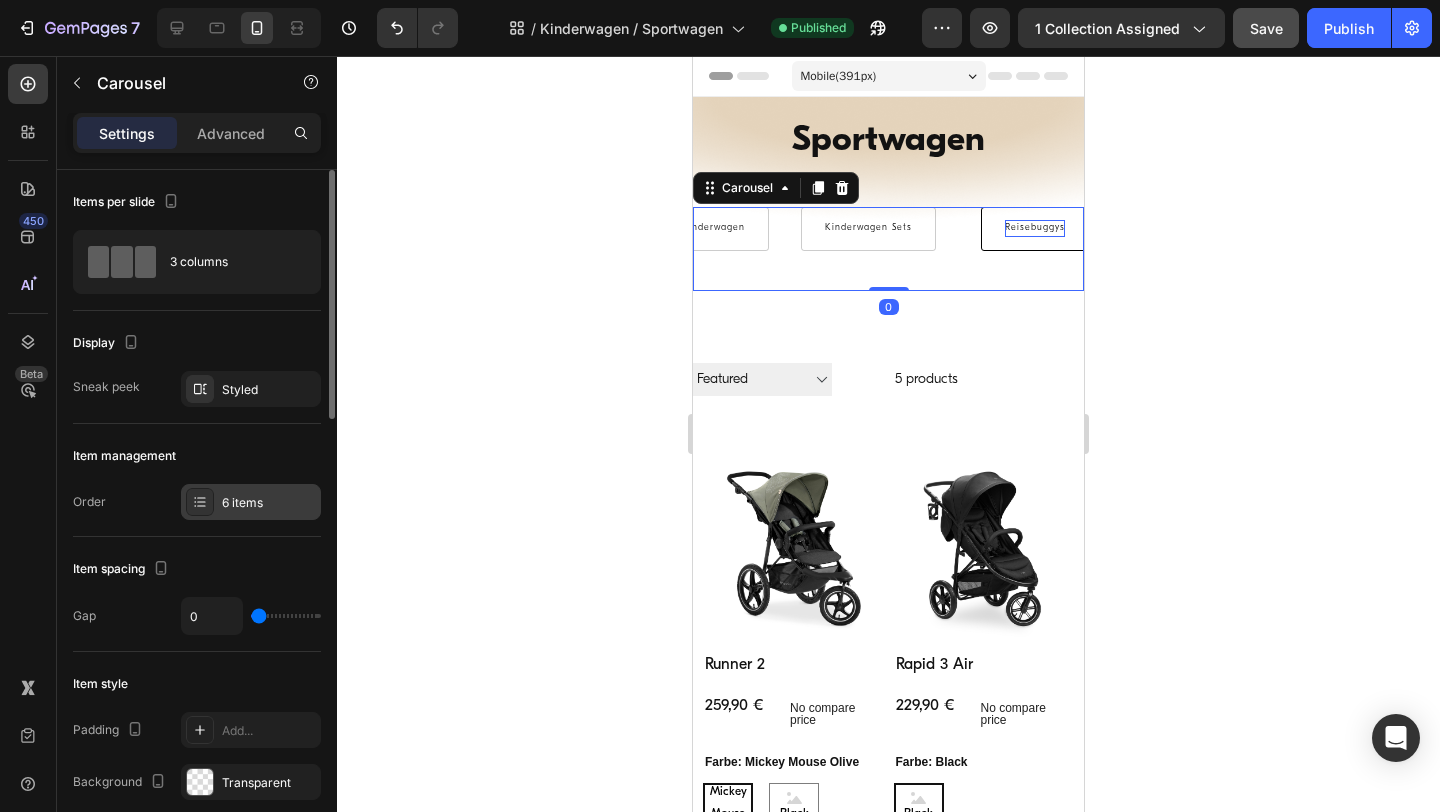 click on "6 items" at bounding box center [269, 503] 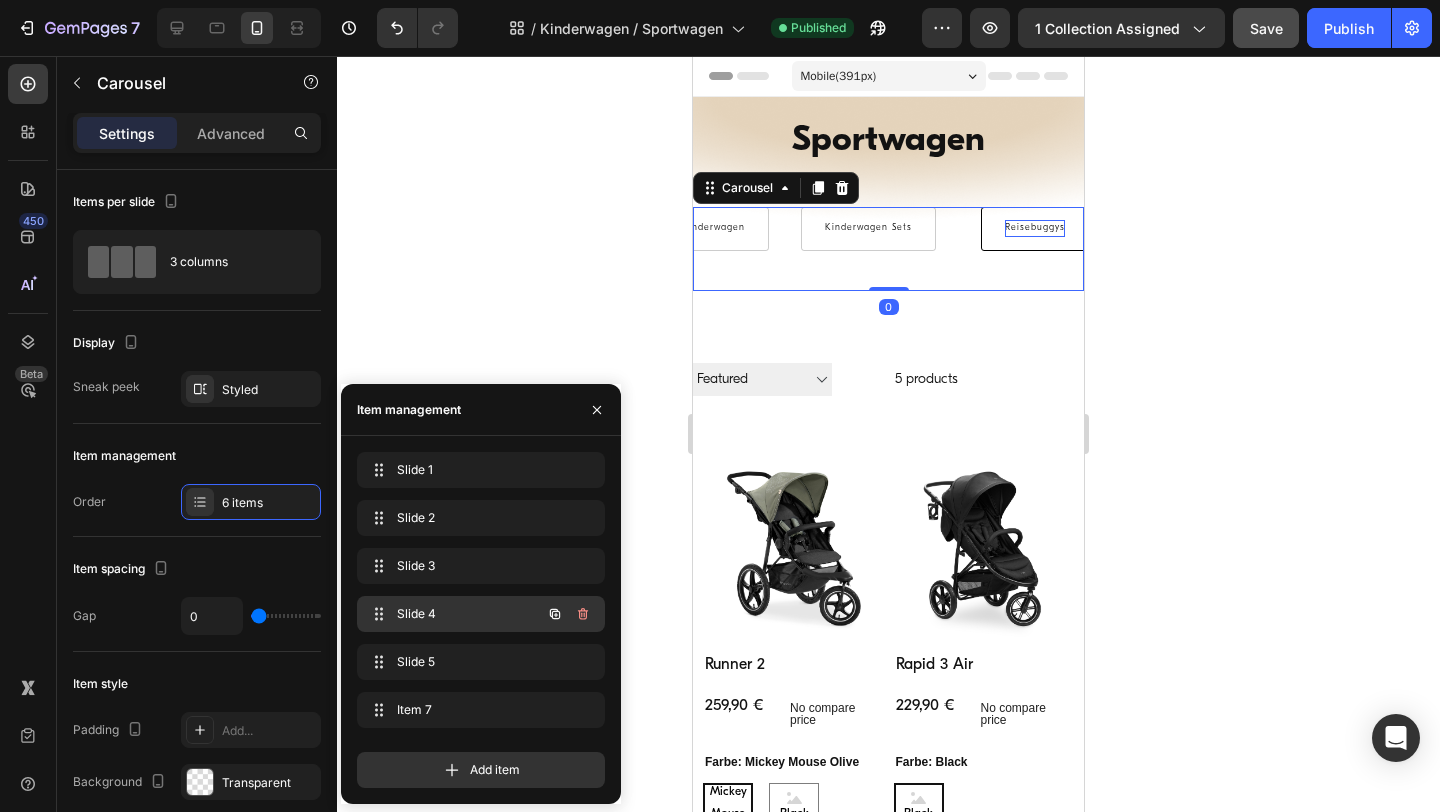 click on "Slide 4" at bounding box center (453, 614) 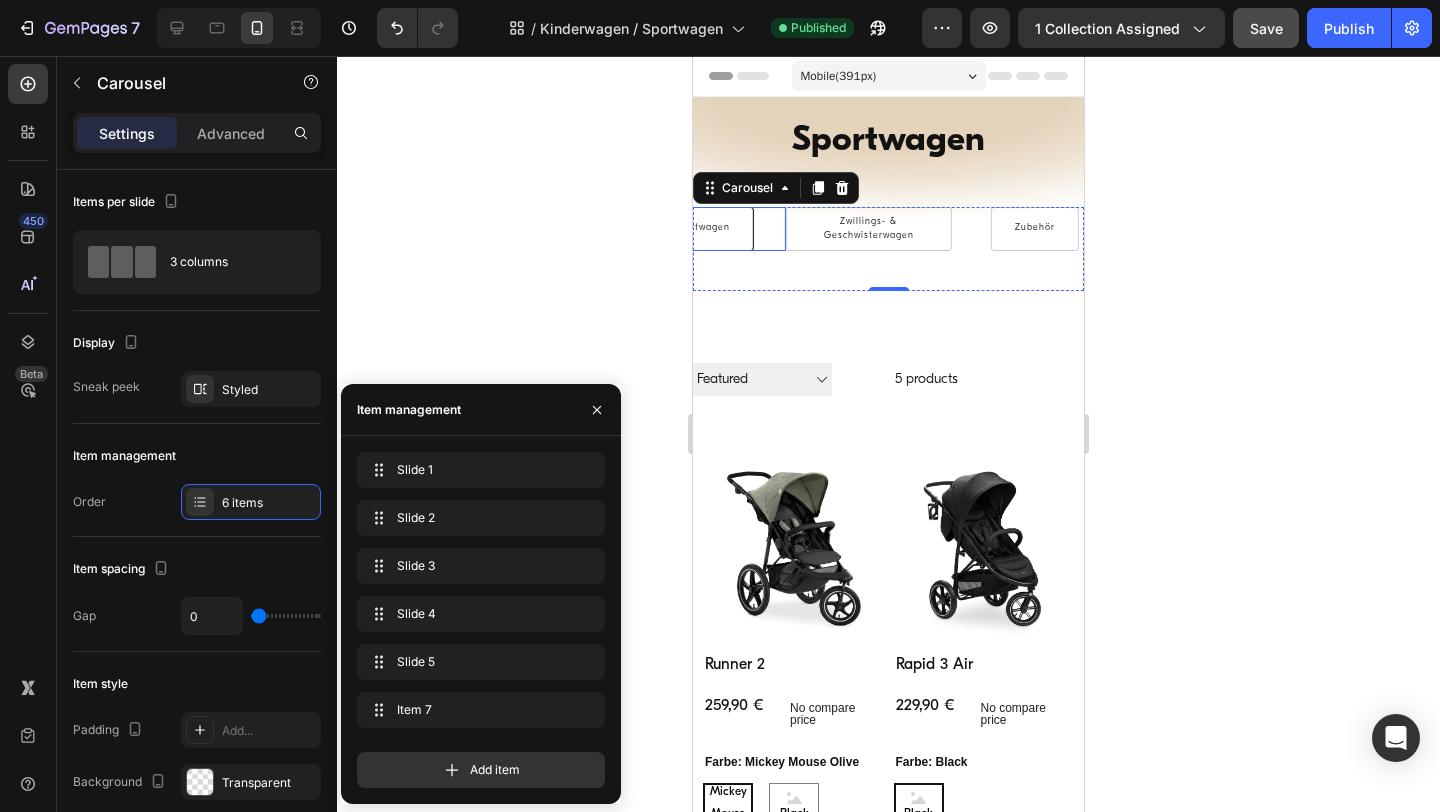 click on "Sportwagen" at bounding box center [702, 229] 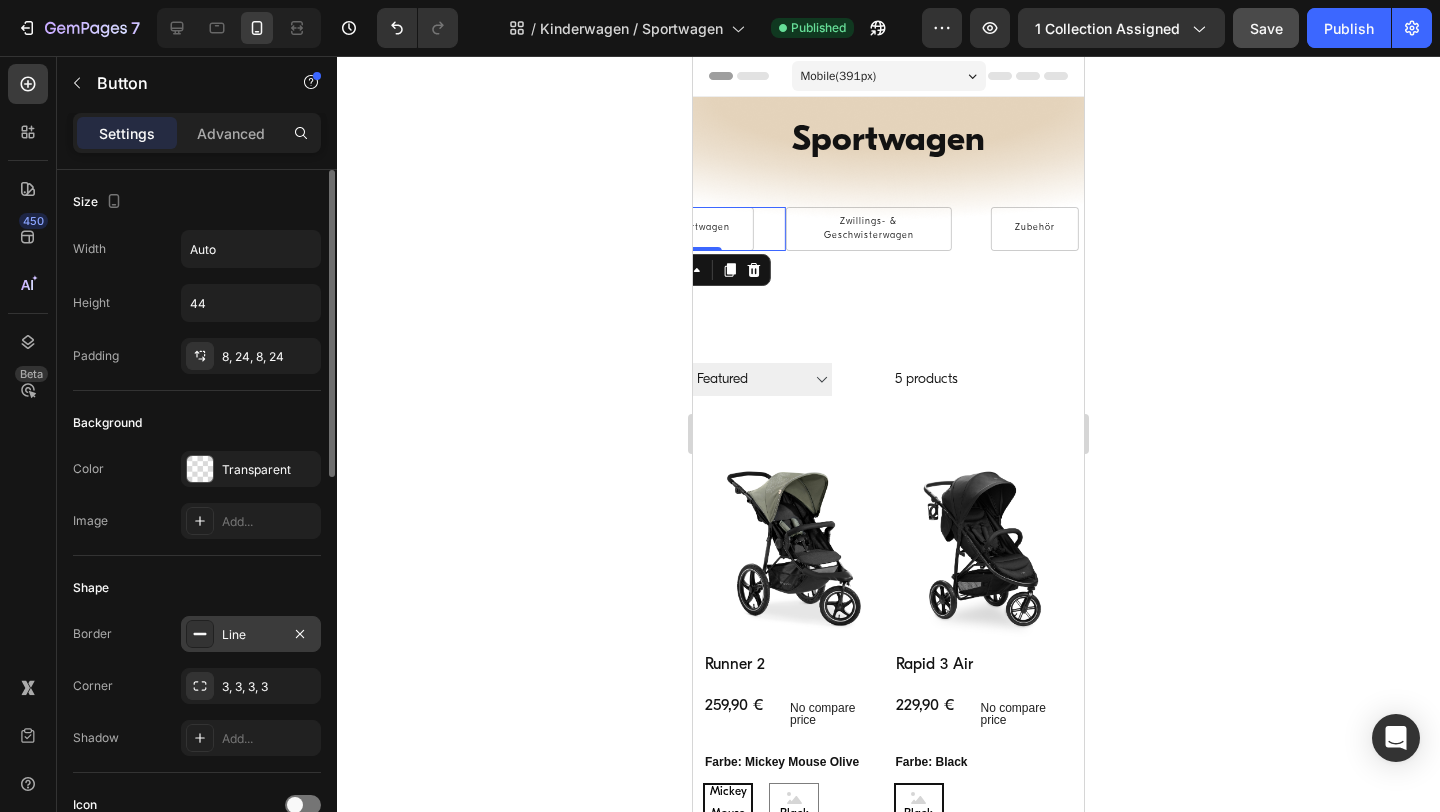 click on "Line" at bounding box center [251, 635] 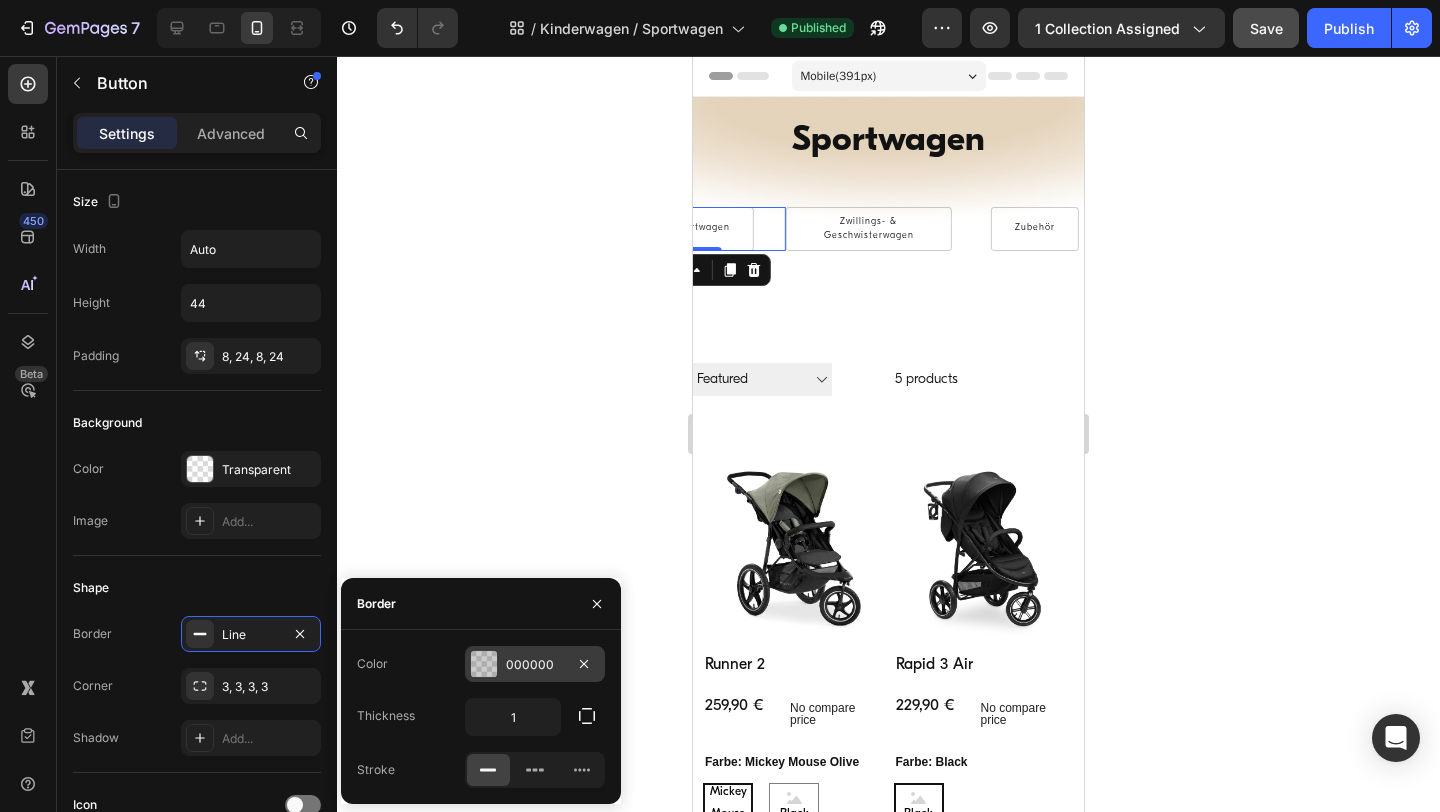 click on "000000" at bounding box center [535, 665] 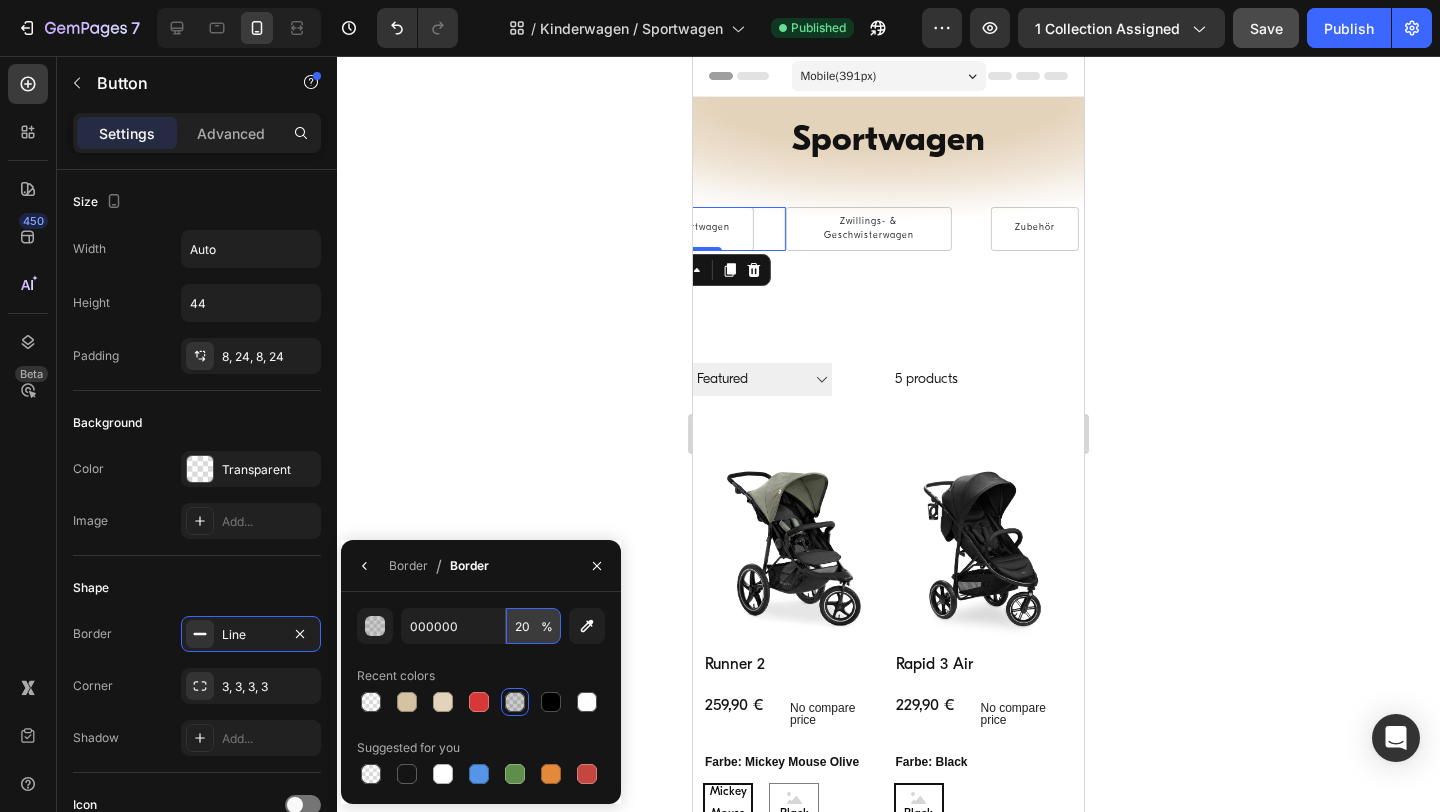 click on "20" at bounding box center (533, 626) 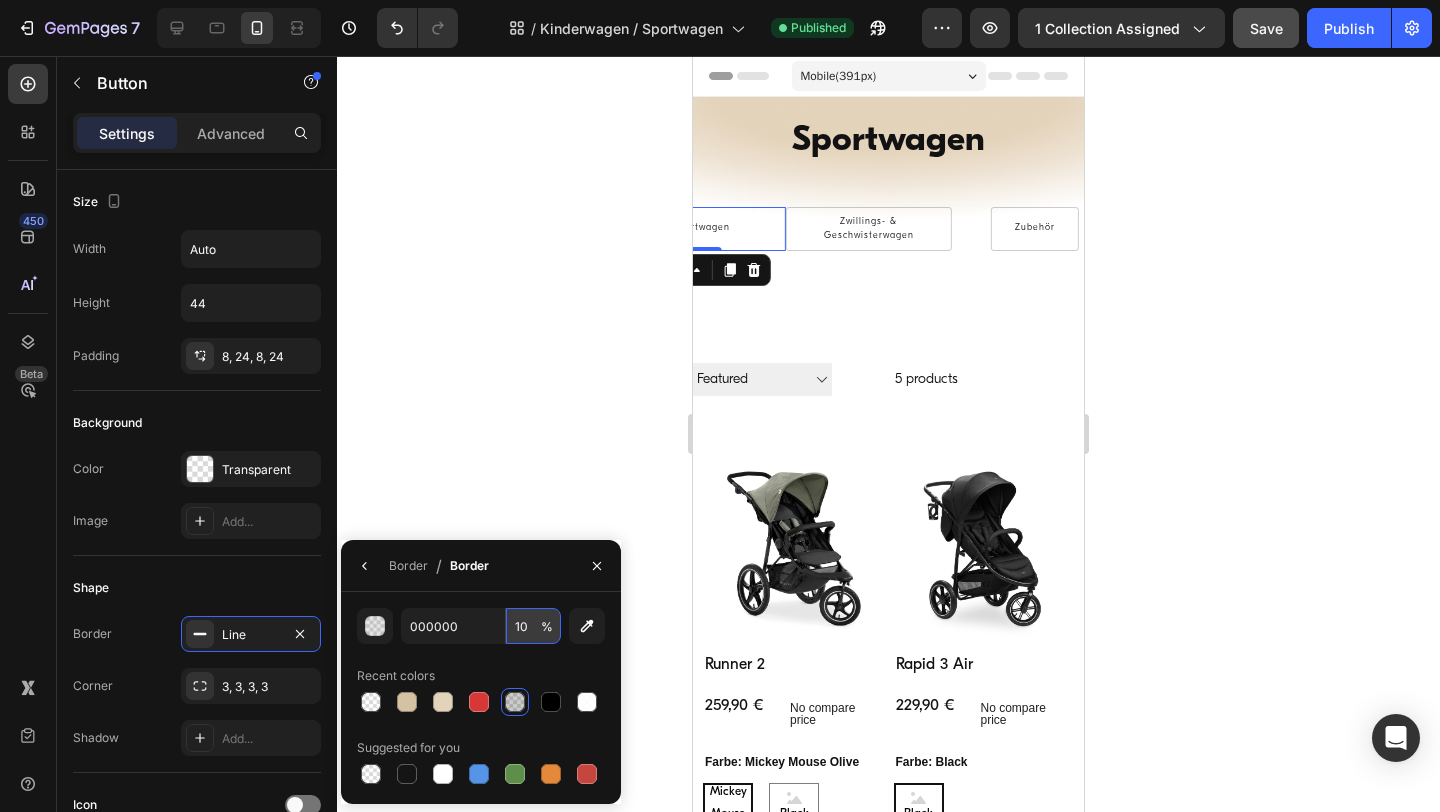 type on "100" 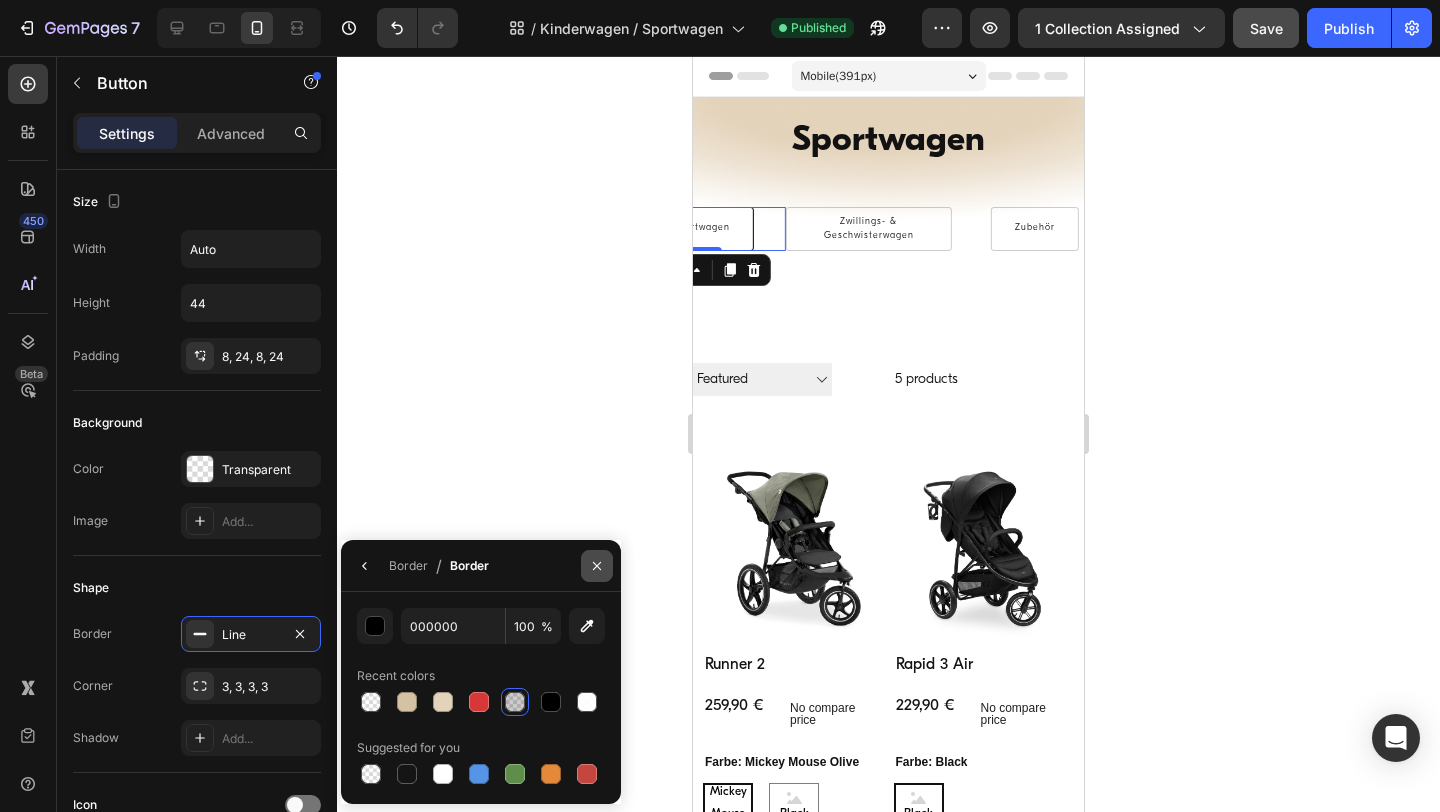 click 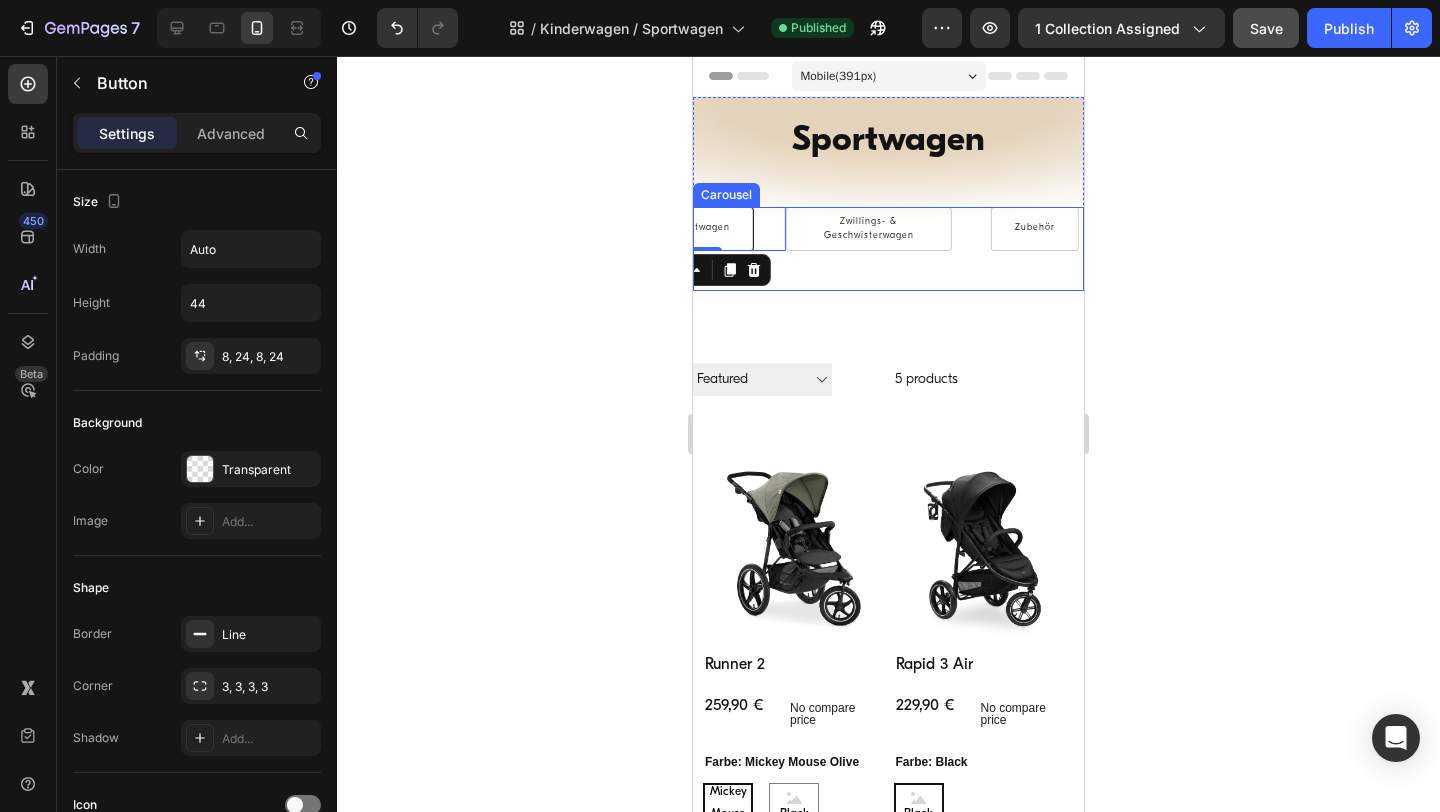 click on "Zwillings- & Geschwisterwagen    Button" at bounding box center [868, 249] 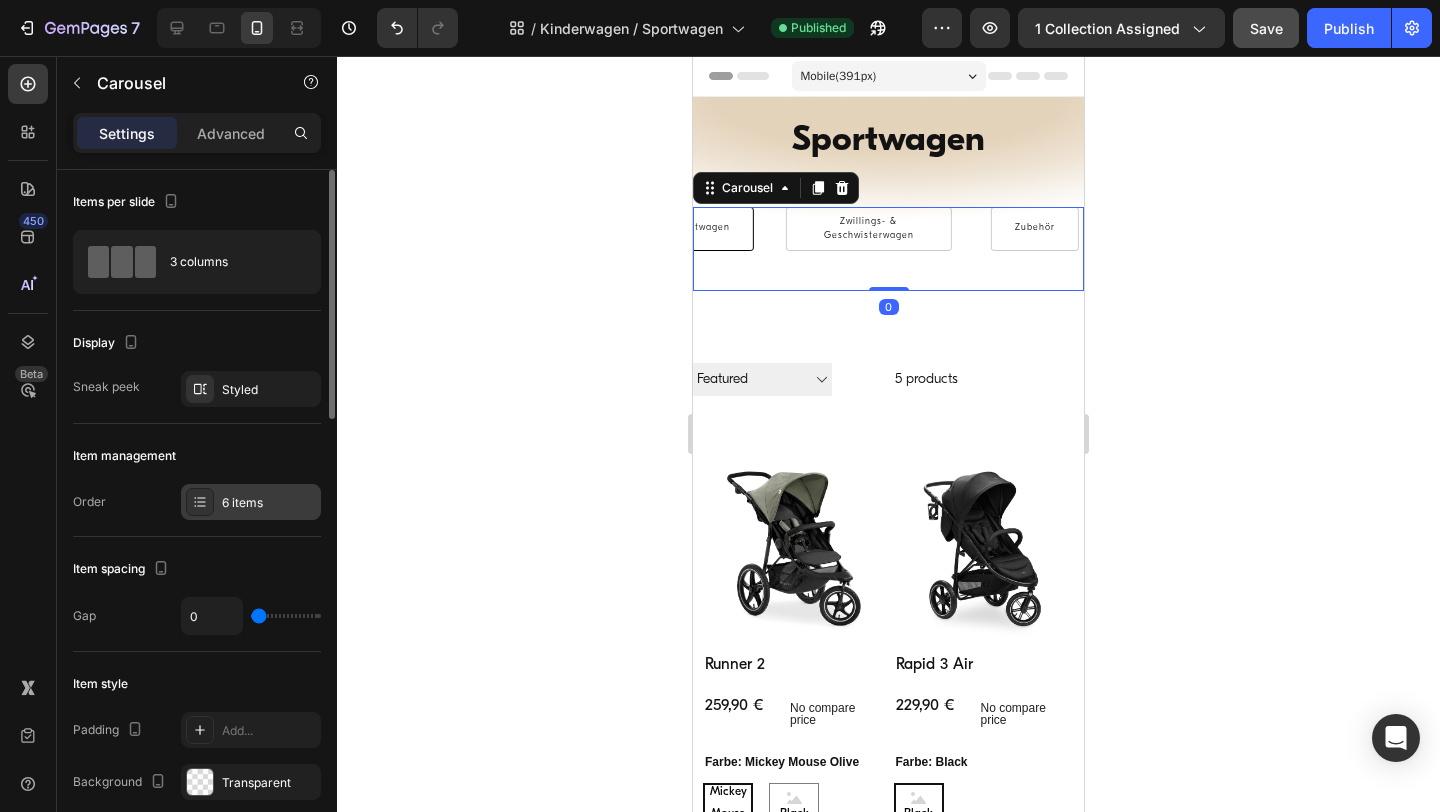 click on "6 items" at bounding box center (269, 503) 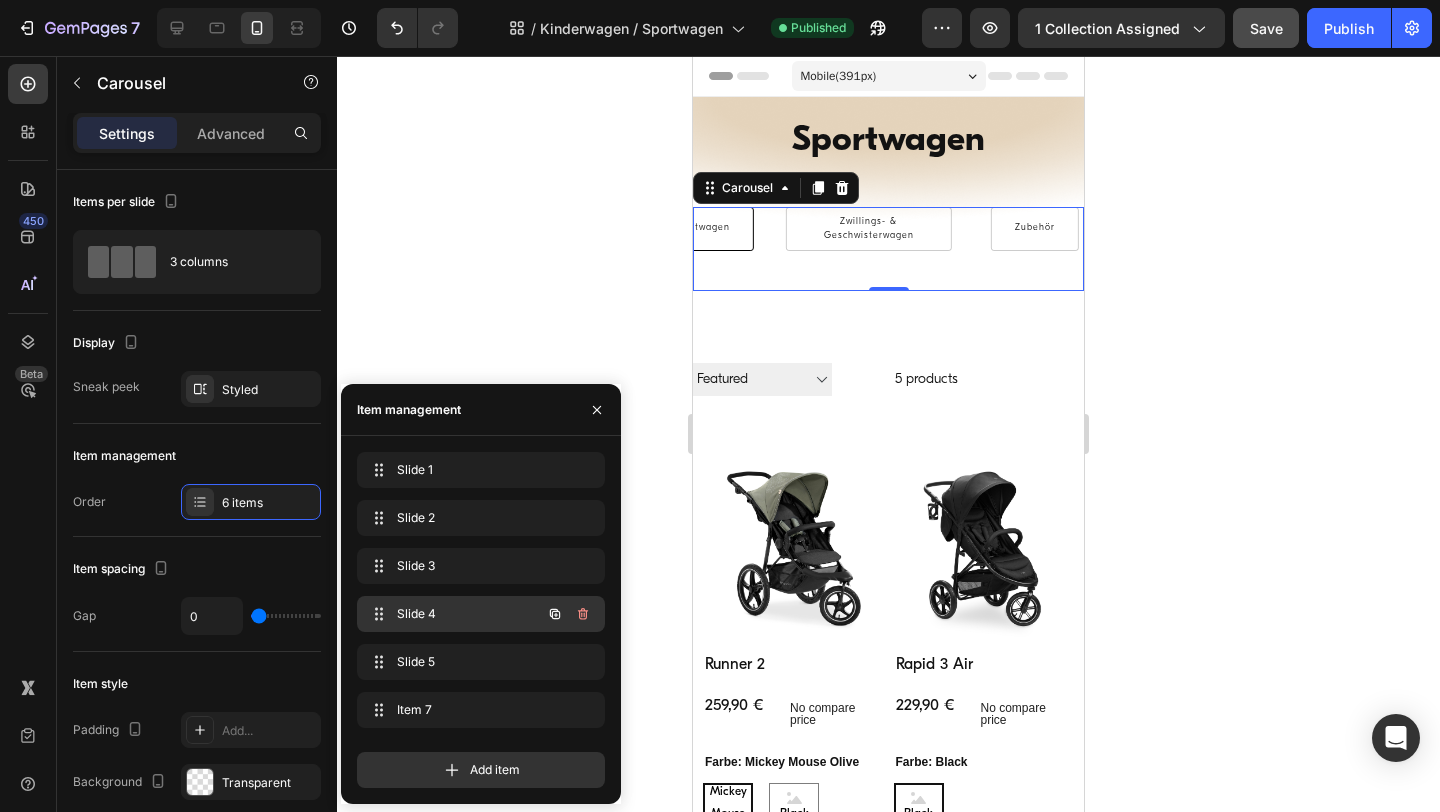 click on "Slide 4" at bounding box center (453, 614) 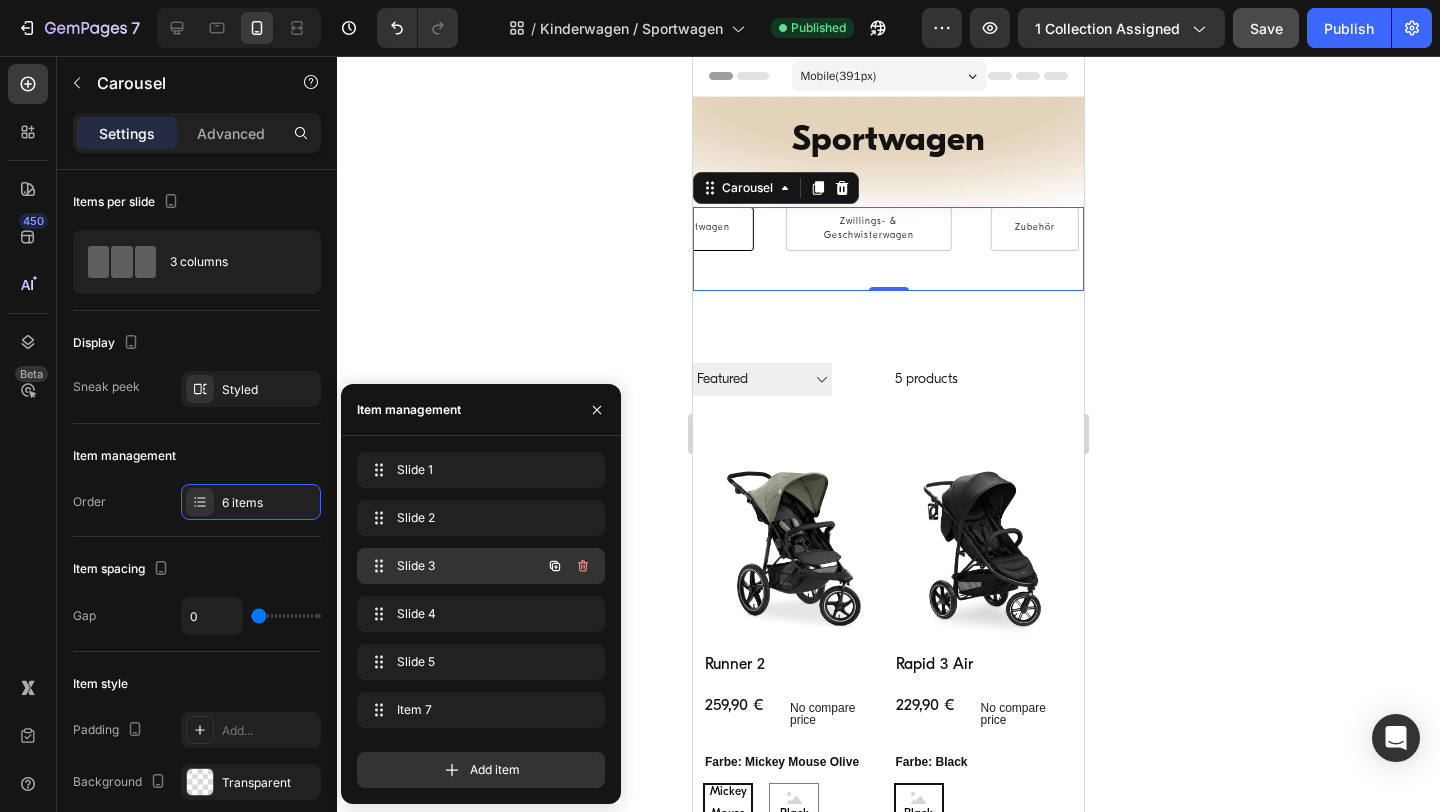 click on "Slide 3" at bounding box center (453, 566) 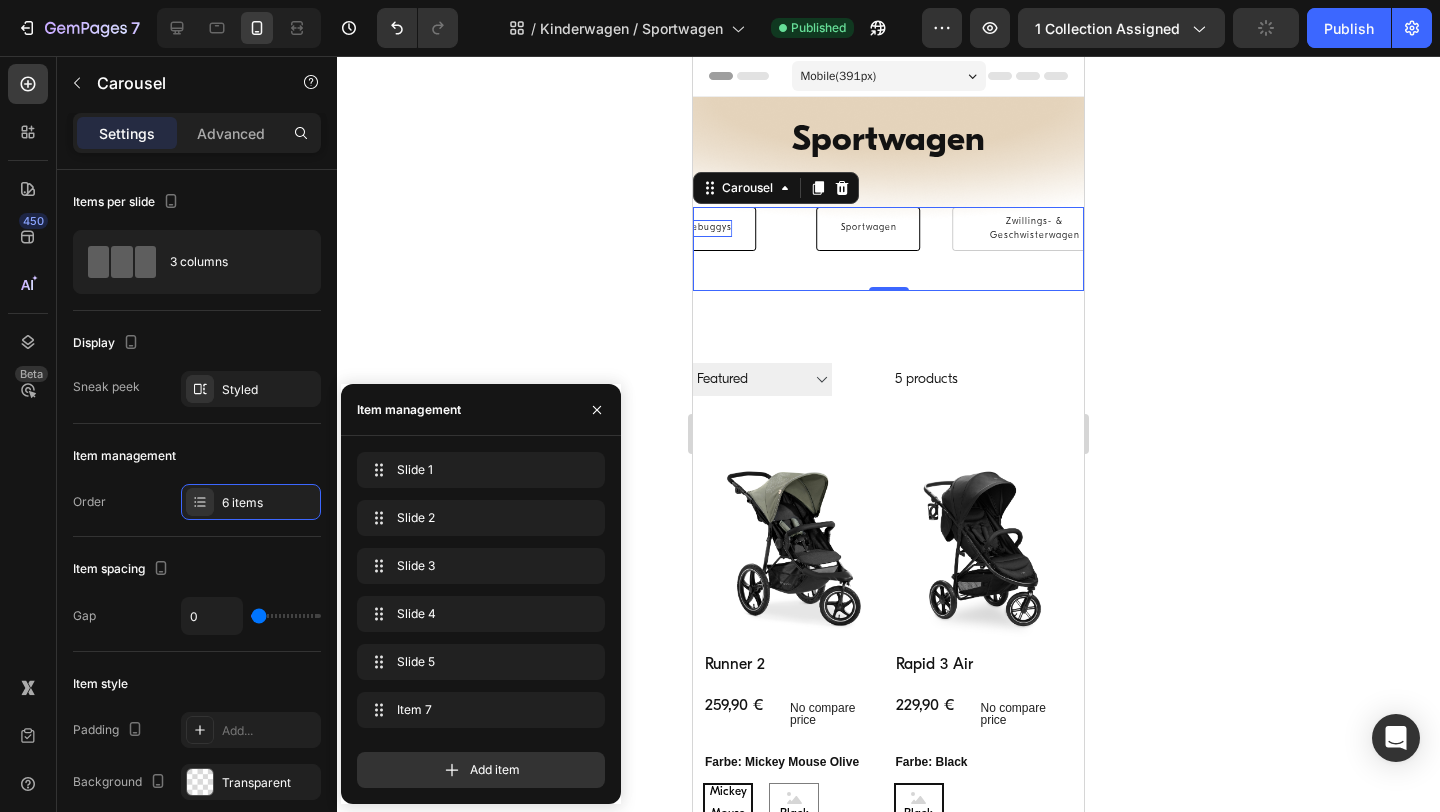 click 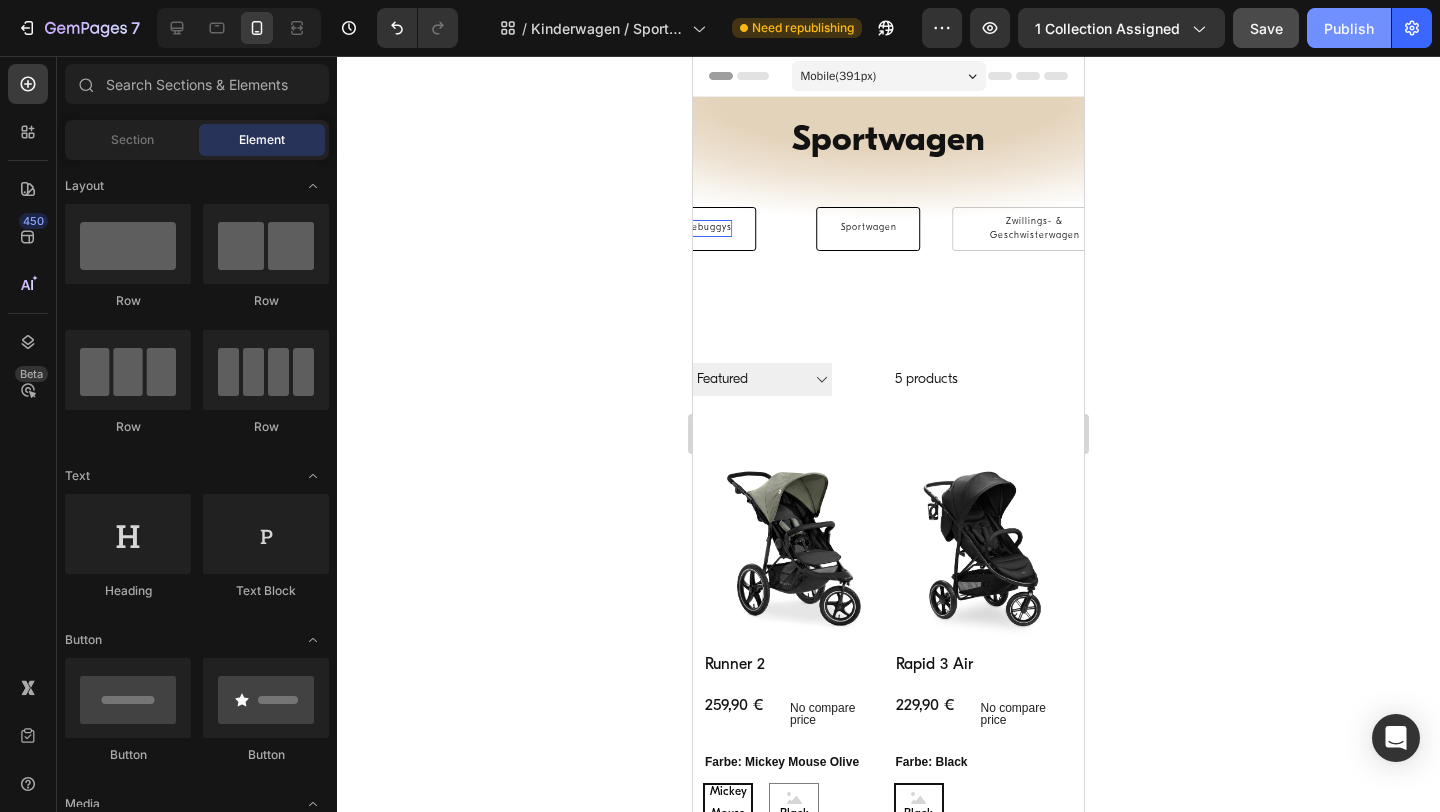 click on "Publish" at bounding box center [1349, 28] 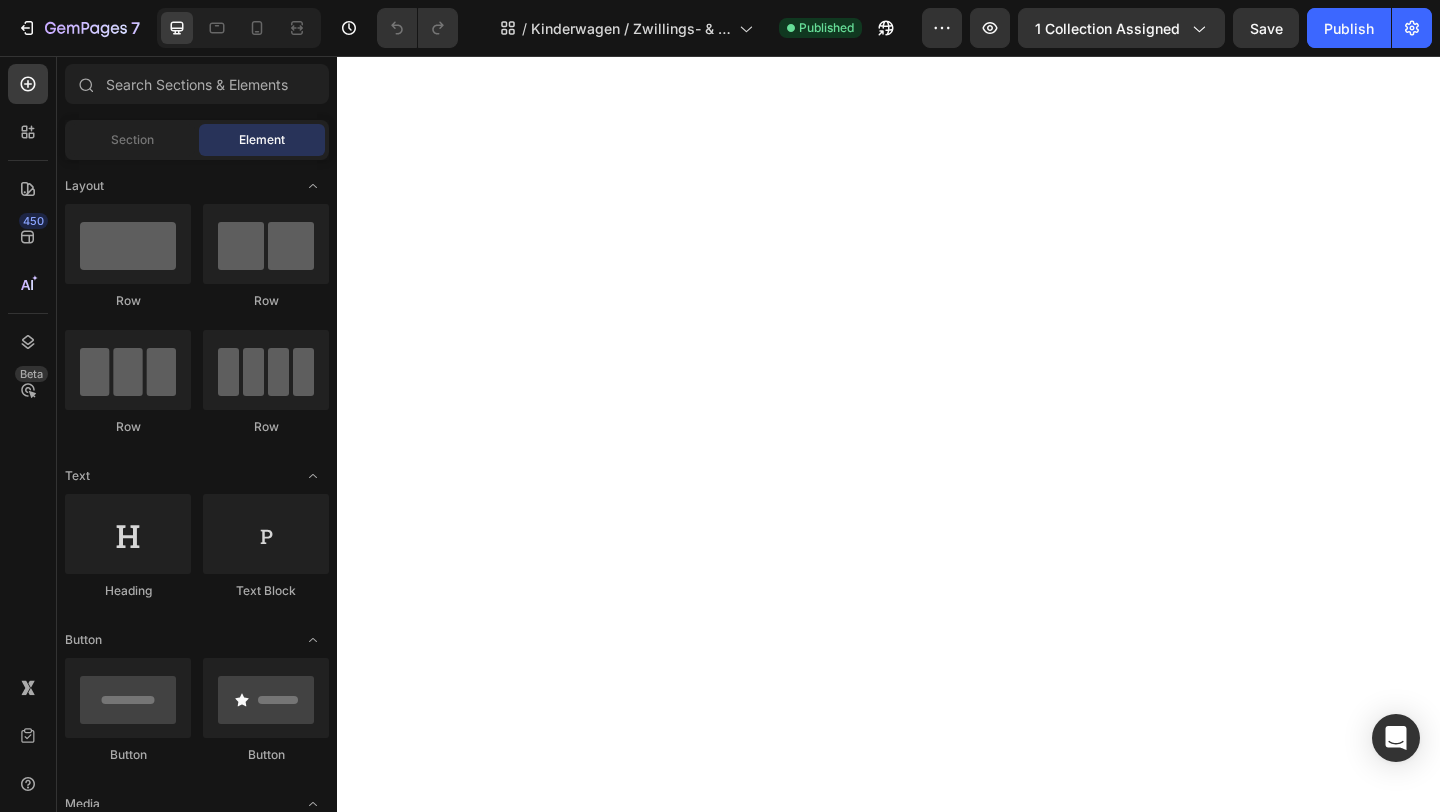 scroll, scrollTop: 0, scrollLeft: 0, axis: both 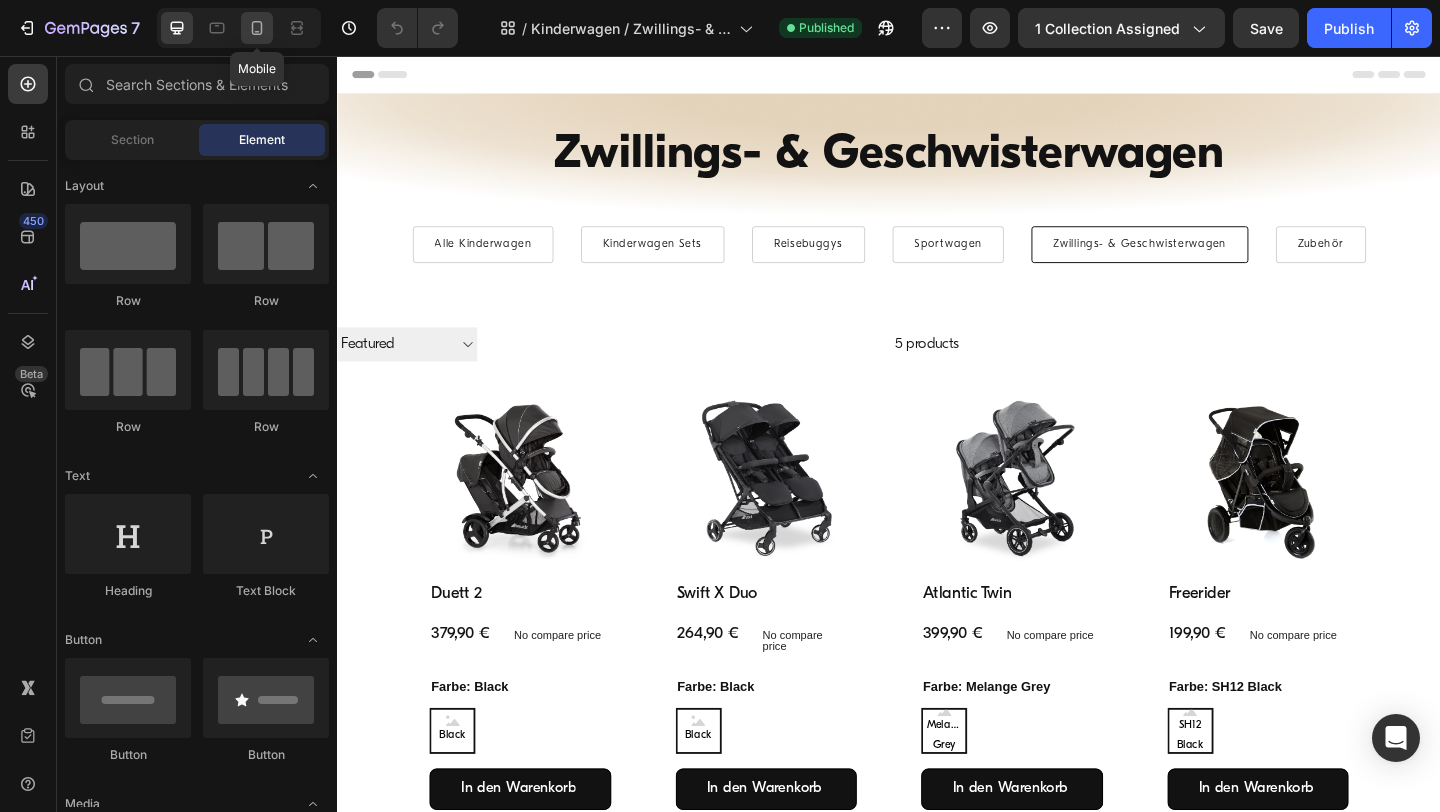 click 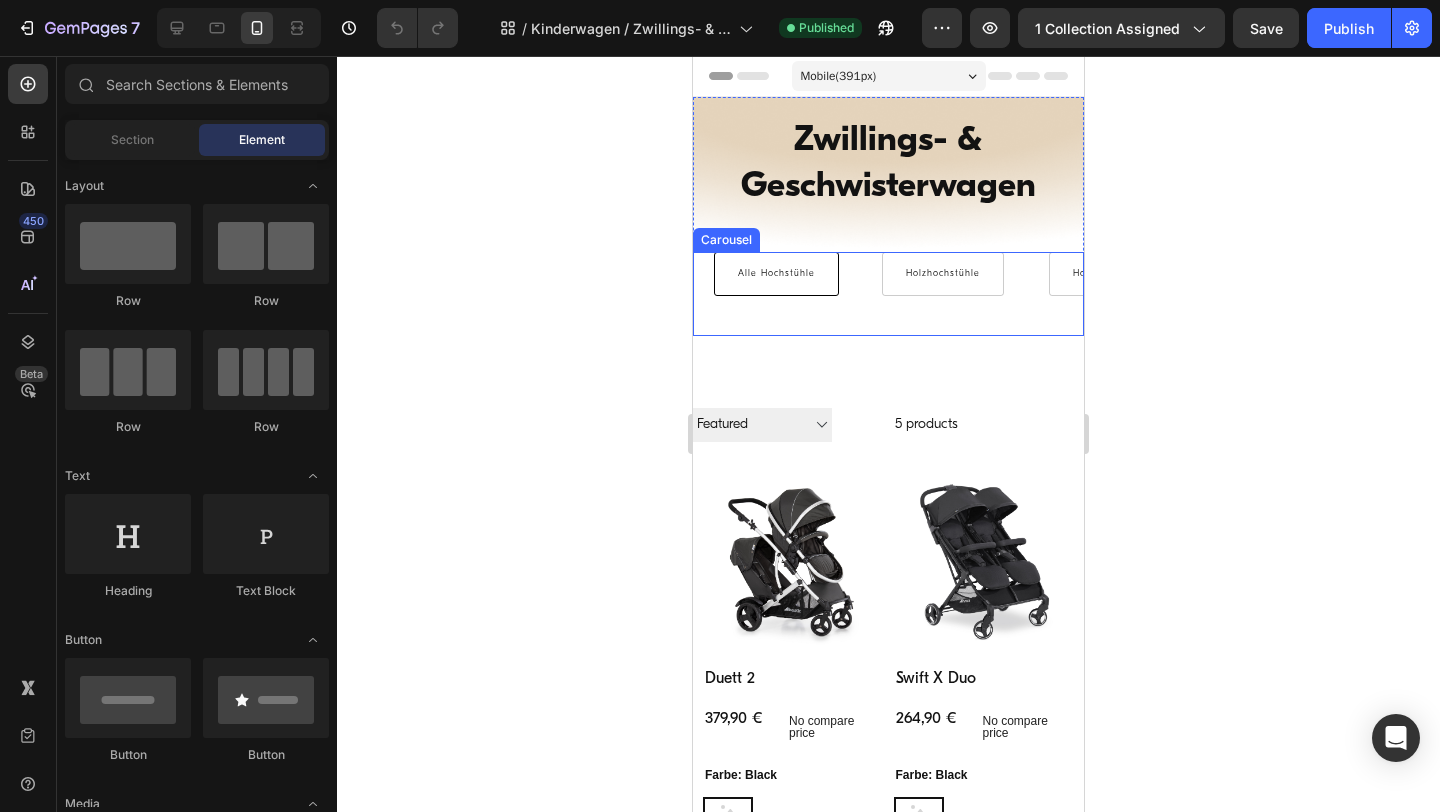 click on "Alle Hochstühle Button" at bounding box center [776, 294] 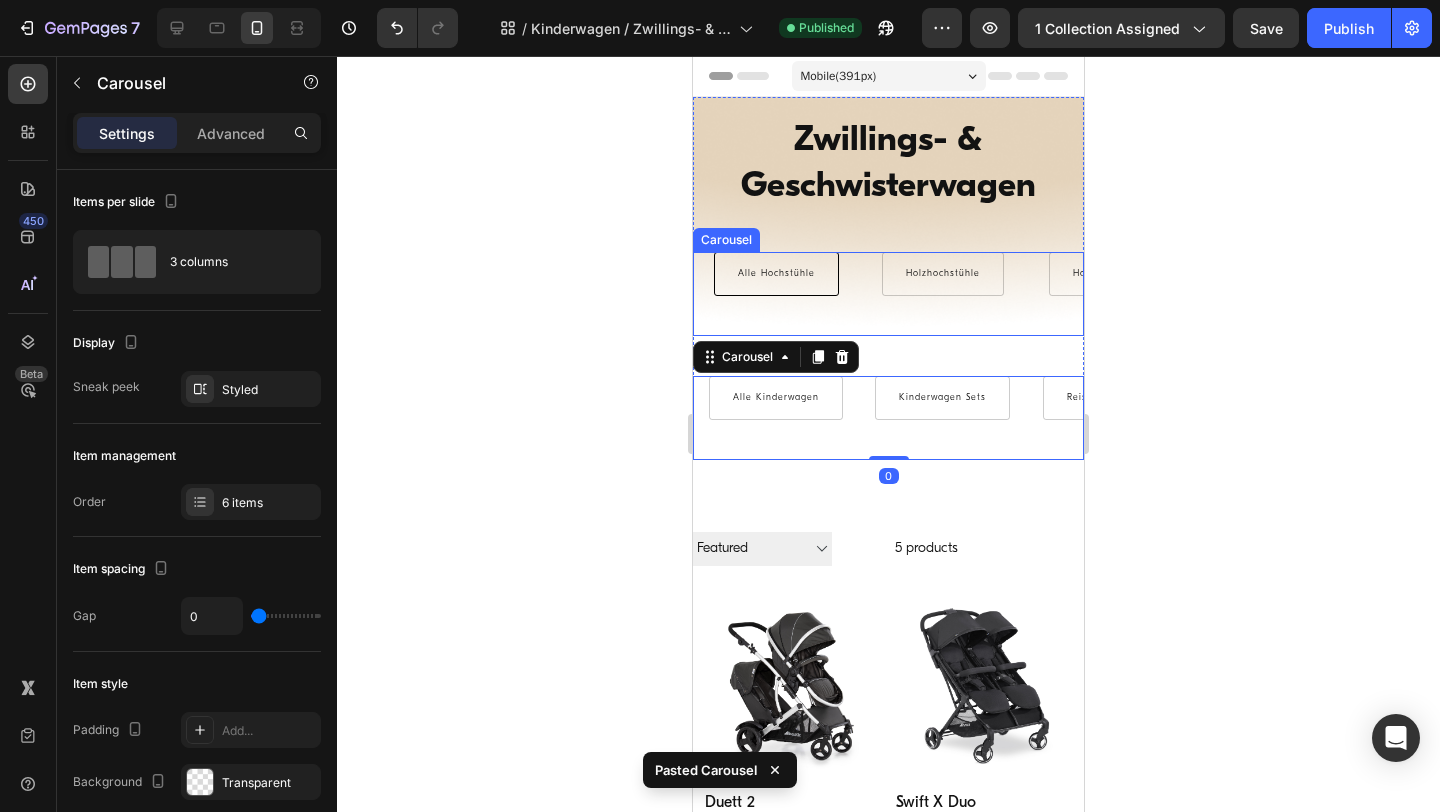 click on "Holzhochstühle Button" at bounding box center [942, 294] 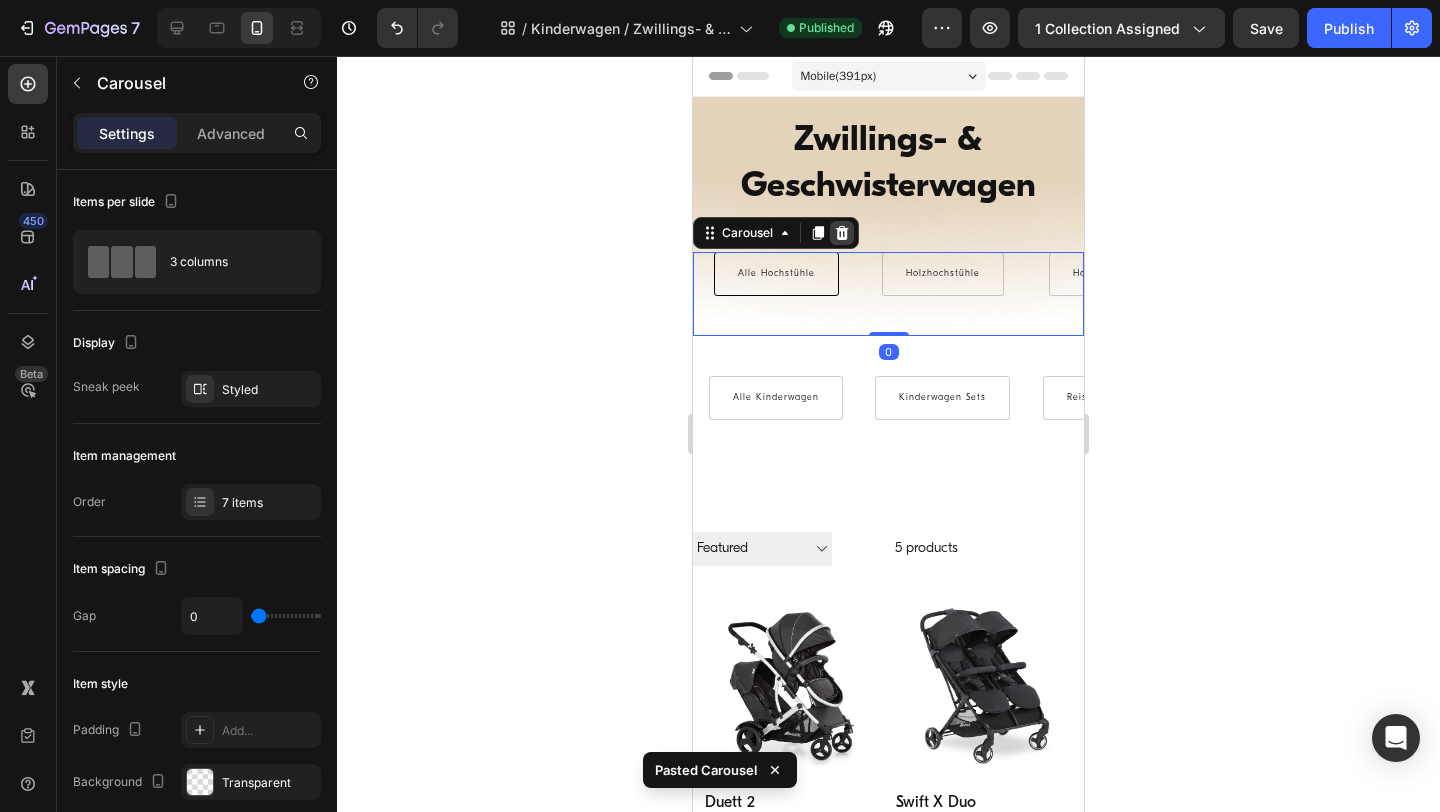 click 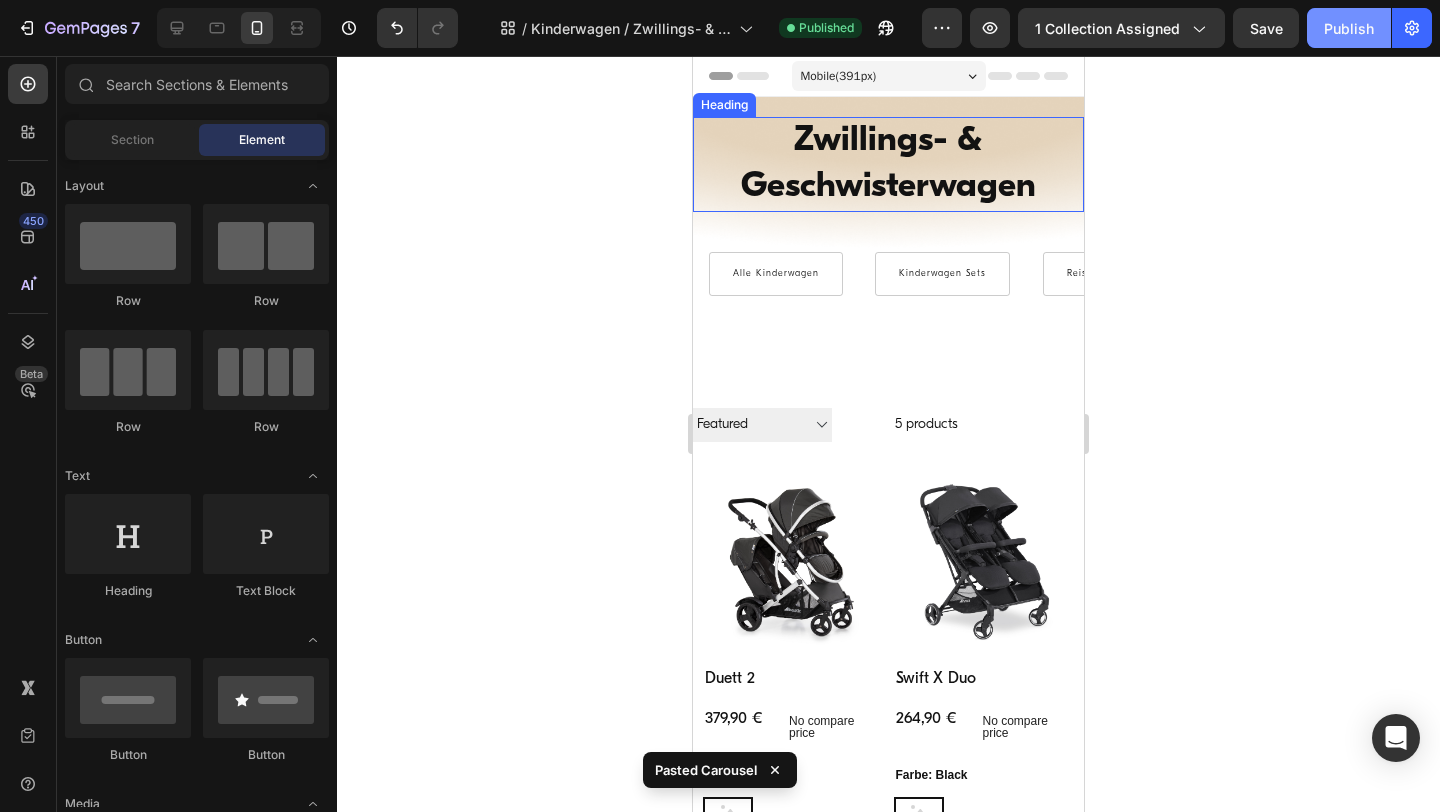 click on "Publish" at bounding box center [1349, 28] 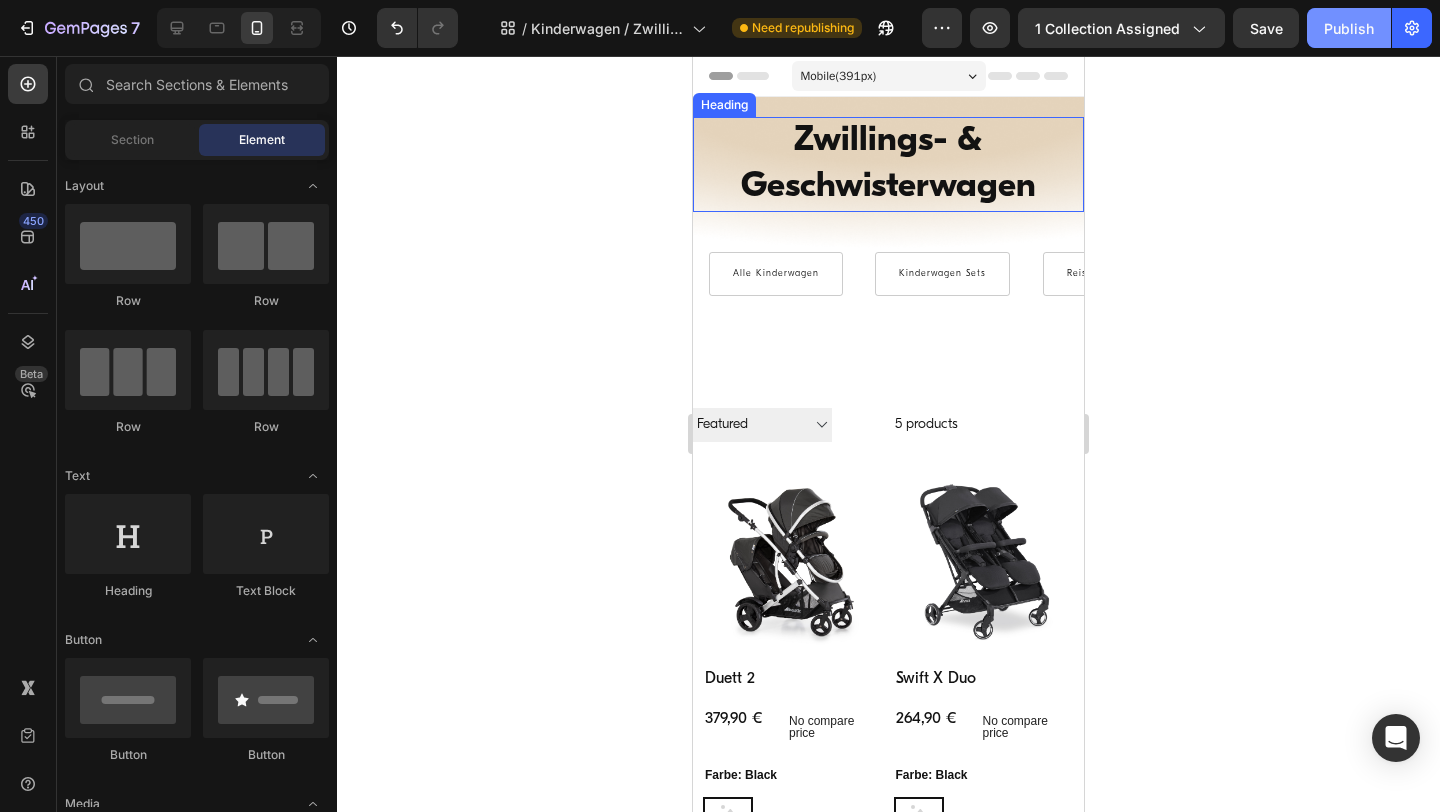 click on "Publish" at bounding box center [1349, 28] 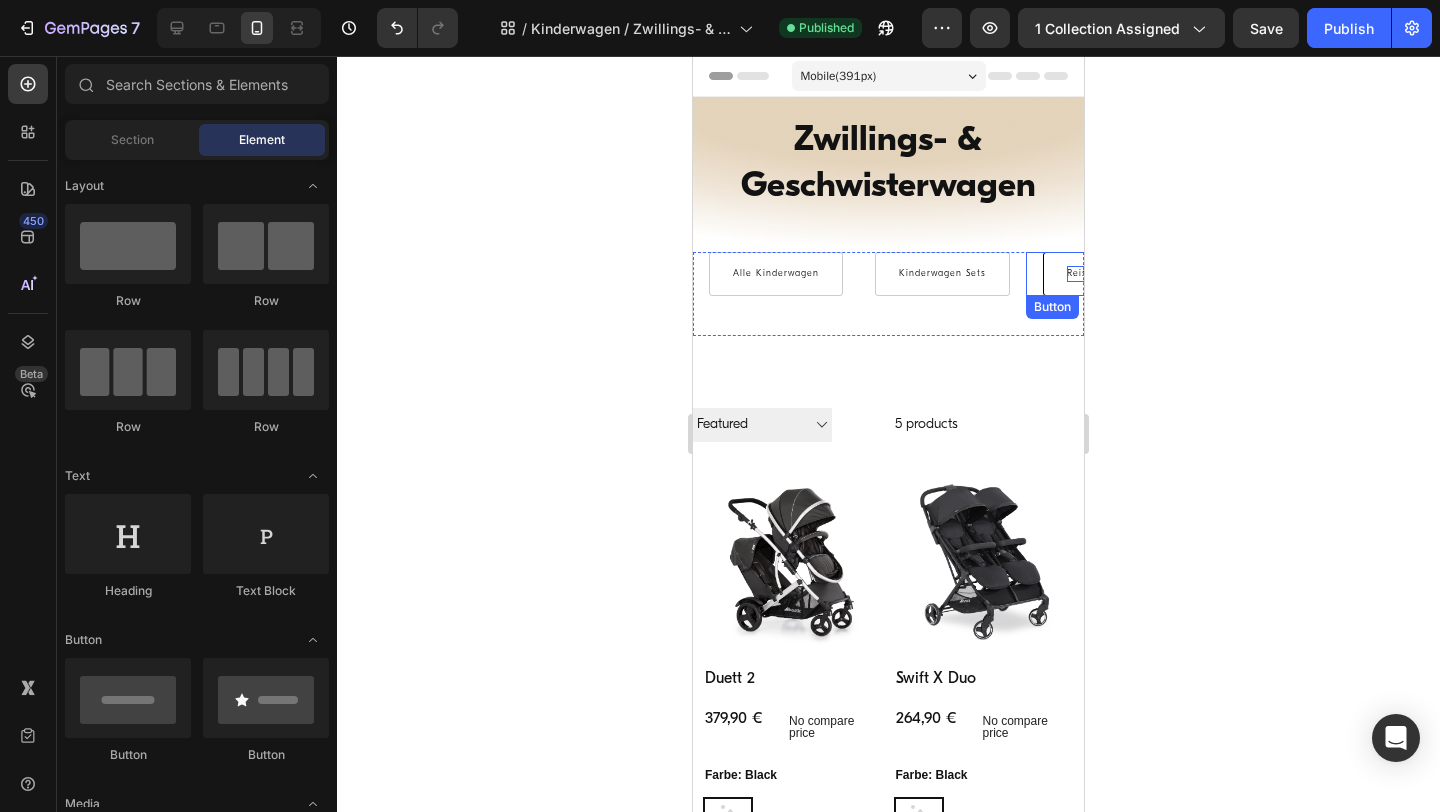 click on "Reisebuggys Sets" at bounding box center [1109, 274] 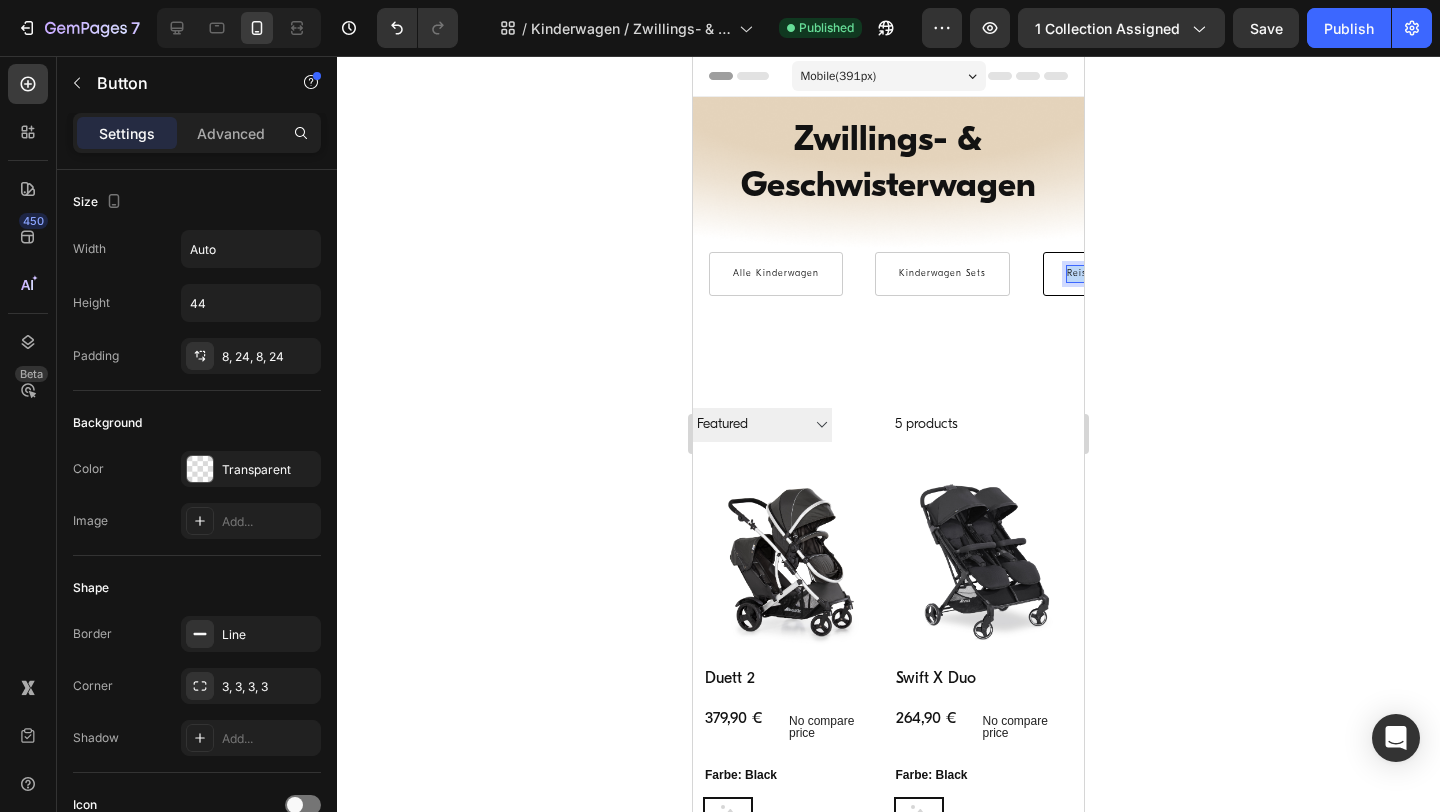click on "Reisebuggys Sets" at bounding box center [1109, 274] 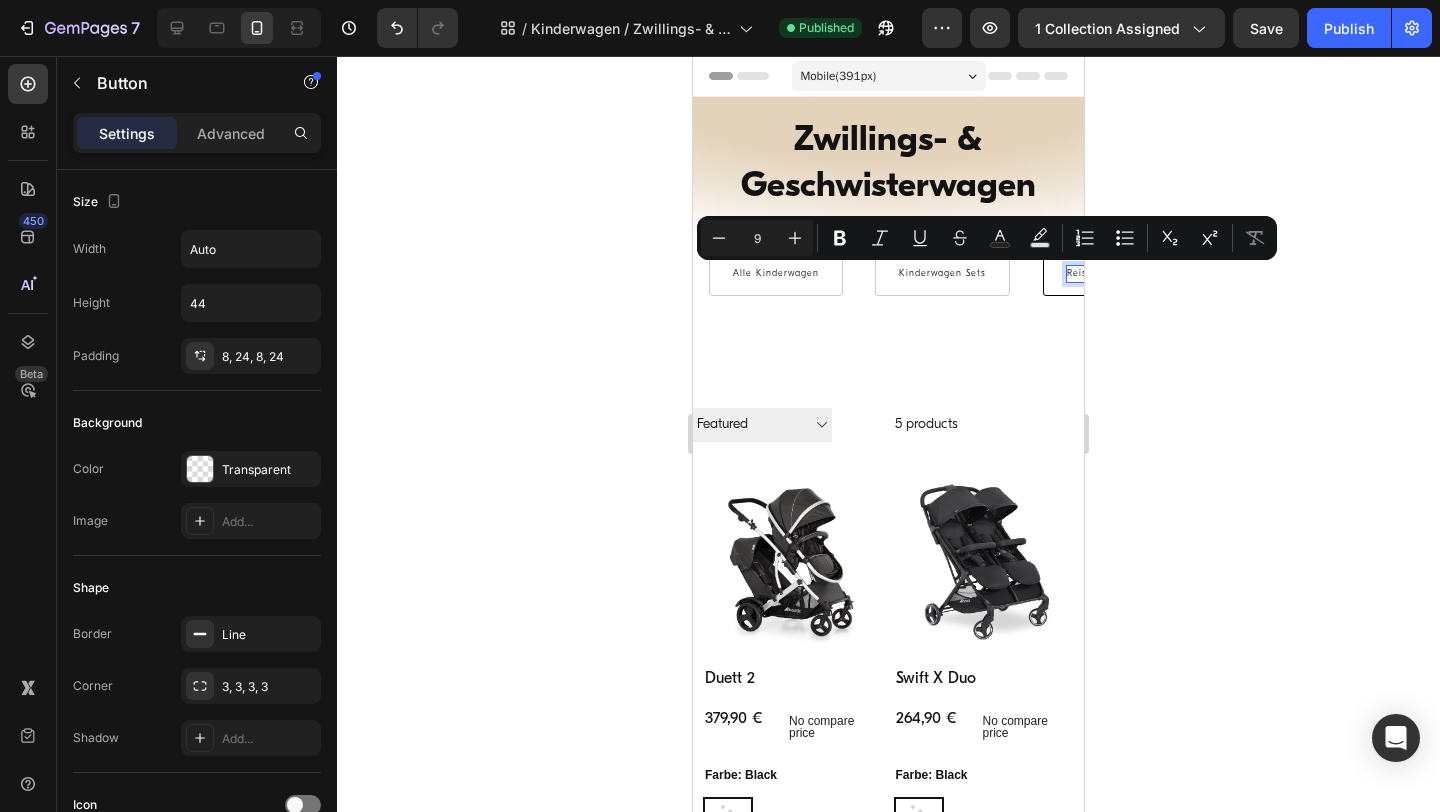 scroll, scrollTop: 0, scrollLeft: 74, axis: horizontal 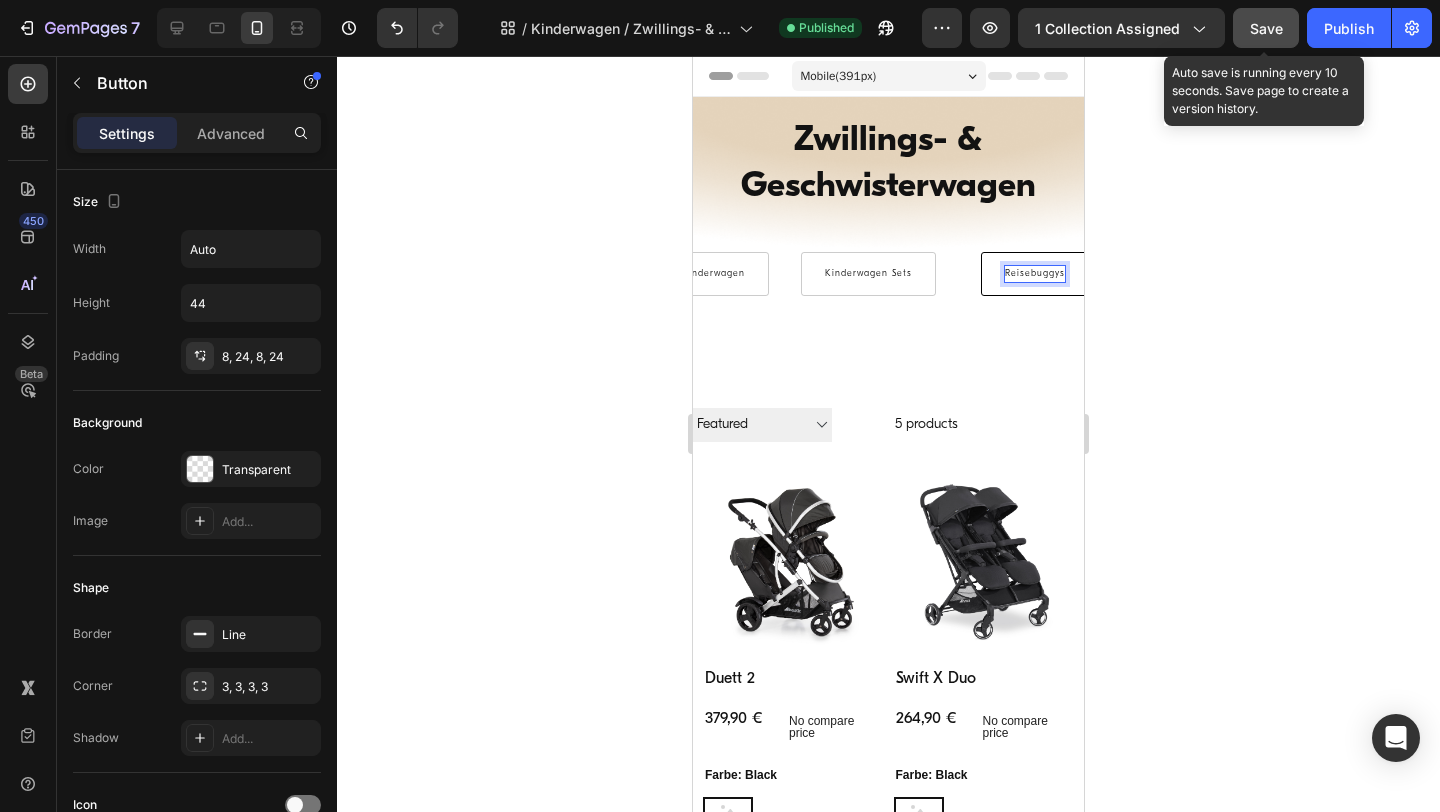 click on "Save" at bounding box center [1266, 28] 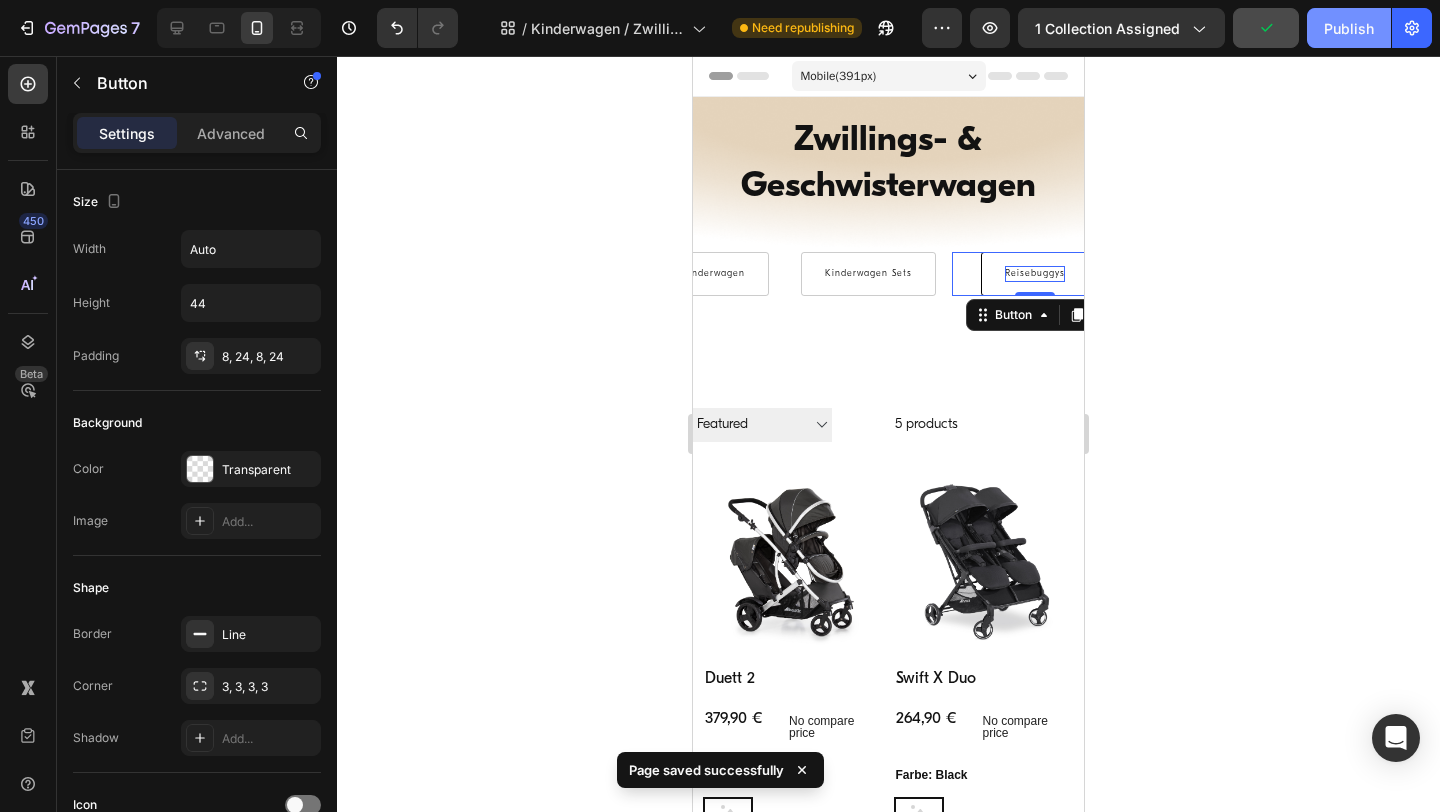 click on "Publish" at bounding box center [1349, 28] 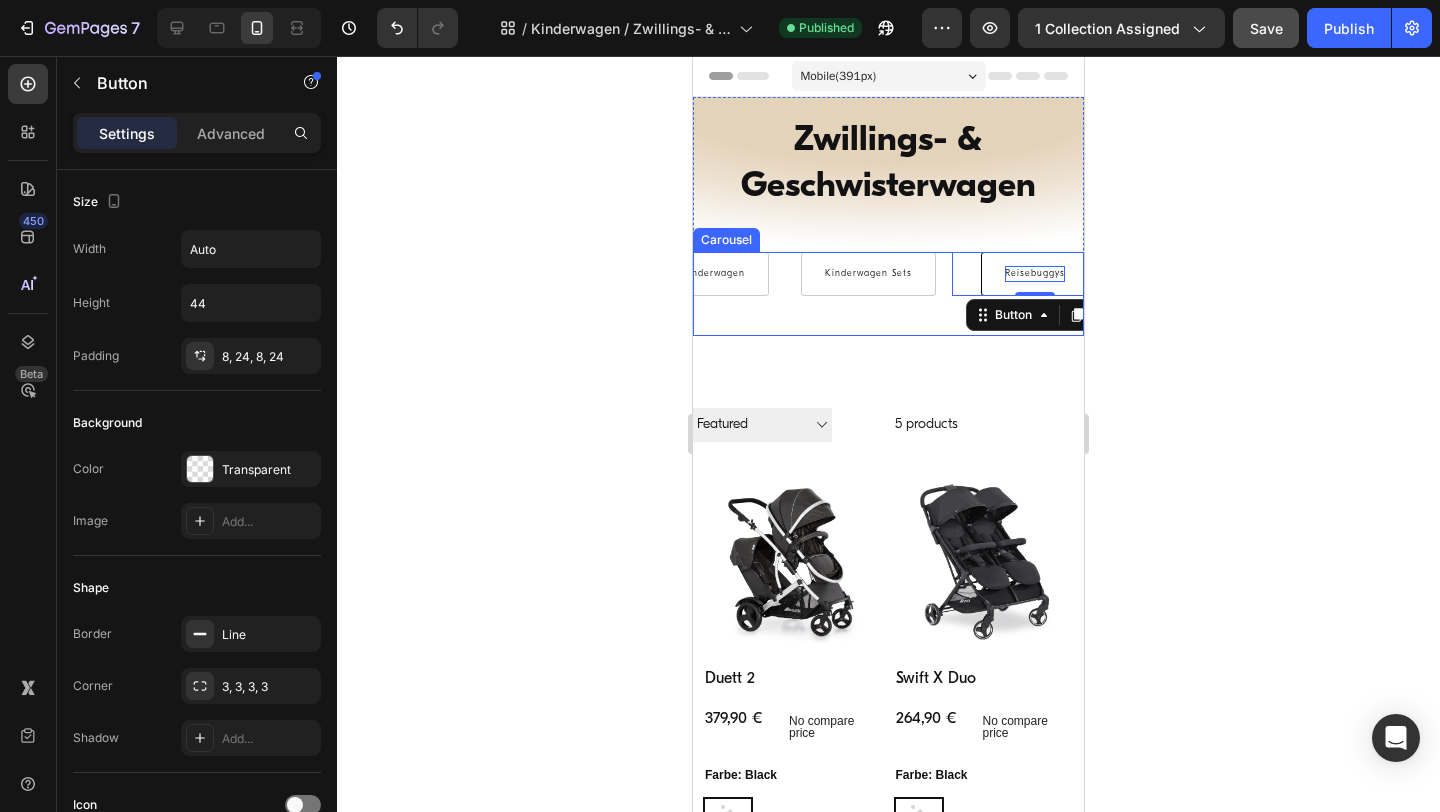 click on "Reisebuggys Button   0" at bounding box center (1035, 294) 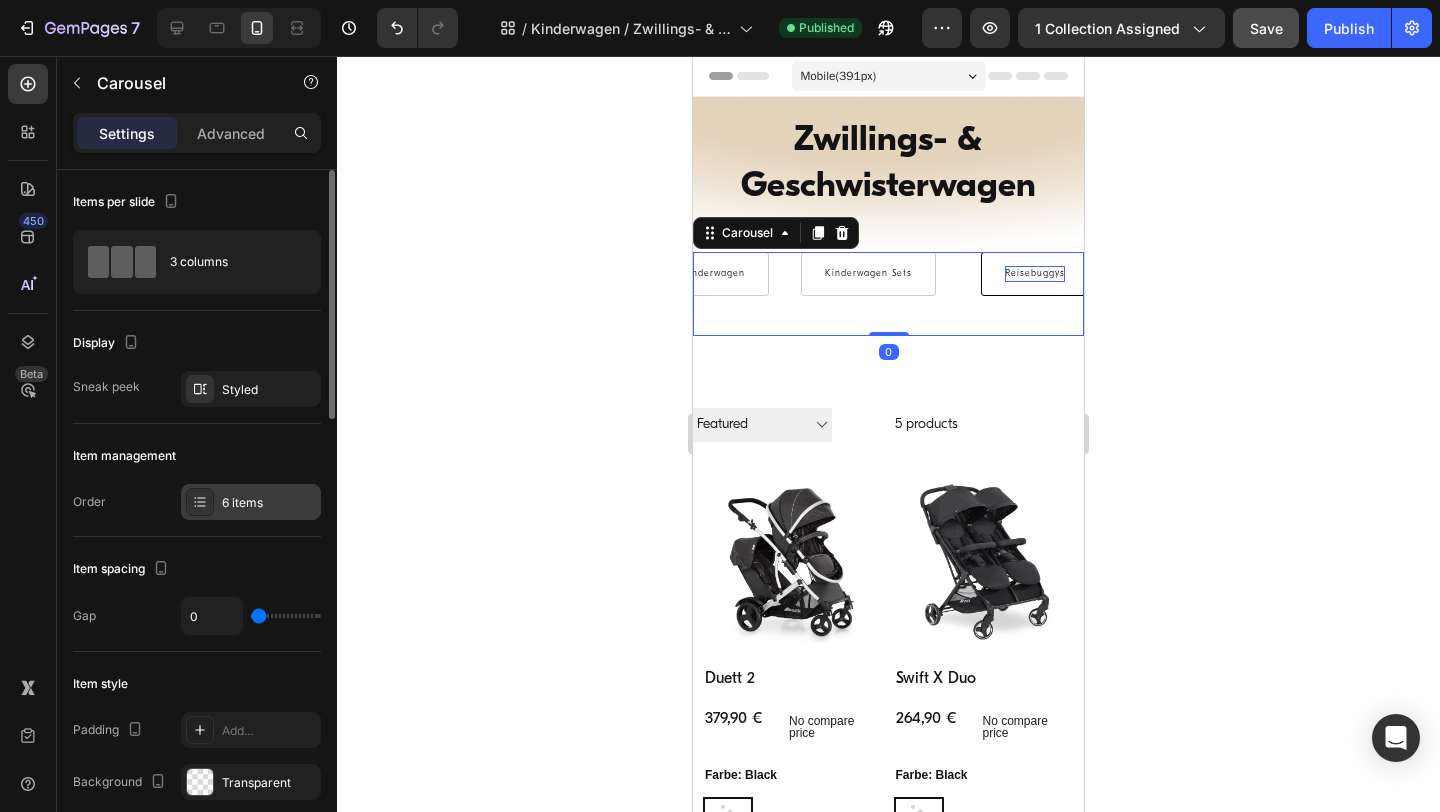 click on "6 items" at bounding box center [269, 503] 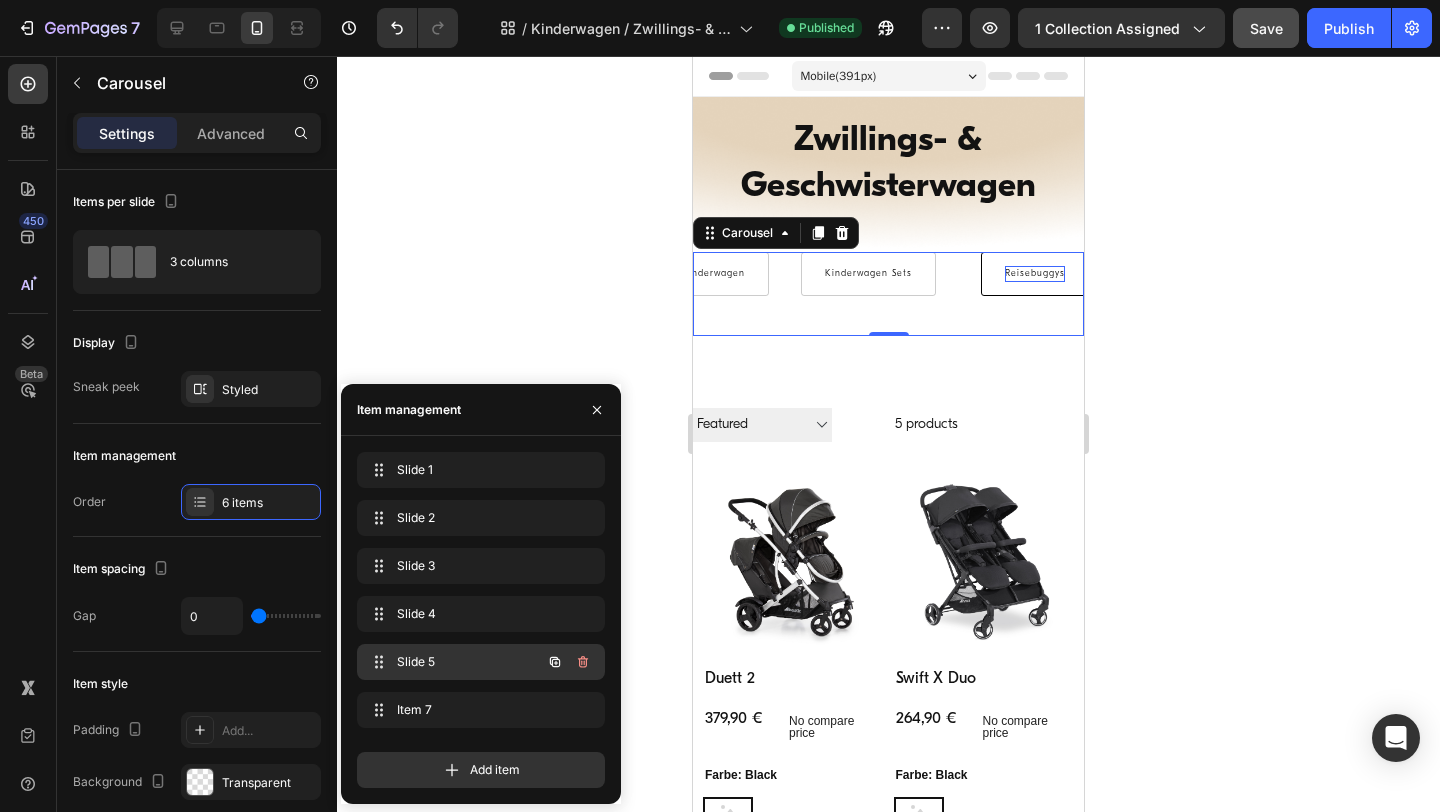 click on "Slide 5" at bounding box center [453, 662] 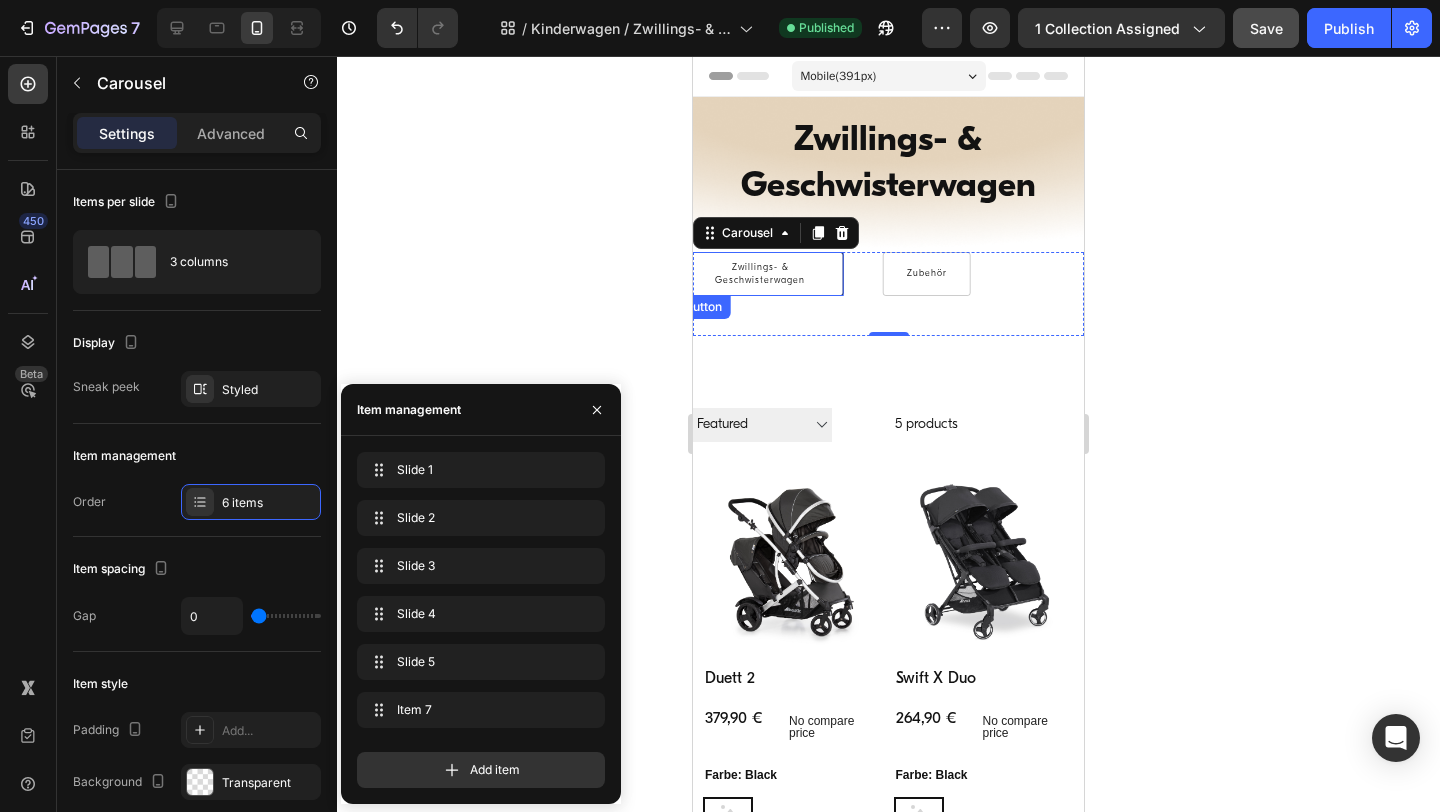 click on "Zwillings- & Geschwisterwagen" at bounding box center (760, 274) 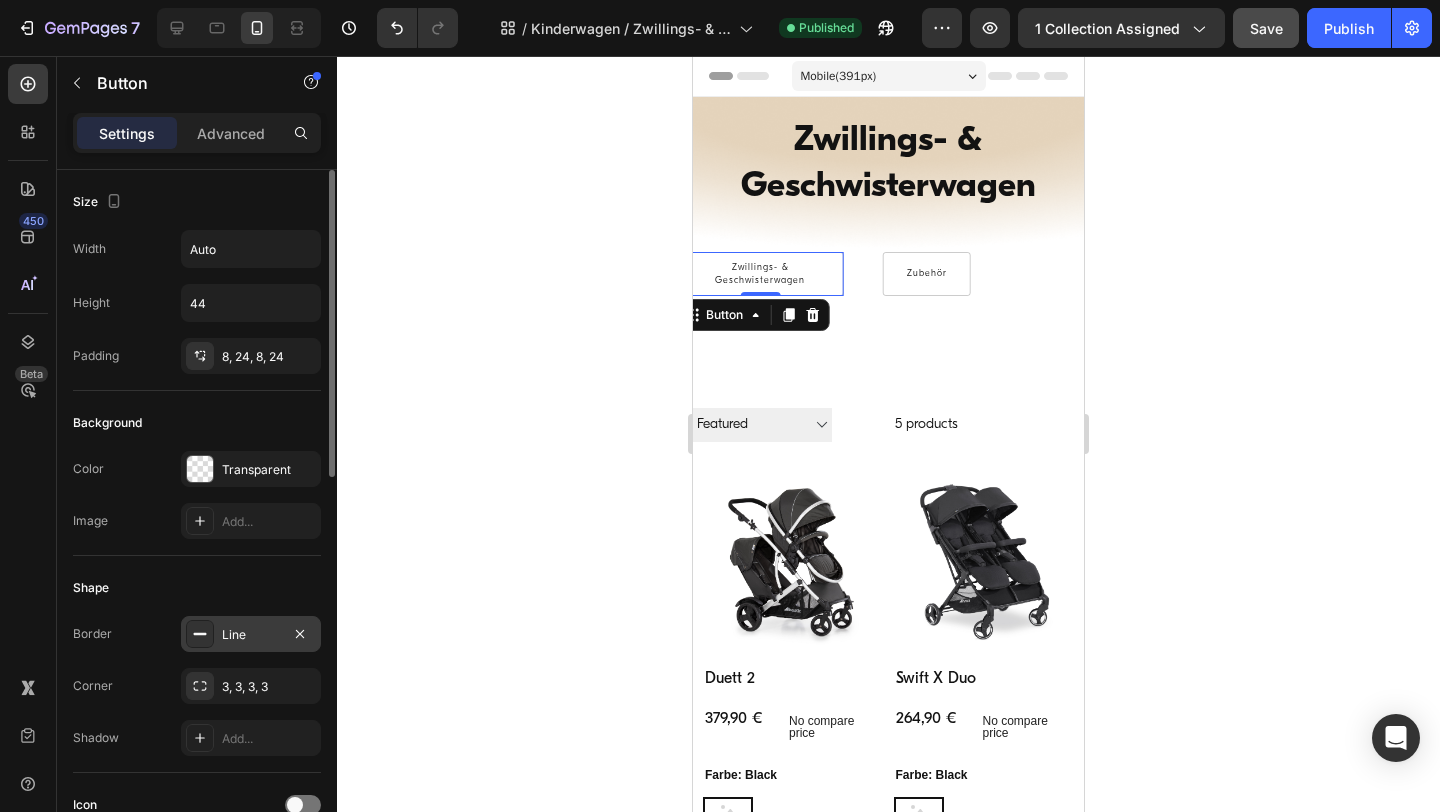 click on "Line" at bounding box center (251, 635) 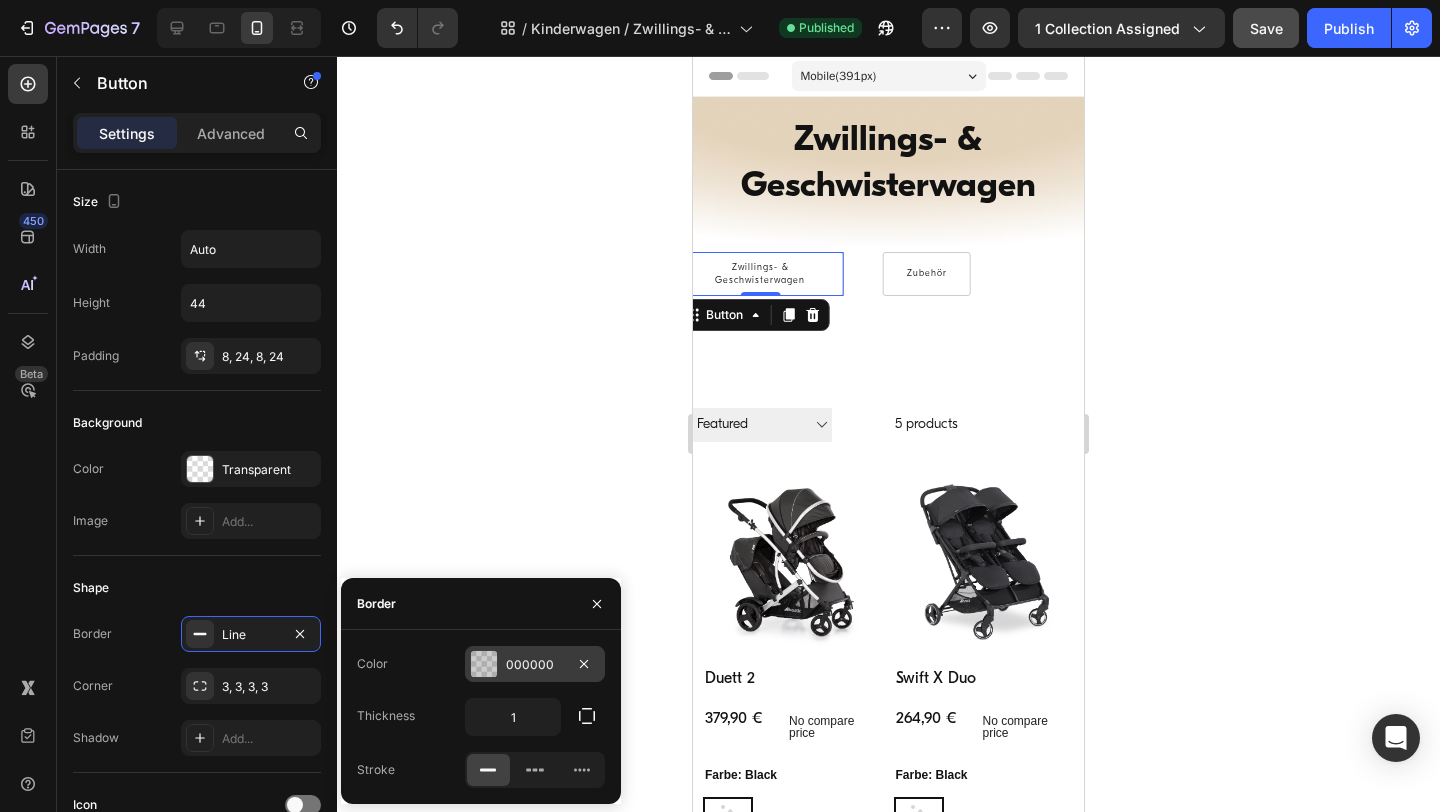 click on "000000" at bounding box center (535, 665) 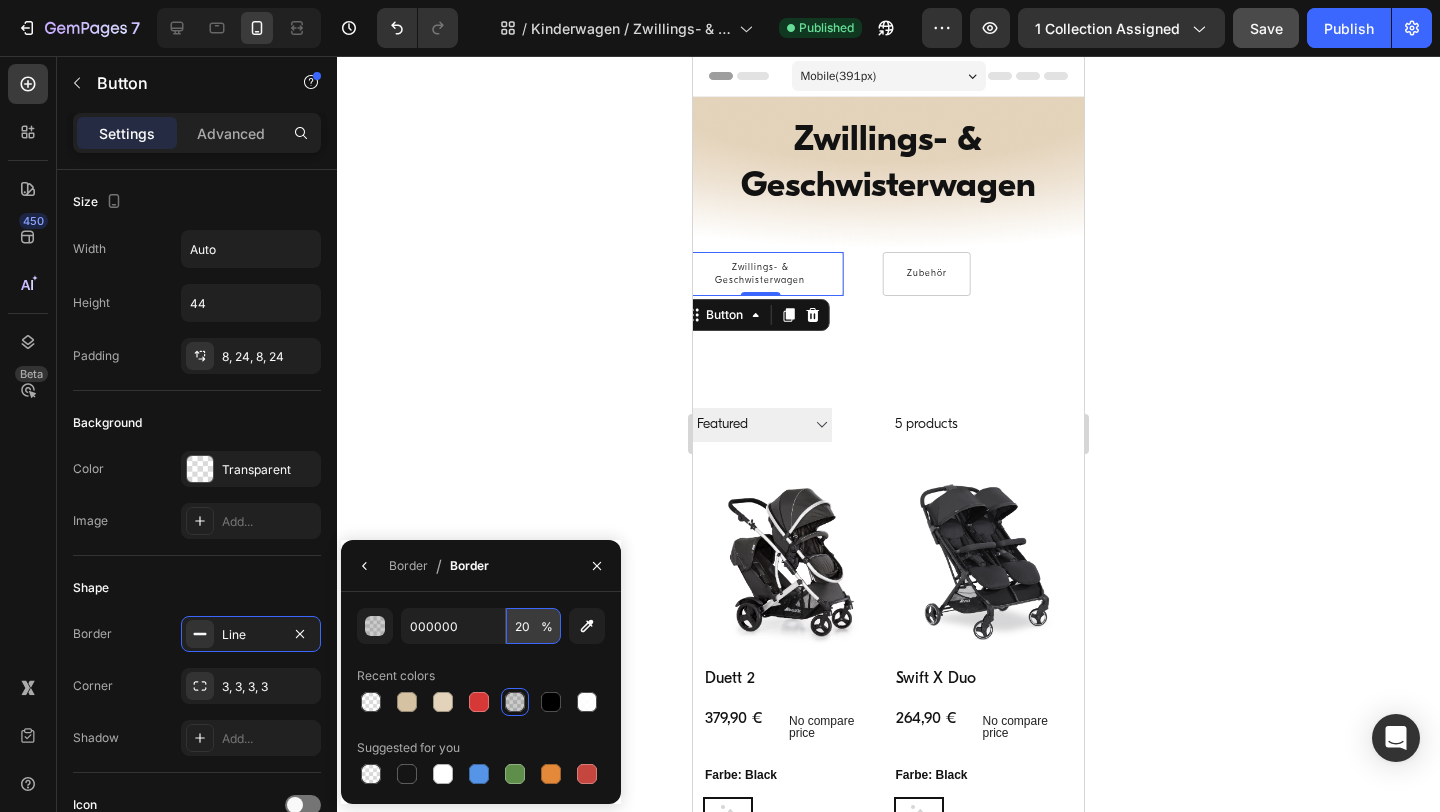 click on "20" at bounding box center [533, 626] 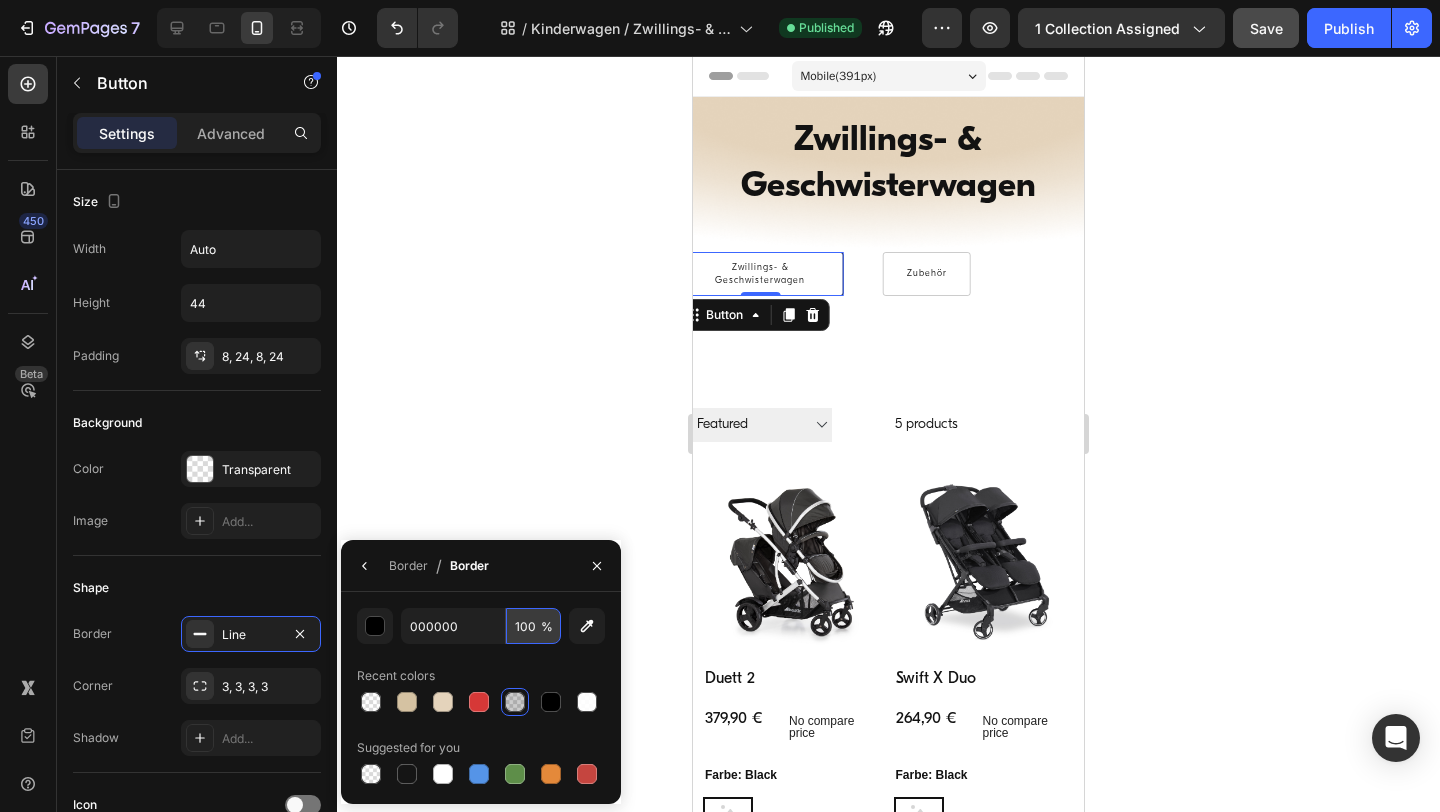 type on "100" 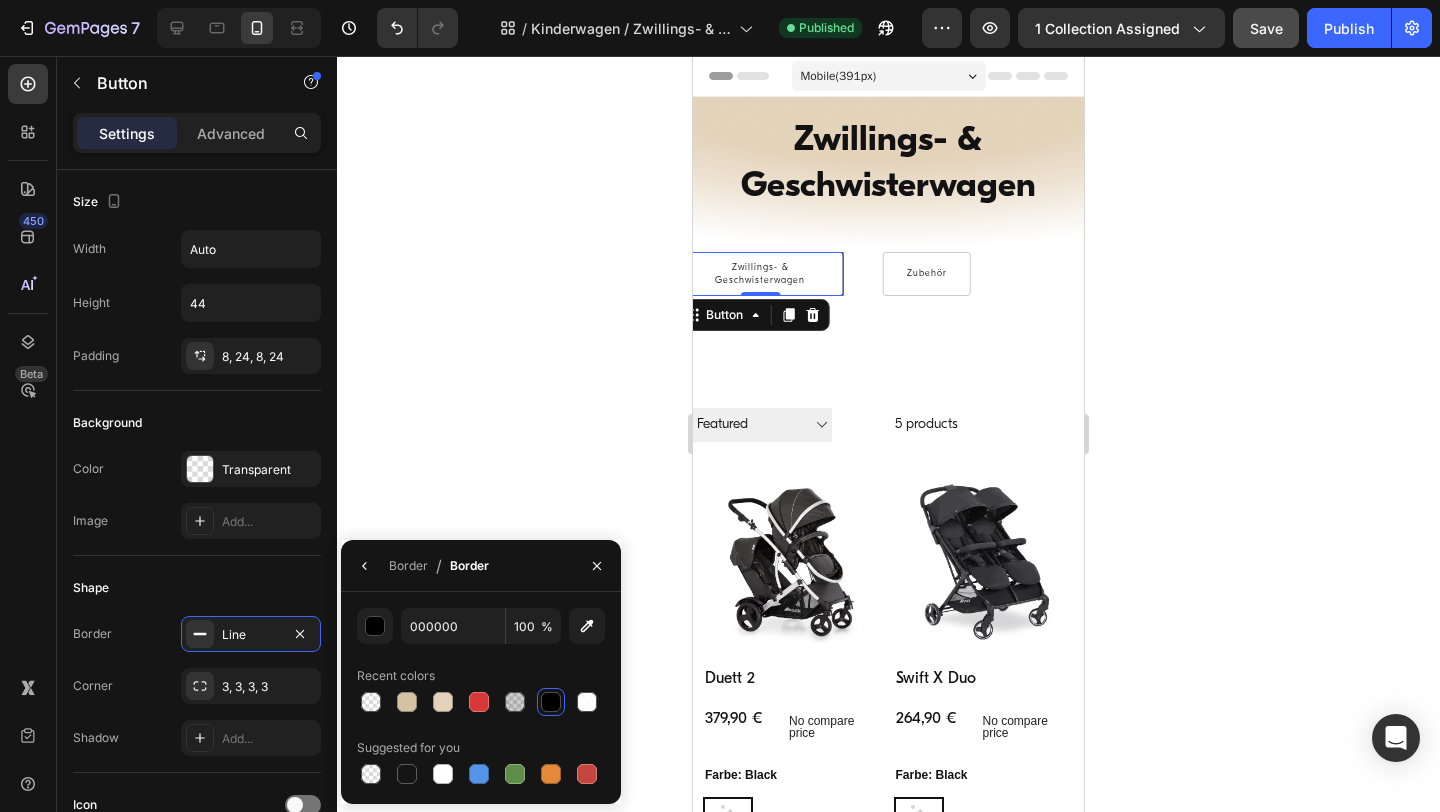 click 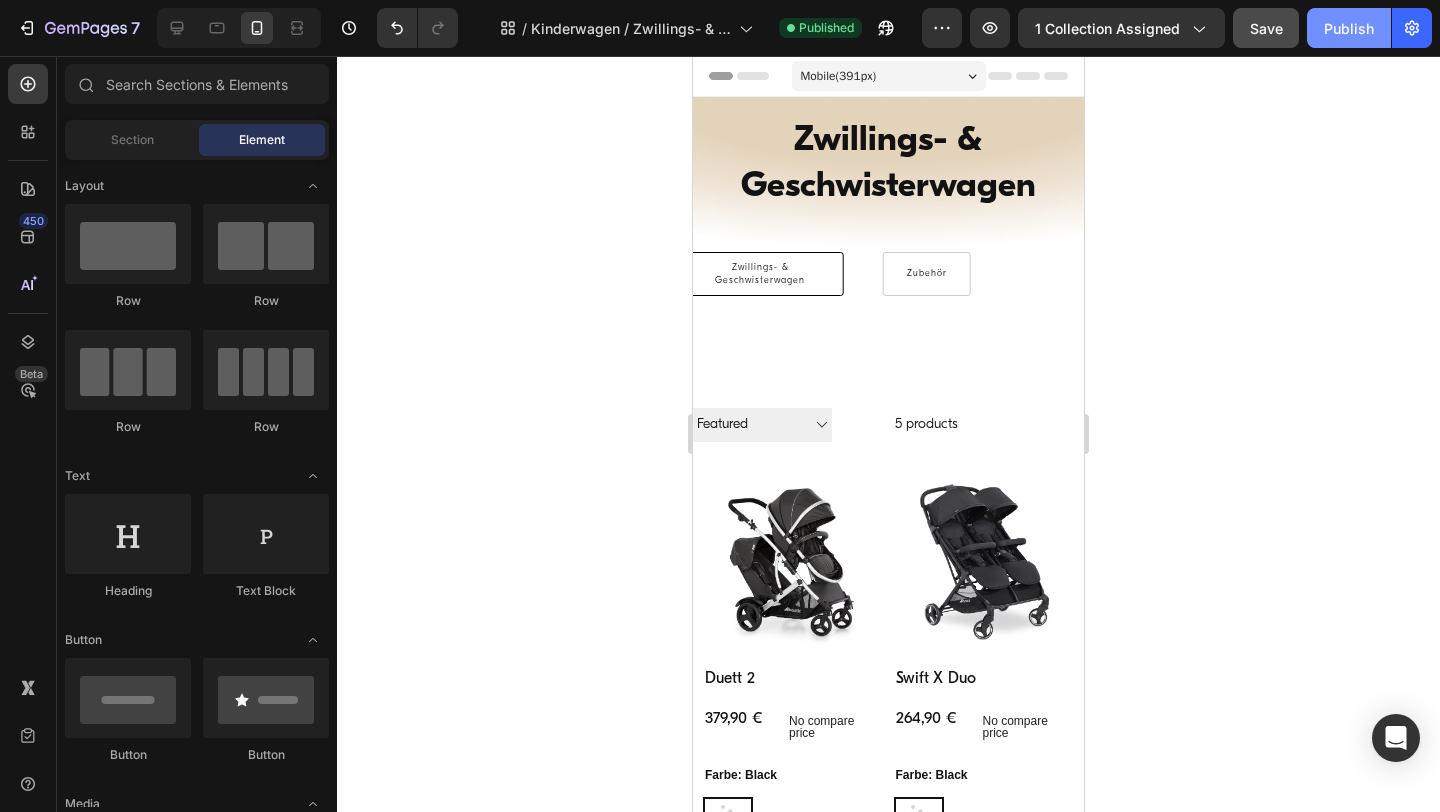 click on "Publish" 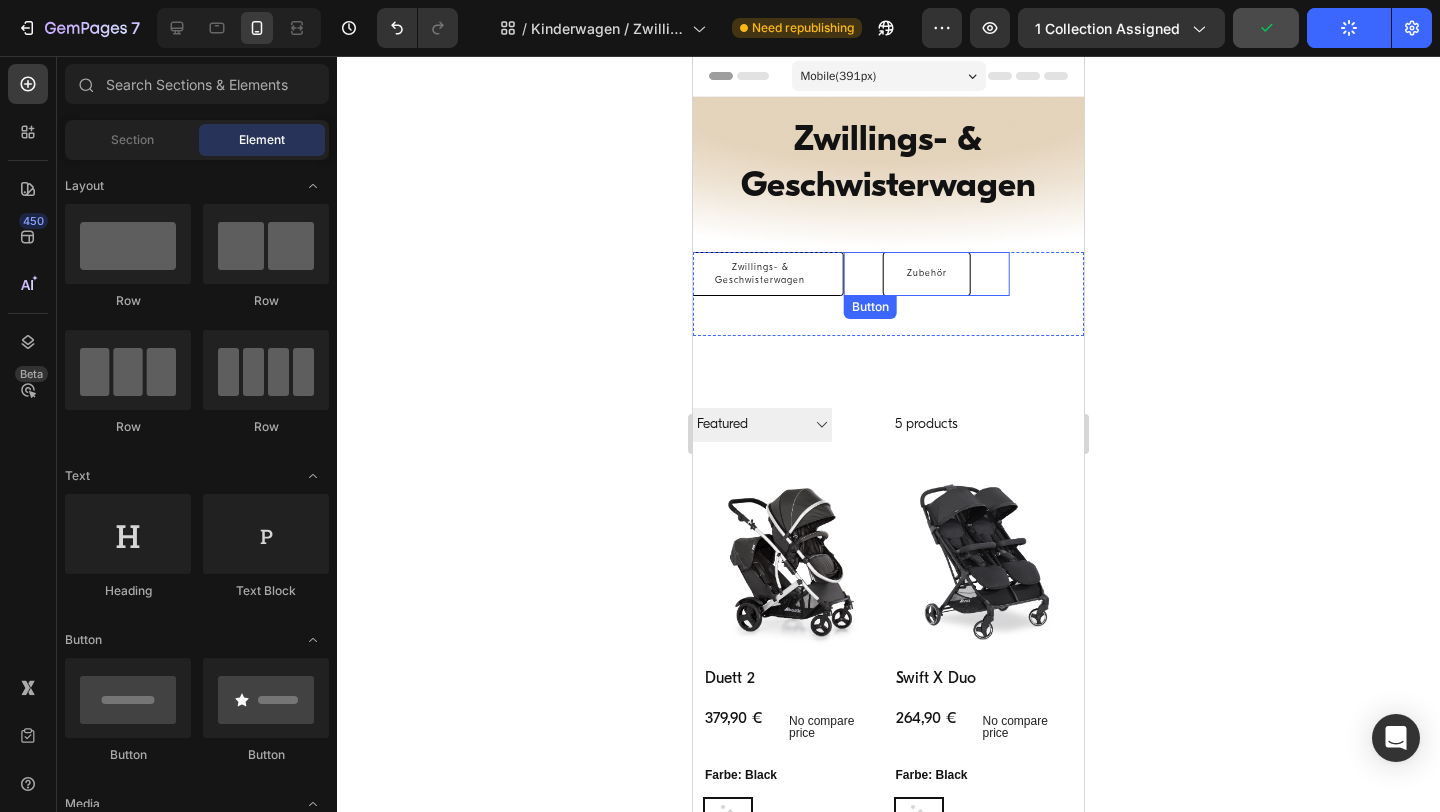 click on "Zubehör" at bounding box center (927, 274) 